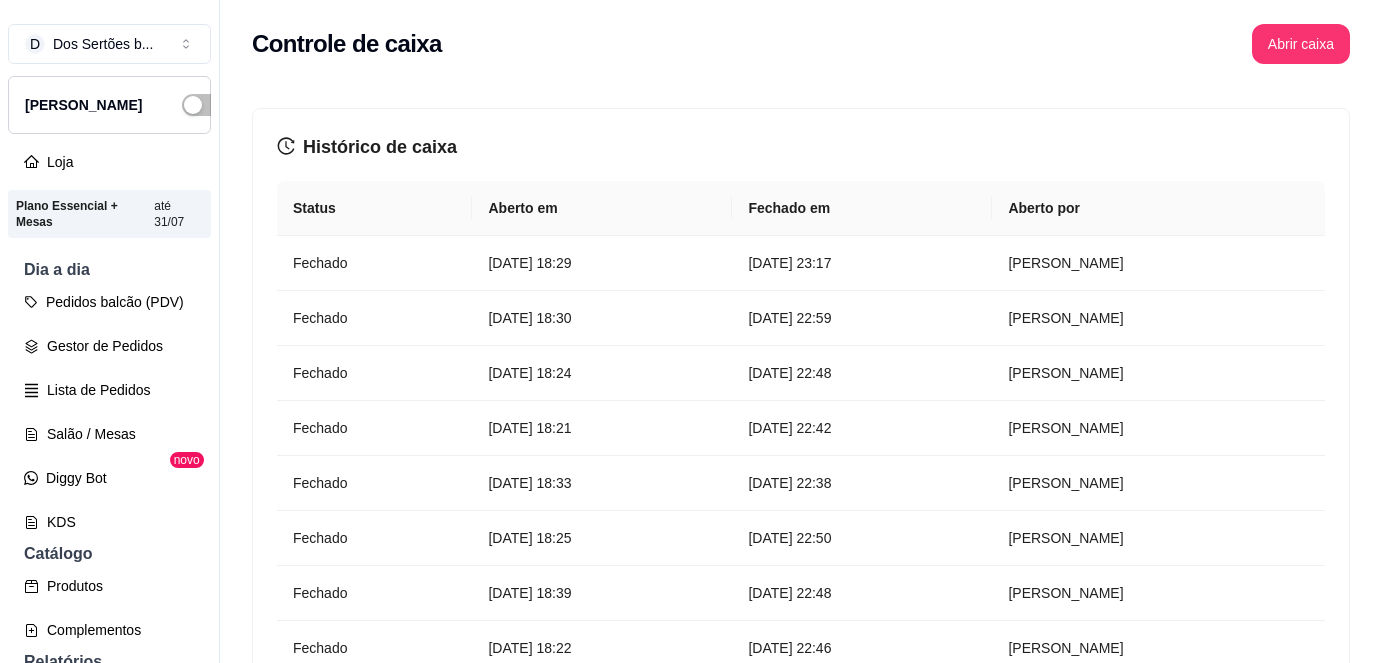 scroll, scrollTop: 0, scrollLeft: 0, axis: both 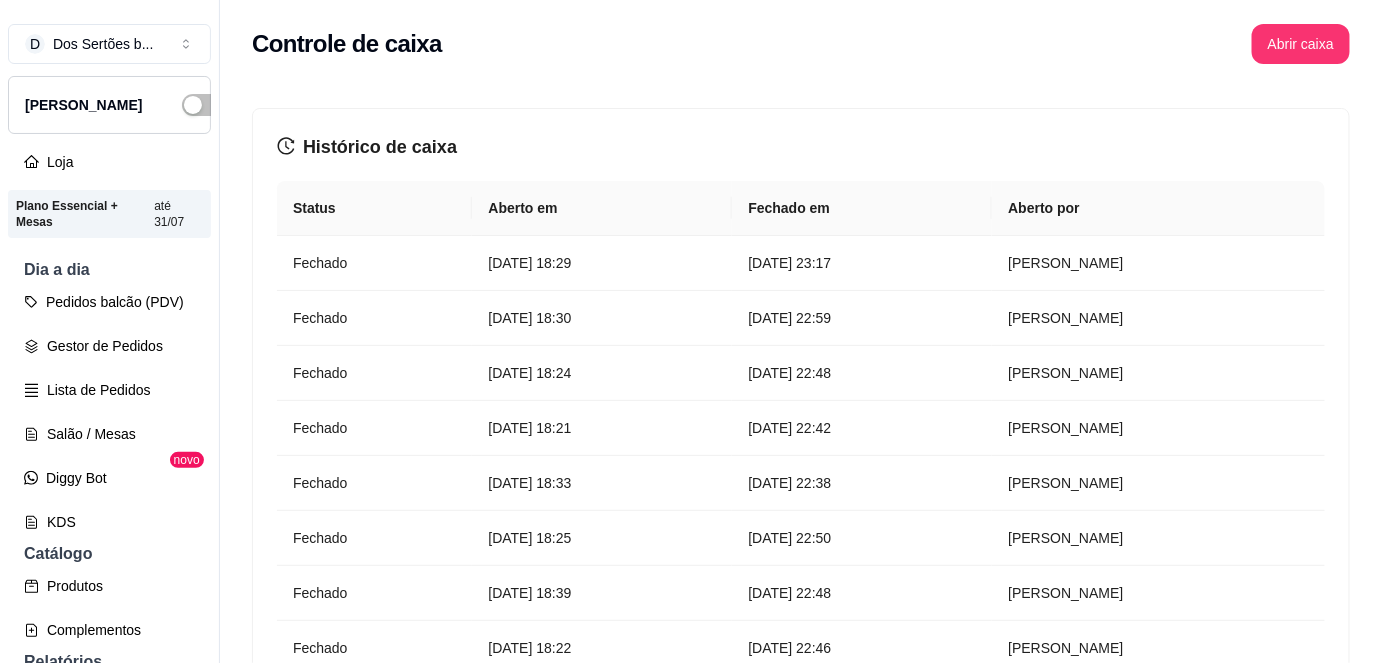click on "Controle de caixa Abrir caixa" at bounding box center (801, 44) 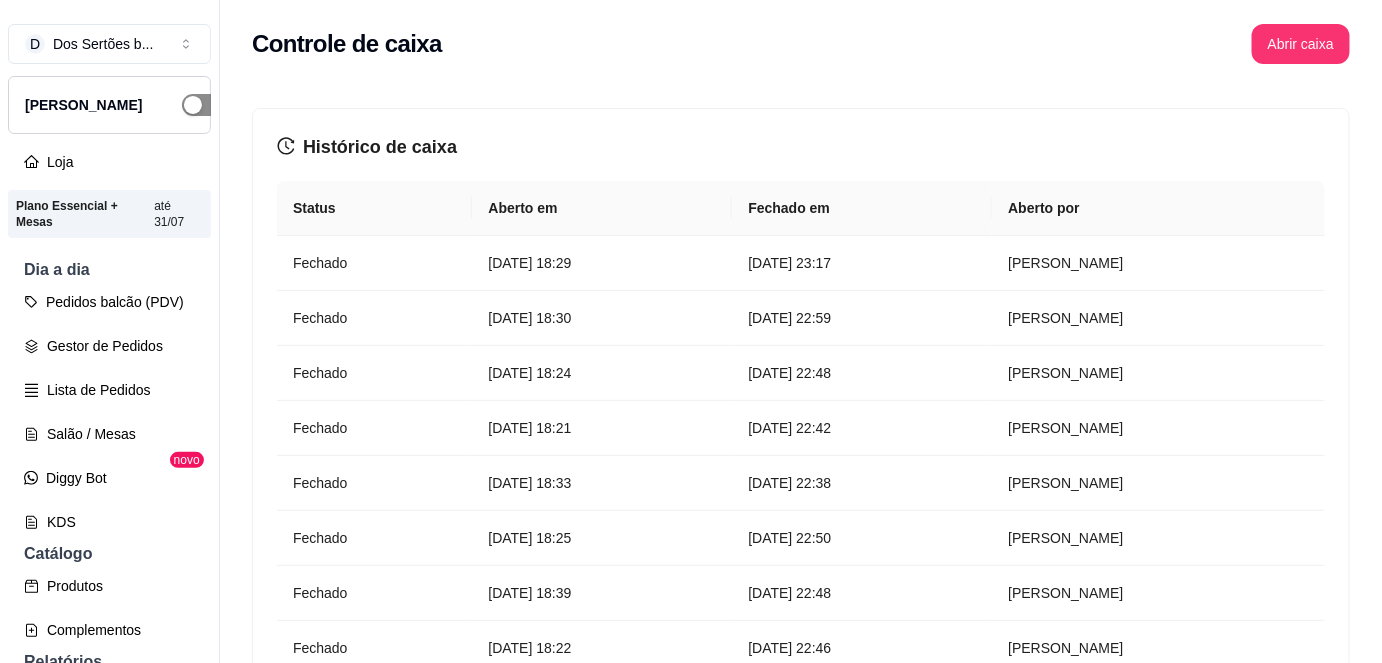 click at bounding box center (204, 105) 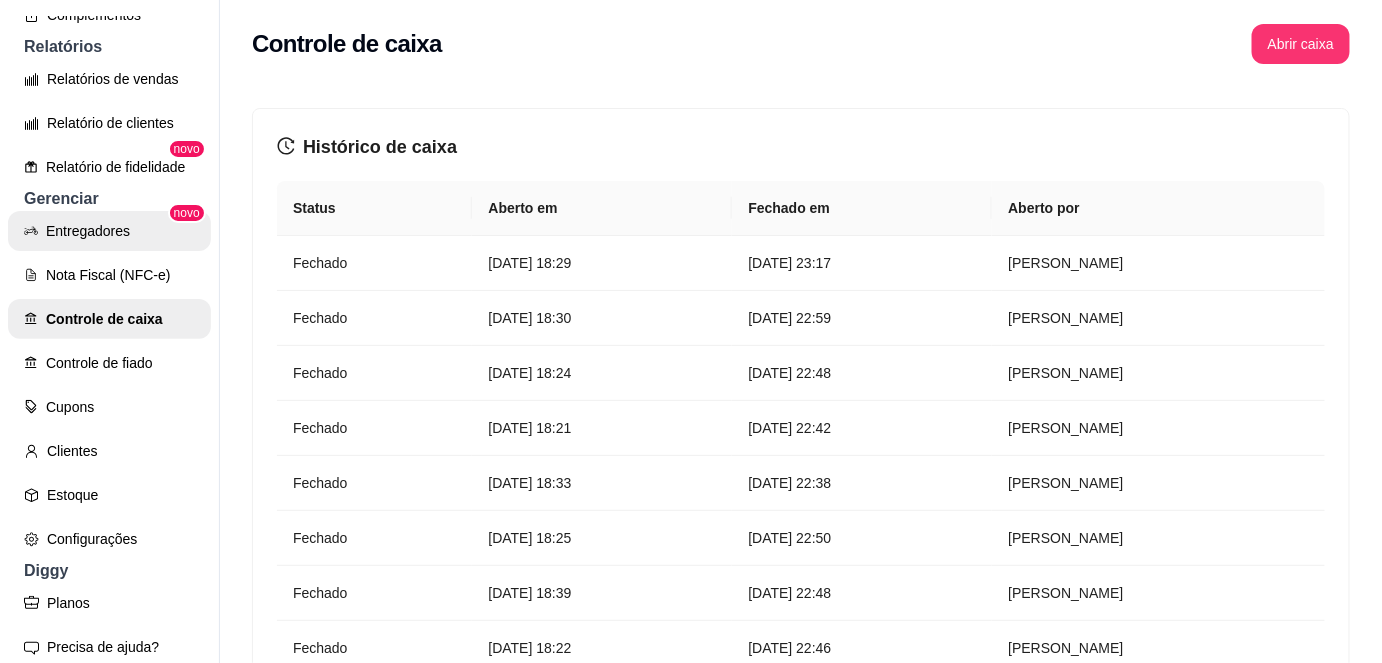 scroll, scrollTop: 621, scrollLeft: 0, axis: vertical 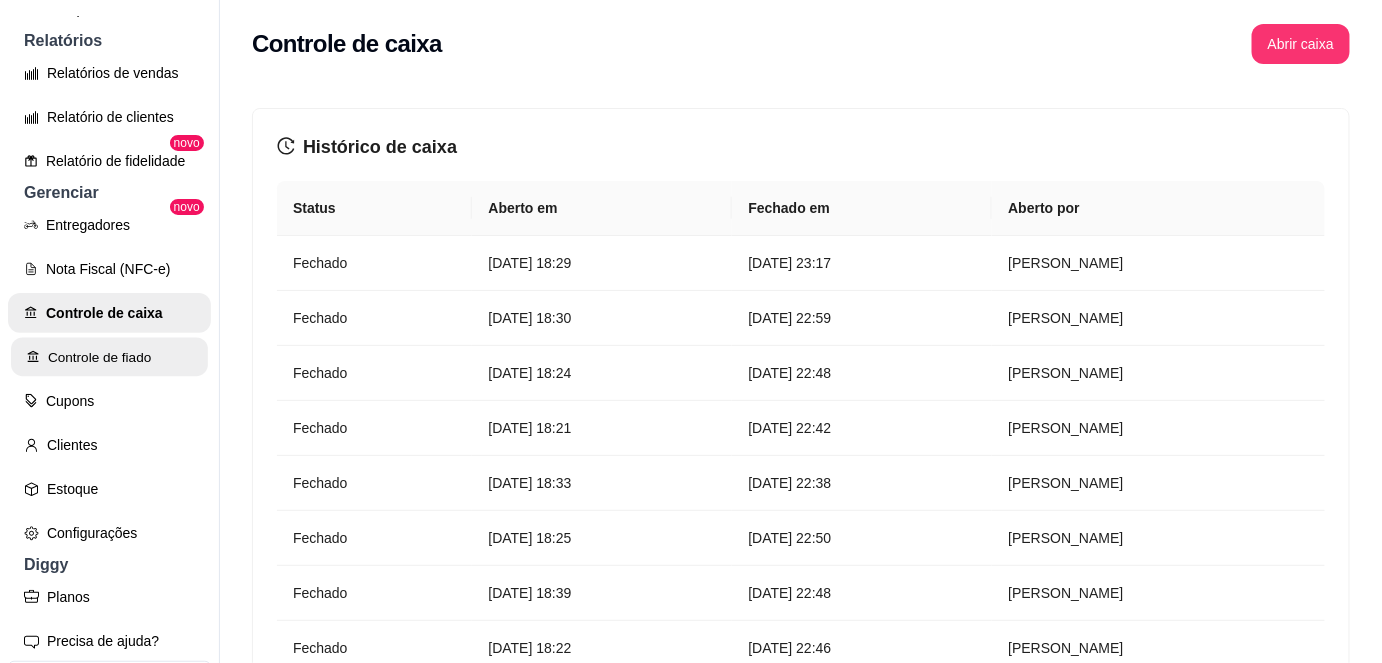 click on "Controle de fiado" at bounding box center (109, 357) 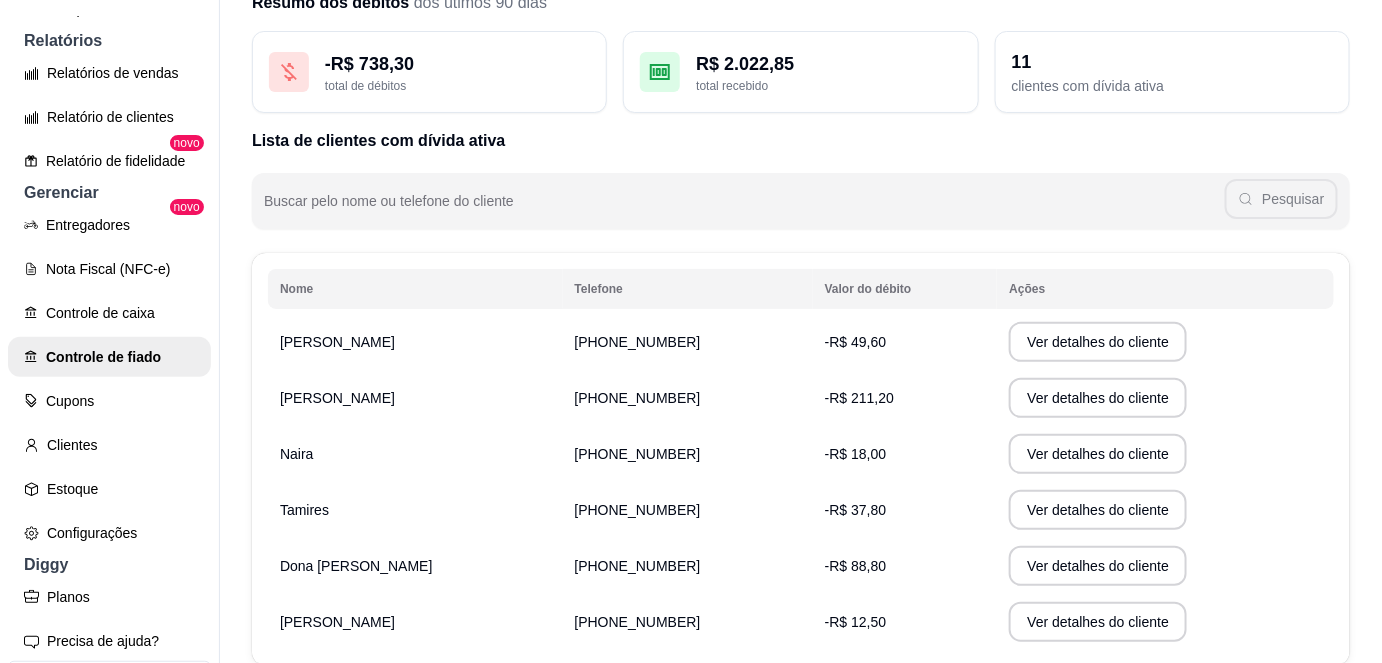 scroll, scrollTop: 104, scrollLeft: 0, axis: vertical 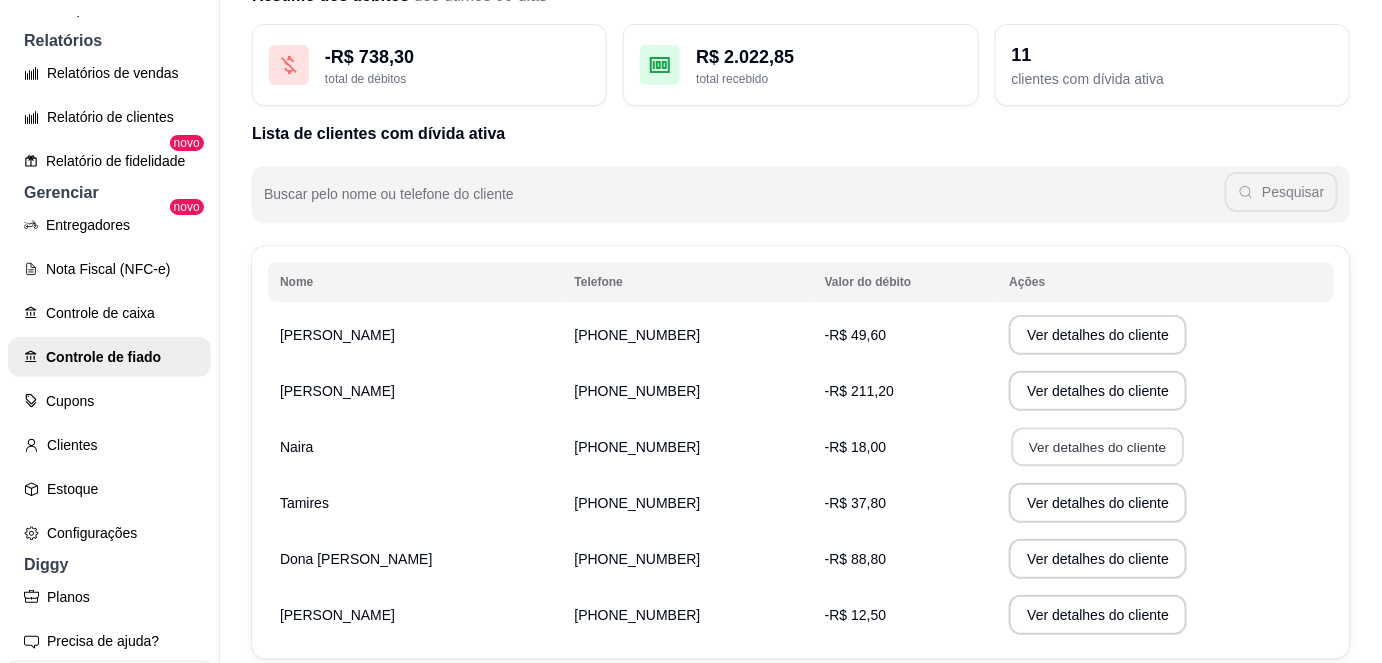 click on "Ver detalhes do cliente" at bounding box center [1098, 447] 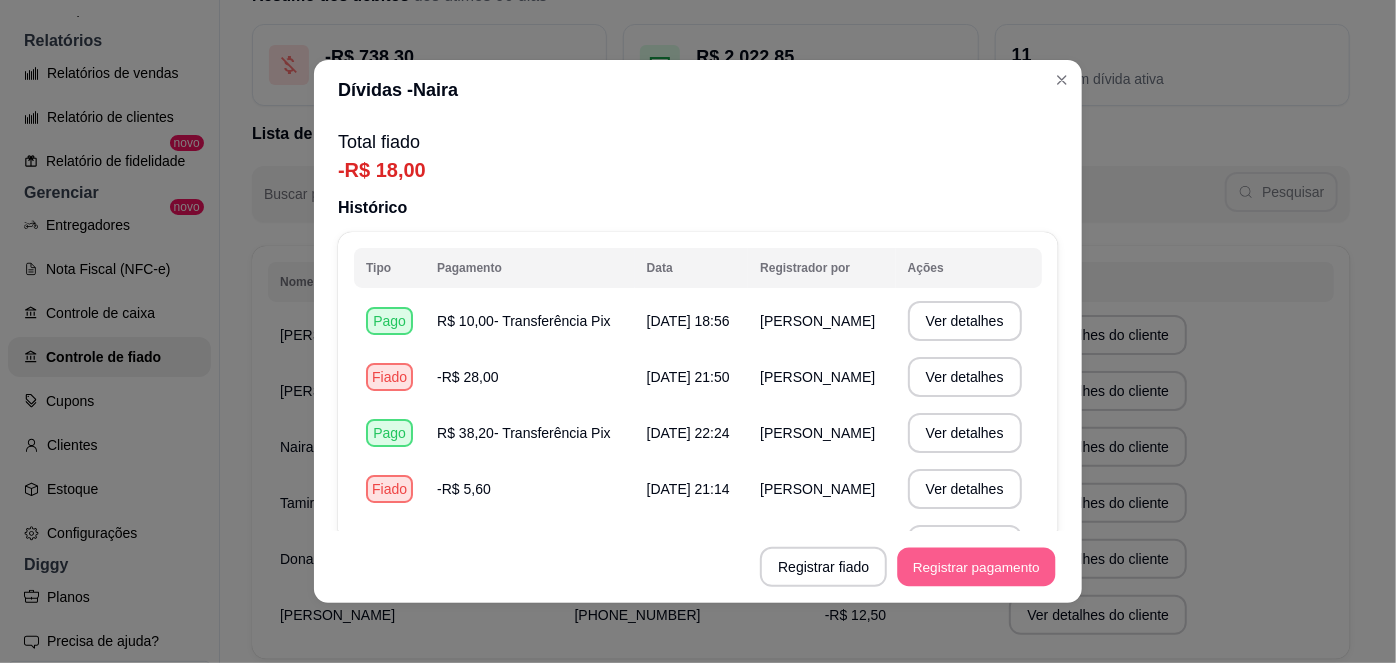 click on "Registrar pagamento" at bounding box center [977, 567] 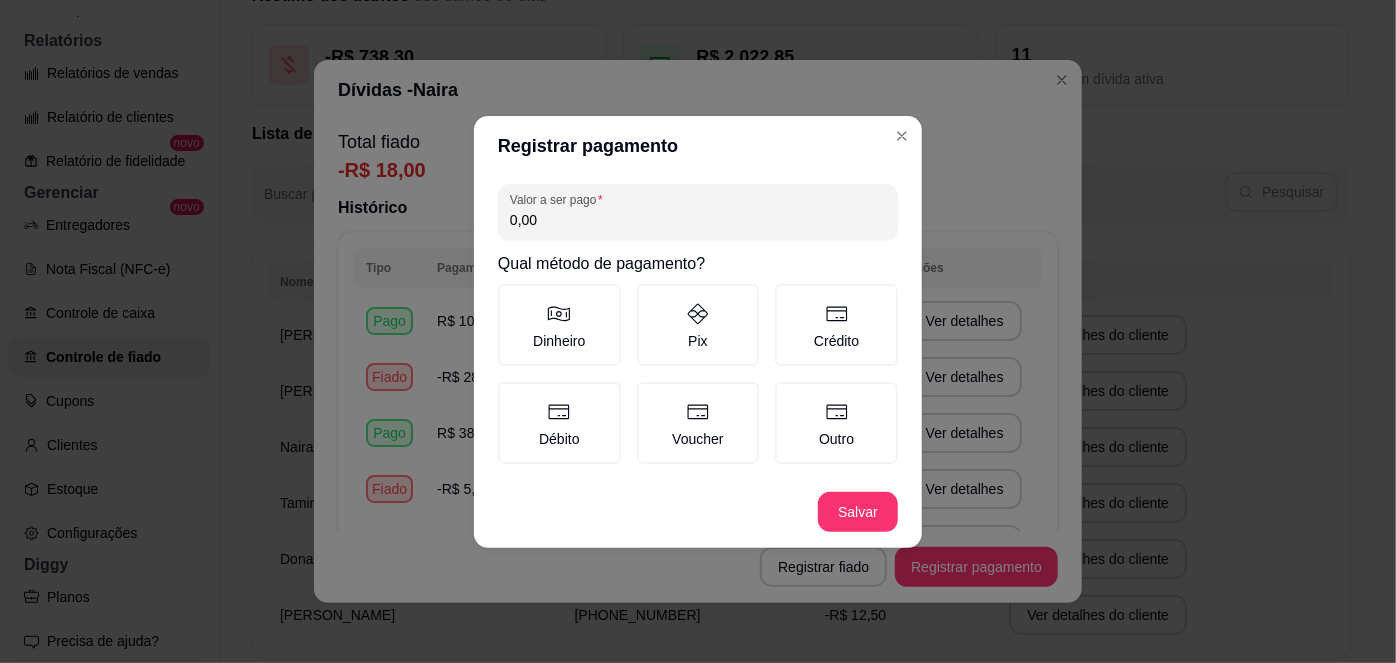 click on "0,00" at bounding box center (698, 220) 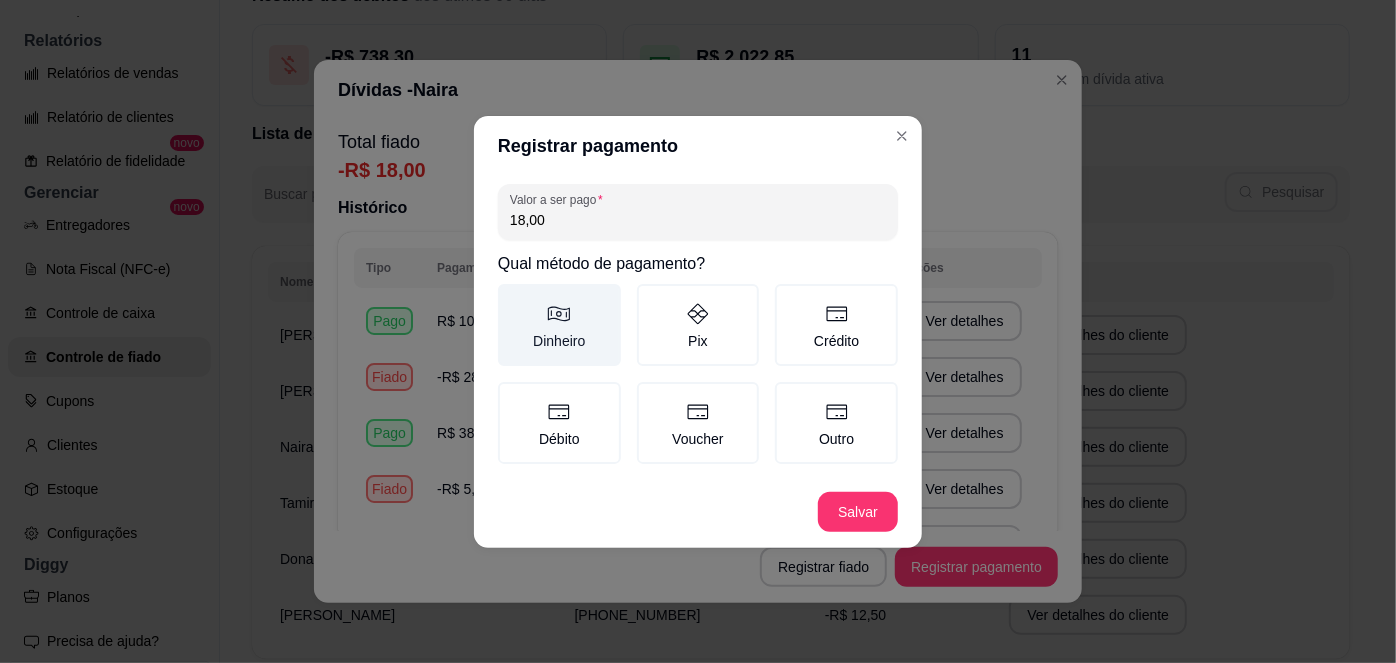 type on "18,00" 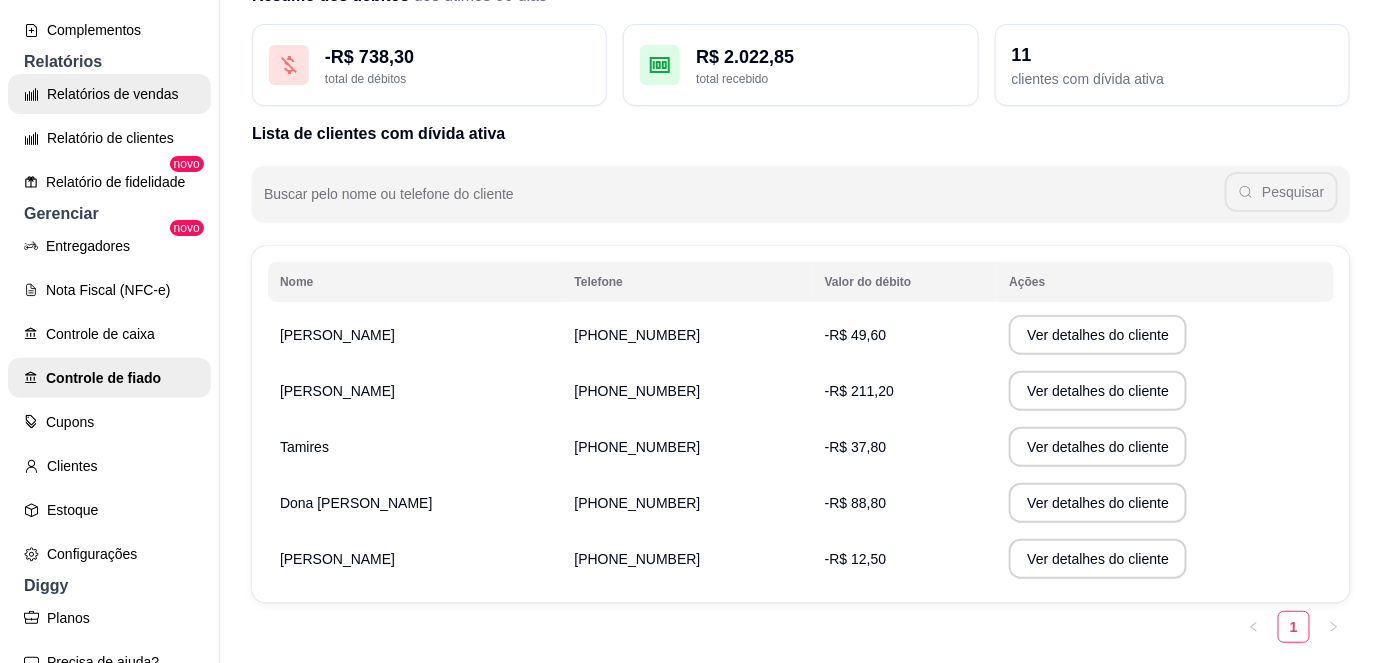scroll, scrollTop: 603, scrollLeft: 0, axis: vertical 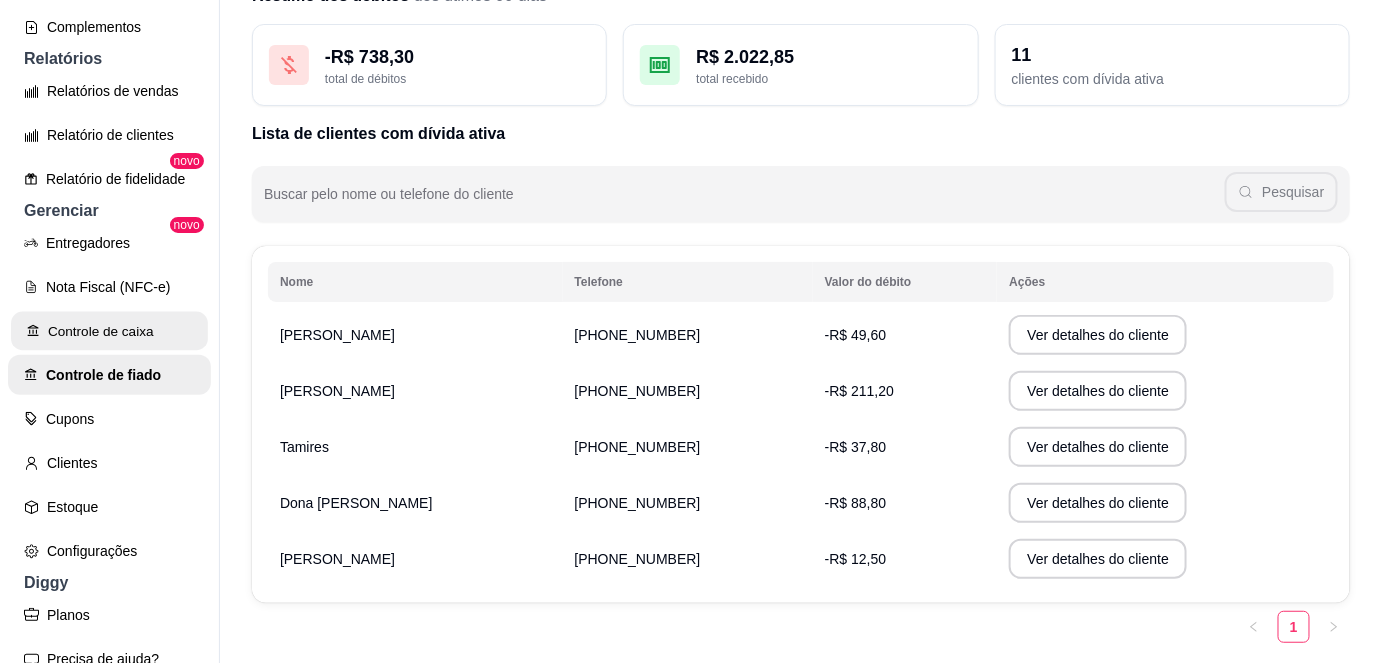 click on "Controle de caixa" at bounding box center [109, 331] 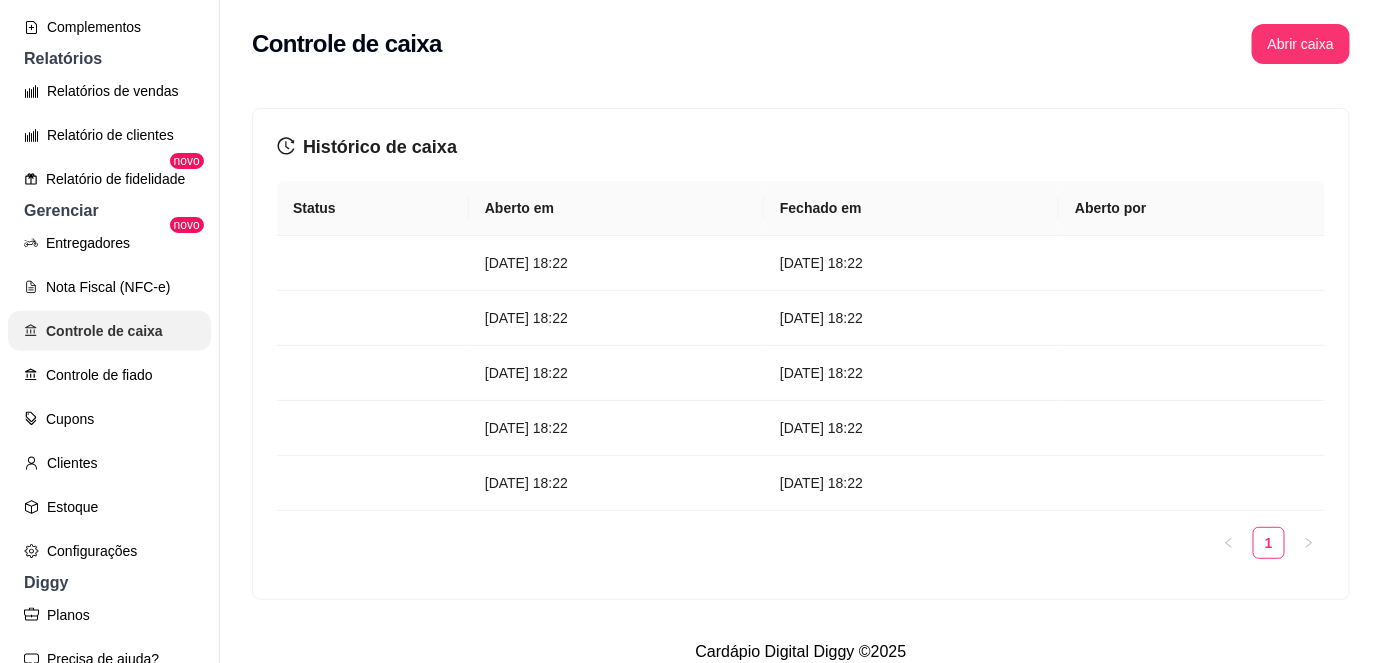 scroll, scrollTop: 0, scrollLeft: 0, axis: both 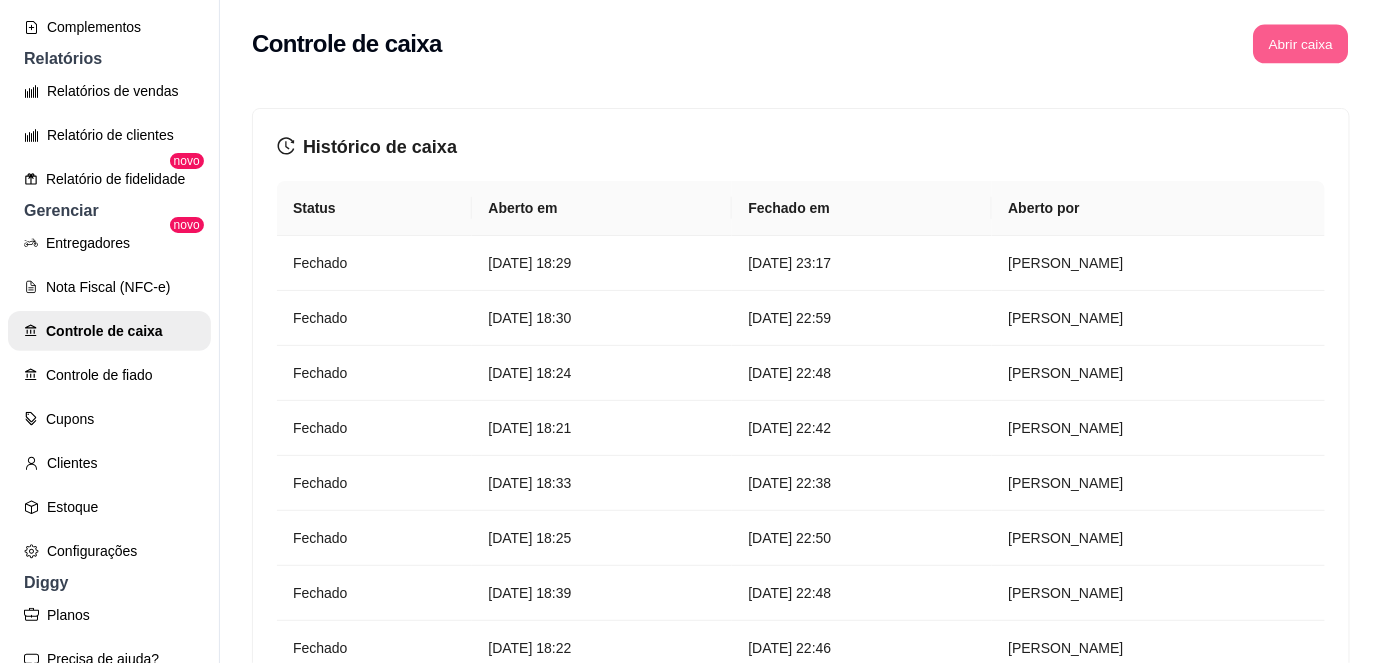 click on "Abrir caixa" at bounding box center [1300, 44] 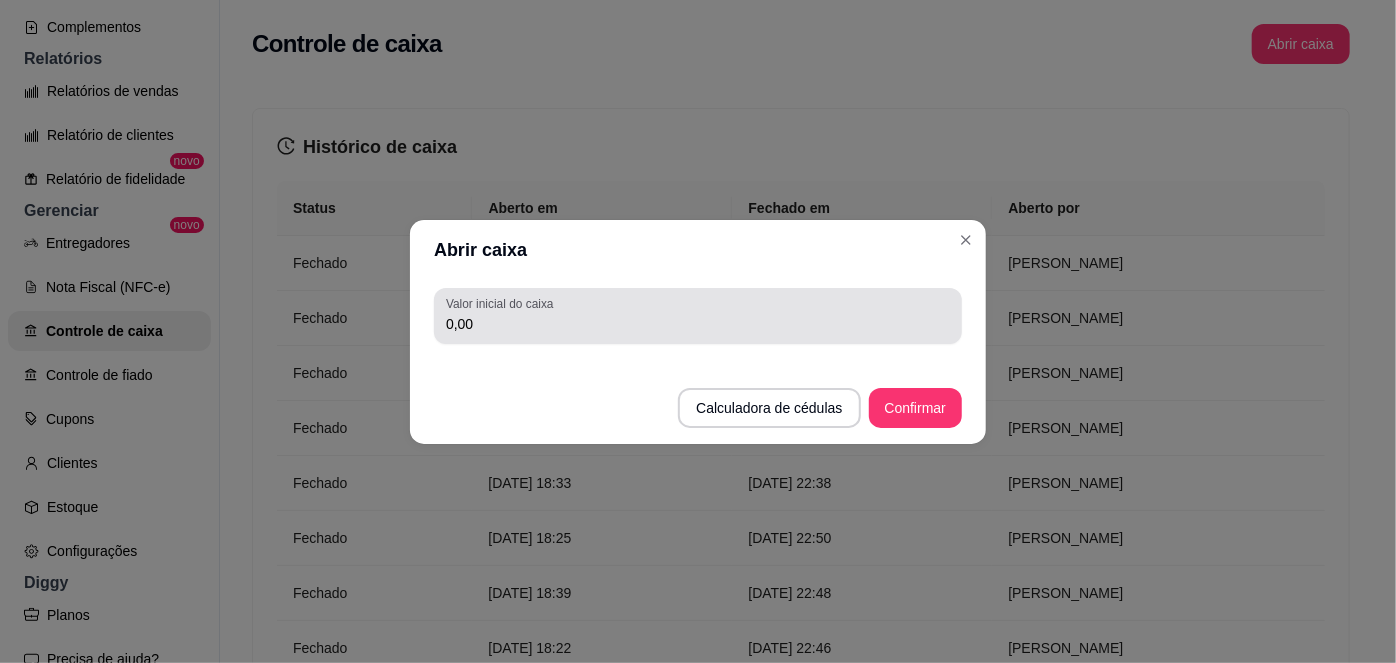 click on "0,00" at bounding box center [698, 316] 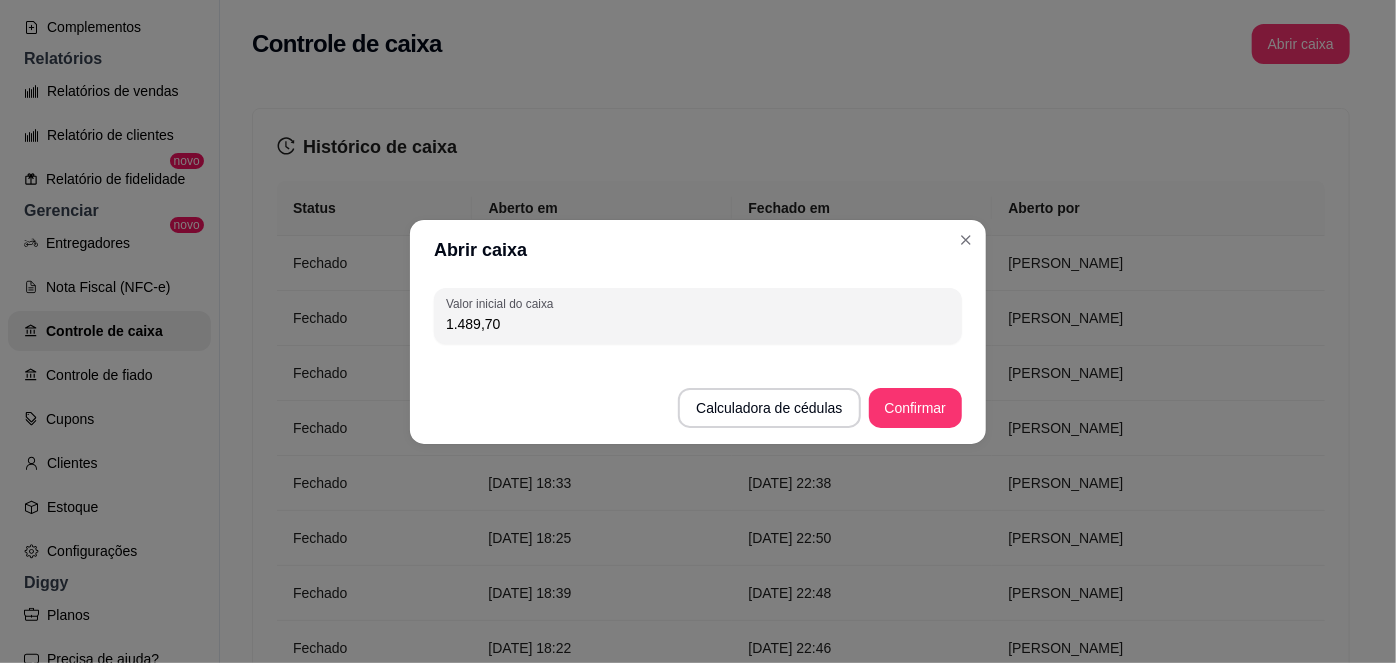 type on "1.489,70" 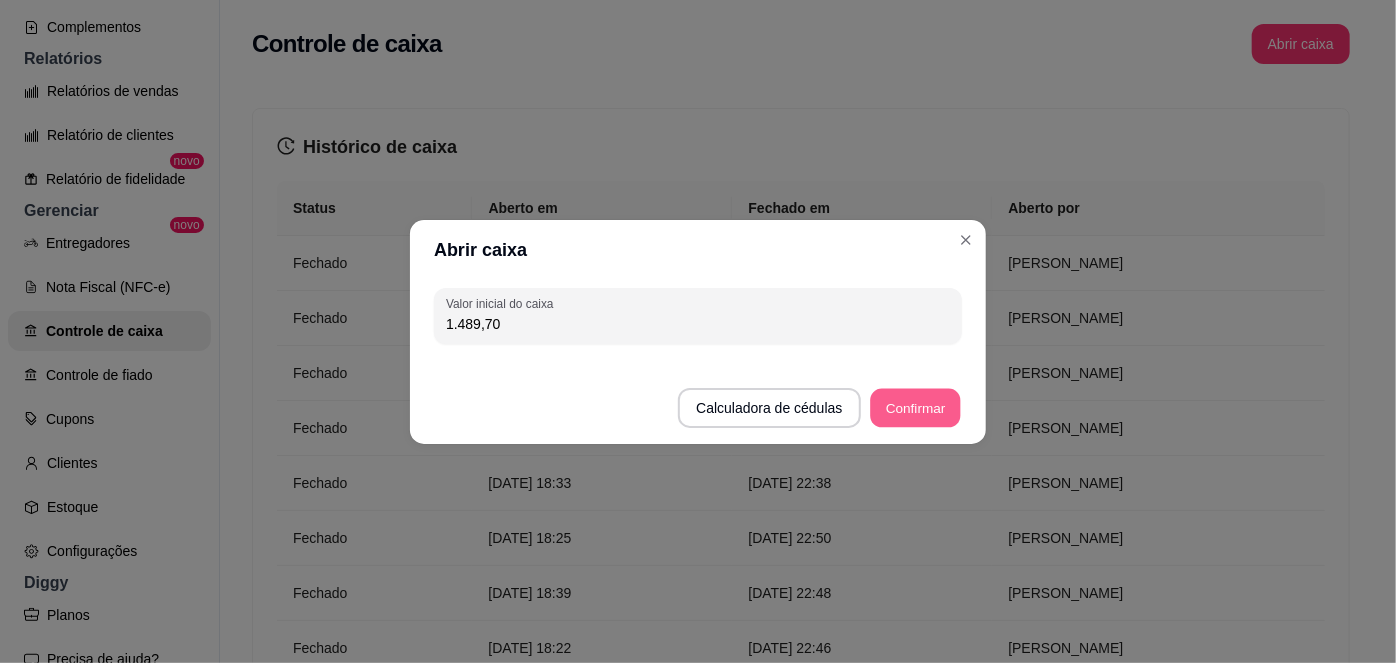 click on "Confirmar" at bounding box center (915, 407) 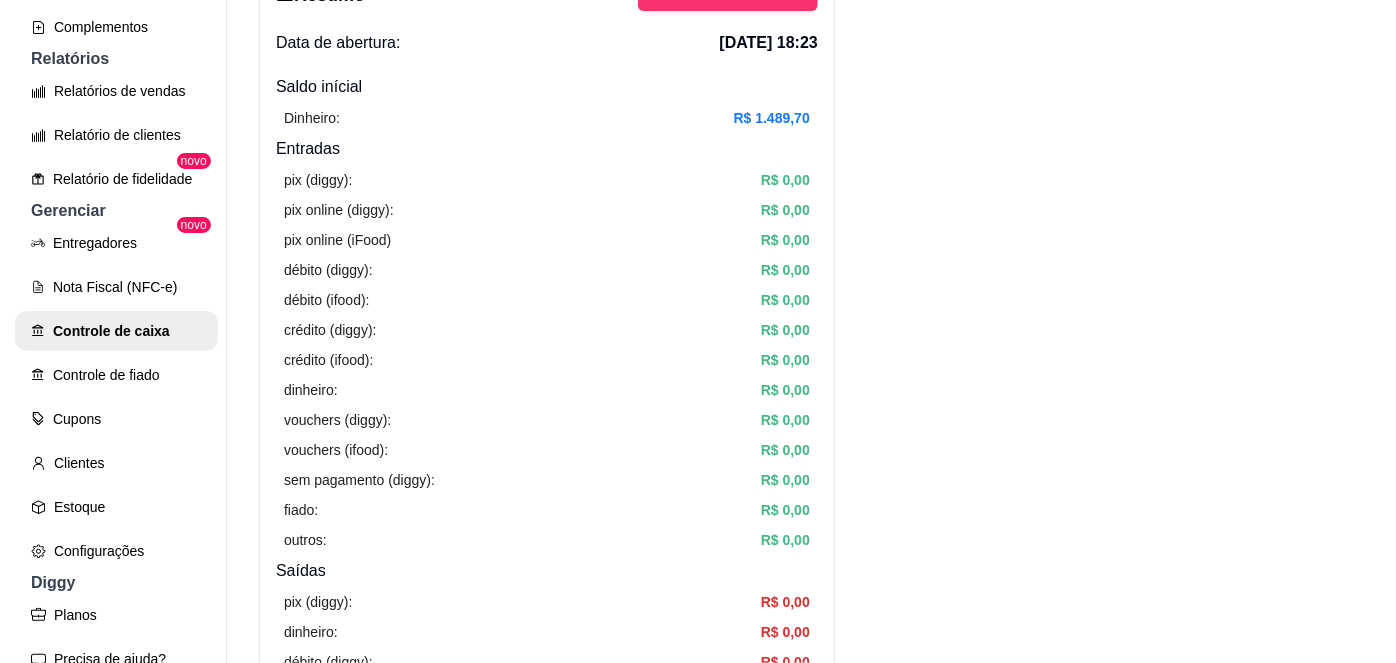 scroll, scrollTop: 0, scrollLeft: 0, axis: both 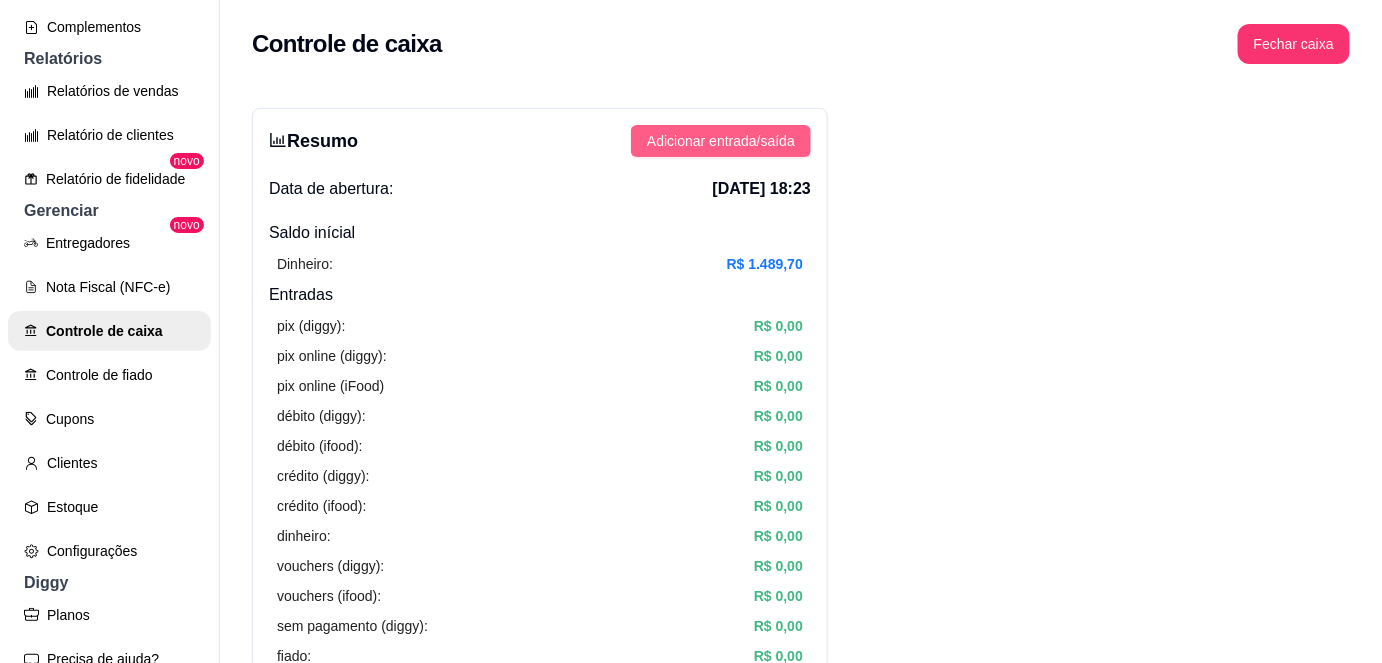 click on "Adicionar entrada/saída" at bounding box center (721, 141) 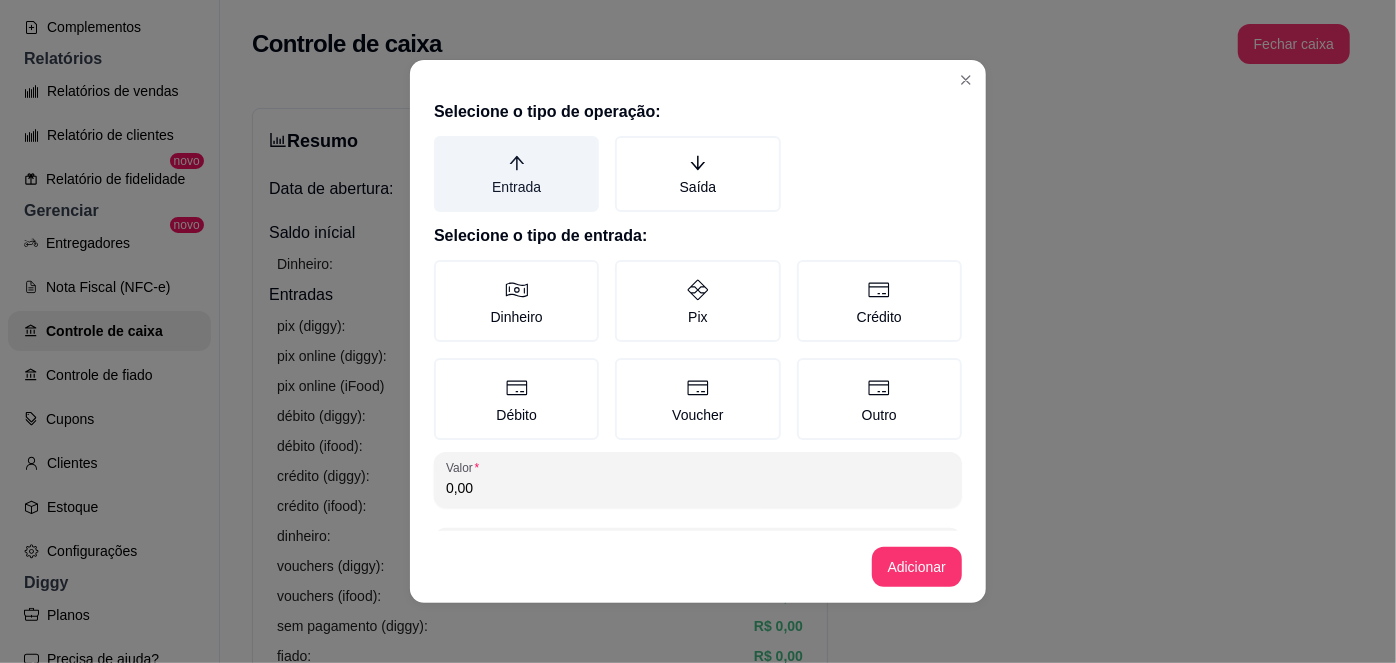 click on "Entrada" at bounding box center (516, 174) 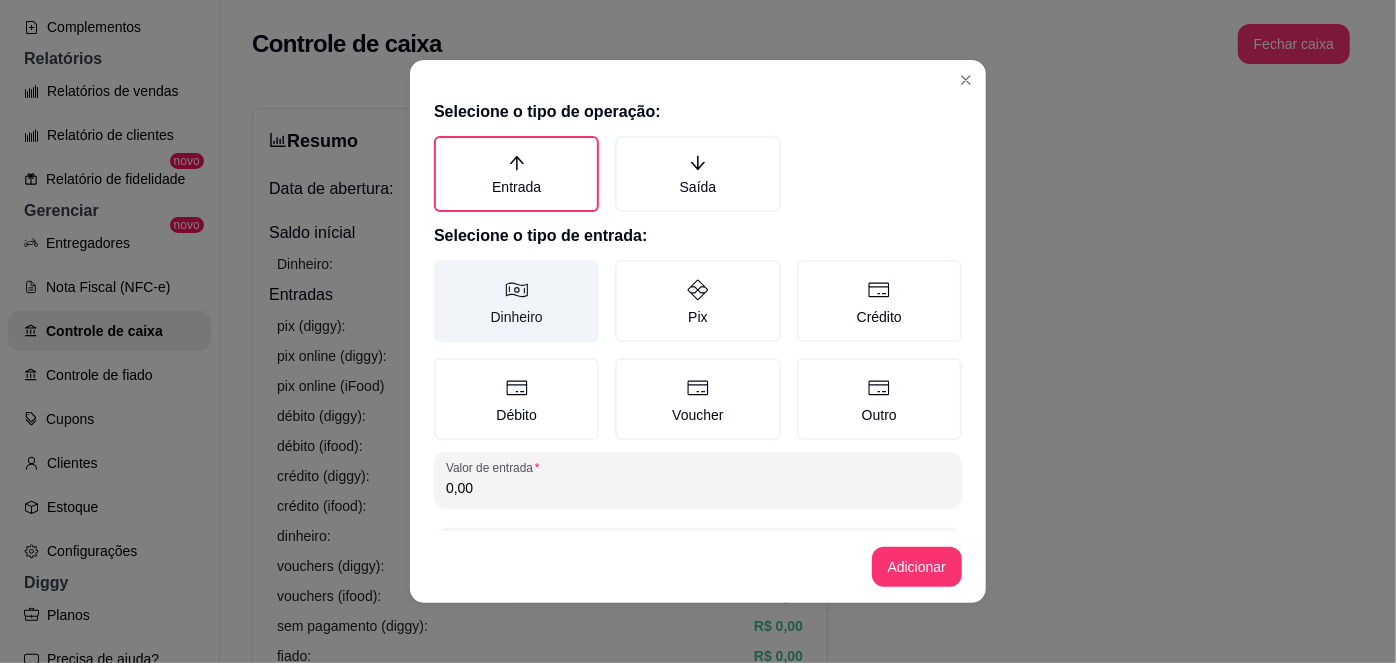 click on "Dinheiro" at bounding box center (516, 301) 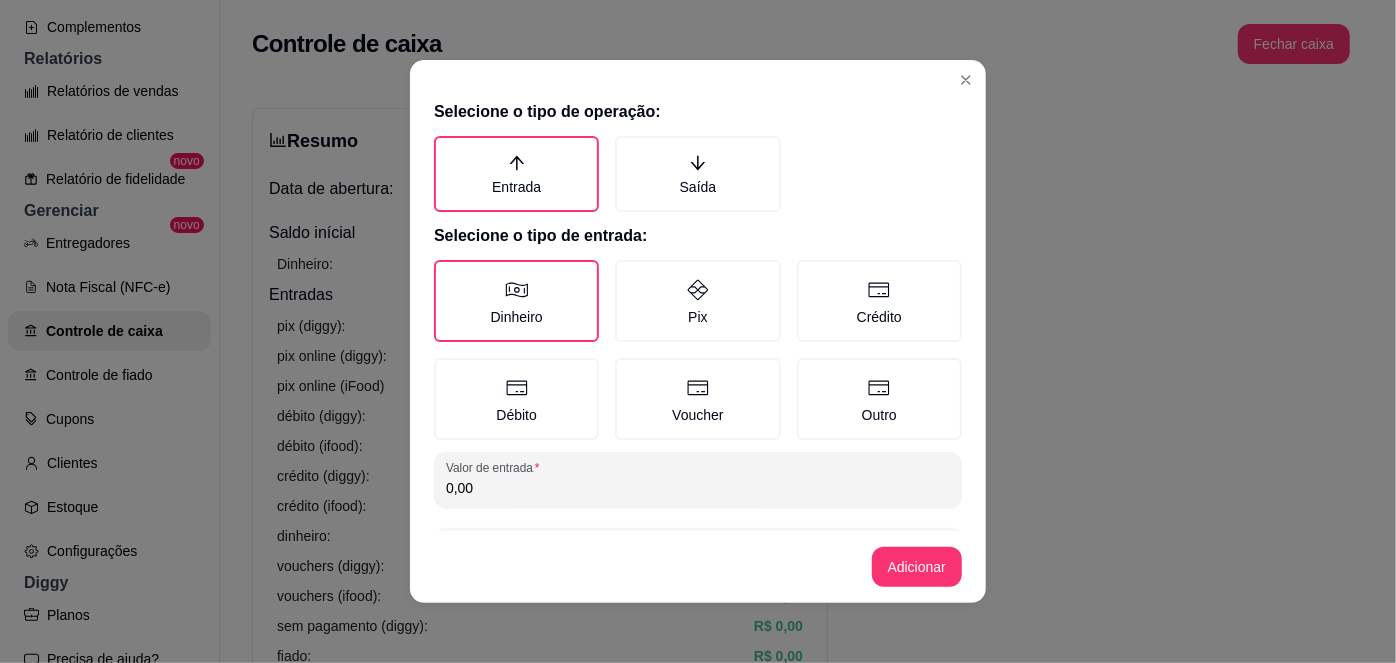 click on "0,00" at bounding box center [698, 488] 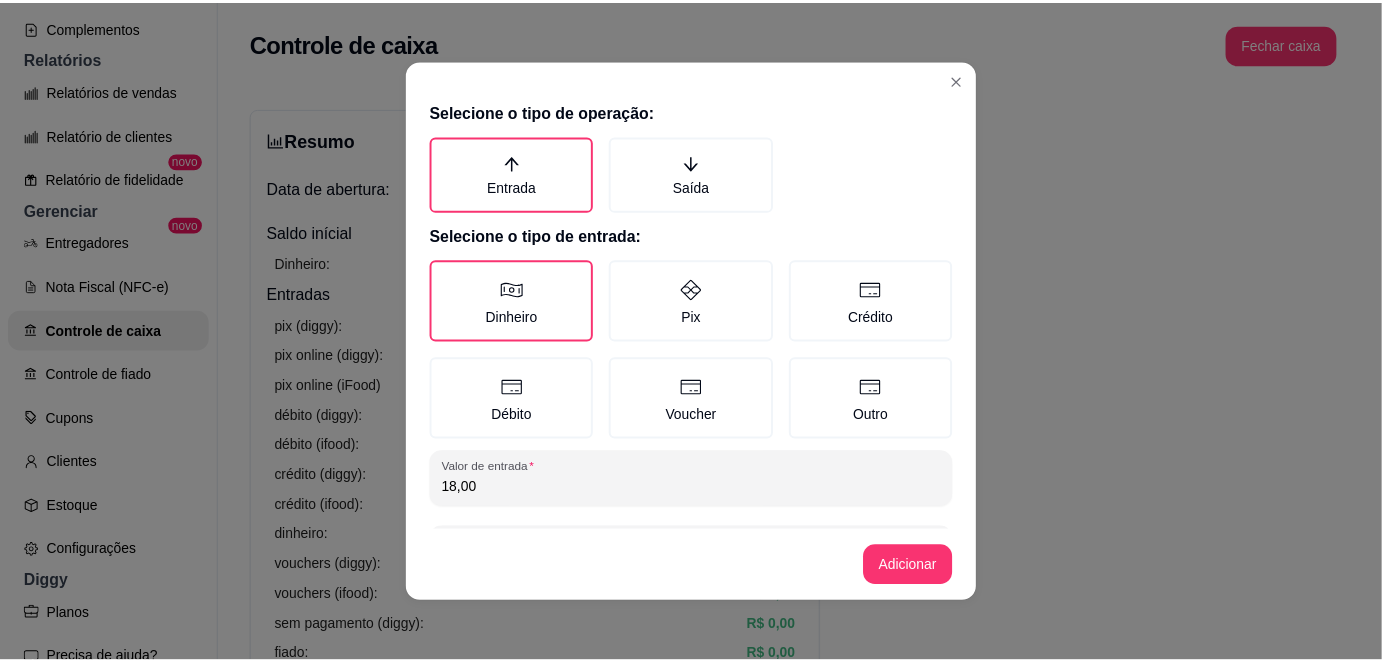 scroll, scrollTop: 81, scrollLeft: 0, axis: vertical 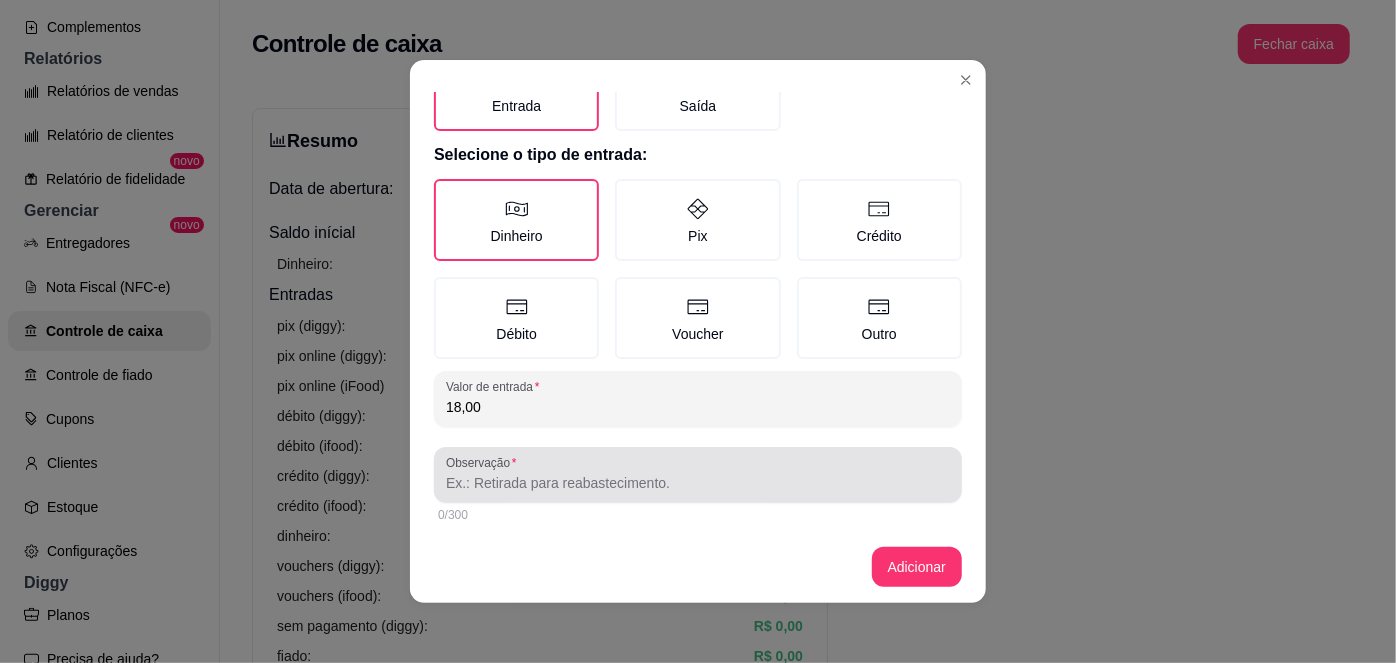 type on "18,00" 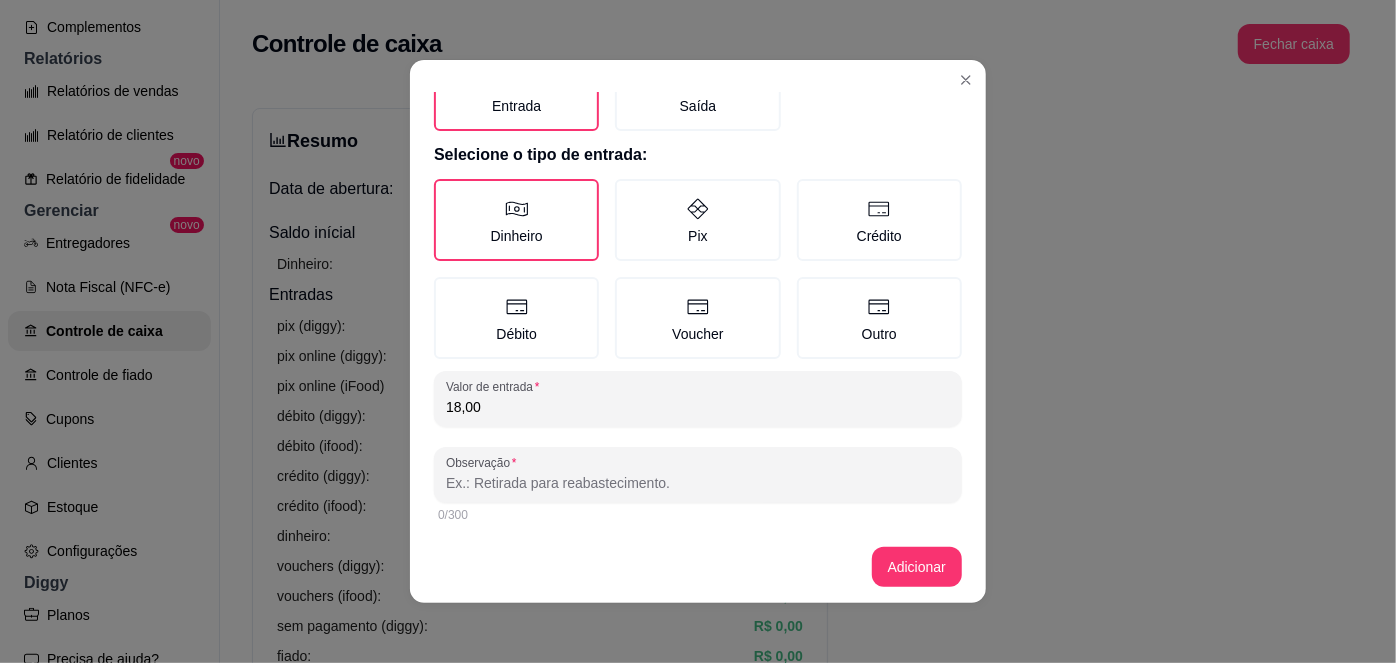 click on "Observação" at bounding box center (698, 483) 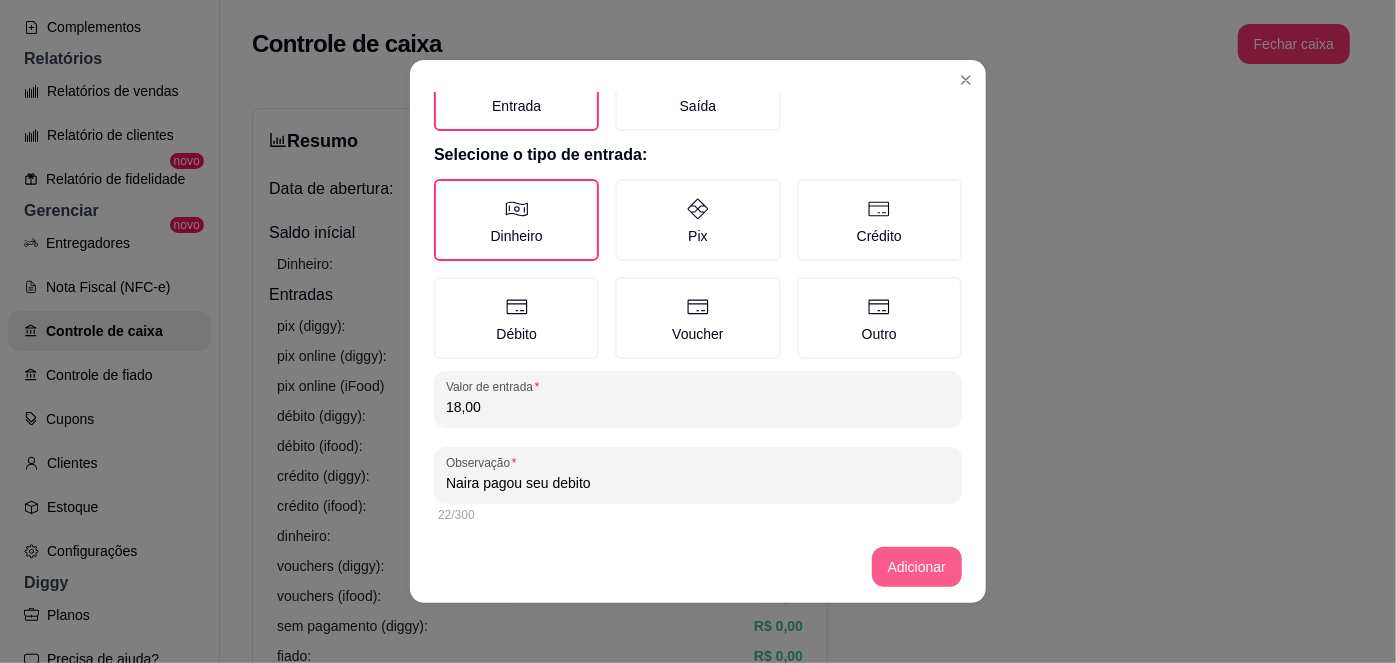type on "Naira pagou seu debito" 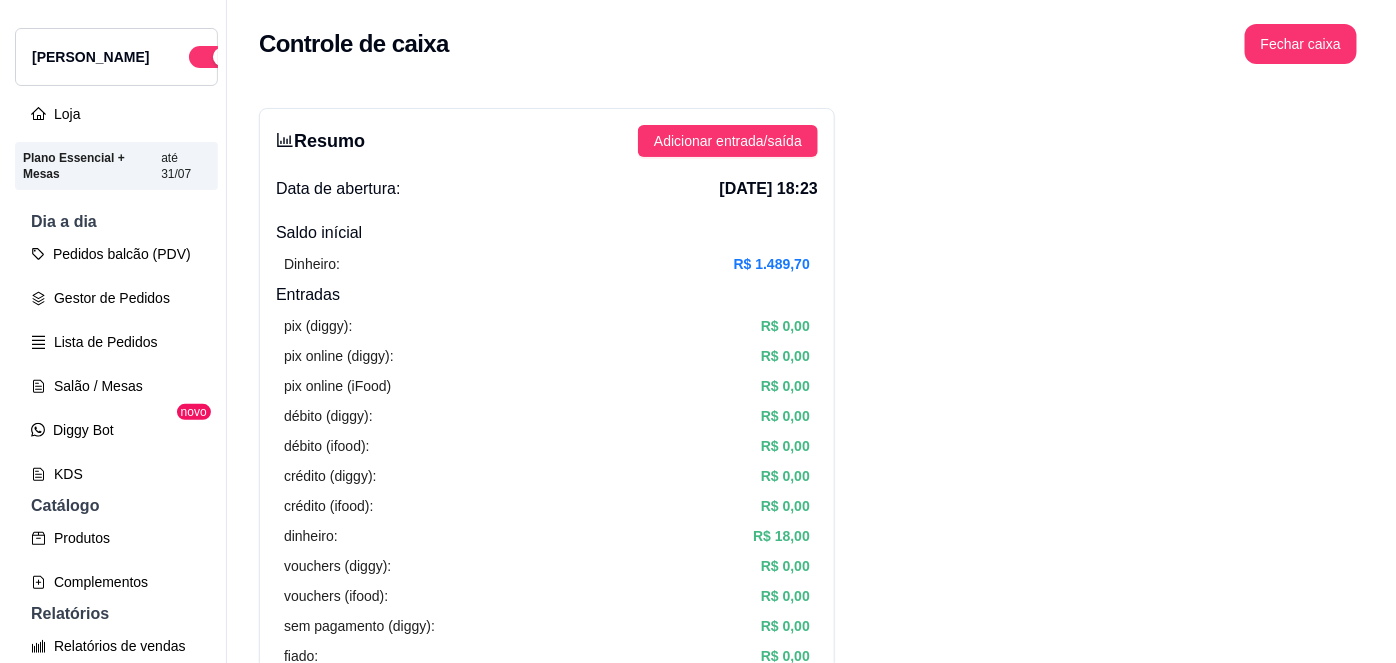 scroll, scrollTop: 0, scrollLeft: 0, axis: both 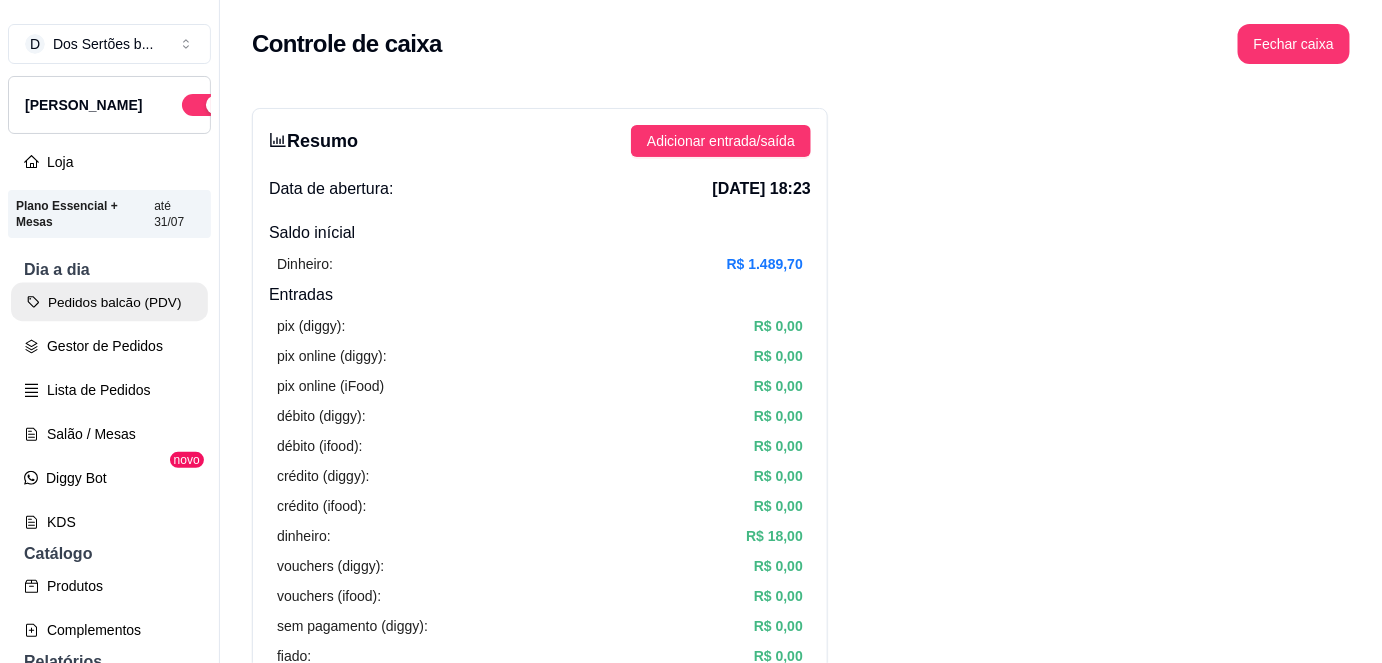 click on "Pedidos balcão (PDV)" at bounding box center [109, 302] 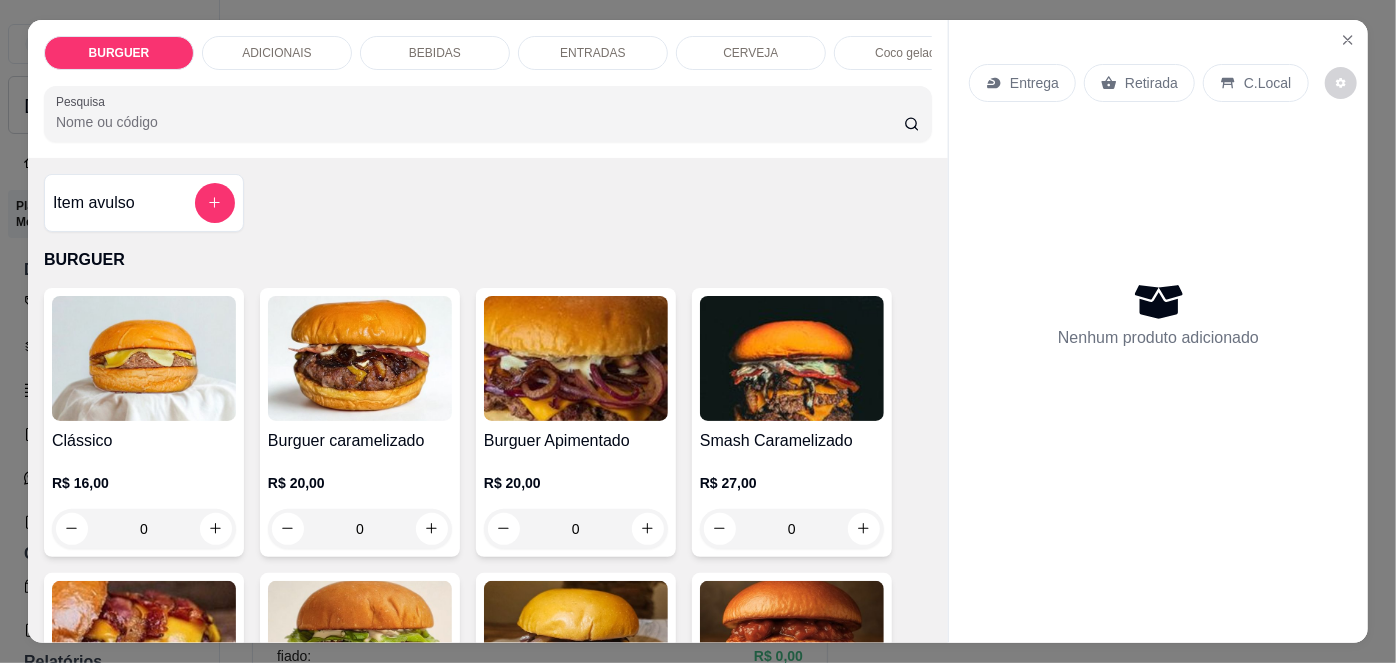 scroll, scrollTop: 74, scrollLeft: 0, axis: vertical 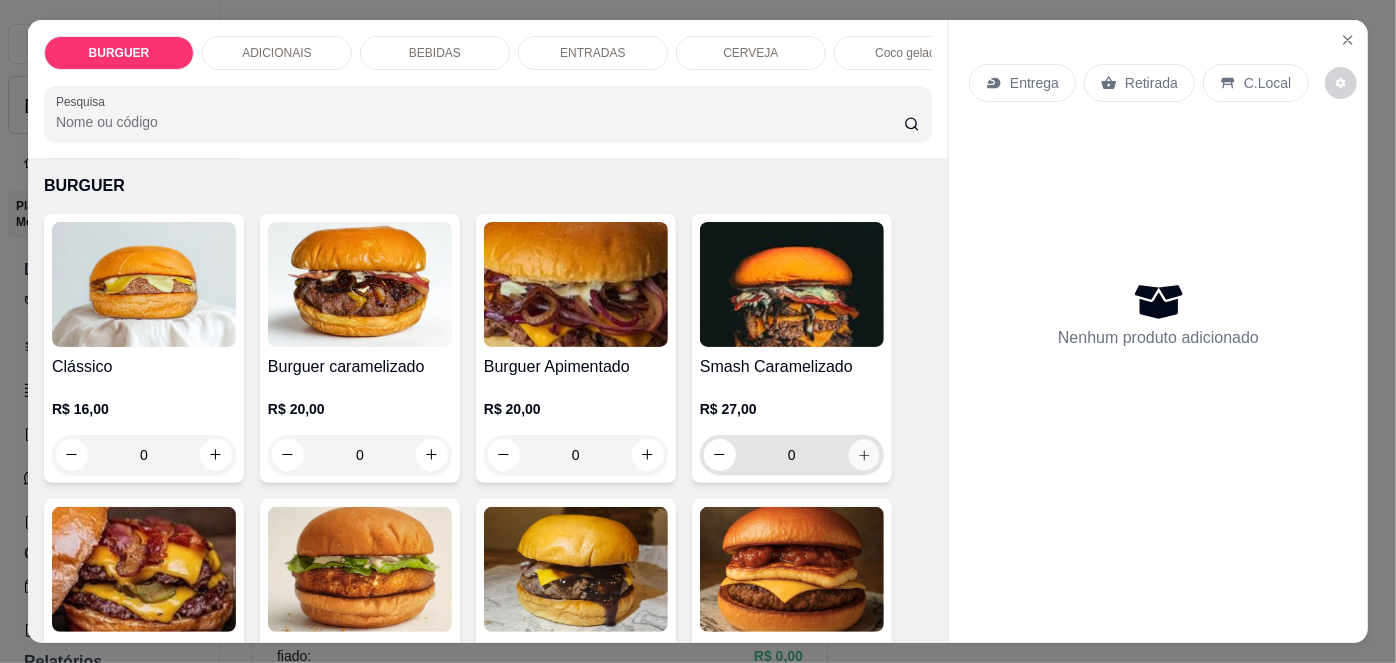 click 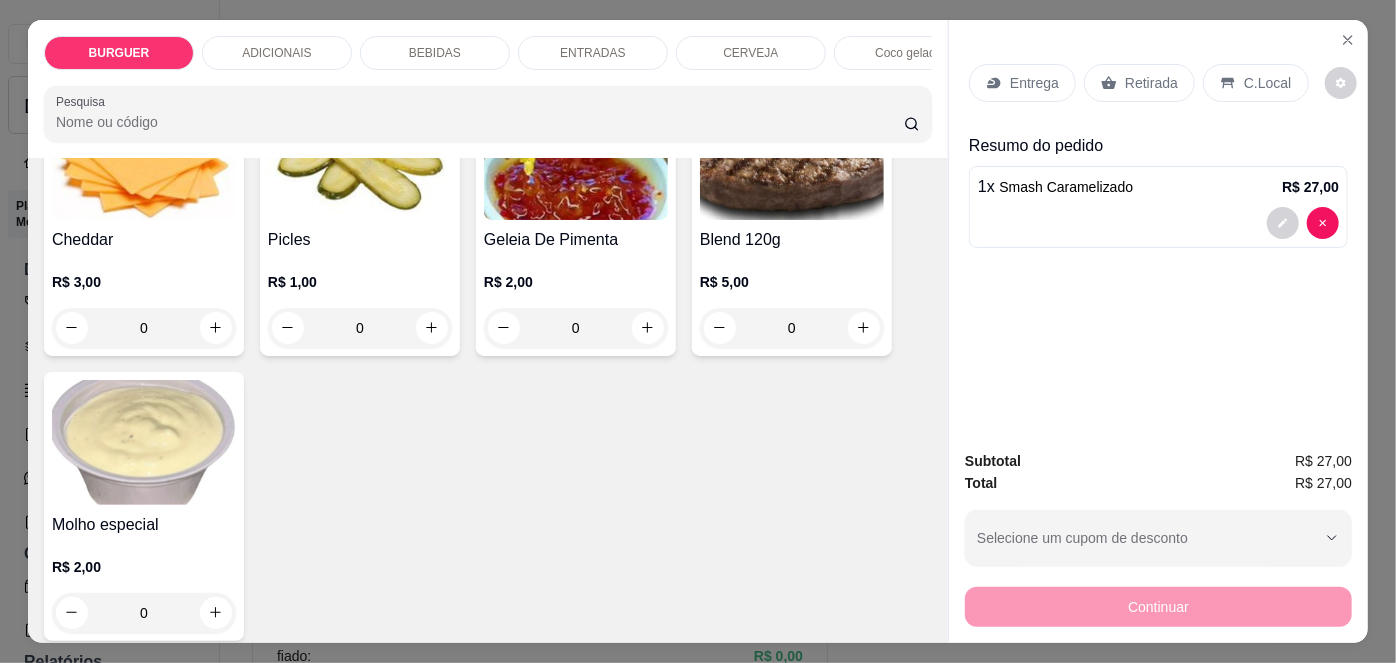 scroll, scrollTop: 1079, scrollLeft: 0, axis: vertical 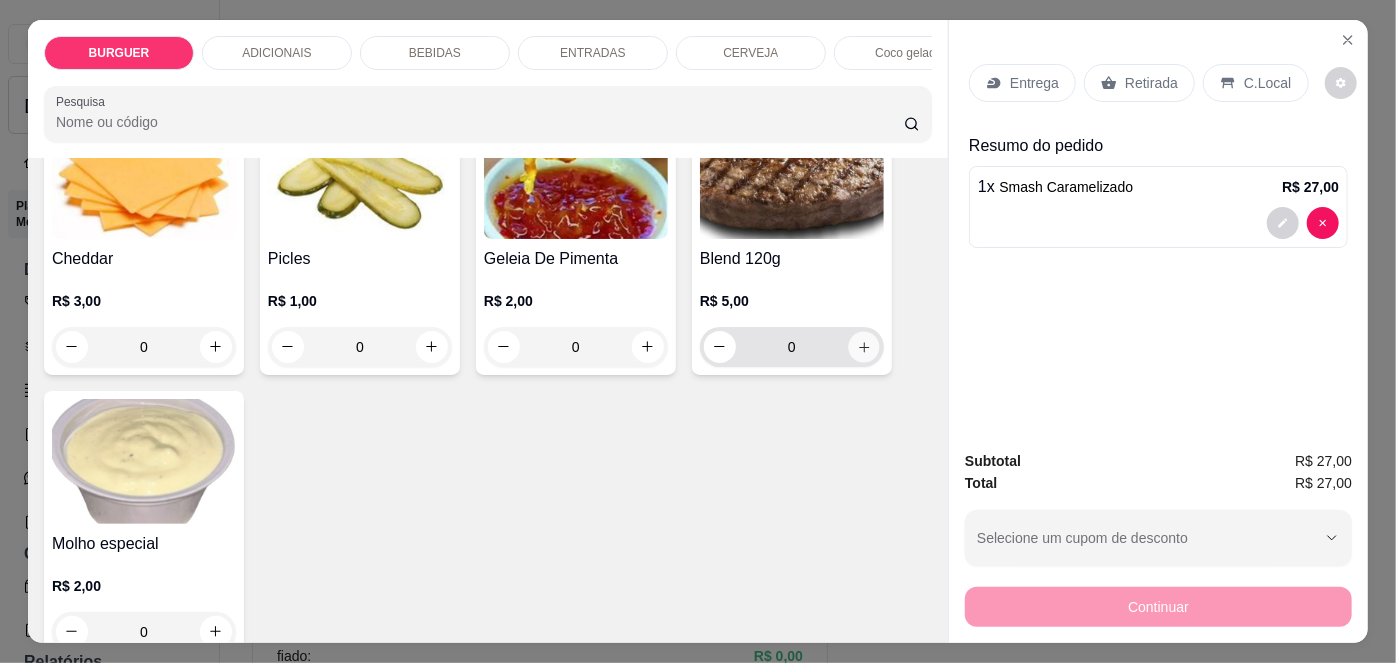 click 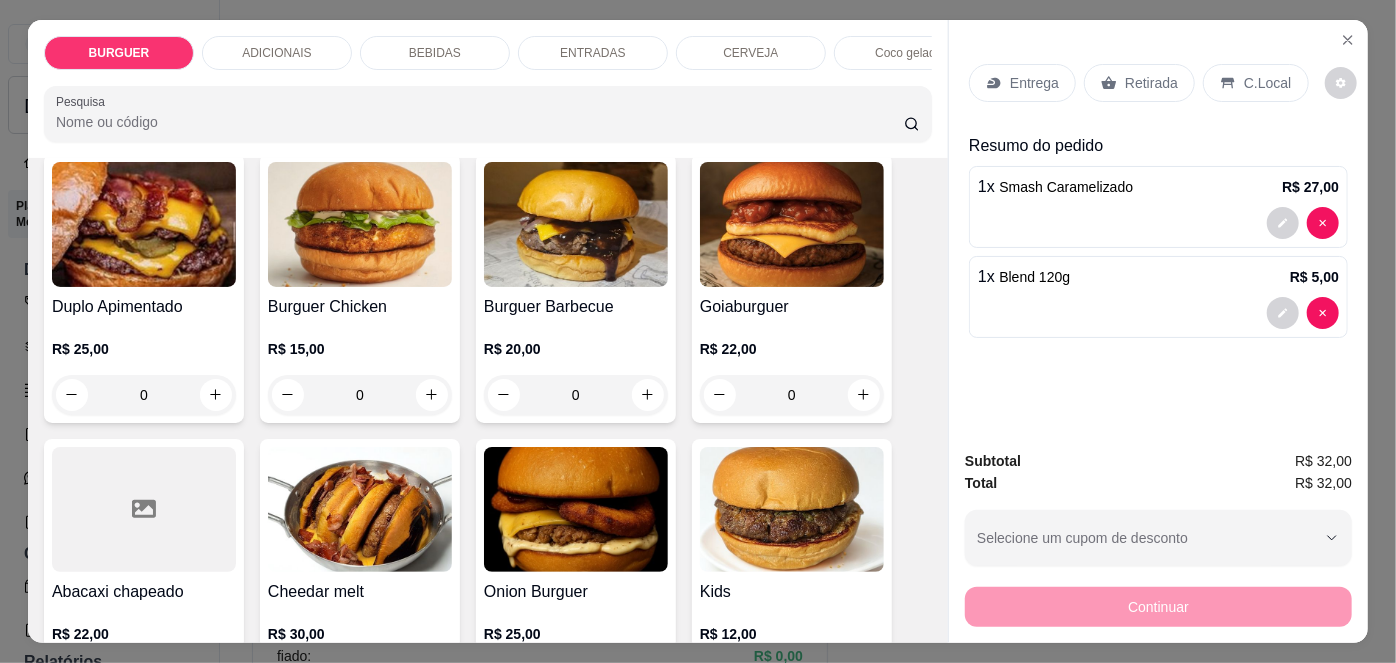scroll, scrollTop: 387, scrollLeft: 0, axis: vertical 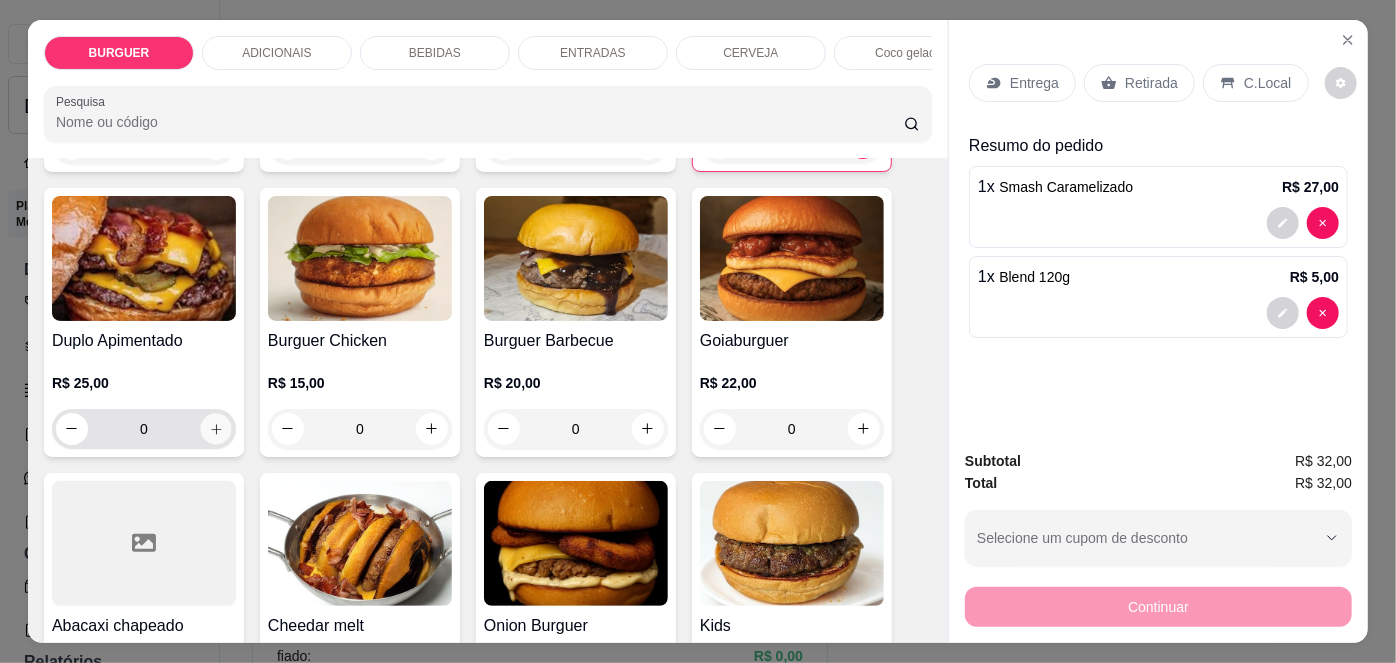 click at bounding box center (215, 428) 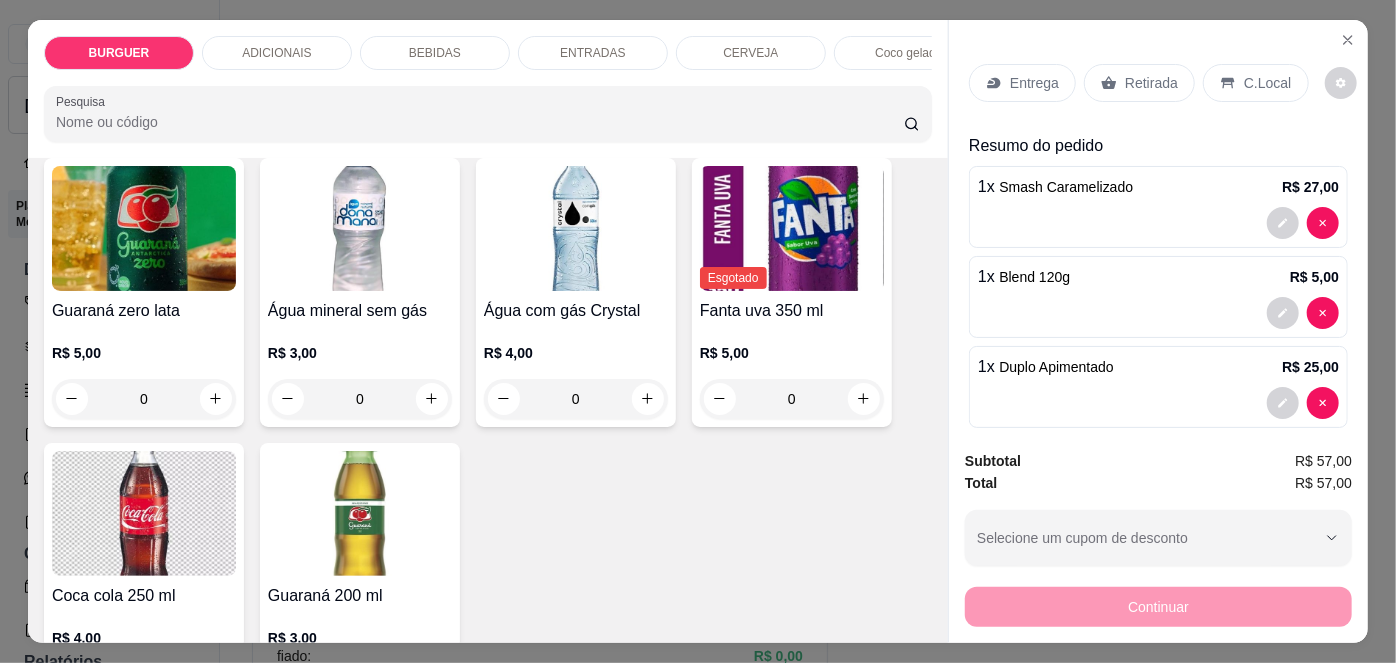 scroll, scrollTop: 2614, scrollLeft: 0, axis: vertical 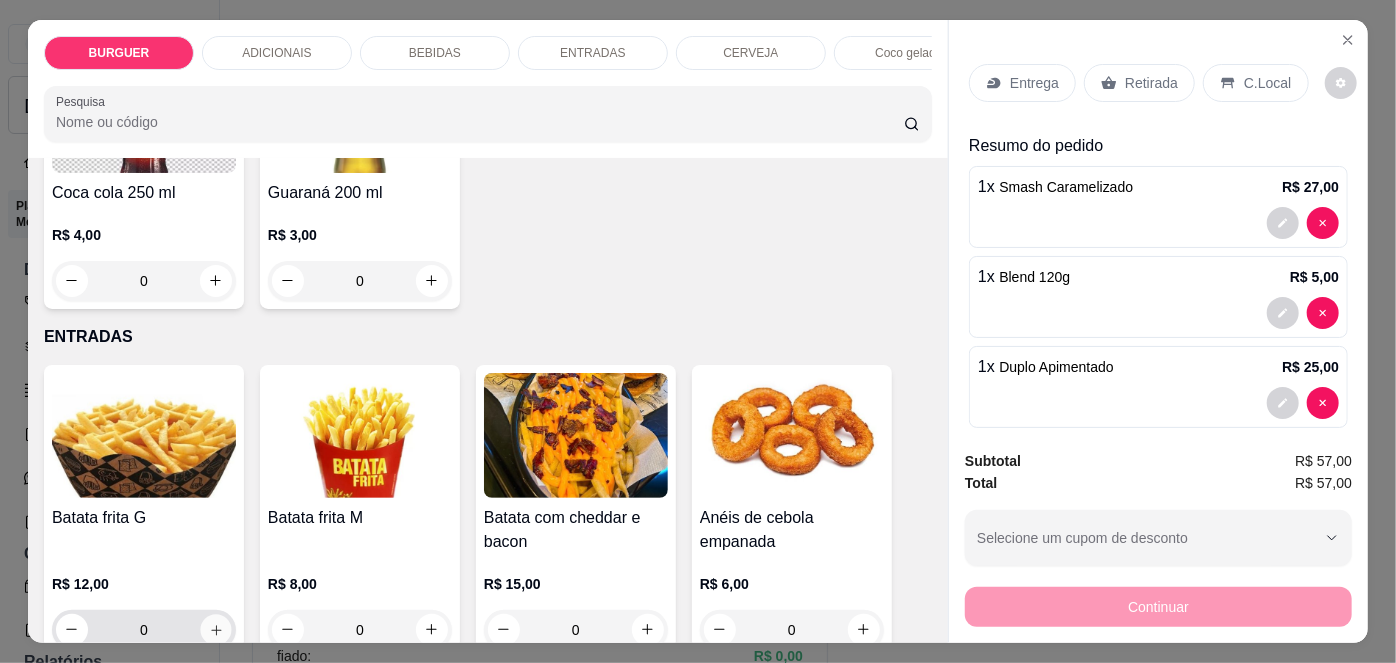 click 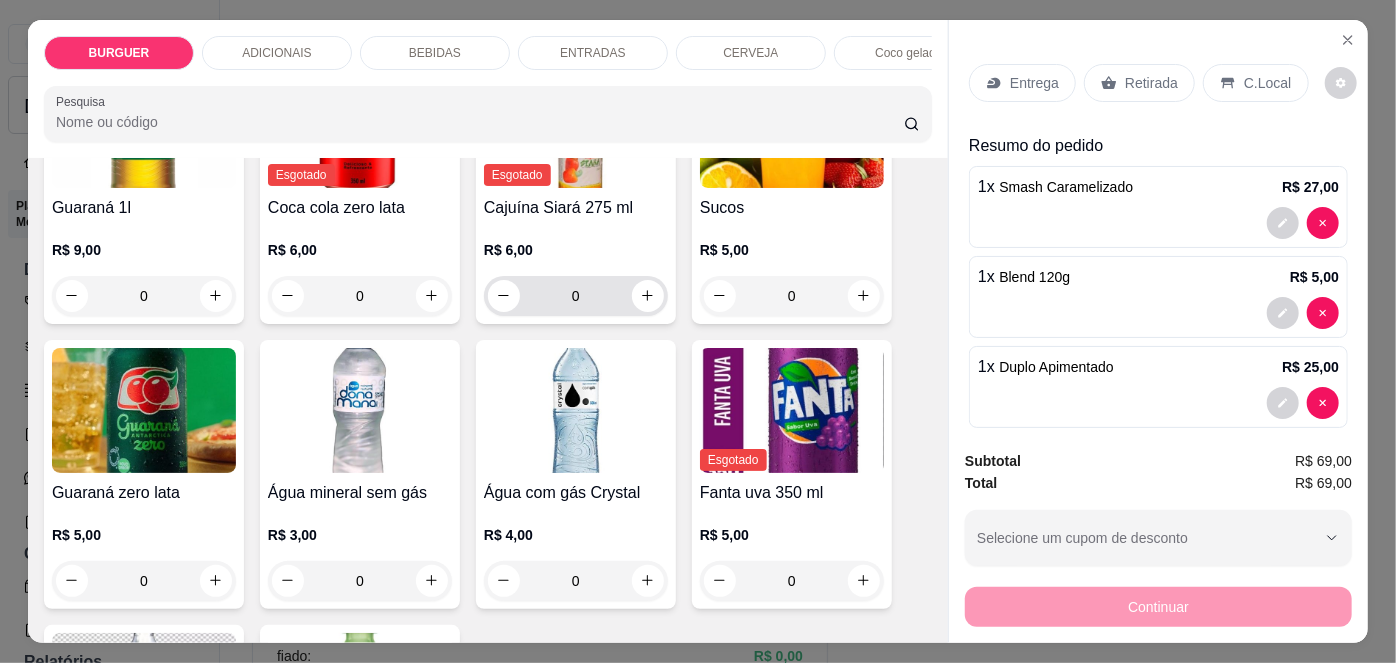 scroll, scrollTop: 2048, scrollLeft: 0, axis: vertical 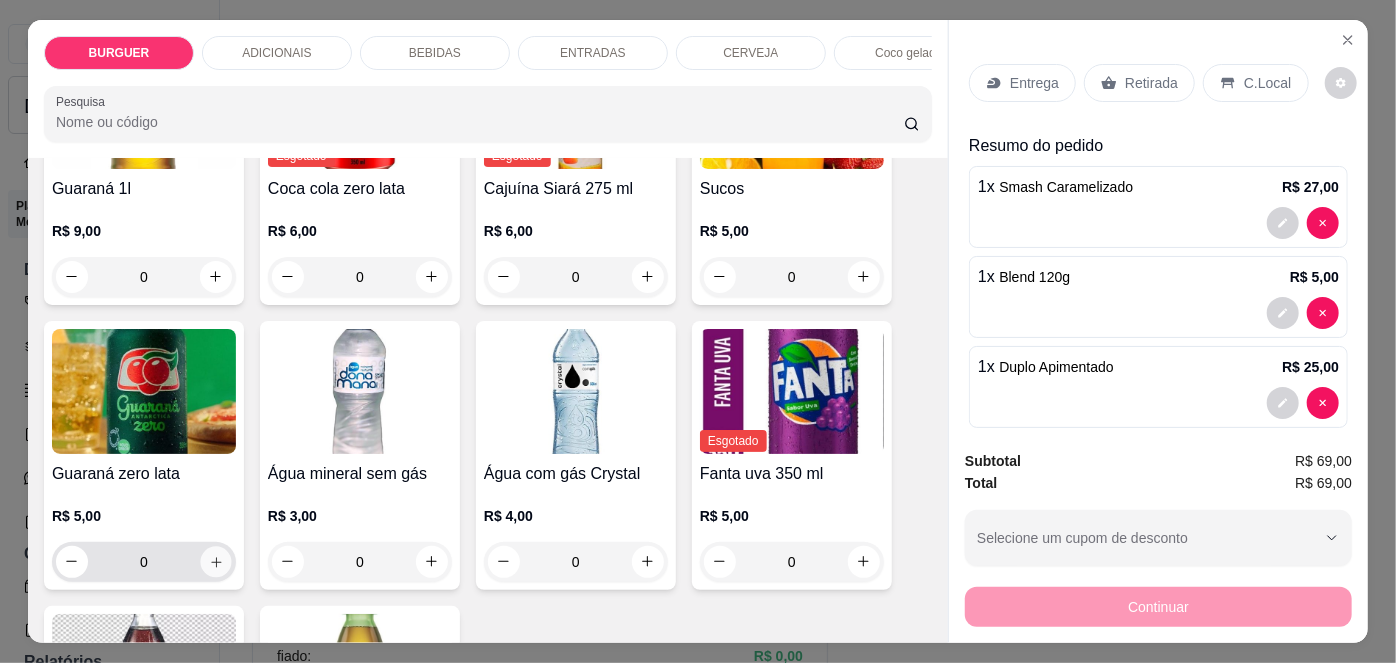 click 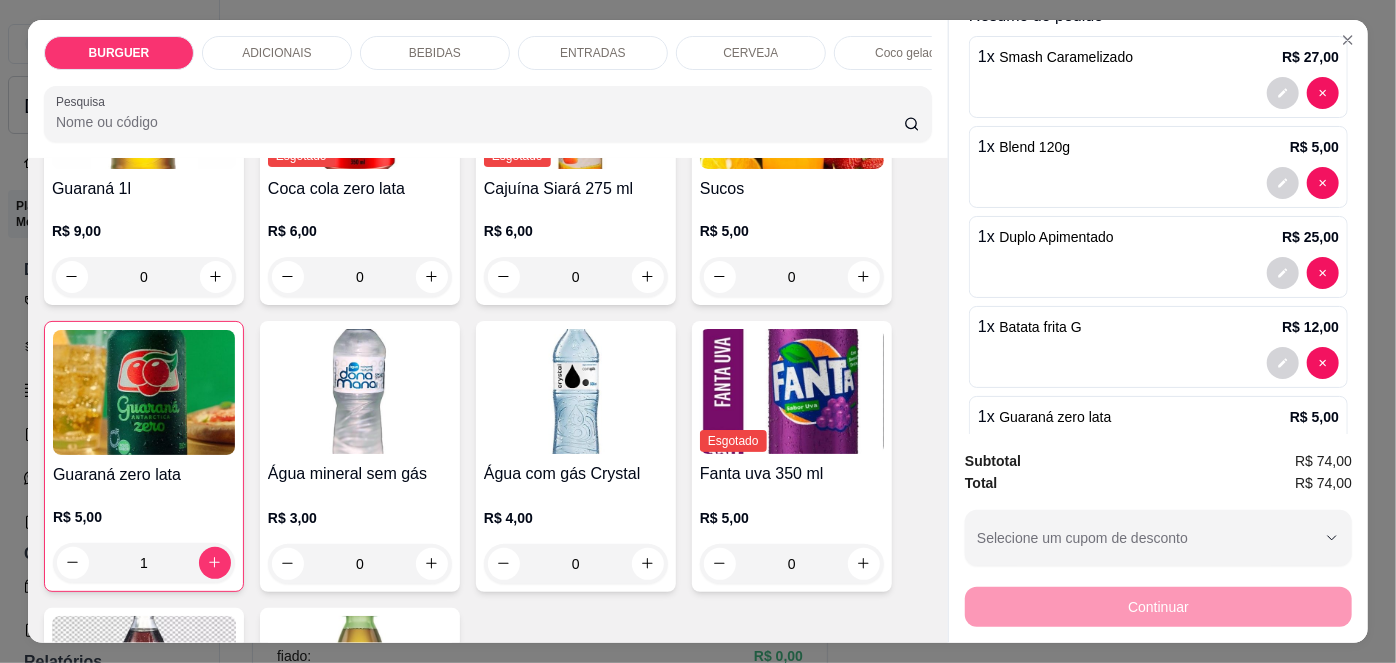 scroll, scrollTop: 0, scrollLeft: 0, axis: both 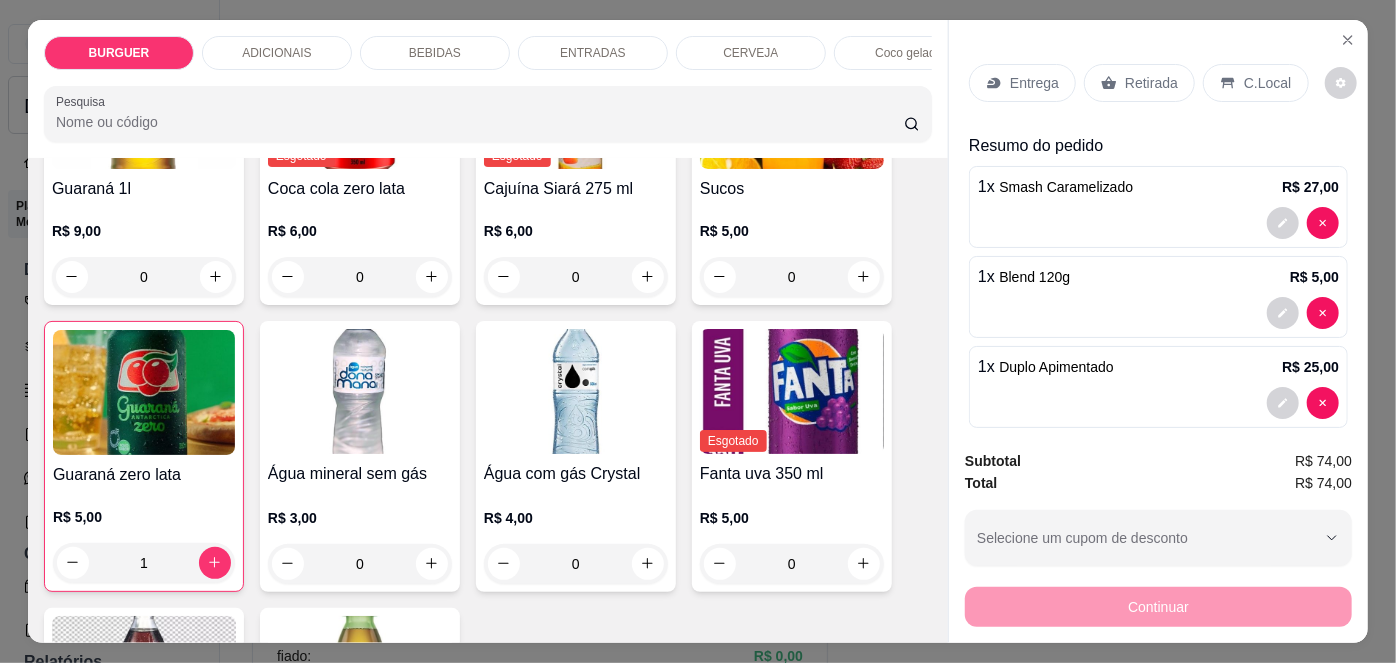 click on "Entrega" at bounding box center [1034, 83] 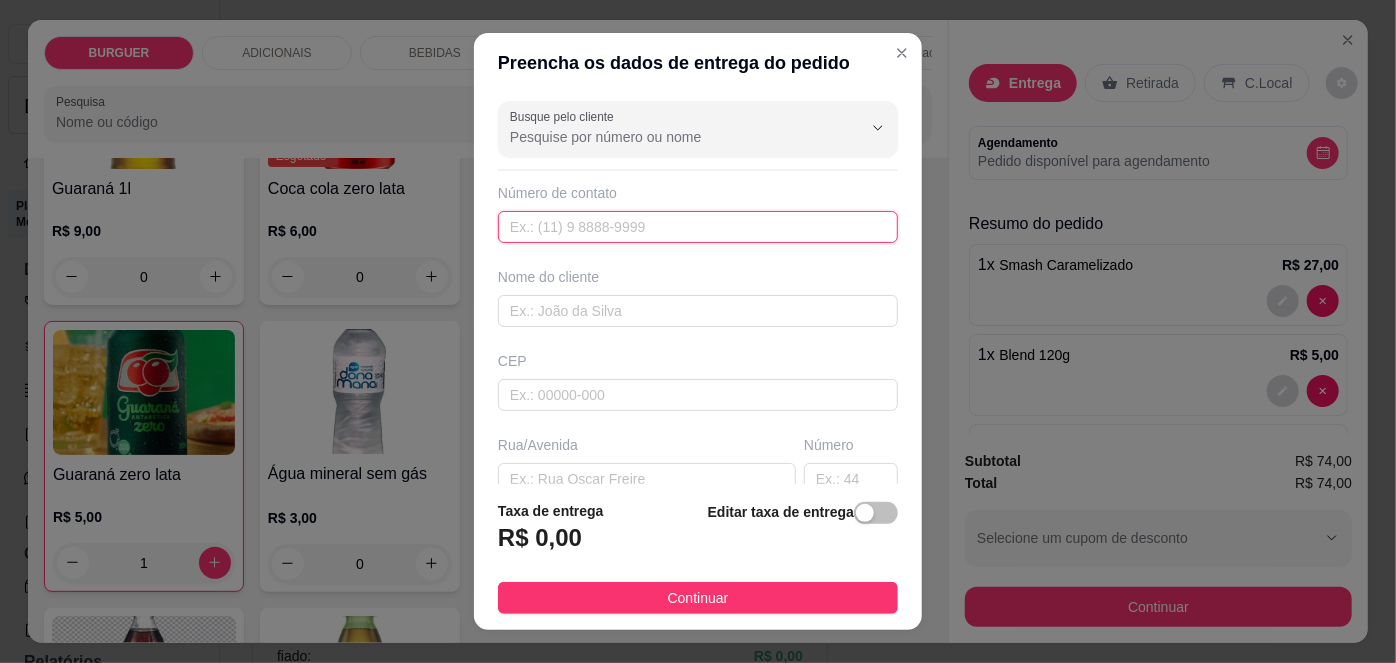 click at bounding box center [698, 227] 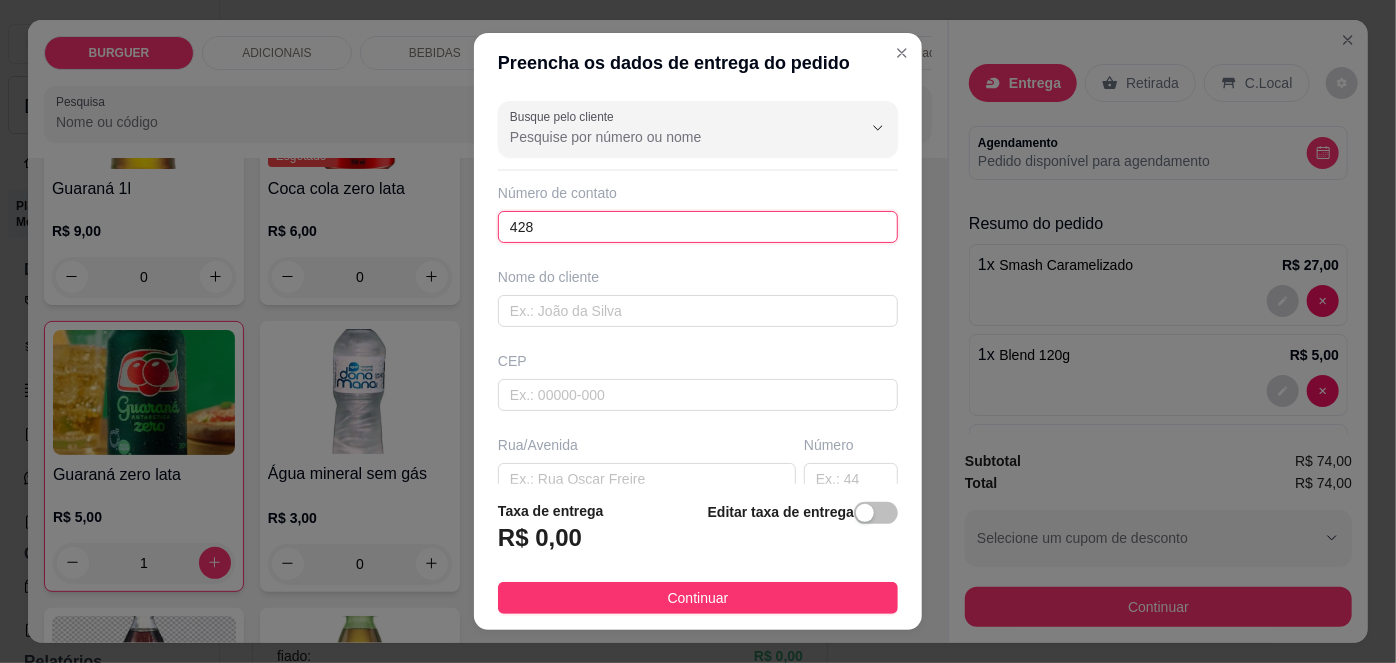 click on "428" at bounding box center [698, 227] 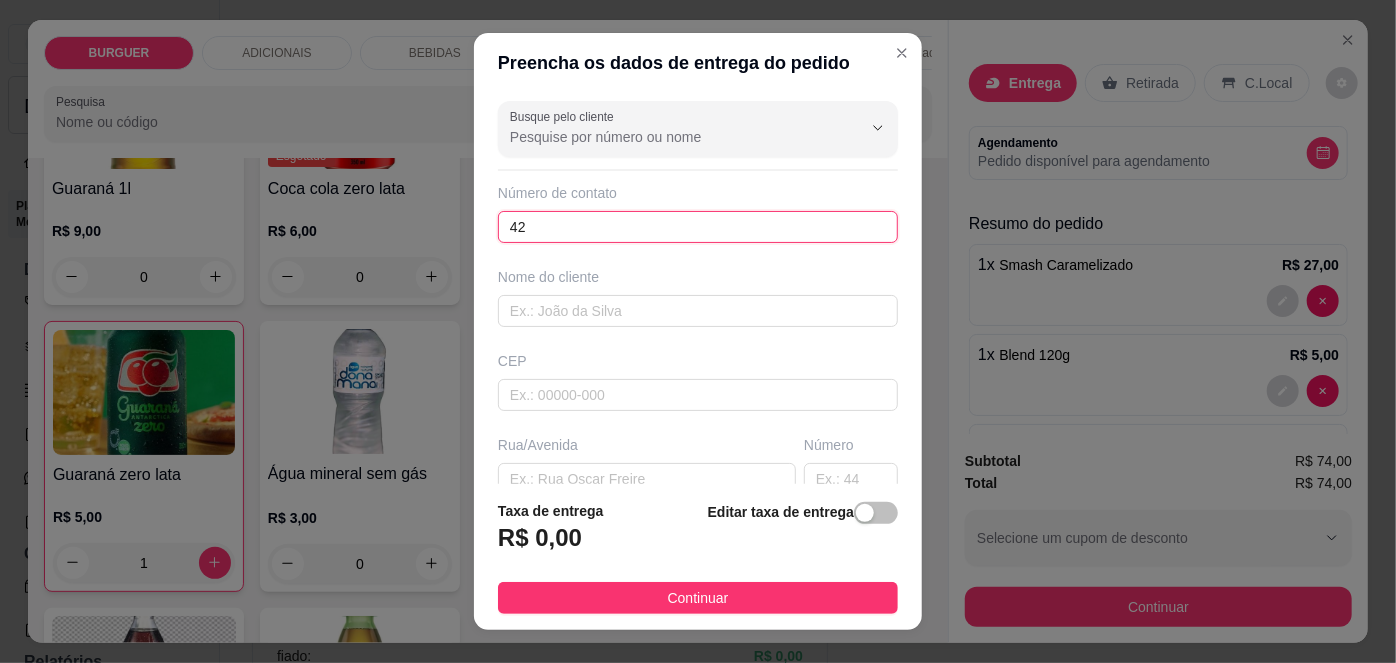 type on "4" 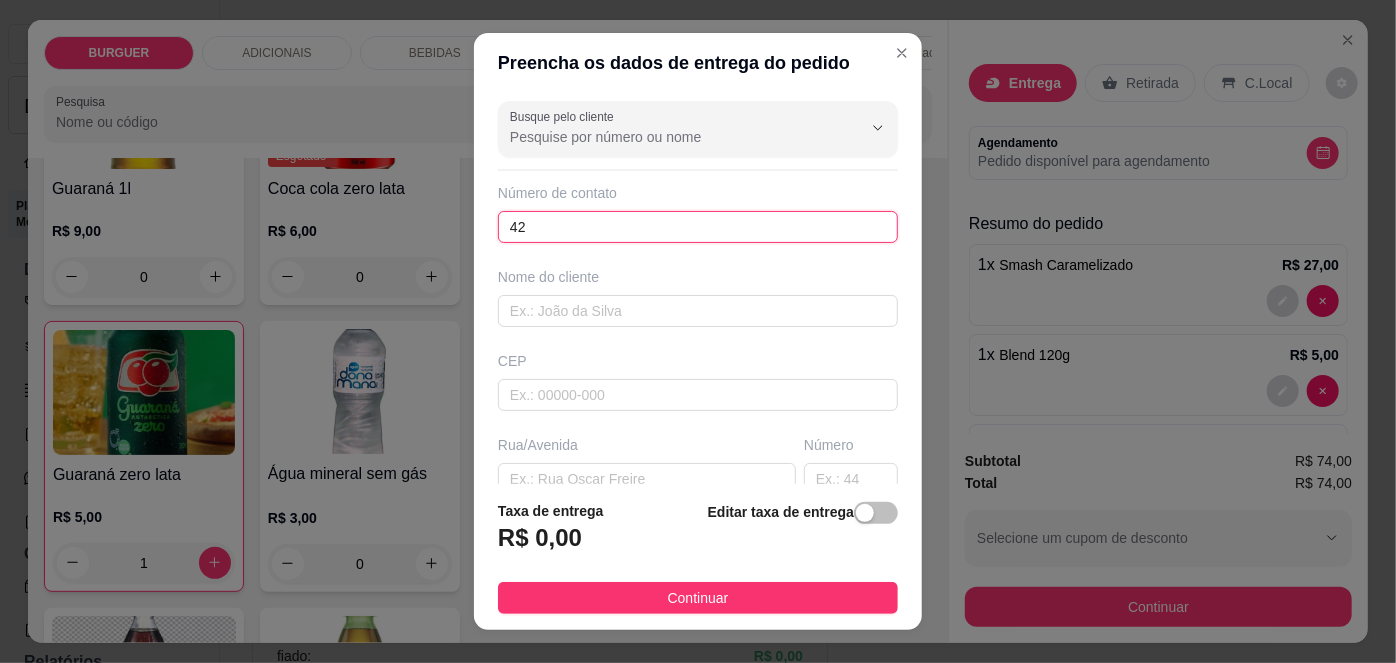 click on "42" at bounding box center [698, 227] 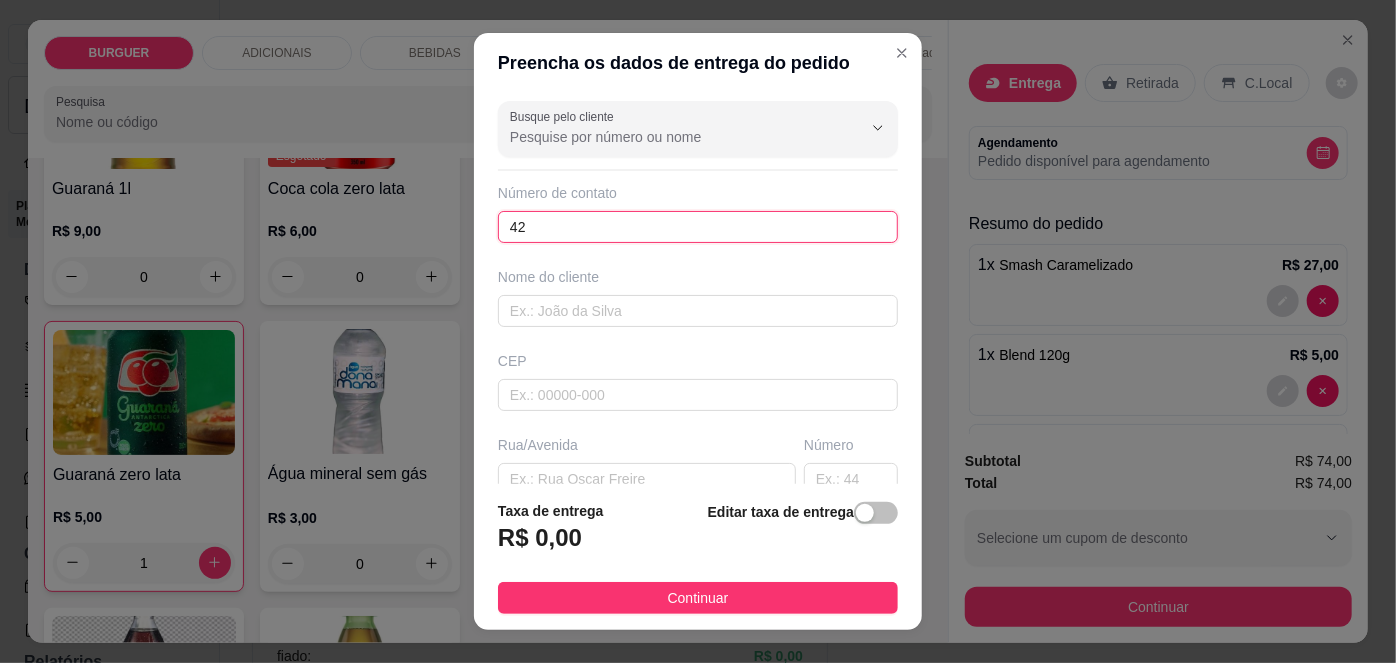type on "4" 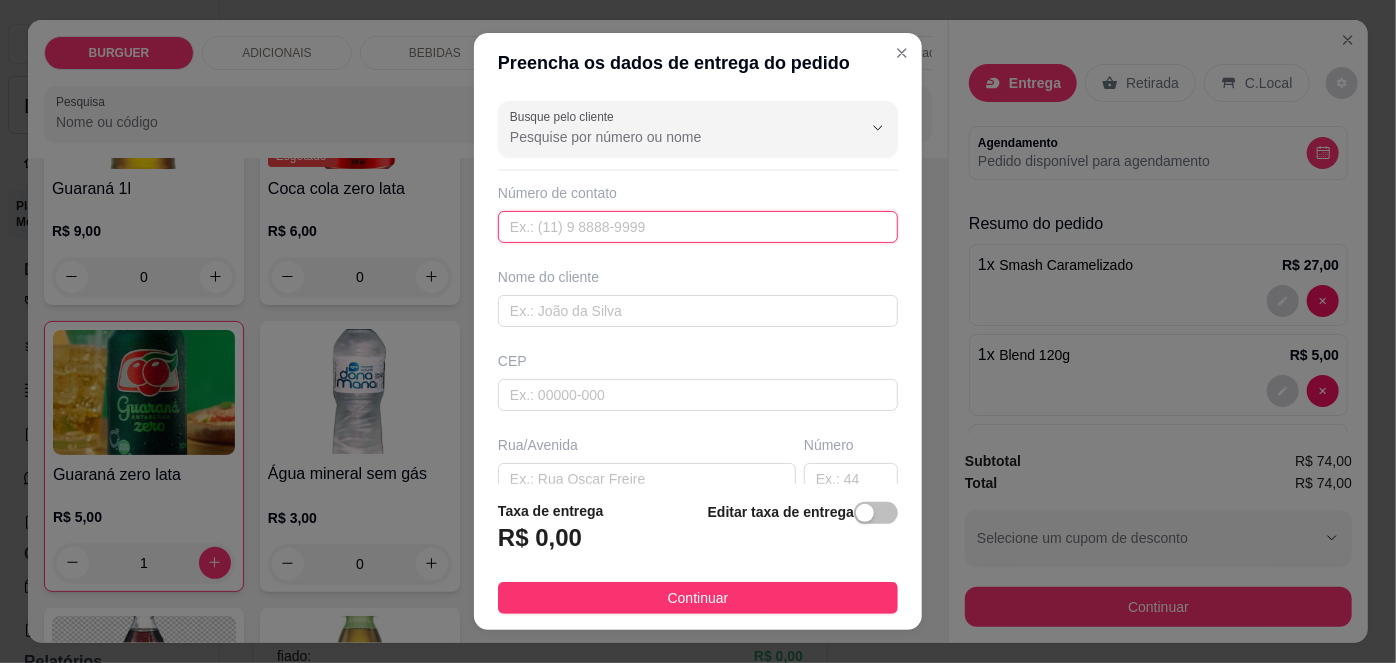 click at bounding box center [698, 227] 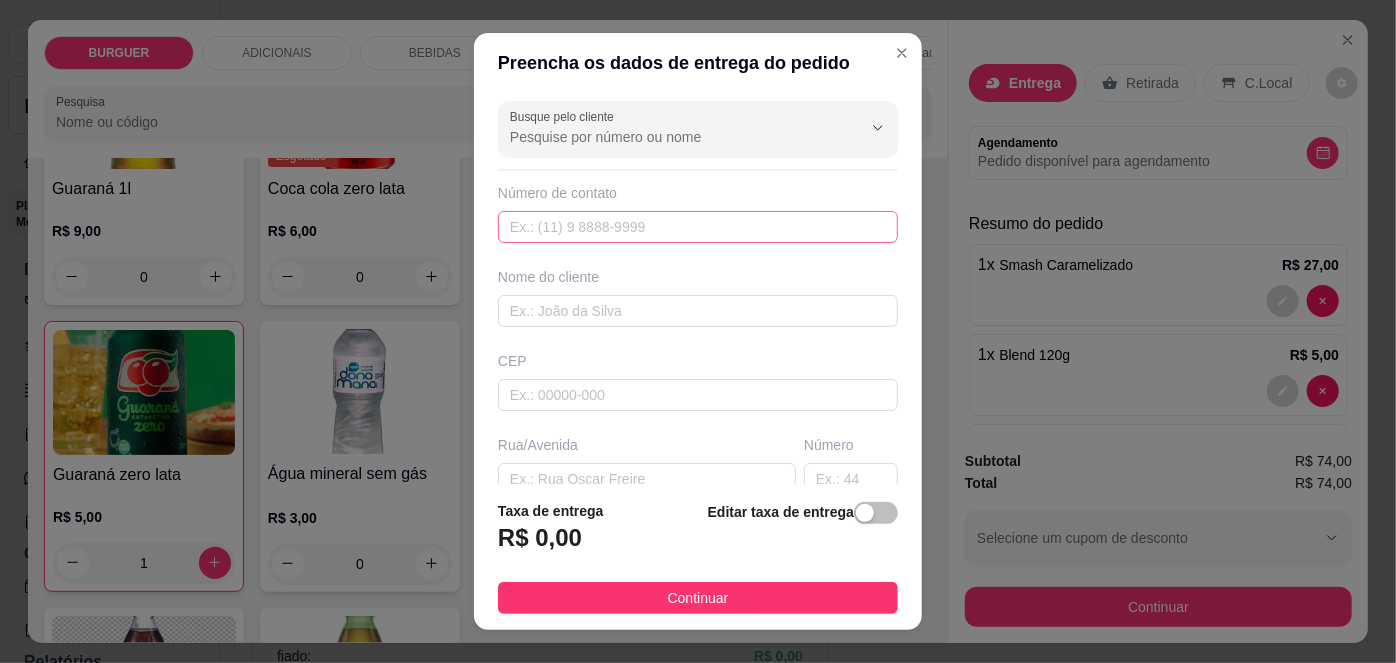 click on "Busque pelo cliente Número de contato Nome do cliente CEP Rua/Avenida Número Selecione o bairro de entrega Cidade Complemento" at bounding box center [698, 288] 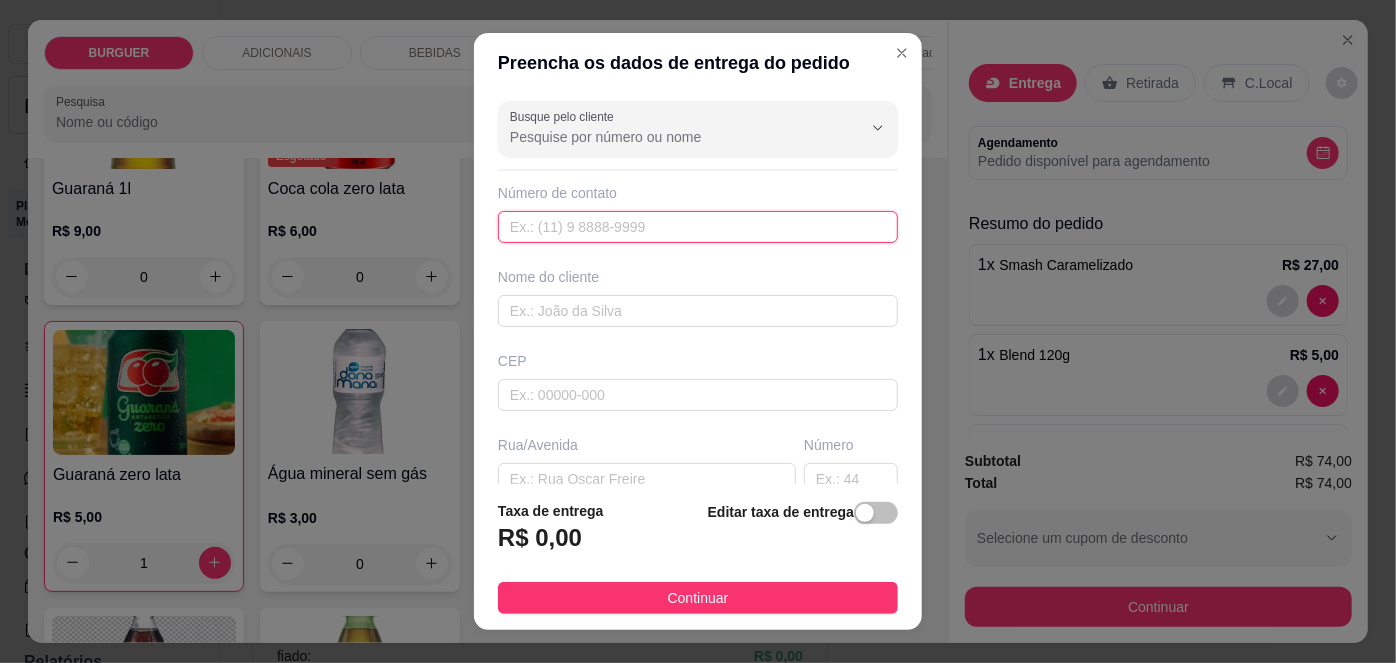 click at bounding box center (698, 227) 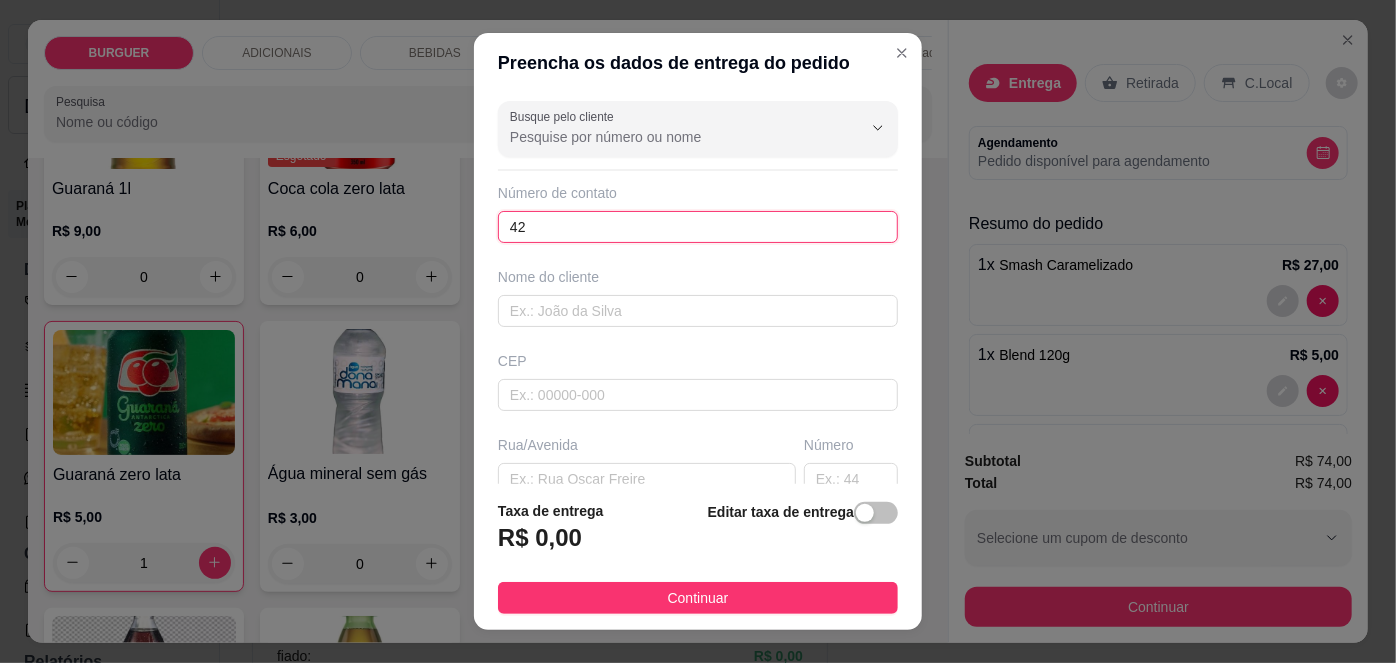 click on "42" at bounding box center [698, 227] 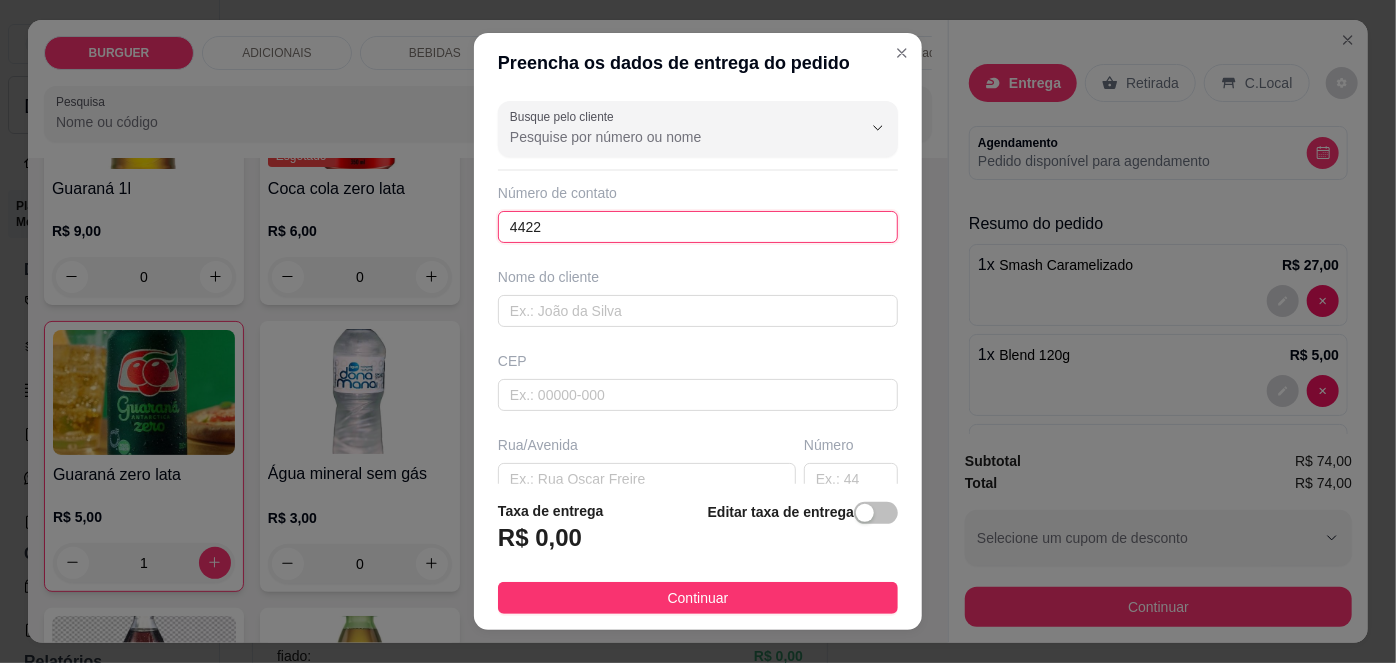 click on "4422" at bounding box center (698, 227) 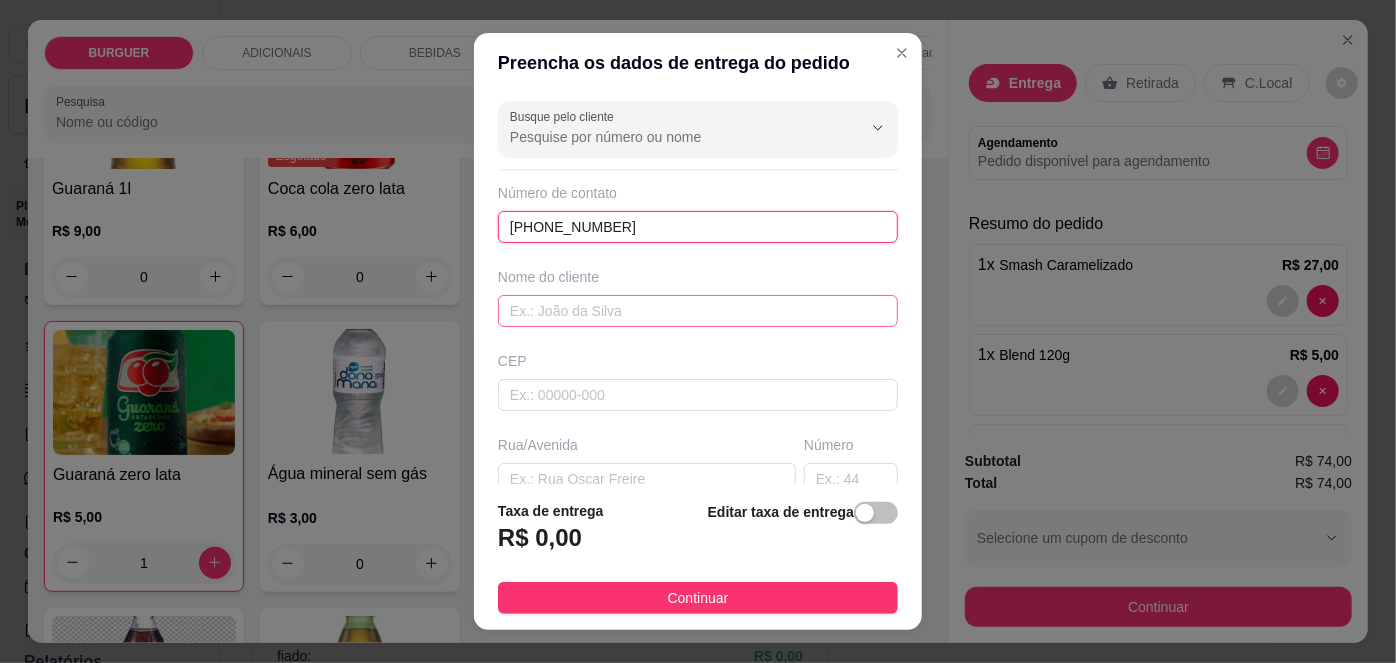type on "[PHONE_NUMBER]" 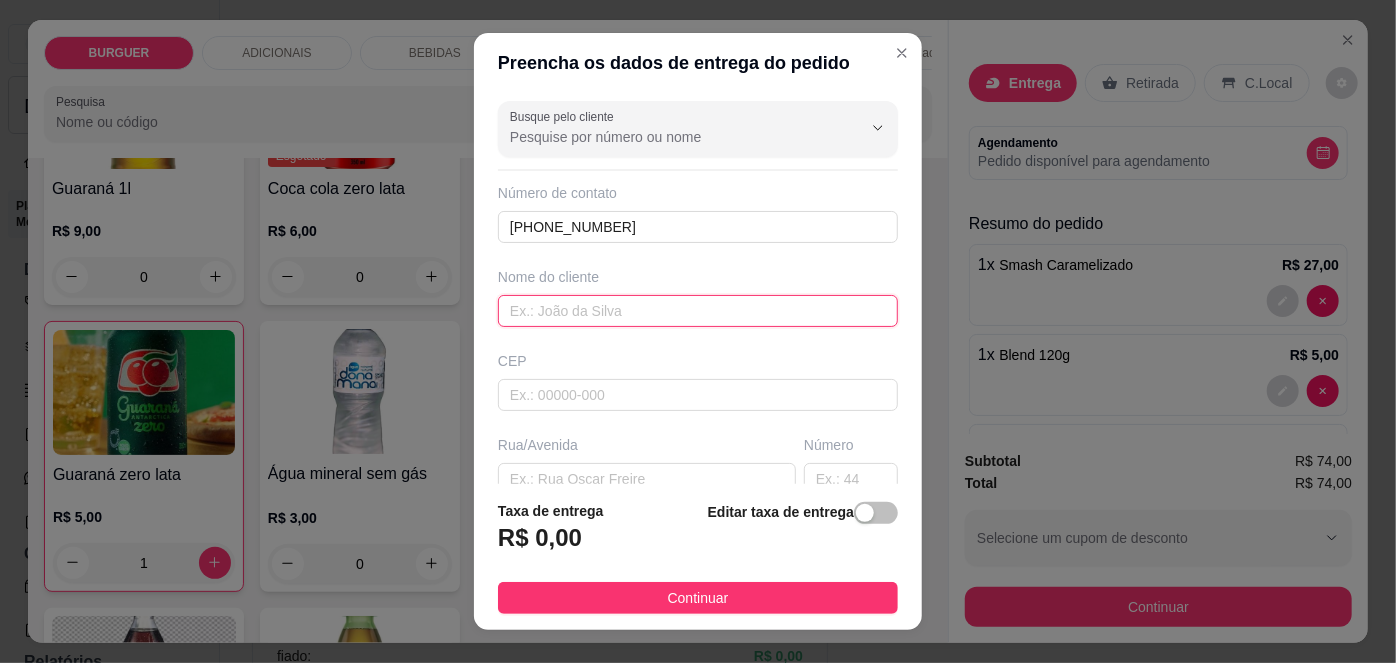 click at bounding box center [698, 311] 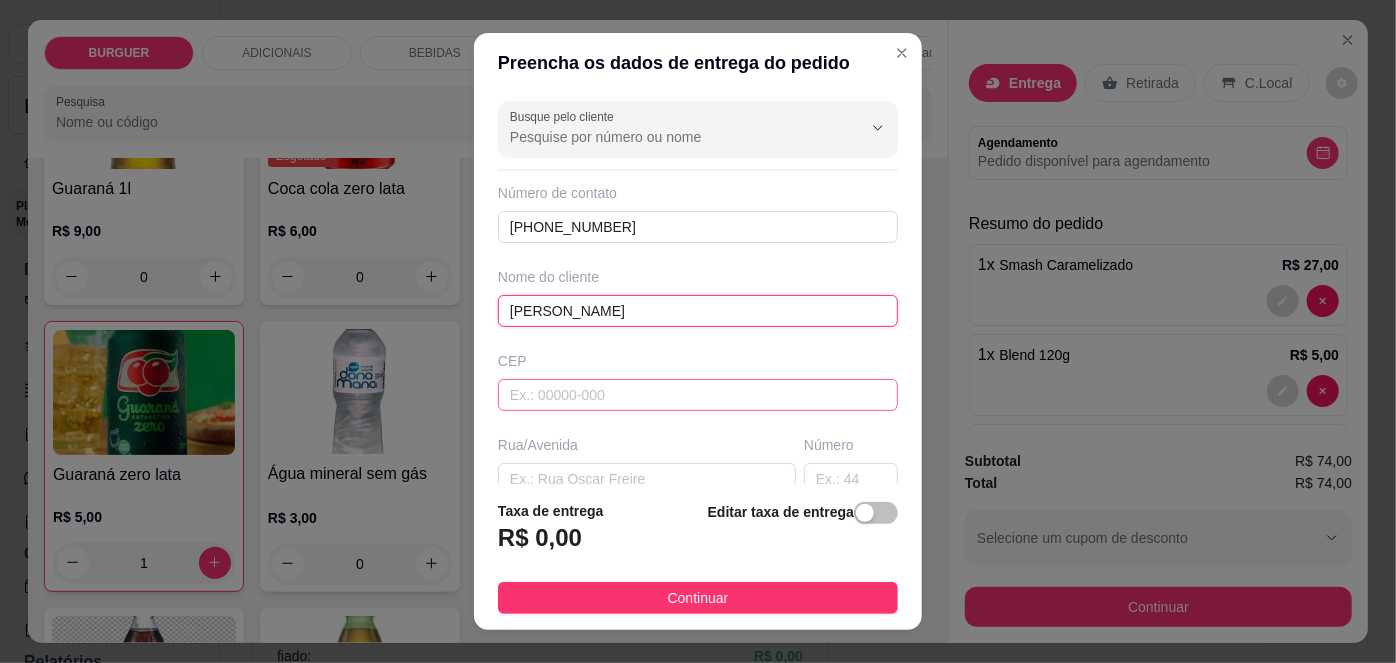 scroll, scrollTop: 61, scrollLeft: 0, axis: vertical 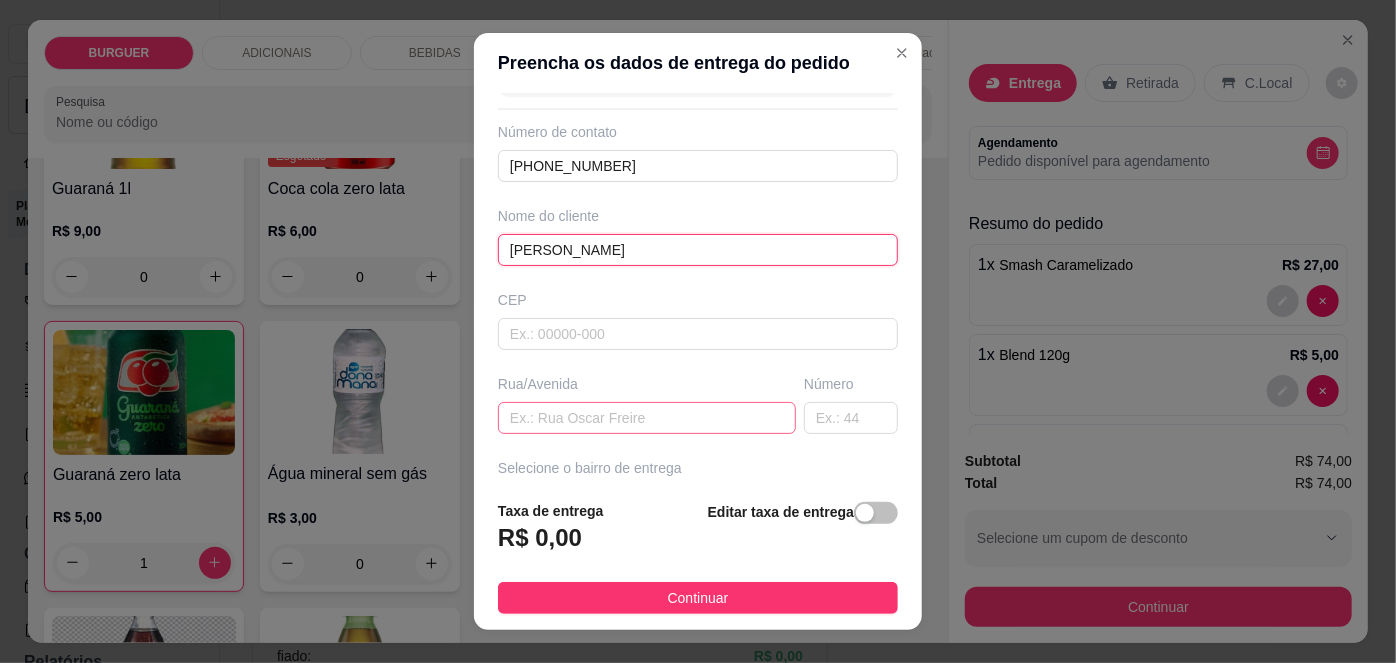 type on "[PERSON_NAME]" 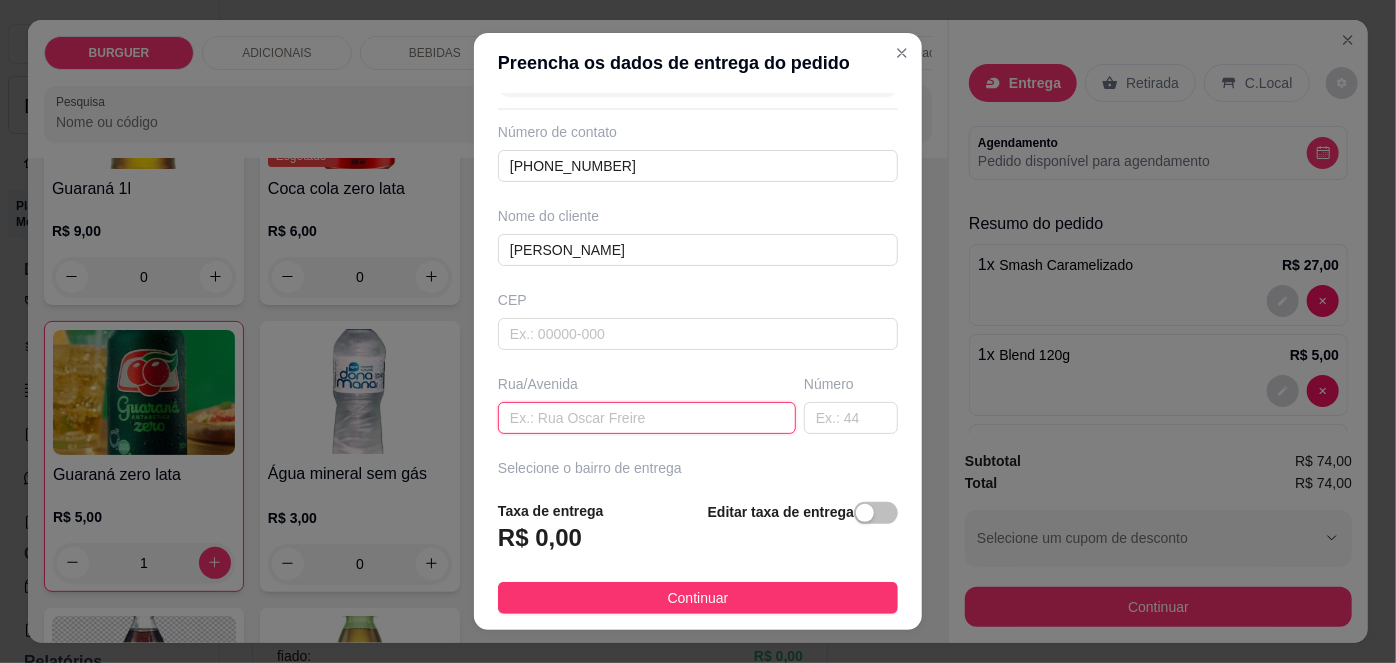 click at bounding box center [647, 418] 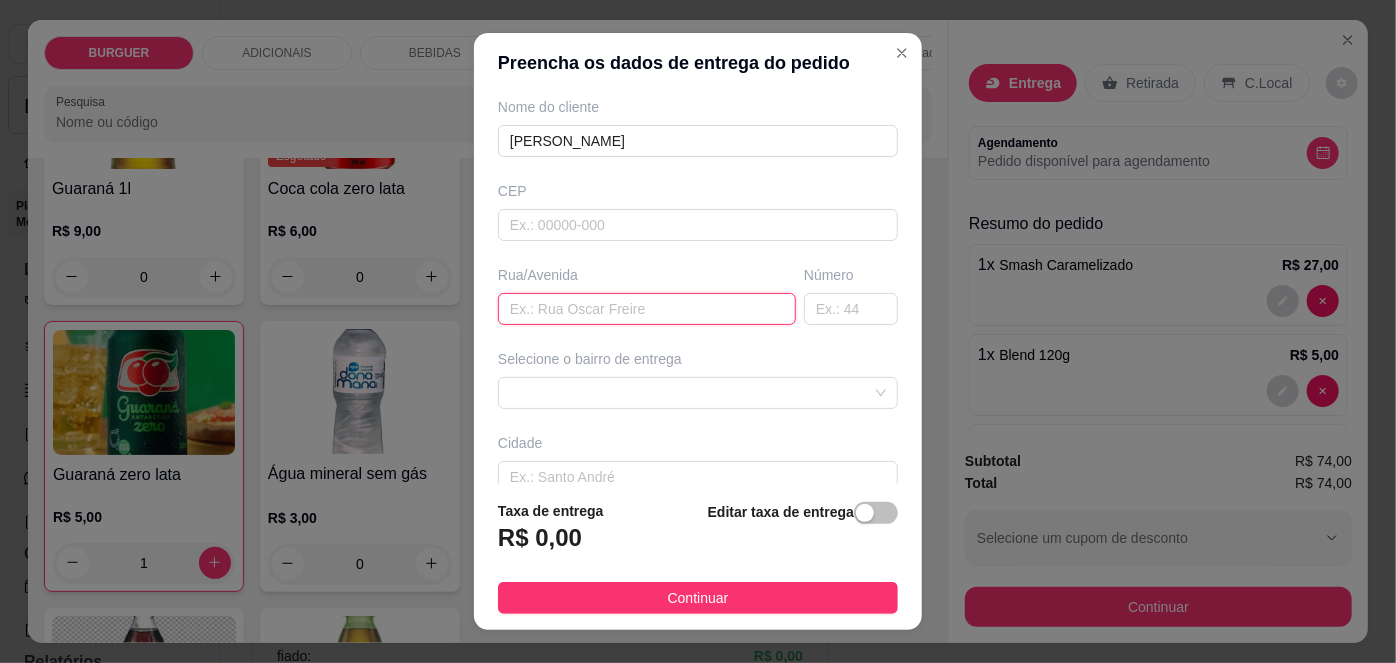 scroll, scrollTop: 170, scrollLeft: 0, axis: vertical 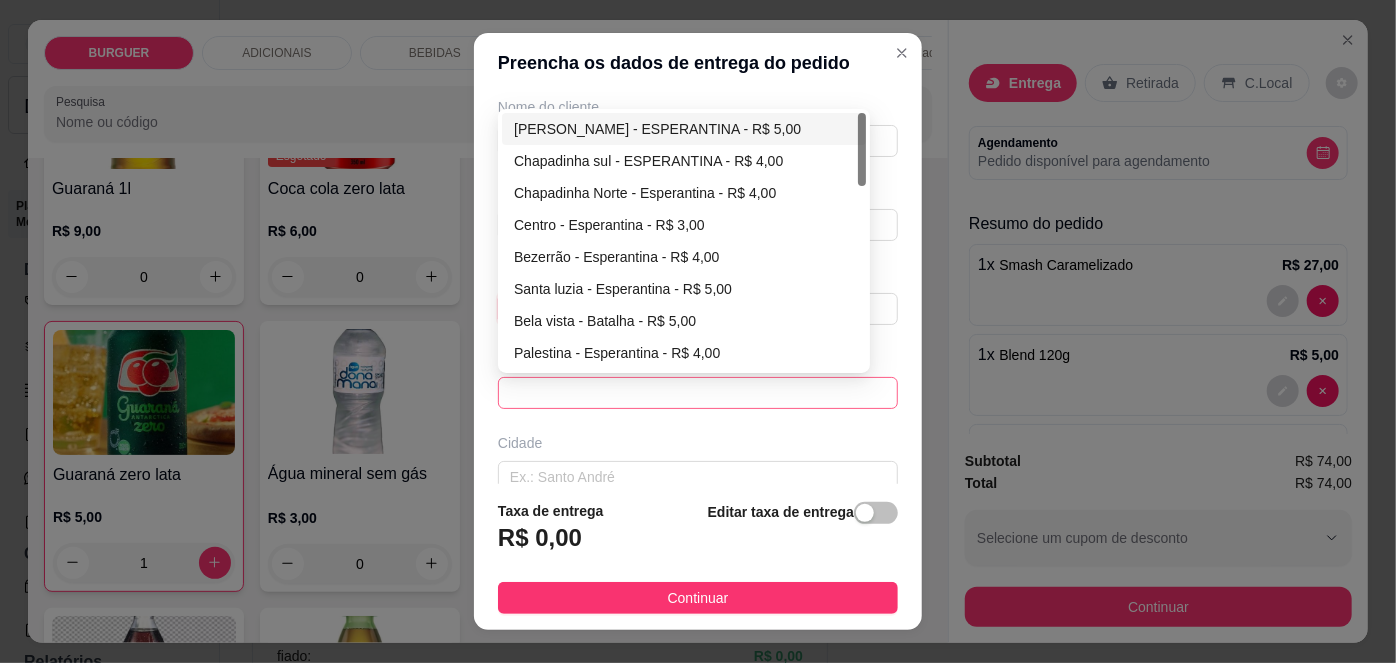 click at bounding box center [698, 393] 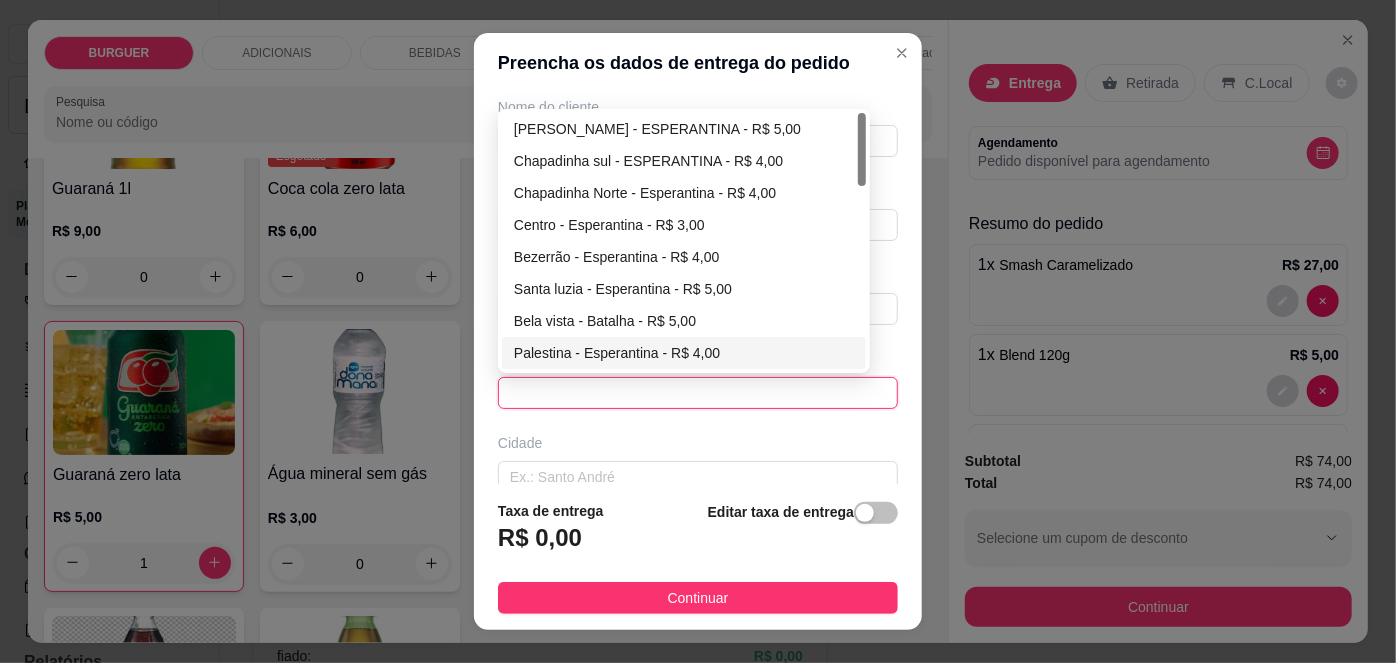 click on "Palestina  - Esperantina  -  R$ 4,00" at bounding box center (684, 353) 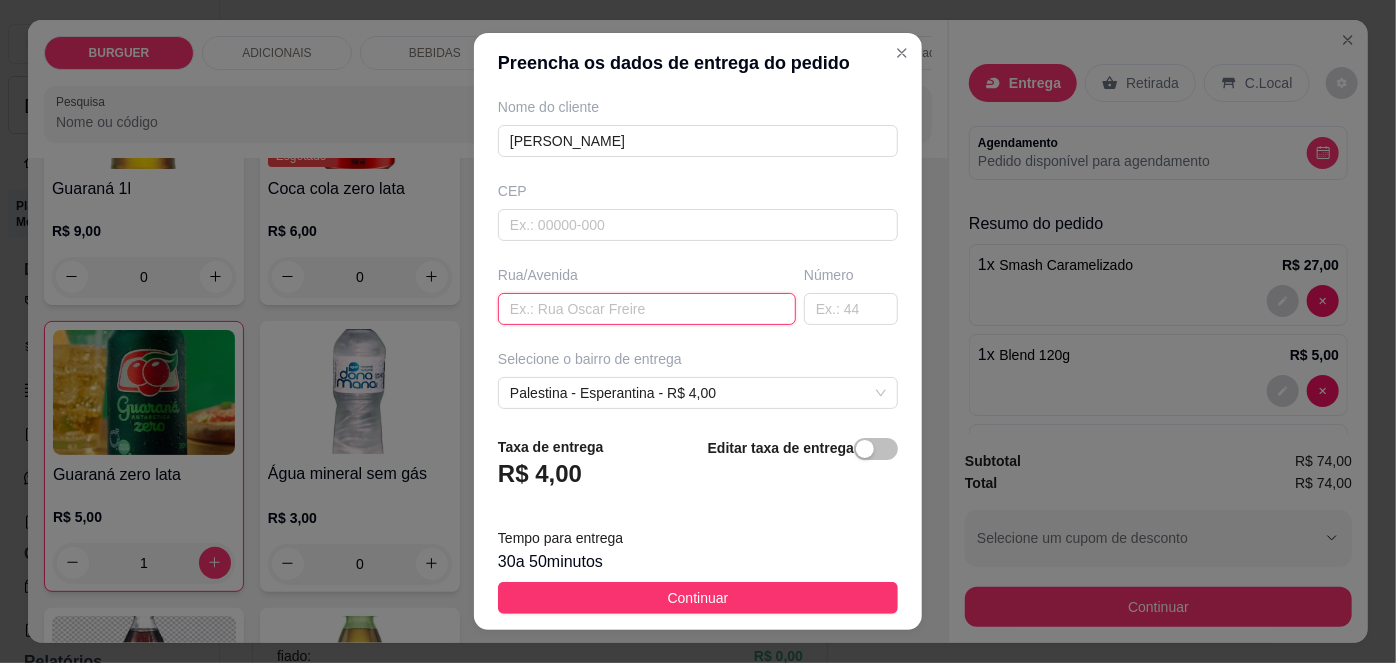 click at bounding box center [647, 309] 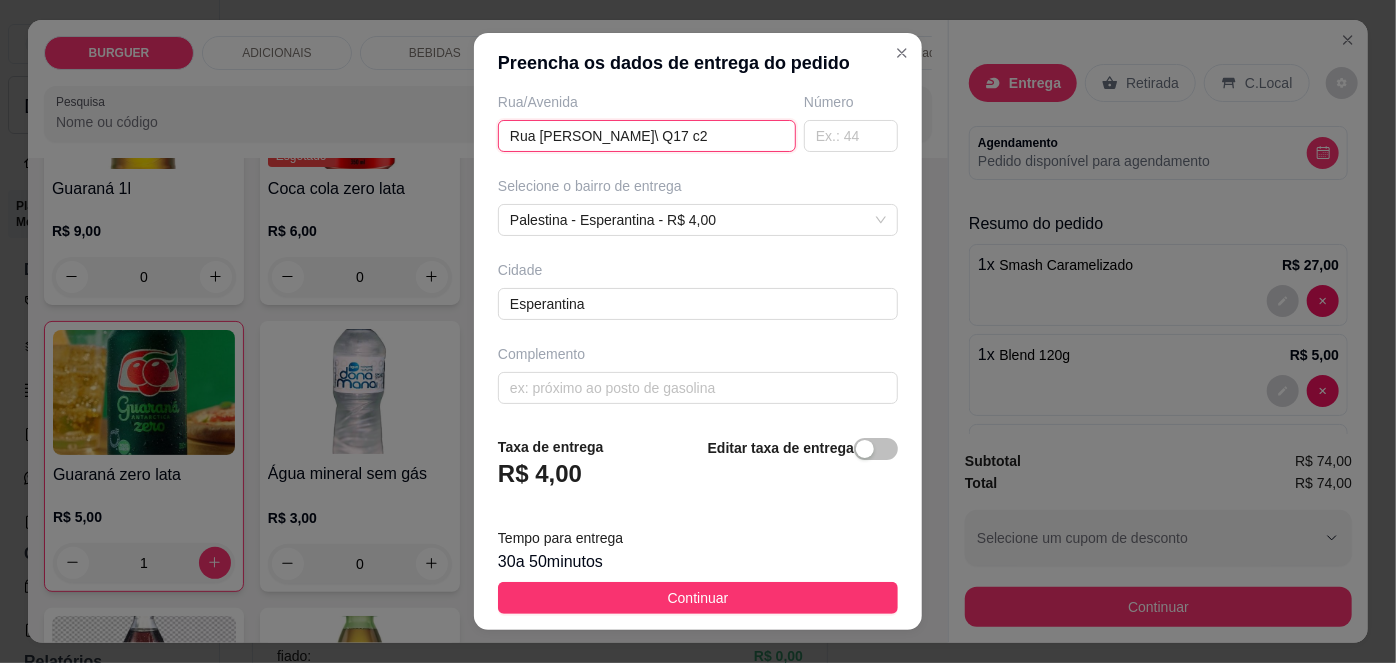 scroll, scrollTop: 279, scrollLeft: 0, axis: vertical 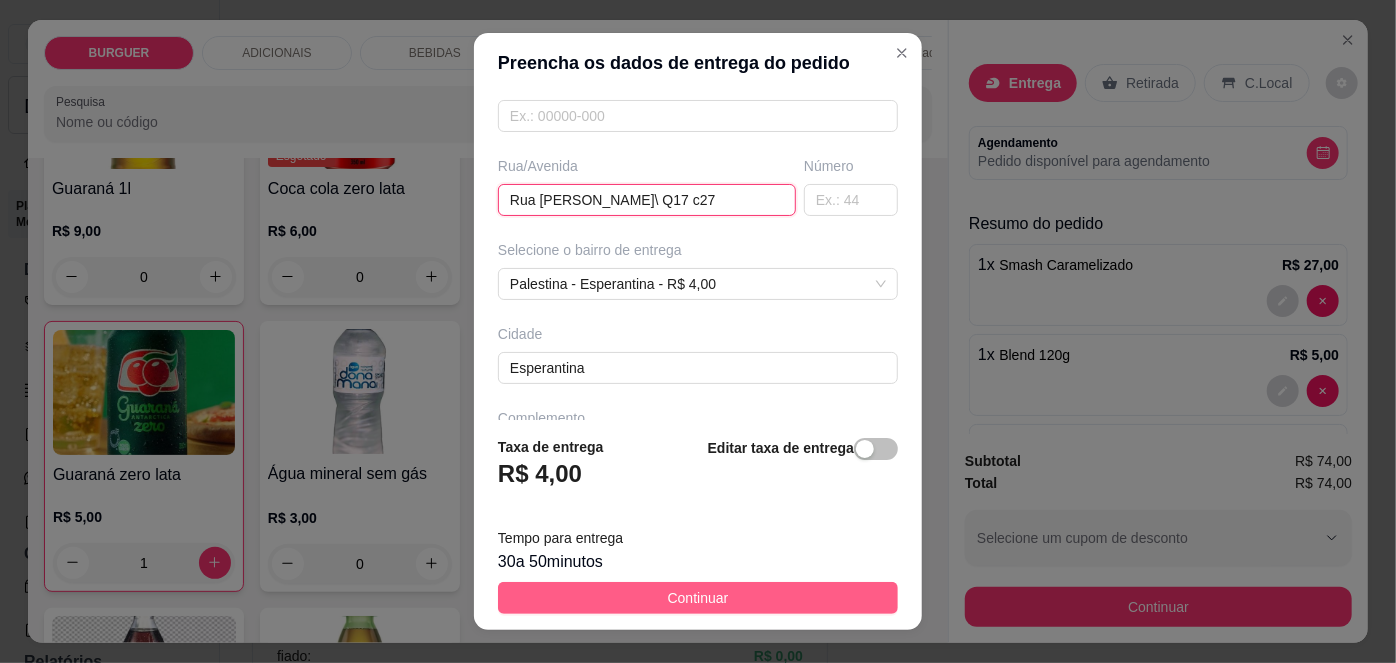 type on "Rua [PERSON_NAME]\ Q17 c27" 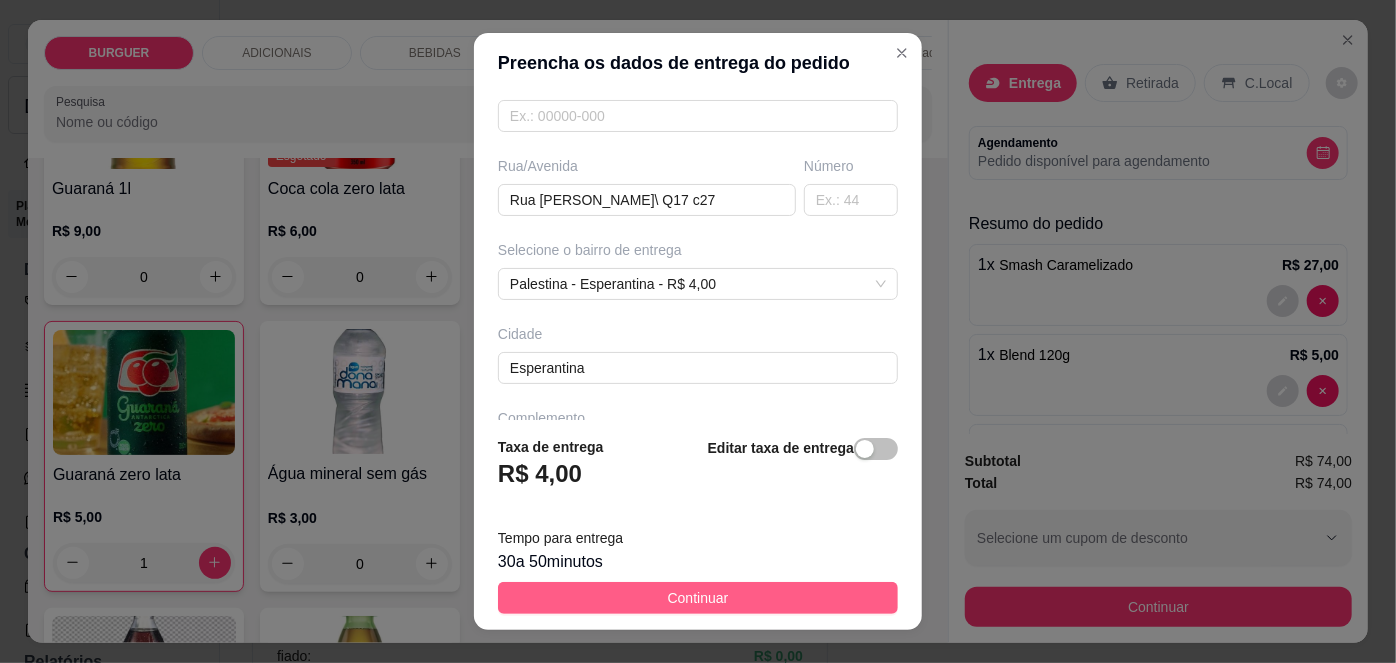 scroll, scrollTop: 0, scrollLeft: 0, axis: both 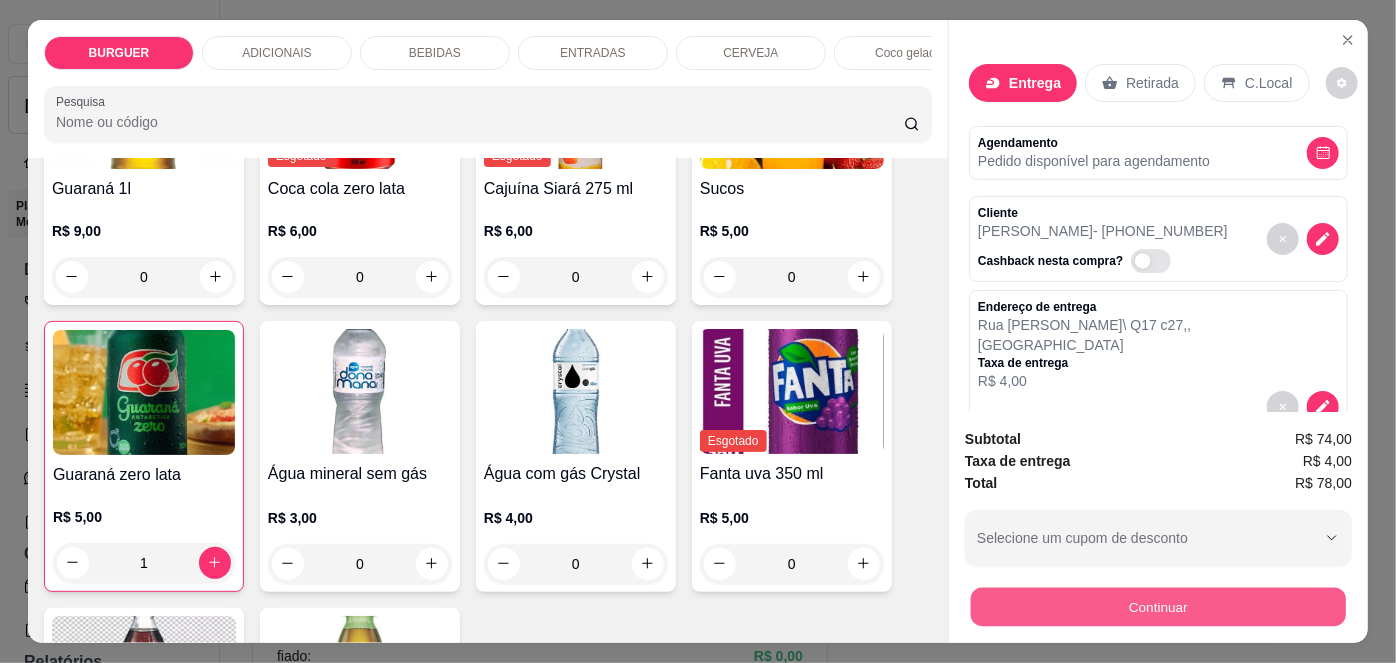 click on "Continuar" at bounding box center (1158, 607) 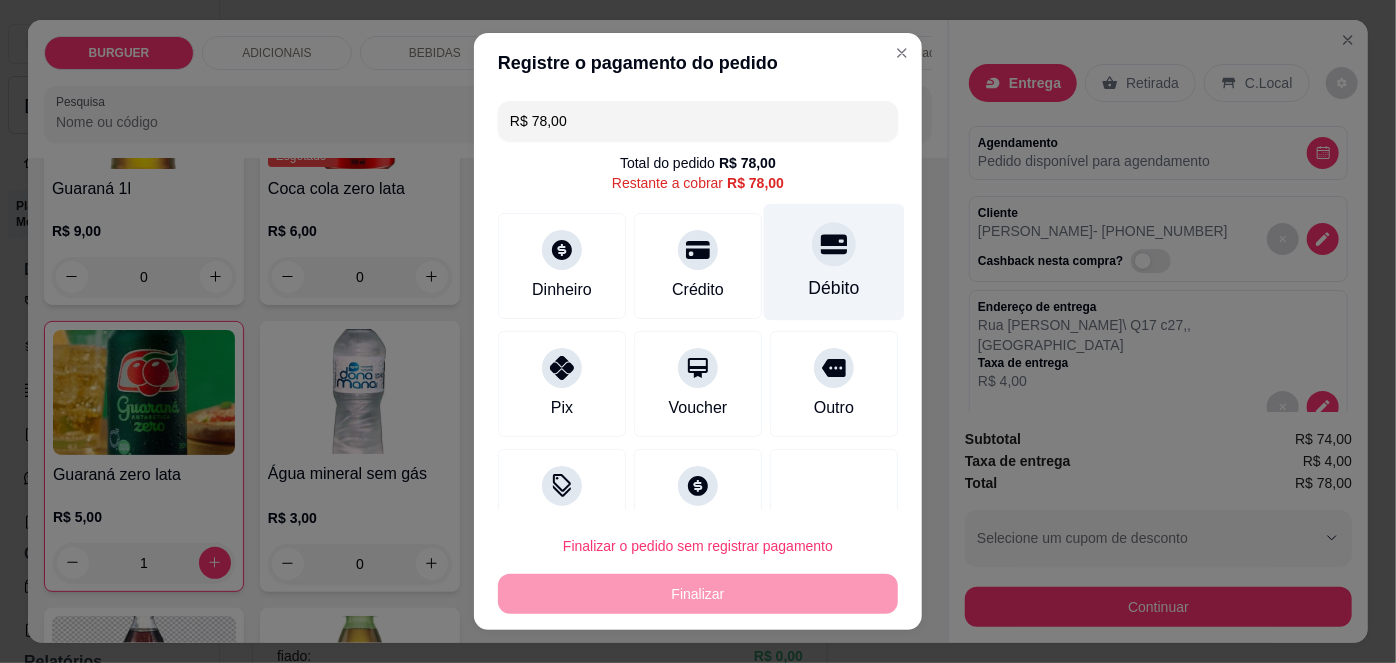 click on "Débito" at bounding box center [834, 262] 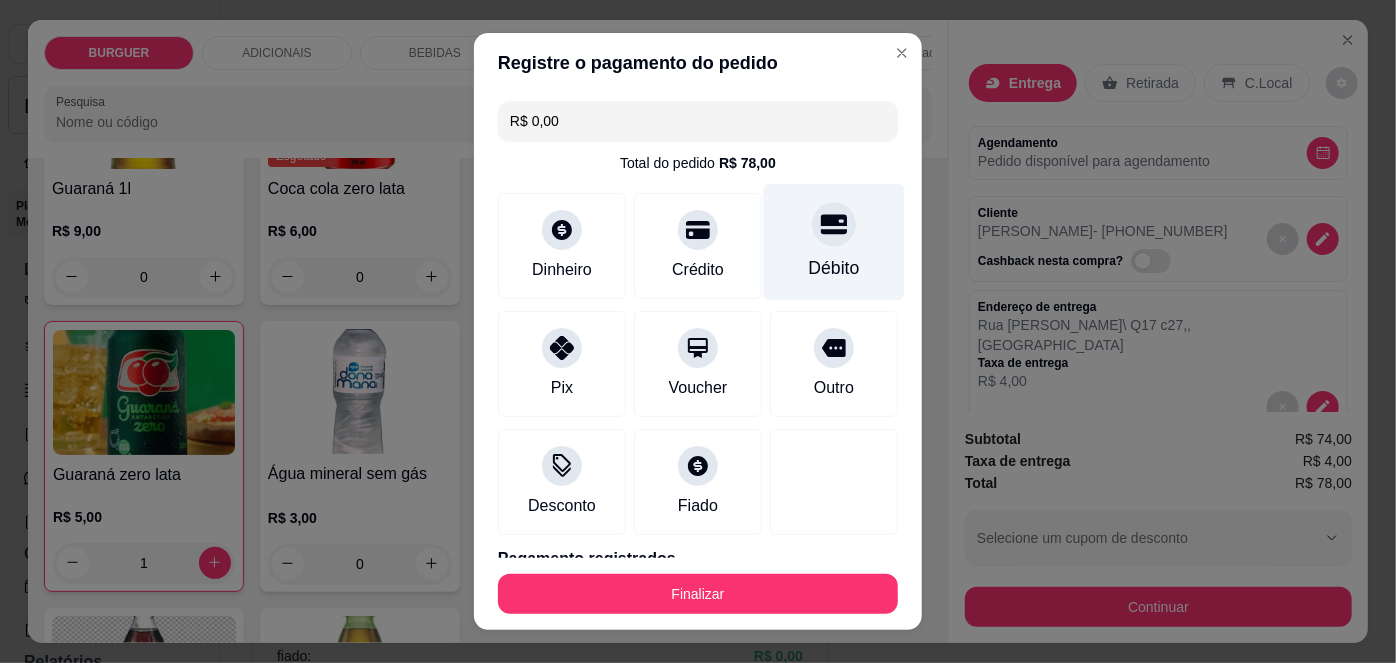 scroll, scrollTop: 88, scrollLeft: 0, axis: vertical 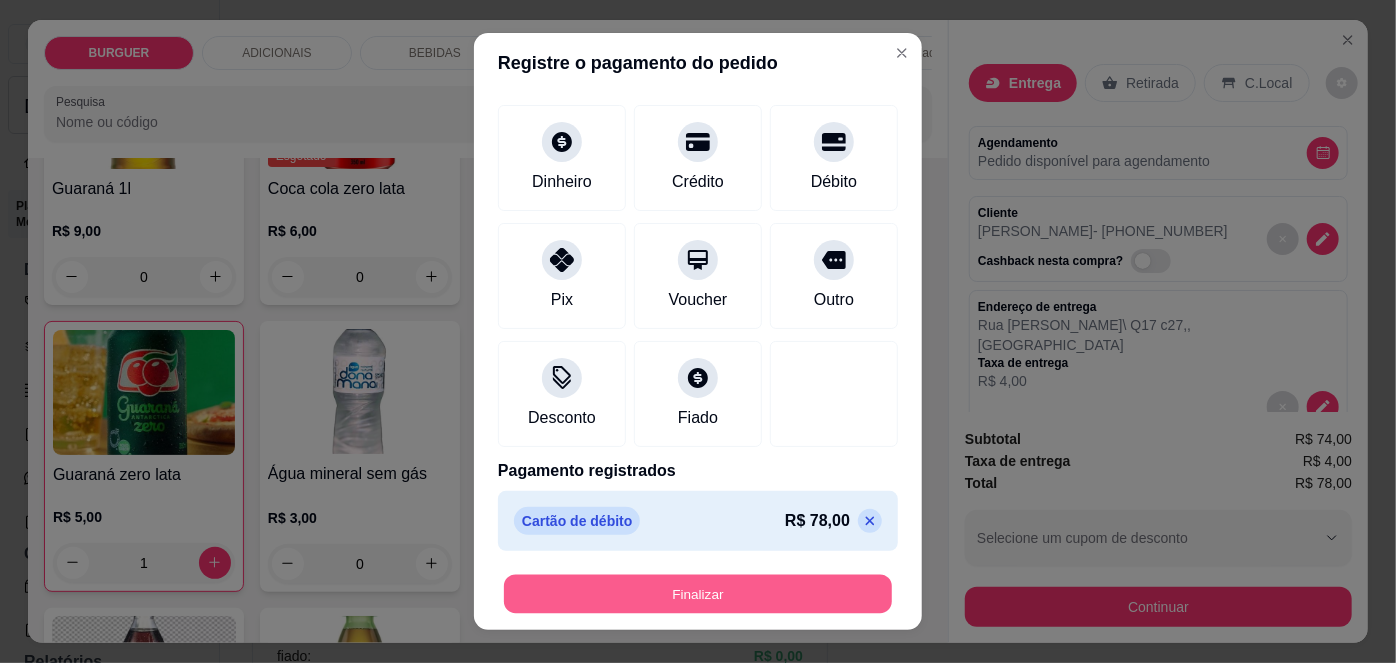 click on "Finalizar" at bounding box center [698, 593] 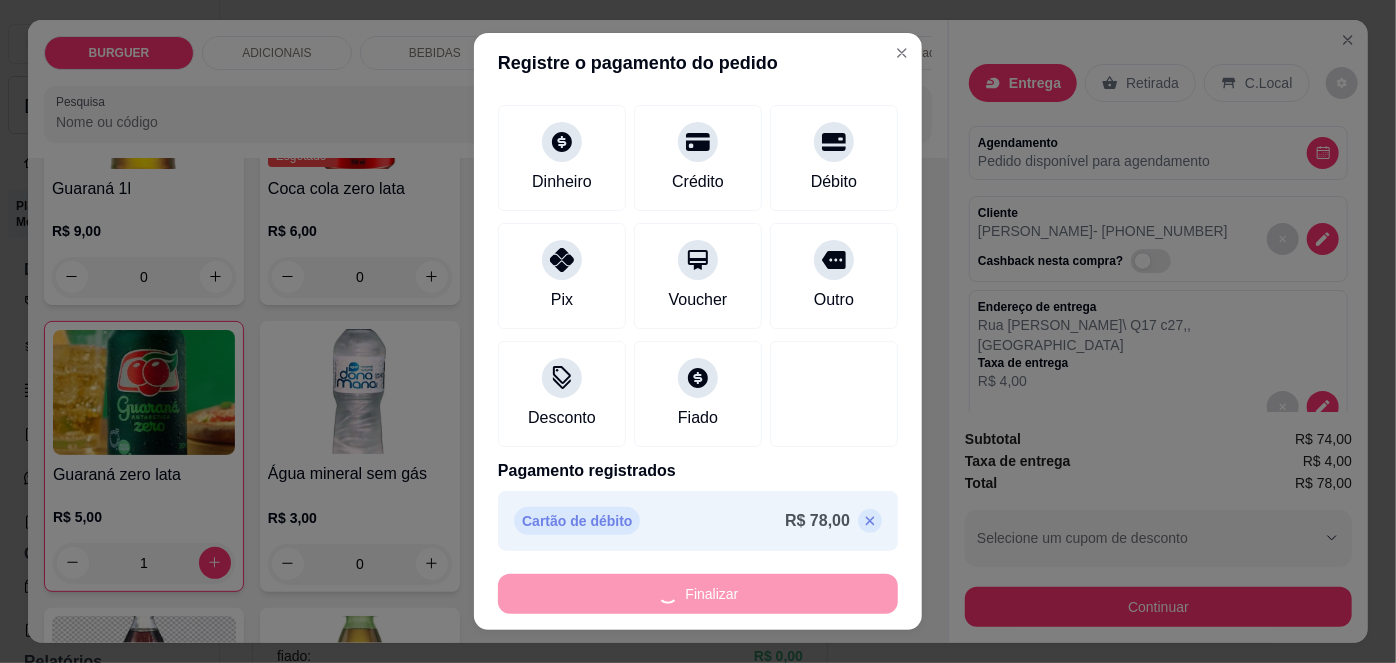 type on "0" 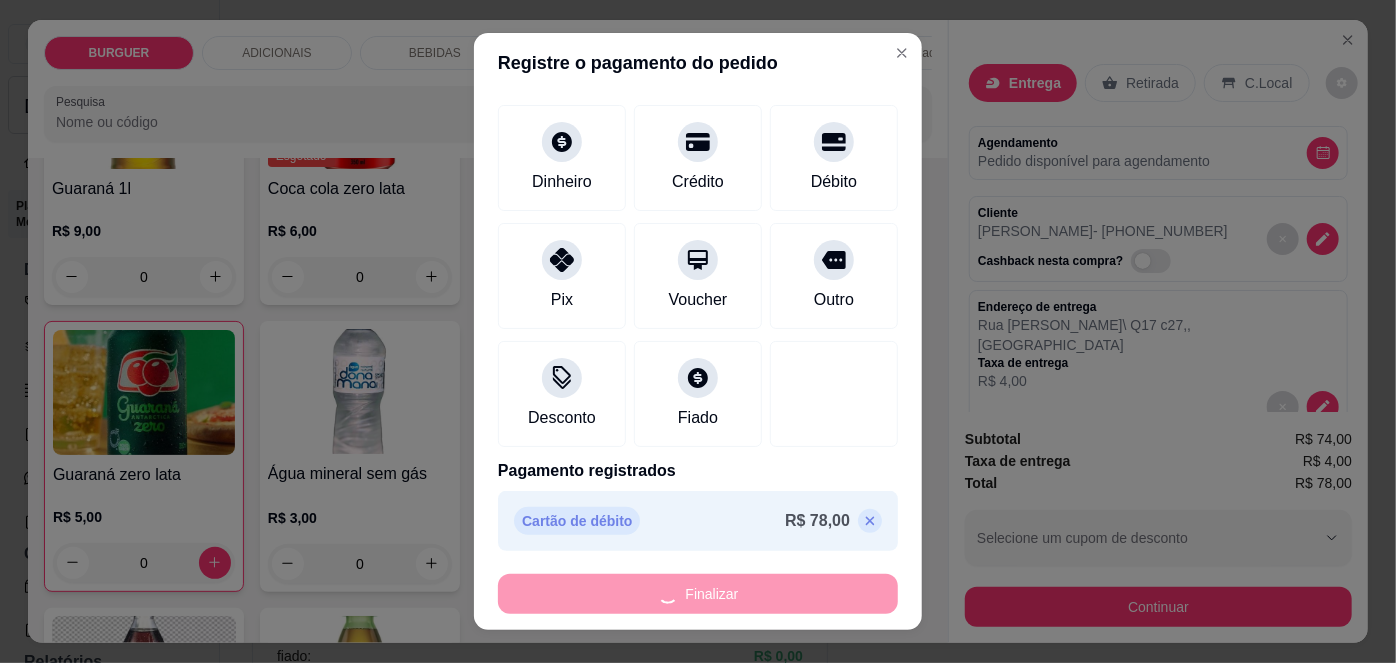 type on "-R$ 78,00" 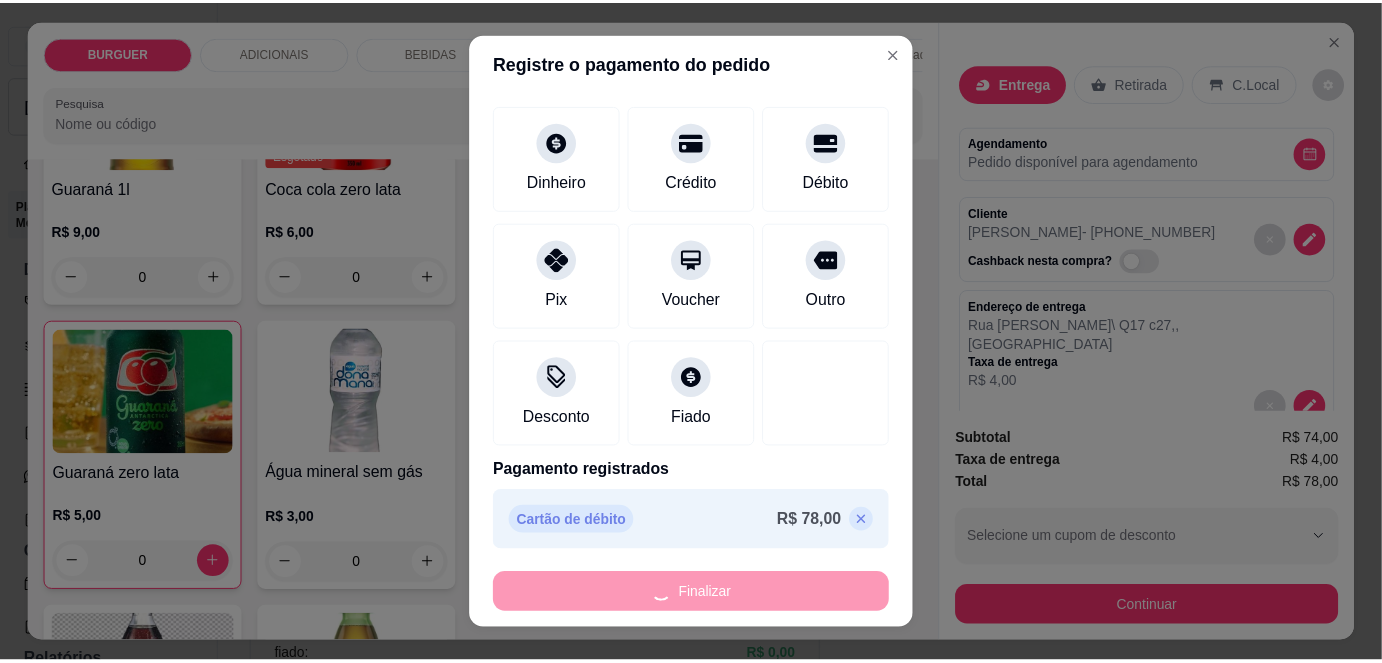 scroll, scrollTop: 2043, scrollLeft: 0, axis: vertical 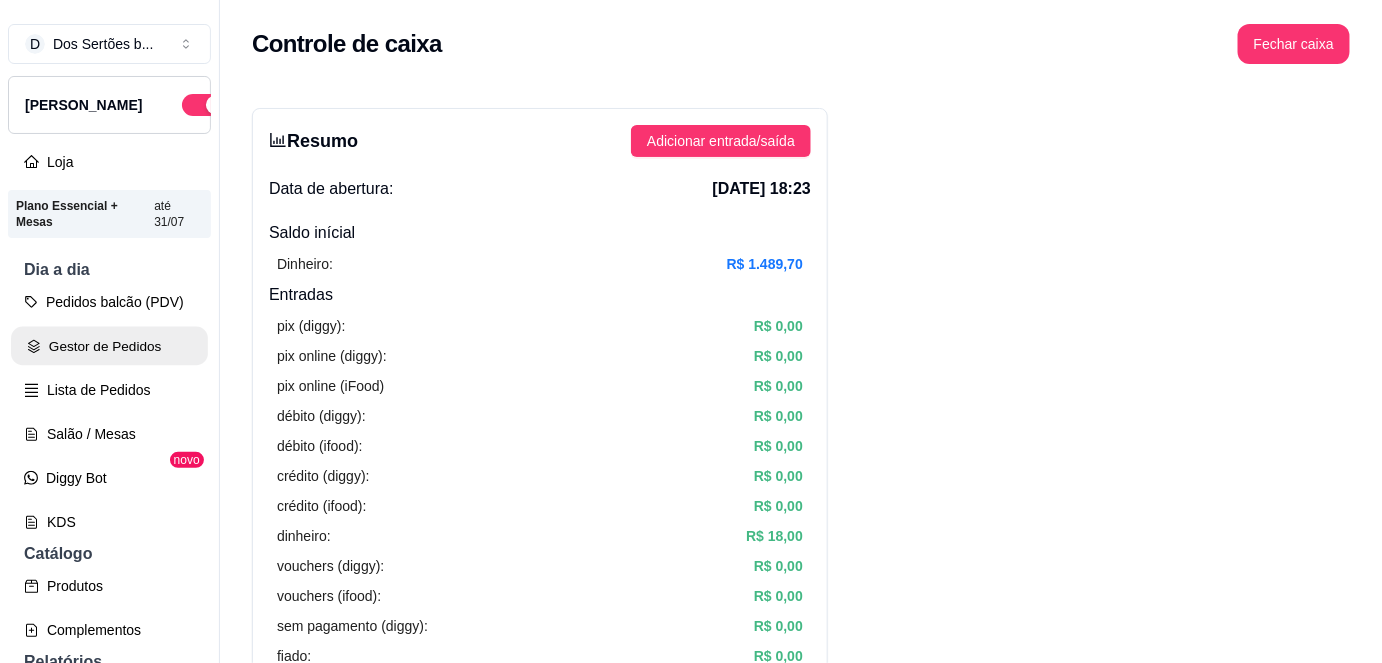 click on "Gestor de Pedidos" at bounding box center [109, 346] 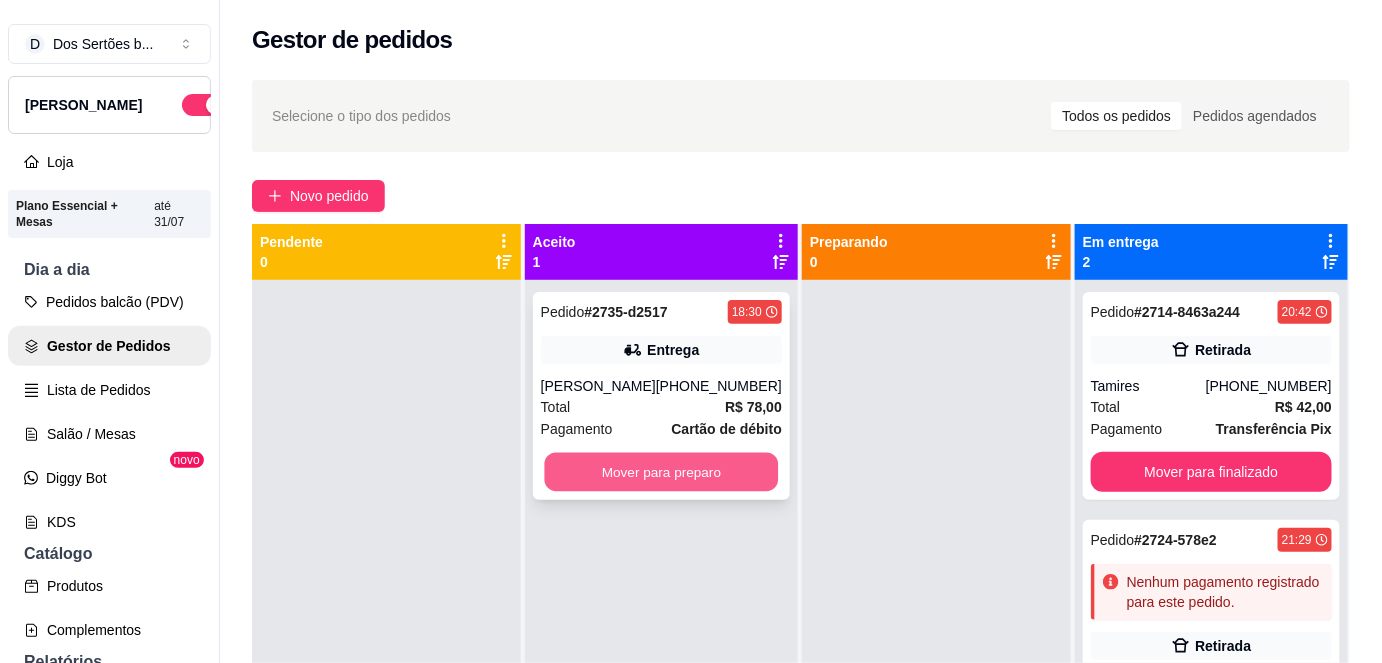 click on "Mover para preparo" at bounding box center [661, 472] 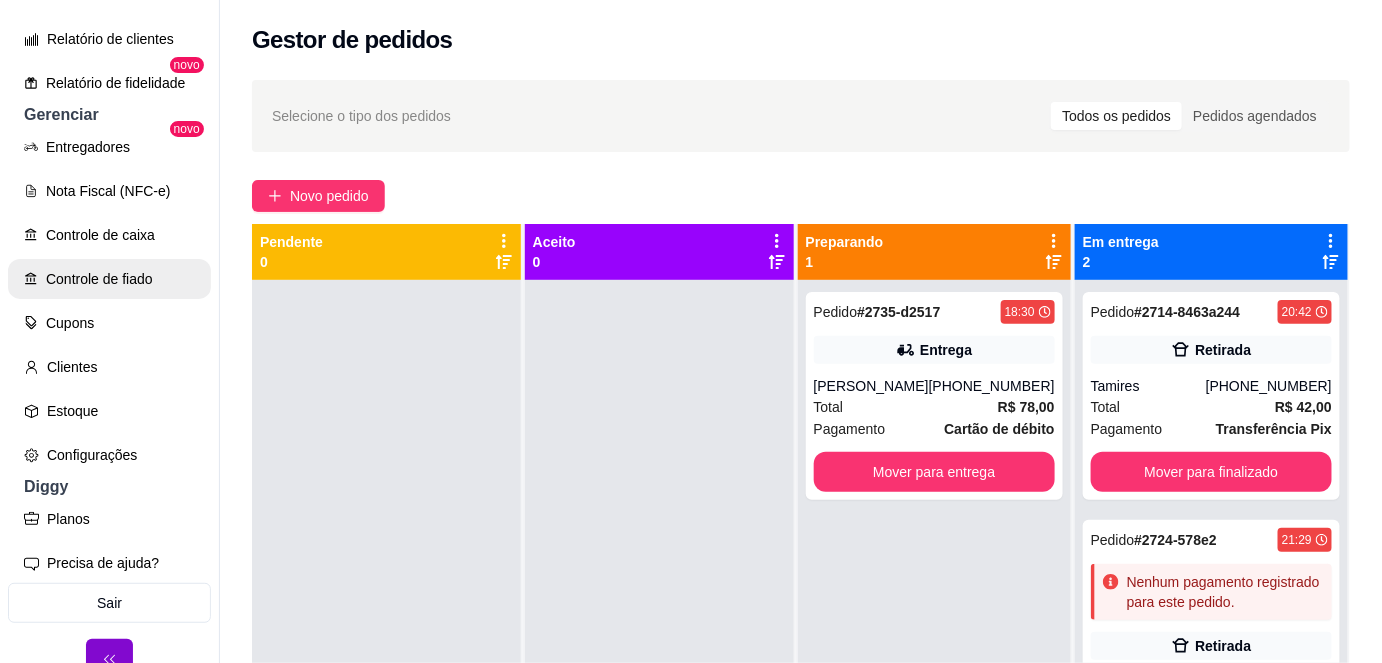scroll, scrollTop: 722, scrollLeft: 0, axis: vertical 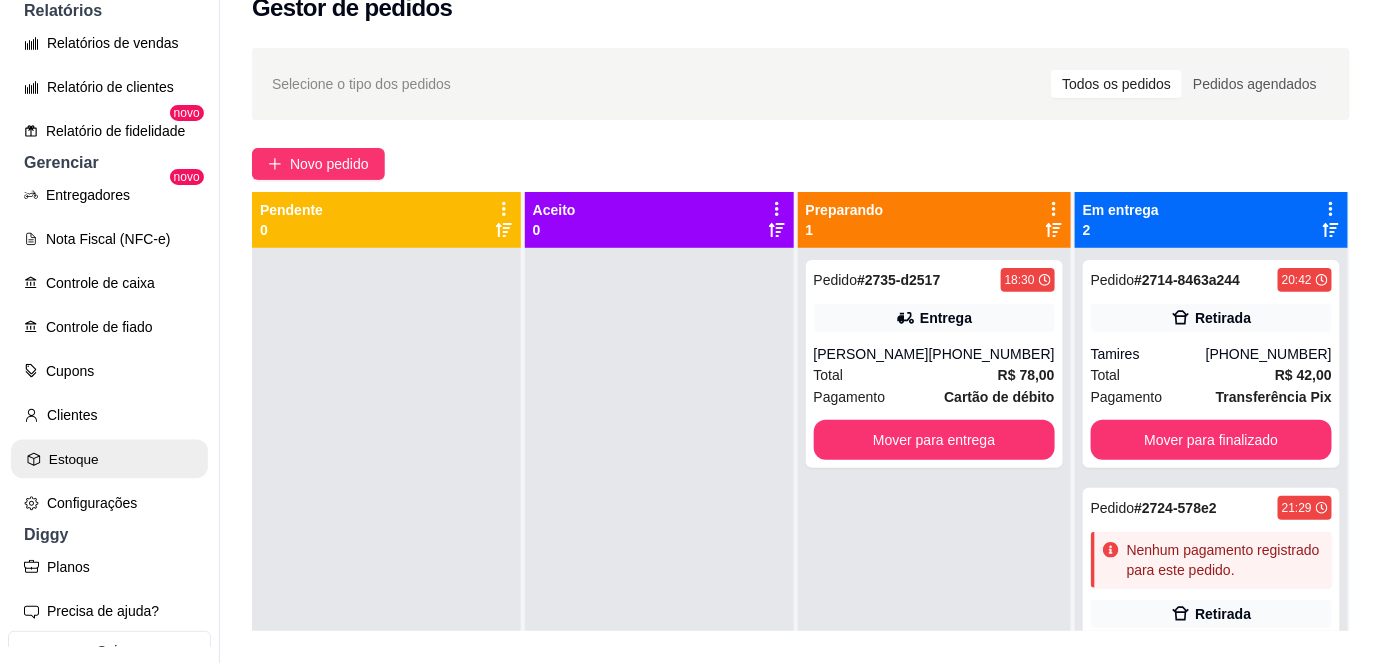 click on "Estoque" at bounding box center [109, 459] 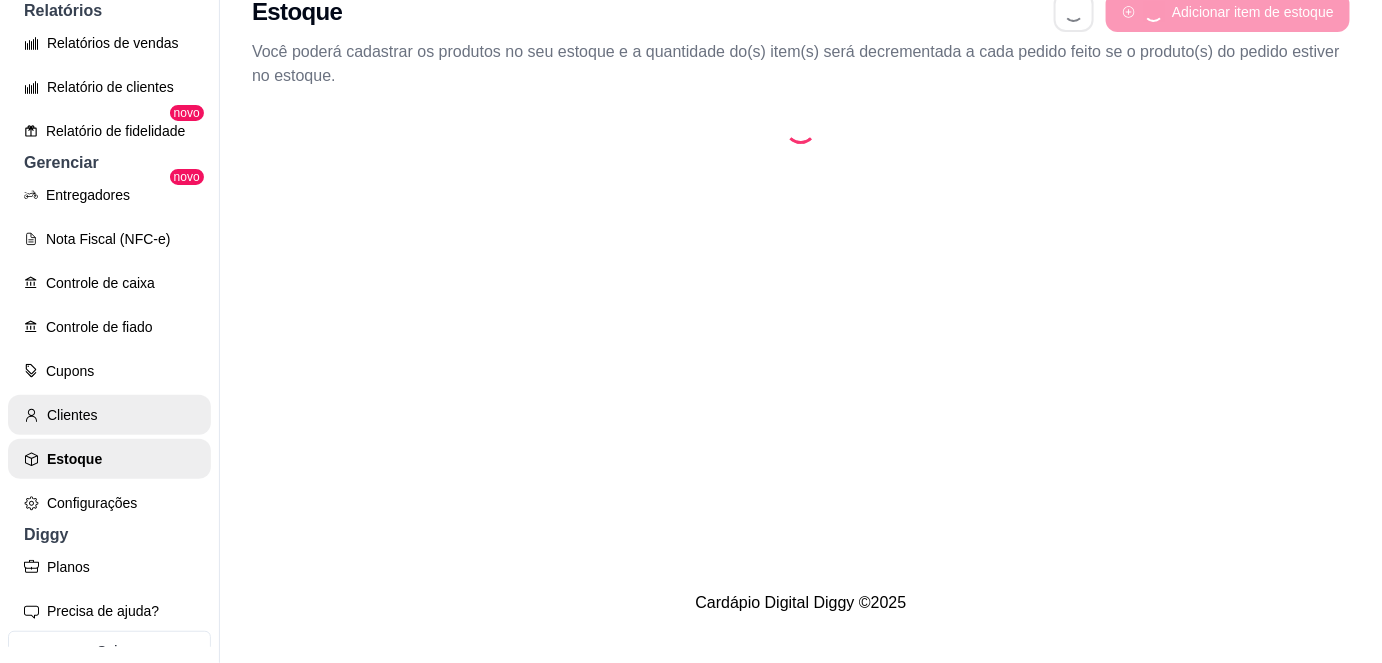 scroll, scrollTop: 0, scrollLeft: 0, axis: both 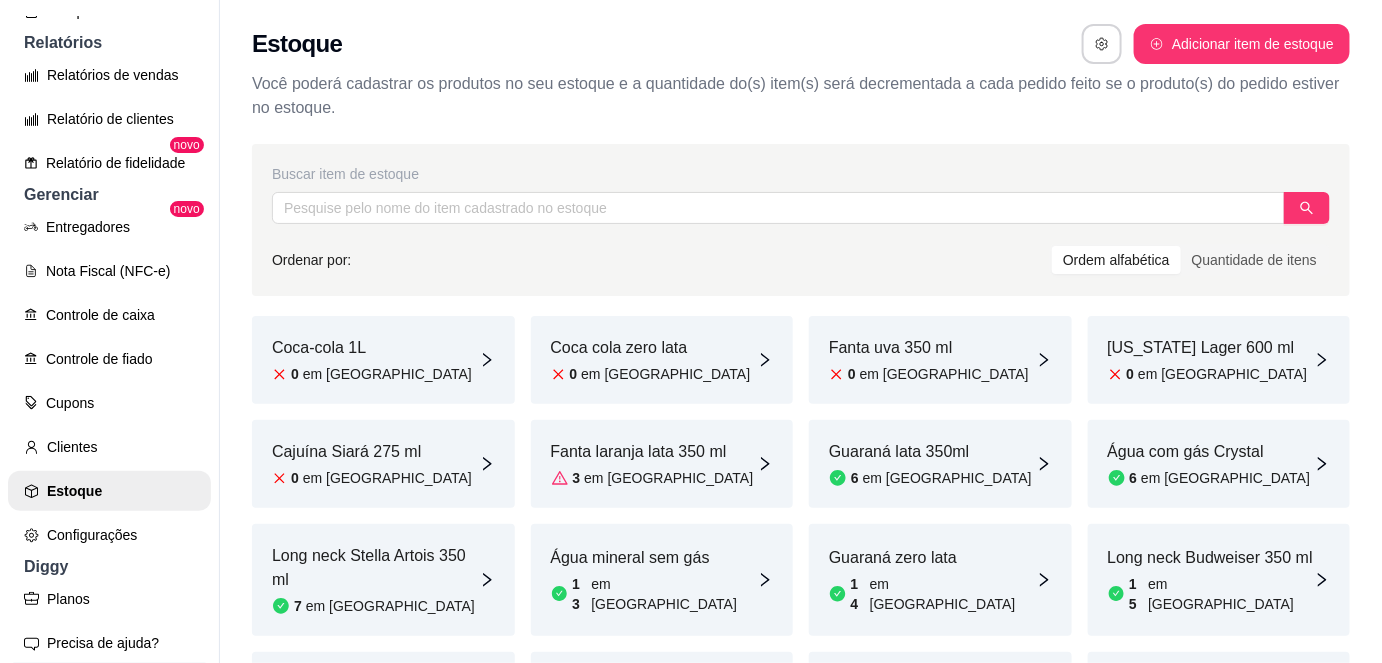 click on "Coca cola zero lata" at bounding box center [651, 348] 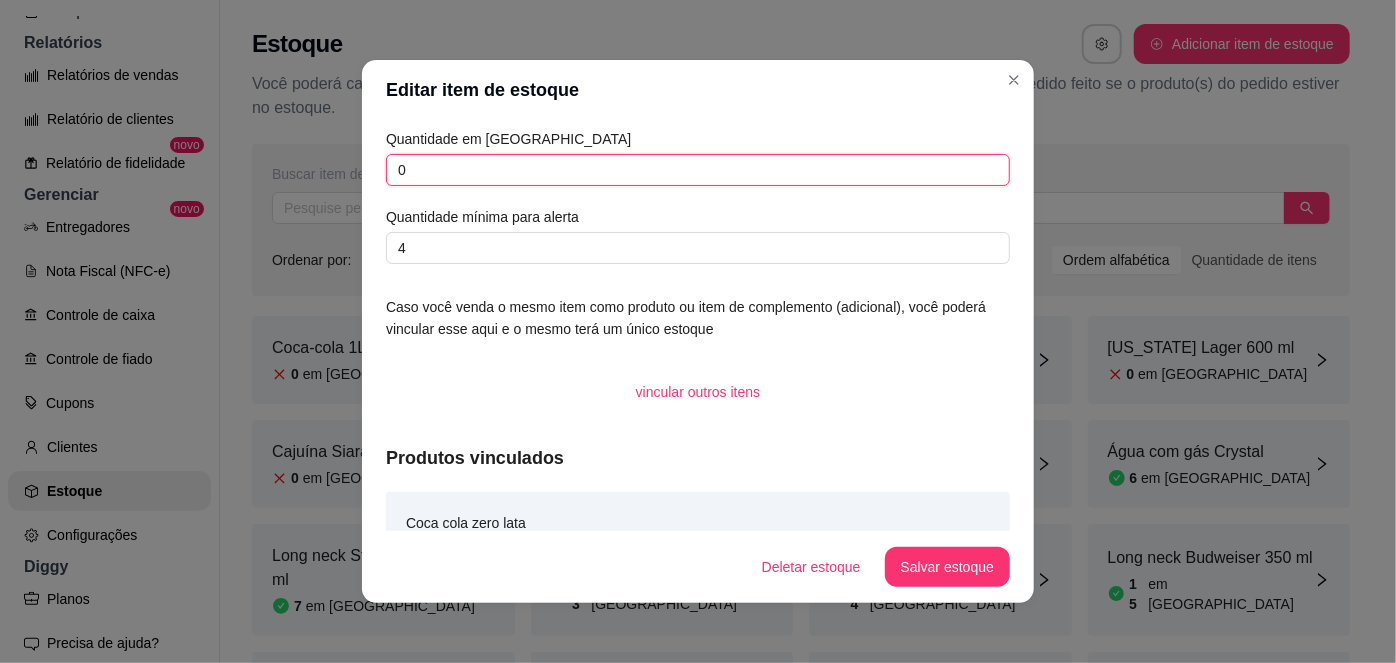 click on "0" at bounding box center [698, 170] 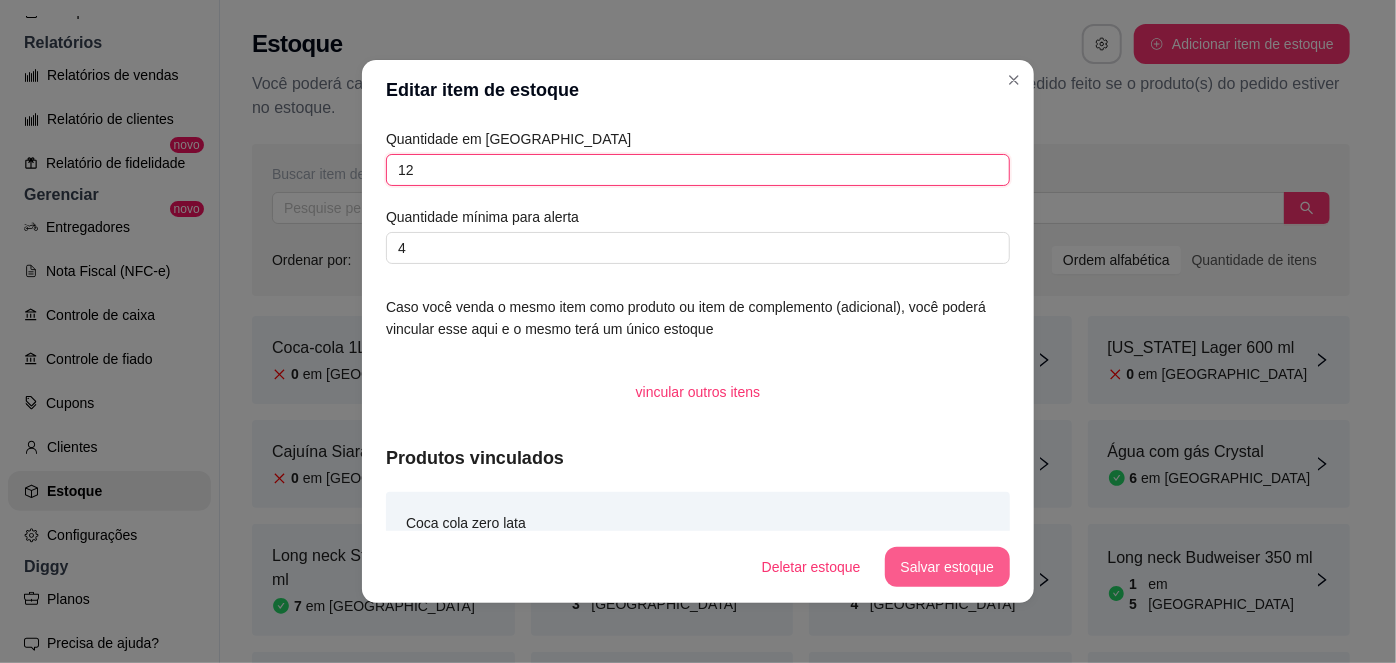 type on "12" 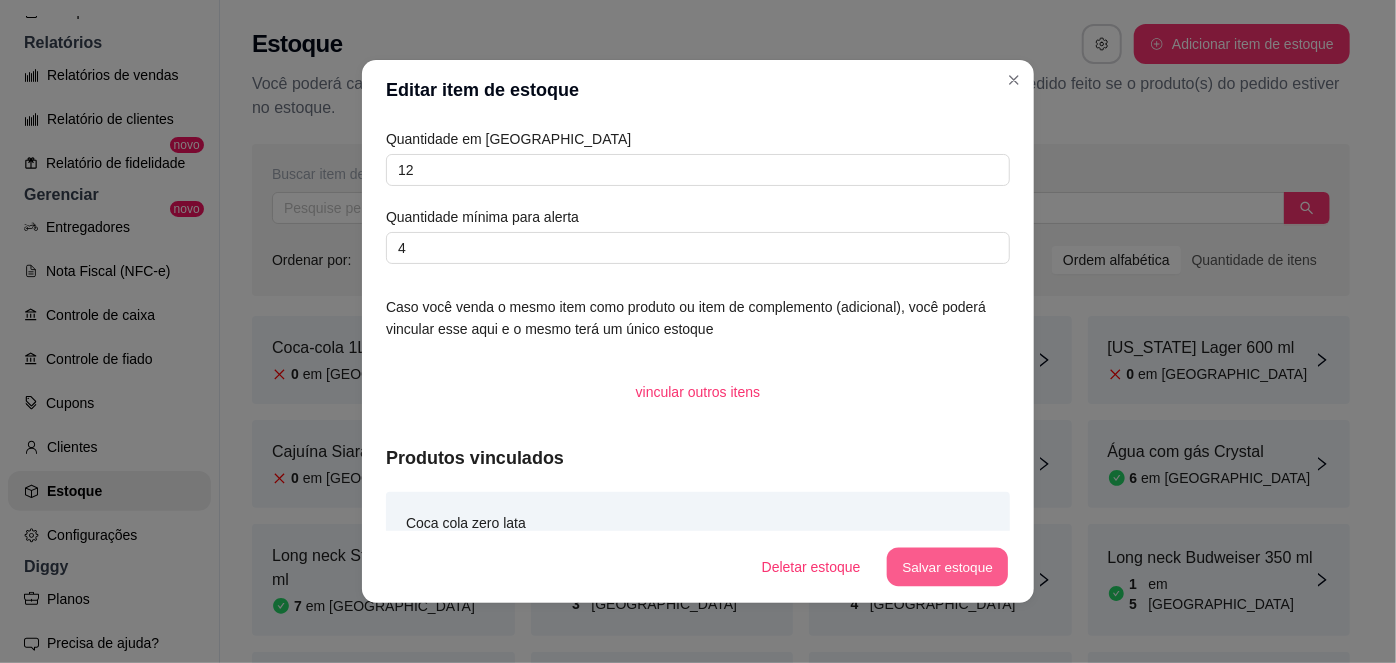 click on "Salvar estoque" at bounding box center (947, 567) 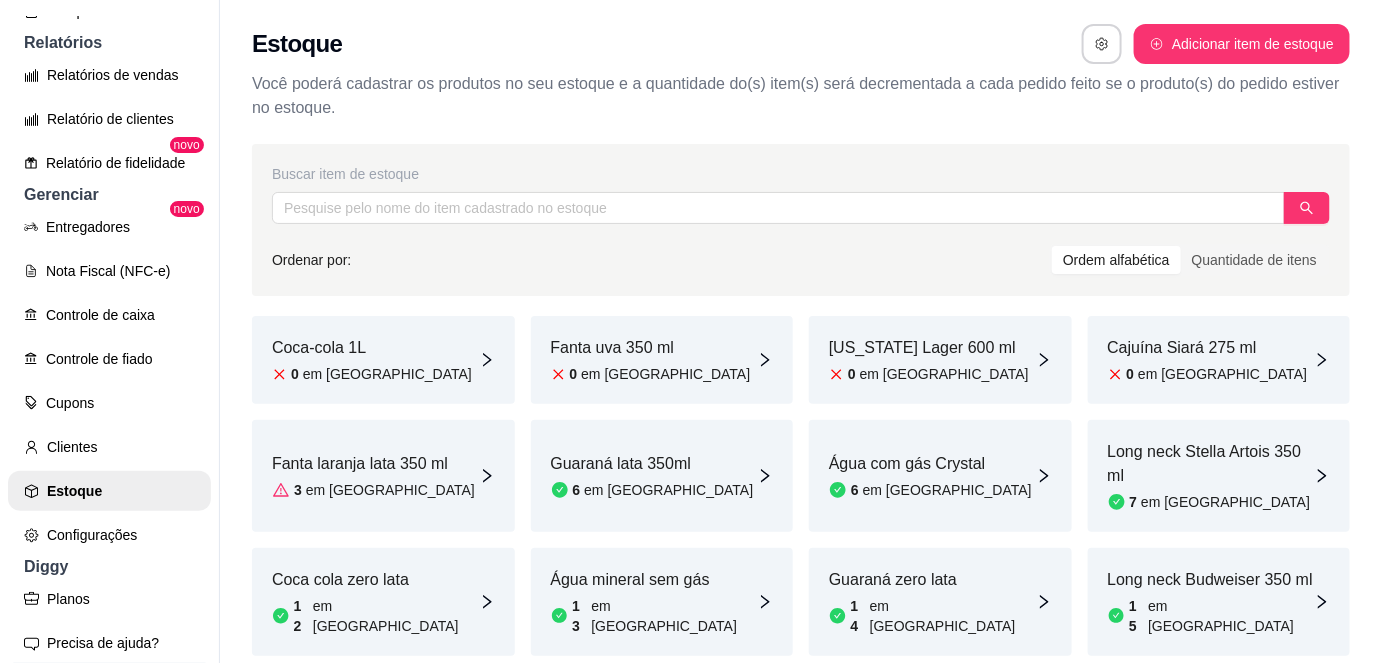 click on "em estoque" at bounding box center [387, 374] 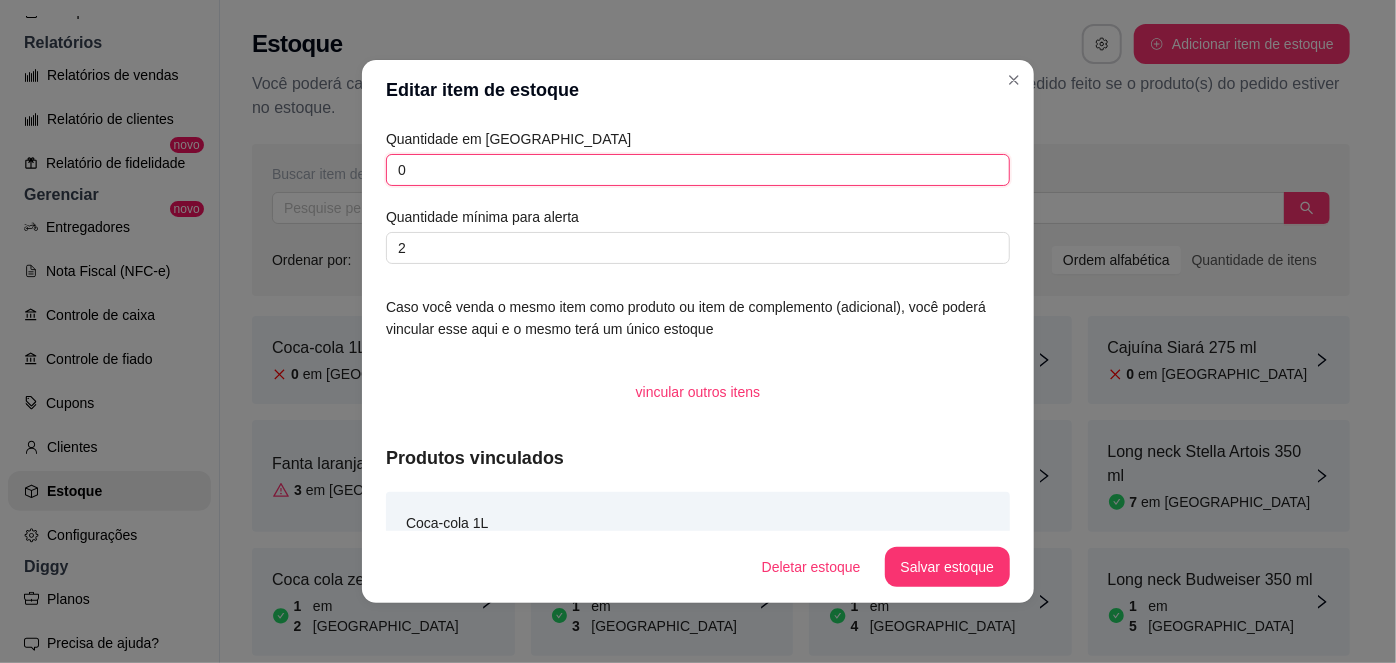 click on "0" at bounding box center (698, 170) 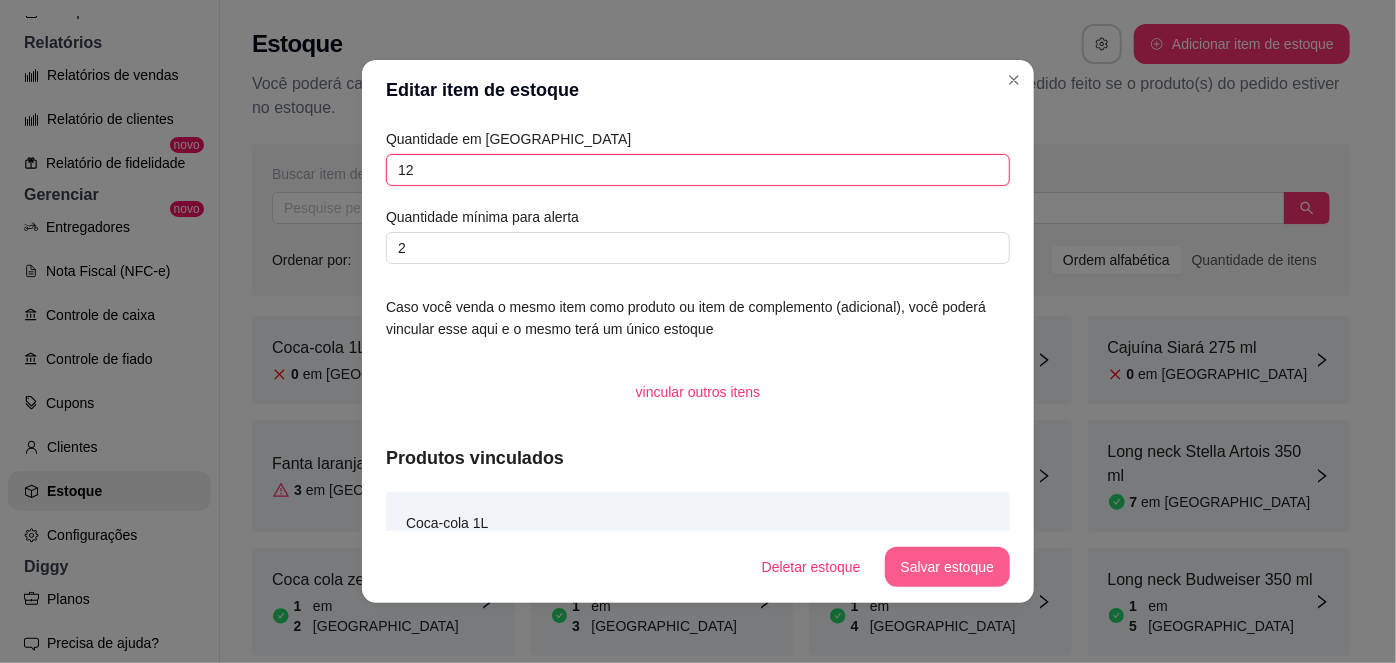 type on "12" 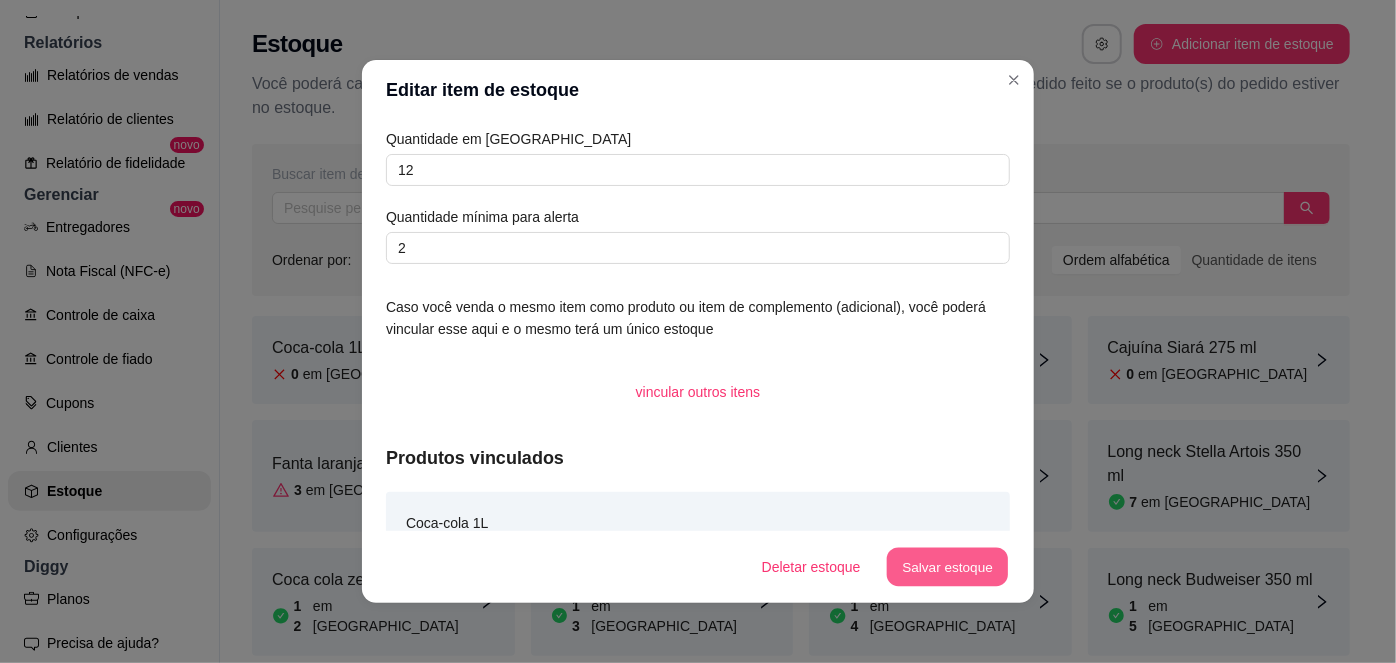click on "Salvar estoque" at bounding box center (947, 567) 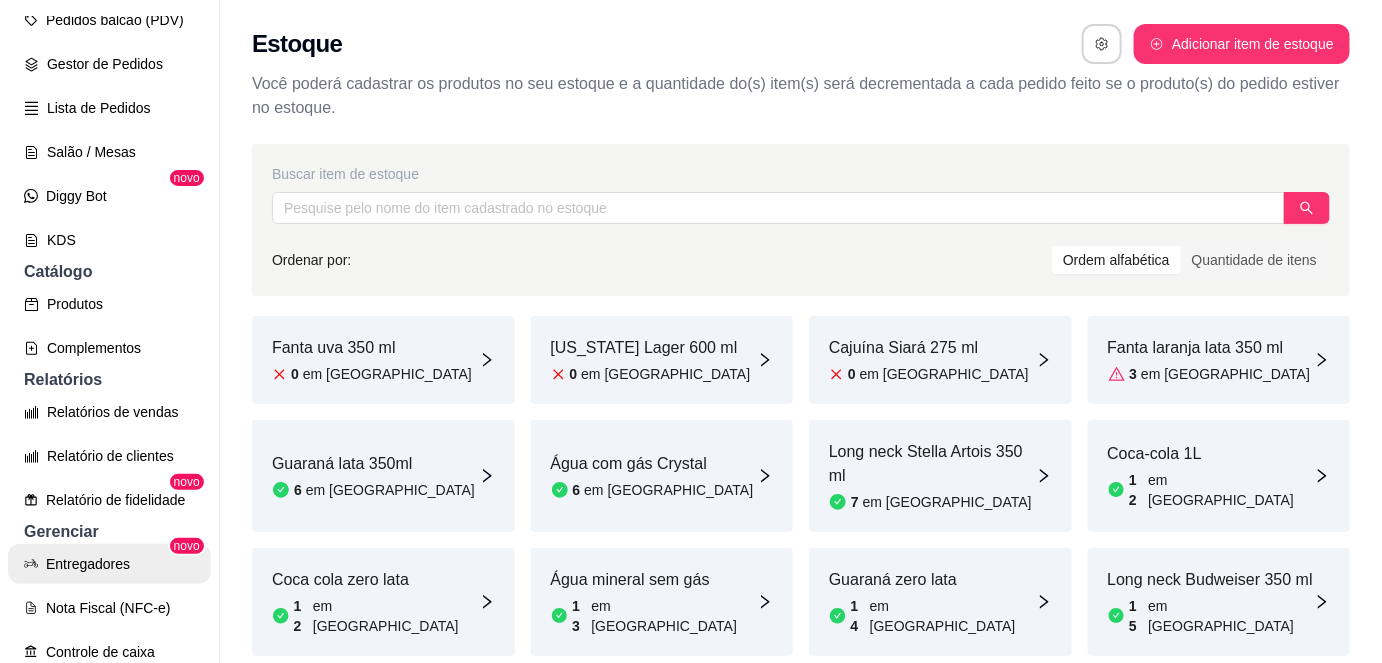 scroll, scrollTop: 282, scrollLeft: 0, axis: vertical 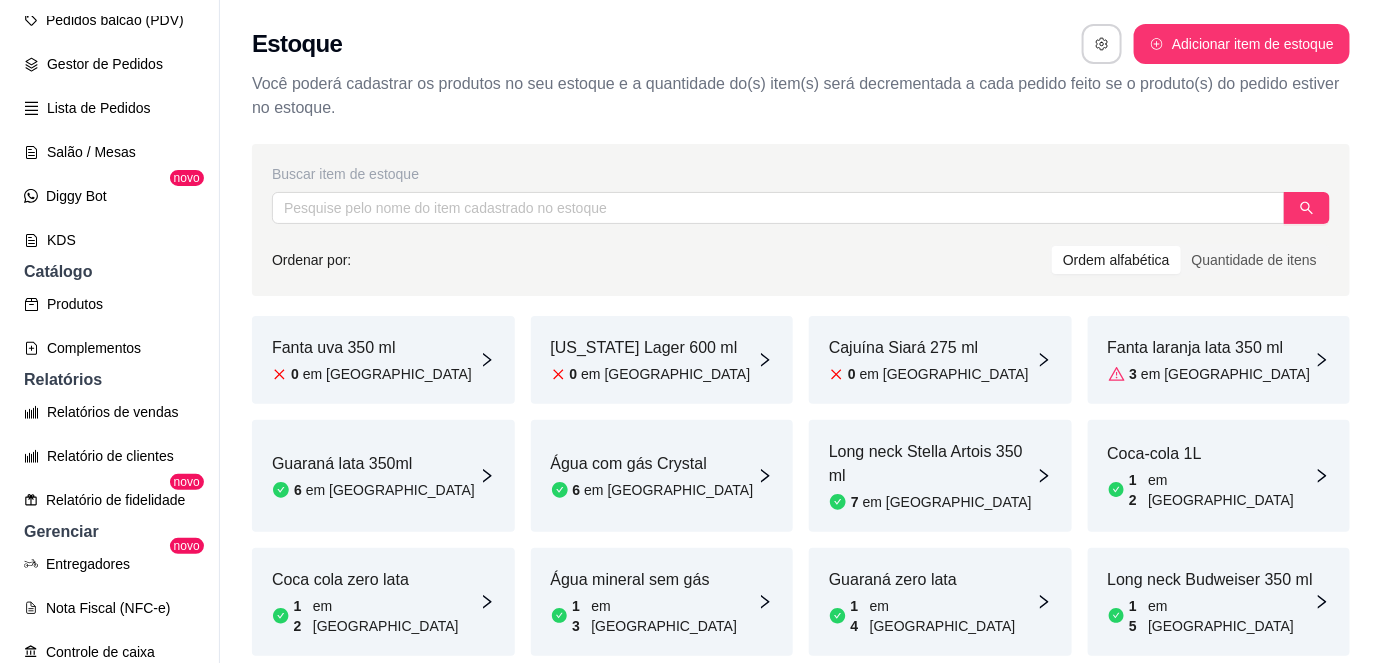 click on "Ordenar por: Ordem alfabética Quantidade de itens" at bounding box center [801, 260] 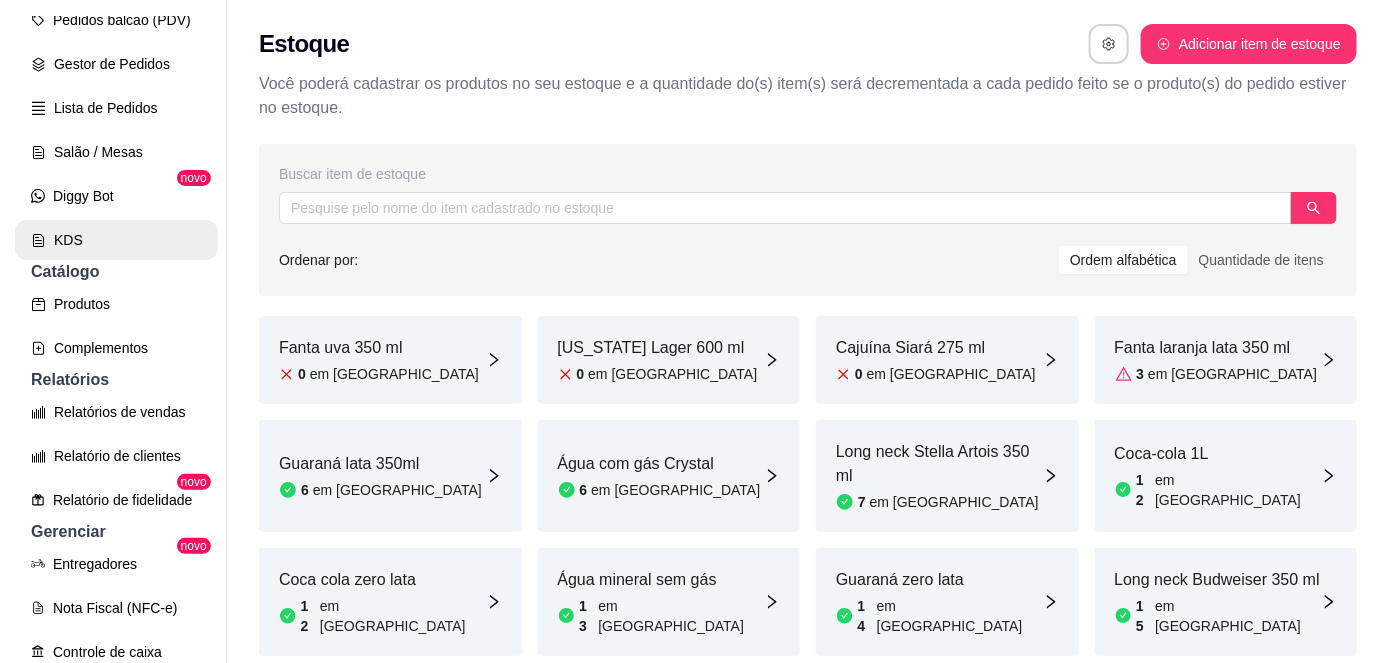 scroll, scrollTop: 0, scrollLeft: 0, axis: both 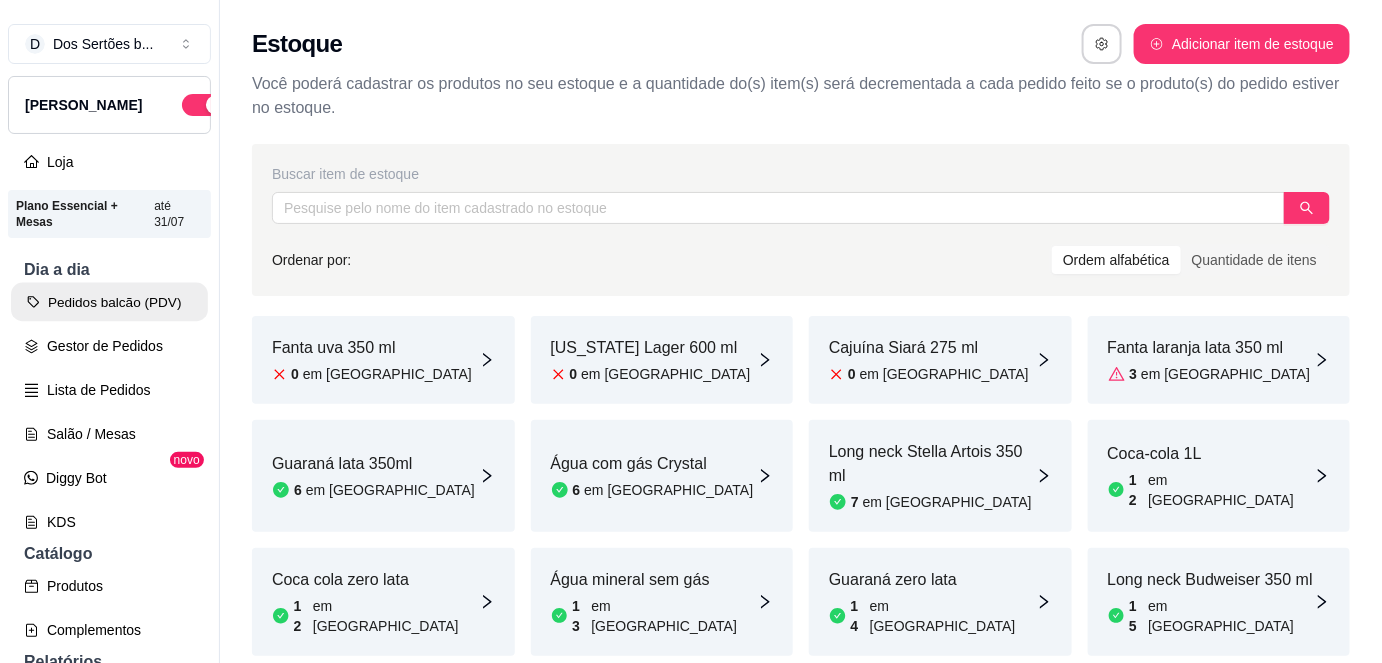 click on "Pedidos balcão (PDV)" at bounding box center (109, 302) 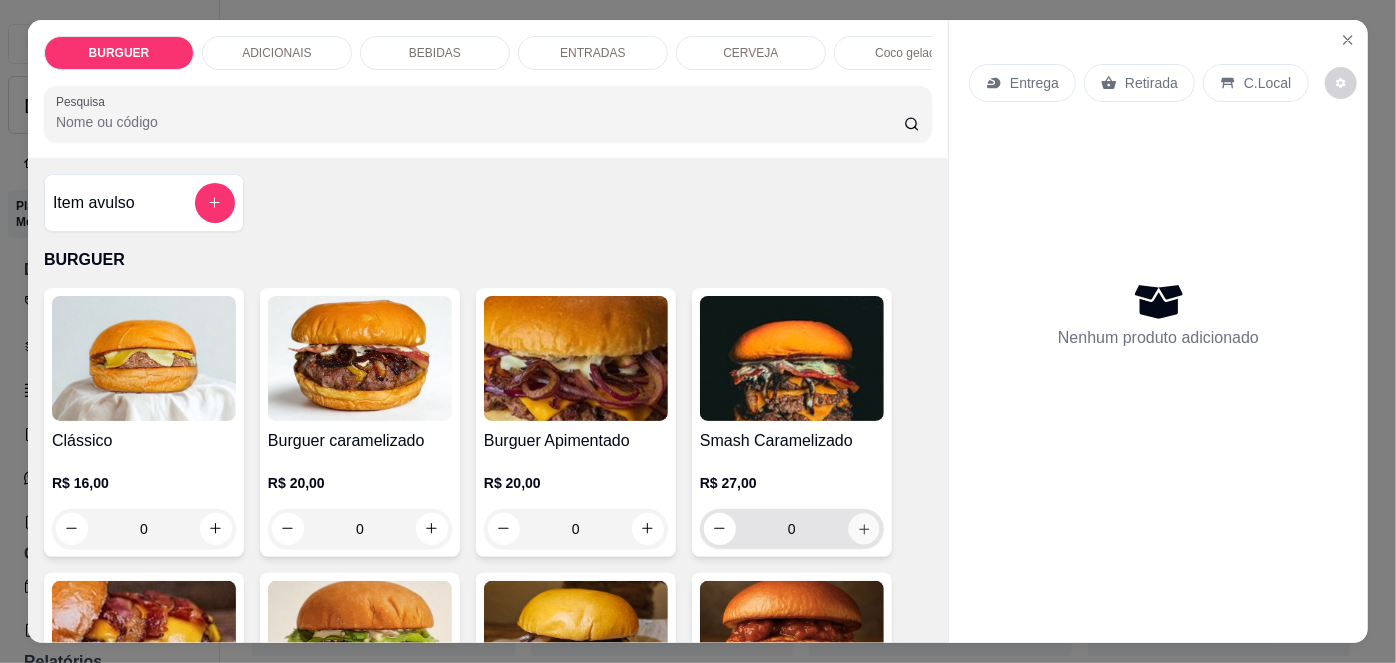 click 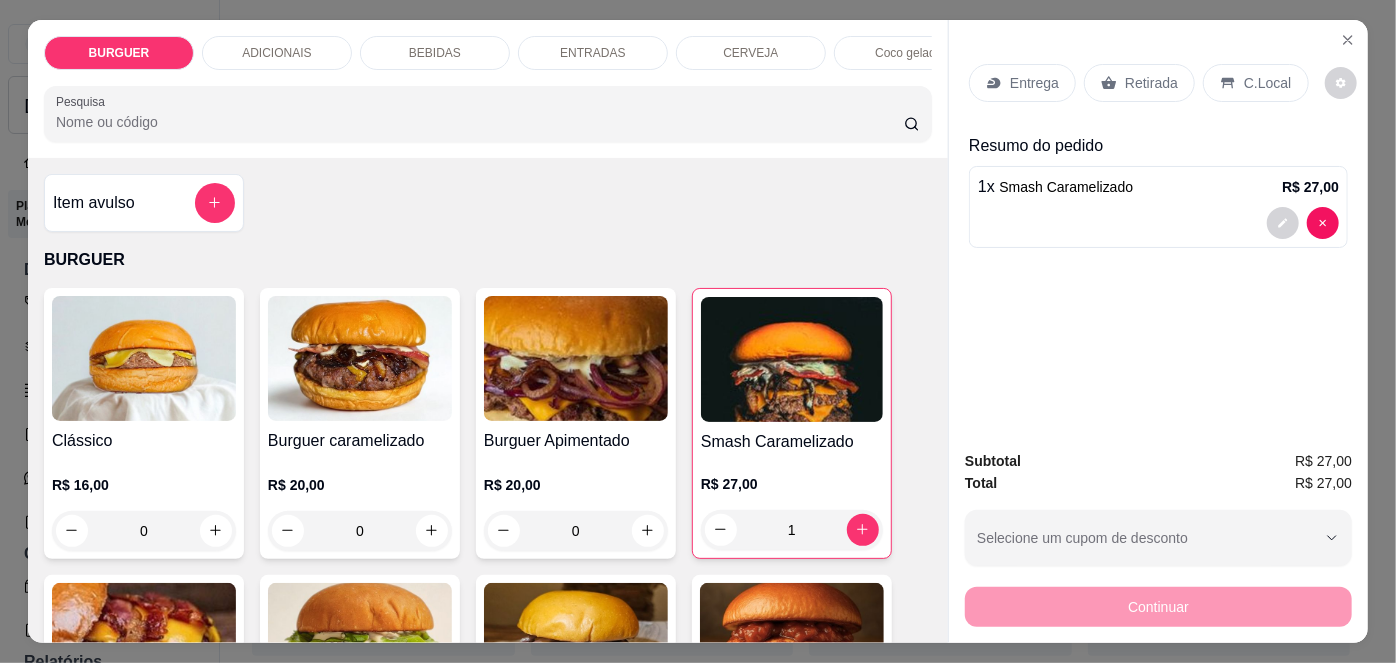 click on "C.Local" at bounding box center (1267, 83) 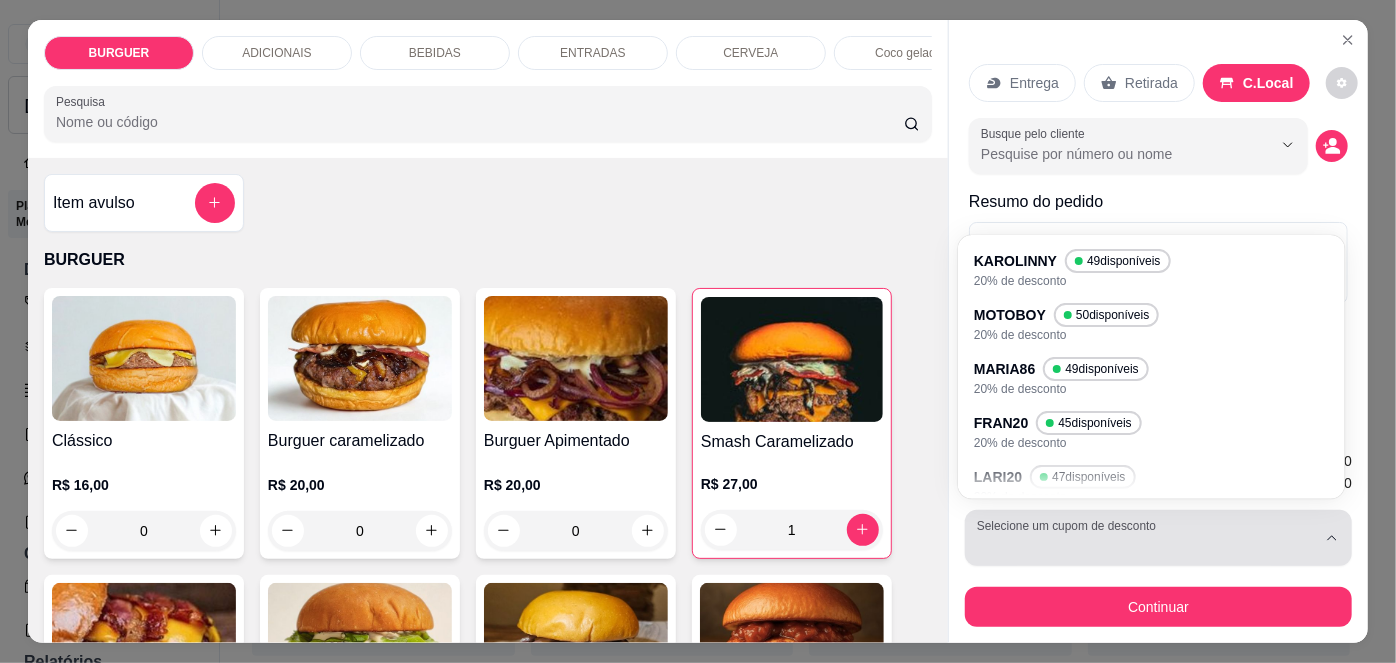 click at bounding box center (1146, 538) 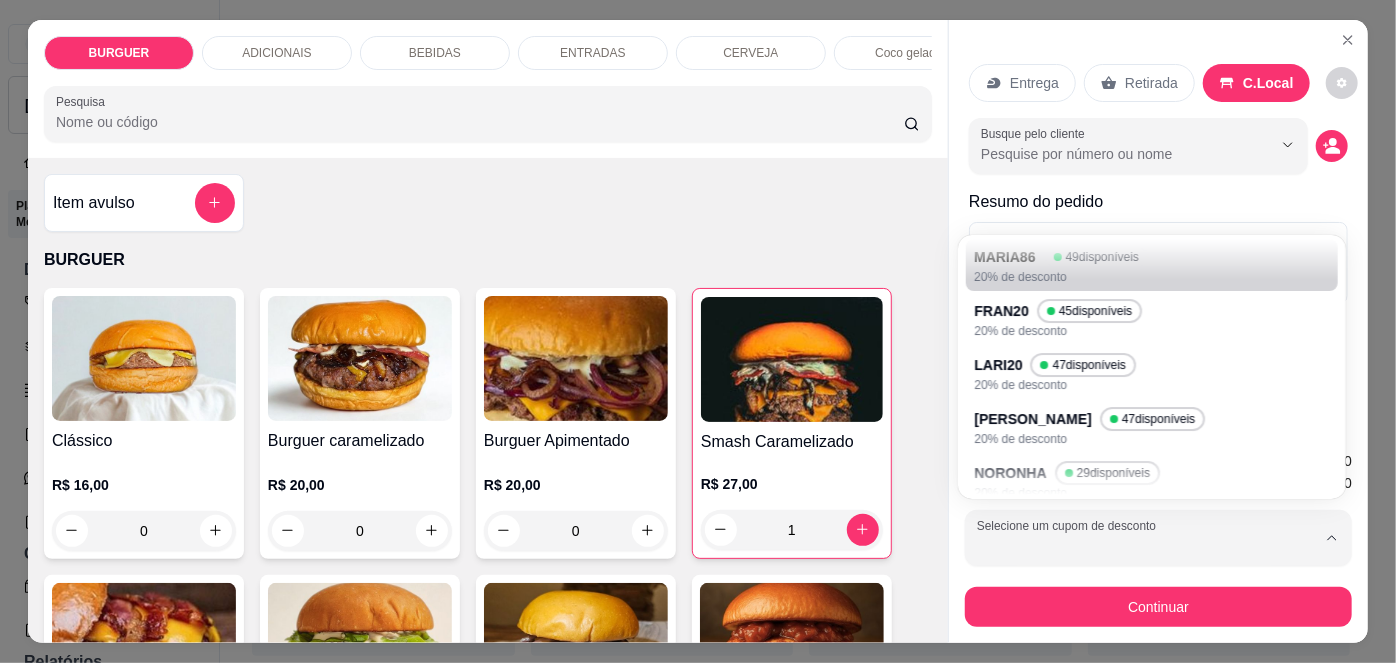 scroll, scrollTop: 115, scrollLeft: 0, axis: vertical 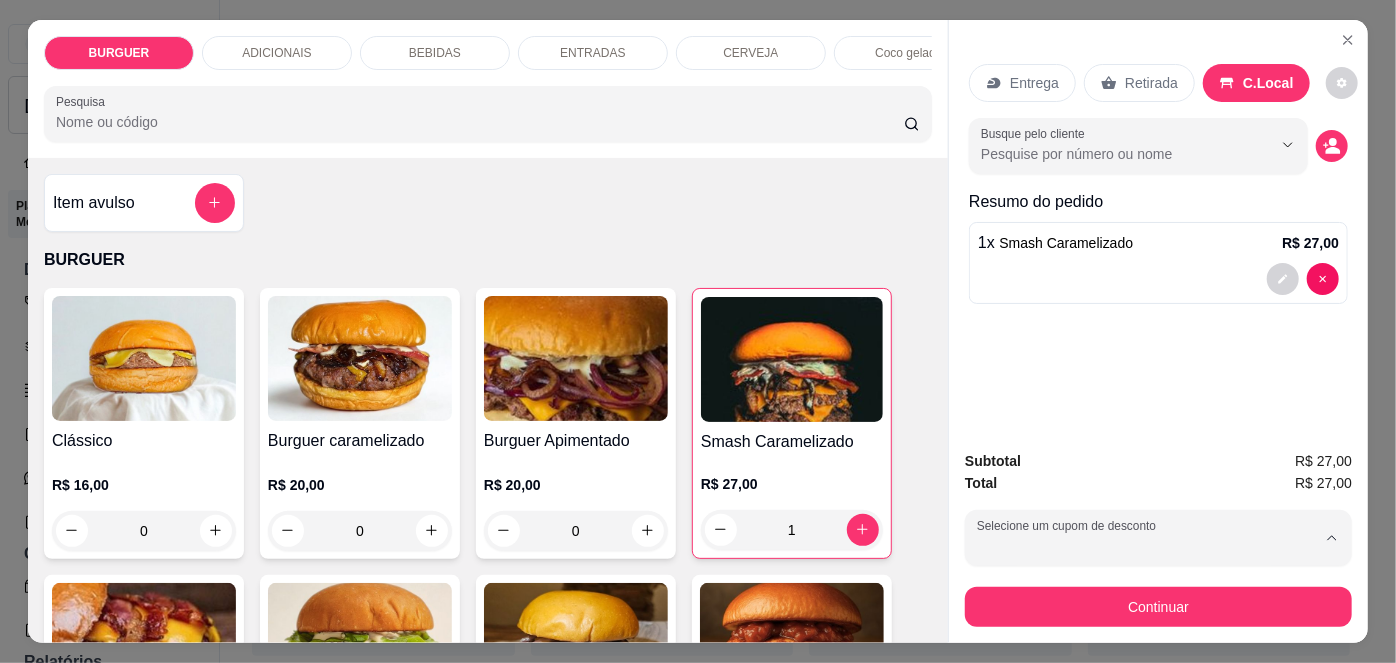click on "LARI20" at bounding box center (1004, 367) 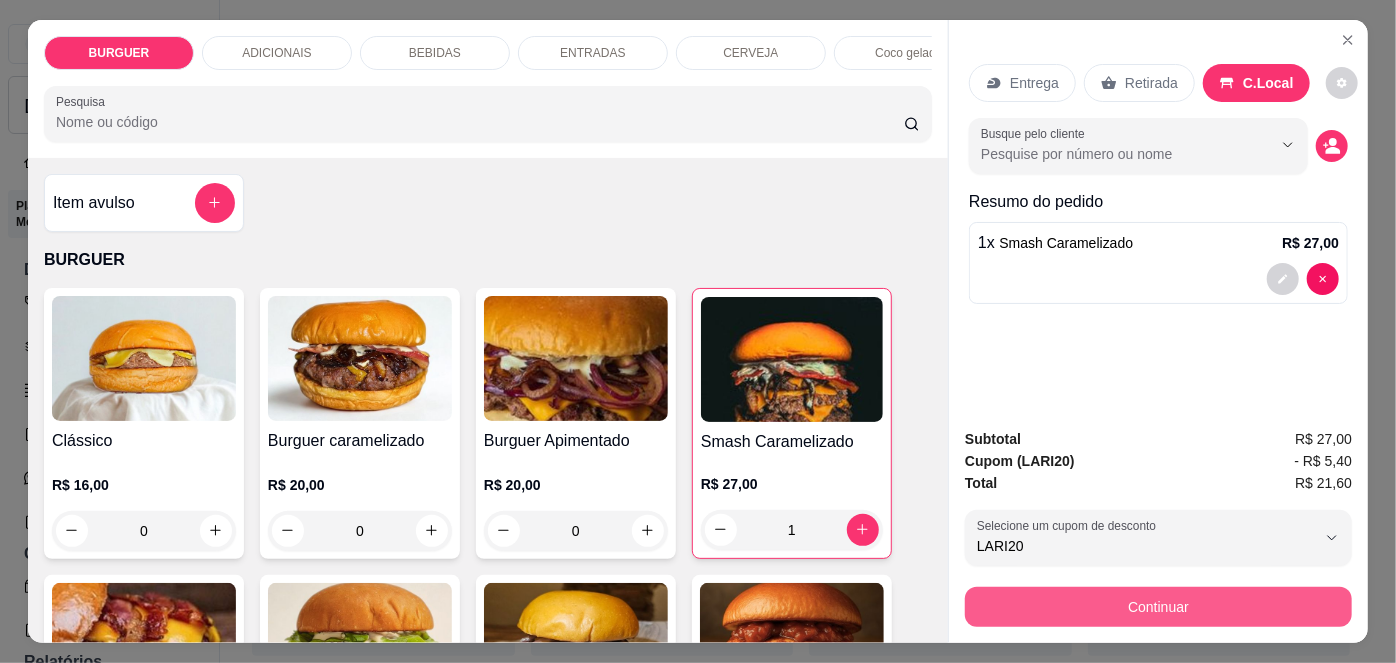 click on "Continuar" at bounding box center [1158, 607] 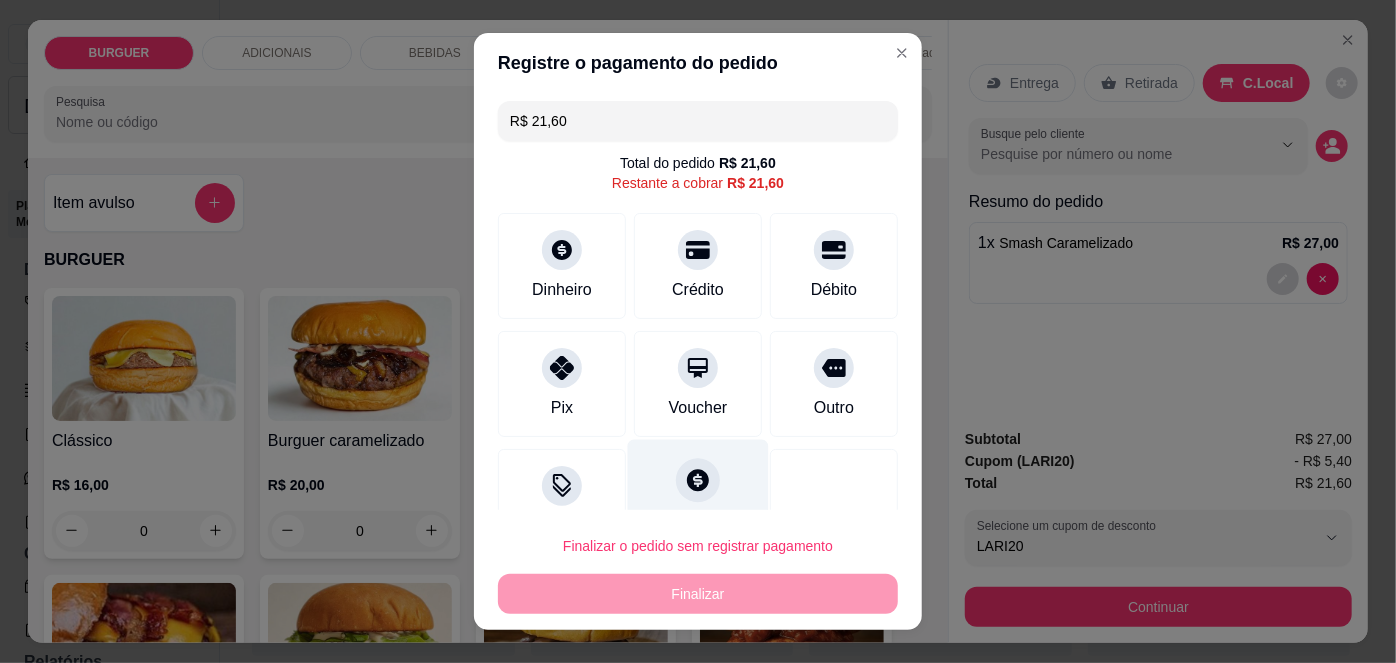 click on "Fiado" at bounding box center (698, 498) 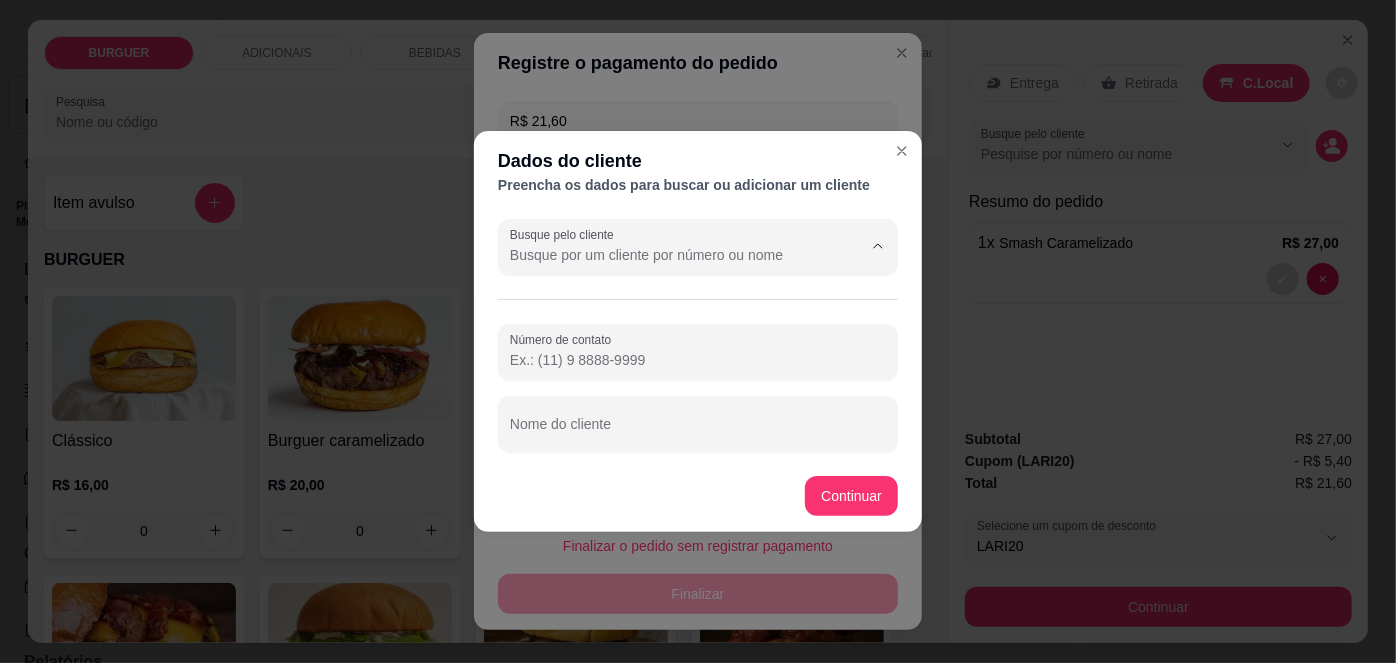 click on "Busque pelo cliente" at bounding box center (670, 255) 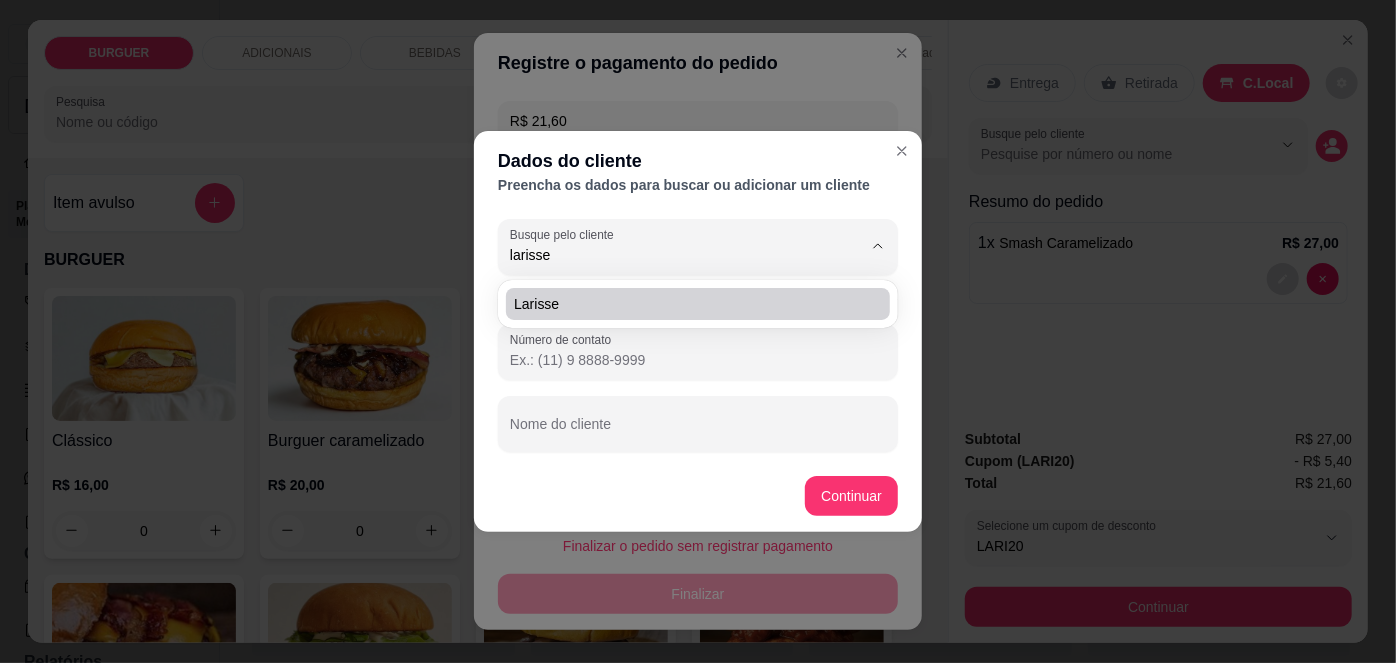 click on "Larisse" at bounding box center [688, 304] 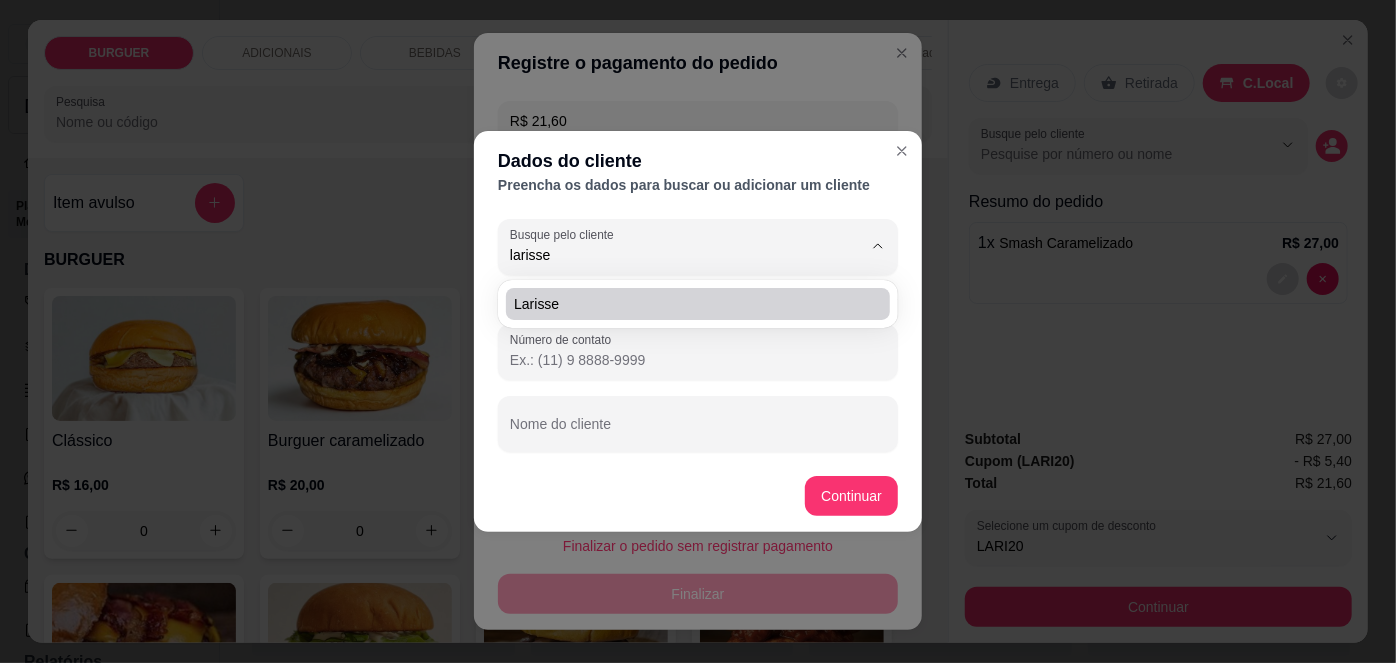 type on "Larisse" 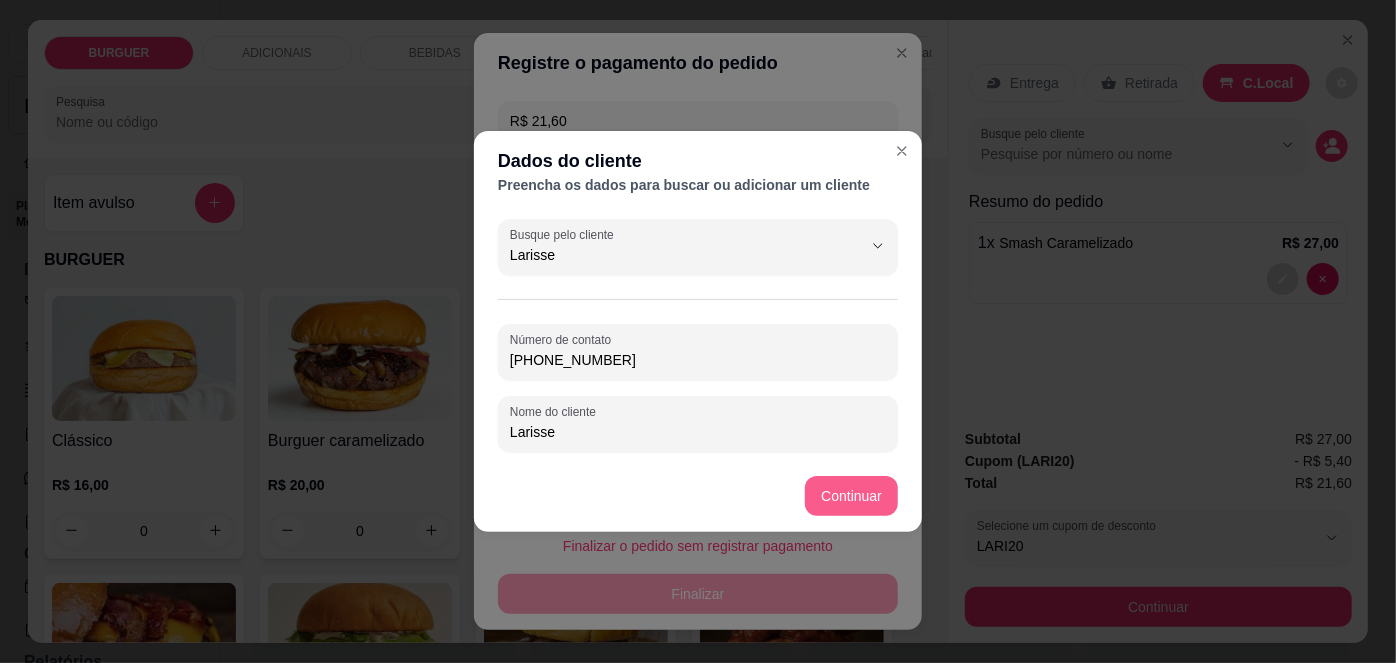 type on "Larisse" 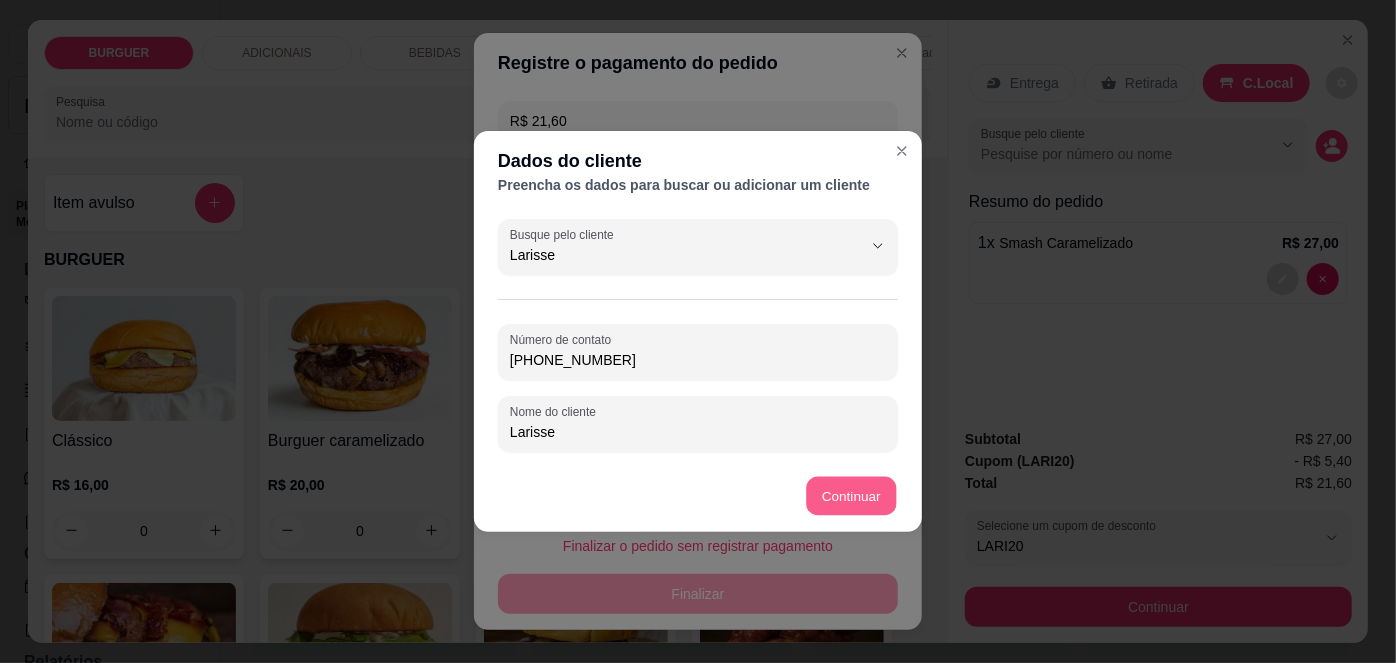 type on "R$ 0,00" 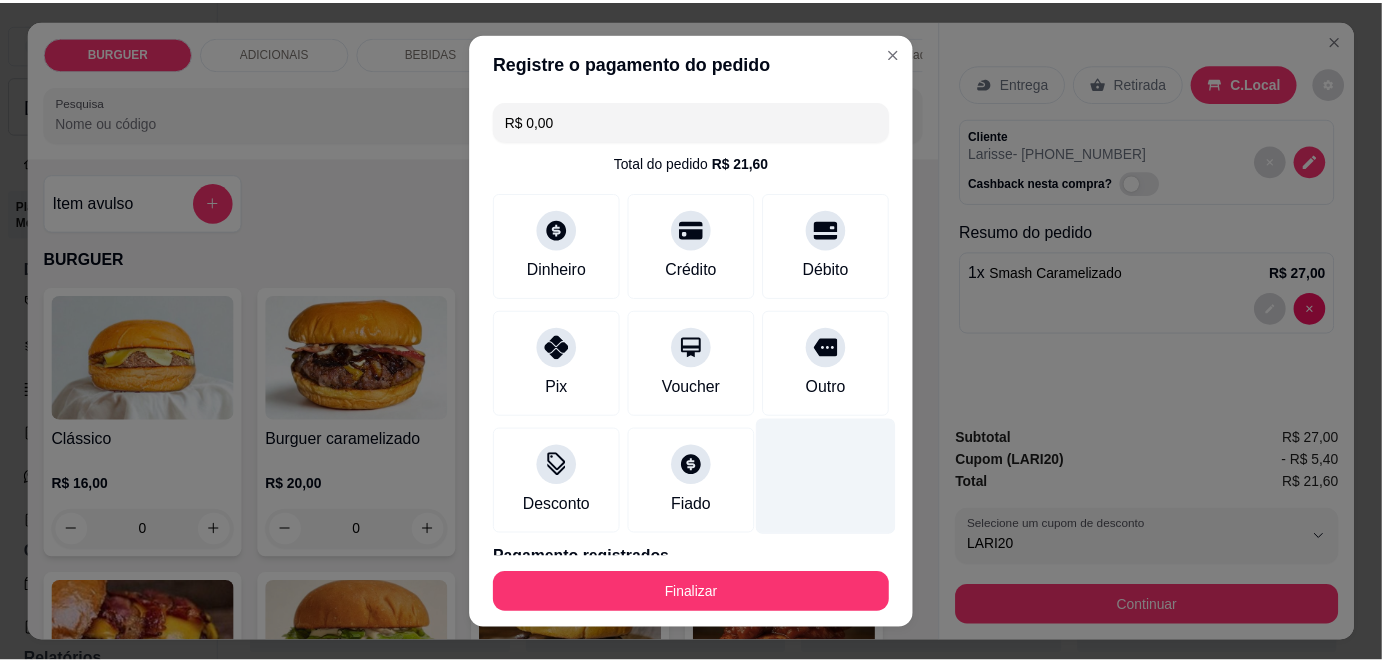 scroll, scrollTop: 88, scrollLeft: 0, axis: vertical 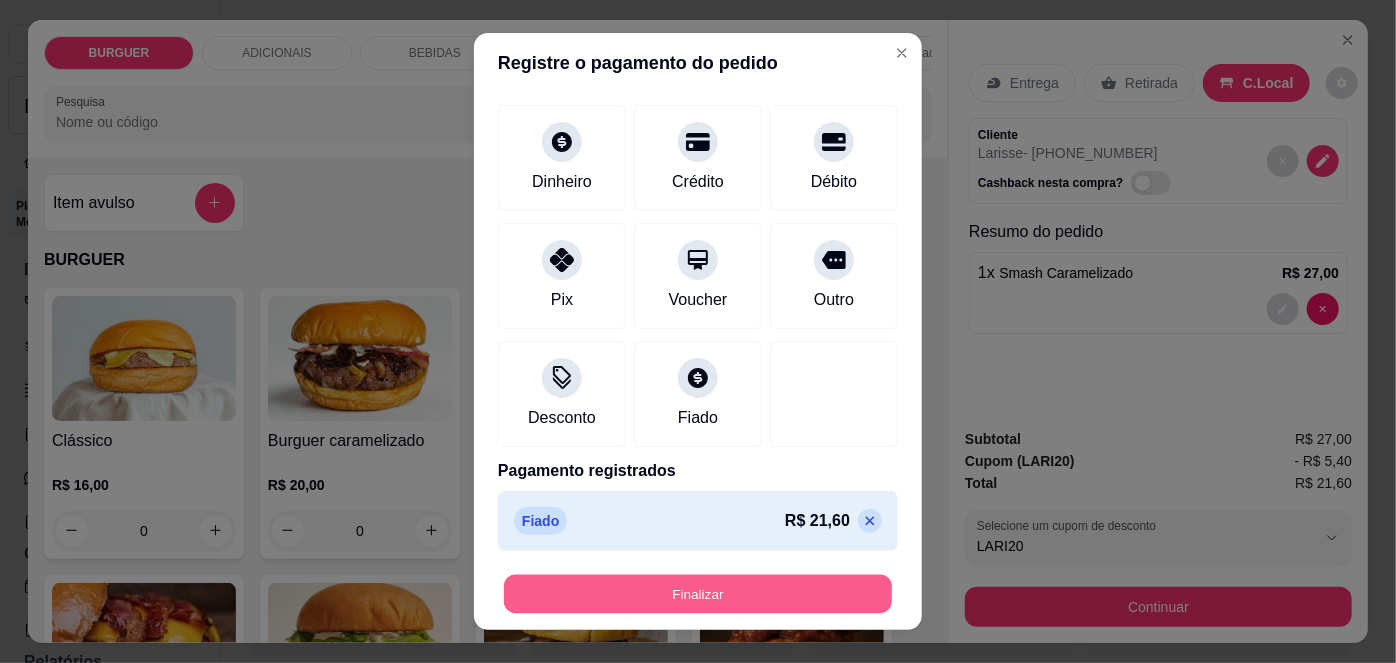 click on "Finalizar" at bounding box center [698, 593] 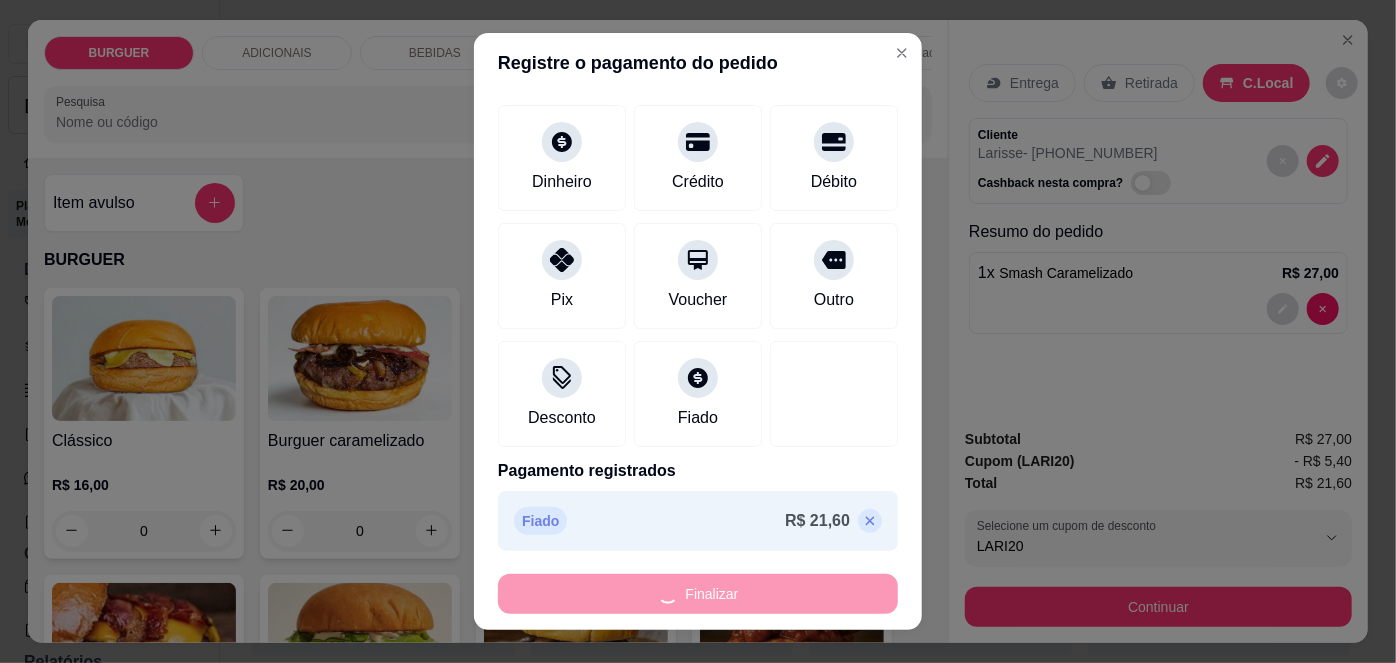 type on "0" 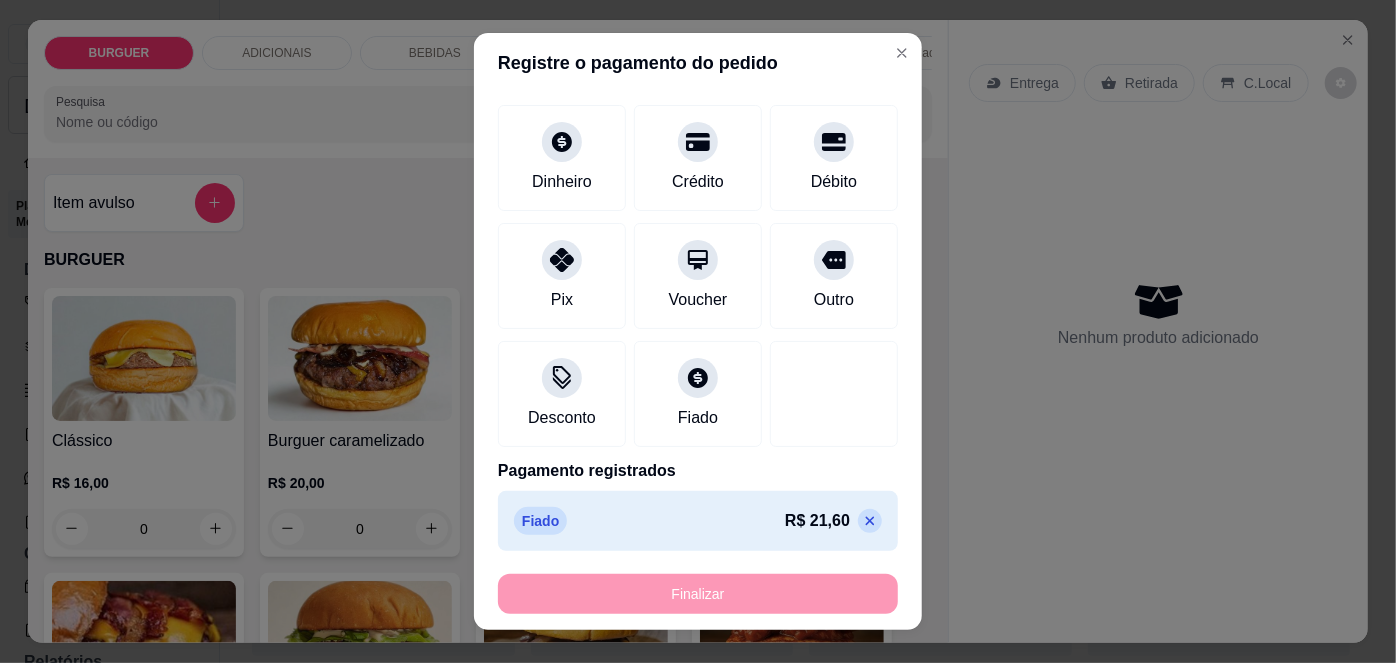 type on "-R$ 21,60" 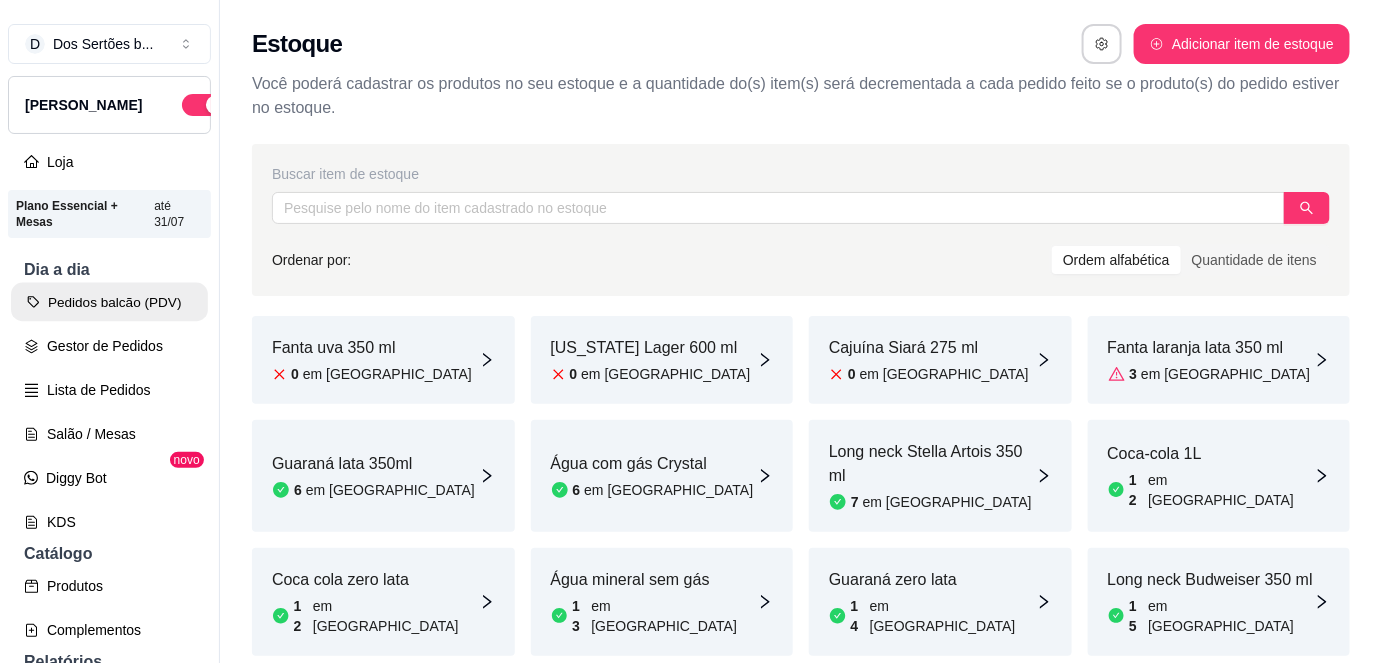 click on "Pedidos balcão (PDV)" at bounding box center (109, 302) 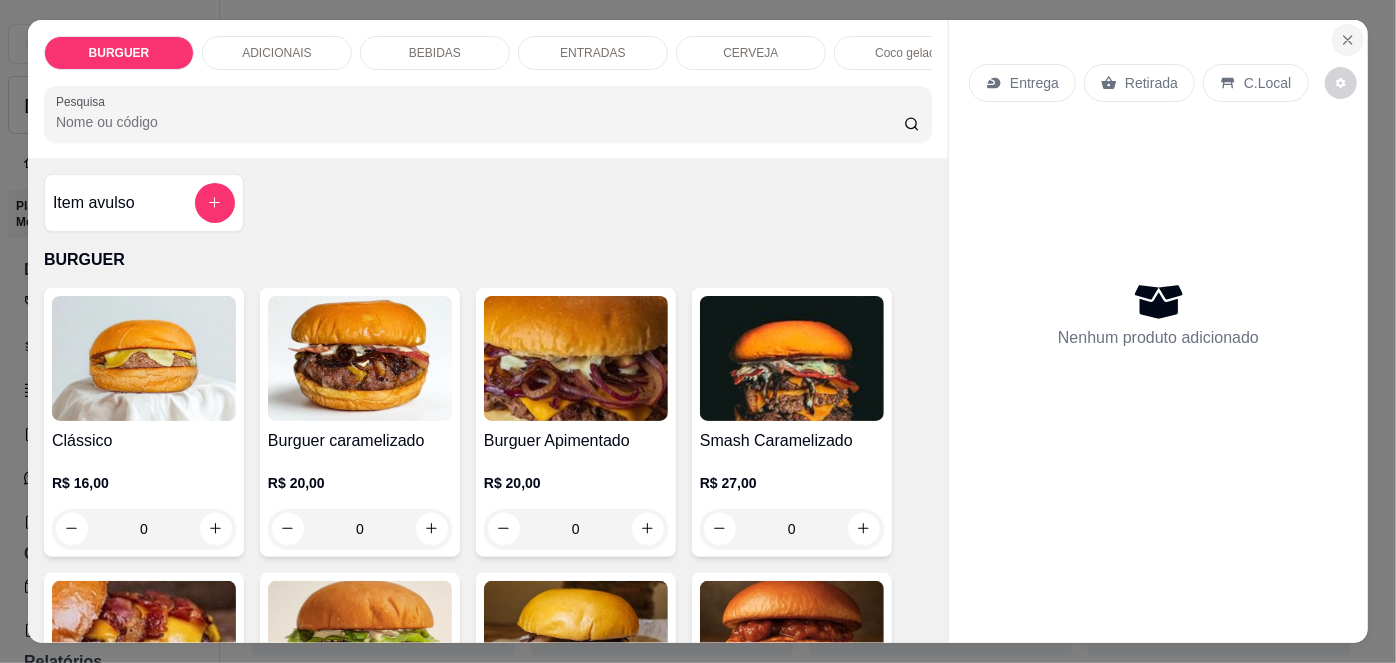 click 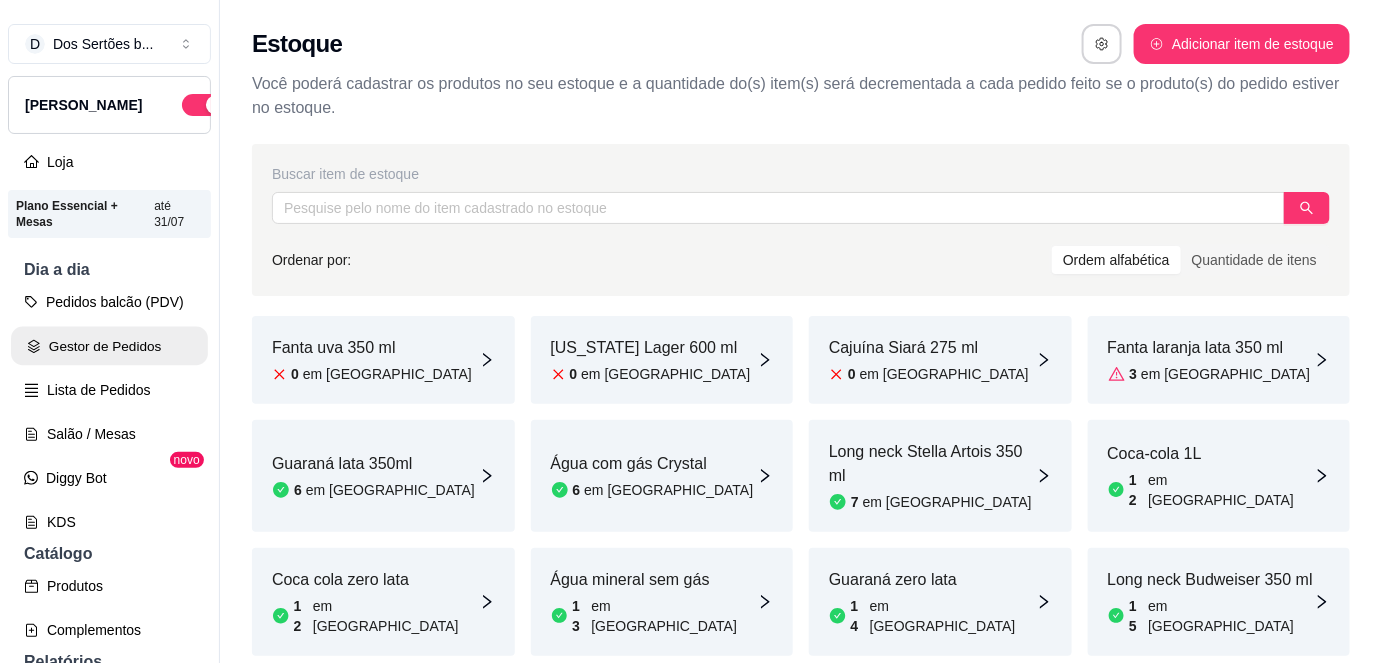 click on "Gestor de Pedidos" at bounding box center [109, 346] 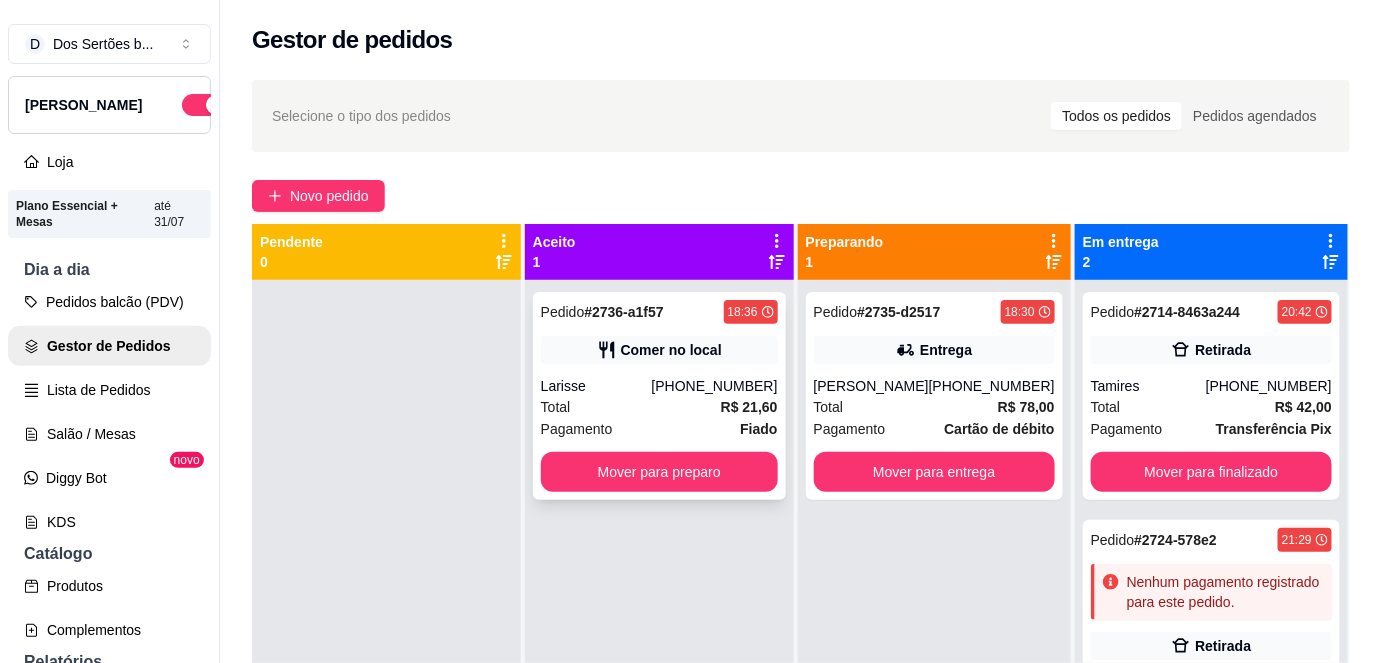 click on "Pedido  # 2736-a1f57 18:36 Comer no local Larisse (86) 9578-8348 Total R$ 21,60 Pagamento Fiado Mover para preparo" at bounding box center (659, 396) 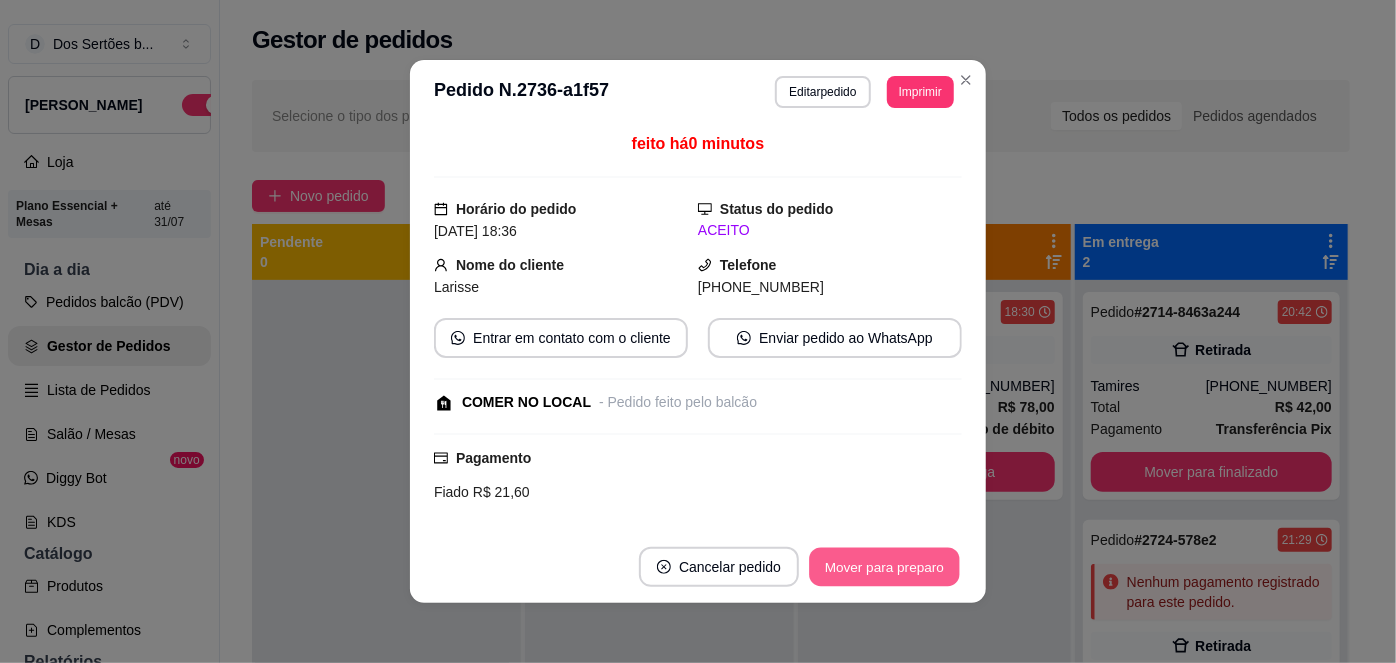 click on "Mover para preparo" at bounding box center (884, 567) 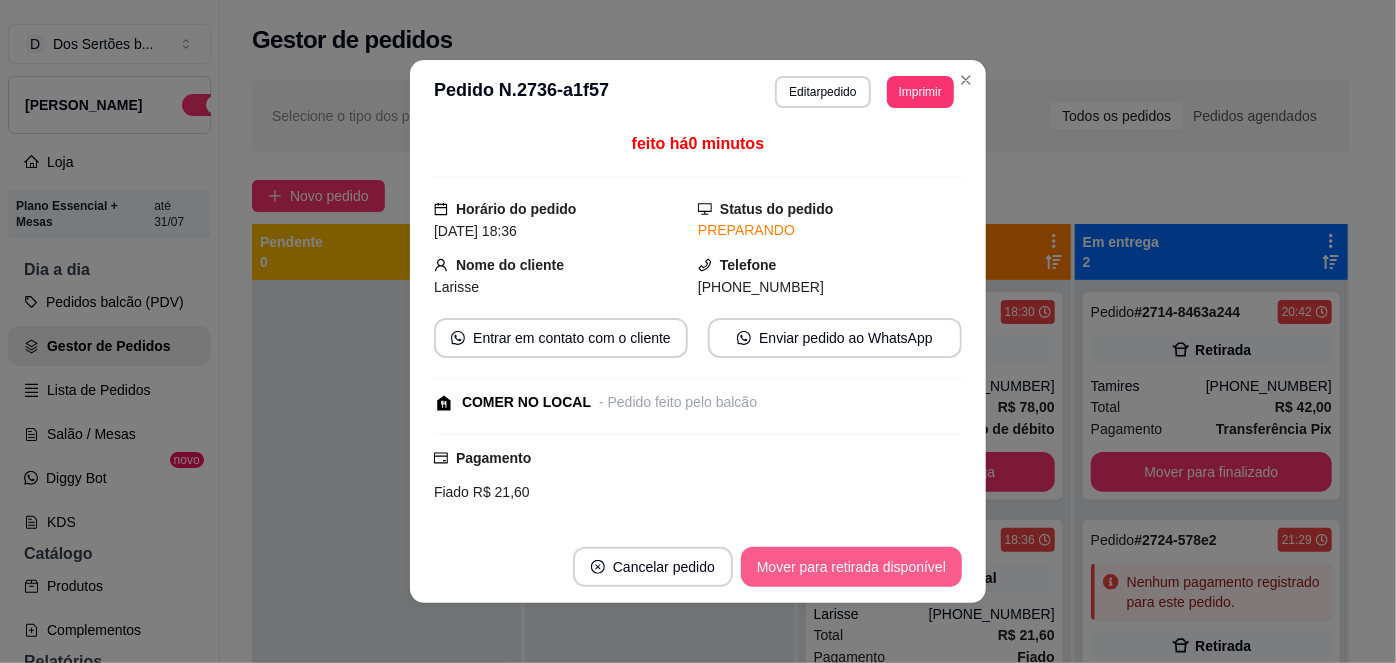 click on "Mover para retirada disponível" at bounding box center (851, 567) 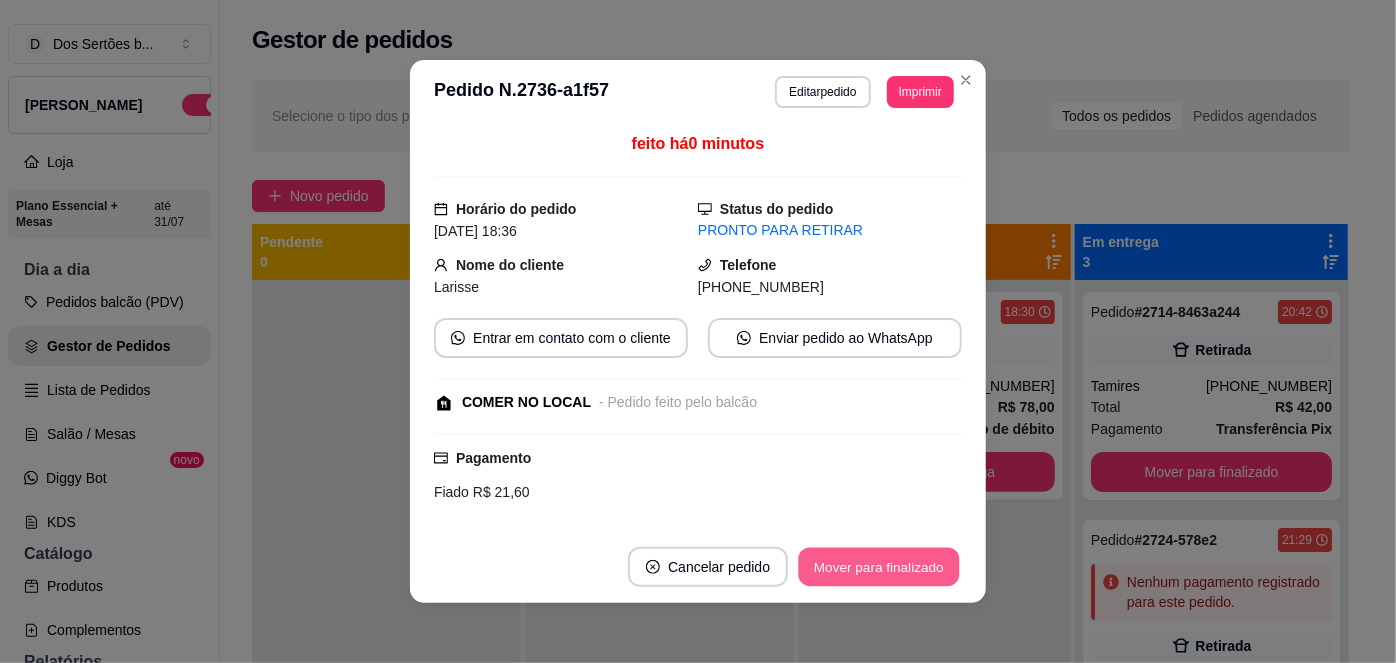 click on "Mover para finalizado" at bounding box center [879, 567] 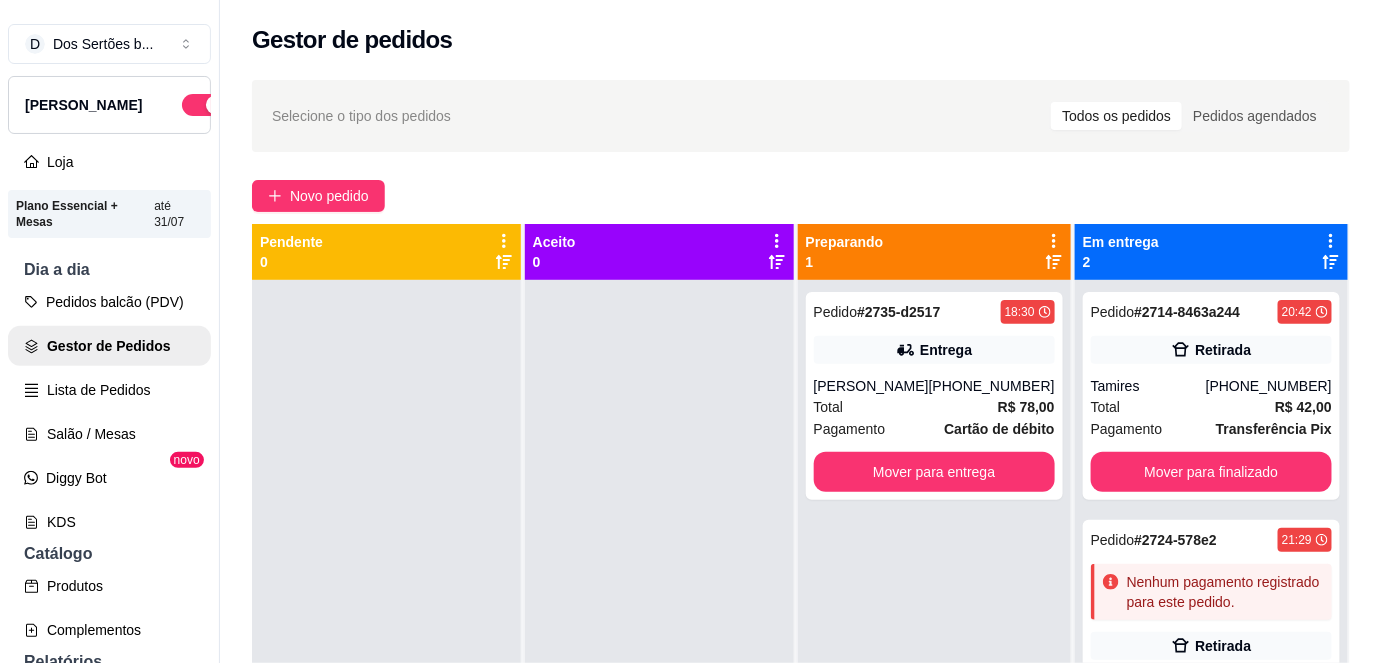 scroll, scrollTop: 56, scrollLeft: 0, axis: vertical 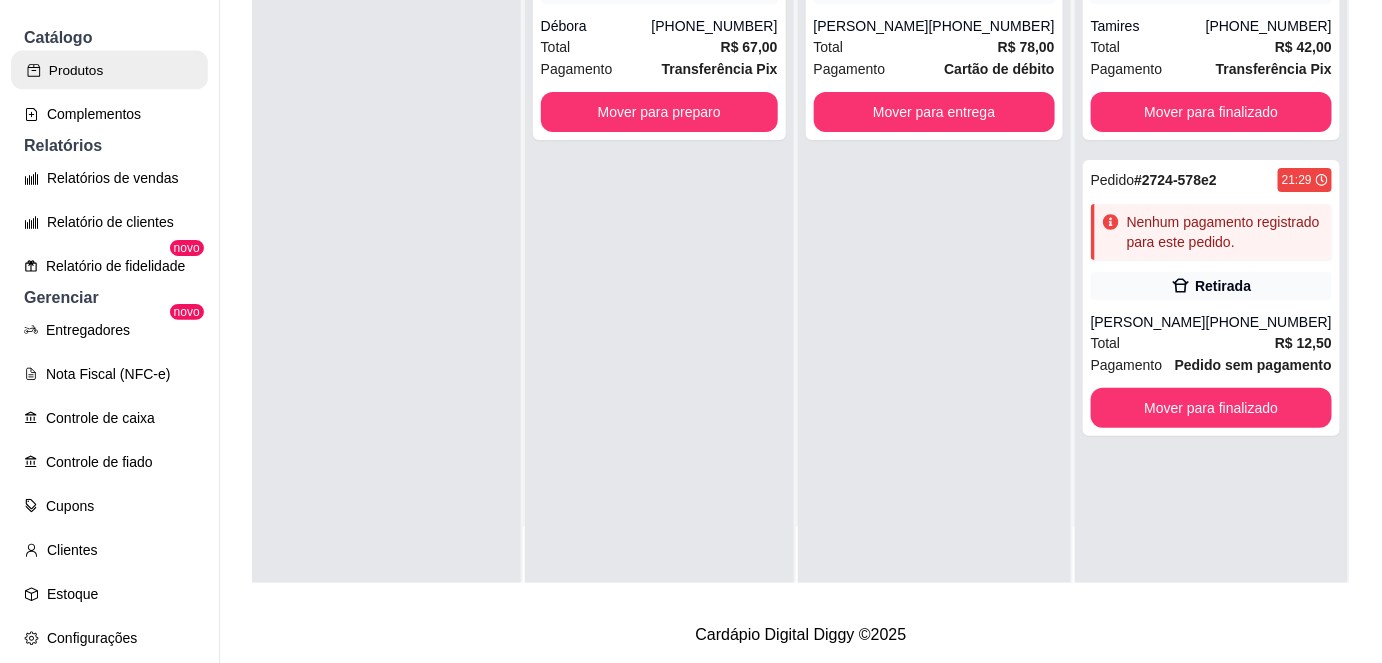 click on "Produtos" at bounding box center (109, 70) 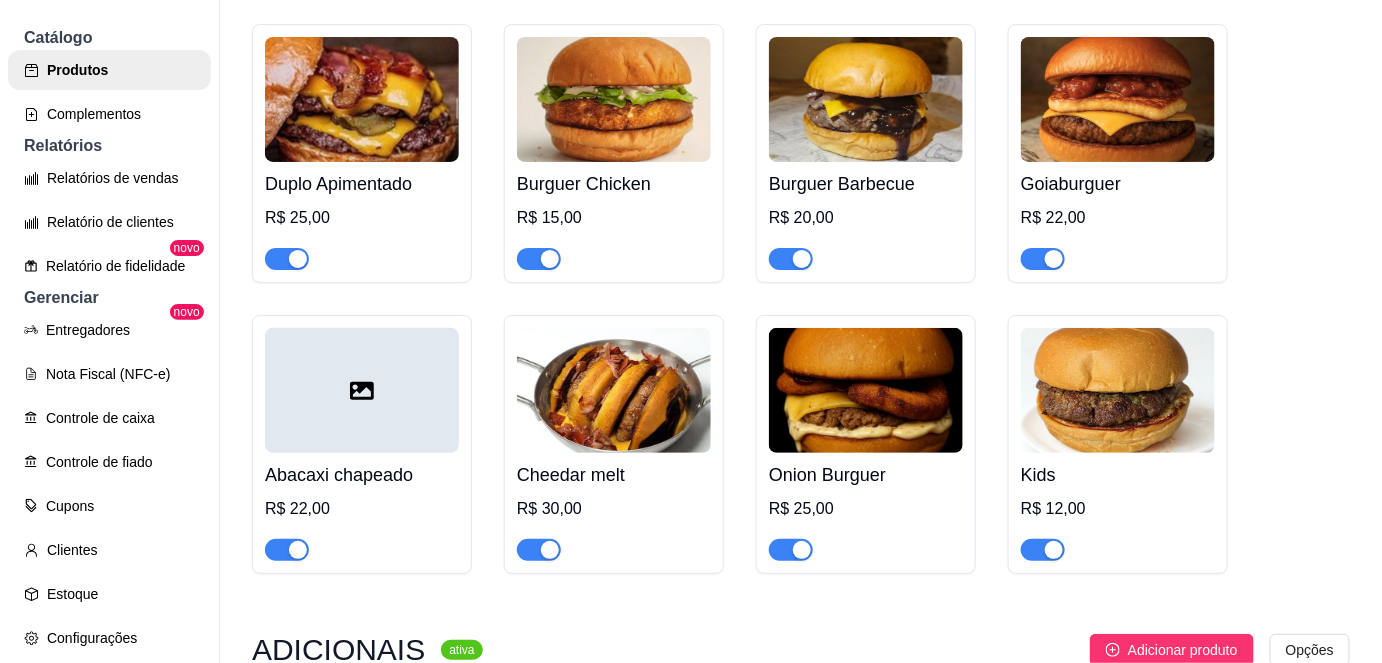 scroll, scrollTop: 520, scrollLeft: 0, axis: vertical 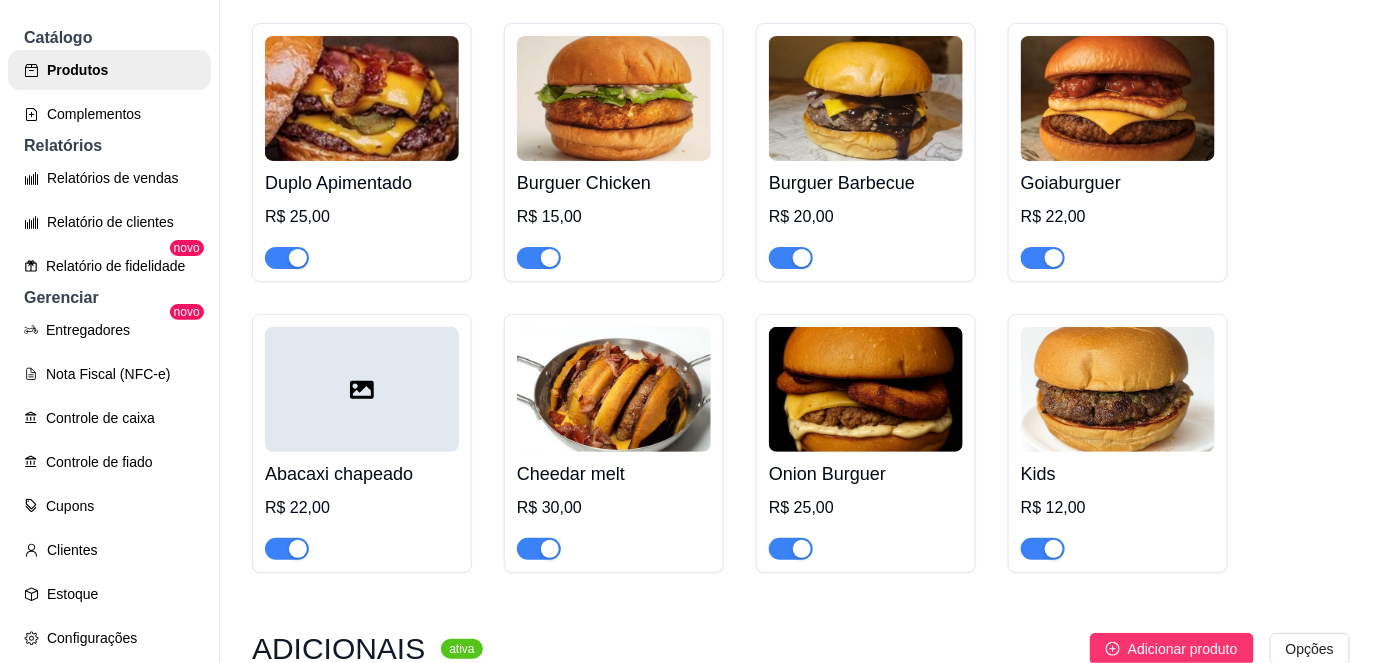 click at bounding box center [287, 549] 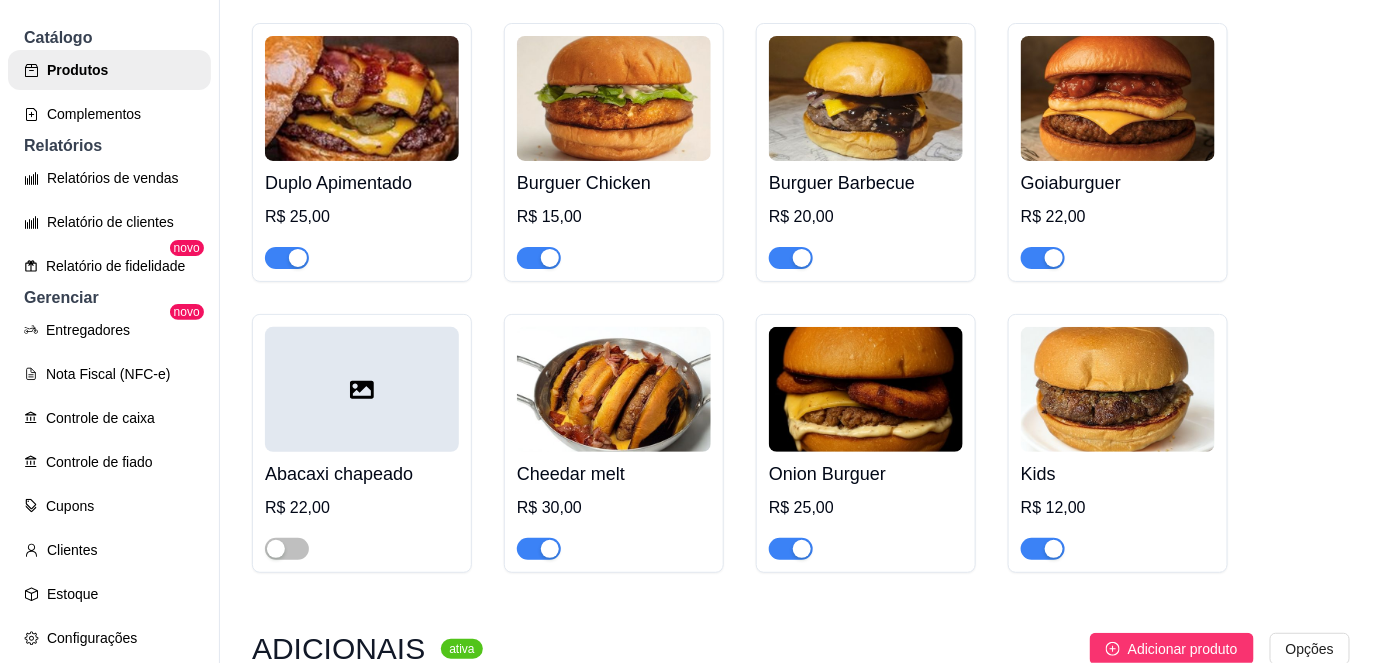 click at bounding box center (1043, 258) 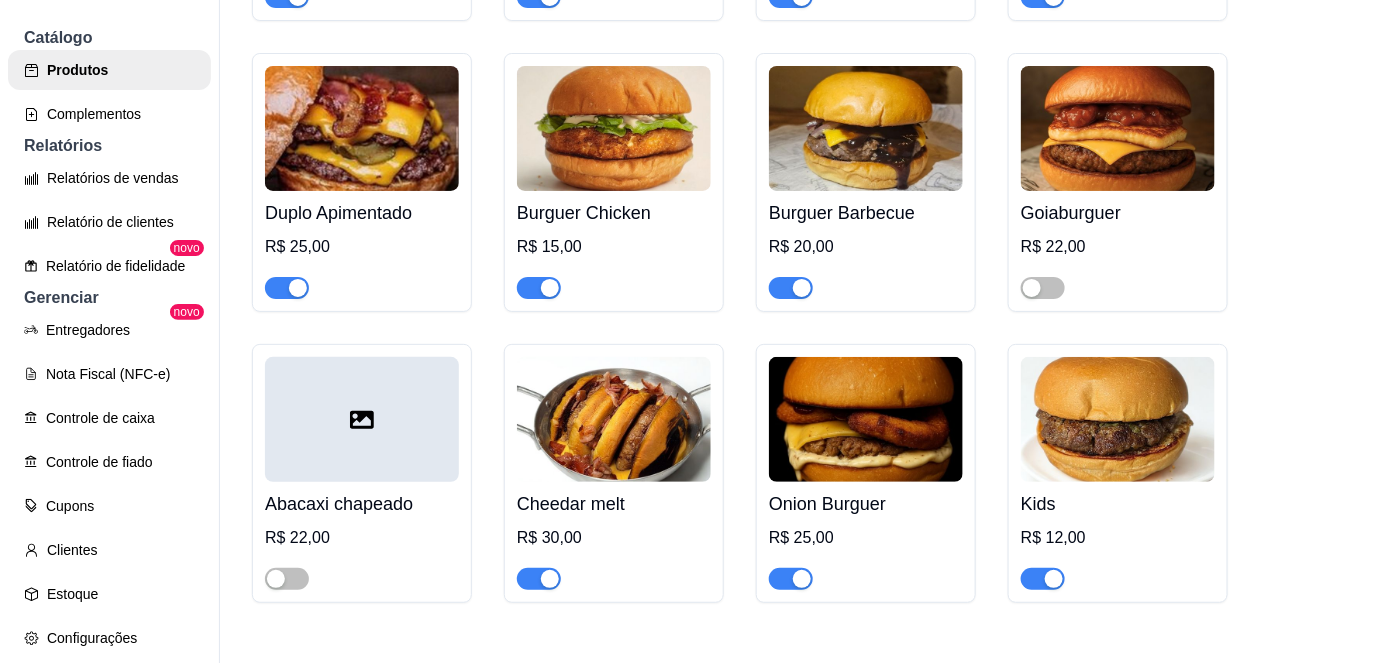 scroll, scrollTop: 482, scrollLeft: 0, axis: vertical 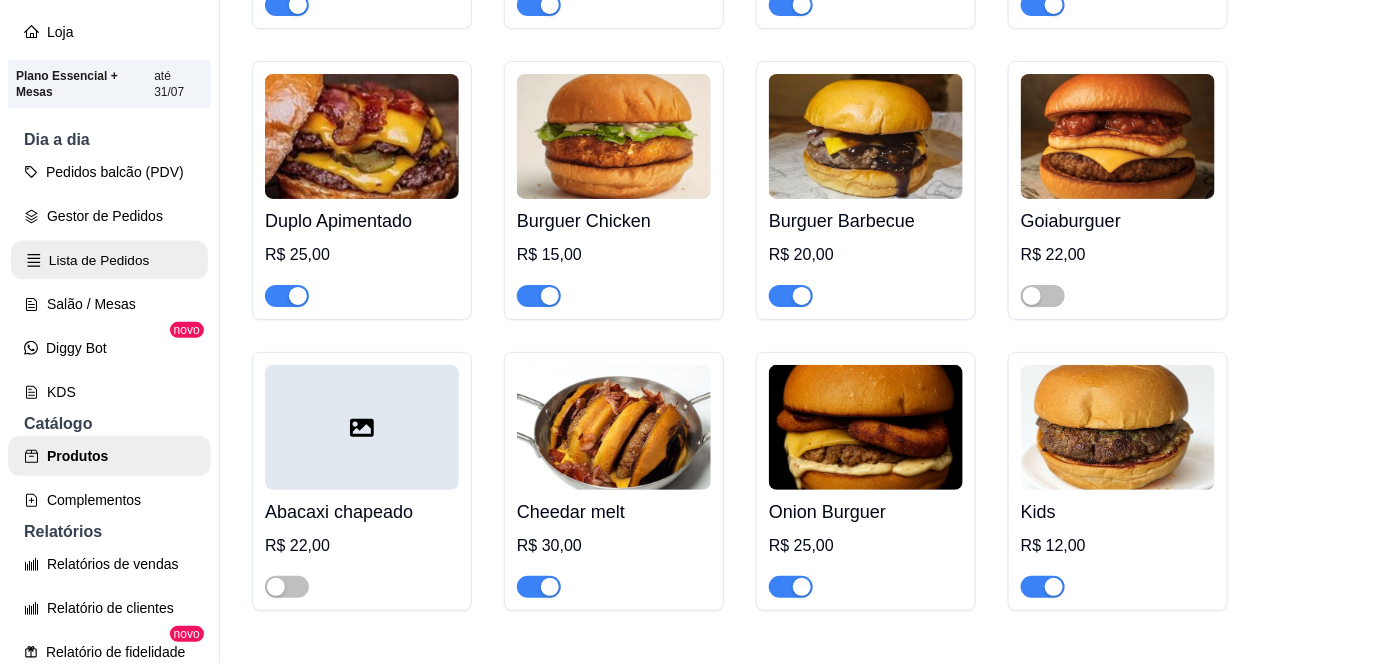 click on "Lista de Pedidos" at bounding box center [109, 260] 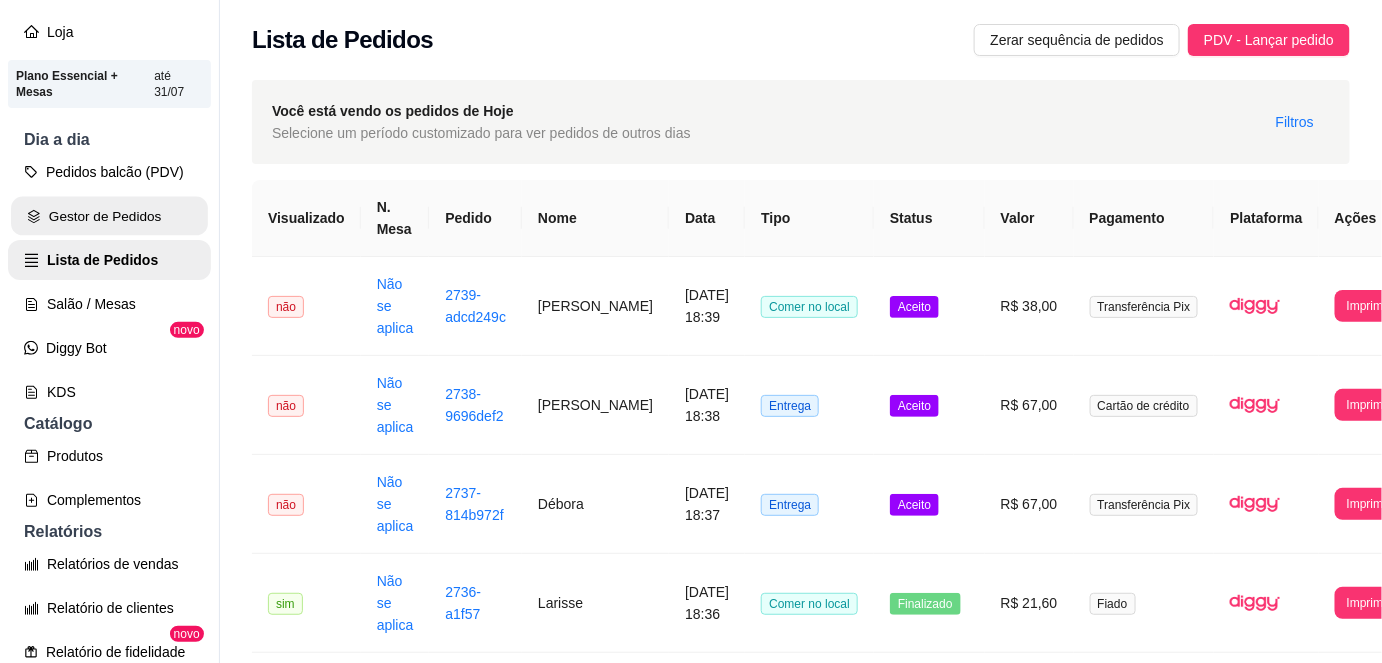 click on "Gestor de Pedidos" at bounding box center (109, 216) 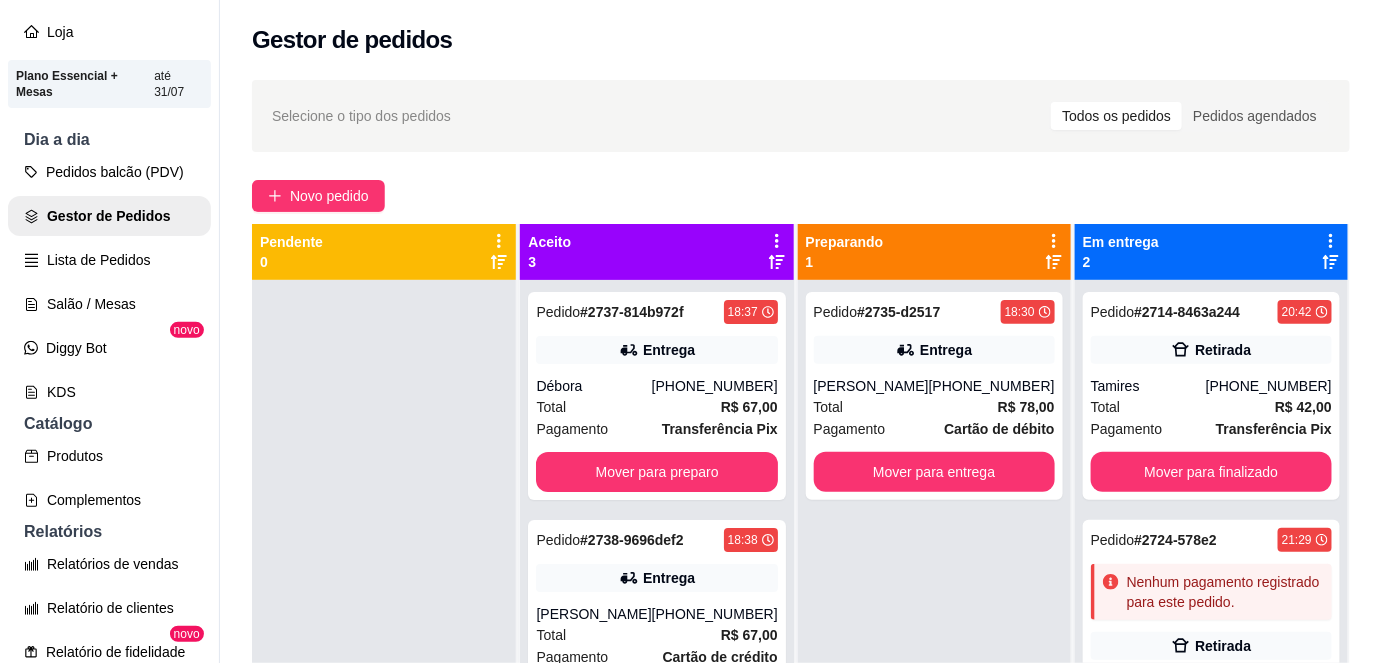 scroll, scrollTop: 56, scrollLeft: 0, axis: vertical 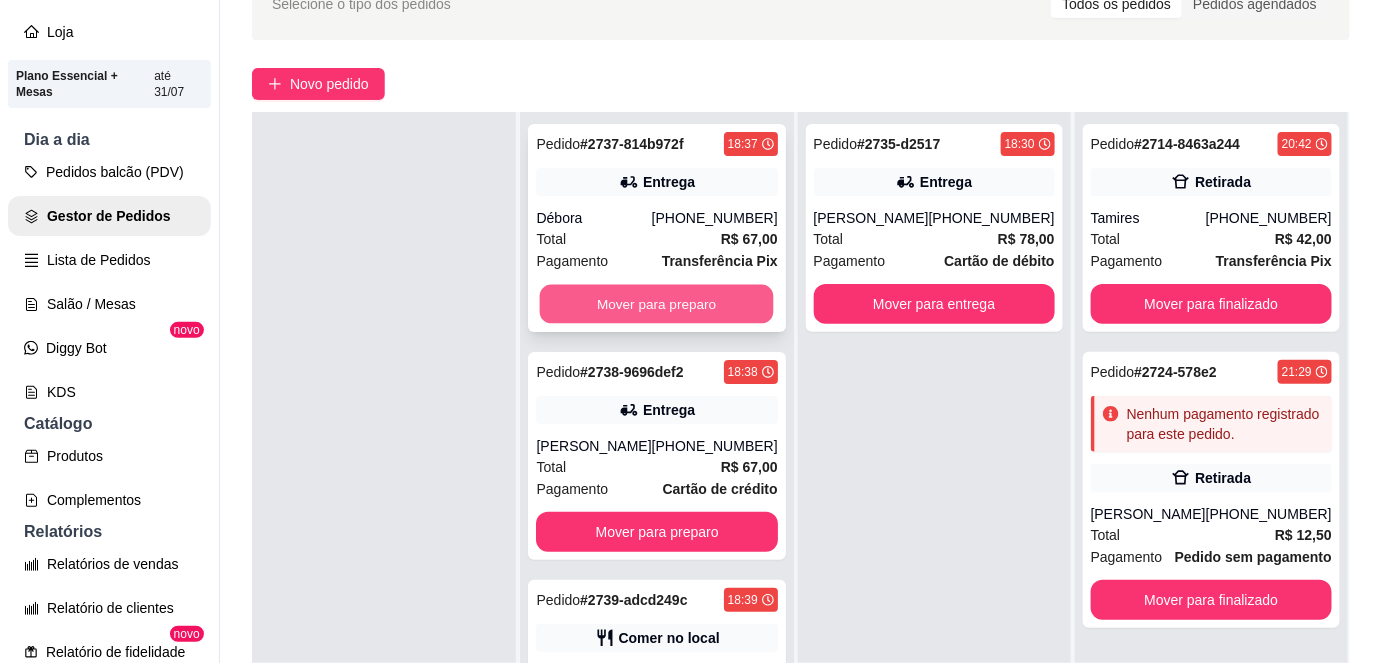 click on "Mover para preparo" at bounding box center (657, 304) 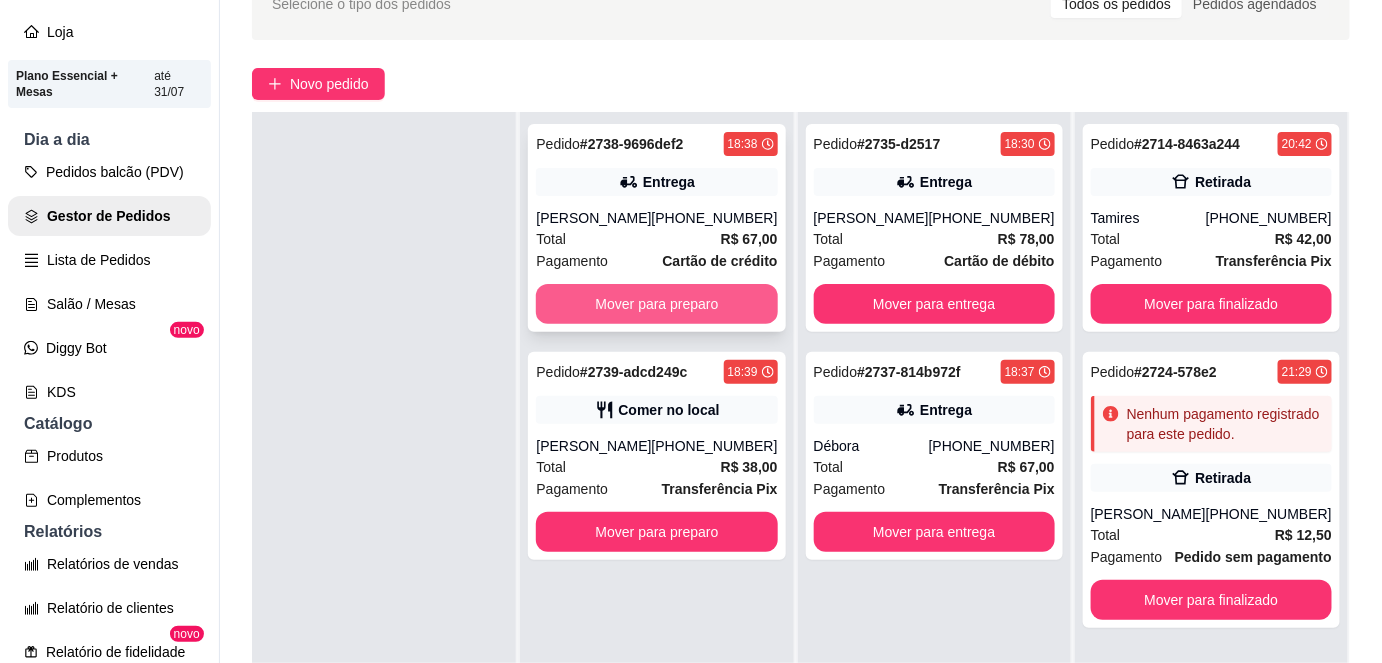 click on "Mover para preparo" at bounding box center [656, 304] 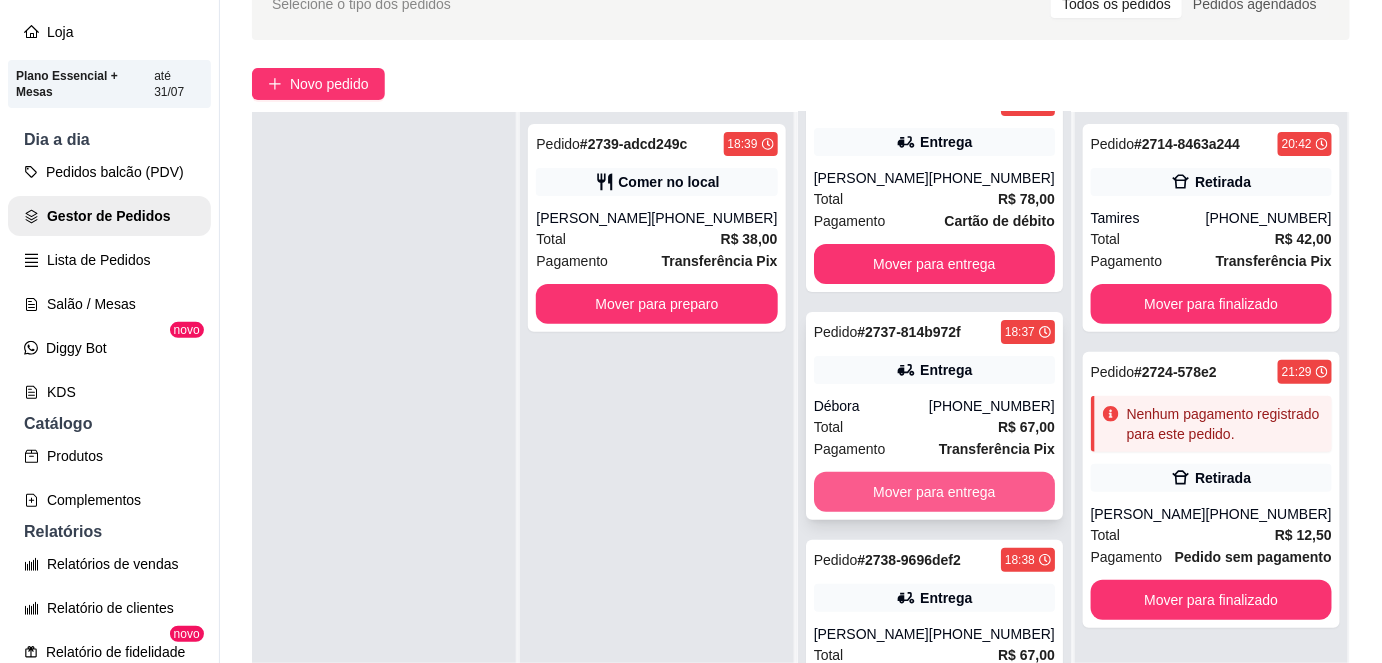 scroll, scrollTop: 40, scrollLeft: 0, axis: vertical 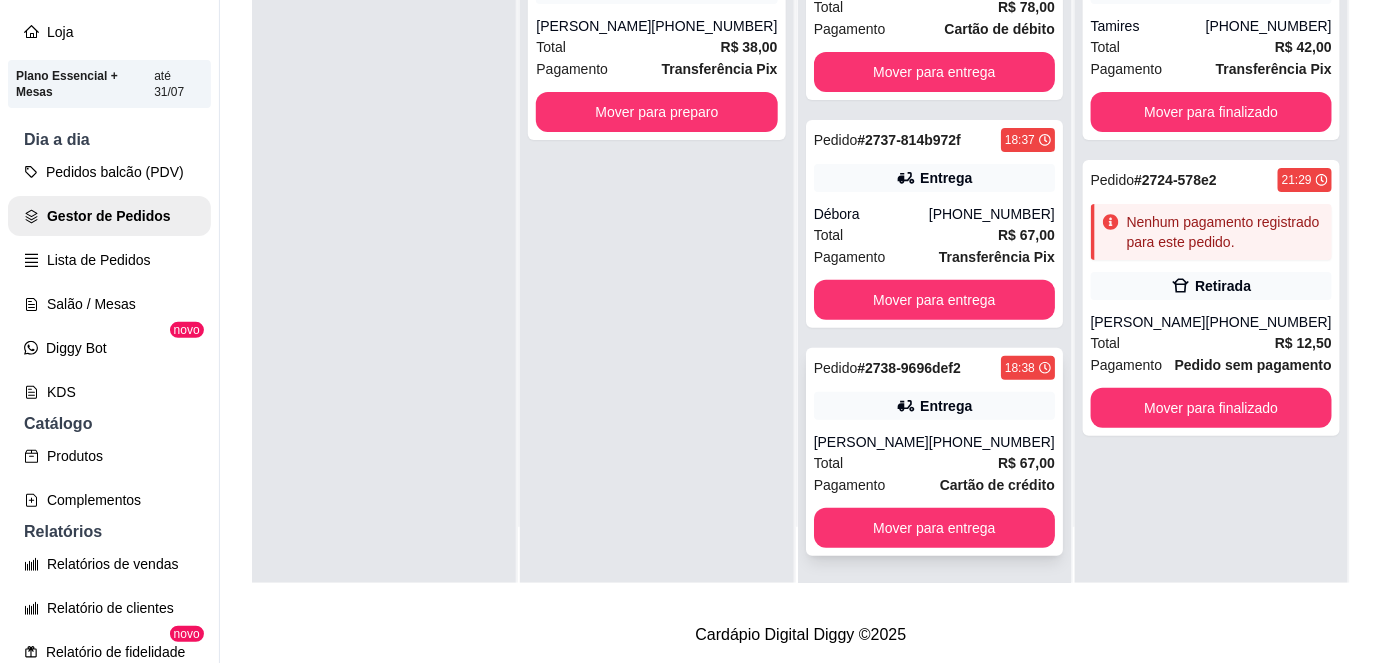 click on "[PERSON_NAME]" at bounding box center (871, 442) 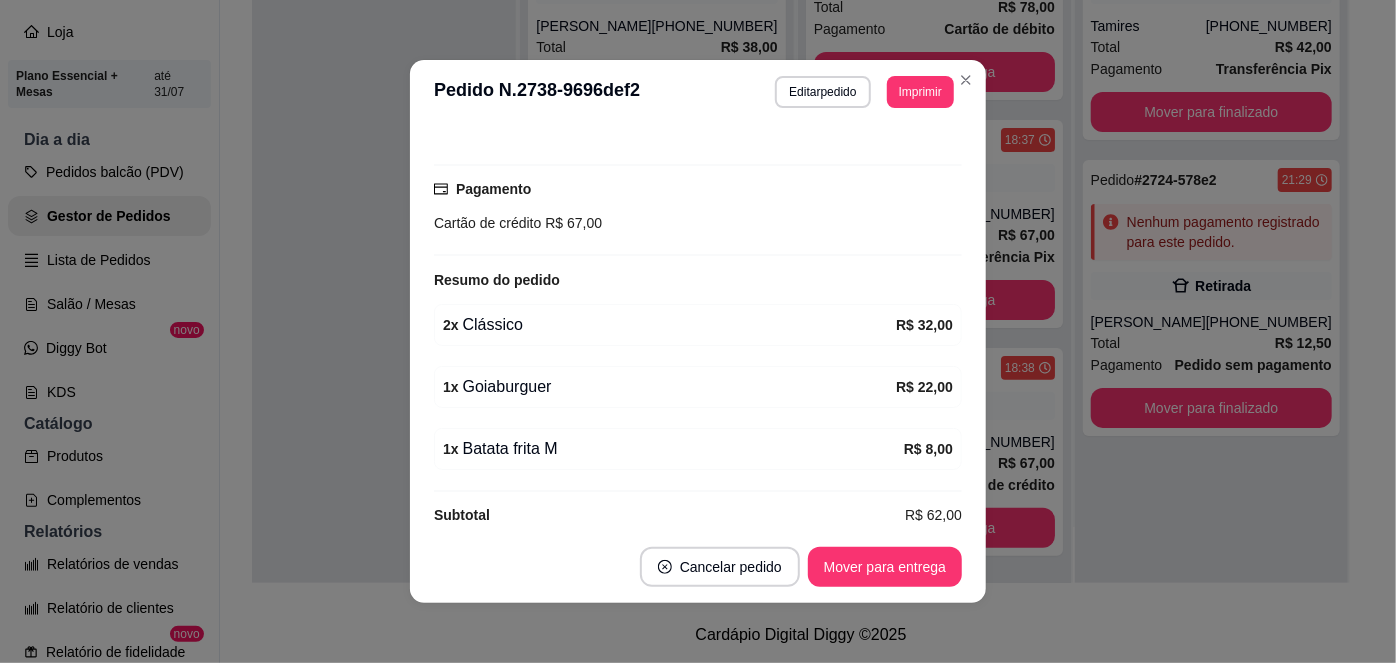 scroll, scrollTop: 528, scrollLeft: 0, axis: vertical 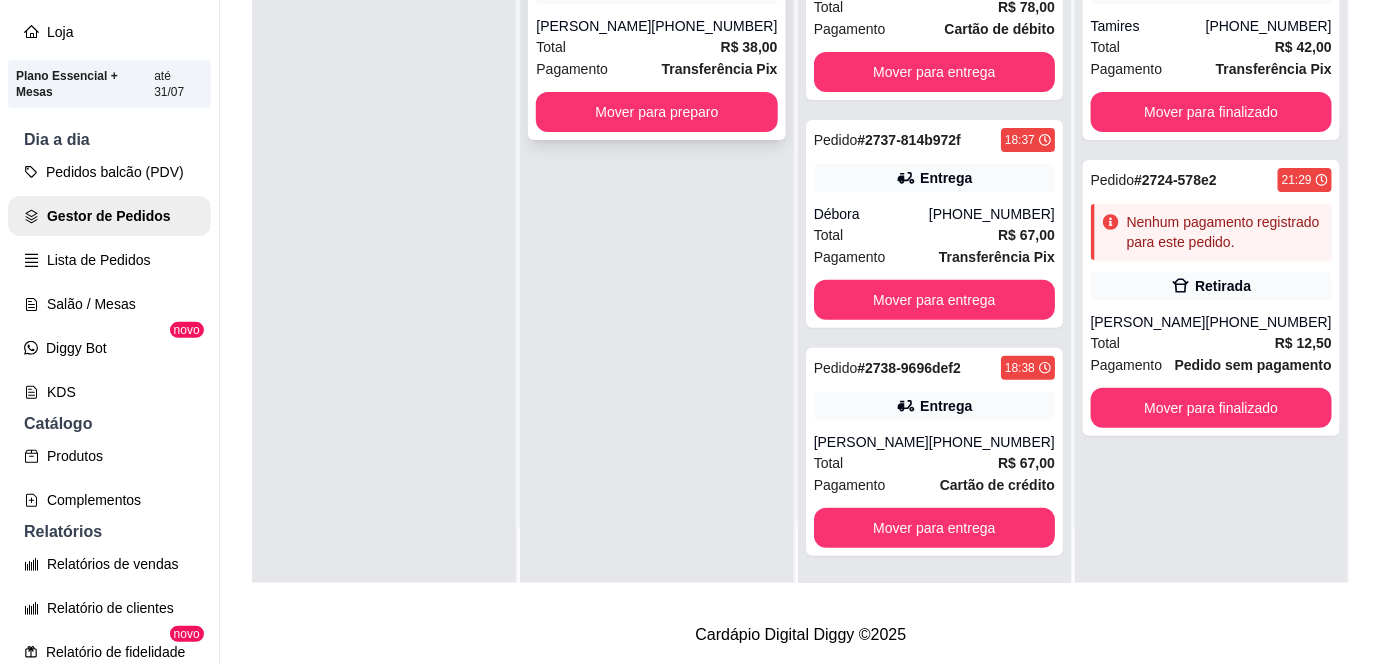 click on "Pagamento Transferência Pix" at bounding box center (656, 69) 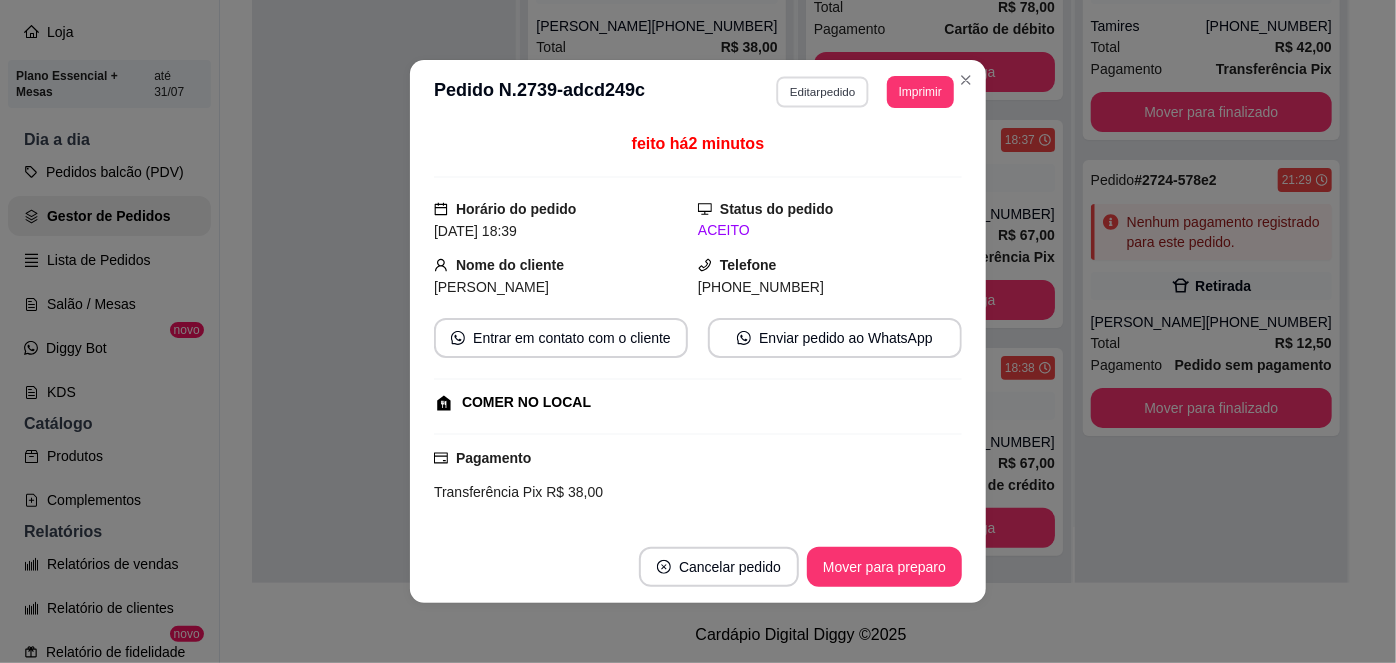 click on "Editar  pedido" at bounding box center [823, 91] 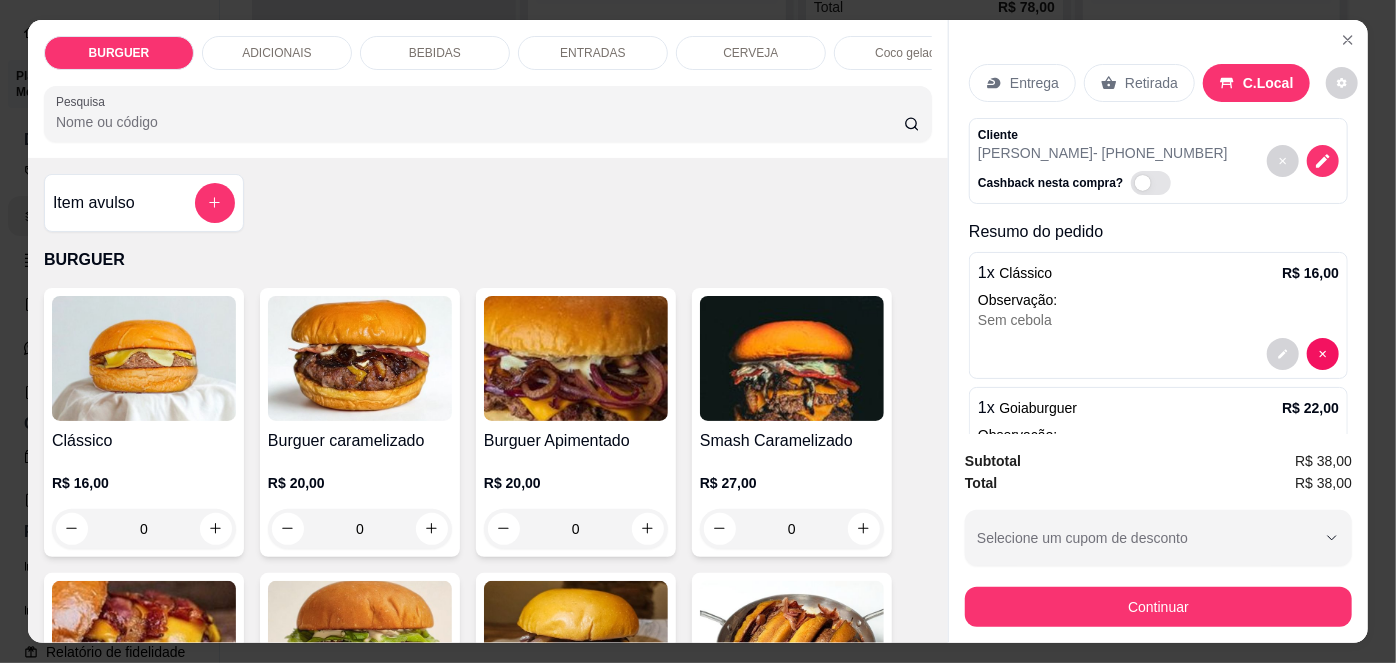 scroll, scrollTop: 105, scrollLeft: 0, axis: vertical 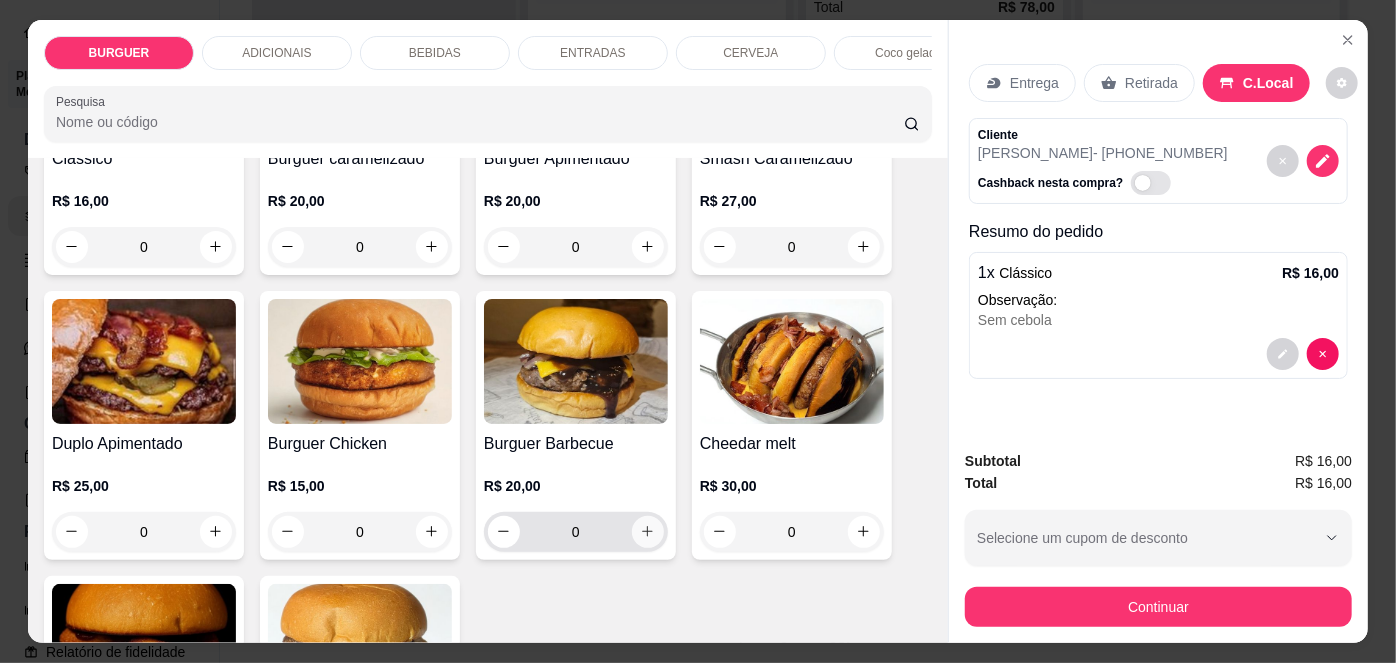click 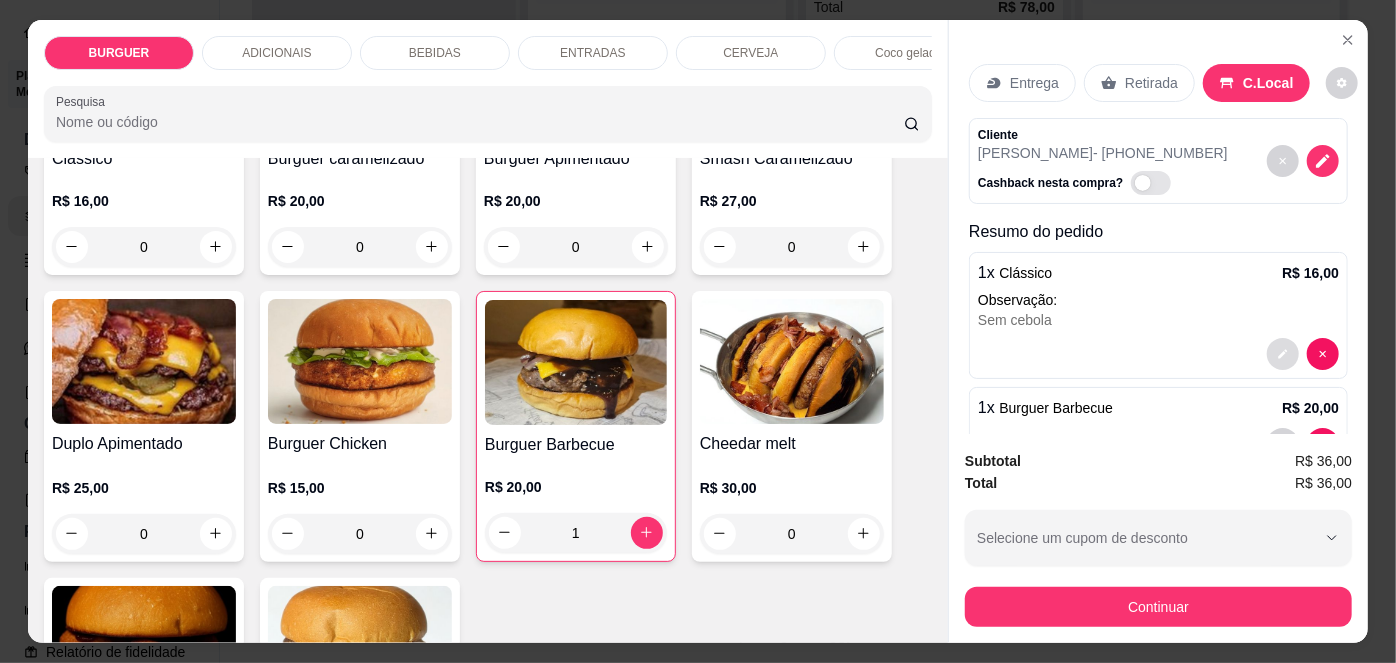 scroll, scrollTop: 60, scrollLeft: 0, axis: vertical 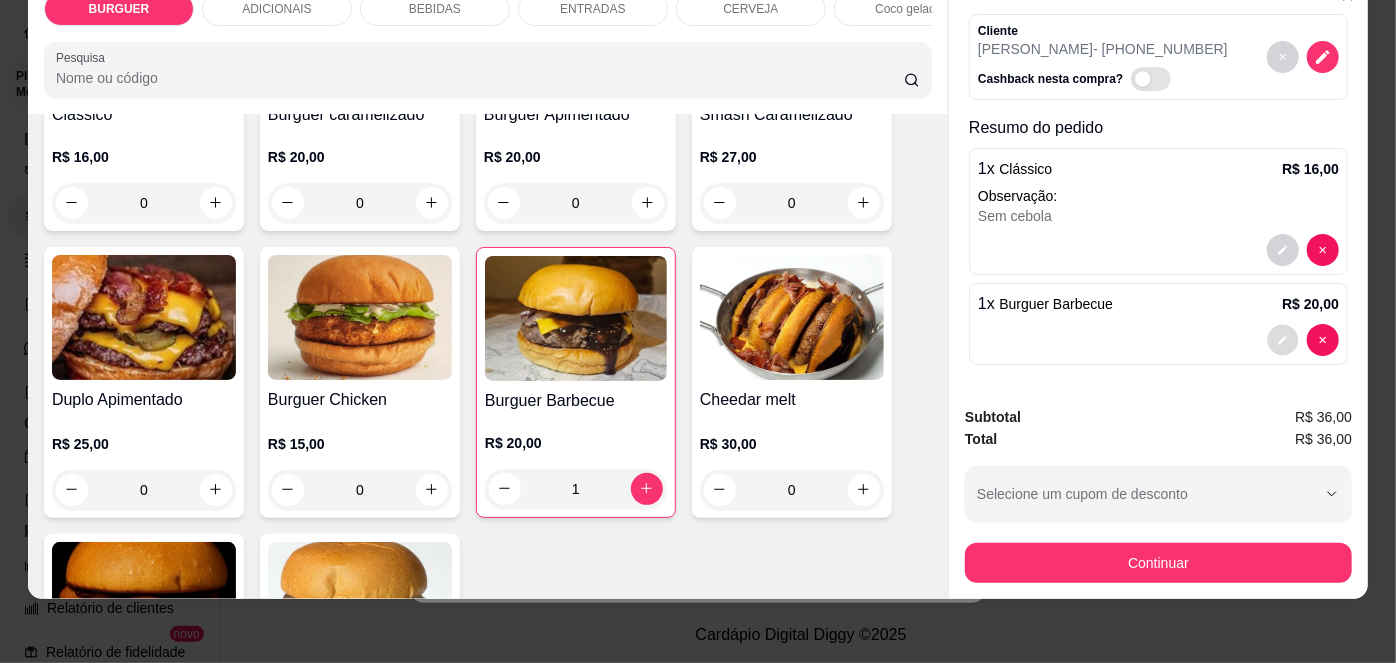 click 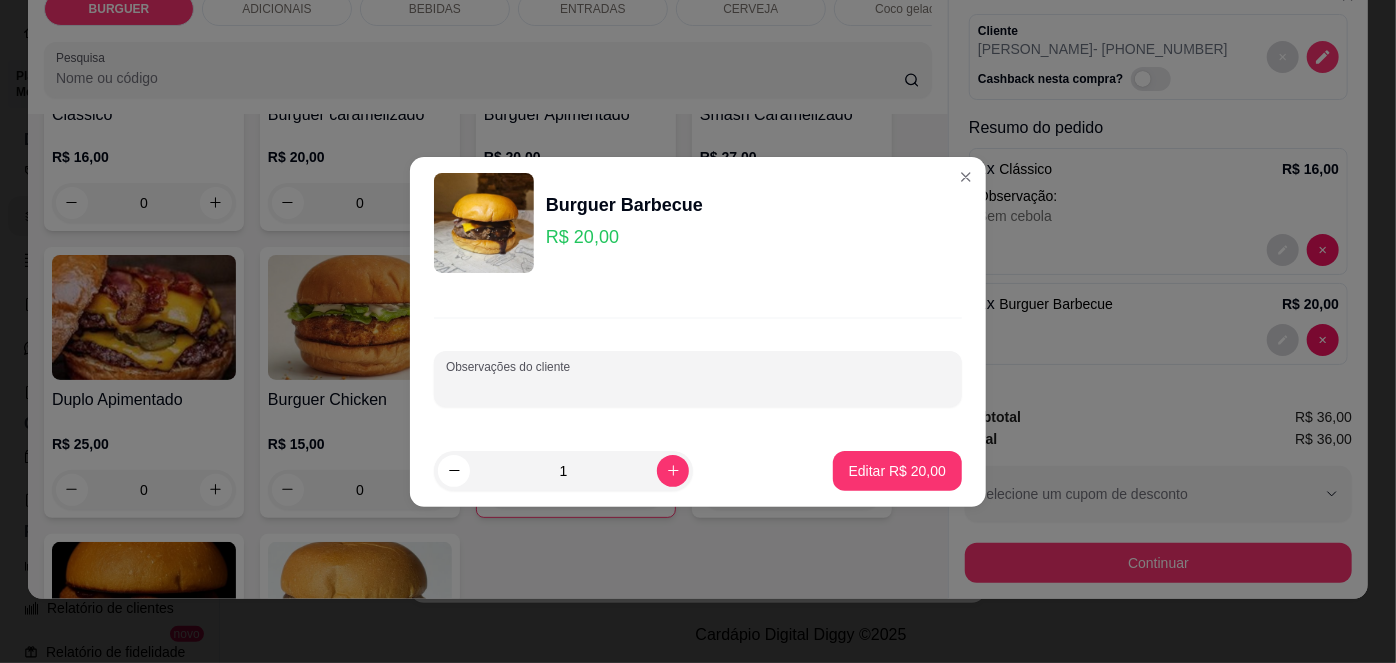 click on "Observações do cliente" at bounding box center [698, 387] 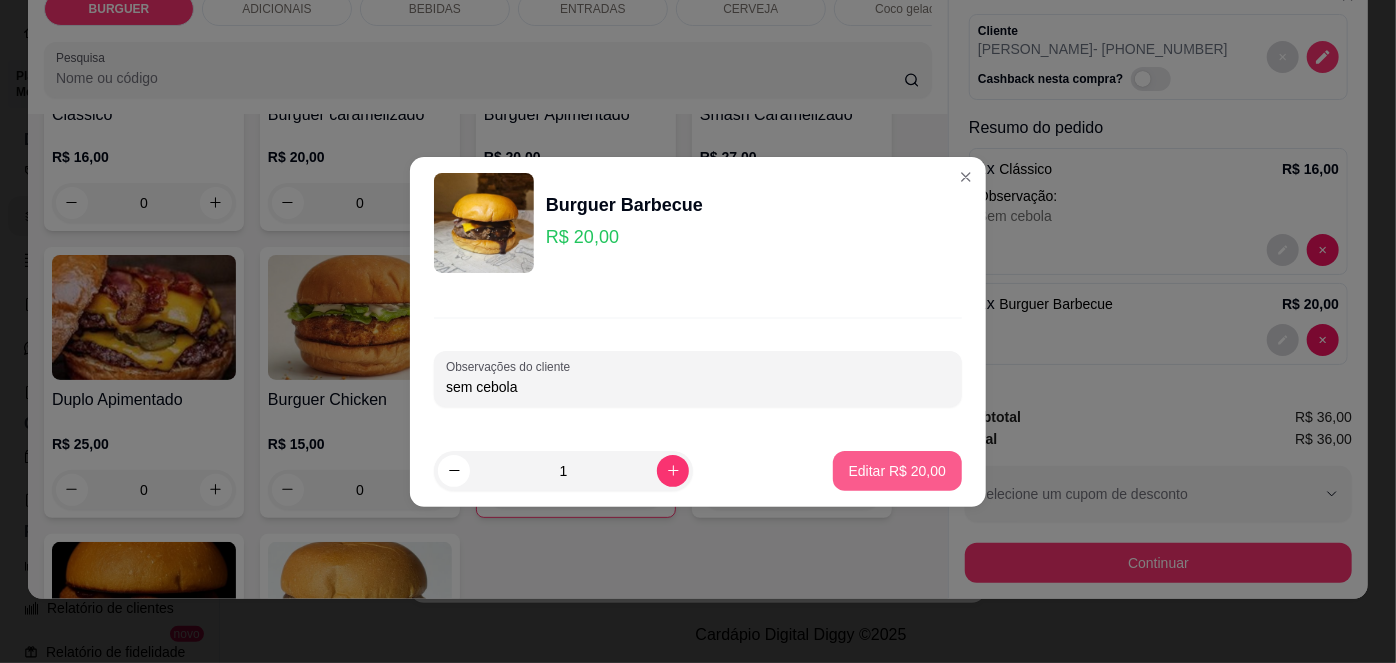 type on "sem cebola" 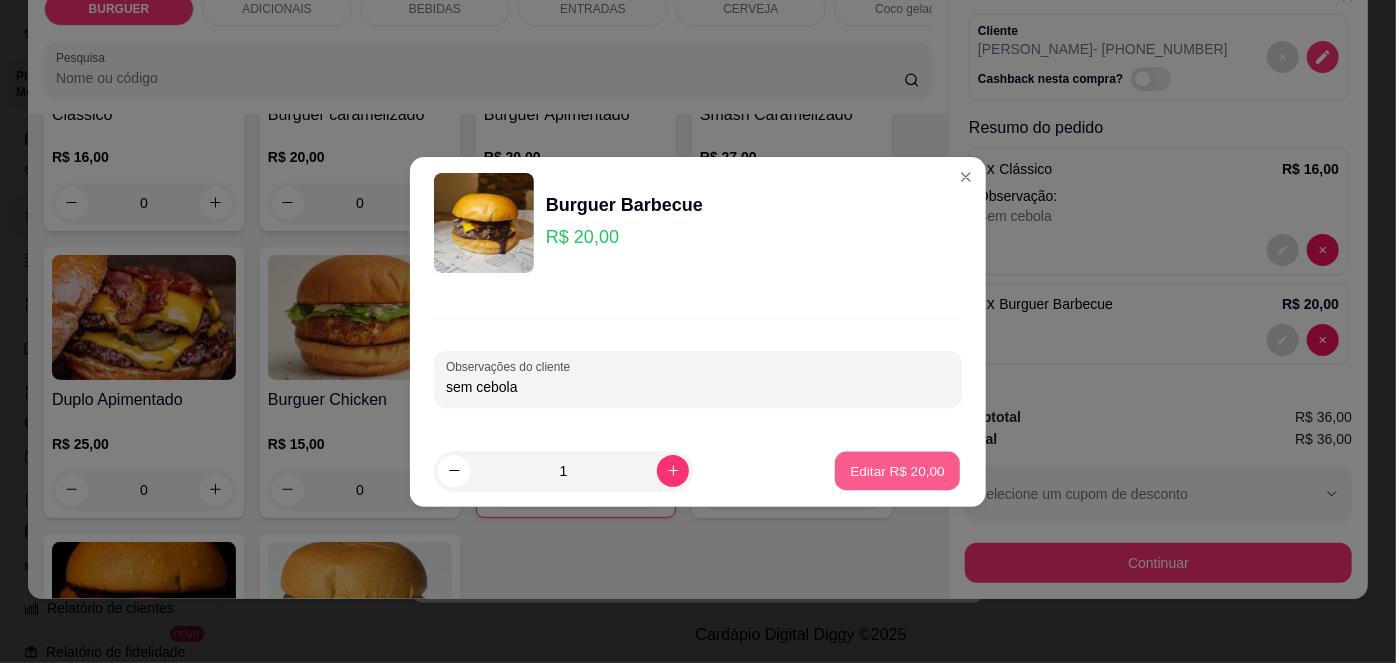 click on "Editar   R$ 20,00" at bounding box center [897, 470] 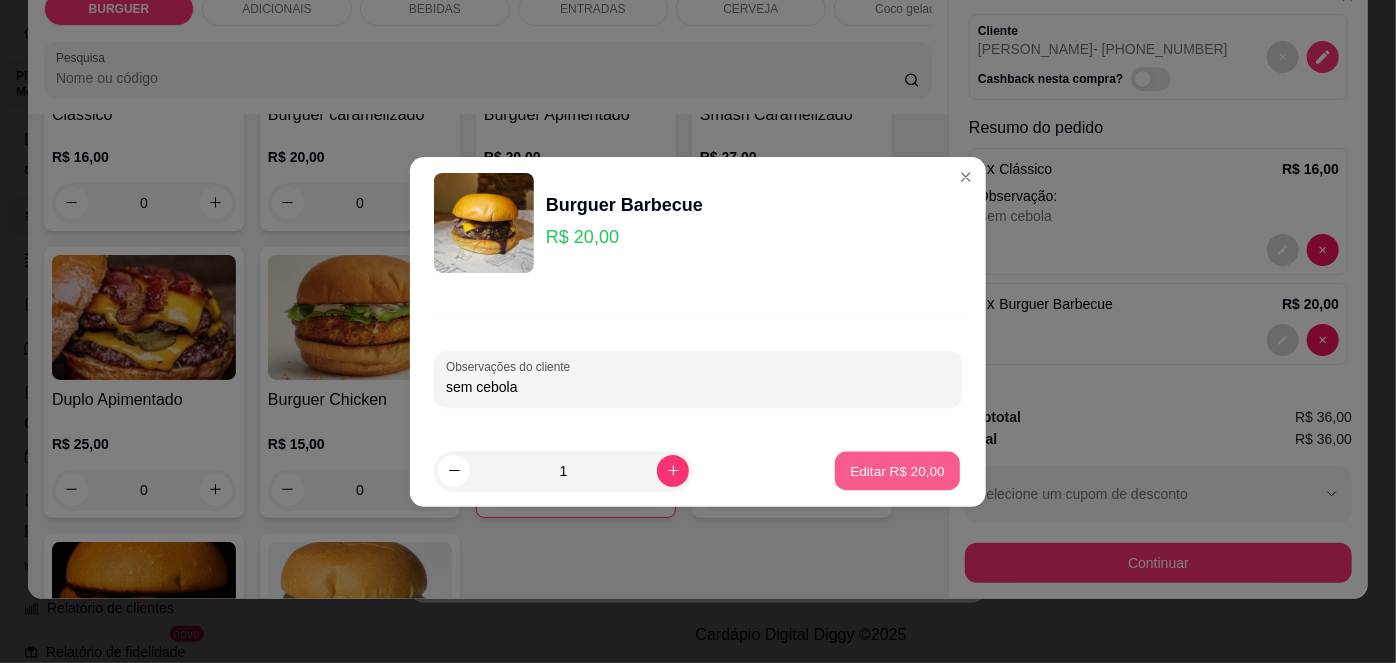 type on "0" 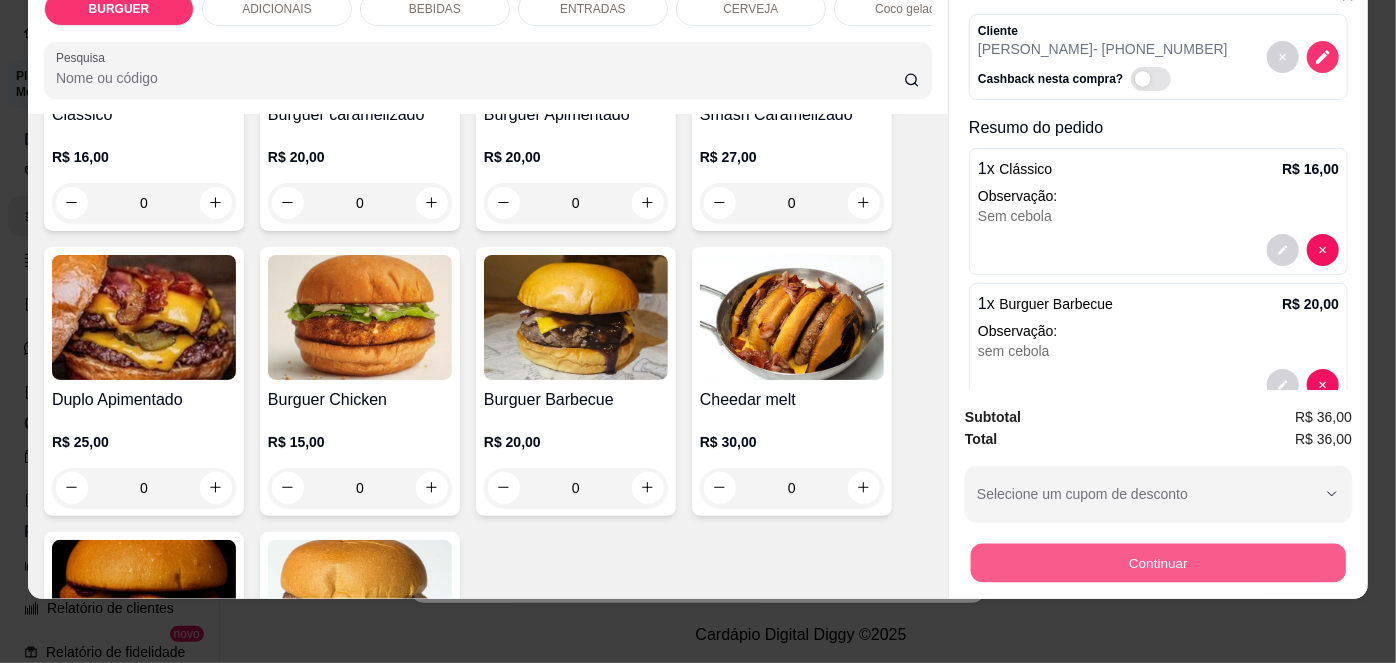 click on "Continuar" at bounding box center (1158, 563) 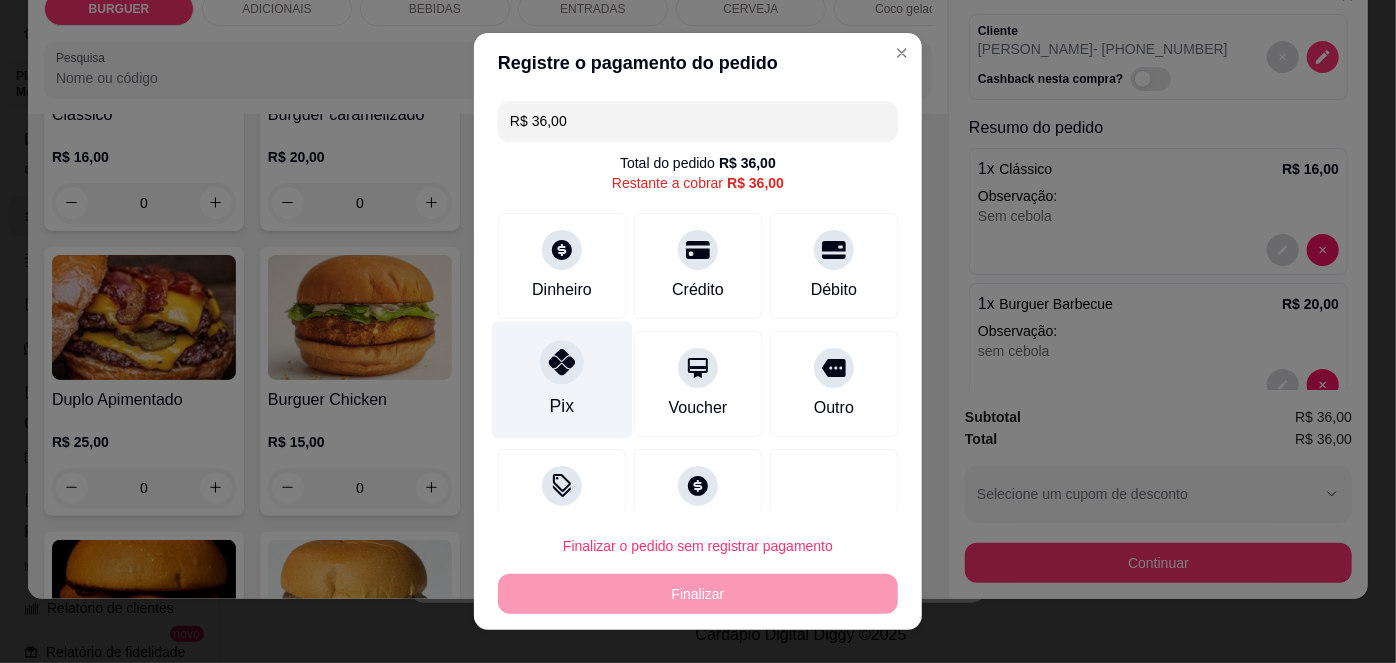 click 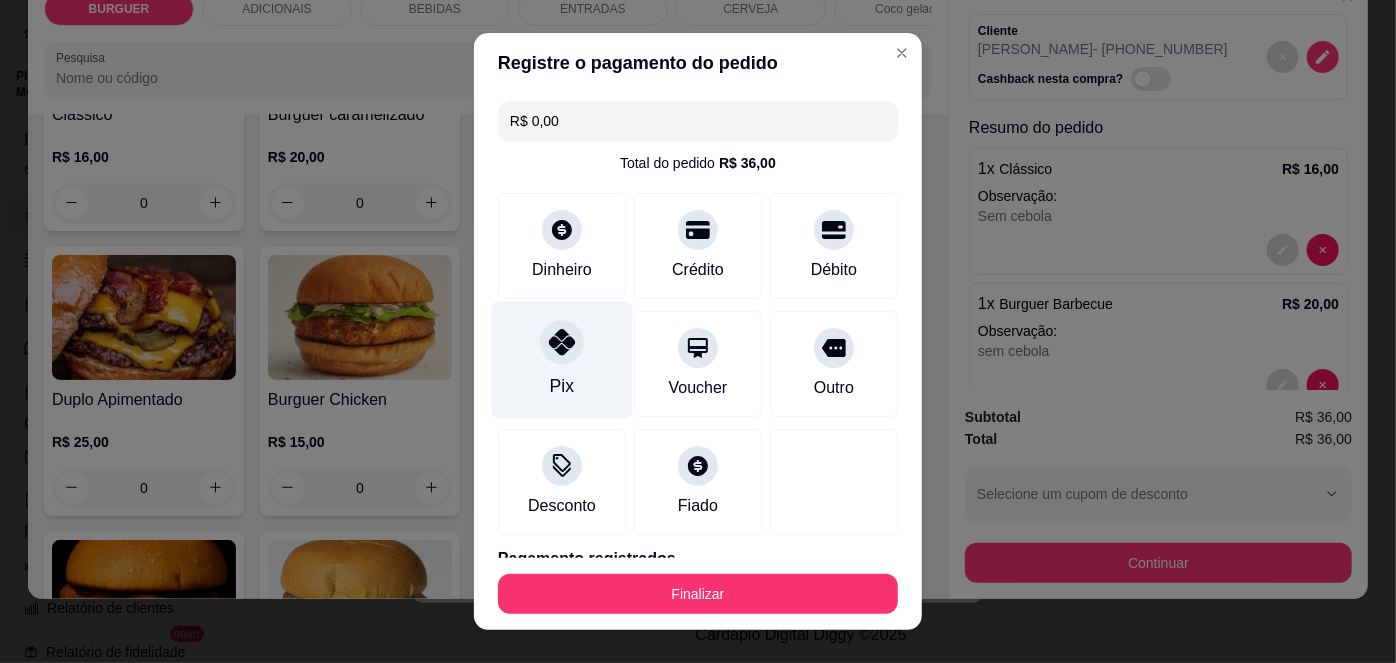 scroll, scrollTop: 88, scrollLeft: 0, axis: vertical 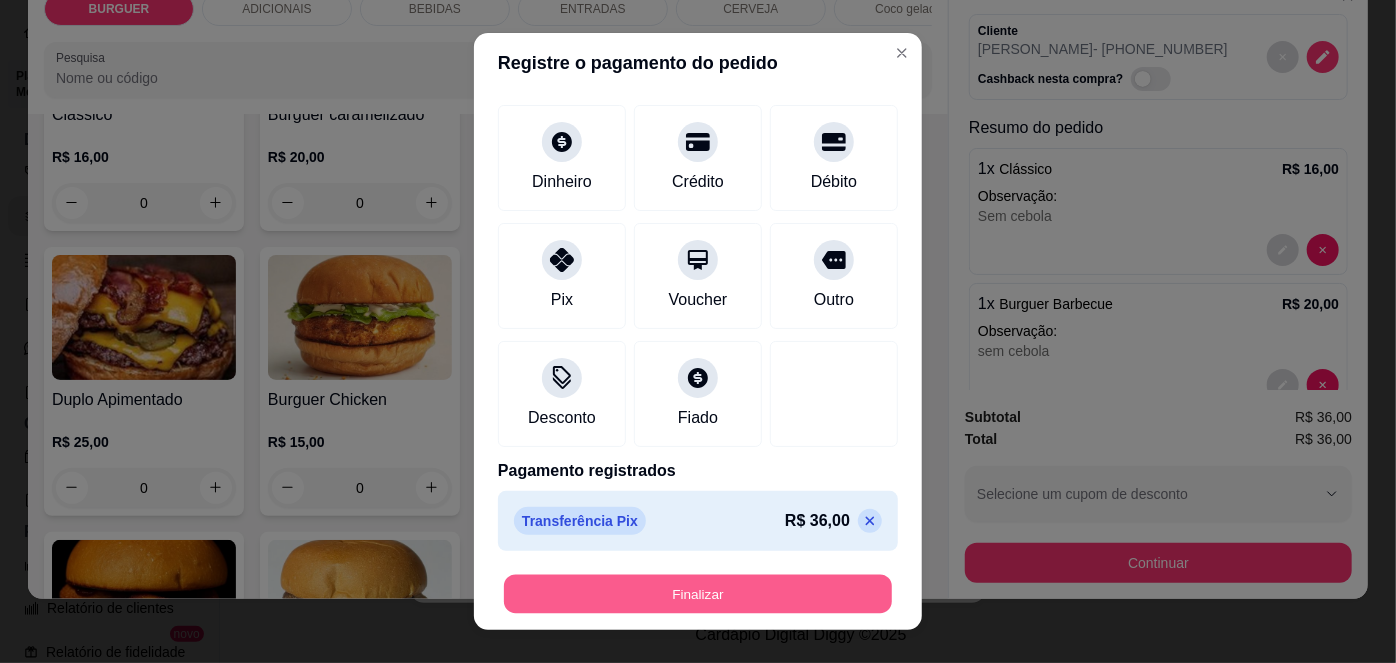 click on "Finalizar" at bounding box center (698, 593) 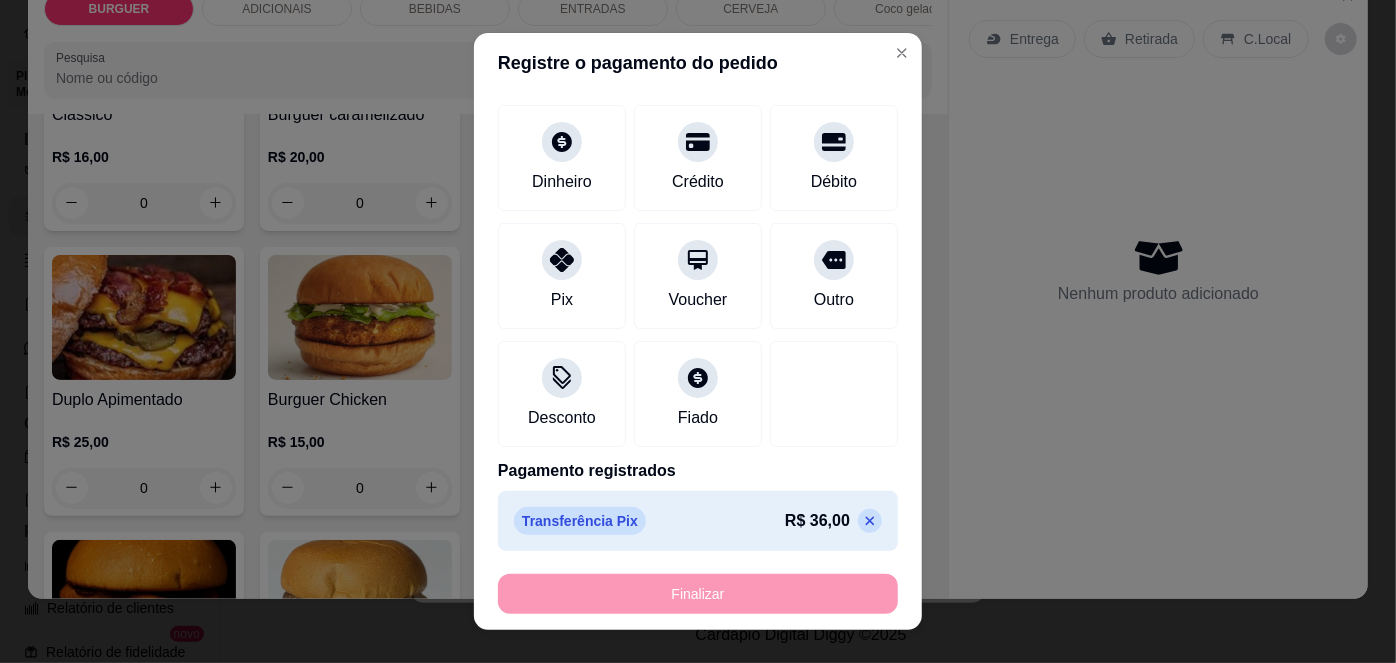 type on "-R$ 36,00" 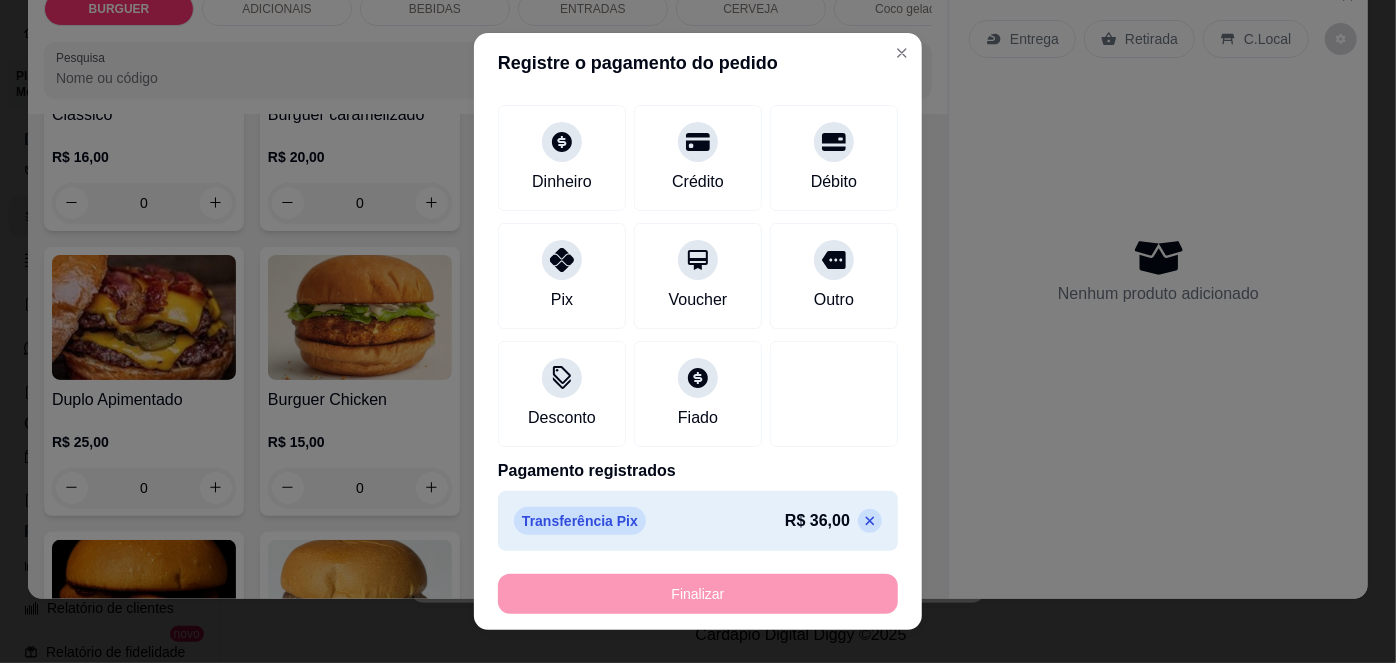 scroll, scrollTop: 0, scrollLeft: 0, axis: both 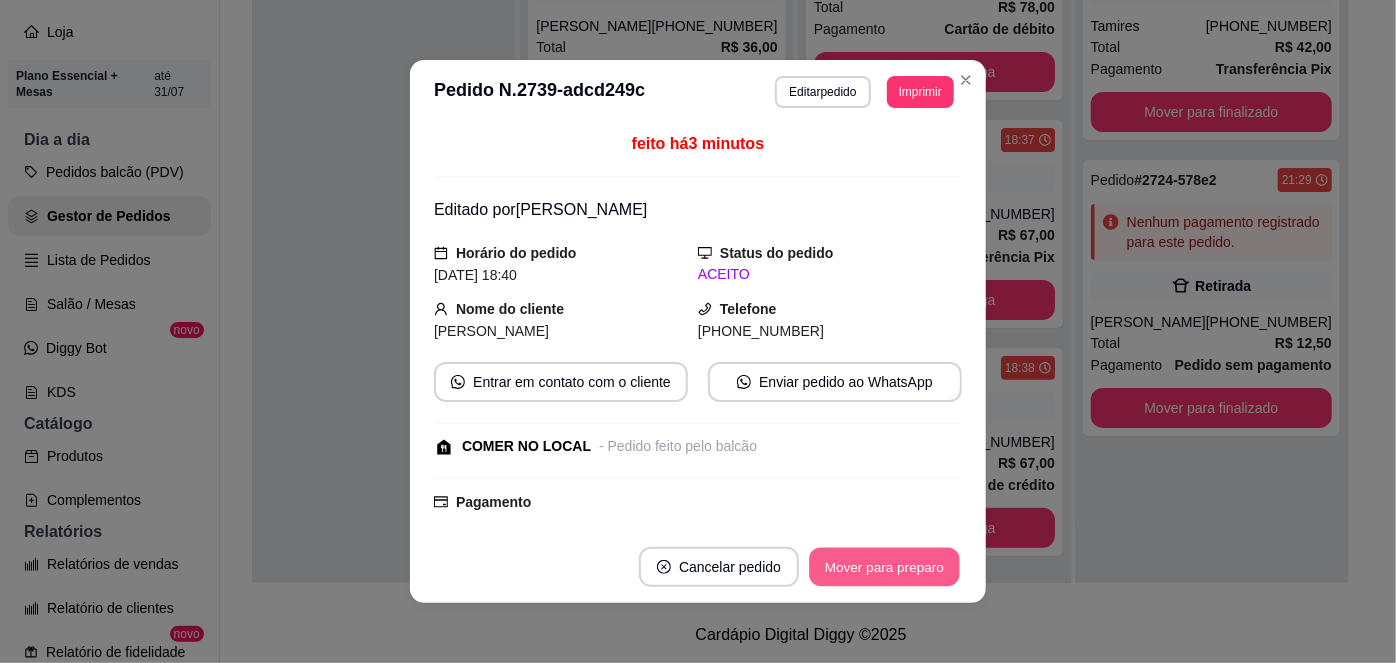 click on "Mover para preparo" at bounding box center (884, 567) 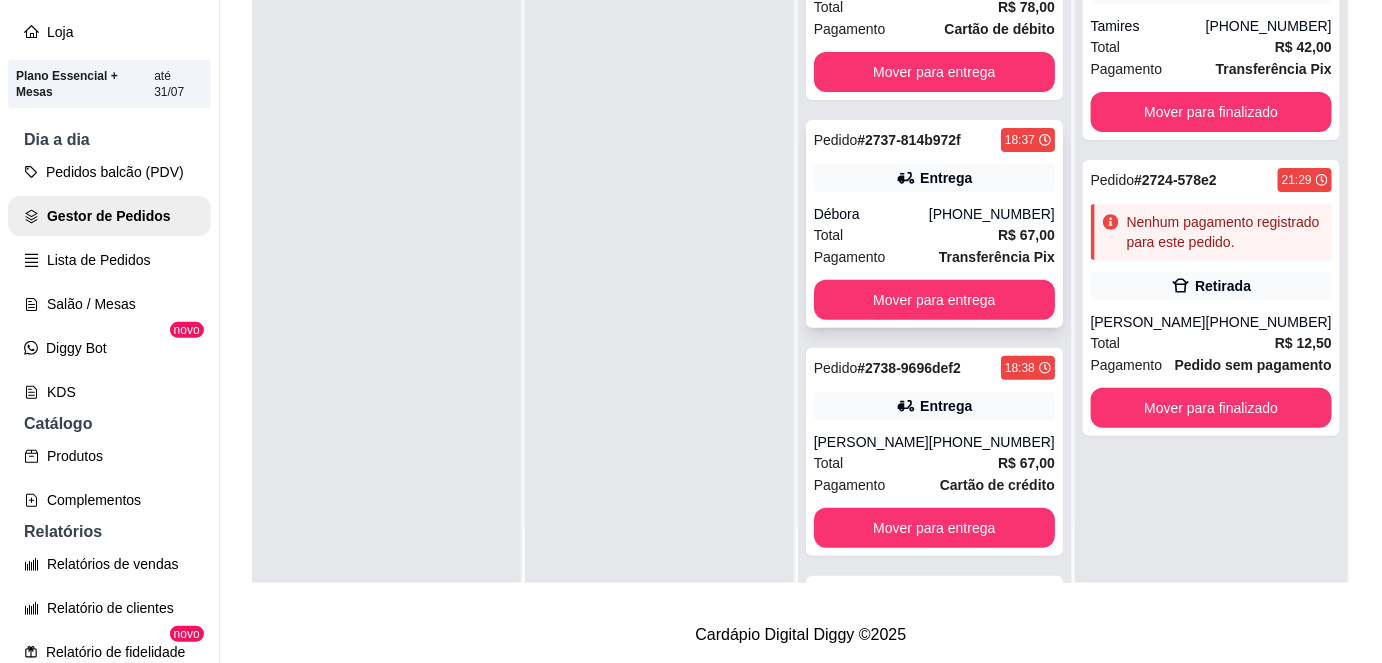 click on "Total R$ 67,00" at bounding box center [934, 235] 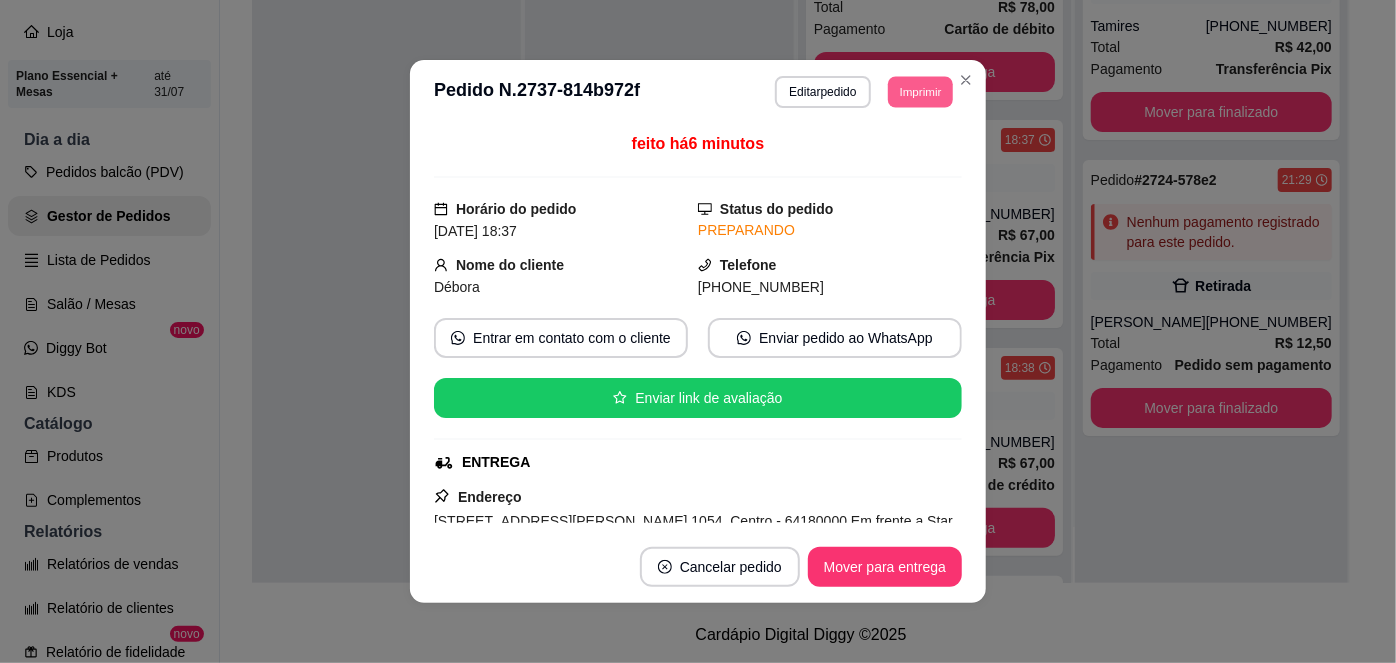 click on "Imprimir" at bounding box center [920, 91] 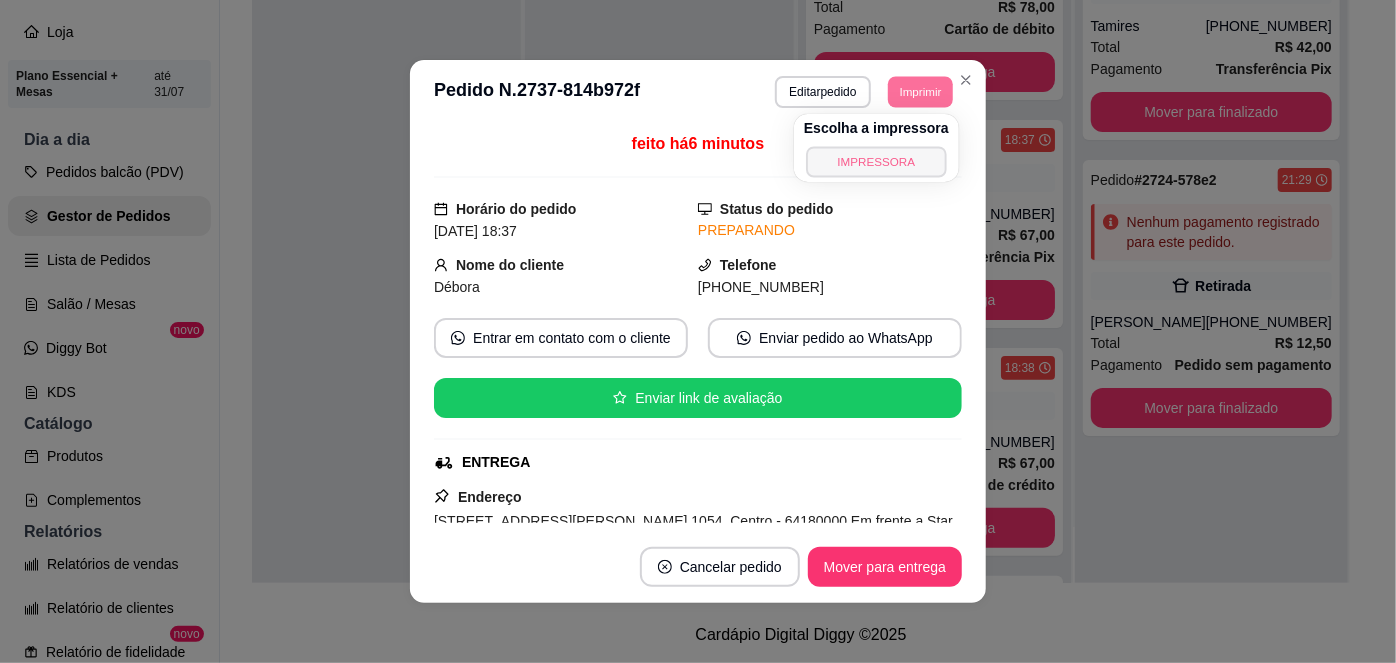 click on "IMPRESSORA" at bounding box center (876, 161) 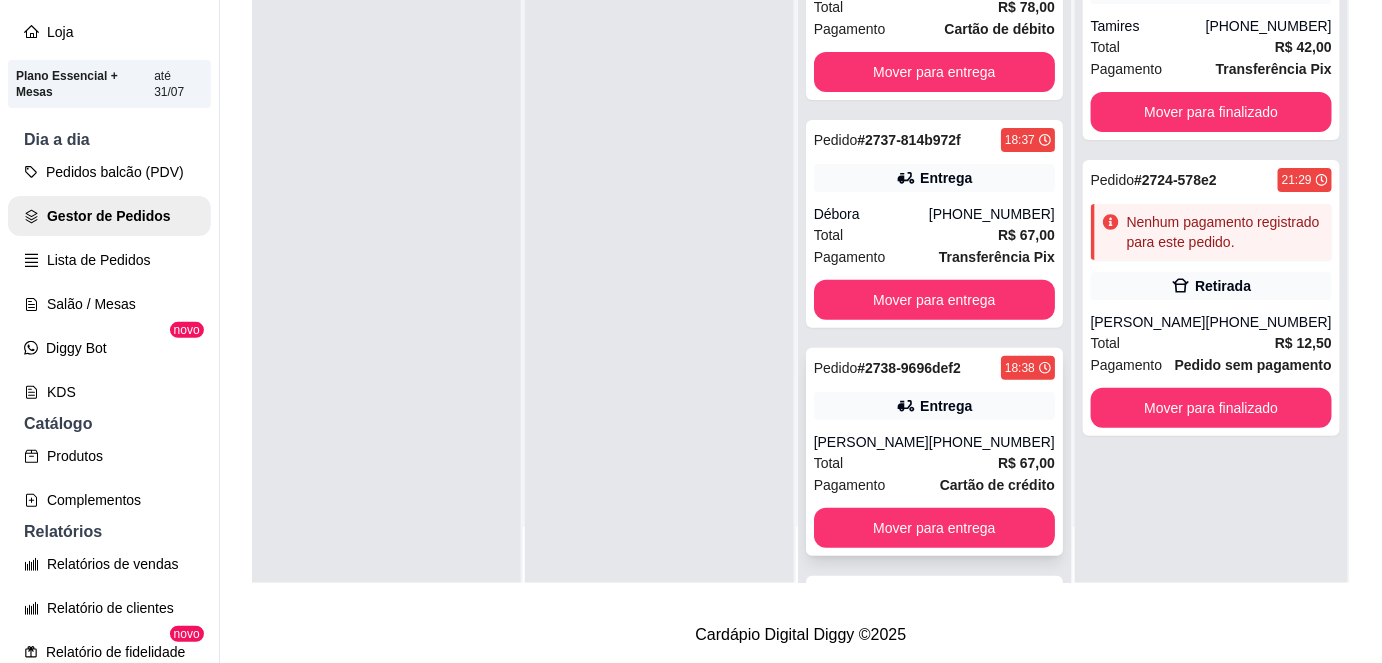 click on "Pedido  # 2738-9696def2 18:38 Entrega Crislene Ângelo  (86) 99543-1170 Total R$ 67,00 Pagamento Cartão de crédito Mover para entrega" at bounding box center (934, 452) 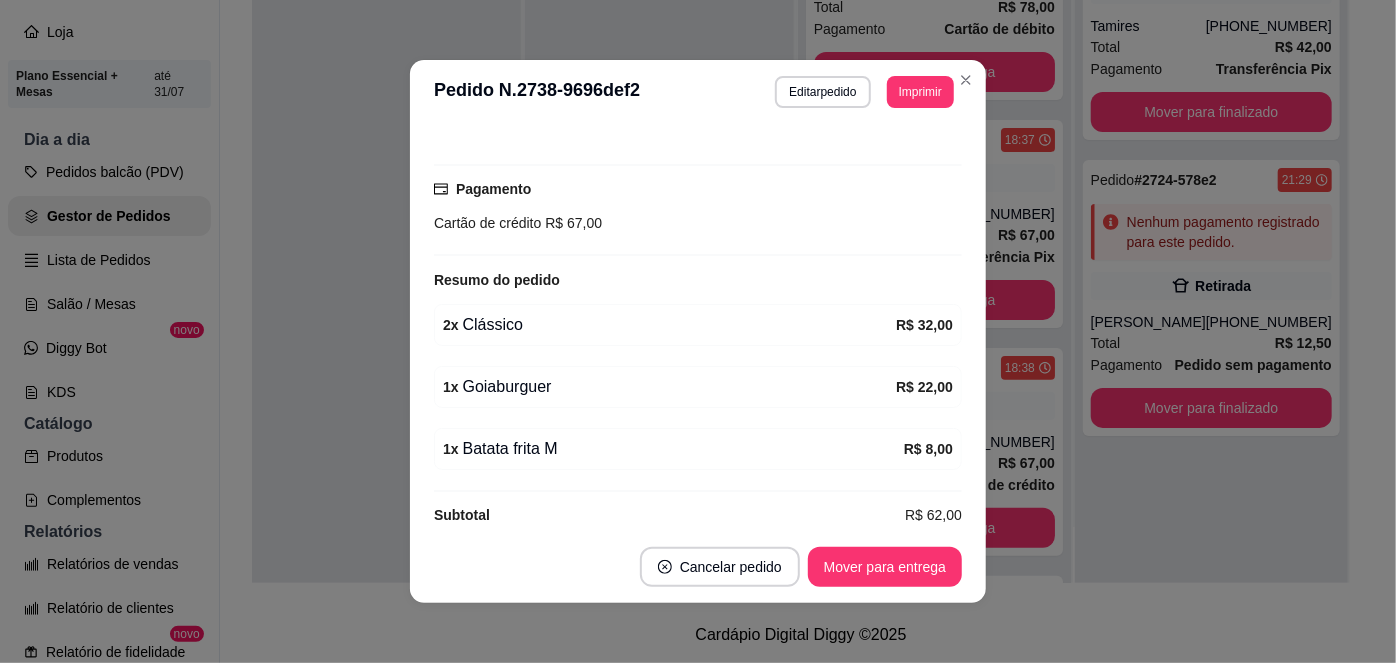 scroll, scrollTop: 528, scrollLeft: 0, axis: vertical 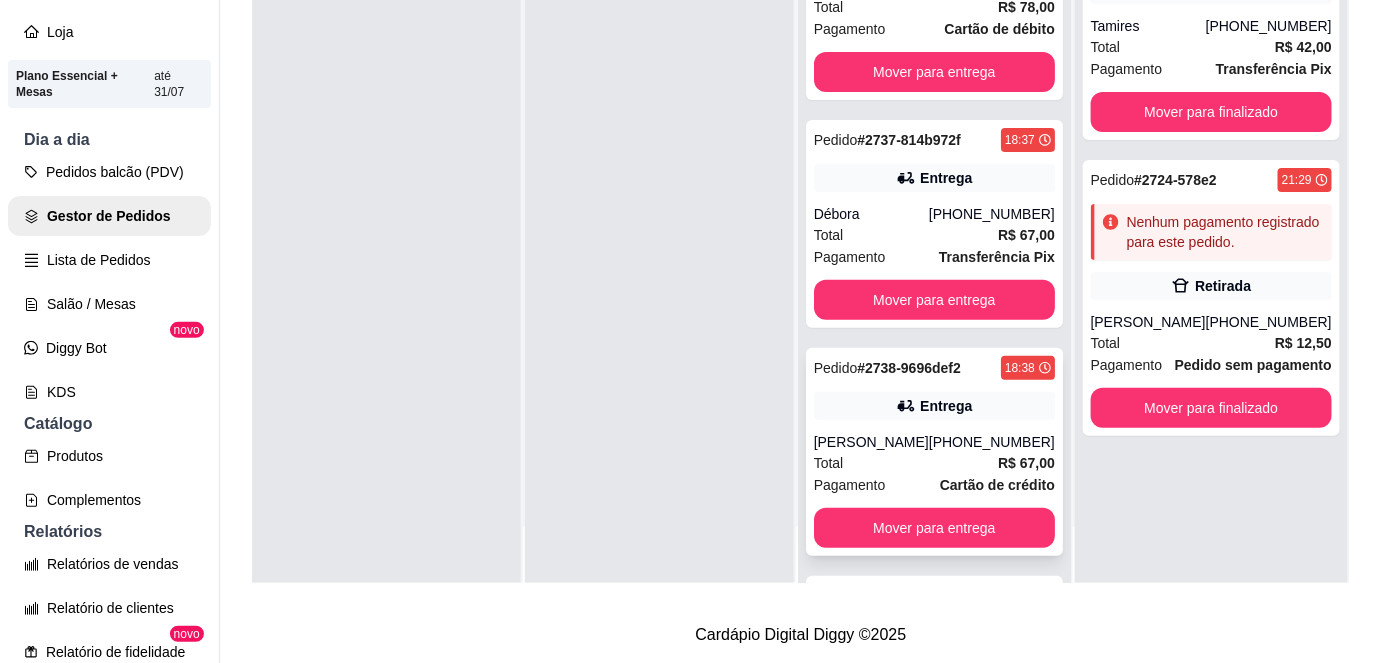 click on "Pedido  # 2738-9696def2 18:38 Entrega Crislene Ângelo  (86) 99543-1170 Total R$ 67,00 Pagamento Cartão de crédito Mover para entrega" at bounding box center [934, 452] 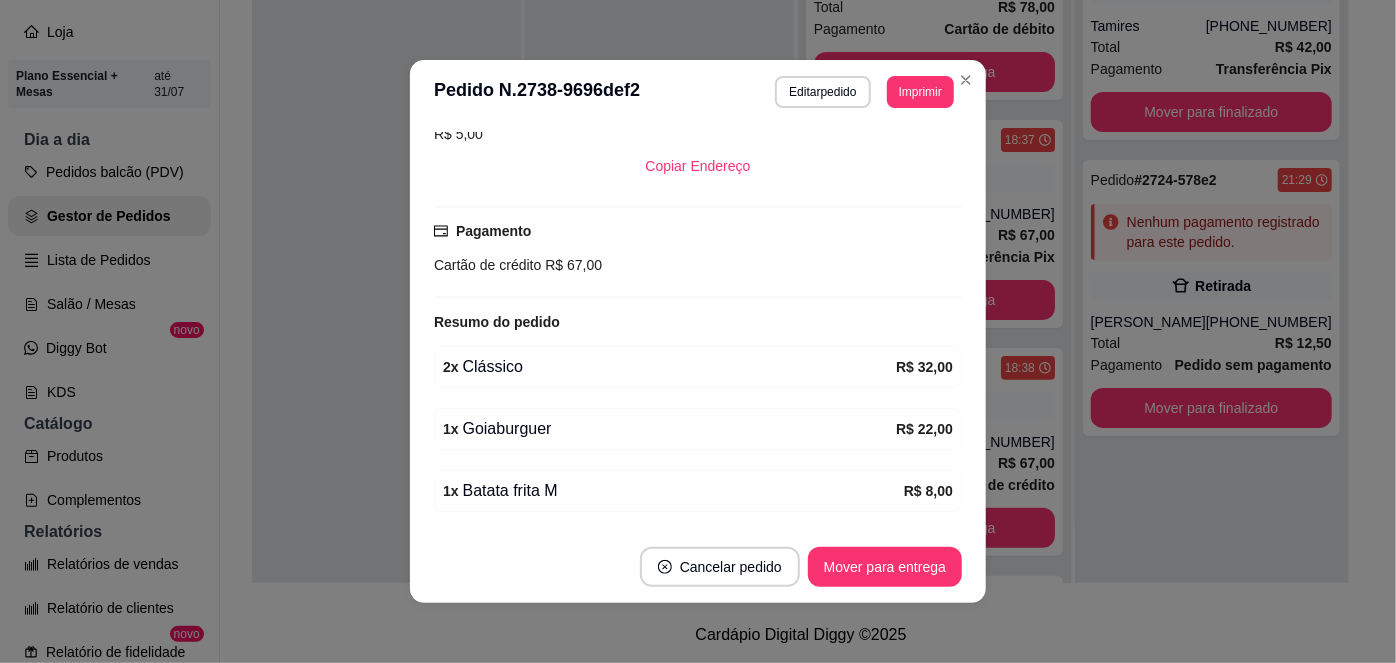 scroll, scrollTop: 528, scrollLeft: 0, axis: vertical 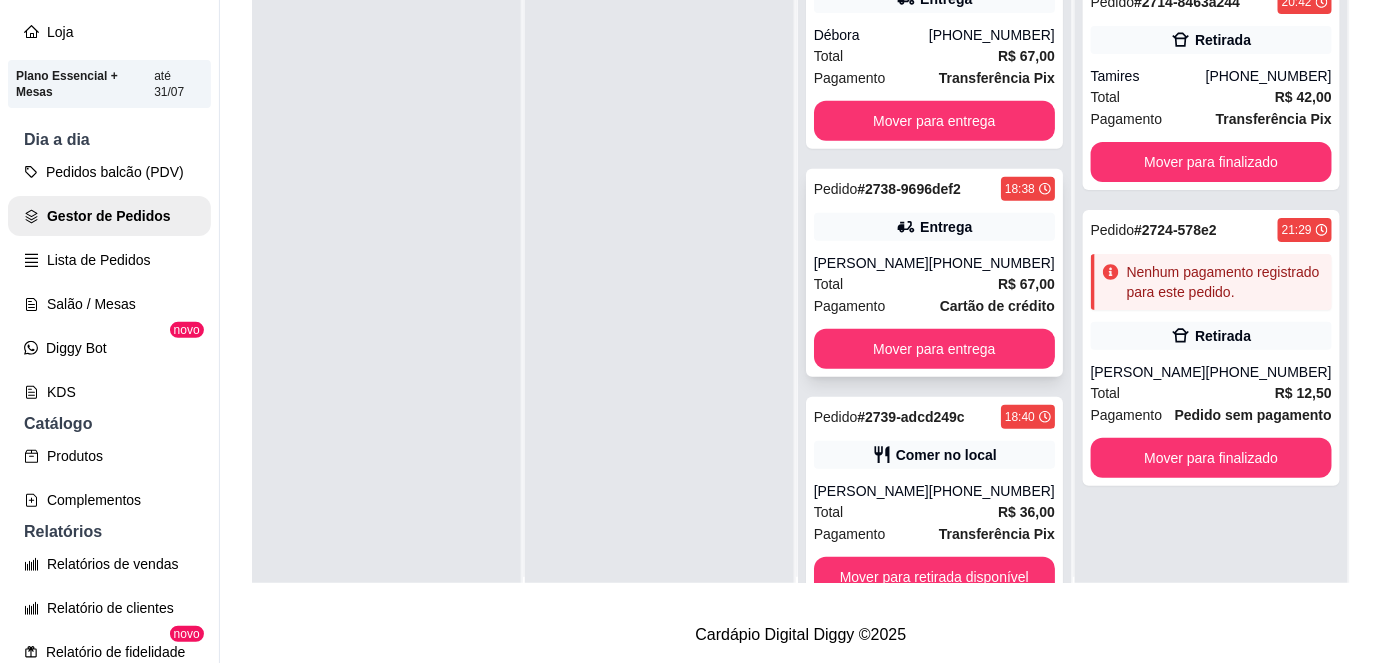click on "Pagamento Cartão de crédito" at bounding box center (934, 306) 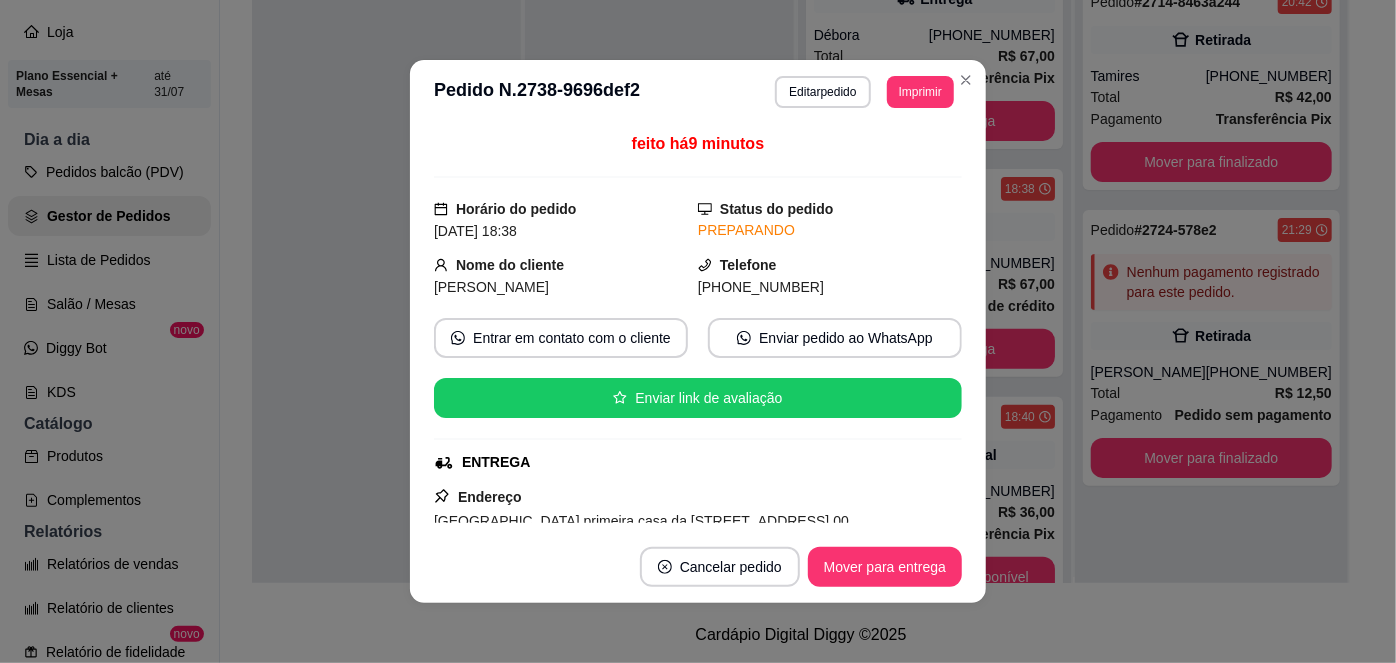 scroll, scrollTop: 528, scrollLeft: 0, axis: vertical 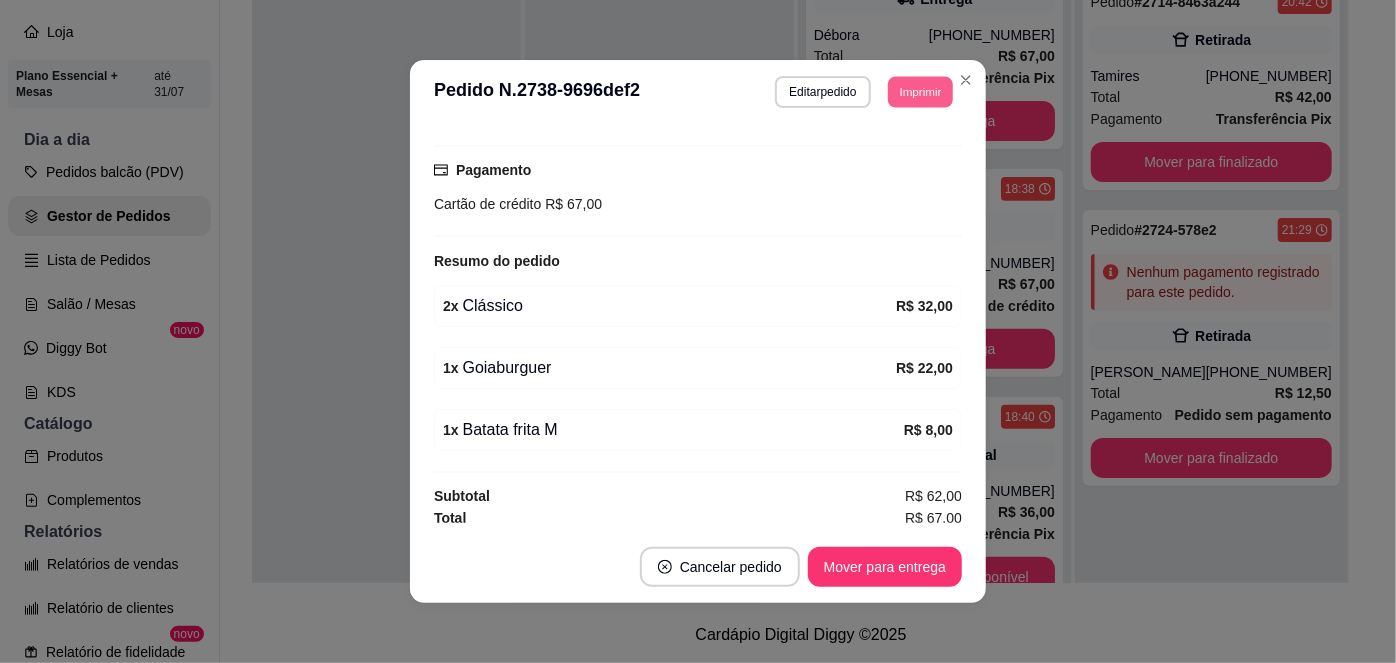 click on "Imprimir" at bounding box center [920, 91] 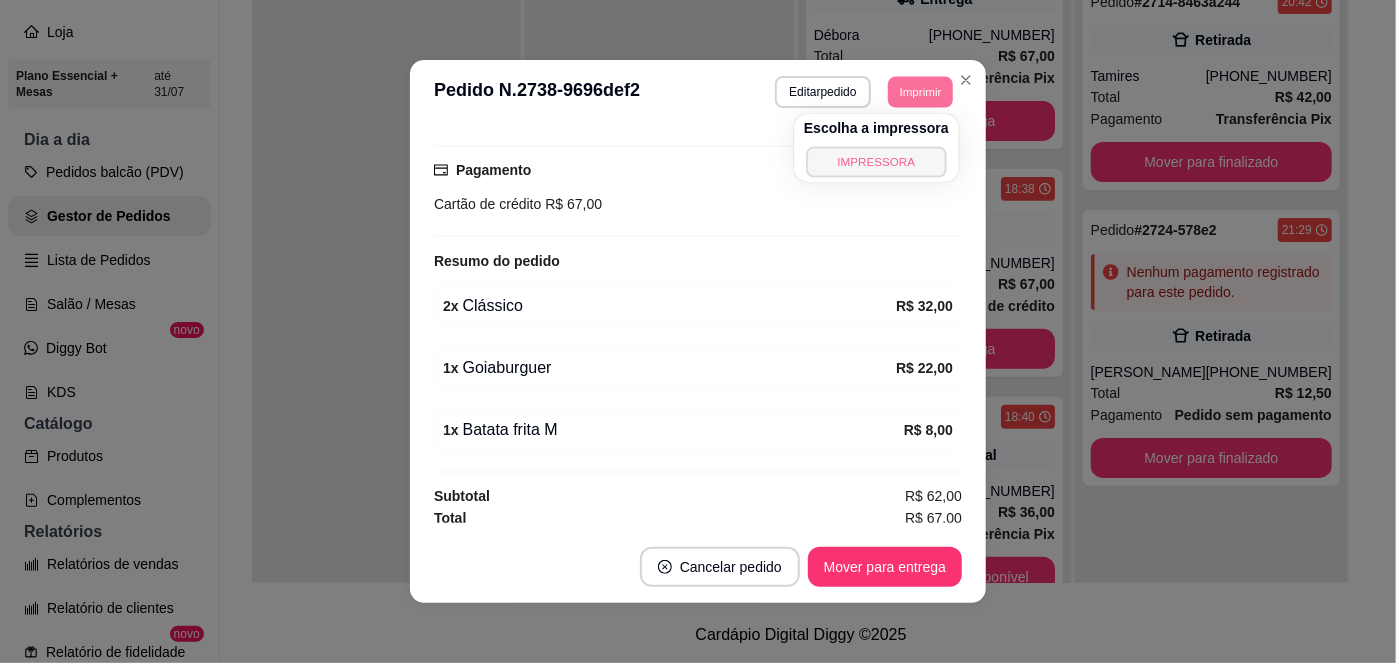 click on "IMPRESSORA" at bounding box center [876, 161] 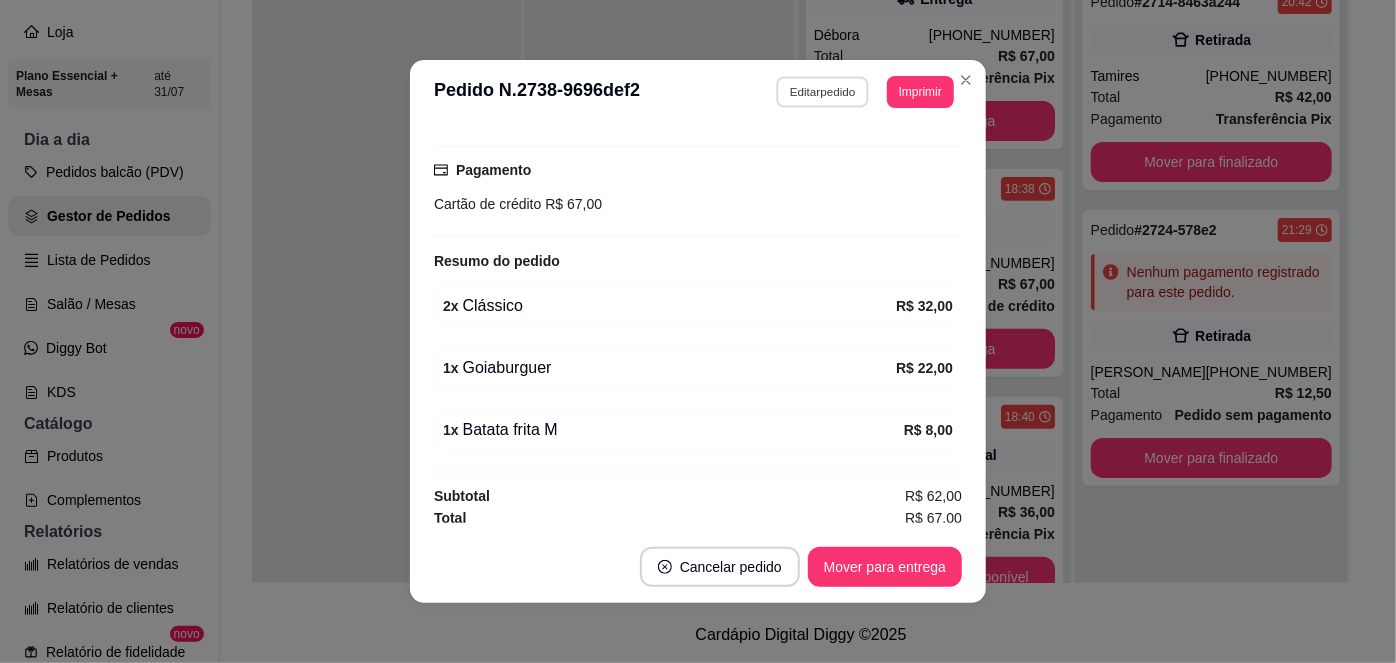 click on "Editar  pedido" at bounding box center (823, 91) 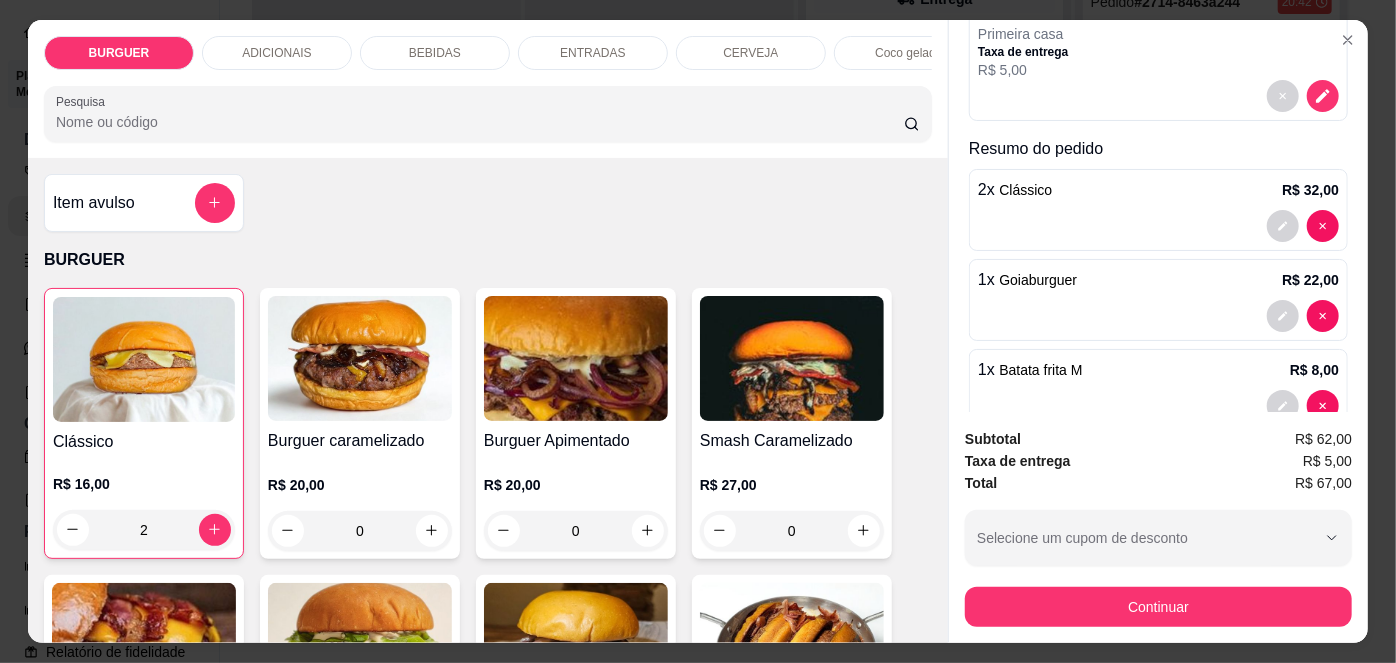 scroll, scrollTop: 393, scrollLeft: 0, axis: vertical 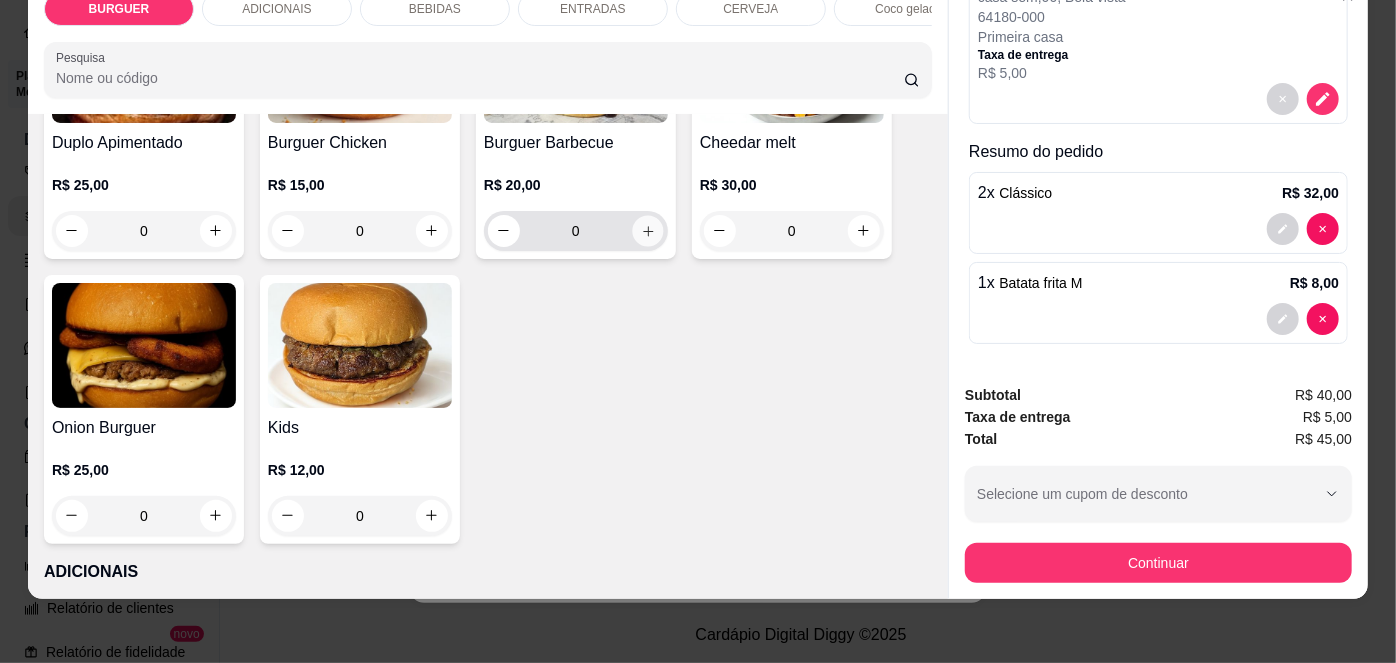 click 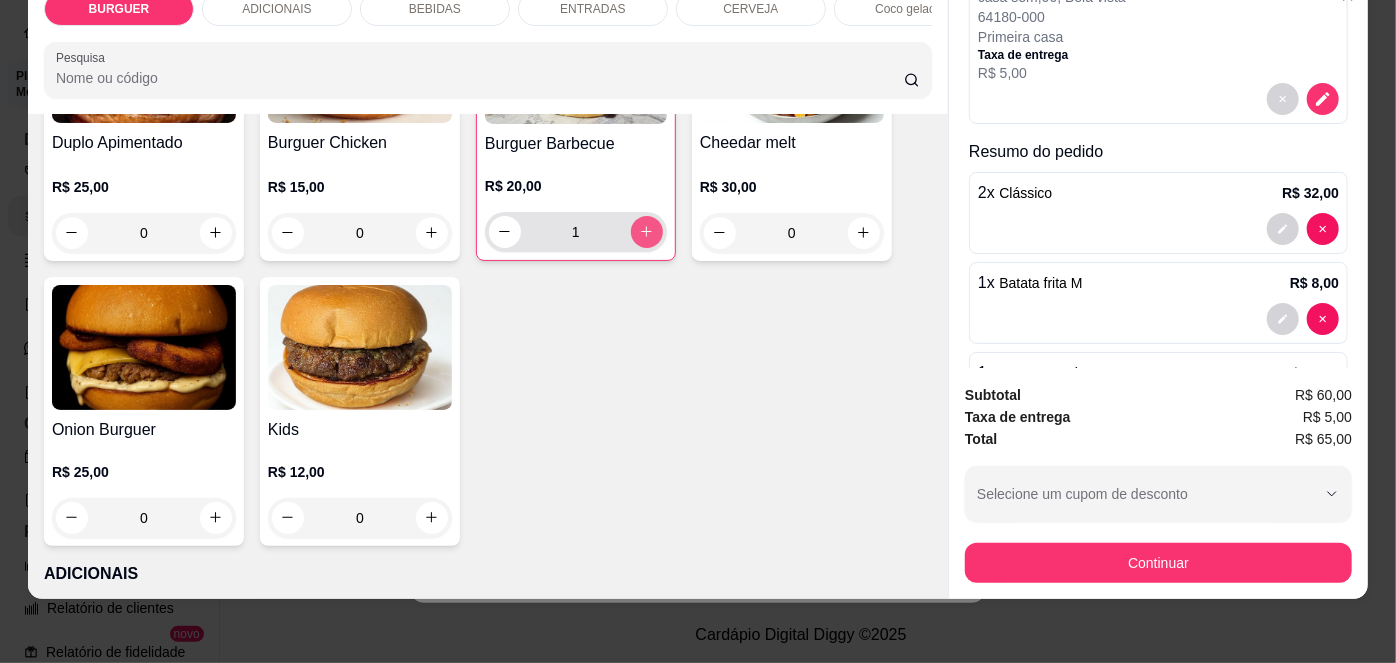 scroll, scrollTop: 393, scrollLeft: 0, axis: vertical 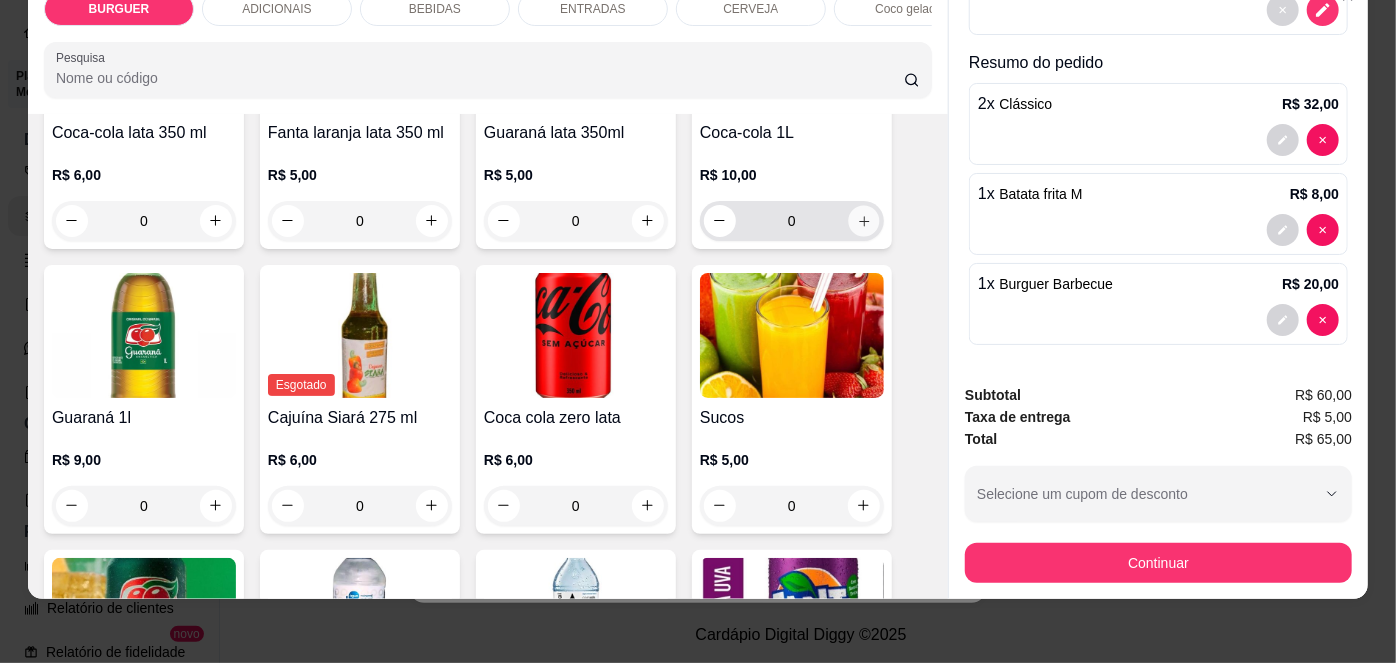 click 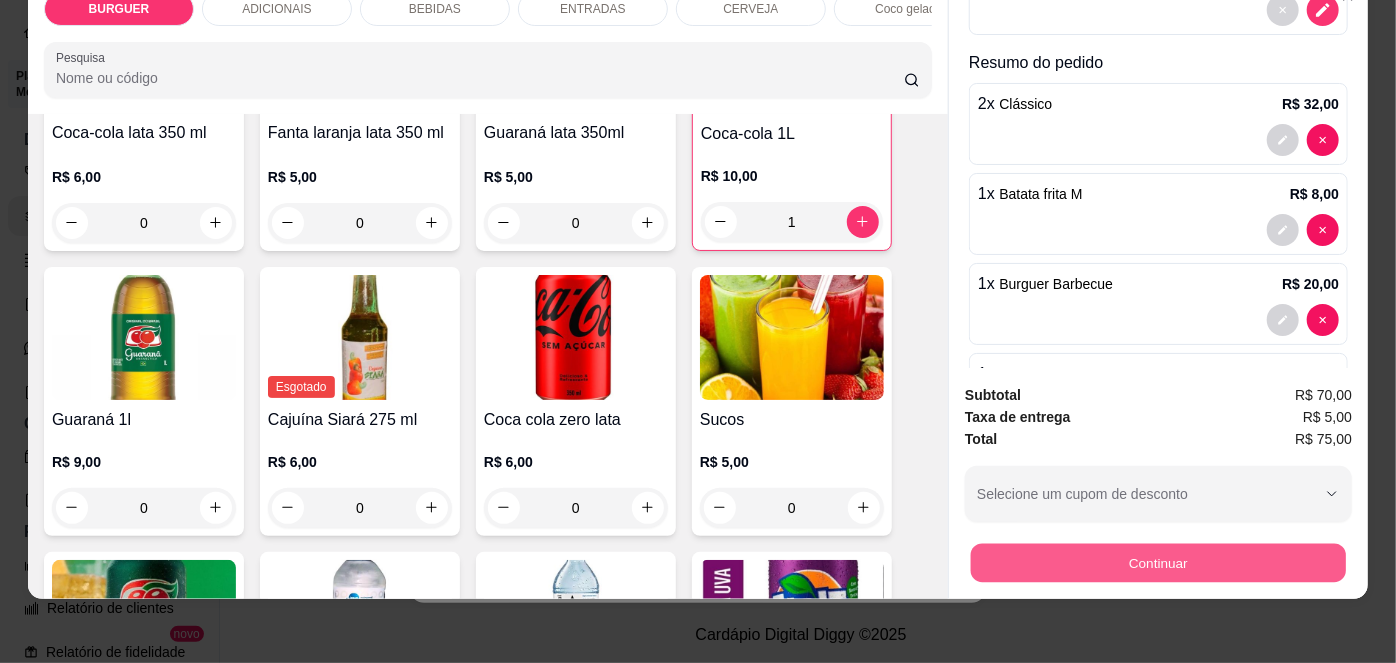 click on "Continuar" at bounding box center (1158, 563) 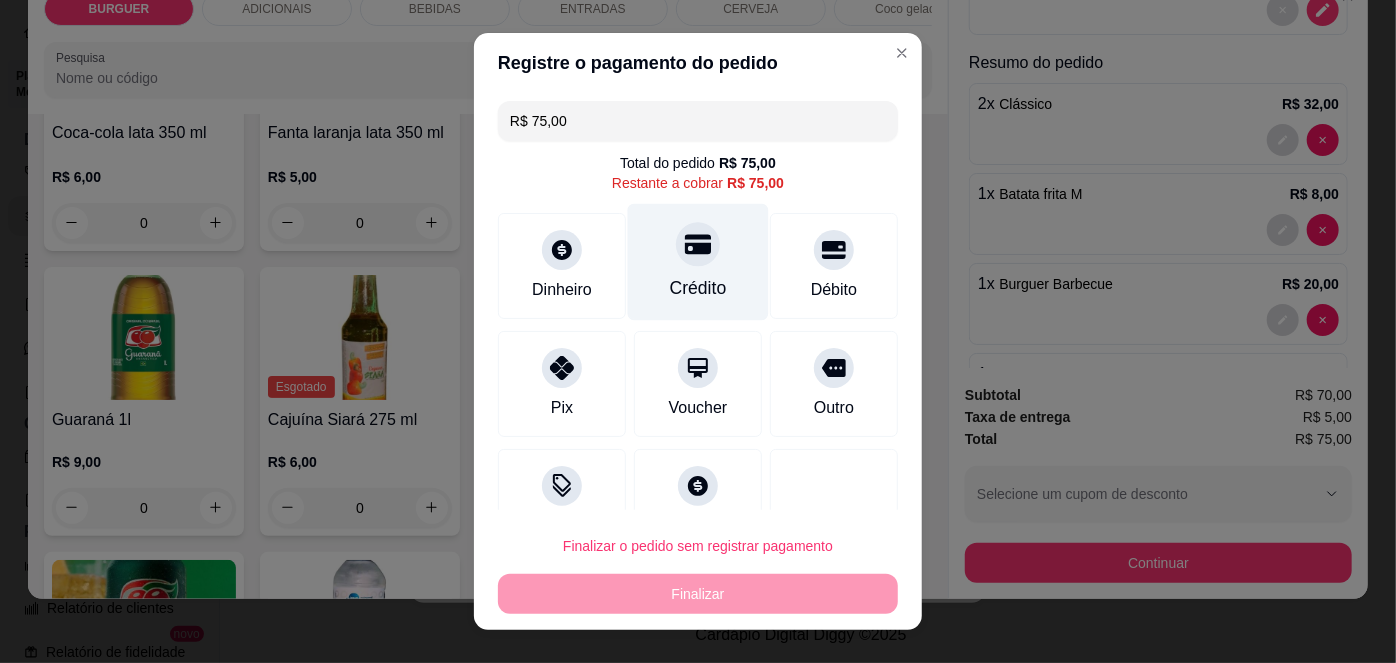 click on "Crédito" at bounding box center [698, 262] 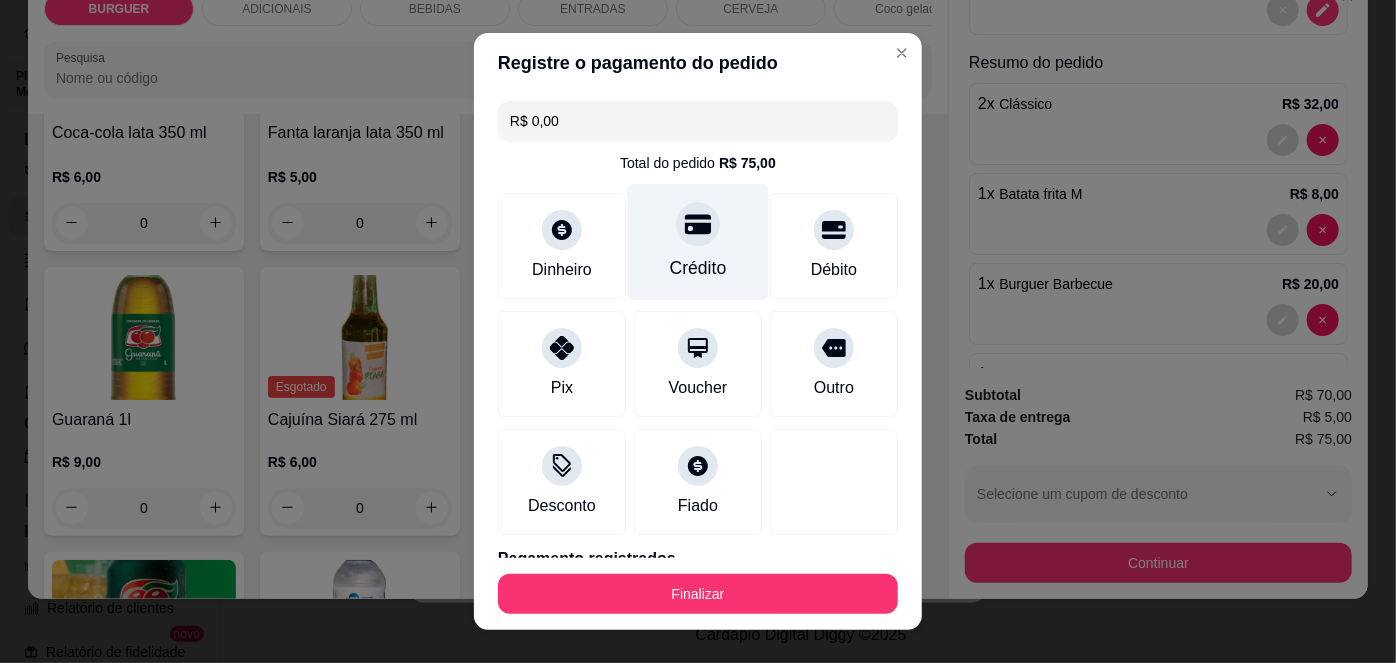 scroll, scrollTop: 88, scrollLeft: 0, axis: vertical 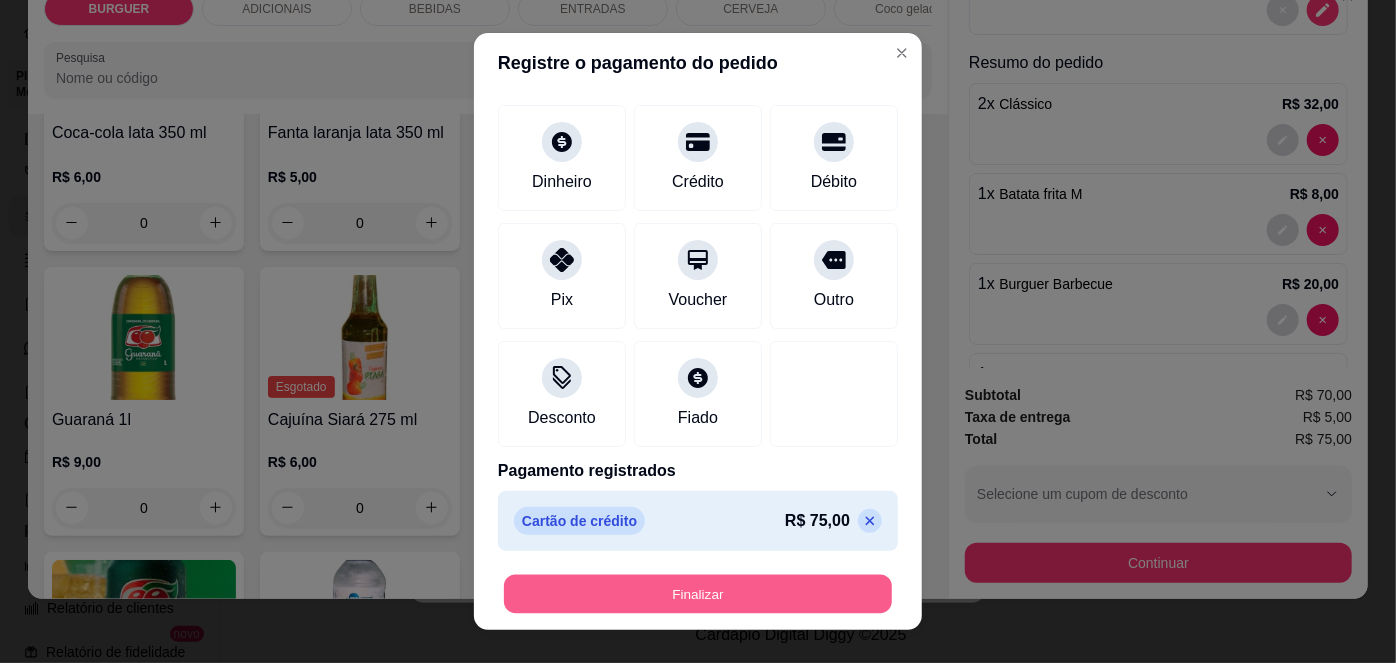 click on "Finalizar" at bounding box center [698, 593] 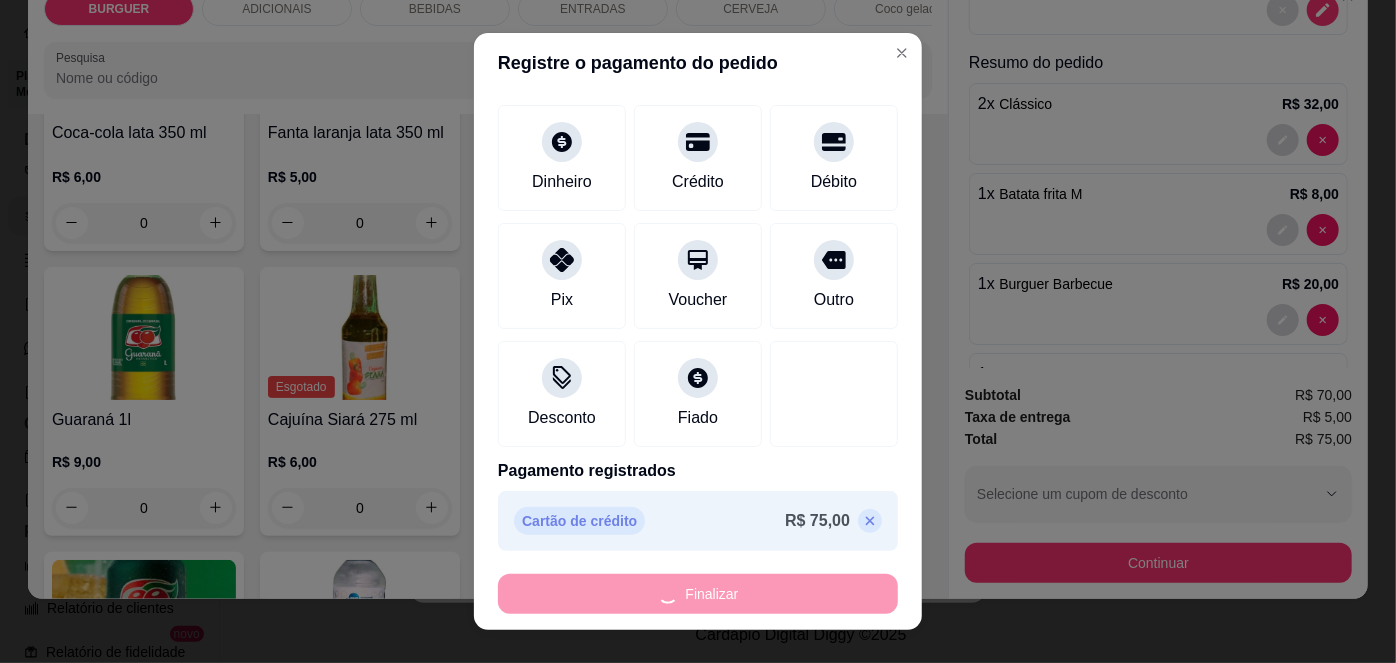 type on "0" 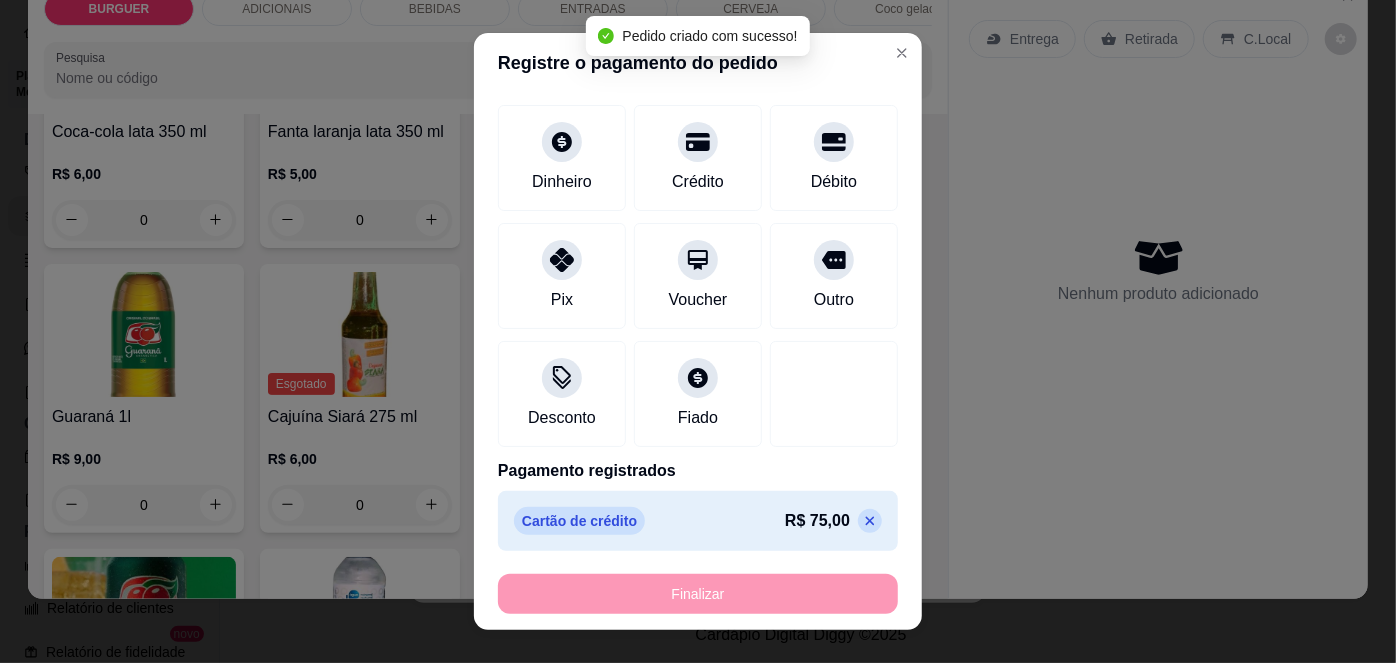 scroll, scrollTop: 512, scrollLeft: 0, axis: vertical 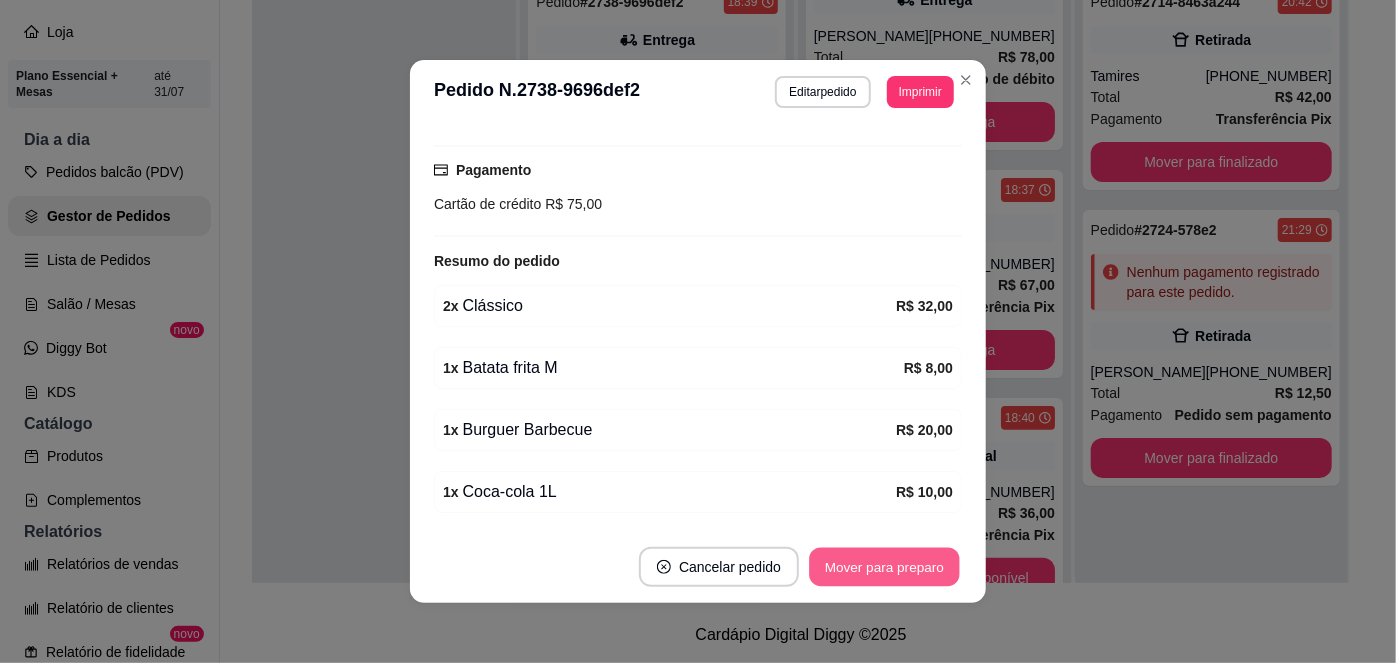click on "Mover para preparo" at bounding box center (884, 567) 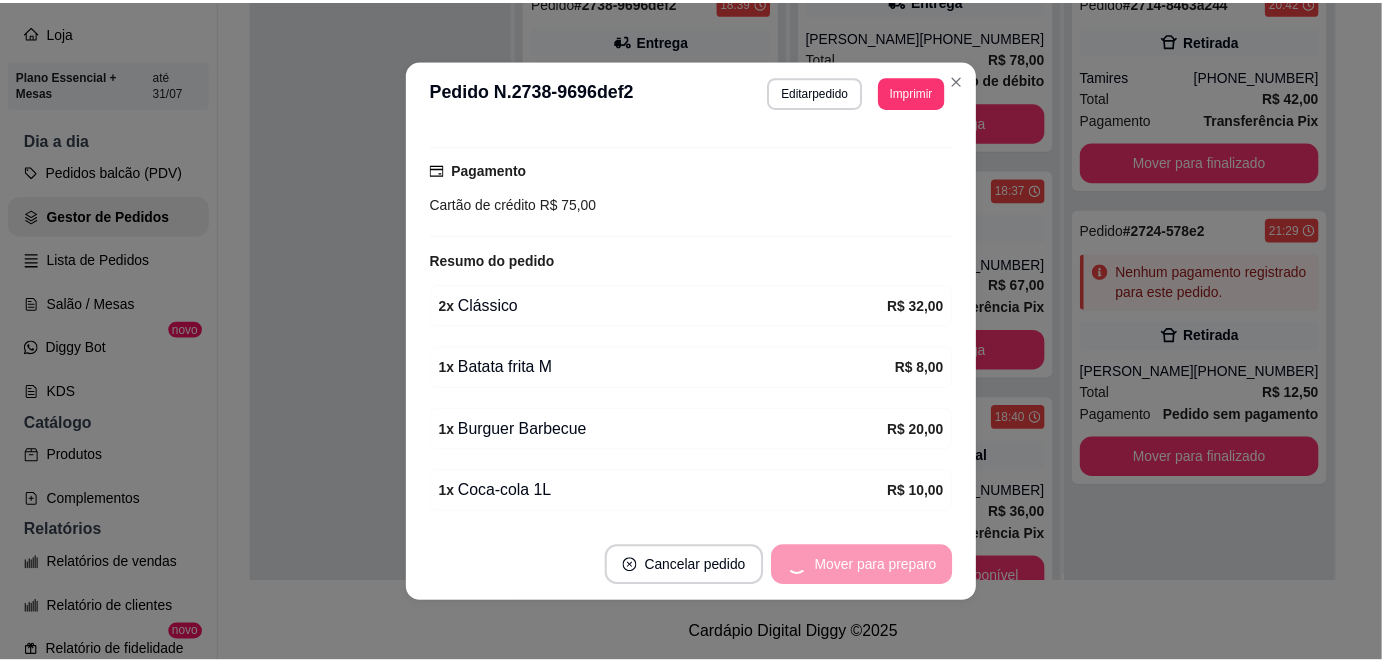 scroll, scrollTop: 269, scrollLeft: 0, axis: vertical 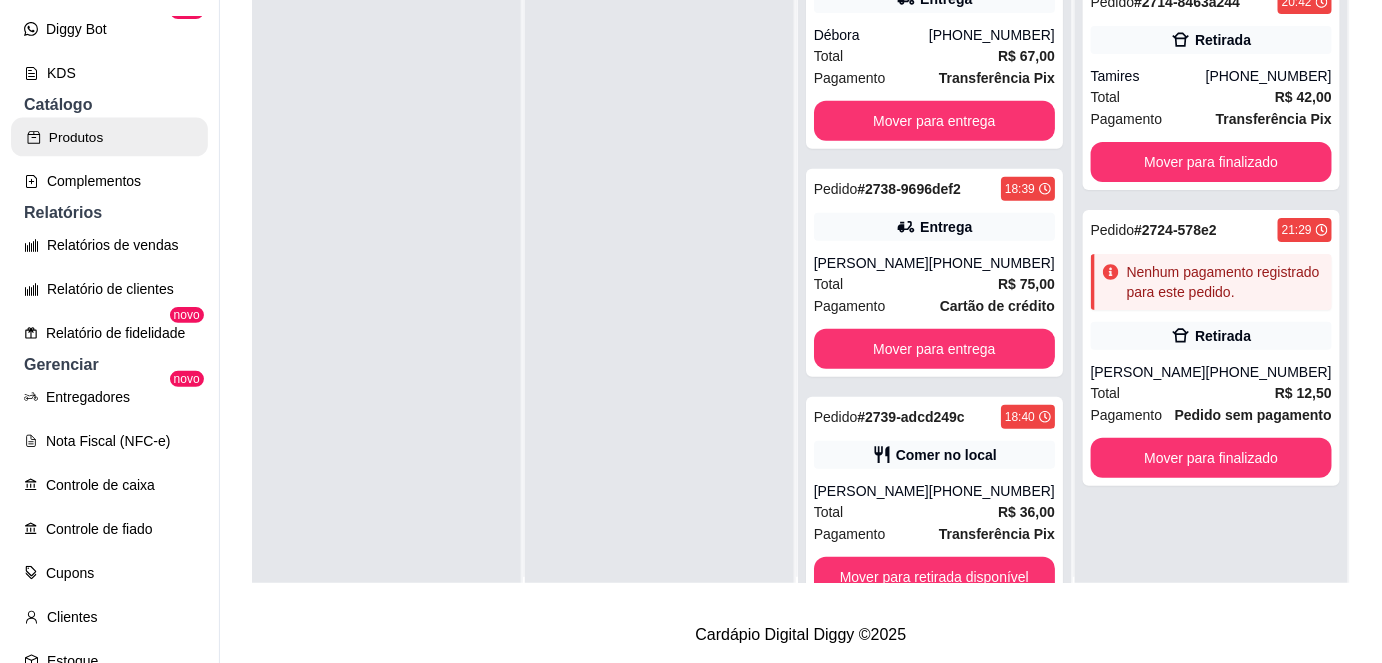 click on "Produtos" at bounding box center [109, 137] 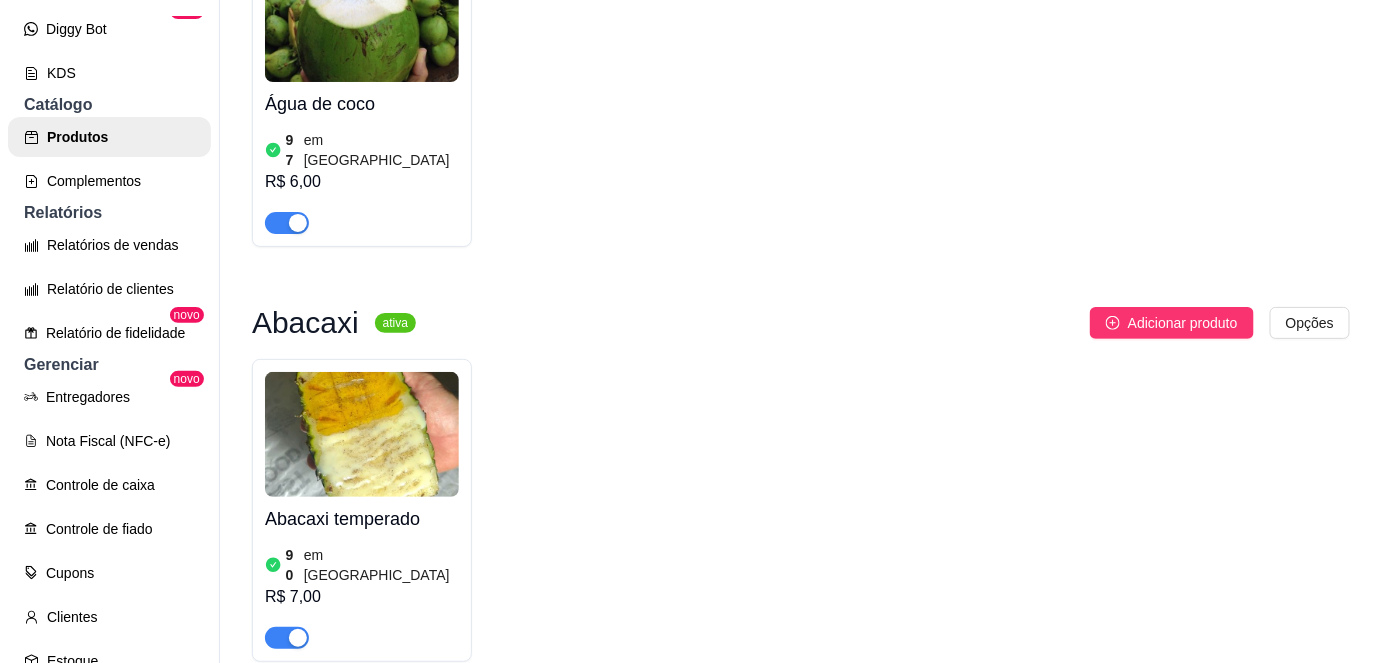 scroll, scrollTop: 4169, scrollLeft: 0, axis: vertical 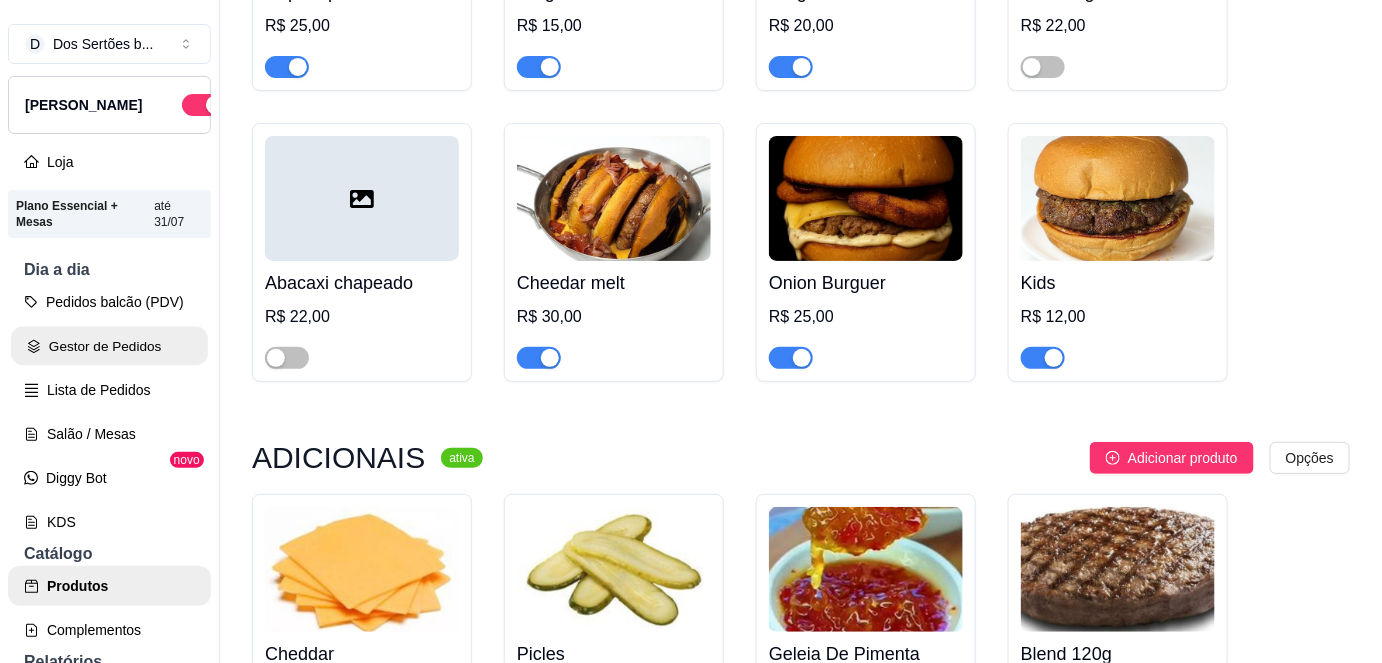 click on "Gestor de Pedidos" at bounding box center (109, 346) 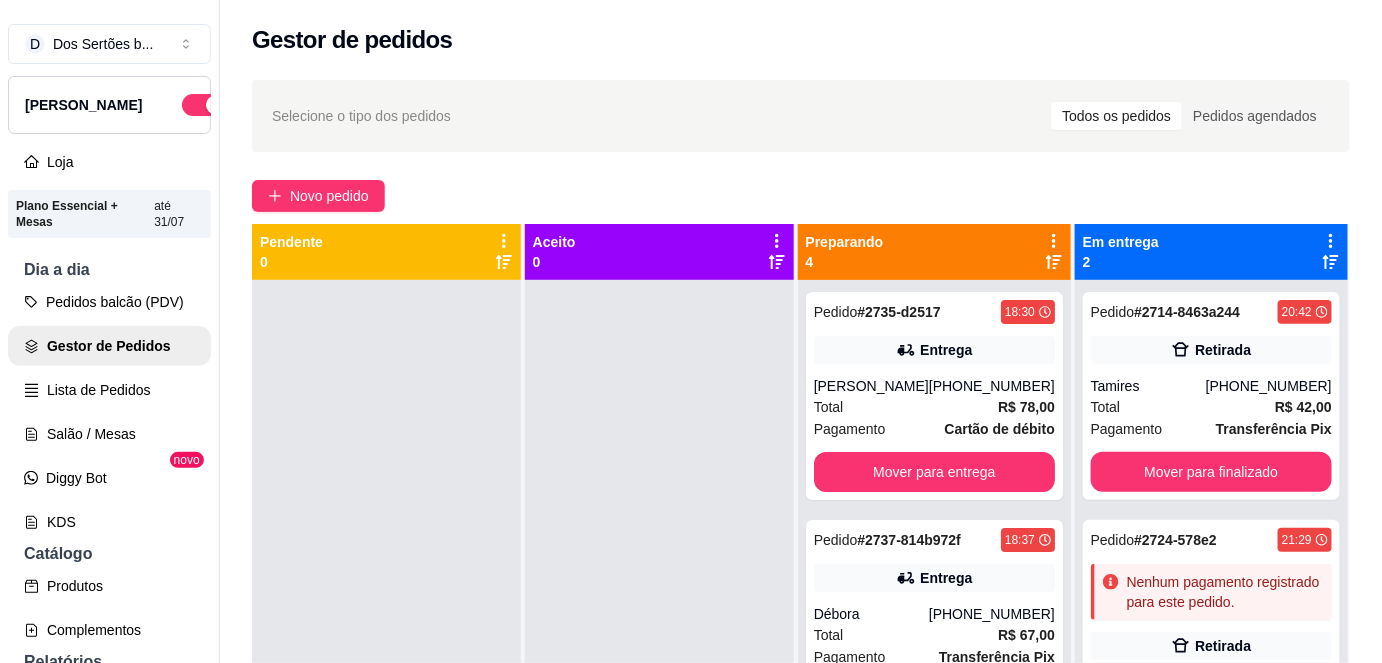 scroll, scrollTop: 56, scrollLeft: 0, axis: vertical 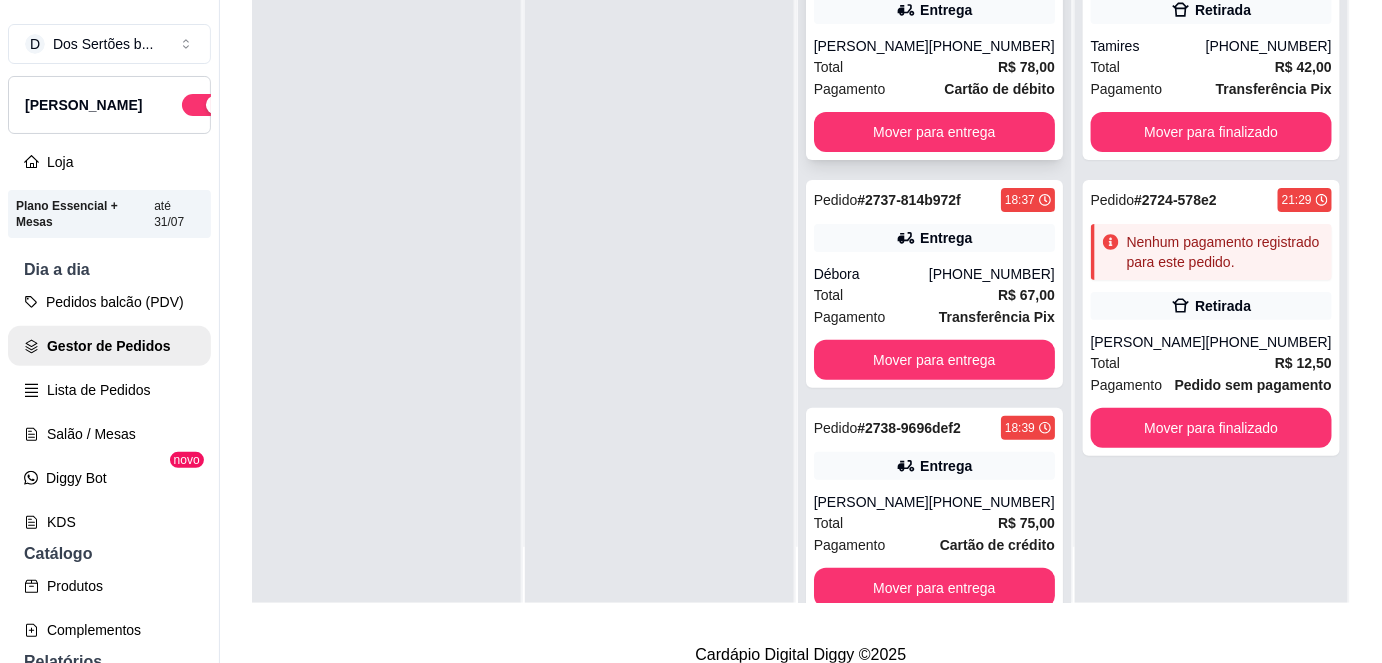 click on "[PERSON_NAME]" at bounding box center [871, 46] 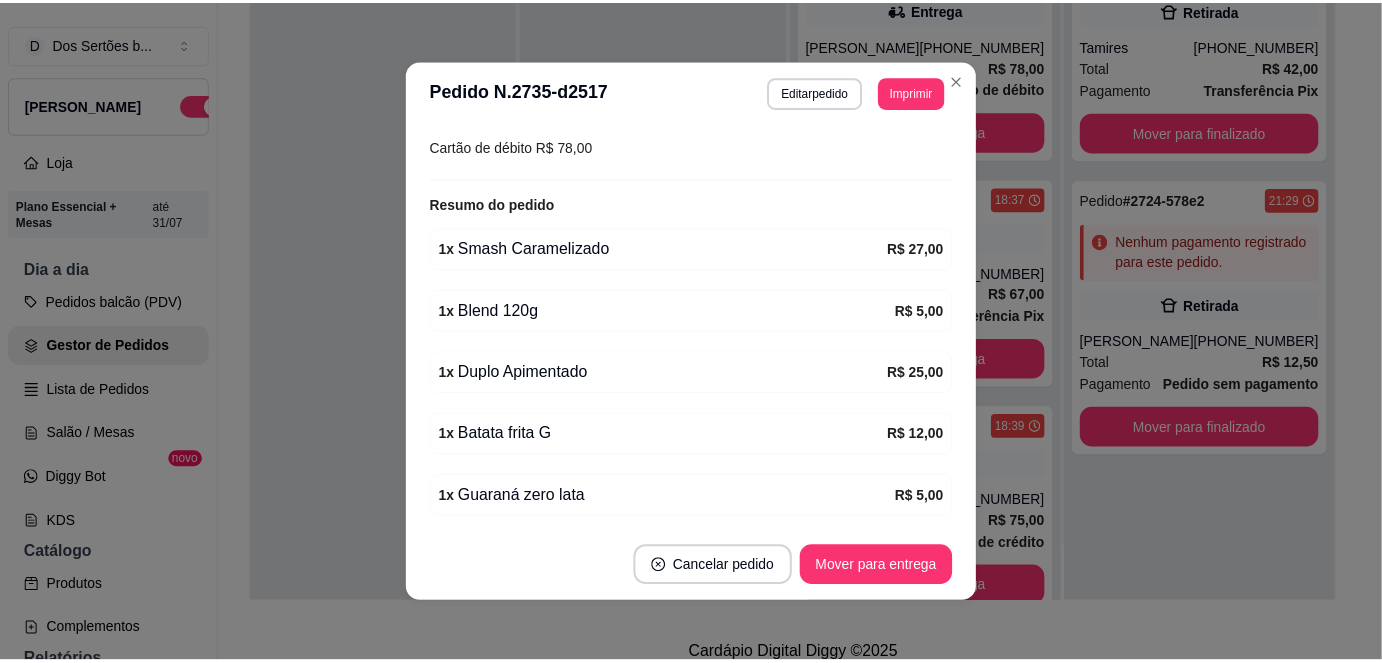 scroll, scrollTop: 568, scrollLeft: 0, axis: vertical 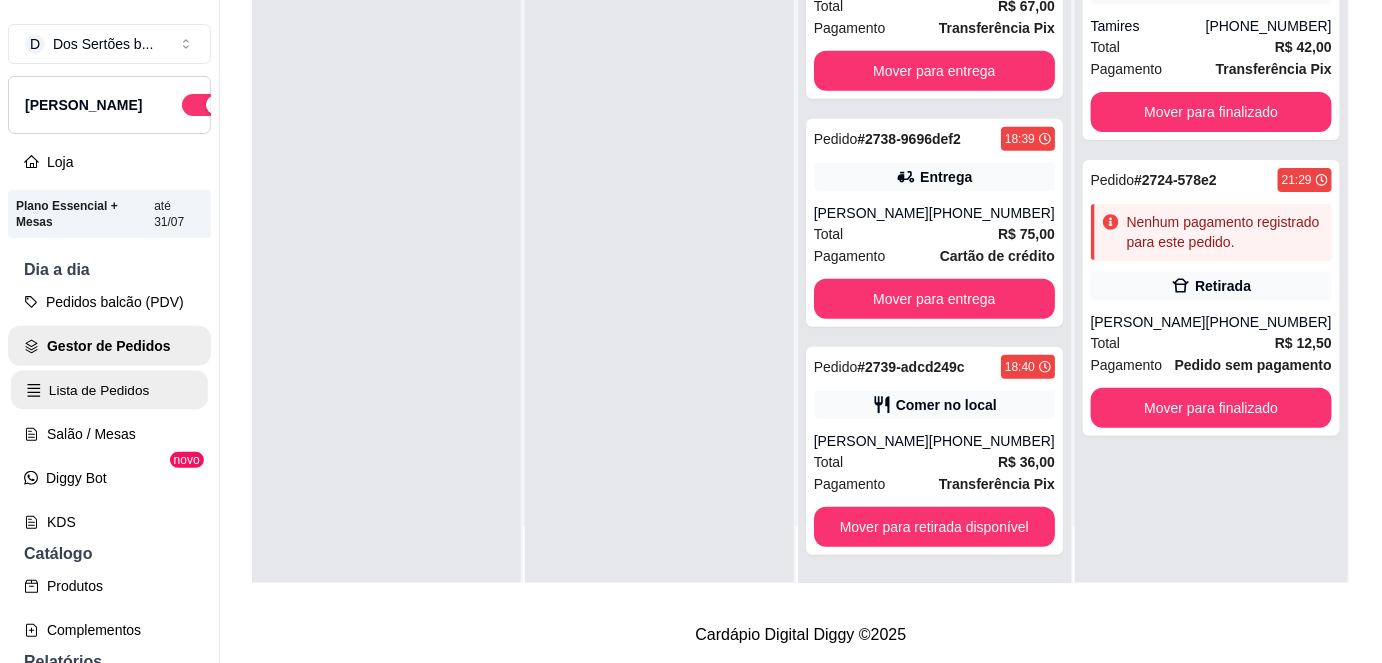 click on "Lista de Pedidos" at bounding box center (109, 390) 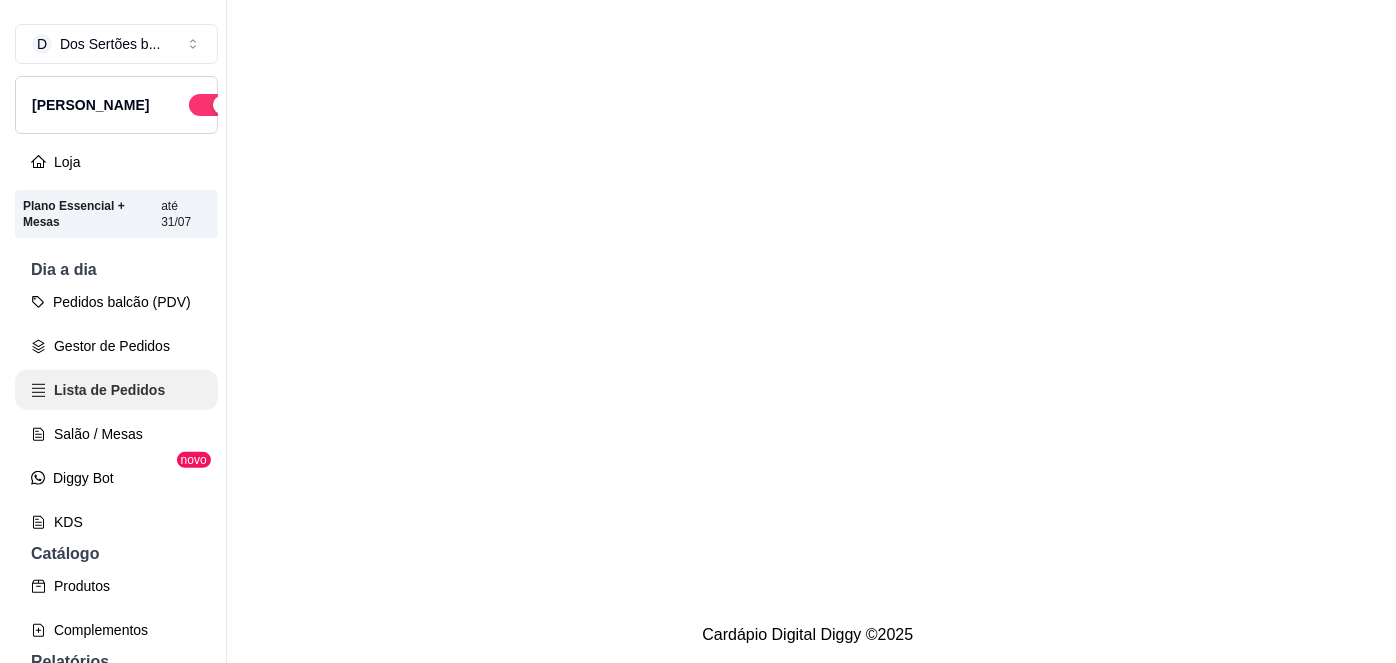 scroll, scrollTop: 0, scrollLeft: 0, axis: both 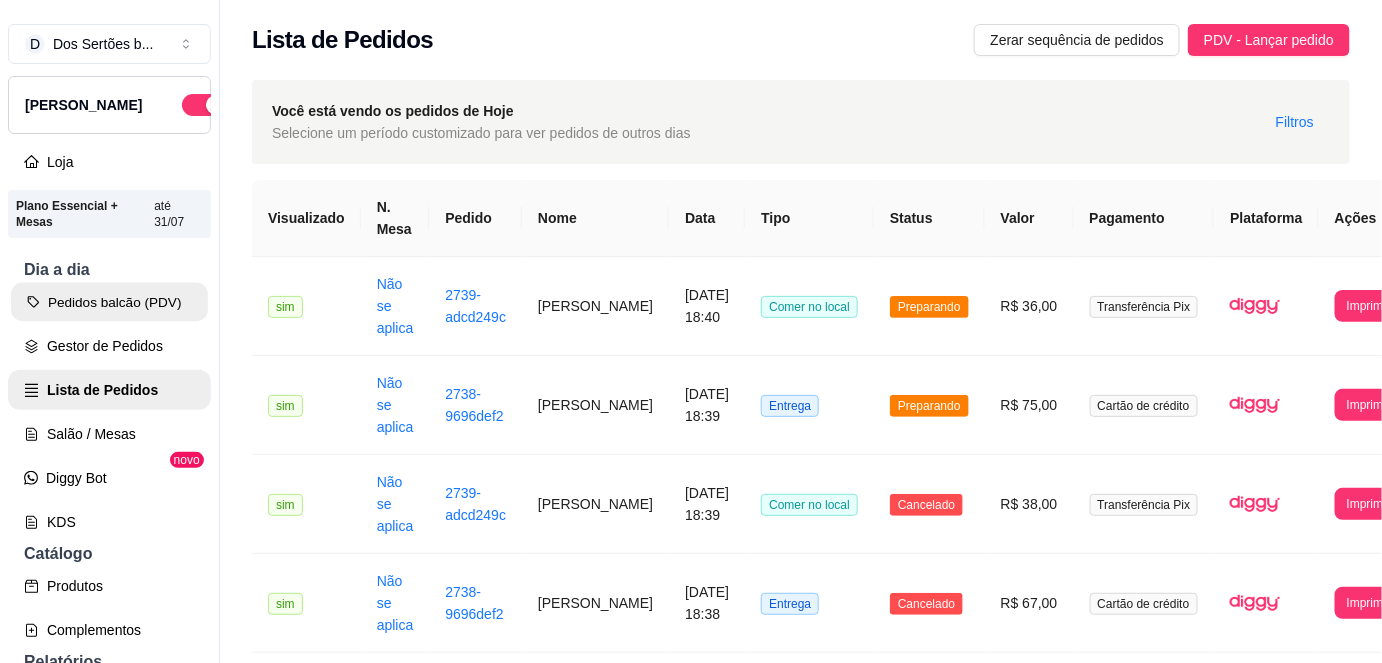 click on "Pedidos balcão (PDV)" at bounding box center (109, 302) 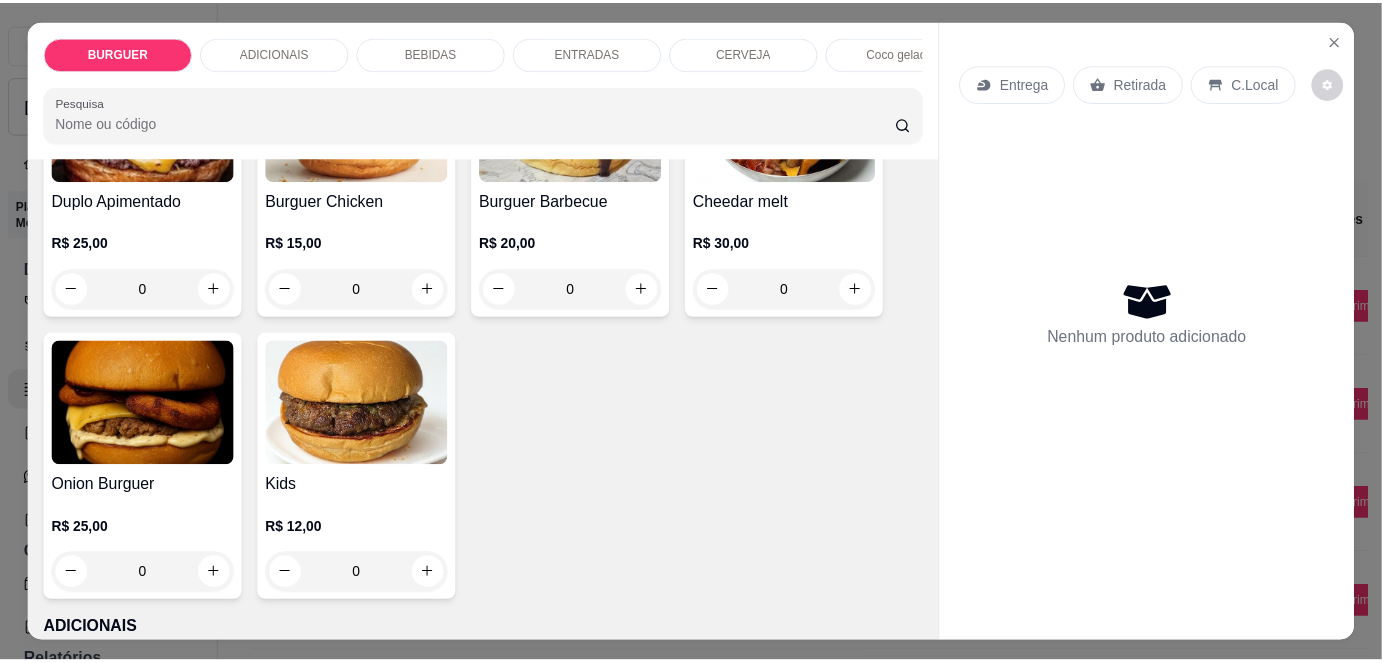 scroll, scrollTop: 531, scrollLeft: 0, axis: vertical 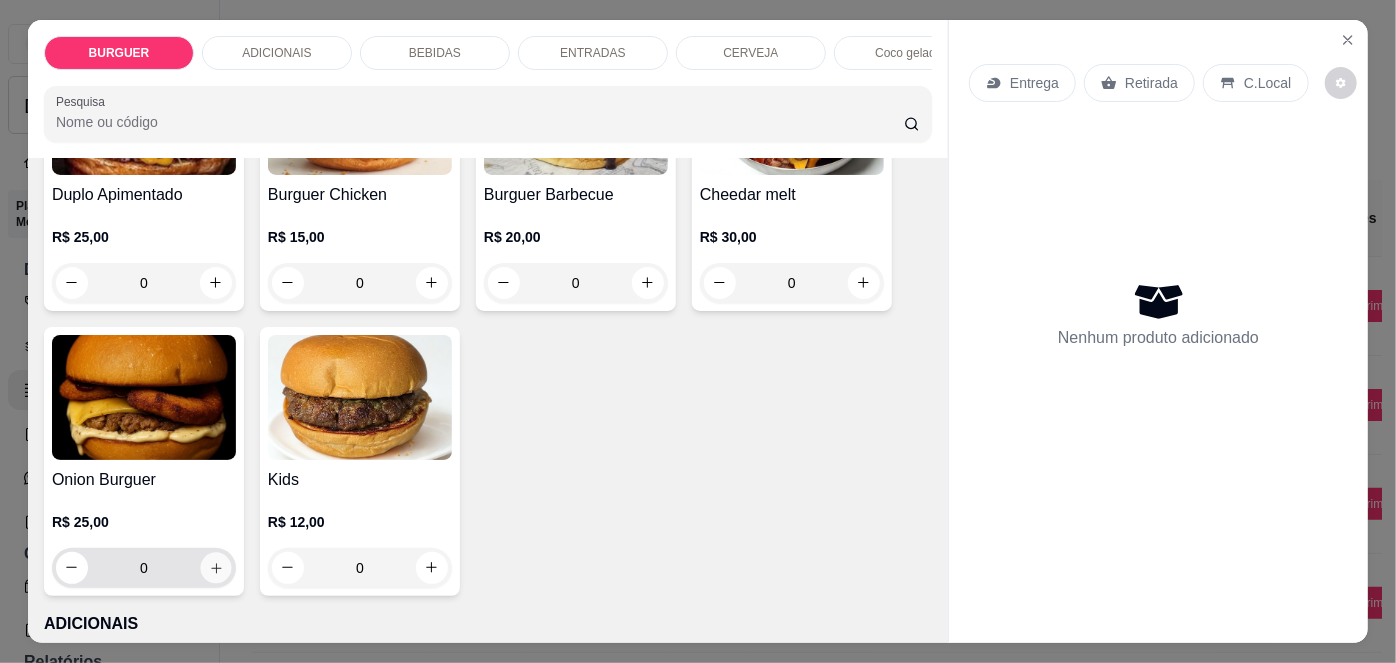 click at bounding box center [215, 567] 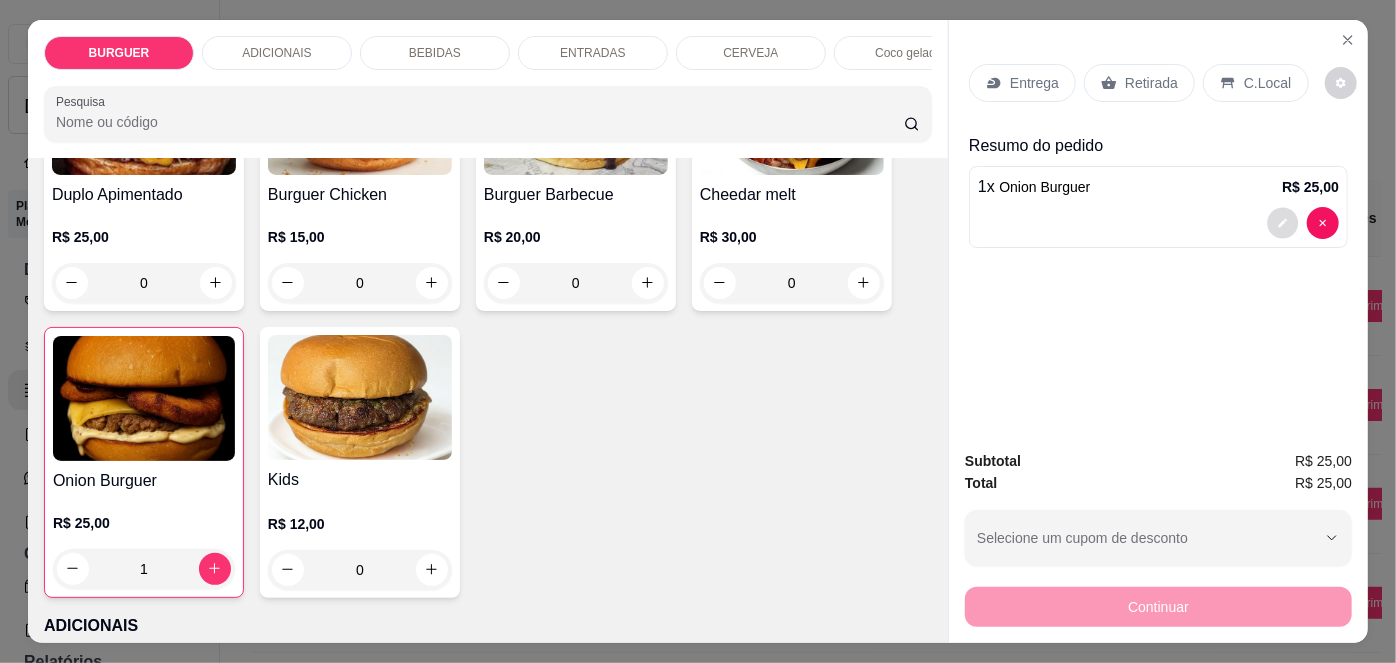 click at bounding box center (1283, 222) 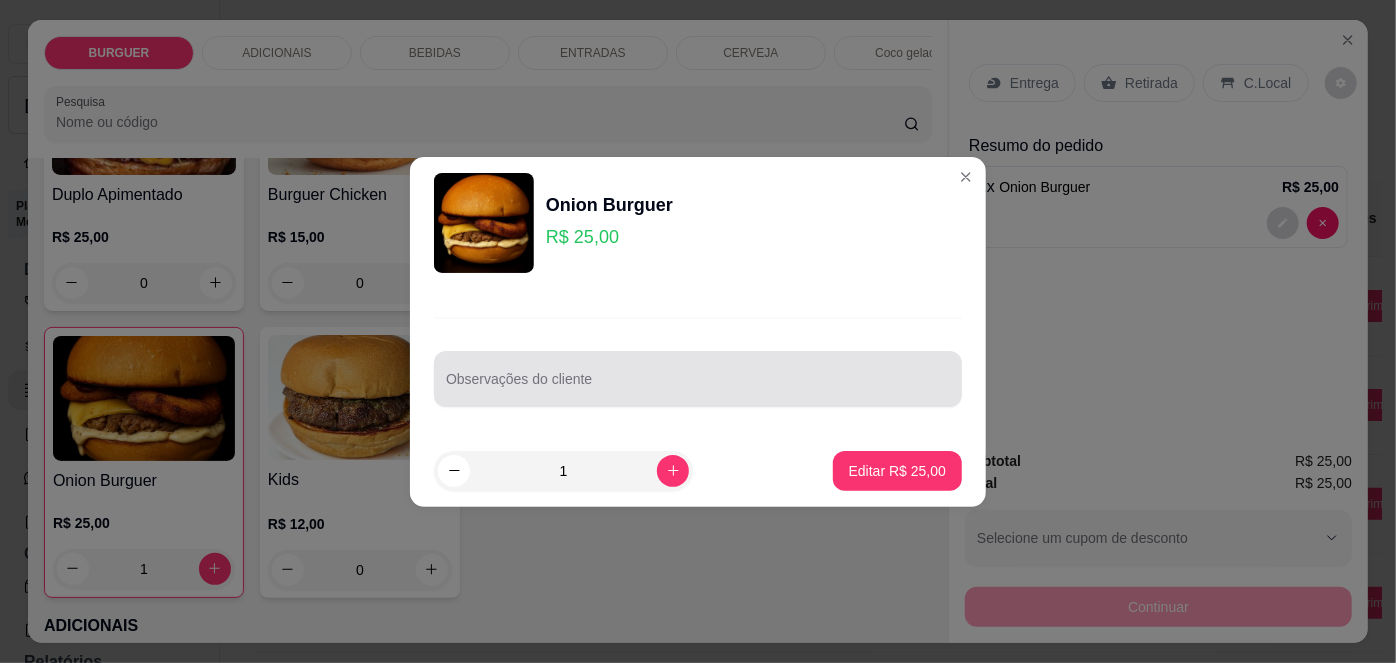 click on "Observações do cliente" at bounding box center (698, 387) 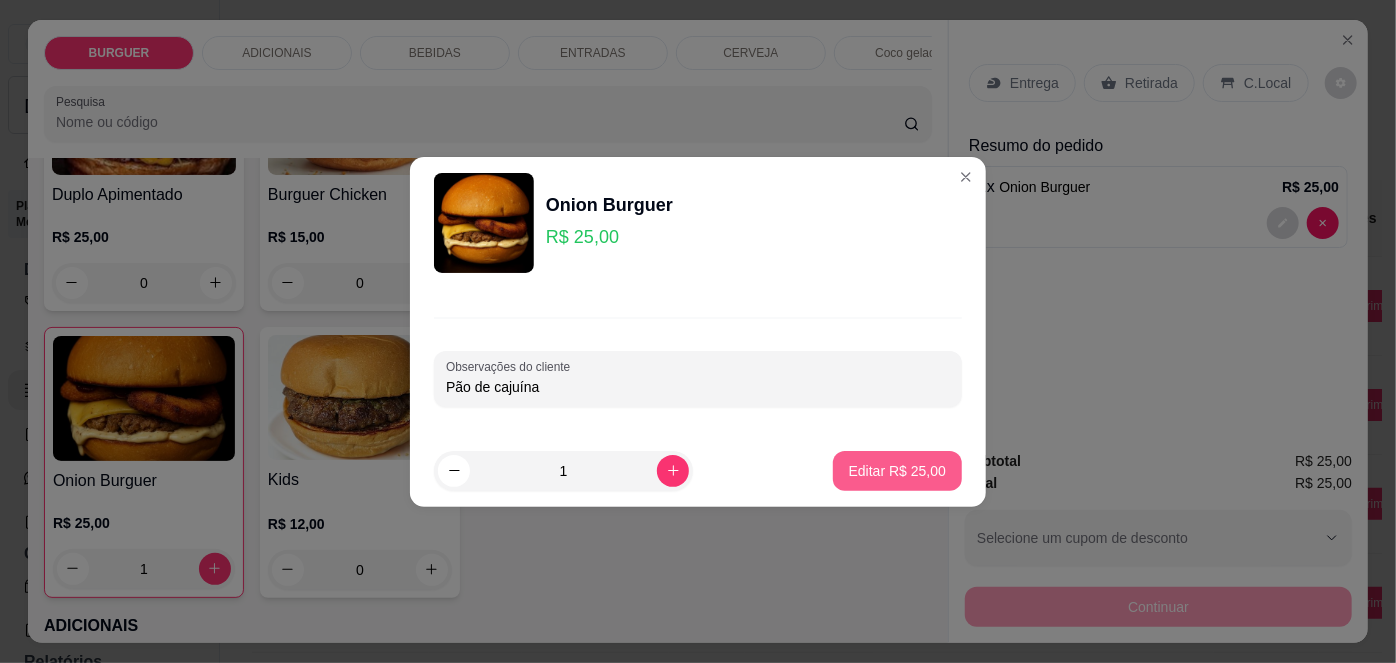 type on "Pão de cajuína" 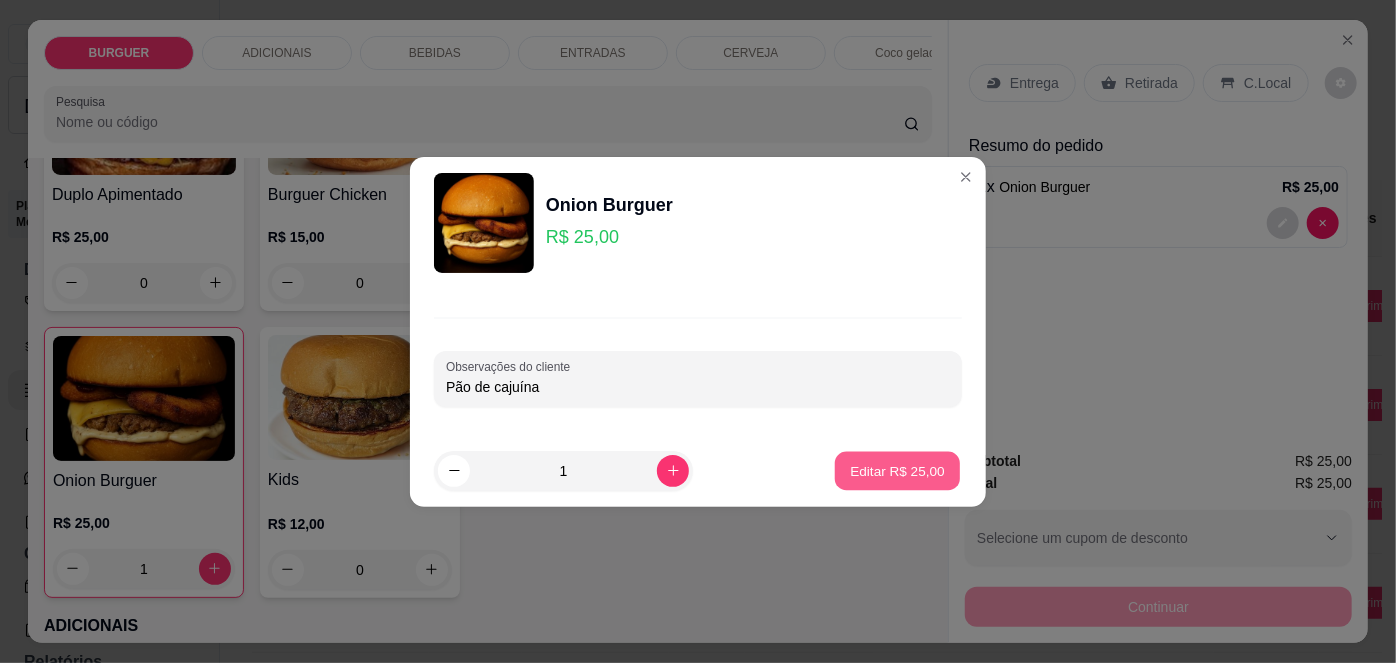 click on "Editar   R$ 25,00" at bounding box center (897, 470) 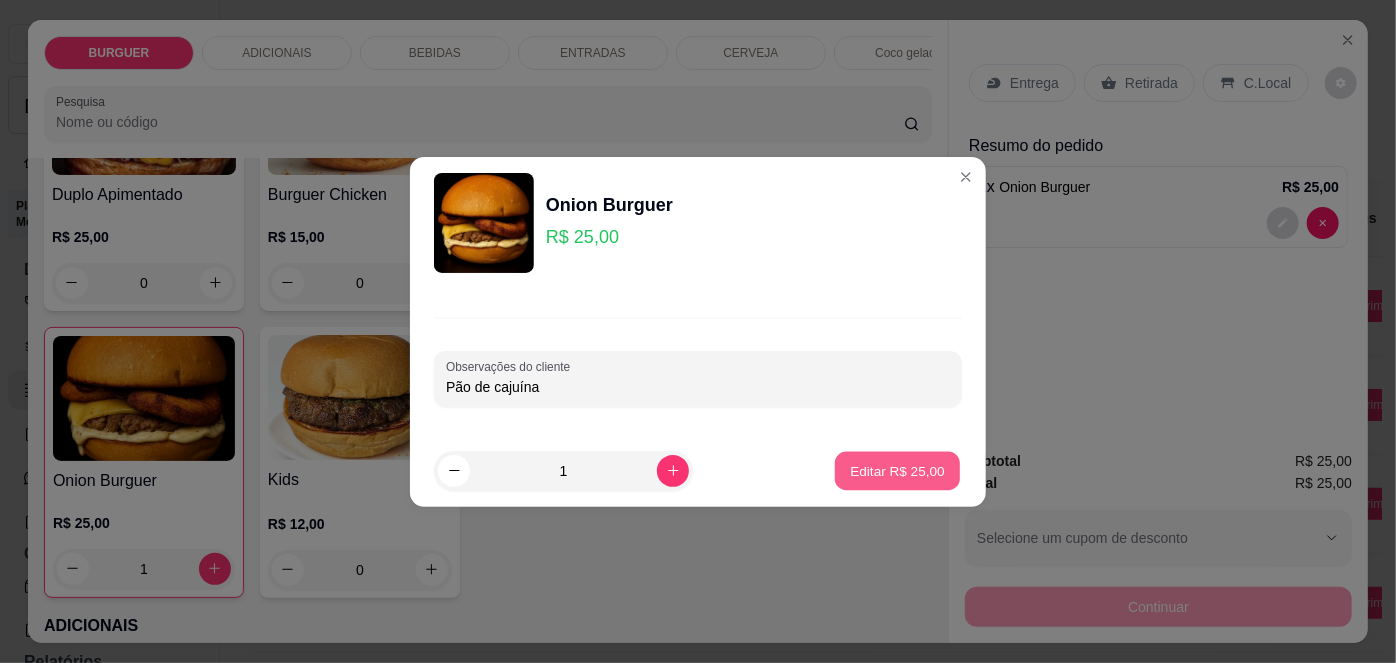 type on "0" 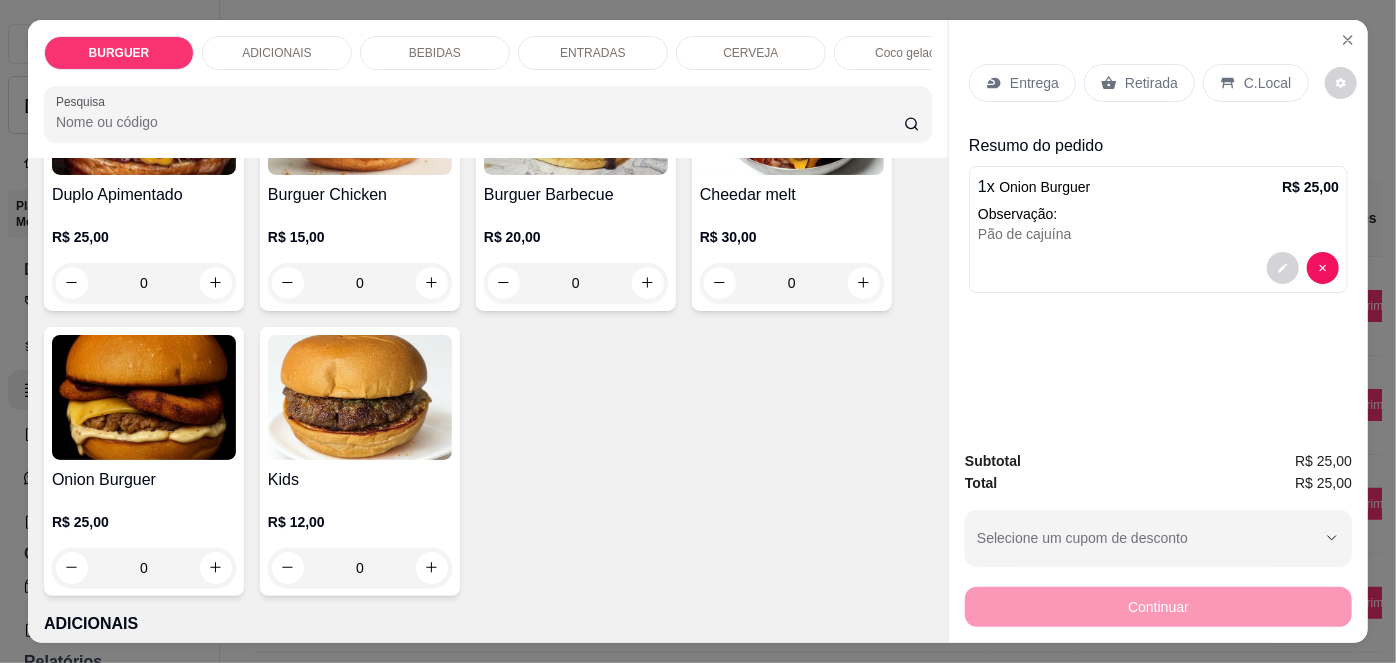 click on "Retirada" at bounding box center (1139, 83) 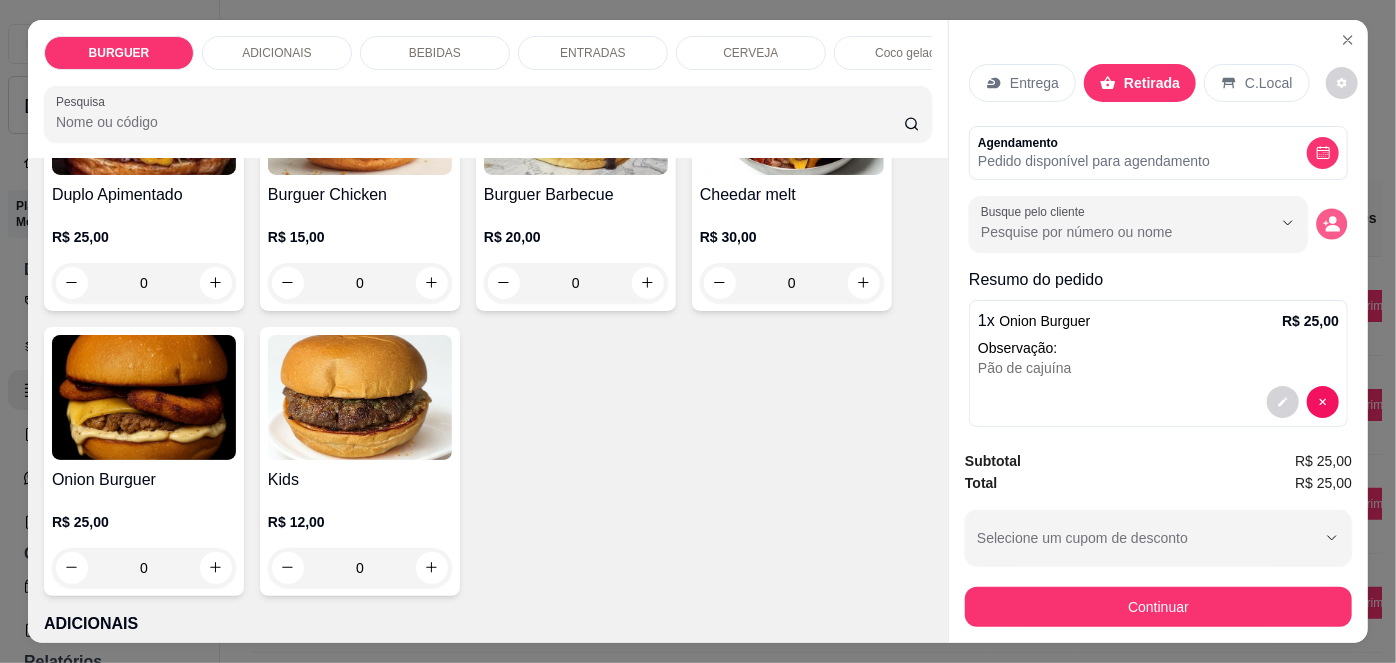 click 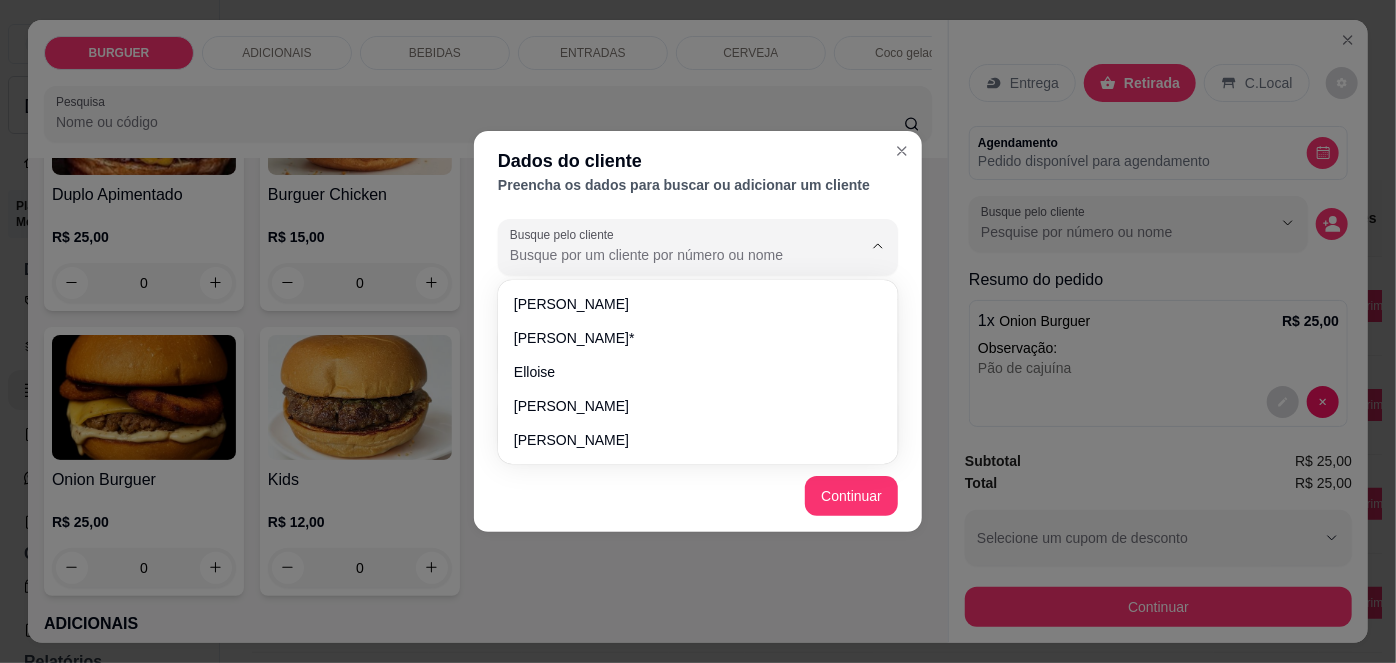 click on "Busque pelo cliente" at bounding box center [670, 255] 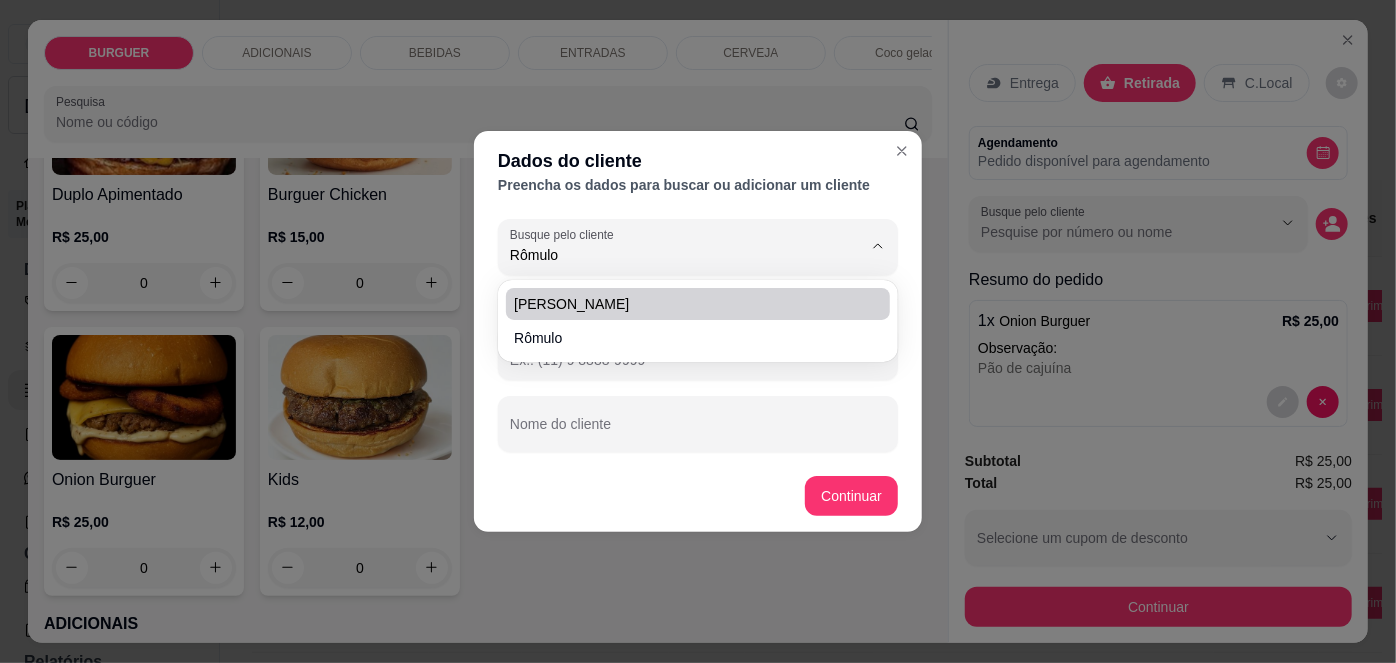 click on "[PERSON_NAME]" at bounding box center (688, 304) 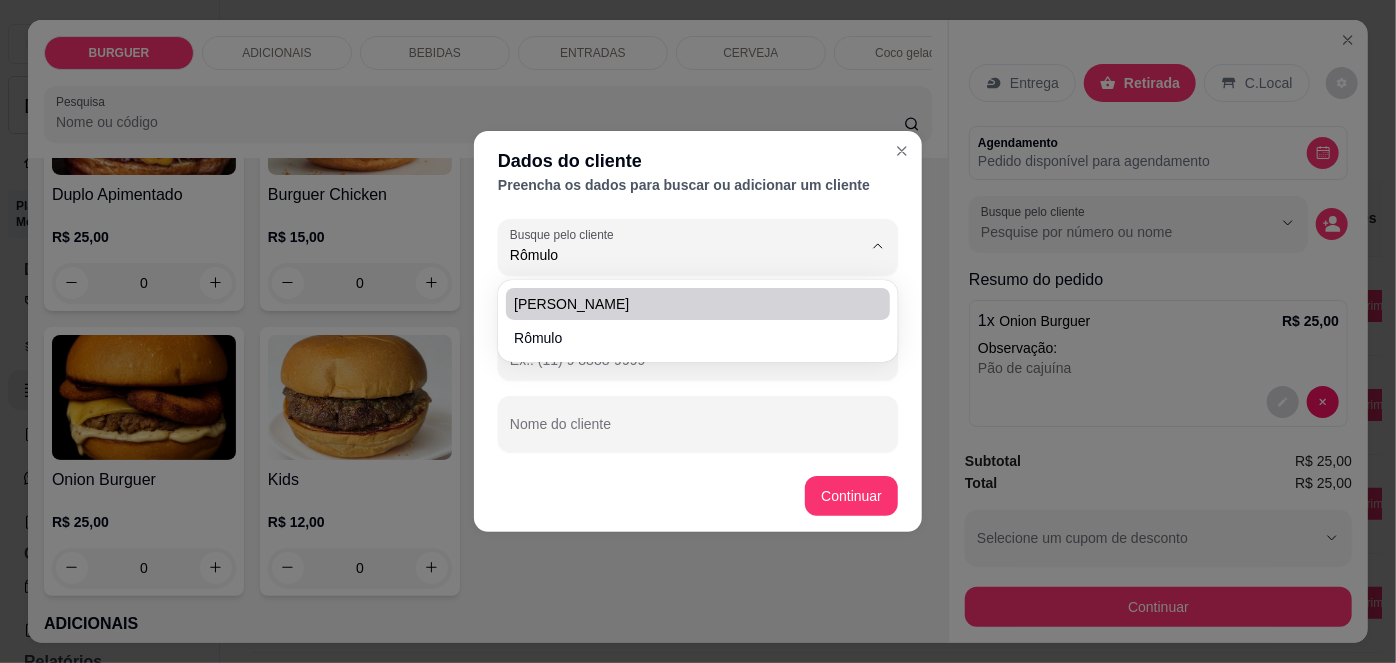 type on "[PERSON_NAME]" 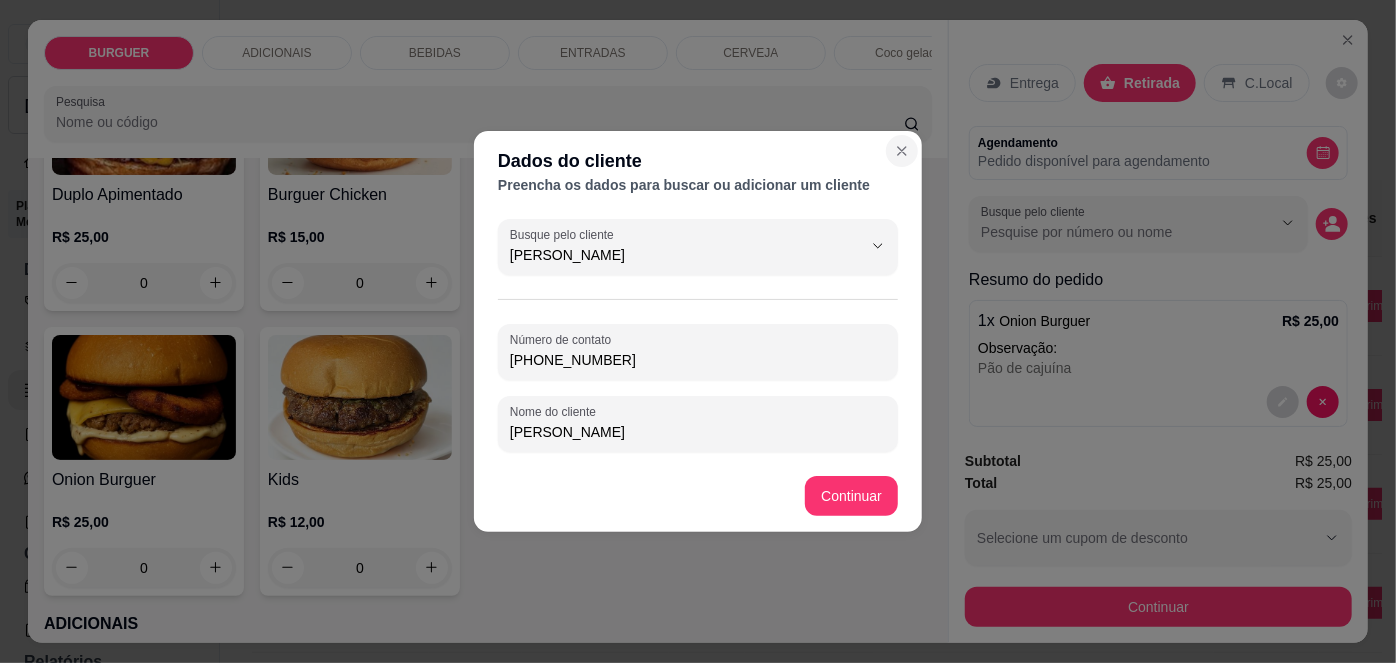 type on "[PERSON_NAME]" 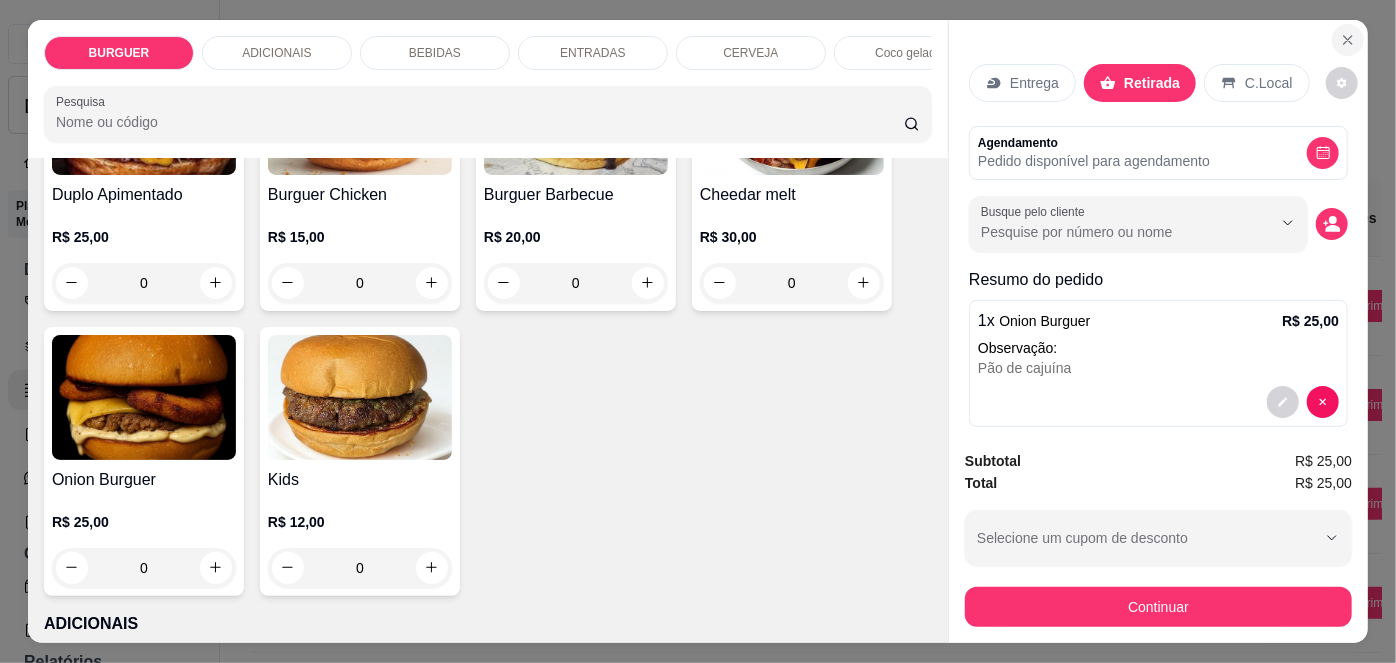 click 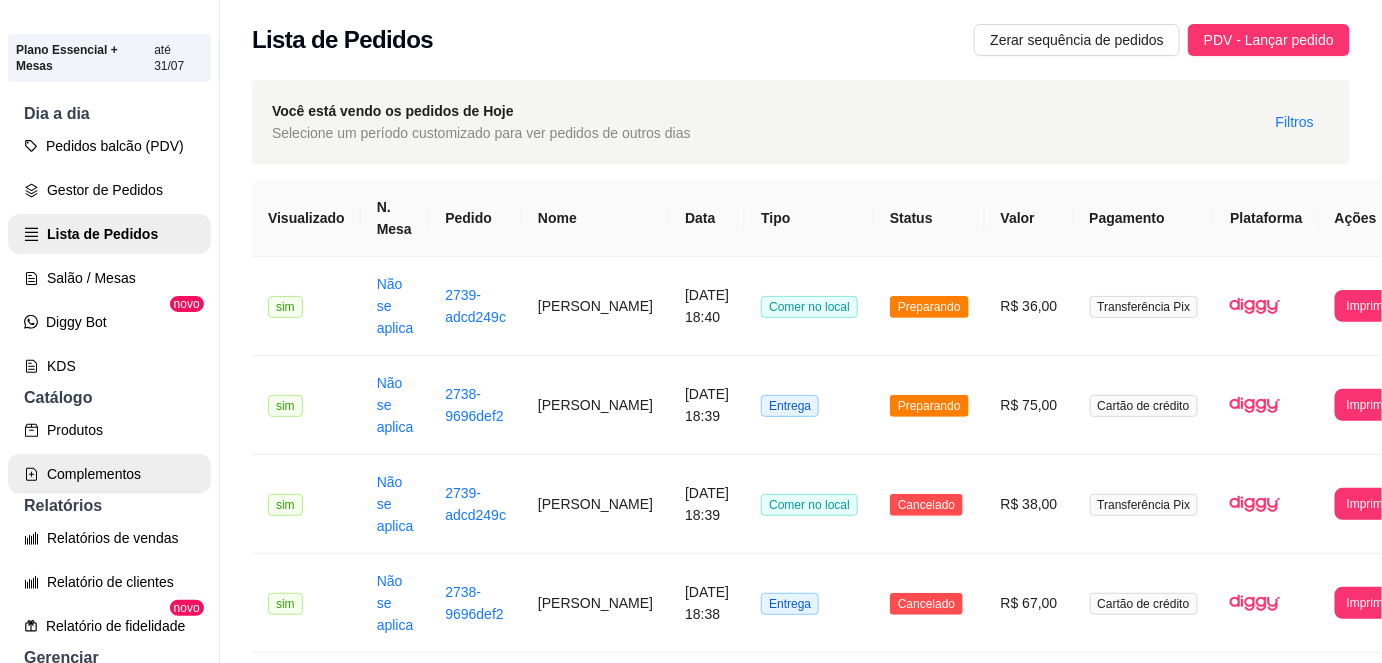 scroll, scrollTop: 320, scrollLeft: 0, axis: vertical 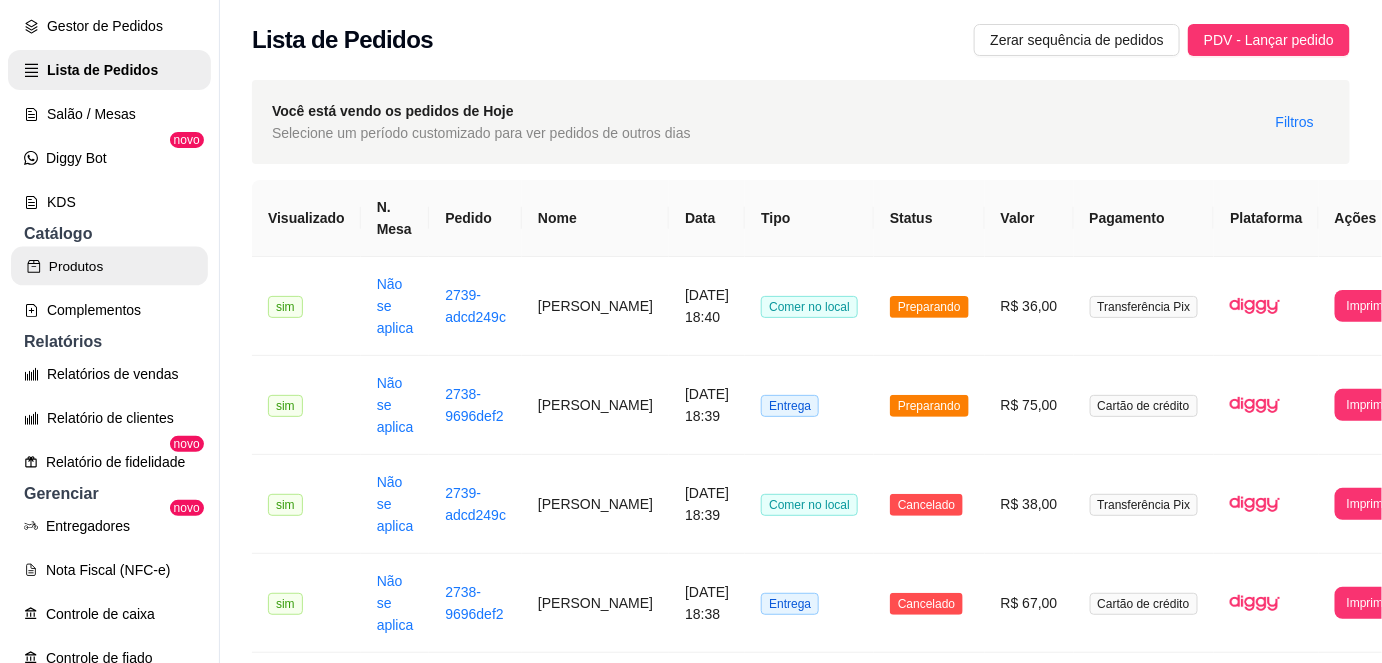 click on "Produtos" at bounding box center [109, 266] 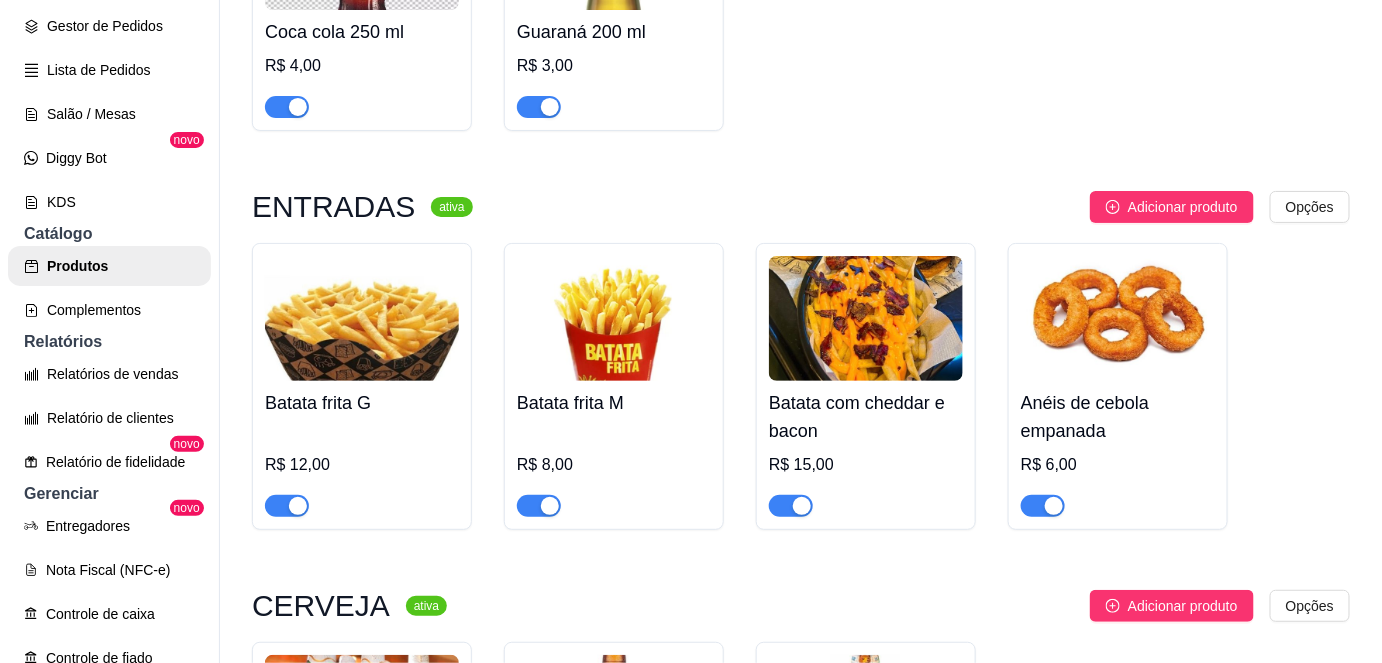 scroll, scrollTop: 3026, scrollLeft: 0, axis: vertical 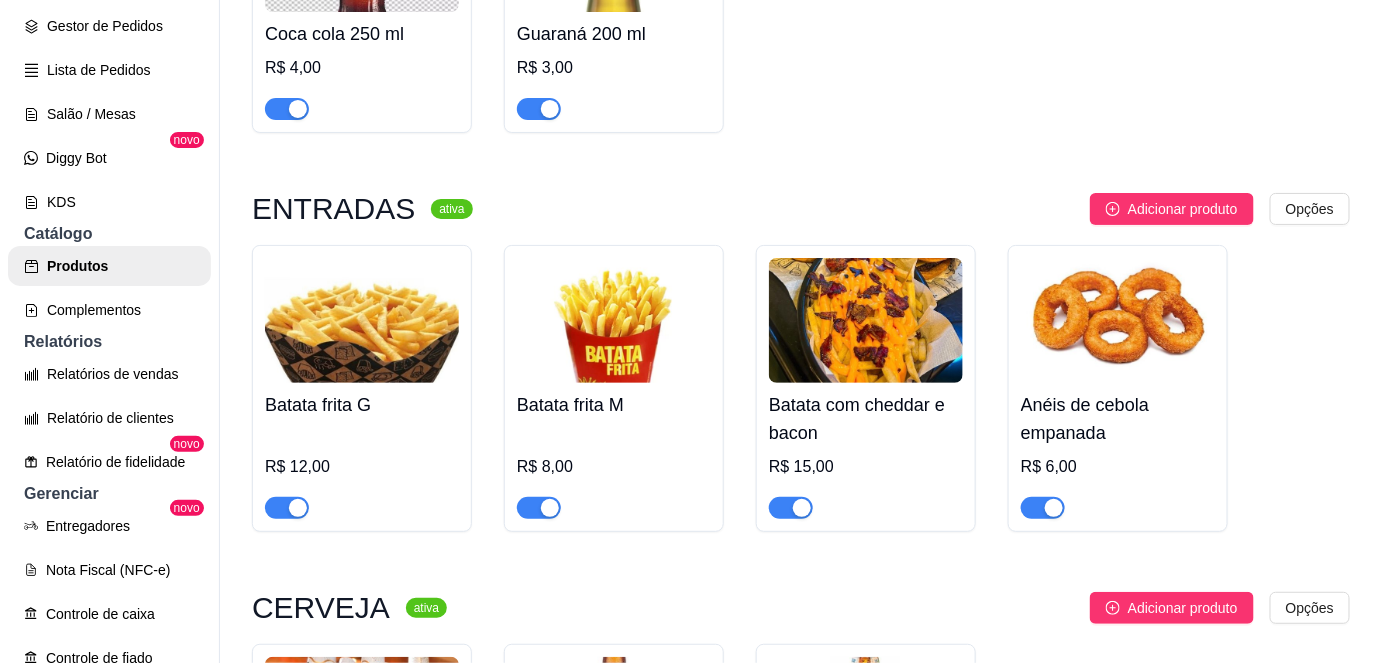 click at bounding box center (287, 508) 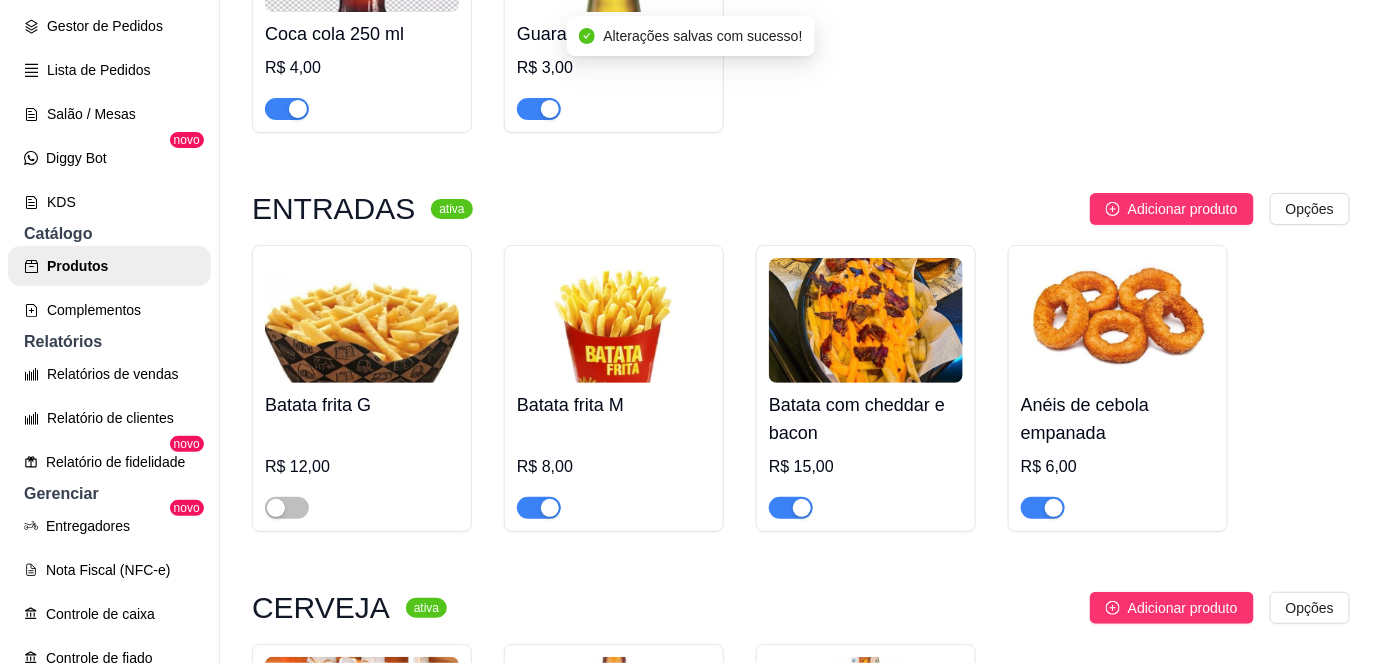 click at bounding box center (539, 508) 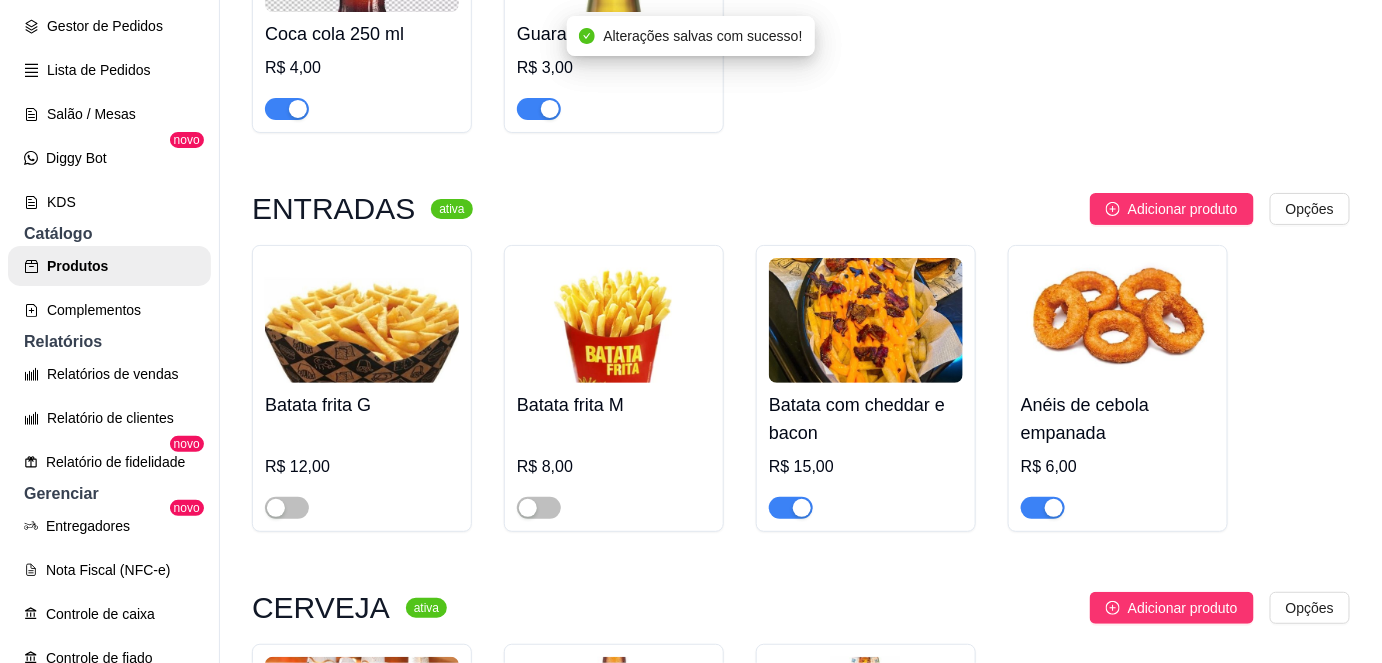 click at bounding box center [791, 508] 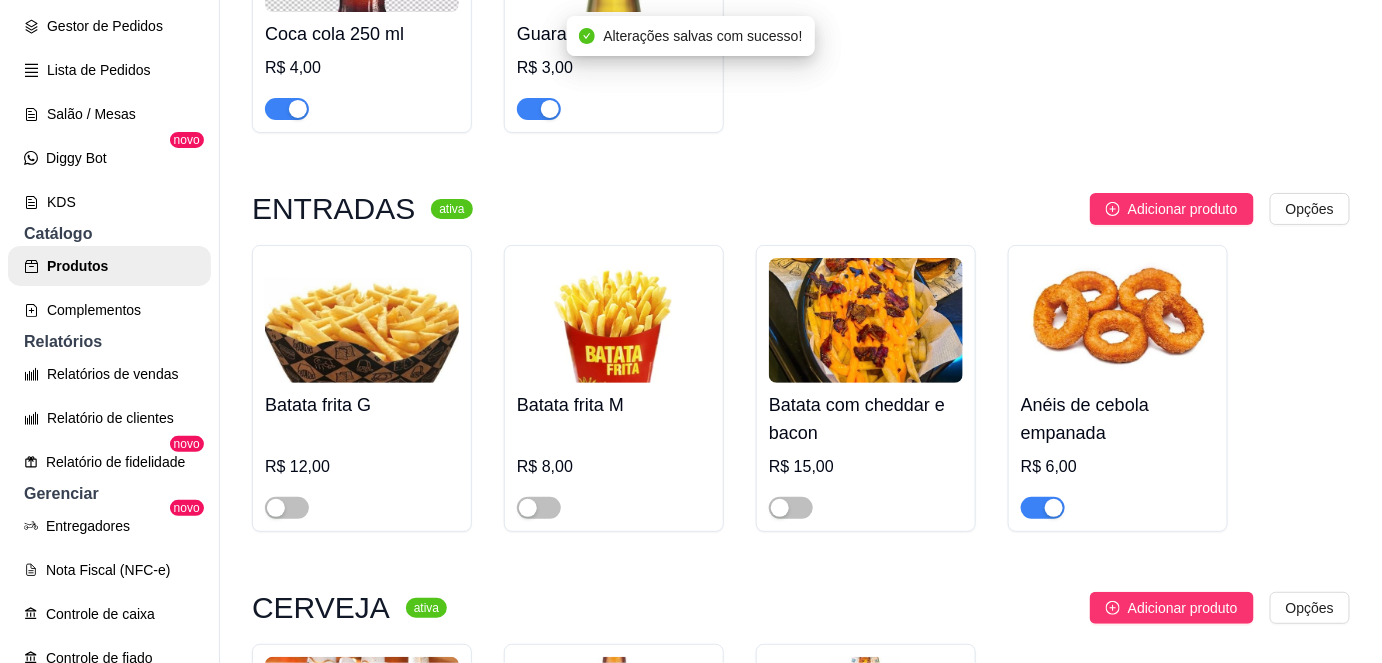 click at bounding box center (1043, 508) 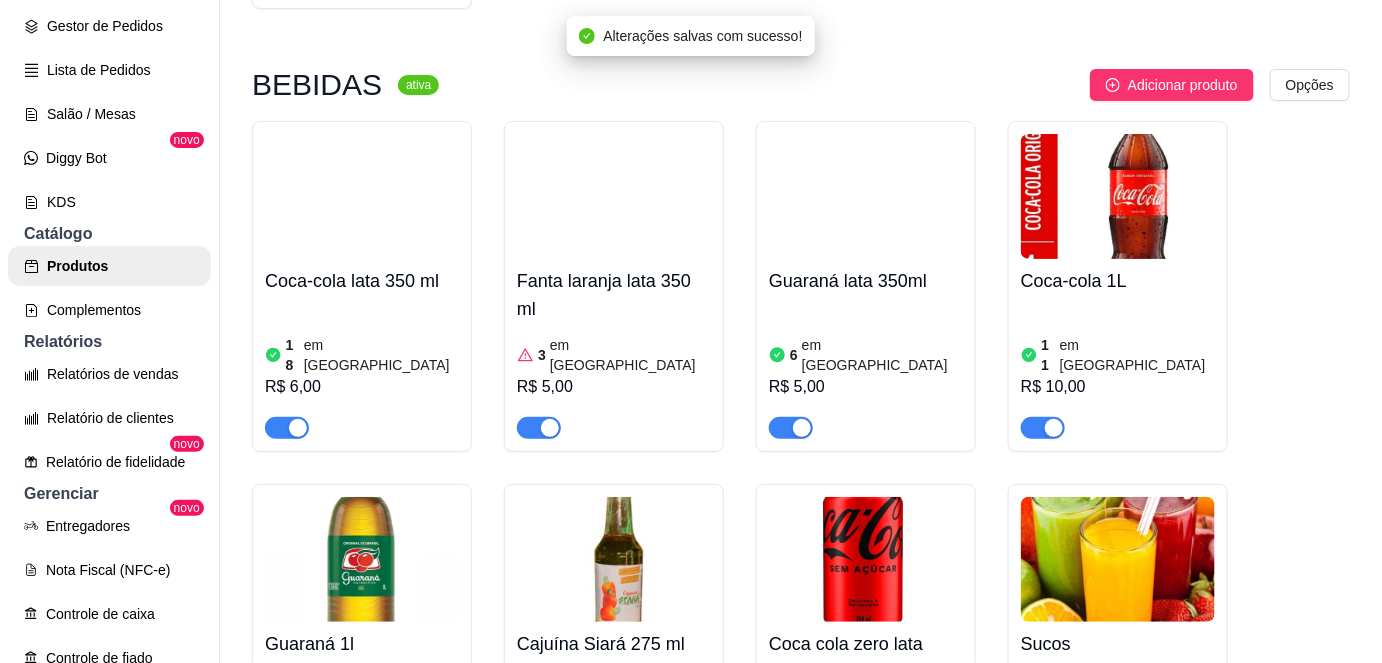 scroll, scrollTop: 1693, scrollLeft: 0, axis: vertical 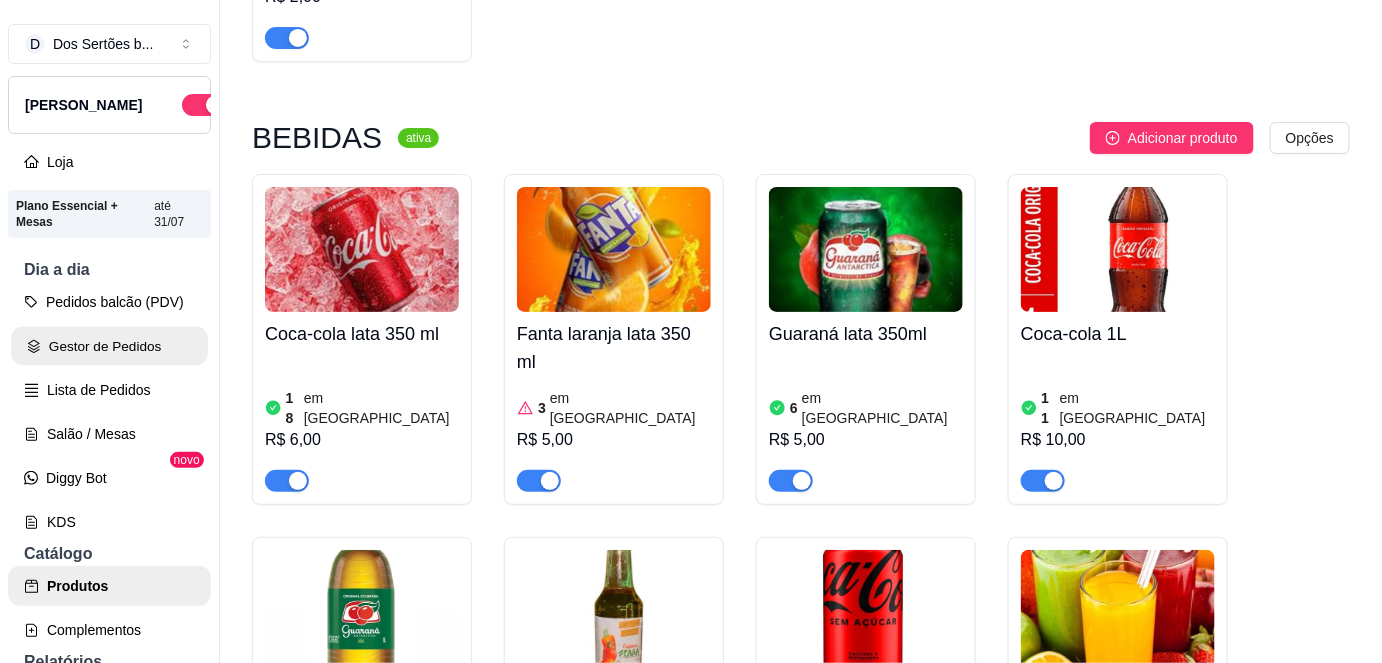 click on "Gestor de Pedidos" at bounding box center (109, 346) 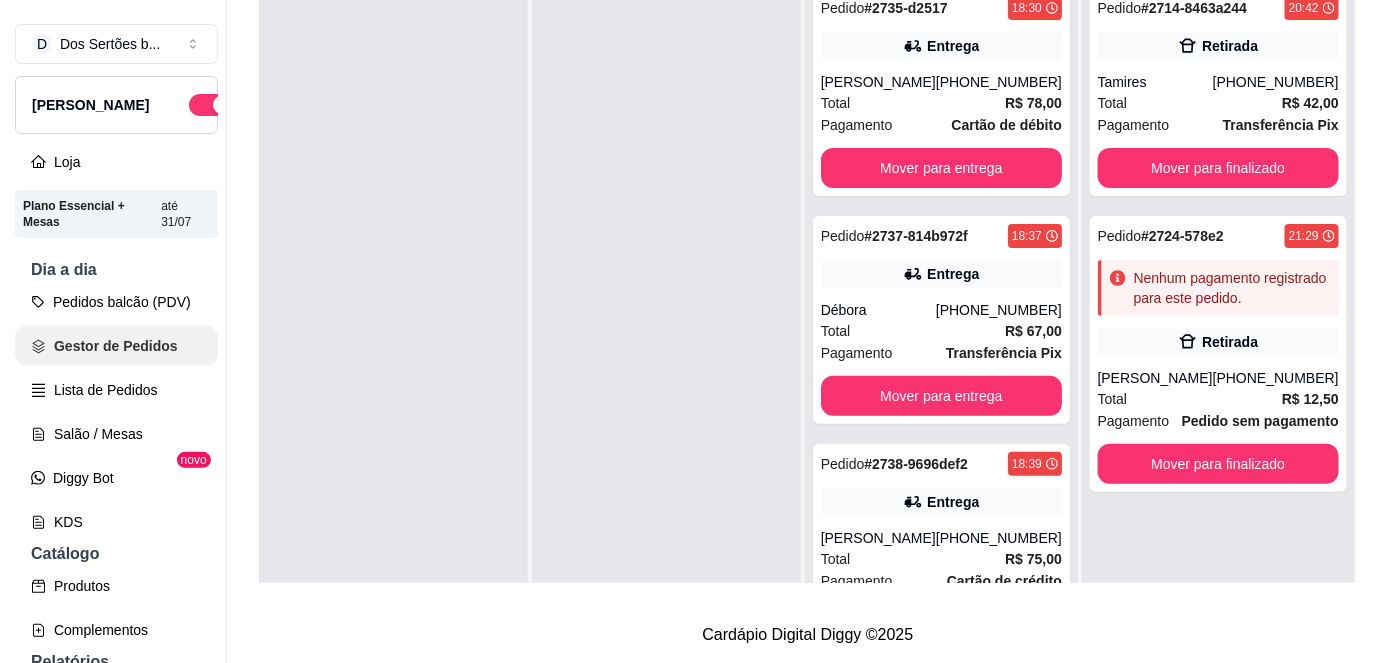 scroll, scrollTop: 0, scrollLeft: 0, axis: both 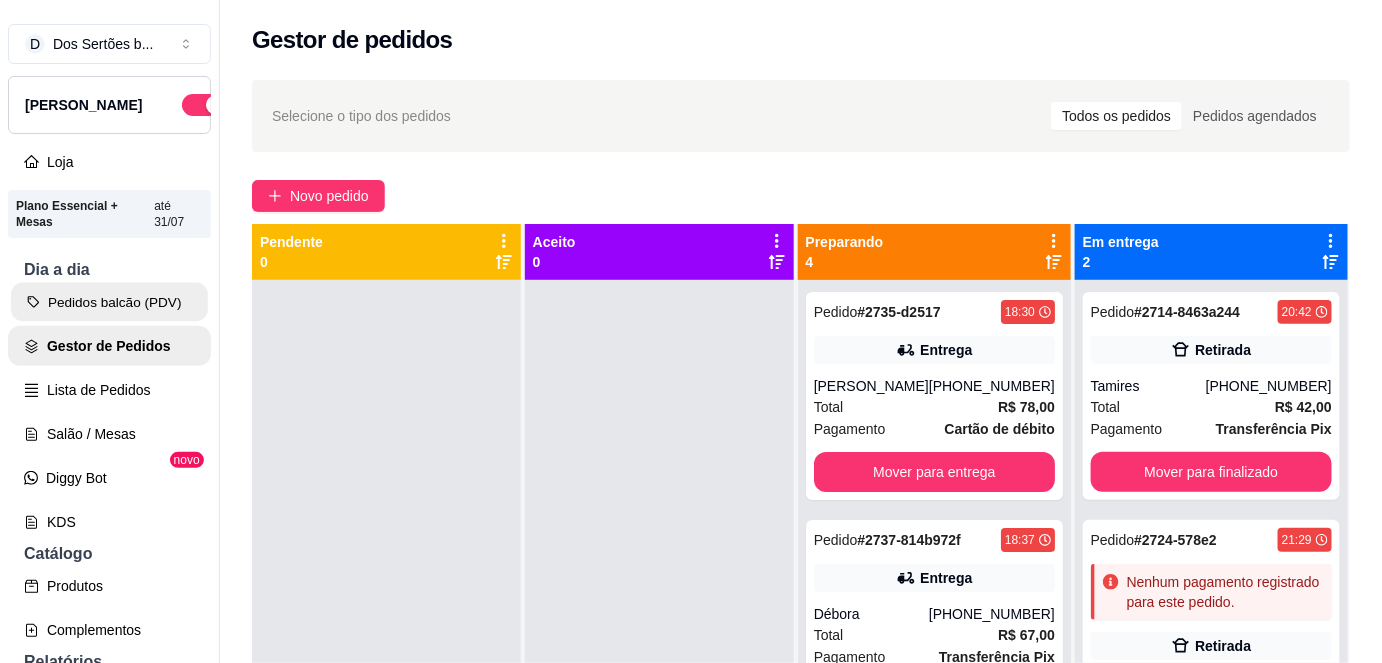 click on "Pedidos balcão (PDV)" at bounding box center (109, 302) 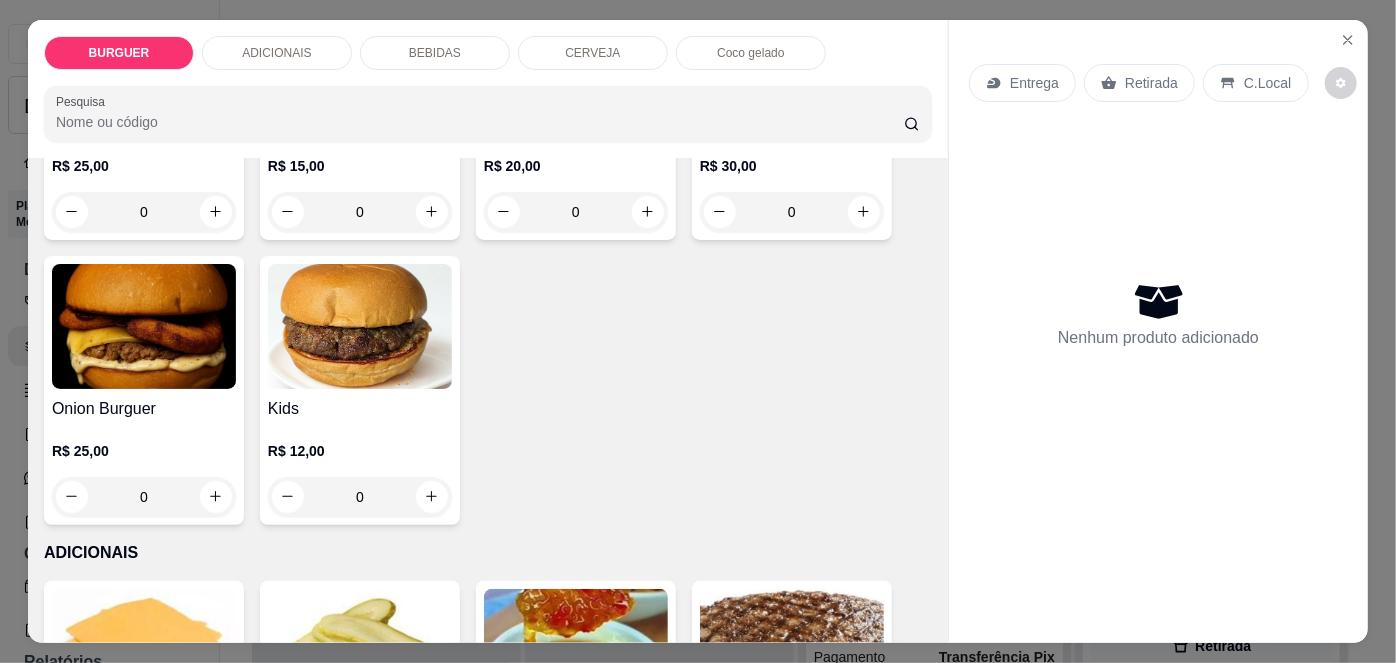 scroll, scrollTop: 602, scrollLeft: 0, axis: vertical 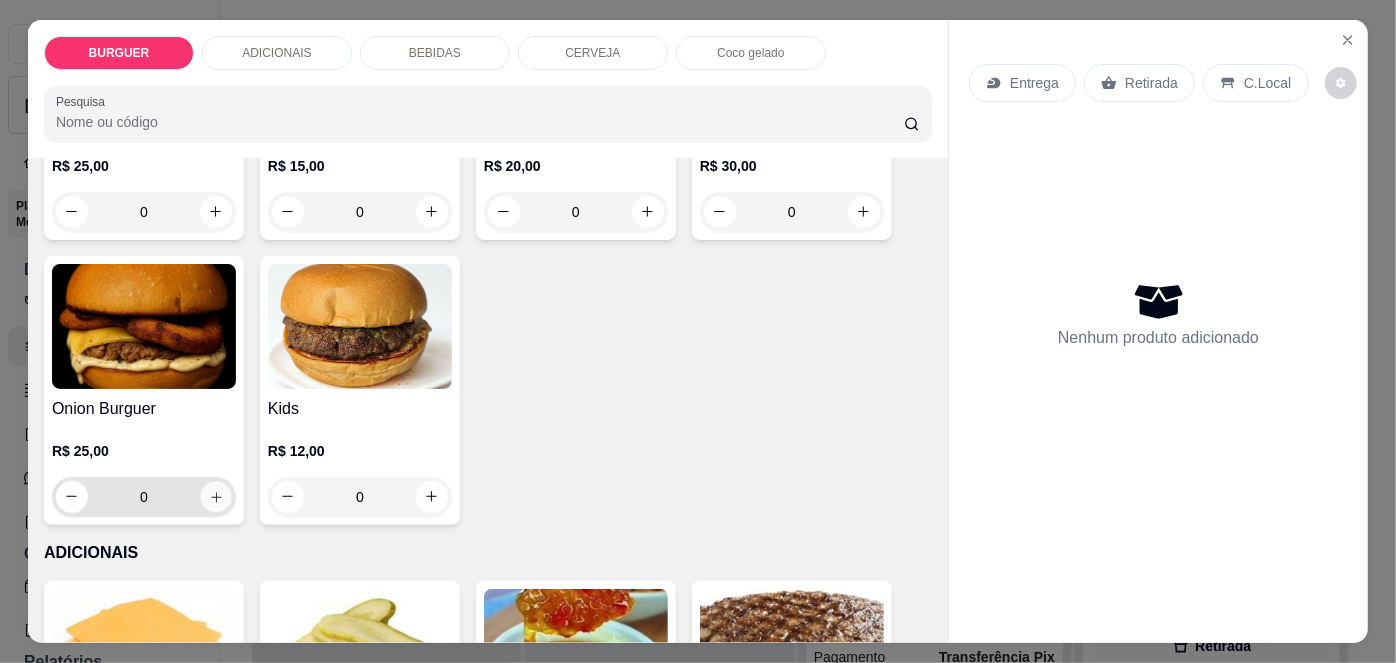 click 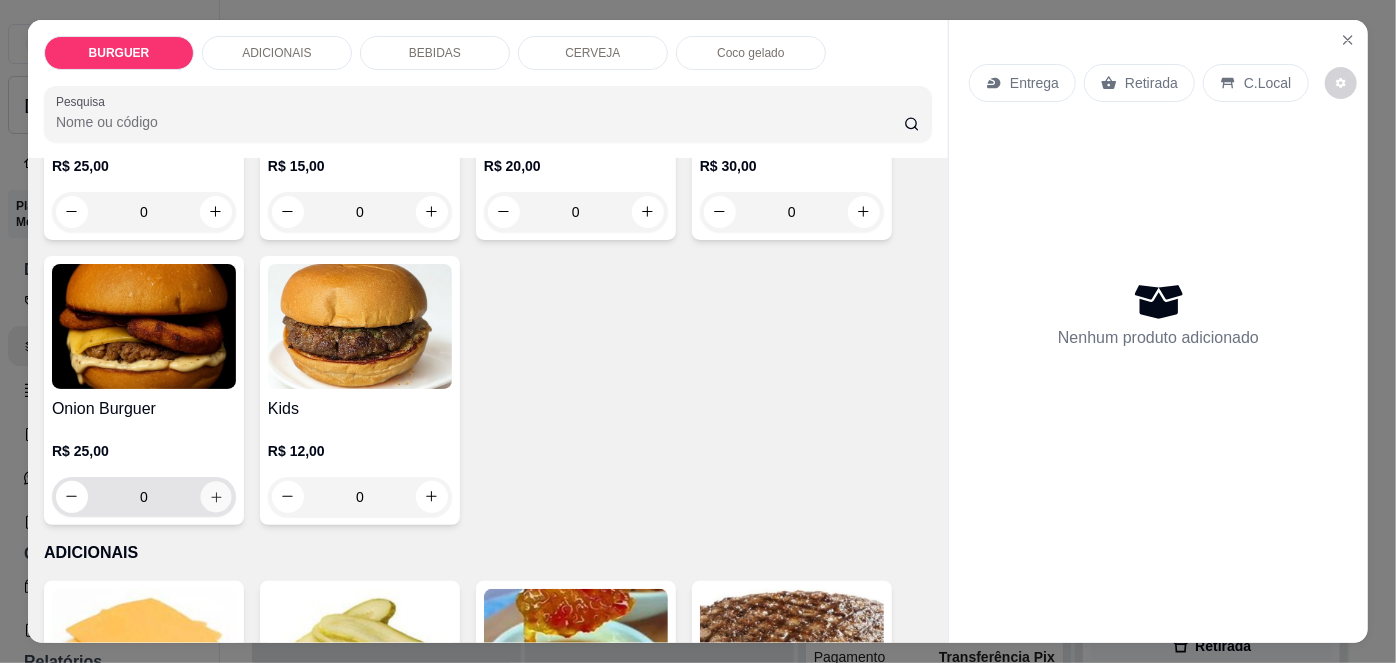 type on "1" 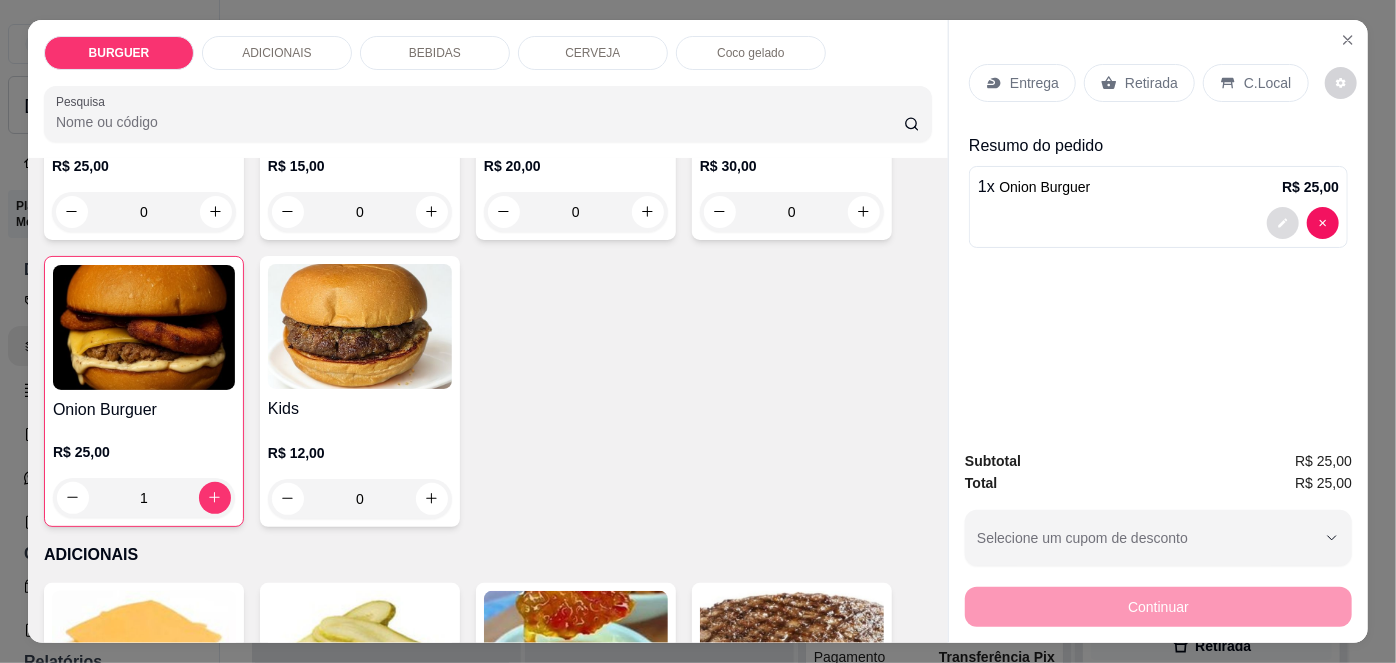 click at bounding box center [1283, 223] 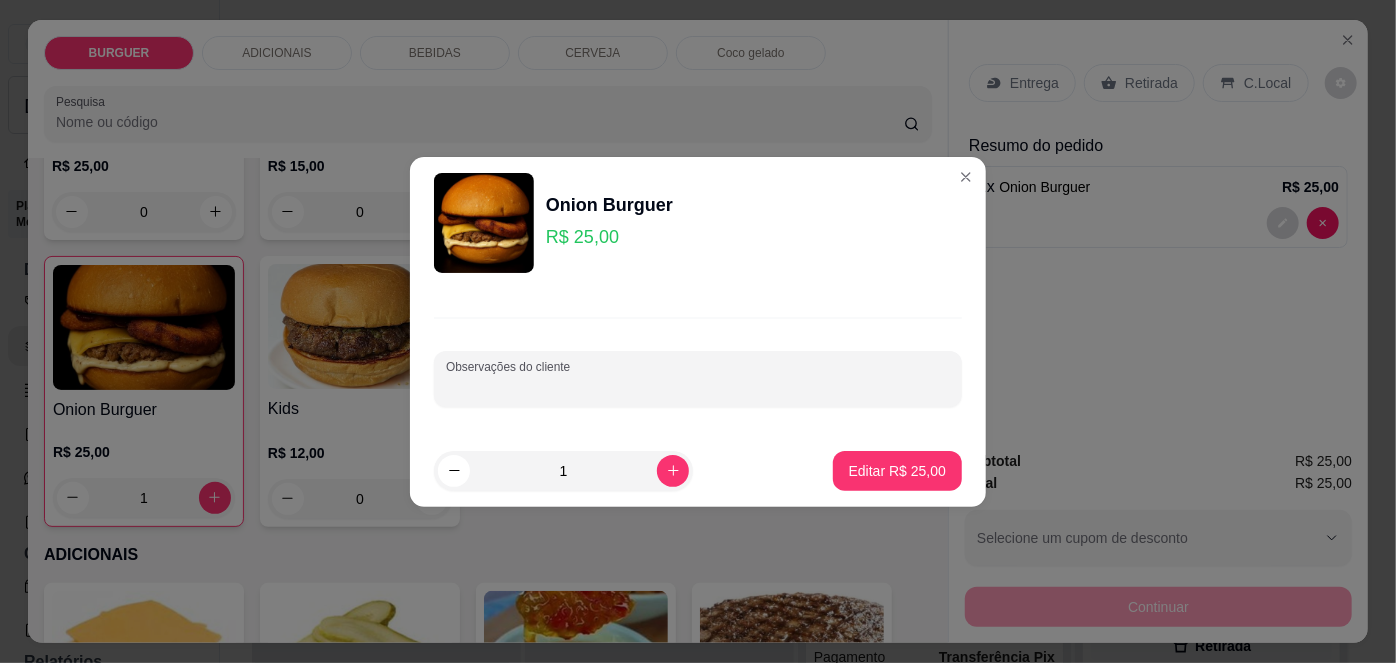 click on "Observações do cliente" at bounding box center [698, 387] 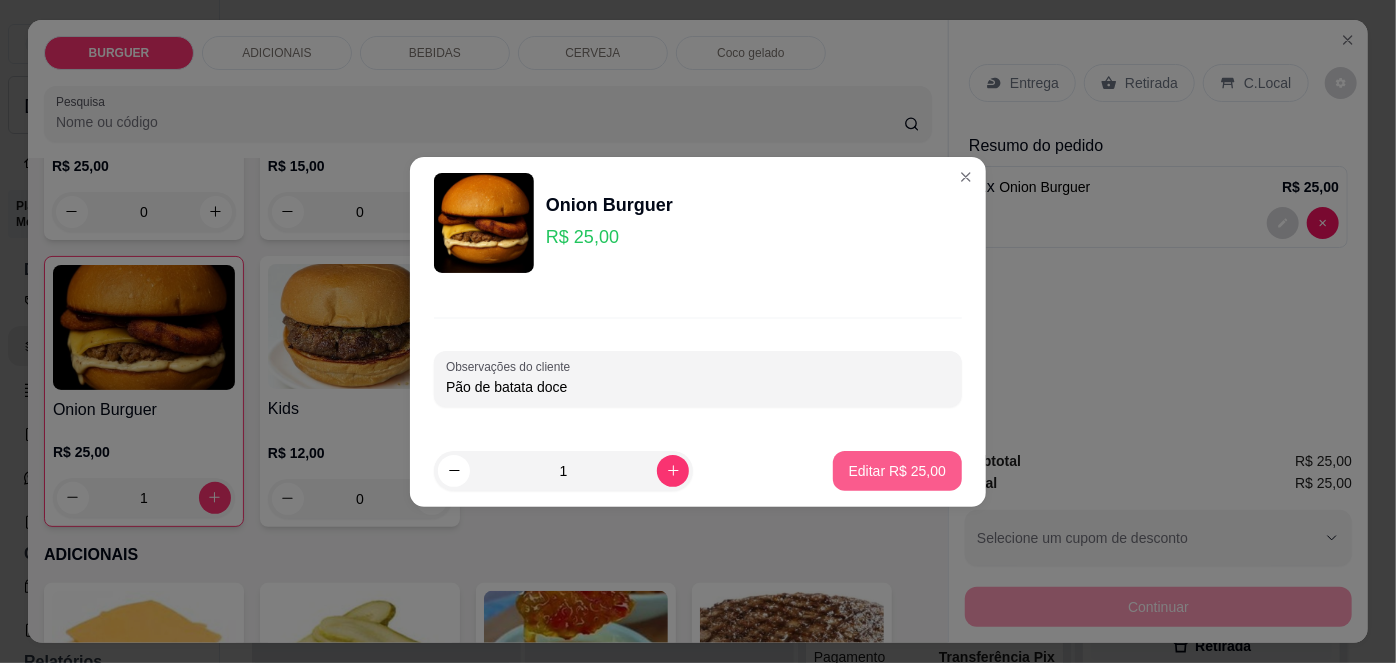 type on "Pão de batata doce" 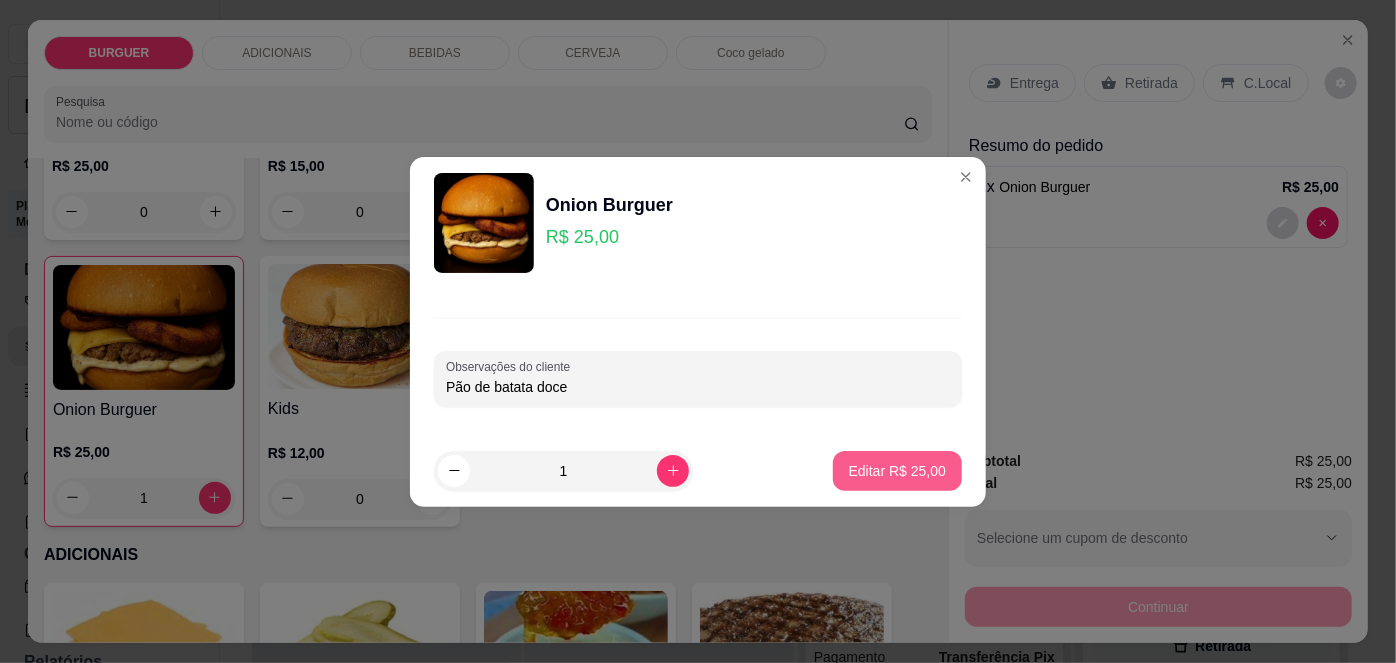 click on "Editar   R$ 25,00" at bounding box center [897, 471] 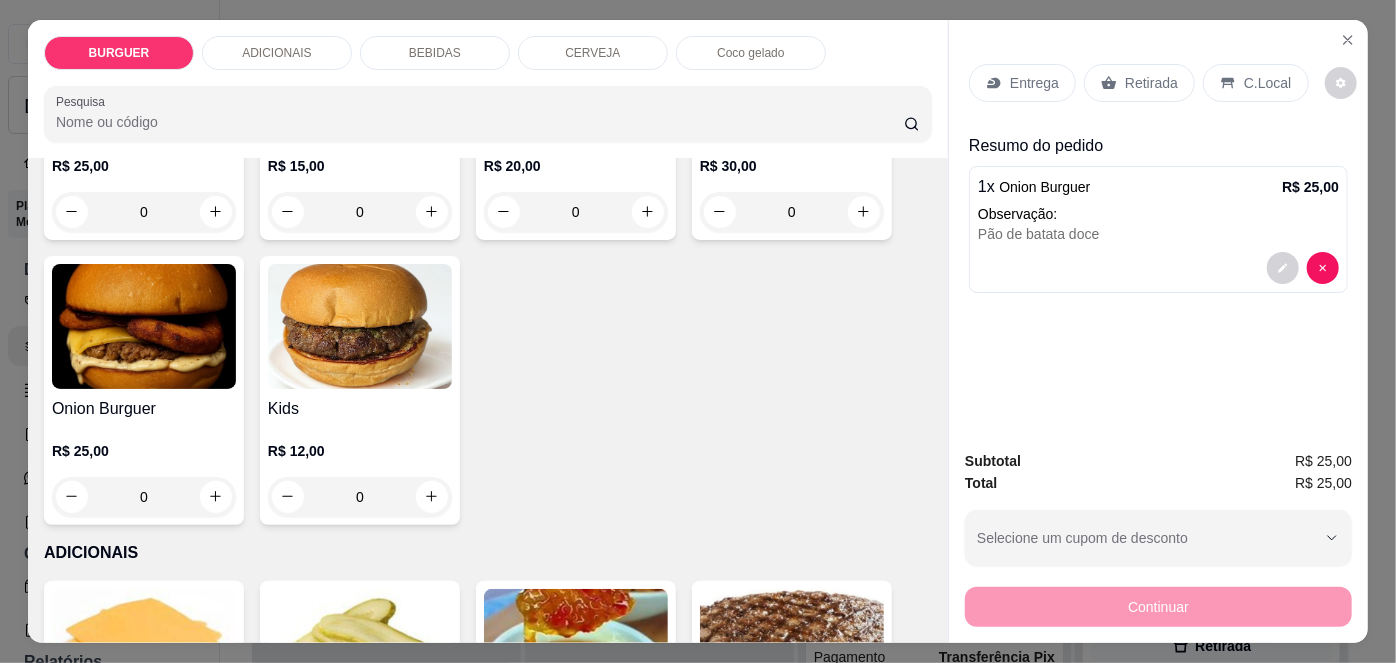 click on "Retirada" at bounding box center [1151, 83] 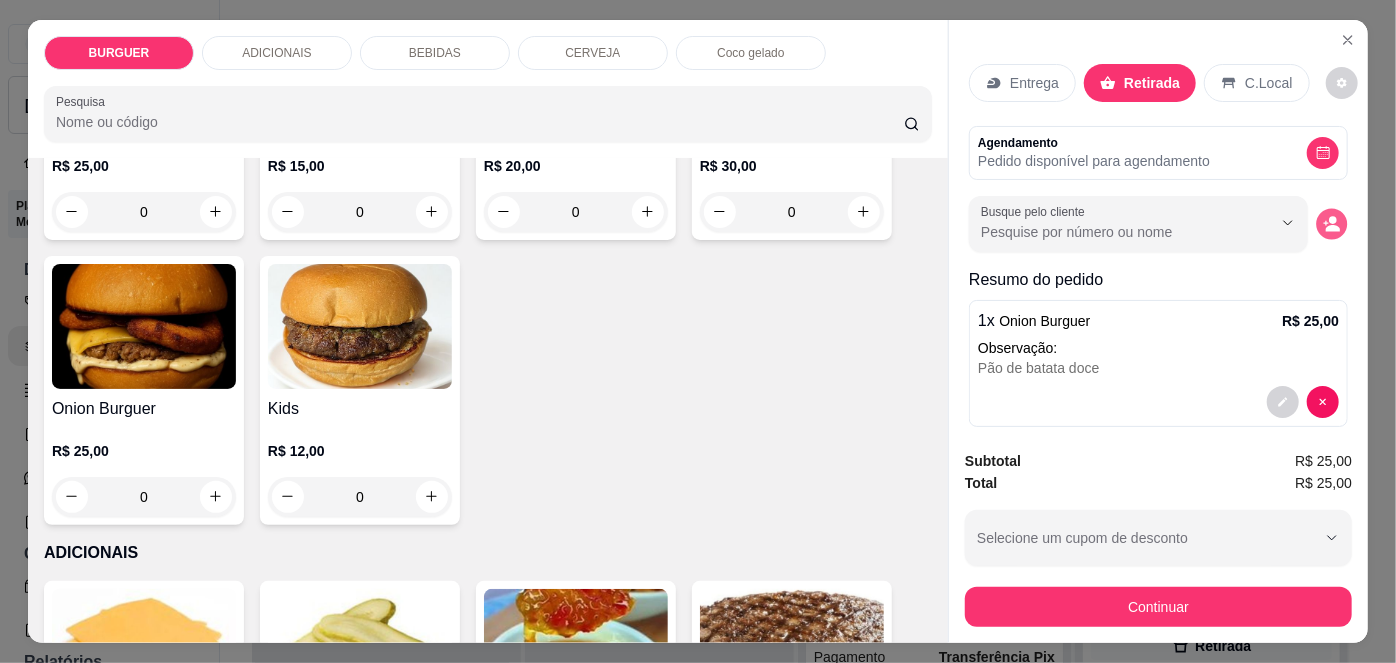 click 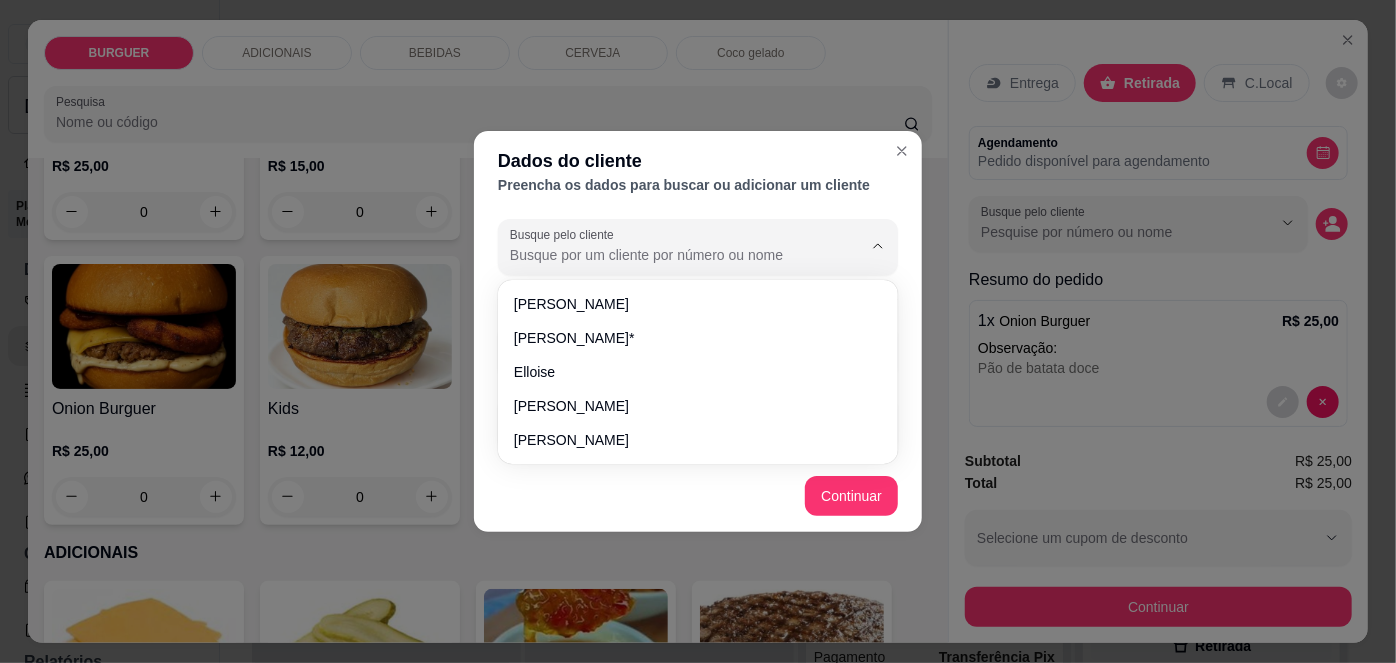 click on "Busque pelo cliente" at bounding box center [670, 255] 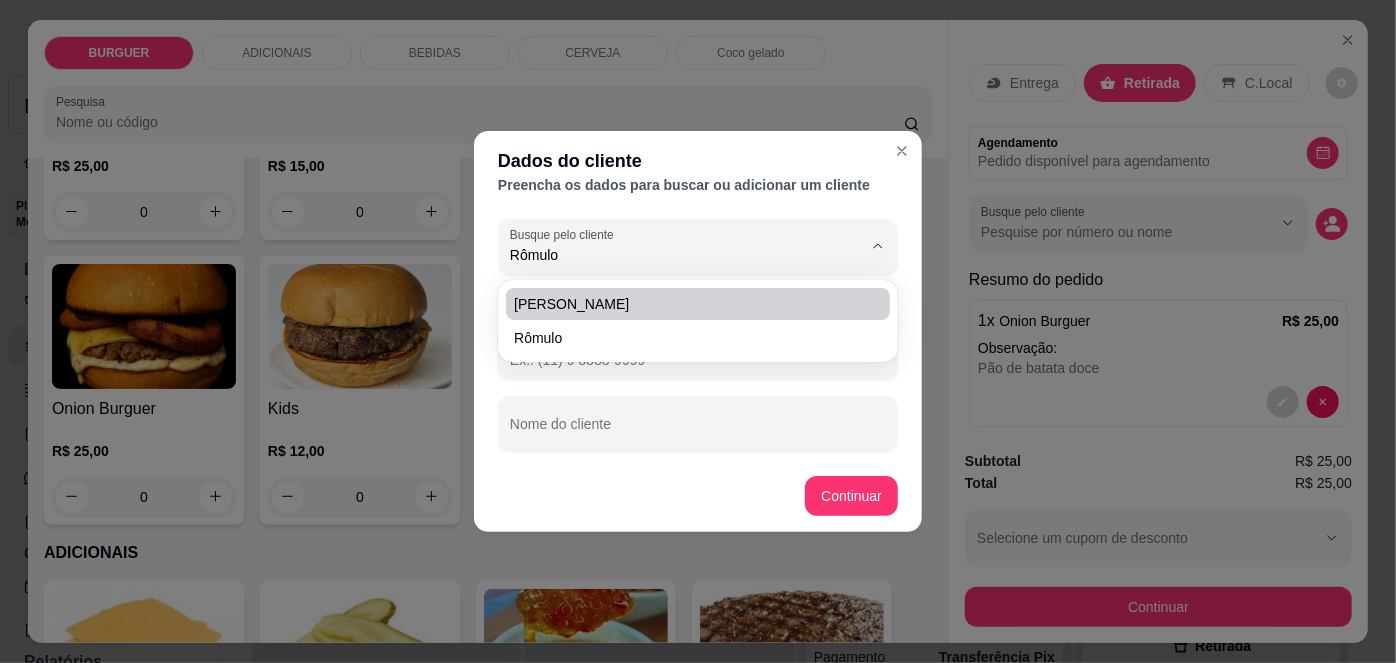 click on "[PERSON_NAME]" at bounding box center (688, 304) 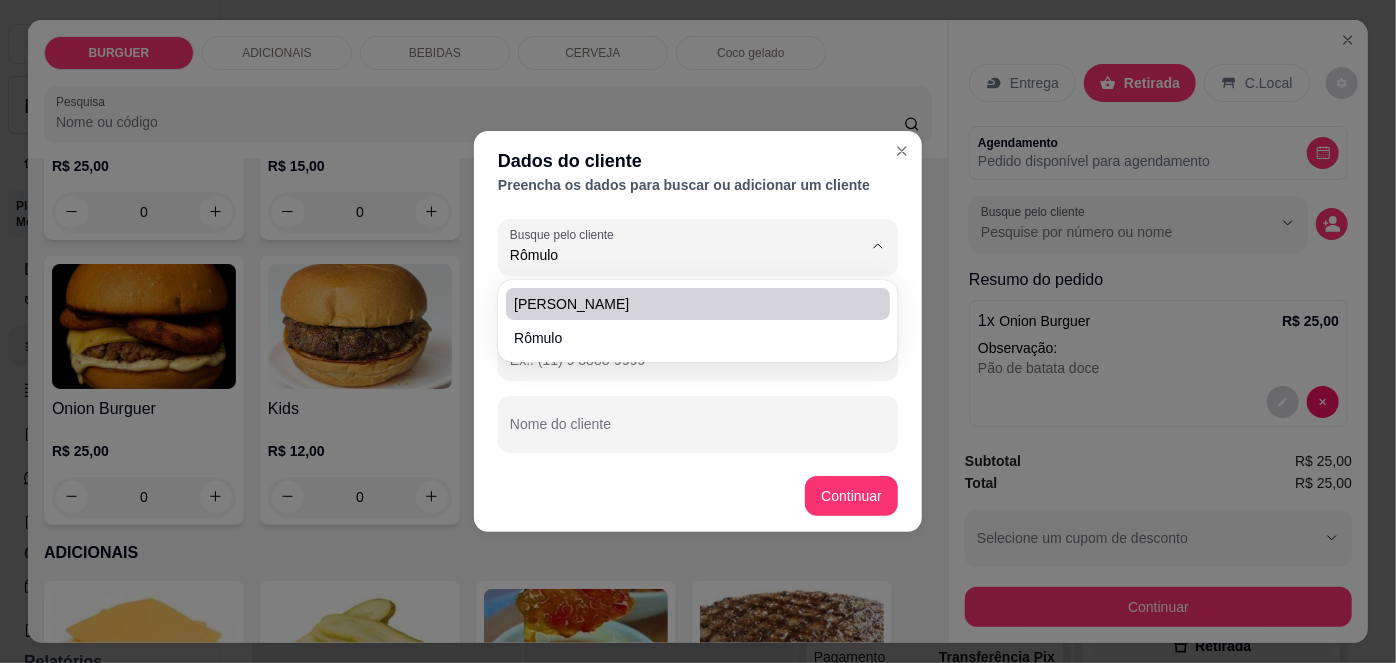 type on "[PERSON_NAME]" 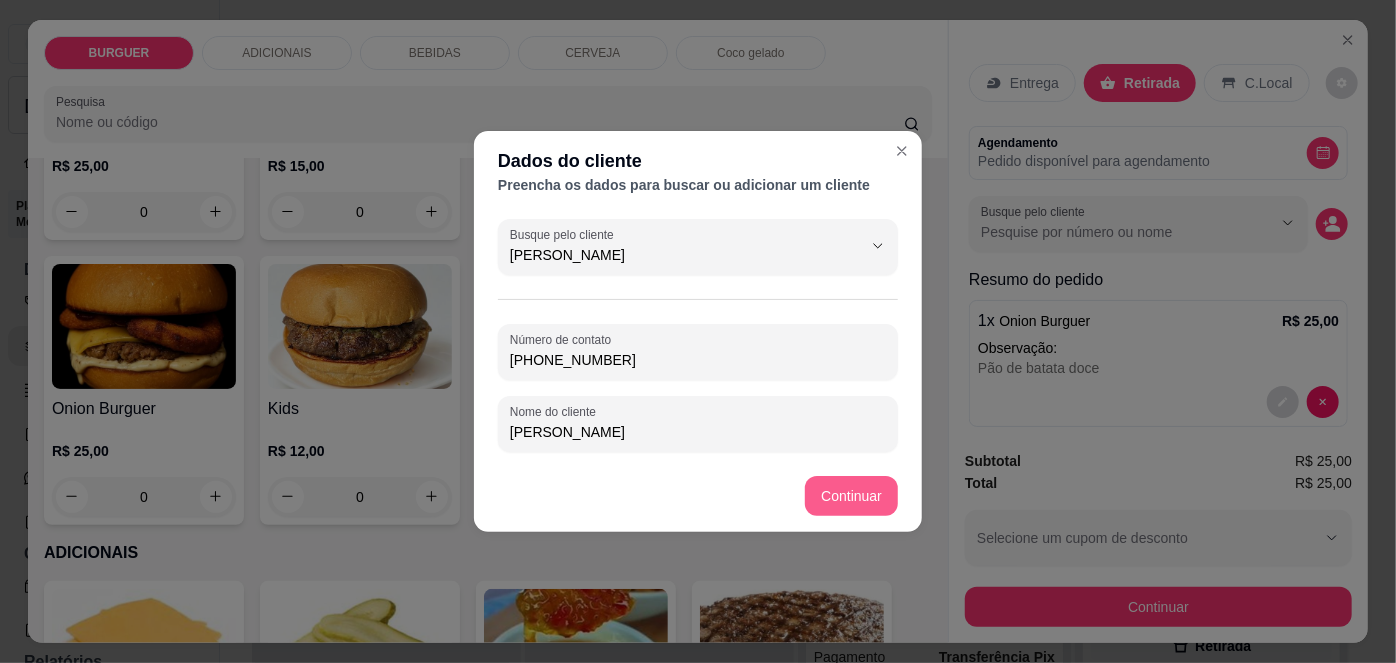 type on "[PERSON_NAME]" 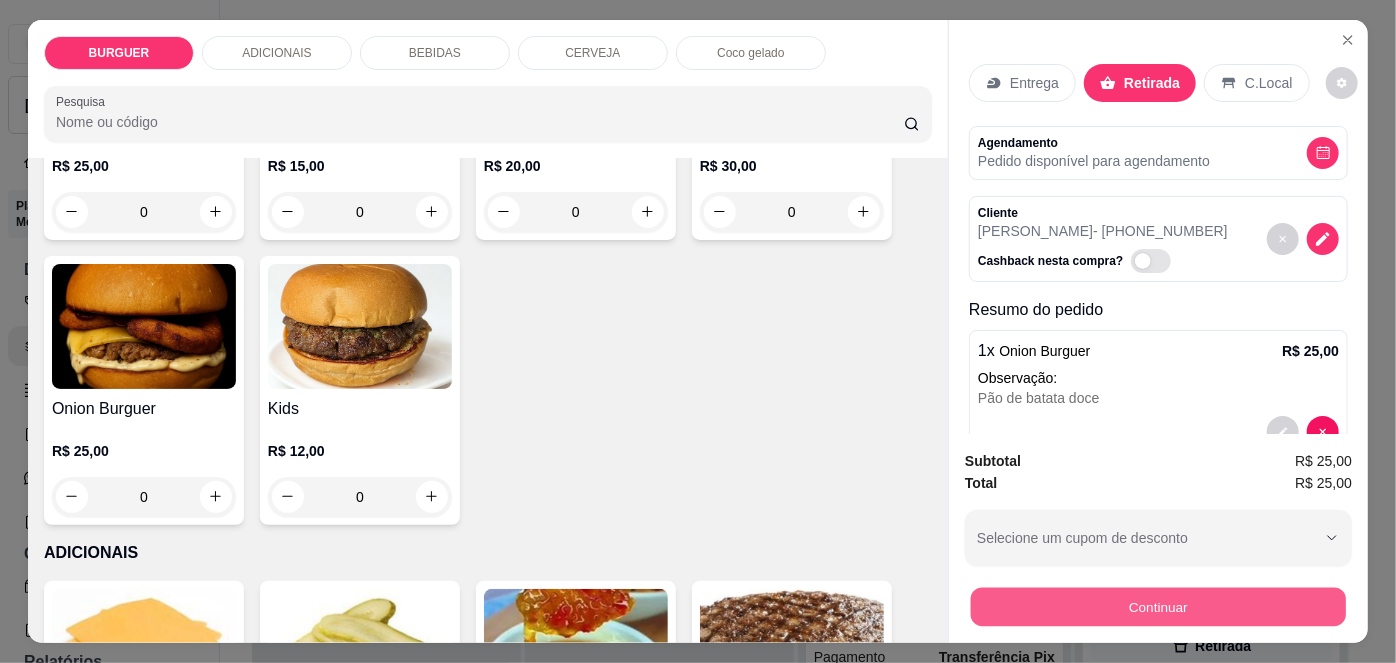 click on "Continuar" at bounding box center (1158, 607) 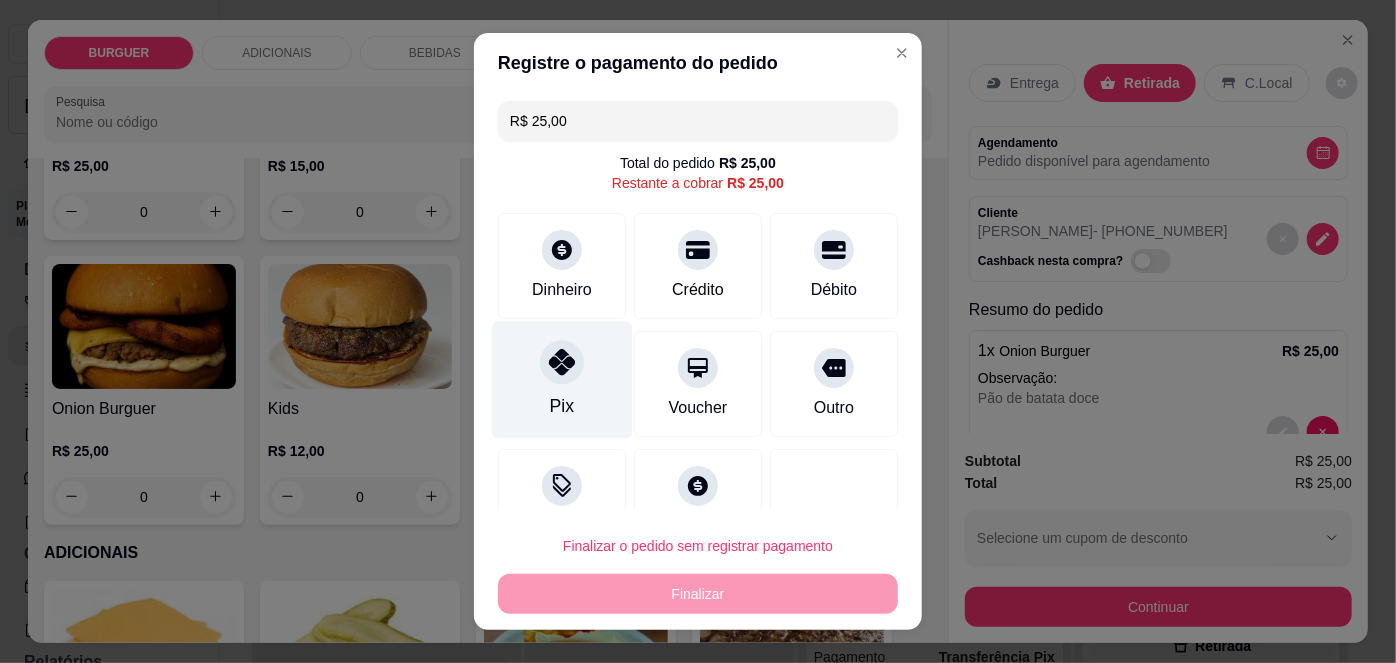 click on "Pix" at bounding box center [562, 406] 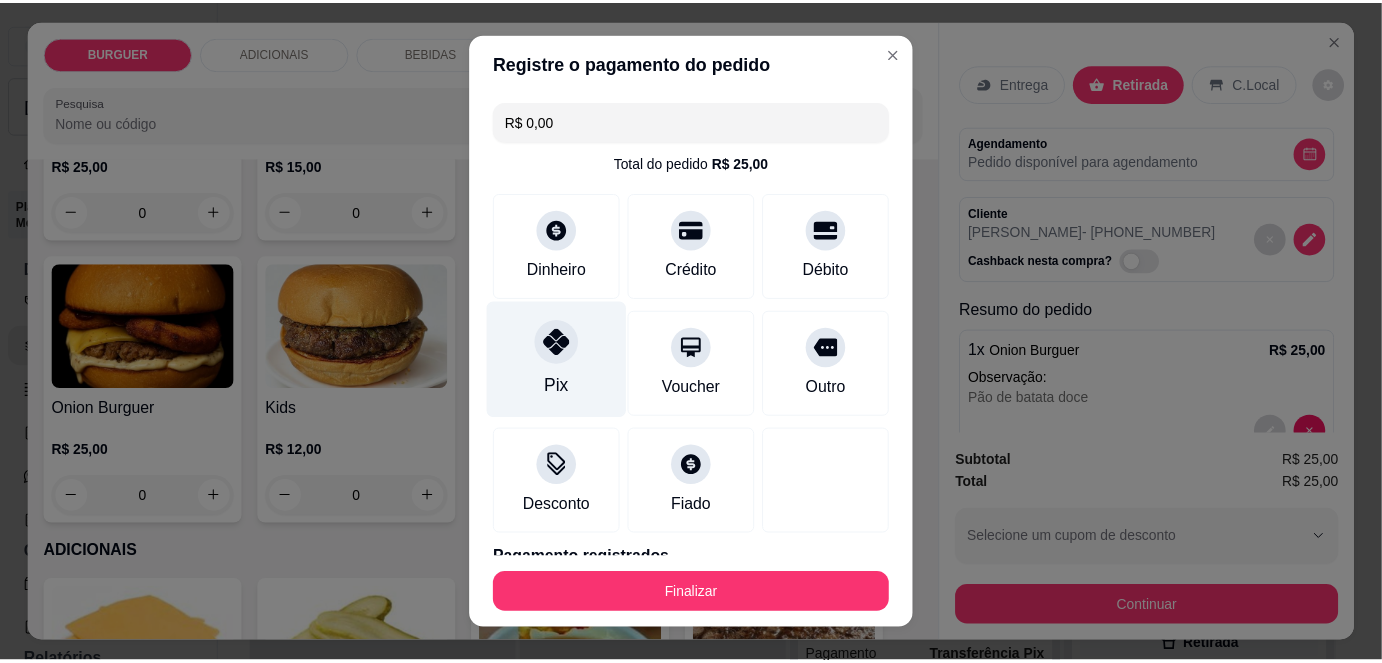scroll, scrollTop: 88, scrollLeft: 0, axis: vertical 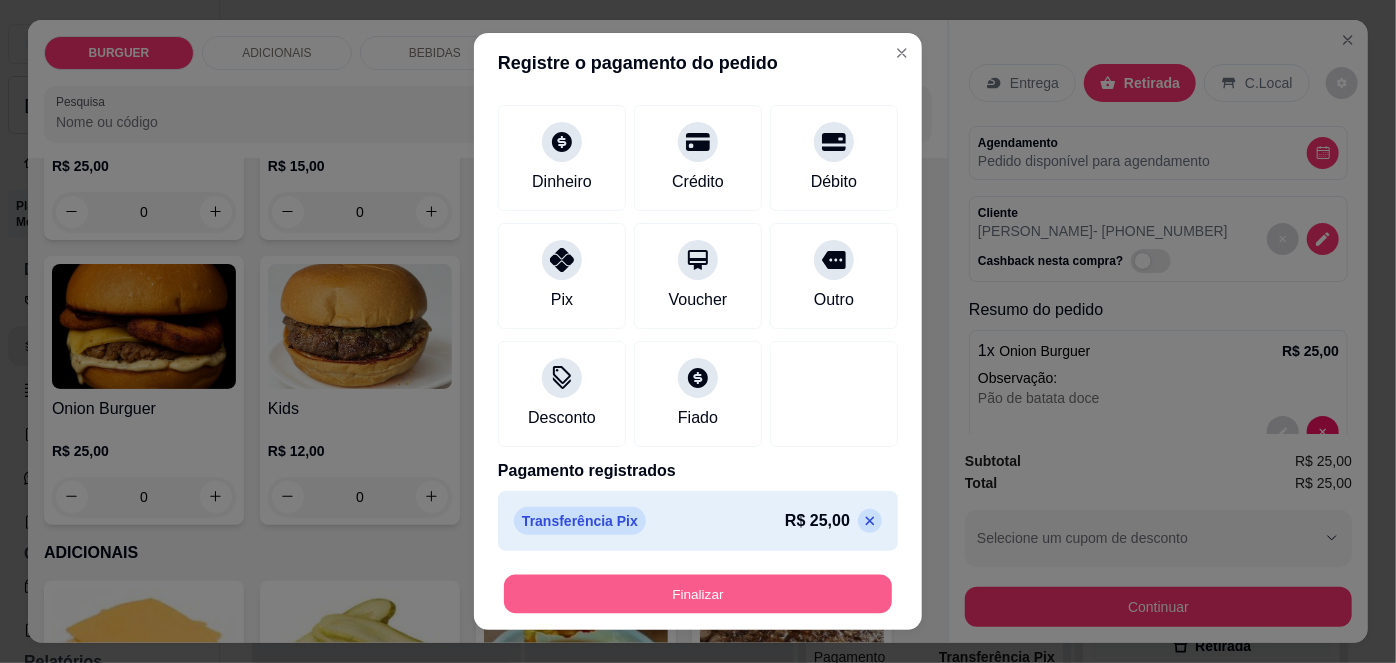 click on "Finalizar" at bounding box center (698, 593) 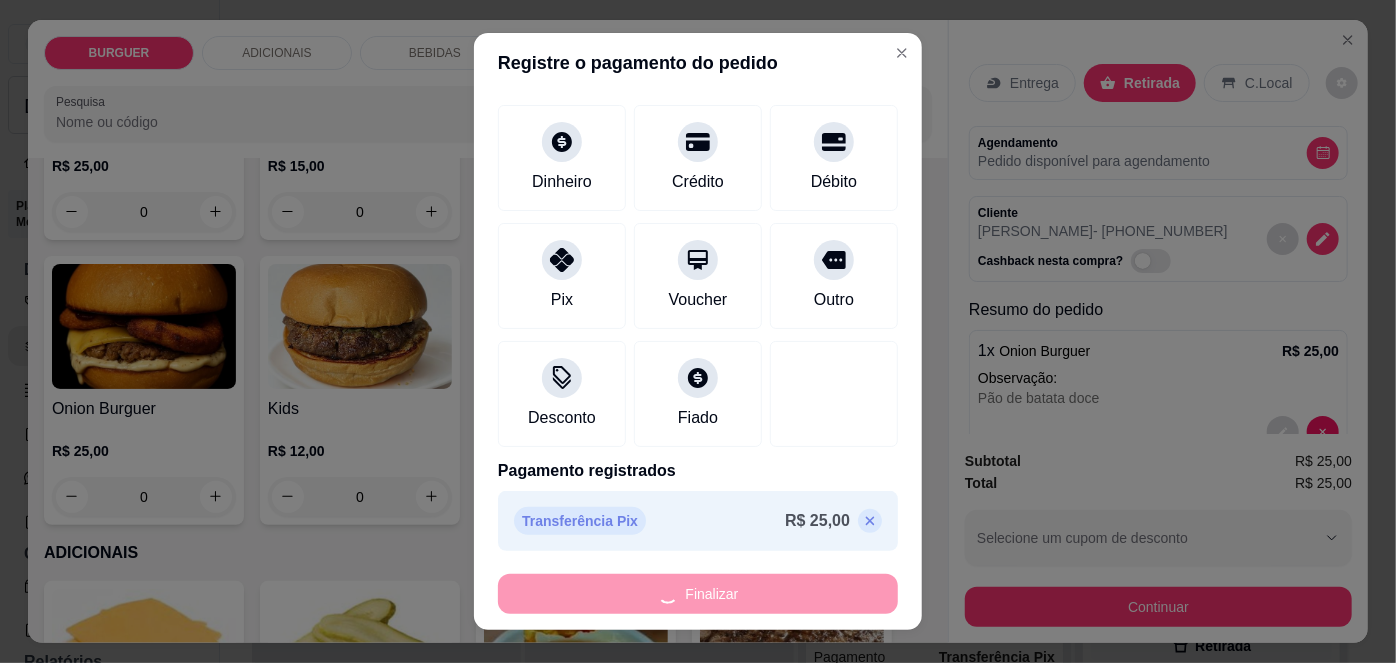 type on "-R$ 25,00" 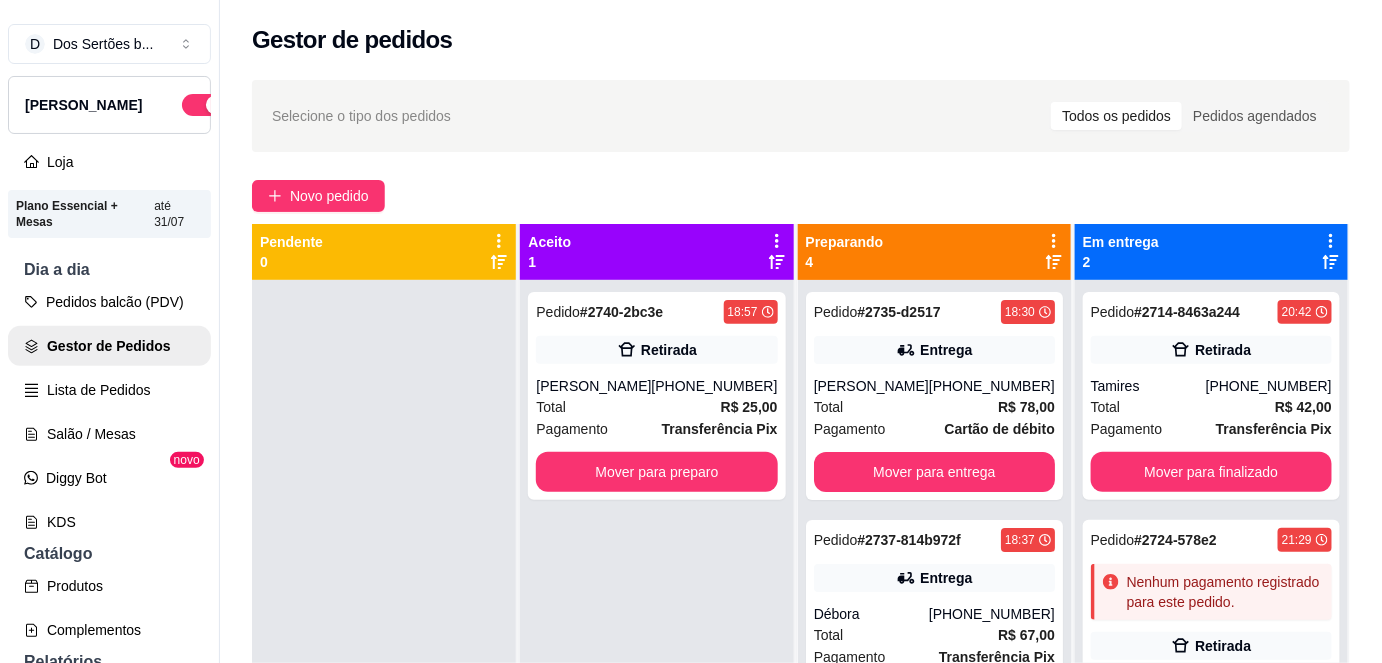 click on "Pedido  # 2740-2bc3e 18:57 Retirada Rômulo Leal  (86) 98134-4465 Total R$ 25,00 Pagamento Transferência Pix Mover para preparo" at bounding box center [656, 396] 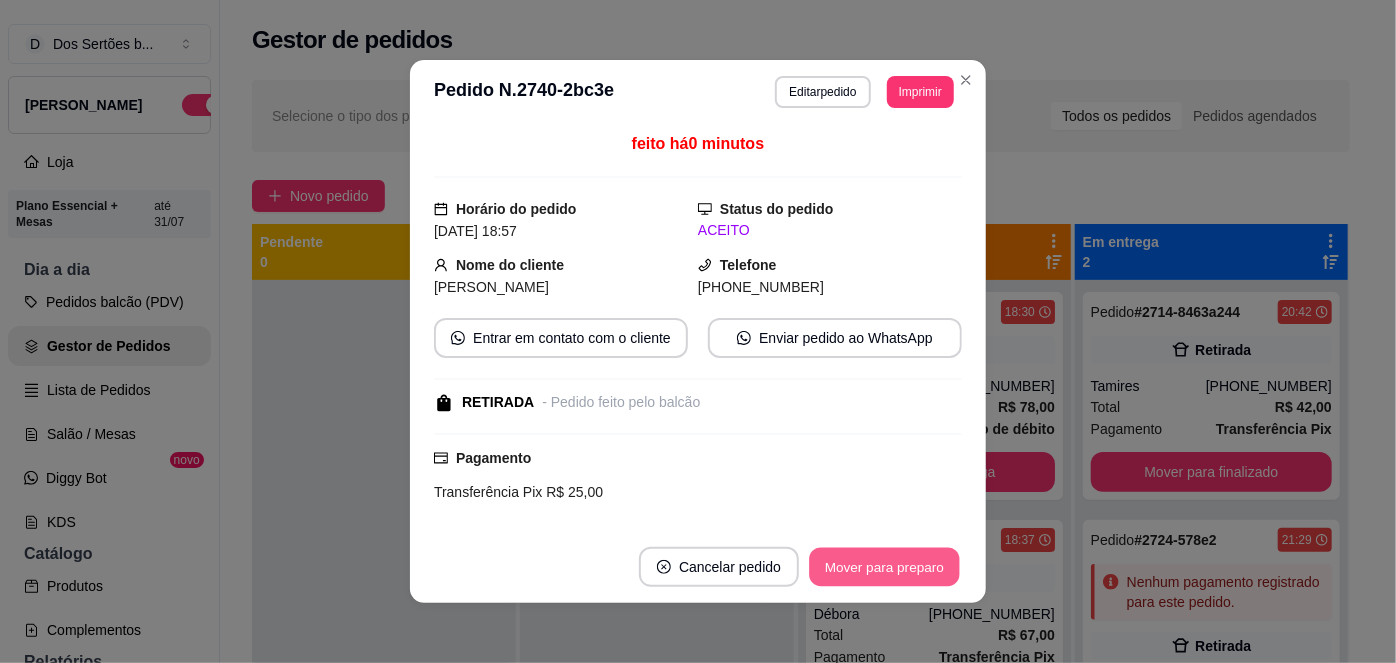 click on "Mover para preparo" at bounding box center (884, 567) 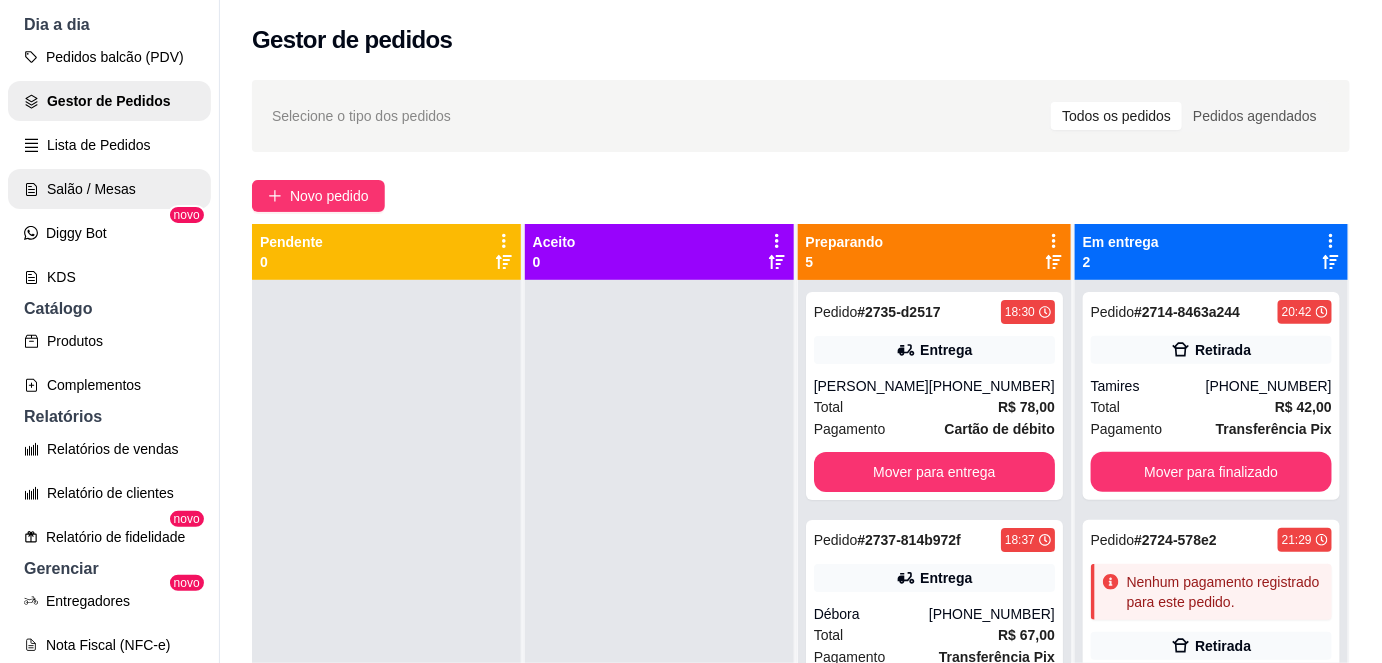 scroll, scrollTop: 248, scrollLeft: 0, axis: vertical 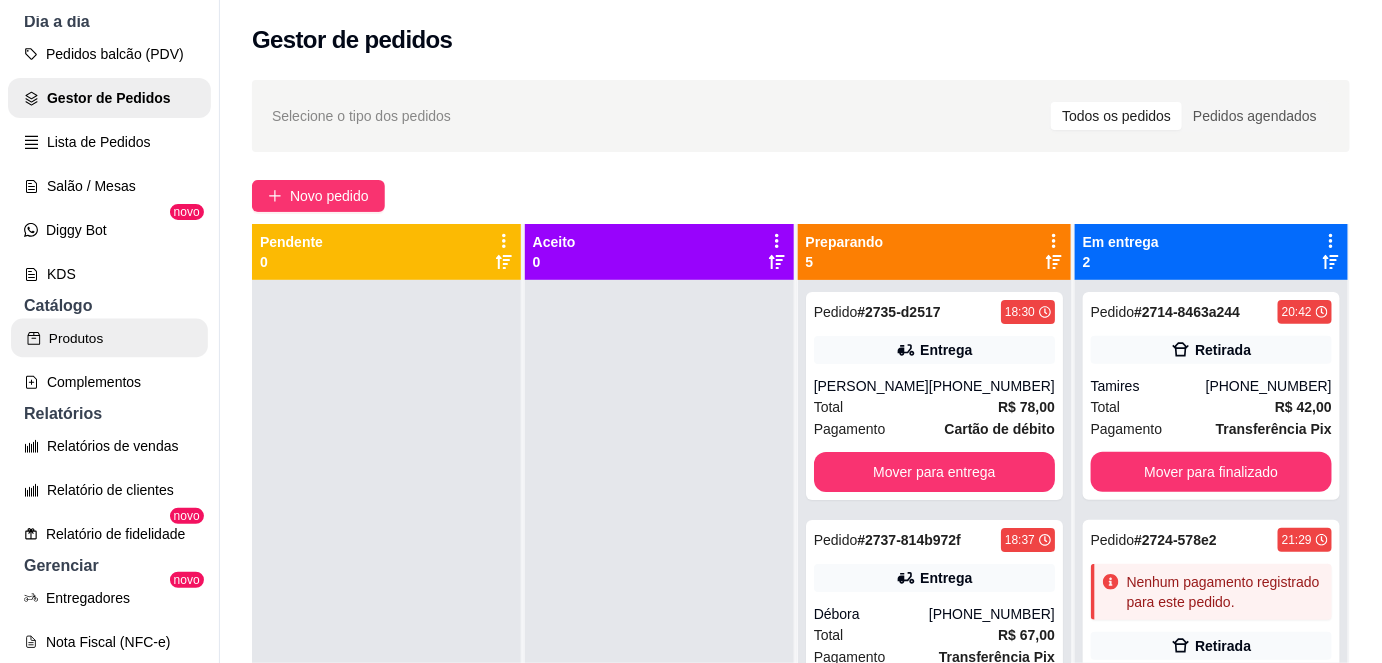 click on "Produtos" at bounding box center [109, 338] 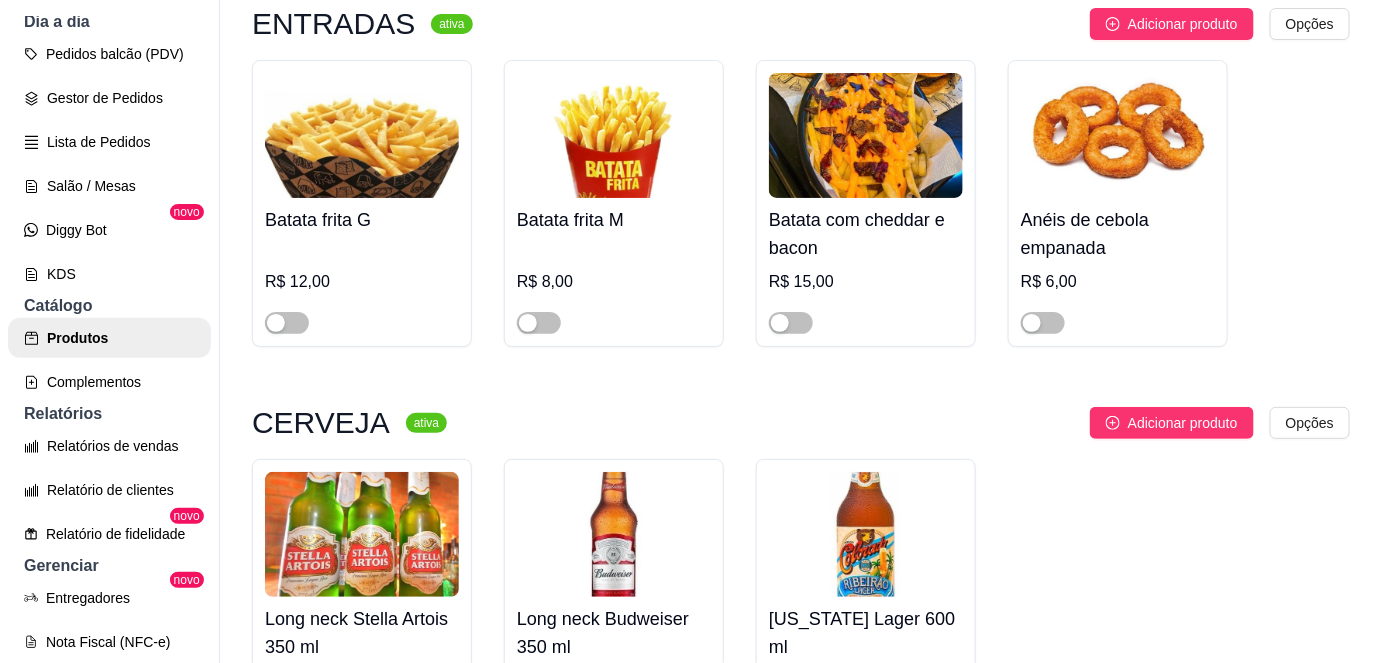 scroll, scrollTop: 3232, scrollLeft: 0, axis: vertical 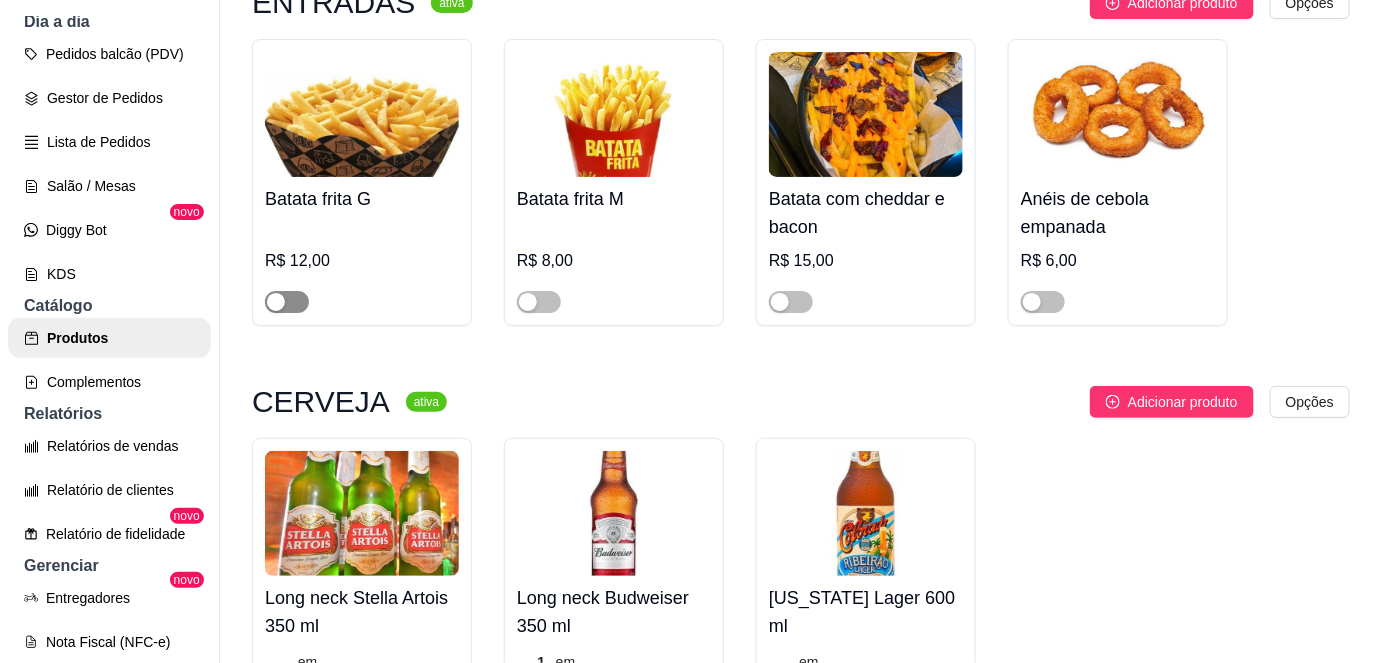 click at bounding box center [287, 302] 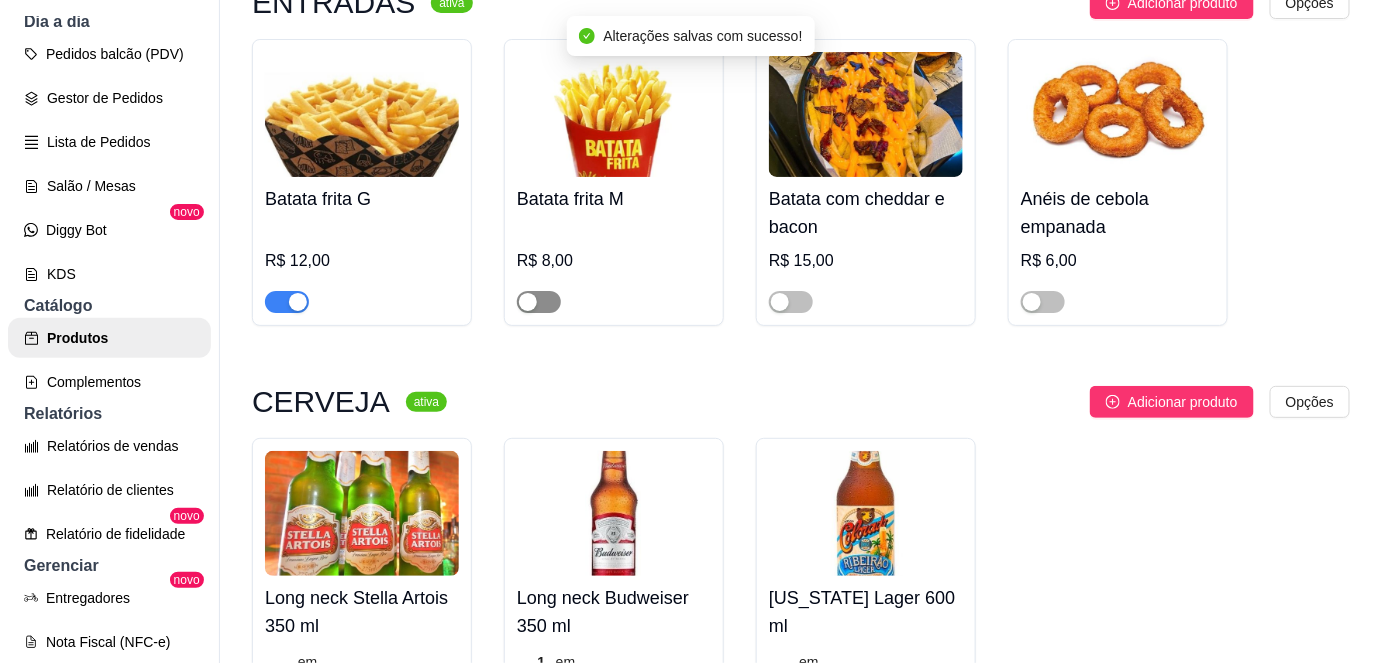 click at bounding box center [539, 302] 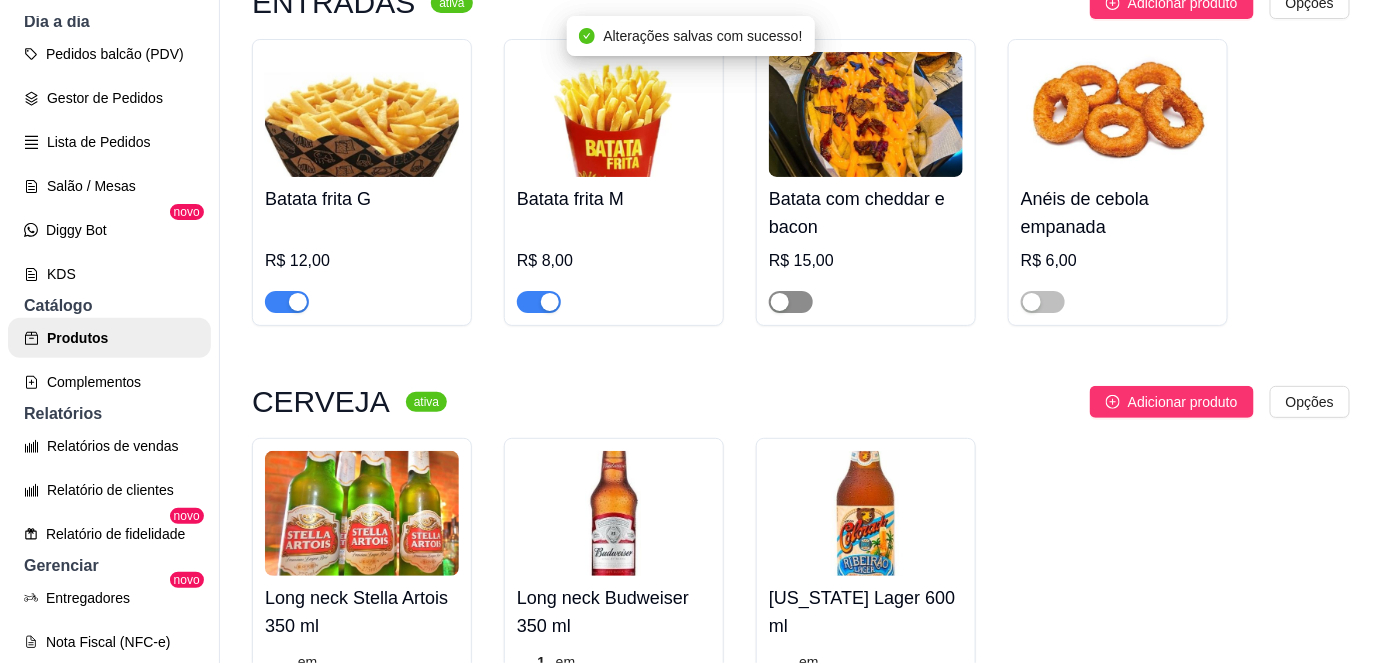 click at bounding box center [791, 302] 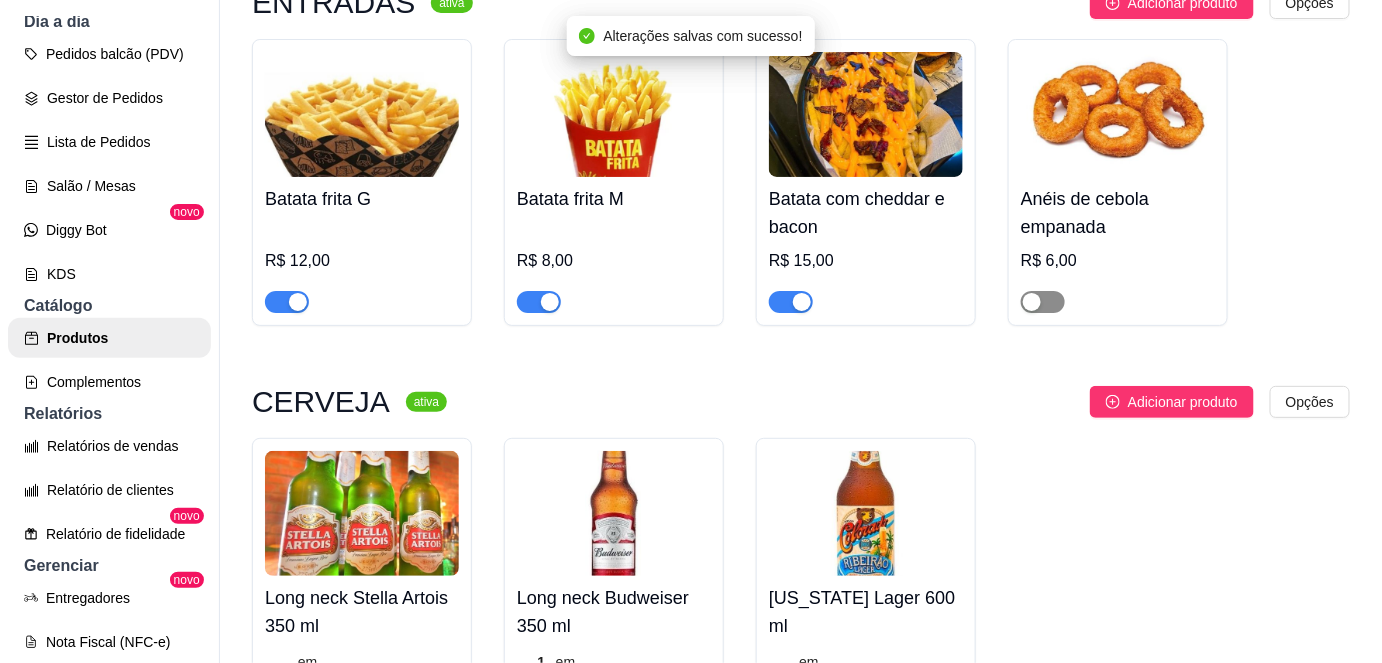 click at bounding box center [1043, 302] 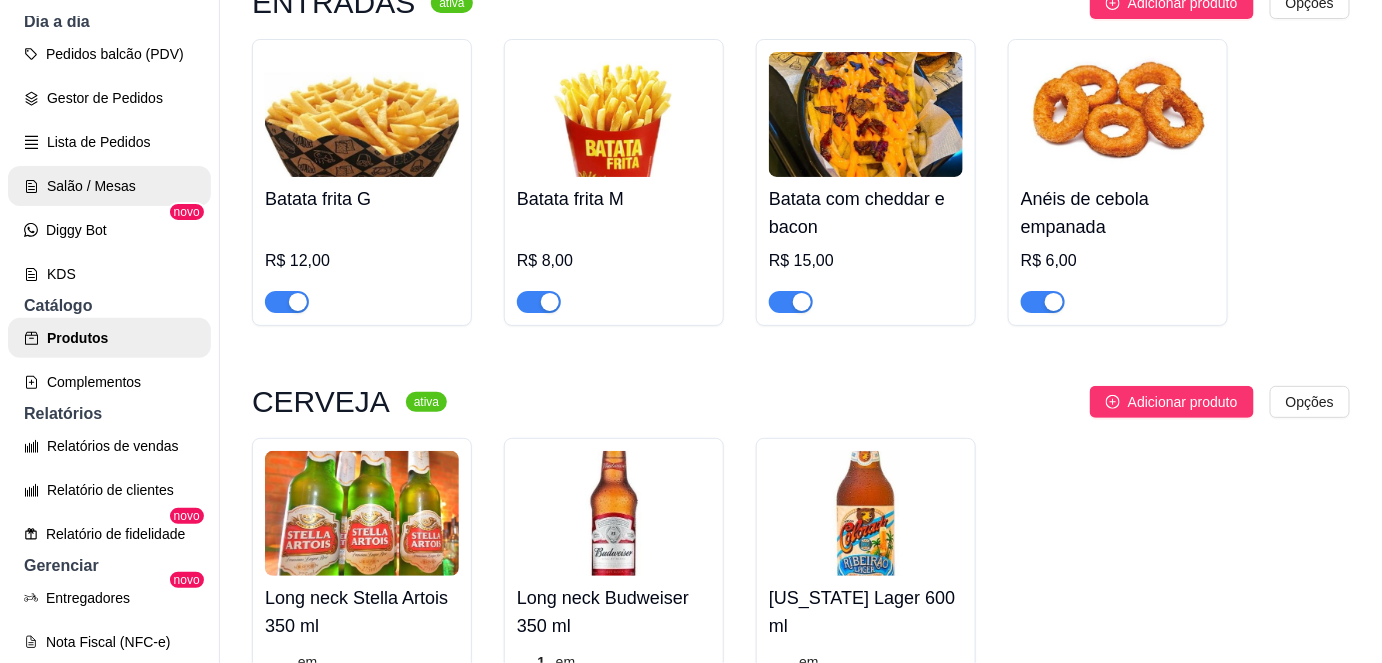 scroll, scrollTop: 0, scrollLeft: 0, axis: both 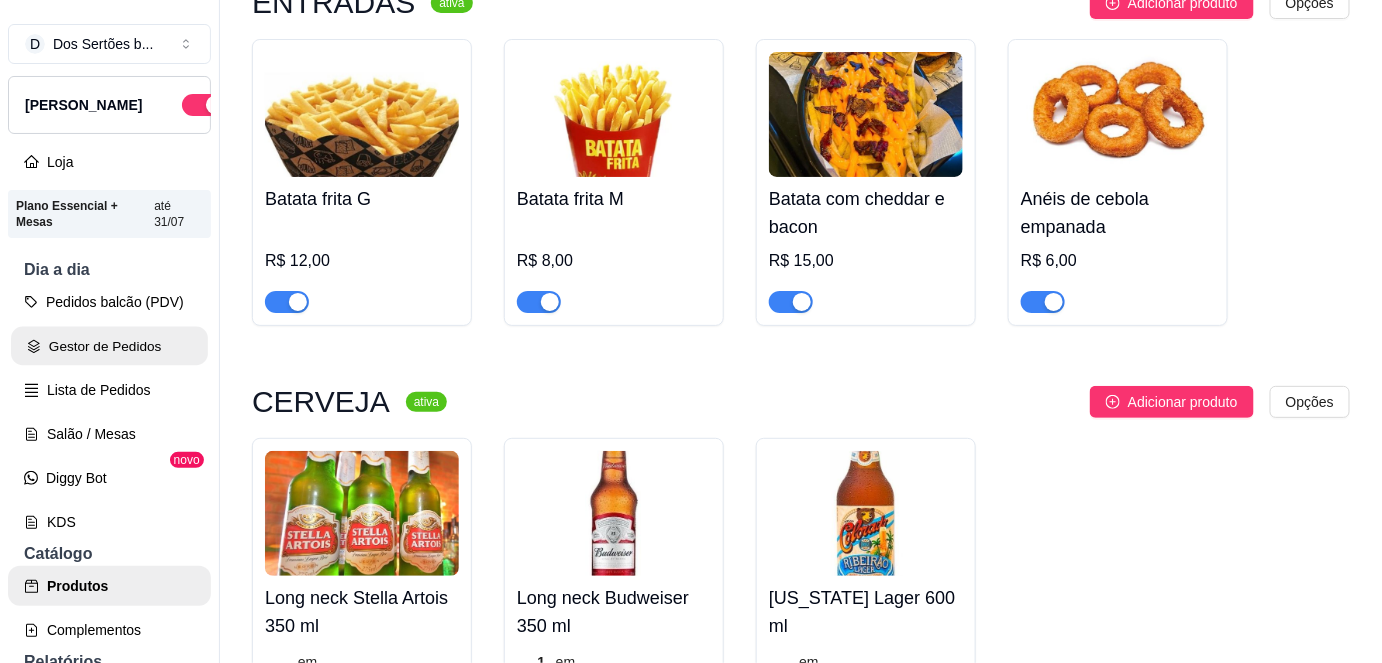 click on "Gestor de Pedidos" at bounding box center (109, 346) 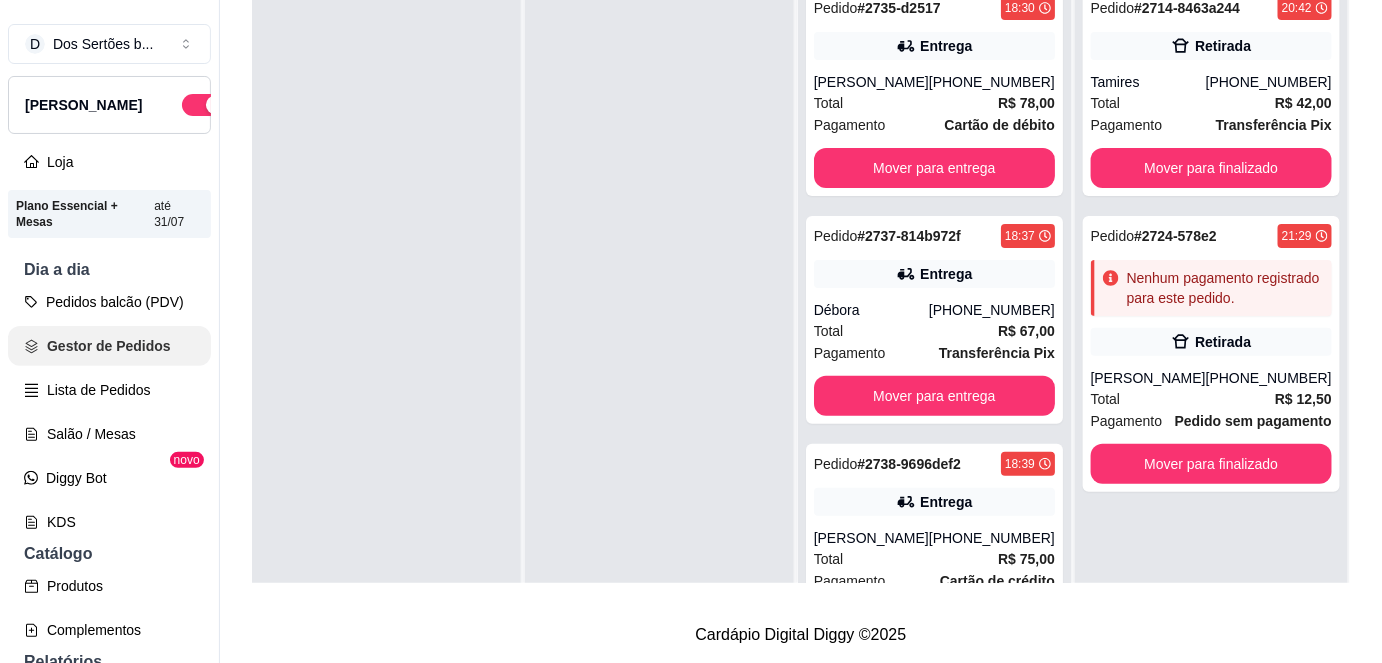 scroll, scrollTop: 0, scrollLeft: 0, axis: both 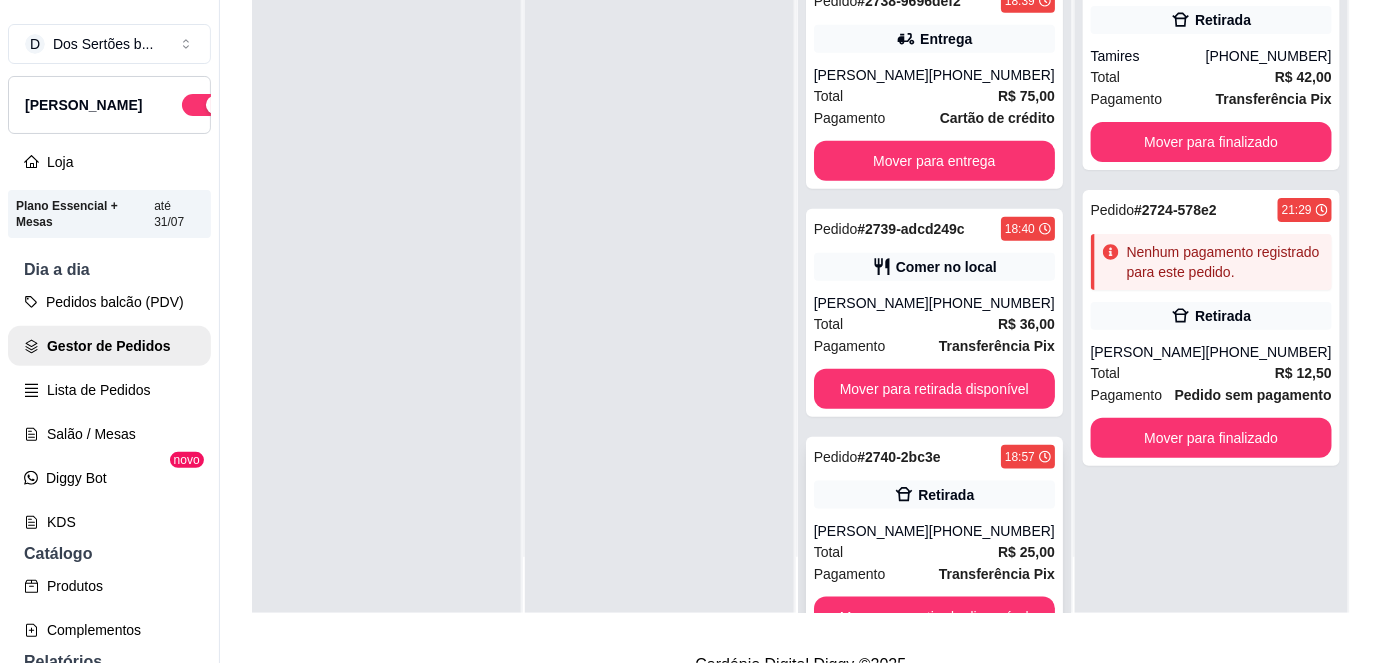click on "Transferência Pix" at bounding box center (997, 574) 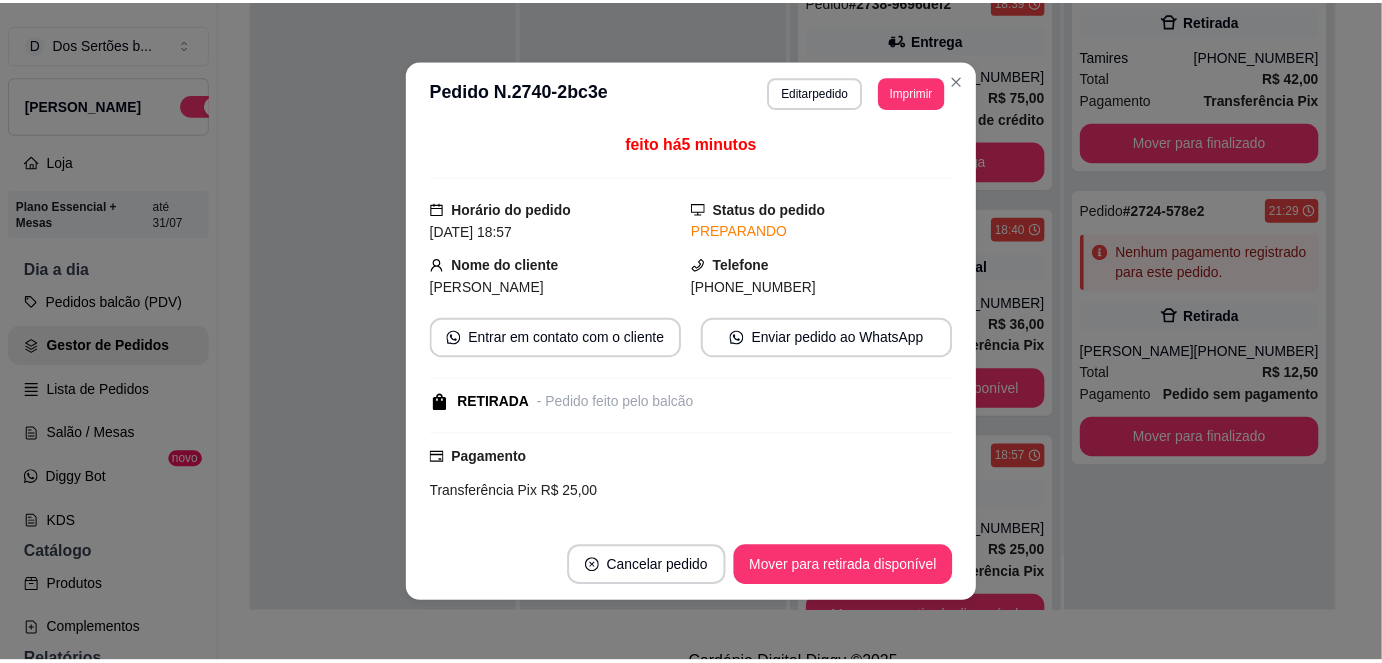 scroll, scrollTop: 218, scrollLeft: 0, axis: vertical 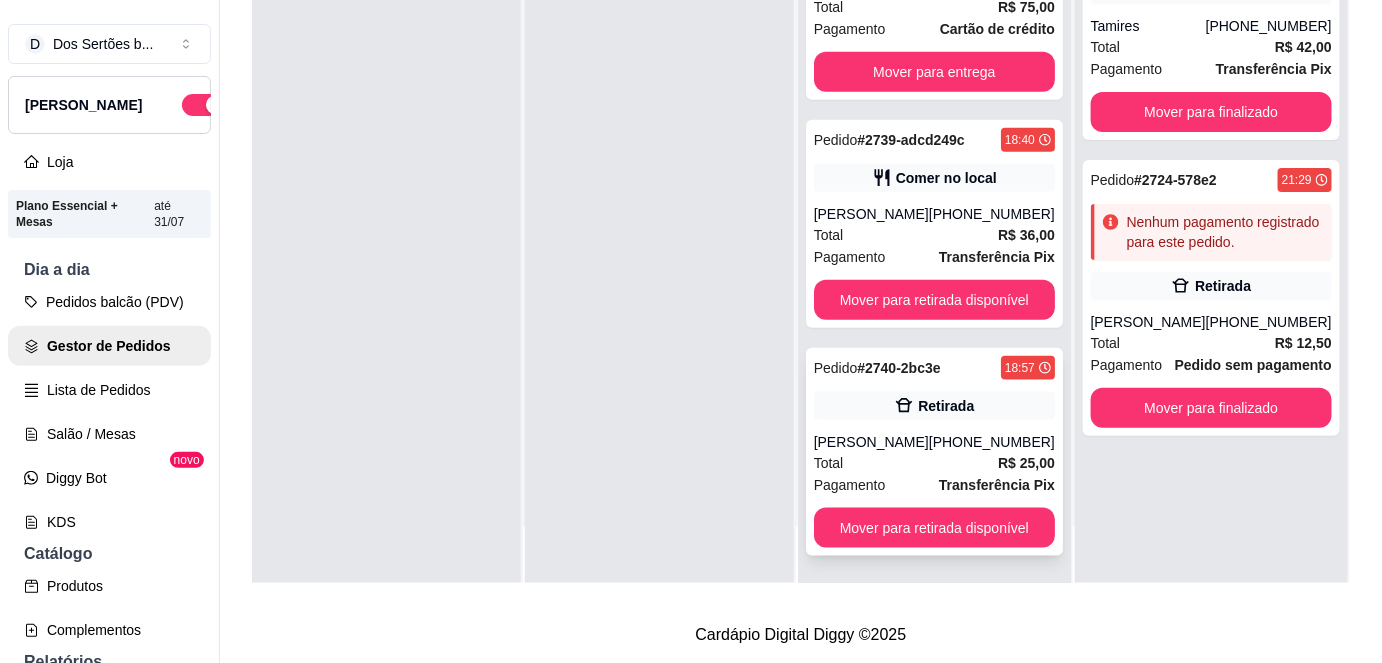 click on "Total R$ 25,00" at bounding box center [934, 463] 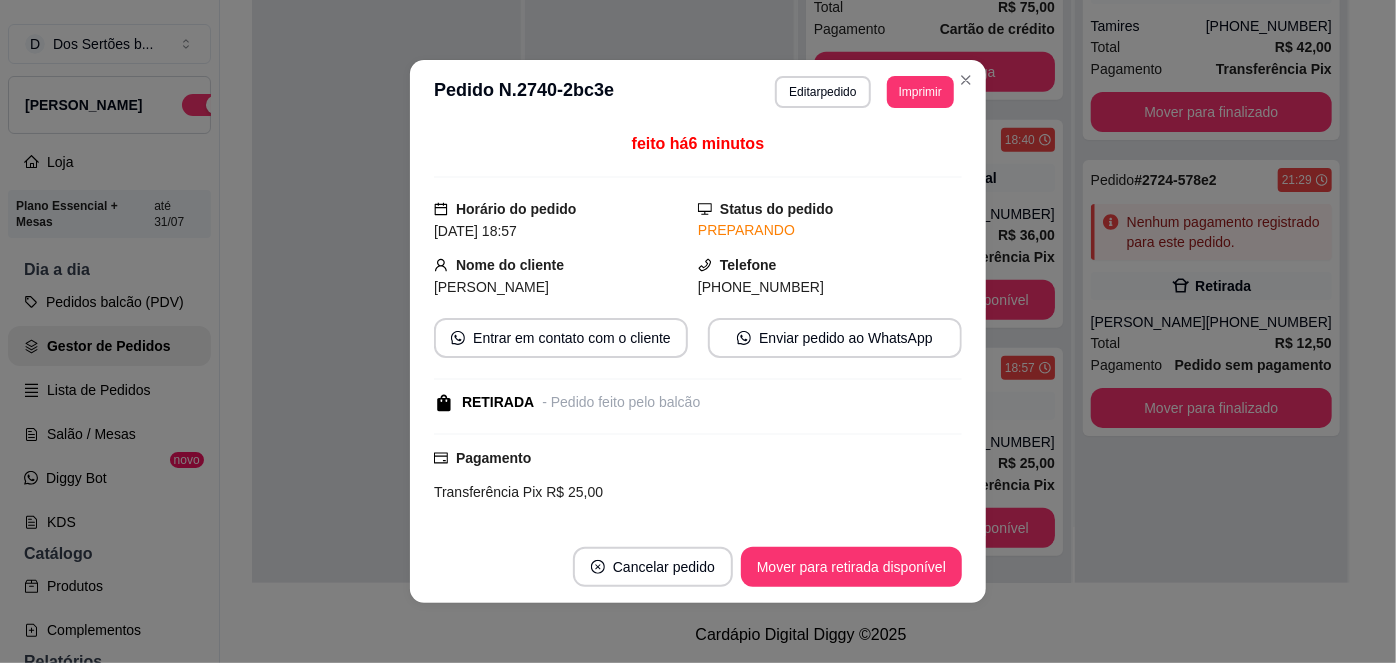 scroll, scrollTop: 218, scrollLeft: 0, axis: vertical 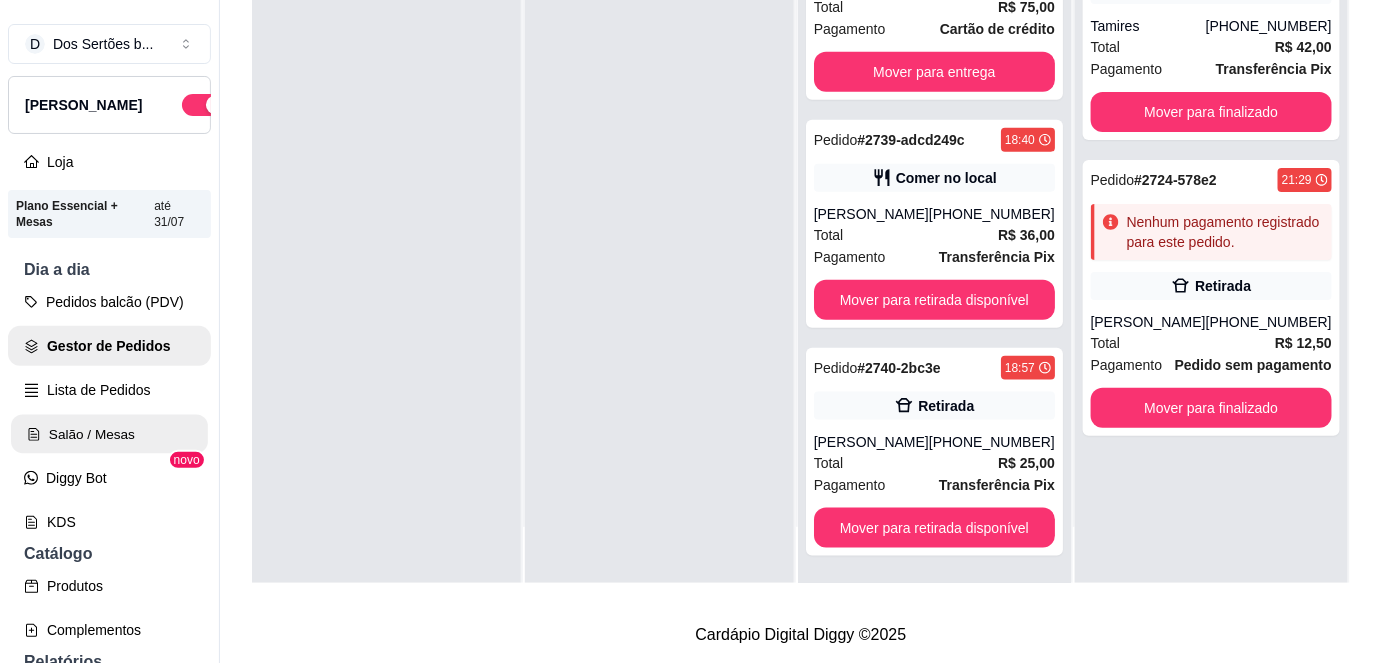 click on "Salão / Mesas" at bounding box center [109, 434] 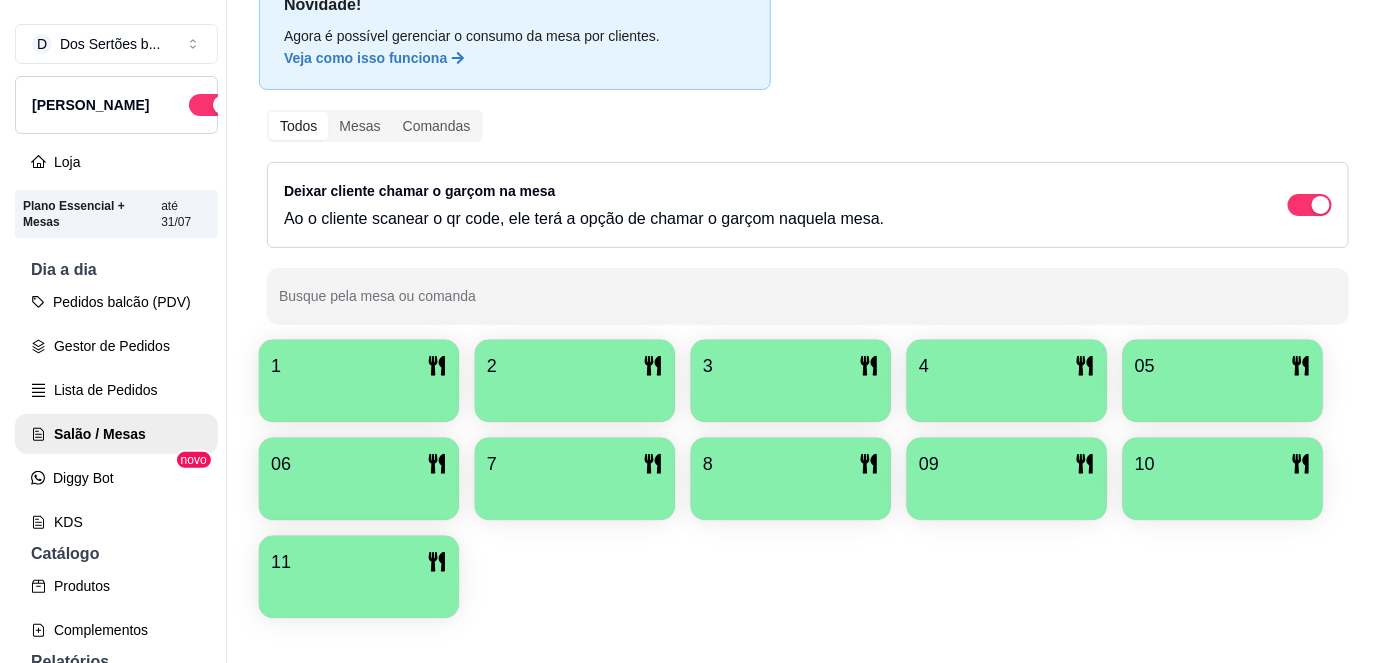 scroll, scrollTop: 156, scrollLeft: 0, axis: vertical 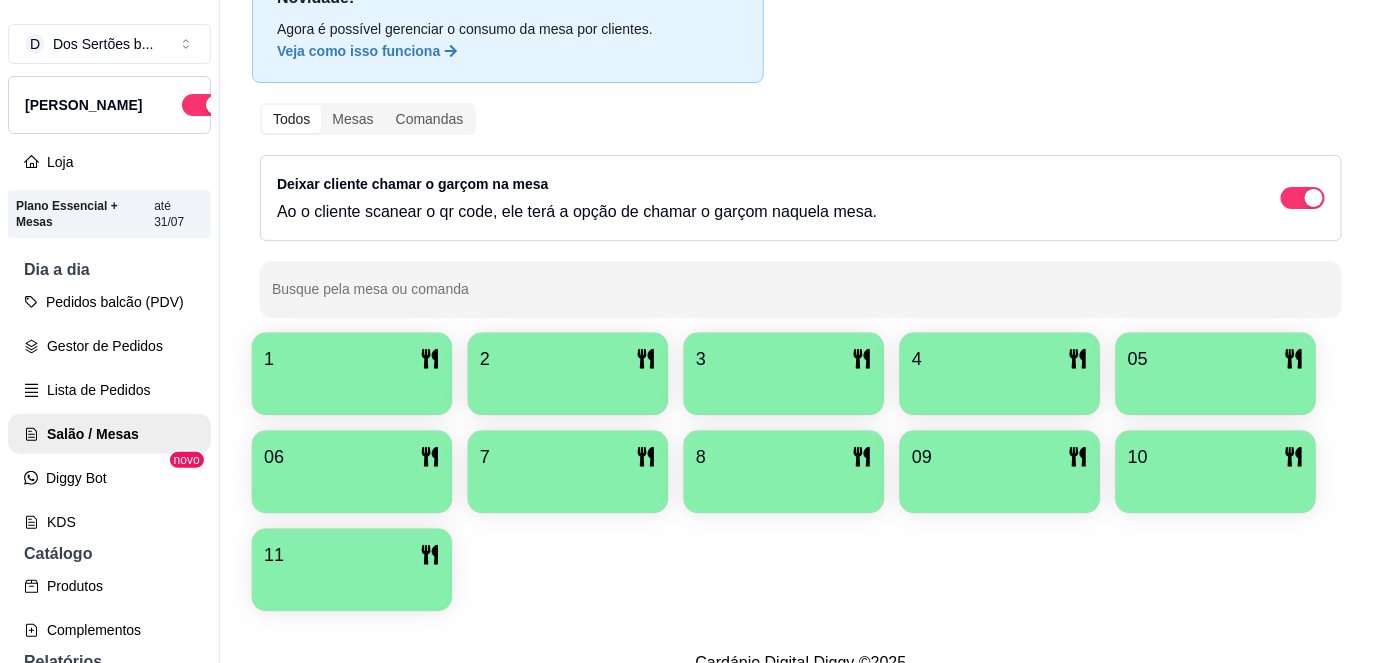 click on "09" at bounding box center [1000, 457] 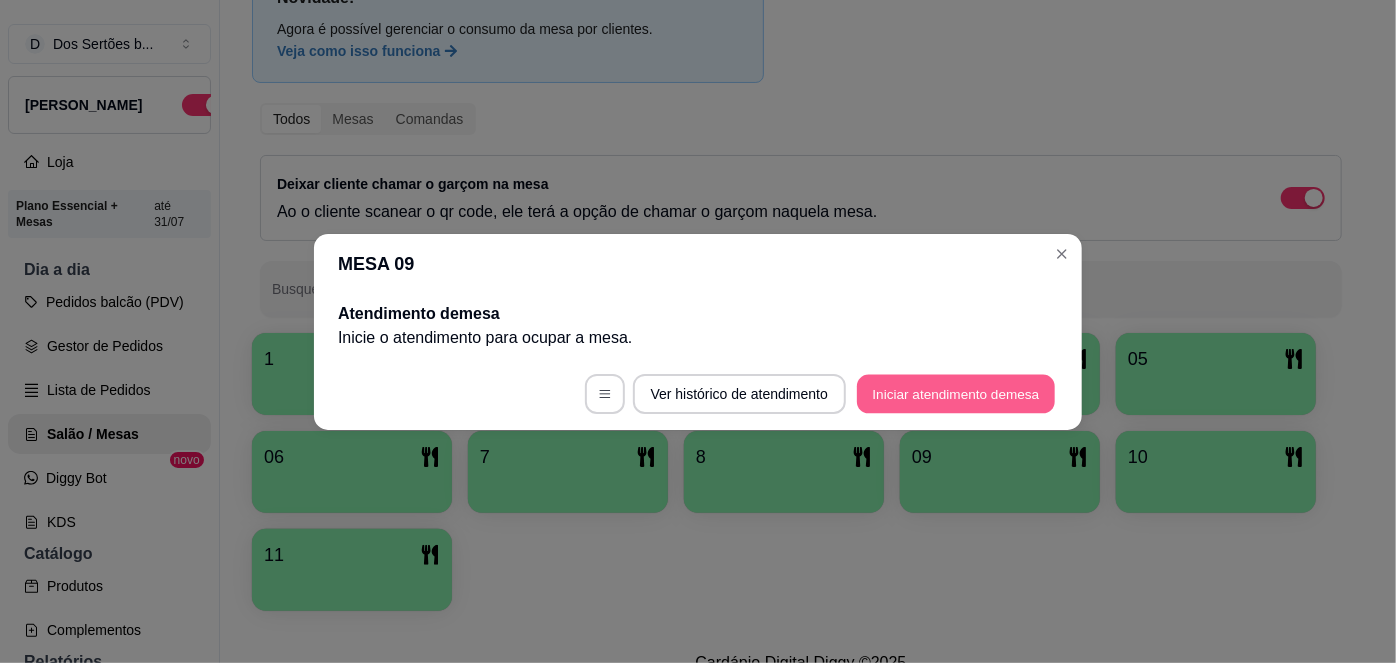 click on "Iniciar atendimento de  mesa" at bounding box center (956, 393) 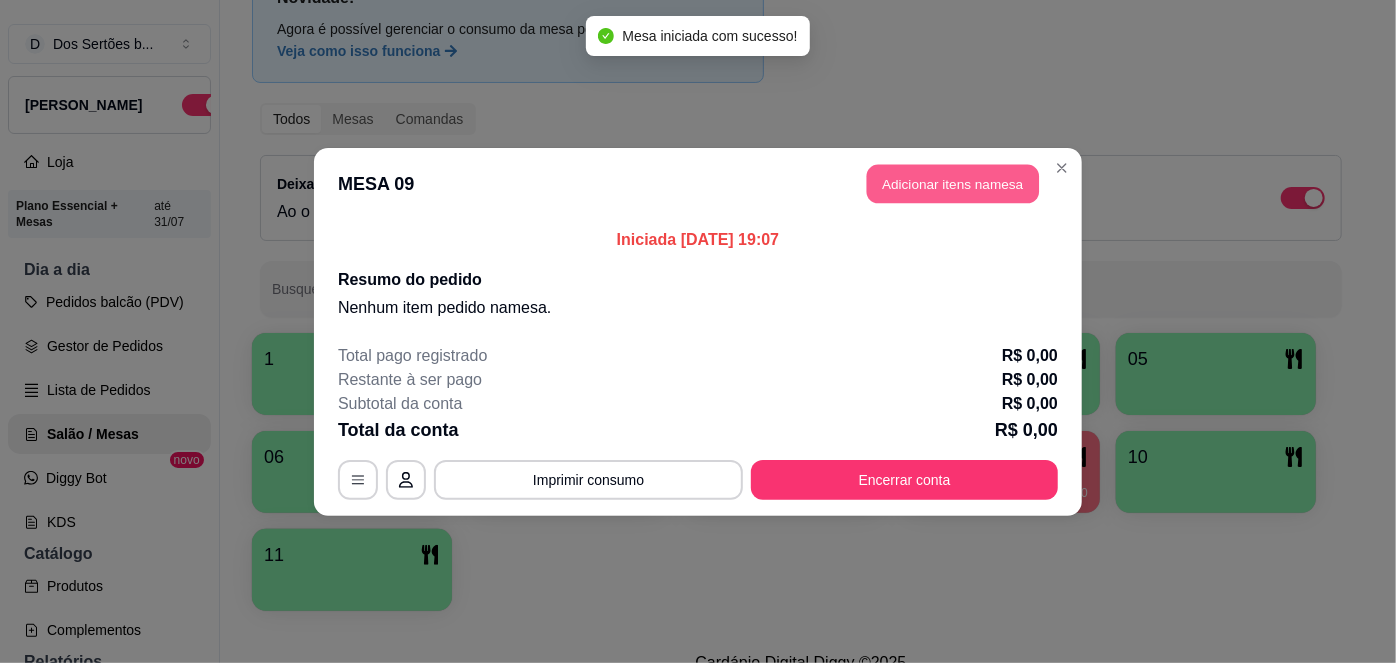 click on "Adicionar itens na  mesa" at bounding box center [953, 183] 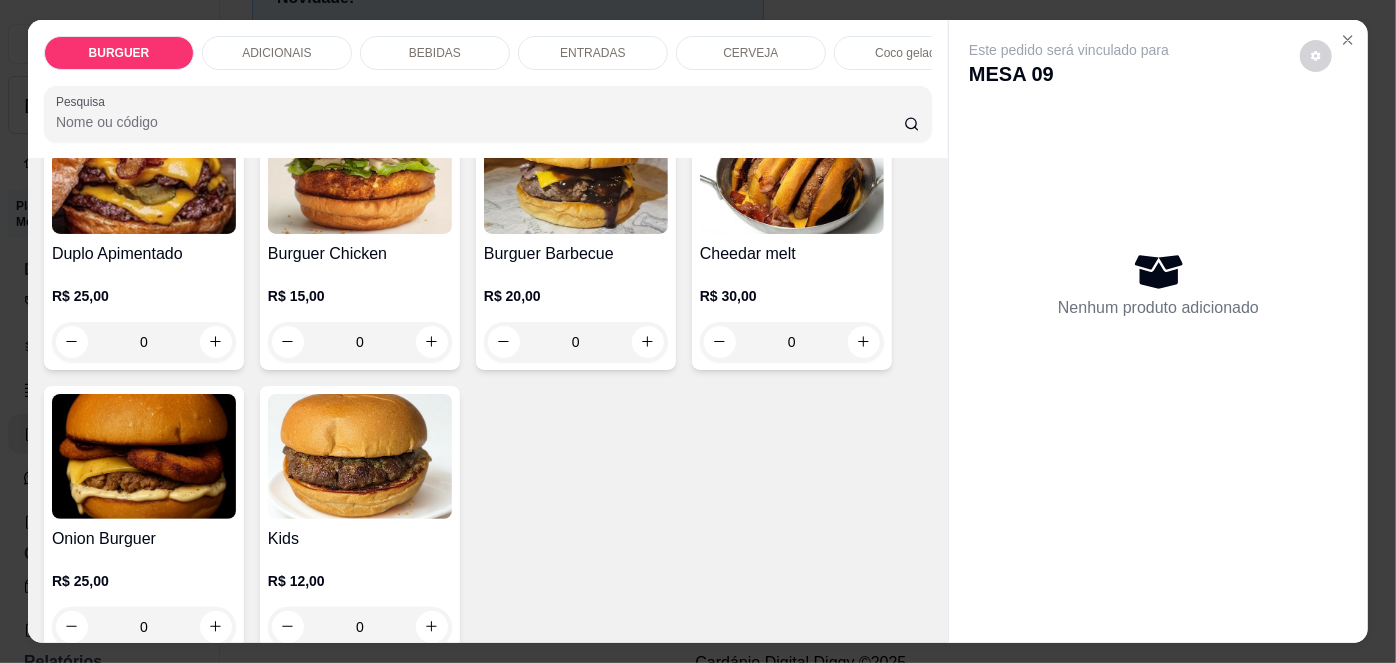 scroll, scrollTop: 472, scrollLeft: 0, axis: vertical 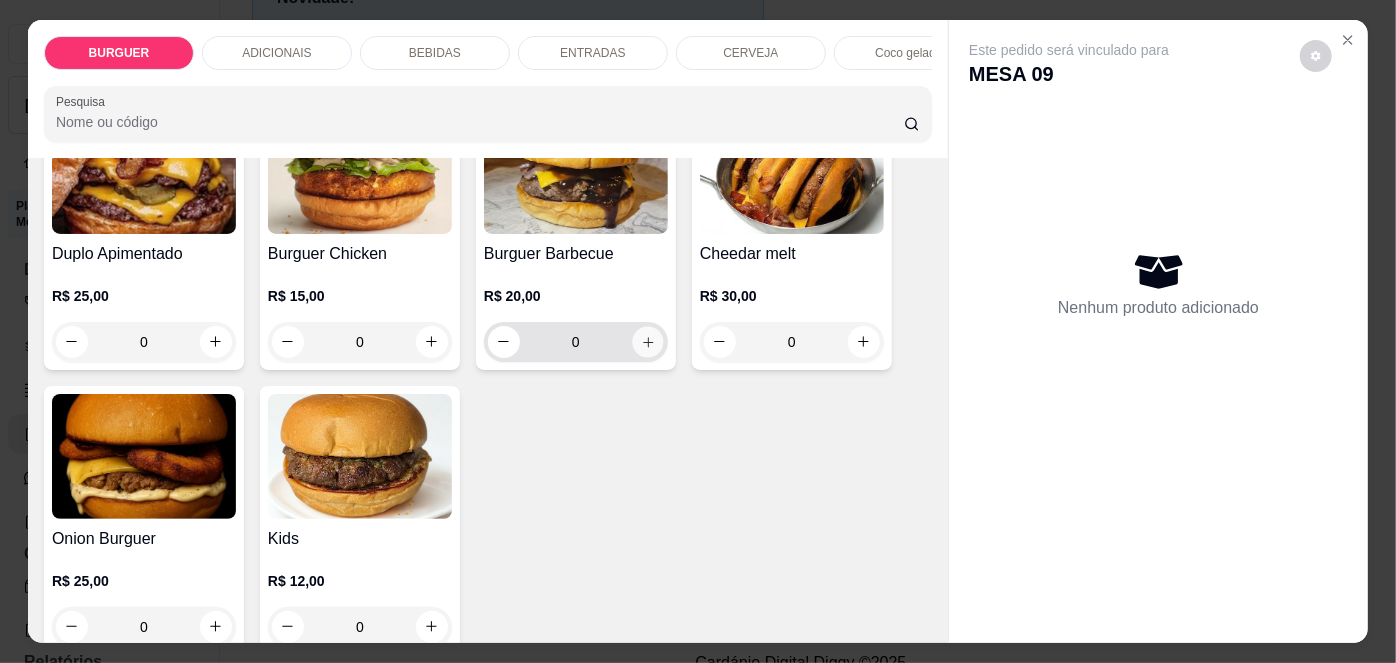 click at bounding box center [647, 341] 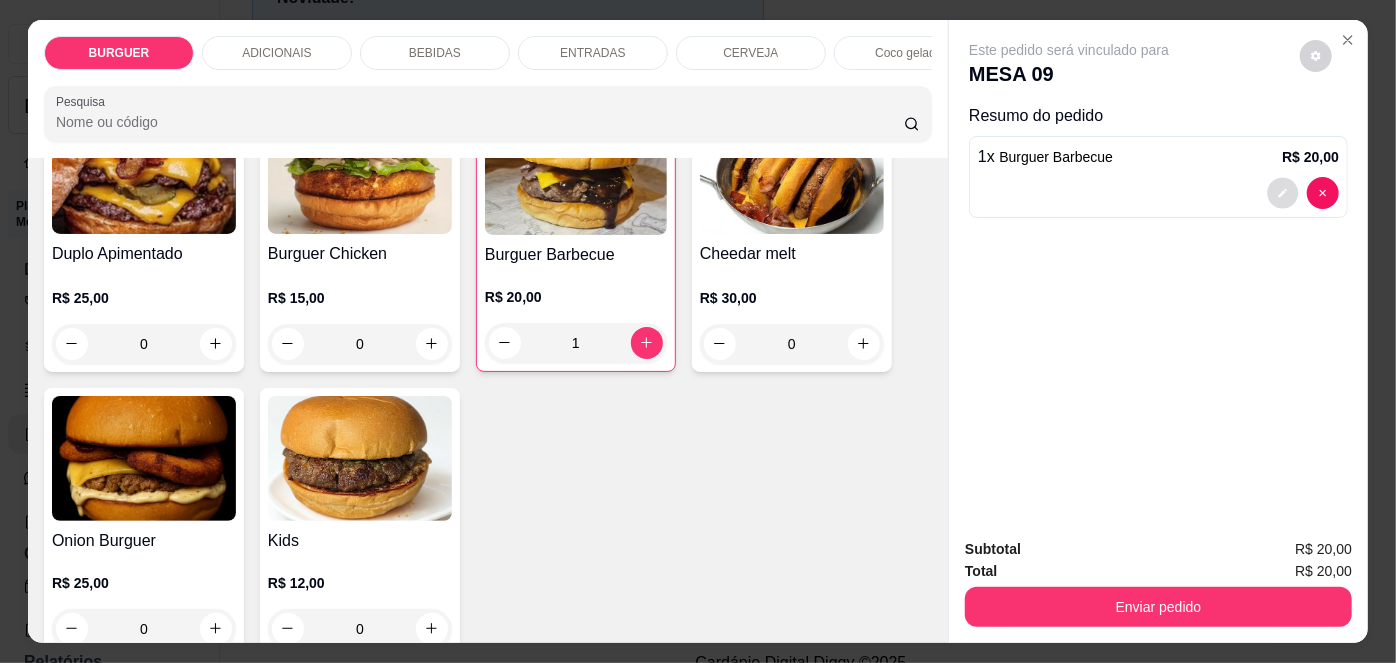 click 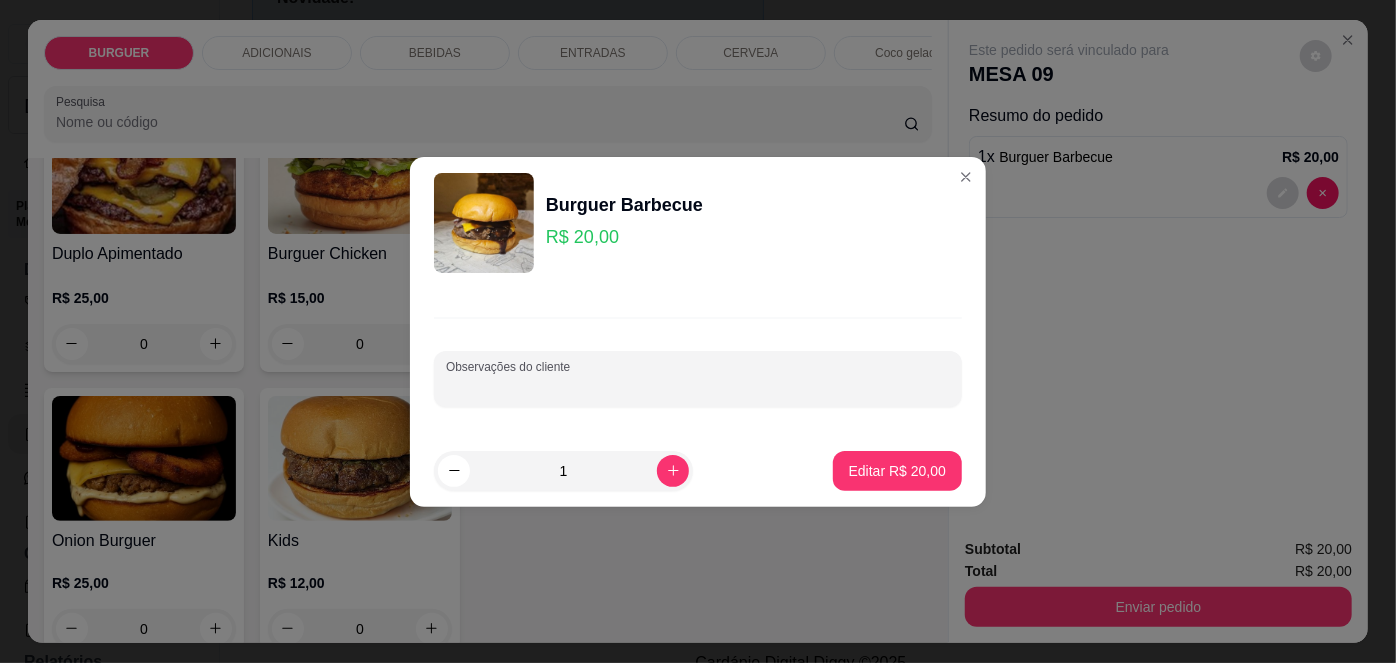 click on "Observações do cliente" at bounding box center [698, 387] 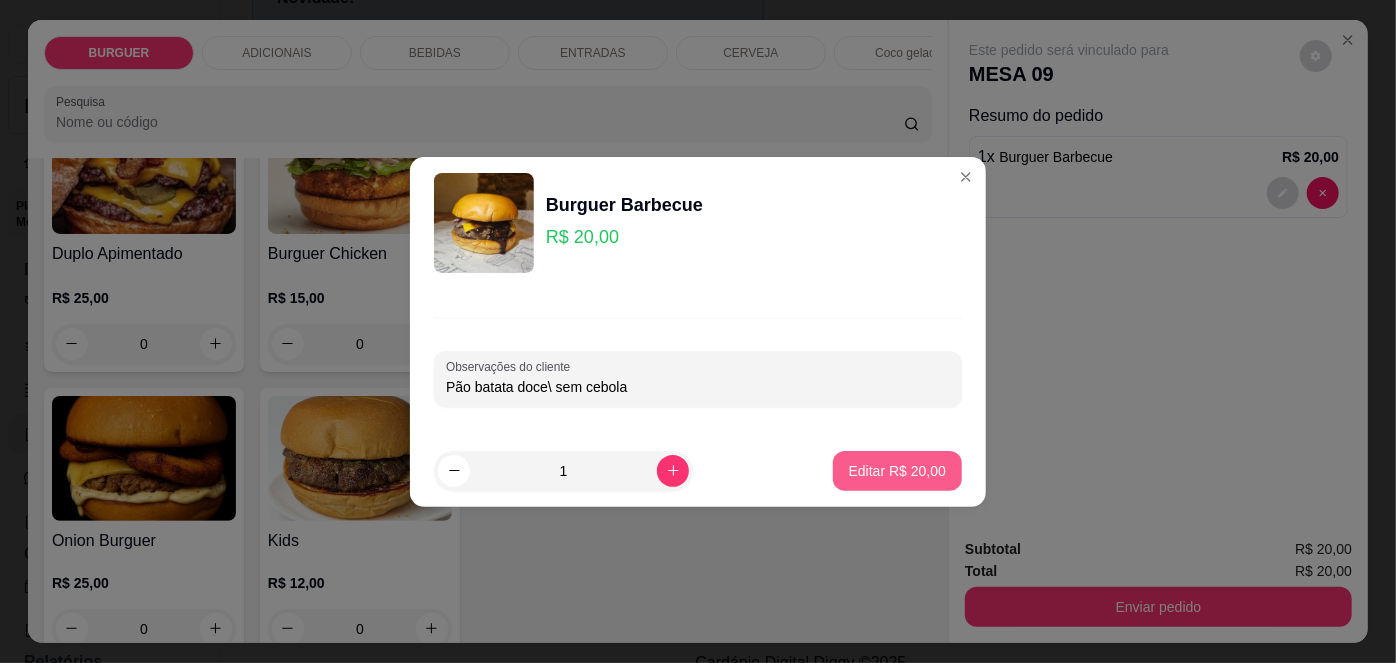 type on "Pão batata doce\ sem cebola" 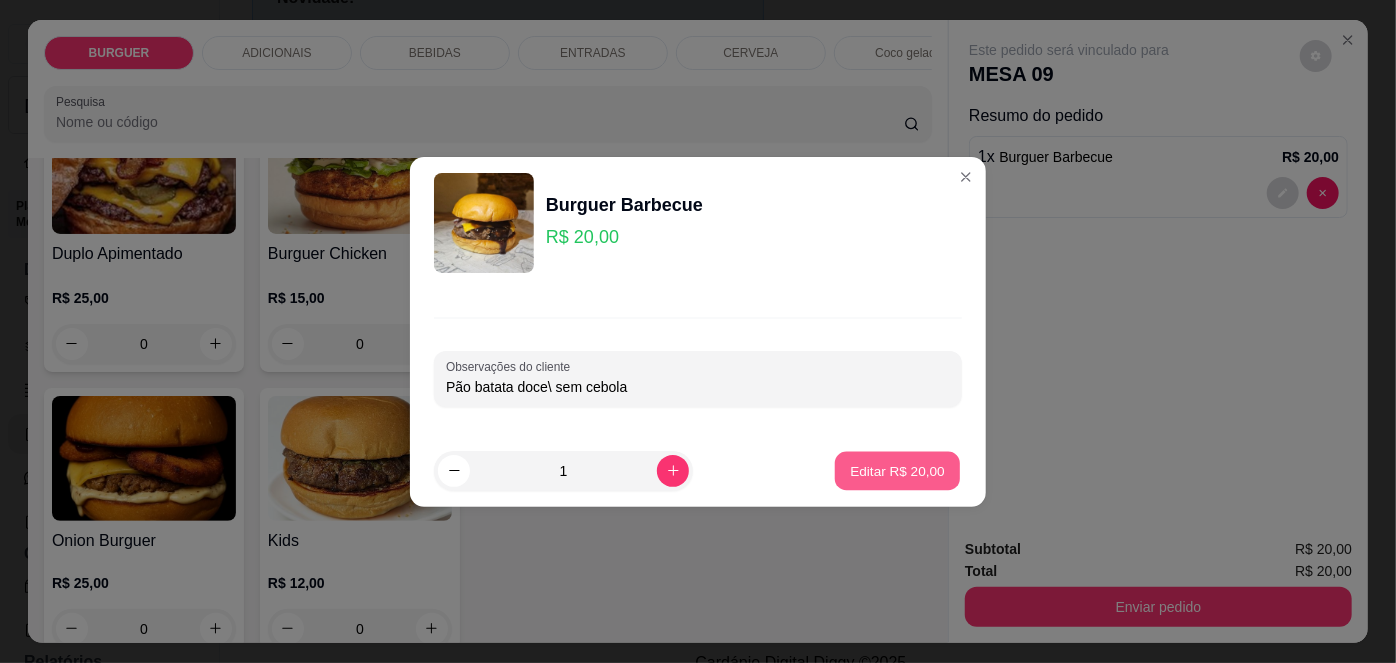 click on "Editar   R$ 20,00" at bounding box center [897, 470] 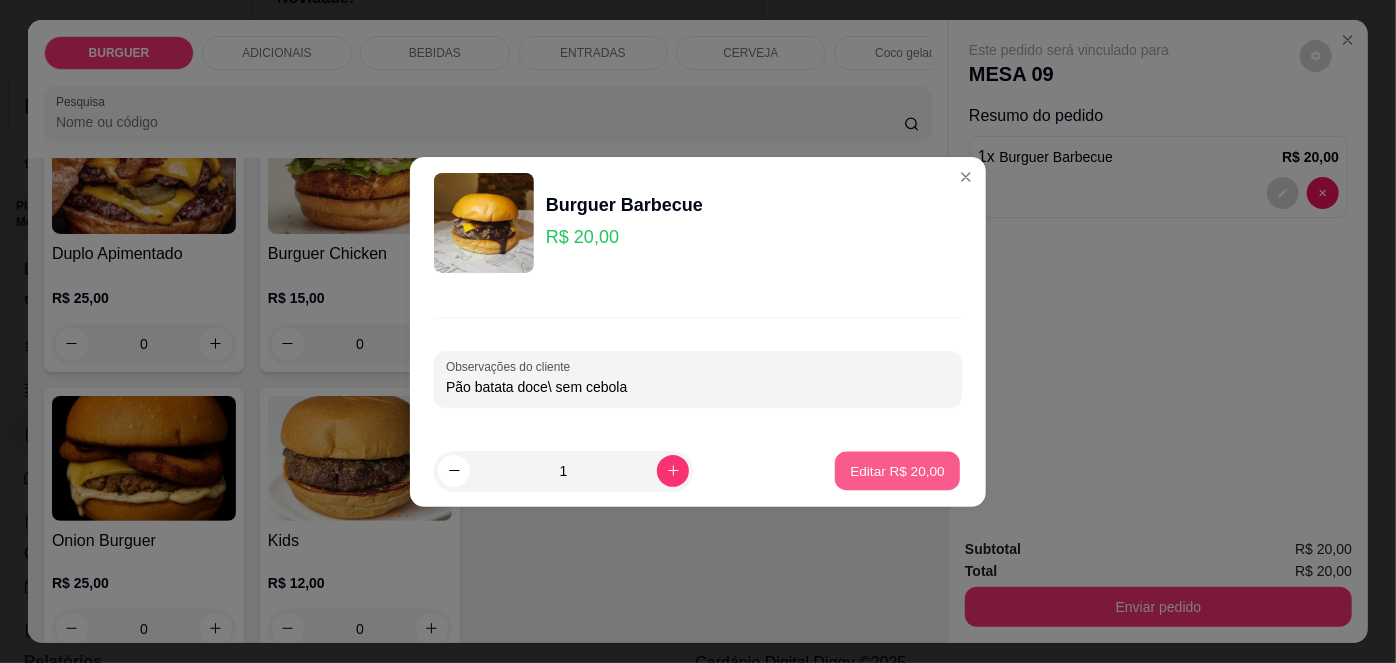 type on "0" 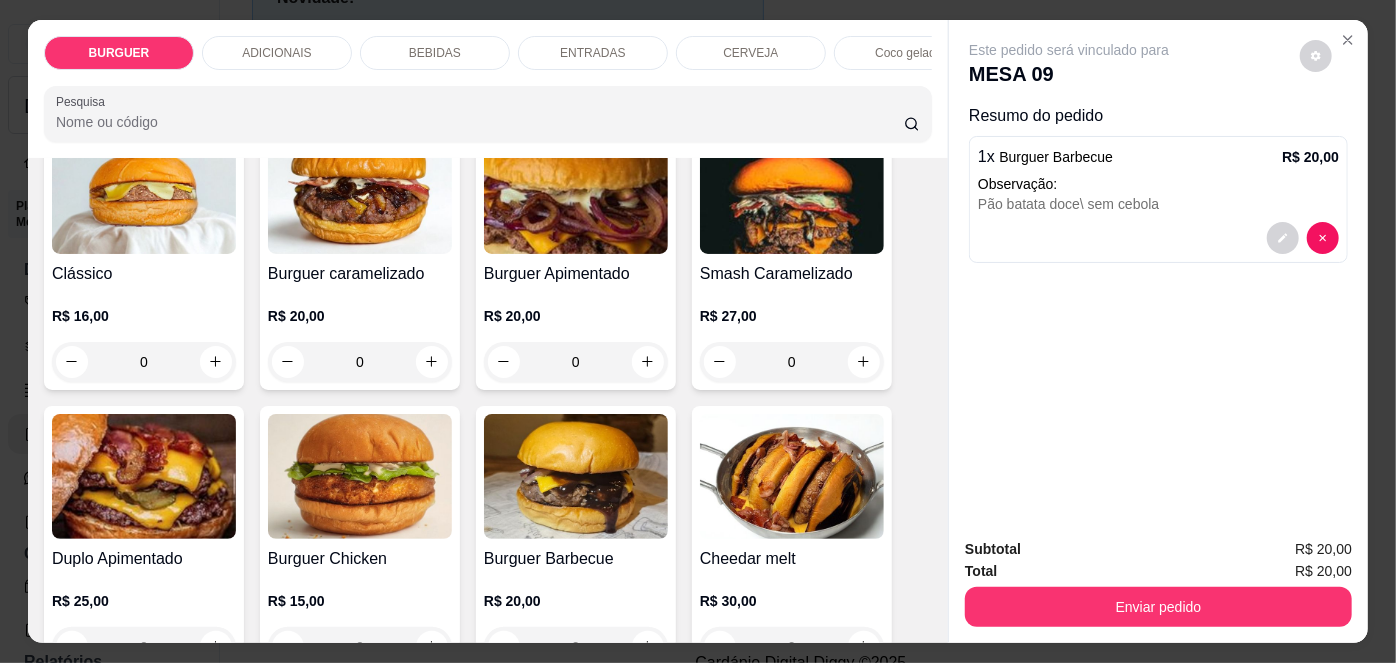 scroll, scrollTop: 163, scrollLeft: 0, axis: vertical 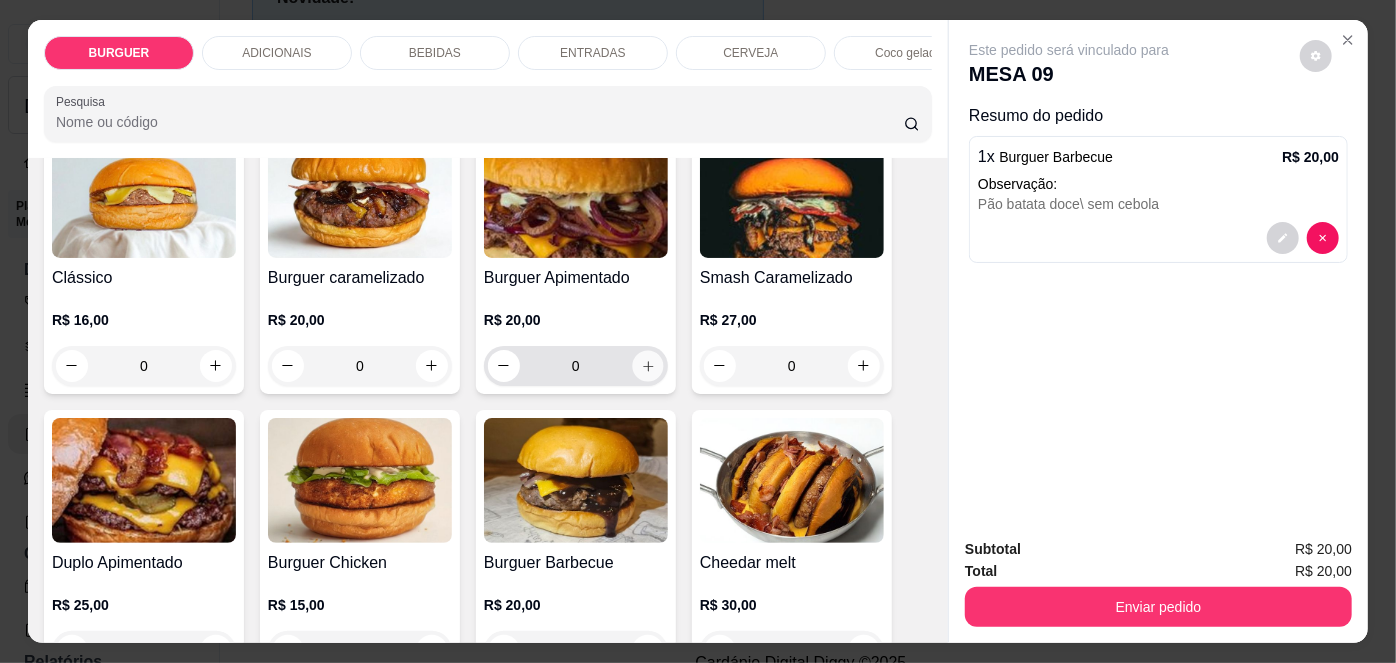 click 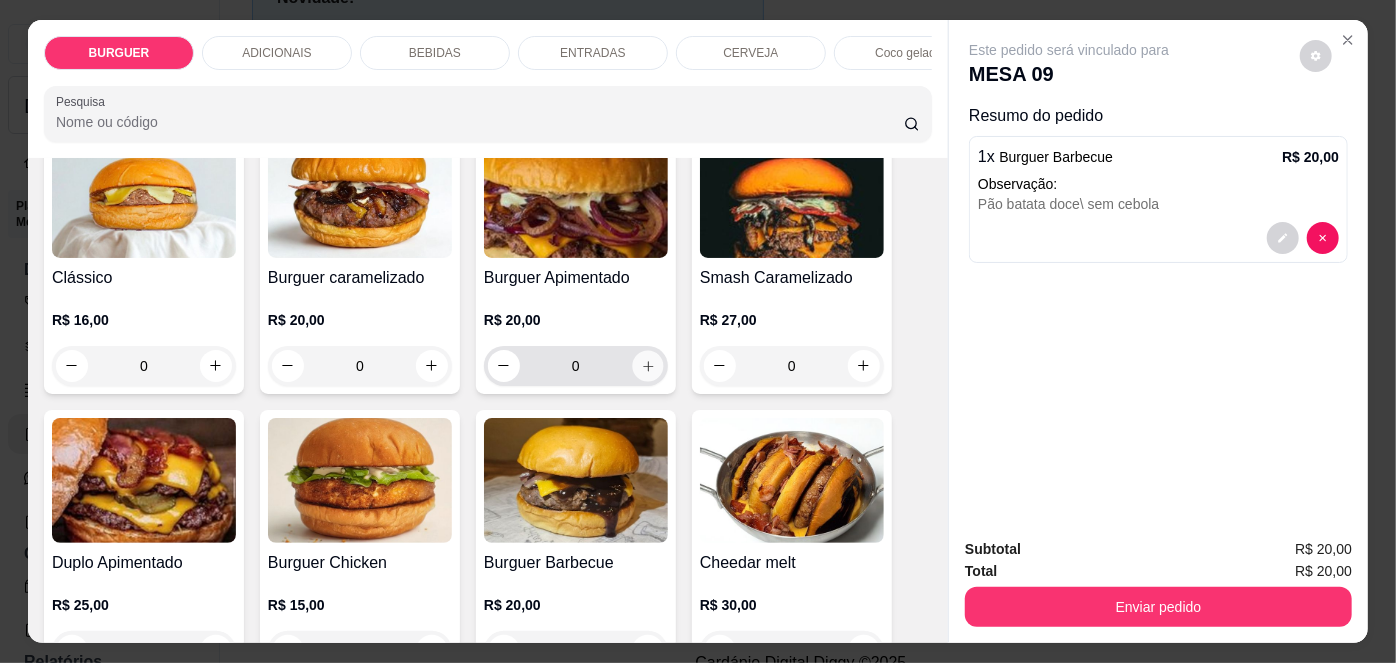 type on "1" 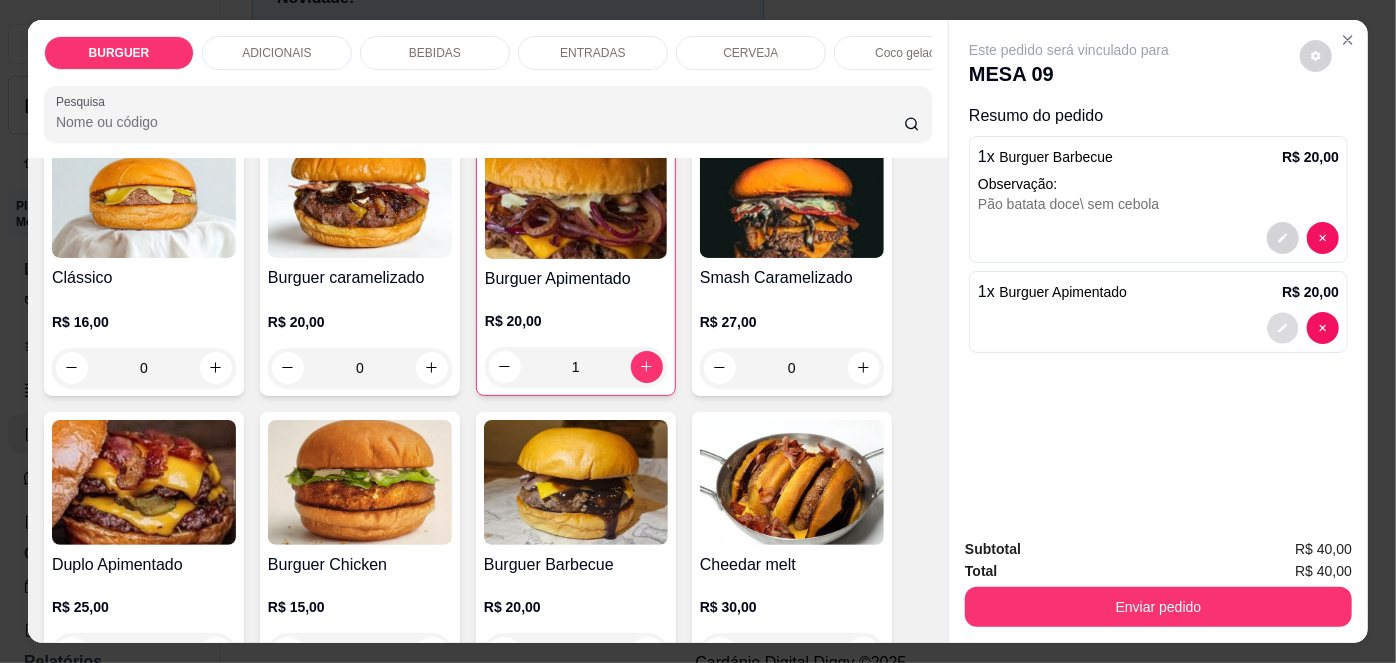 click at bounding box center [1283, 327] 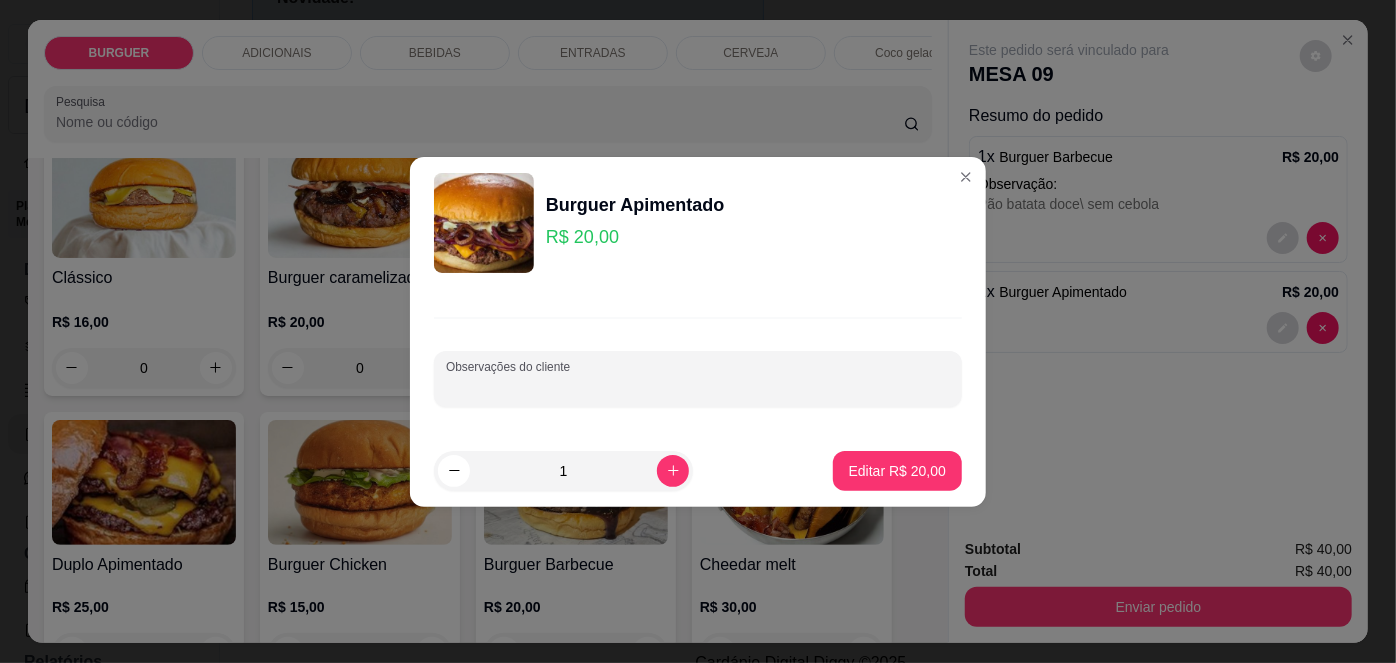 click on "Observações do cliente" at bounding box center (698, 387) 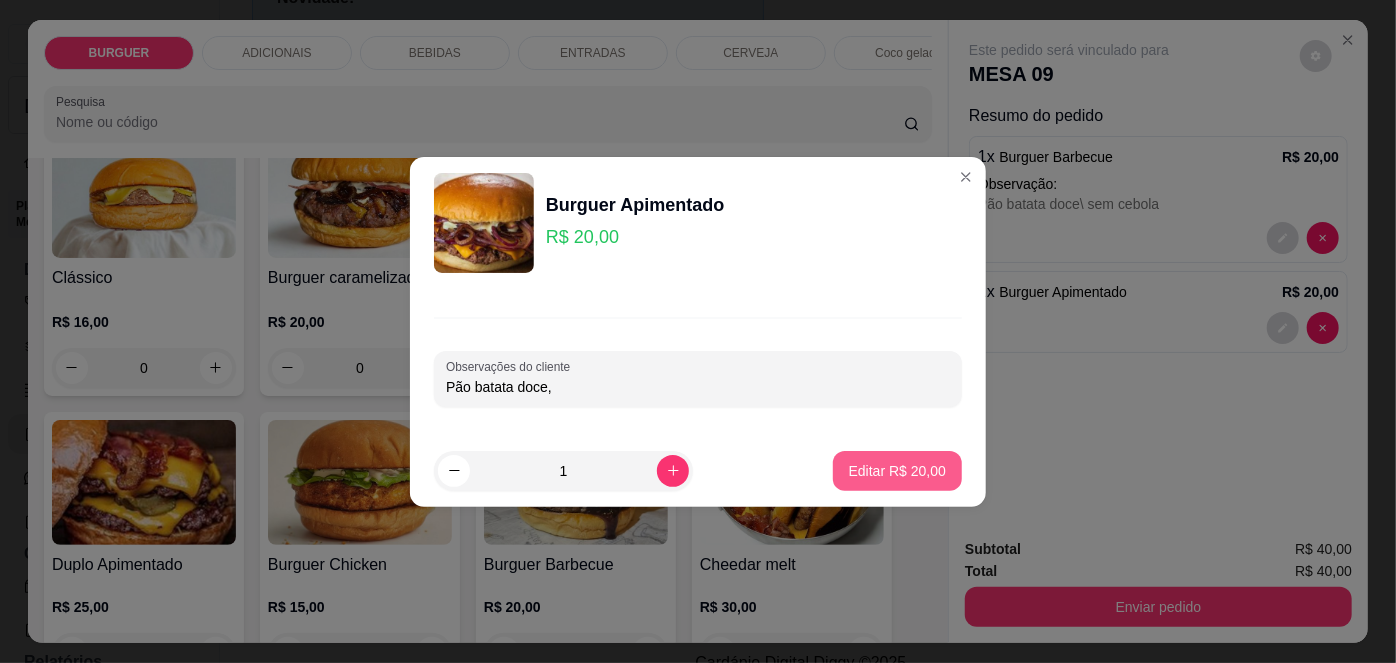 type on "Pão batata doce," 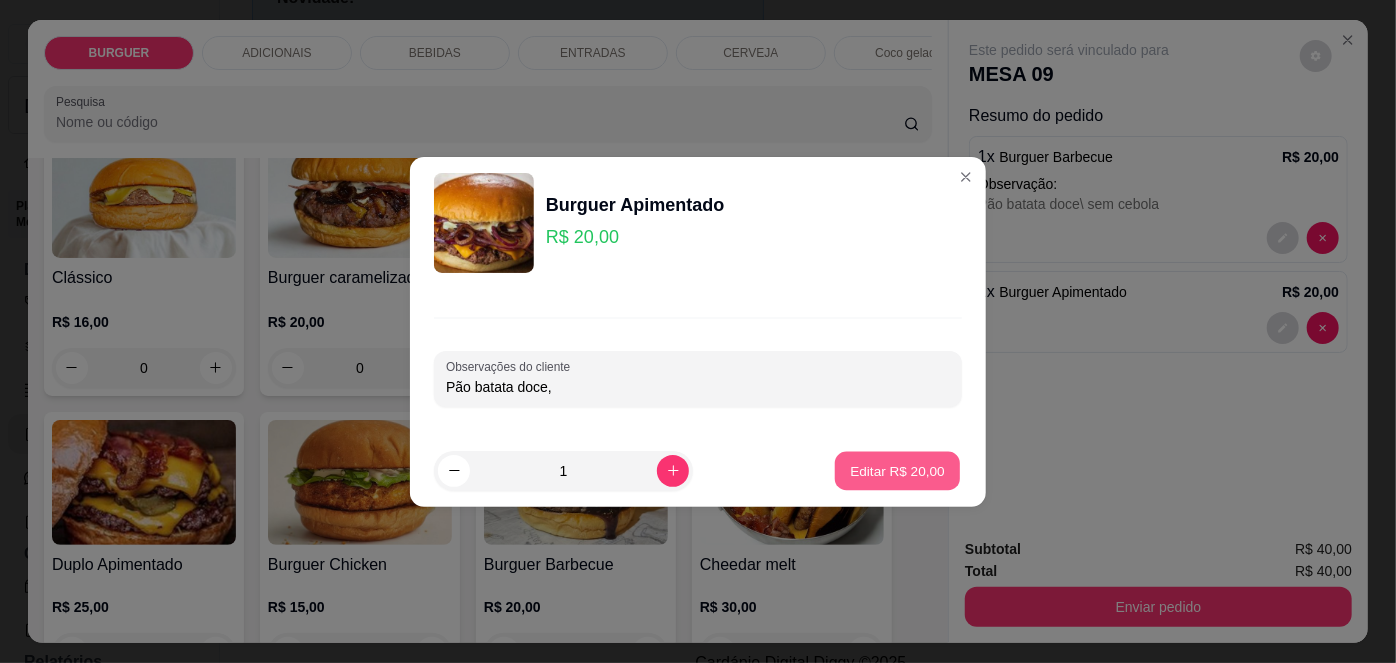click on "Editar   R$ 20,00" at bounding box center [897, 470] 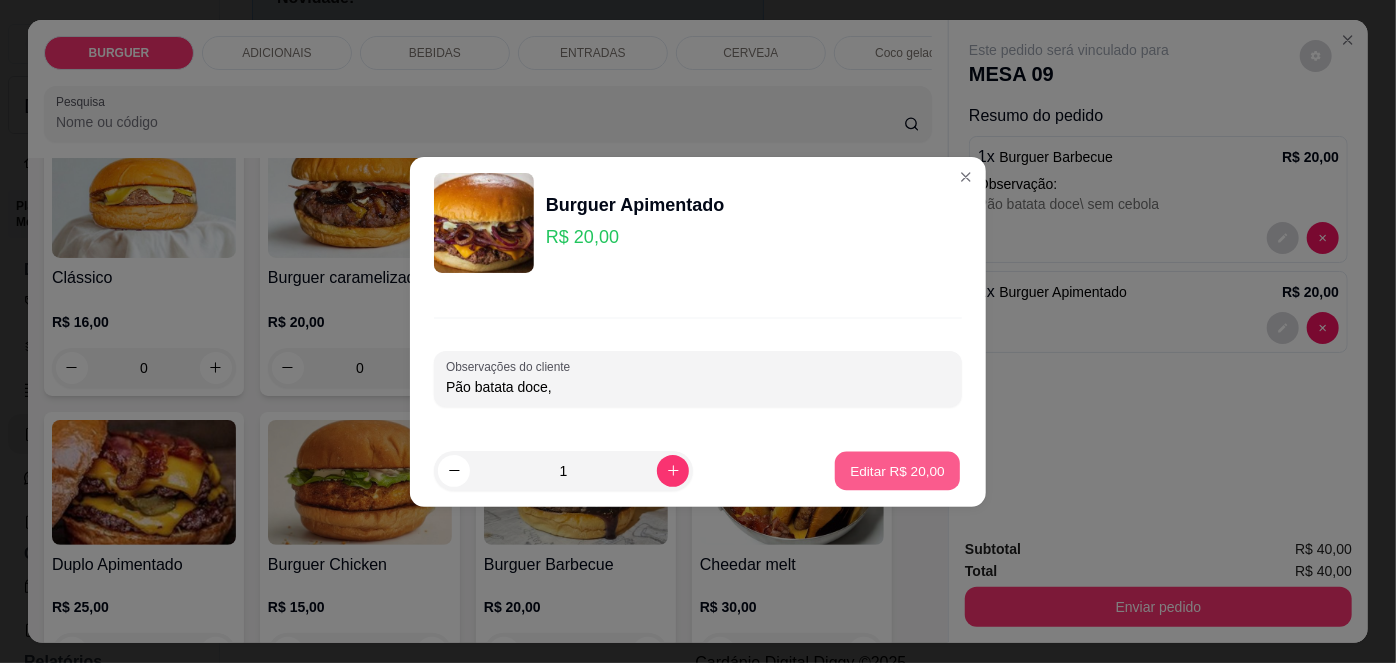 type on "0" 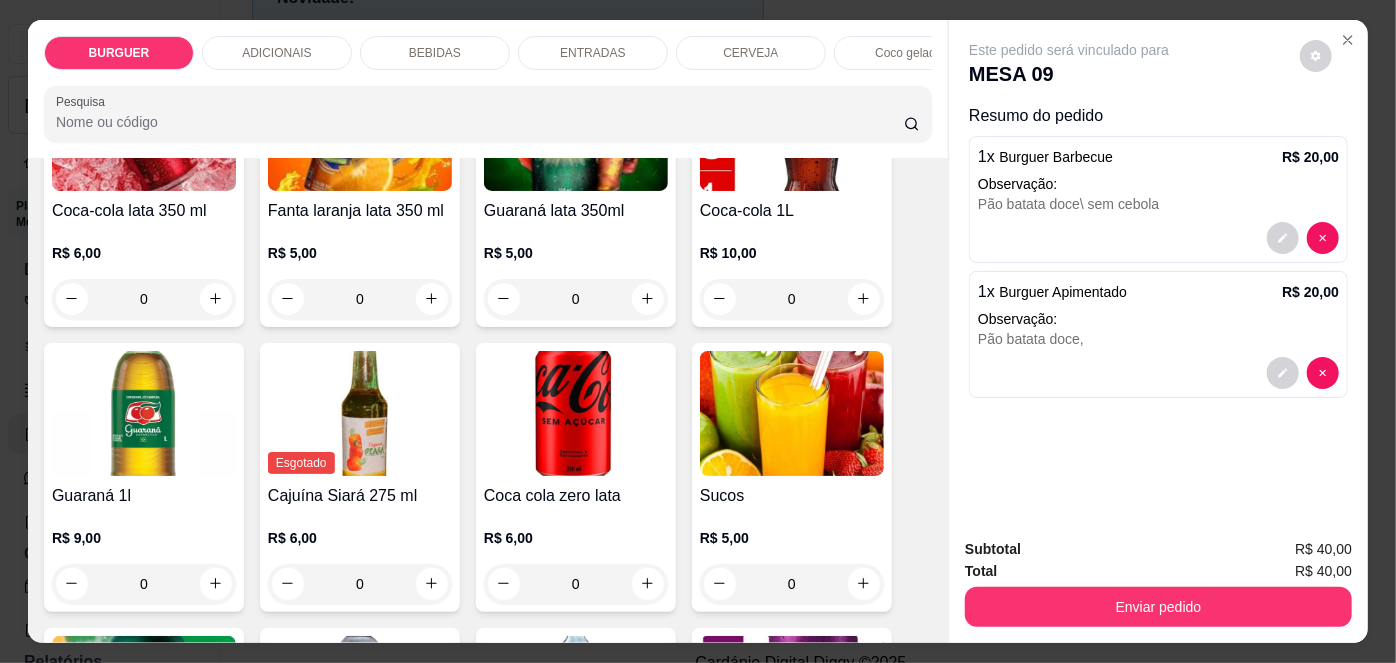 scroll, scrollTop: 1773, scrollLeft: 0, axis: vertical 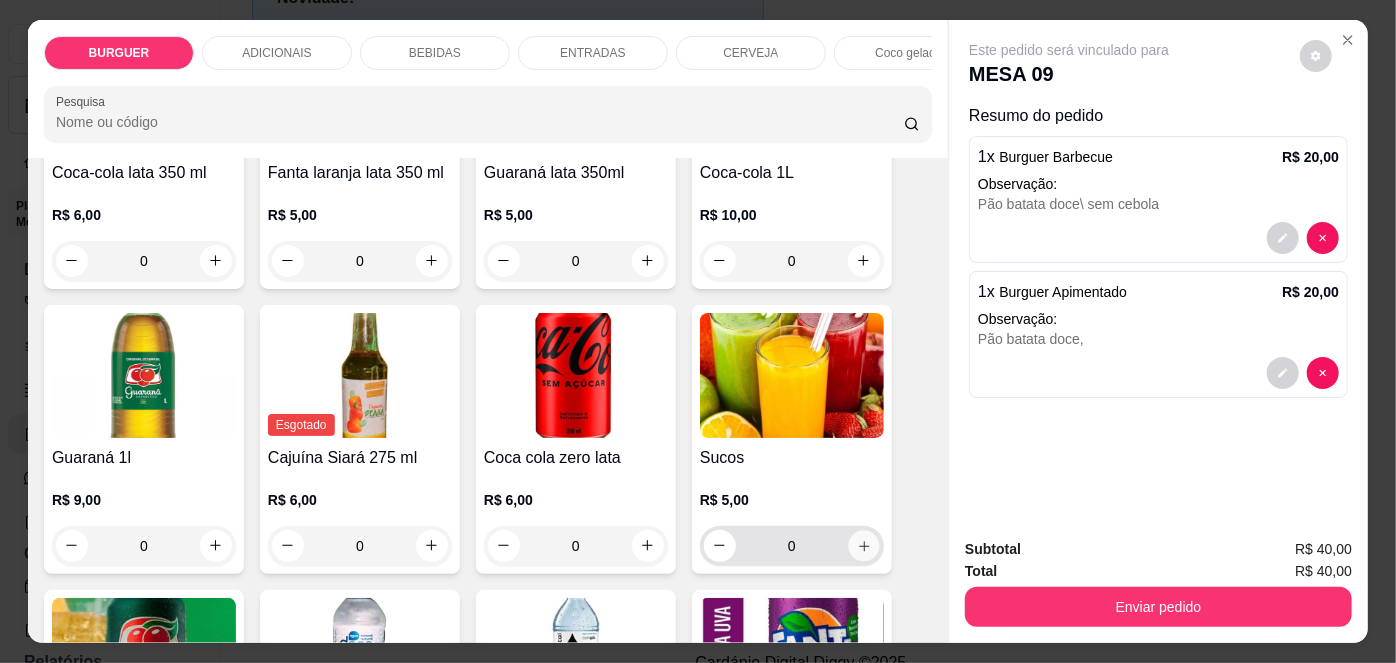 click at bounding box center [863, 545] 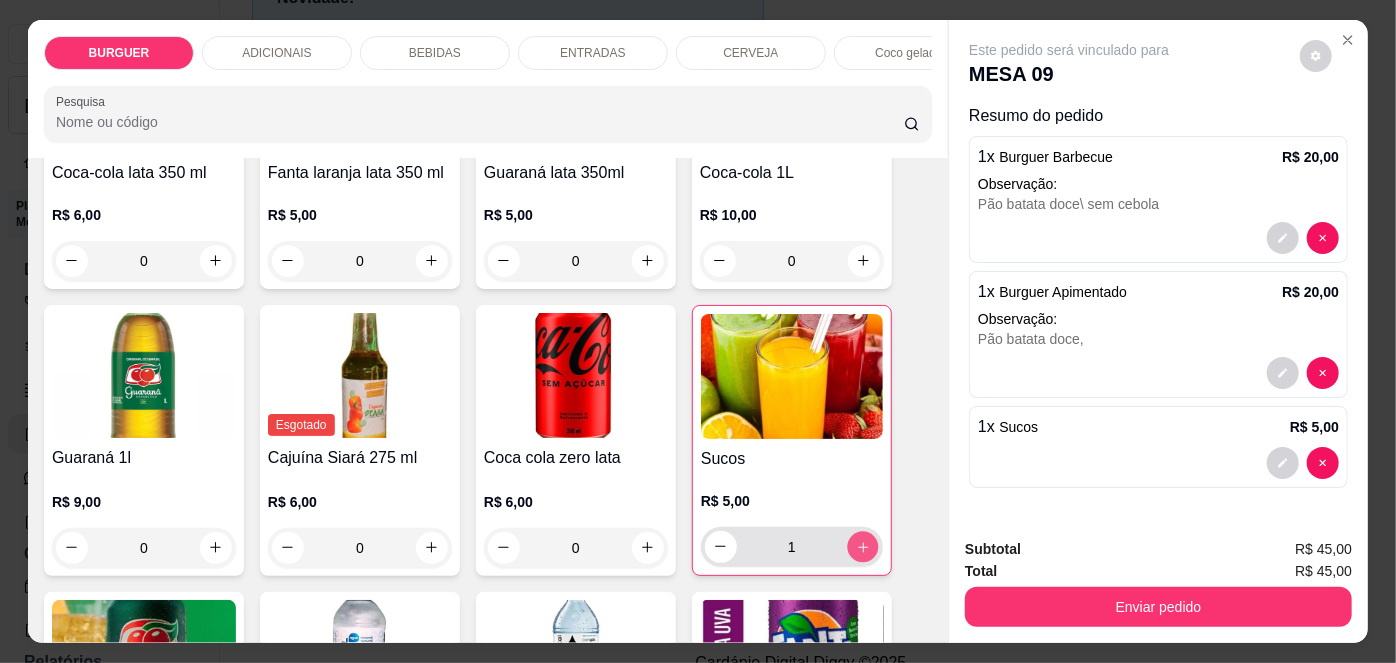 click at bounding box center (862, 546) 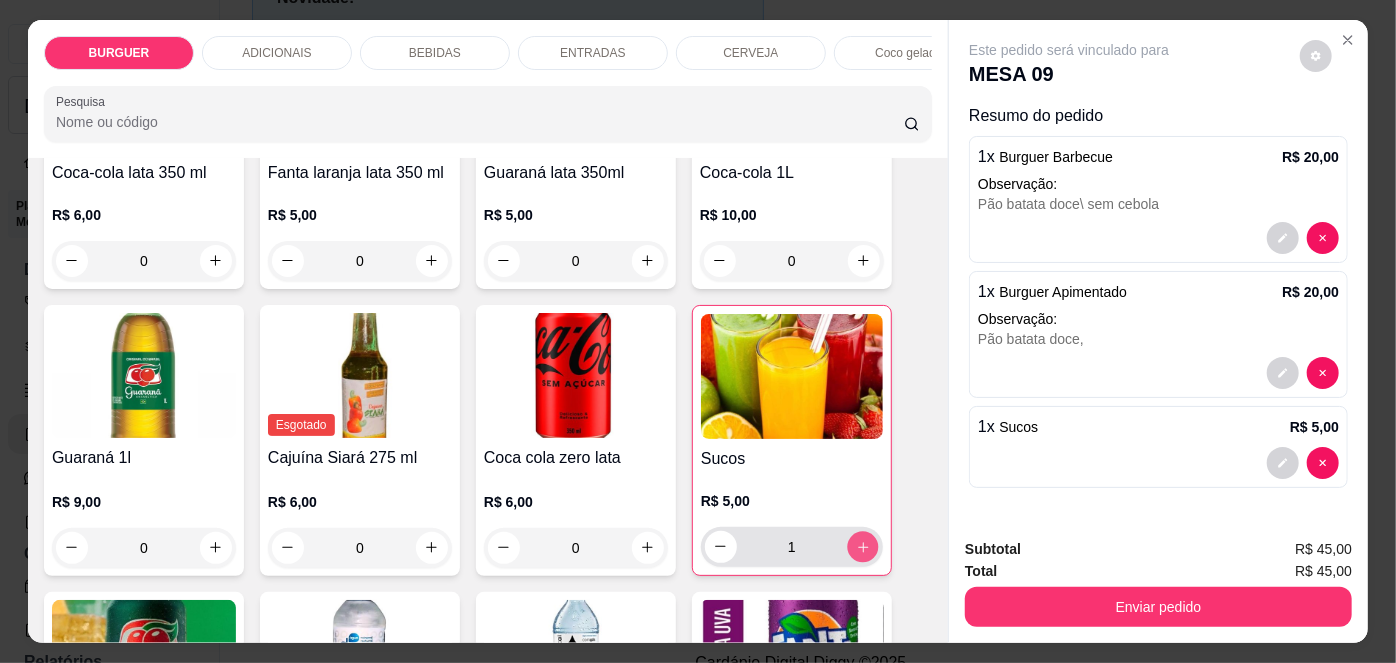 type on "2" 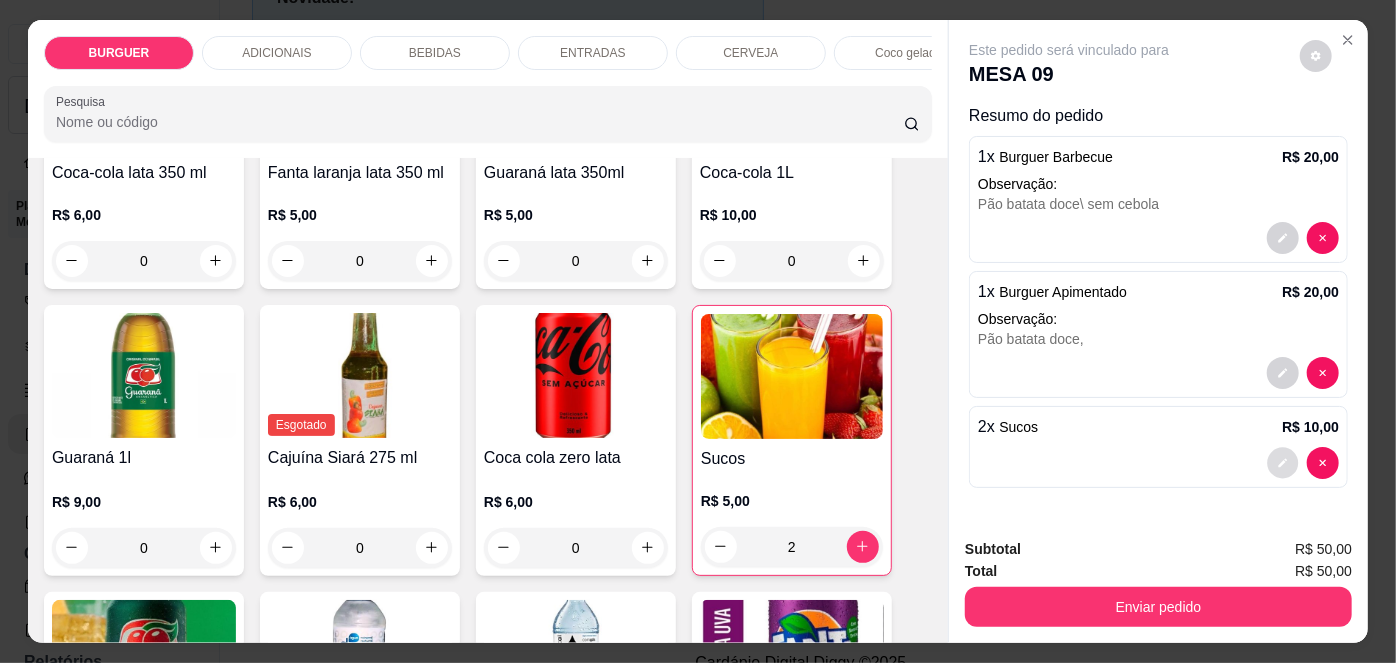 click at bounding box center (1283, 462) 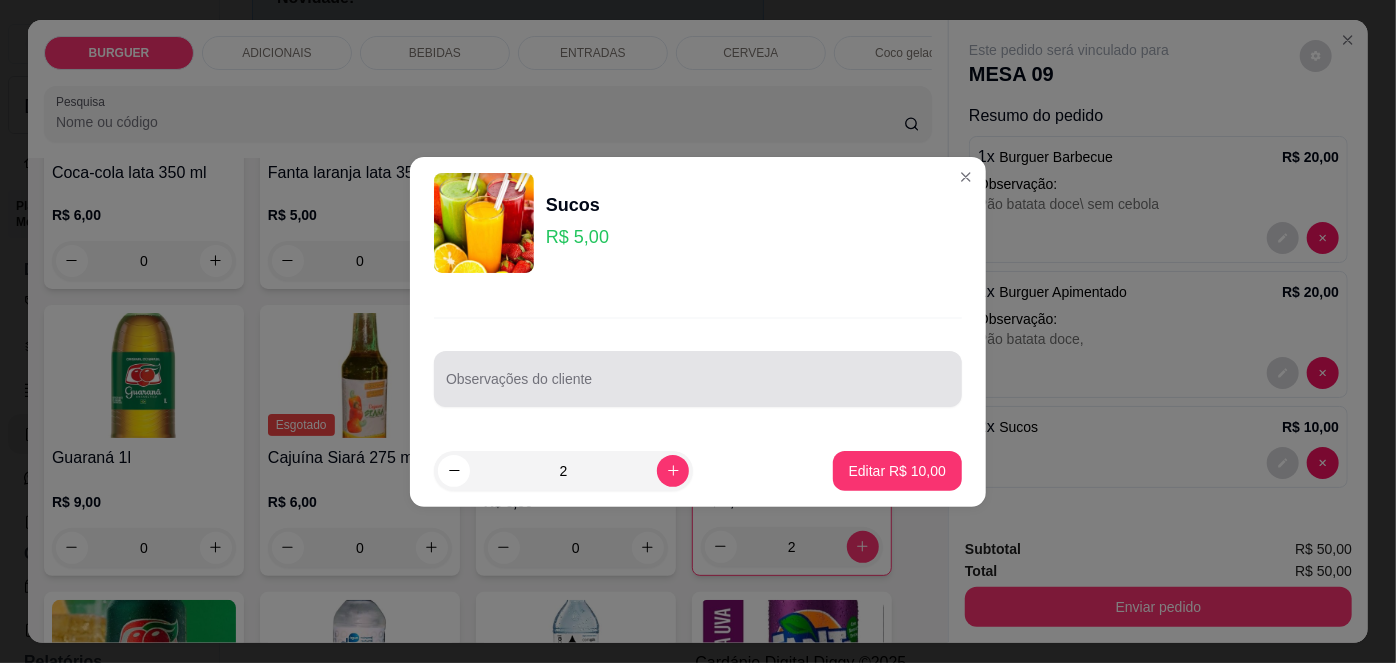 click on "Observações do cliente" at bounding box center [698, 387] 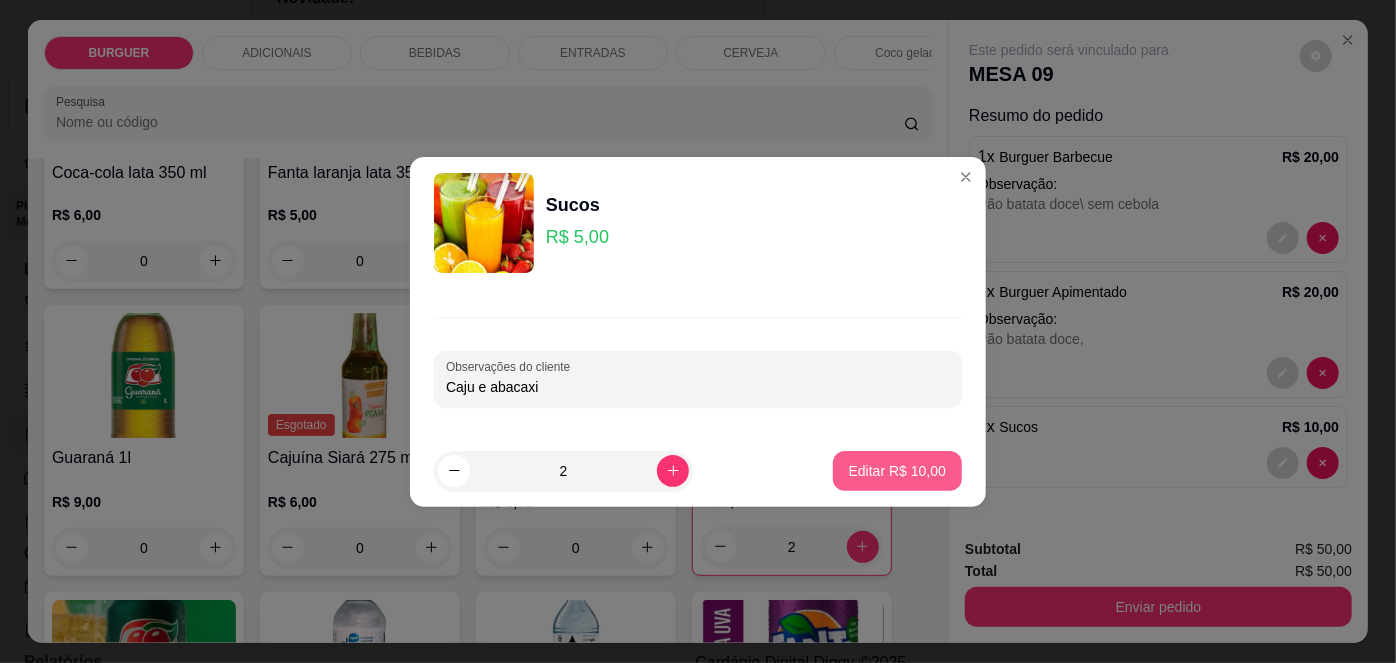 type on "Caju e abacaxi" 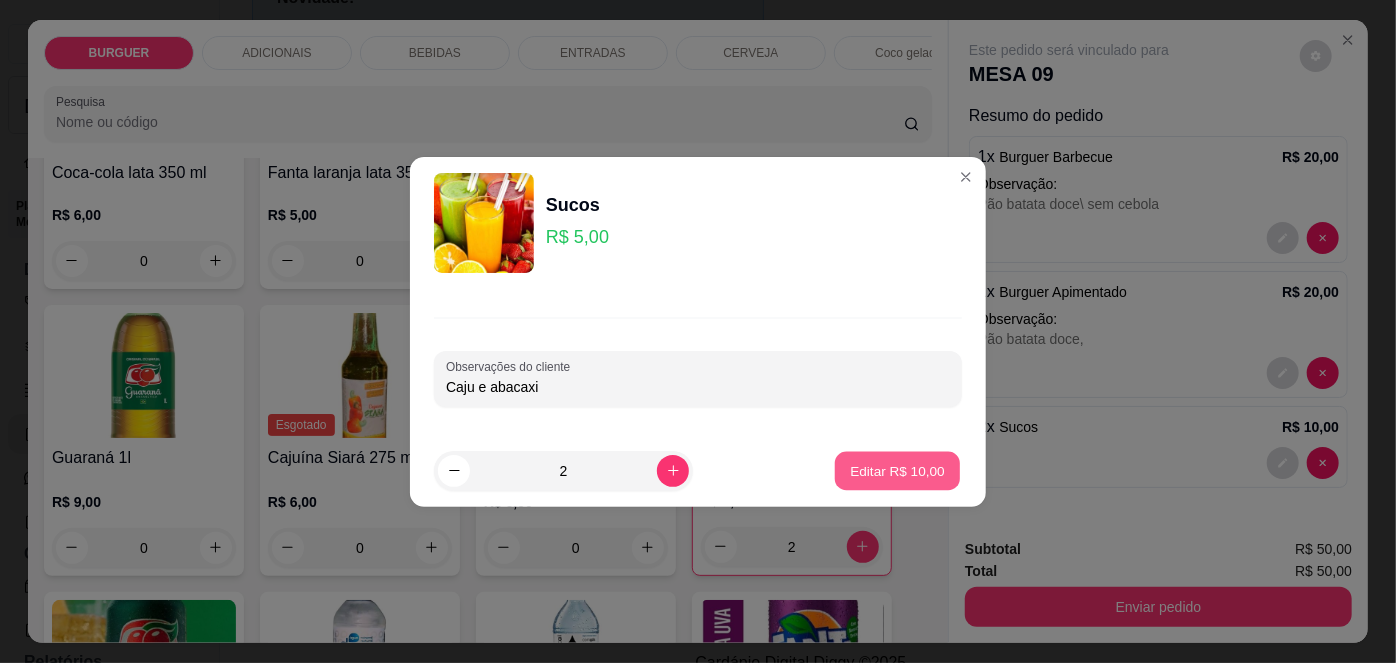 click on "Editar   R$ 10,00" at bounding box center [897, 470] 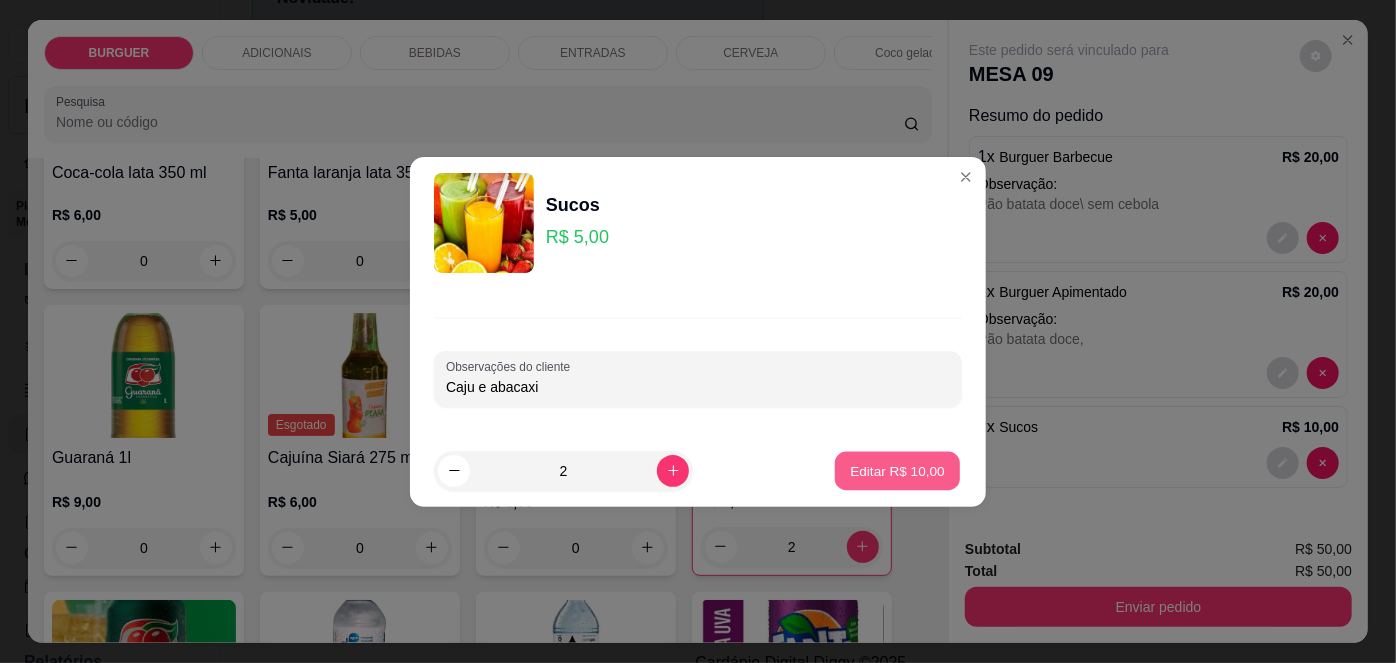 type on "0" 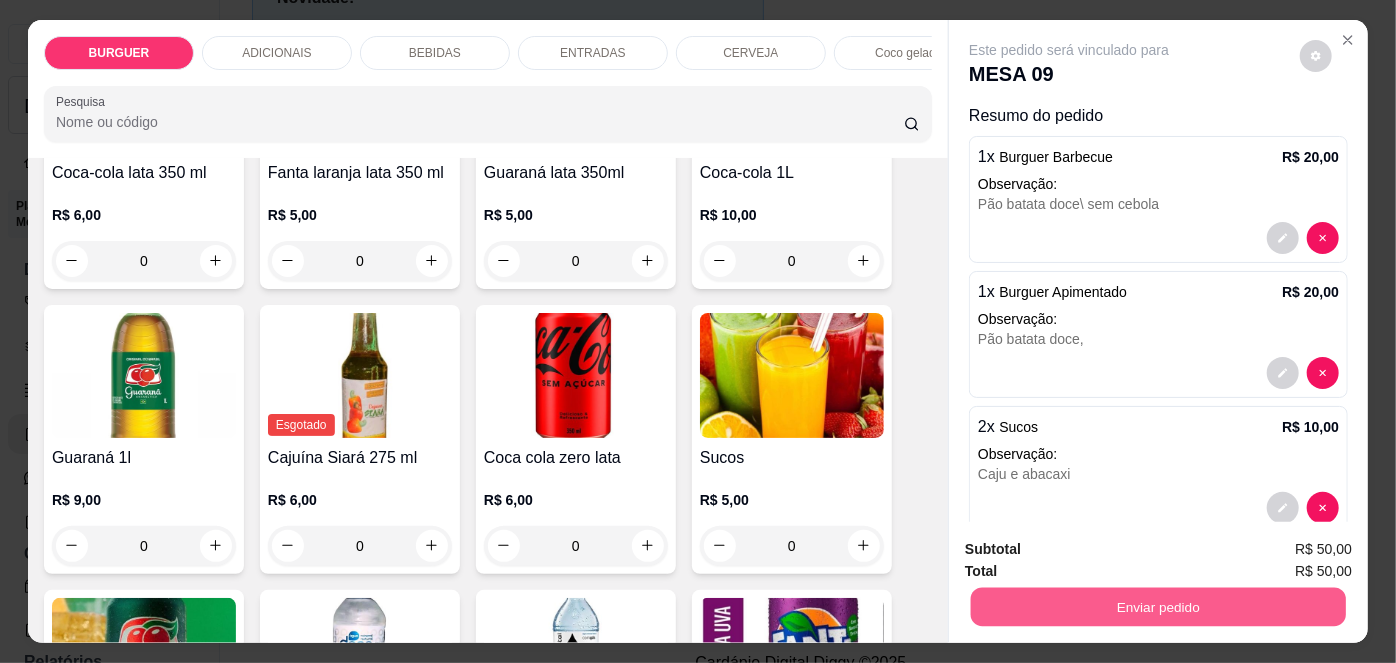 click on "Enviar pedido" at bounding box center [1158, 607] 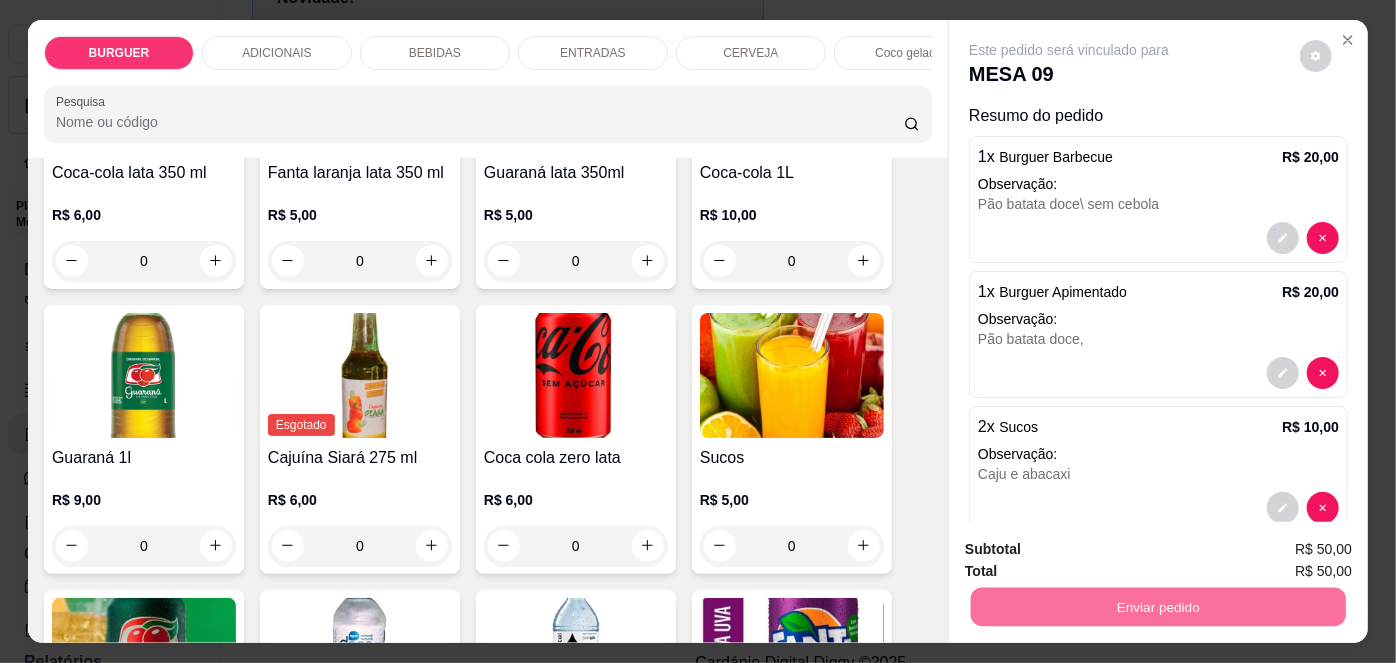 click on "Não registrar e enviar pedido" at bounding box center (1093, 551) 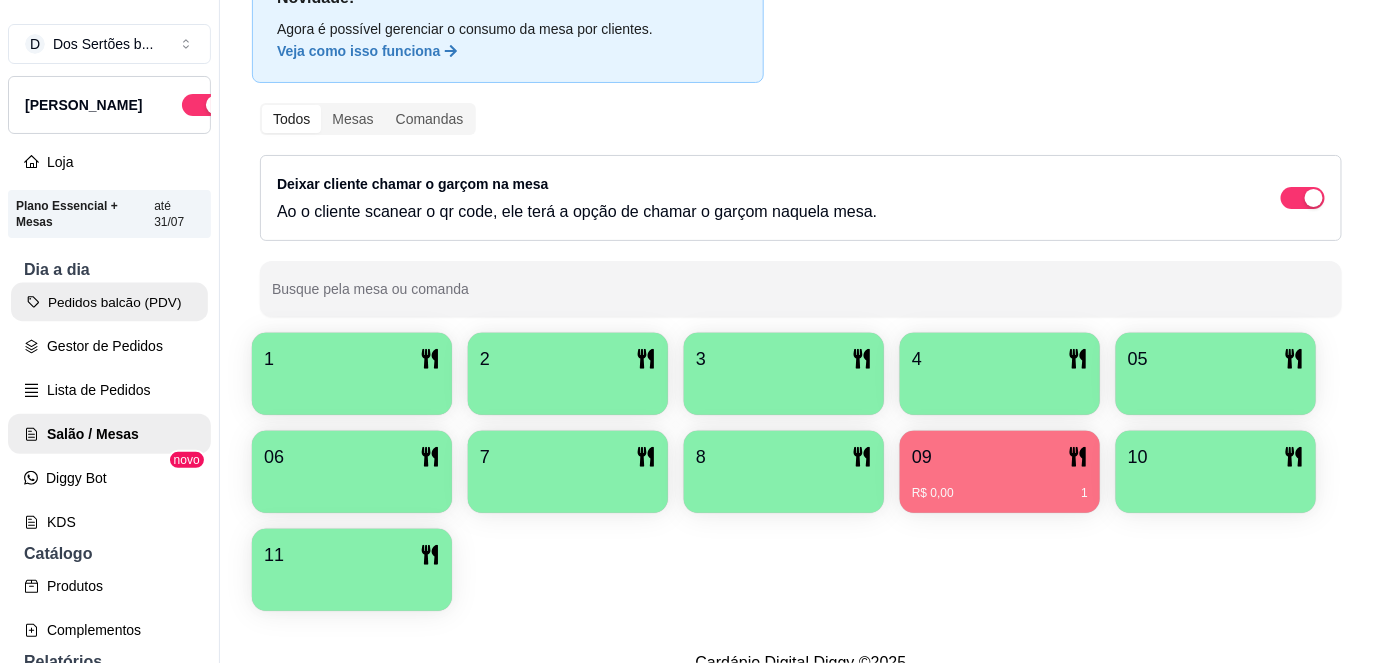 click on "Pedidos balcão (PDV)" at bounding box center (109, 302) 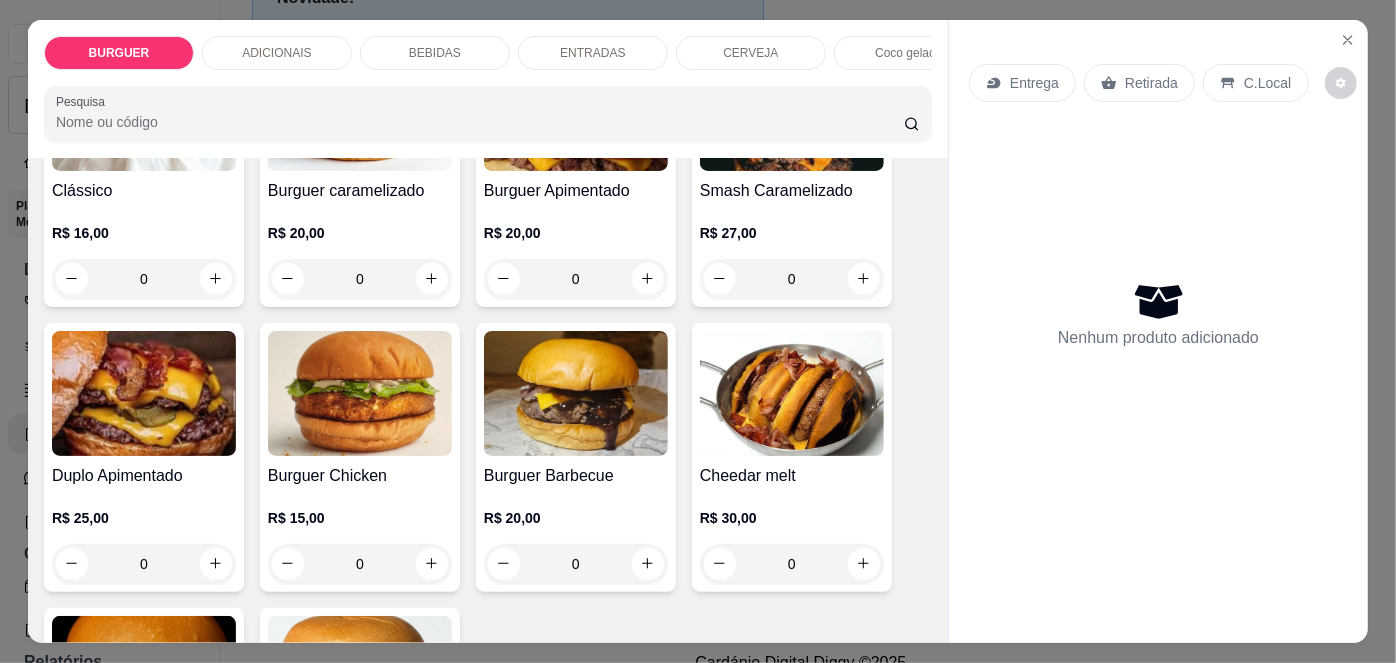 scroll, scrollTop: 255, scrollLeft: 0, axis: vertical 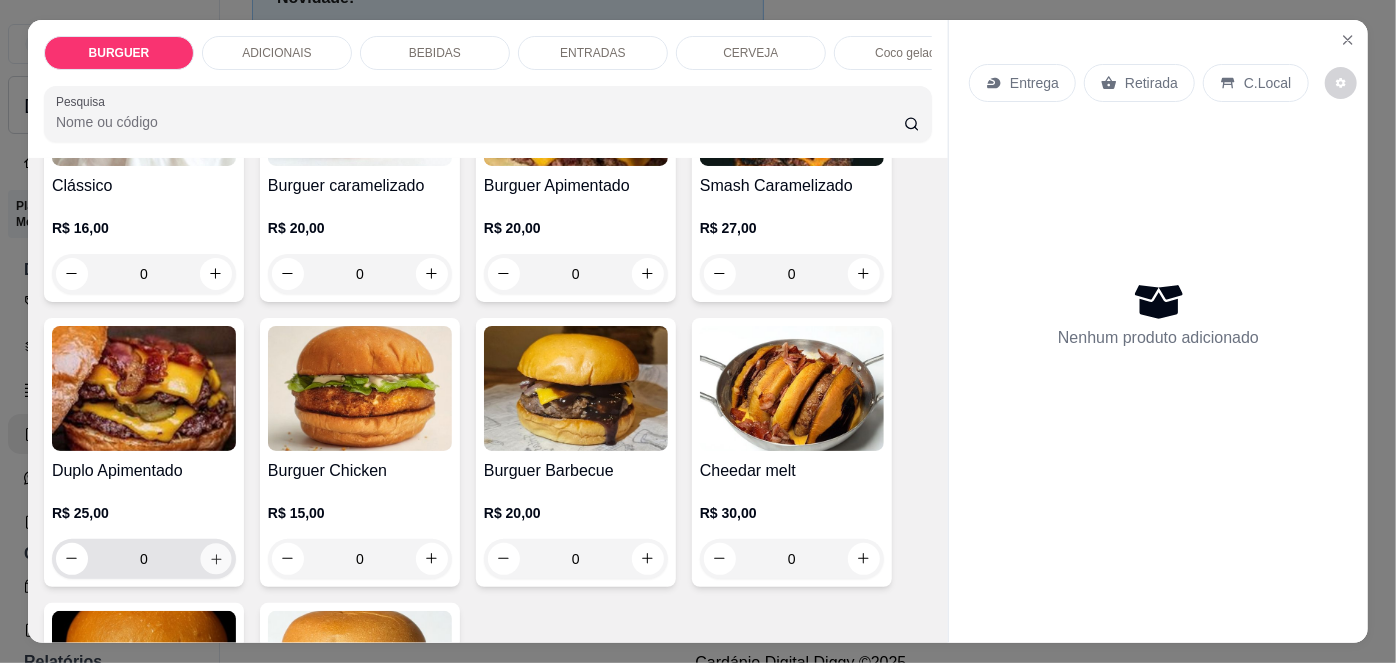 click 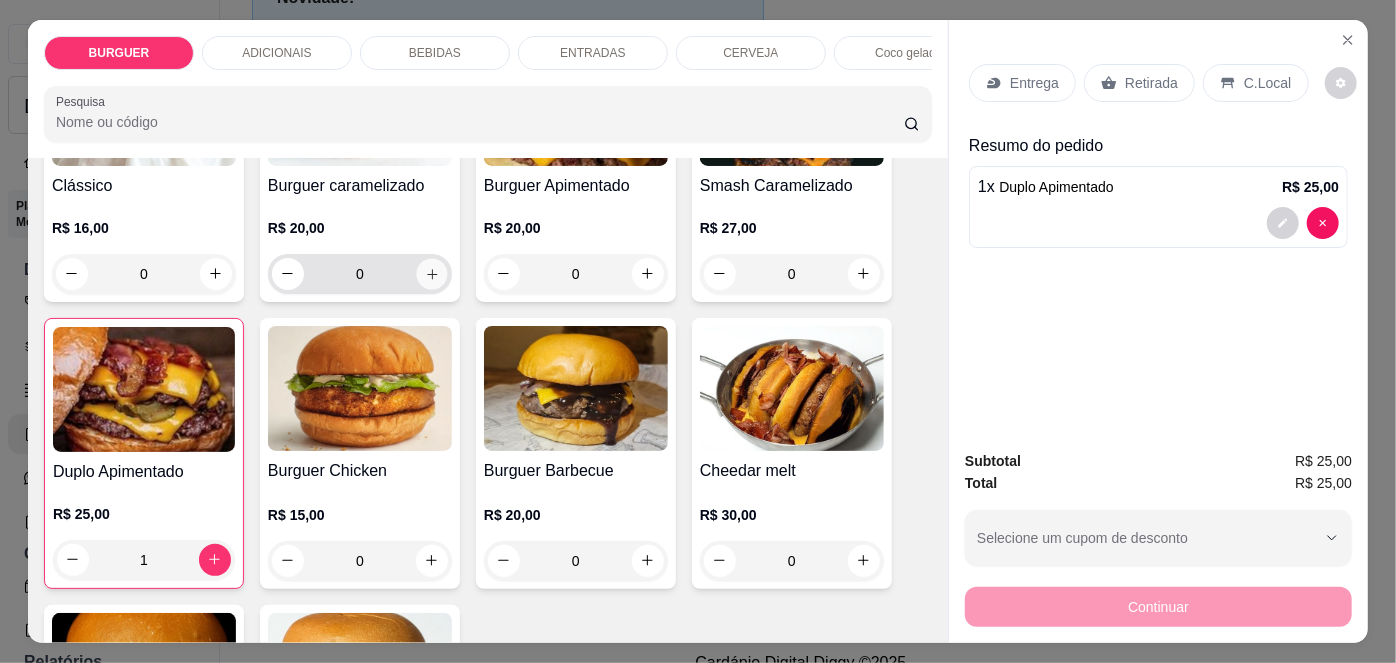 click 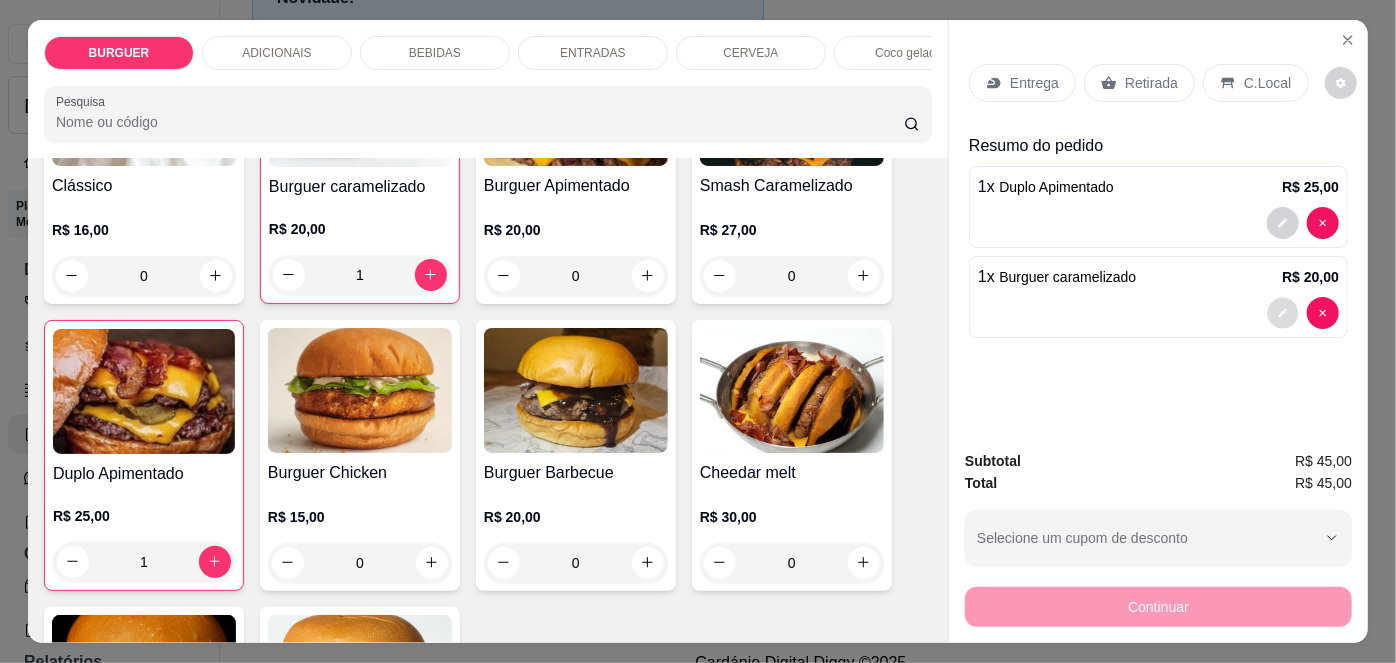 click at bounding box center (1283, 312) 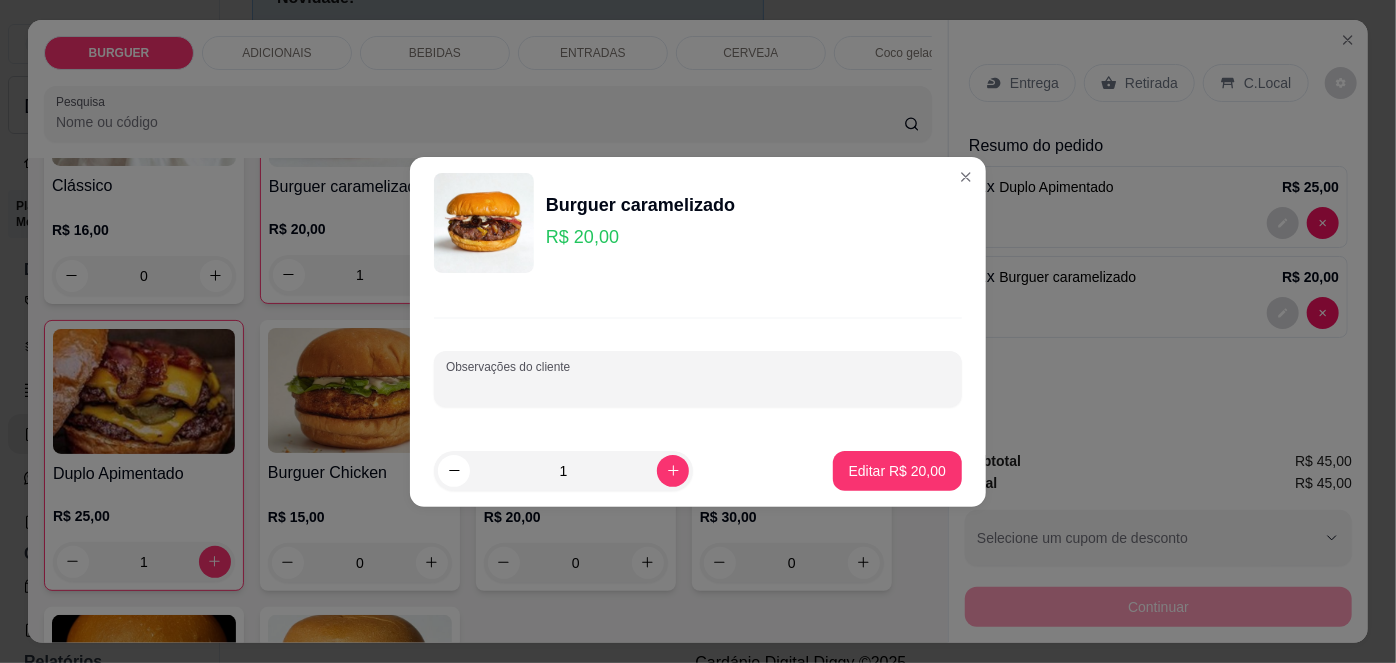 click on "Observações do cliente" at bounding box center (698, 387) 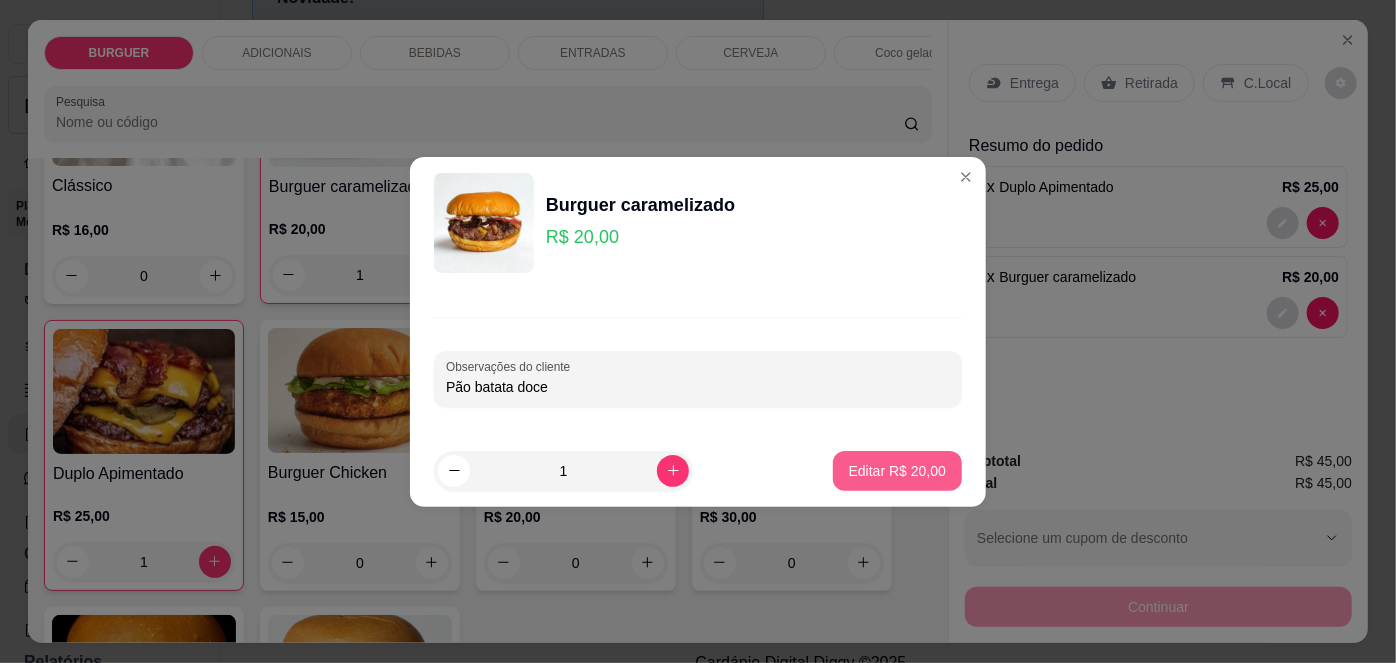 type on "Pão batata doce" 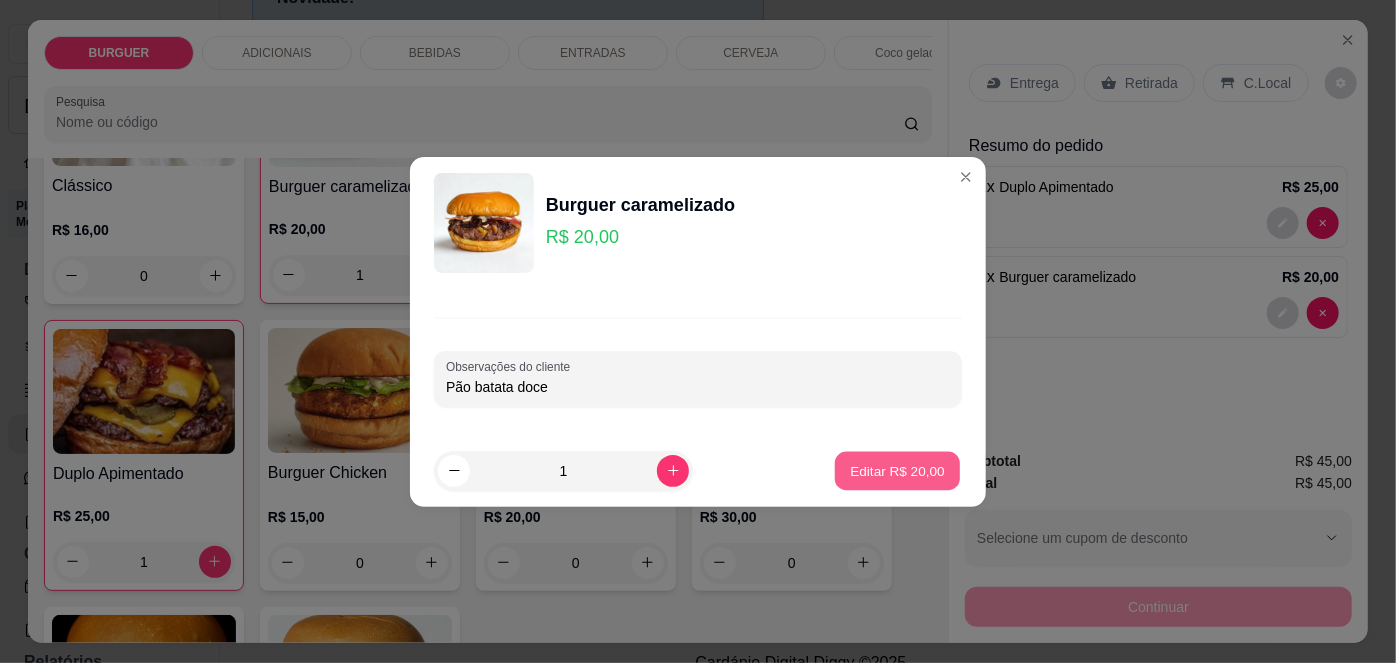 click on "Editar   R$ 20,00" at bounding box center (897, 470) 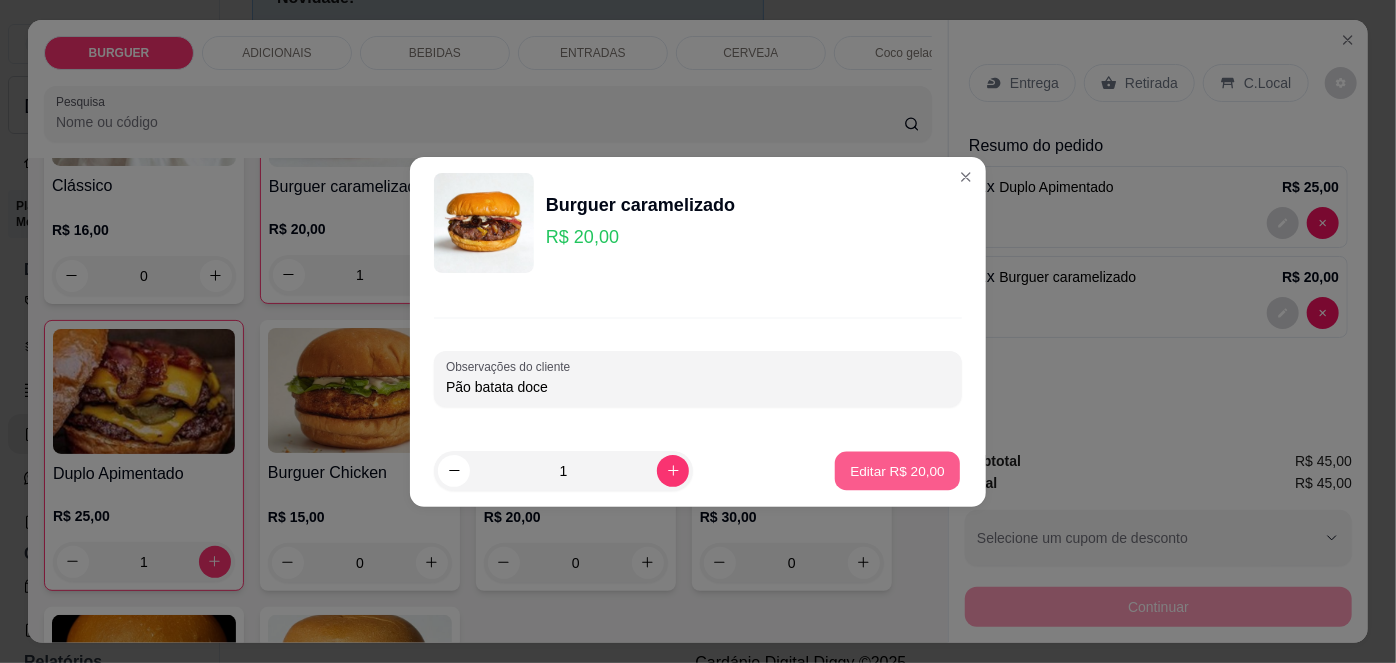 type on "0" 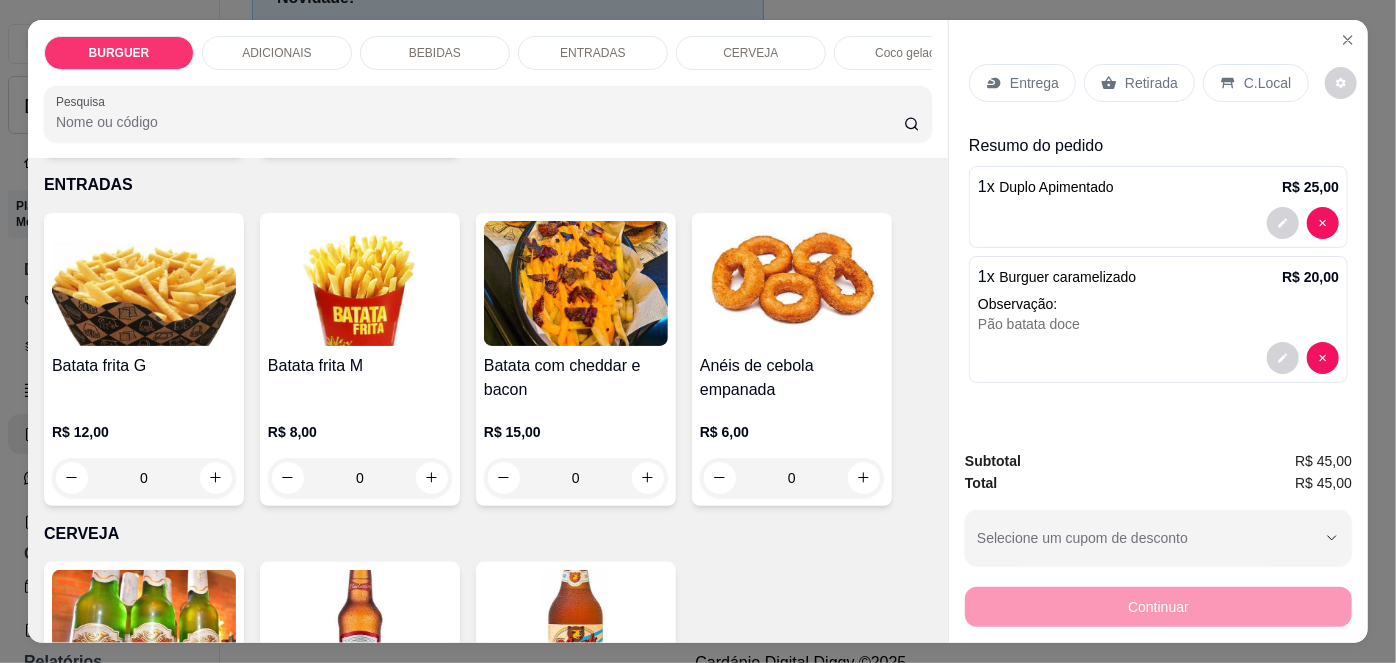 scroll, scrollTop: 2763, scrollLeft: 0, axis: vertical 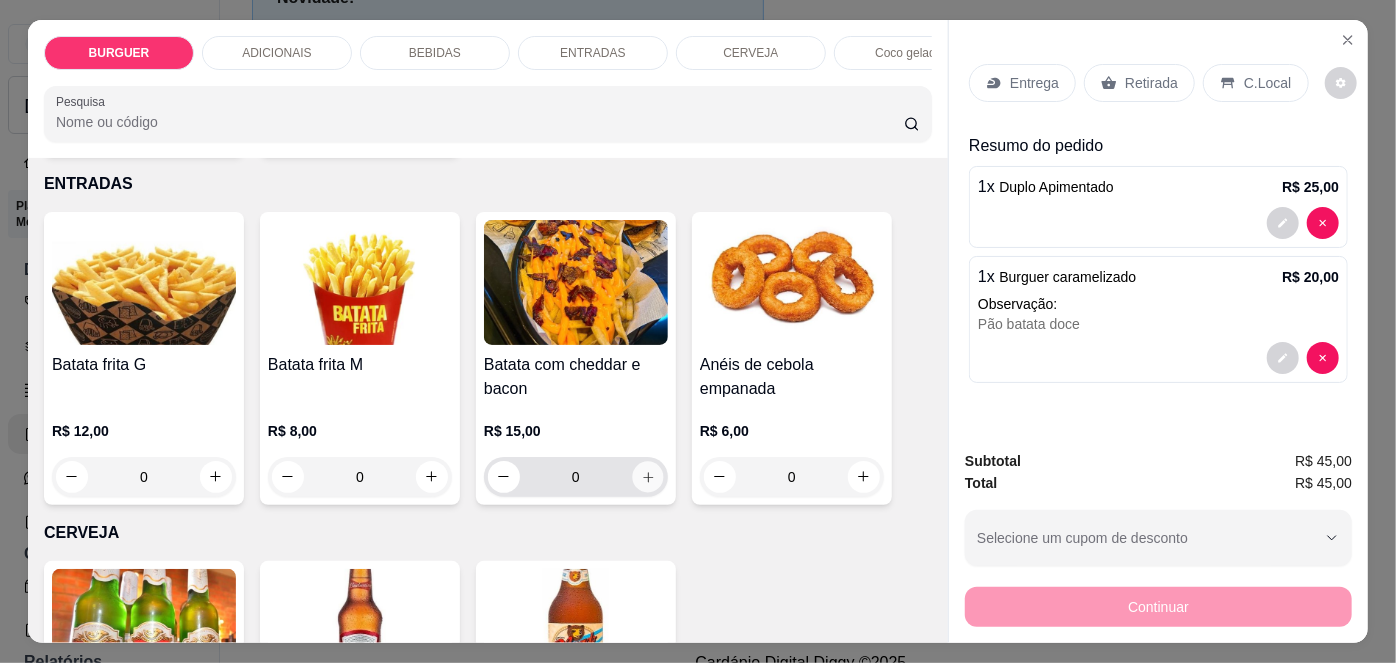 click 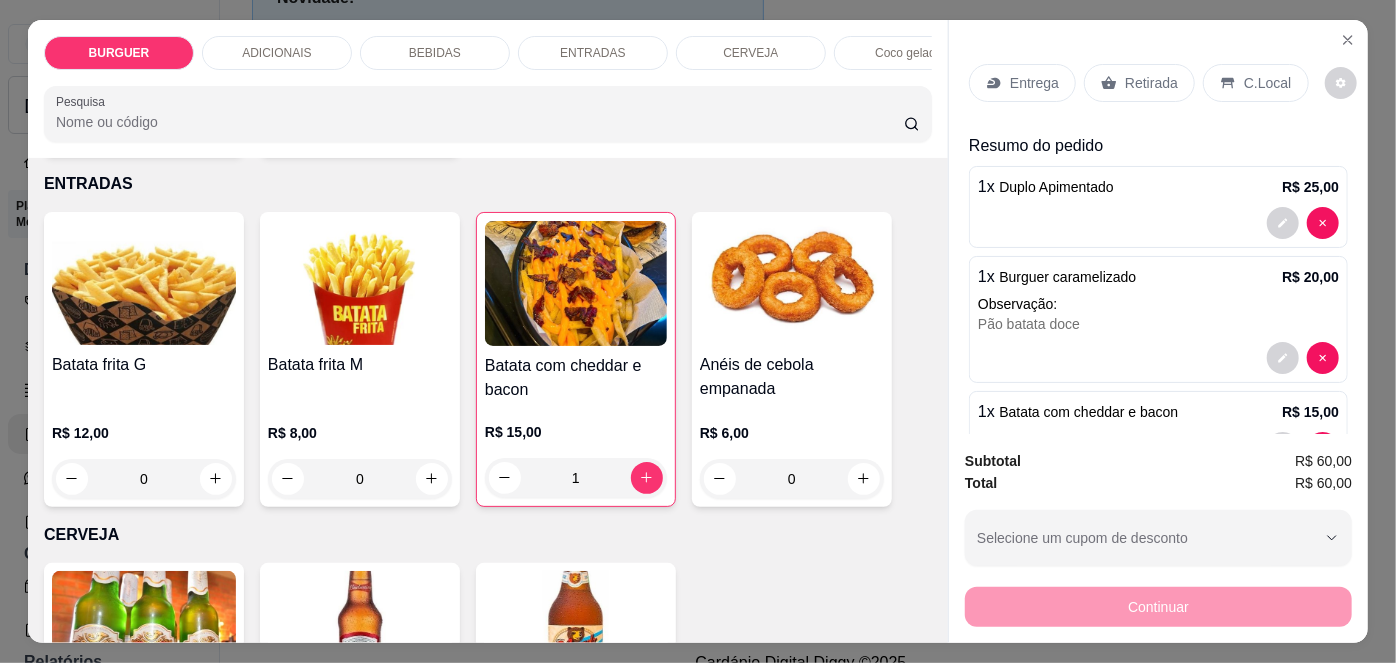 click on "Entrega" at bounding box center (1034, 83) 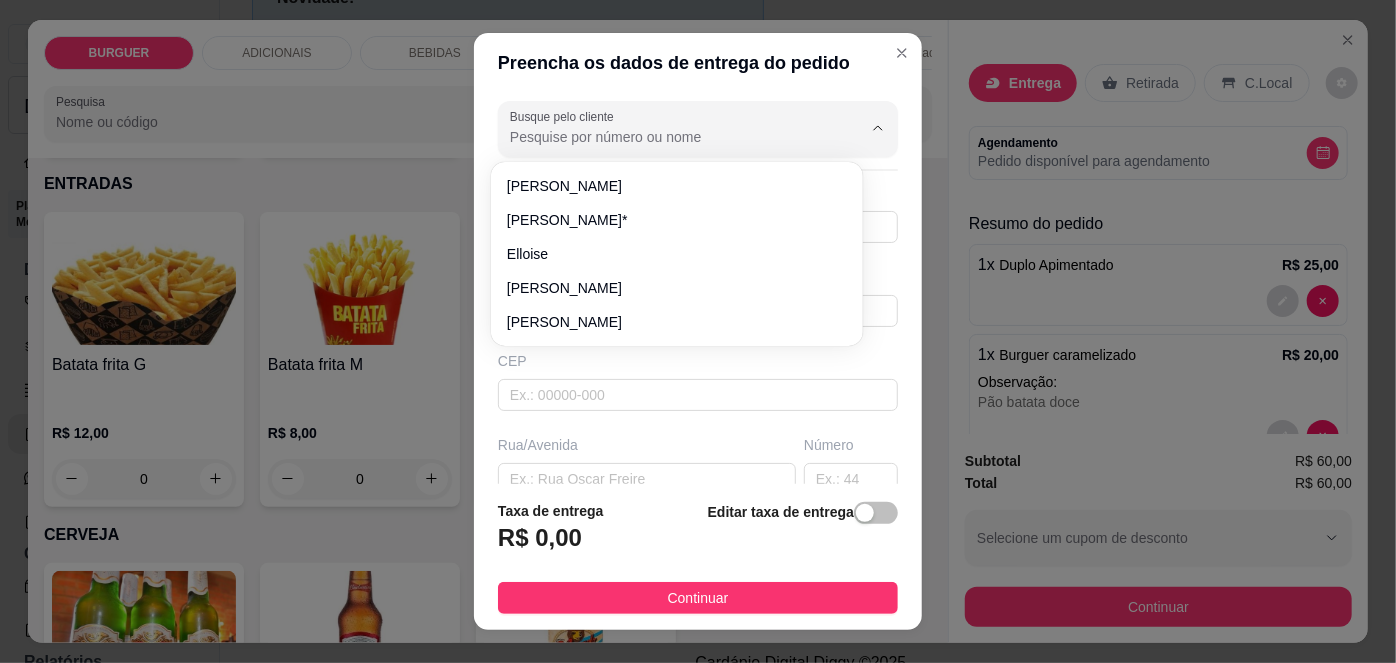 click on "Busque pelo cliente" at bounding box center (670, 137) 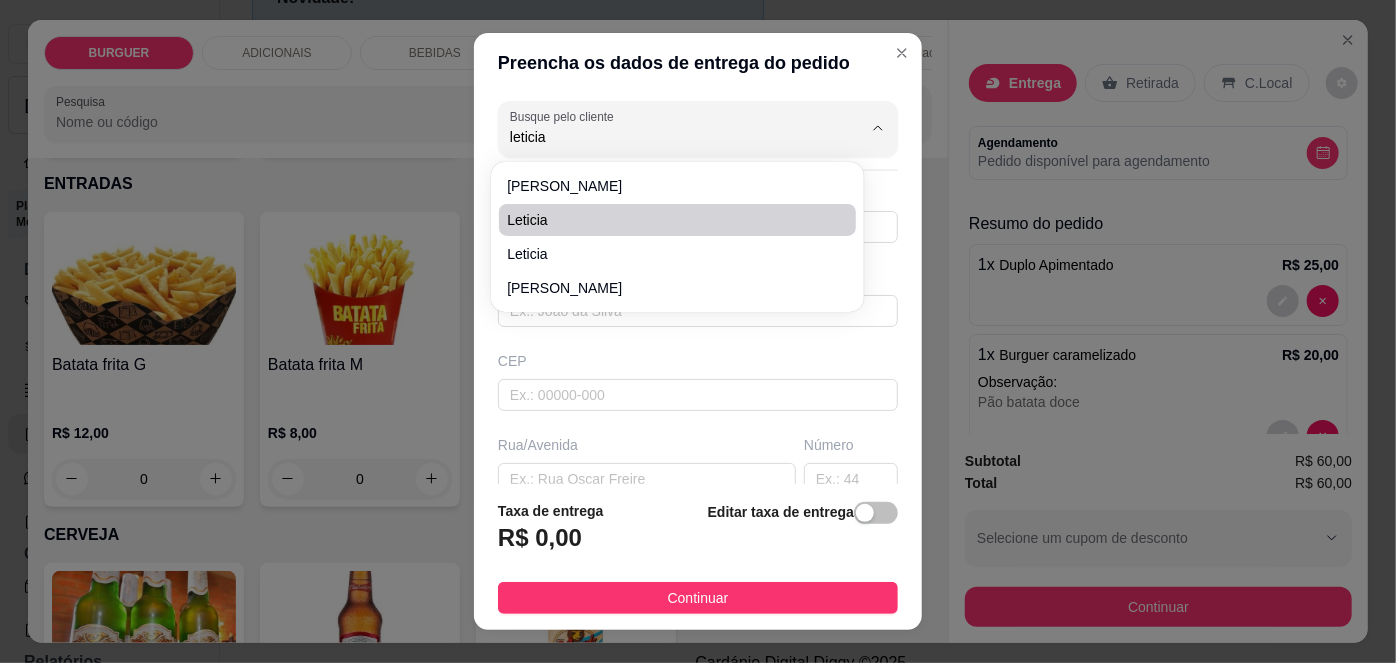 click on "Leticia" at bounding box center [667, 220] 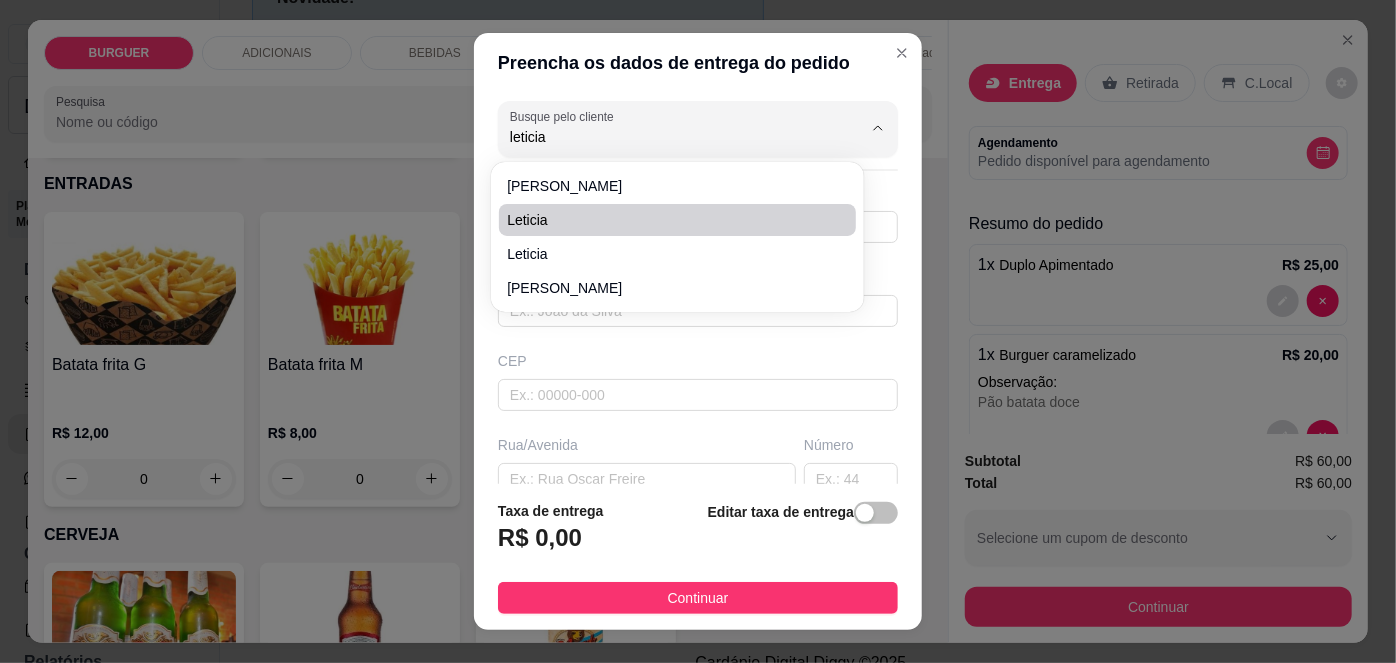 type on "Leticia" 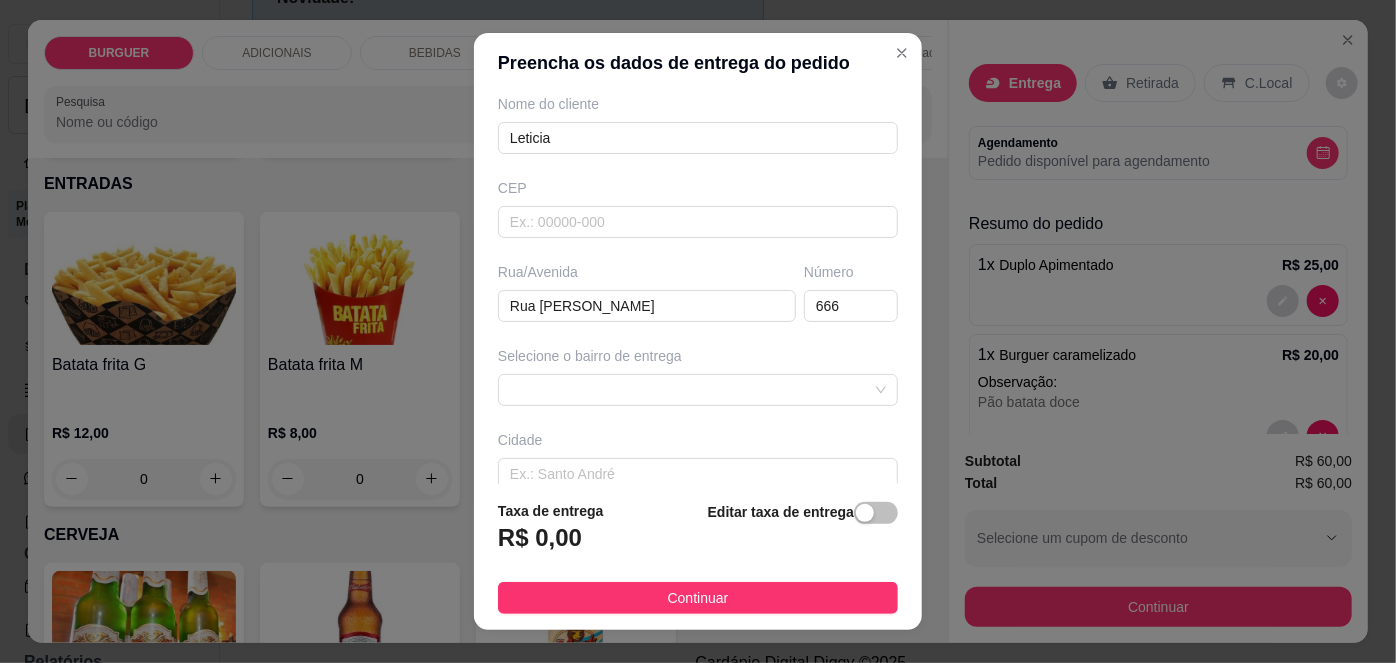 scroll, scrollTop: 184, scrollLeft: 0, axis: vertical 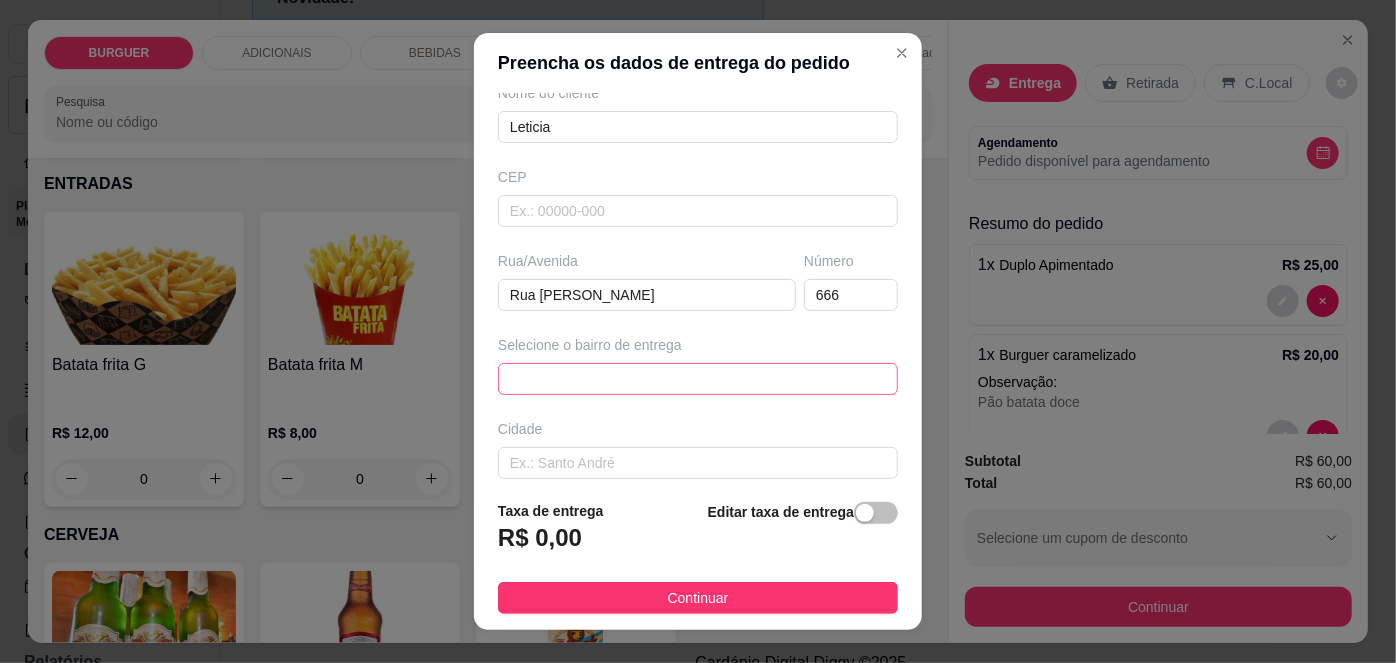 click at bounding box center (698, 379) 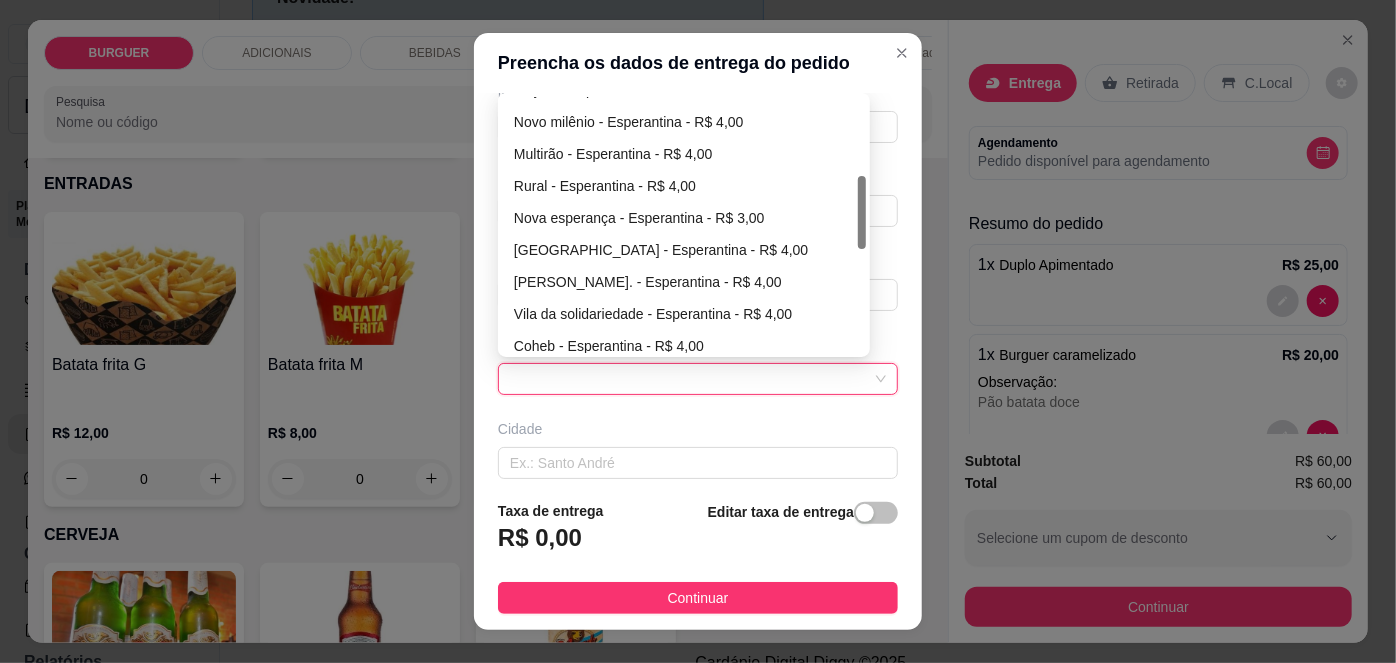 scroll, scrollTop: 280, scrollLeft: 0, axis: vertical 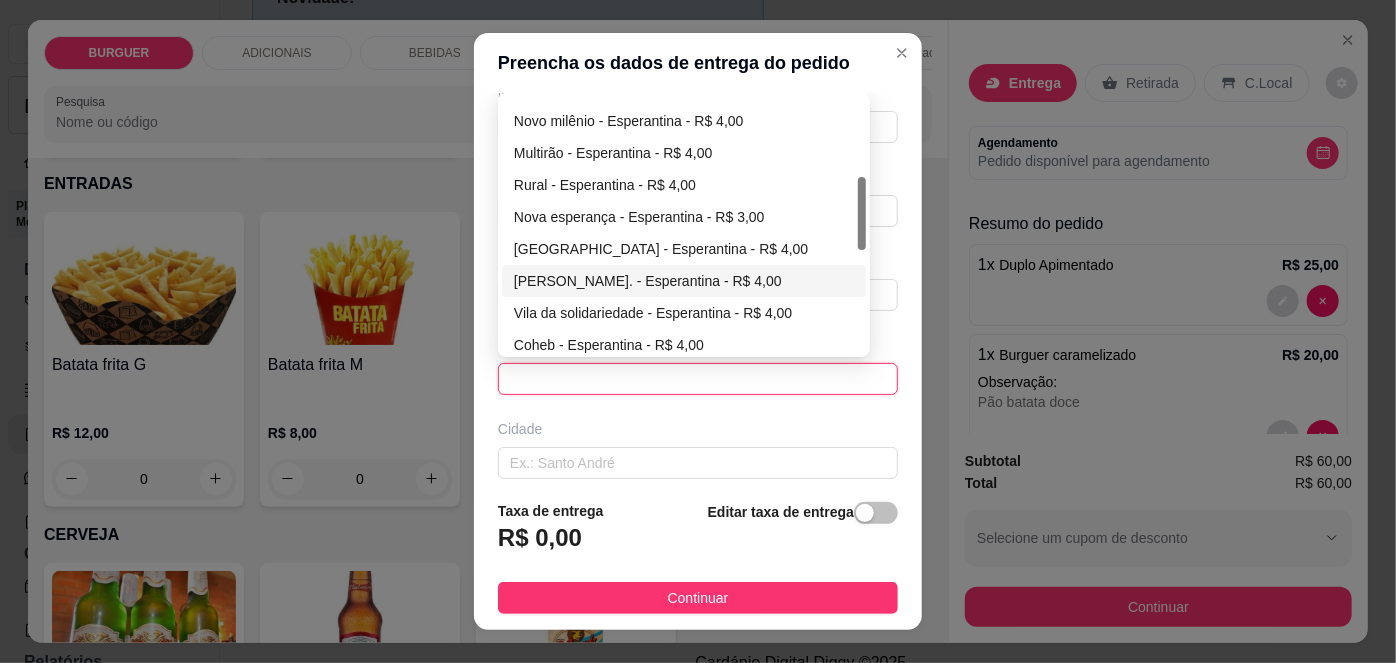 click on "Batista de Amorim. - Esperantina  -  R$ 4,00" at bounding box center [684, 281] 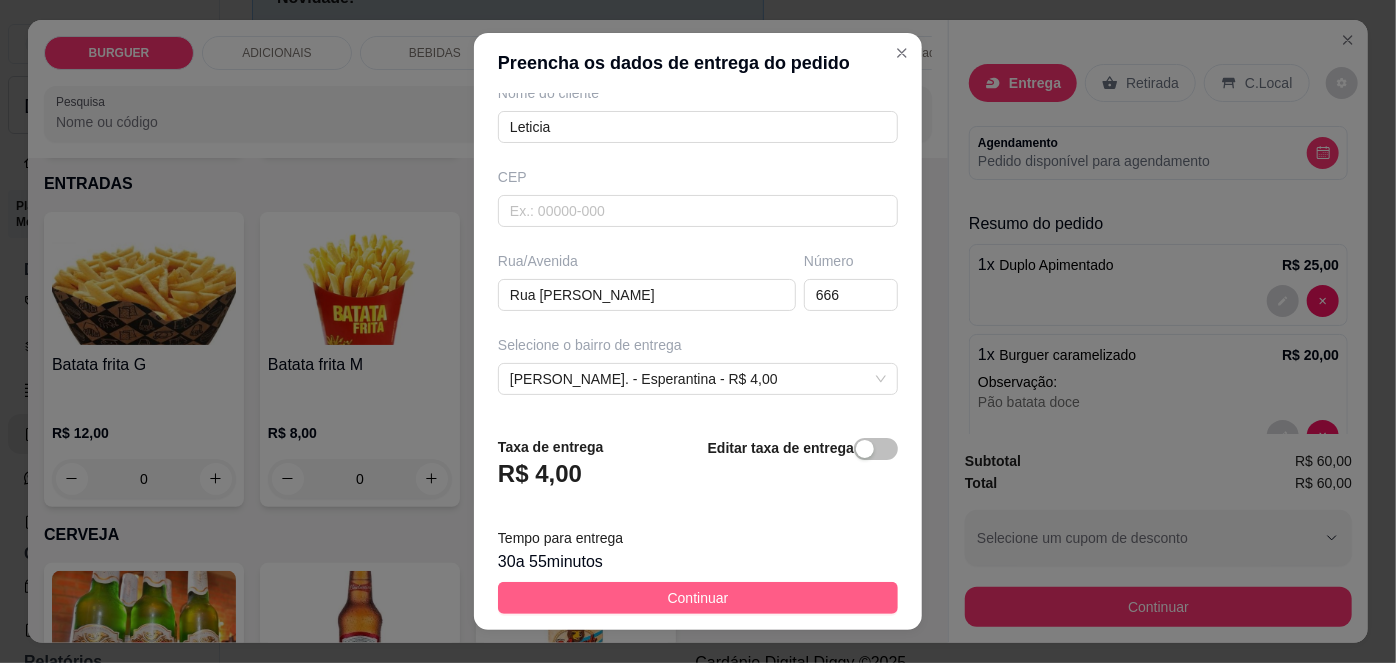 click on "Continuar" at bounding box center (698, 598) 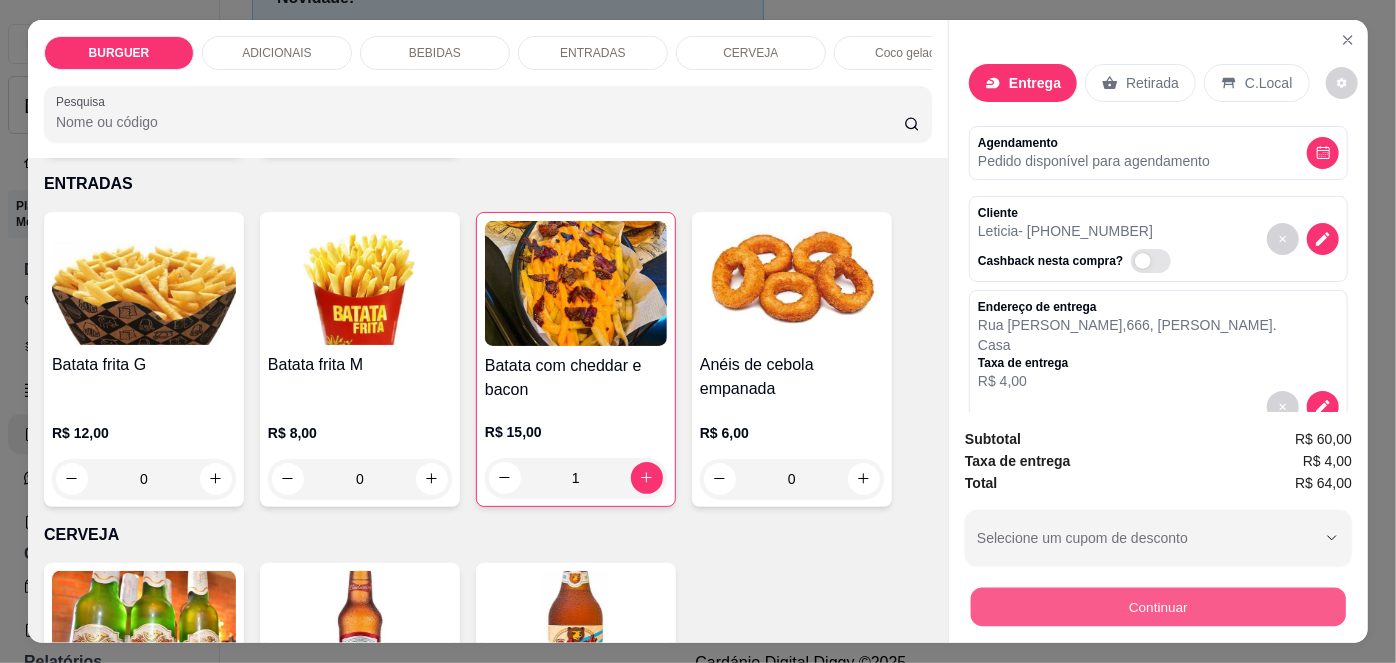 click on "Continuar" at bounding box center [1158, 607] 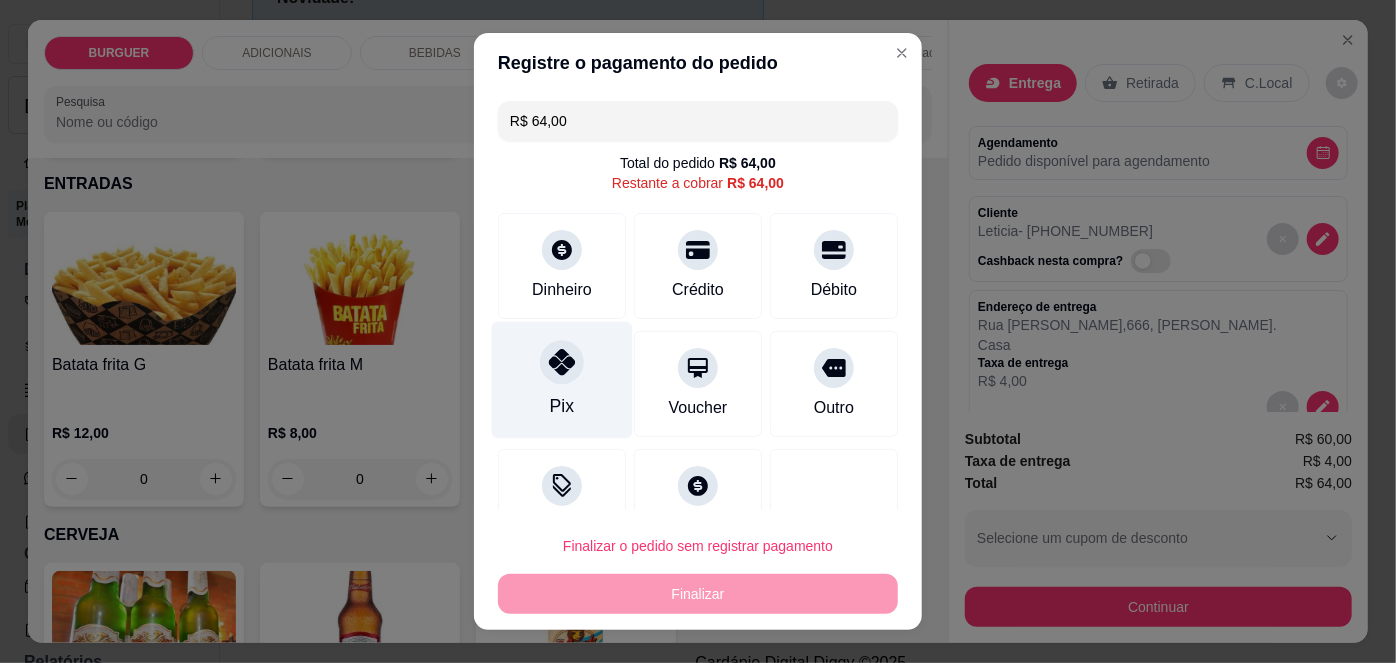 click on "Pix" at bounding box center [562, 380] 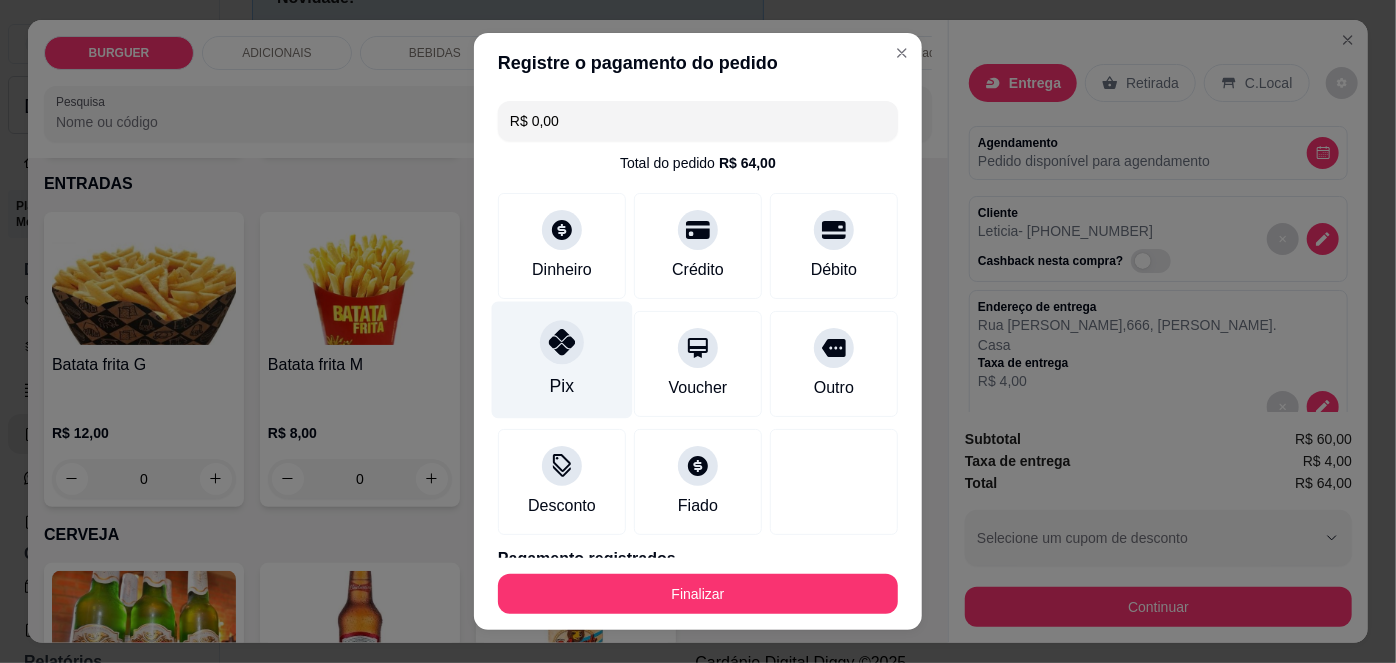 scroll, scrollTop: 88, scrollLeft: 0, axis: vertical 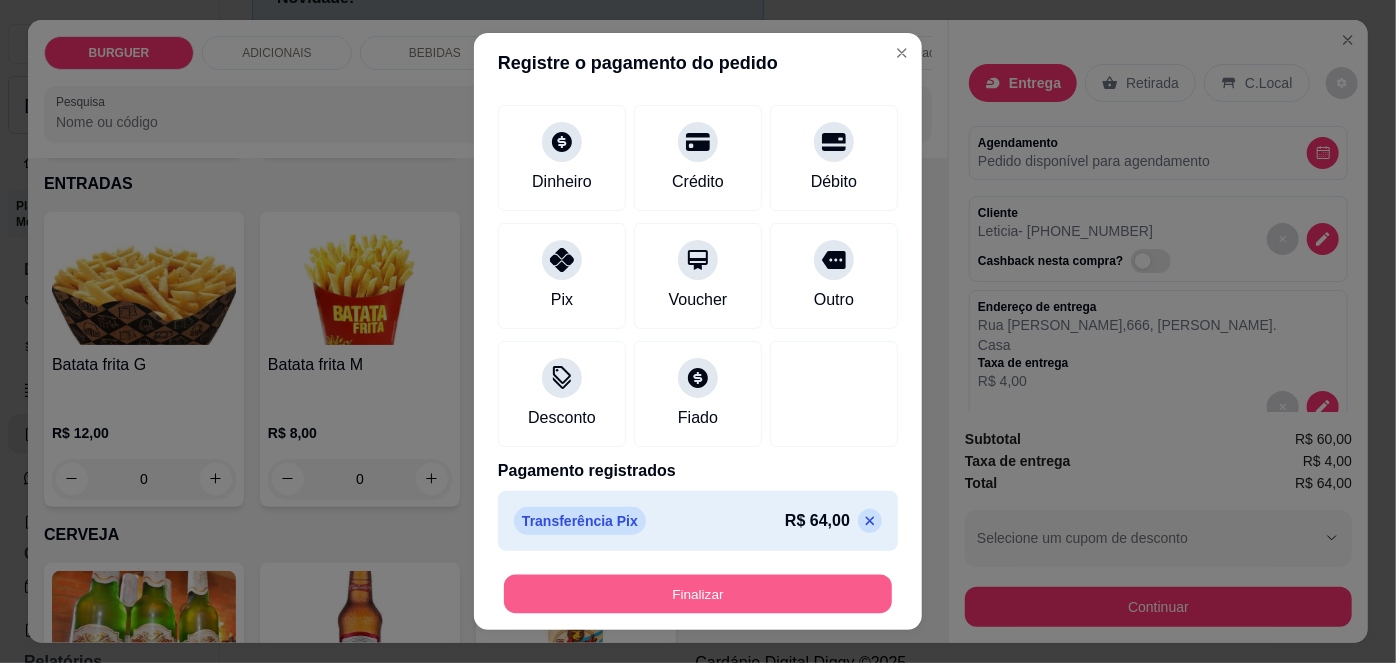 click on "Finalizar" at bounding box center [698, 593] 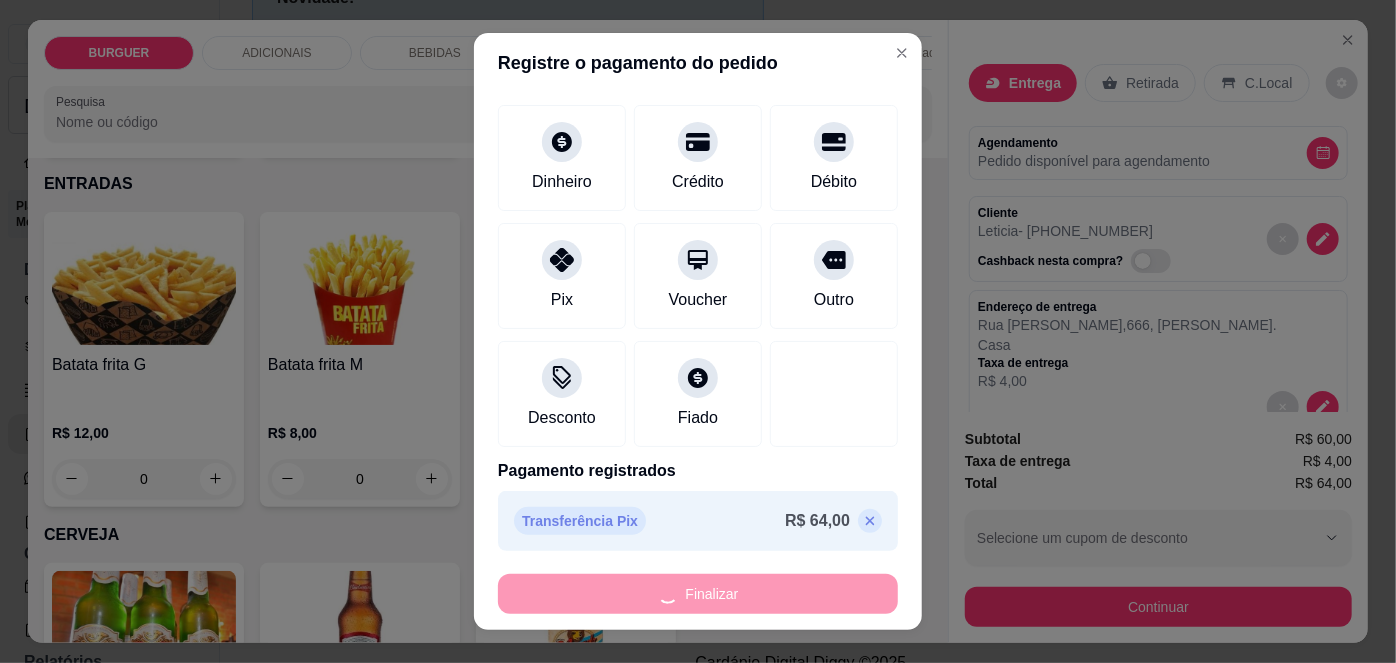 type on "0" 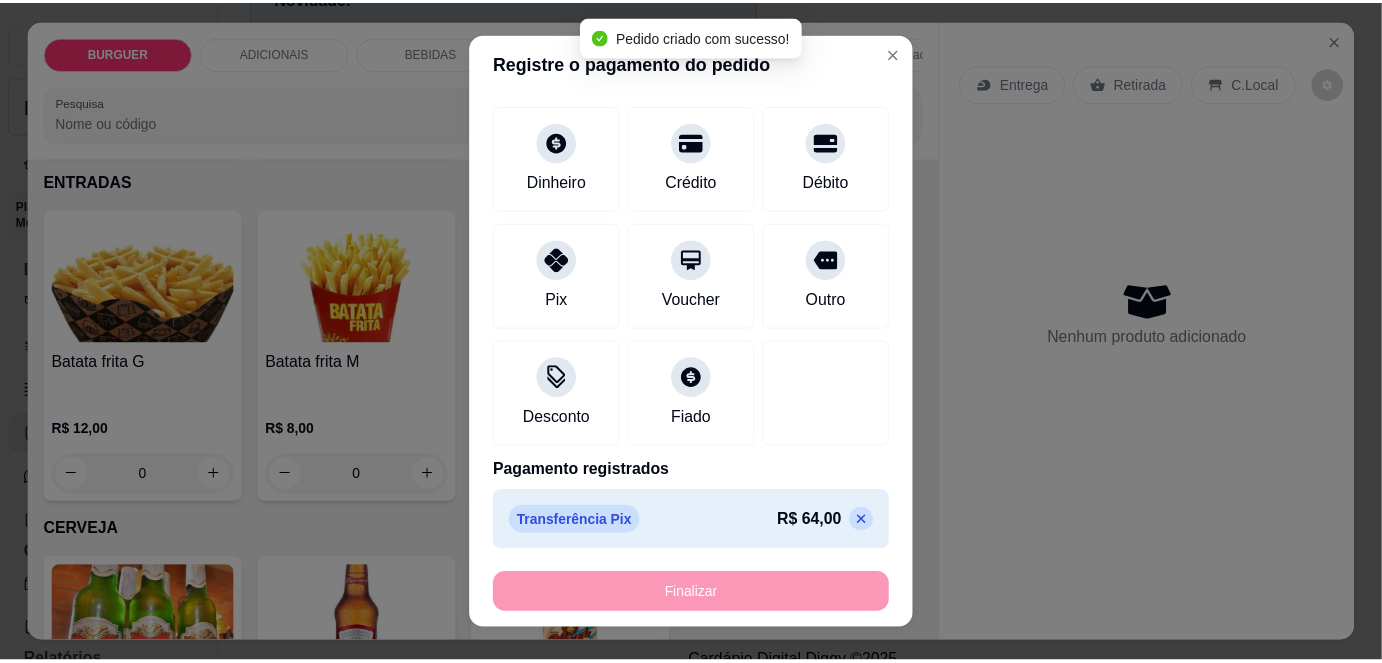 scroll, scrollTop: 2762, scrollLeft: 0, axis: vertical 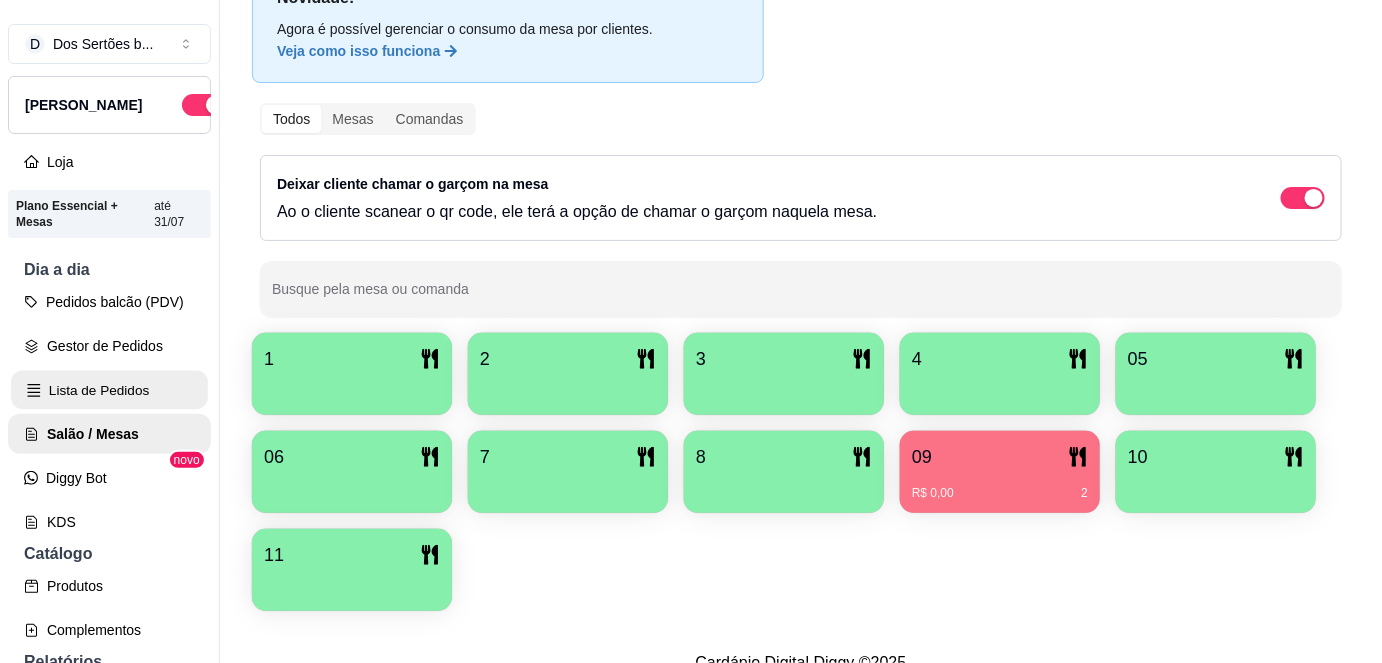 click on "Lista de Pedidos" at bounding box center [109, 390] 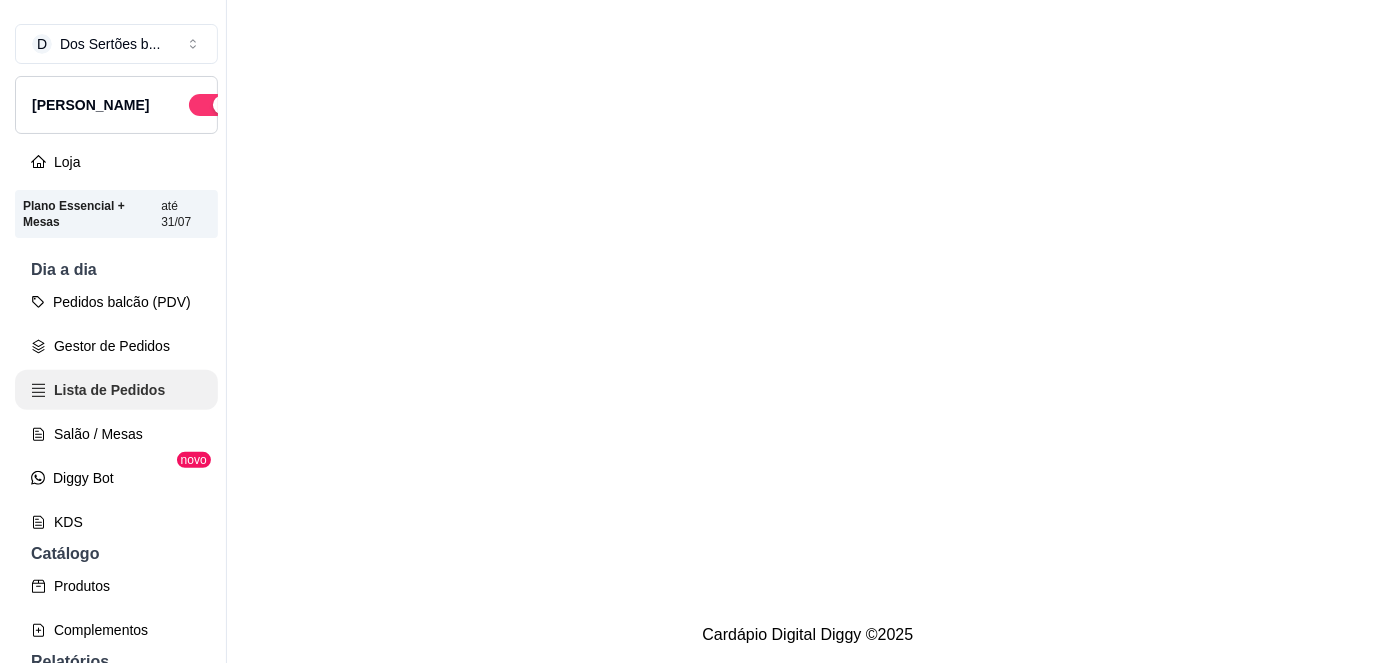 scroll, scrollTop: 0, scrollLeft: 0, axis: both 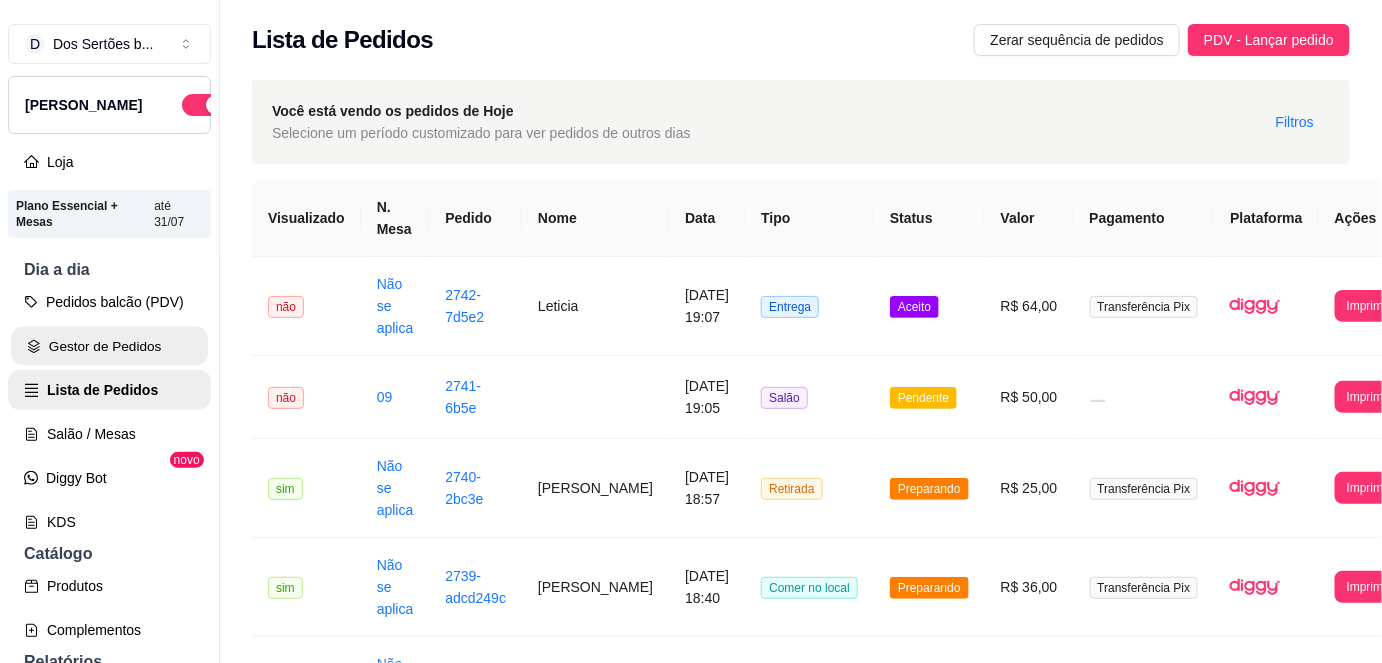 click on "Gestor de Pedidos" at bounding box center (109, 346) 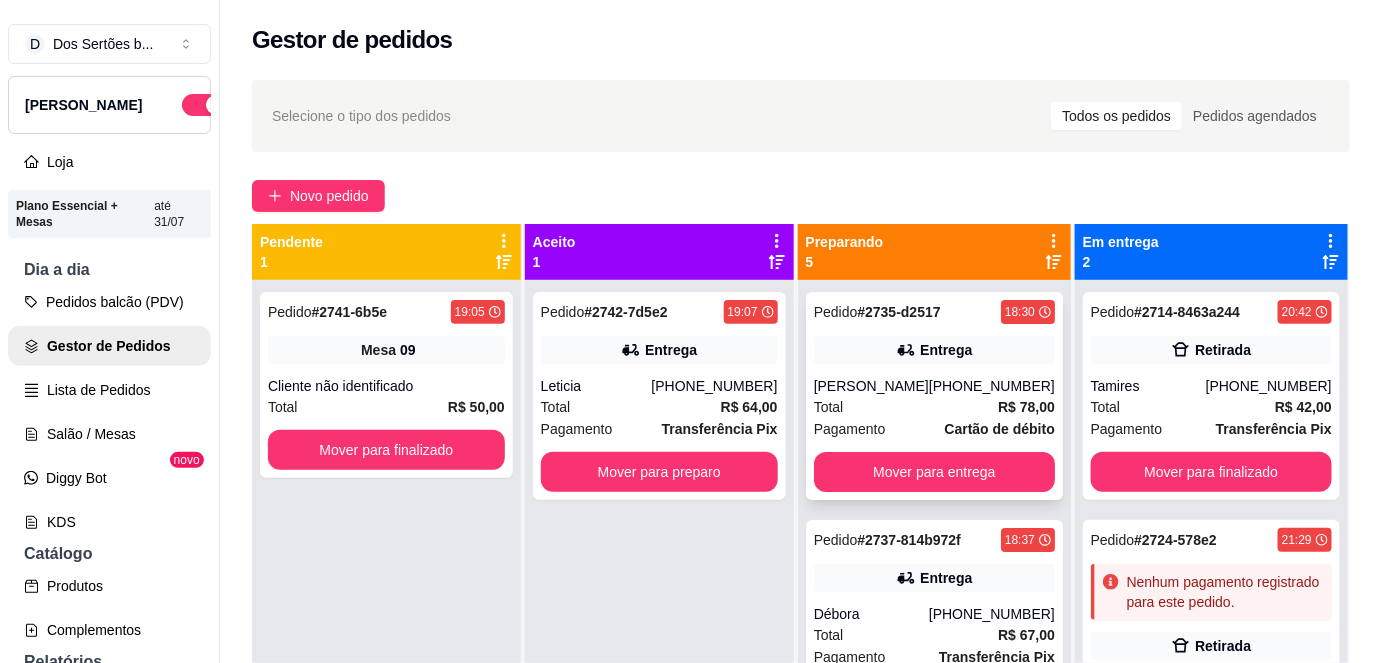 click on "Total R$ 78,00" at bounding box center [934, 407] 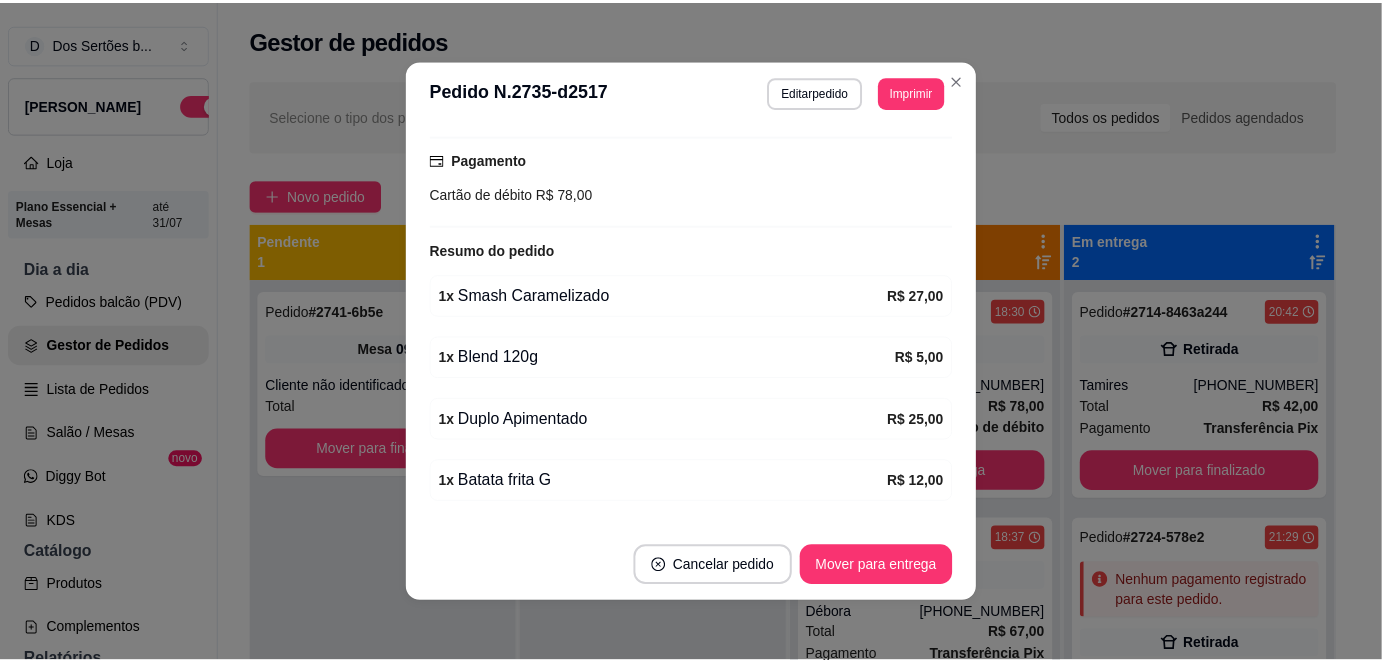 scroll, scrollTop: 568, scrollLeft: 0, axis: vertical 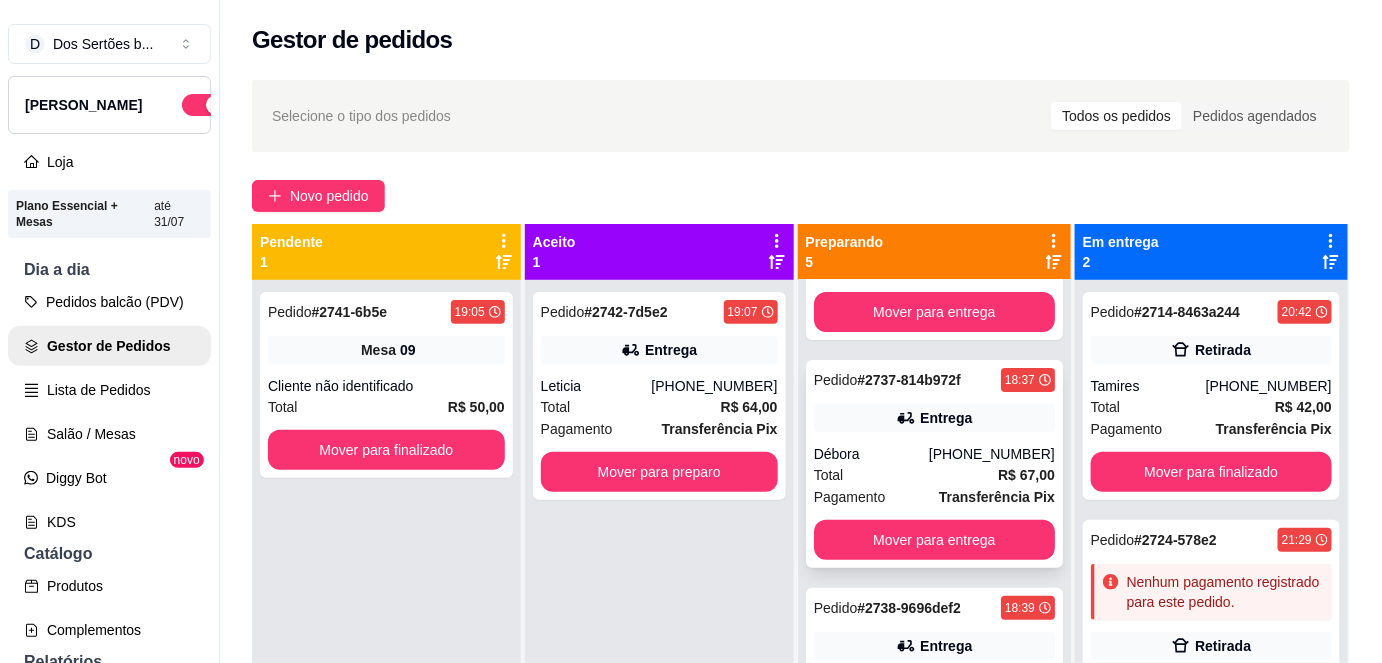 click on "(86) 99597-5803" at bounding box center [992, 454] 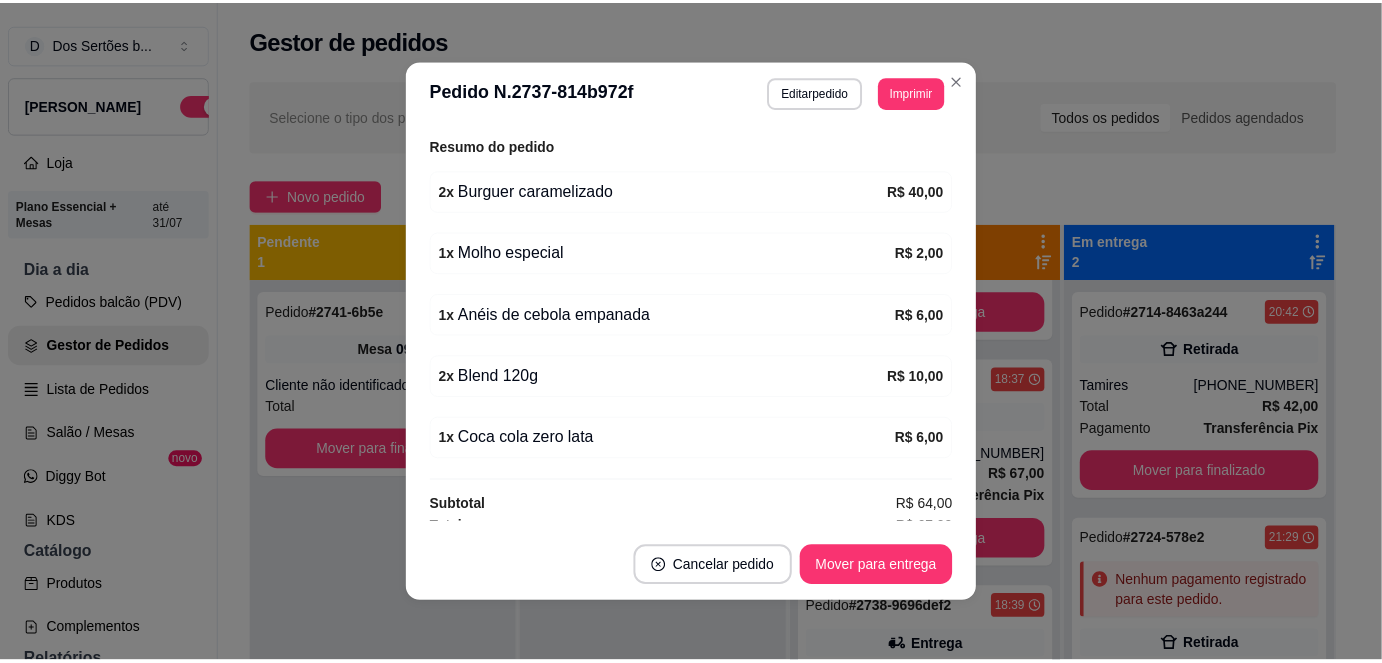 scroll, scrollTop: 651, scrollLeft: 0, axis: vertical 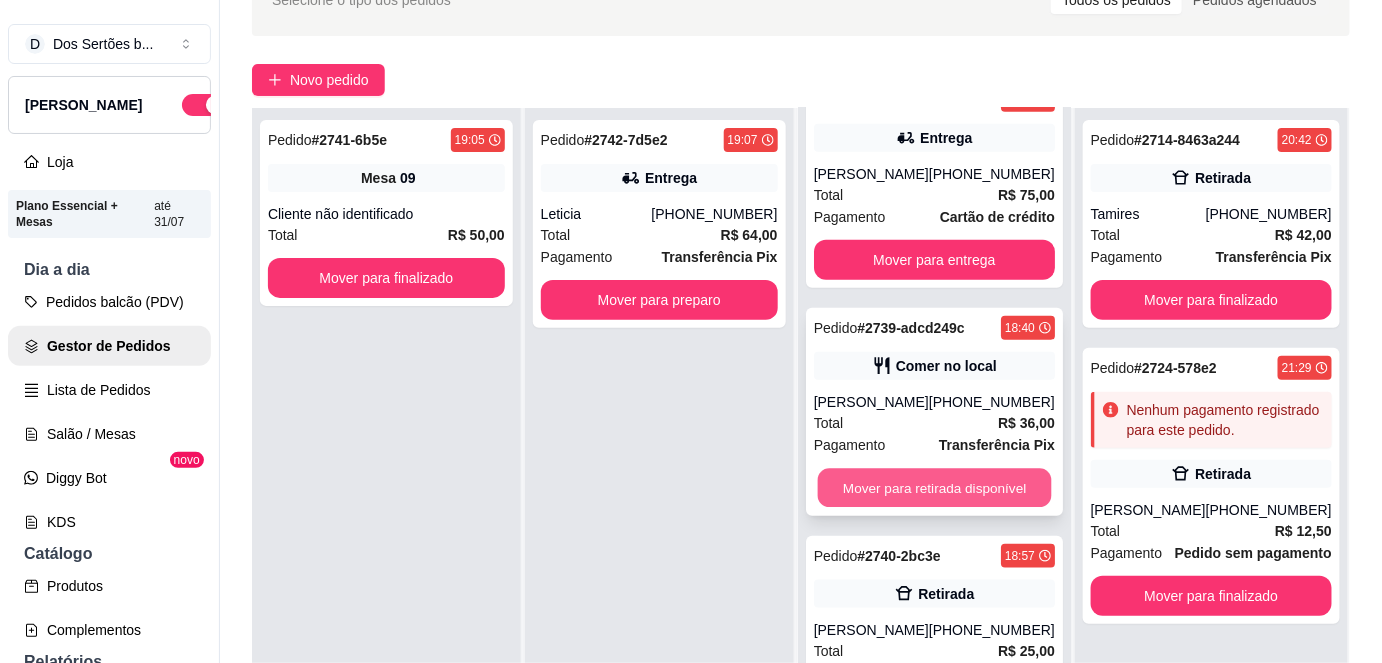 click on "Mover para retirada disponível" at bounding box center (934, 488) 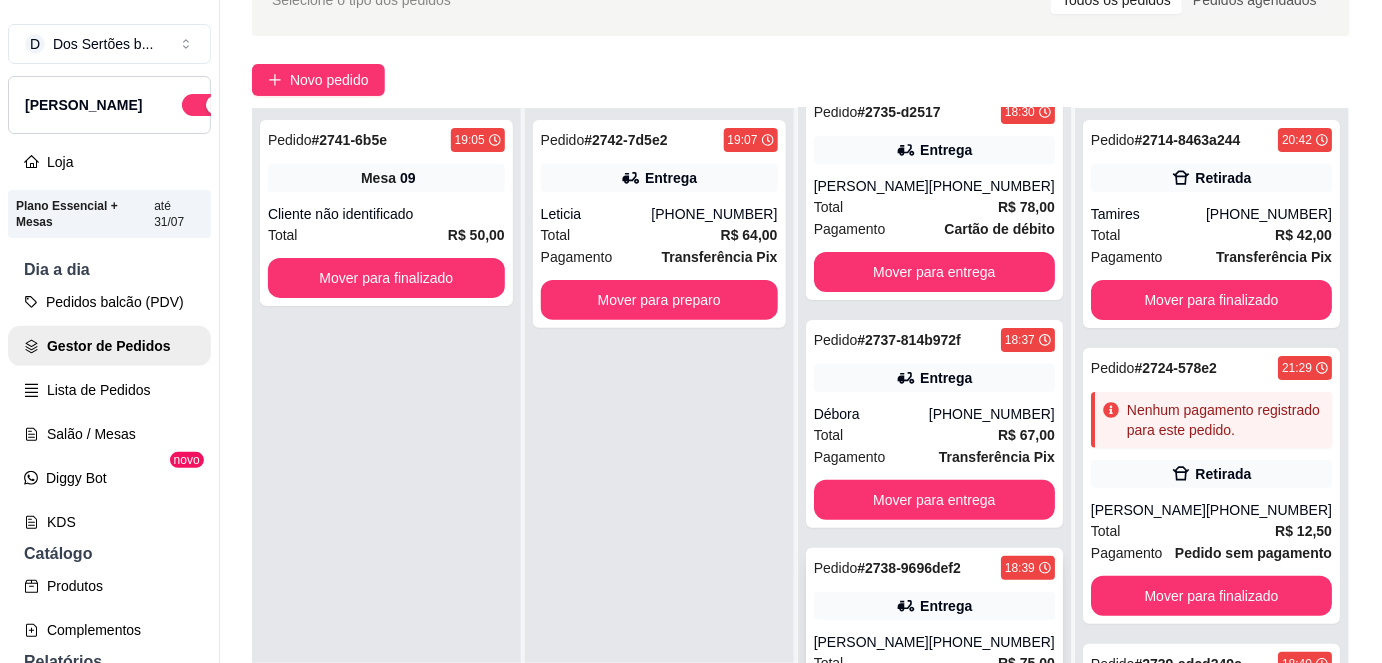 scroll, scrollTop: 0, scrollLeft: 0, axis: both 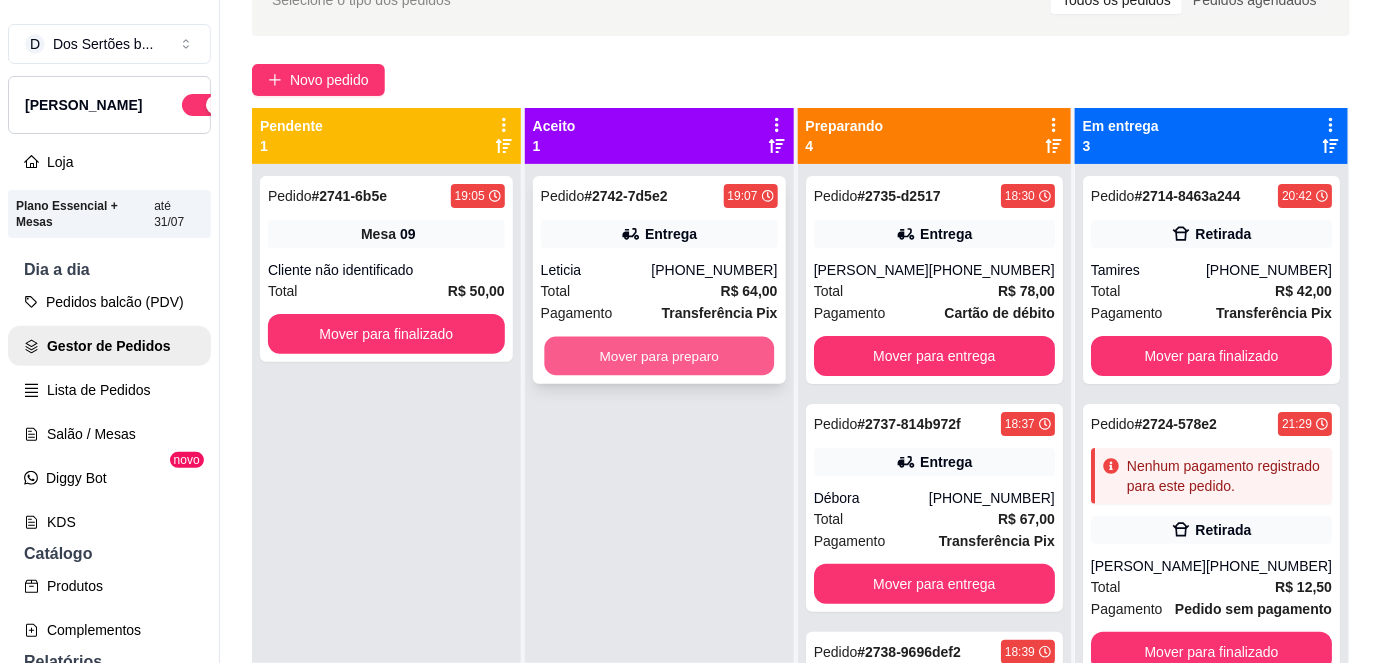click on "Mover para preparo" at bounding box center [659, 356] 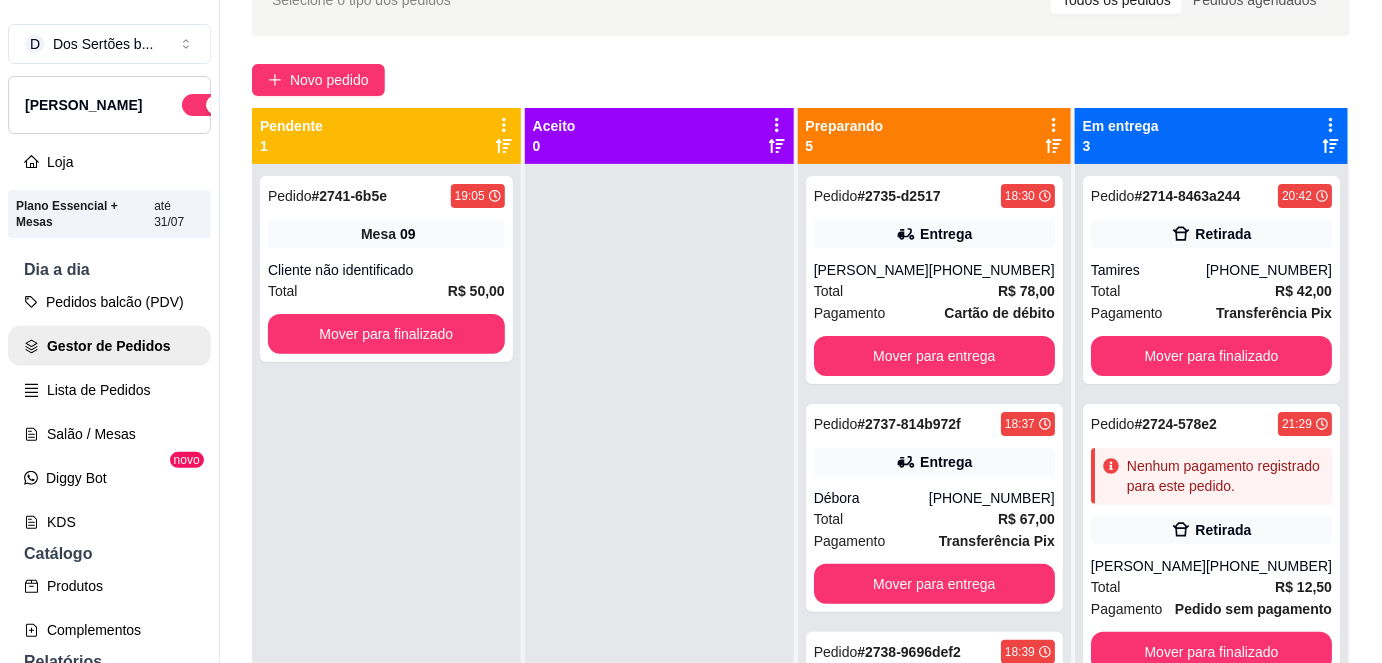 scroll, scrollTop: 56, scrollLeft: 0, axis: vertical 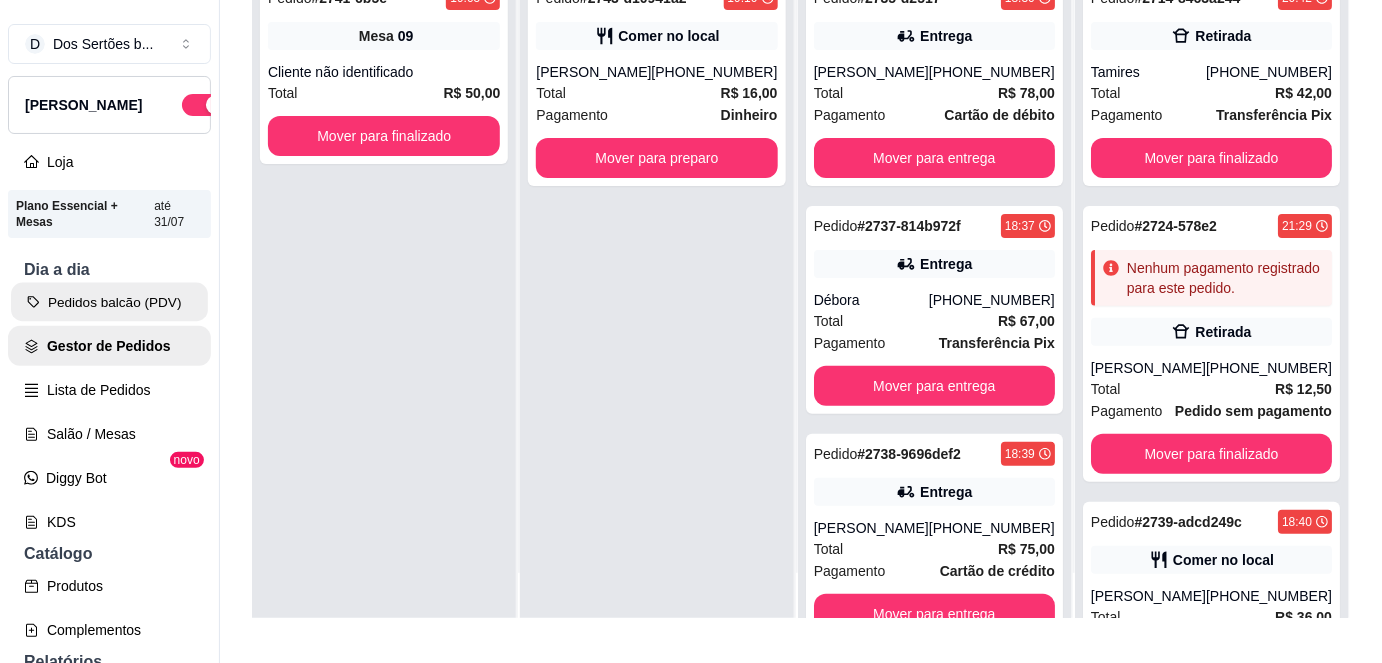 click on "Pedidos balcão (PDV)" at bounding box center [109, 302] 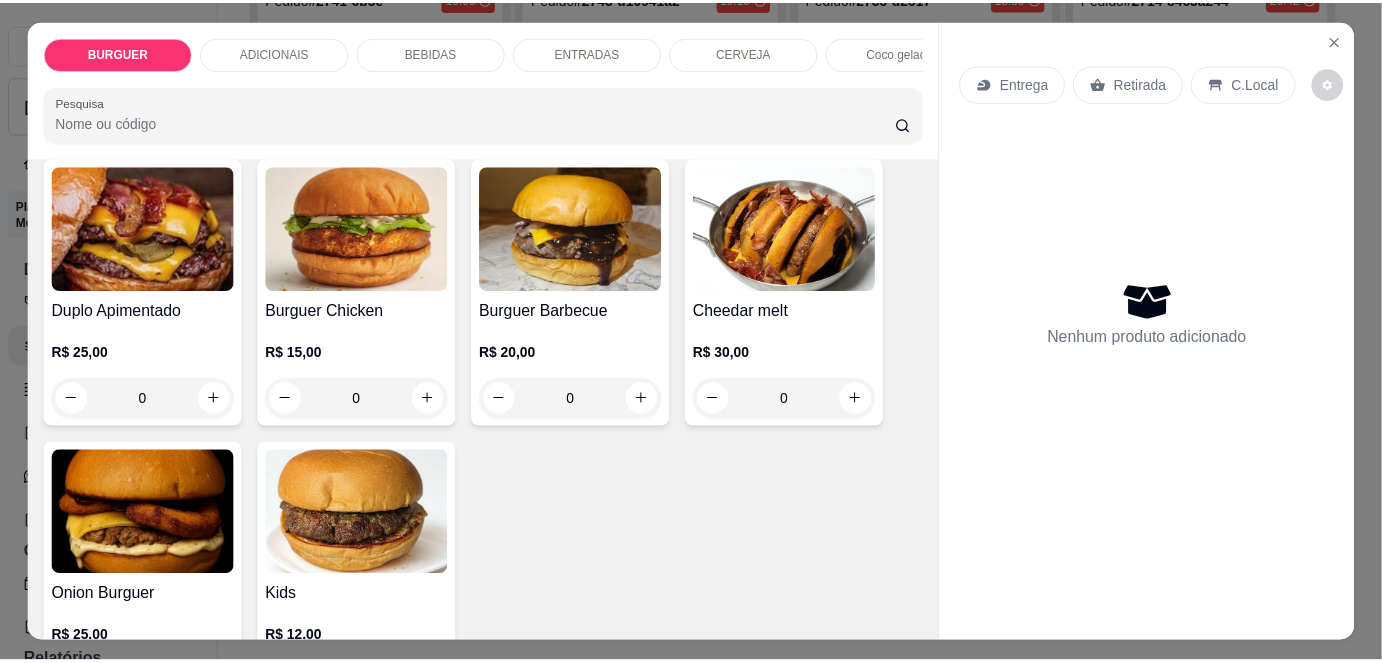 scroll, scrollTop: 559, scrollLeft: 0, axis: vertical 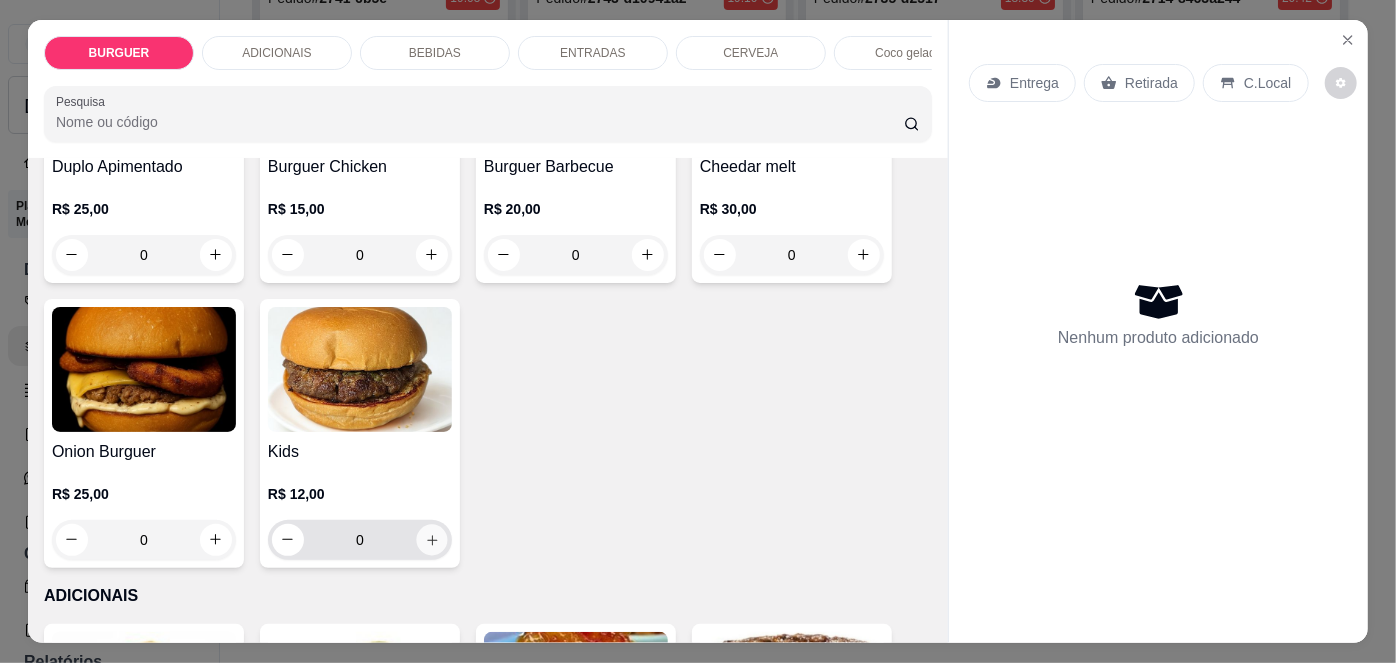 click 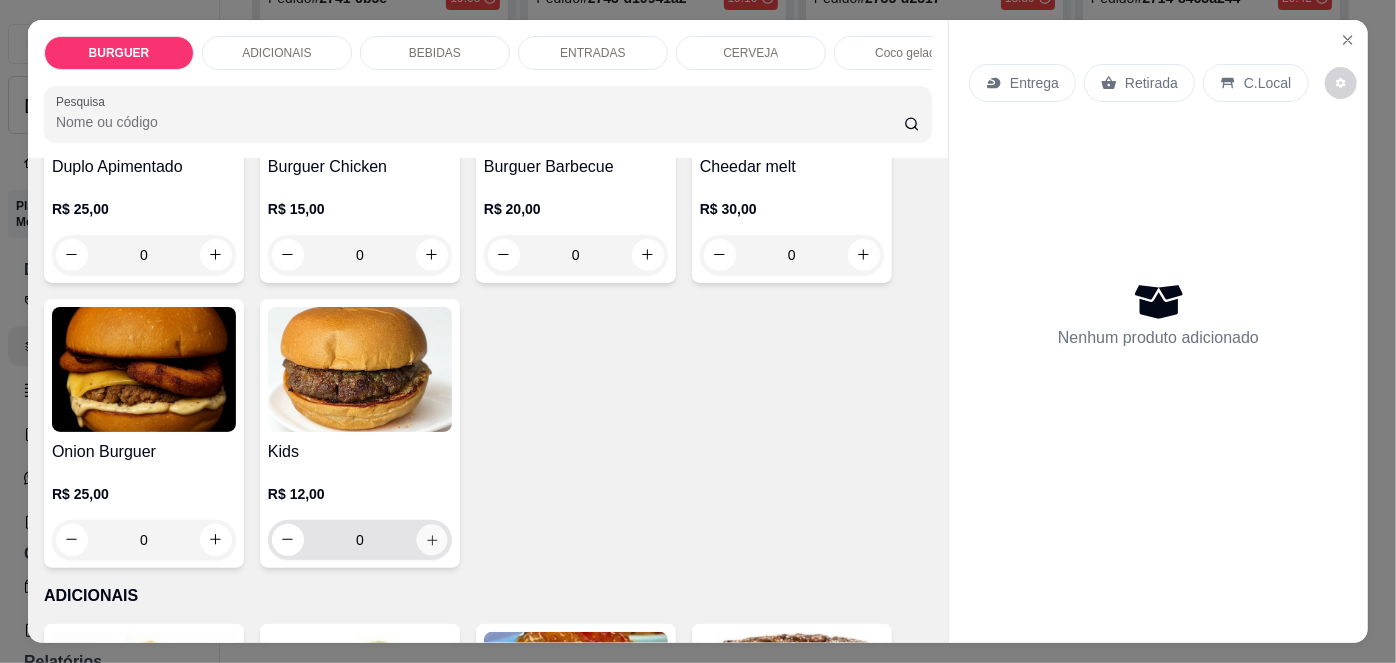 type on "1" 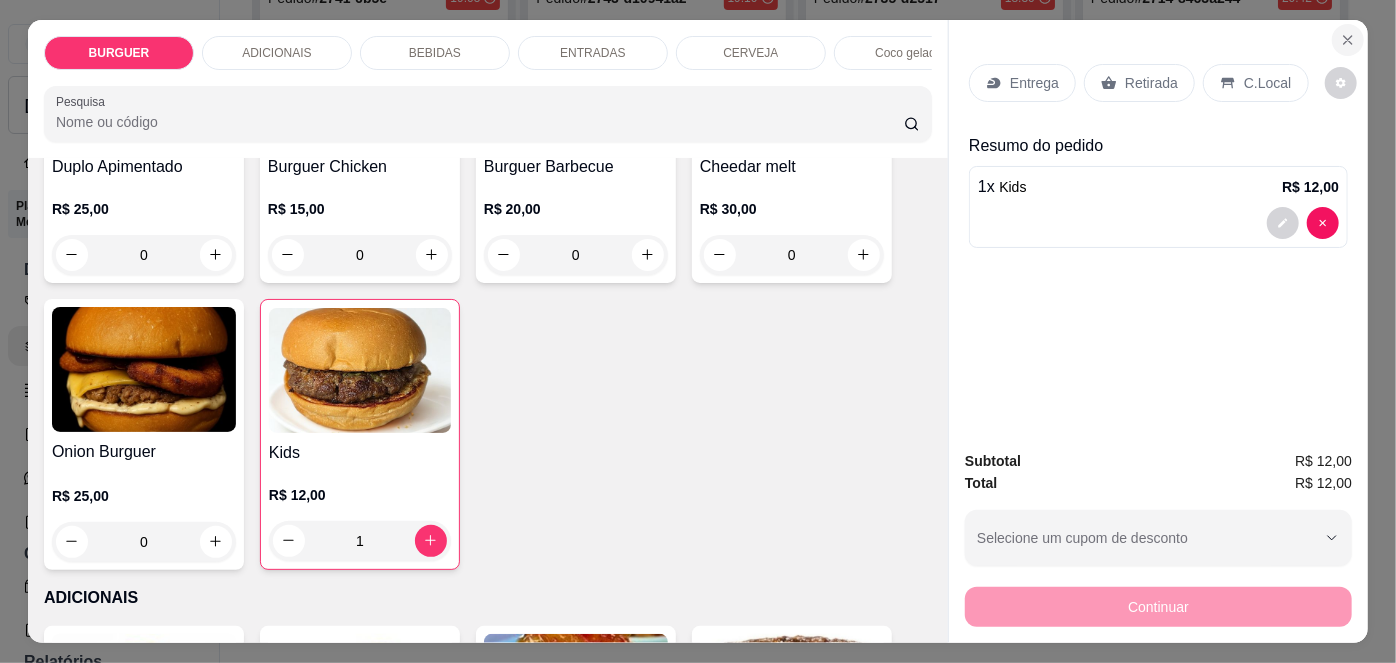 click at bounding box center (1348, 40) 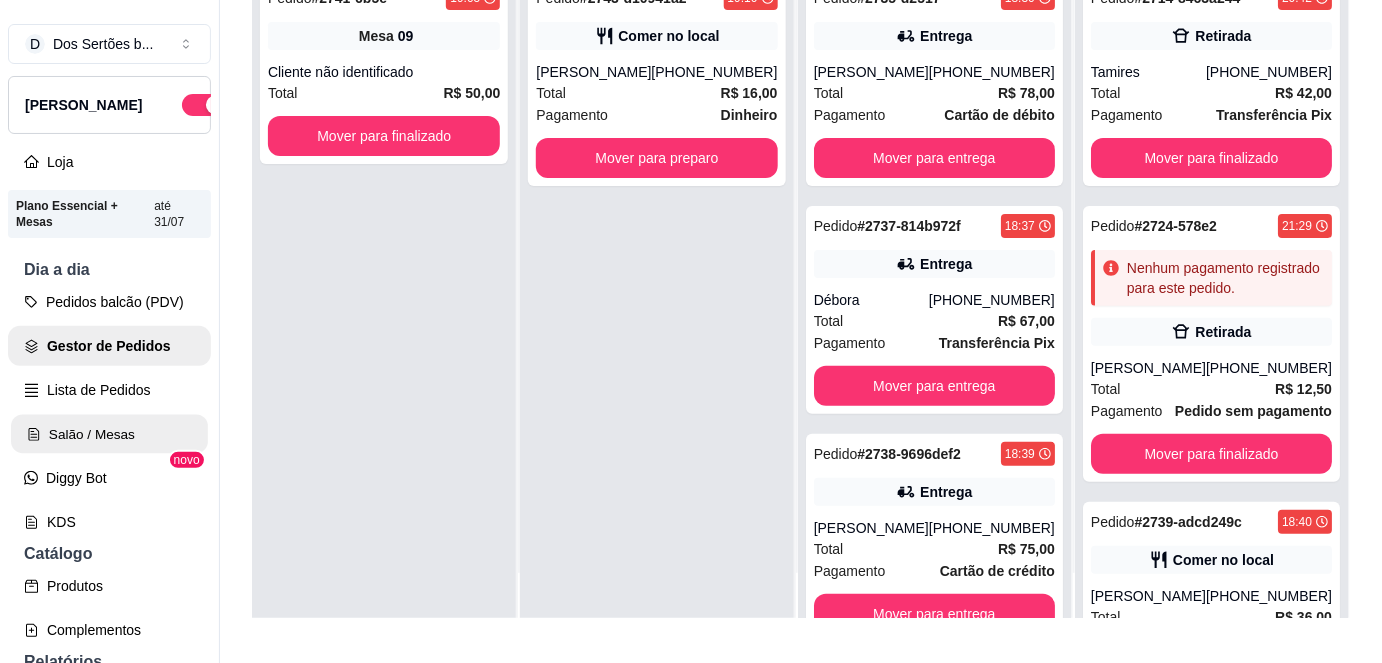 click on "Salão / Mesas" at bounding box center (109, 434) 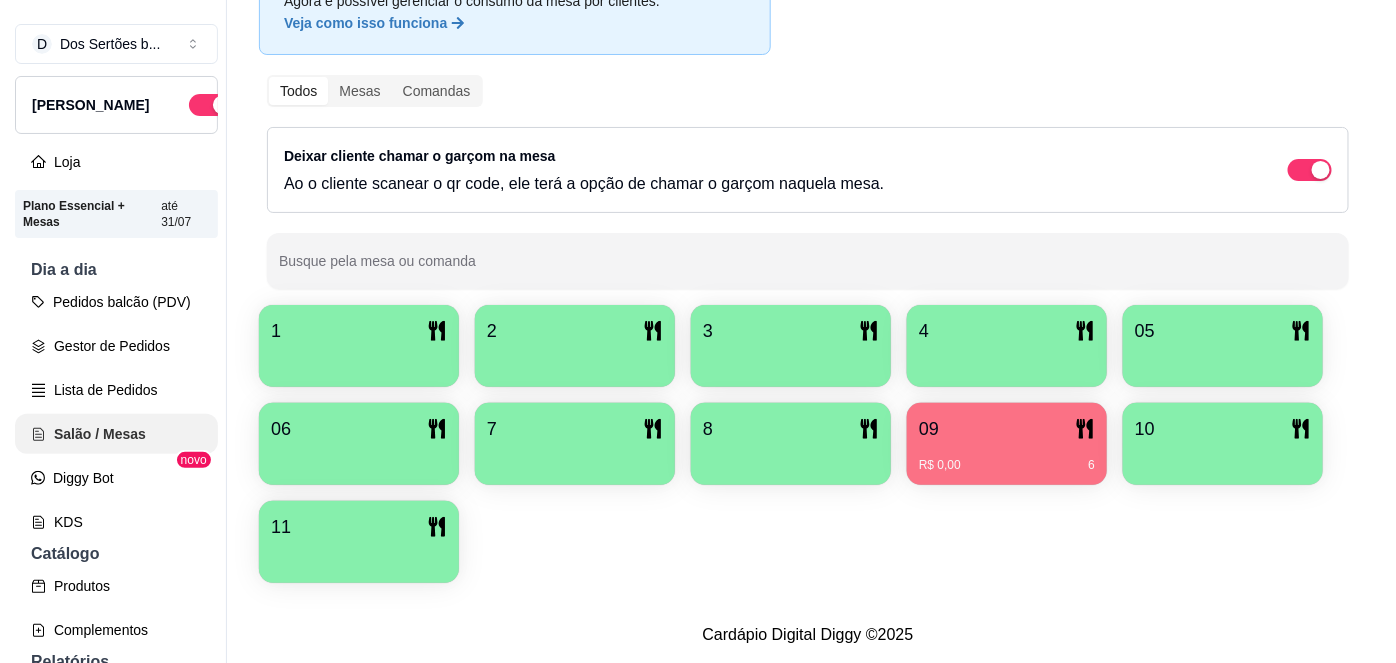 scroll, scrollTop: 0, scrollLeft: 0, axis: both 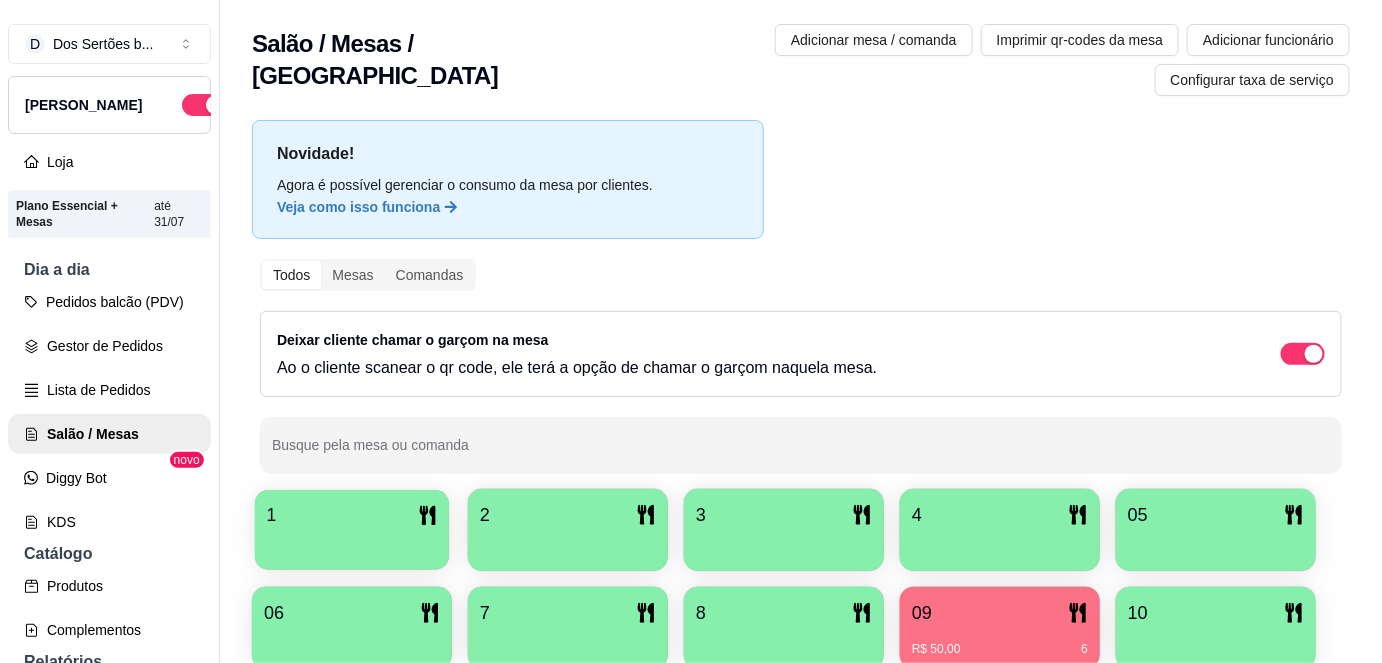 click on "1" at bounding box center (352, 515) 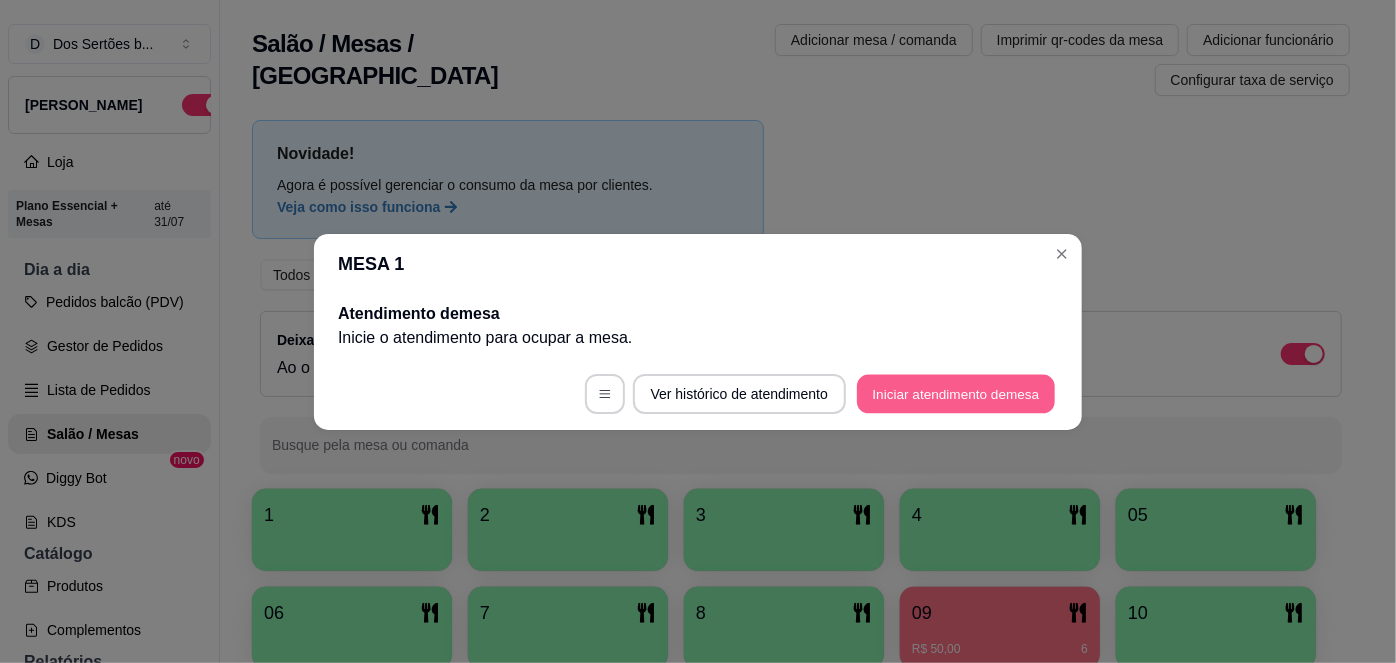 click on "Iniciar atendimento de  mesa" at bounding box center (956, 393) 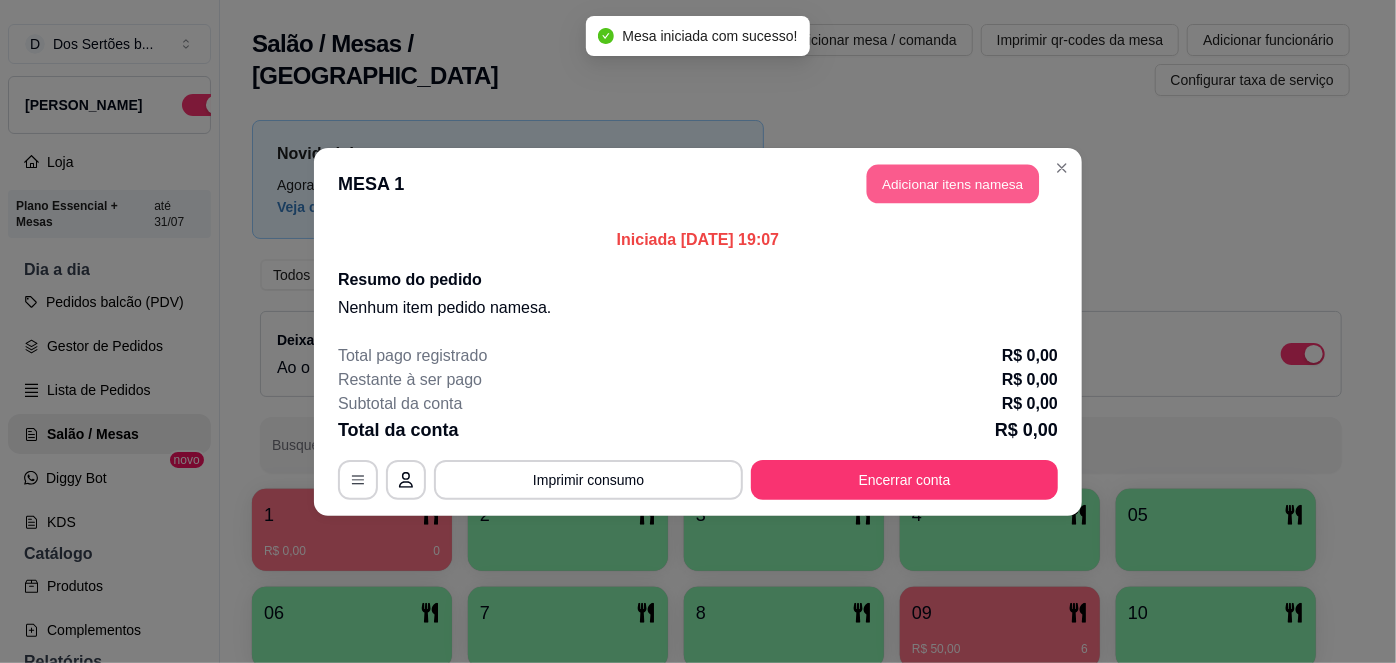 click on "Adicionar itens na  mesa" at bounding box center (953, 183) 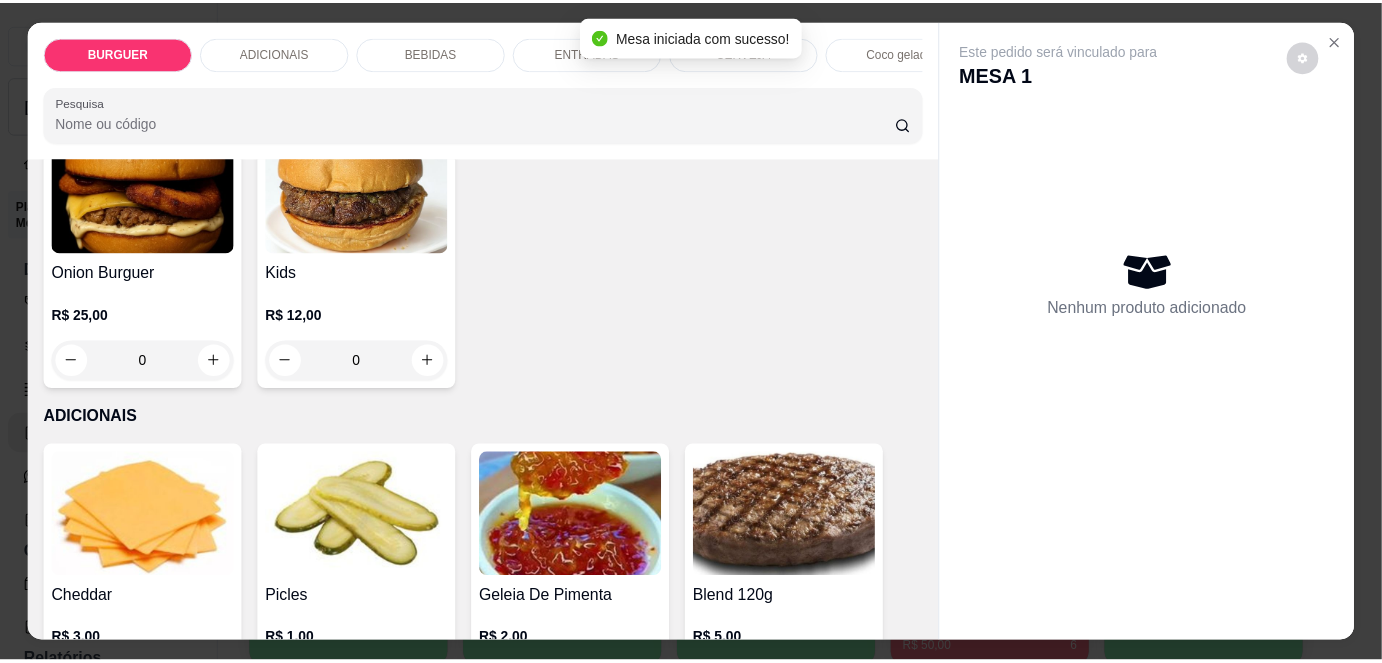 scroll, scrollTop: 774, scrollLeft: 0, axis: vertical 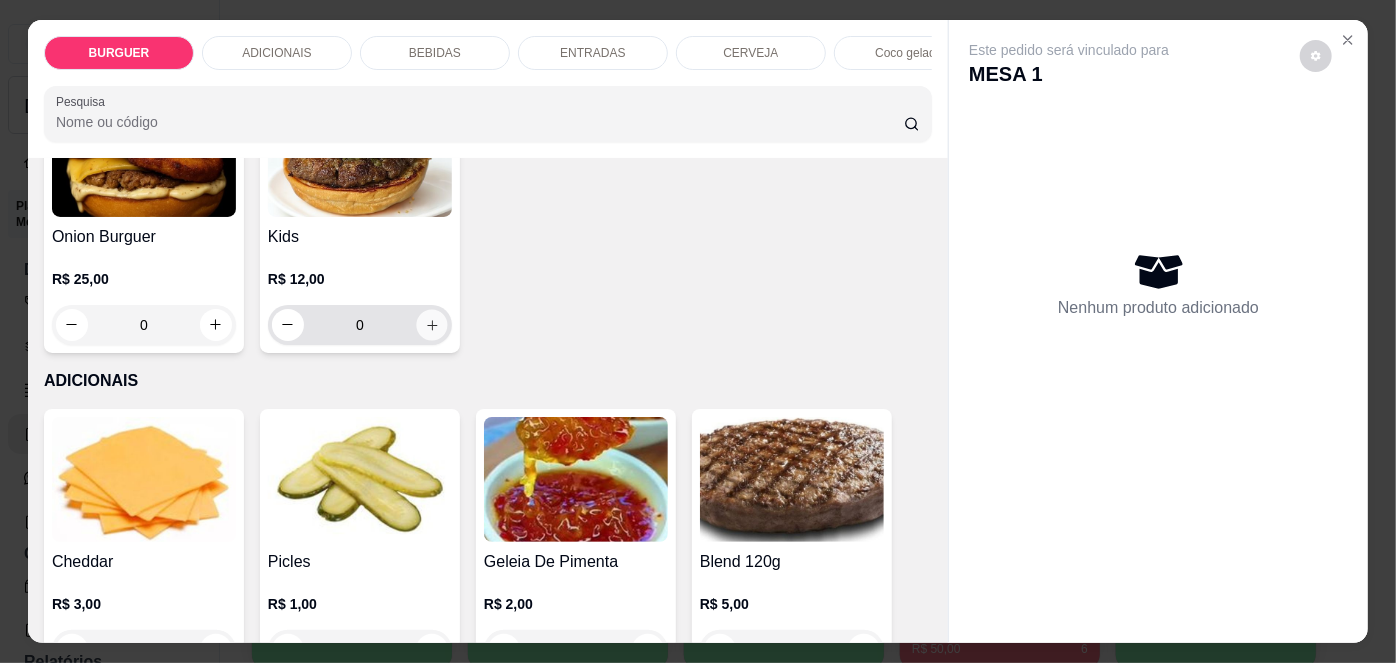 click 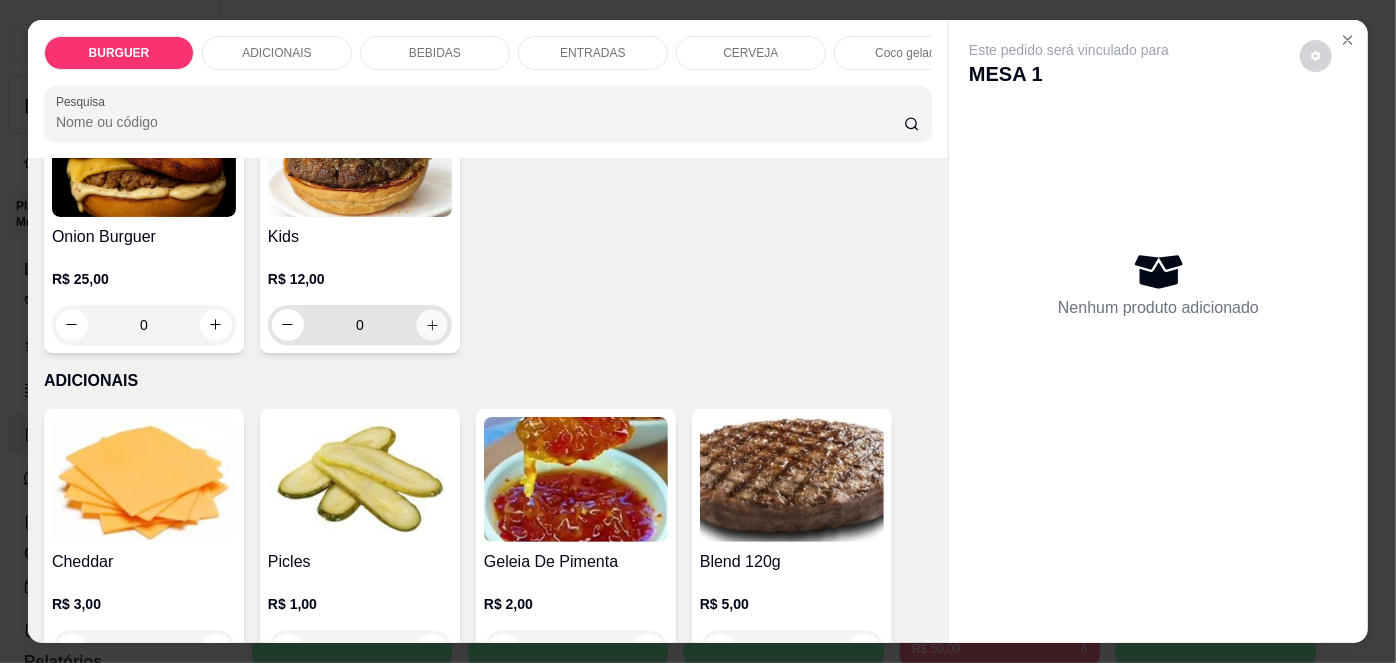 type on "1" 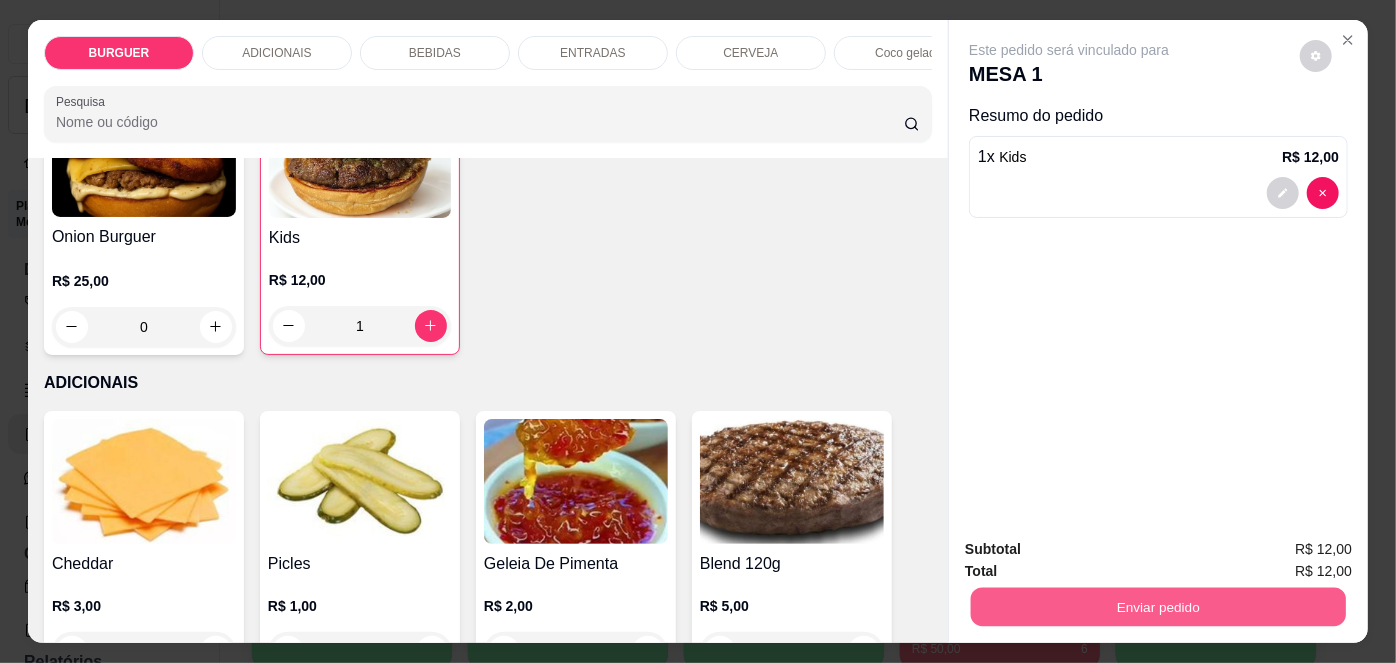 click on "Enviar pedido" at bounding box center (1158, 607) 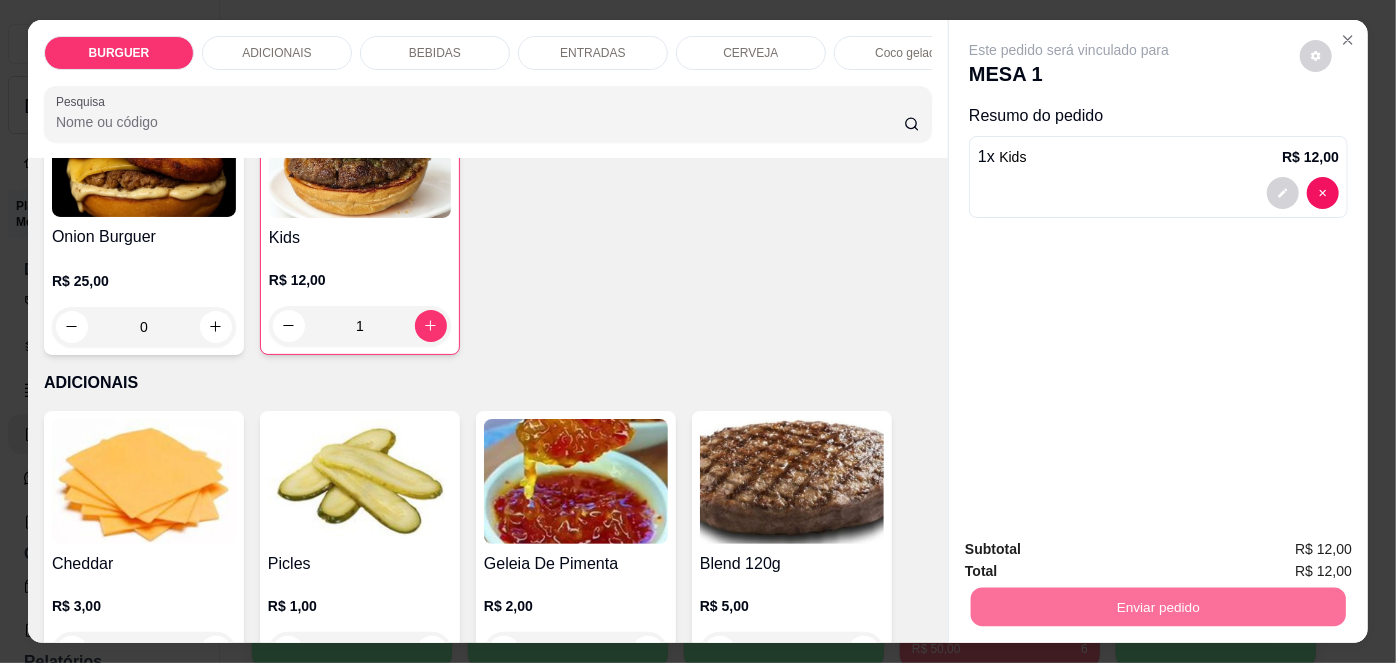 click on "Não registrar e enviar pedido" at bounding box center [1093, 551] 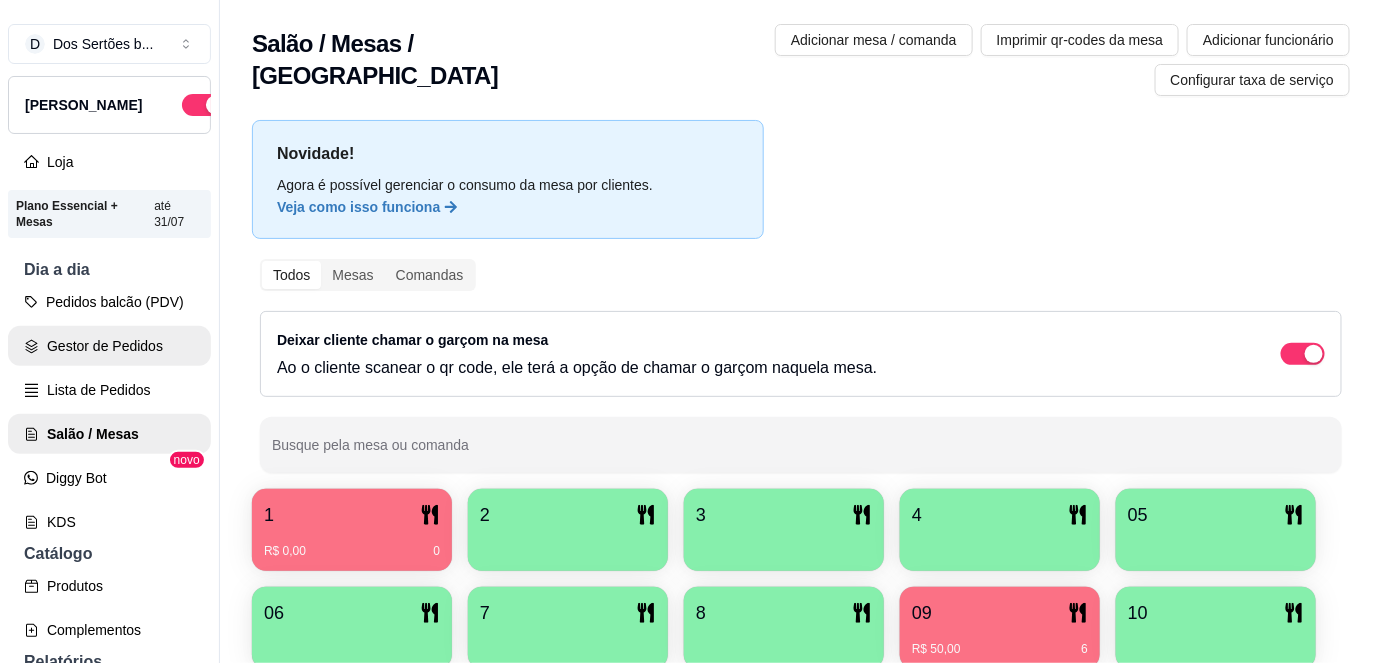 click on "Gestor de Pedidos" at bounding box center [109, 346] 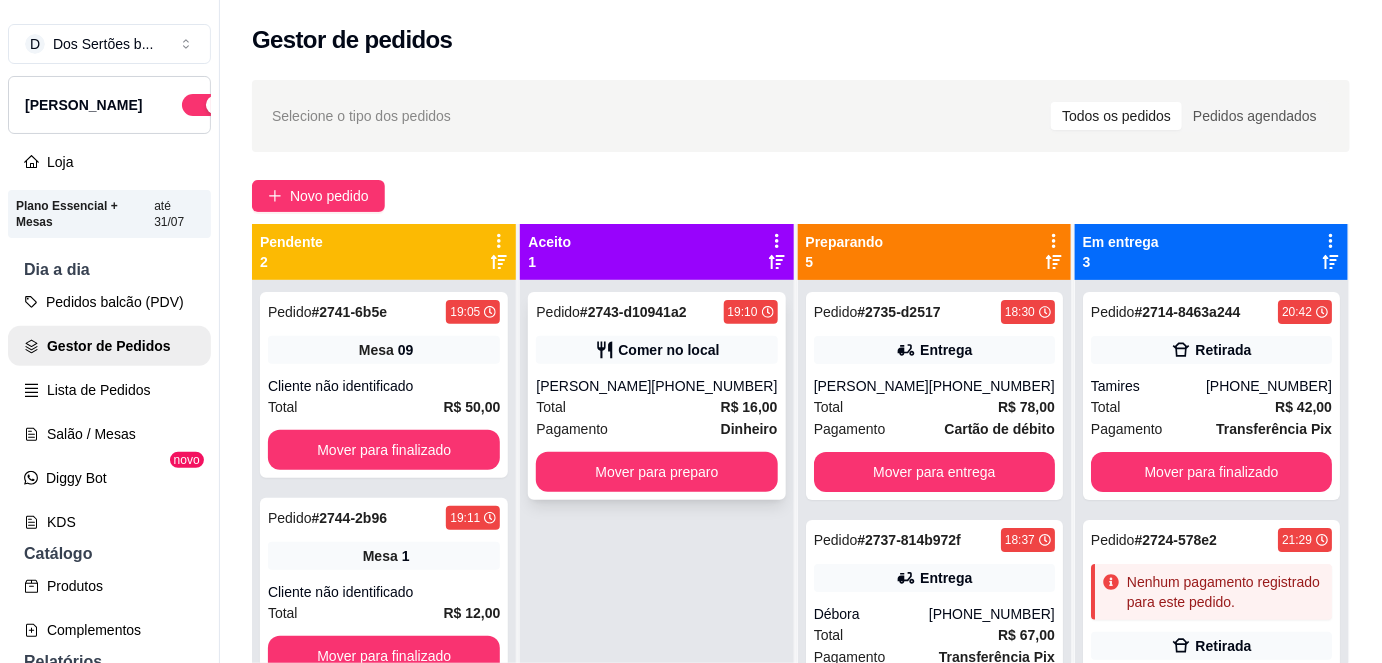 scroll, scrollTop: 56, scrollLeft: 0, axis: vertical 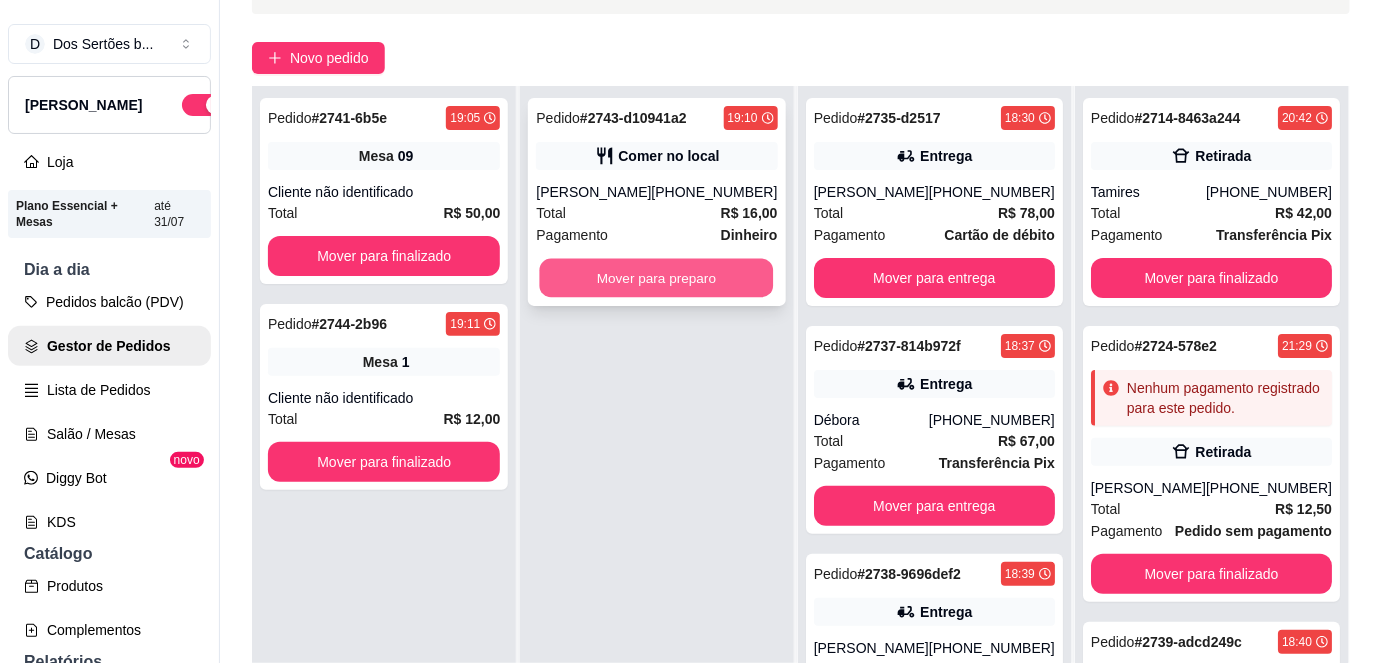 click on "Mover para preparo" at bounding box center [657, 278] 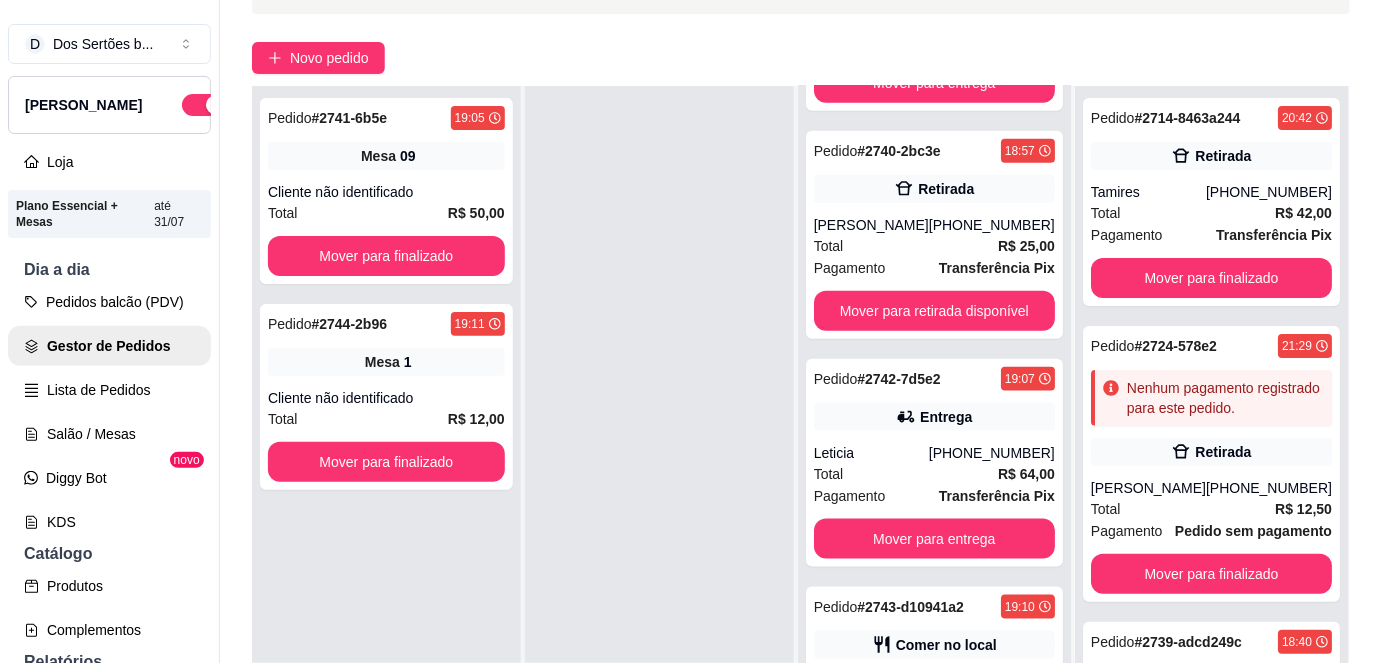 scroll, scrollTop: 725, scrollLeft: 0, axis: vertical 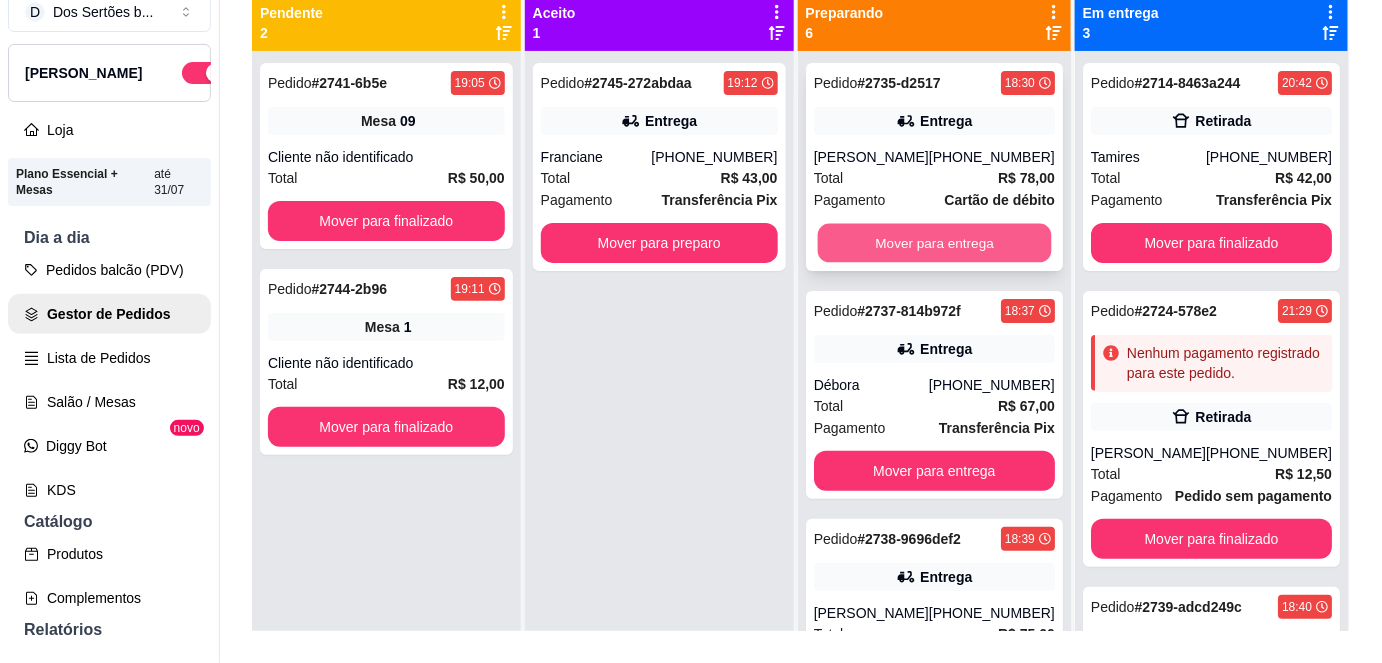 click on "Mover para entrega" at bounding box center [934, 243] 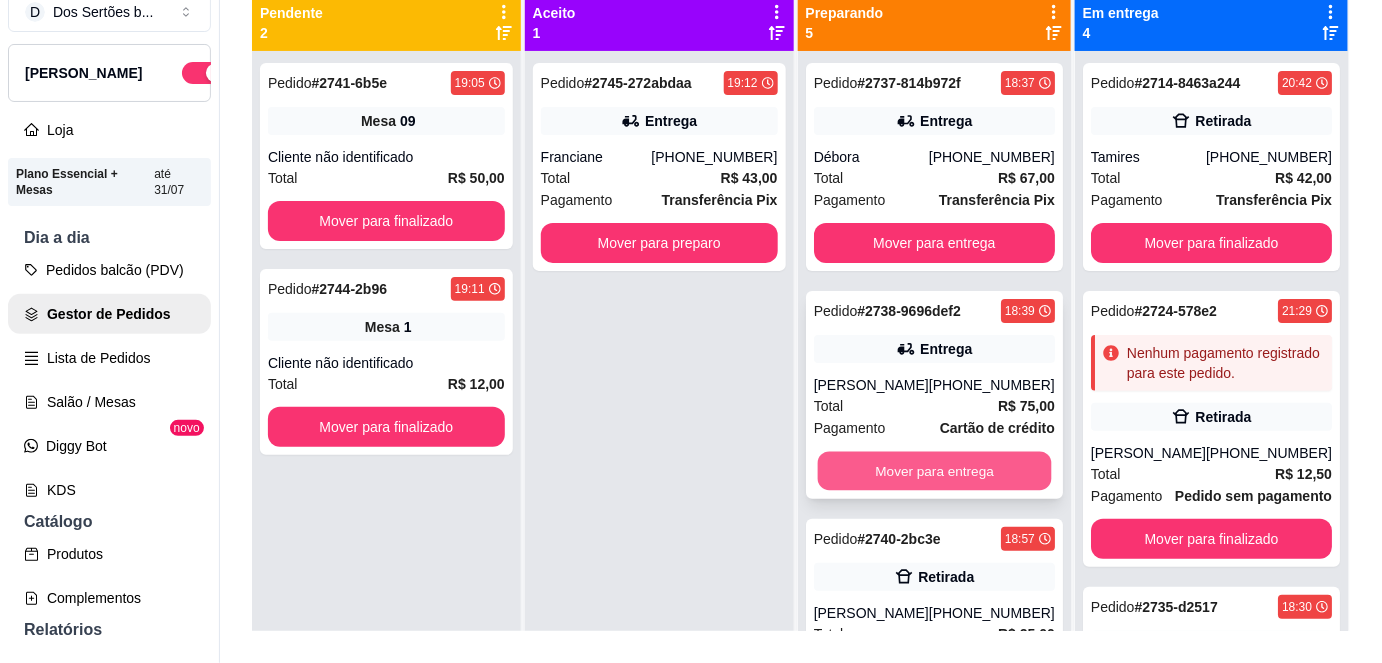 click on "Mover para entrega" at bounding box center [934, 471] 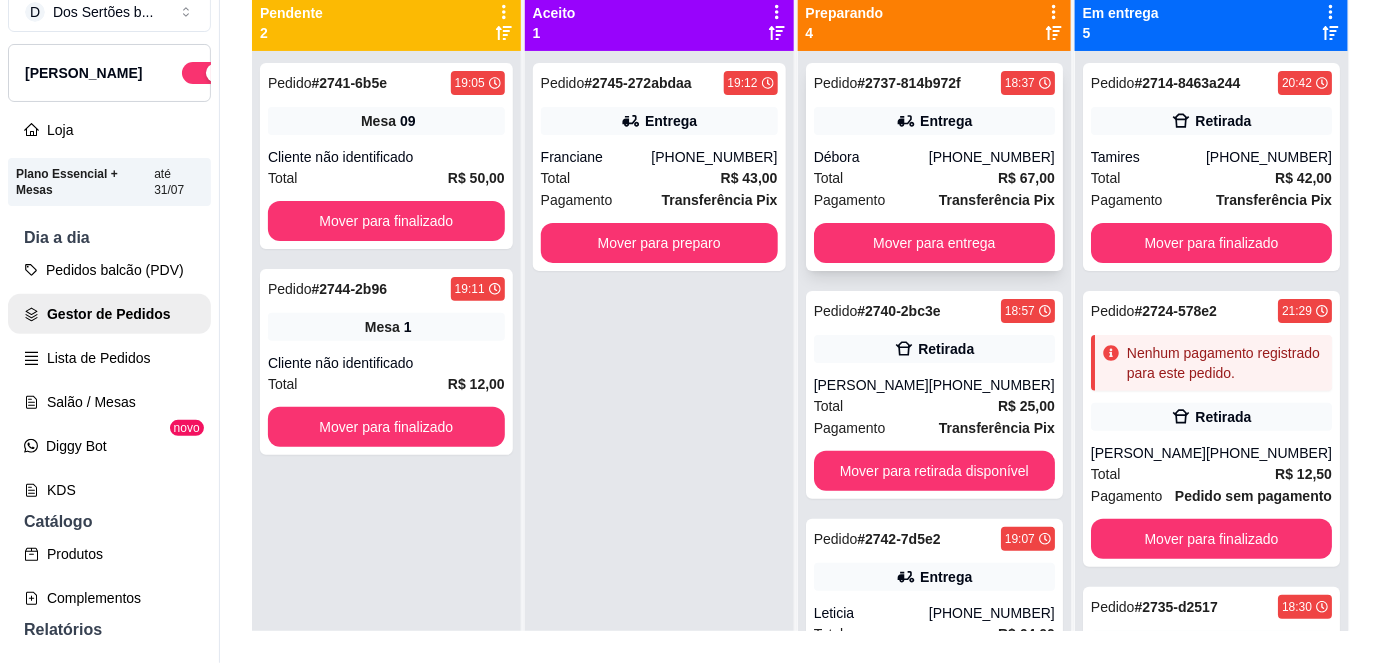 click on "Total R$ 67,00" at bounding box center (934, 178) 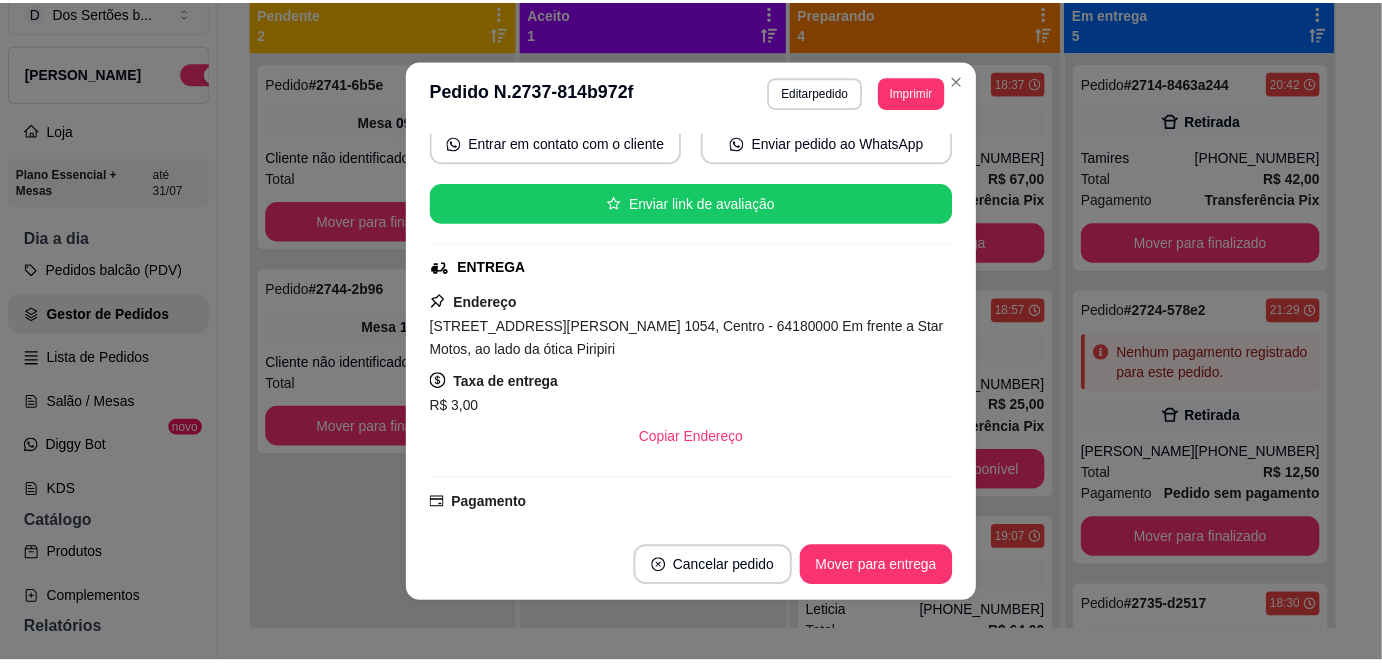 scroll, scrollTop: 196, scrollLeft: 0, axis: vertical 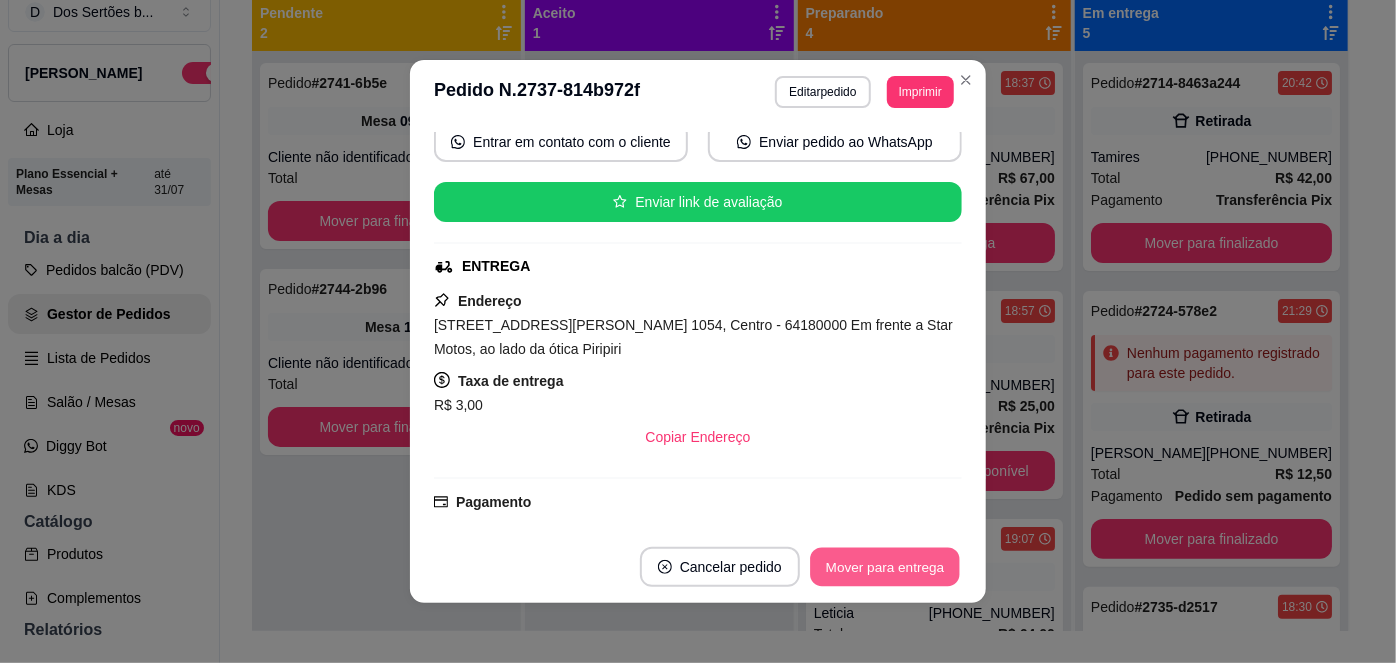 click on "Mover para entrega" at bounding box center (885, 567) 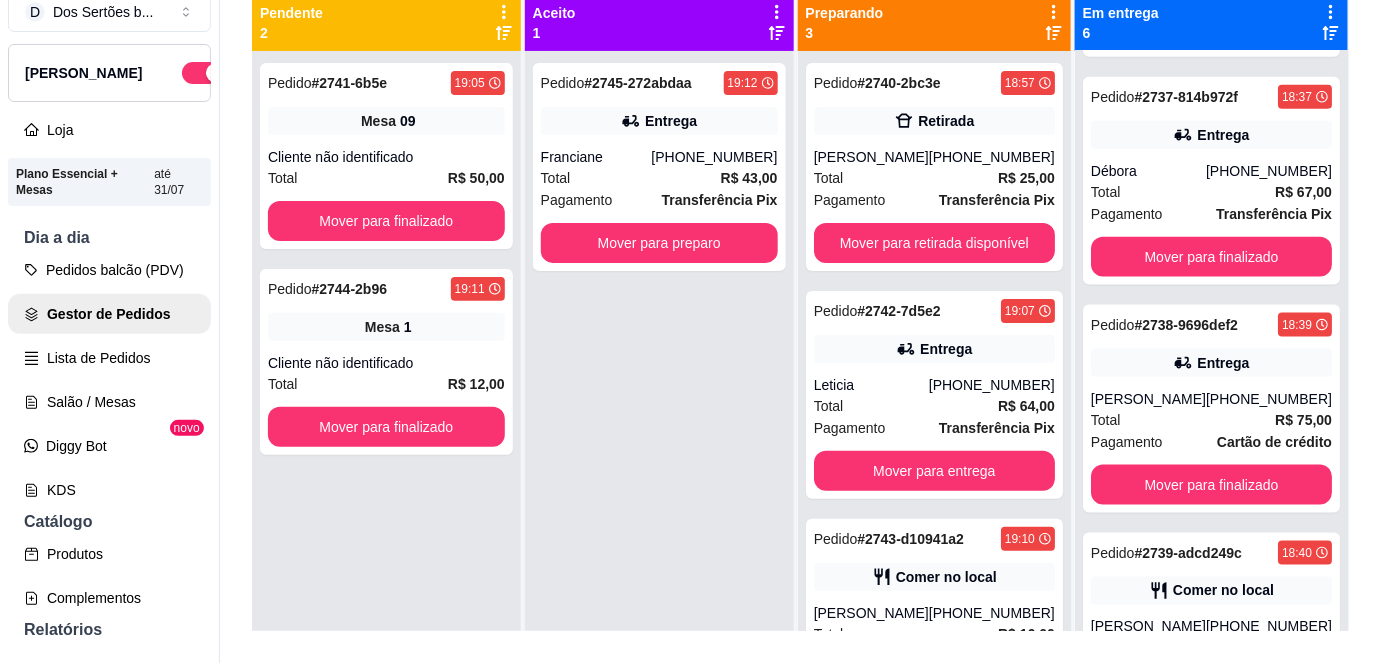 scroll, scrollTop: 814, scrollLeft: 0, axis: vertical 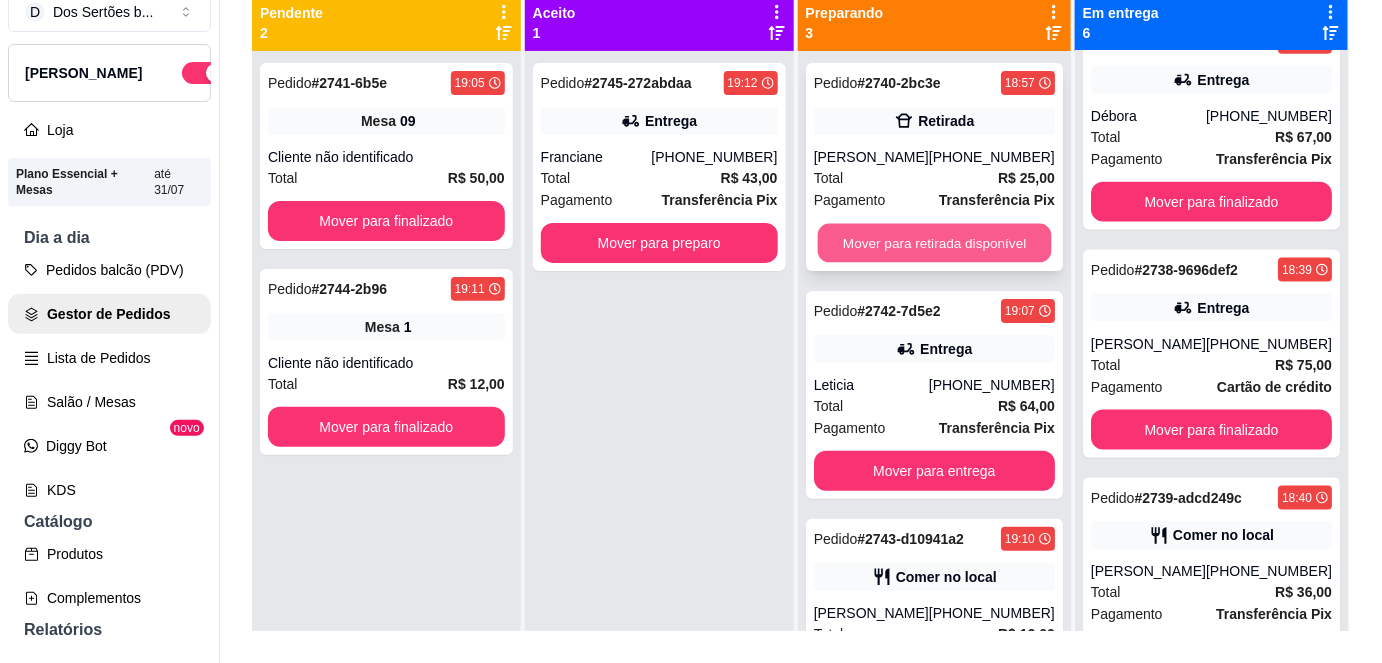 click on "Mover para retirada disponível" at bounding box center [934, 243] 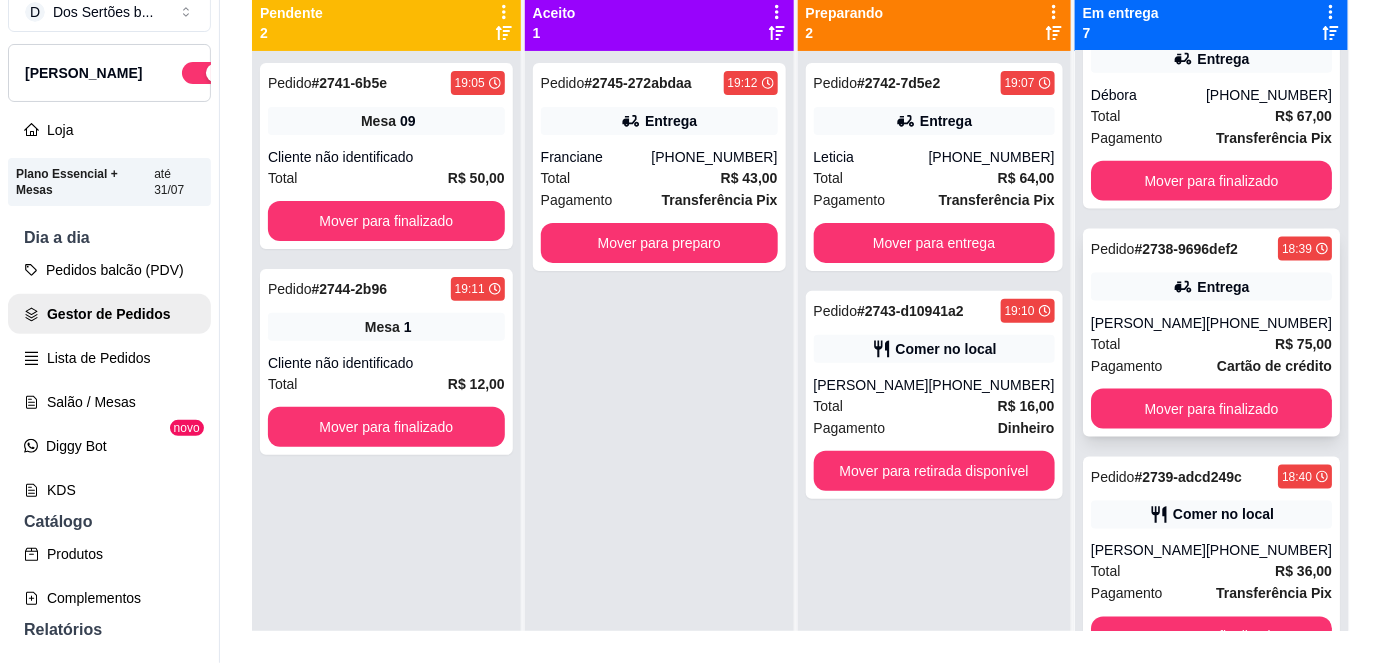scroll, scrollTop: 1042, scrollLeft: 0, axis: vertical 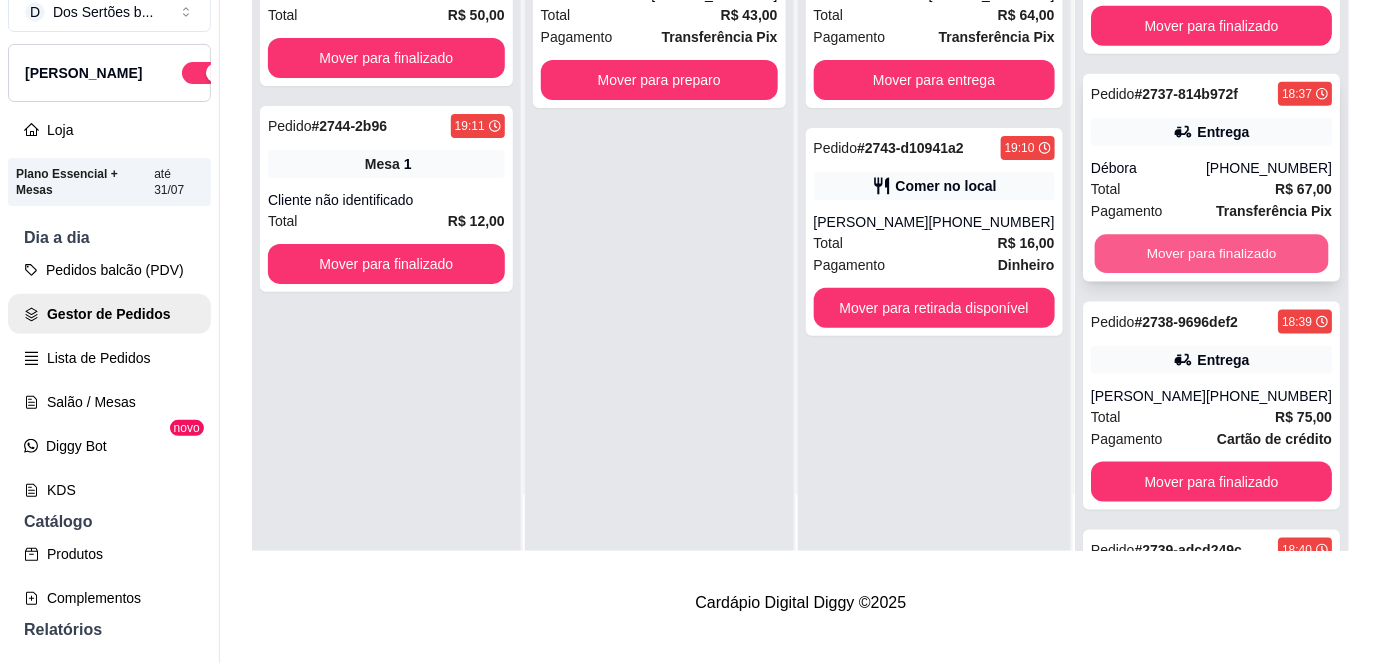 click on "Mover para finalizado" at bounding box center [1211, 254] 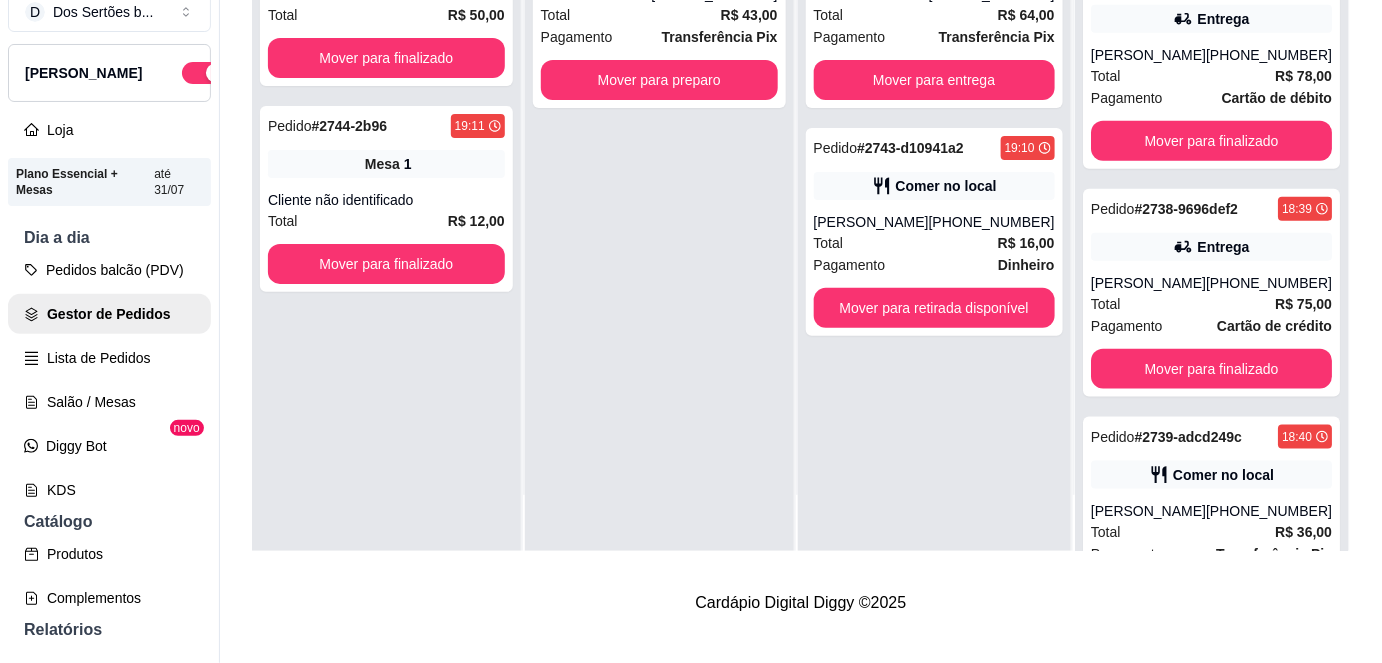 scroll, scrollTop: 452, scrollLeft: 0, axis: vertical 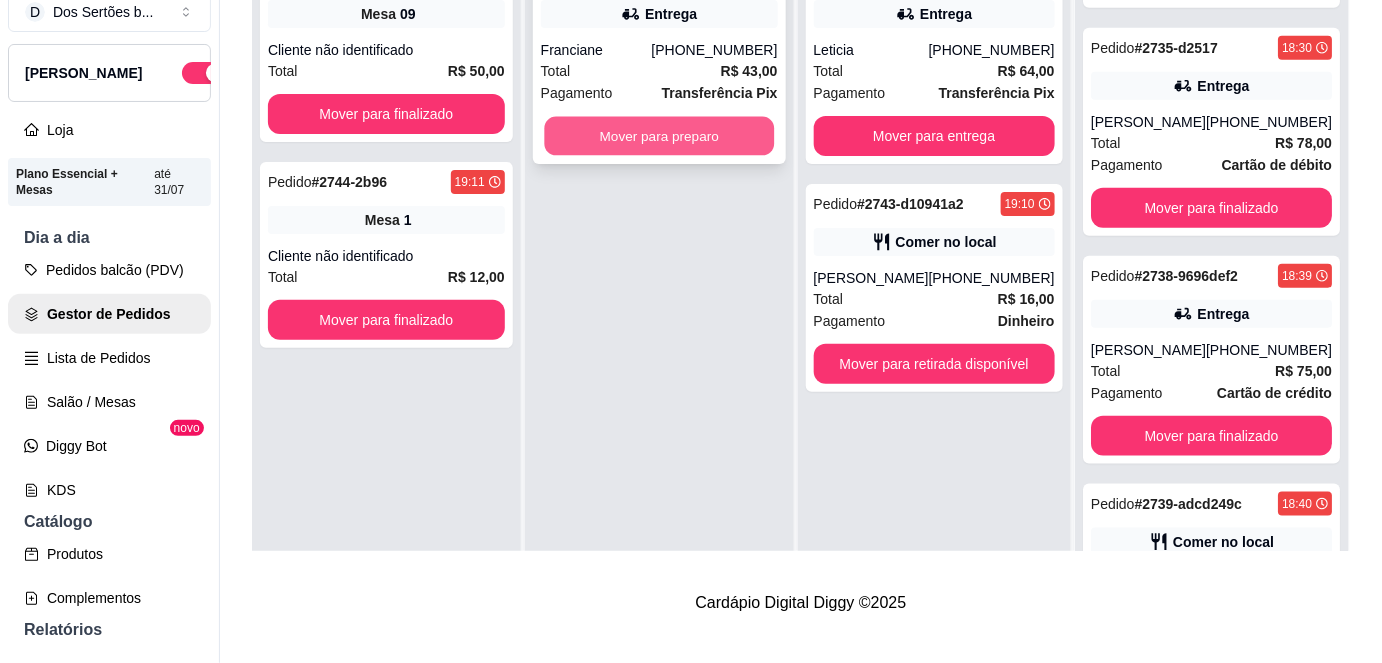 click on "Mover para preparo" at bounding box center (659, 136) 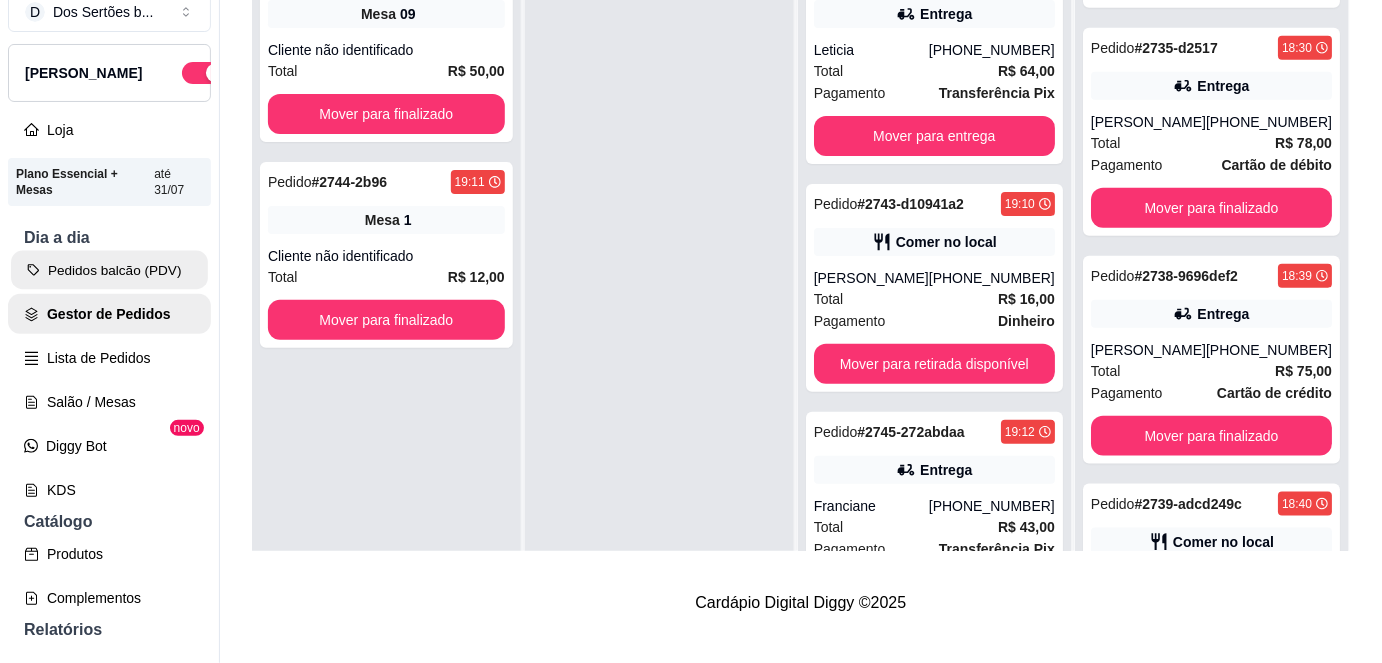 click on "Pedidos balcão (PDV)" at bounding box center (109, 270) 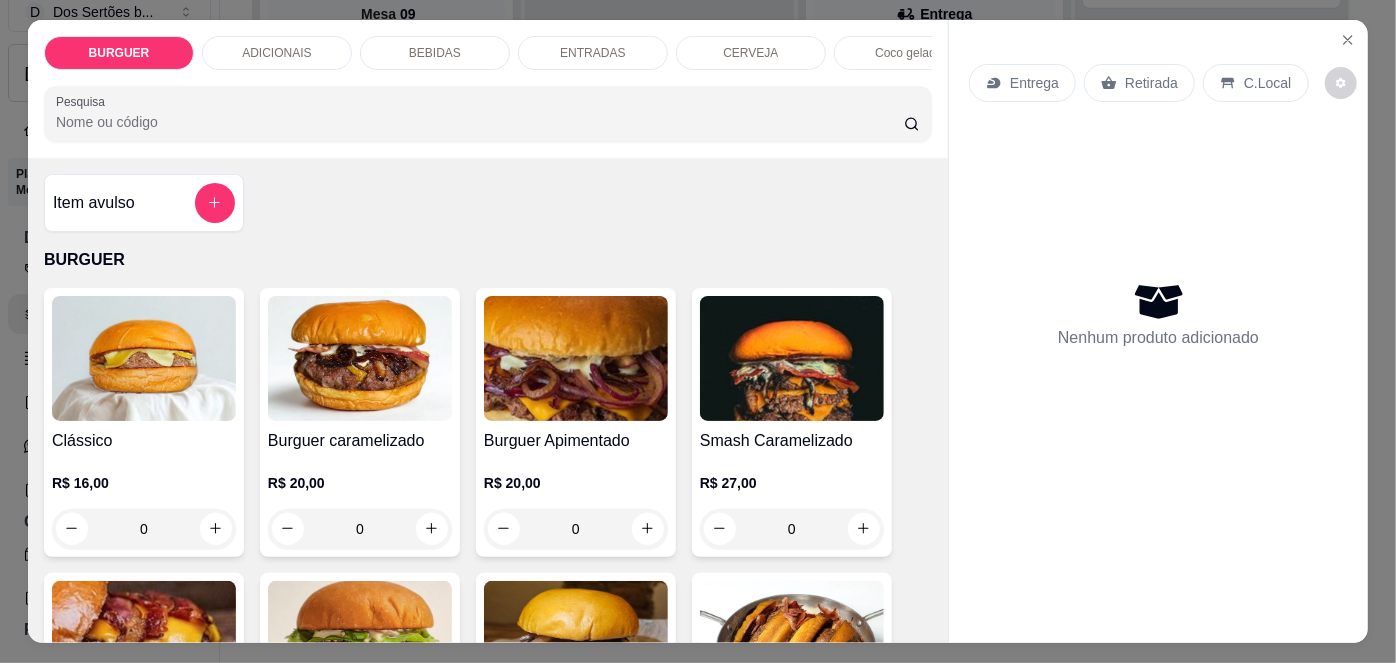 click on "Retirada" at bounding box center [1151, 83] 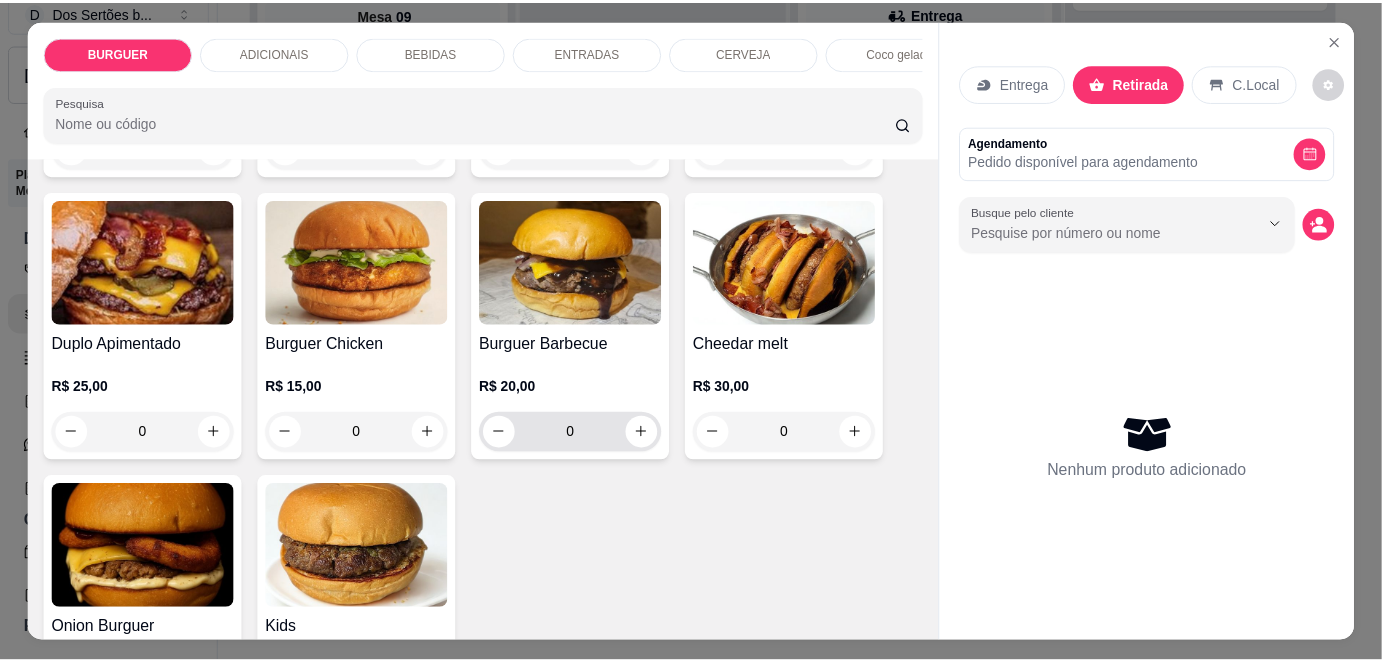 scroll, scrollTop: 448, scrollLeft: 0, axis: vertical 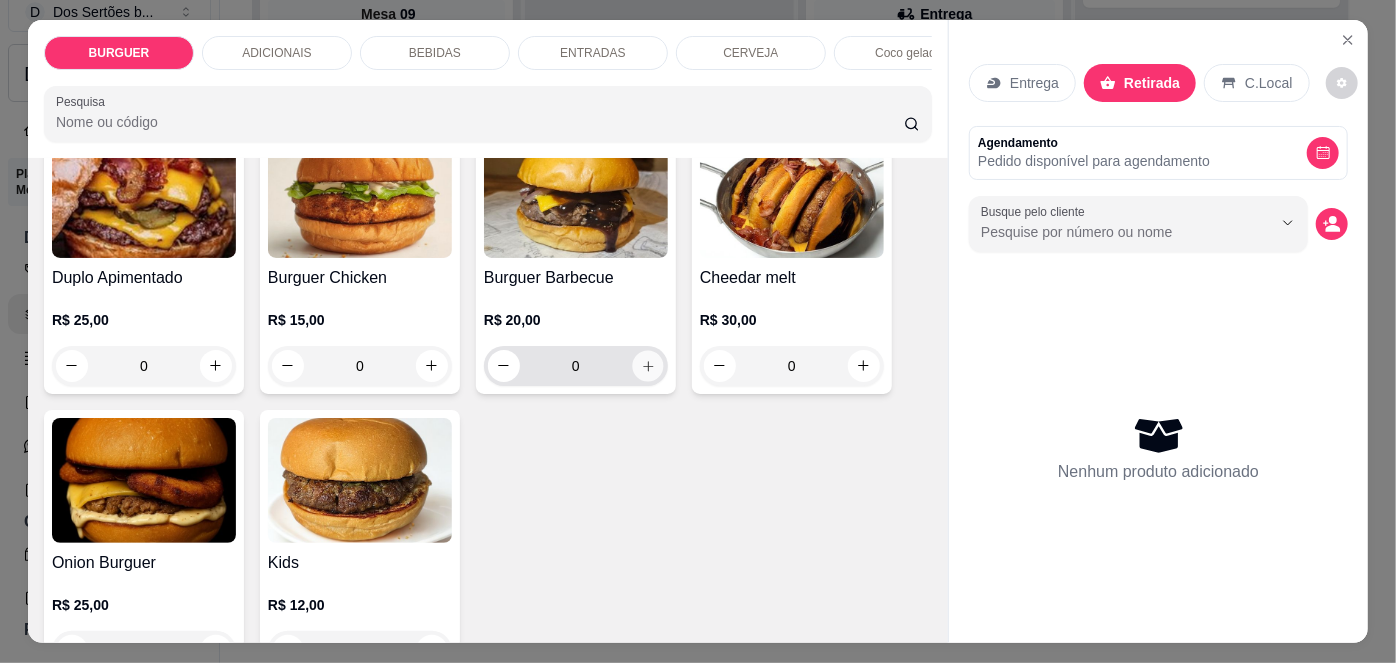click at bounding box center (647, 365) 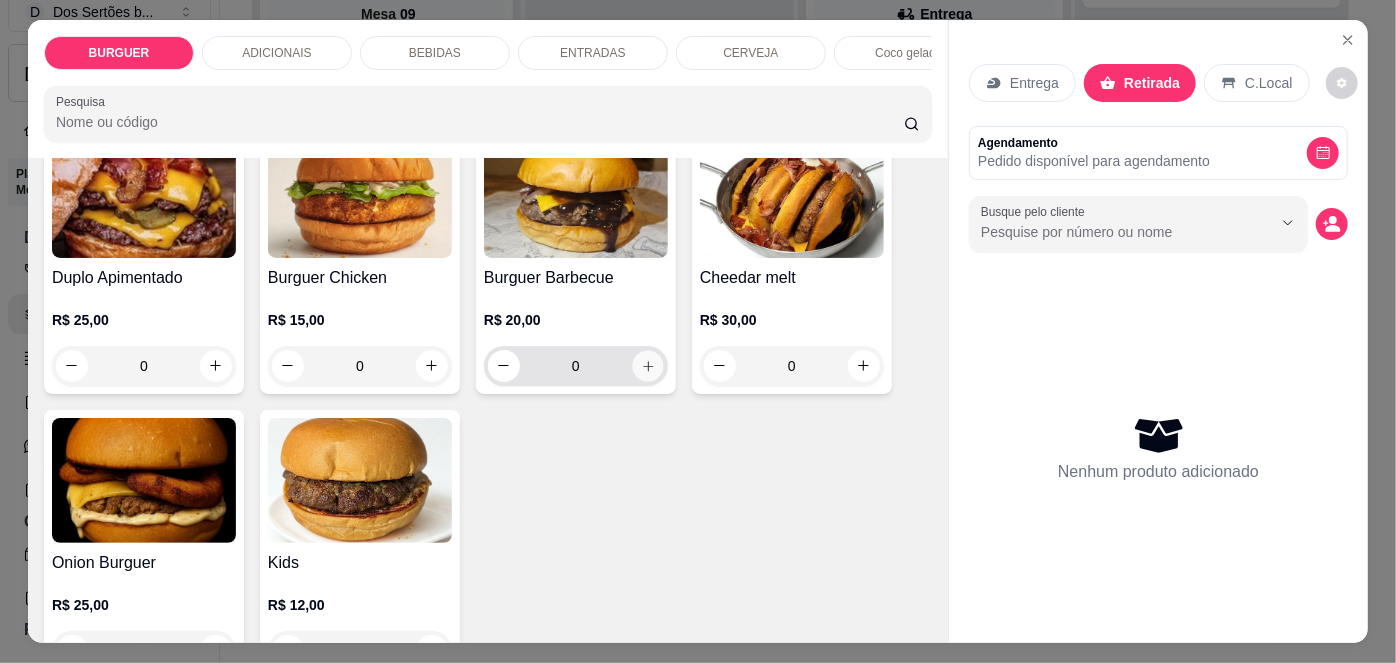 type on "1" 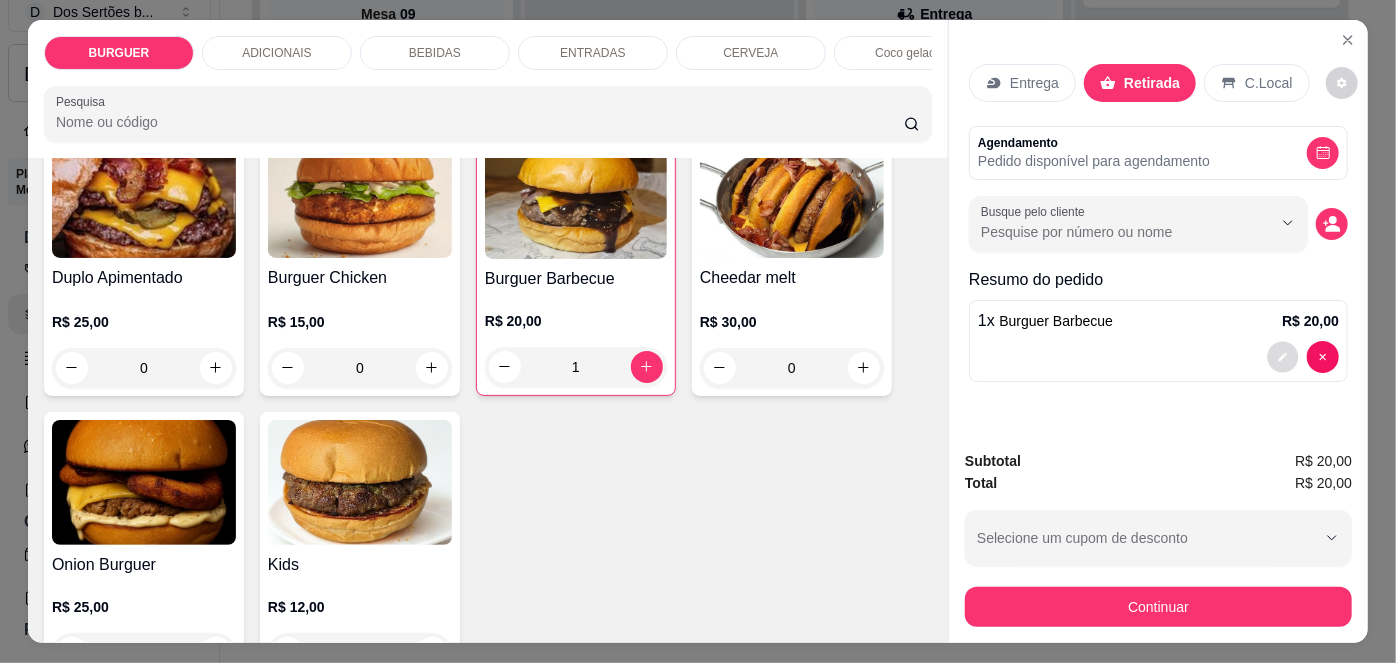 click at bounding box center (1283, 356) 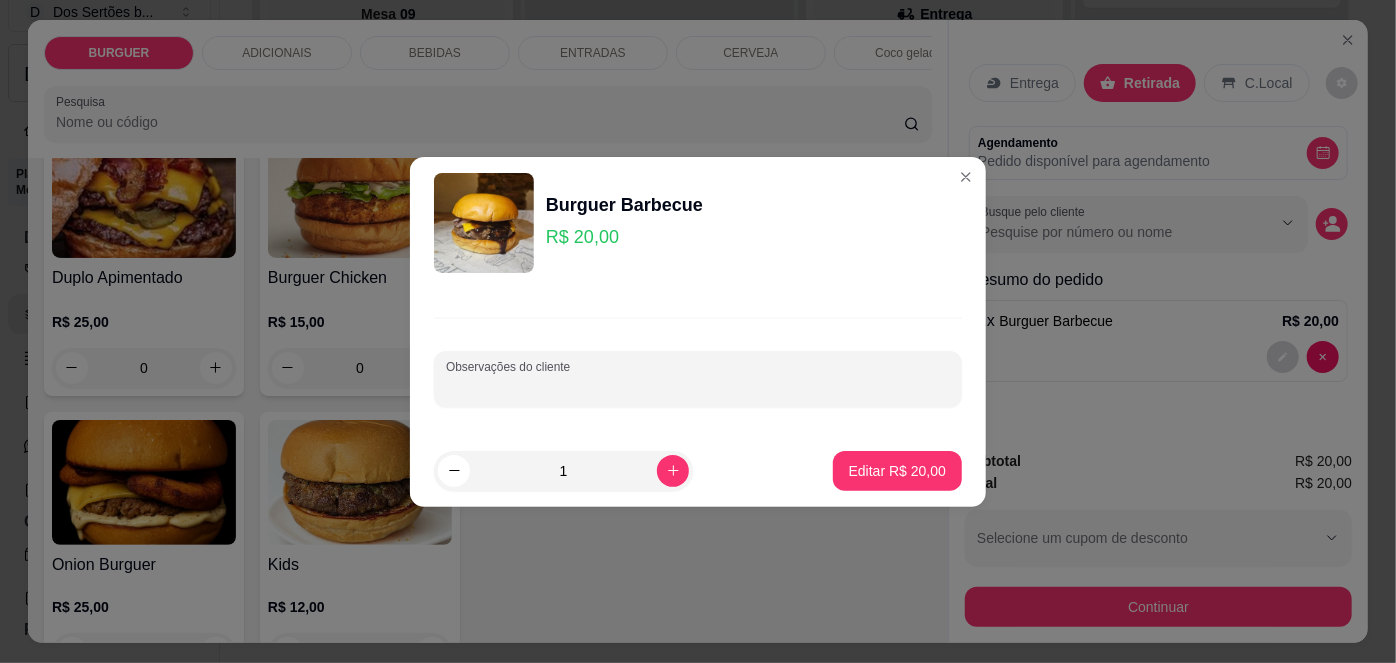 click on "Observações do cliente" at bounding box center [698, 387] 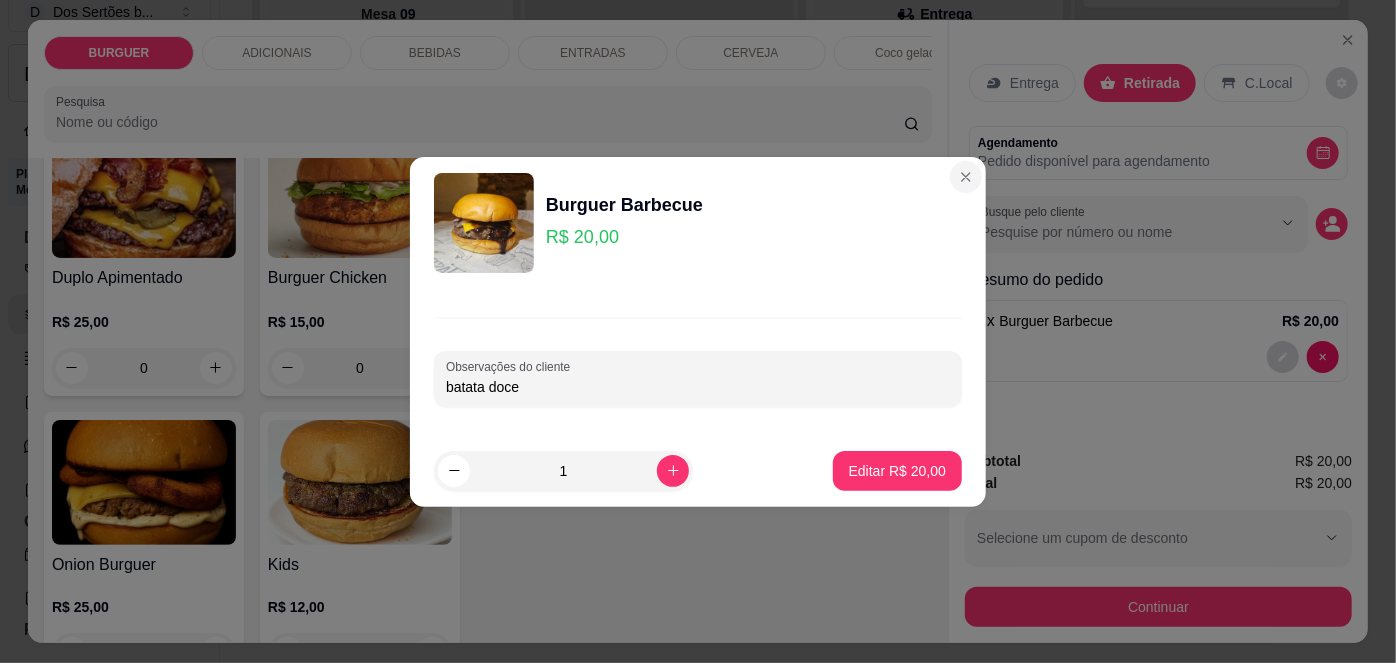 type on "batata doce" 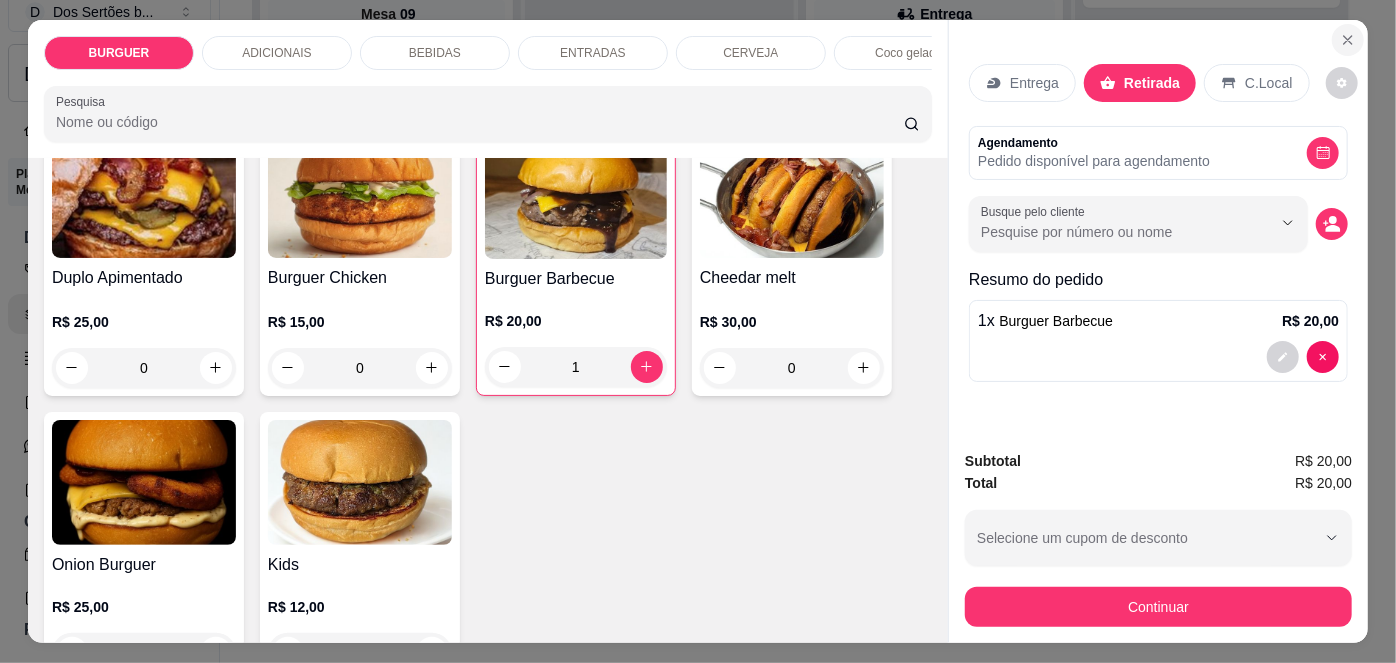 click 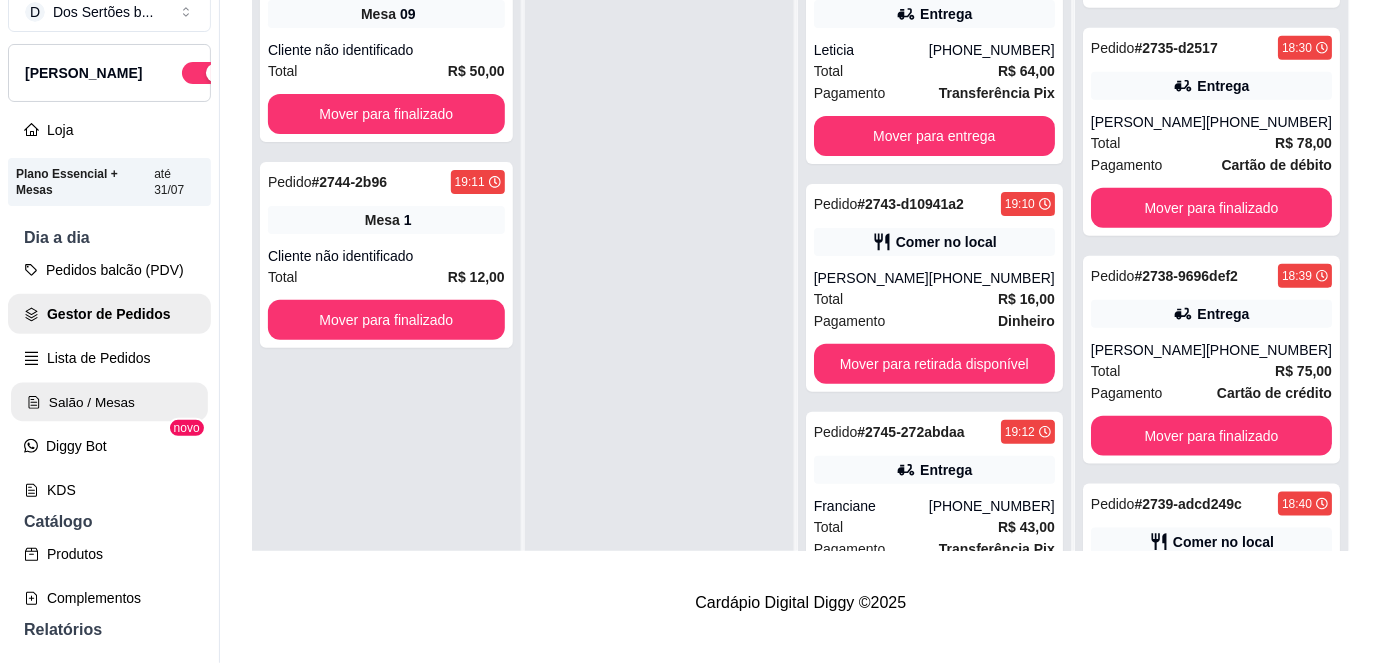 click on "Salão / Mesas" at bounding box center [109, 402] 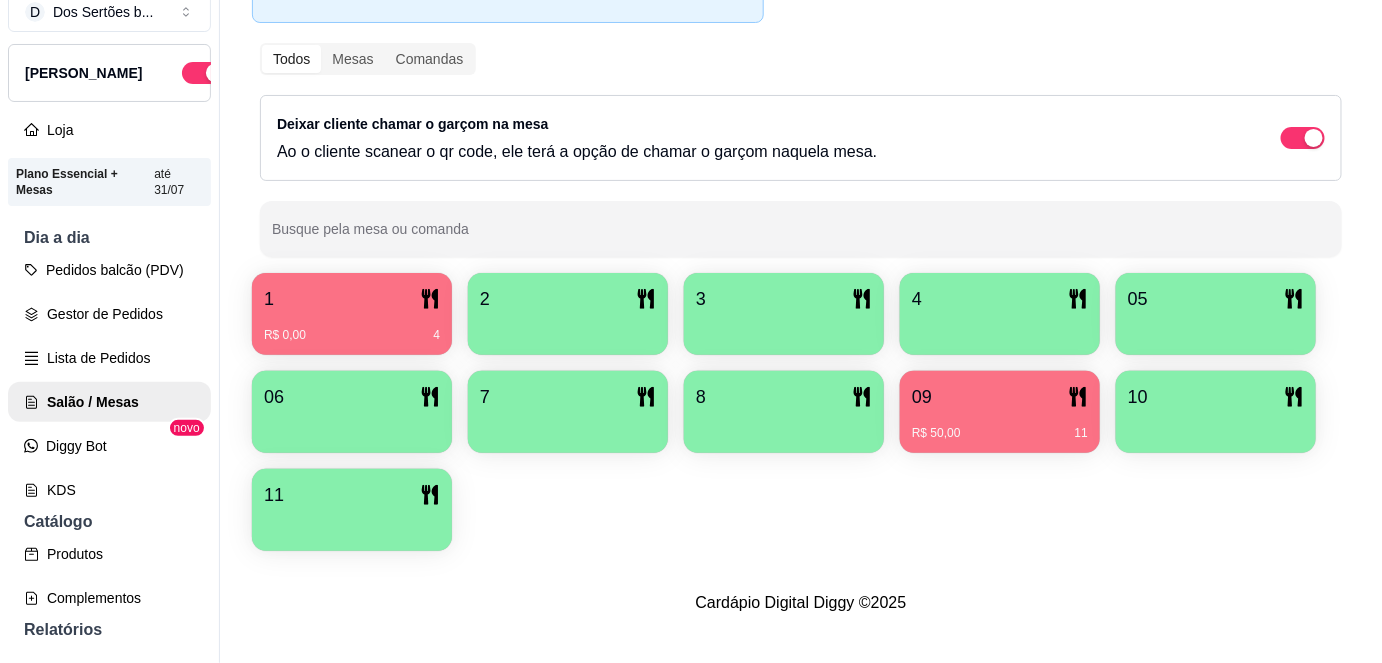 scroll, scrollTop: 0, scrollLeft: 0, axis: both 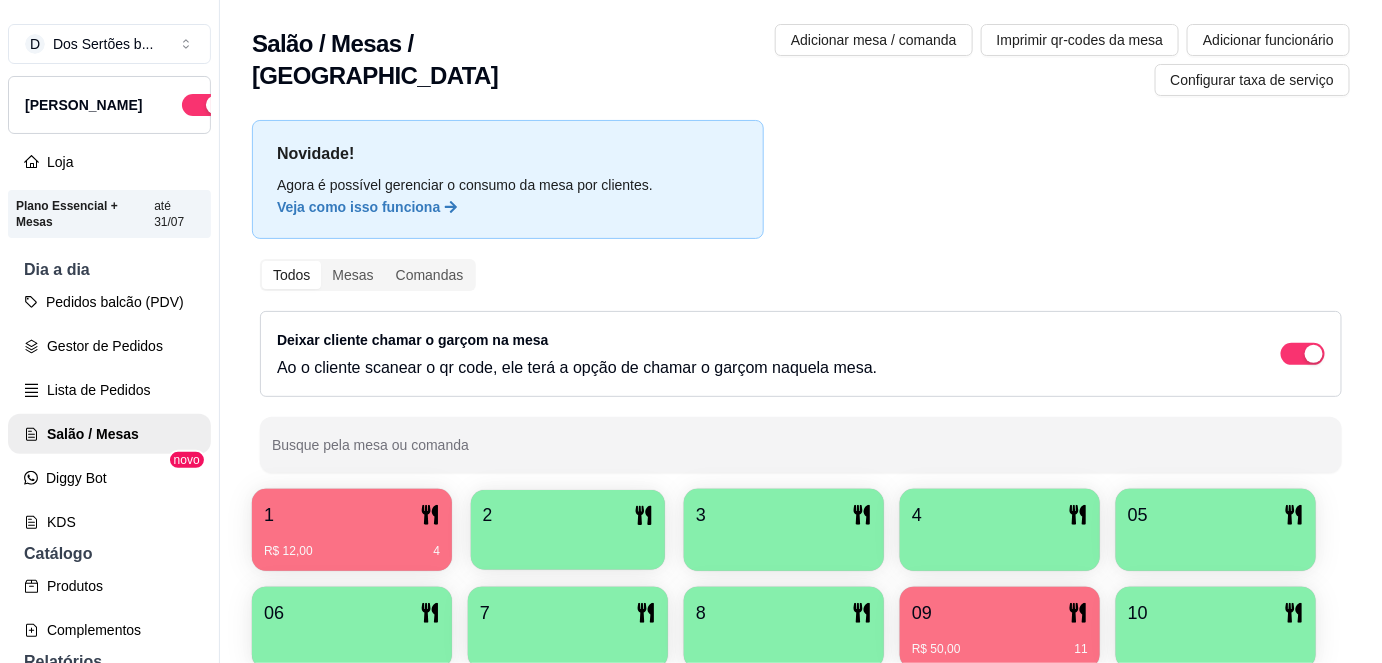 click on "2" at bounding box center [568, 515] 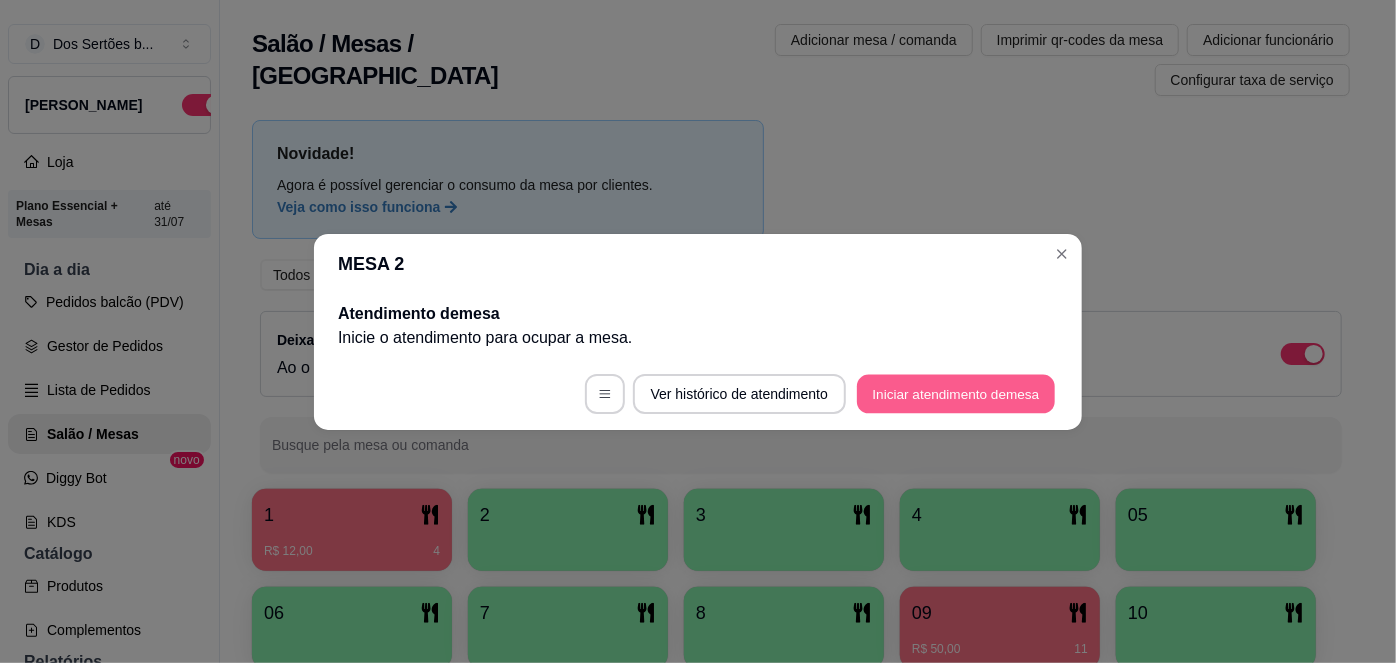 click on "Iniciar atendimento de  mesa" at bounding box center [956, 393] 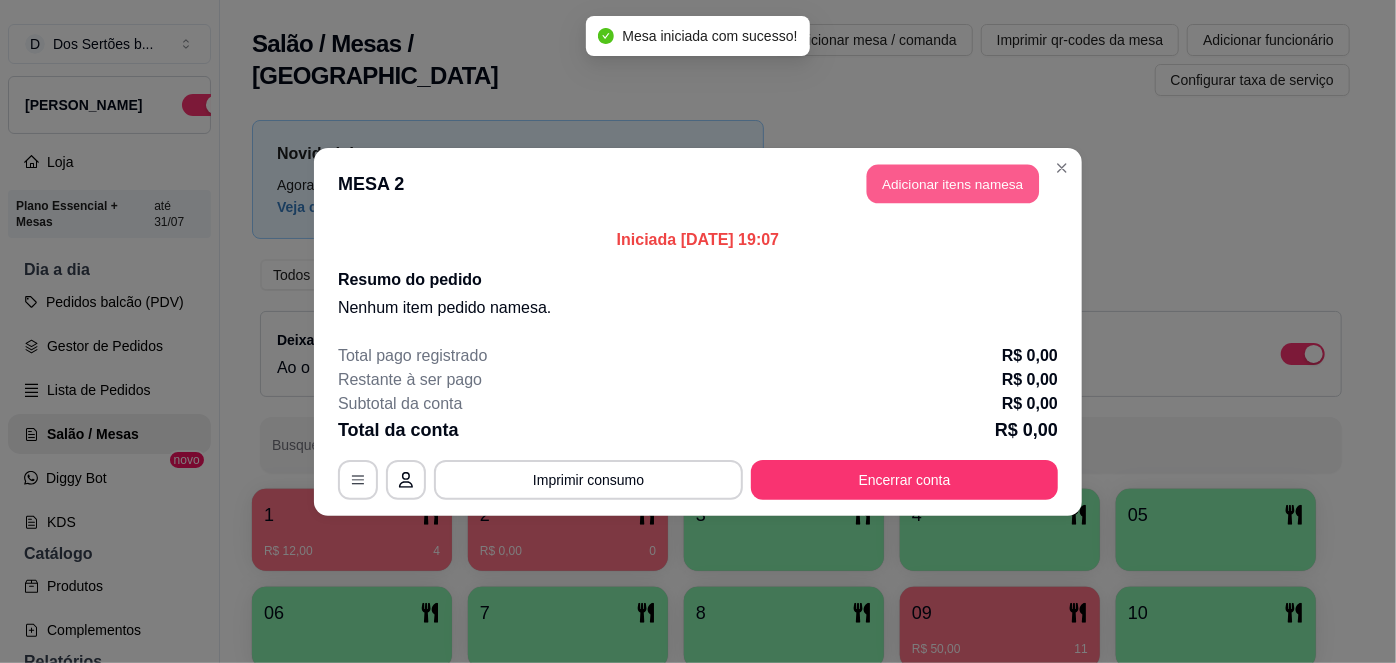click on "Adicionar itens na  mesa" at bounding box center (953, 183) 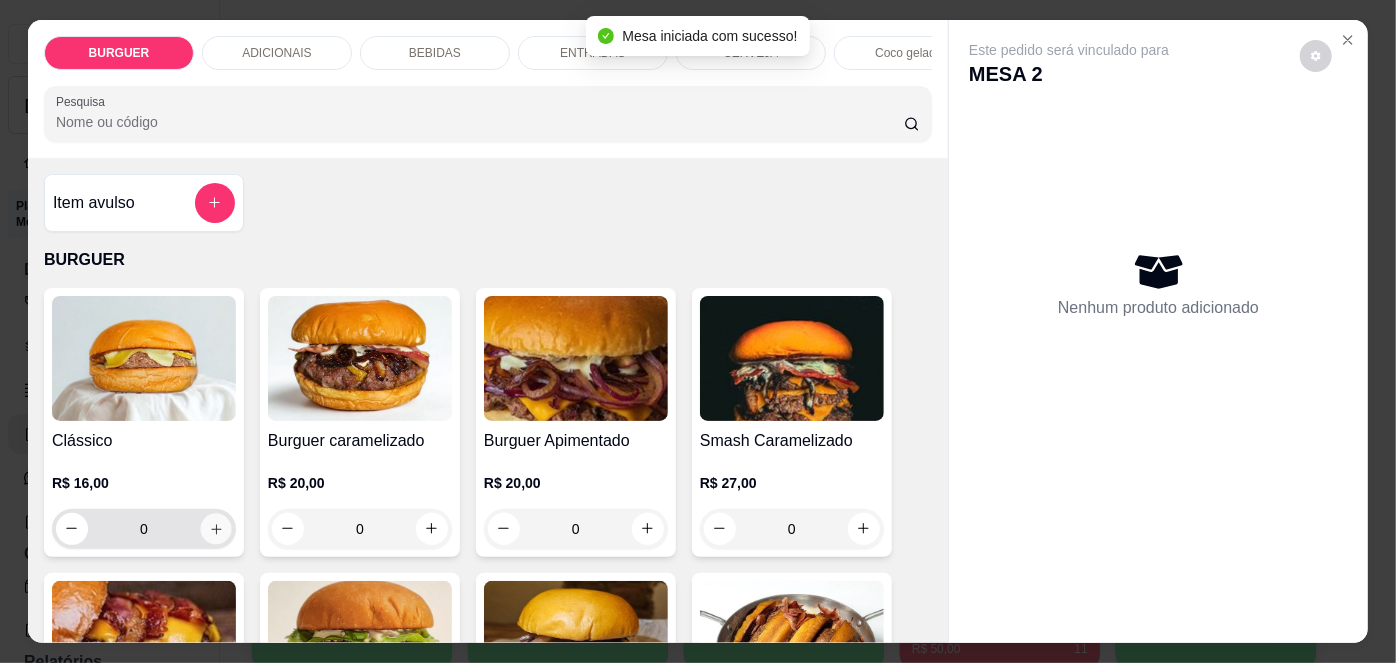 click 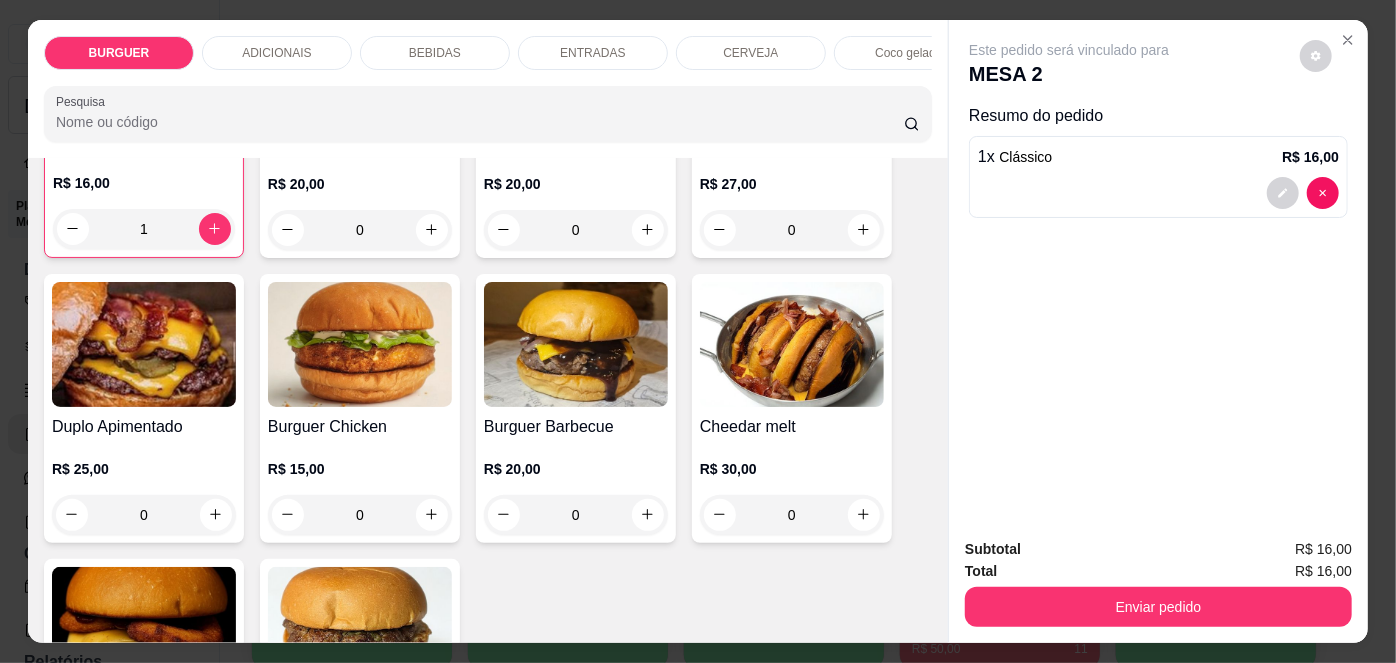 scroll, scrollTop: 304, scrollLeft: 0, axis: vertical 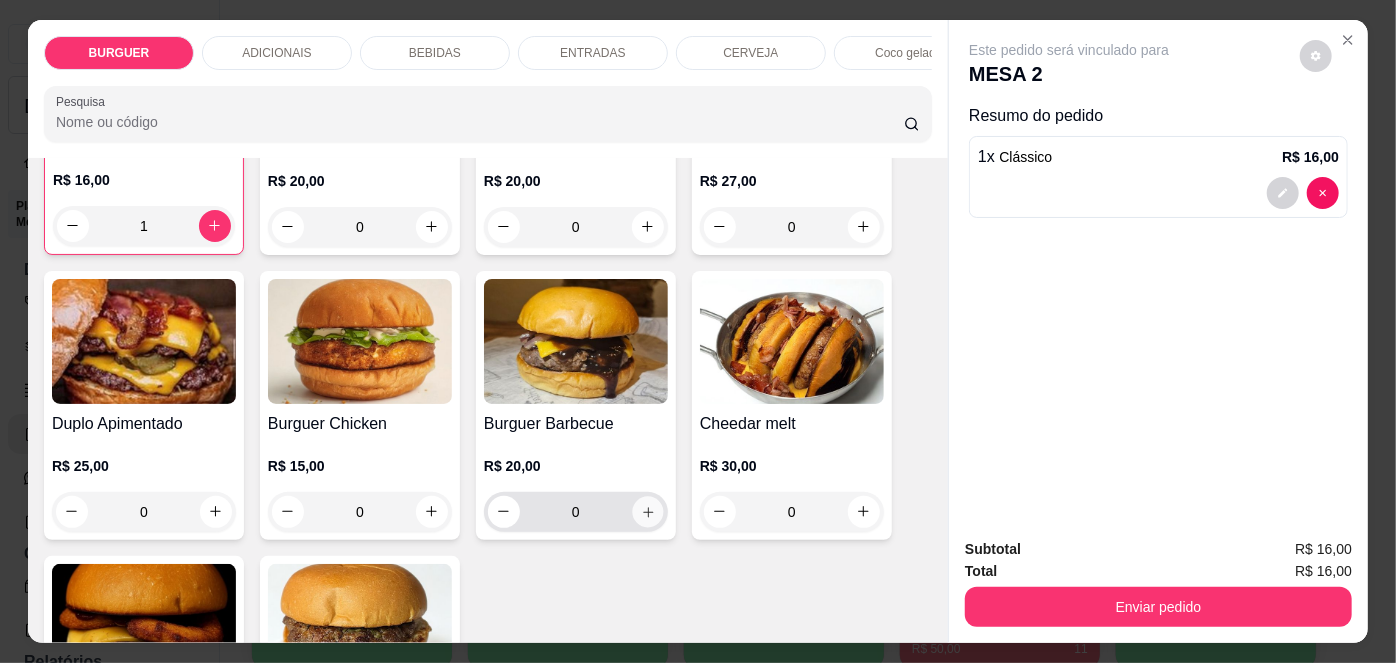 click 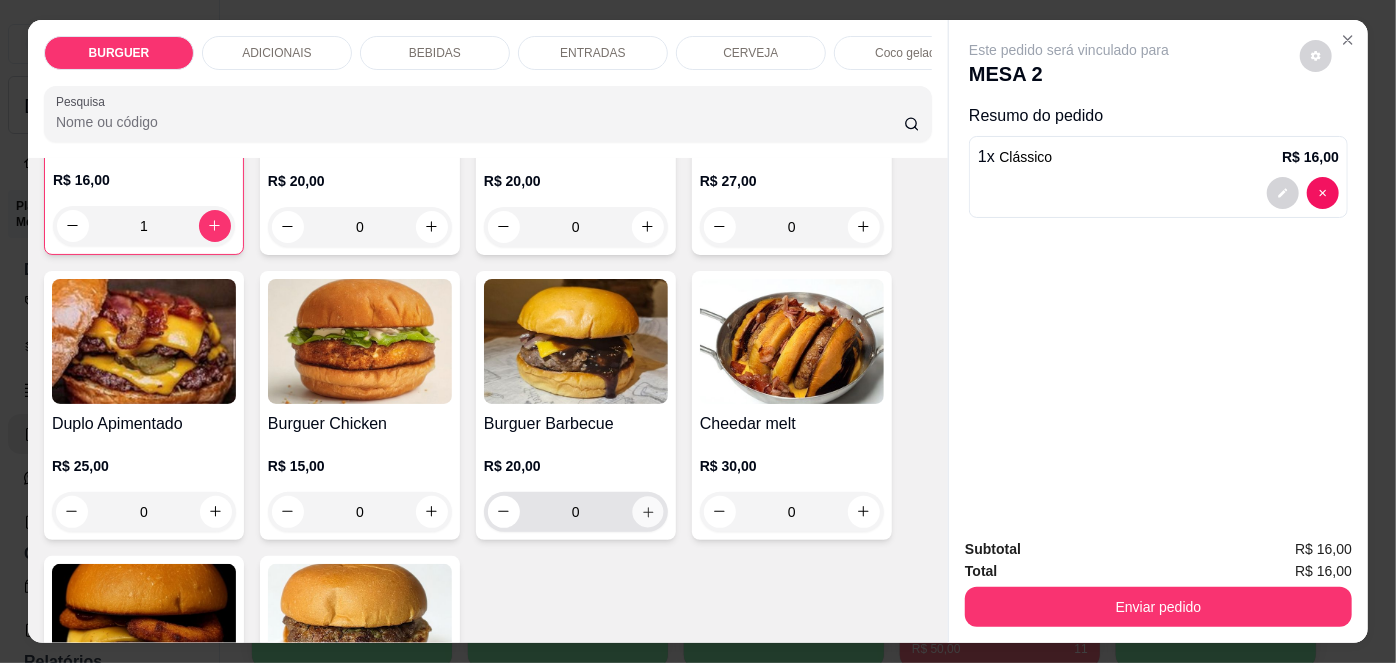 type on "1" 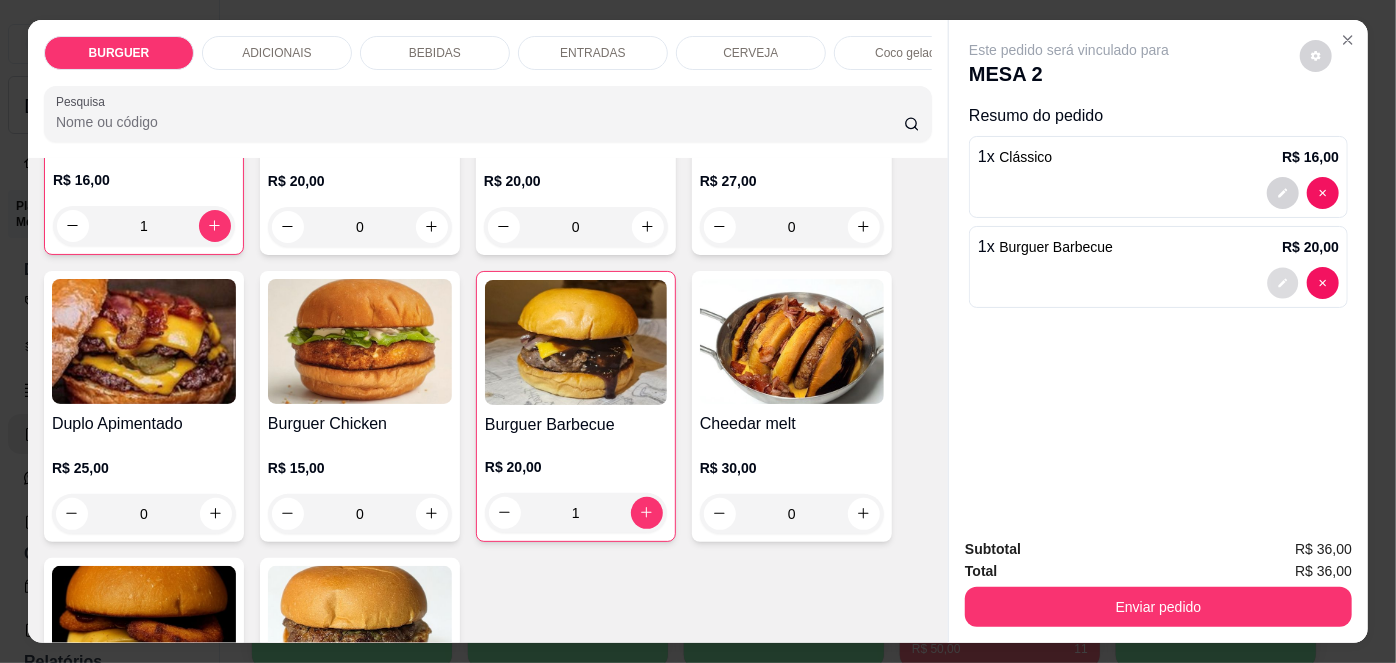 click 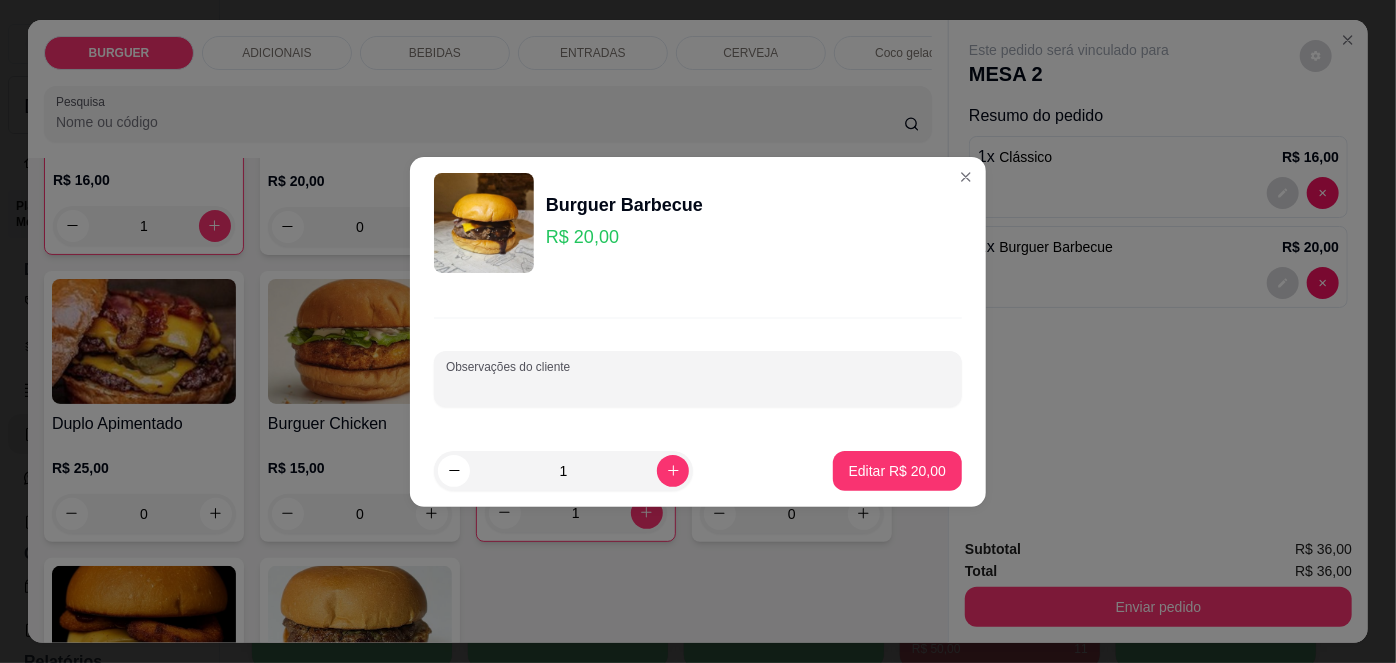 click on "Observações do cliente" at bounding box center (698, 387) 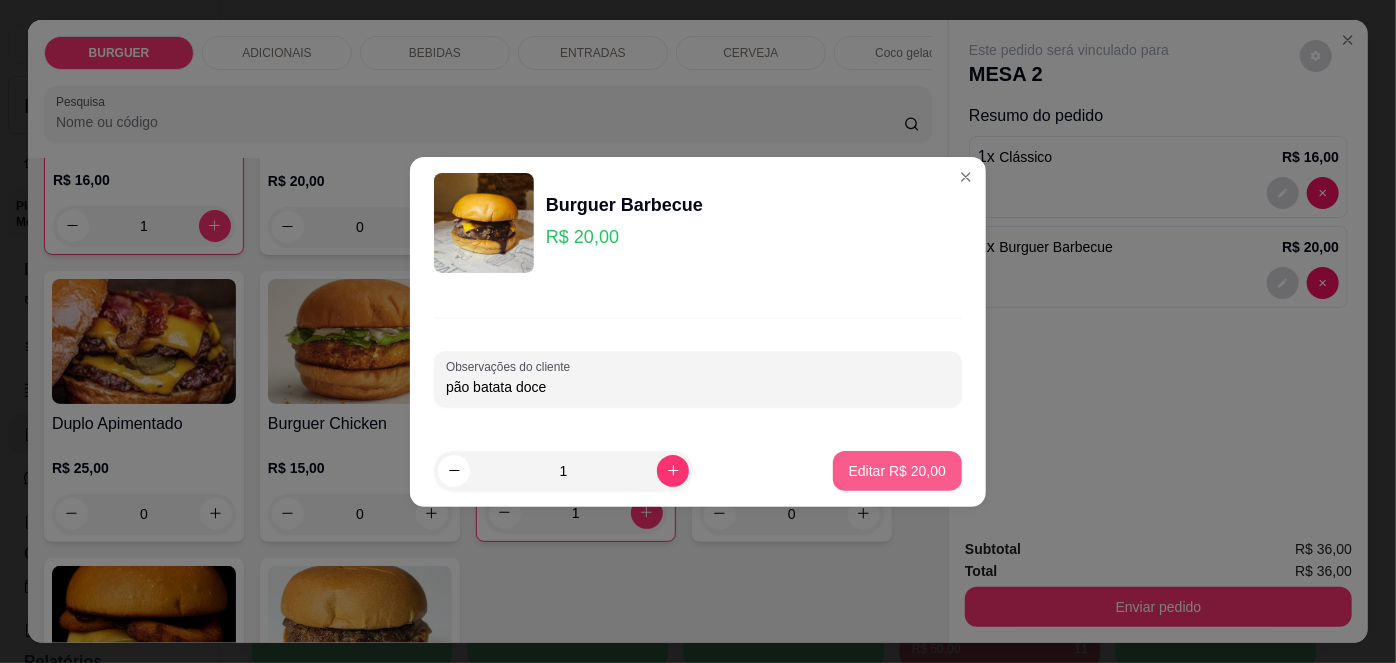 type on "pão batata doce" 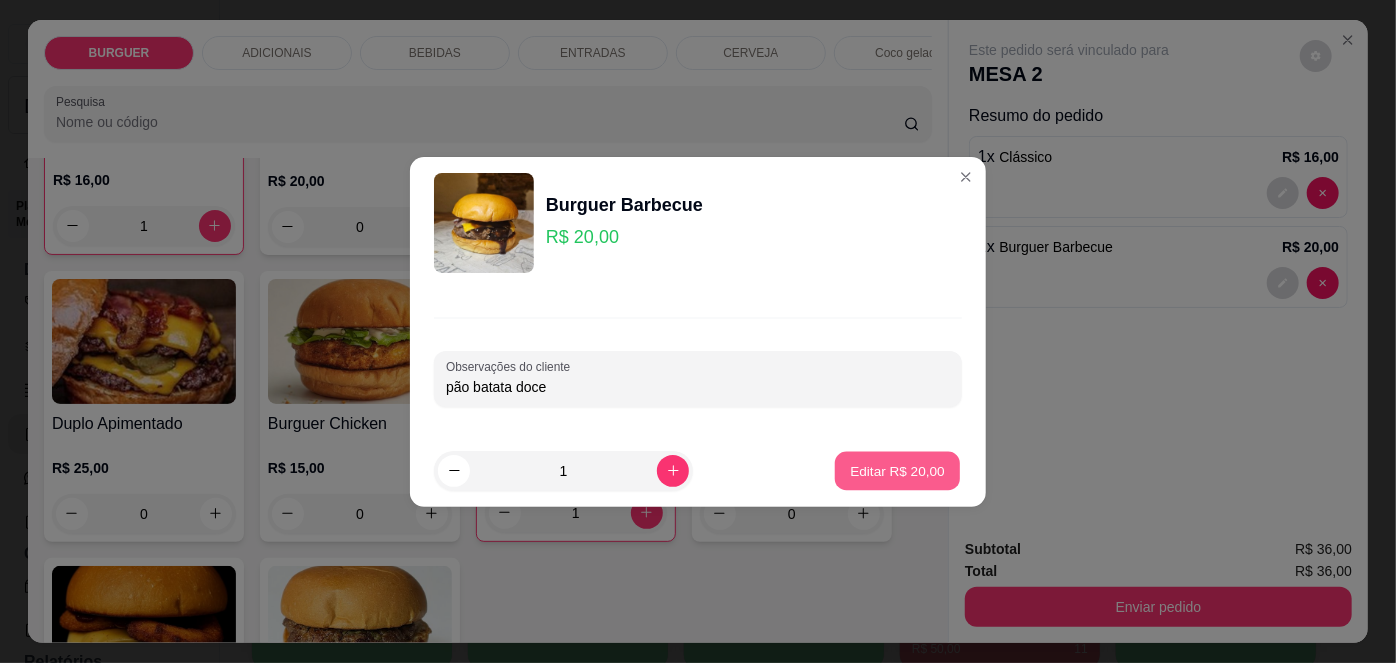 click on "Editar   R$ 20,00" at bounding box center (897, 470) 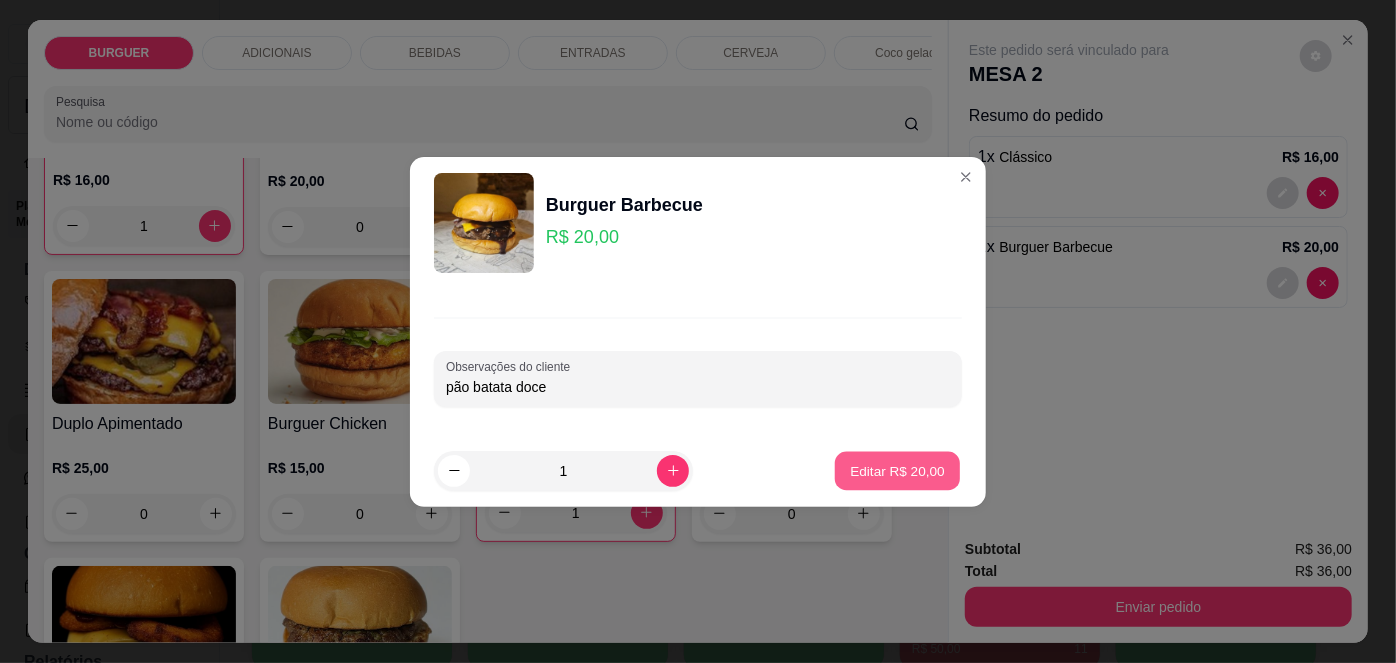 type on "0" 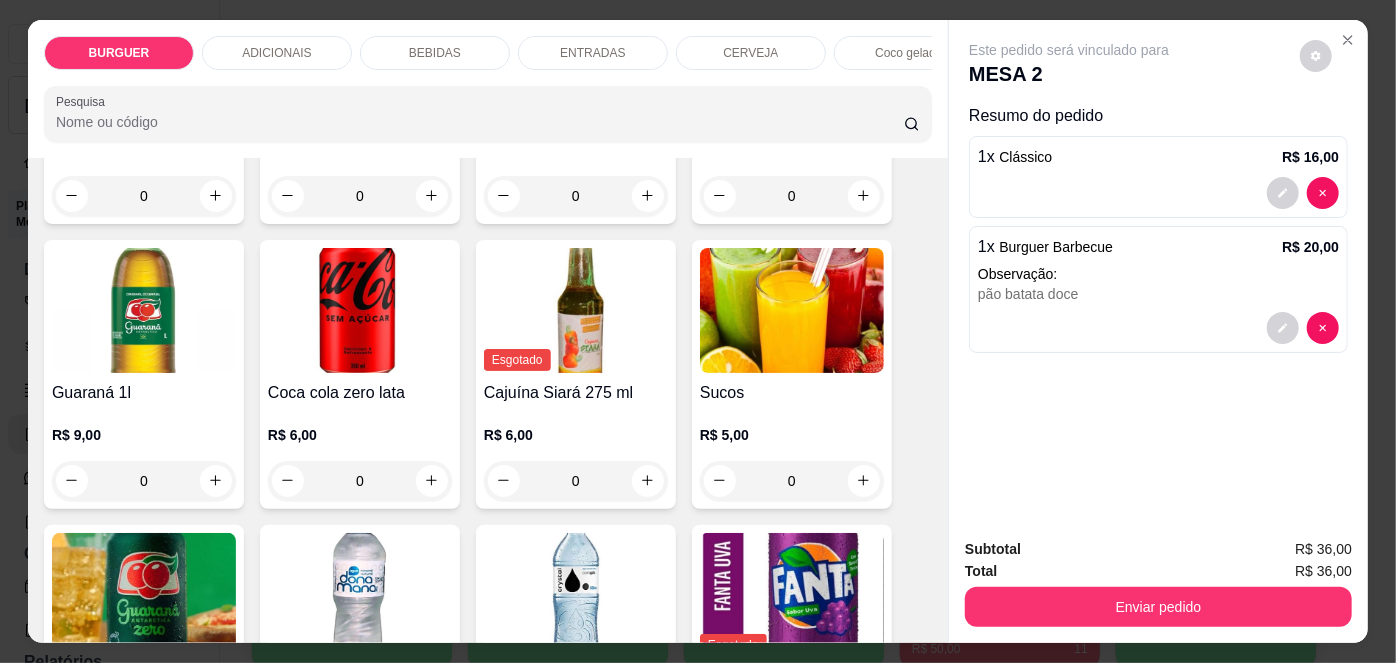 scroll, scrollTop: 1680, scrollLeft: 0, axis: vertical 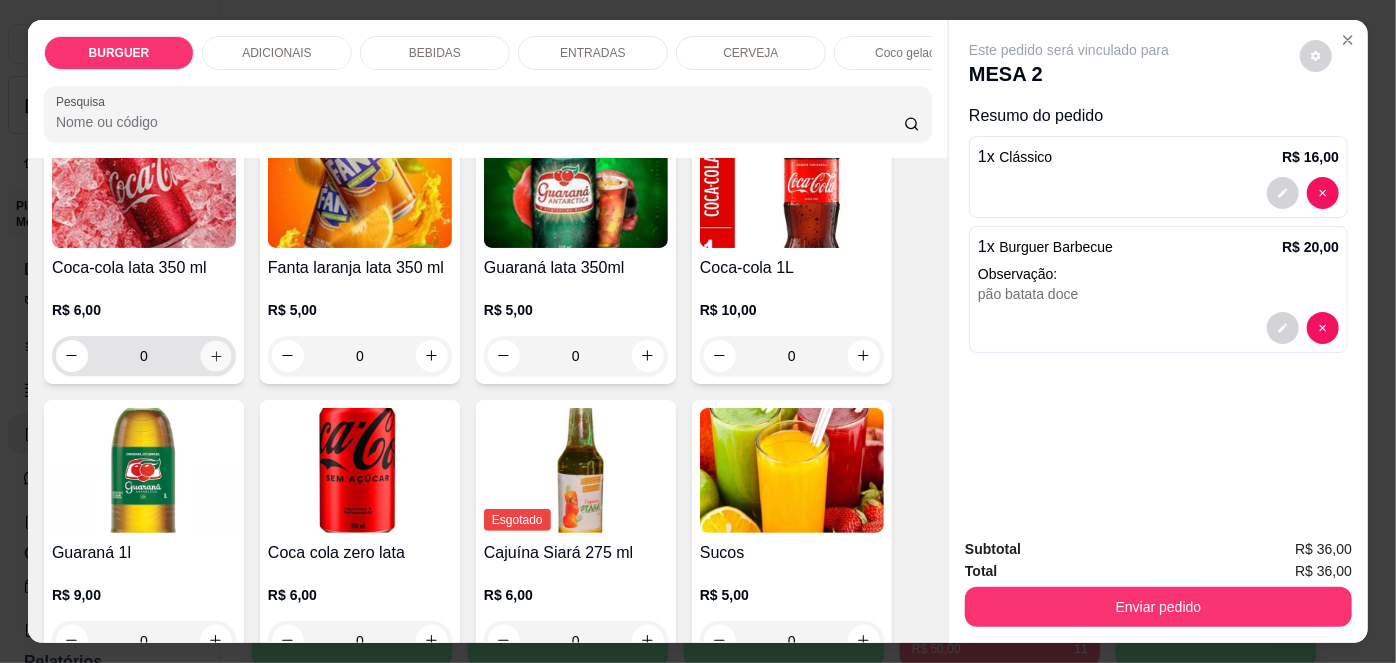 click 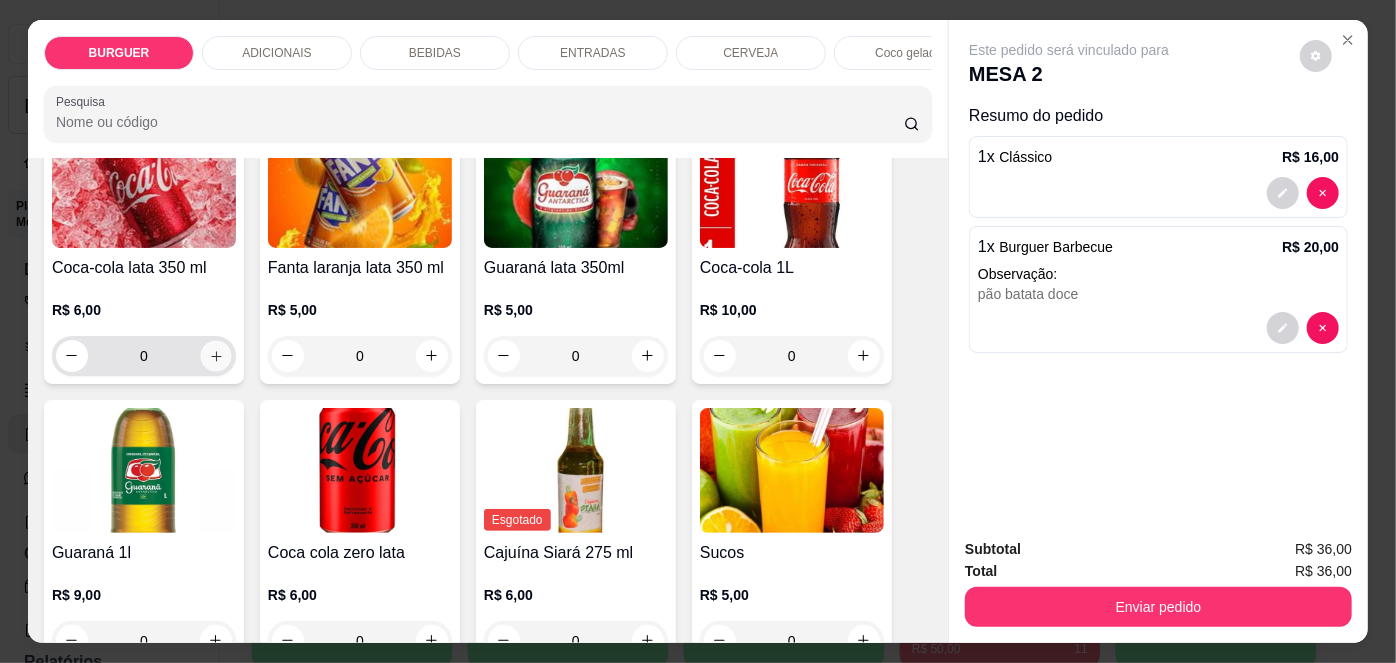 type on "1" 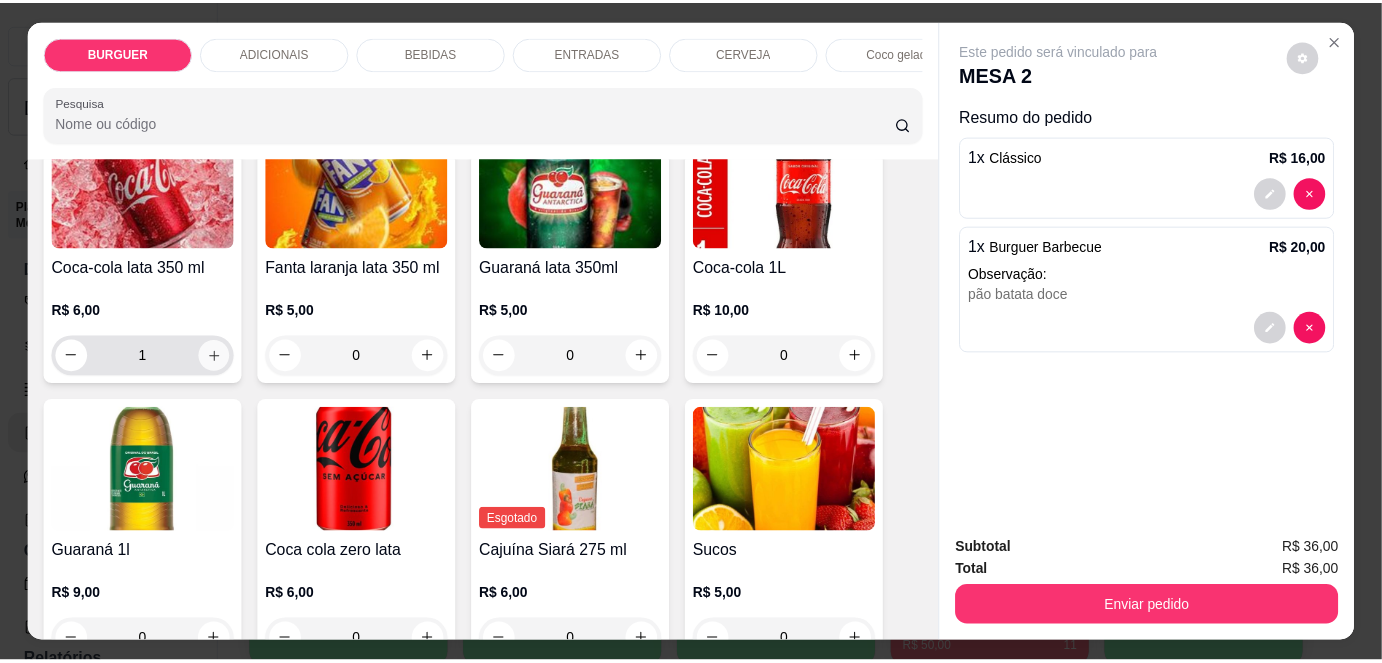 scroll, scrollTop: 1681, scrollLeft: 0, axis: vertical 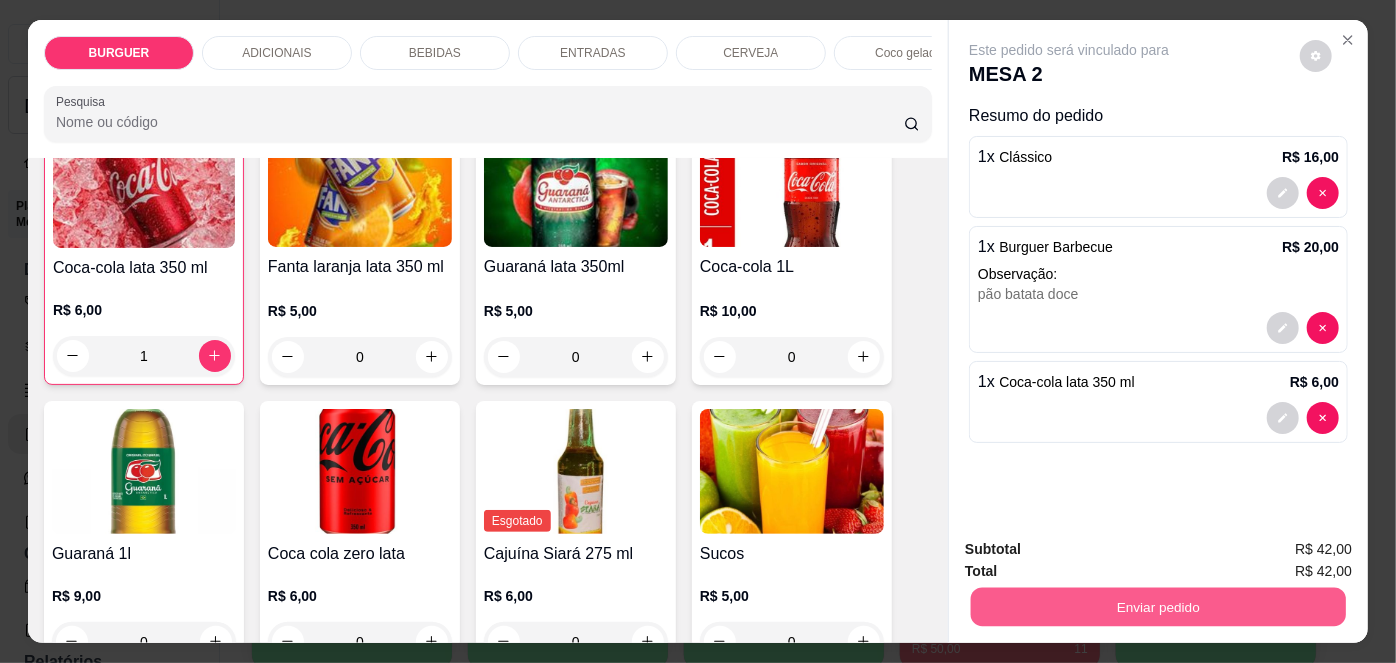 click on "Enviar pedido" at bounding box center [1158, 607] 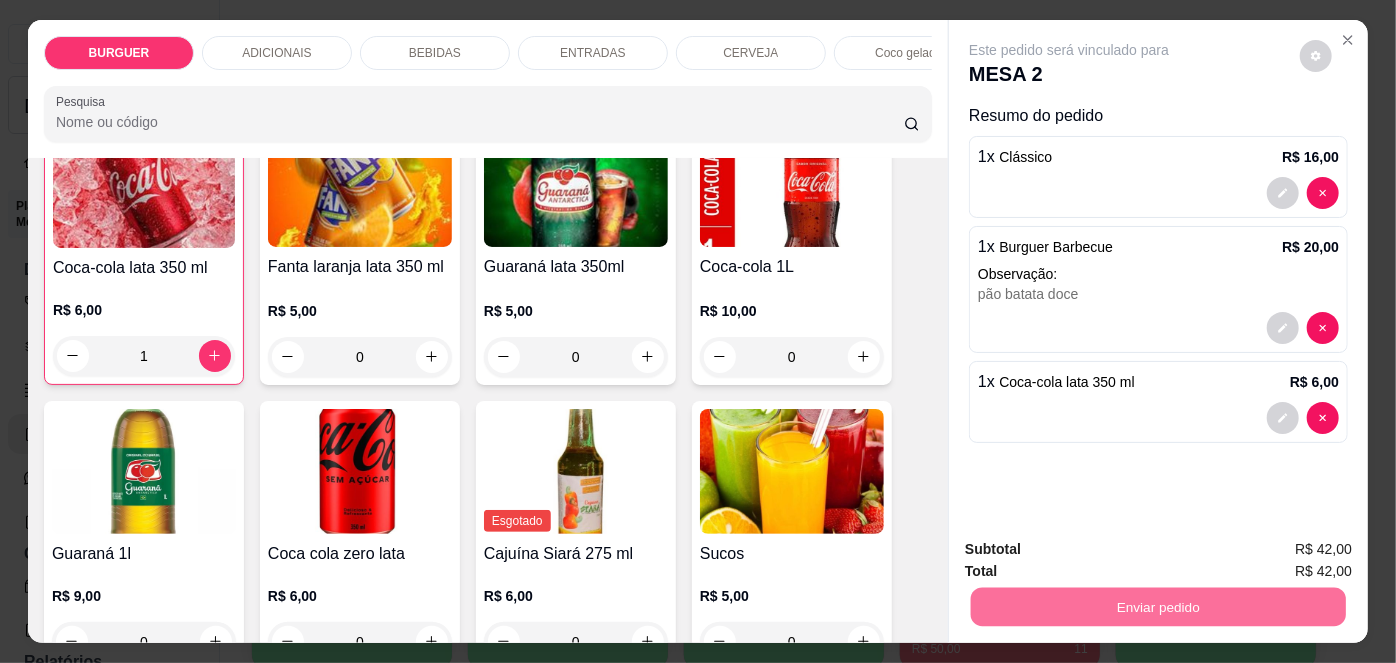 click on "Não registrar e enviar pedido" at bounding box center [1093, 551] 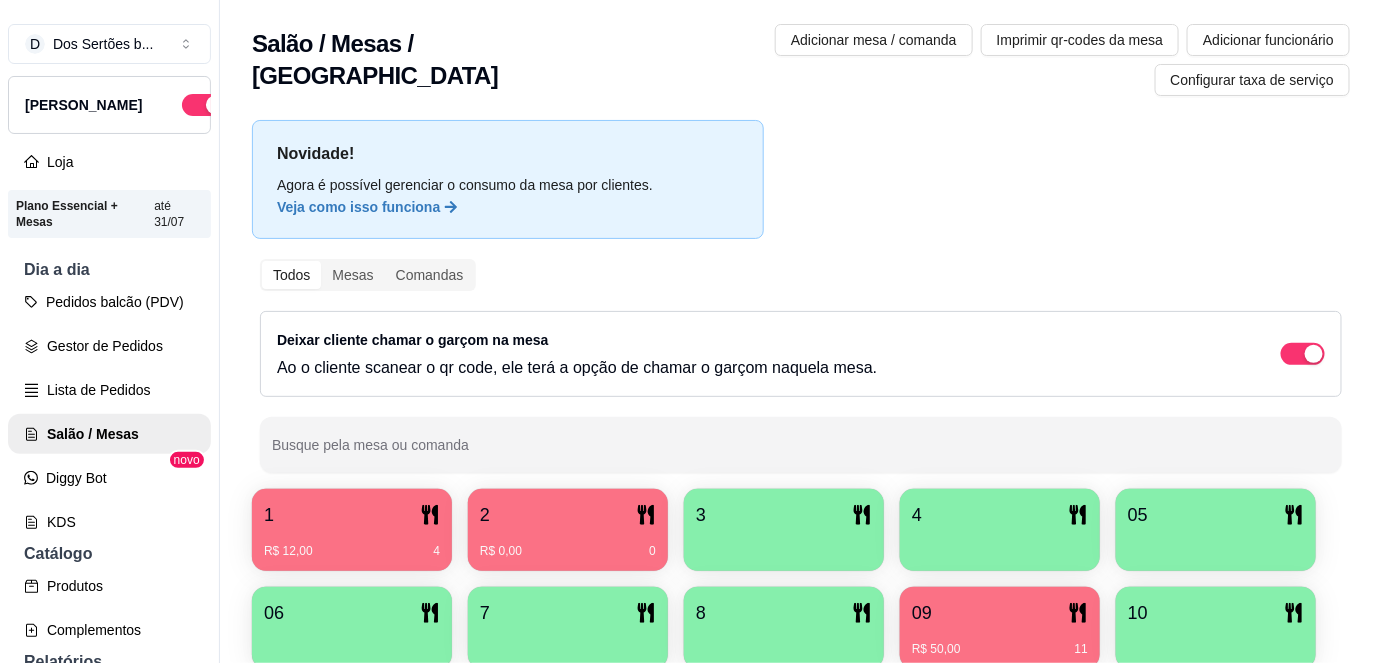 click on "Novidade! Agora é possível gerenciar o consumo da mesa por clientes.   Veja como isso funciona Todos Mesas Comandas Deixar cliente chamar o garçom na mesa Ao o cliente scanear o qr code, ele terá a opção de chamar o garçom naquela mesa. Busque pela mesa ou comanda
1 R$ 12,00 4 2 R$ 0,00 0 3 4 05 06 7 8 09 R$ 50,00 11 10 11" at bounding box center (801, 449) 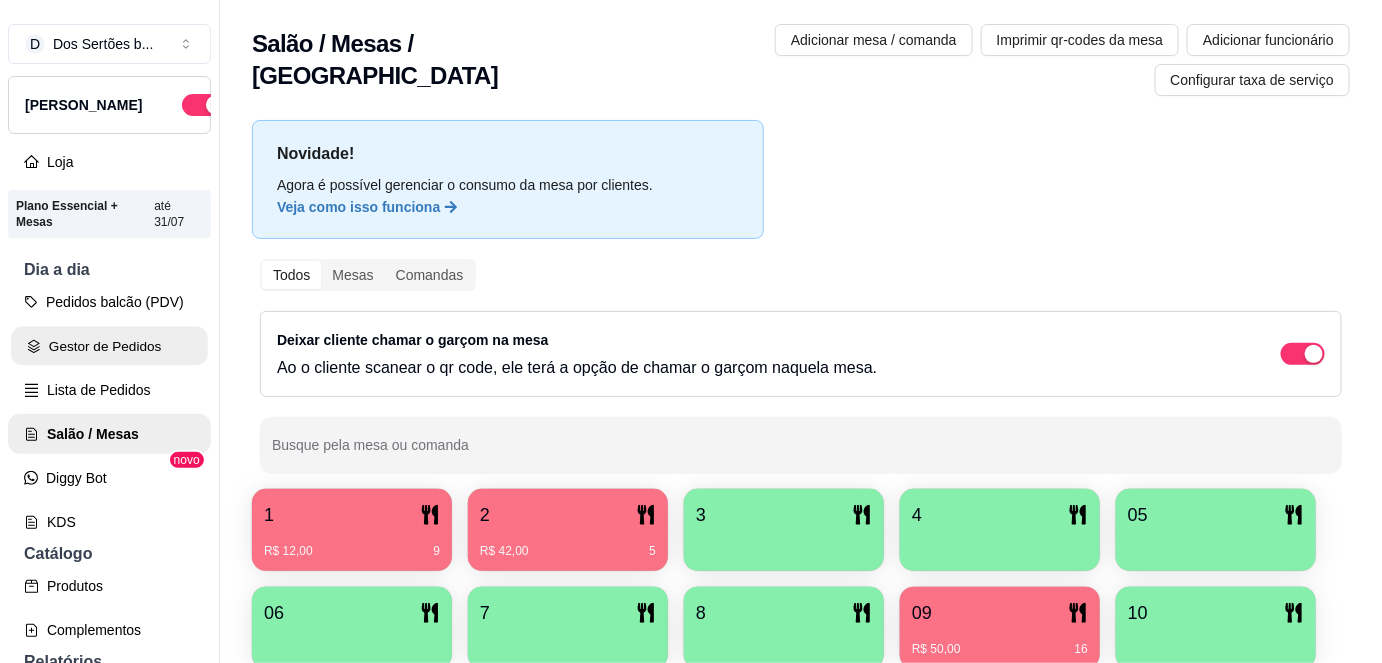 click on "Gestor de Pedidos" at bounding box center [109, 346] 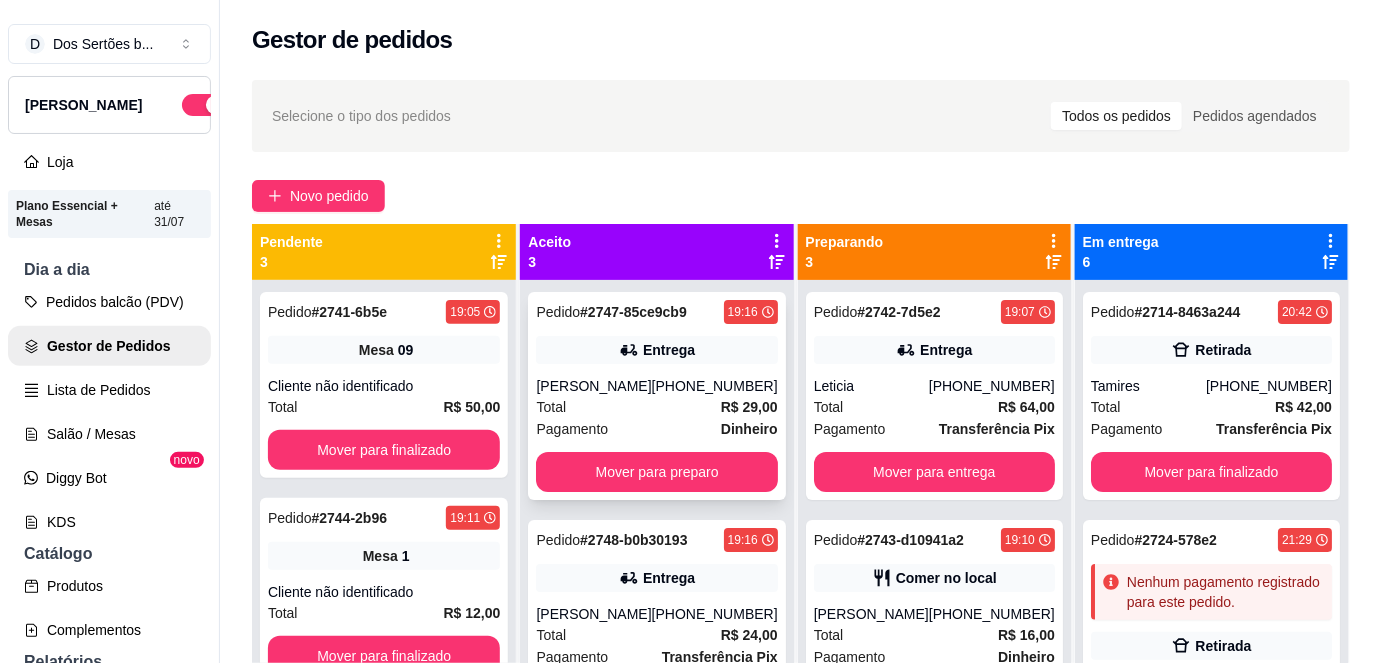 scroll, scrollTop: 40, scrollLeft: 0, axis: vertical 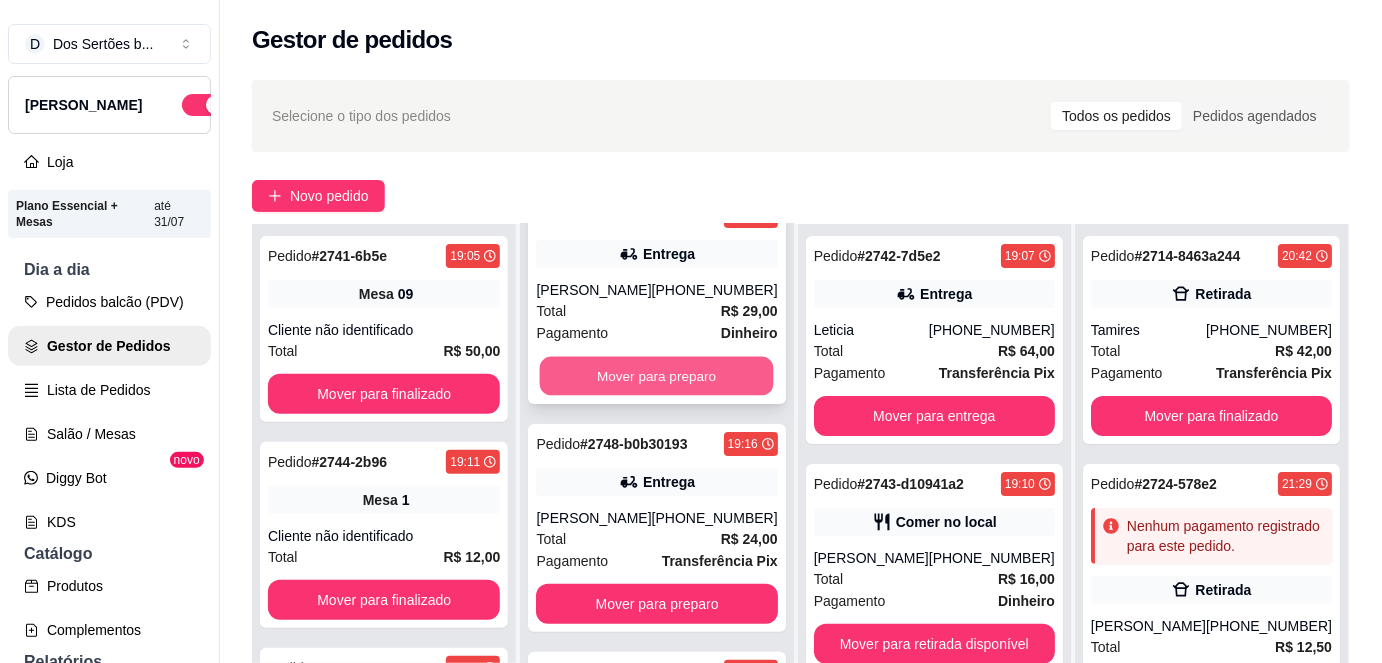 click on "Mover para preparo" at bounding box center (657, 376) 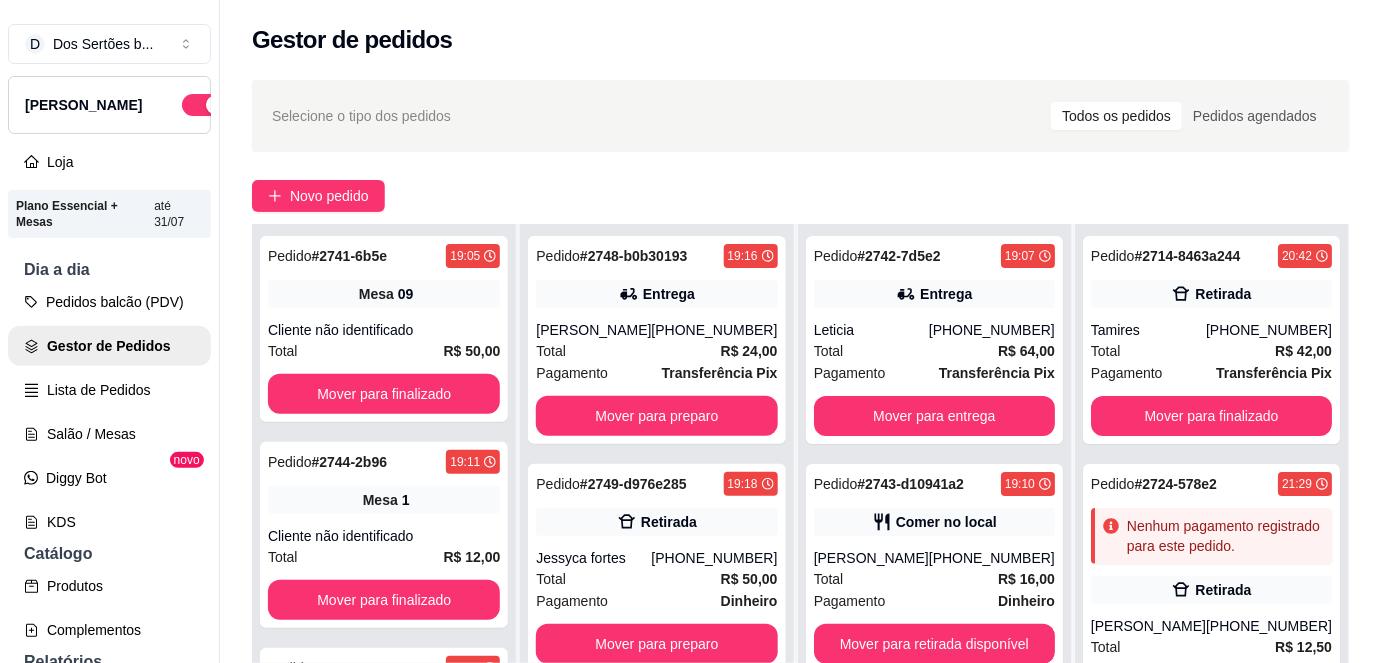 scroll, scrollTop: 0, scrollLeft: 0, axis: both 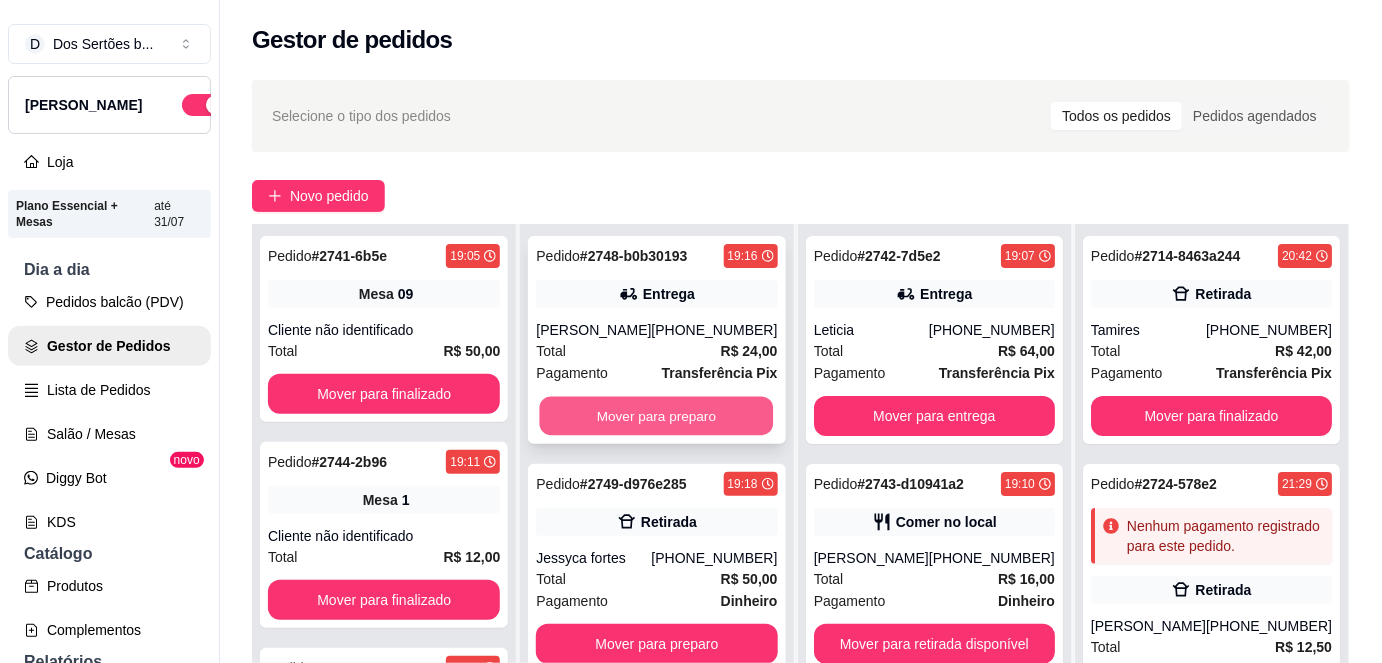 click on "Mover para preparo" at bounding box center (657, 416) 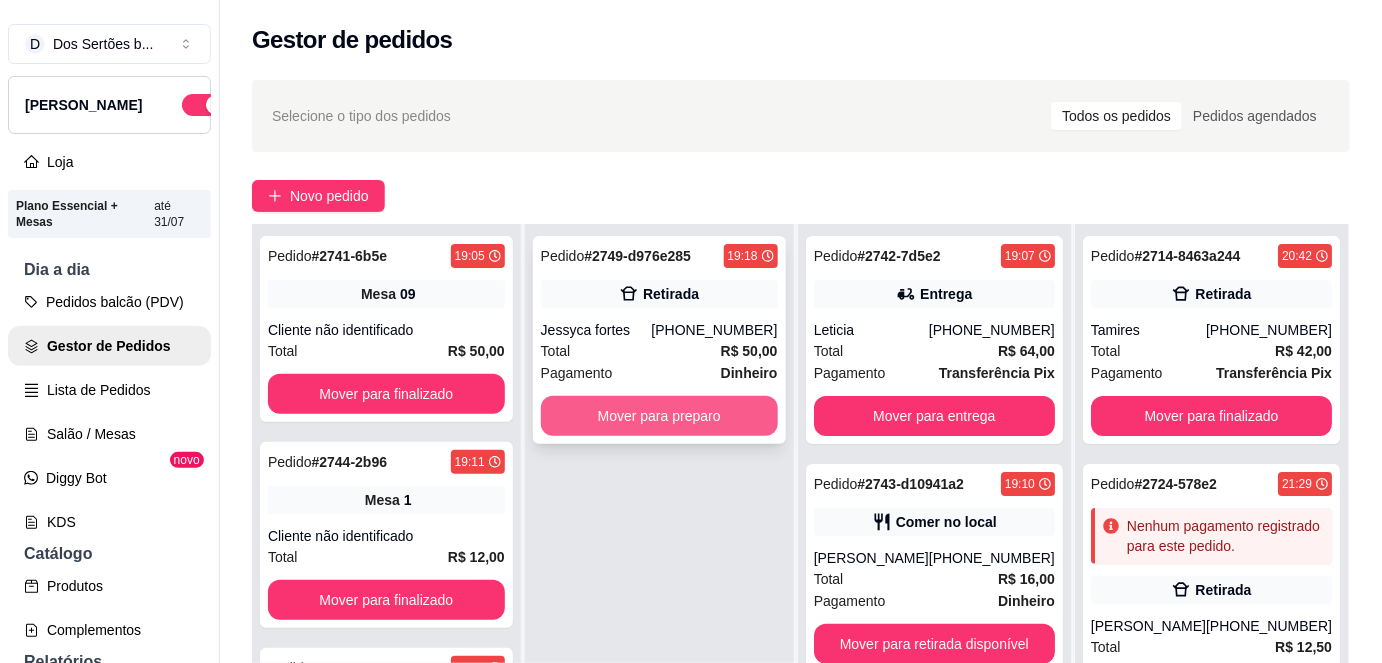 click on "Mover para preparo" at bounding box center (659, 416) 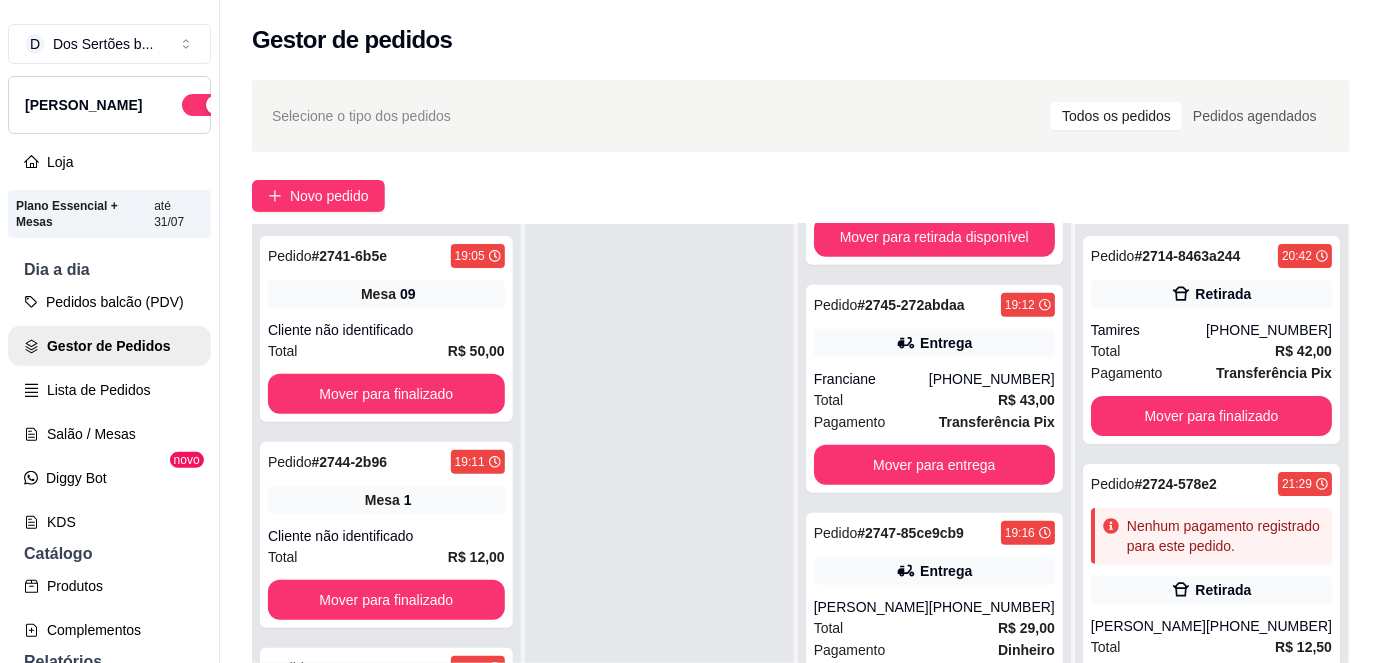 scroll, scrollTop: 725, scrollLeft: 0, axis: vertical 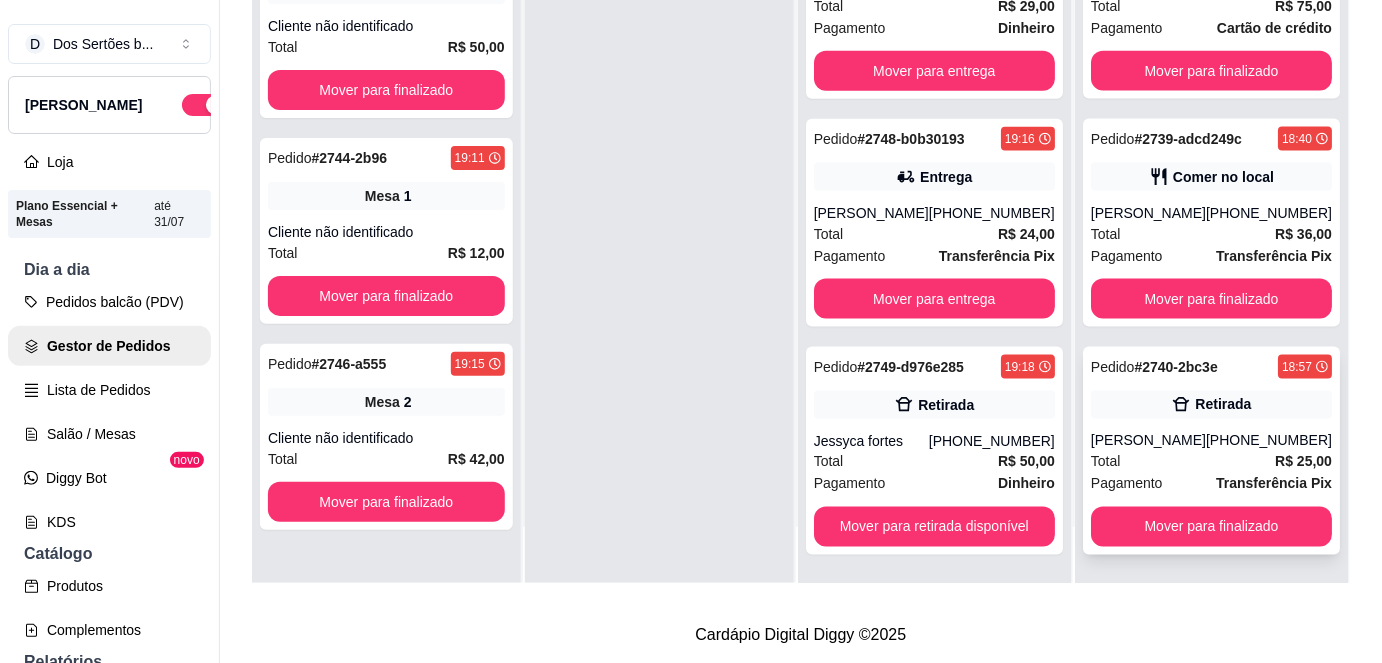 click on "Pedido  # 2740-2bc3e 18:57 Retirada Rômulo Leal  (86) 98134-4465 Total R$ 25,00 Pagamento Transferência Pix Mover para finalizado" at bounding box center [1211, 451] 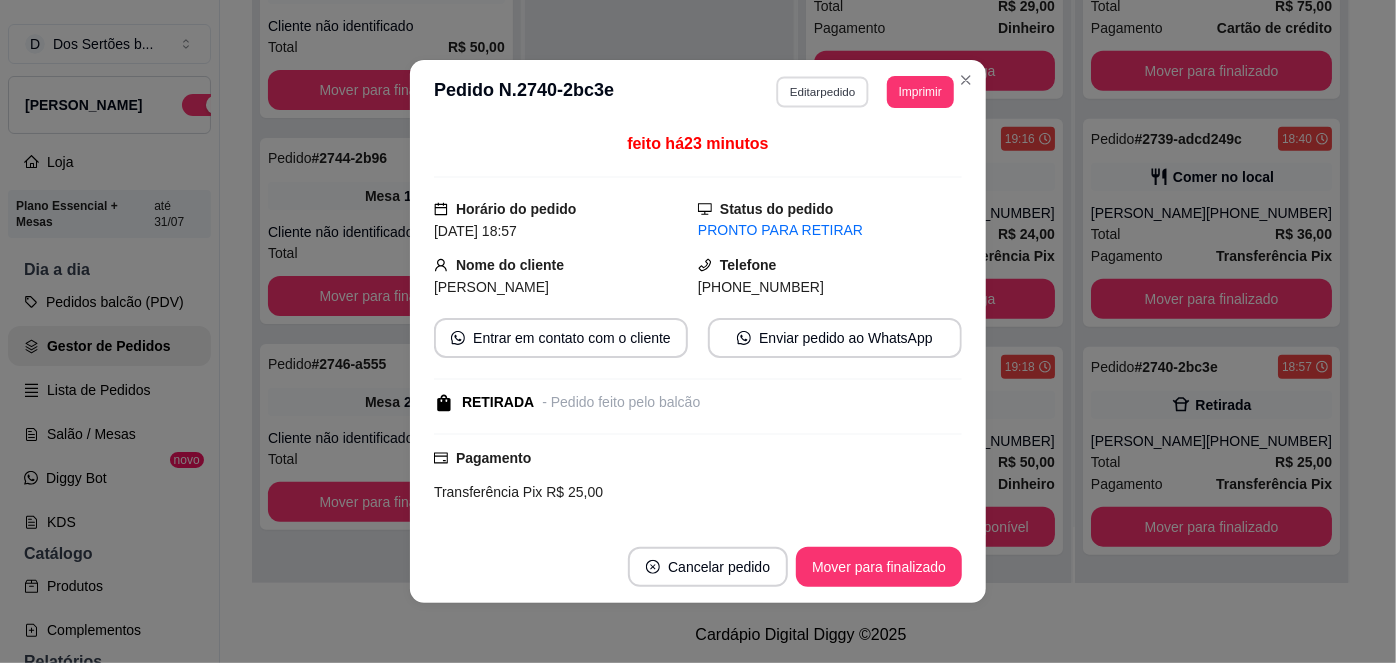 click on "Editar  pedido" at bounding box center (823, 91) 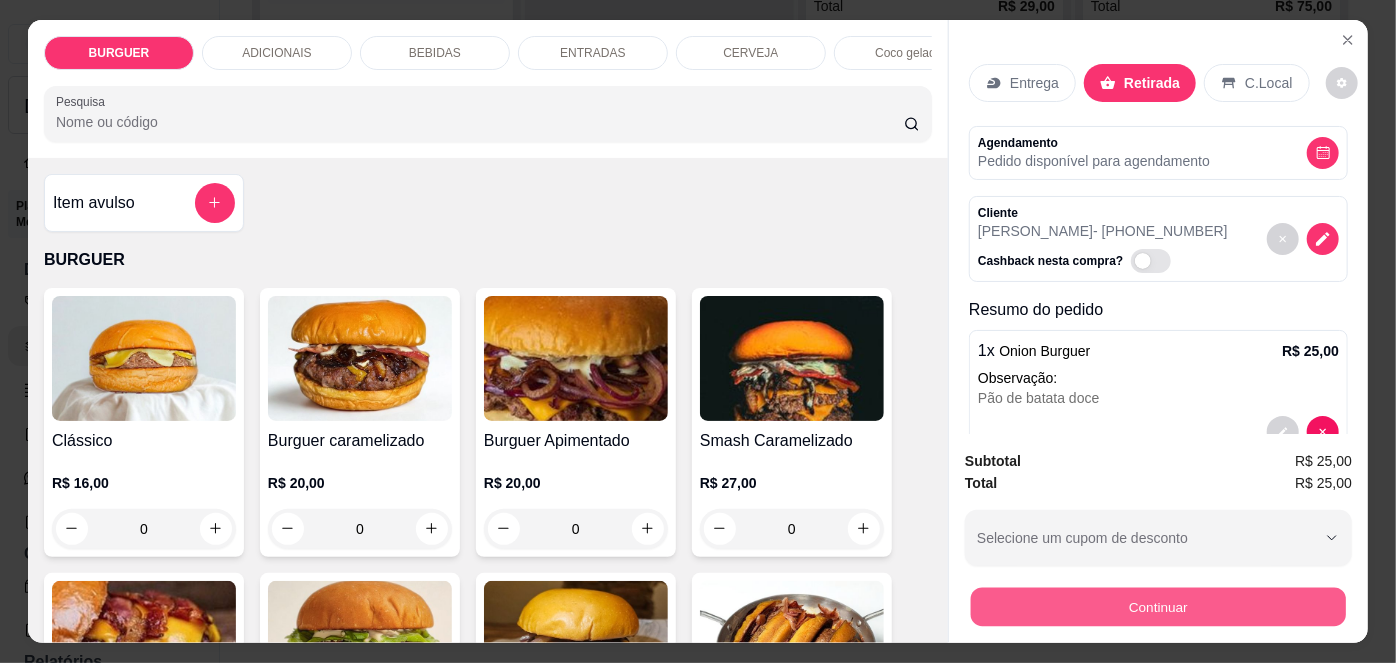 click on "Continuar" at bounding box center (1158, 607) 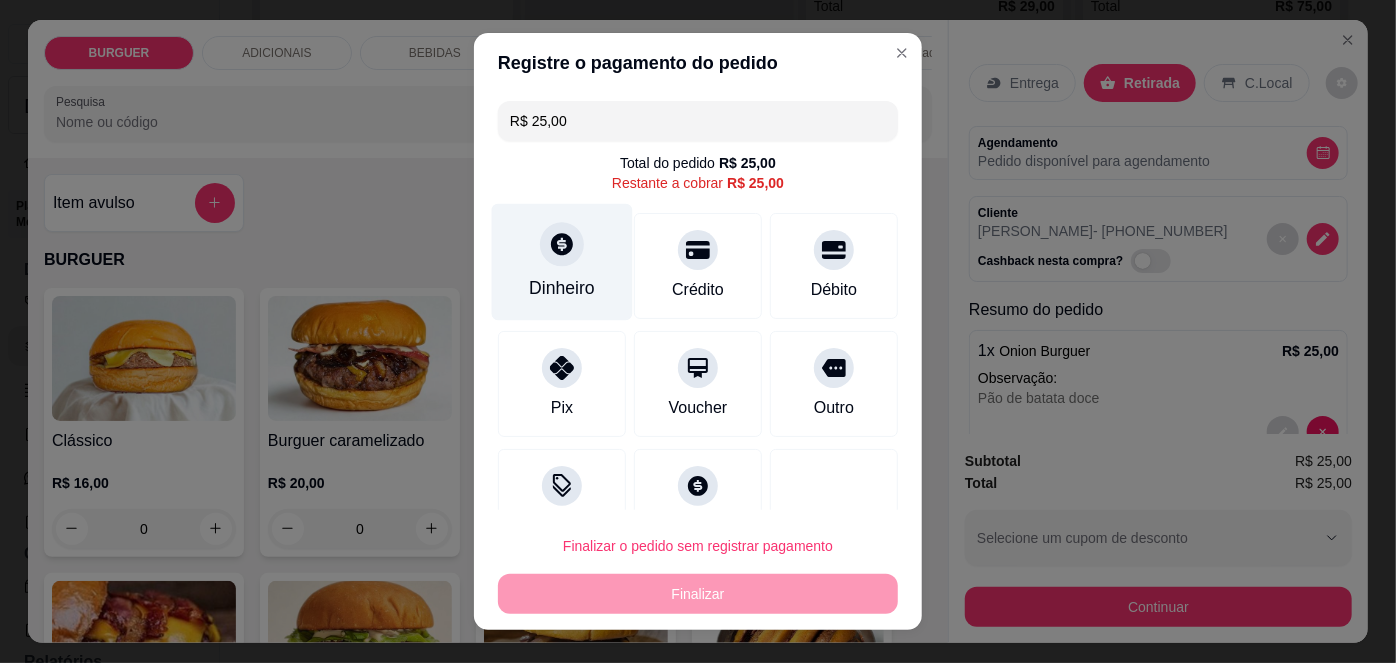 click on "Dinheiro" at bounding box center [562, 262] 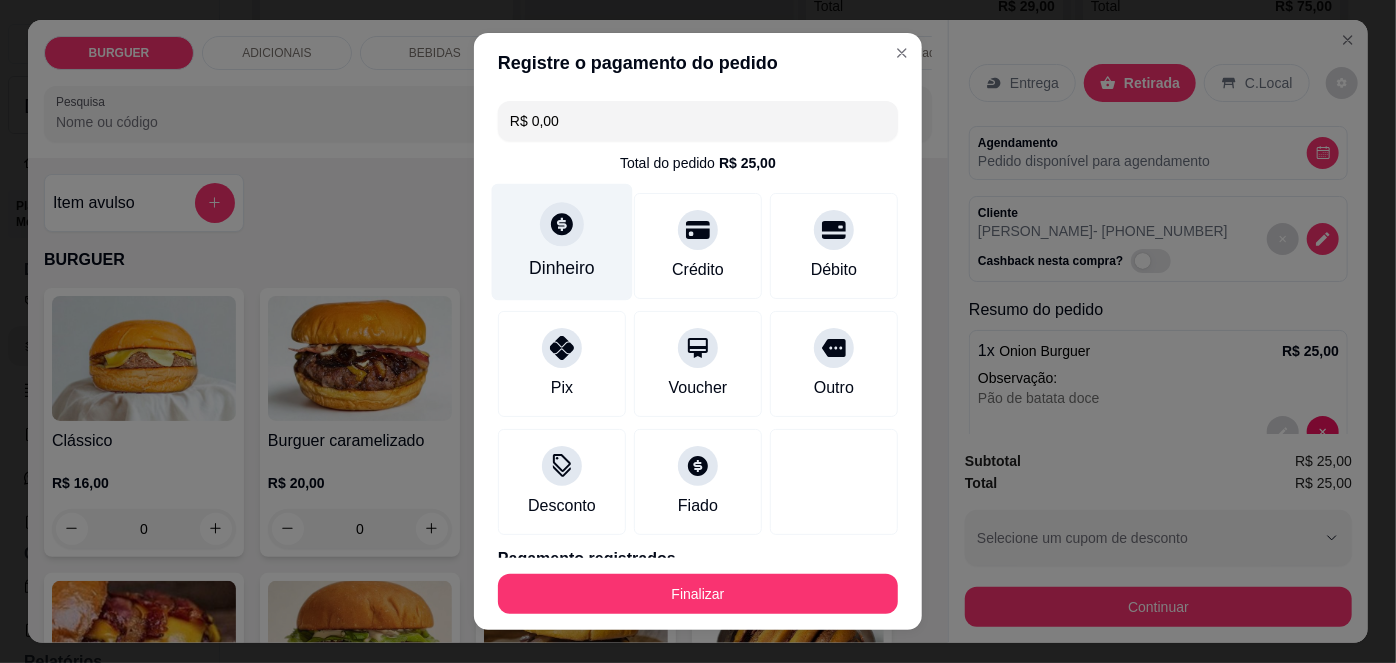 click on "Dinheiro" at bounding box center (562, 242) 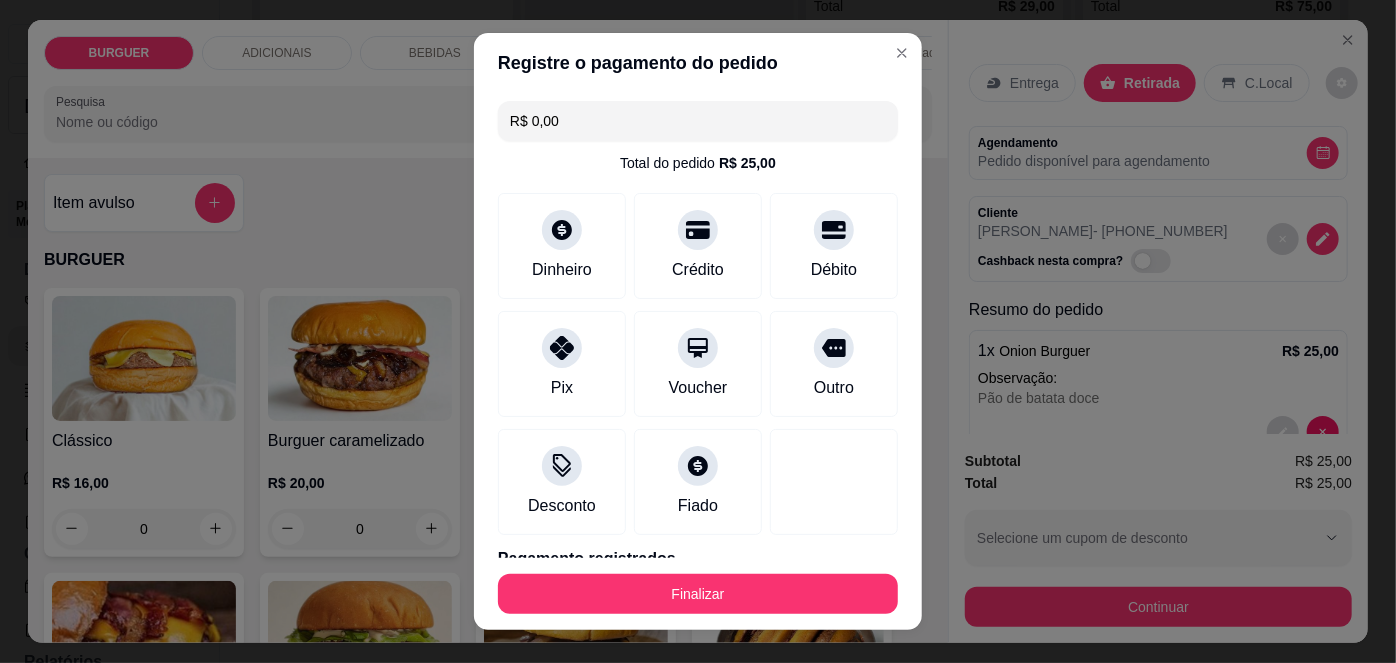 scroll, scrollTop: 163, scrollLeft: 0, axis: vertical 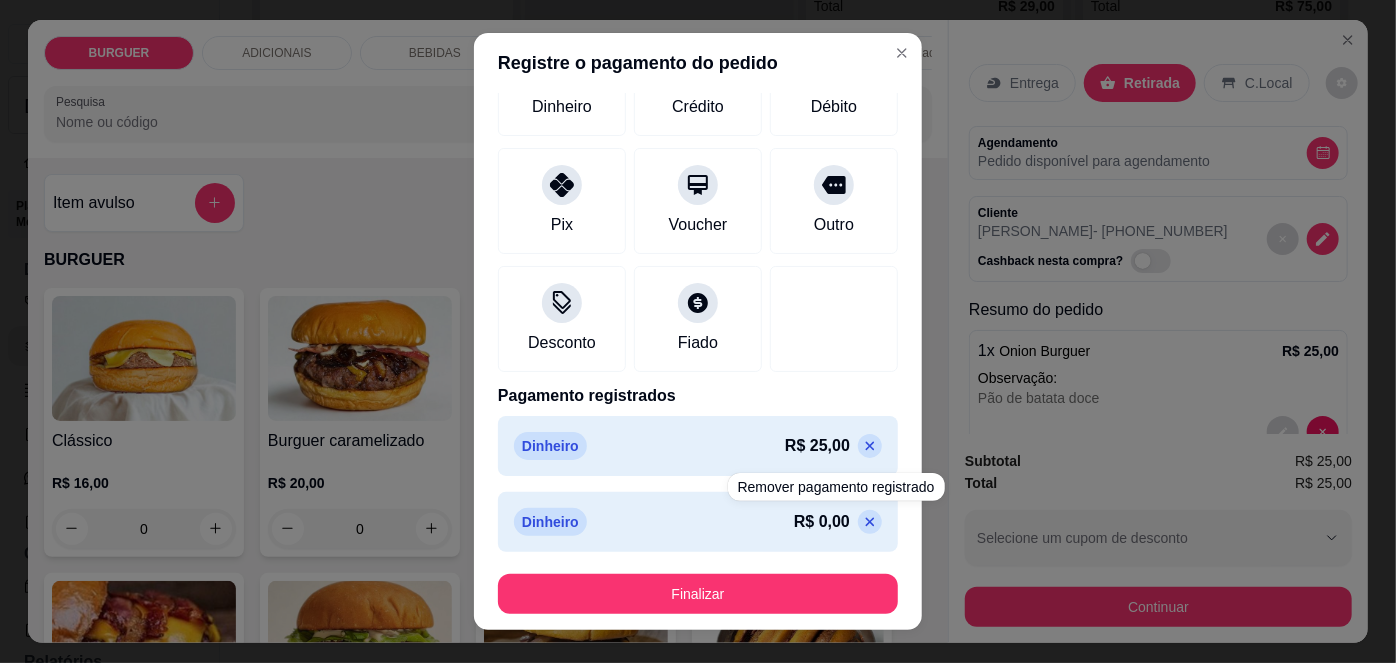 click 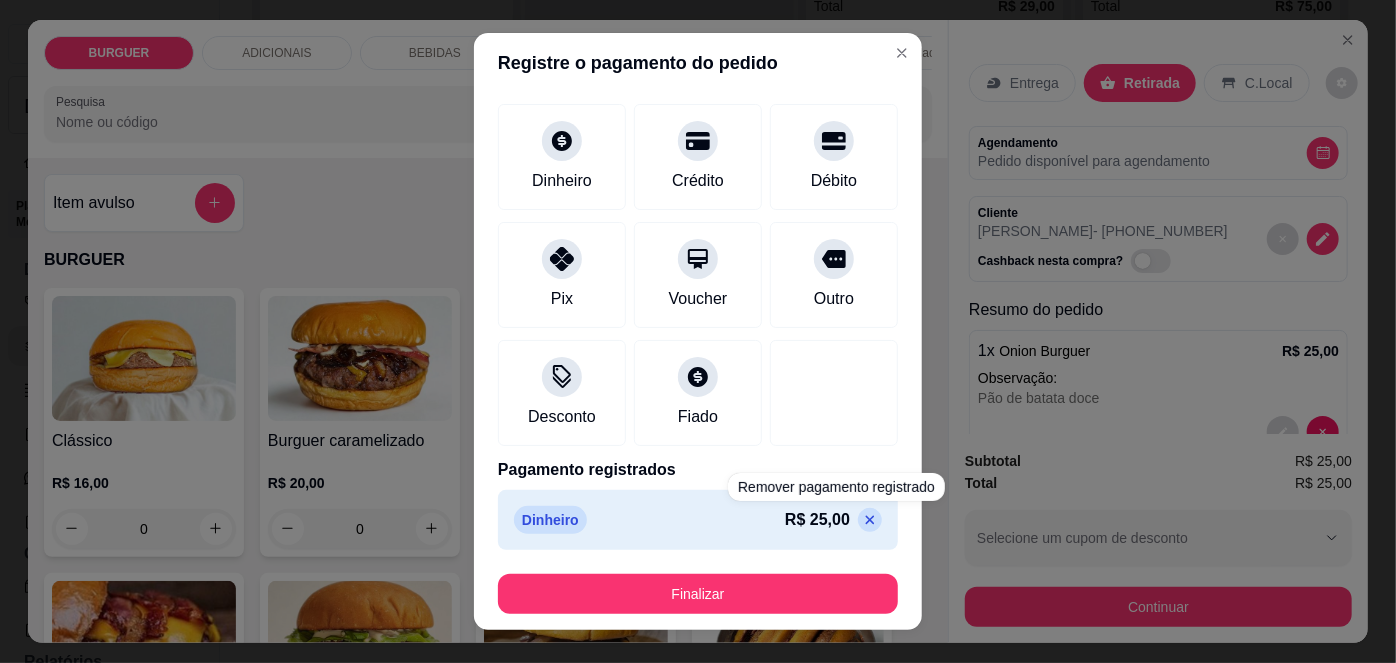 scroll, scrollTop: 88, scrollLeft: 0, axis: vertical 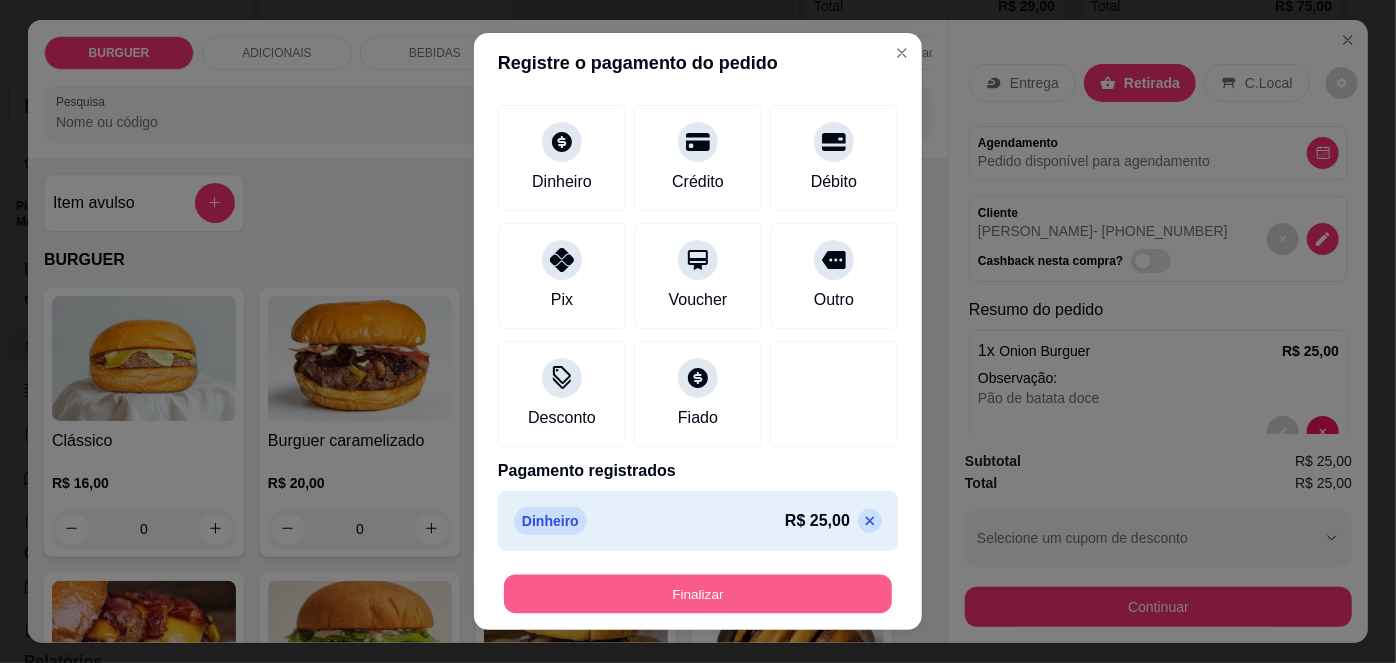 click on "Finalizar" at bounding box center (698, 593) 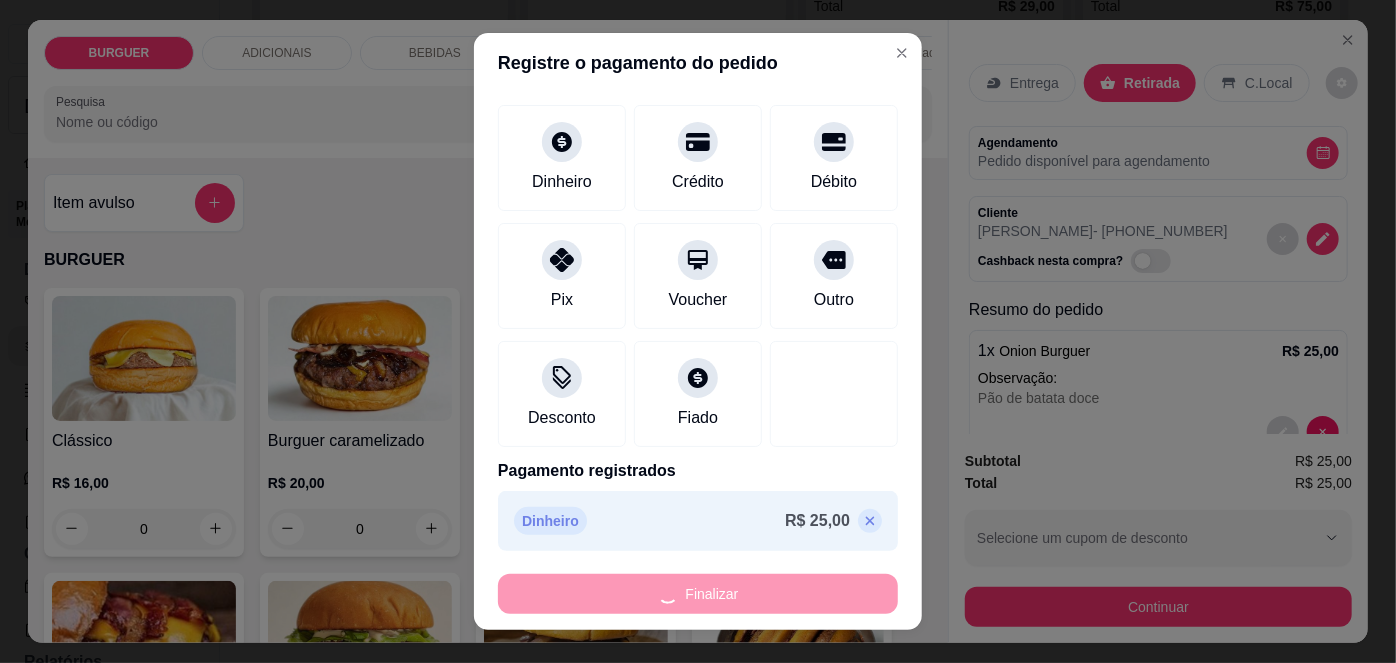 type on "-R$ 25,00" 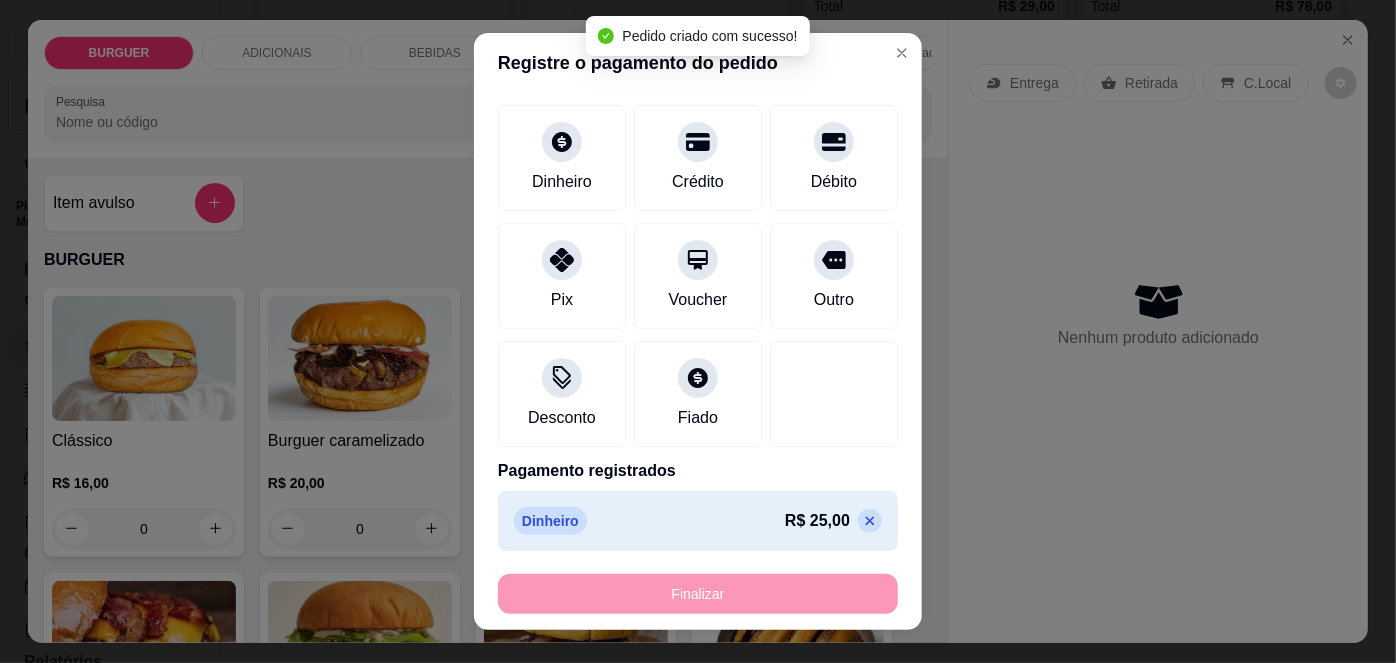 scroll, scrollTop: 586, scrollLeft: 0, axis: vertical 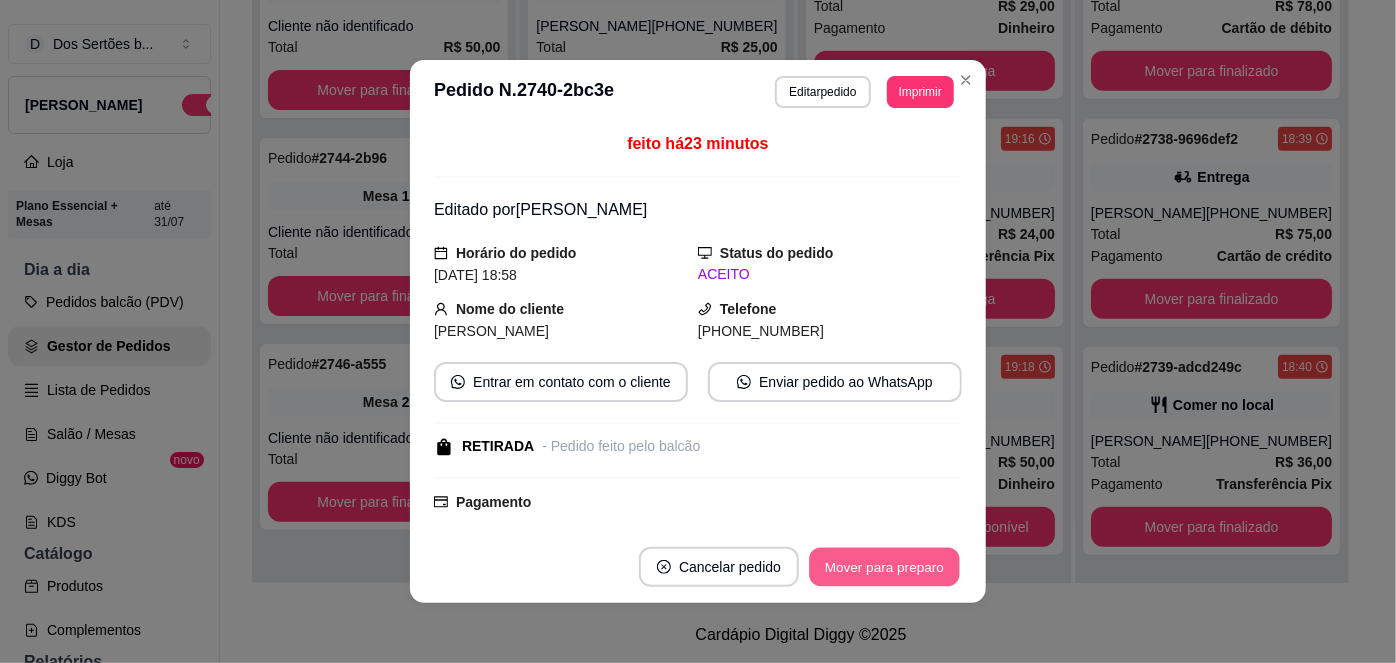click on "Mover para preparo" at bounding box center [884, 567] 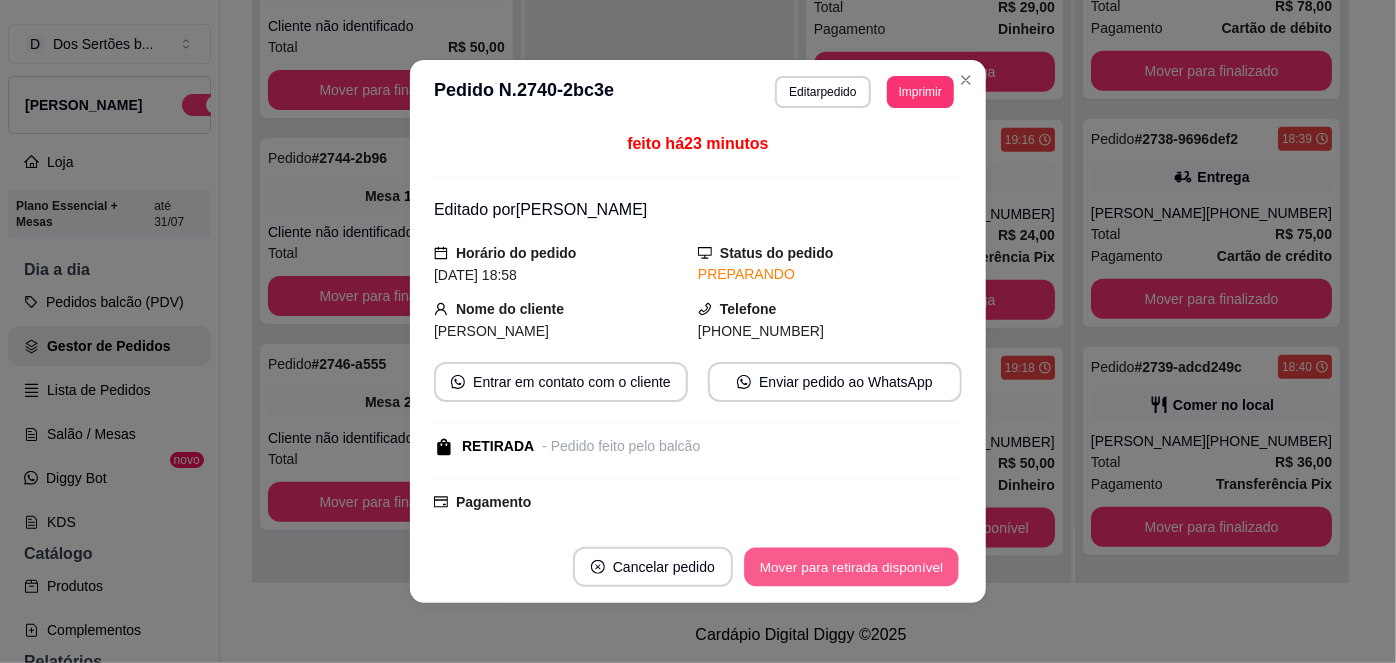 click on "Mover para retirada disponível" at bounding box center (851, 567) 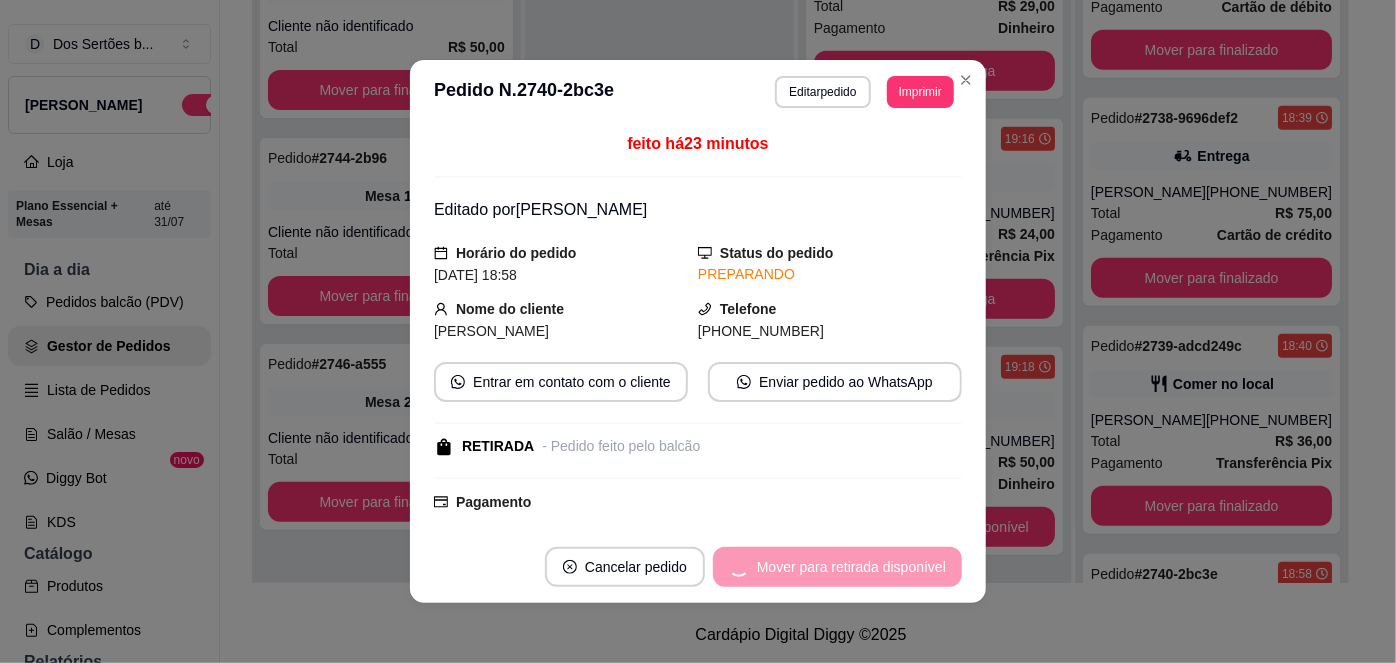 scroll, scrollTop: 725, scrollLeft: 0, axis: vertical 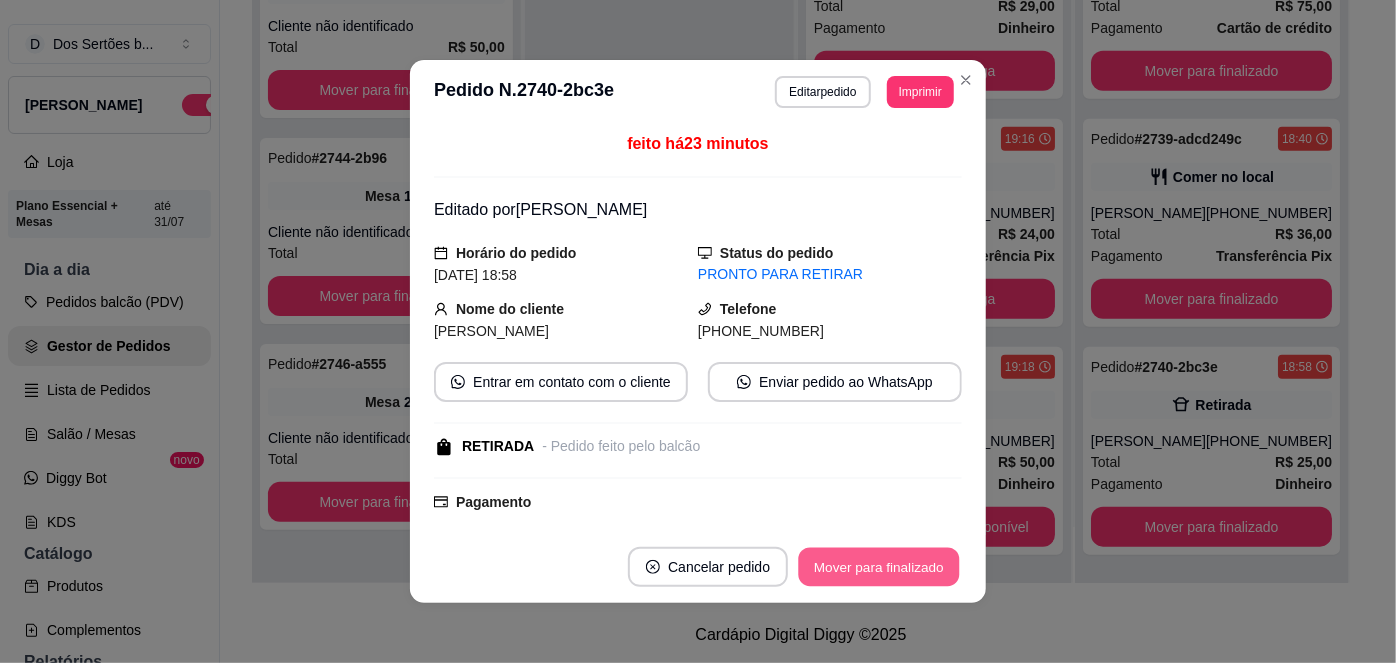 click on "Mover para finalizado" at bounding box center [879, 567] 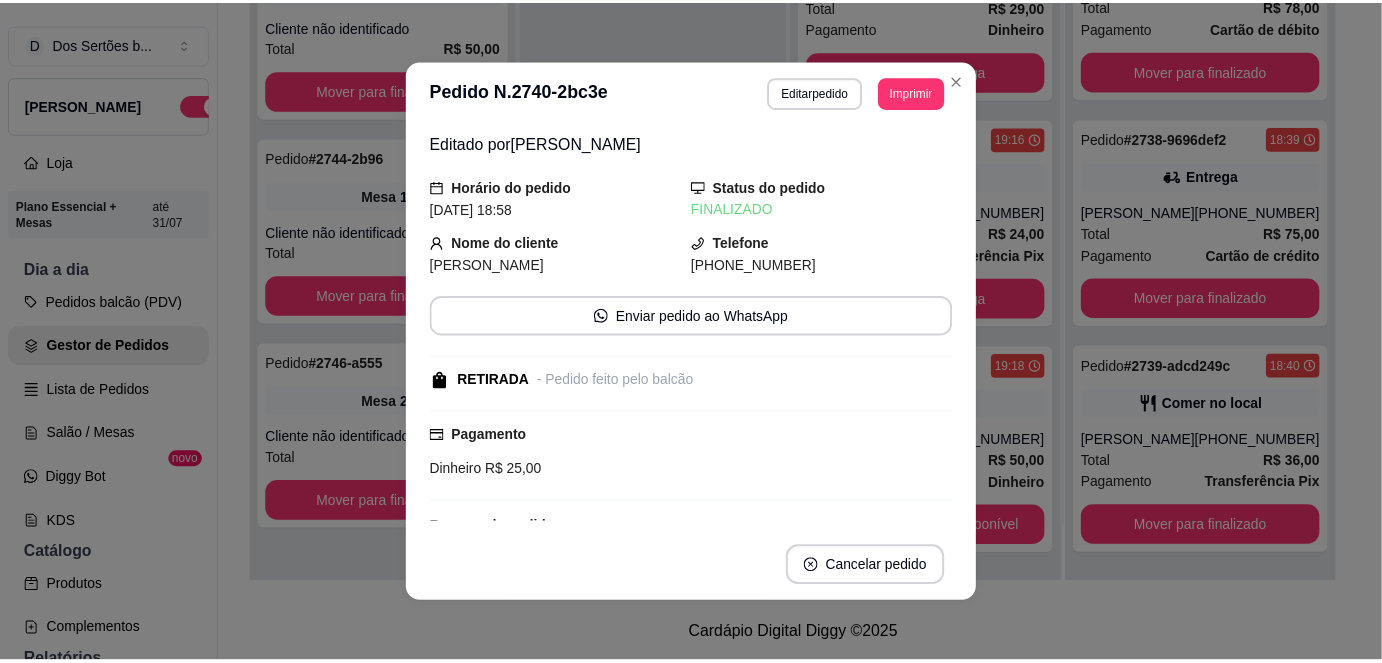 scroll, scrollTop: 586, scrollLeft: 0, axis: vertical 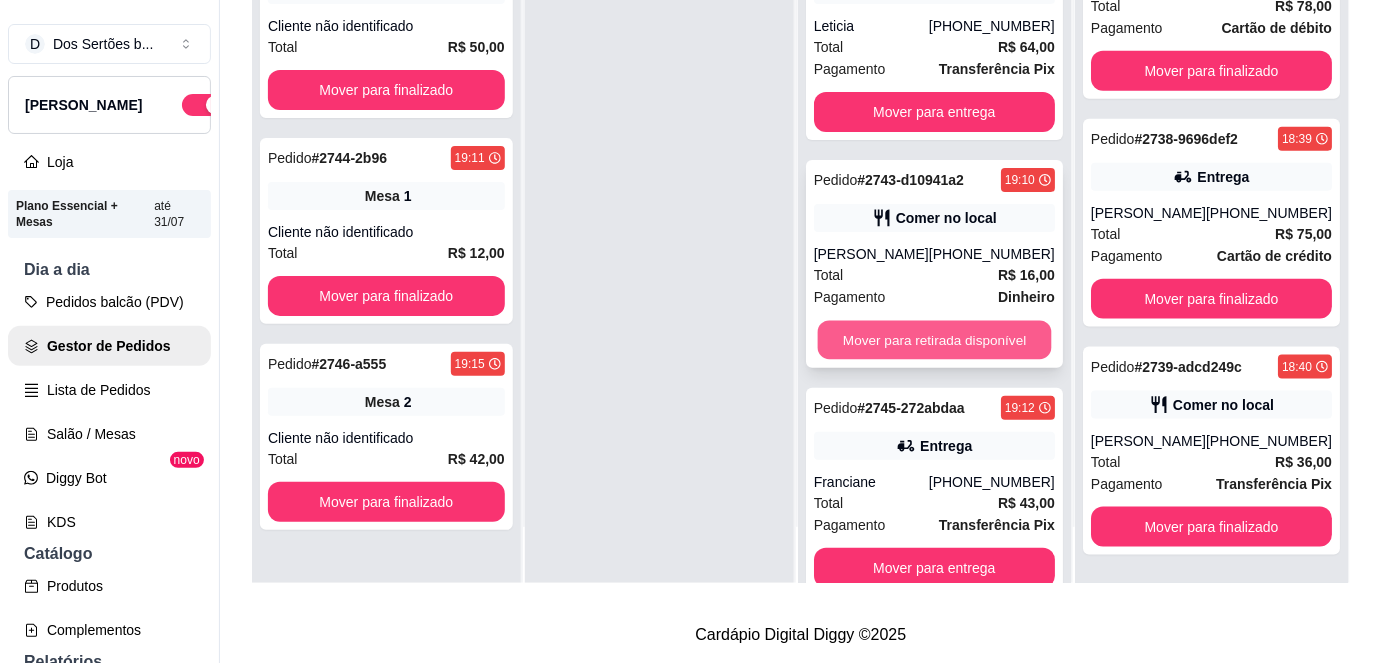 click on "Mover para retirada disponível" at bounding box center [934, 340] 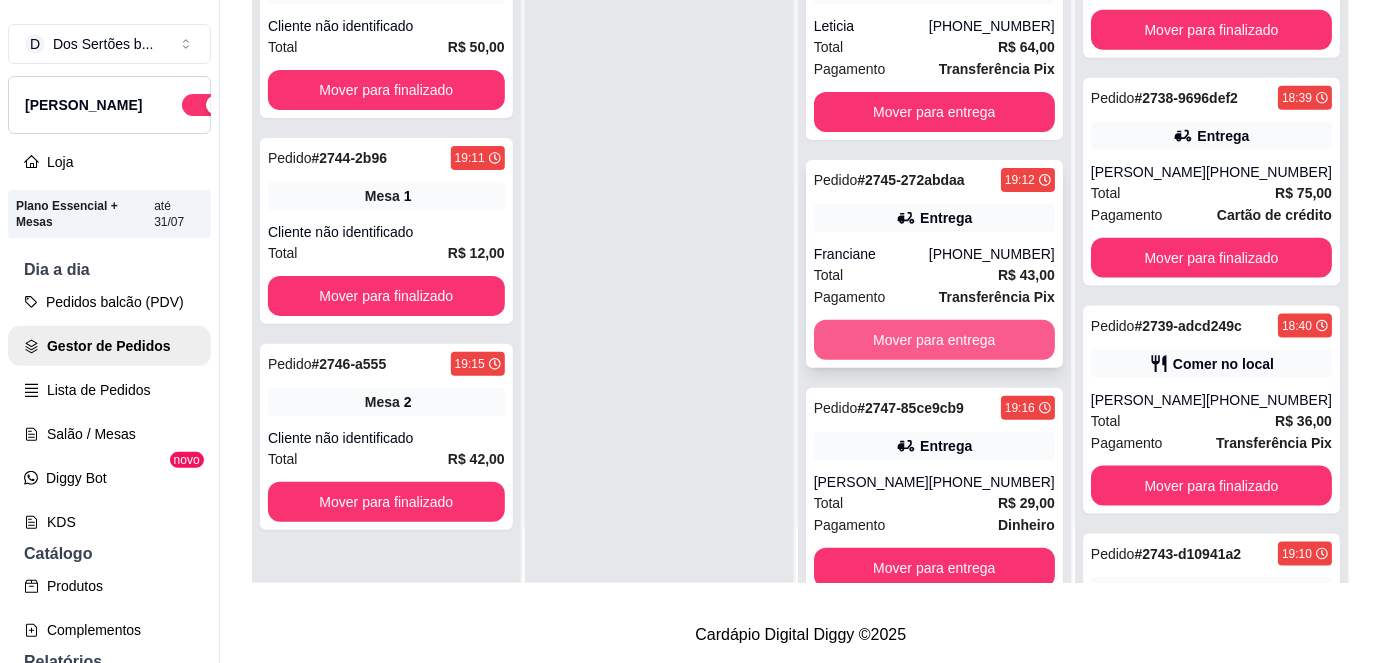 scroll, scrollTop: 814, scrollLeft: 0, axis: vertical 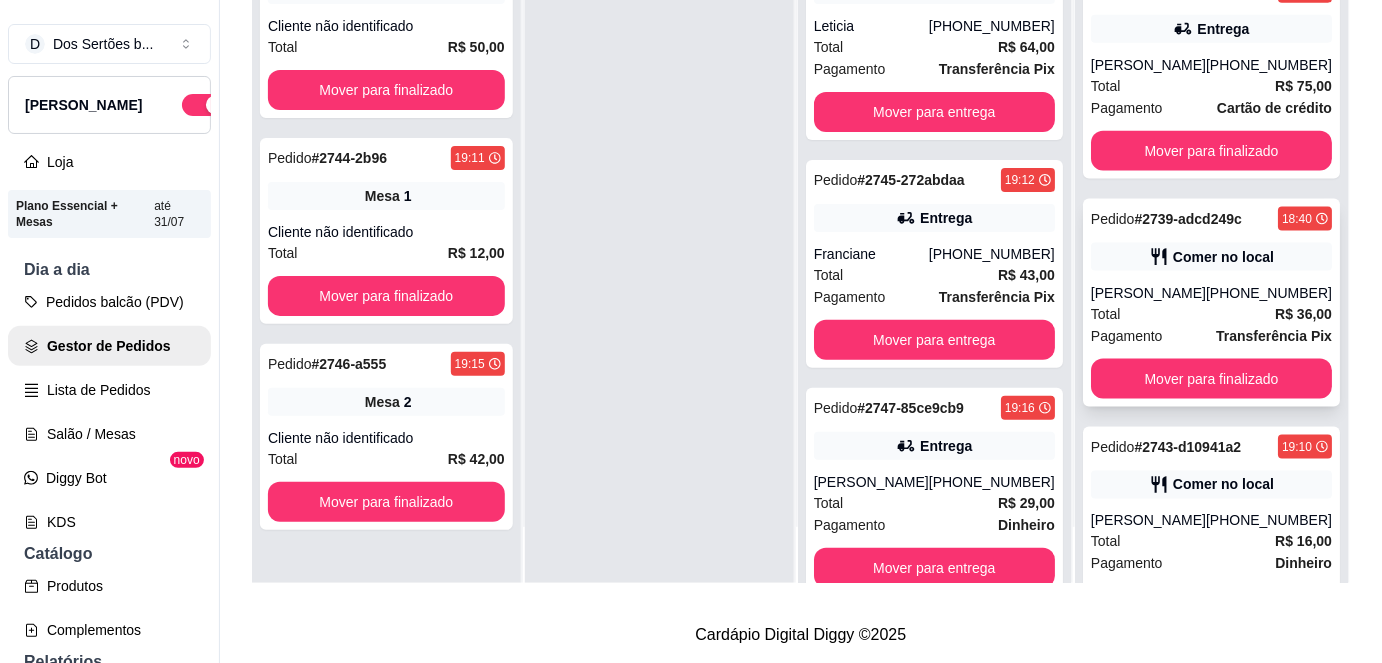 click on "Total R$ 36,00" at bounding box center (1211, 314) 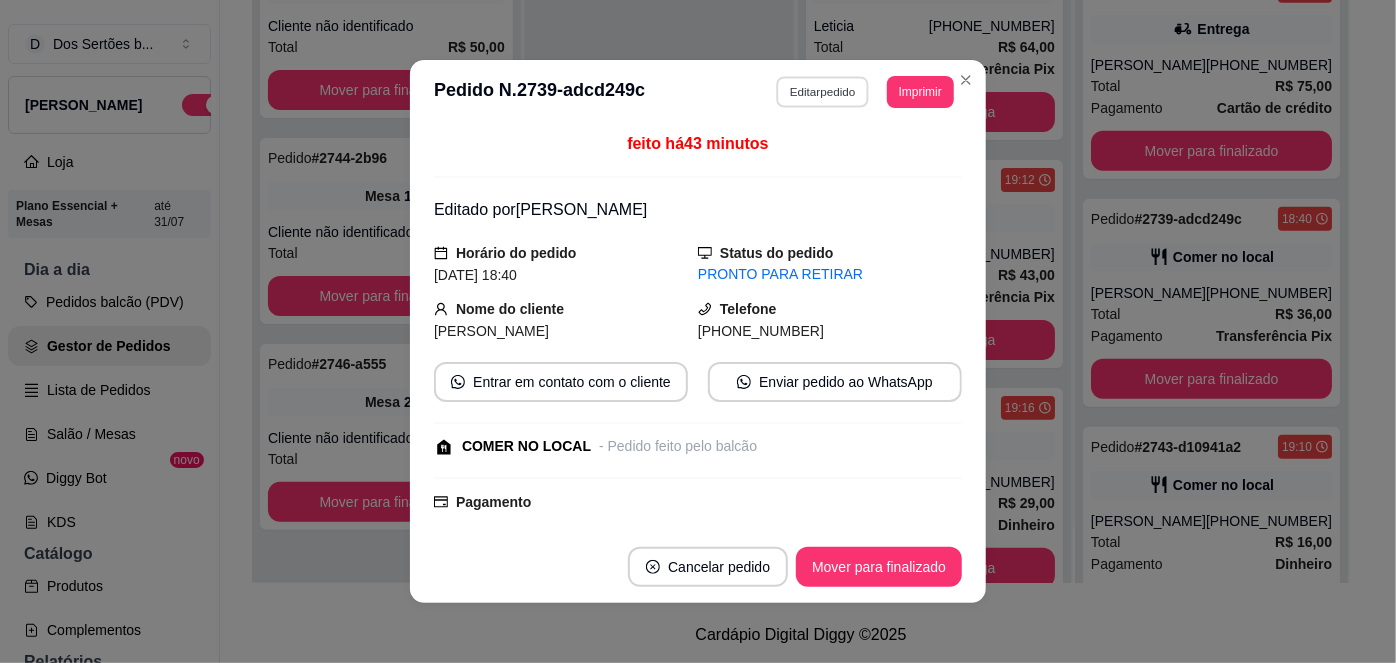 click on "Editar  pedido" at bounding box center [823, 91] 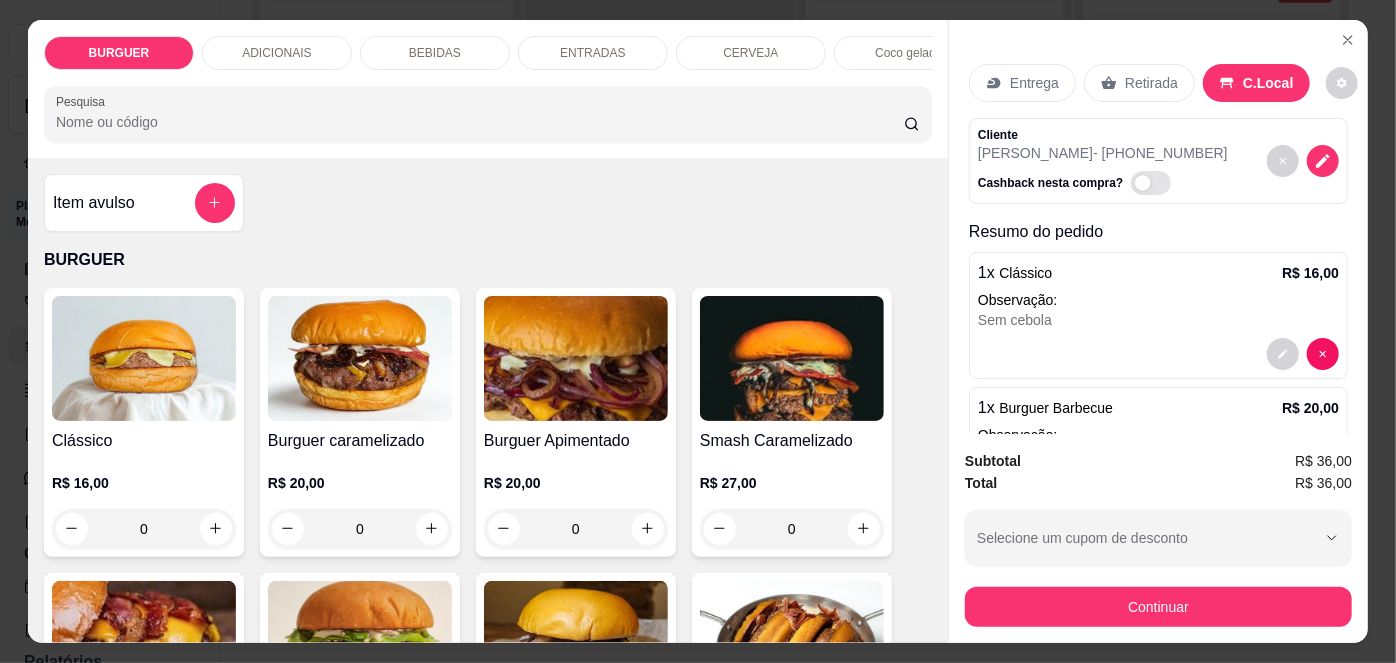 scroll, scrollTop: 105, scrollLeft: 0, axis: vertical 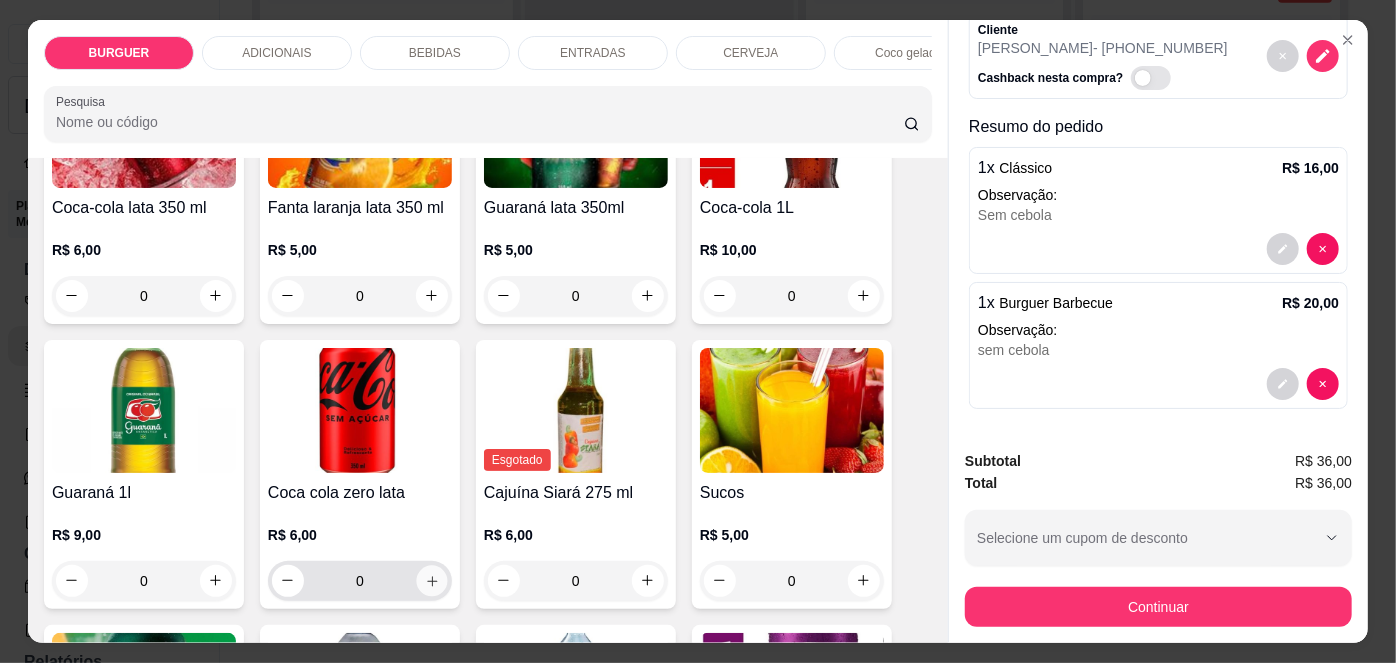 click 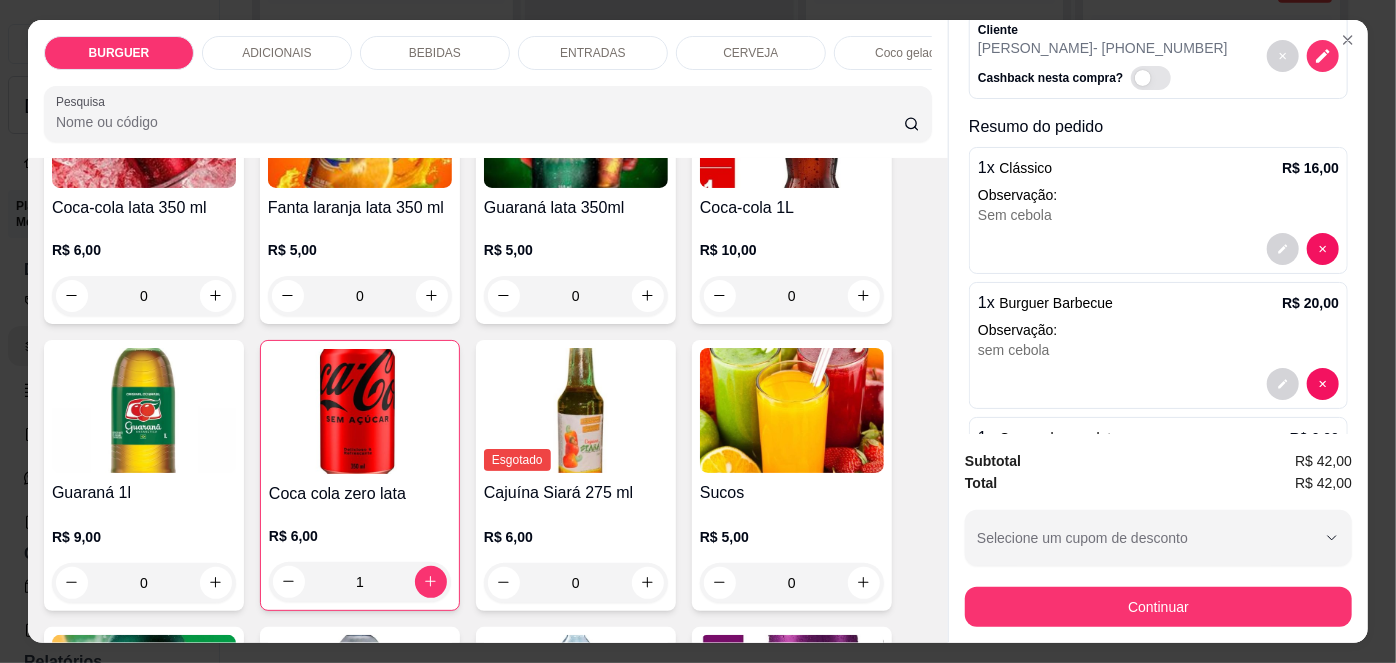 scroll, scrollTop: 194, scrollLeft: 0, axis: vertical 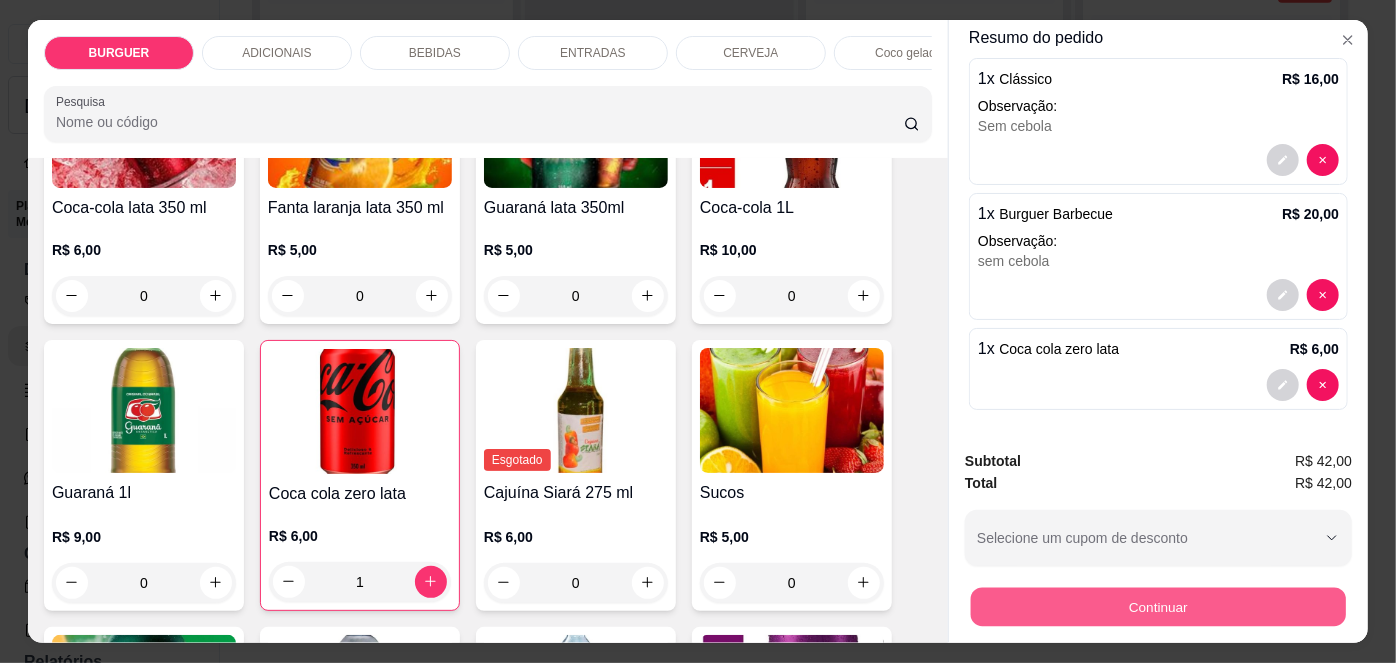 click on "Continuar" at bounding box center (1158, 607) 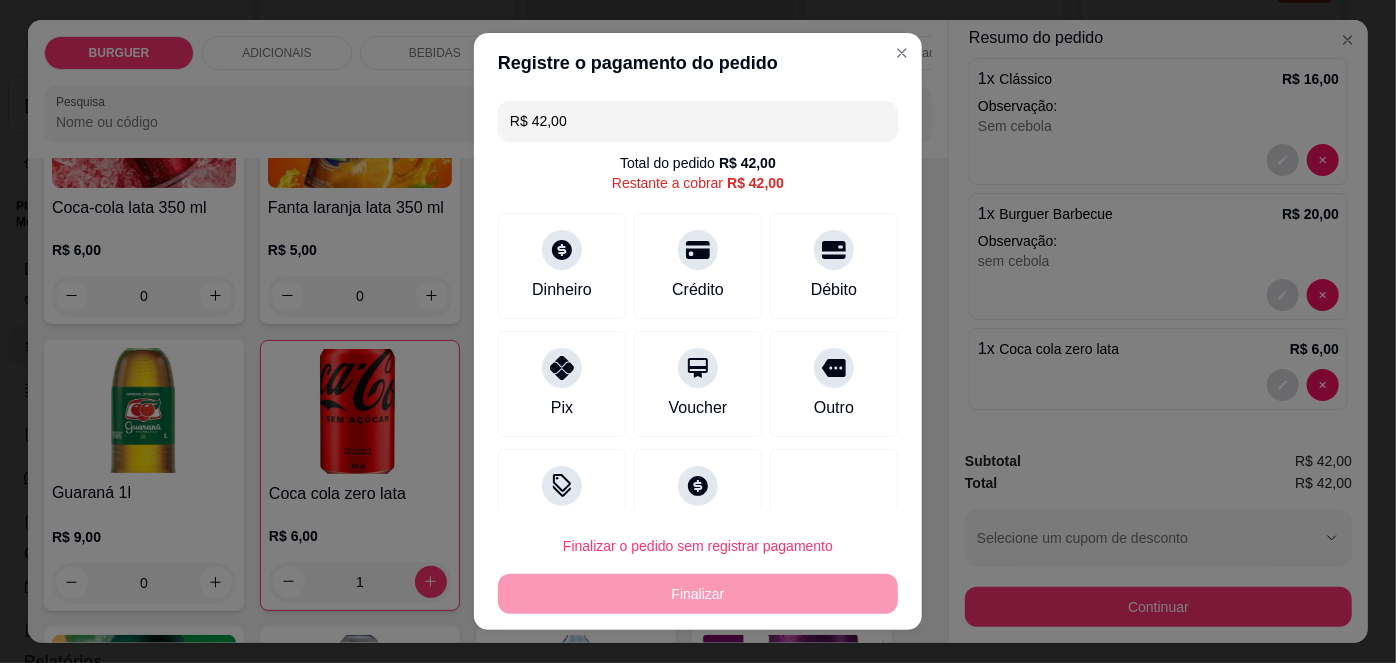 click on "R$ 42,00" at bounding box center [698, 121] 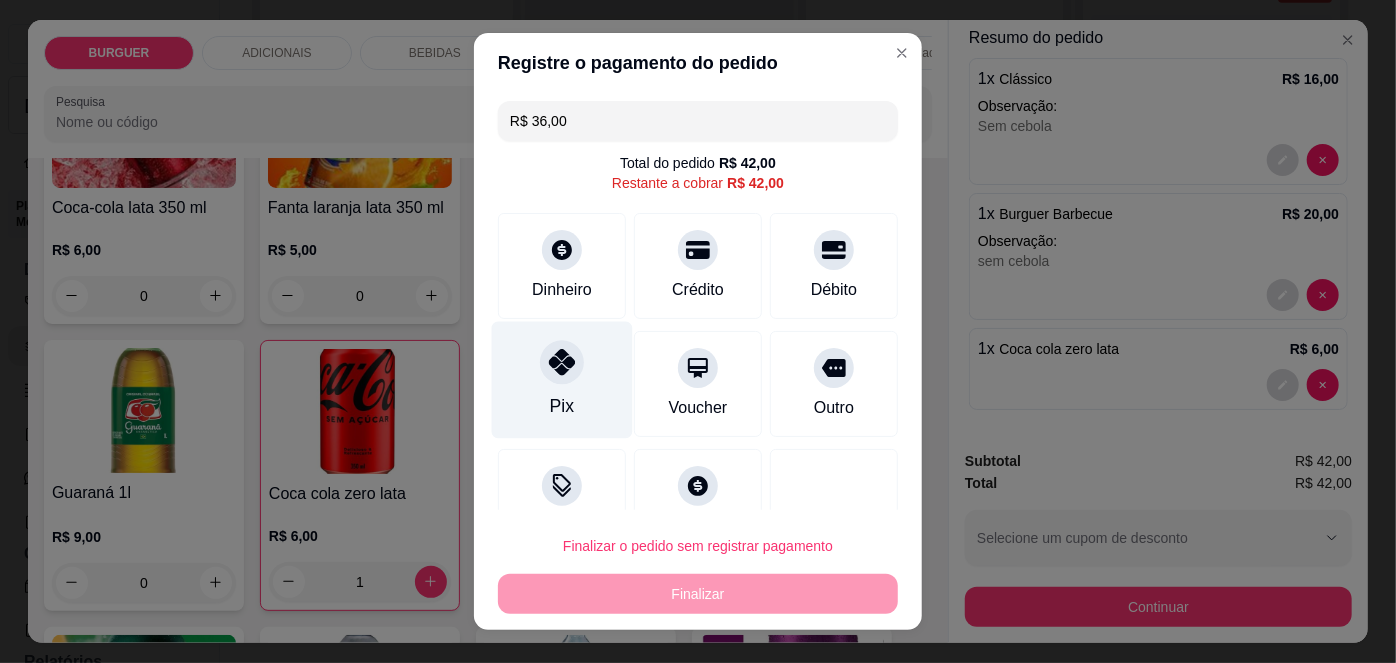 click on "Pix" at bounding box center [562, 380] 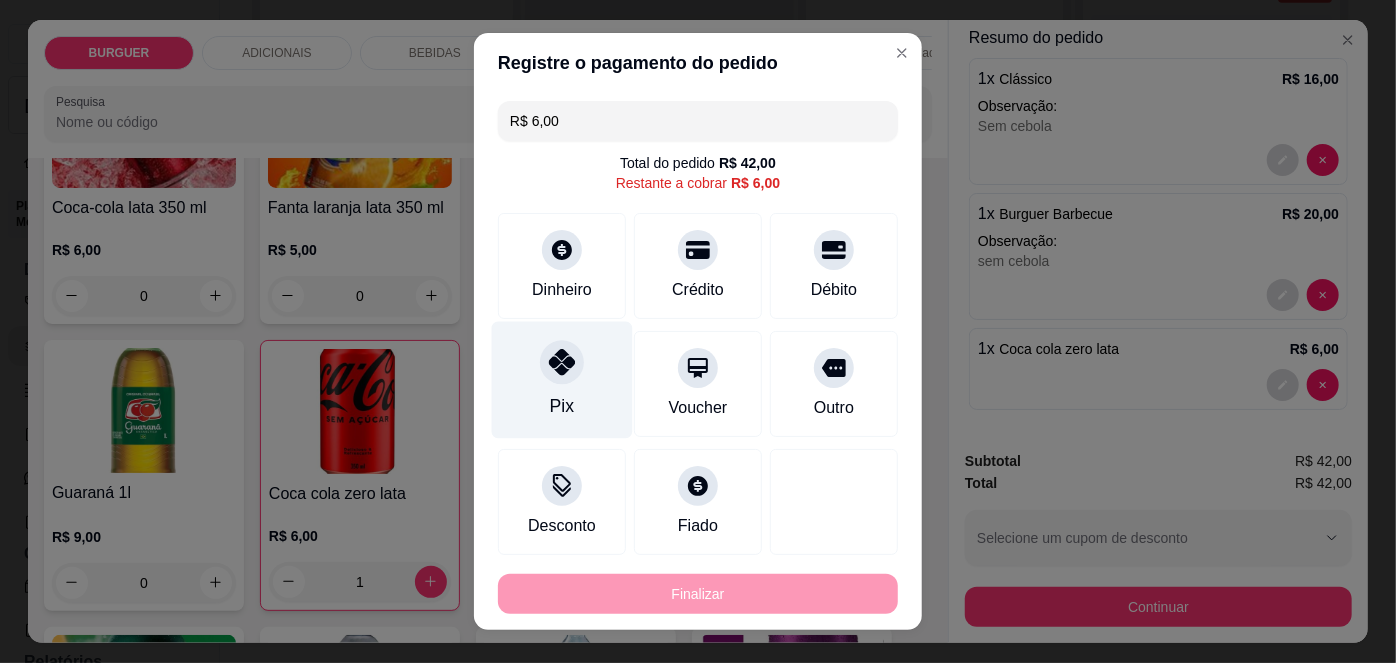 scroll, scrollTop: 107, scrollLeft: 0, axis: vertical 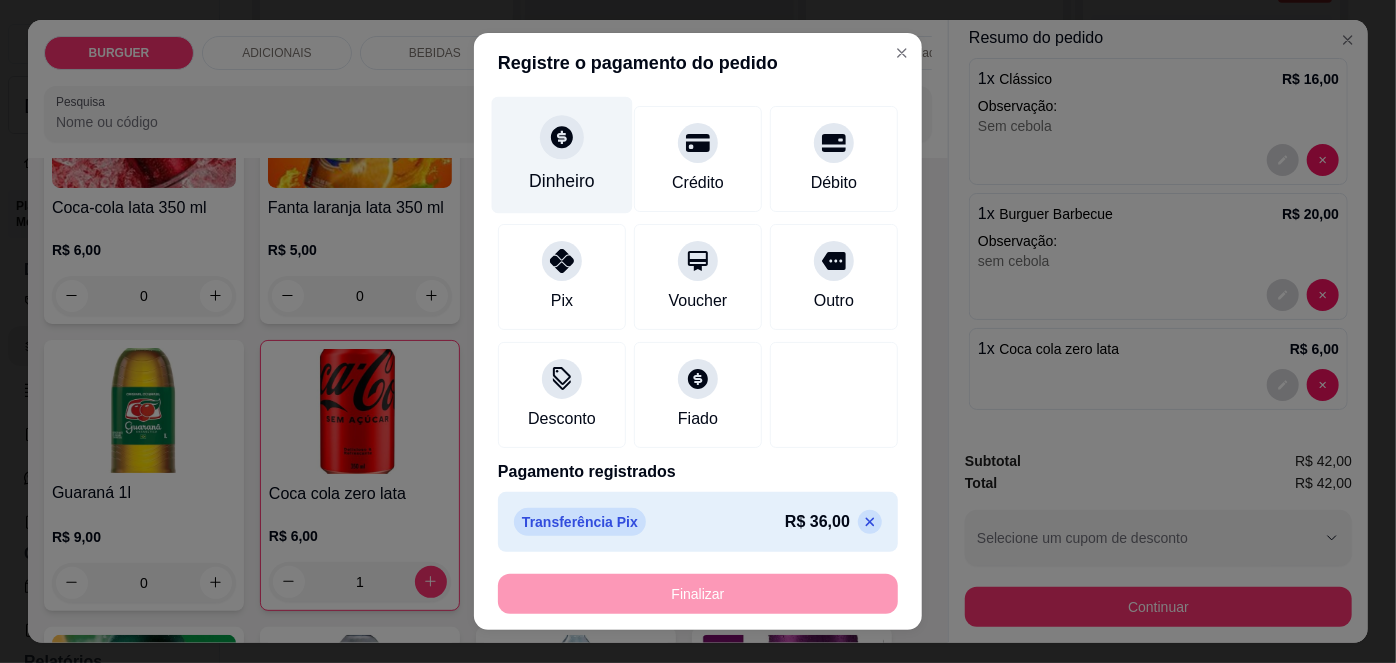 click 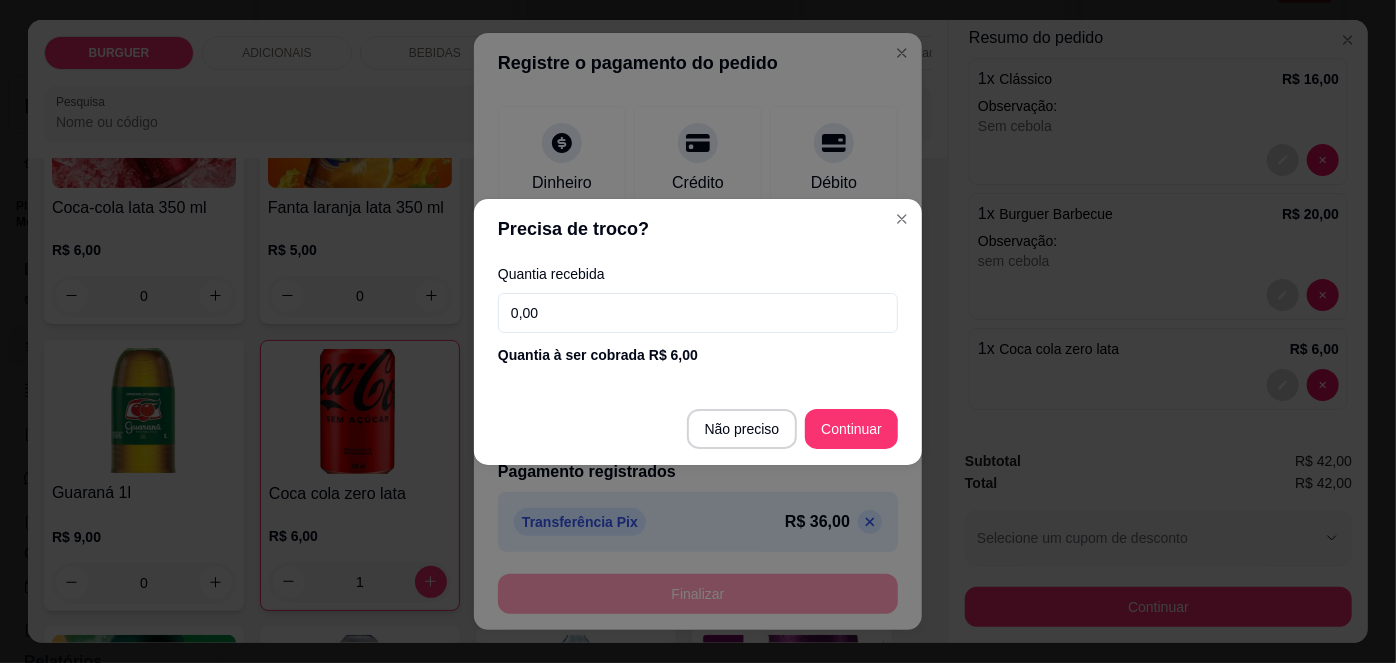 click on "0,00" at bounding box center (698, 313) 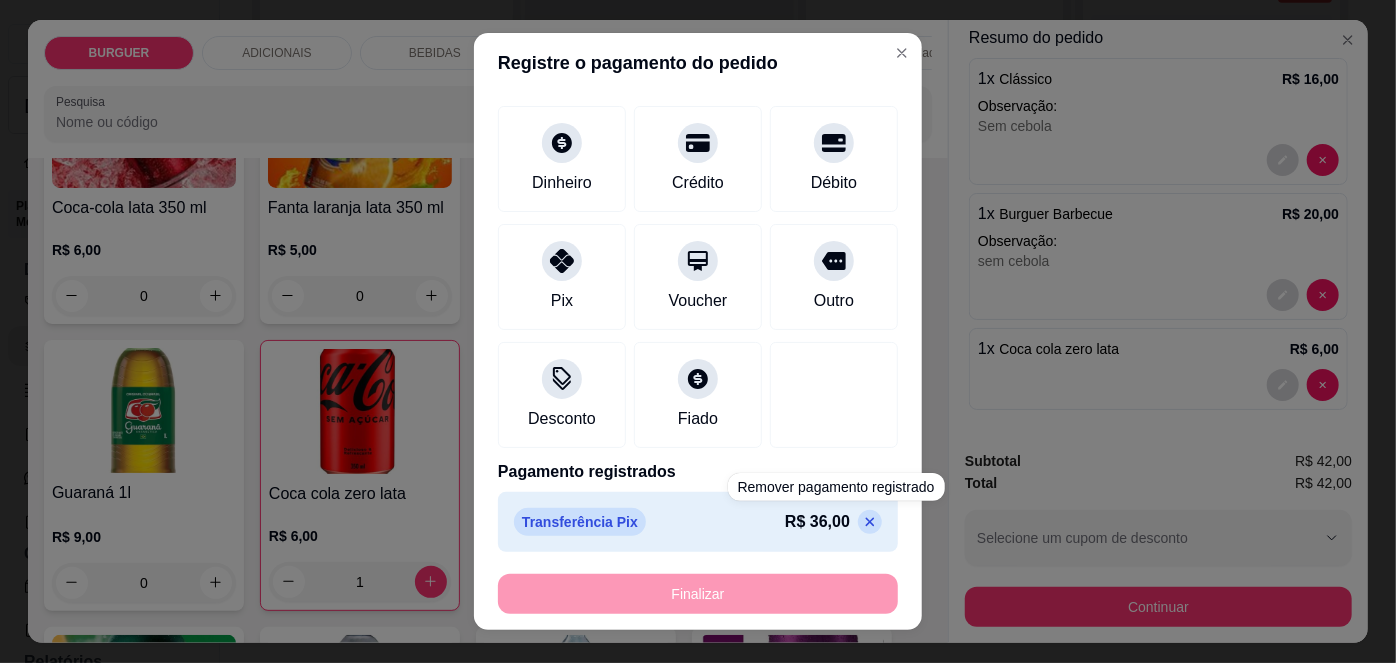 click 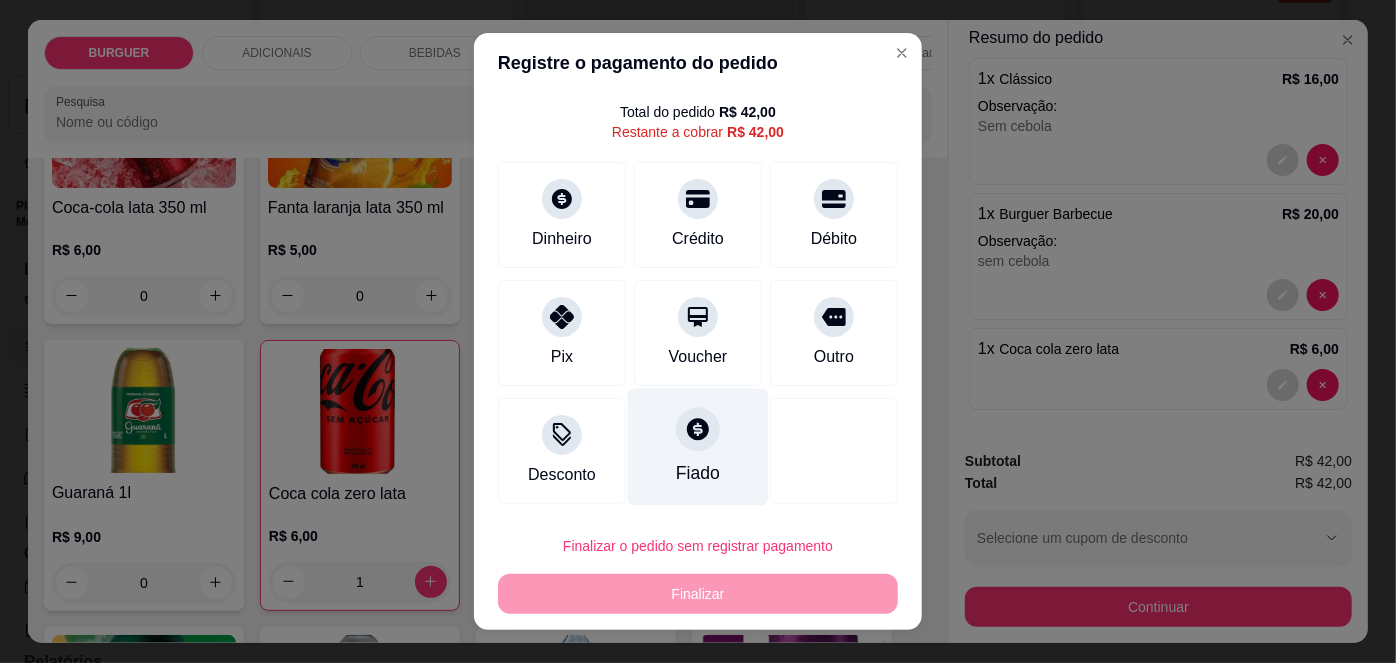 scroll, scrollTop: 0, scrollLeft: 0, axis: both 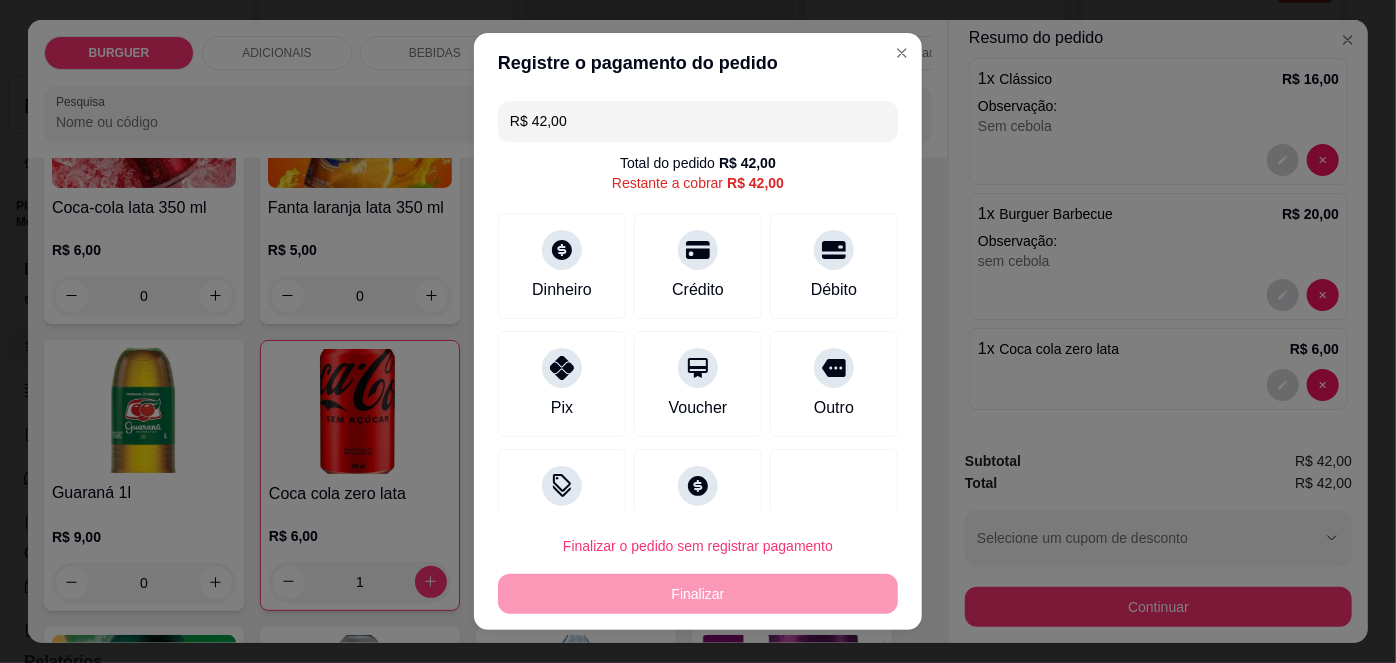 click on "R$ 42,00" at bounding box center (698, 121) 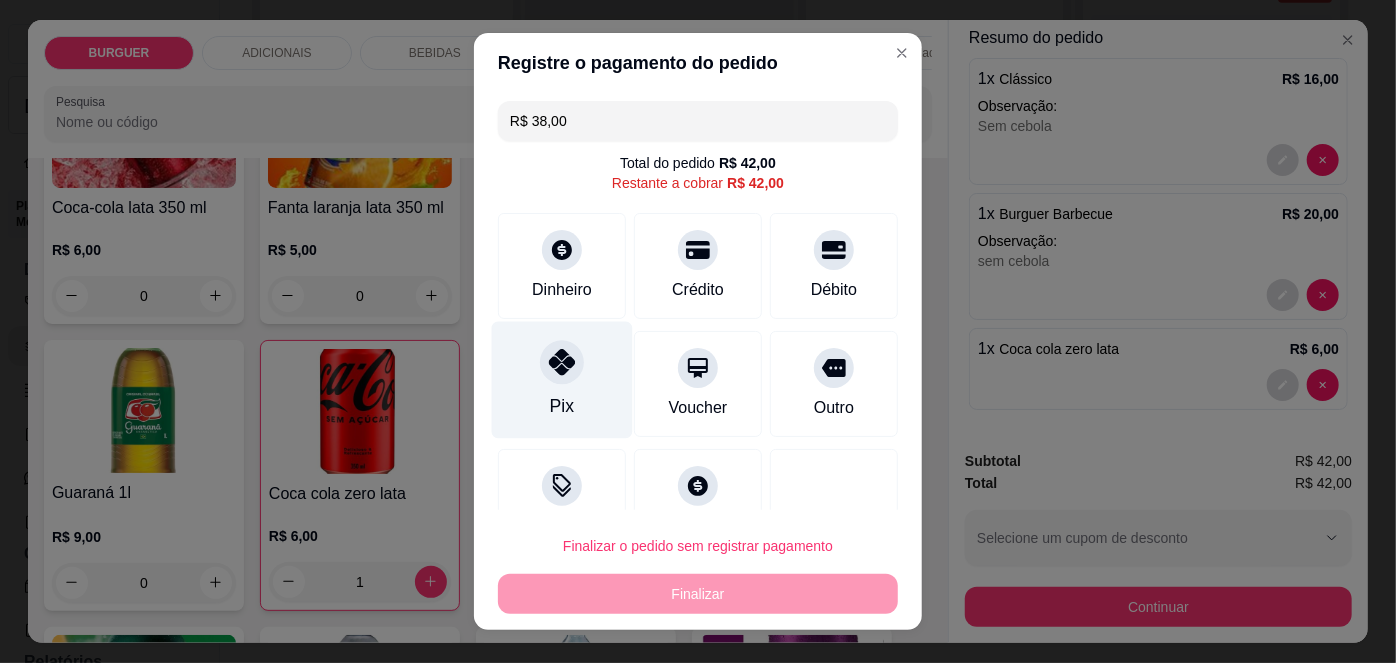 click on "Pix" at bounding box center [562, 380] 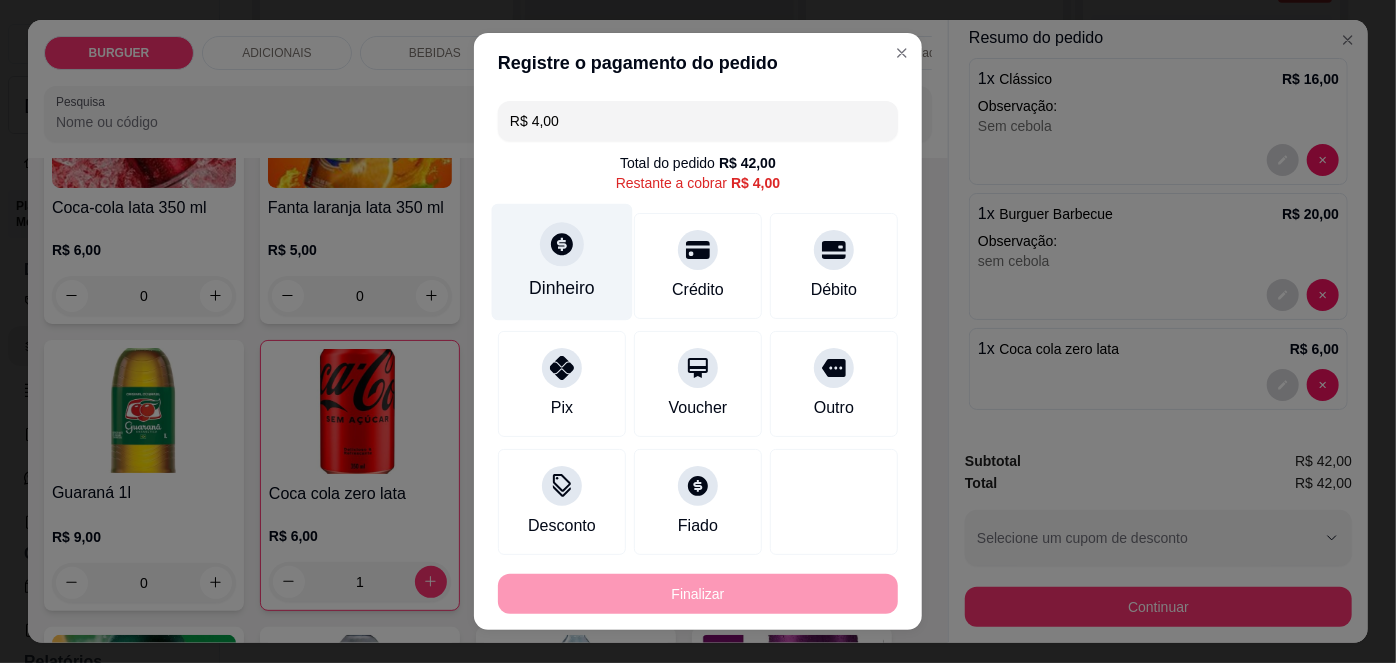 click on "Dinheiro" at bounding box center (562, 262) 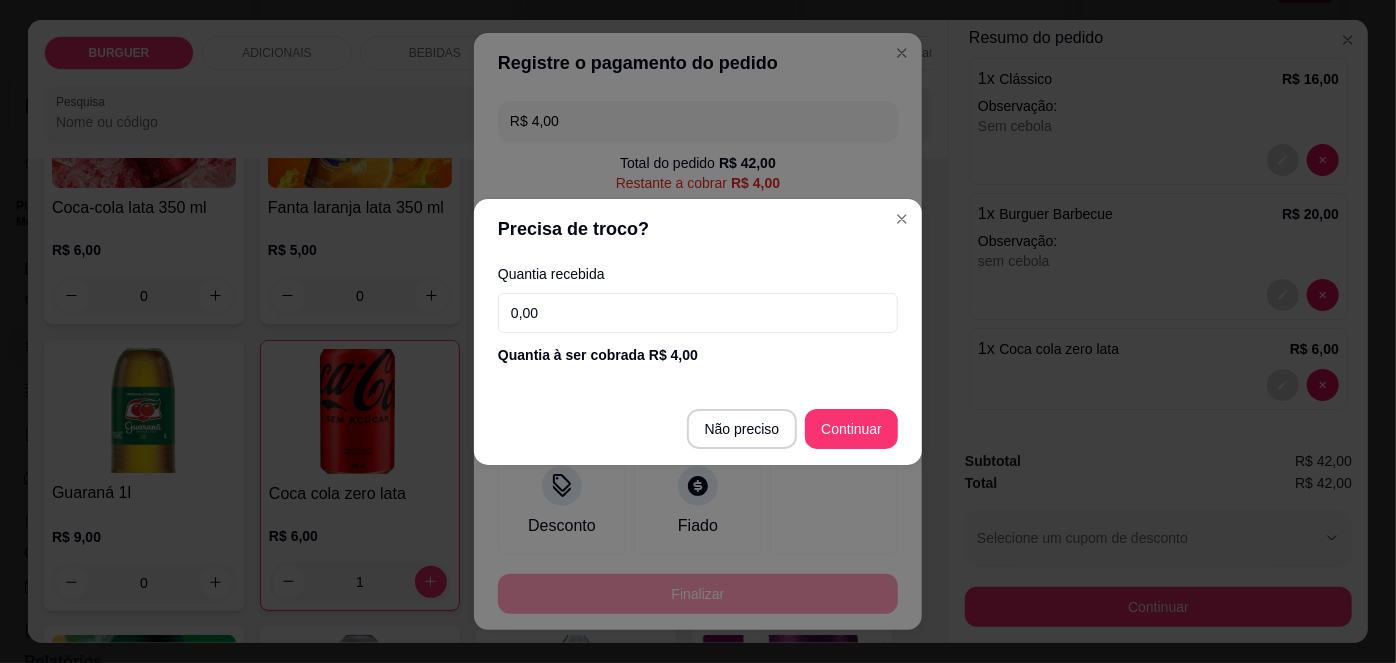 click on "0,00" at bounding box center [698, 313] 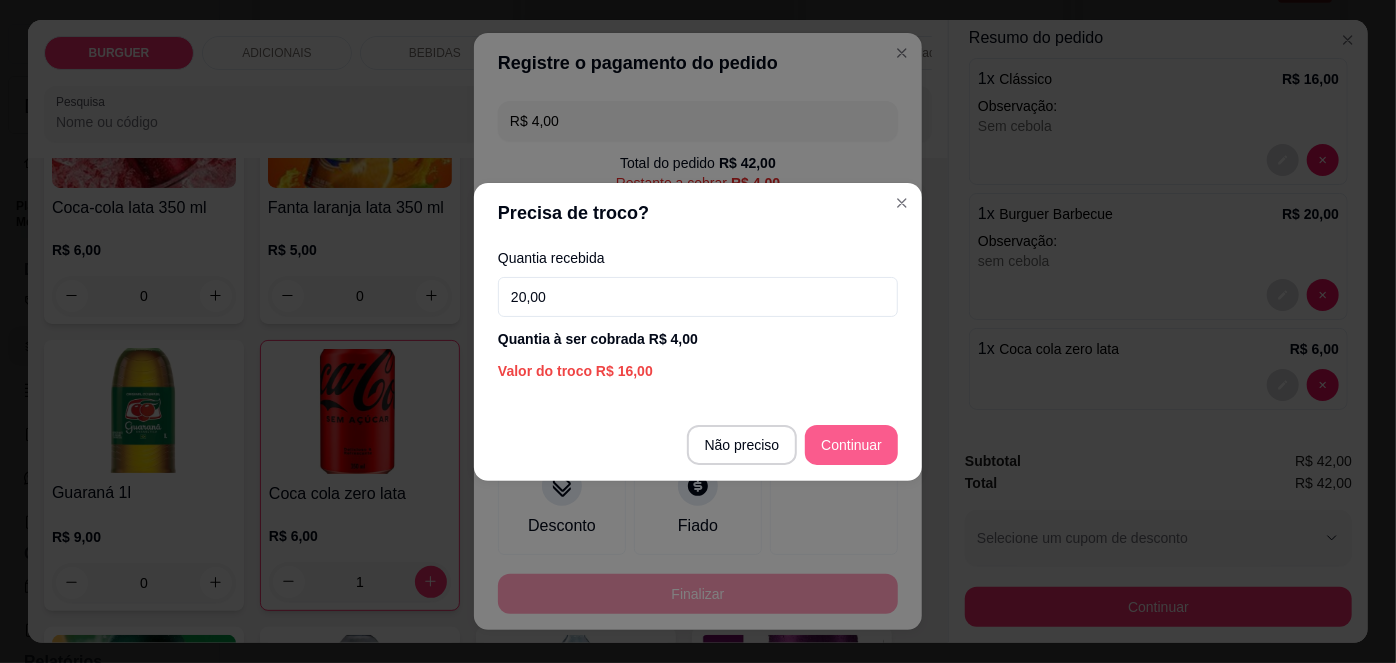 type on "20,00" 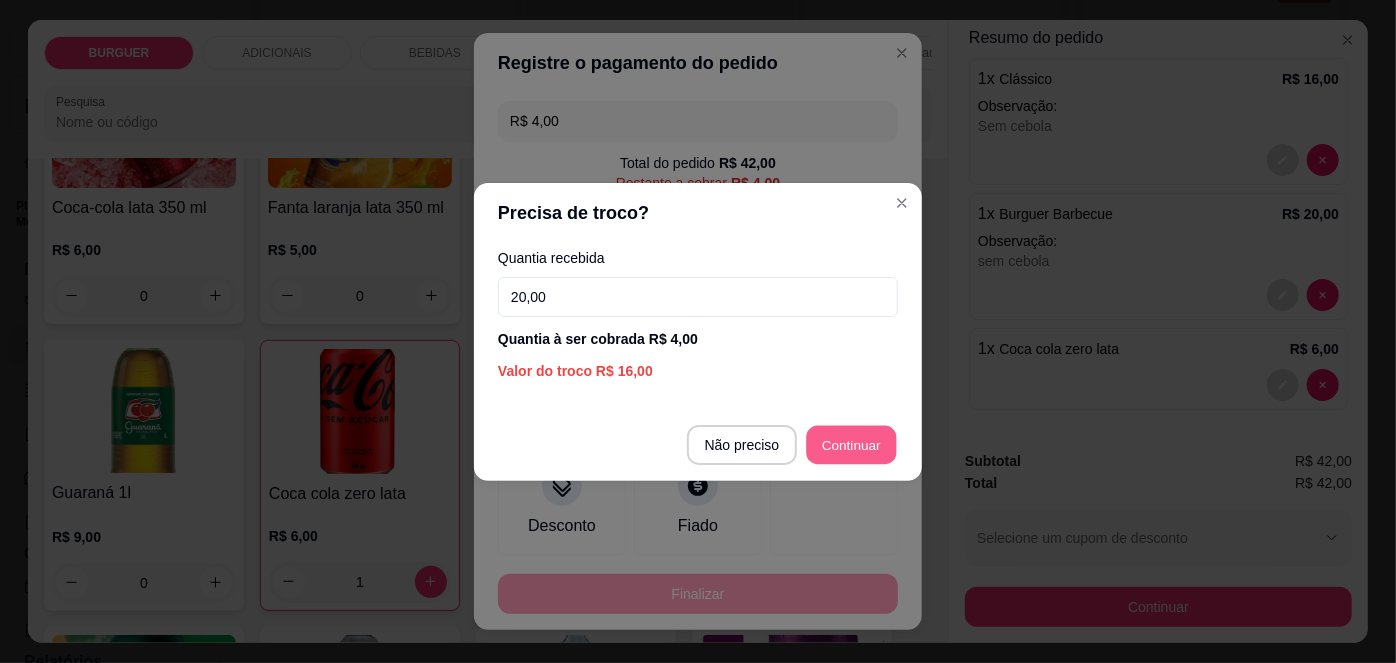 type on "R$ 0,00" 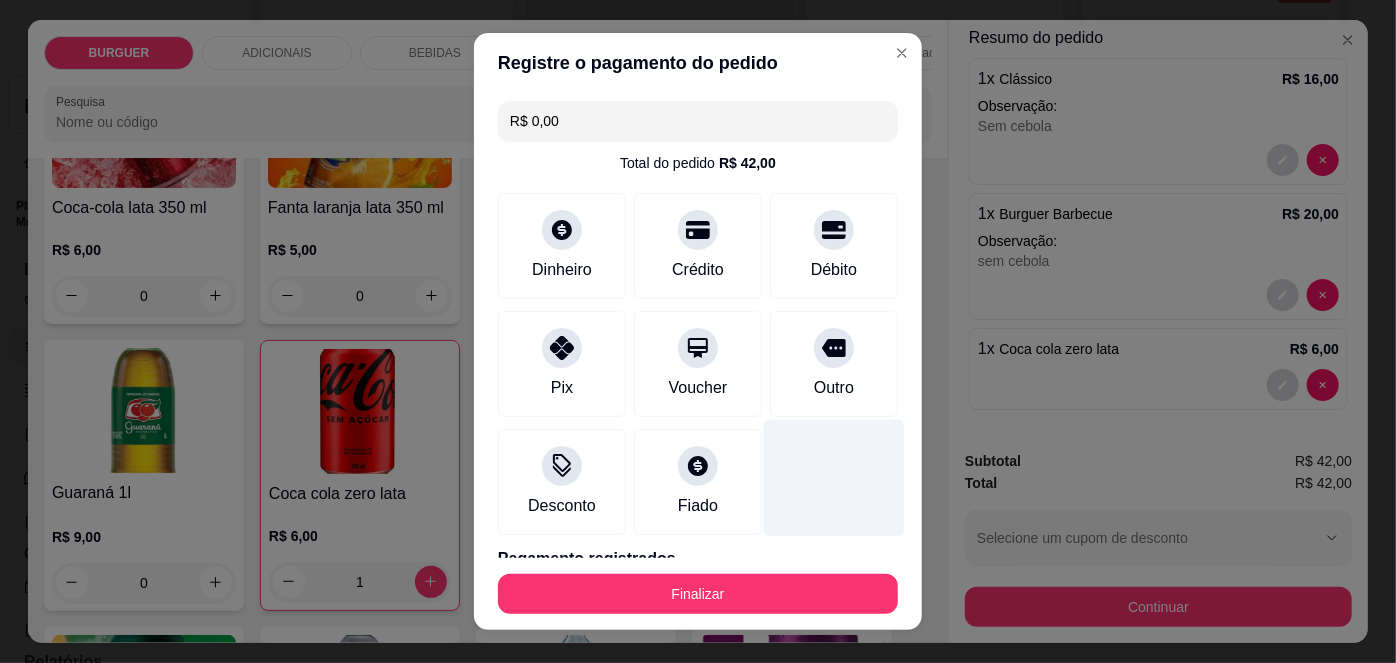 scroll, scrollTop: 163, scrollLeft: 0, axis: vertical 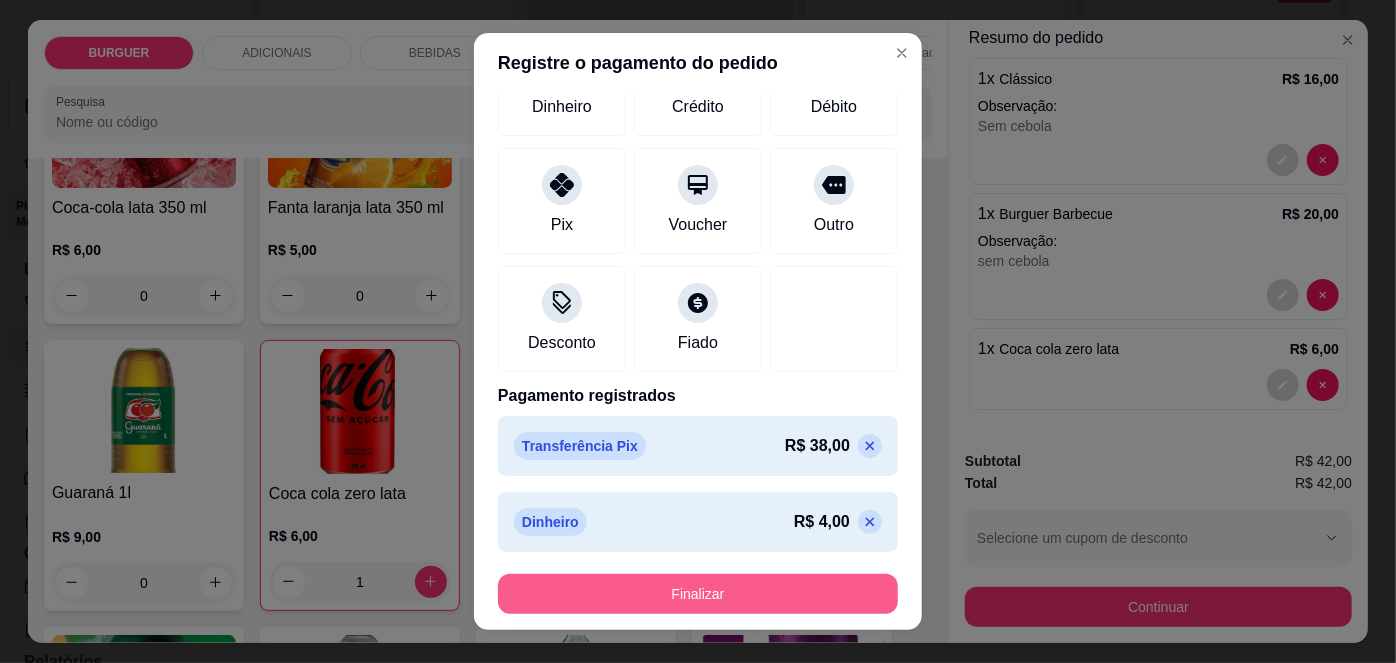 click on "Finalizar" at bounding box center (698, 594) 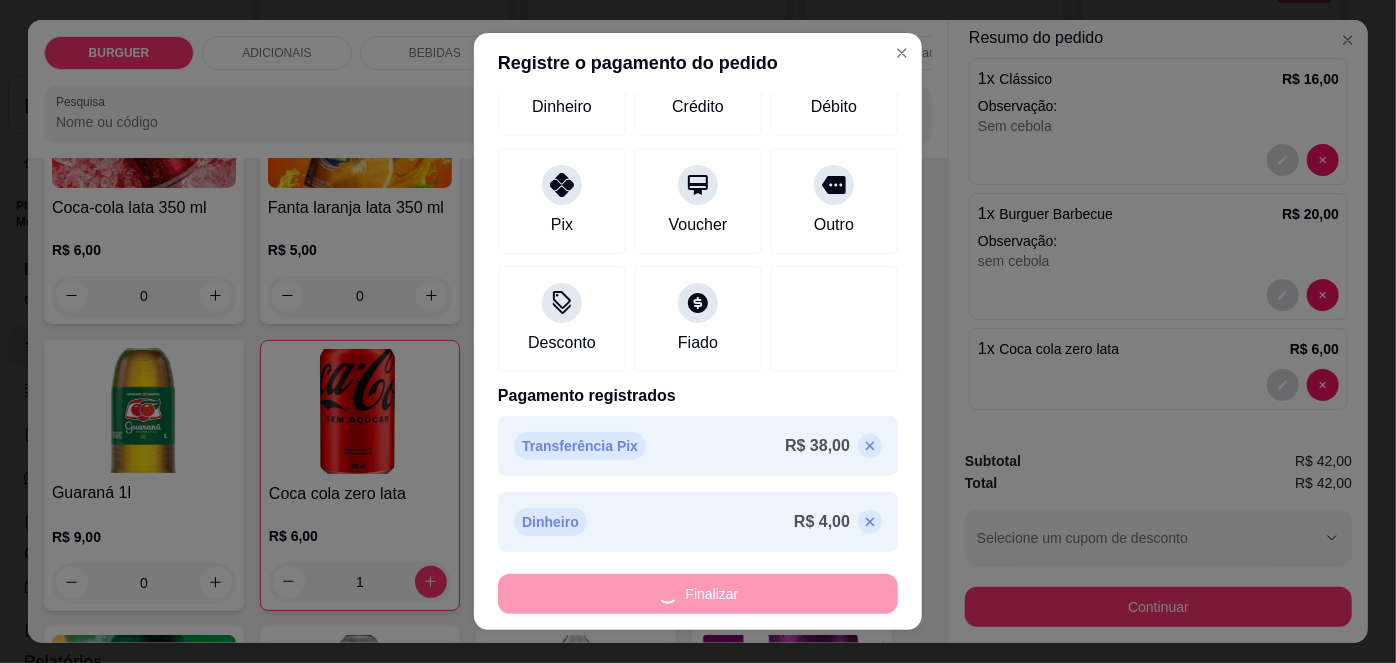 type on "0" 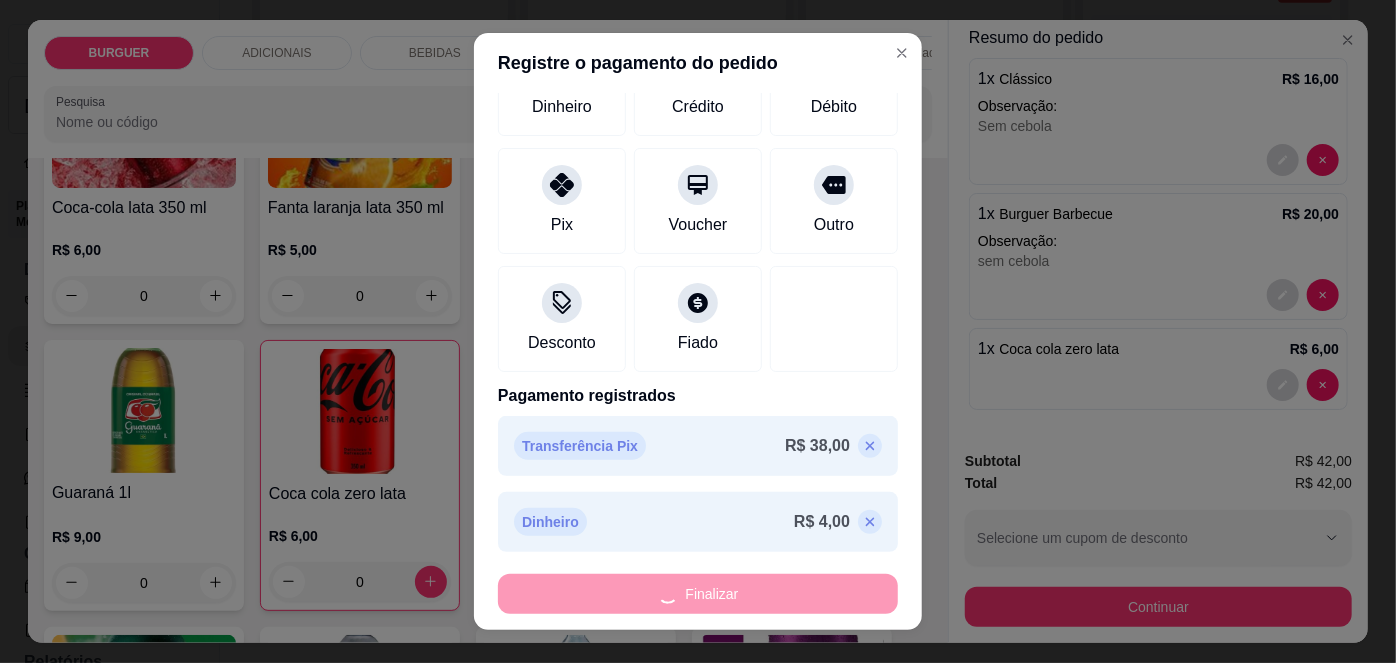 type on "-R$ 42,00" 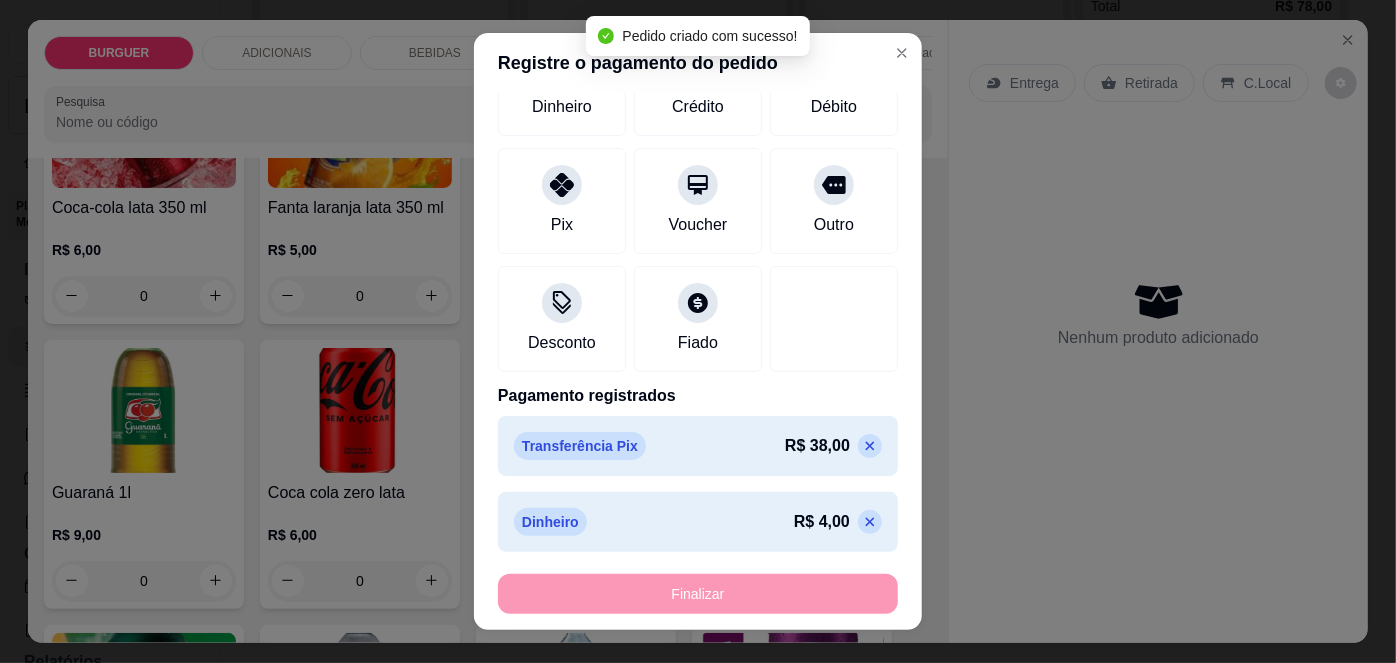 scroll, scrollTop: 0, scrollLeft: 0, axis: both 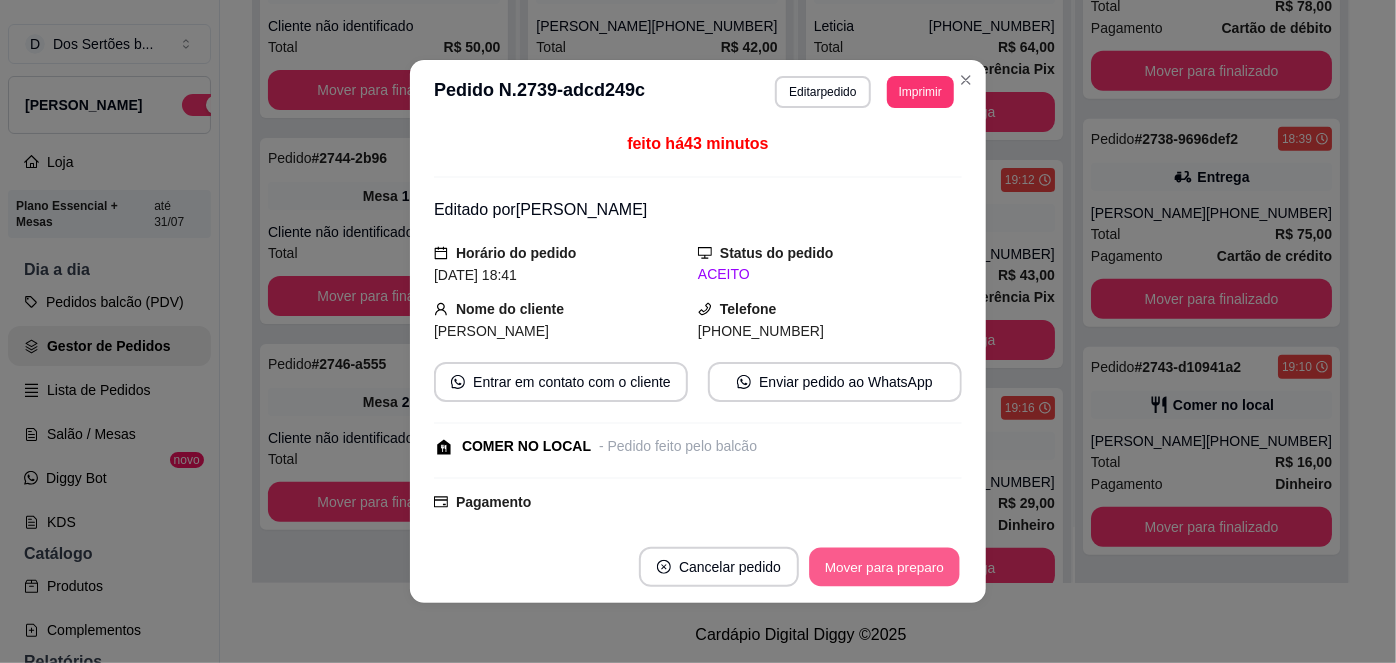 click on "Mover para preparo" at bounding box center [884, 567] 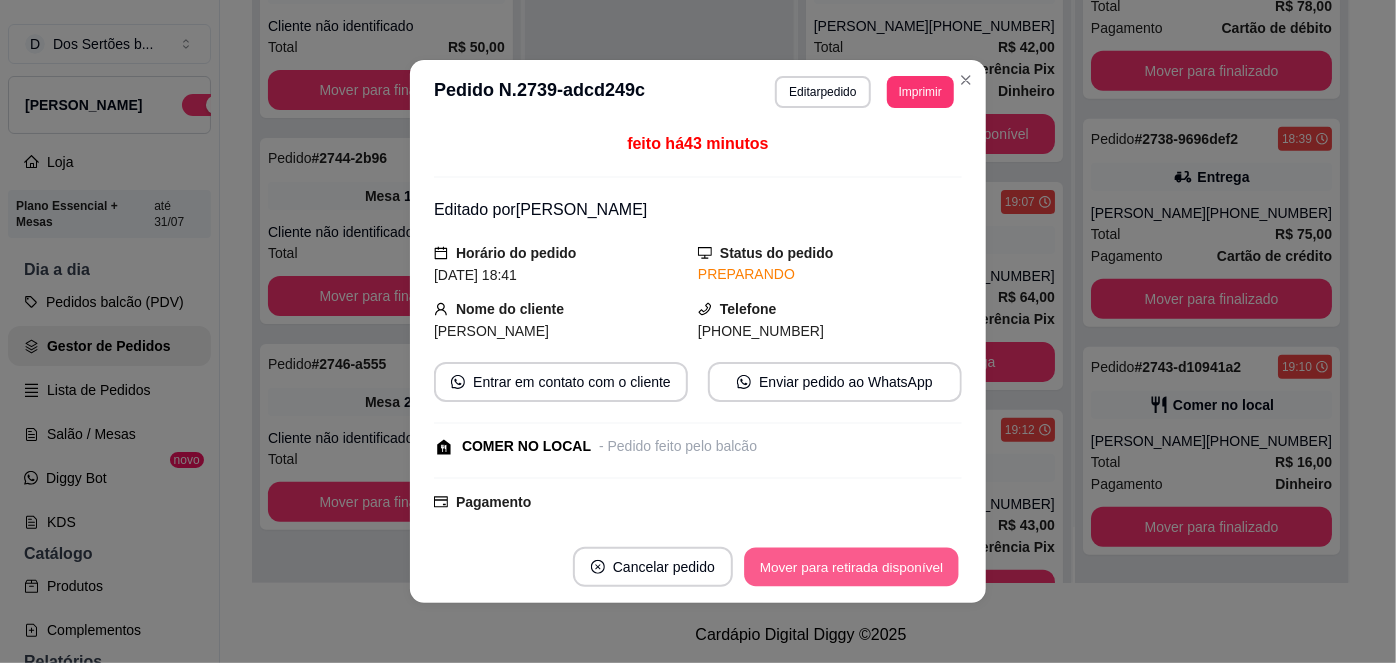 click on "Mover para retirada disponível" at bounding box center [851, 567] 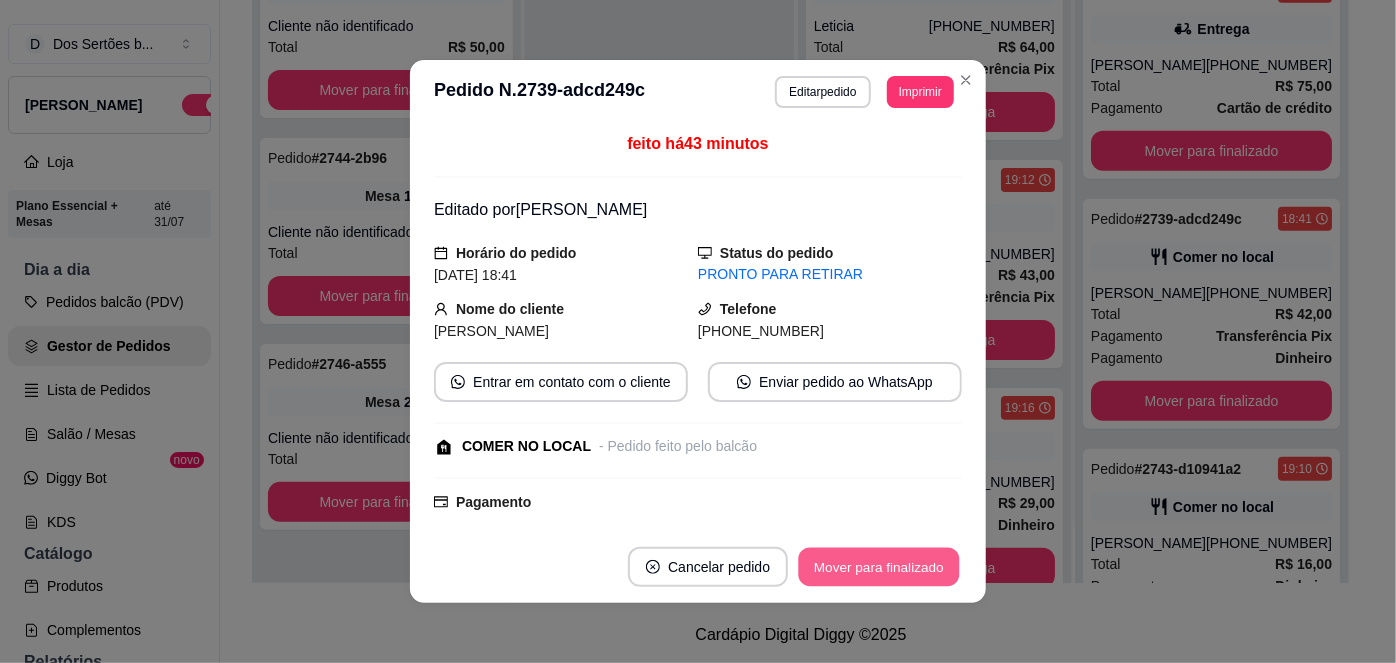 click on "Mover para finalizado" at bounding box center [879, 567] 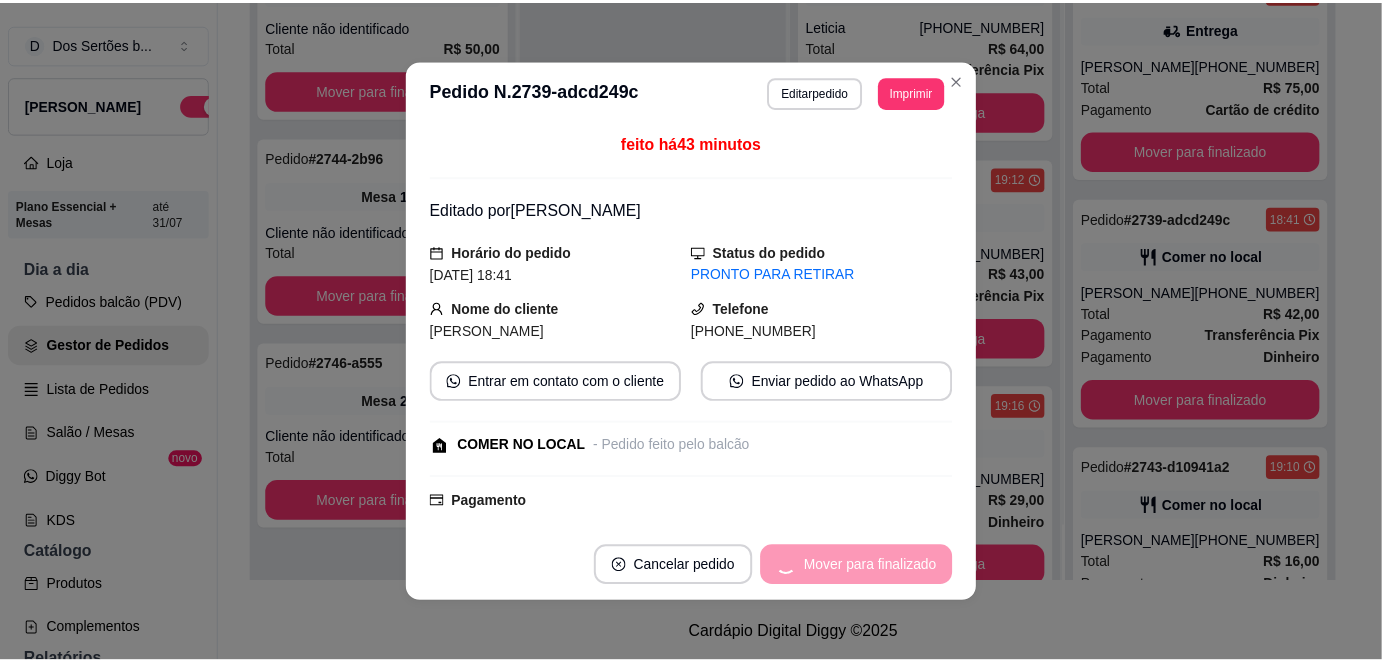 scroll, scrollTop: 586, scrollLeft: 0, axis: vertical 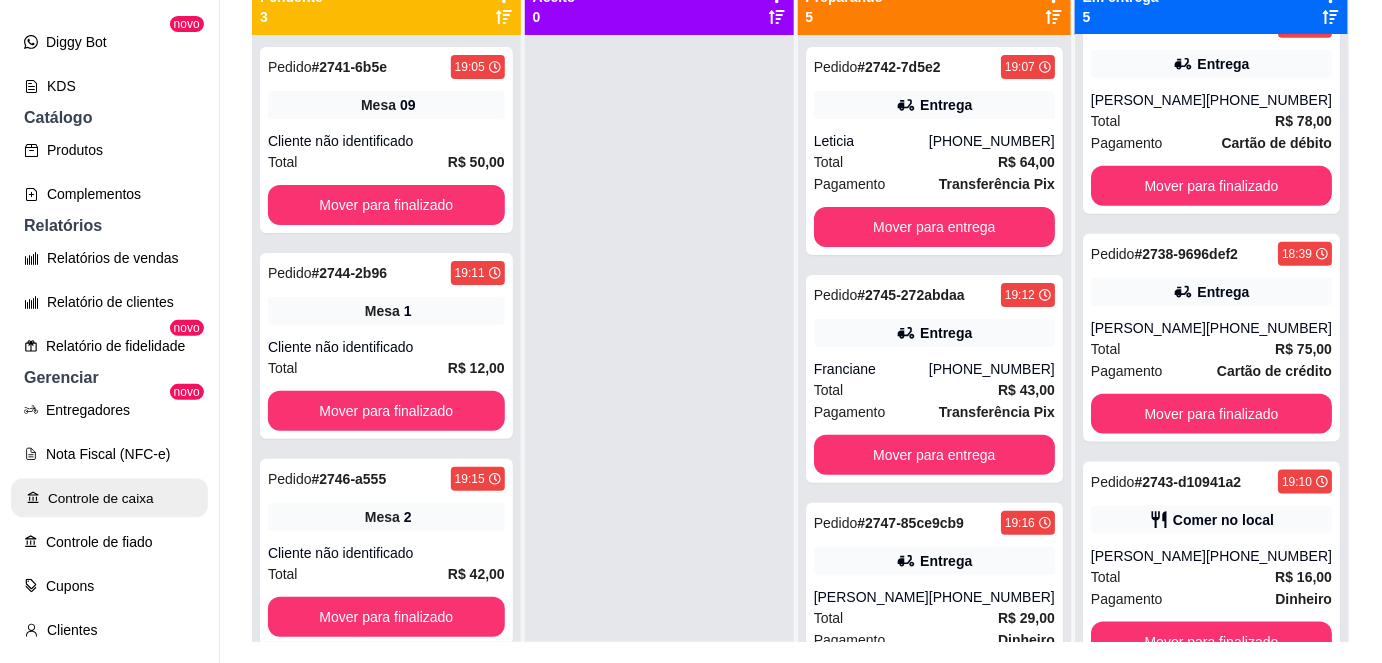 click on "Controle de caixa" at bounding box center (109, 498) 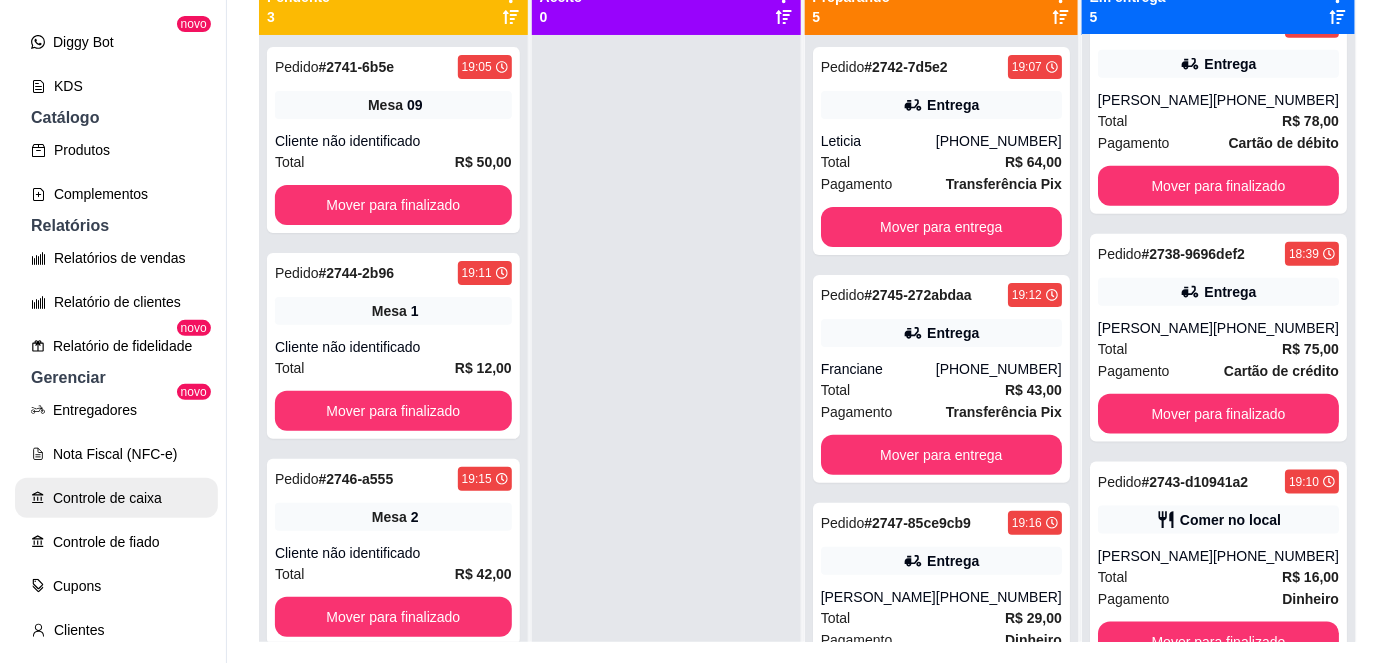 scroll, scrollTop: 0, scrollLeft: 0, axis: both 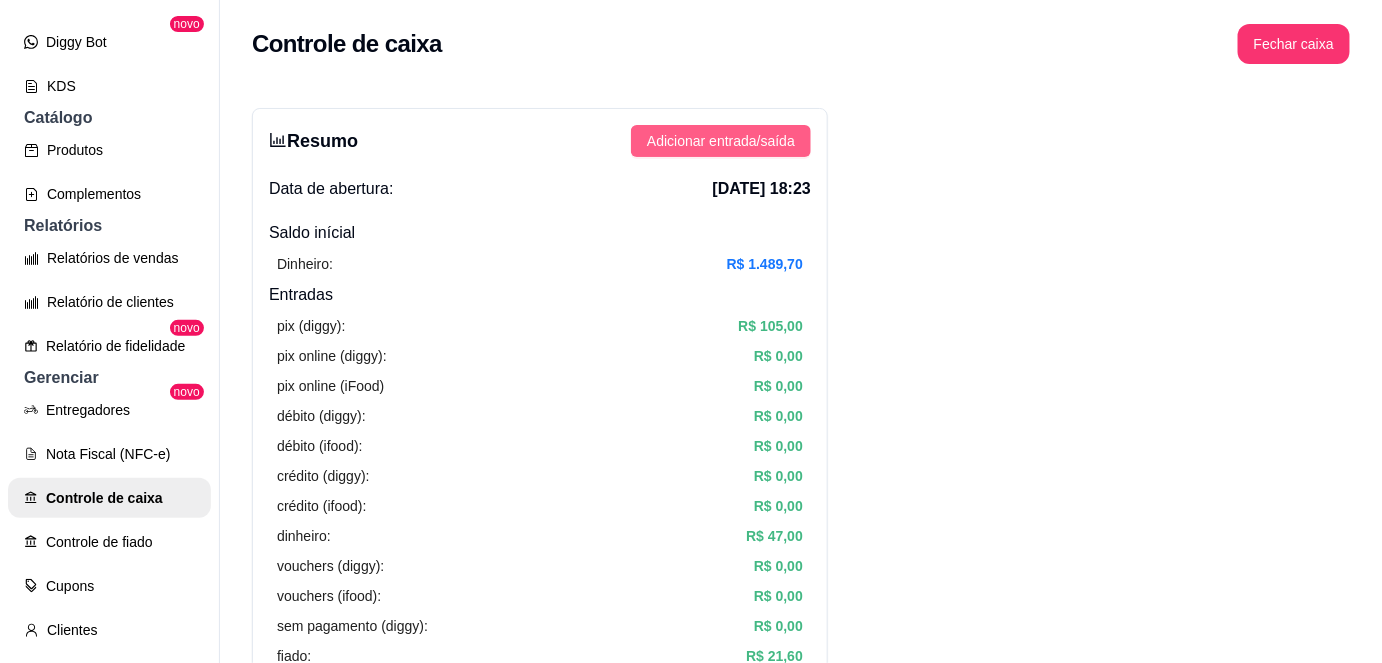 click on "Adicionar entrada/saída" at bounding box center [721, 141] 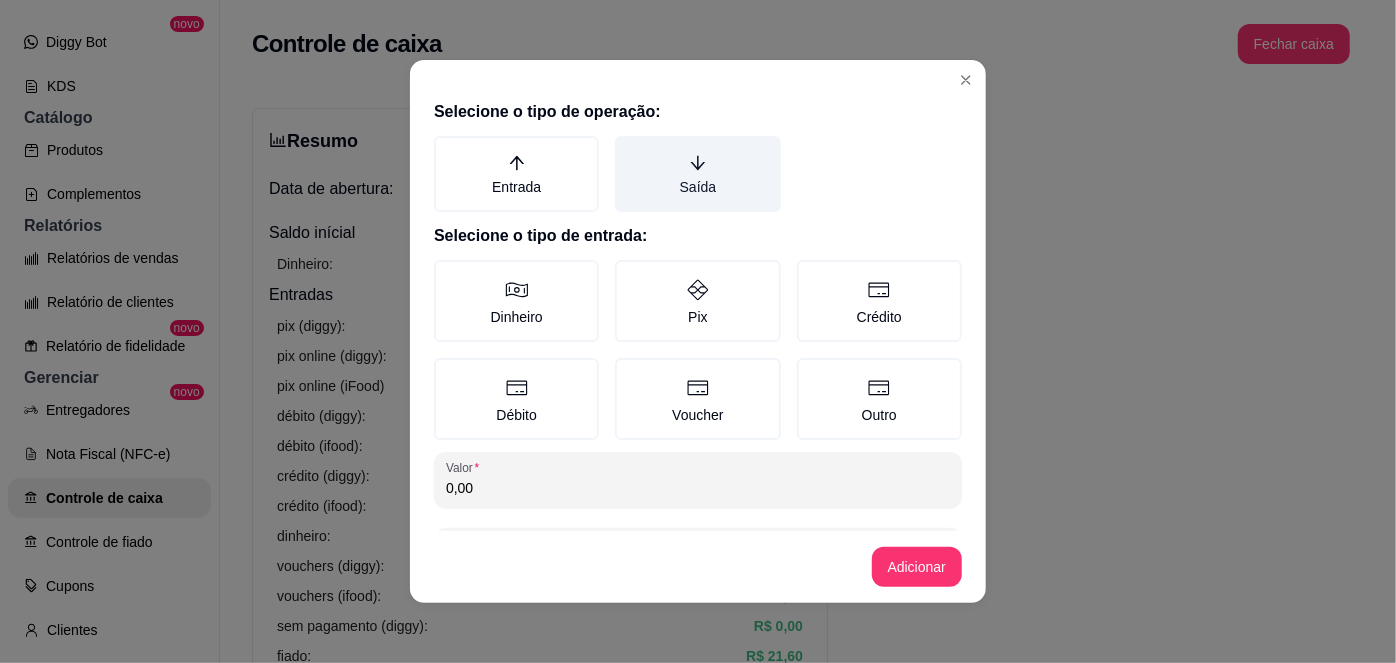click on "Saída" at bounding box center (697, 174) 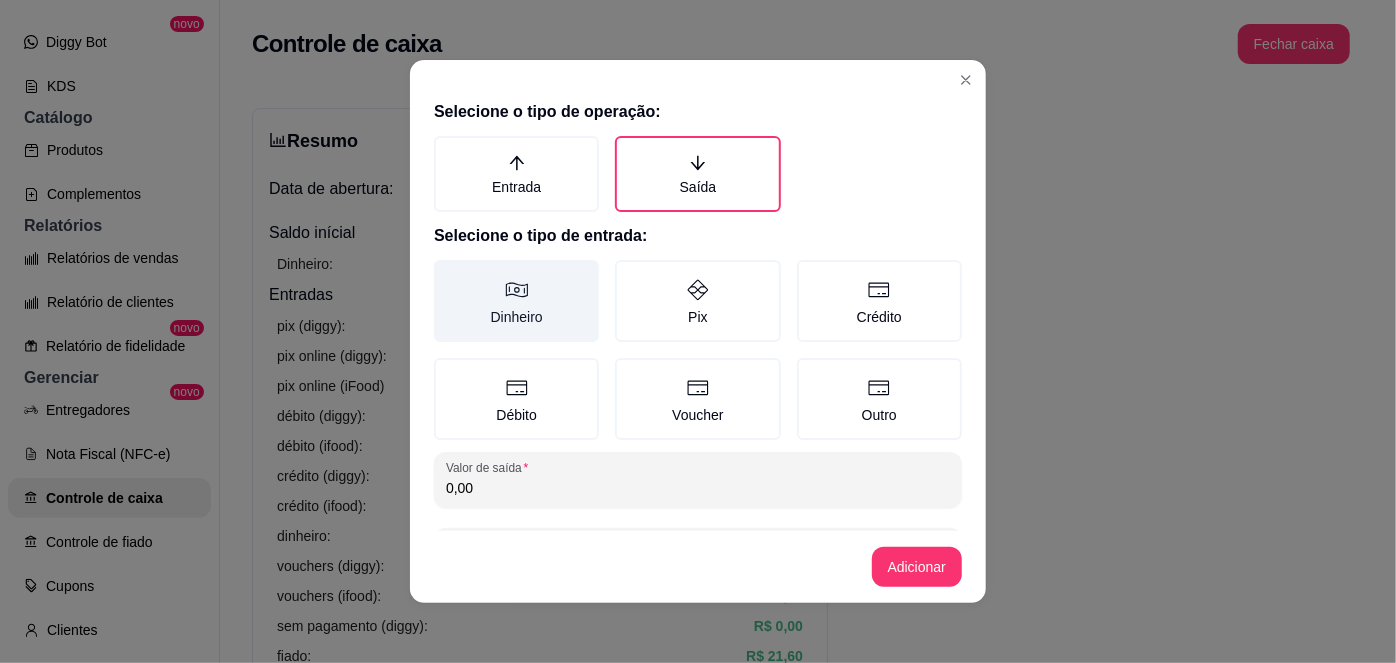 click on "Dinheiro" at bounding box center (516, 301) 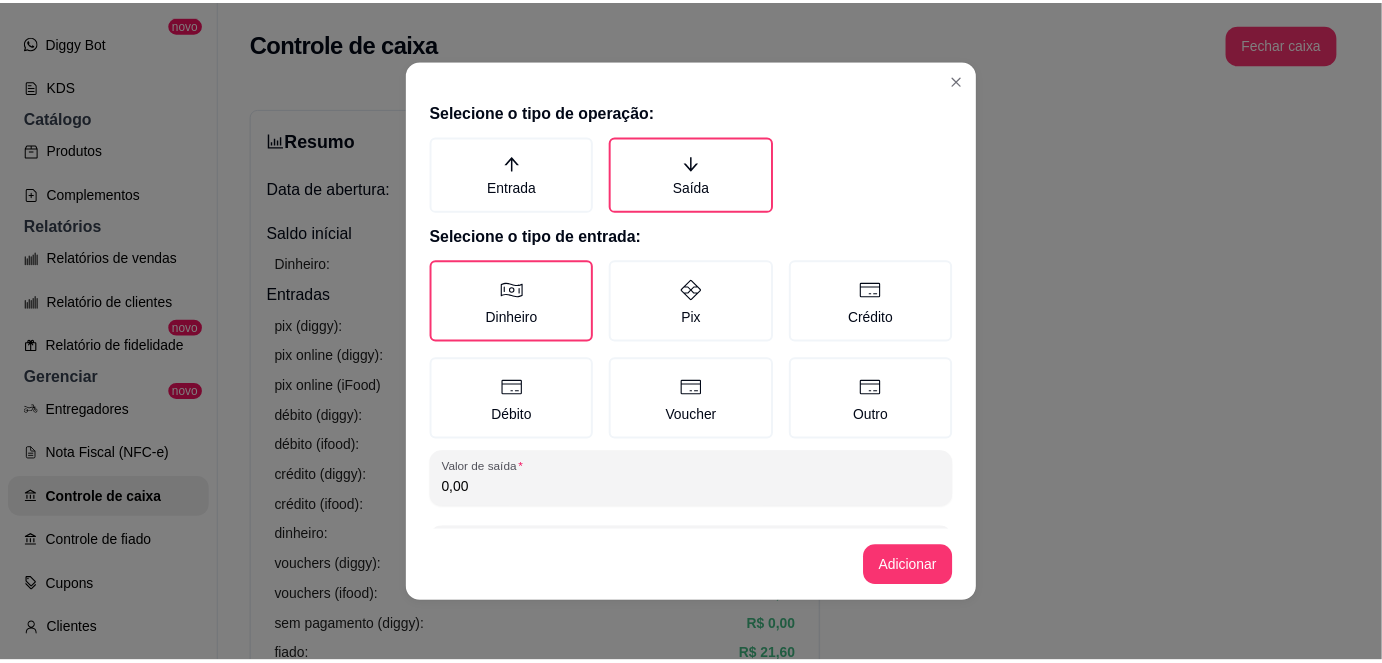 scroll, scrollTop: 81, scrollLeft: 0, axis: vertical 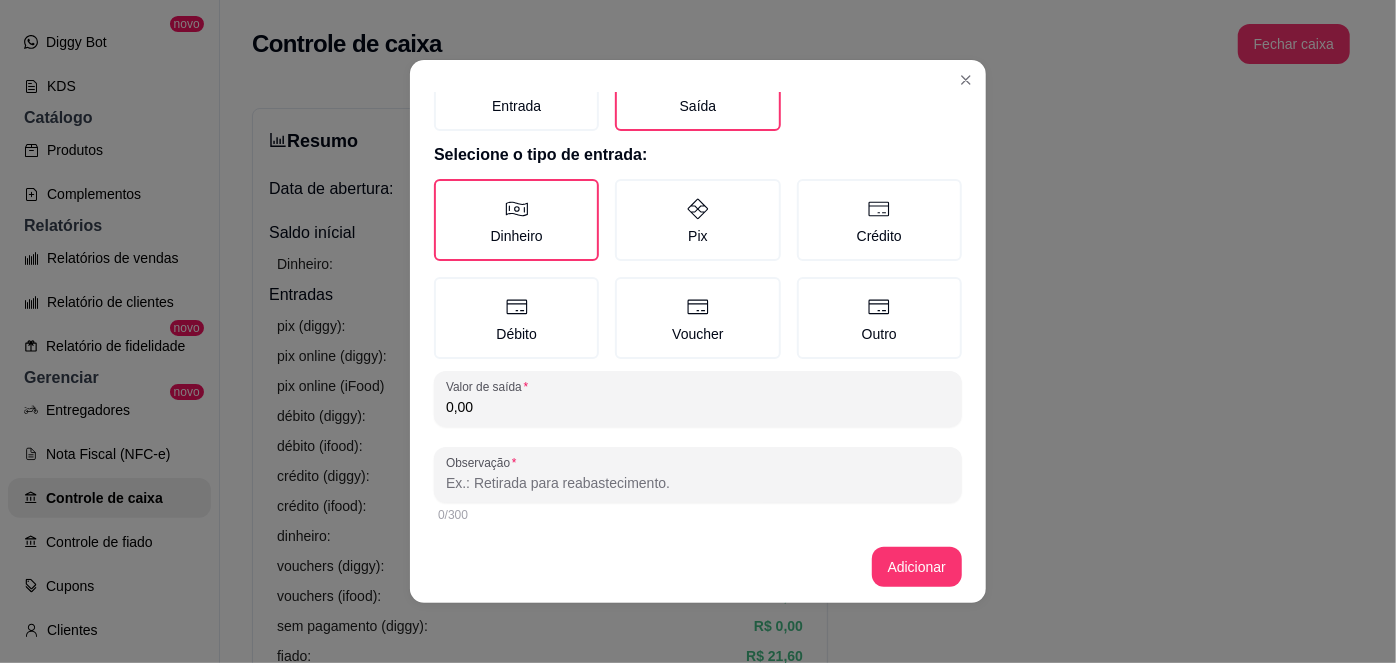 click on "0,00" at bounding box center (698, 407) 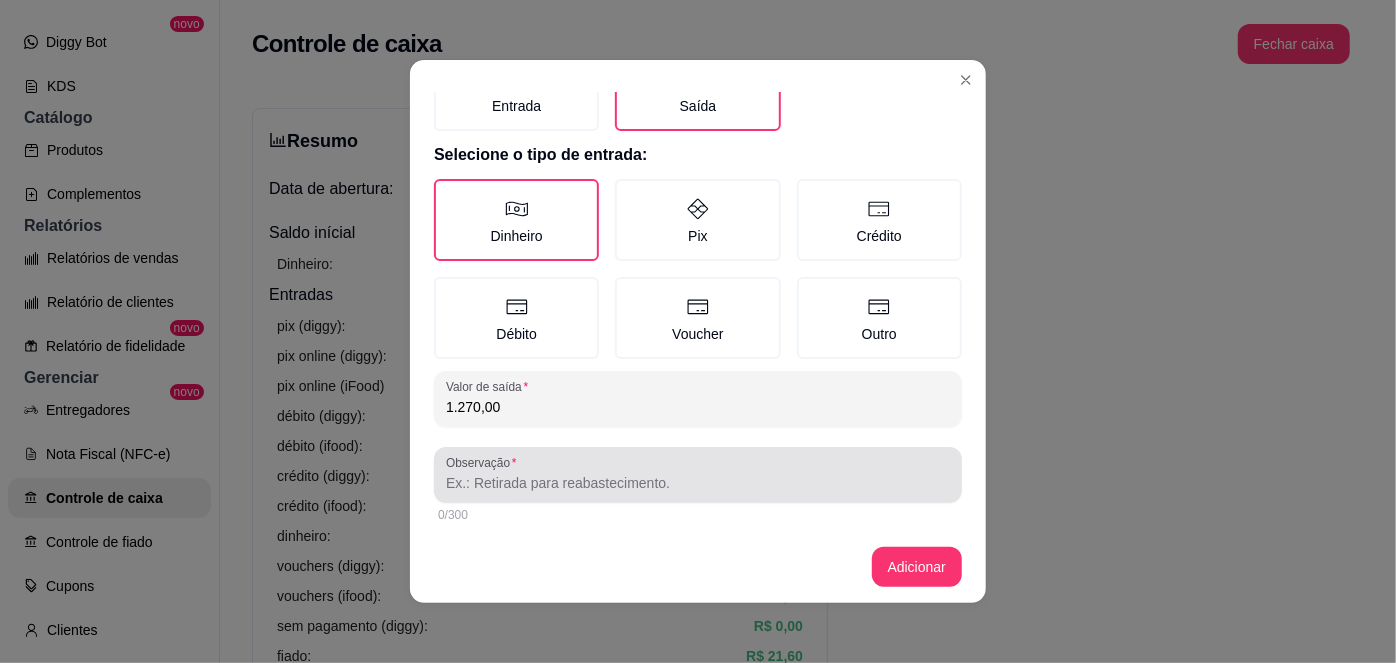 type on "1.270,00" 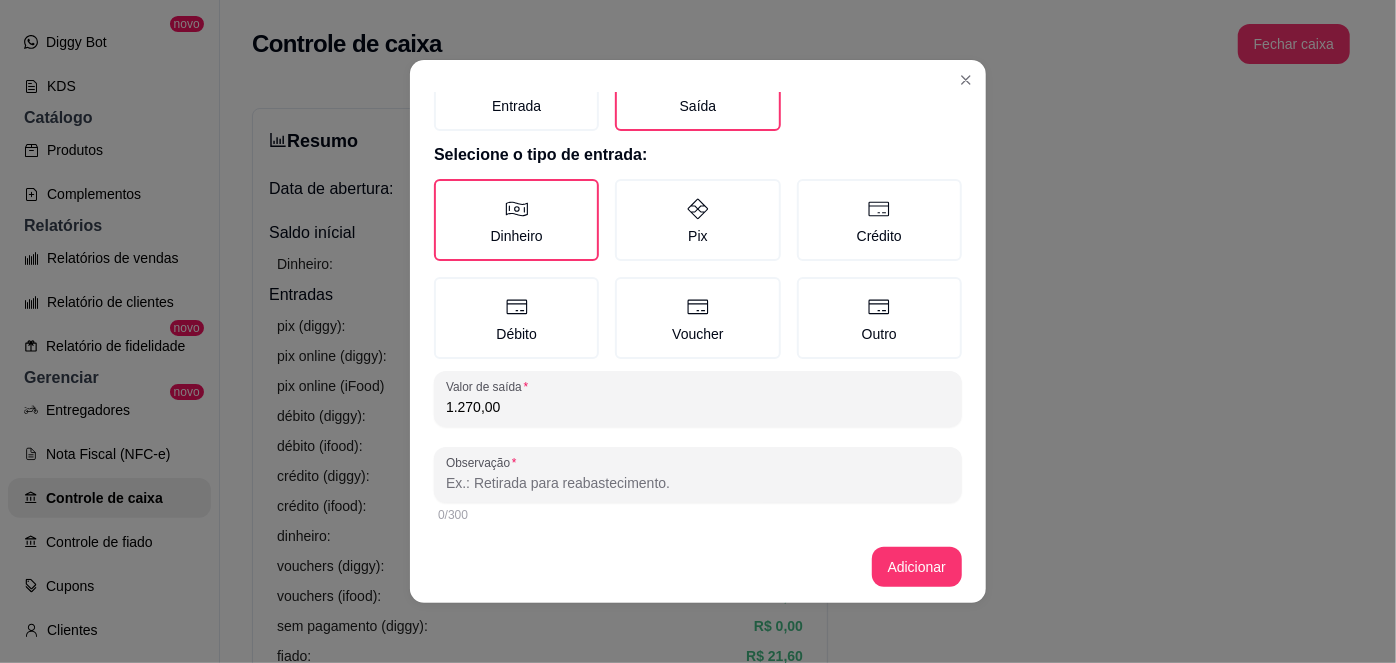 click on "Observação" at bounding box center (698, 483) 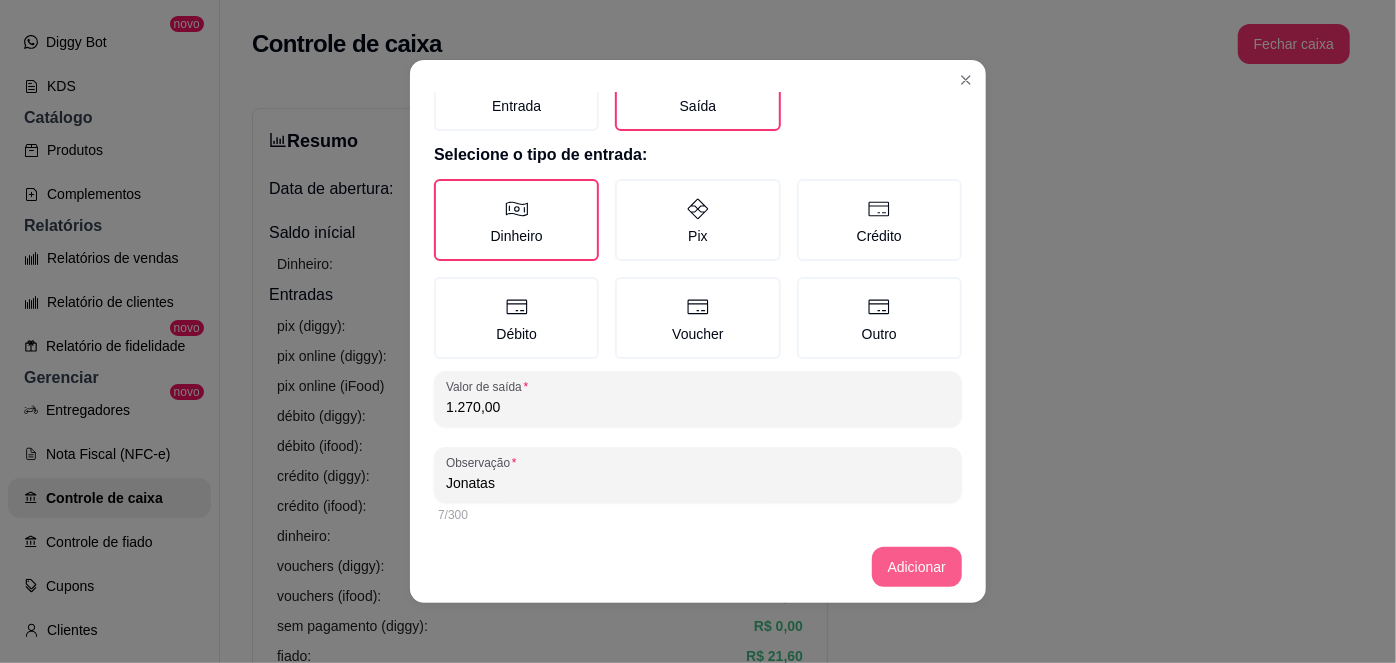 type on "Jonatas" 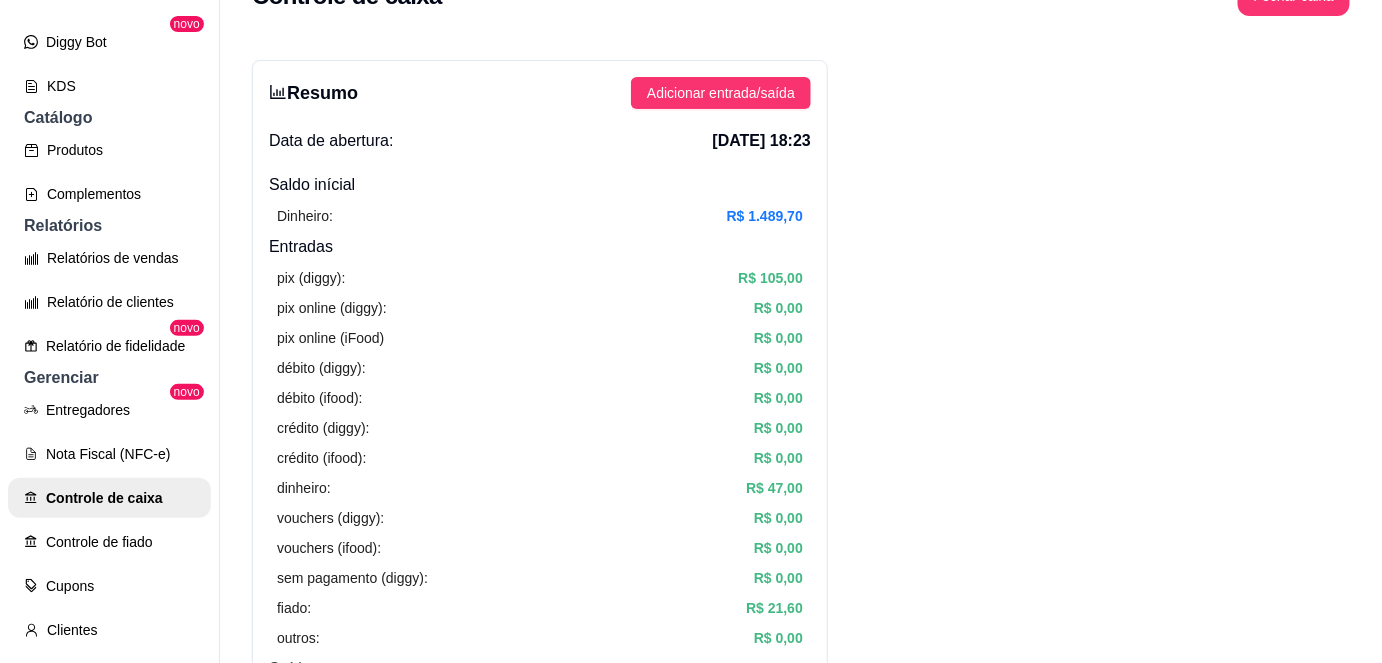 scroll, scrollTop: 0, scrollLeft: 0, axis: both 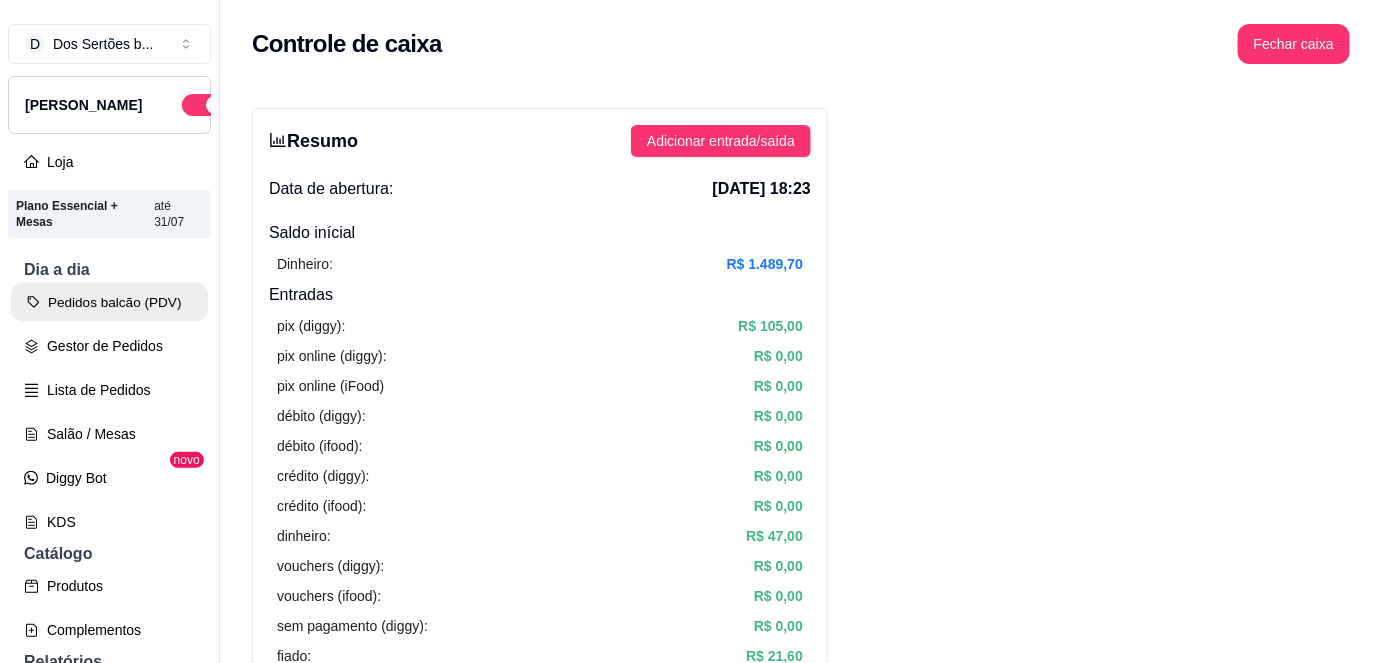 click on "Pedidos balcão (PDV)" at bounding box center (109, 302) 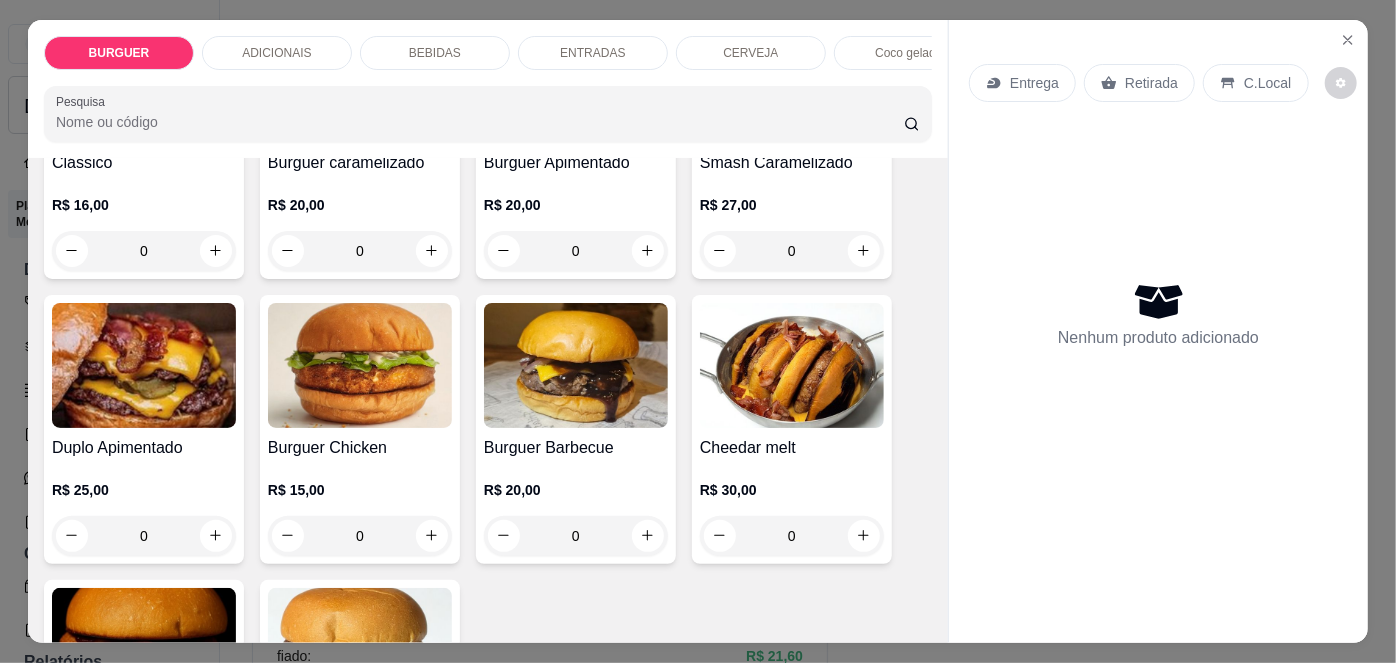 scroll, scrollTop: 297, scrollLeft: 0, axis: vertical 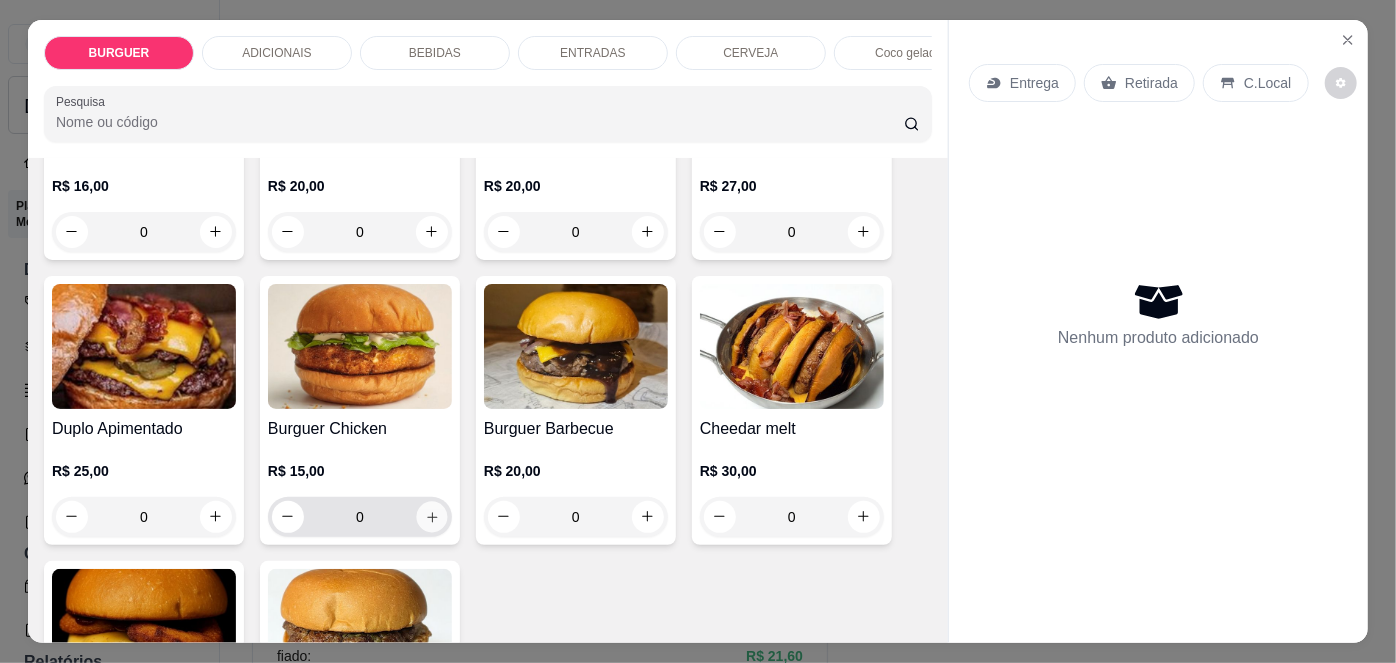 click 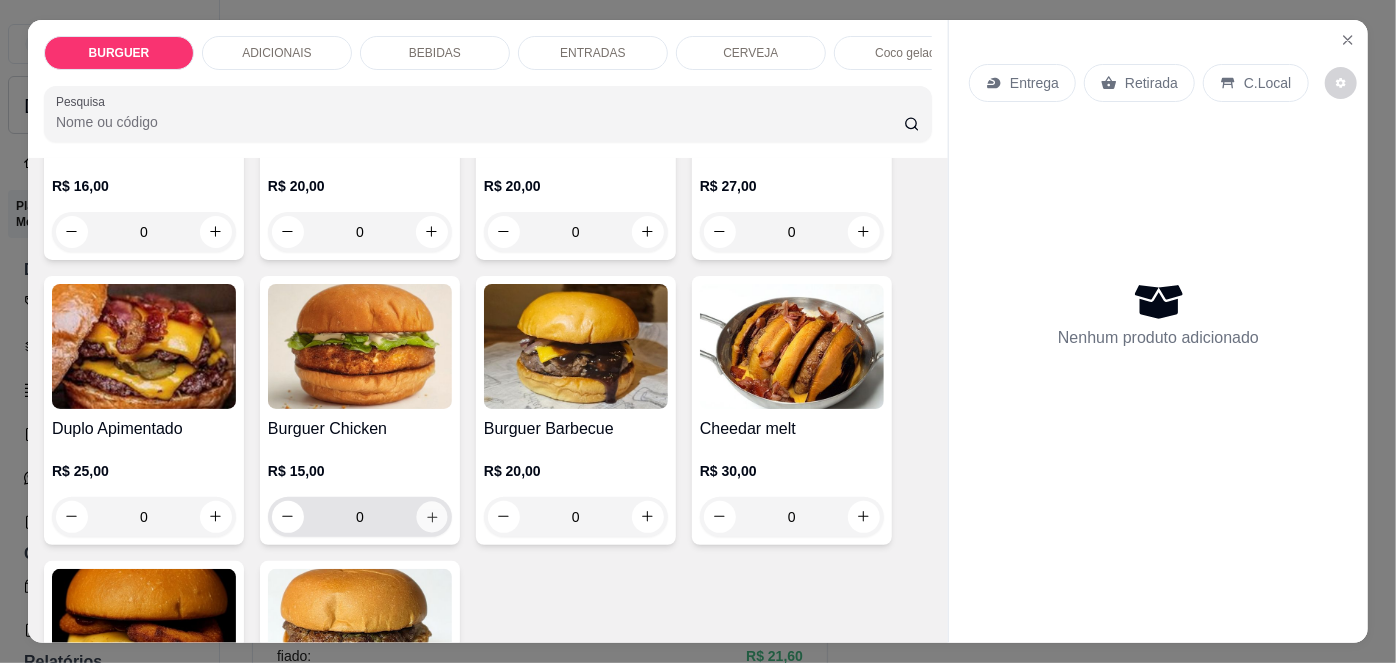 type on "1" 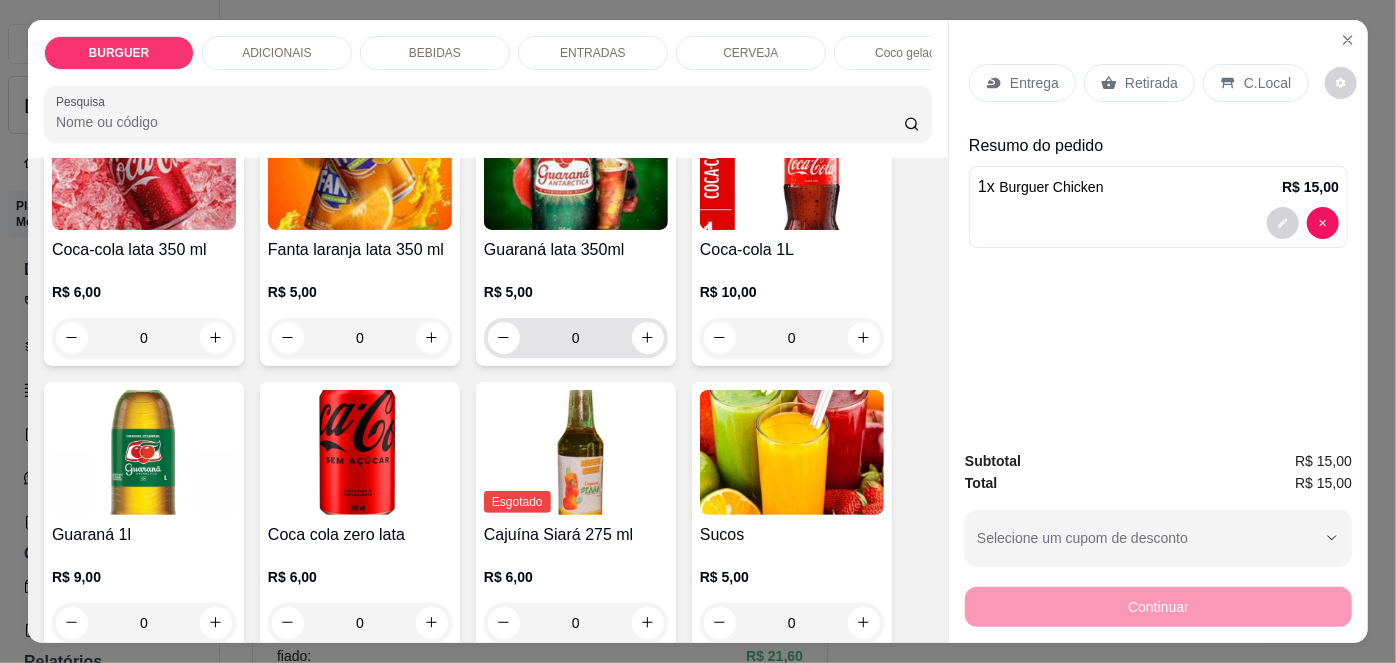 scroll, scrollTop: 1704, scrollLeft: 0, axis: vertical 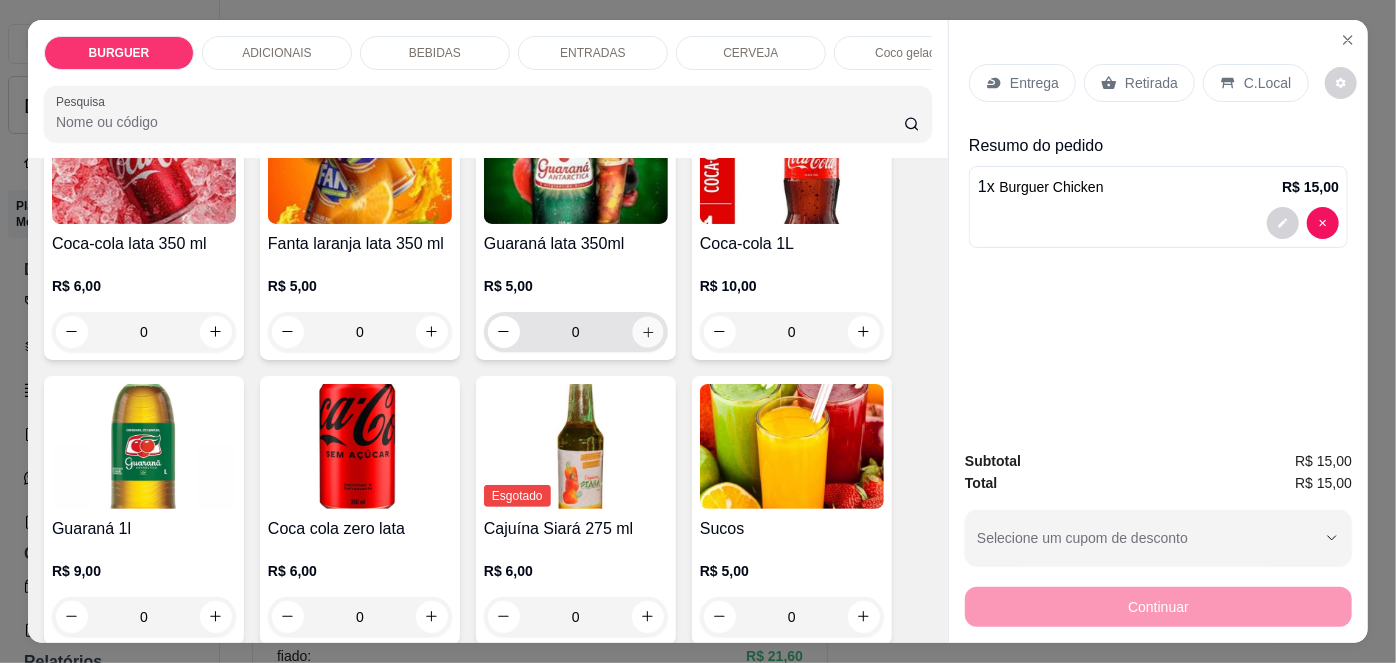 click at bounding box center [647, 331] 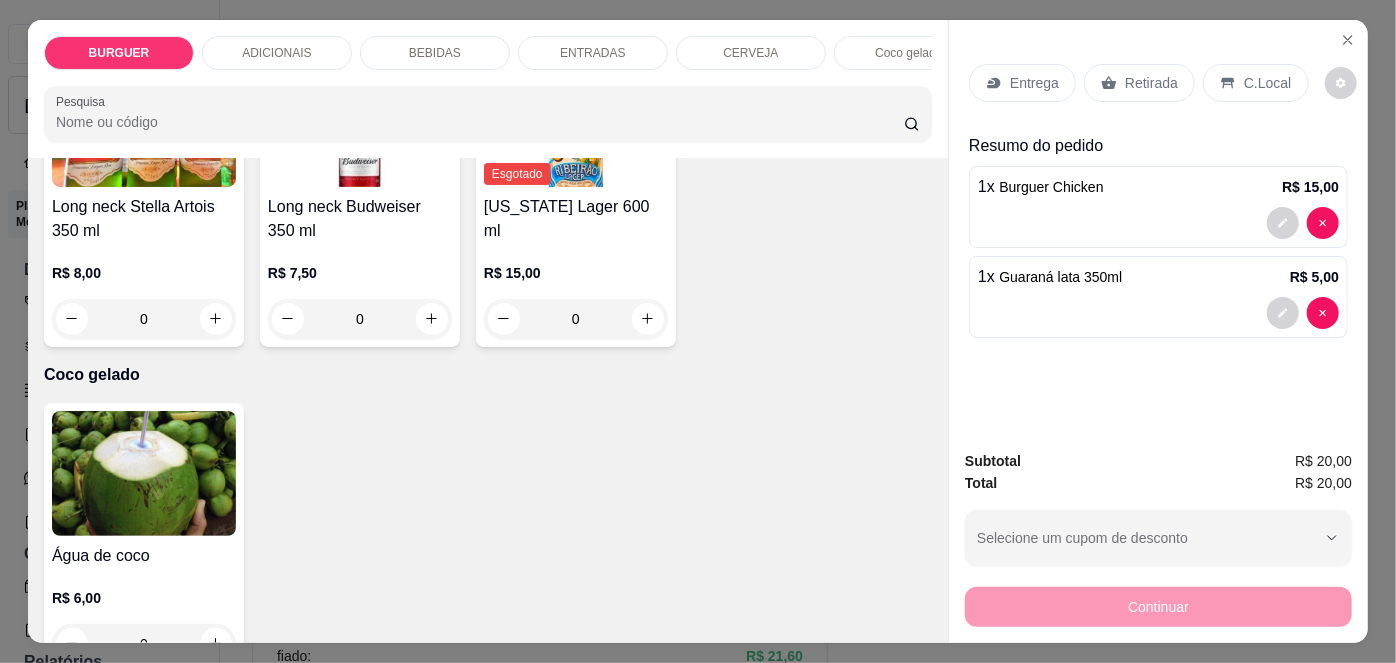 scroll, scrollTop: 3328, scrollLeft: 0, axis: vertical 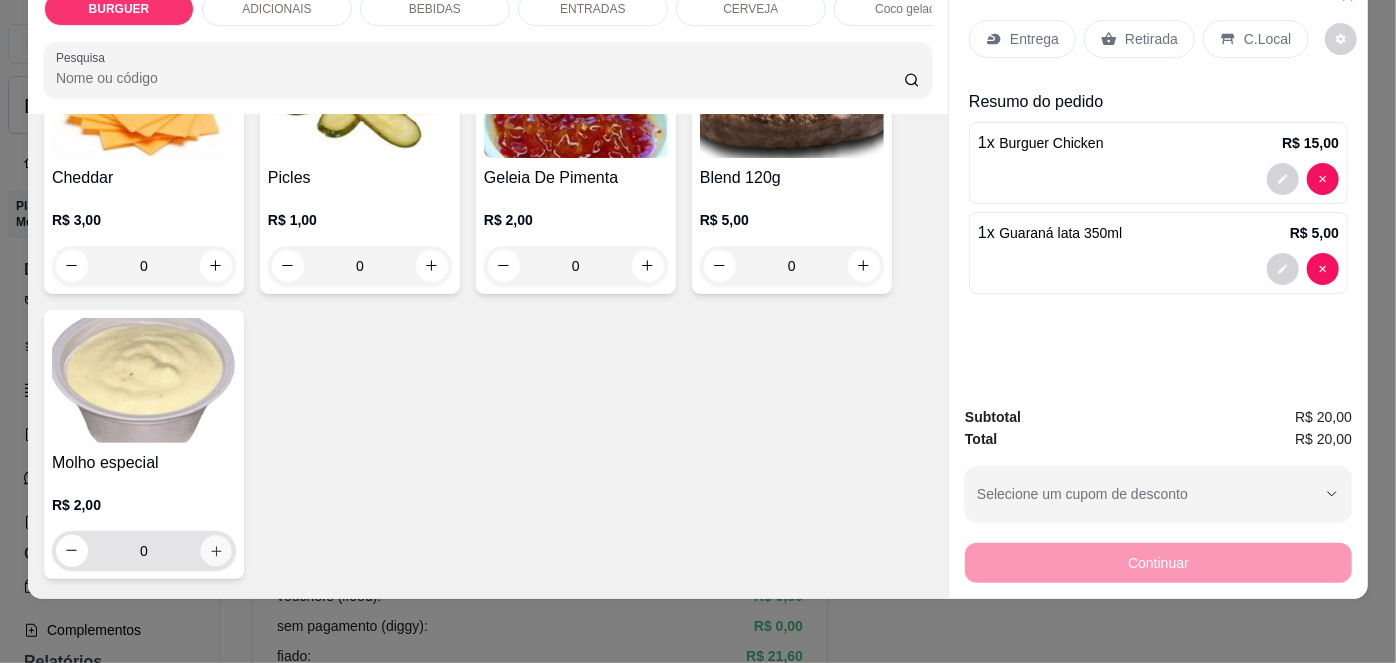 click 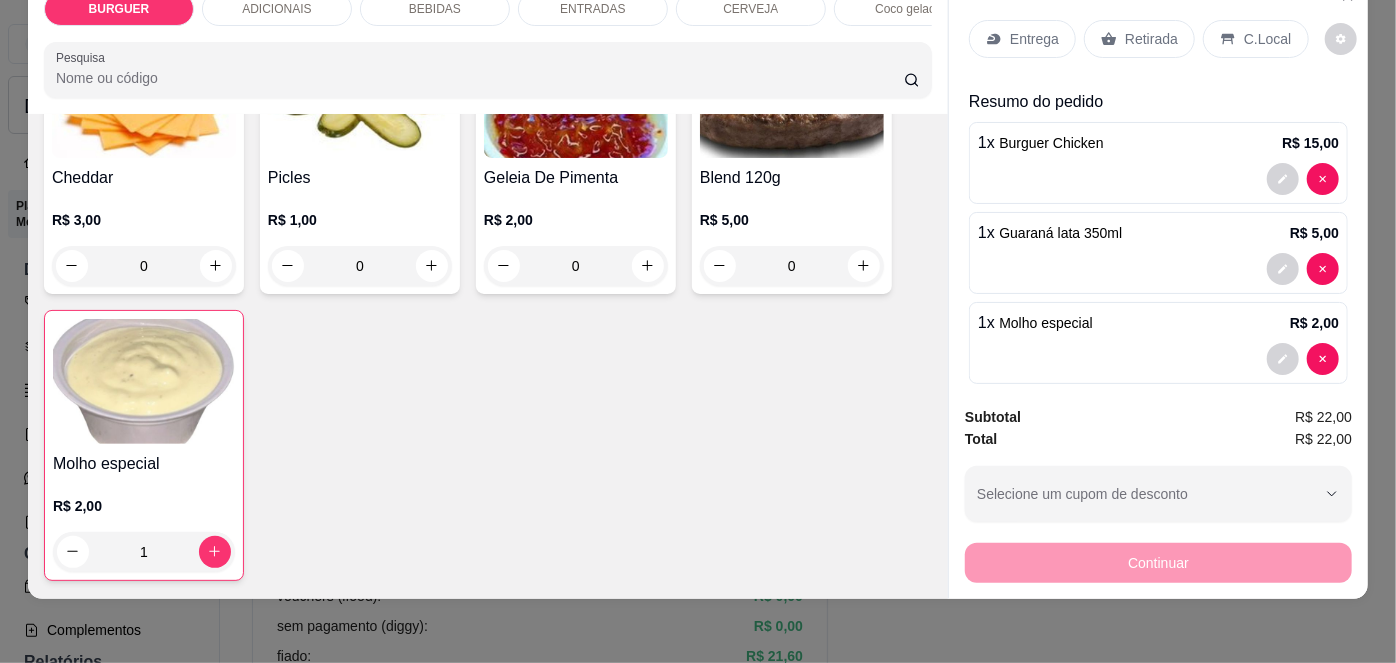 click on "Entrega" at bounding box center (1022, 39) 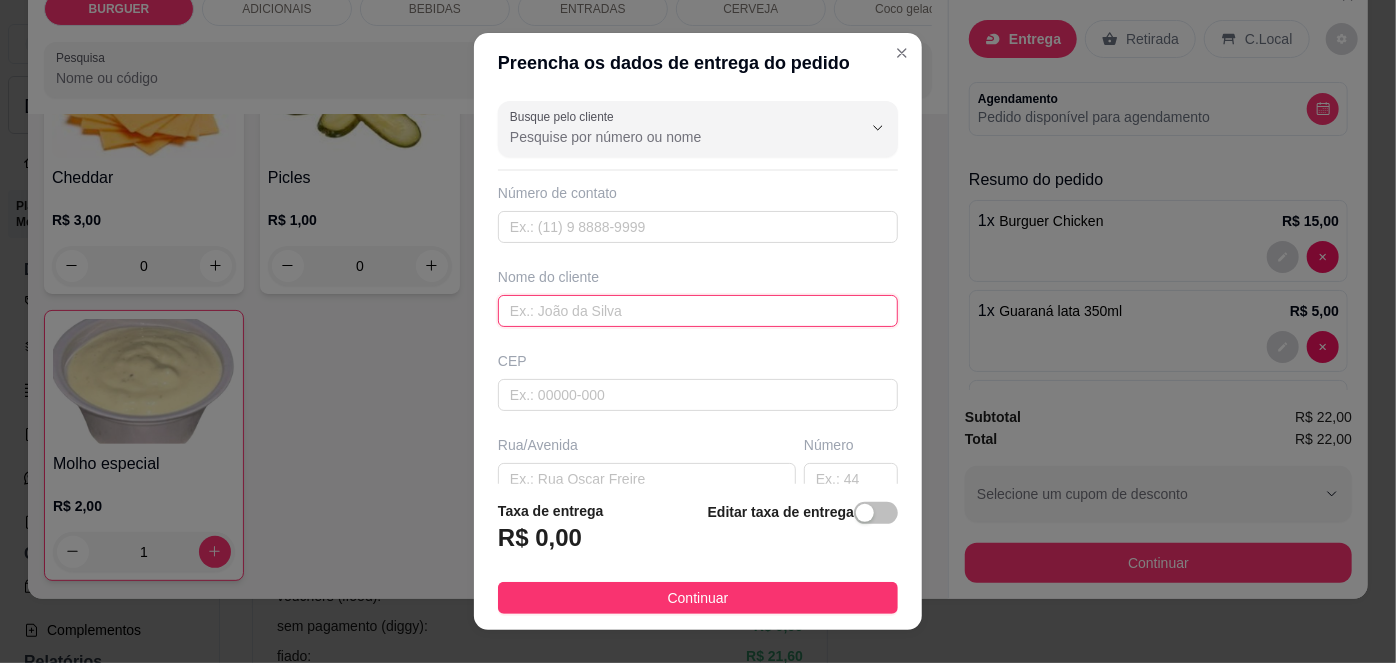 click at bounding box center (698, 311) 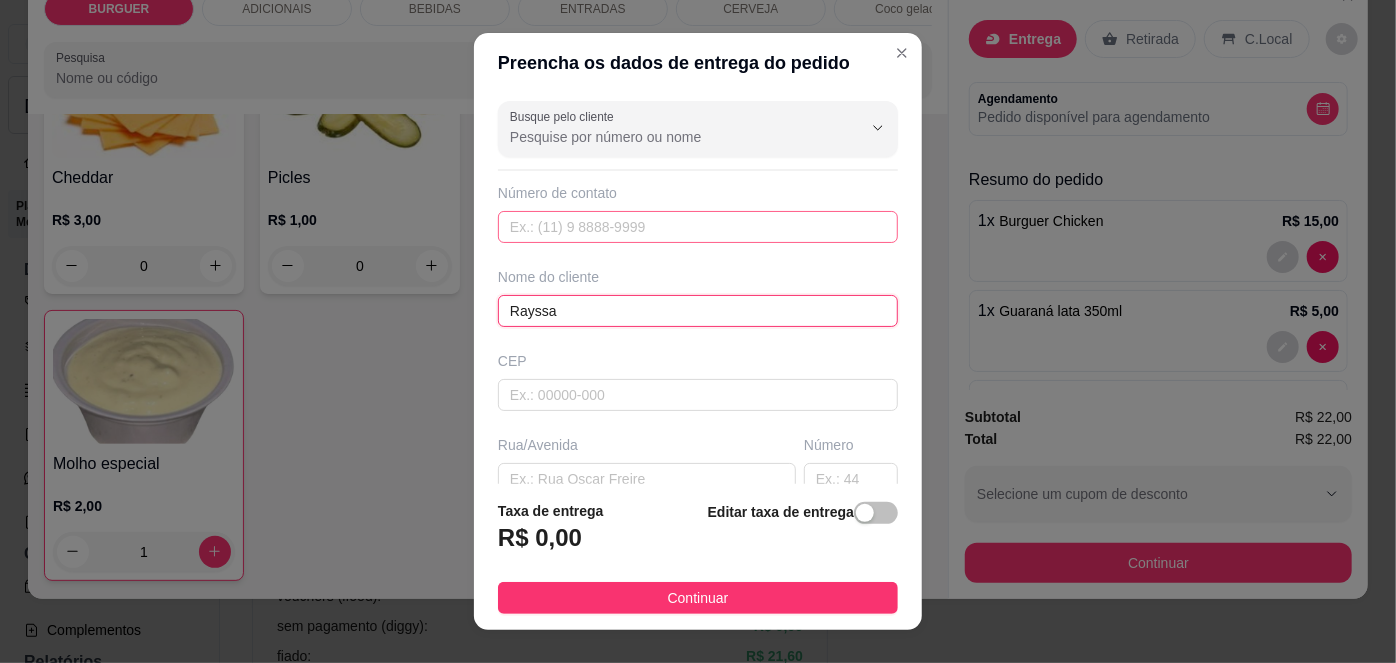 type on "Rayssa" 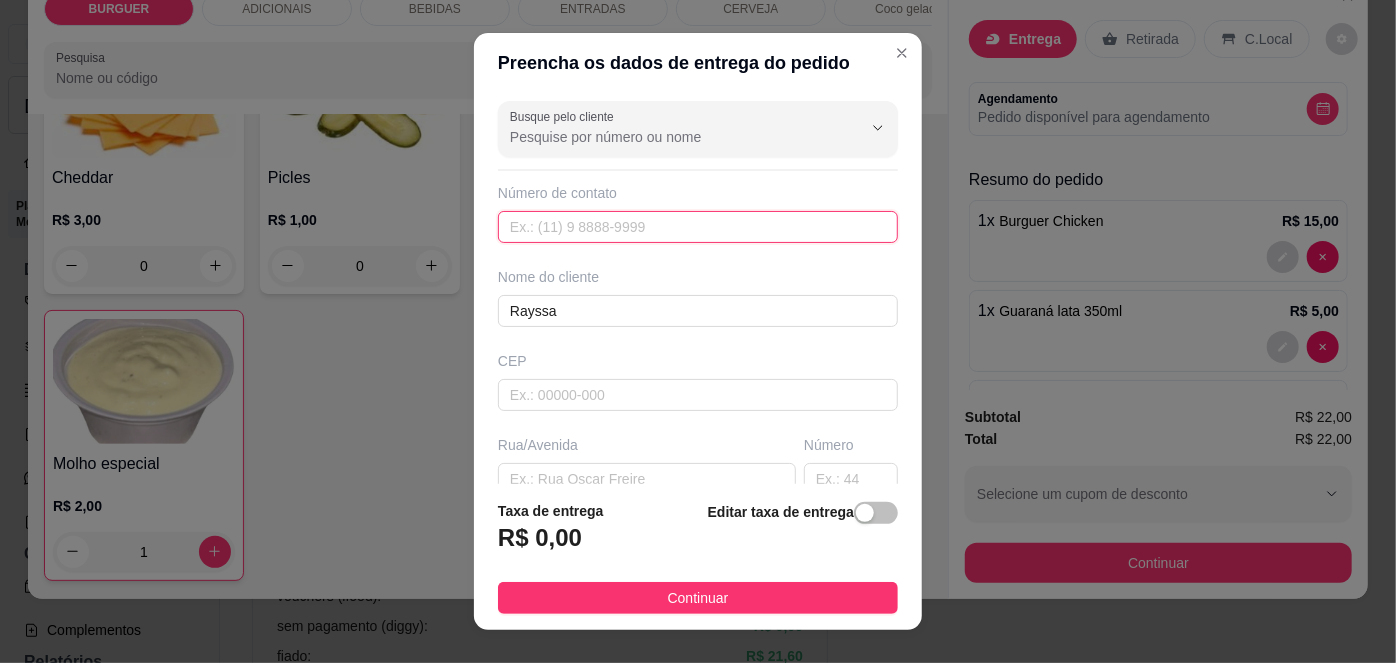 click at bounding box center [698, 227] 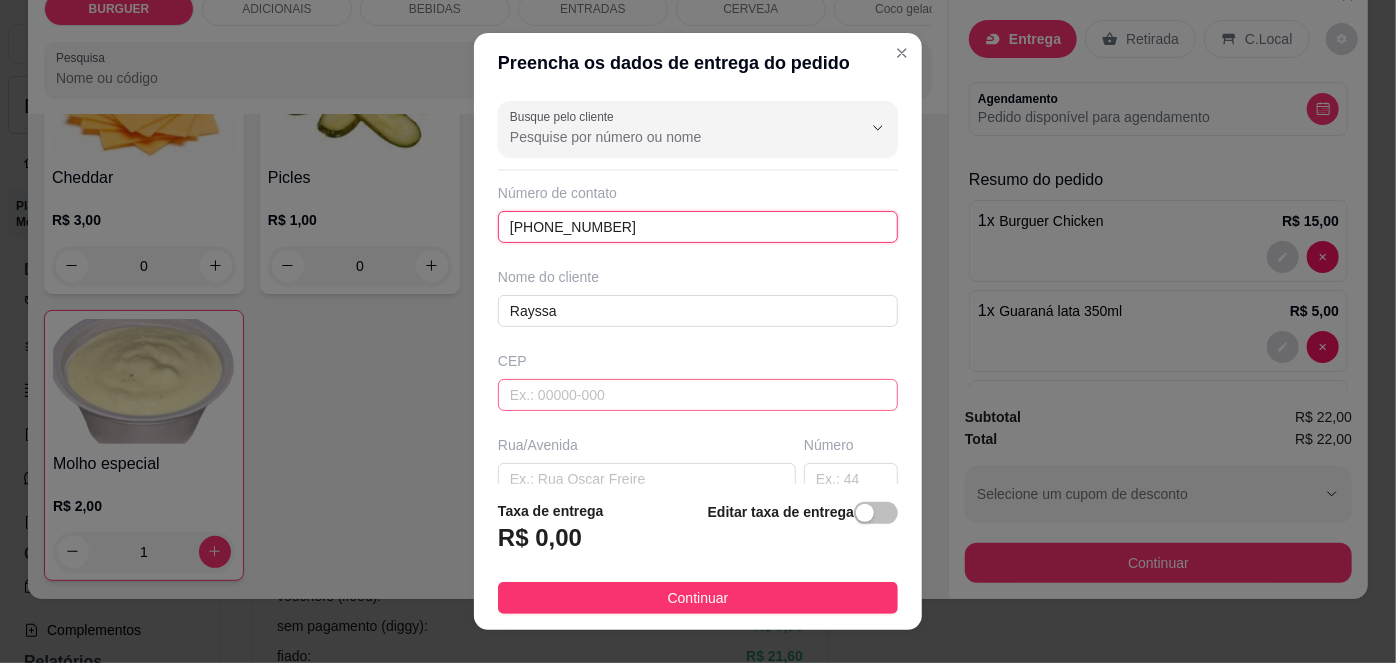 scroll, scrollTop: 118, scrollLeft: 0, axis: vertical 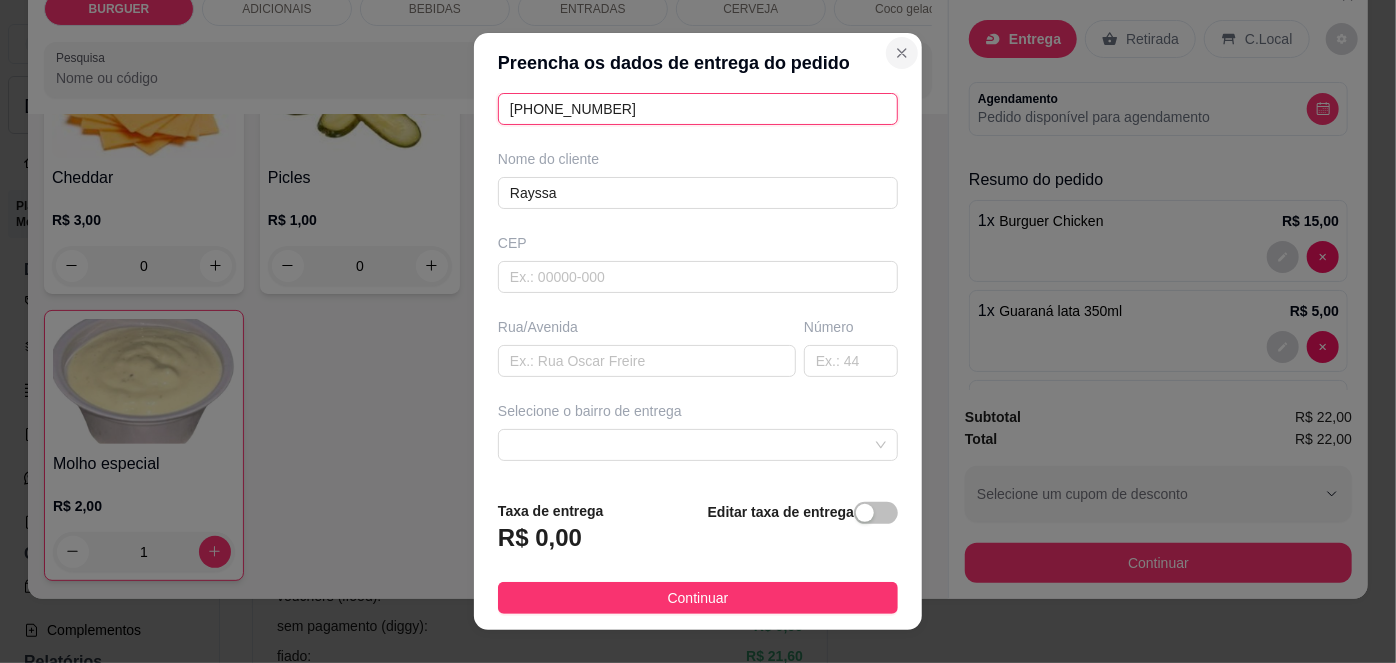 type on "[PHONE_NUMBER]" 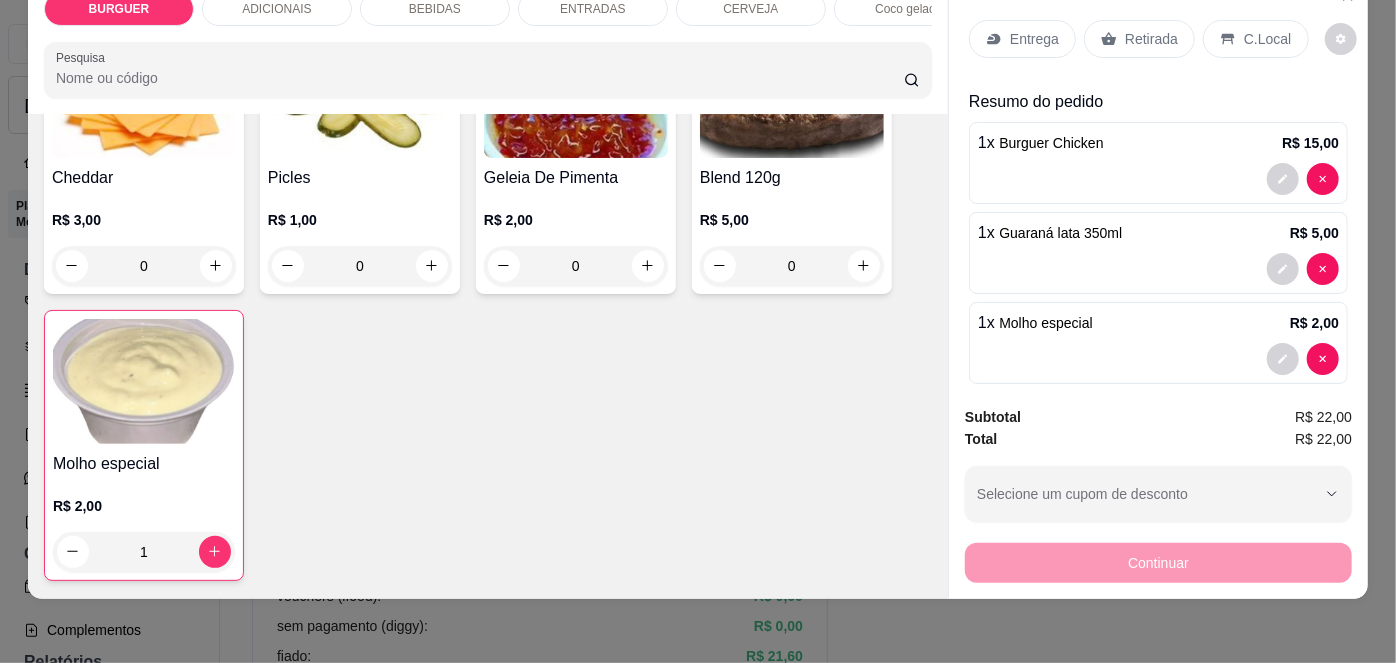 scroll, scrollTop: 0, scrollLeft: 0, axis: both 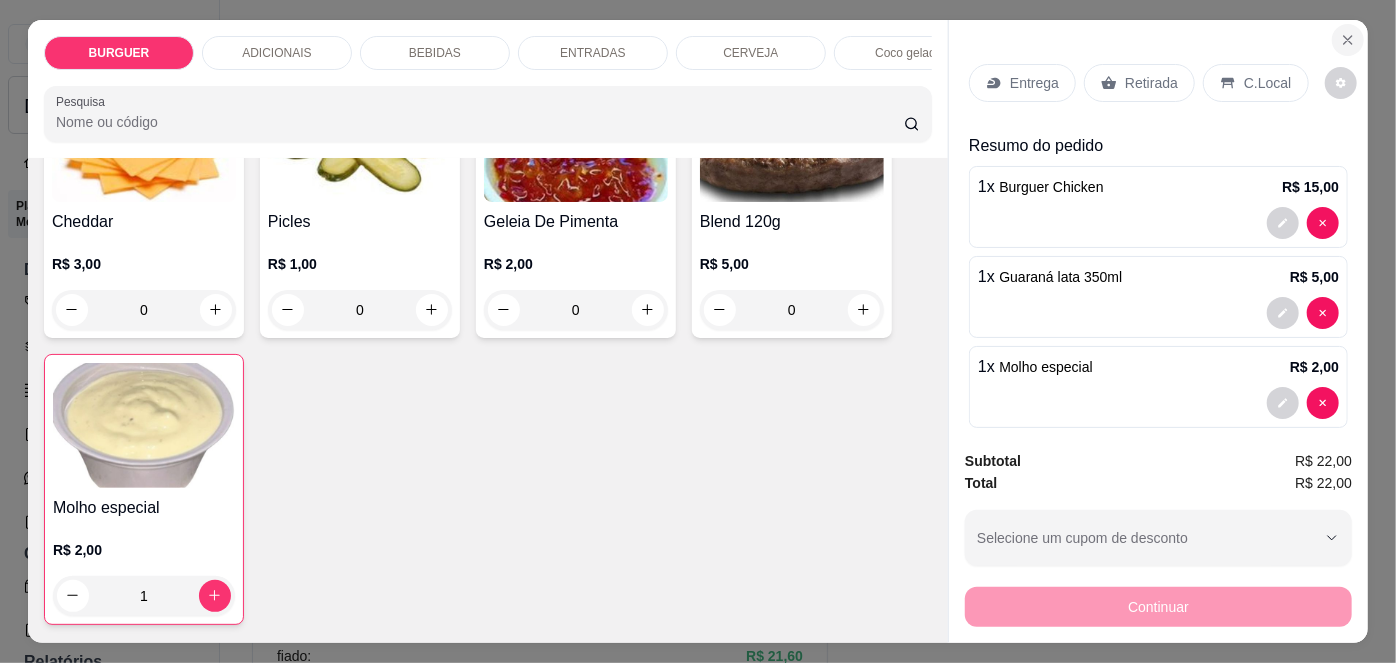 click 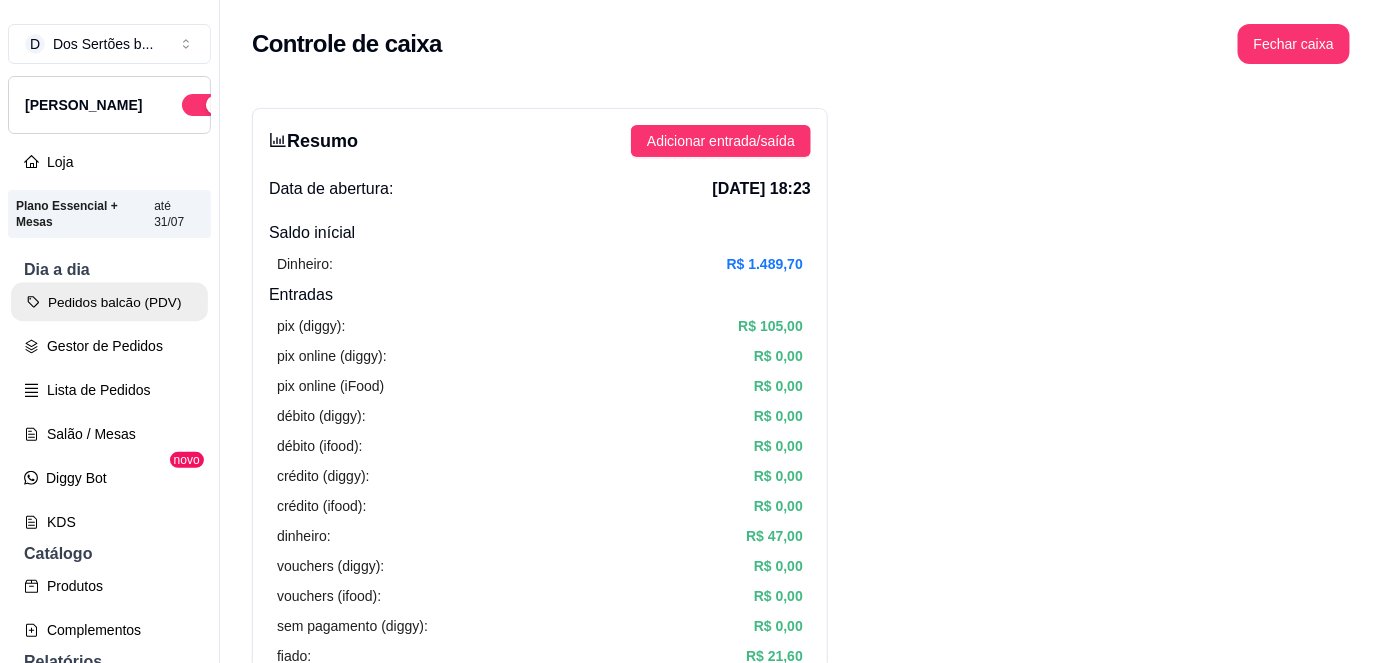 click on "Pedidos balcão (PDV)" at bounding box center (109, 302) 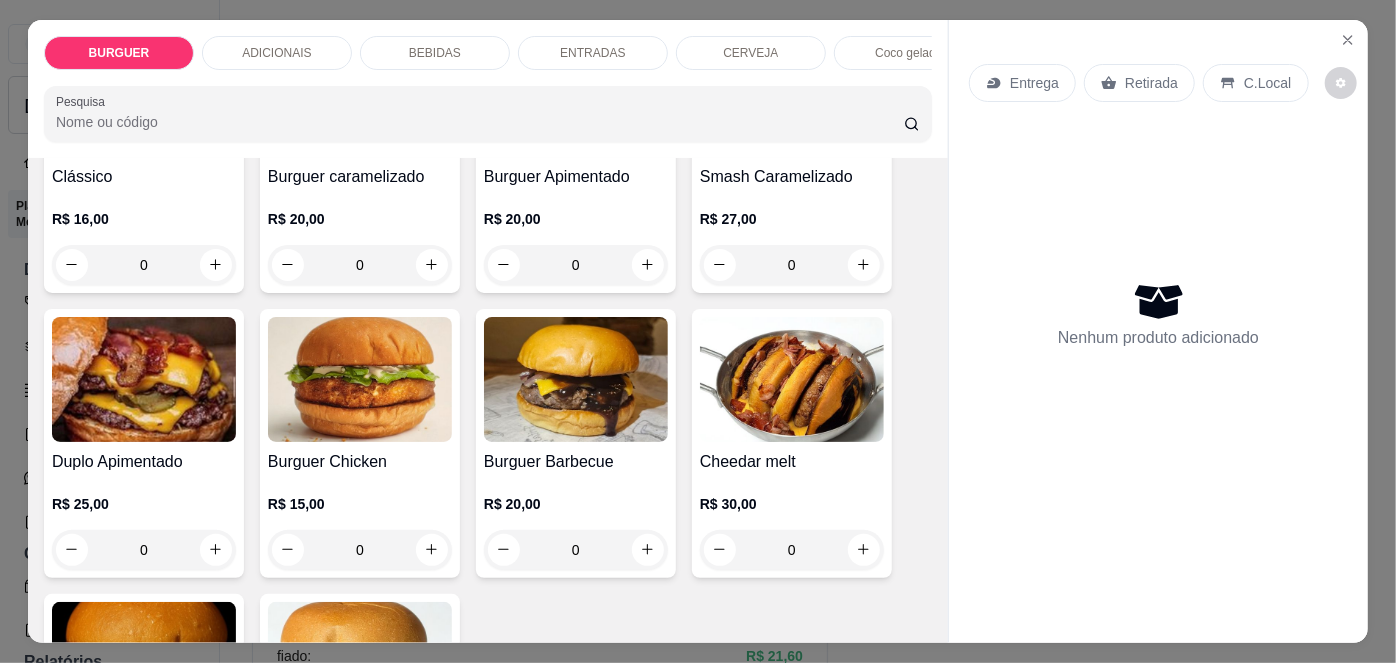 scroll, scrollTop: 268, scrollLeft: 0, axis: vertical 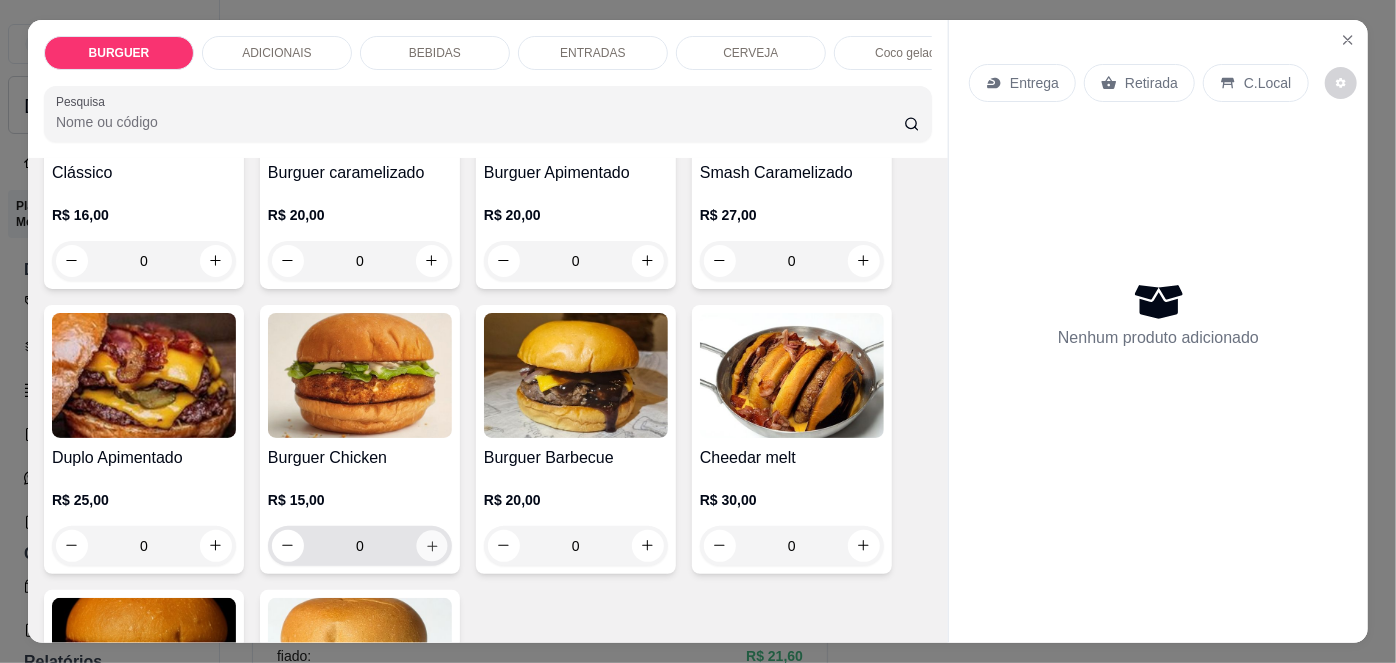 click 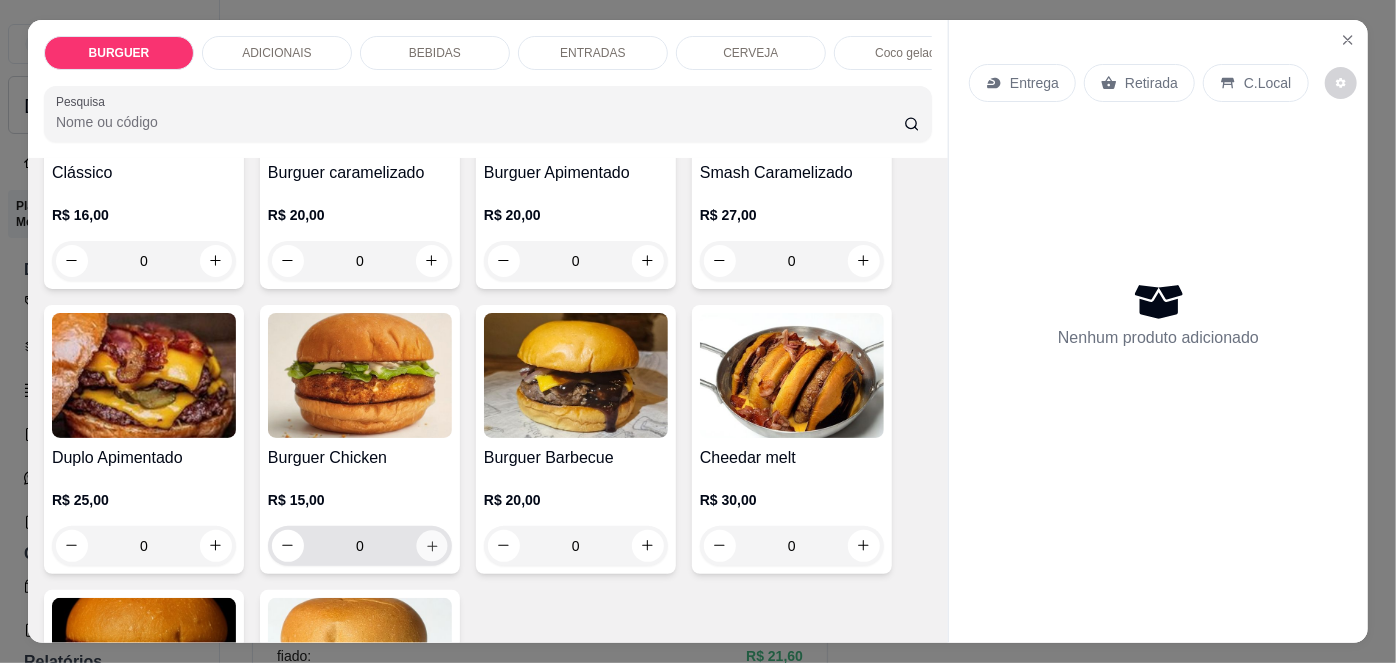 type on "1" 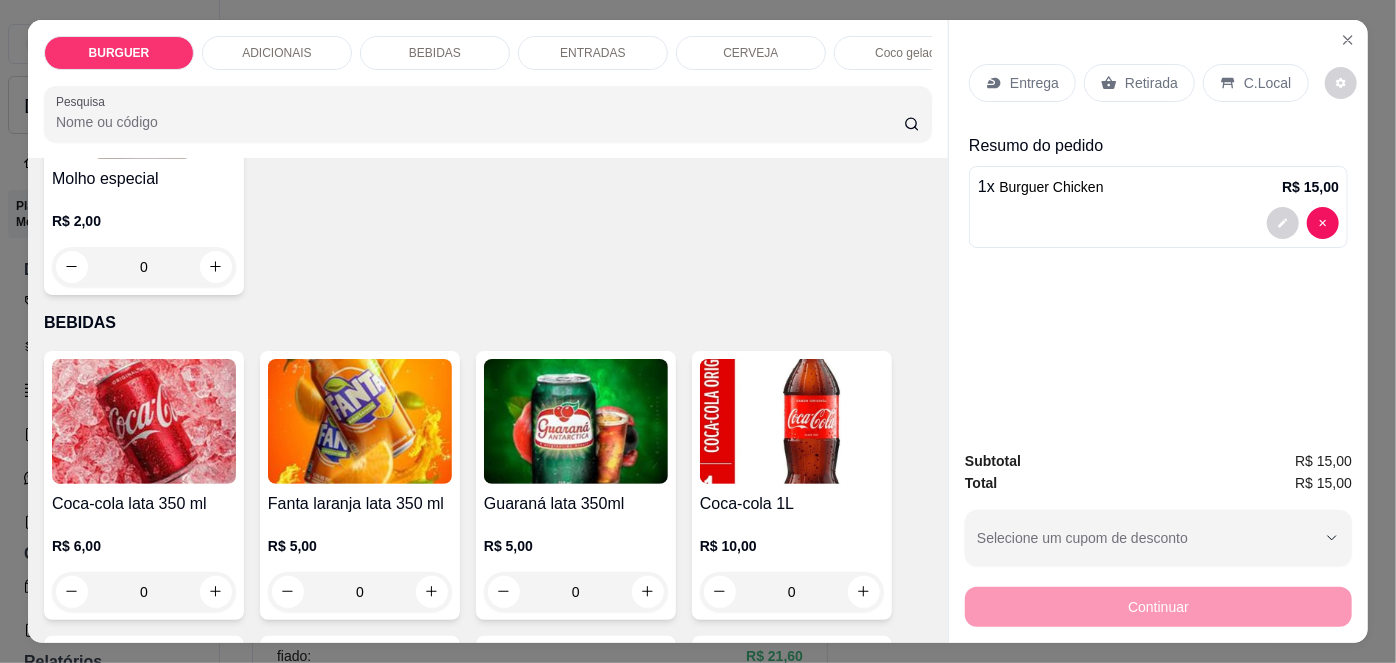 scroll, scrollTop: 1553, scrollLeft: 0, axis: vertical 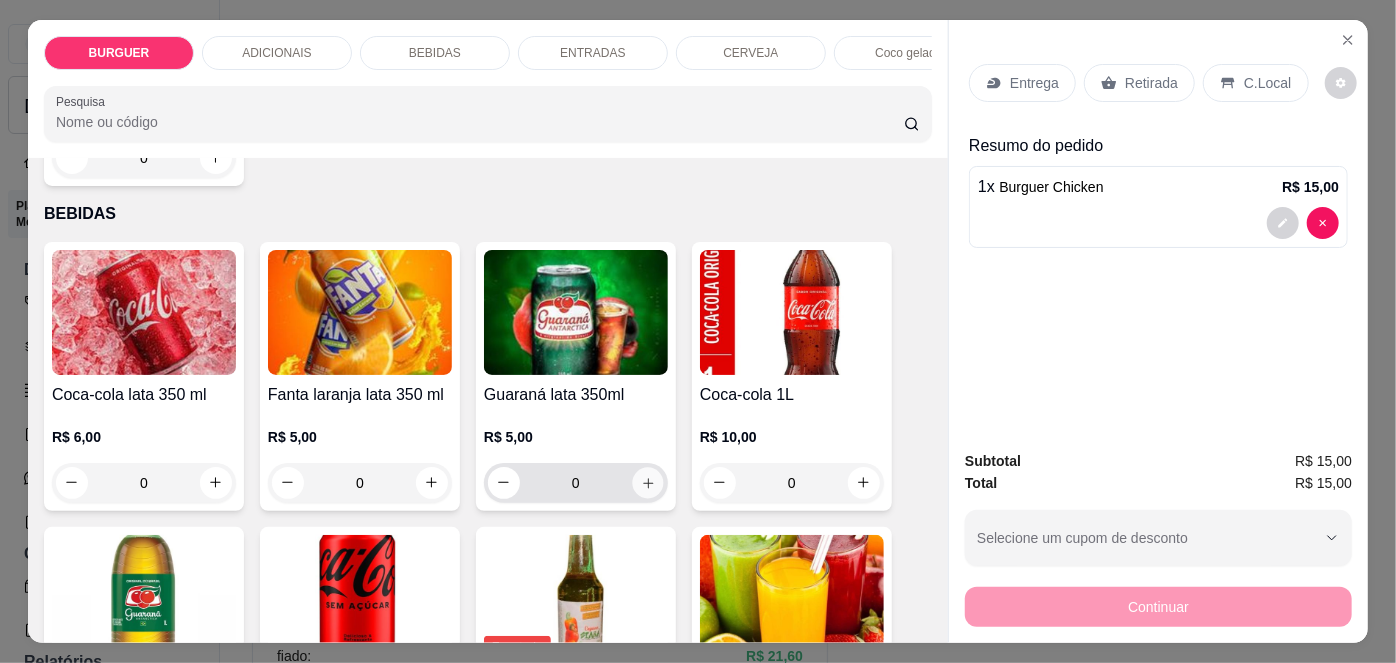 click 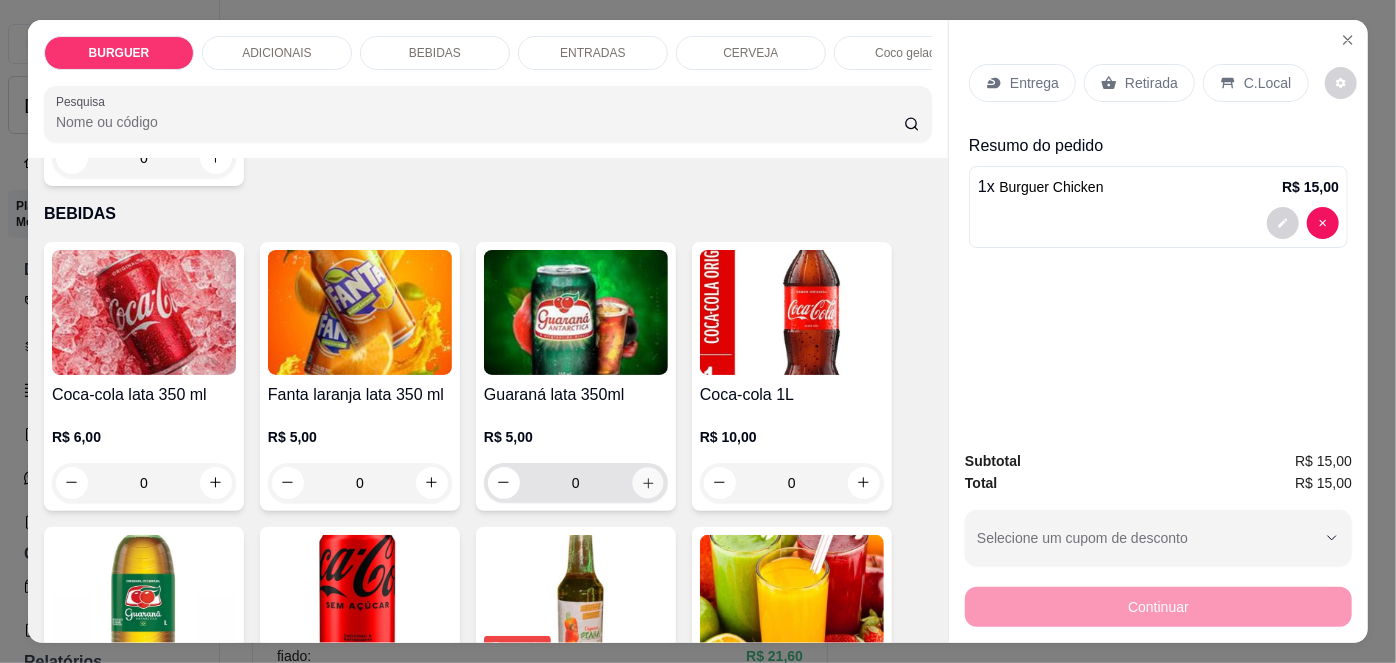 type on "1" 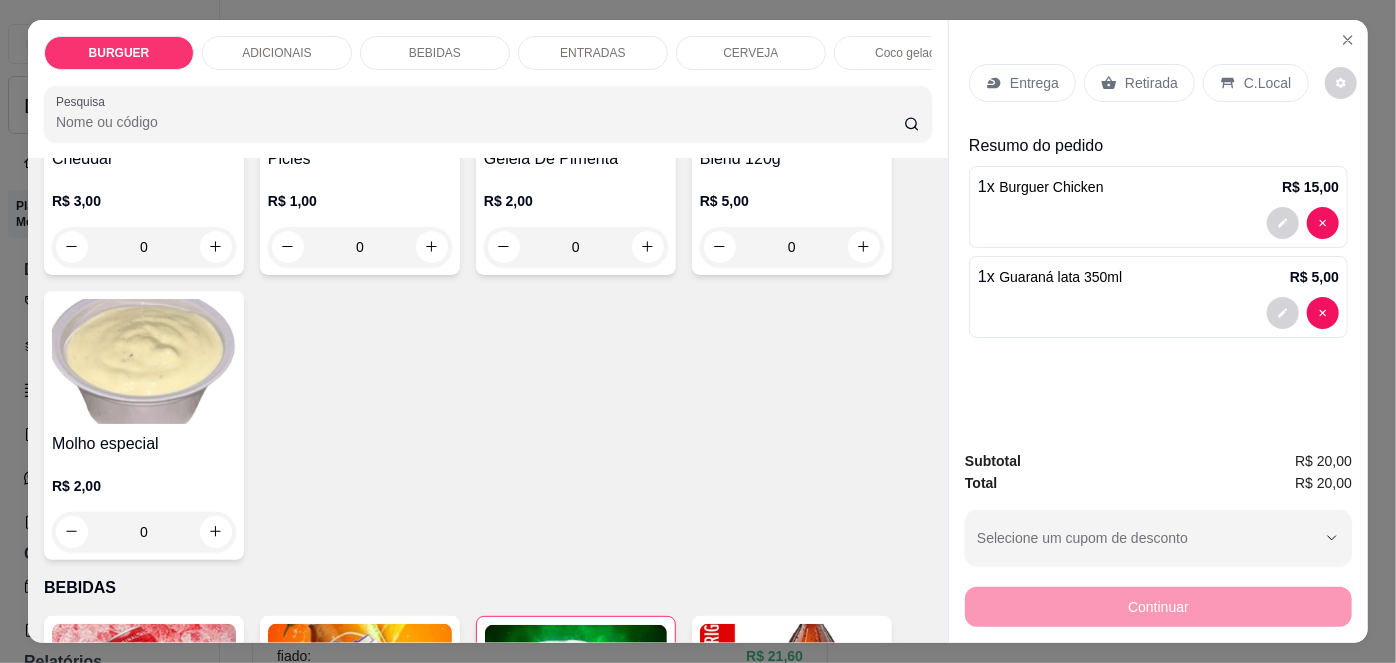 scroll, scrollTop: 1133, scrollLeft: 0, axis: vertical 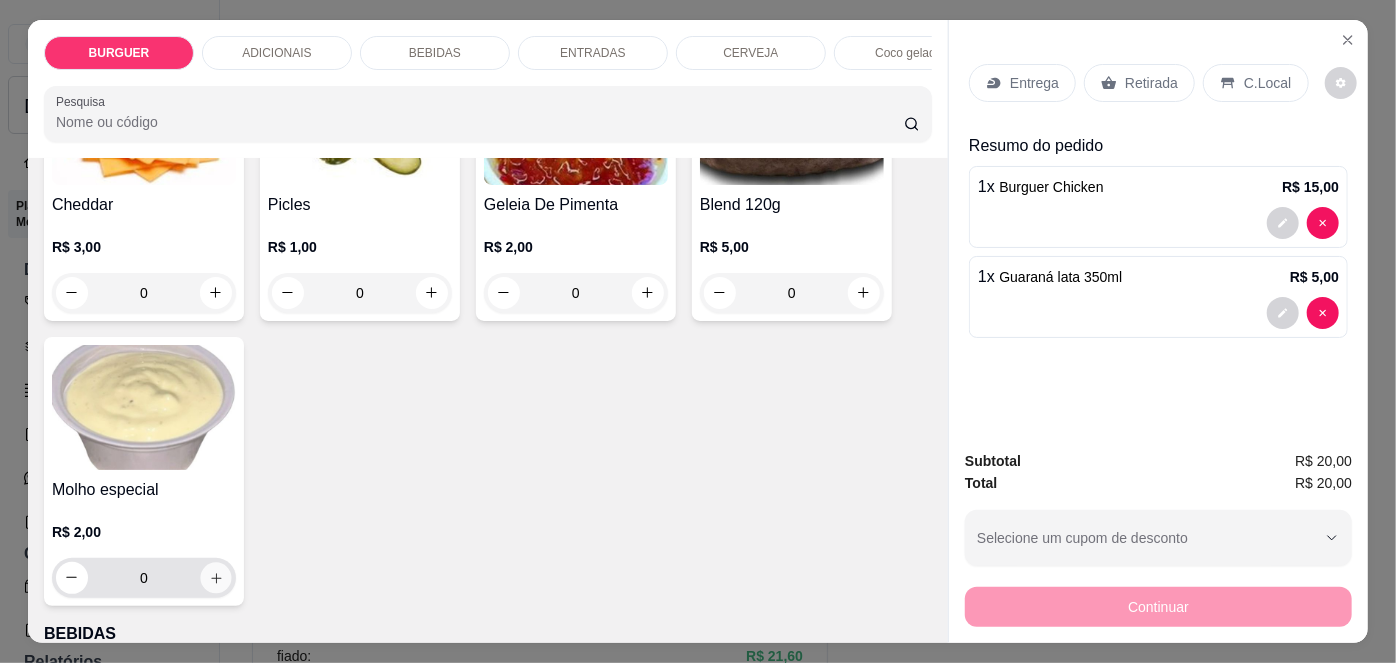 click 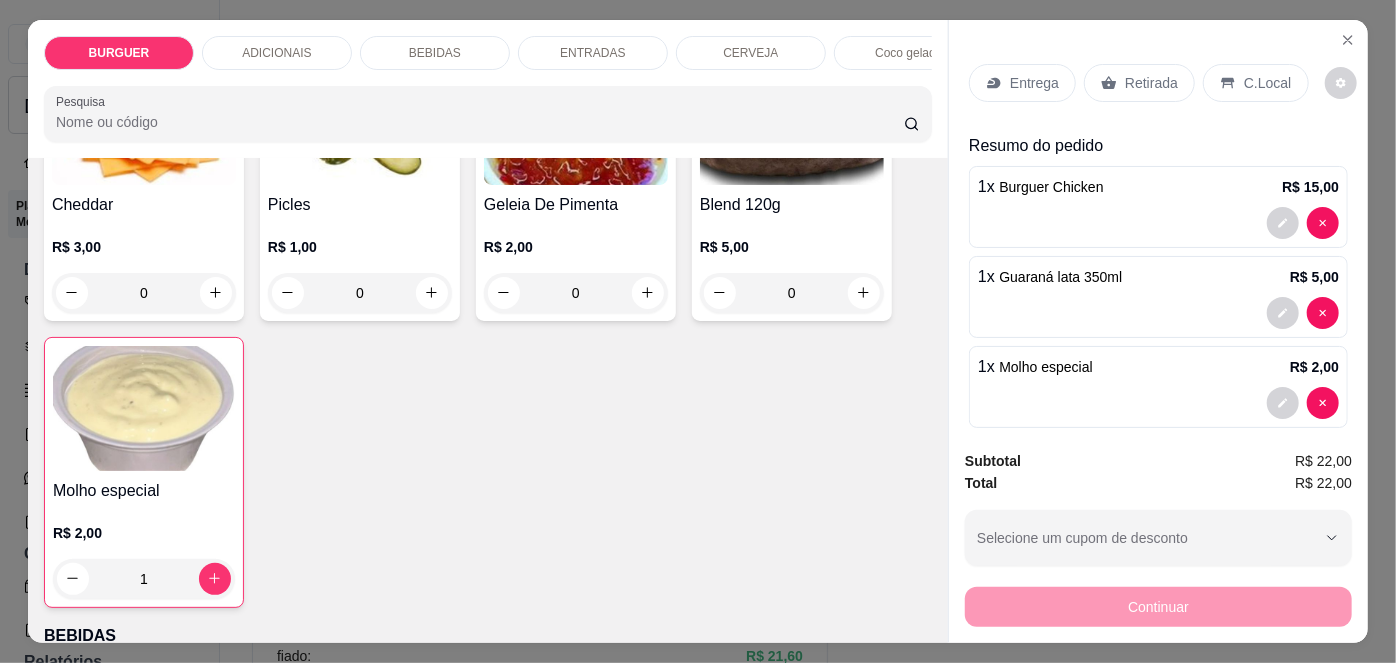 click on "Entrega" at bounding box center [1034, 83] 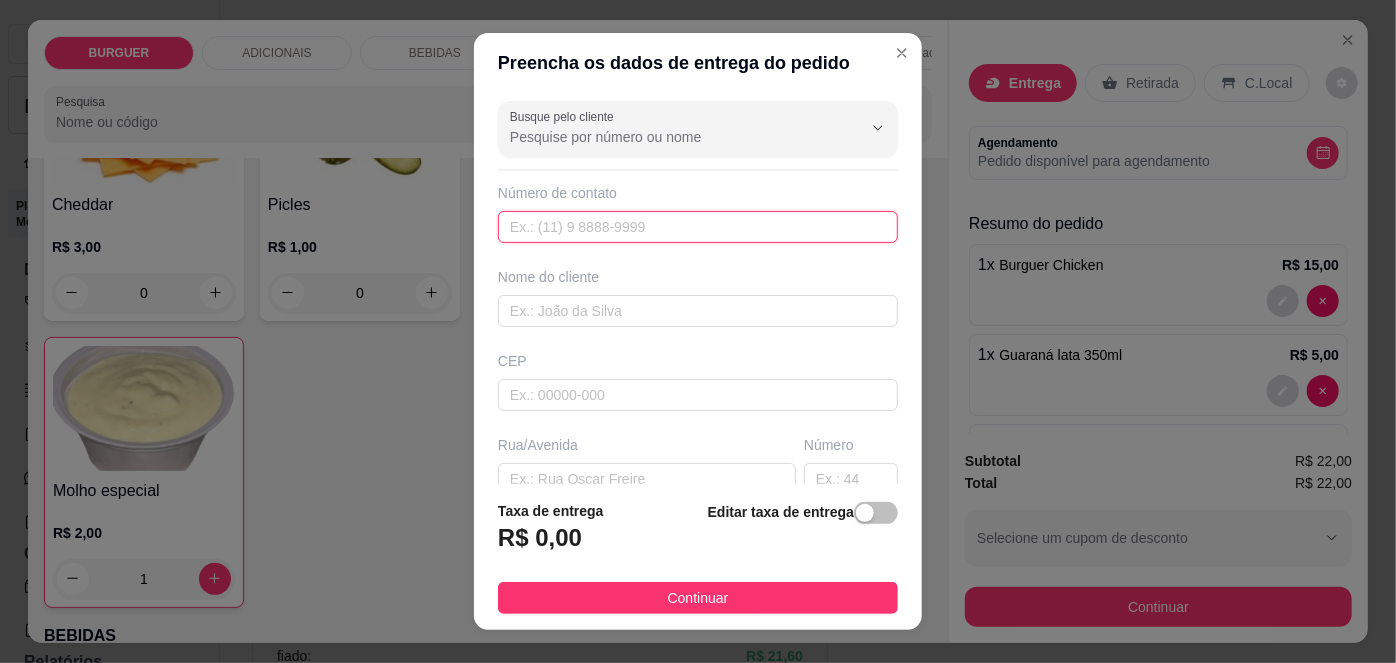 click at bounding box center [698, 227] 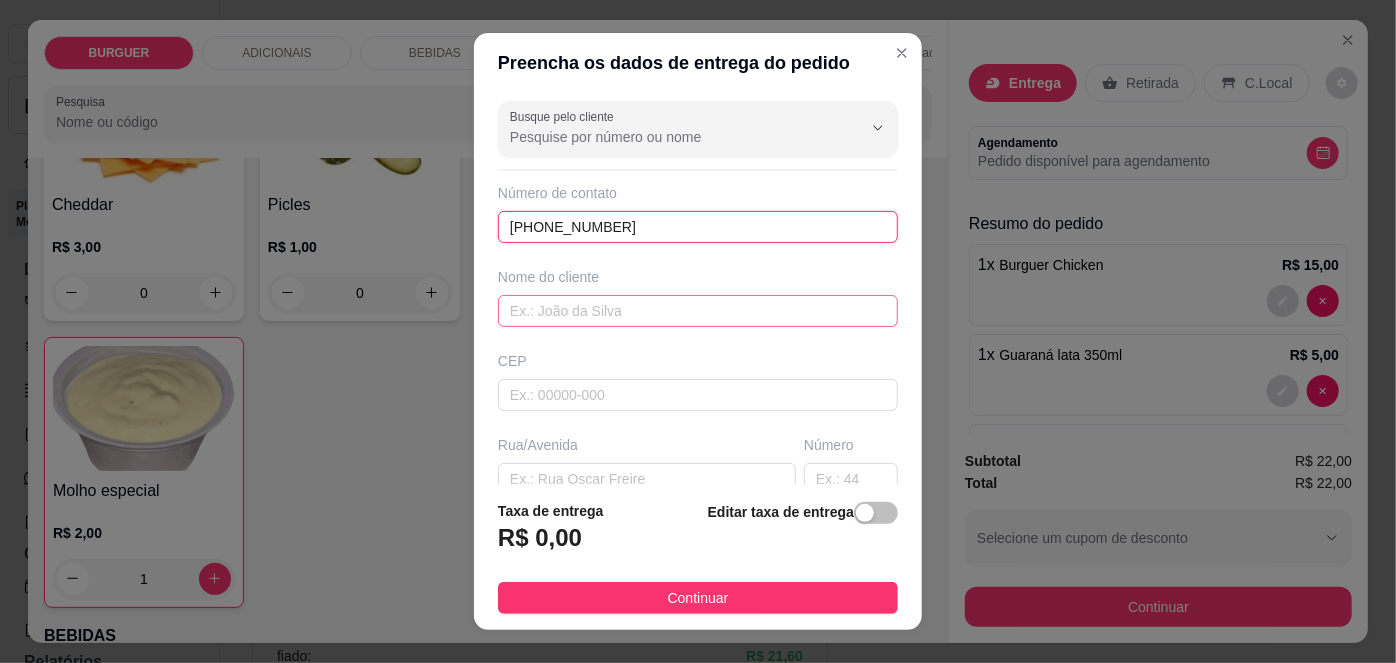 type on "[PHONE_NUMBER]" 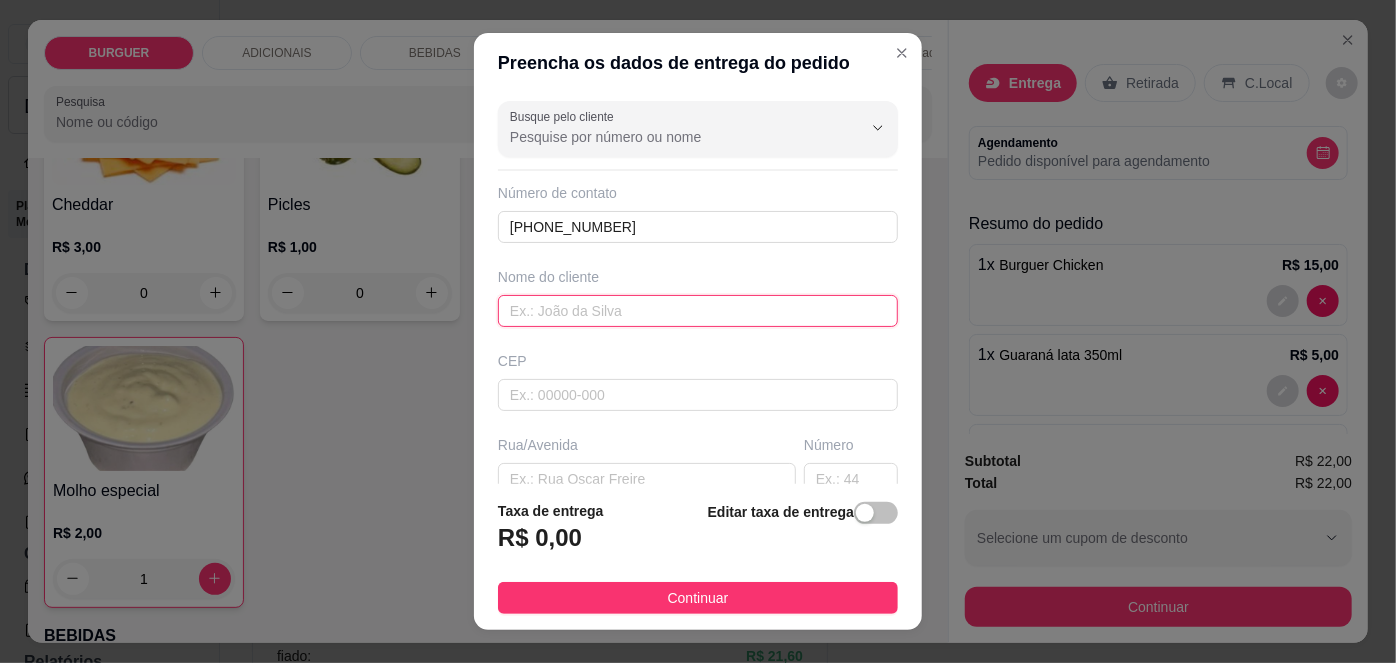 click at bounding box center [698, 311] 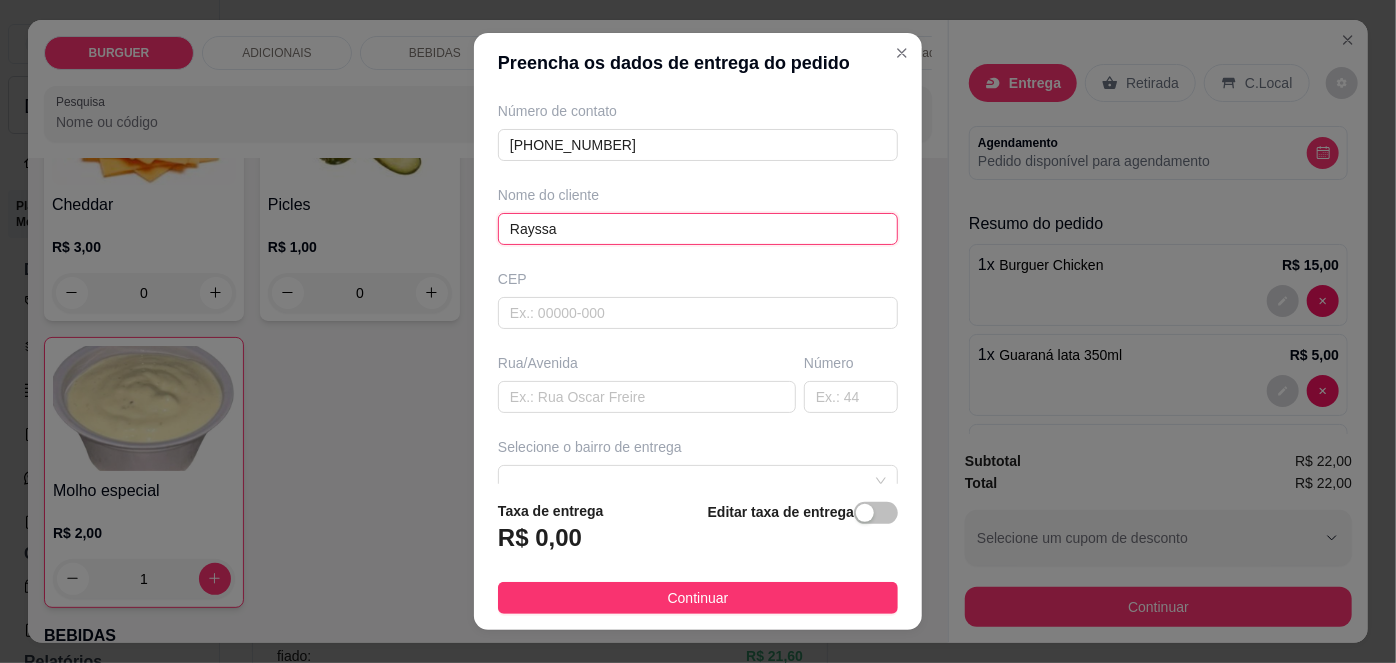scroll, scrollTop: 83, scrollLeft: 0, axis: vertical 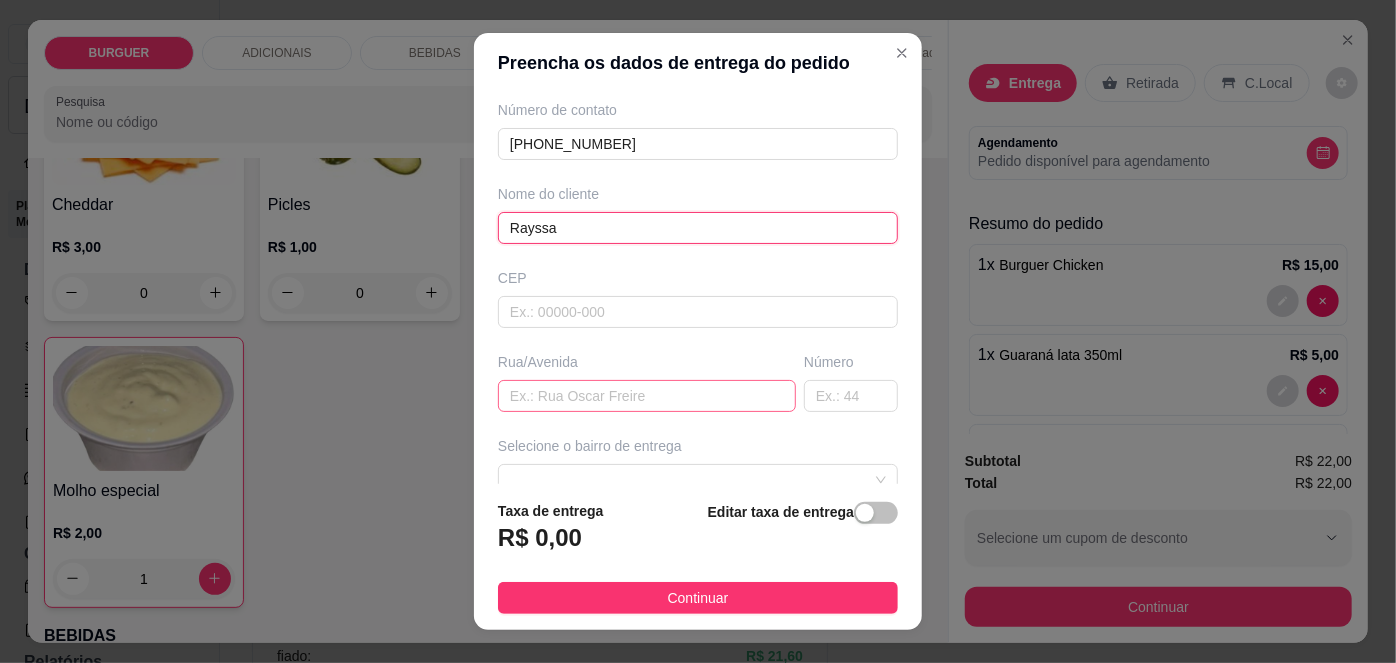 type on "Rayssa" 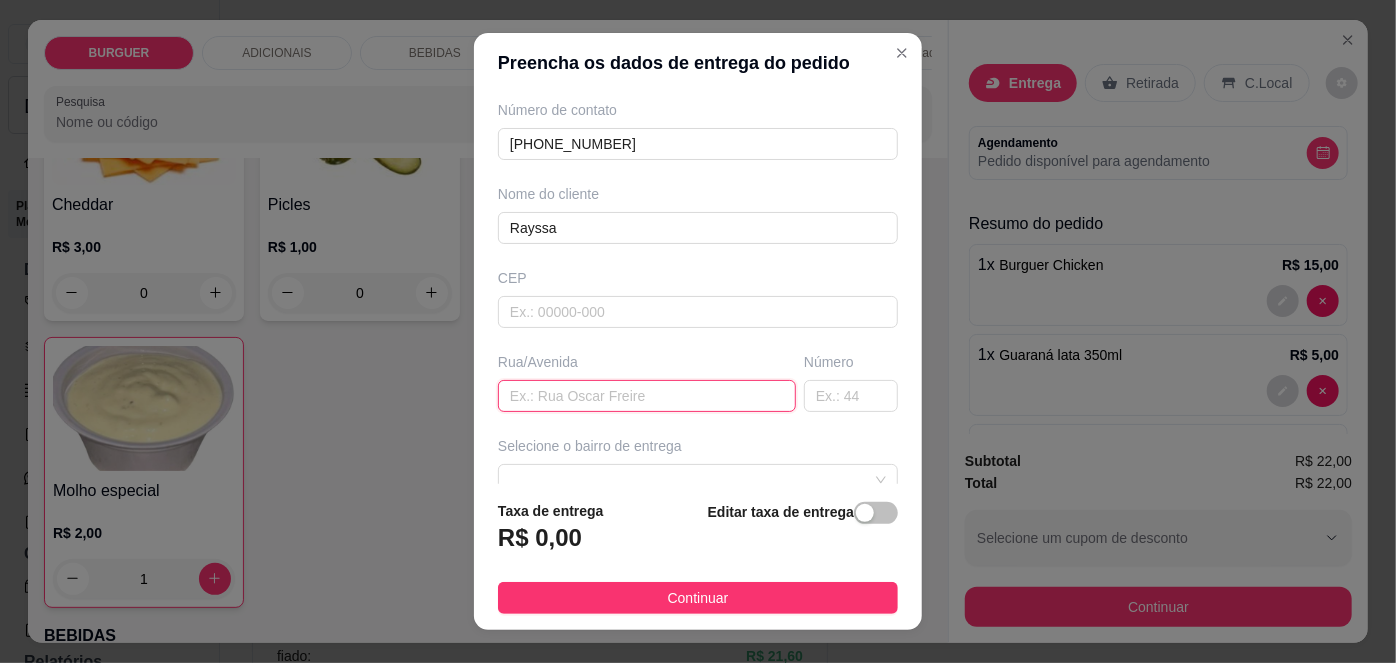 click at bounding box center [647, 396] 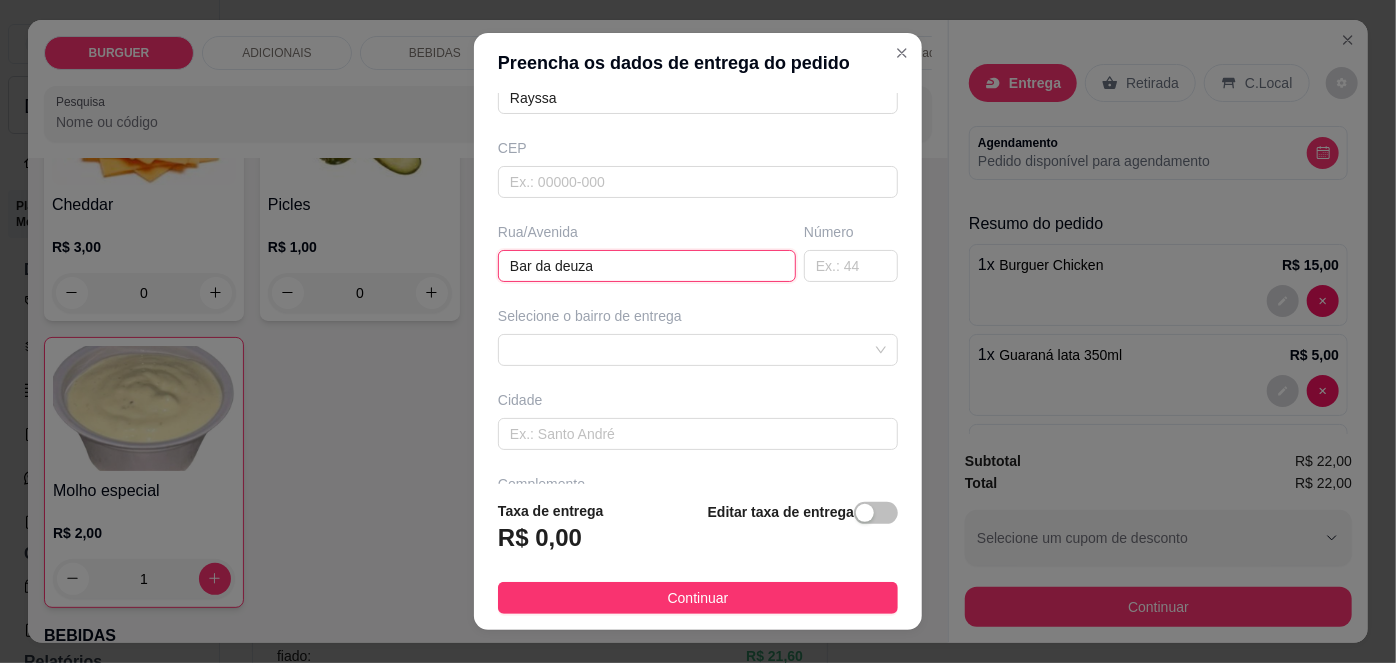 scroll, scrollTop: 221, scrollLeft: 0, axis: vertical 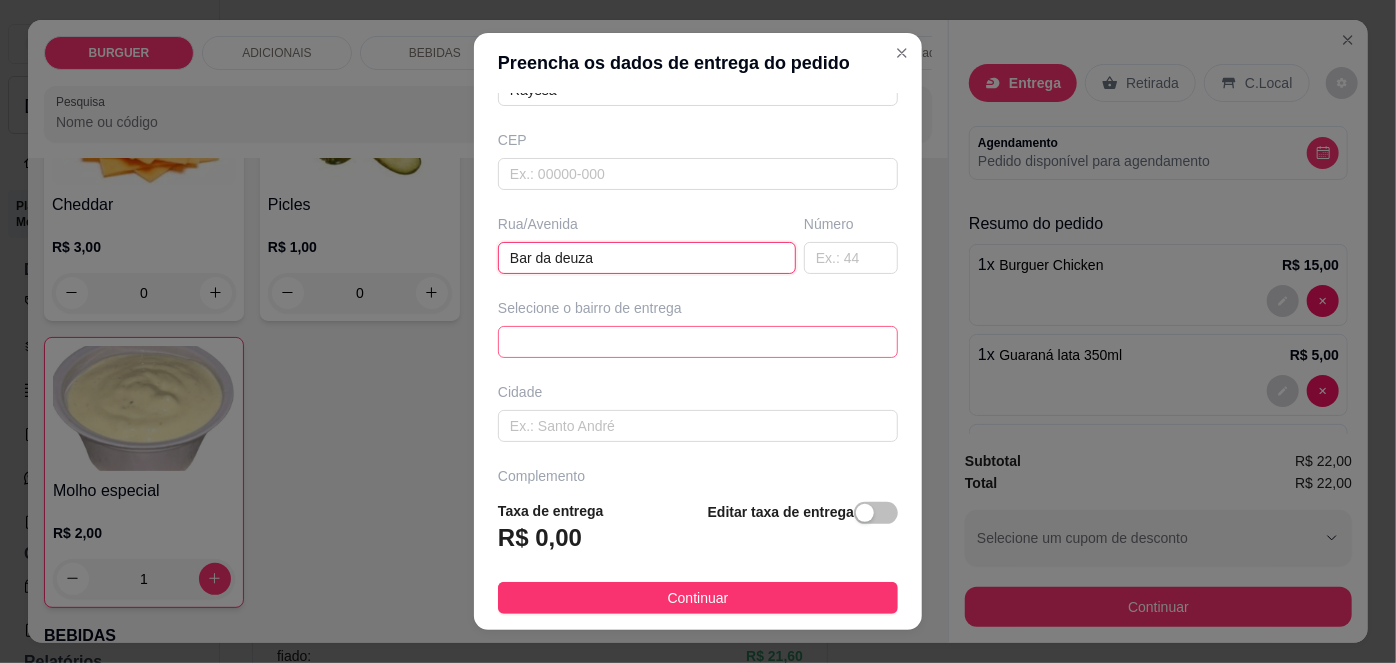 click on "67d0a9f2ac621123795caa57 67d0aa4c10a7c36e1d729bd0 Bernardo Rêgo - ESPERANTINA -  R$ 5,00 Chapadinha sul - ESPERANTINA -  R$ 4,00 Chapadinha Norte - Esperantina -  R$ 4,00 Centro - Esperantina -  R$ 3,00 Bezerrão - Esperantina -  R$ 4,00 Santa luzia  - Esperantina  -  R$ 5,00 Bela vista - Batalha  -  R$ 5,00 Palestina  - Esperantina  -  R$ 4,00 Varjota - Esperantina  -  R$ 6,00 Novo milênio - Esperantina -  R$ 4,00" at bounding box center [698, 342] 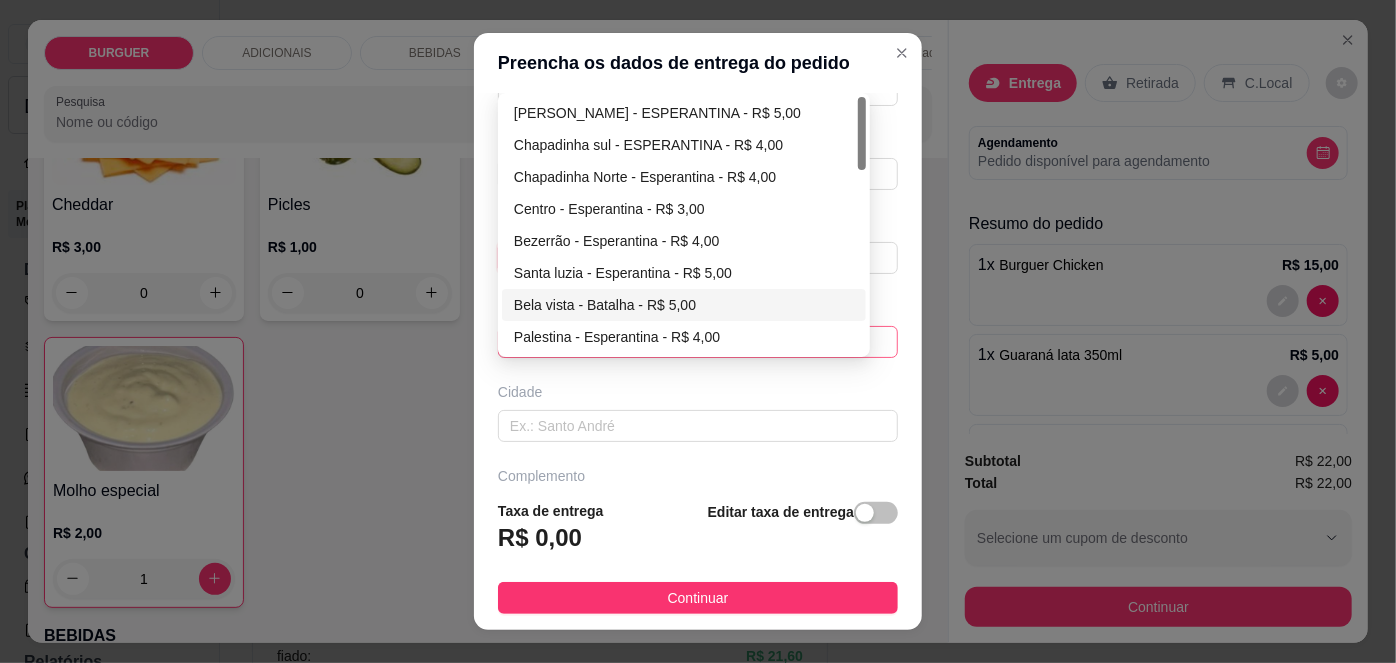 type on "Bar da deuza" 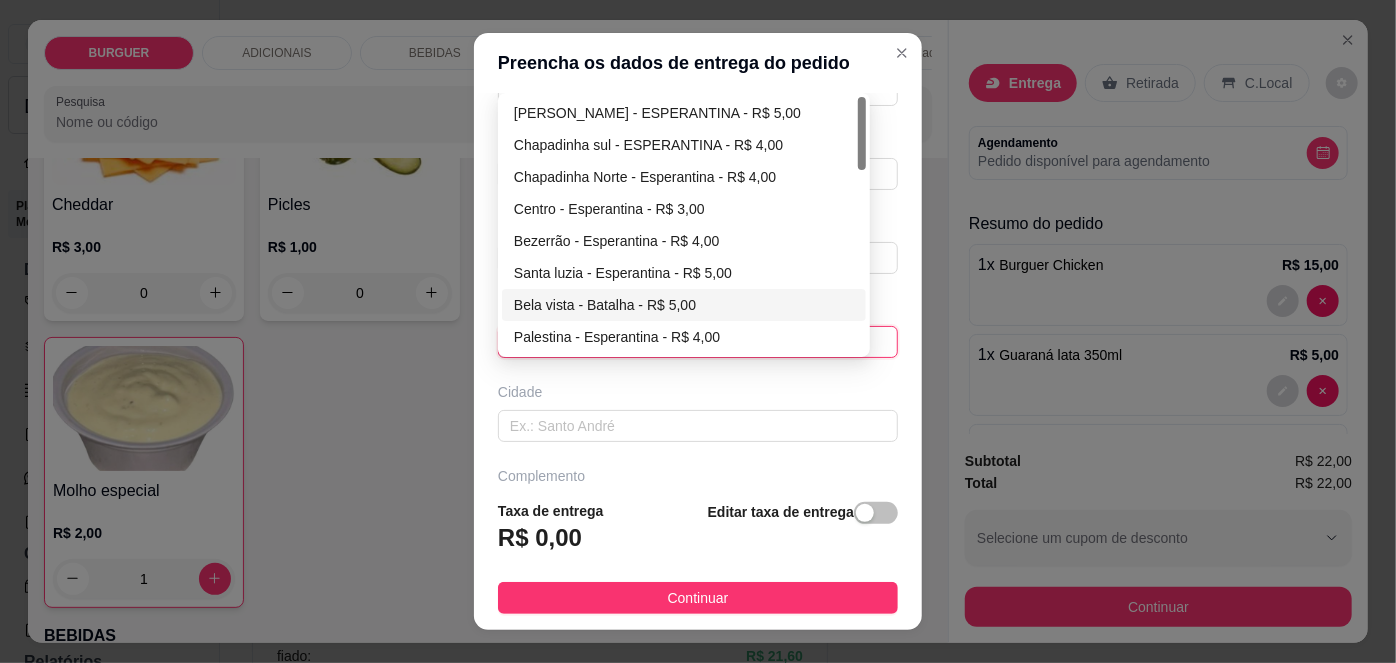 click on "Bela vista - Batalha  -  R$ 5,00" at bounding box center (684, 305) 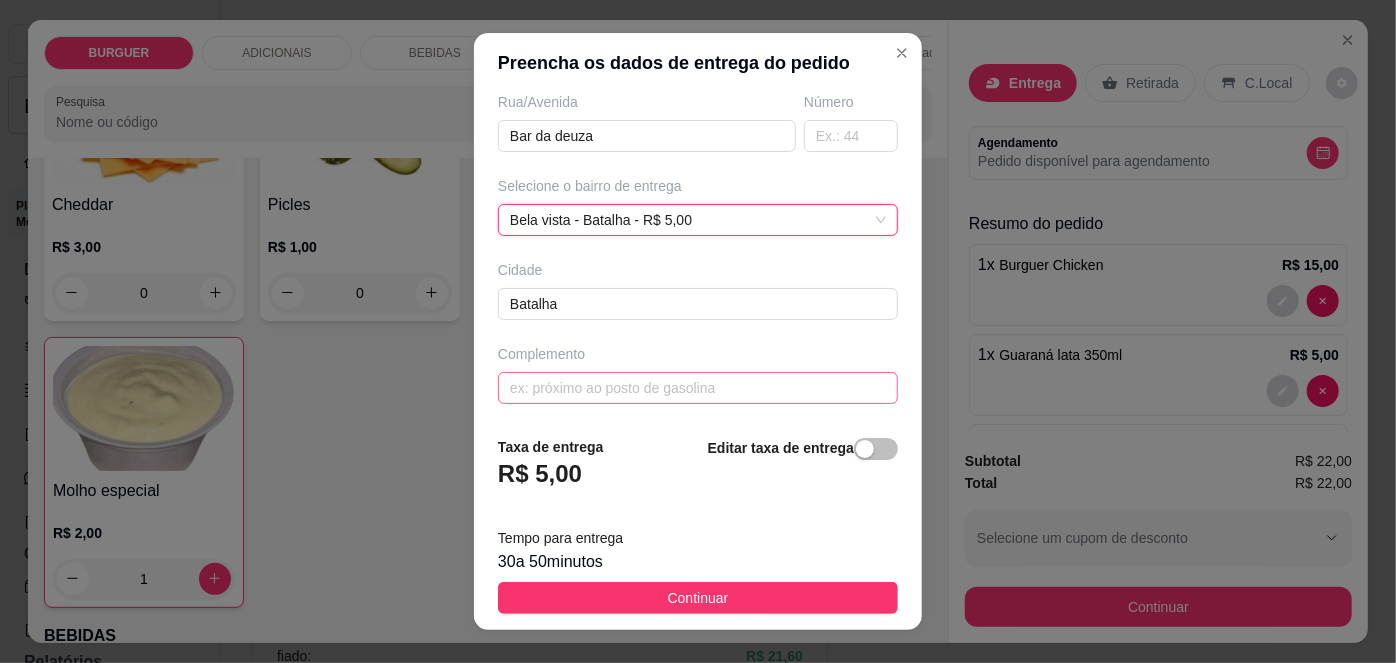 scroll, scrollTop: 342, scrollLeft: 0, axis: vertical 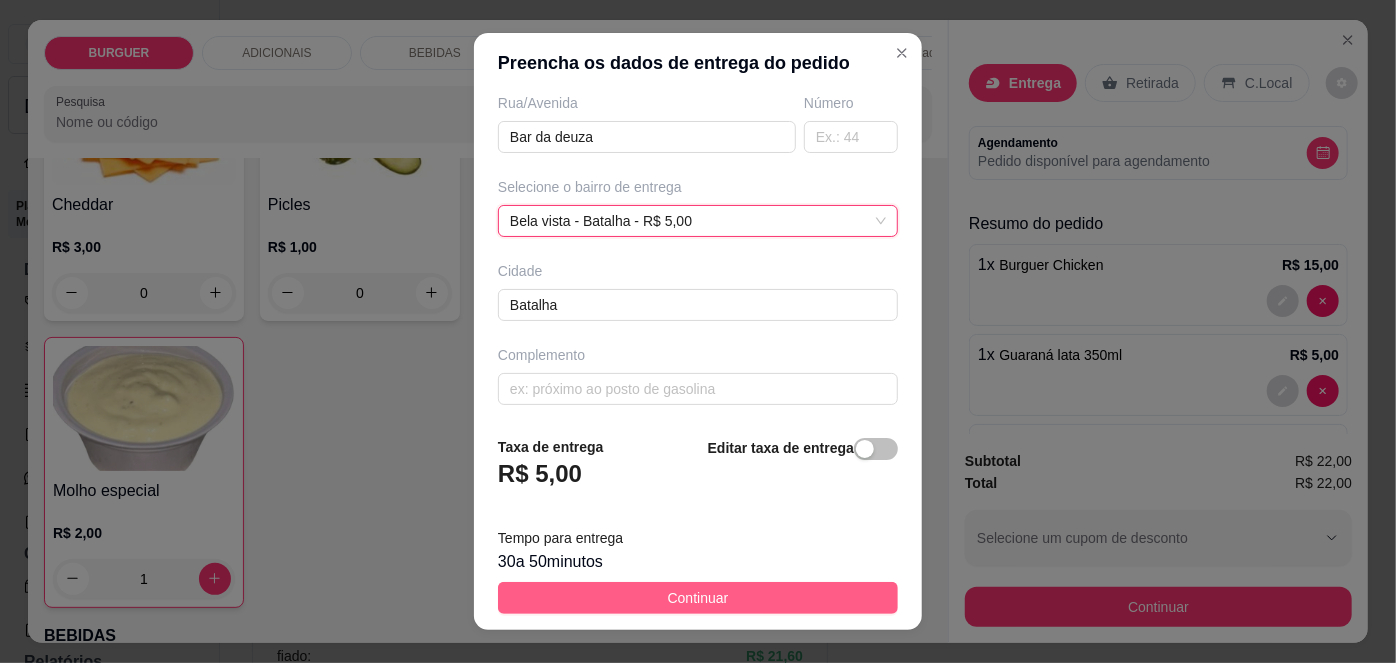 click on "Continuar" at bounding box center [698, 598] 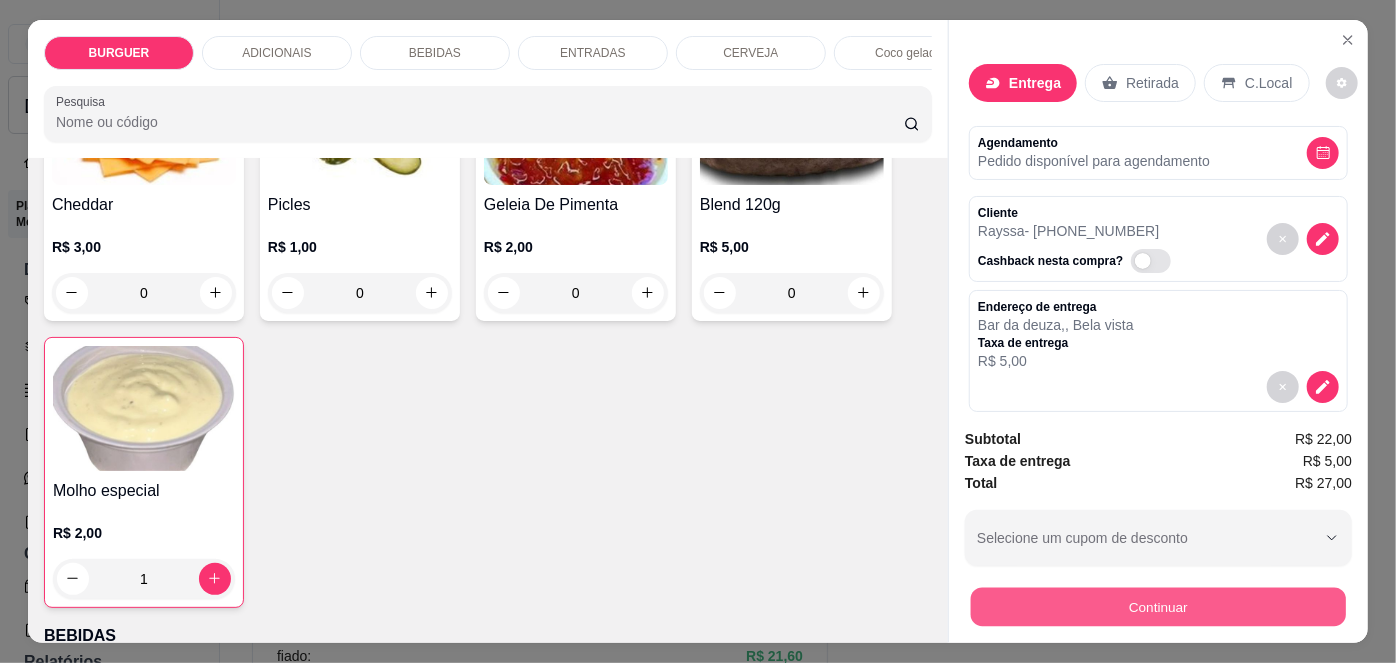 click on "Continuar" at bounding box center [1158, 607] 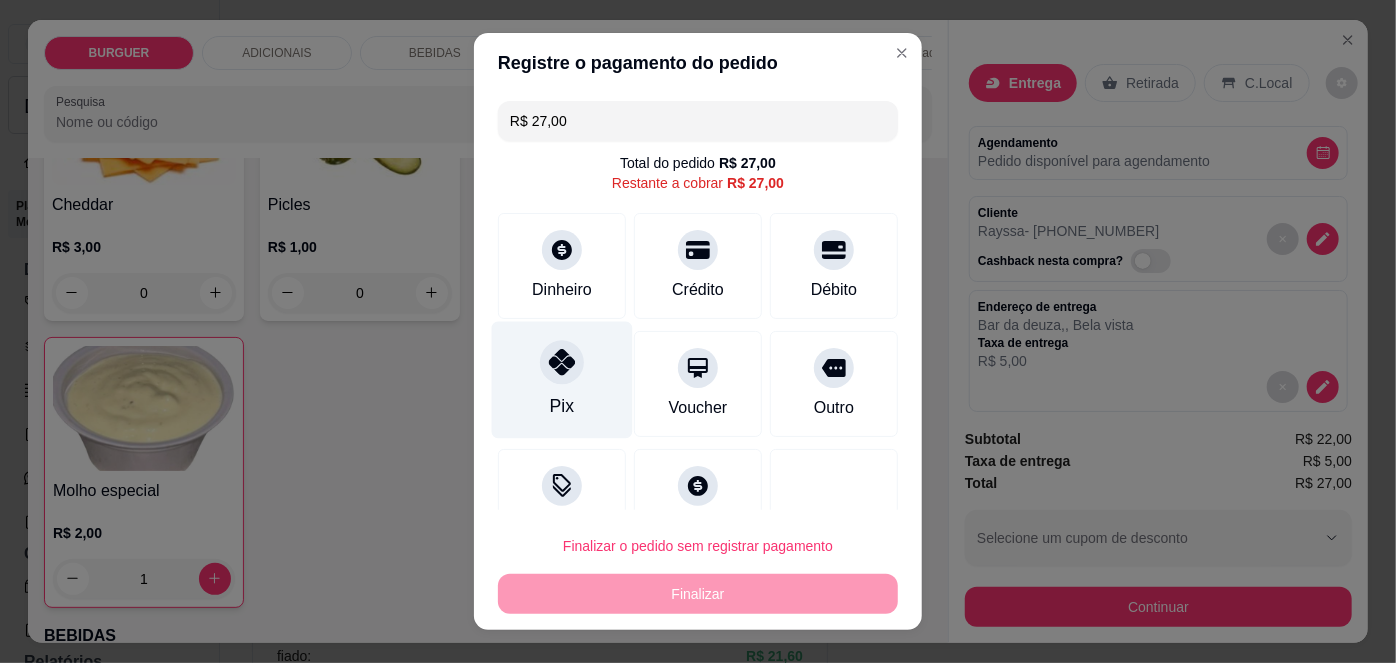 click 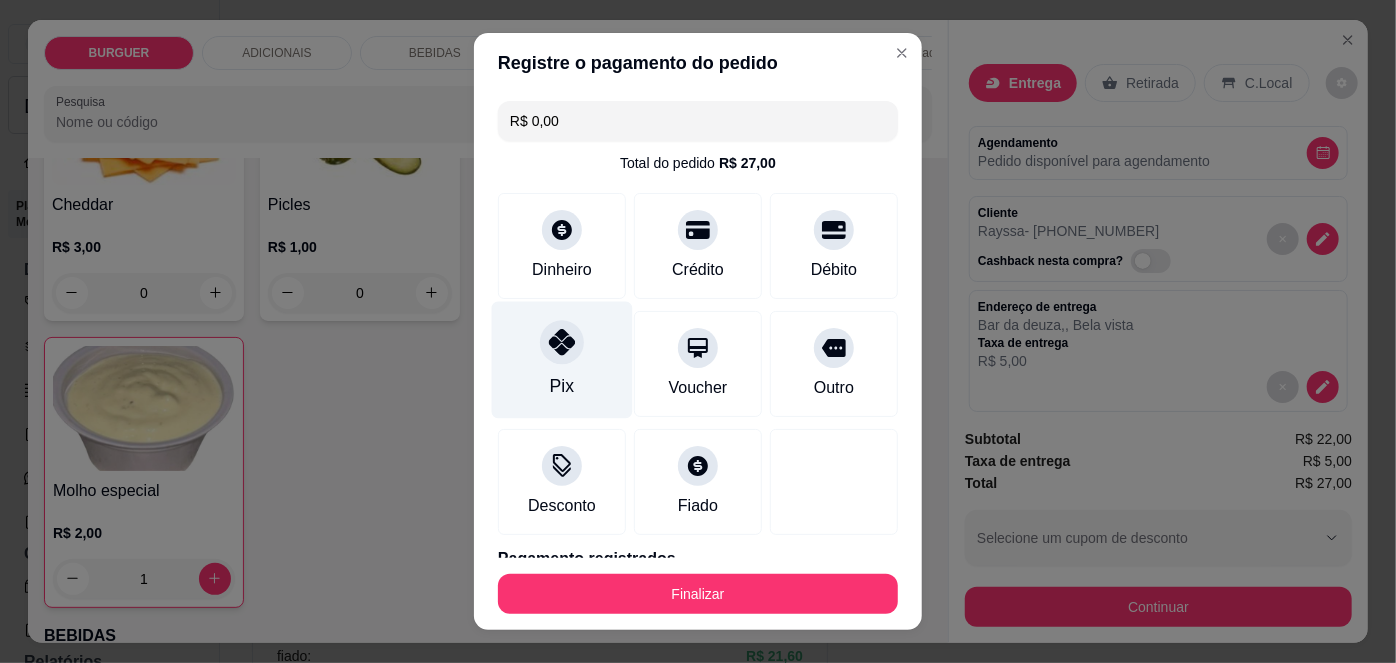 scroll, scrollTop: 88, scrollLeft: 0, axis: vertical 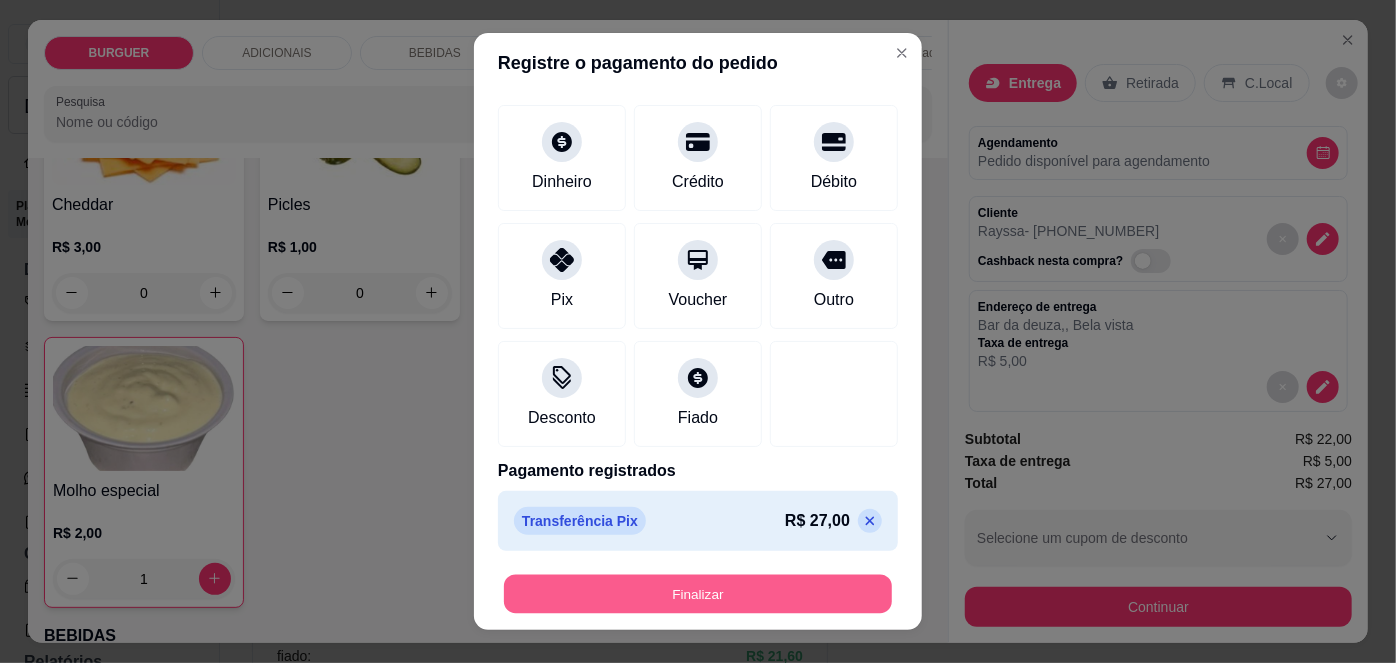 click on "Finalizar" at bounding box center (698, 593) 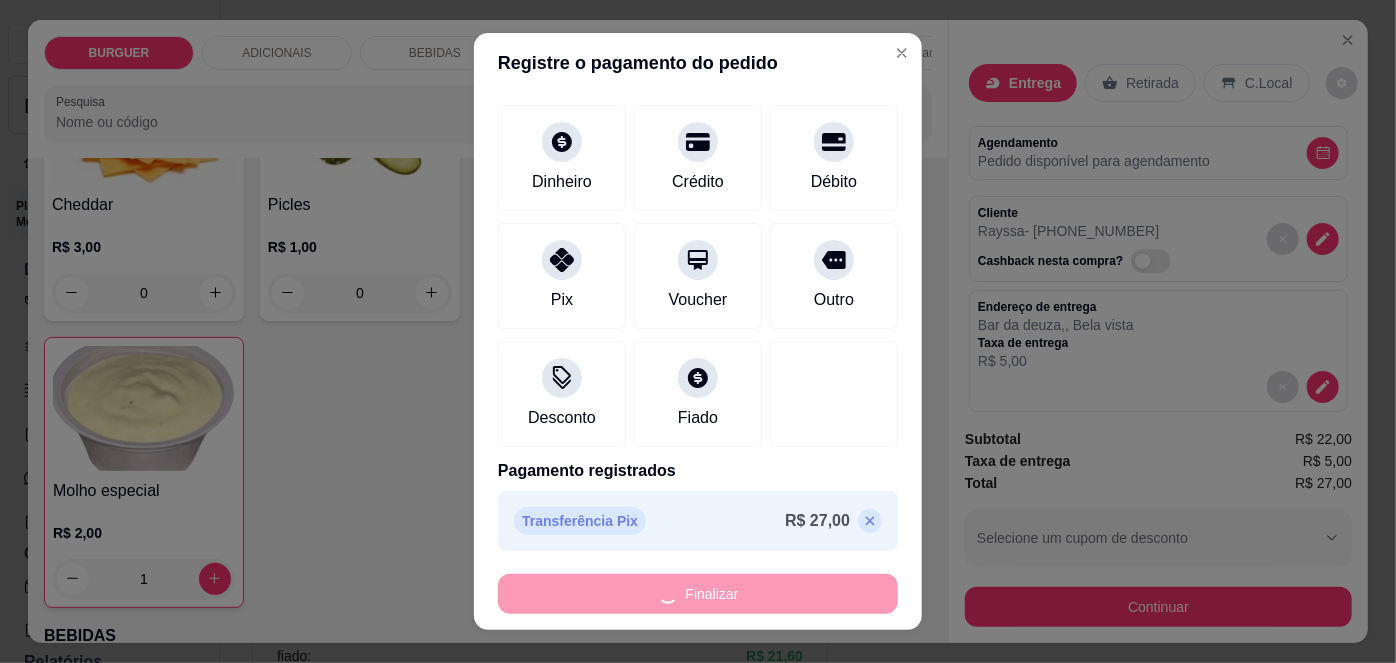 type on "0" 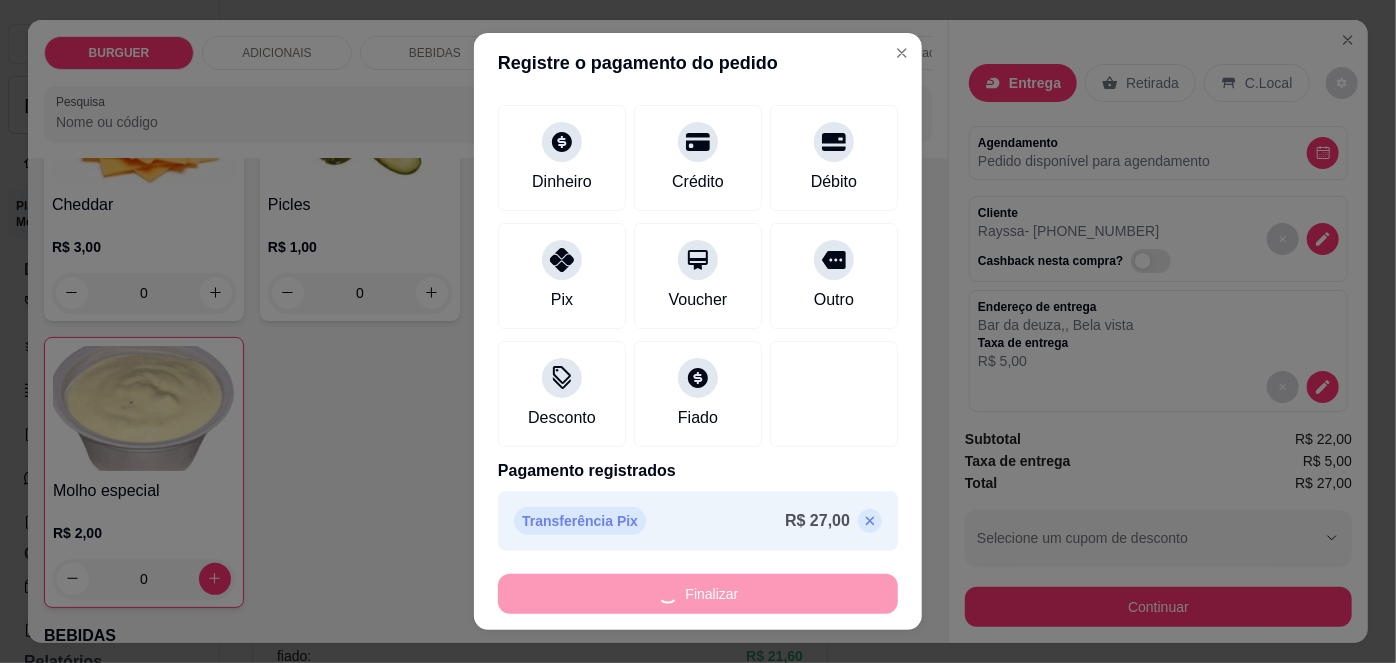 type on "-R$ 27,00" 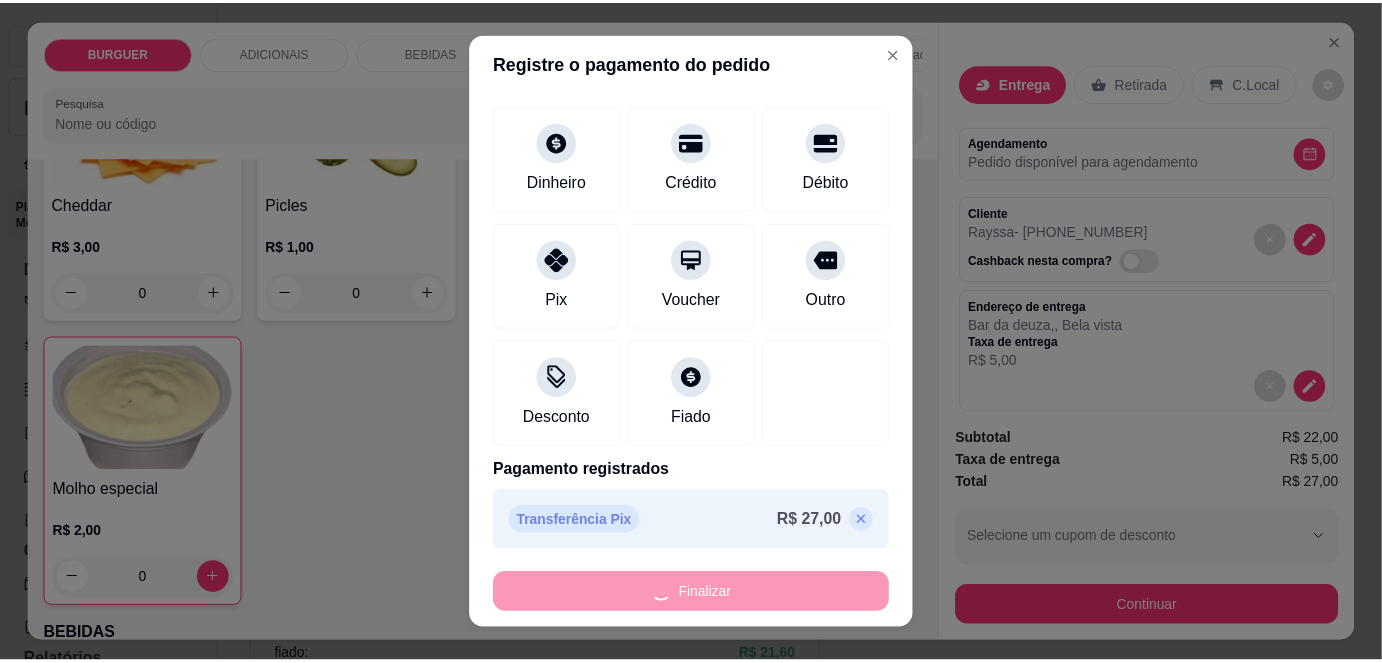 scroll, scrollTop: 1132, scrollLeft: 0, axis: vertical 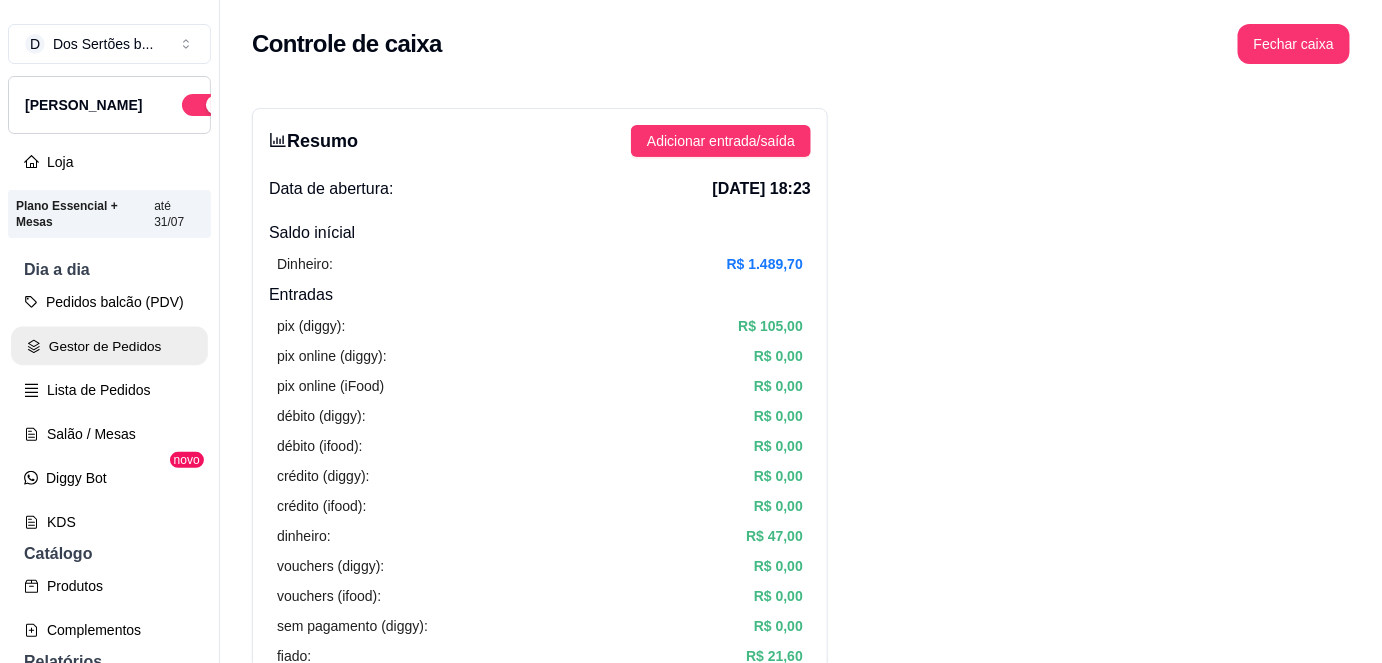 click on "Gestor de Pedidos" at bounding box center (109, 346) 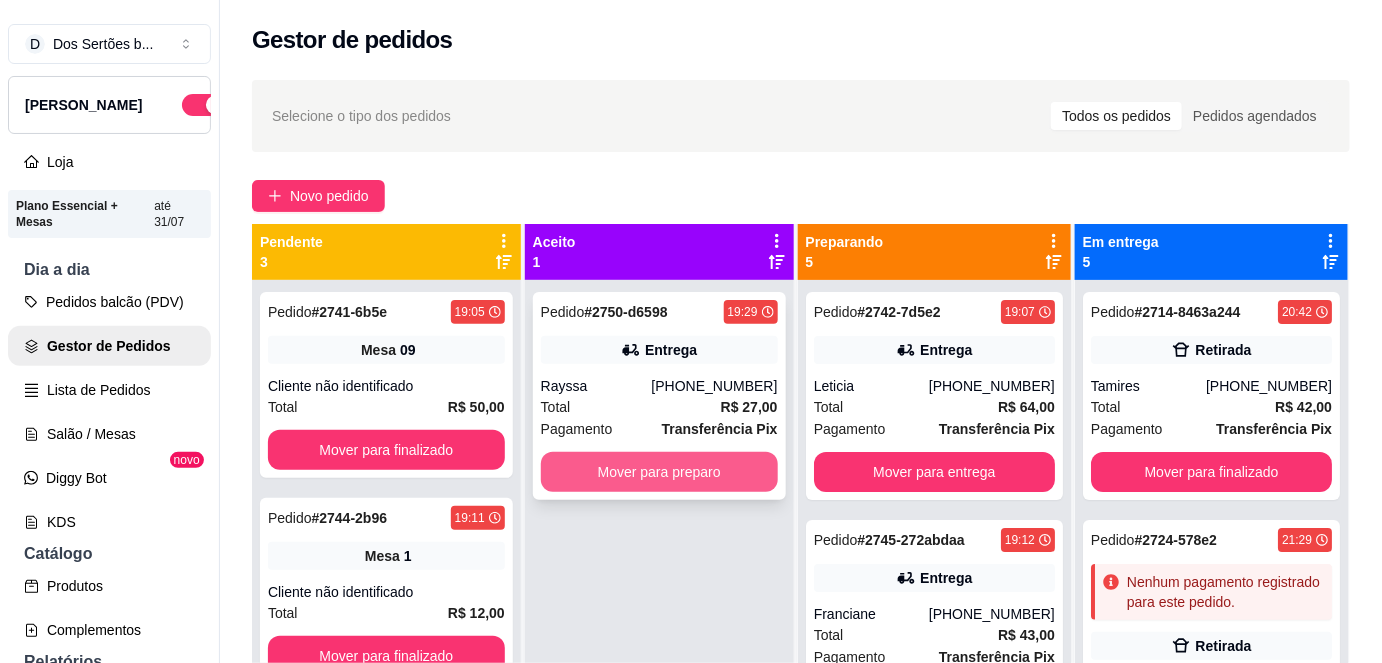 click on "Mover para preparo" at bounding box center (659, 472) 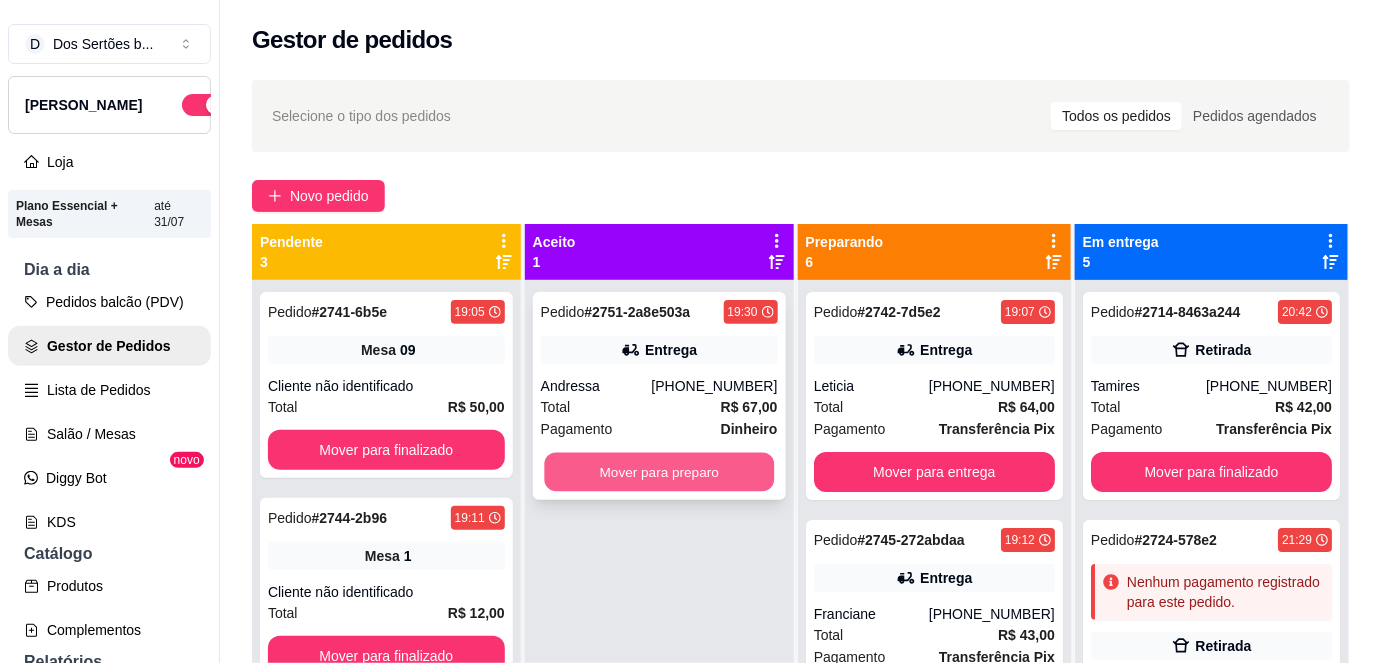 click on "Mover para preparo" at bounding box center (659, 472) 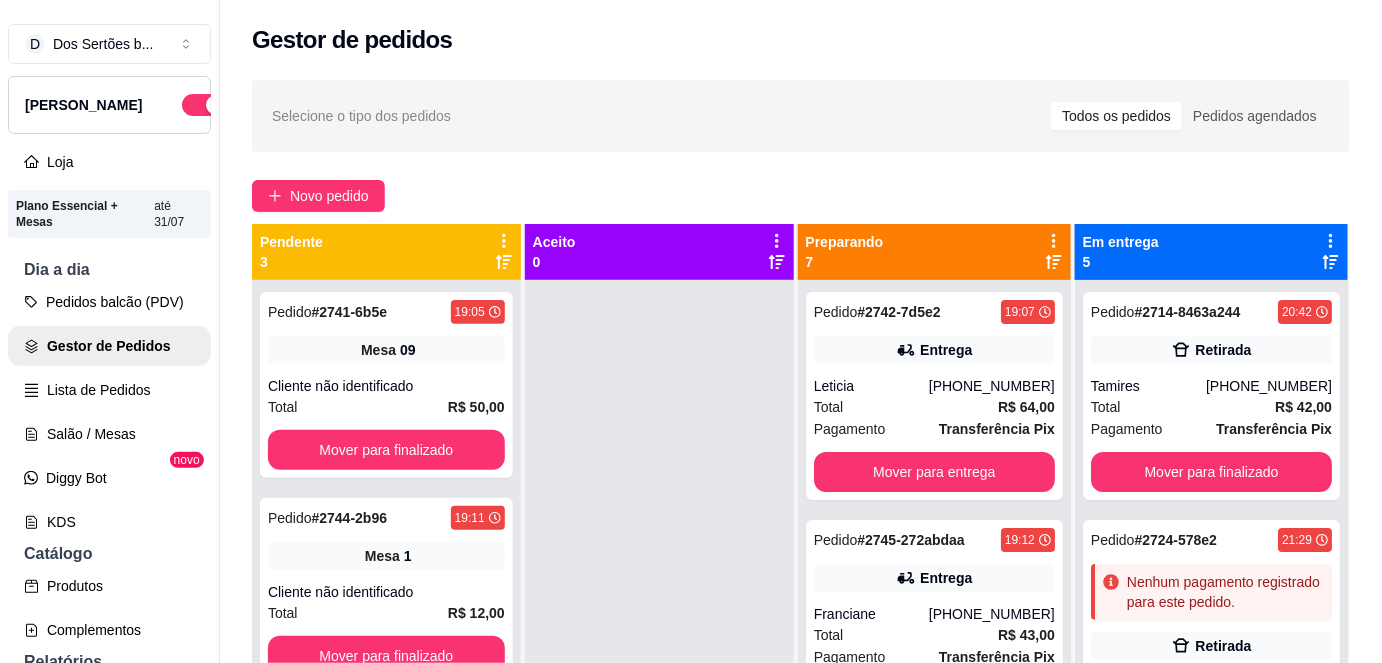 drag, startPoint x: 622, startPoint y: 452, endPoint x: 653, endPoint y: 425, distance: 41.109608 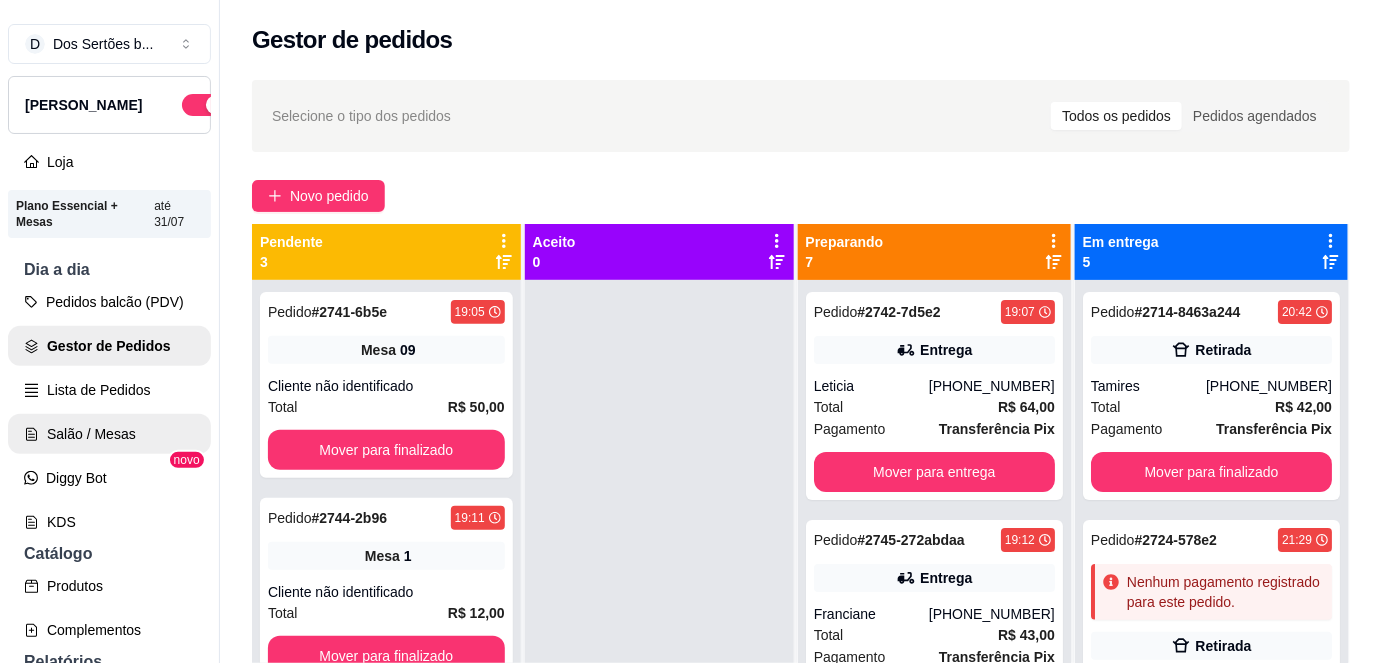 click on "Salão / Mesas" at bounding box center (109, 434) 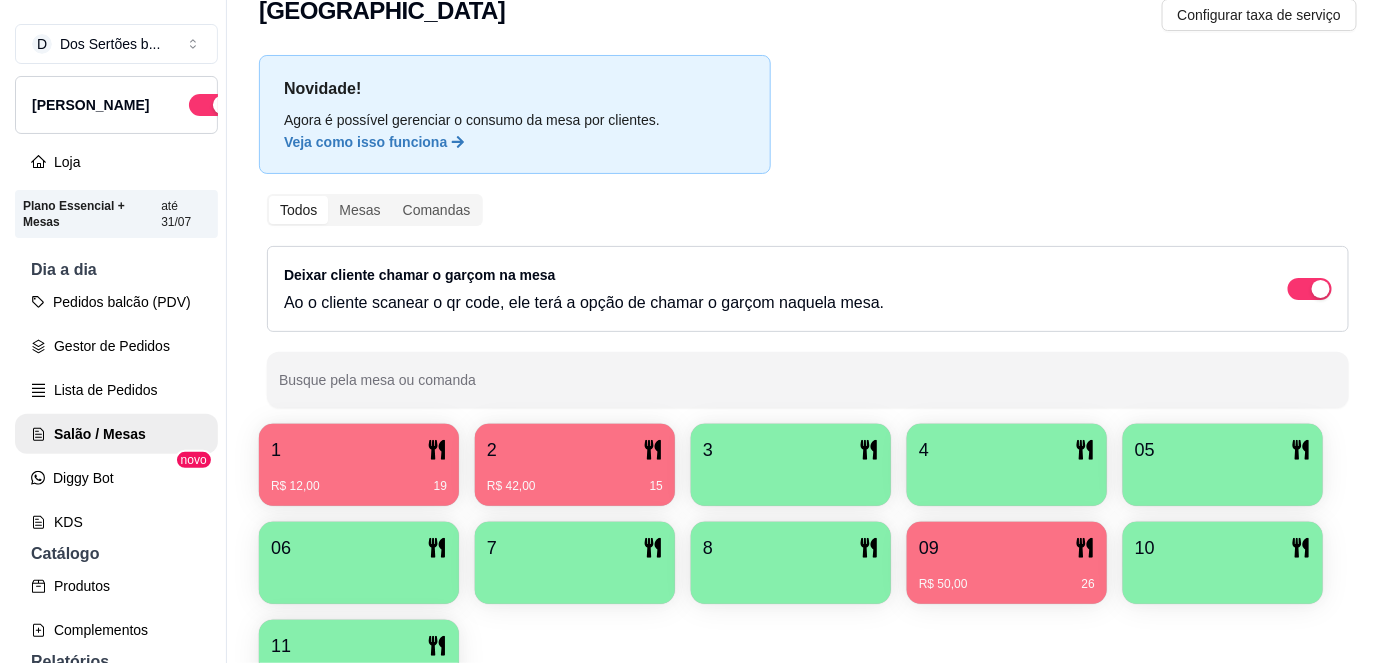 scroll, scrollTop: 69, scrollLeft: 0, axis: vertical 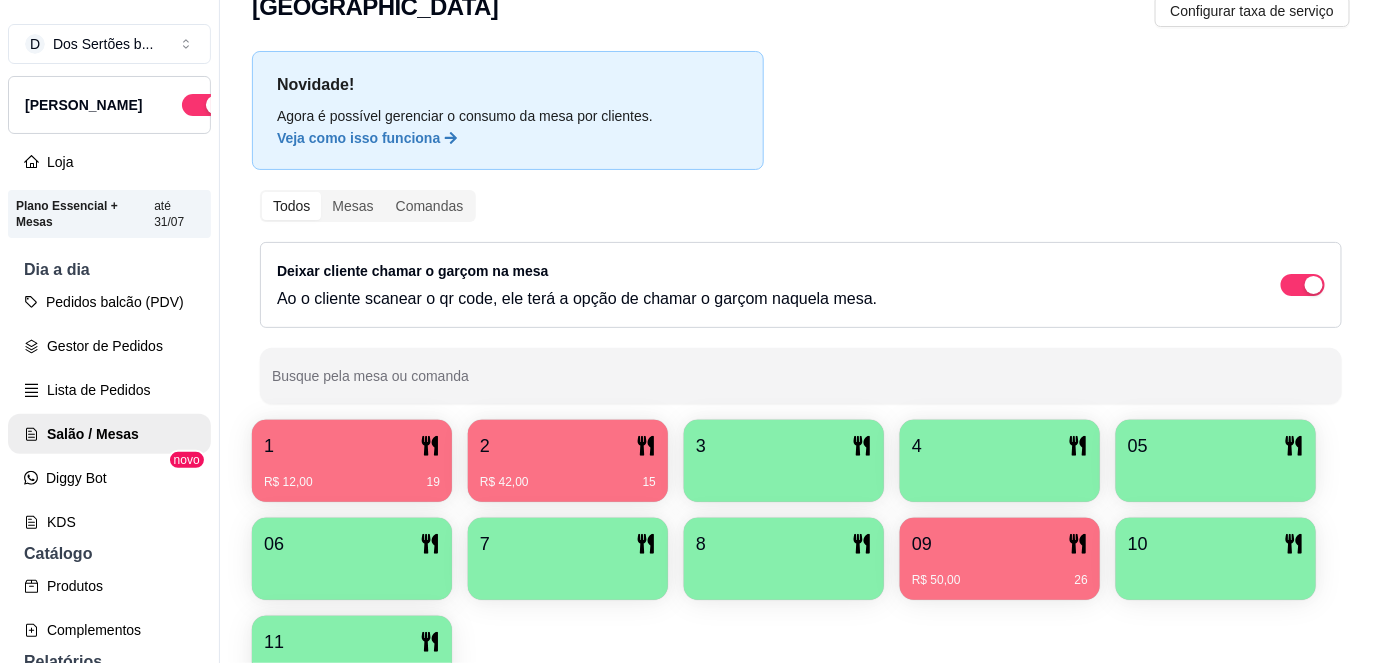 click on "7" at bounding box center [568, 544] 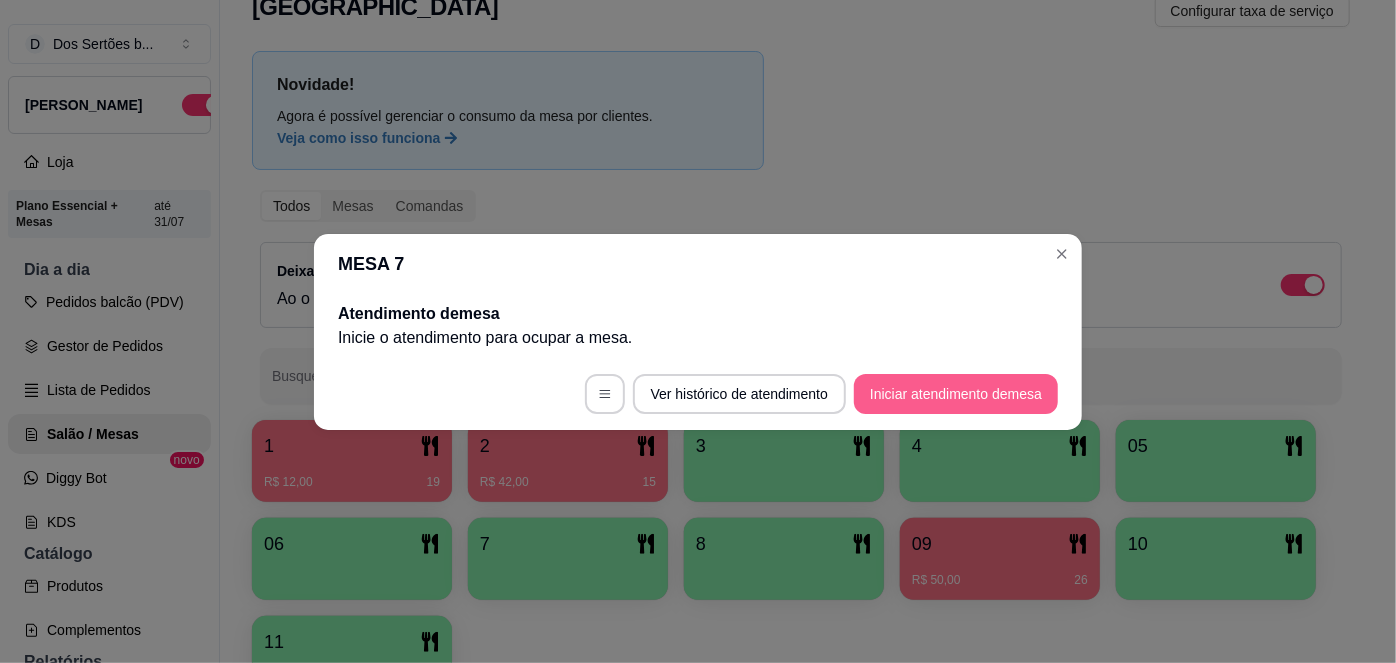 click on "Iniciar atendimento de  mesa" at bounding box center (956, 394) 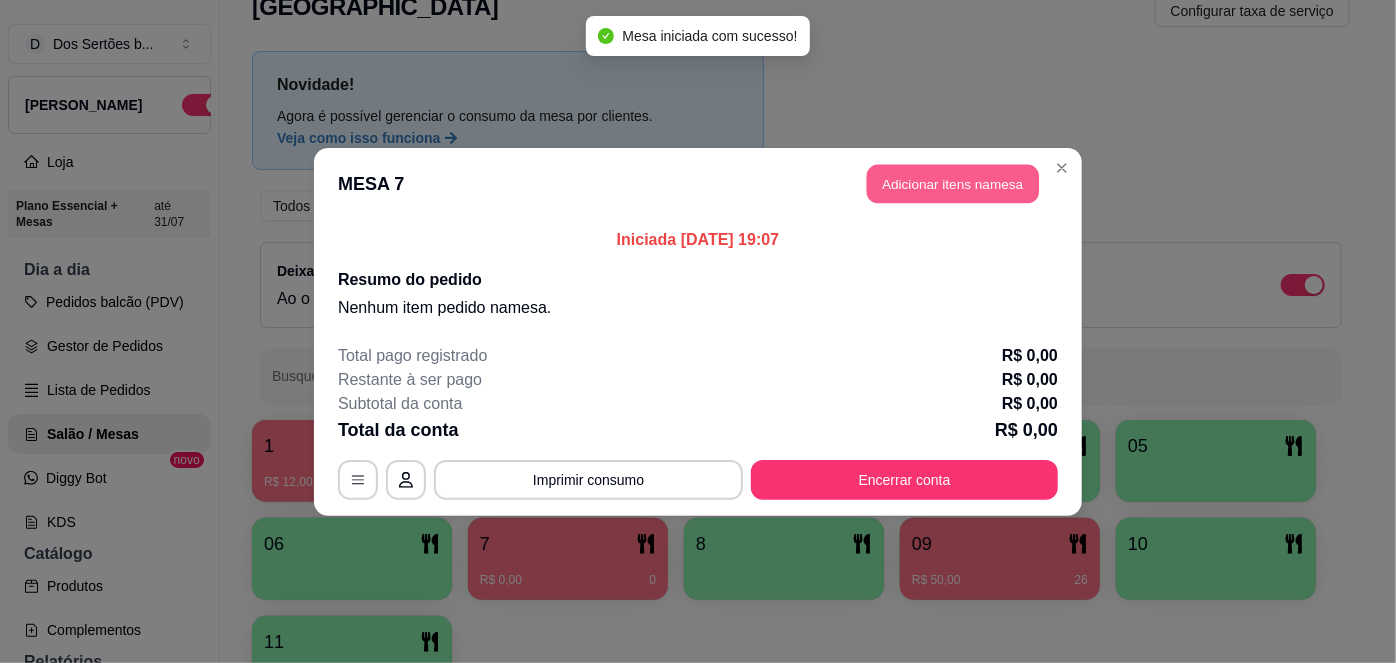 click on "Adicionar itens na  mesa" at bounding box center (953, 183) 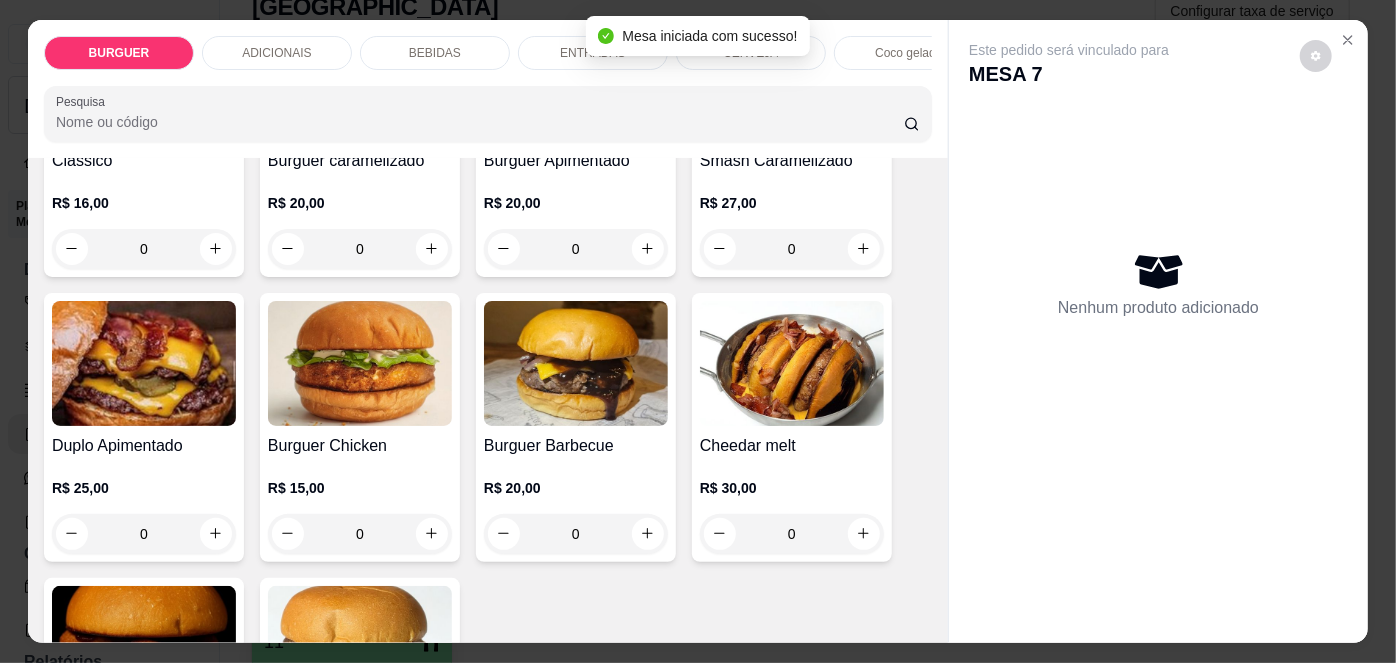 scroll, scrollTop: 282, scrollLeft: 0, axis: vertical 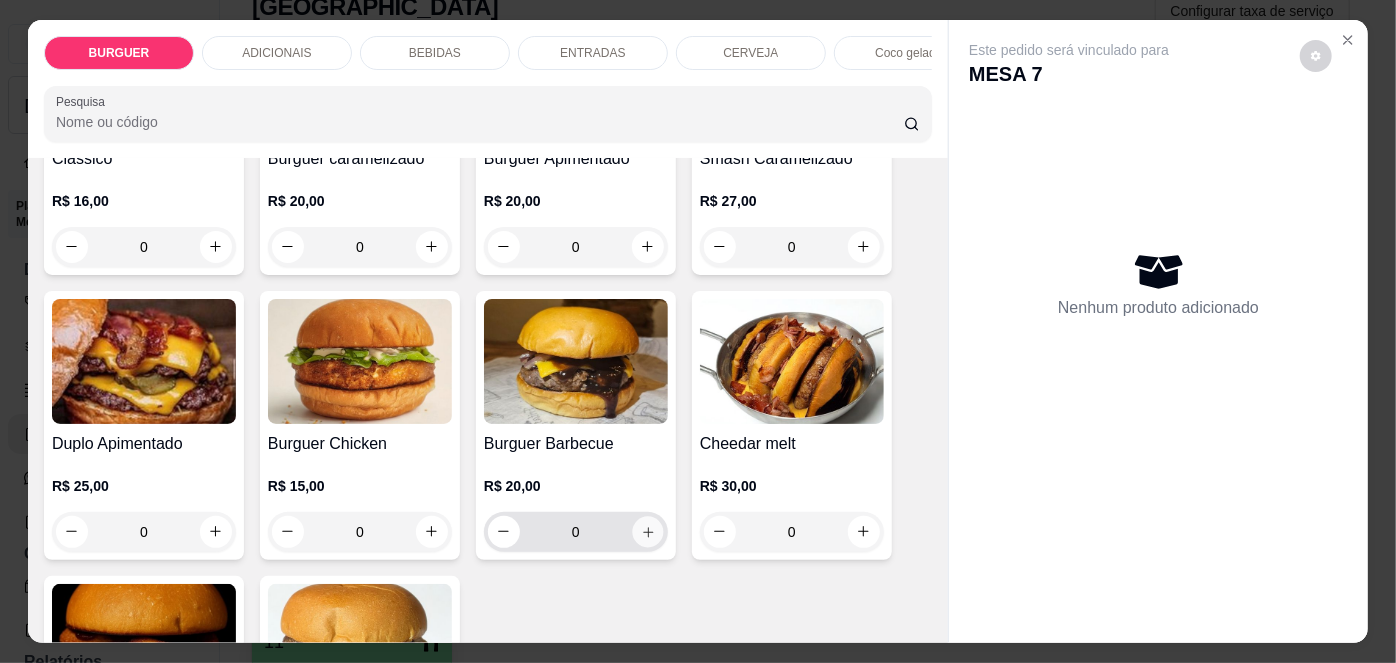 click 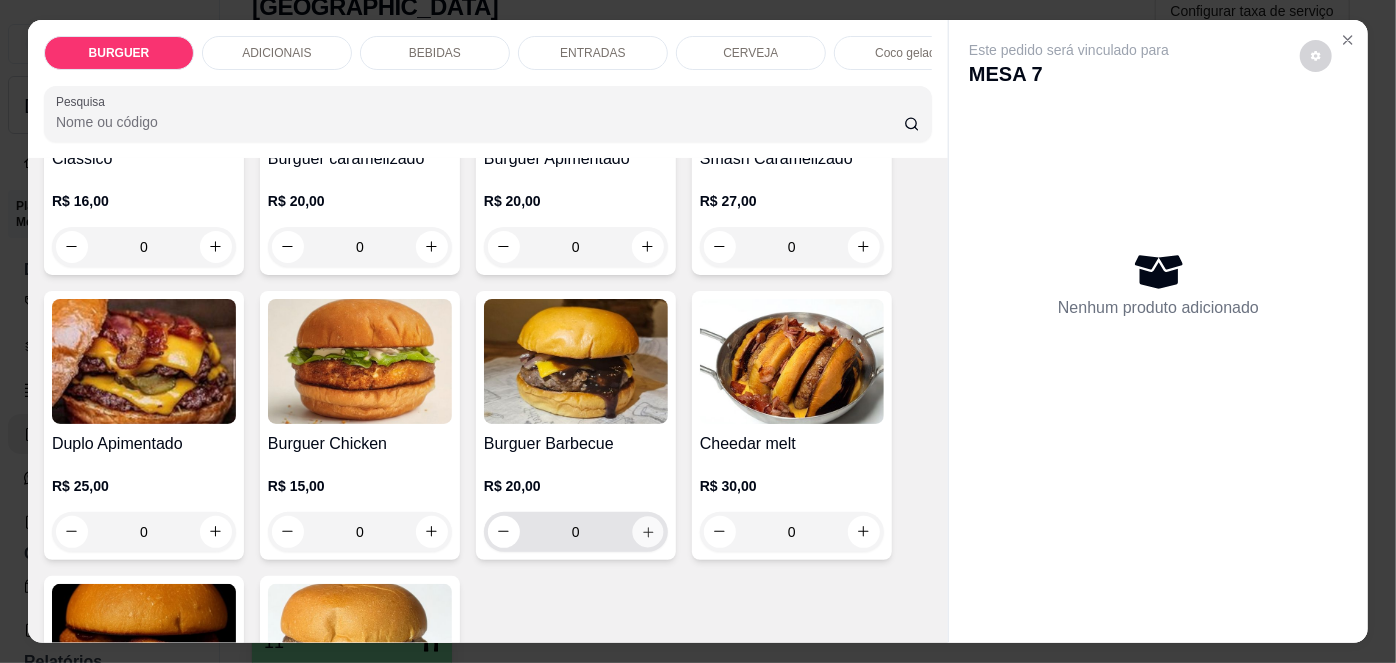 type on "1" 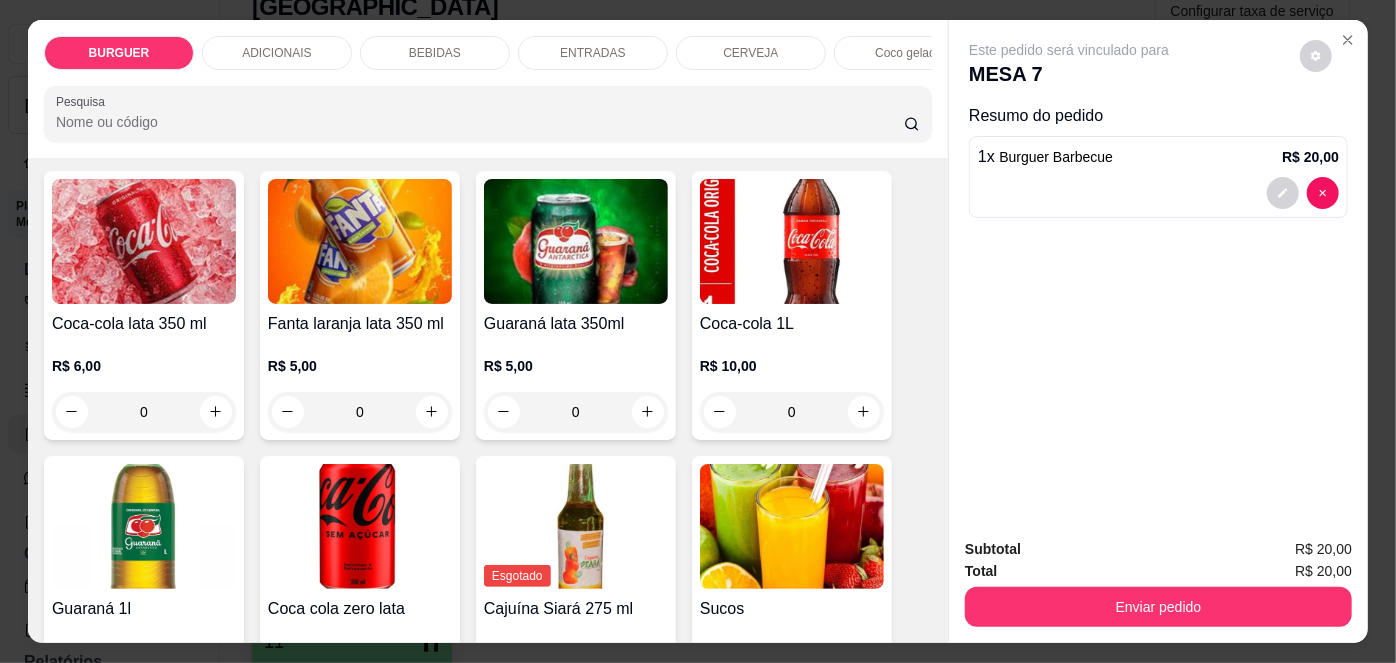 scroll, scrollTop: 1653, scrollLeft: 0, axis: vertical 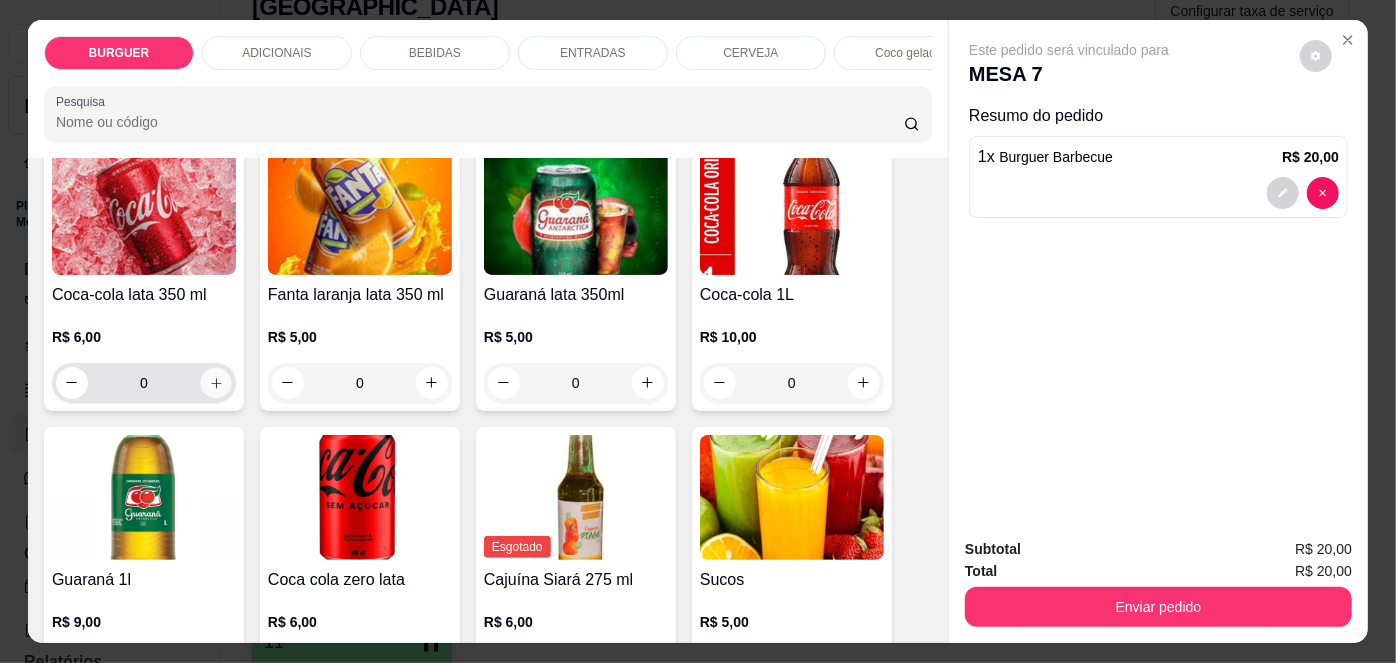click at bounding box center [215, 382] 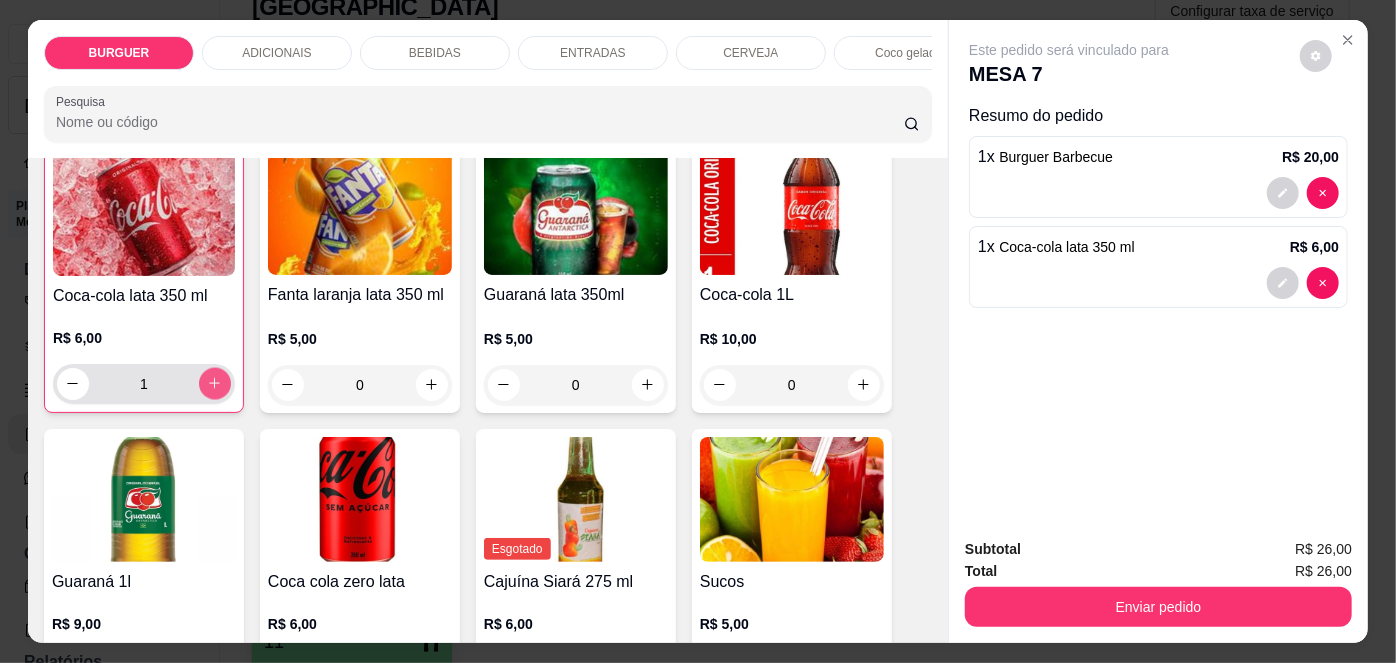 scroll, scrollTop: 1653, scrollLeft: 0, axis: vertical 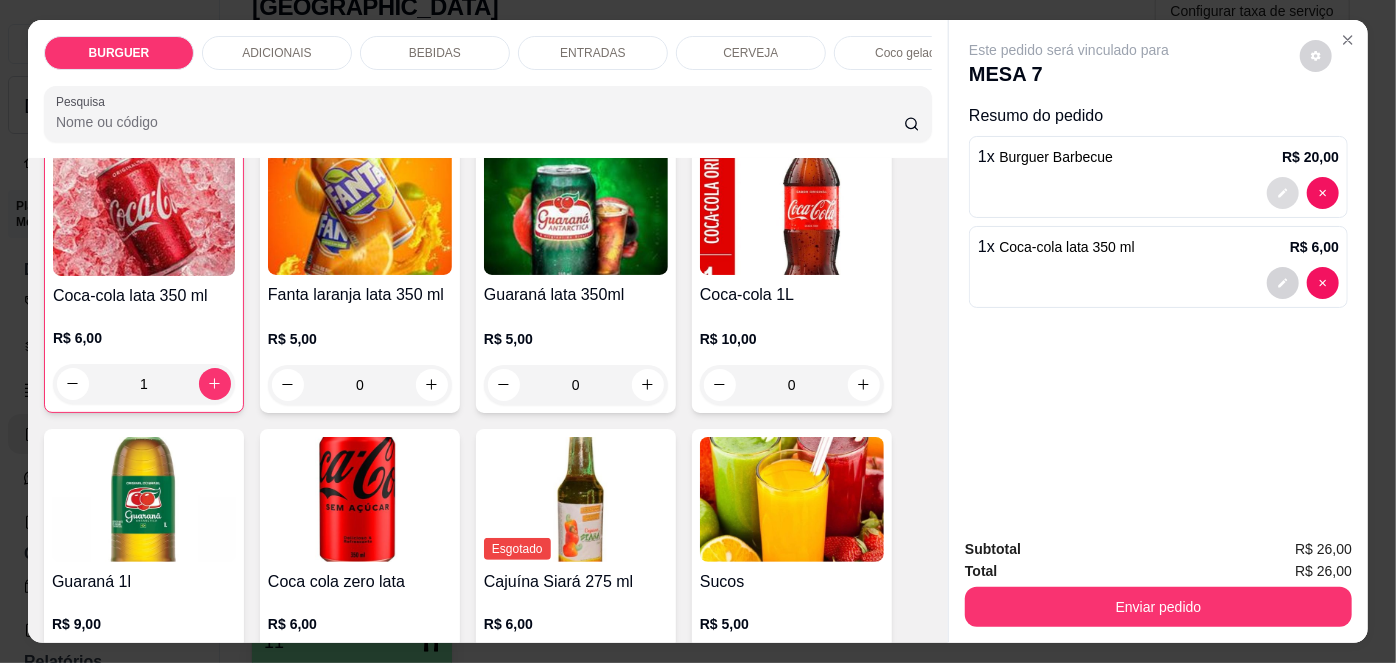 click at bounding box center (1283, 193) 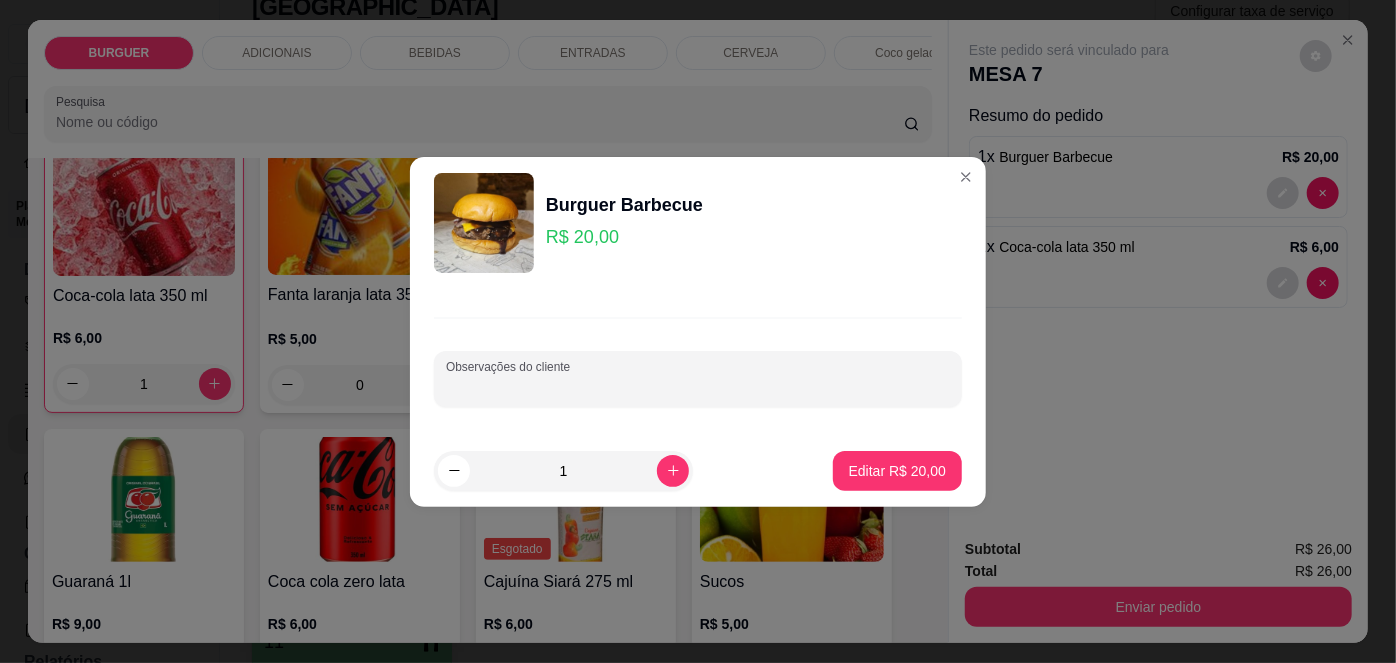 click on "Observações do cliente" at bounding box center [698, 387] 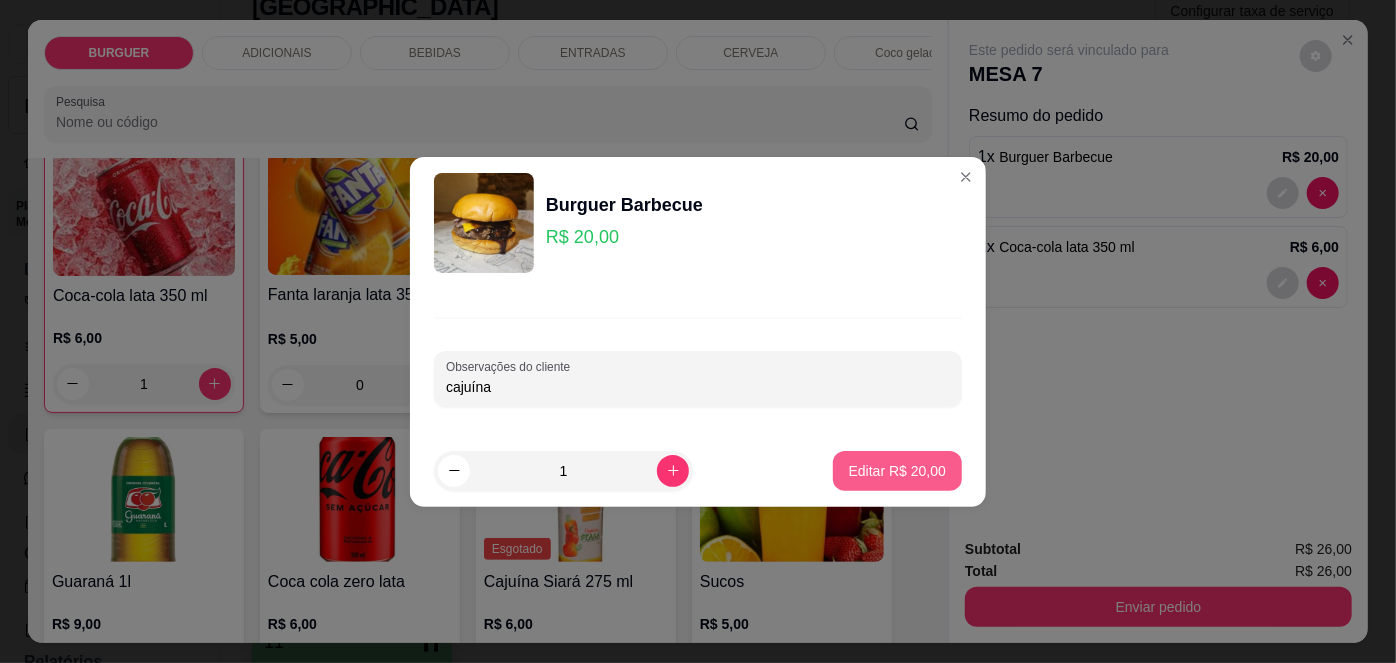 type on "cajuína" 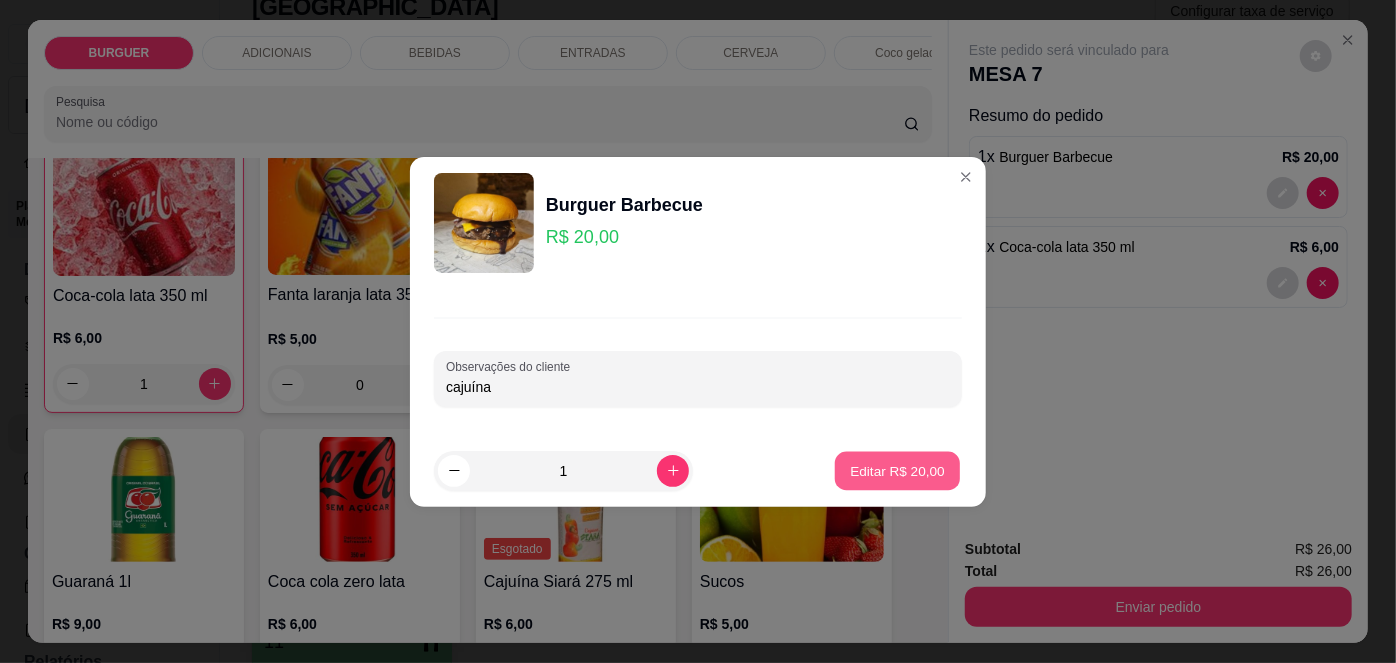 click on "Editar   R$ 20,00" at bounding box center (897, 470) 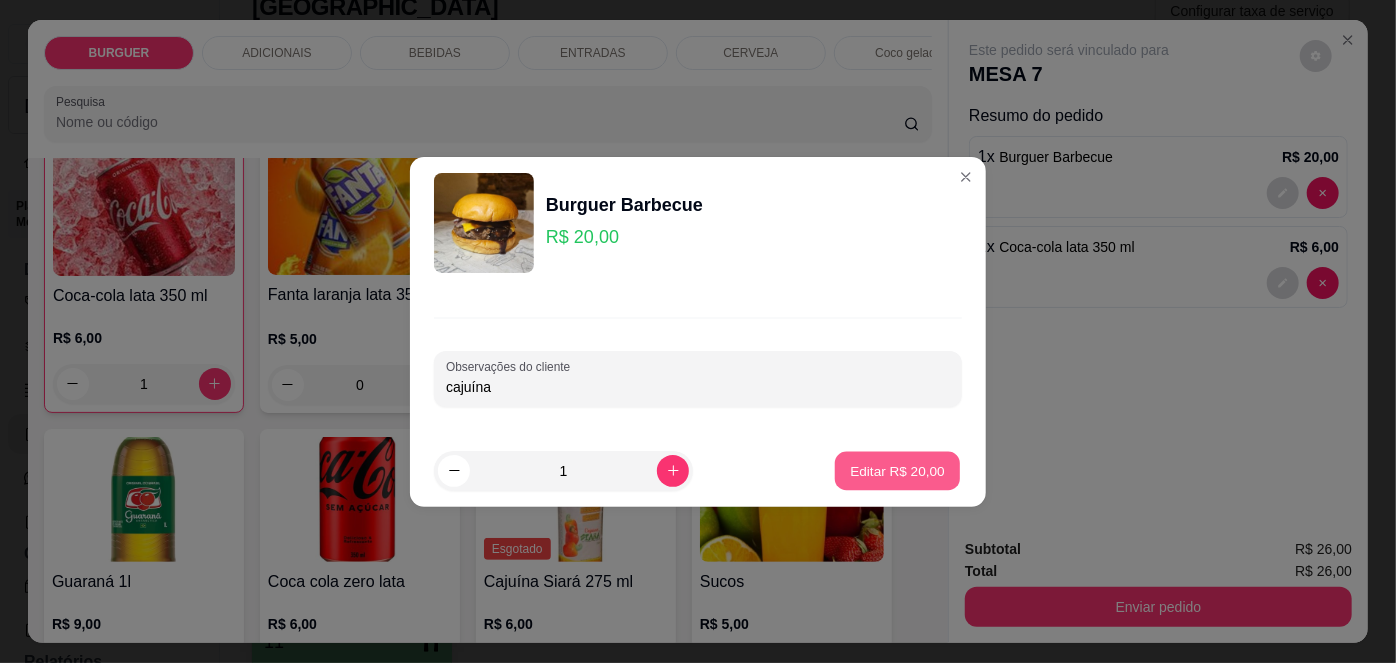 type on "0" 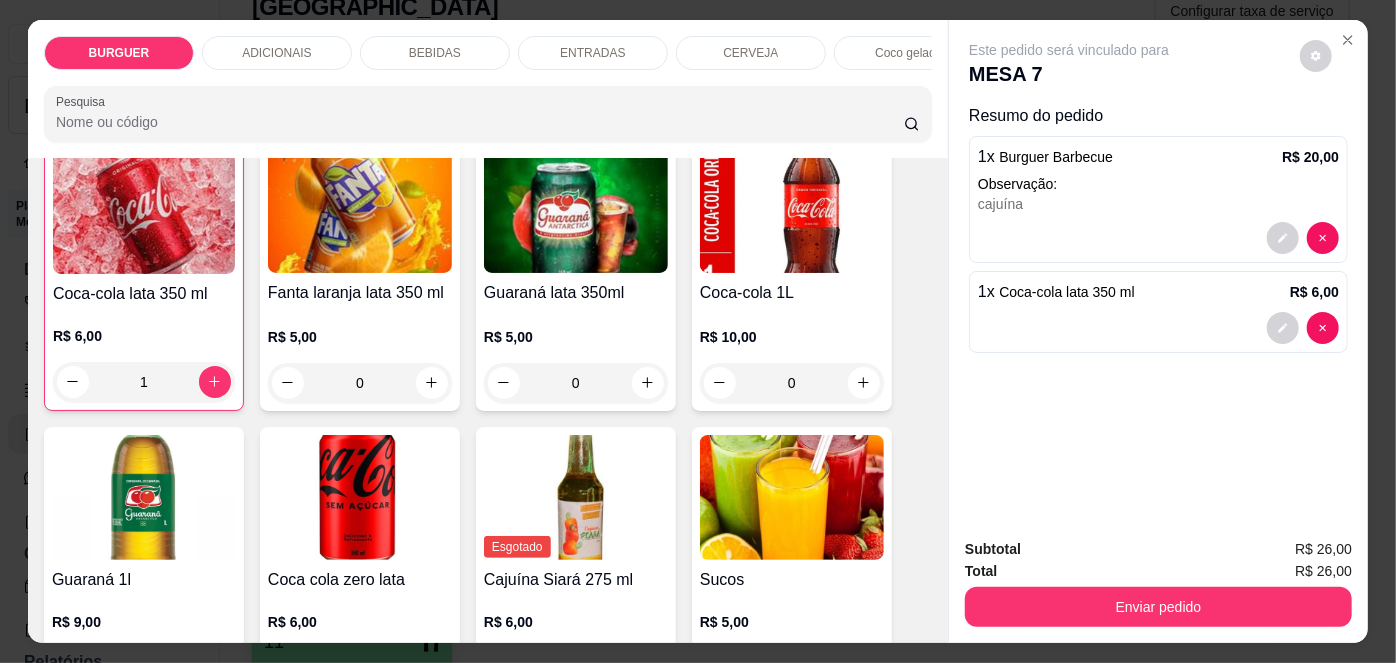 scroll, scrollTop: 1652, scrollLeft: 0, axis: vertical 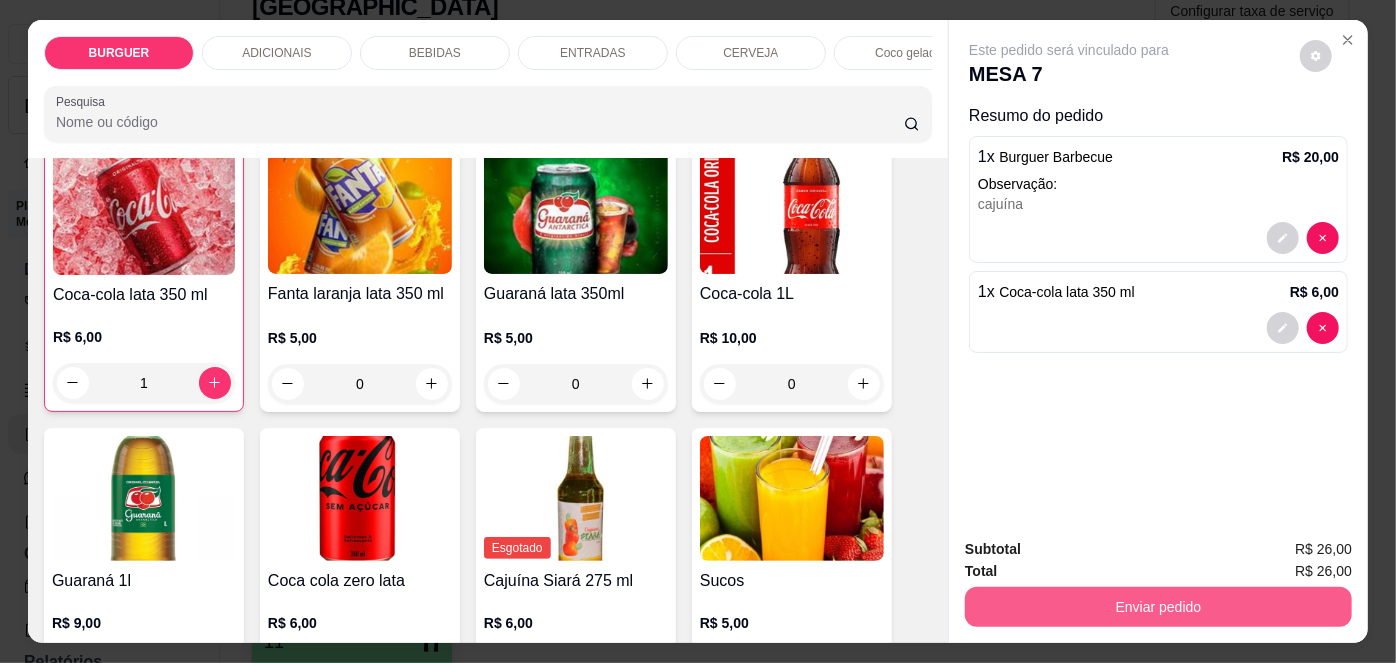 click on "Enviar pedido" at bounding box center (1158, 607) 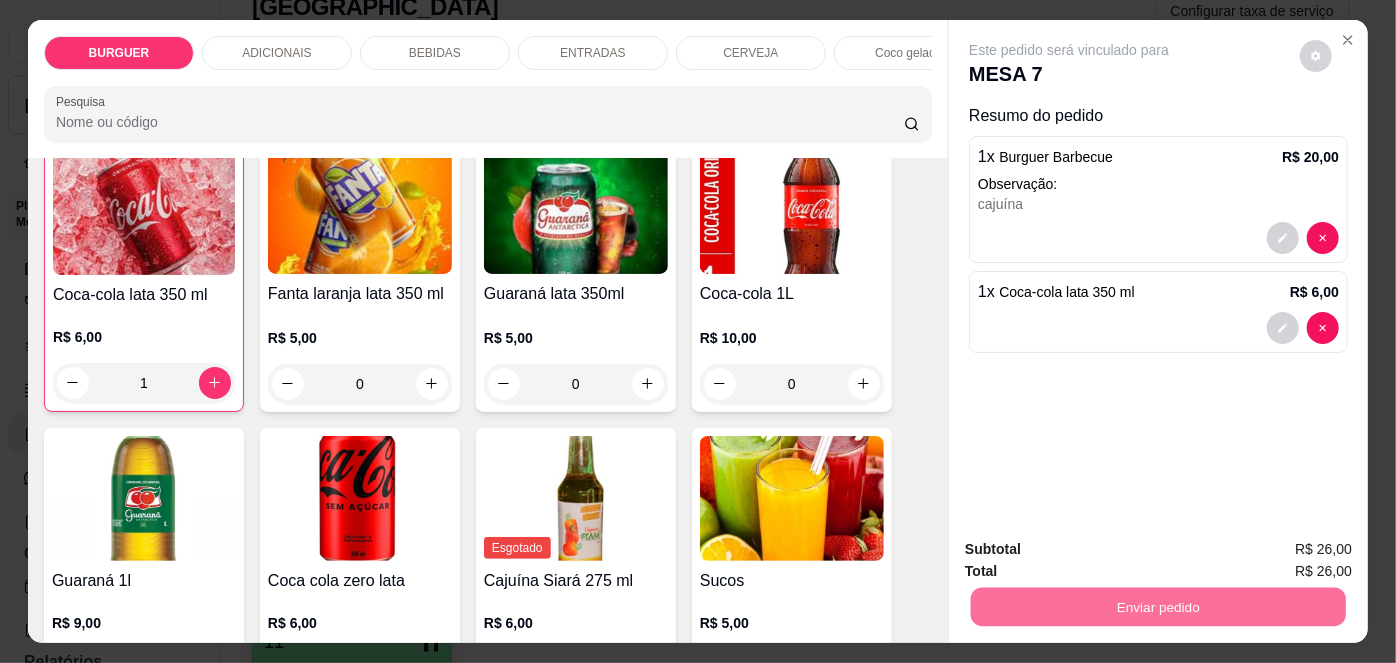 click on "Não registrar e enviar pedido" at bounding box center (1093, 551) 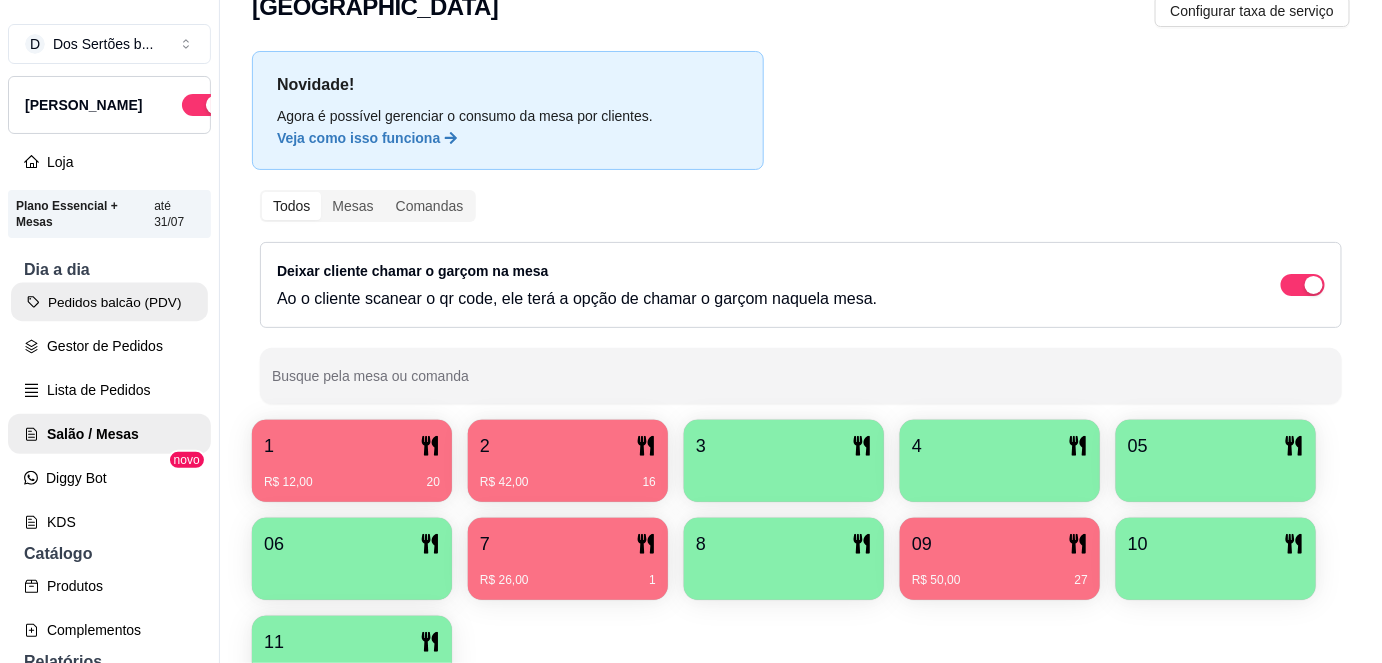 click on "Pedidos balcão (PDV)" at bounding box center (109, 302) 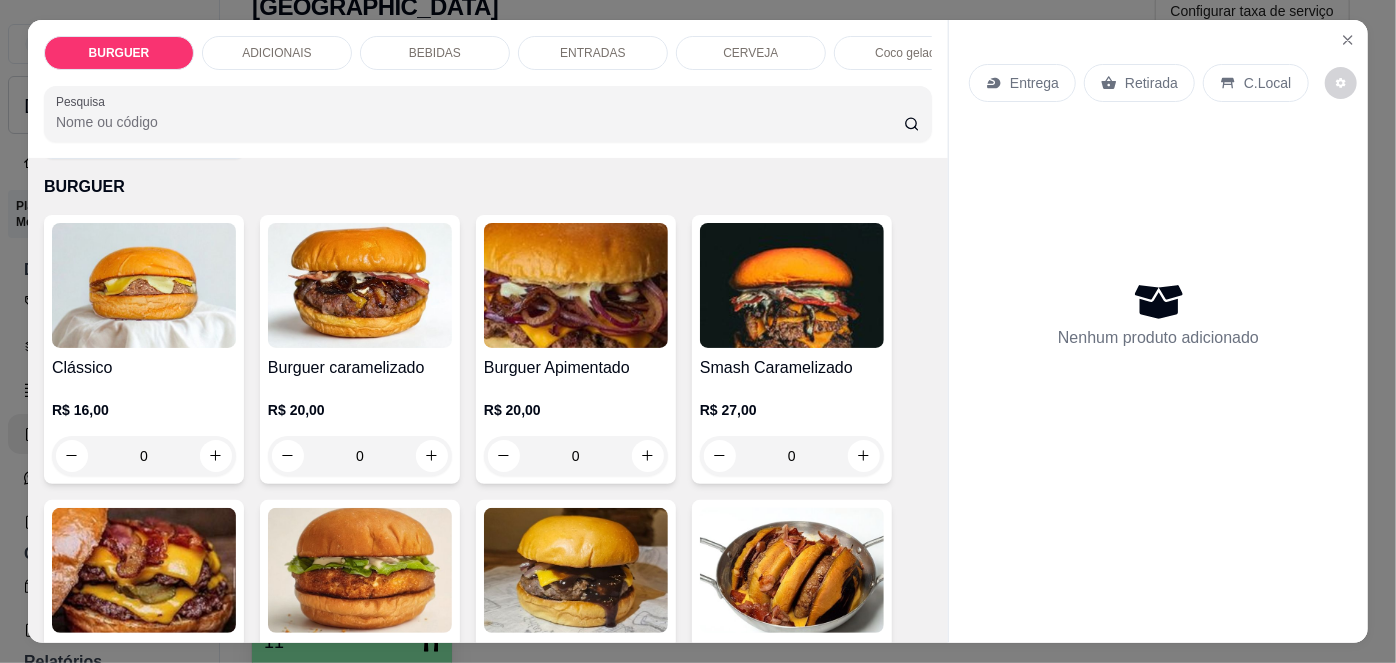 scroll, scrollTop: 84, scrollLeft: 0, axis: vertical 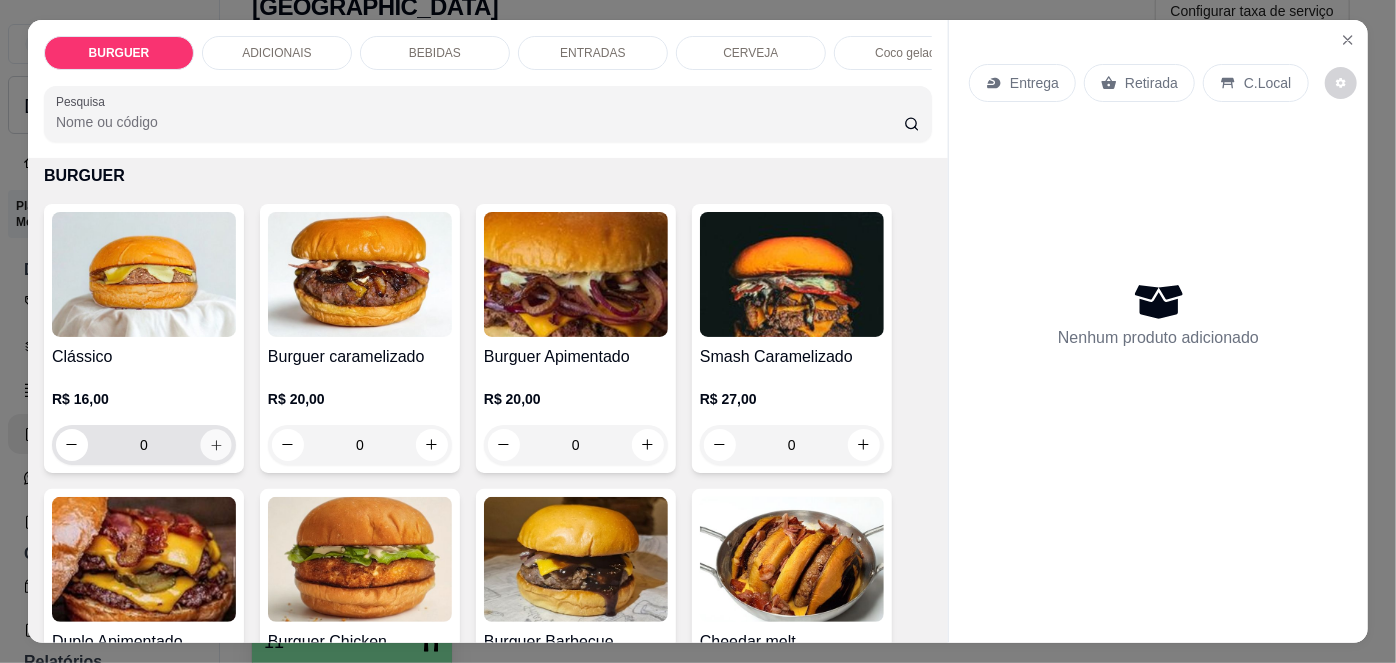 click 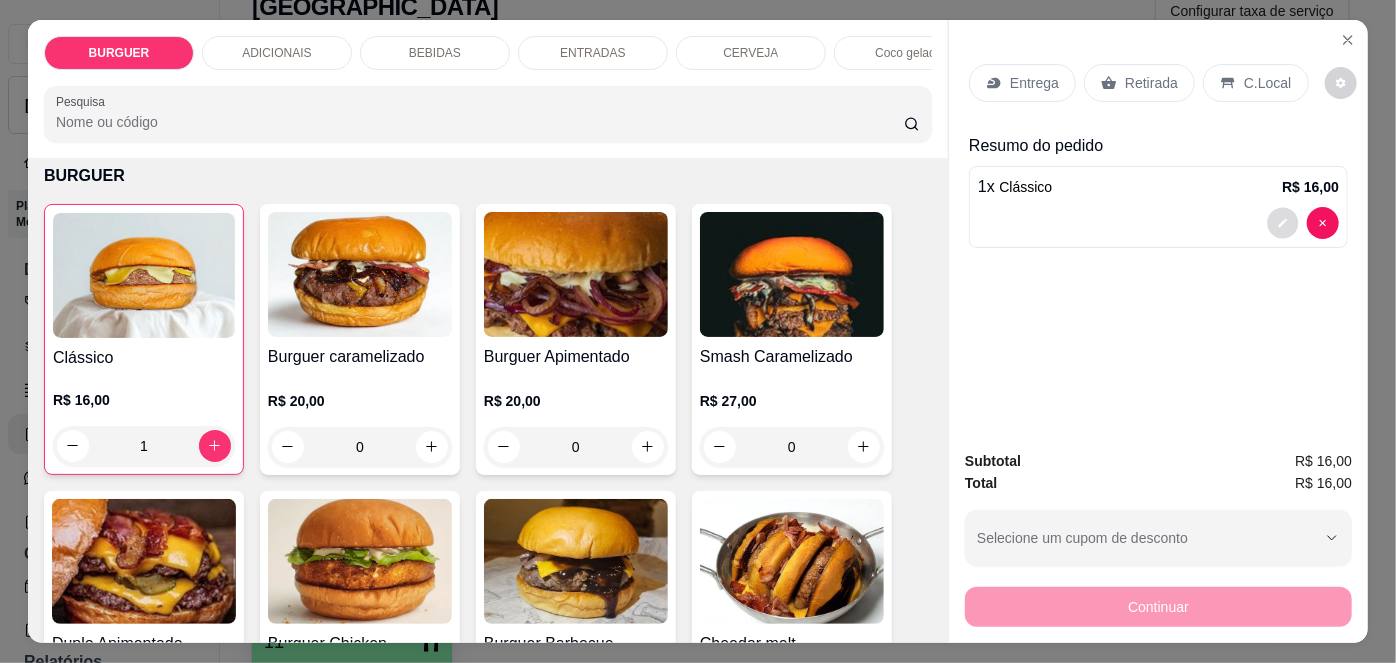 click at bounding box center (1283, 222) 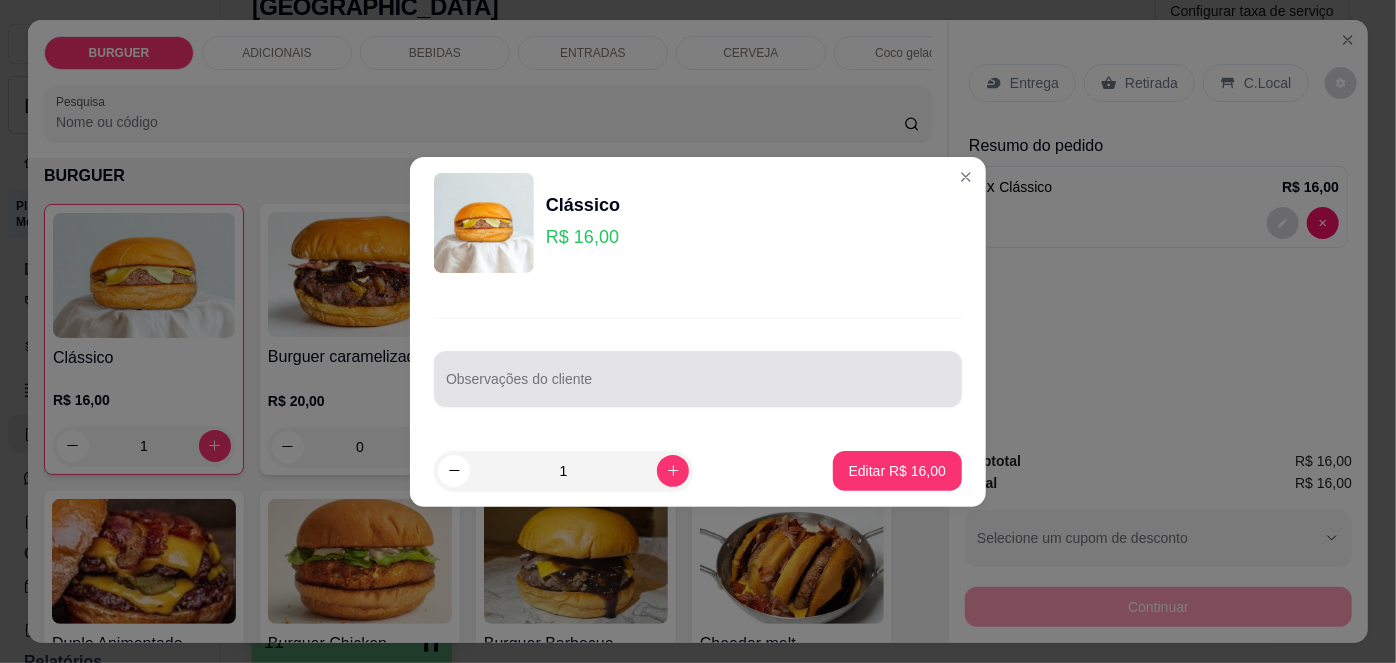 click at bounding box center [698, 379] 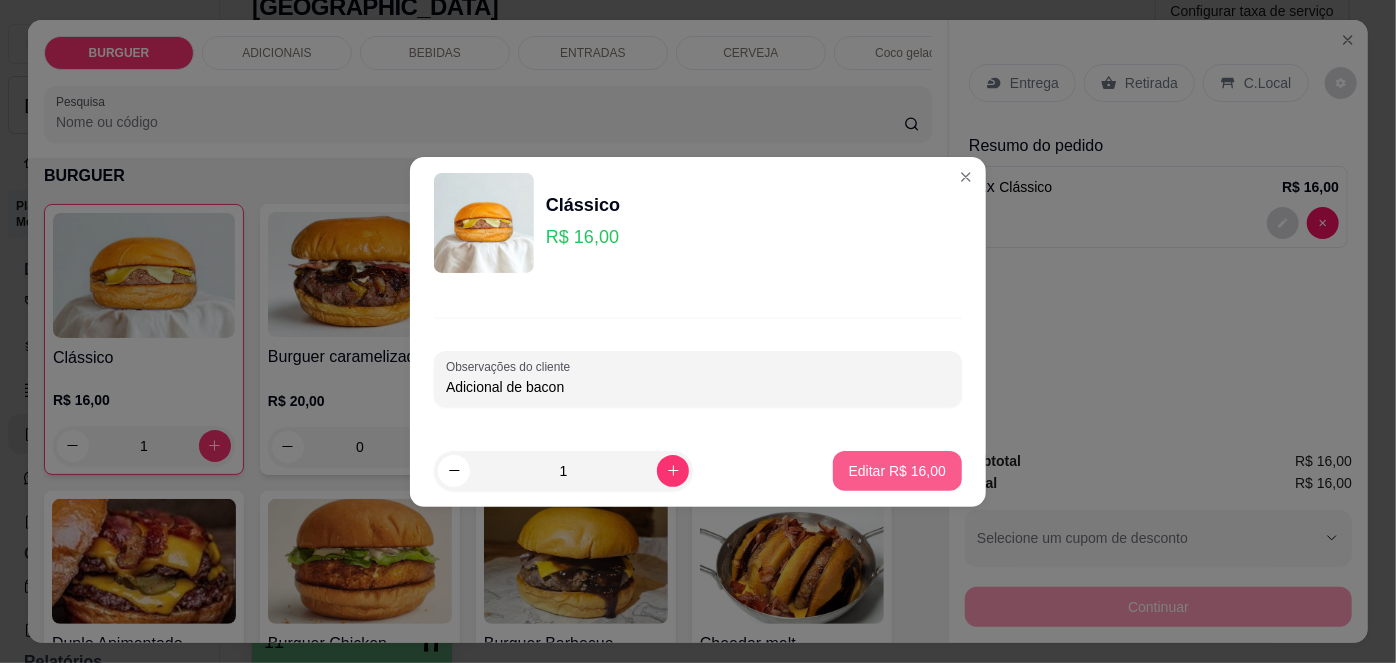 type on "Adicional de bacon" 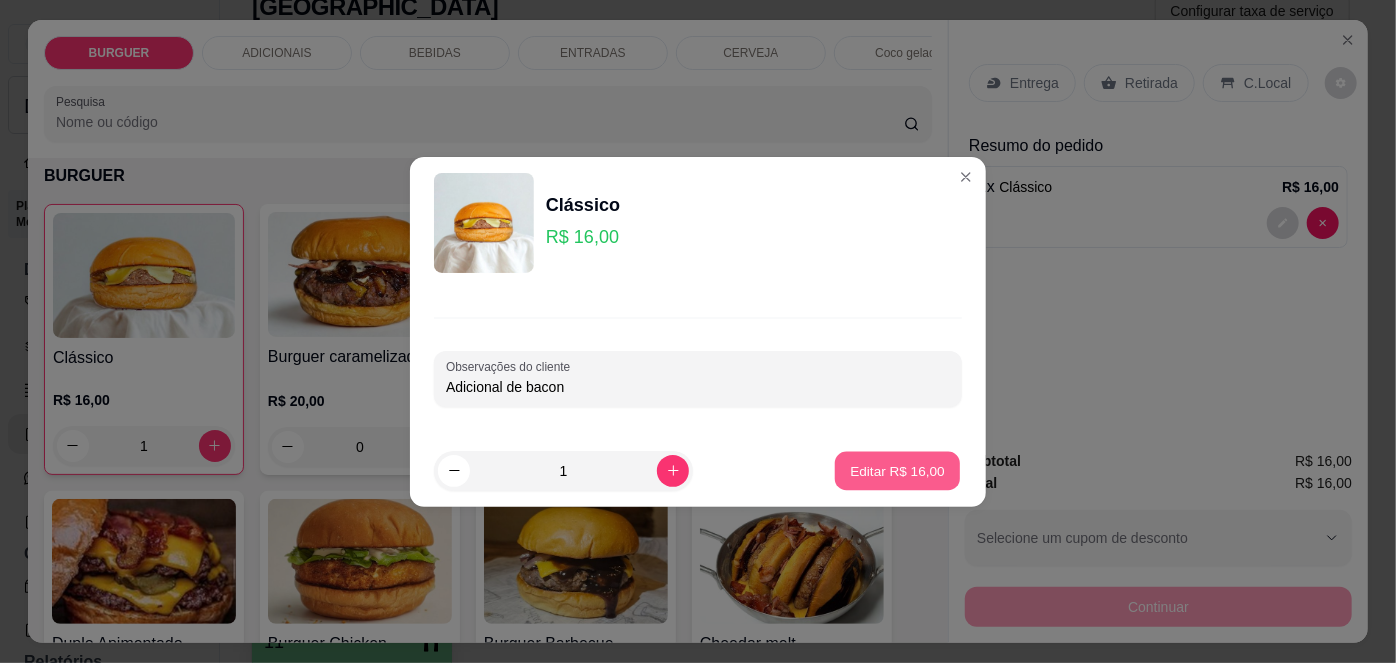 click on "Editar   R$ 16,00" at bounding box center (897, 470) 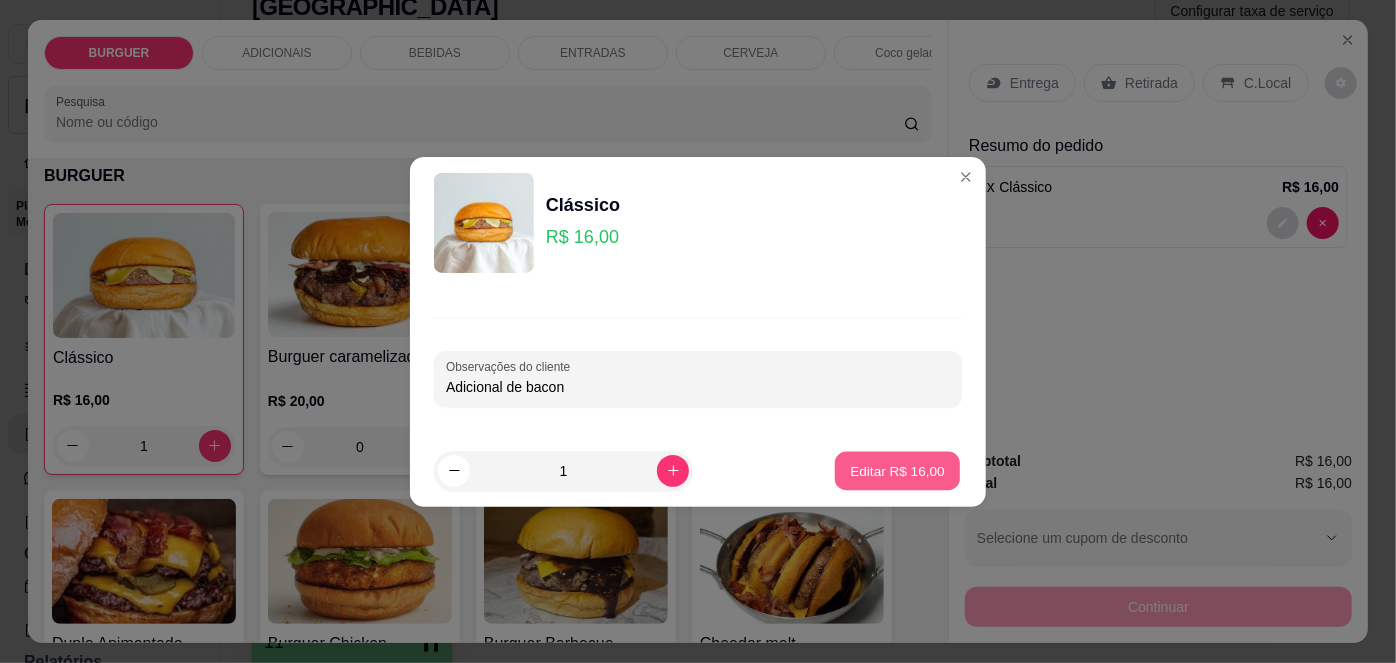 type on "0" 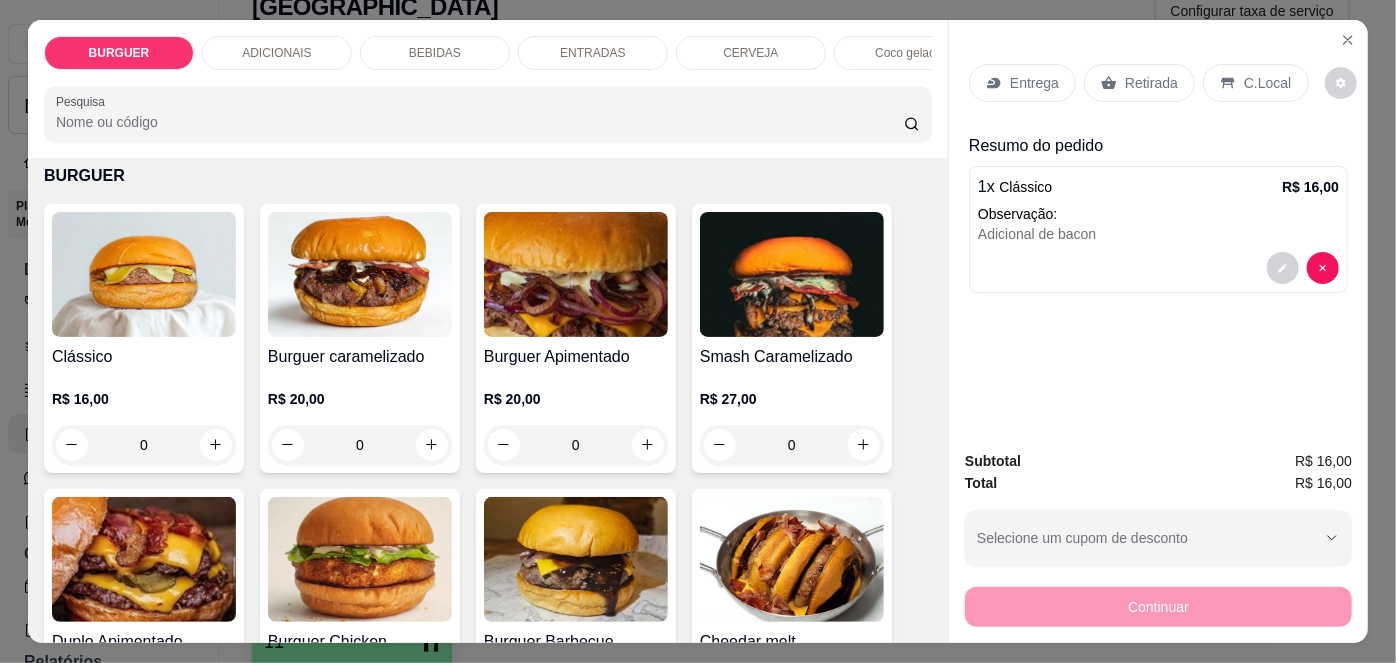 scroll, scrollTop: 0, scrollLeft: 0, axis: both 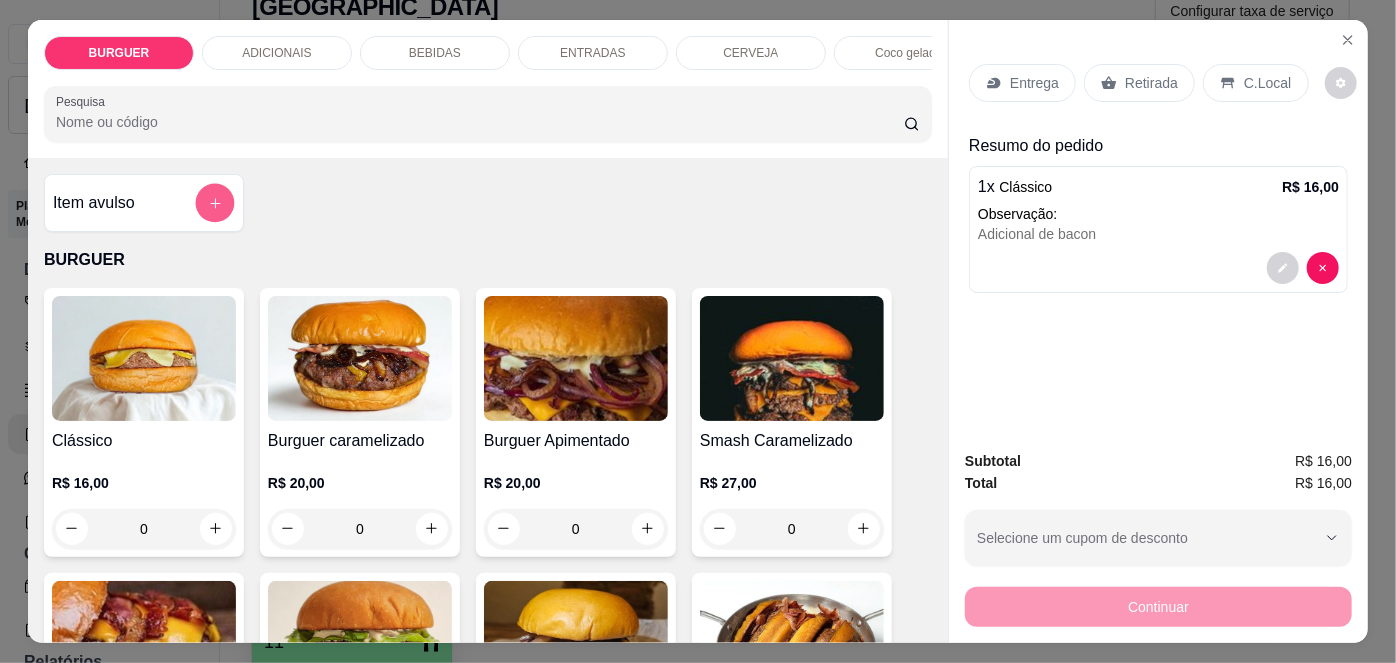 click 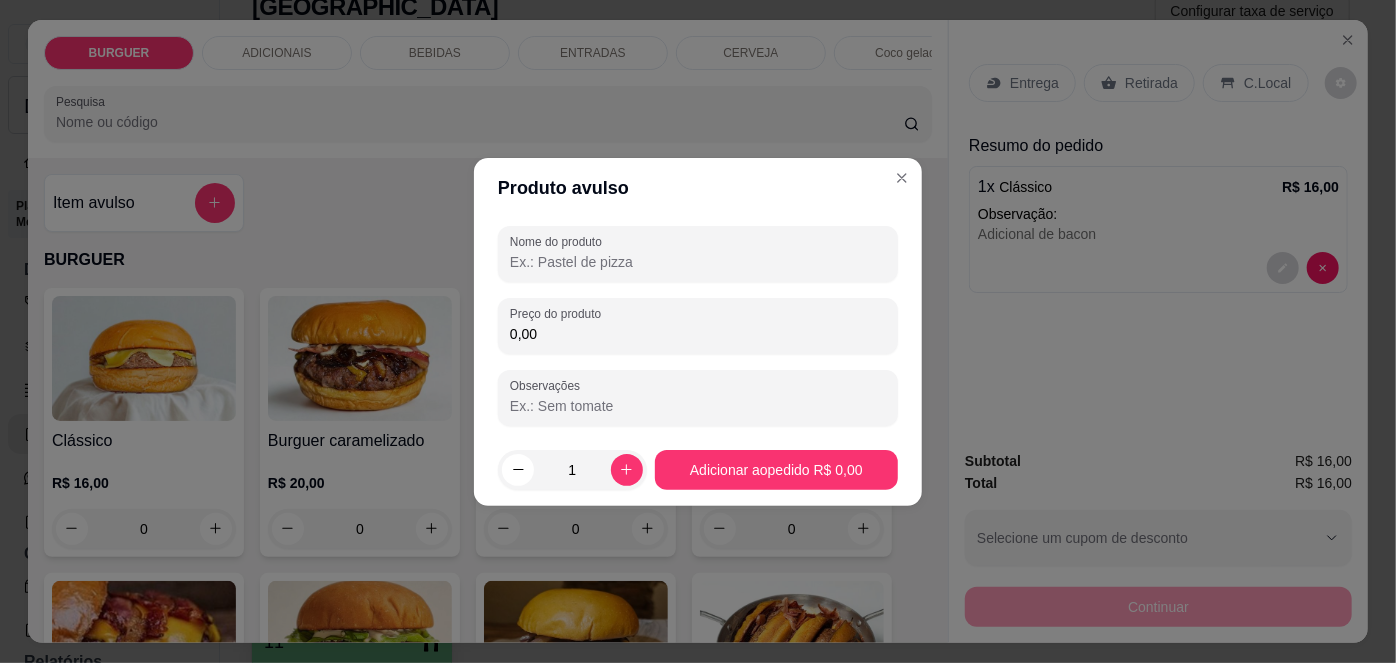 click on "Nome do produto" at bounding box center [698, 262] 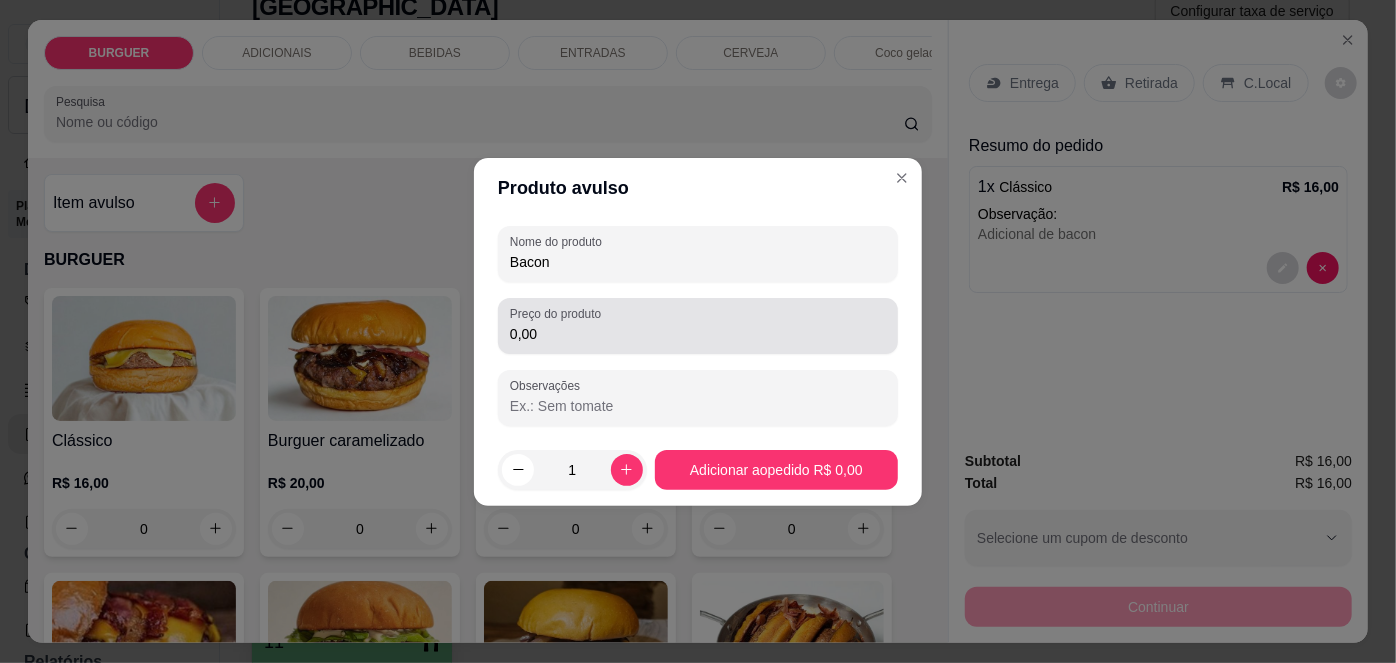 type on "Bacon" 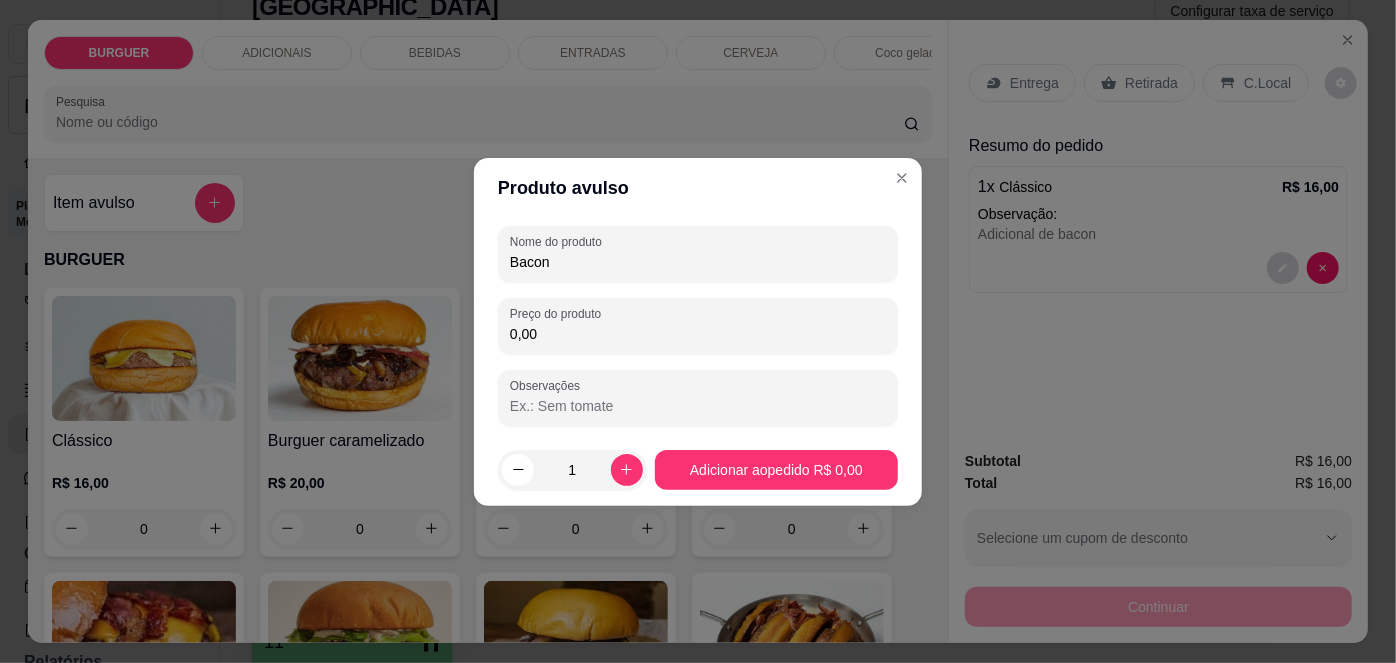 click on "0,00" at bounding box center (698, 334) 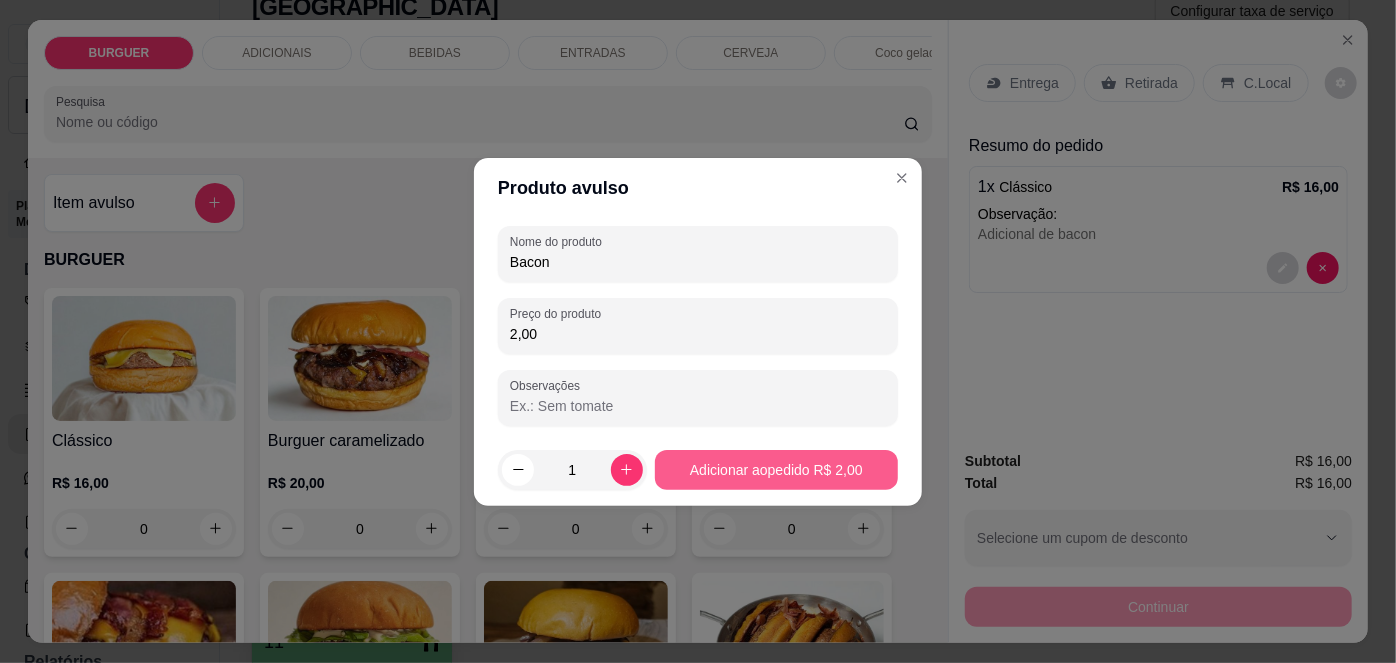 type on "2,00" 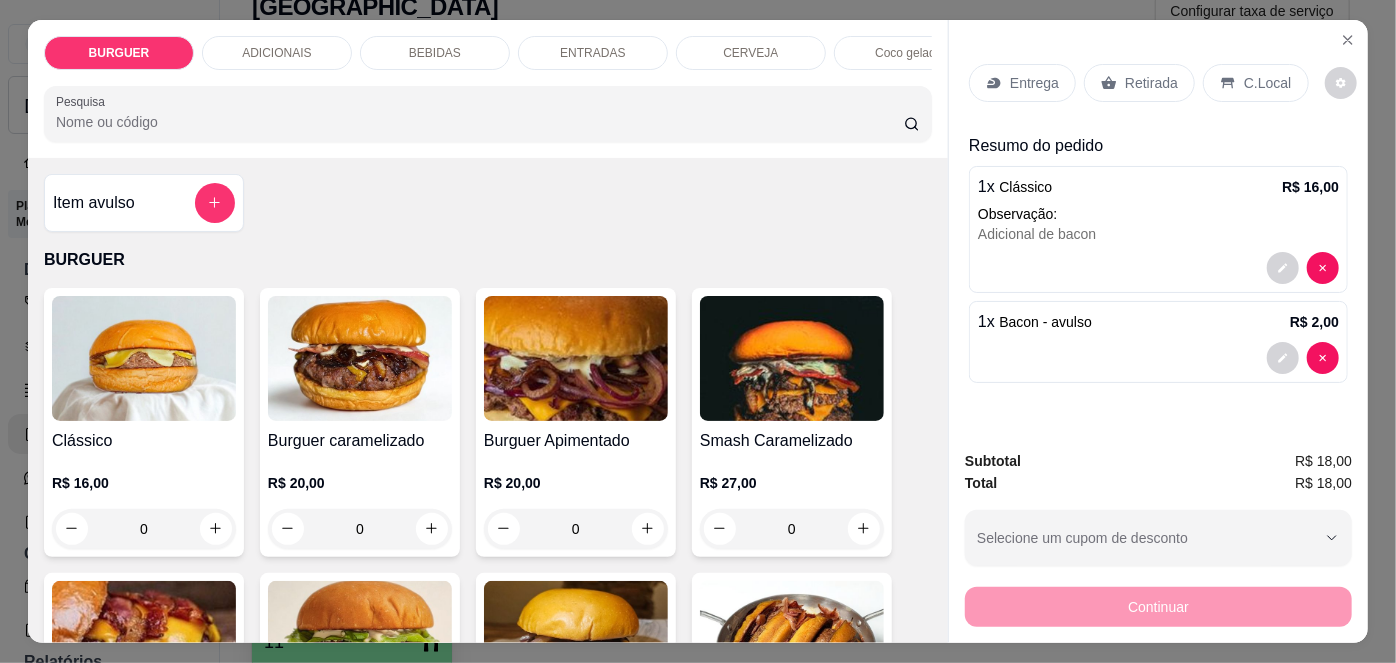 click on "Entrega" at bounding box center (1034, 83) 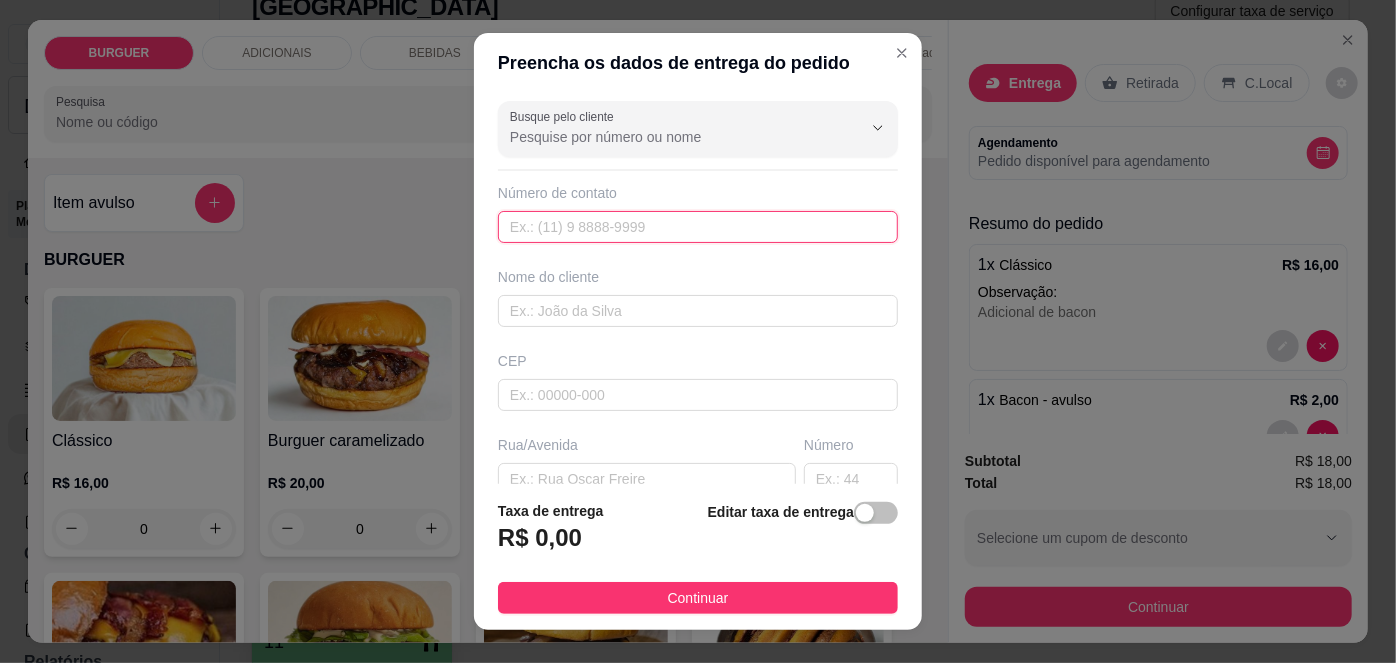 click at bounding box center [698, 227] 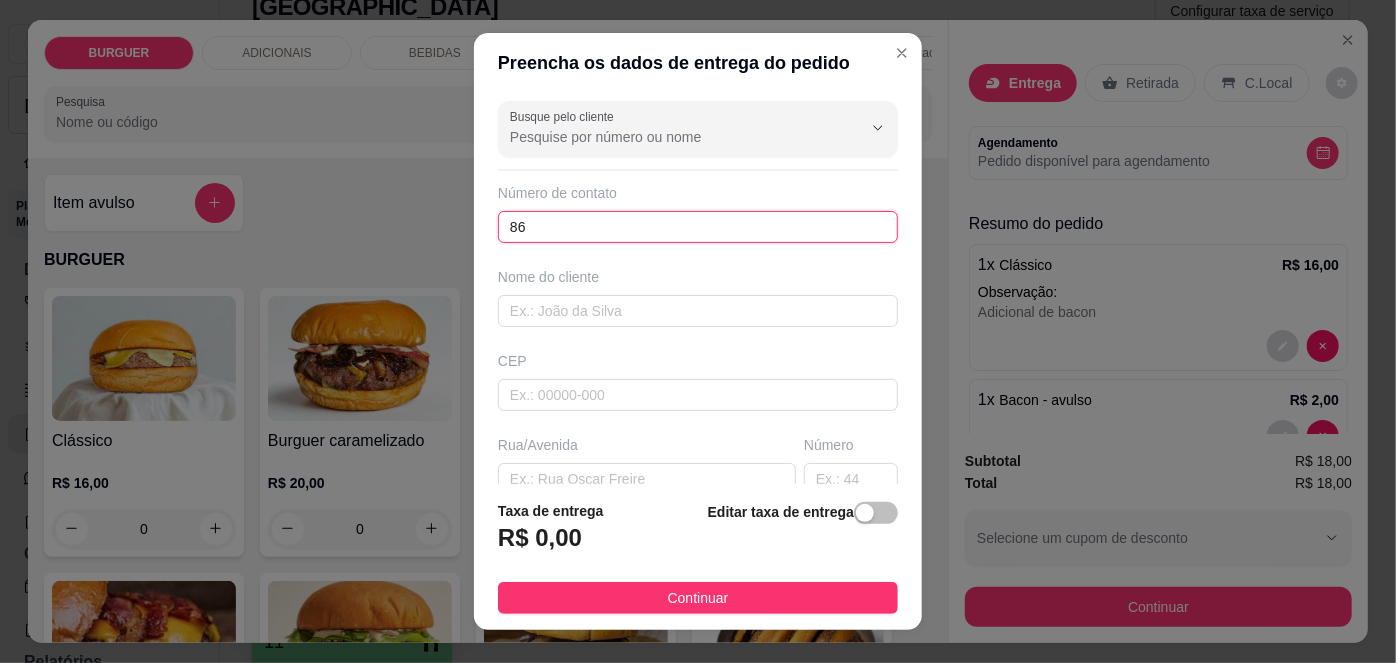 type on "8" 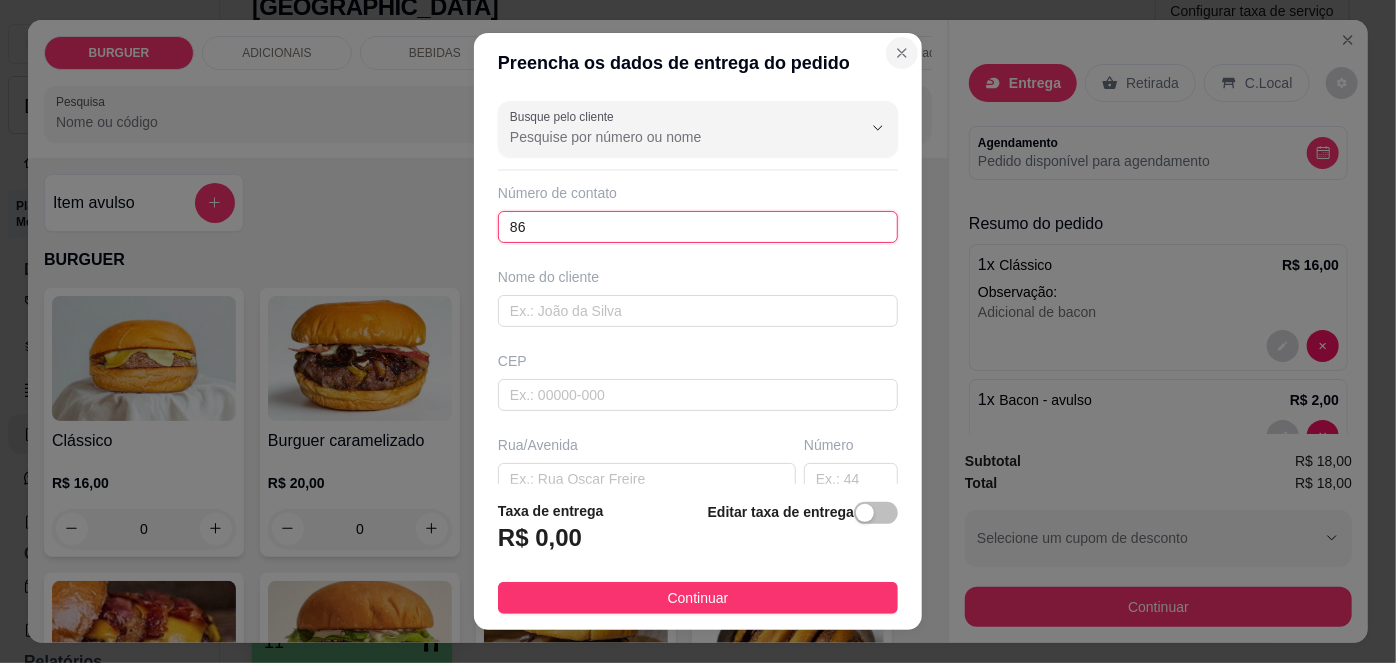 type on "86" 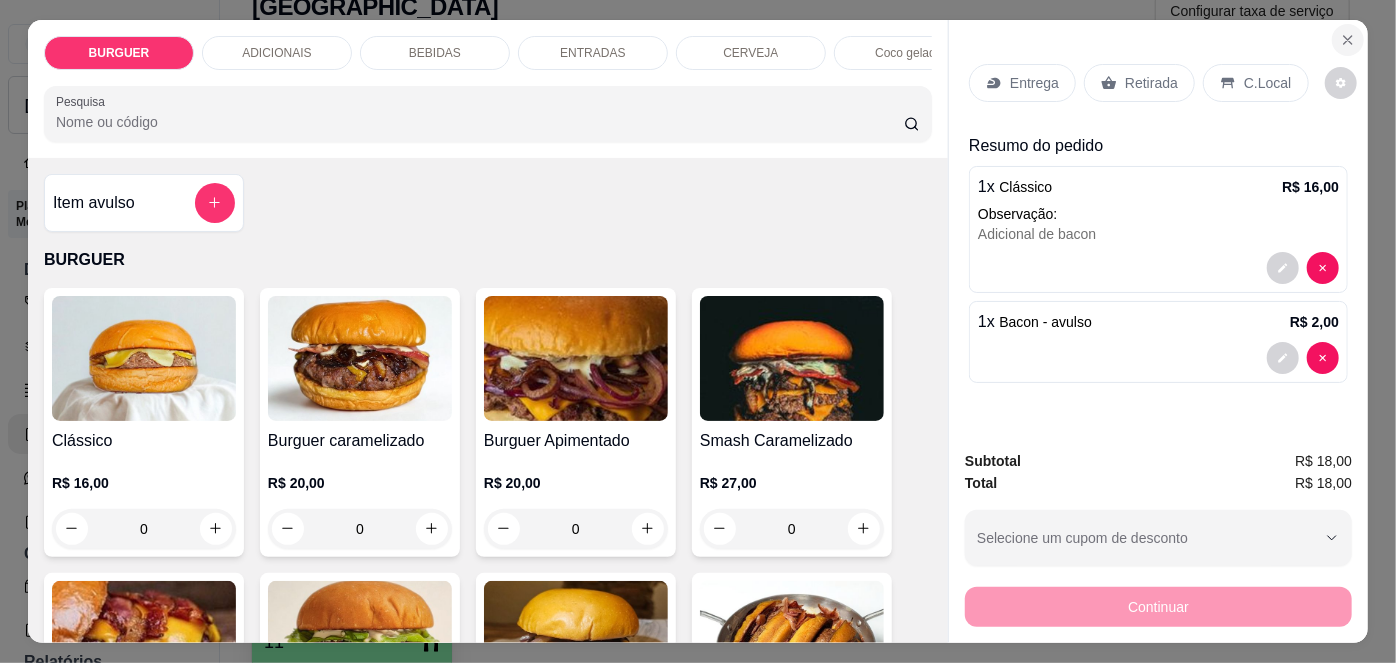 click 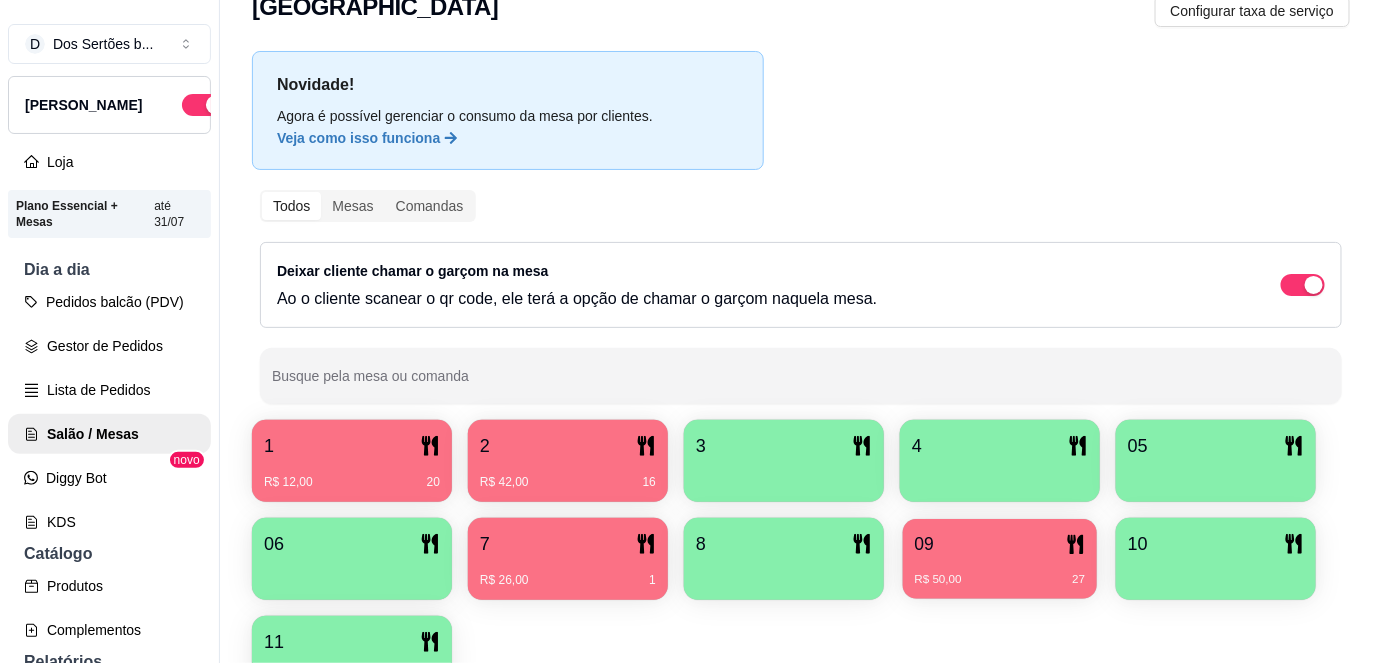 click on "09" at bounding box center [1000, 544] 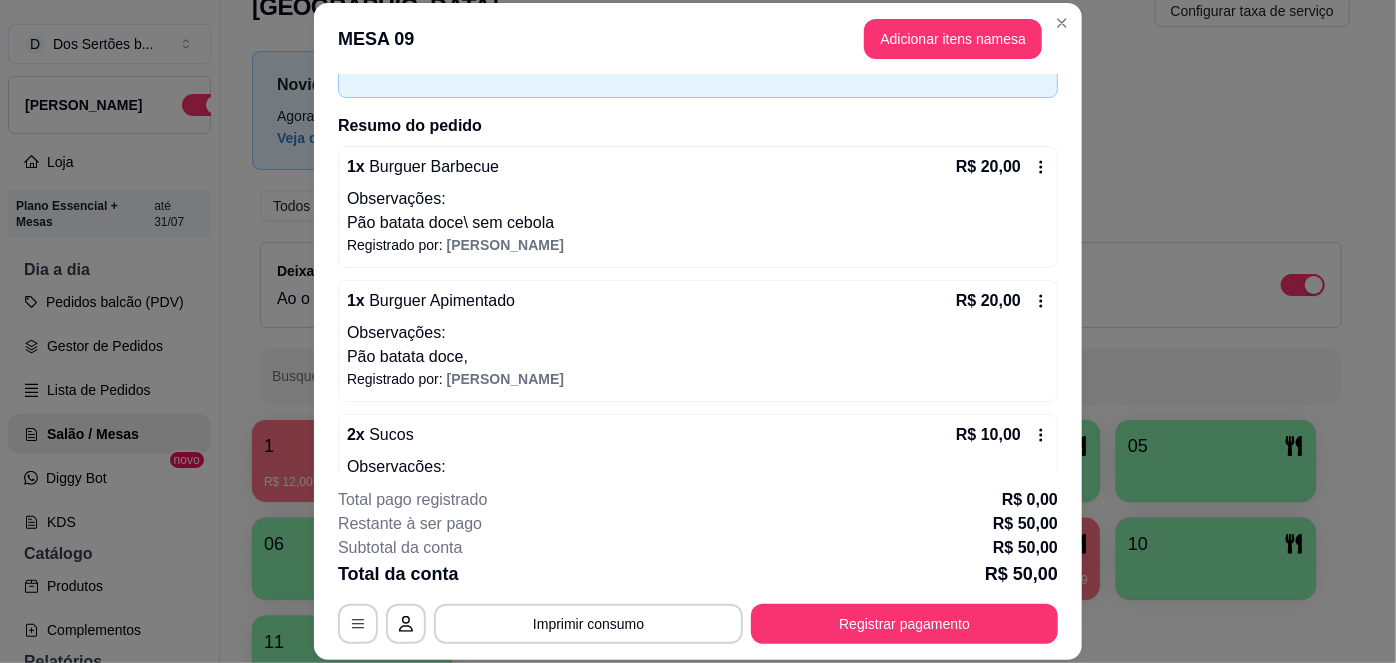 scroll, scrollTop: 188, scrollLeft: 0, axis: vertical 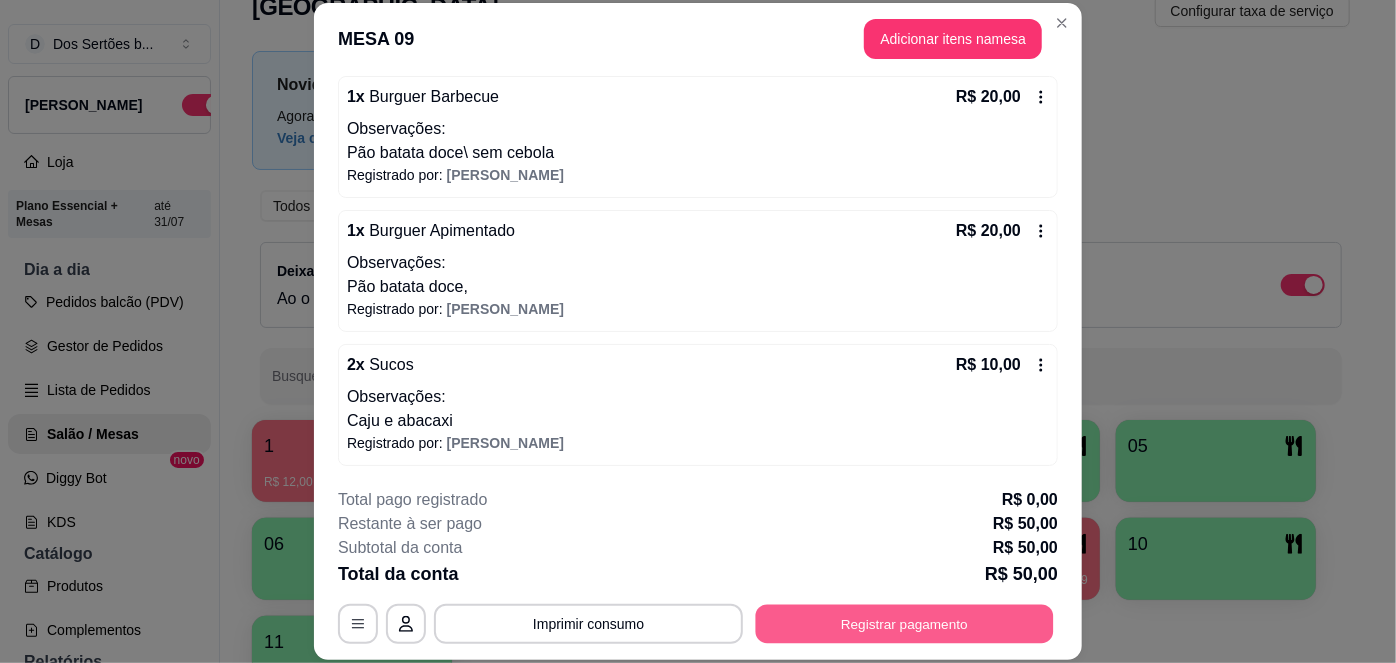 click on "Registrar pagamento" at bounding box center [905, 623] 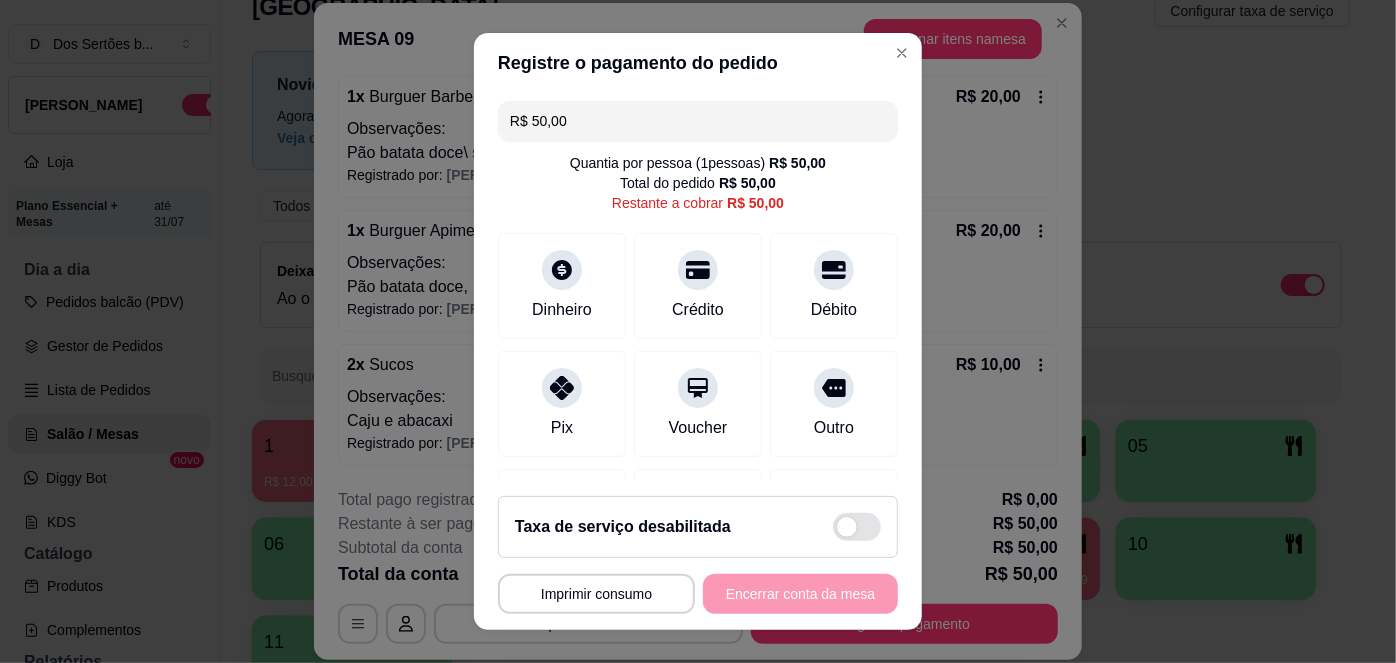 click on "R$ 50,00" at bounding box center [698, 121] 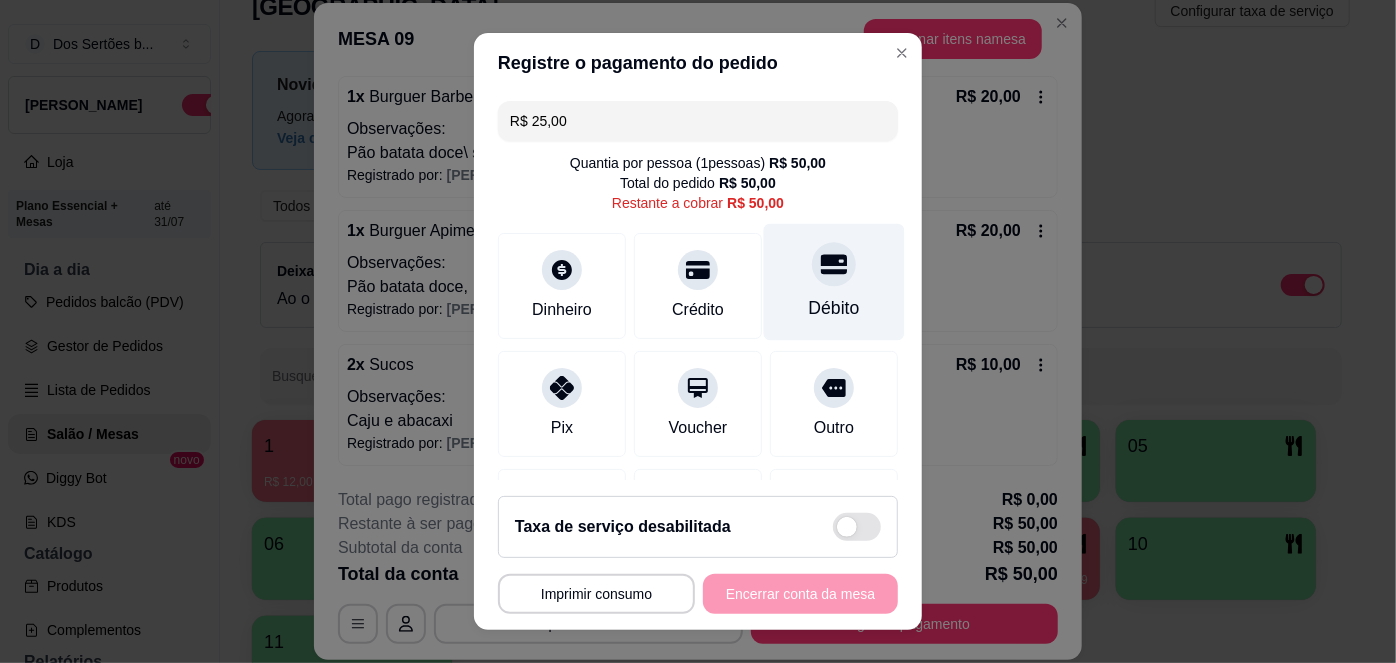 click at bounding box center (834, 265) 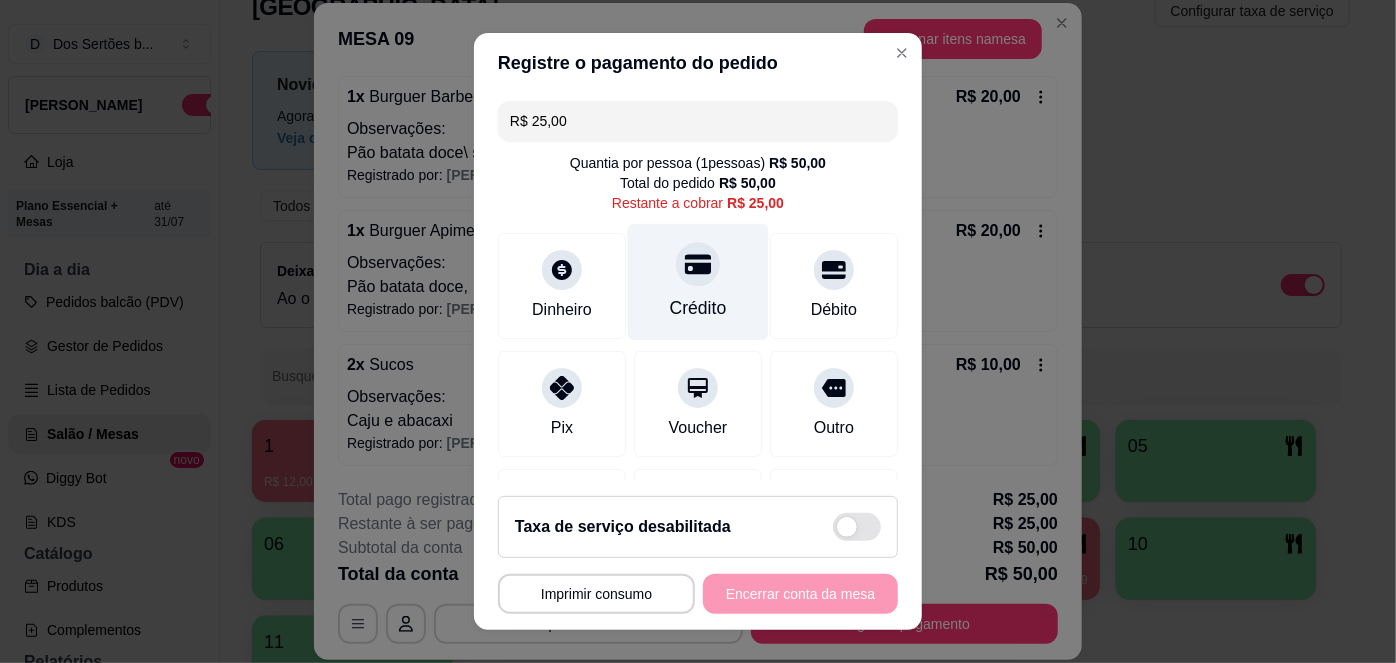 click on "Crédito" at bounding box center [698, 282] 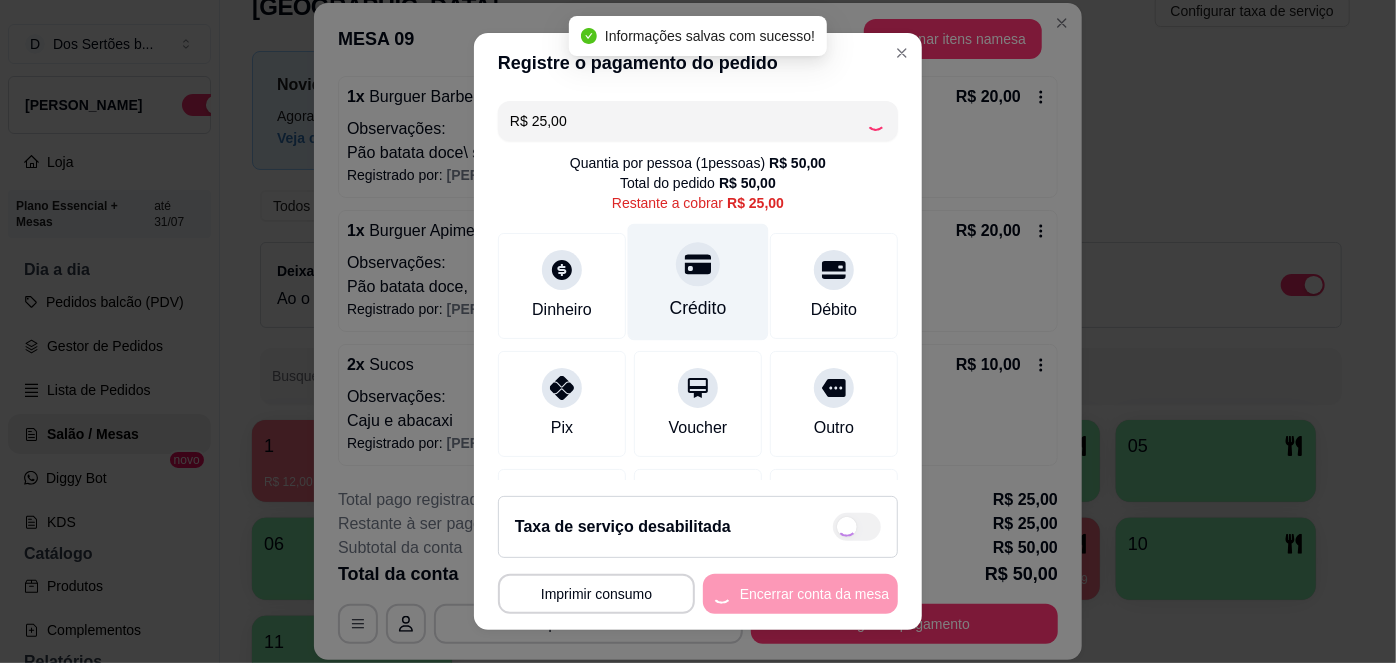 type on "R$ 0,00" 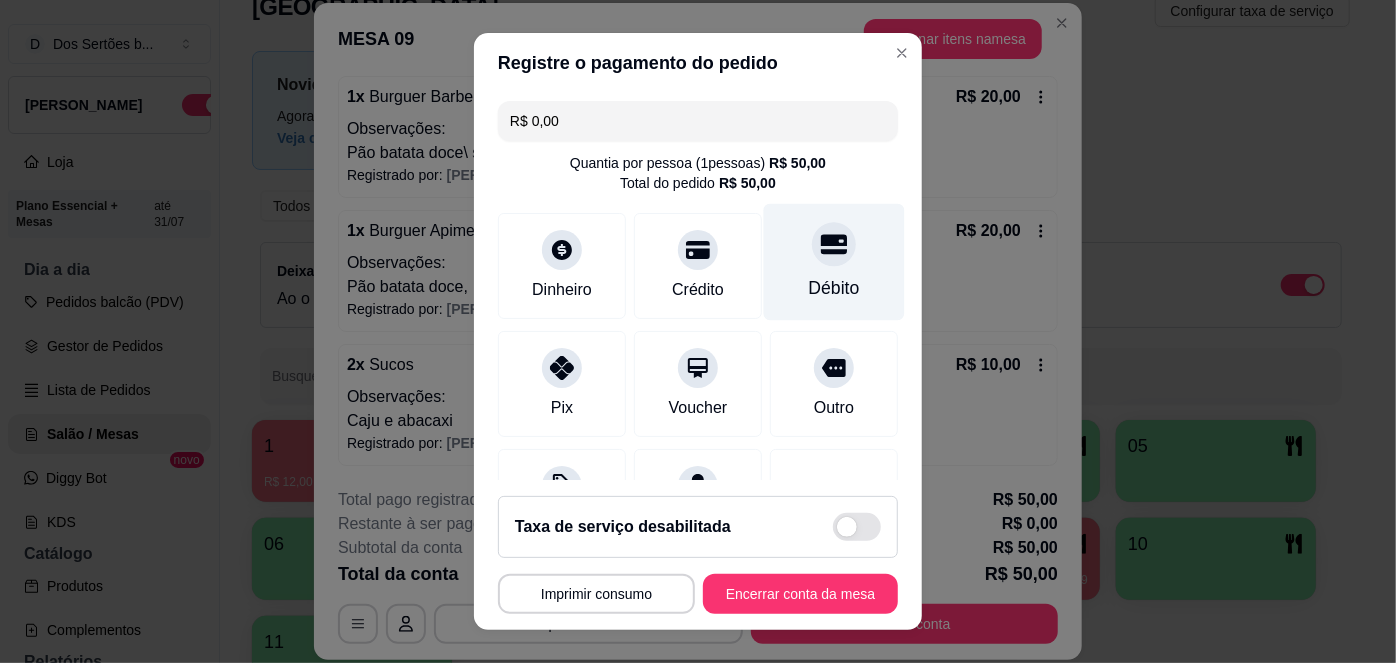 scroll, scrollTop: 285, scrollLeft: 0, axis: vertical 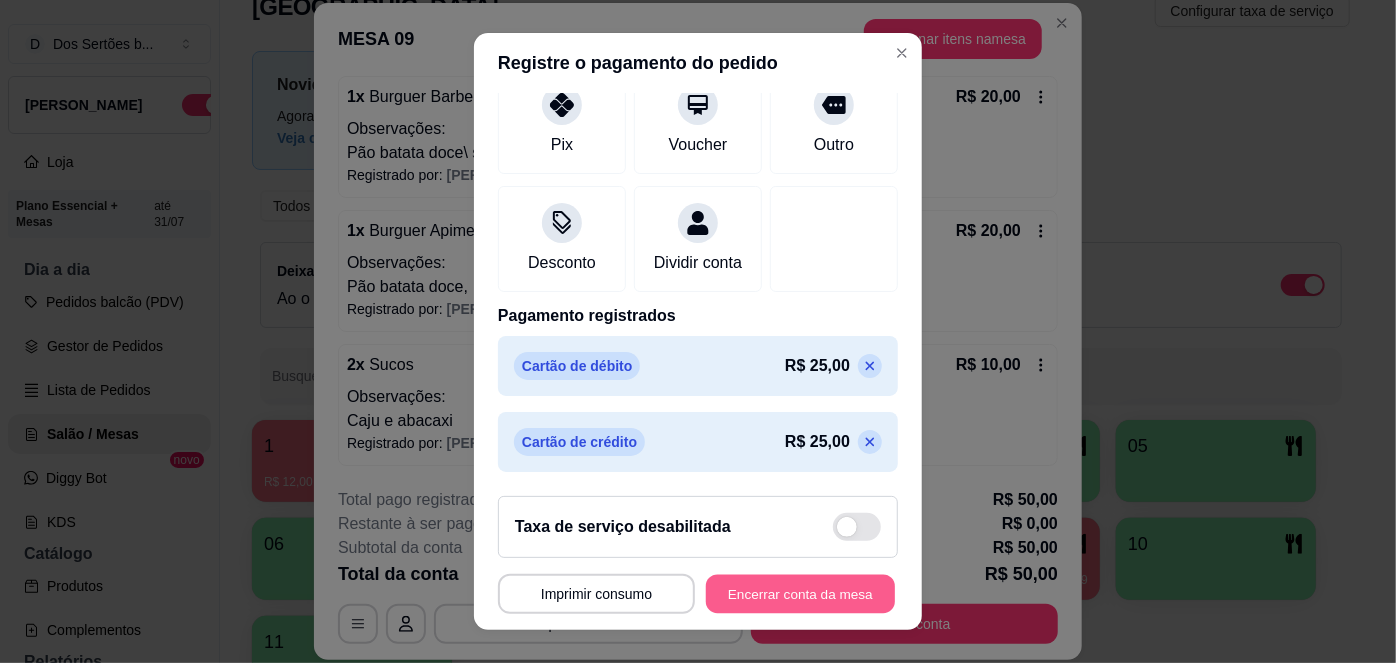 click on "Encerrar conta da mesa" at bounding box center [800, 593] 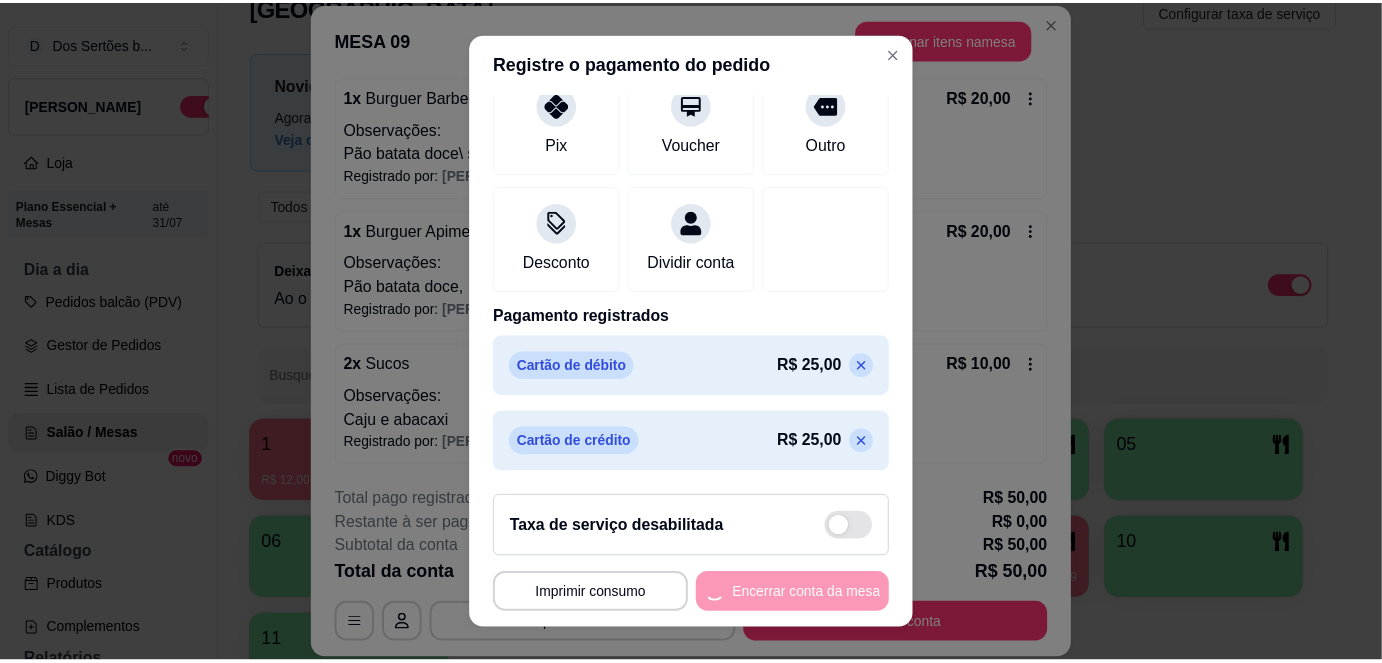 scroll, scrollTop: 0, scrollLeft: 0, axis: both 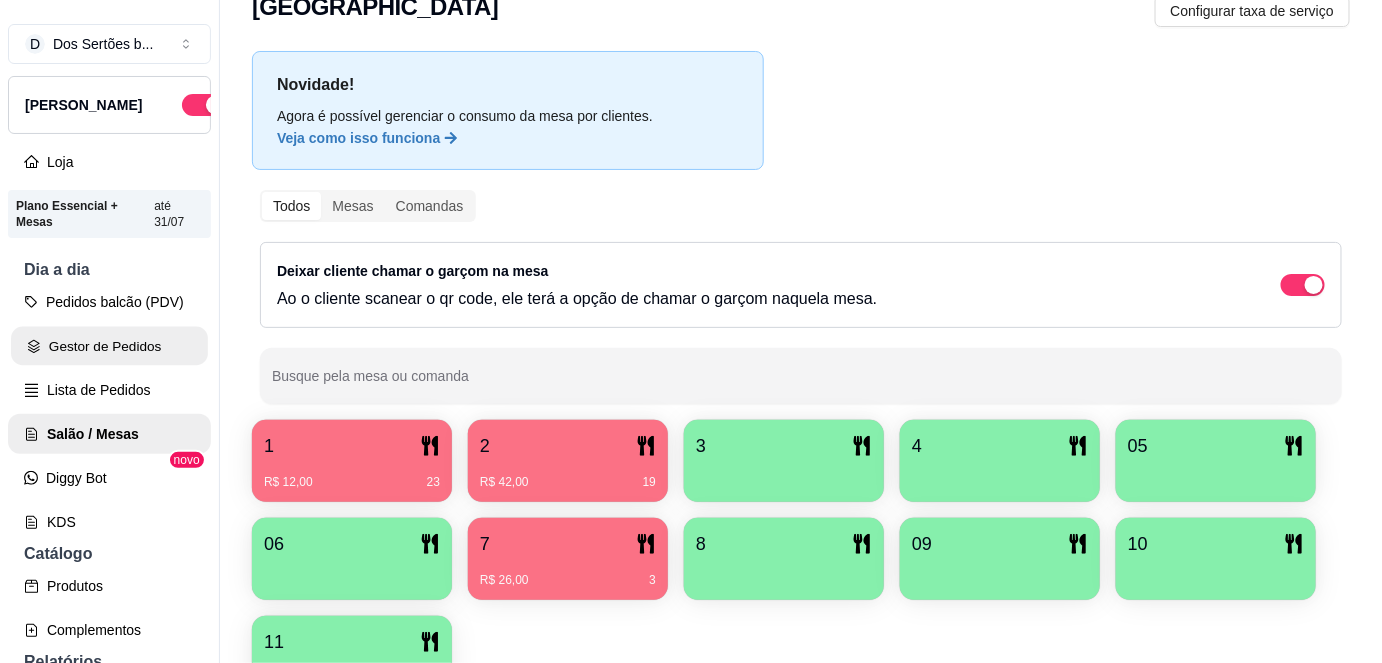 click on "Gestor de Pedidos" at bounding box center [109, 346] 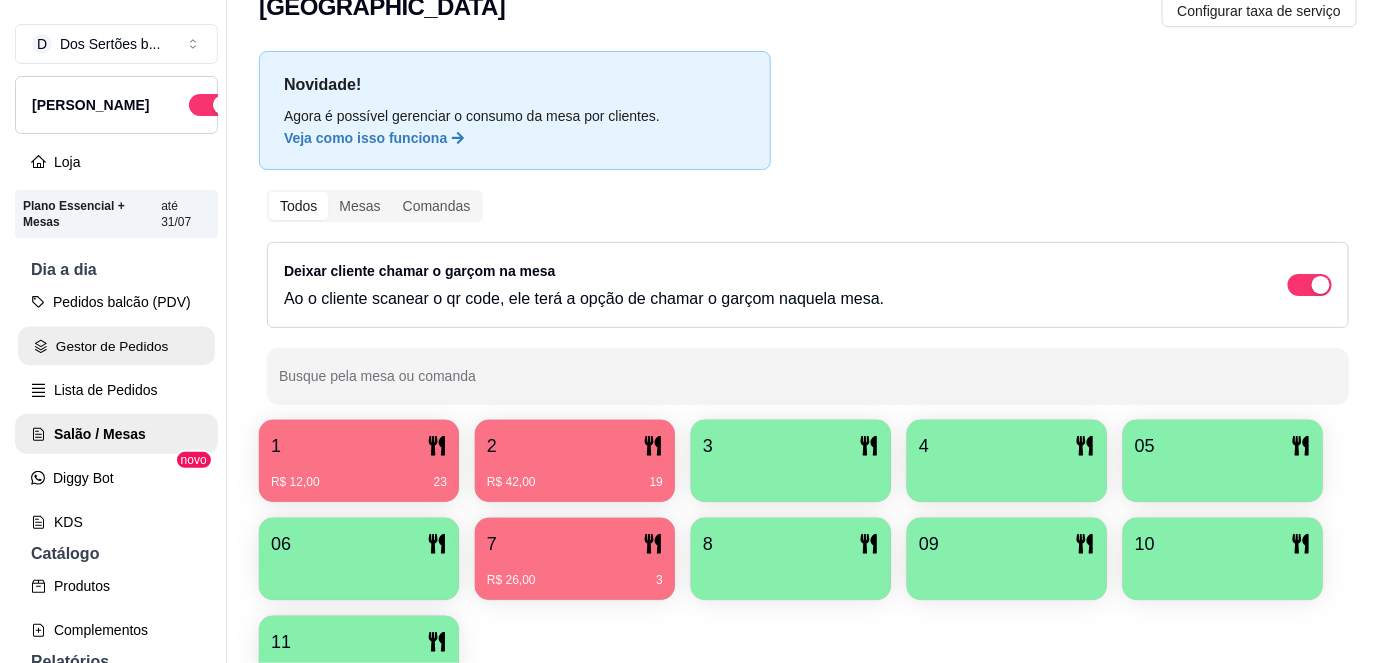scroll, scrollTop: 0, scrollLeft: 0, axis: both 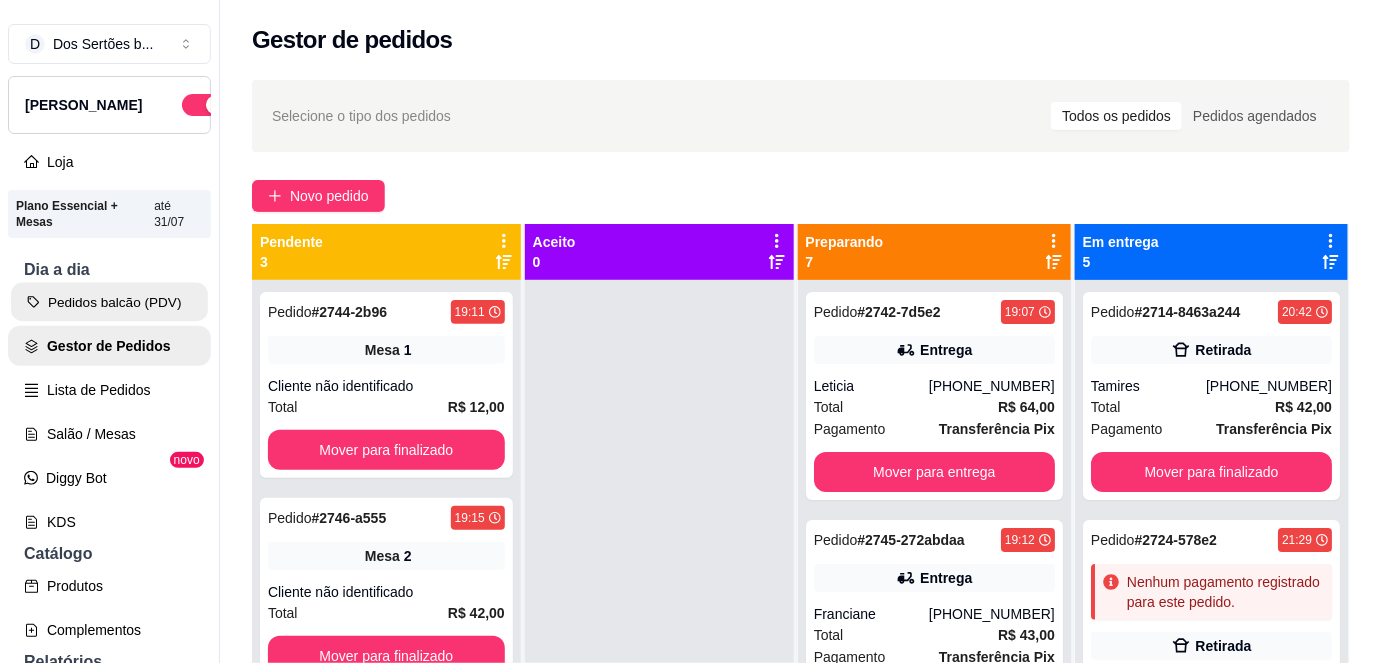 click on "Pedidos balcão (PDV)" at bounding box center (109, 302) 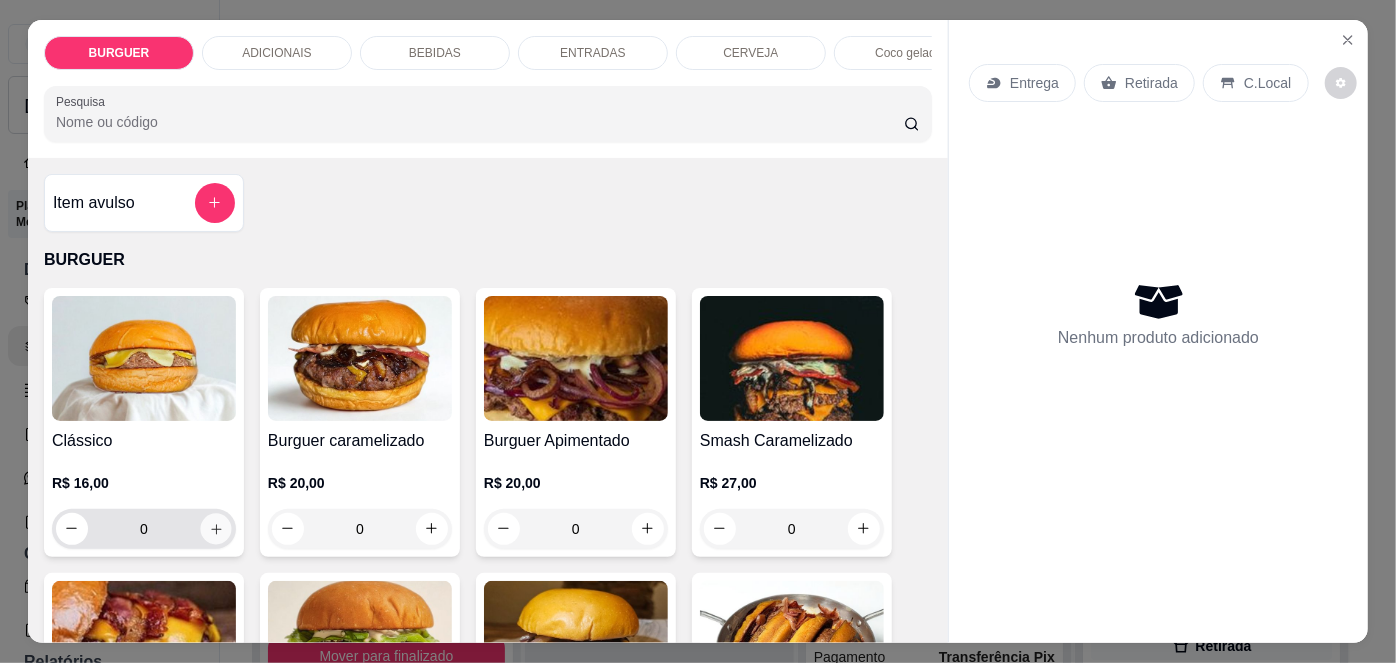 click 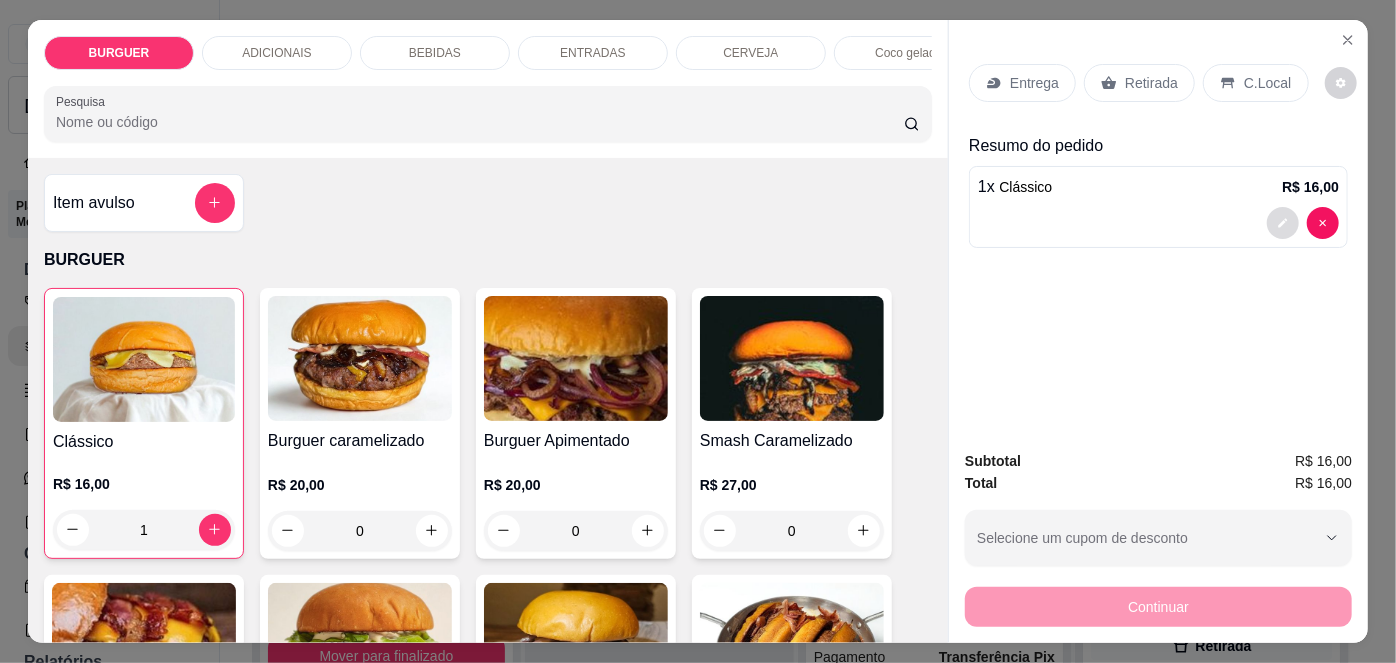click at bounding box center [1283, 223] 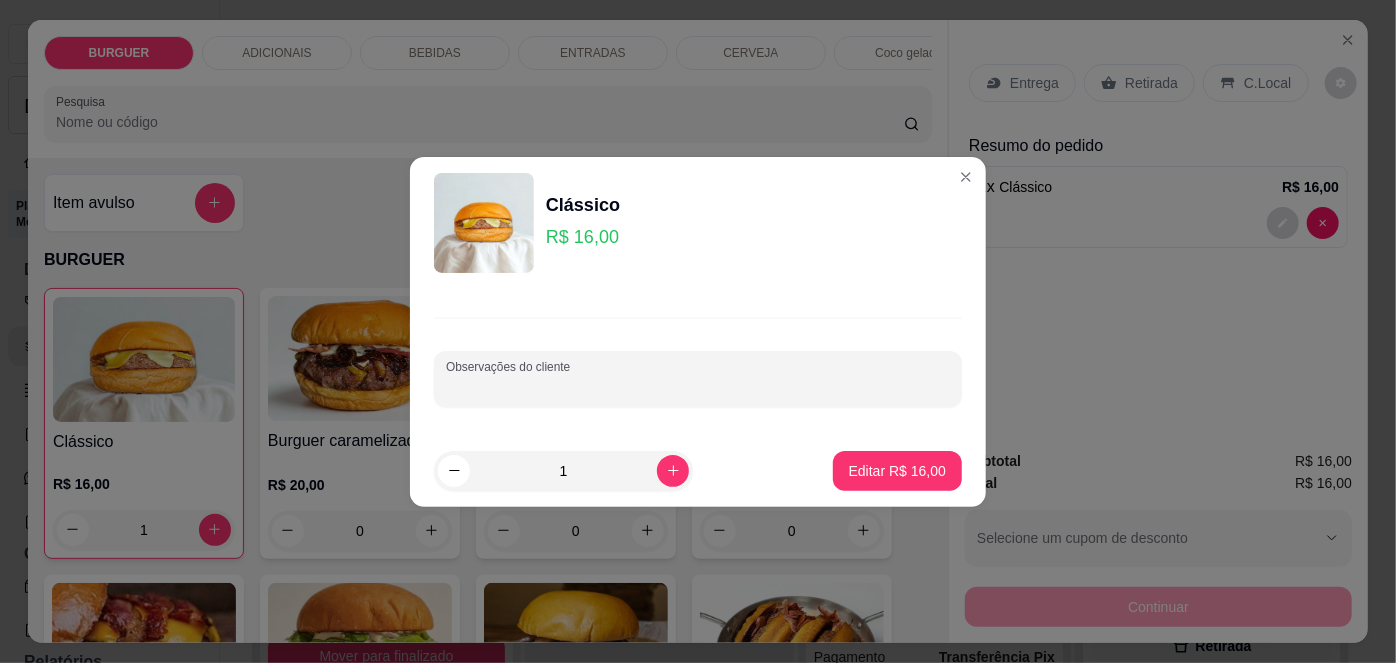 click on "Observações do cliente" at bounding box center [698, 387] 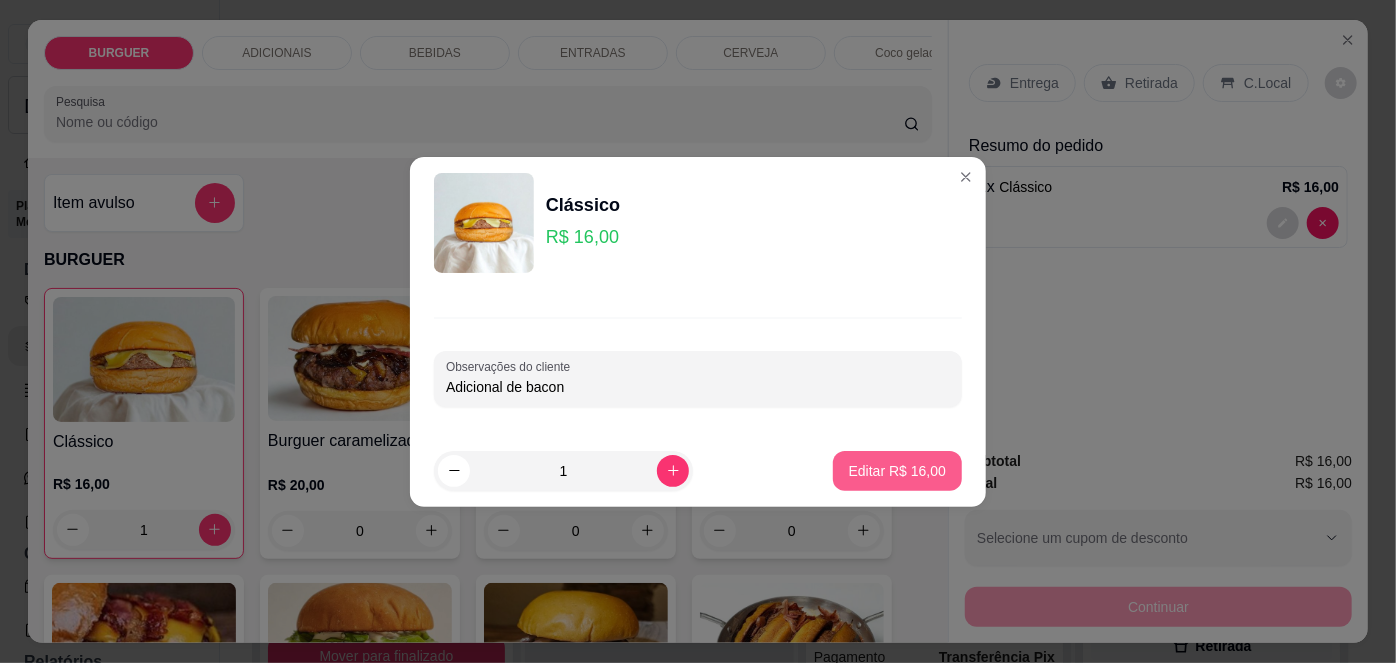 type on "Adicional de bacon" 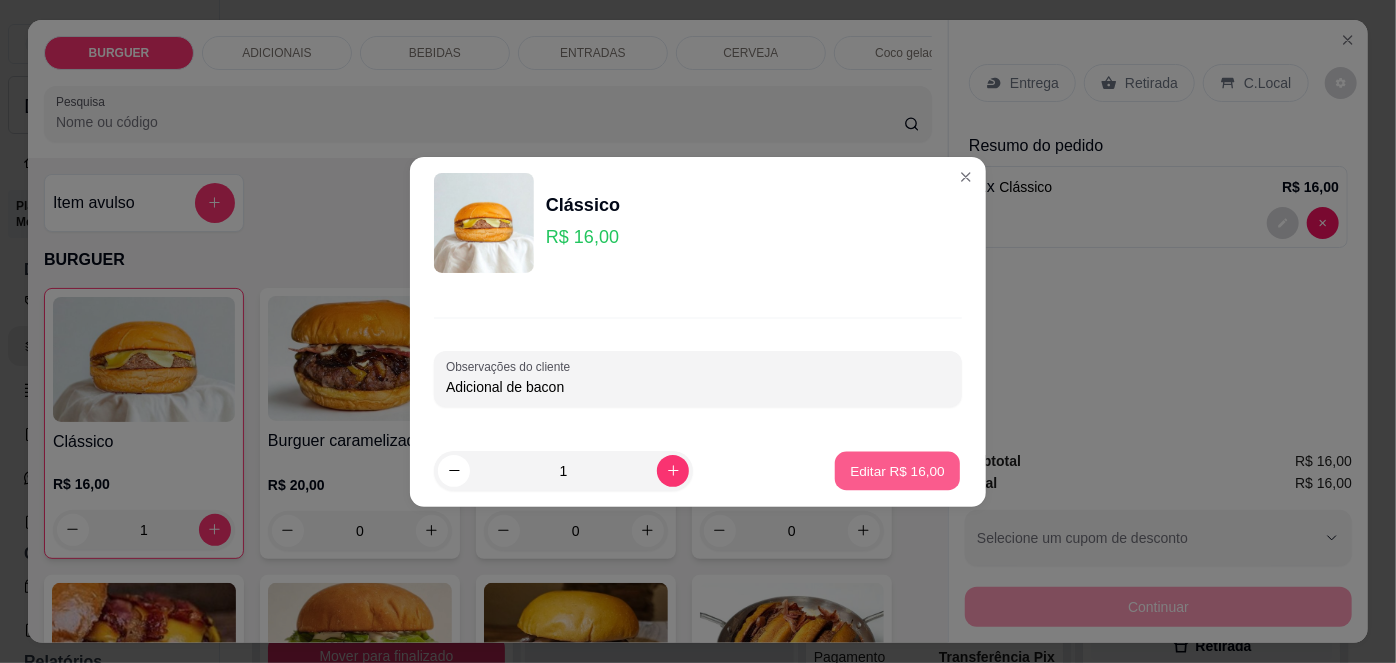 click on "Editar   R$ 16,00" at bounding box center (897, 470) 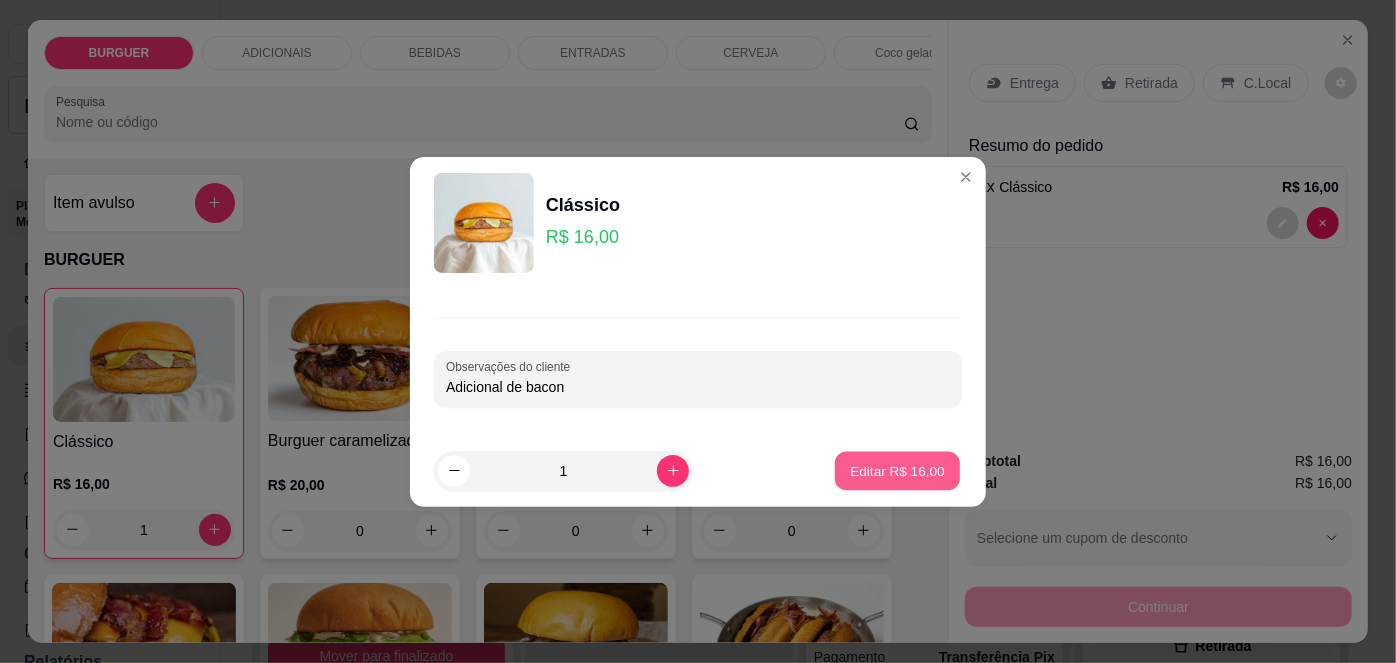 type on "0" 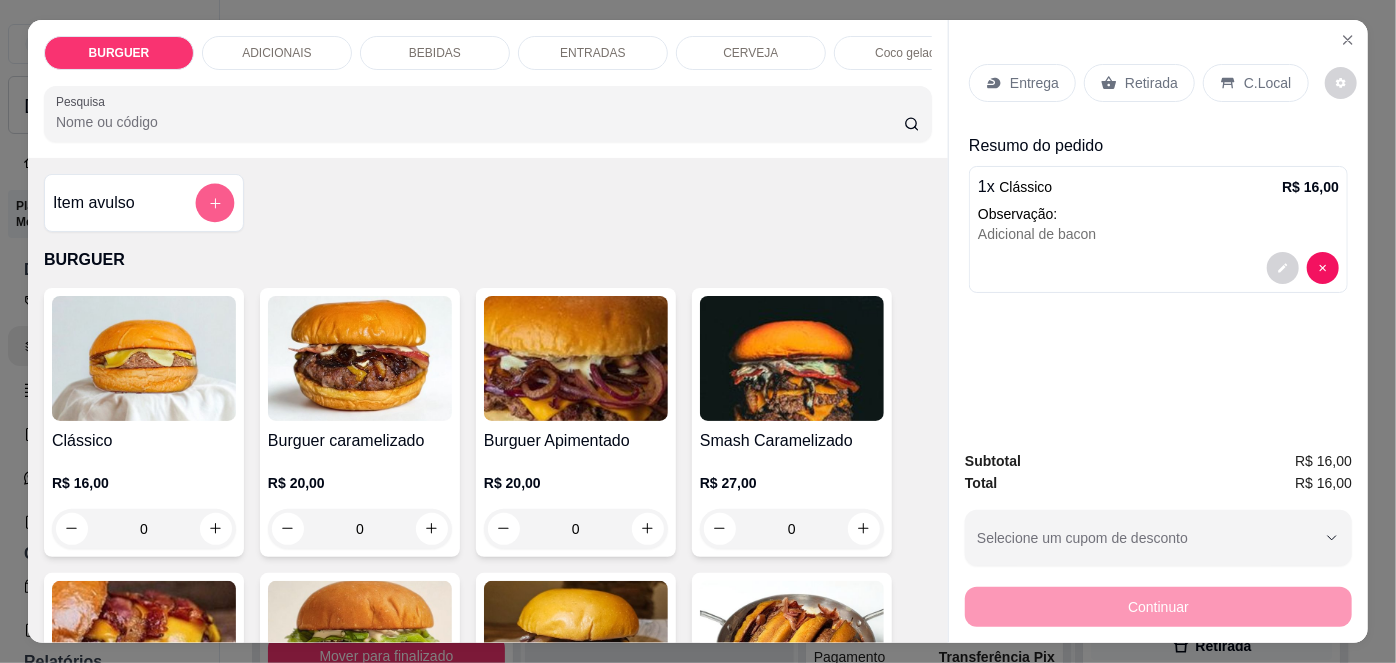 click 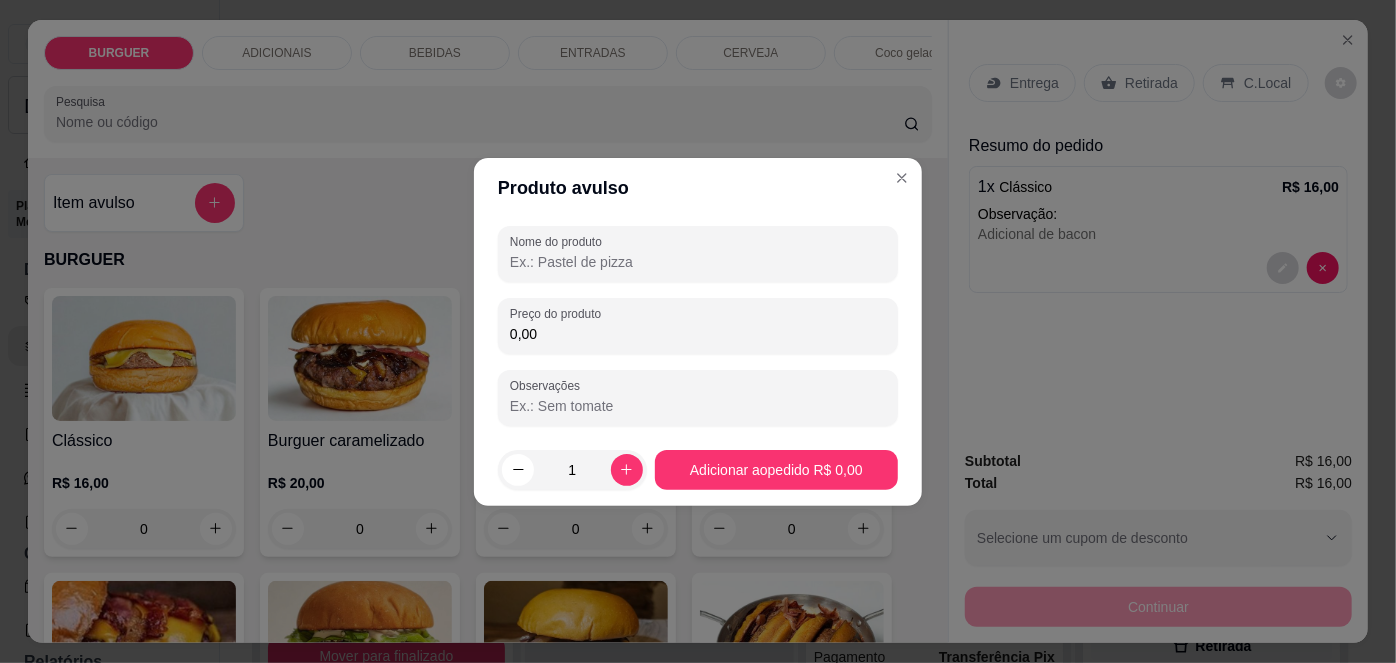 click on "Nome do produto" at bounding box center (698, 262) 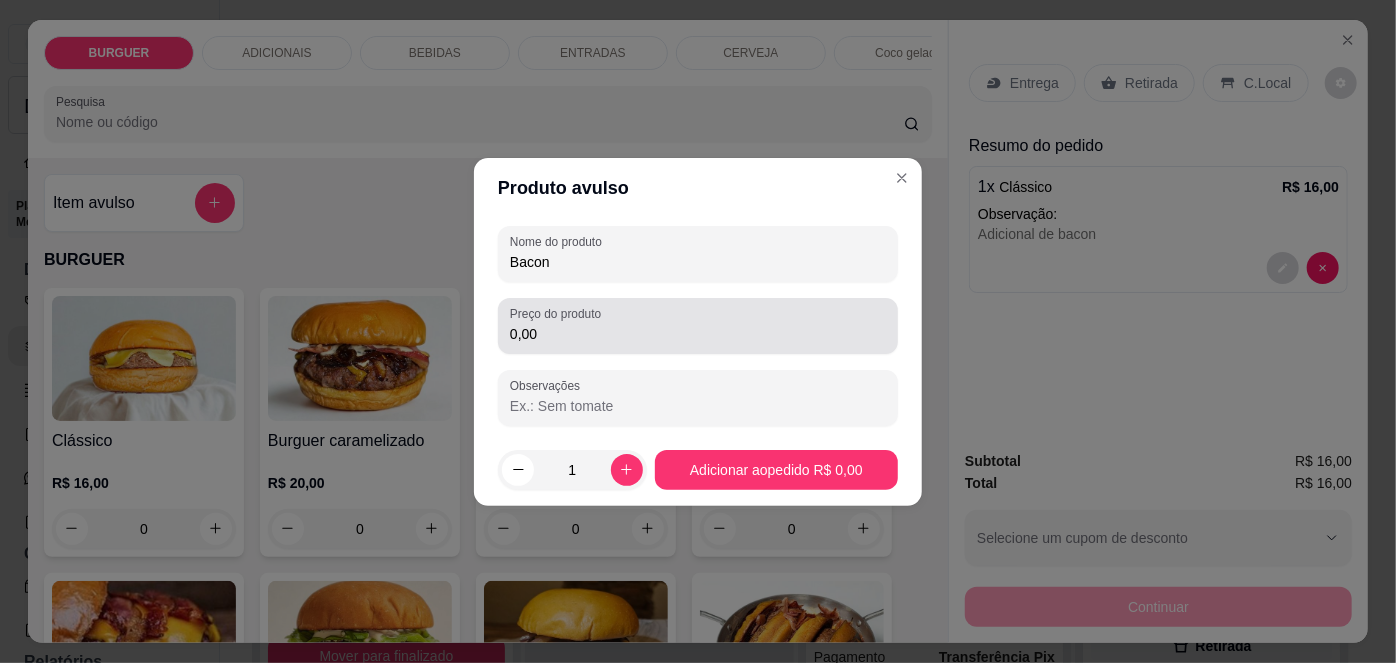 type on "Bacon" 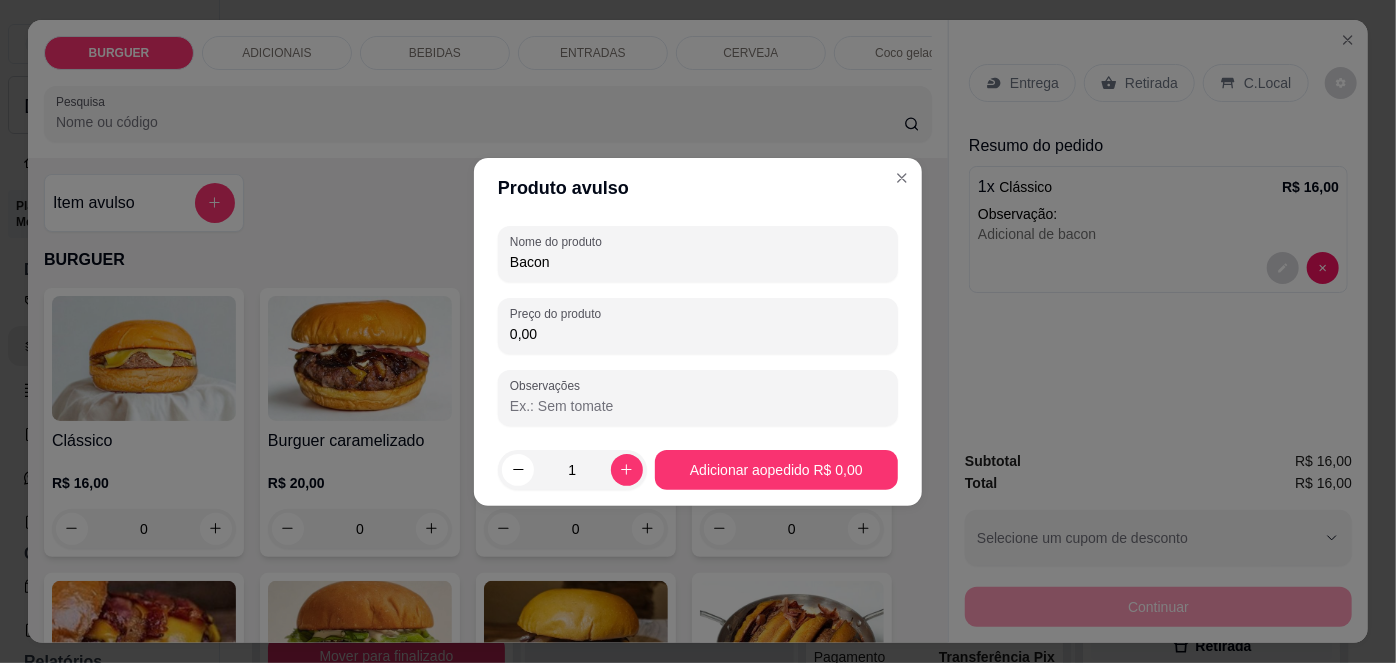 click on "0,00" at bounding box center (698, 334) 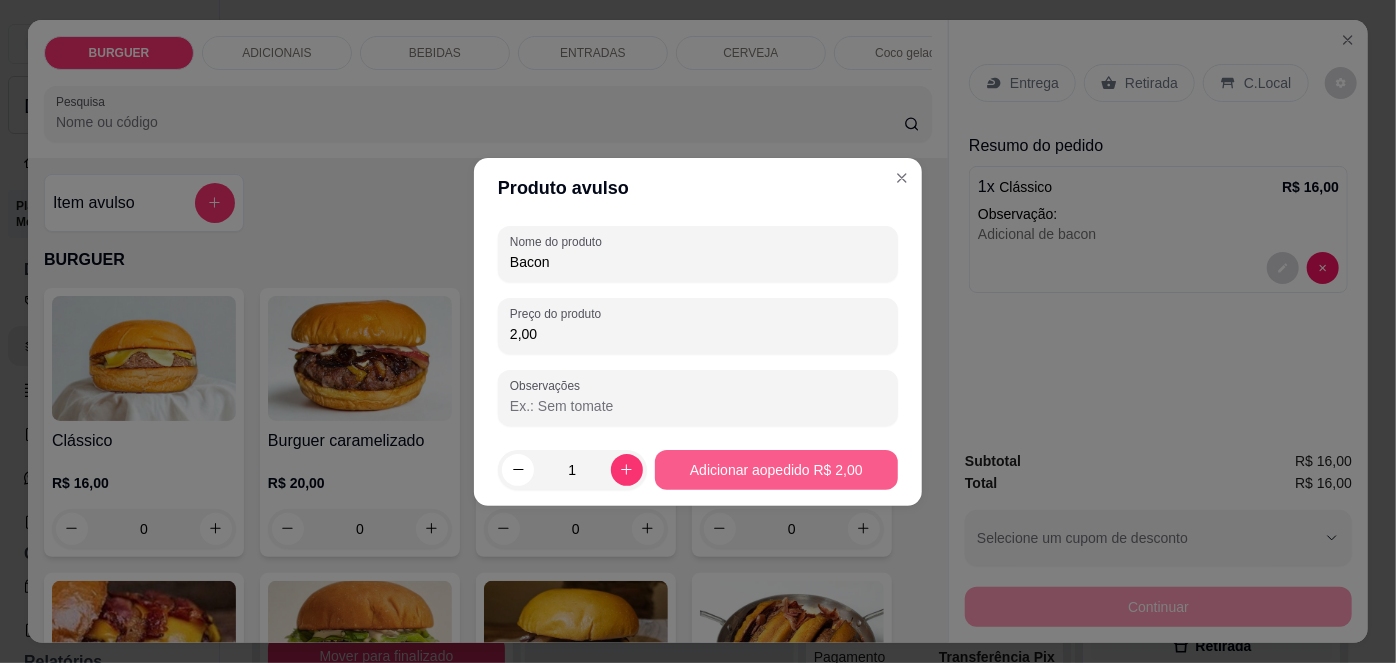 type on "2,00" 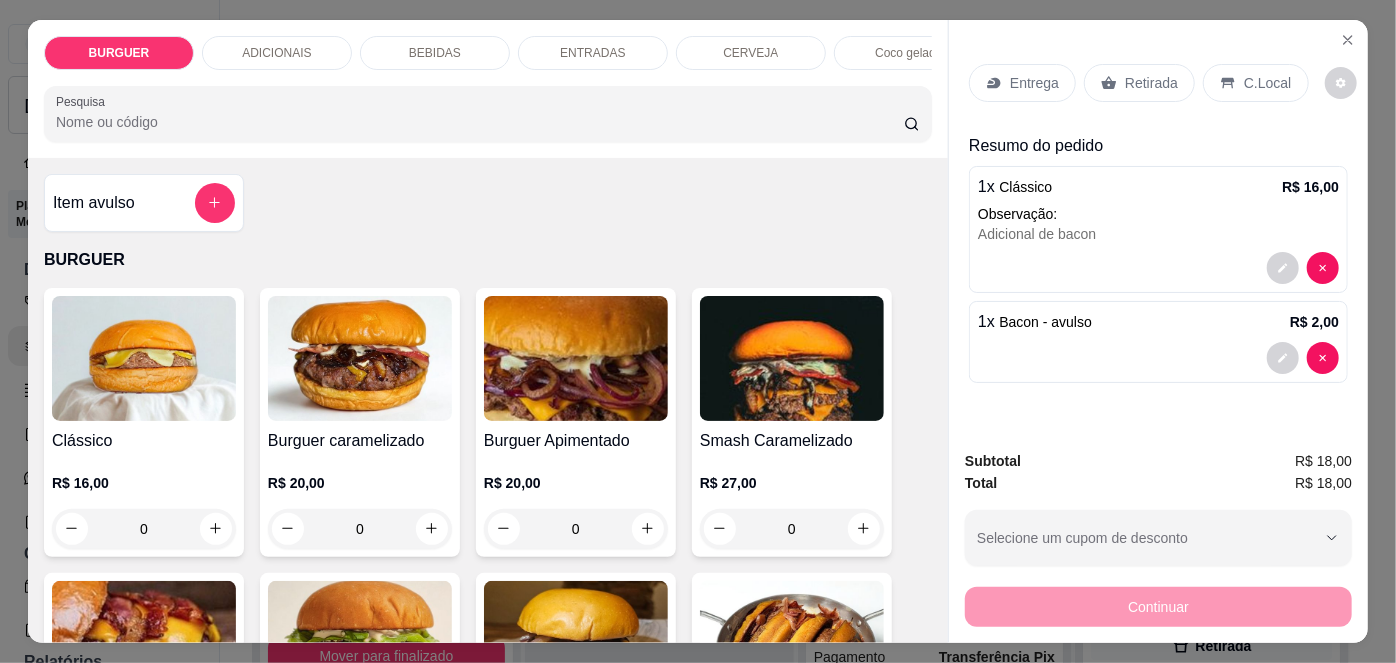 click on "Entrega" at bounding box center [1034, 83] 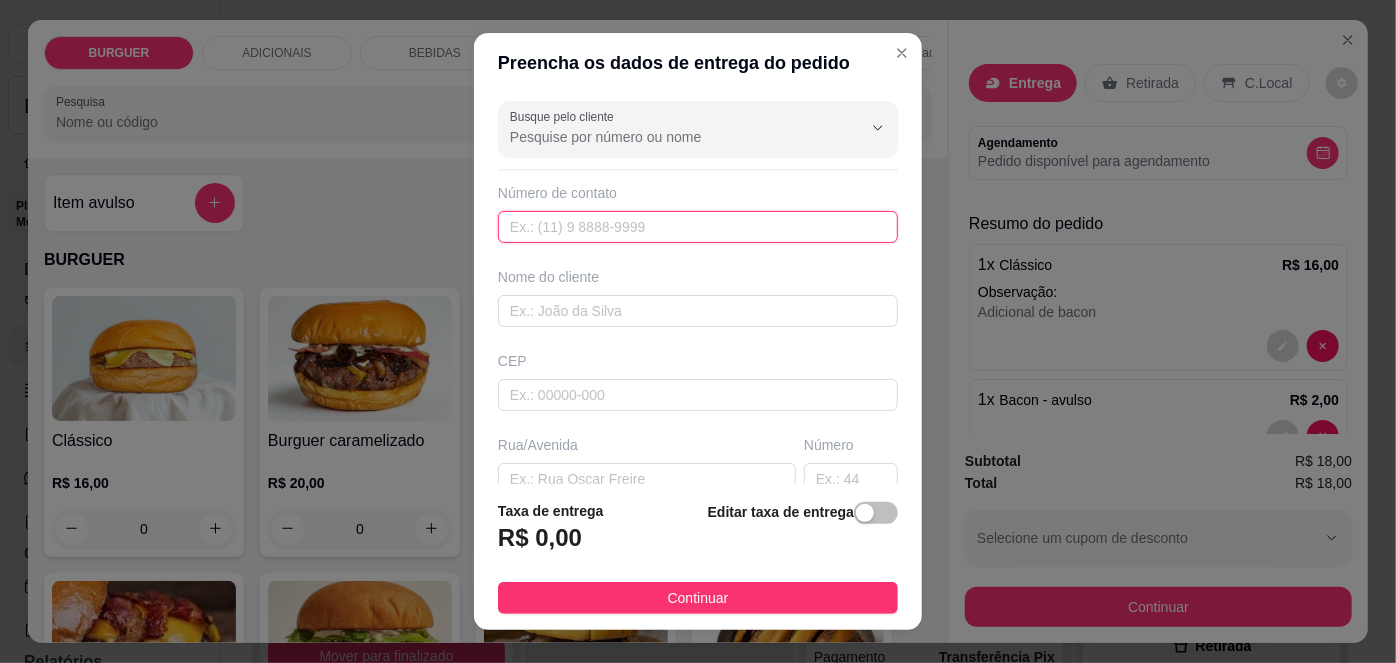 click at bounding box center [698, 227] 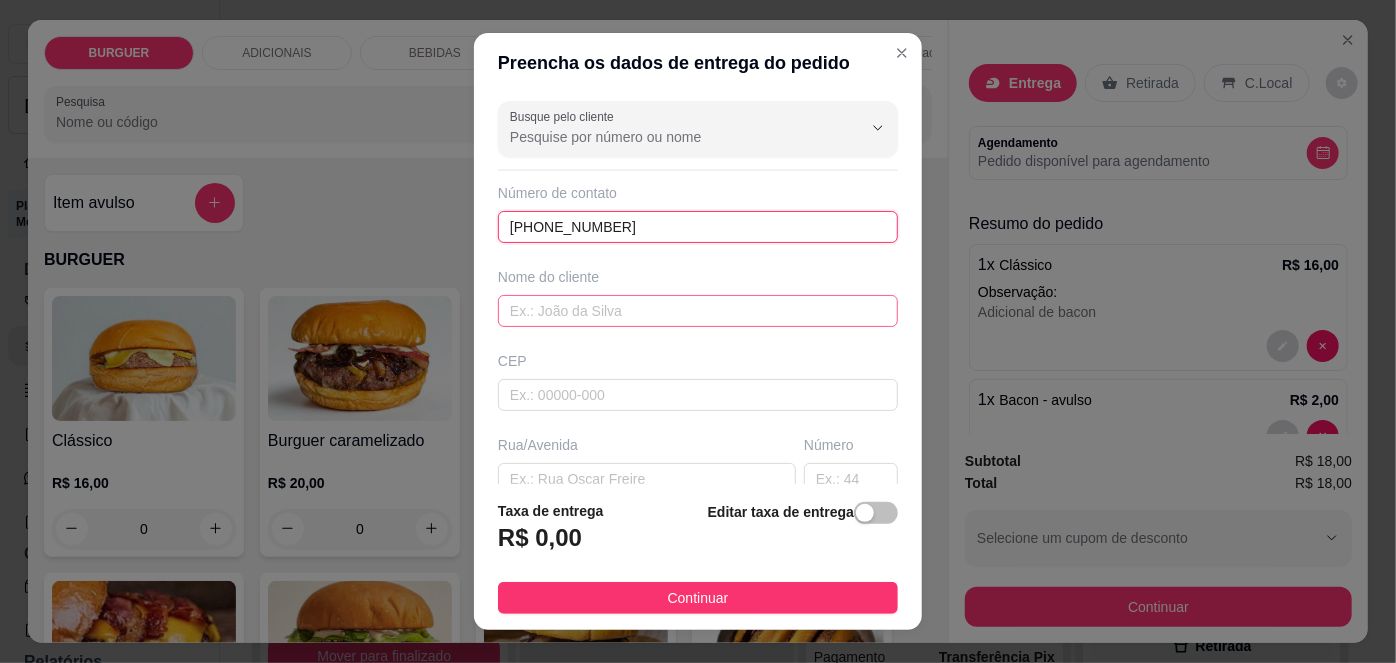 type on "[PHONE_NUMBER]" 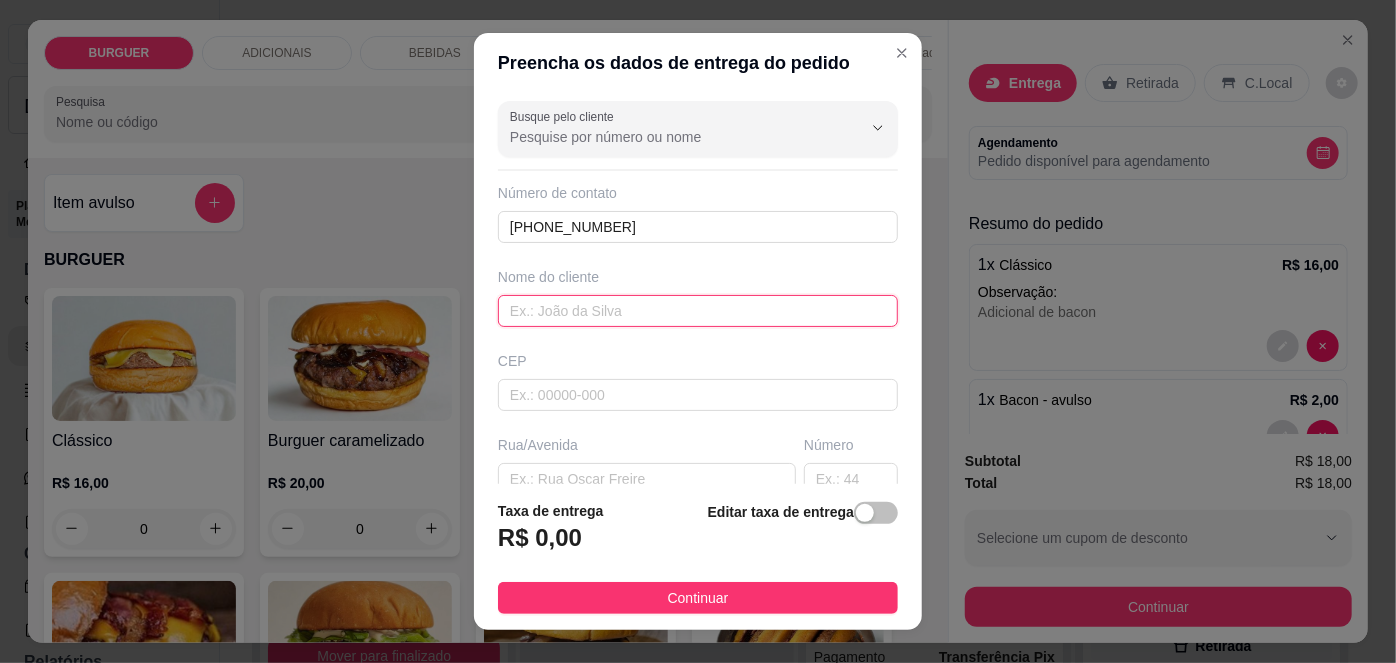 click at bounding box center (698, 311) 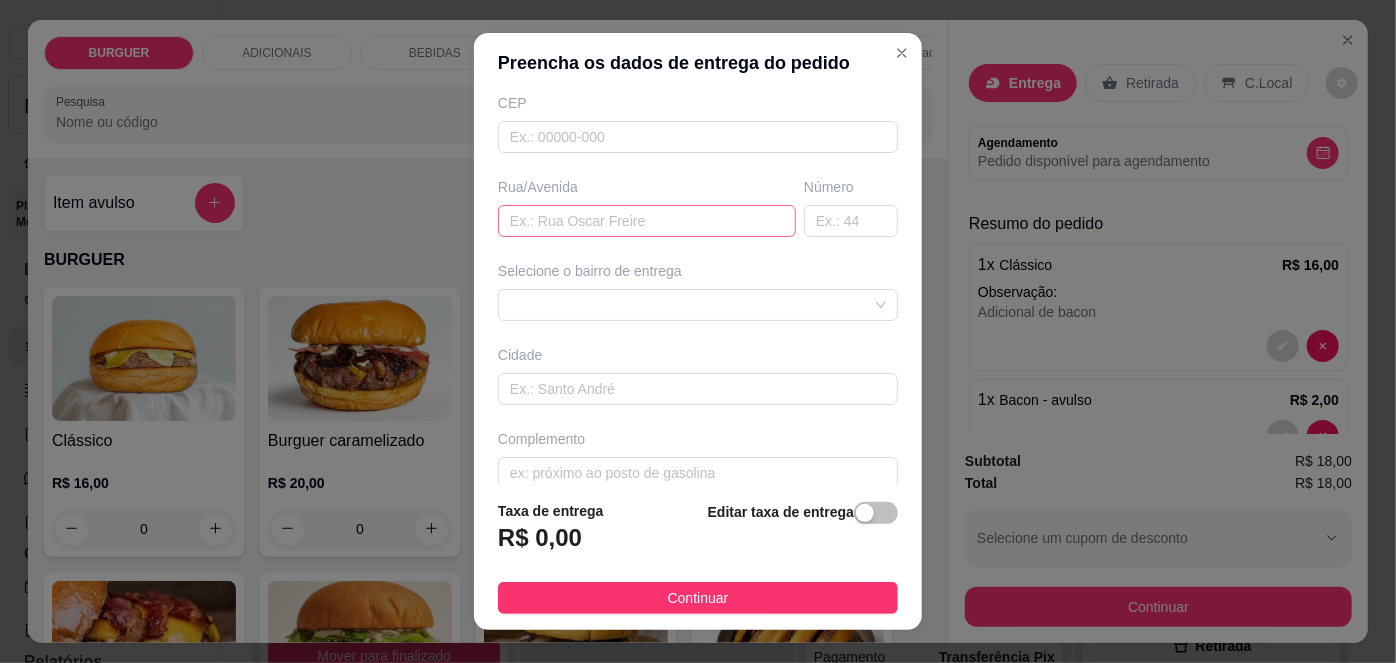 scroll, scrollTop: 260, scrollLeft: 0, axis: vertical 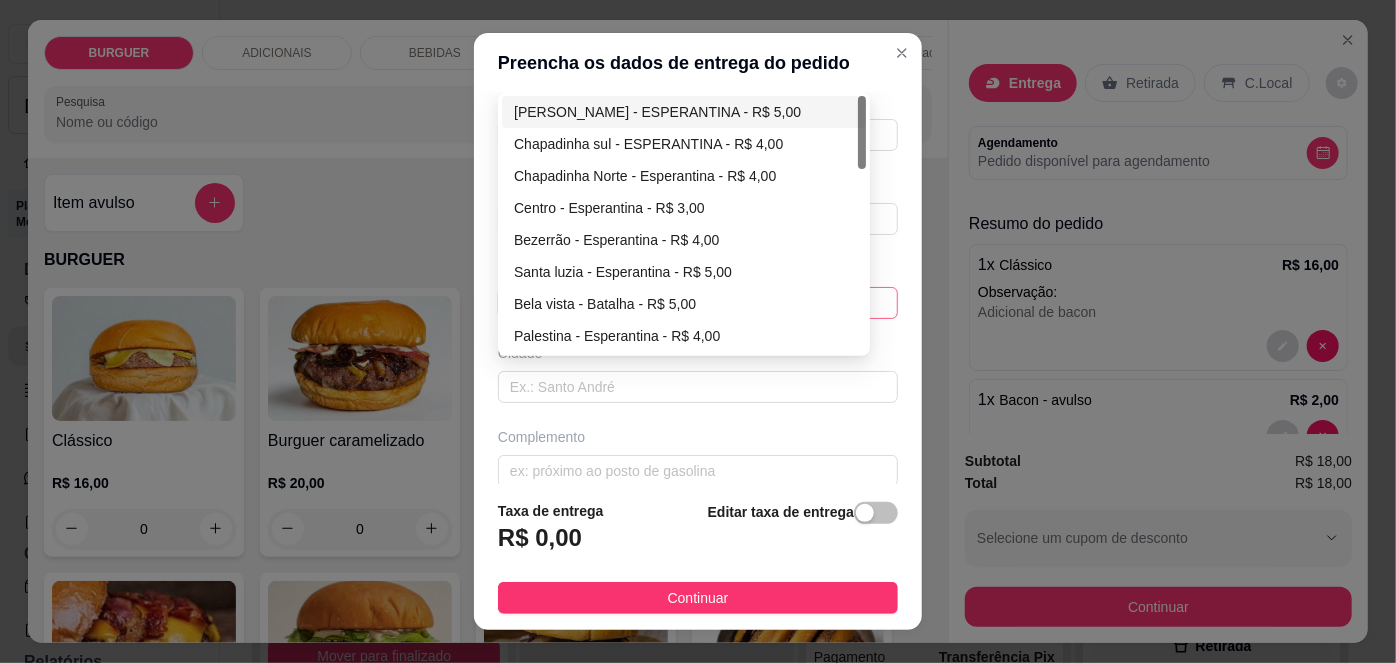 click on "67d0a9f2ac621123795caa57 67d0aa4c10a7c36e1d729bd0 Bernardo Rêgo - ESPERANTINA -  R$ 5,00 Chapadinha sul - ESPERANTINA -  R$ 4,00 Chapadinha Norte - Esperantina -  R$ 4,00 Centro - Esperantina -  R$ 3,00 Bezerrão - Esperantina -  R$ 4,00 Santa luzia  - Esperantina  -  R$ 5,00 Bela vista - Batalha  -  R$ 5,00 Palestina  - Esperantina  -  R$ 4,00 Varjota - Esperantina  -  R$ 6,00 Novo milênio - Esperantina -  R$ 4,00" at bounding box center [698, 303] 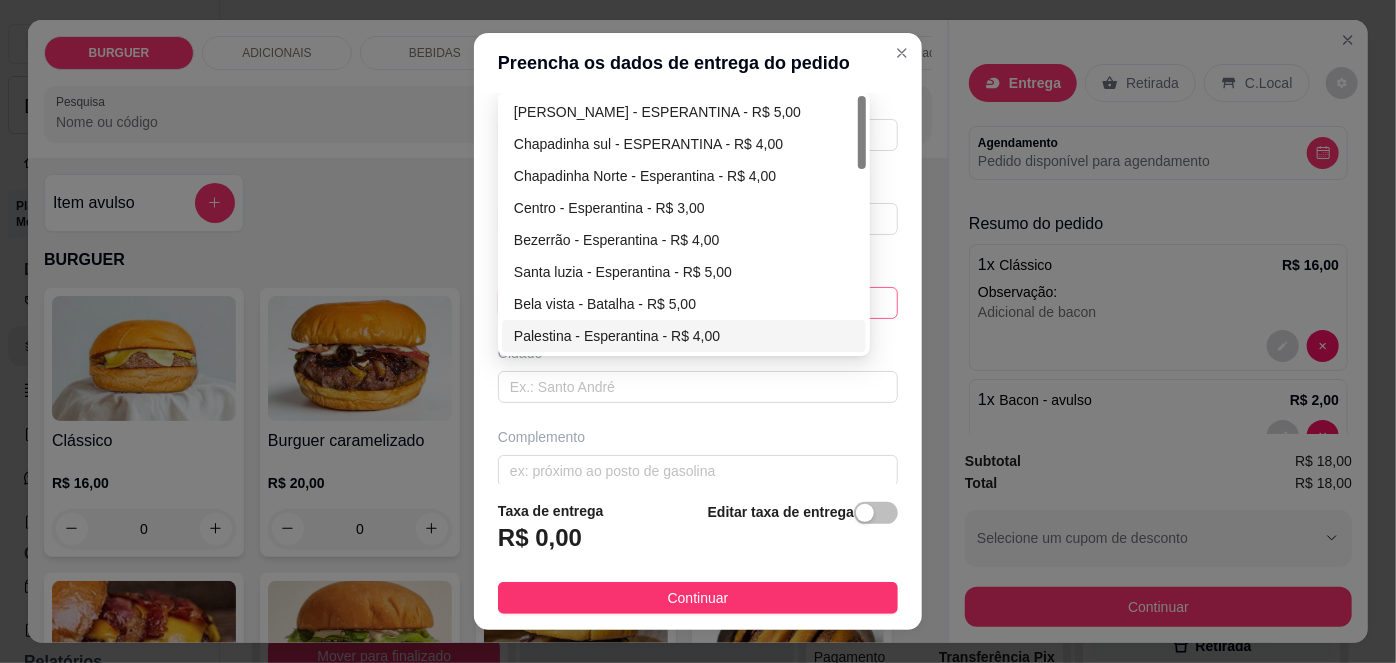 type on "Bruna" 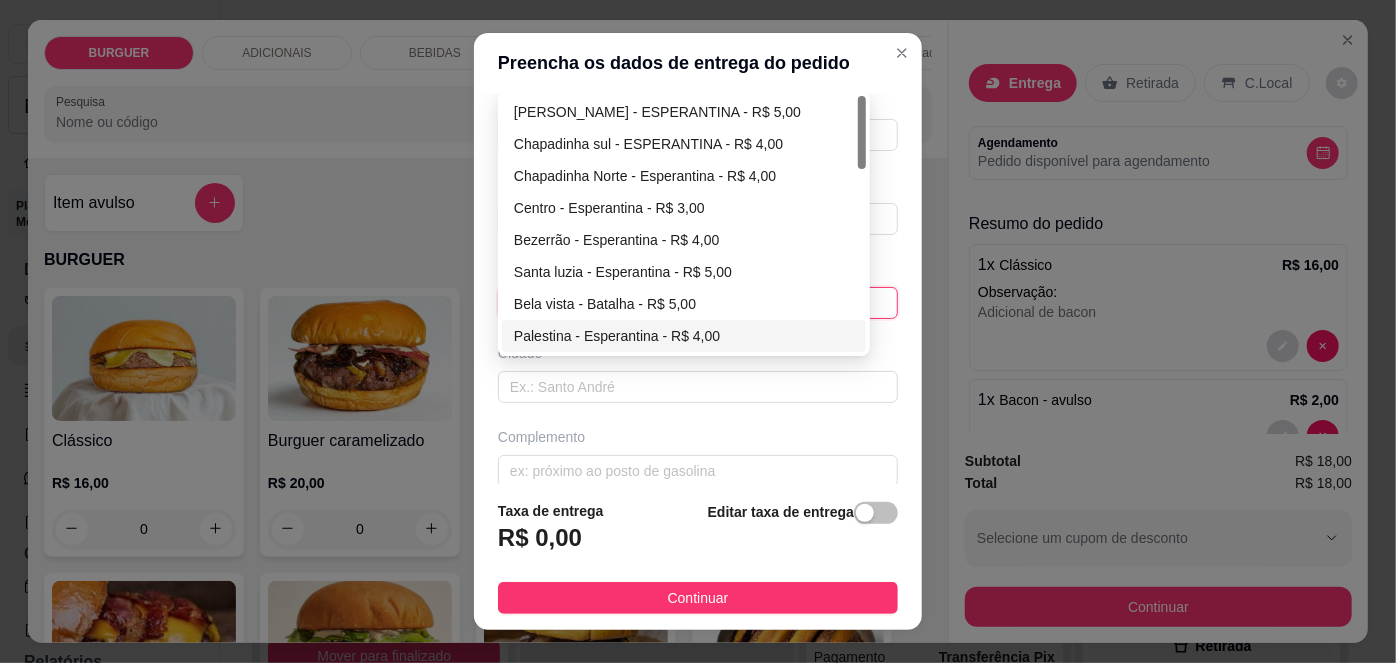 click on "Palestina  - Esperantina  -  R$ 4,00" at bounding box center [684, 336] 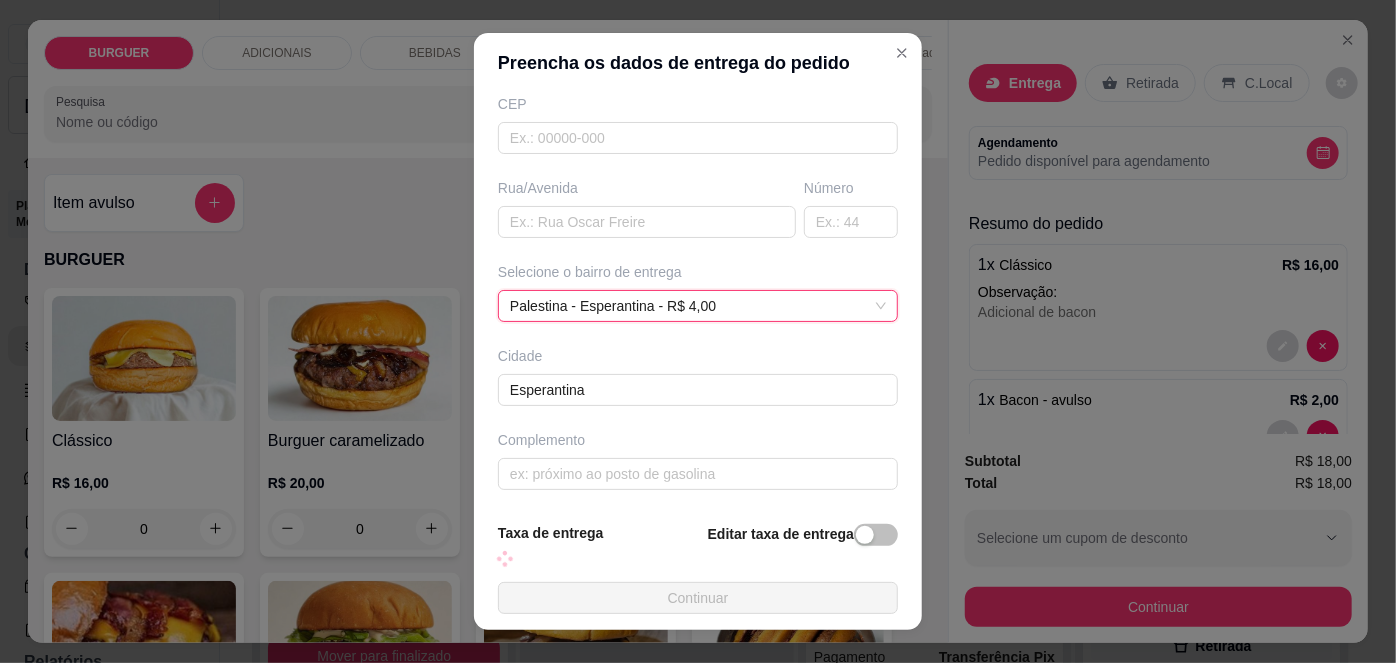 scroll, scrollTop: 260, scrollLeft: 0, axis: vertical 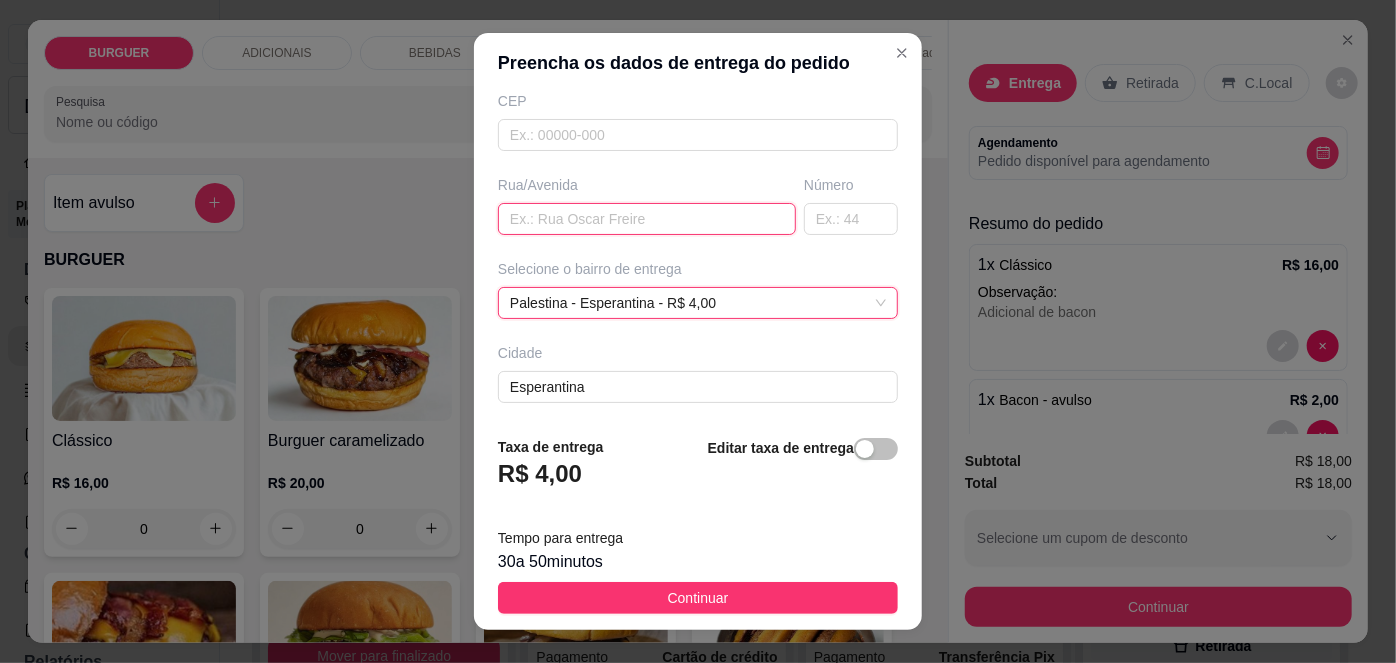 click at bounding box center (647, 219) 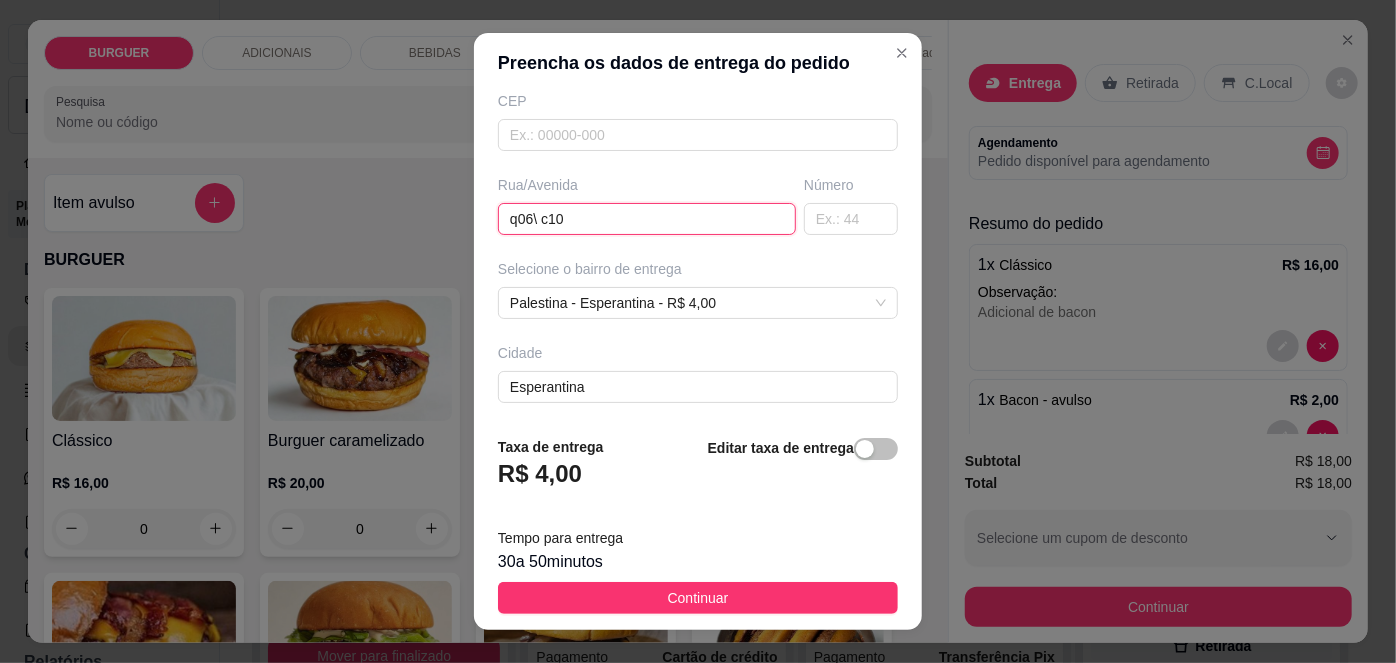 scroll, scrollTop: 343, scrollLeft: 0, axis: vertical 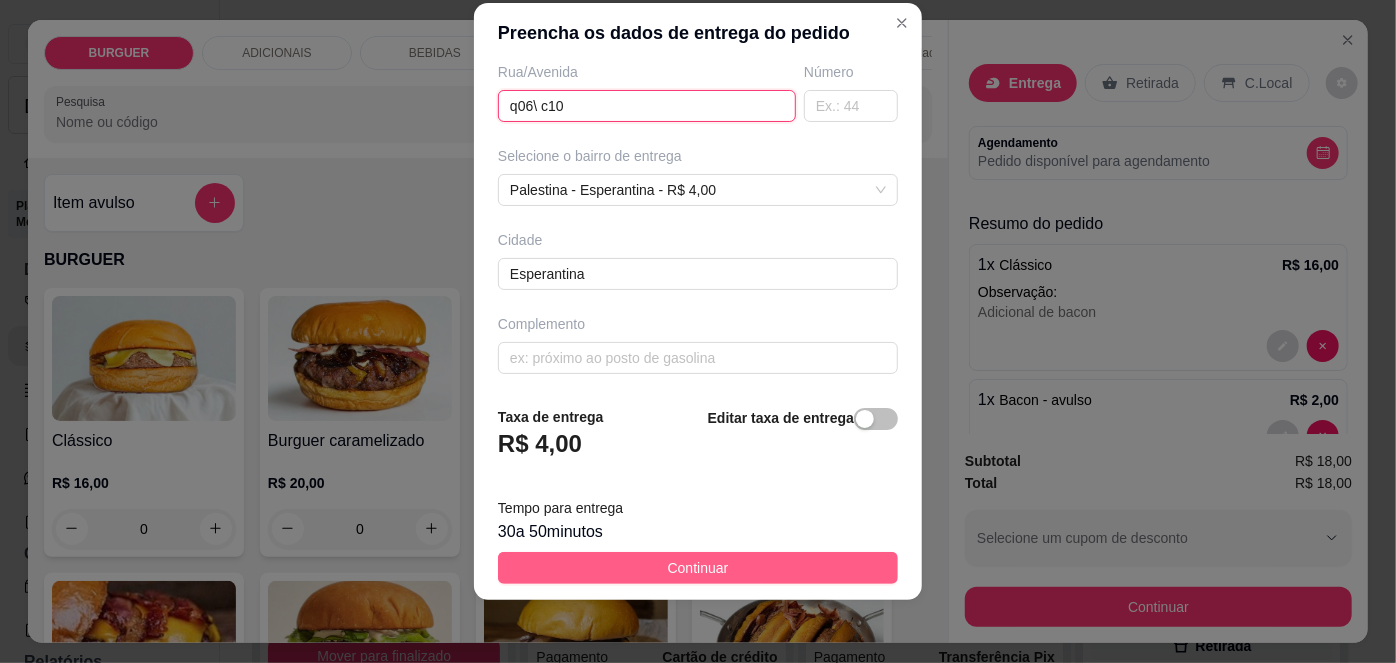 type on "q06\ c10" 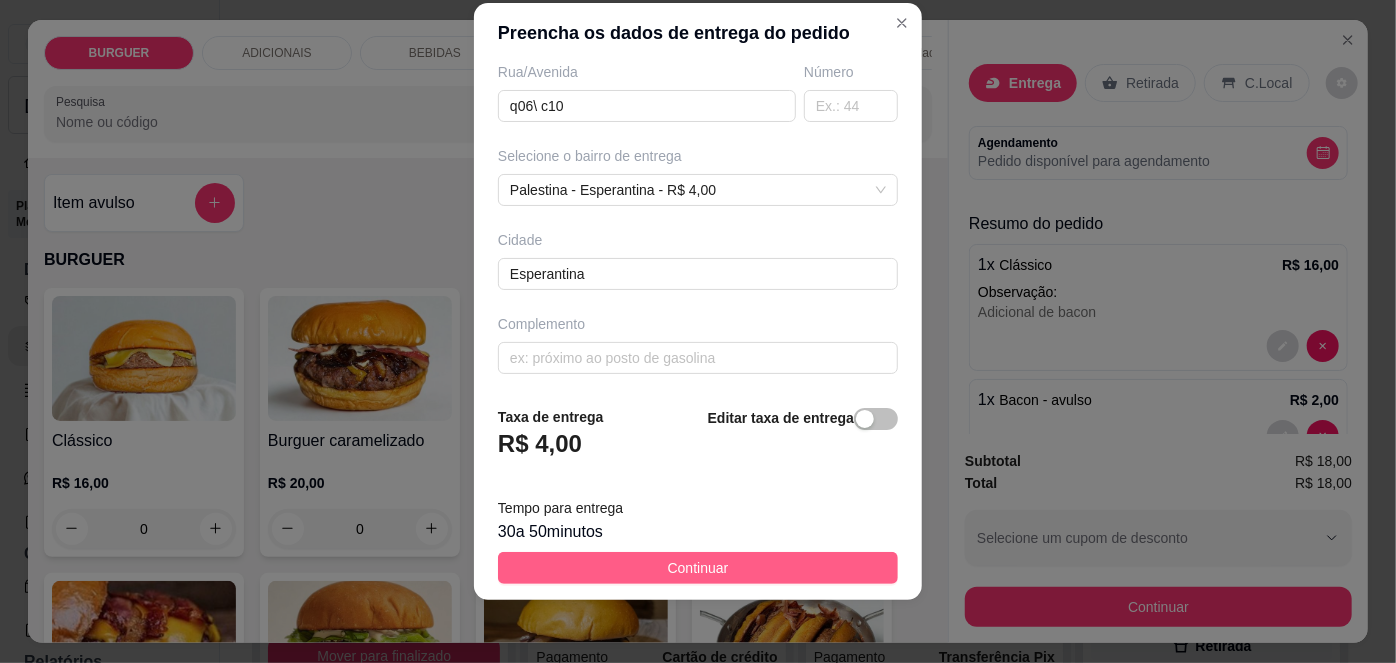 click on "Continuar" at bounding box center [698, 568] 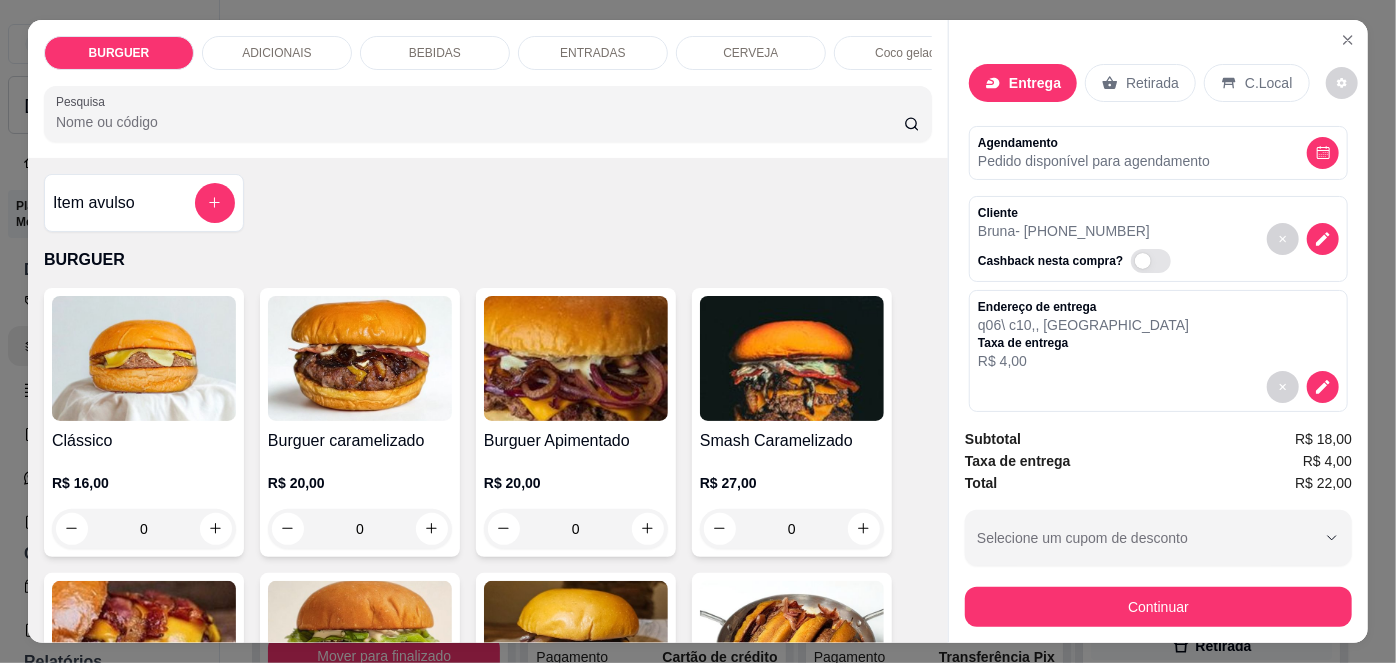 scroll, scrollTop: 288, scrollLeft: 0, axis: vertical 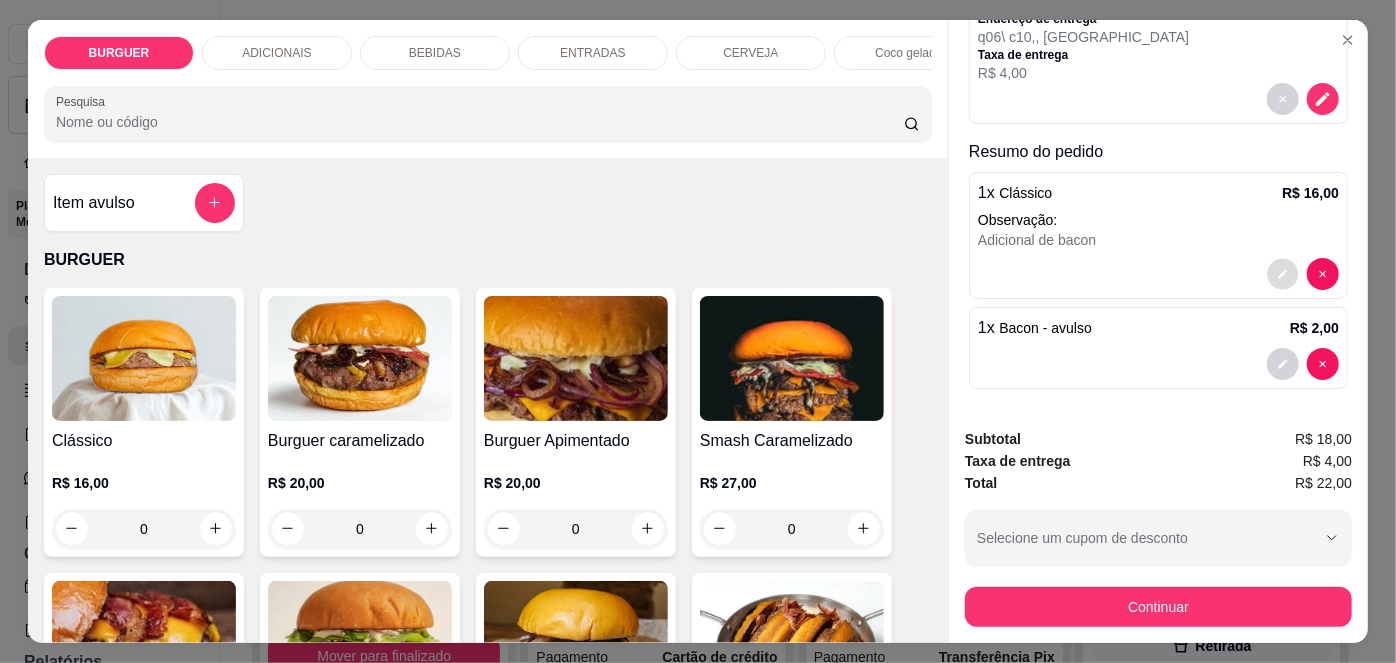 click 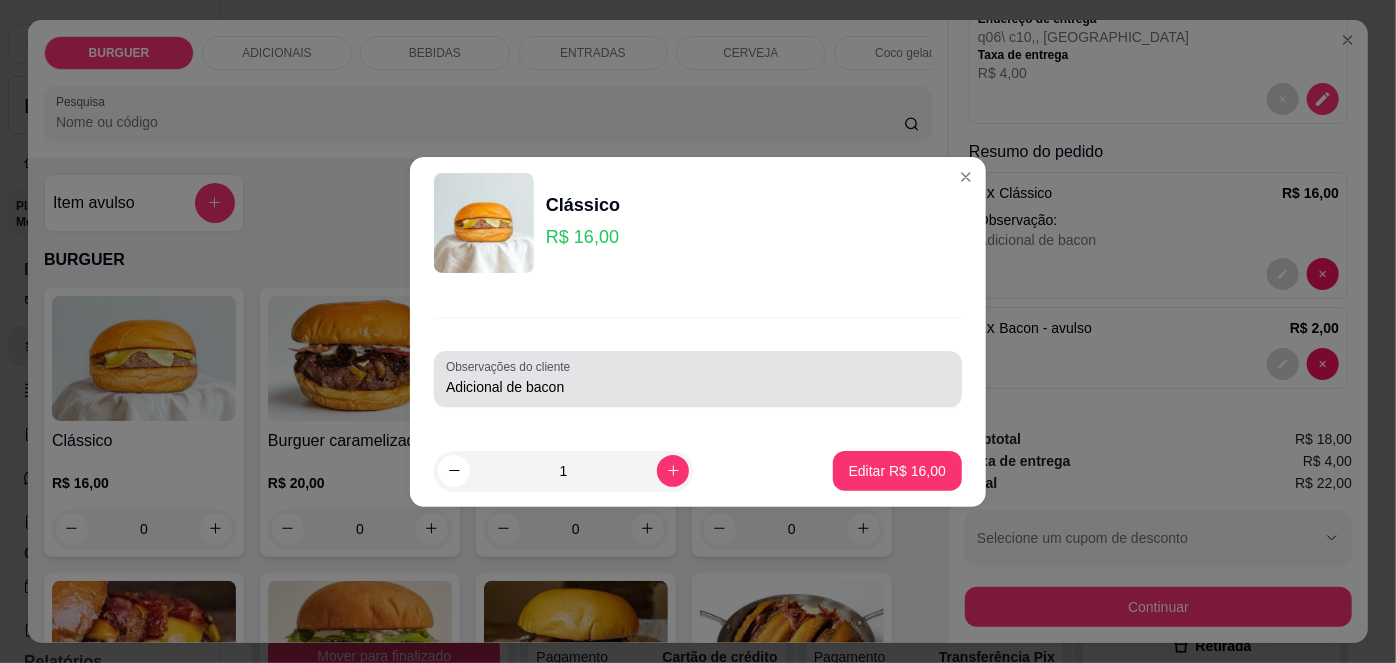 click on "Adicional de bacon" at bounding box center (698, 387) 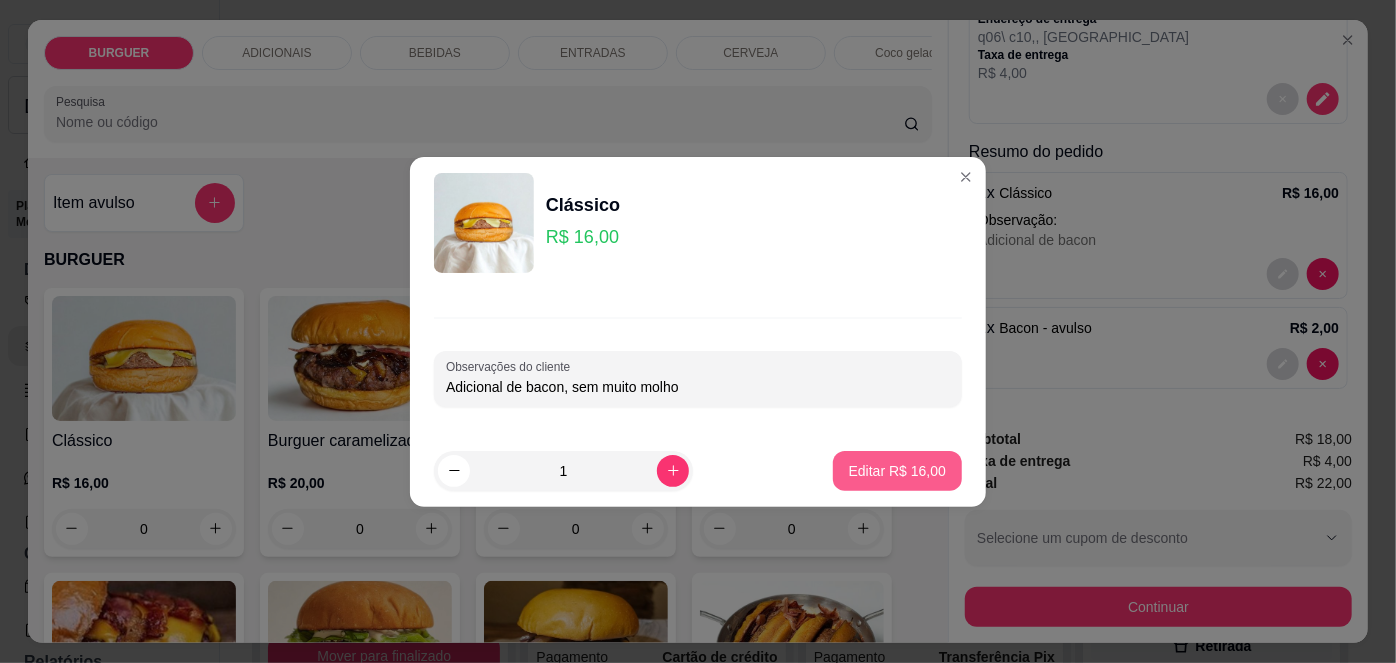 type on "Adicional de bacon, sem muito molho" 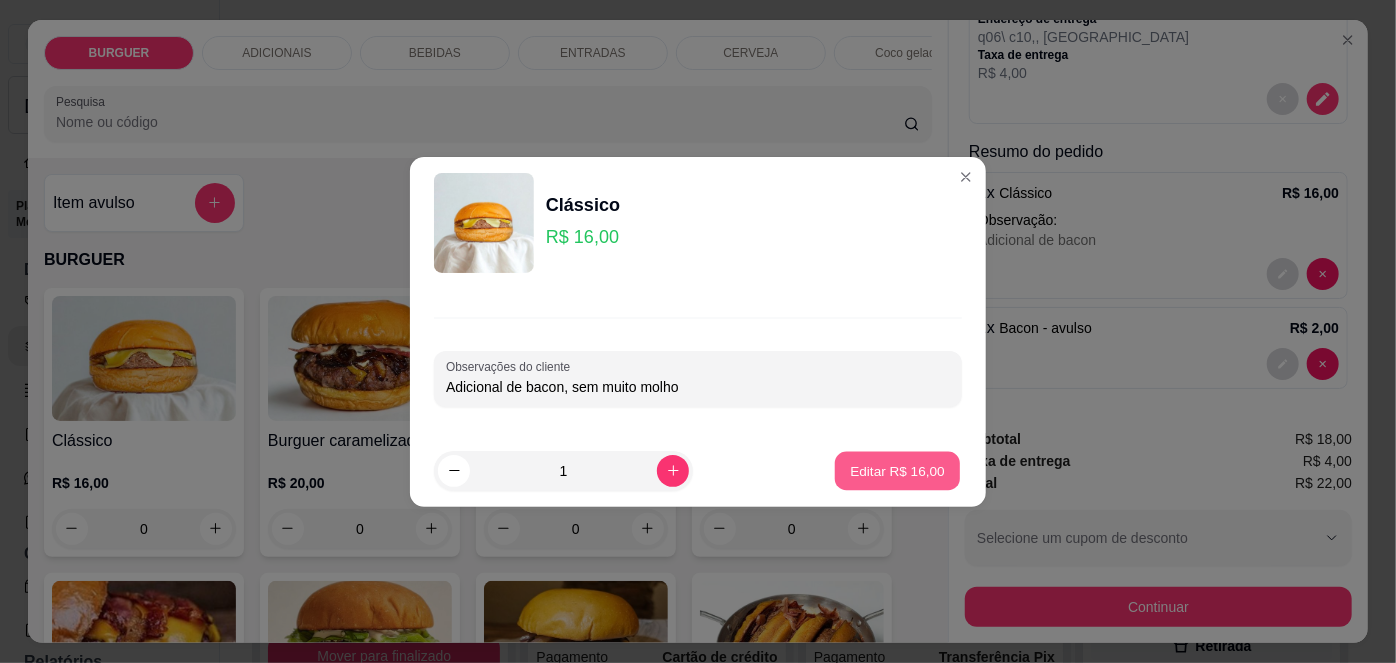 click on "Editar   R$ 16,00" at bounding box center (897, 470) 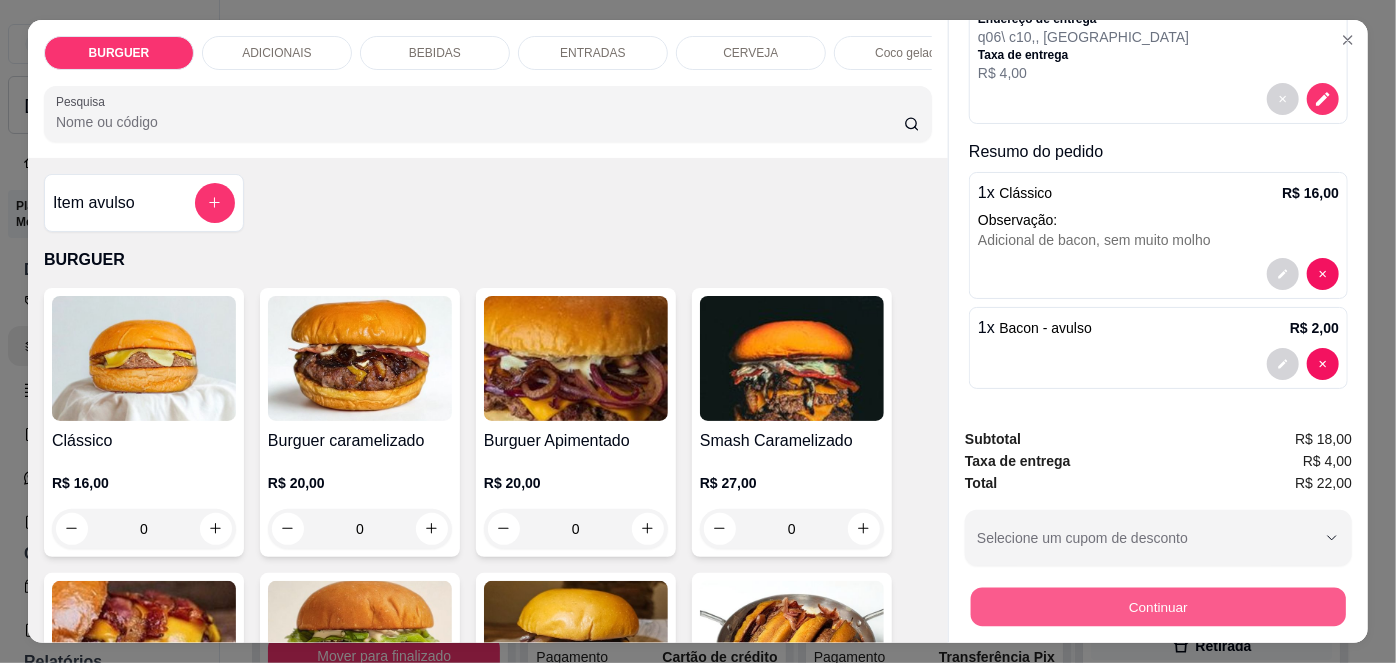 click on "Continuar" at bounding box center [1158, 607] 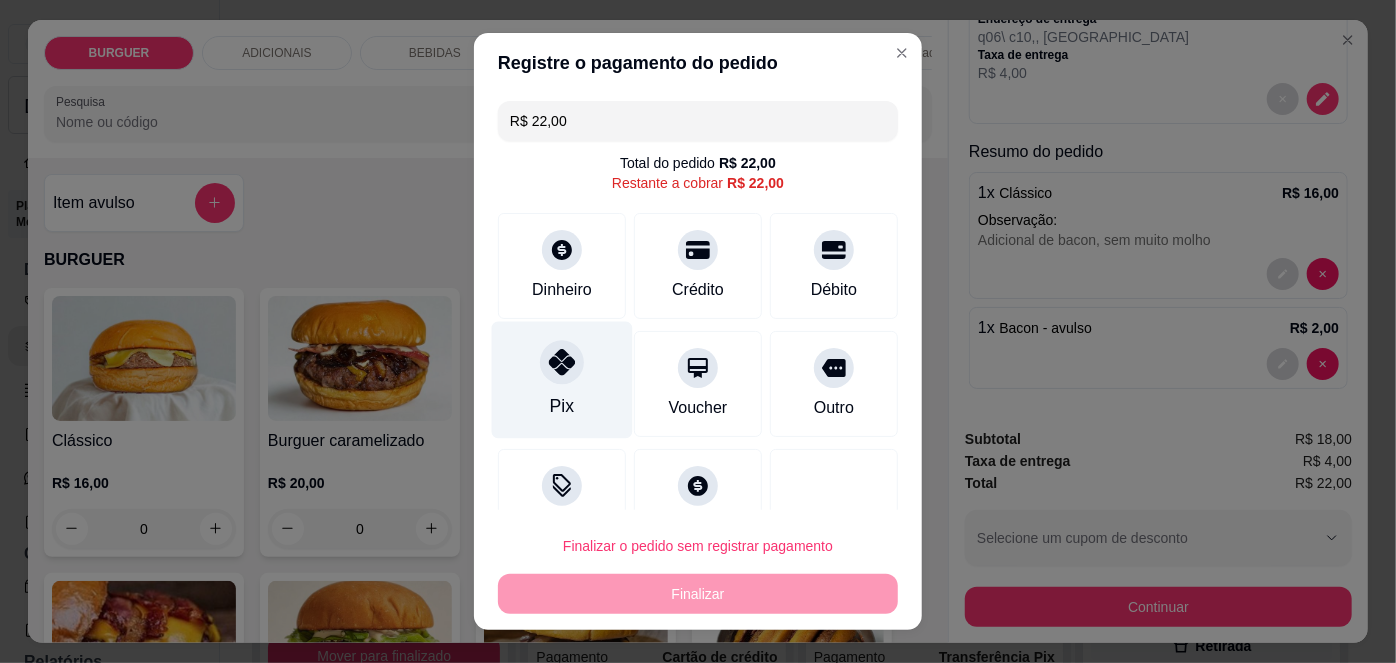 click on "Pix" at bounding box center [562, 380] 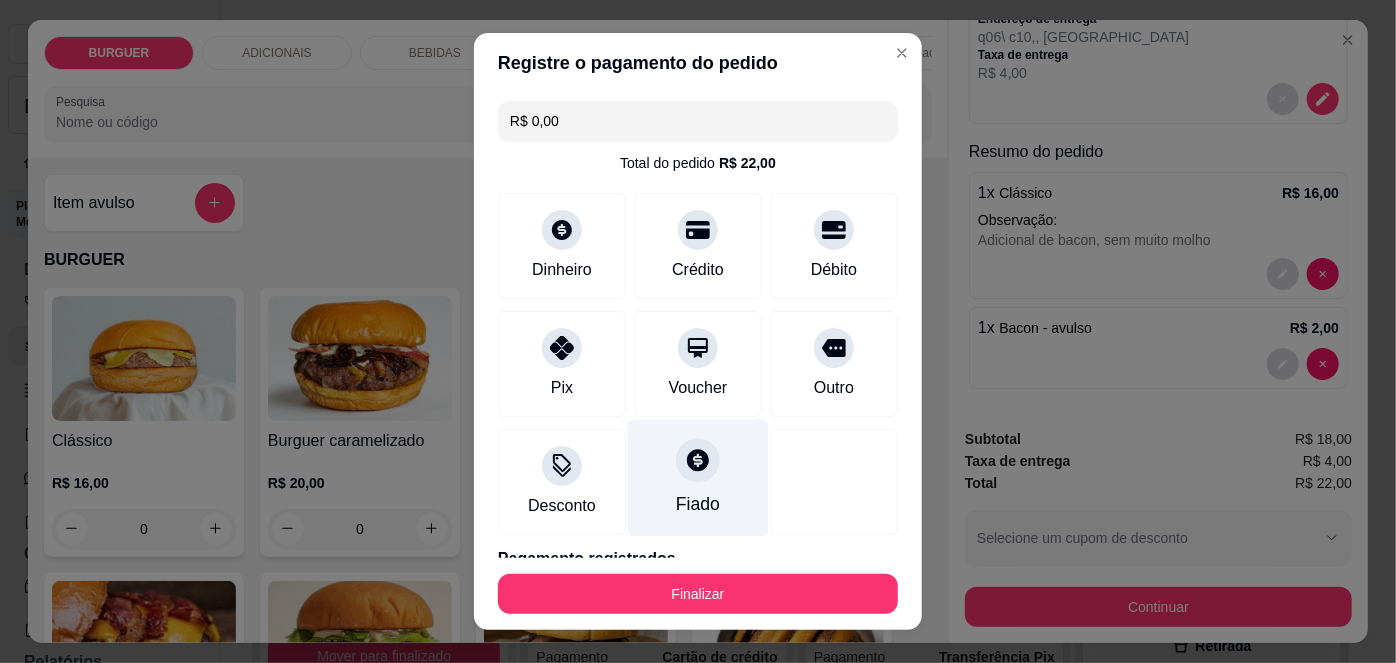scroll, scrollTop: 88, scrollLeft: 0, axis: vertical 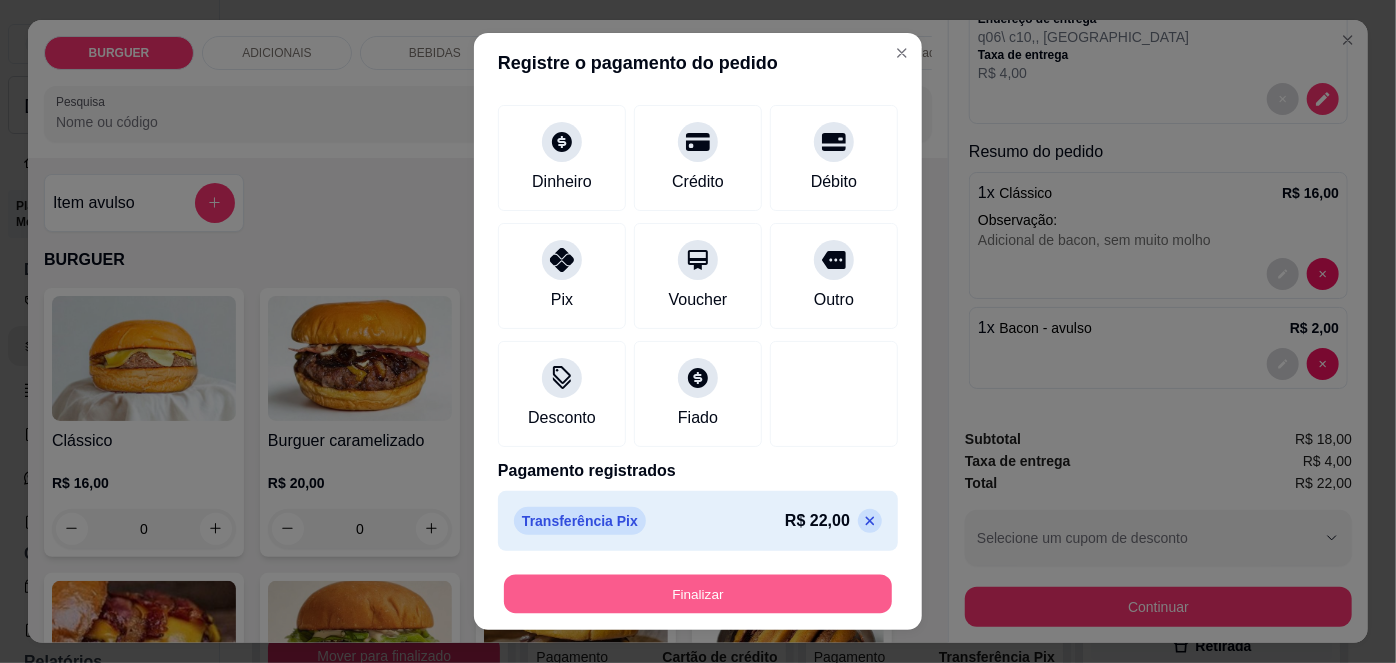 click on "Finalizar" at bounding box center (698, 593) 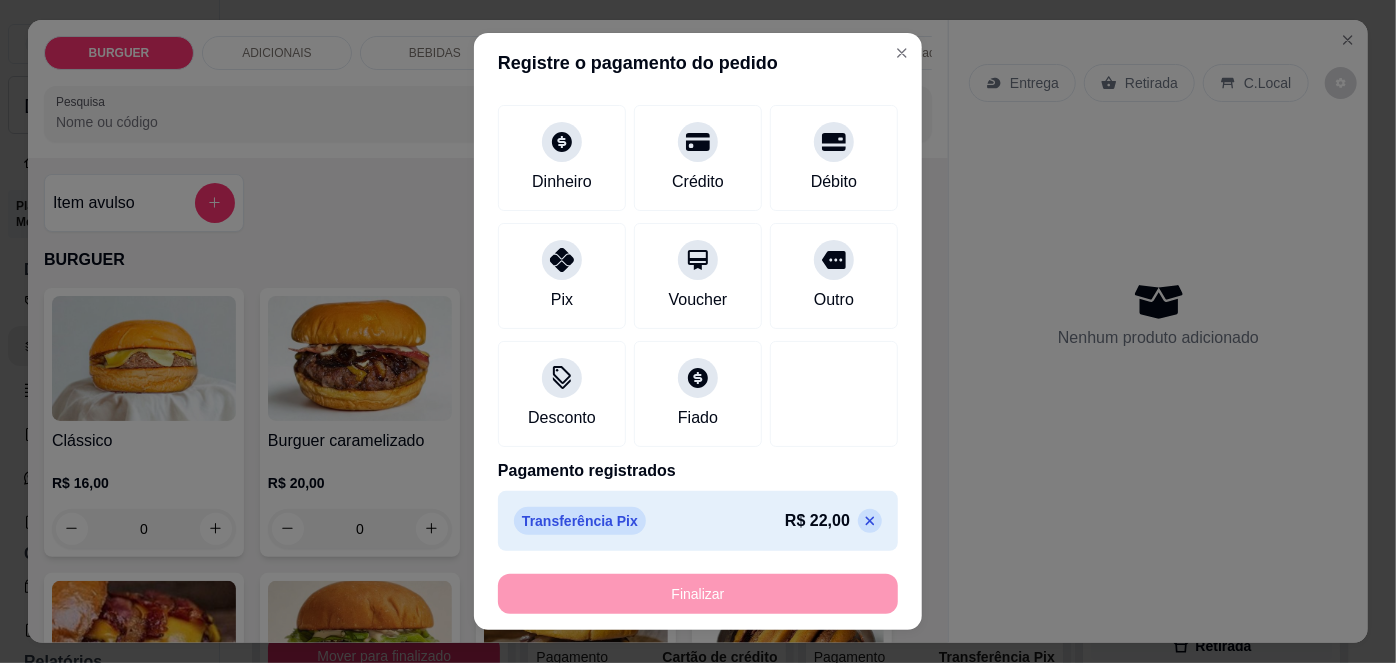 type on "-R$ 22,00" 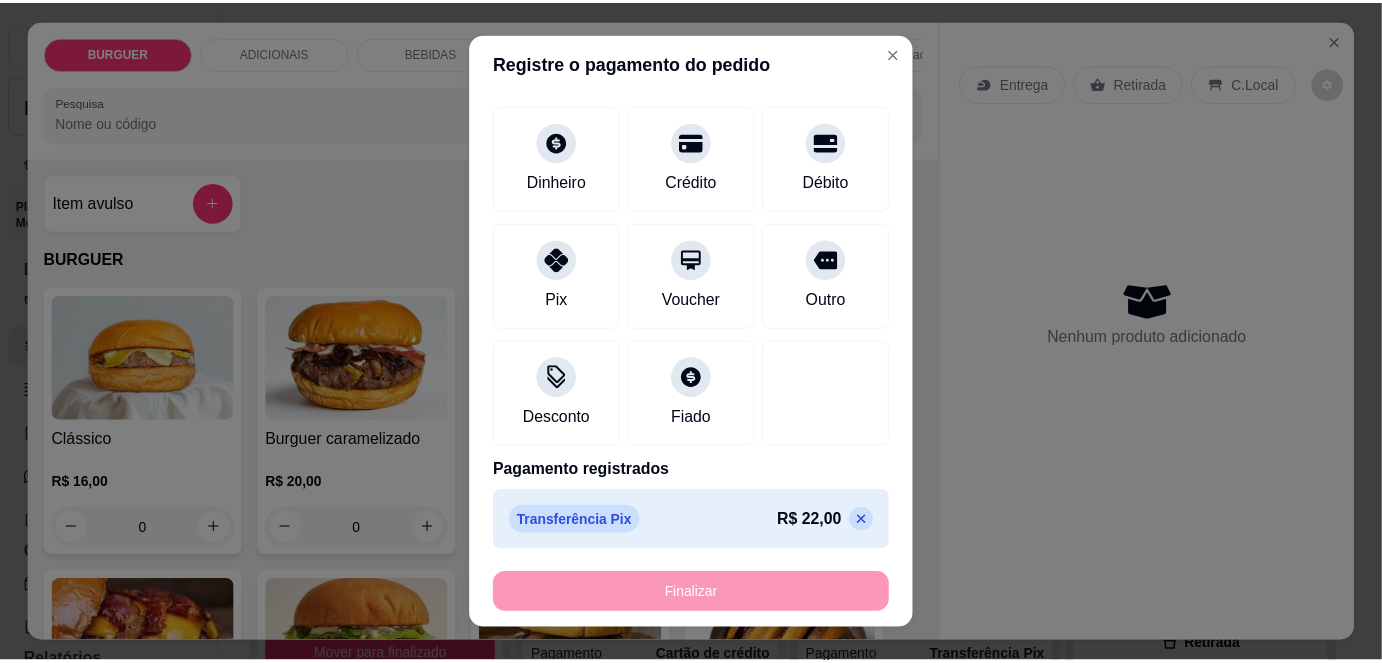 scroll, scrollTop: 0, scrollLeft: 0, axis: both 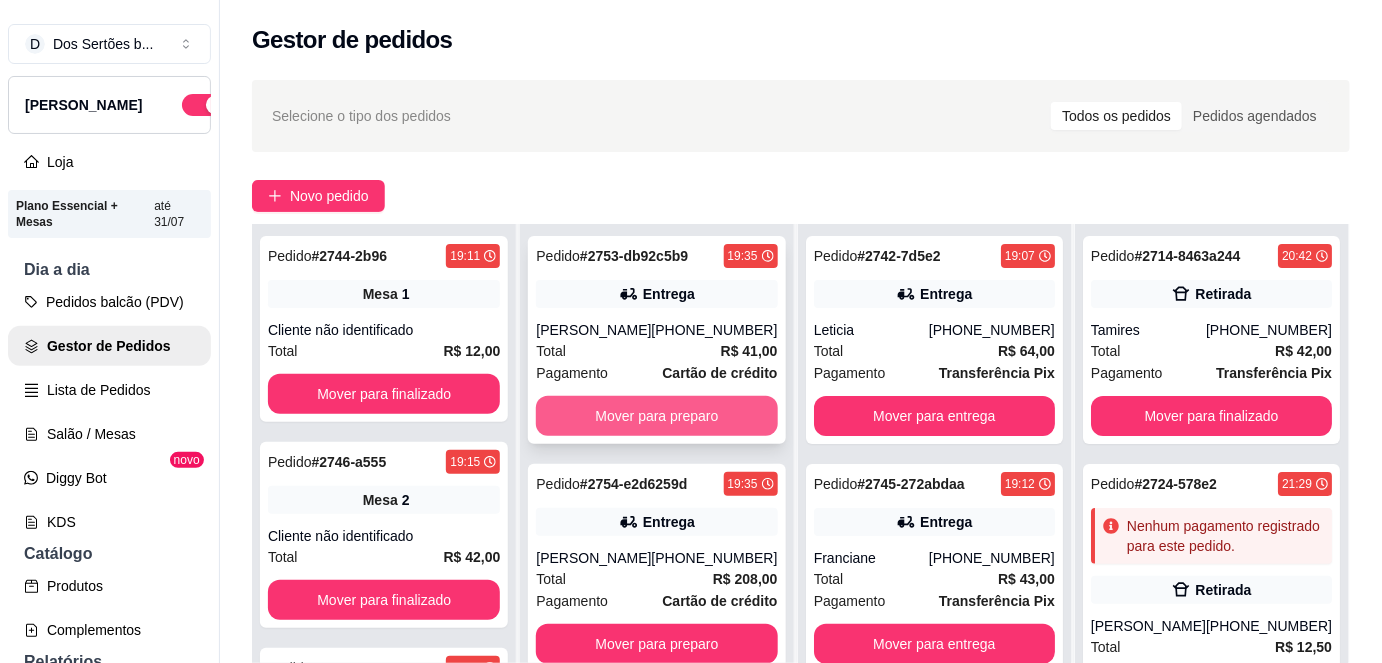 click on "Mover para preparo" at bounding box center (656, 416) 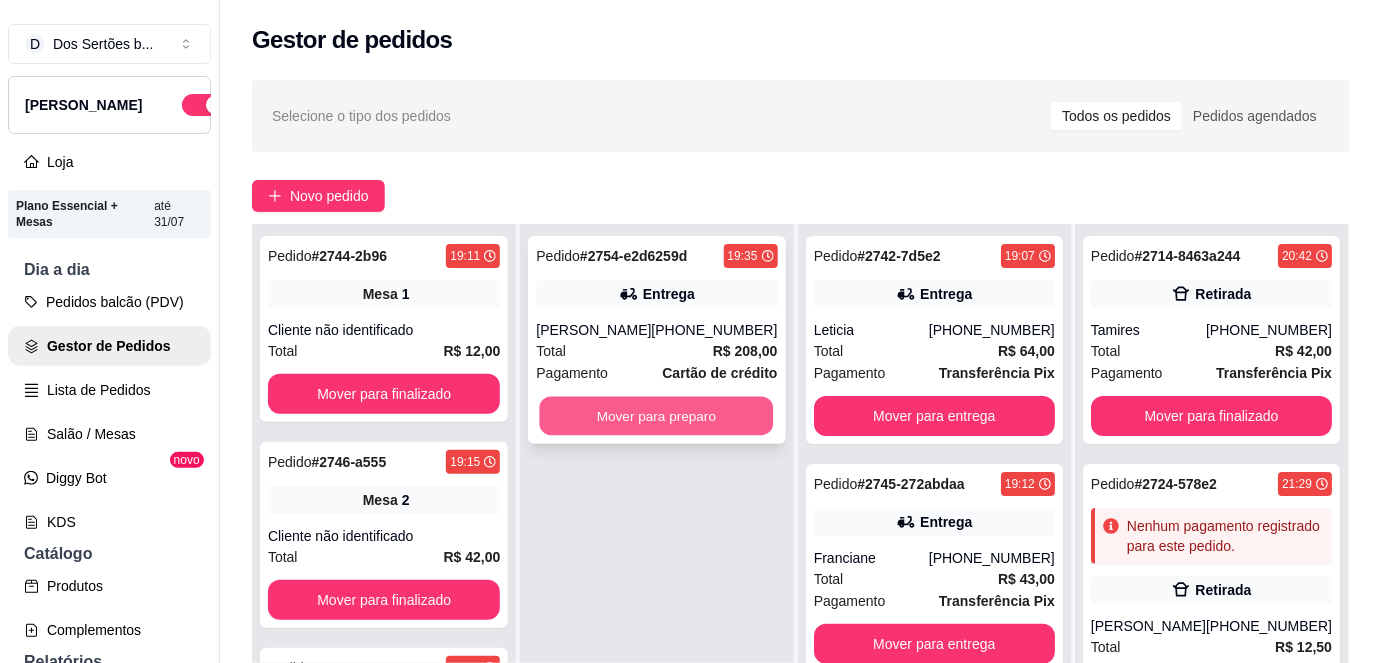 click on "Mover para preparo" at bounding box center (657, 416) 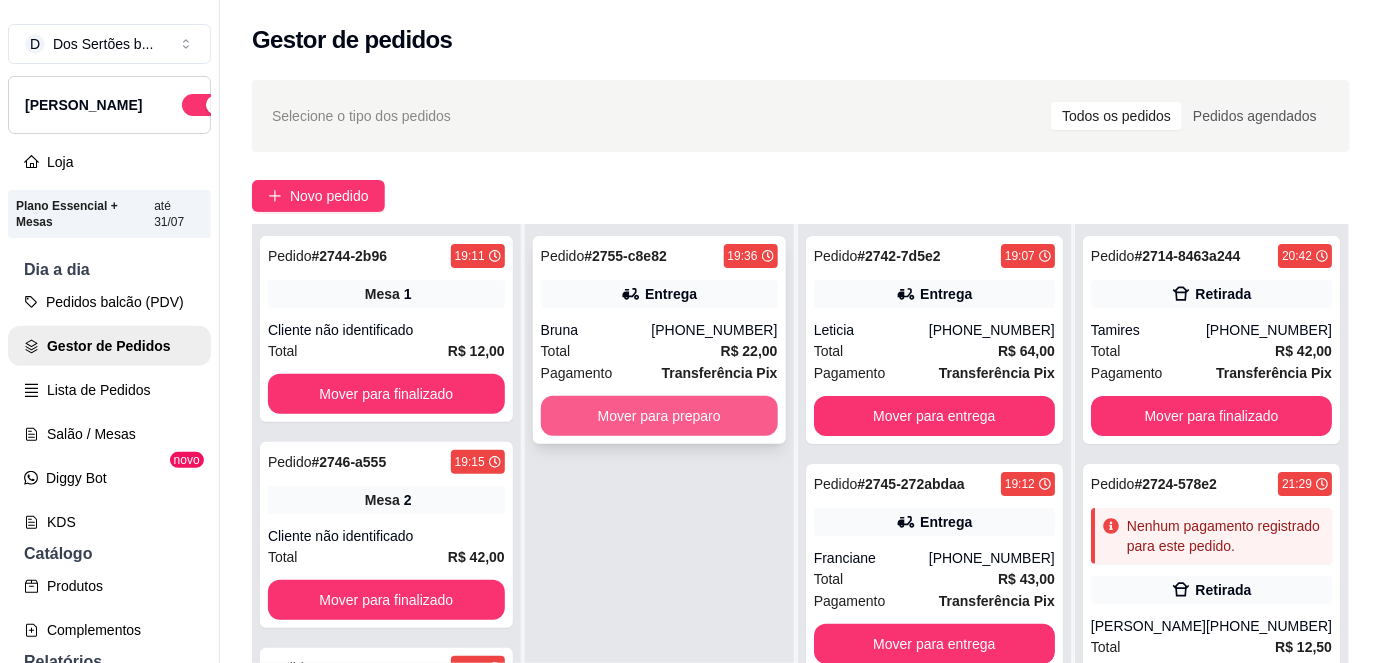 click on "Mover para preparo" at bounding box center (659, 416) 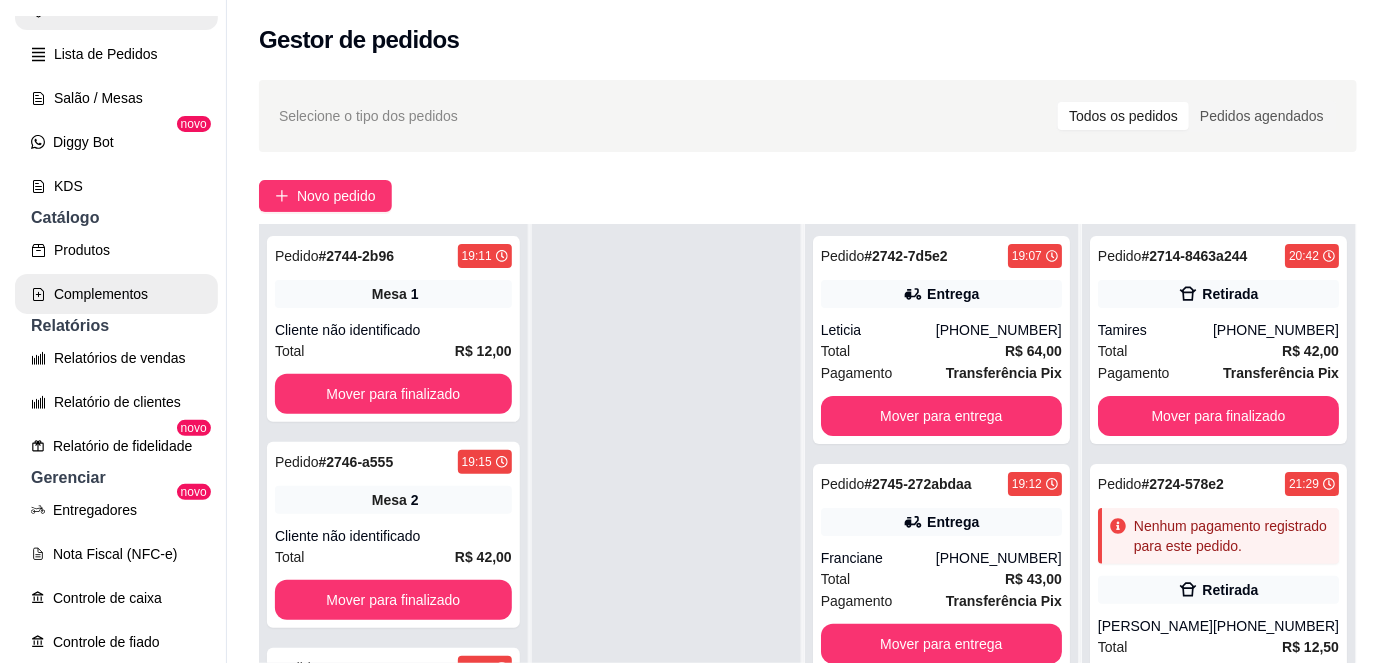 scroll, scrollTop: 338, scrollLeft: 0, axis: vertical 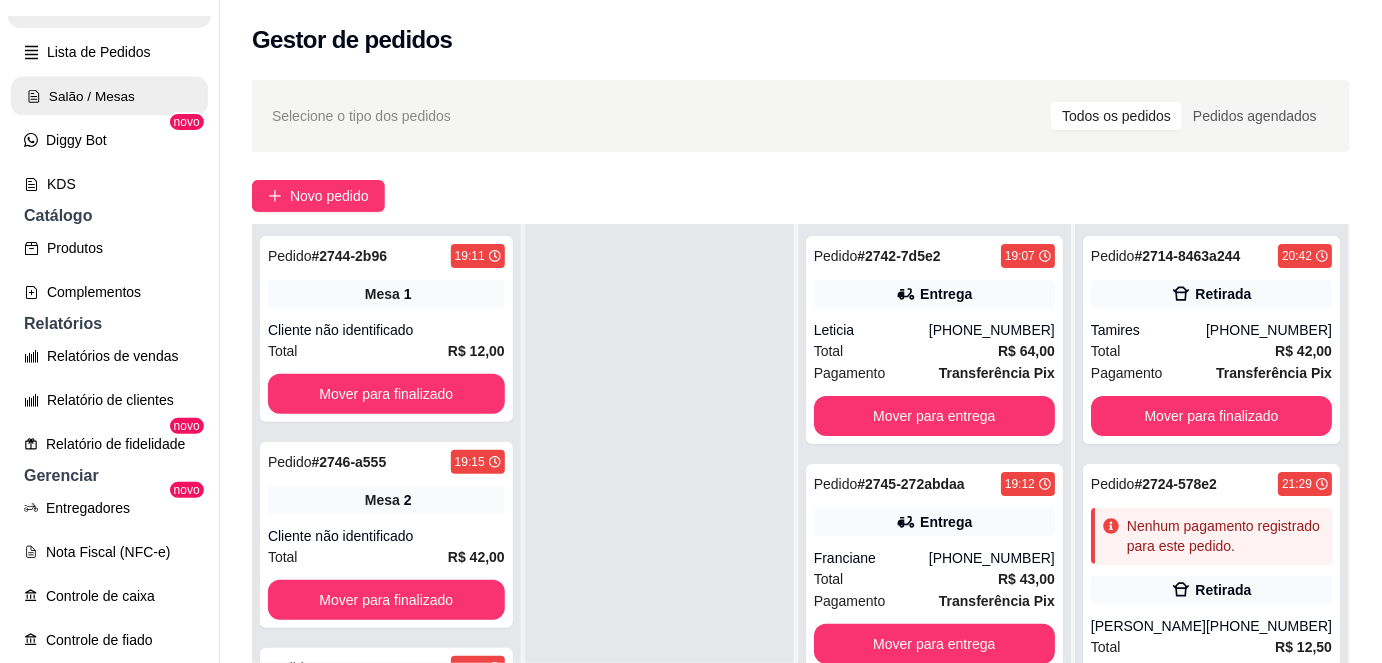 click on "Salão / Mesas" at bounding box center [109, 96] 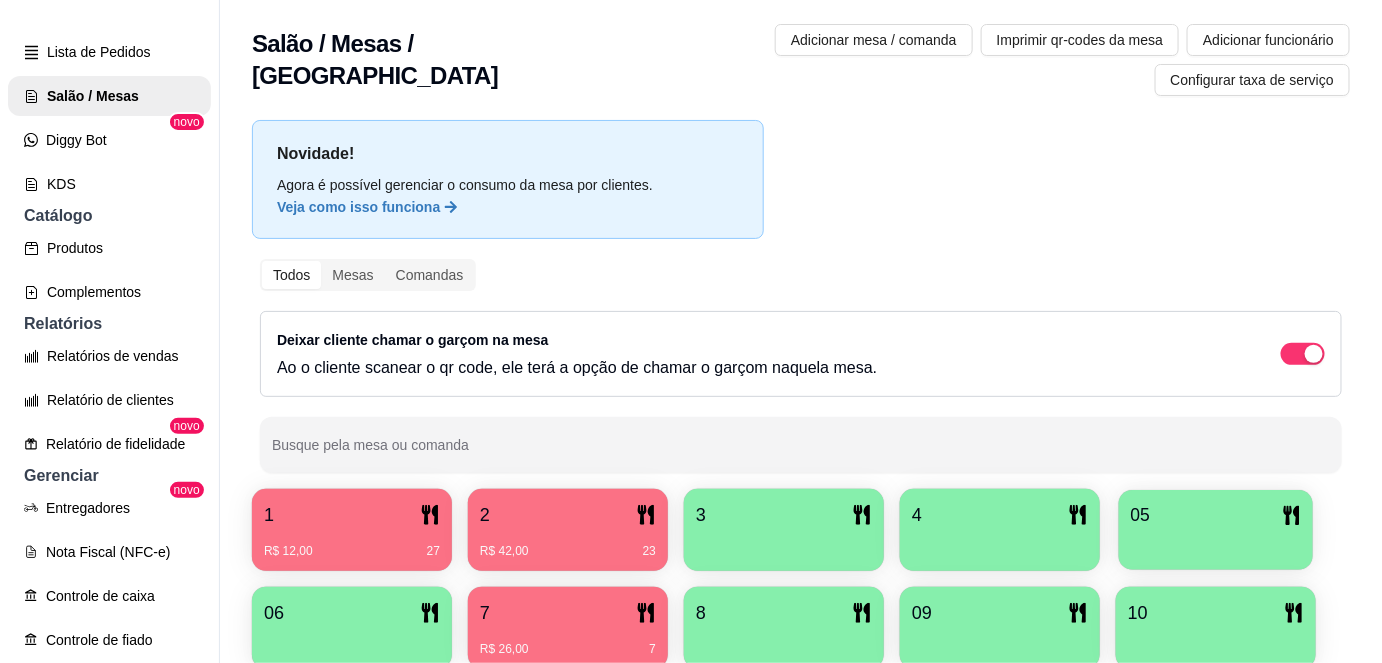 click at bounding box center [1216, 543] 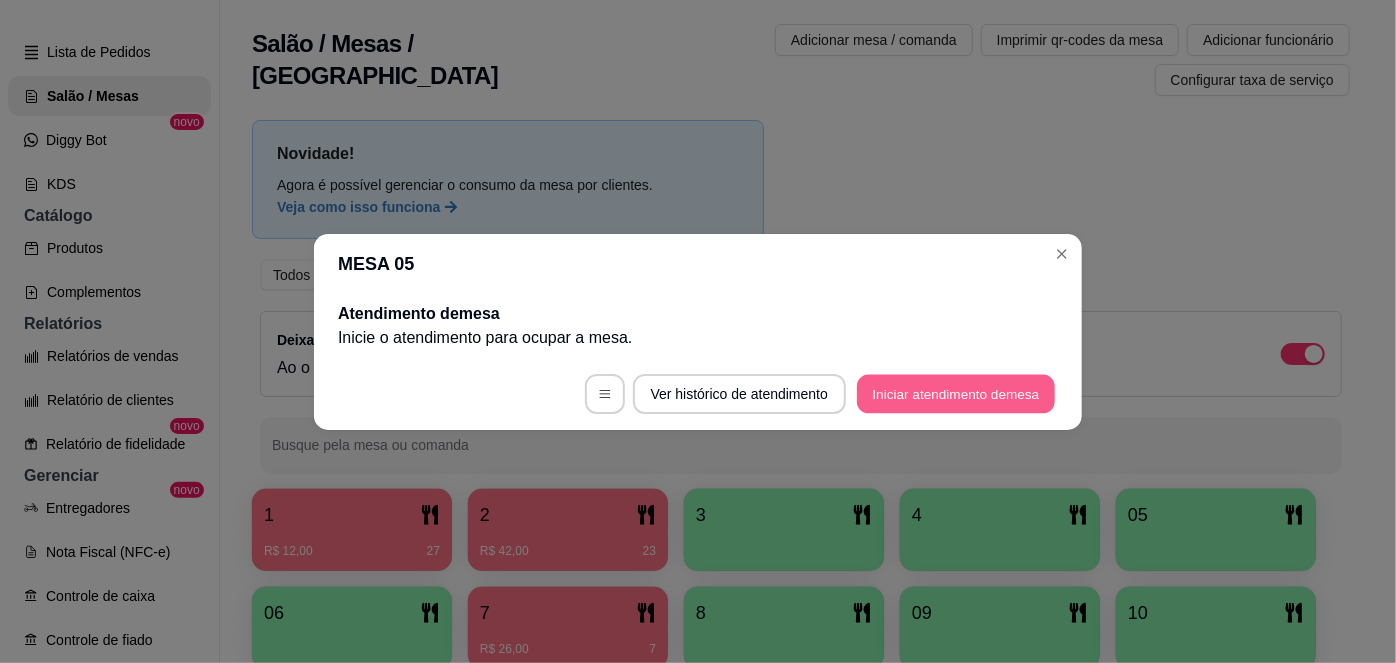click on "Iniciar atendimento de  mesa" at bounding box center [956, 393] 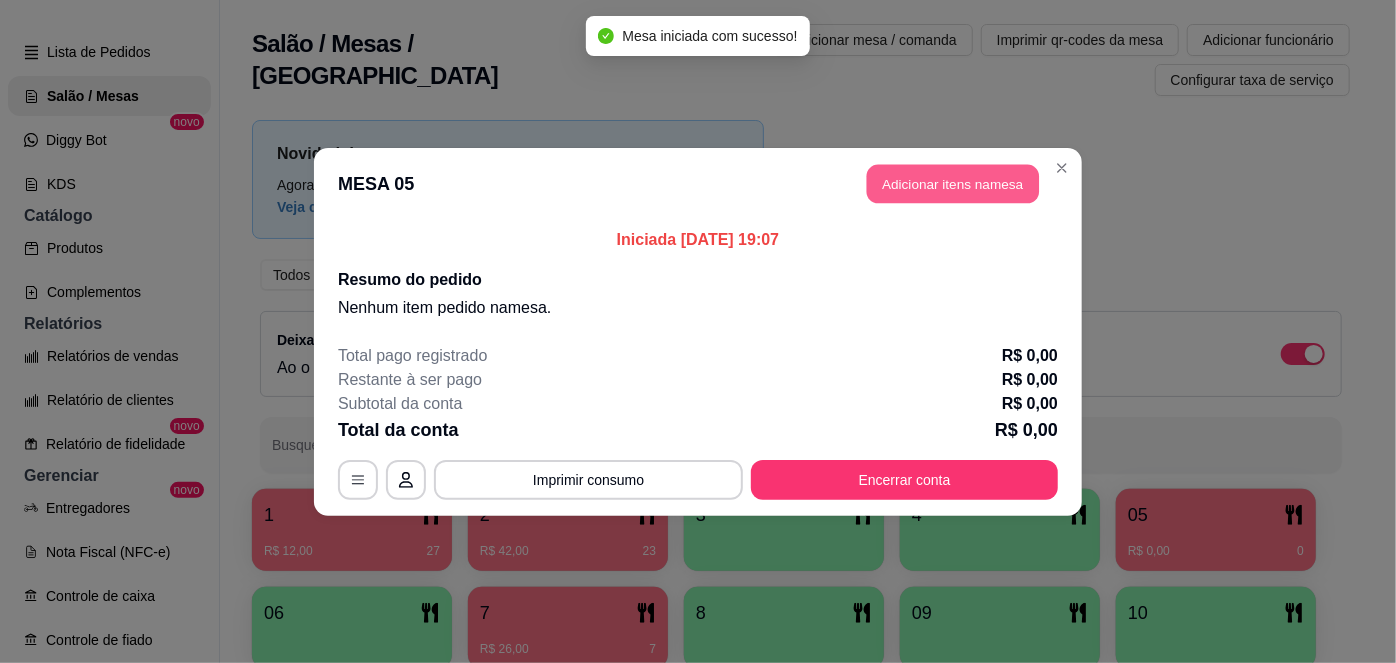 click on "Adicionar itens na  mesa" at bounding box center [953, 183] 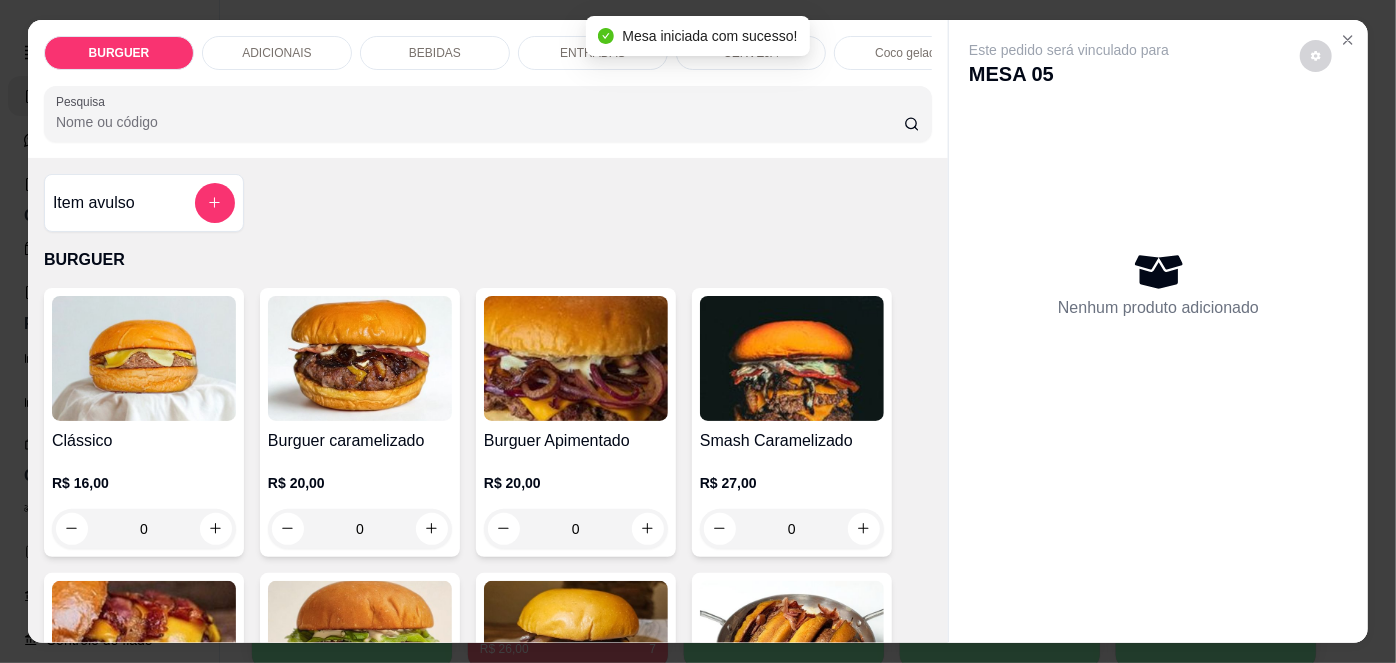 scroll, scrollTop: 174, scrollLeft: 0, axis: vertical 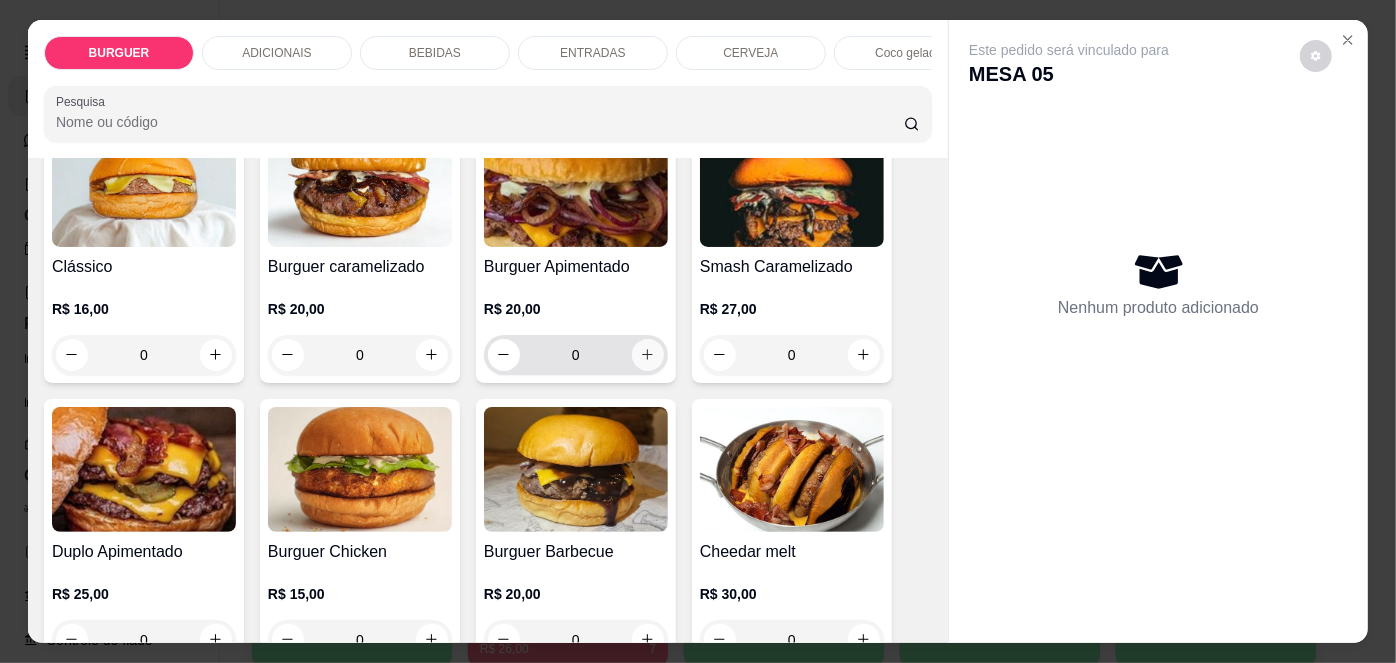 click 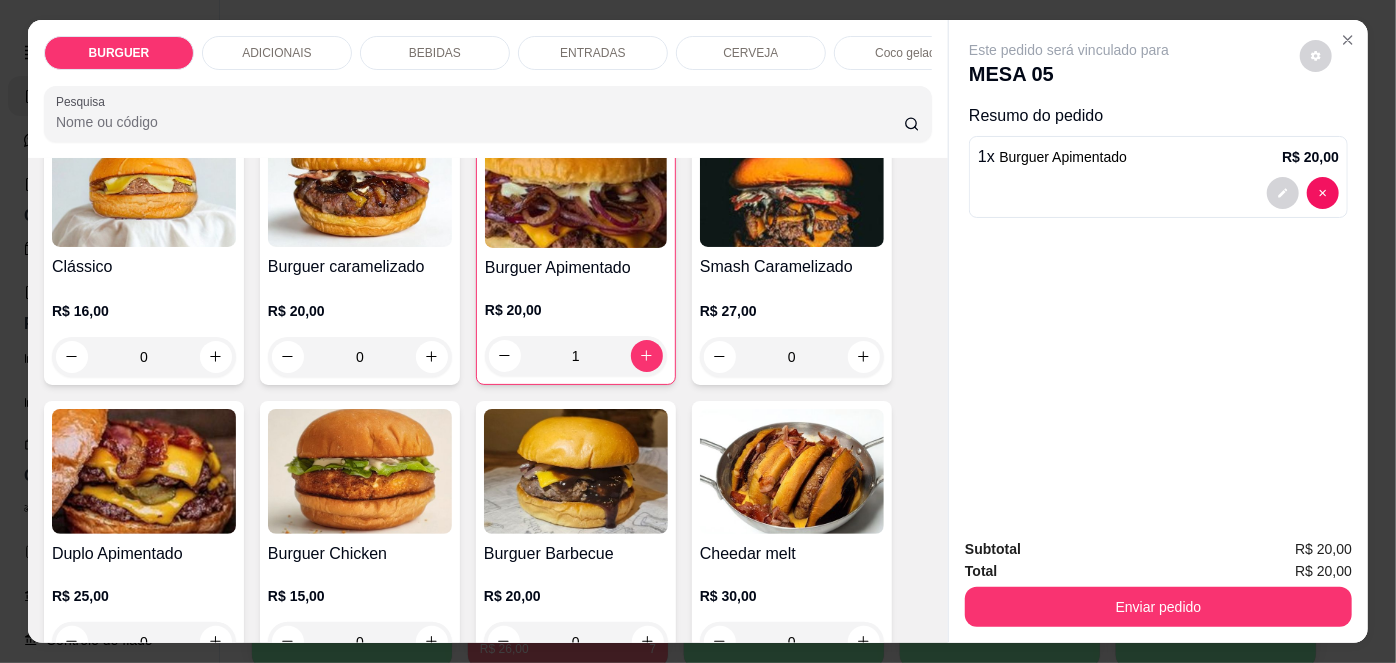 scroll, scrollTop: 251, scrollLeft: 0, axis: vertical 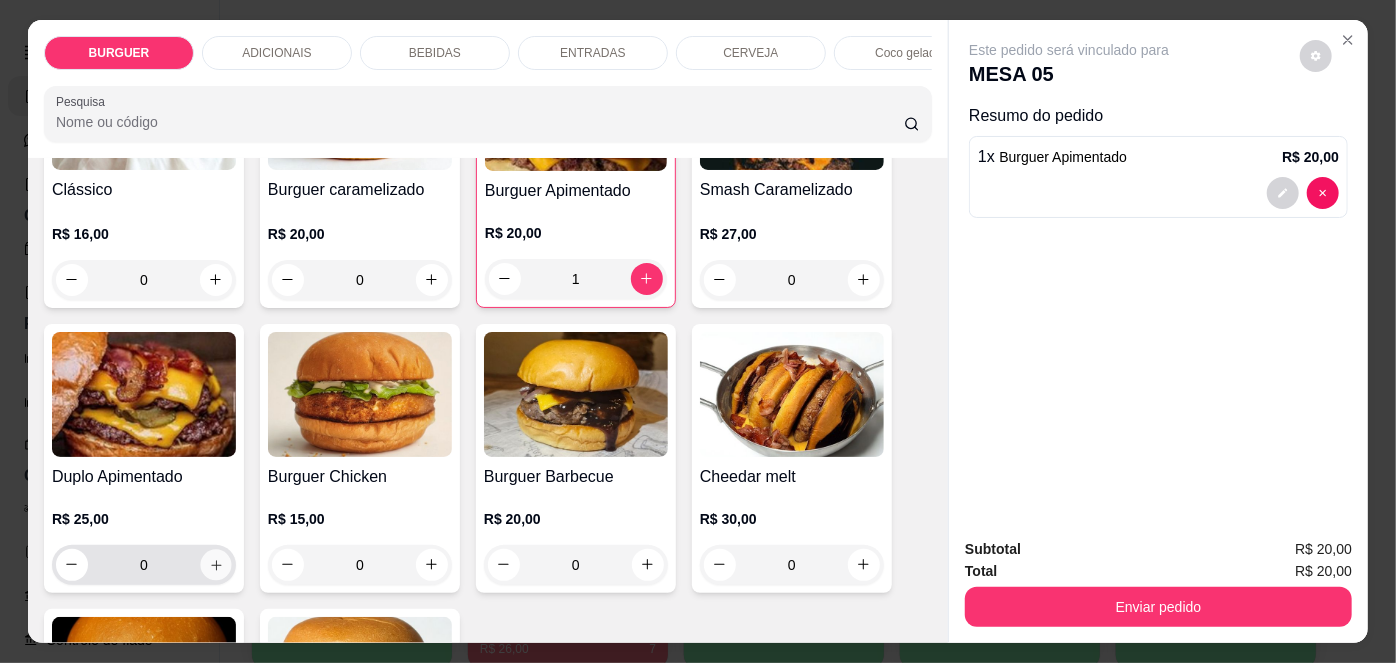 click 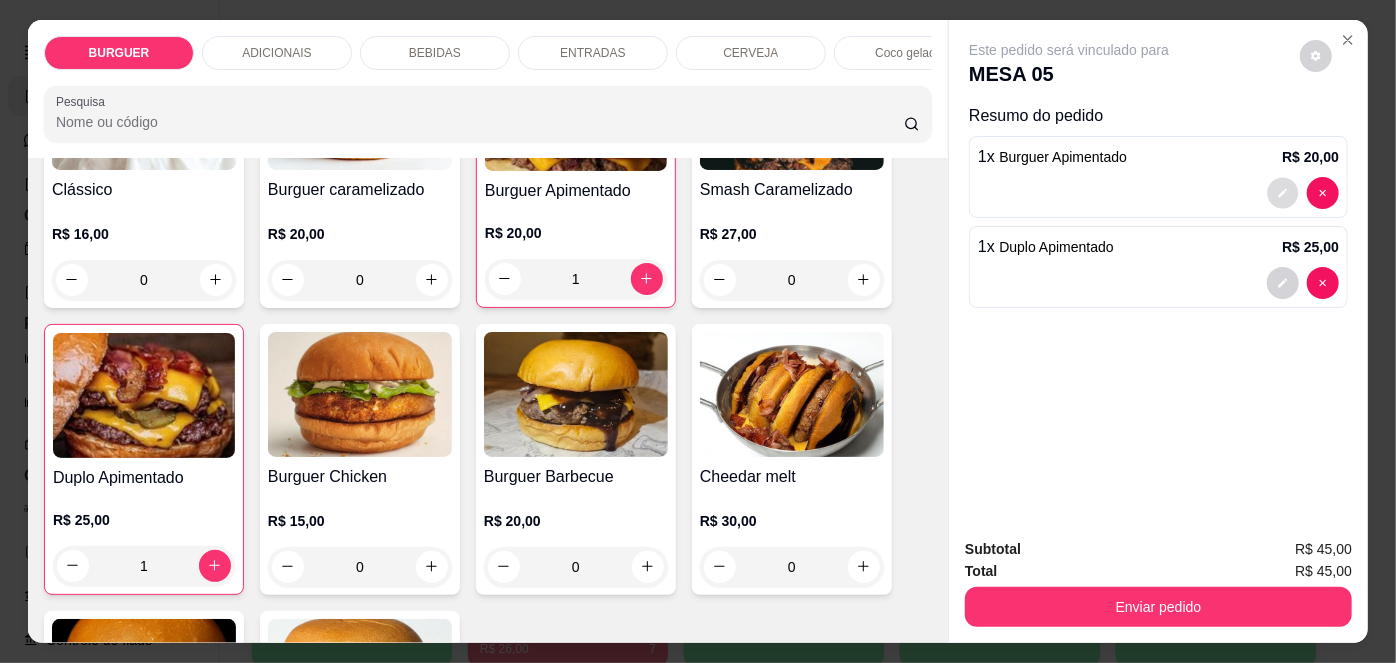 click 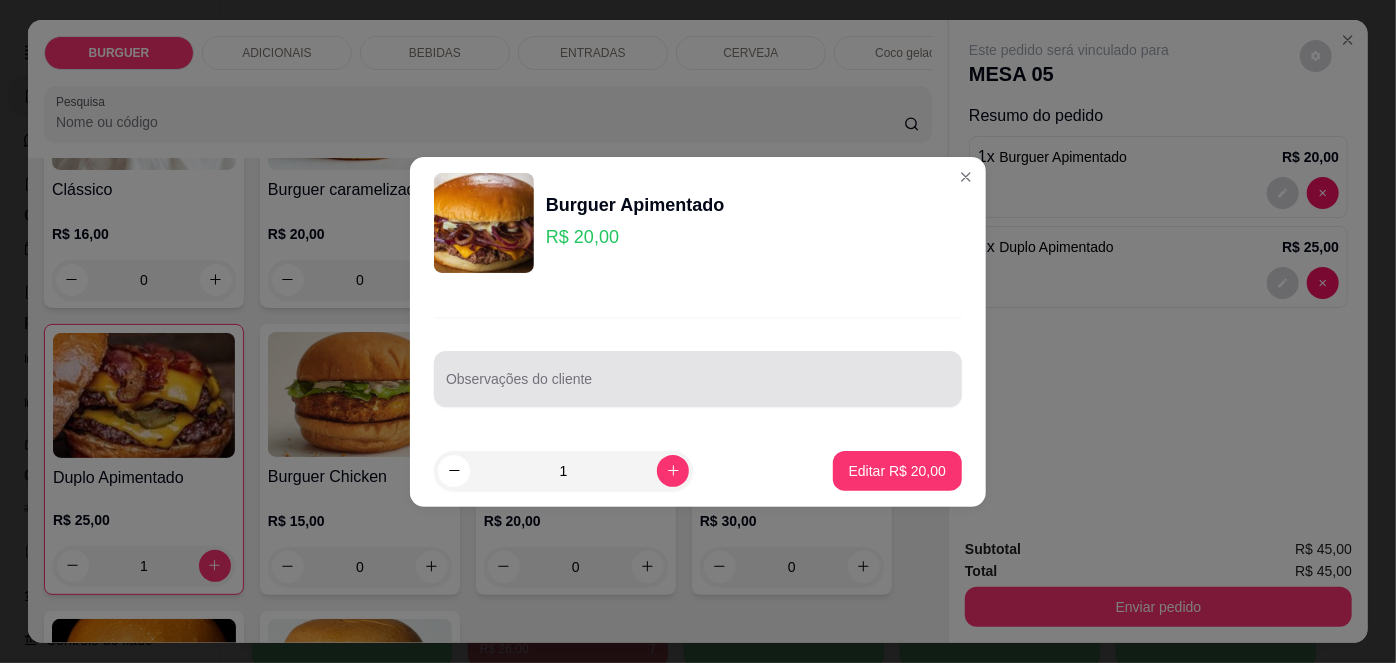 click at bounding box center (698, 379) 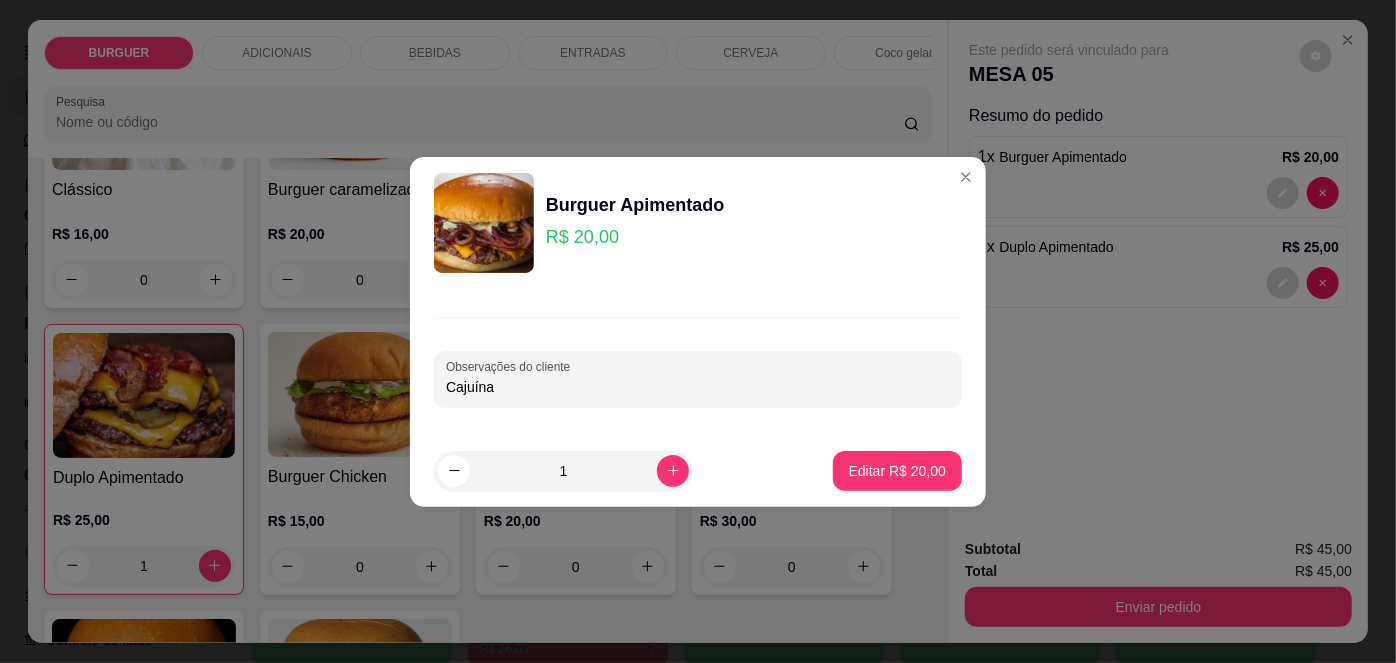 click on "Cajuína" at bounding box center (698, 387) 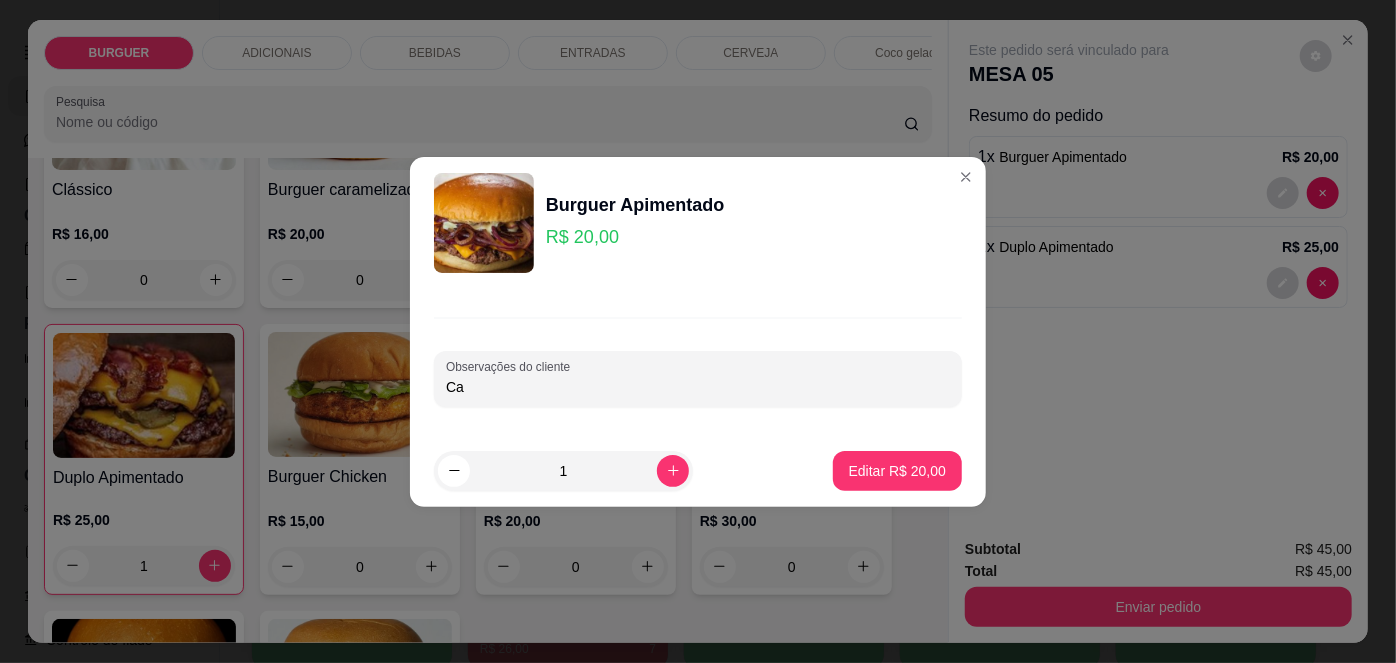 type on "C" 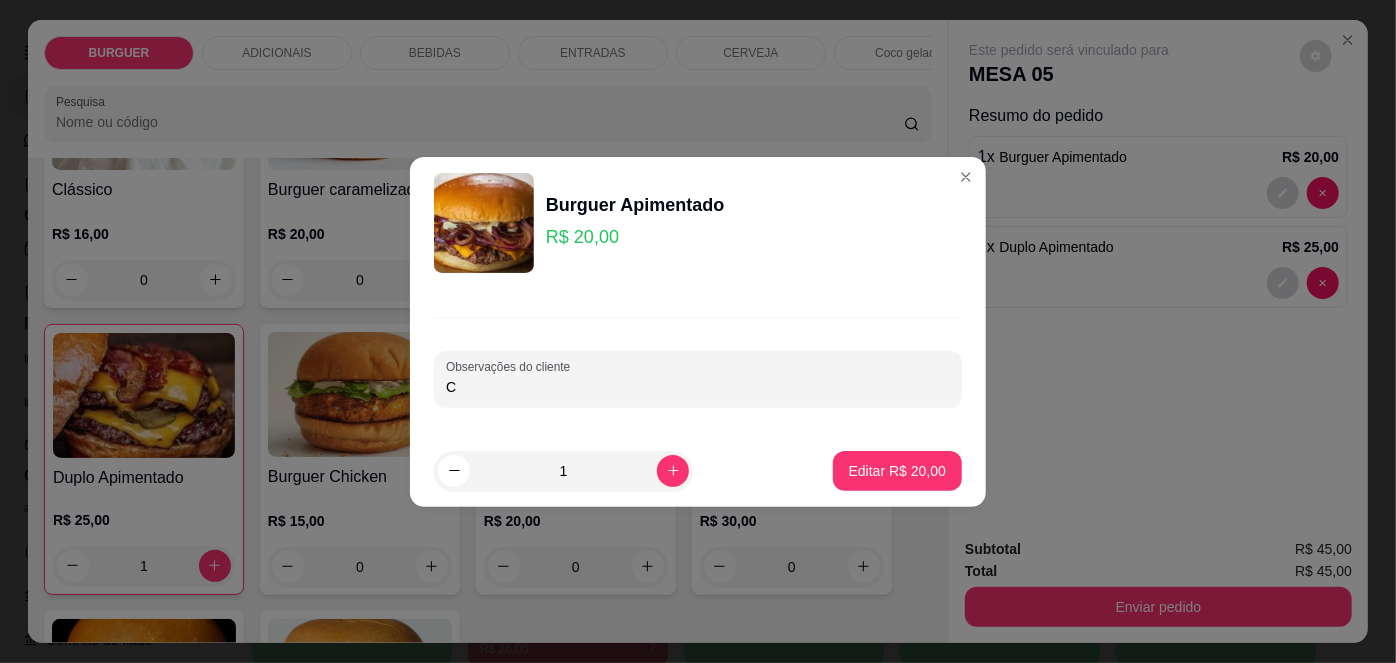 type 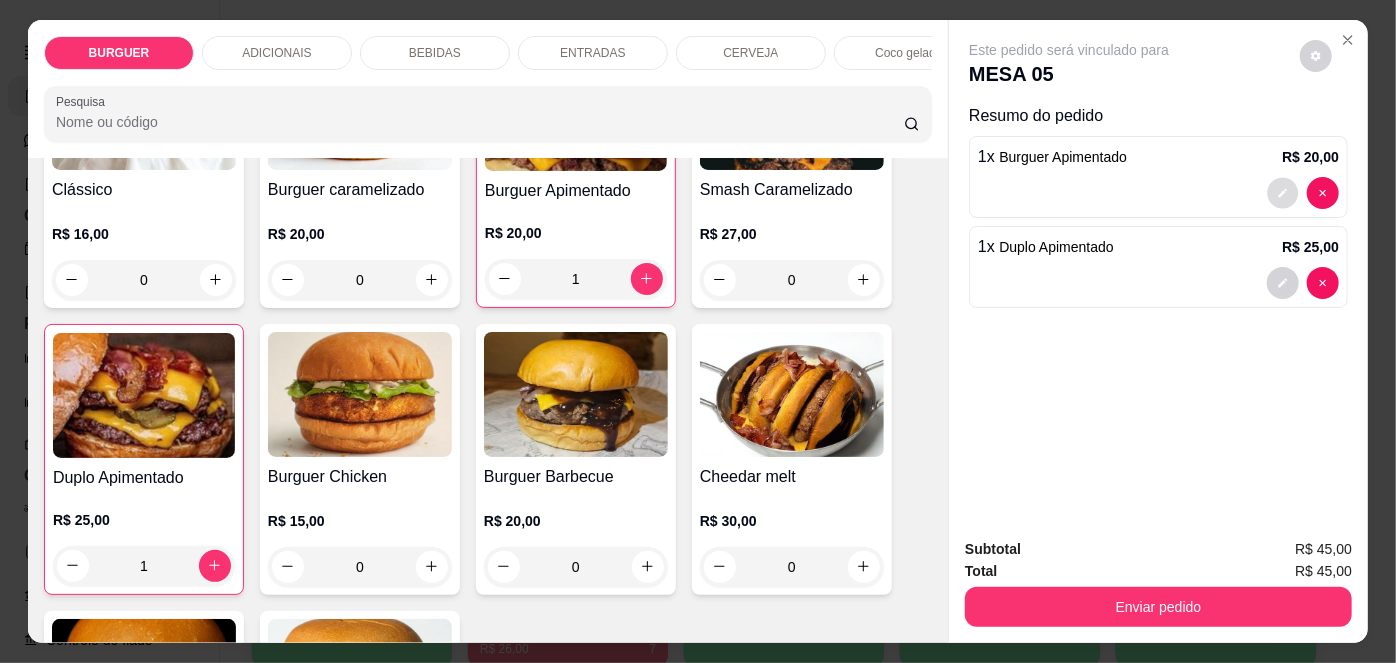 click 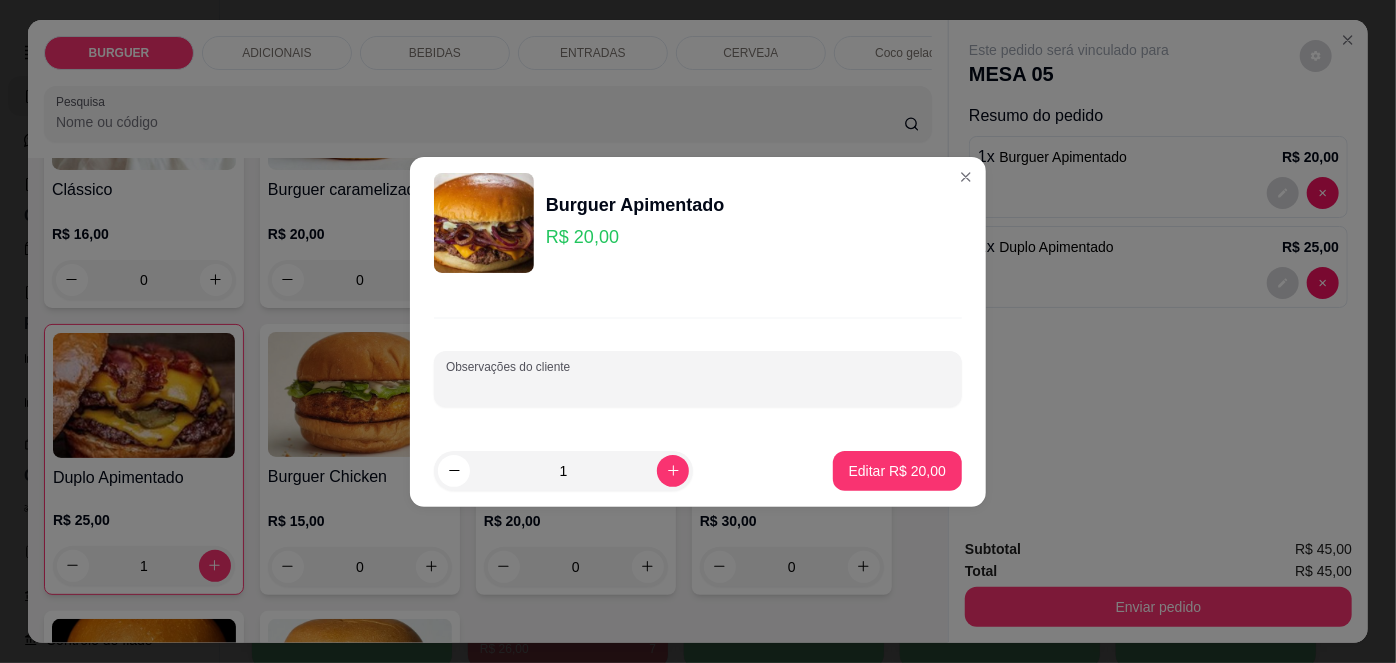 click on "Observações do cliente" at bounding box center (698, 387) 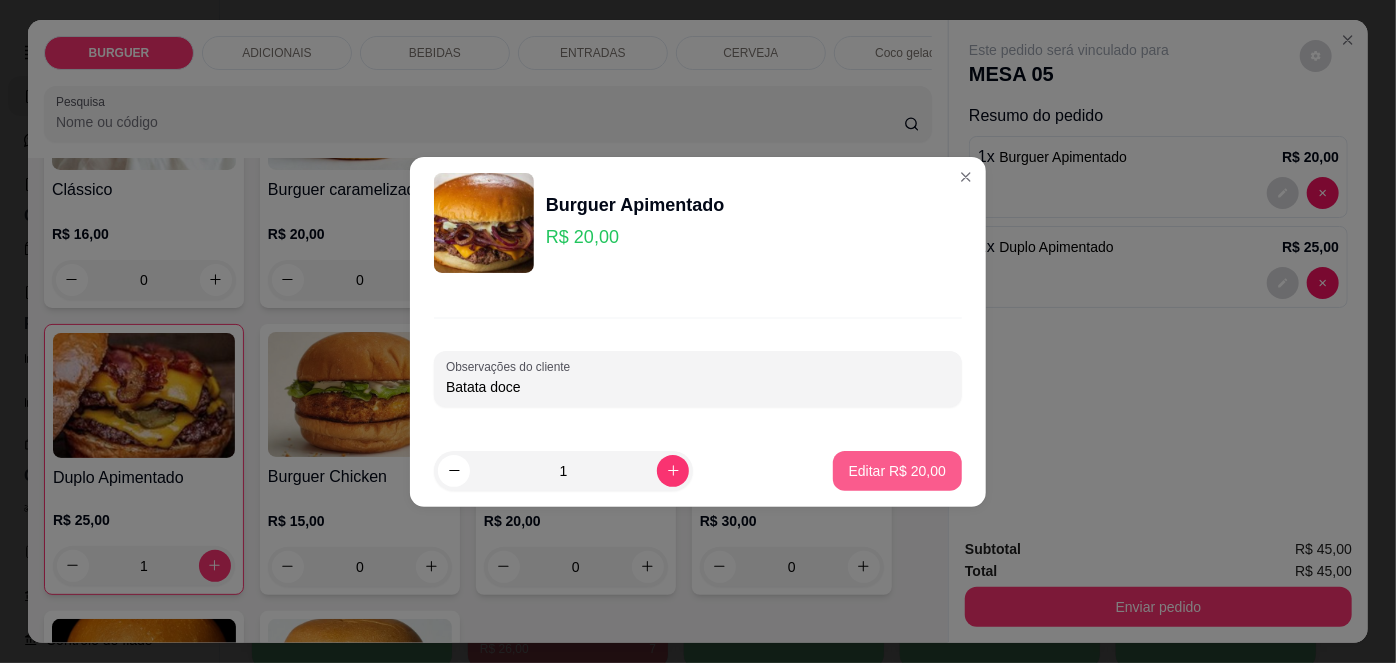 type on "Batata doce" 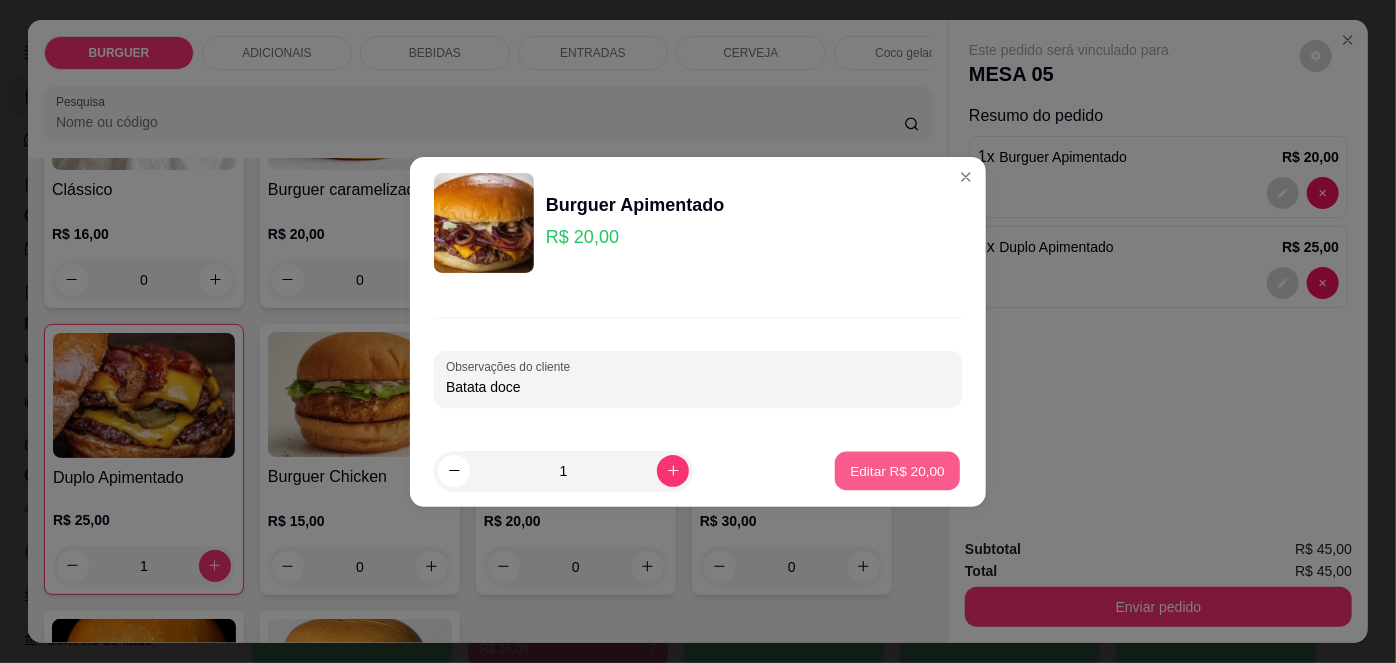 click on "Editar   R$ 20,00" at bounding box center [897, 470] 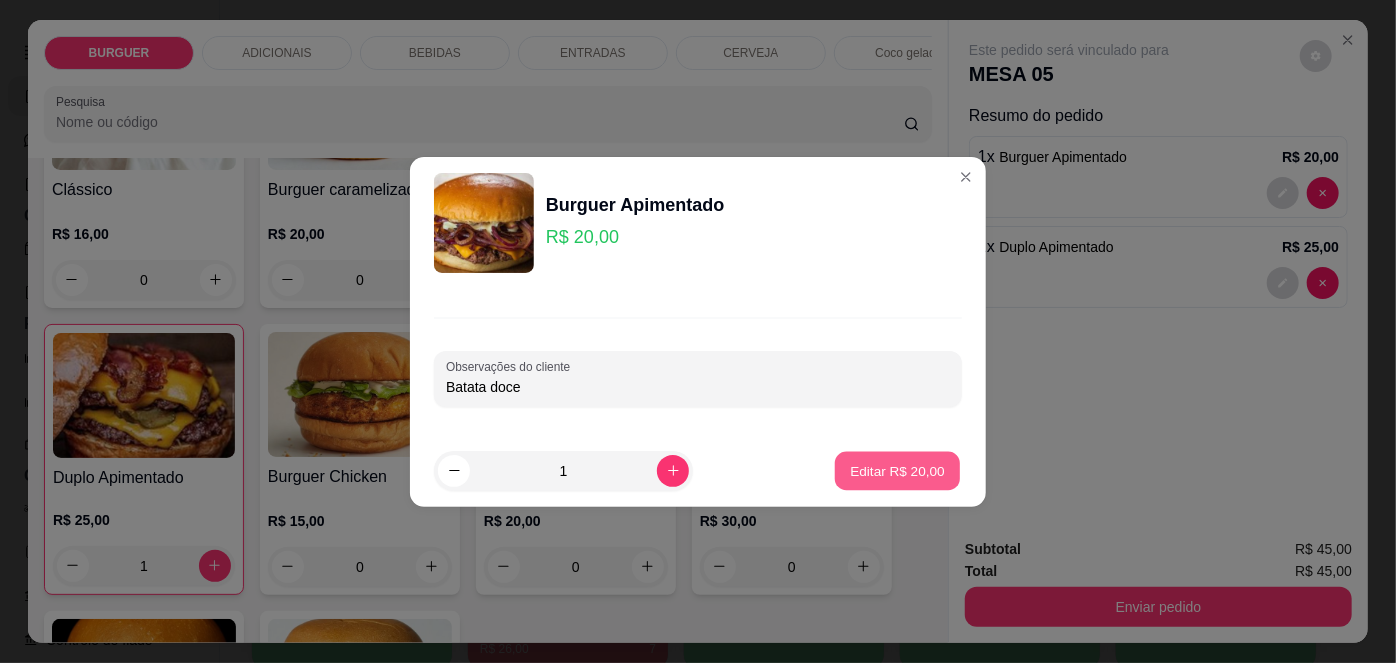 type on "0" 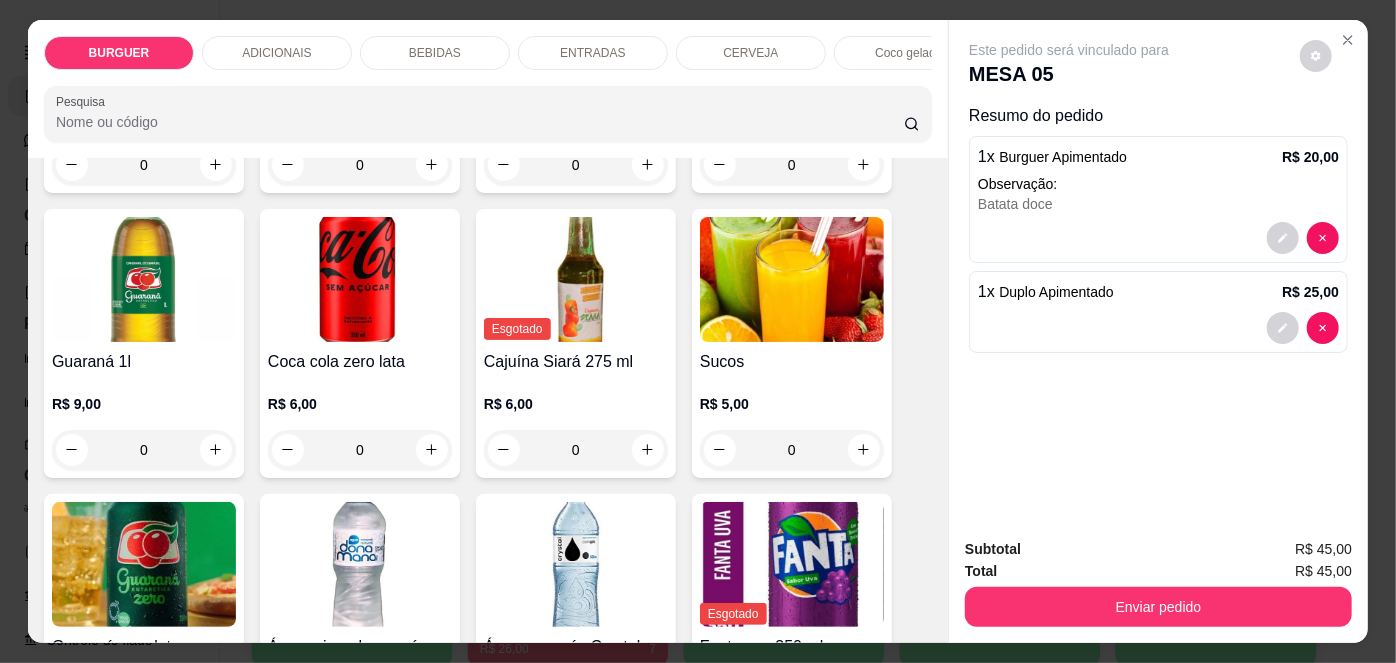 scroll, scrollTop: 1838, scrollLeft: 0, axis: vertical 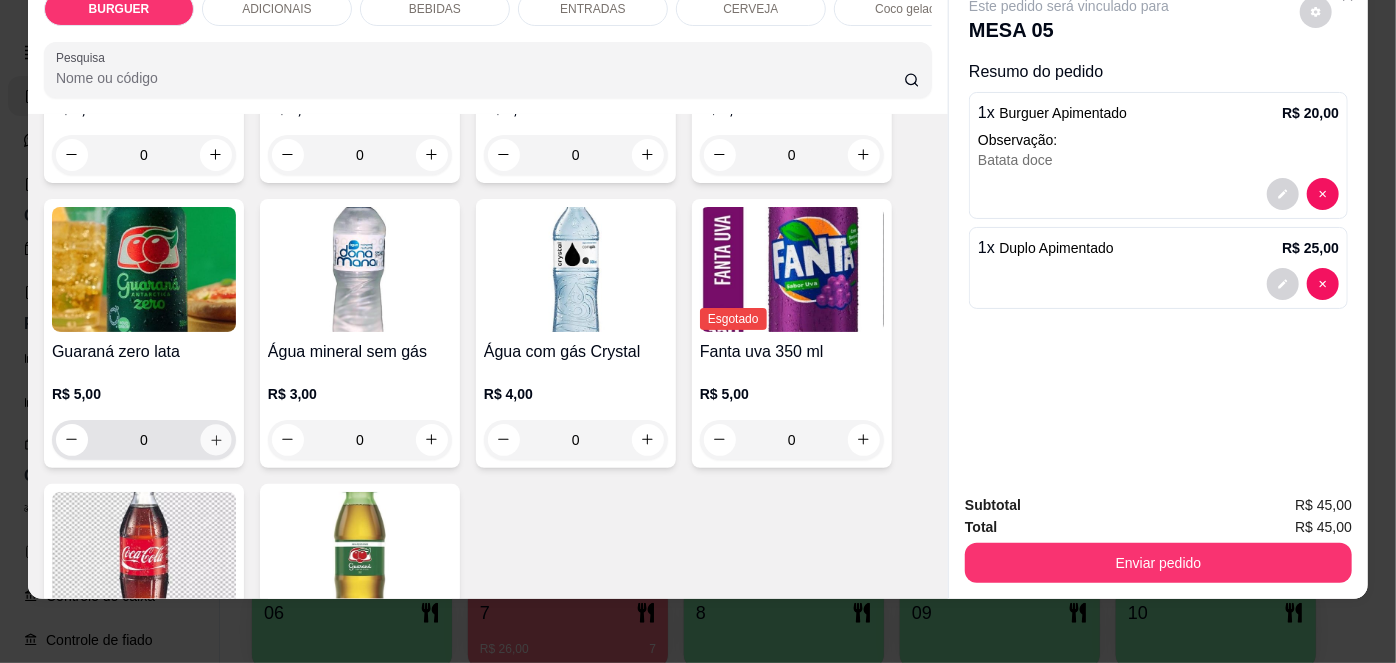 click 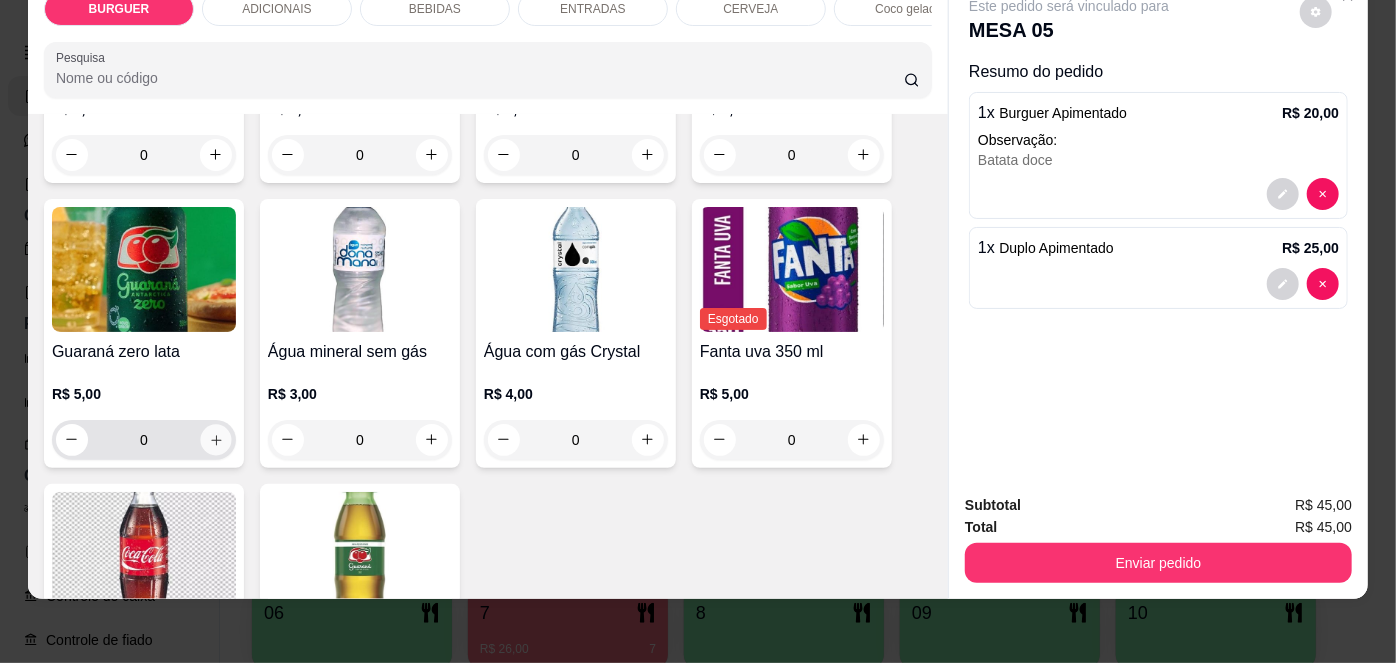 type on "1" 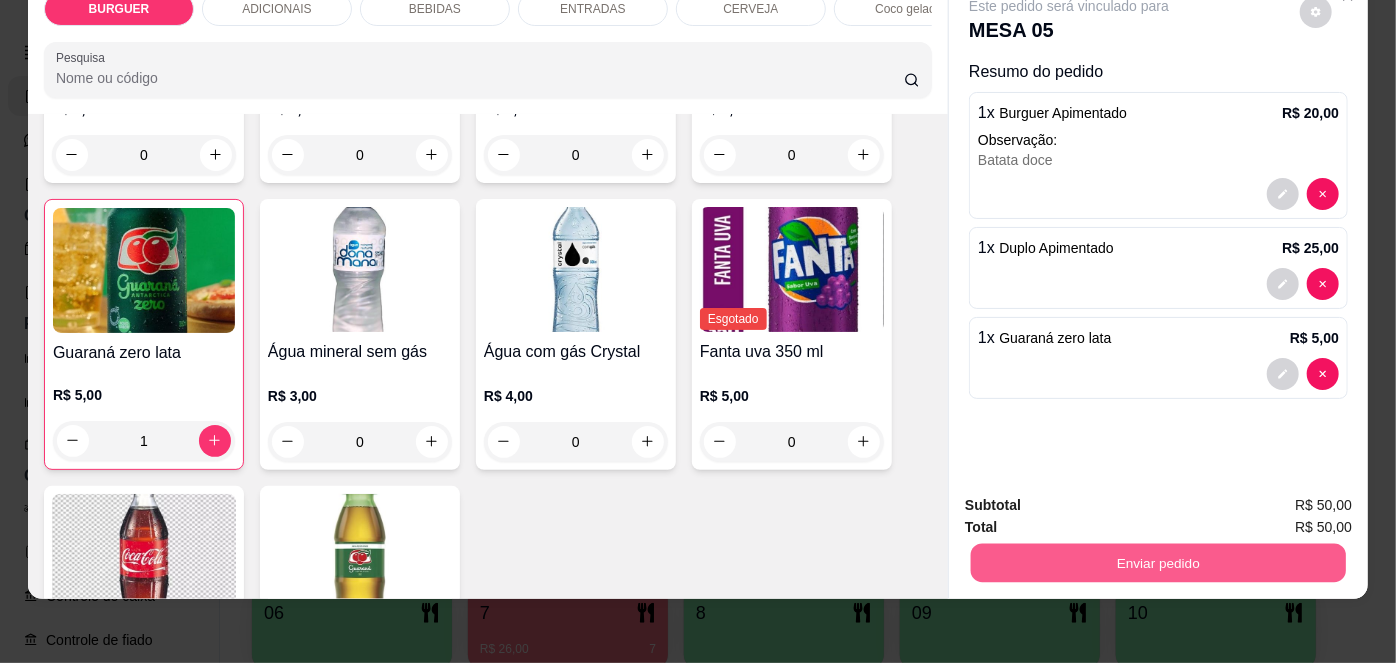 click on "Enviar pedido" at bounding box center (1158, 563) 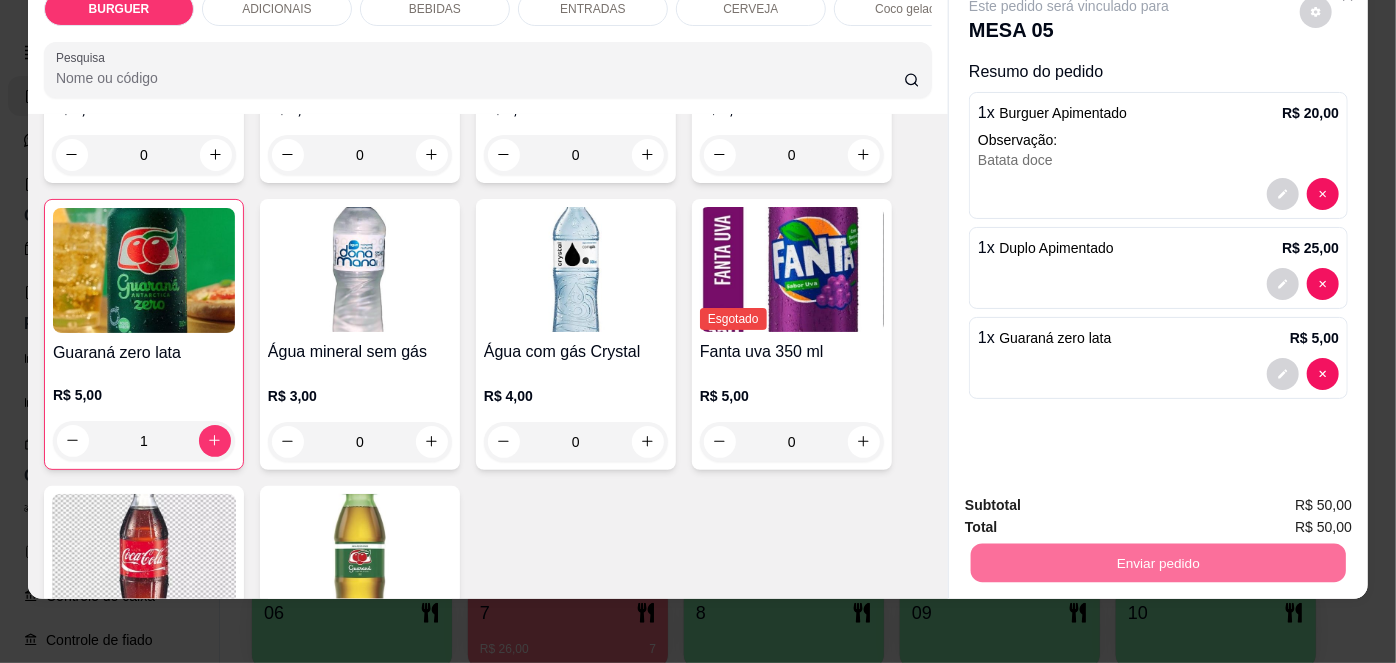 click on "Não registrar e enviar pedido" at bounding box center [1090, 500] 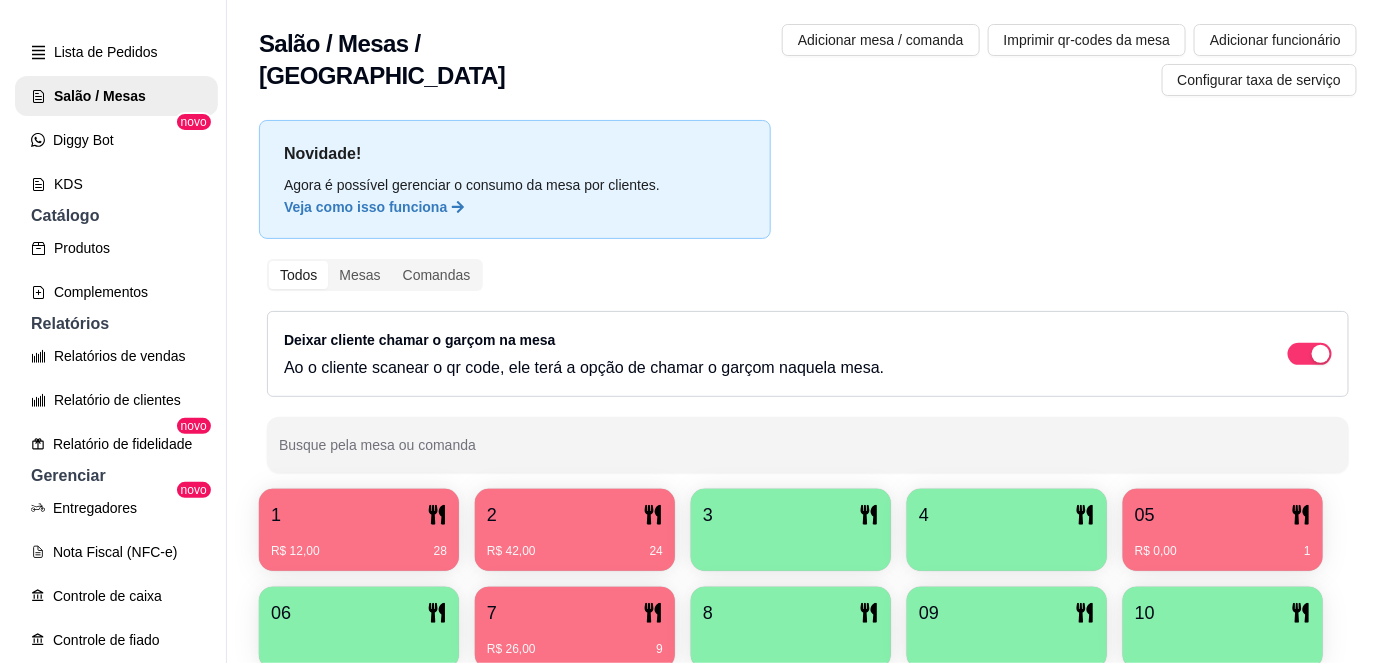 scroll, scrollTop: 156, scrollLeft: 0, axis: vertical 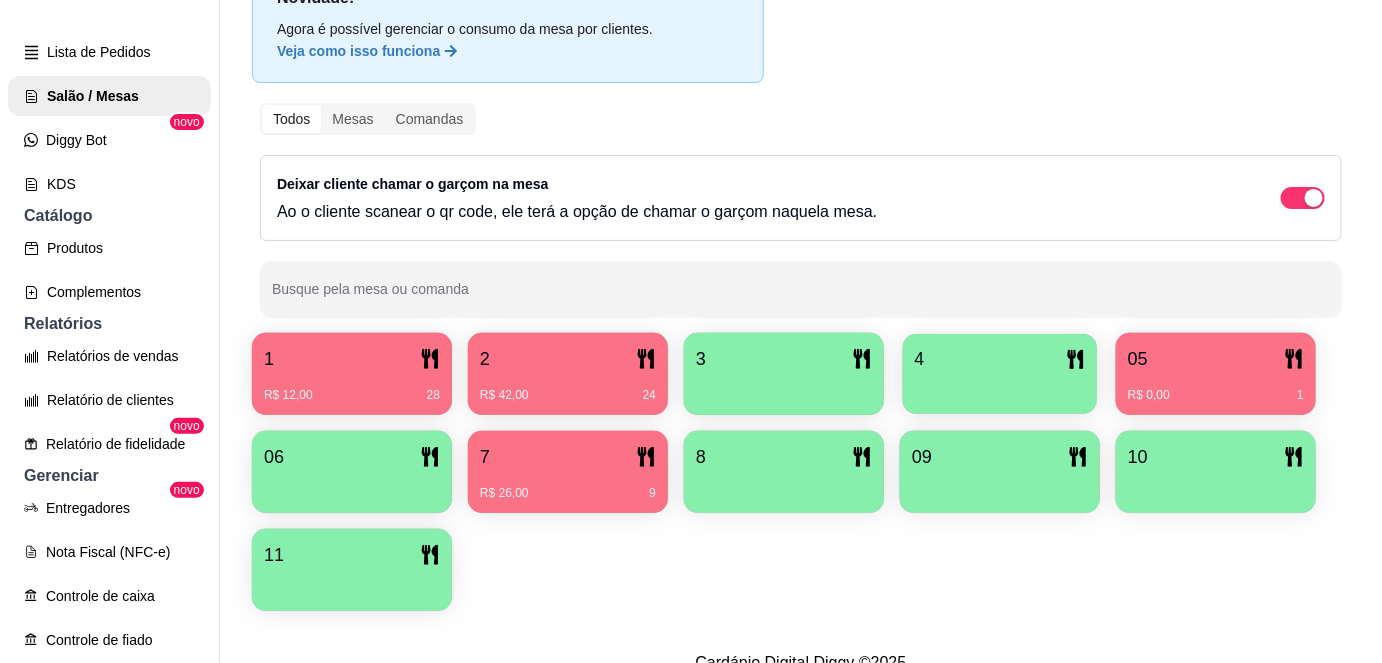 click at bounding box center [1000, 387] 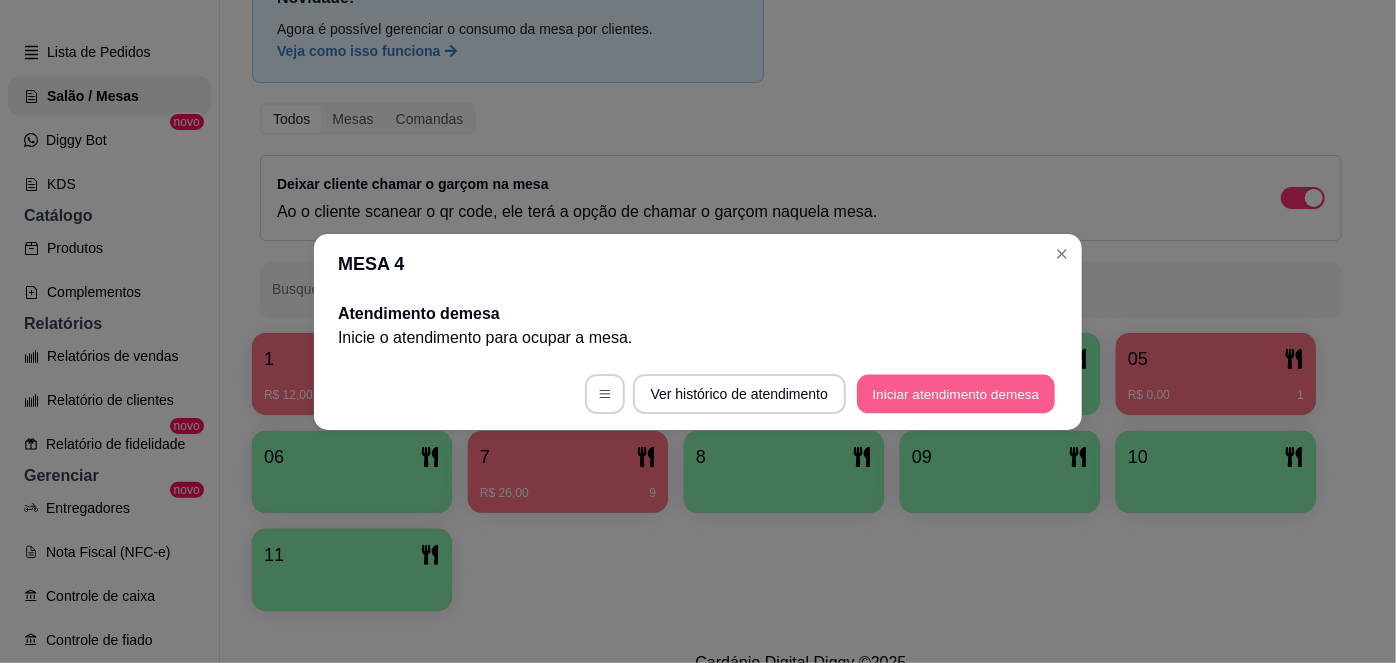 click on "Iniciar atendimento de  mesa" at bounding box center [956, 393] 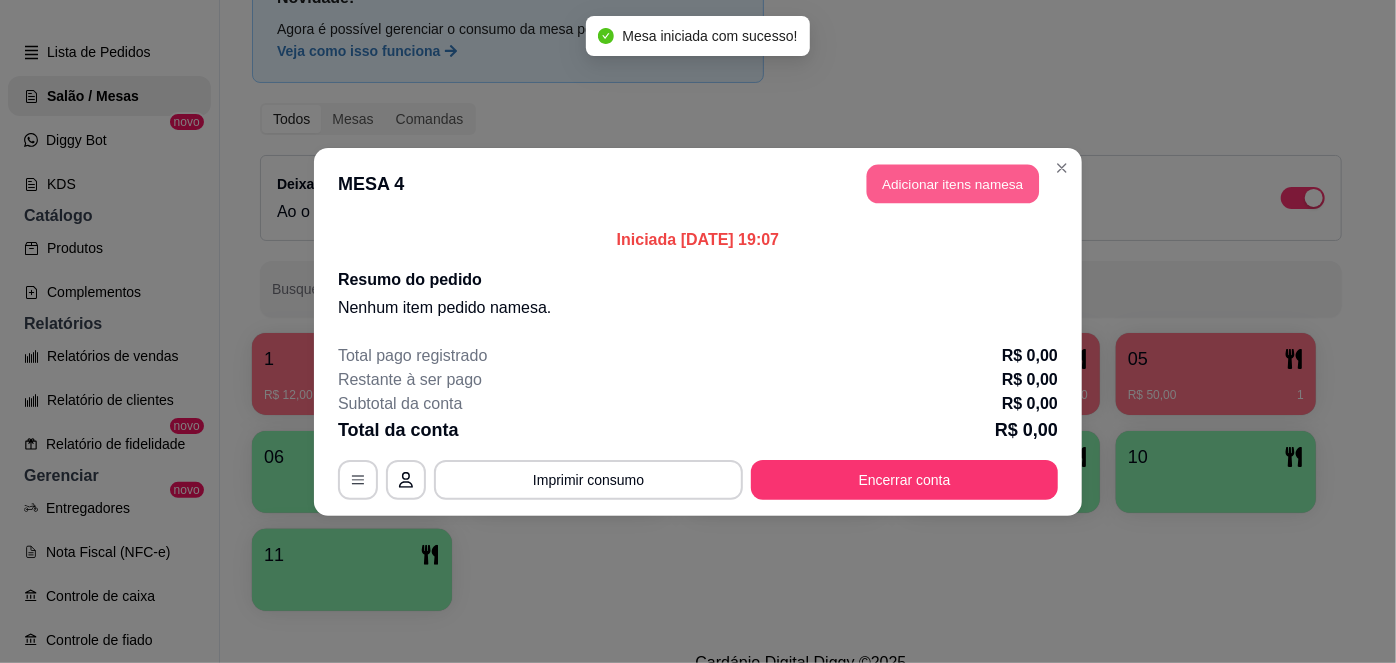 click on "Adicionar itens na  mesa" at bounding box center [953, 183] 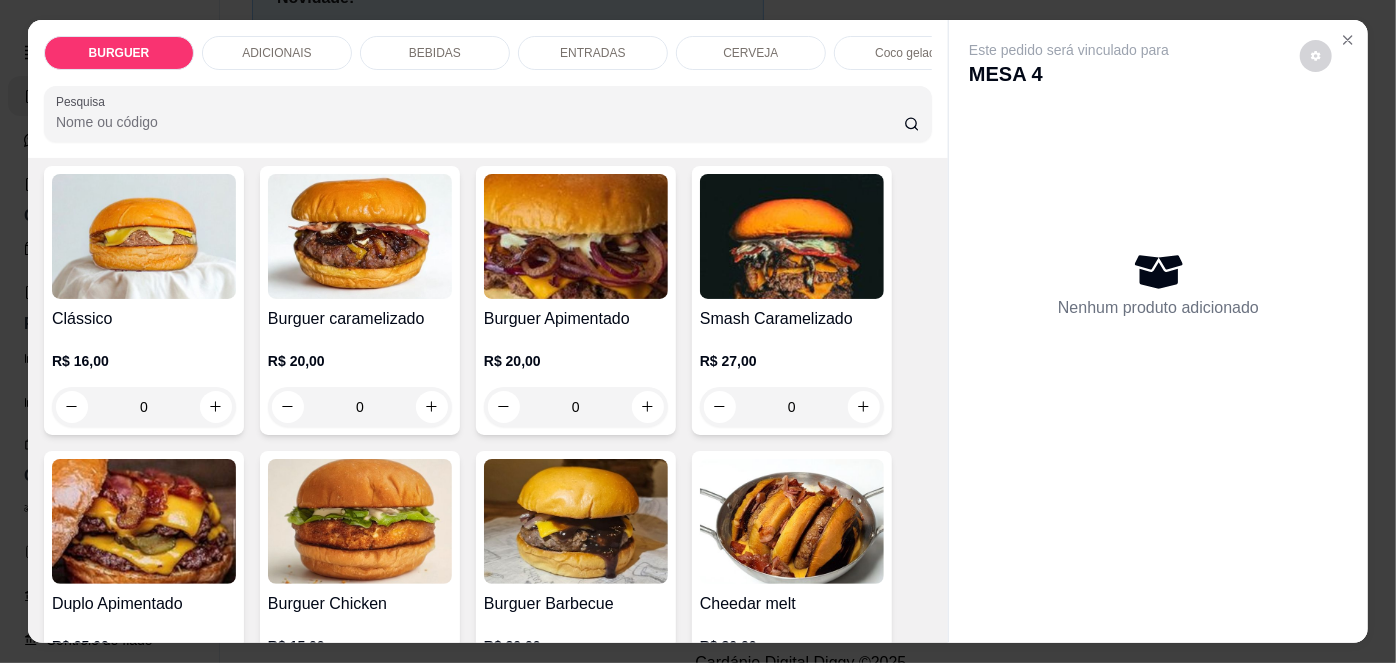 scroll, scrollTop: 123, scrollLeft: 0, axis: vertical 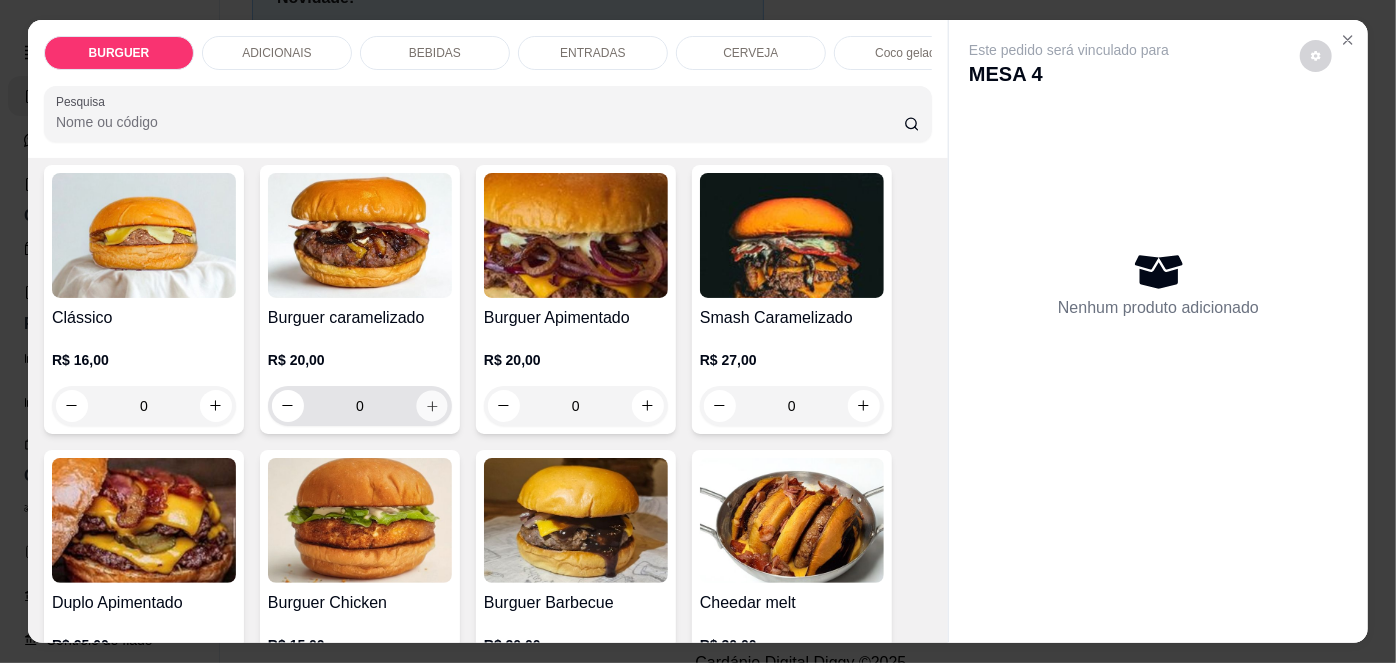 click 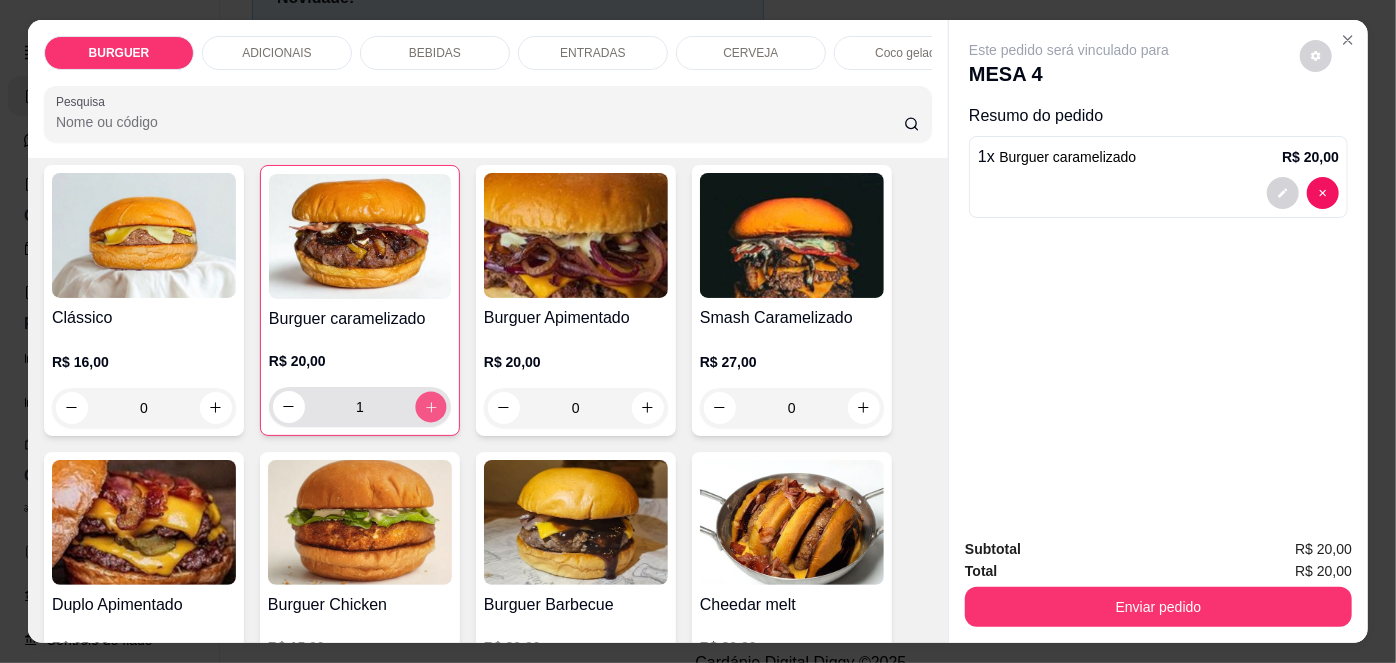click 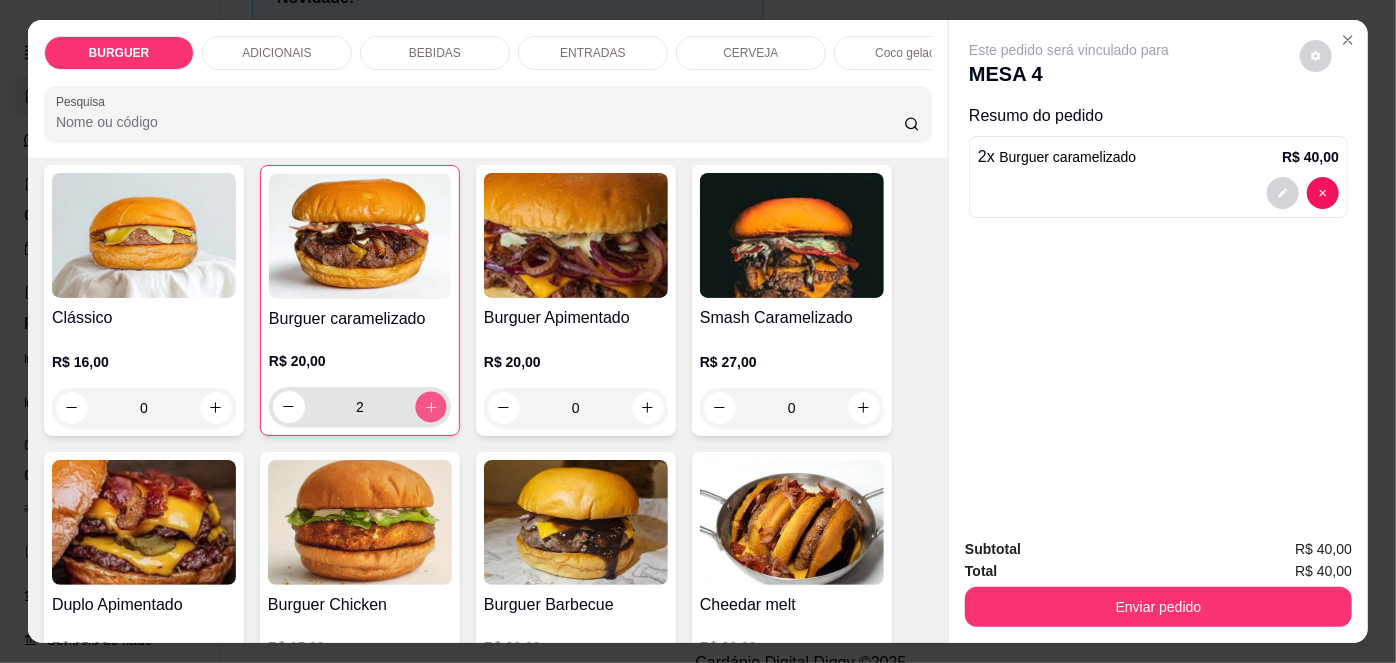 click 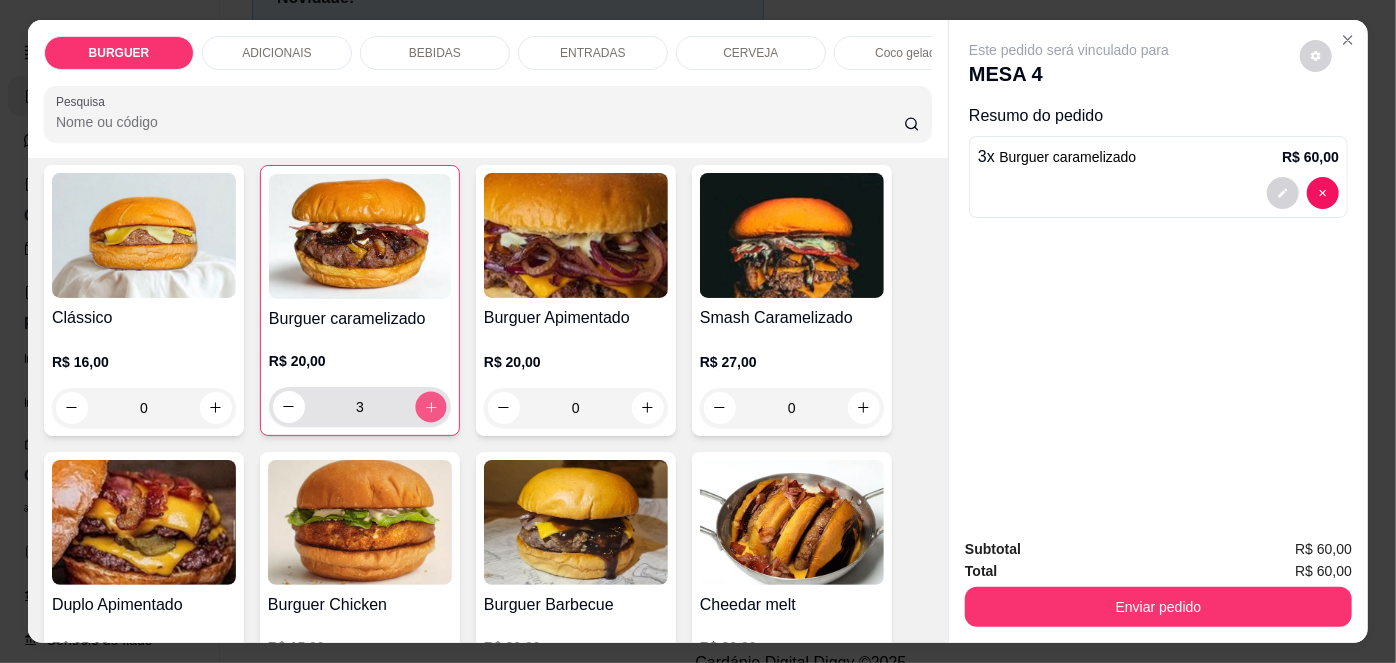 click 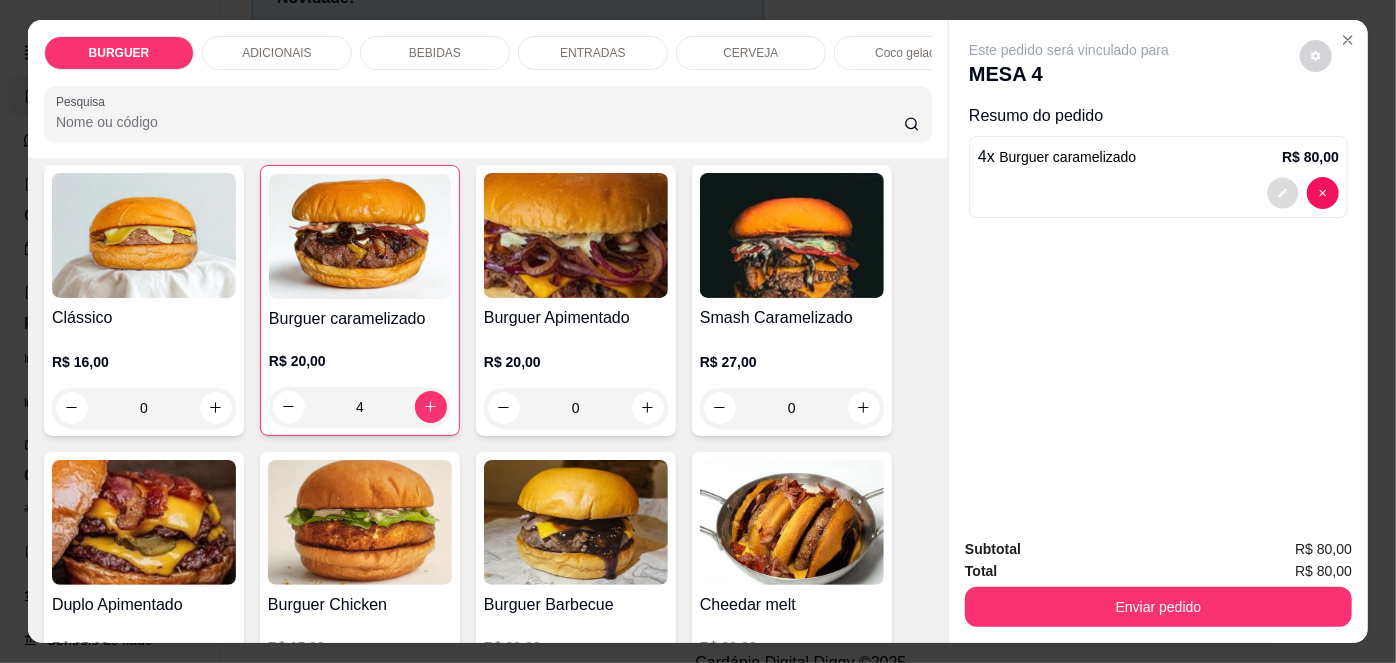 click at bounding box center (1283, 192) 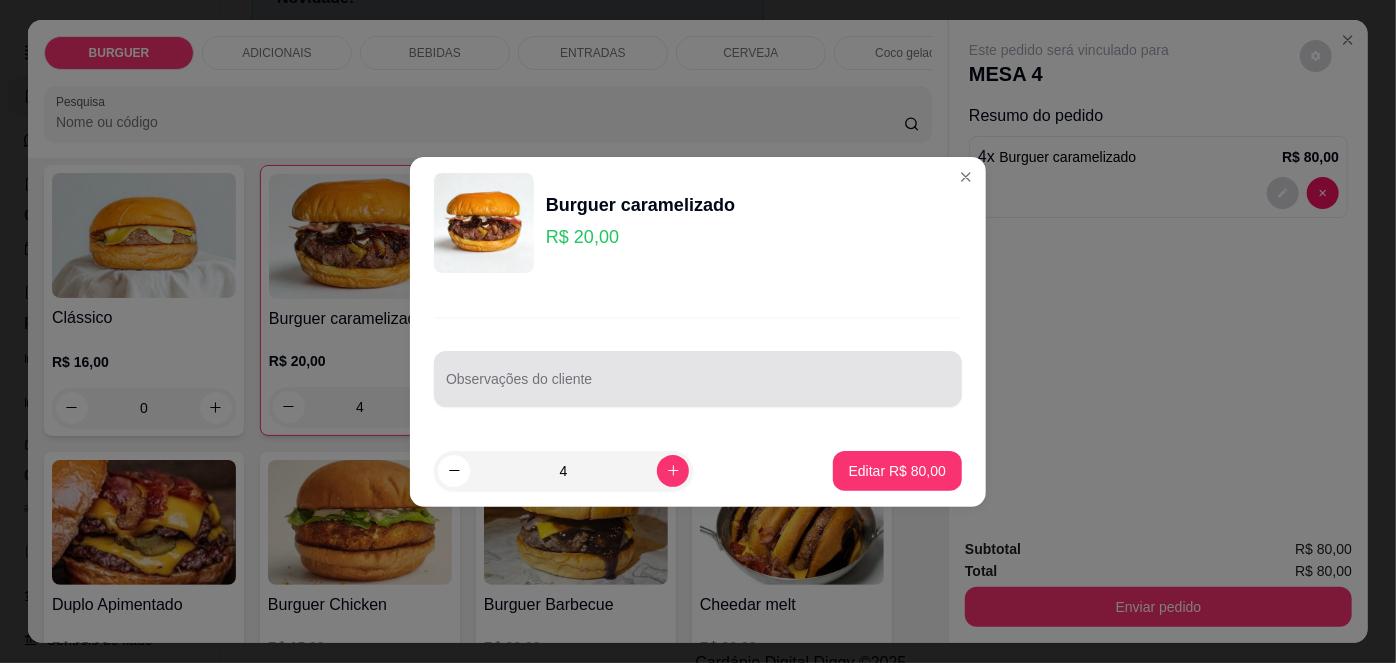 click at bounding box center (698, 379) 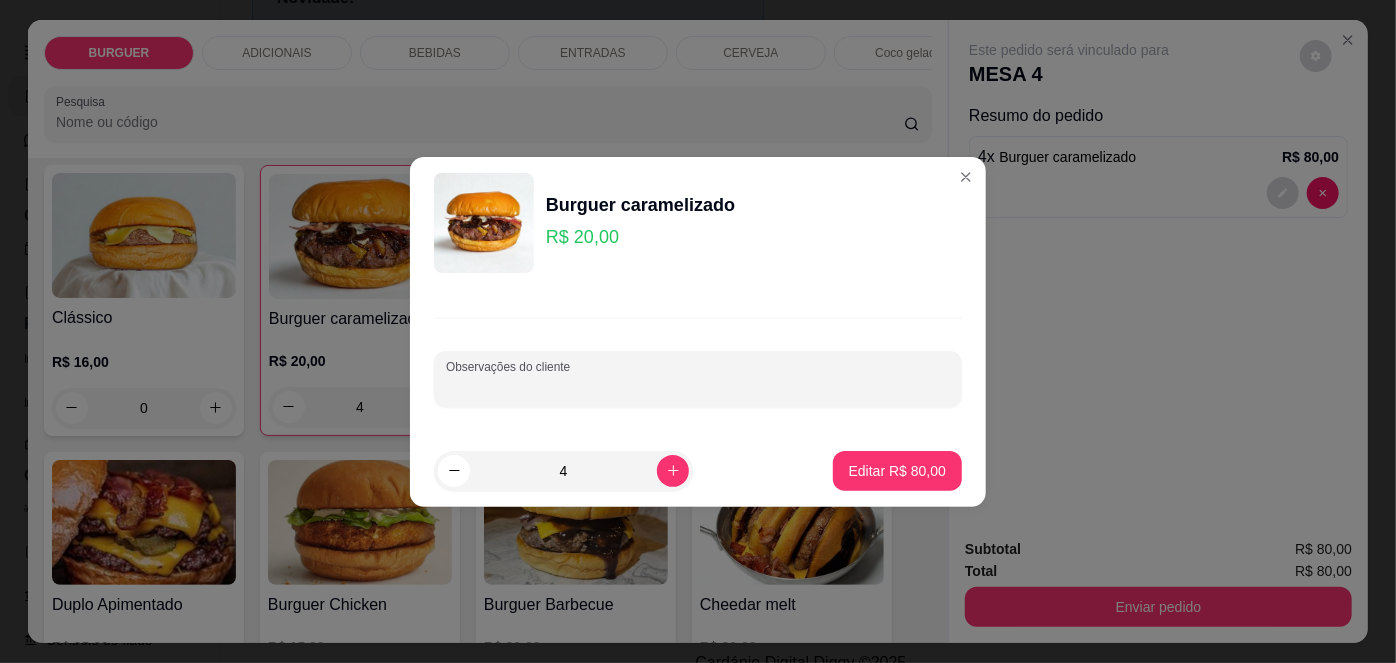 type on "P" 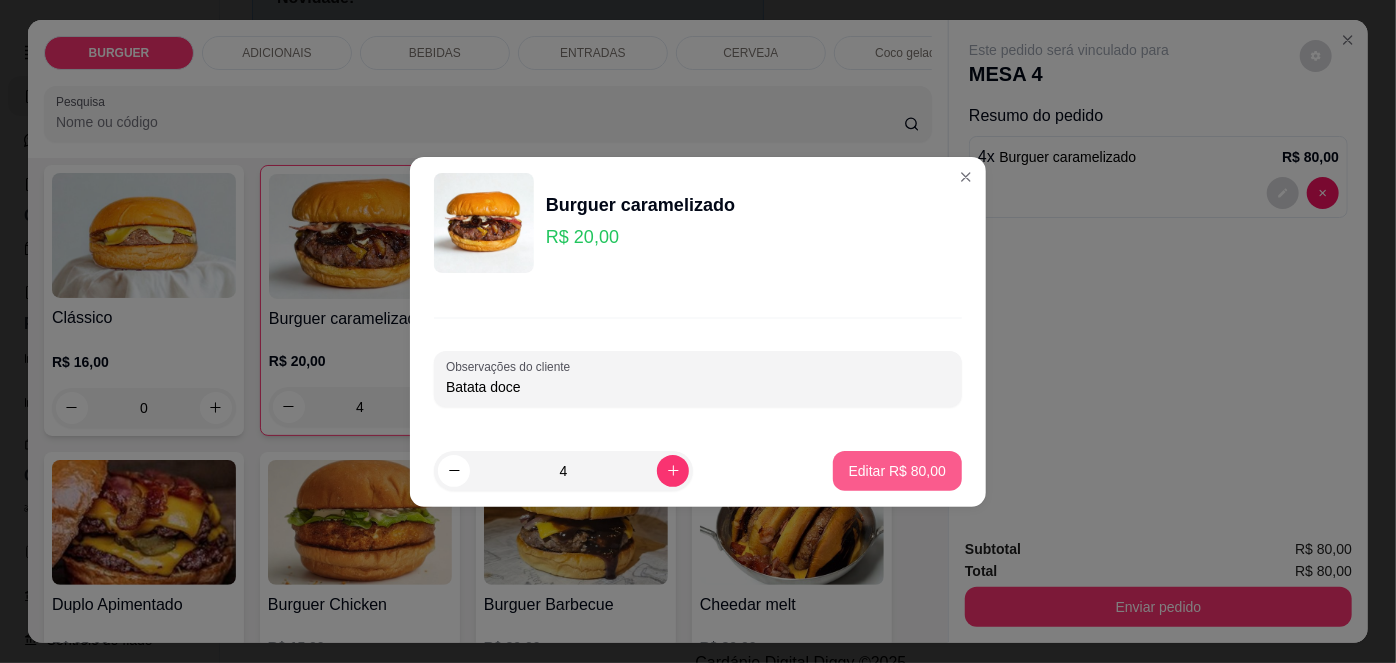 type on "Batata doce" 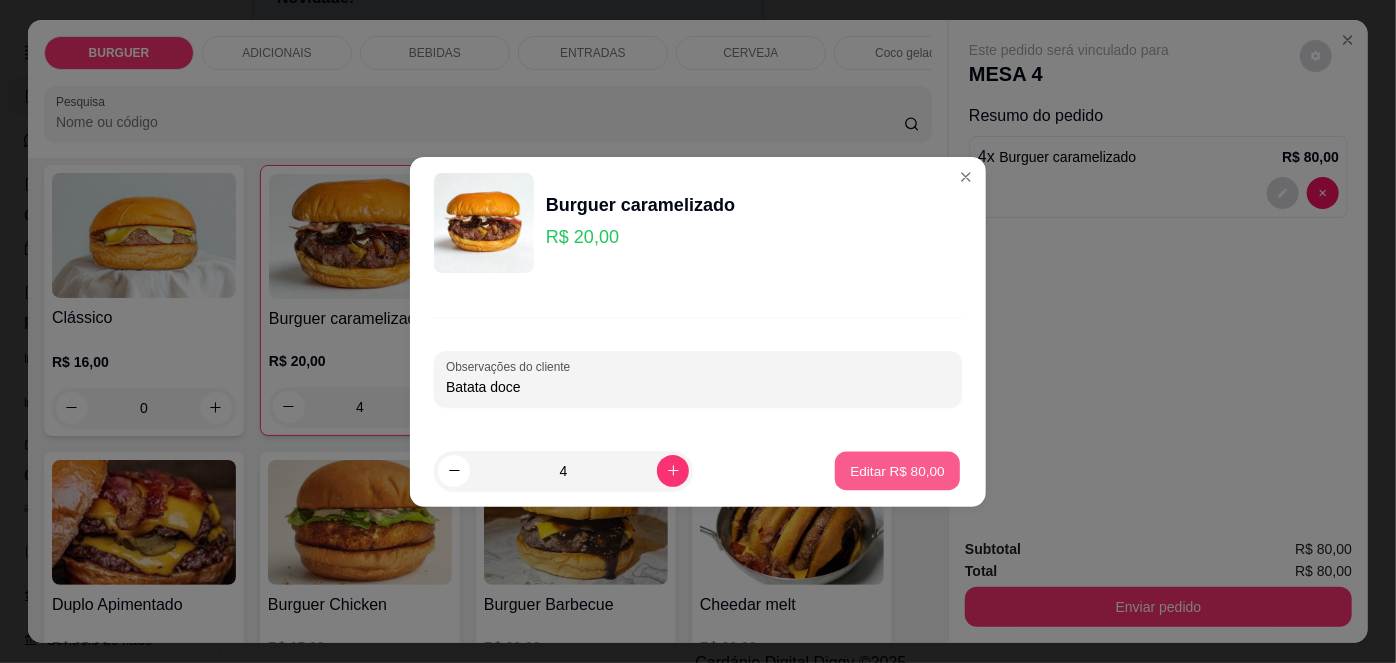 click on "Editar   R$ 80,00" at bounding box center (897, 470) 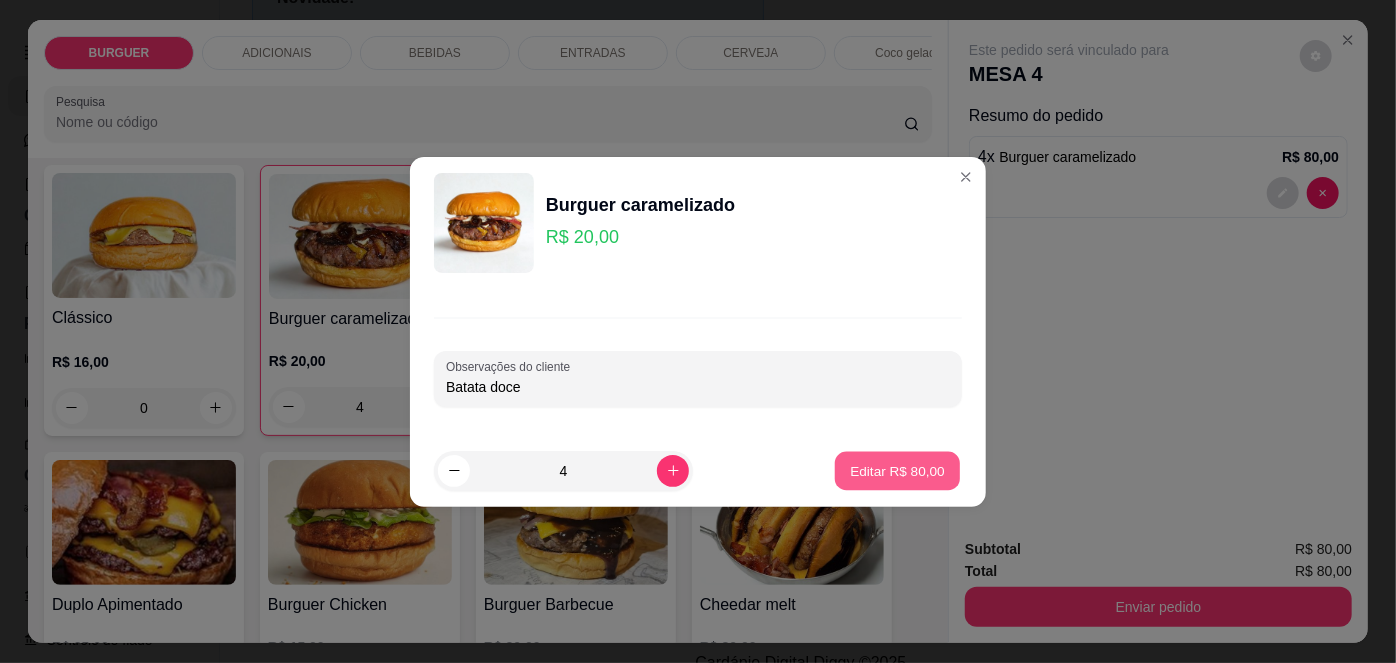 type on "0" 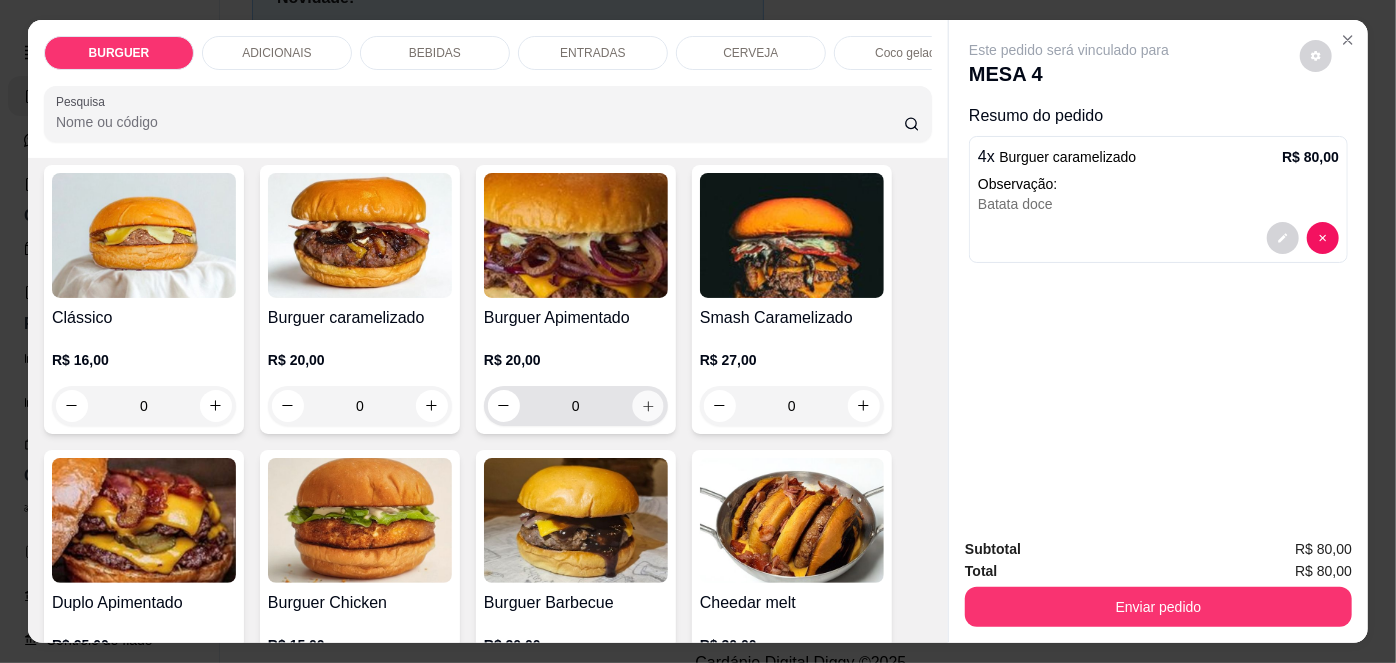 click 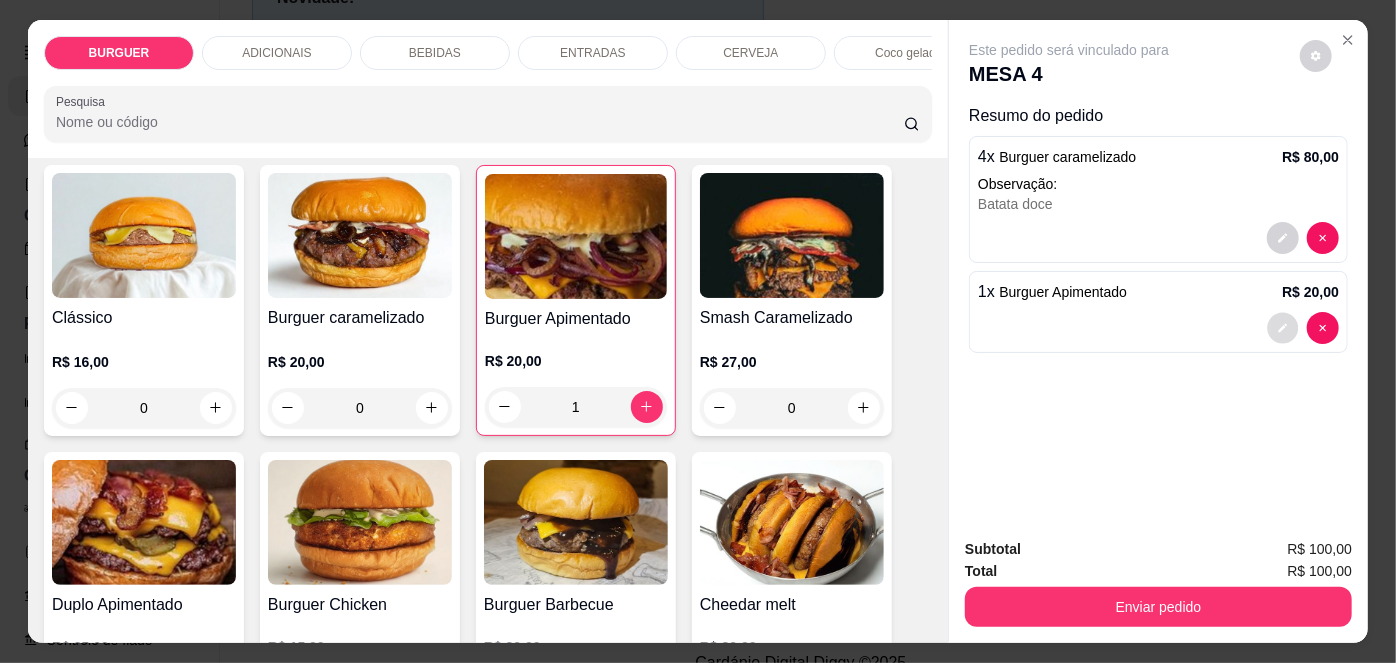 click at bounding box center [1283, 327] 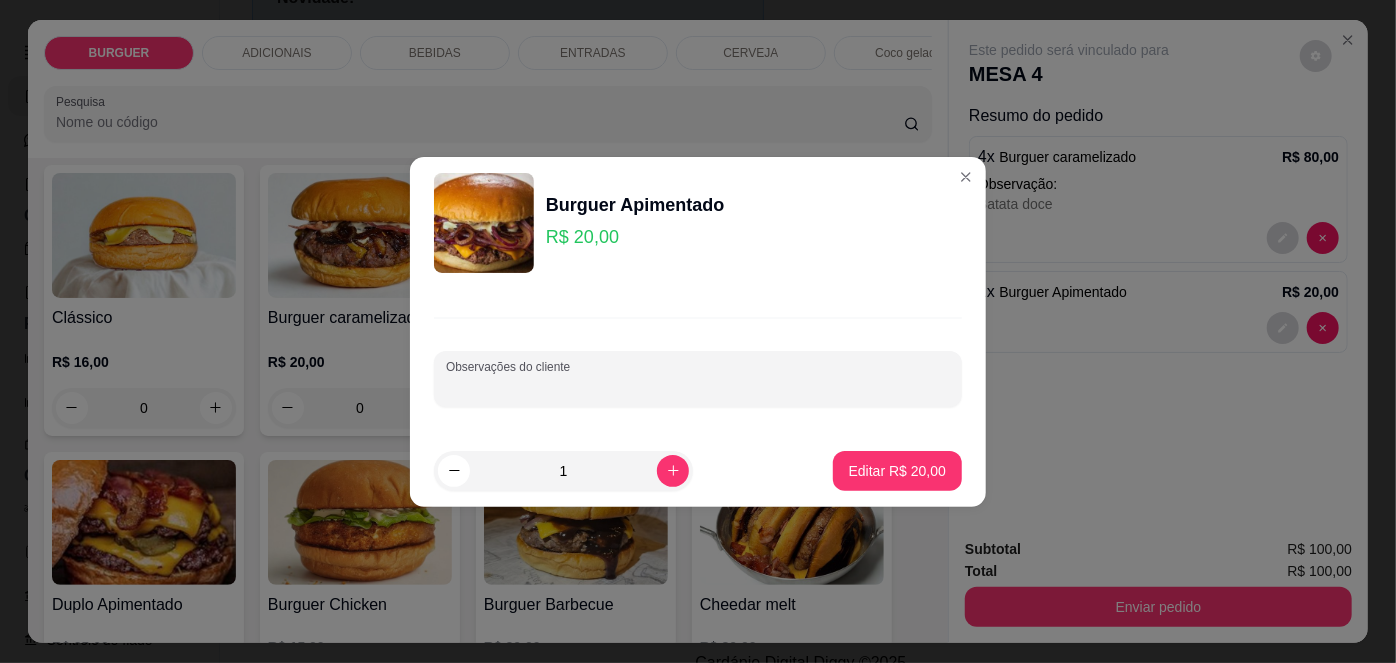 click on "Observações do cliente" at bounding box center [698, 387] 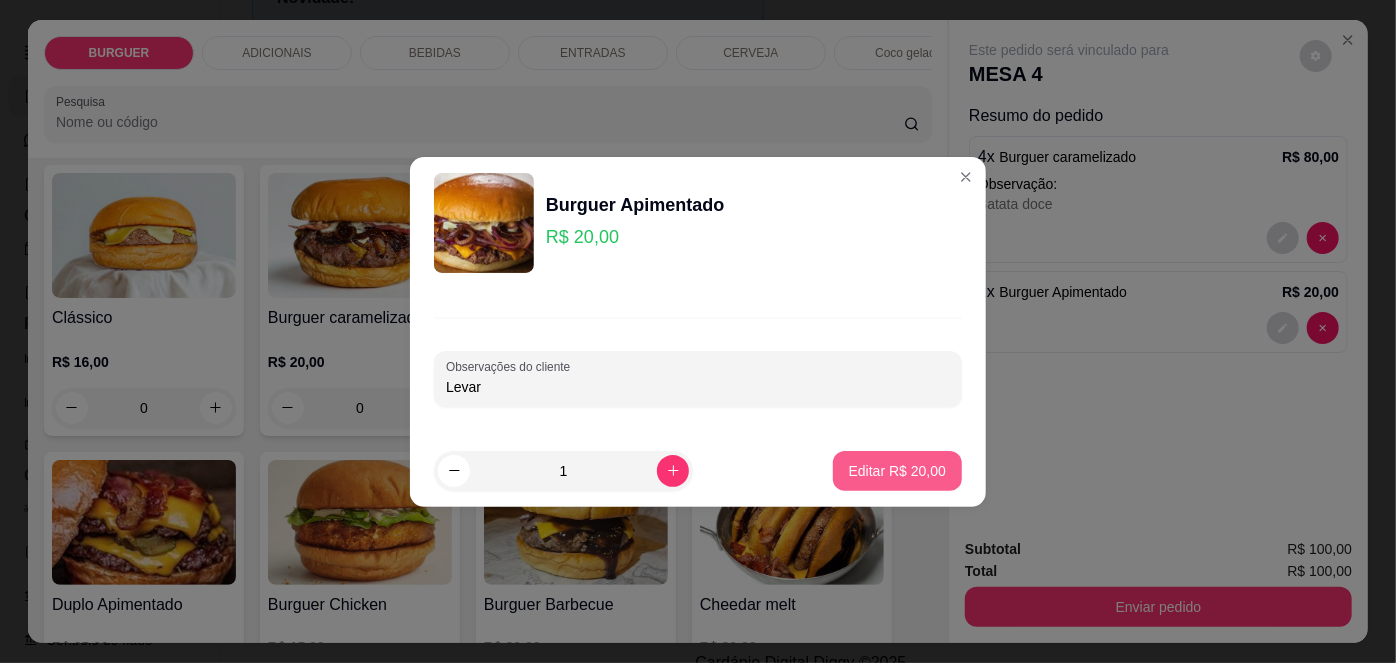 type on "Levar" 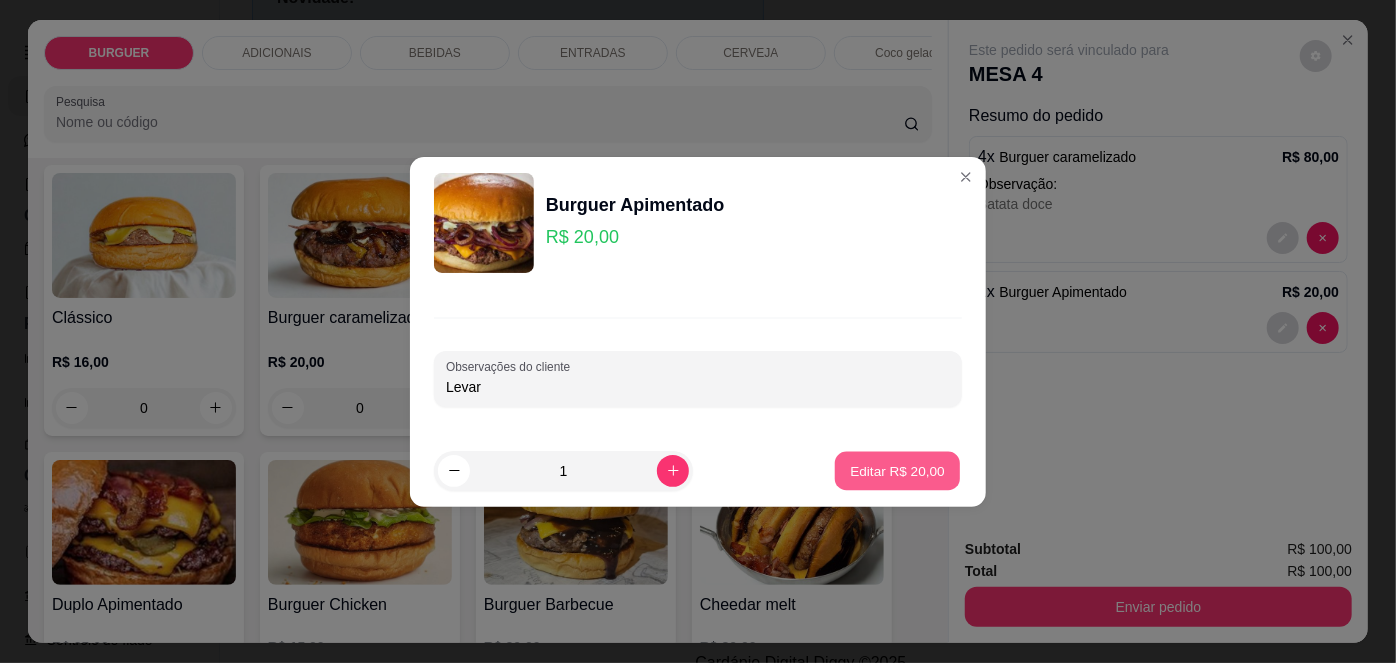 click on "Editar   R$ 20,00" at bounding box center [897, 470] 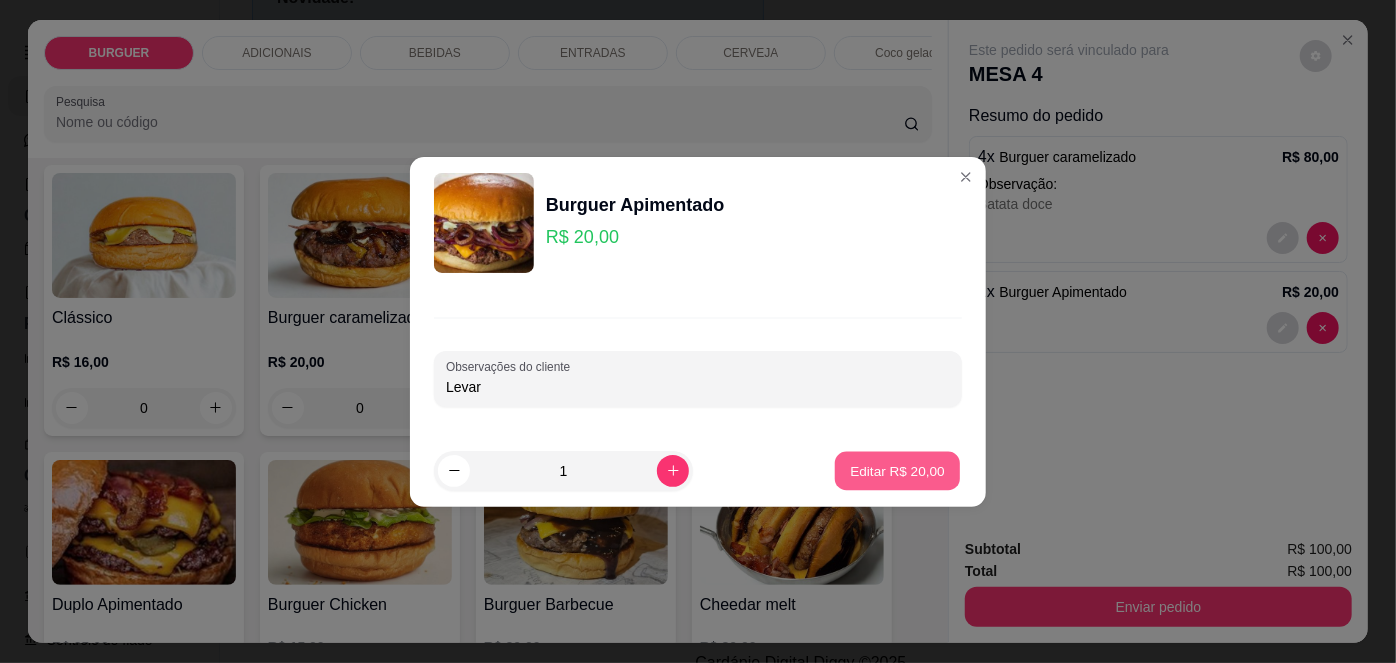 type on "0" 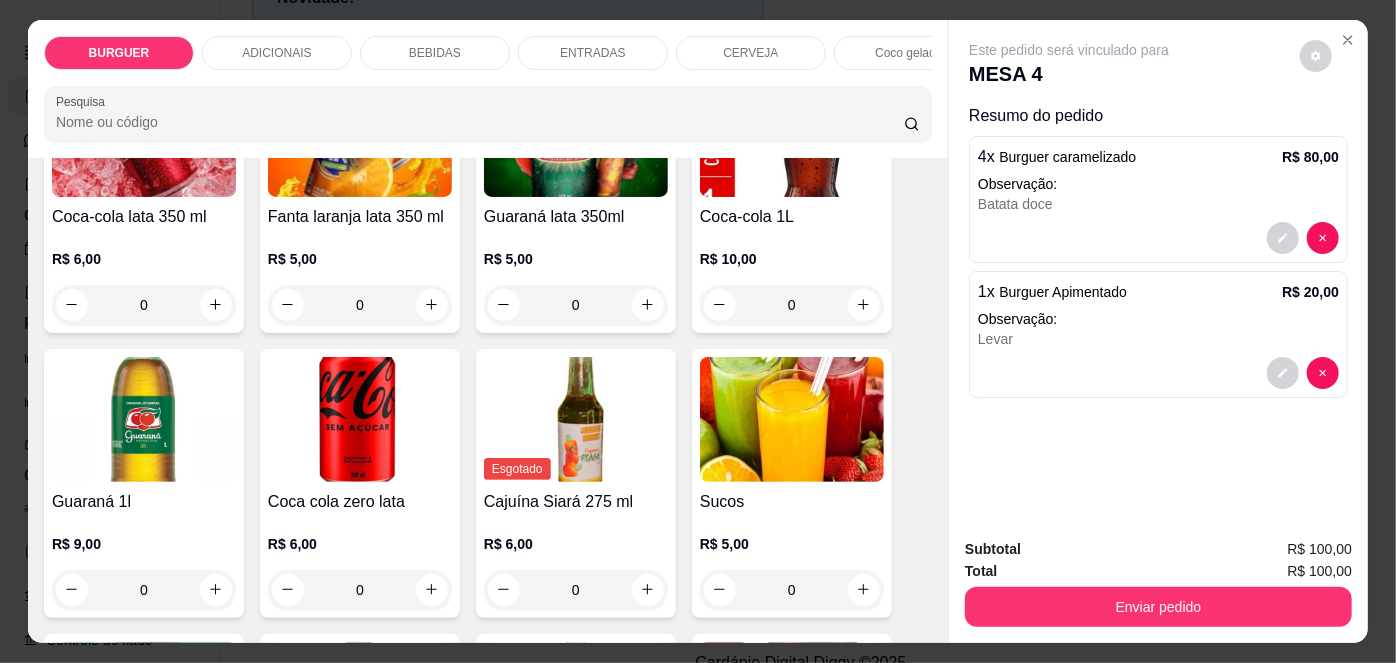 scroll, scrollTop: 1875, scrollLeft: 0, axis: vertical 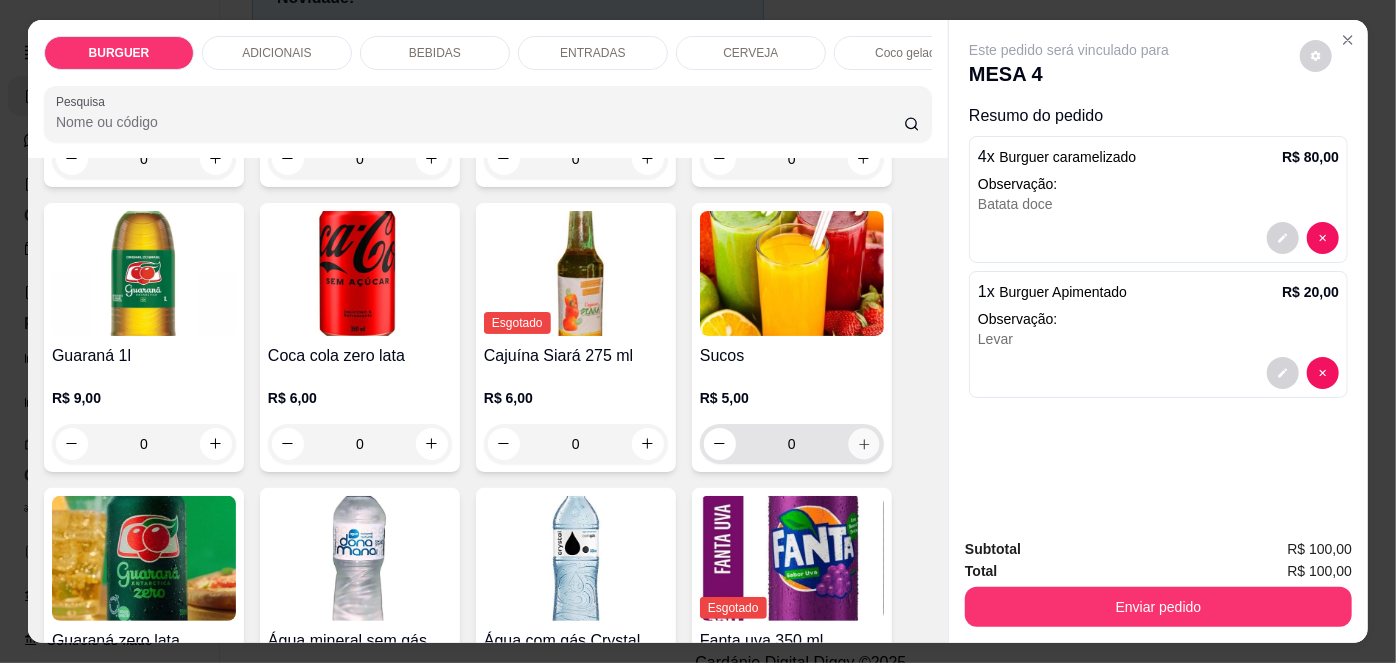 click 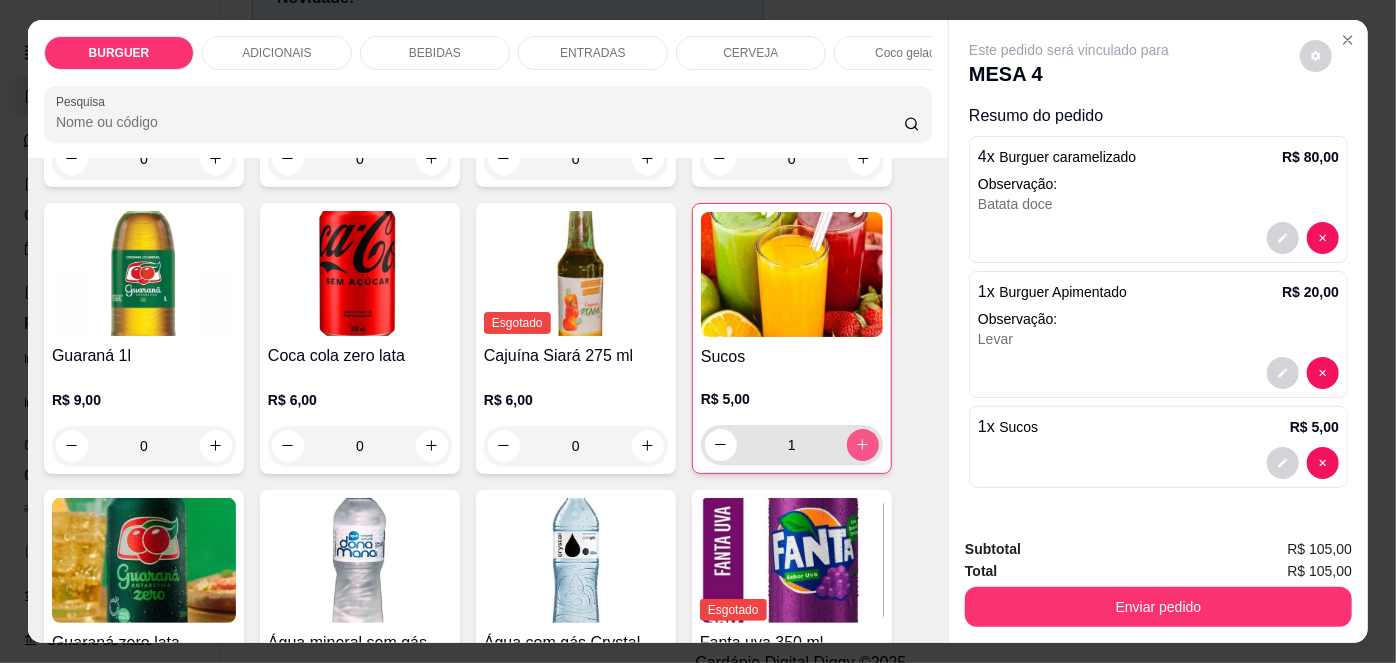 click 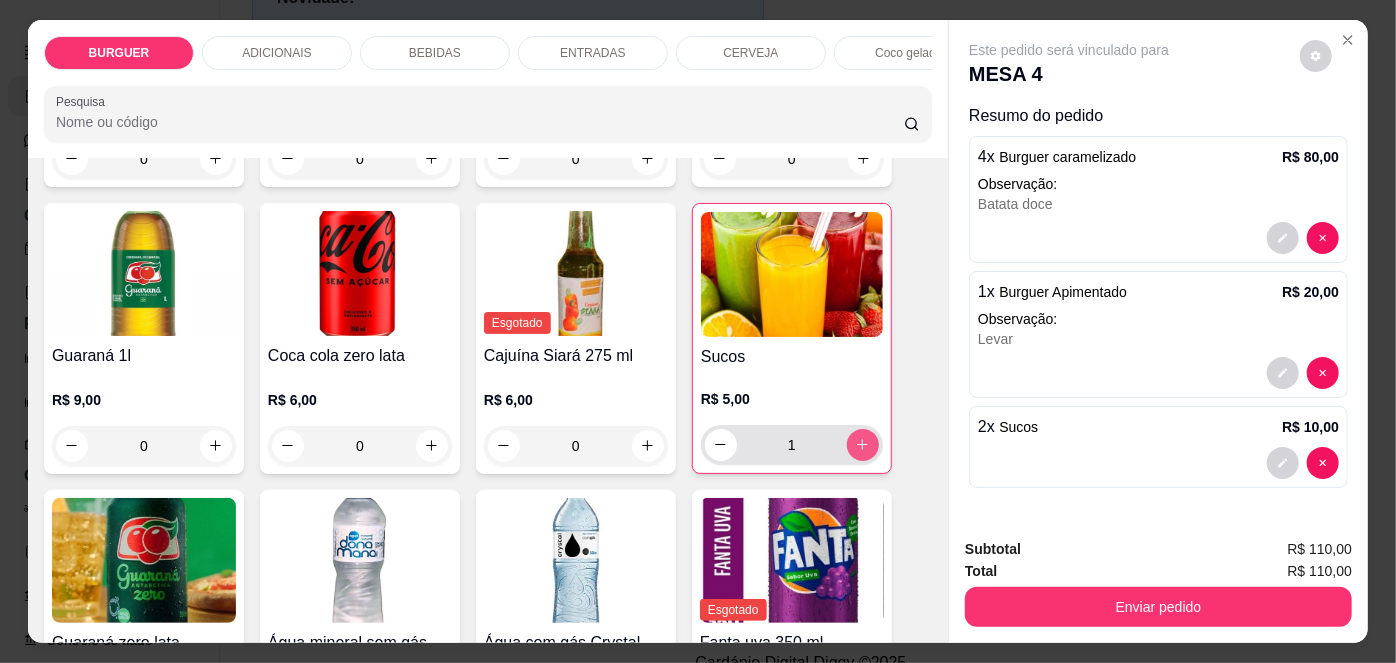 type on "2" 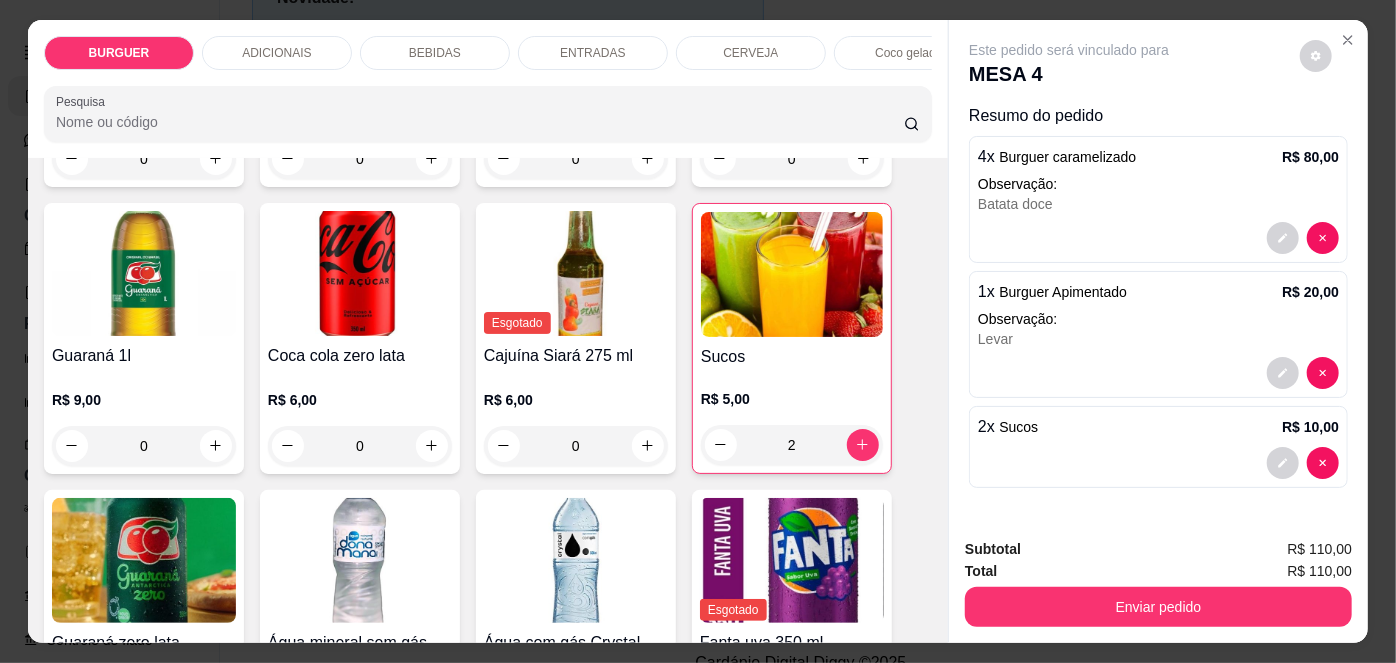 scroll, scrollTop: 50, scrollLeft: 0, axis: vertical 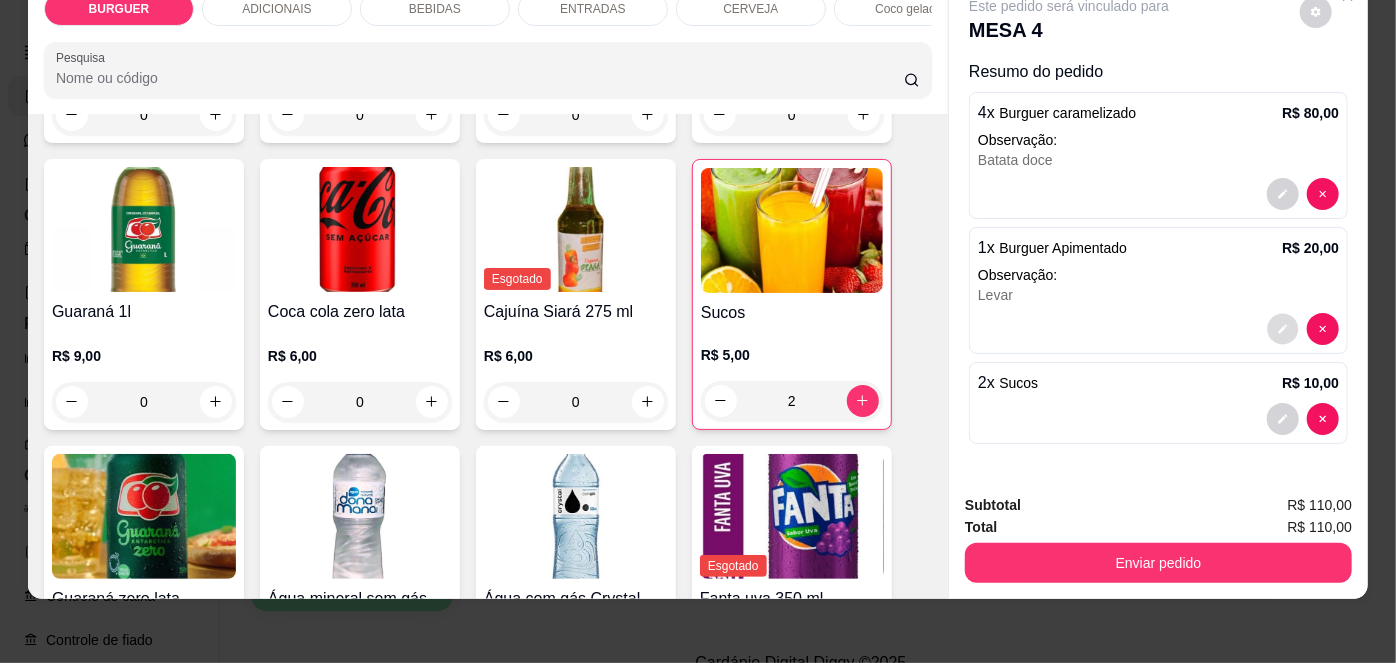 click 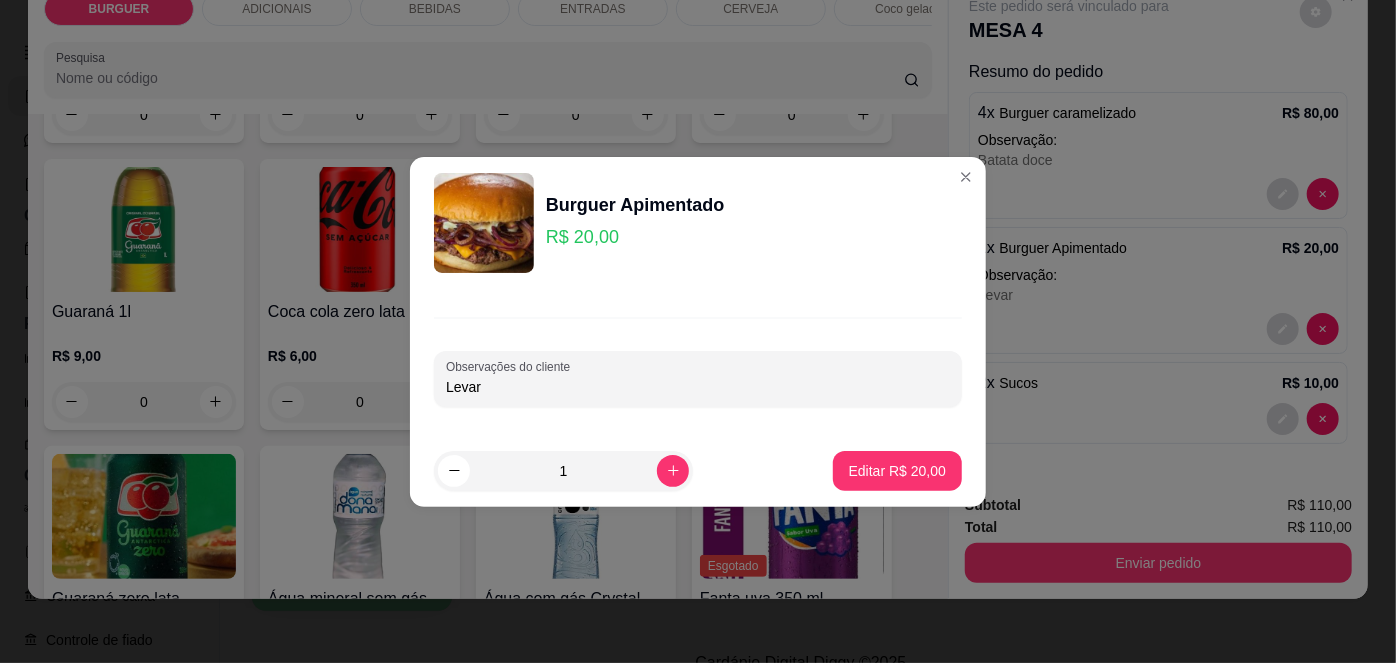 click on "Levar" at bounding box center (698, 387) 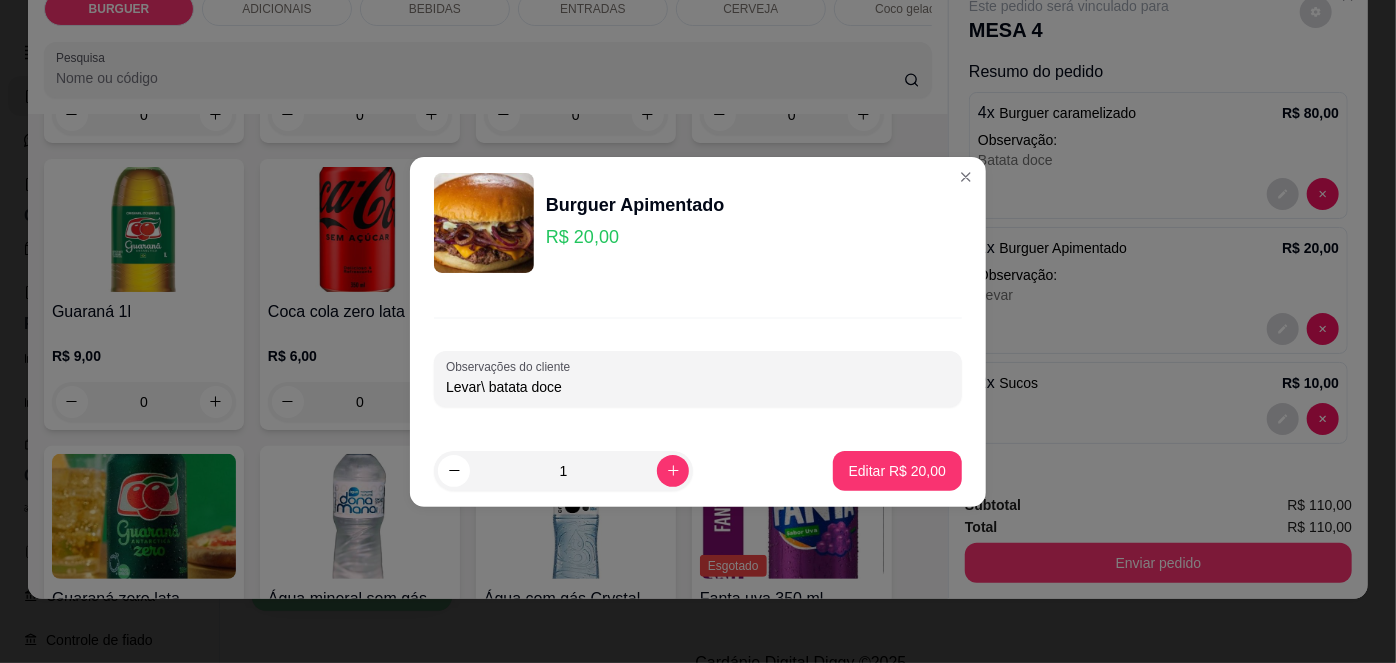 type on "Levar\ batata doce" 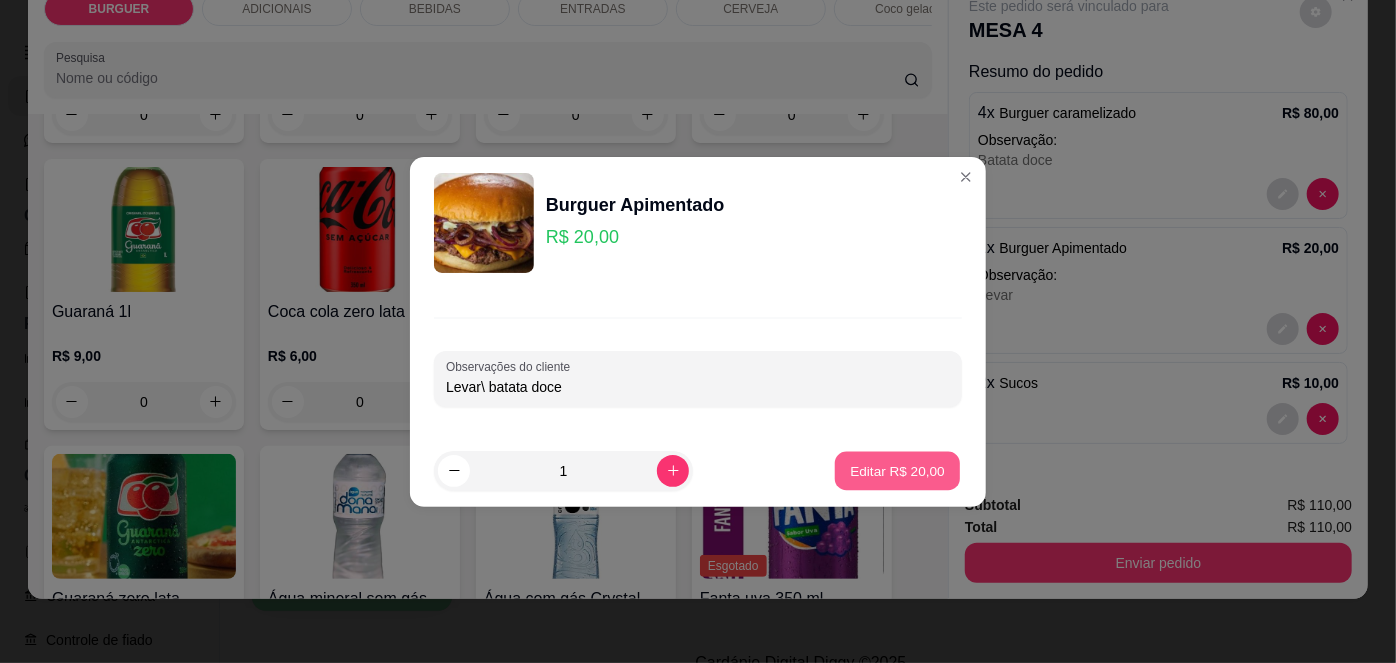 click on "Editar   R$ 20,00" at bounding box center (897, 470) 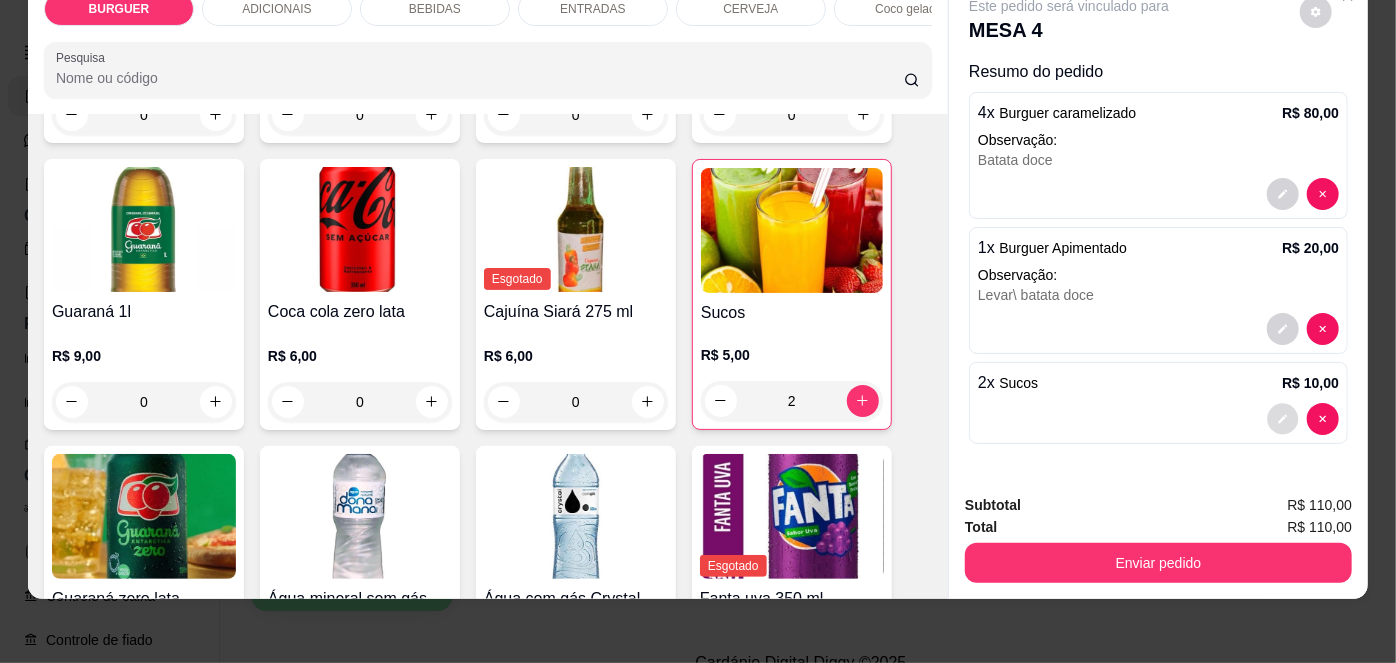 click at bounding box center (1283, 418) 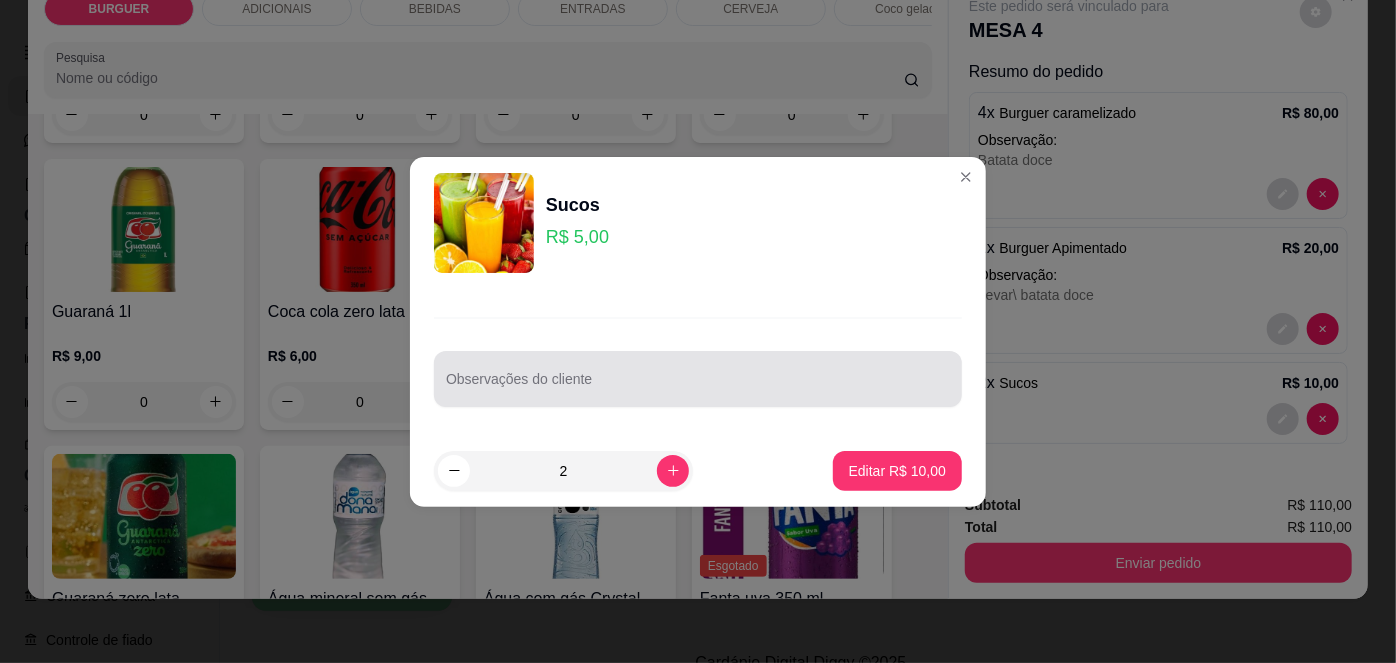 click on "Observações do cliente" at bounding box center [698, 387] 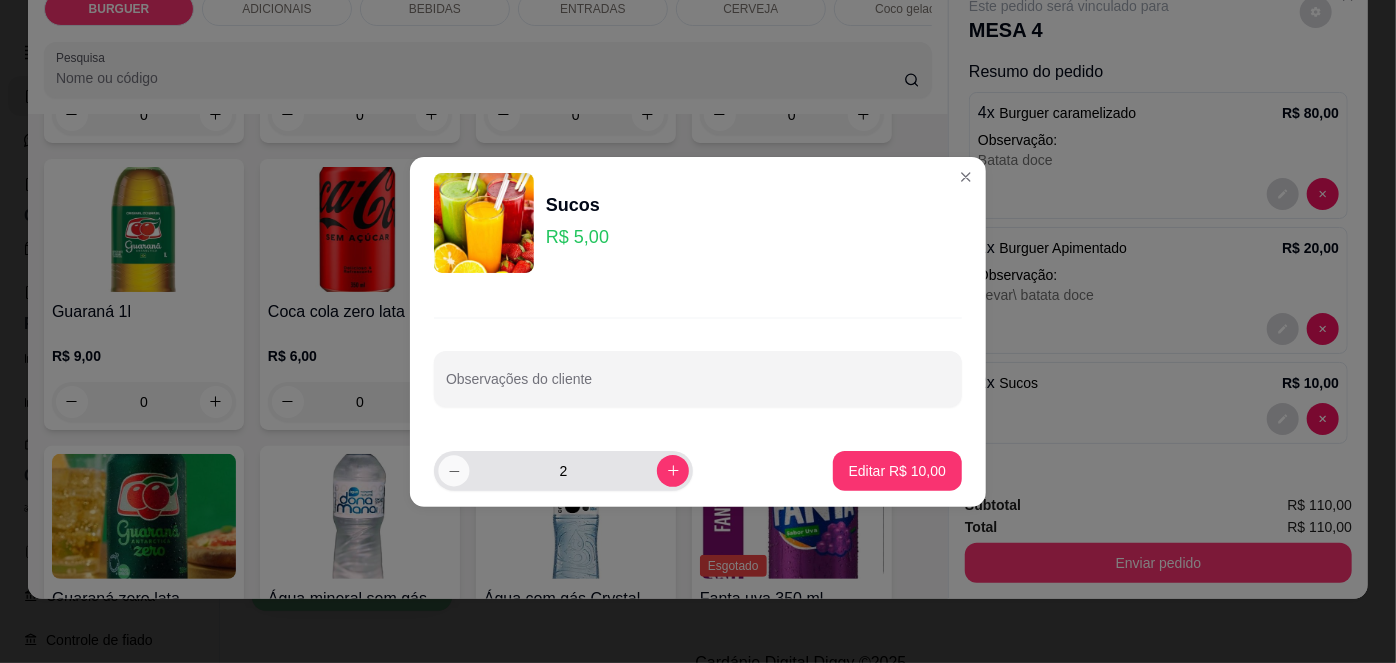 click 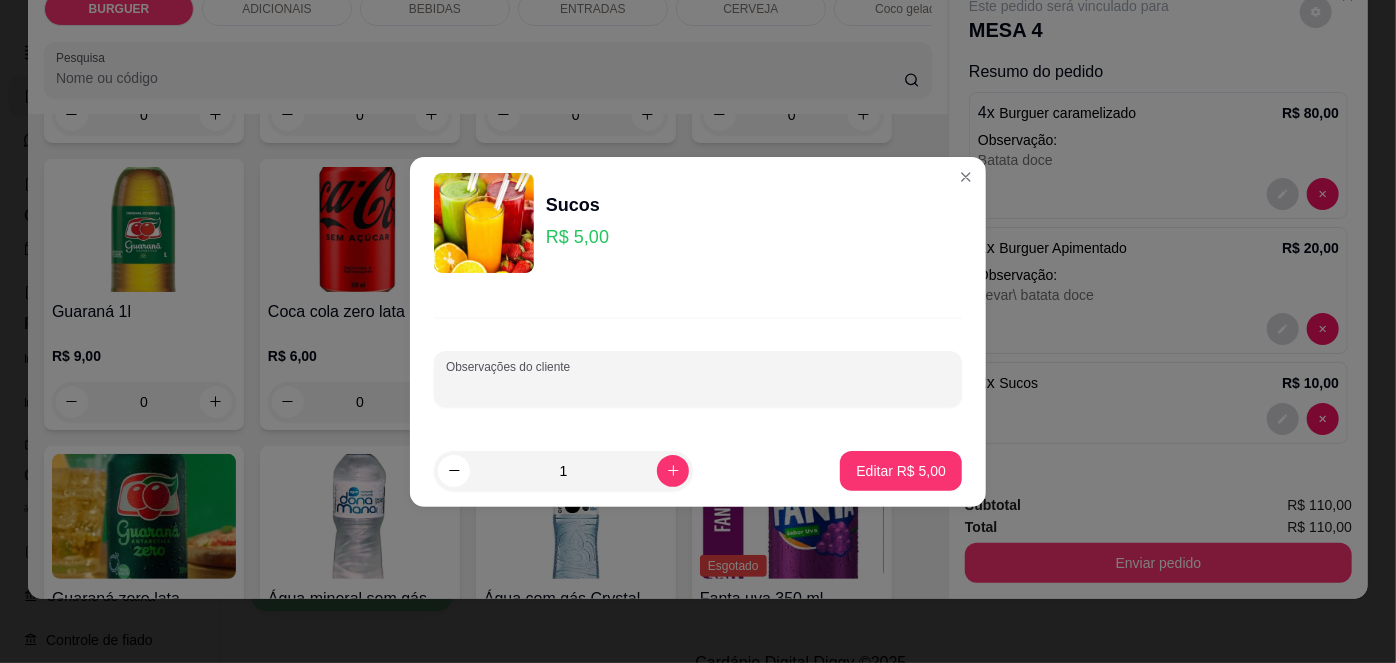 click on "Observações do cliente" at bounding box center (698, 387) 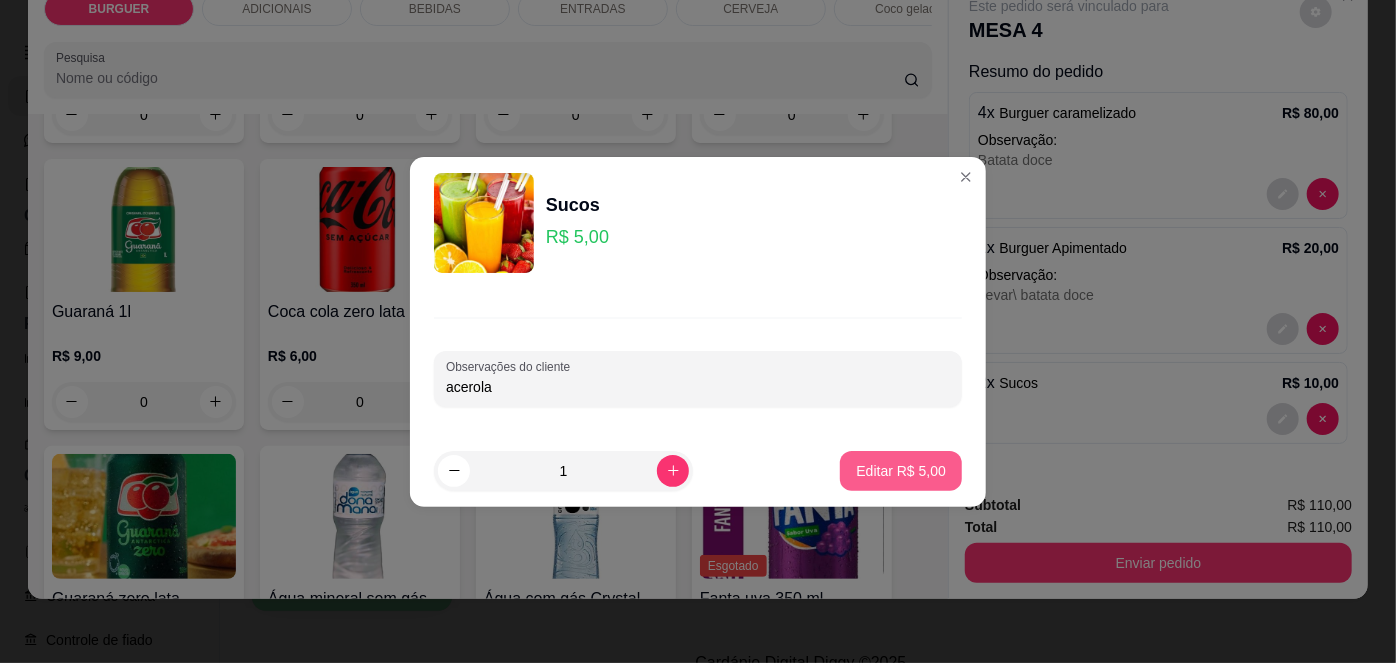 type on "acerola" 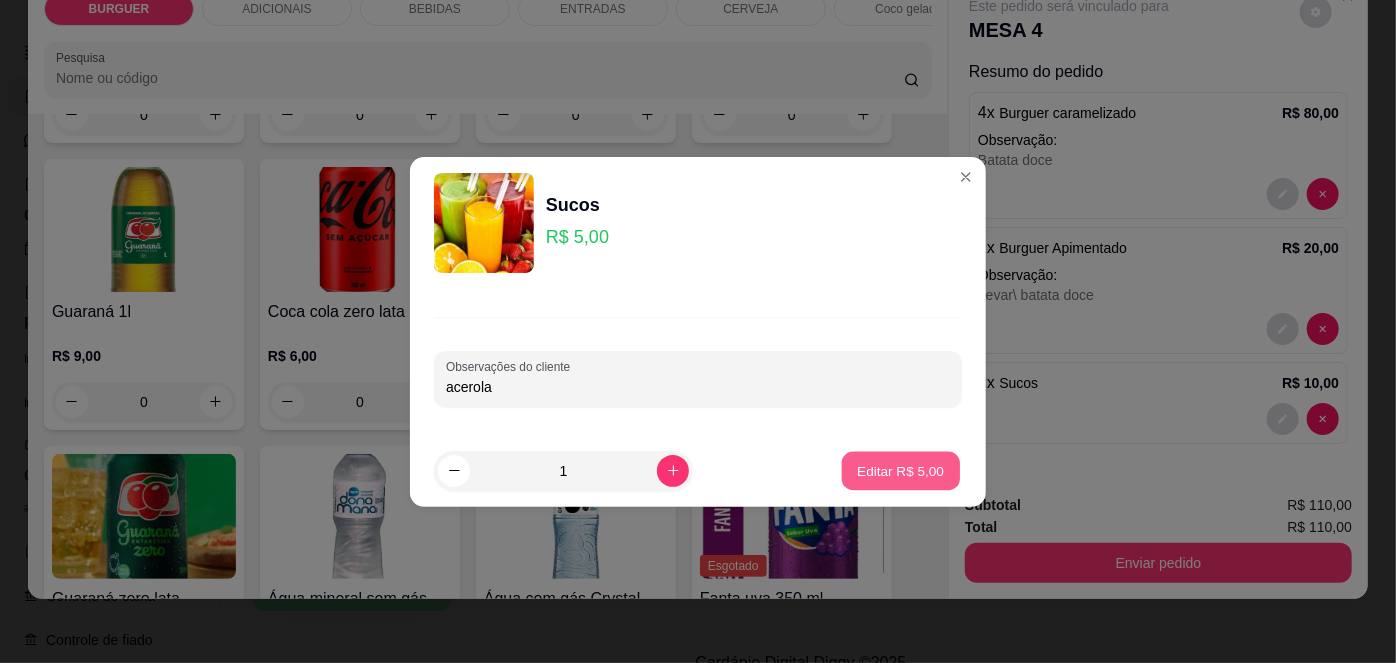 click on "Editar   R$ 5,00" at bounding box center (901, 470) 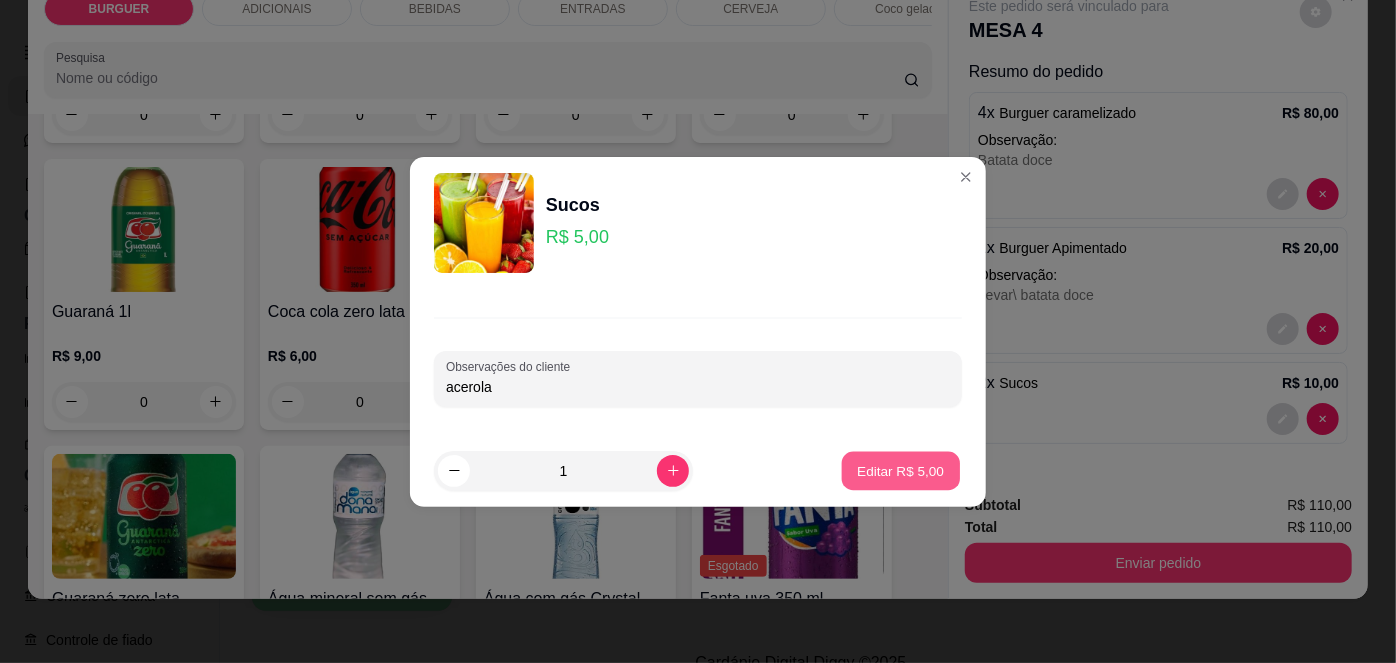 type on "0" 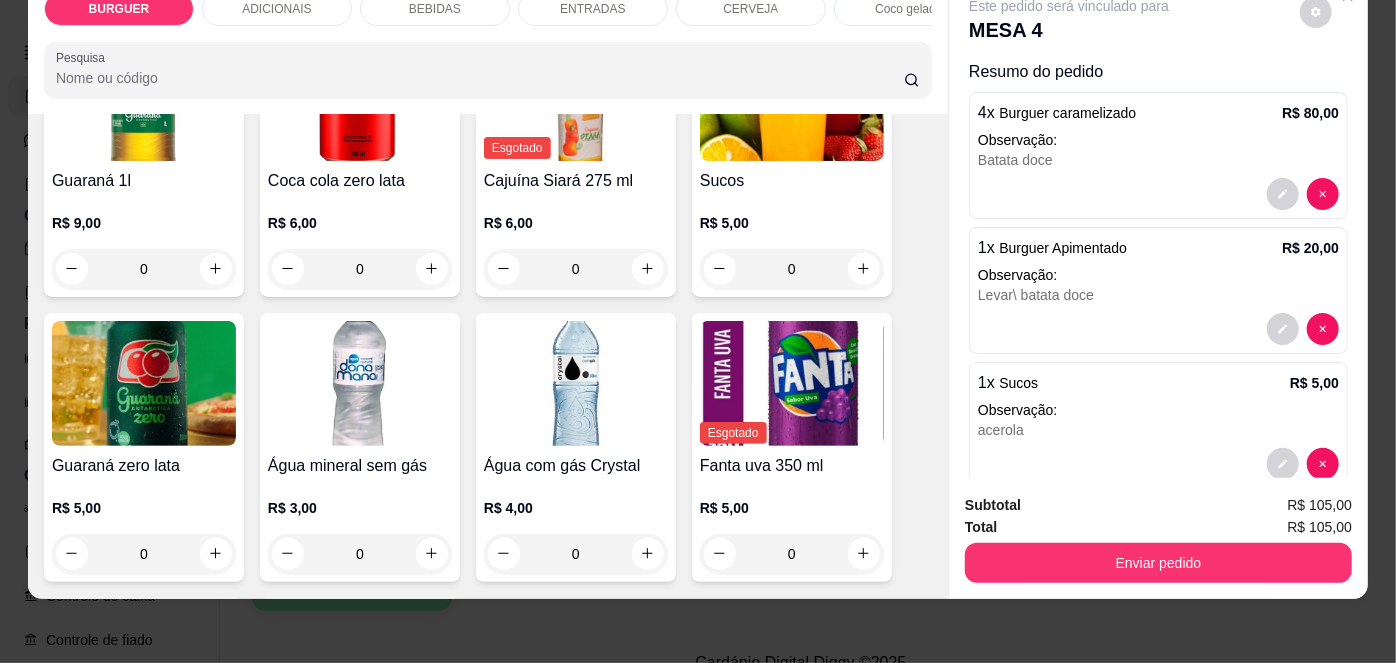 scroll, scrollTop: 1967, scrollLeft: 0, axis: vertical 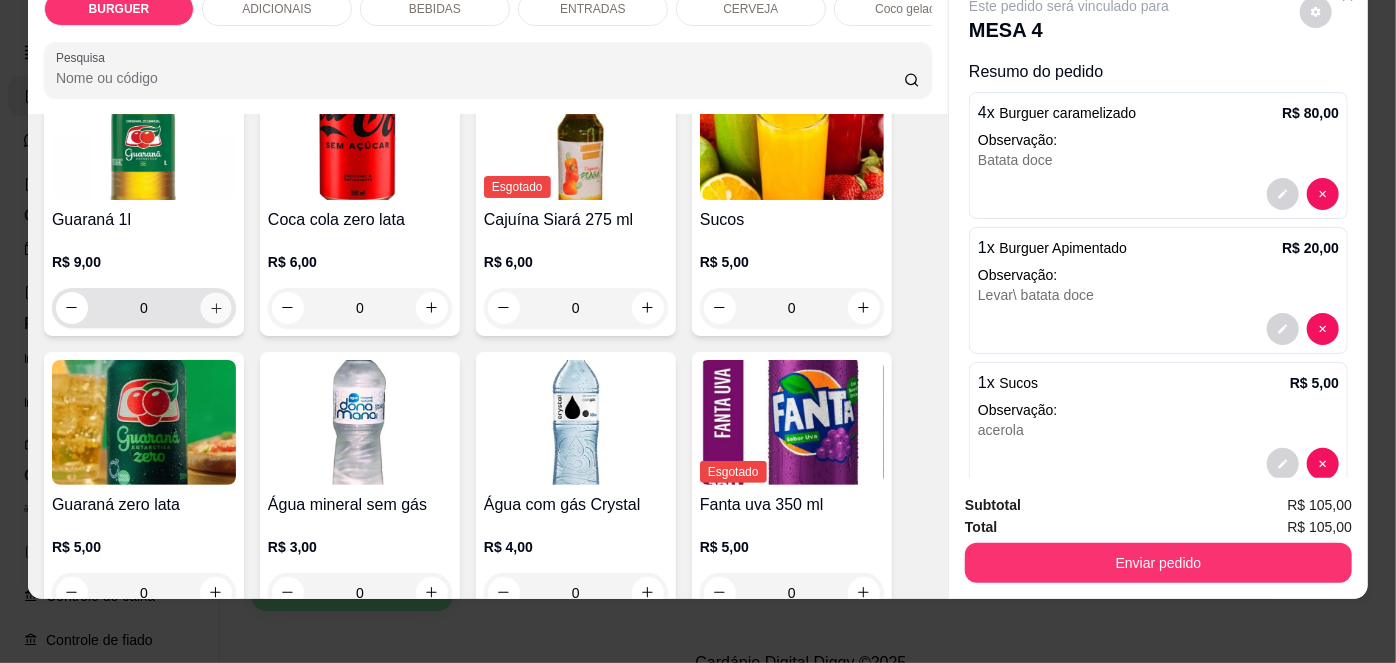 click at bounding box center [215, 307] 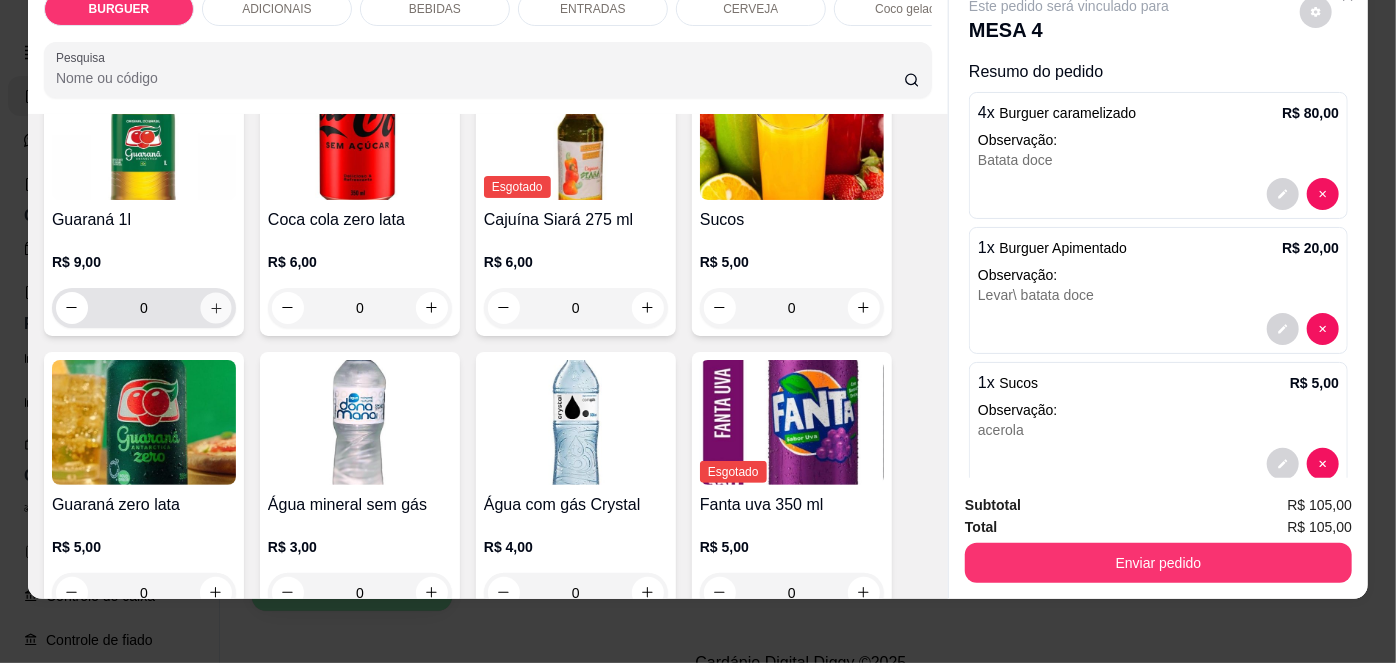 type on "1" 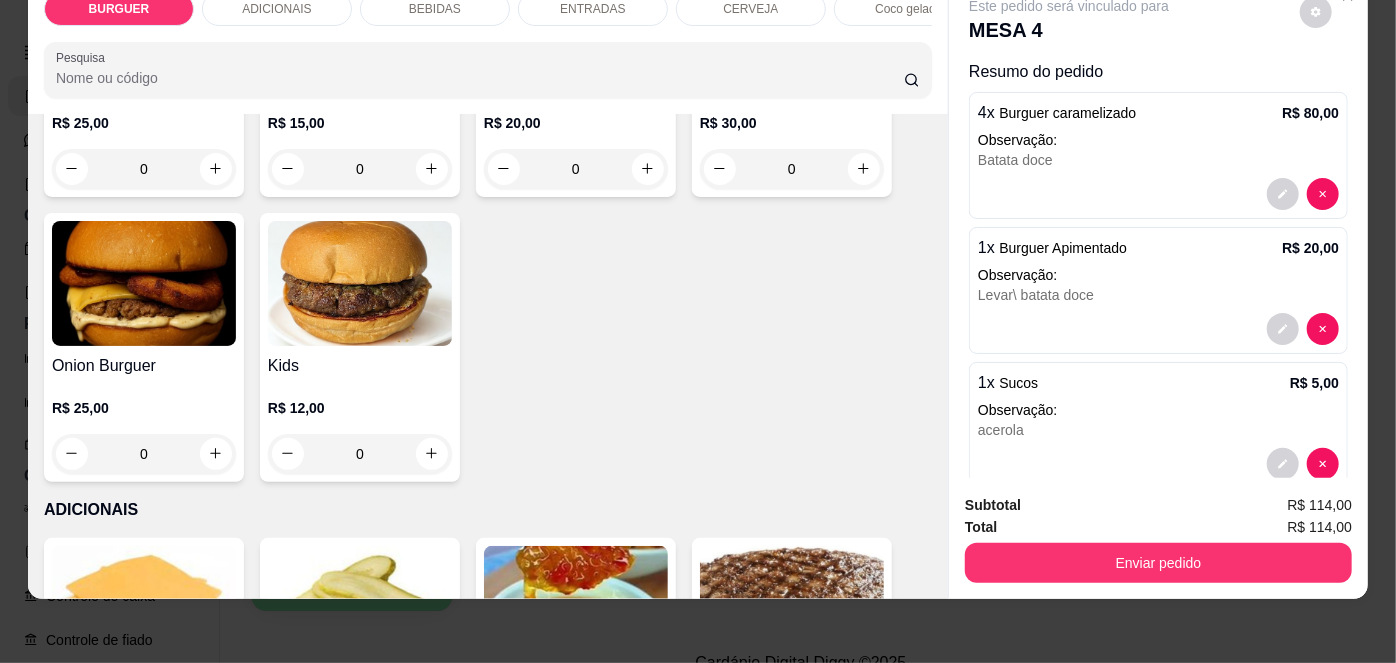 scroll, scrollTop: 537, scrollLeft: 0, axis: vertical 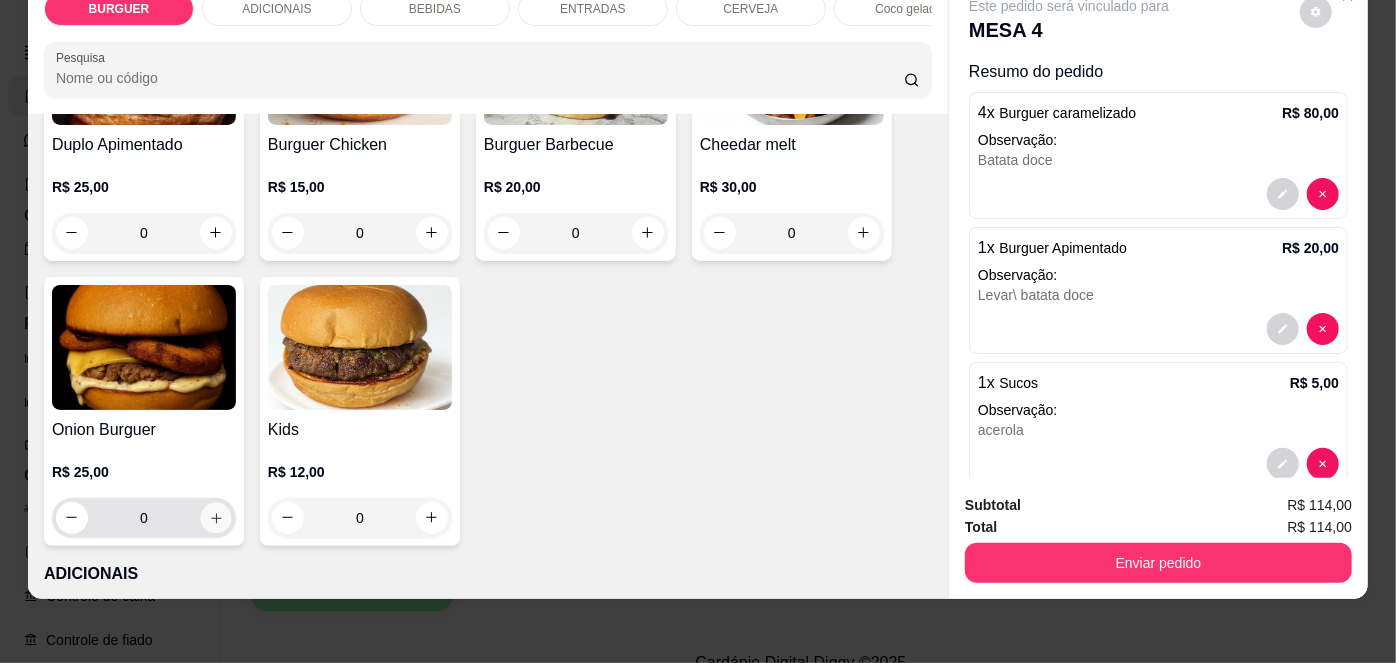 click 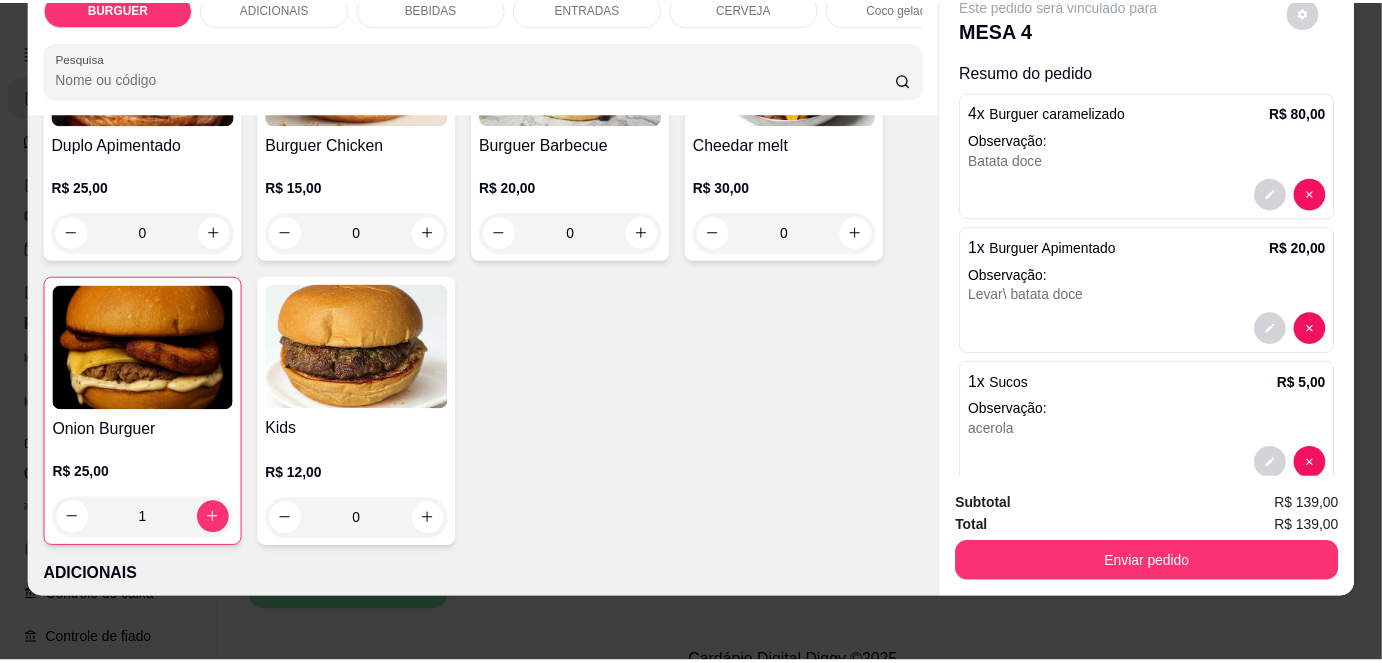 scroll, scrollTop: 216, scrollLeft: 0, axis: vertical 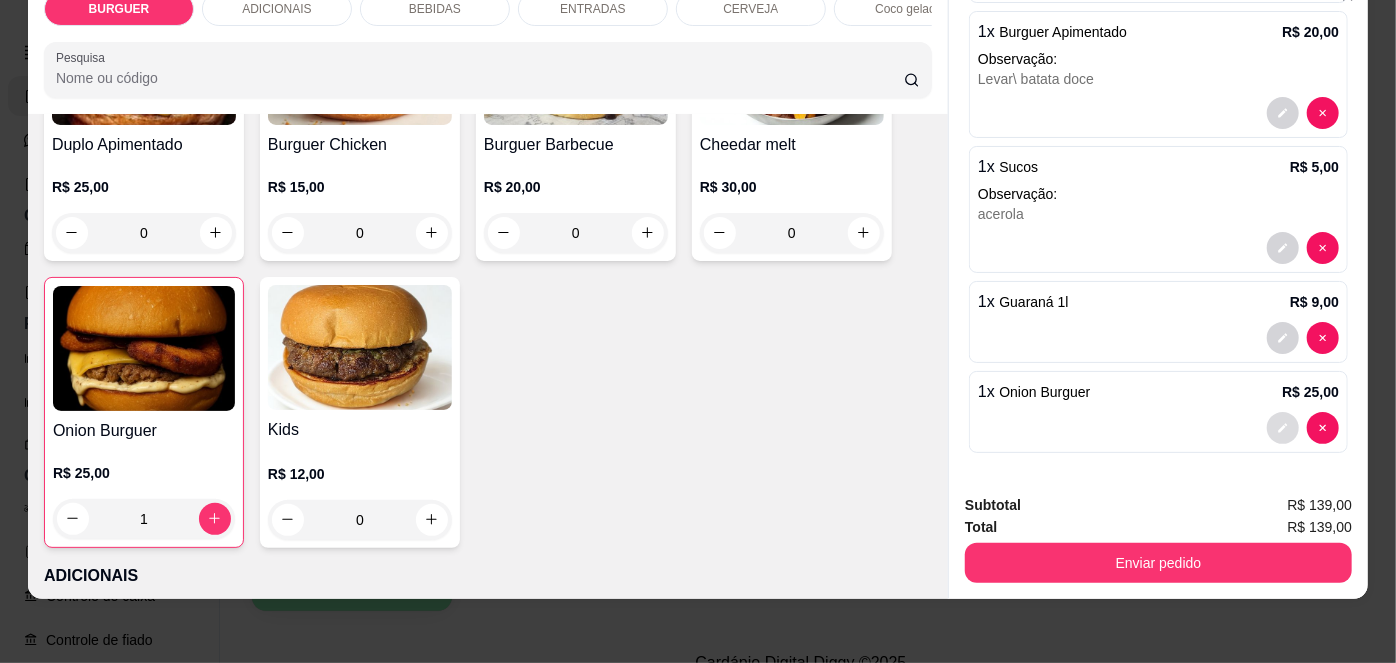 click 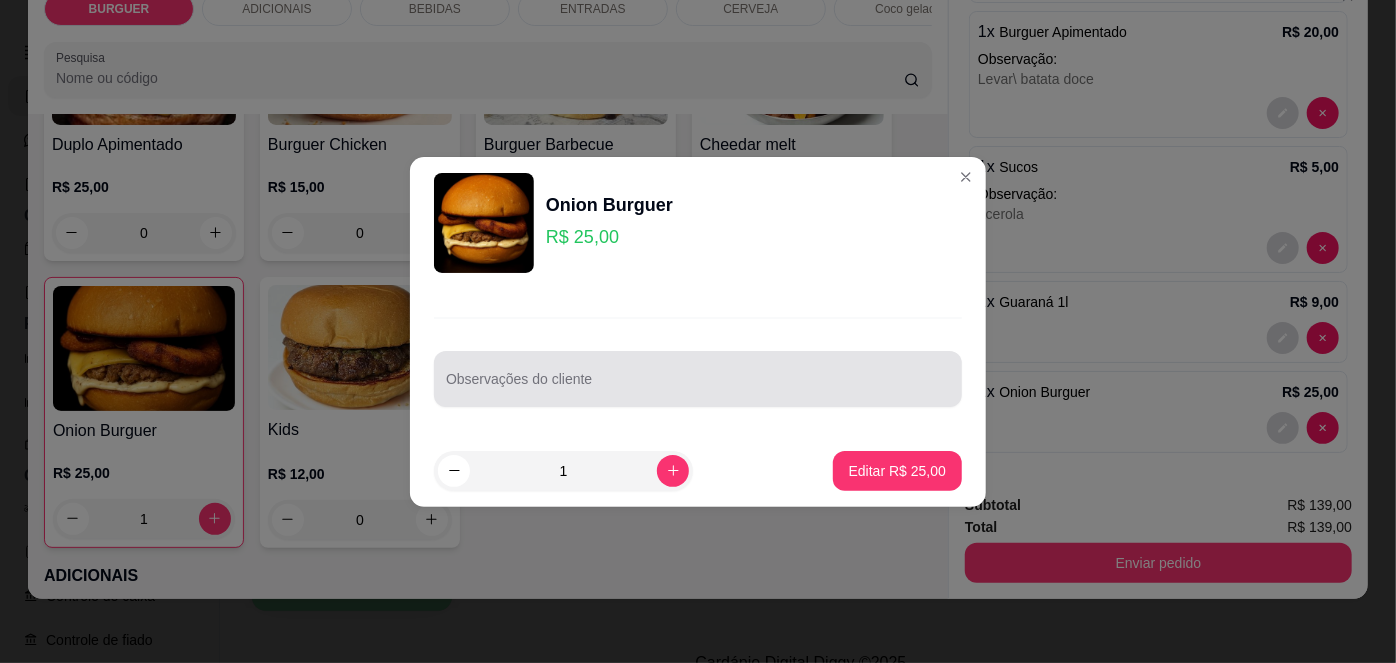 click at bounding box center (698, 379) 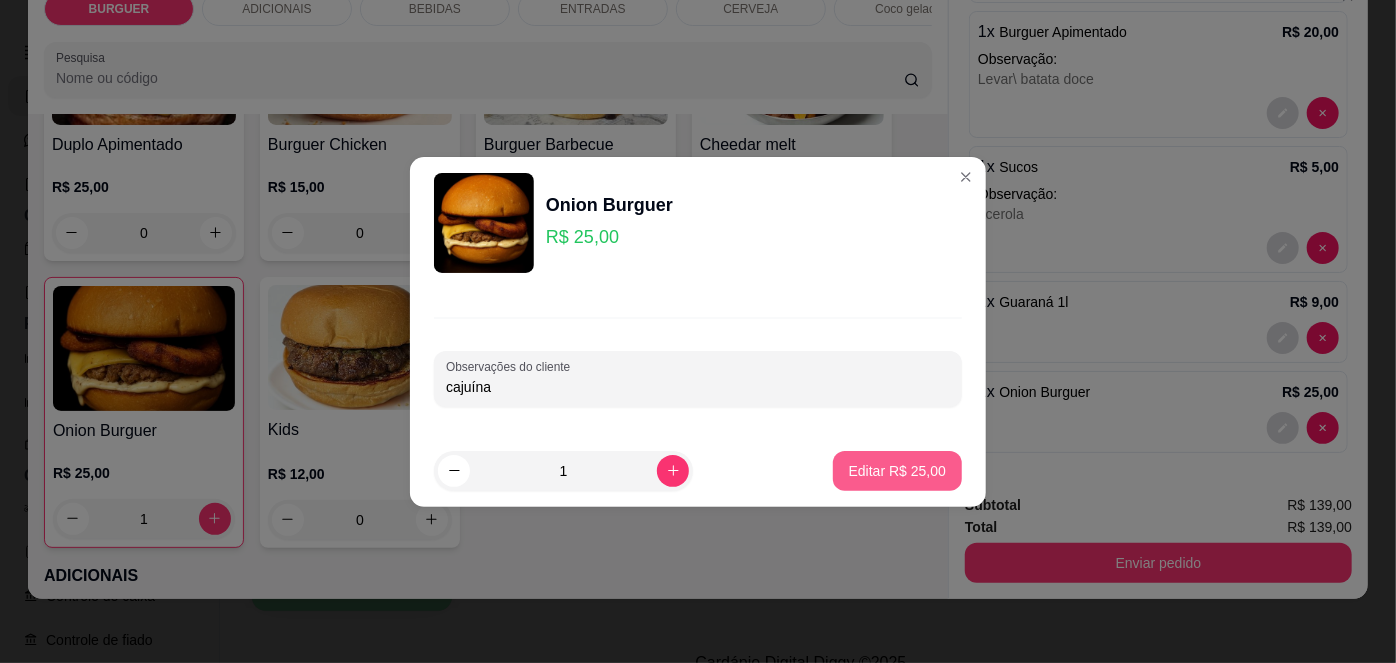type on "cajuína" 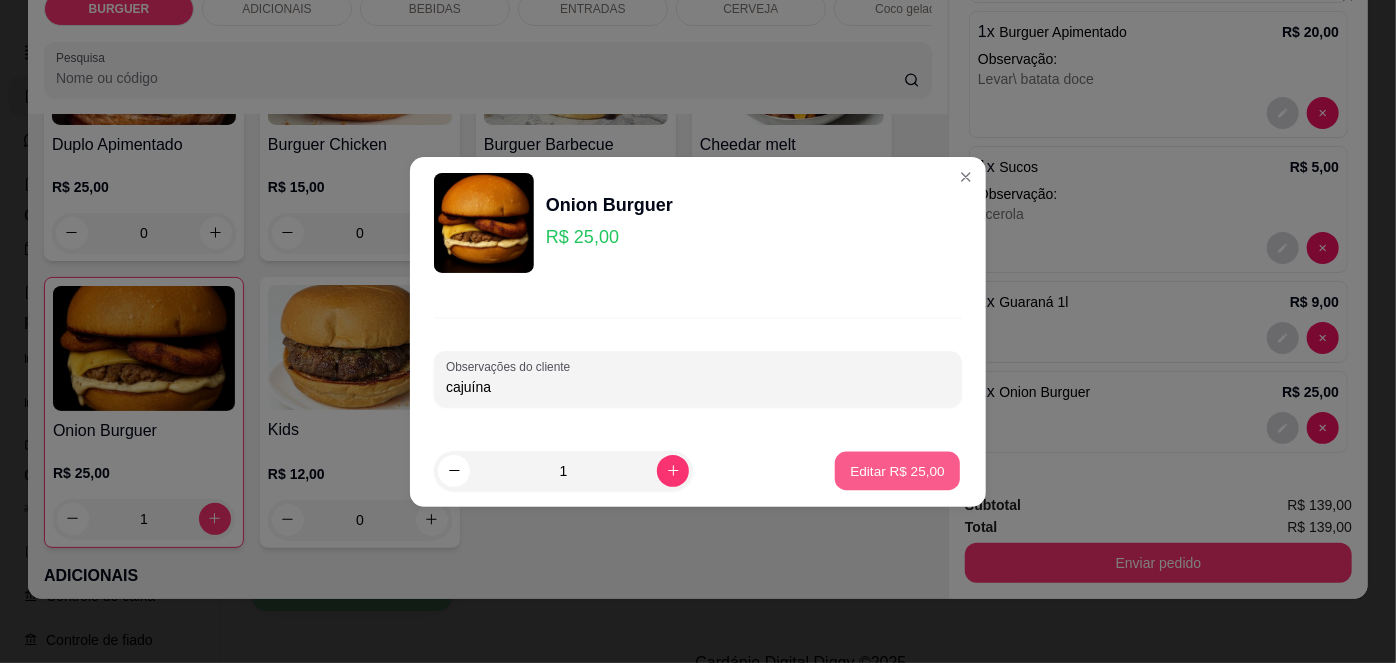 click on "Editar   R$ 25,00" at bounding box center (897, 470) 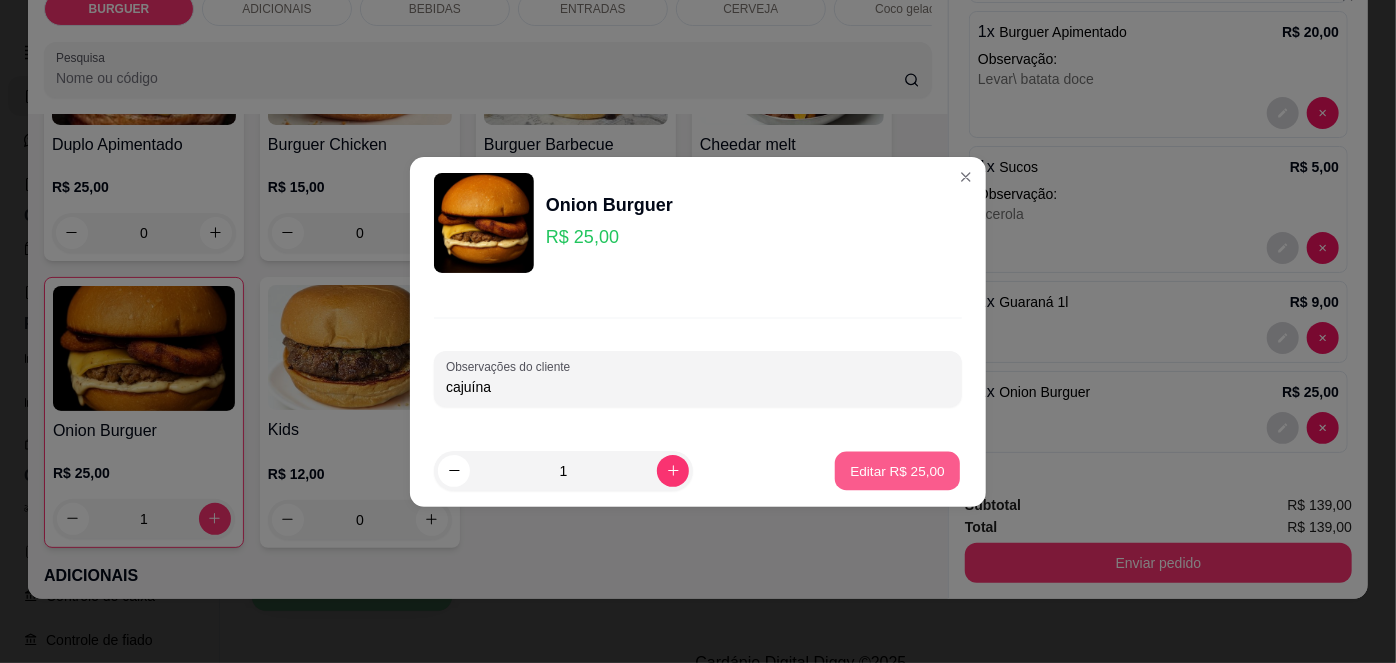 type on "0" 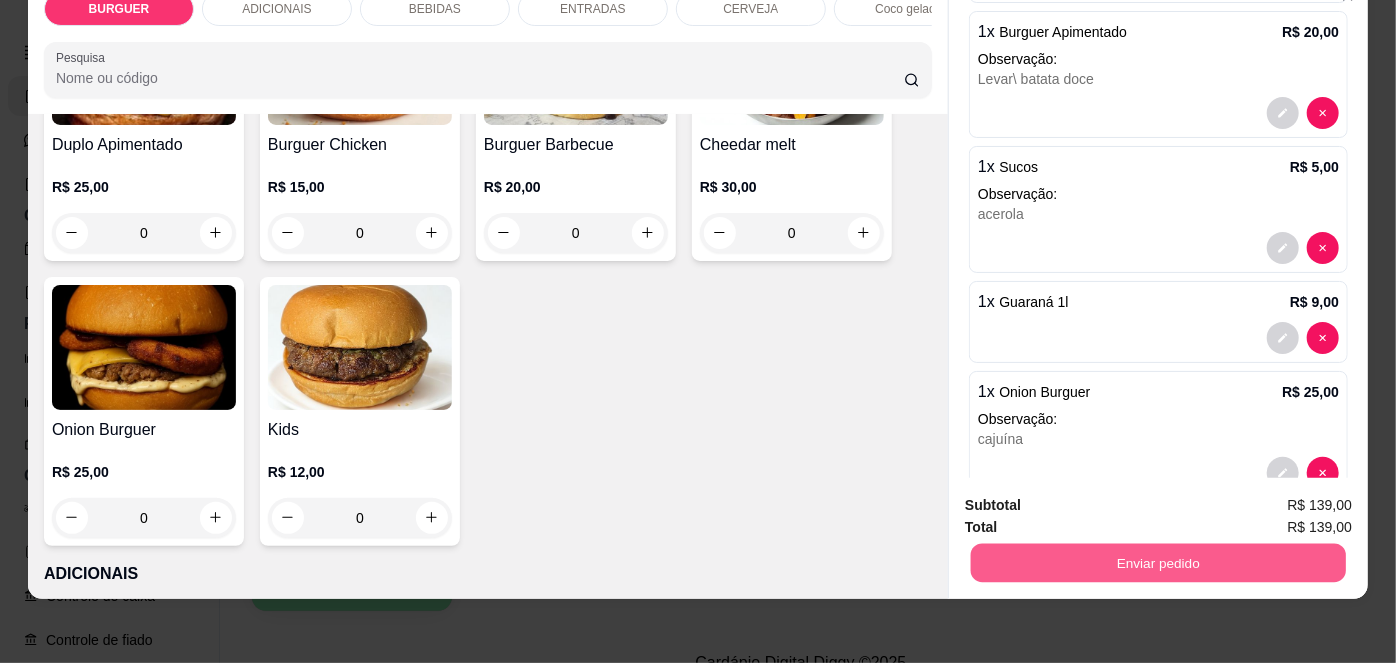 click on "Enviar pedido" at bounding box center (1158, 563) 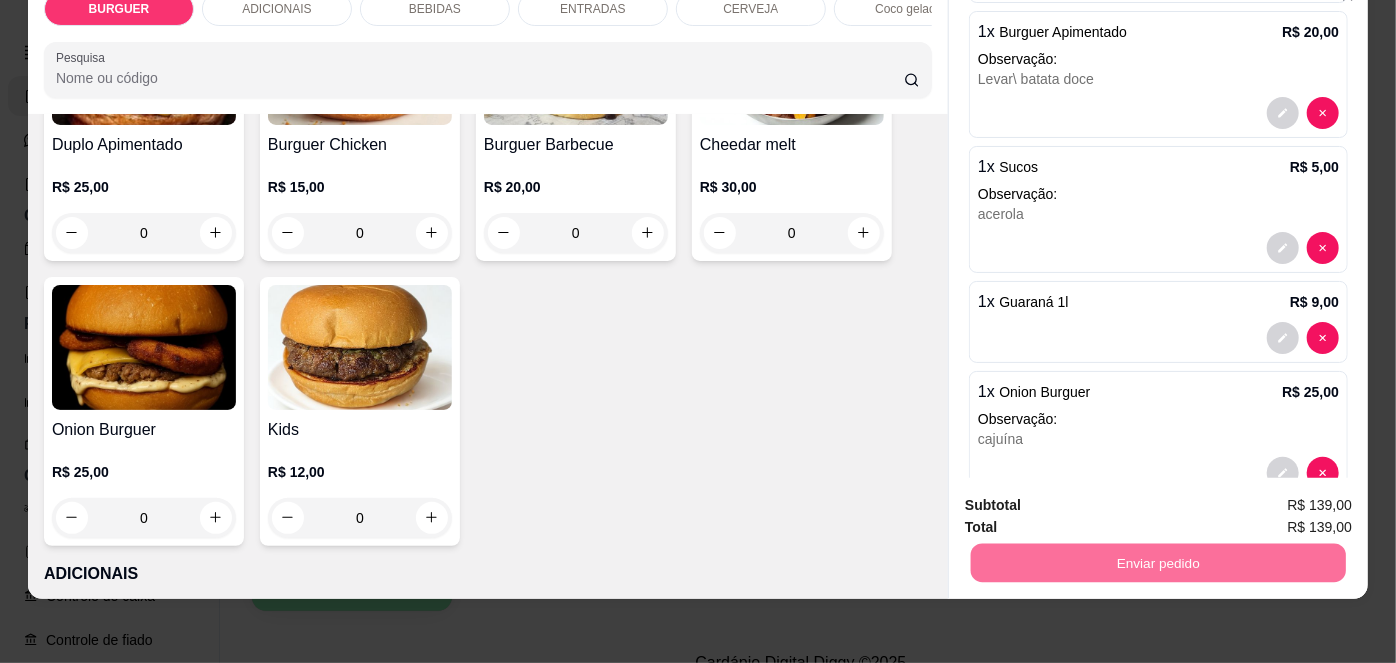 click on "Não registrar e enviar pedido" at bounding box center [1093, 500] 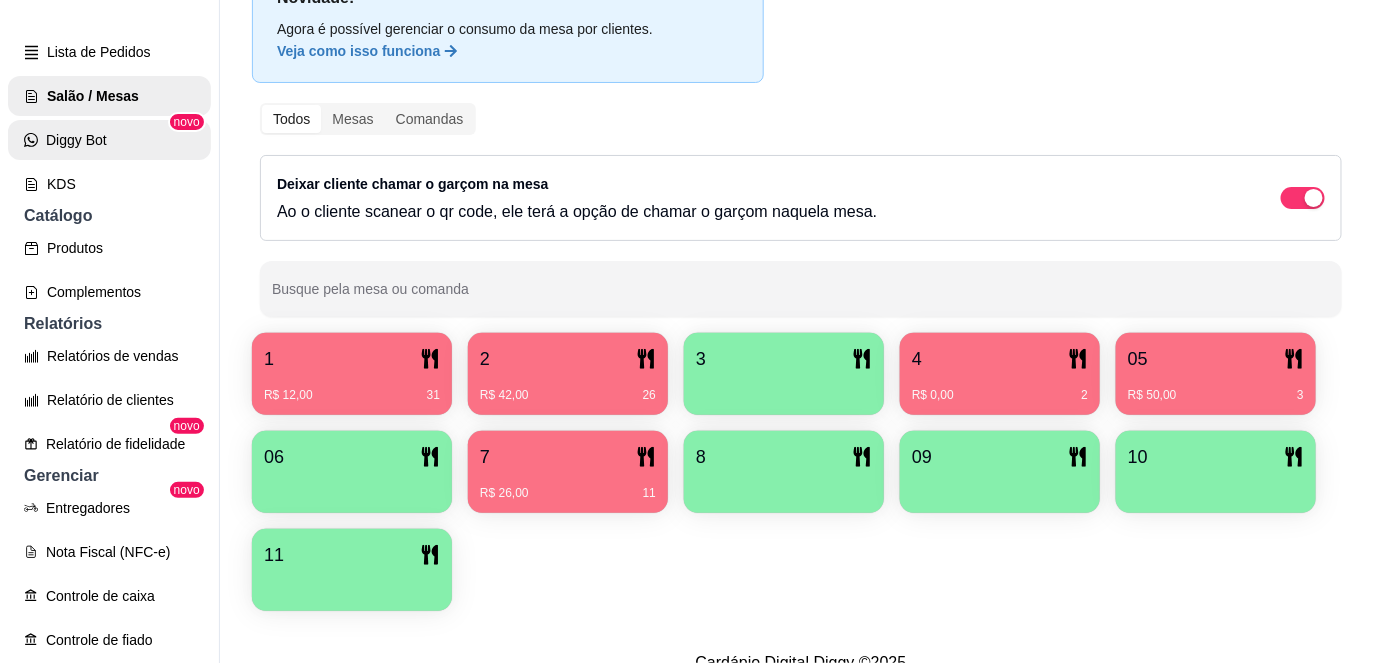 scroll, scrollTop: 0, scrollLeft: 0, axis: both 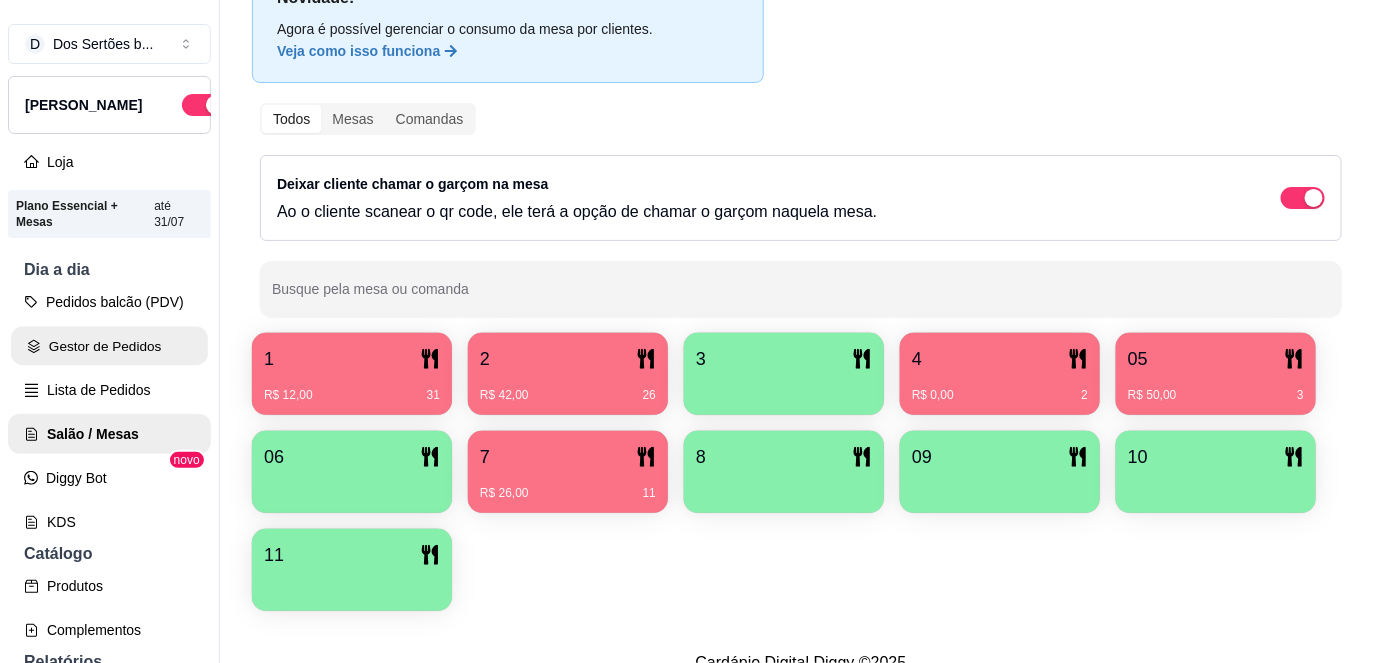 click on "Gestor de Pedidos" at bounding box center (109, 346) 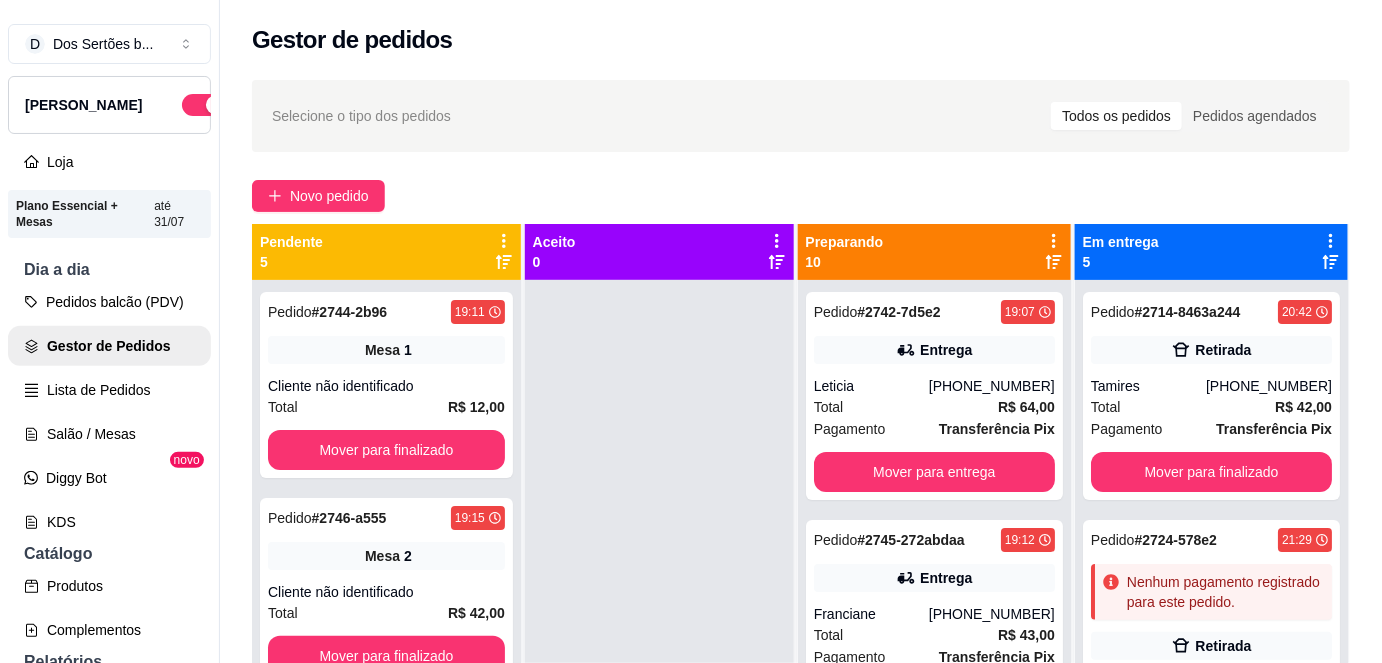 scroll, scrollTop: 56, scrollLeft: 0, axis: vertical 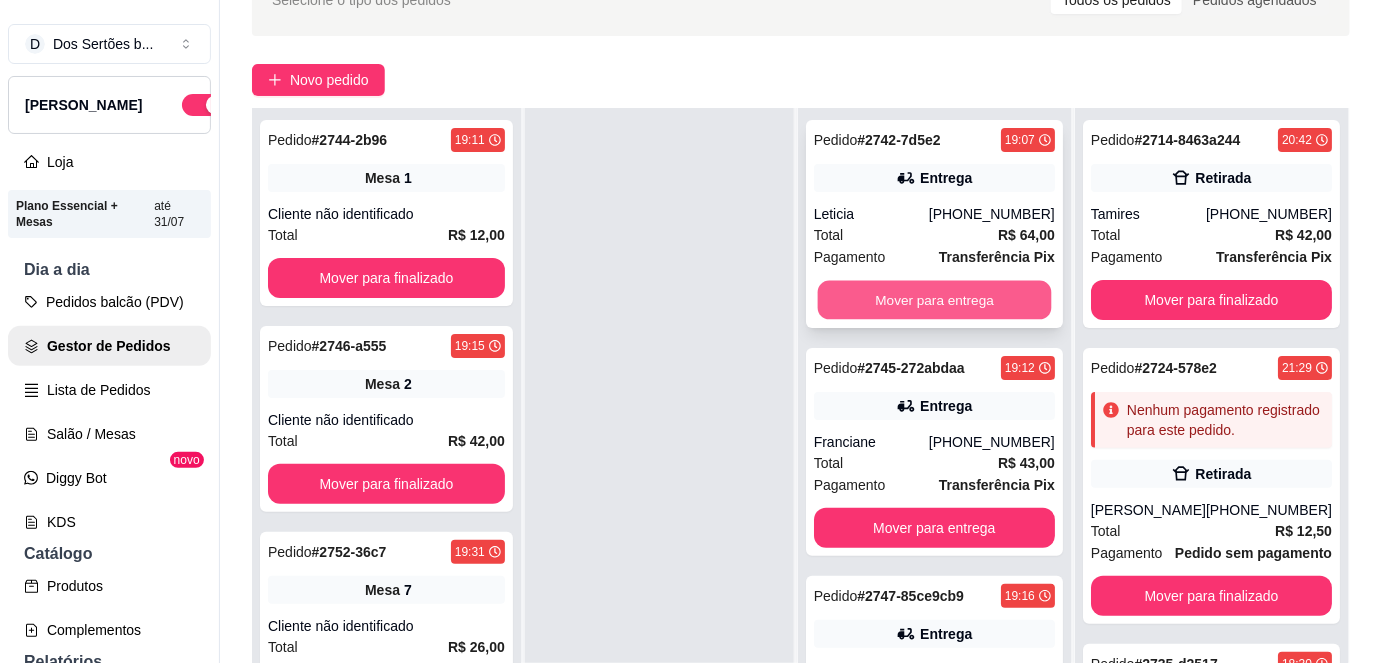 click on "Mover para entrega" at bounding box center (934, 300) 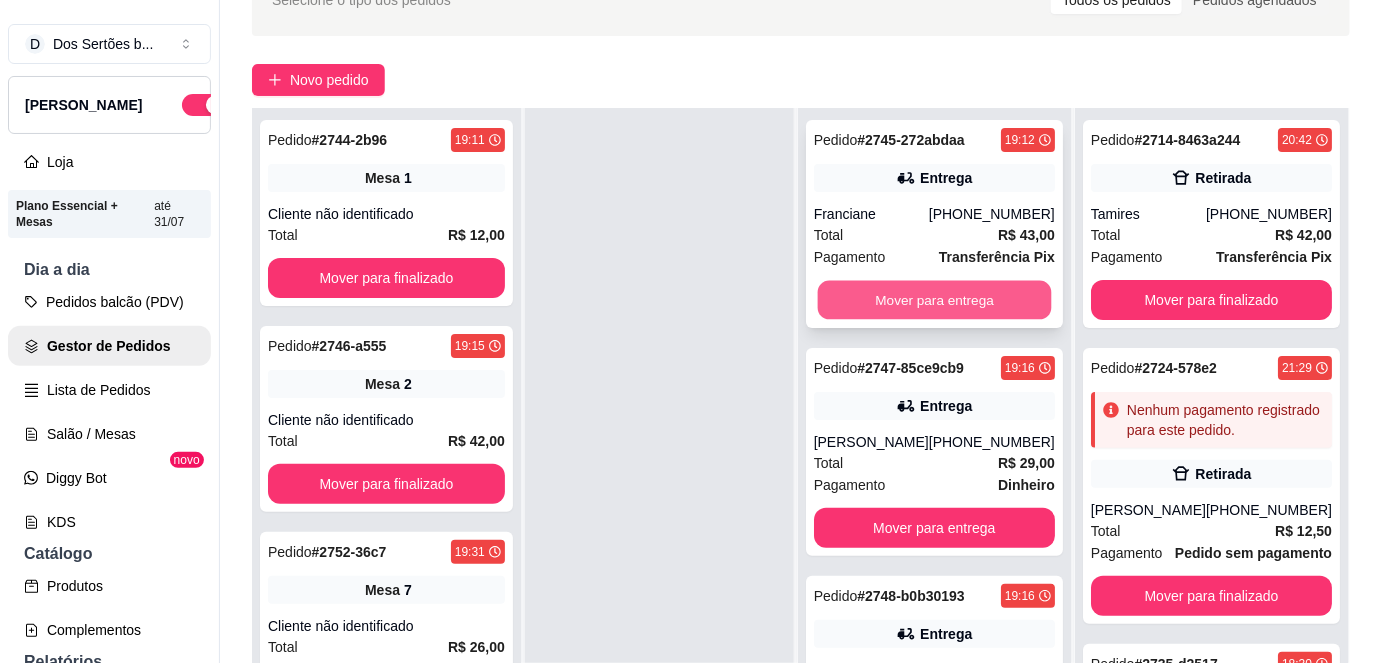 click on "Mover para entrega" at bounding box center (934, 300) 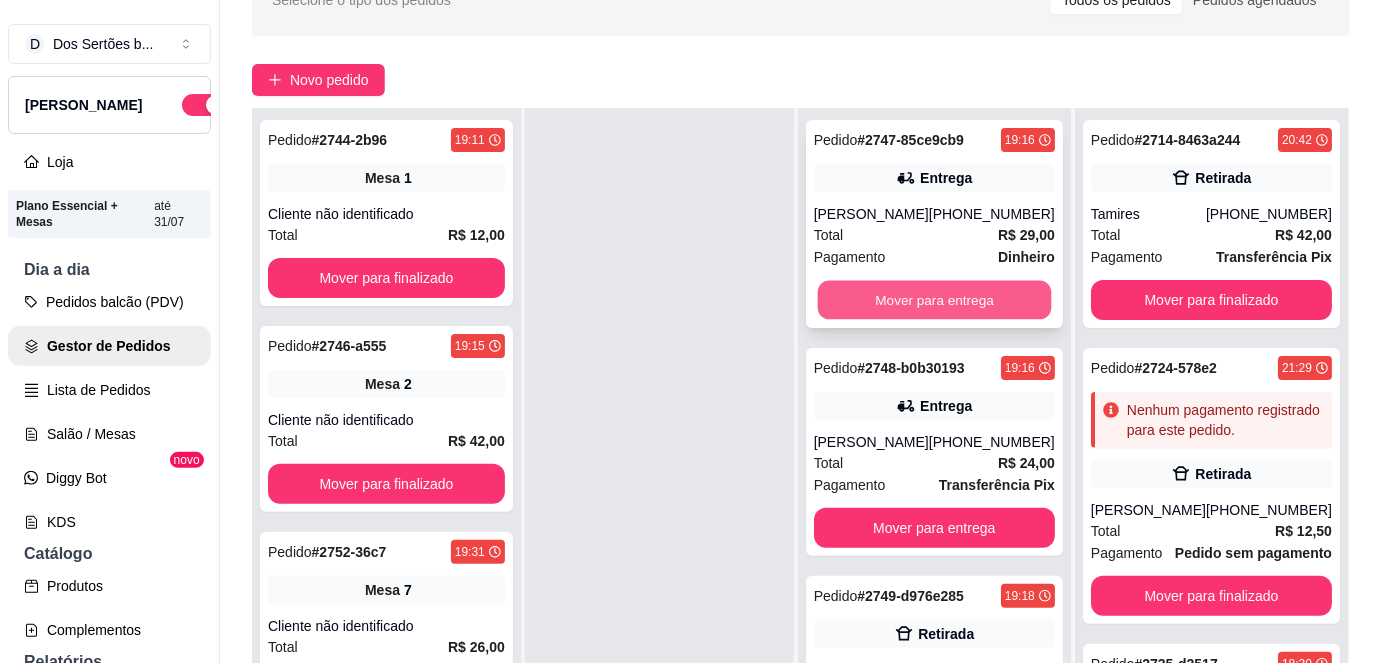 click on "Mover para entrega" at bounding box center [934, 300] 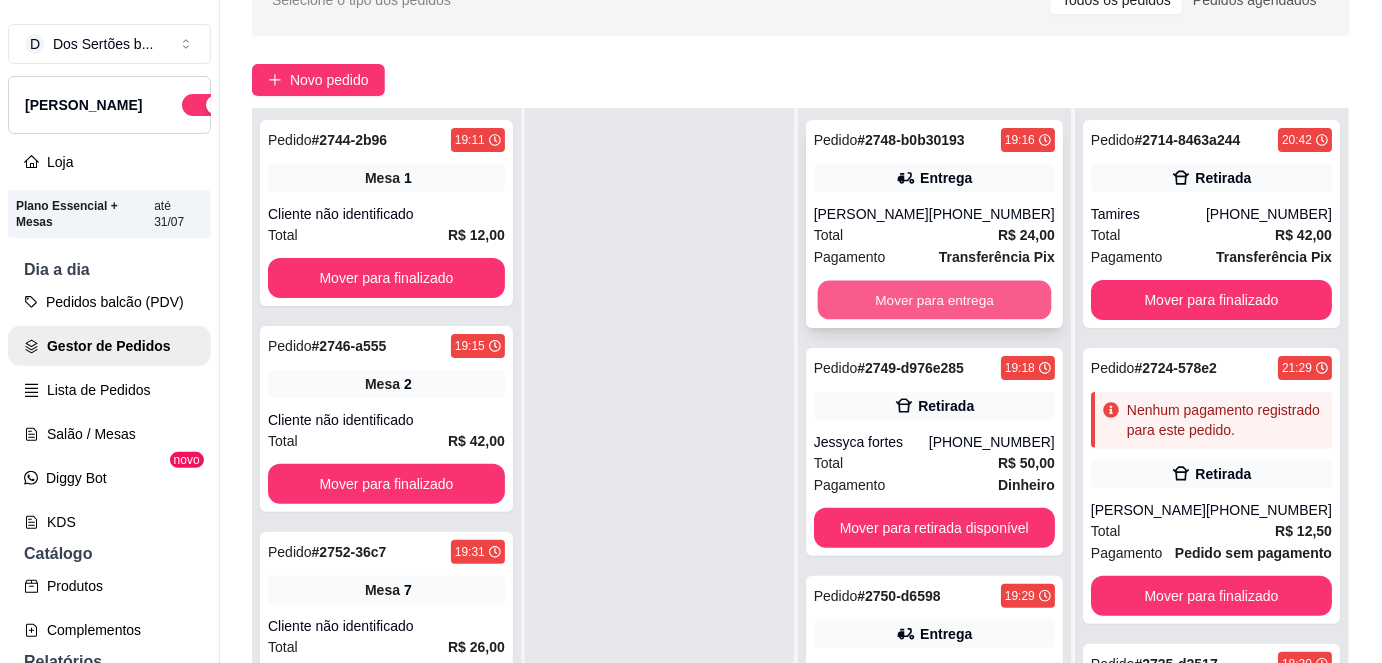 click on "Mover para entrega" at bounding box center [934, 300] 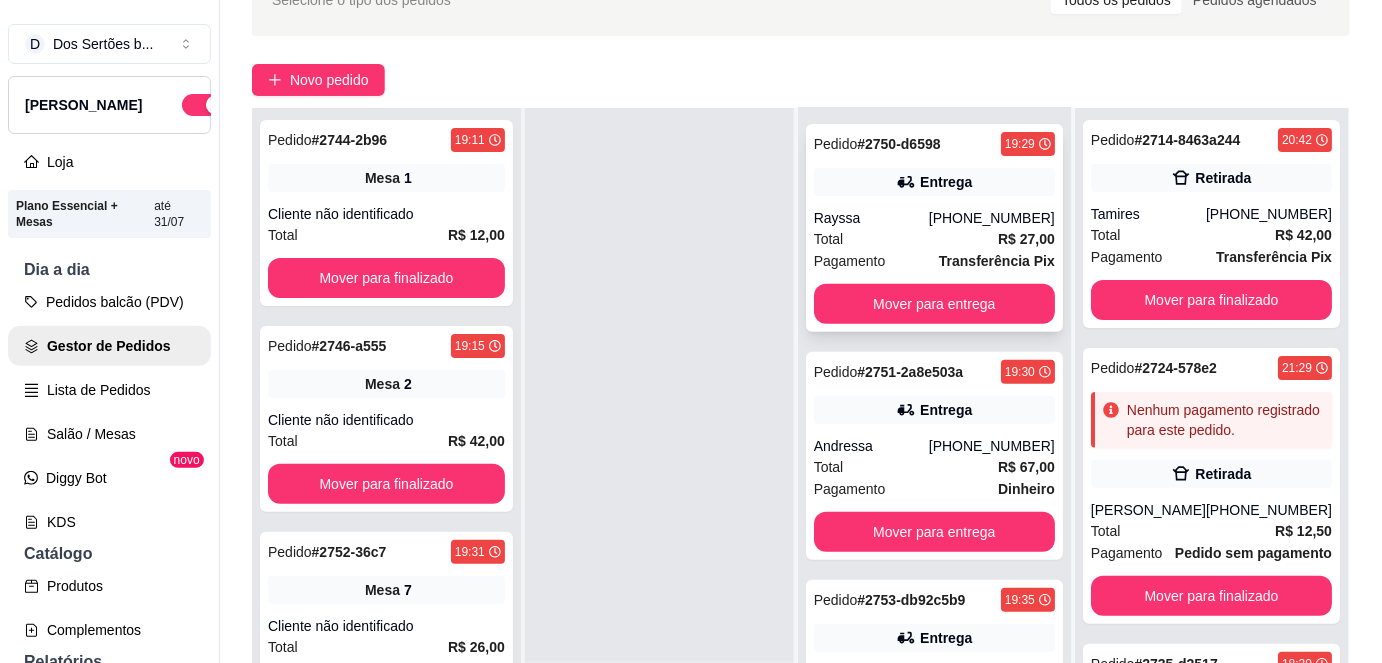 scroll, scrollTop: 225, scrollLeft: 0, axis: vertical 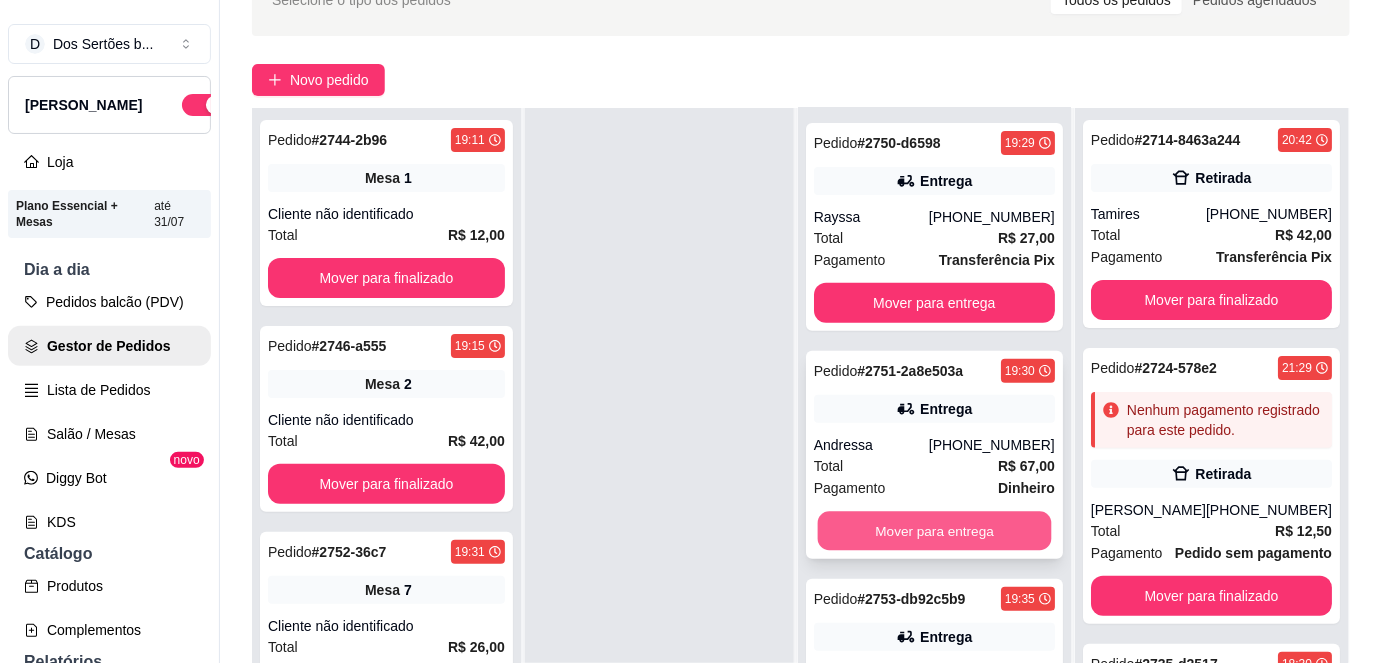 click on "Mover para entrega" at bounding box center (934, 531) 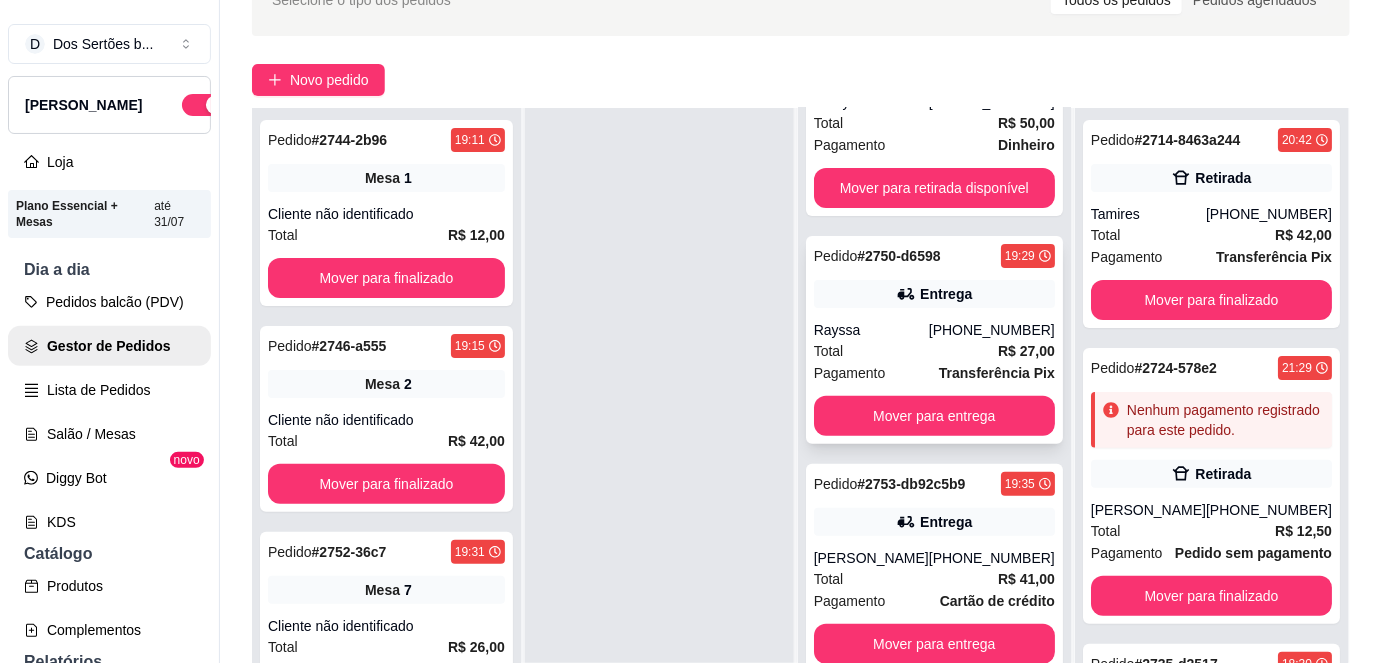 scroll, scrollTop: 0, scrollLeft: 0, axis: both 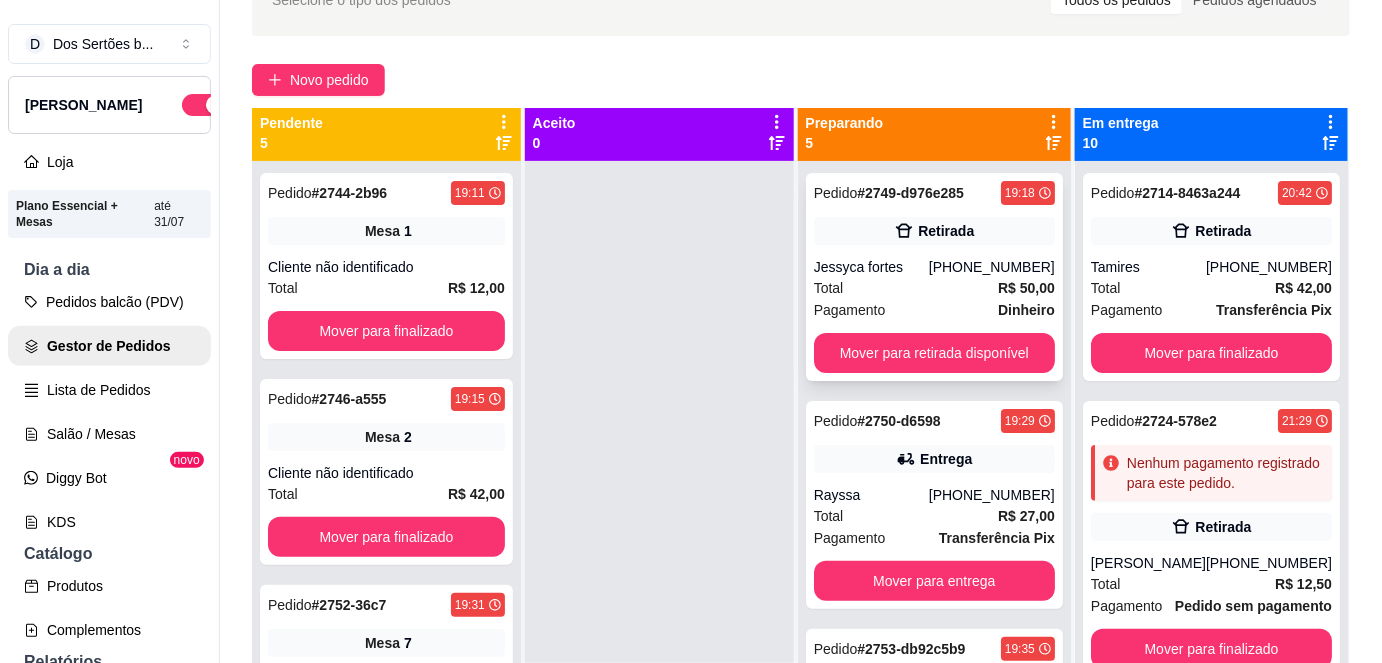 click on "Jessyca fortes" at bounding box center [871, 267] 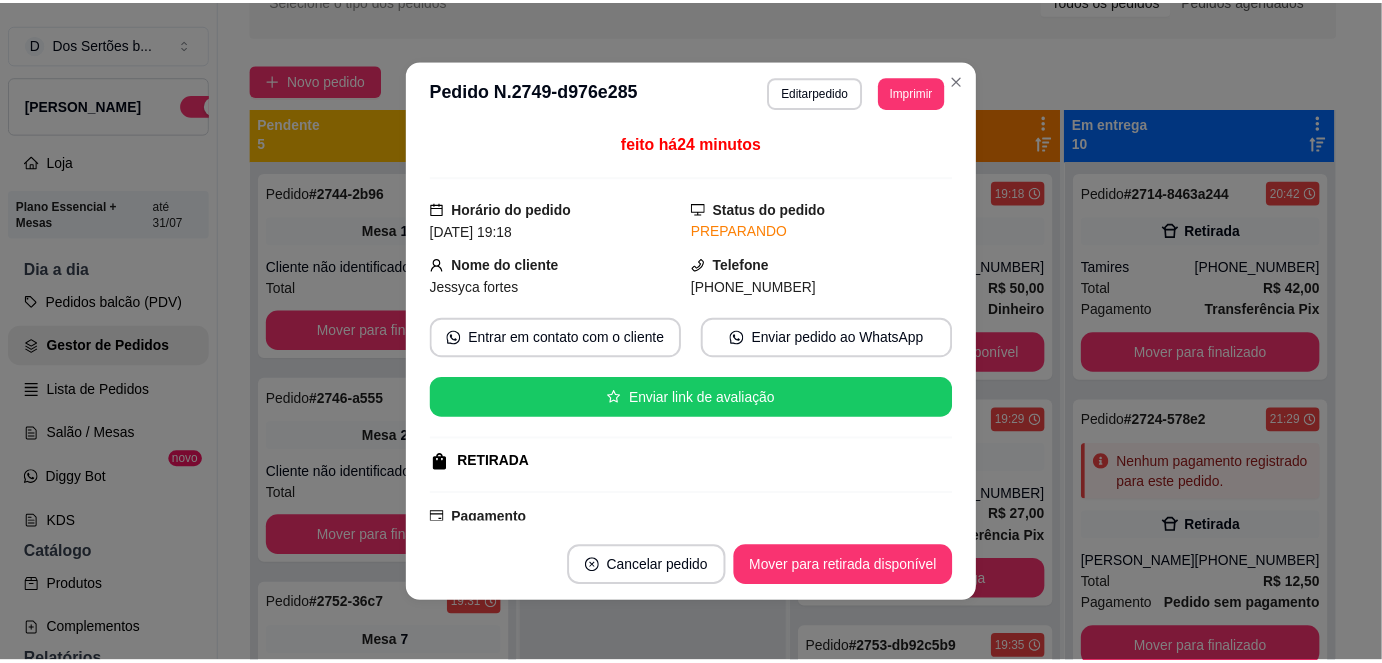 scroll, scrollTop: 226, scrollLeft: 0, axis: vertical 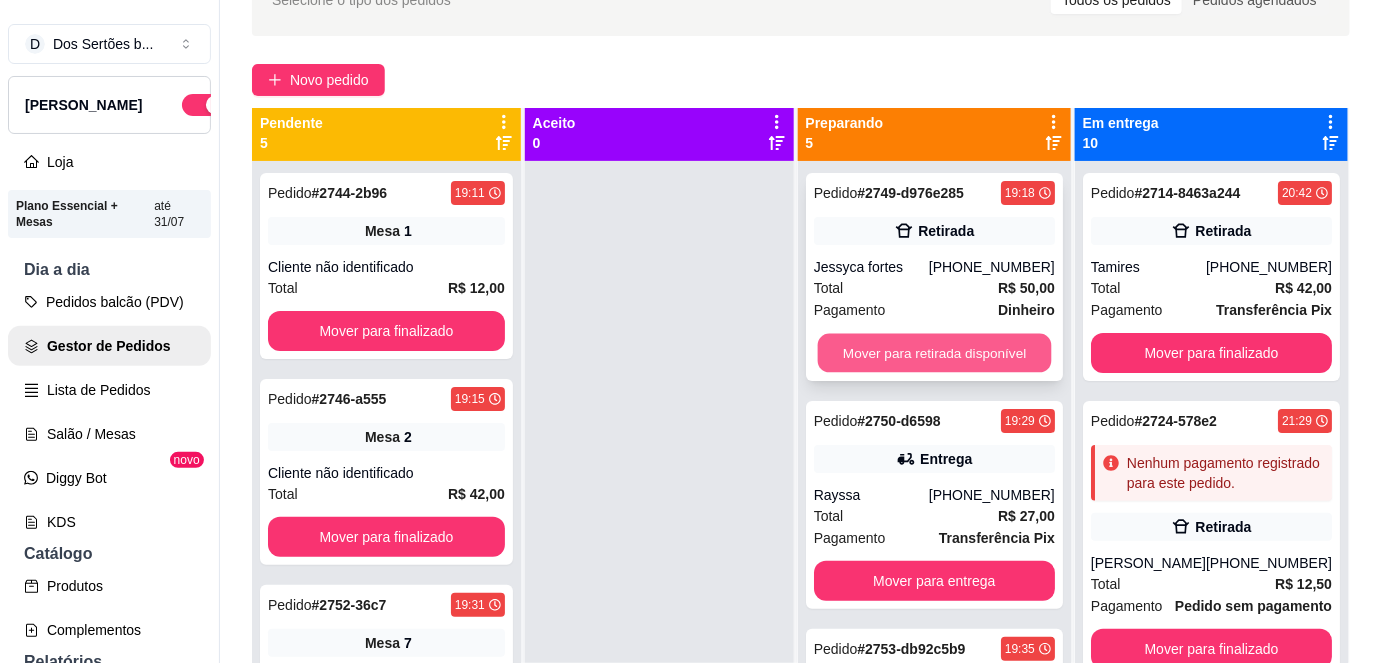 click on "Mover para retirada disponível" at bounding box center (934, 353) 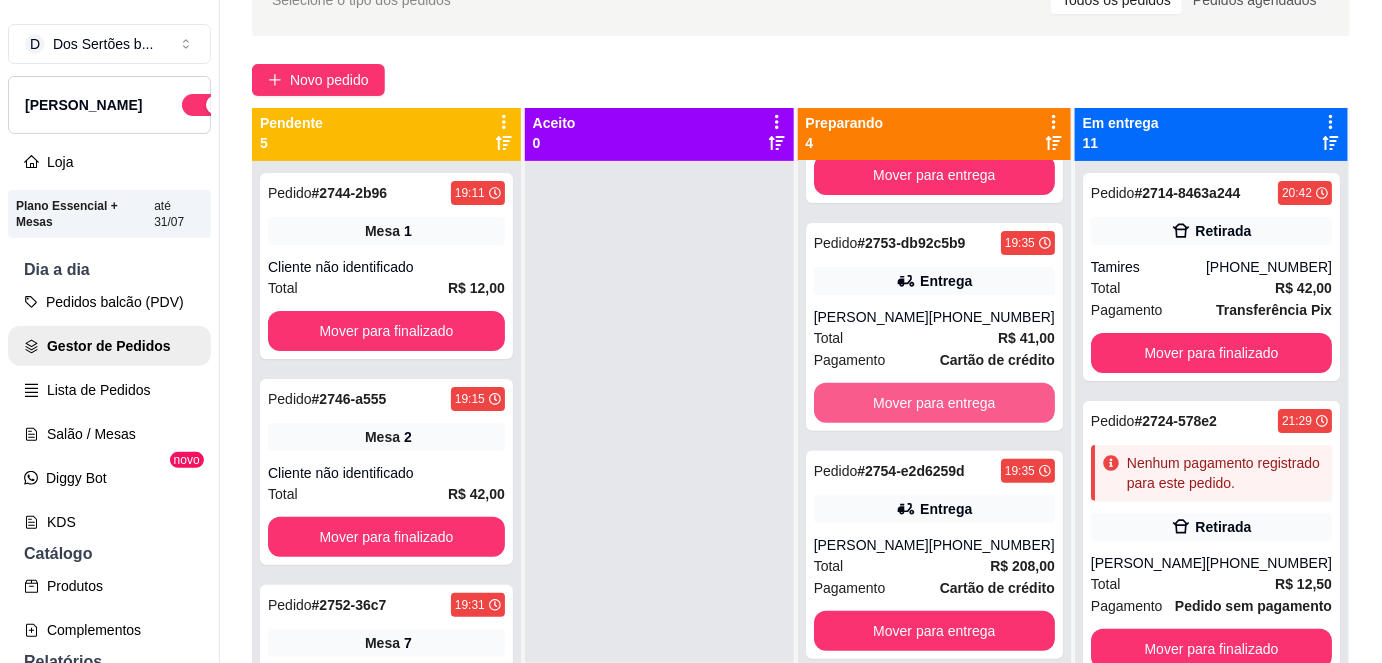 scroll, scrollTop: 269, scrollLeft: 0, axis: vertical 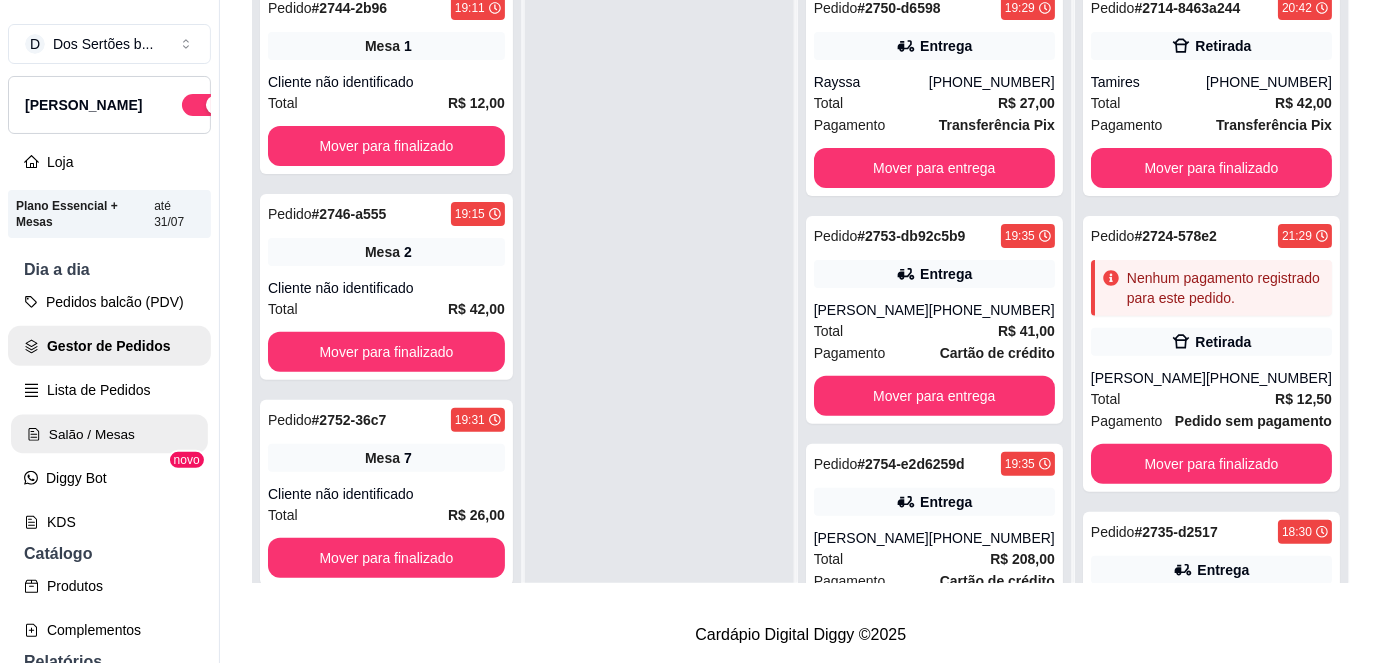 click on "Salão / Mesas" at bounding box center (109, 434) 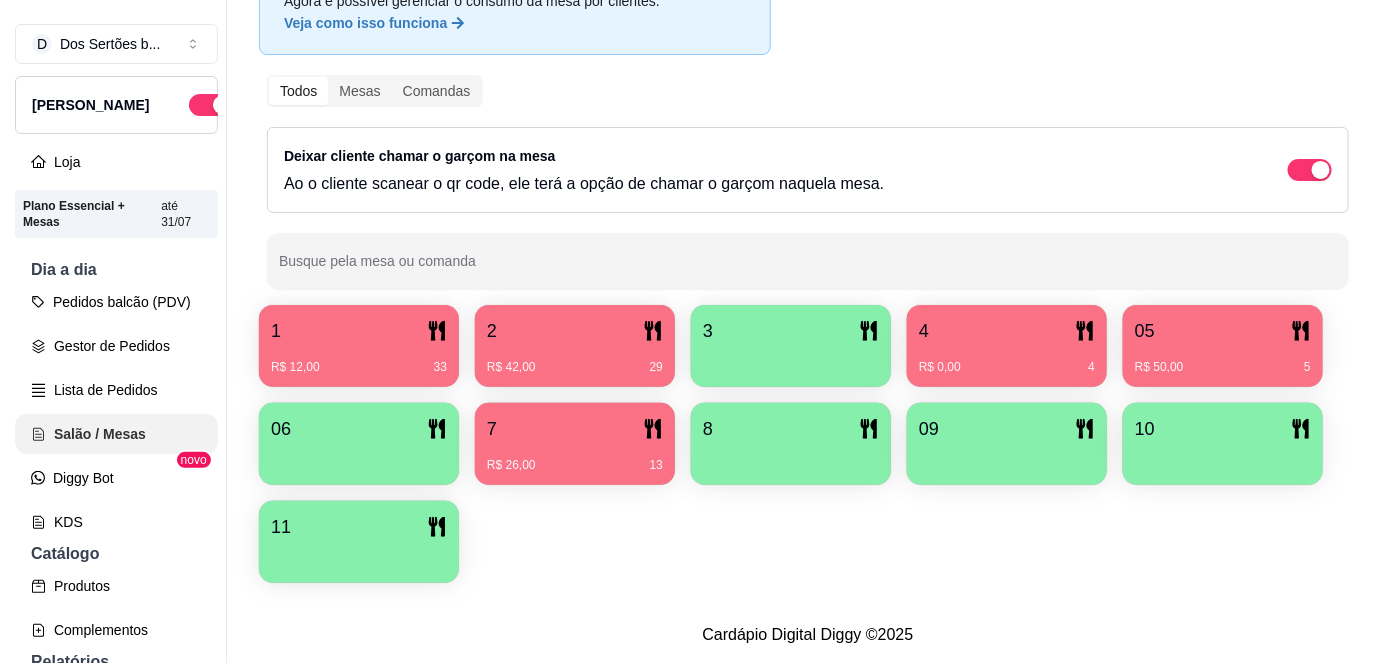 scroll, scrollTop: 0, scrollLeft: 0, axis: both 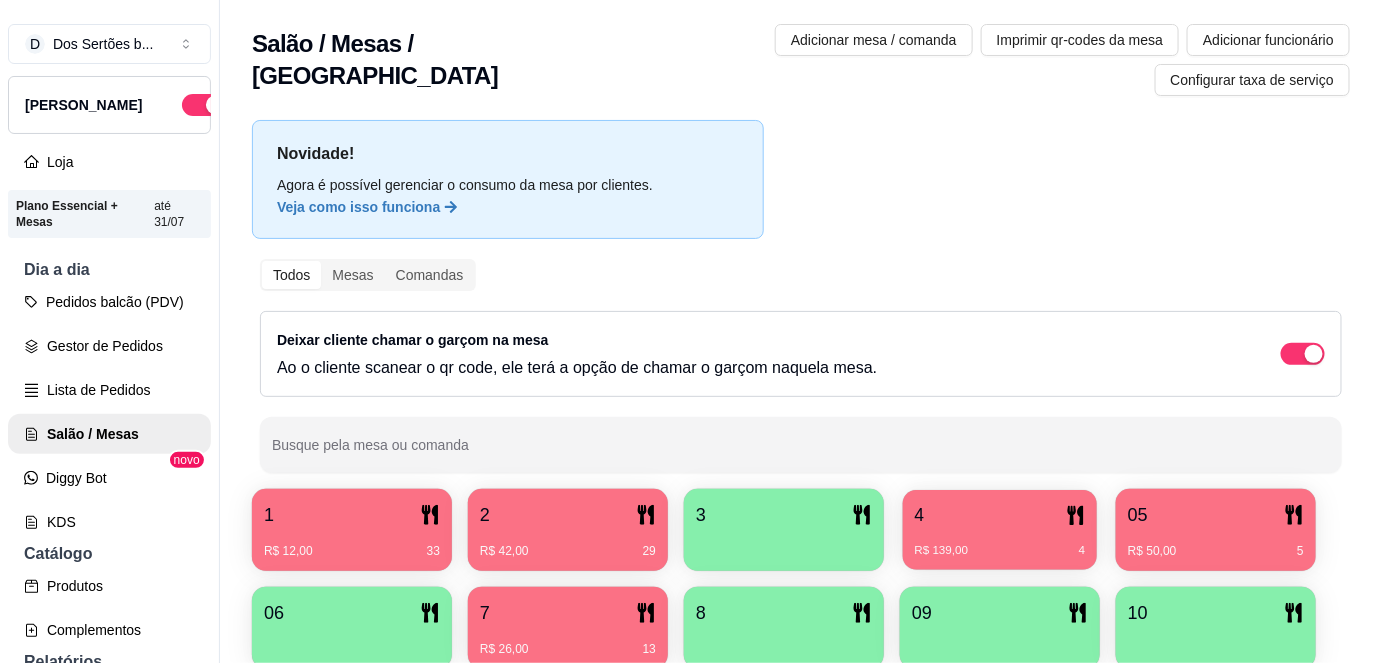 click on "R$ 139,00 4" at bounding box center (1000, 551) 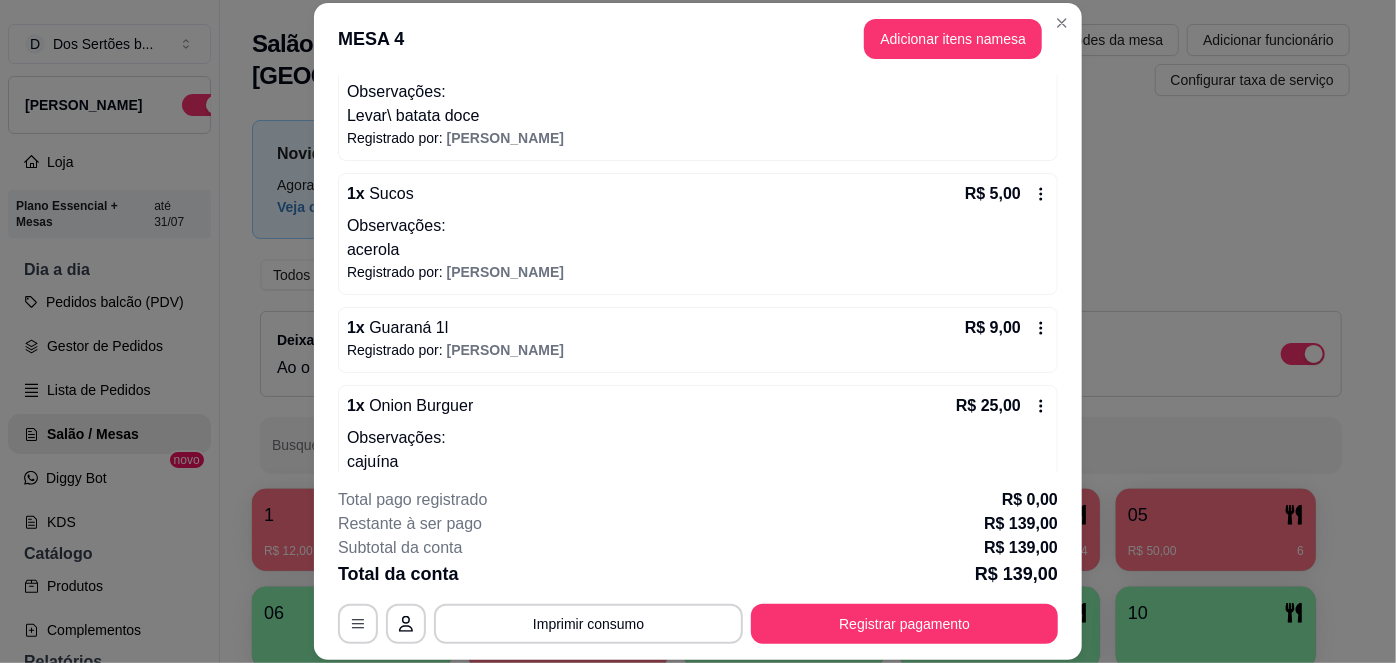 scroll, scrollTop: 399, scrollLeft: 0, axis: vertical 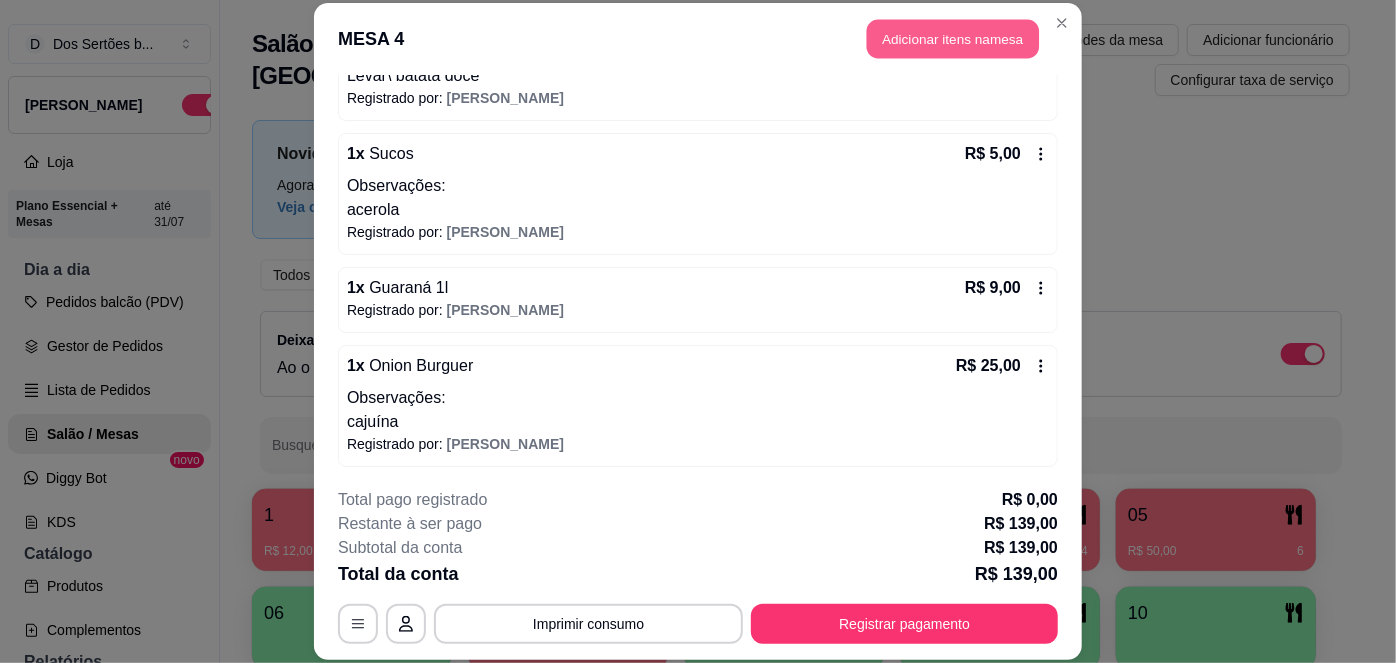 click on "Adicionar itens na  mesa" at bounding box center [953, 39] 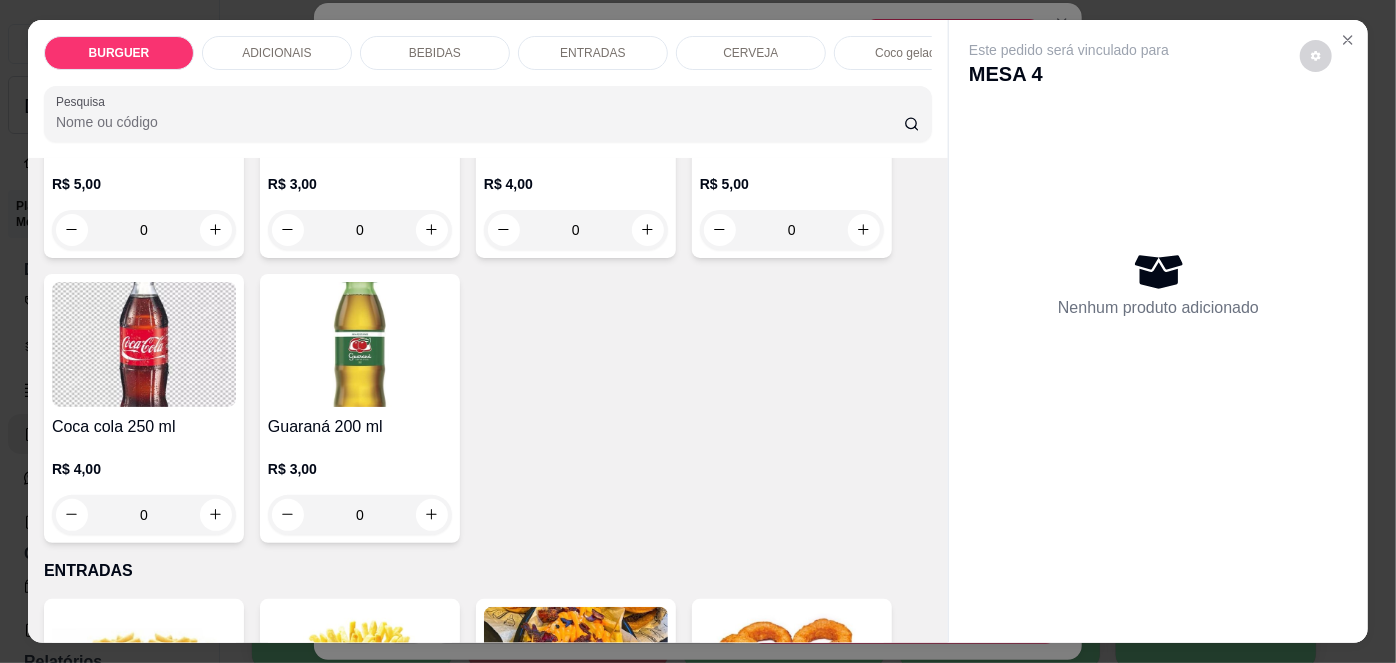 scroll, scrollTop: 2218, scrollLeft: 0, axis: vertical 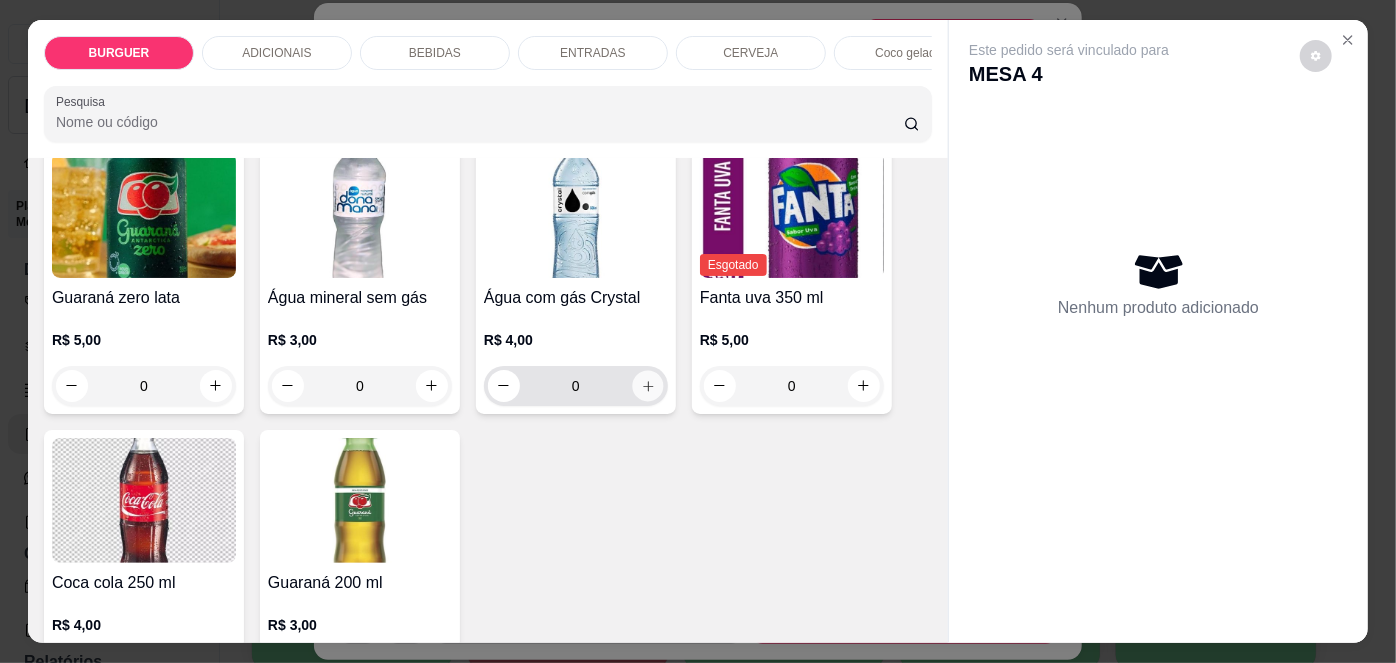 click at bounding box center [647, 385] 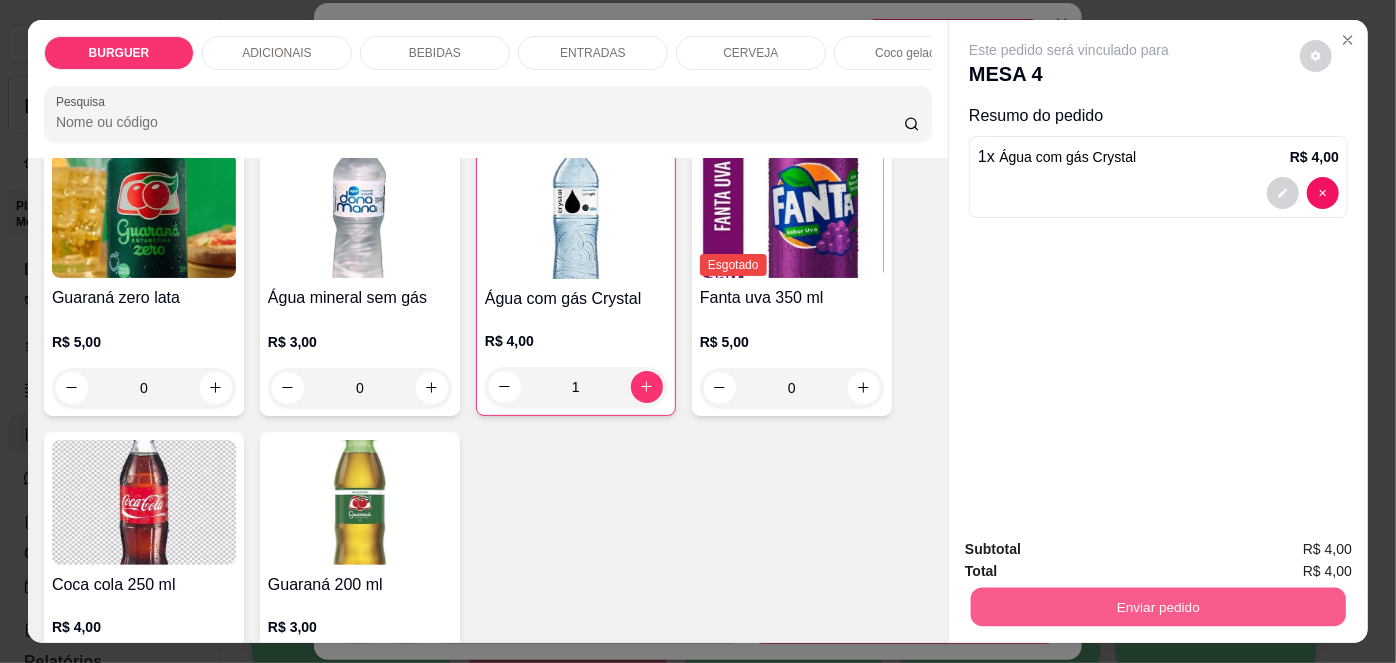 click on "Enviar pedido" at bounding box center [1158, 607] 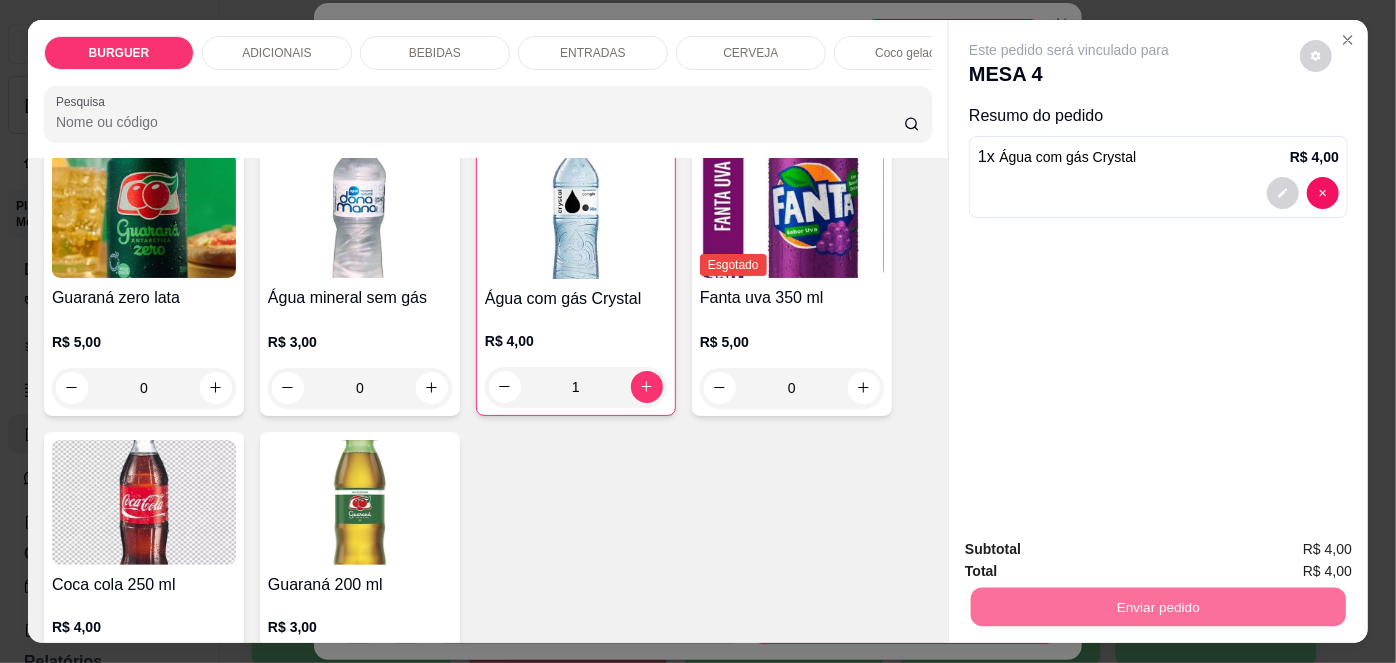 click on "Não registrar e enviar pedido" at bounding box center [1093, 551] 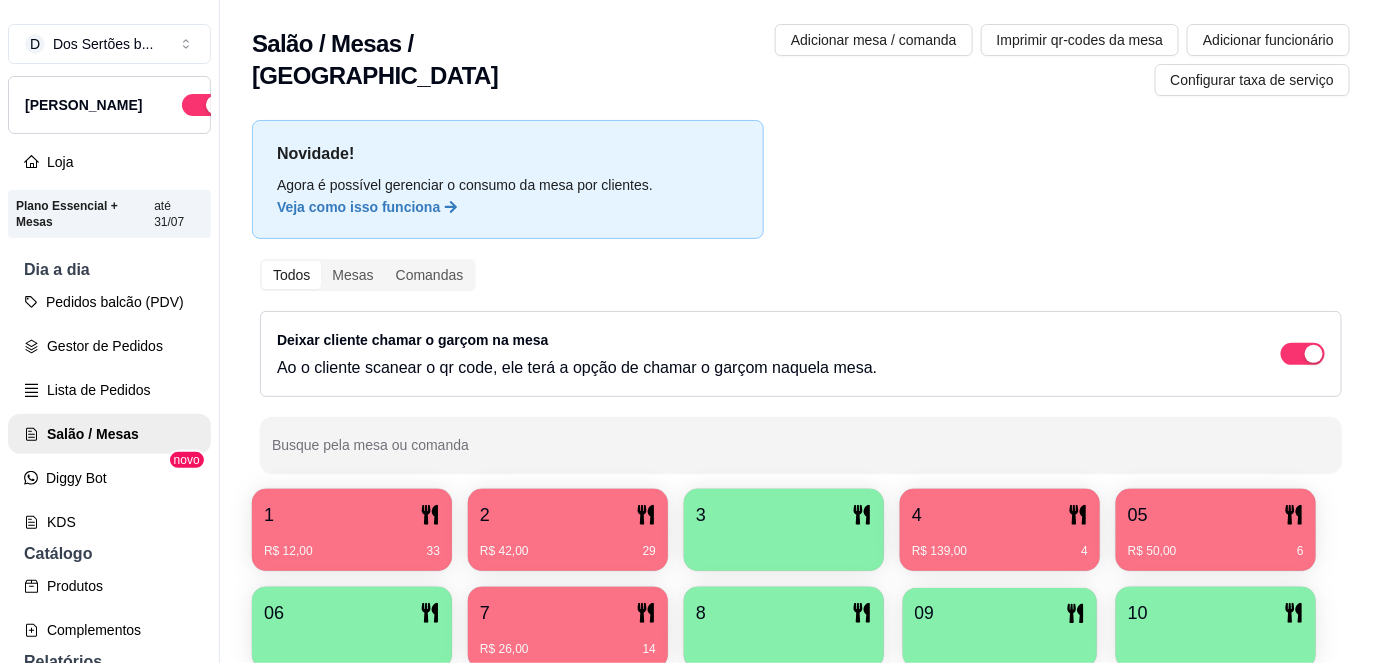 click on "09" at bounding box center [1000, 613] 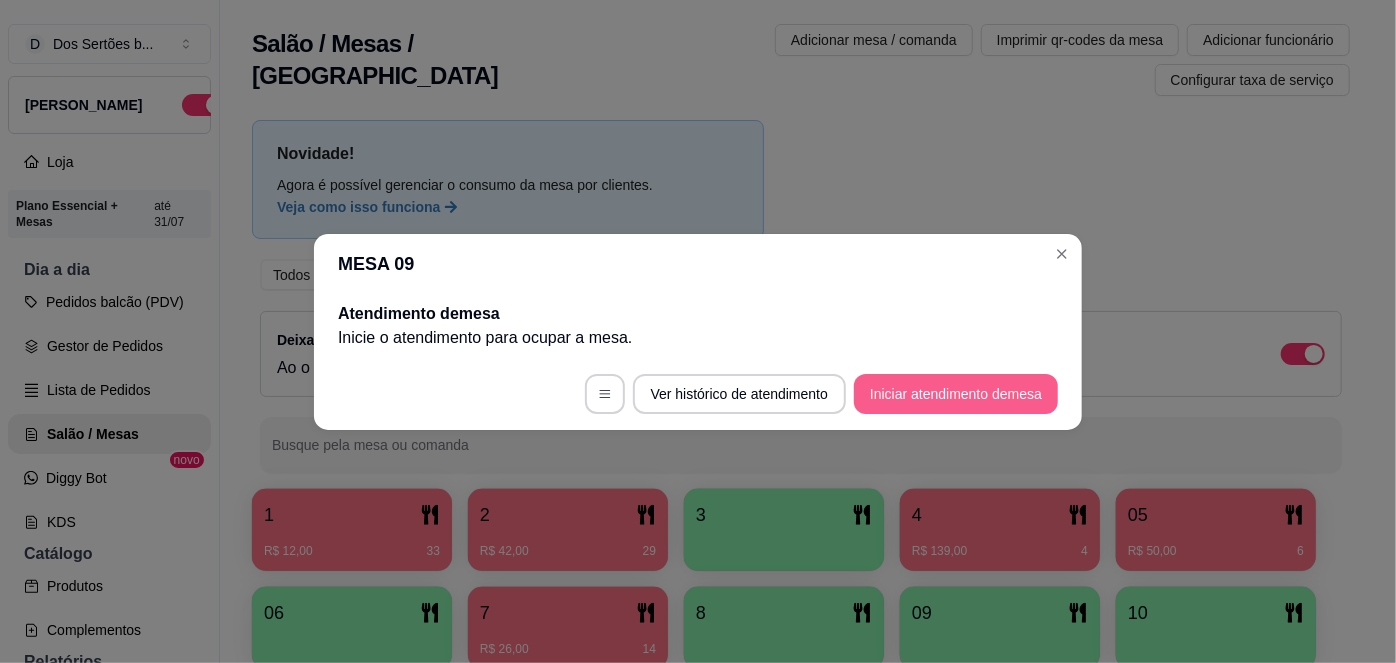 click on "Iniciar atendimento de  mesa" at bounding box center [956, 394] 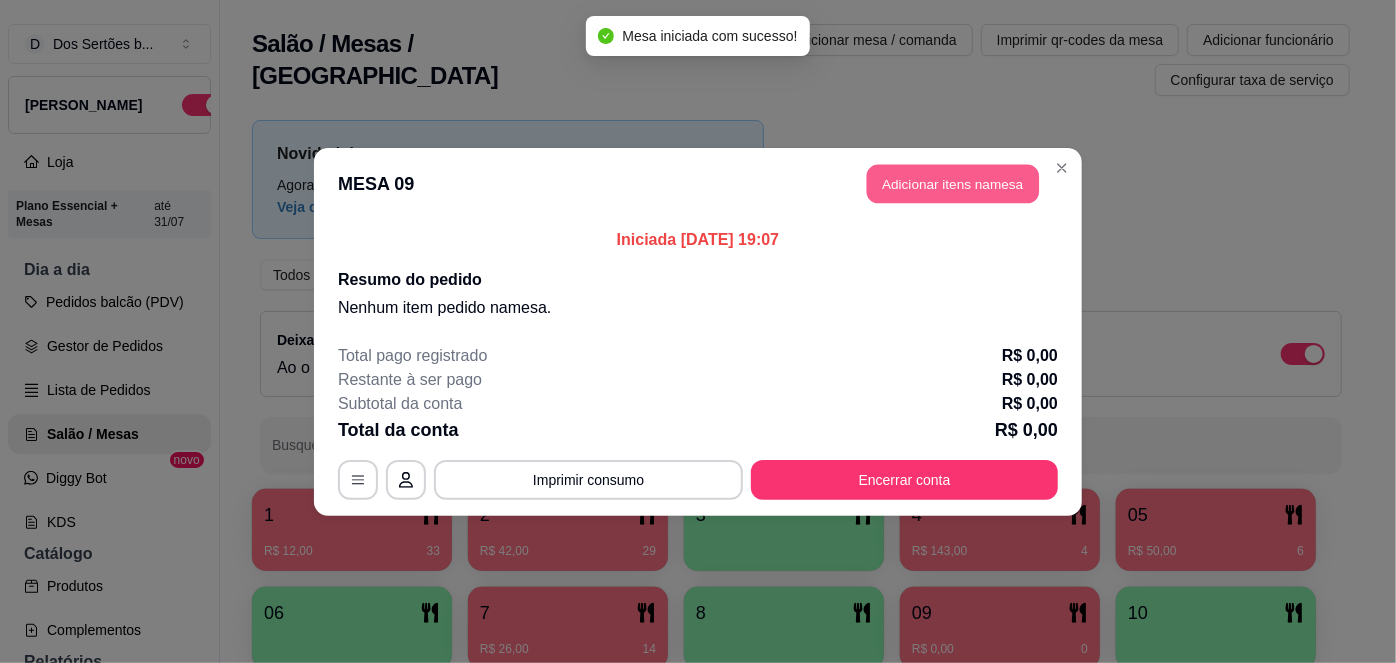 click on "Adicionar itens na  mesa" at bounding box center (953, 183) 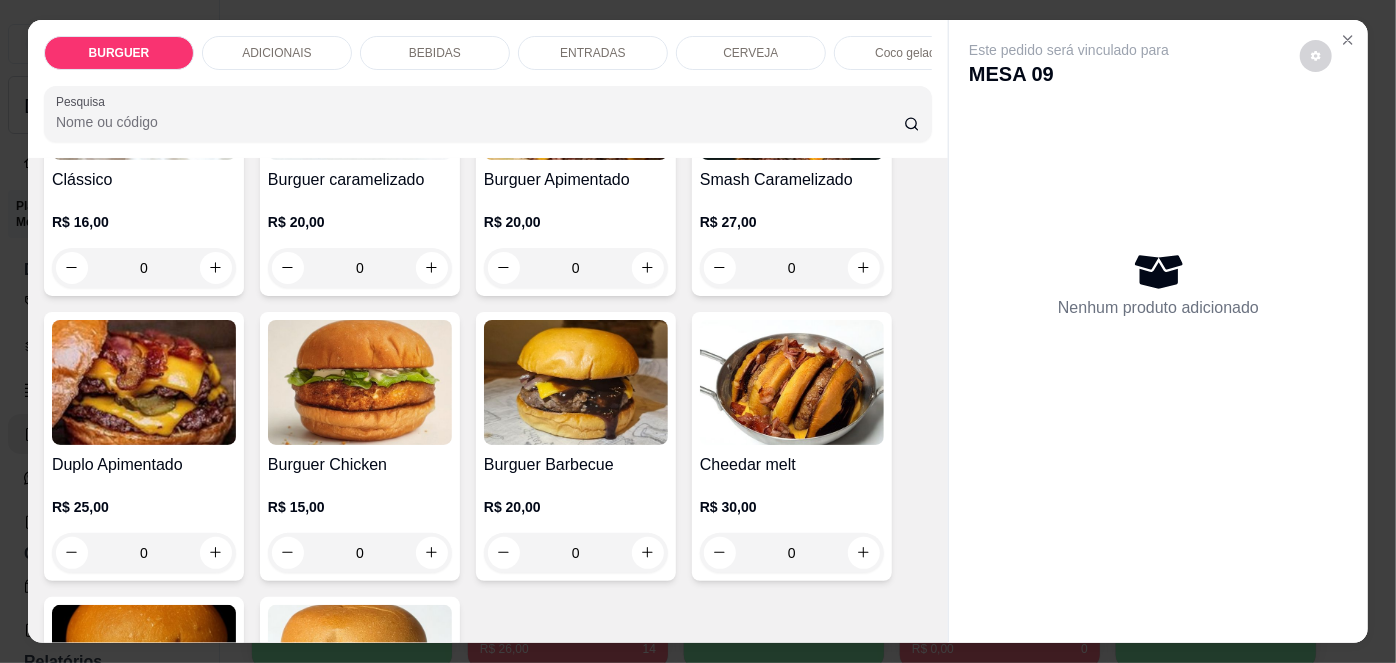 scroll, scrollTop: 267, scrollLeft: 0, axis: vertical 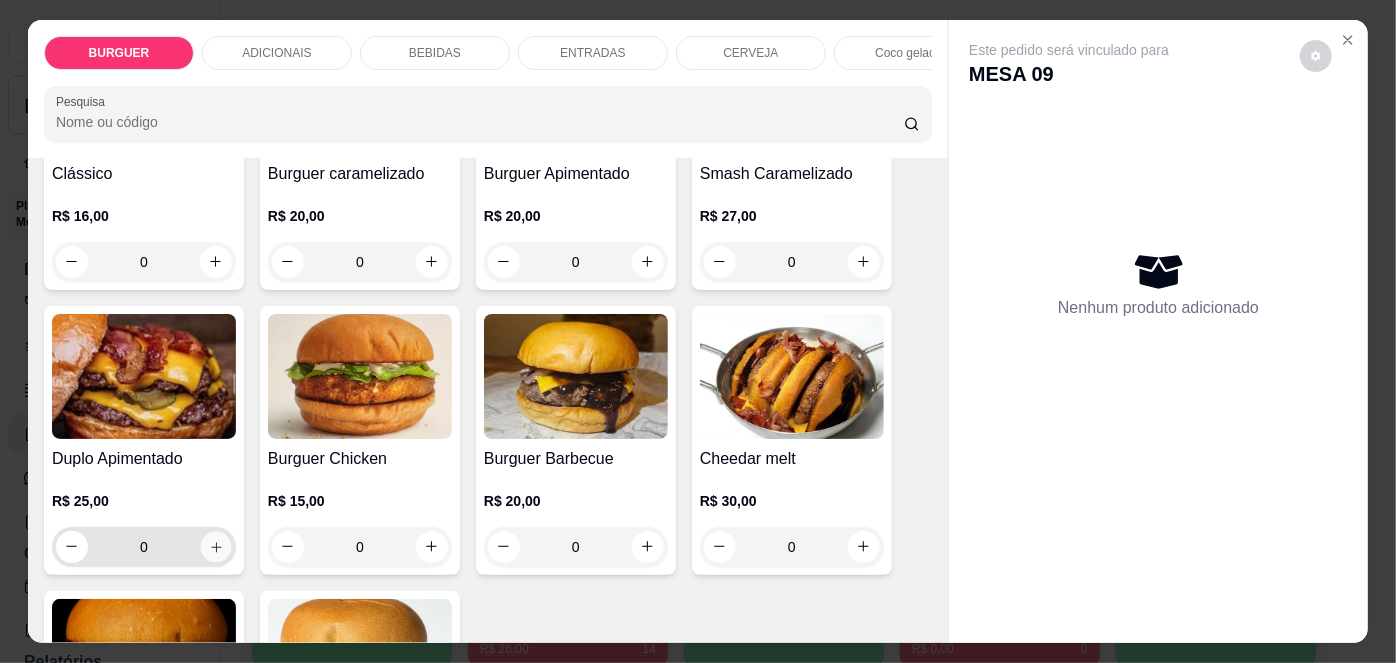 click 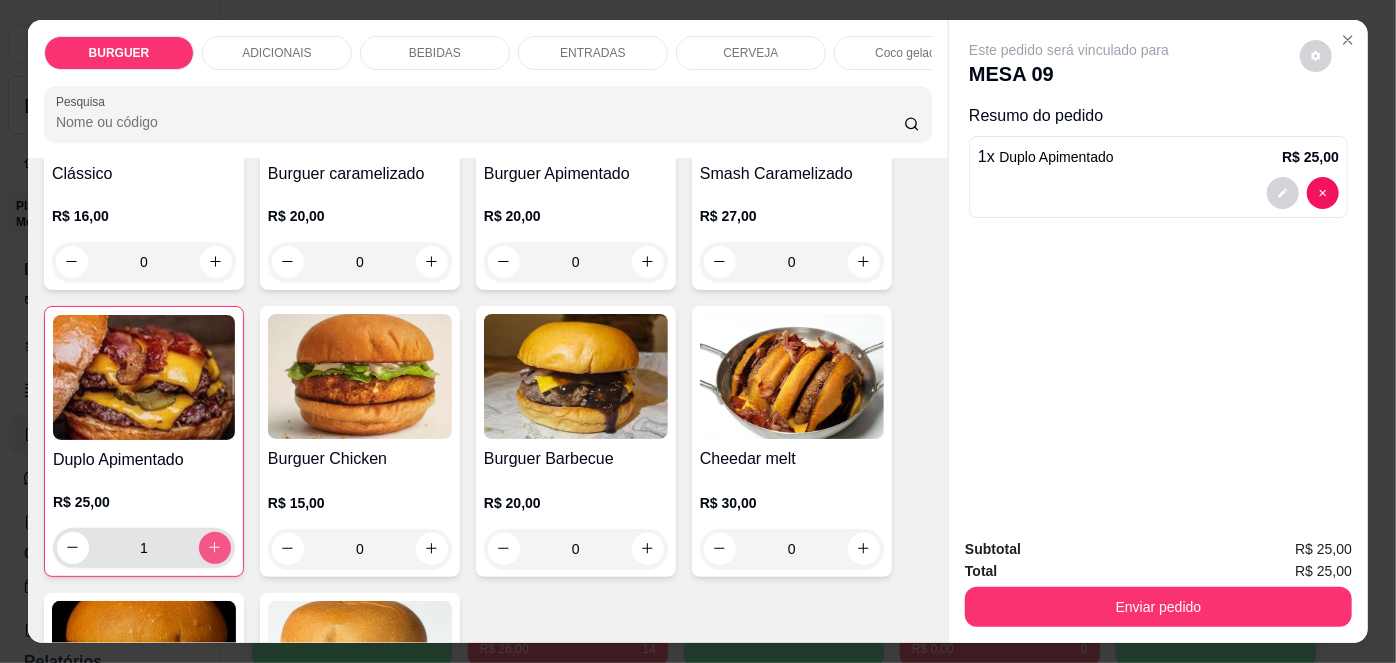 click 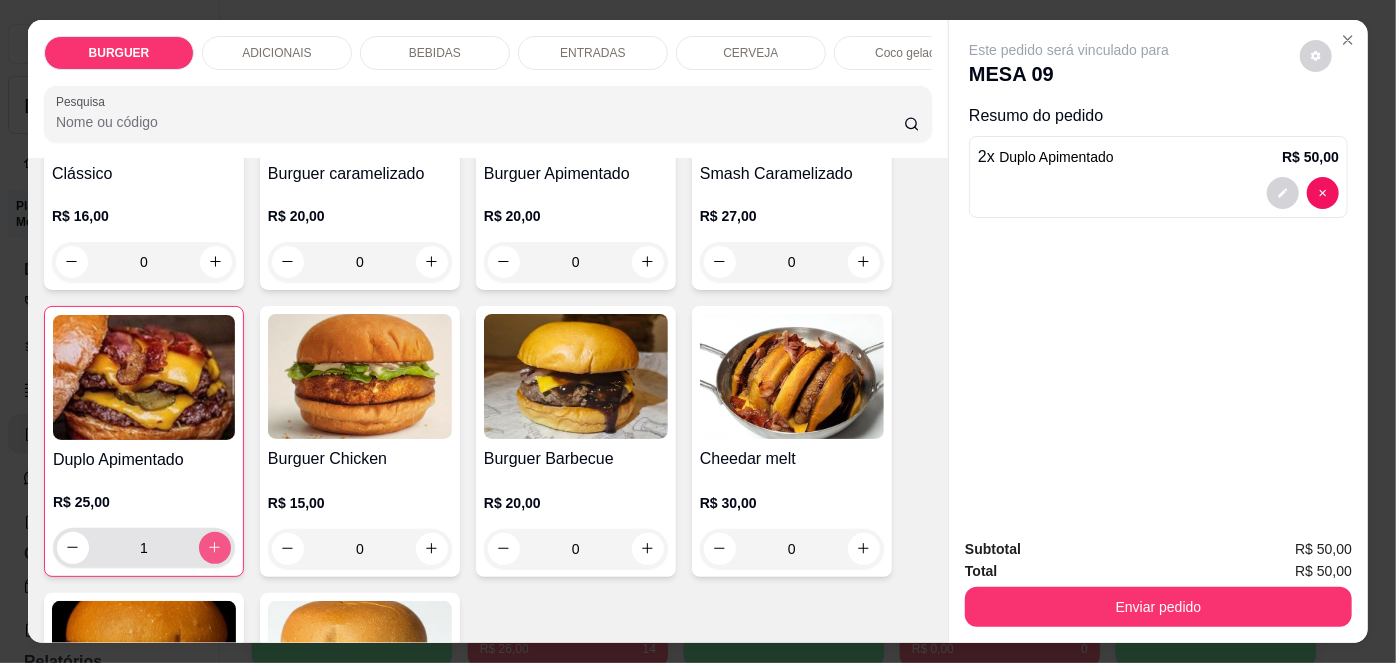 type on "2" 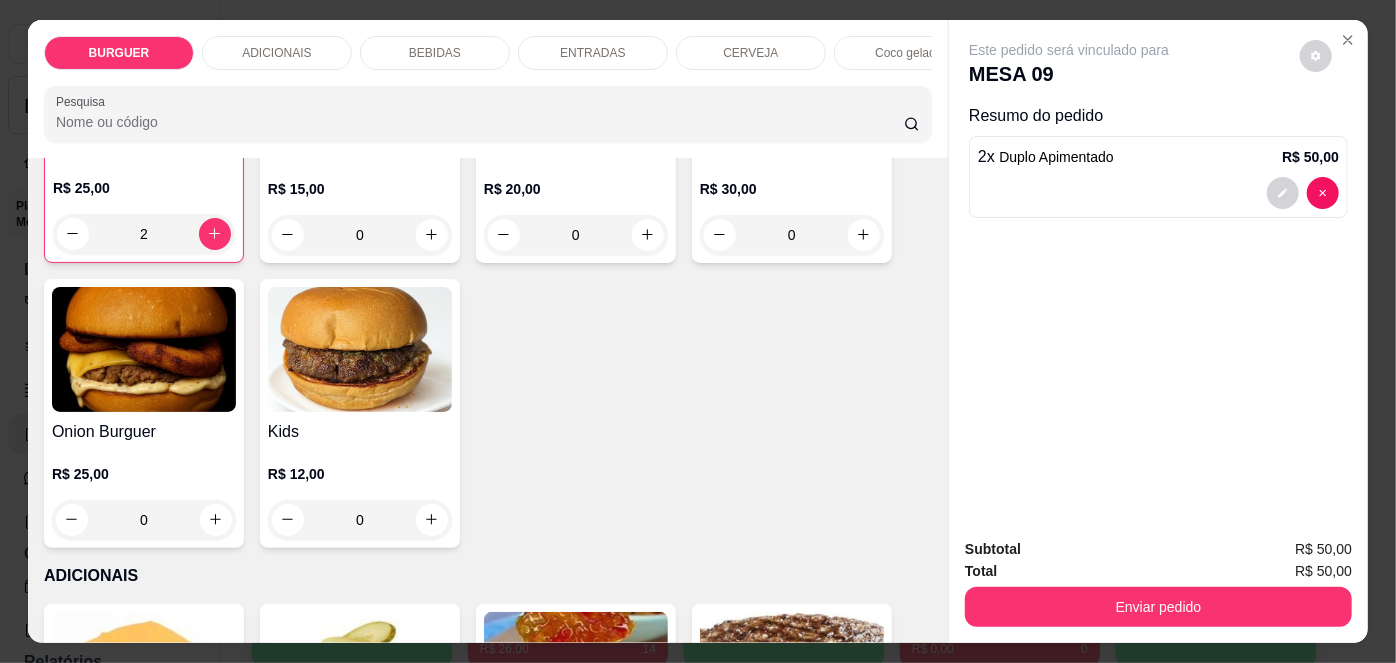scroll, scrollTop: 611, scrollLeft: 0, axis: vertical 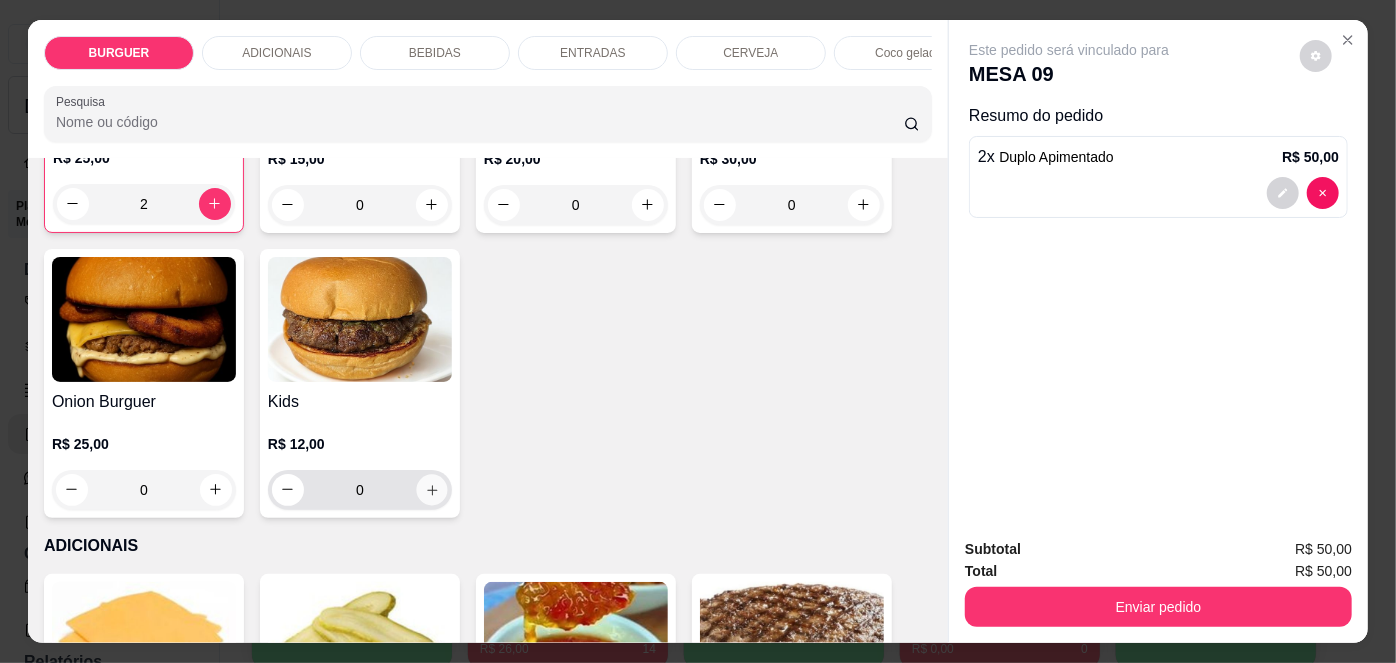 click 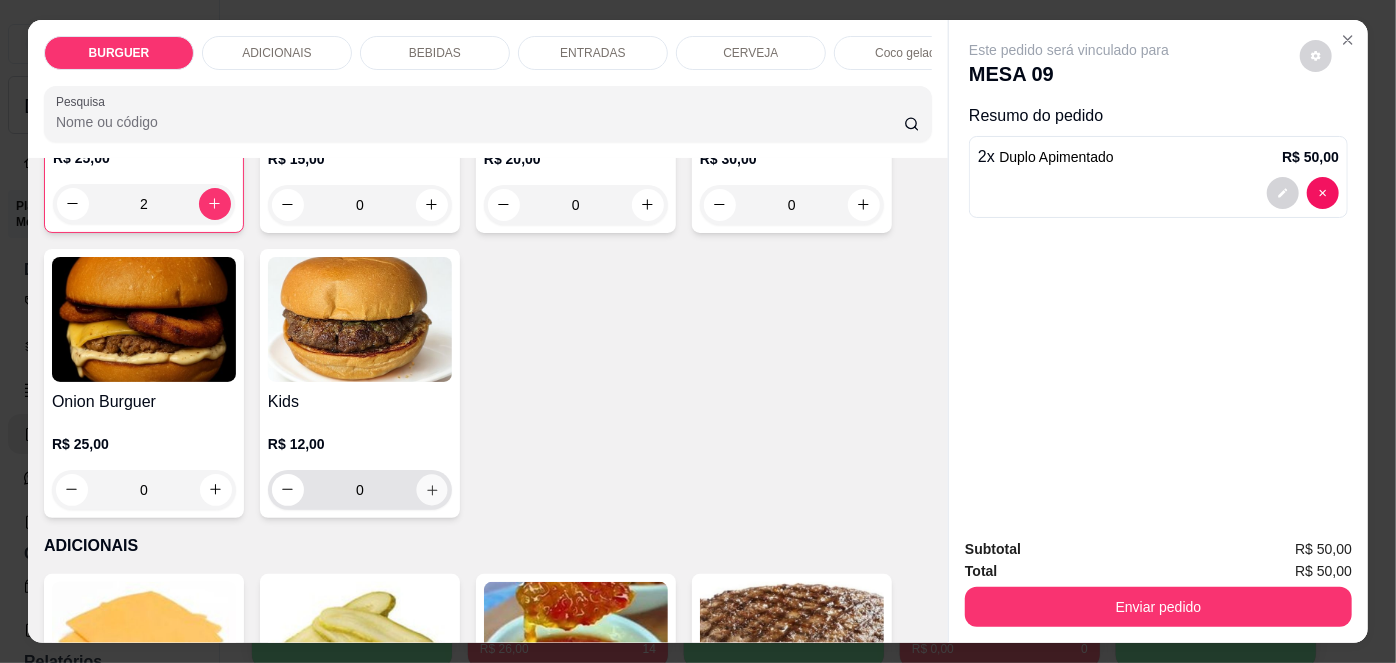 type on "1" 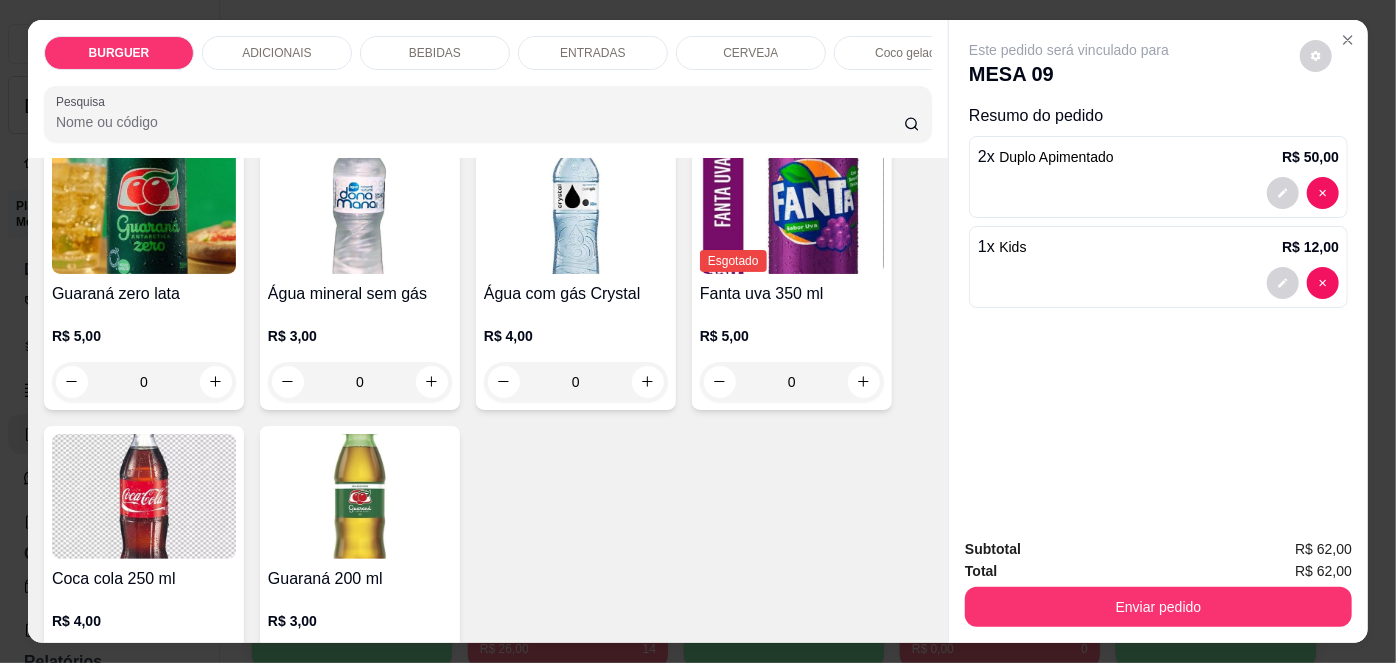scroll, scrollTop: 2225, scrollLeft: 0, axis: vertical 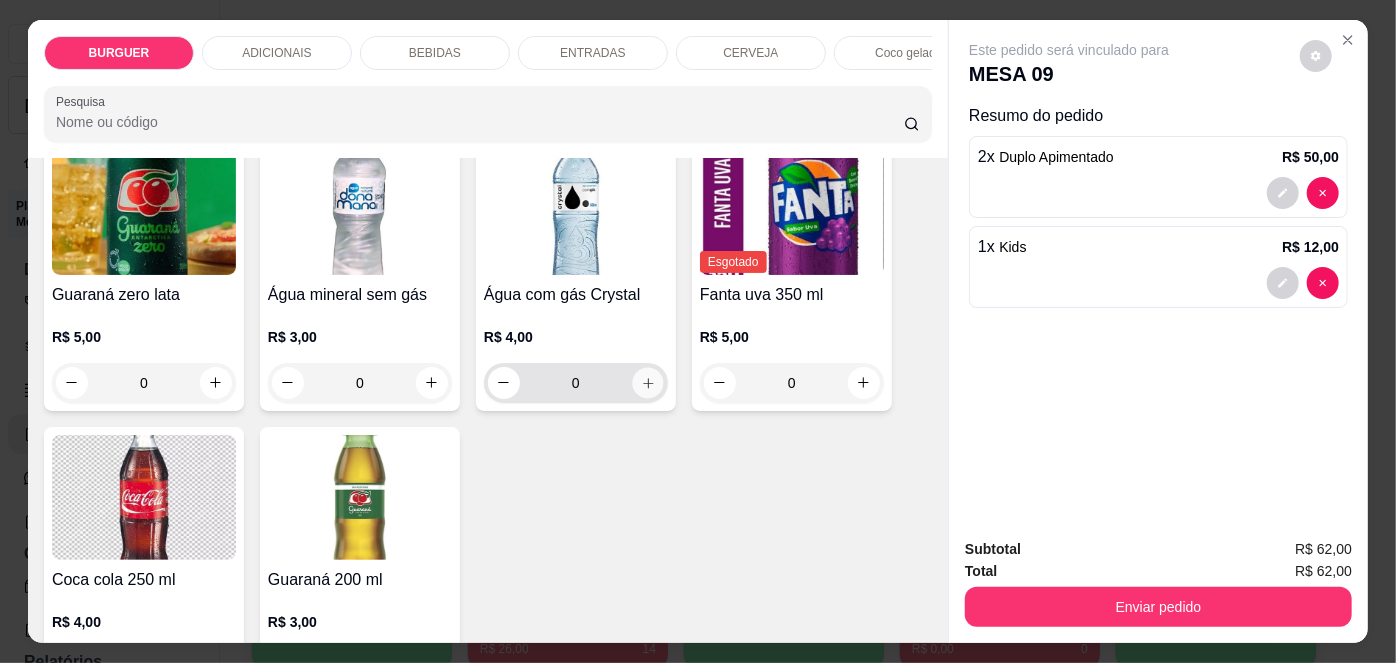click 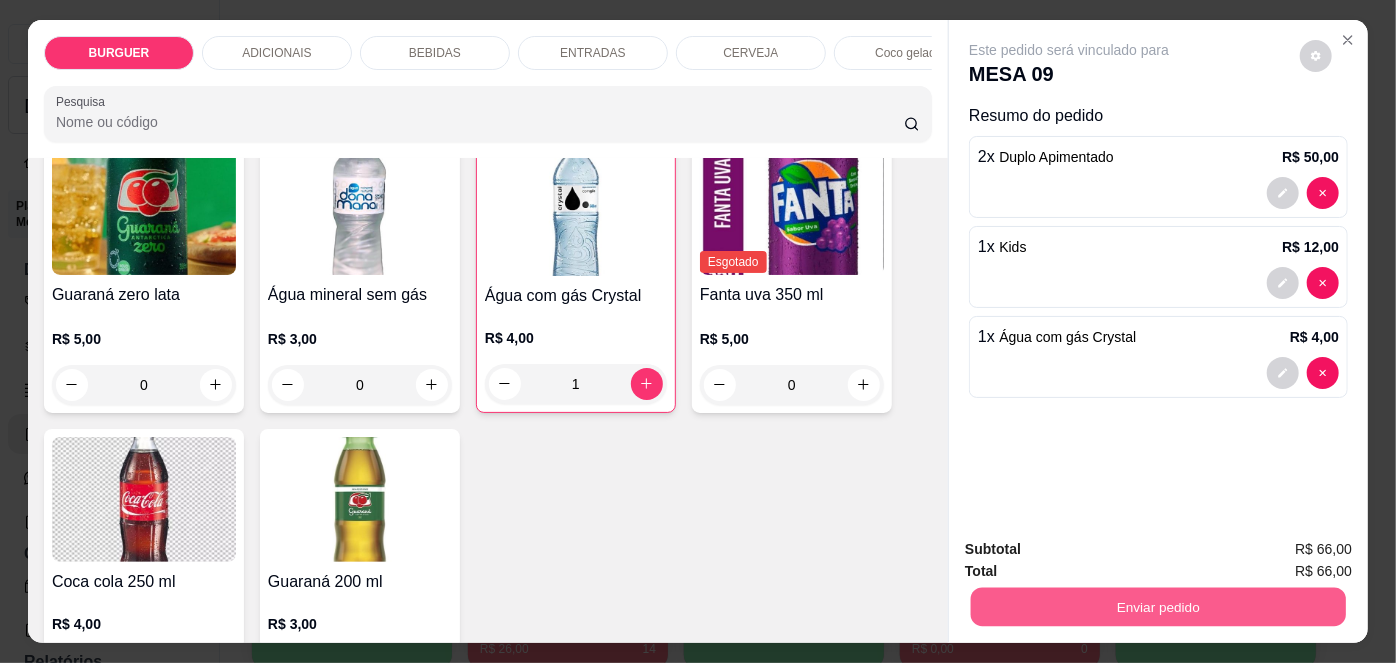 click on "Enviar pedido" at bounding box center (1158, 607) 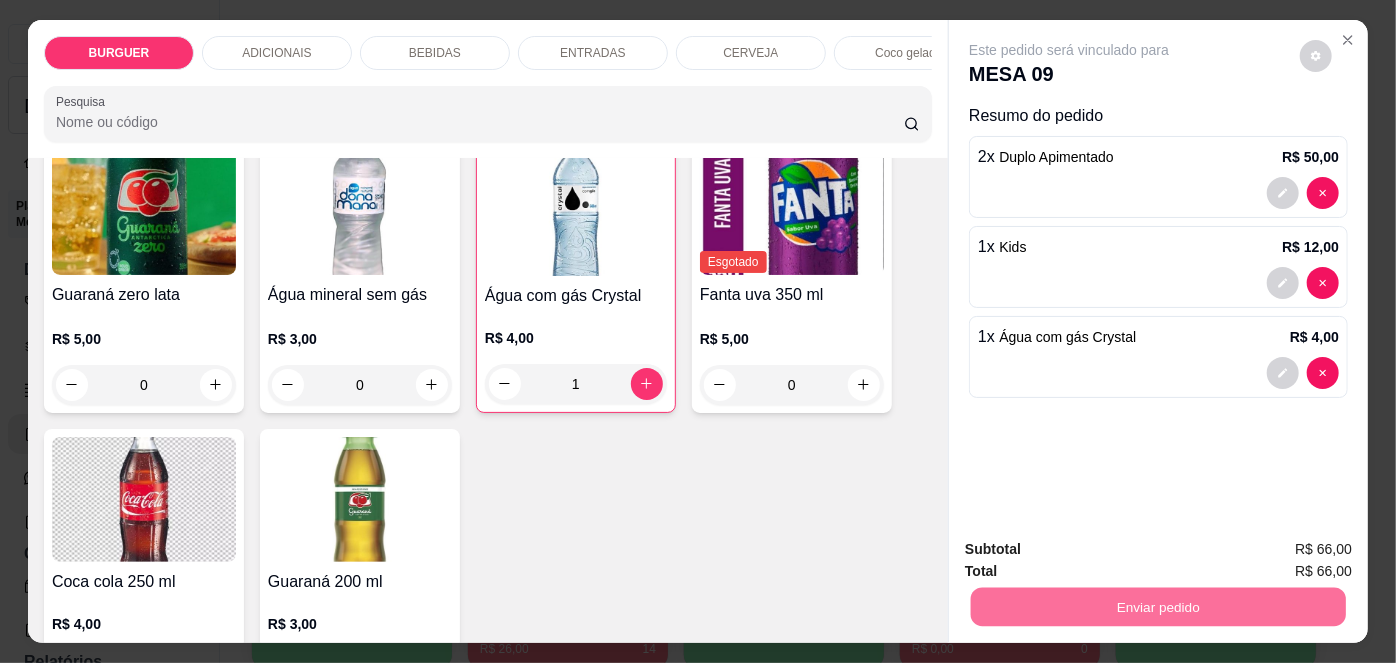 click on "Não registrar e enviar pedido" at bounding box center (1093, 551) 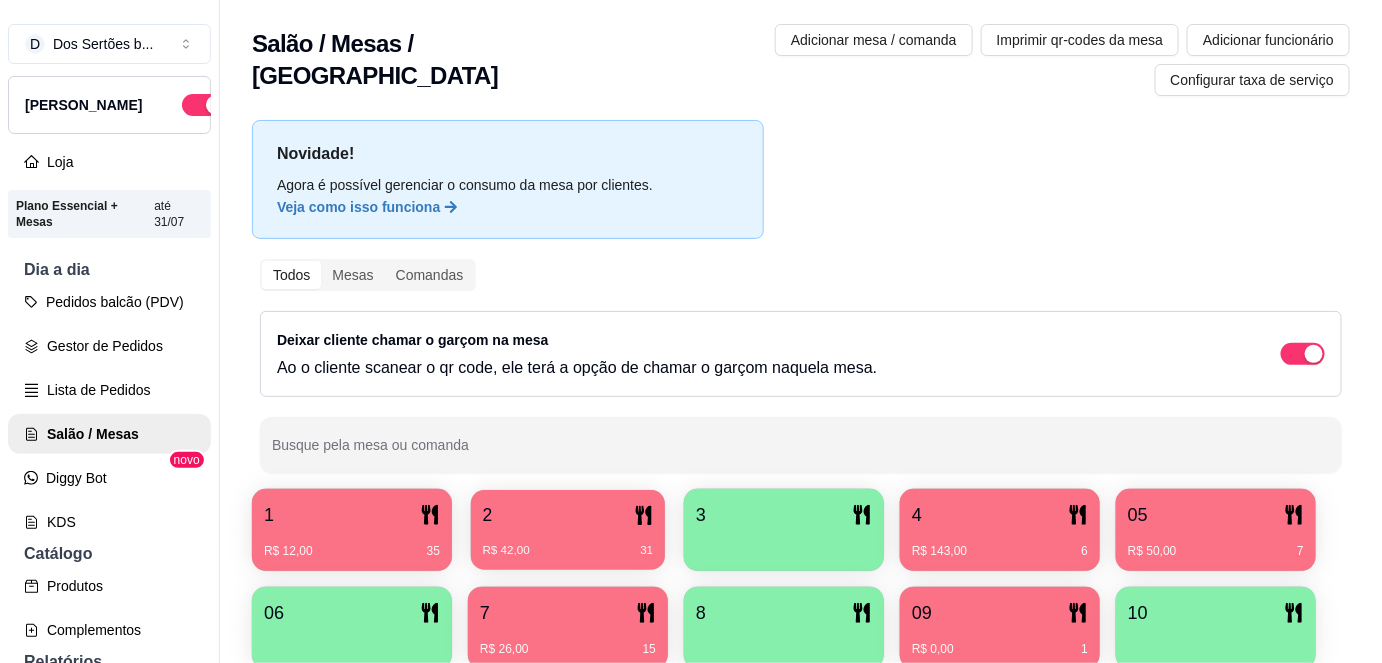 click on "2" at bounding box center [568, 515] 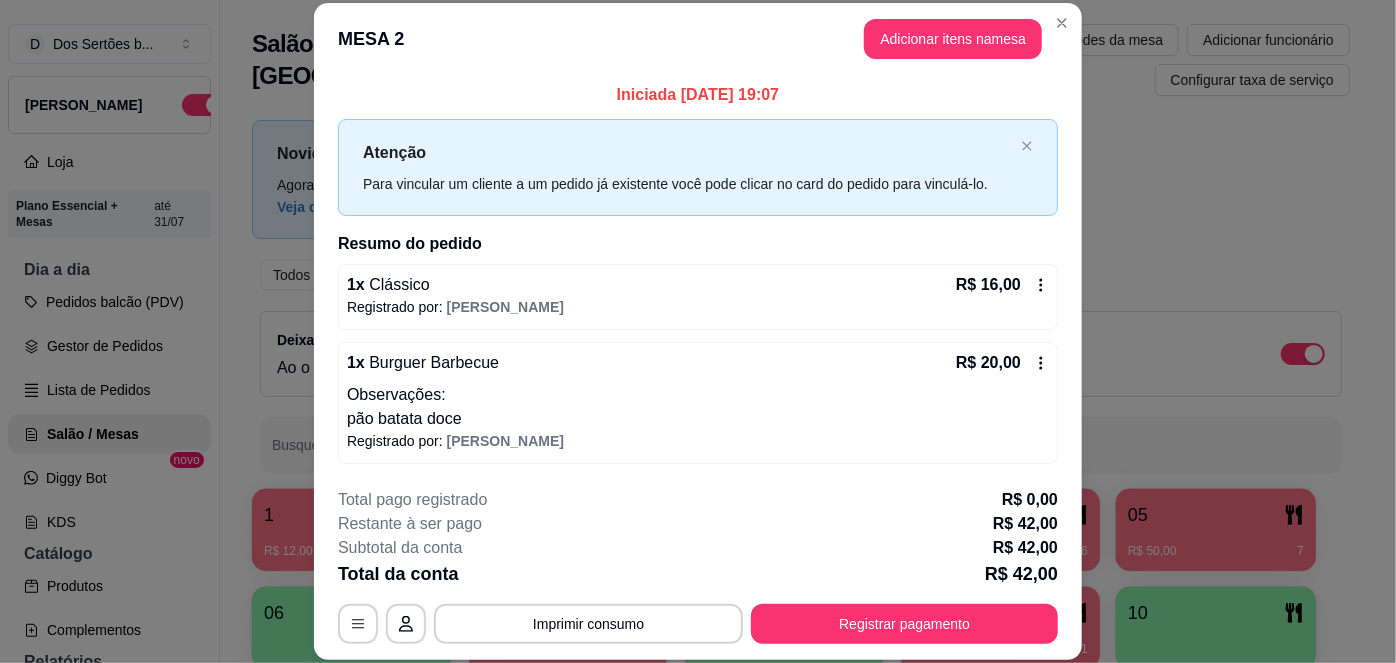 scroll, scrollTop: 76, scrollLeft: 0, axis: vertical 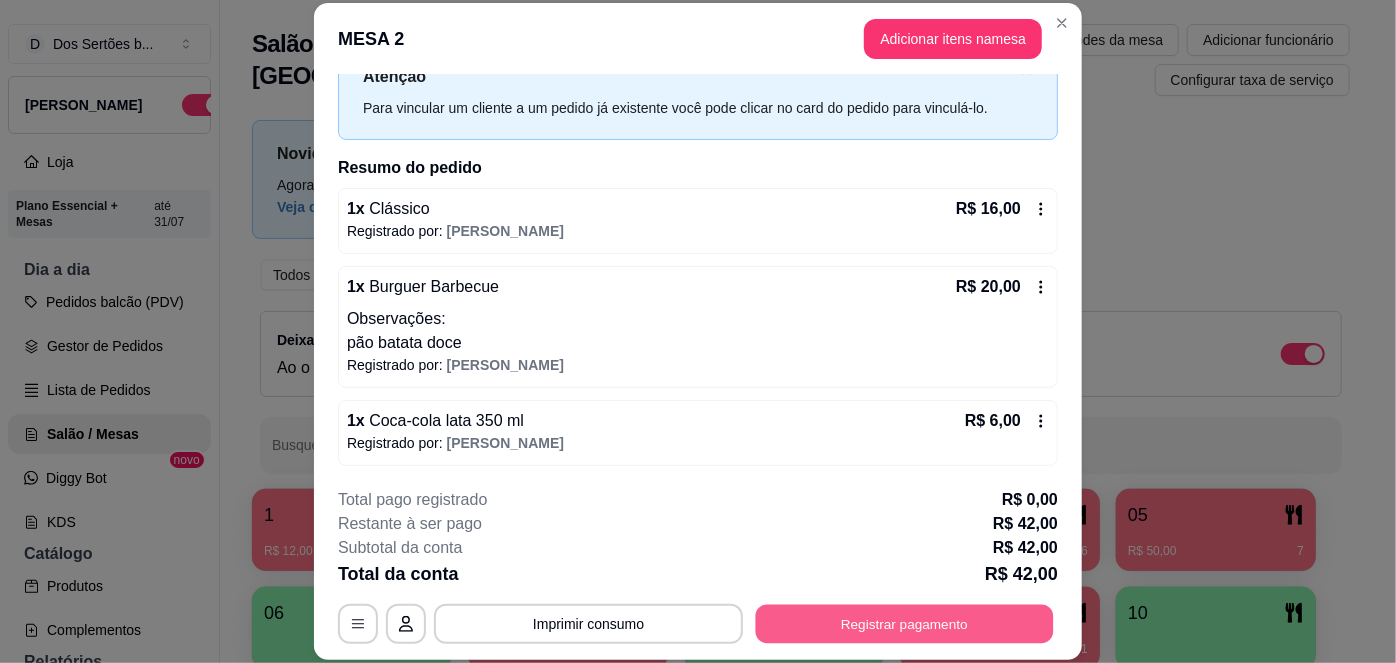 click on "Registrar pagamento" at bounding box center (905, 623) 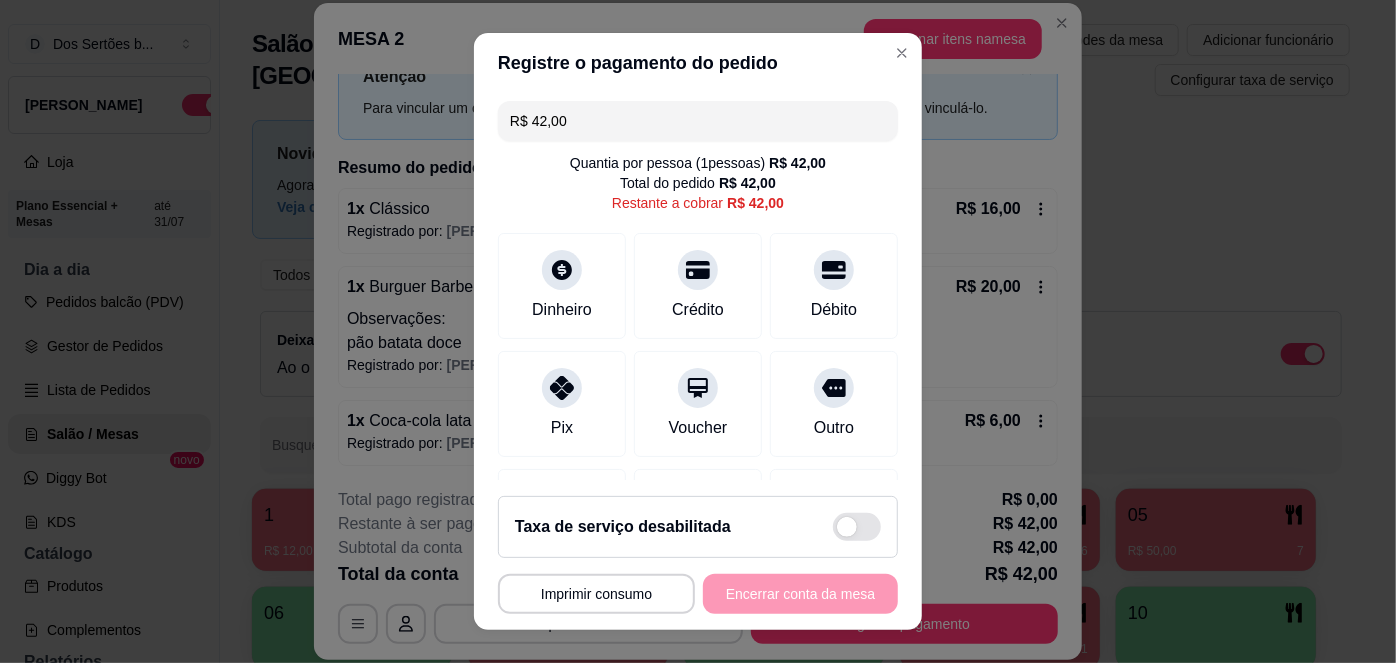 click on "R$ 42,00" at bounding box center [698, 121] 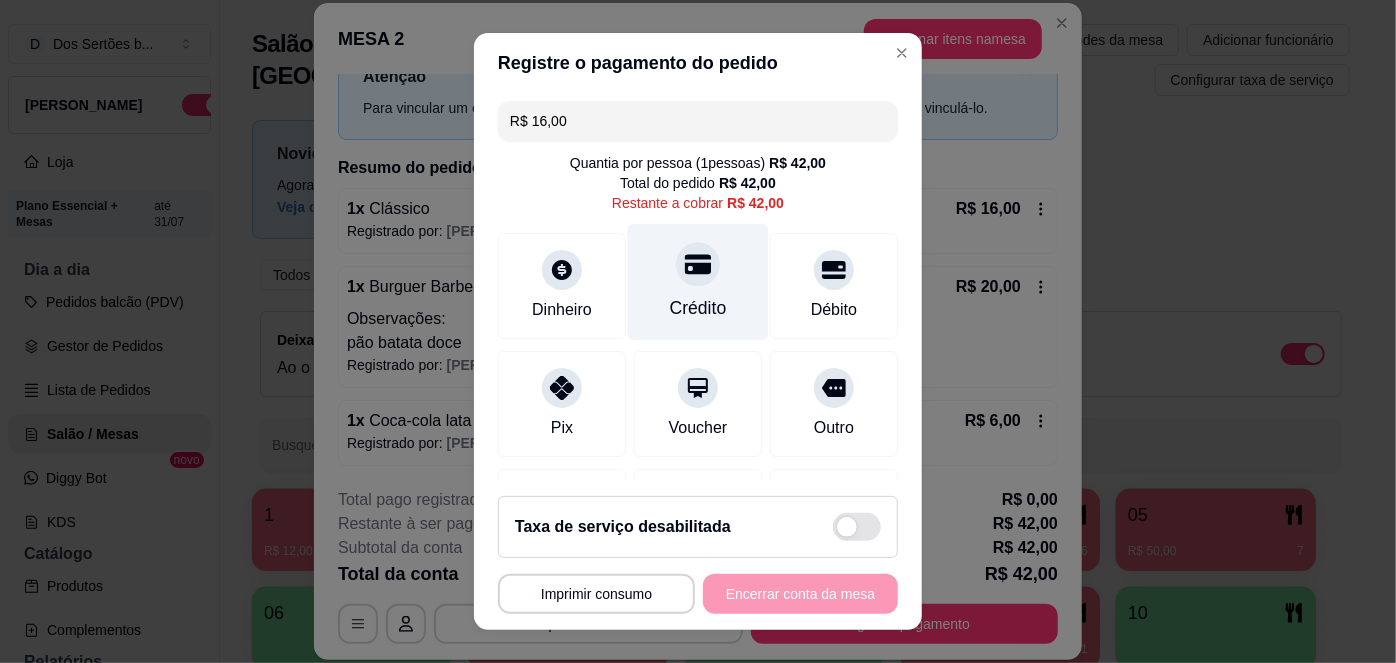 click on "Crédito" at bounding box center (698, 308) 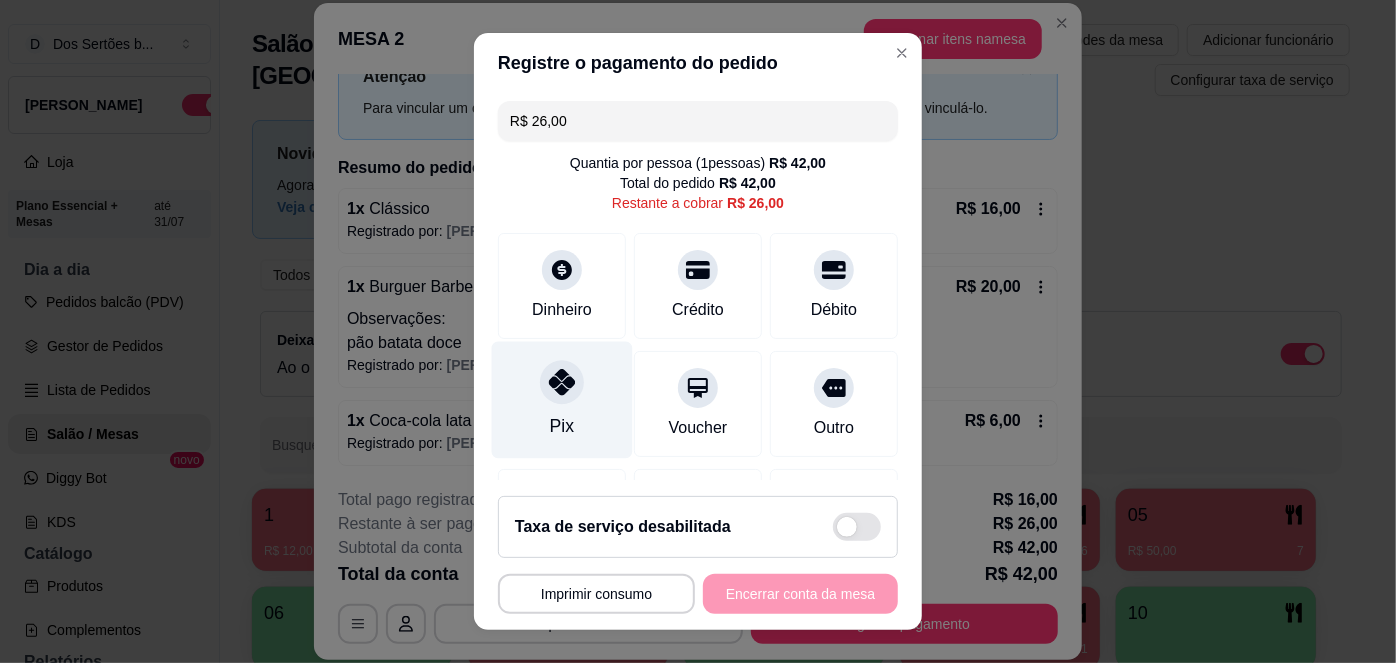 click 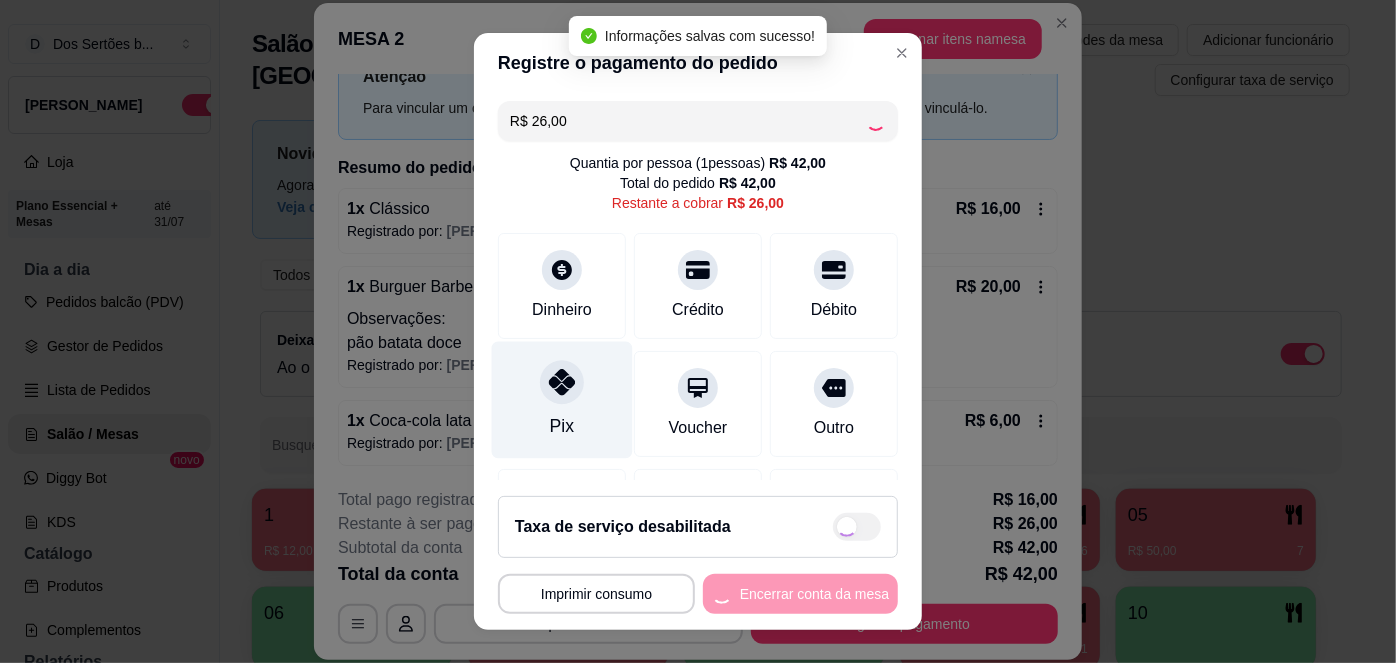 type on "R$ 0,00" 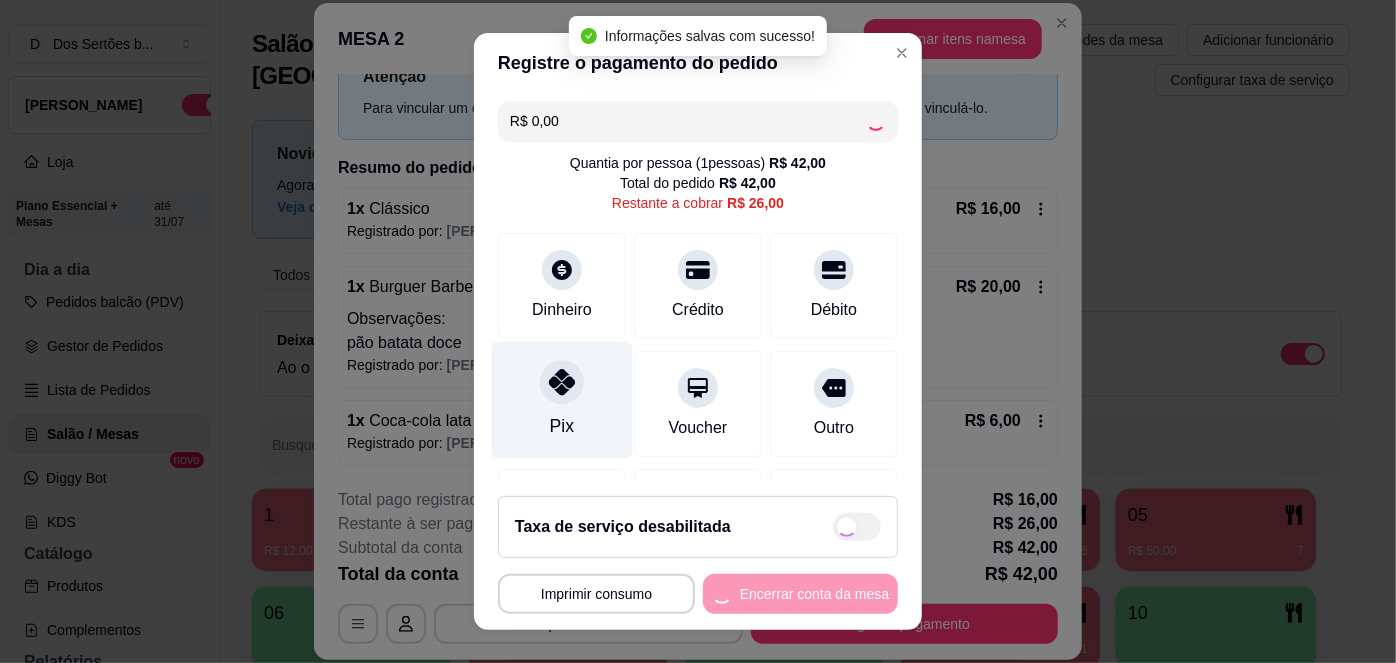 scroll, scrollTop: 285, scrollLeft: 0, axis: vertical 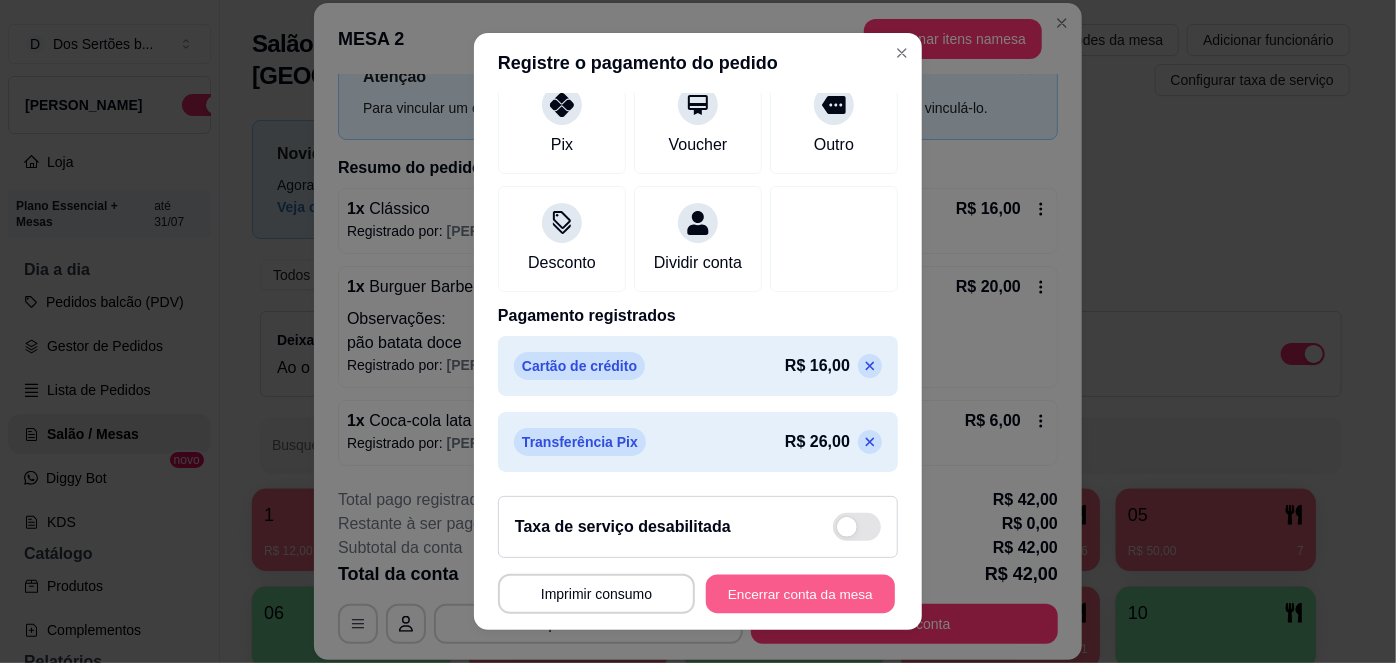 click on "Encerrar conta da mesa" at bounding box center (800, 593) 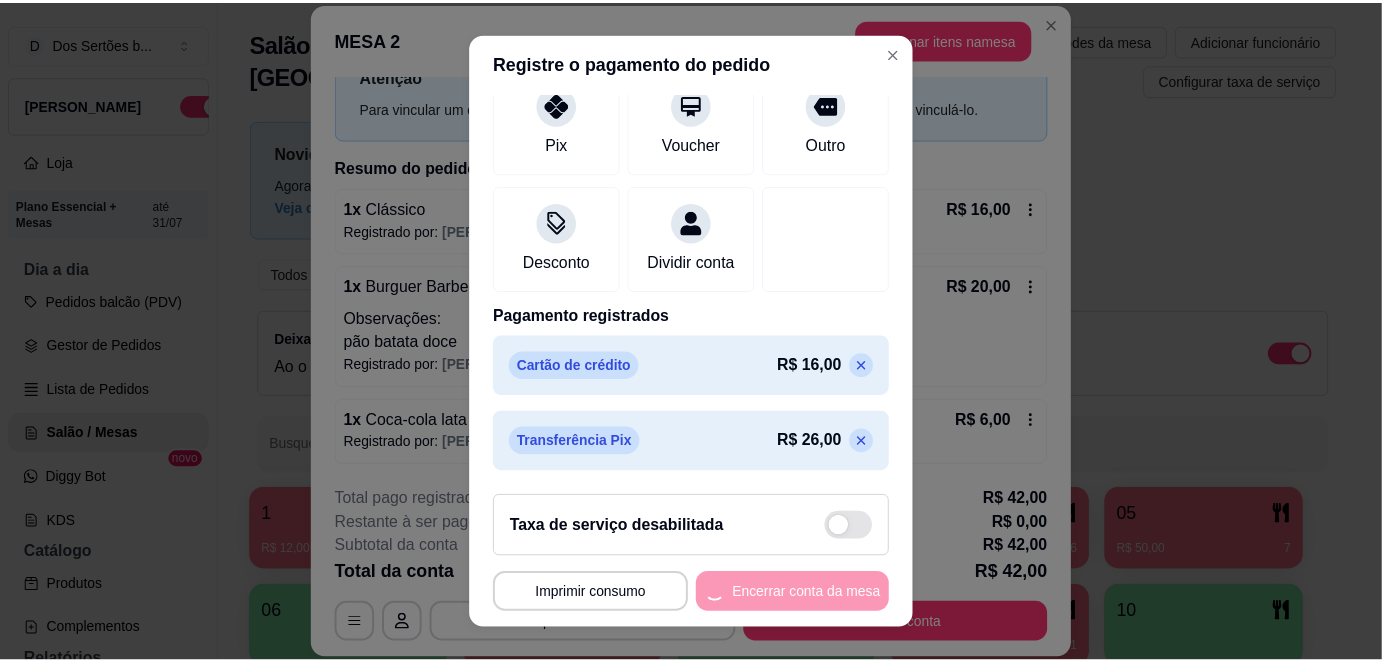 scroll, scrollTop: 0, scrollLeft: 0, axis: both 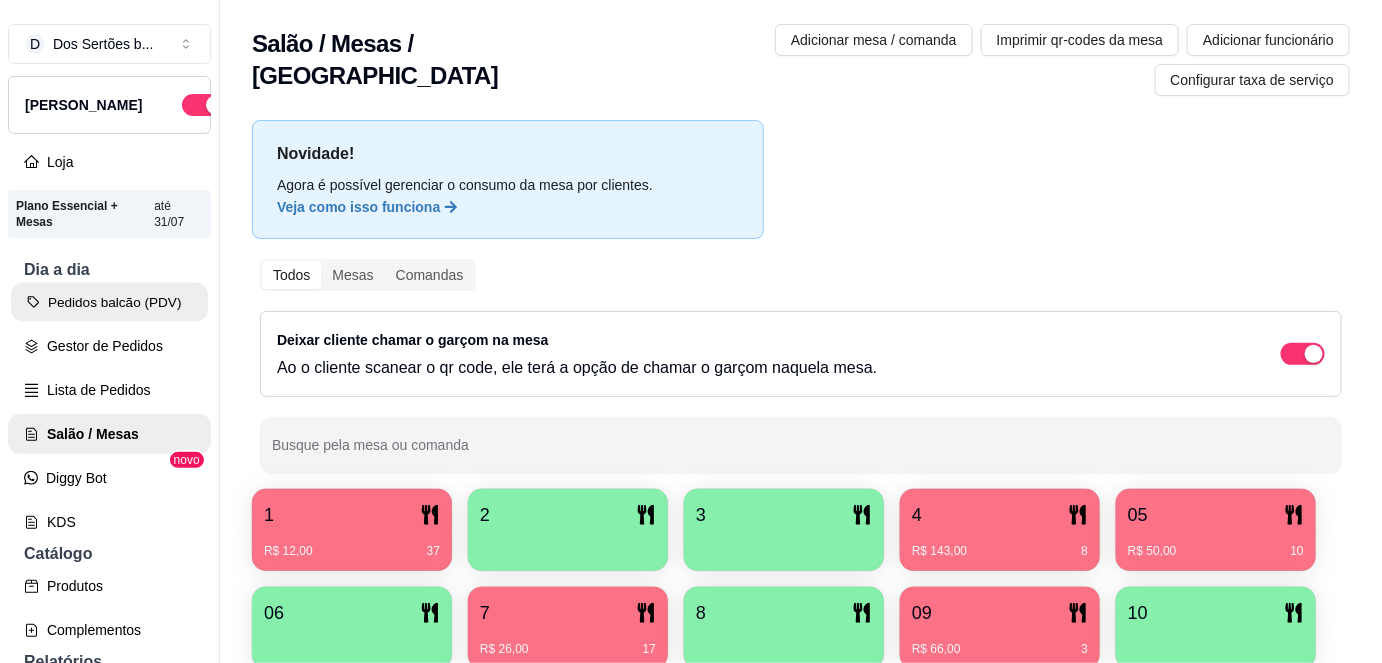 click on "Pedidos balcão (PDV)" at bounding box center (109, 302) 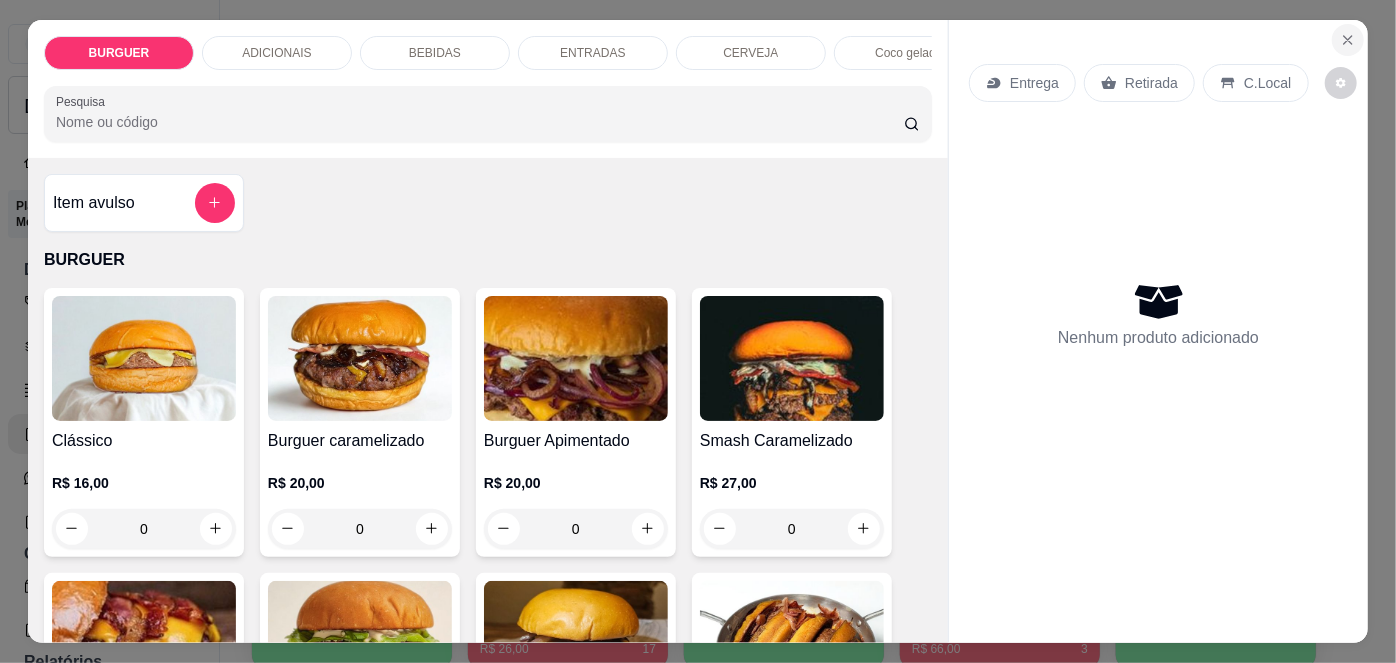 click 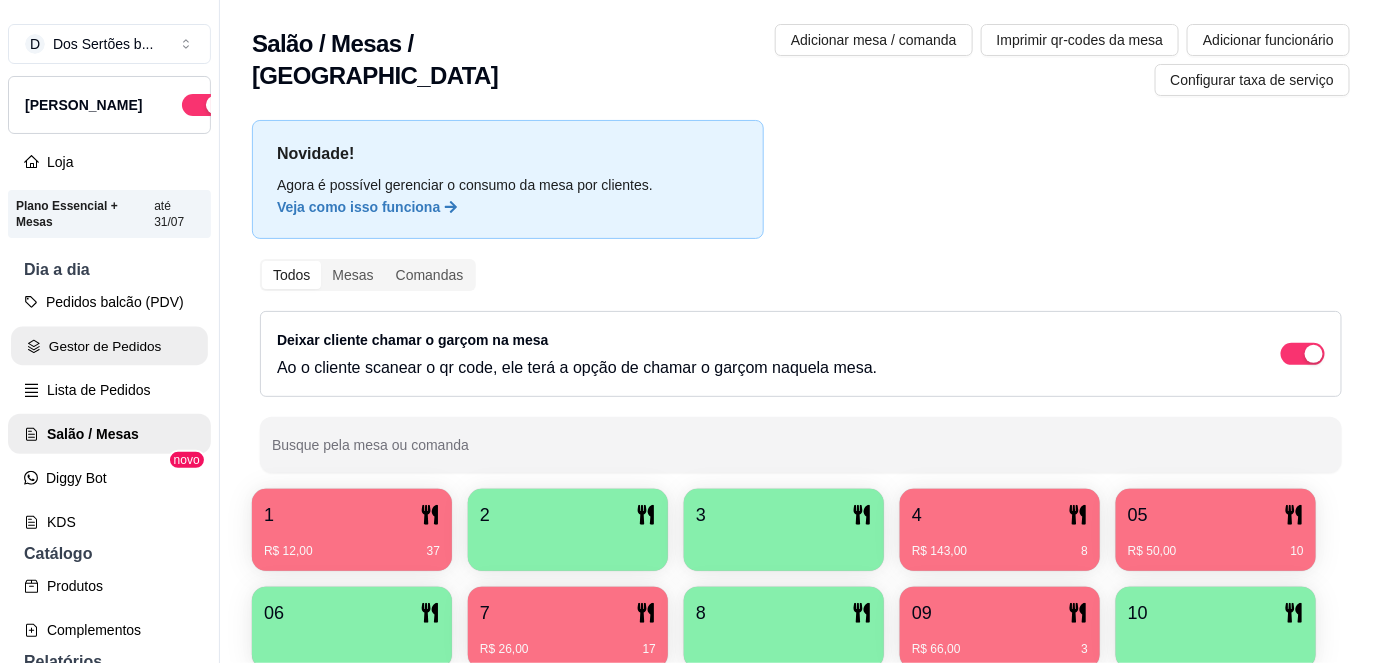 click on "Gestor de Pedidos" at bounding box center (109, 346) 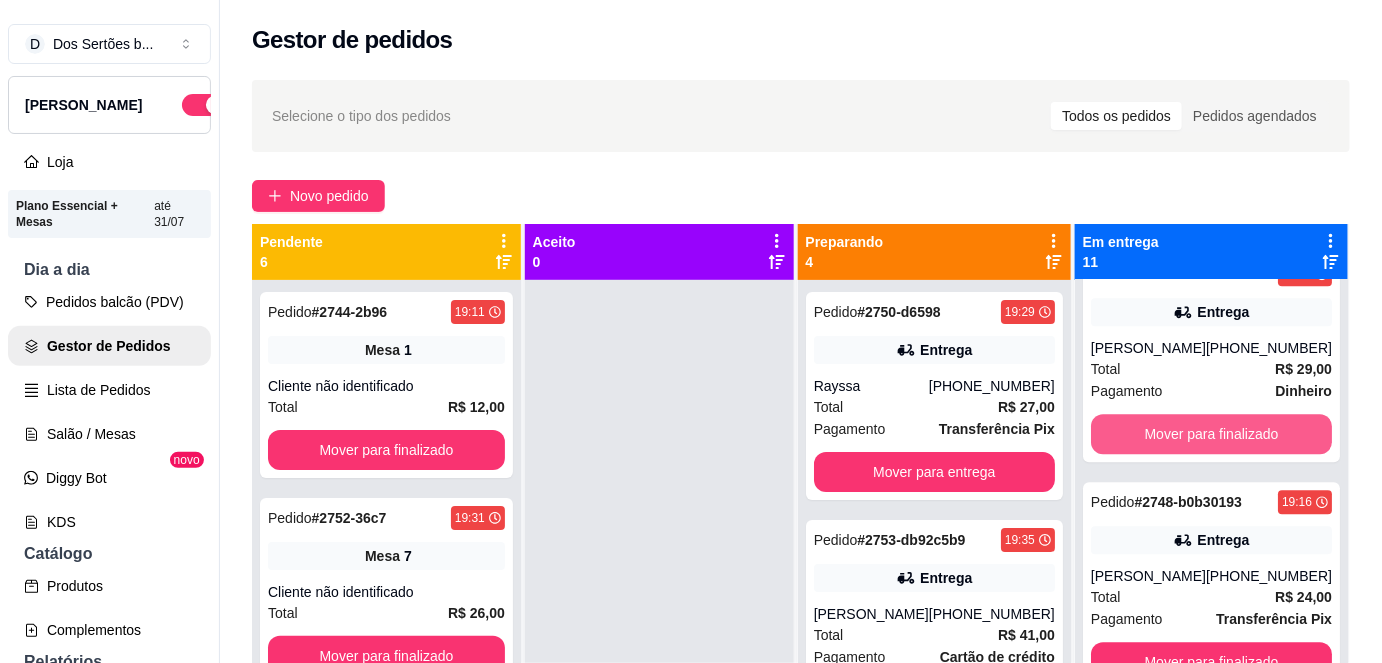 scroll, scrollTop: 1954, scrollLeft: 0, axis: vertical 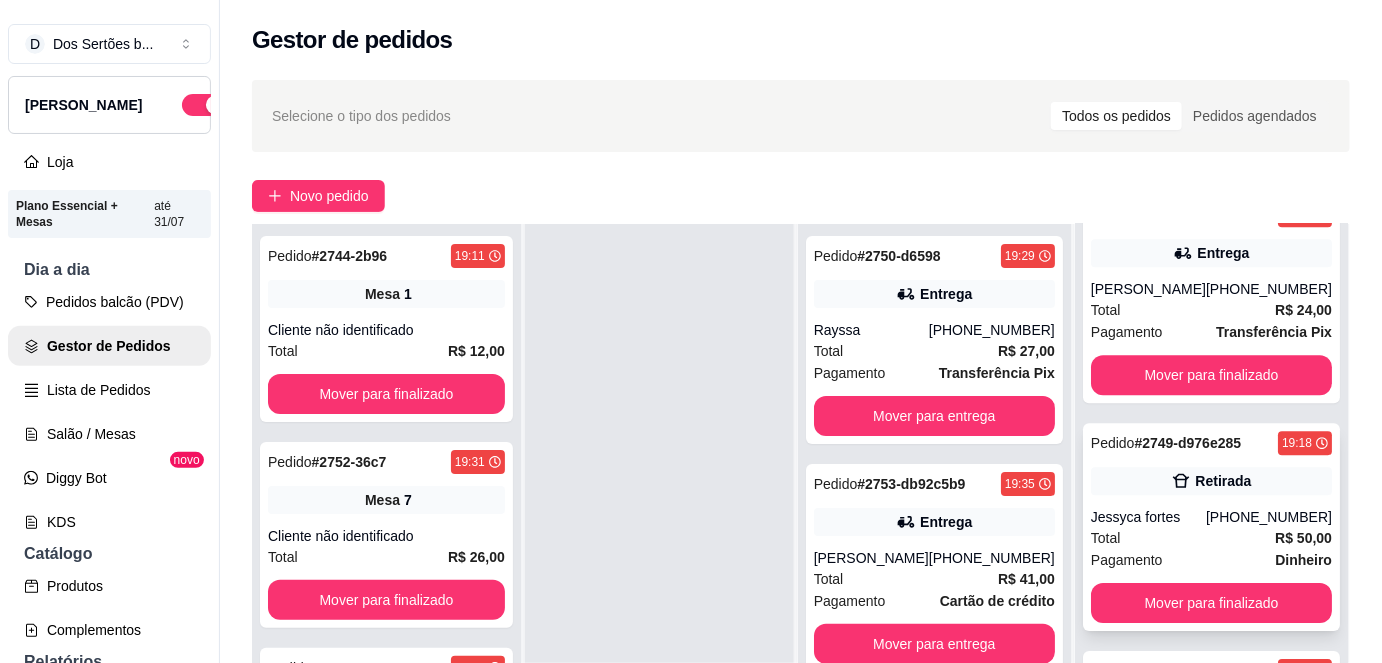 click on "Pedido  # 2749-d976e285 19:18 Retirada Jessyca fortes  (86) 99500-7010 Total R$ 50,00 Pagamento Dinheiro Mover para finalizado" at bounding box center [1211, 527] 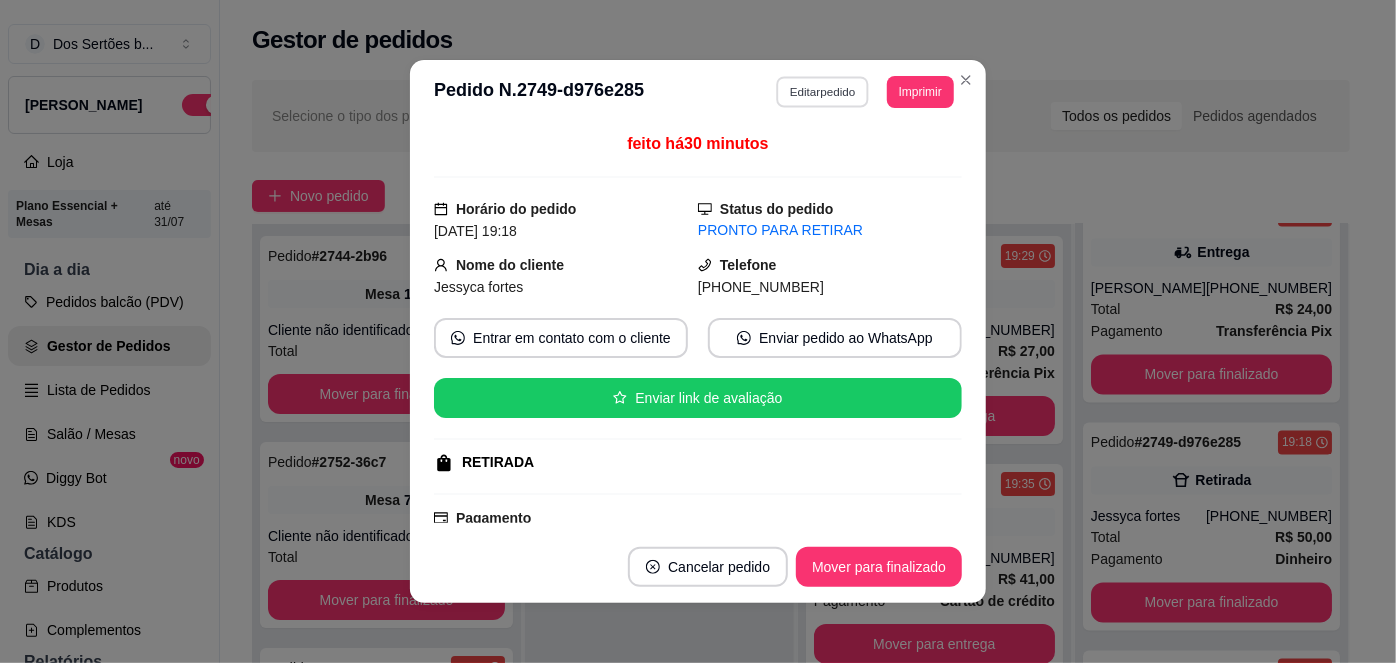 click on "Editar  pedido" at bounding box center [823, 91] 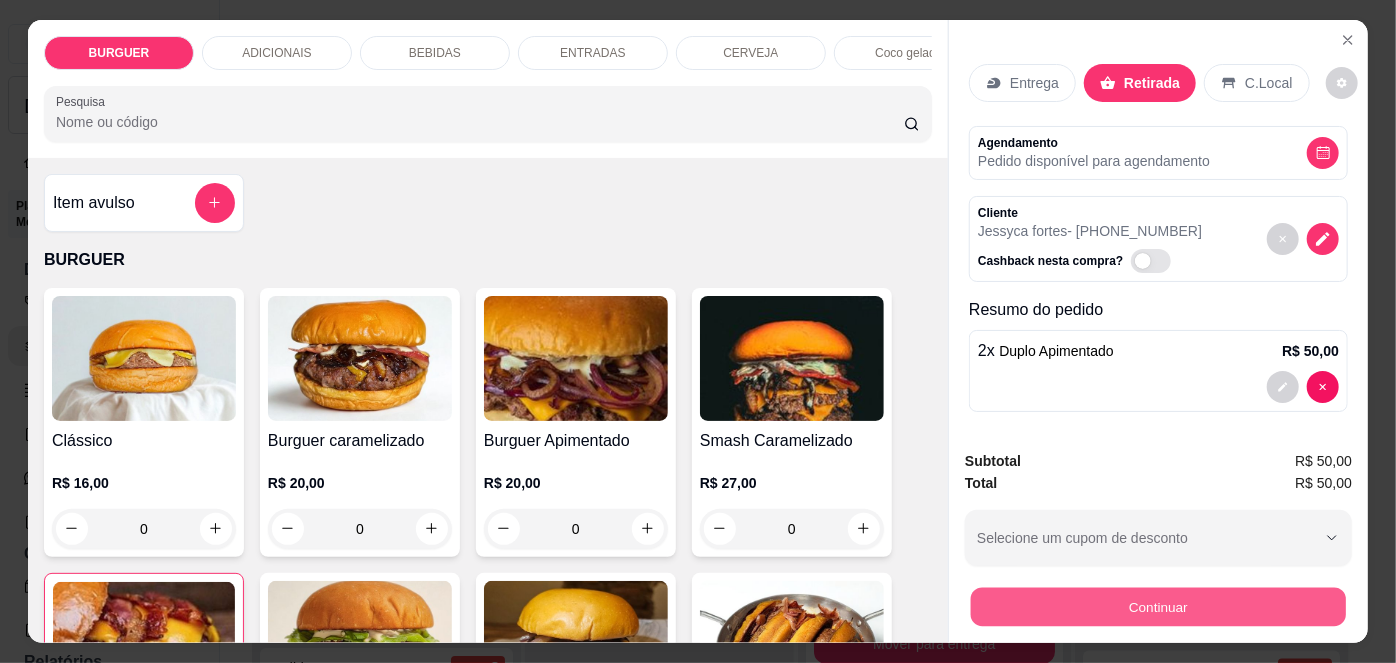 click on "Continuar" at bounding box center (1158, 607) 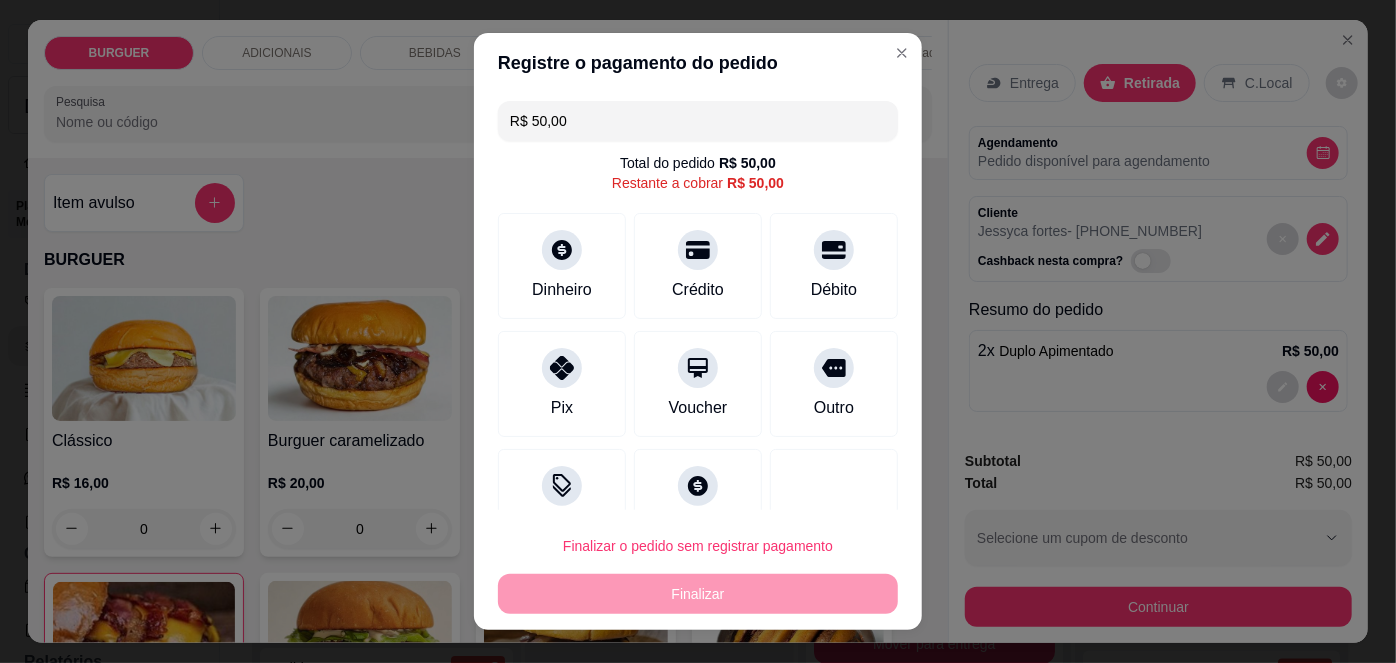 click on "R$ 50,00" at bounding box center (698, 121) 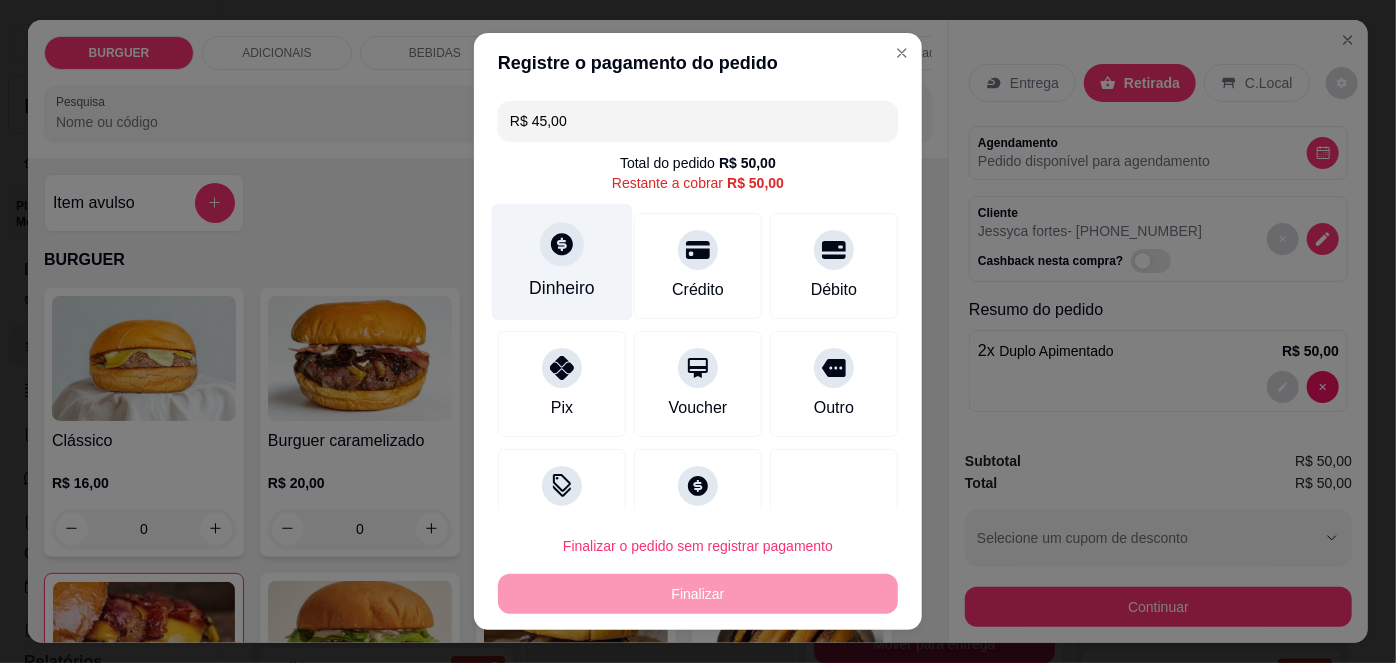 click on "Dinheiro" at bounding box center (562, 262) 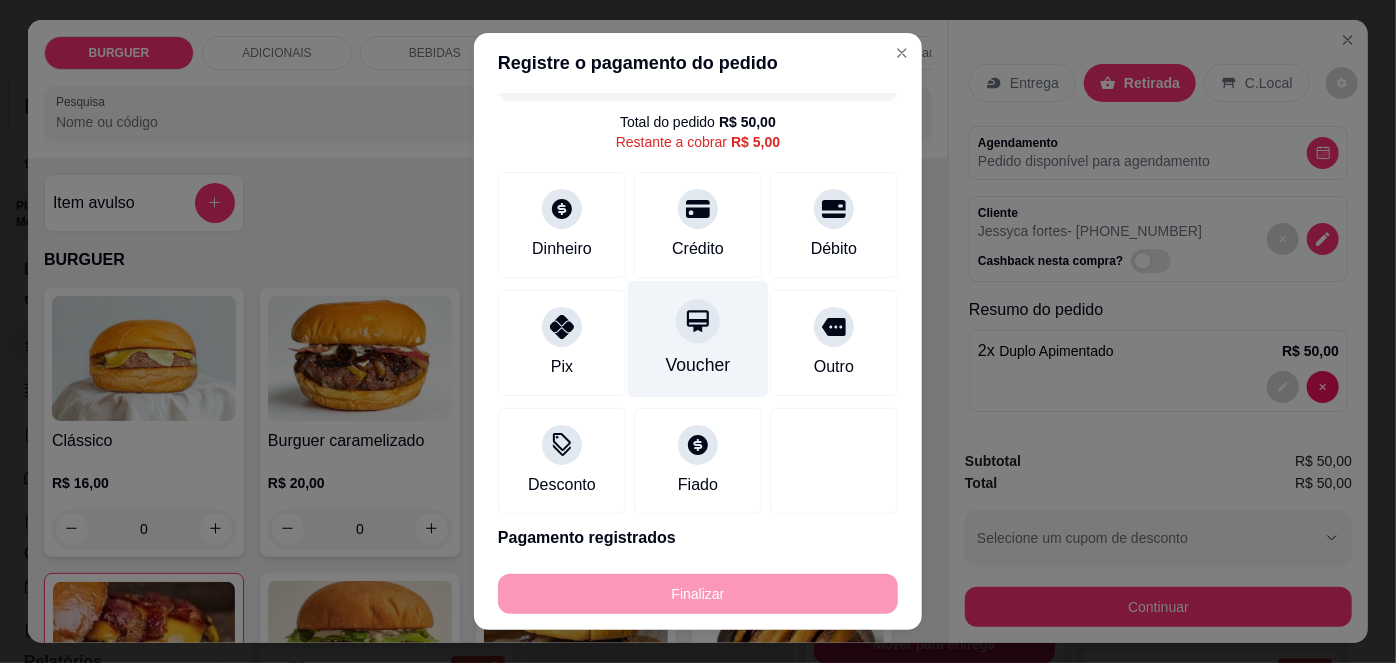 scroll, scrollTop: 40, scrollLeft: 0, axis: vertical 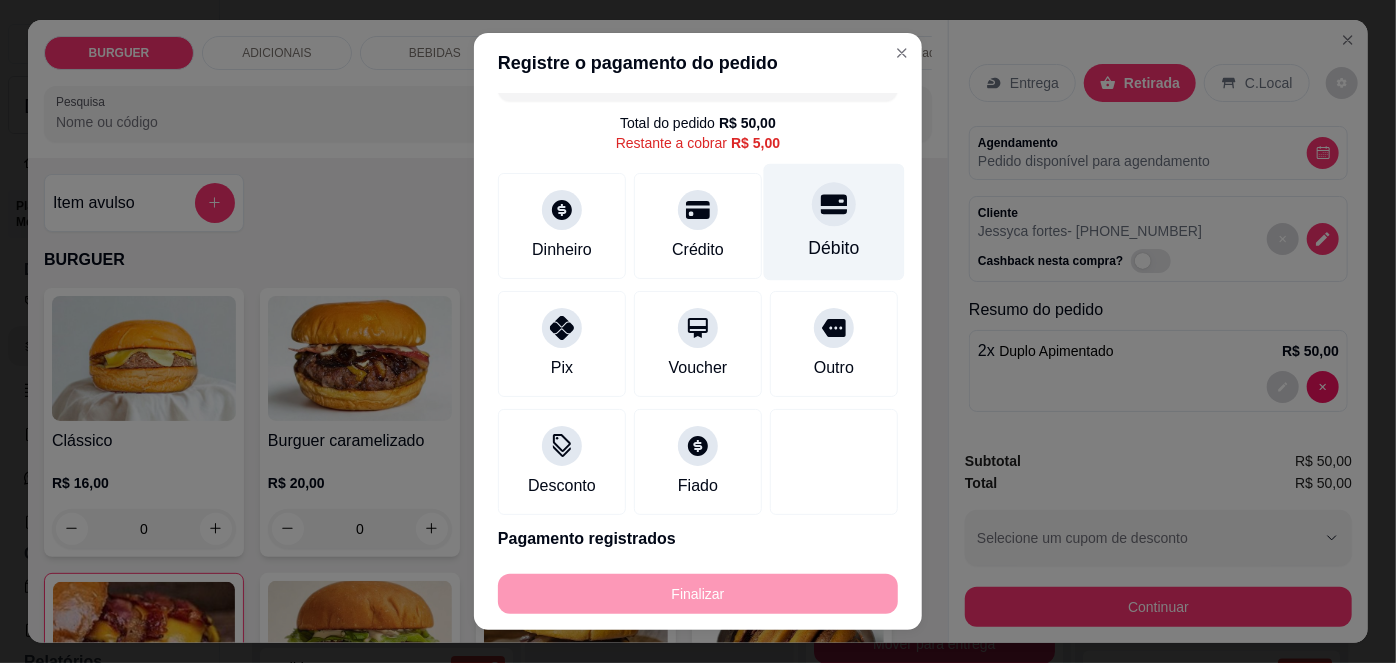 click on "Débito" at bounding box center [834, 222] 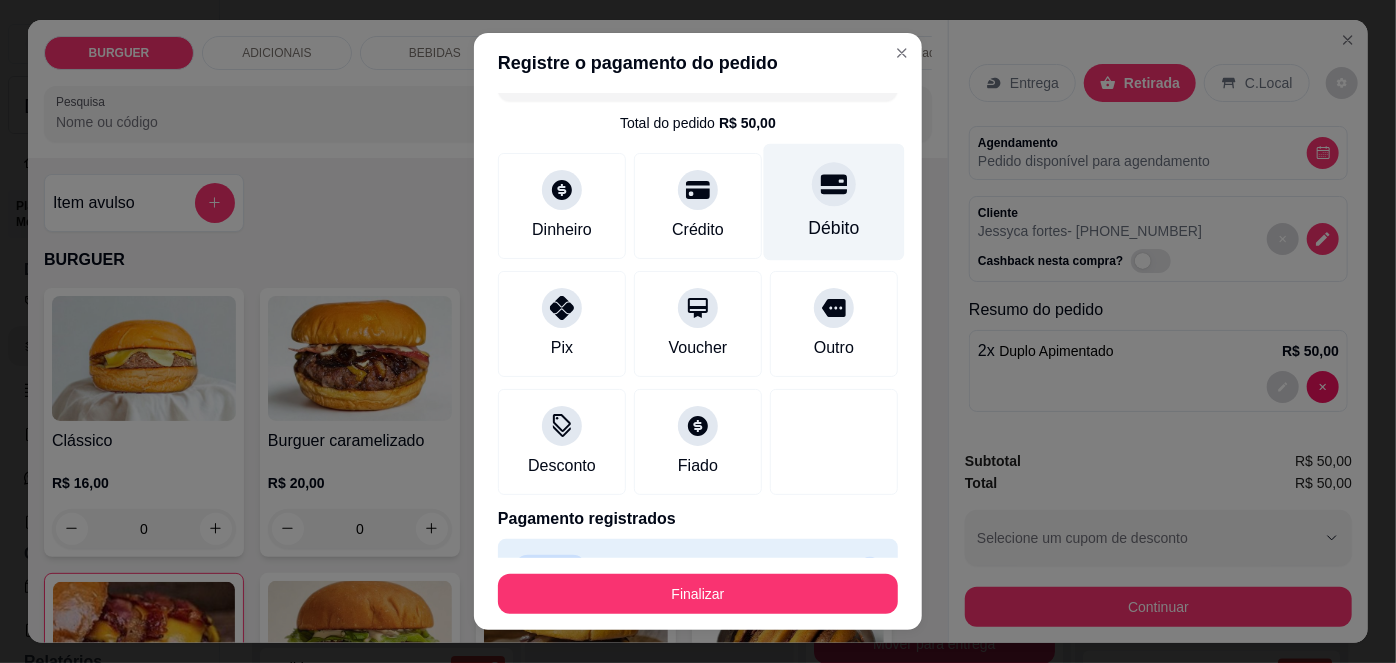 scroll, scrollTop: 163, scrollLeft: 0, axis: vertical 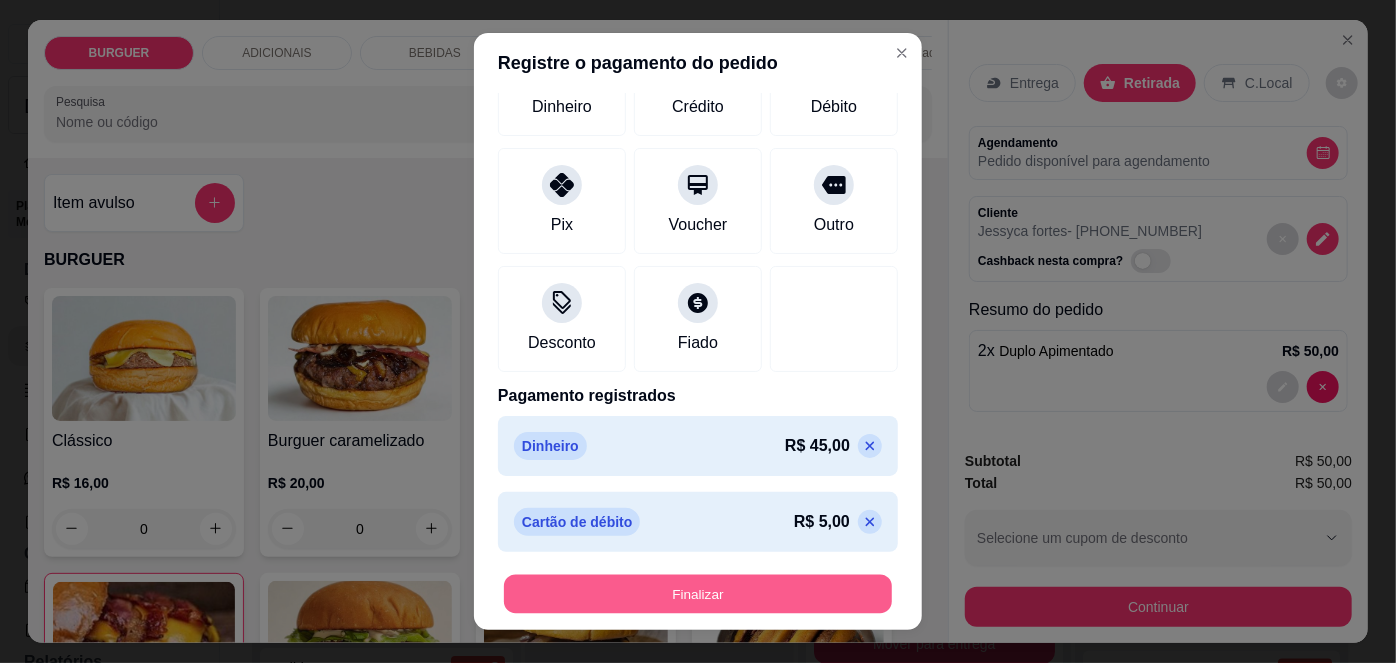 click on "Finalizar" at bounding box center (698, 593) 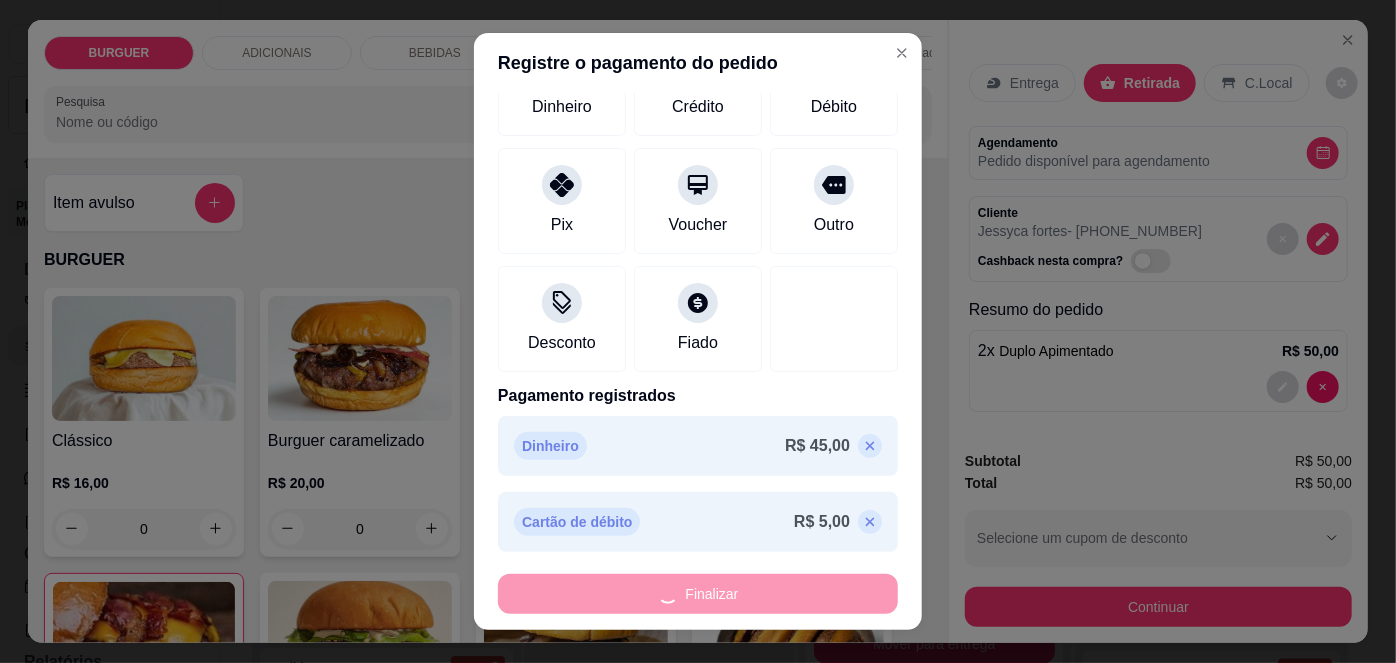 type on "0" 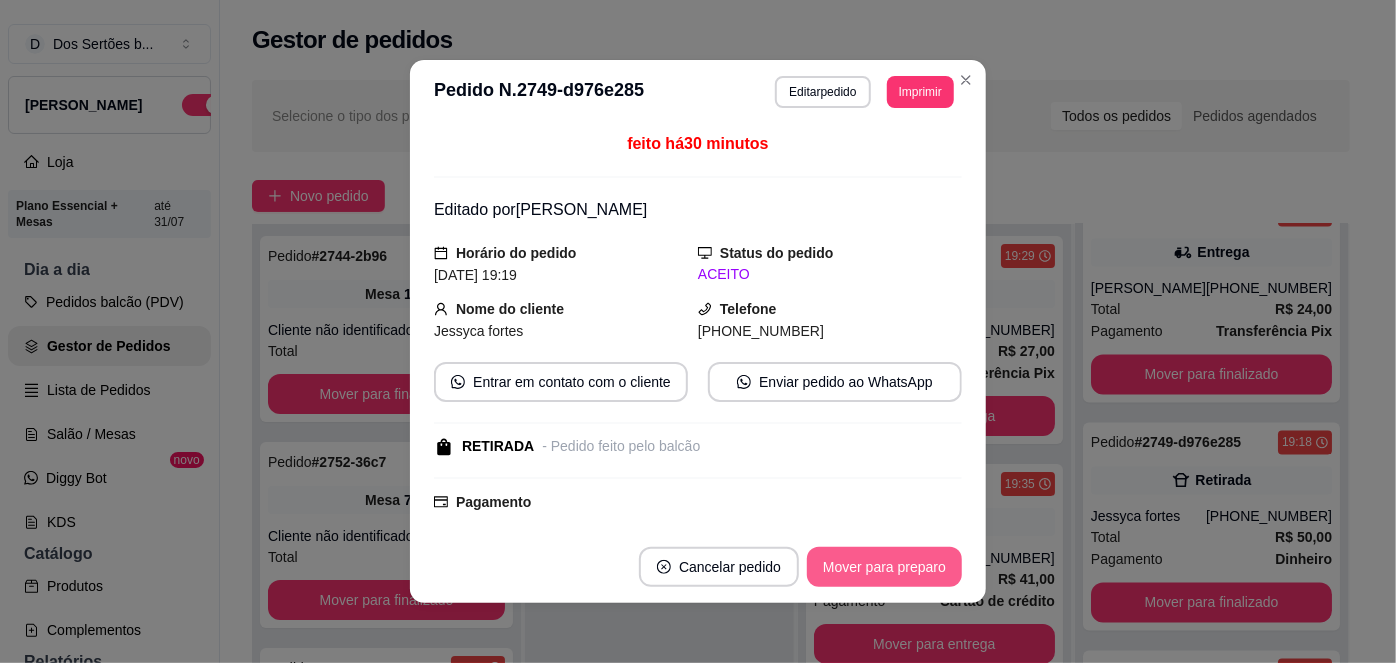 scroll, scrollTop: 1726, scrollLeft: 0, axis: vertical 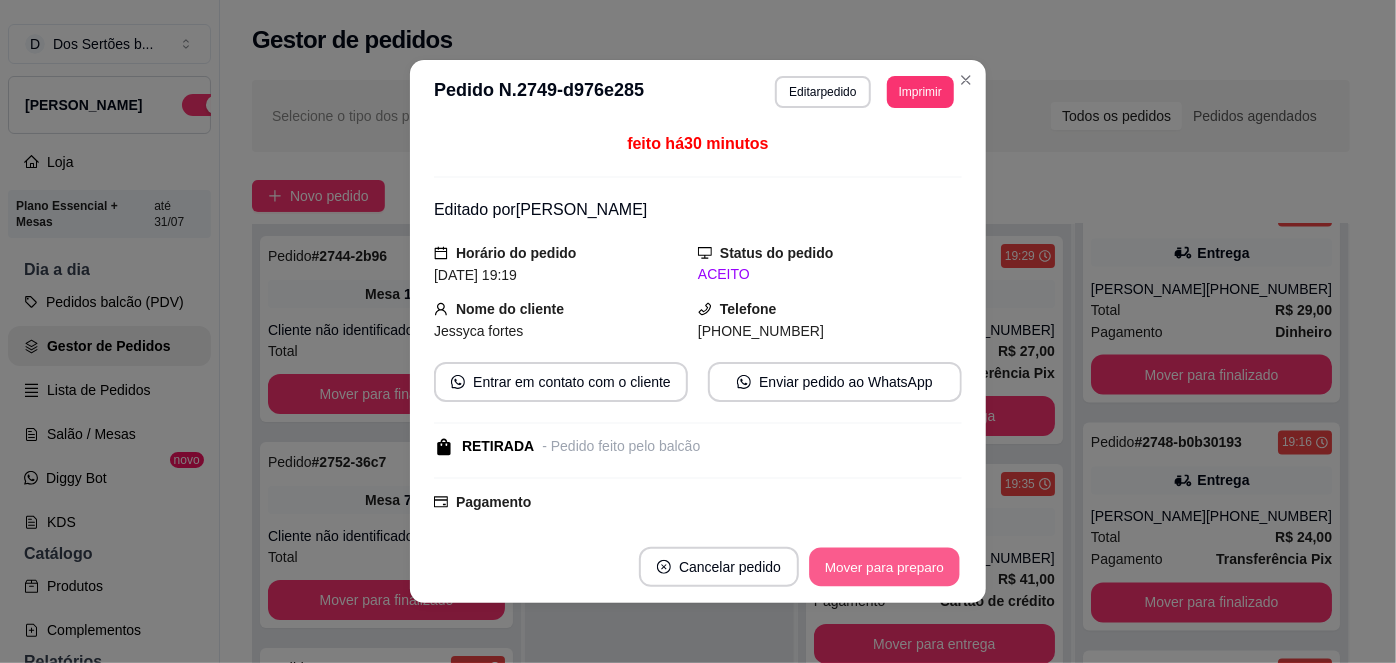click on "Mover para preparo" at bounding box center (884, 567) 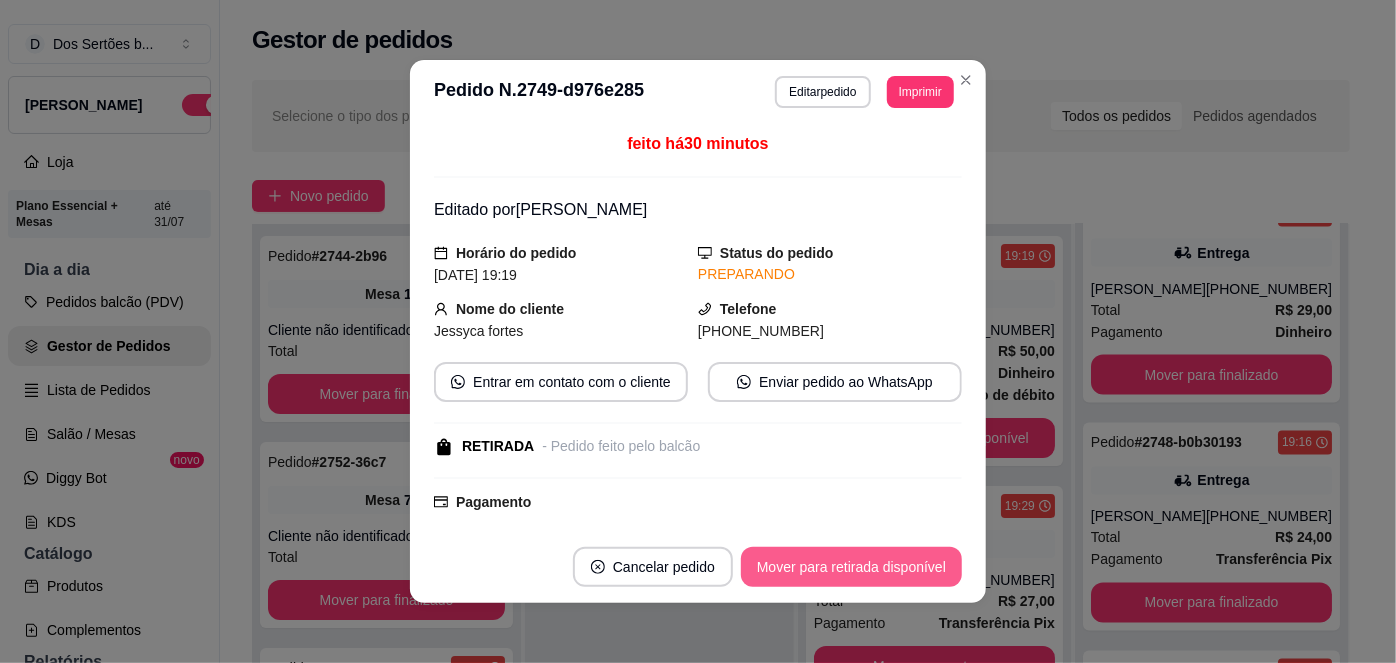 click on "Mover para retirada disponível" at bounding box center [851, 567] 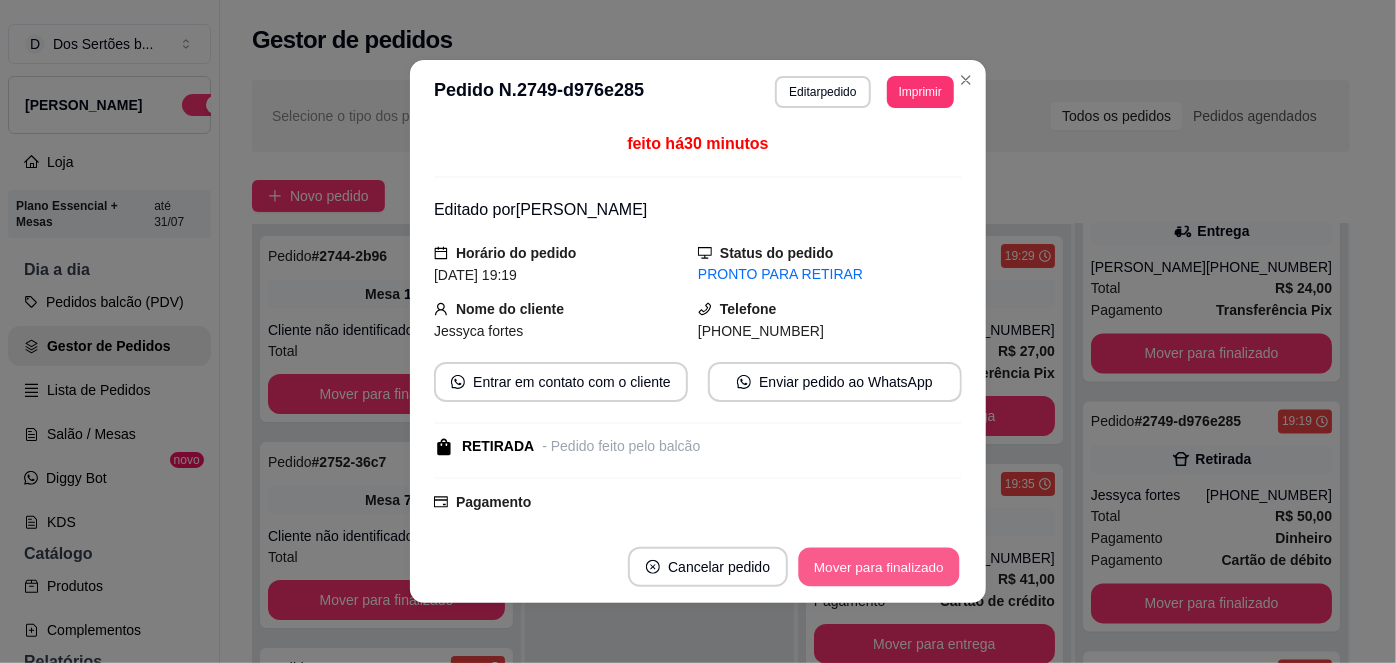 click on "Mover para finalizado" at bounding box center [879, 567] 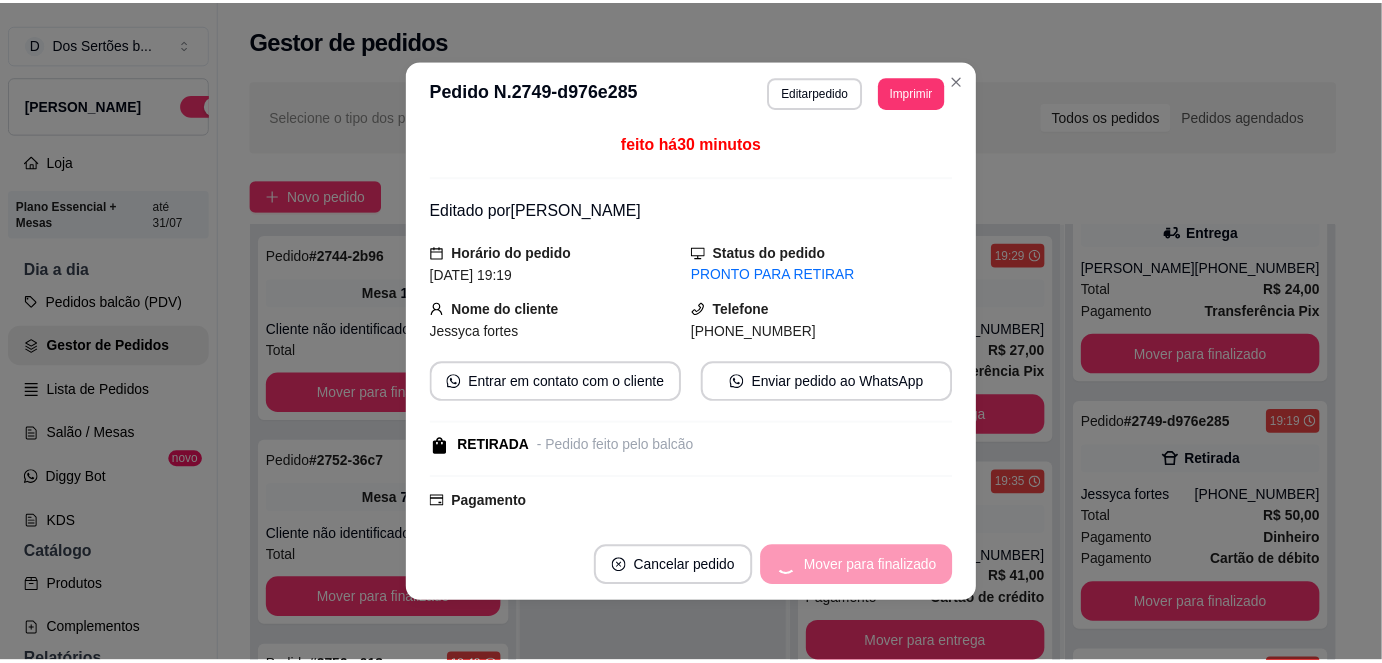 scroll, scrollTop: 1726, scrollLeft: 0, axis: vertical 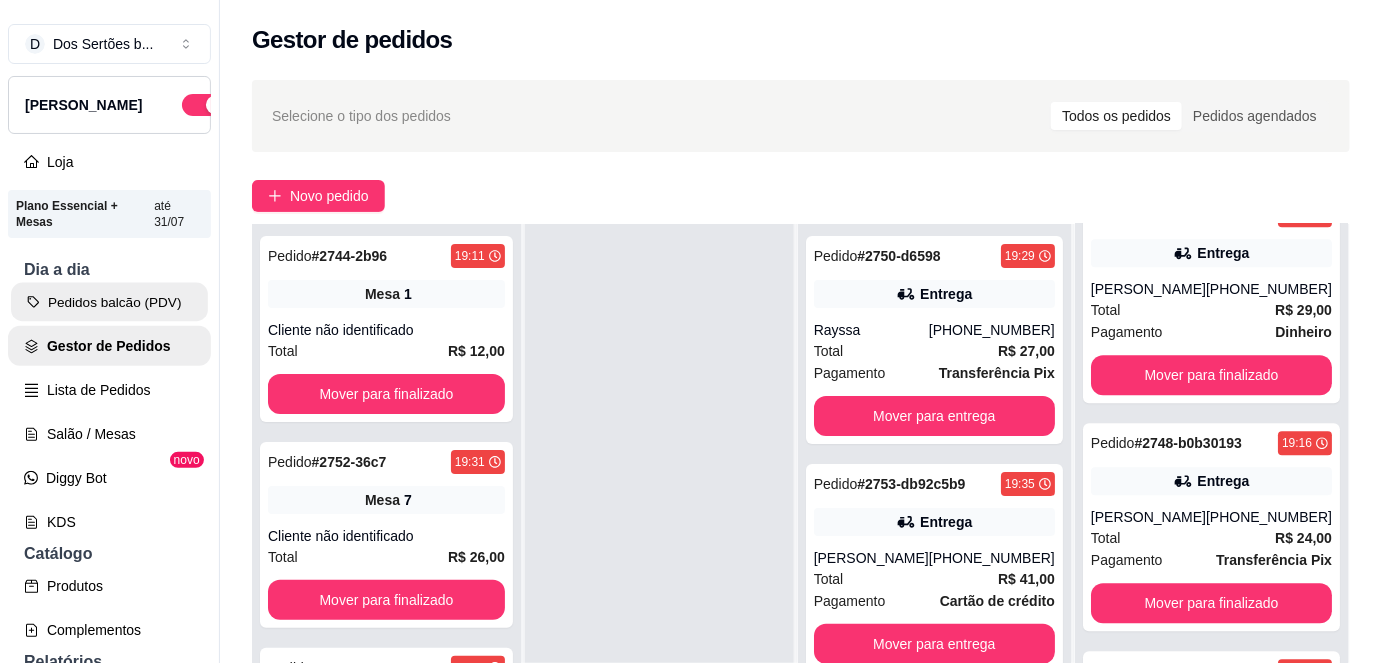 click on "Pedidos balcão (PDV)" at bounding box center (109, 302) 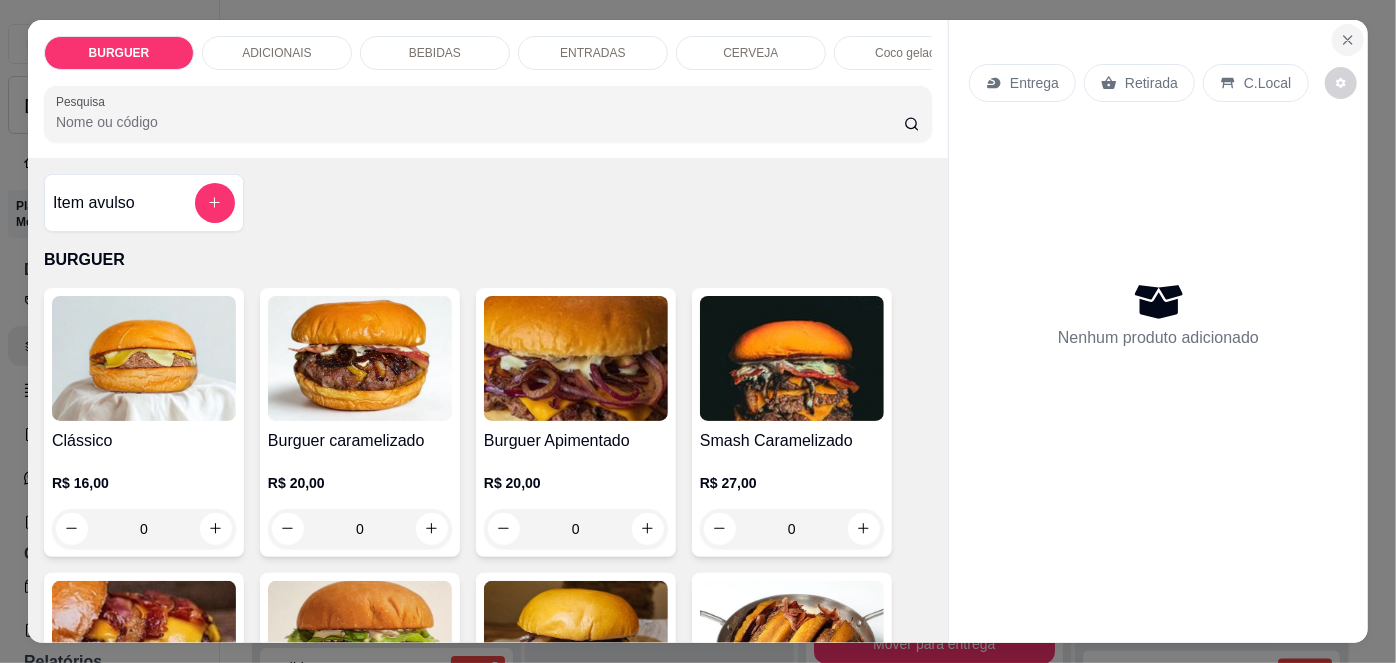 click at bounding box center [1348, 40] 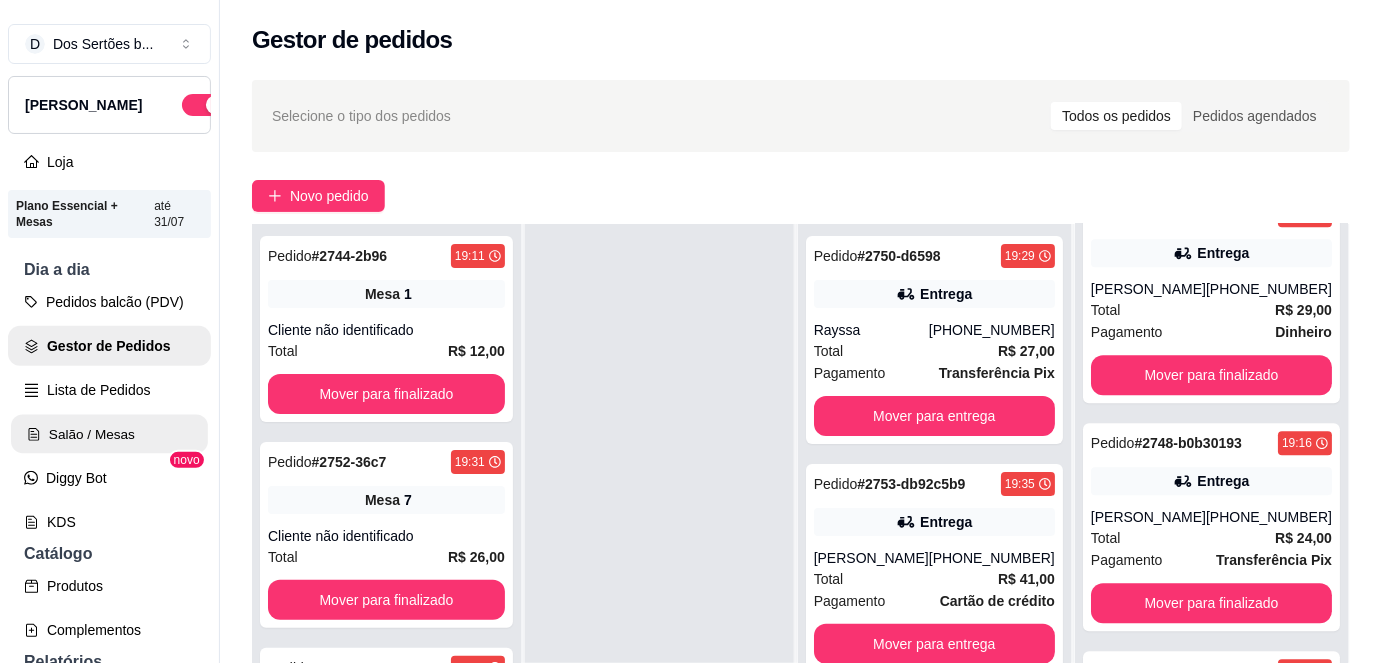 click on "Salão / Mesas" at bounding box center [109, 434] 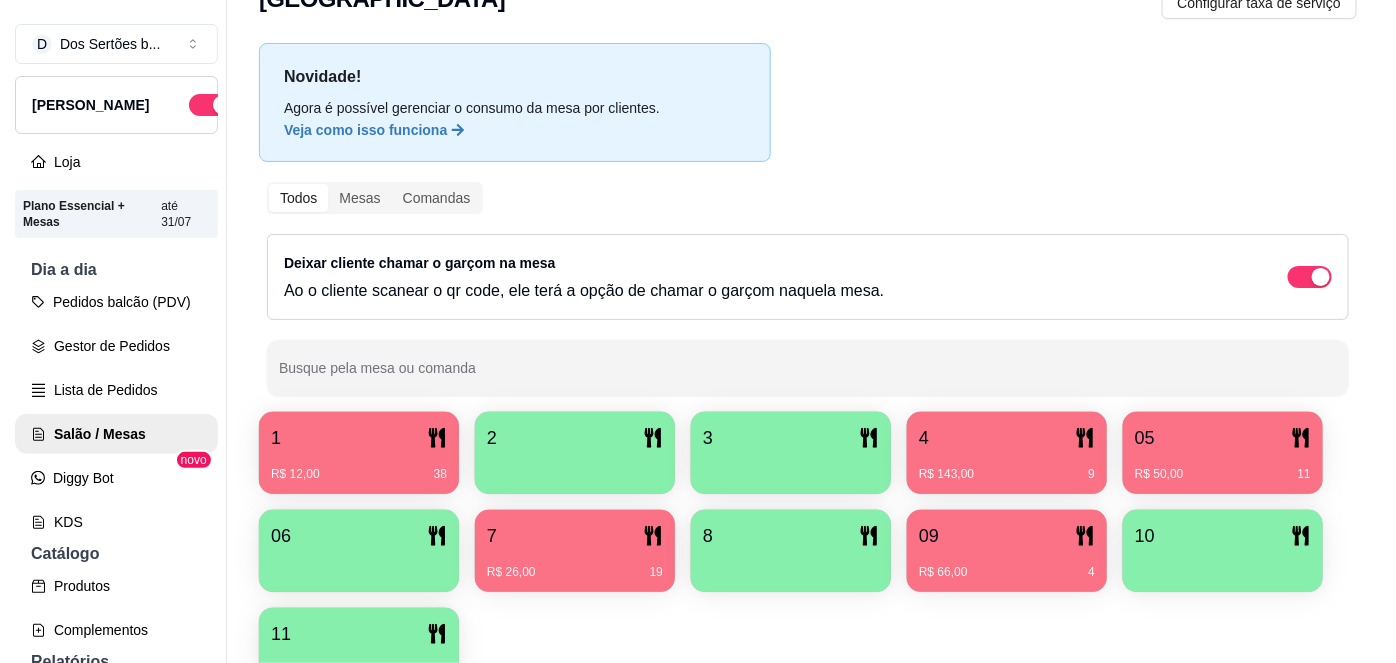 scroll, scrollTop: 80, scrollLeft: 0, axis: vertical 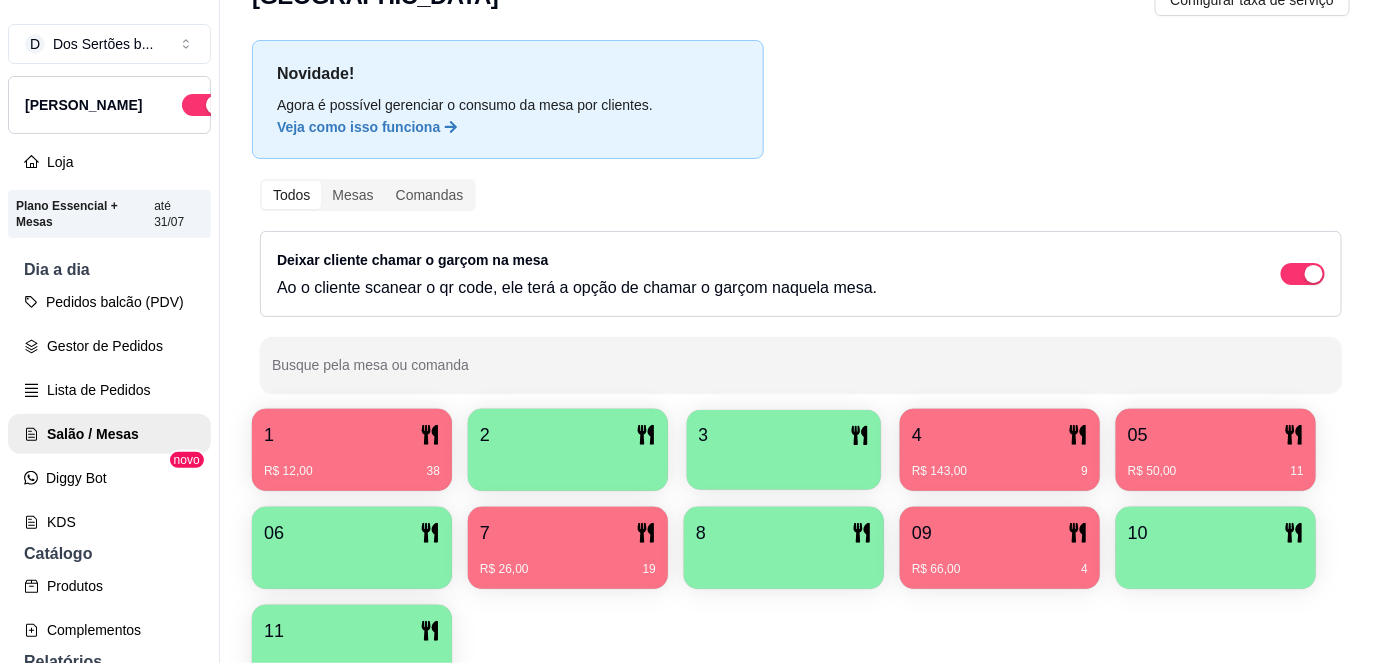 click at bounding box center [784, 463] 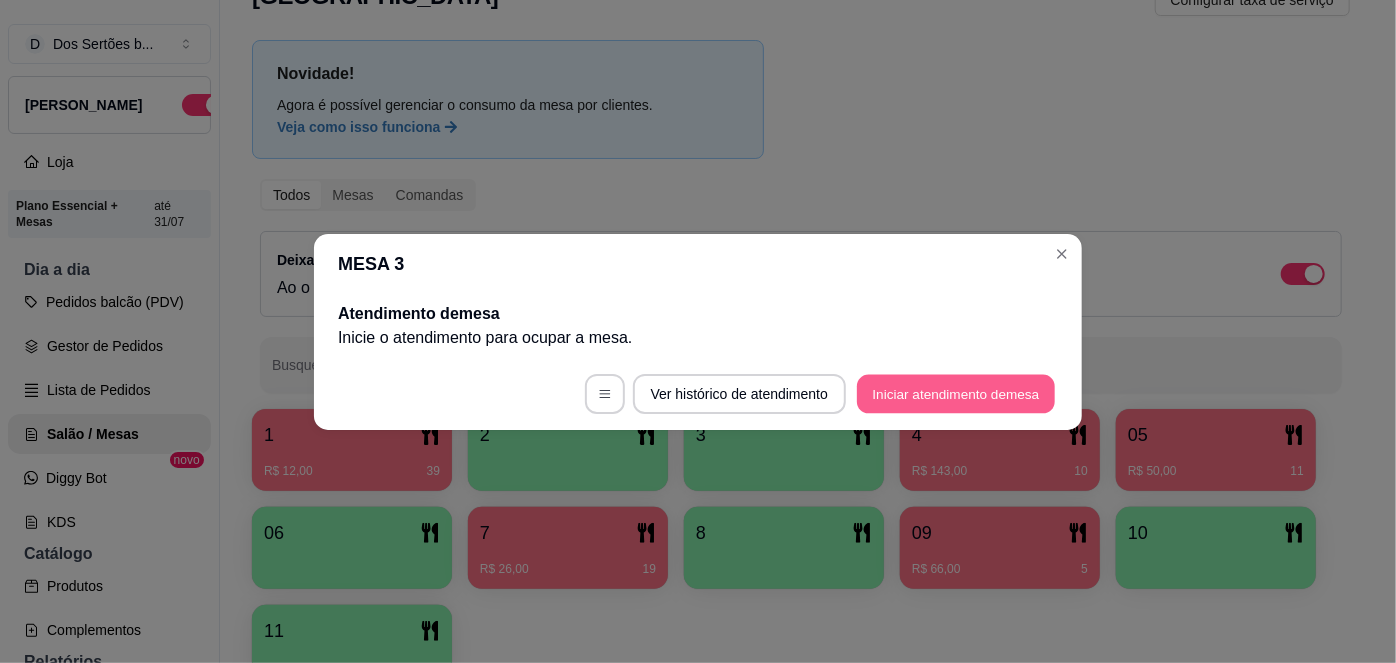 click on "Iniciar atendimento de  mesa" at bounding box center [956, 393] 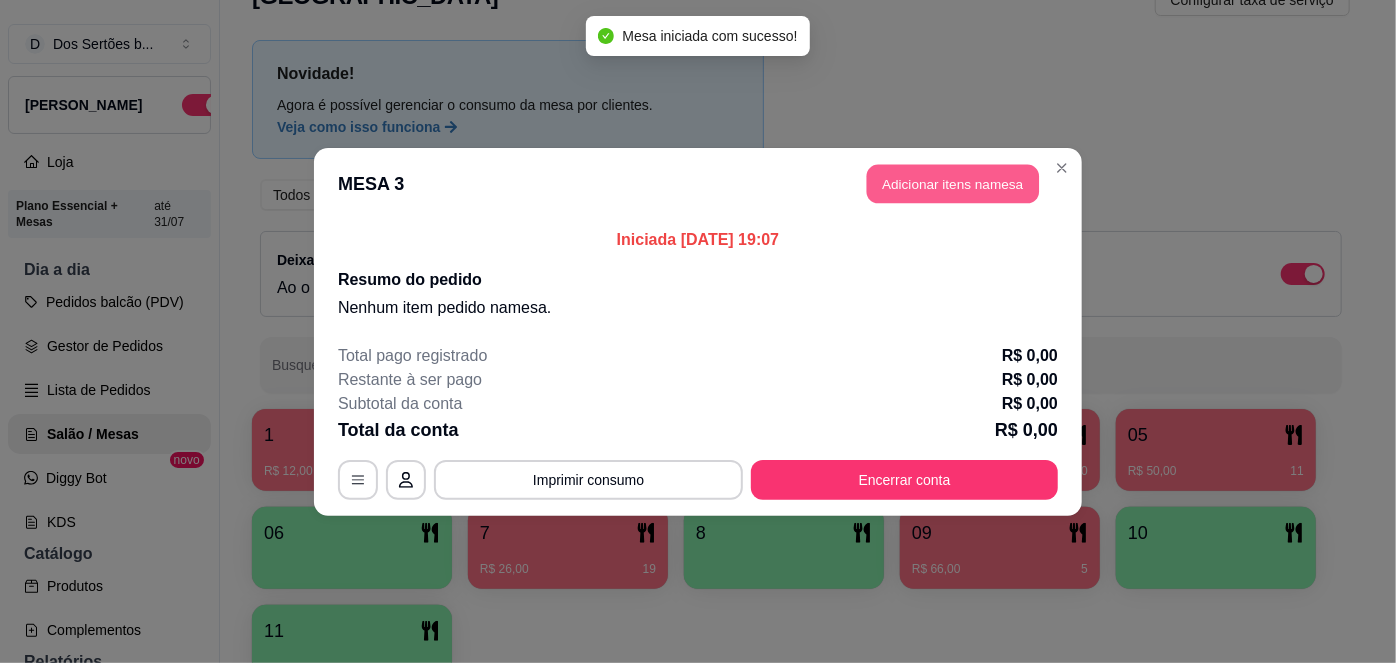 click on "Adicionar itens na  mesa" at bounding box center [953, 183] 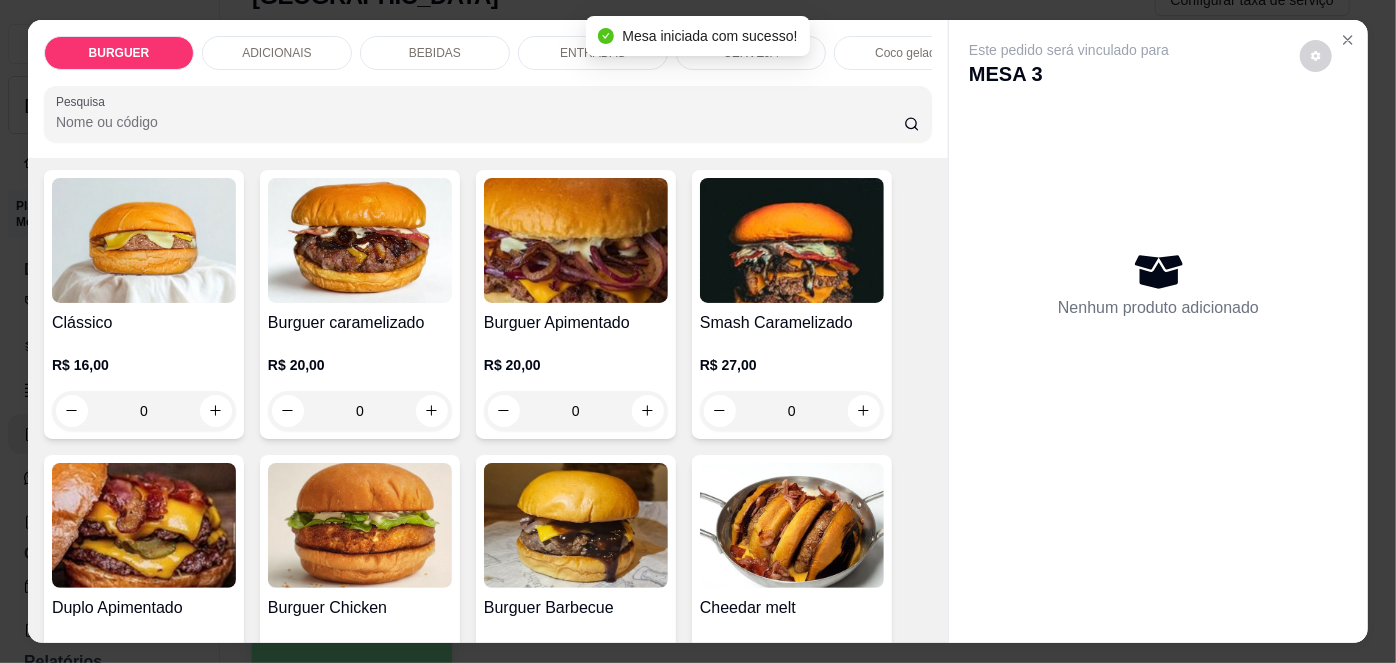 scroll, scrollTop: 119, scrollLeft: 0, axis: vertical 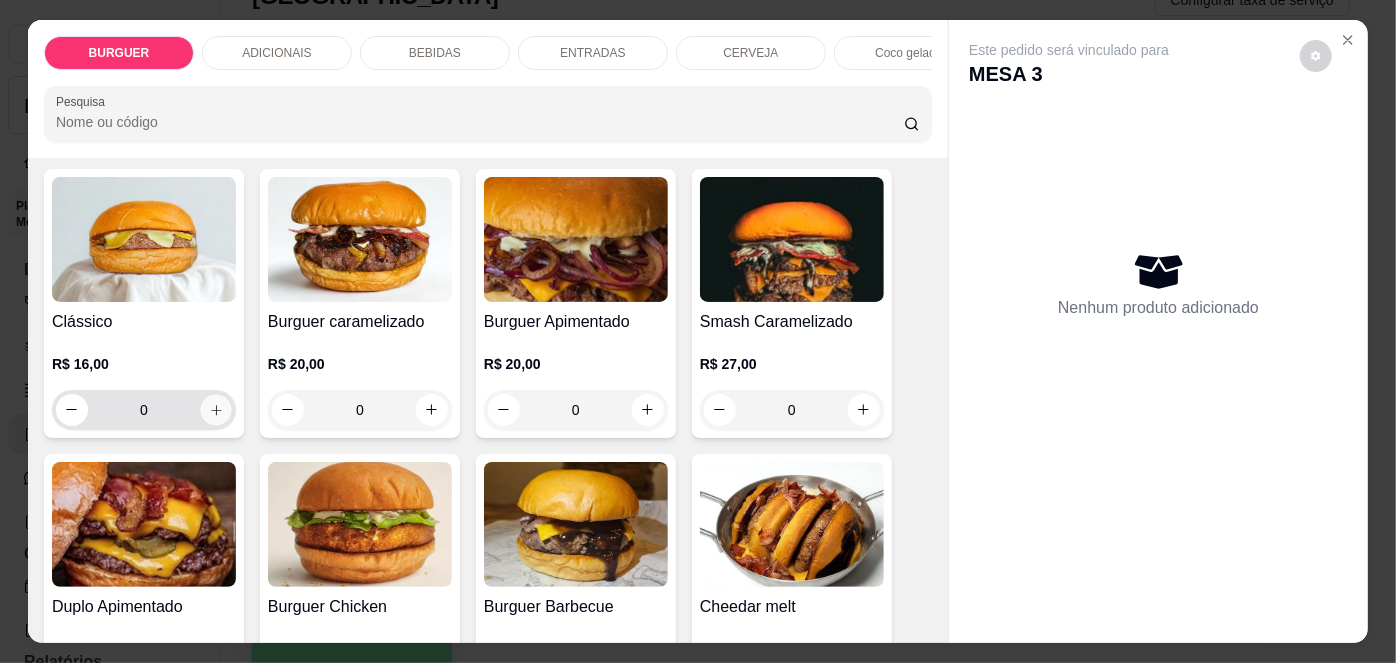 click 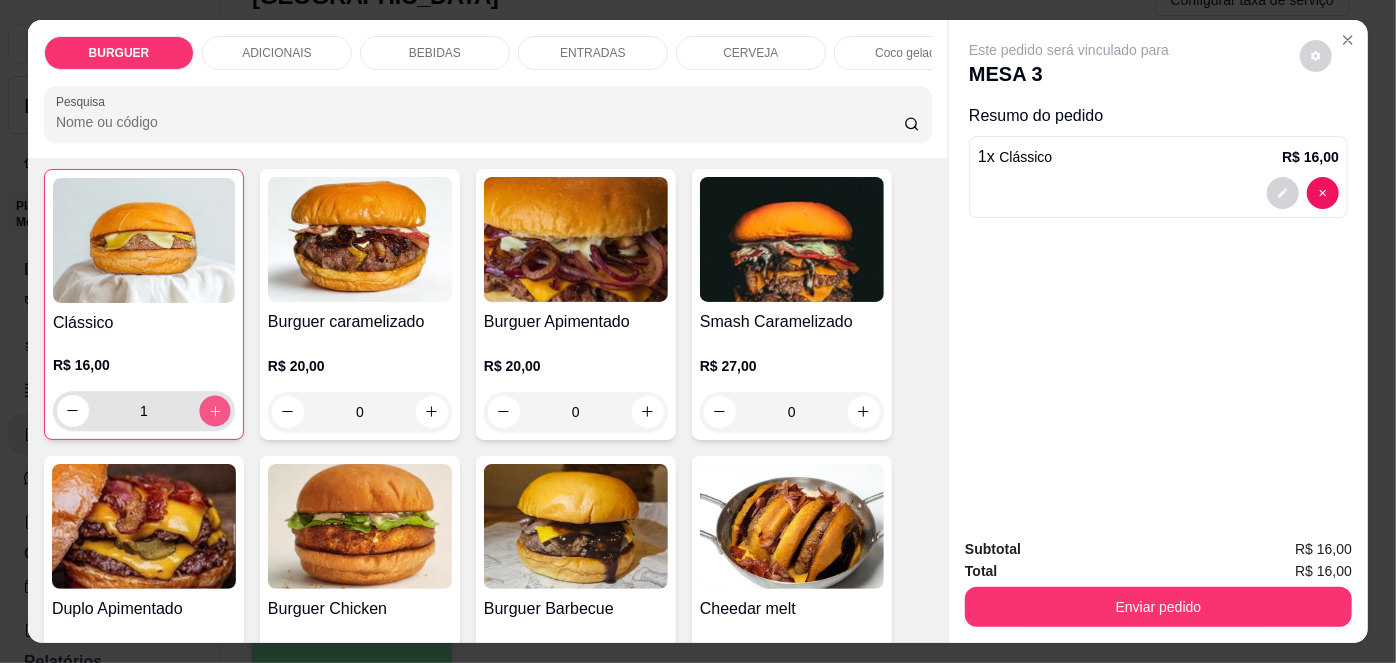 click 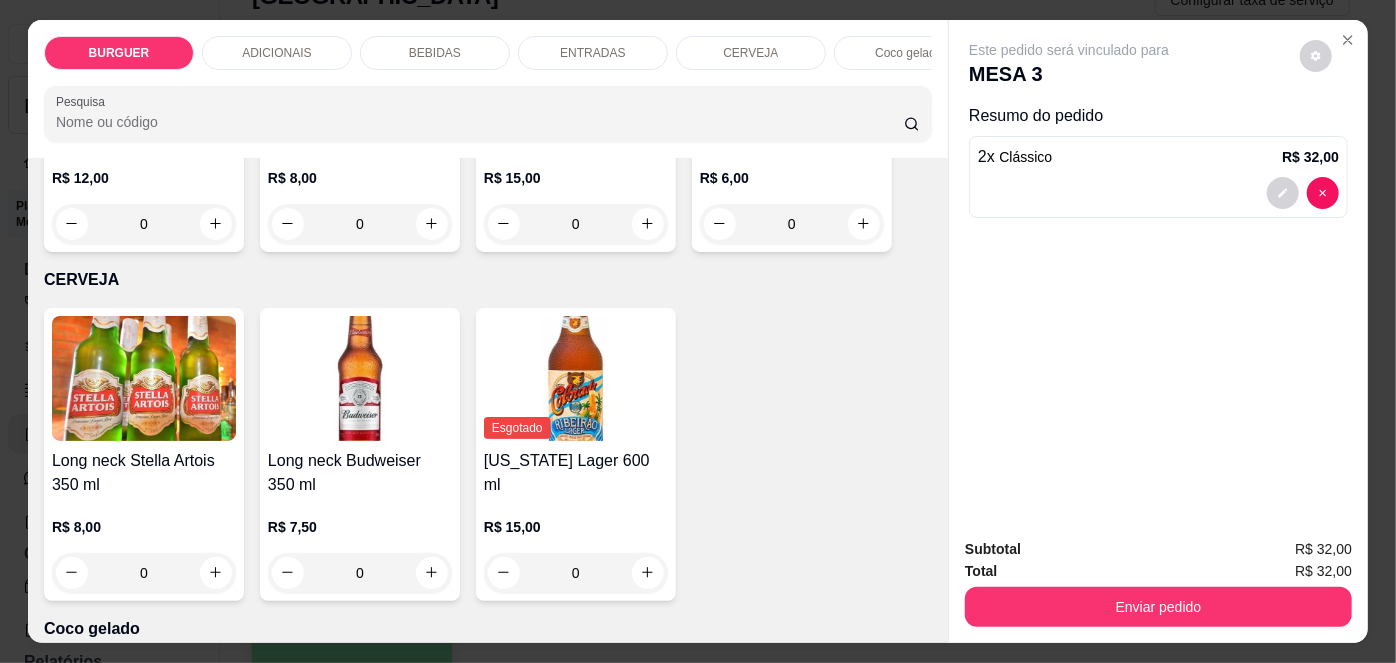 scroll, scrollTop: 3224, scrollLeft: 0, axis: vertical 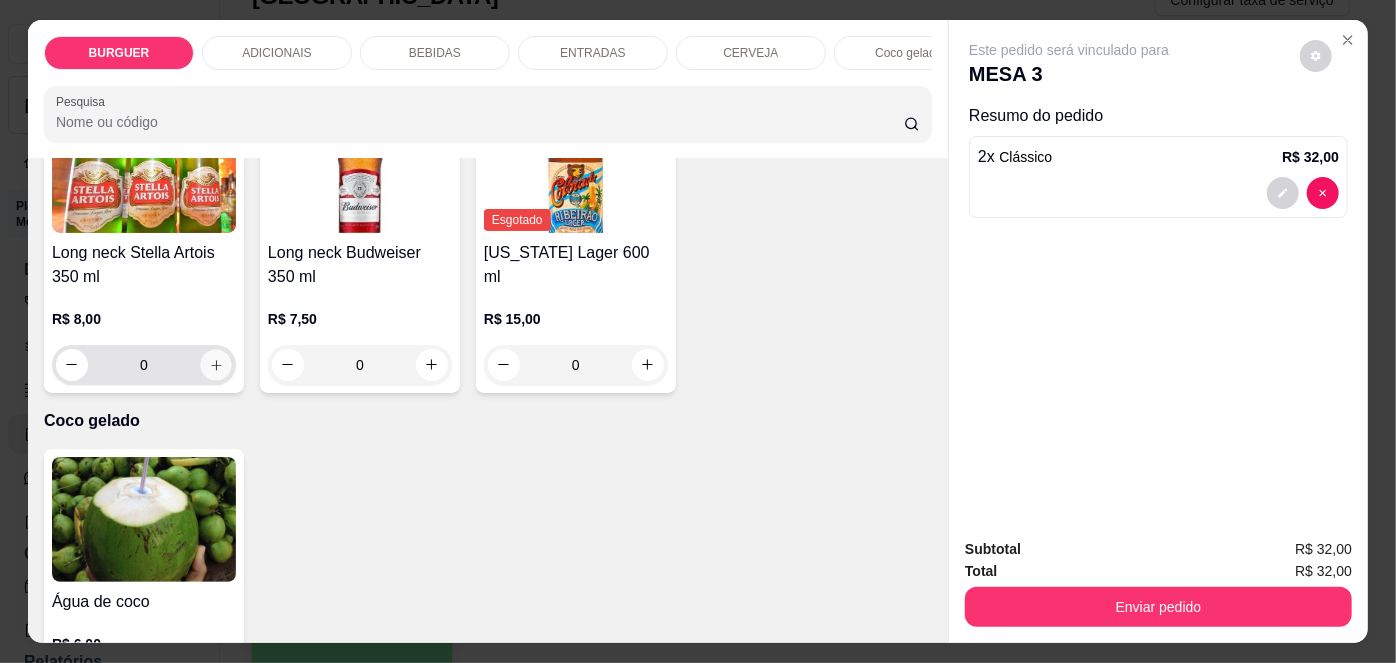 click 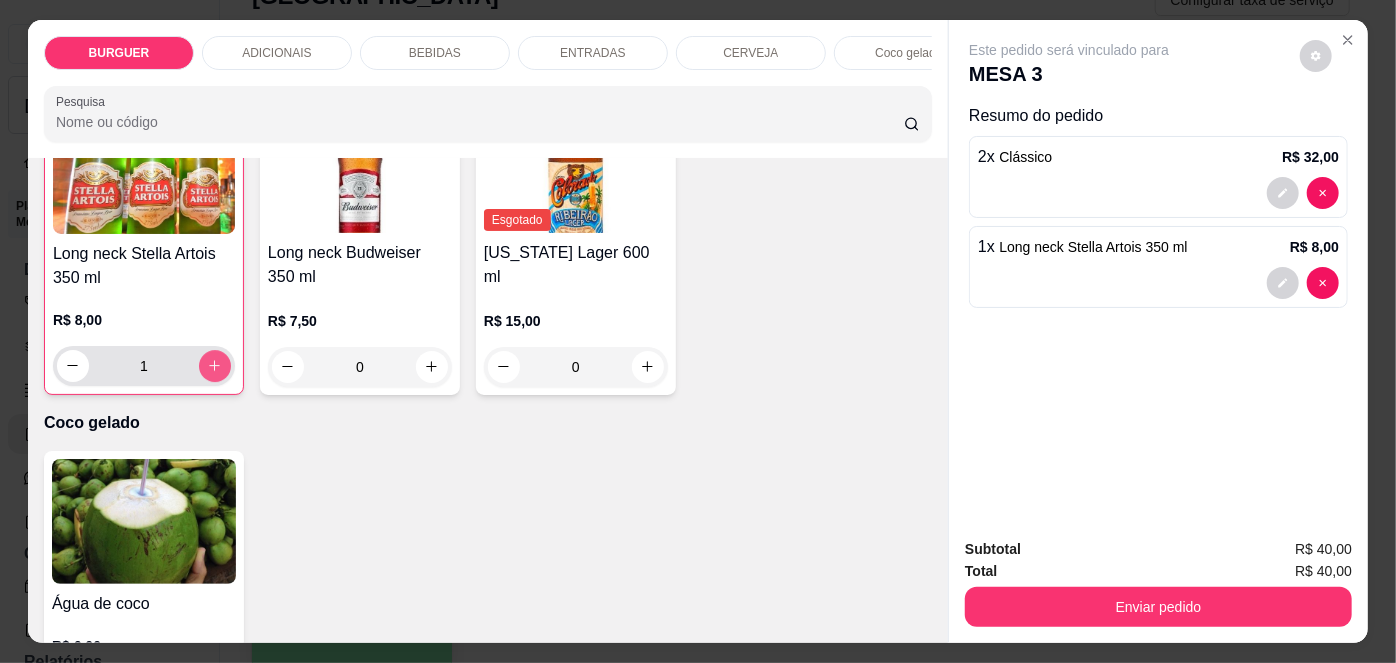 scroll, scrollTop: 3224, scrollLeft: 0, axis: vertical 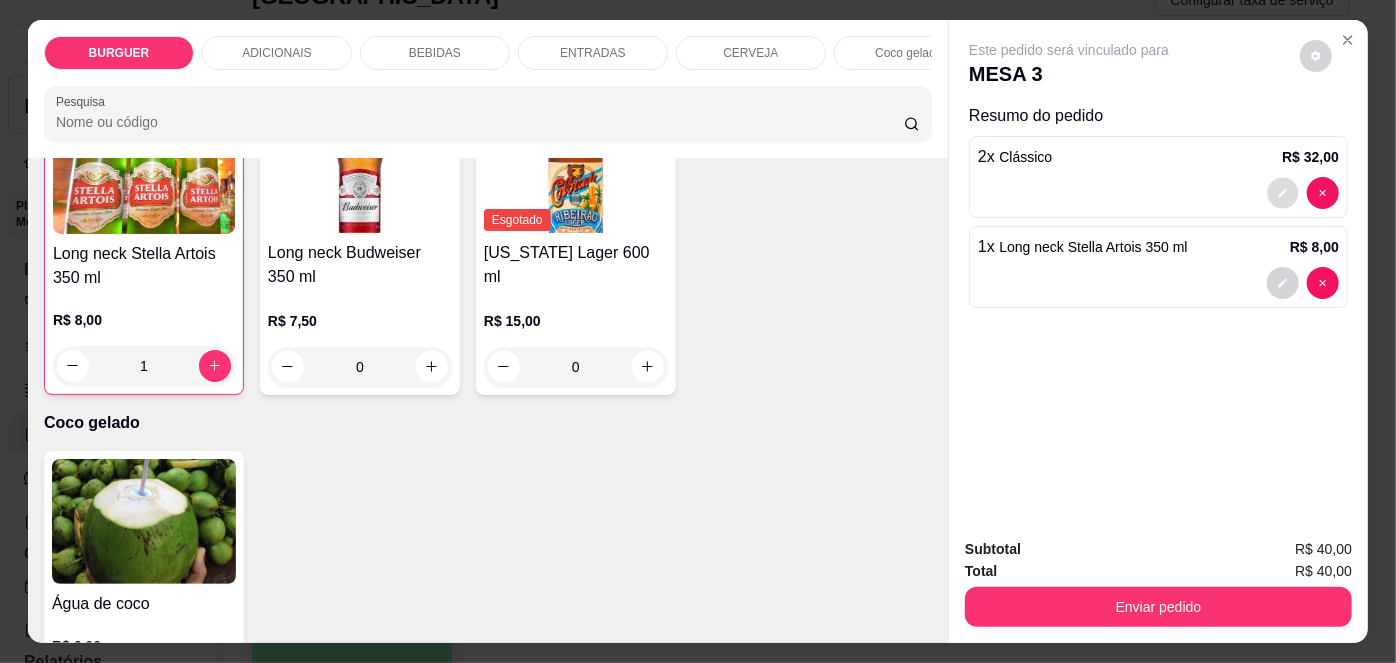click 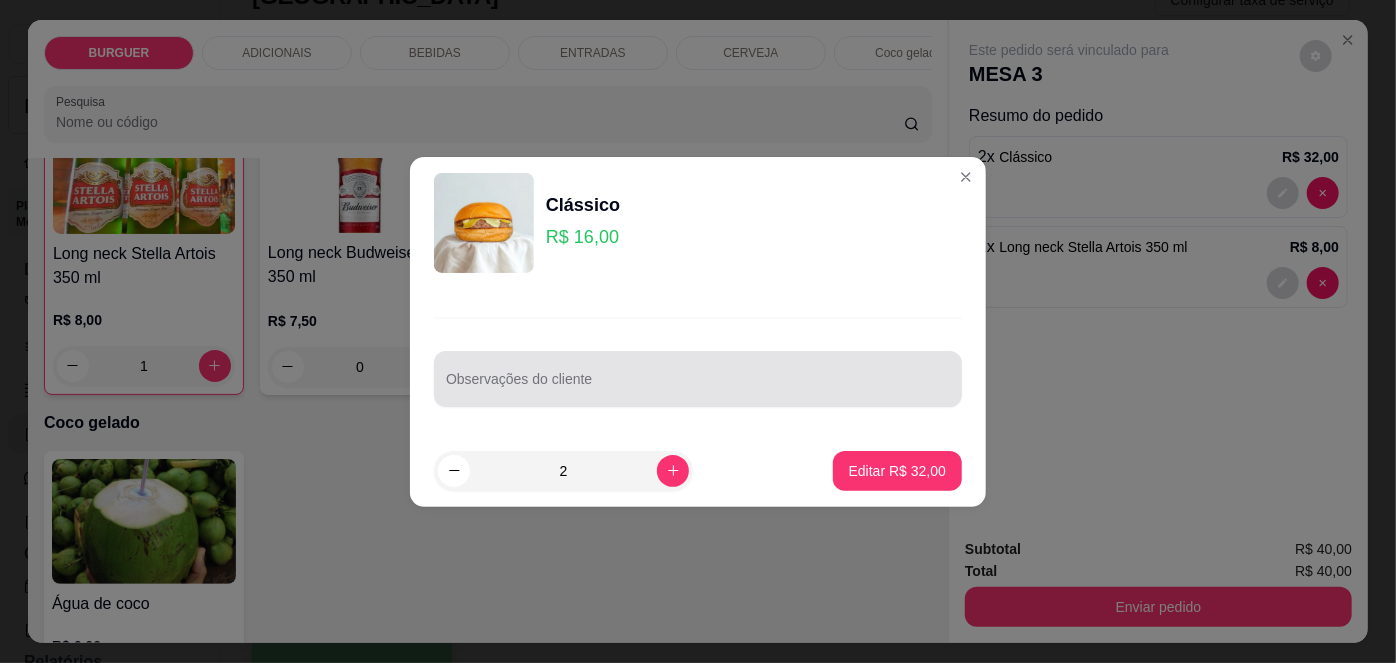 click at bounding box center [698, 379] 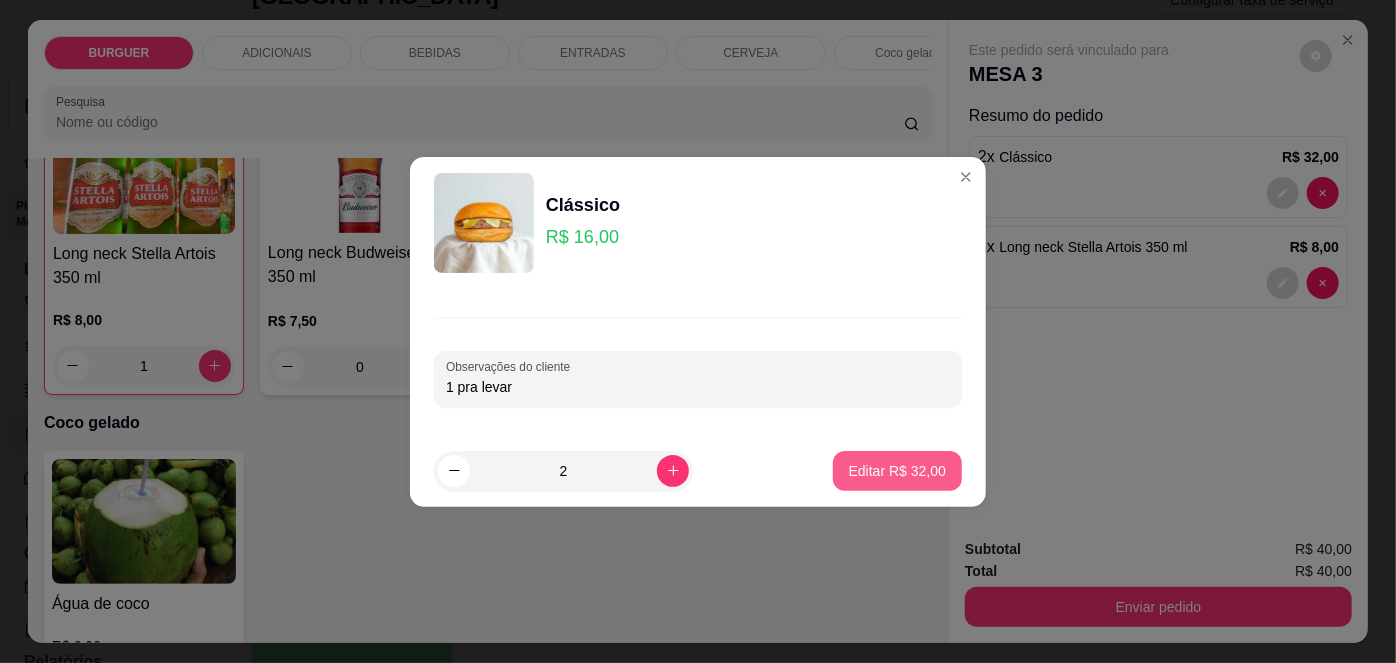 type on "1 pra levar" 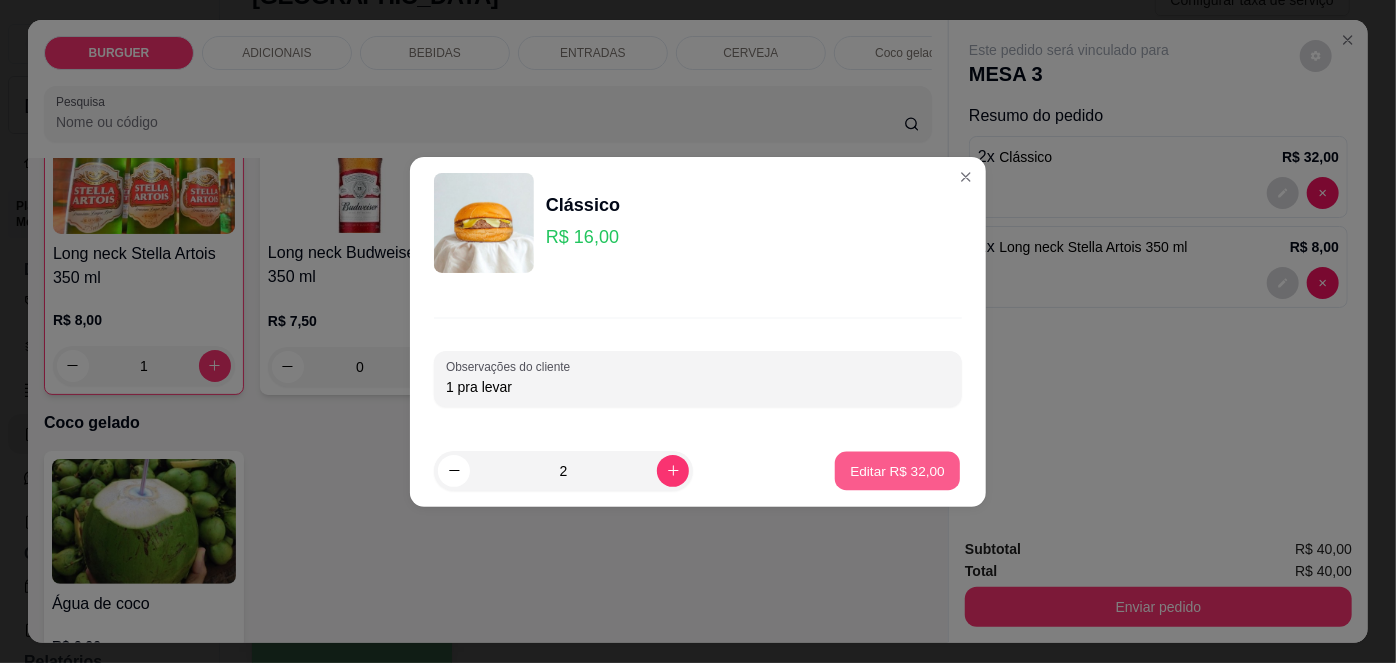 click on "Editar   R$ 32,00" at bounding box center (897, 470) 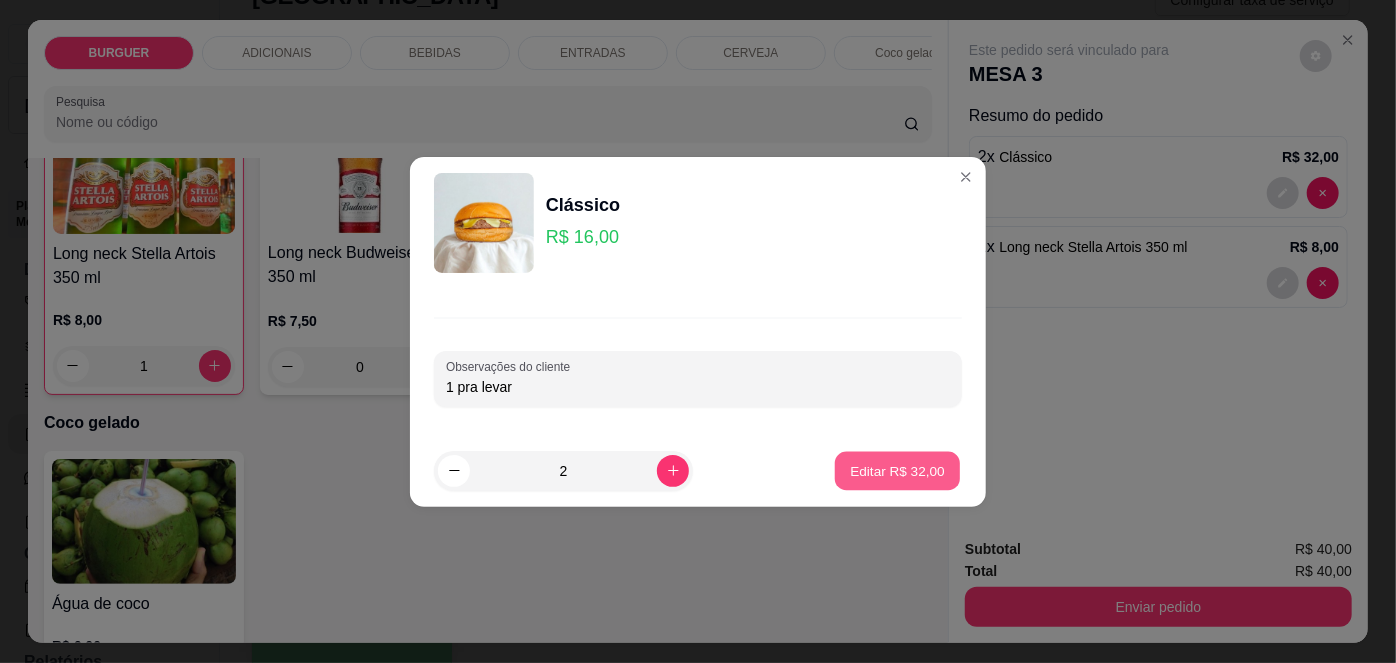 type on "0" 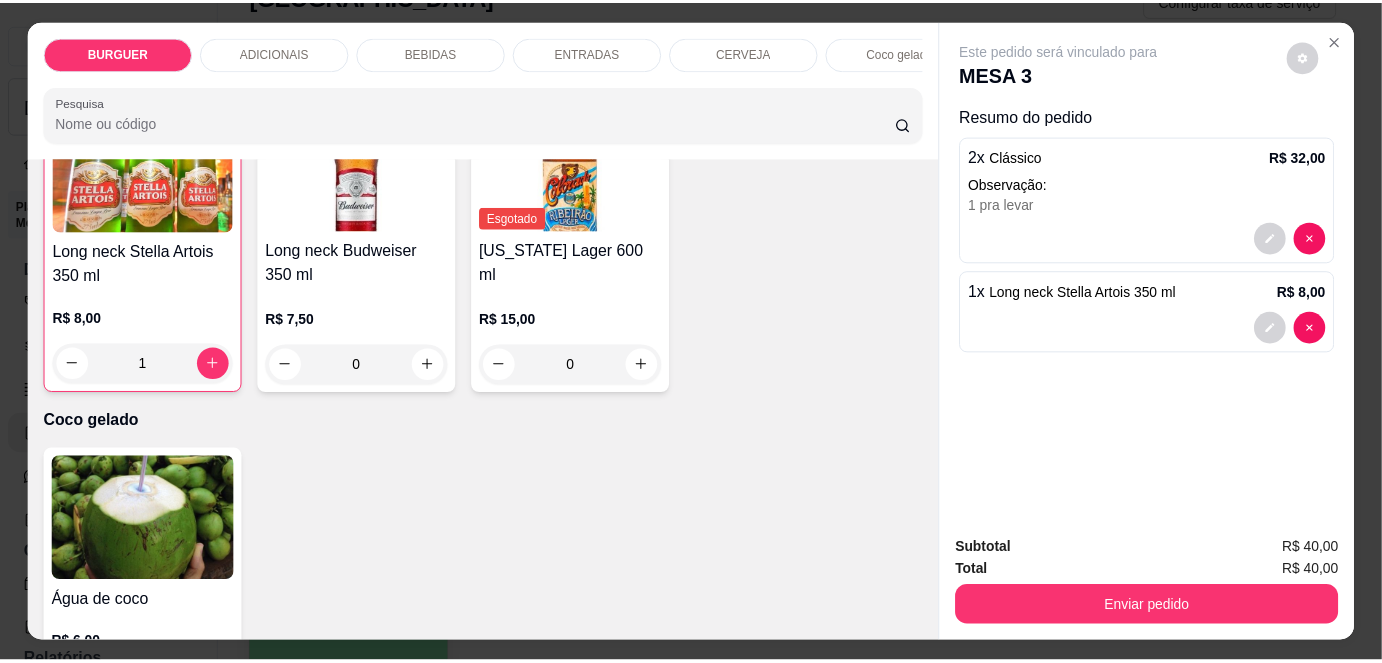scroll, scrollTop: 3223, scrollLeft: 0, axis: vertical 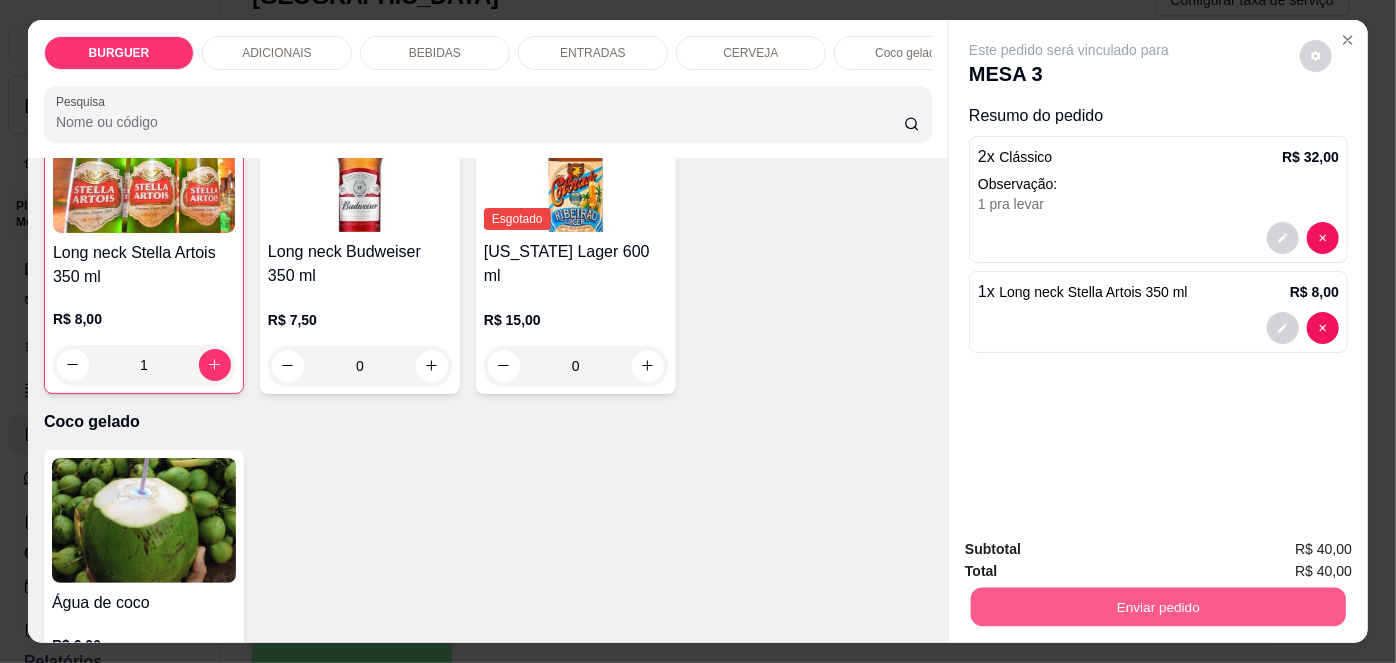 click on "Enviar pedido" at bounding box center [1158, 607] 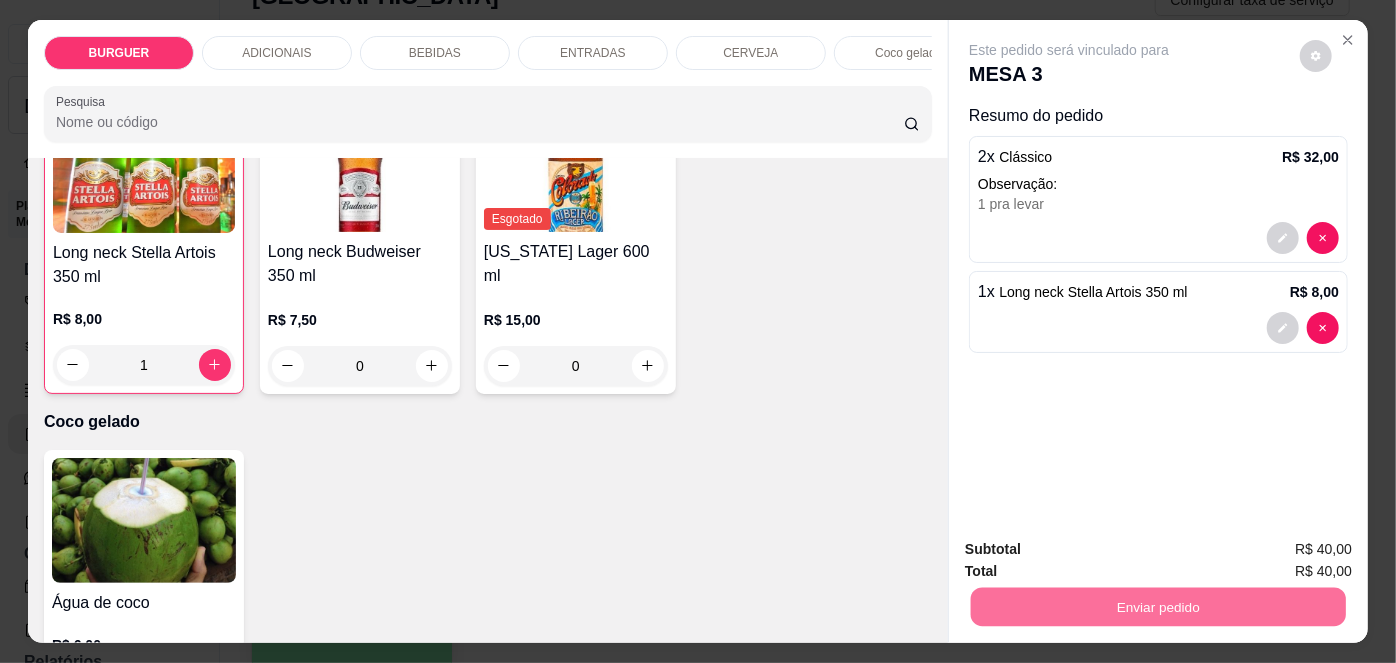 click on "Não registrar e enviar pedido" at bounding box center (1093, 551) 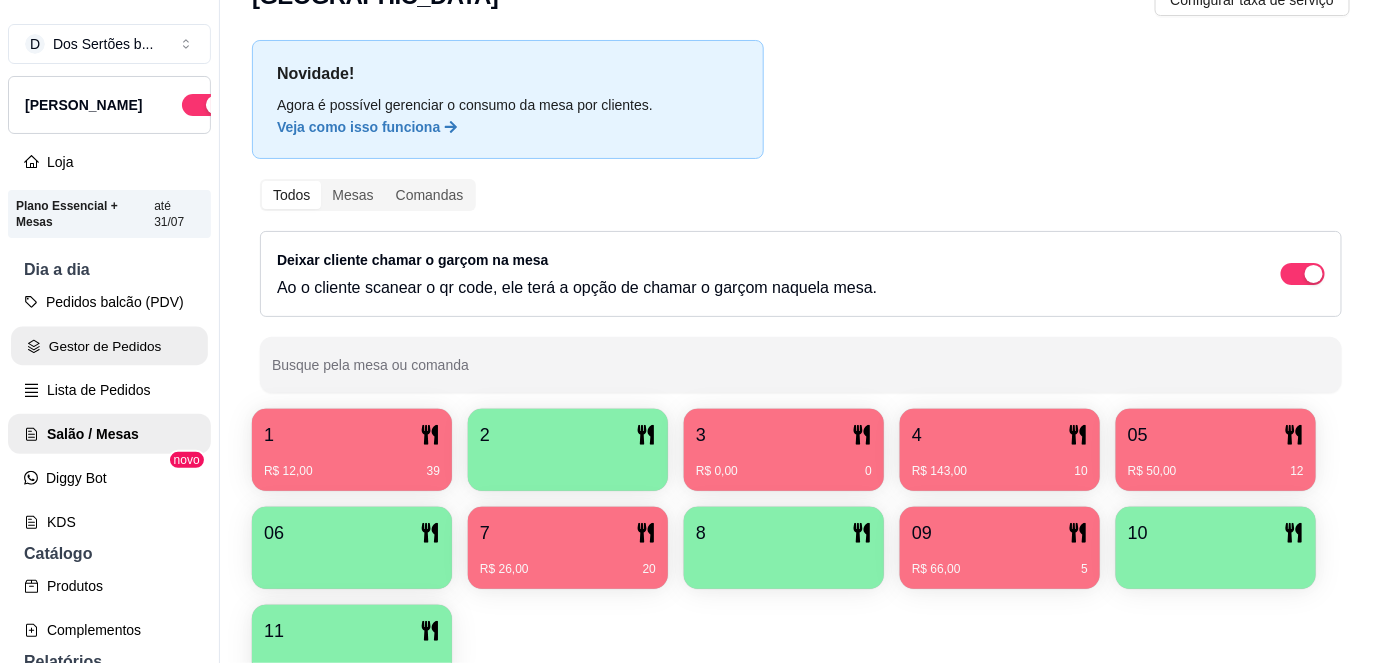 click on "Gestor de Pedidos" at bounding box center (109, 346) 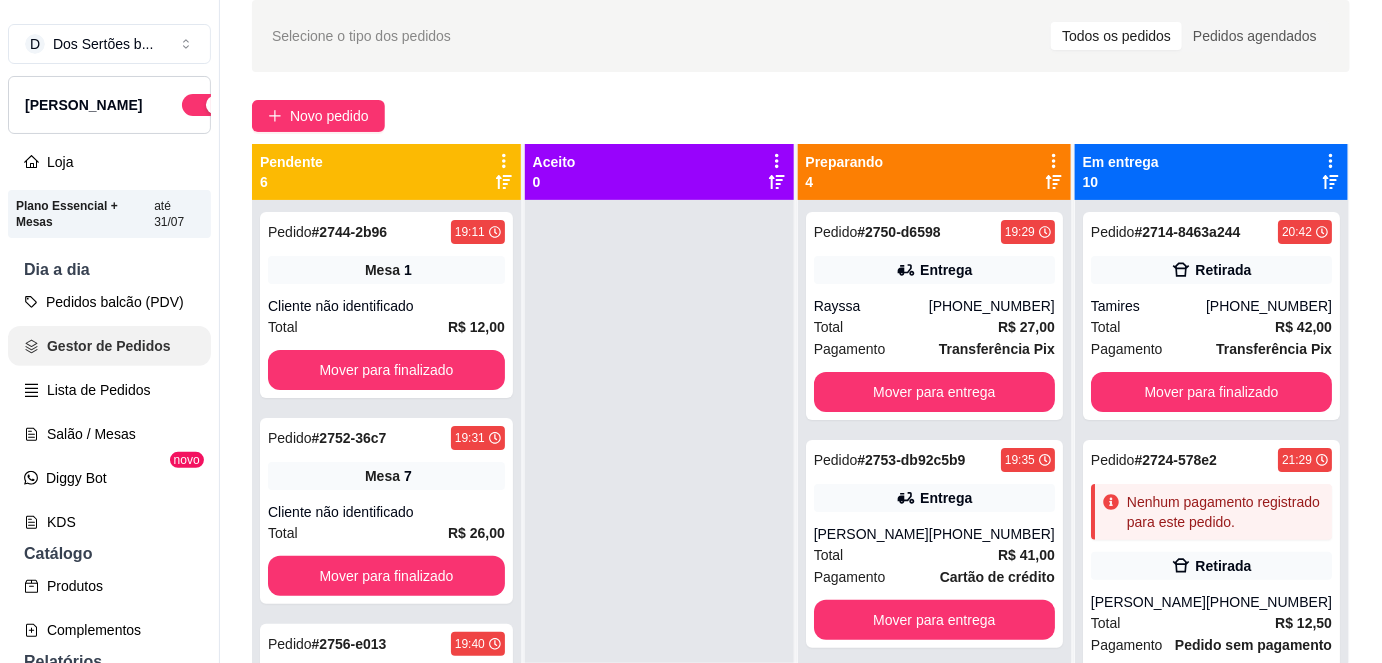 scroll, scrollTop: 0, scrollLeft: 0, axis: both 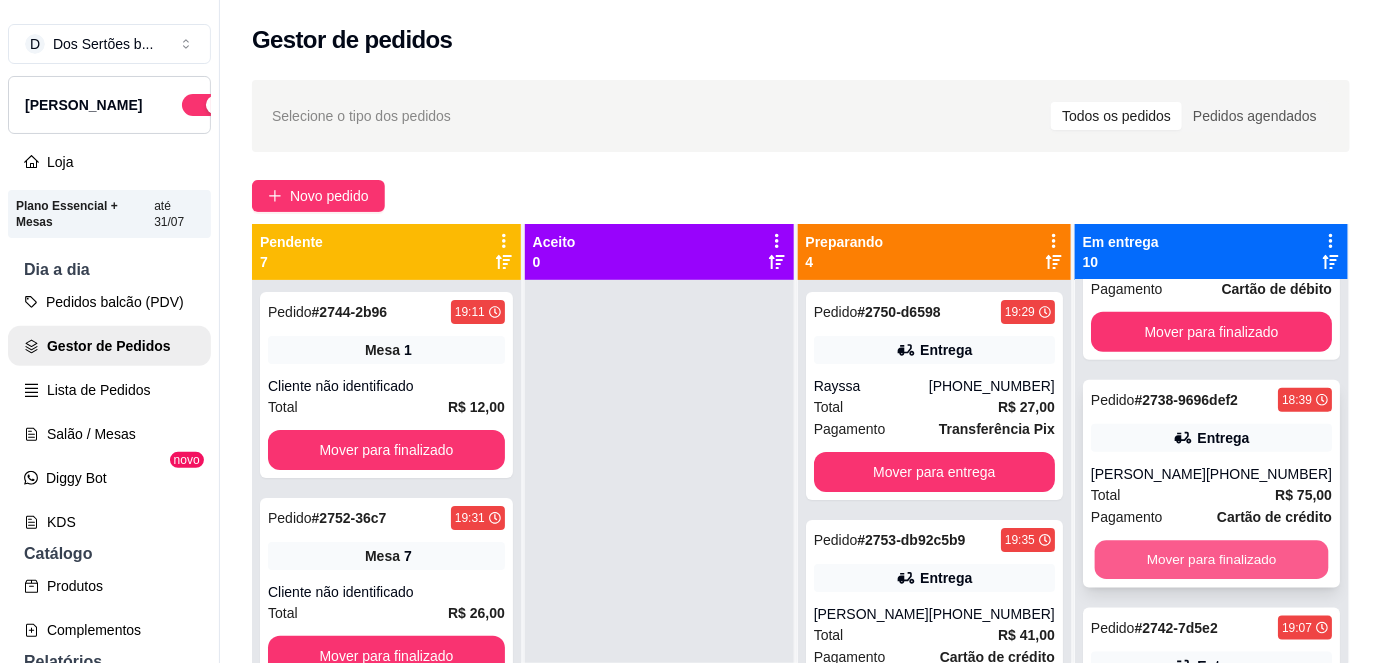 click on "Mover para finalizado" at bounding box center (1211, 560) 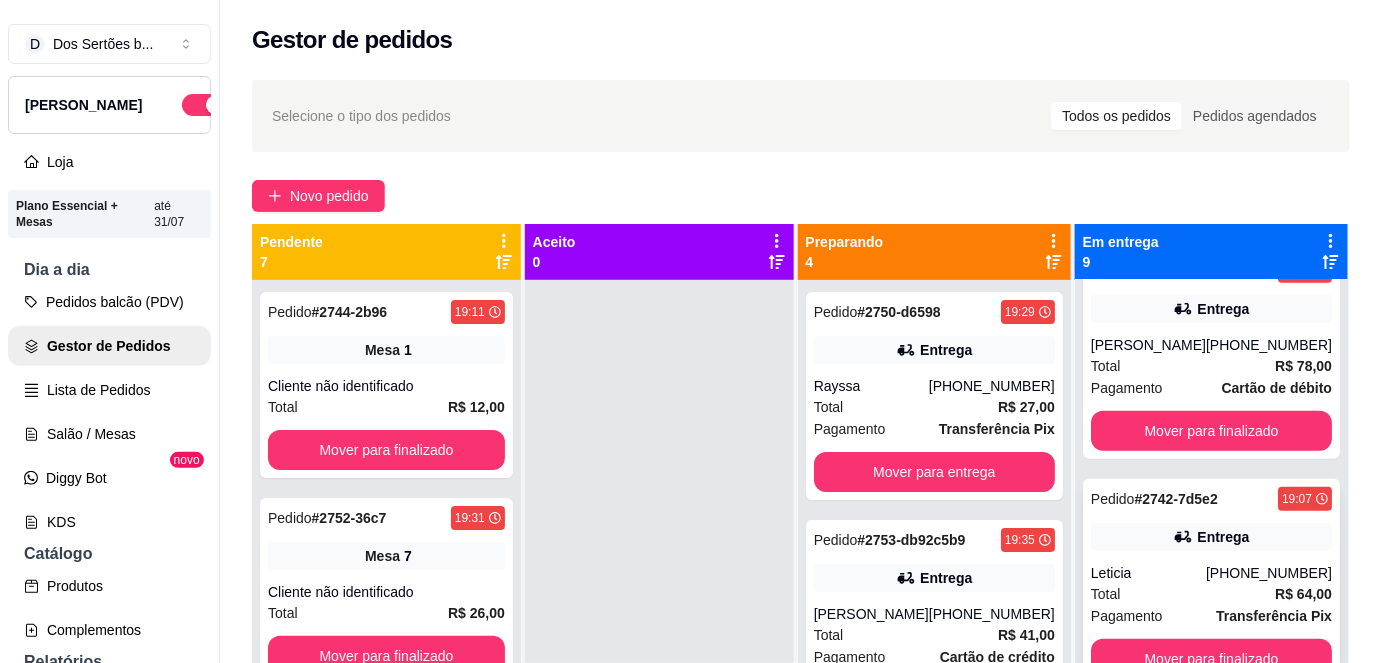 scroll, scrollTop: 538, scrollLeft: 0, axis: vertical 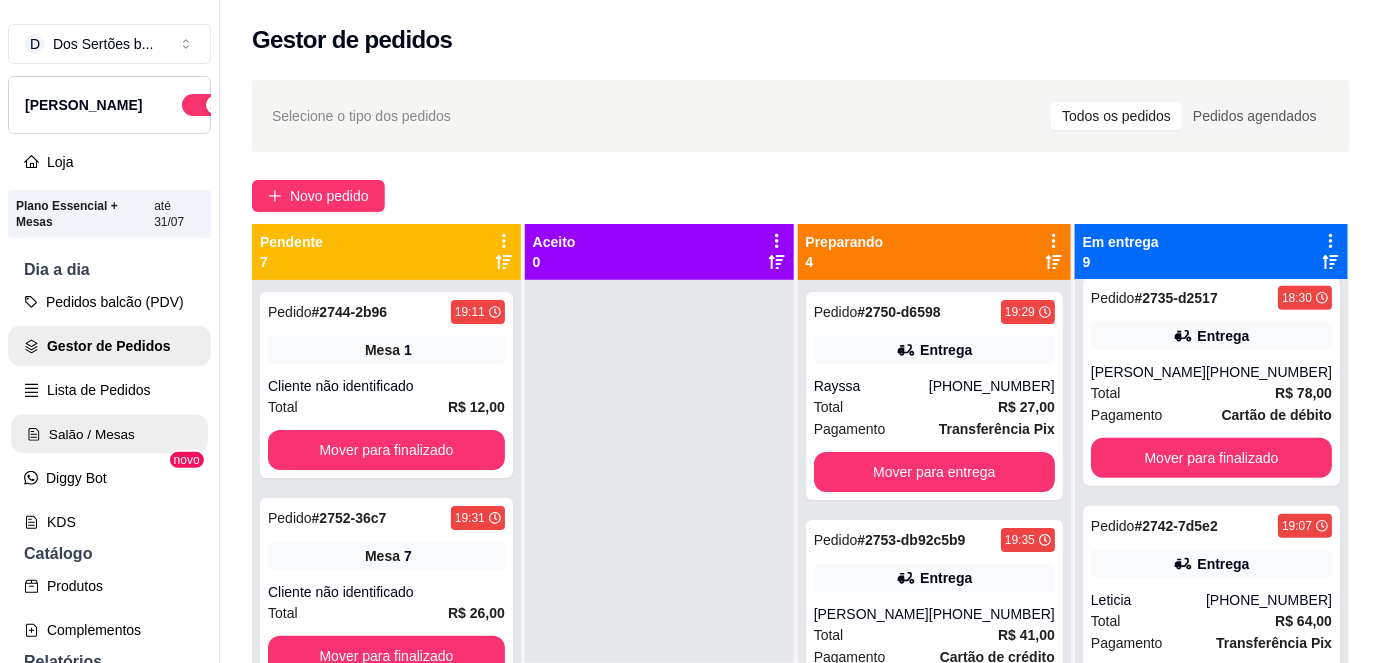 click on "Salão / Mesas" at bounding box center (109, 434) 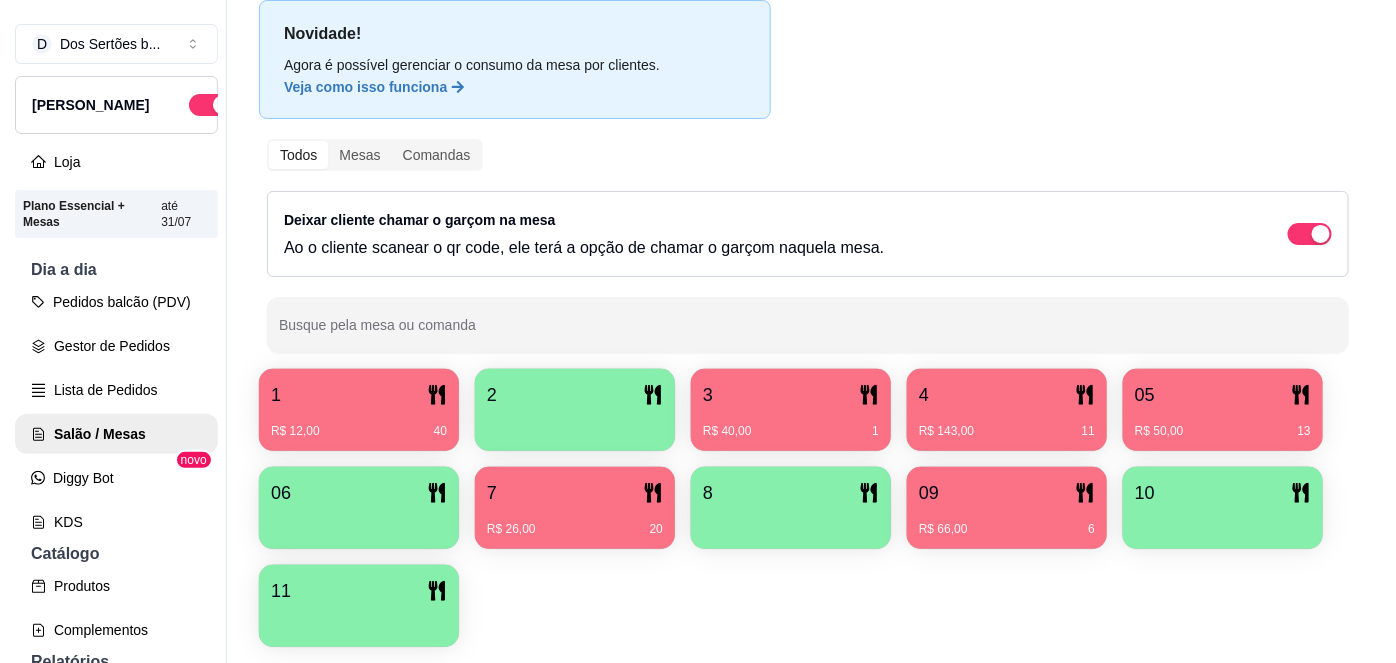 scroll, scrollTop: 122, scrollLeft: 0, axis: vertical 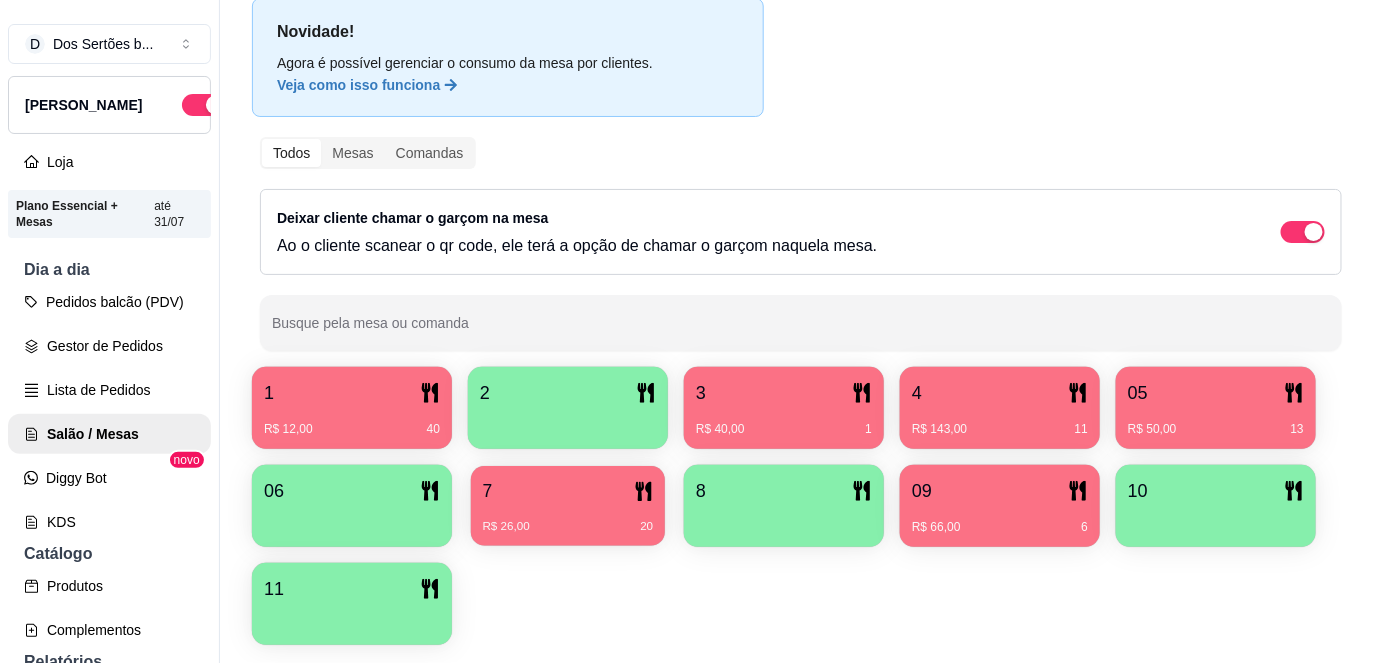 click on "7" at bounding box center (568, 491) 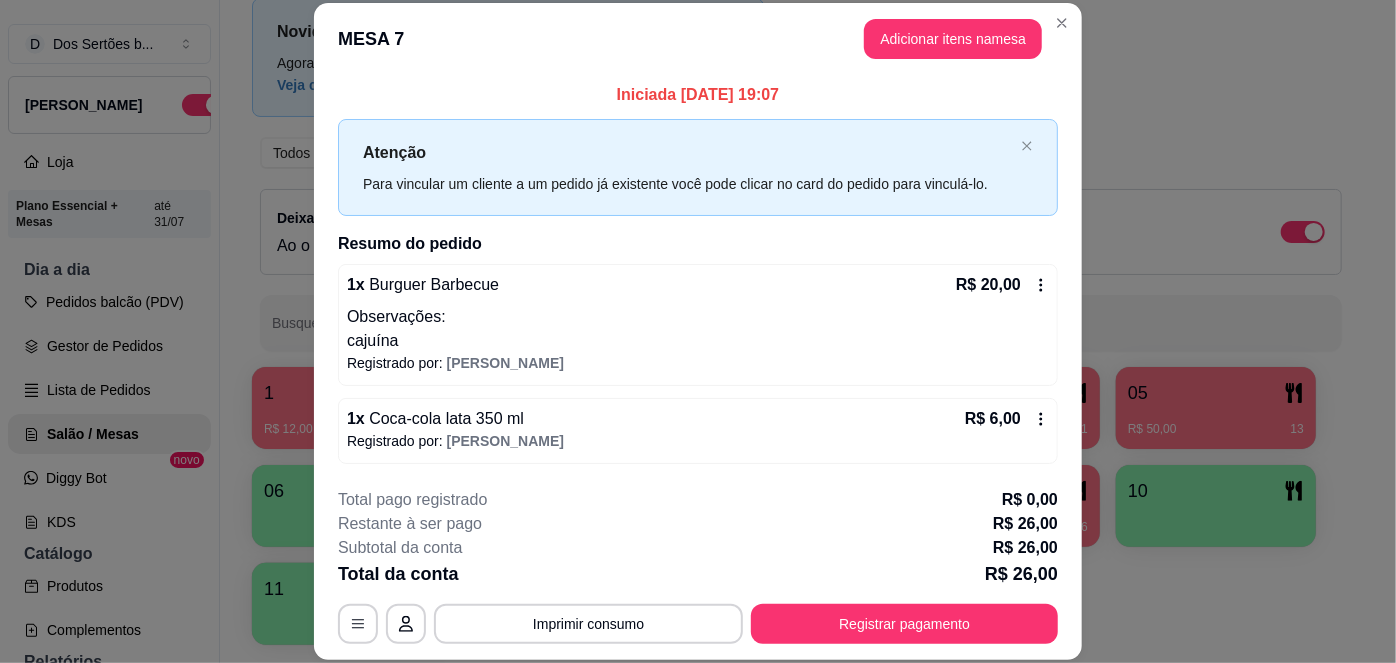 scroll, scrollTop: 8, scrollLeft: 0, axis: vertical 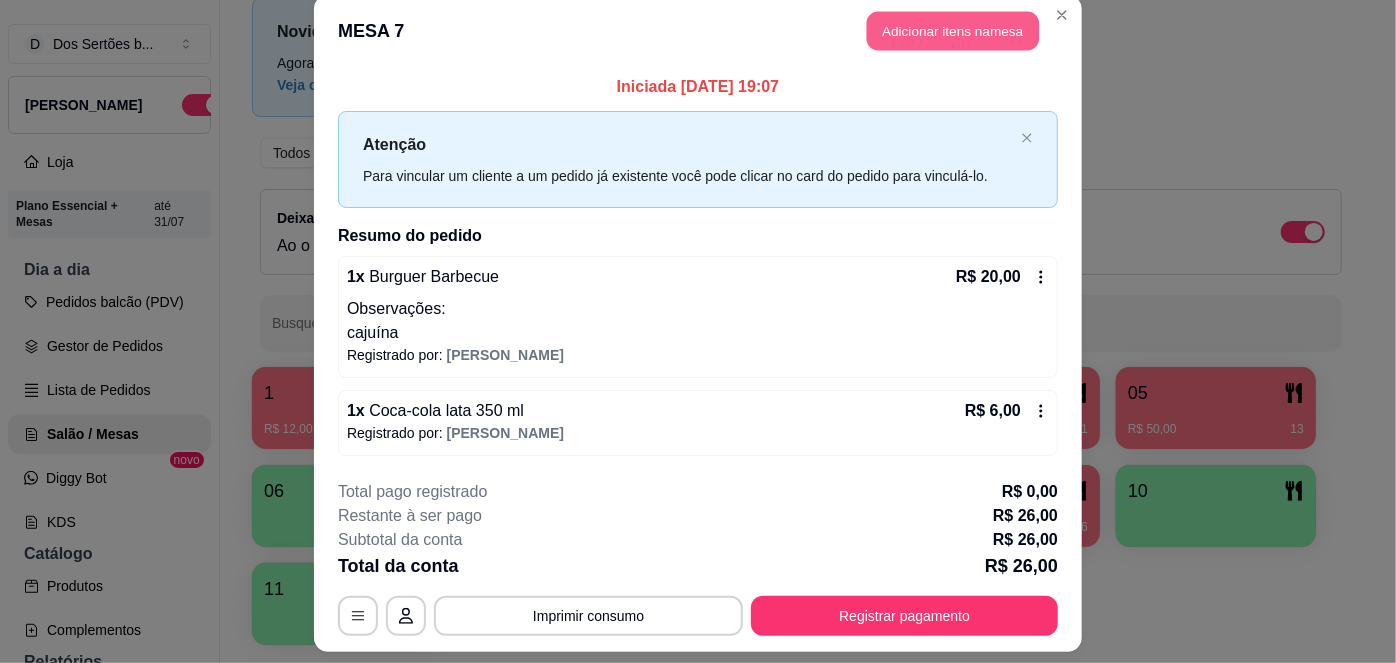 click on "Adicionar itens na  mesa" at bounding box center (953, 31) 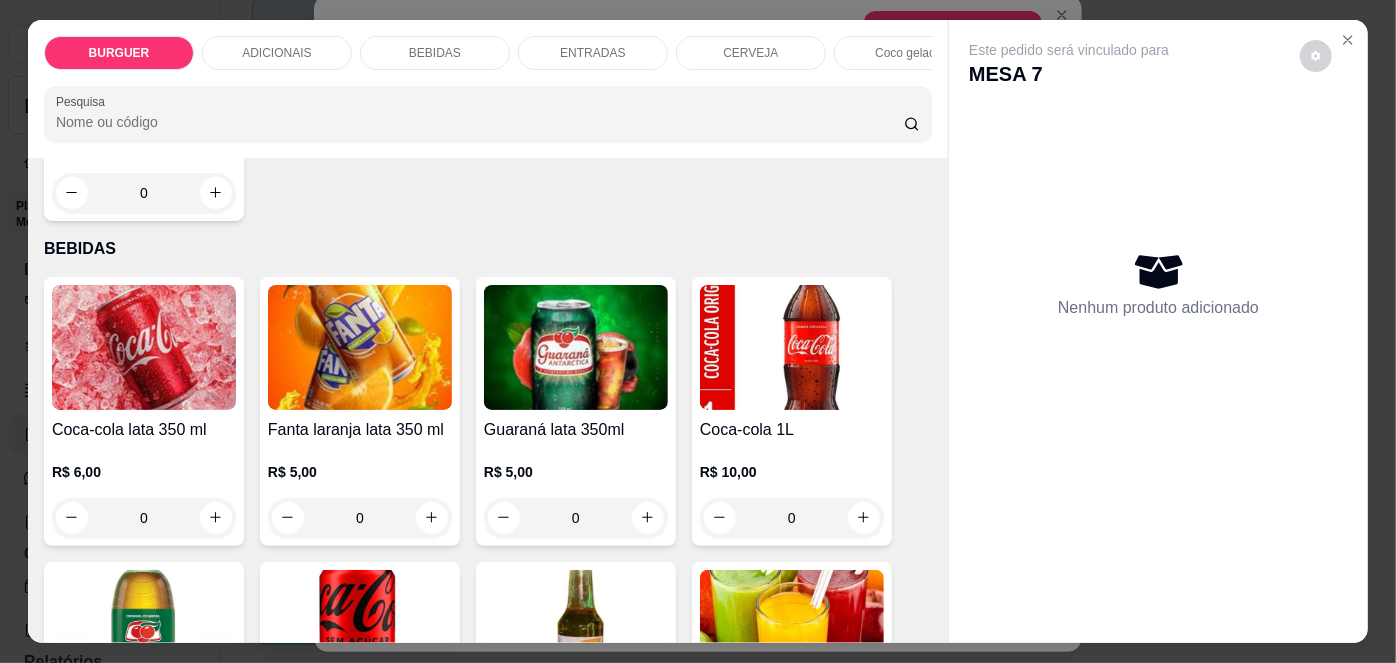 scroll, scrollTop: 1633, scrollLeft: 0, axis: vertical 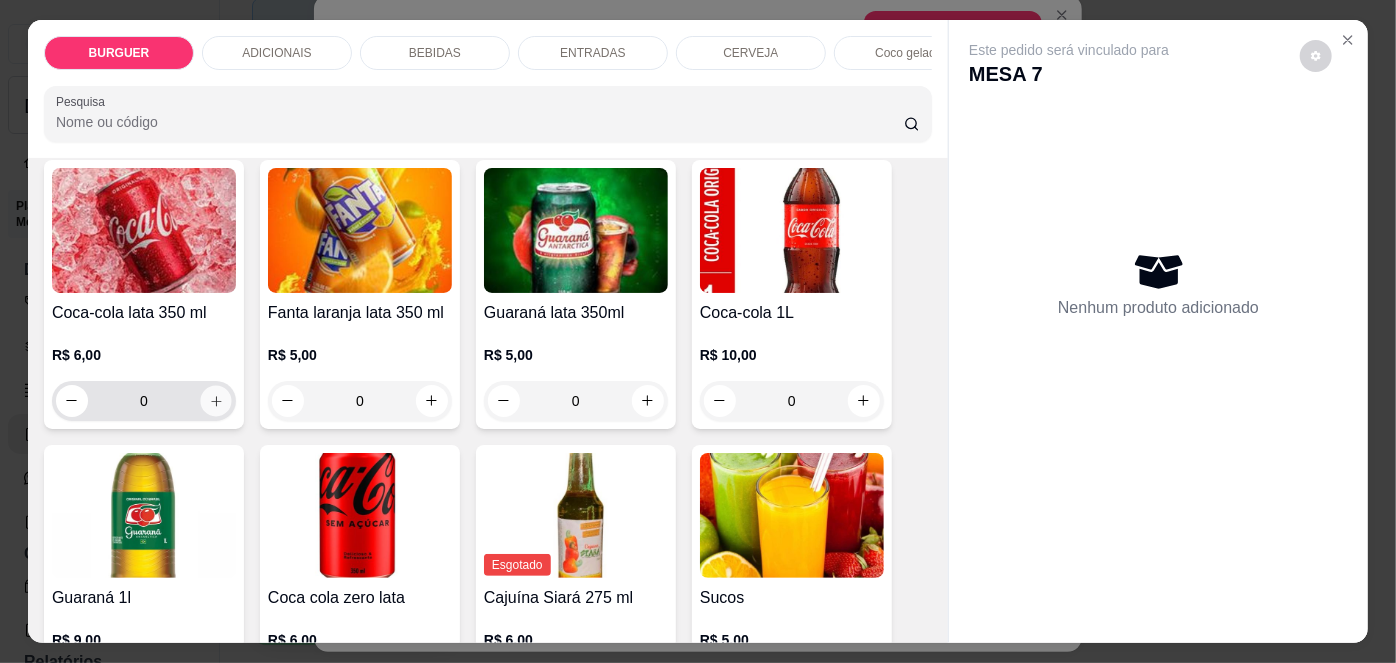 click at bounding box center (215, 400) 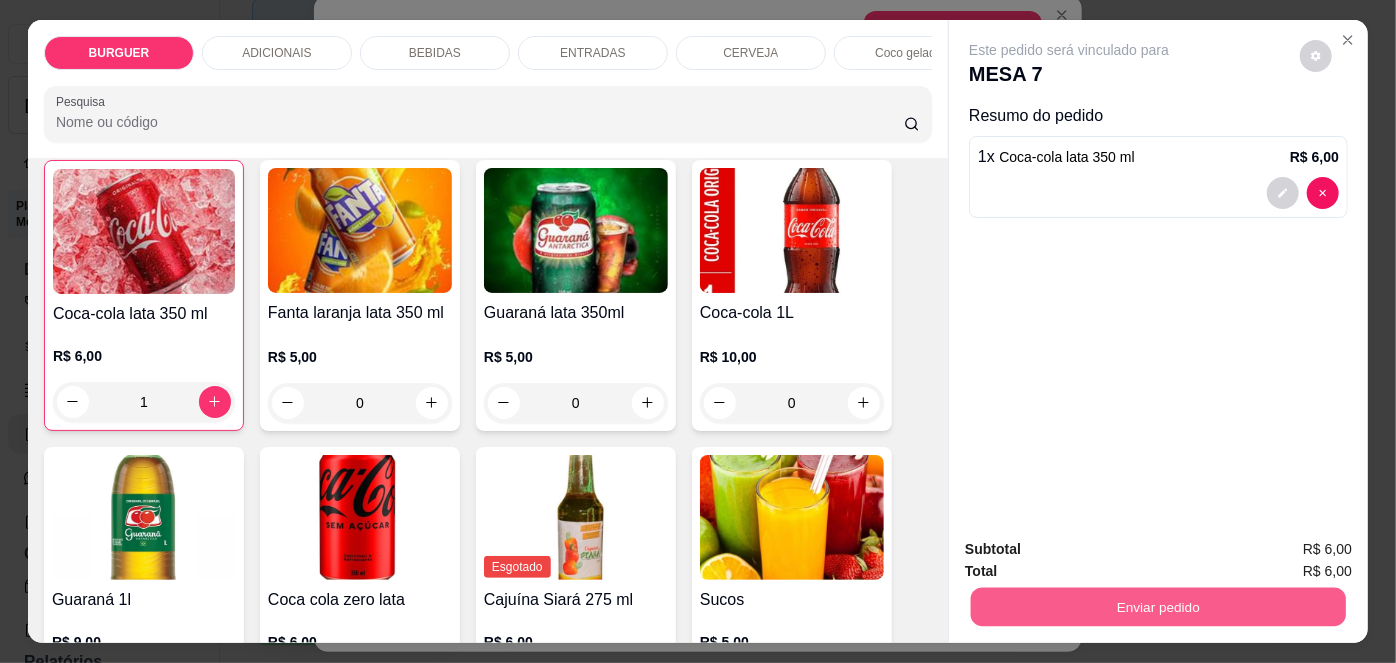 click on "Enviar pedido" at bounding box center (1158, 607) 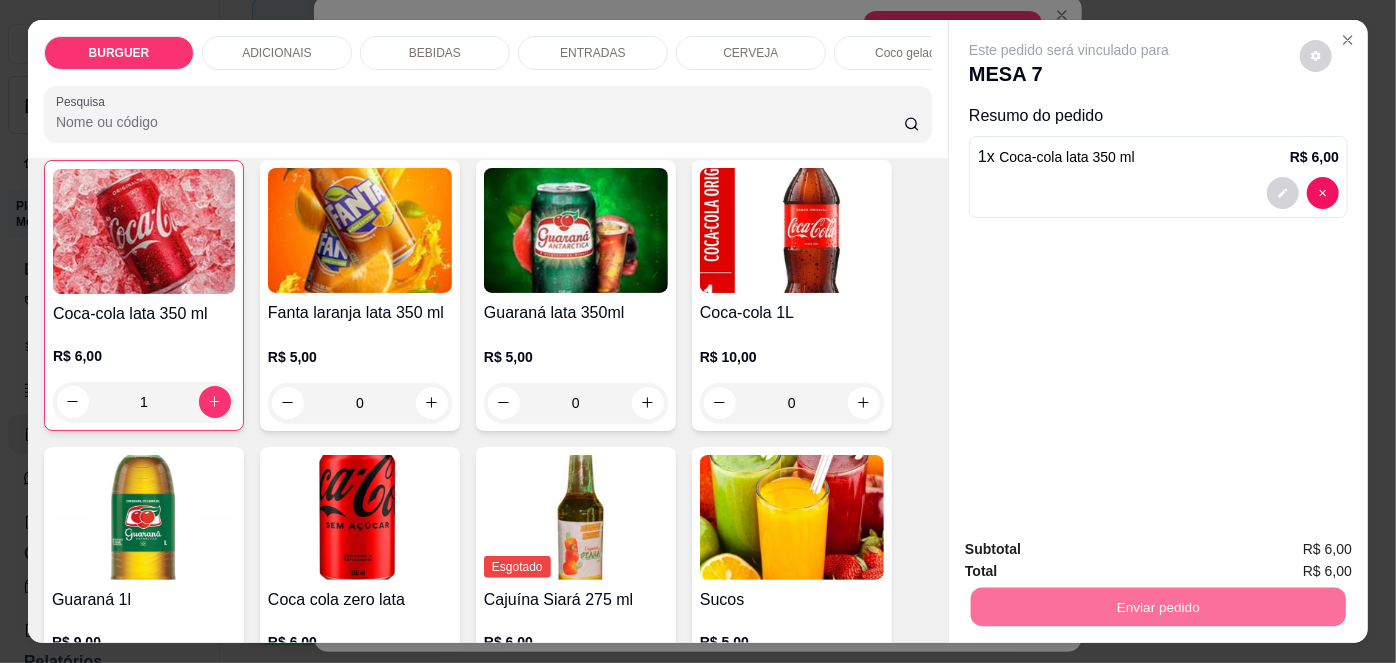 click on "Não registrar e enviar pedido" at bounding box center (1093, 551) 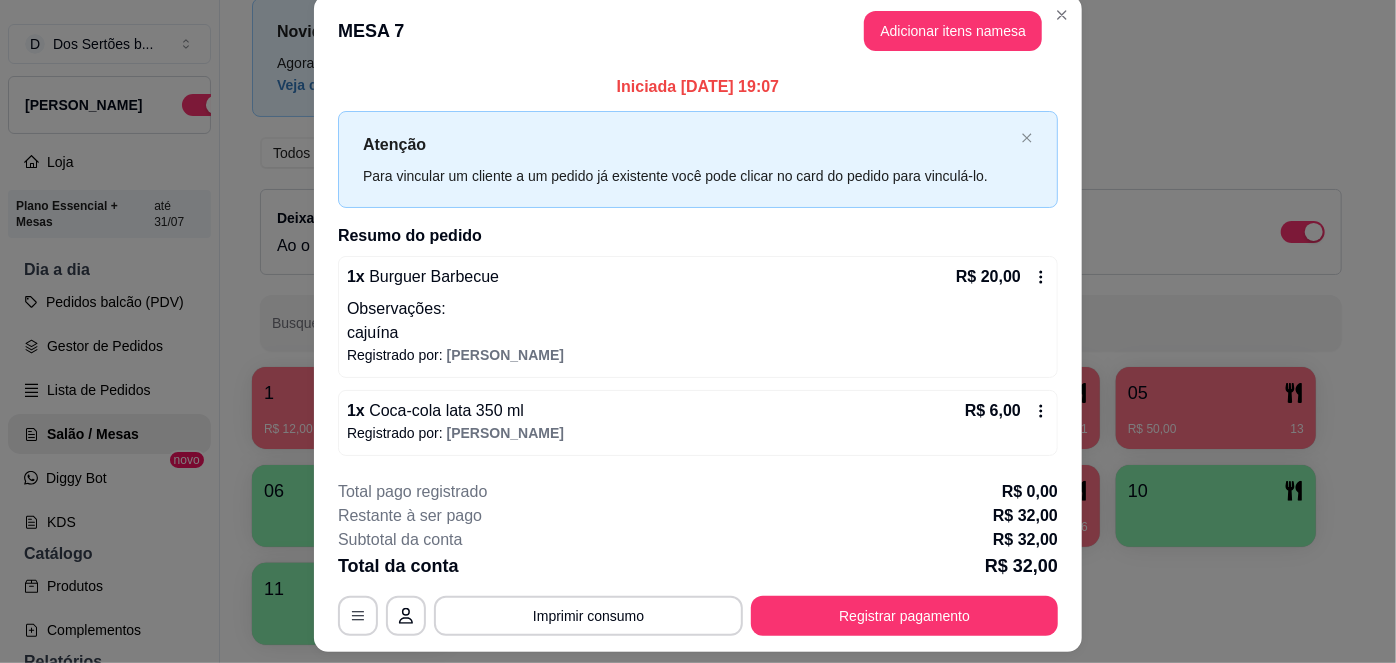 scroll, scrollTop: 7, scrollLeft: 0, axis: vertical 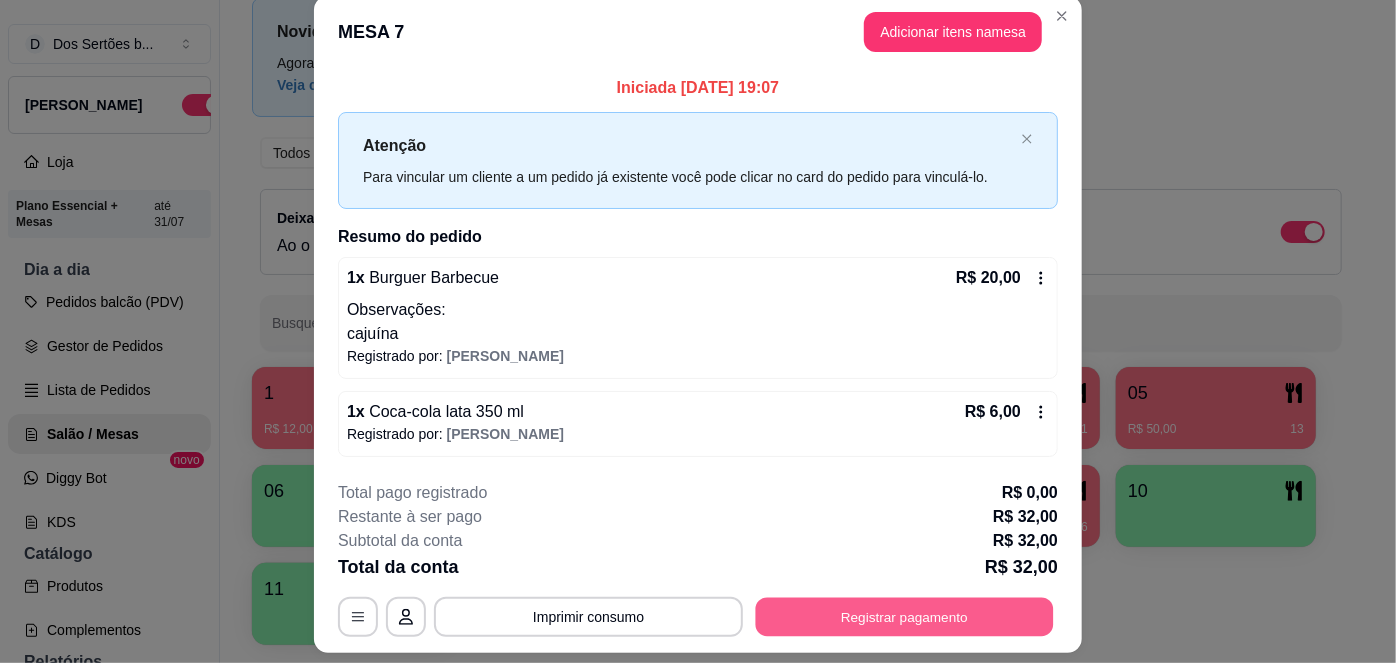 click on "Registrar pagamento" at bounding box center (905, 616) 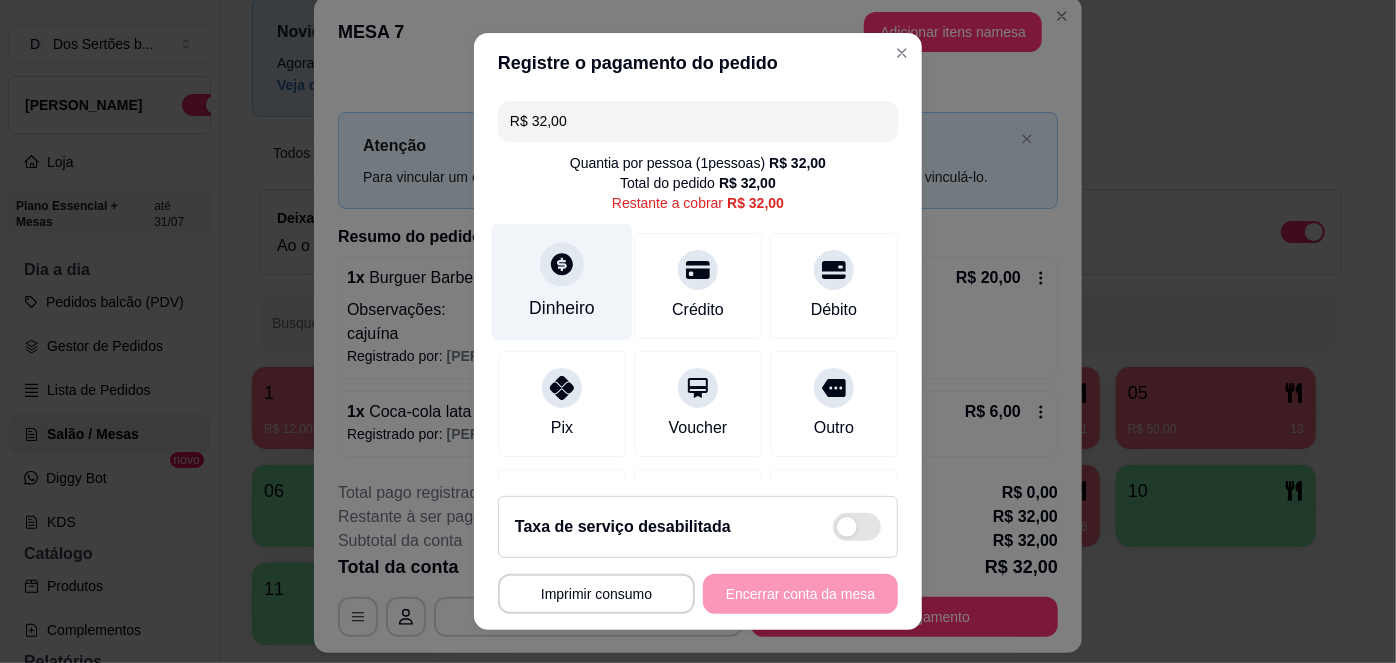 click 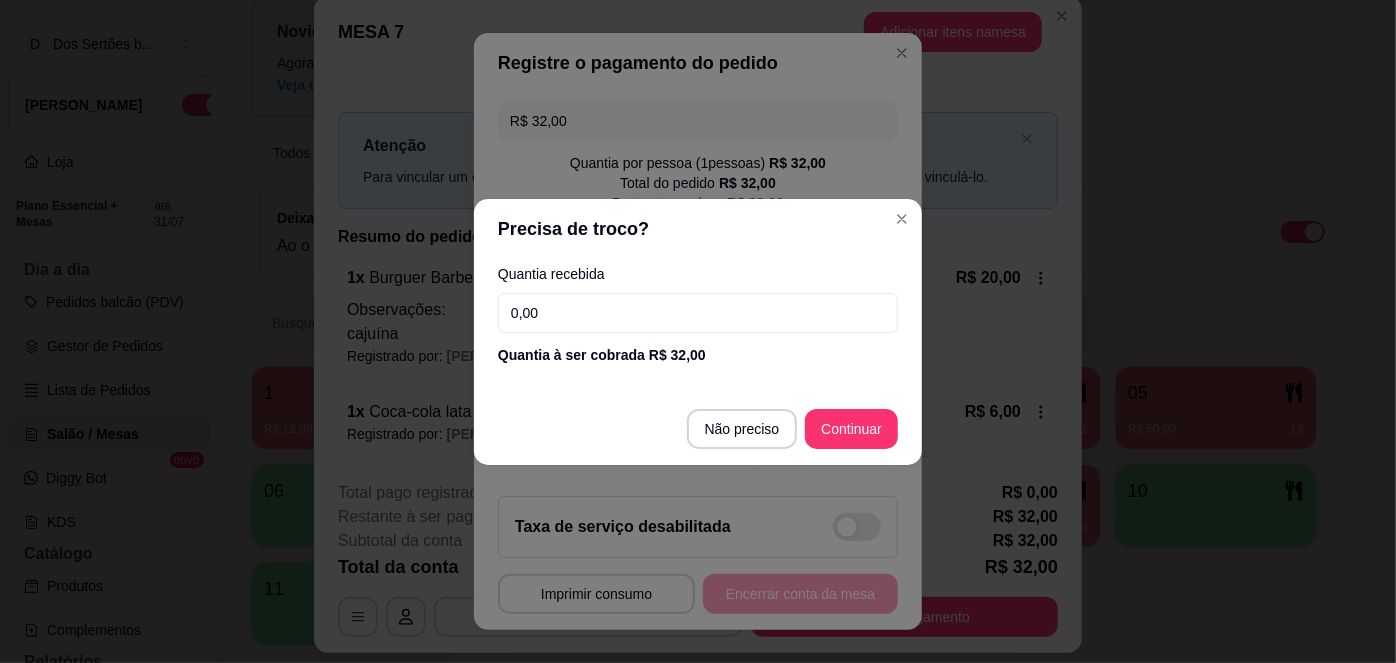click on "0,00" at bounding box center [698, 313] 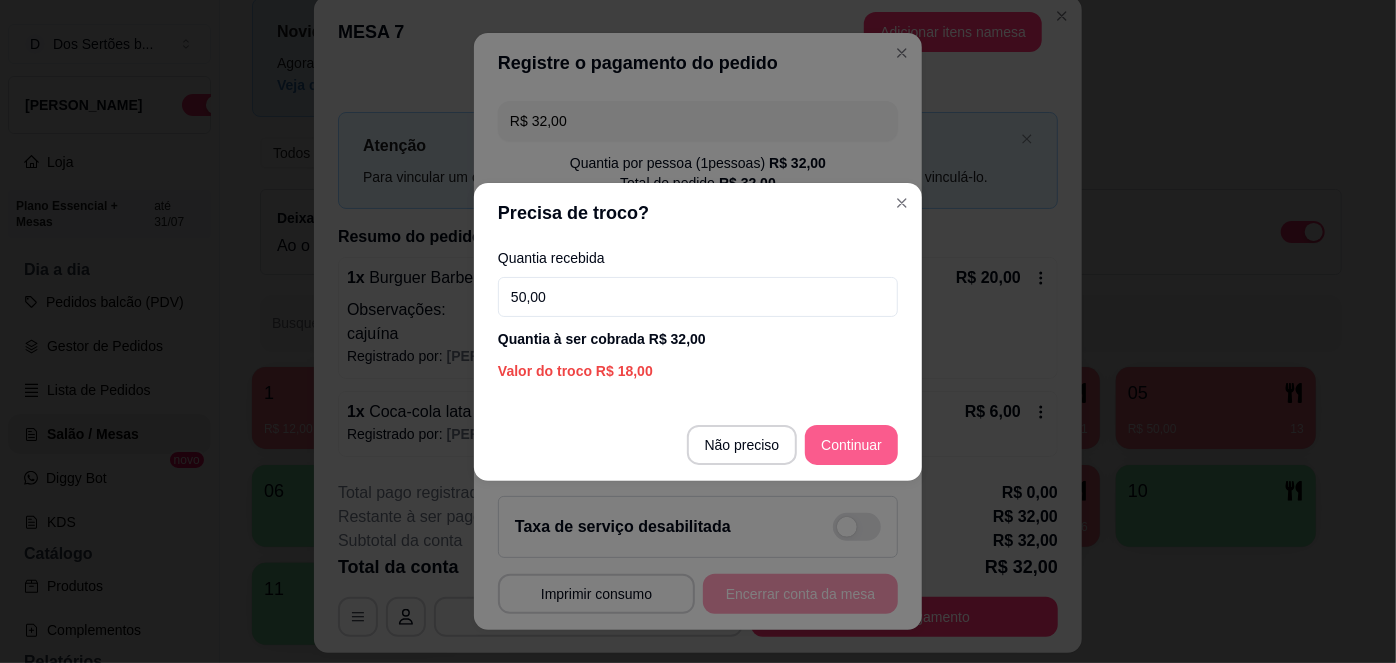 type on "50,00" 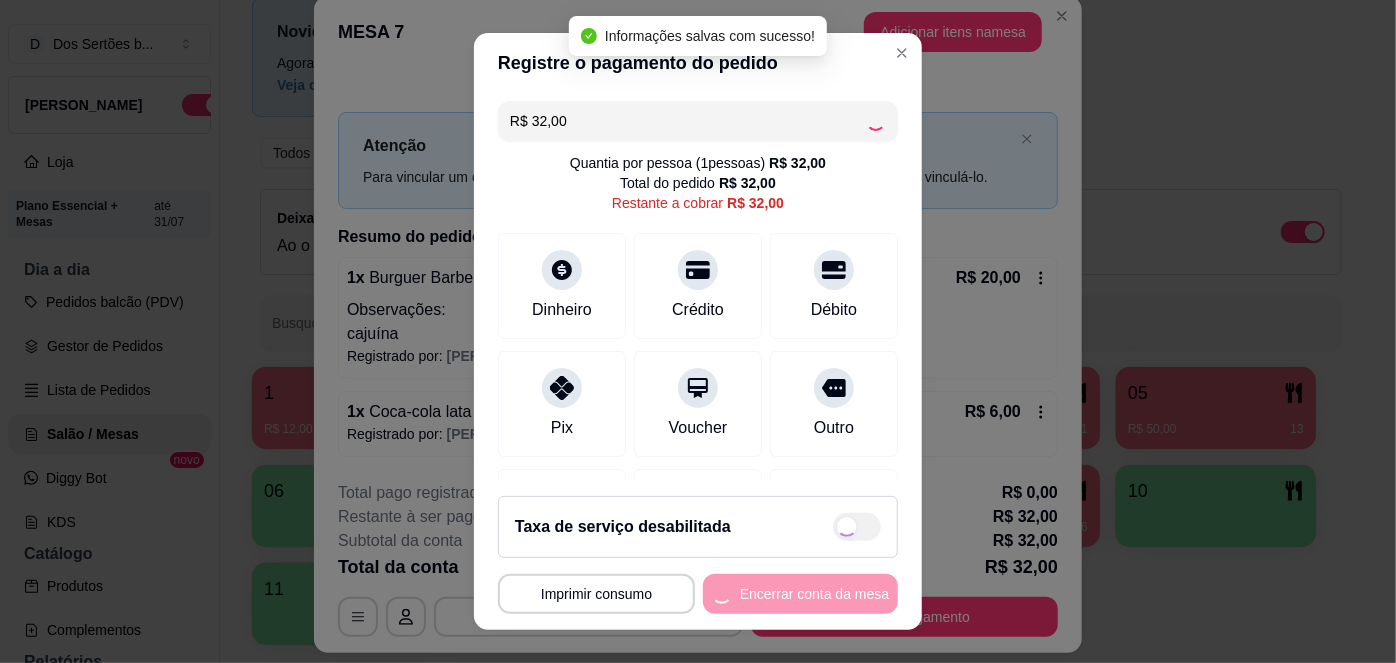 type on "R$ 0,00" 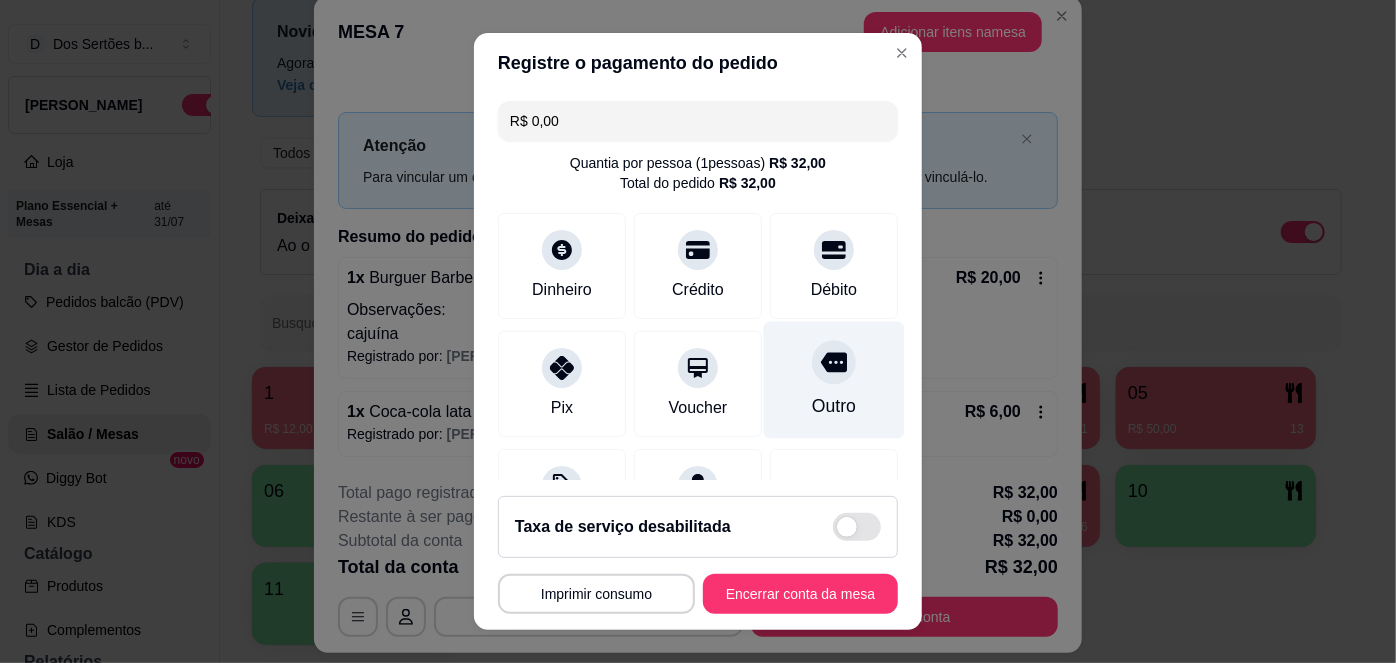 scroll, scrollTop: 208, scrollLeft: 0, axis: vertical 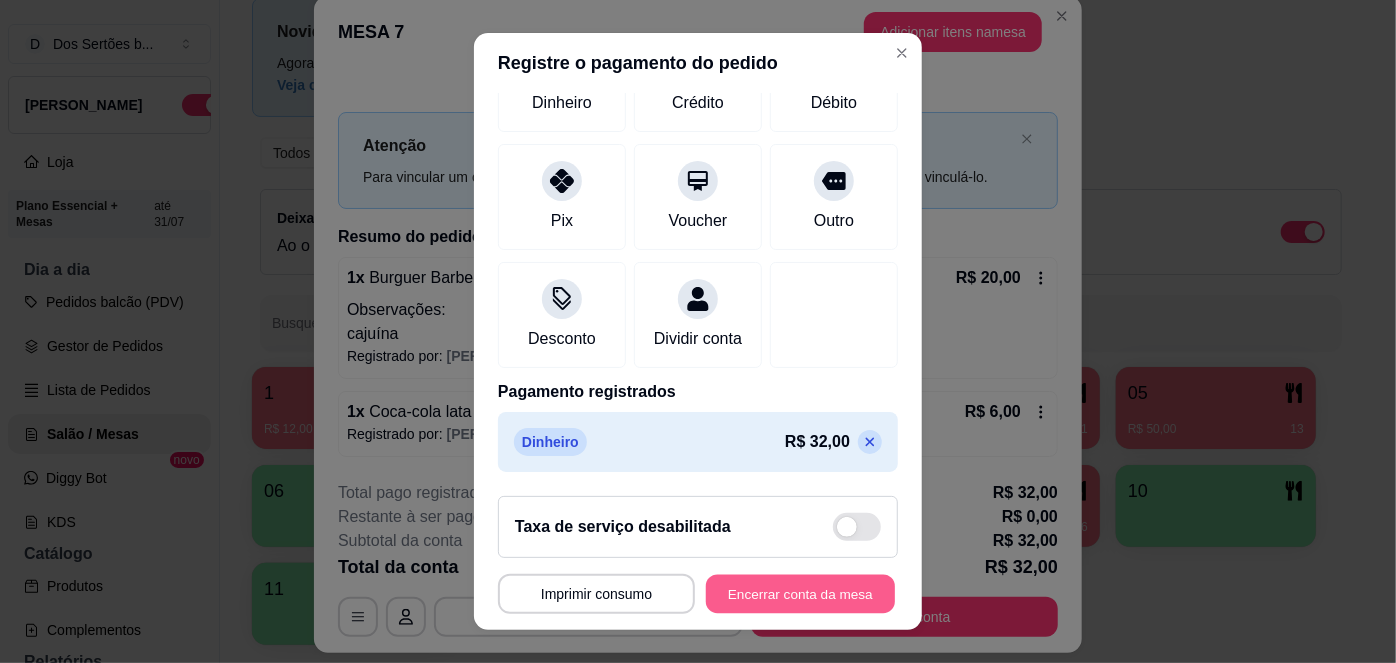 click on "Encerrar conta da mesa" at bounding box center (800, 593) 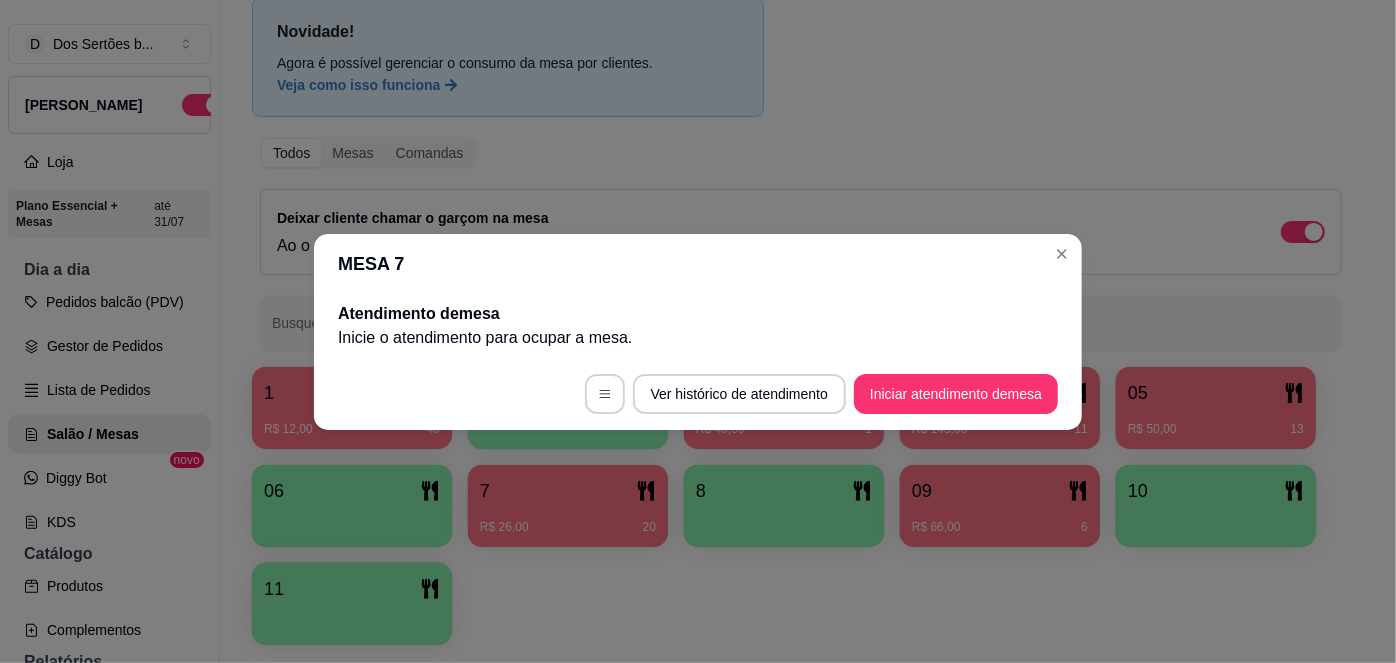 scroll, scrollTop: 0, scrollLeft: 0, axis: both 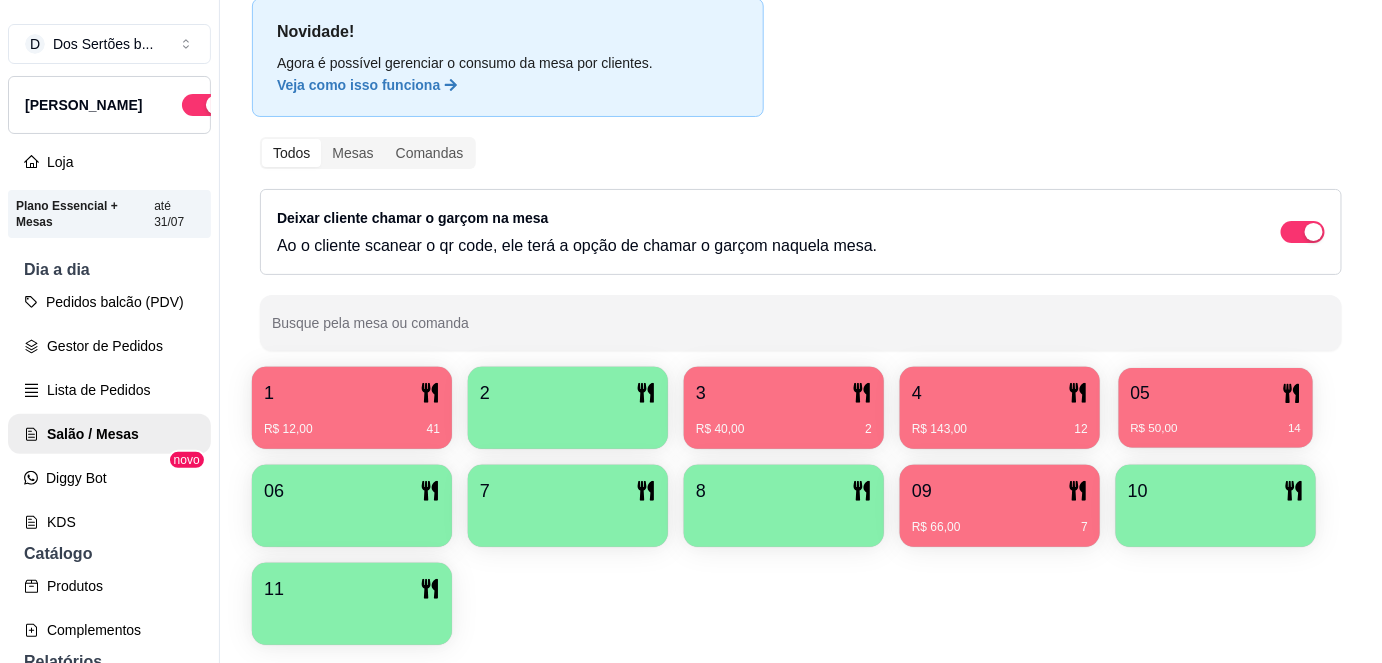 click on "05" at bounding box center (1216, 393) 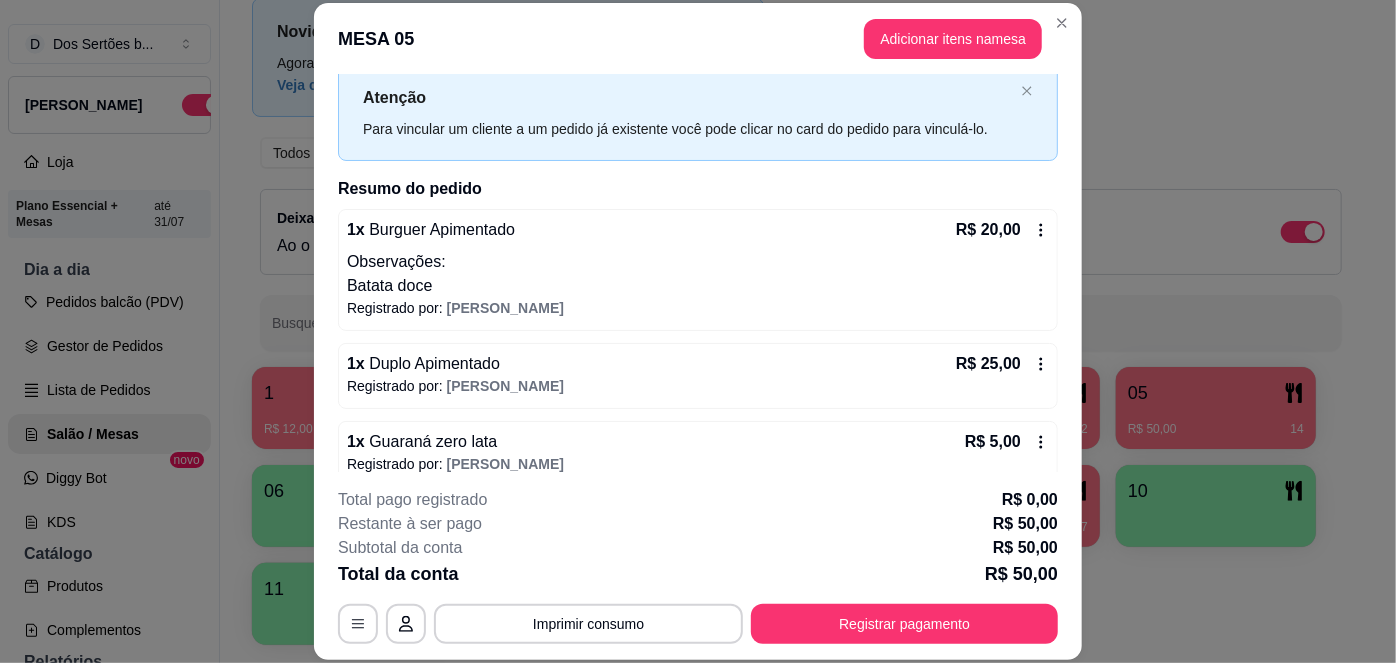 scroll, scrollTop: 76, scrollLeft: 0, axis: vertical 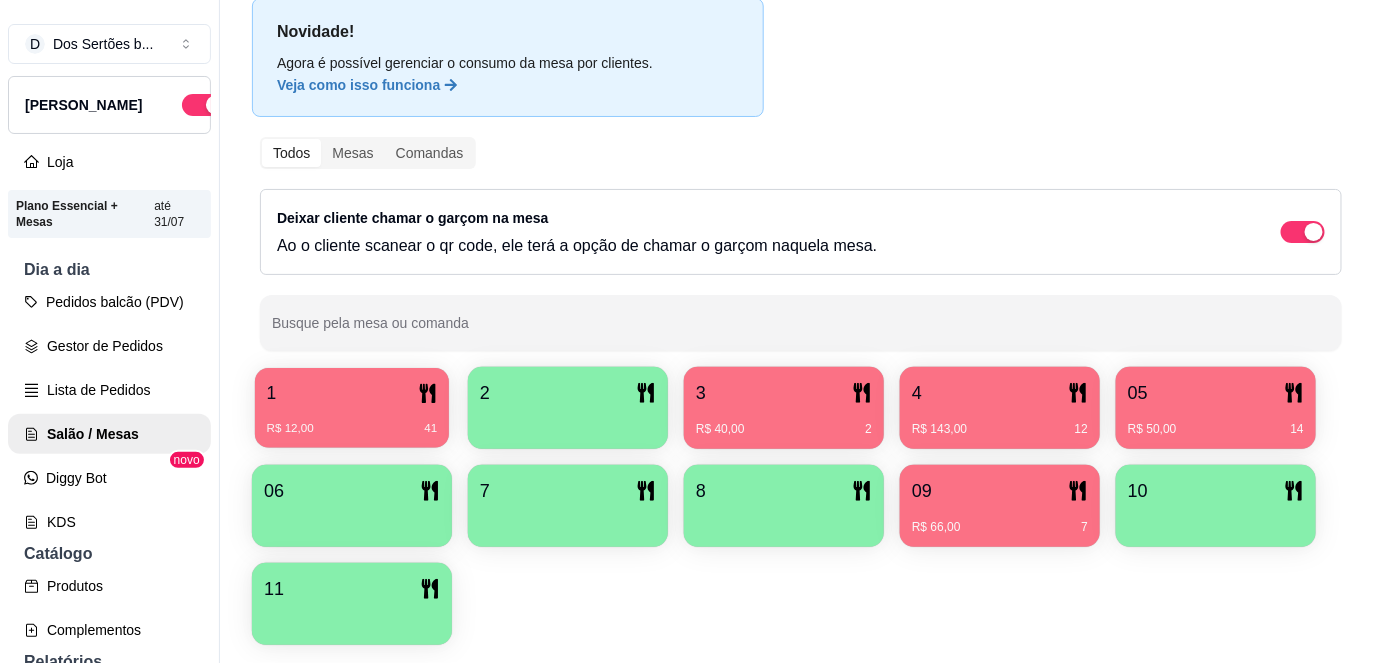 click on "R$ 12,00 41" at bounding box center (352, 421) 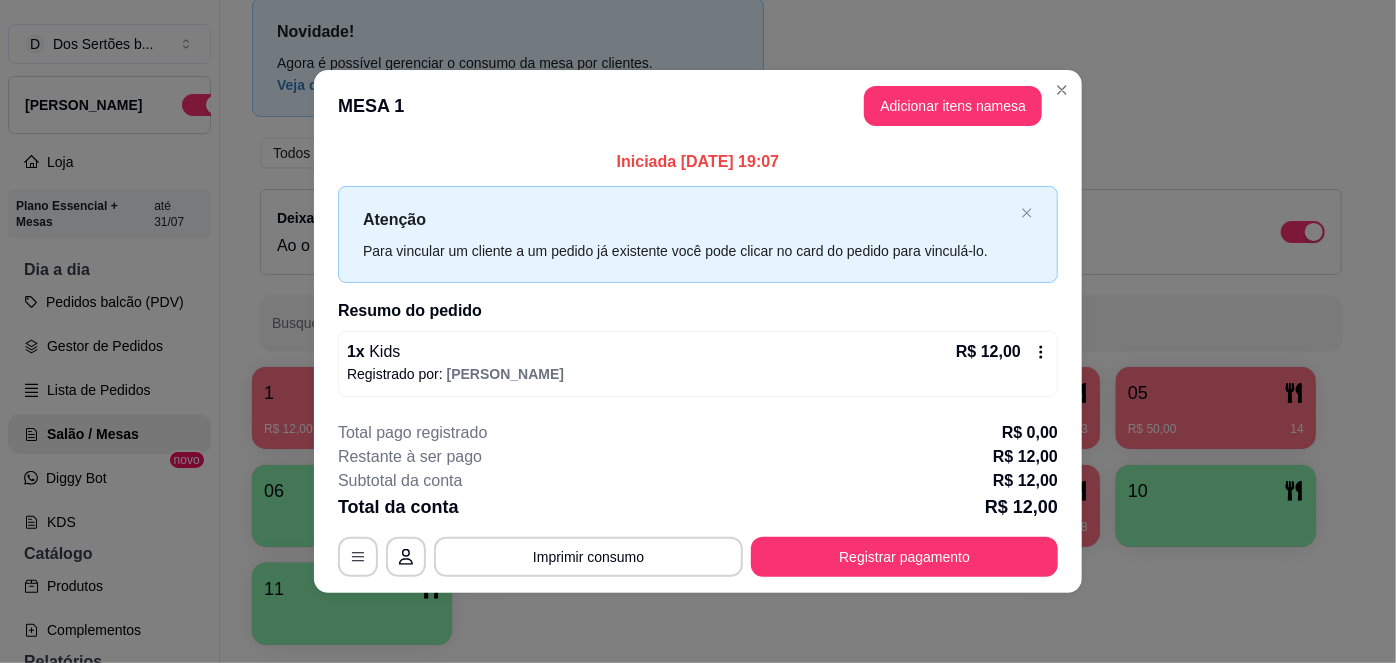 click 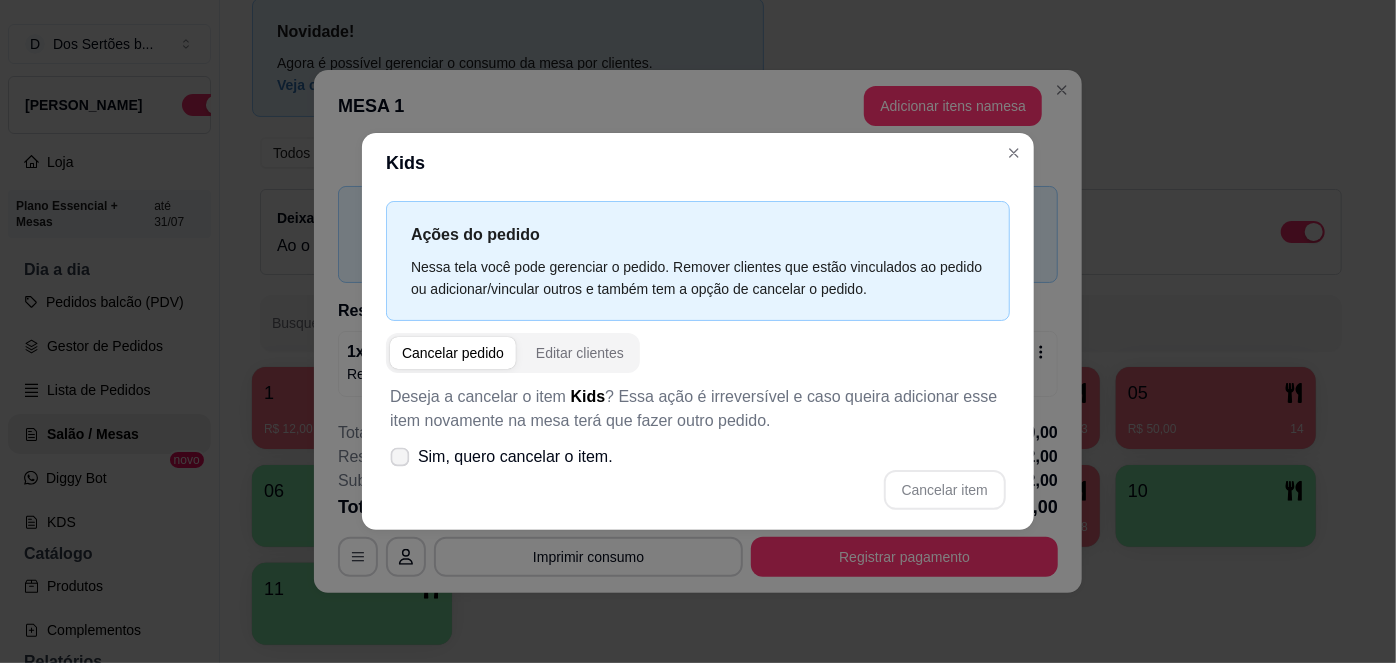 click at bounding box center (400, 456) 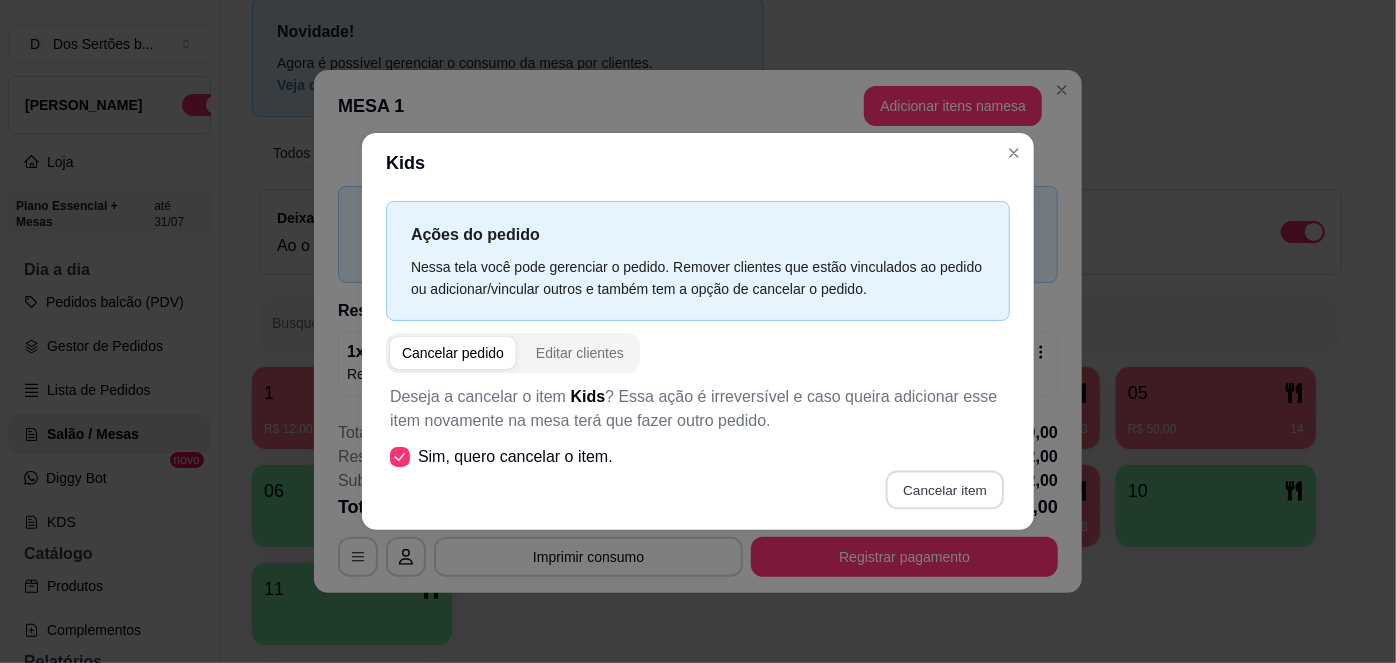 click on "Cancelar item" at bounding box center [944, 489] 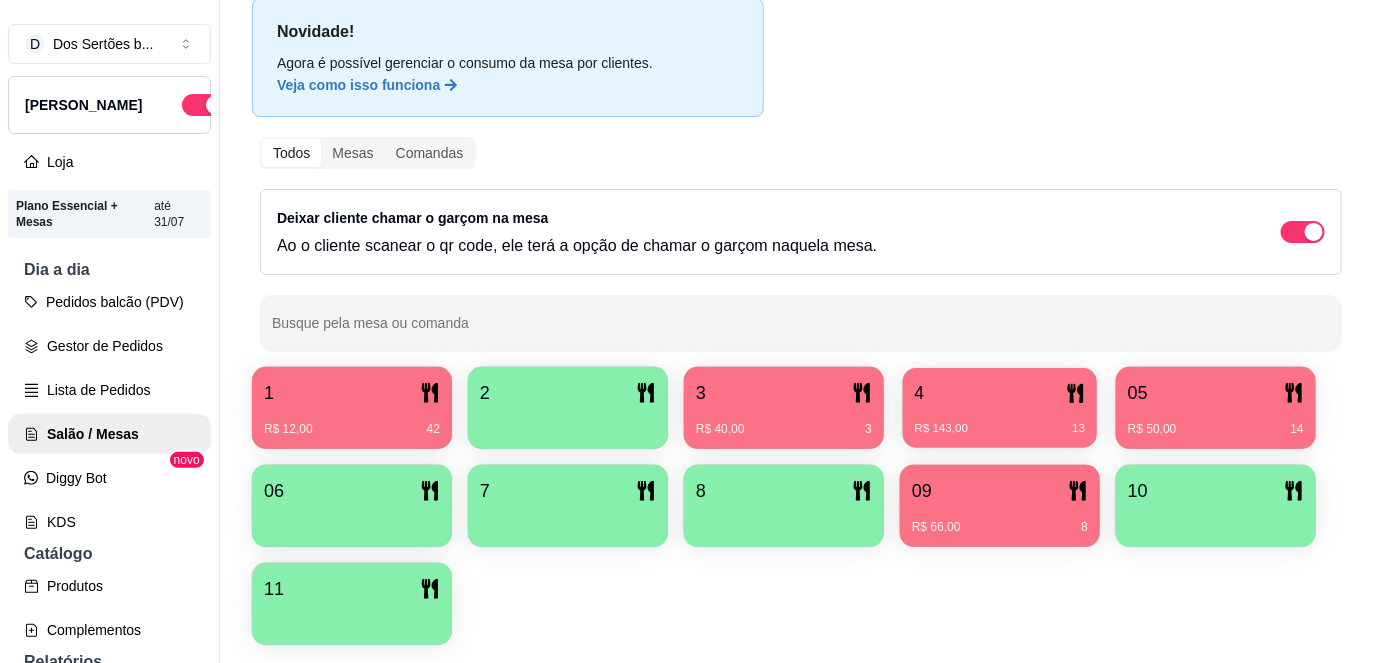 click on "4" at bounding box center (1000, 393) 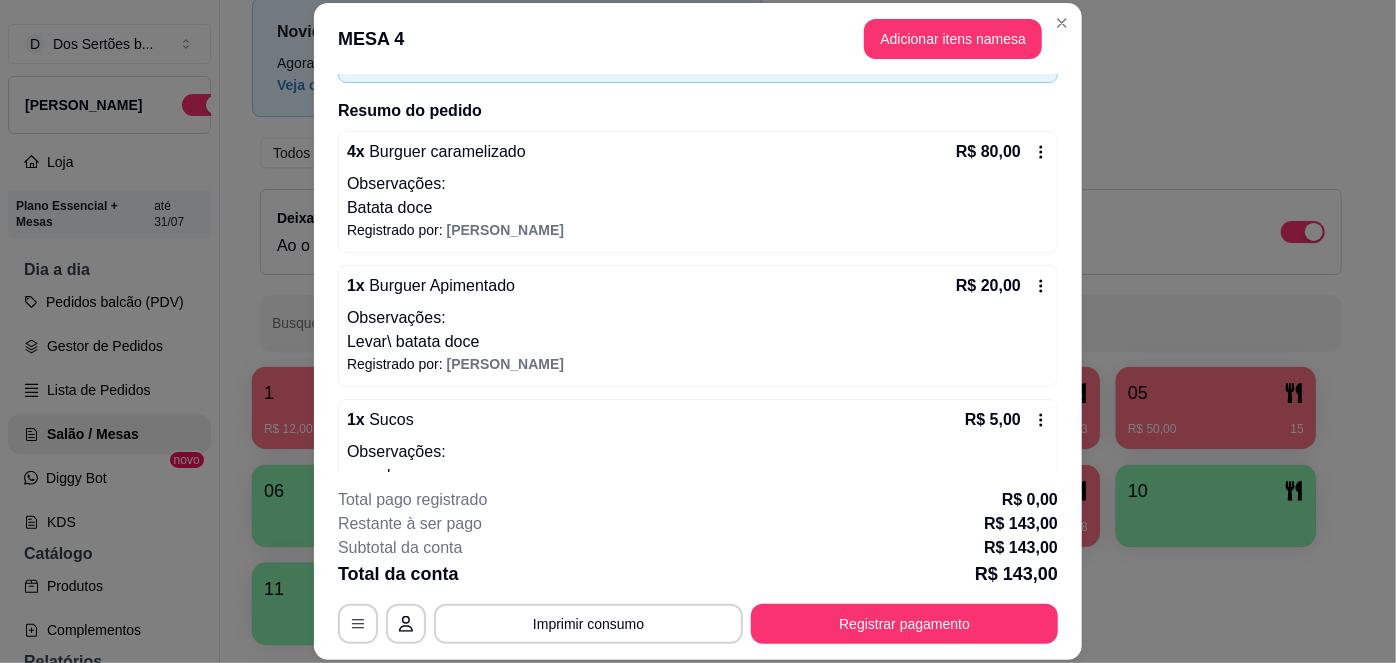 scroll, scrollTop: 136, scrollLeft: 0, axis: vertical 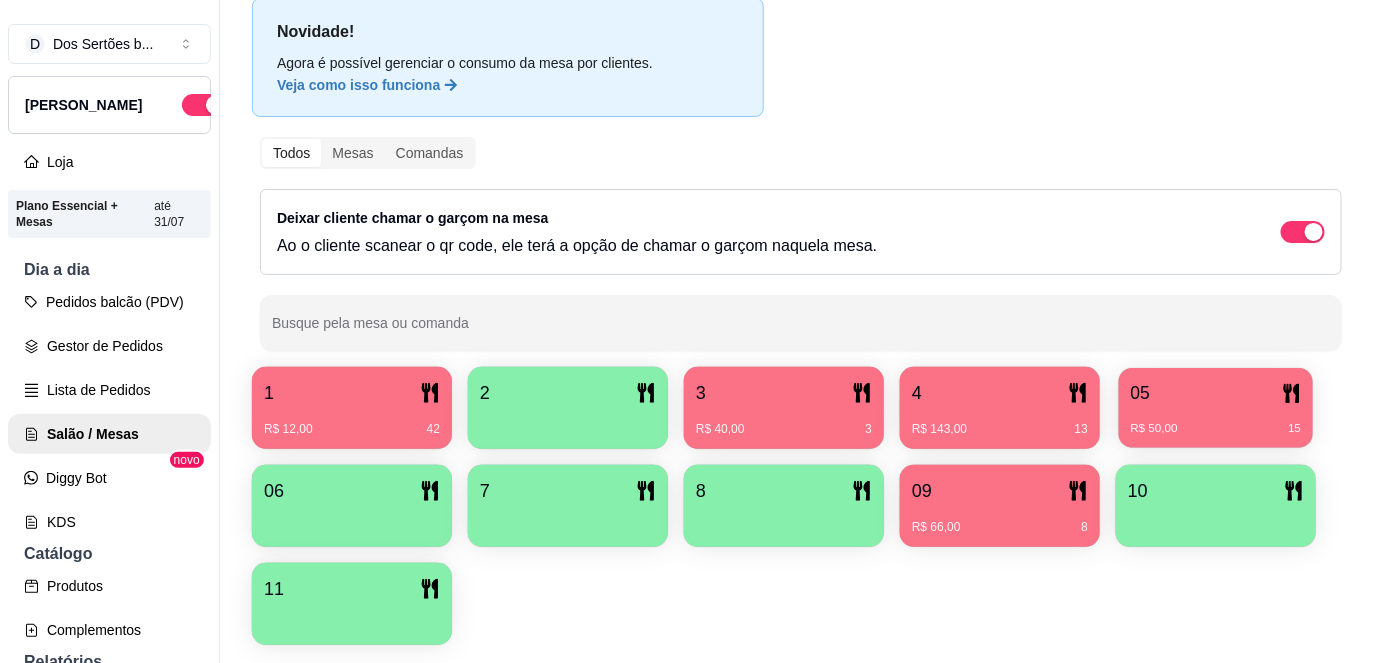 click on "05" at bounding box center (1216, 393) 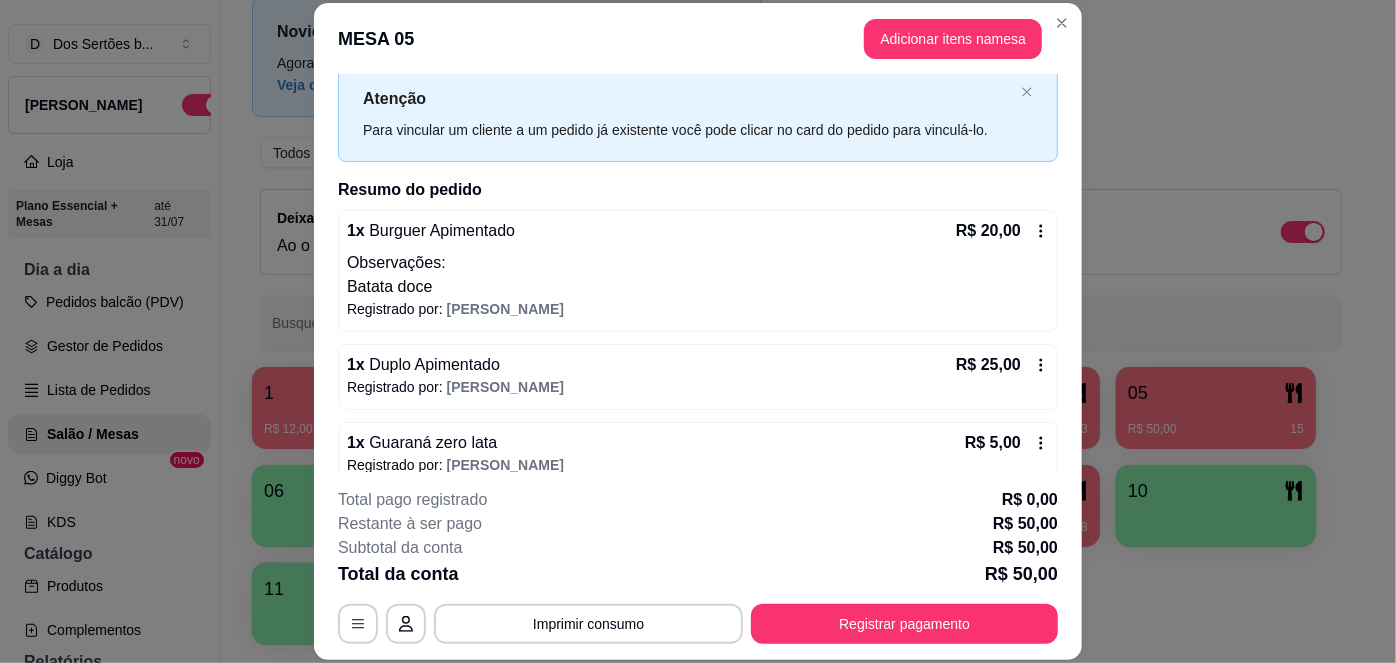 scroll, scrollTop: 76, scrollLeft: 0, axis: vertical 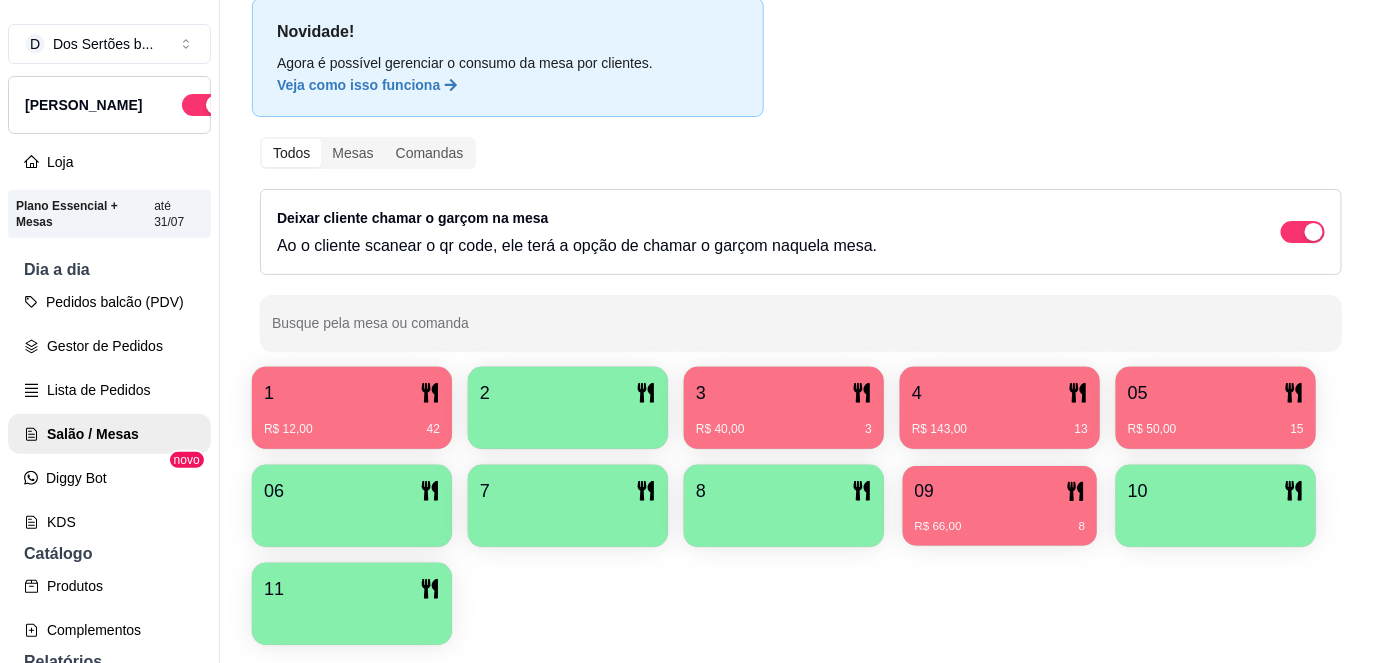 click on "09" at bounding box center [1000, 491] 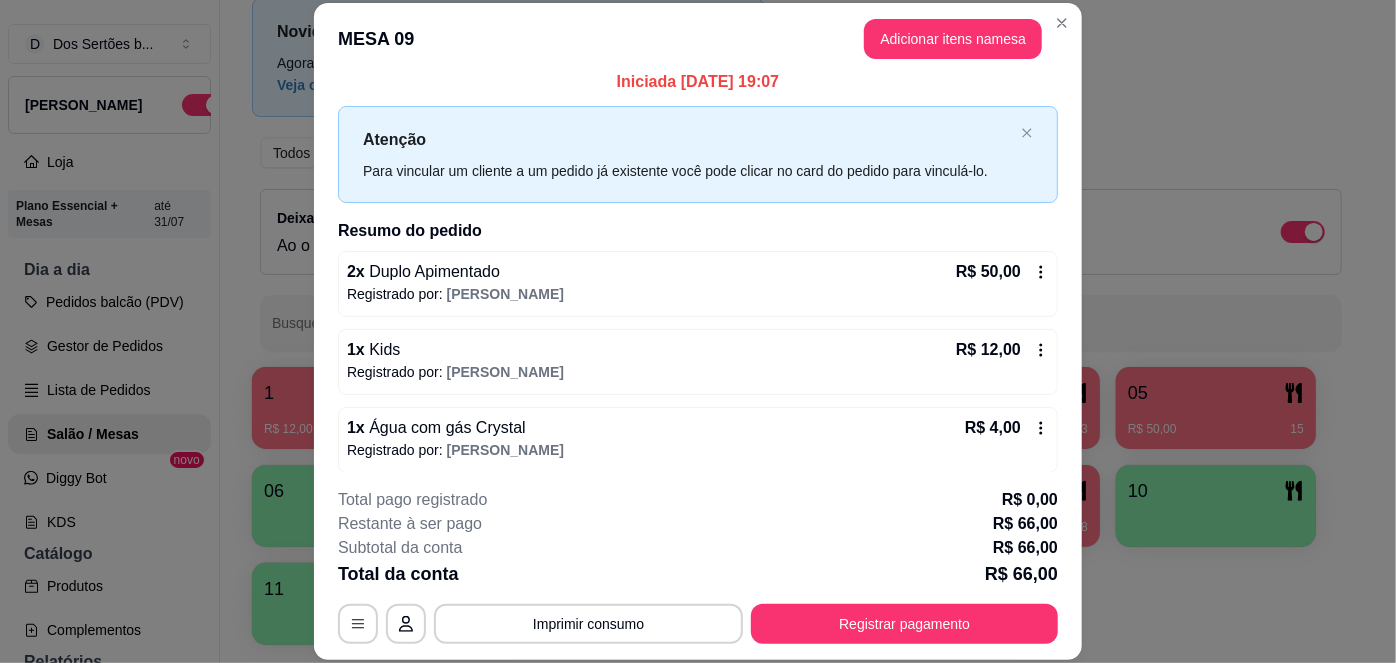 scroll, scrollTop: 20, scrollLeft: 0, axis: vertical 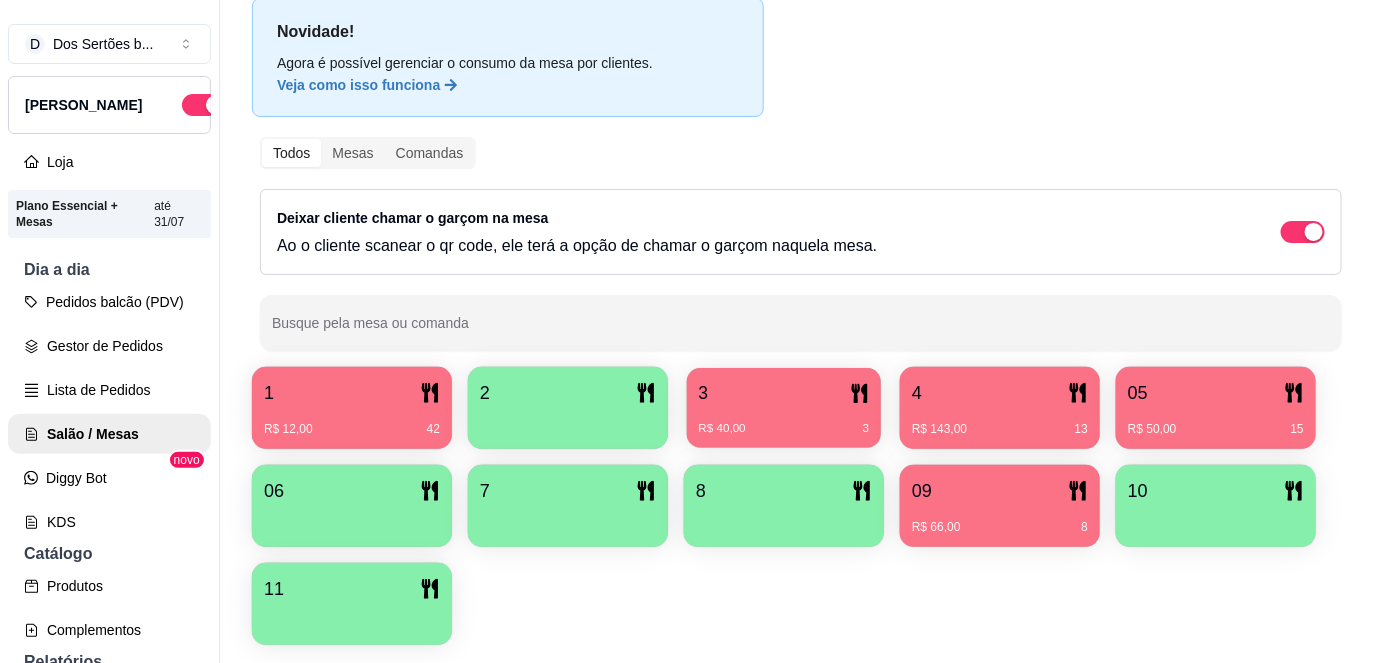 click on "R$ 40,00 3" at bounding box center (784, 429) 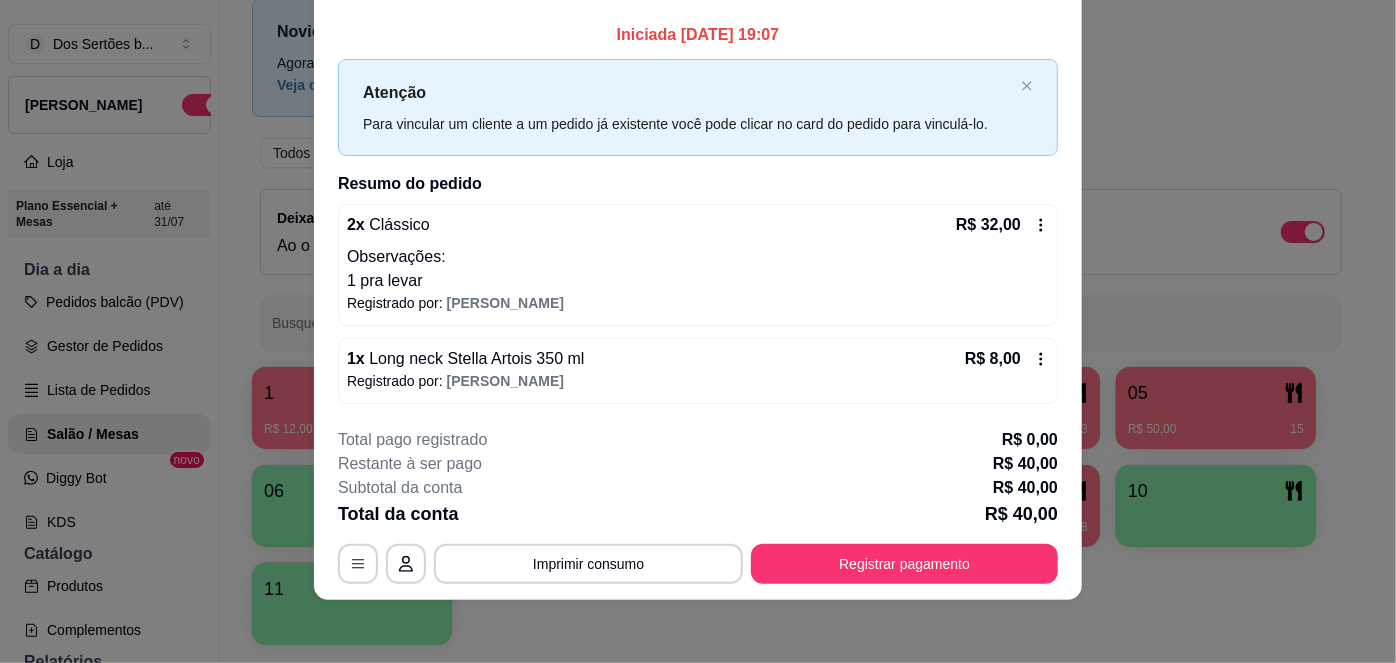 scroll, scrollTop: 0, scrollLeft: 0, axis: both 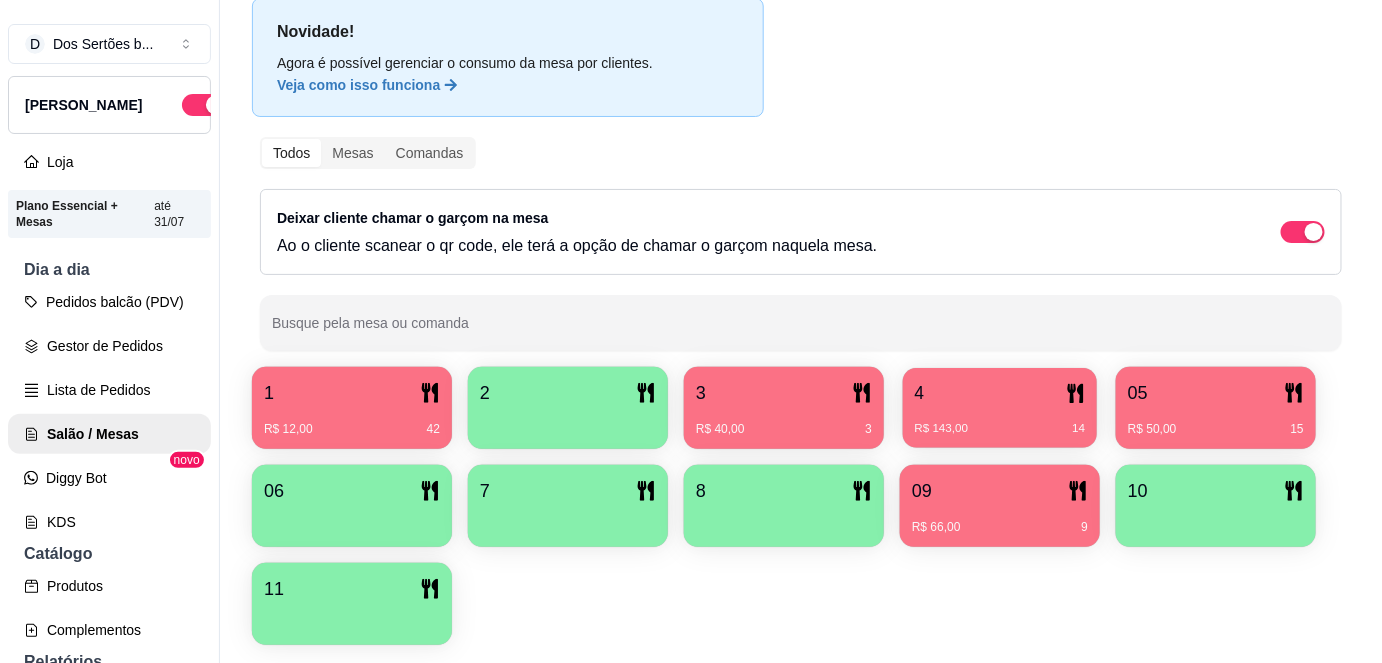 click on "R$ 143,00" at bounding box center [942, 429] 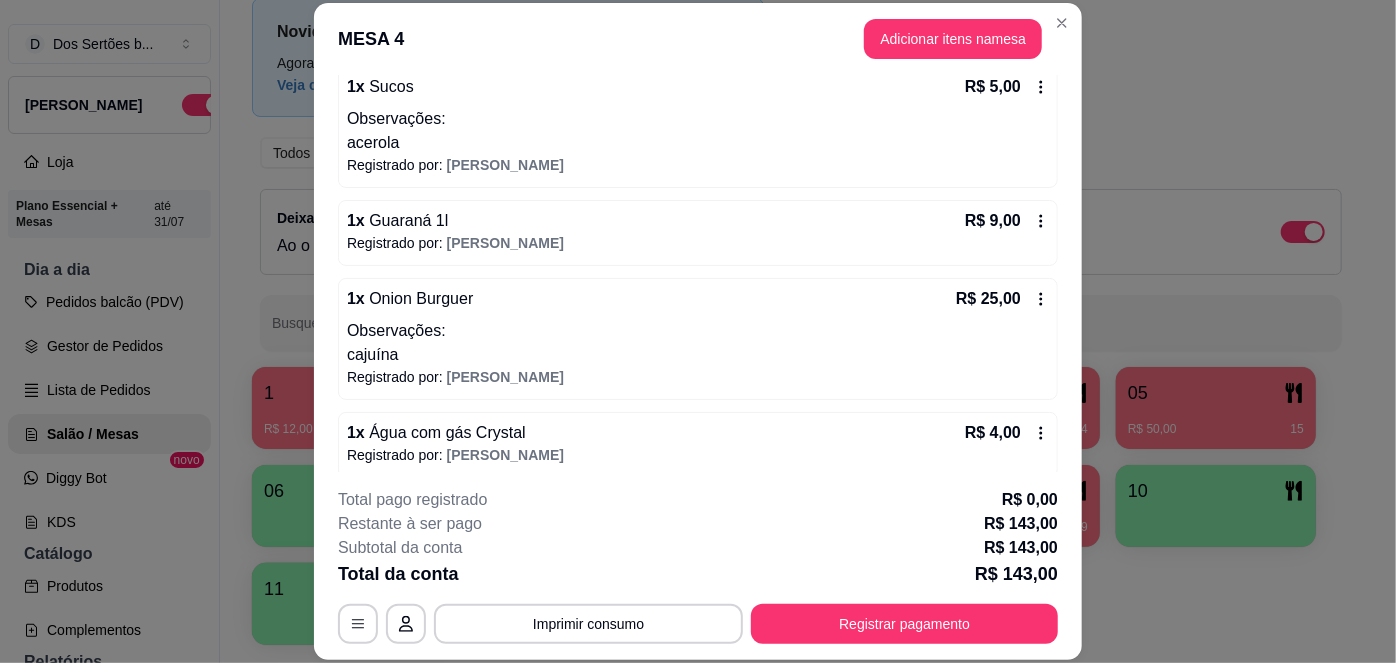 scroll, scrollTop: 0, scrollLeft: 0, axis: both 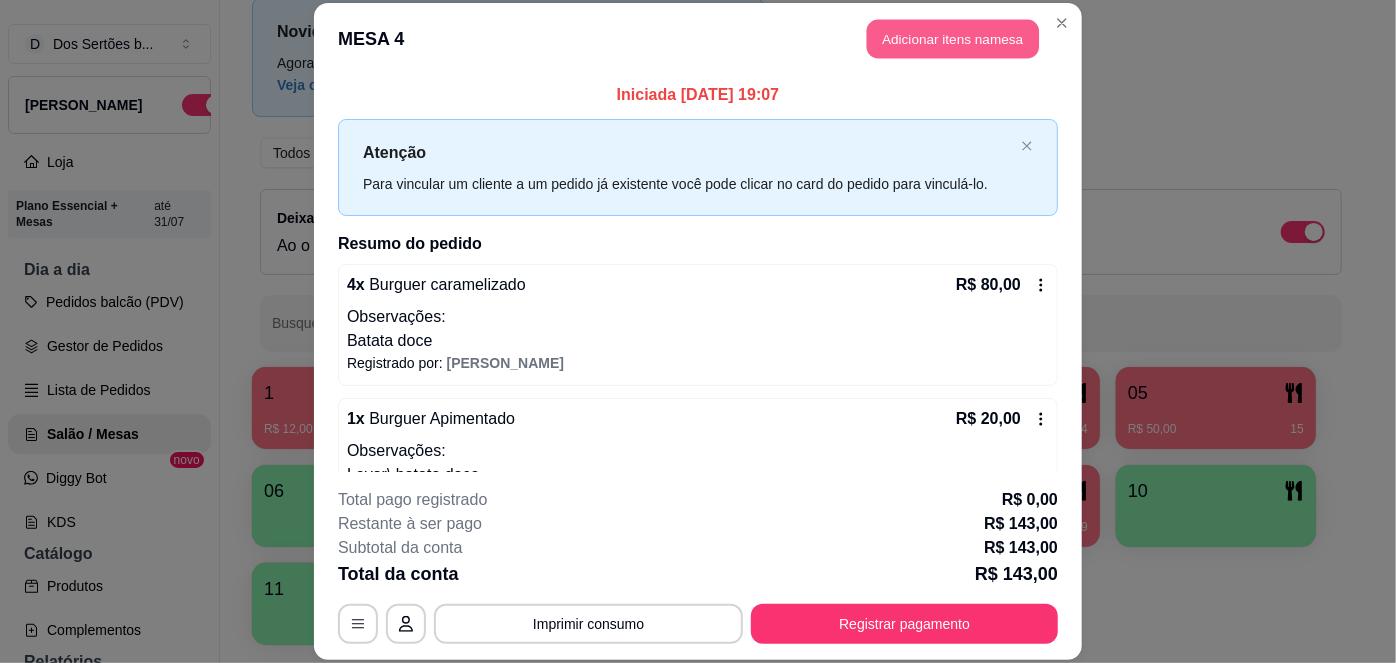 click on "Adicionar itens na  mesa" at bounding box center (953, 39) 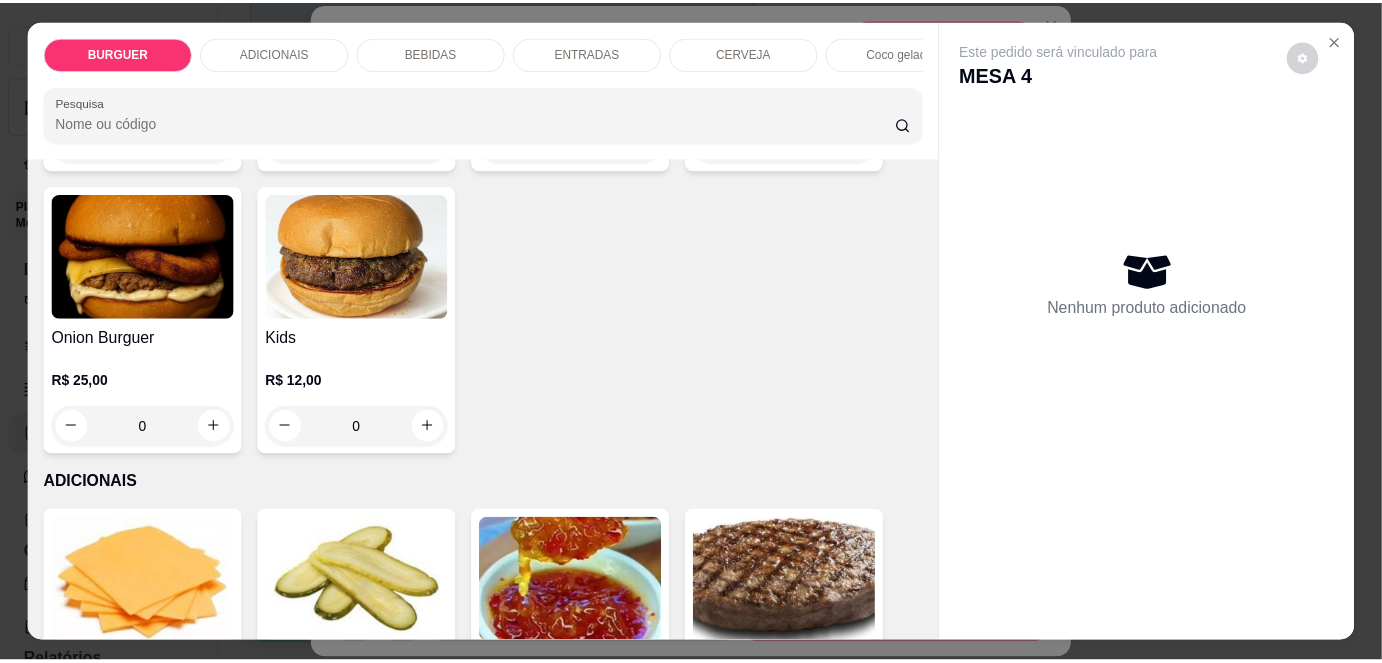 scroll, scrollTop: 733, scrollLeft: 0, axis: vertical 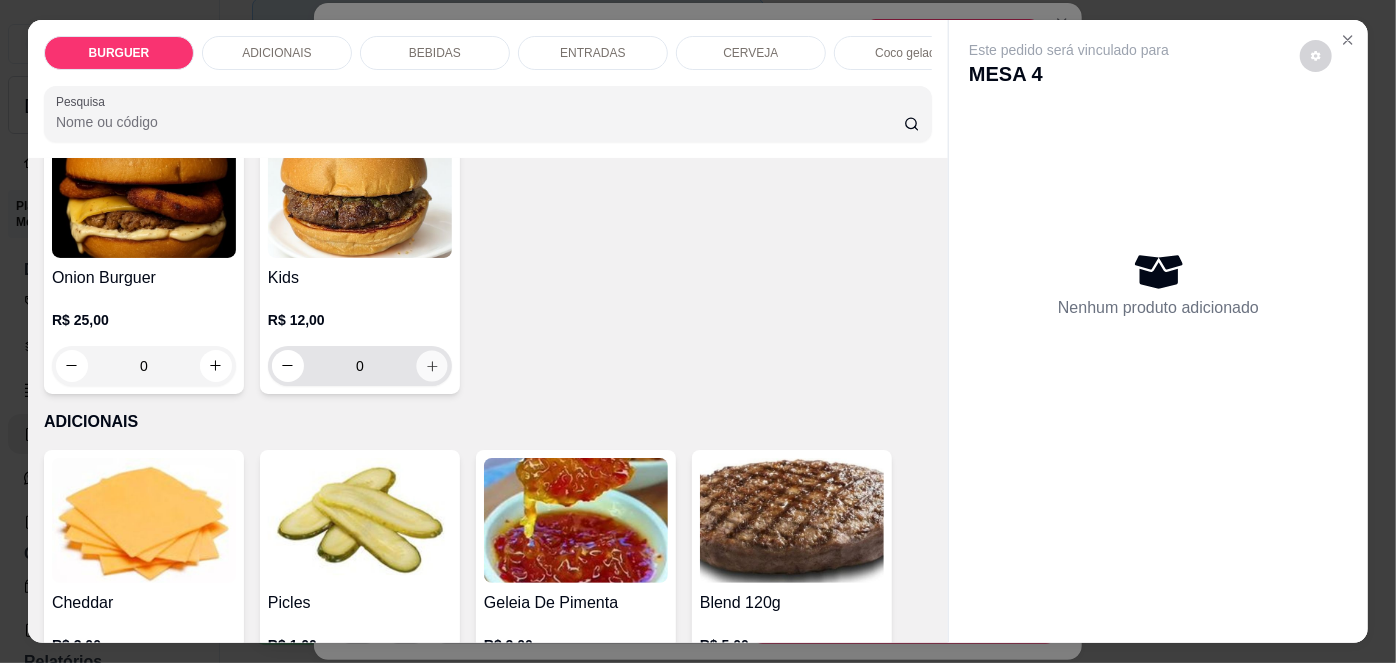 click 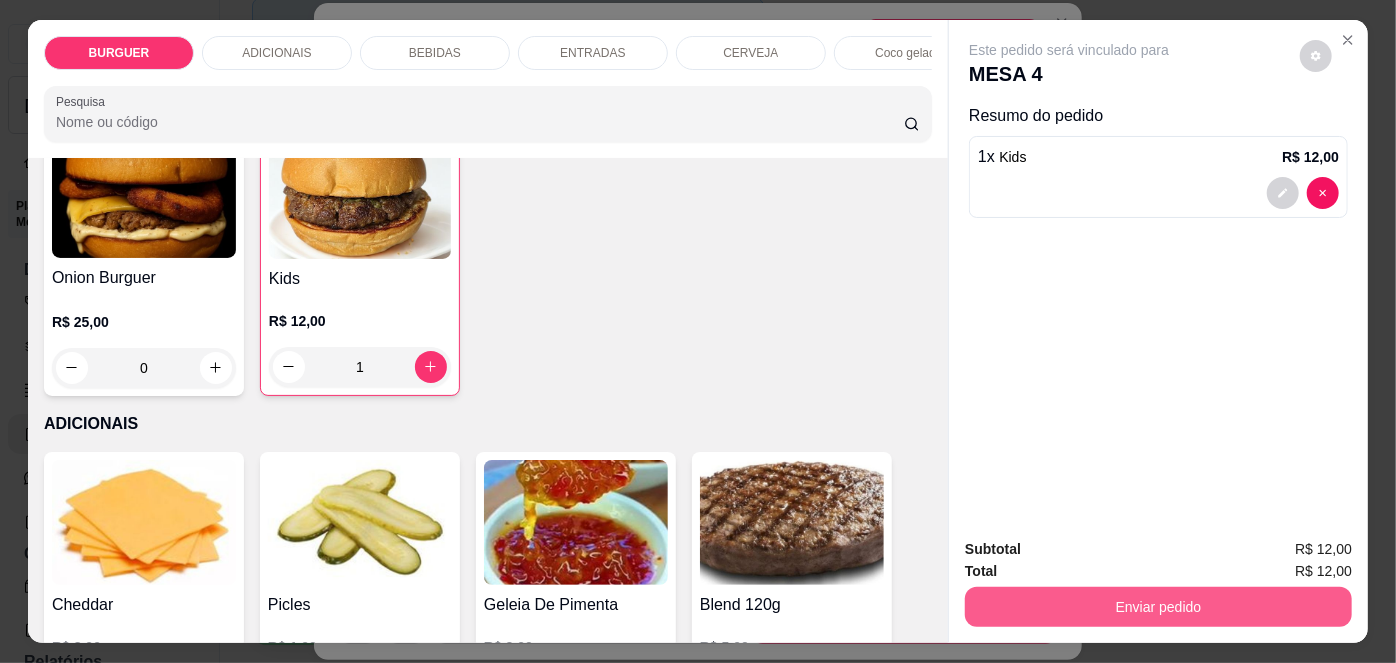 click on "Enviar pedido" at bounding box center [1158, 607] 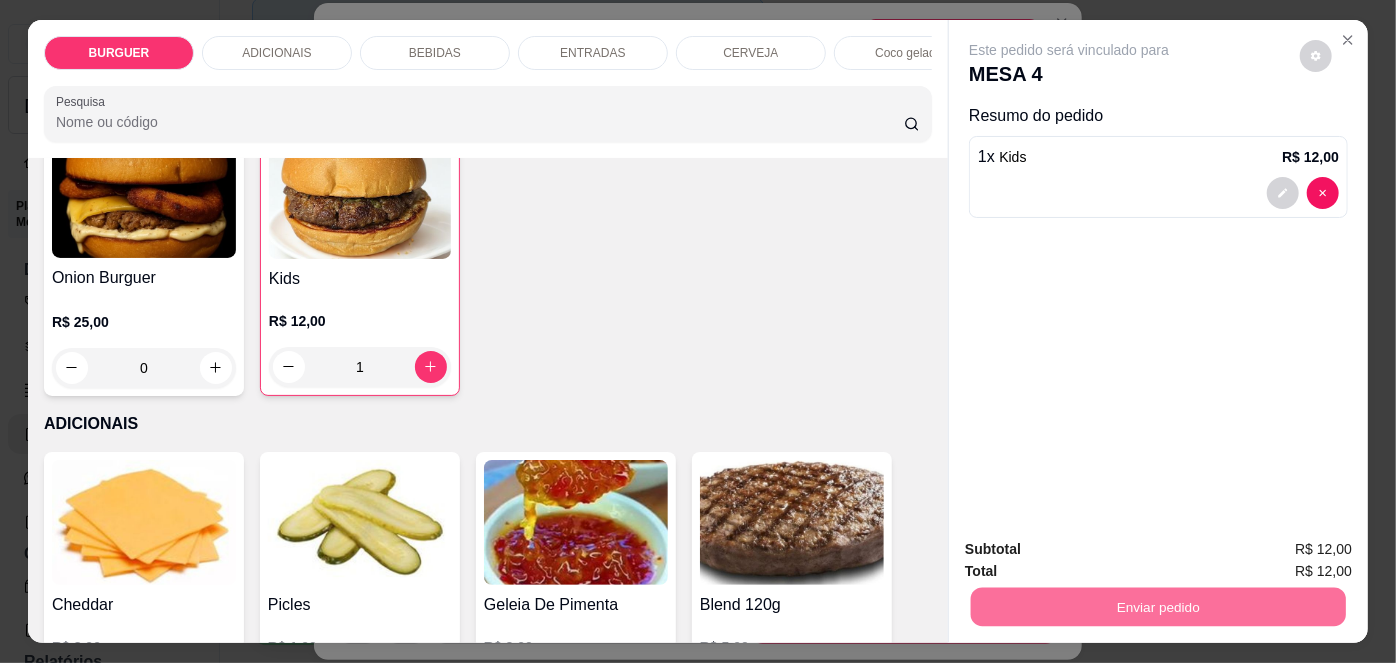 click on "Não registrar e enviar pedido" at bounding box center (1093, 552) 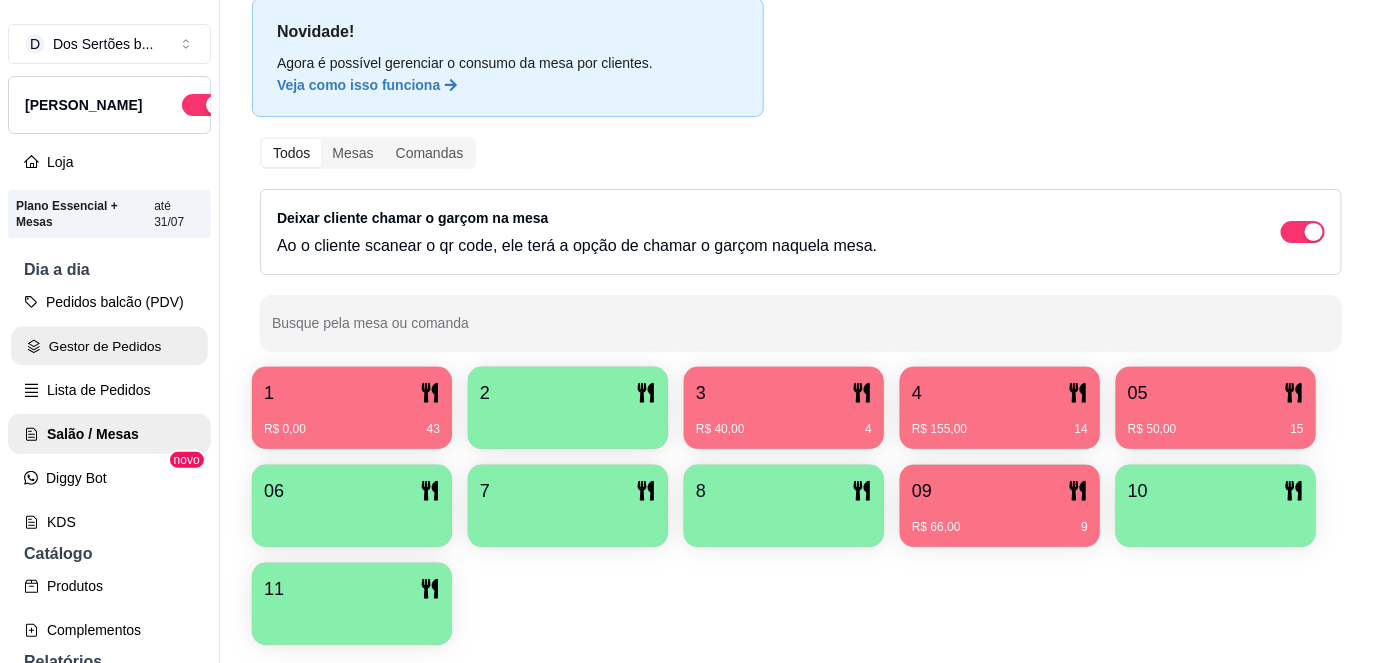 click on "Gestor de Pedidos" at bounding box center (109, 346) 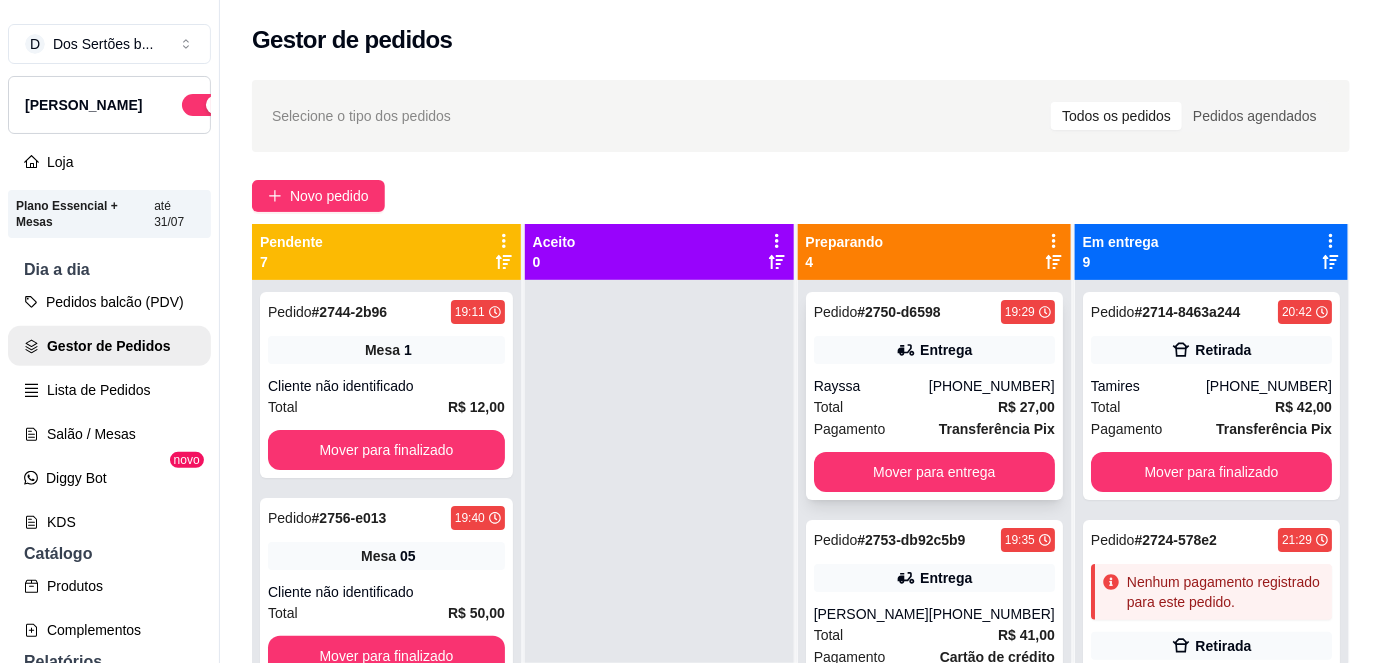 scroll, scrollTop: 0, scrollLeft: 0, axis: both 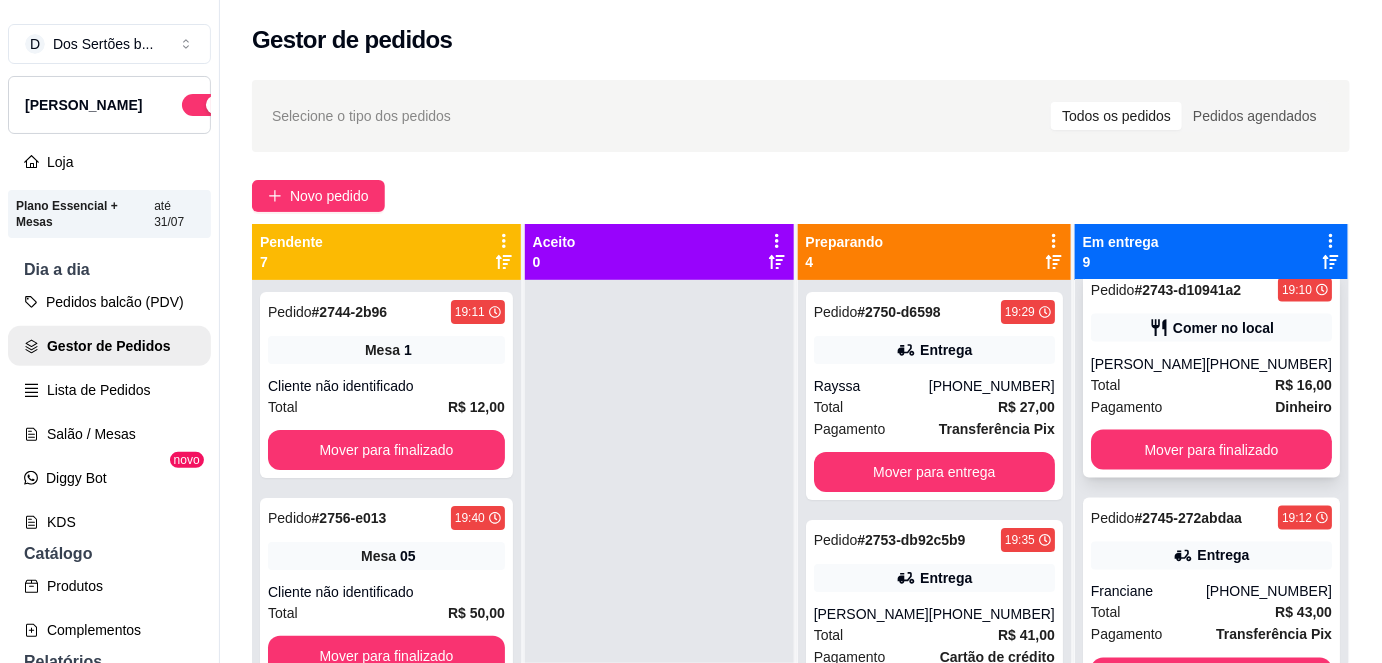 click on "Total R$ 16,00" at bounding box center (1211, 385) 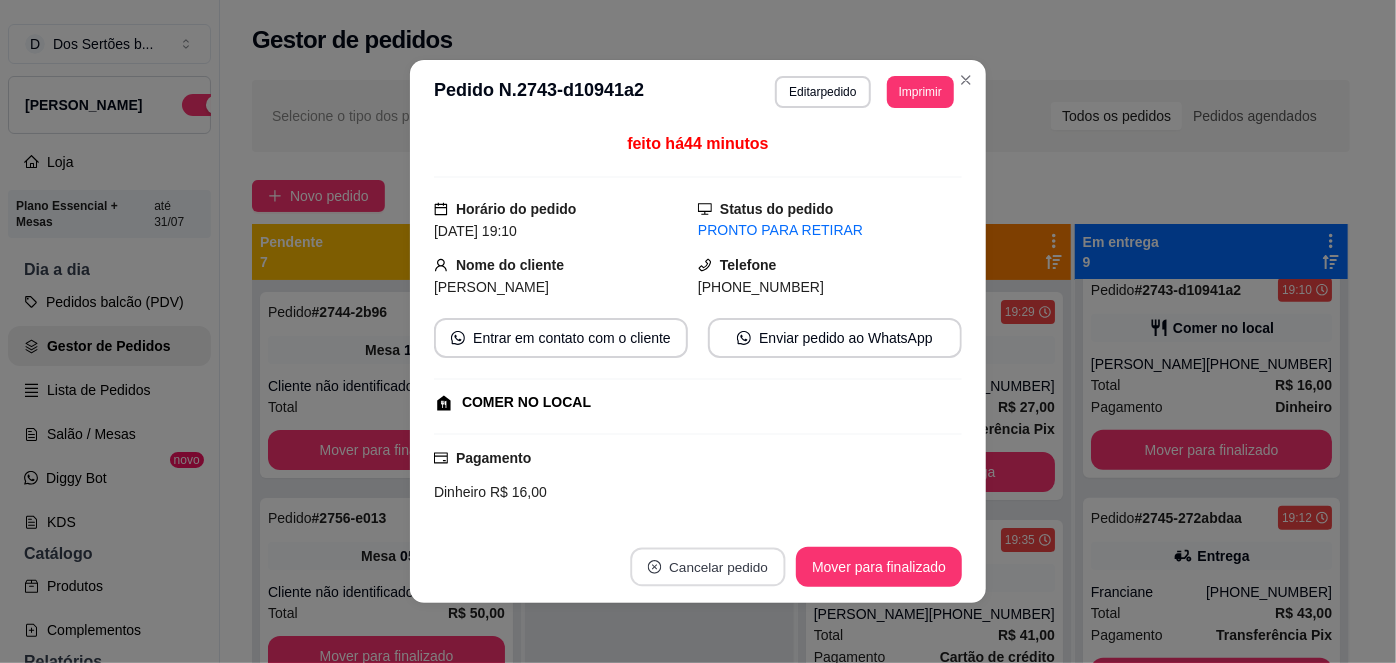click on "Cancelar pedido" at bounding box center [708, 567] 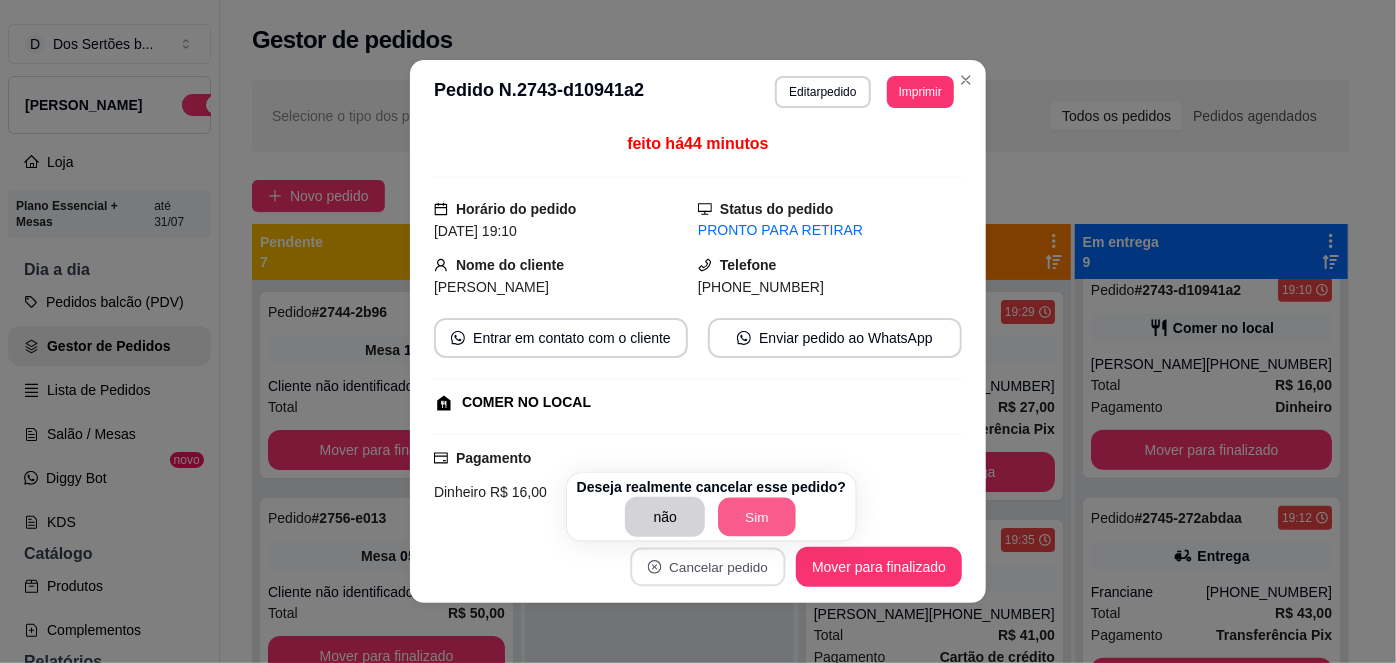 click on "Sim" at bounding box center (758, 517) 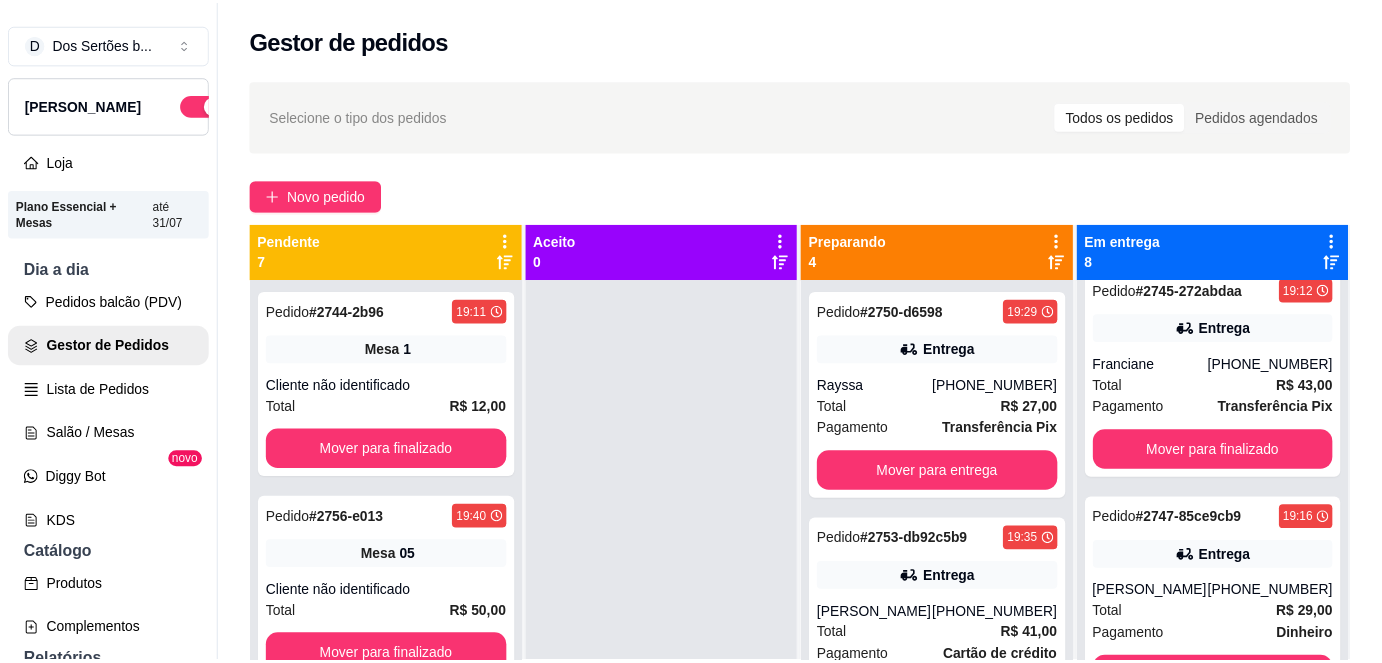 scroll, scrollTop: 774, scrollLeft: 0, axis: vertical 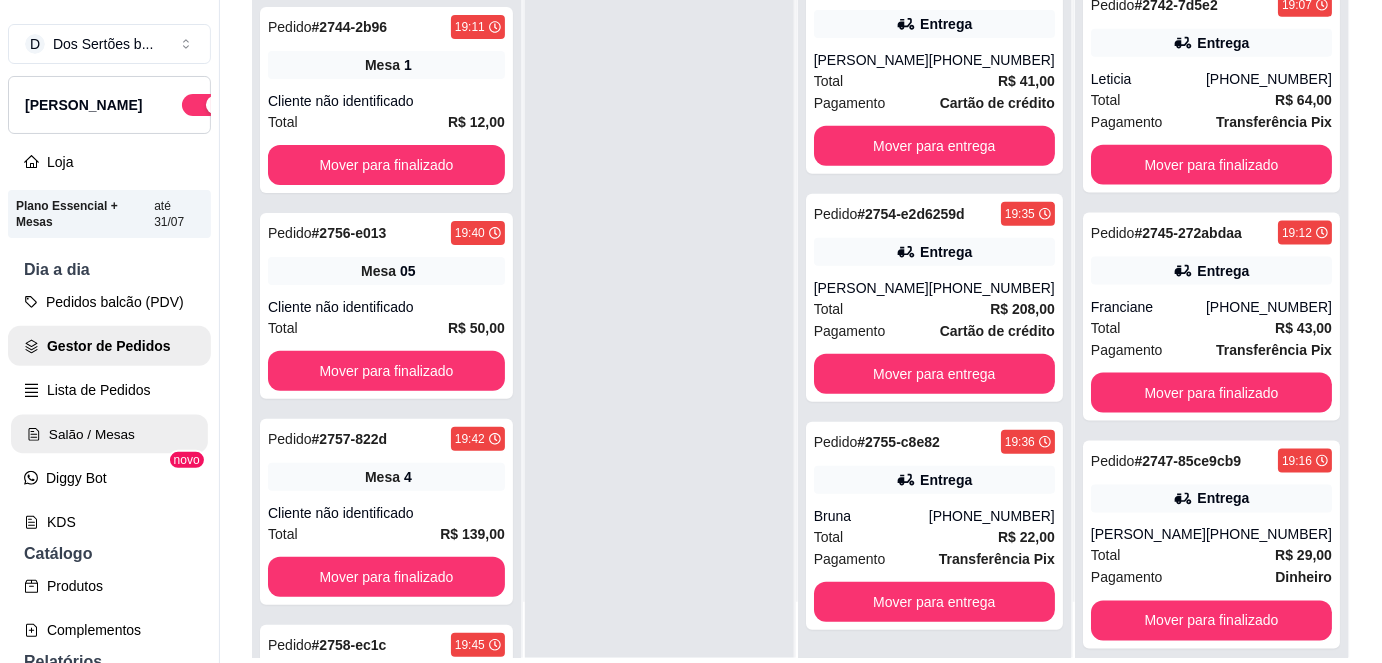 click on "Salão / Mesas" at bounding box center [109, 434] 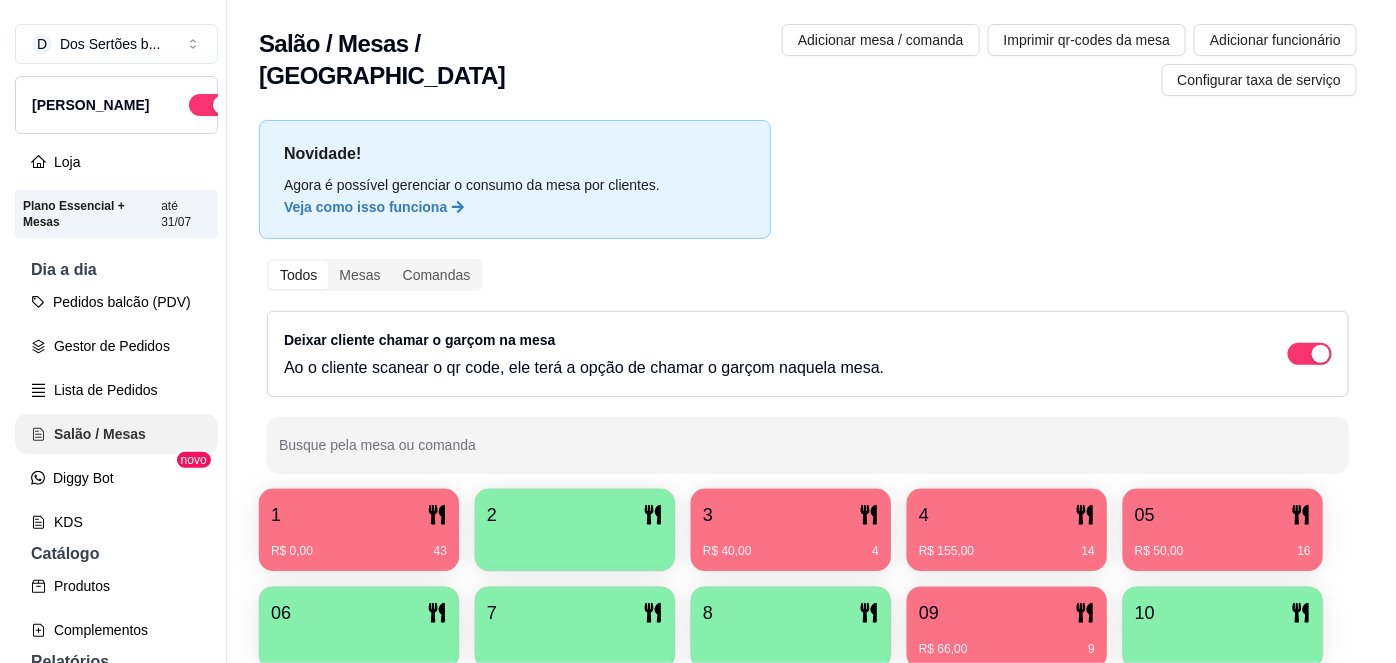 scroll, scrollTop: 0, scrollLeft: 0, axis: both 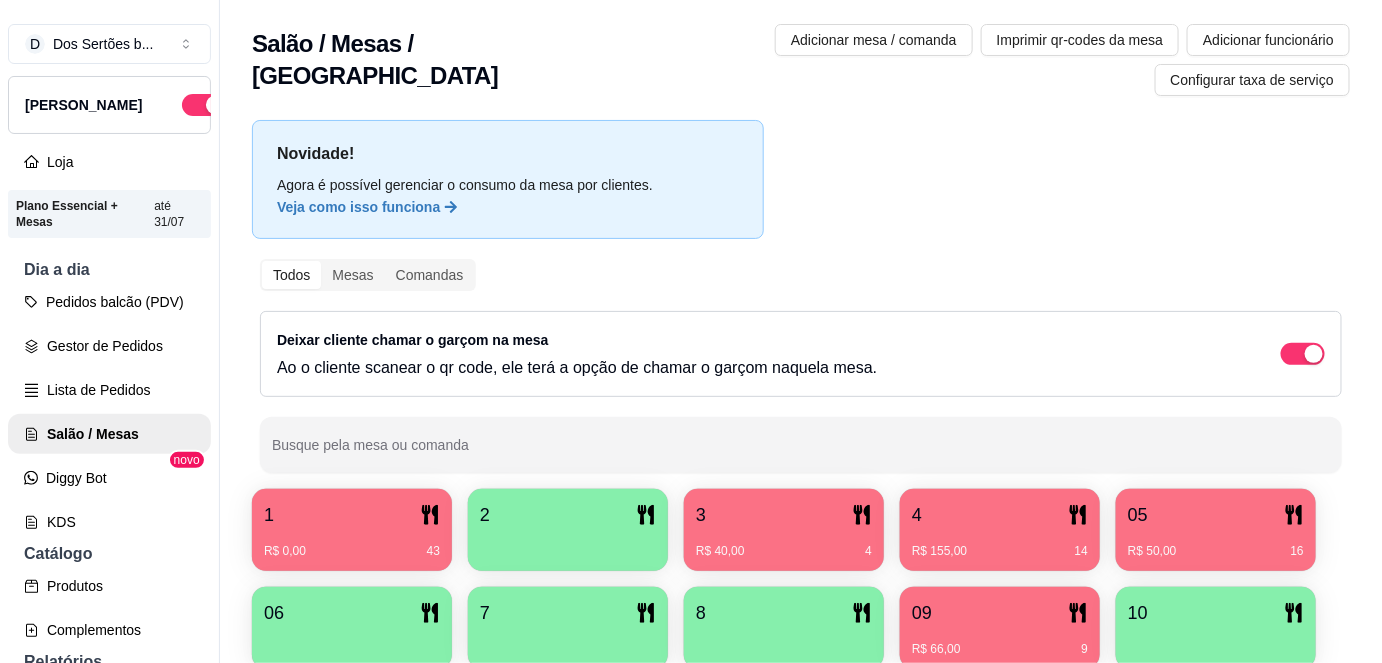 click on "06" at bounding box center (352, 628) 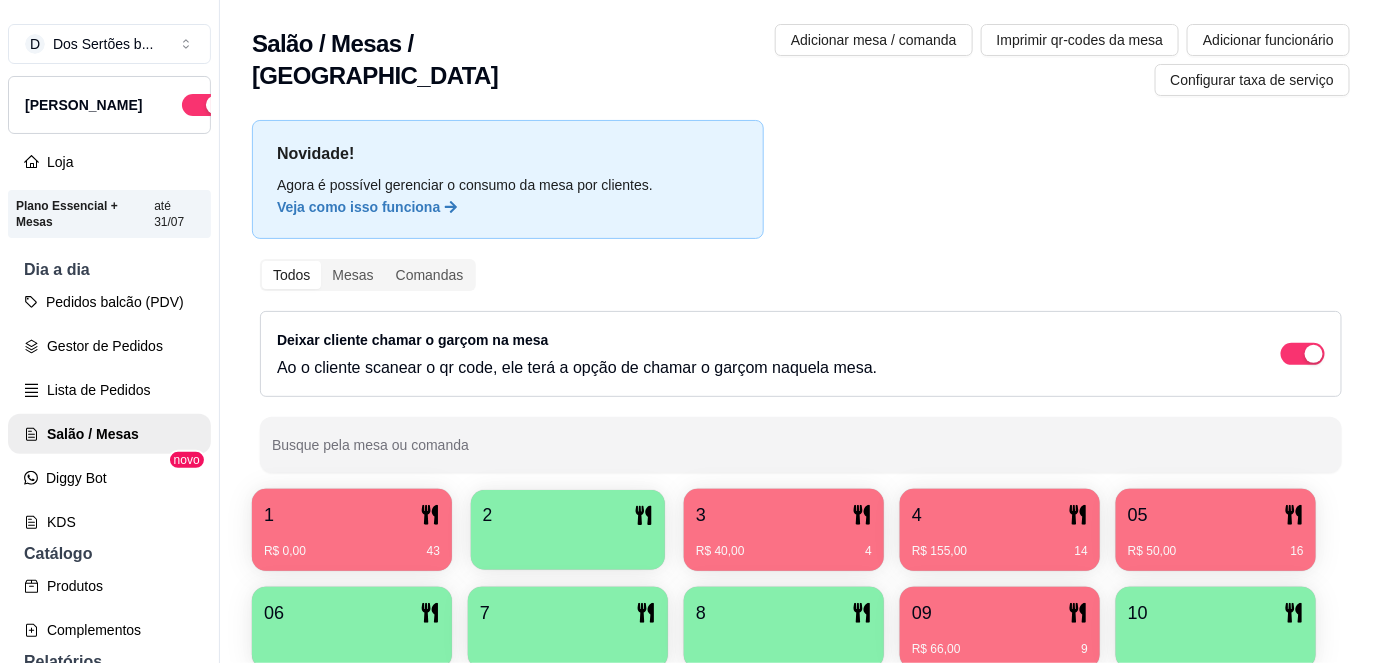 click at bounding box center [568, 543] 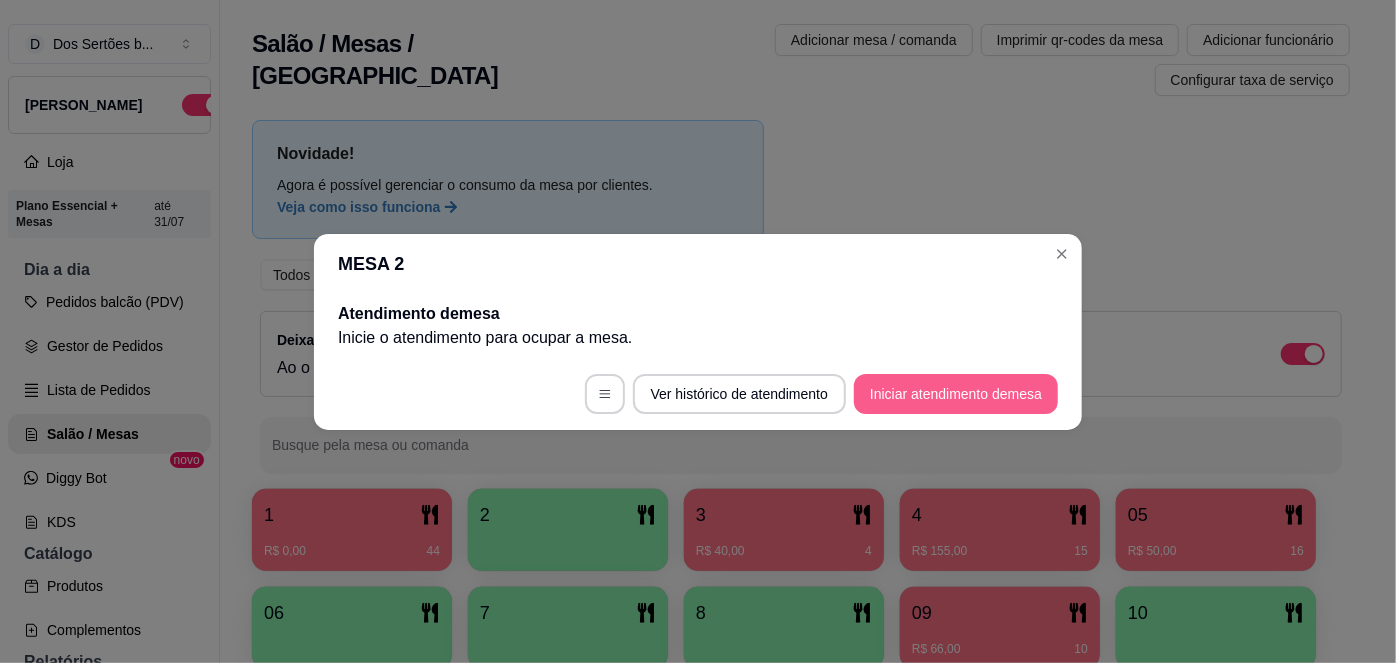 click on "Iniciar atendimento de  mesa" at bounding box center [956, 394] 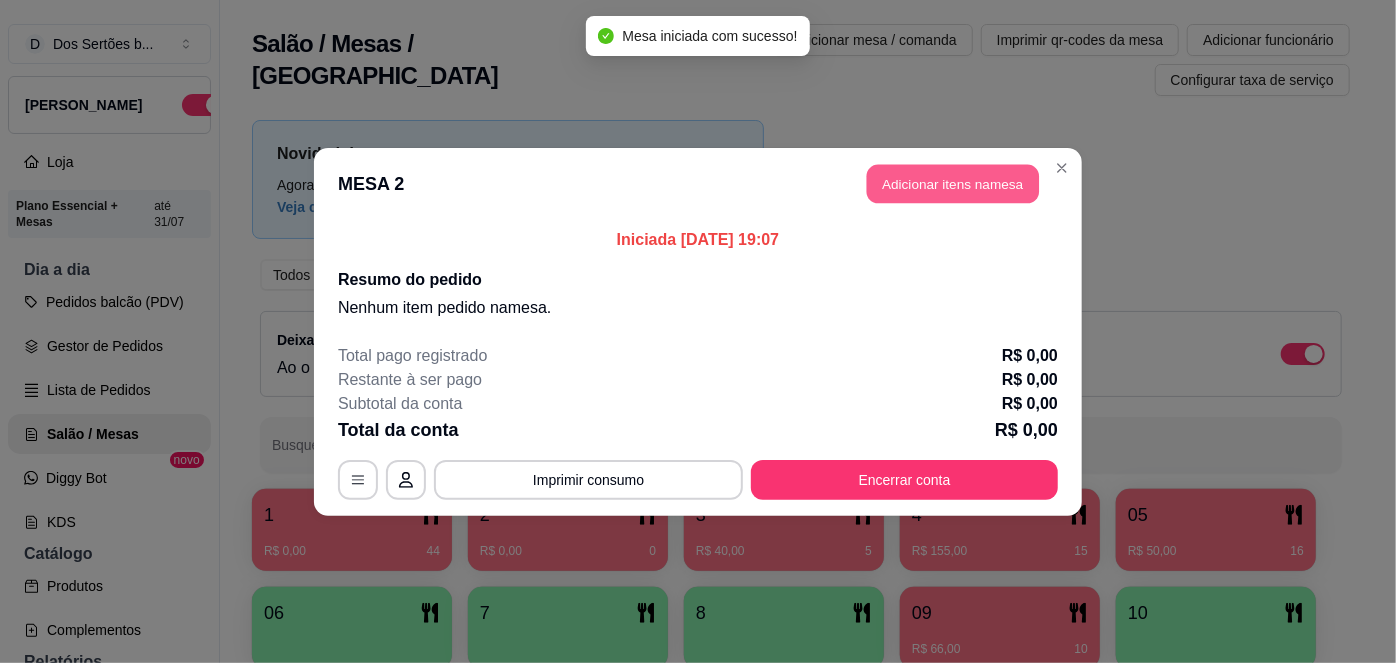 click on "Adicionar itens na  mesa" at bounding box center (953, 183) 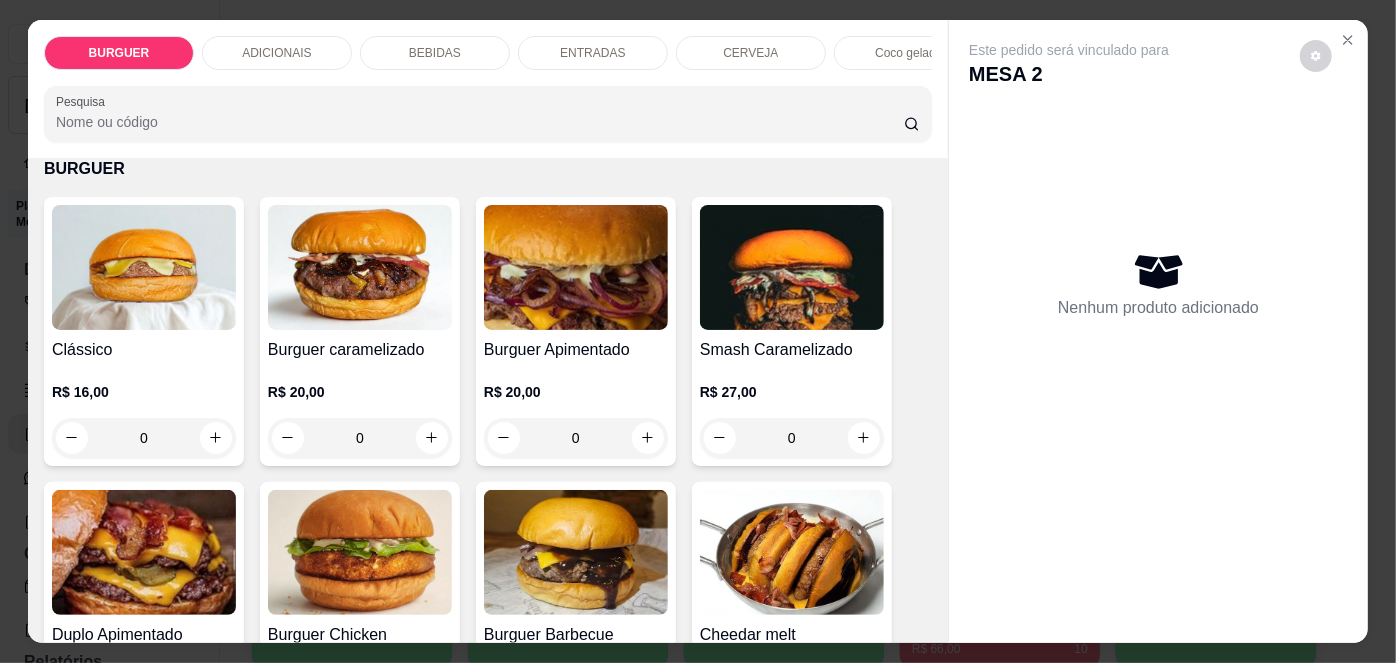 scroll, scrollTop: 96, scrollLeft: 0, axis: vertical 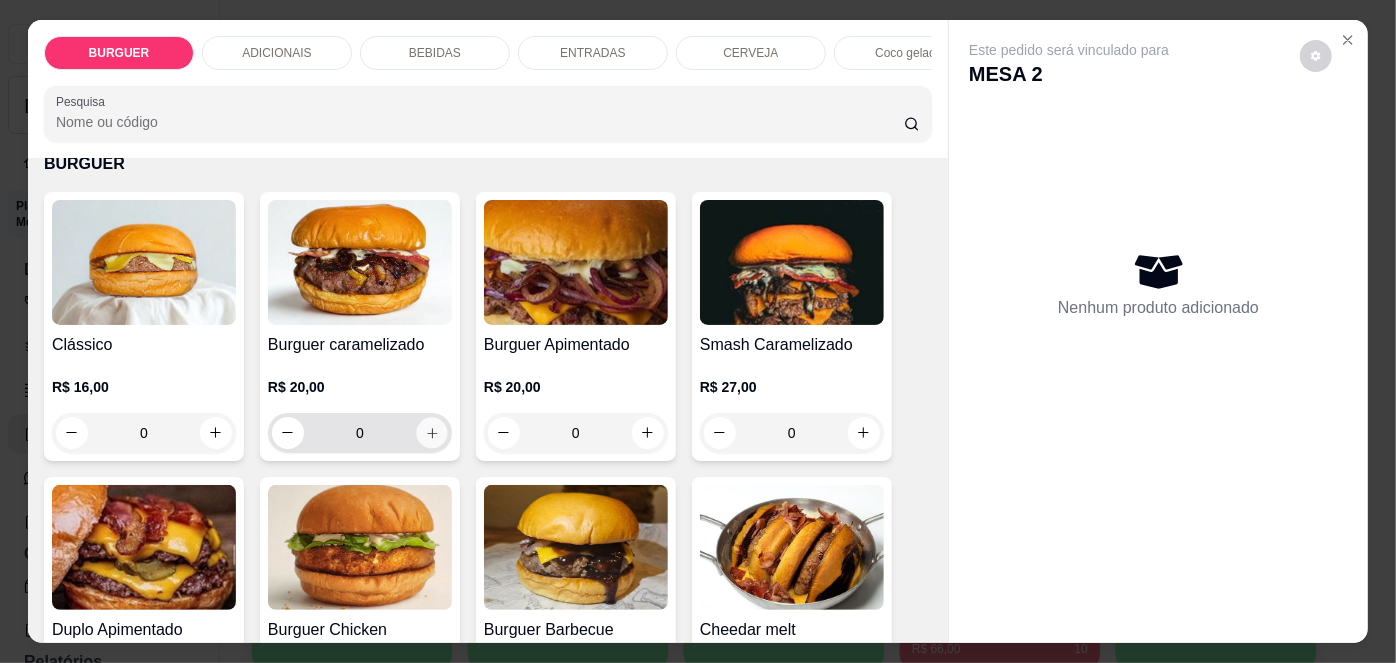 click at bounding box center (431, 432) 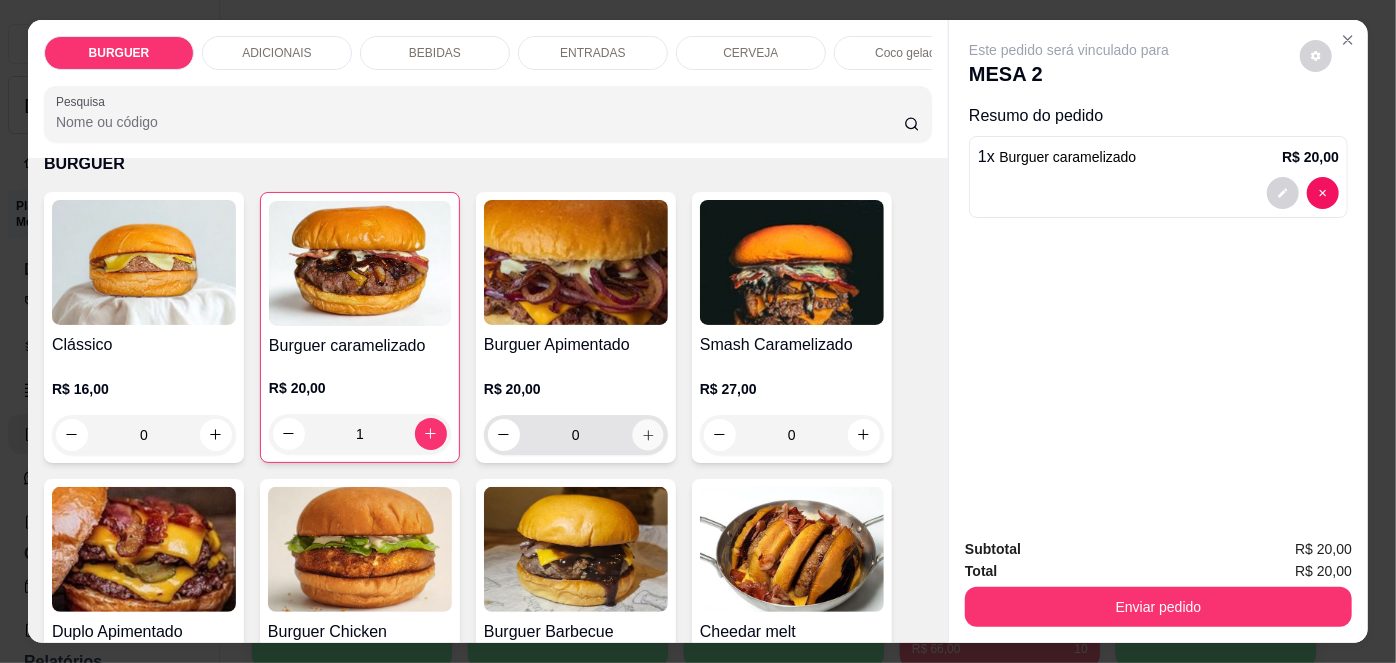 click at bounding box center (647, 434) 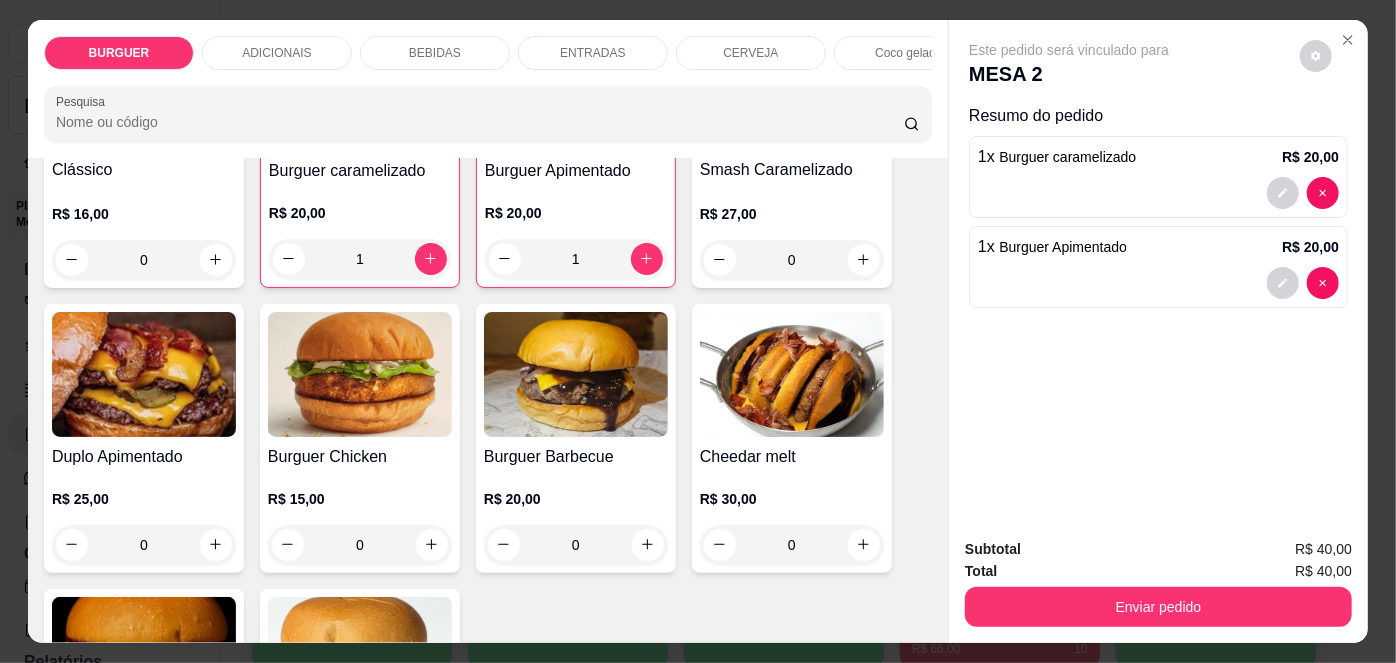 scroll, scrollTop: 106, scrollLeft: 0, axis: vertical 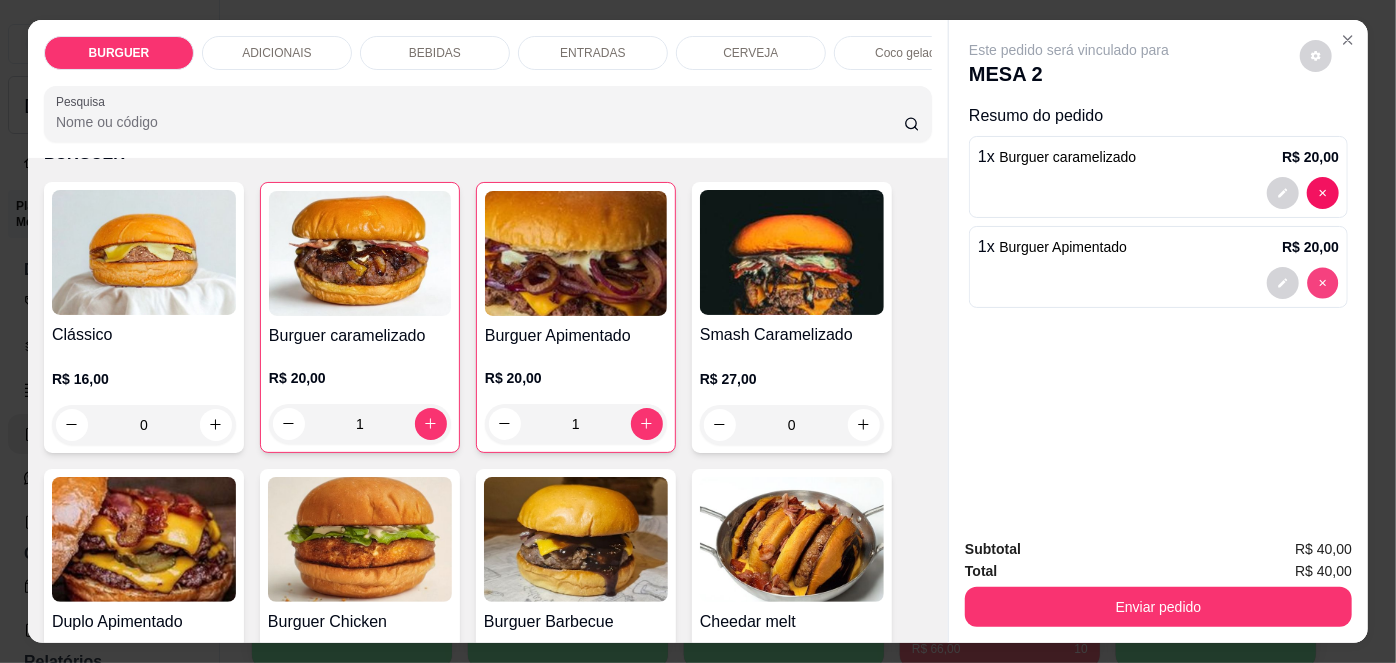 type on "0" 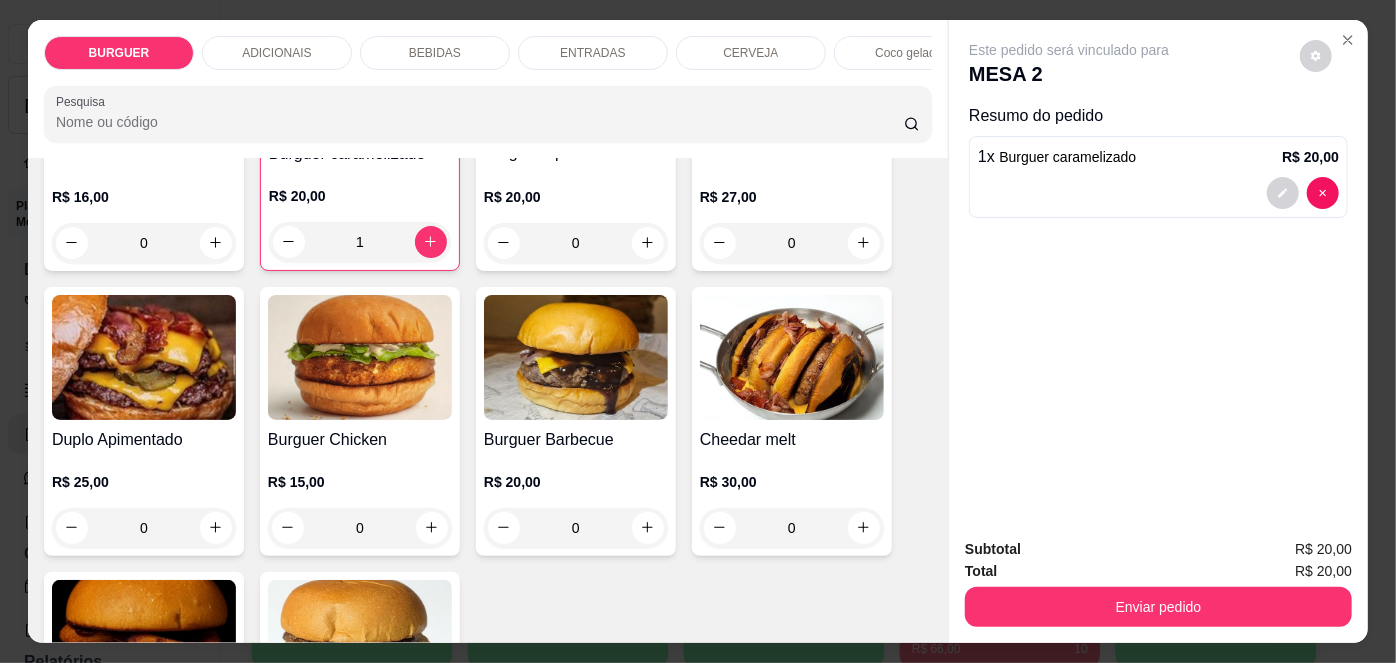 scroll, scrollTop: 297, scrollLeft: 0, axis: vertical 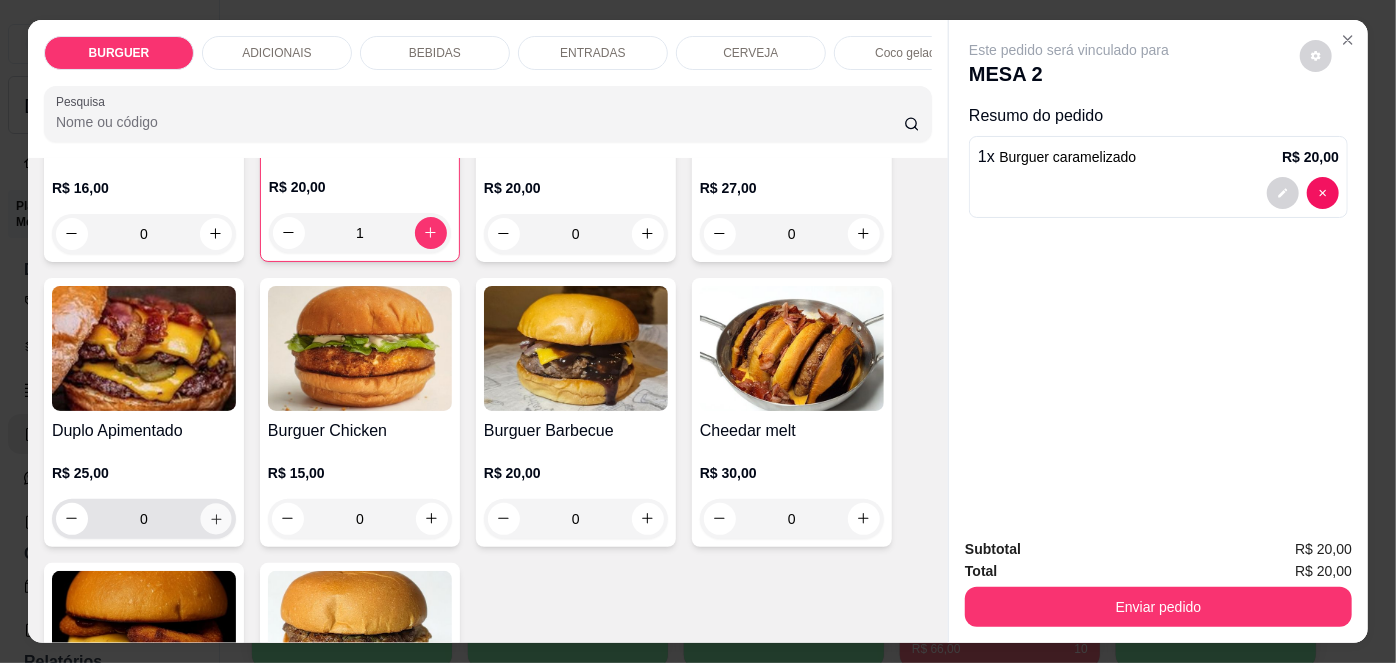 click at bounding box center (215, 518) 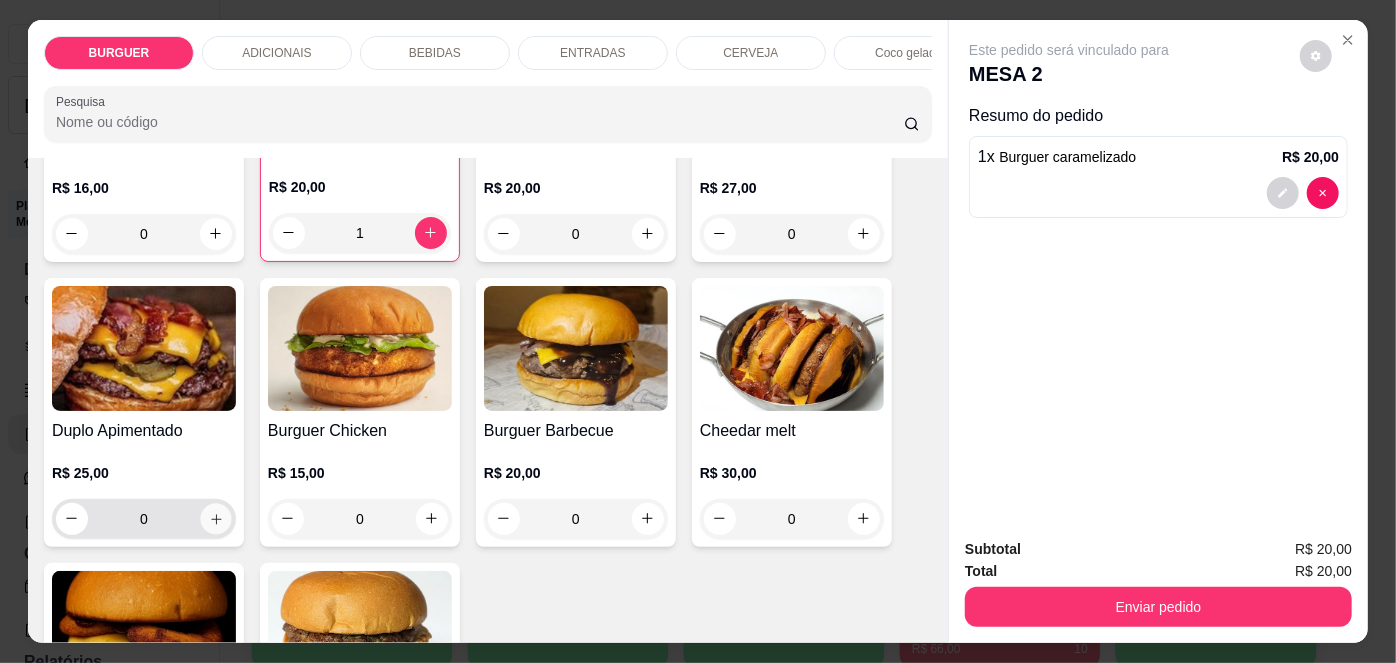 type on "1" 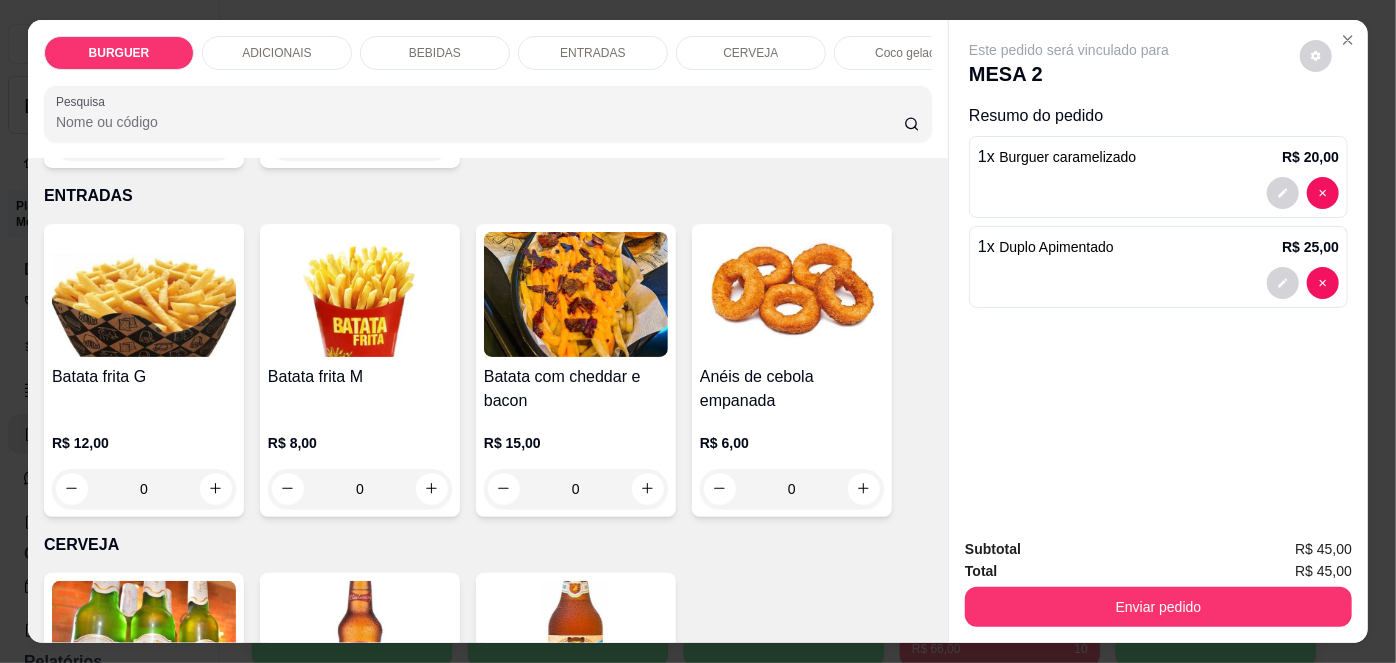 scroll, scrollTop: 2810, scrollLeft: 0, axis: vertical 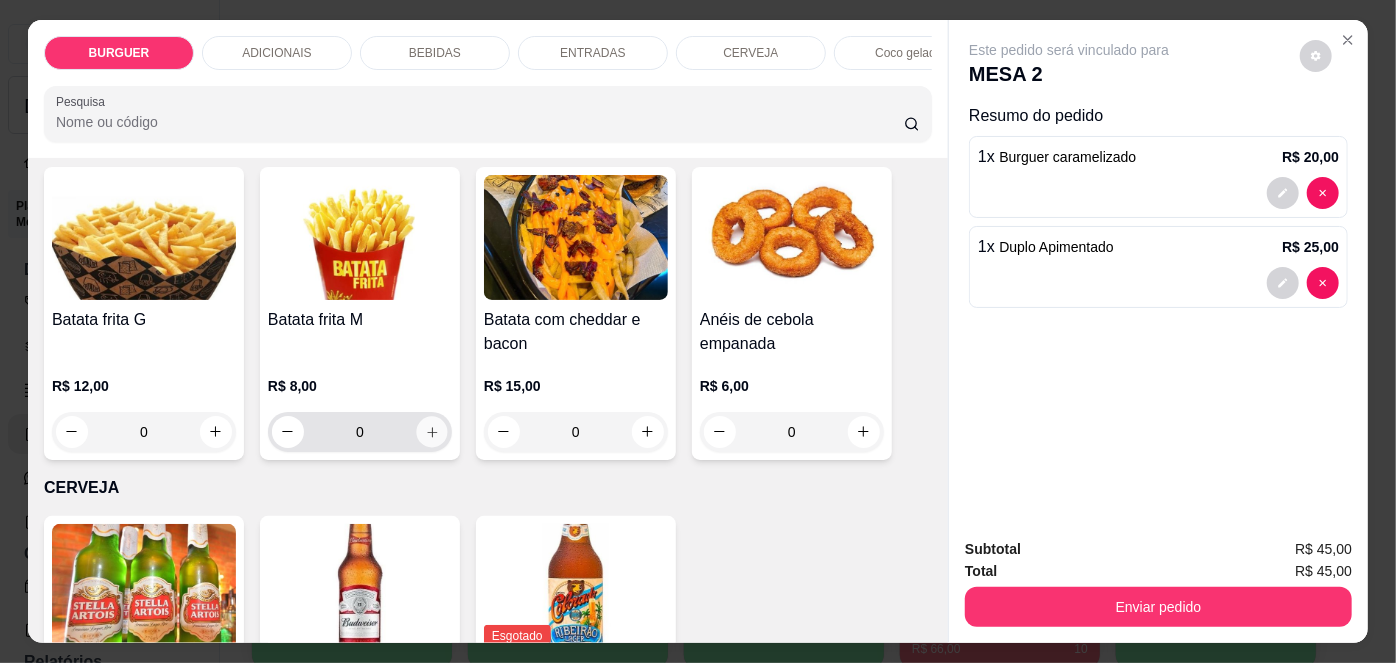 click at bounding box center [431, 431] 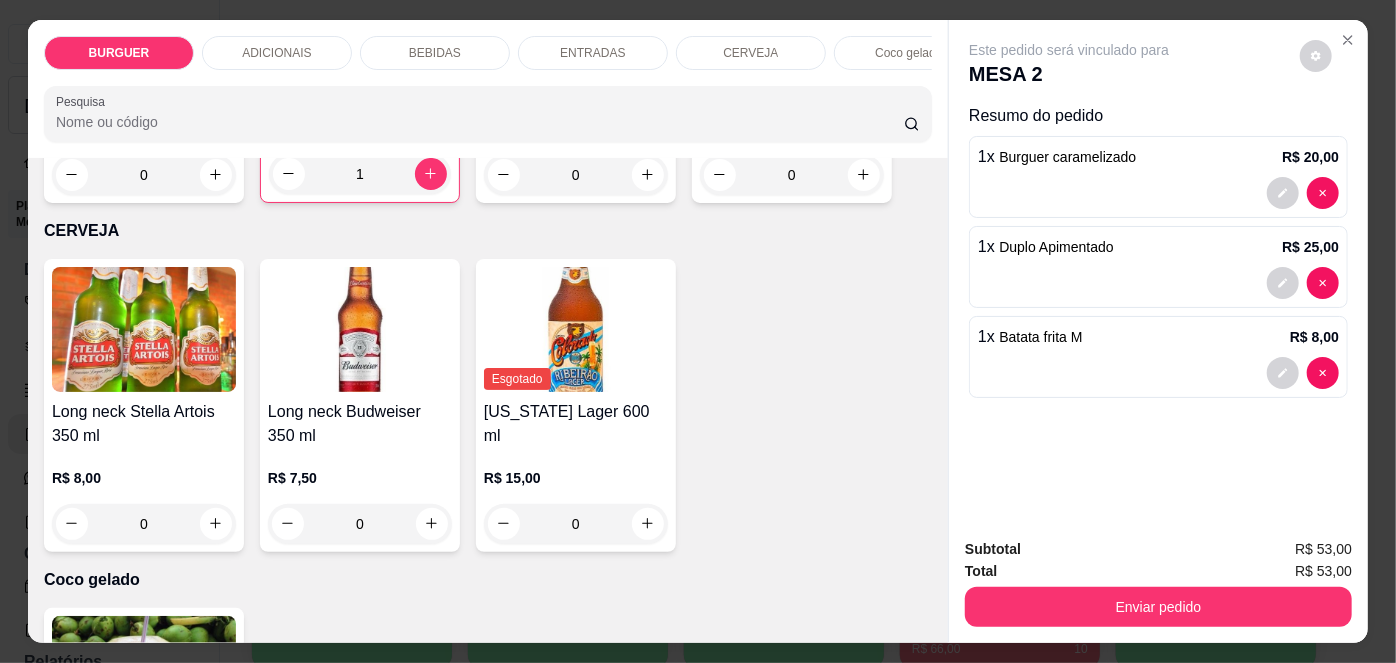 scroll, scrollTop: 3328, scrollLeft: 0, axis: vertical 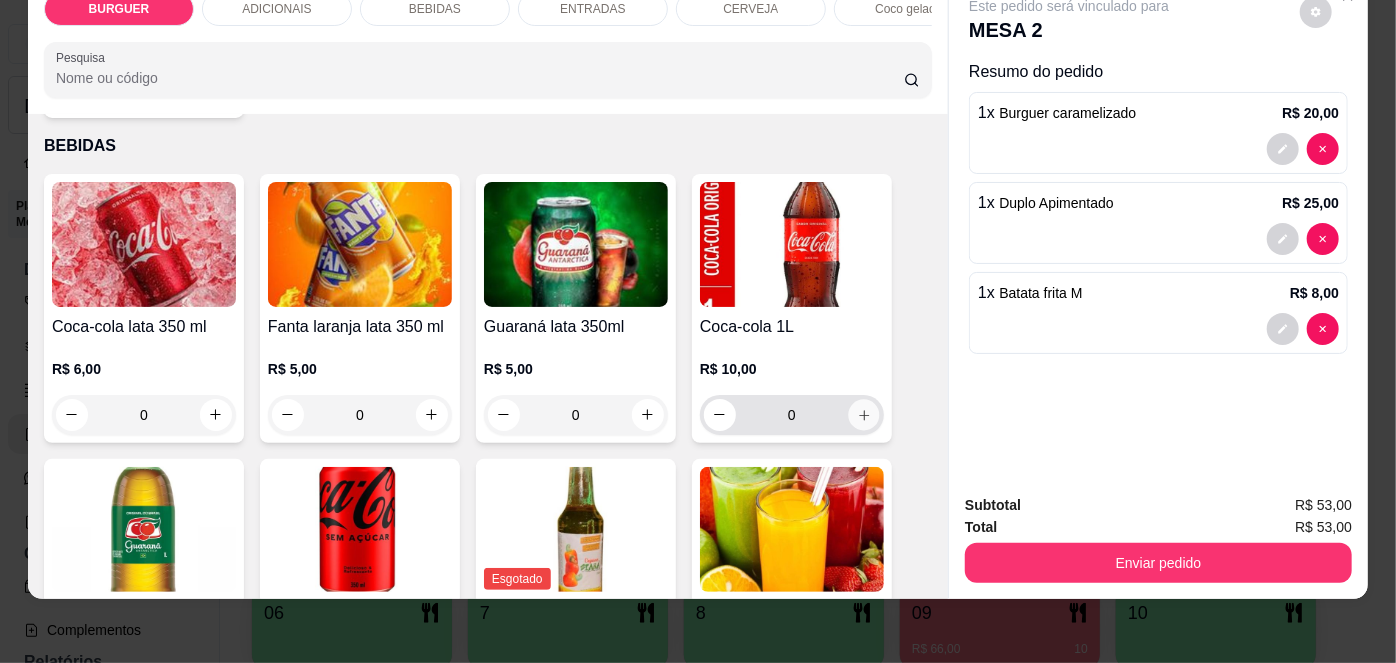 click 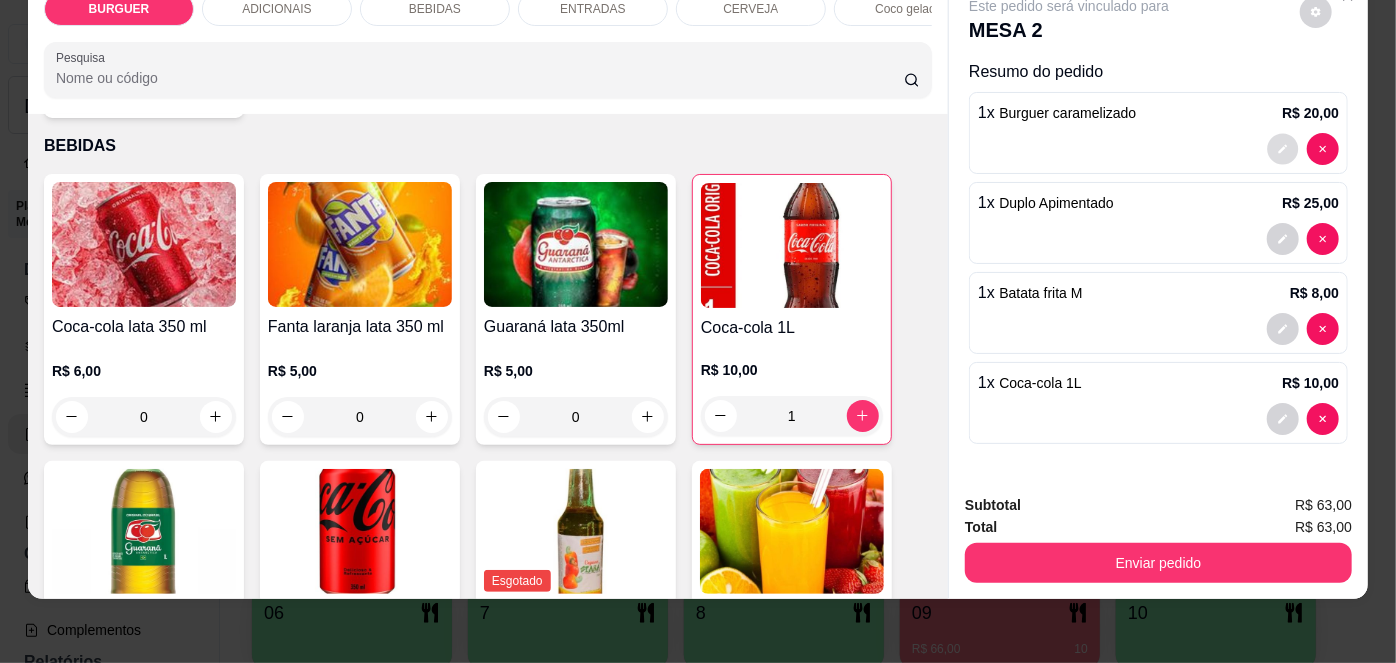click 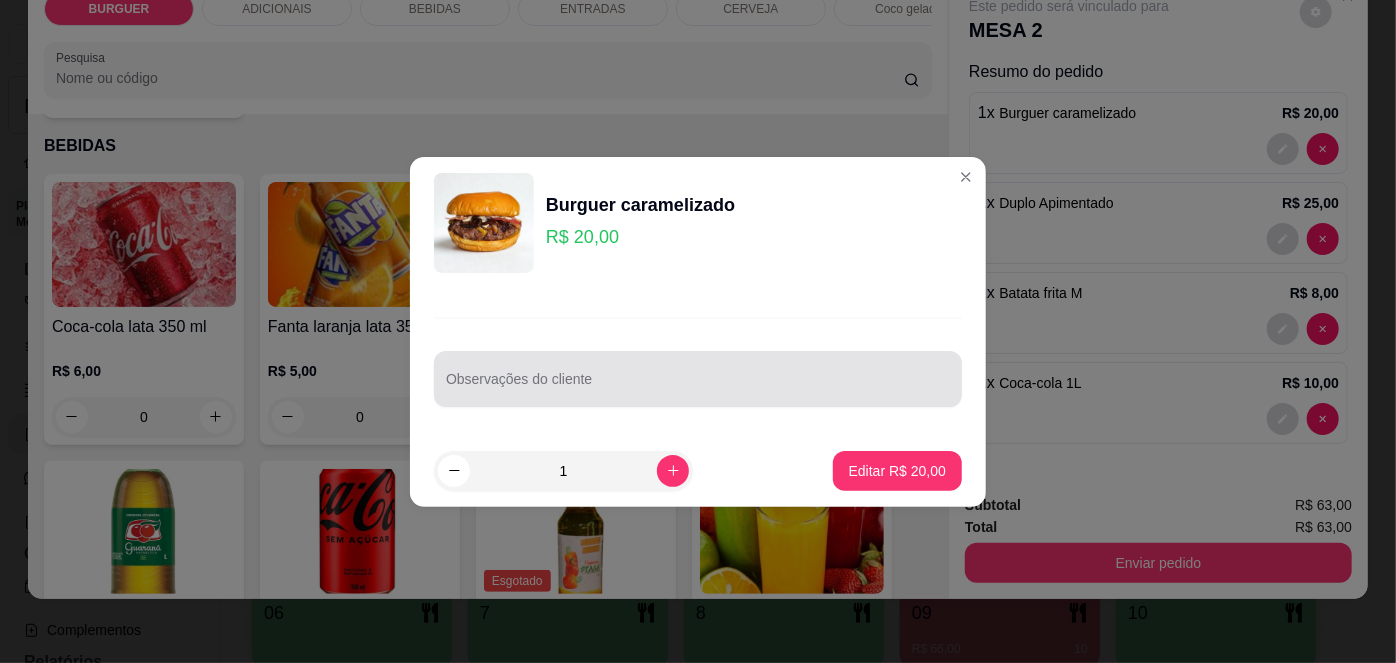 click at bounding box center (698, 379) 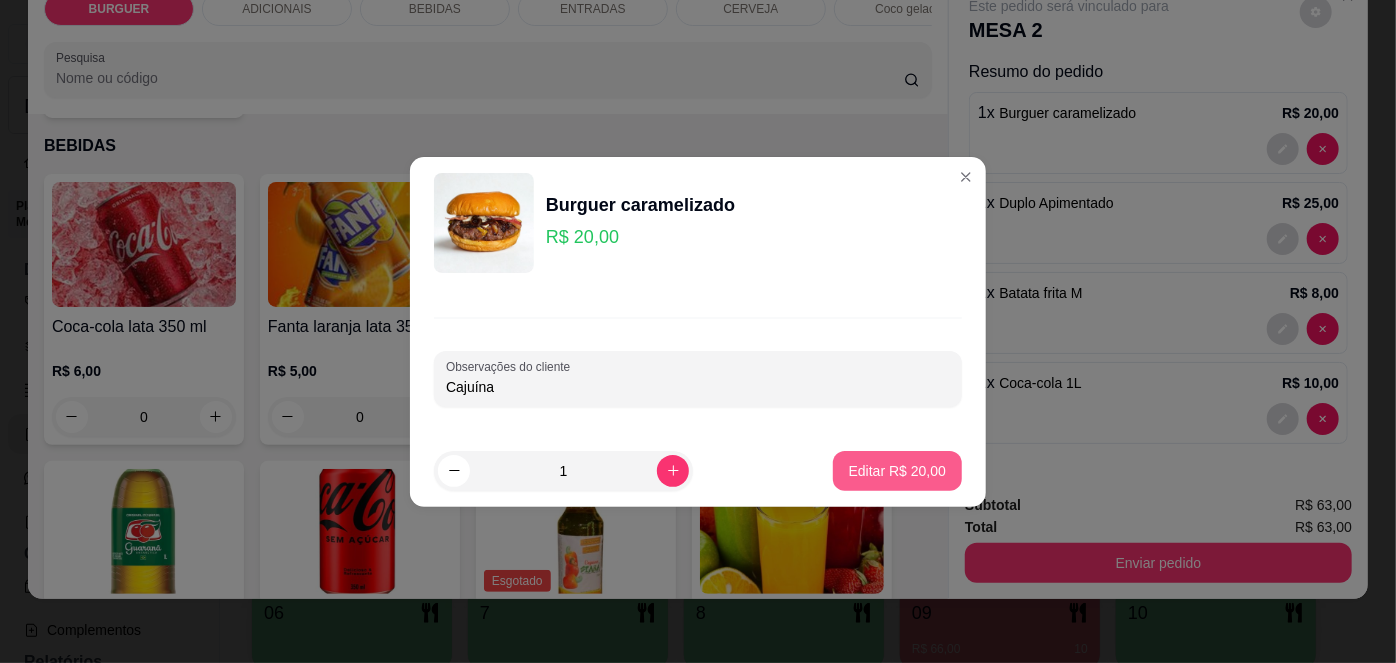 type on "Cajuína" 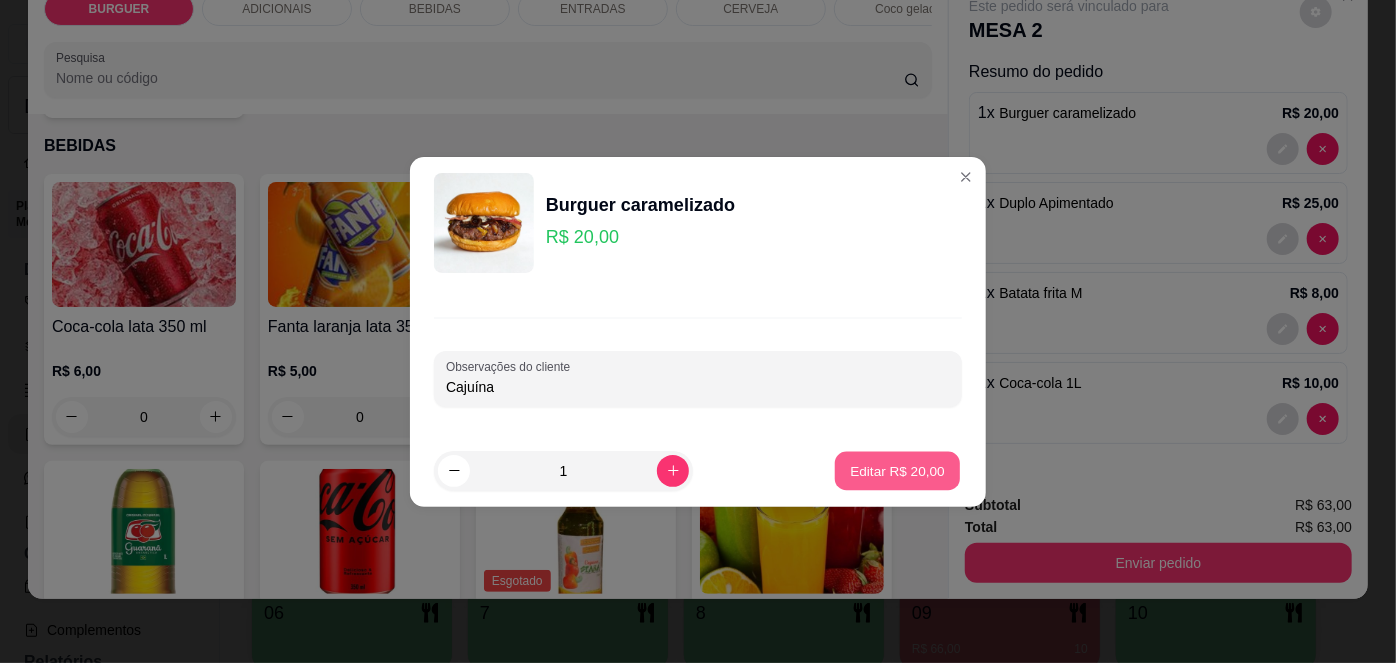 click on "Editar   R$ 20,00" at bounding box center (897, 470) 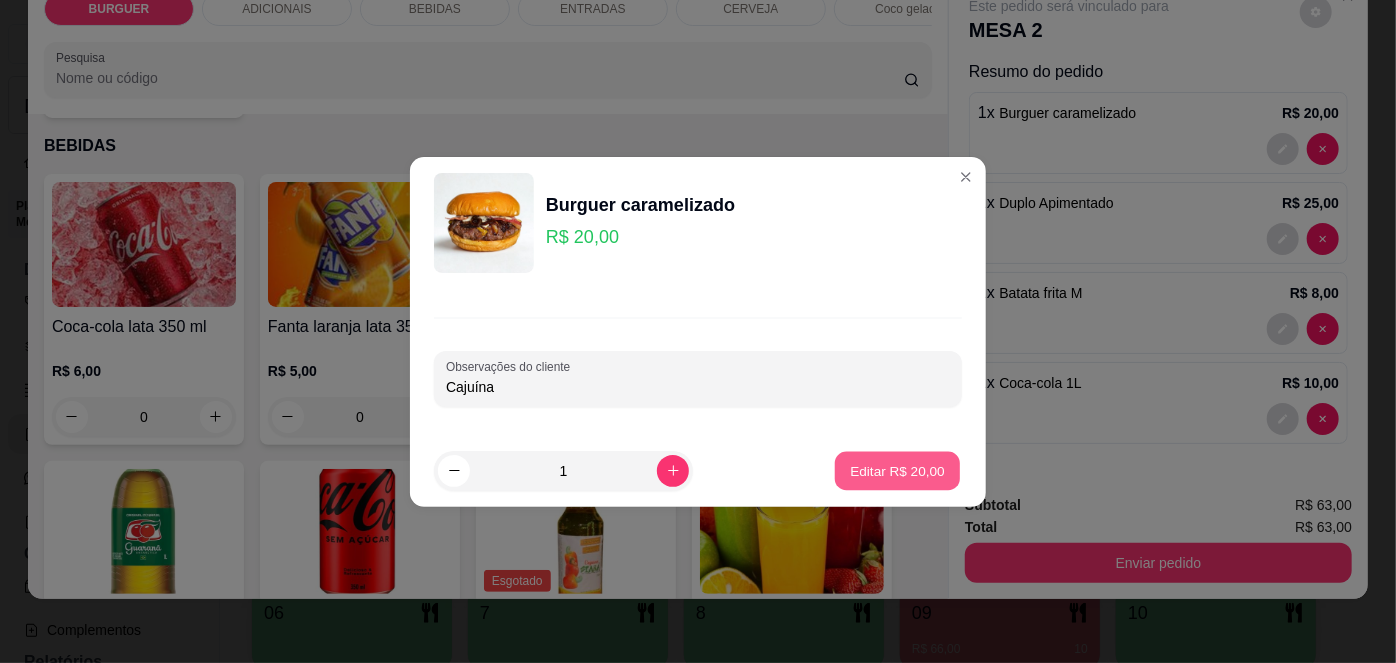 type on "0" 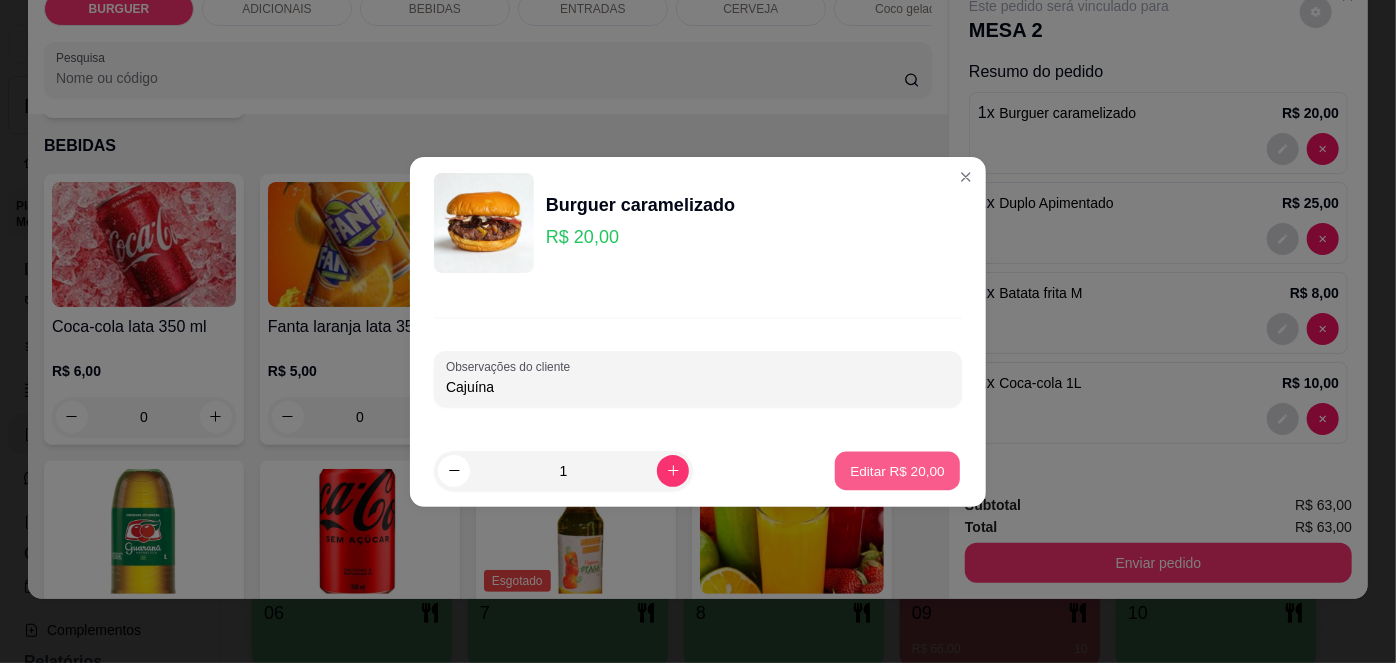 scroll, scrollTop: 1578, scrollLeft: 0, axis: vertical 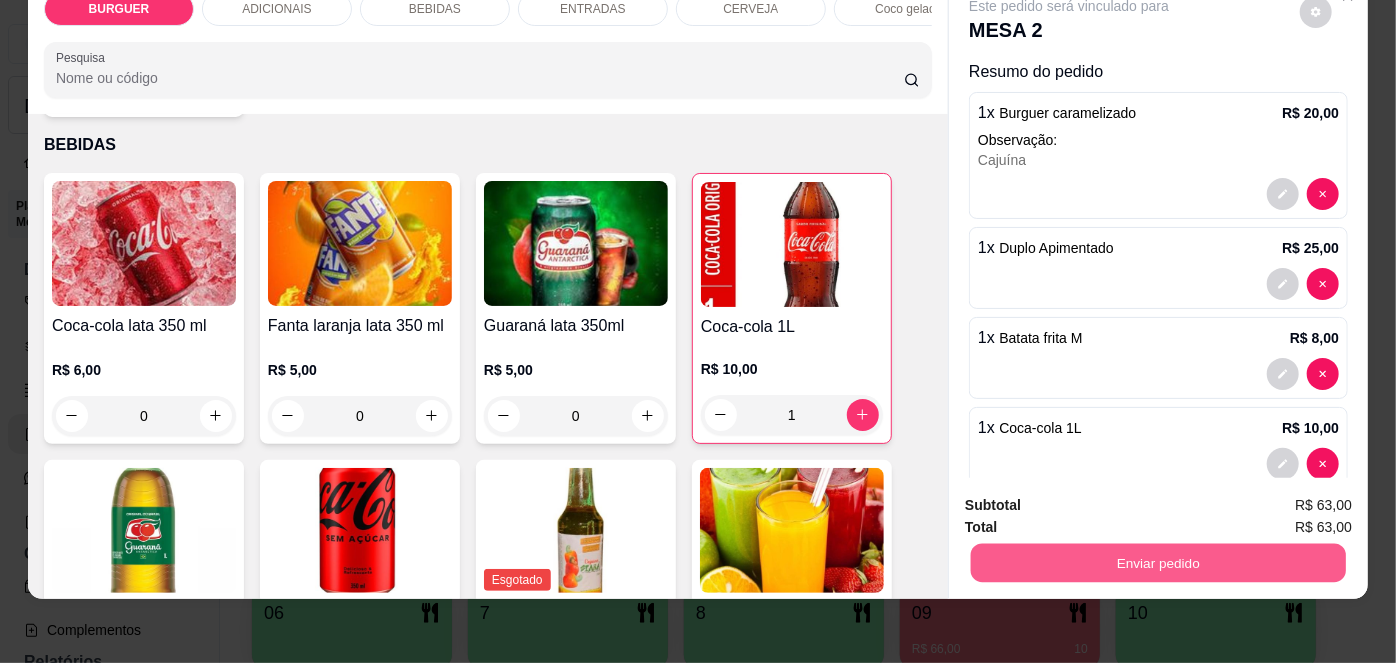 click on "Enviar pedido" at bounding box center [1158, 563] 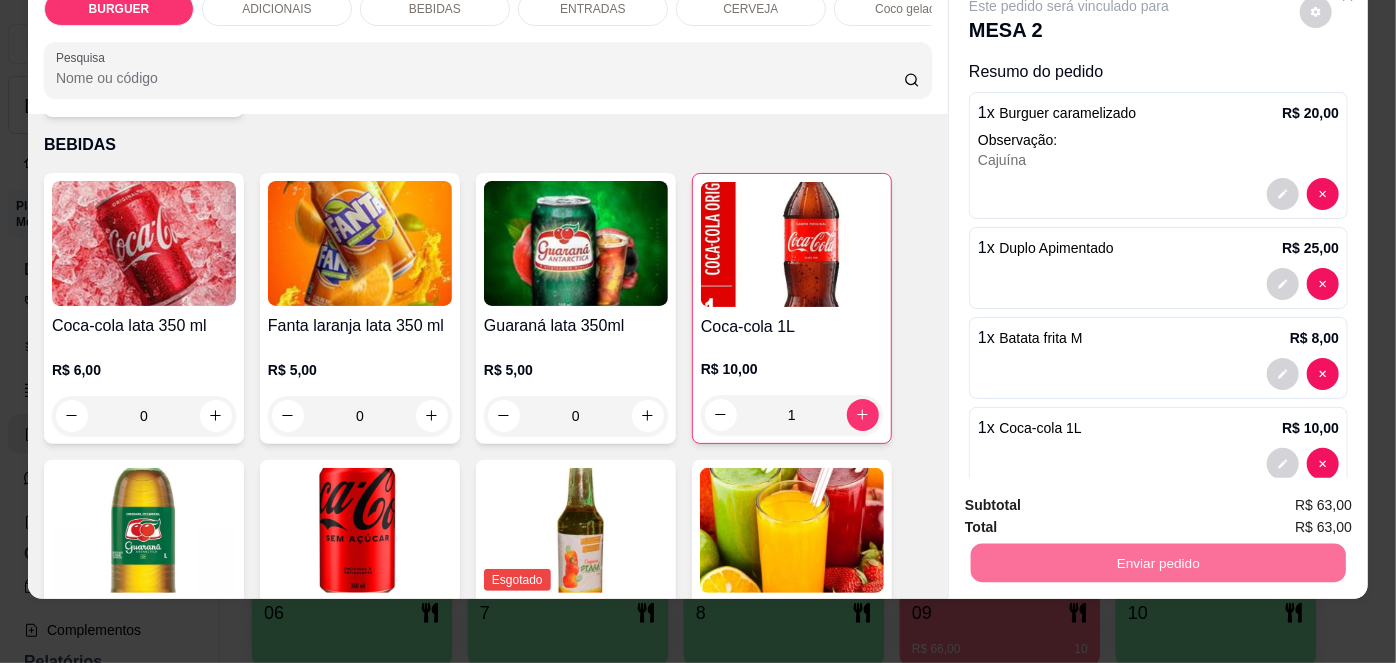 click on "Não registrar e enviar pedido" at bounding box center (1093, 501) 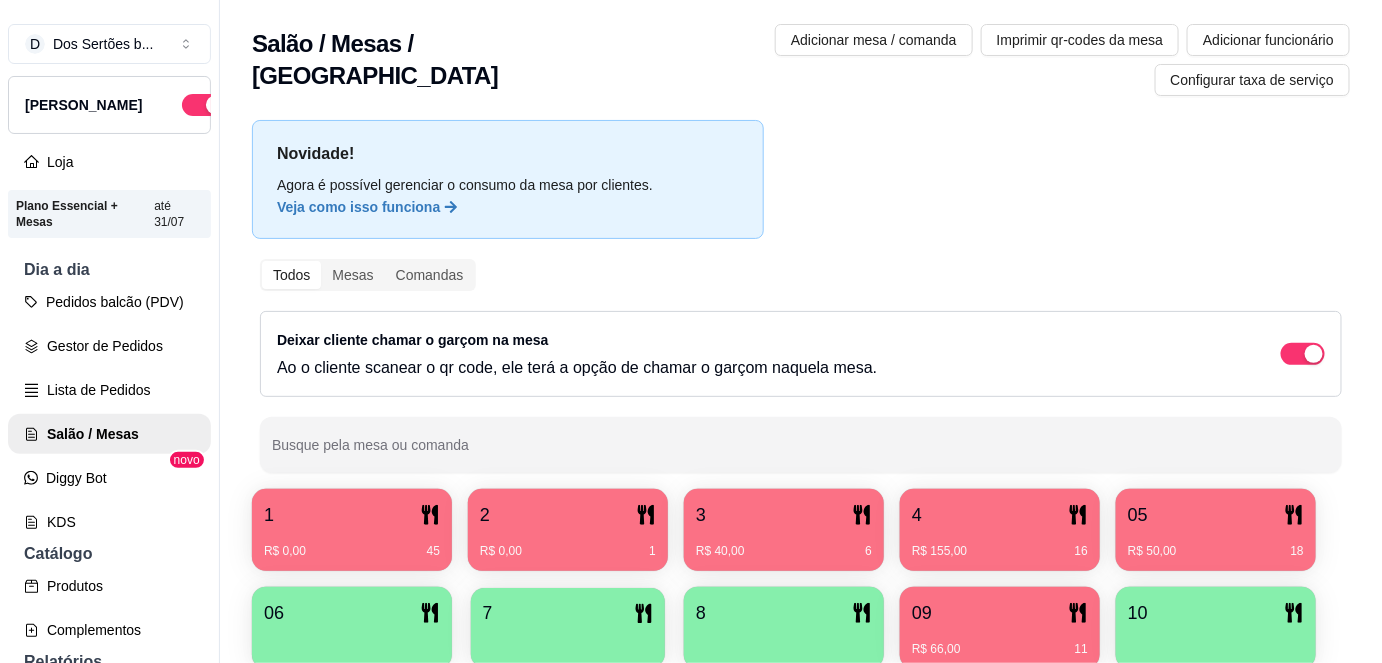 click at bounding box center [568, 641] 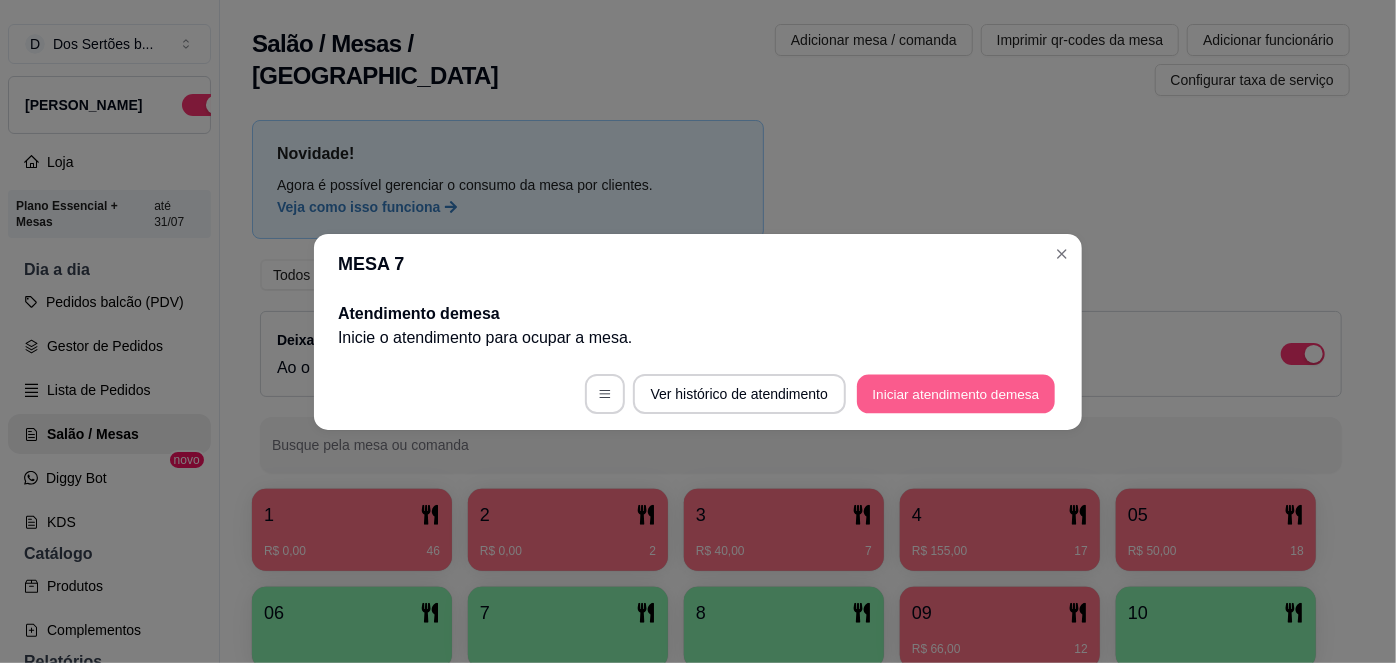 click on "Iniciar atendimento de  mesa" at bounding box center [956, 393] 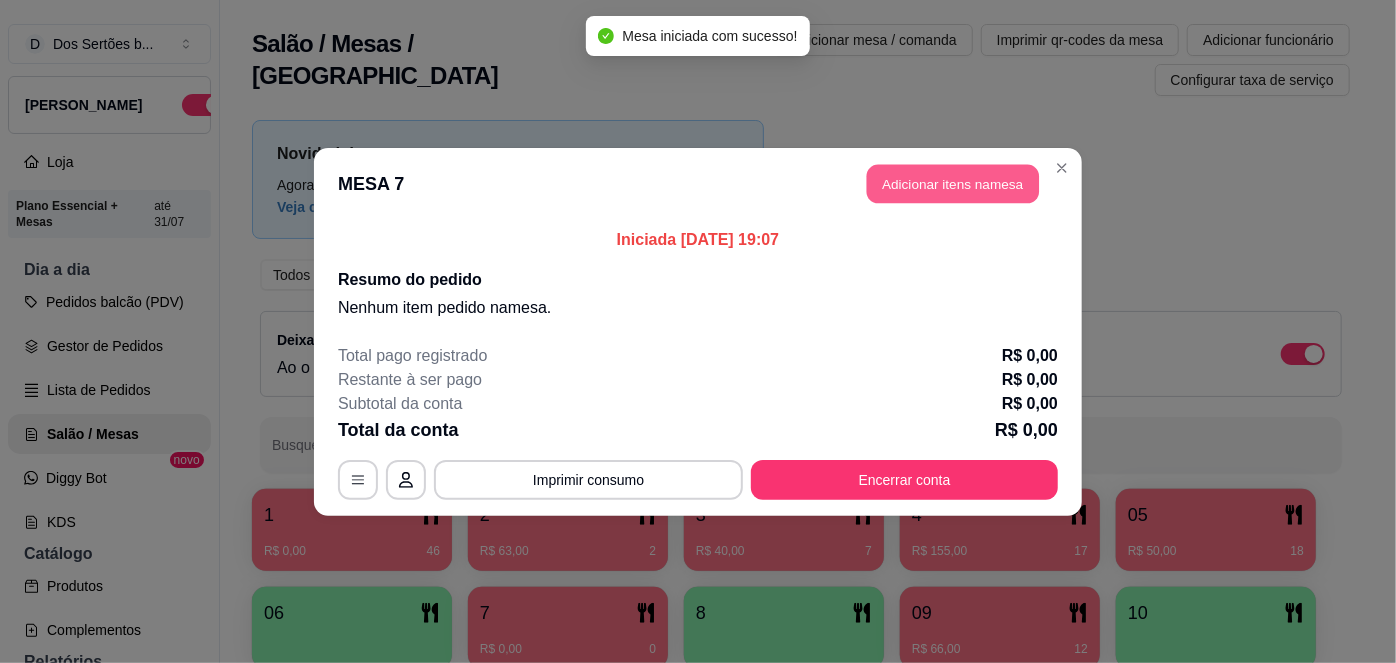click on "Adicionar itens na  mesa" at bounding box center (953, 183) 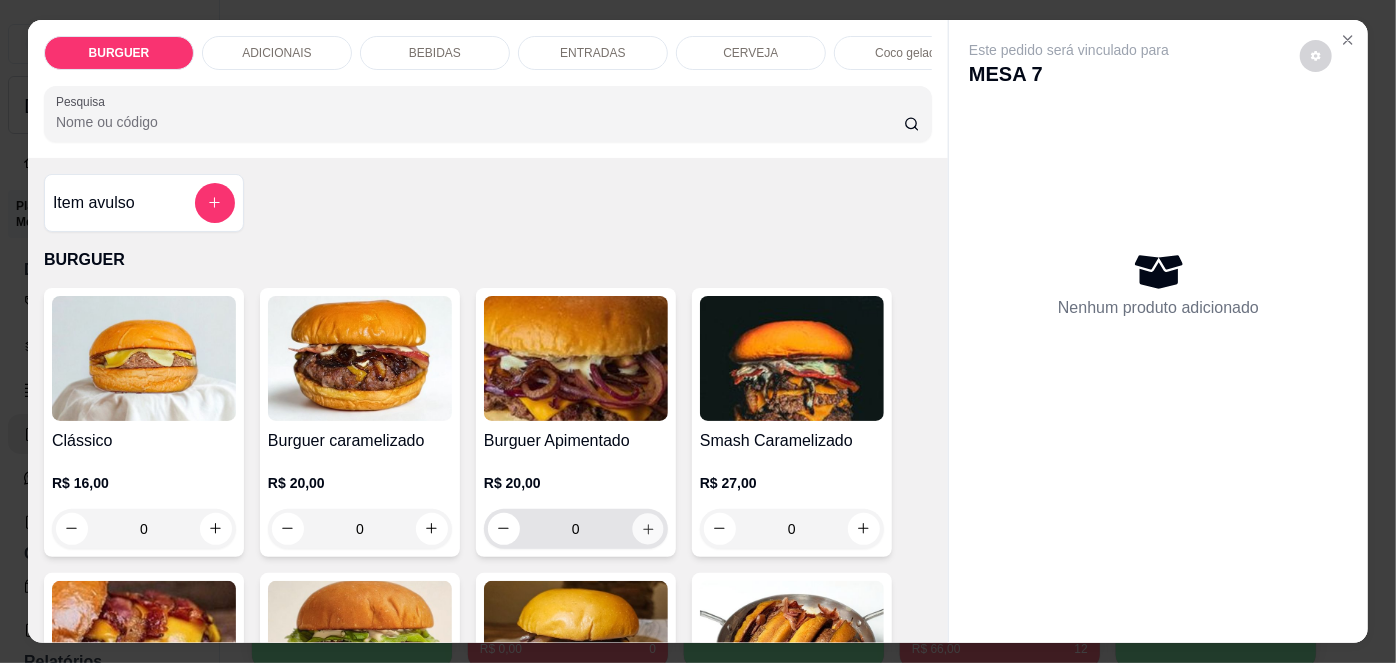 click 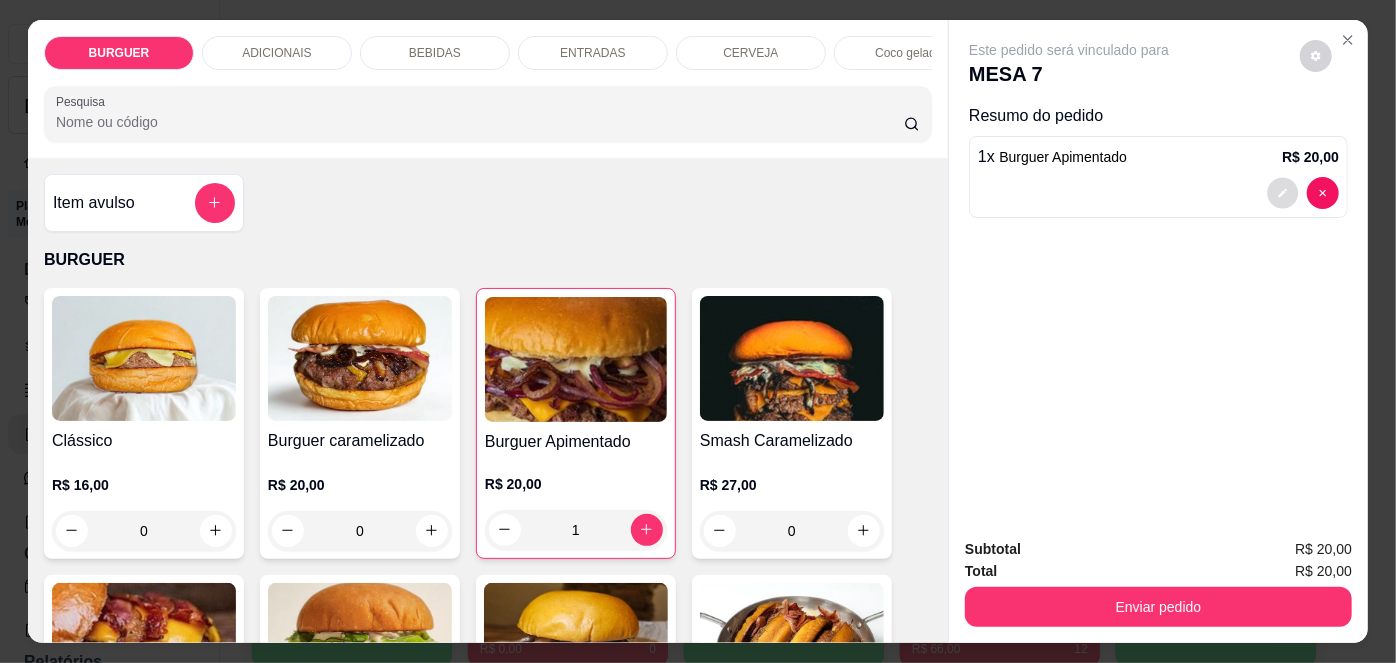 click at bounding box center [1283, 192] 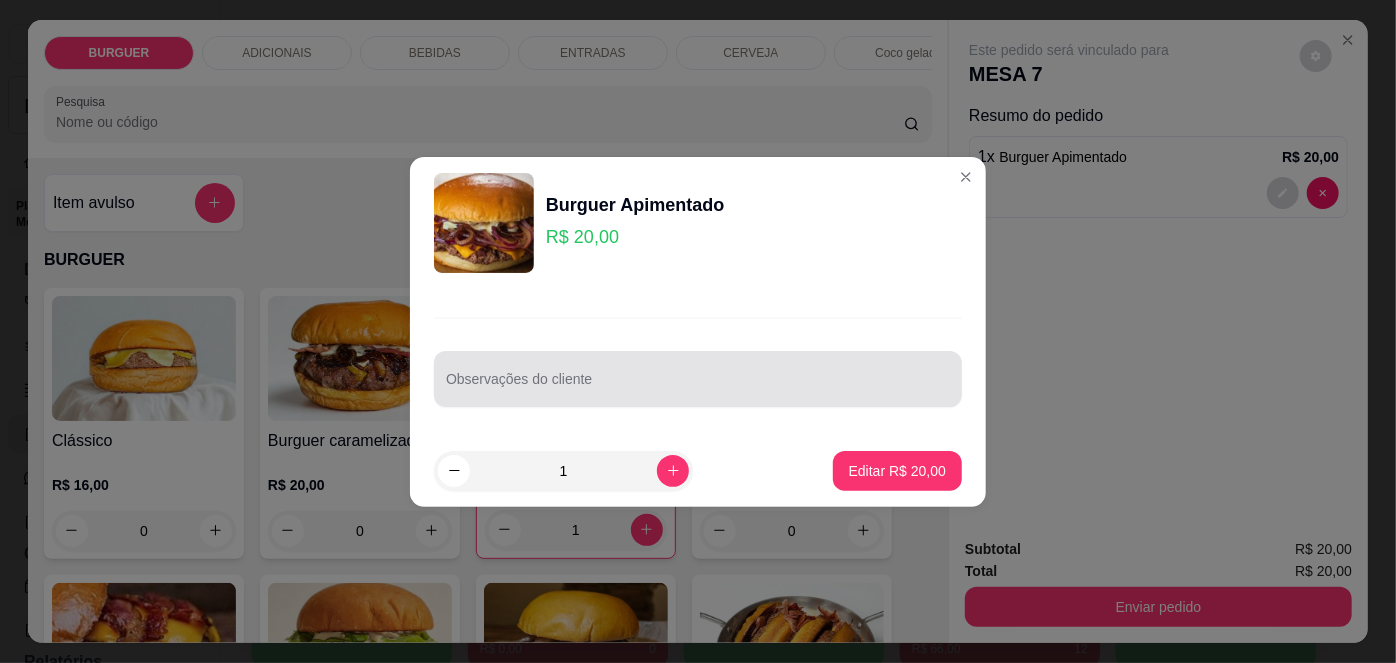 click at bounding box center [698, 379] 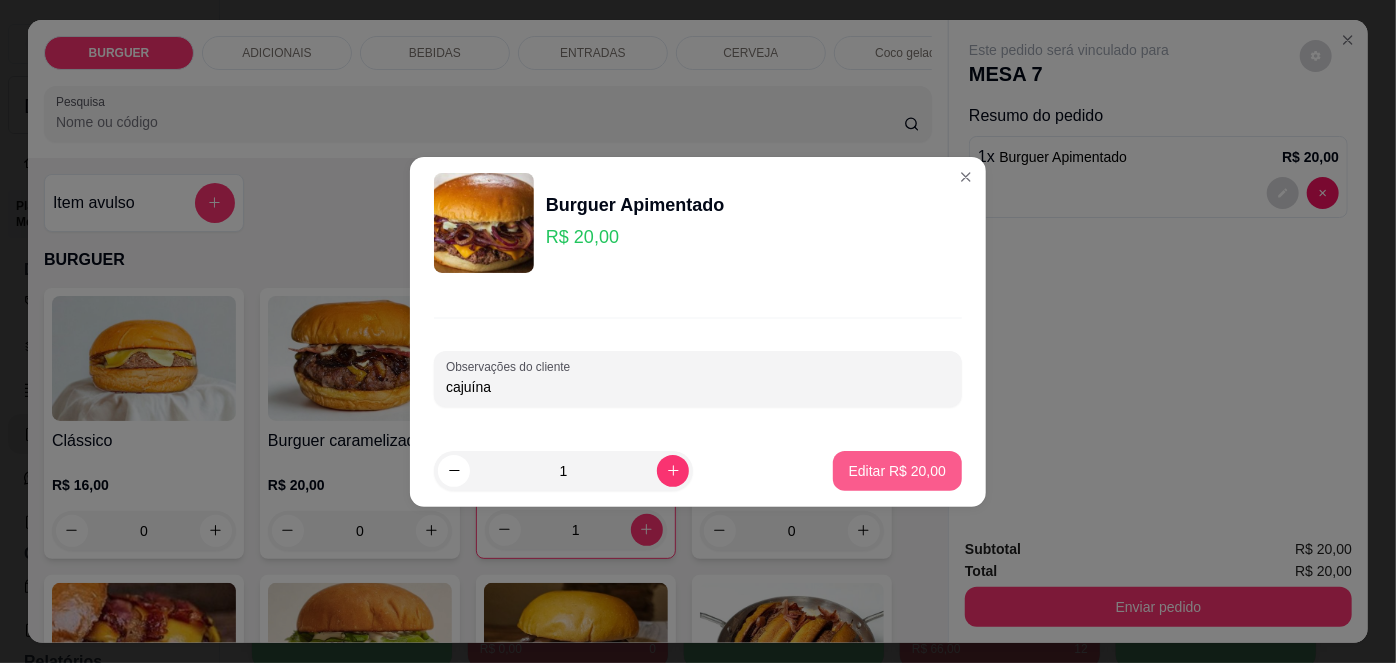 type on "cajuína" 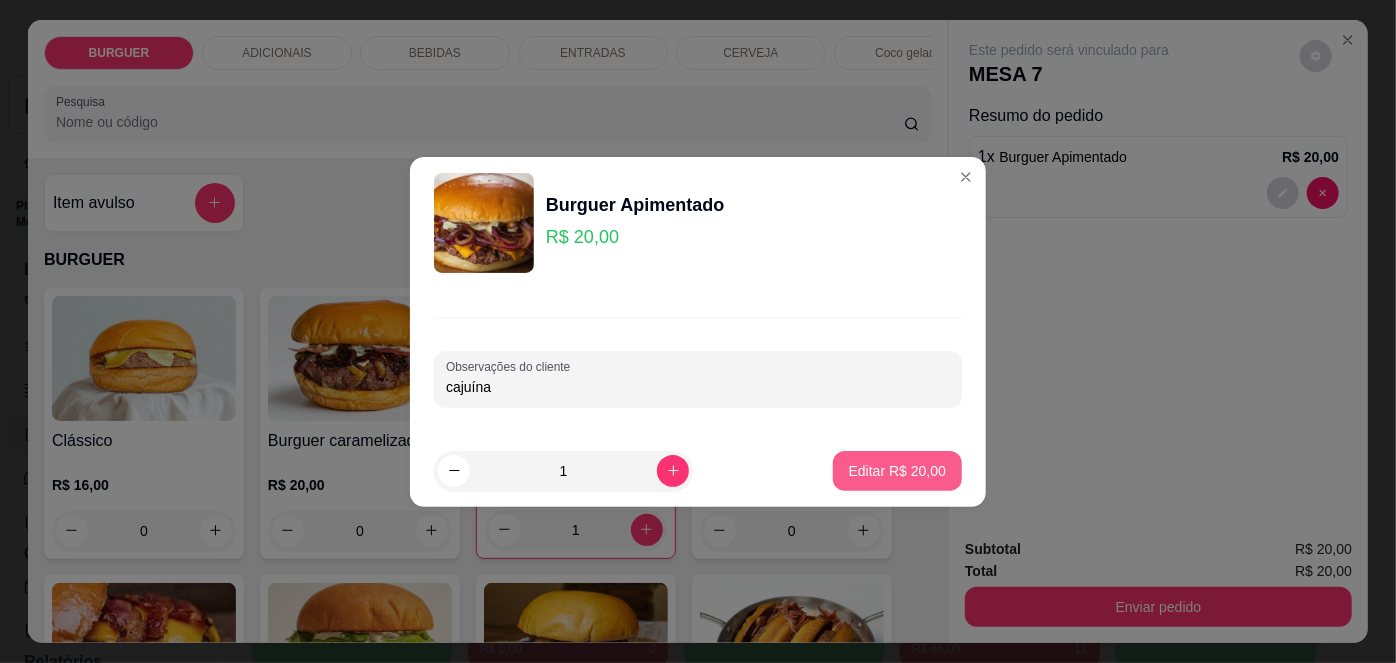 click on "Editar   R$ 20,00" at bounding box center (897, 471) 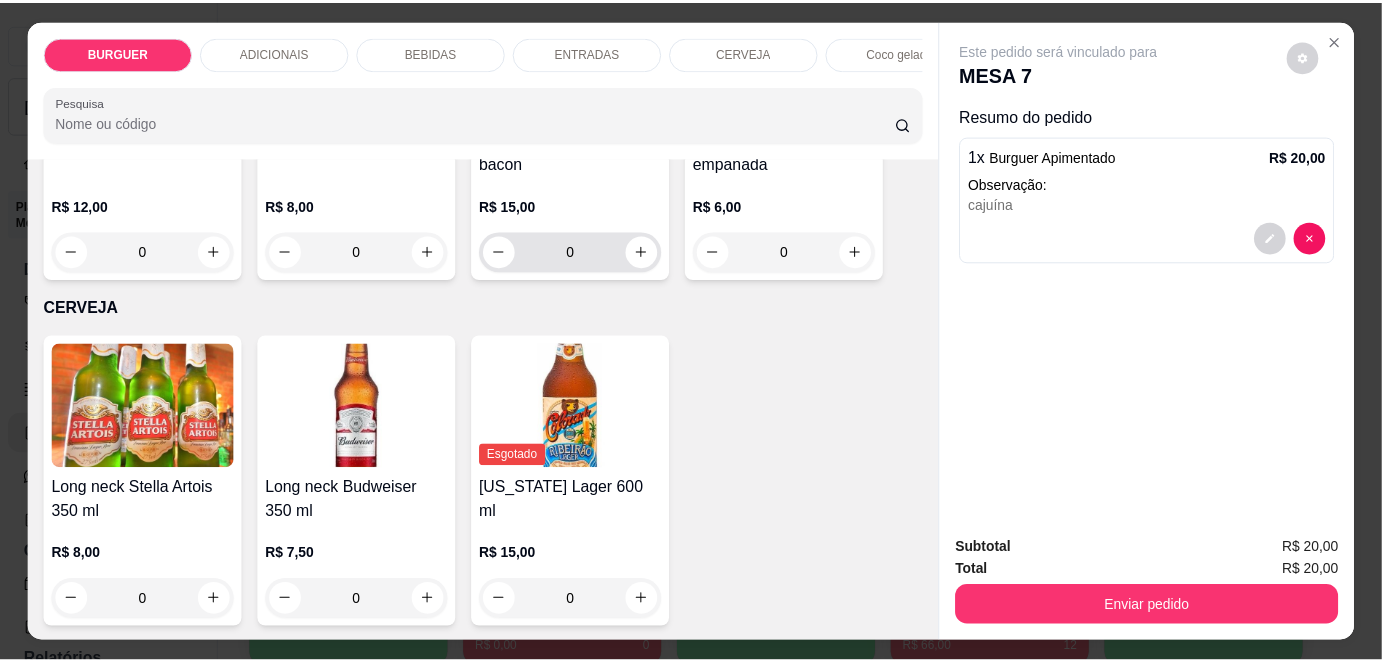 scroll, scrollTop: 3039, scrollLeft: 0, axis: vertical 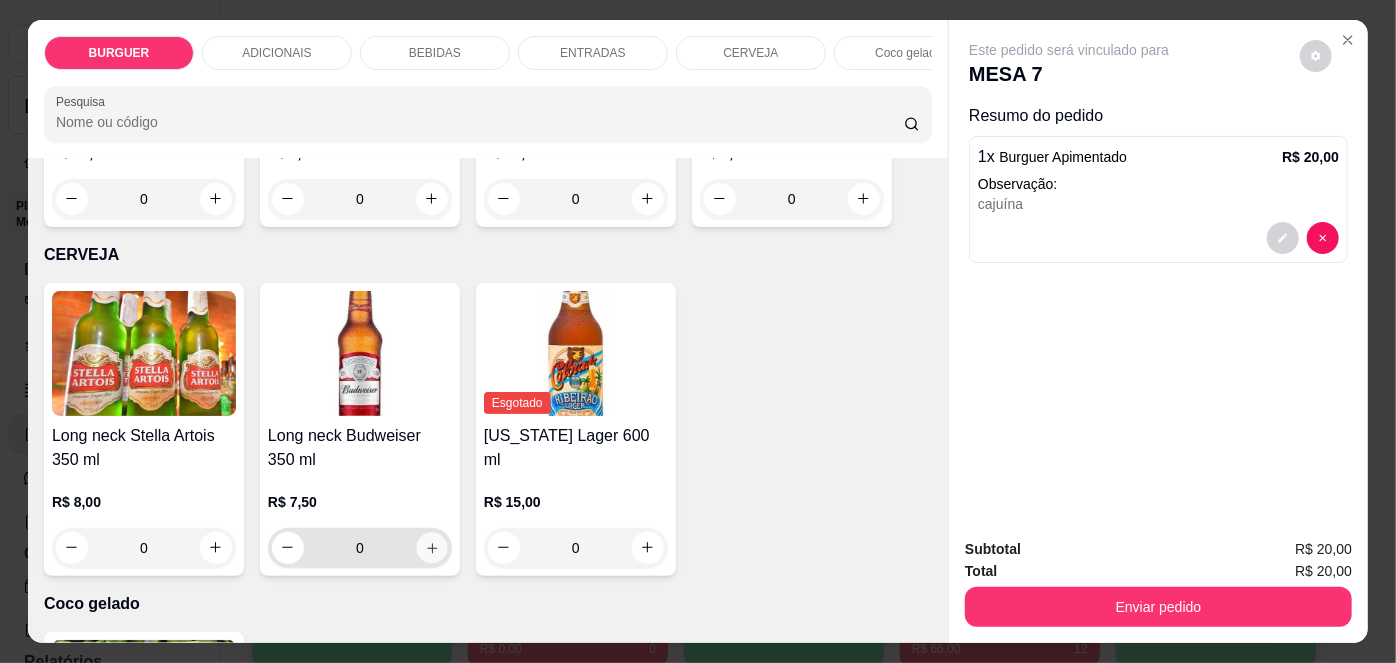 click 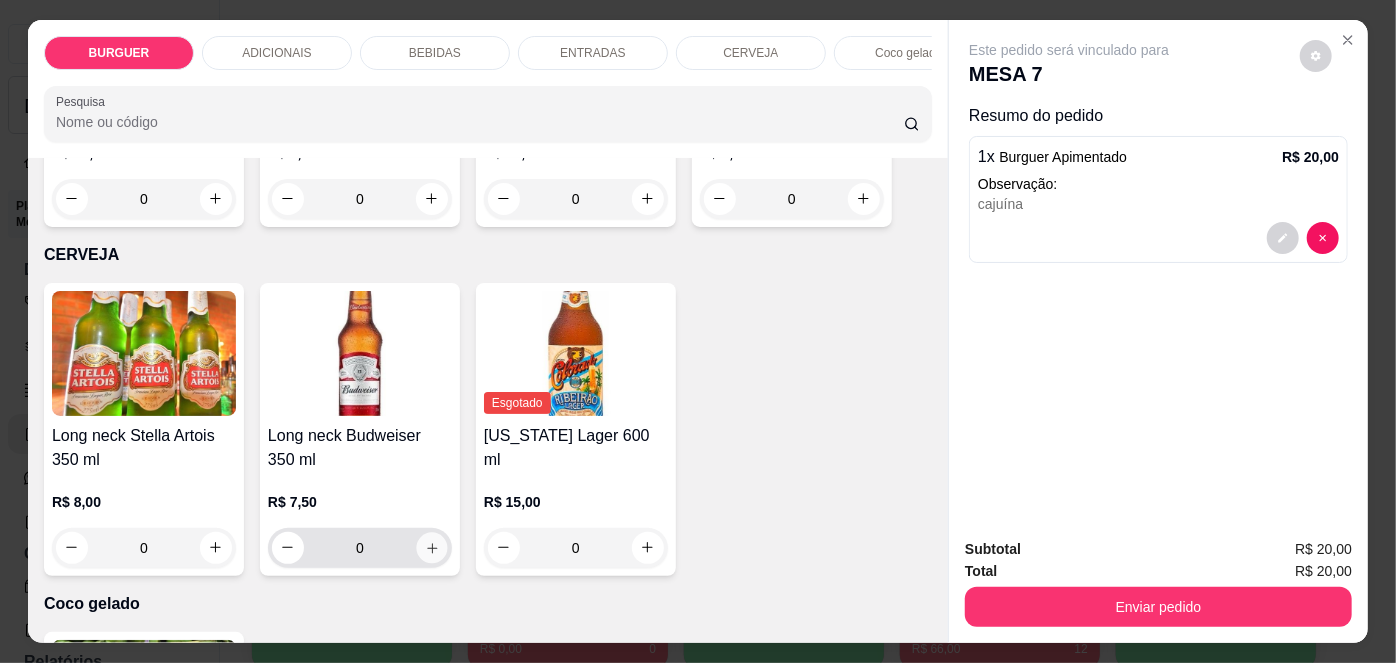 type on "1" 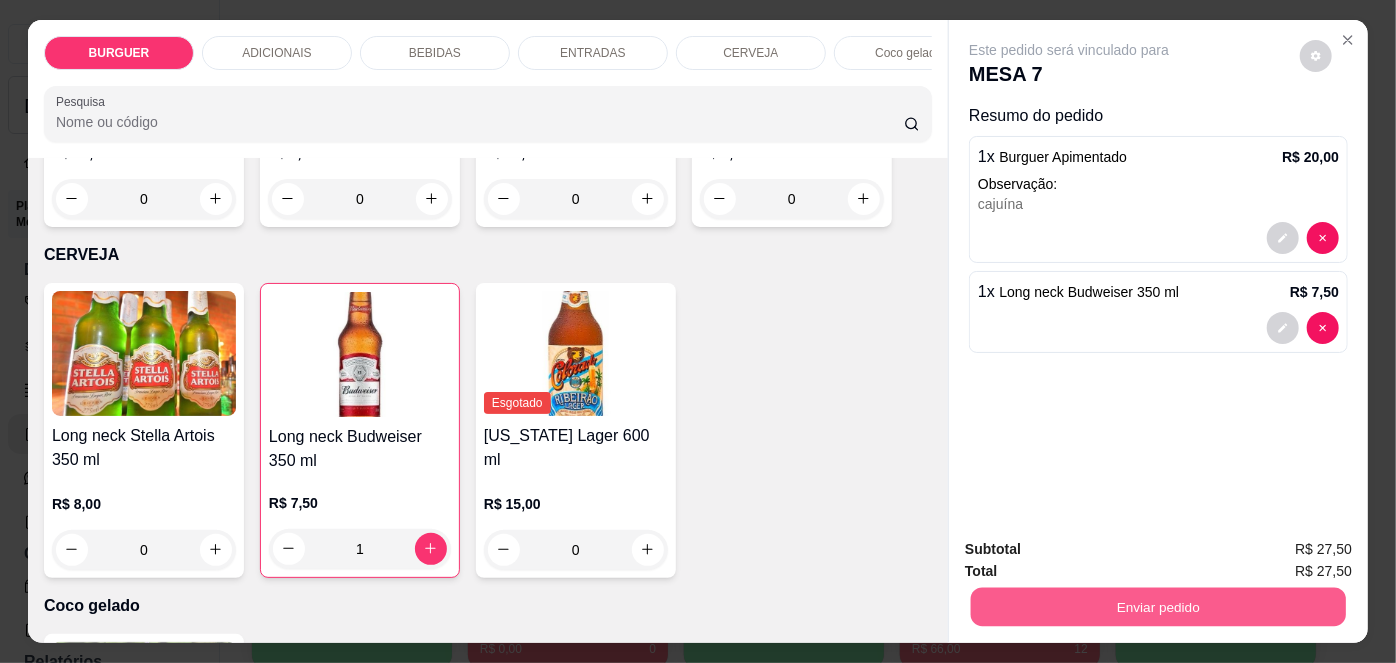 click on "Enviar pedido" at bounding box center [1158, 607] 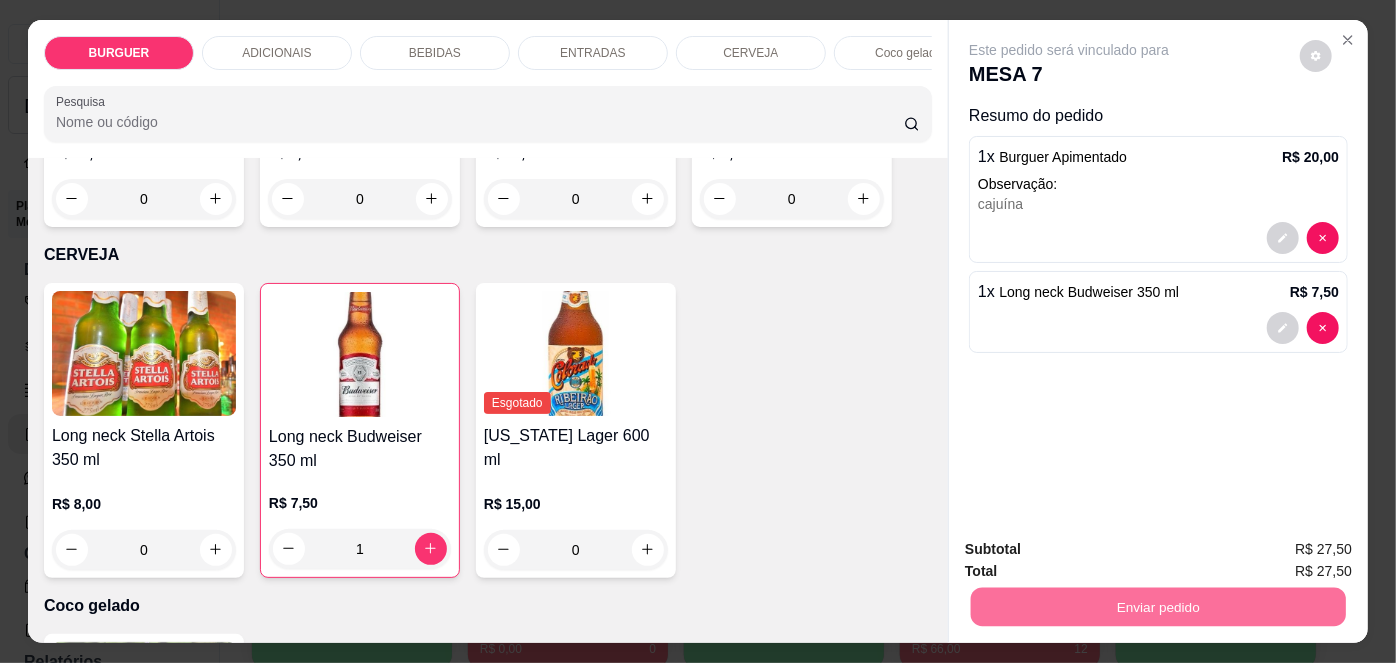click on "Não registrar e enviar pedido" at bounding box center (1093, 551) 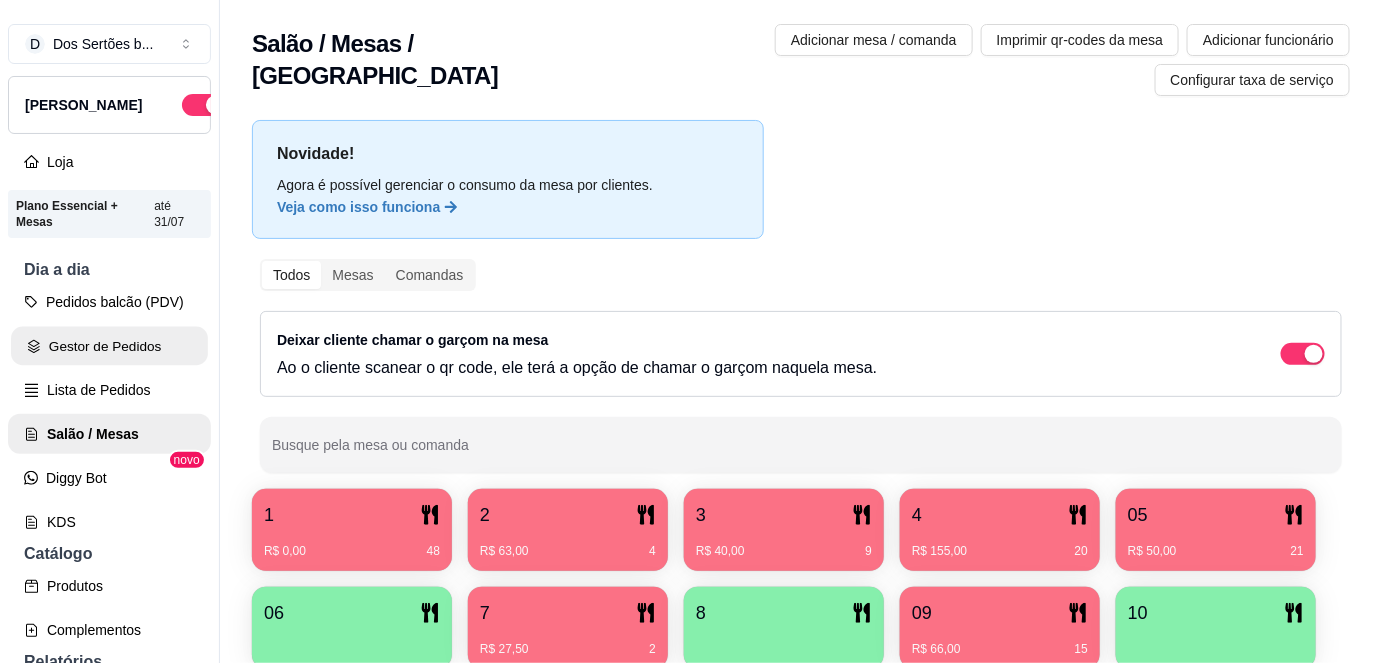 click on "Gestor de Pedidos" at bounding box center (109, 346) 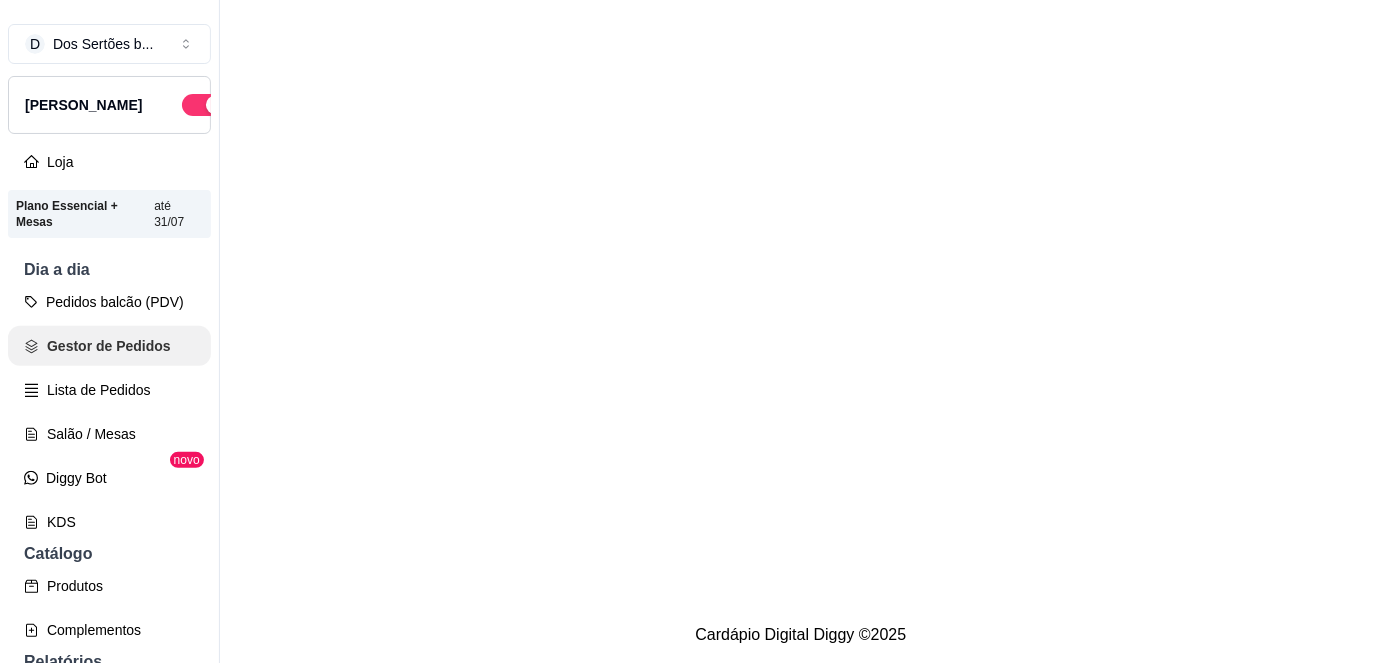 scroll, scrollTop: 0, scrollLeft: 0, axis: both 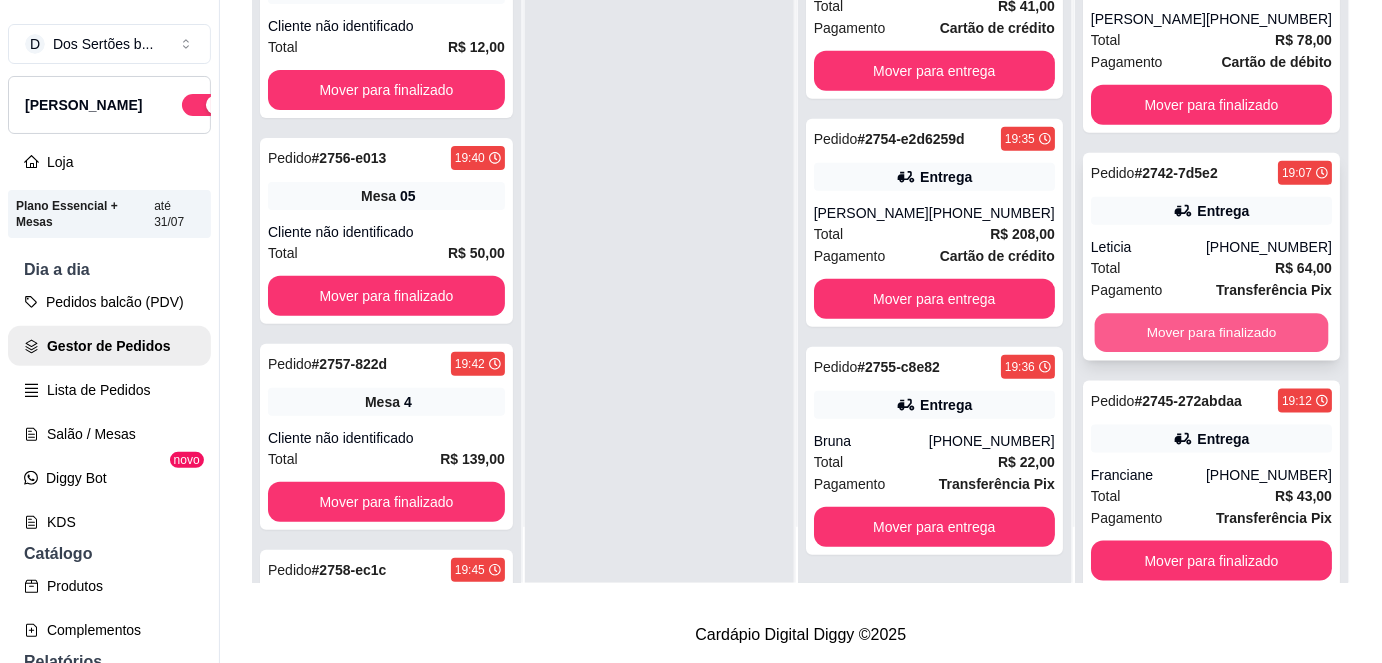 click on "Mover para finalizado" at bounding box center (1211, 333) 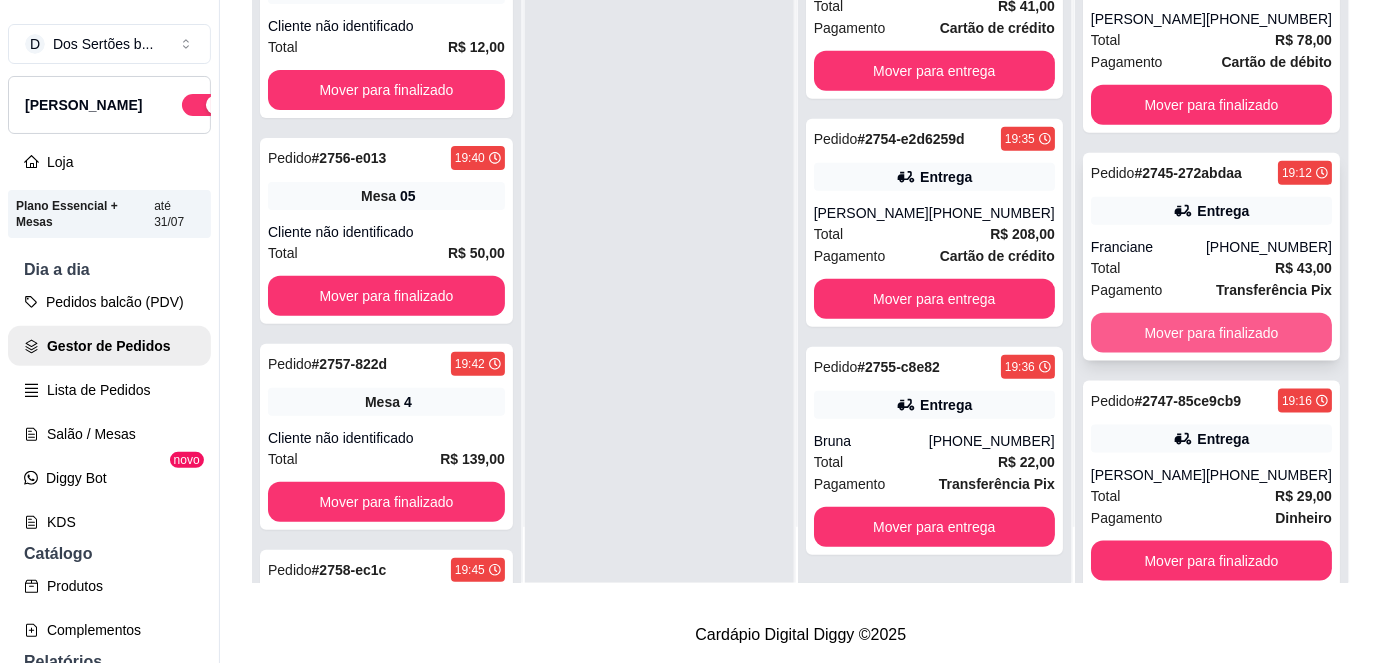 click on "Mover para finalizado" at bounding box center (1211, 333) 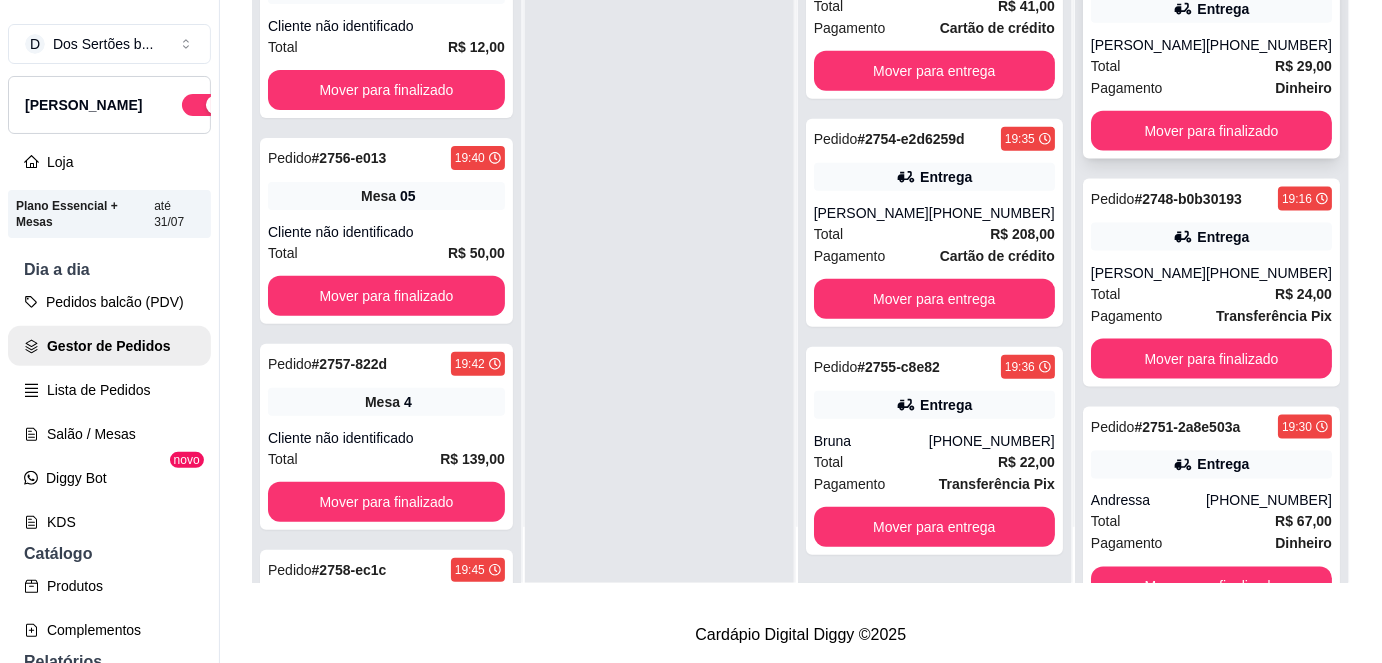 scroll, scrollTop: 734, scrollLeft: 0, axis: vertical 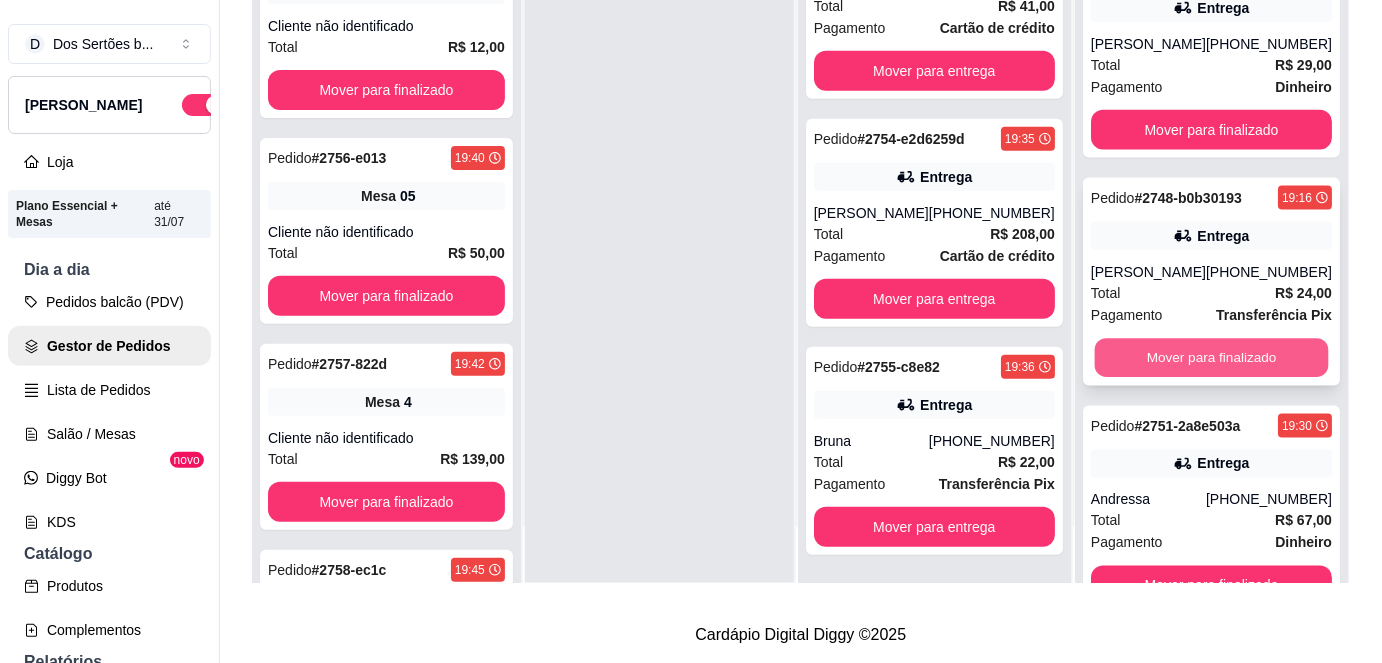 click on "Mover para finalizado" at bounding box center (1211, 358) 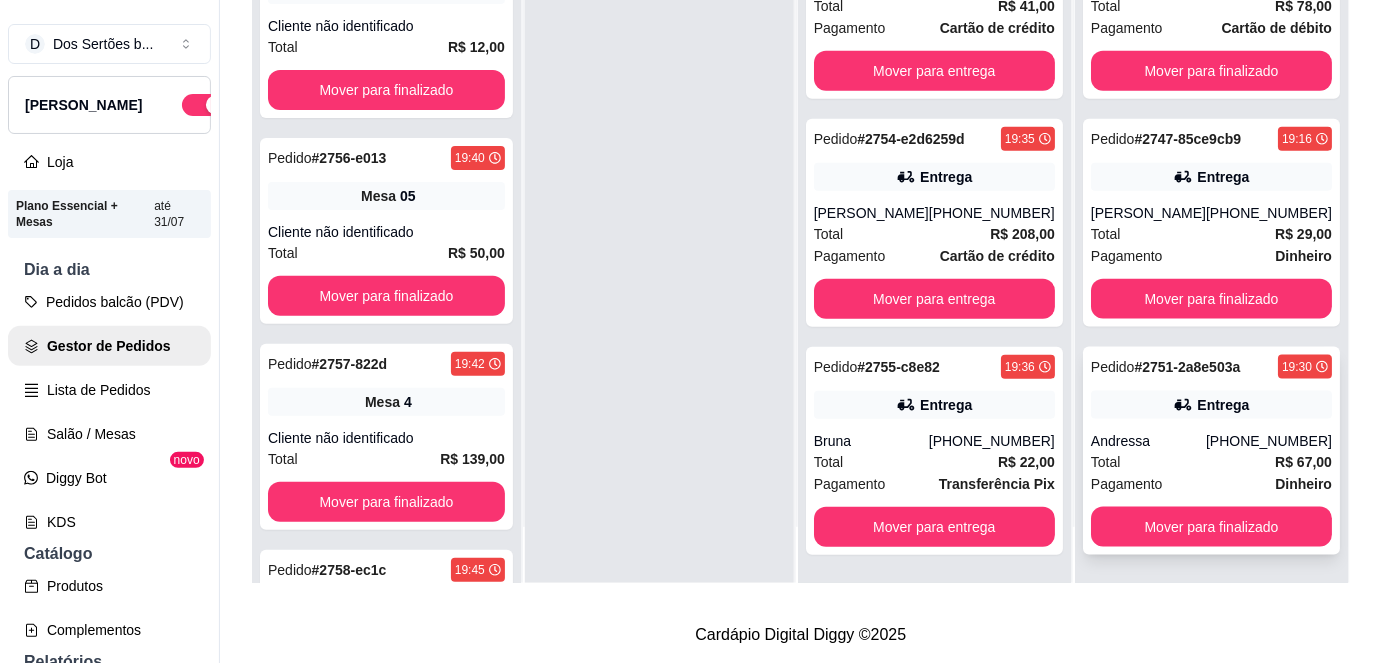 scroll, scrollTop: 586, scrollLeft: 0, axis: vertical 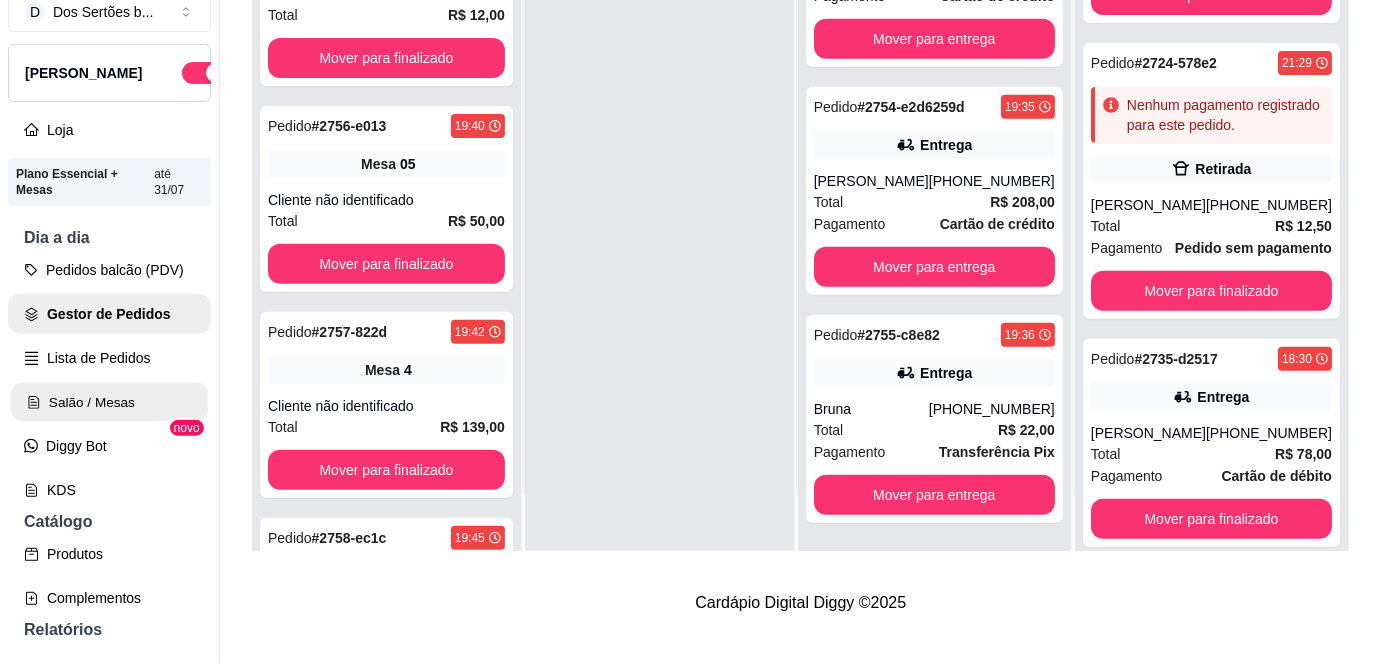 click on "Salão / Mesas" at bounding box center [109, 402] 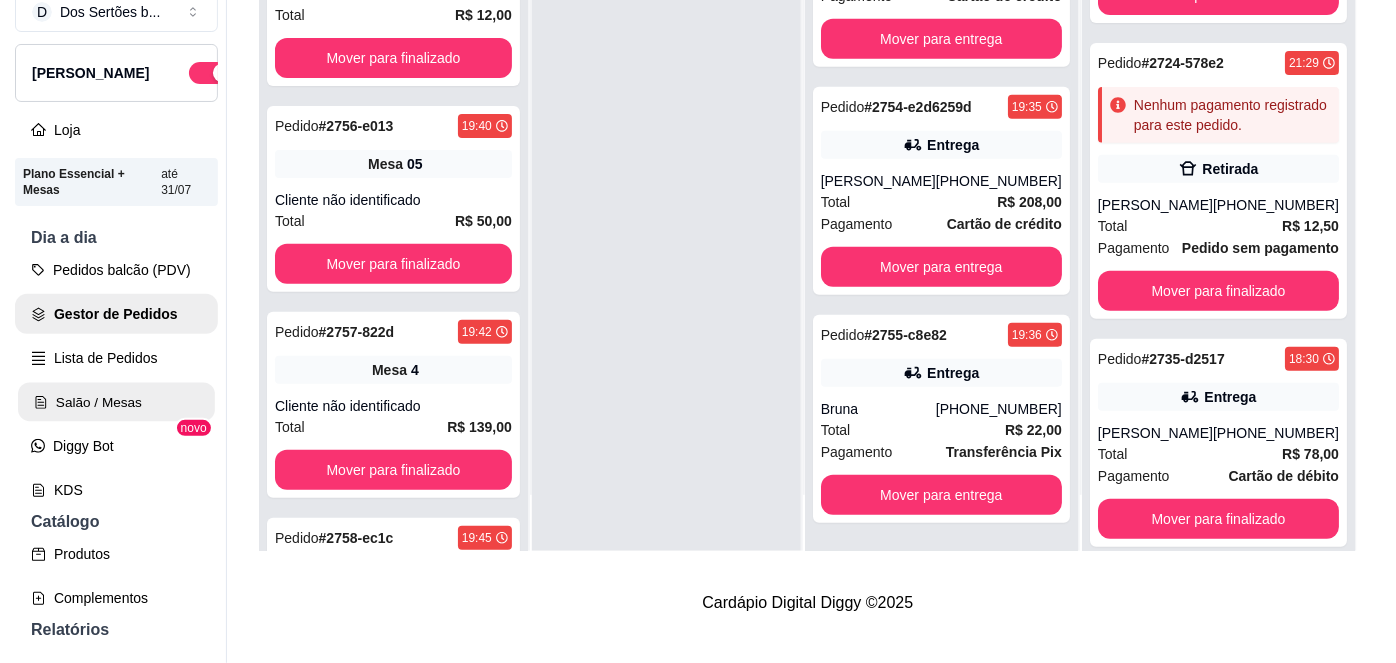 scroll, scrollTop: 0, scrollLeft: 0, axis: both 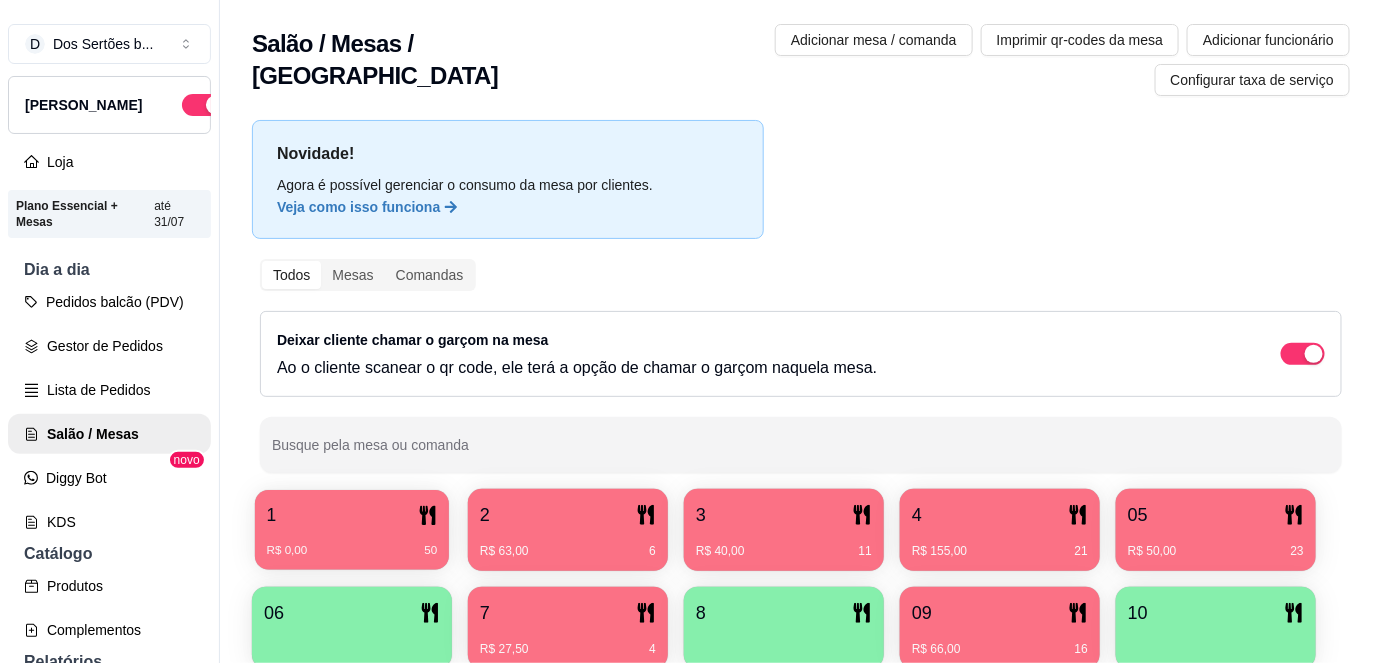 click on "R$ 0,00 50" at bounding box center [352, 543] 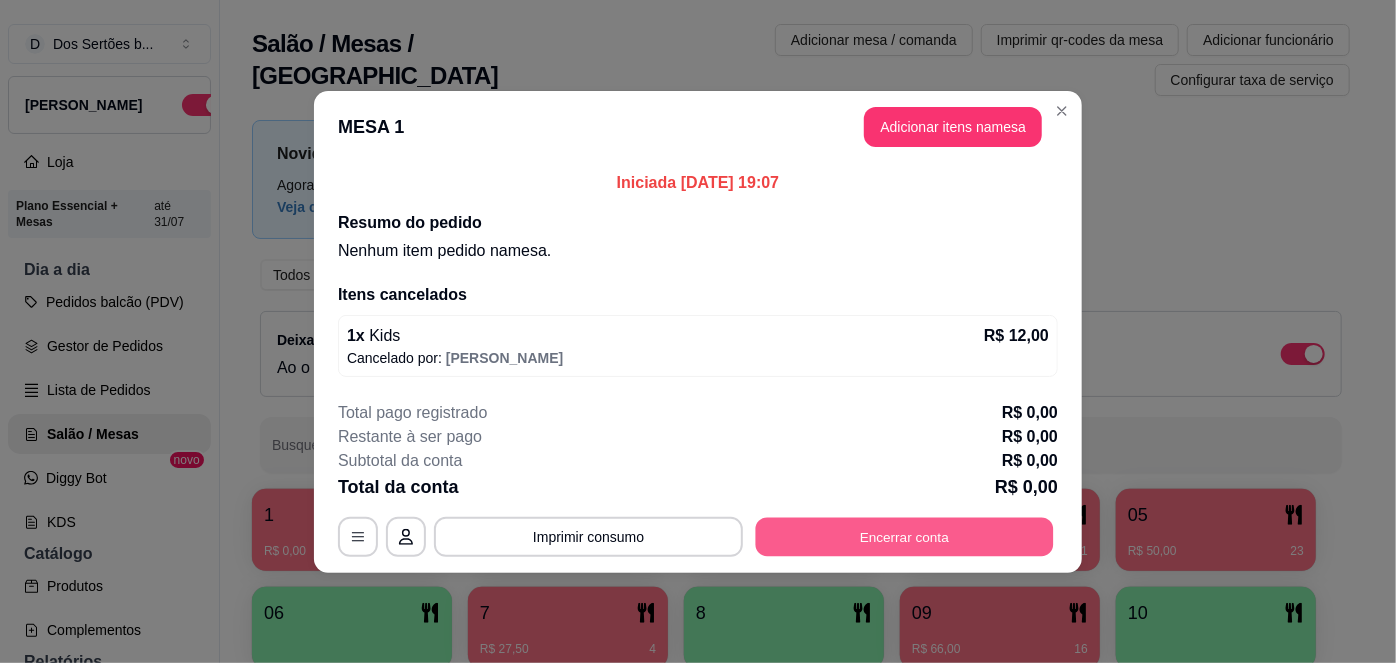 click on "Encerrar conta" at bounding box center (905, 536) 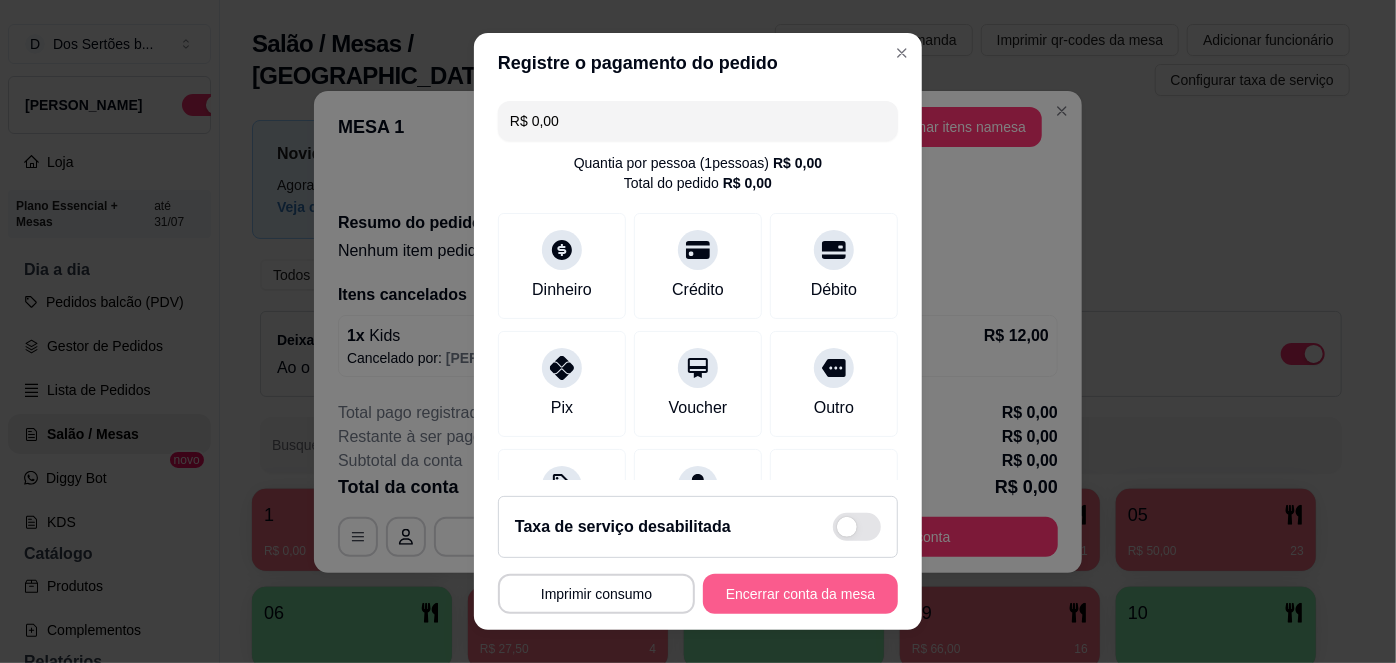 click on "Encerrar conta da mesa" at bounding box center [800, 594] 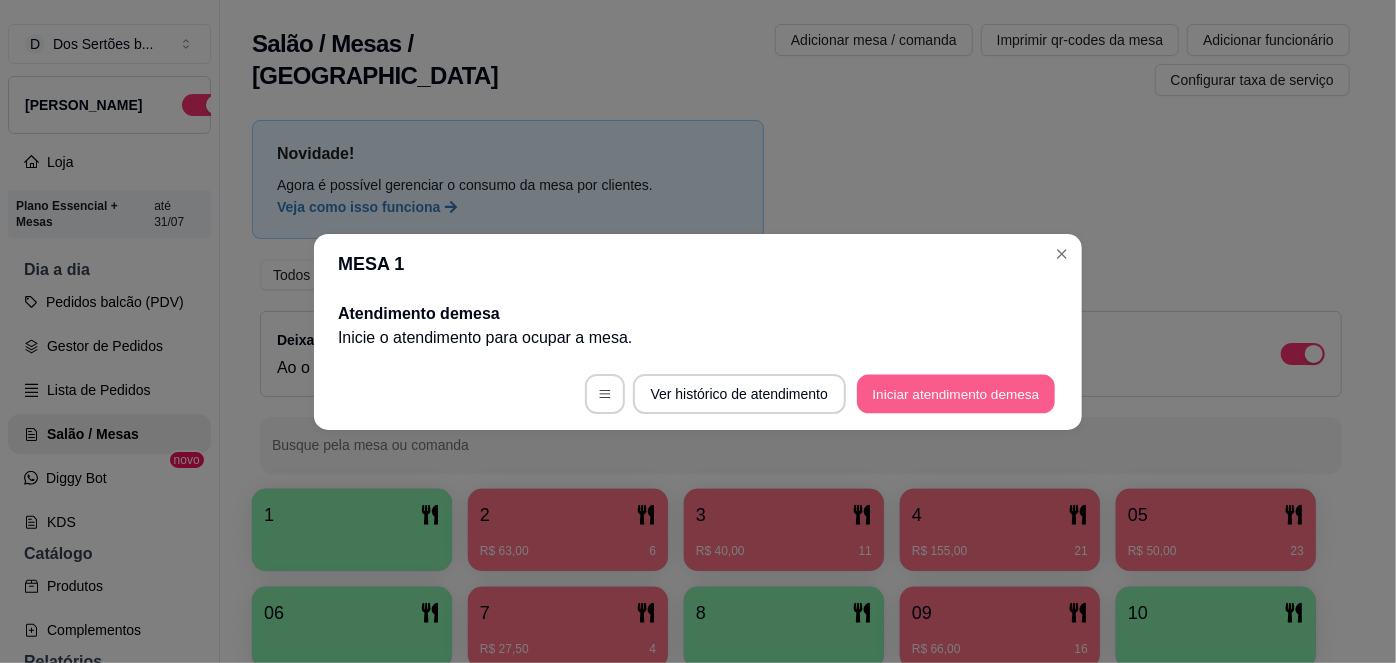 click on "Iniciar atendimento de  mesa" at bounding box center (956, 393) 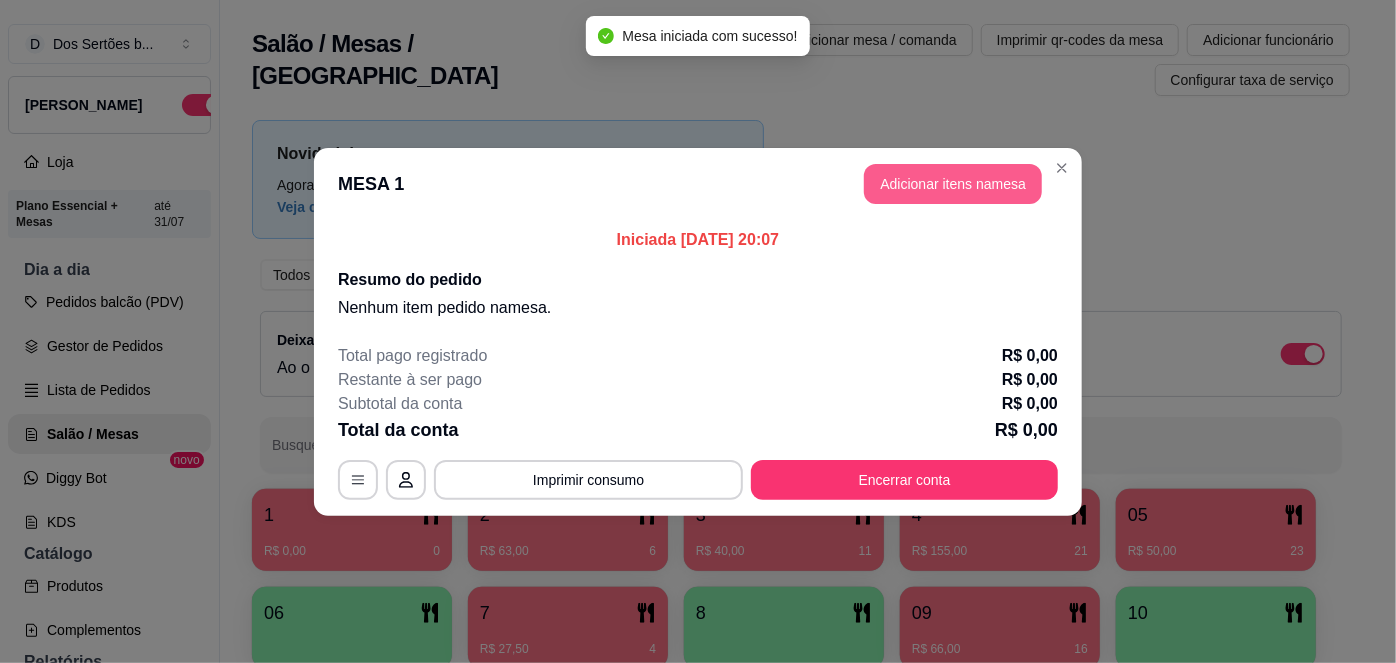 click on "Adicionar itens na  mesa" at bounding box center [953, 184] 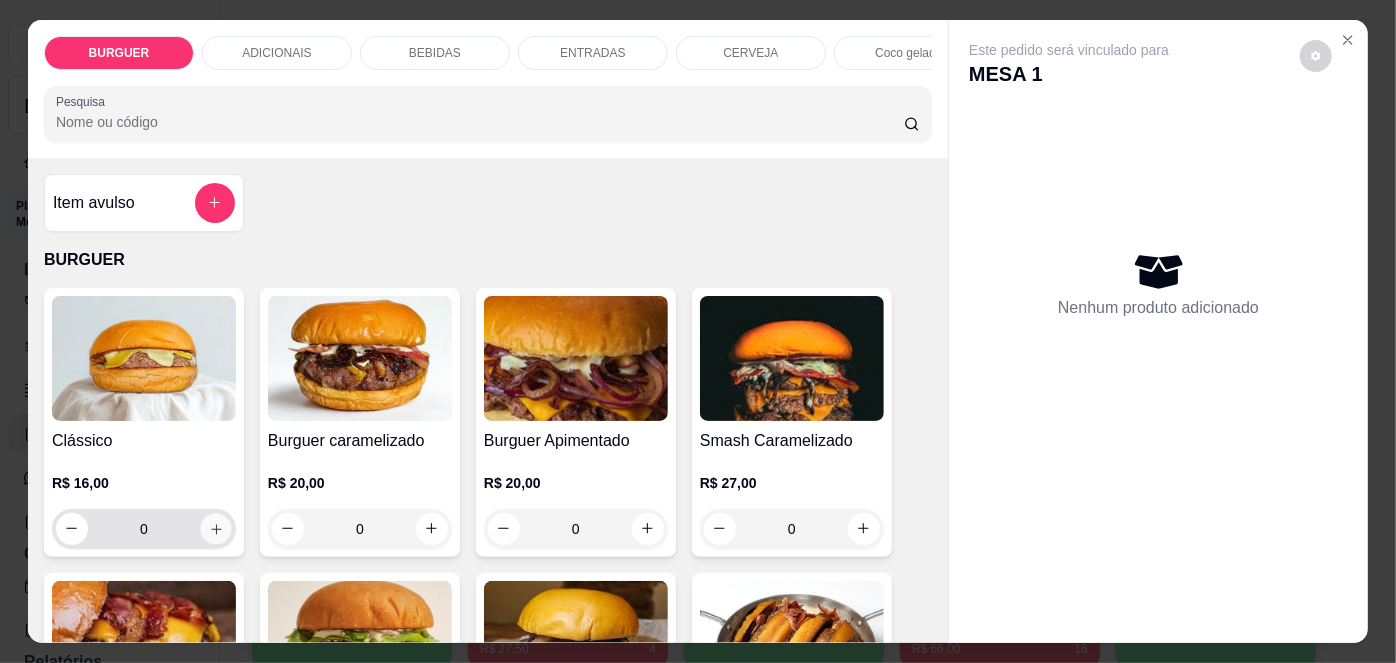 click 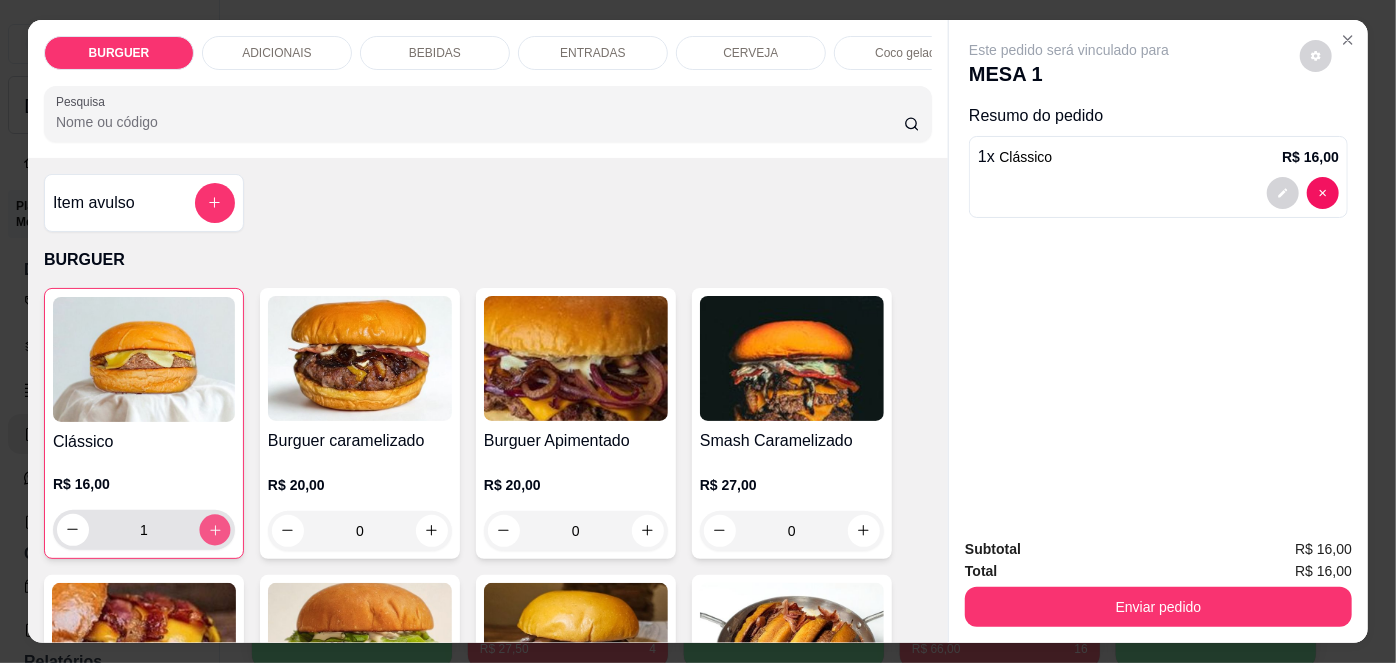 click 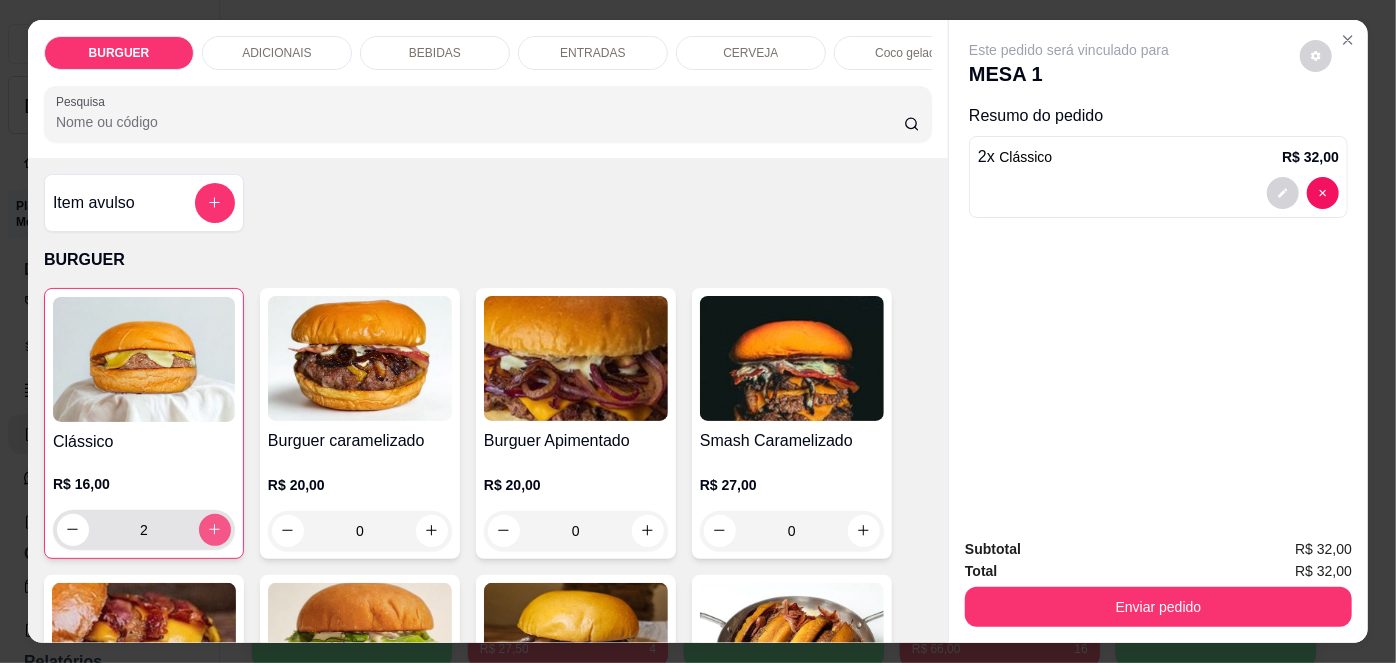 click 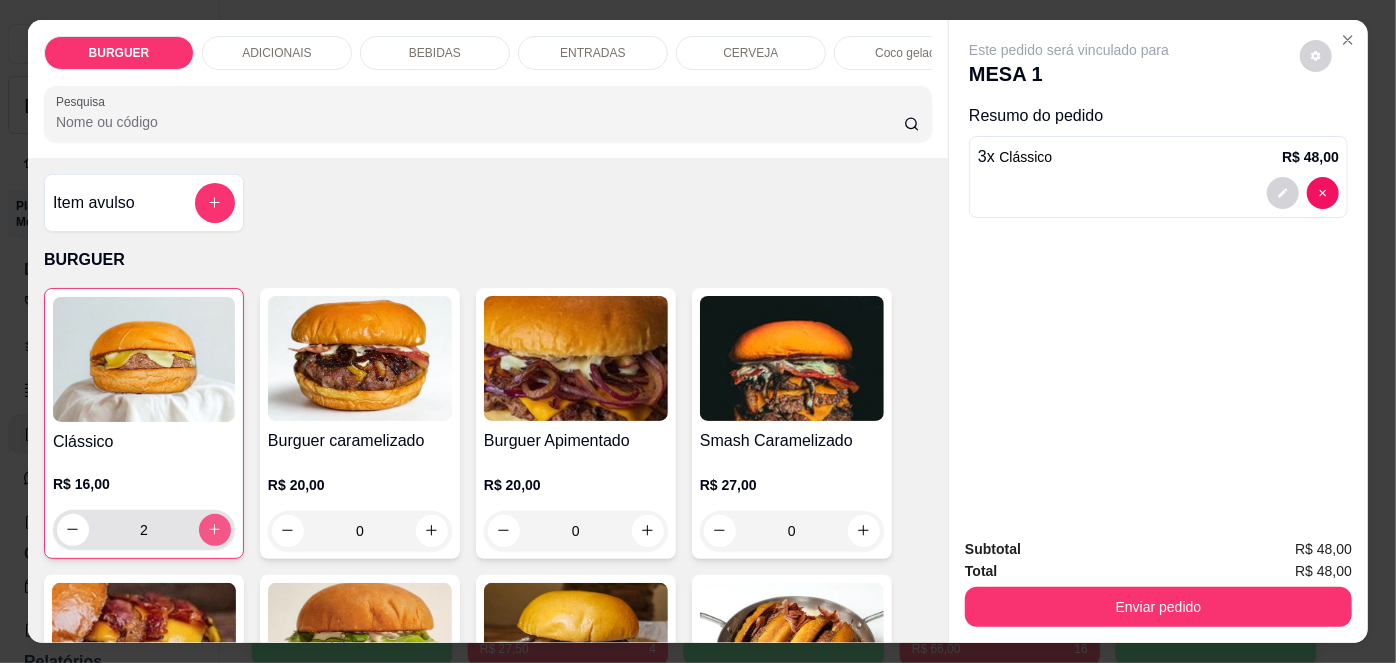 type on "3" 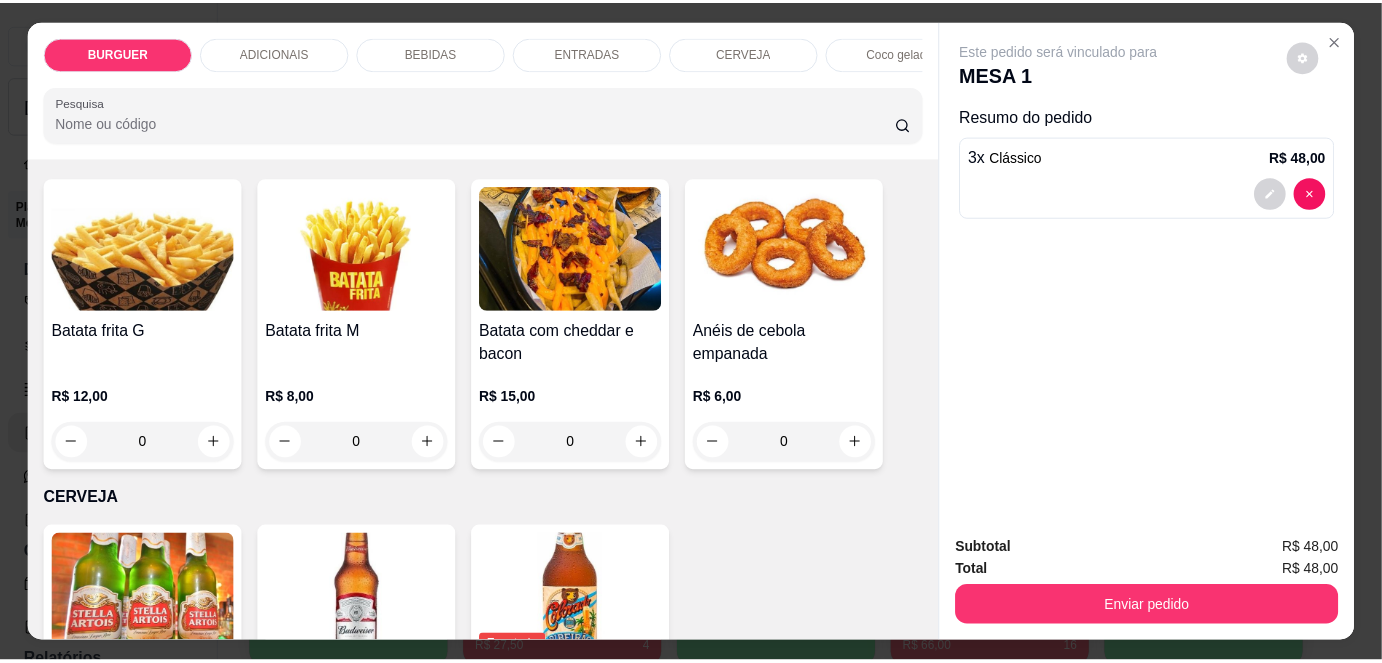 scroll, scrollTop: 2826, scrollLeft: 0, axis: vertical 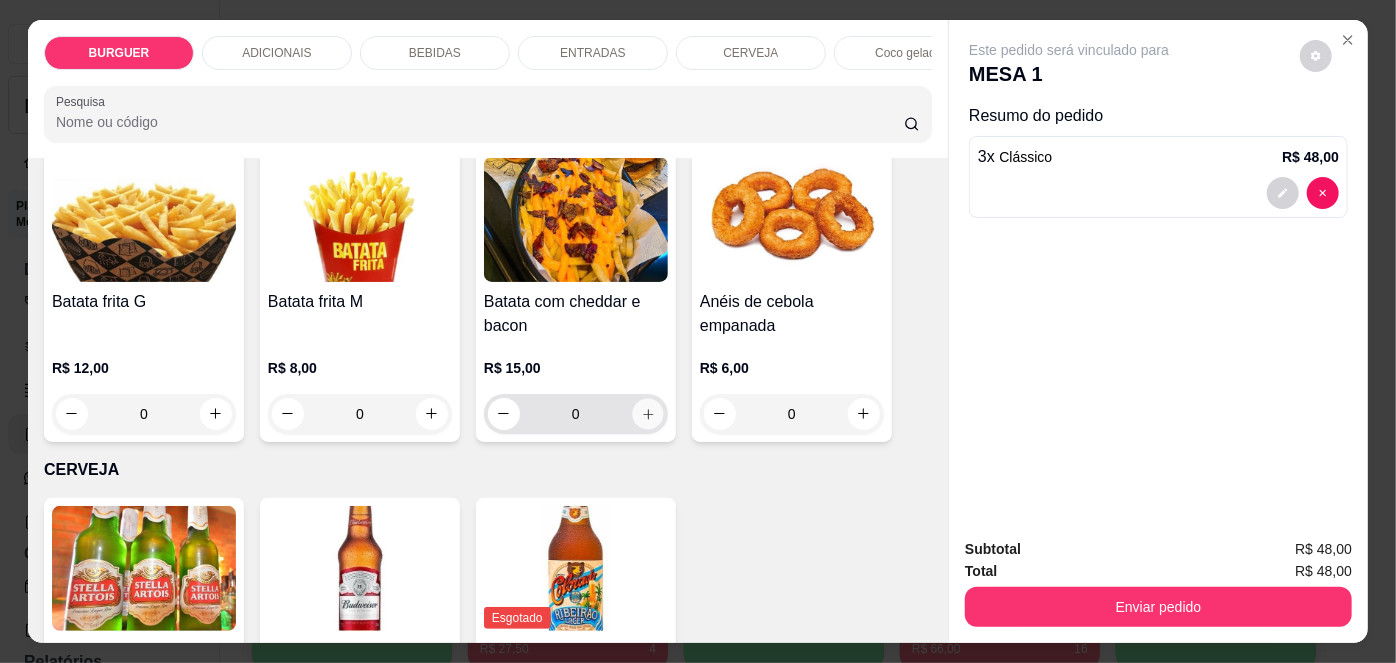 click 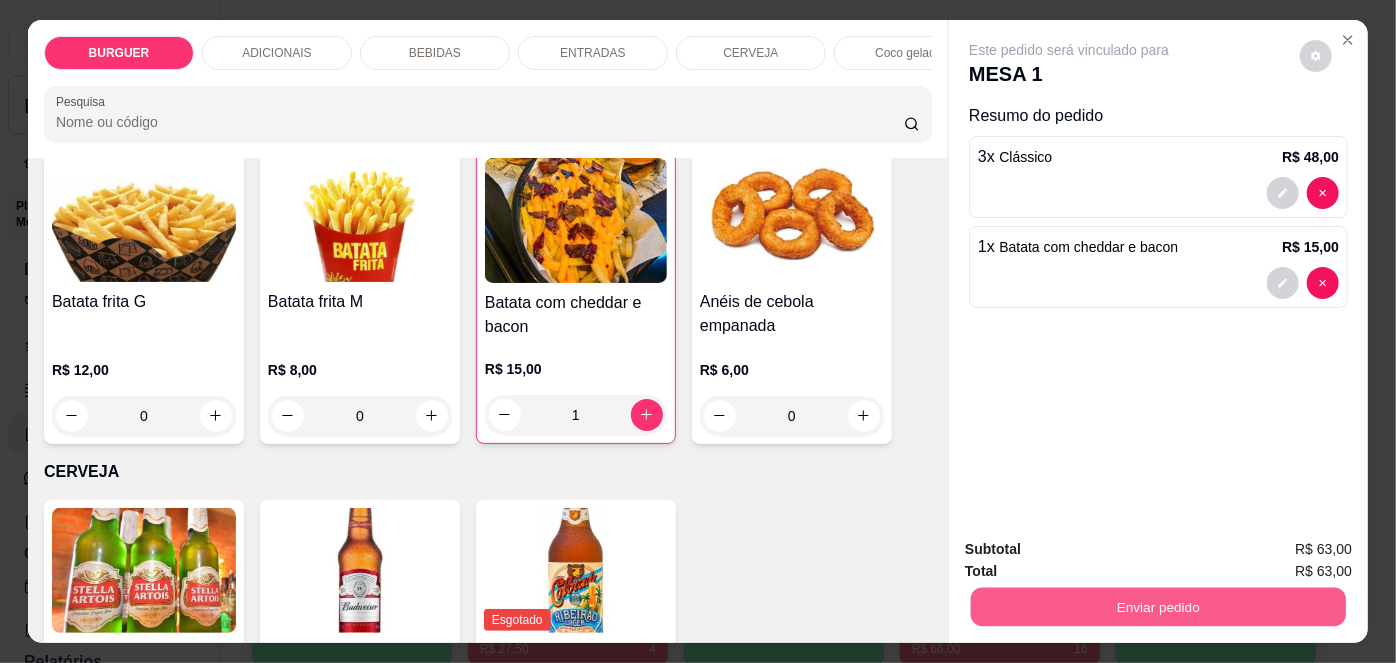 click on "Enviar pedido" at bounding box center [1158, 607] 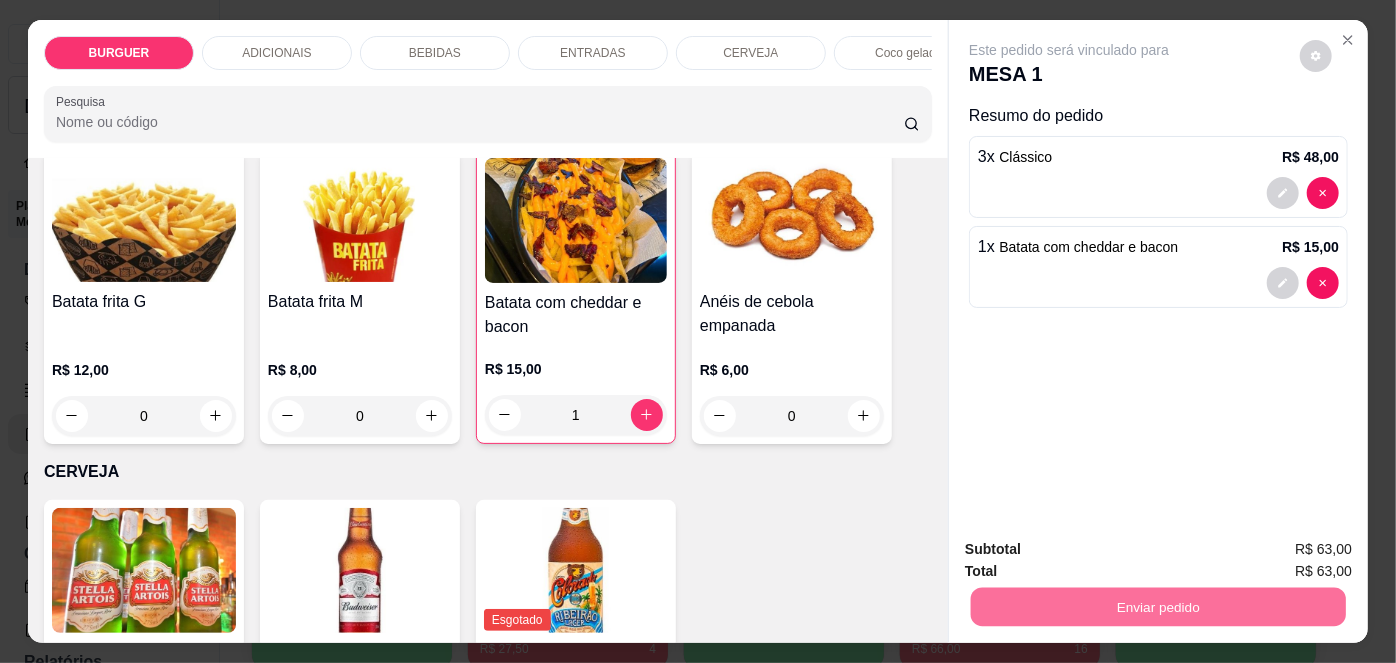 click on "Não registrar e enviar pedido" at bounding box center (1093, 551) 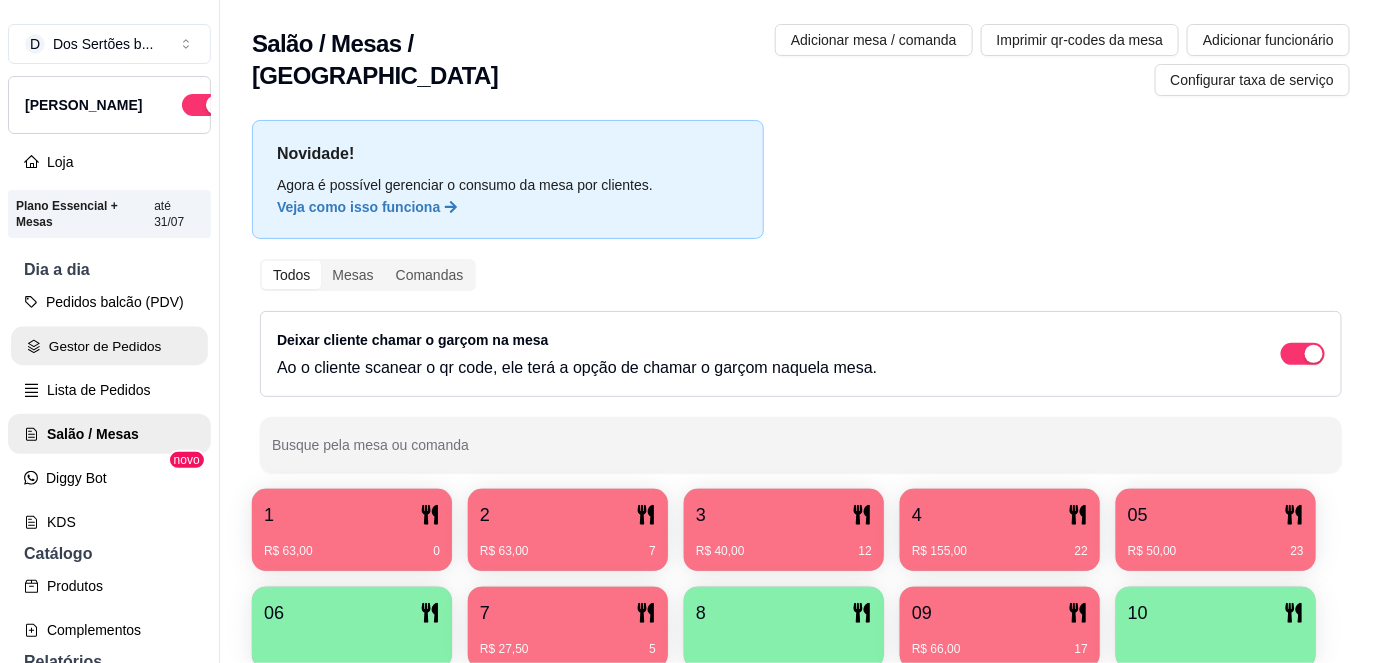 click on "Gestor de Pedidos" at bounding box center [109, 346] 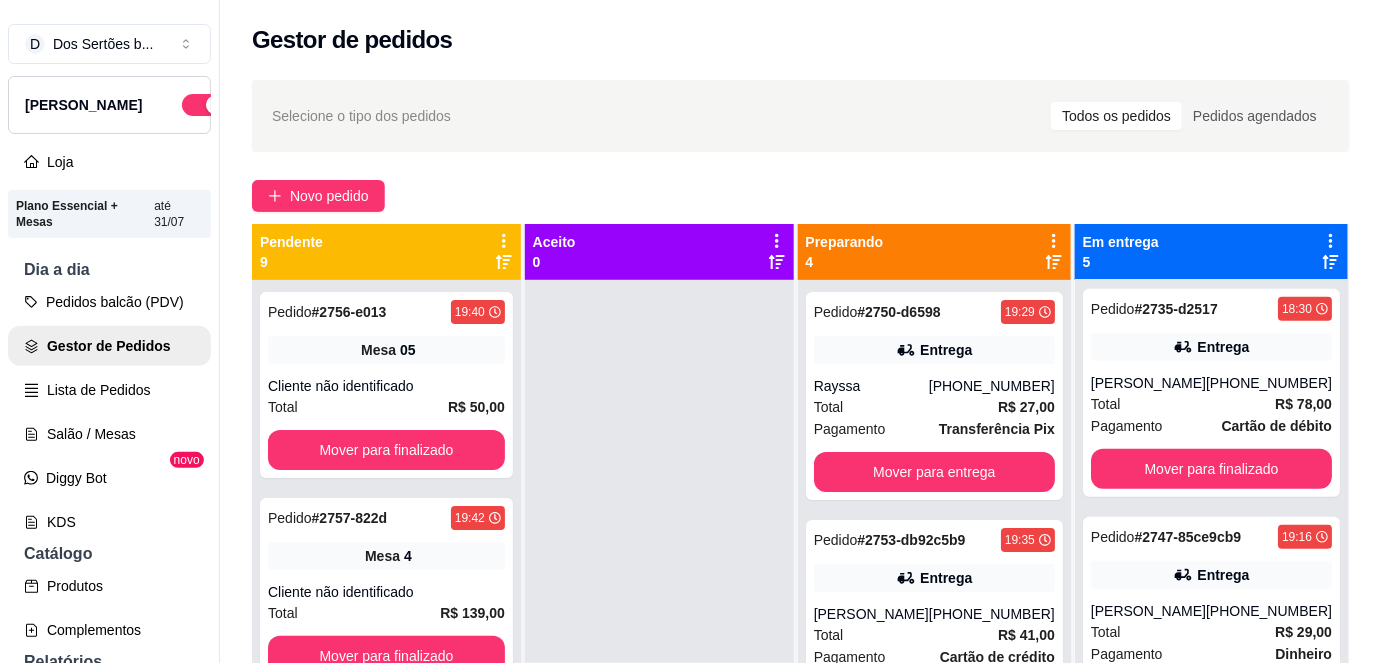 scroll, scrollTop: 586, scrollLeft: 0, axis: vertical 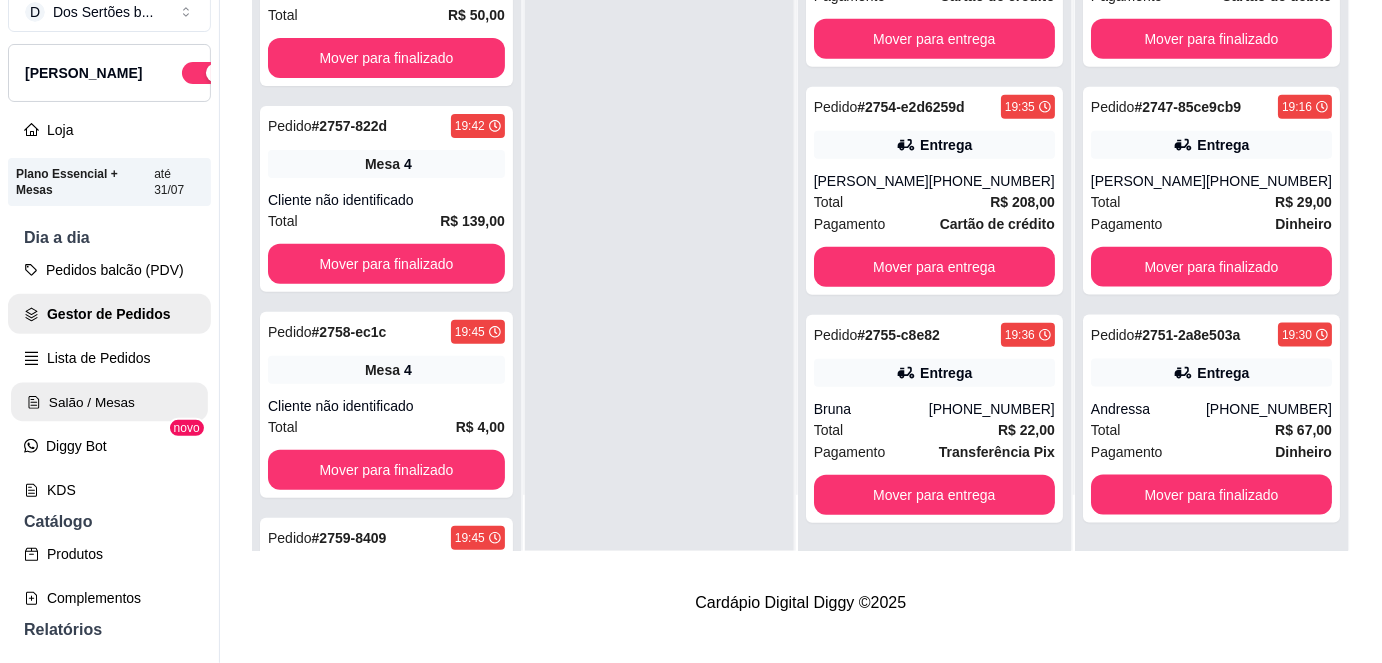 click on "Salão / Mesas" at bounding box center [109, 402] 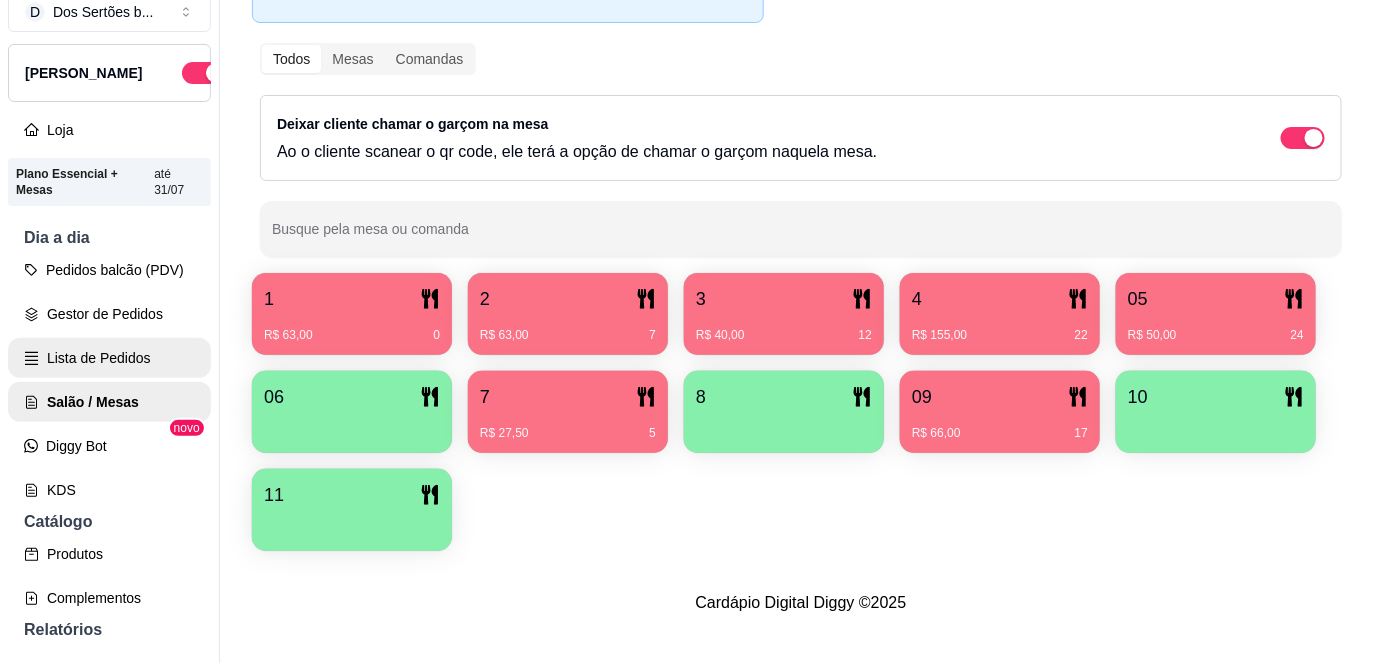 scroll, scrollTop: 0, scrollLeft: 0, axis: both 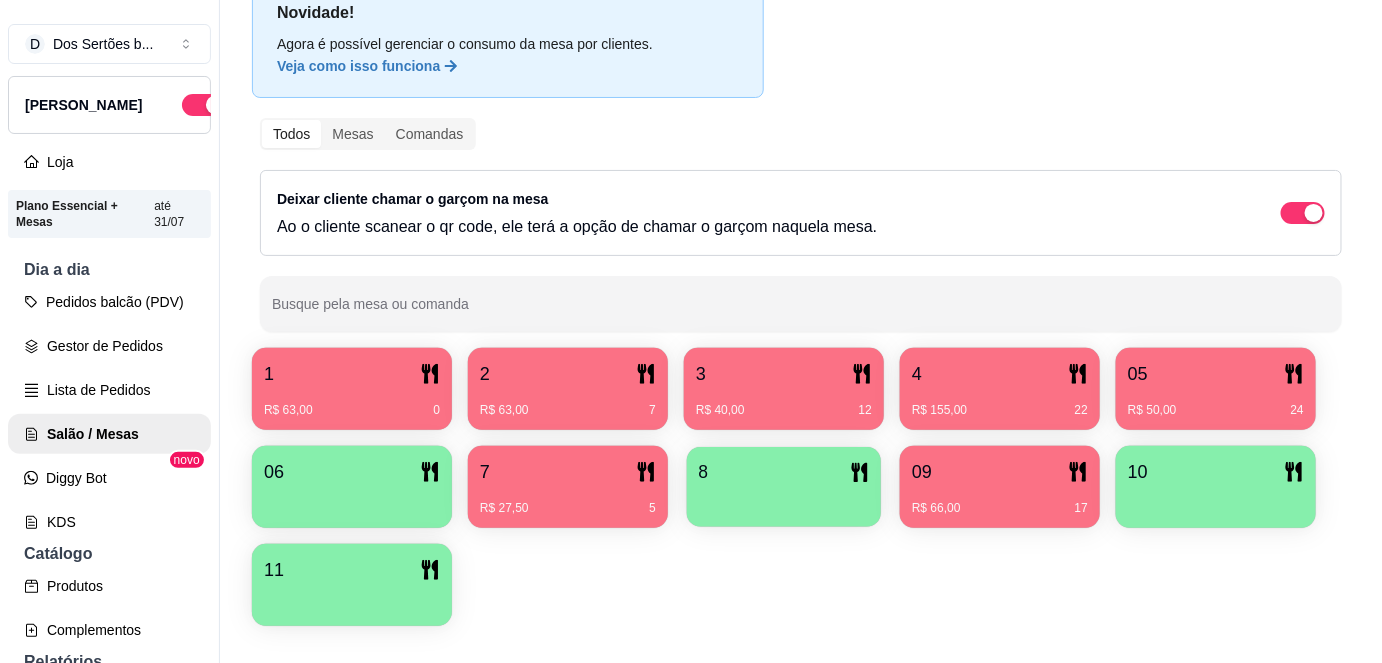 click at bounding box center [784, 500] 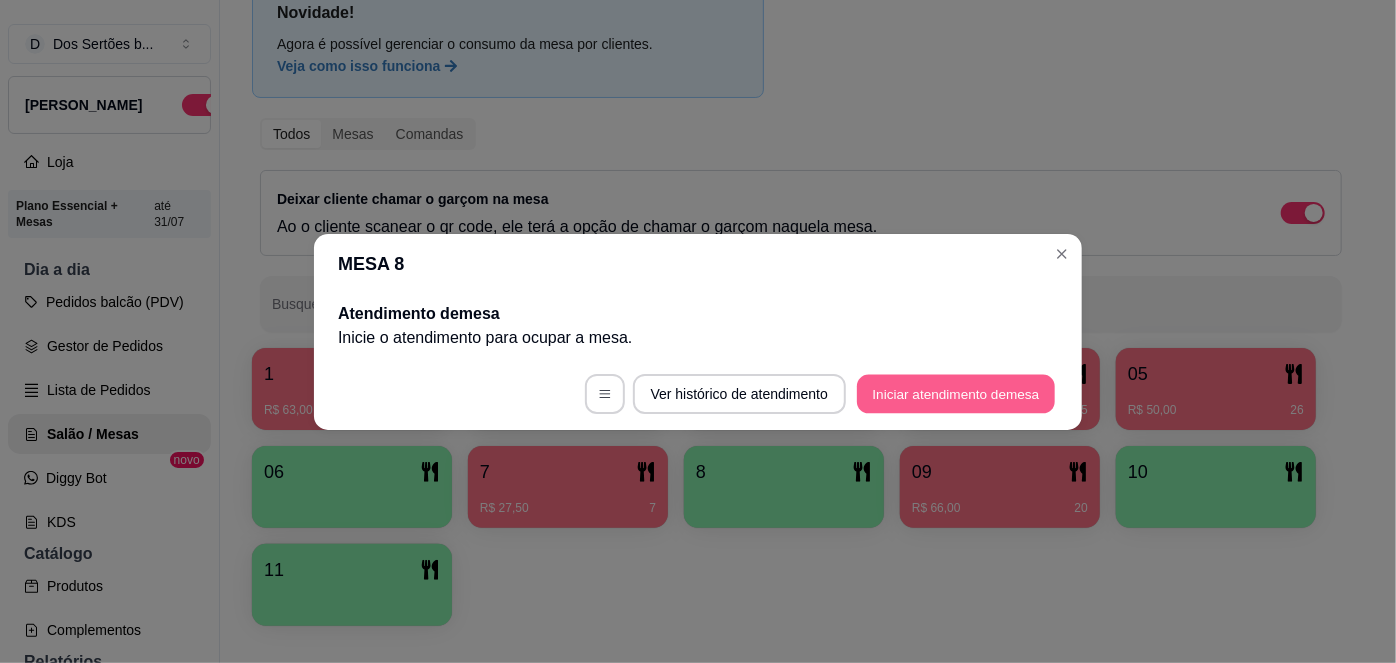 click on "Iniciar atendimento de  mesa" at bounding box center (956, 393) 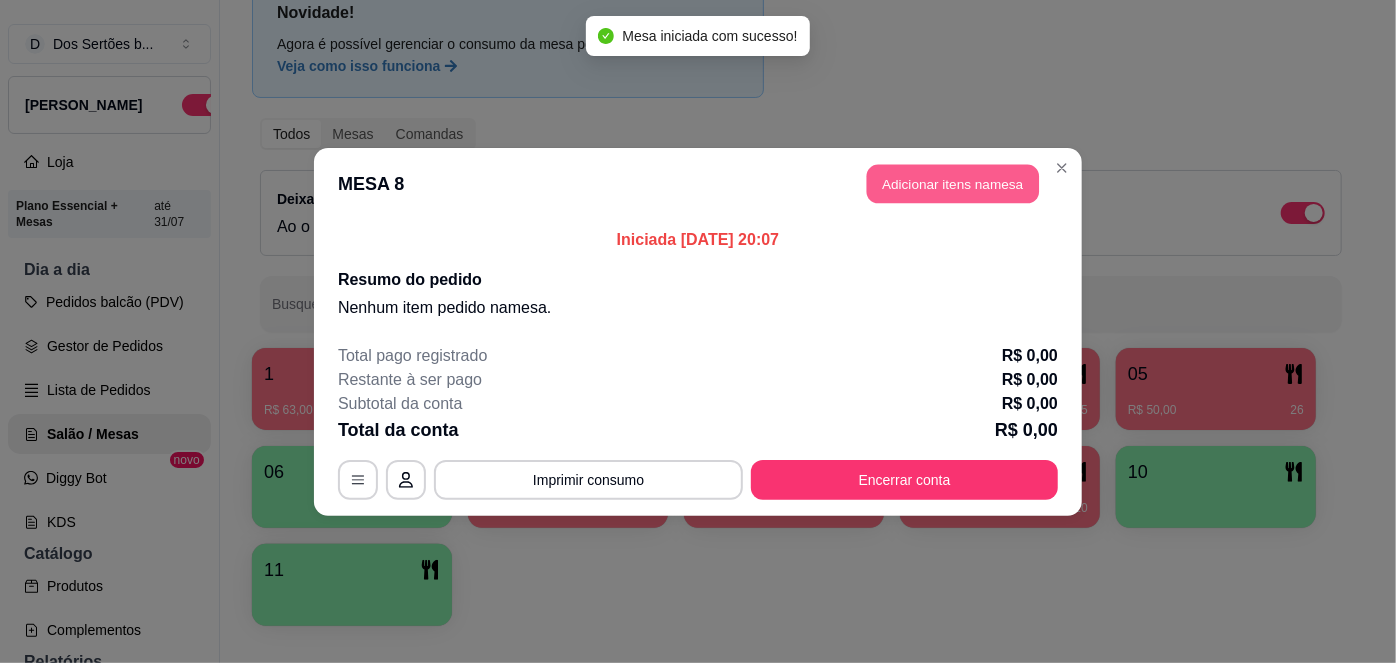 click on "Adicionar itens na  mesa" at bounding box center [953, 183] 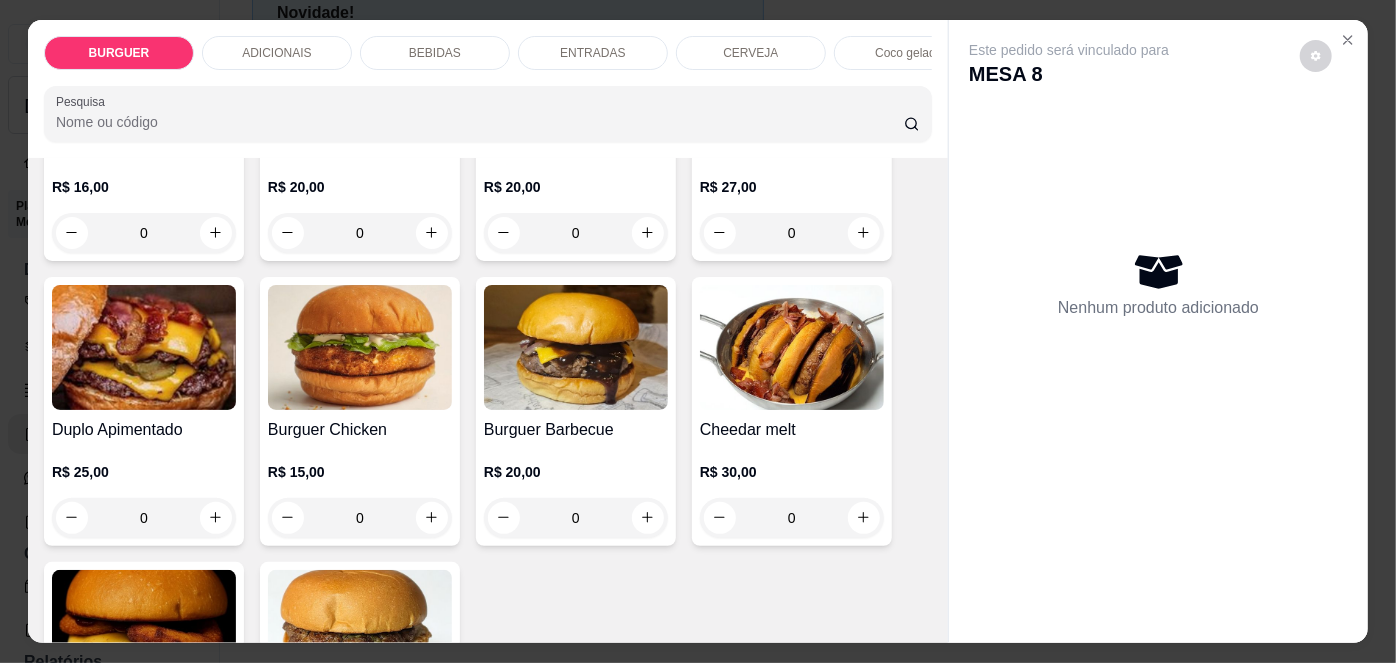 scroll, scrollTop: 302, scrollLeft: 0, axis: vertical 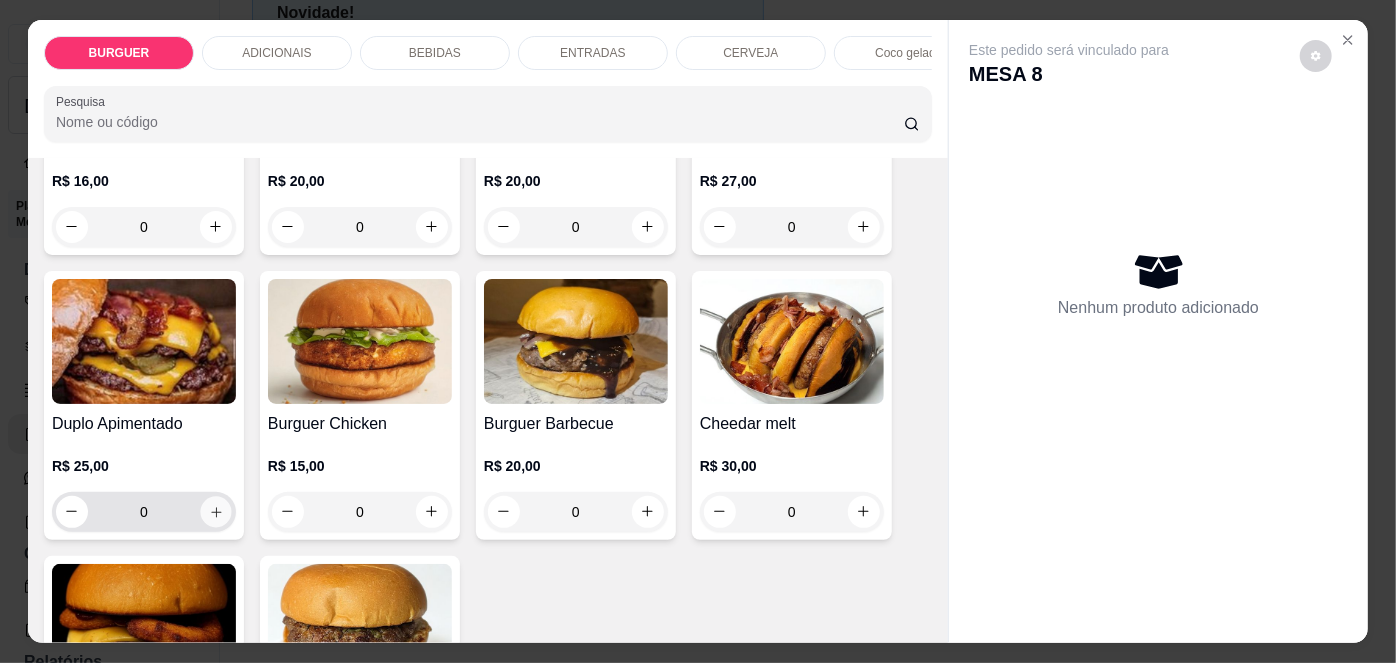 click 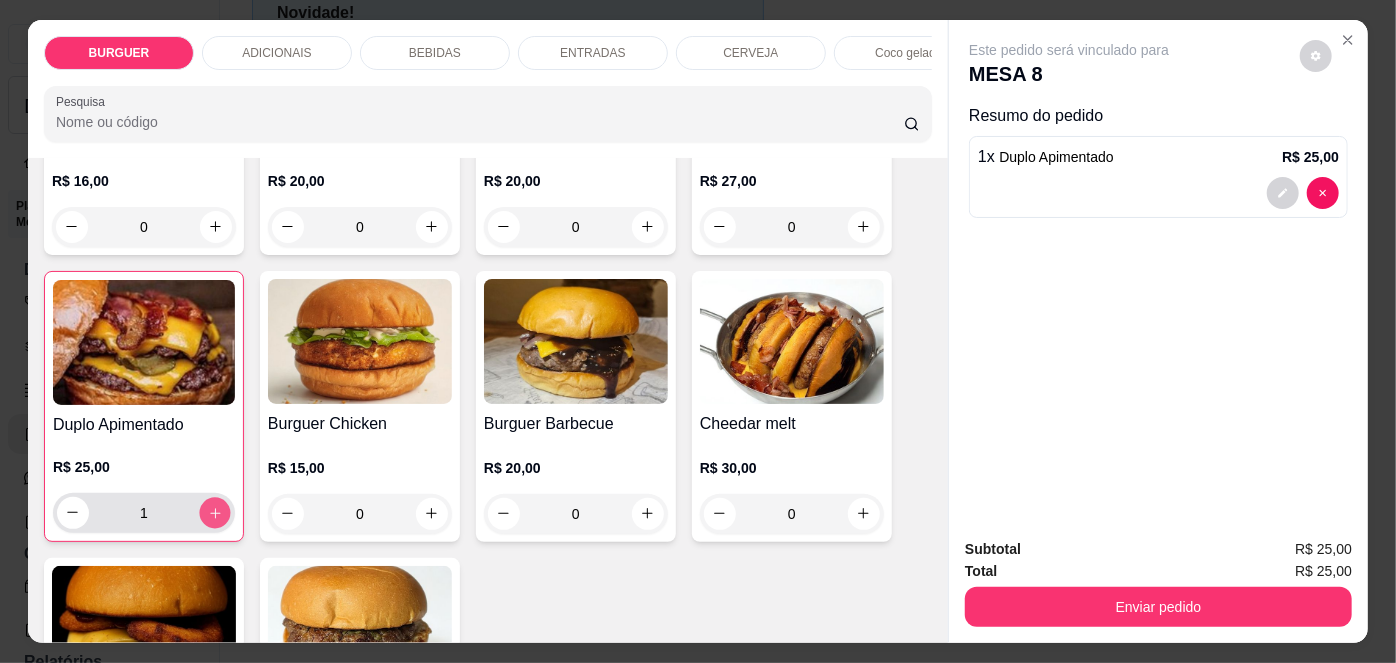 click 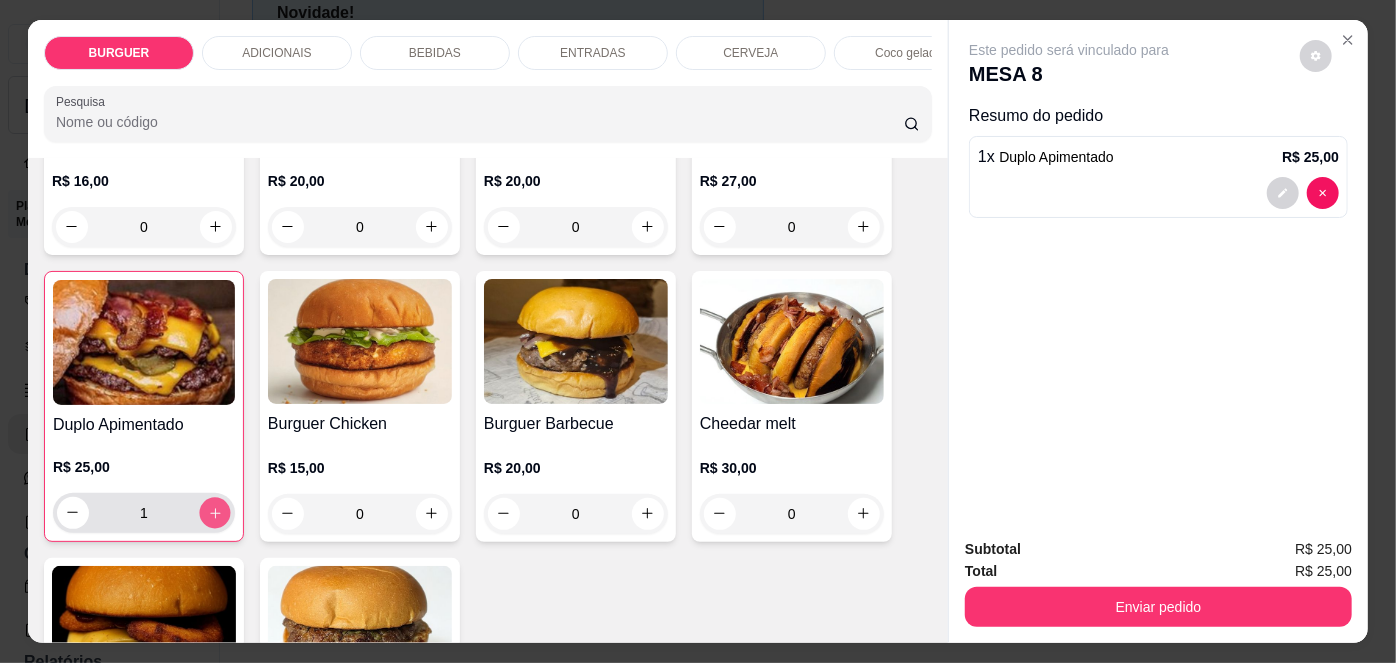 type 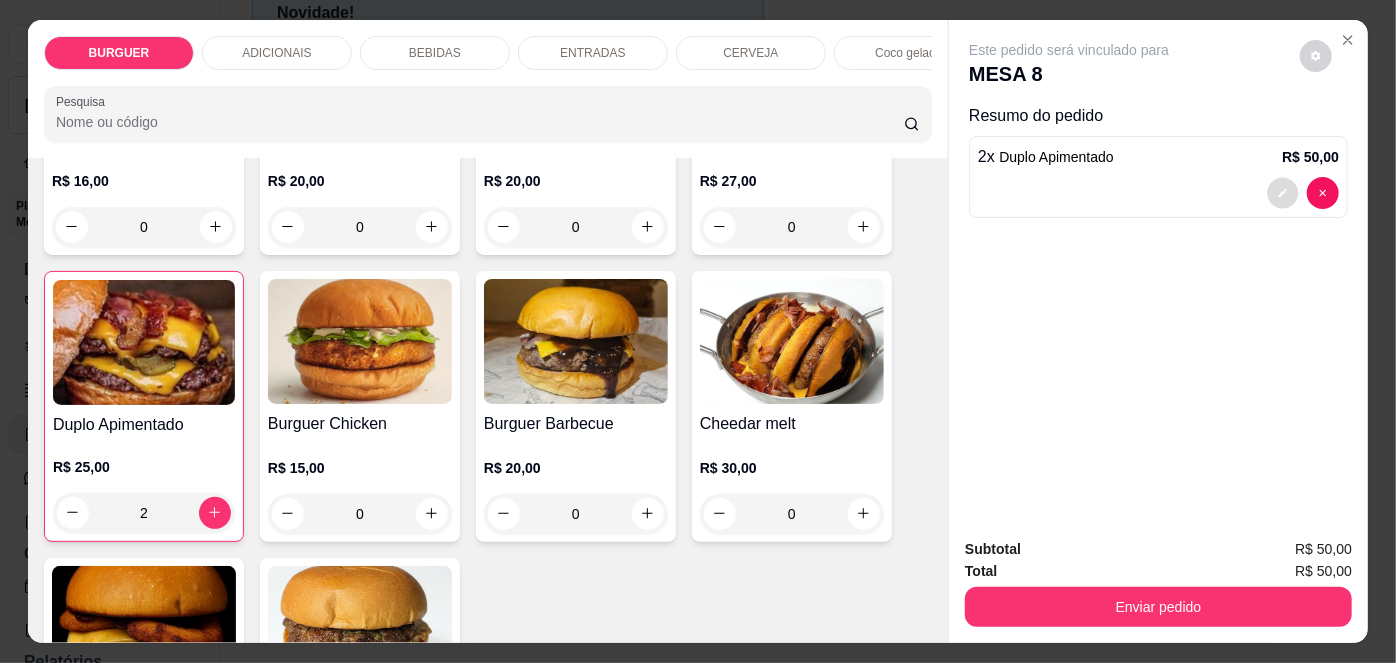 click 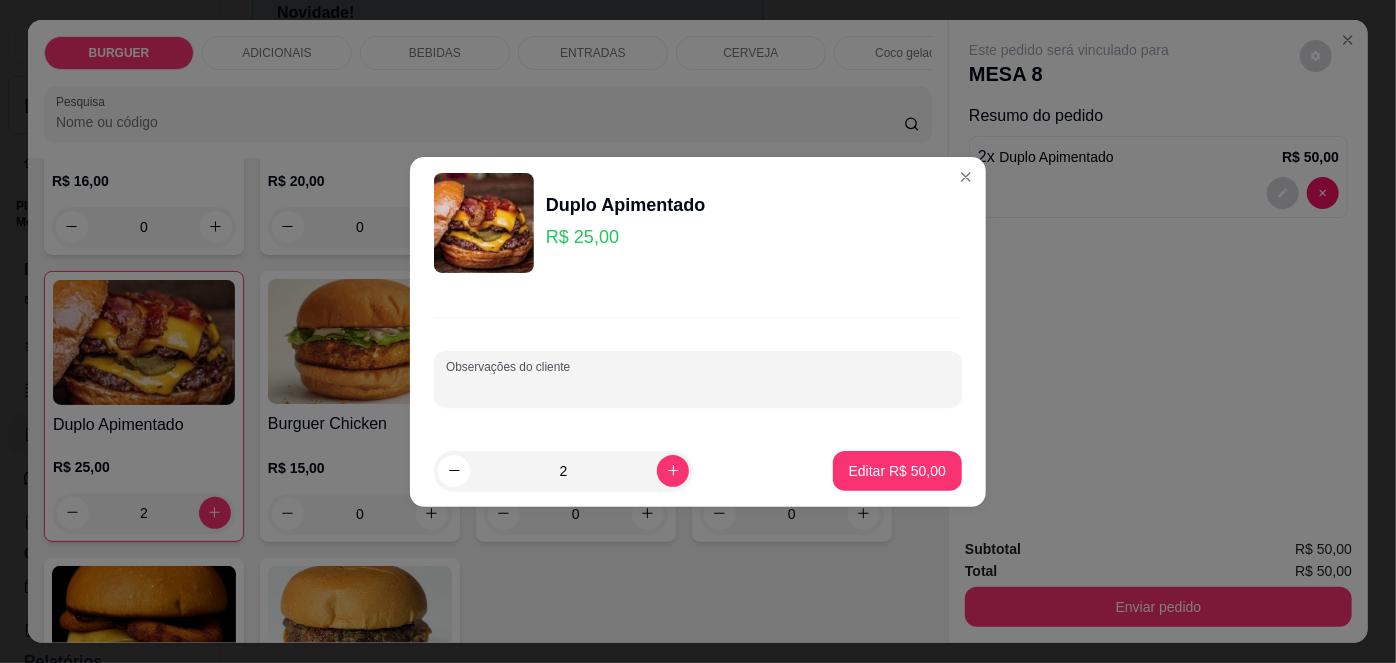 click on "Observações do cliente" at bounding box center [698, 387] 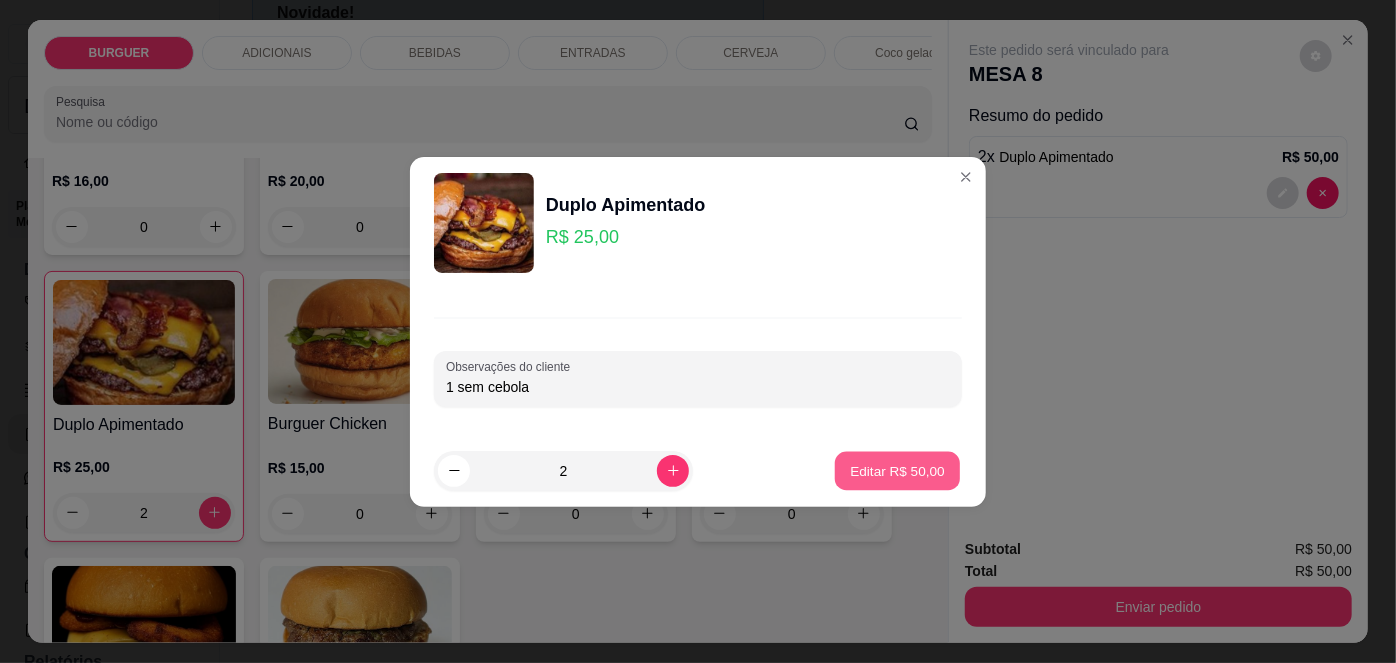 click on "Editar   R$ 50,00" at bounding box center [897, 470] 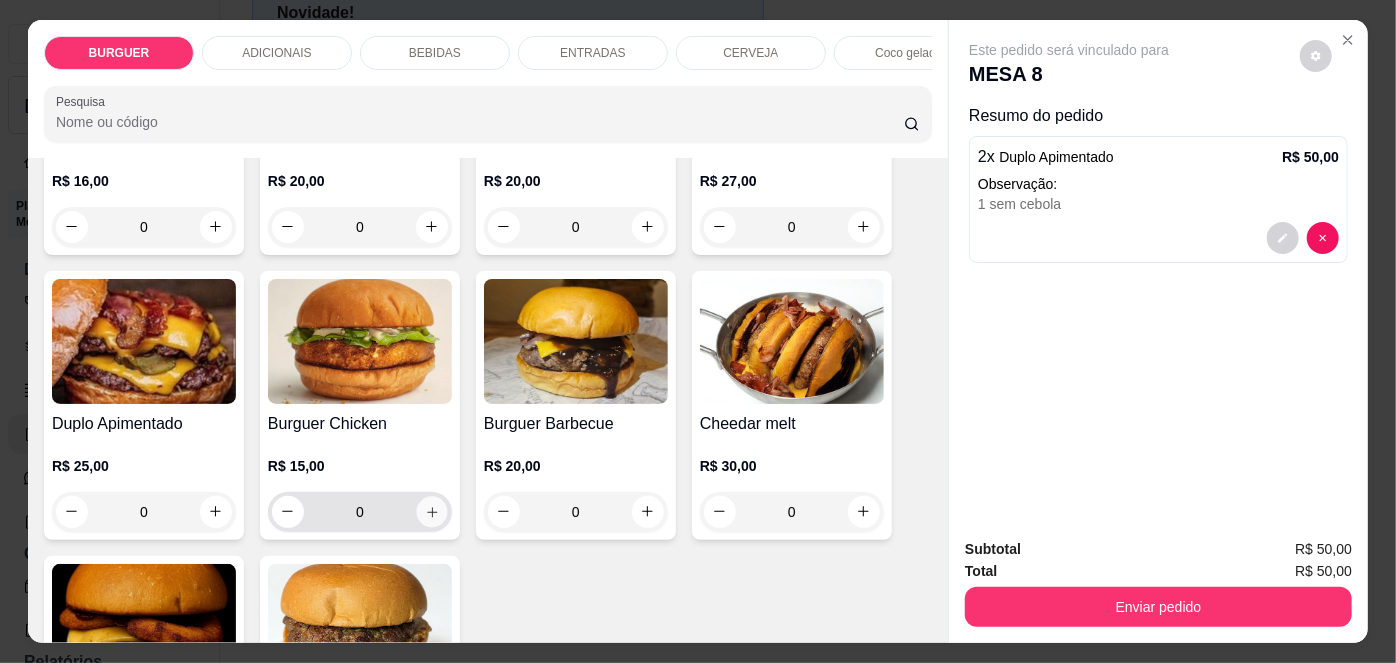 click at bounding box center (431, 511) 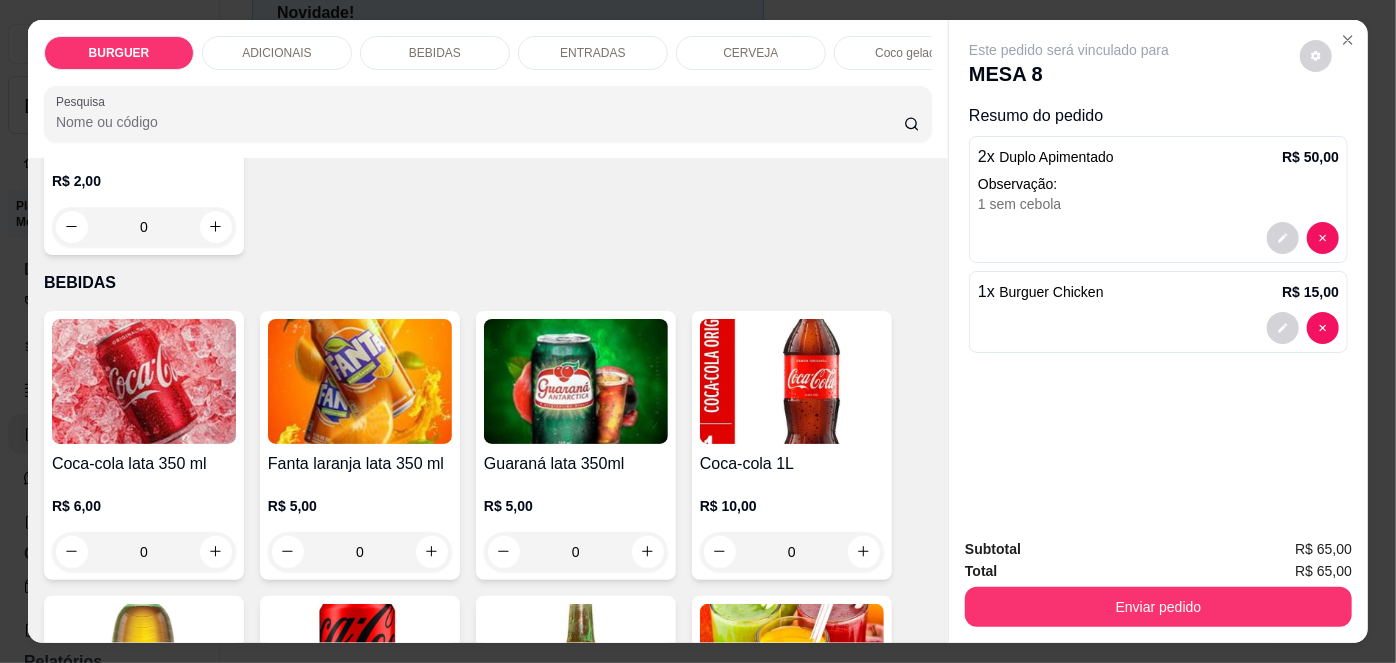 scroll, scrollTop: 1518, scrollLeft: 0, axis: vertical 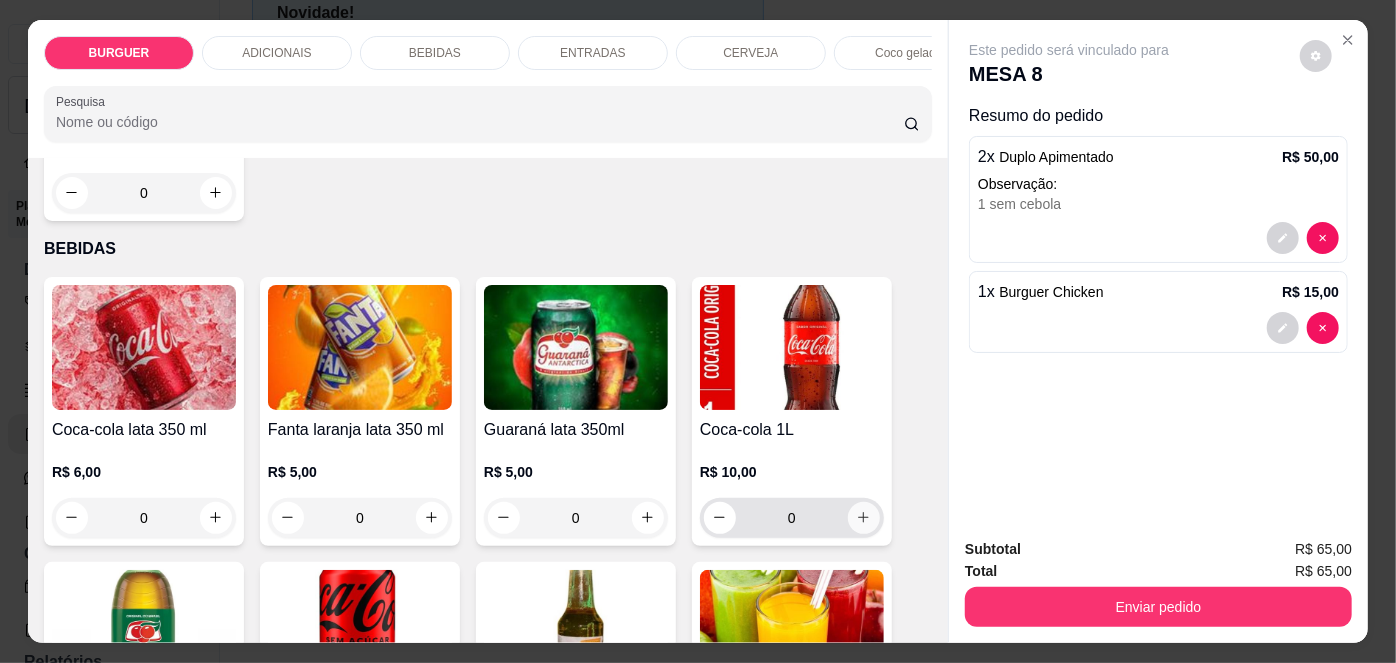 click at bounding box center (864, 518) 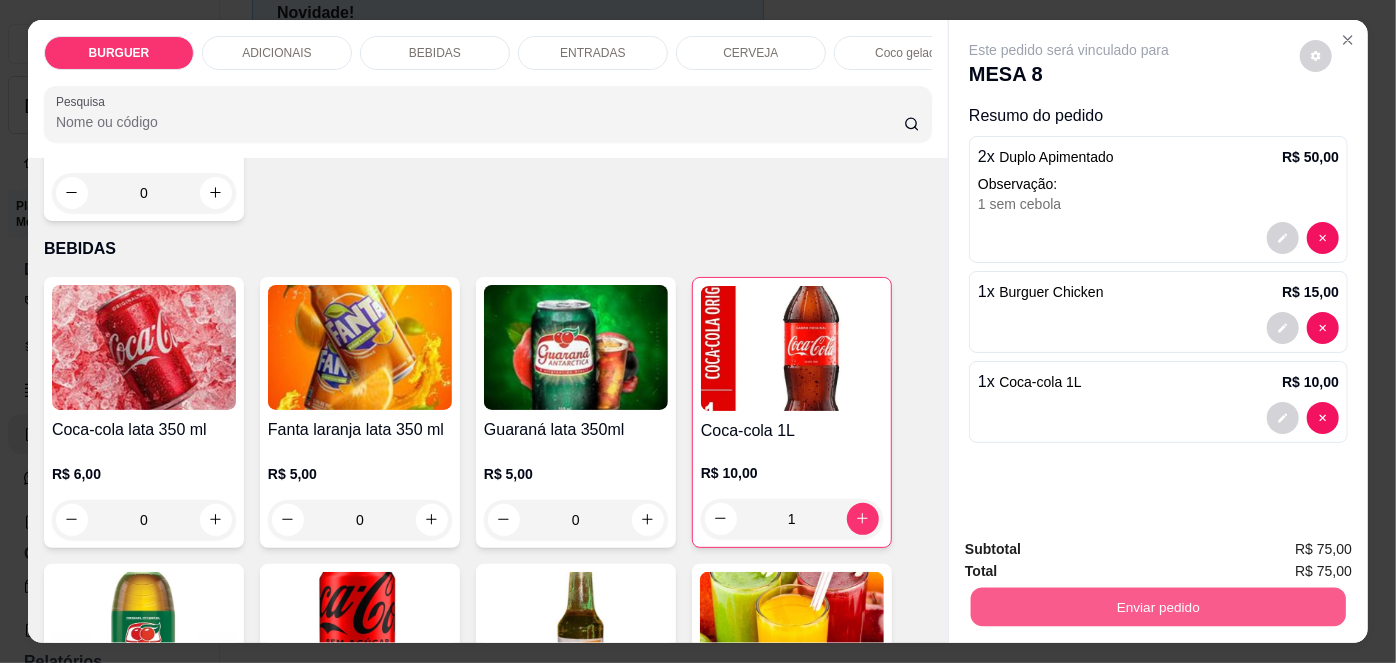 click on "Enviar pedido" at bounding box center [1158, 607] 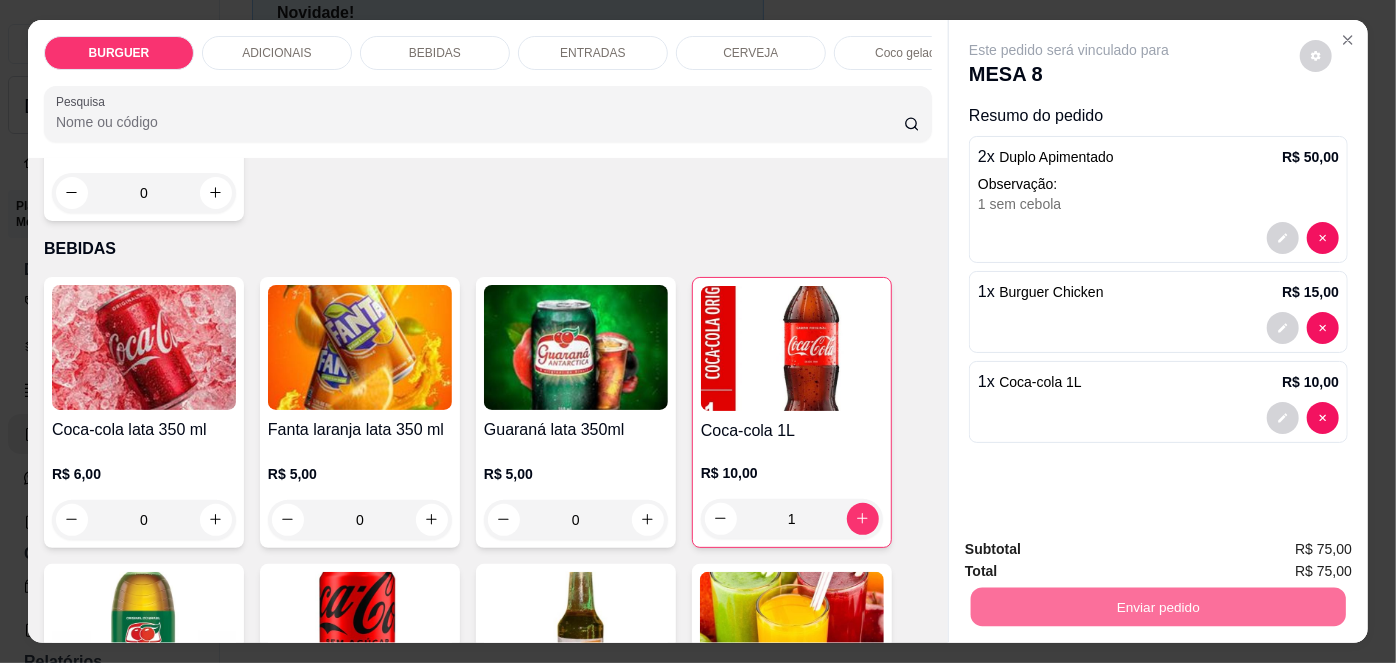 click on "Não registrar e enviar pedido" at bounding box center [1093, 551] 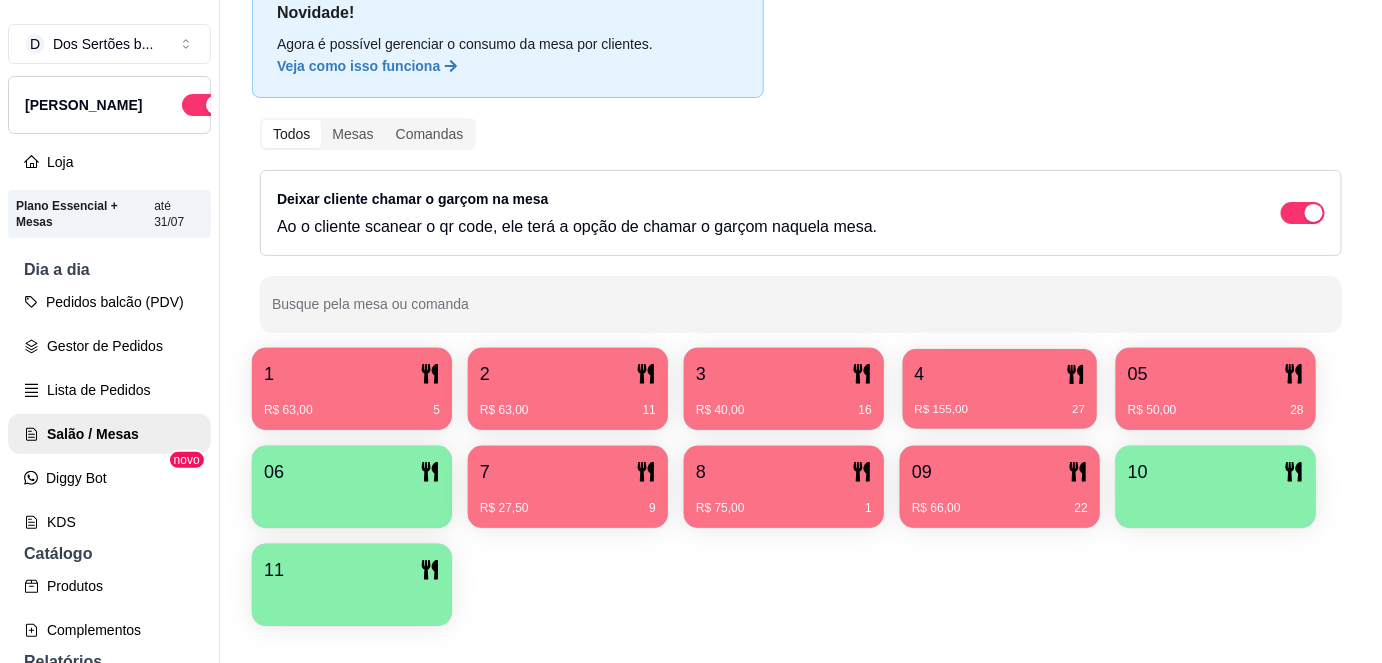 click on "R$ 155,00 27" at bounding box center [1000, 402] 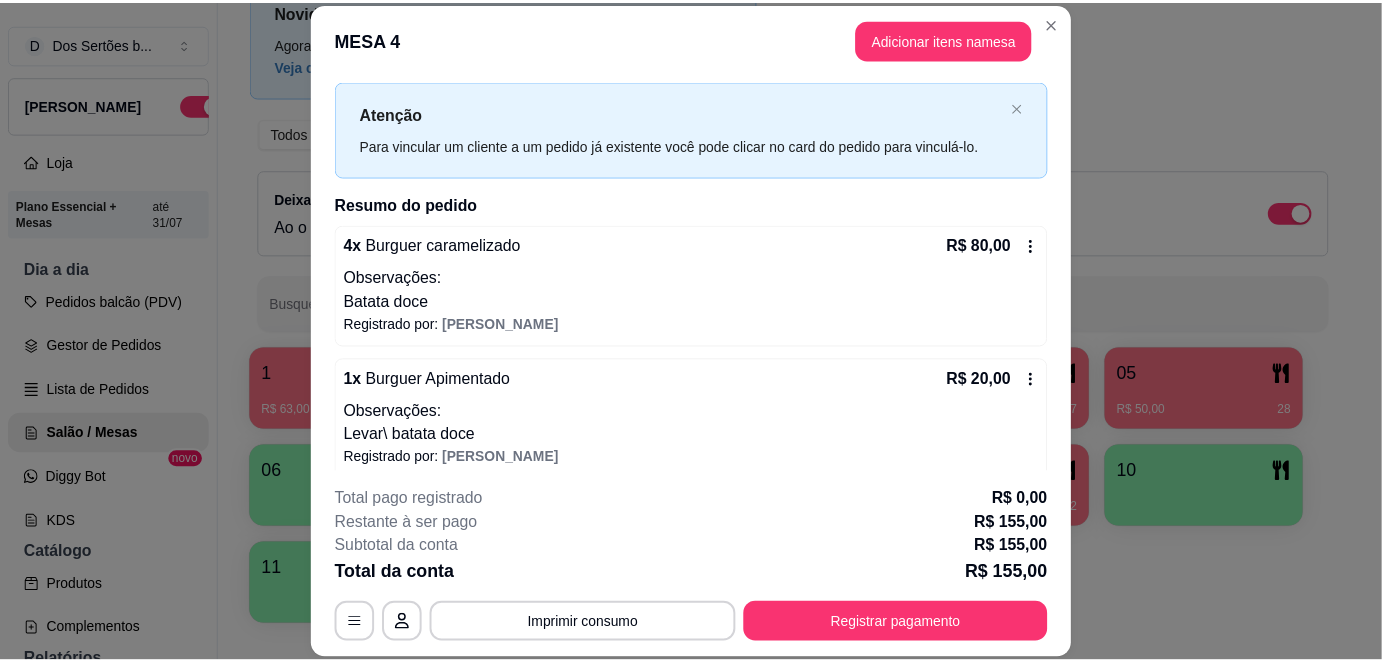 scroll, scrollTop: 0, scrollLeft: 0, axis: both 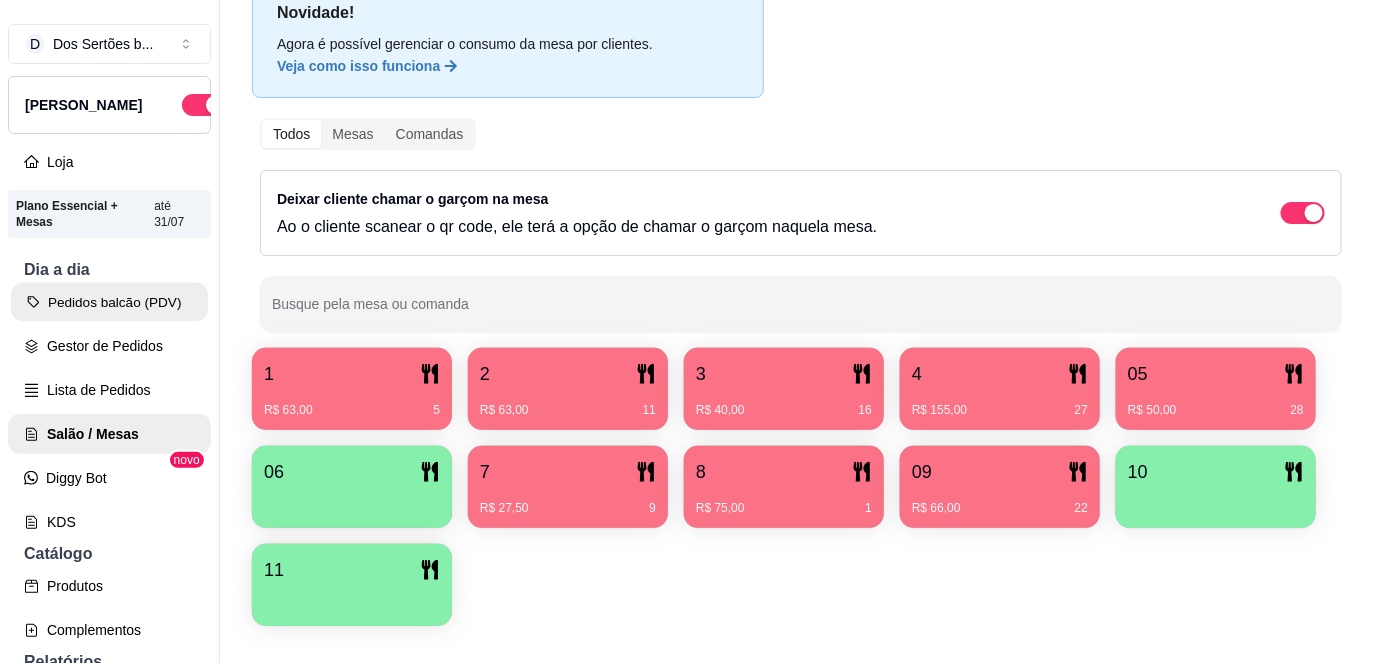 click on "Pedidos balcão (PDV)" at bounding box center [109, 302] 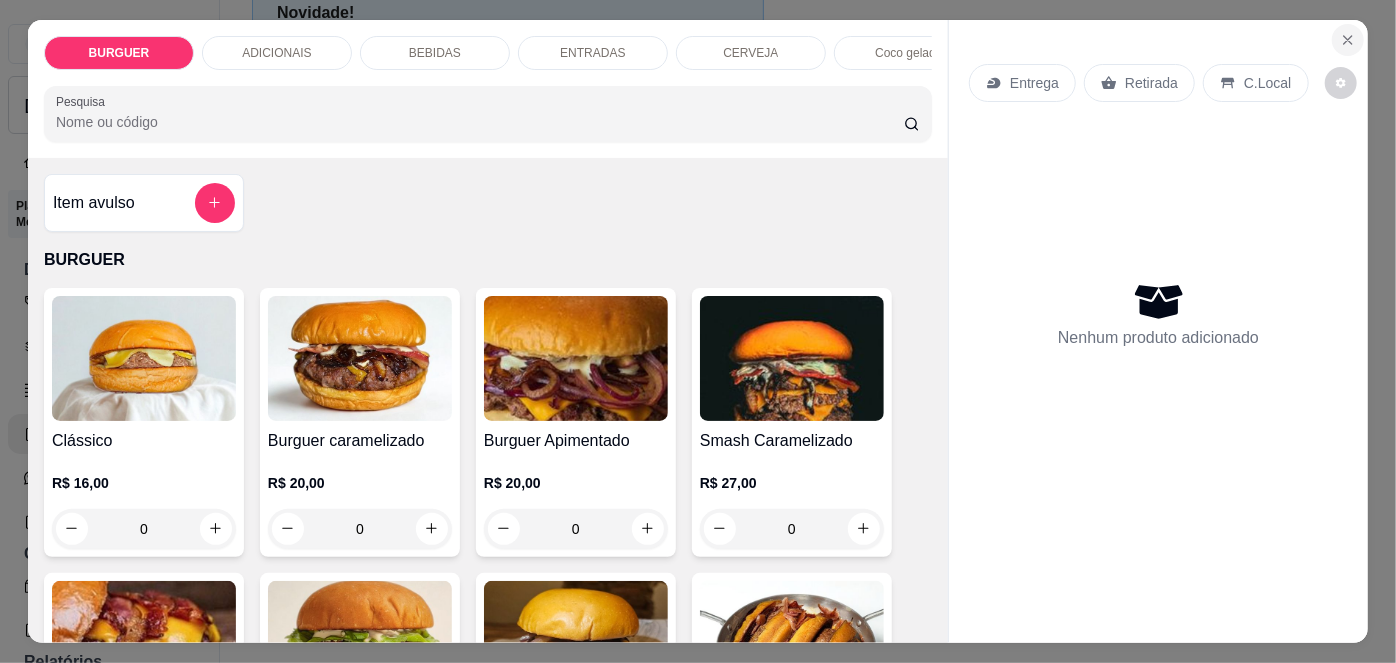 click at bounding box center [1348, 40] 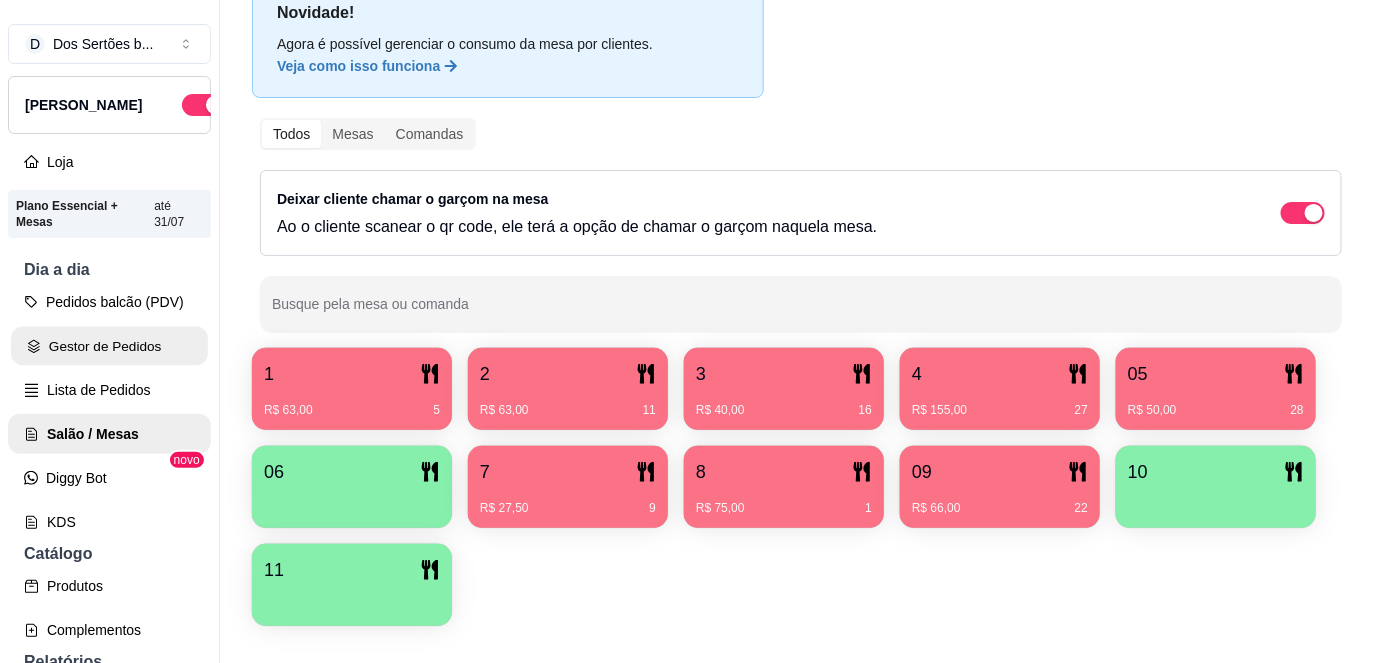 click on "Gestor de Pedidos" at bounding box center [109, 346] 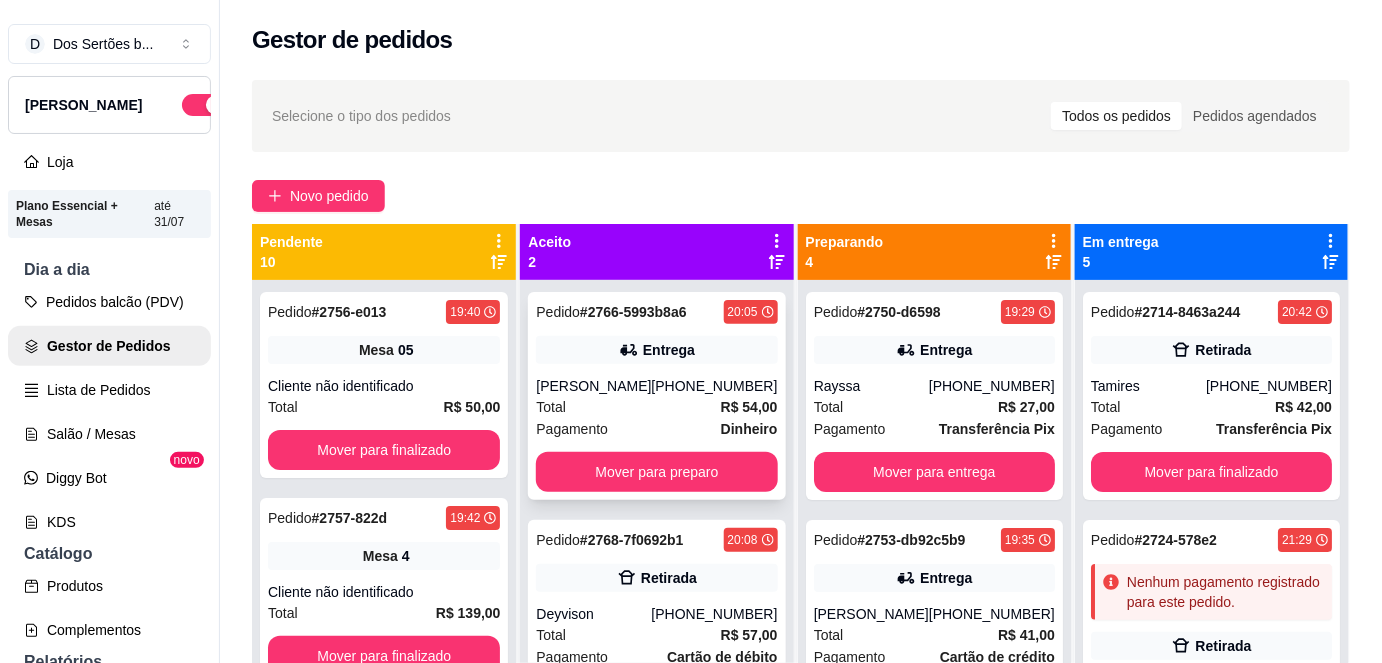 scroll, scrollTop: 56, scrollLeft: 0, axis: vertical 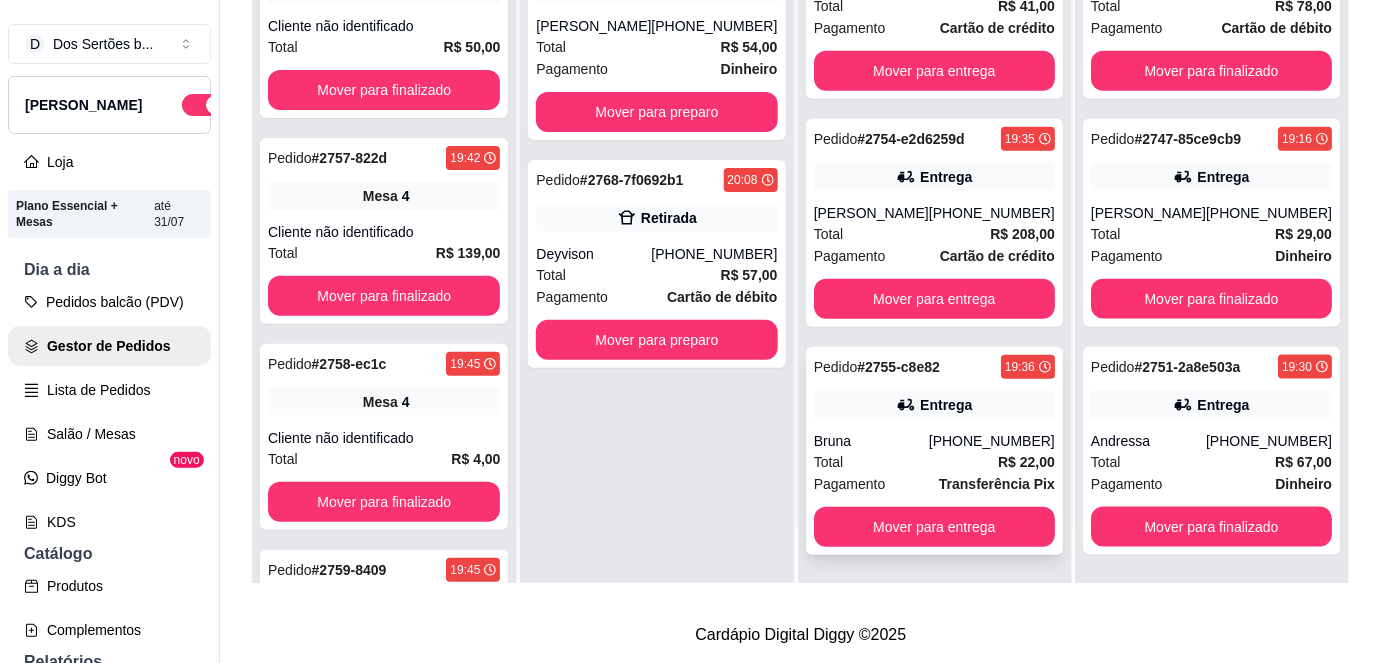 click on "Total R$ 22,00" at bounding box center (934, 462) 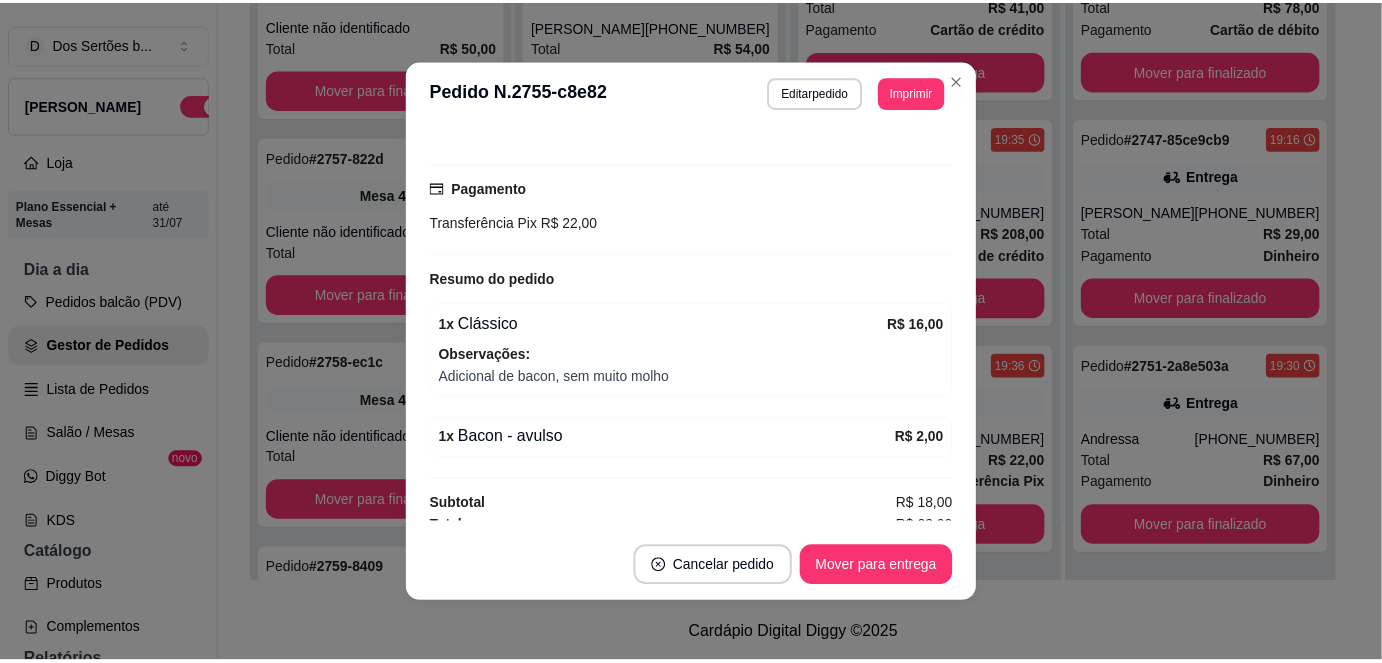 scroll, scrollTop: 435, scrollLeft: 0, axis: vertical 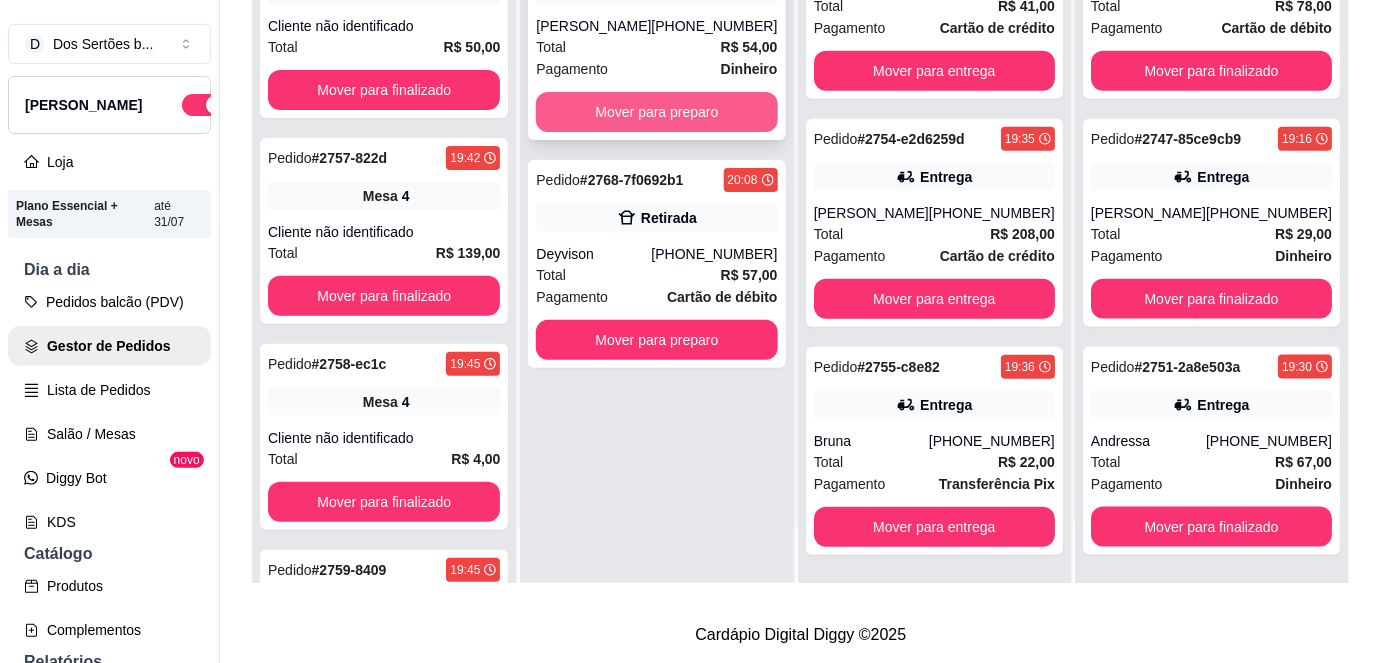 click on "Mover para preparo" at bounding box center (656, 112) 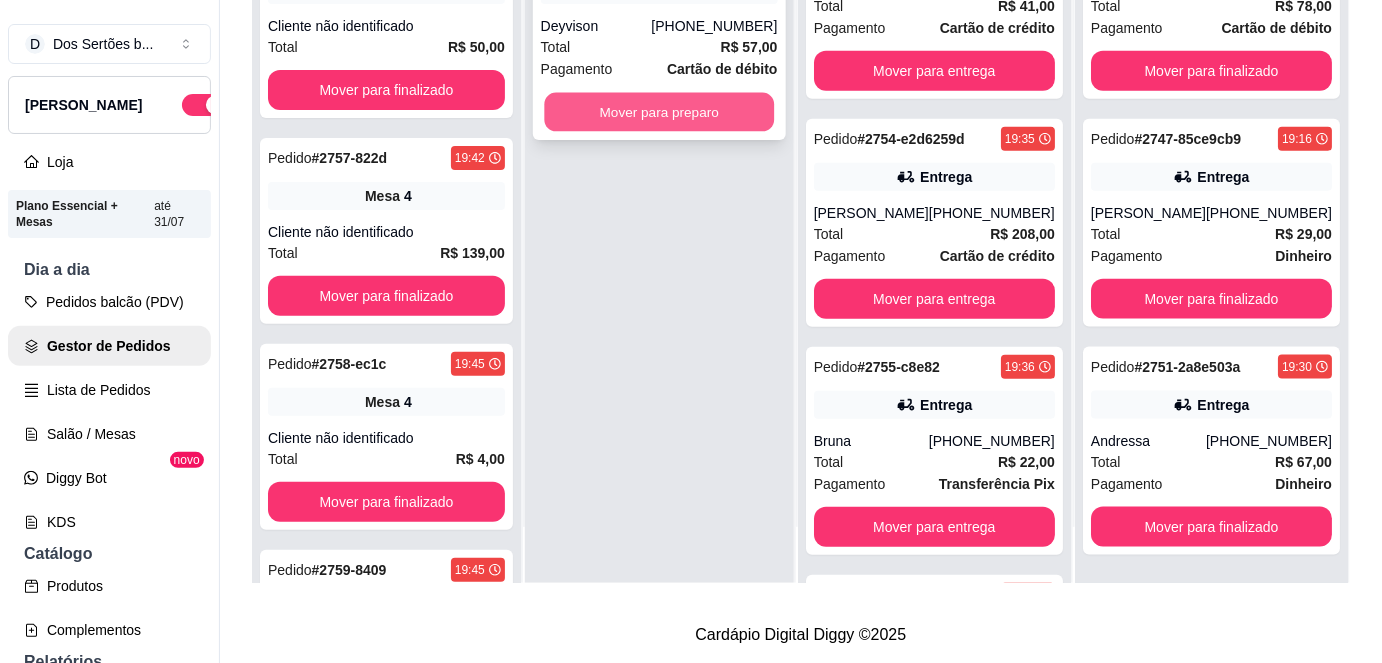 click on "Mover para preparo" at bounding box center [659, 112] 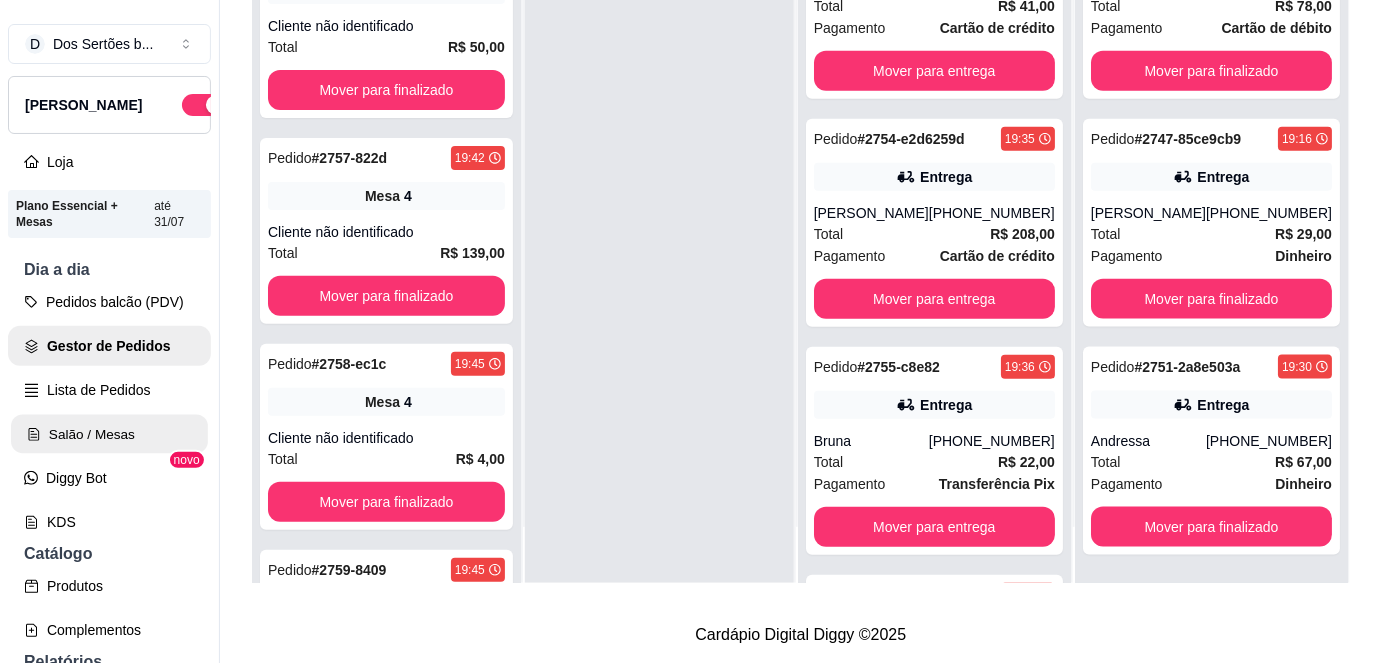 click on "Salão / Mesas" at bounding box center [109, 434] 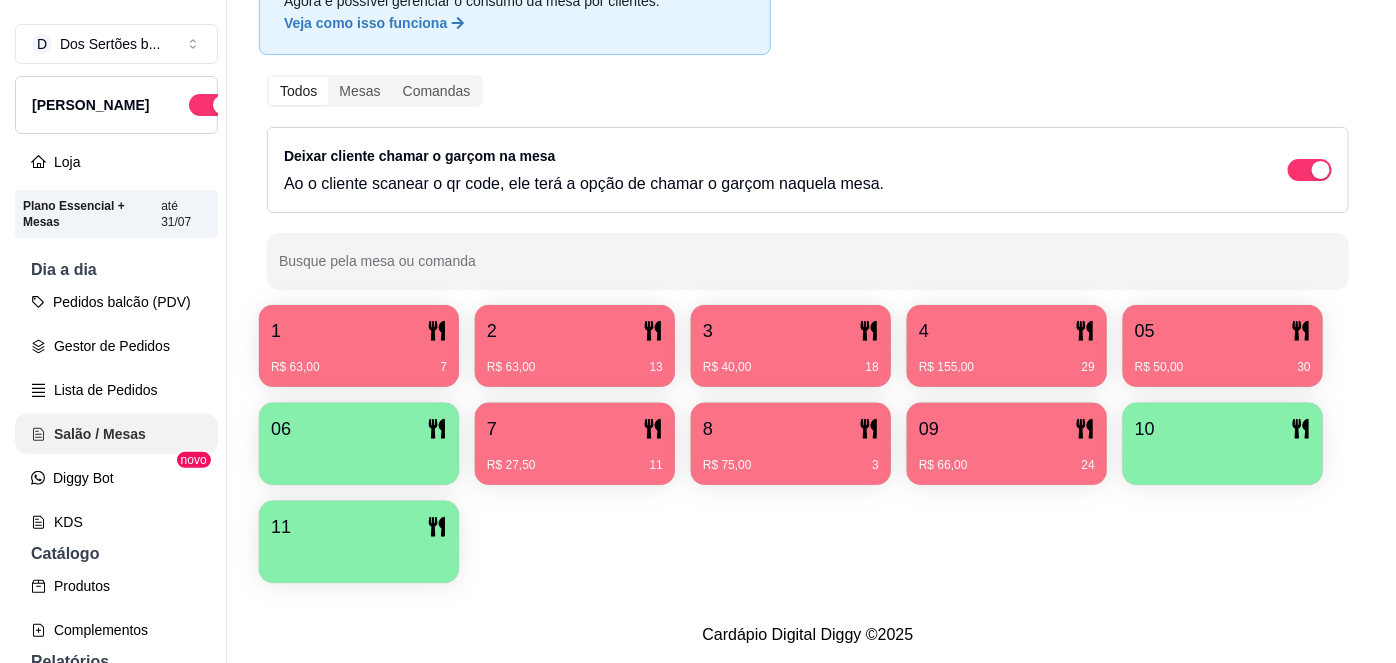 scroll, scrollTop: 0, scrollLeft: 0, axis: both 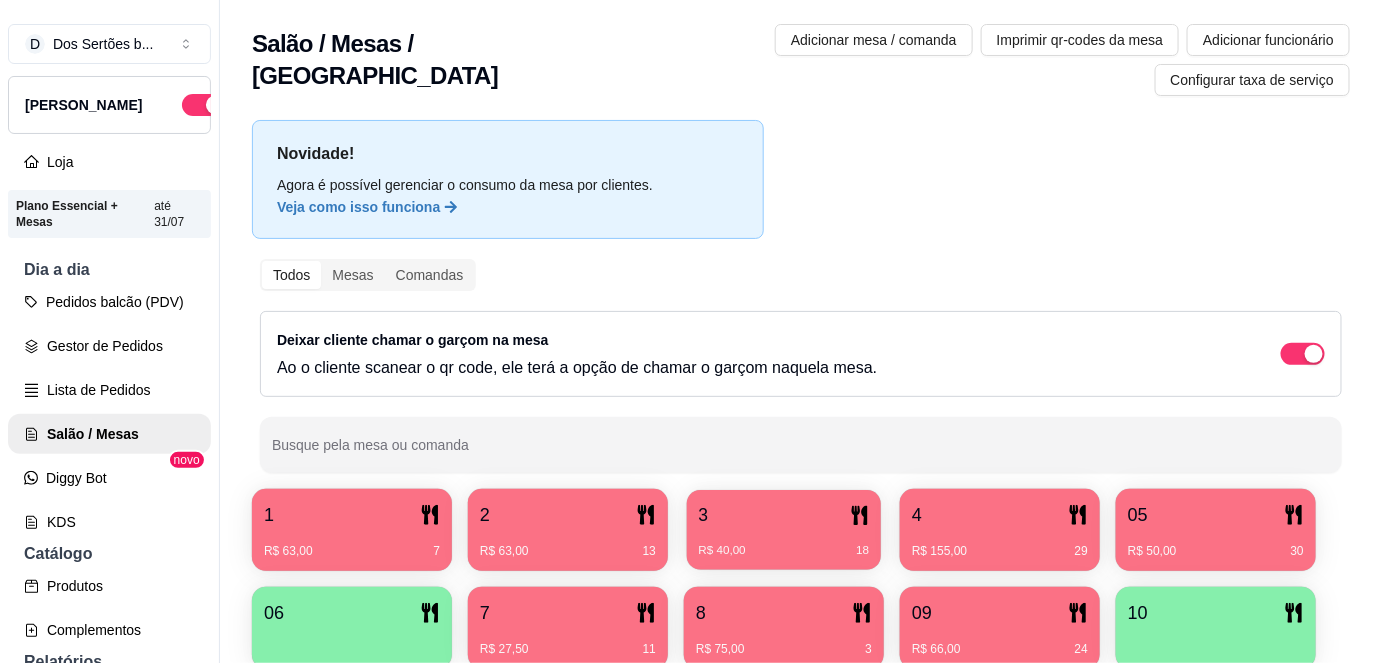 click on "R$ 40,00 18" at bounding box center (784, 543) 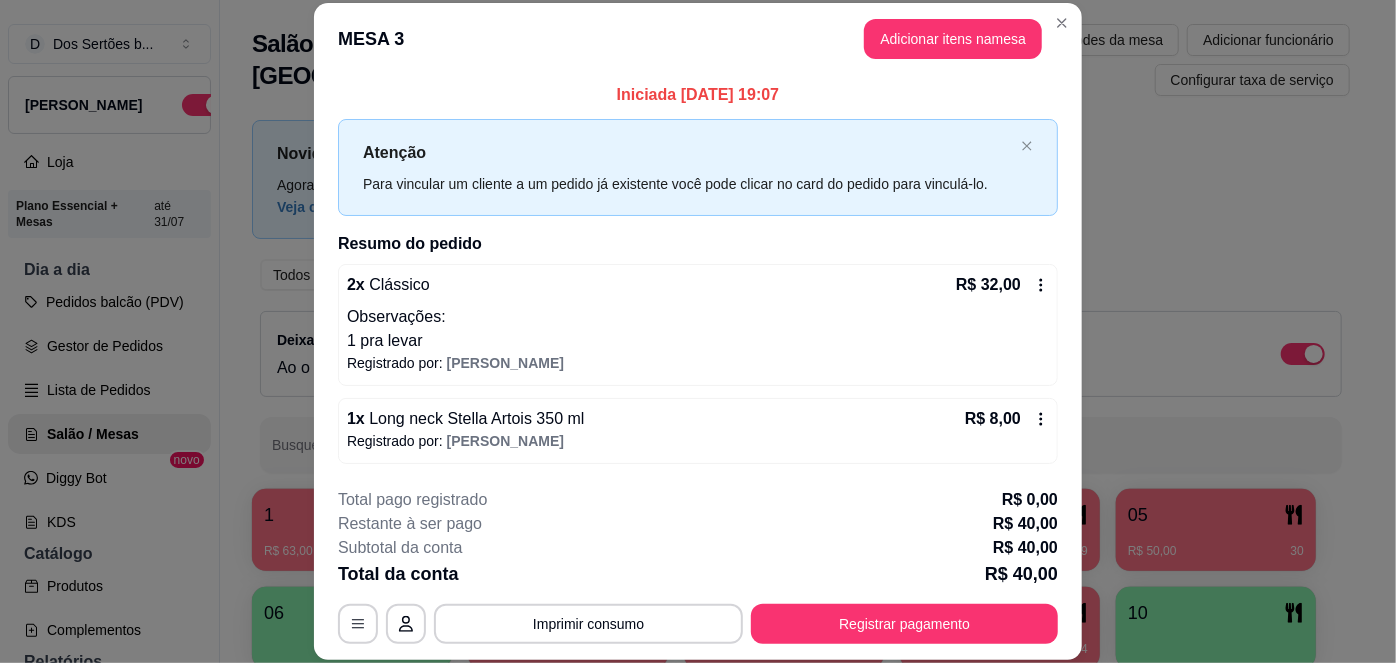 scroll, scrollTop: 60, scrollLeft: 0, axis: vertical 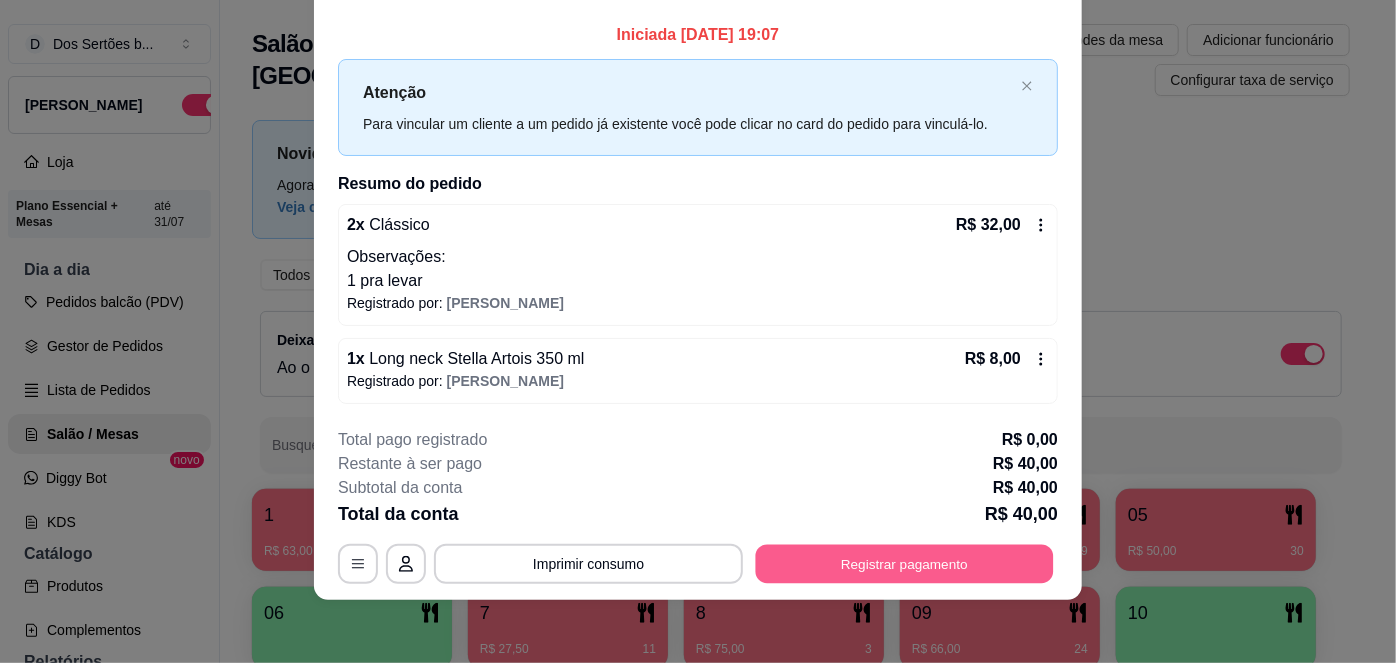 click on "Registrar pagamento" at bounding box center [905, 563] 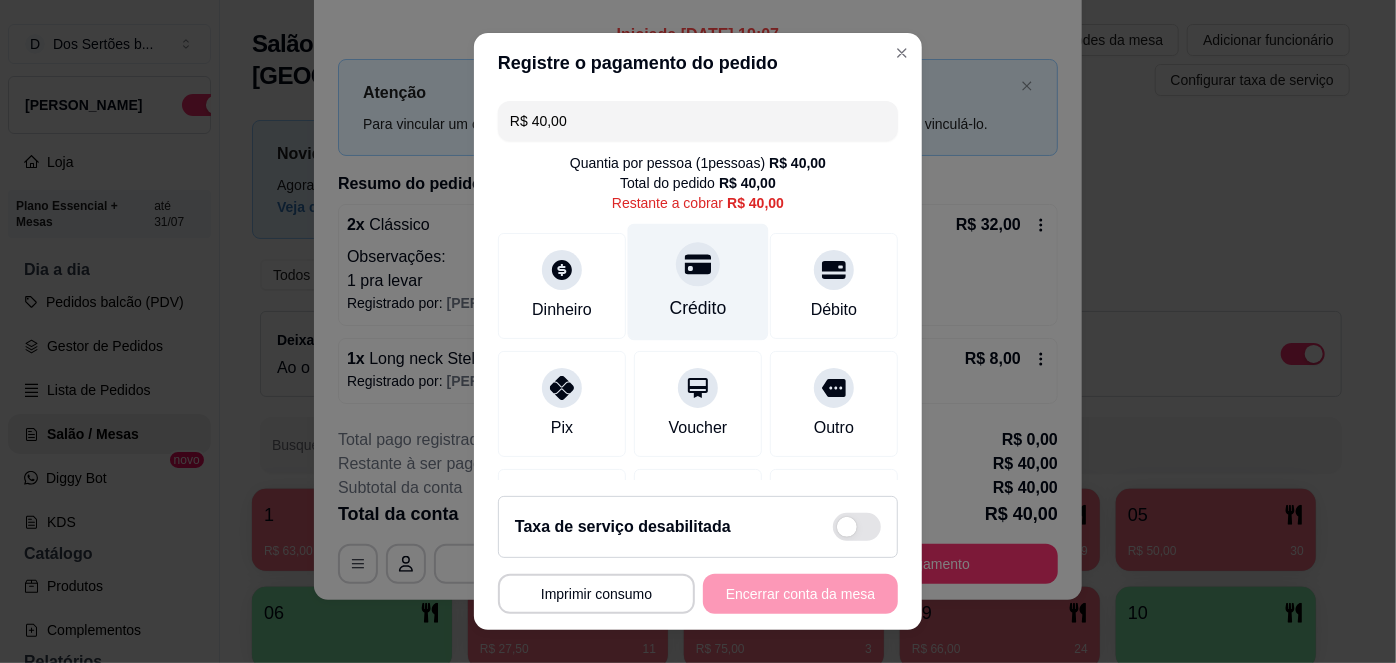 click 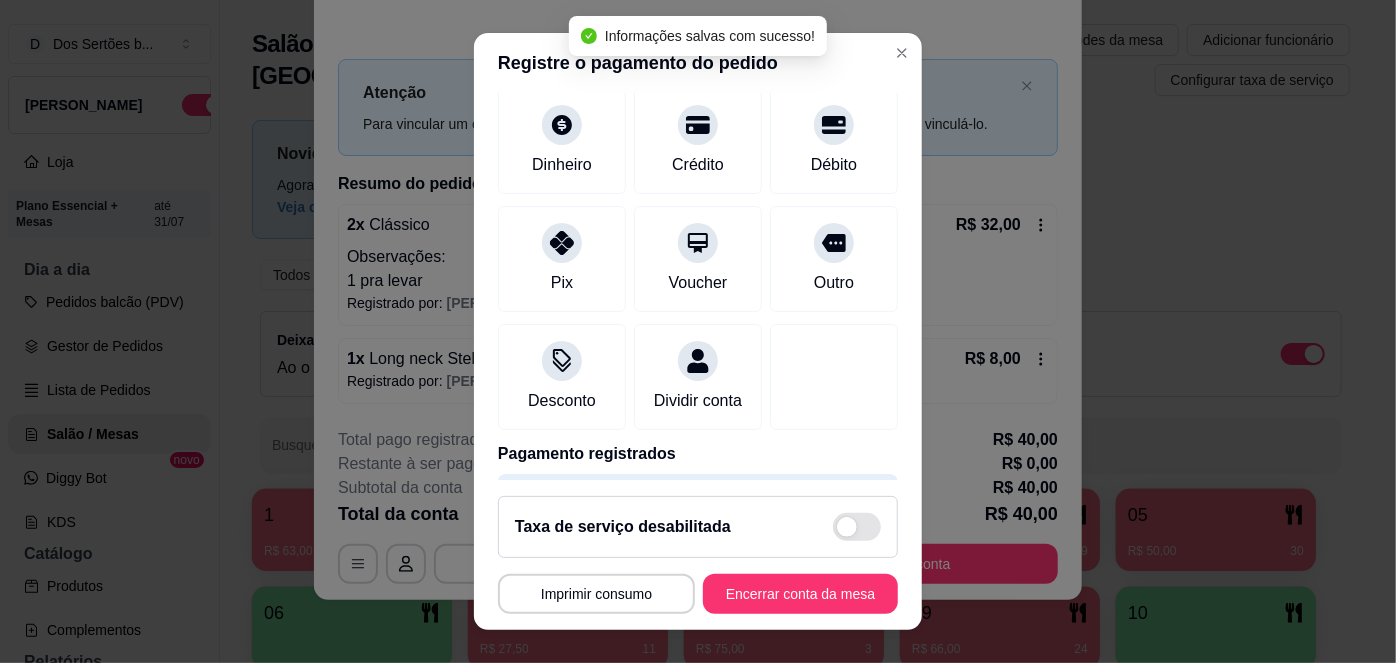 scroll, scrollTop: 104, scrollLeft: 0, axis: vertical 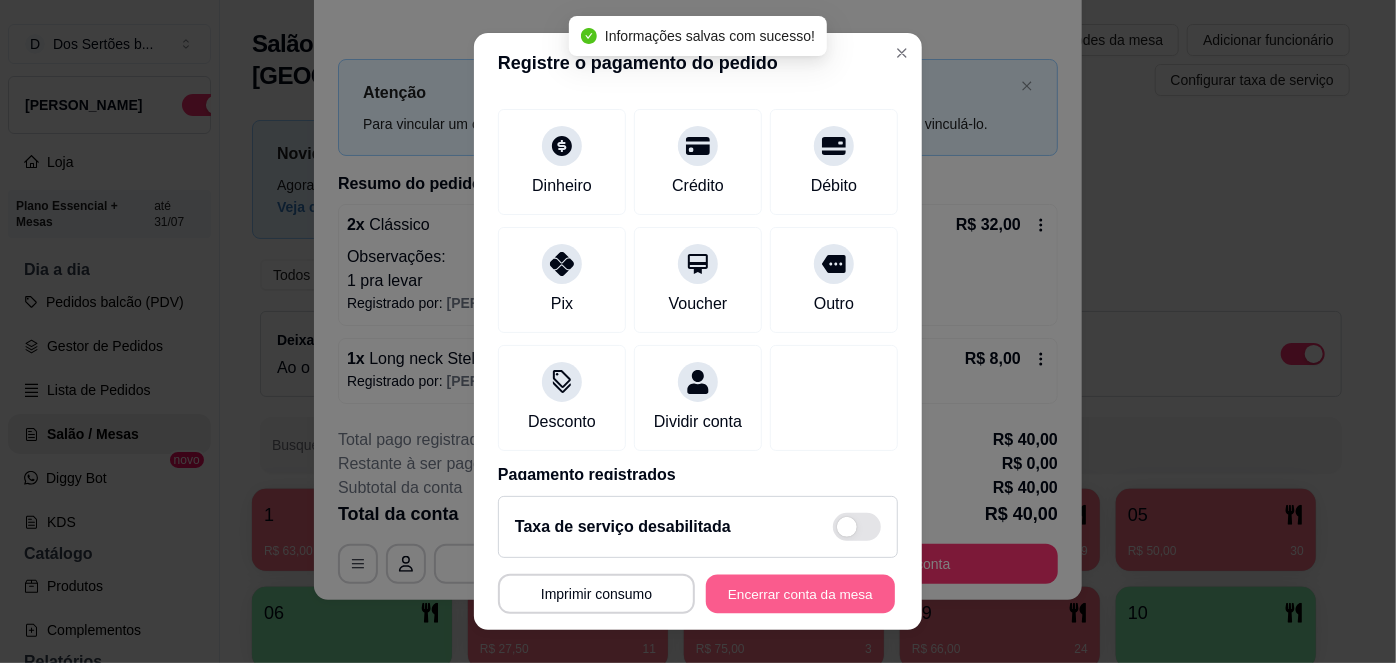 click on "Encerrar conta da mesa" at bounding box center (800, 593) 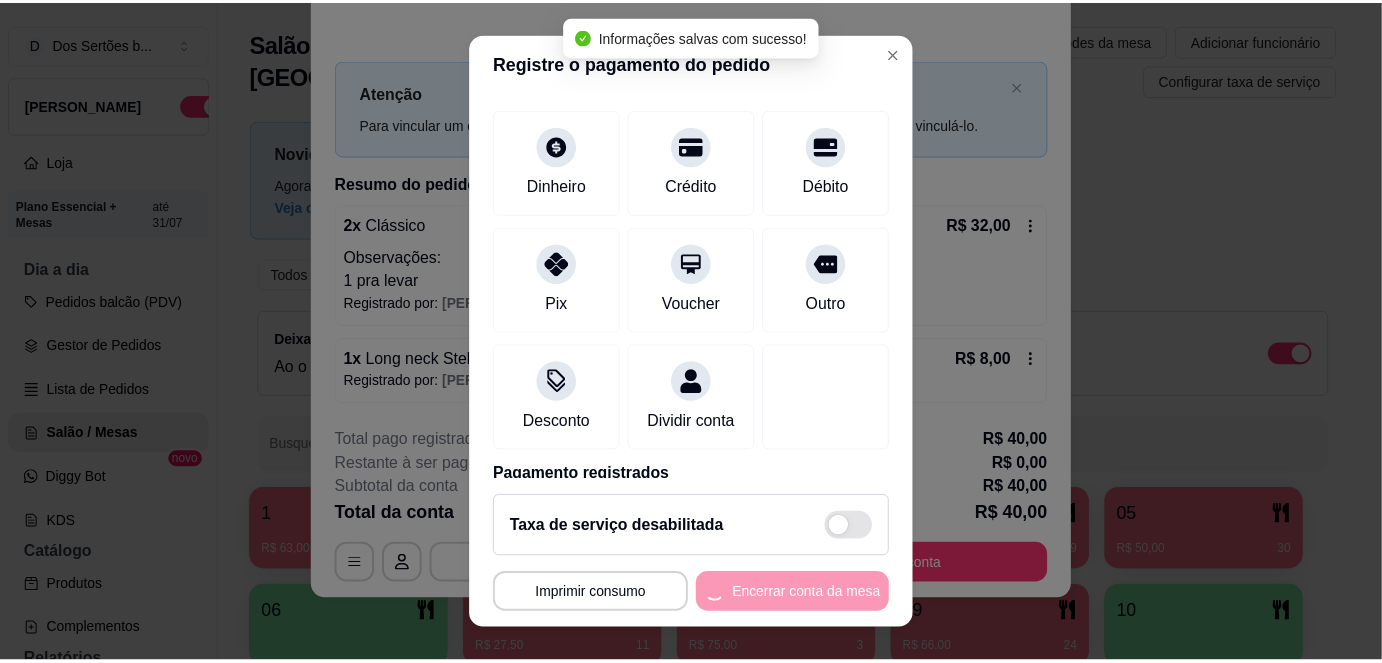 scroll, scrollTop: 0, scrollLeft: 0, axis: both 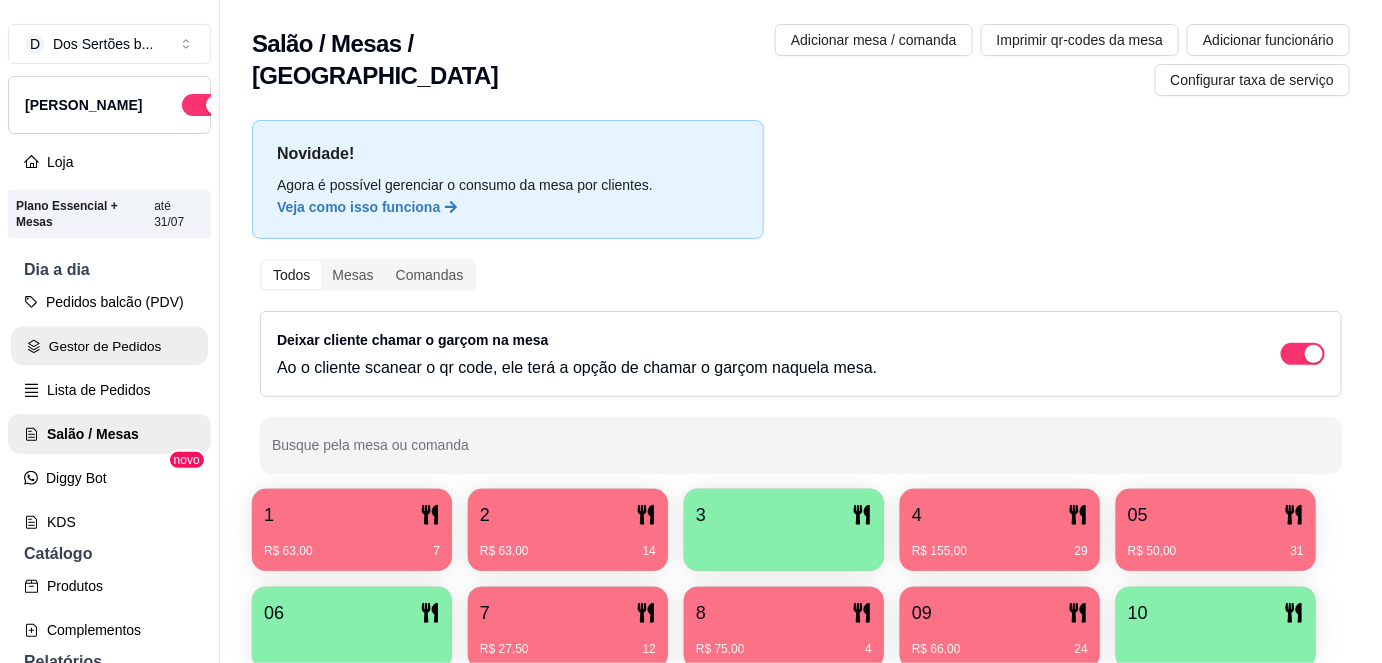 click on "Gestor de Pedidos" at bounding box center (109, 346) 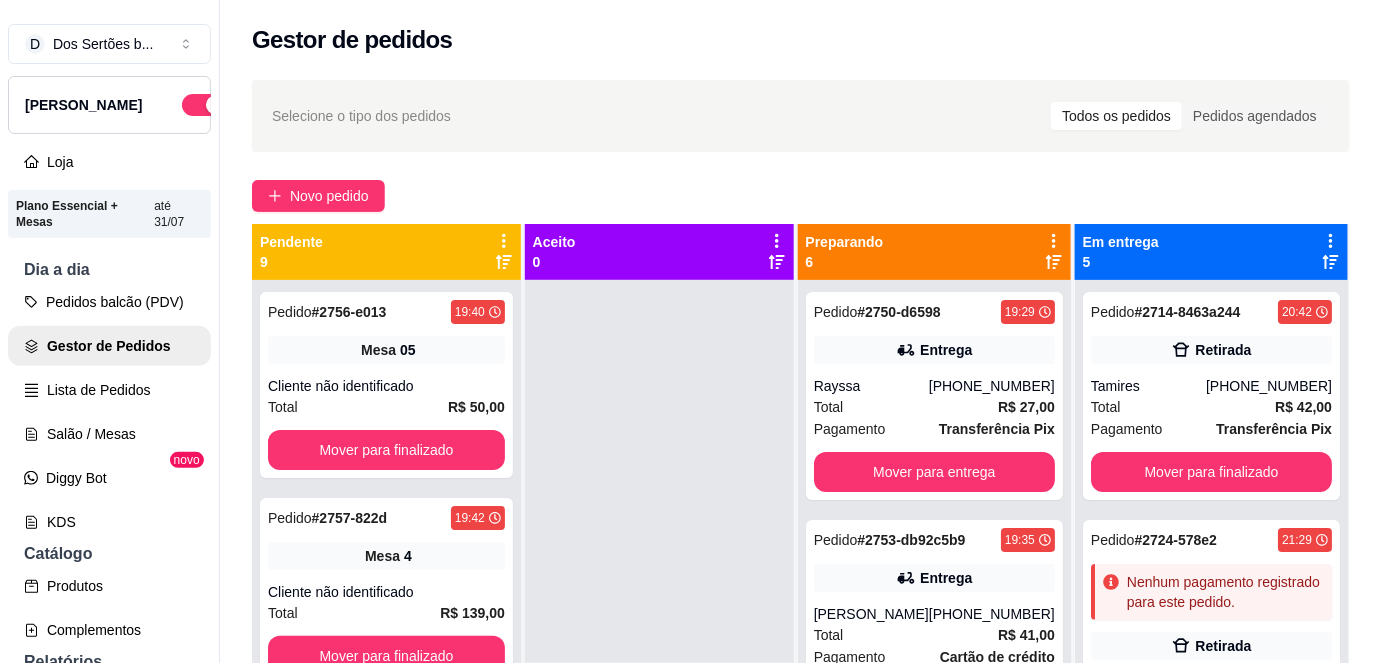 scroll, scrollTop: 56, scrollLeft: 0, axis: vertical 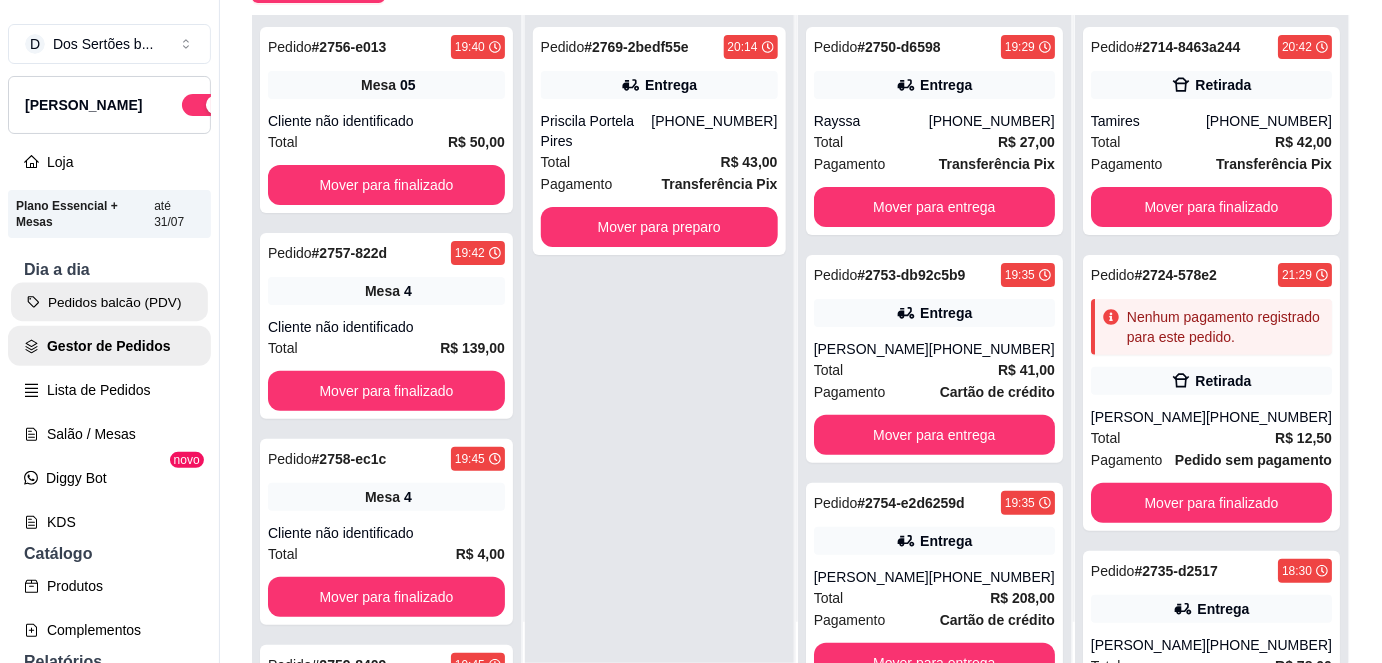 click on "Pedidos balcão (PDV)" at bounding box center (109, 302) 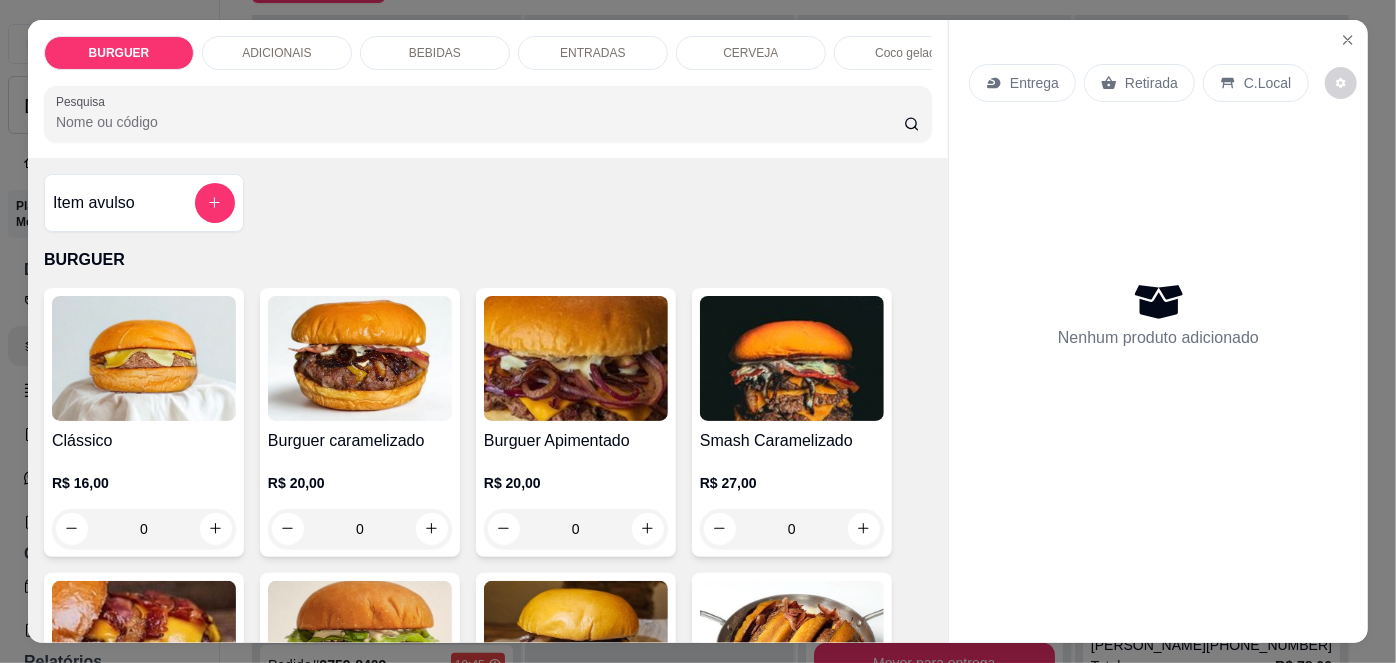 click on "Retirada" at bounding box center [1151, 83] 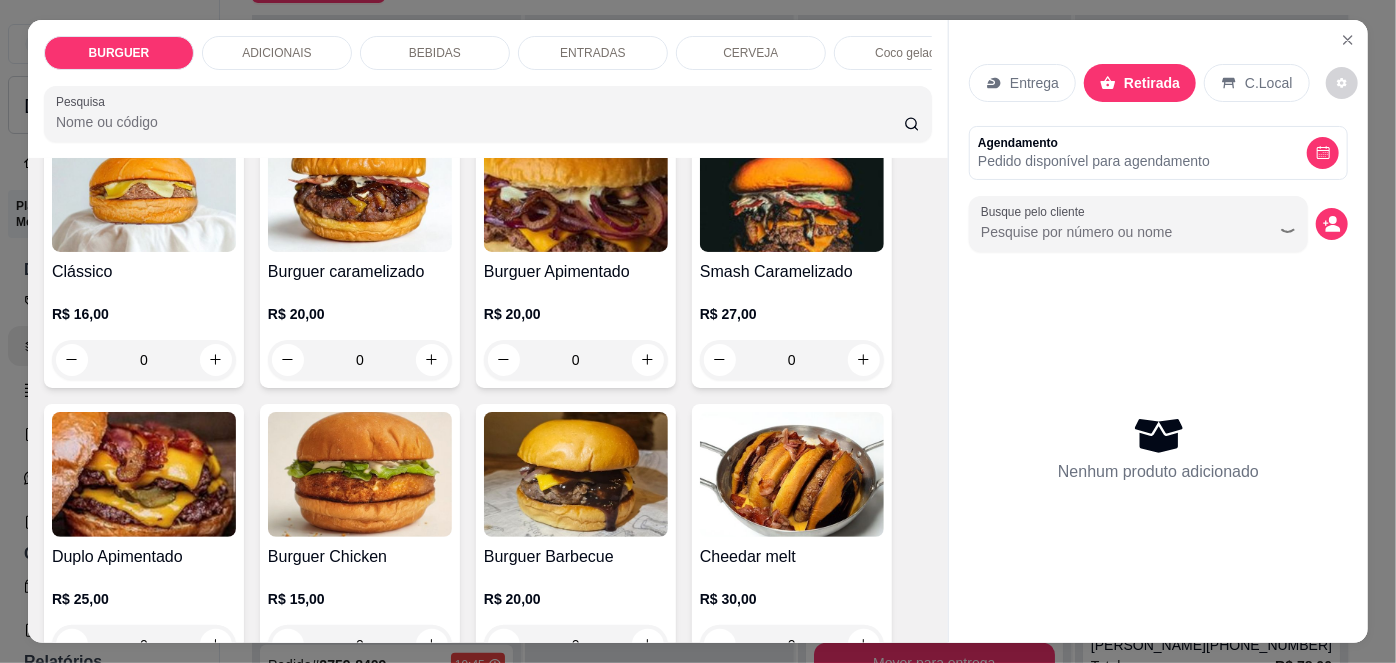 scroll, scrollTop: 171, scrollLeft: 0, axis: vertical 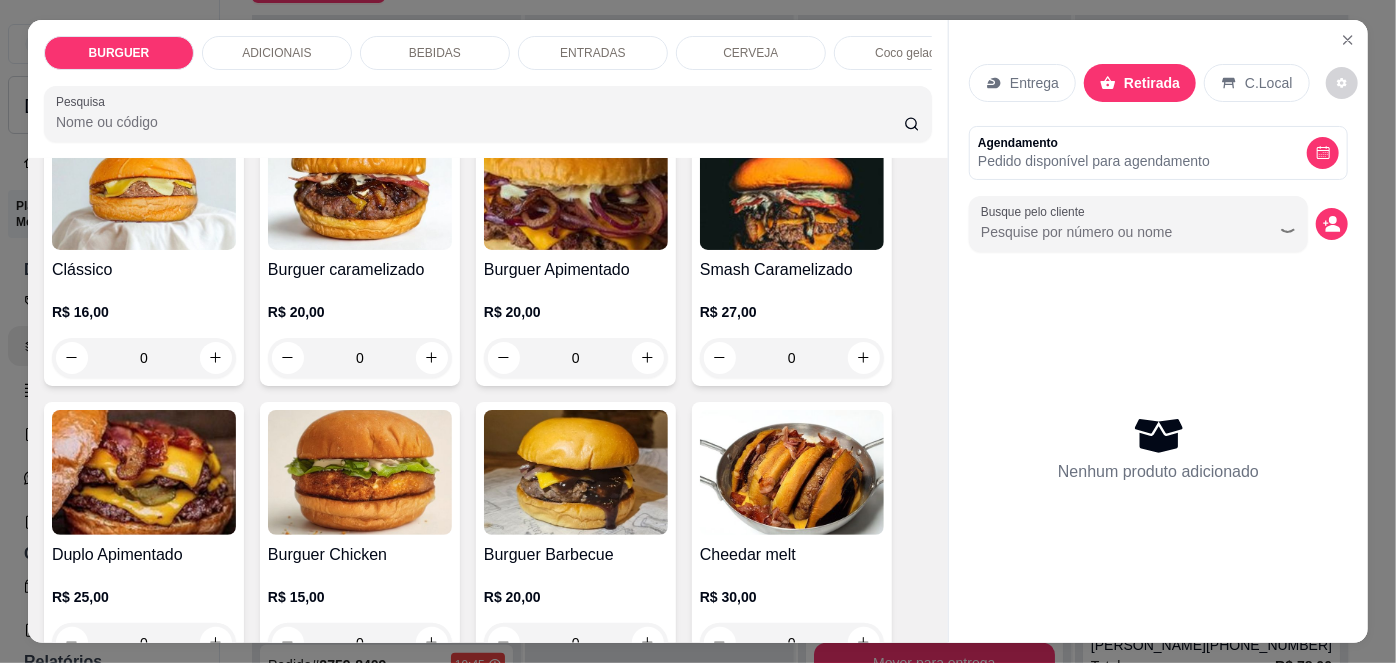 click on "C.Local" at bounding box center (1268, 83) 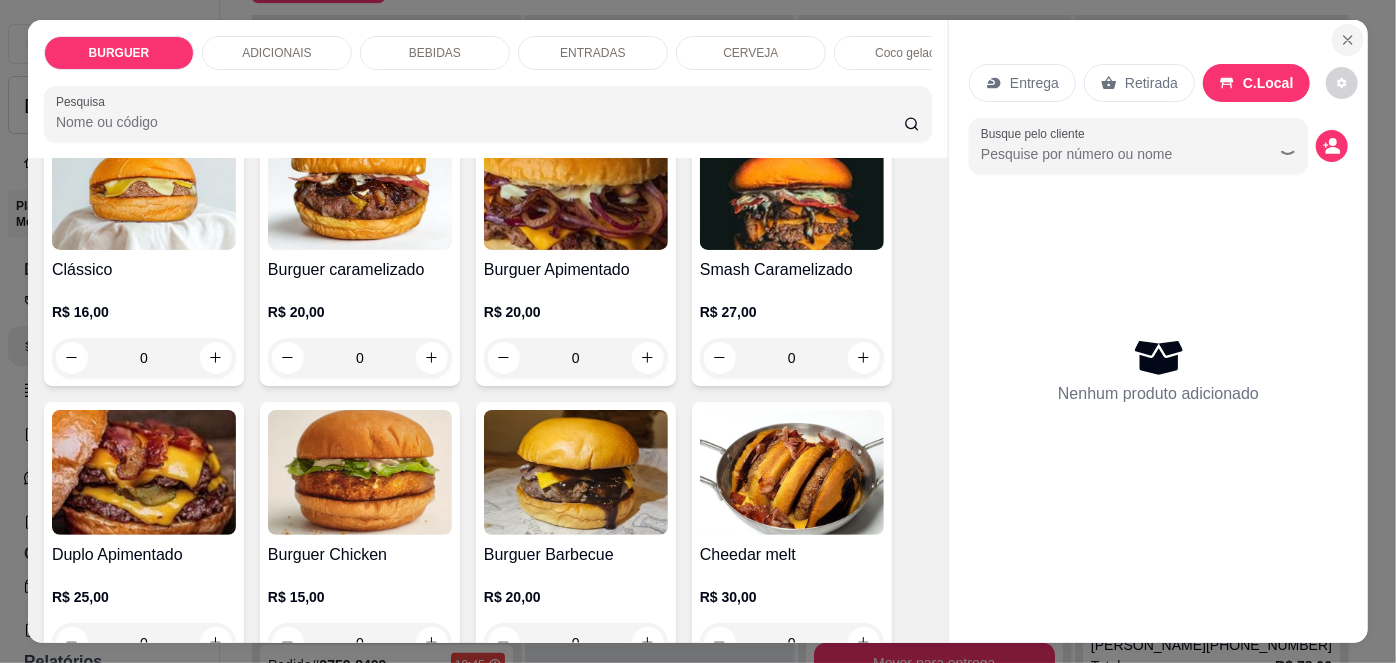 click 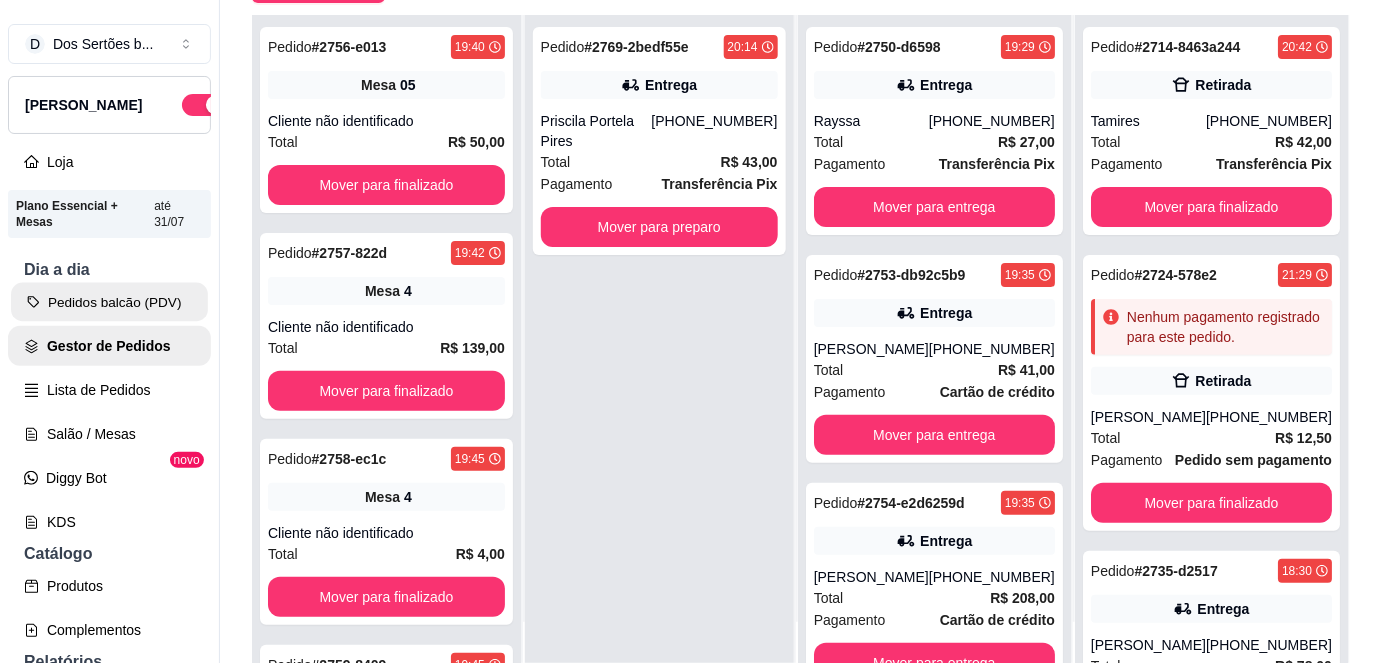 click on "Pedidos balcão (PDV)" at bounding box center [109, 302] 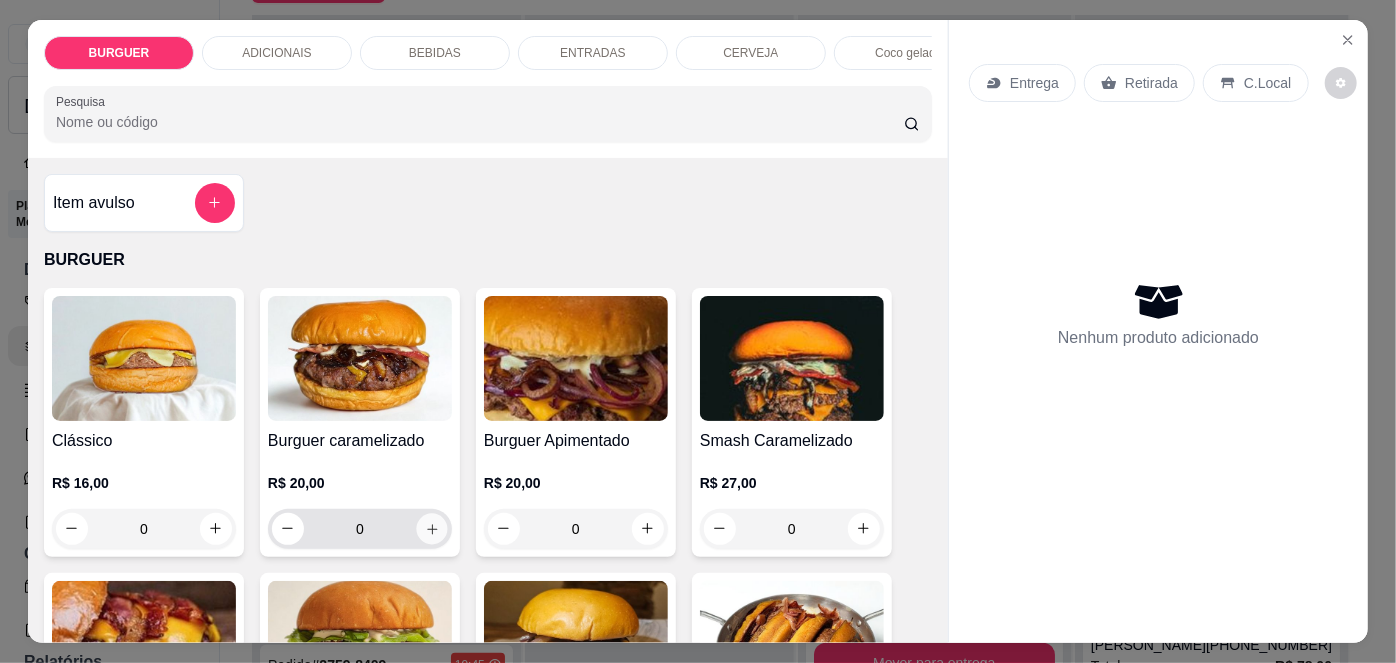 click at bounding box center [431, 528] 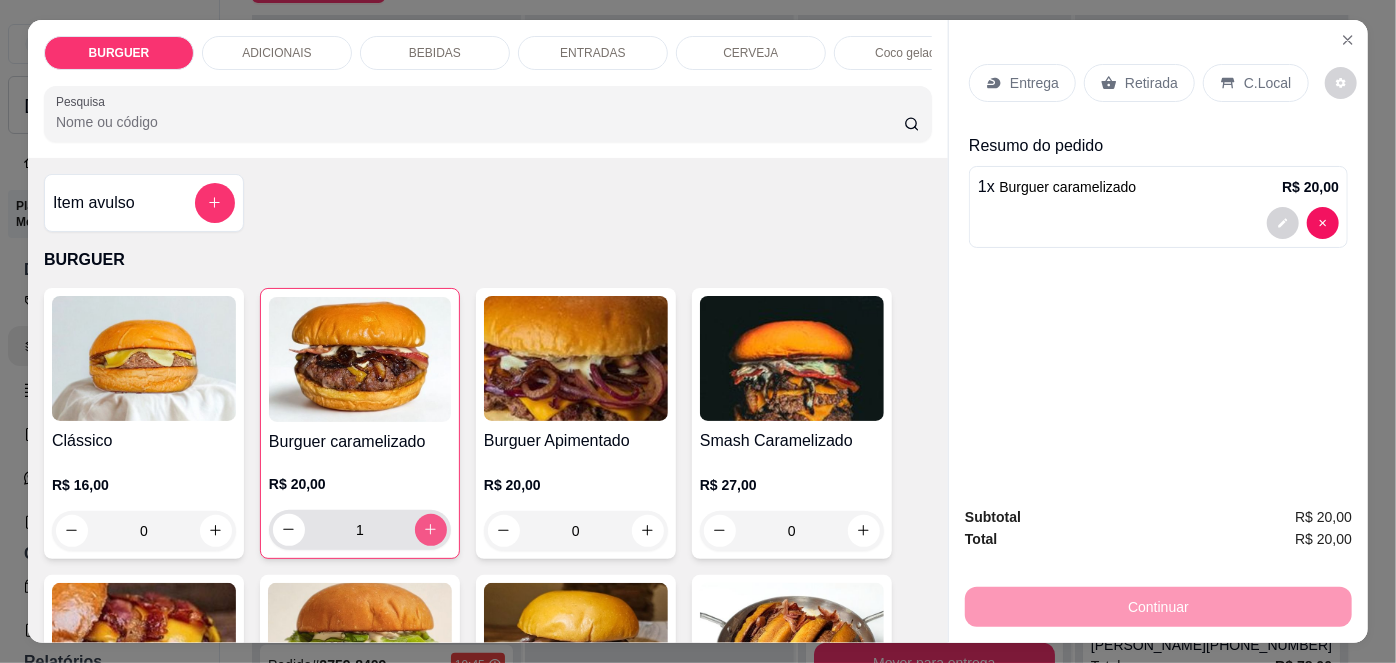 click 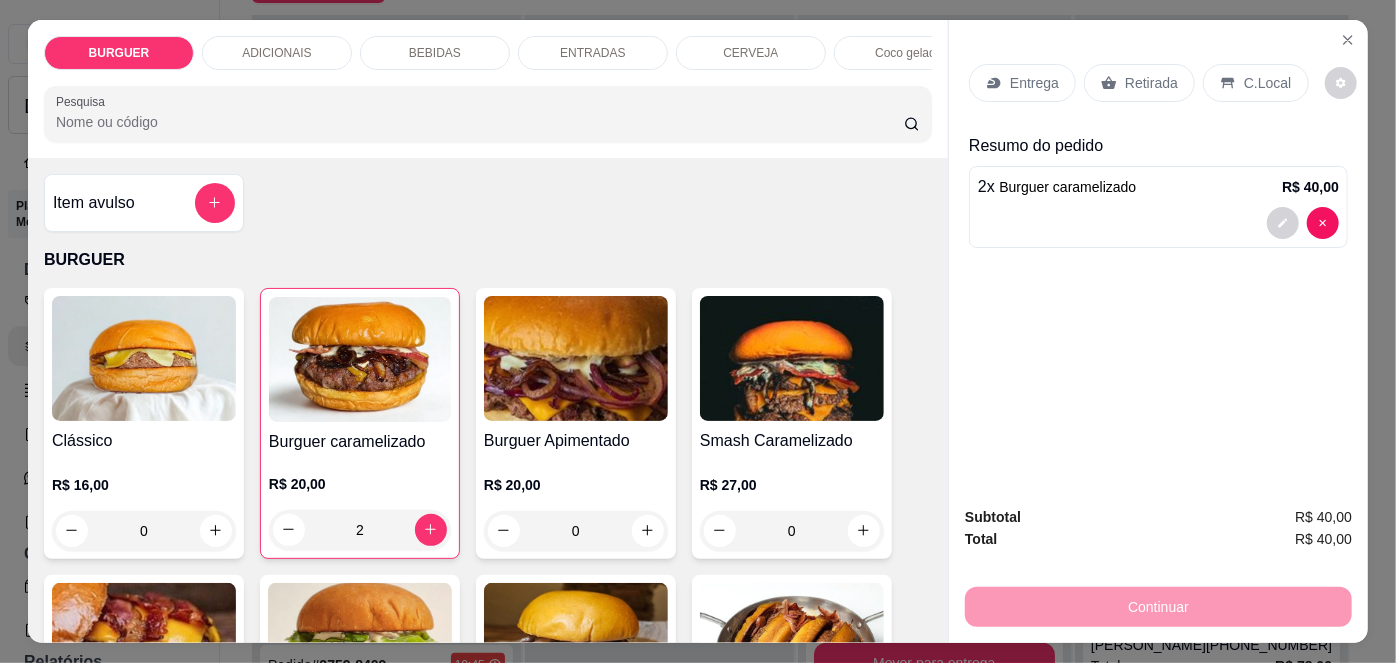 click on "2 x   Burguer caramelizado R$ 40,00" at bounding box center (1158, 207) 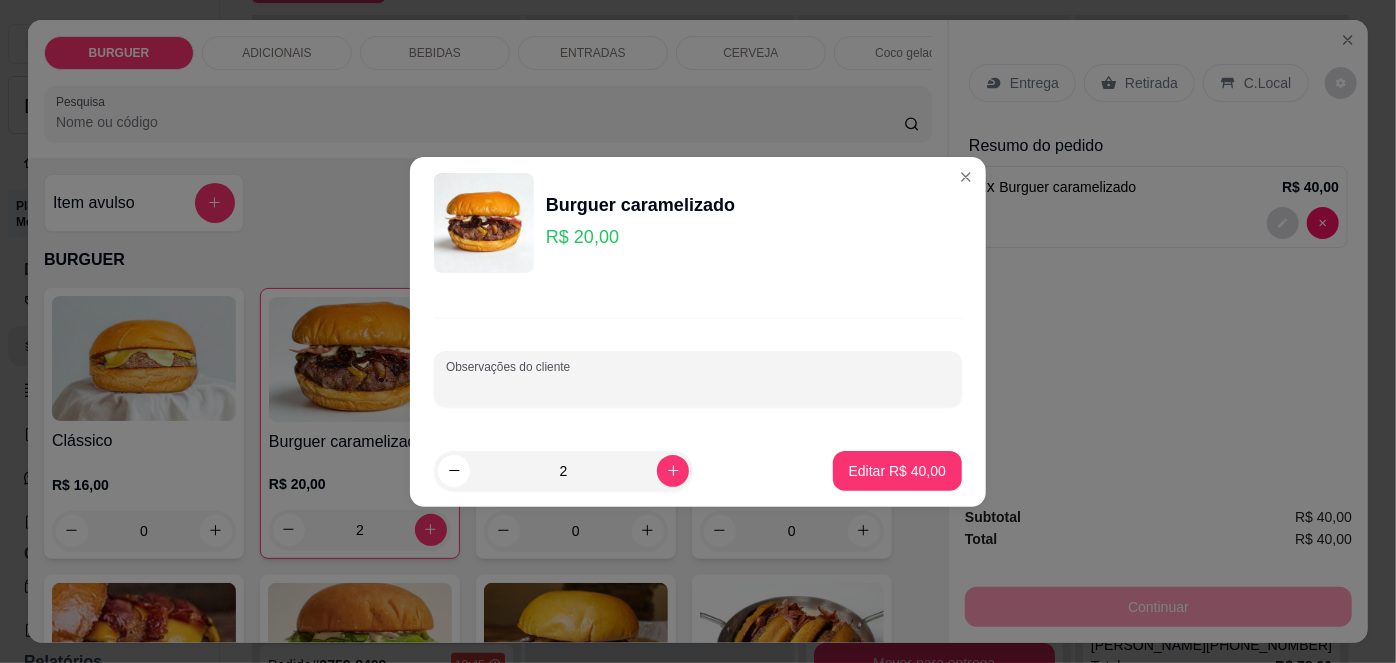 click on "Observações do cliente" at bounding box center (698, 387) 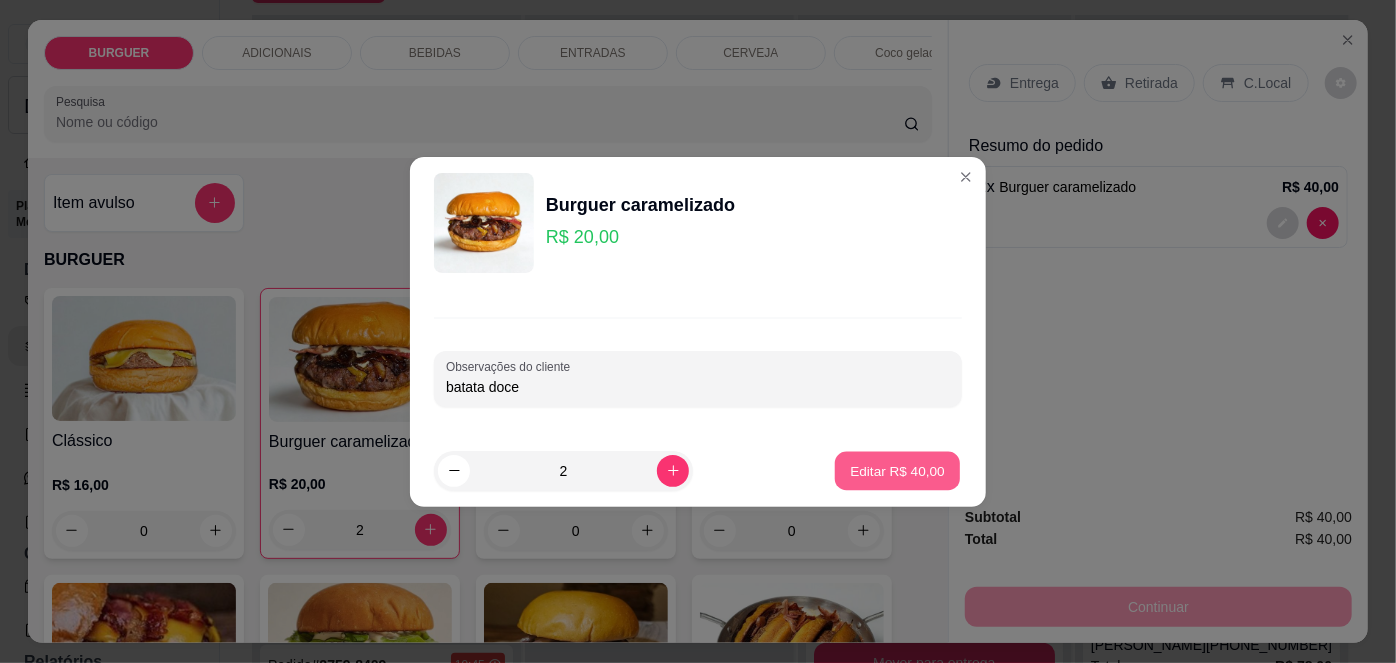 click on "Editar   R$ 40,00" at bounding box center (897, 470) 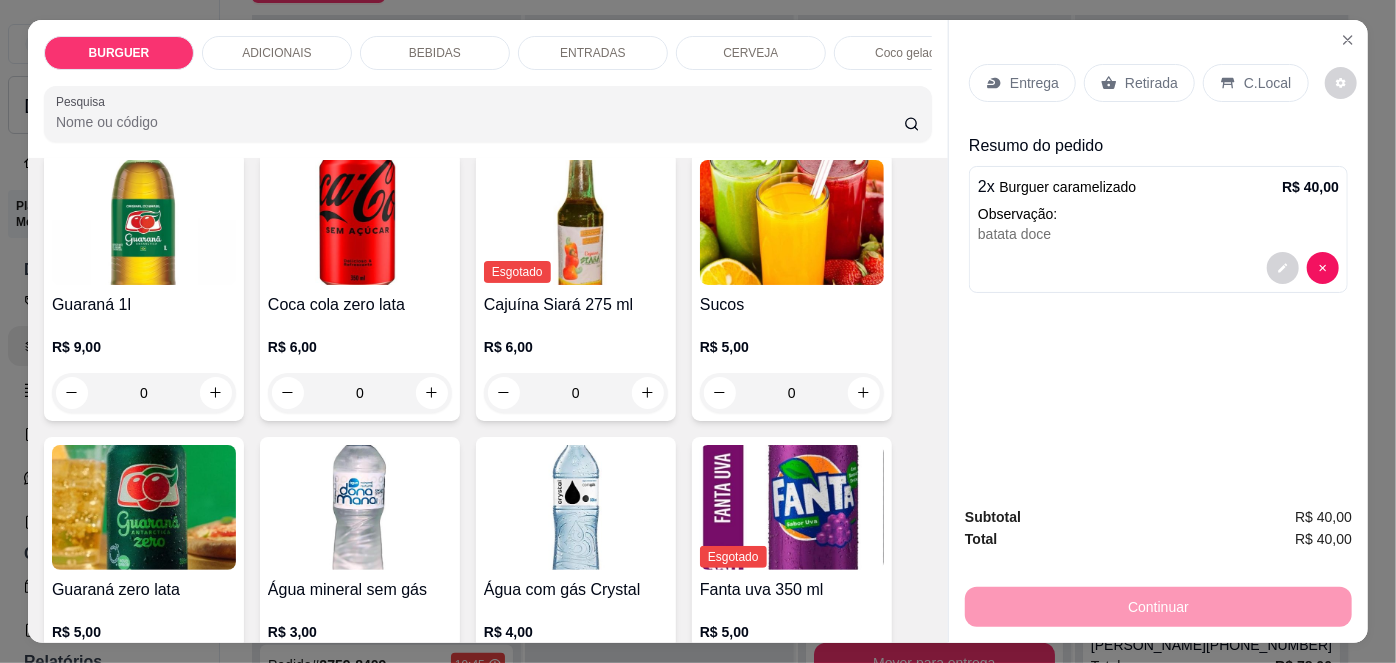 scroll, scrollTop: 1930, scrollLeft: 0, axis: vertical 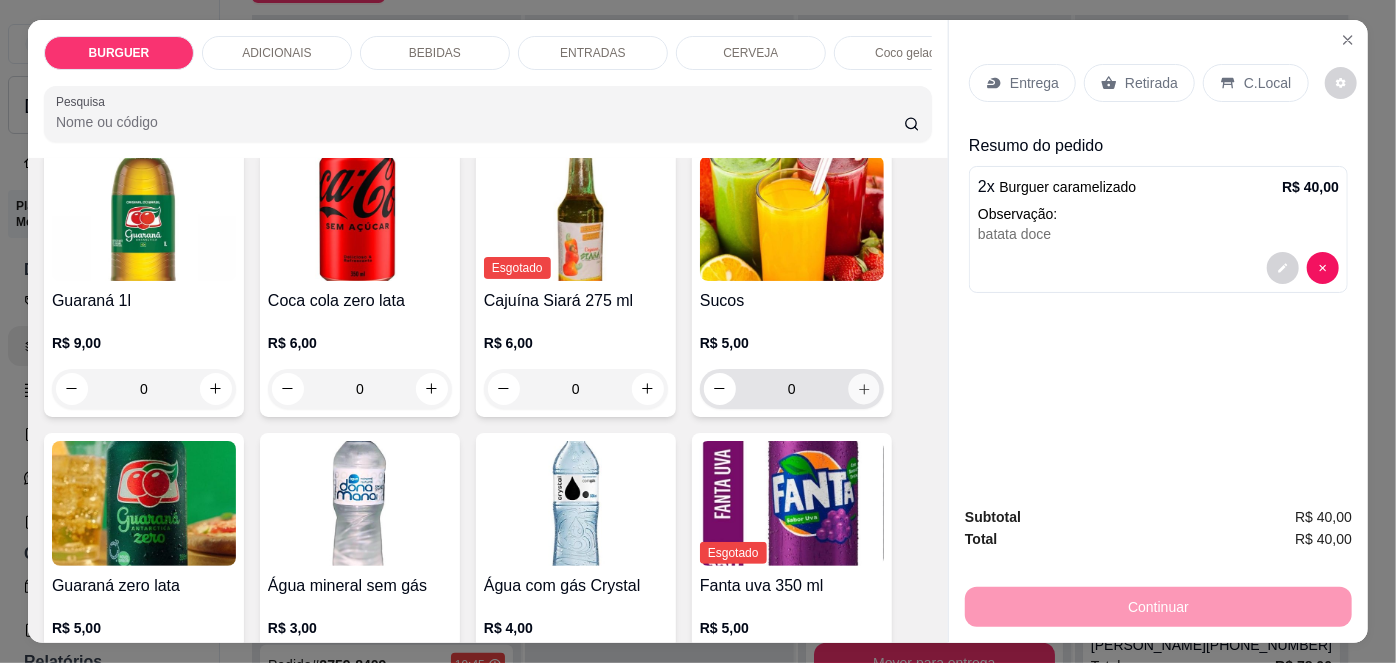 click 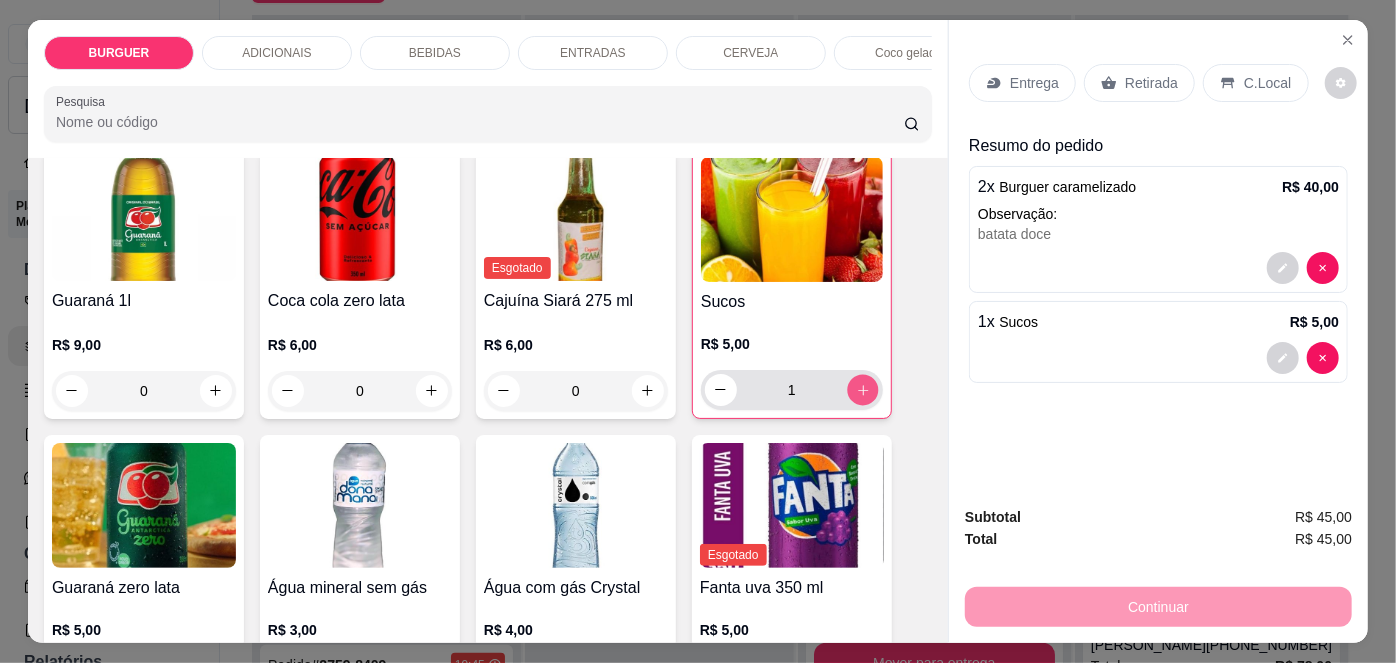 click 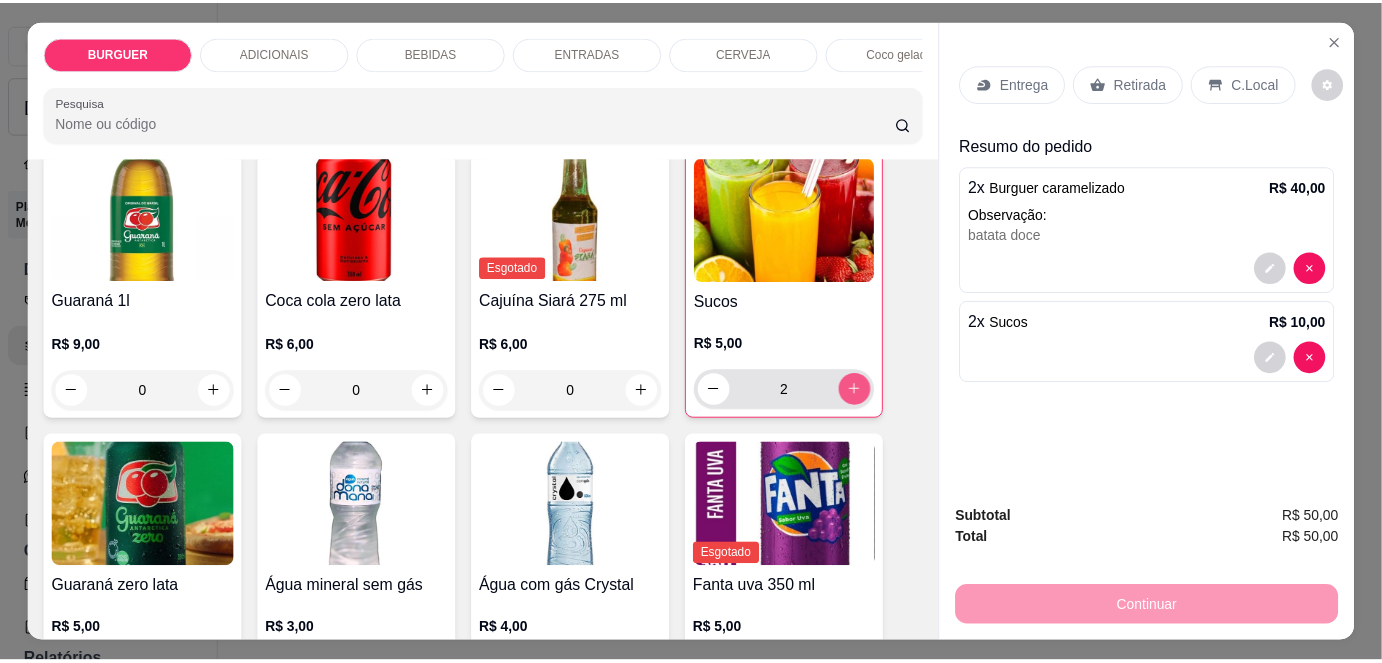 scroll, scrollTop: 0, scrollLeft: 0, axis: both 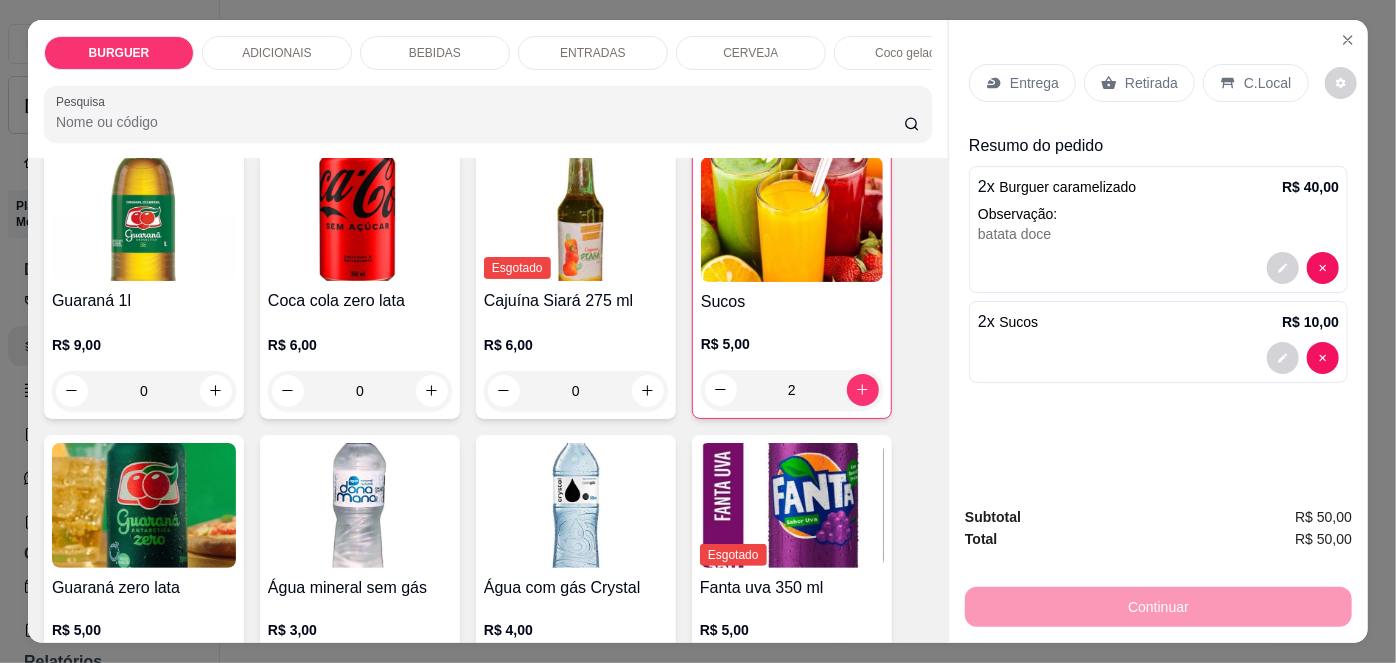 click on "C.Local" at bounding box center [1255, 83] 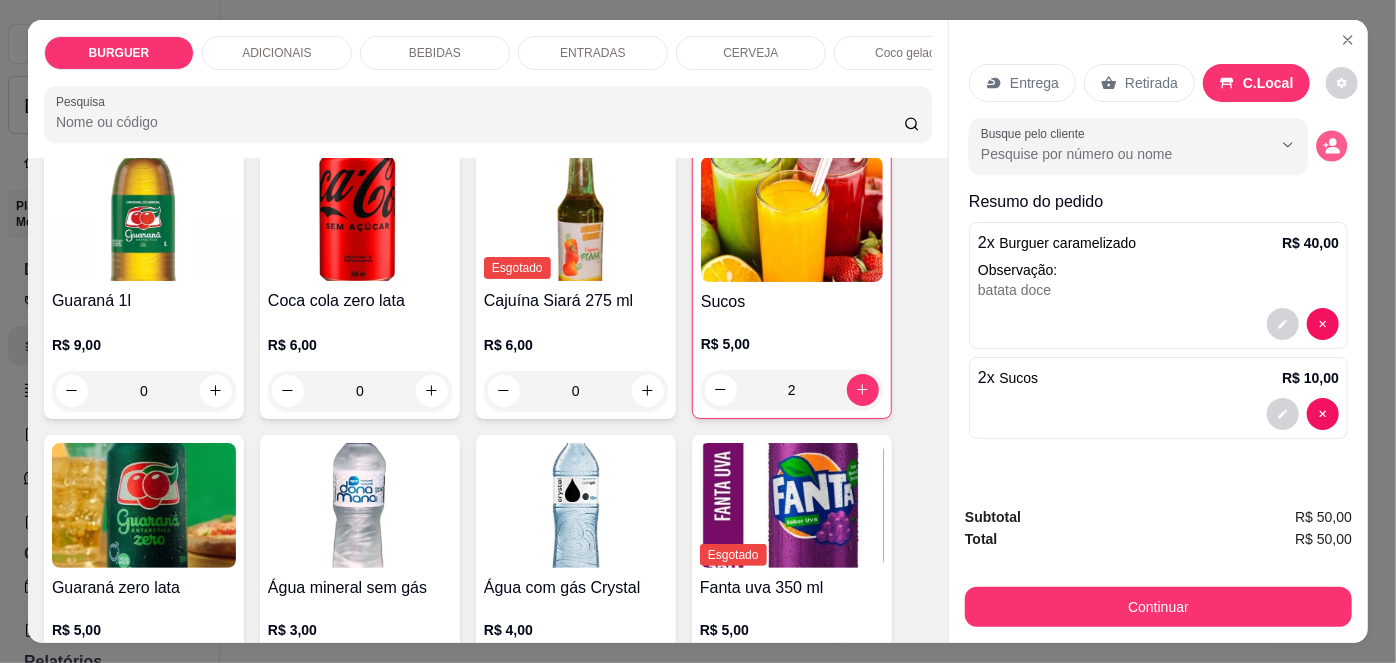 click 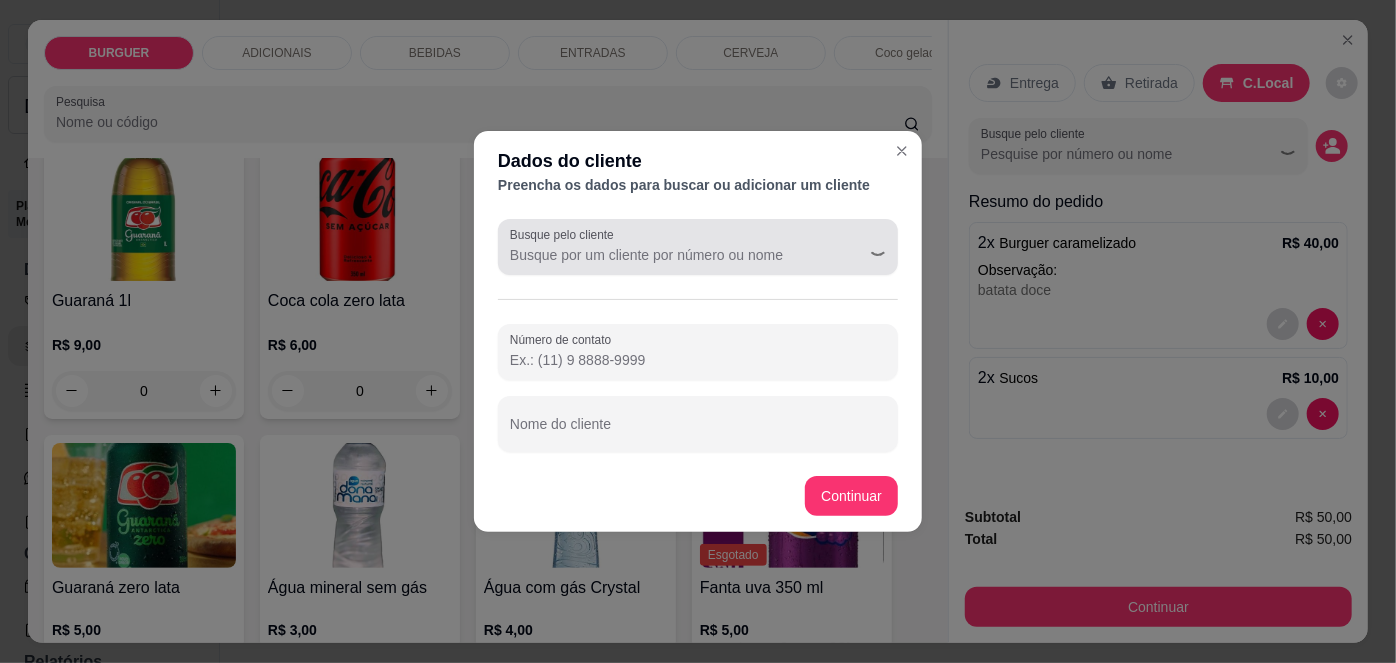 click on "Busque pelo cliente" at bounding box center (670, 255) 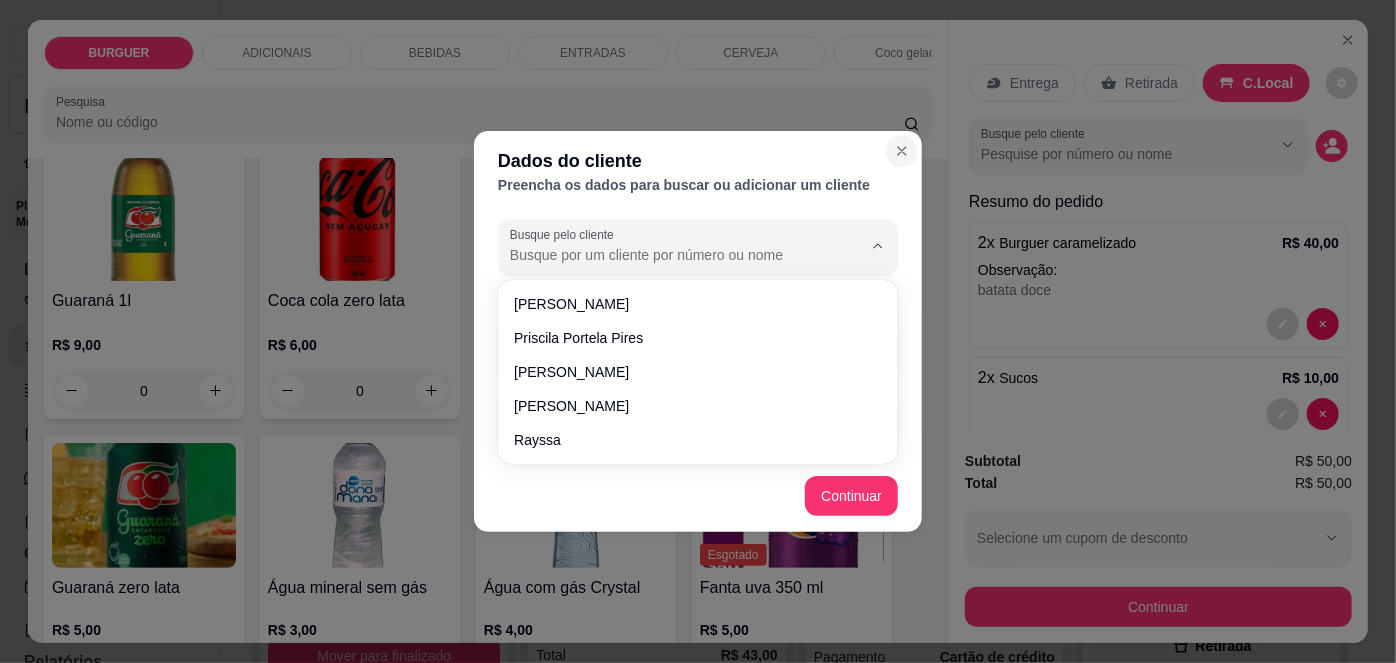 click 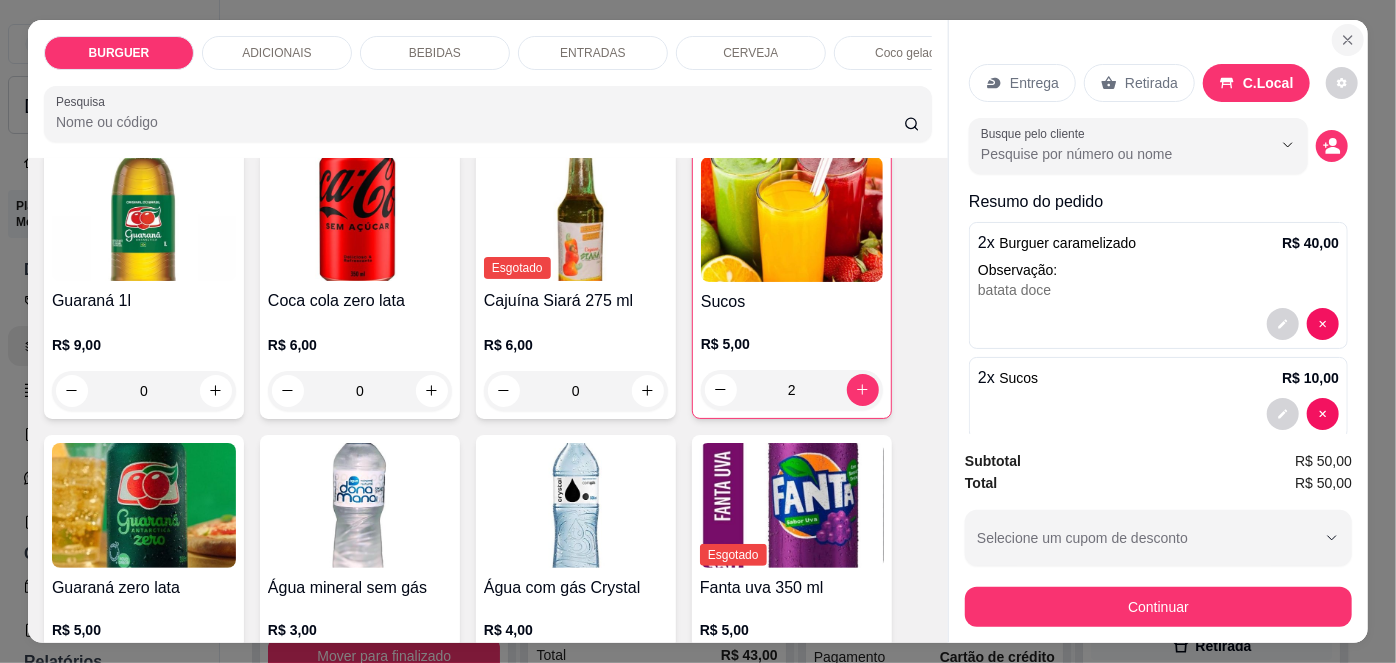 click 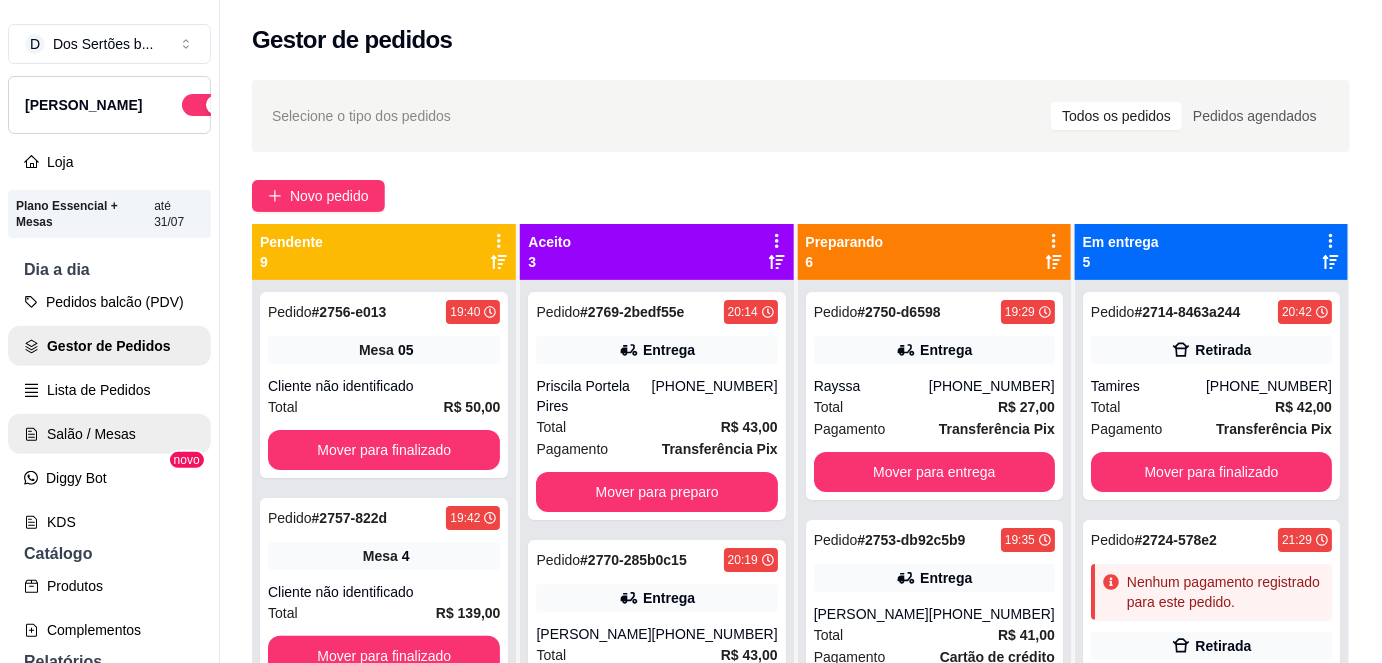 click on "Salão / Mesas" at bounding box center (109, 434) 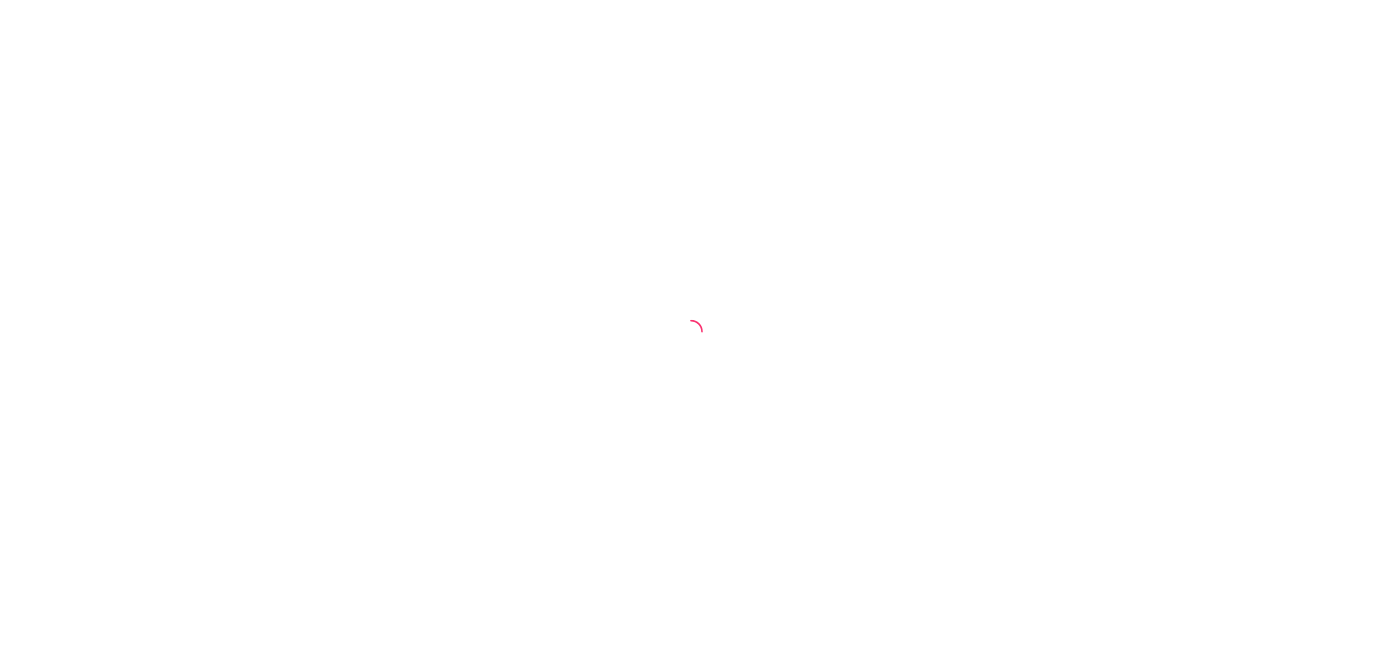 scroll, scrollTop: 0, scrollLeft: 0, axis: both 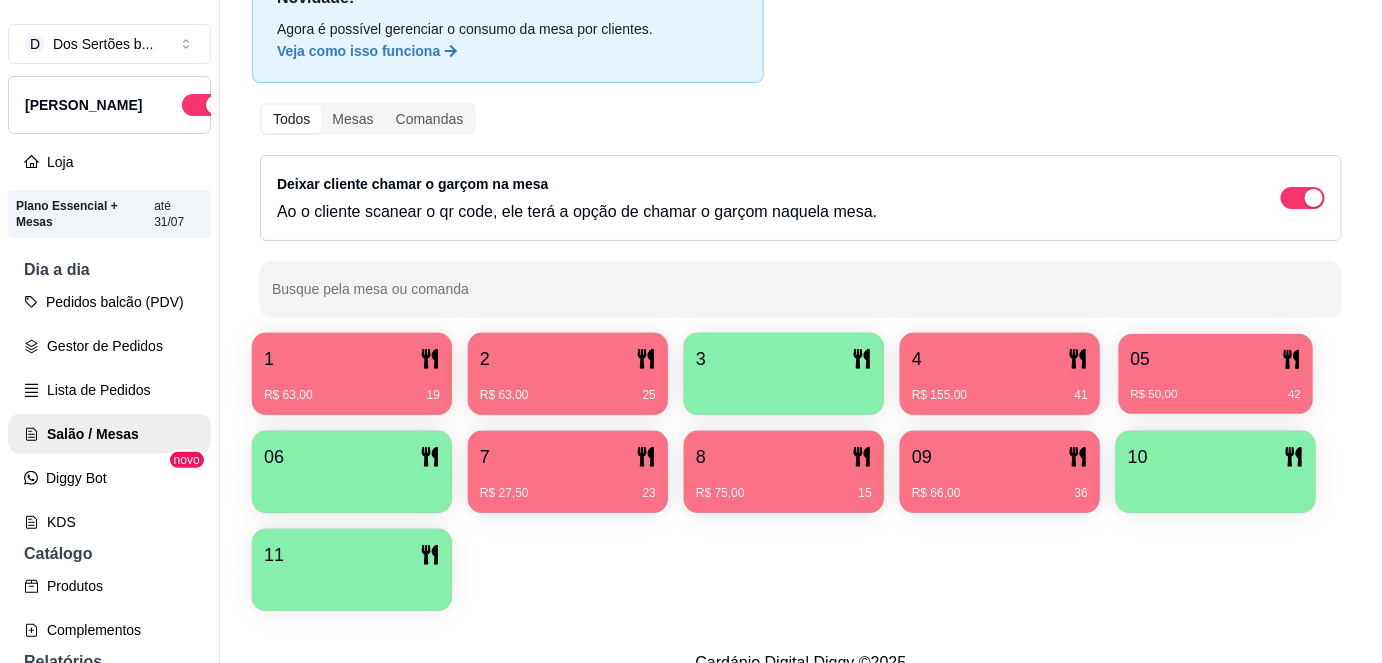 click on "05" at bounding box center (1216, 359) 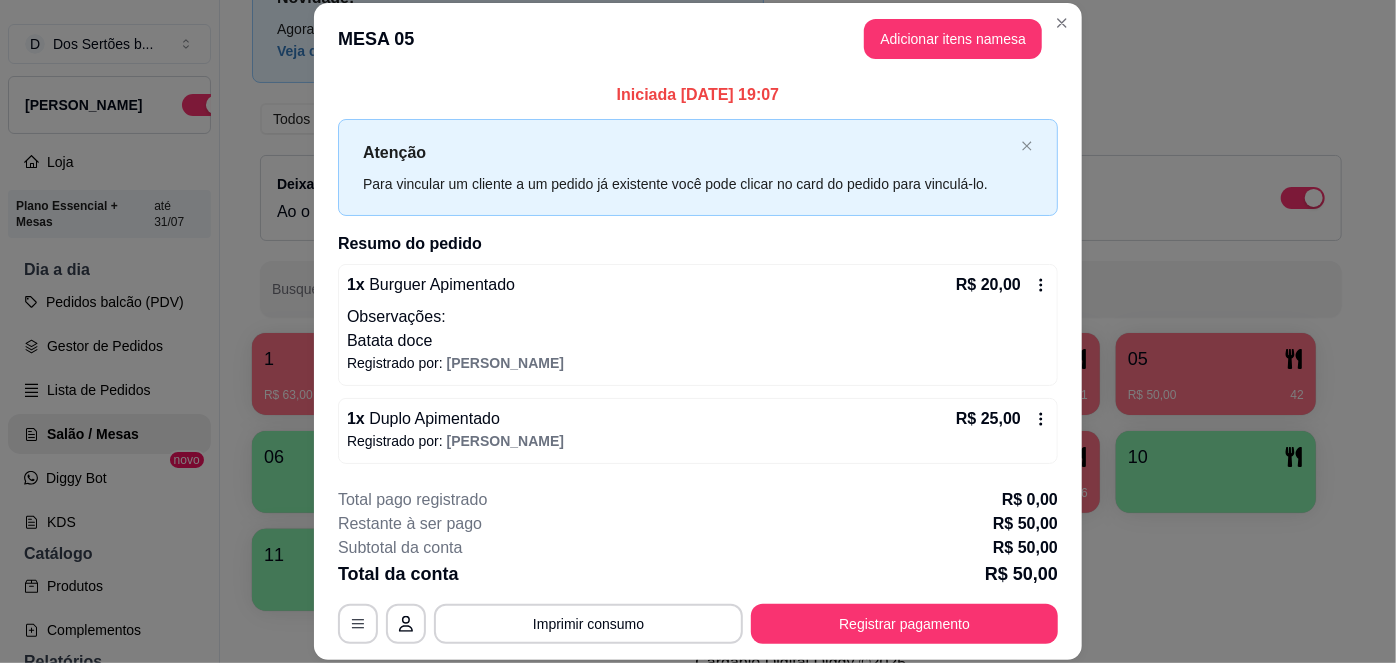 scroll, scrollTop: 76, scrollLeft: 0, axis: vertical 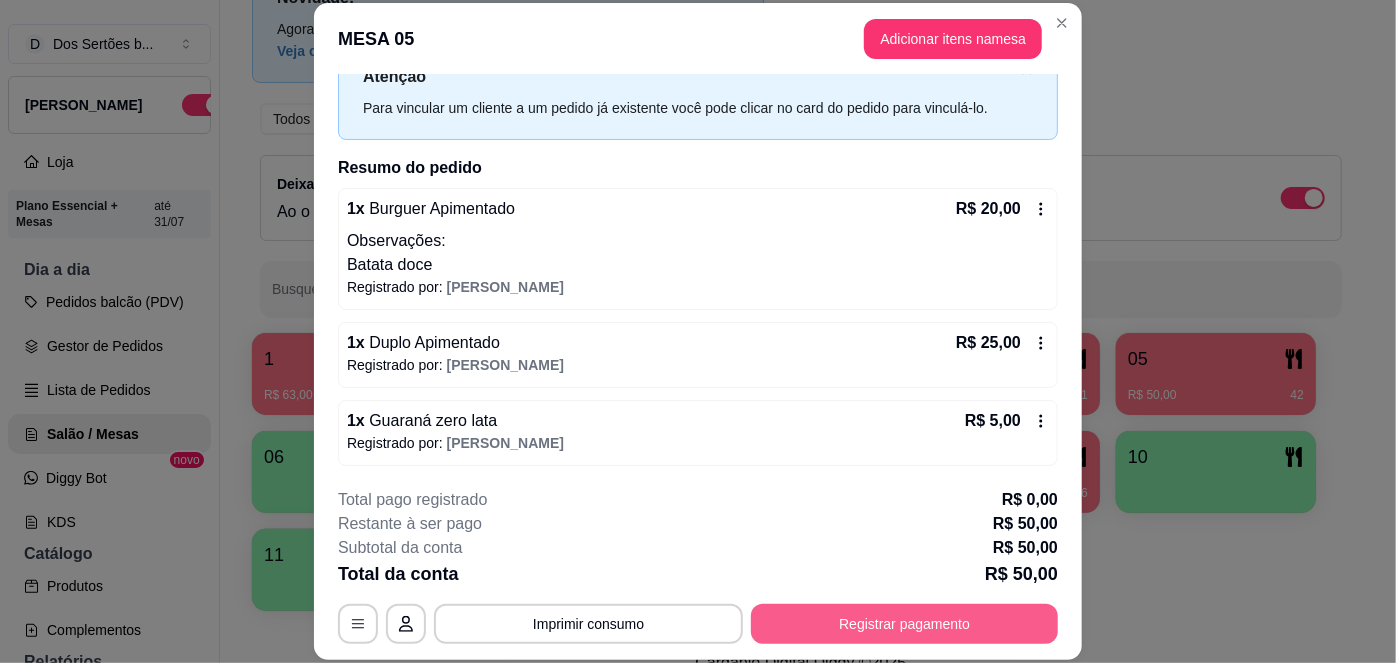 click on "Registrar pagamento" at bounding box center [904, 624] 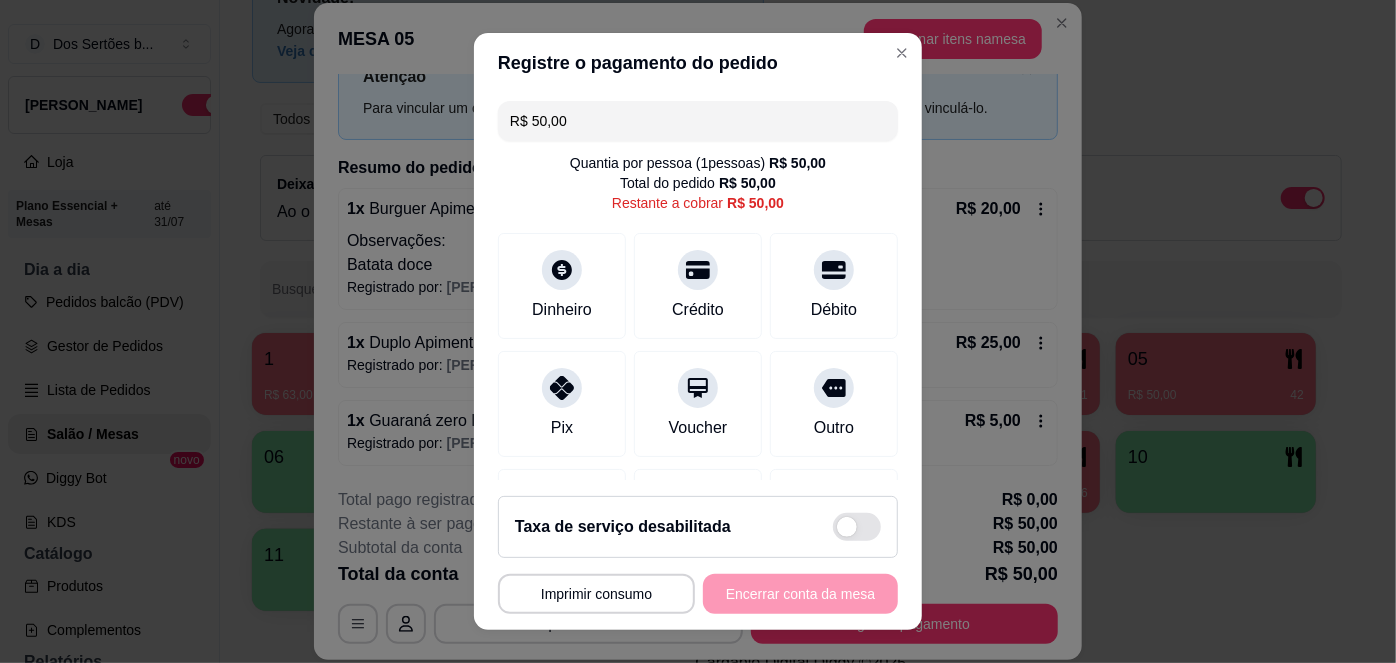 click on "R$ 50,00" at bounding box center [698, 121] 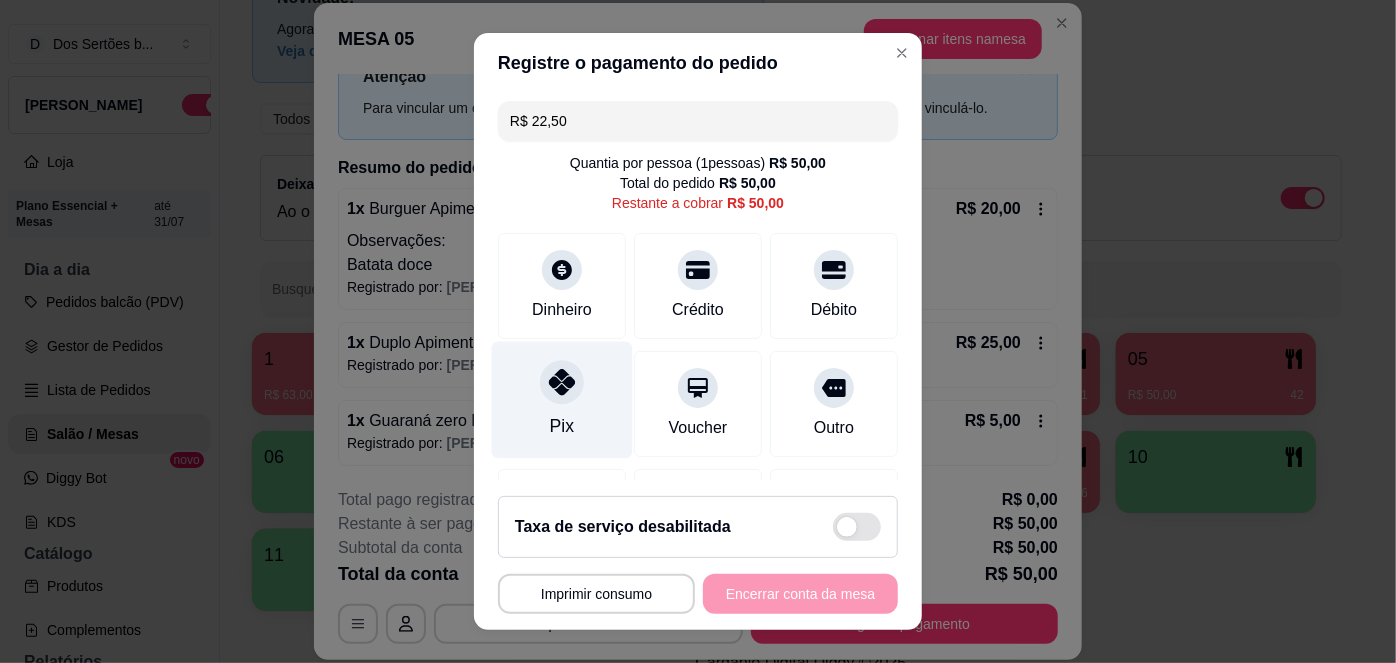 click 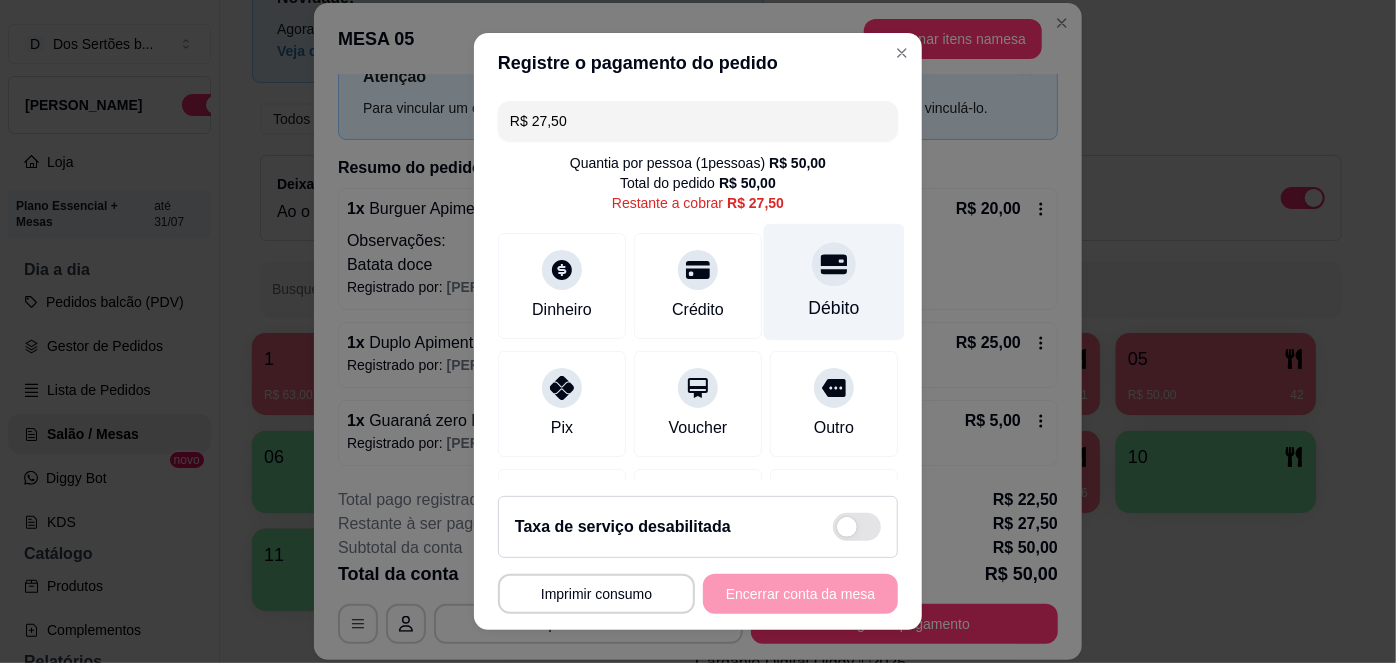 click on "Débito" at bounding box center [834, 282] 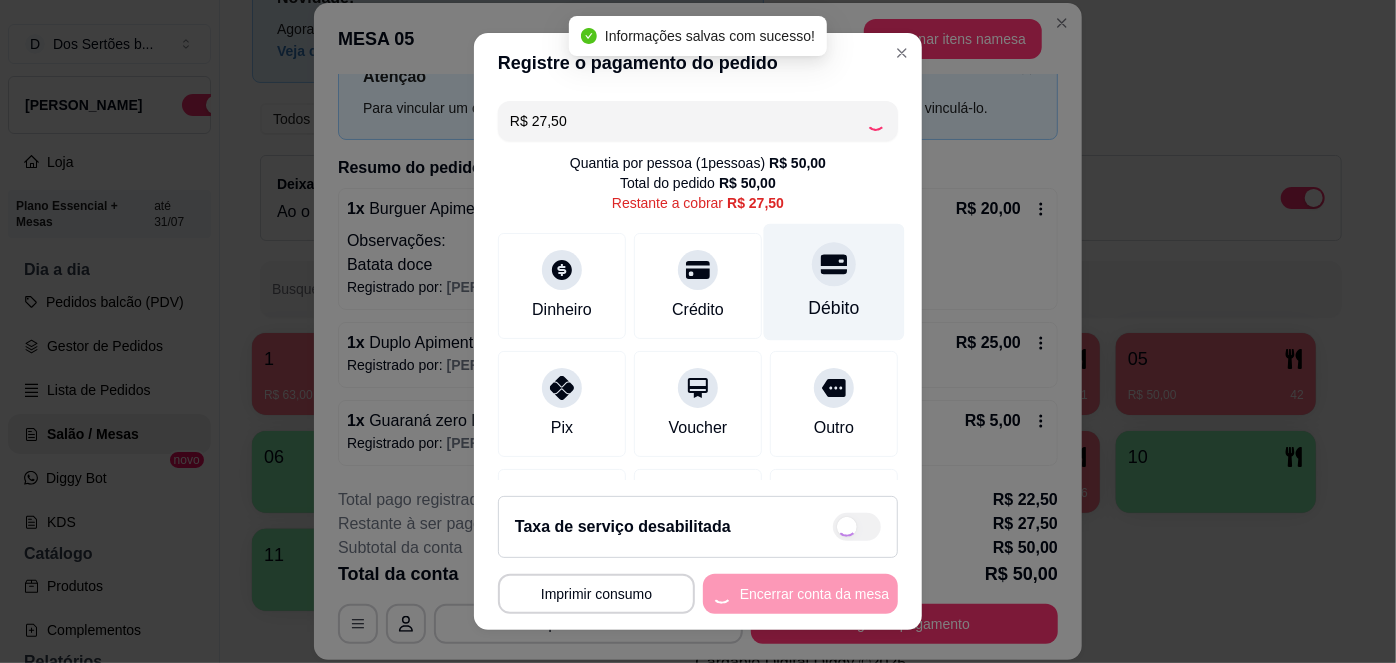 type on "R$ 0,00" 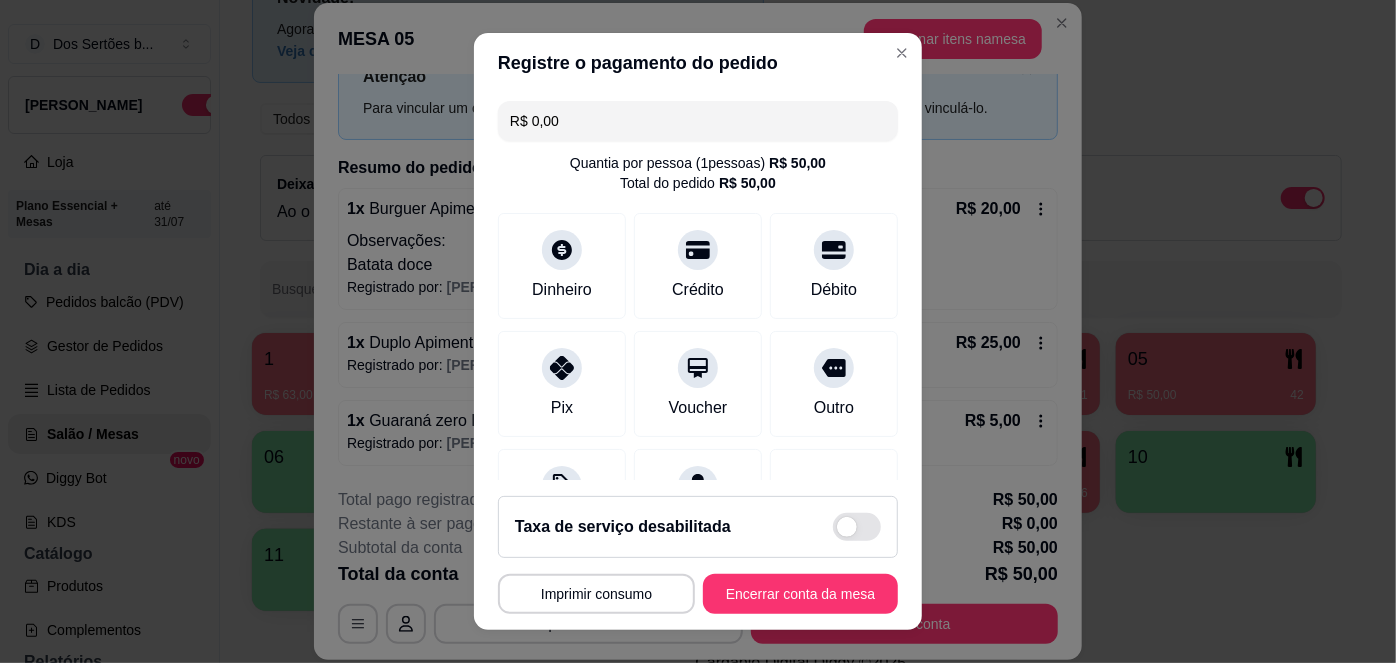 scroll, scrollTop: 285, scrollLeft: 0, axis: vertical 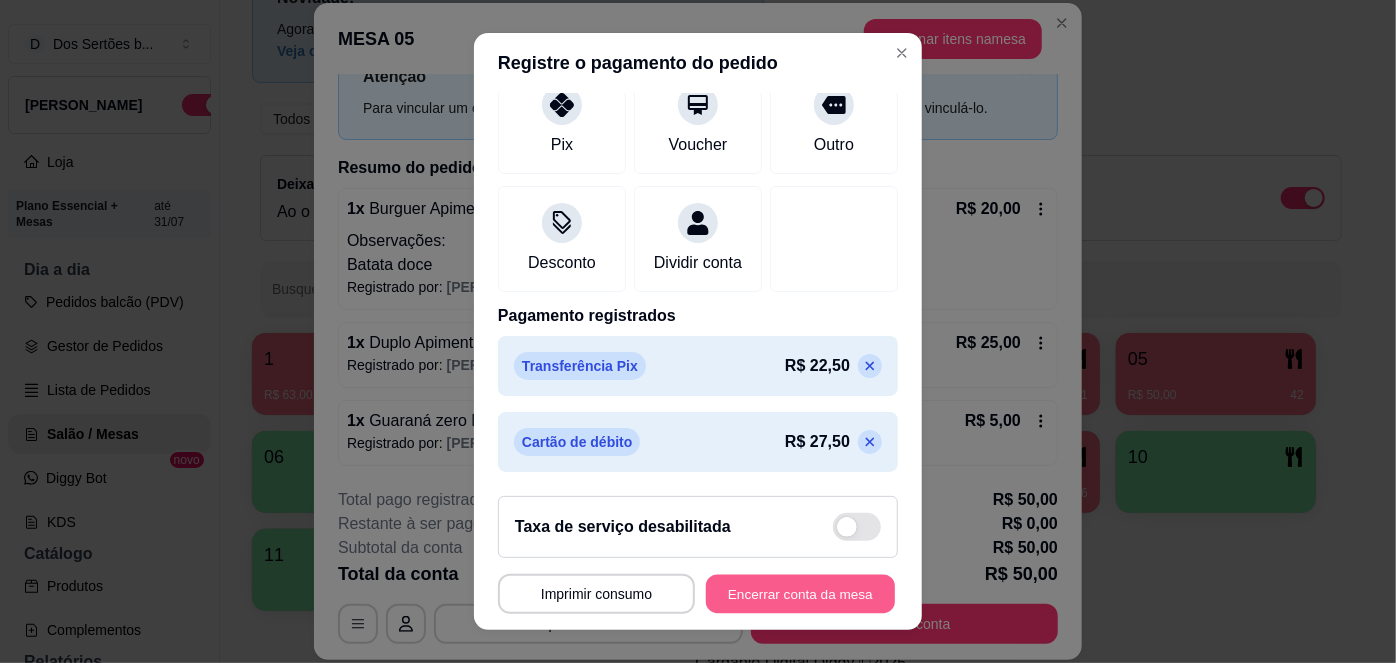 click on "Encerrar conta da mesa" at bounding box center (800, 593) 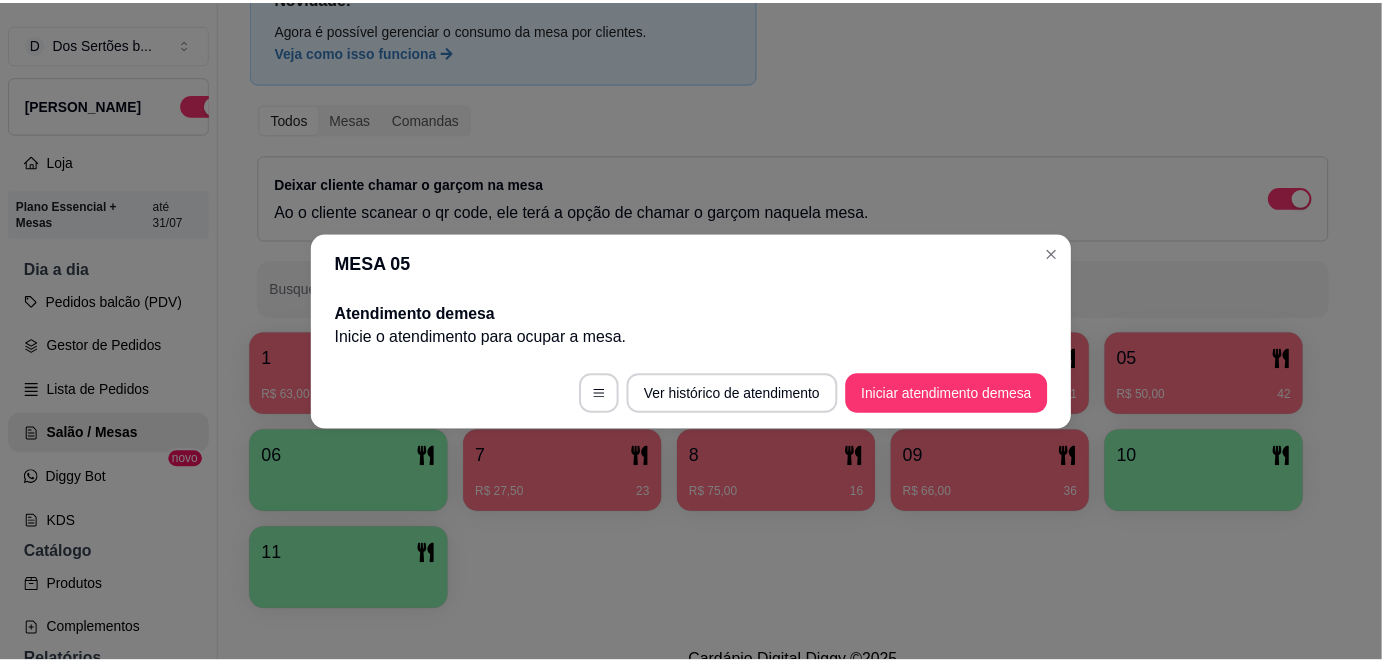 scroll, scrollTop: 0, scrollLeft: 0, axis: both 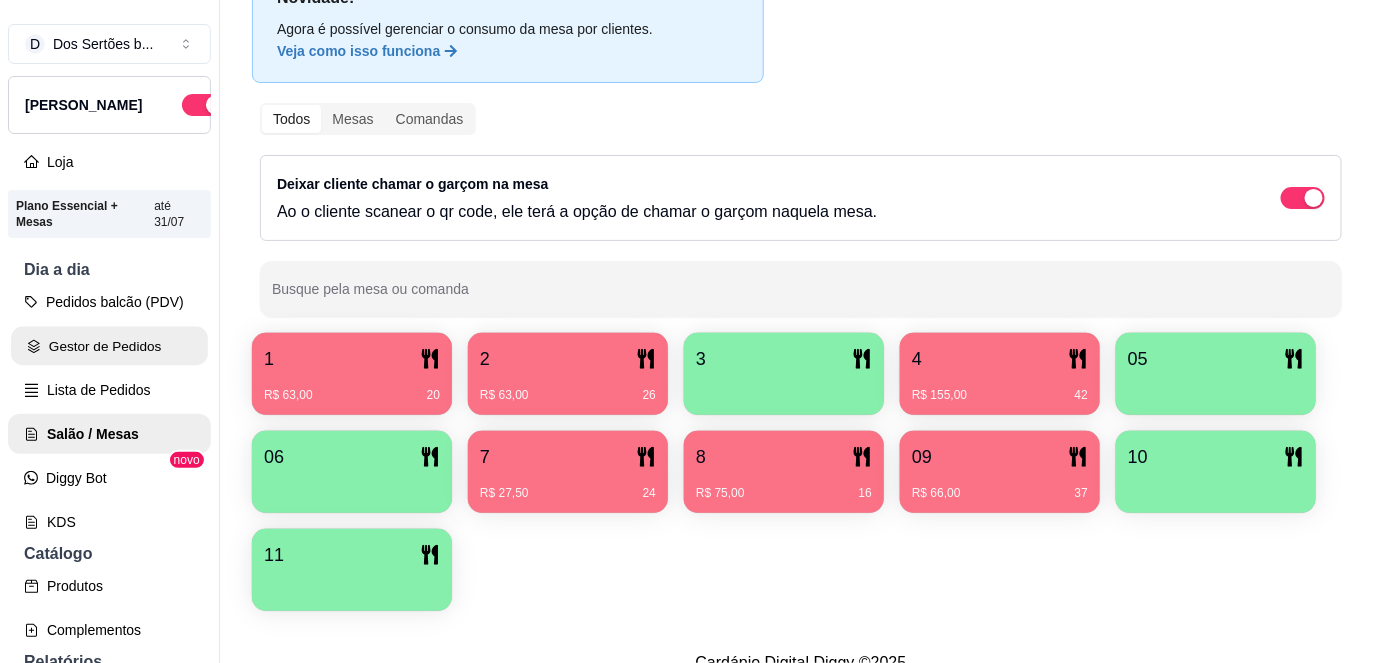 click on "Gestor de Pedidos" at bounding box center (109, 346) 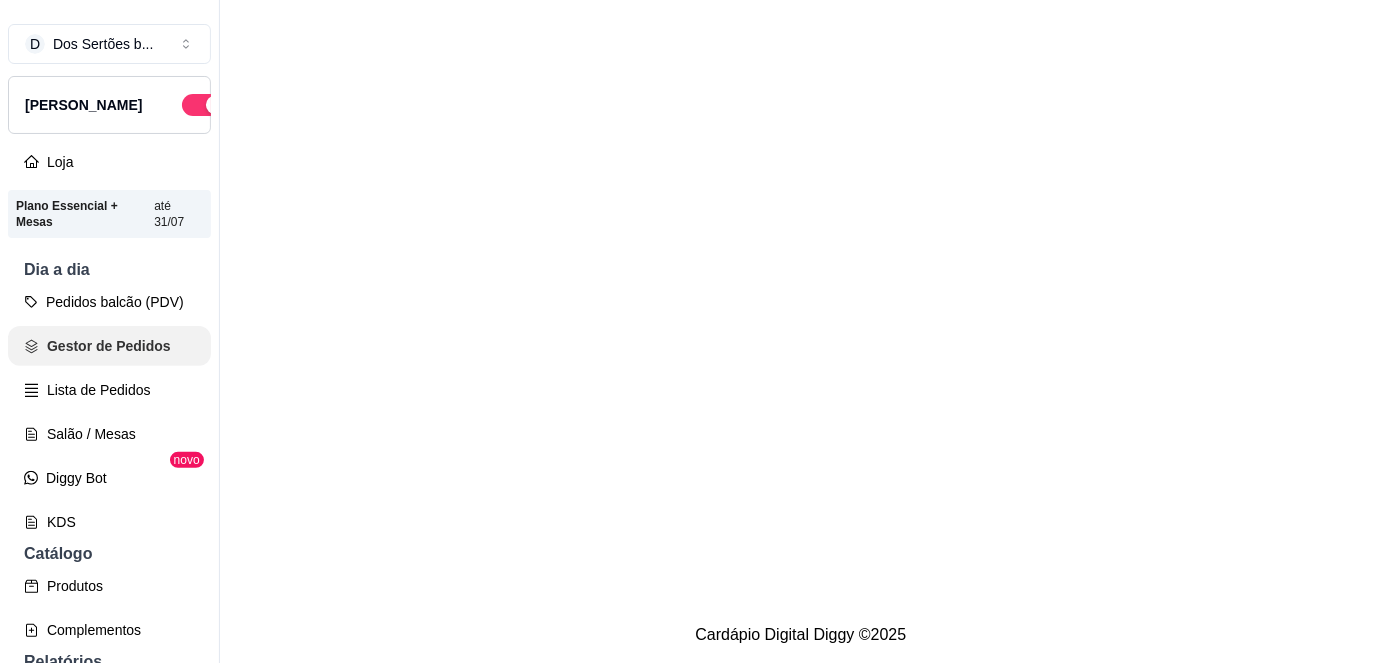 scroll, scrollTop: 0, scrollLeft: 0, axis: both 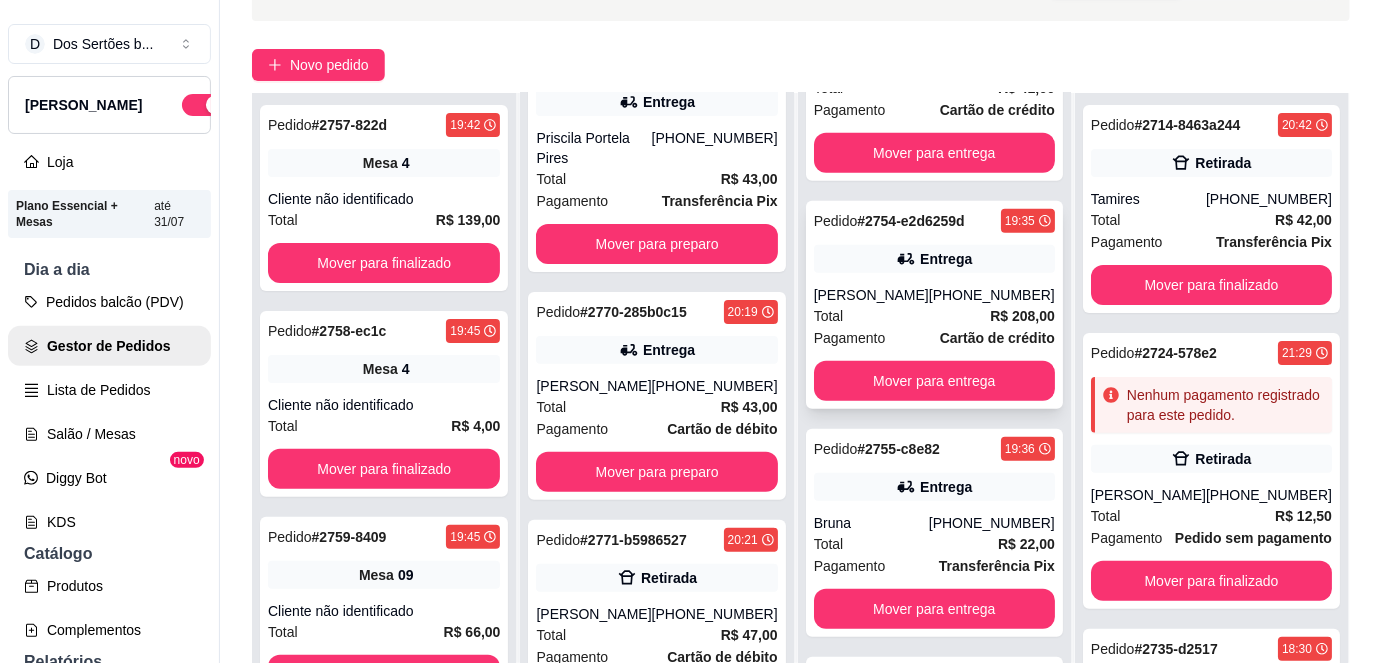 click on "Cartão de crédito" at bounding box center (997, 338) 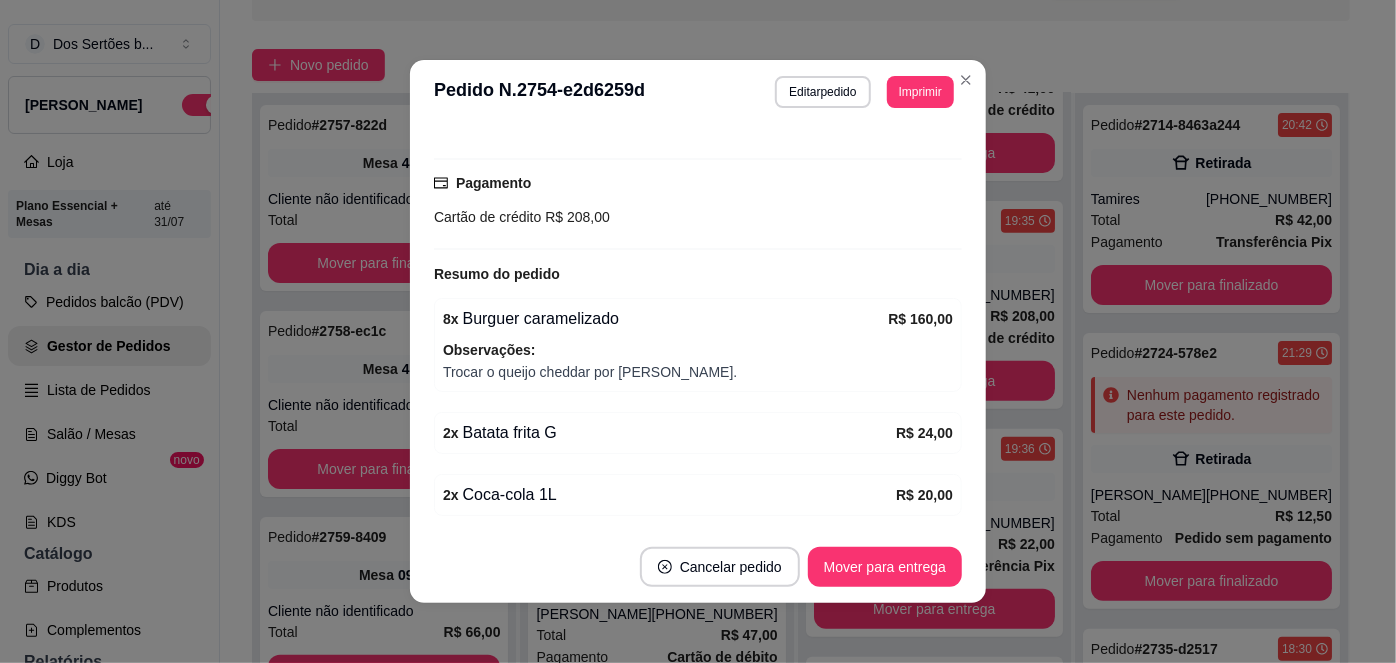 scroll, scrollTop: 557, scrollLeft: 0, axis: vertical 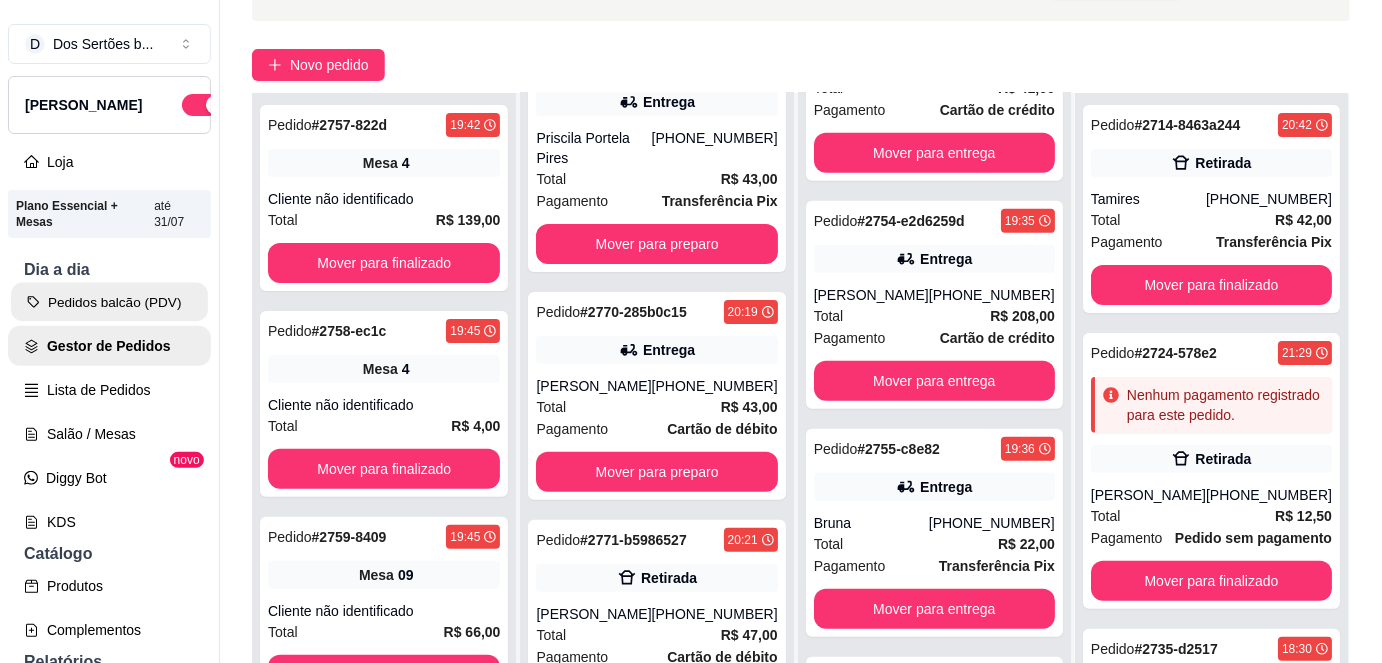 click on "Pedidos balcão (PDV)" at bounding box center [109, 302] 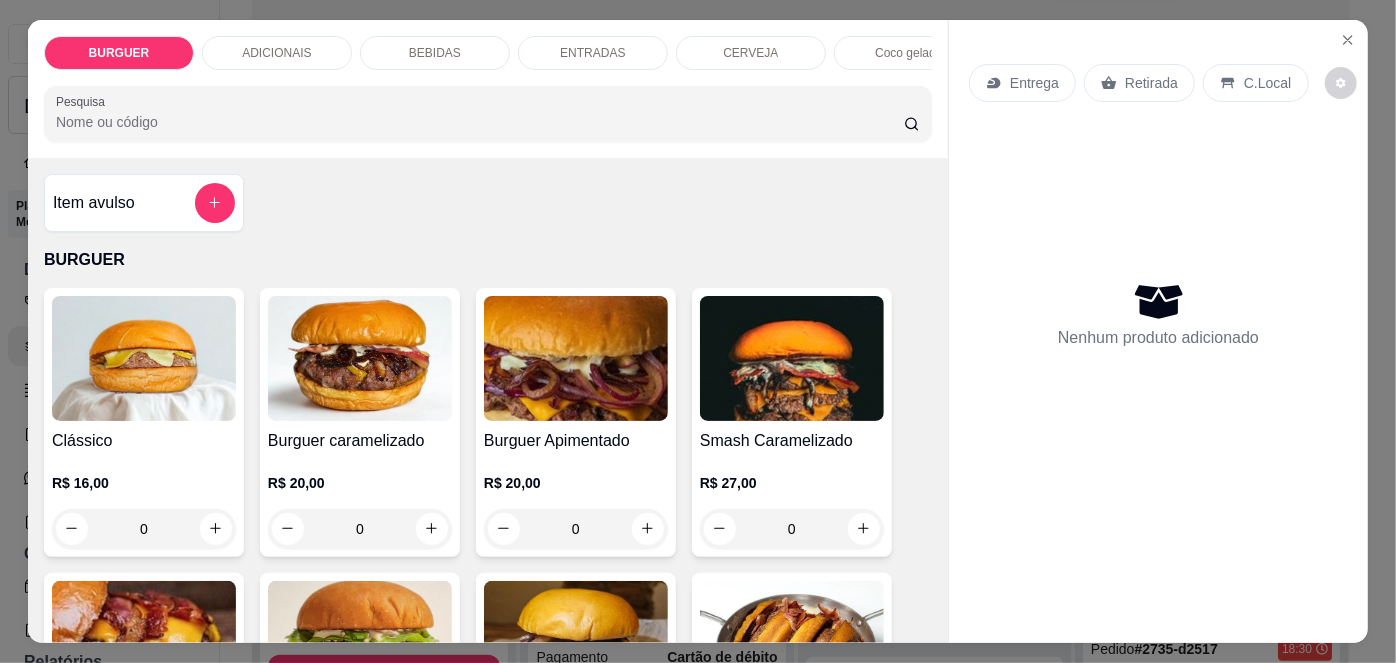 click on "C.Local" at bounding box center (1267, 83) 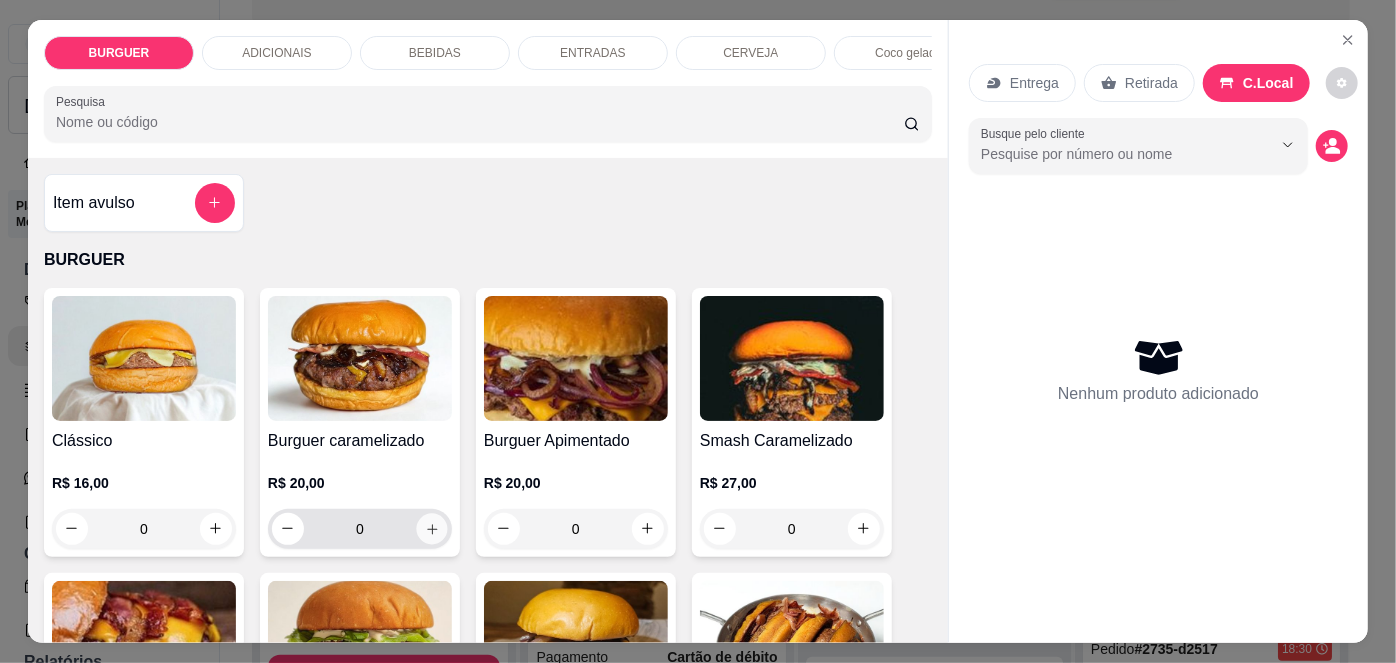 click 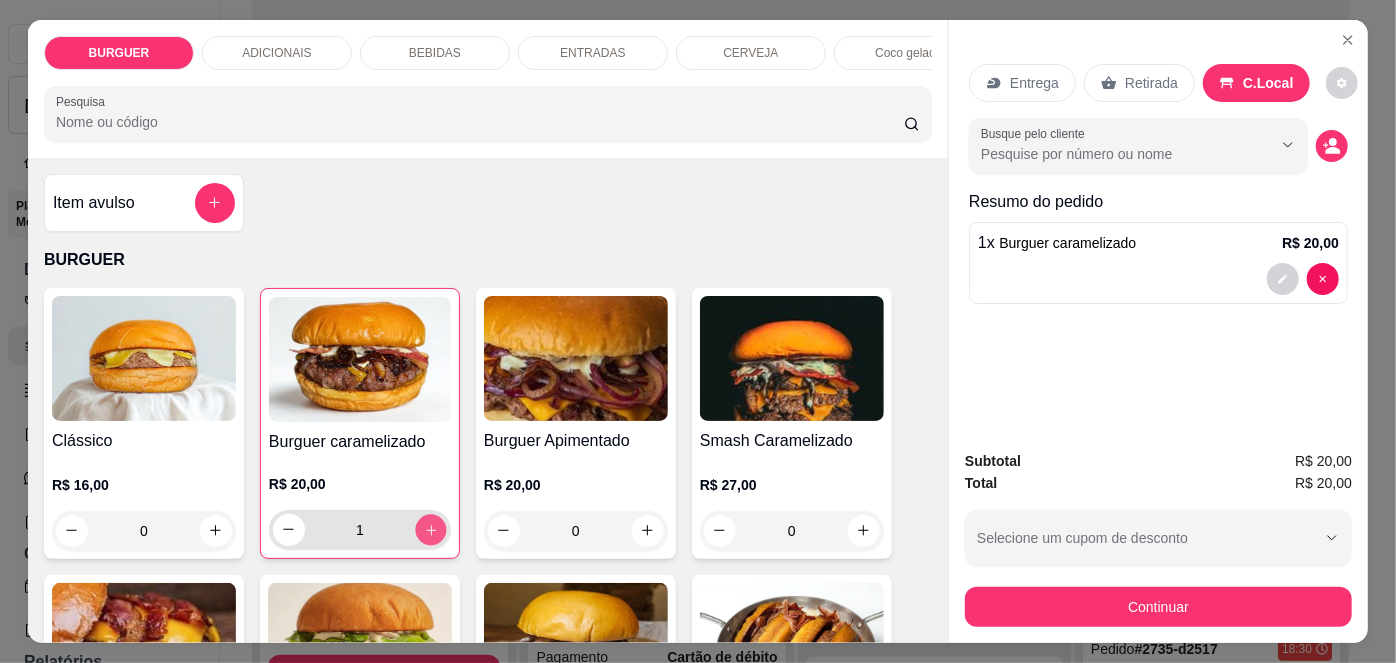click at bounding box center [430, 529] 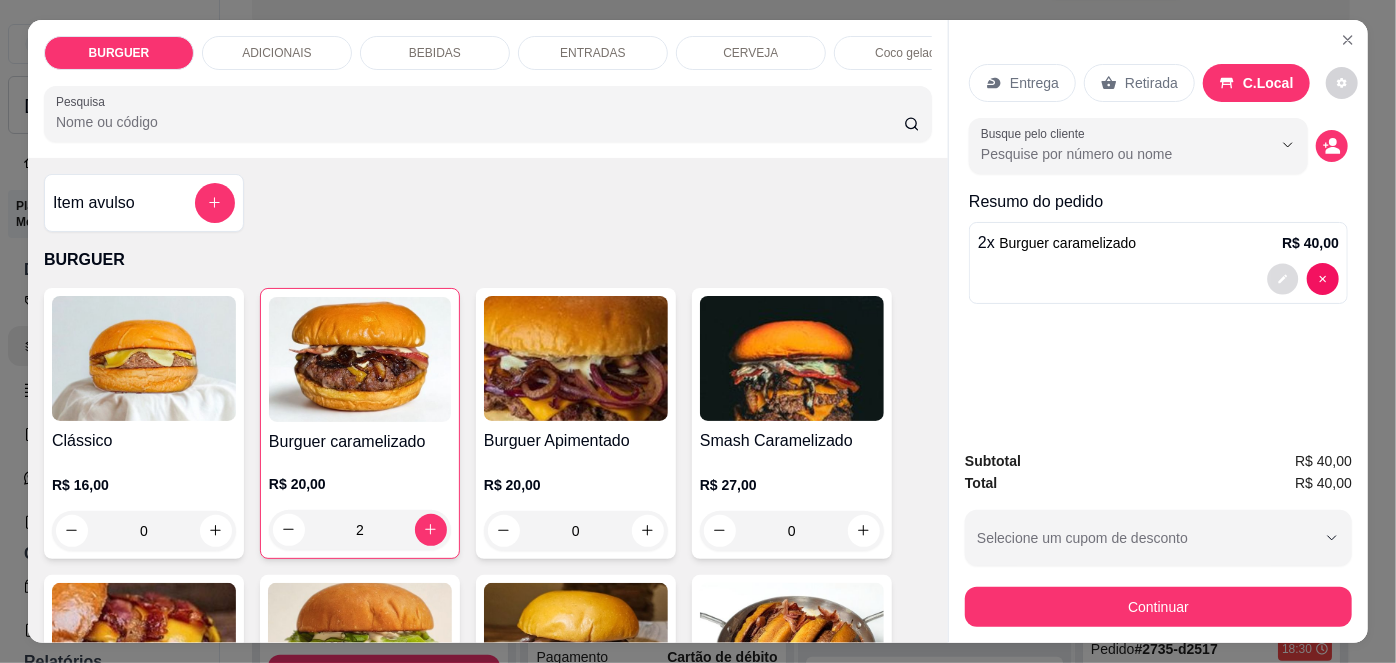 click 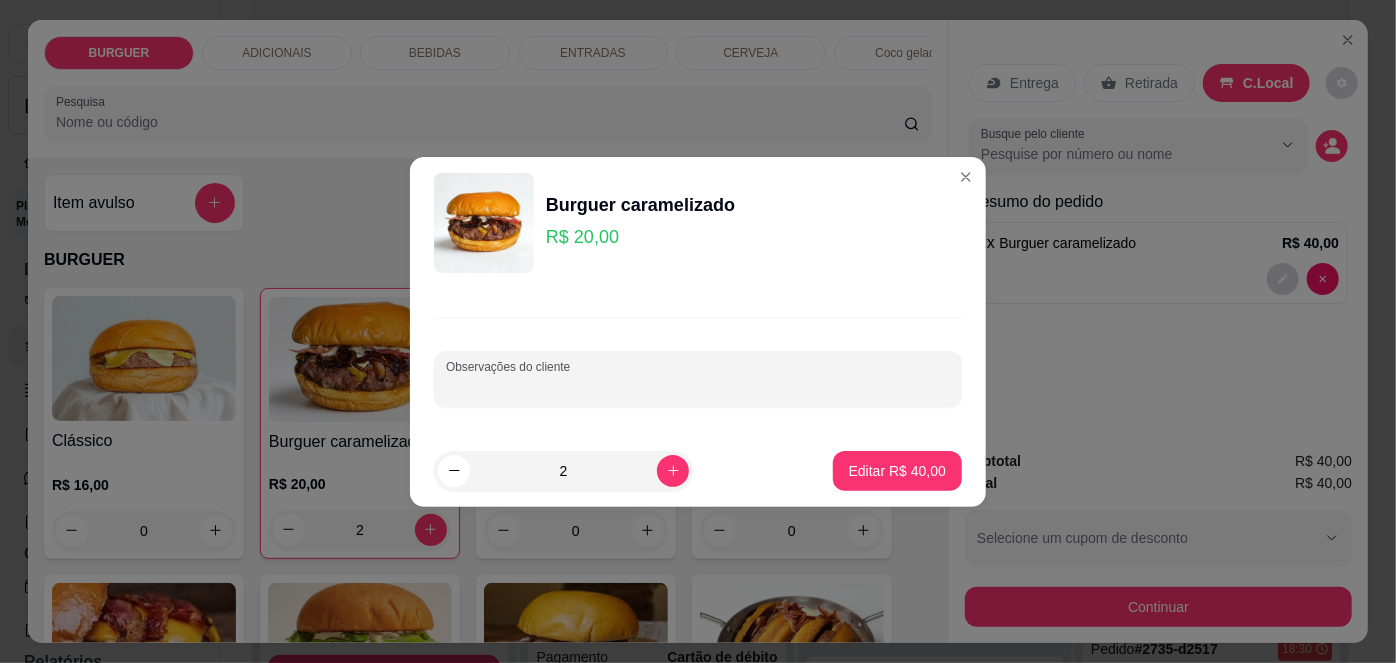click on "Observações do cliente" at bounding box center [698, 387] 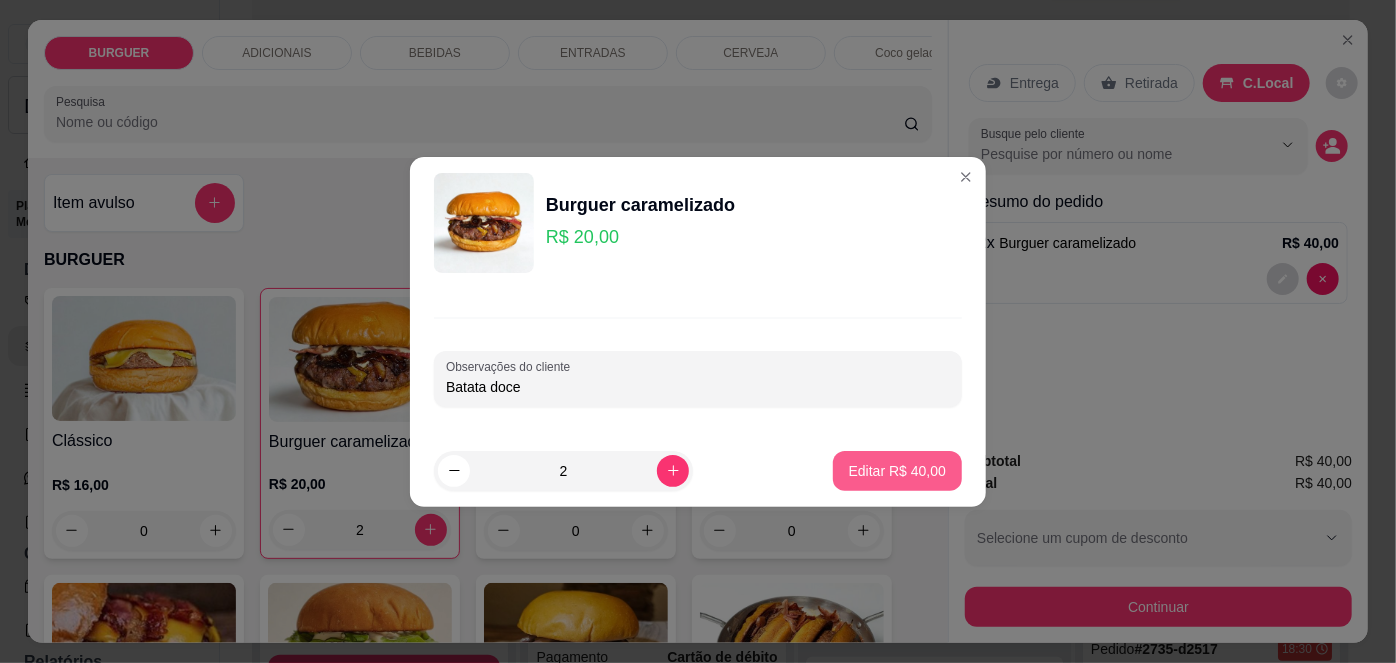 type on "Batata doce" 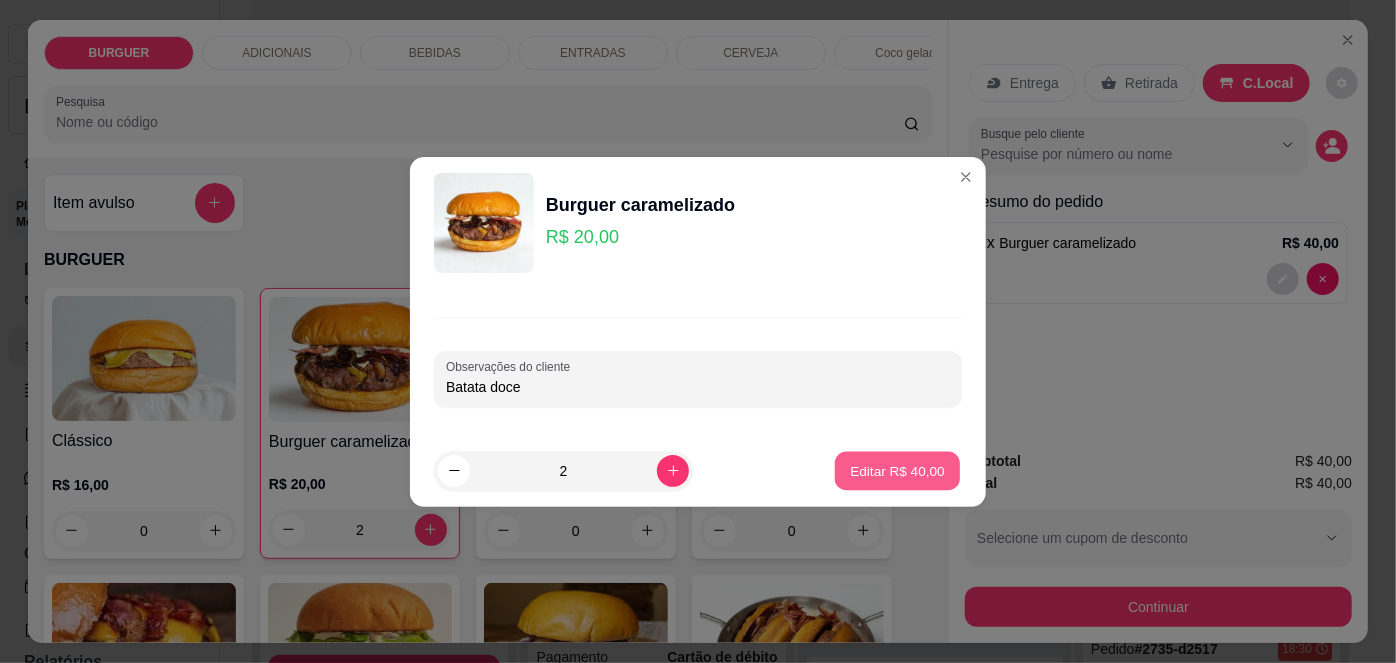 click on "Editar   R$ 40,00" at bounding box center (897, 470) 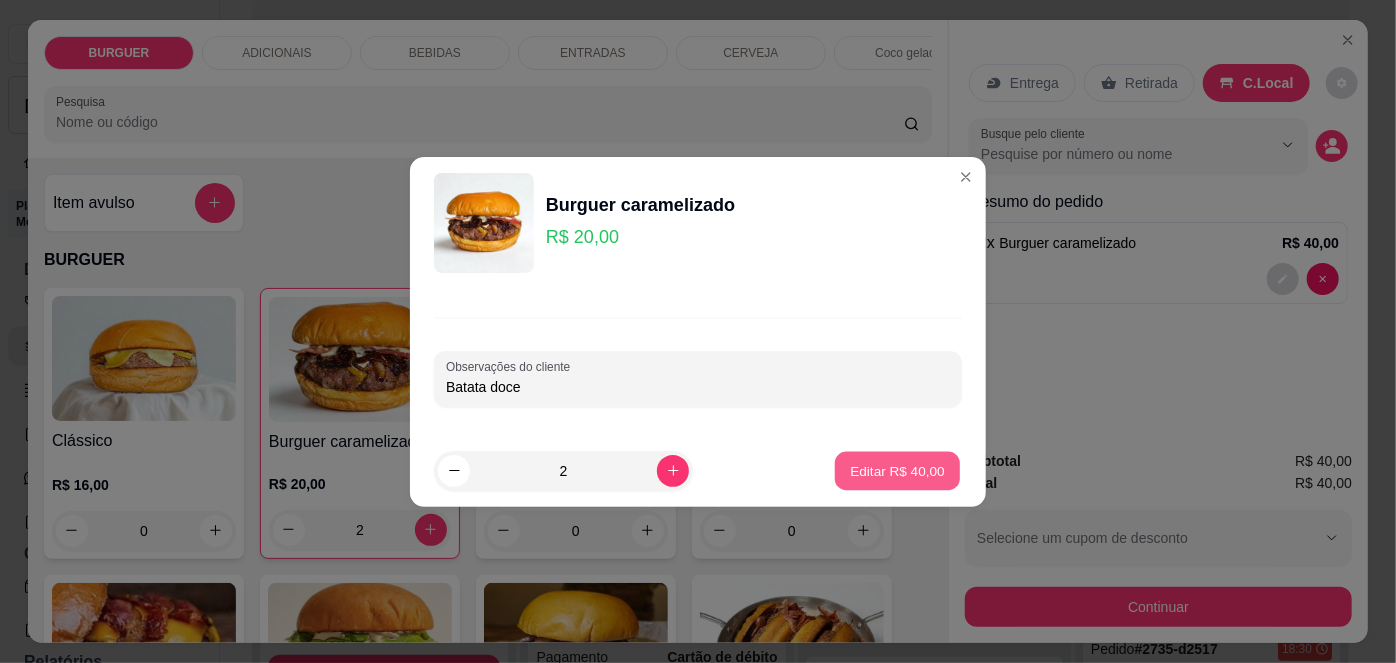 type on "0" 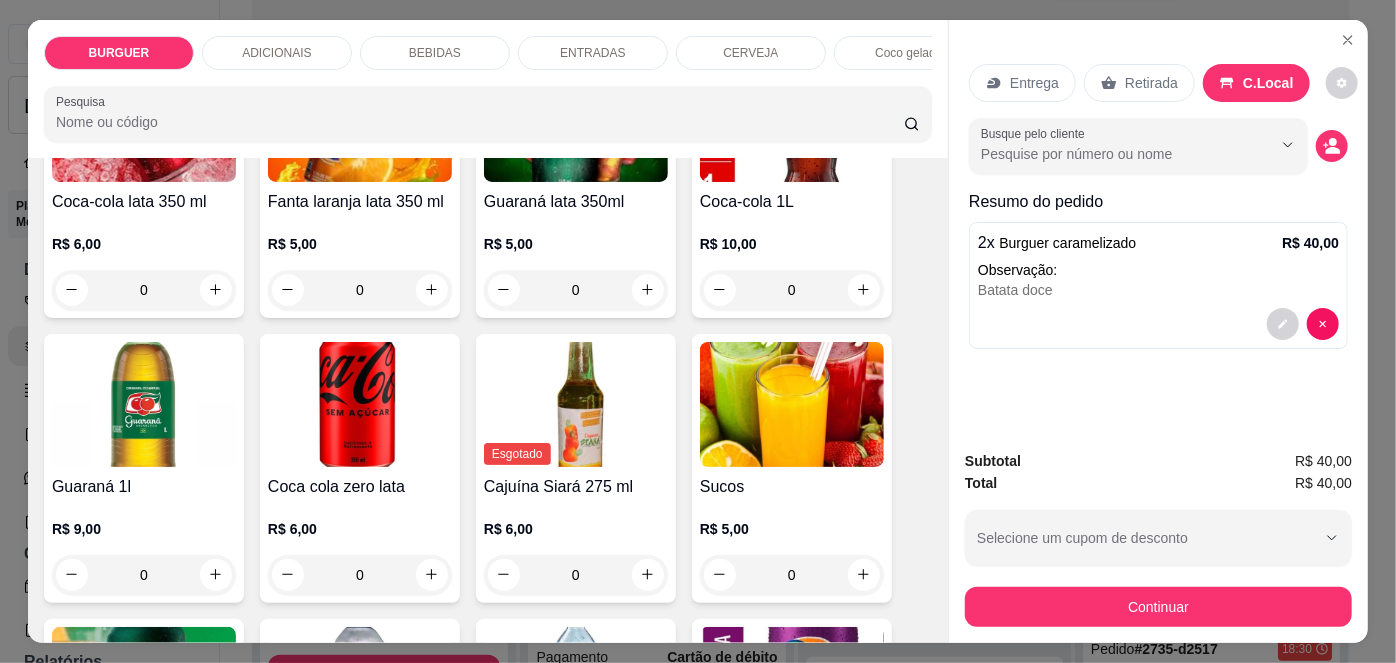 scroll, scrollTop: 1760, scrollLeft: 0, axis: vertical 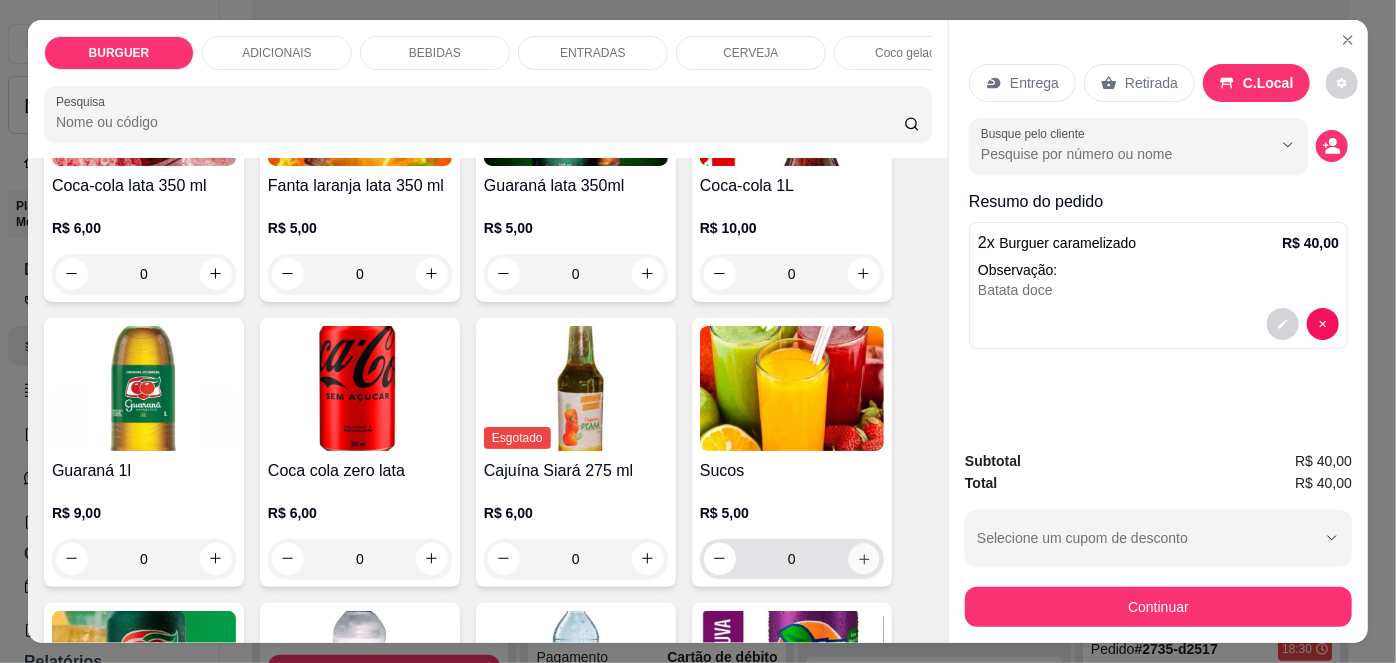 click 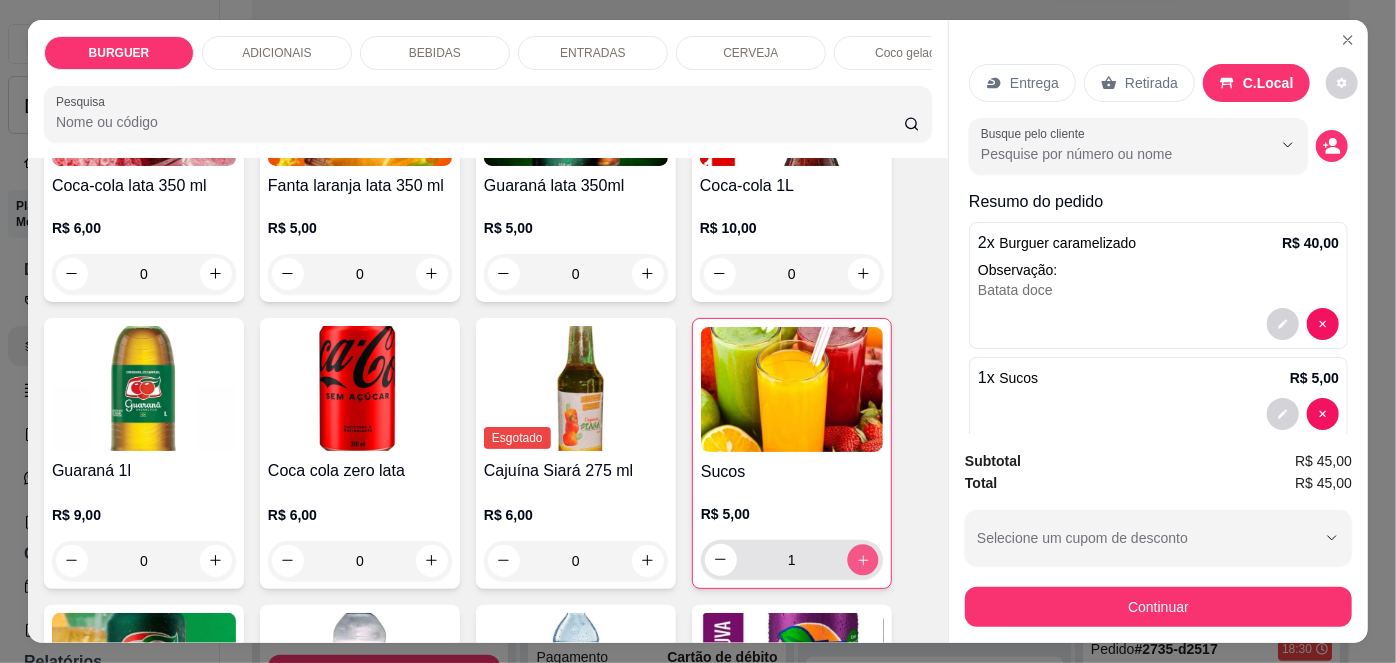 click 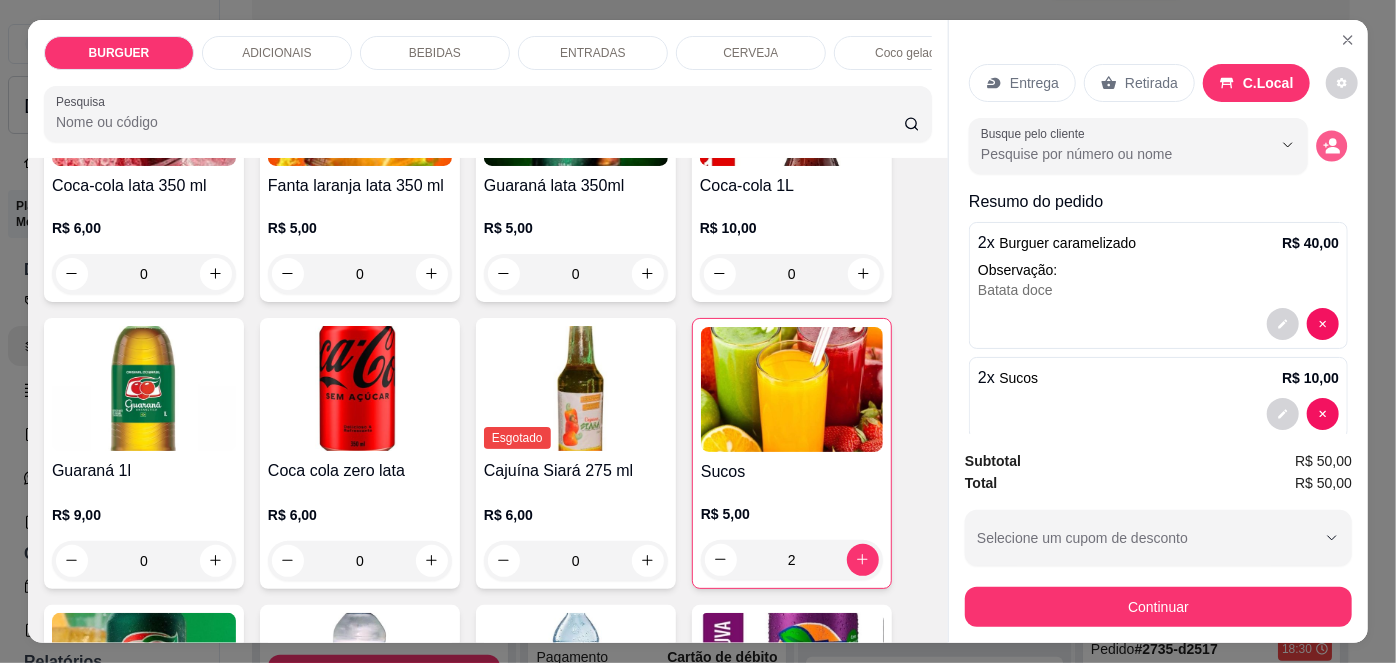 click 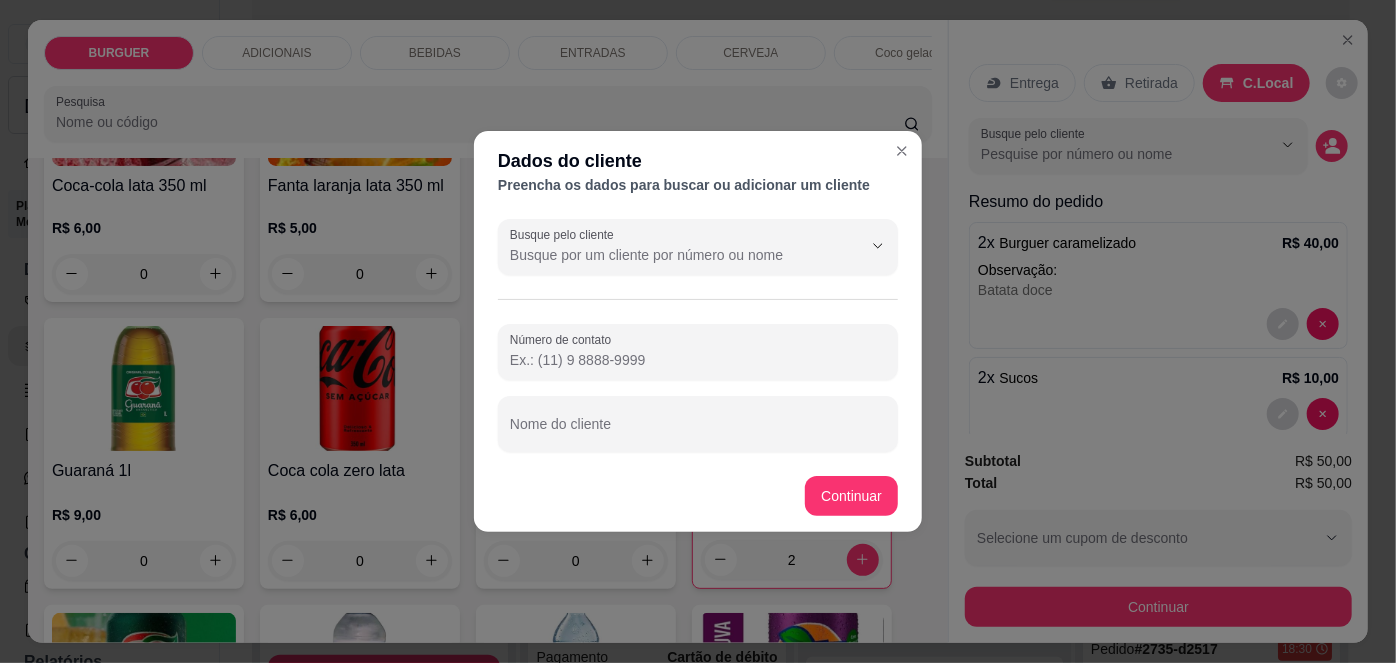 click on "Número de contato" at bounding box center [698, 360] 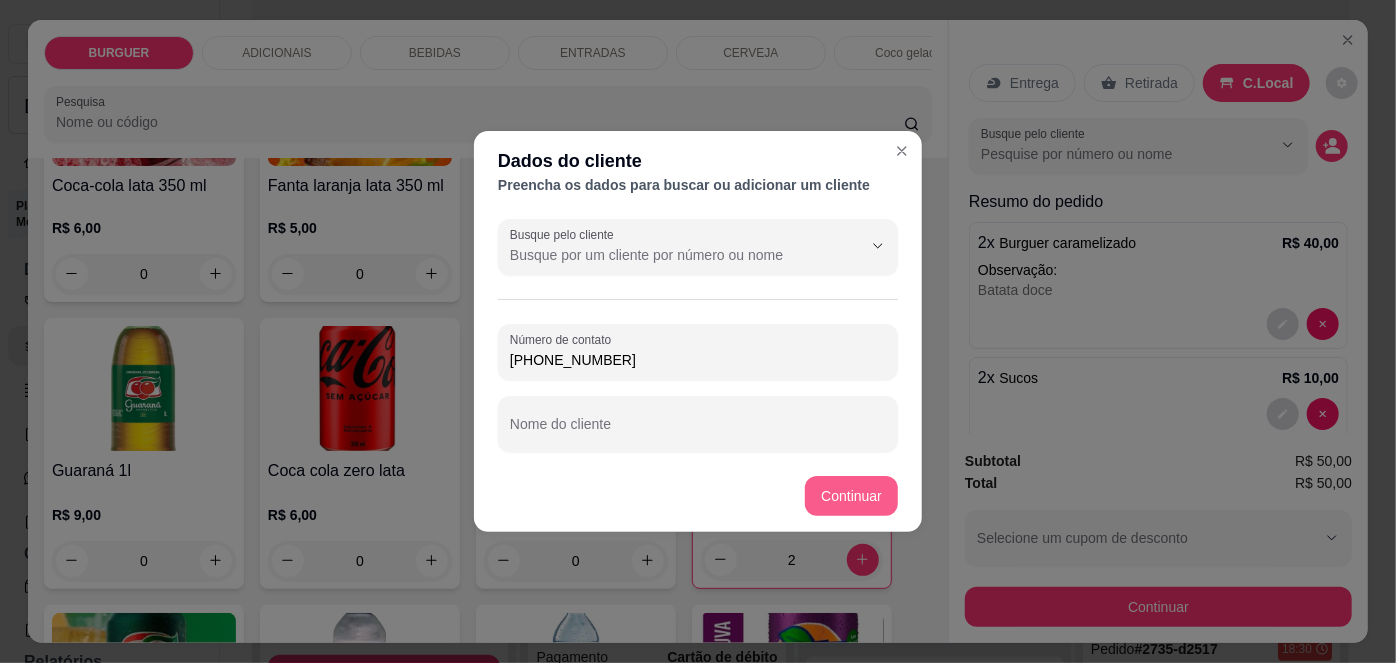 type on "[PHONE_NUMBER]" 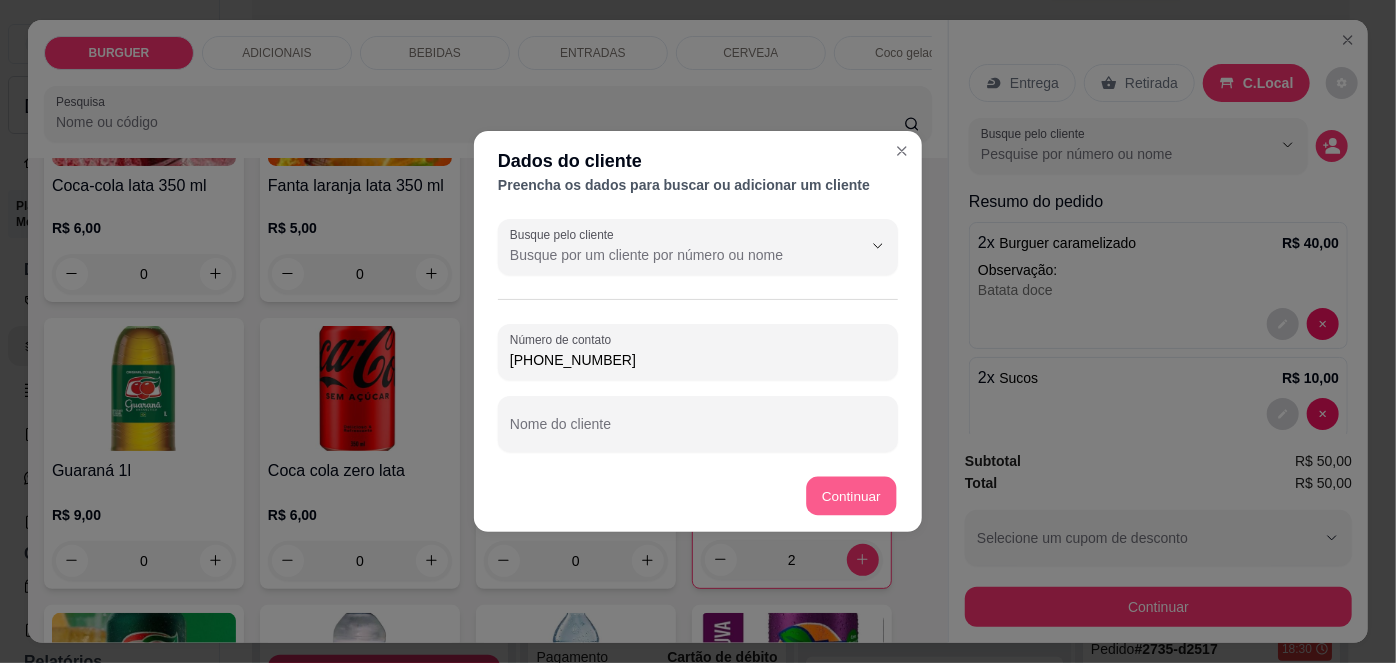 click on "Continuar" at bounding box center [852, 496] 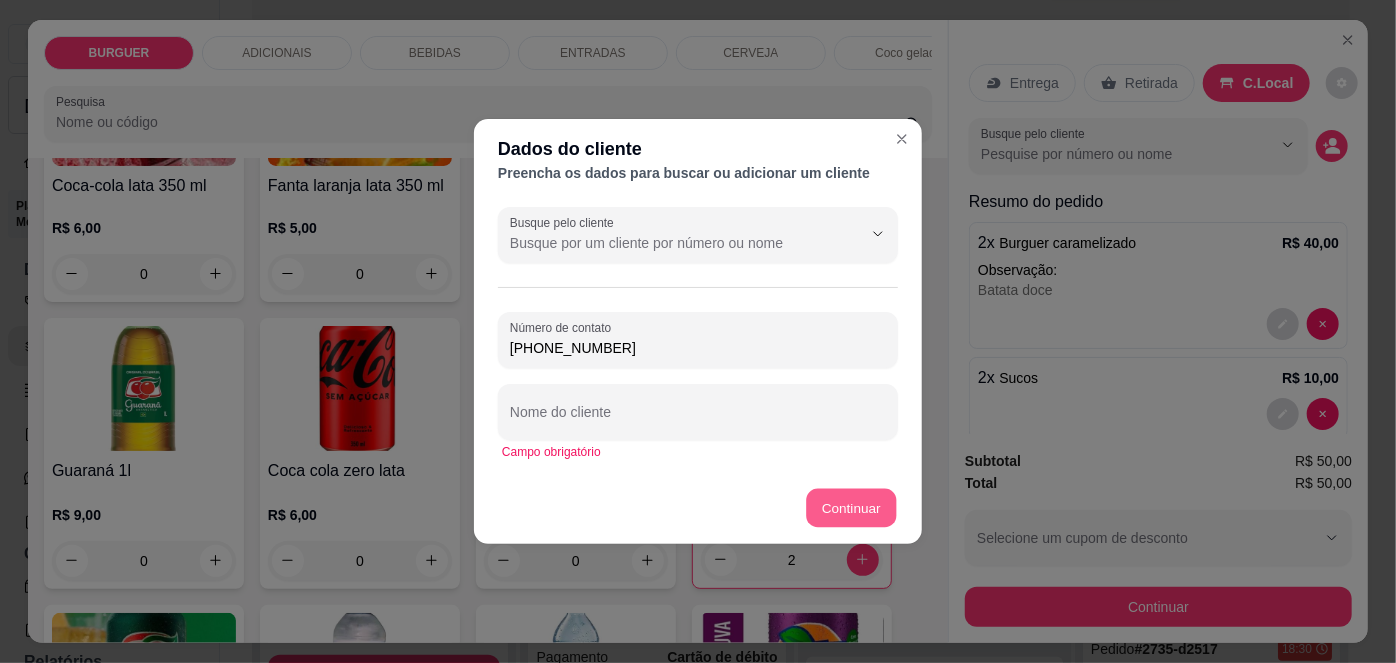click on "Continuar" at bounding box center (852, 508) 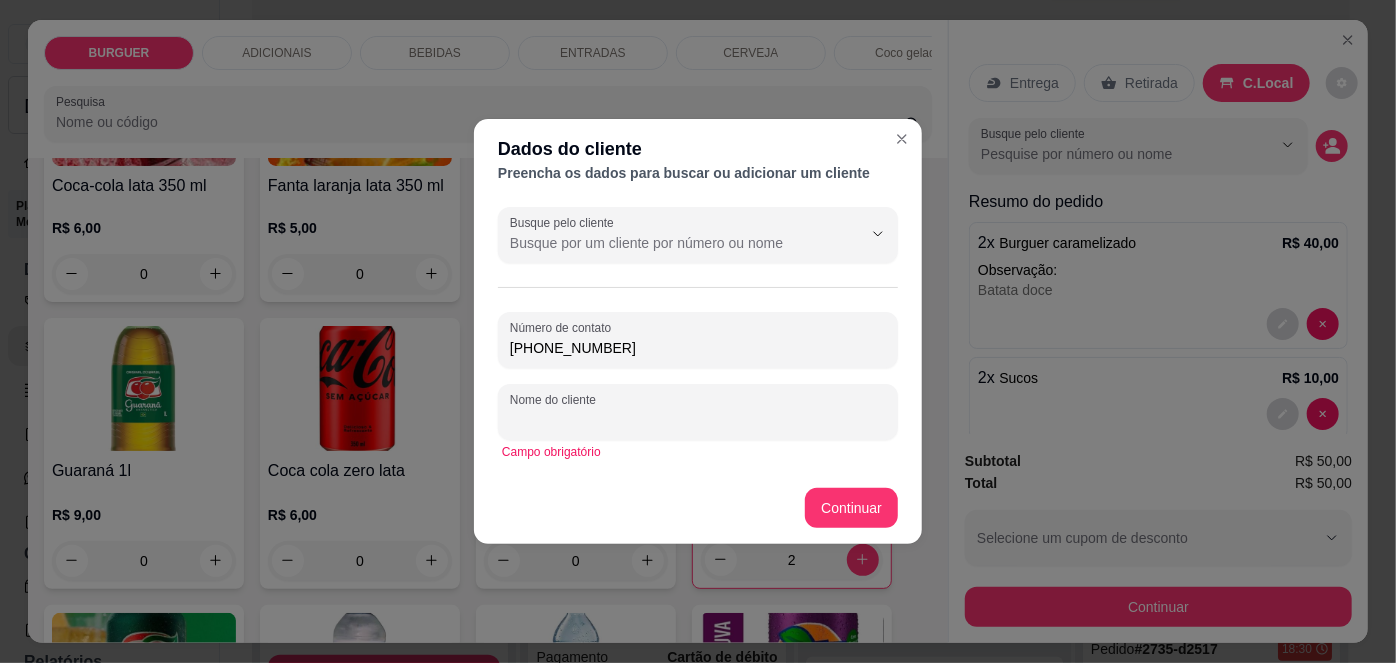 click on "Nome do cliente" at bounding box center [698, 420] 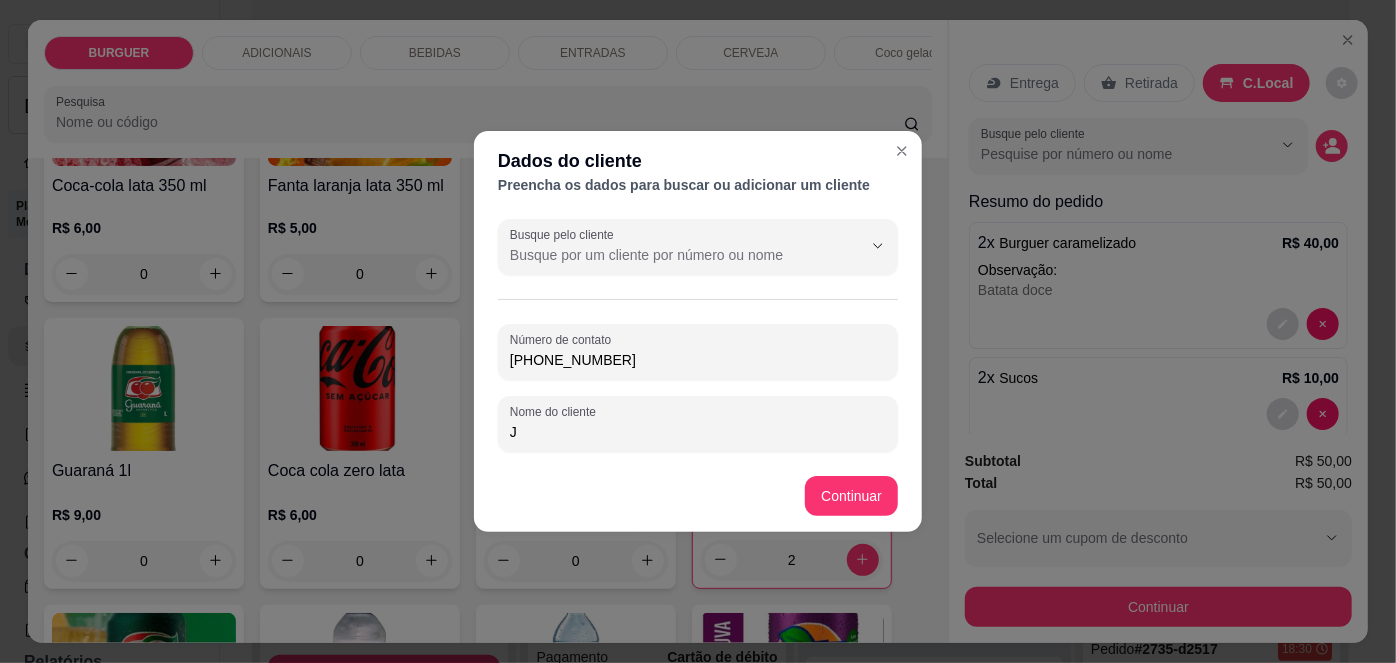 type on "J" 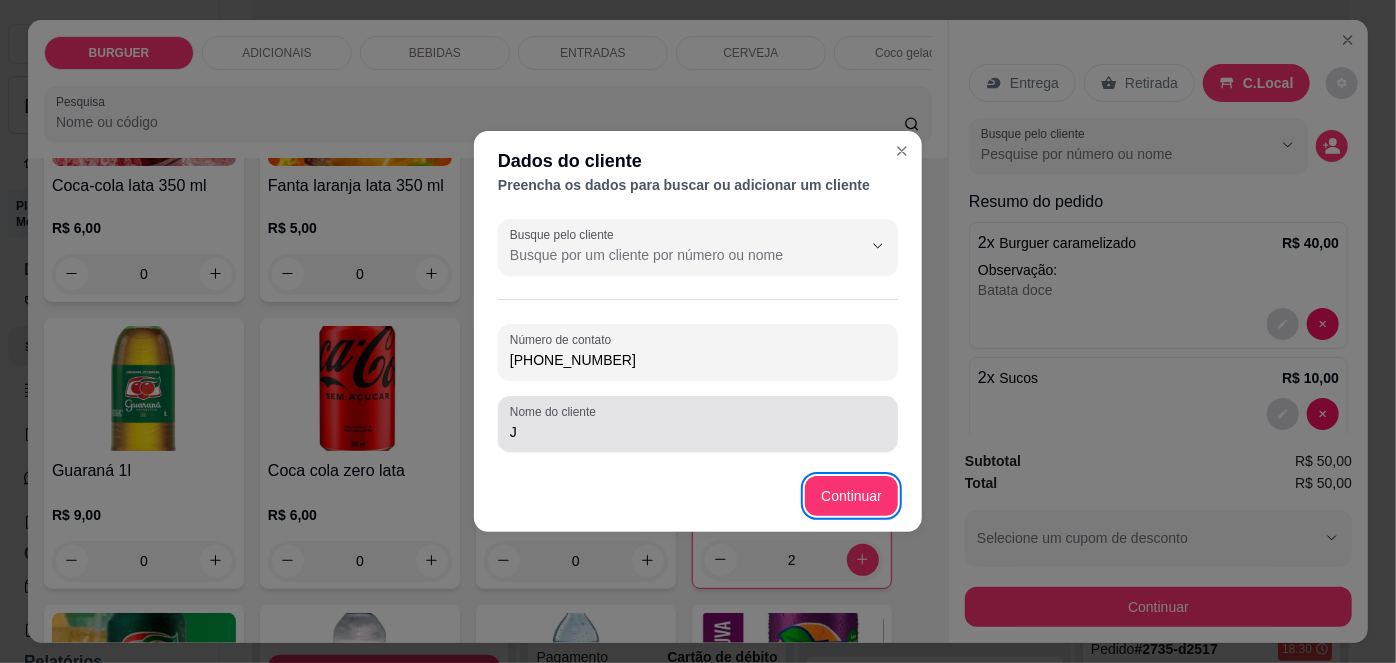 type 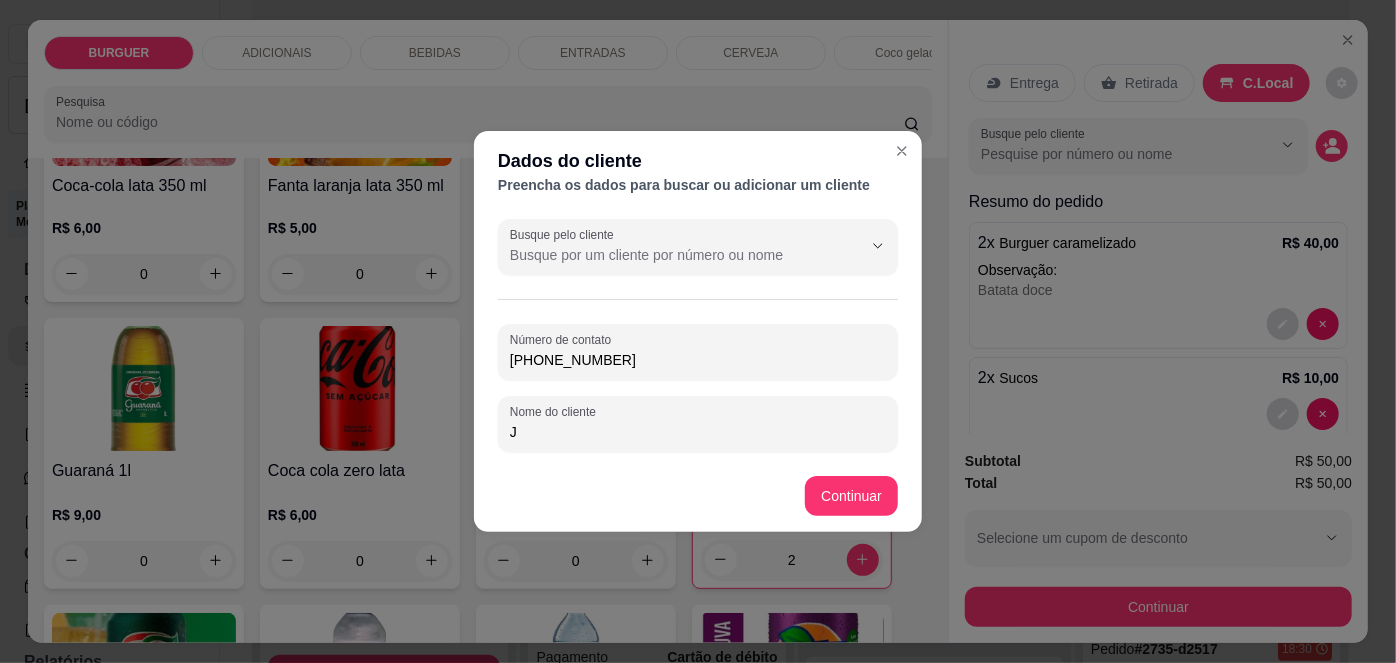 click on "J" at bounding box center (698, 432) 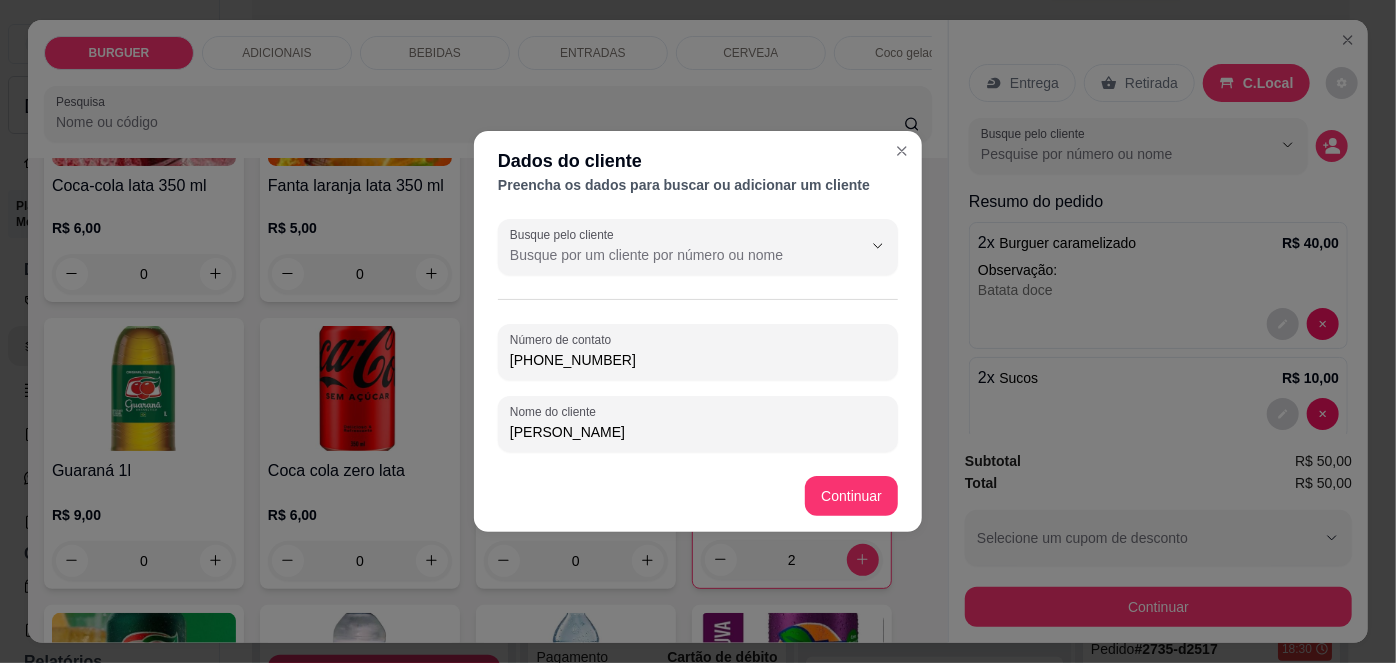 type on "J" 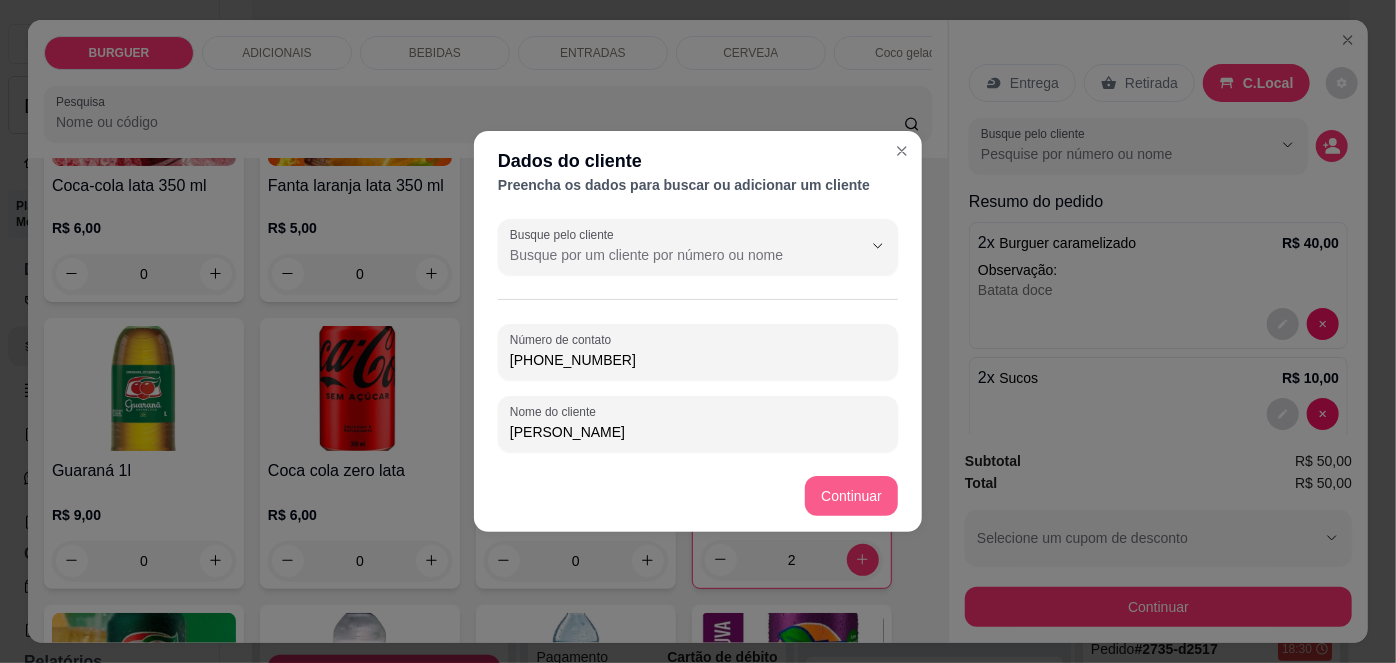 type on "[PERSON_NAME]" 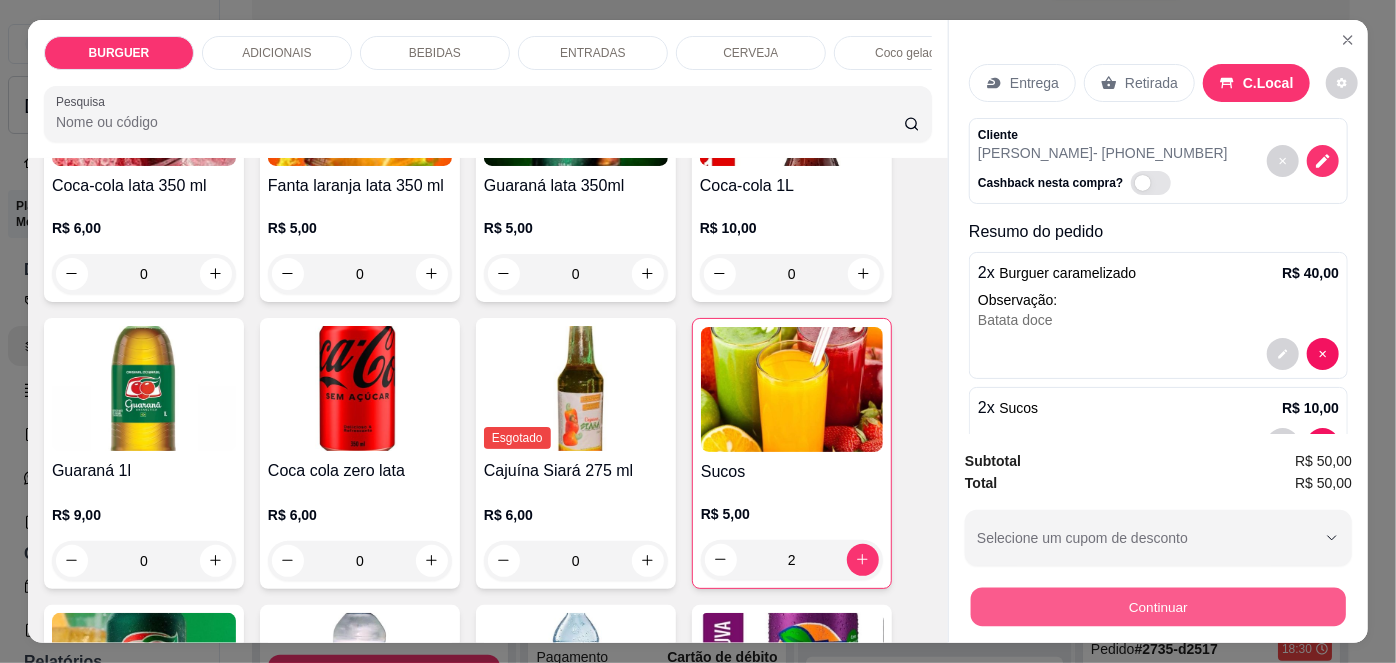 click on "Continuar" at bounding box center (1158, 607) 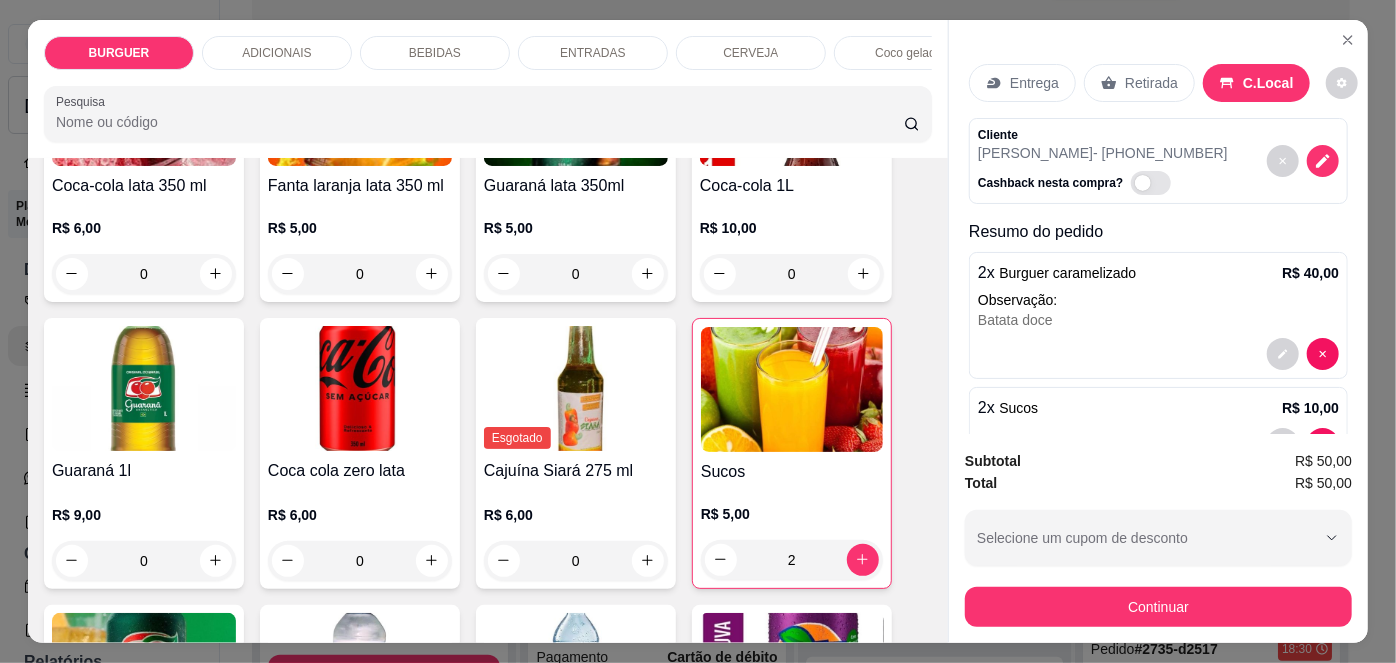 scroll, scrollTop: 60, scrollLeft: 0, axis: vertical 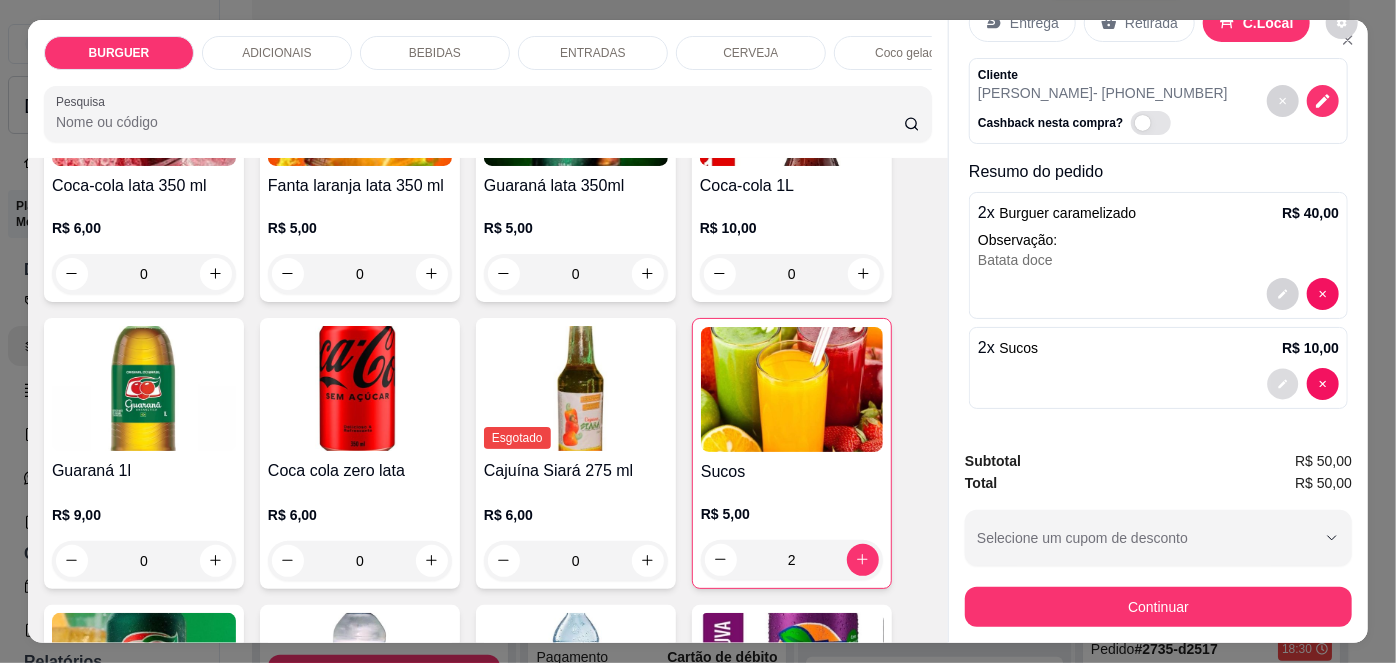click 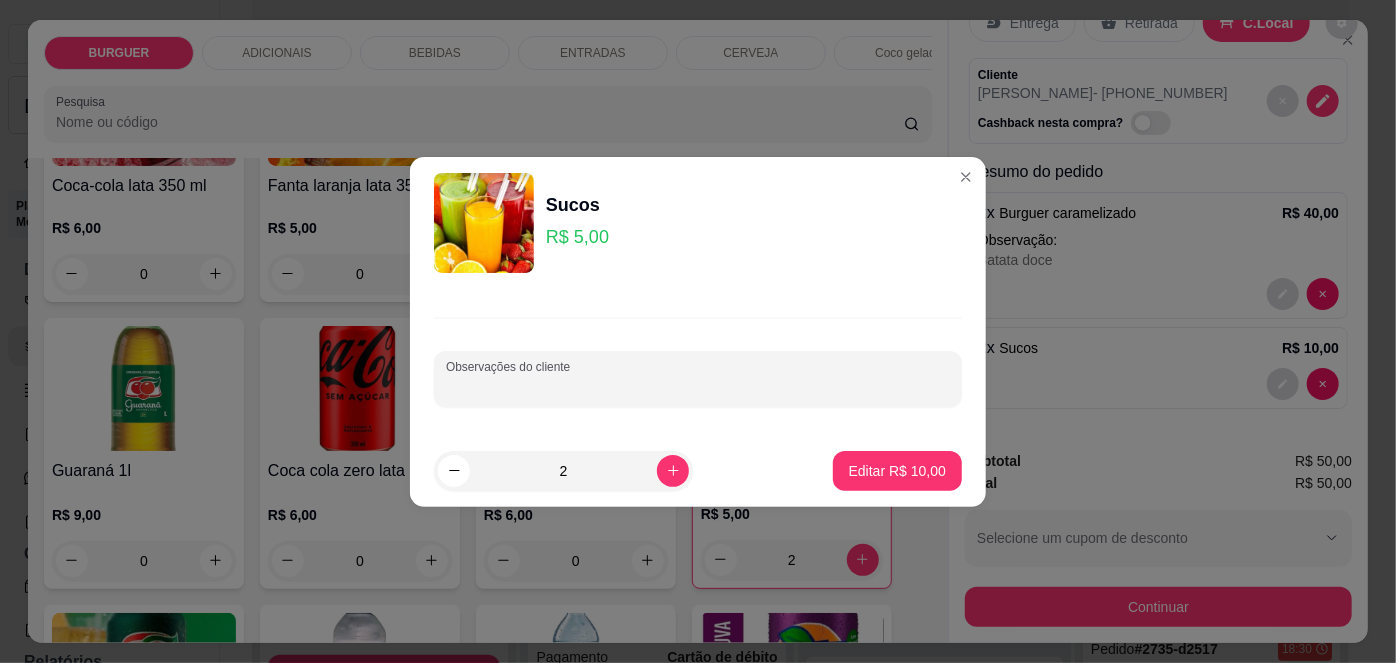 click on "Observações do cliente" at bounding box center (698, 387) 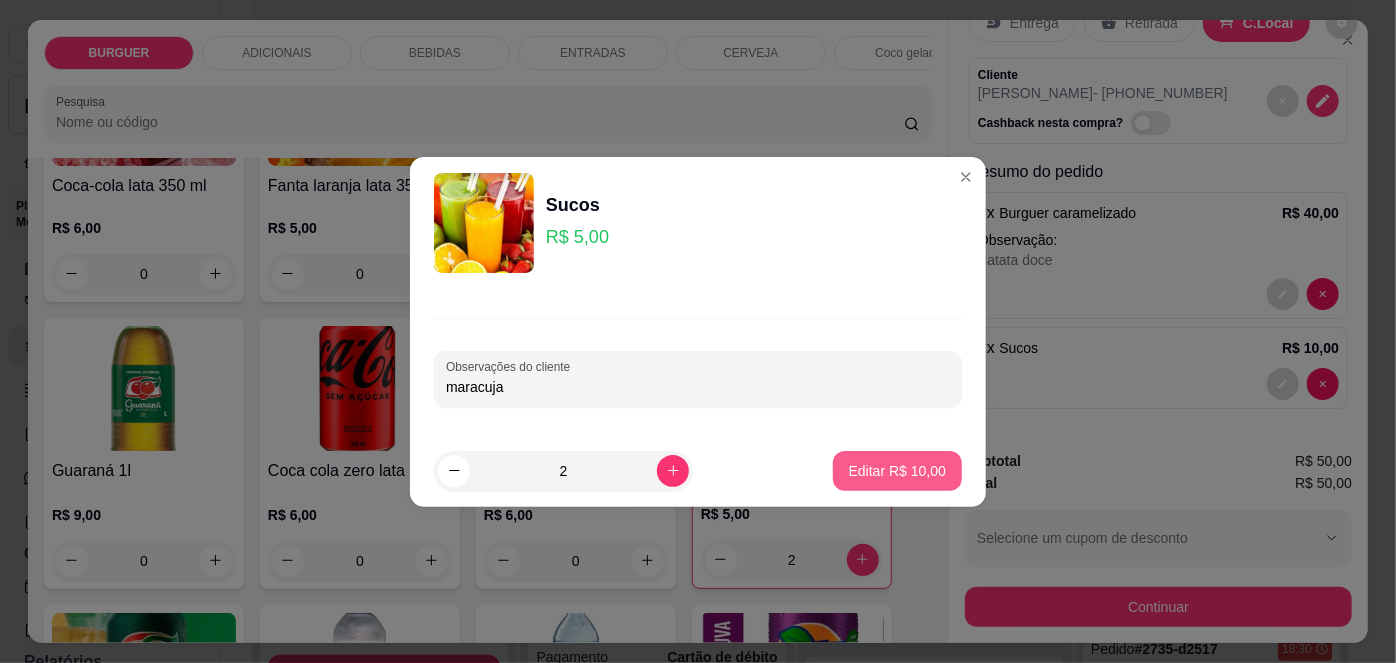 type on "maracuja" 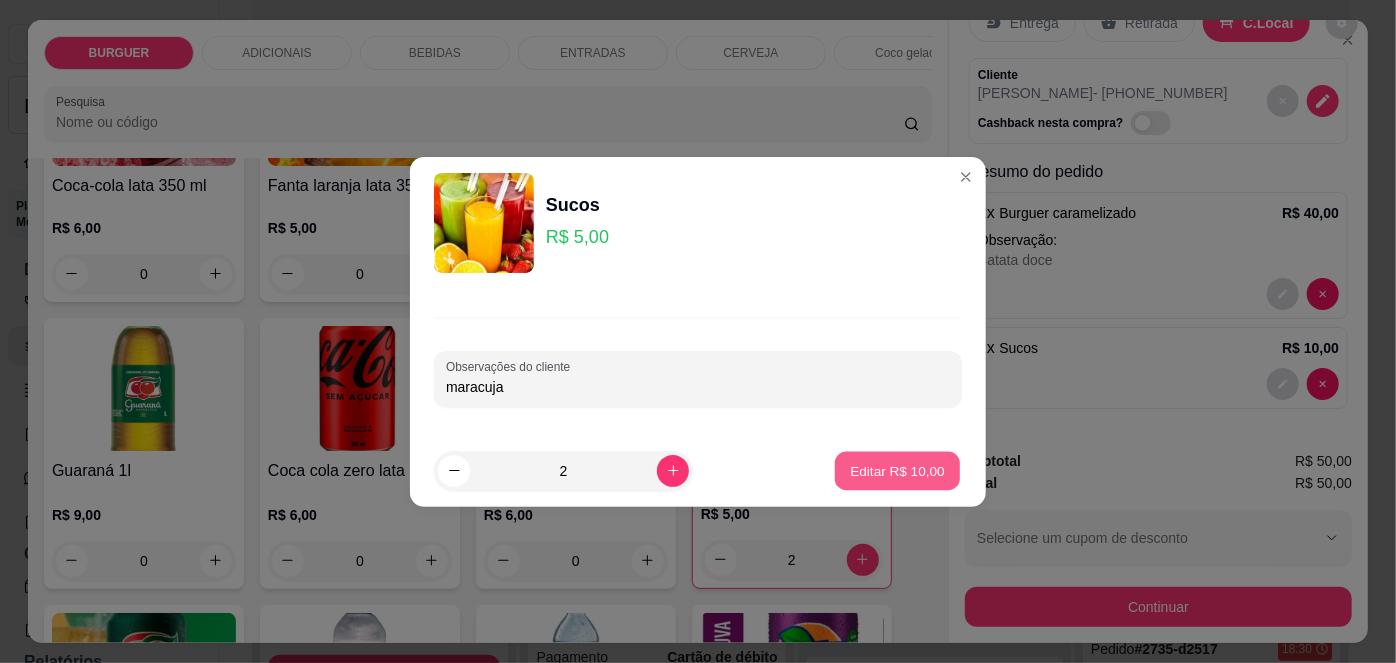 click on "Editar   R$ 10,00" at bounding box center [897, 470] 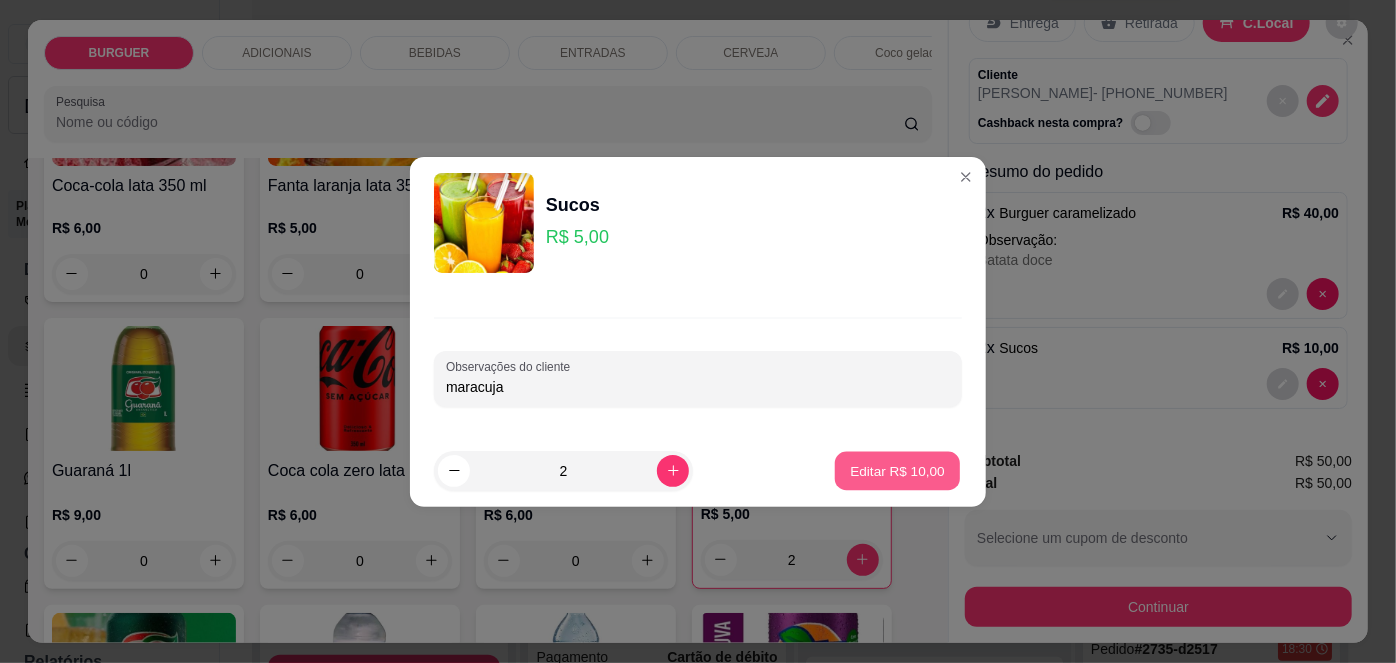 type on "0" 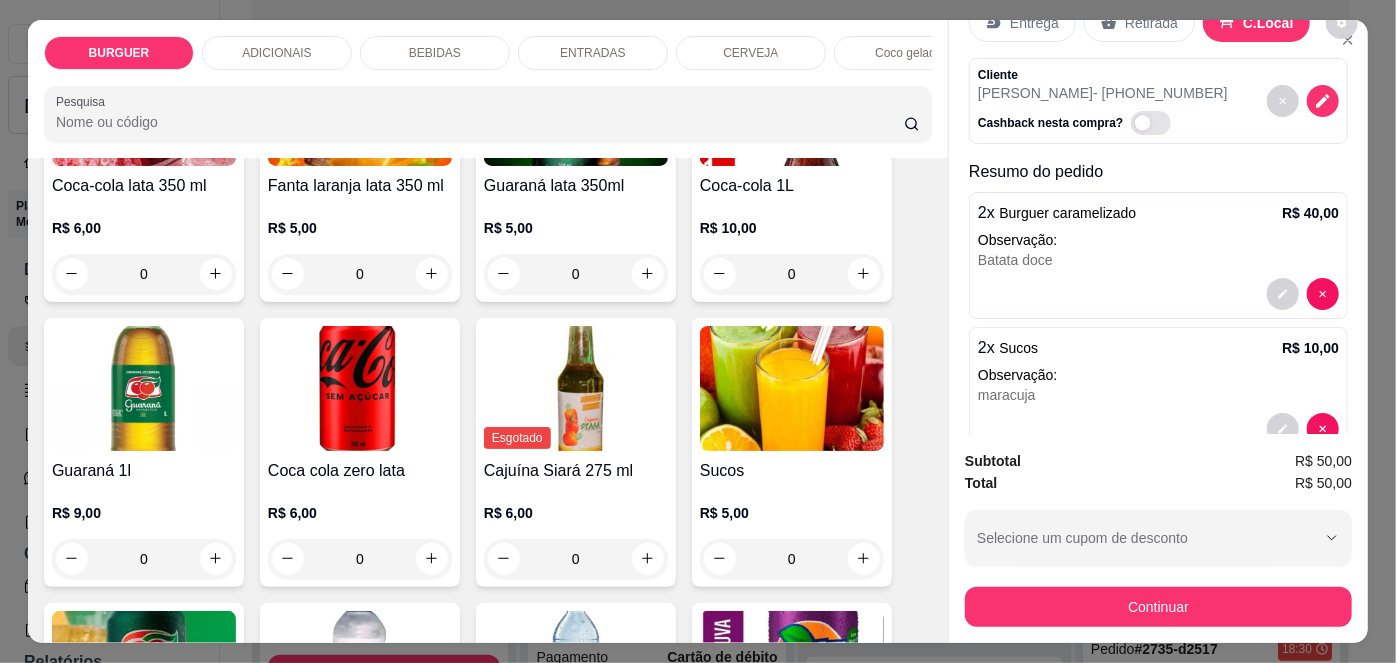 scroll, scrollTop: 105, scrollLeft: 0, axis: vertical 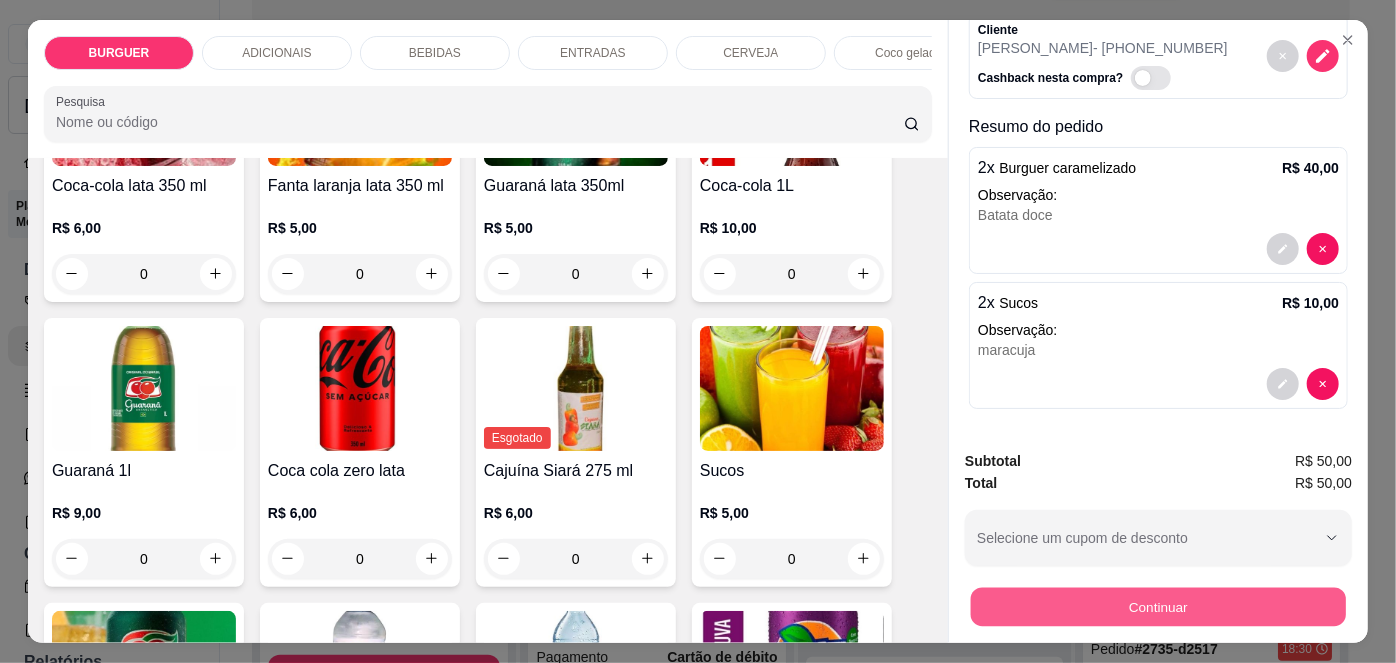 click on "Continuar" at bounding box center [1158, 607] 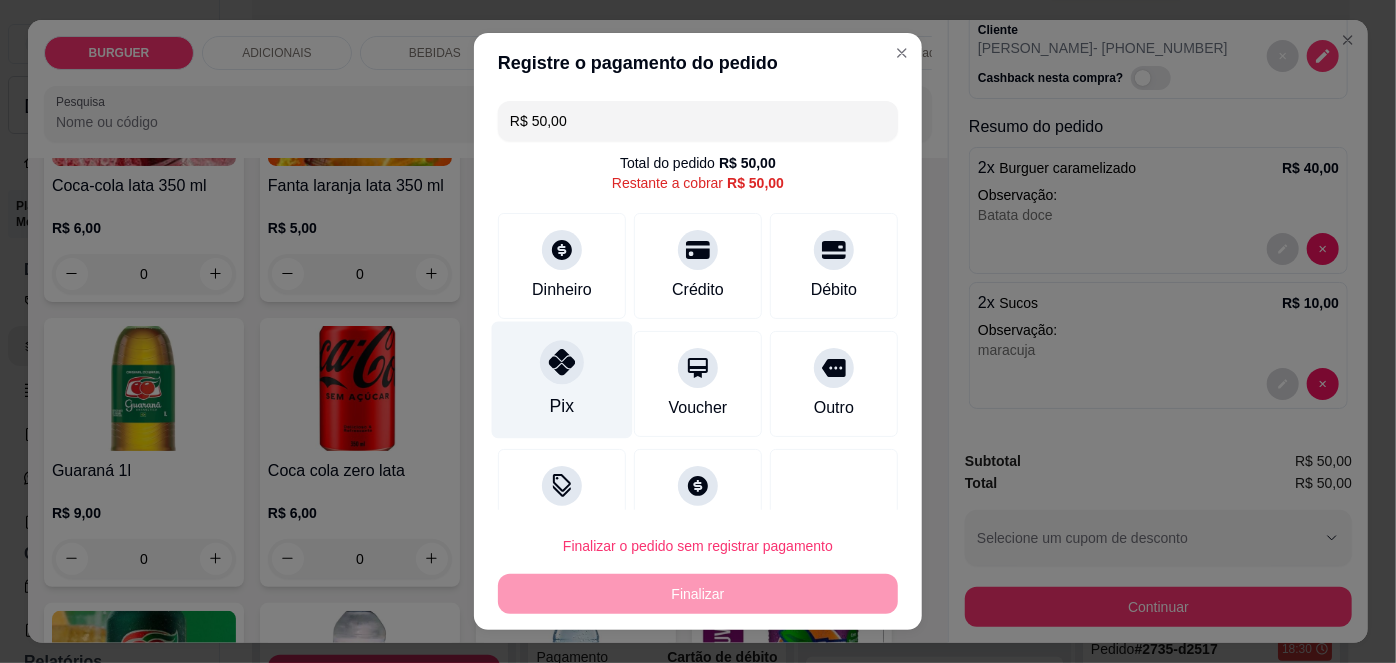 click on "Pix" at bounding box center [562, 380] 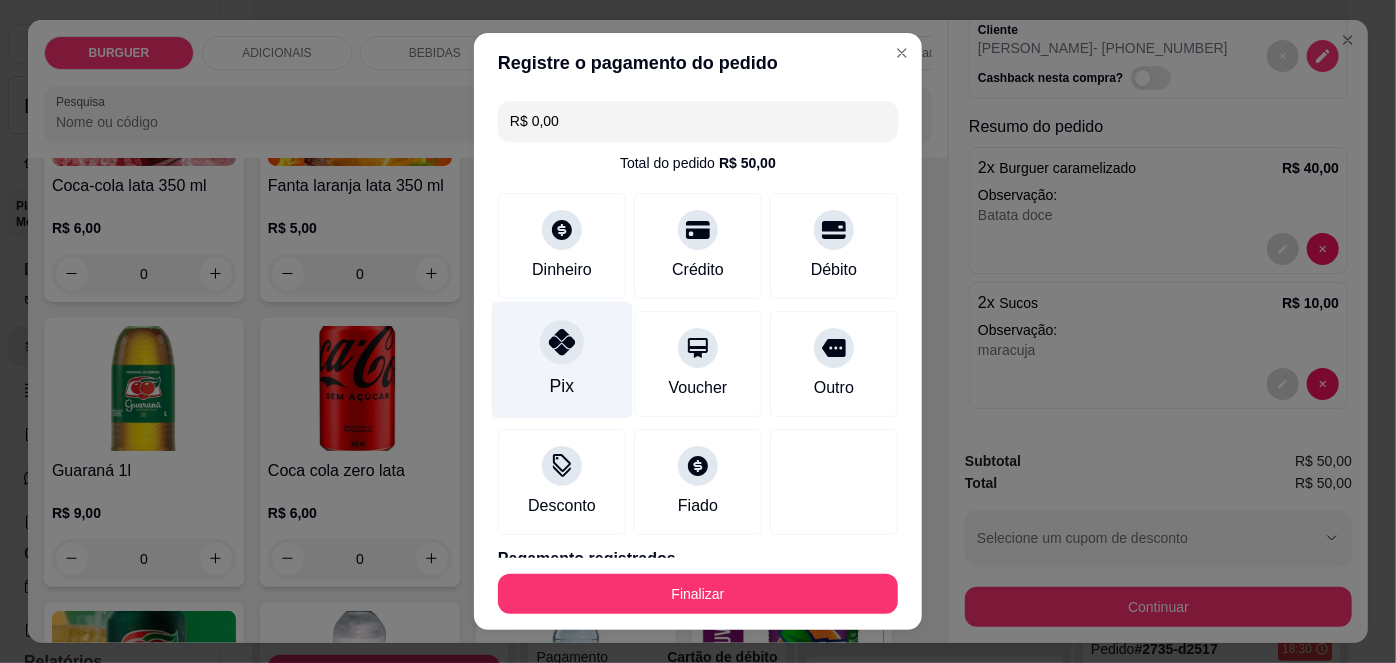 scroll, scrollTop: 88, scrollLeft: 0, axis: vertical 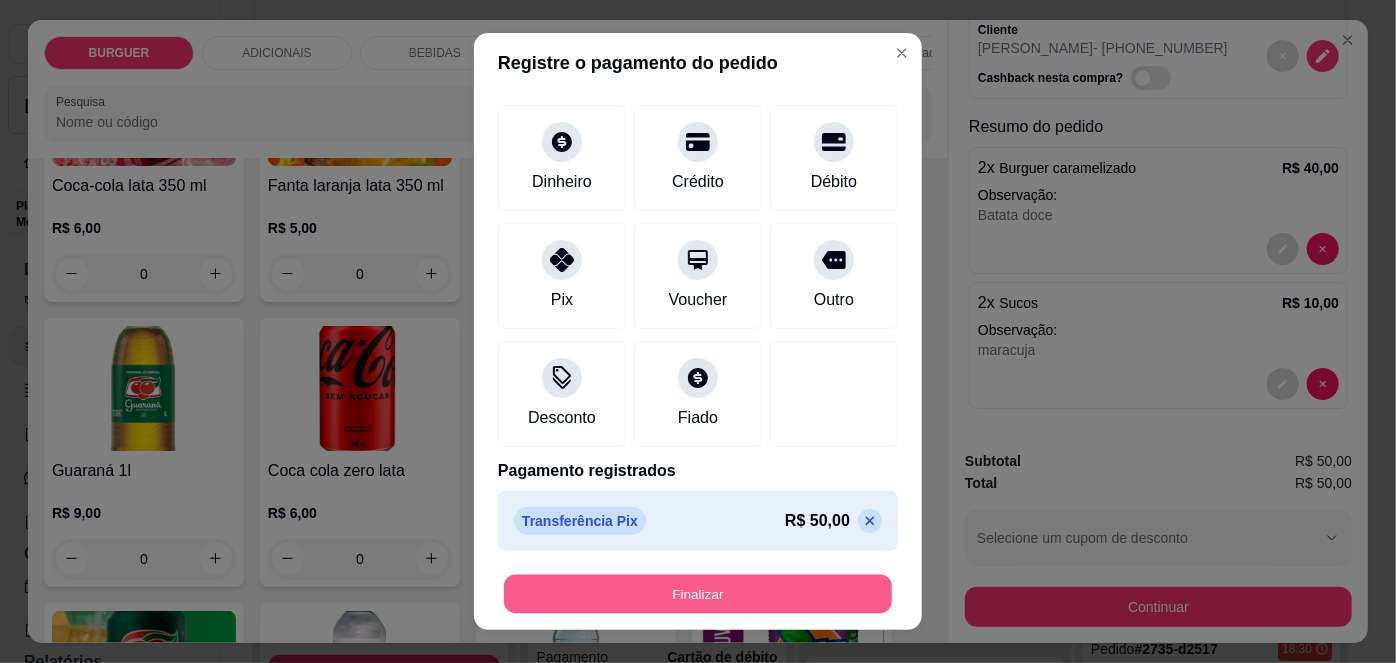 click on "Finalizar" at bounding box center (698, 593) 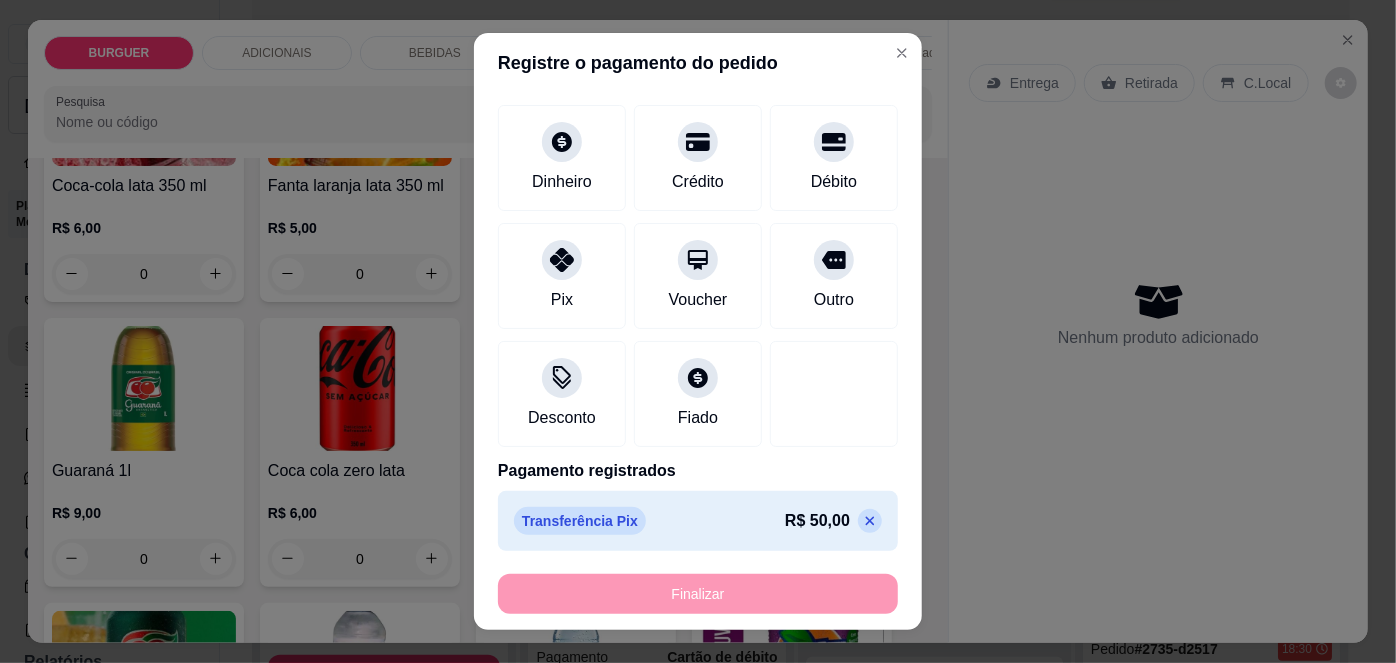 type on "-R$ 50,00" 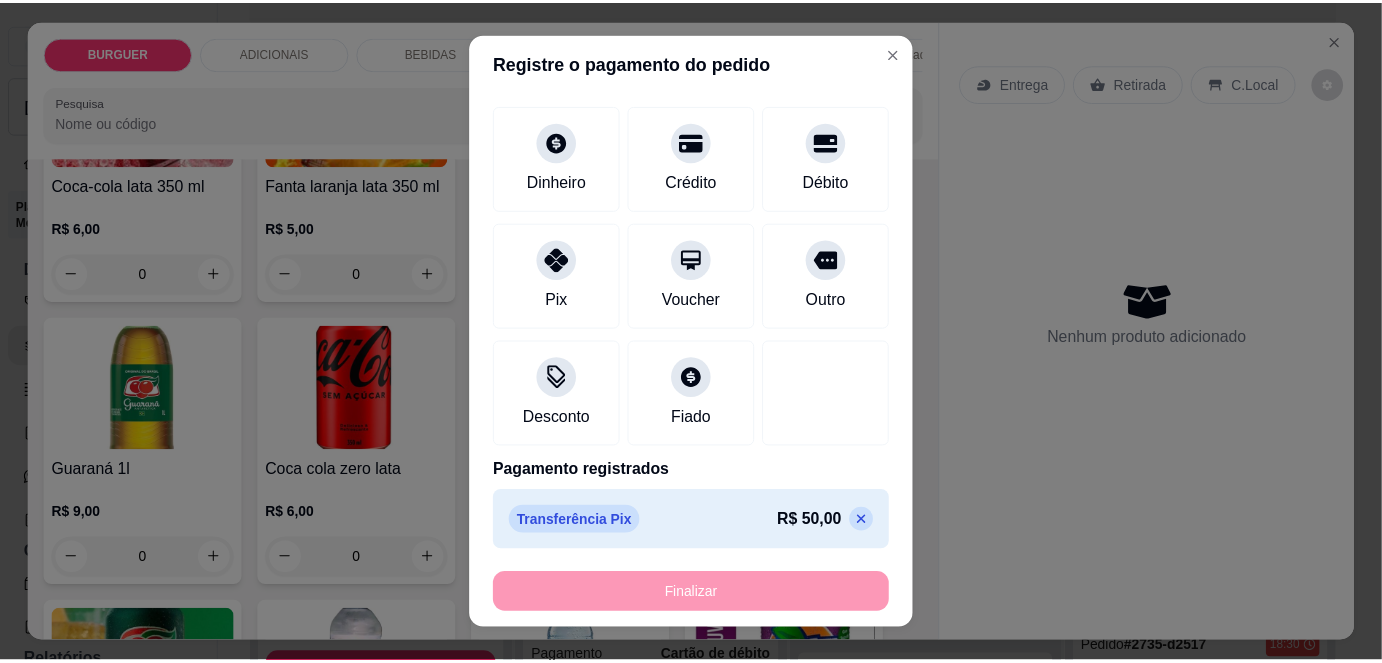 scroll, scrollTop: 0, scrollLeft: 0, axis: both 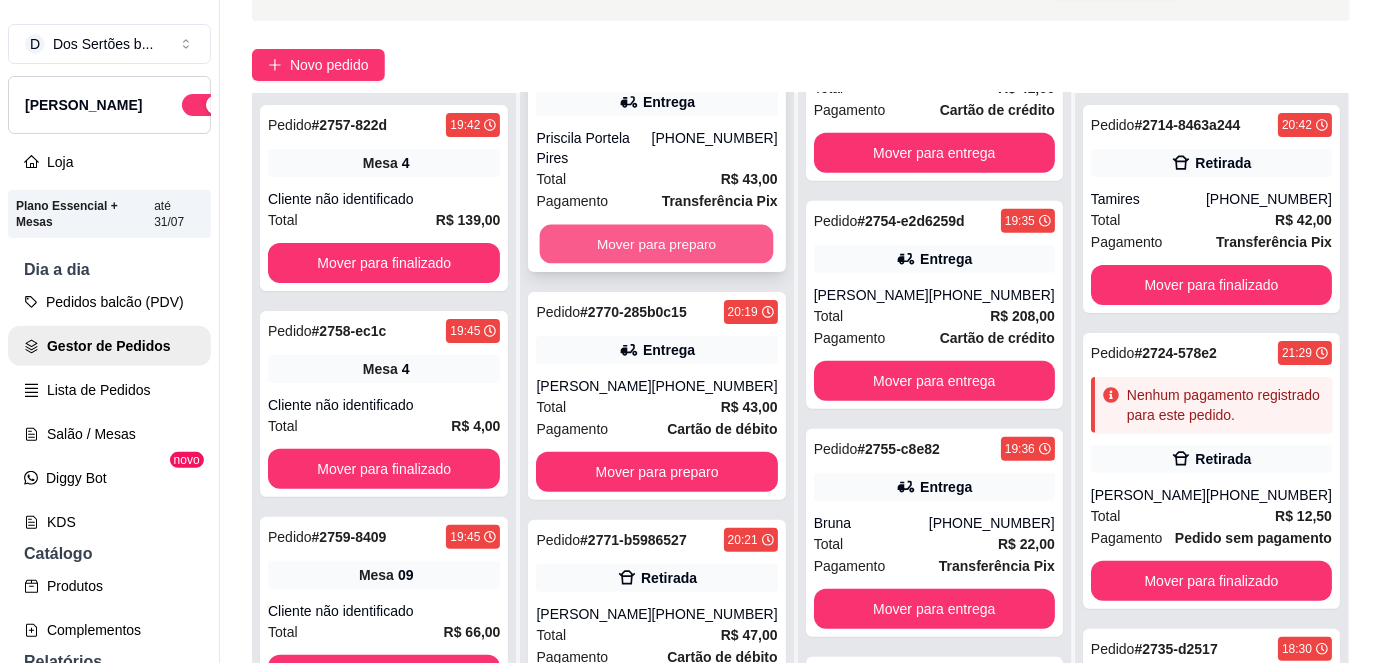 click on "Mover para preparo" at bounding box center (657, 244) 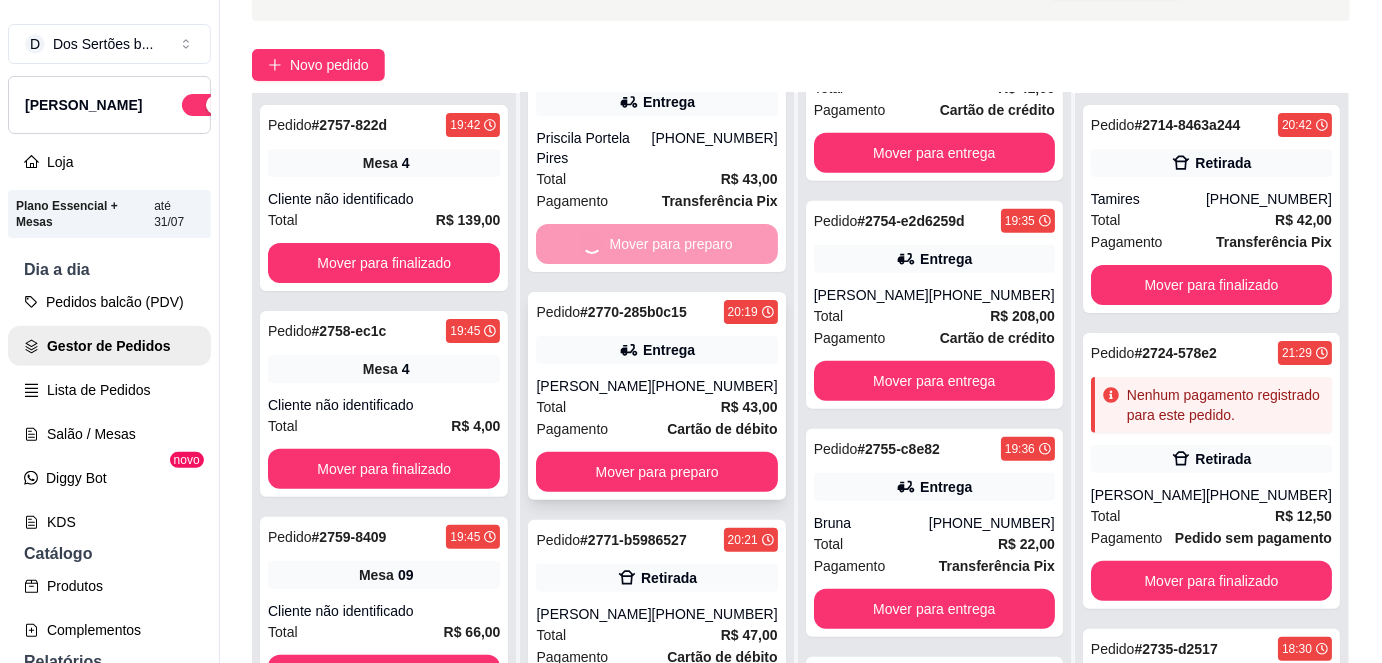 scroll, scrollTop: 0, scrollLeft: 0, axis: both 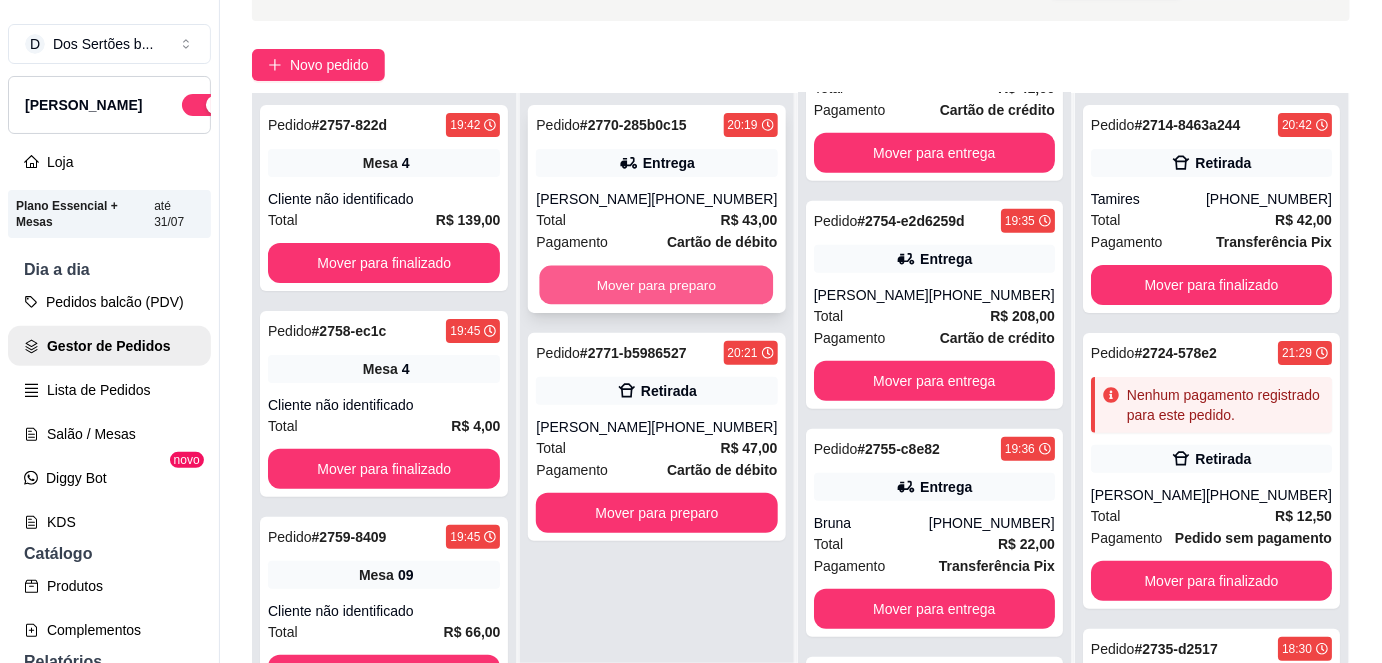 click on "Mover para preparo" at bounding box center [657, 285] 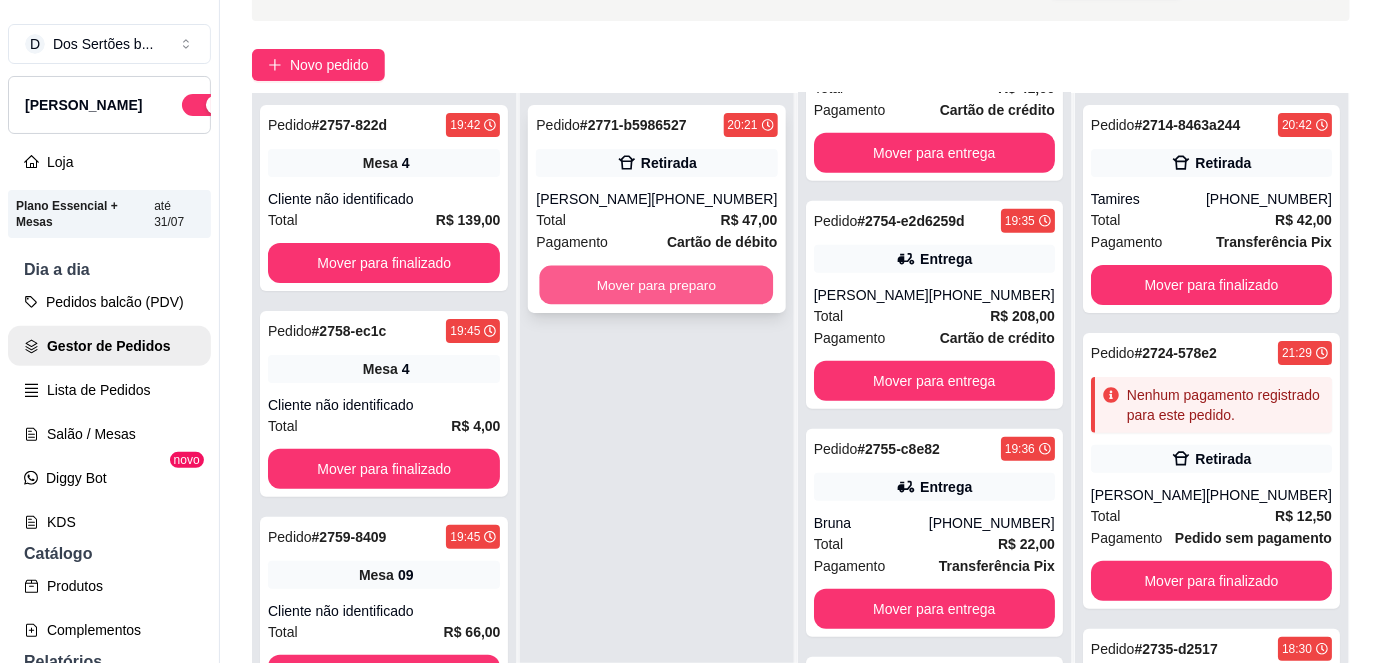 click on "Mover para preparo" at bounding box center (657, 285) 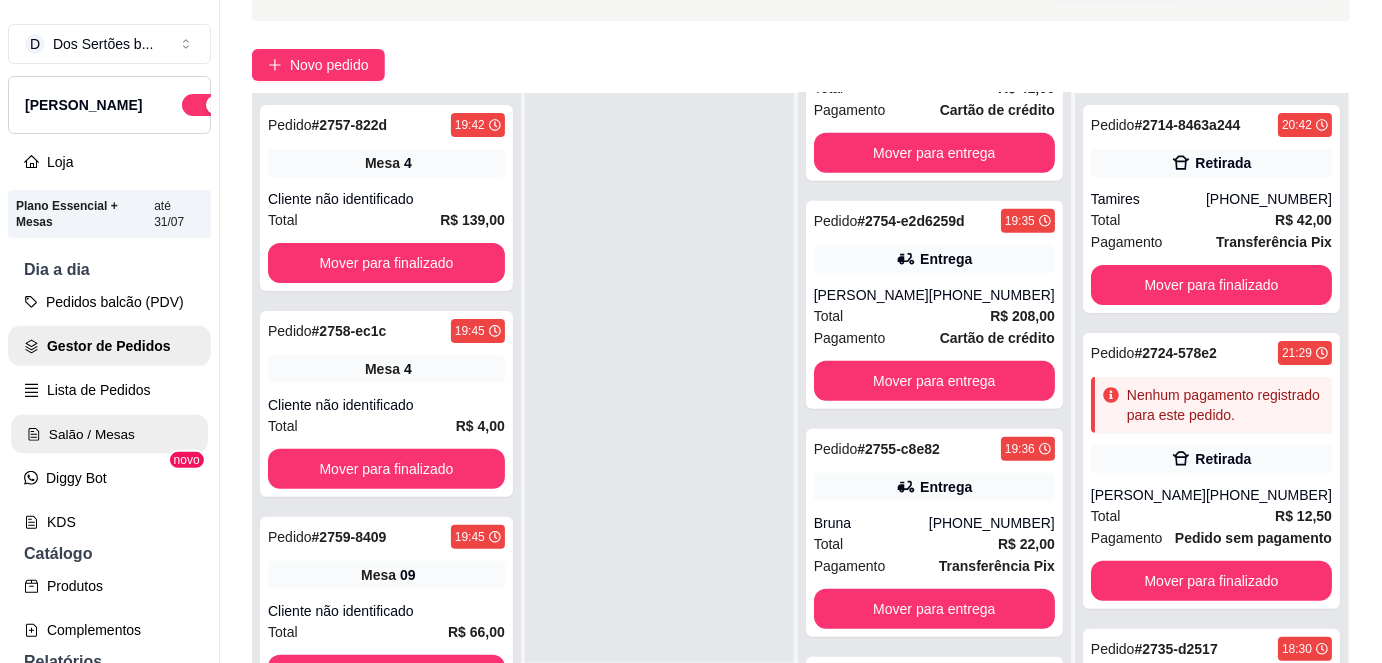 click on "Salão / Mesas" at bounding box center [109, 434] 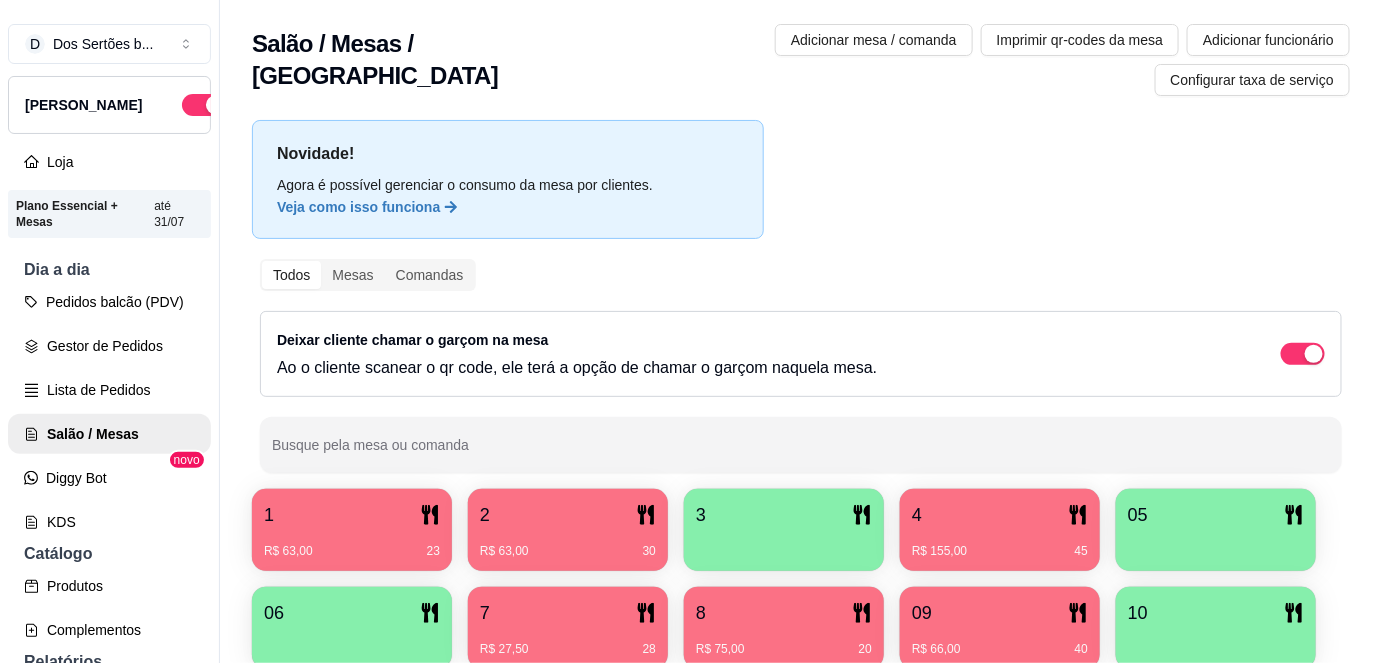 scroll, scrollTop: 156, scrollLeft: 0, axis: vertical 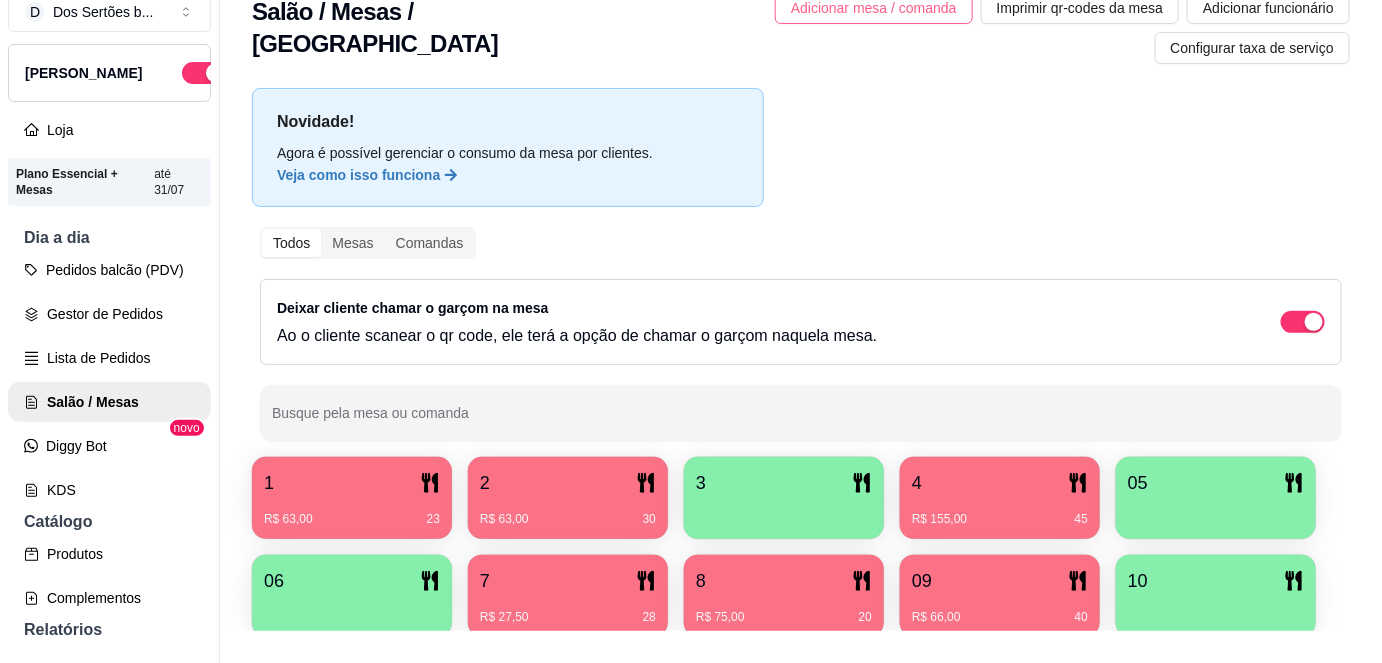 click on "Adicionar mesa / comanda" at bounding box center (874, 8) 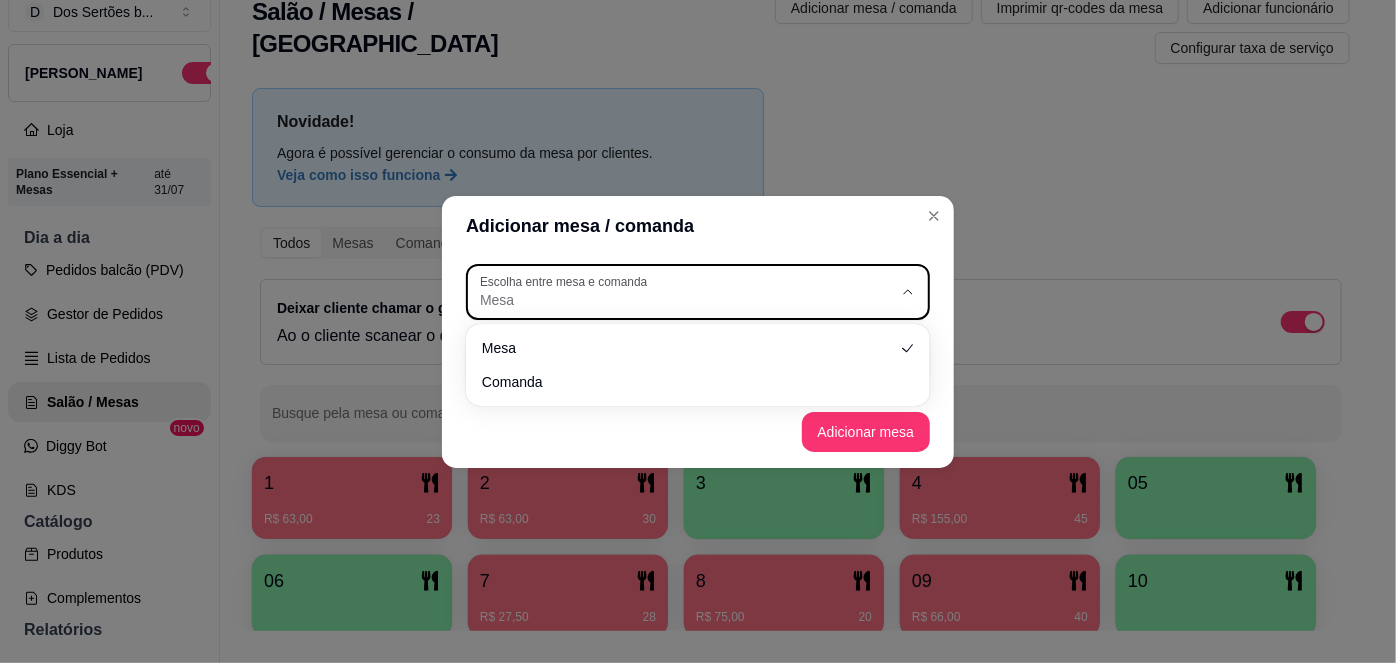 click on "Mesa" at bounding box center [686, 300] 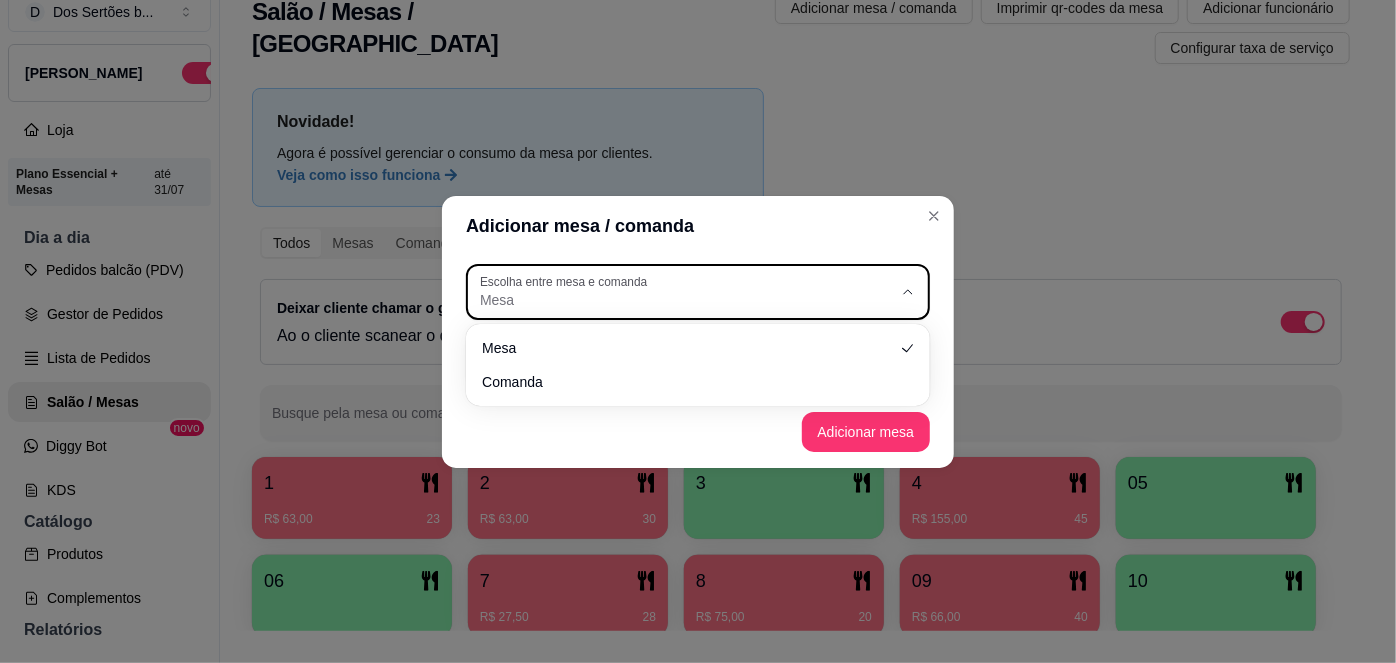 type 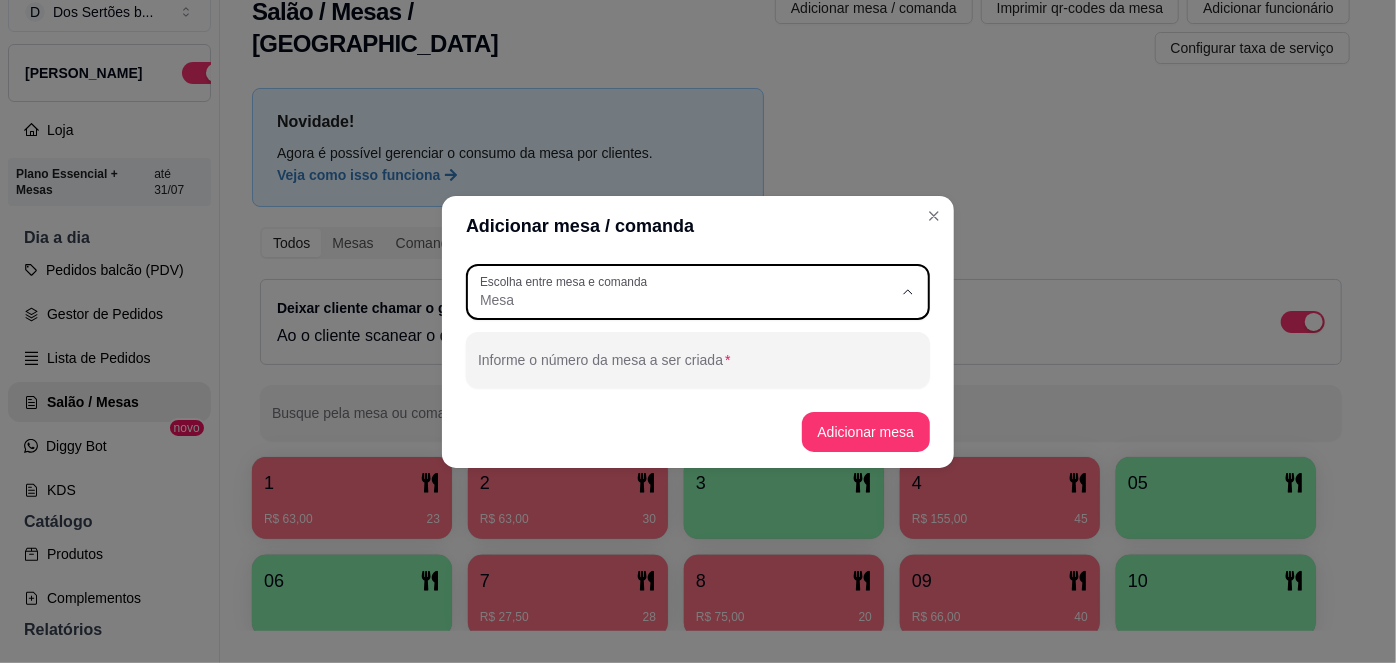 click on "Mesa" at bounding box center (689, 346) 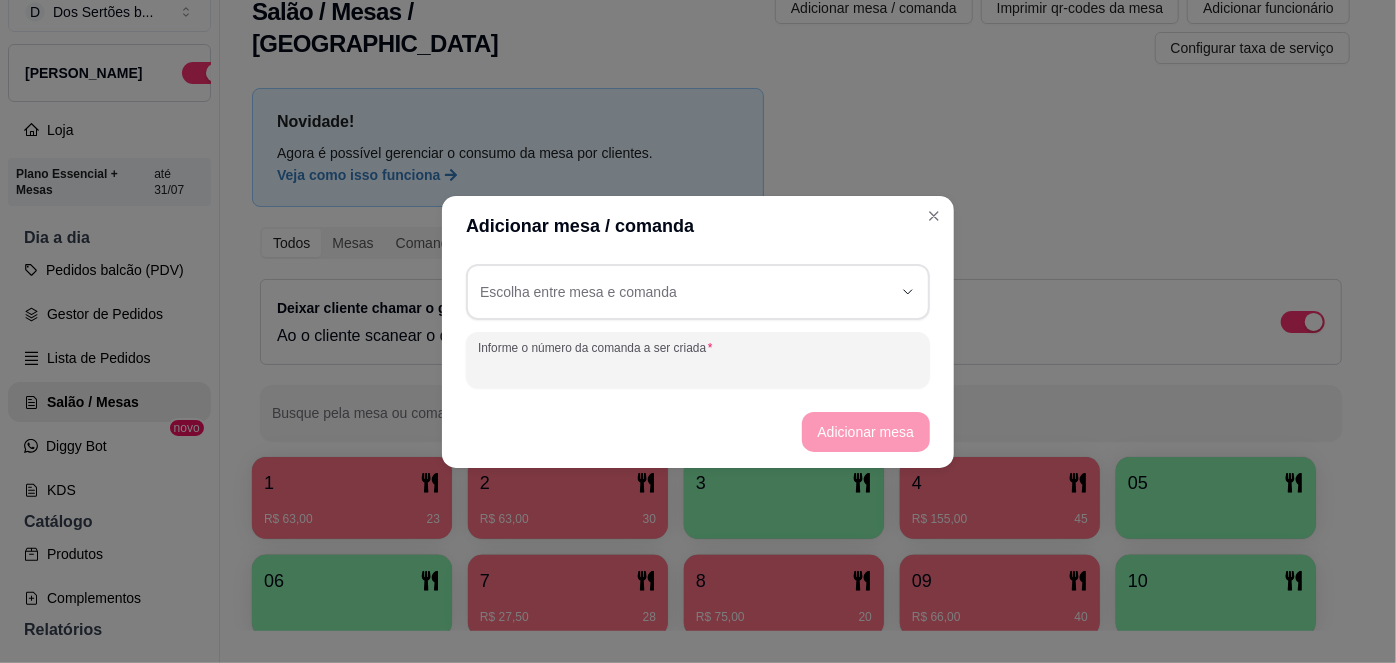 click on "Informe o número da comanda a ser criada" at bounding box center (698, 368) 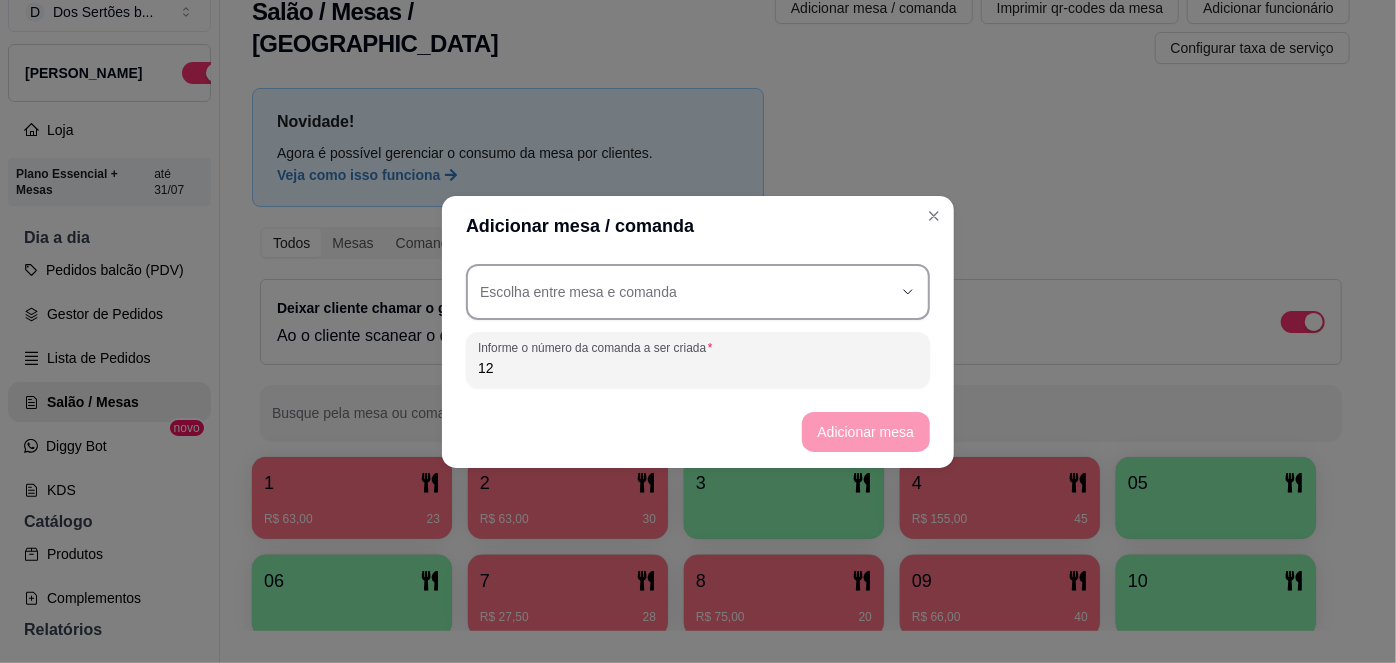 type on "12" 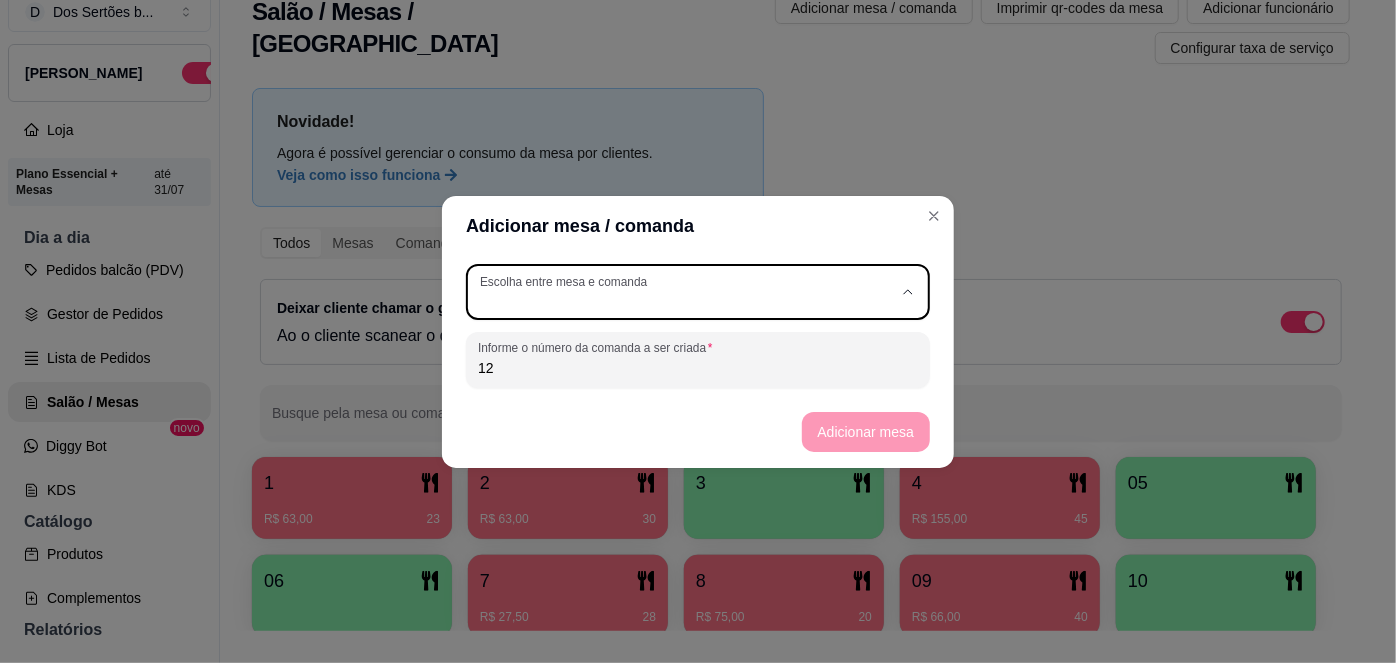 click at bounding box center (686, 292) 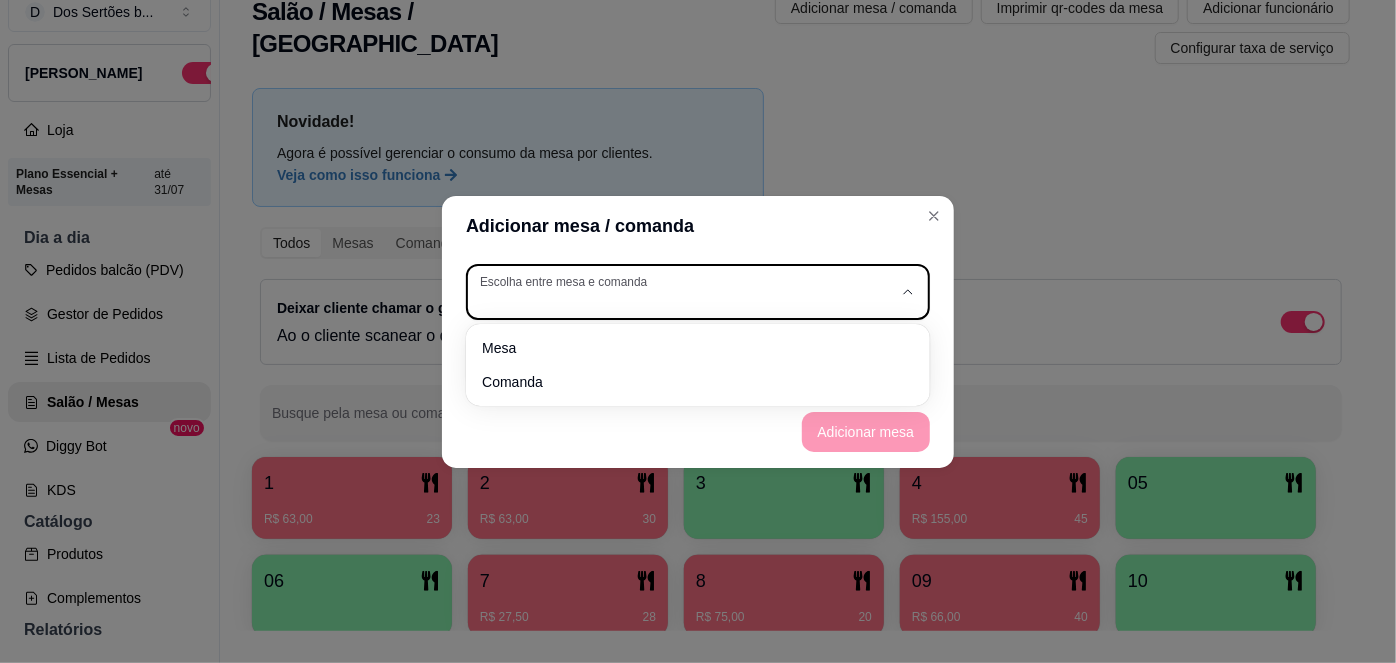 type 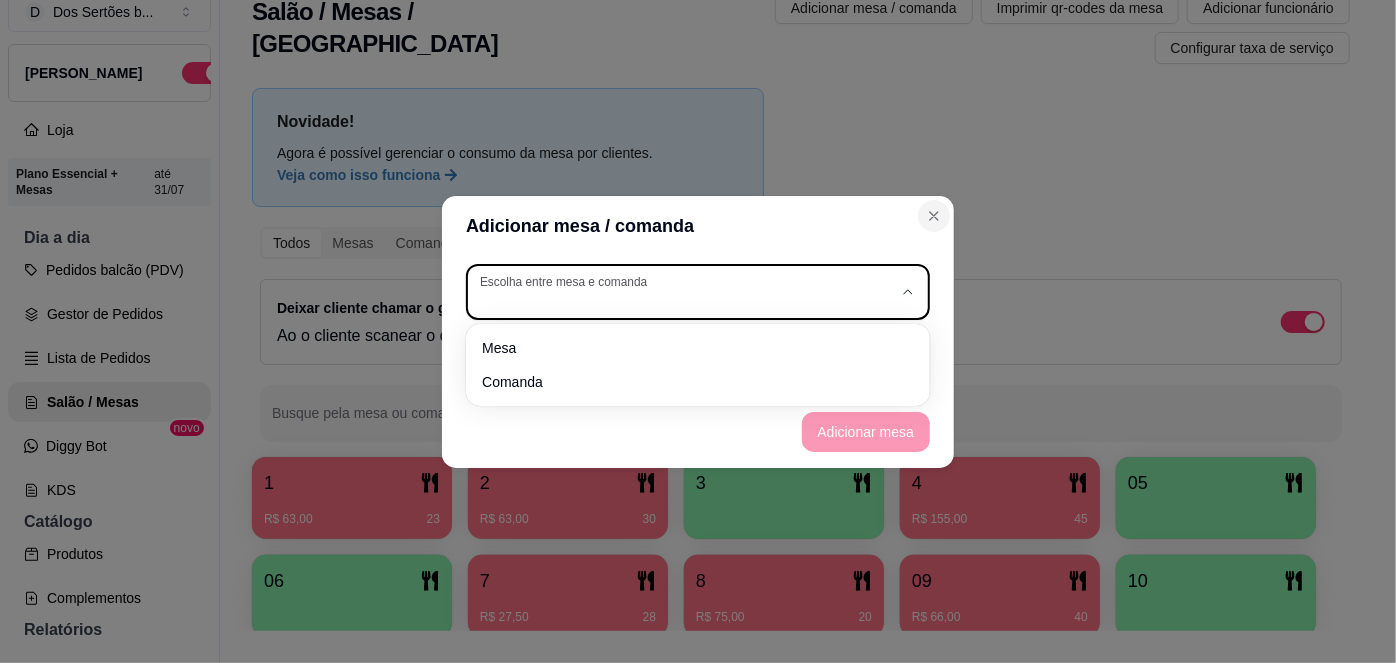 click 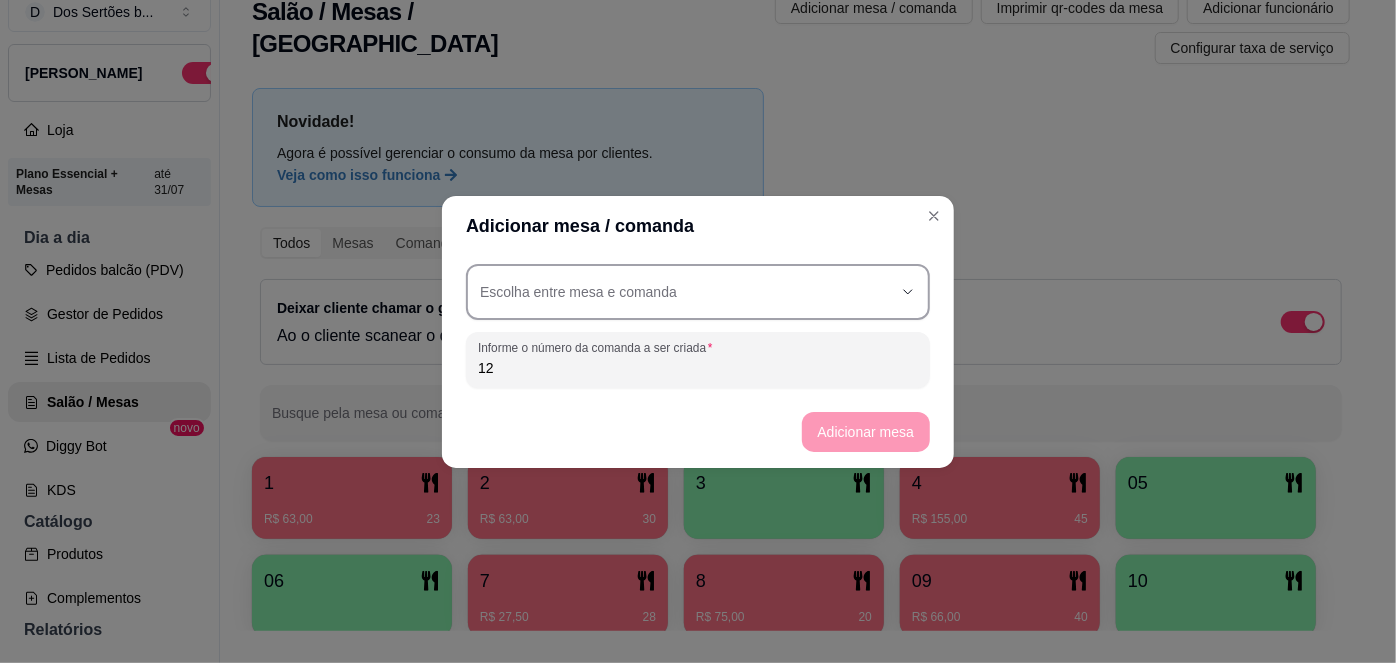 click on "Escolha entre mesa e comanda" at bounding box center [698, 292] 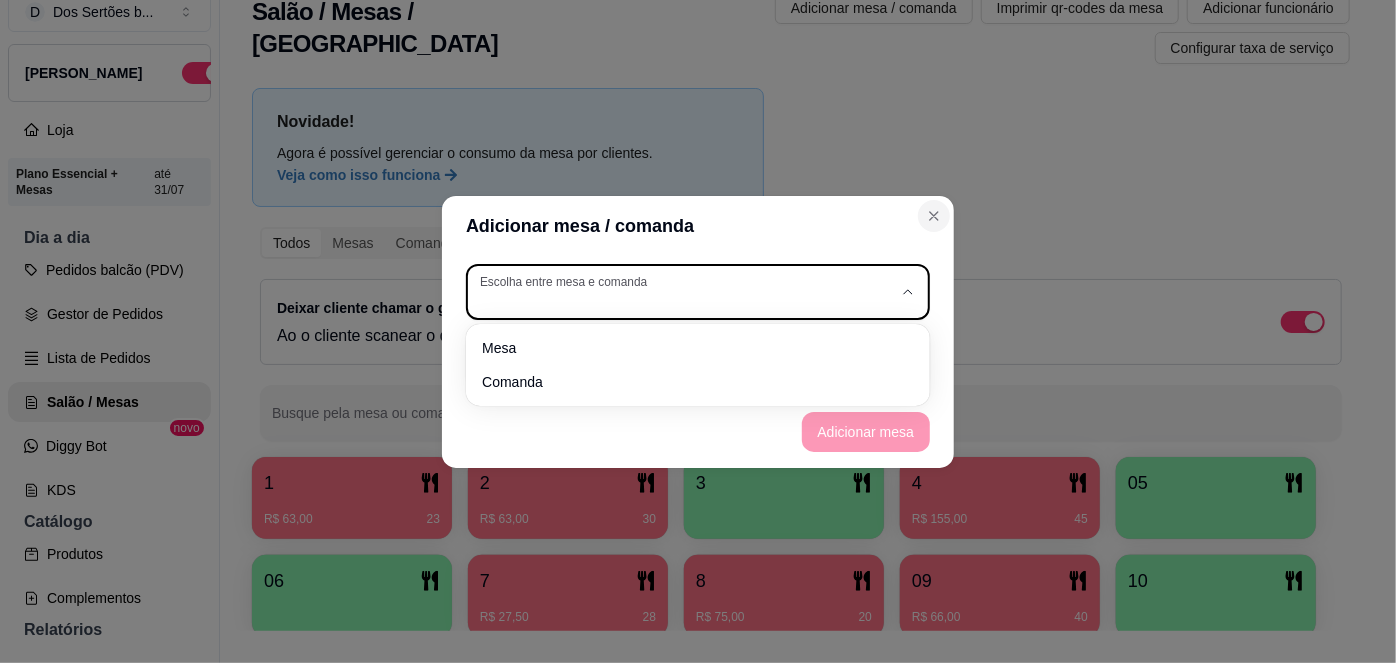 click 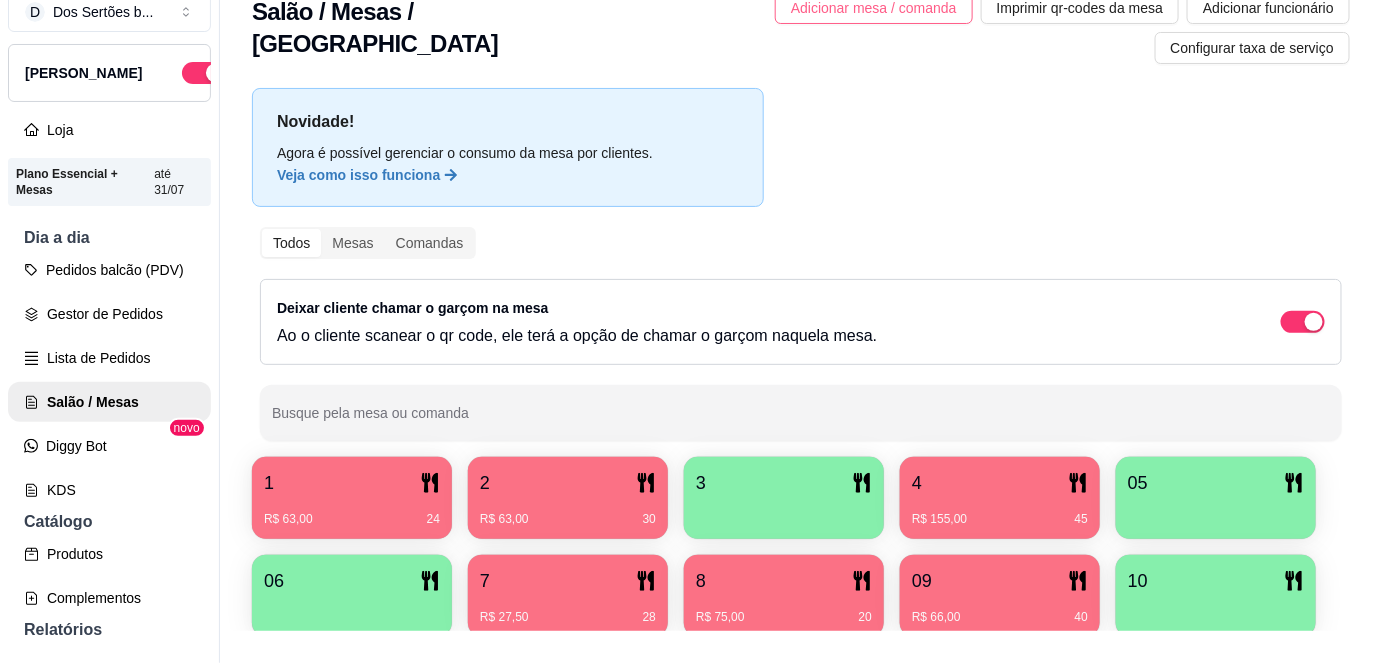 click on "Adicionar mesa / comanda" at bounding box center (874, 8) 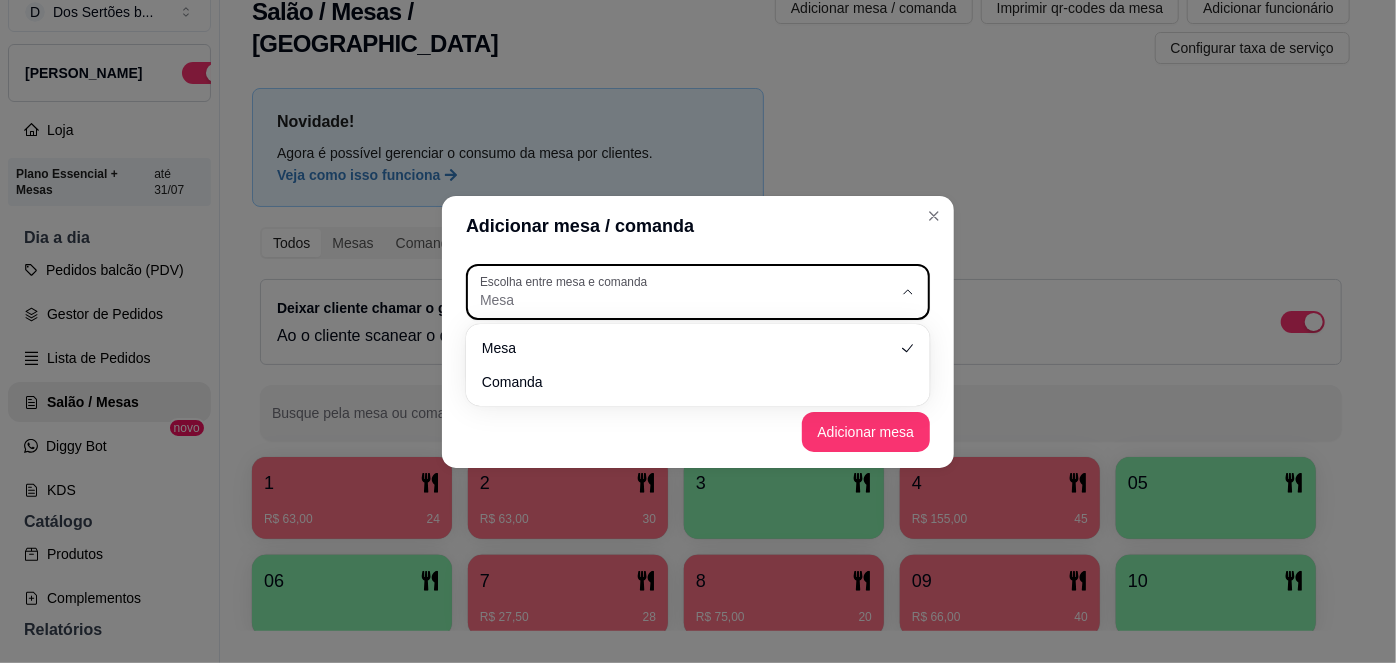 click on "Mesa" at bounding box center [686, 300] 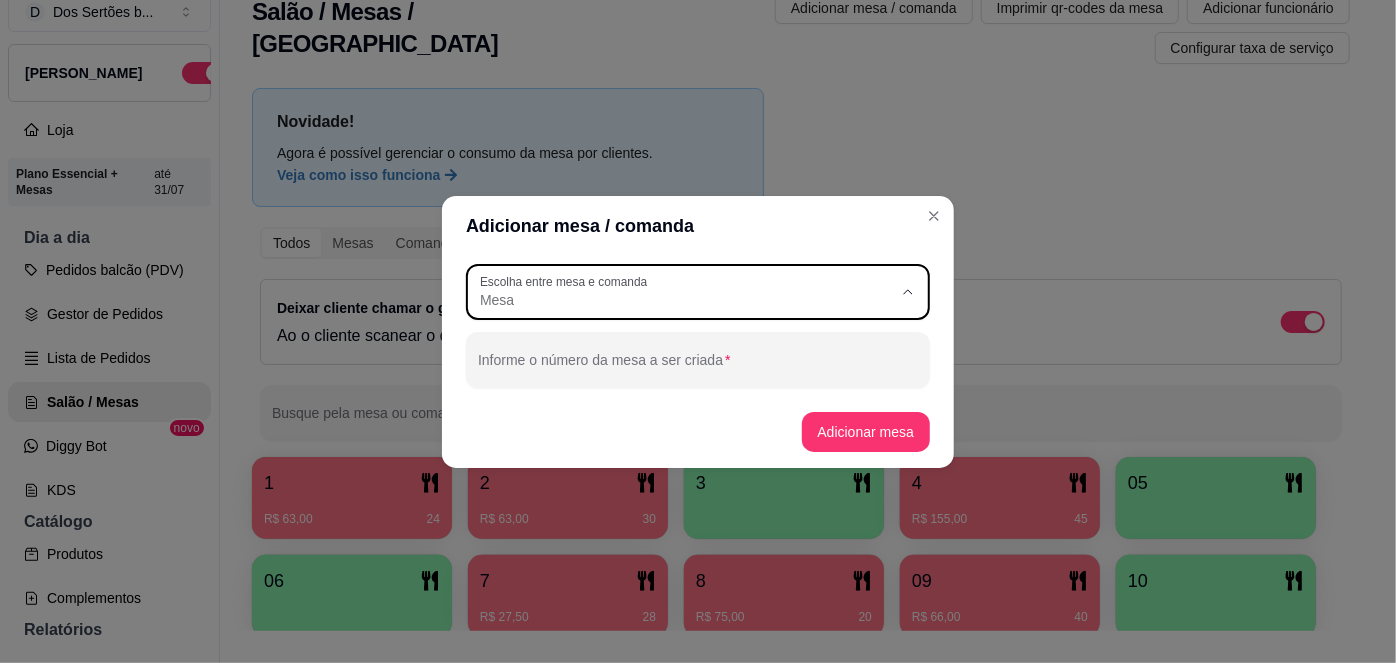 click on "Mesa" at bounding box center [698, 347] 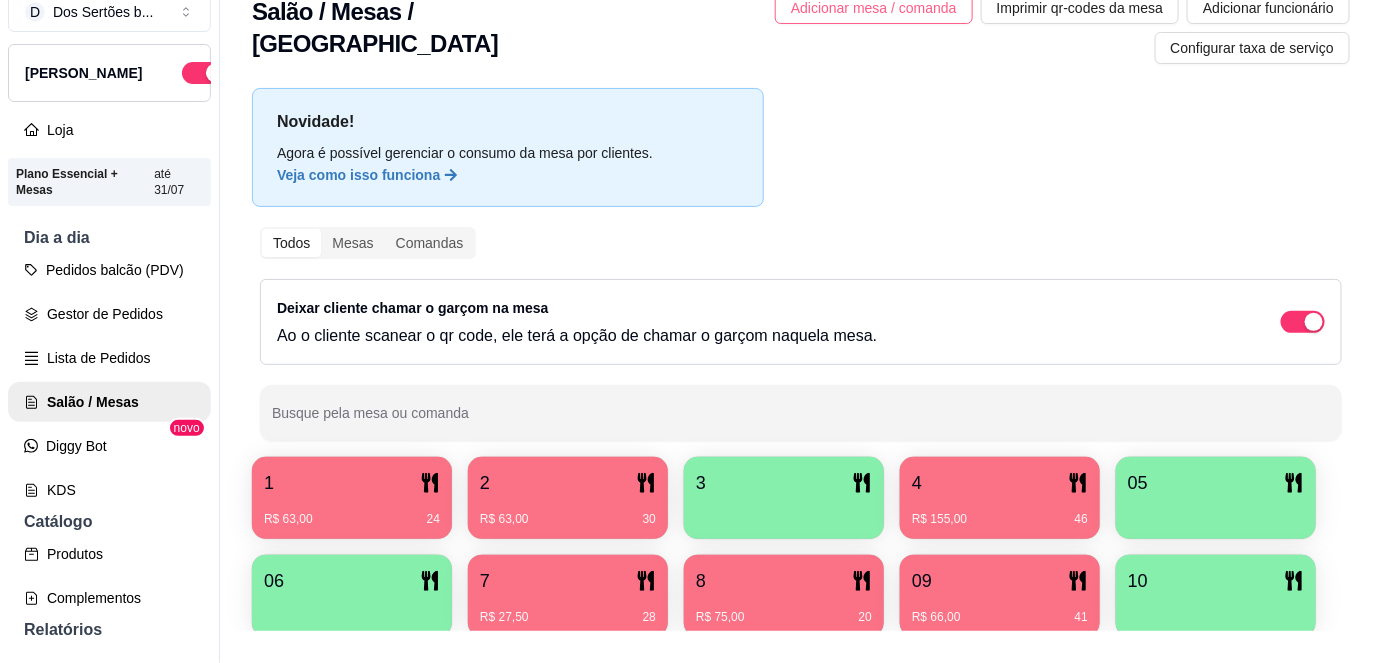 click on "Adicionar mesa / comanda" at bounding box center (874, 8) 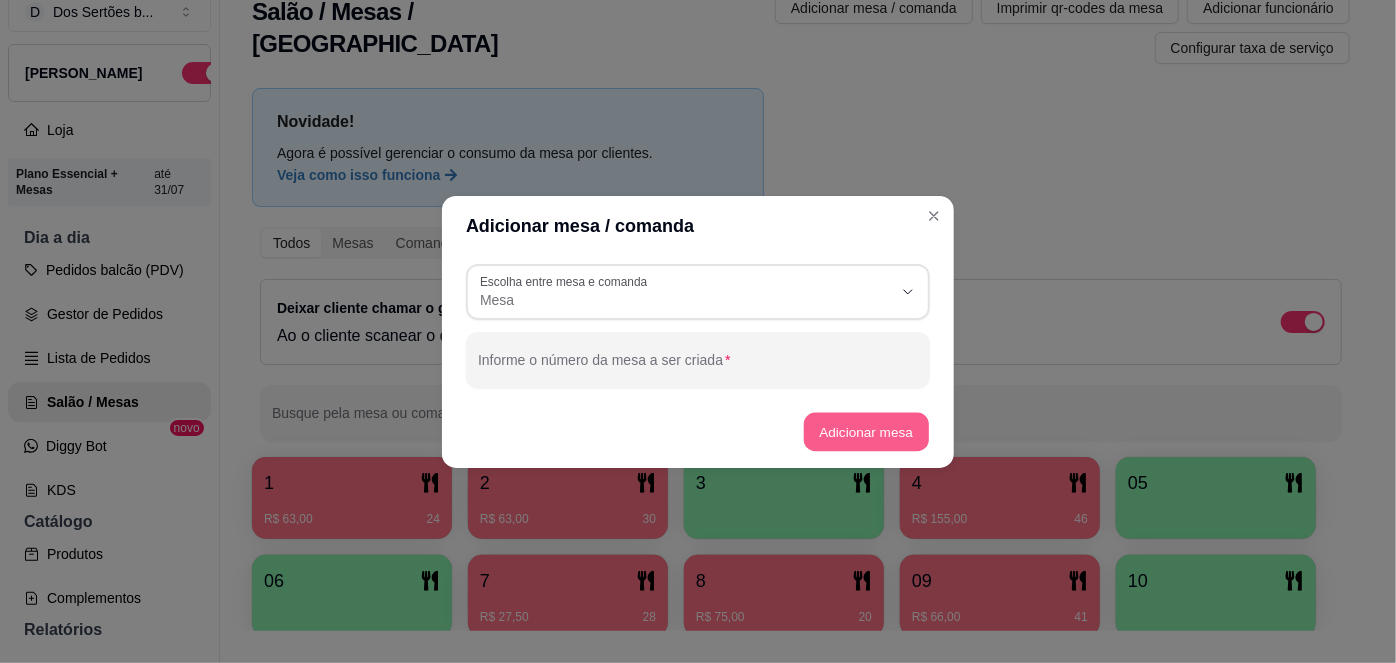 click on "Adicionar   mesa" at bounding box center [865, 431] 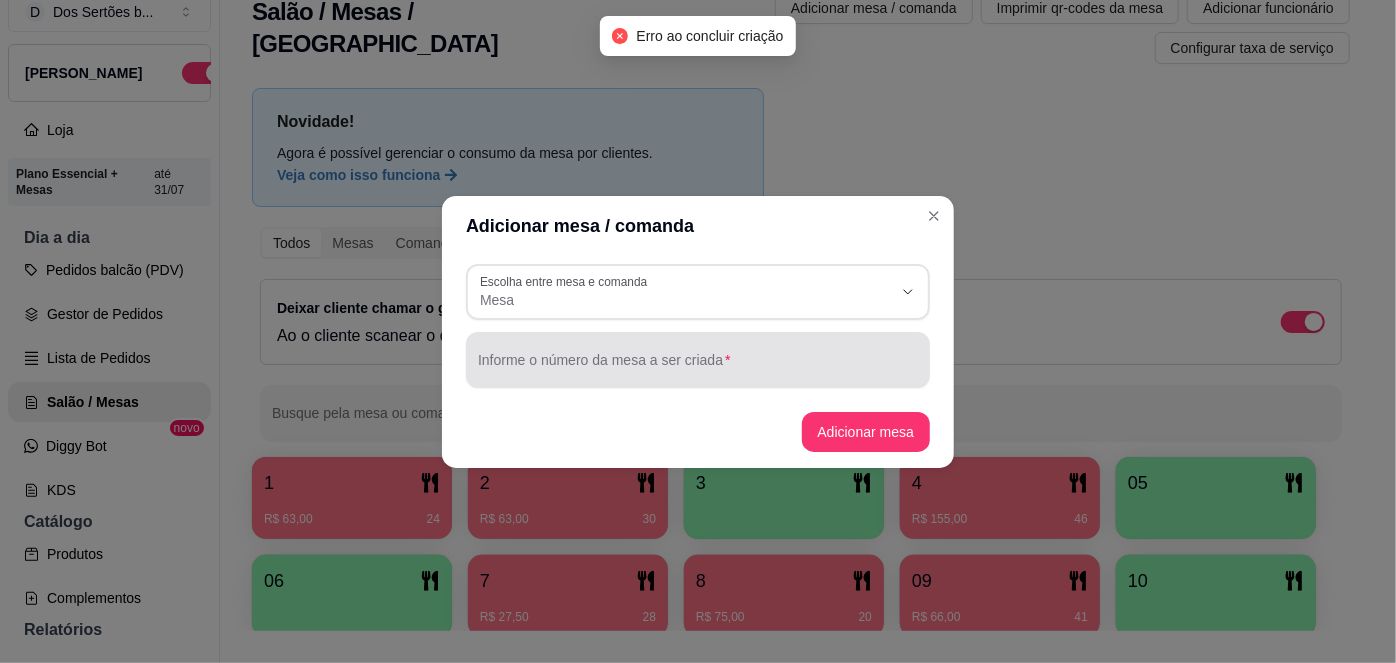 click at bounding box center [698, 360] 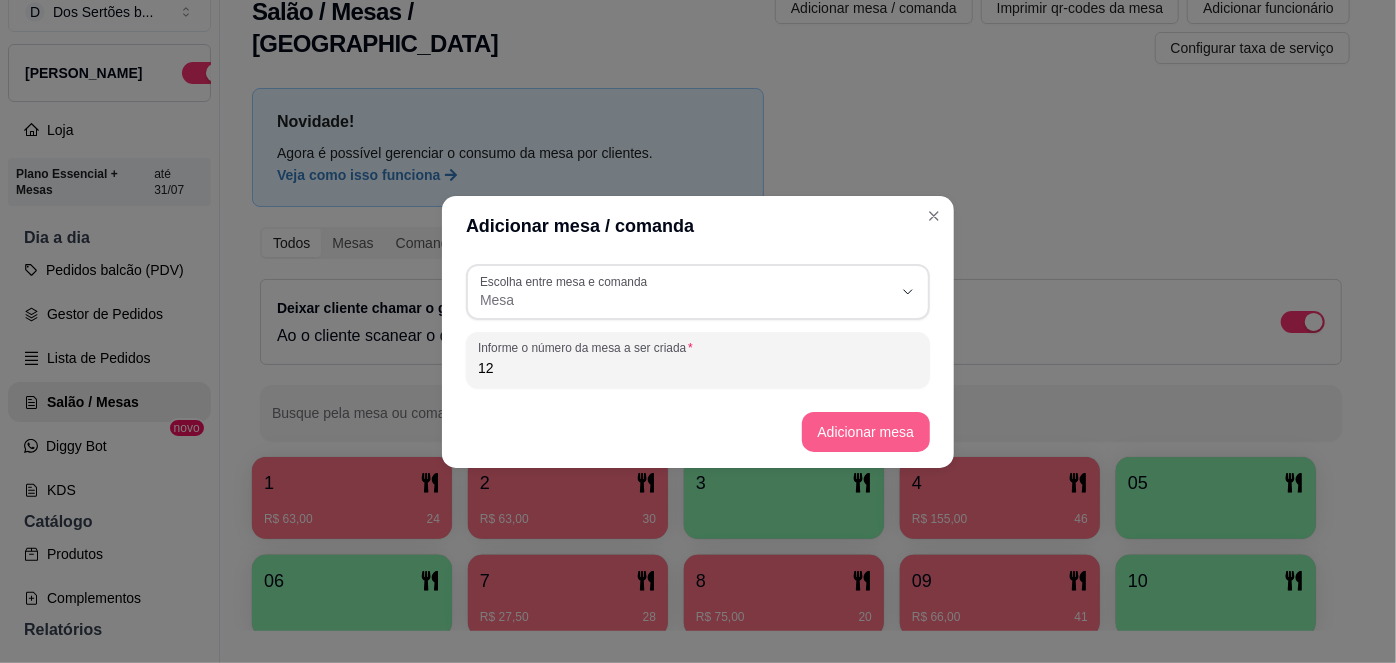 type on "12" 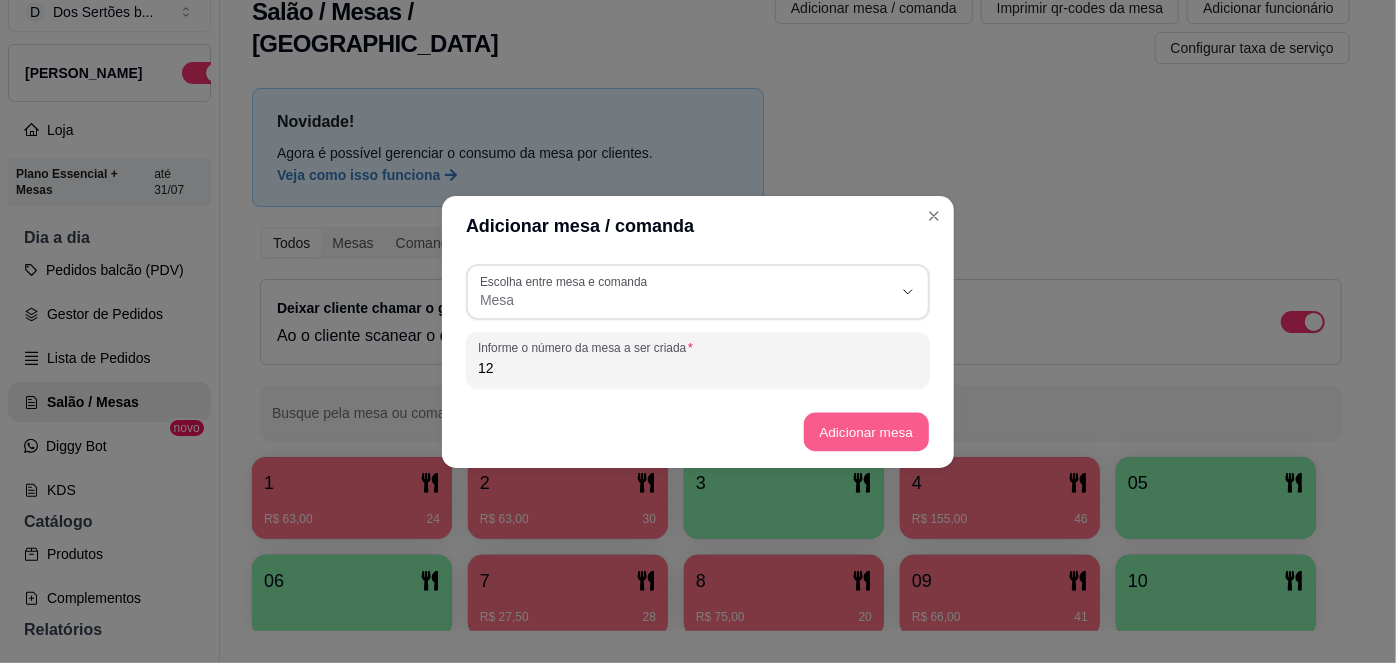 click on "Adicionar   mesa" at bounding box center [865, 431] 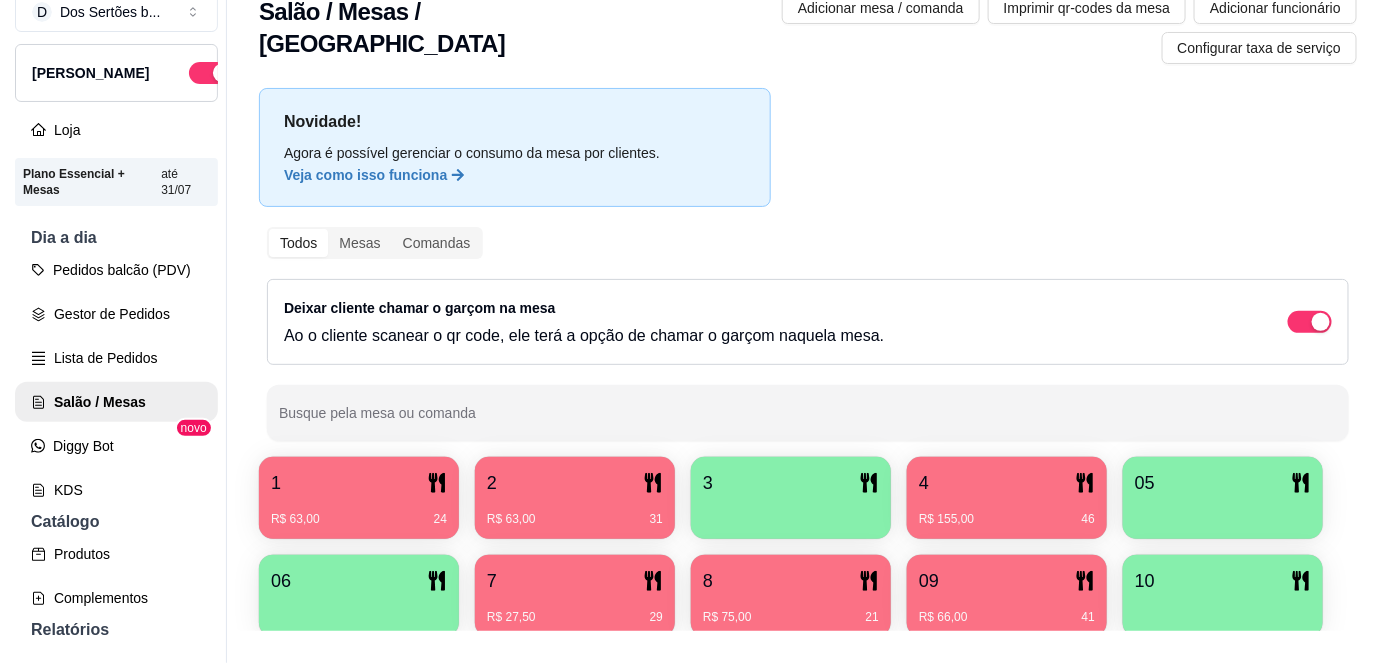 scroll, scrollTop: 156, scrollLeft: 0, axis: vertical 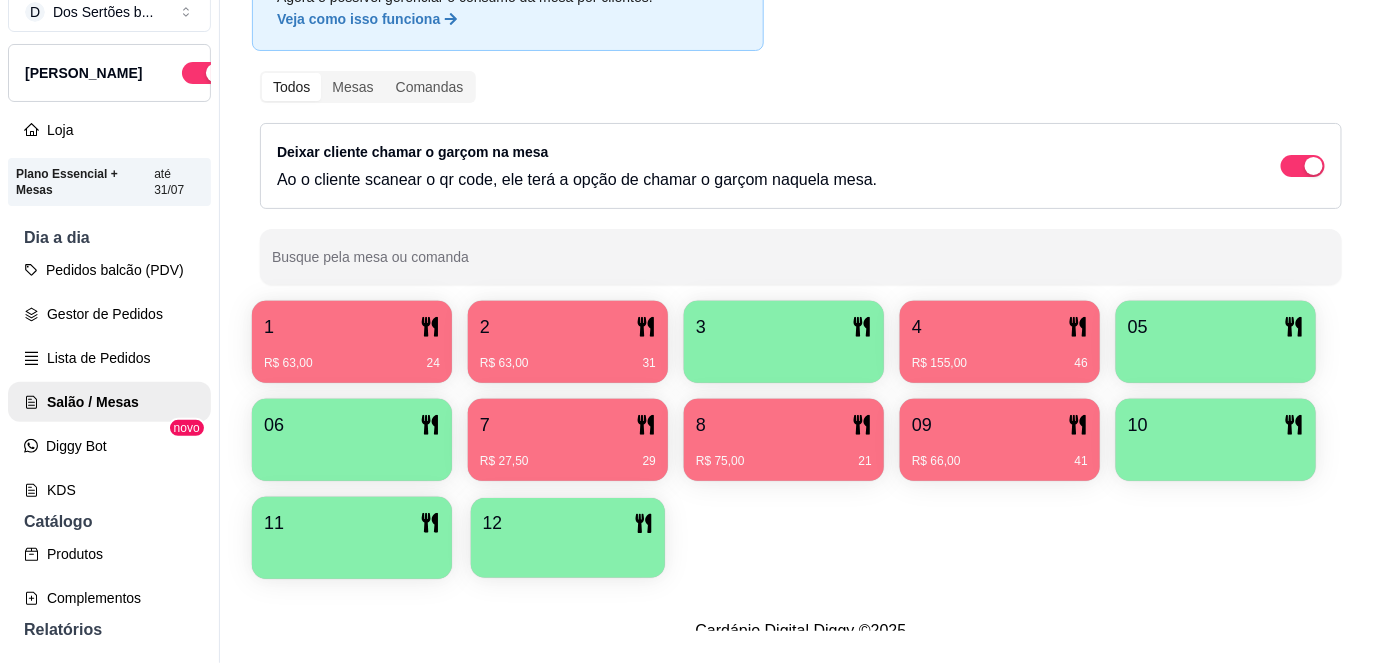 click on "12" at bounding box center [568, 523] 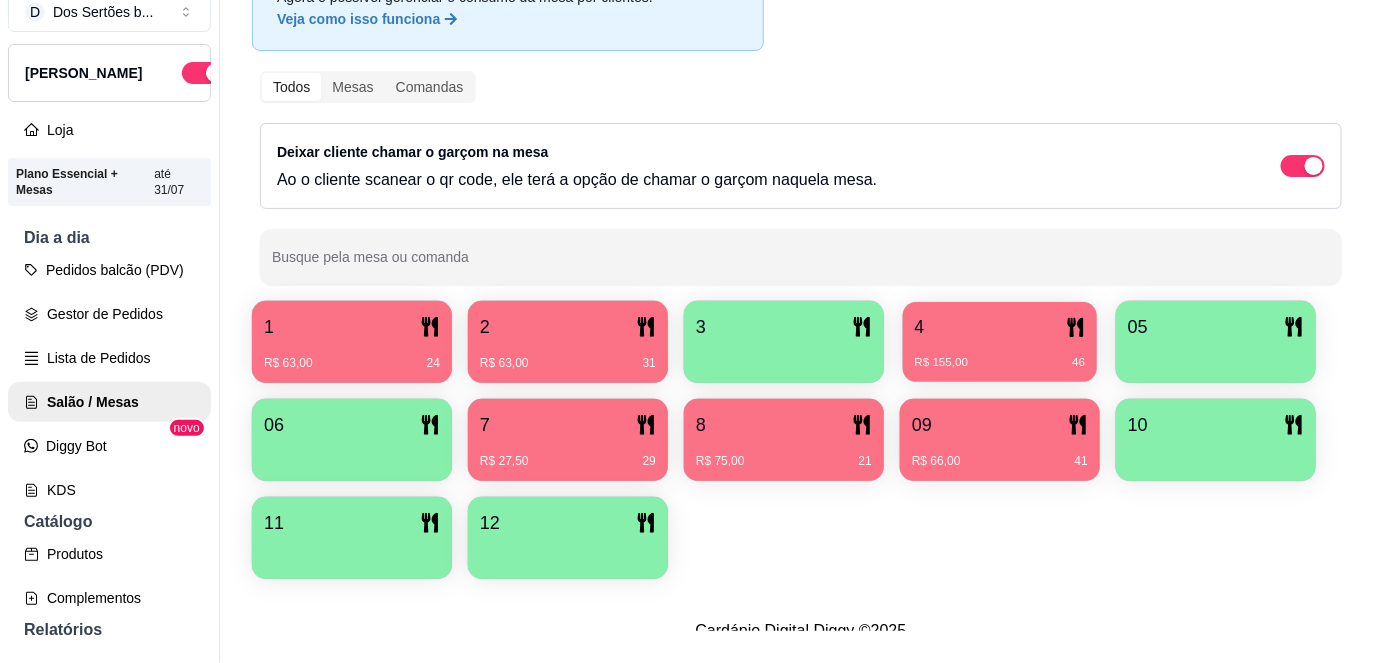 click on "4" at bounding box center [1000, 327] 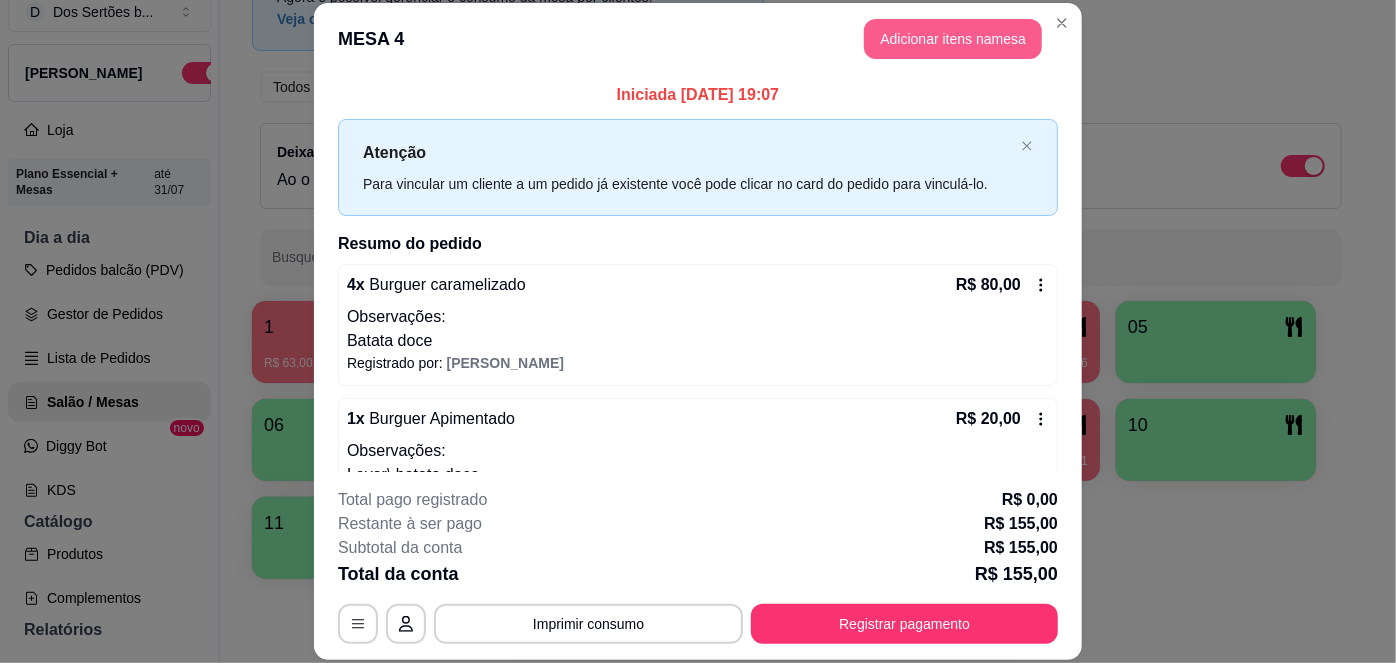 click on "Adicionar itens na  mesa" at bounding box center (953, 39) 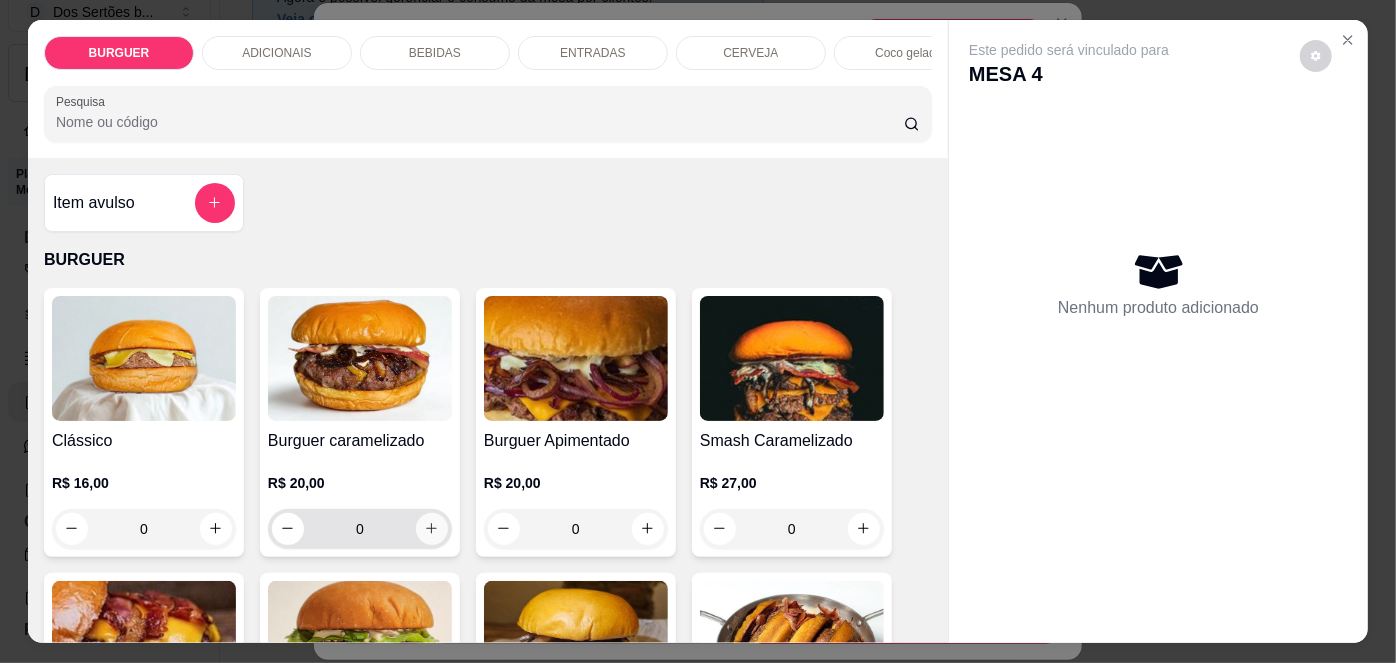 click 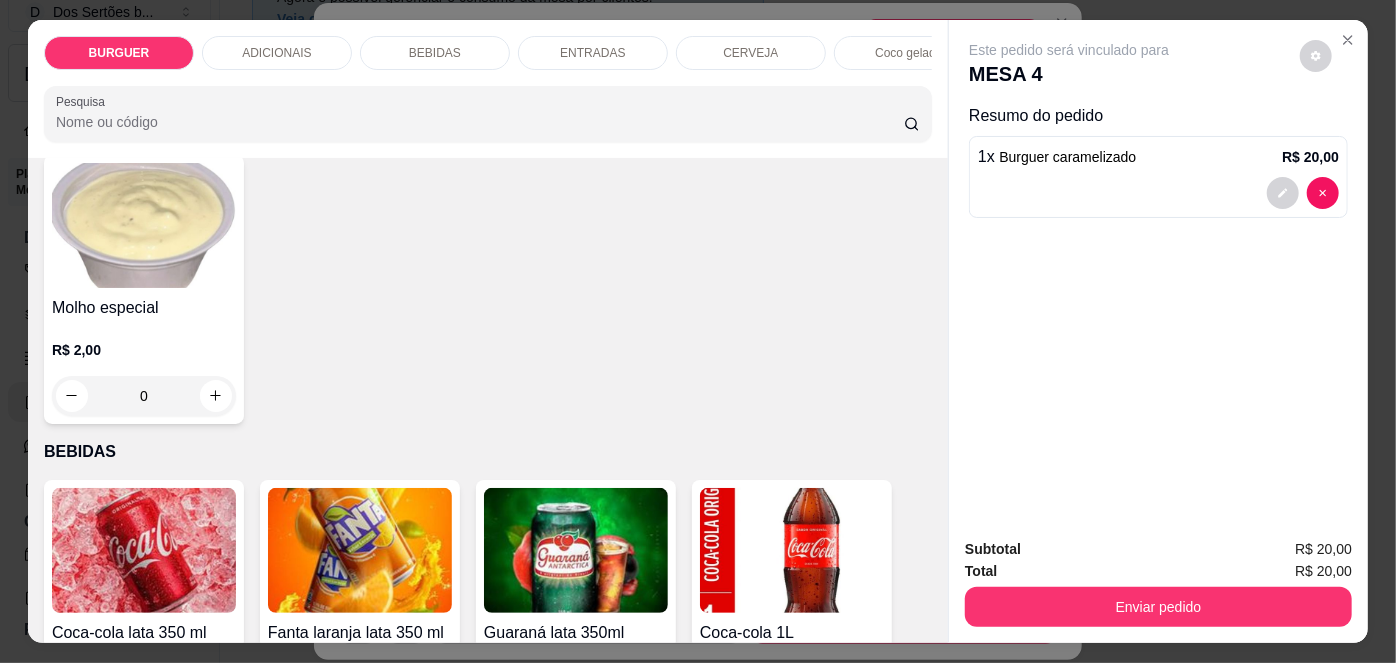 scroll, scrollTop: 1156, scrollLeft: 0, axis: vertical 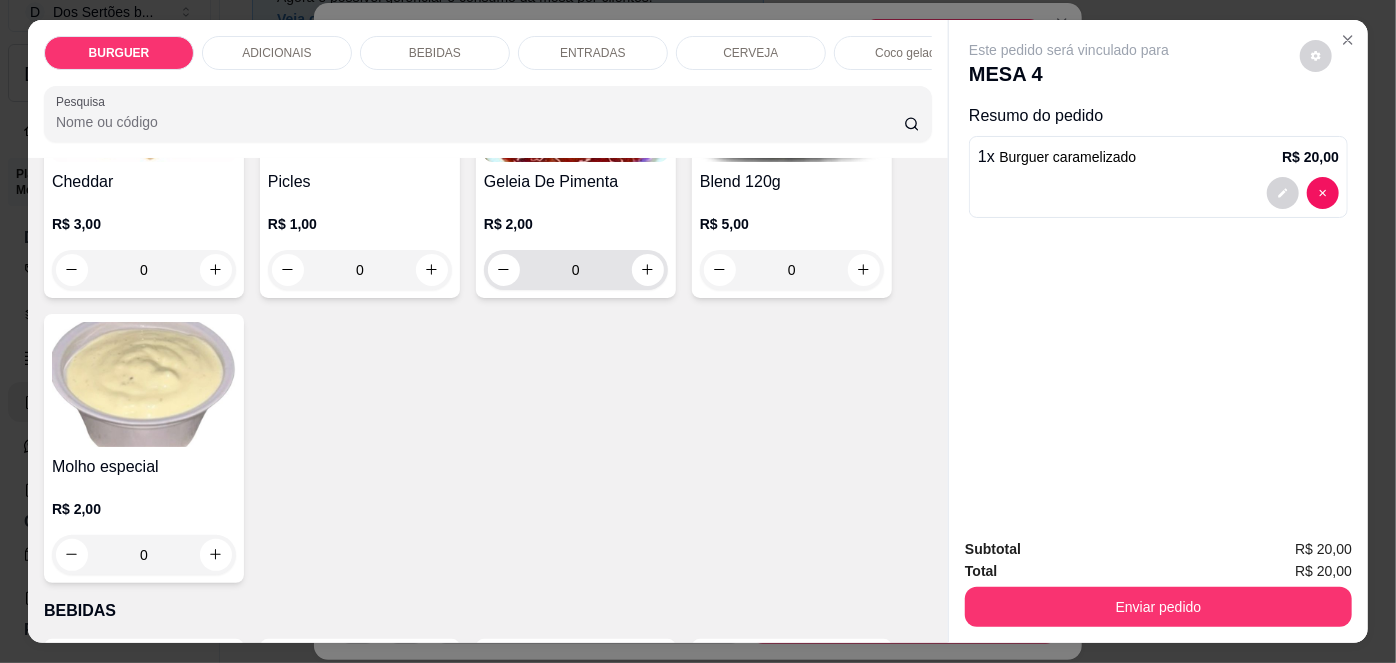 click on "0" at bounding box center (576, 270) 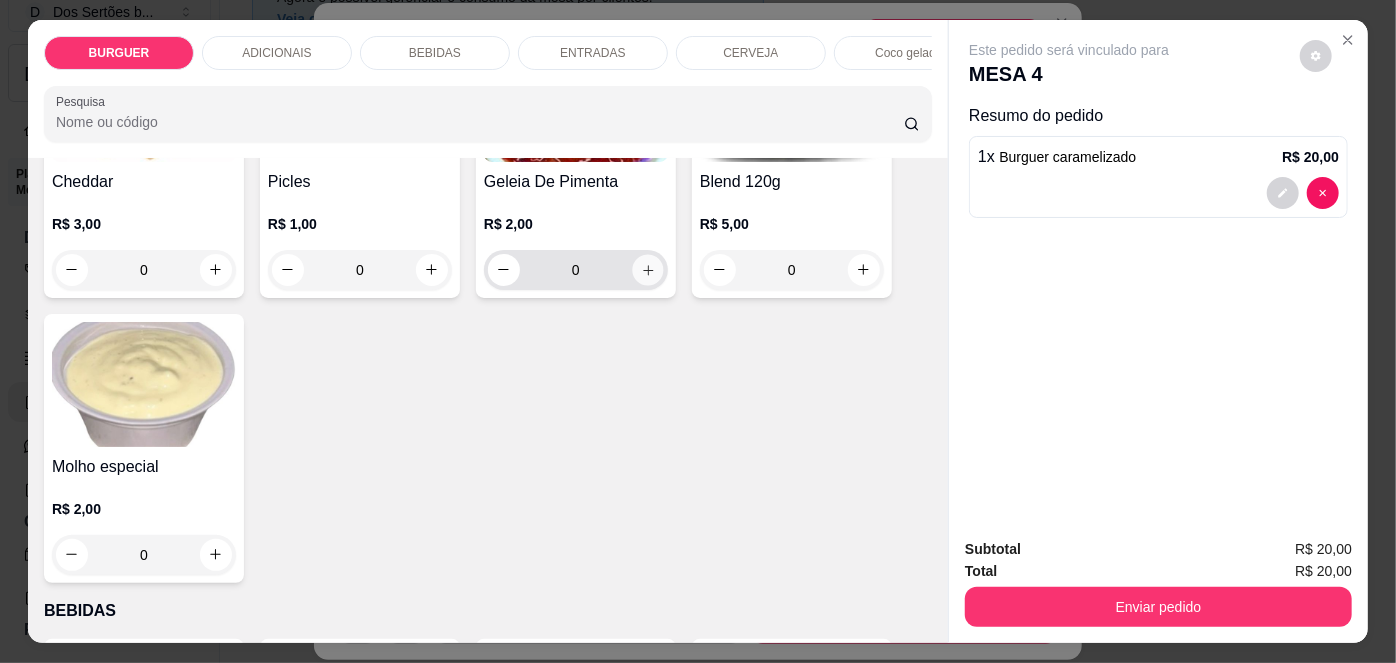 click 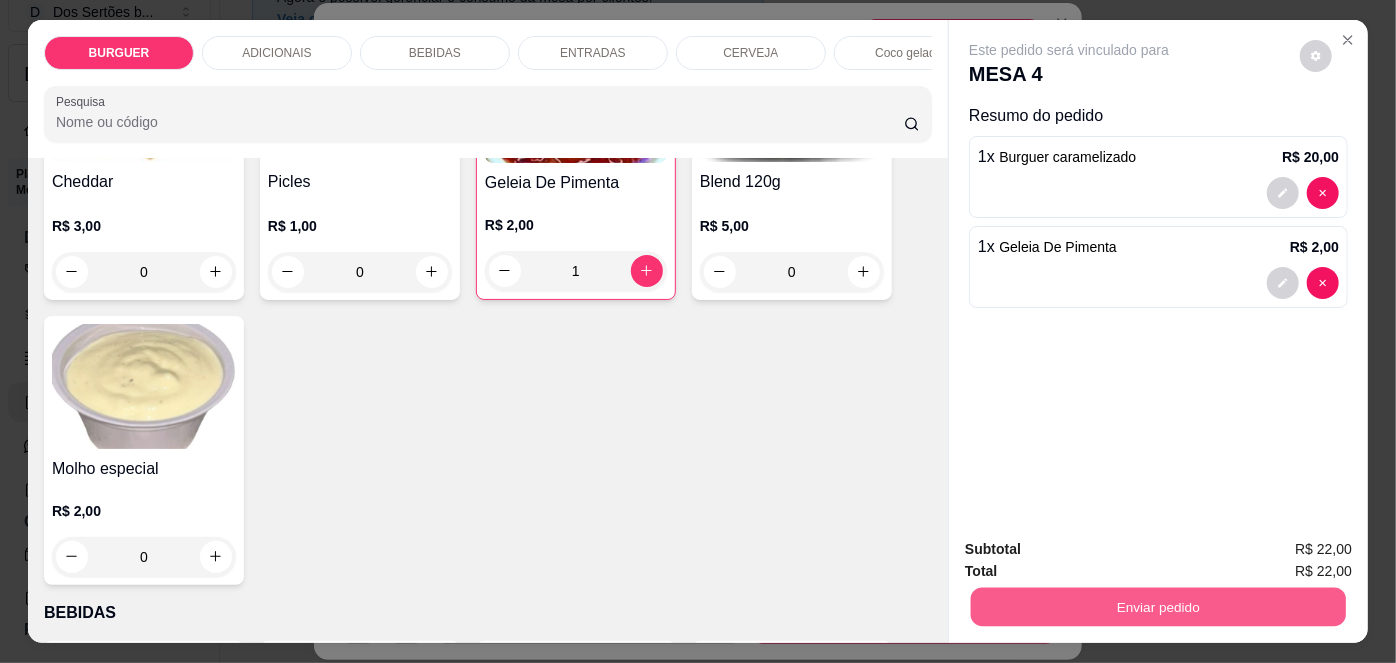 click on "Enviar pedido" at bounding box center [1158, 607] 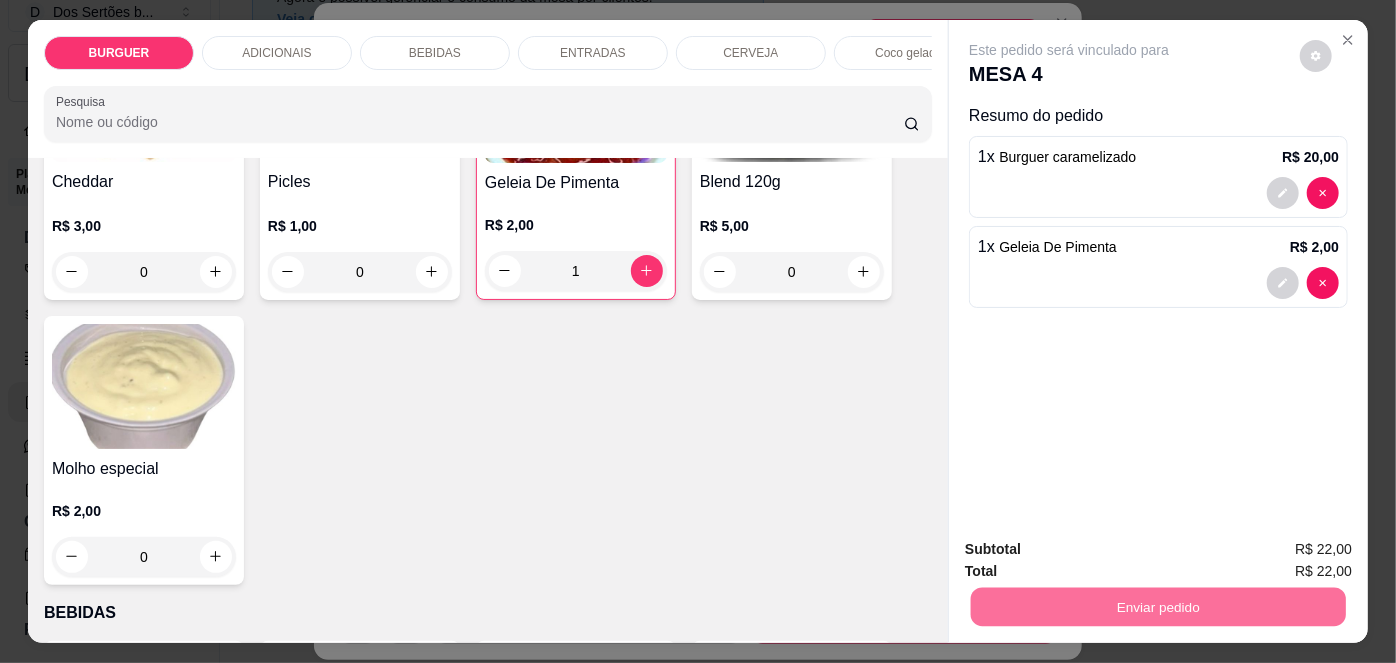 click on "Não registrar e enviar pedido" at bounding box center [1093, 551] 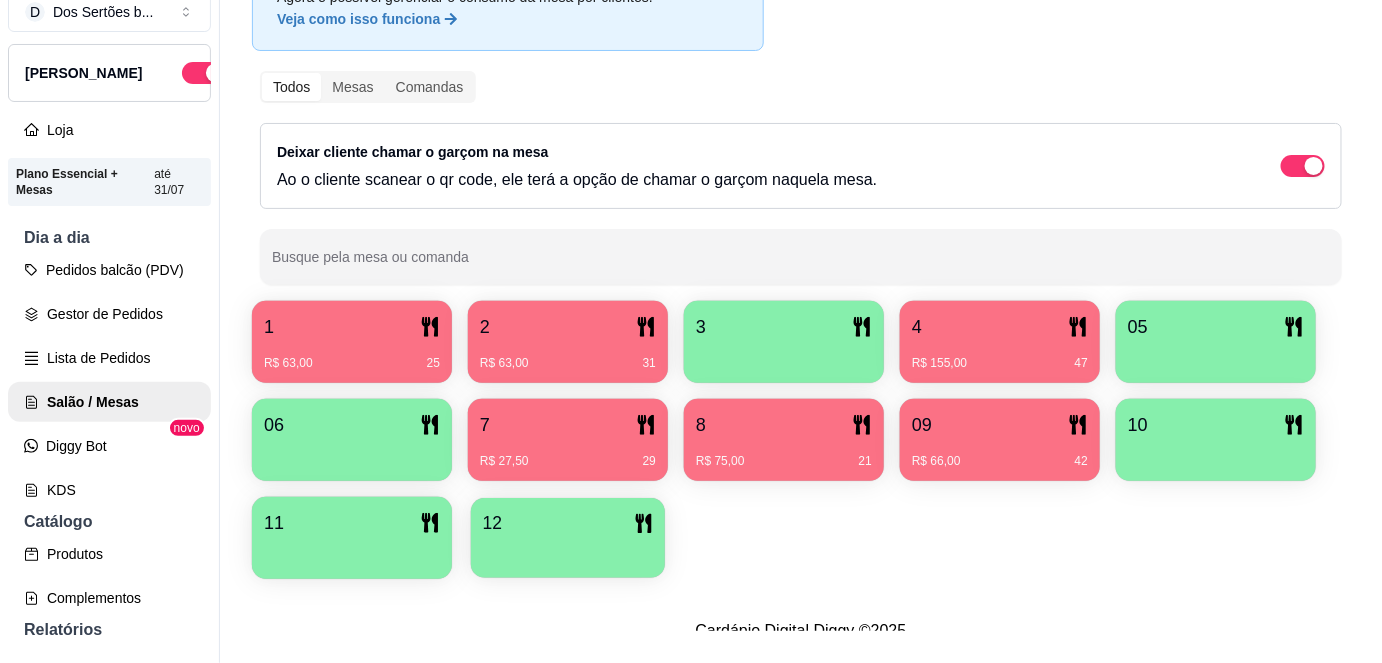click on "12" at bounding box center (568, 523) 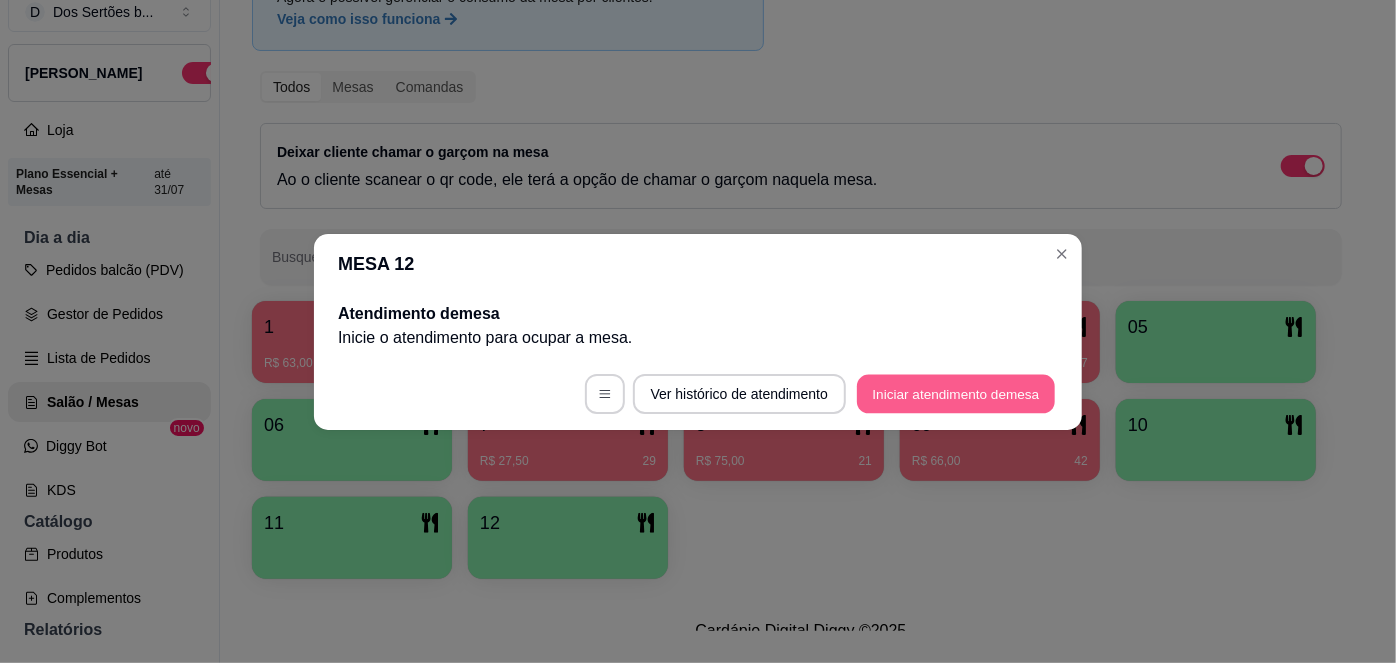 click on "Iniciar atendimento de  mesa" at bounding box center (956, 393) 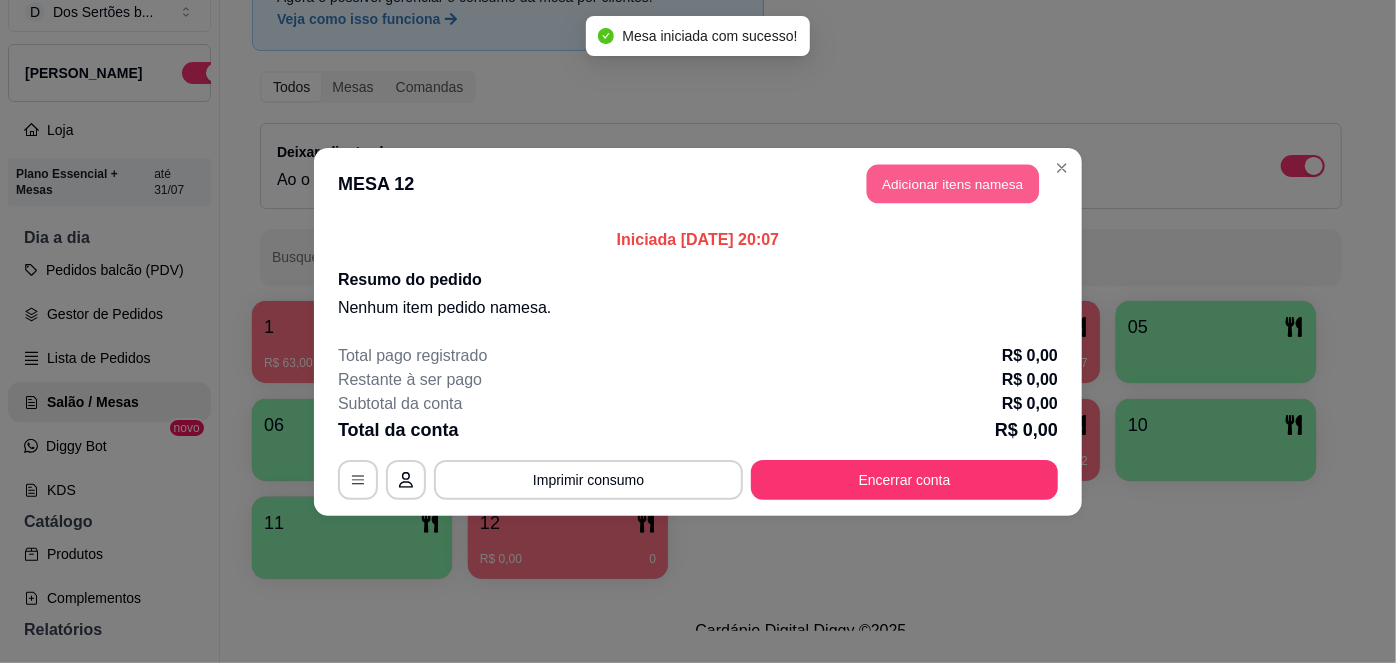click on "Adicionar itens na  mesa" at bounding box center (953, 183) 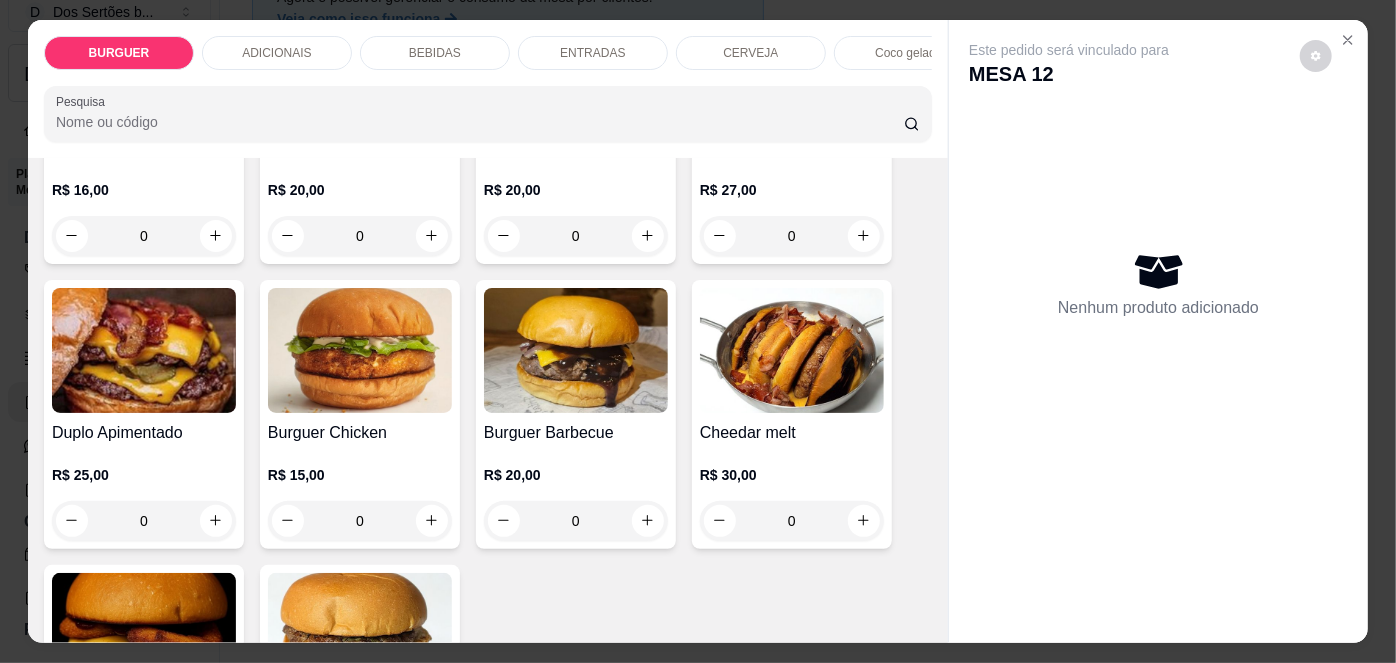 scroll, scrollTop: 301, scrollLeft: 0, axis: vertical 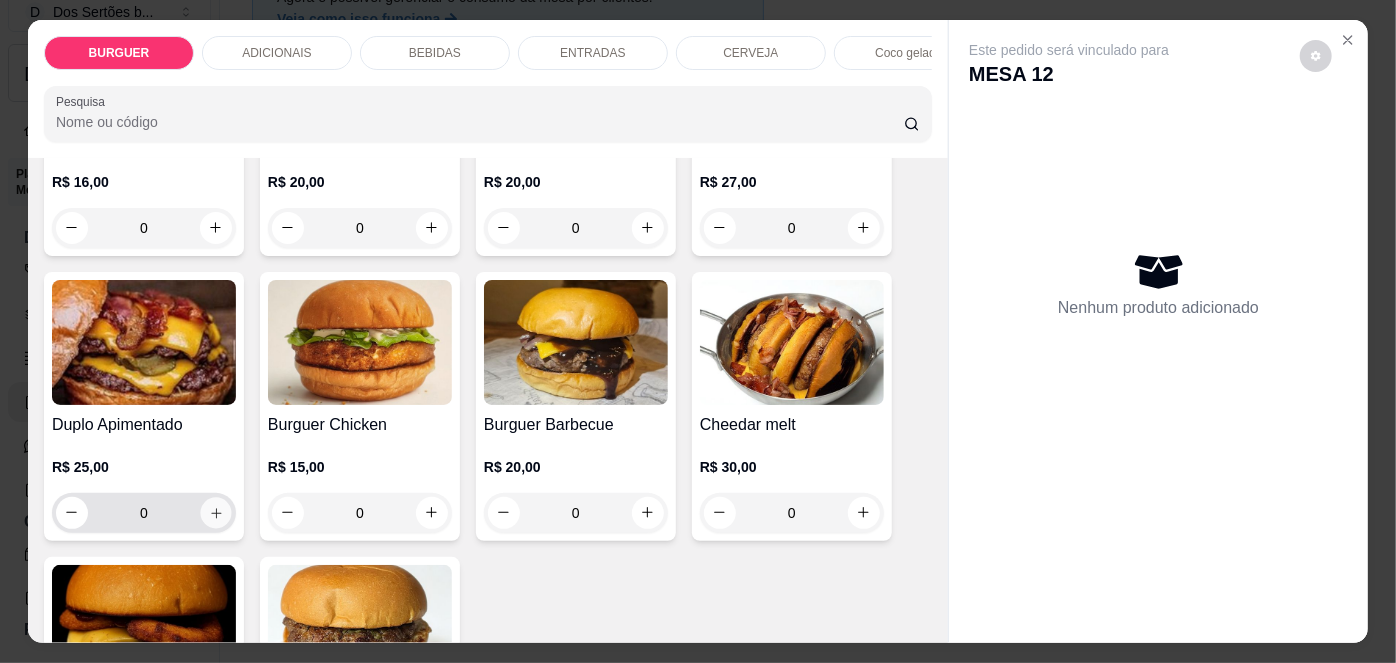 click 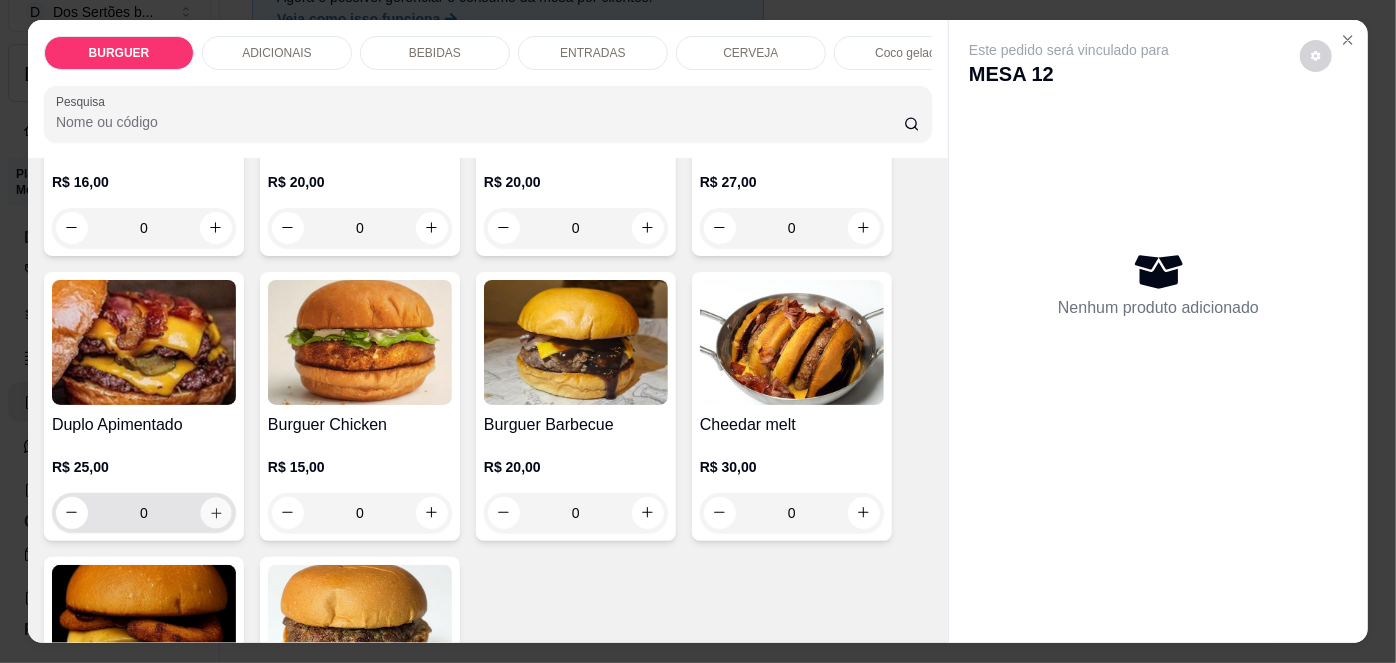 type on "1" 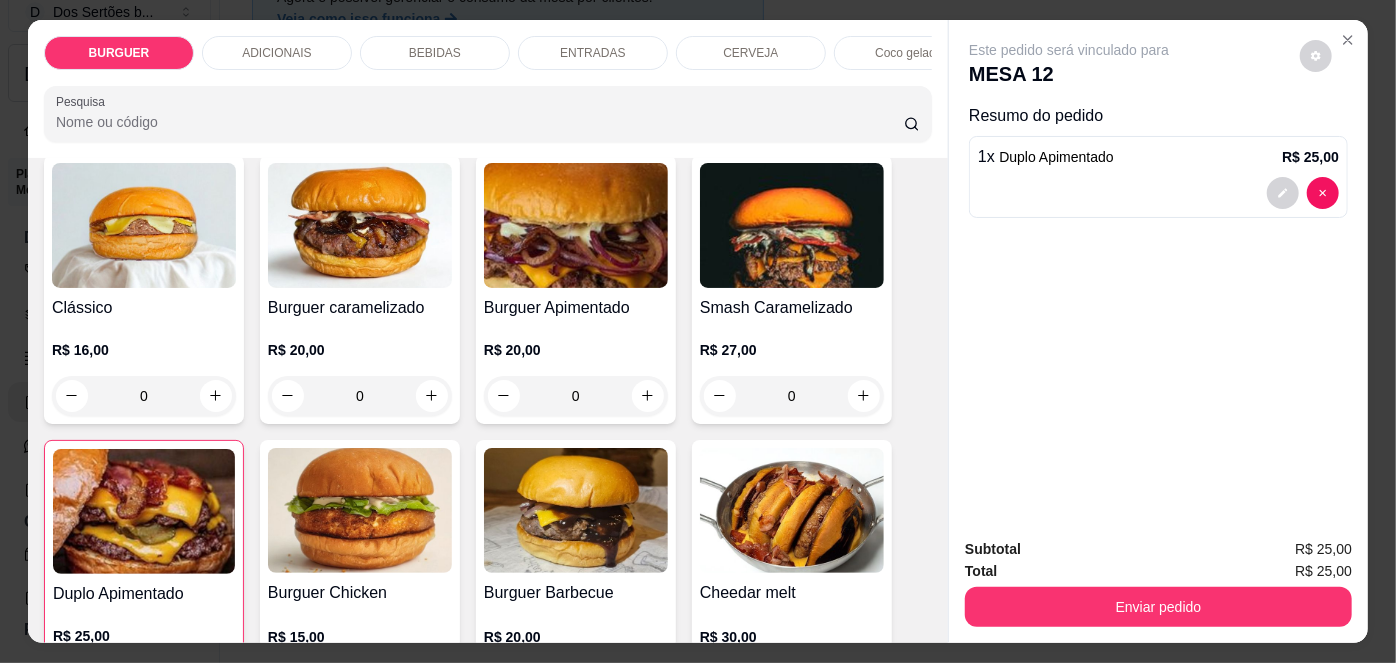 scroll, scrollTop: 131, scrollLeft: 0, axis: vertical 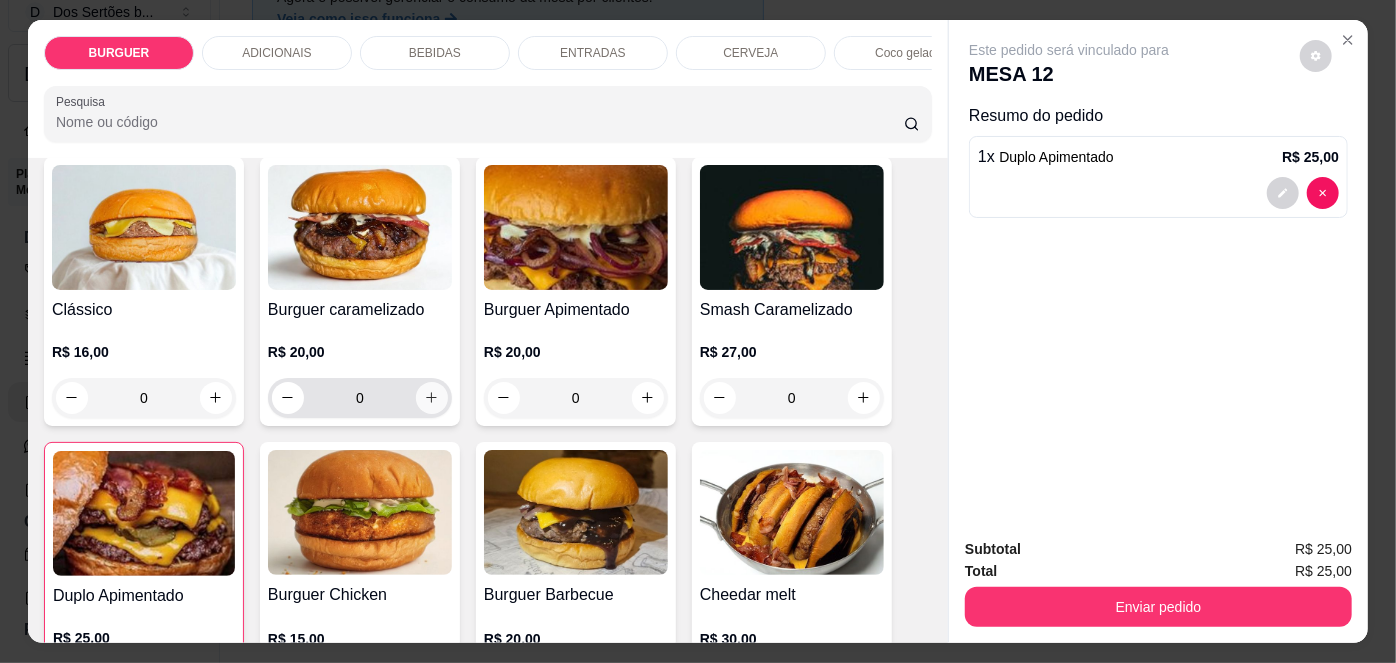 click 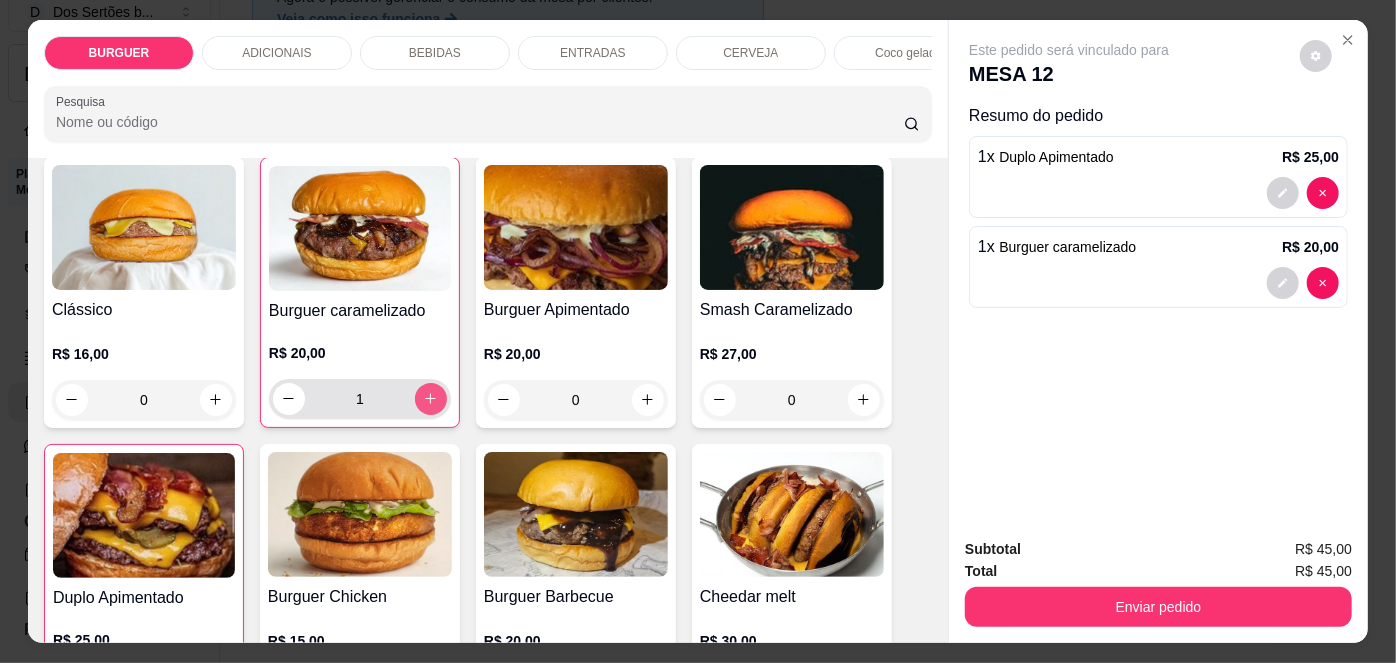 type on "1" 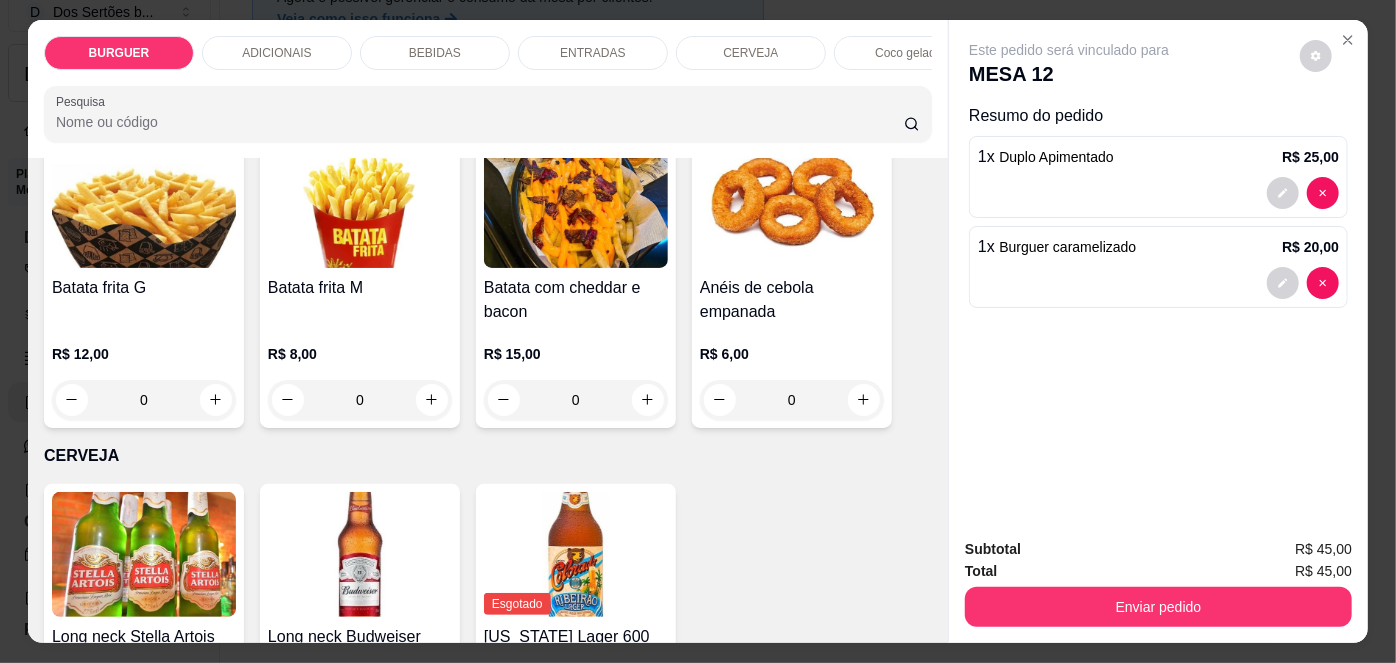 scroll, scrollTop: 2861, scrollLeft: 0, axis: vertical 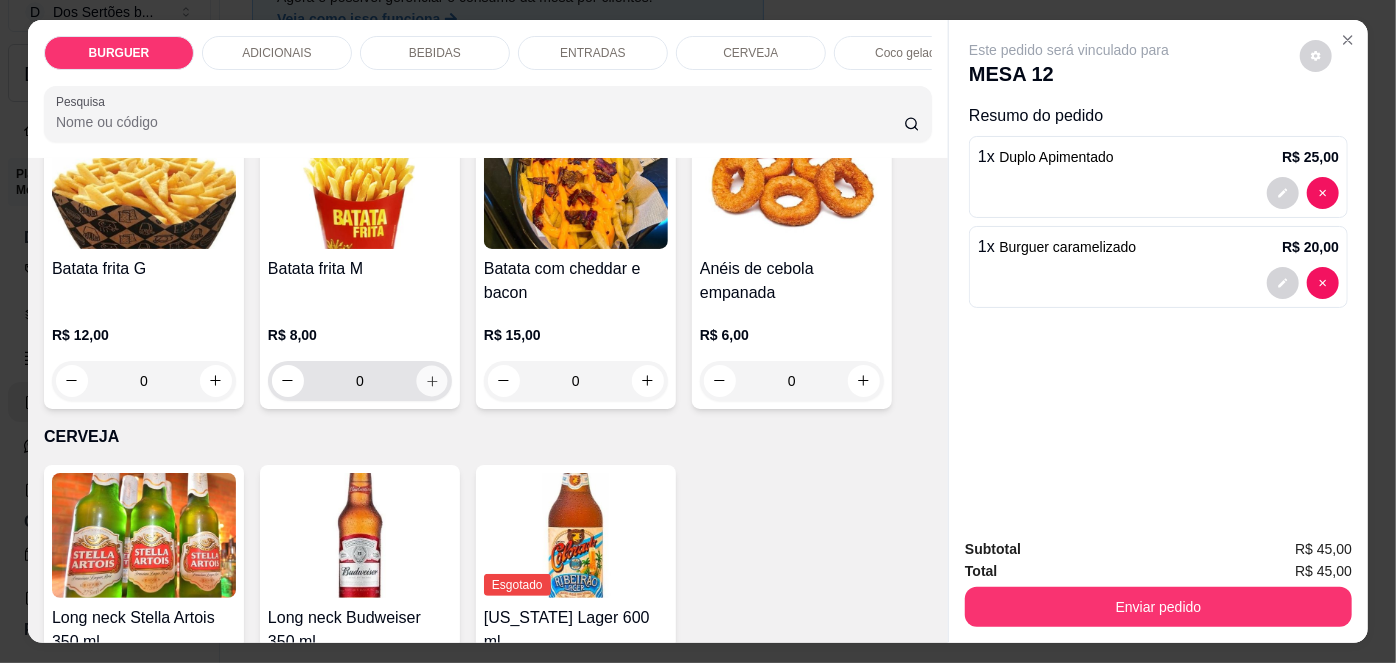click 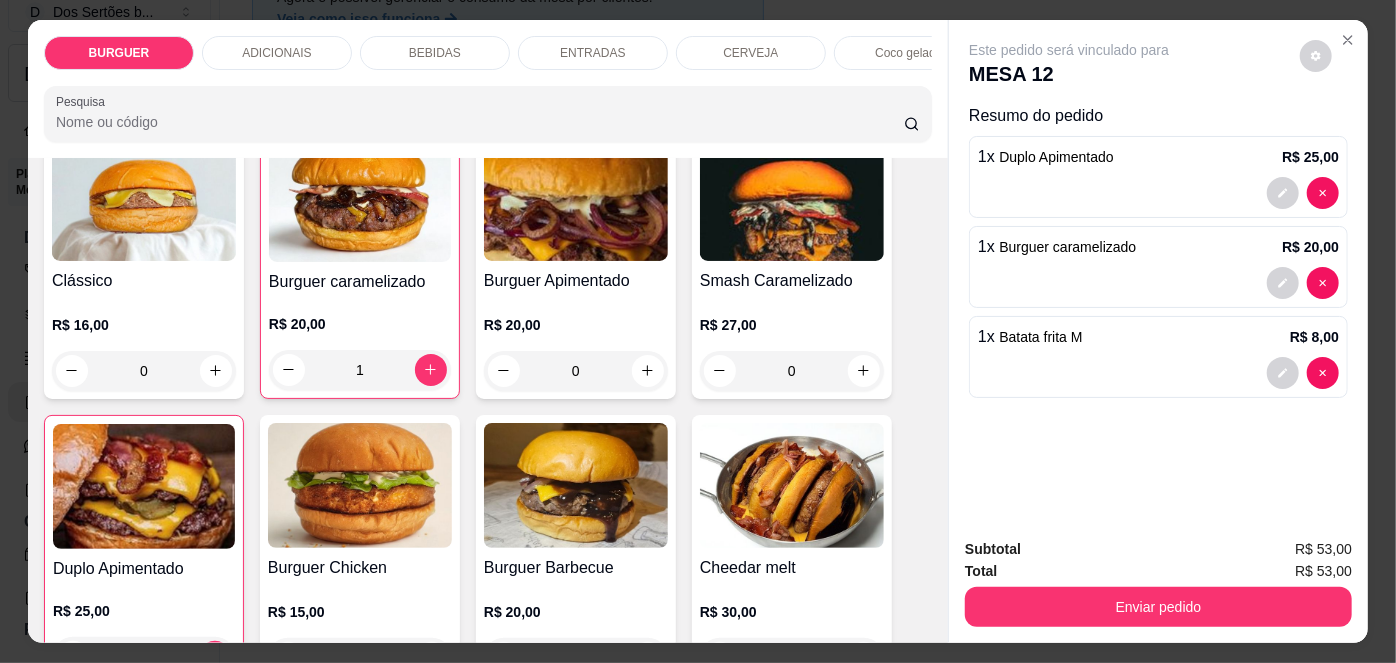 scroll, scrollTop: 0, scrollLeft: 0, axis: both 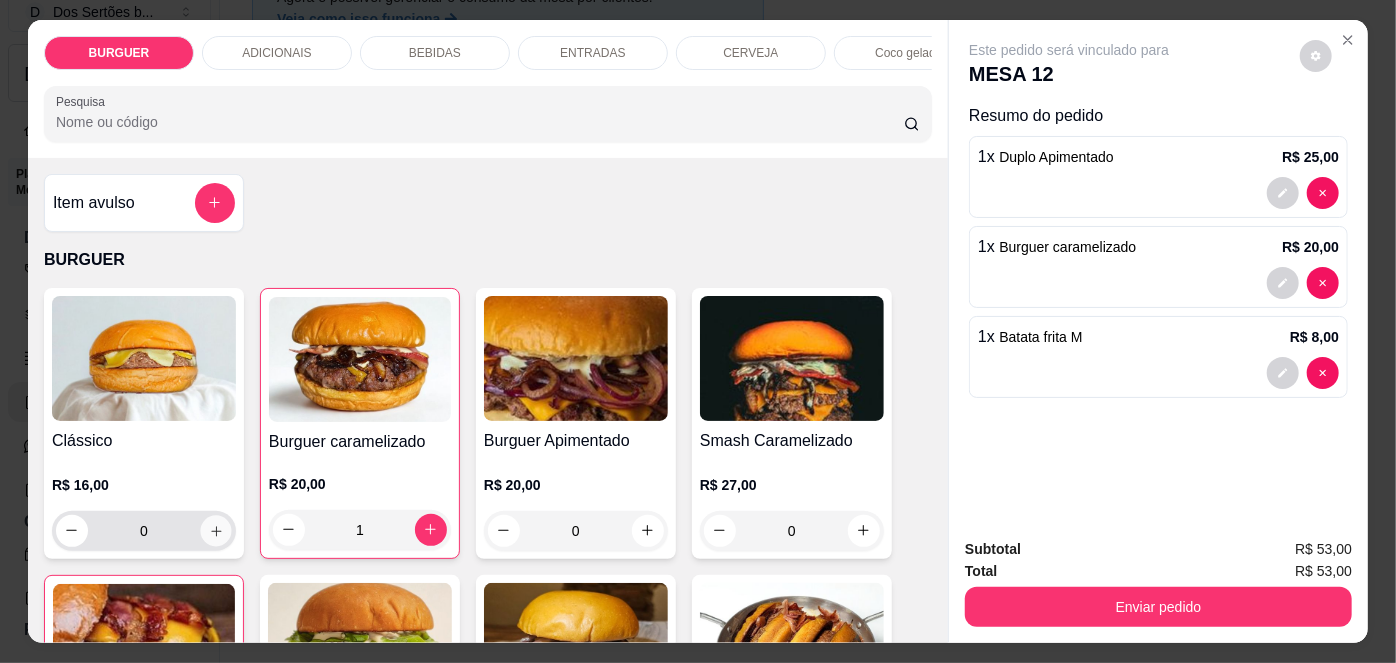 click 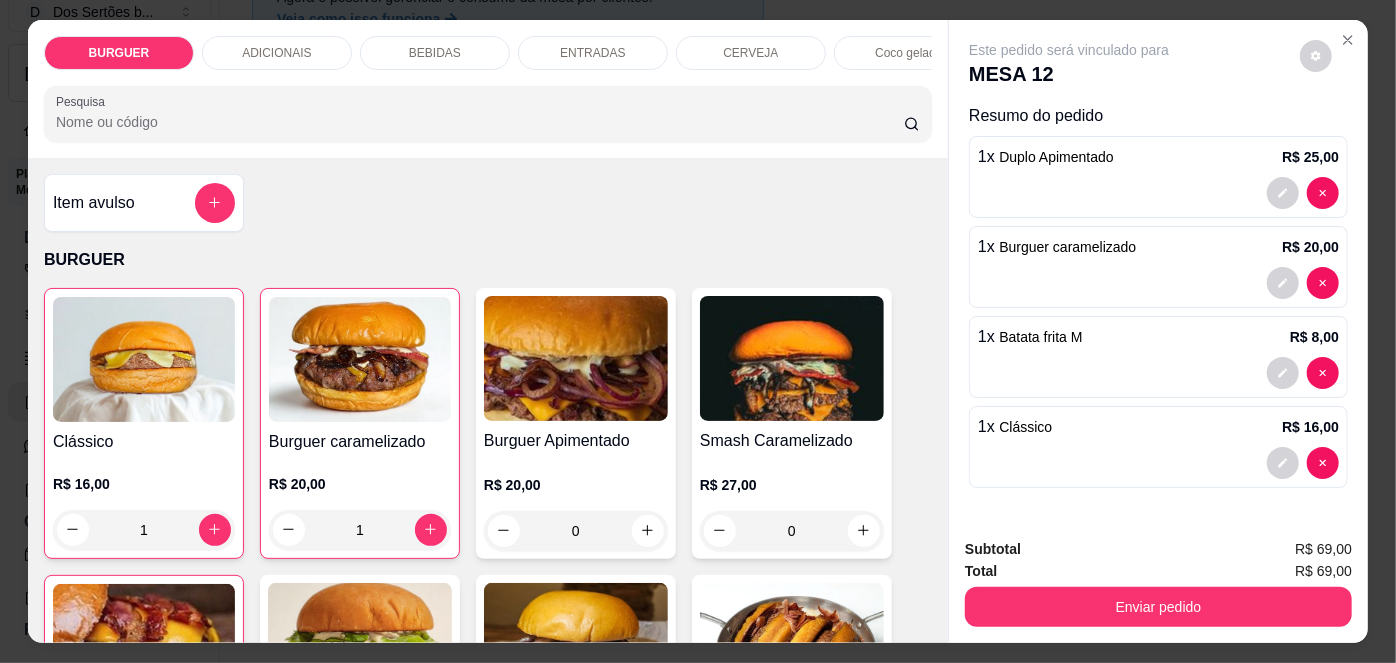 scroll, scrollTop: 50, scrollLeft: 0, axis: vertical 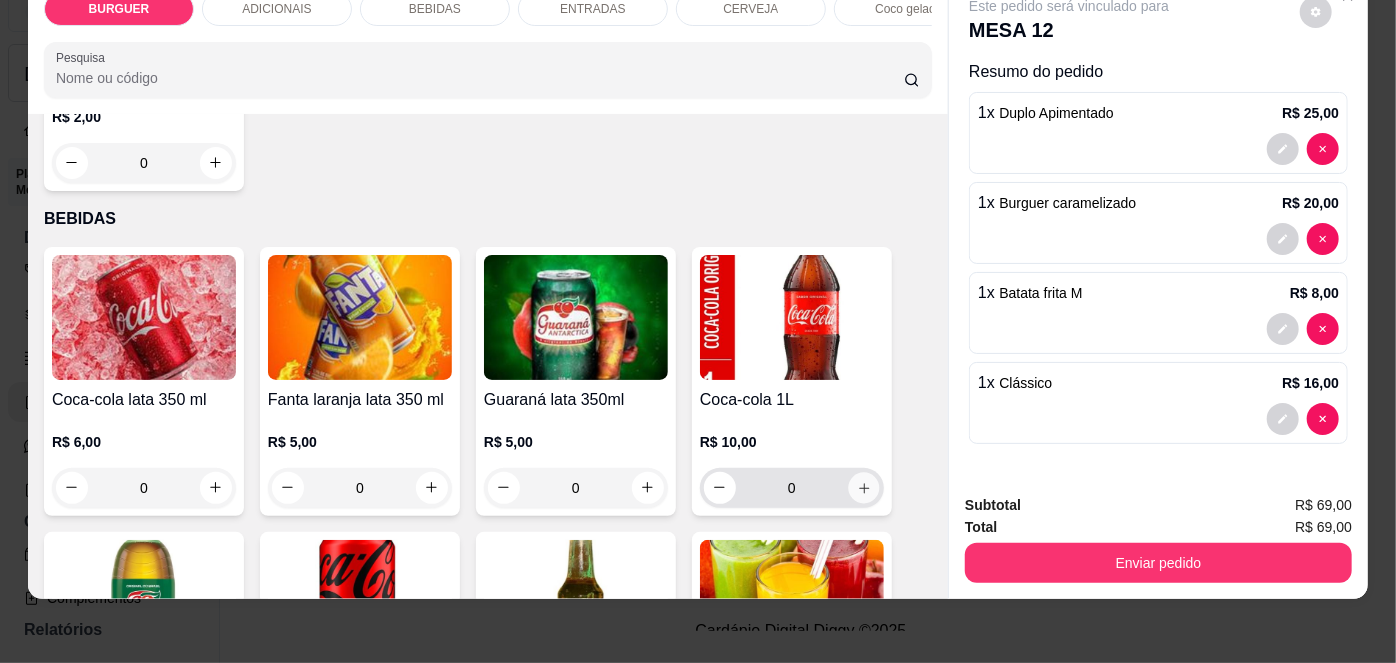 click at bounding box center [863, 487] 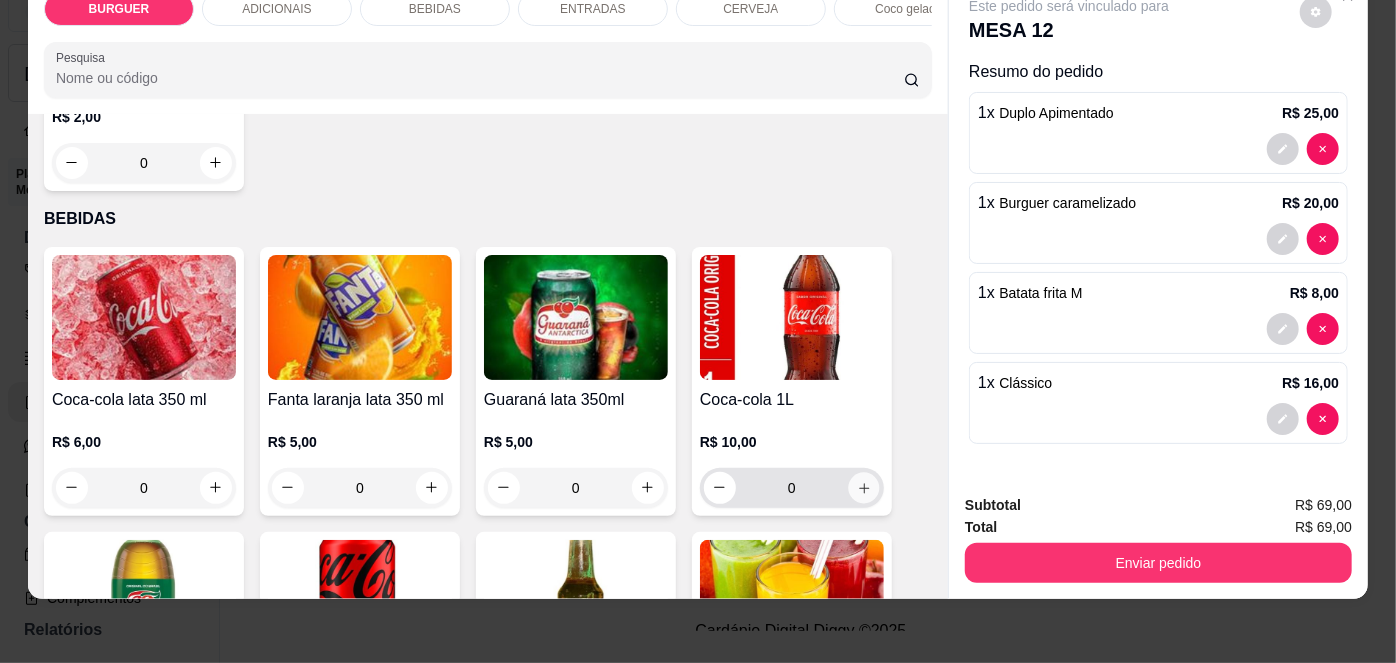 type on "1" 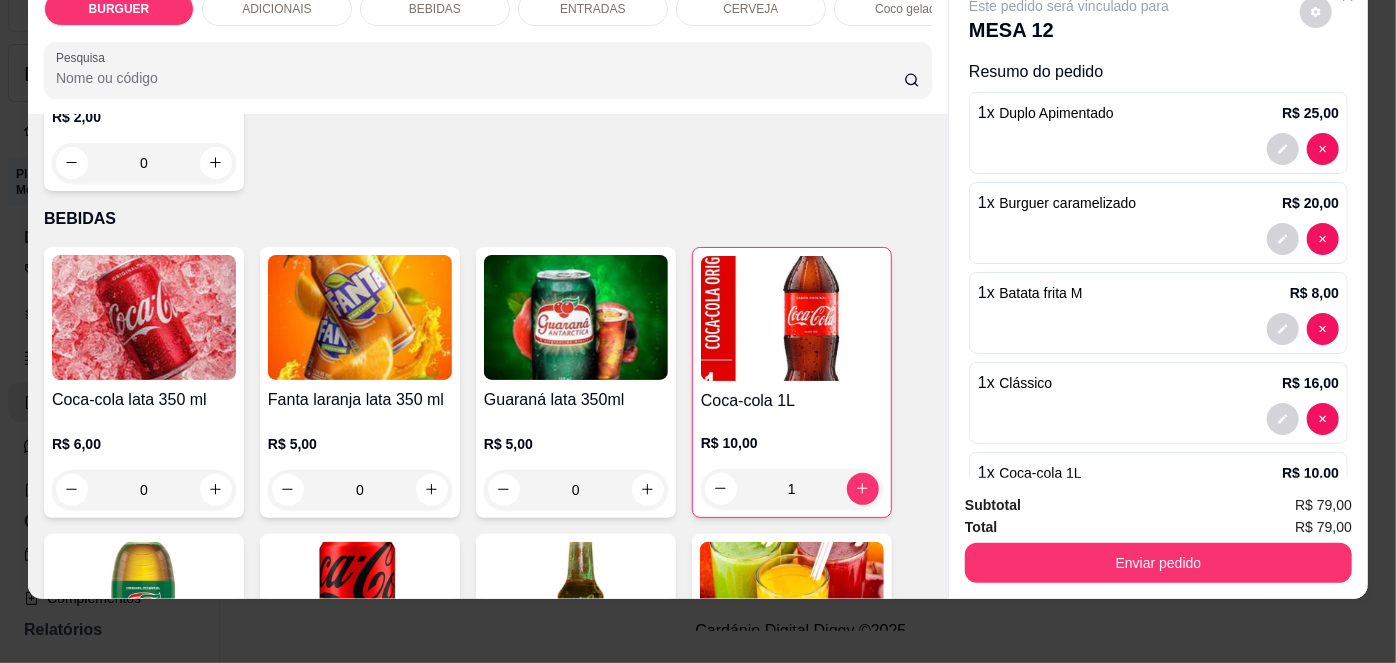 scroll, scrollTop: 80, scrollLeft: 0, axis: vertical 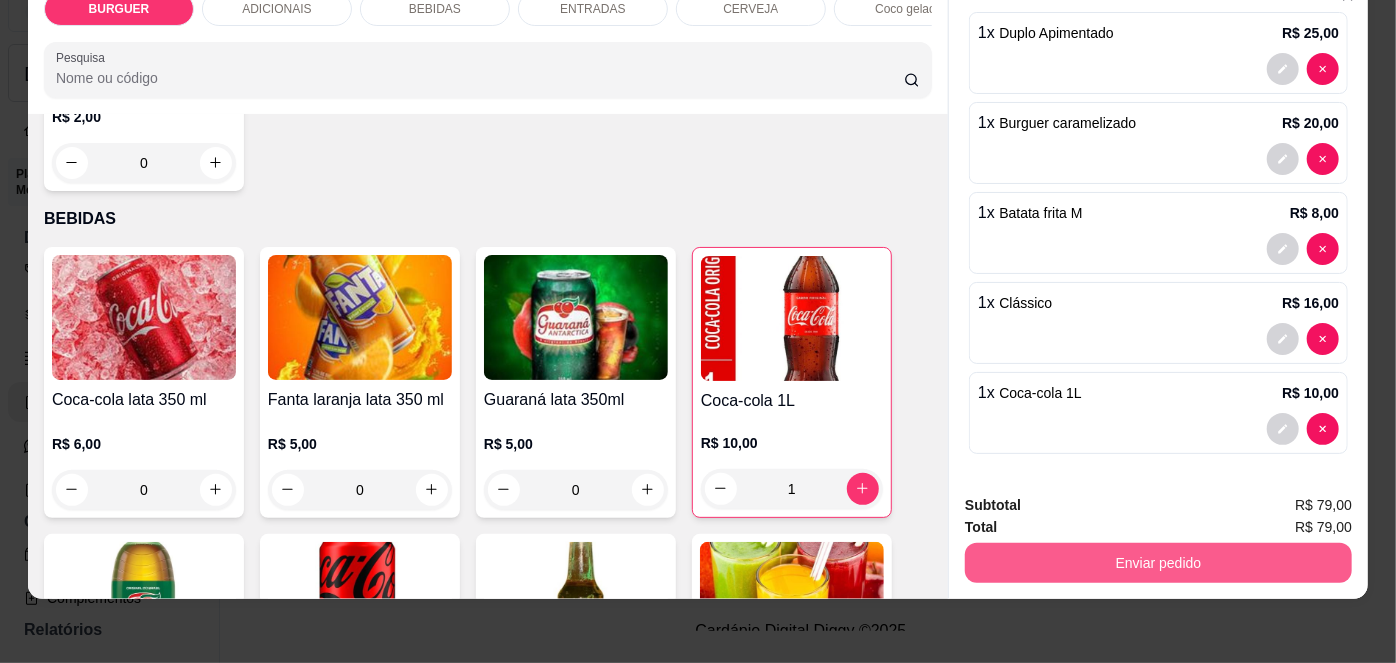 click on "Enviar pedido" at bounding box center [1158, 563] 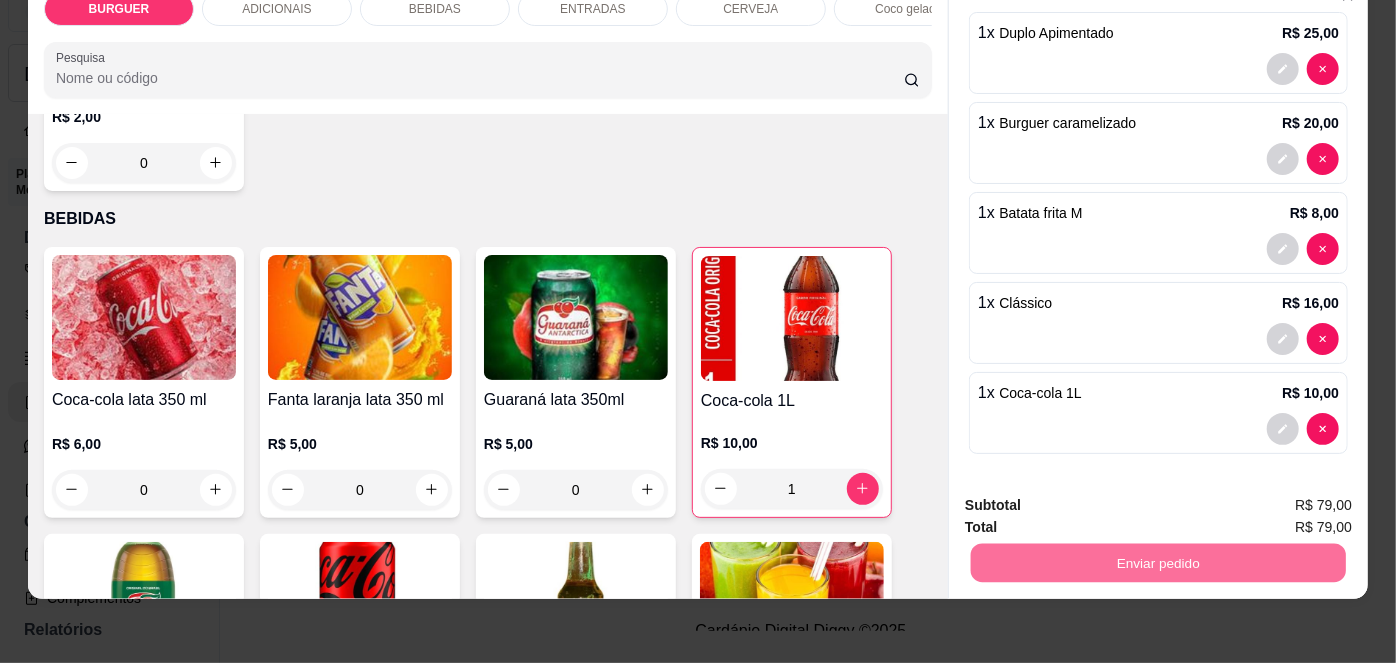 click on "Não registrar e enviar pedido" at bounding box center [1093, 500] 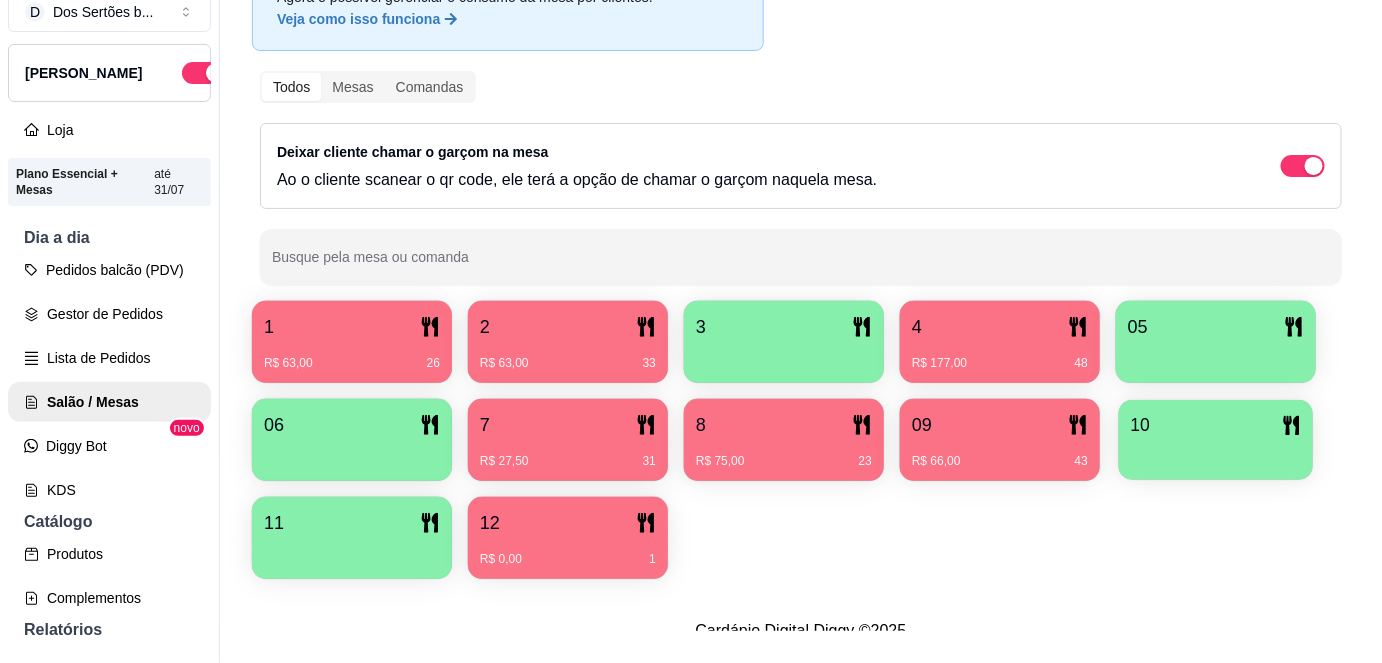 click on "10" at bounding box center (1216, 425) 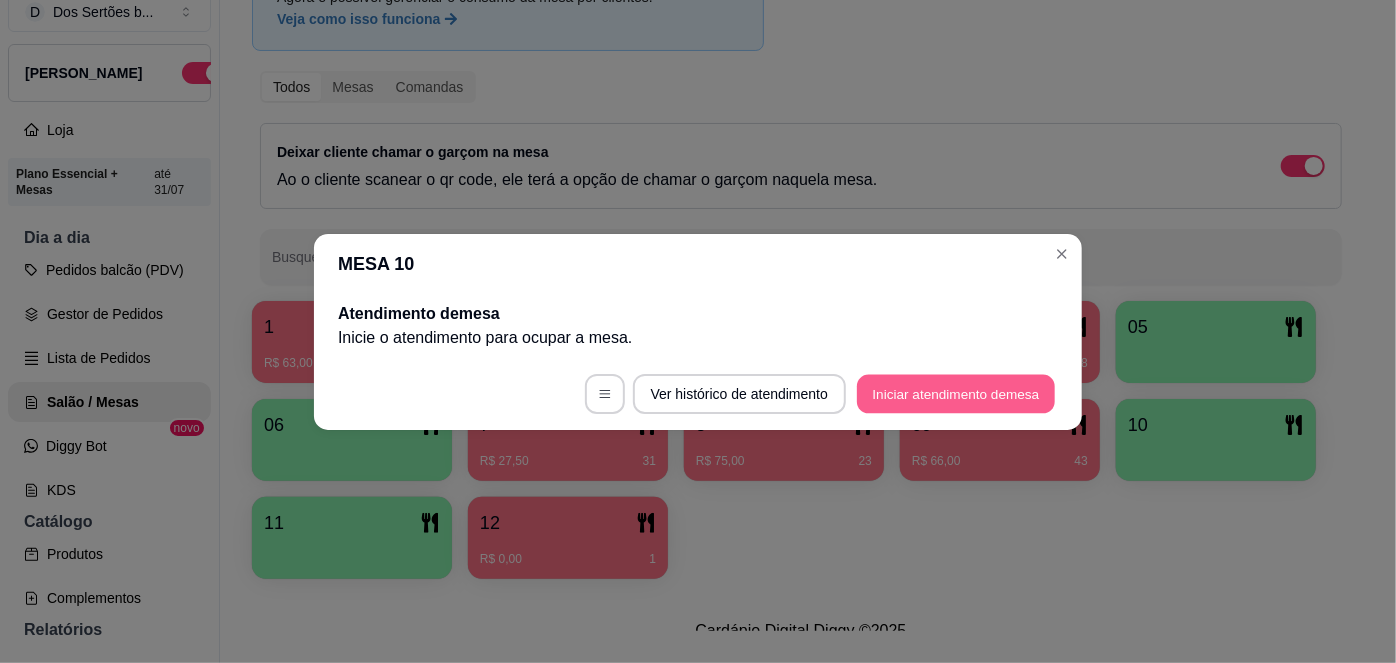 click on "Iniciar atendimento de  mesa" at bounding box center (956, 393) 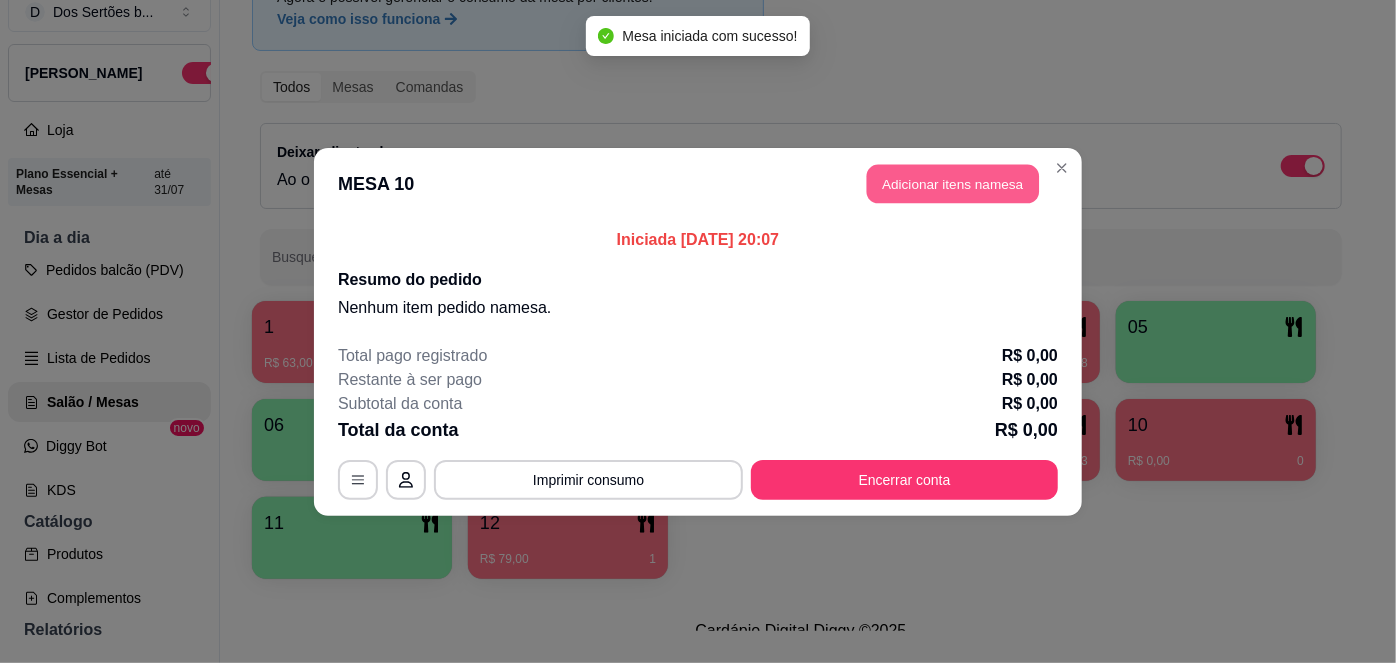 click on "Adicionar itens na  mesa" at bounding box center [953, 183] 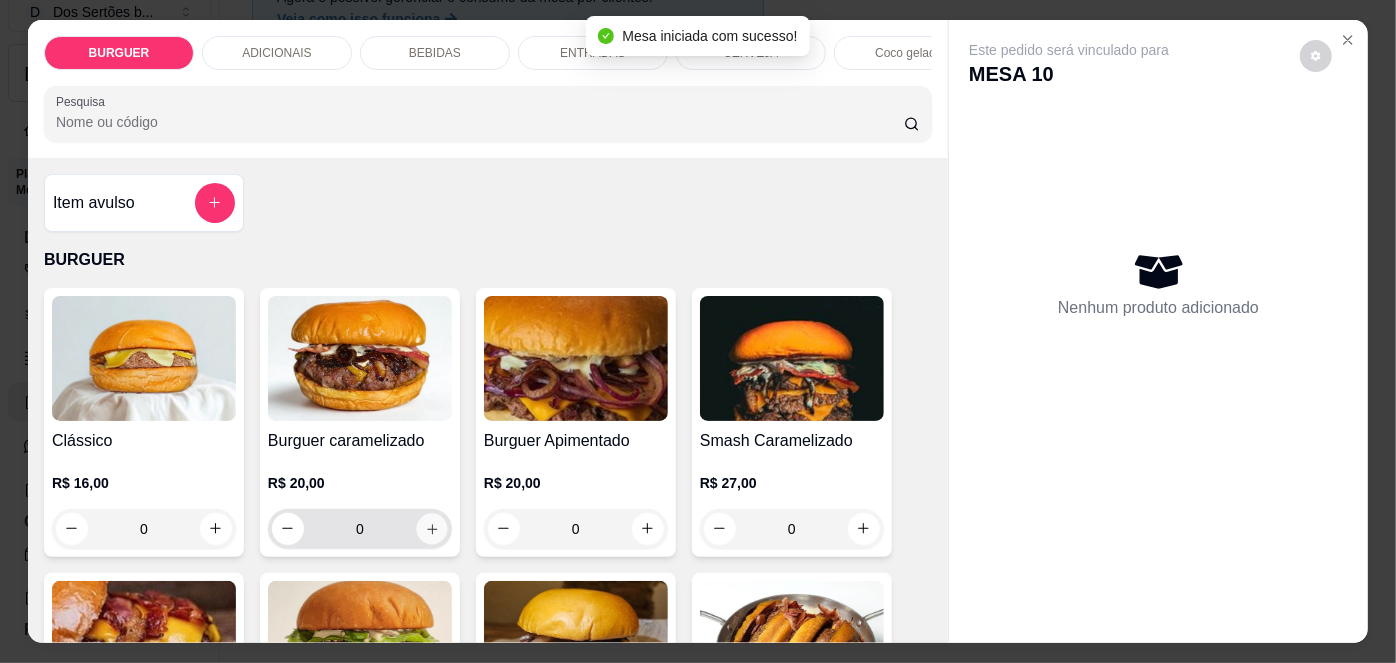 click 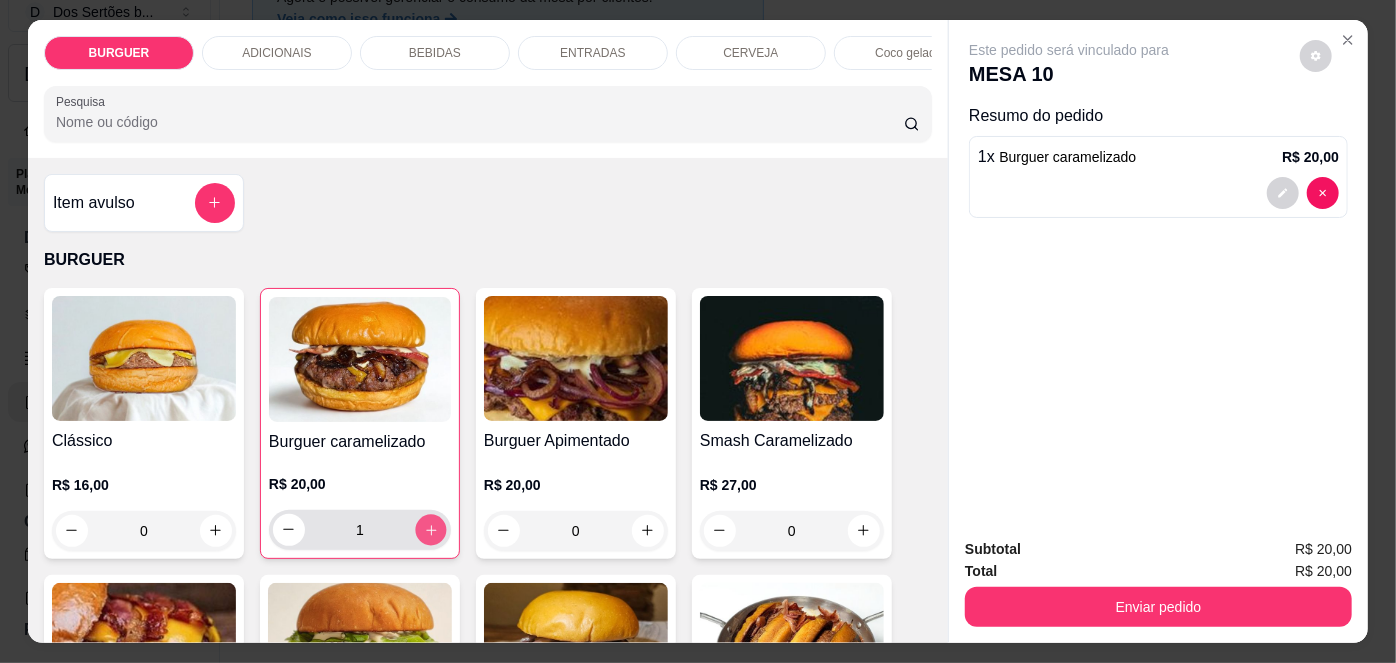 click 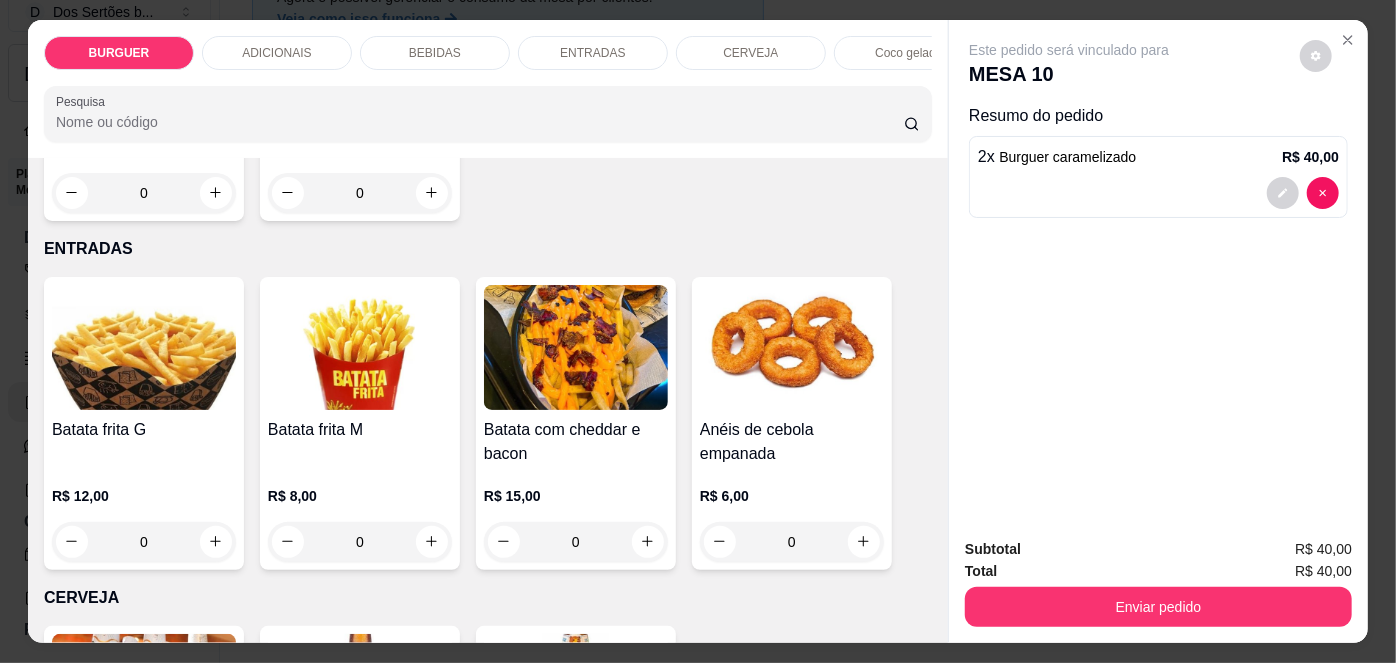 scroll, scrollTop: 2818, scrollLeft: 0, axis: vertical 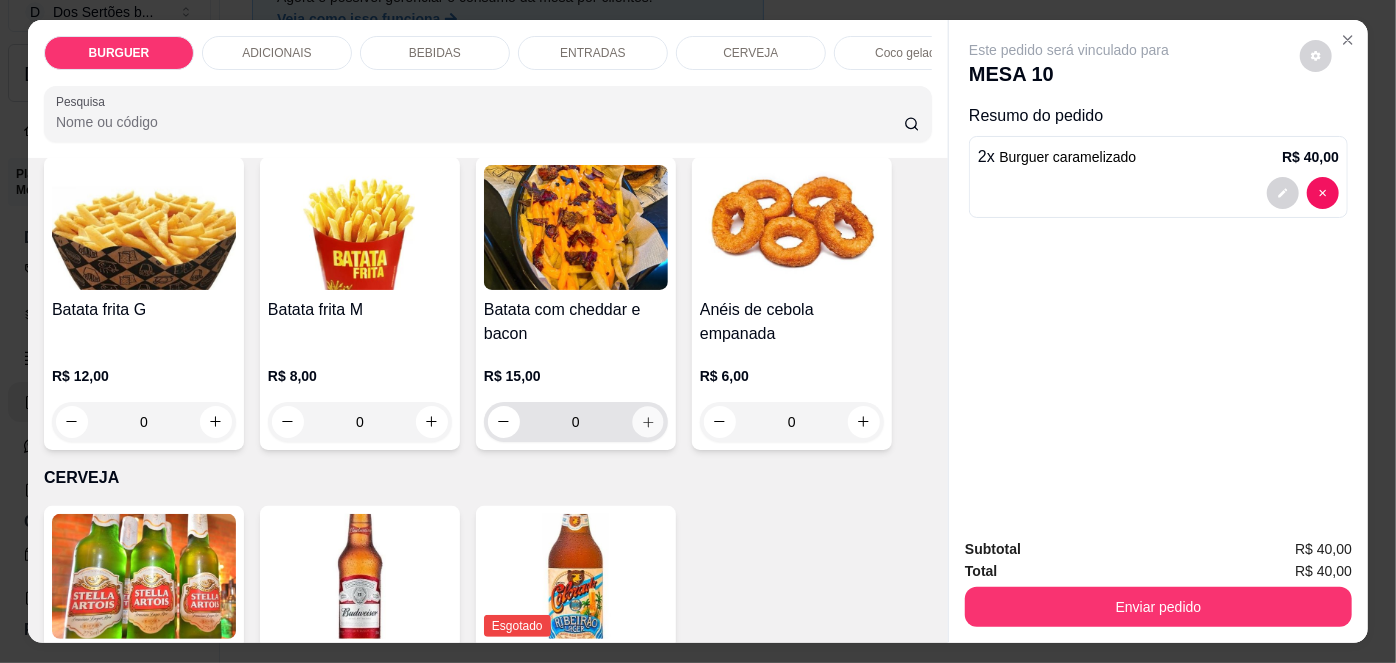 click 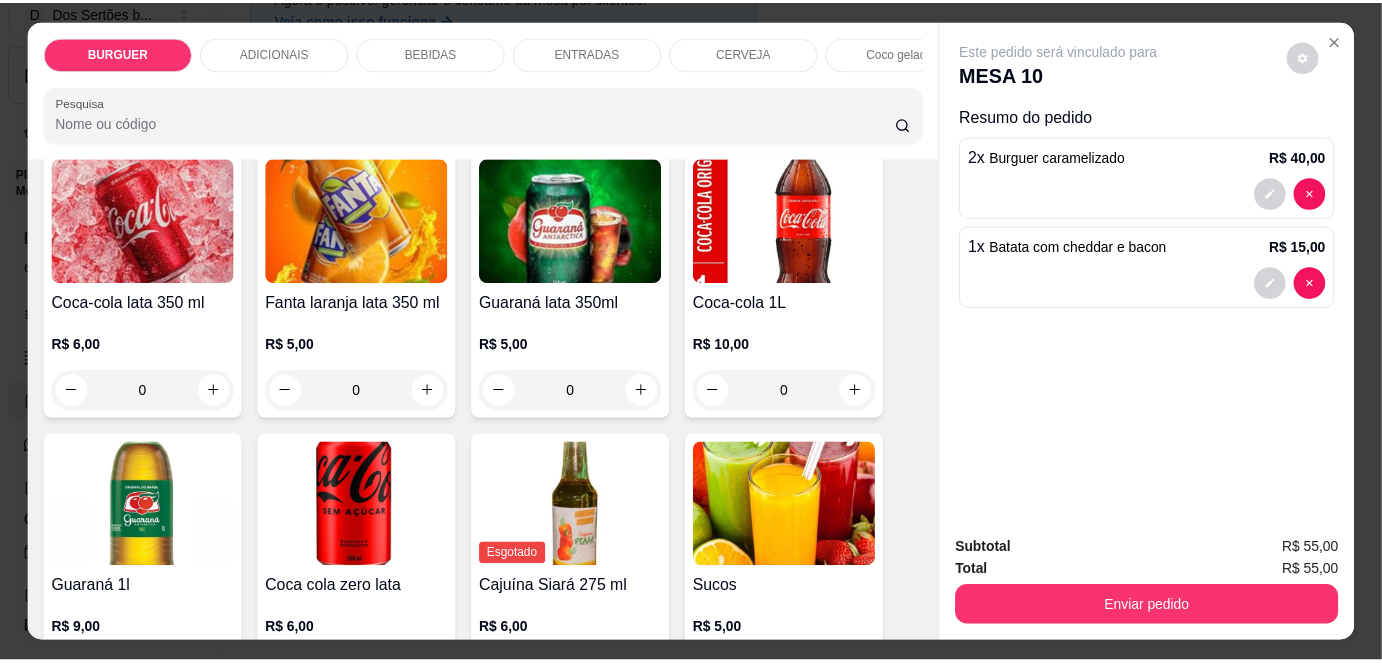 scroll, scrollTop: 1628, scrollLeft: 0, axis: vertical 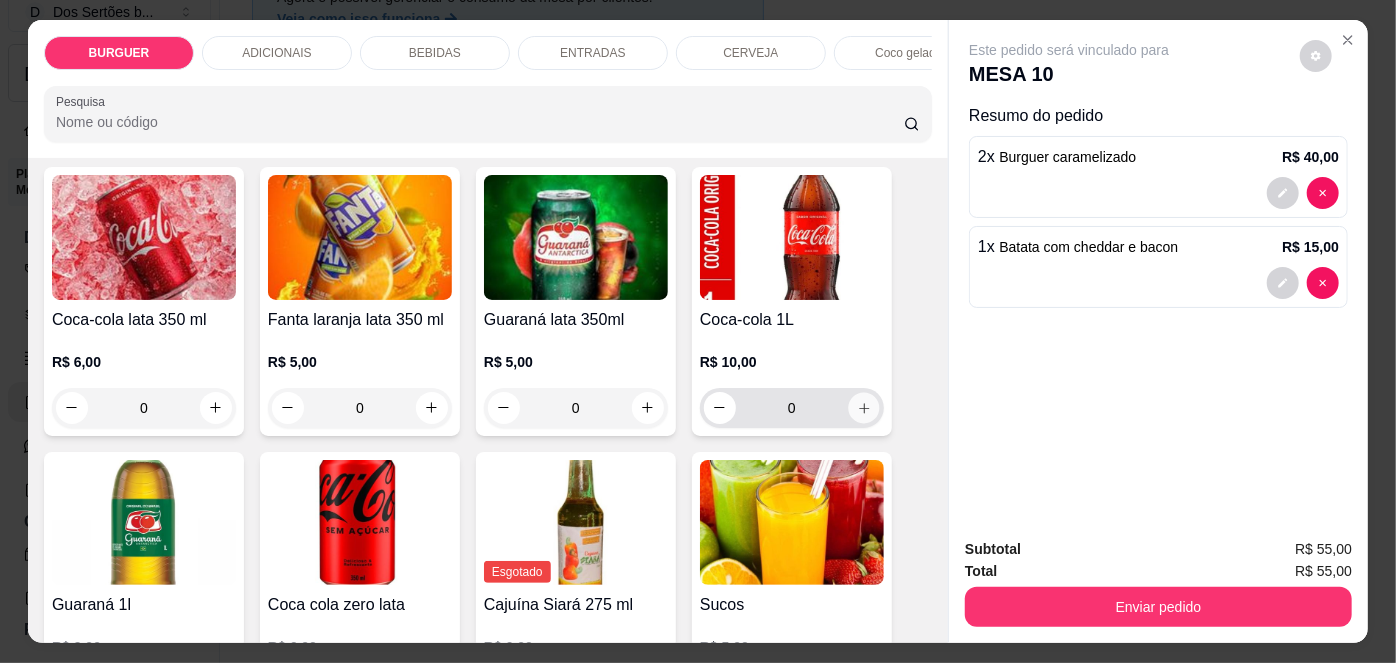 click 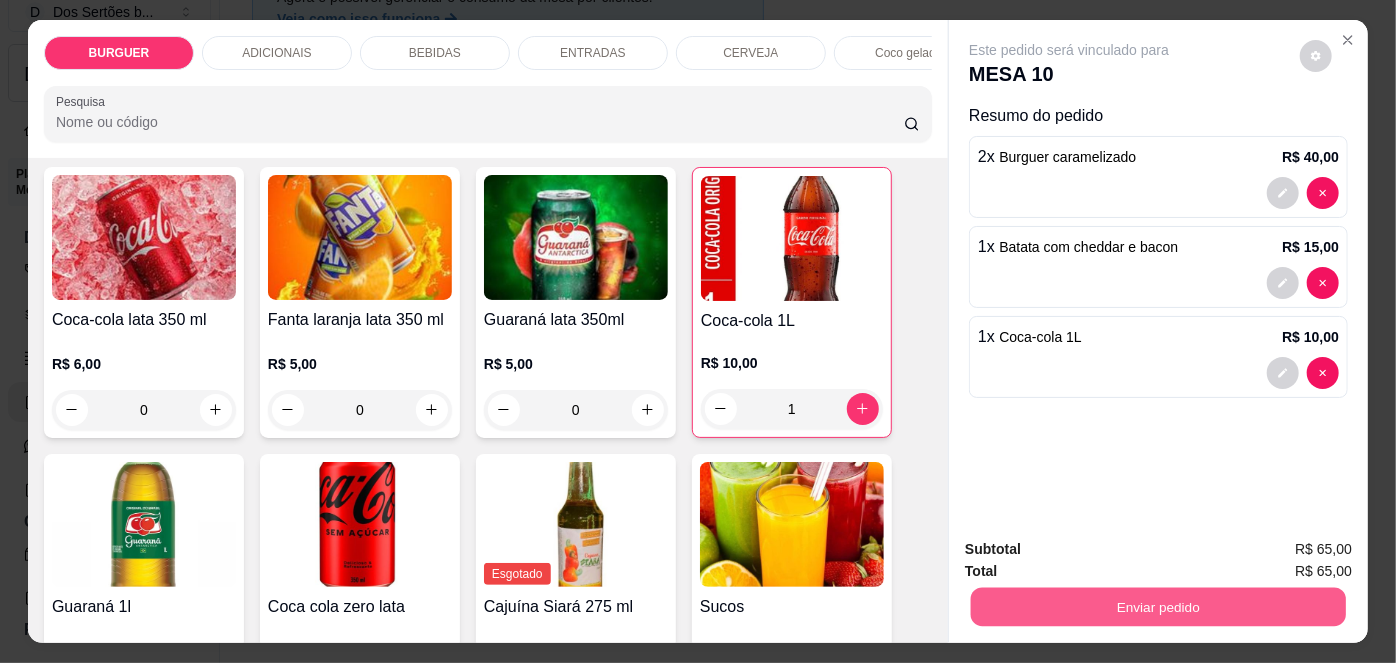 click on "Enviar pedido" at bounding box center (1158, 607) 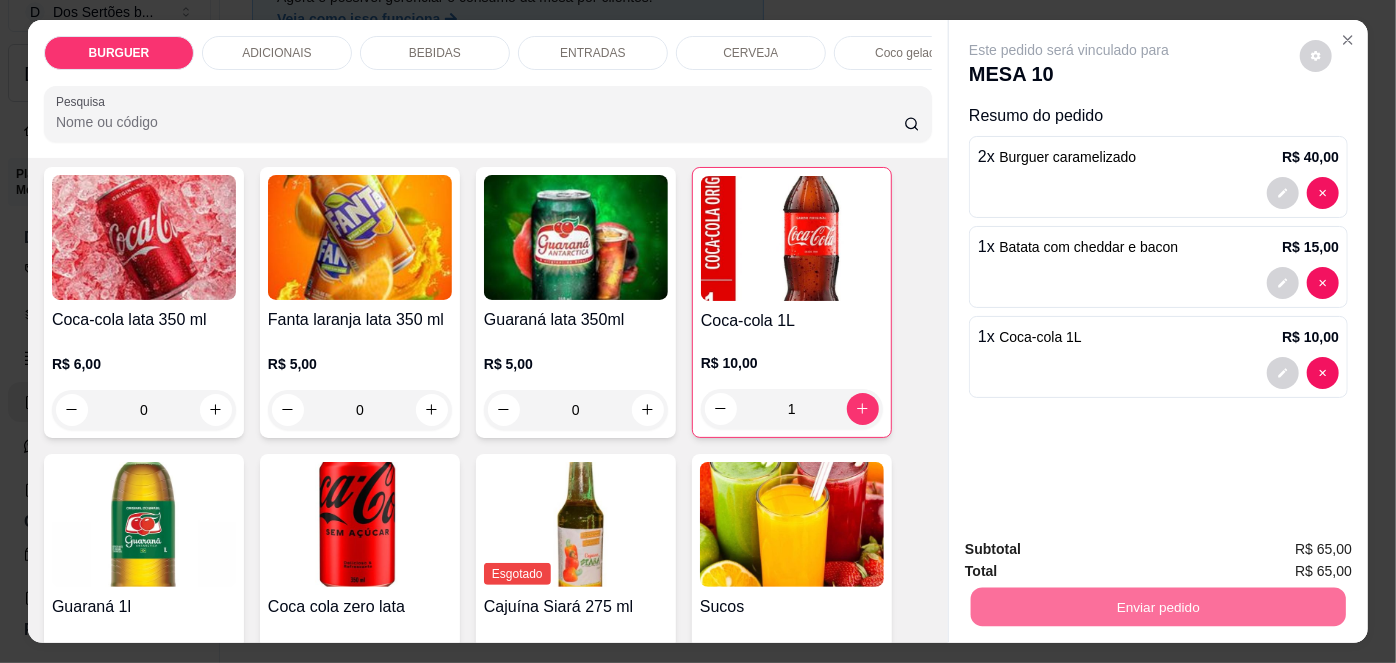 click on "Não registrar e enviar pedido" at bounding box center (1093, 551) 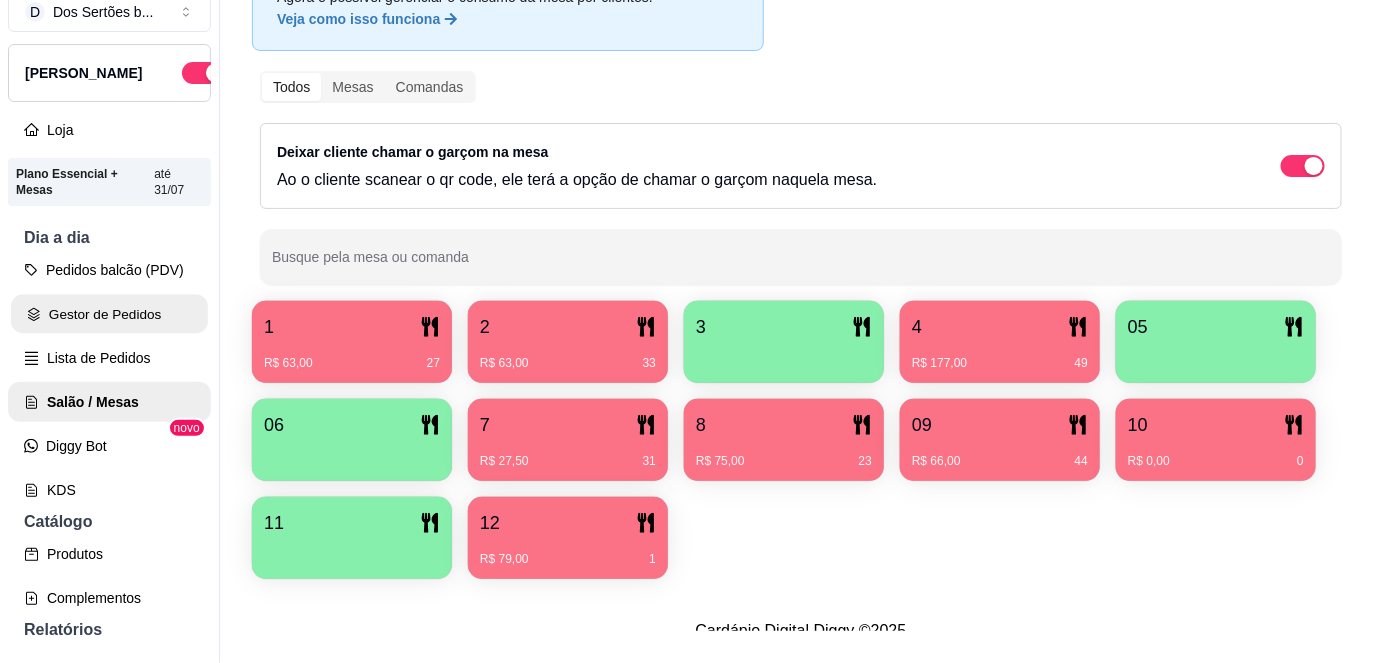 click on "Gestor de Pedidos" at bounding box center [109, 314] 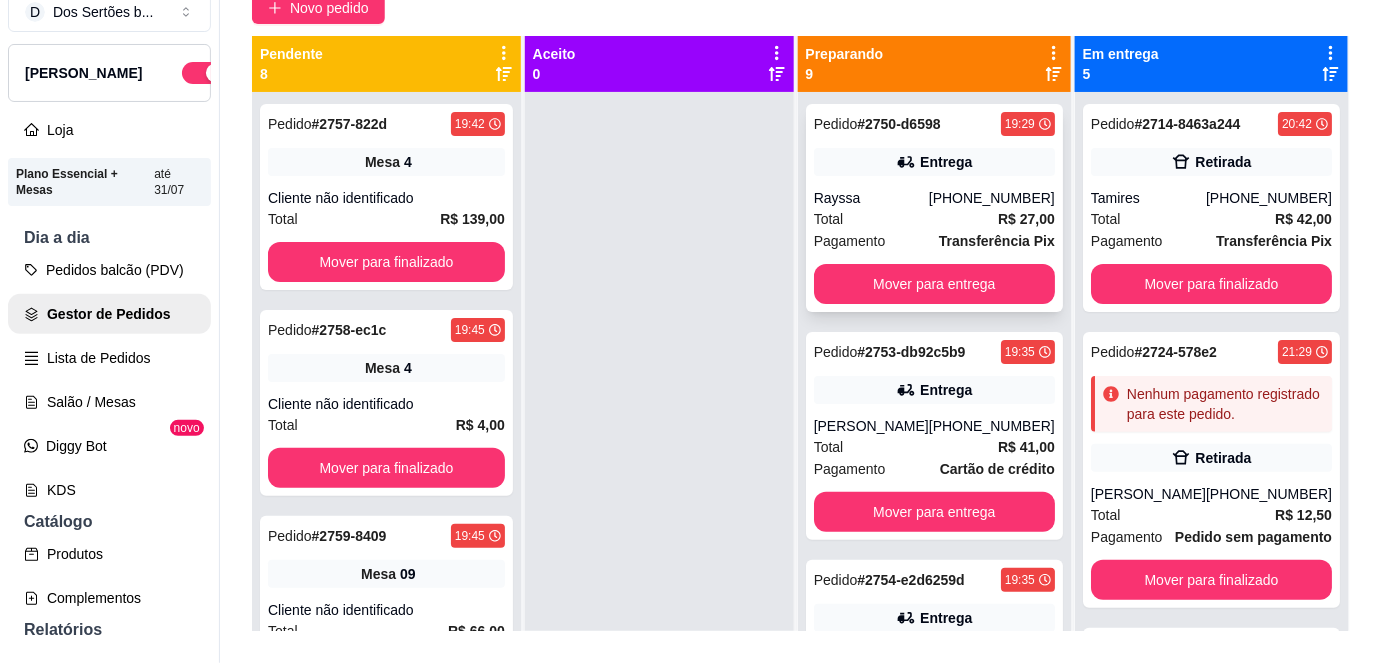 scroll, scrollTop: 0, scrollLeft: 0, axis: both 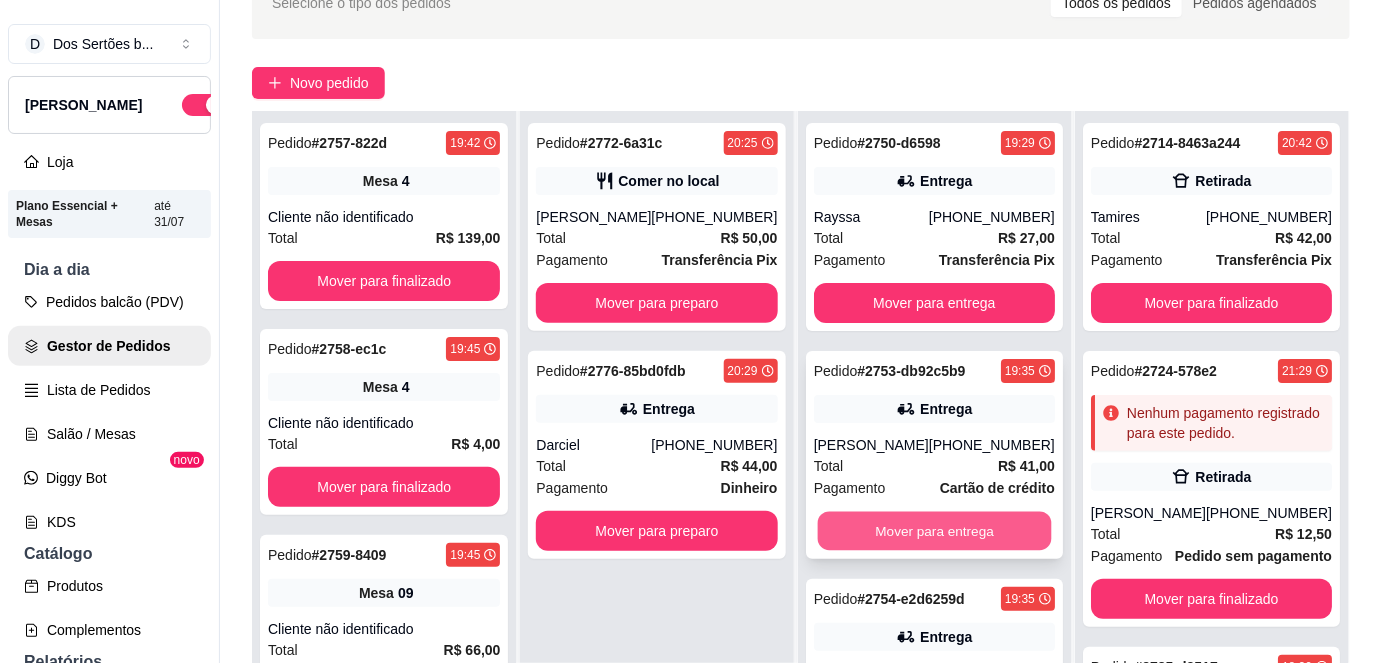 click on "Mover para entrega" at bounding box center (934, 531) 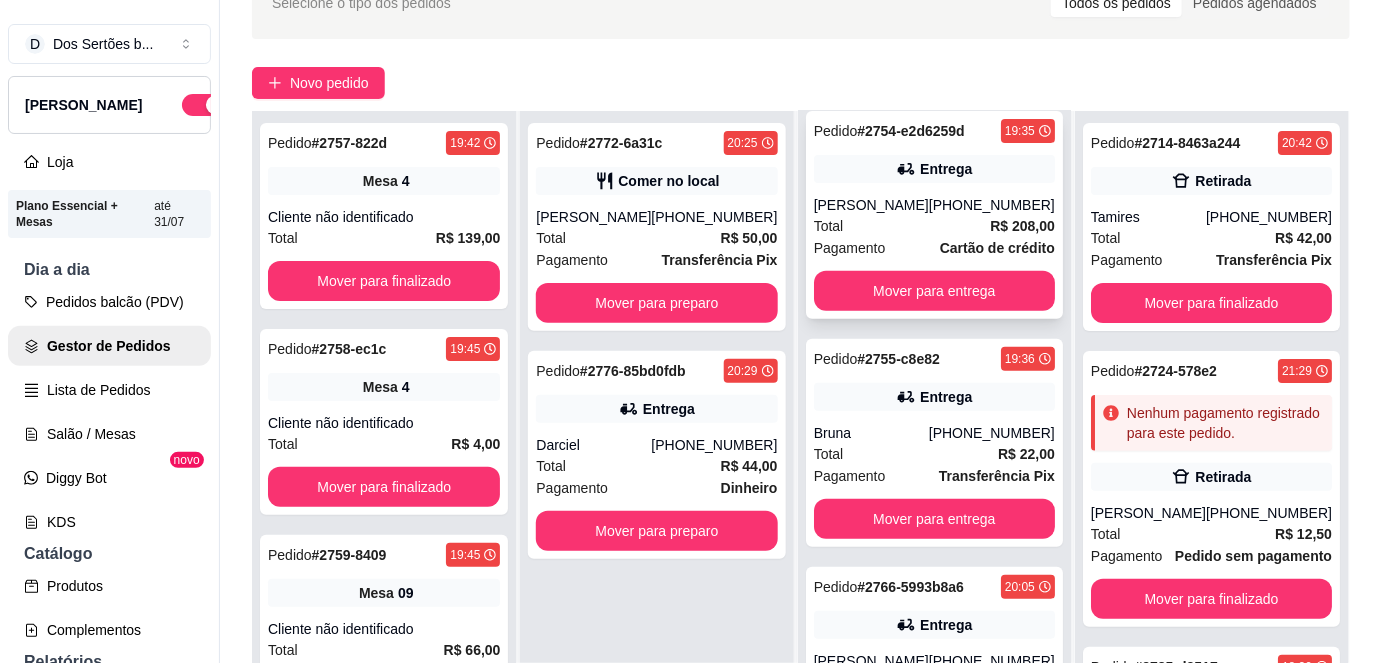 scroll, scrollTop: 242, scrollLeft: 0, axis: vertical 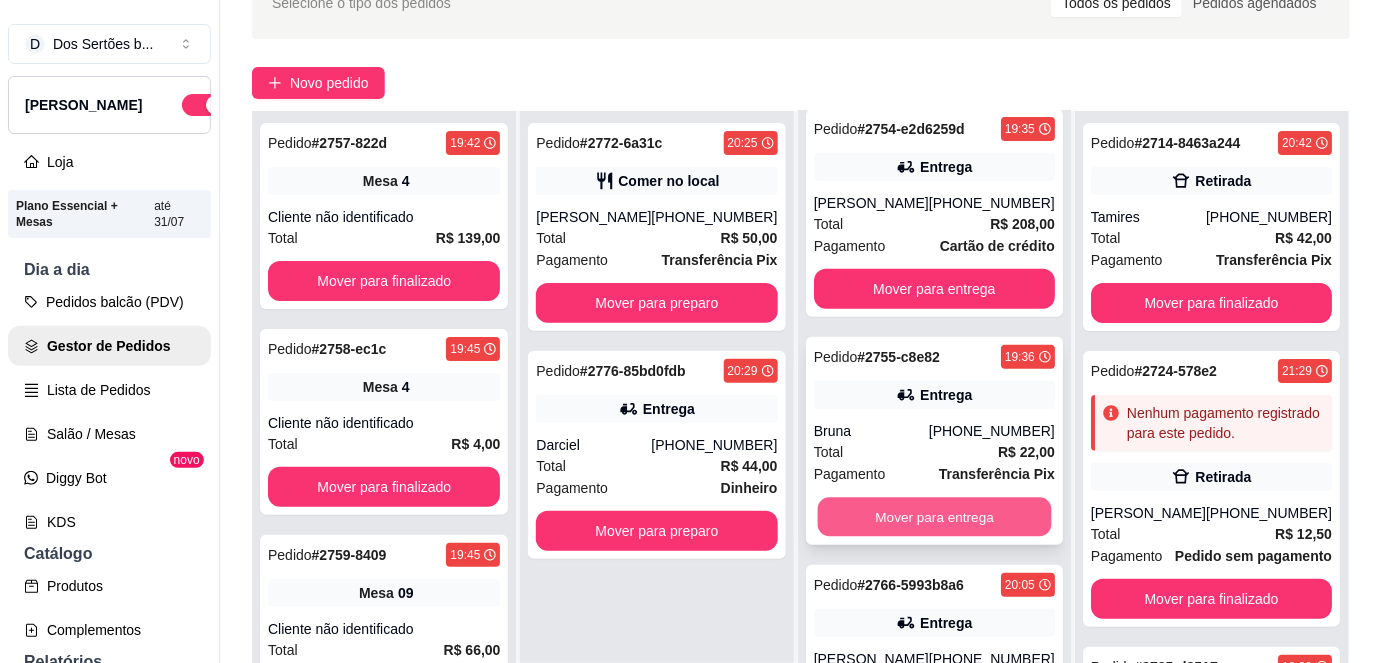click on "Mover para entrega" at bounding box center [934, 517] 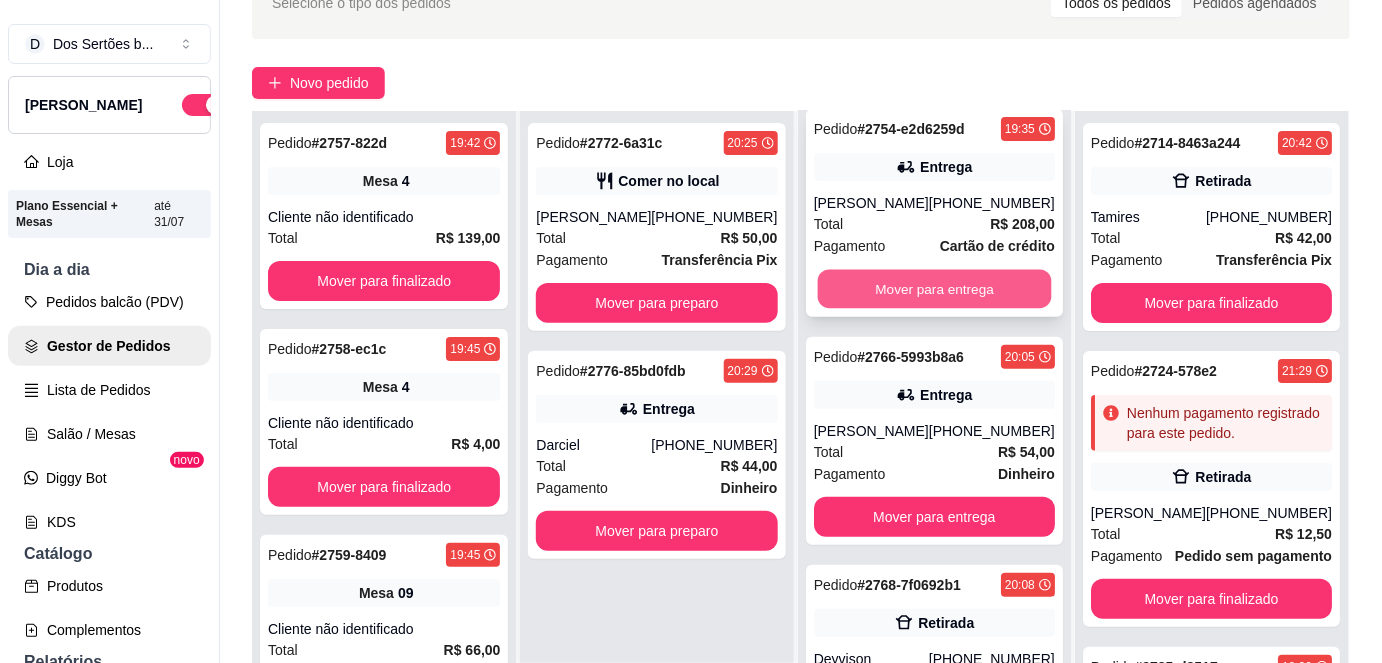click on "Mover para entrega" at bounding box center (934, 289) 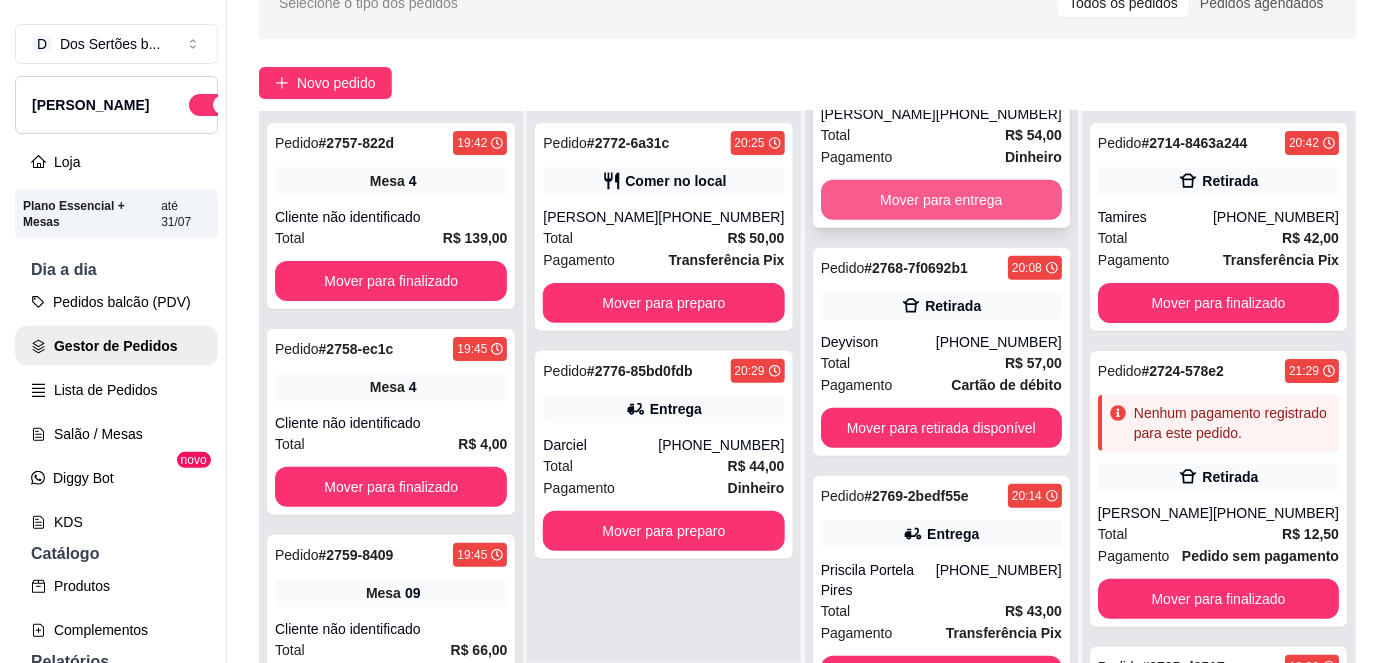 scroll, scrollTop: 333, scrollLeft: 0, axis: vertical 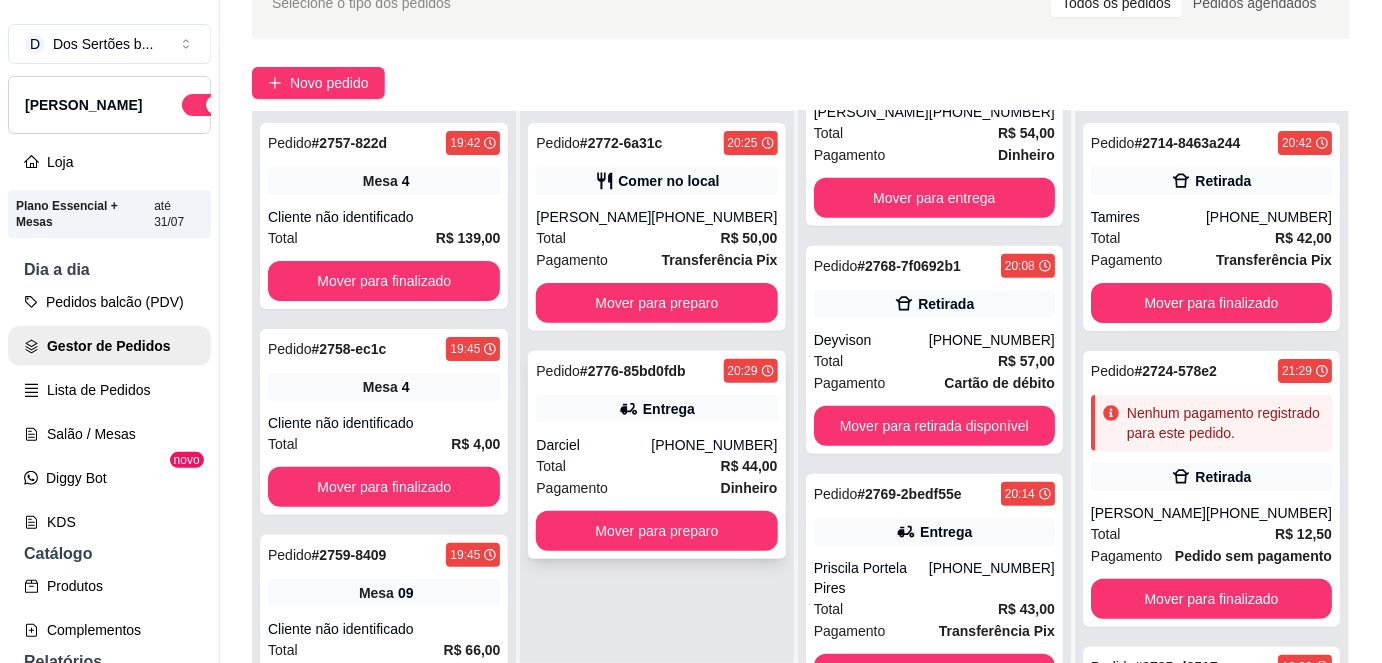 click on "Darciel" at bounding box center [593, 445] 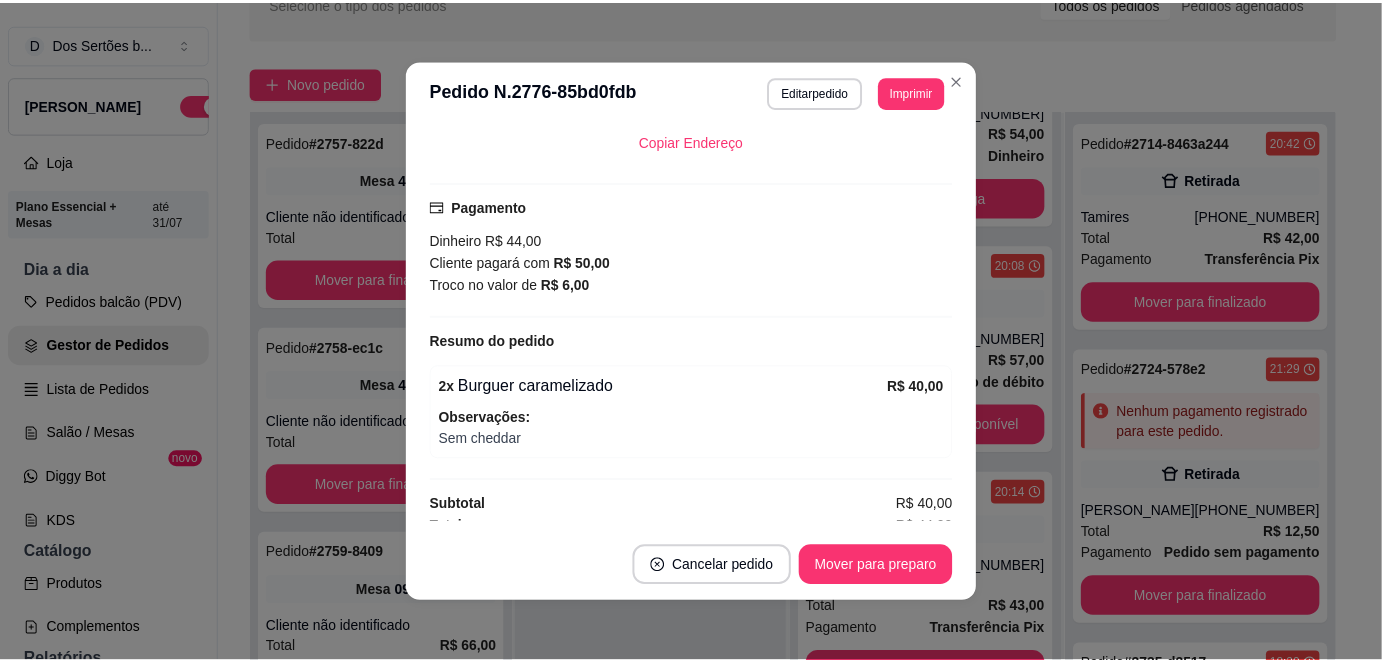 scroll, scrollTop: 501, scrollLeft: 0, axis: vertical 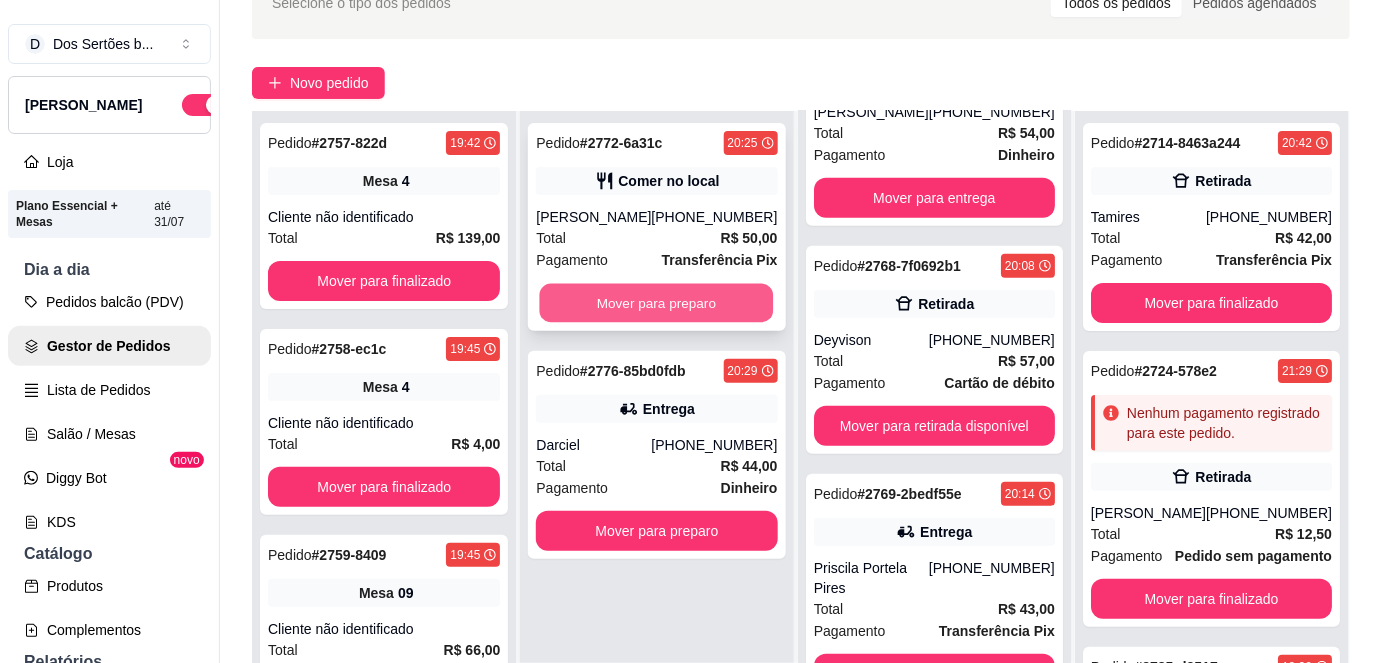 click on "Mover para preparo" at bounding box center (657, 303) 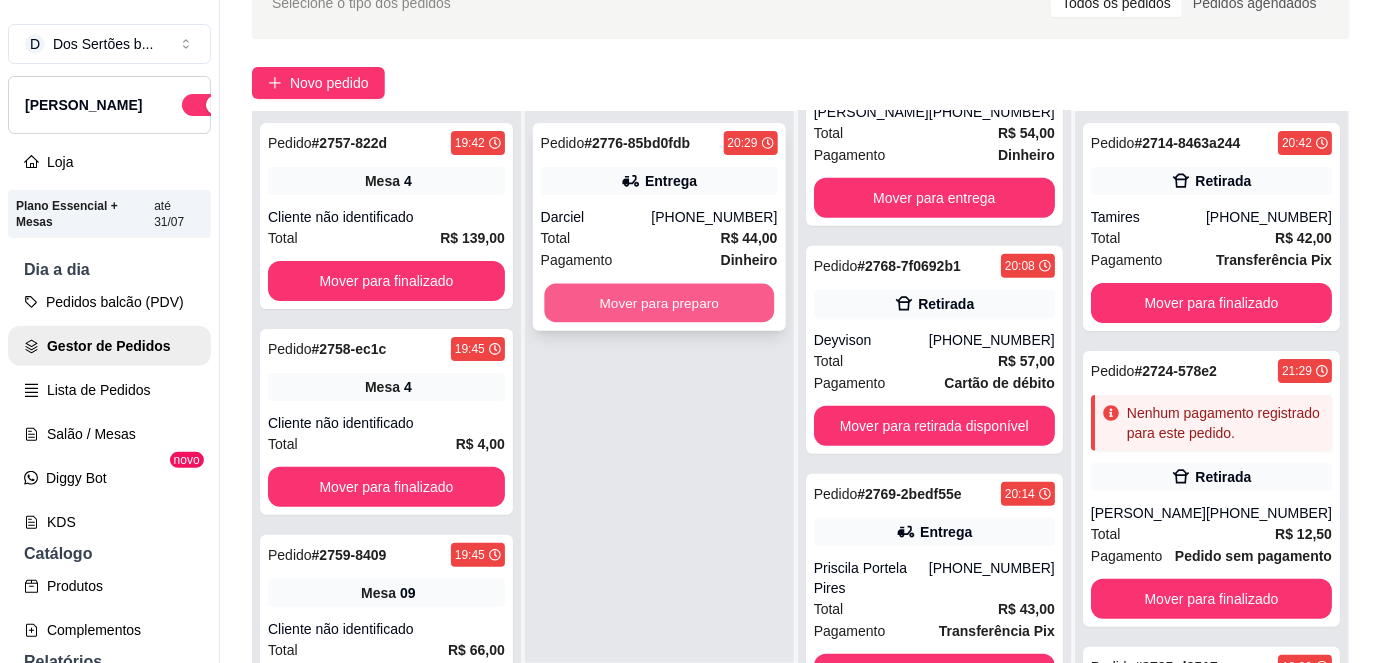 click on "Mover para preparo" at bounding box center (659, 303) 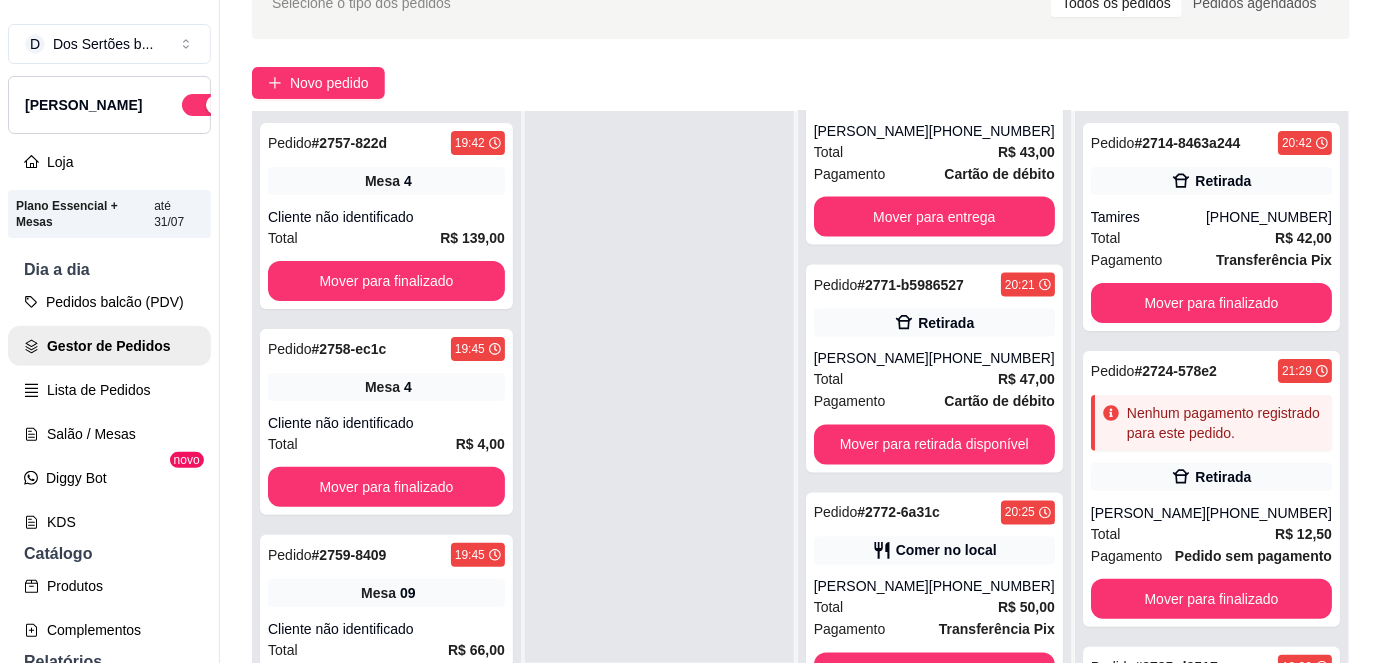 scroll, scrollTop: 1072, scrollLeft: 0, axis: vertical 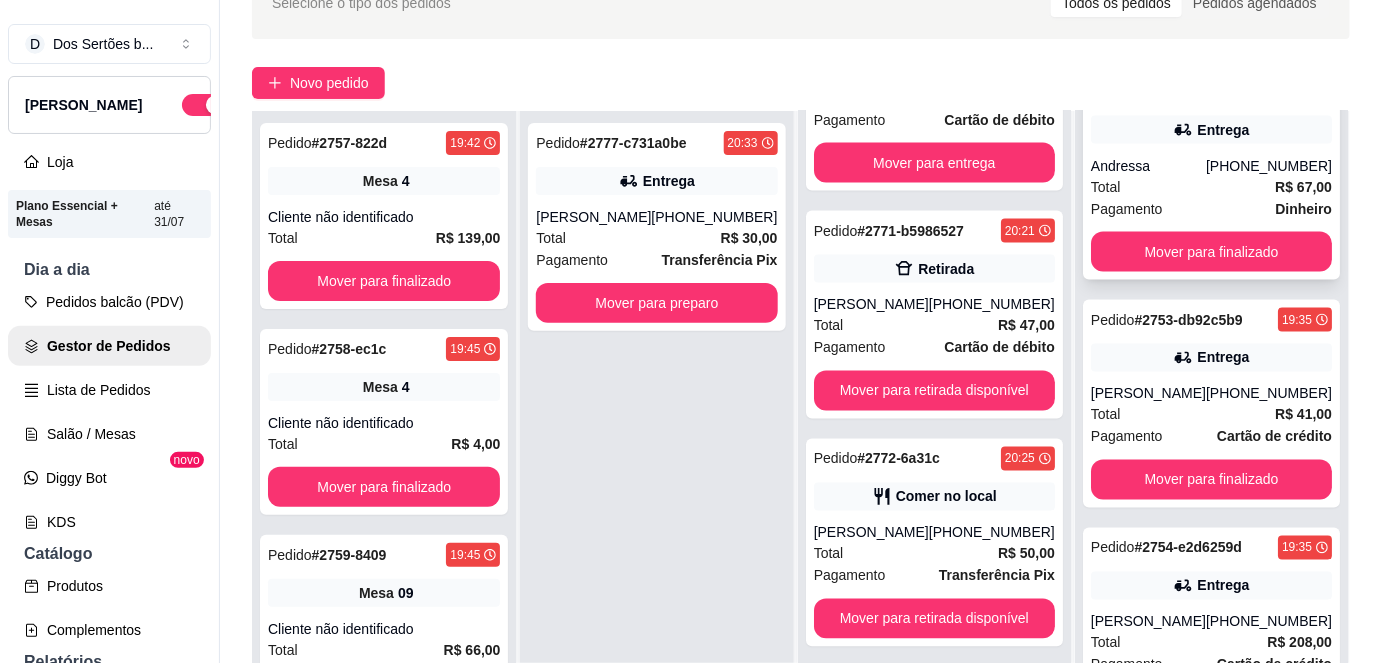 click on "Pedido  # 2751-2a8e503a 19:30 Entrega Andressa [PHONE_NUMBER] Total R$ 67,00 Pagamento Dinheiro Mover para finalizado" at bounding box center (1211, 176) 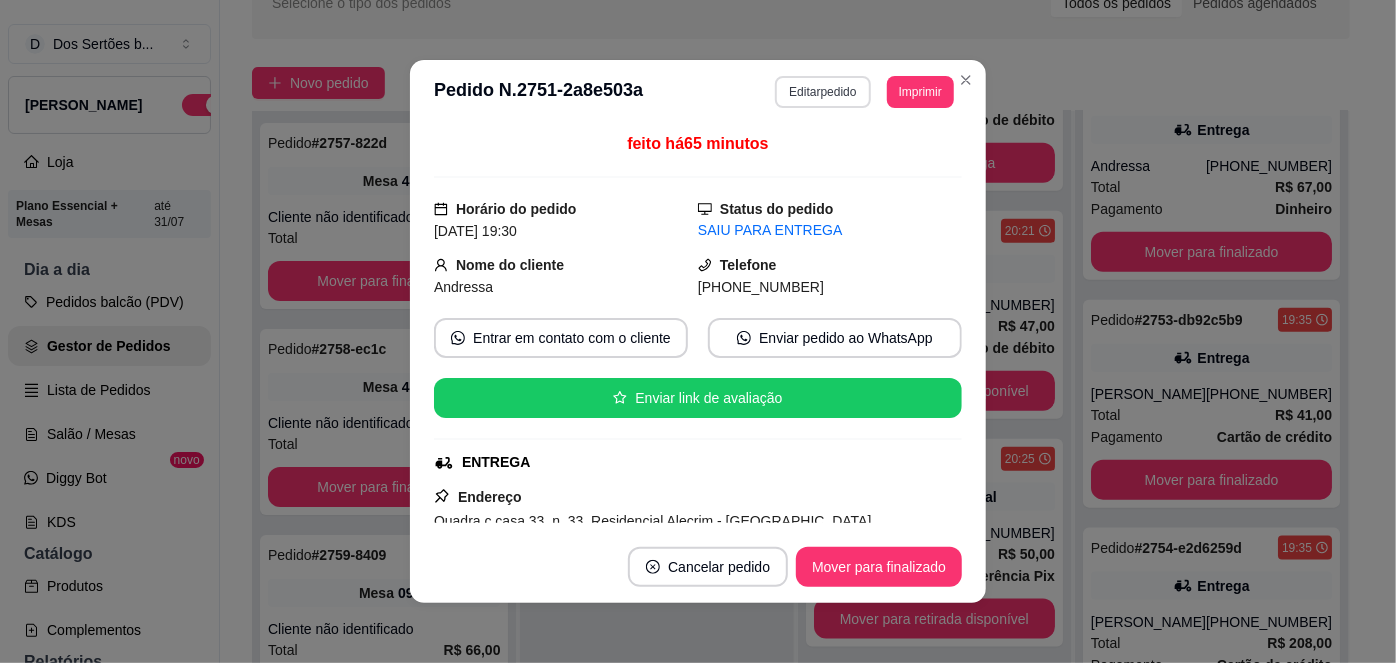 click on "Editar  pedido" at bounding box center (822, 92) 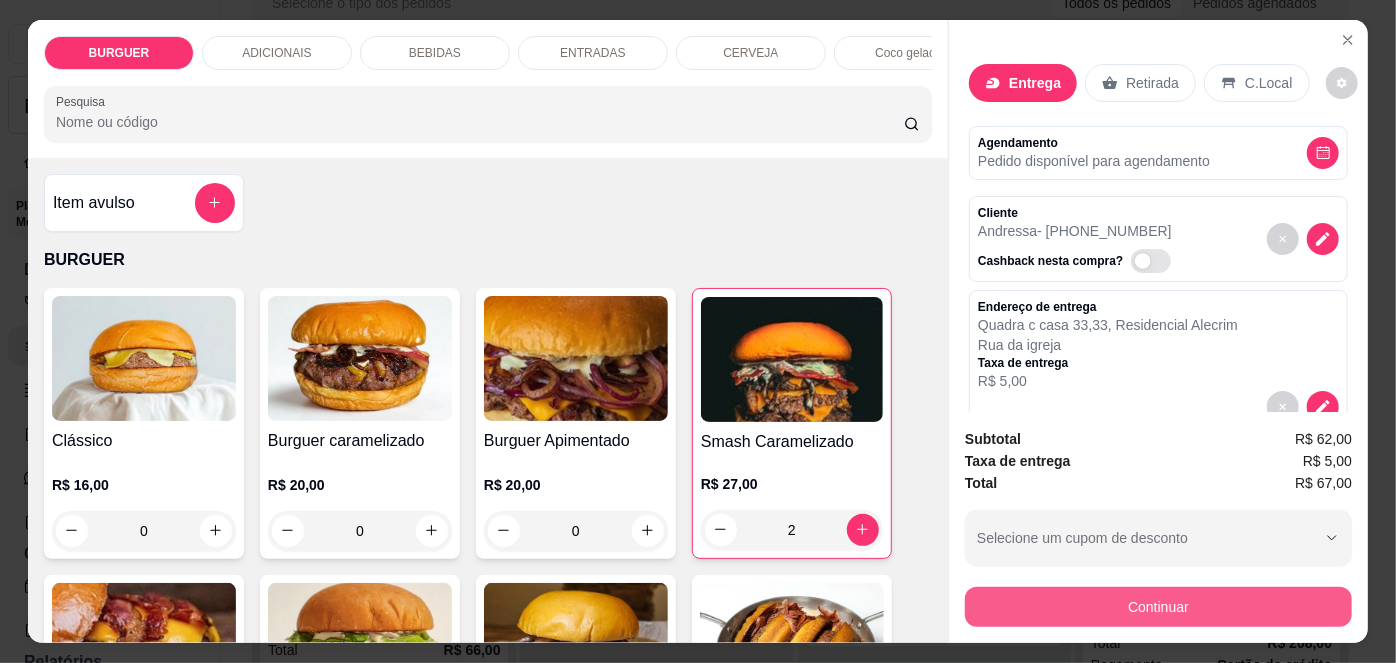 click on "Continuar" at bounding box center [1158, 607] 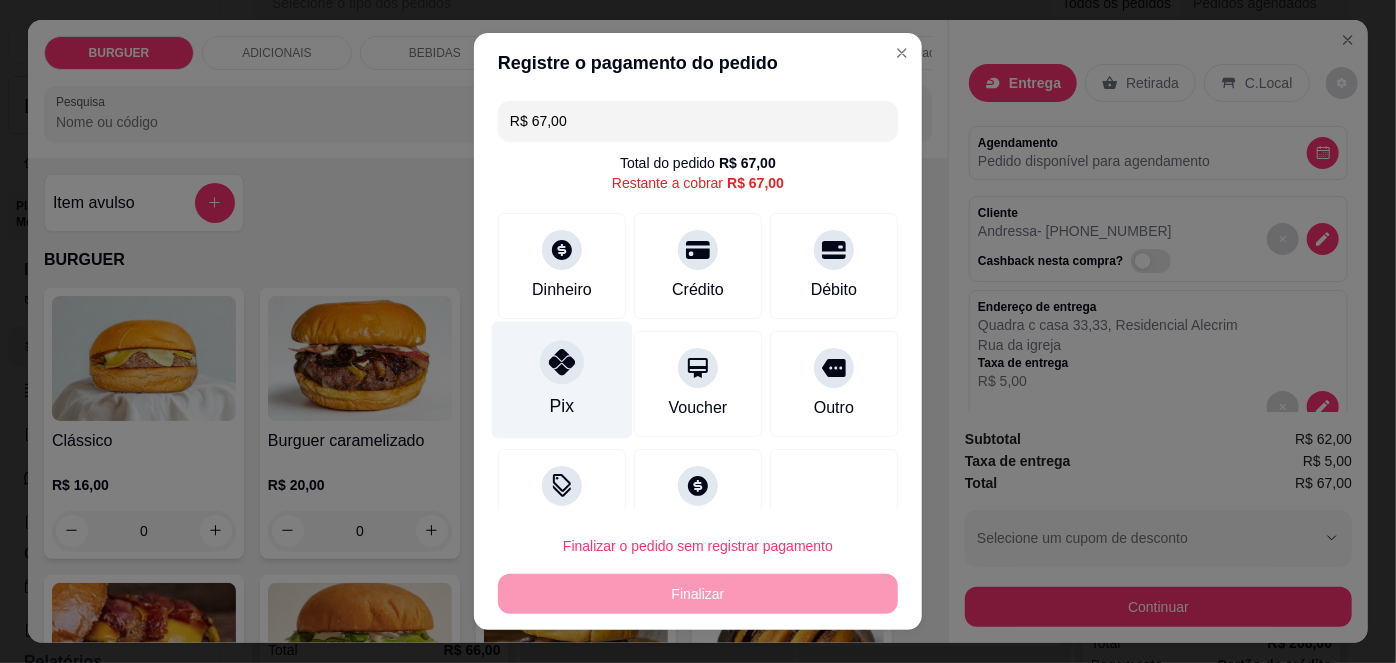click on "Pix" at bounding box center (562, 380) 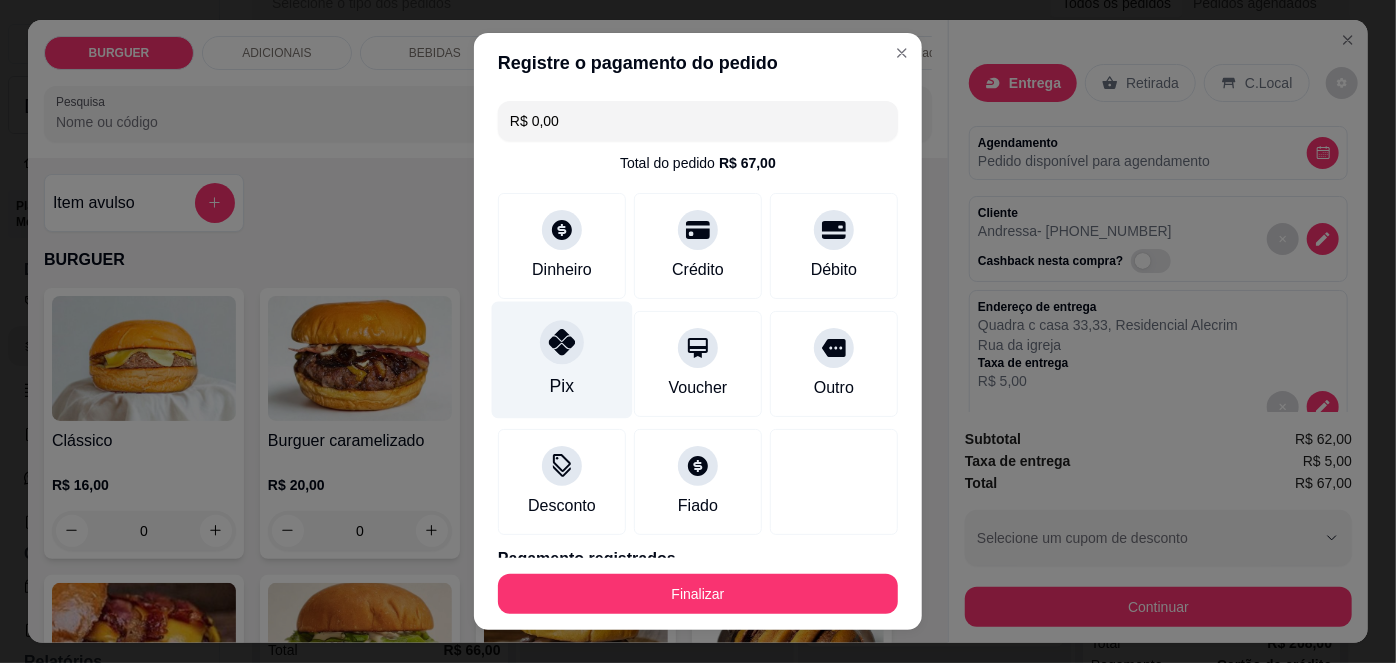 scroll, scrollTop: 88, scrollLeft: 0, axis: vertical 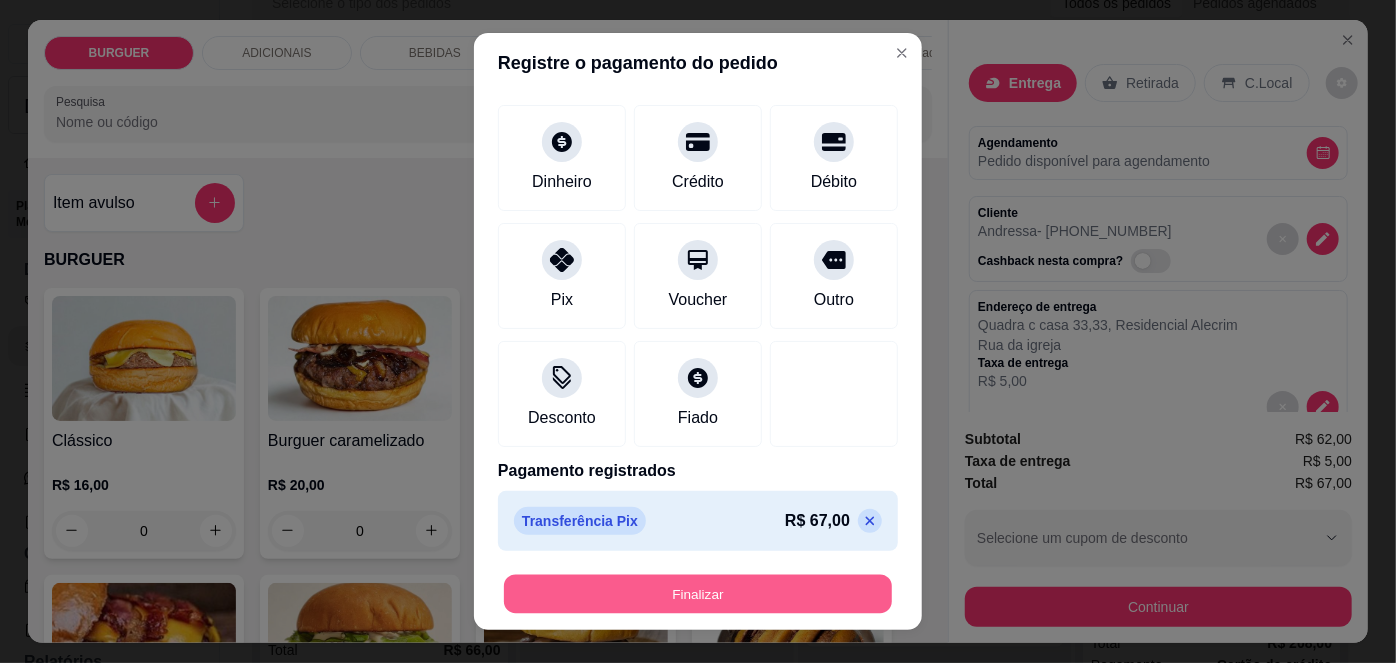 click on "Finalizar" at bounding box center (698, 593) 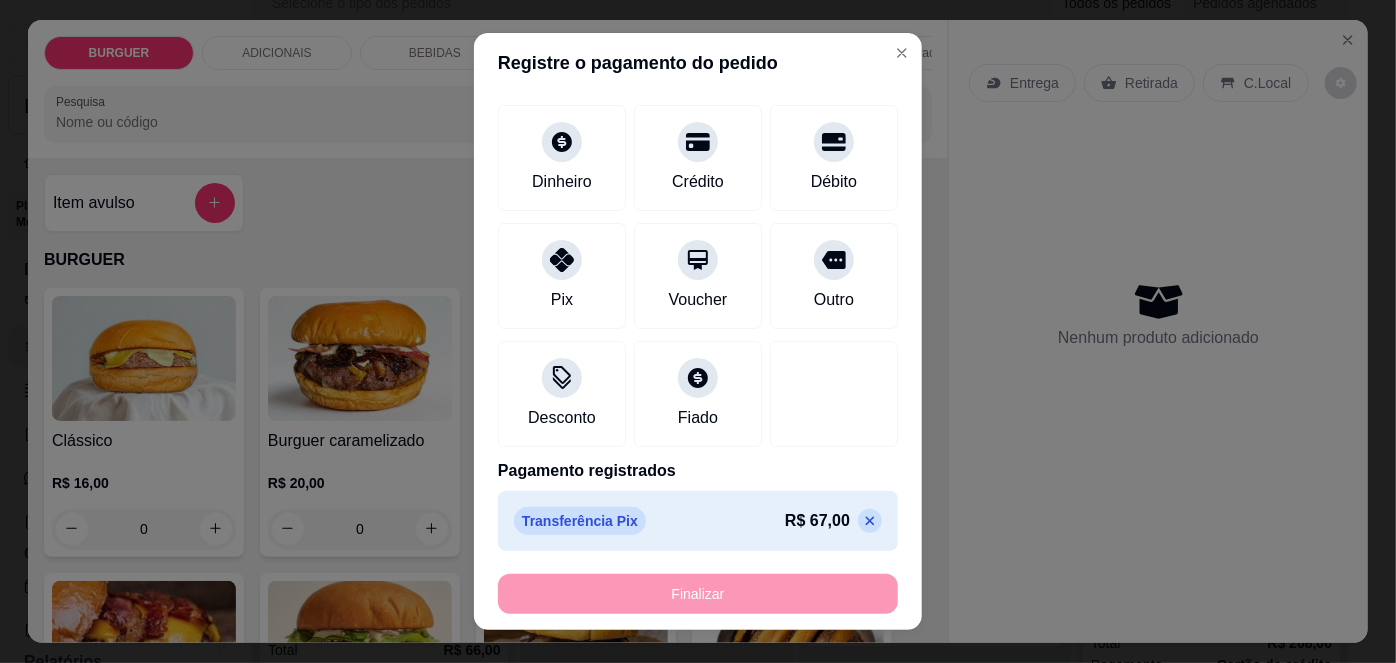 type on "0" 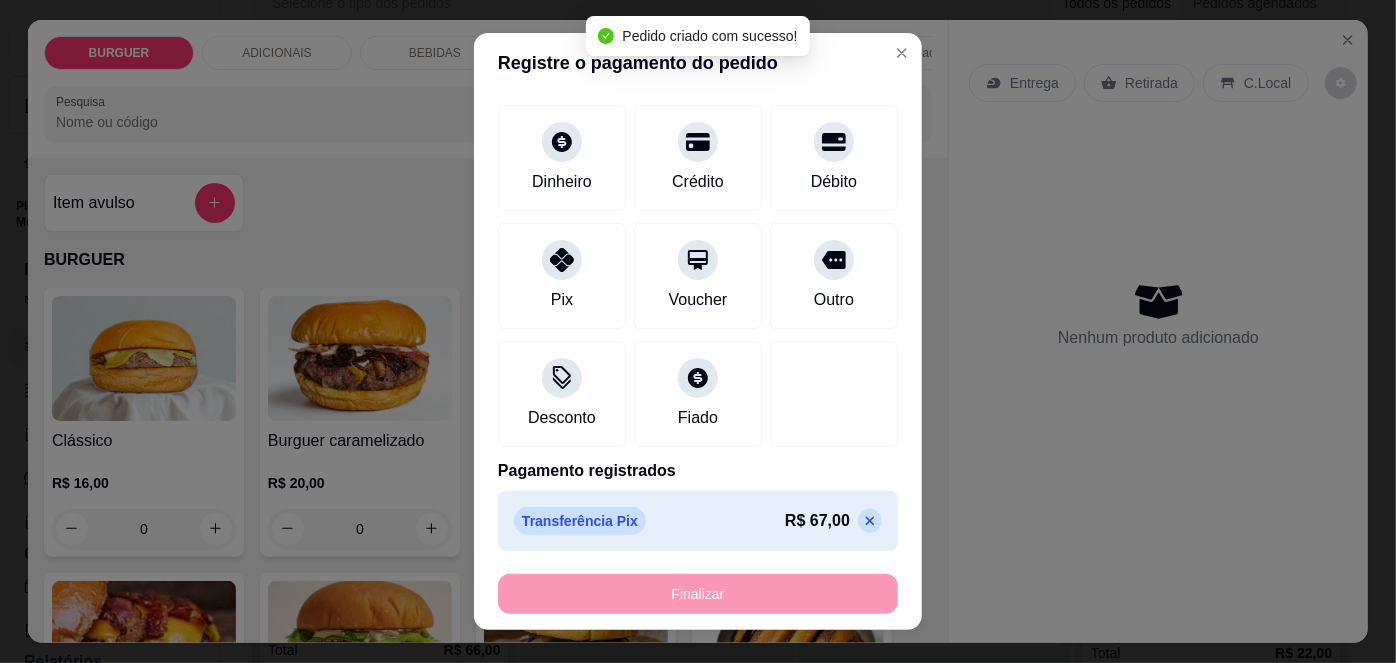 scroll, scrollTop: 802, scrollLeft: 0, axis: vertical 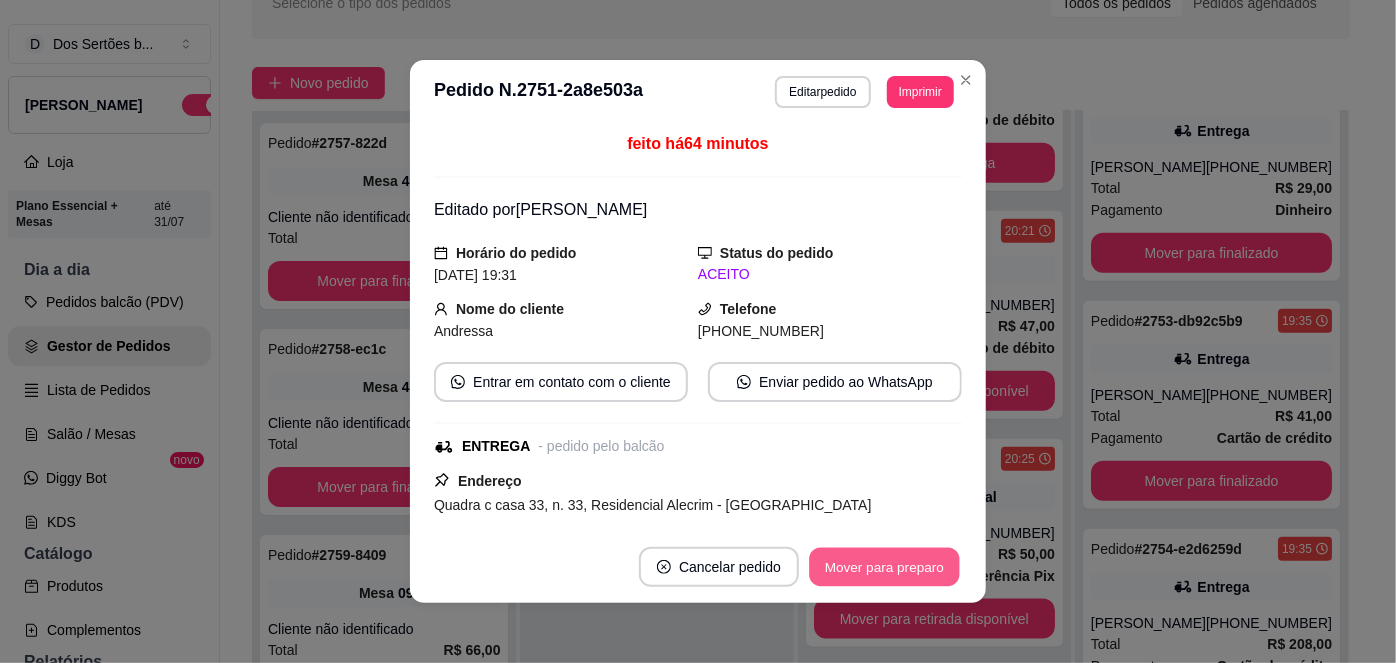 click on "Mover para preparo" at bounding box center (884, 567) 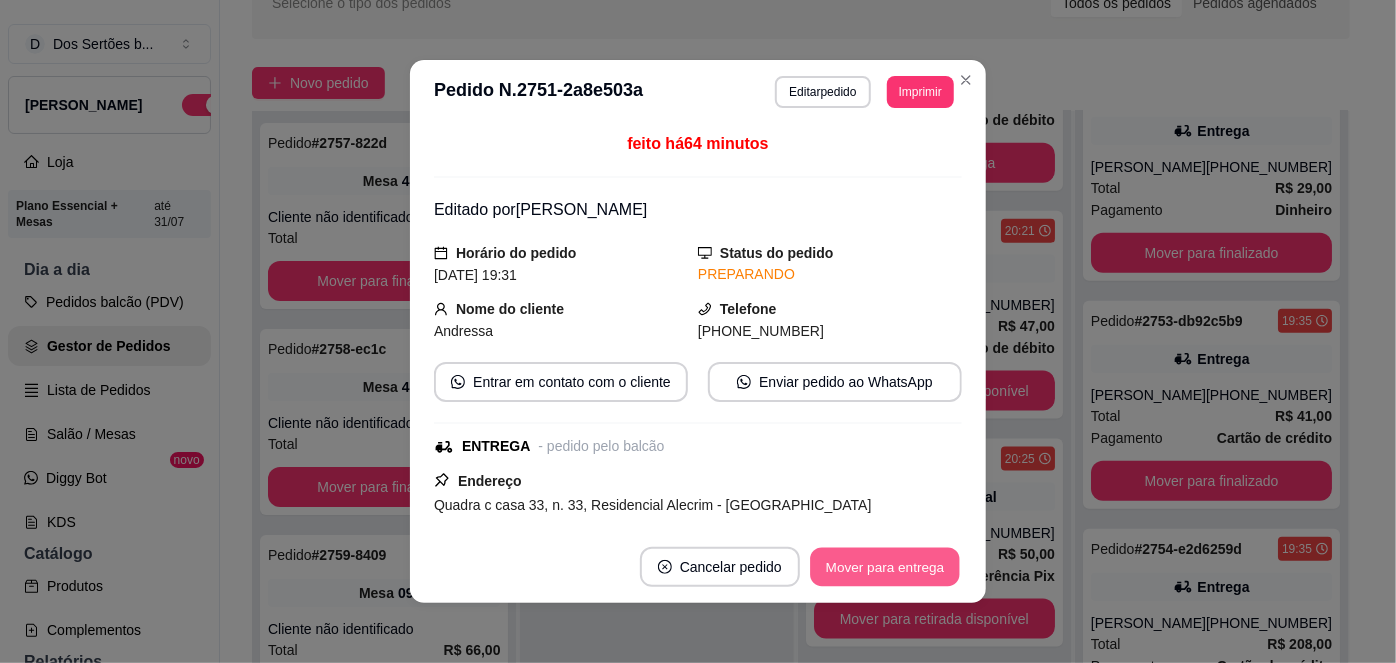 click on "Mover para entrega" at bounding box center [885, 567] 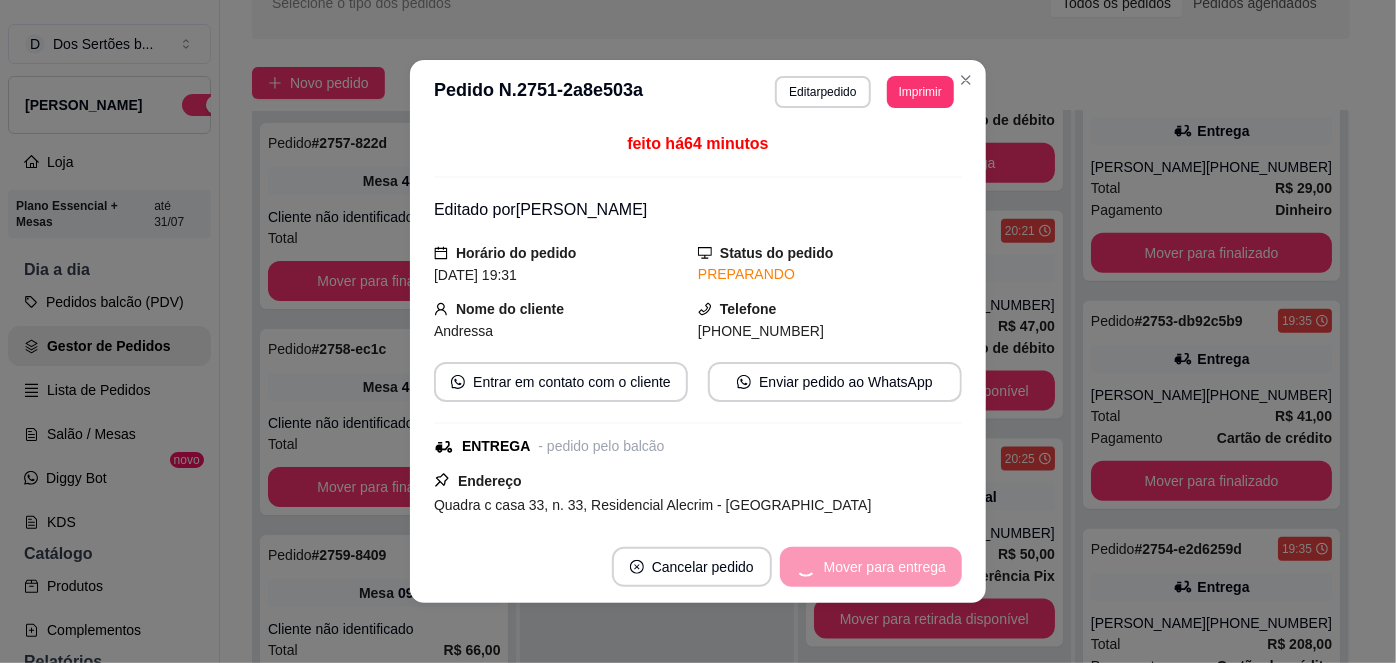 scroll, scrollTop: 1072, scrollLeft: 0, axis: vertical 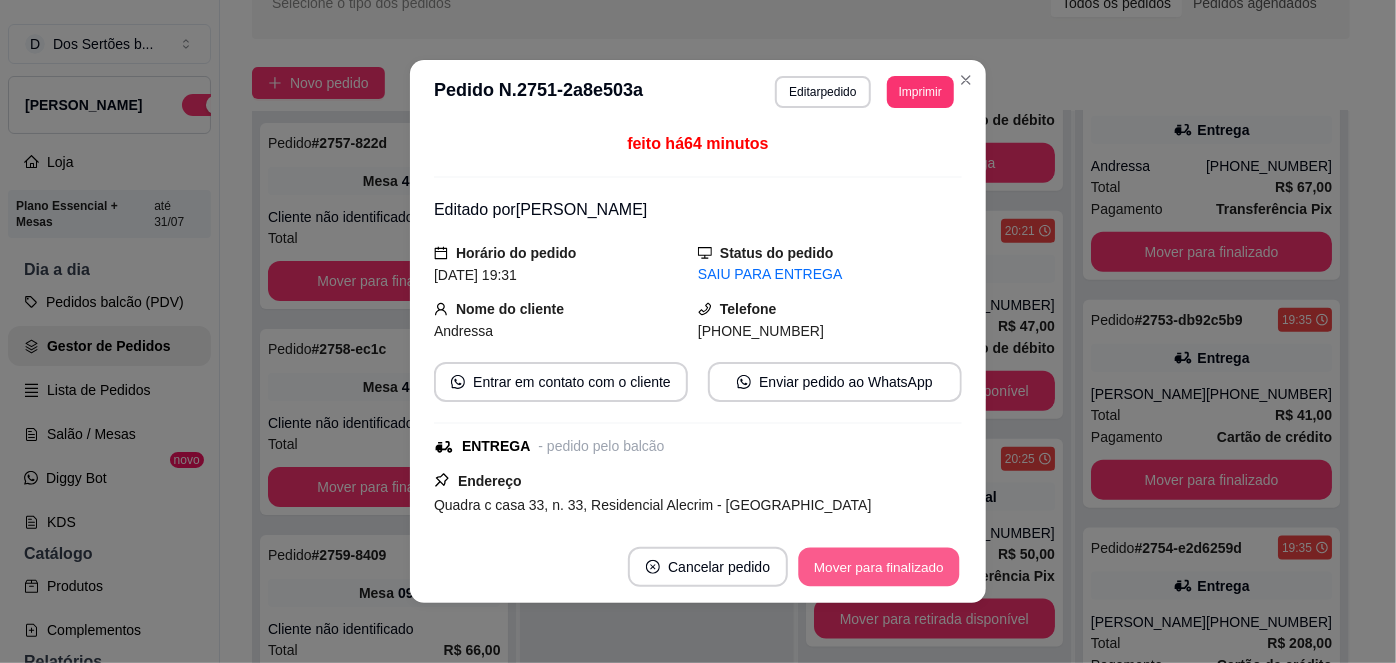 click on "Mover para finalizado" at bounding box center [879, 567] 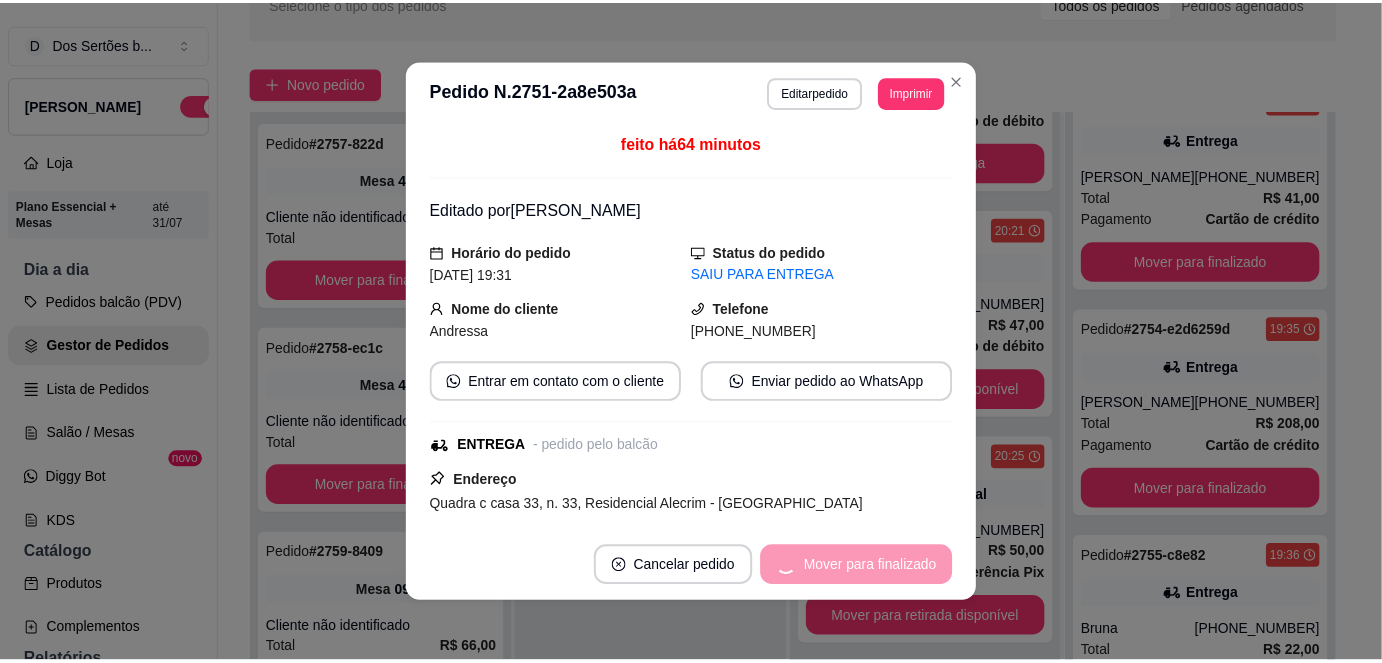 scroll, scrollTop: 802, scrollLeft: 0, axis: vertical 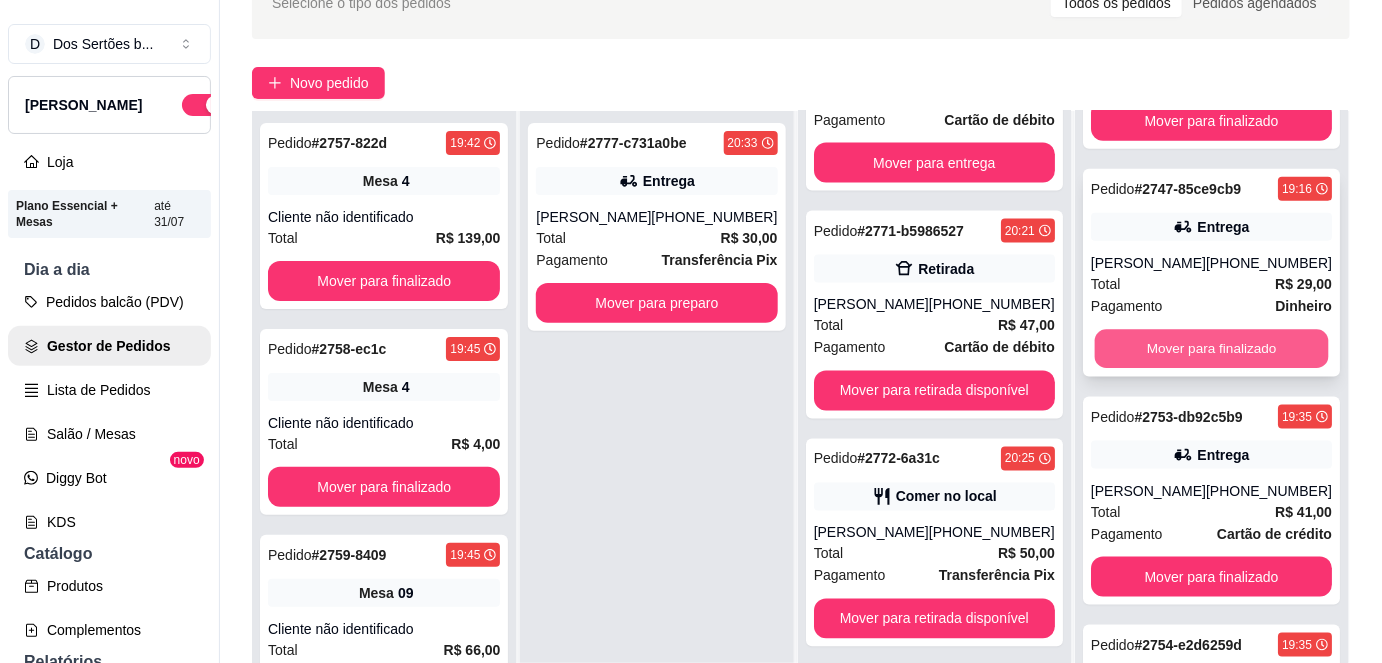 click on "Mover para finalizado" at bounding box center (1211, 349) 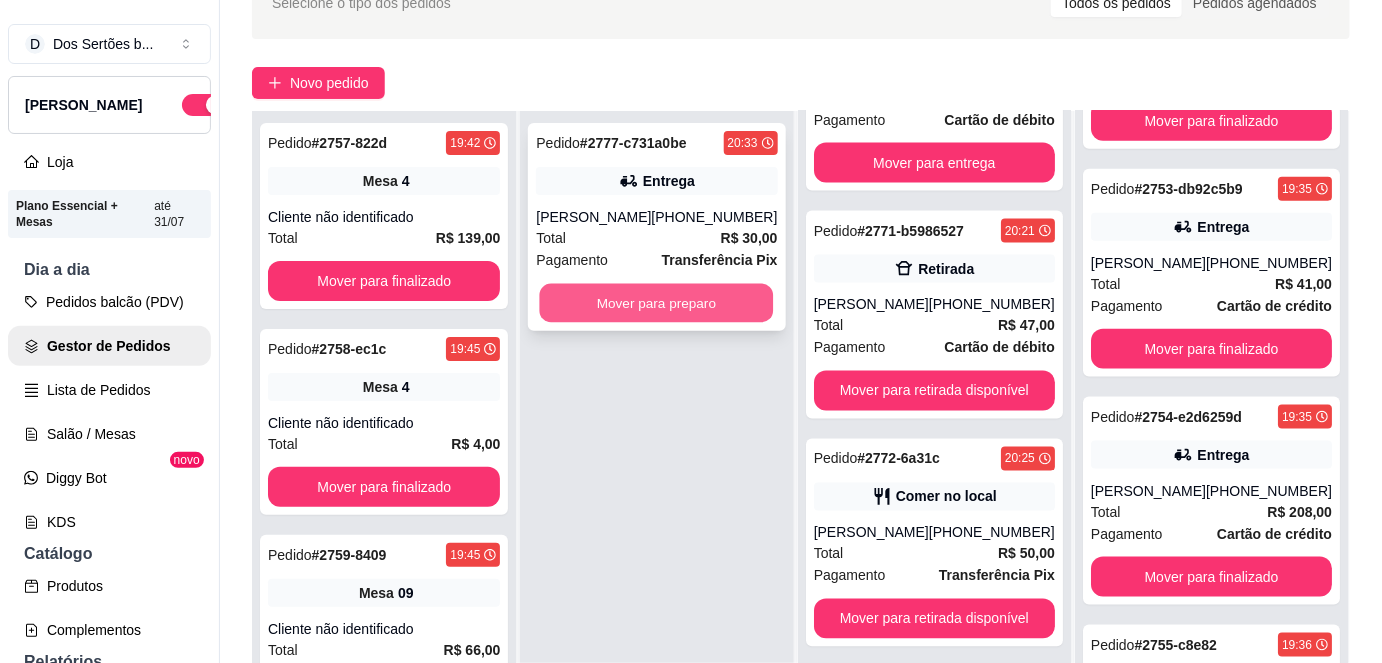 click on "Mover para preparo" at bounding box center (657, 303) 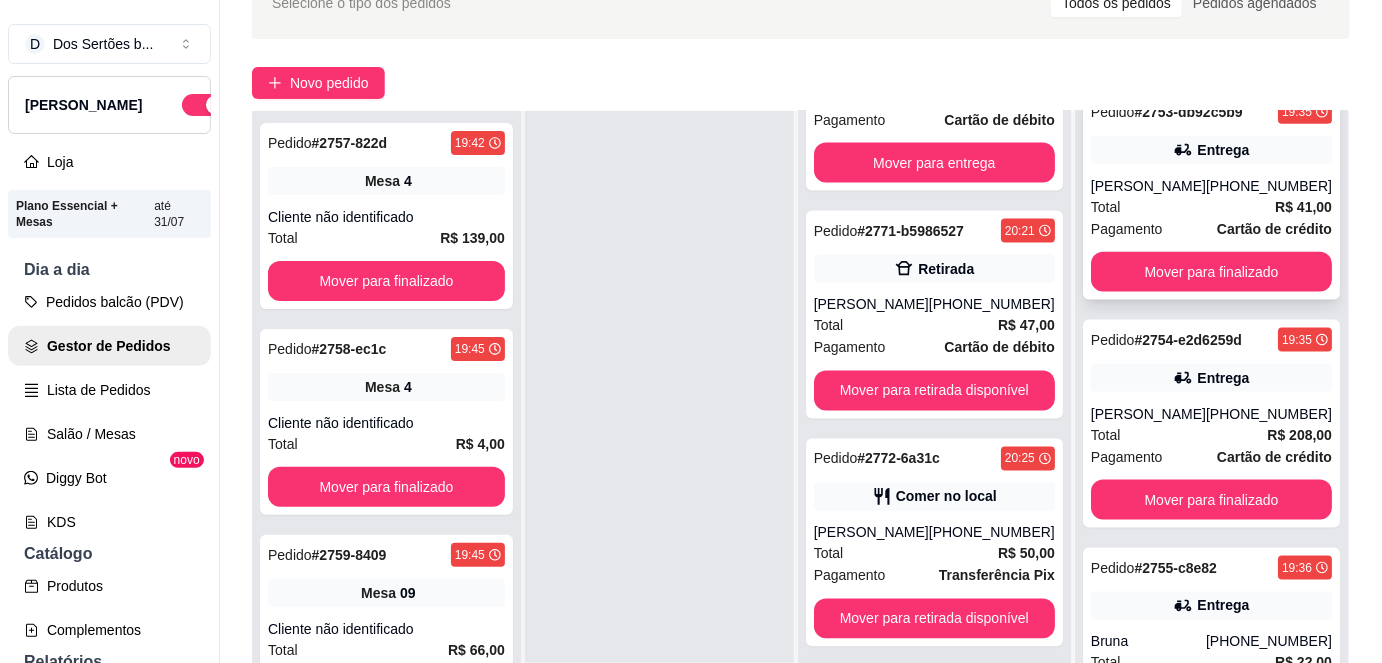 scroll, scrollTop: 814, scrollLeft: 0, axis: vertical 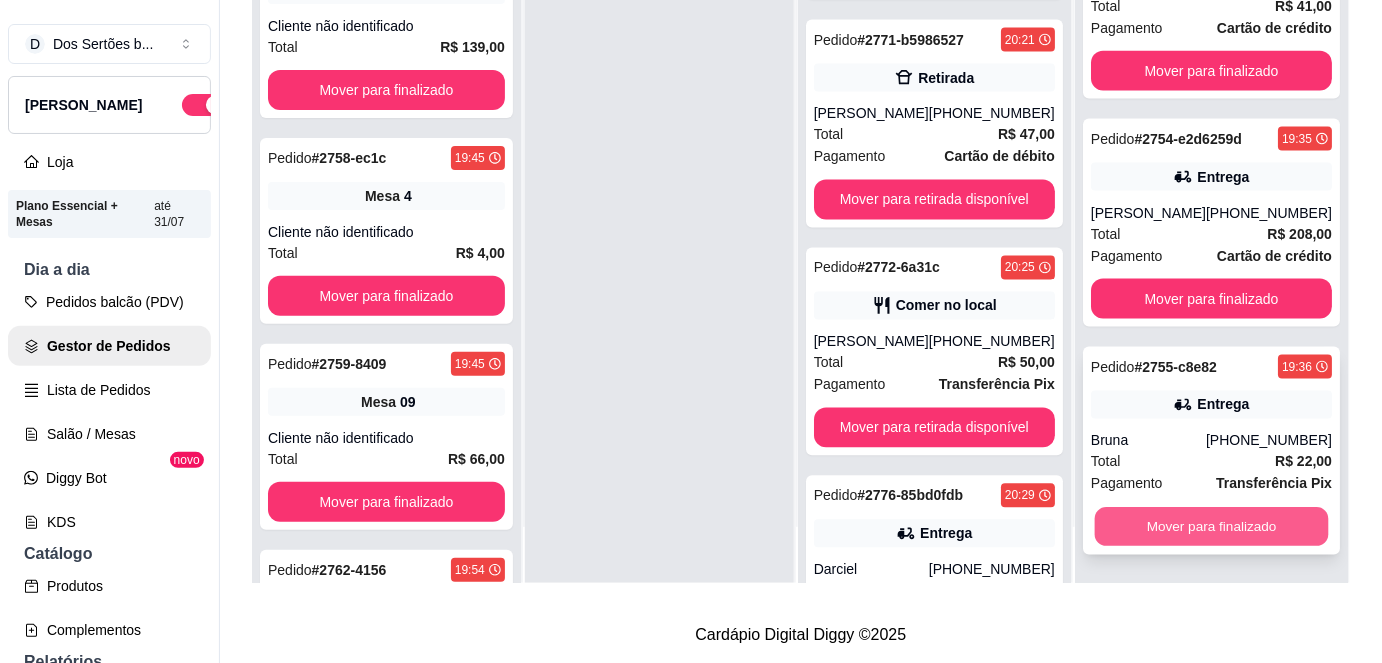 click on "Mover para finalizado" at bounding box center [1211, 527] 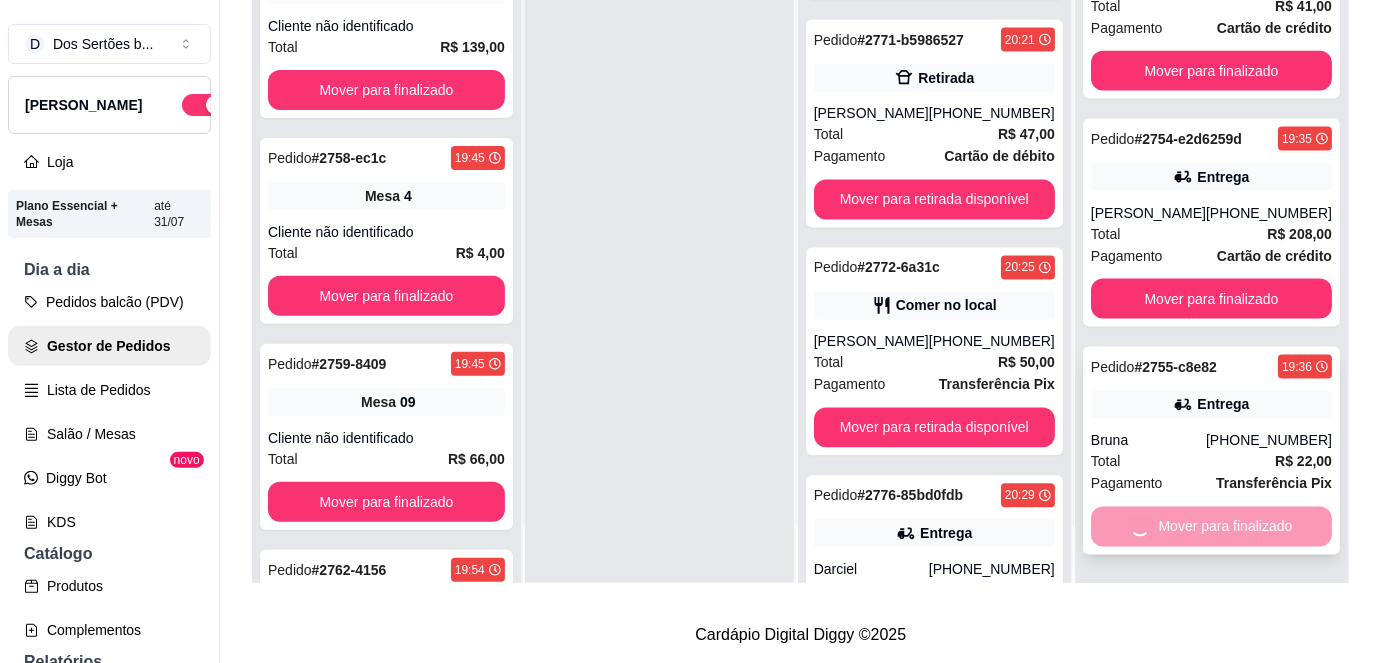 scroll, scrollTop: 586, scrollLeft: 0, axis: vertical 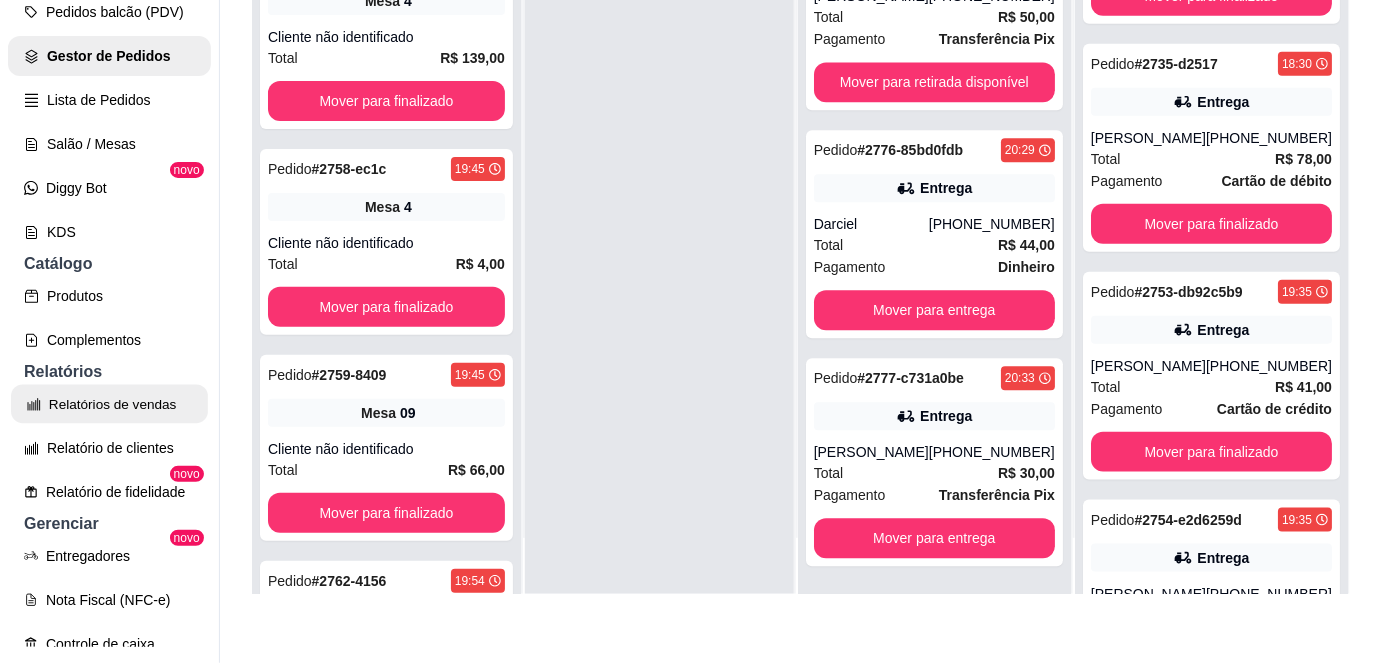 click on "Relatórios de vendas" at bounding box center [109, 404] 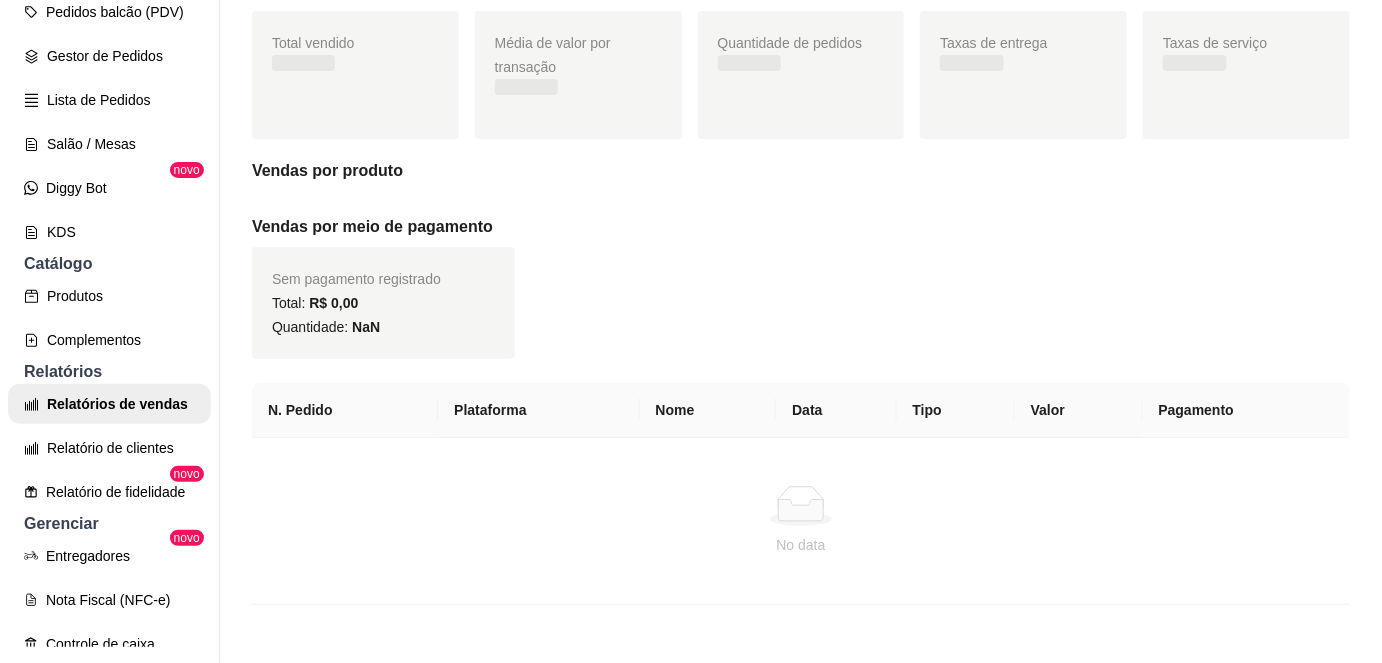scroll, scrollTop: 0, scrollLeft: 0, axis: both 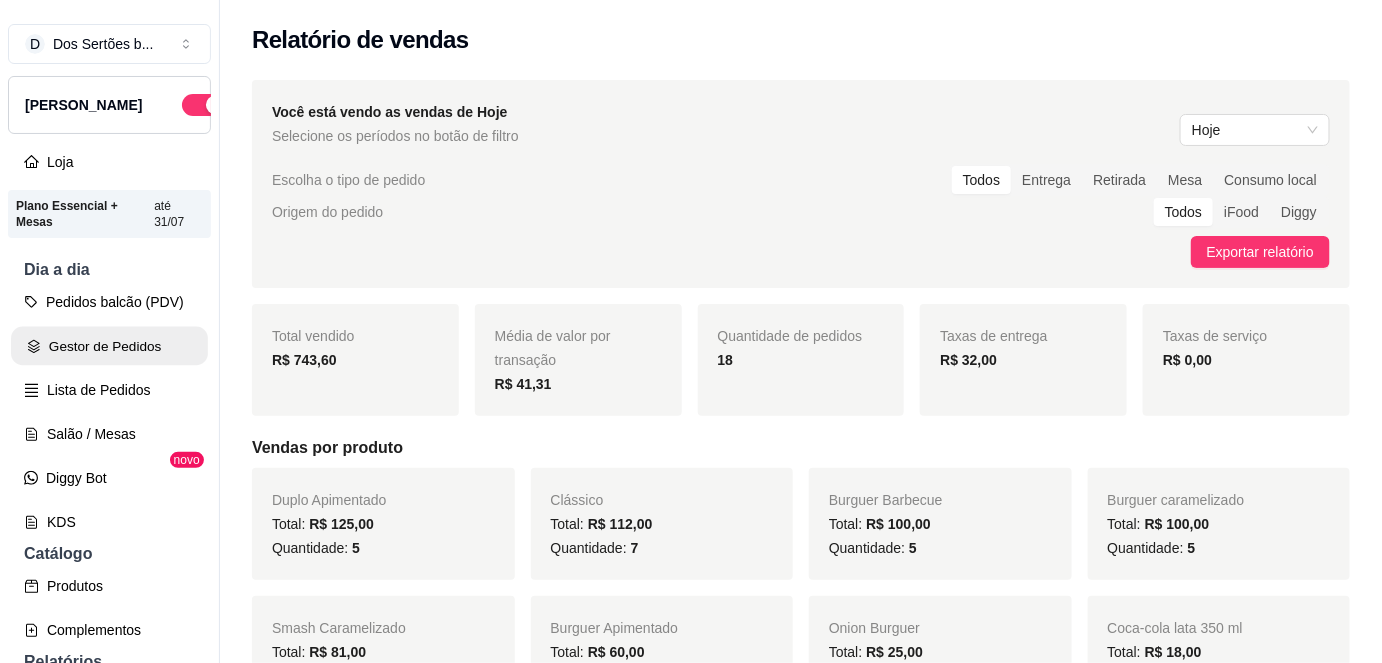 click on "Gestor de Pedidos" at bounding box center [109, 346] 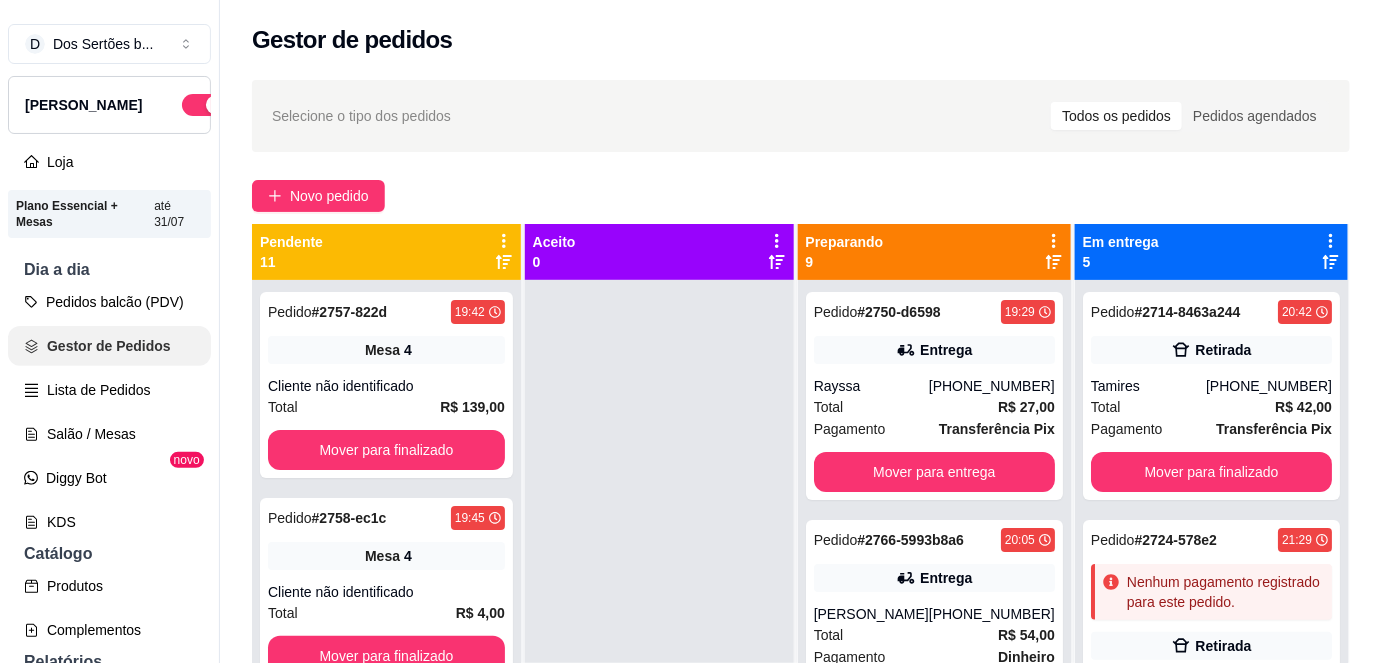 scroll, scrollTop: 0, scrollLeft: 0, axis: both 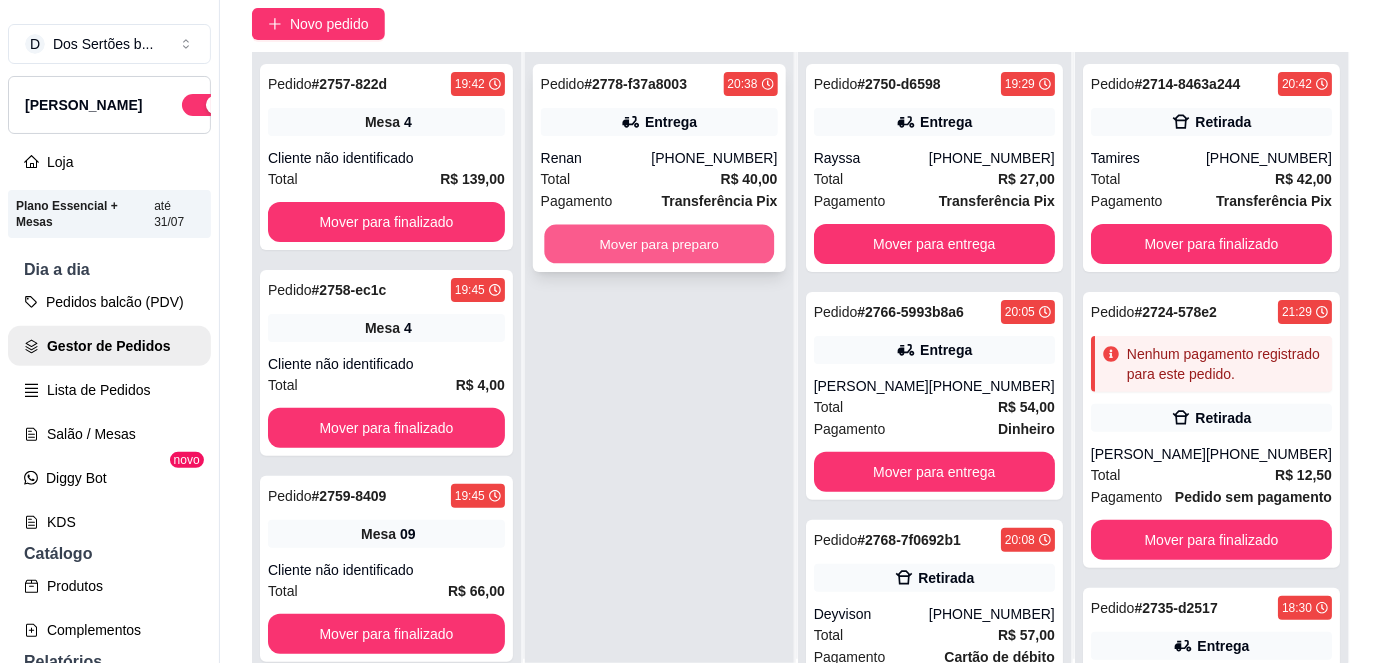 click on "Mover para preparo" at bounding box center (659, 244) 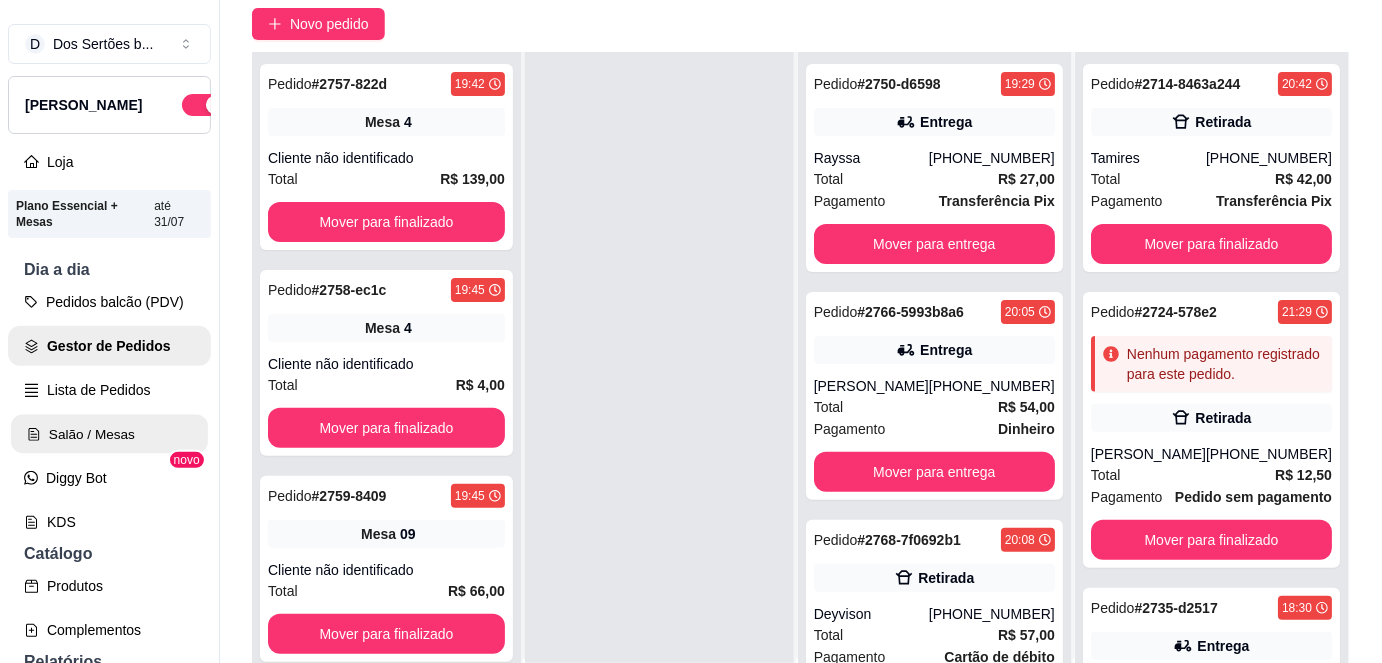 click on "Salão / Mesas" at bounding box center [109, 434] 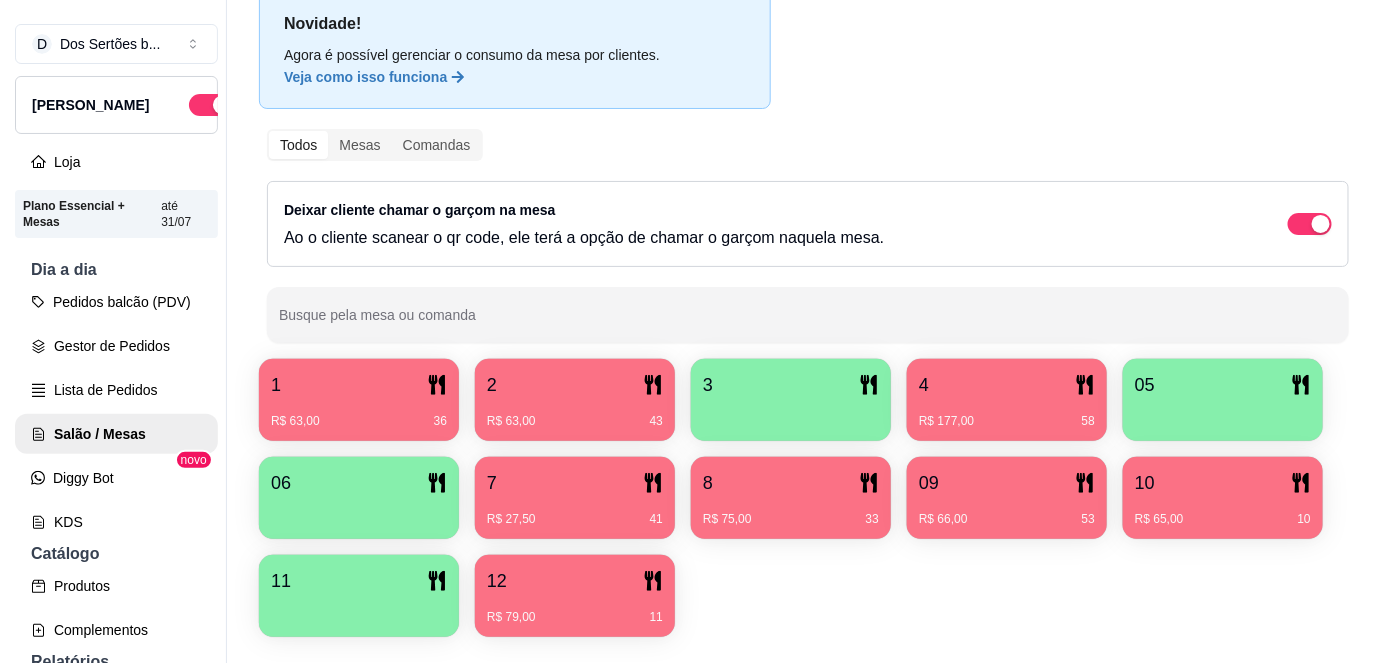 scroll, scrollTop: 156, scrollLeft: 0, axis: vertical 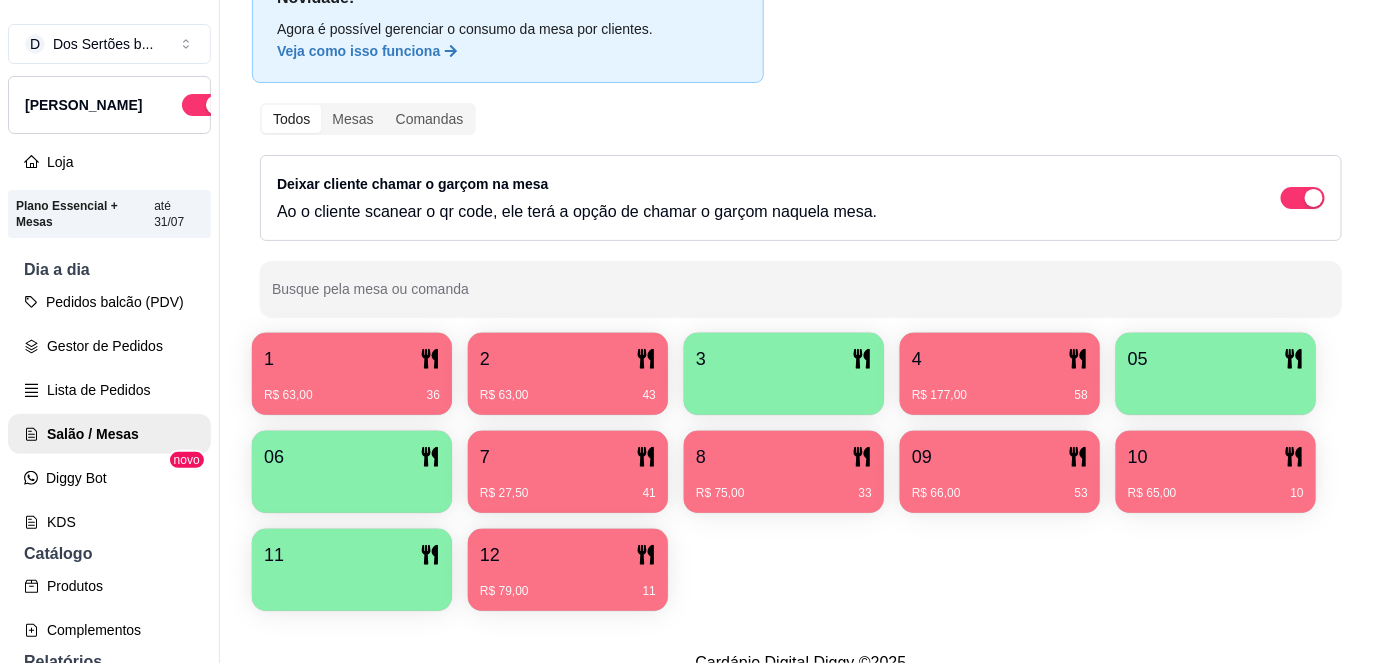 click on "R$ 177,00 58" at bounding box center [1000, 388] 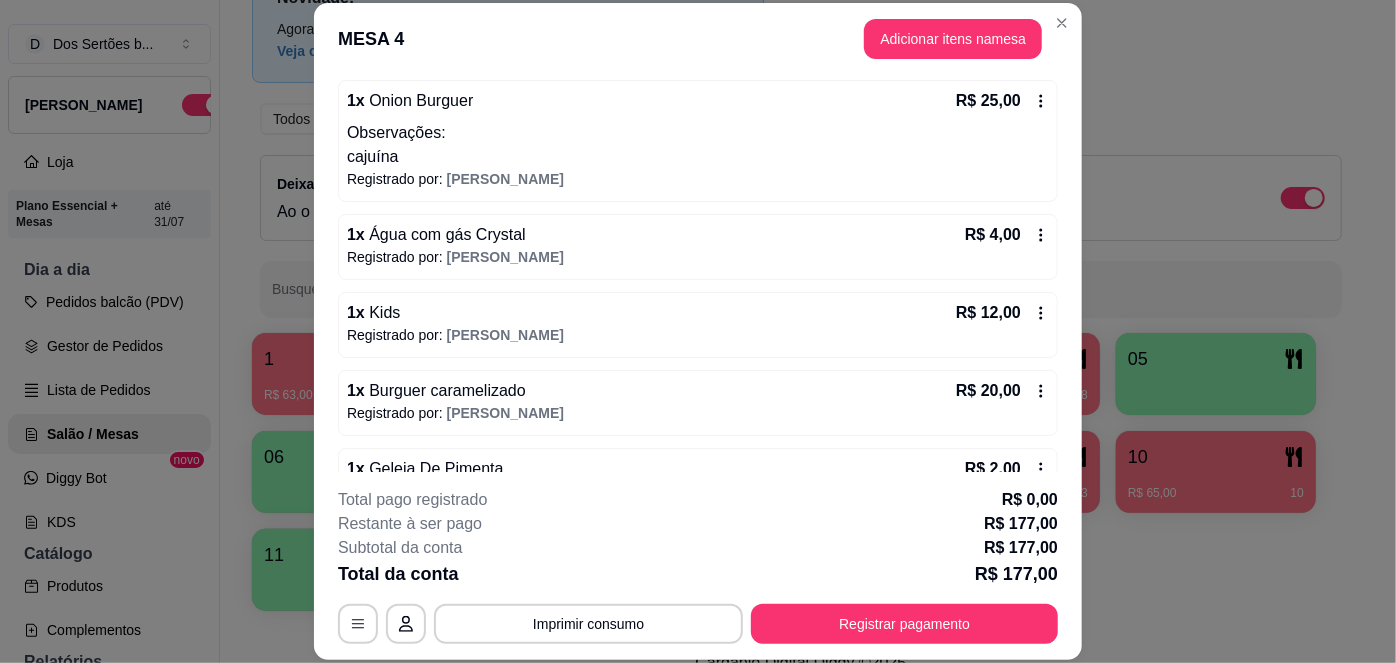 scroll, scrollTop: 709, scrollLeft: 0, axis: vertical 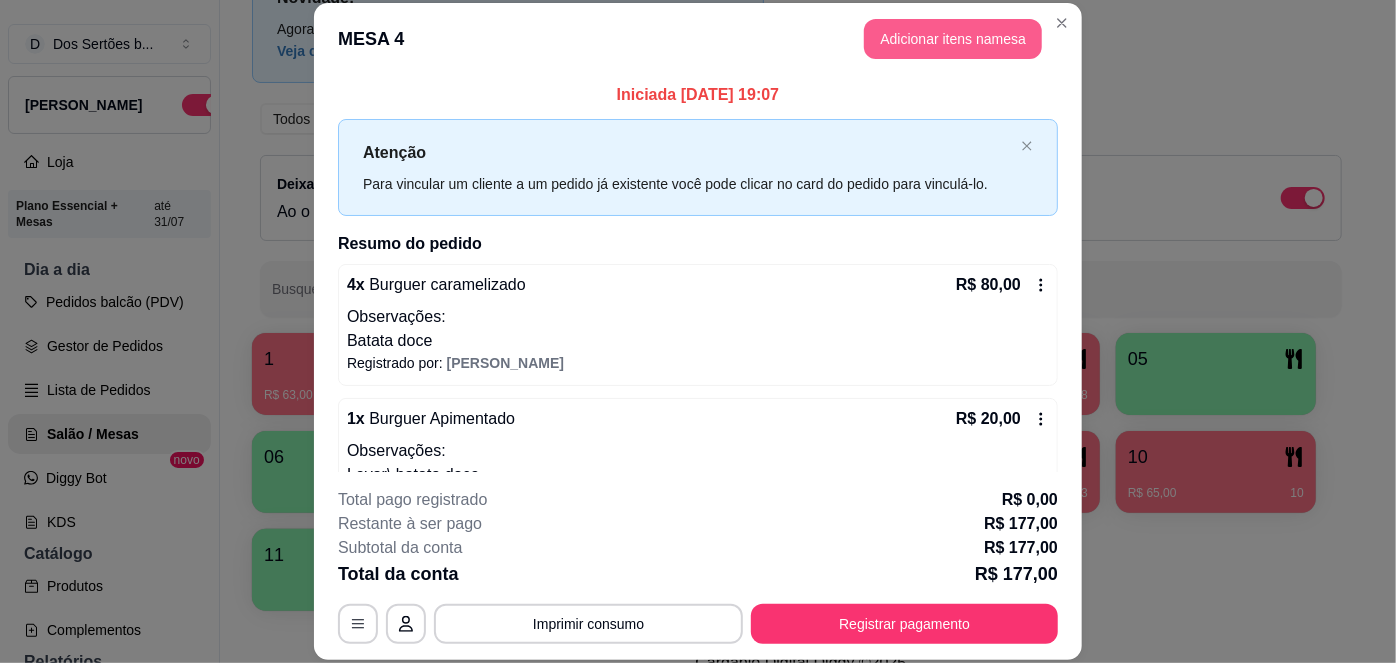 click on "Adicionar itens na  mesa" at bounding box center (953, 39) 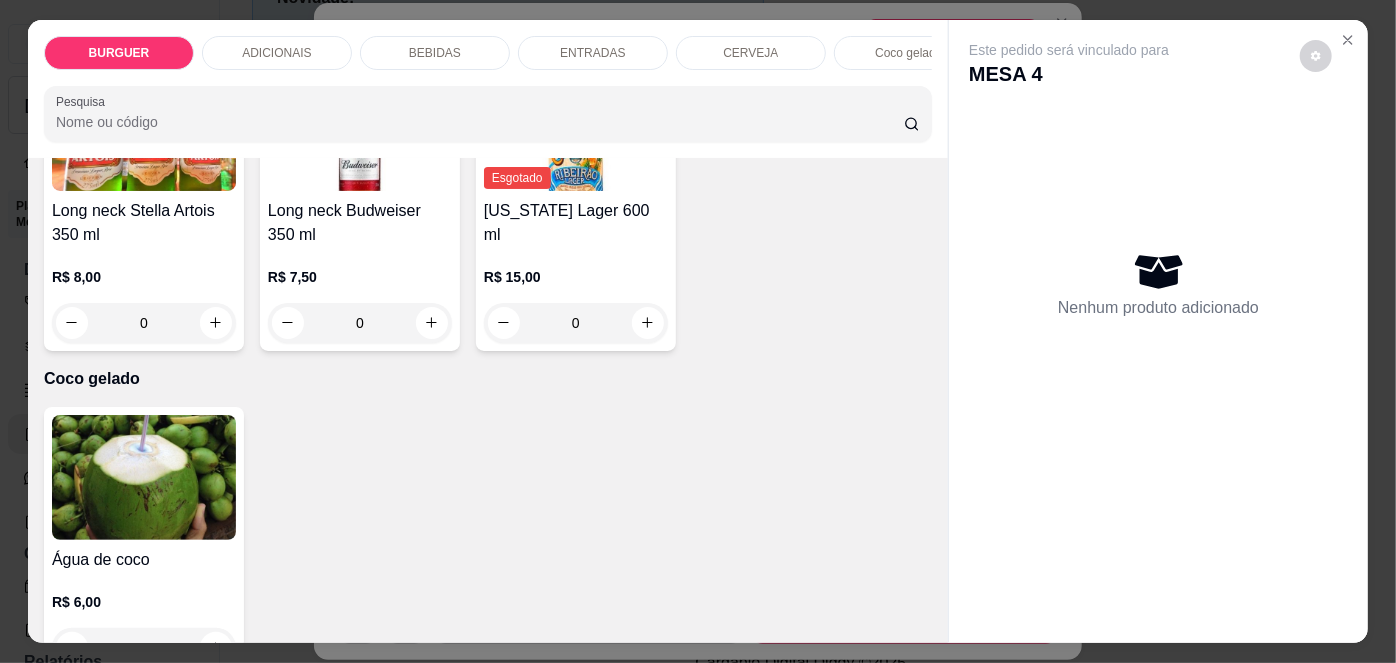 scroll, scrollTop: 3325, scrollLeft: 0, axis: vertical 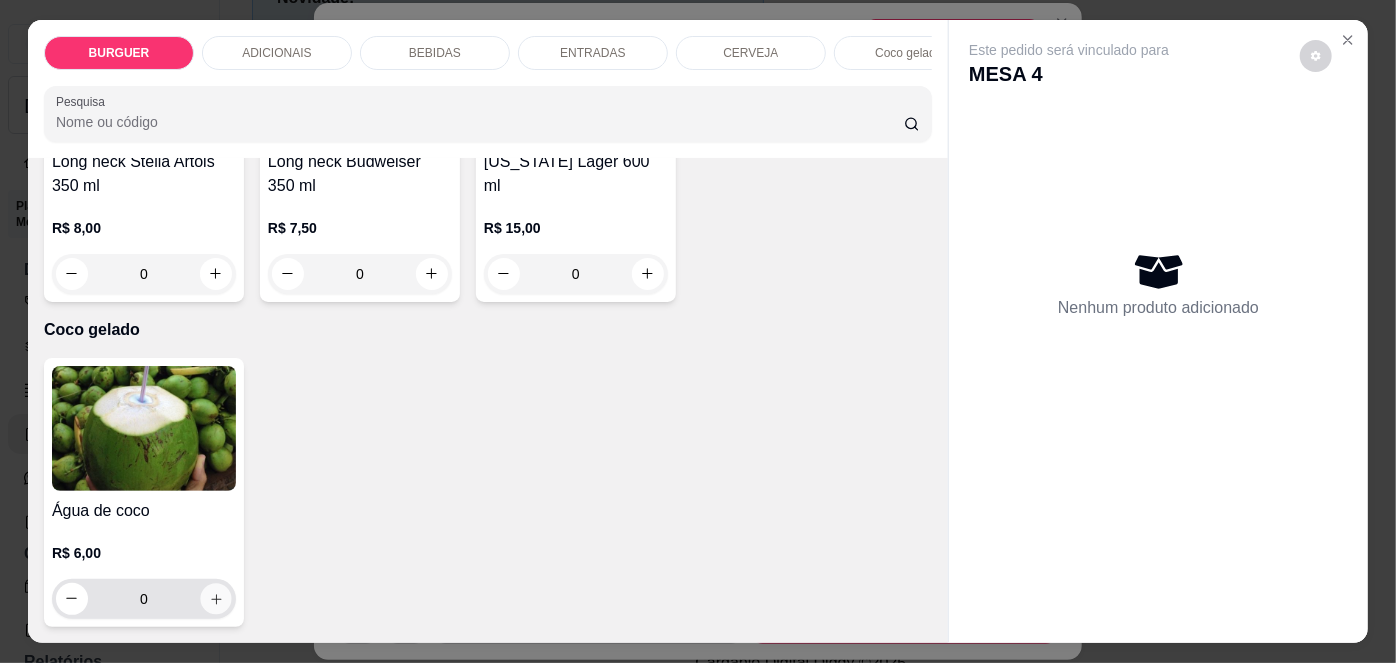 click 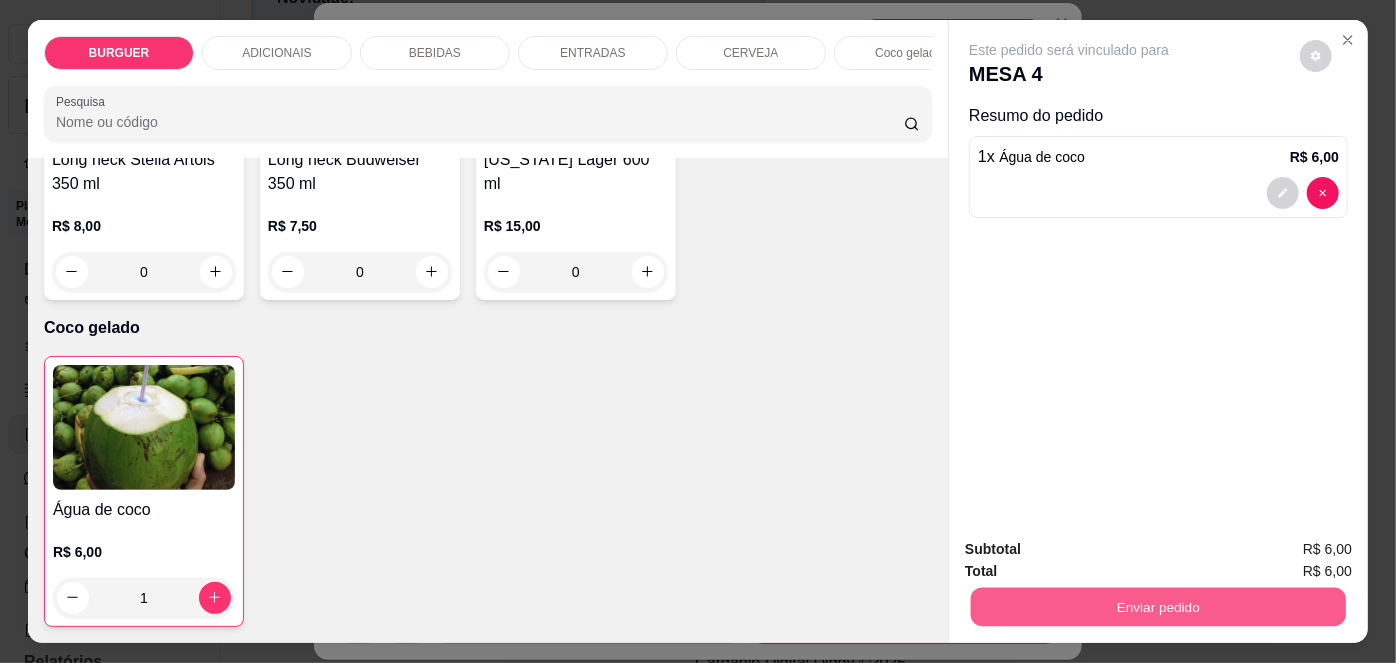 click on "Enviar pedido" at bounding box center (1158, 607) 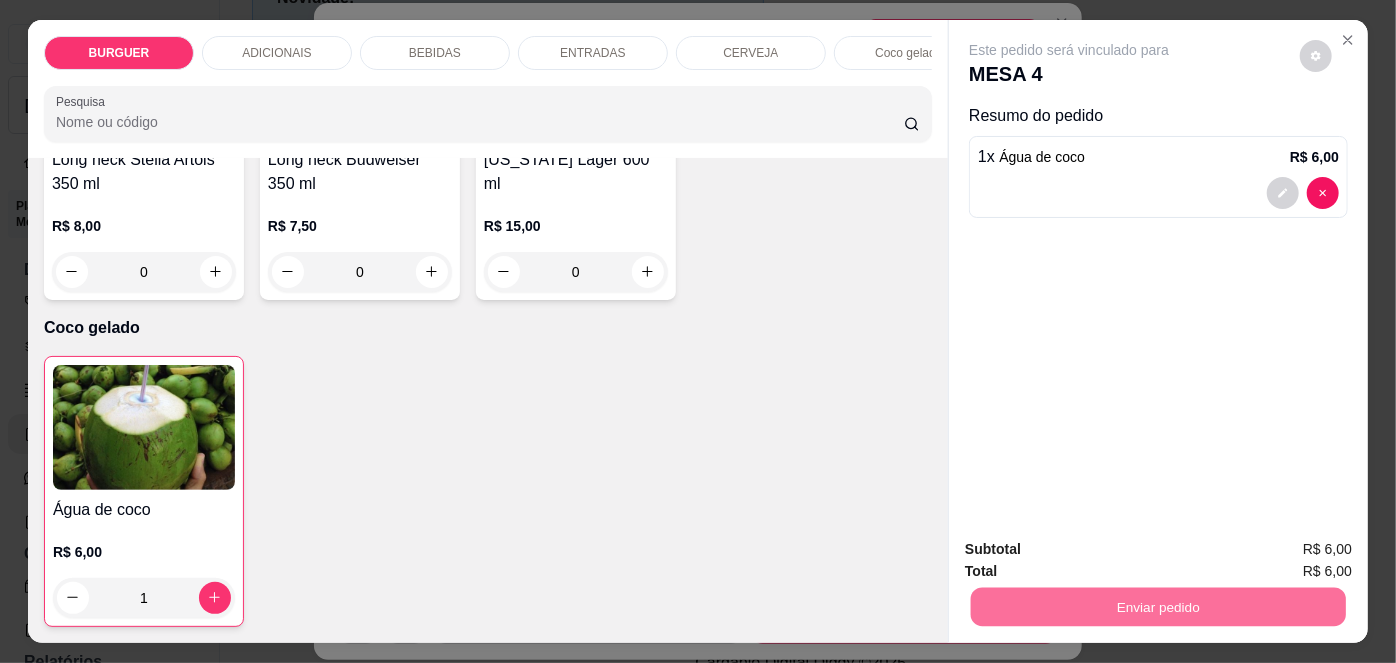 click on "Não registrar e enviar pedido" at bounding box center (1093, 551) 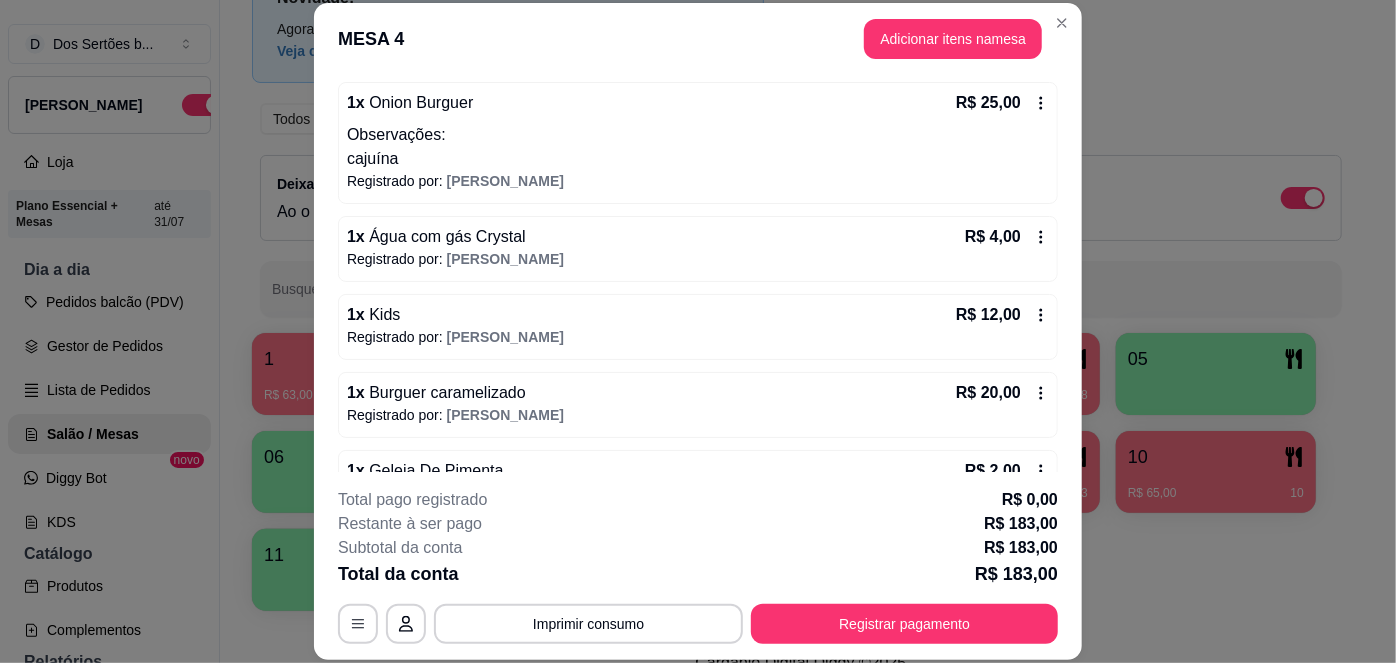 scroll, scrollTop: 680, scrollLeft: 0, axis: vertical 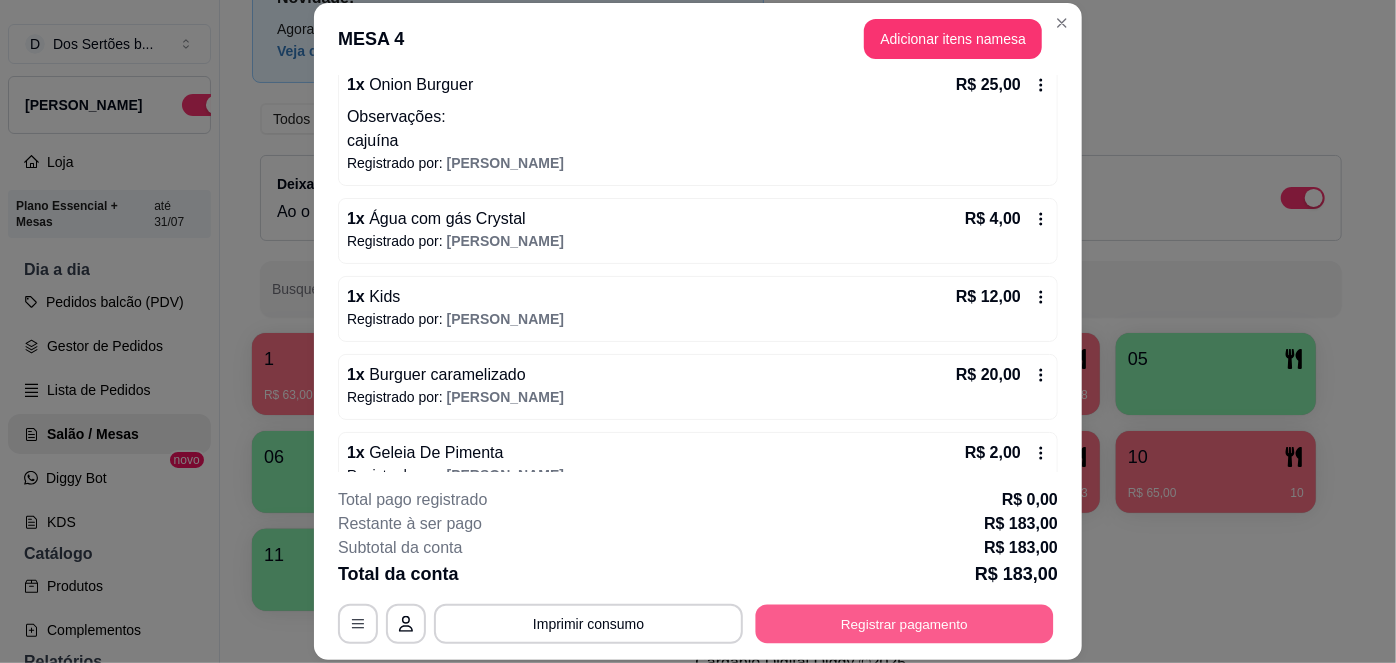click on "Registrar pagamento" at bounding box center [905, 623] 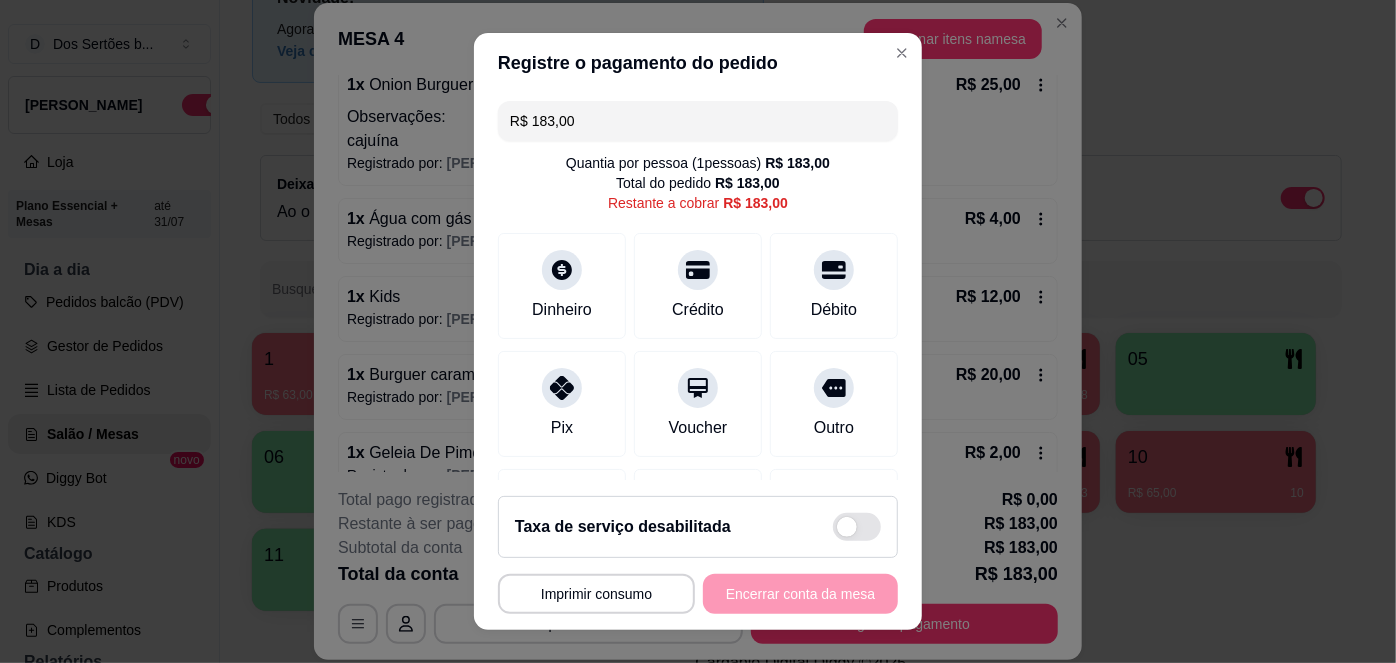 click on "R$ 183,00" at bounding box center [698, 121] 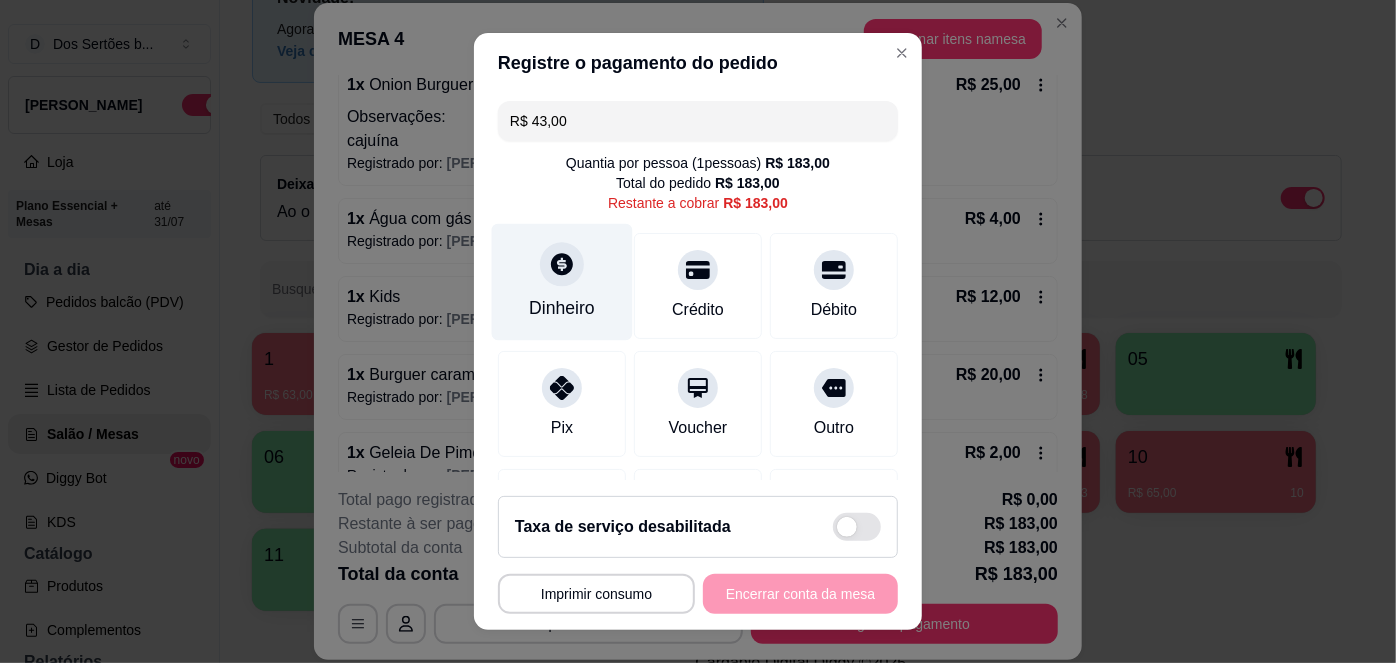 type on "R$ 43,00" 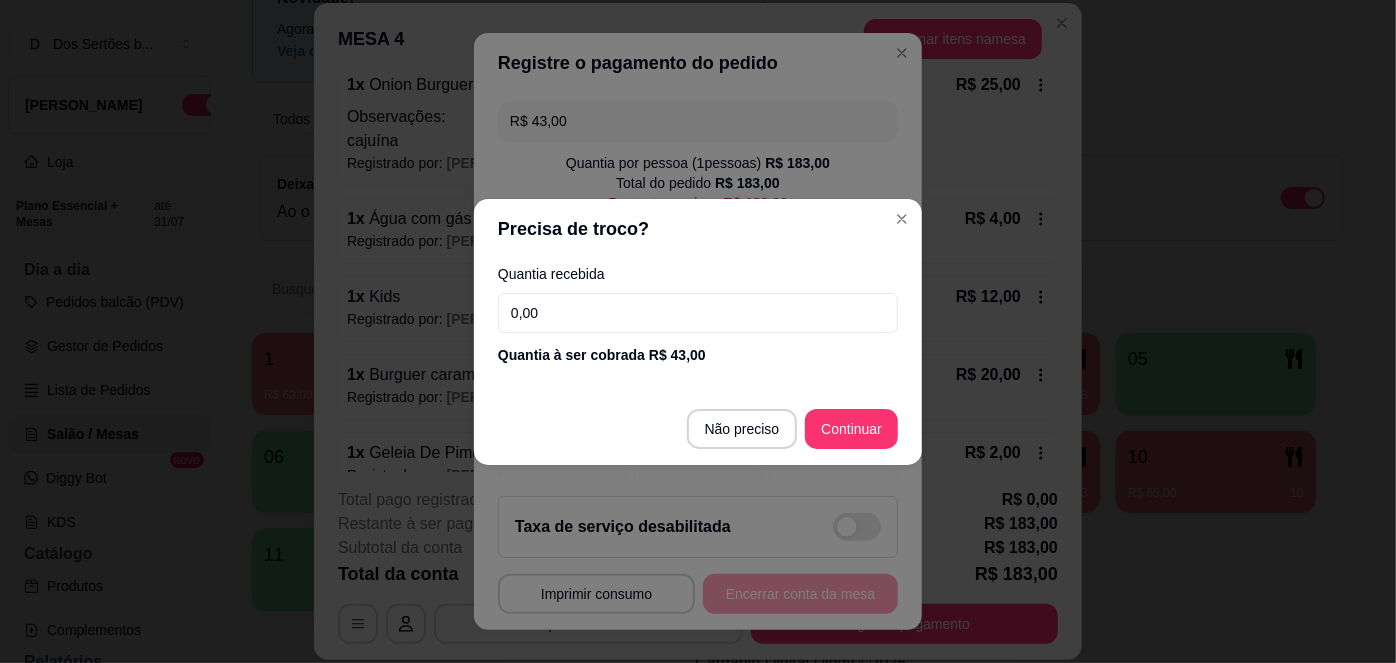 click on "0,00" at bounding box center (698, 313) 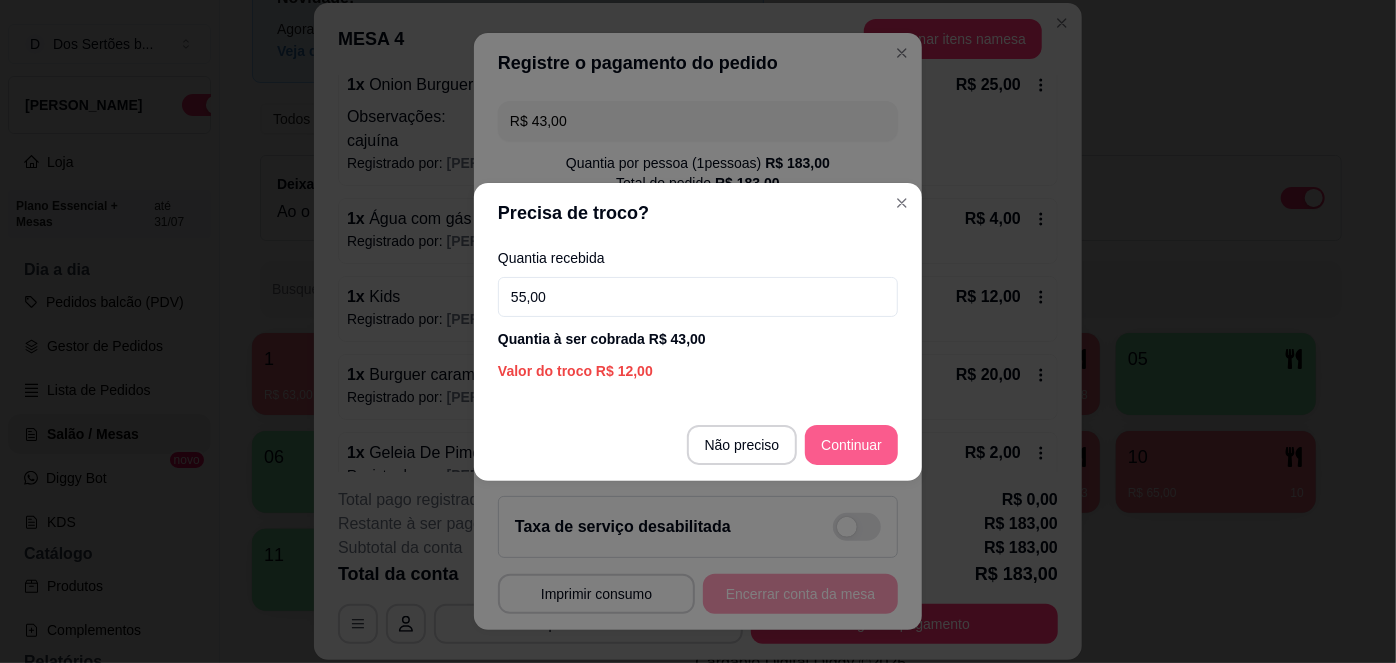 type on "55,00" 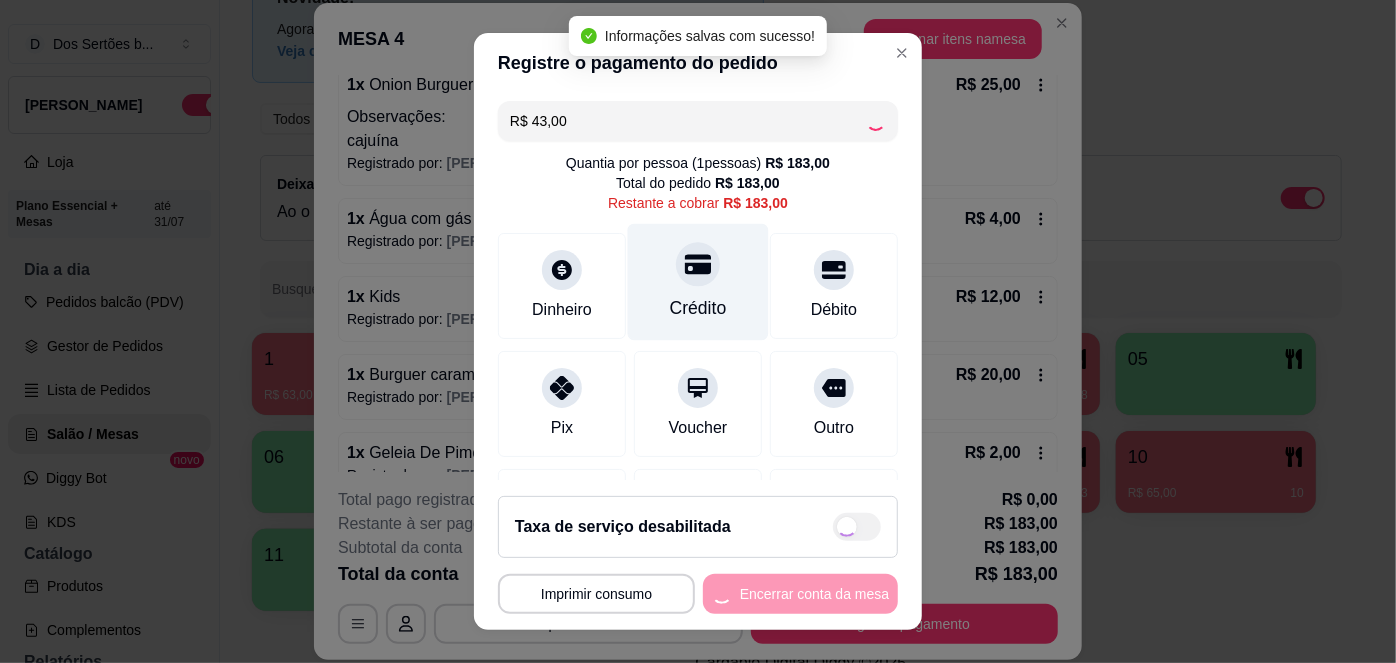 type on "R$ 140,00" 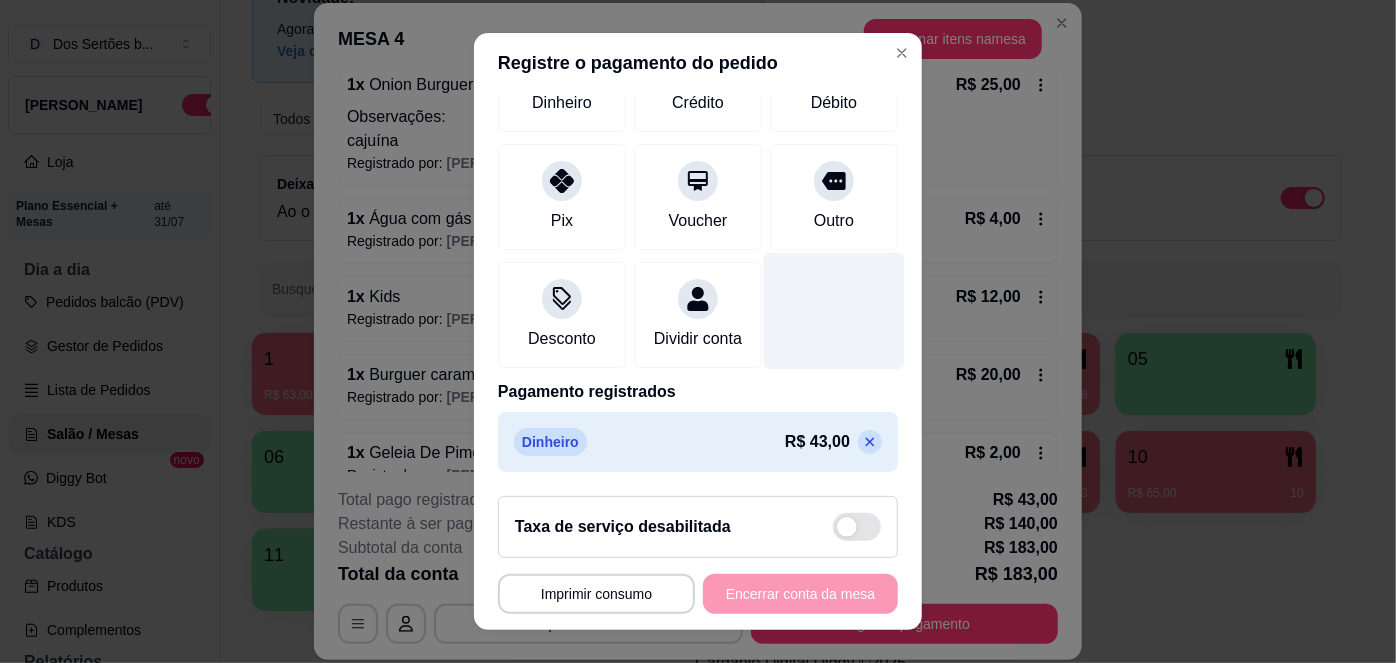 scroll, scrollTop: 0, scrollLeft: 0, axis: both 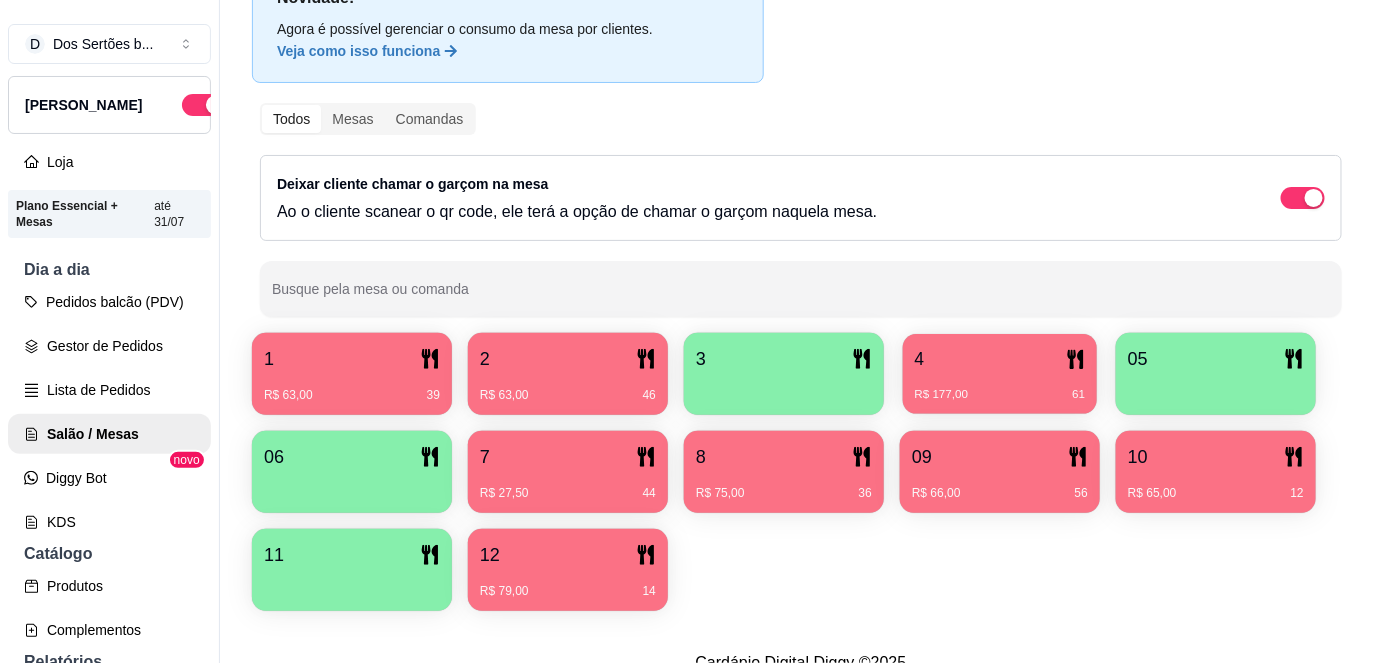 click on "R$ 177,00 61" at bounding box center [1000, 387] 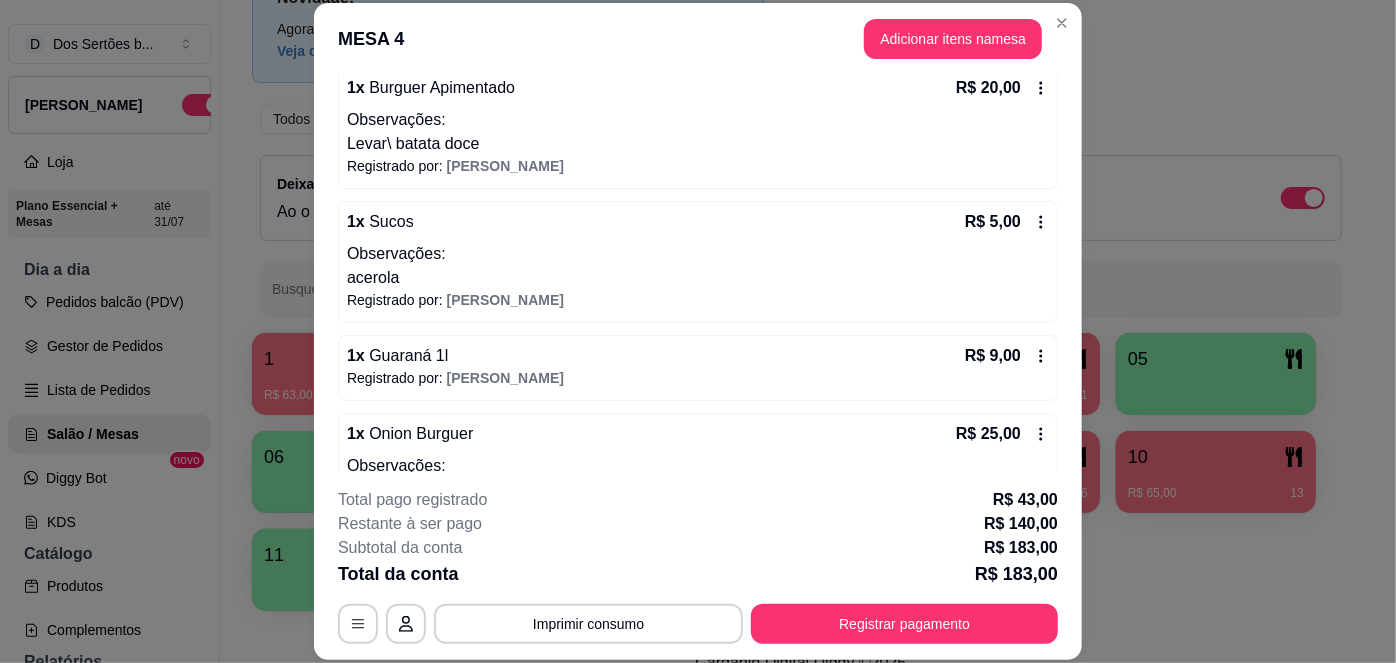 scroll, scrollTop: 488, scrollLeft: 0, axis: vertical 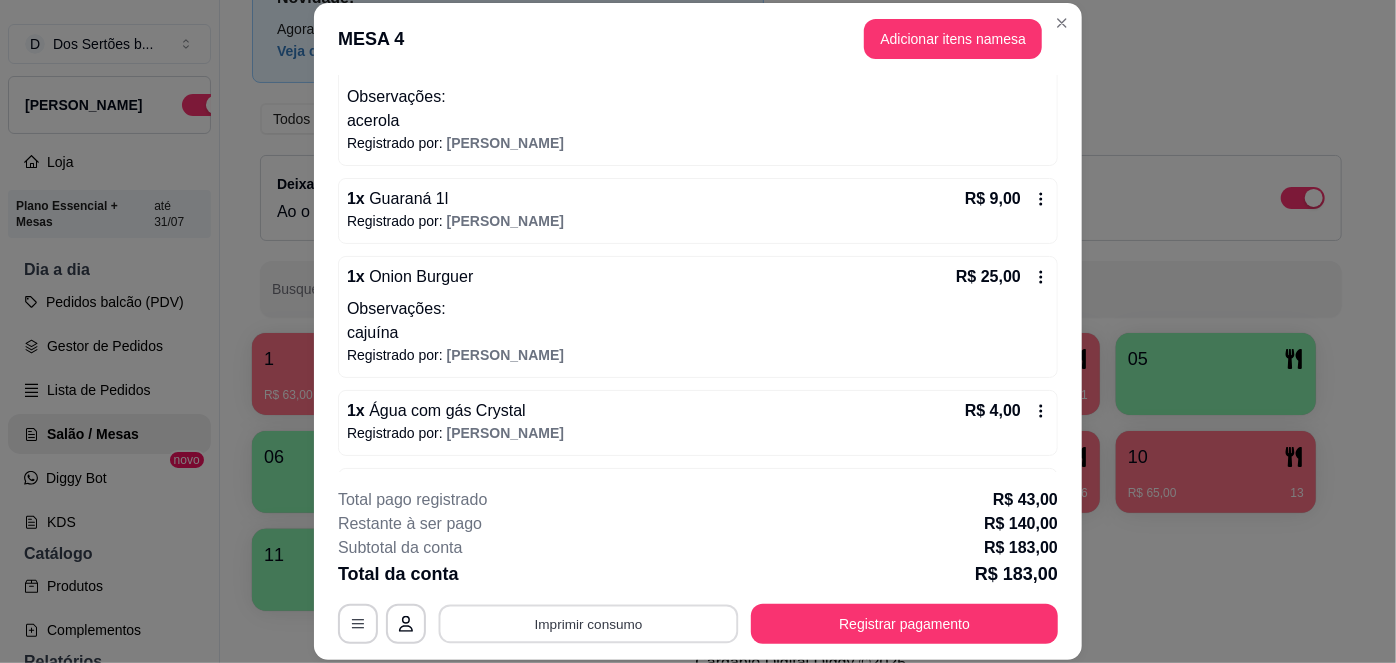 click on "Imprimir consumo" at bounding box center [589, 623] 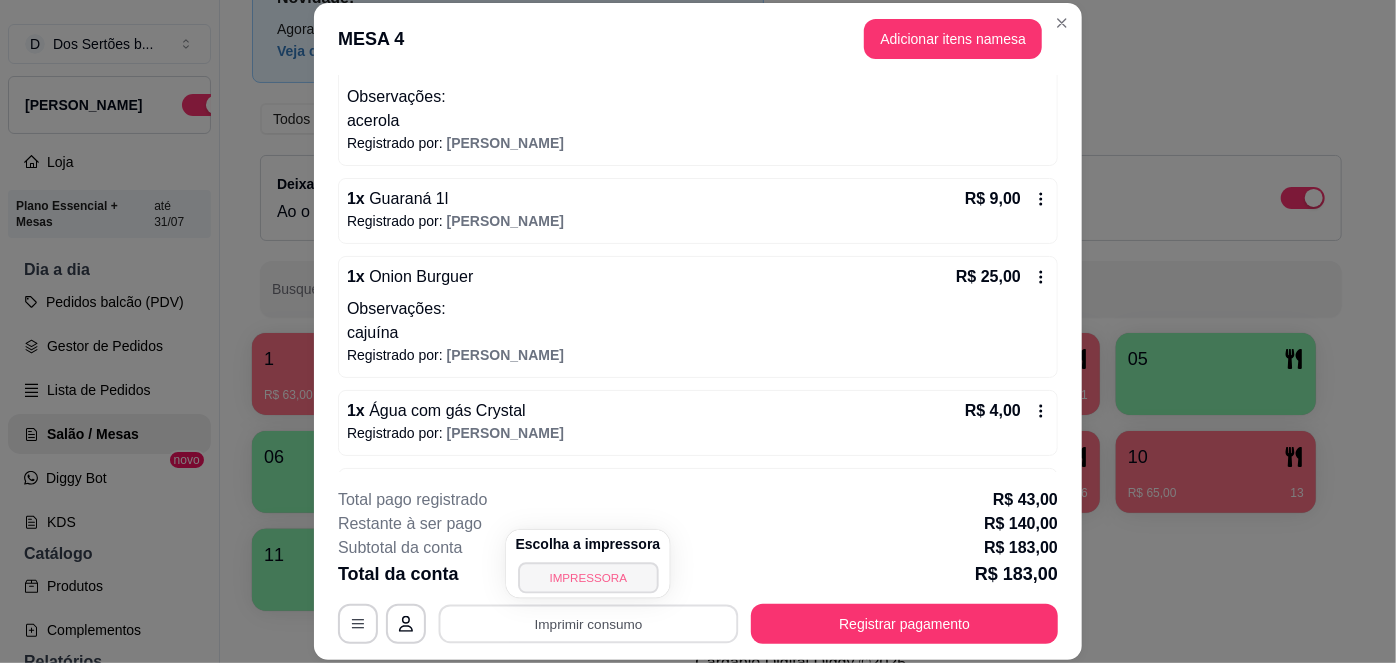 click on "IMPRESSORA" at bounding box center [588, 577] 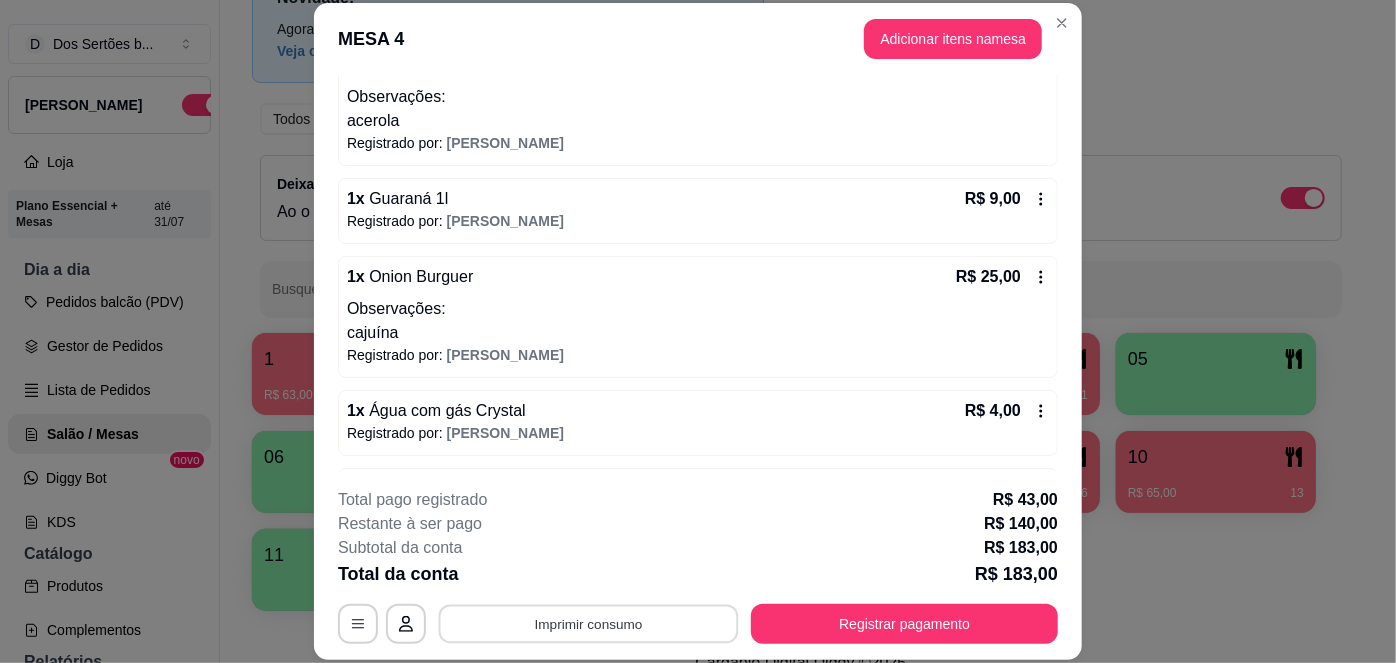 click on "Imprimir consumo" at bounding box center [589, 623] 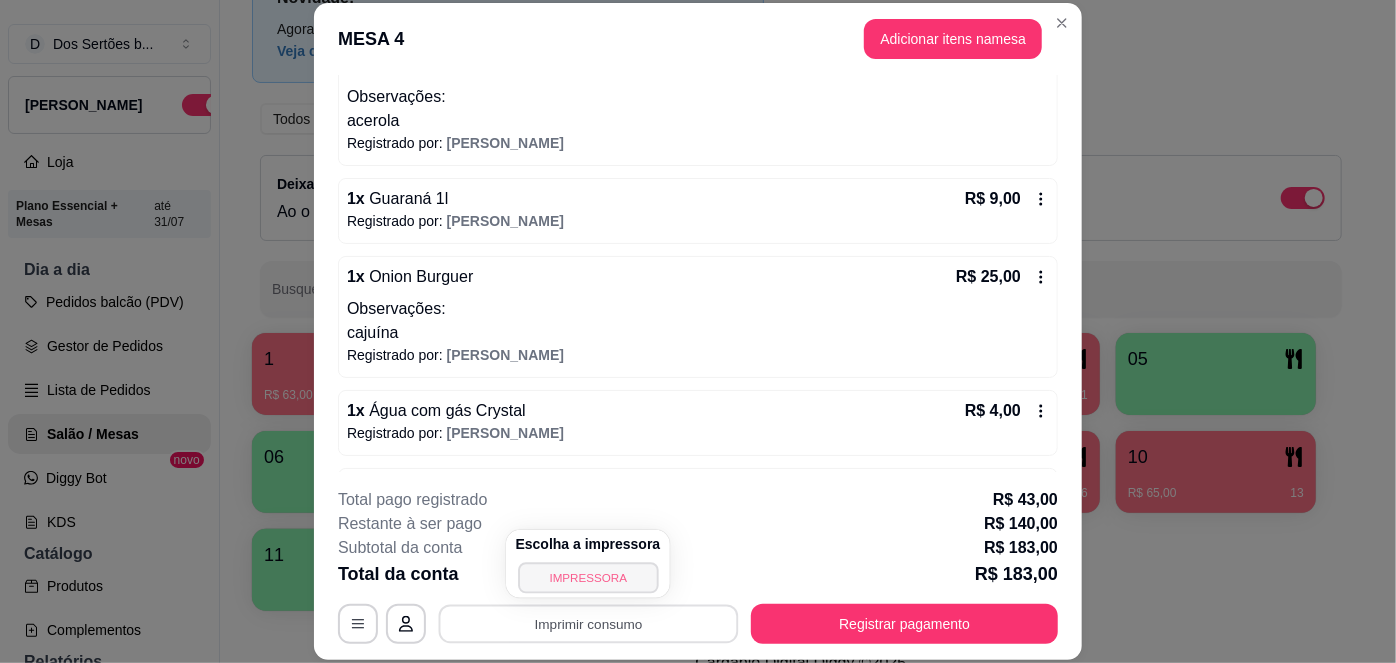 click on "IMPRESSORA" at bounding box center (588, 577) 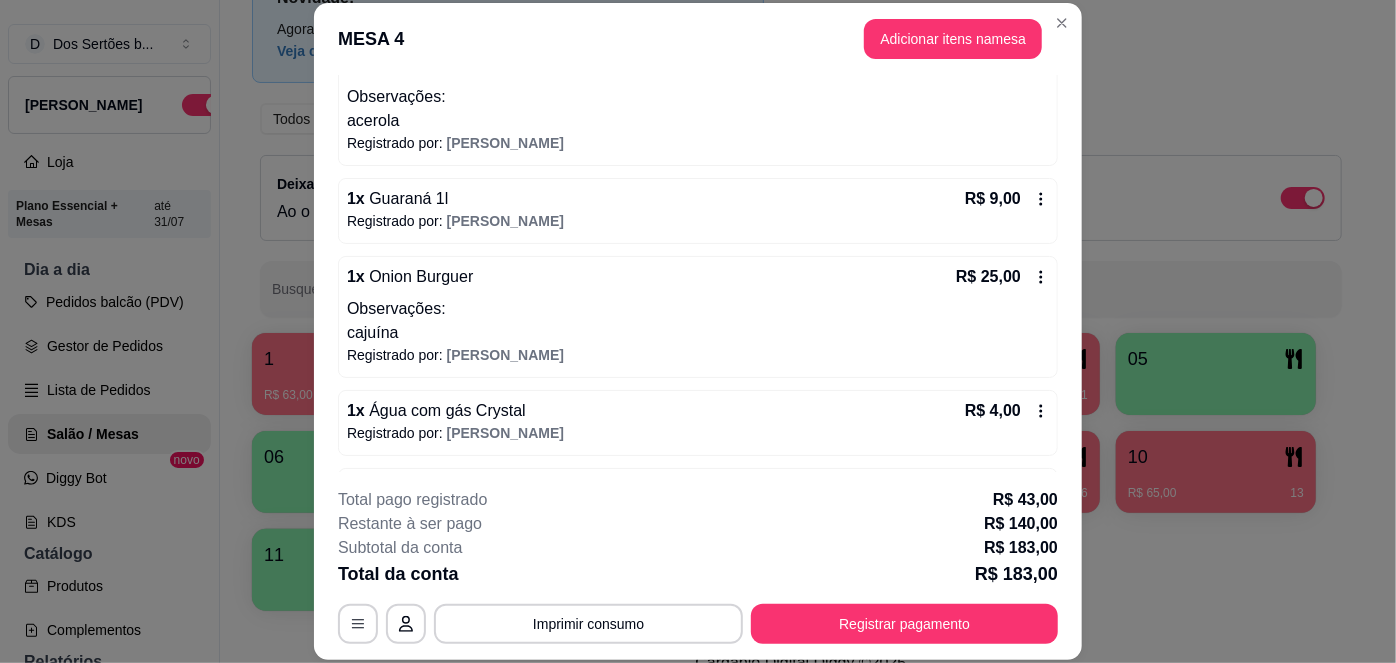 scroll, scrollTop: 786, scrollLeft: 0, axis: vertical 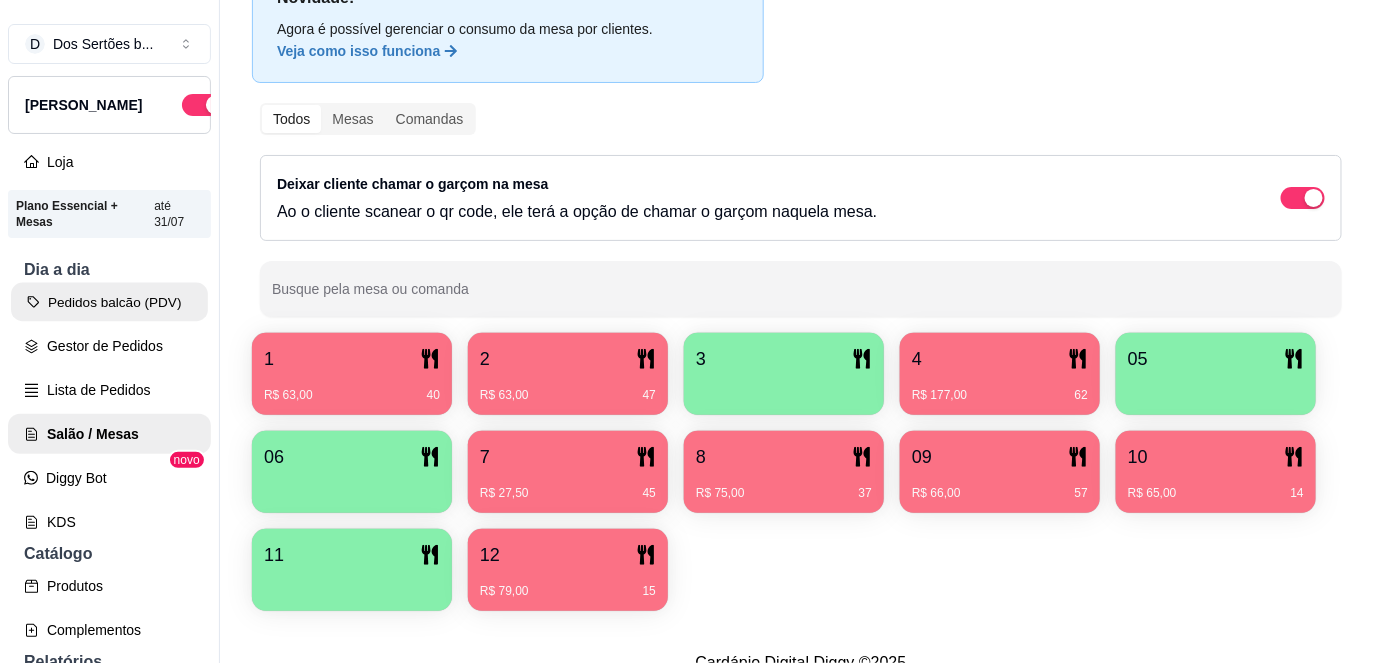 click on "Pedidos balcão (PDV)" at bounding box center (109, 302) 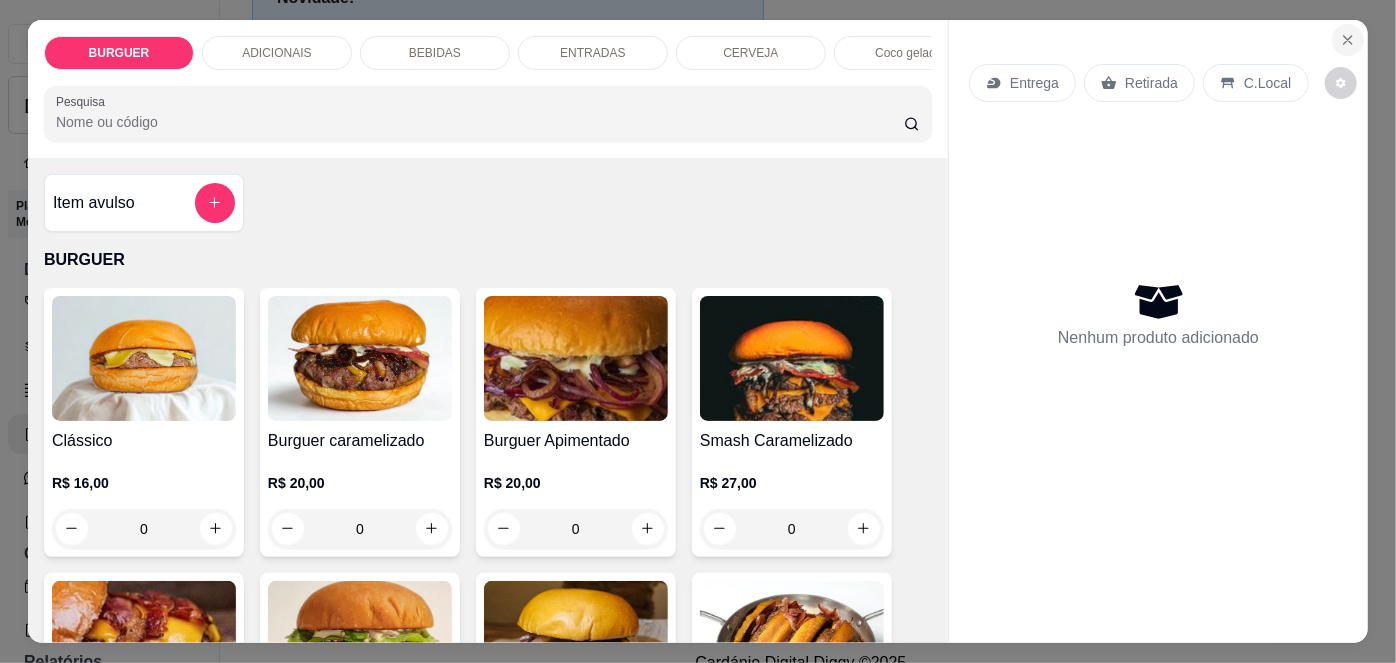 click 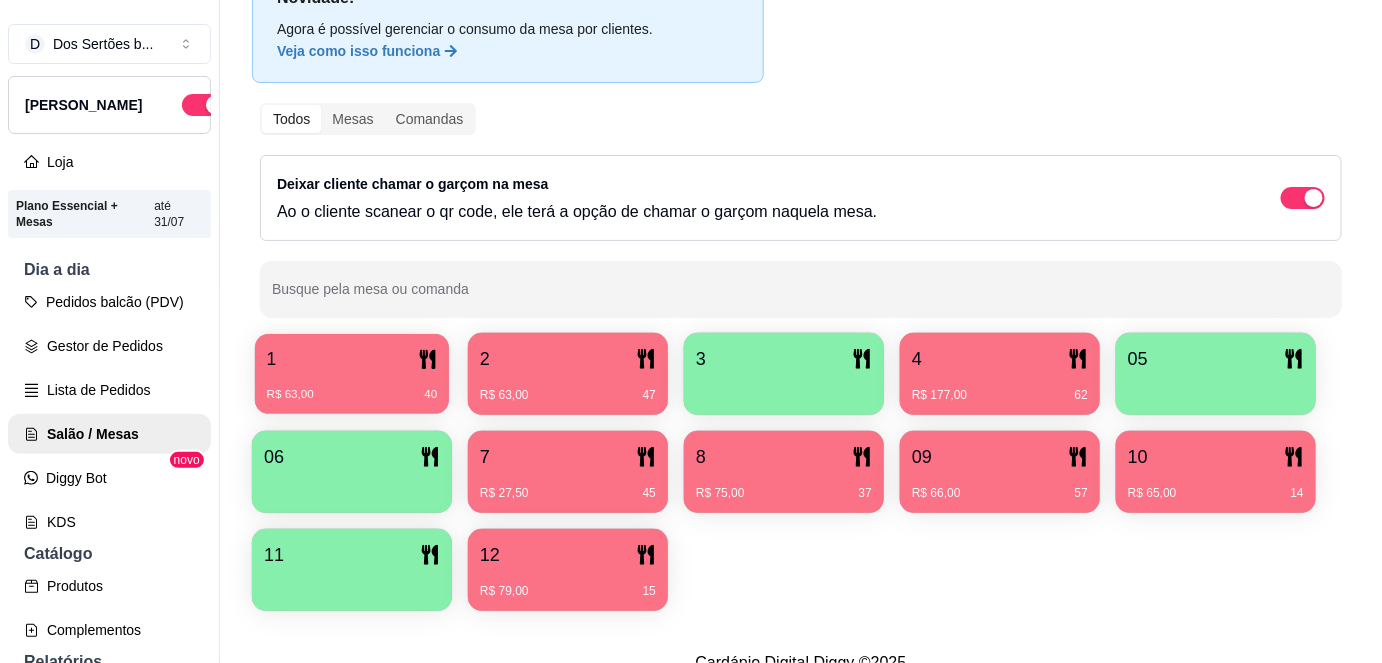 click on "1" at bounding box center [352, 359] 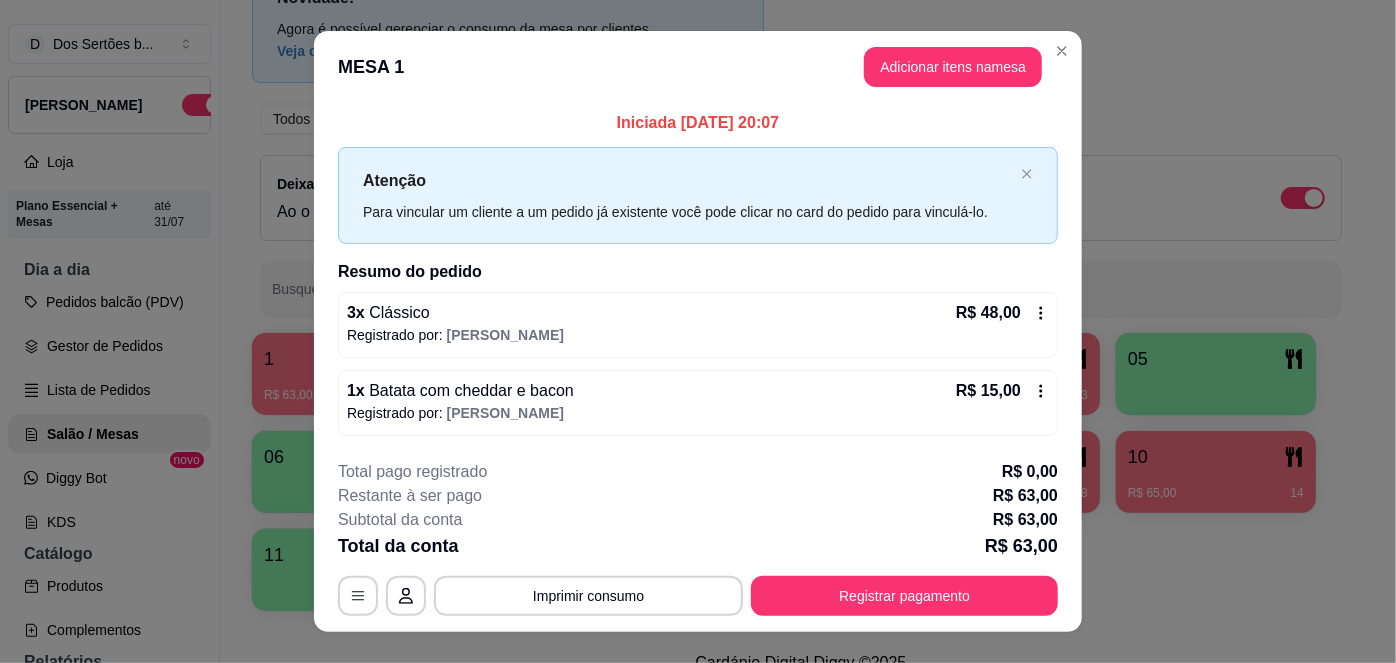 scroll, scrollTop: 32, scrollLeft: 0, axis: vertical 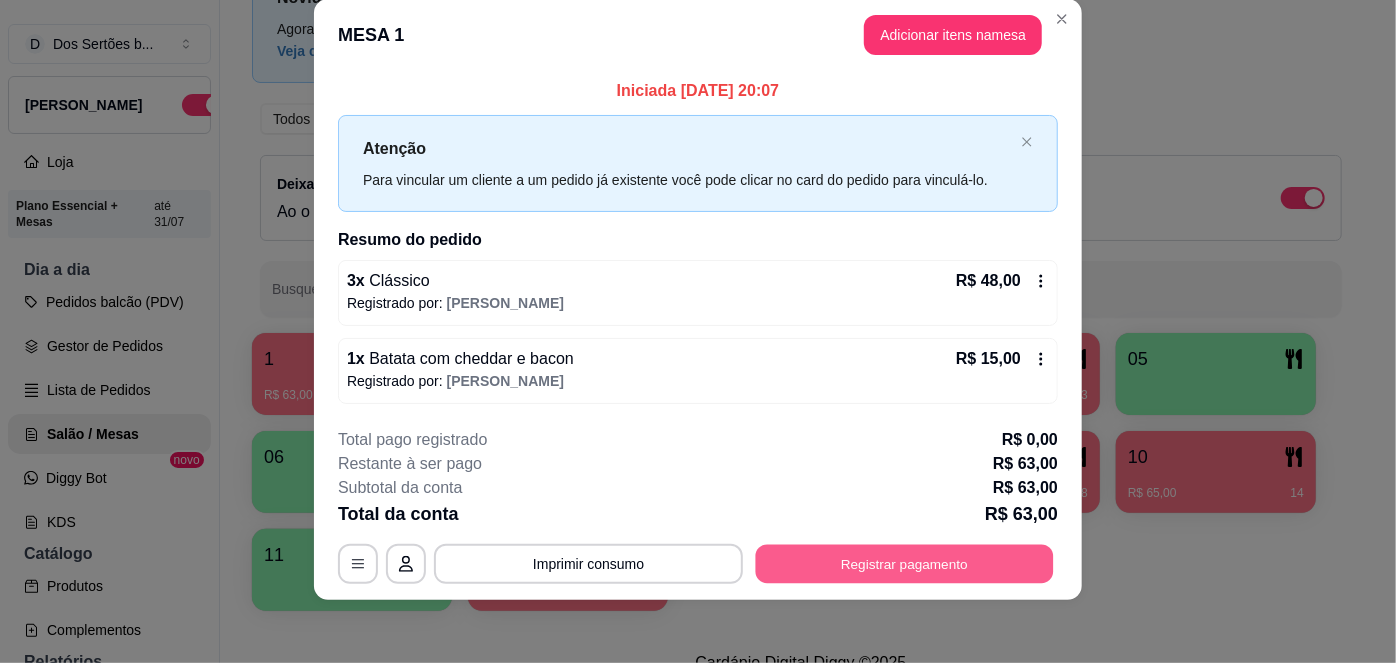 click on "Registrar pagamento" at bounding box center (905, 564) 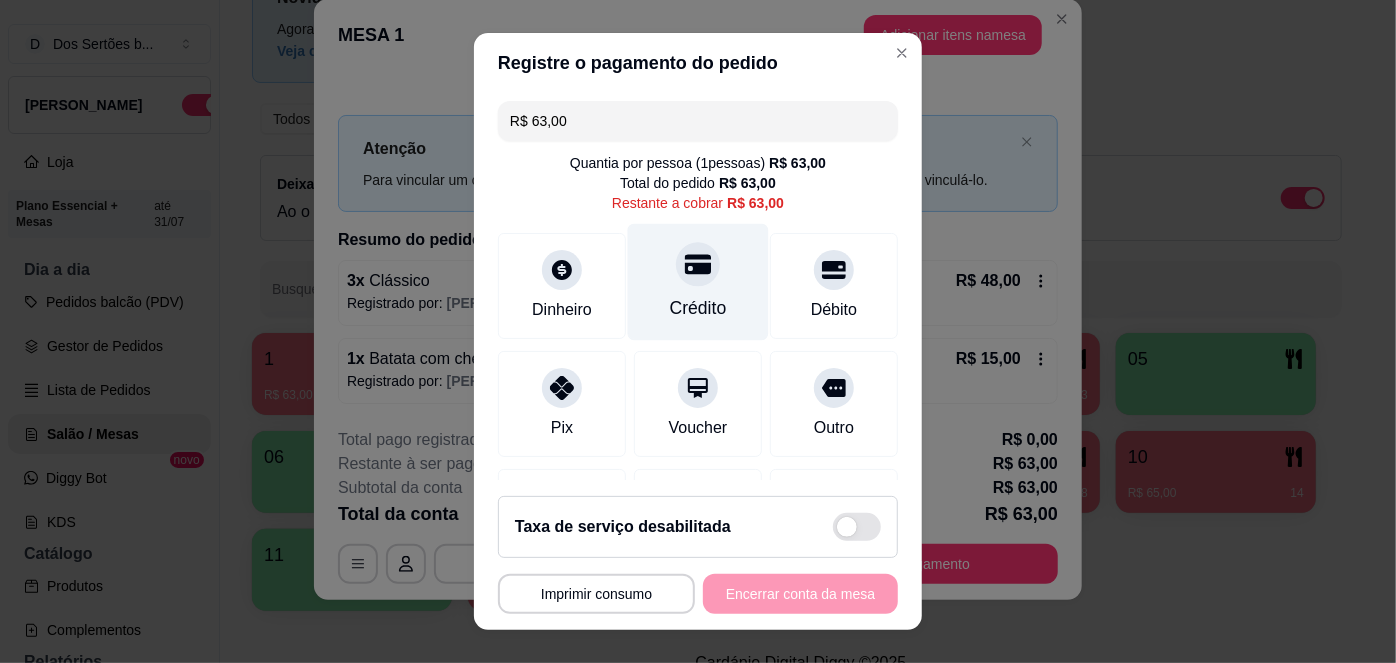 click on "Crédito" at bounding box center (698, 308) 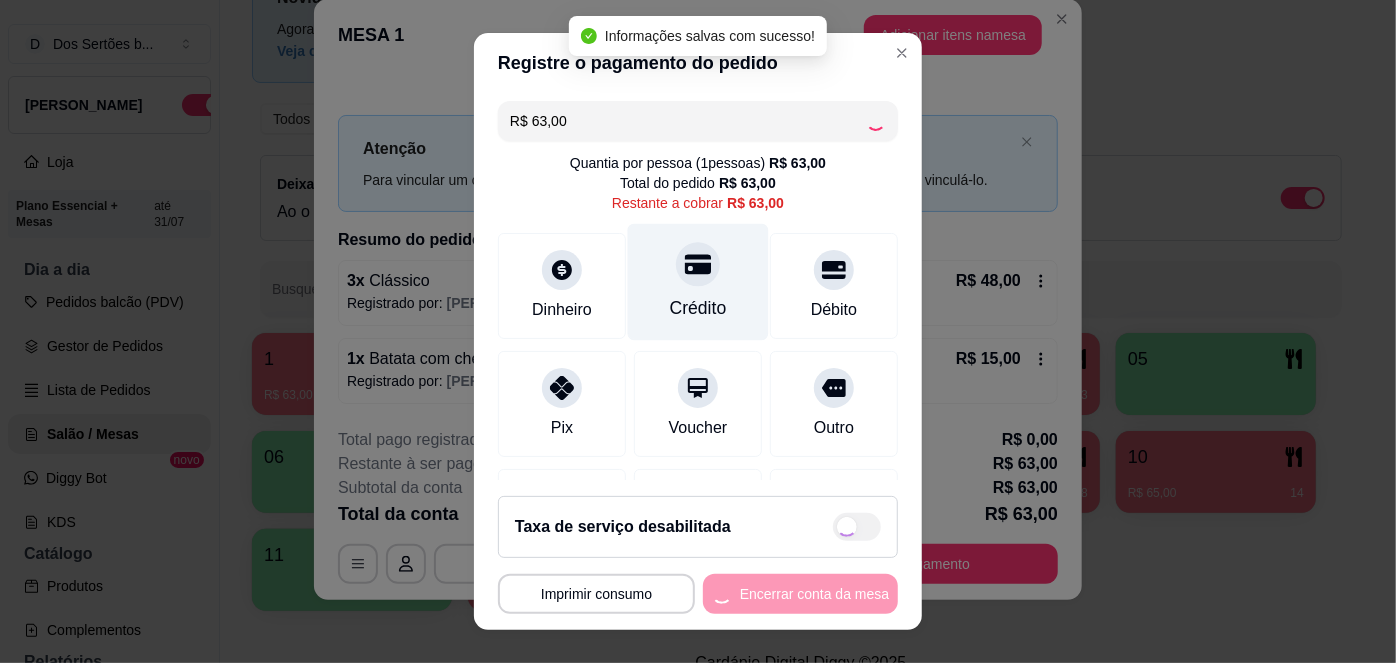 type on "R$ 0,00" 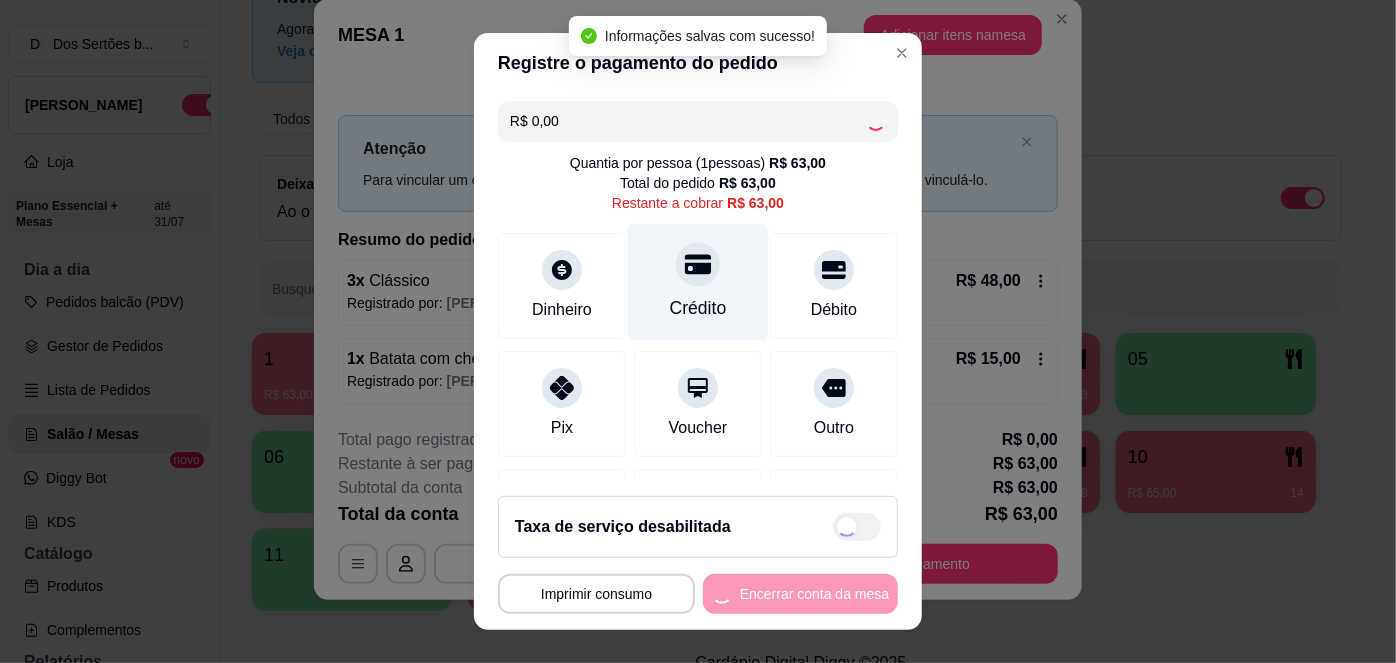 scroll, scrollTop: 208, scrollLeft: 0, axis: vertical 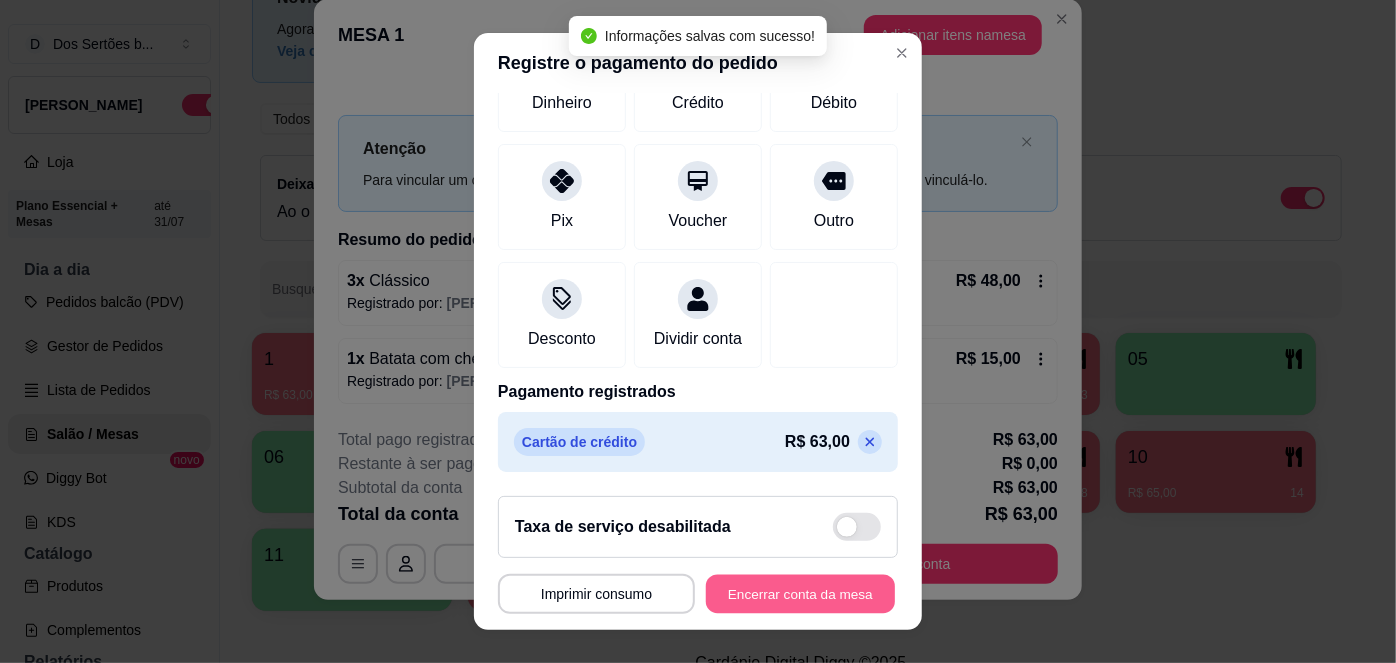 click on "Encerrar conta da mesa" at bounding box center [800, 593] 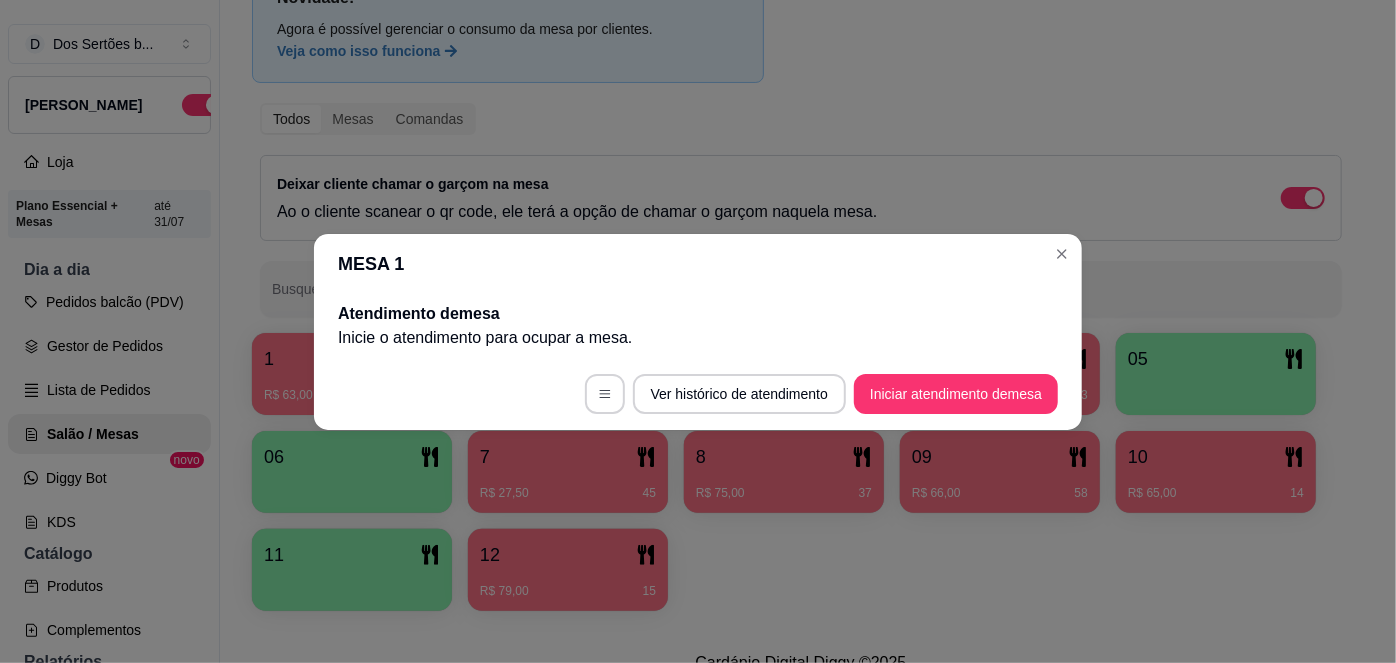 scroll, scrollTop: 0, scrollLeft: 0, axis: both 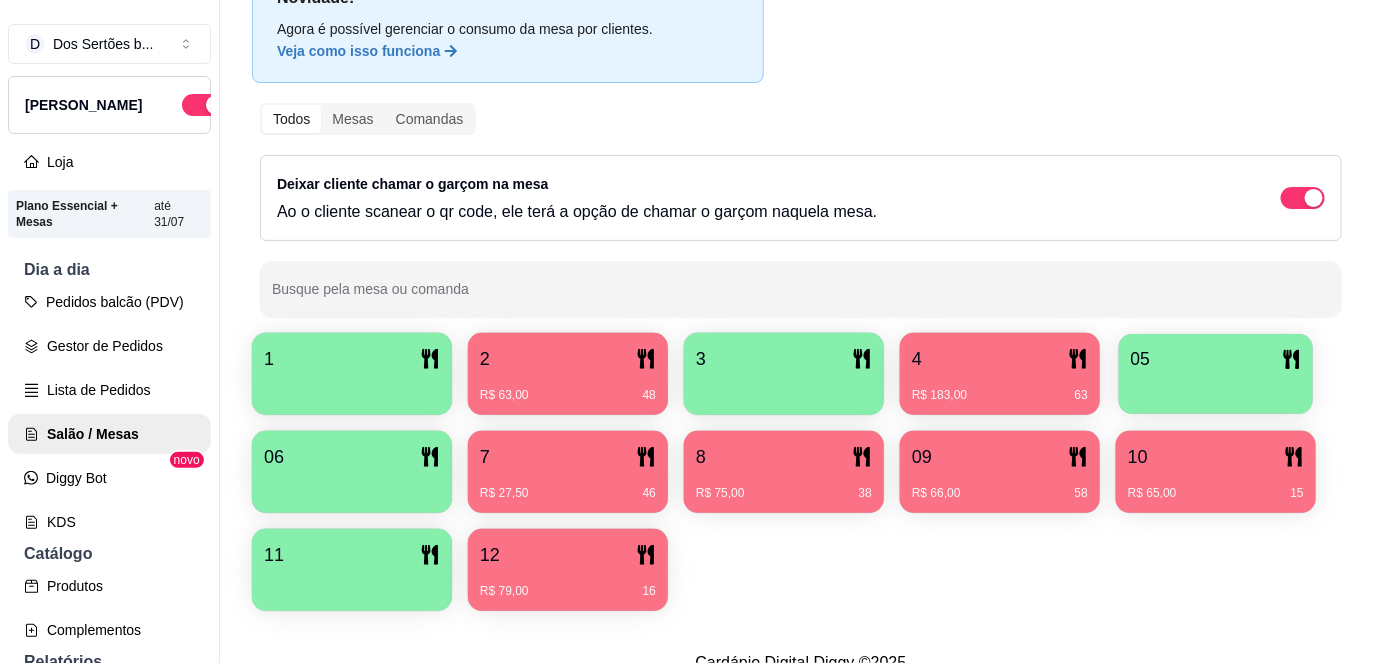 click at bounding box center [1216, 387] 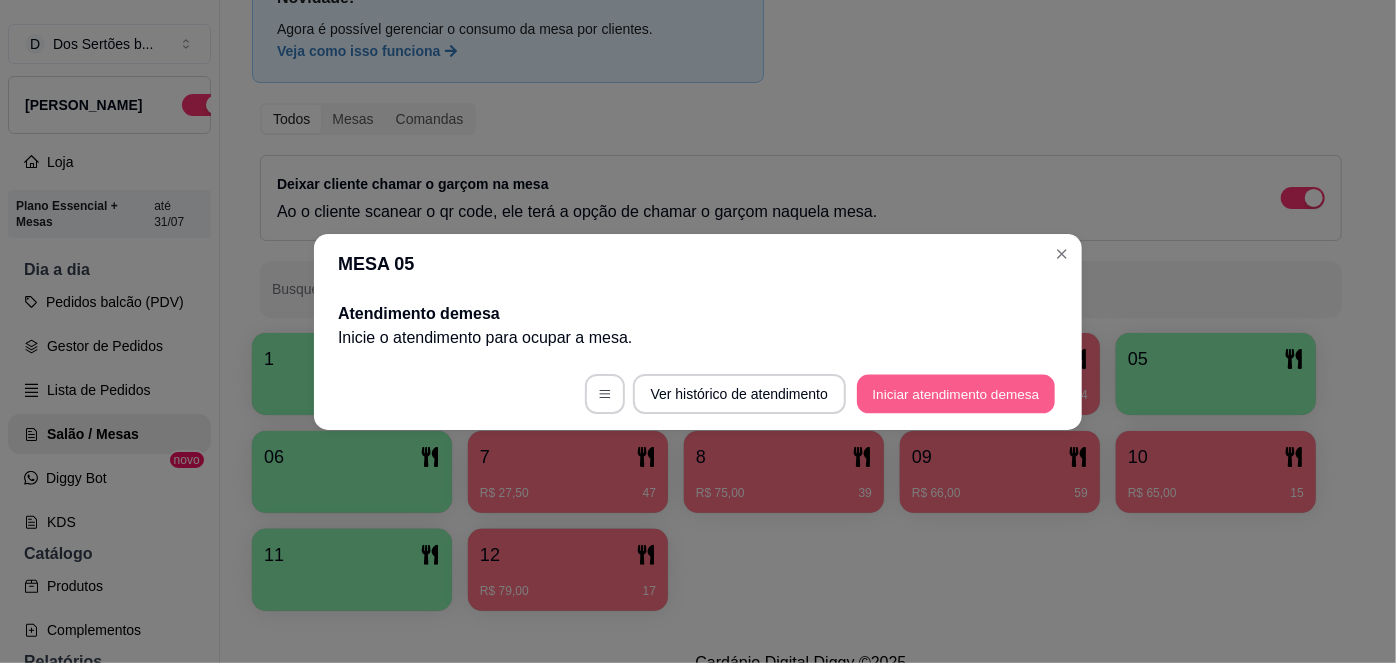 click on "Iniciar atendimento de  mesa" at bounding box center (956, 393) 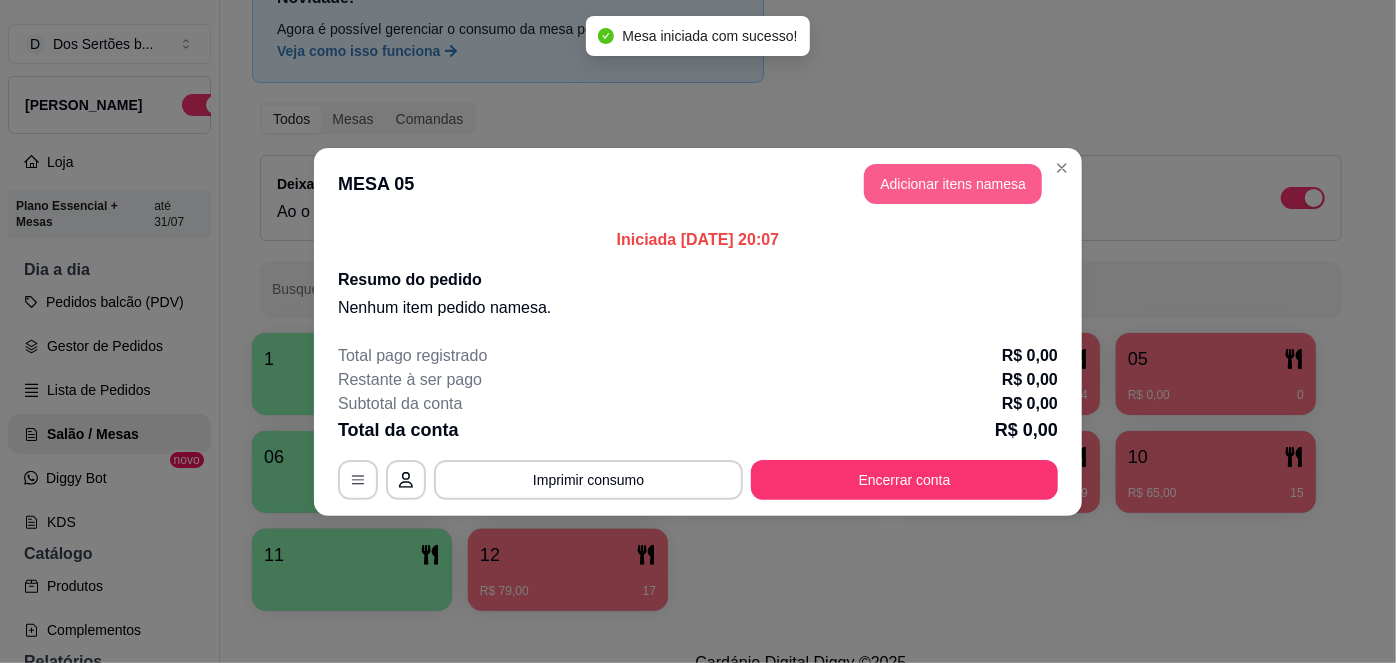 click on "Adicionar itens na  mesa" at bounding box center (953, 184) 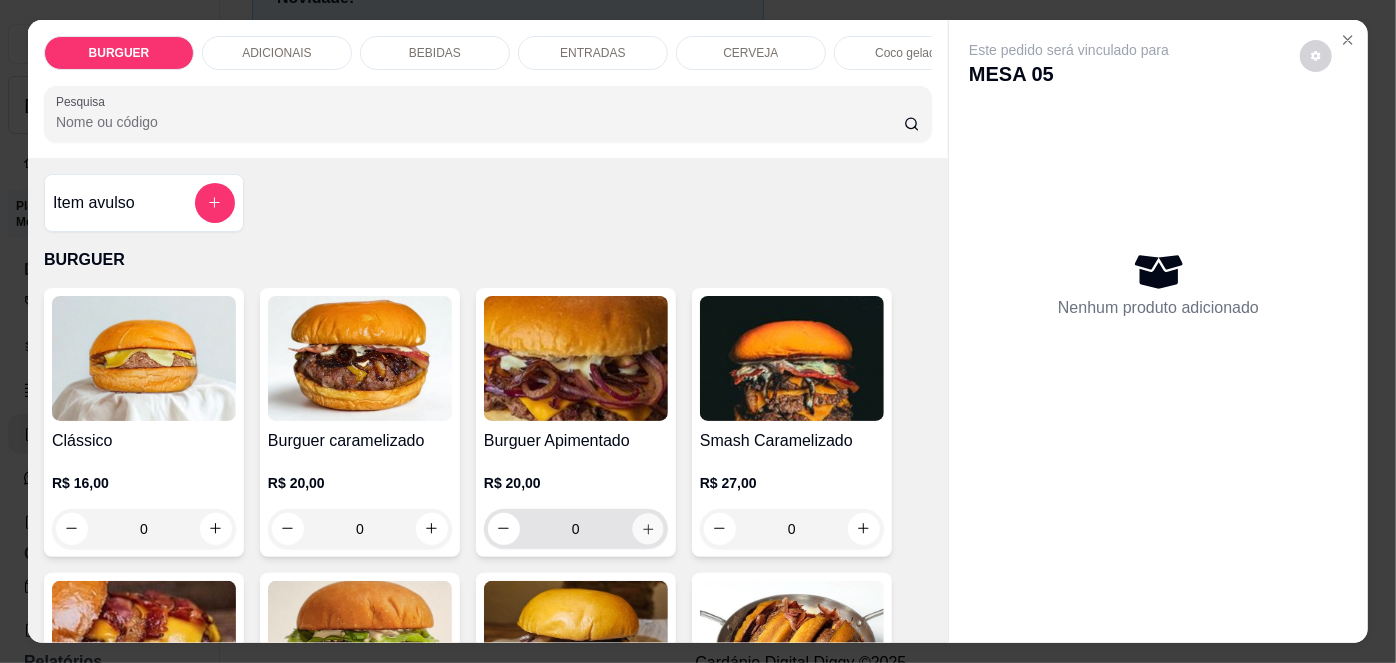 click at bounding box center (647, 528) 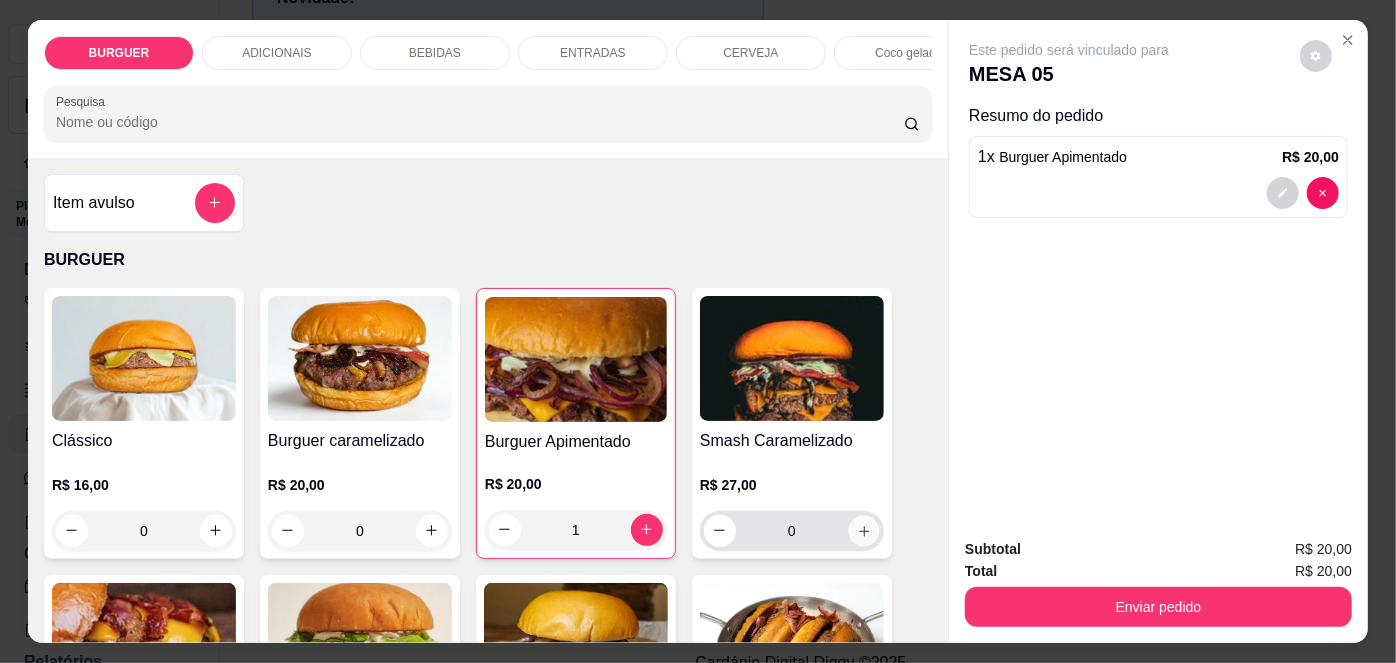 click 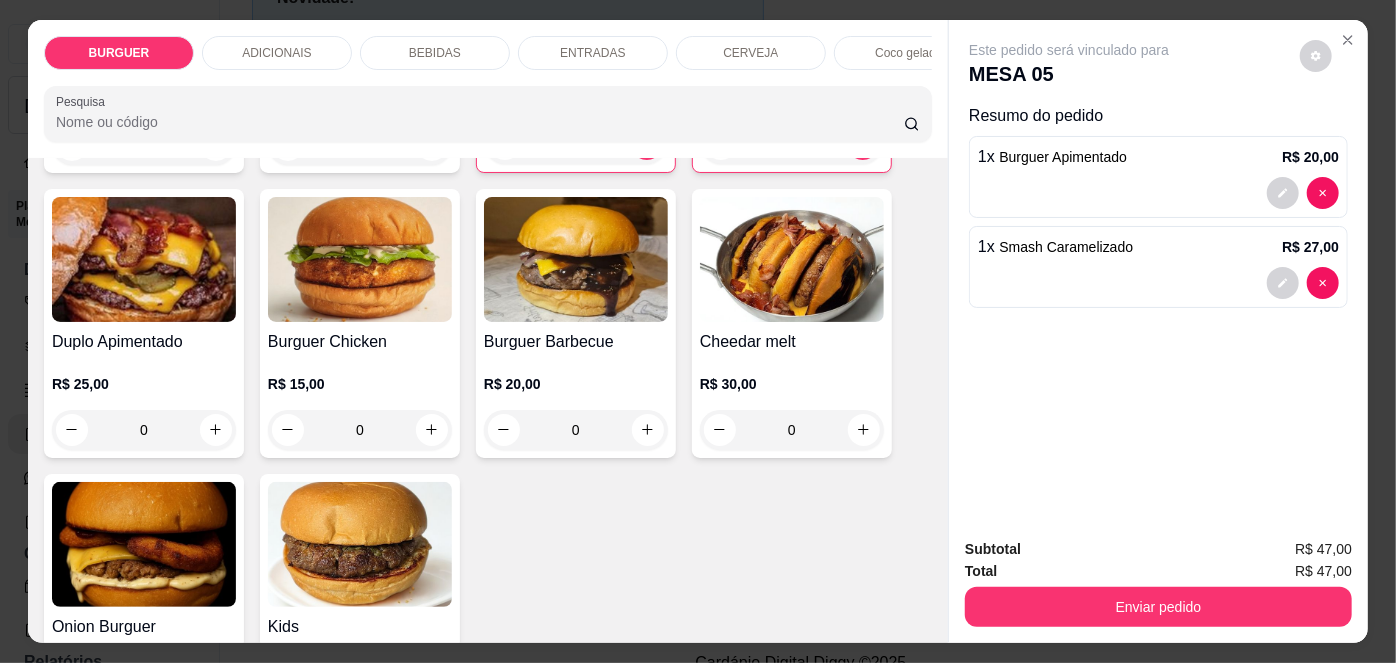 scroll, scrollTop: 388, scrollLeft: 0, axis: vertical 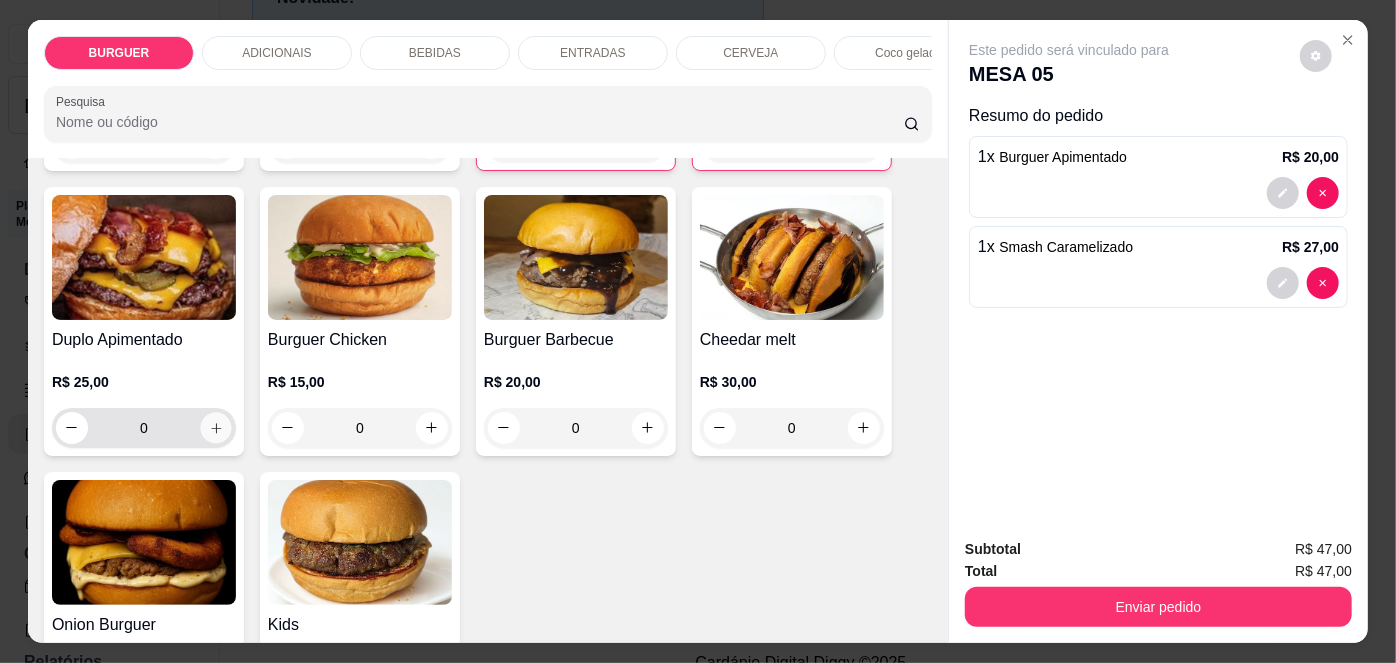 click 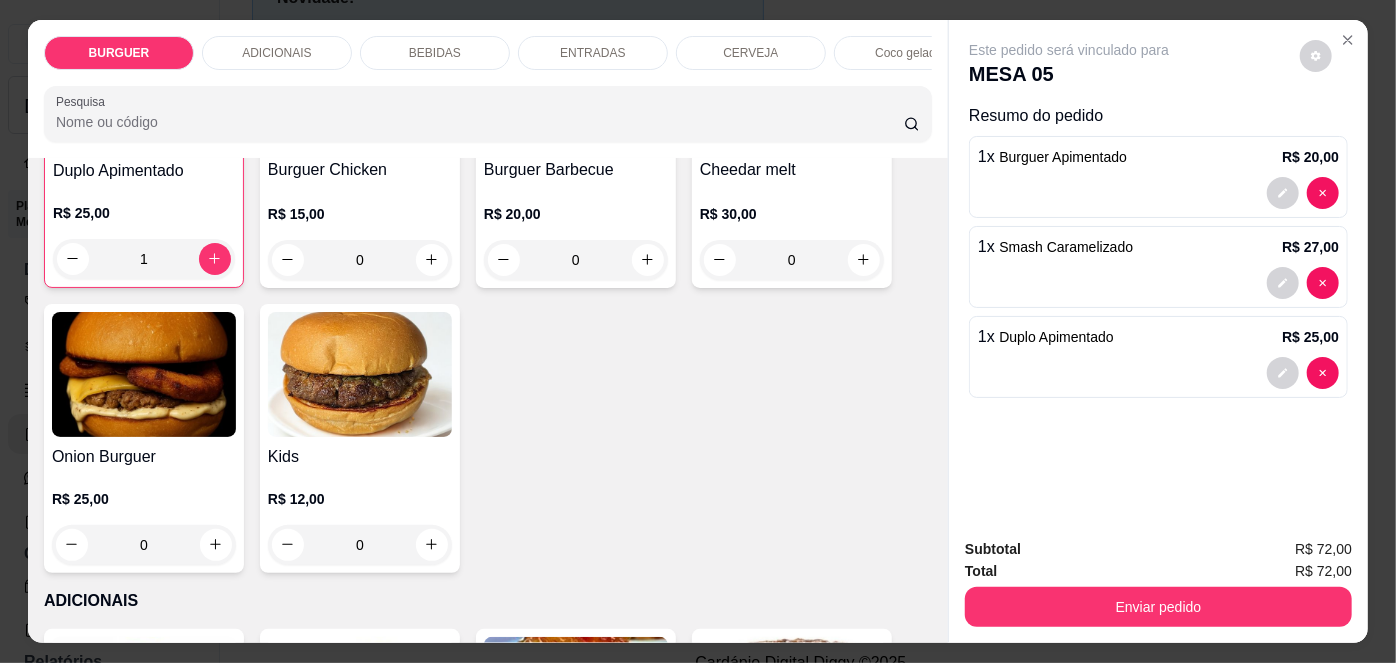 scroll, scrollTop: 557, scrollLeft: 0, axis: vertical 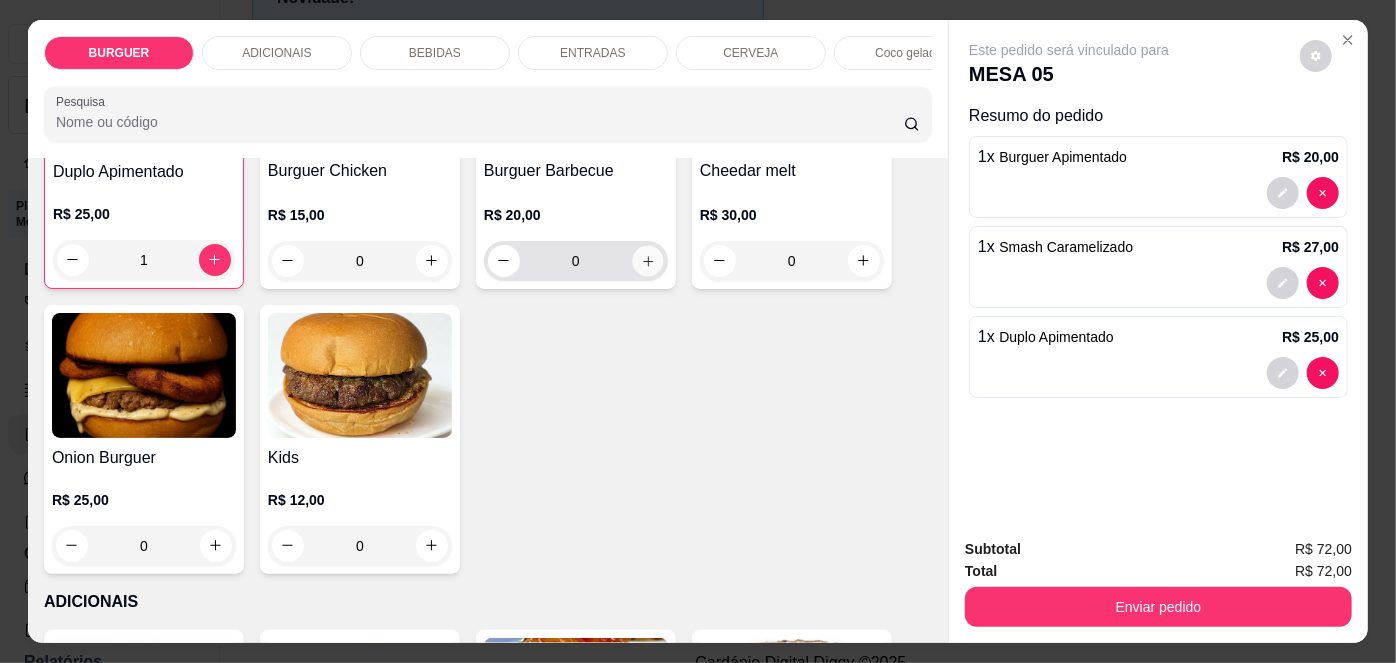 click 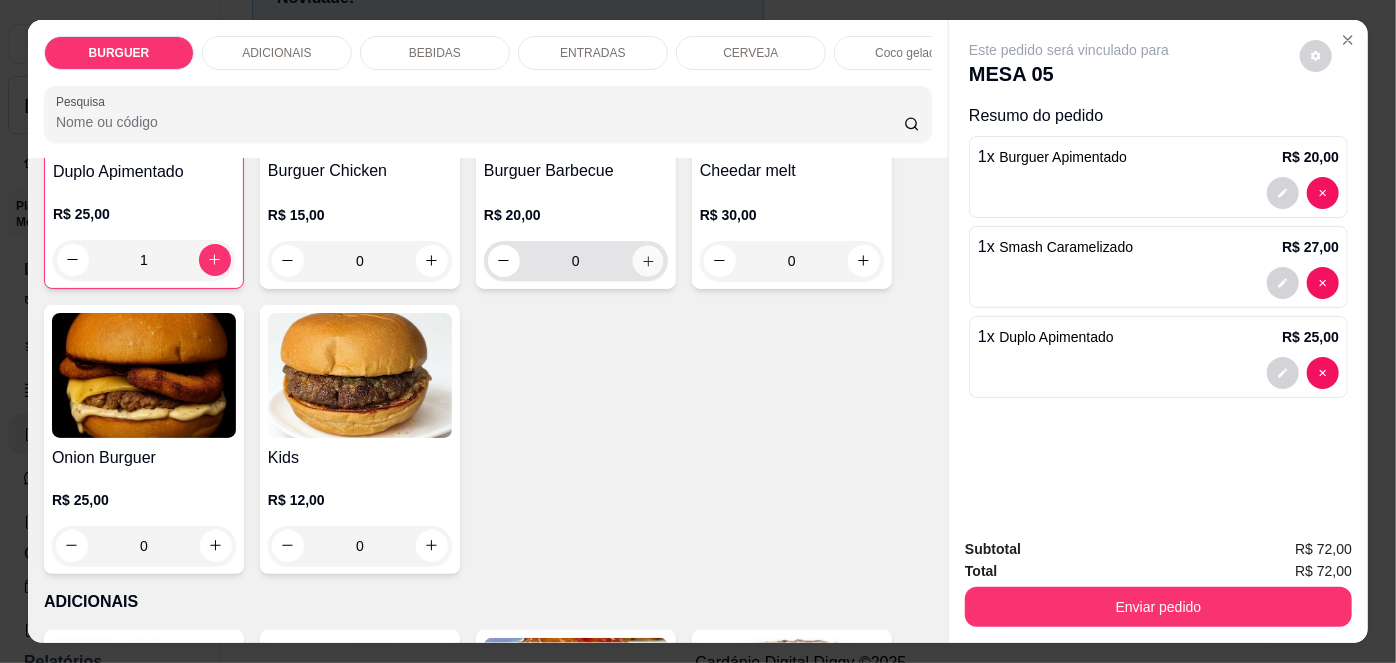 type on "1" 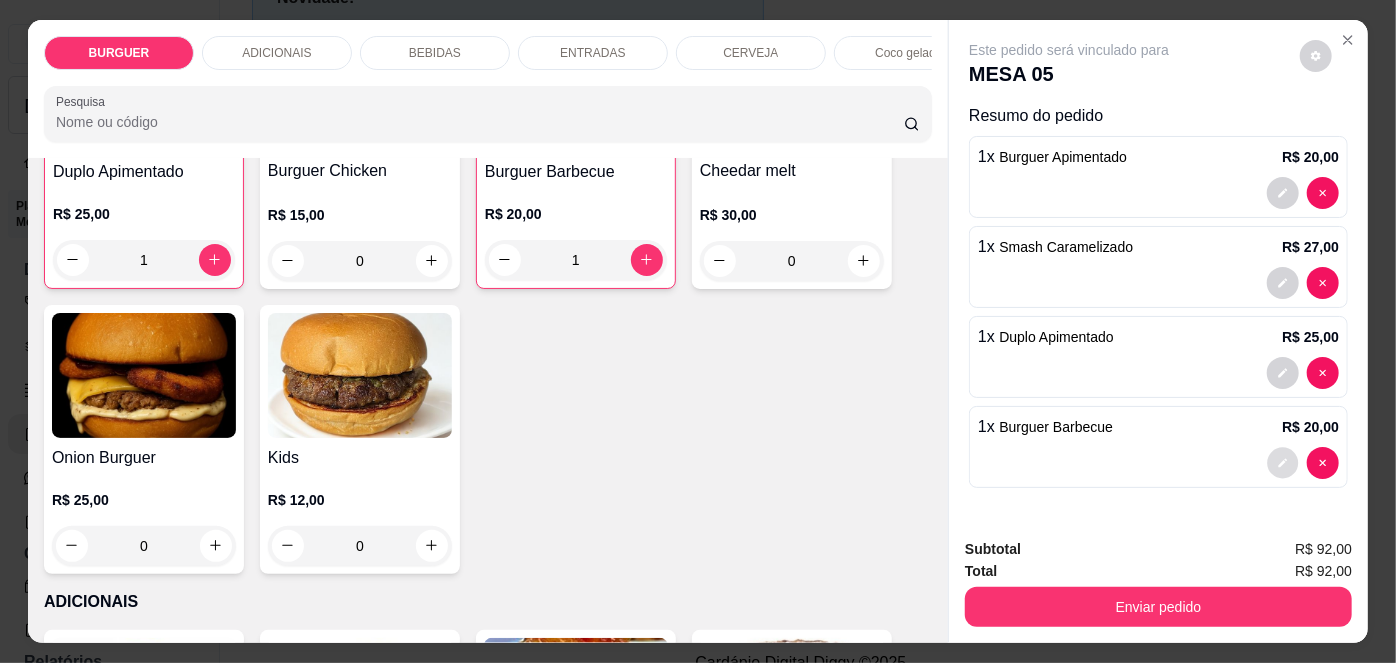 click 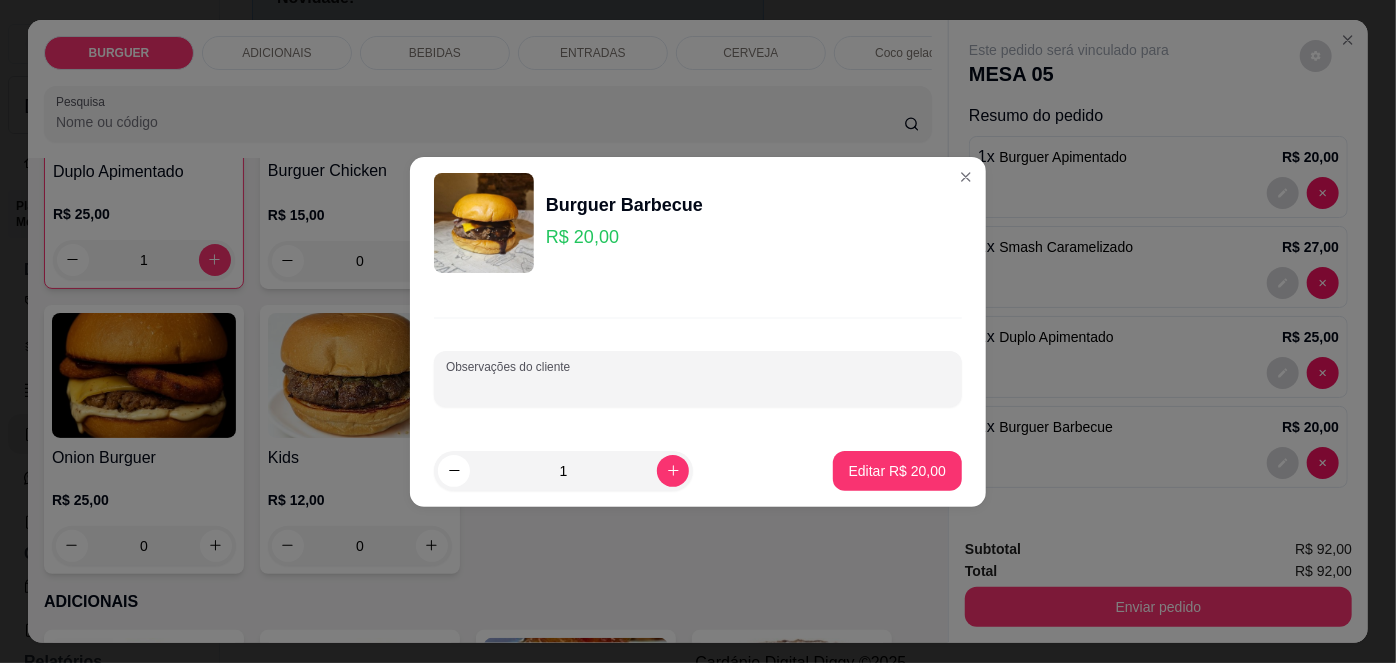 click on "Observações do cliente" at bounding box center [698, 387] 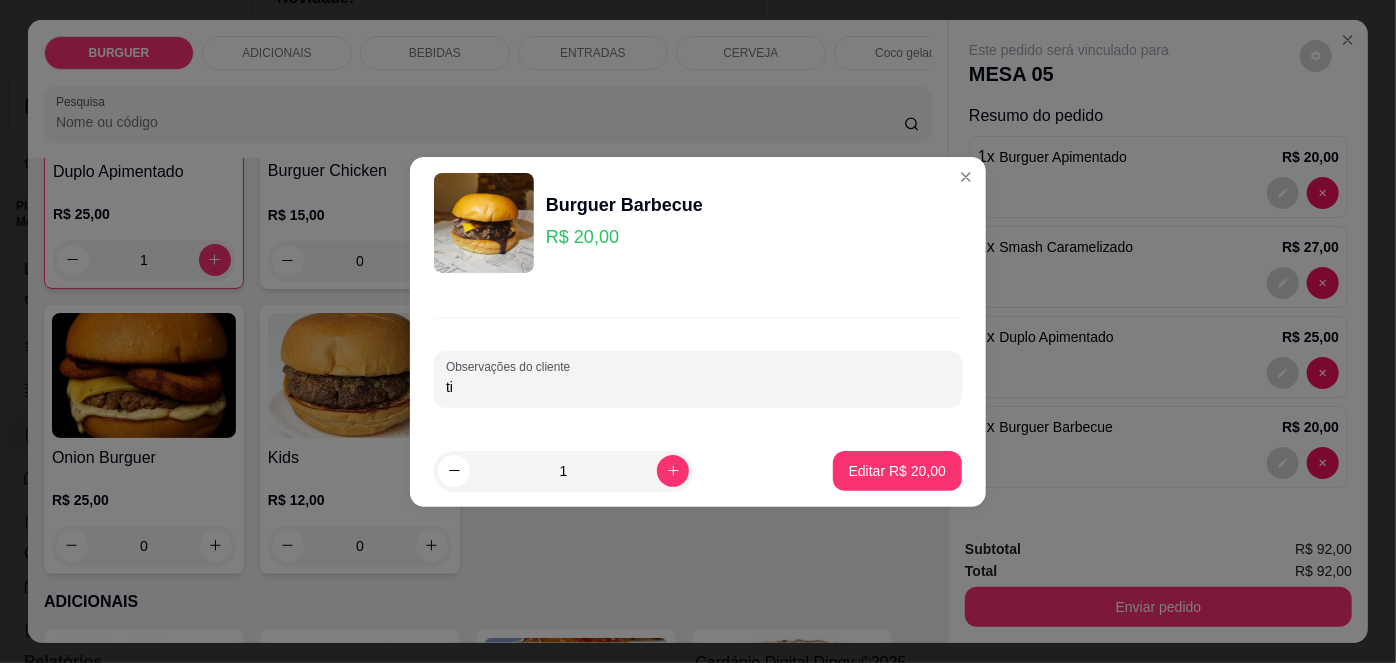 type on "t" 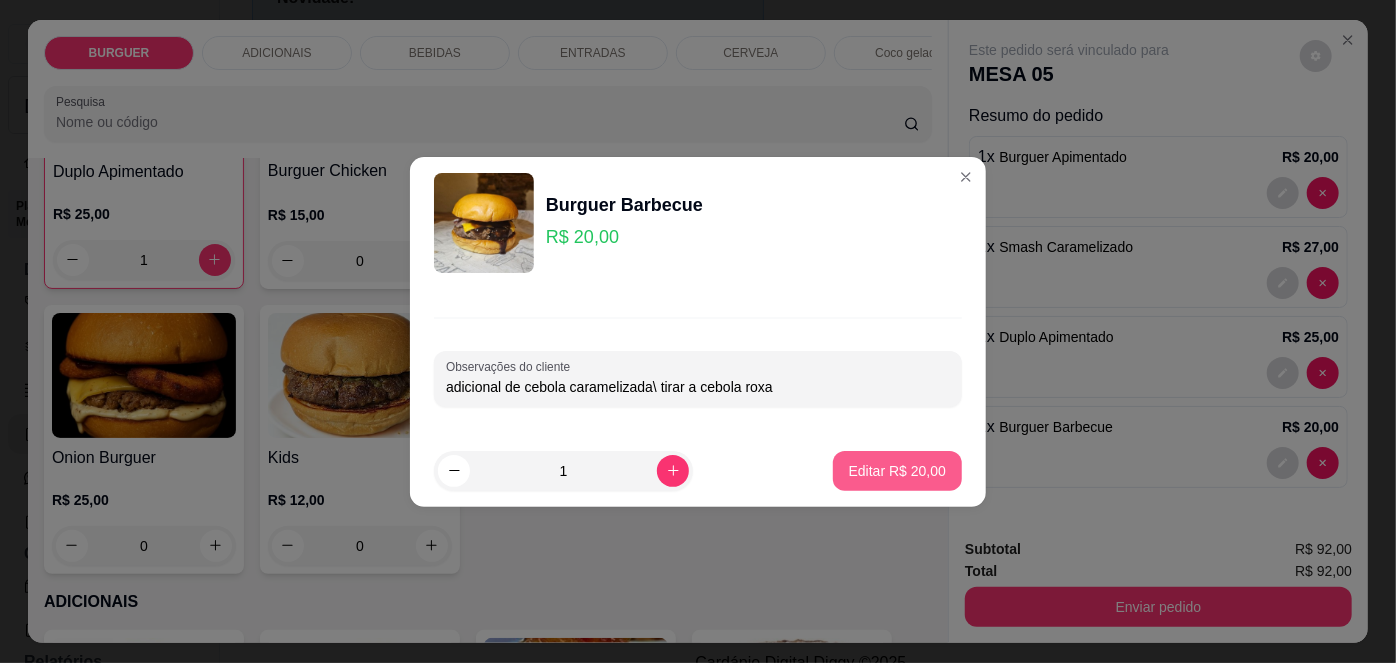 type on "adicional de cebola caramelizada\ tirar a cebola roxa" 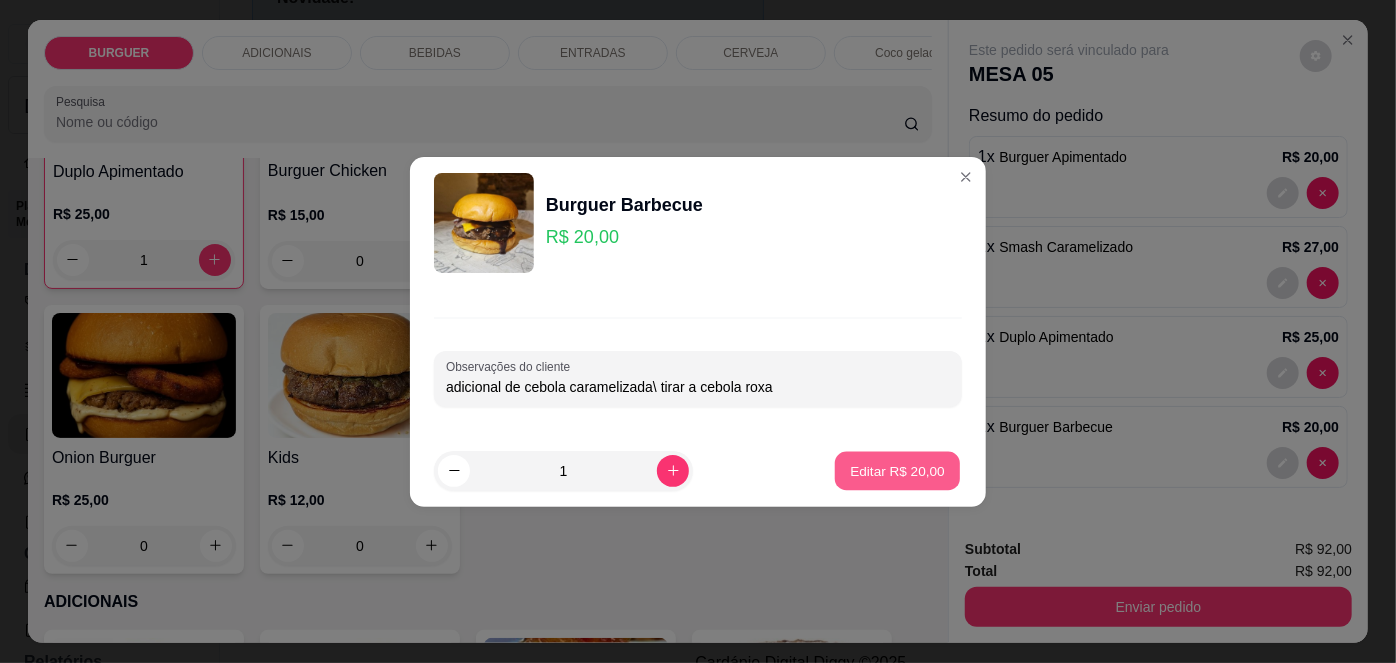 click on "Editar   R$ 20,00" at bounding box center [897, 470] 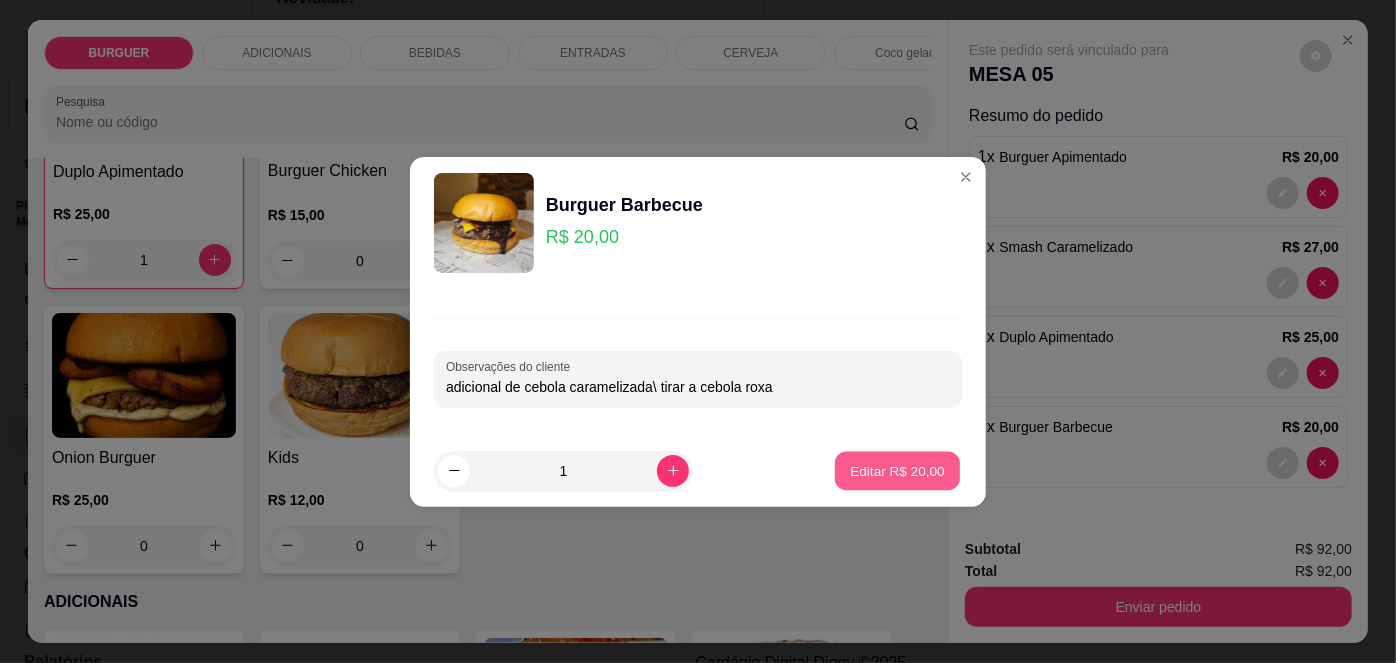 type on "0" 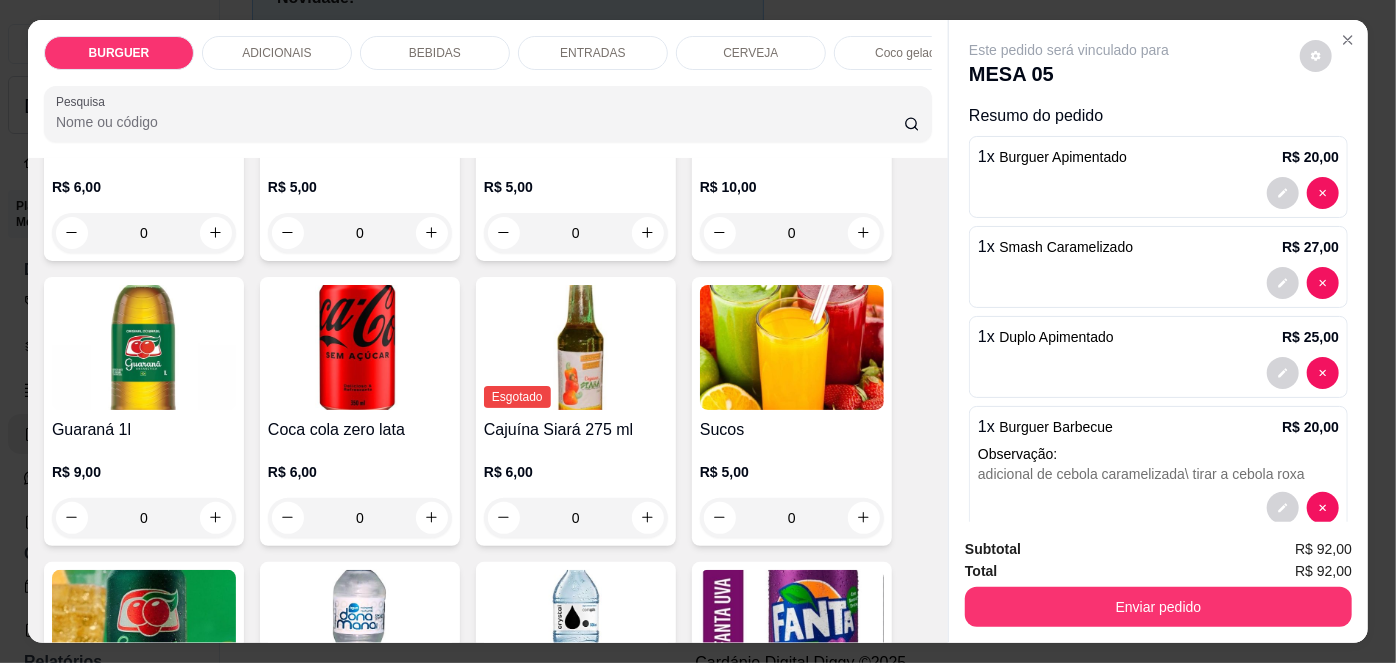 scroll, scrollTop: 1828, scrollLeft: 0, axis: vertical 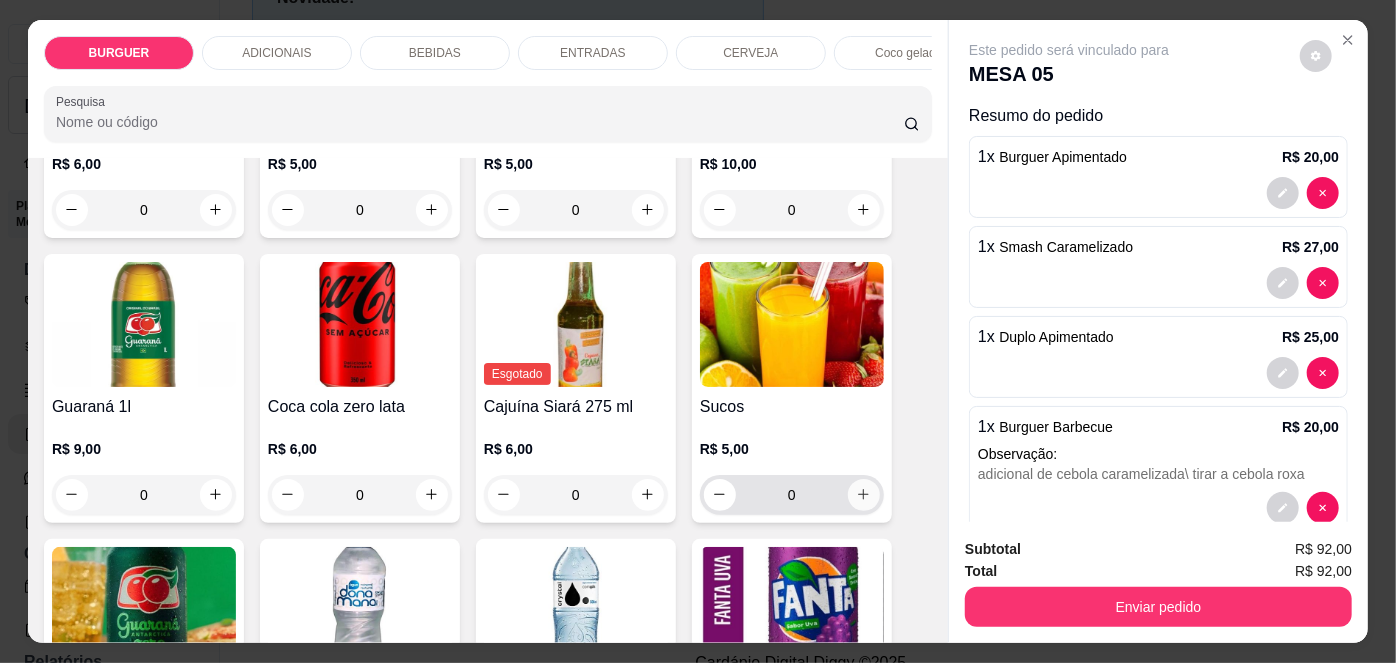 click 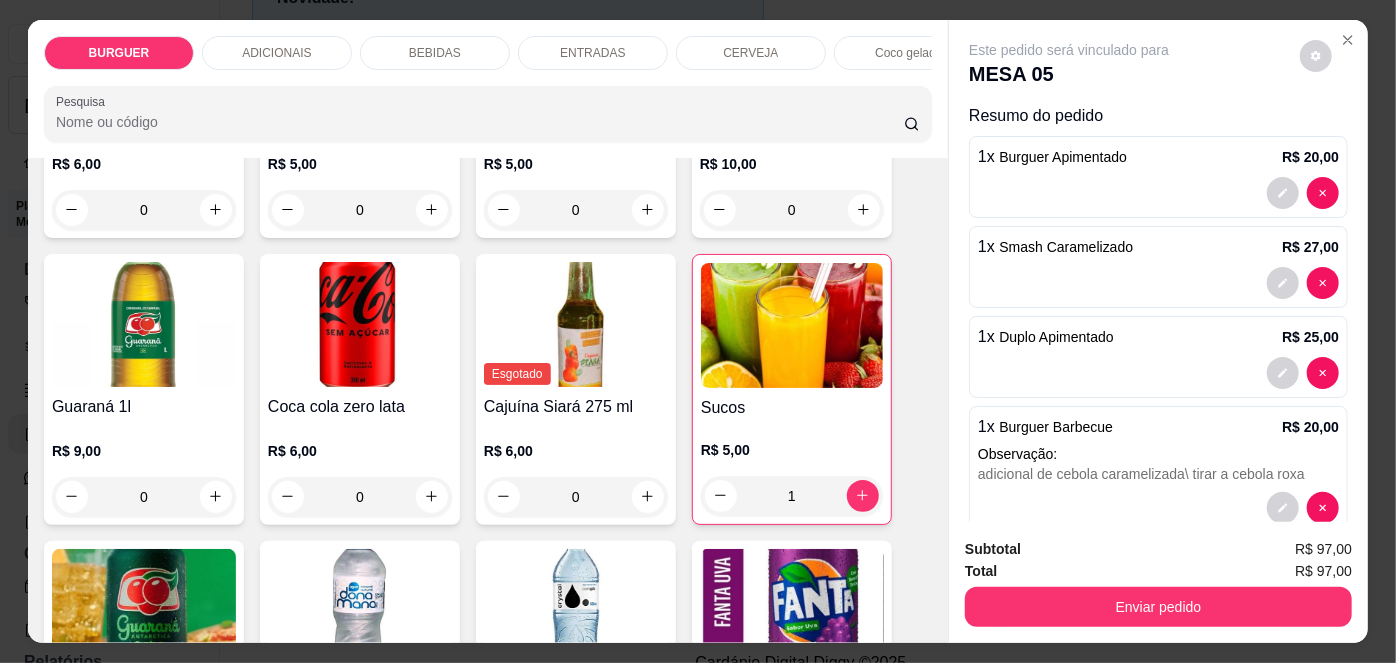 scroll, scrollTop: 125, scrollLeft: 0, axis: vertical 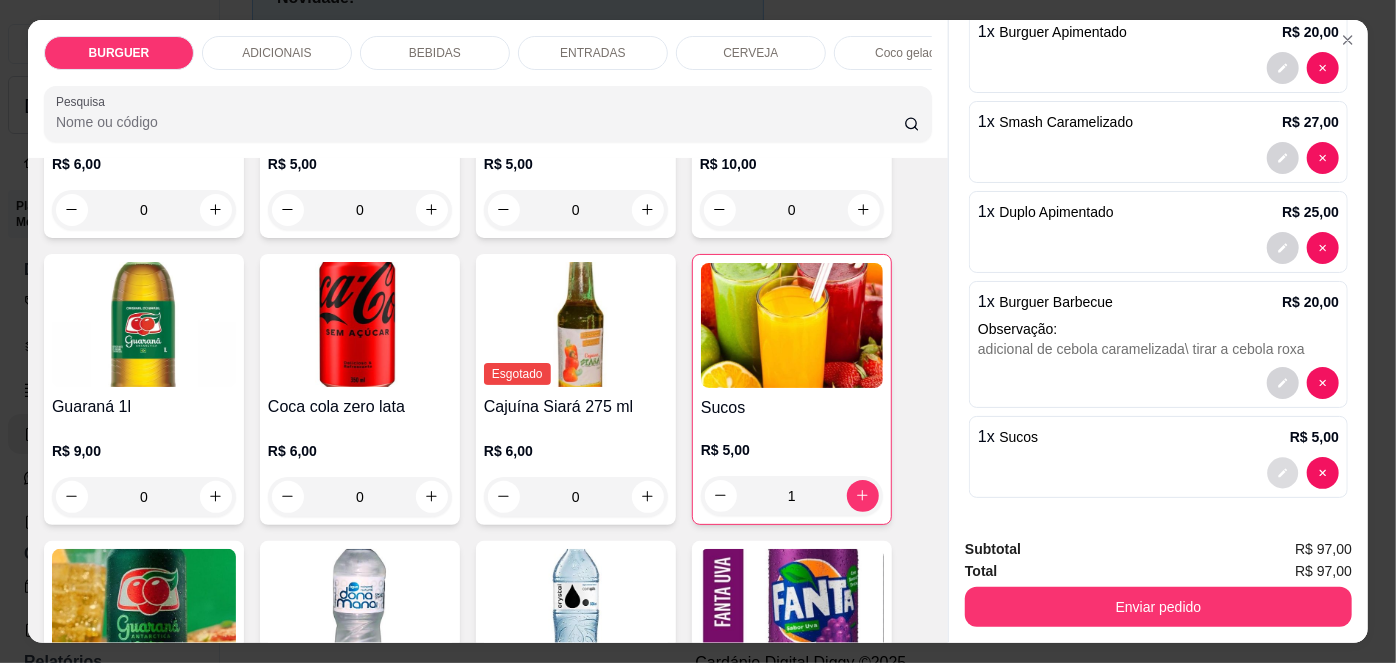 click at bounding box center (1283, 472) 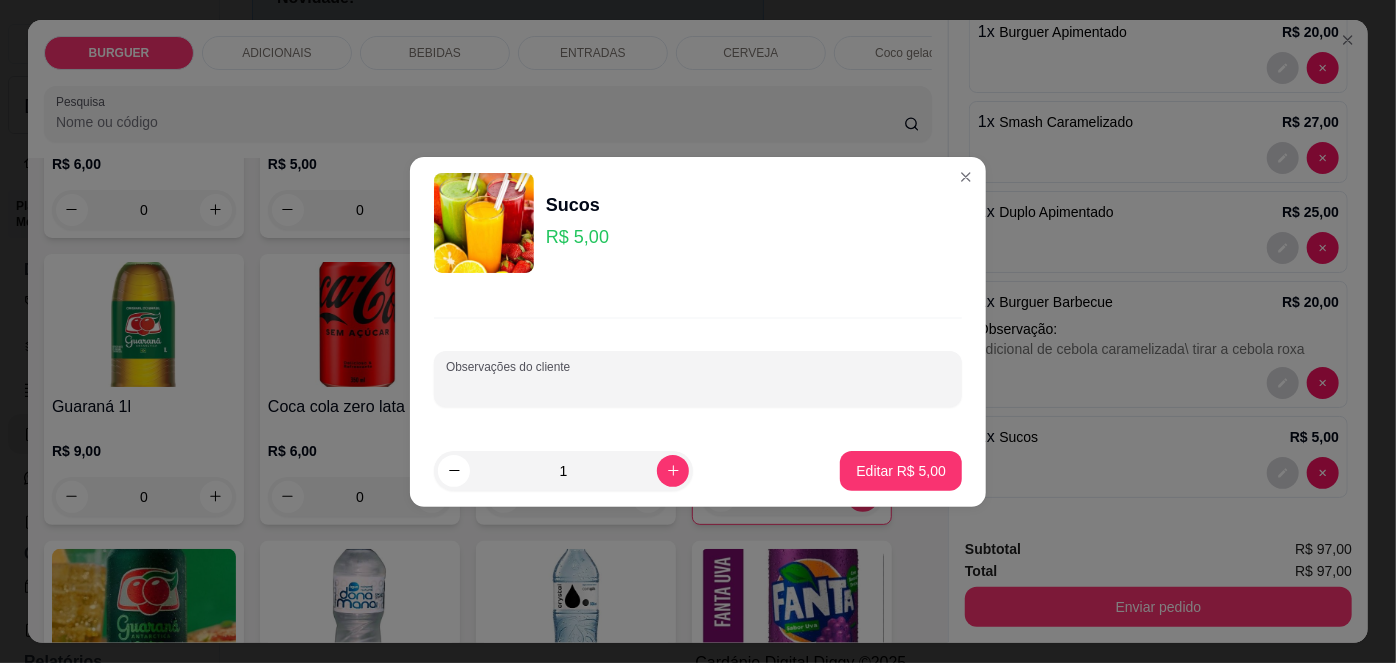 click on "Observações do cliente" at bounding box center (698, 387) 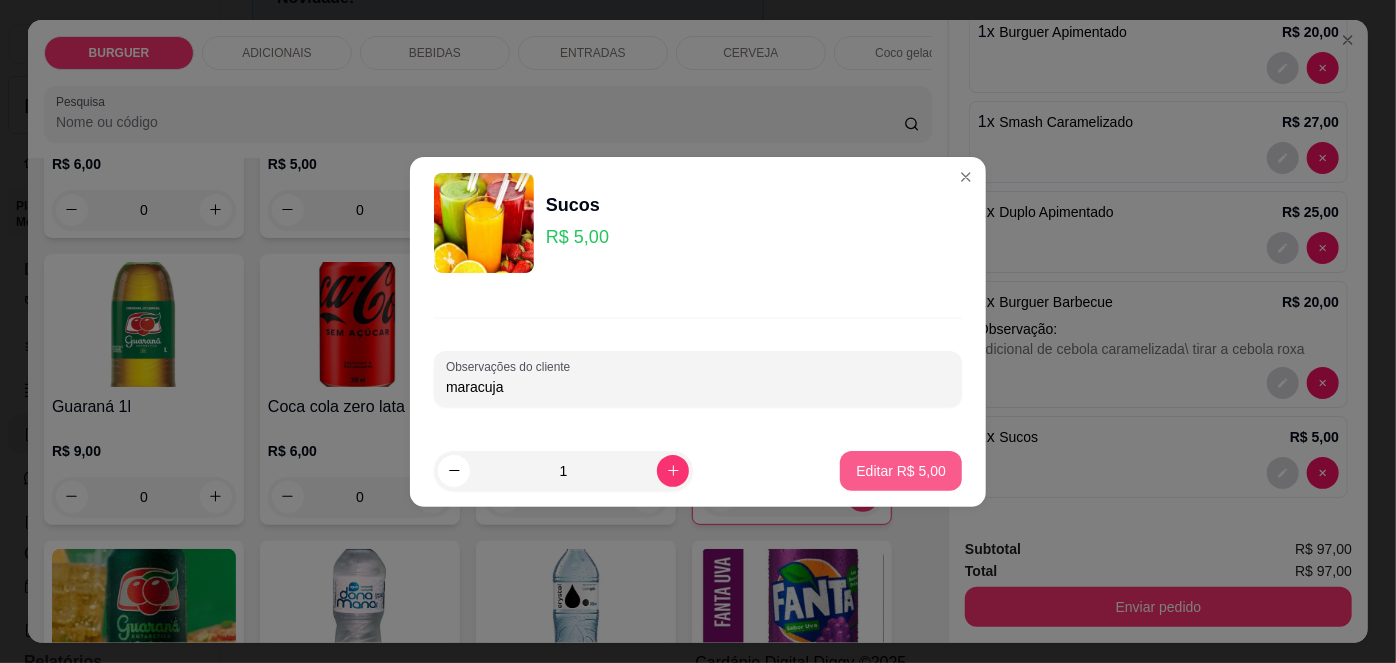 type on "maracuja" 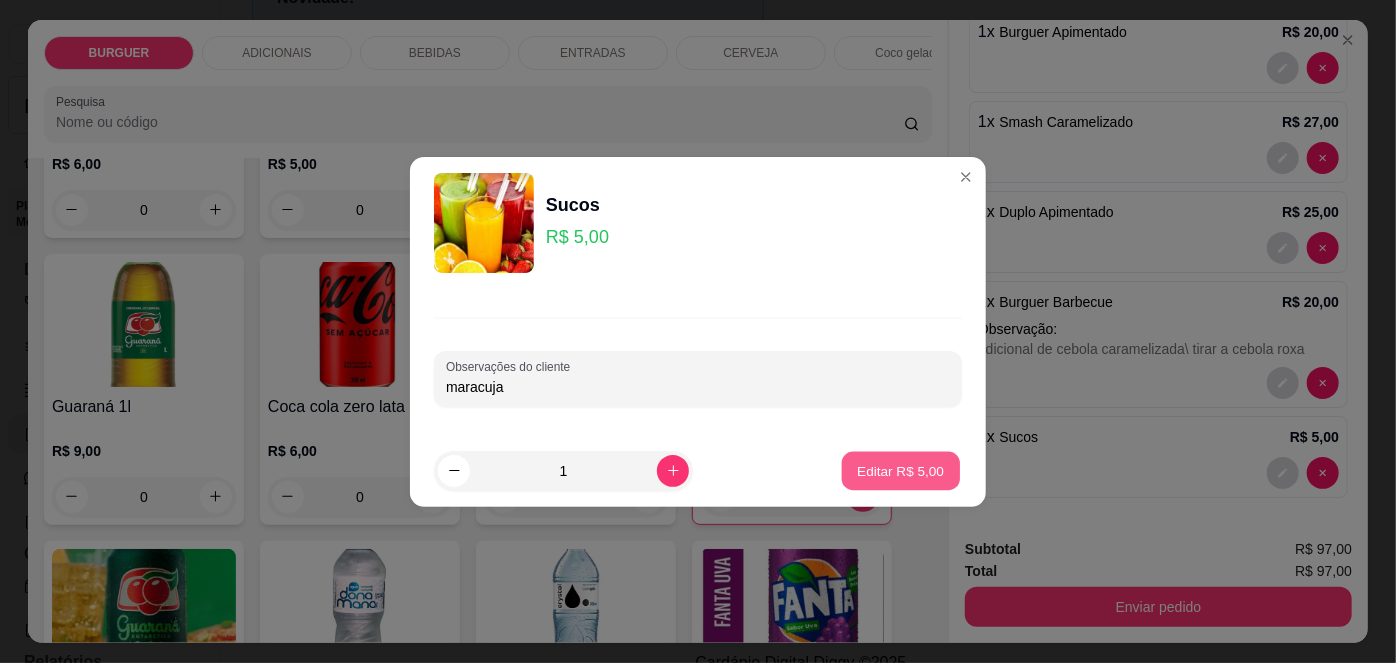 click on "Editar   R$ 5,00" at bounding box center (901, 470) 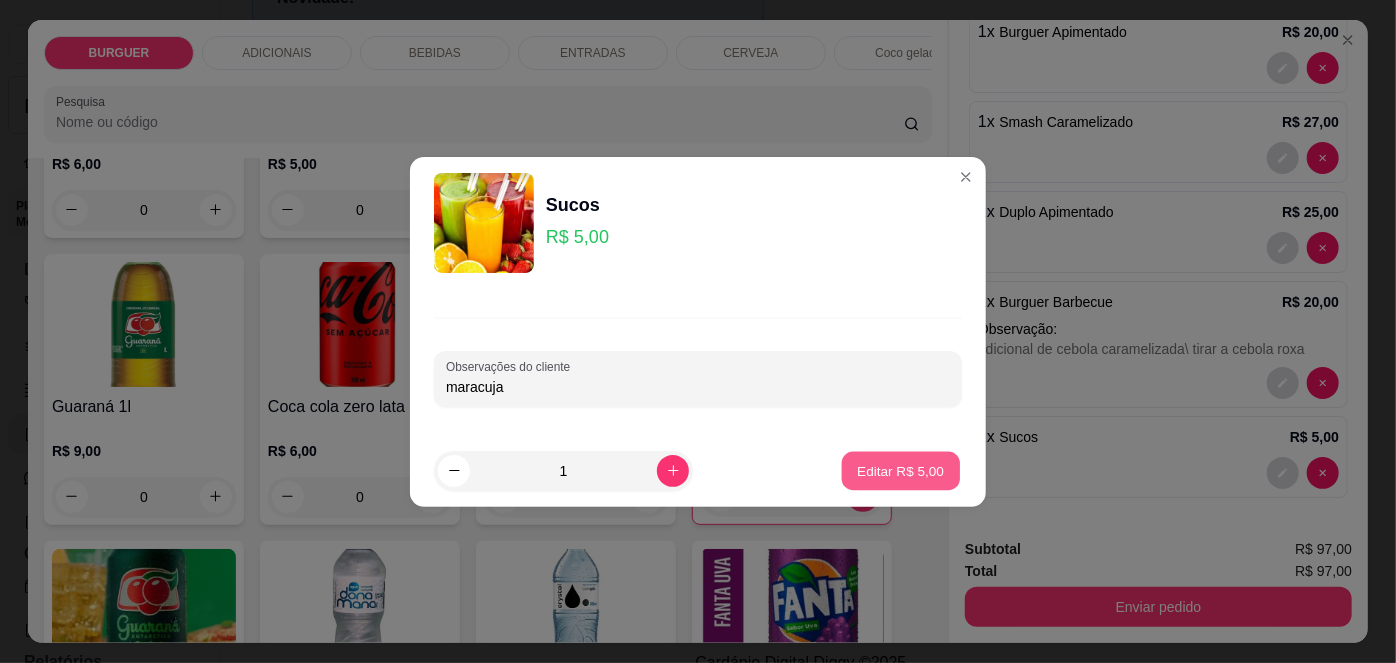 type on "0" 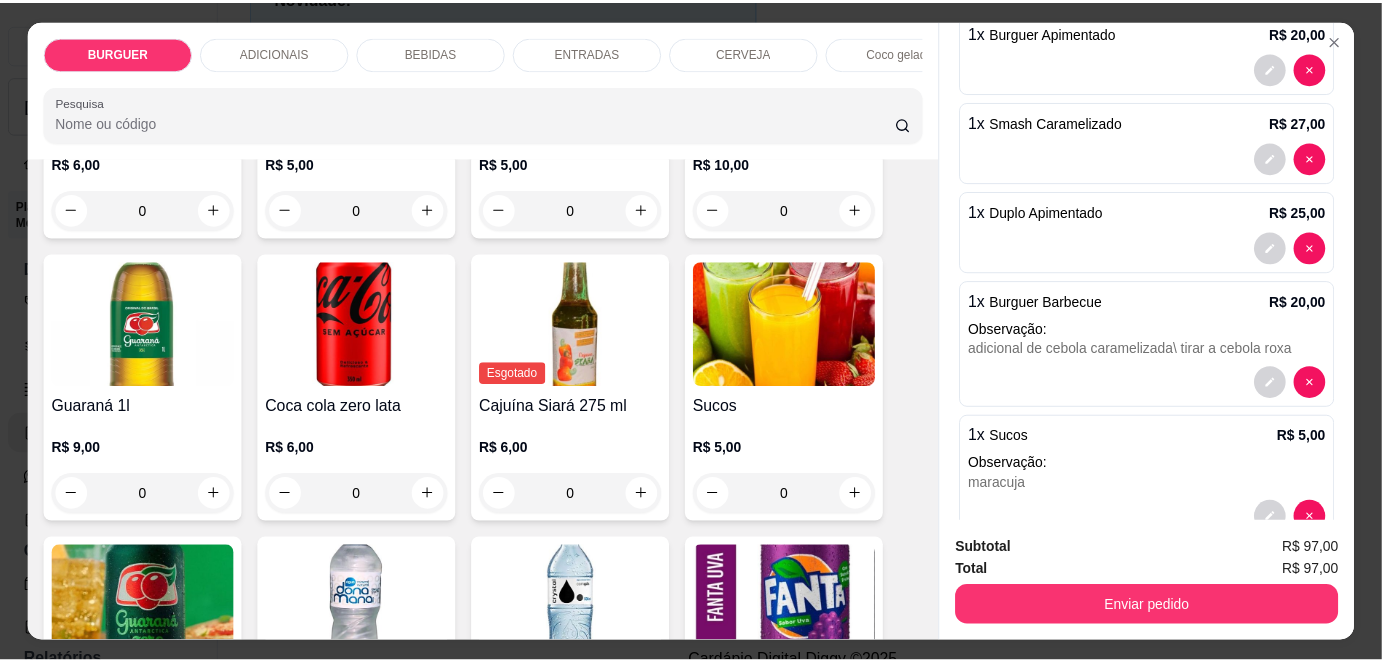 scroll, scrollTop: 170, scrollLeft: 0, axis: vertical 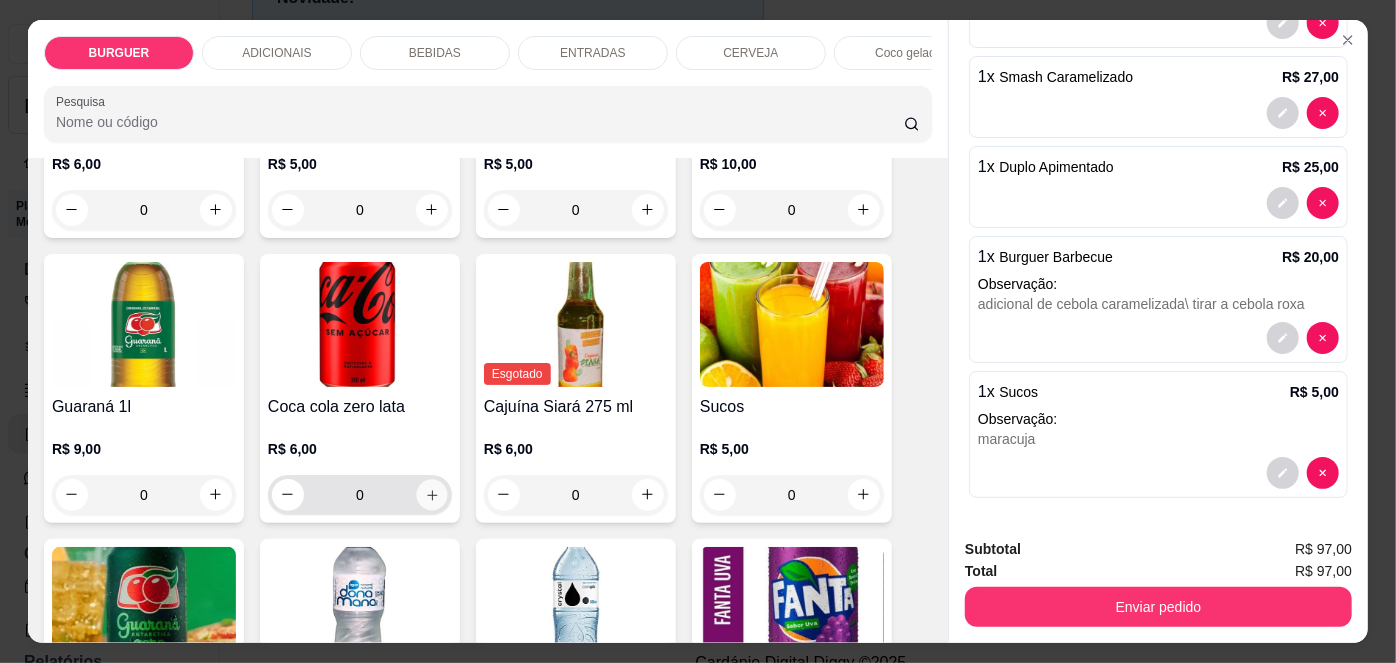 click 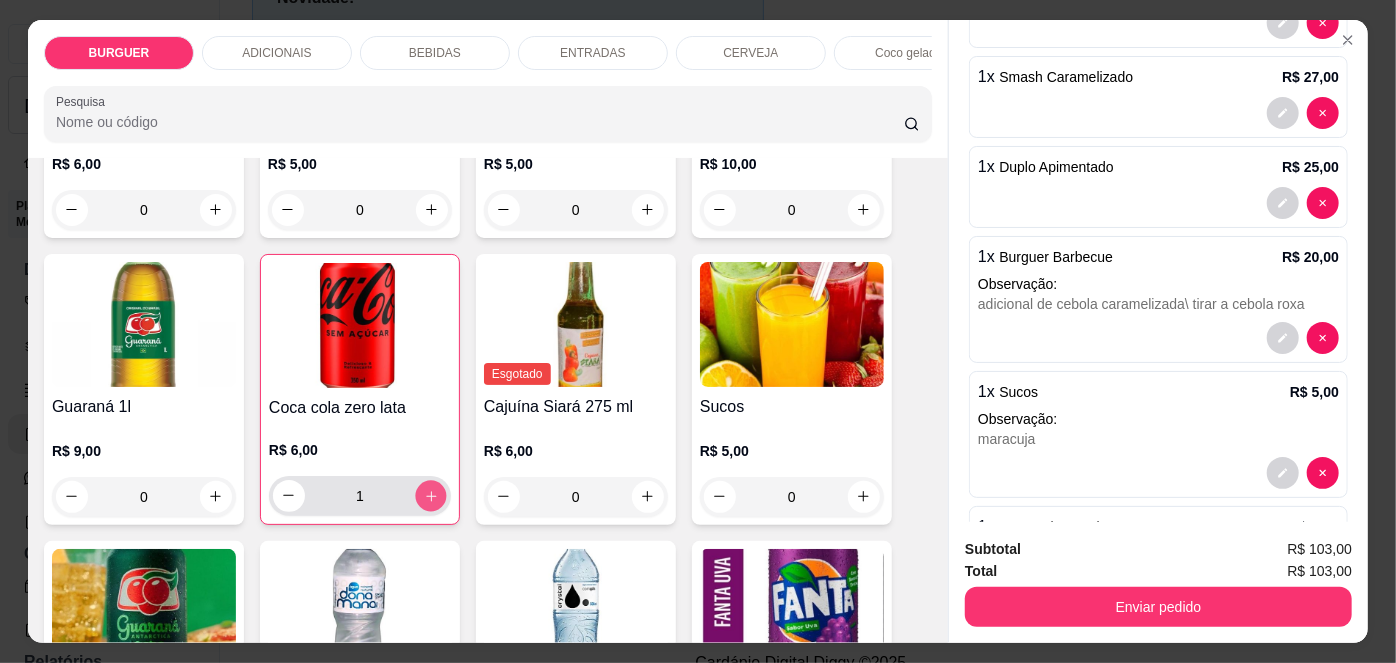 click 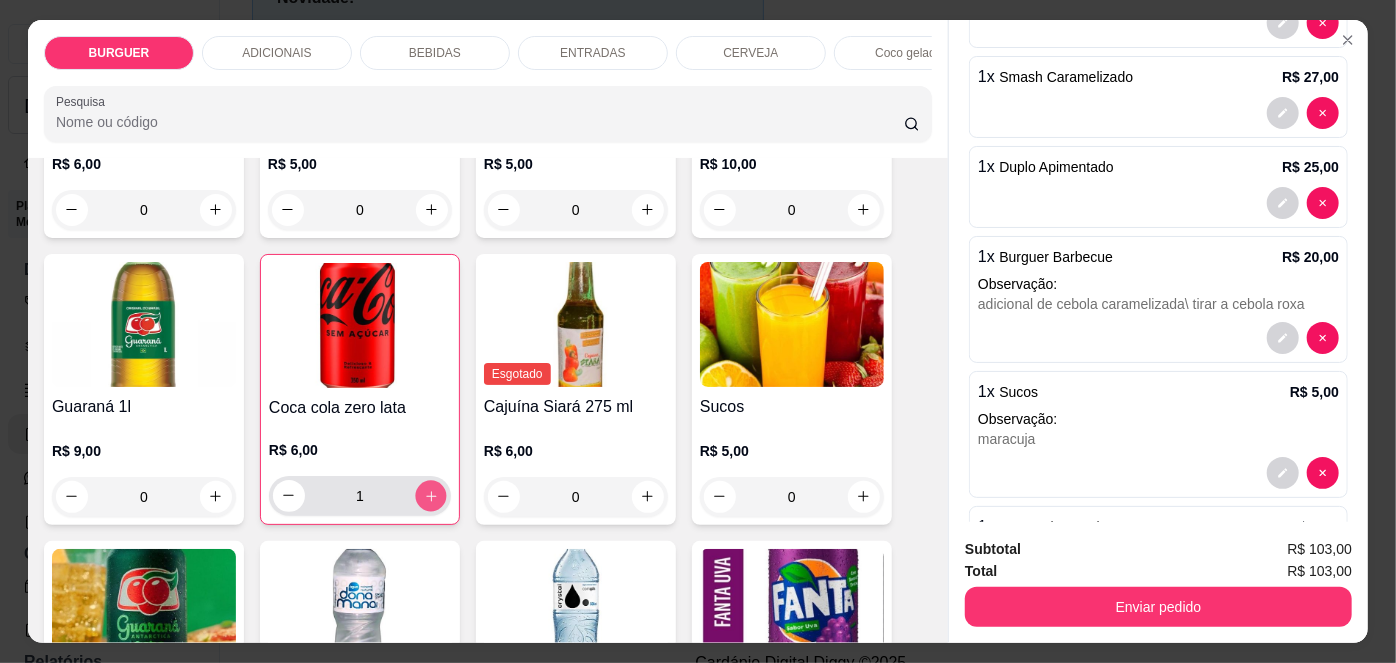 type on "2" 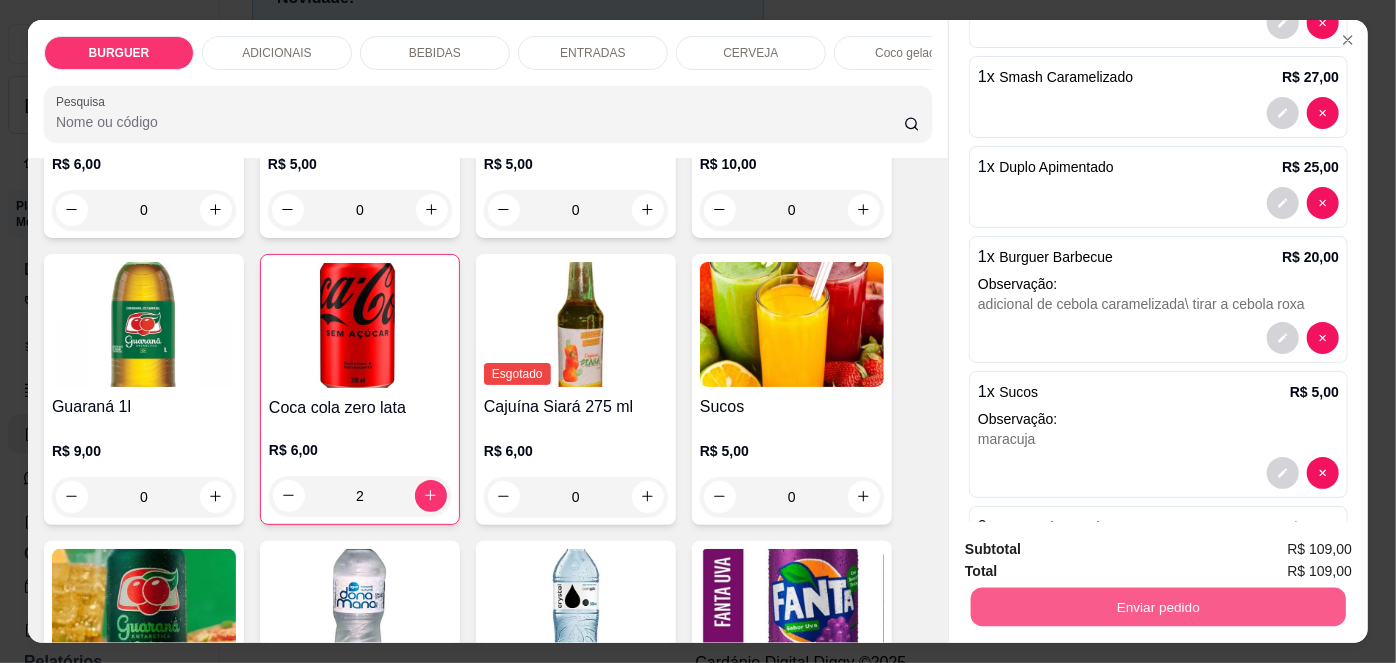 click on "Enviar pedido" at bounding box center [1158, 607] 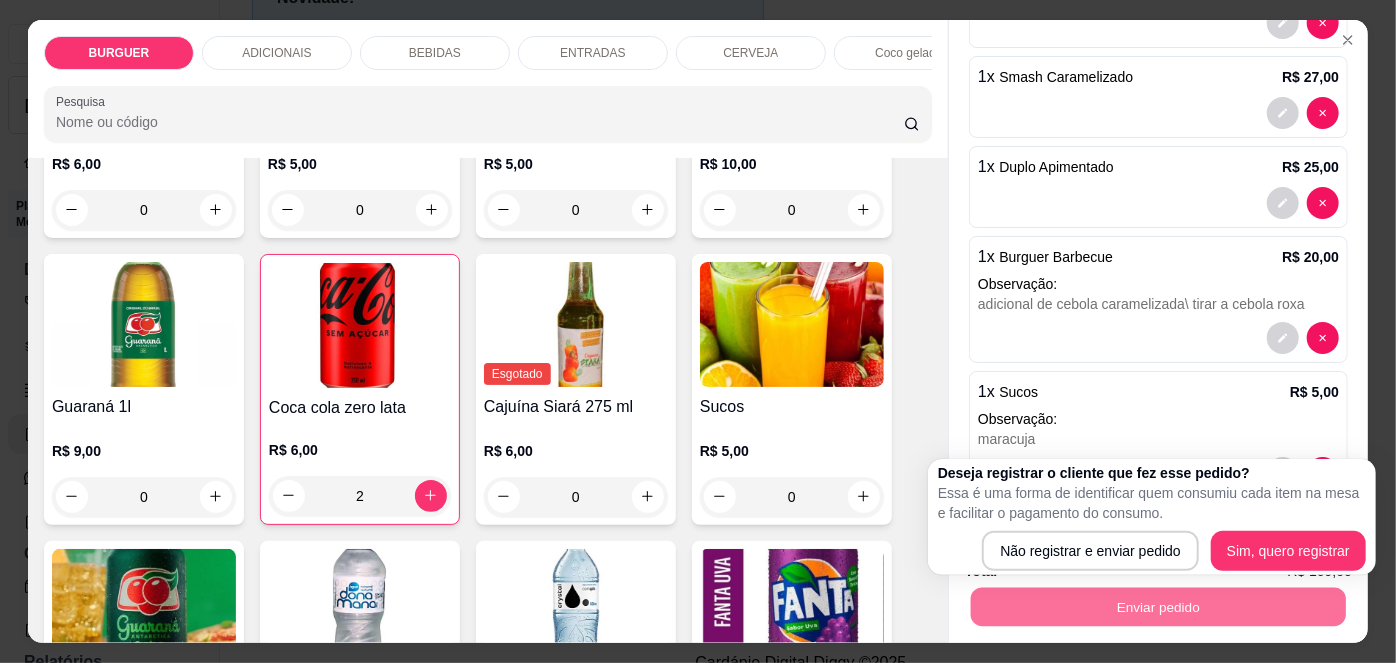 click on "Deseja registrar o cliente que fez esse pedido? Essa é uma forma de identificar quem consumiu cada item na mesa e facilitar o pagamento do consumo. Não registrar e enviar pedido Sim, quero registrar" at bounding box center (1152, 517) 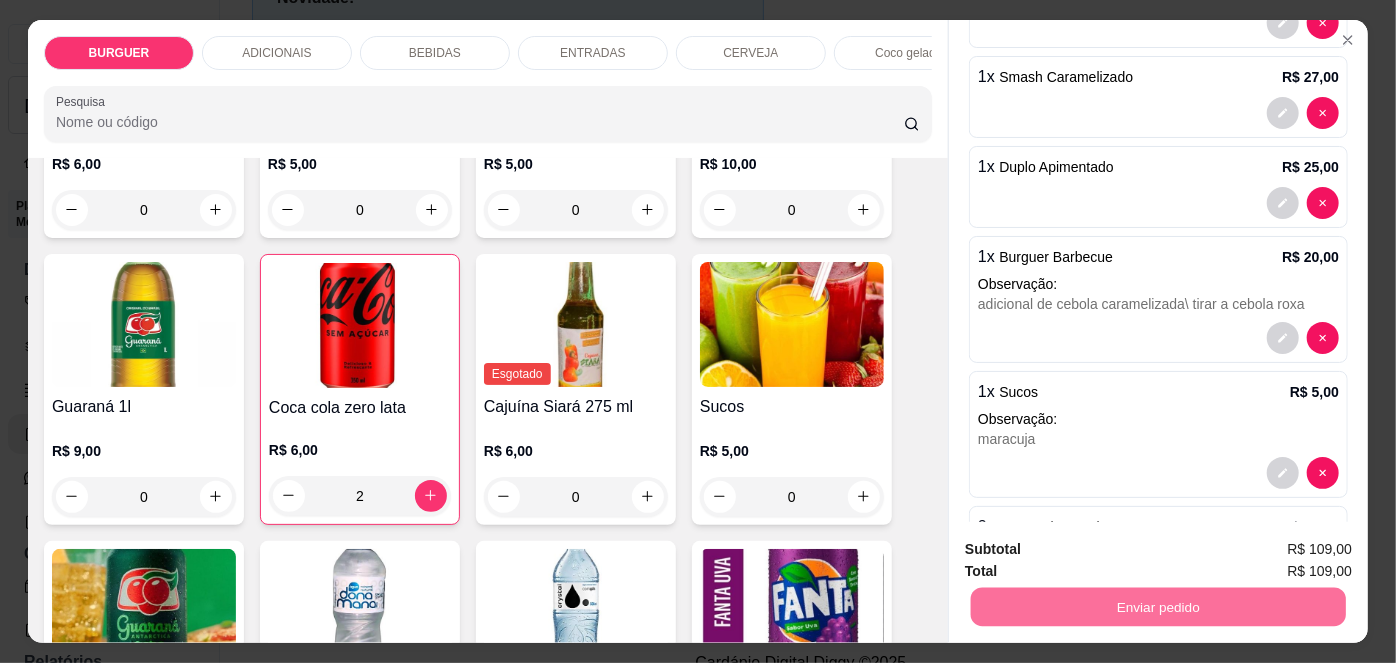 click on "Não registrar e enviar pedido" at bounding box center [1093, 552] 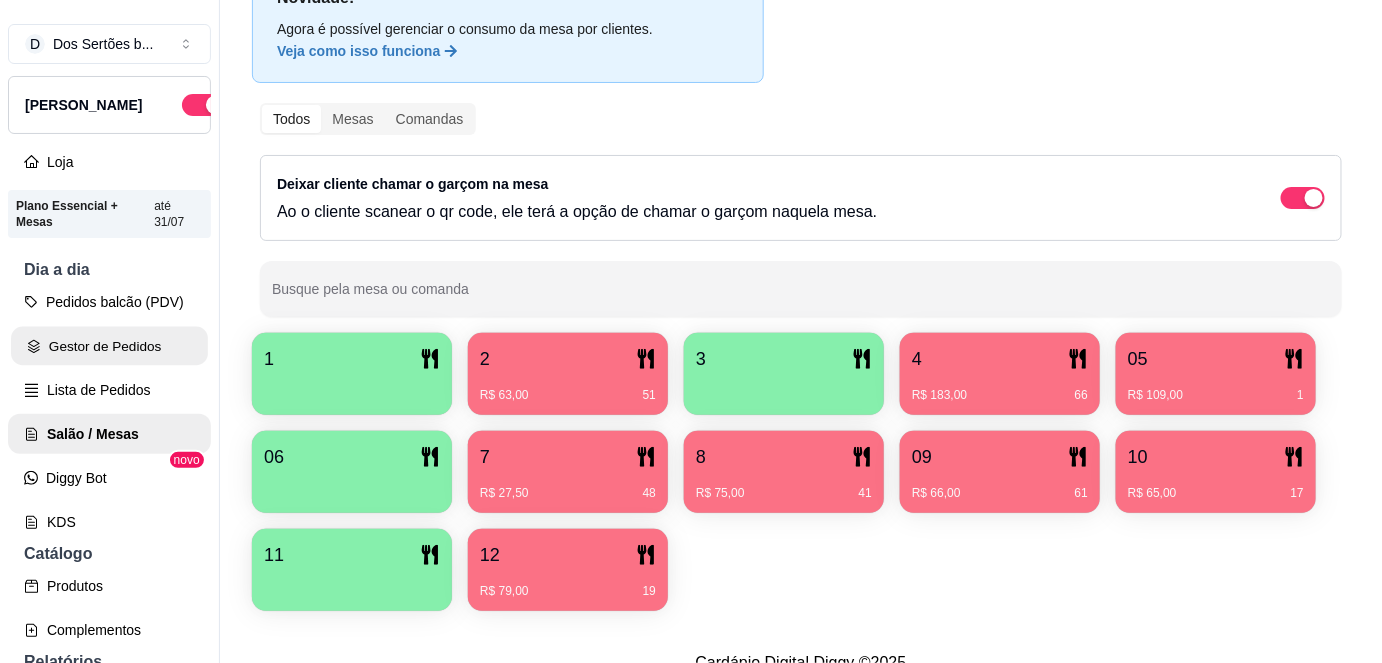 click on "Gestor de Pedidos" at bounding box center (109, 346) 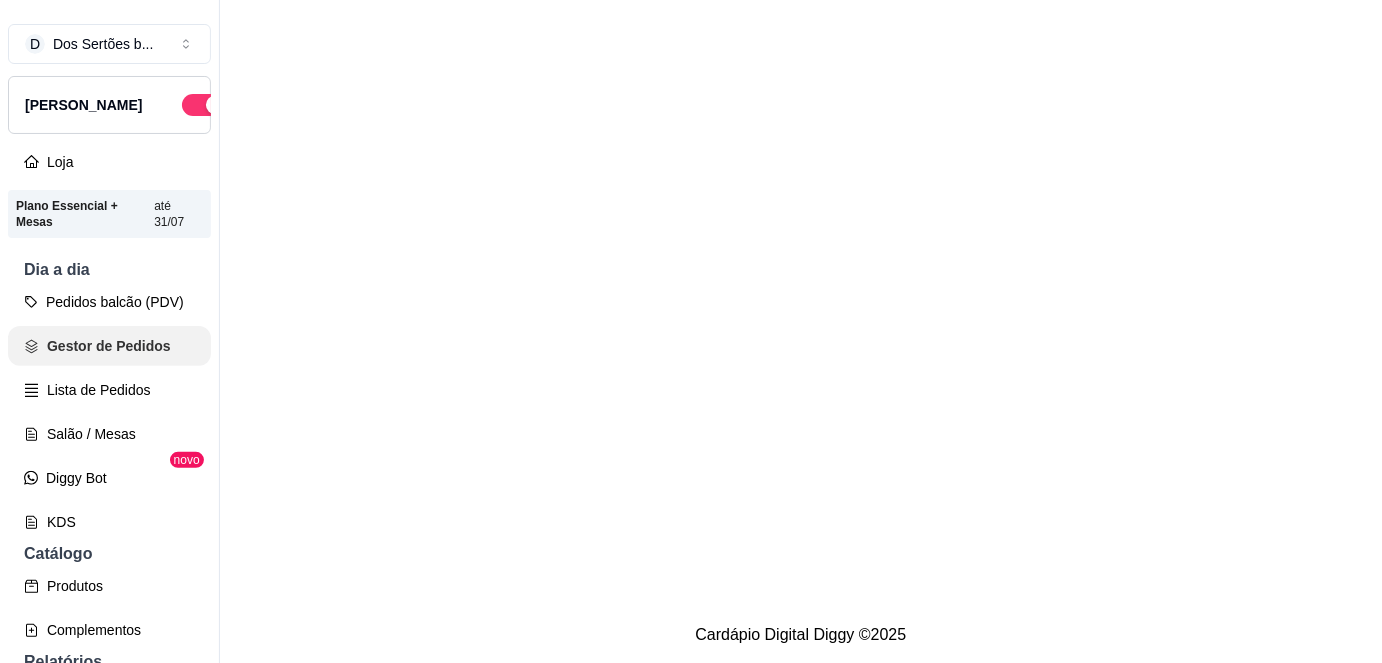 scroll, scrollTop: 0, scrollLeft: 0, axis: both 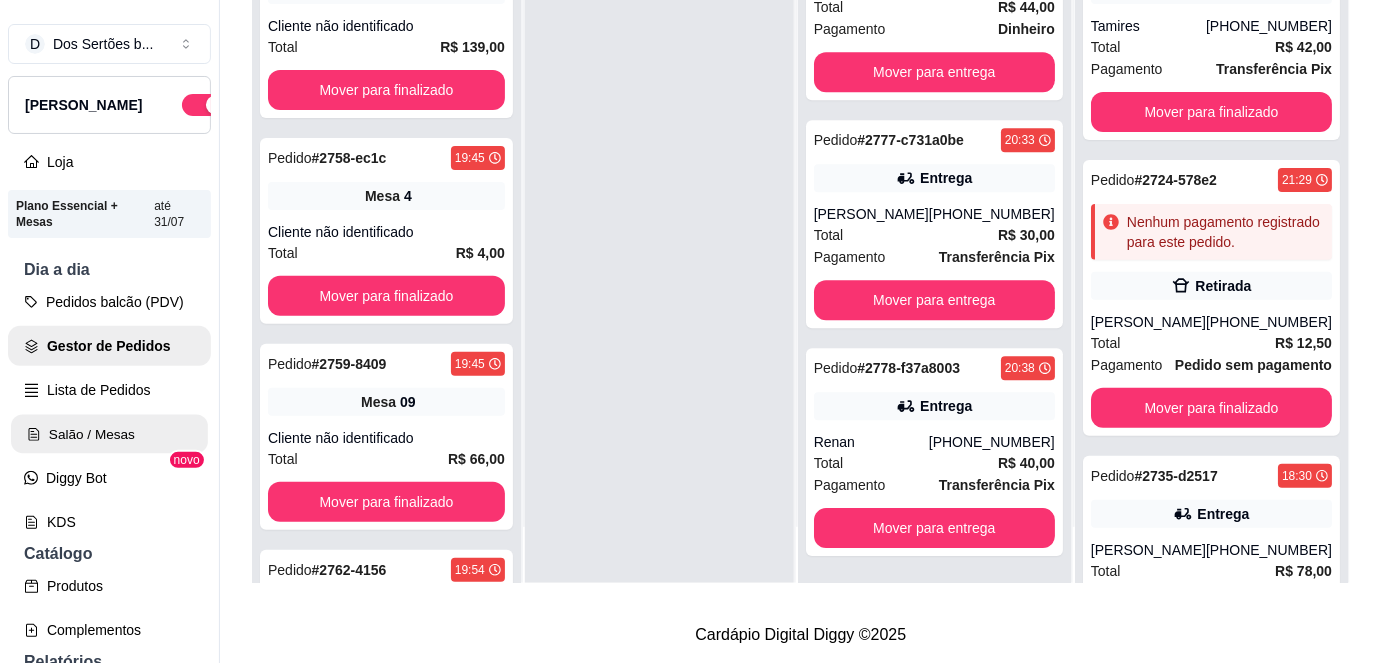 click on "Salão / Mesas" at bounding box center [109, 434] 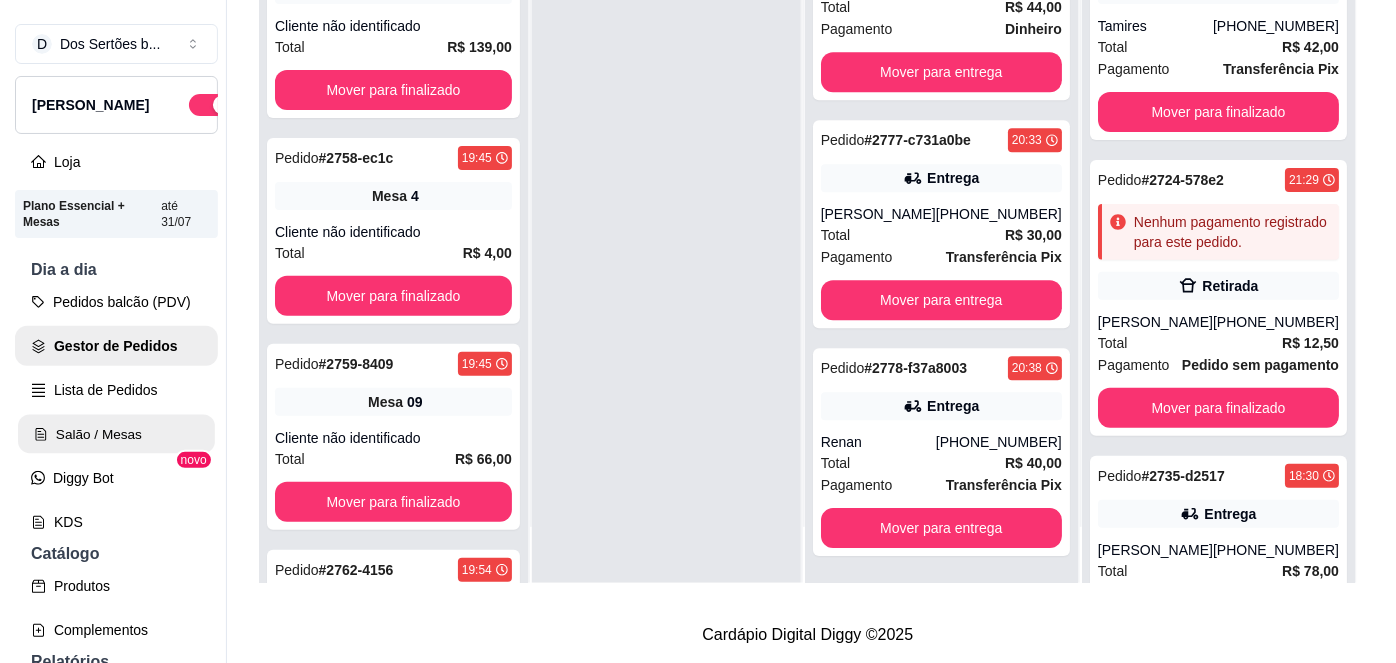 scroll, scrollTop: 0, scrollLeft: 0, axis: both 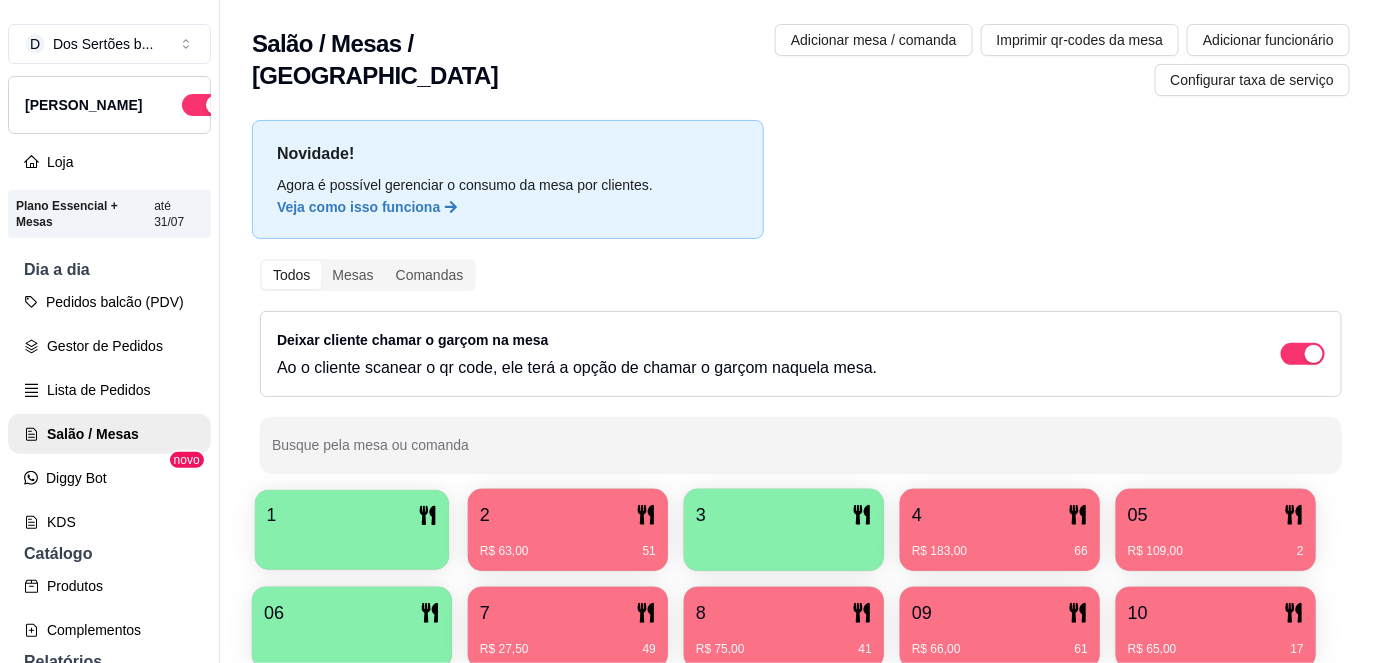 click on "1" at bounding box center (352, 515) 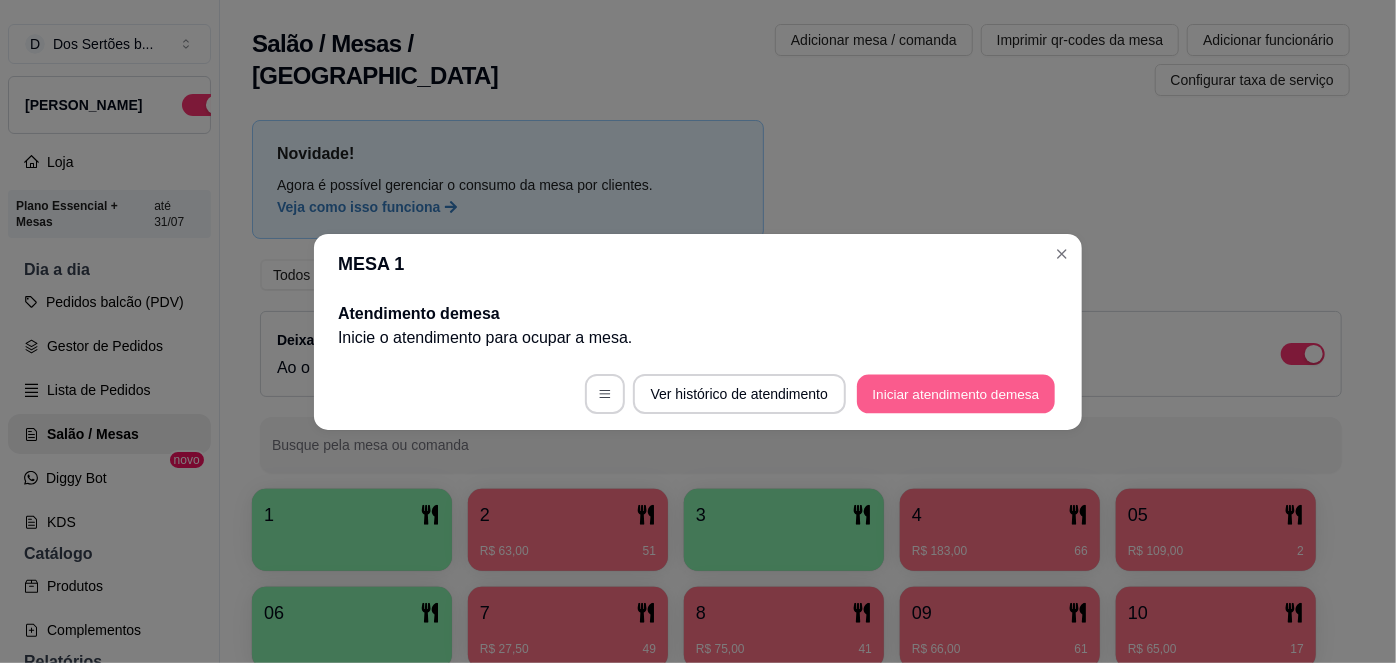 click on "Iniciar atendimento de  mesa" at bounding box center [956, 393] 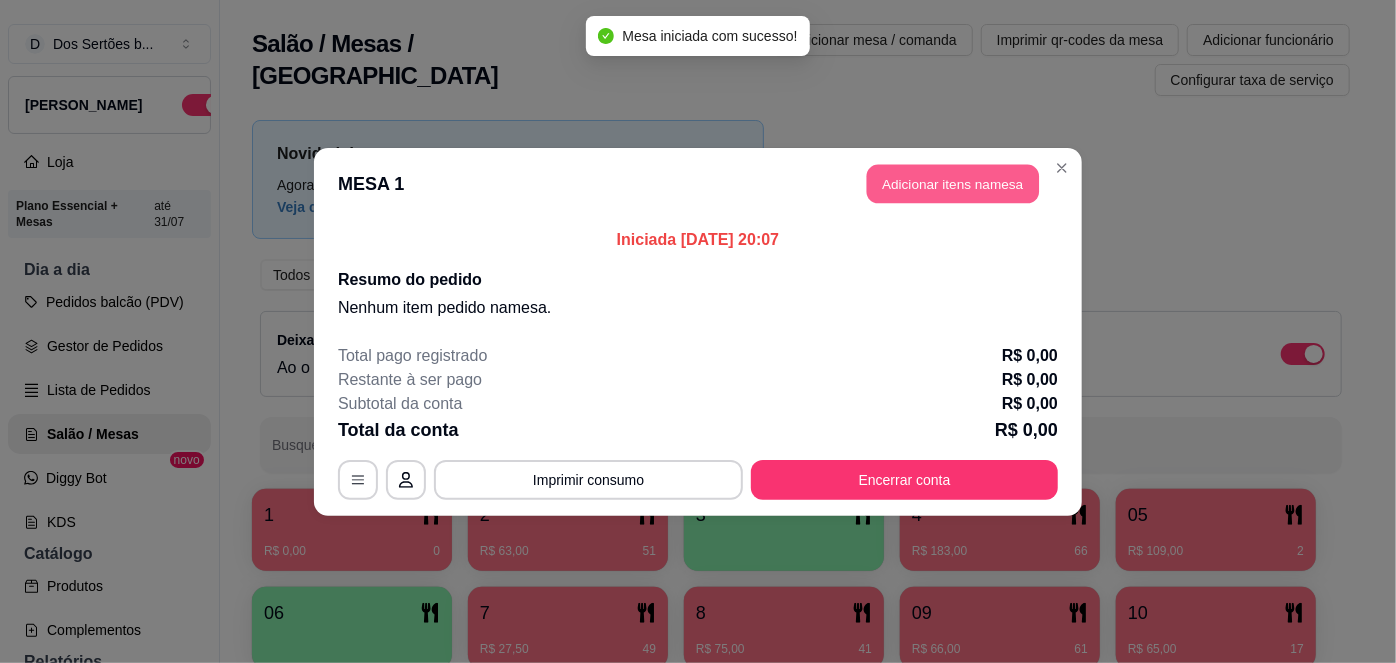 click on "Adicionar itens na  mesa" at bounding box center (953, 183) 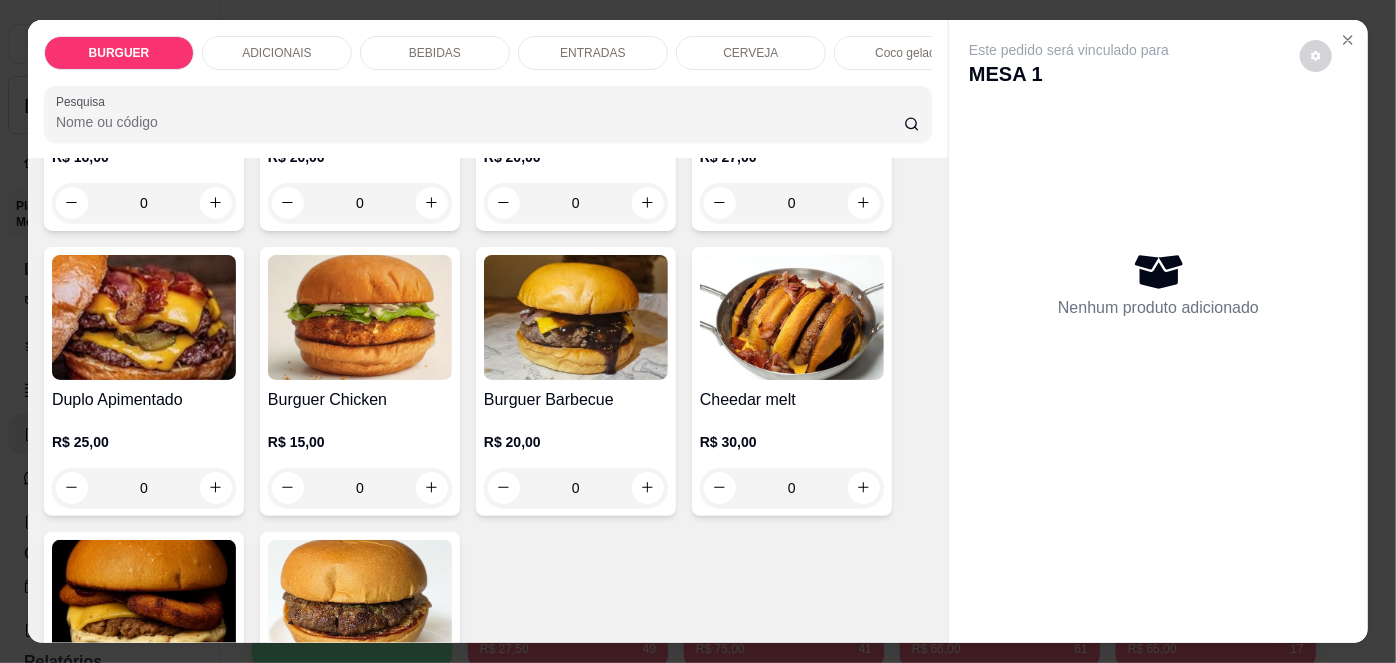 scroll, scrollTop: 348, scrollLeft: 0, axis: vertical 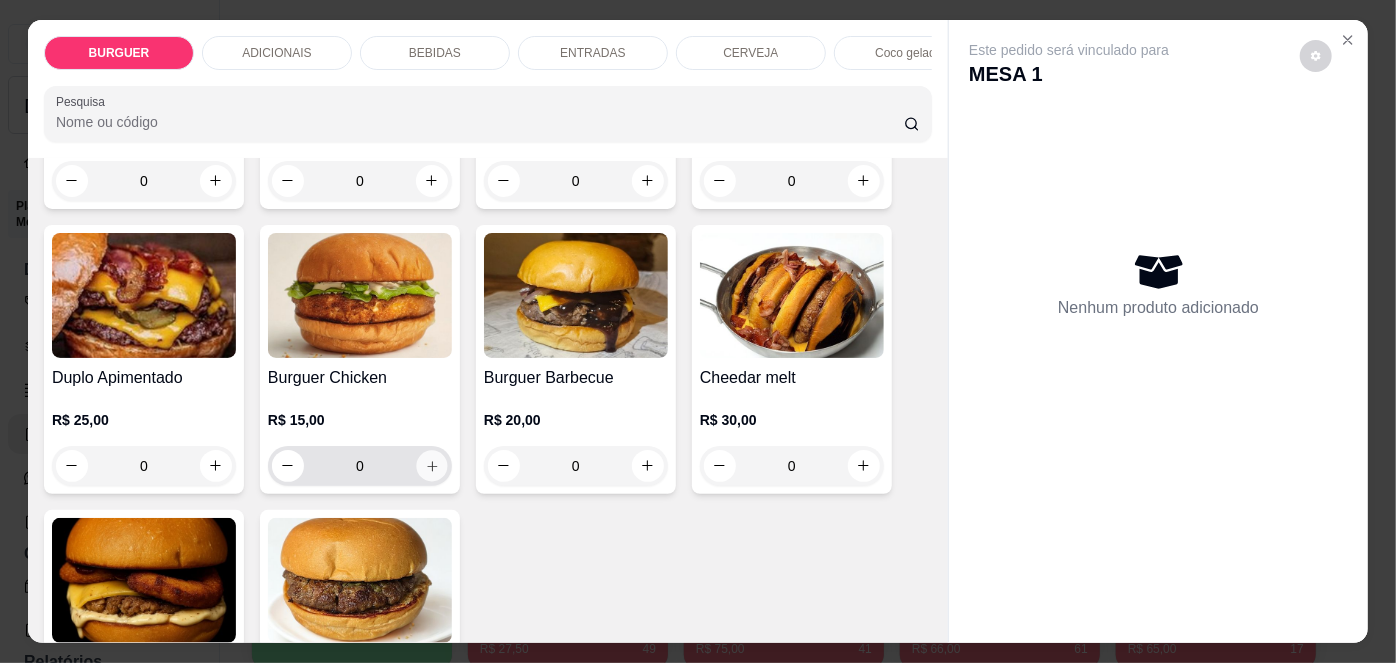 click at bounding box center [431, 465] 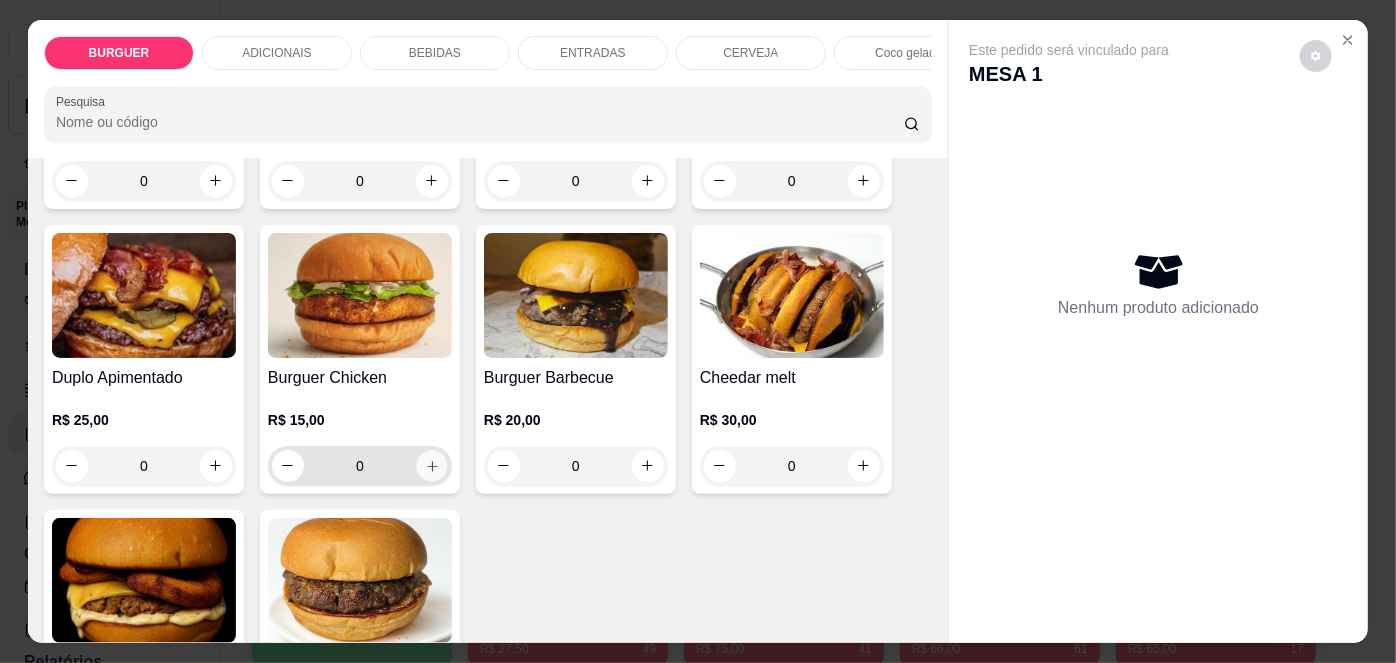type on "1" 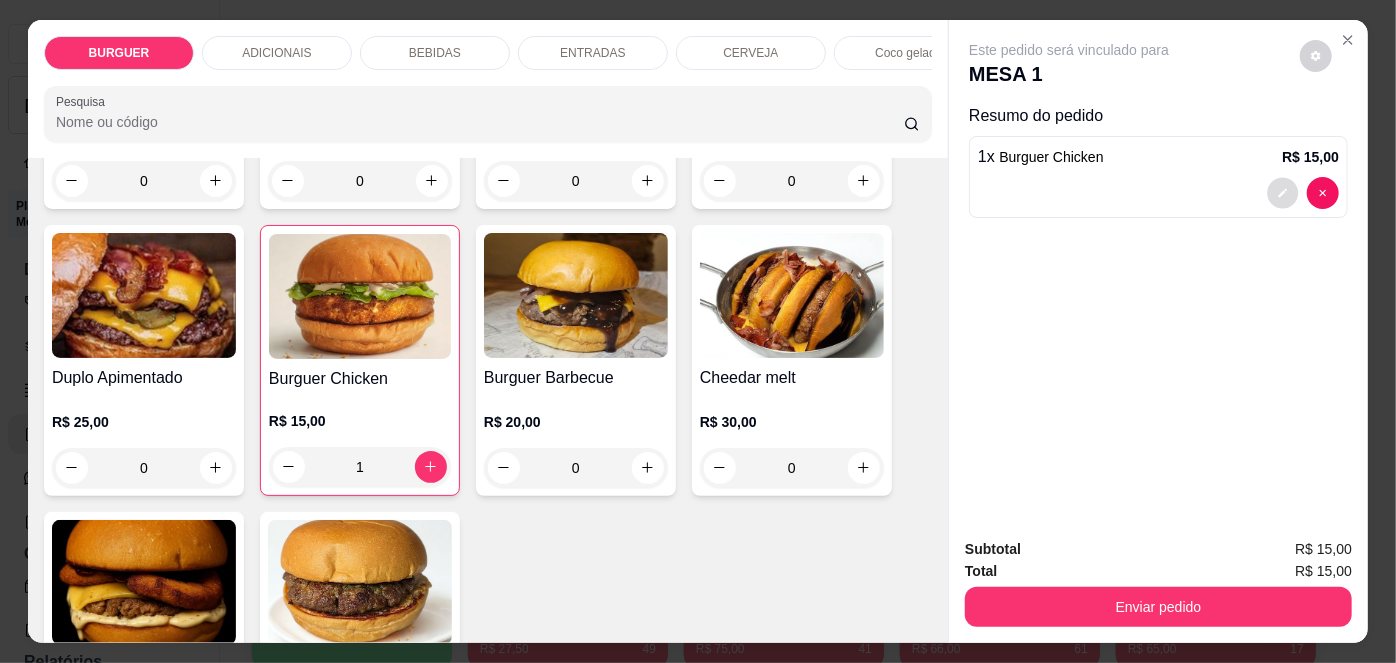 click at bounding box center [1283, 192] 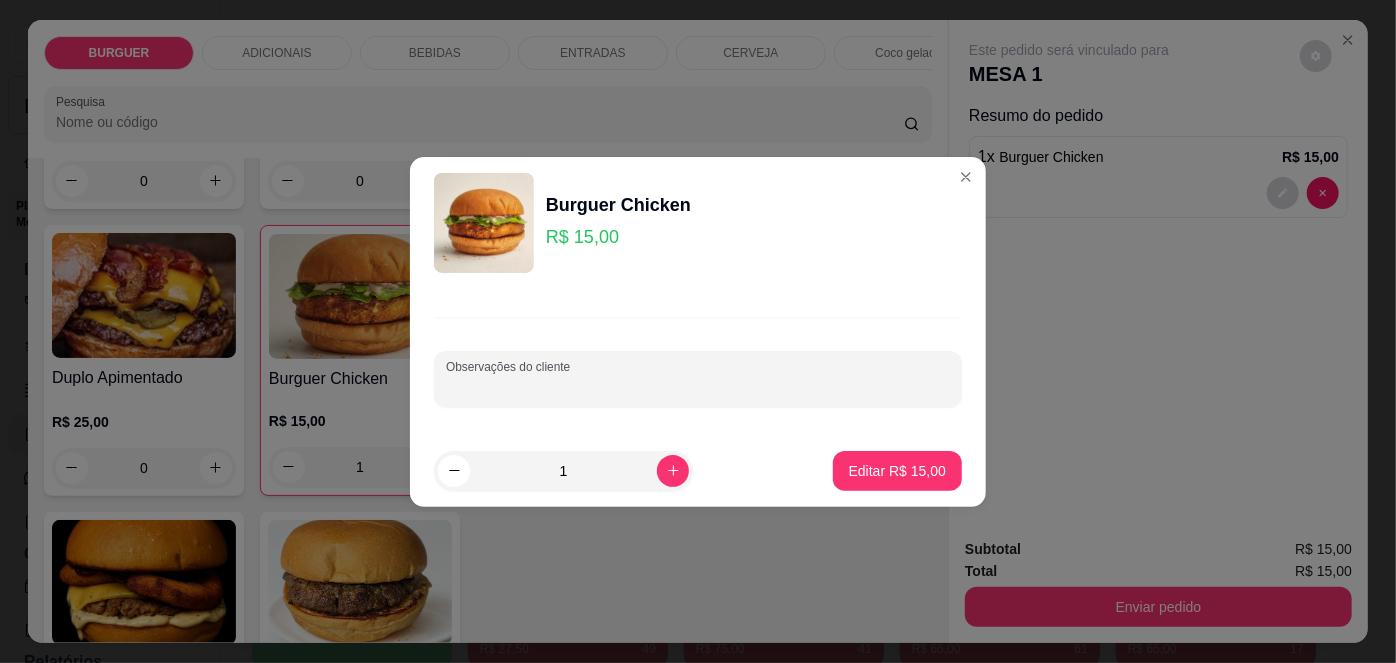 click on "Observações do cliente" at bounding box center (698, 387) 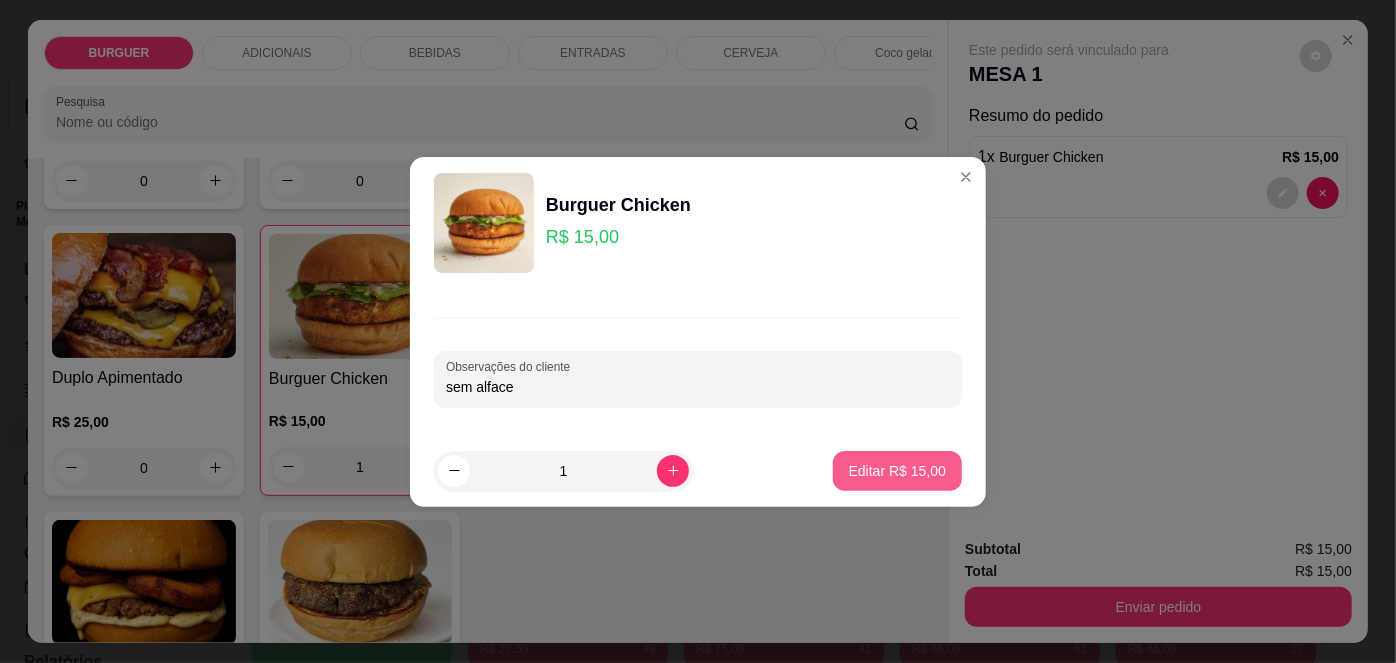 type on "sem alface" 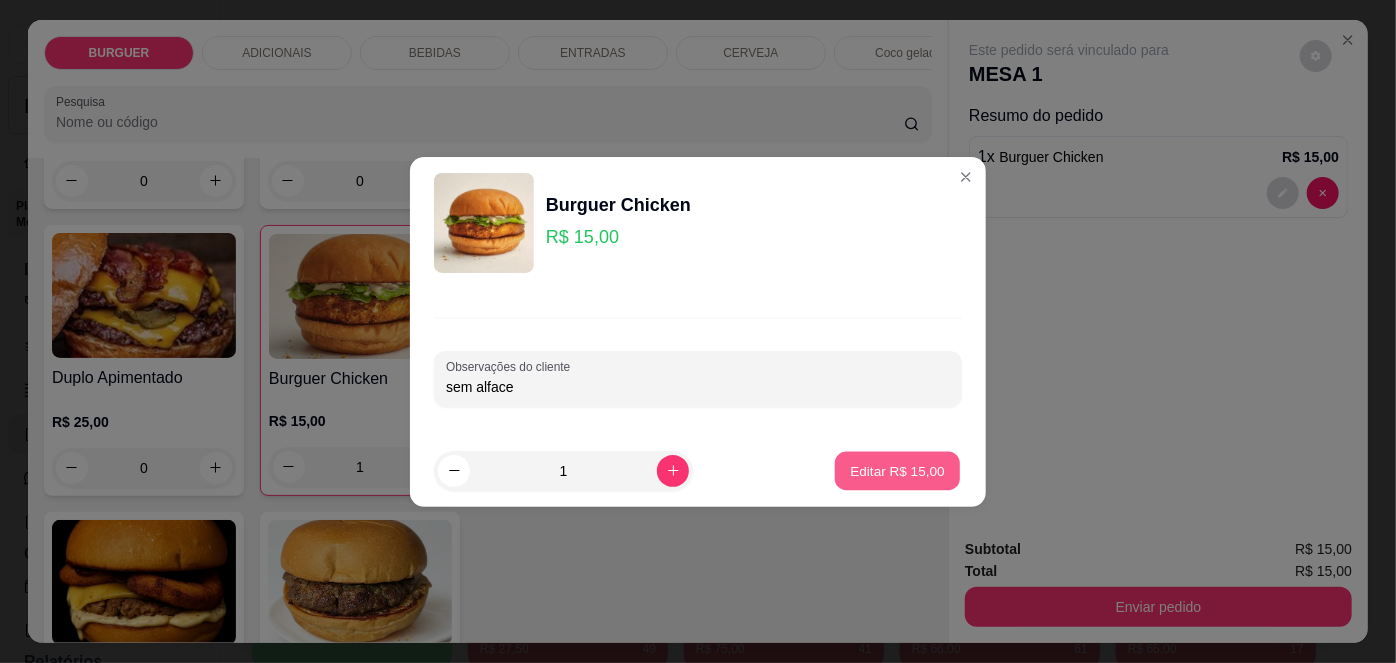click on "Editar   R$ 15,00" at bounding box center [897, 470] 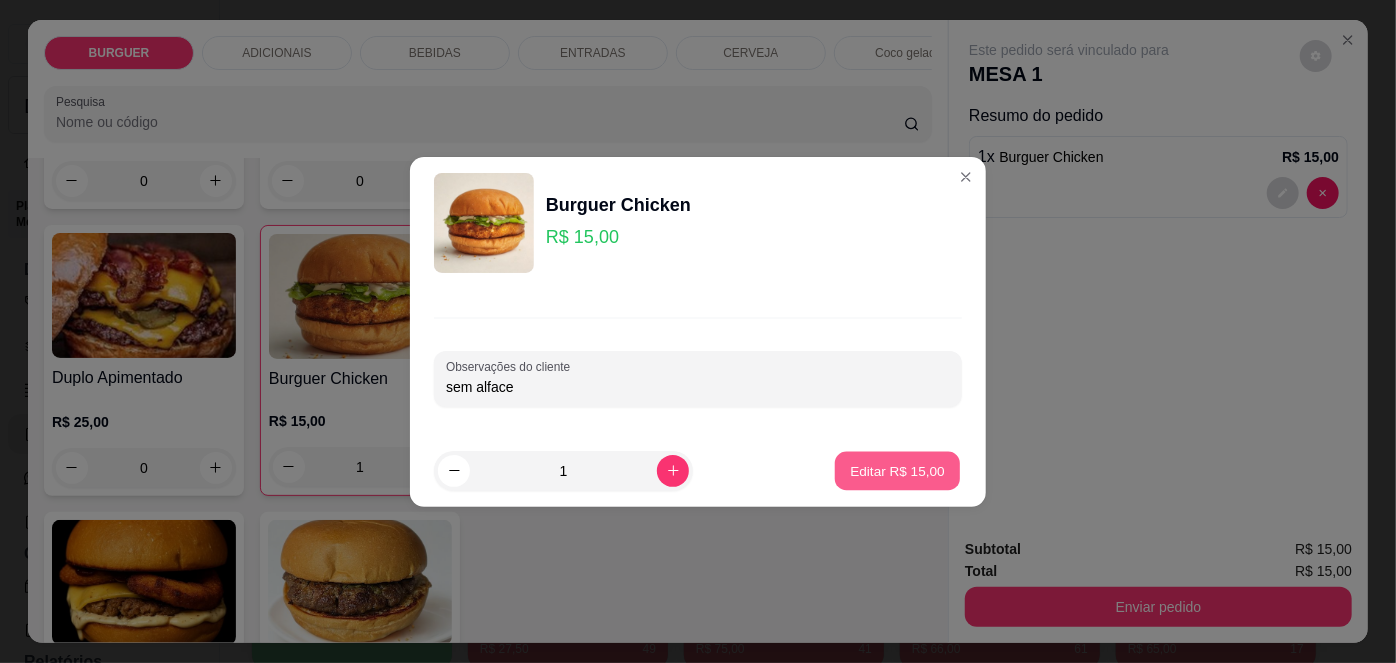 type on "0" 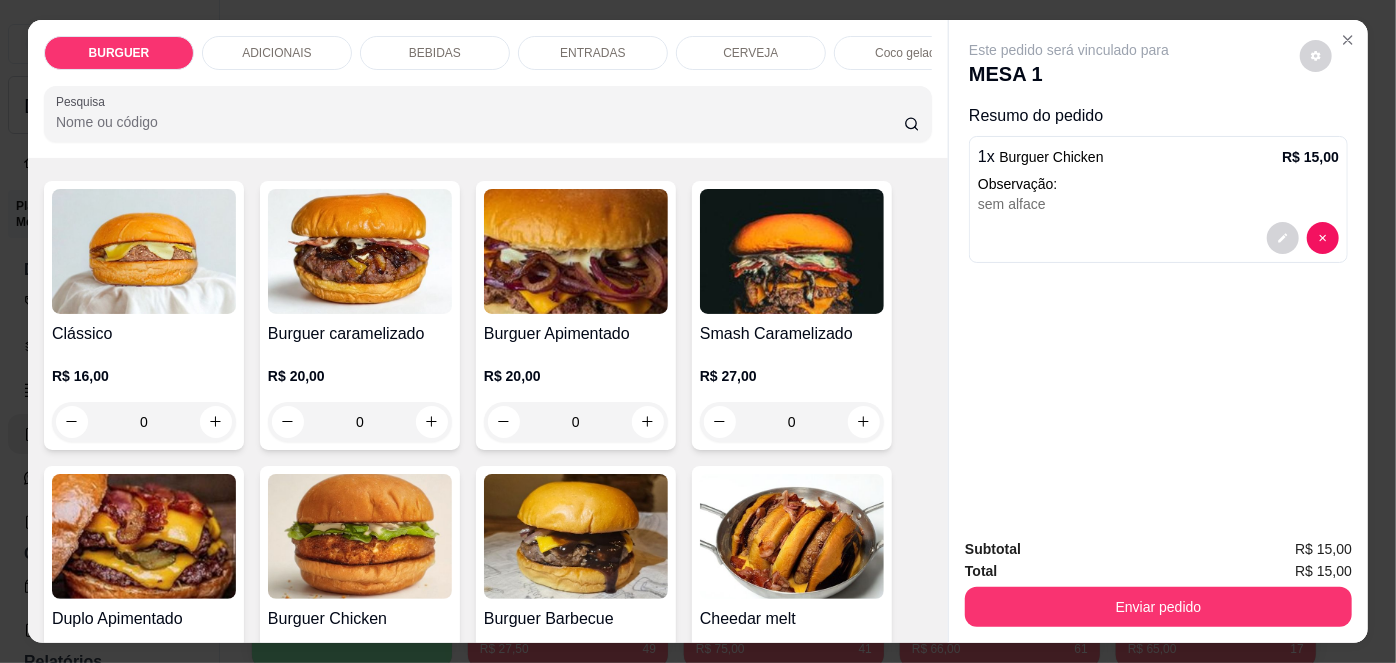 scroll, scrollTop: 149, scrollLeft: 0, axis: vertical 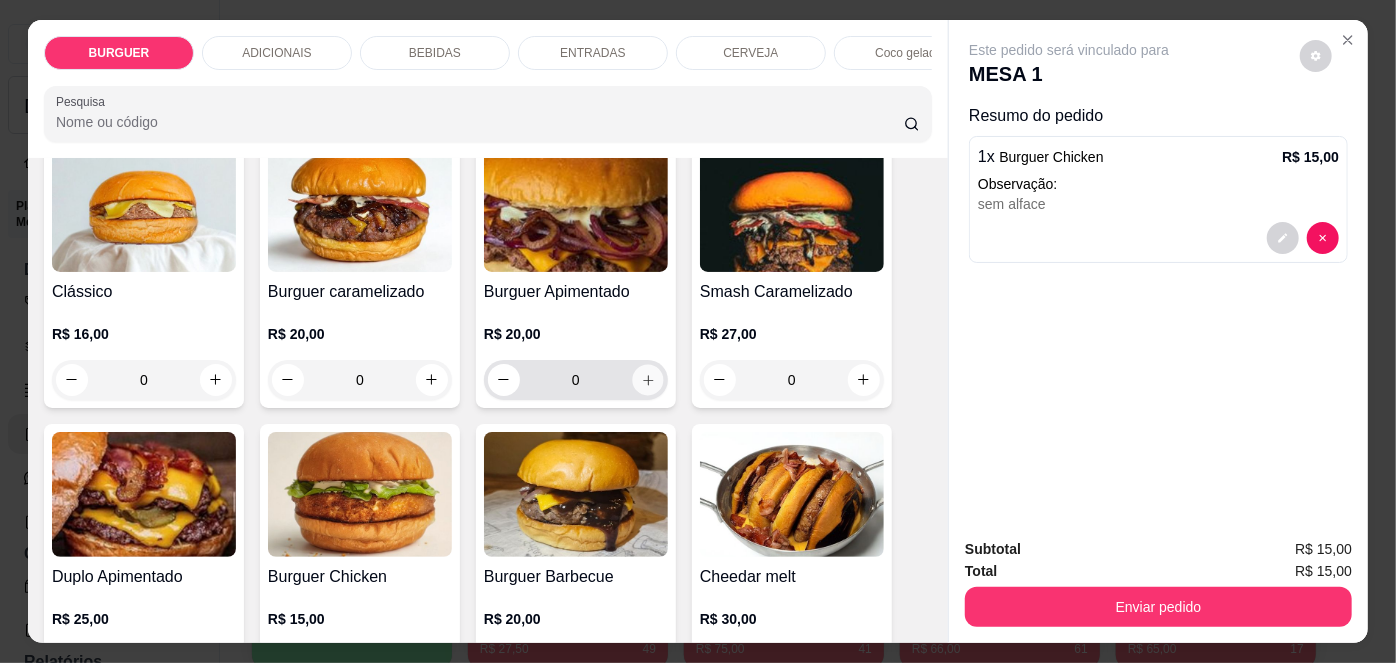 click at bounding box center [647, 379] 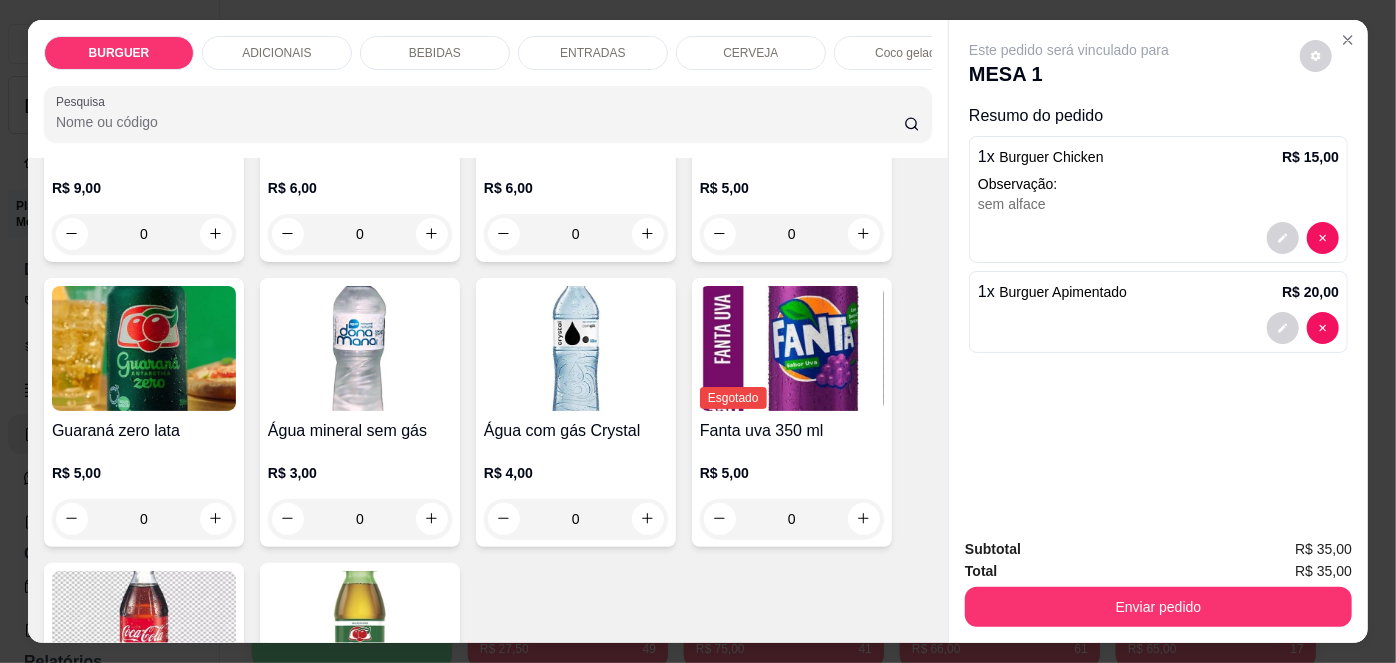 scroll, scrollTop: 2112, scrollLeft: 0, axis: vertical 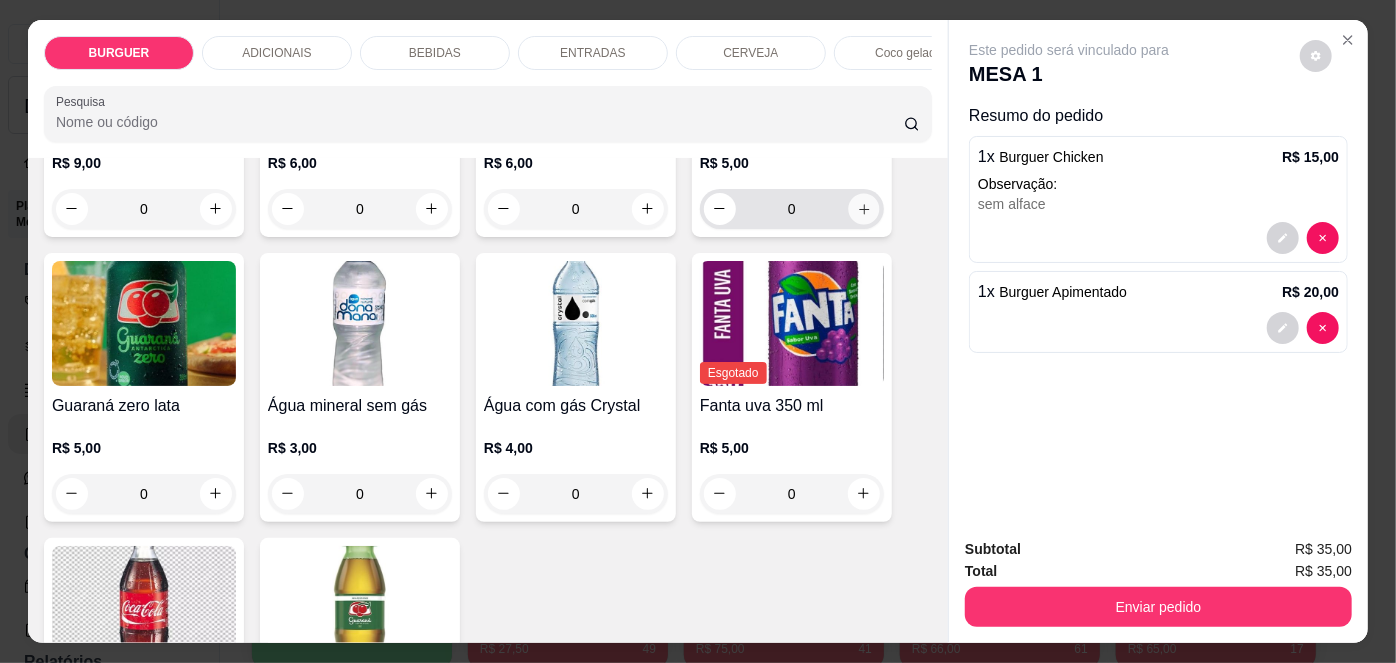 click at bounding box center [863, 208] 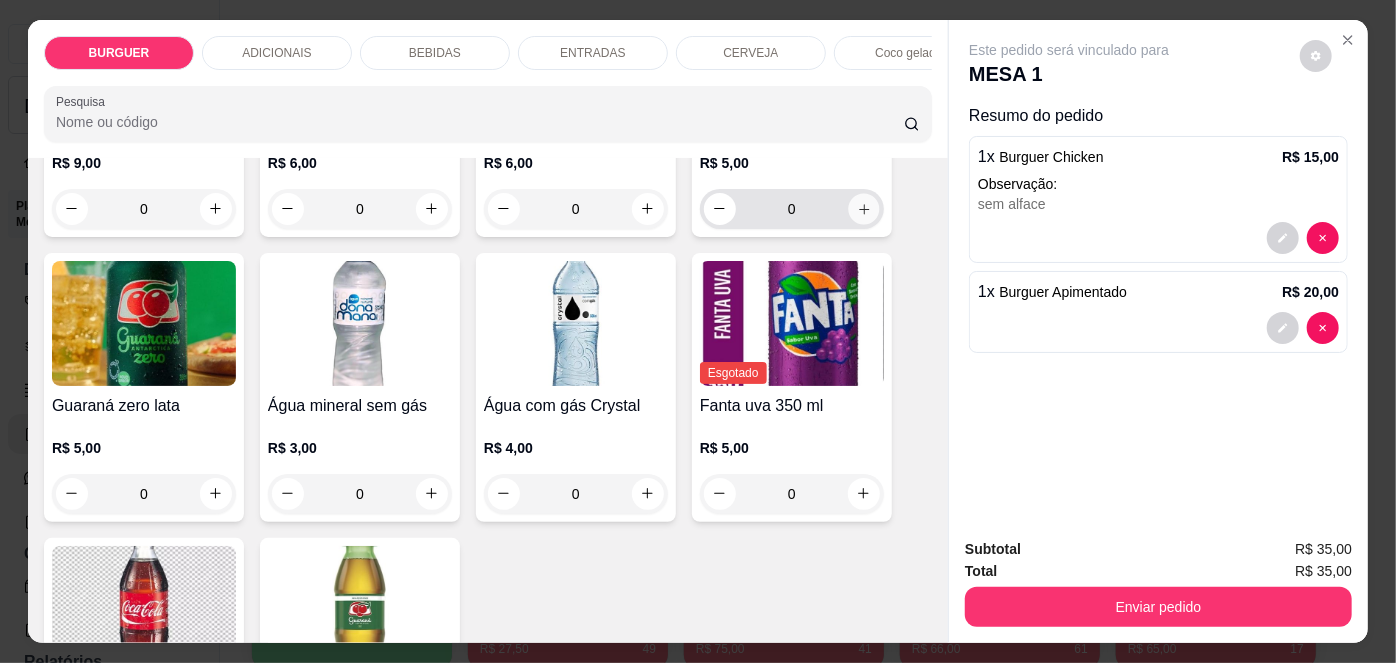type on "1" 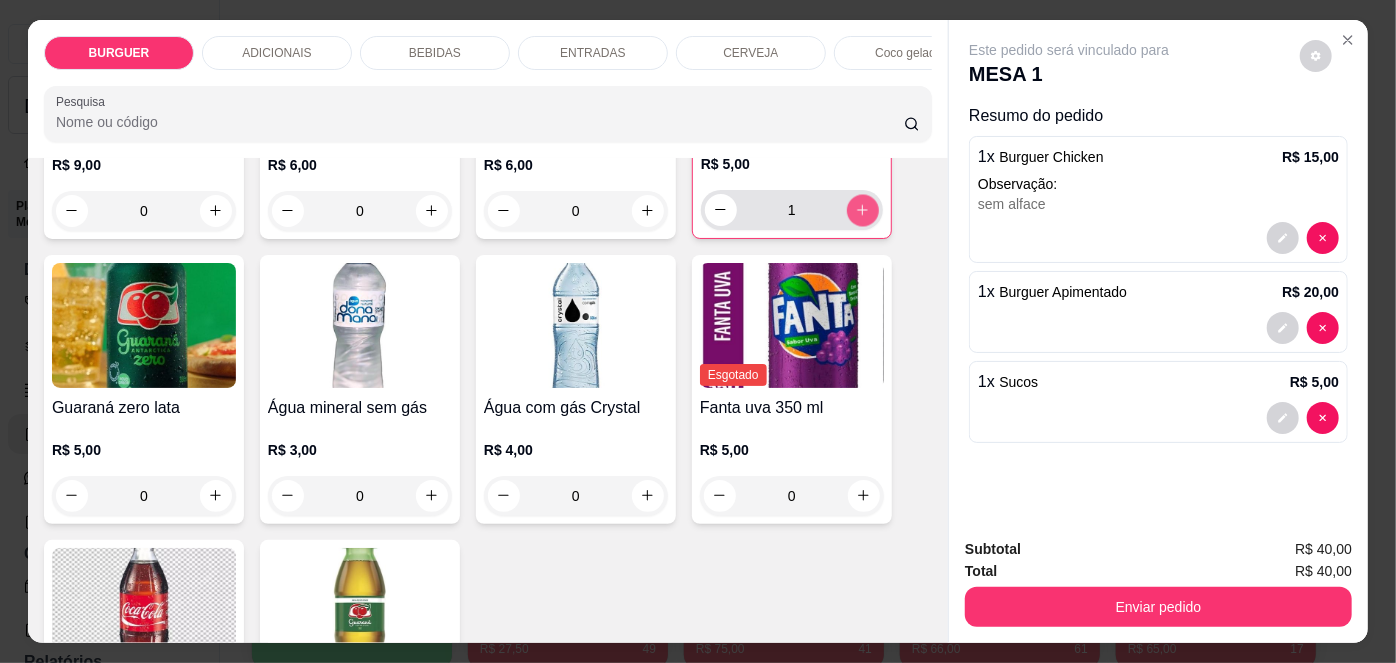 scroll, scrollTop: 2113, scrollLeft: 0, axis: vertical 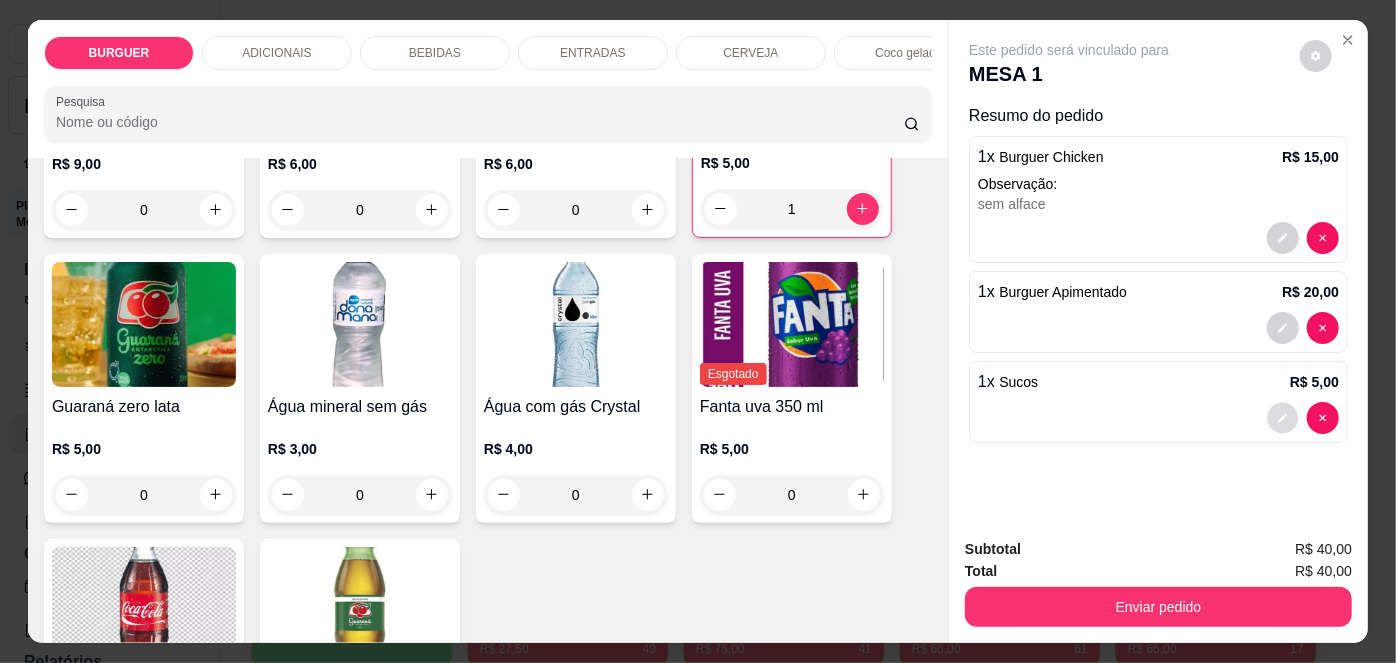 click 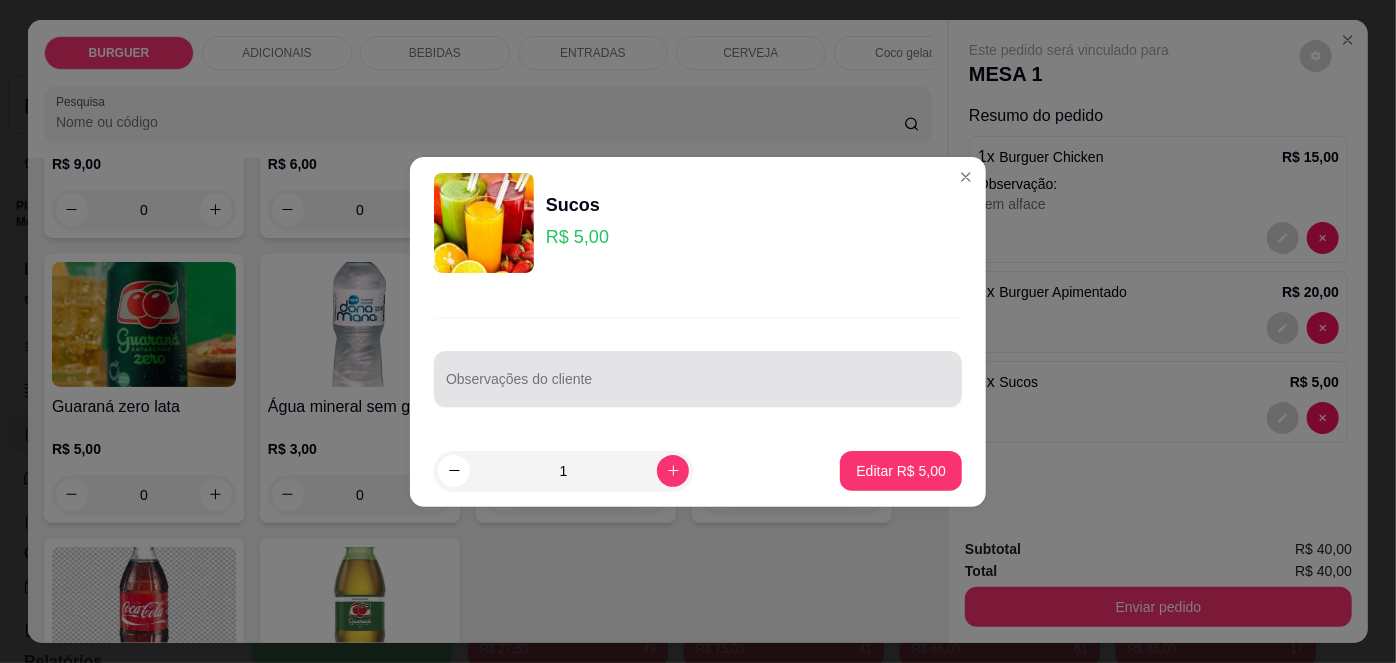 click on "Observações do cliente" at bounding box center [698, 387] 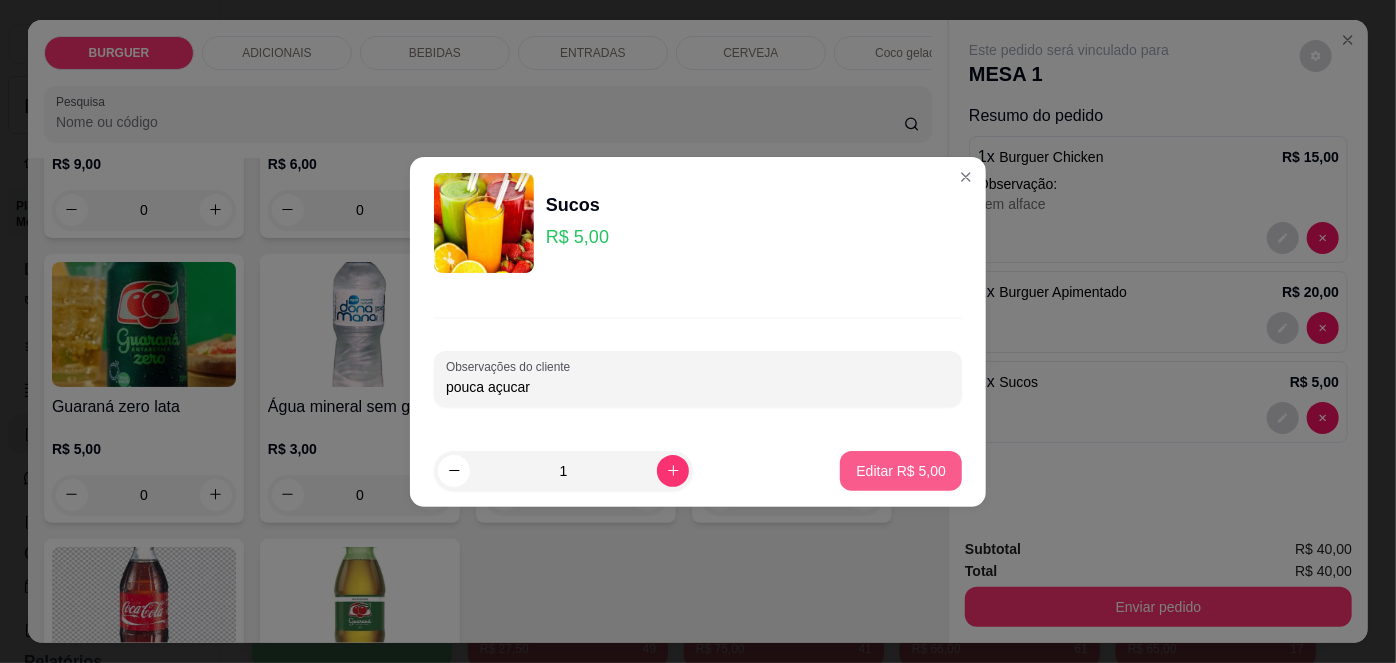 type on "pouca açucar" 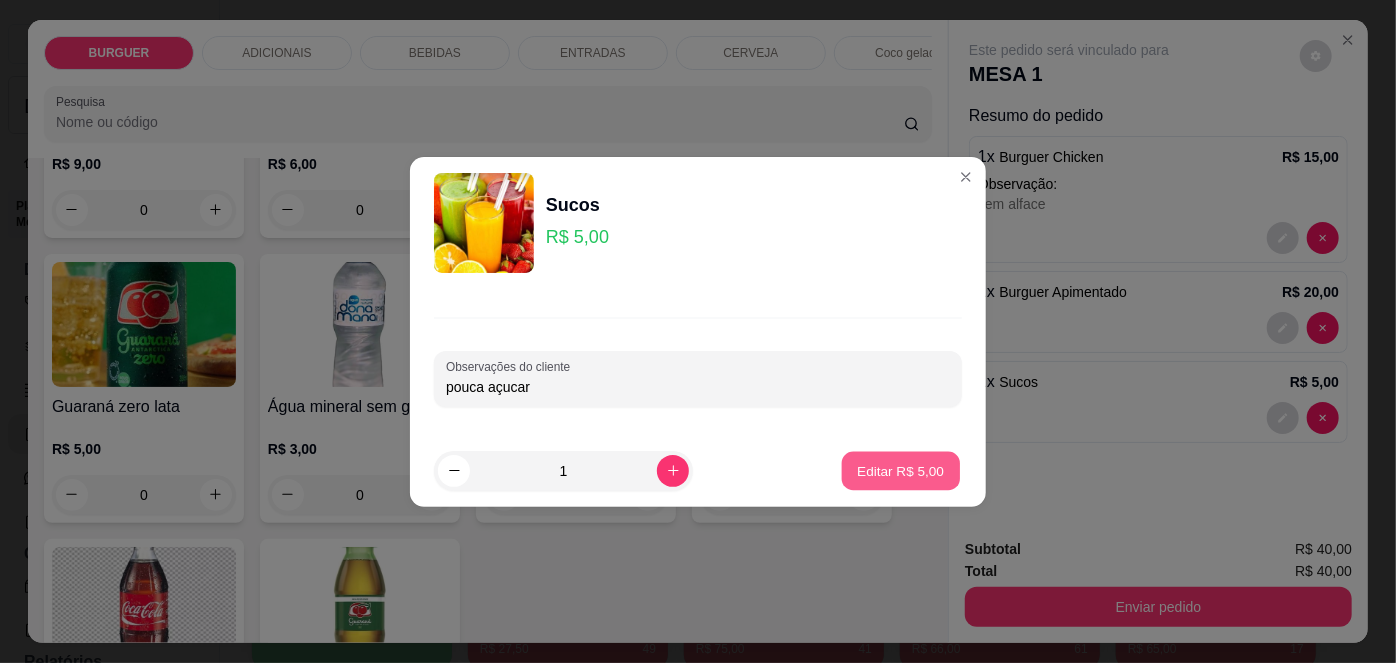 click on "Editar   R$ 5,00" at bounding box center (901, 470) 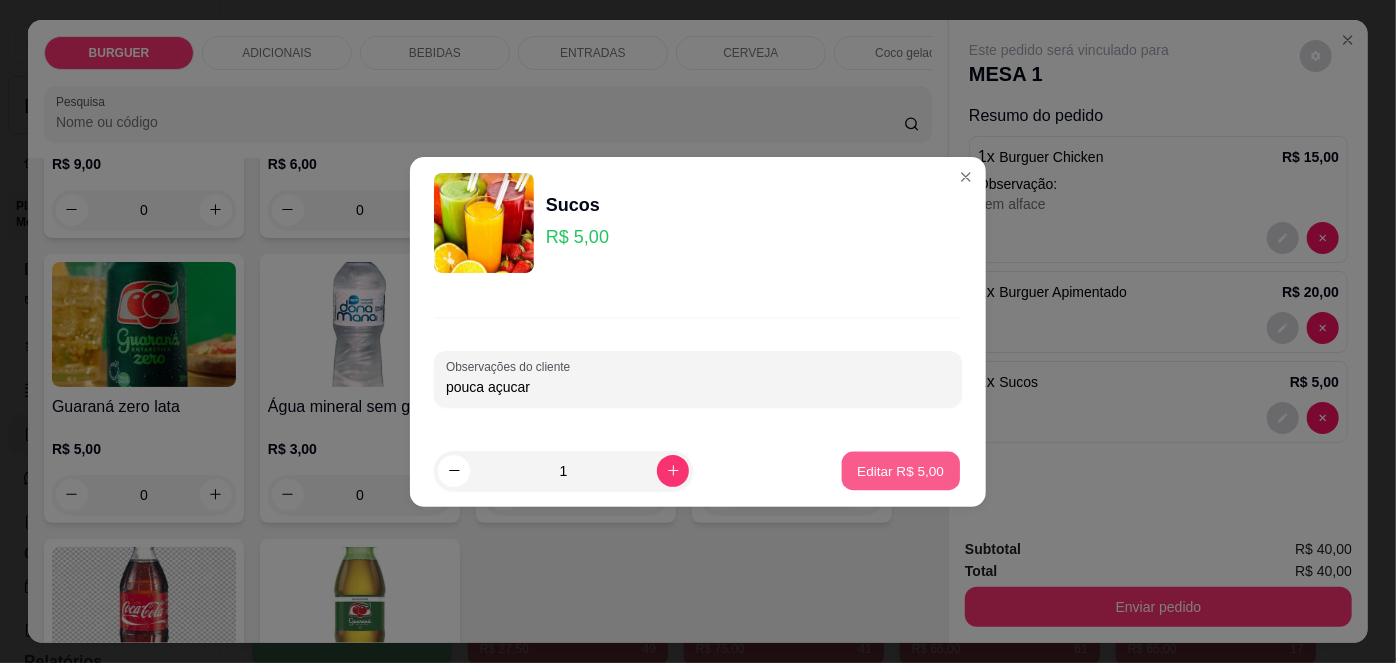type on "0" 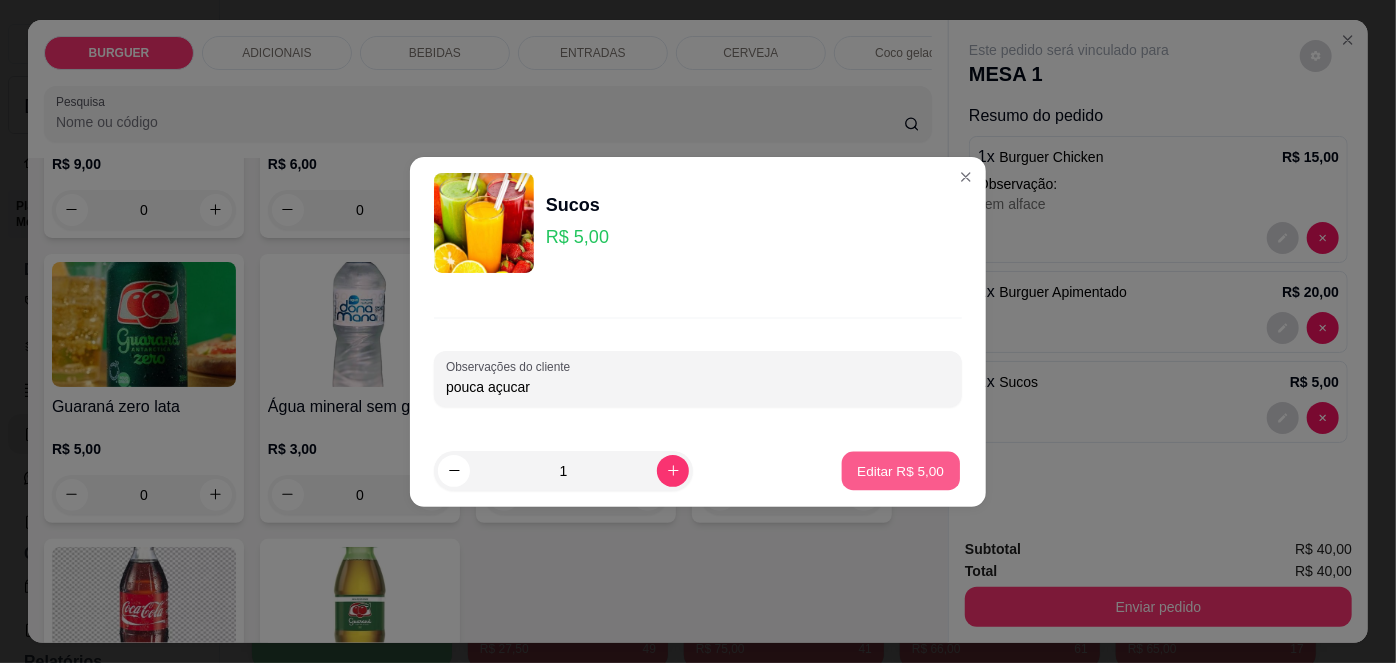 scroll, scrollTop: 2112, scrollLeft: 0, axis: vertical 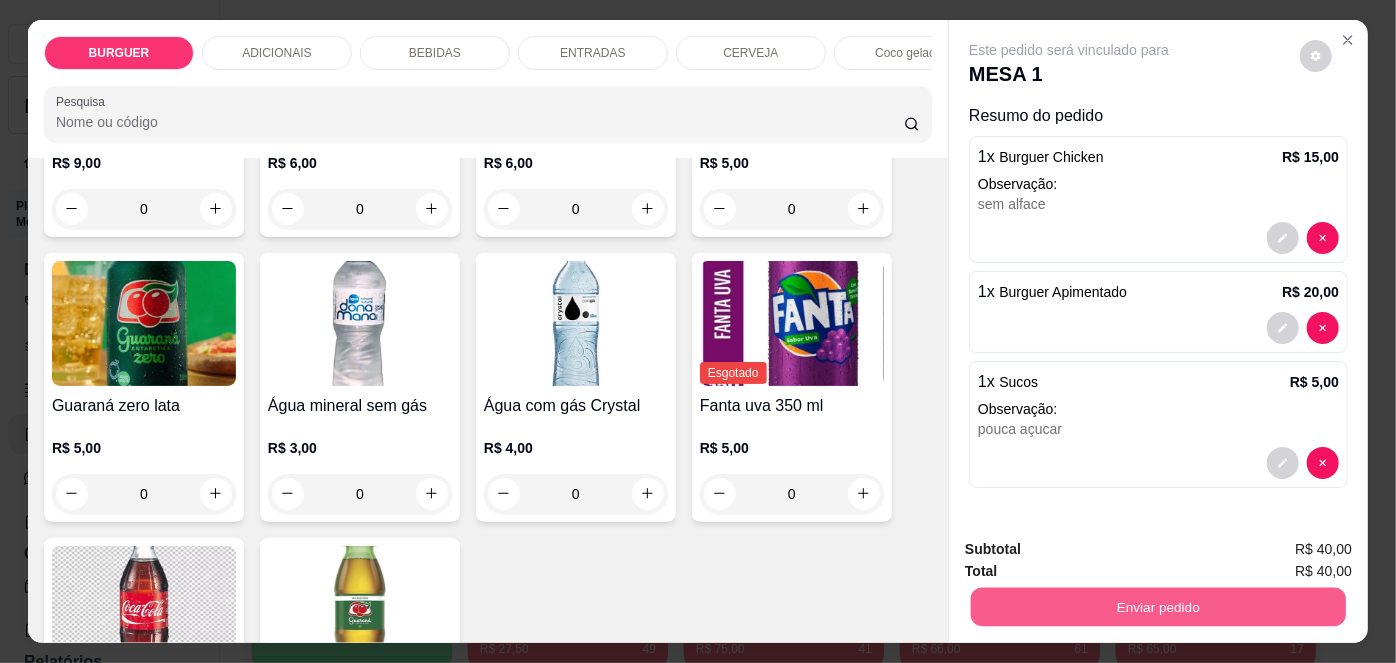 click on "Enviar pedido" at bounding box center [1158, 607] 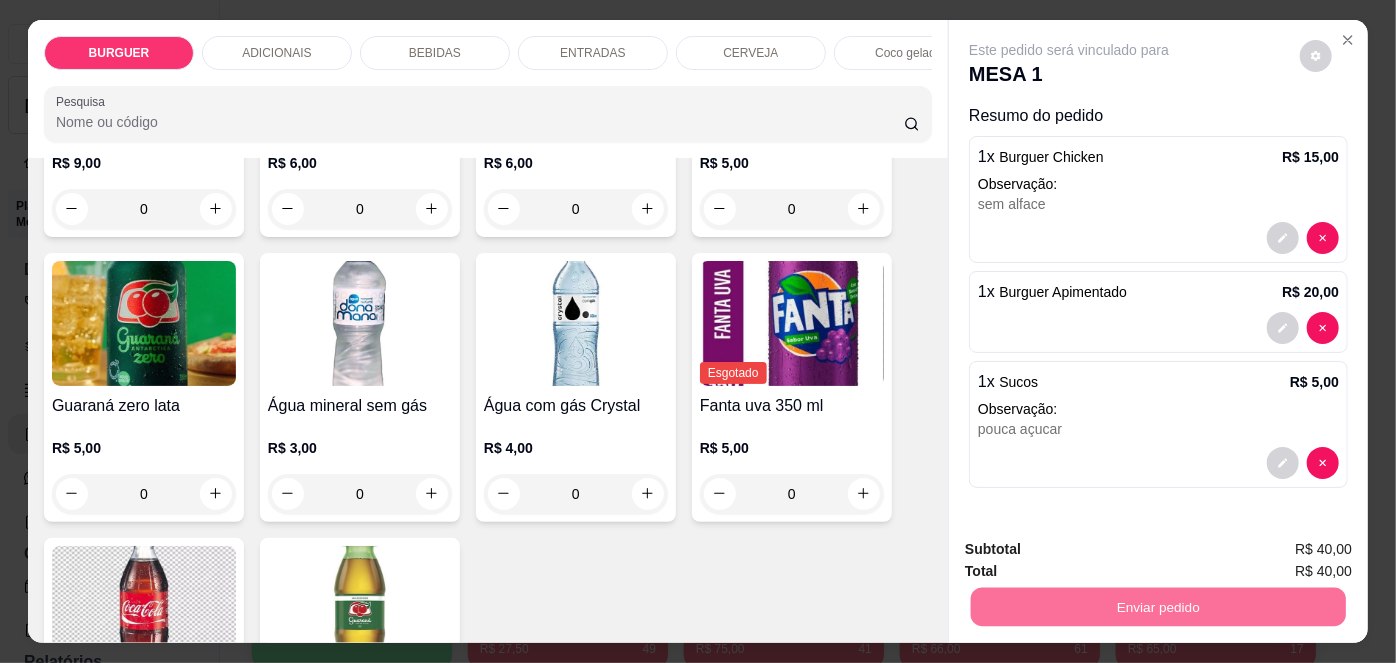 click on "Não registrar e enviar pedido" at bounding box center (1093, 551) 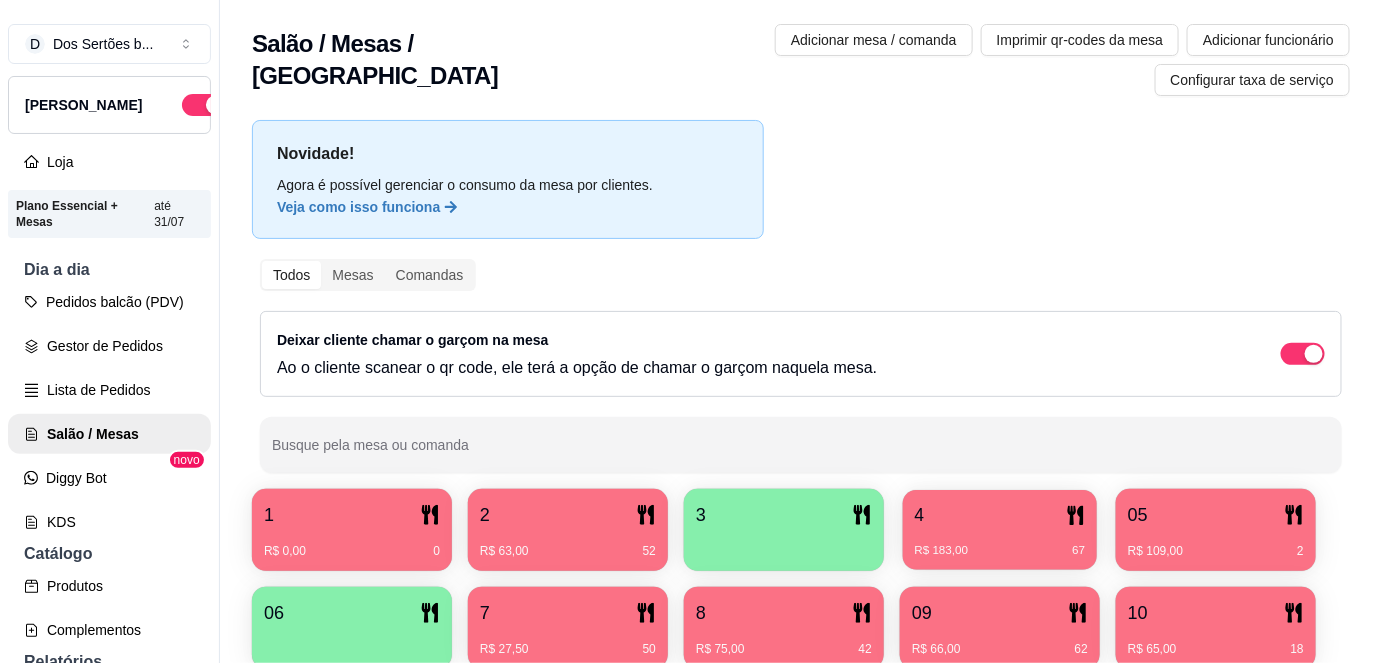 click on "4" at bounding box center [1000, 515] 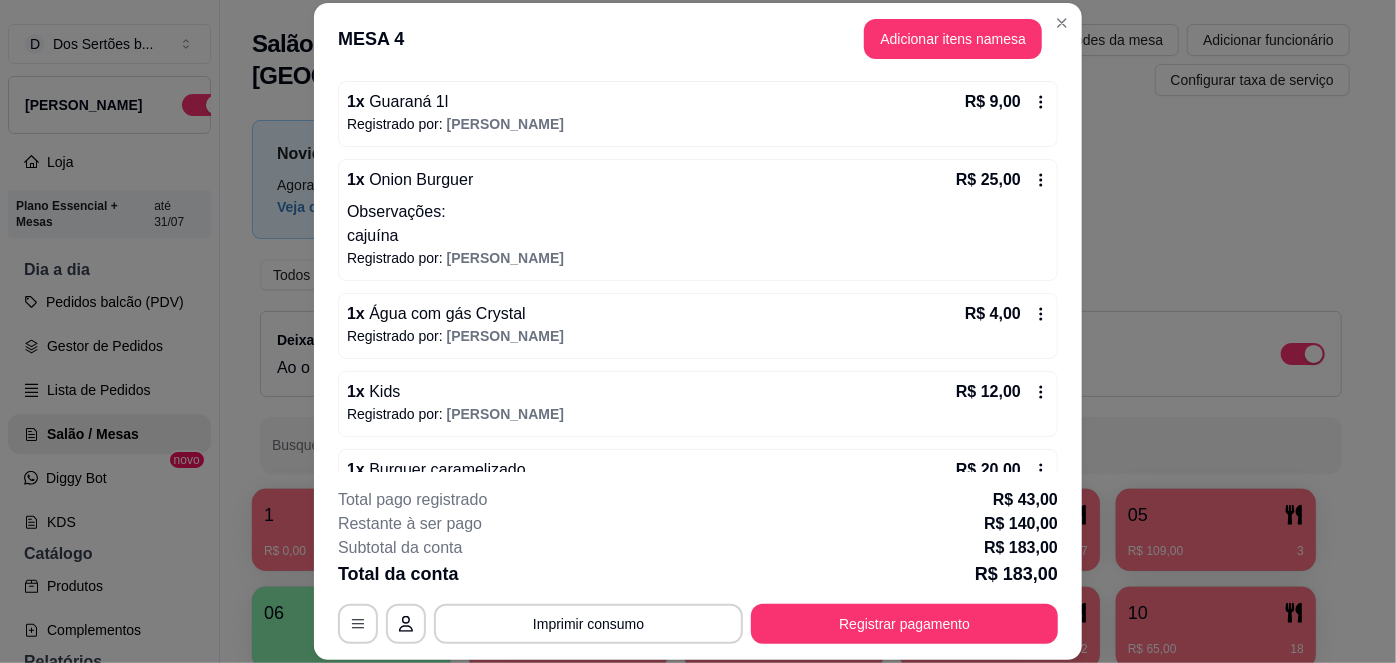 scroll, scrollTop: 786, scrollLeft: 0, axis: vertical 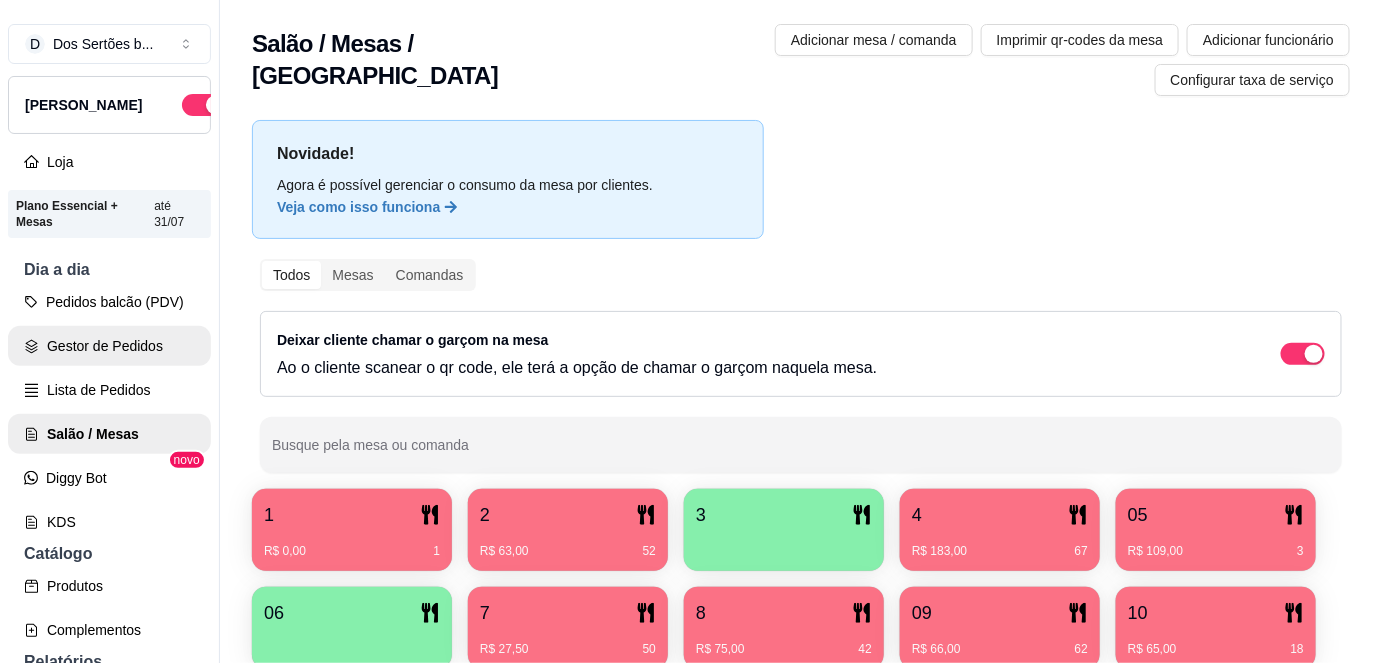 click on "Gestor de Pedidos" at bounding box center [109, 346] 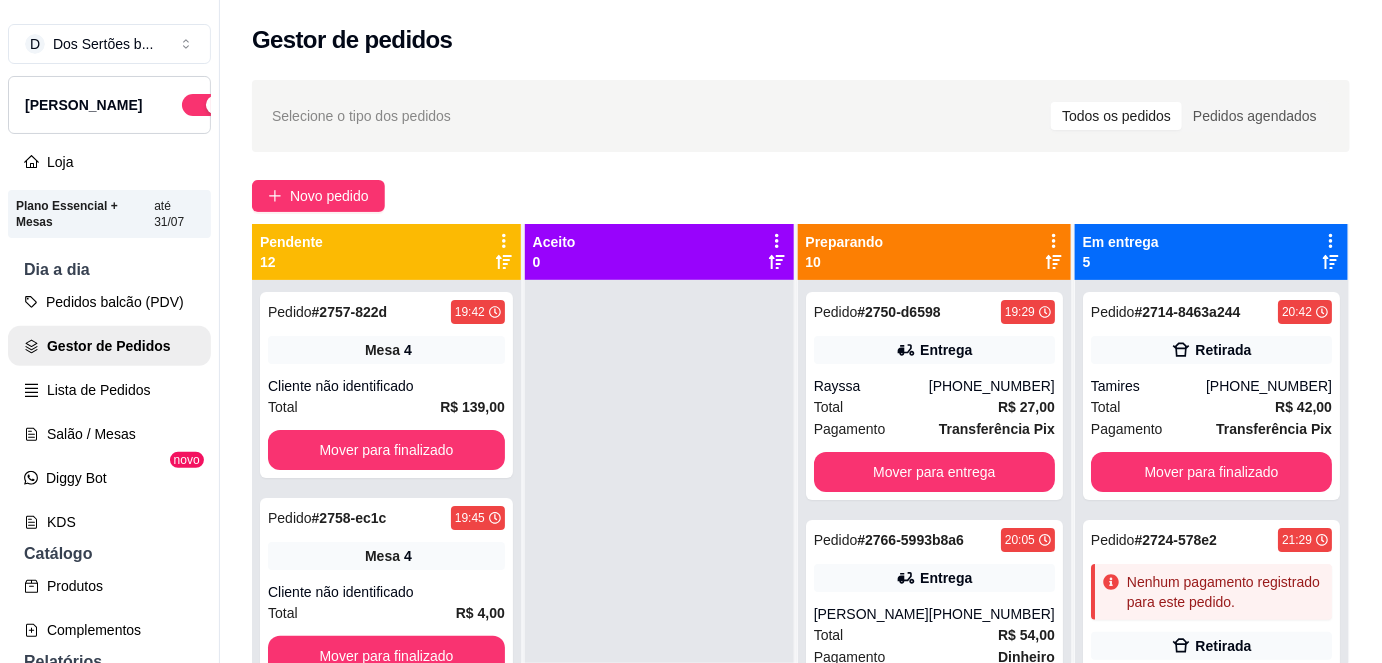 scroll, scrollTop: 56, scrollLeft: 0, axis: vertical 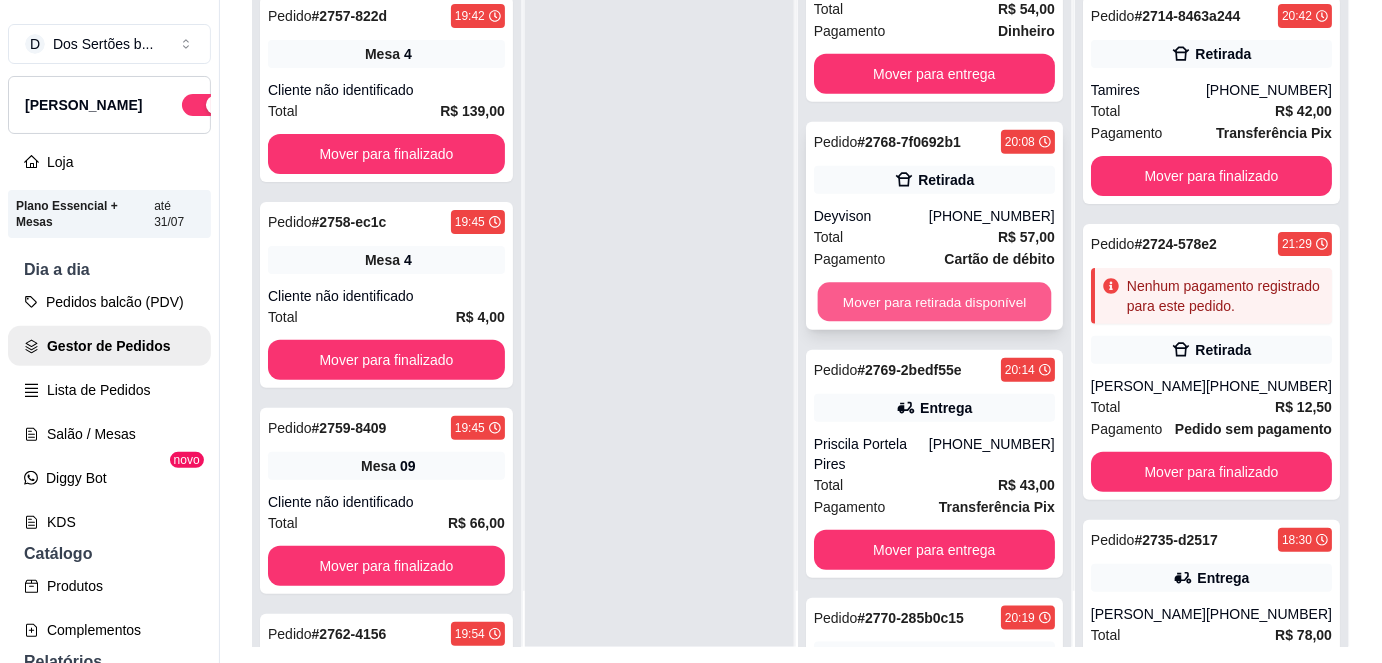 click on "Mover para retirada disponível" at bounding box center (934, 302) 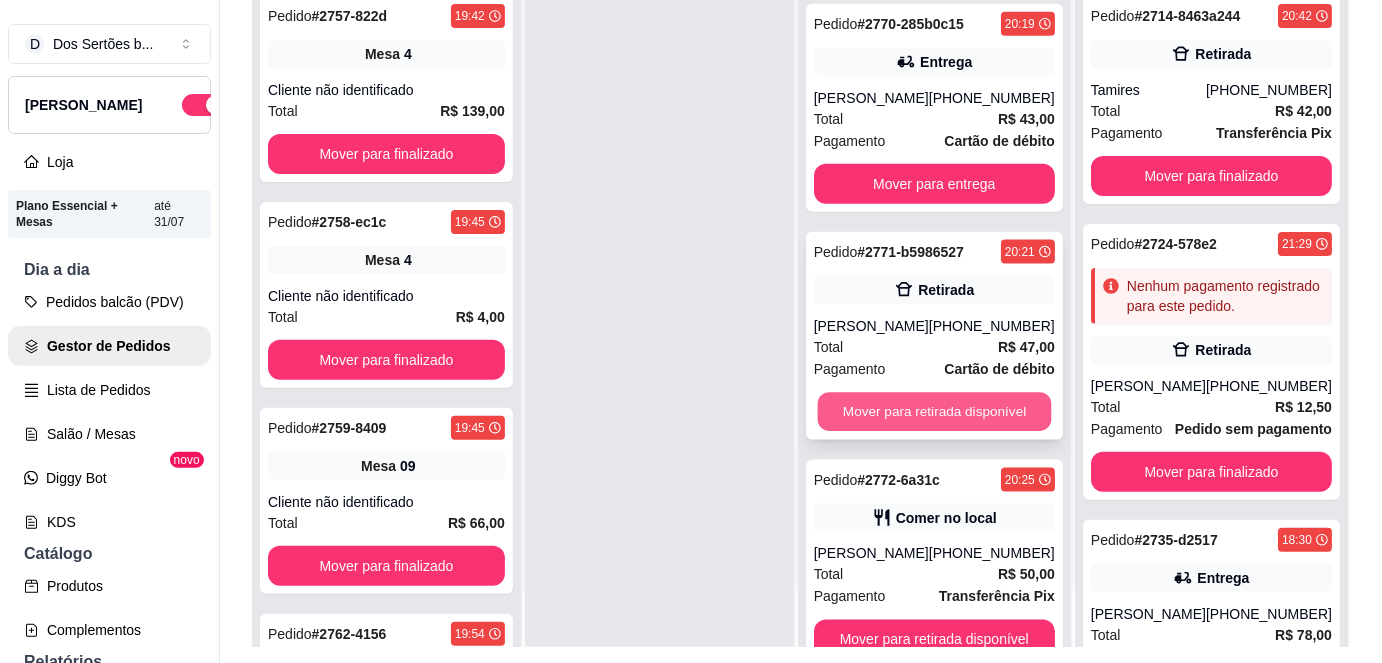 click on "Mover para retirada disponível" at bounding box center [934, 412] 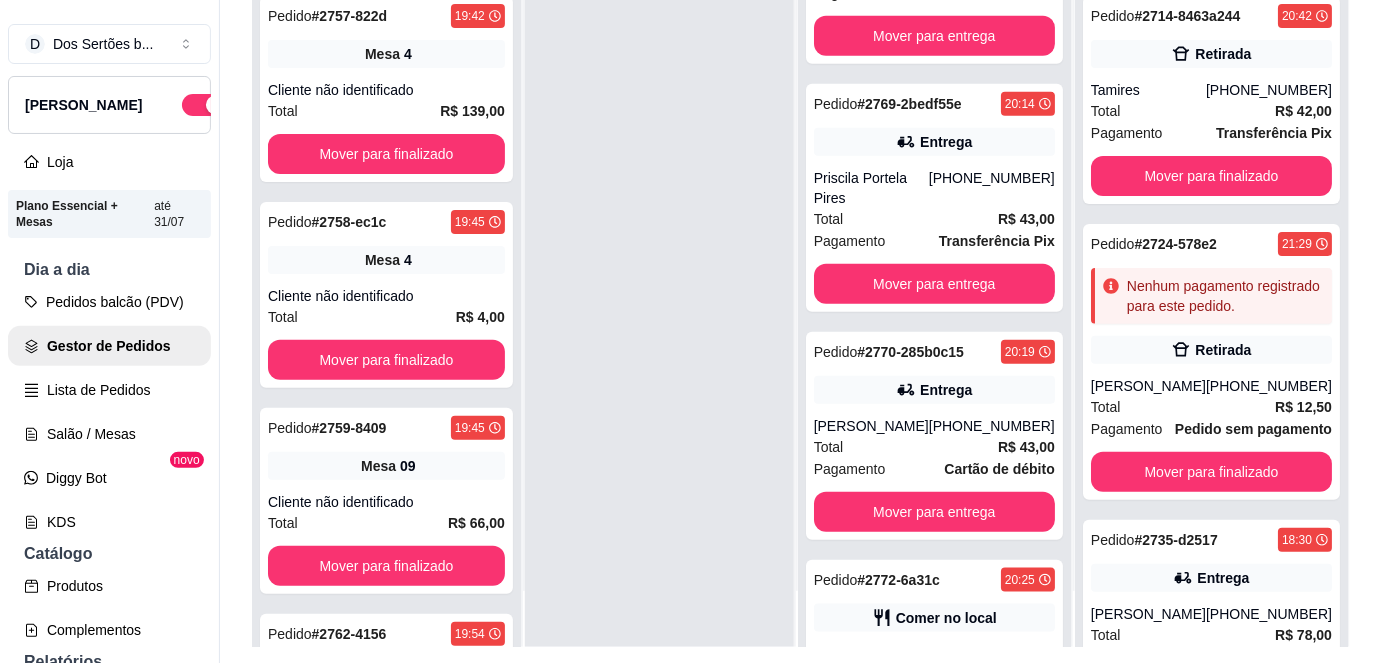 scroll, scrollTop: 0, scrollLeft: 0, axis: both 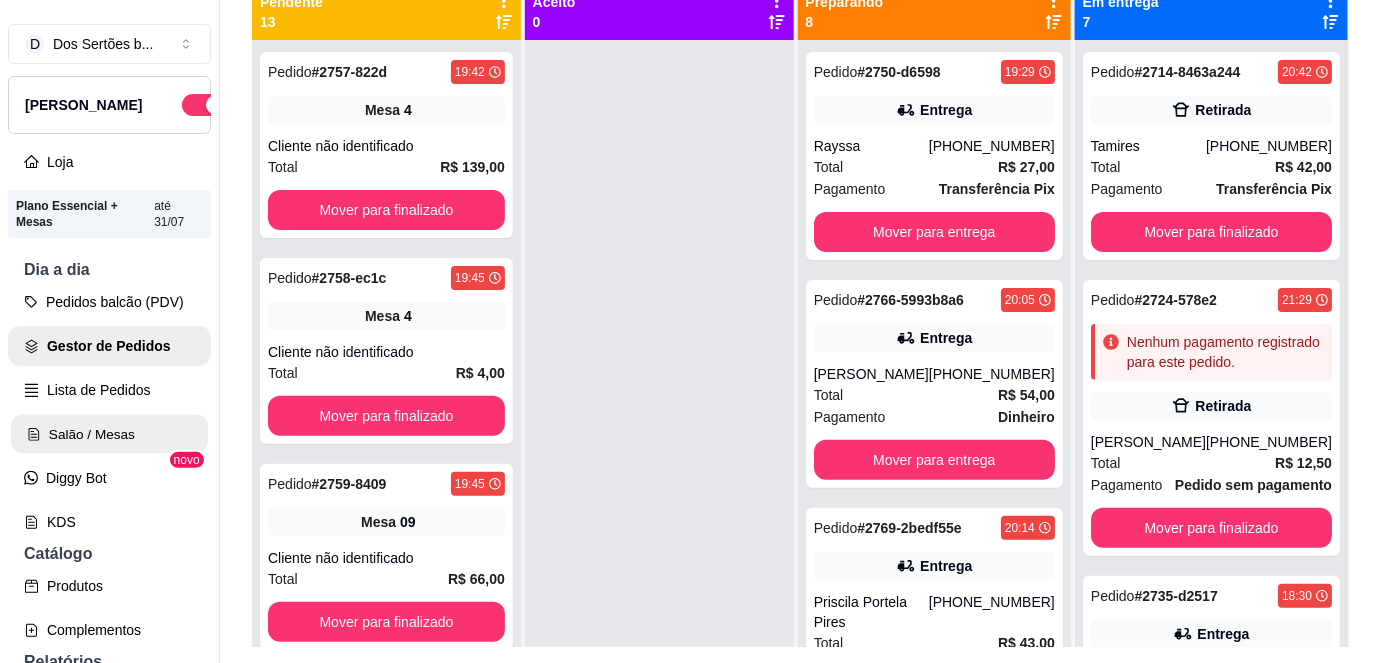 click on "Salão / Mesas" at bounding box center (109, 434) 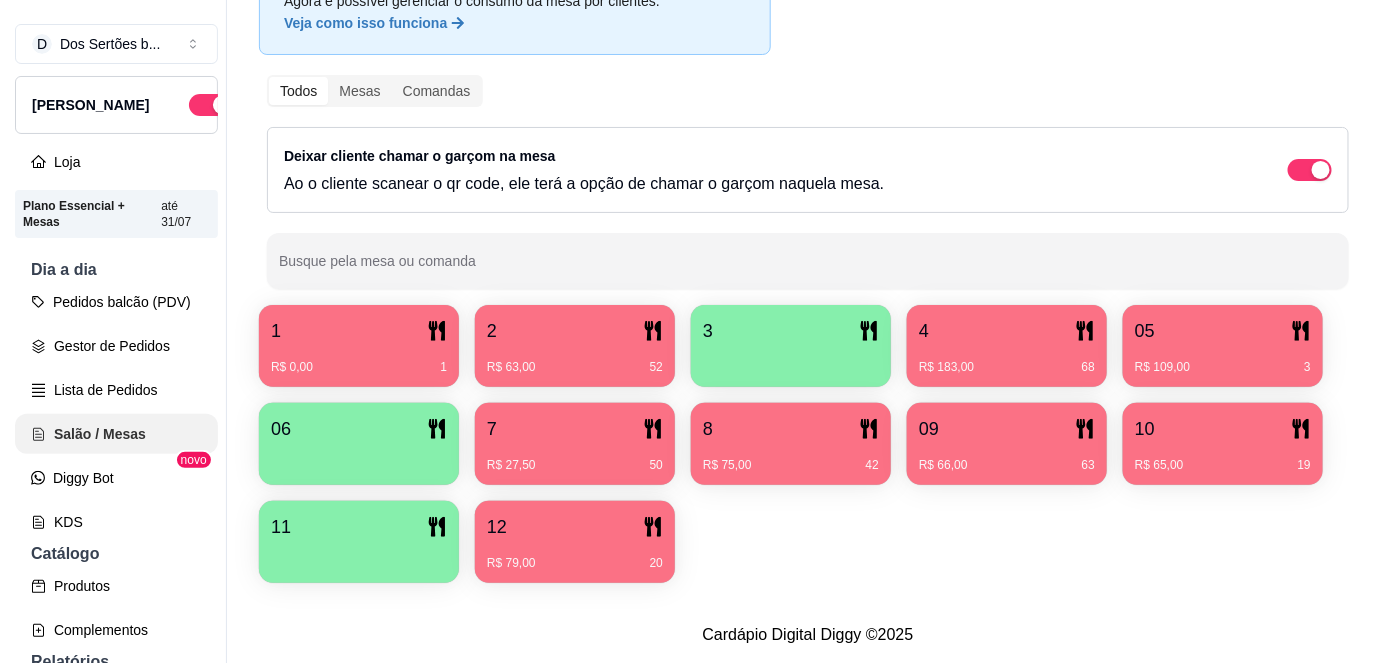 scroll, scrollTop: 0, scrollLeft: 0, axis: both 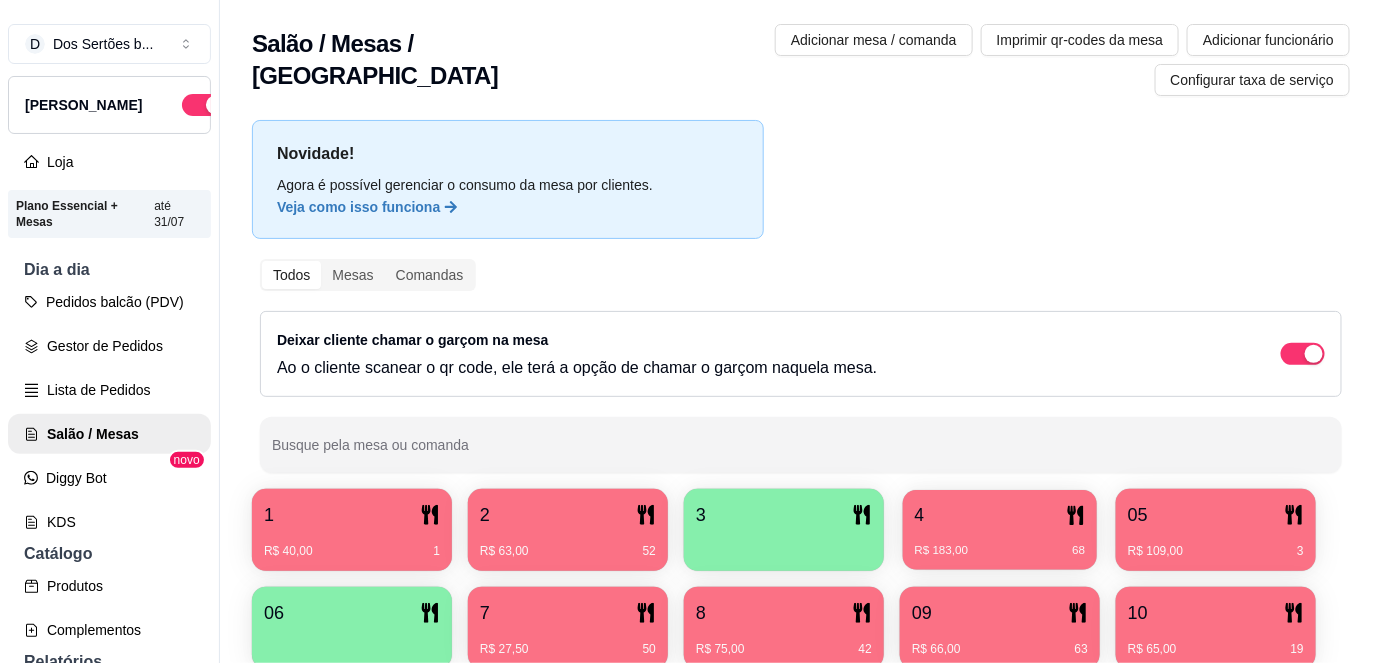 click on "R$ 183,00" at bounding box center [942, 551] 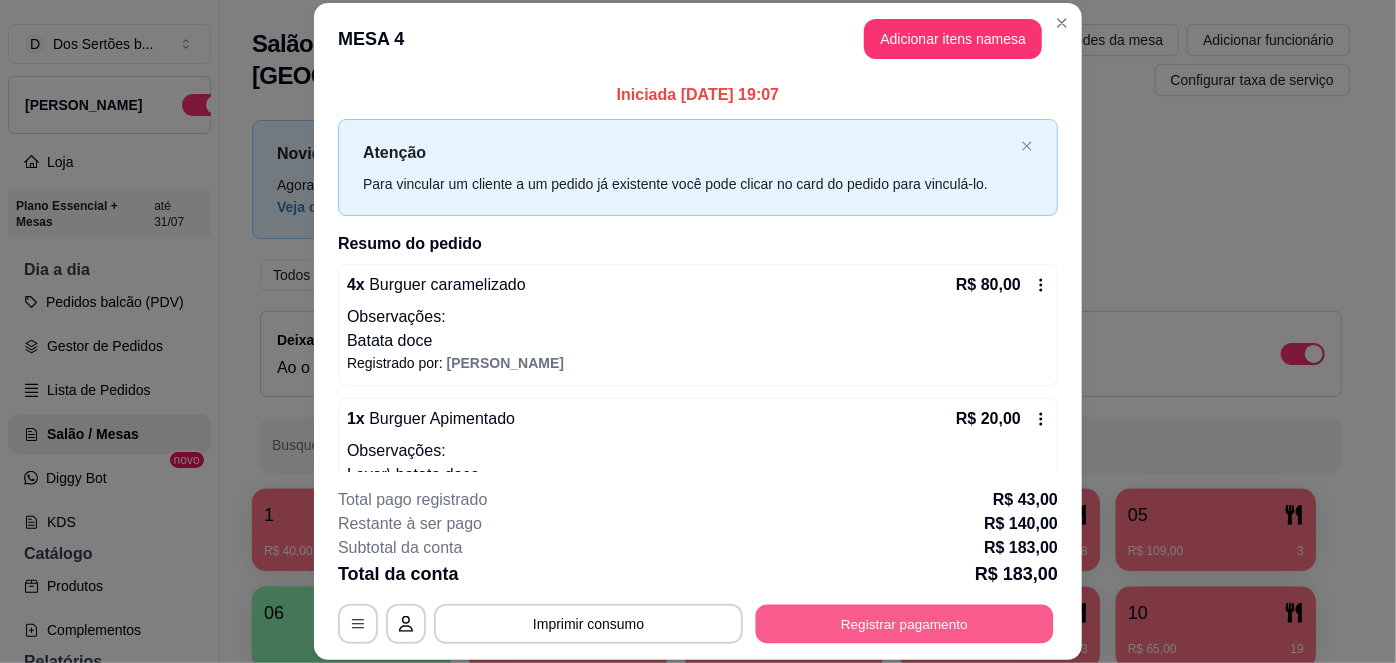 click on "Registrar pagamento" at bounding box center (905, 623) 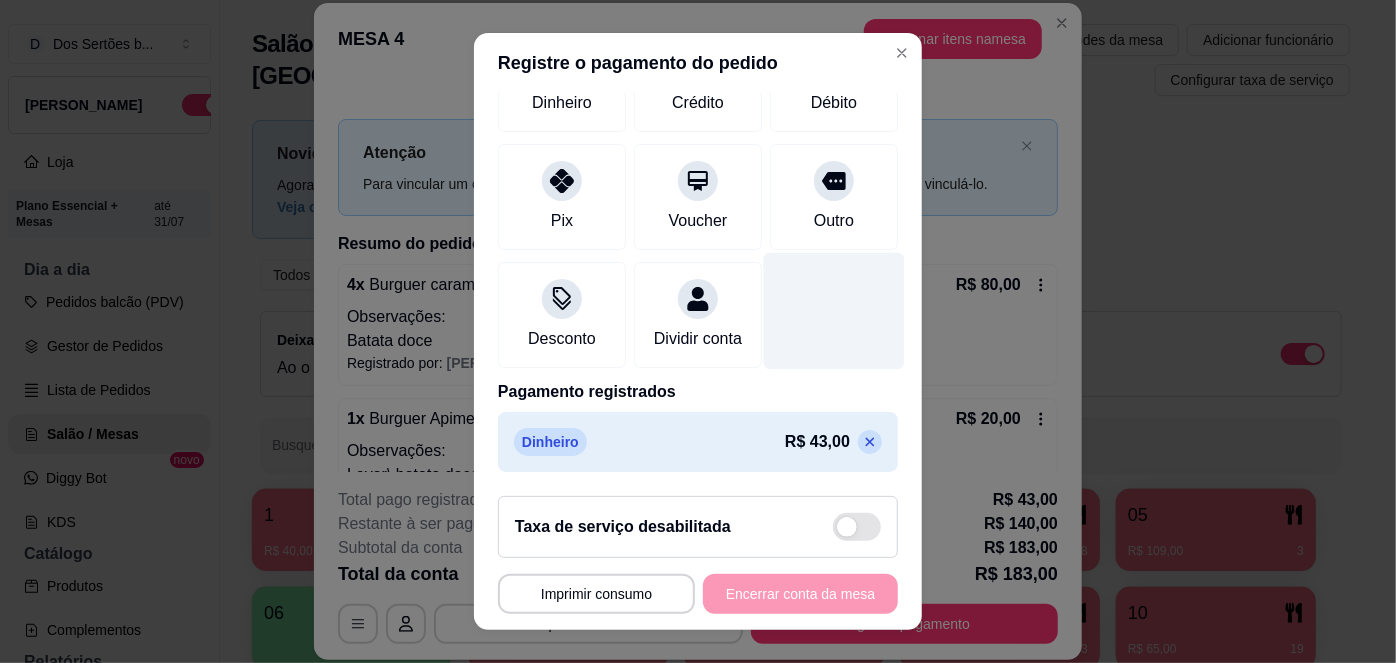 scroll, scrollTop: 229, scrollLeft: 0, axis: vertical 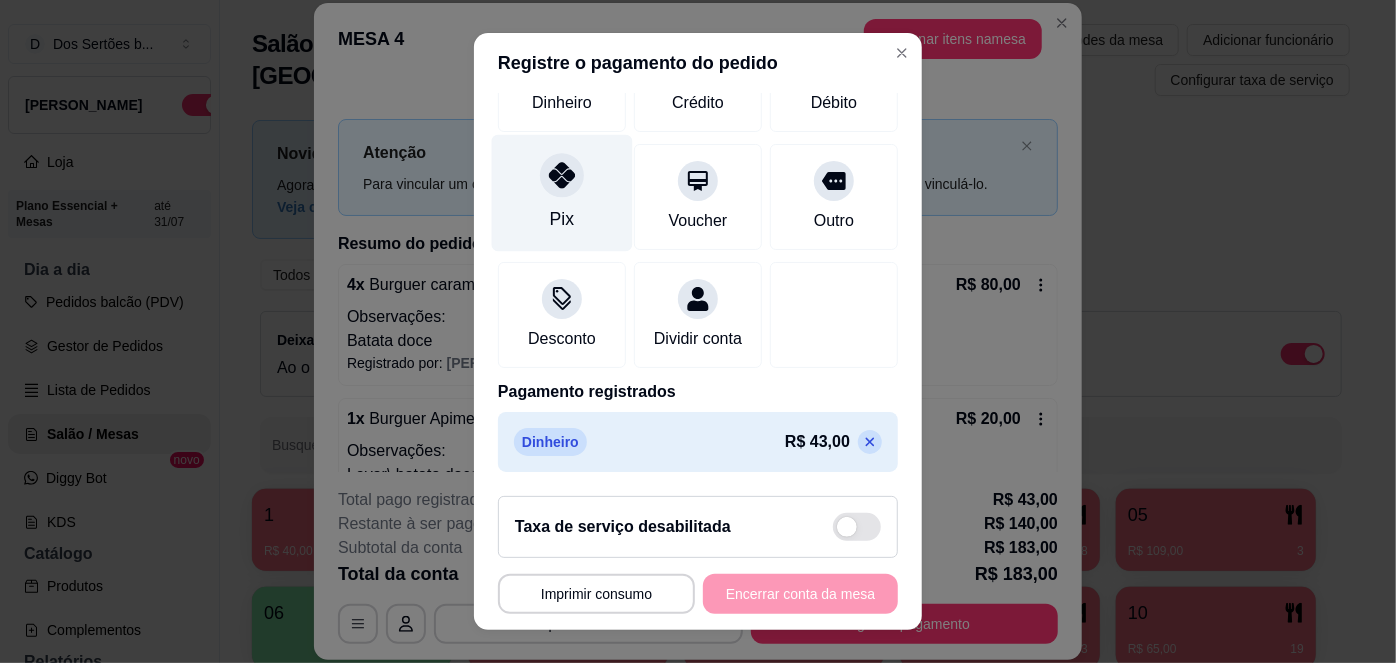 click on "Pix" at bounding box center (562, 219) 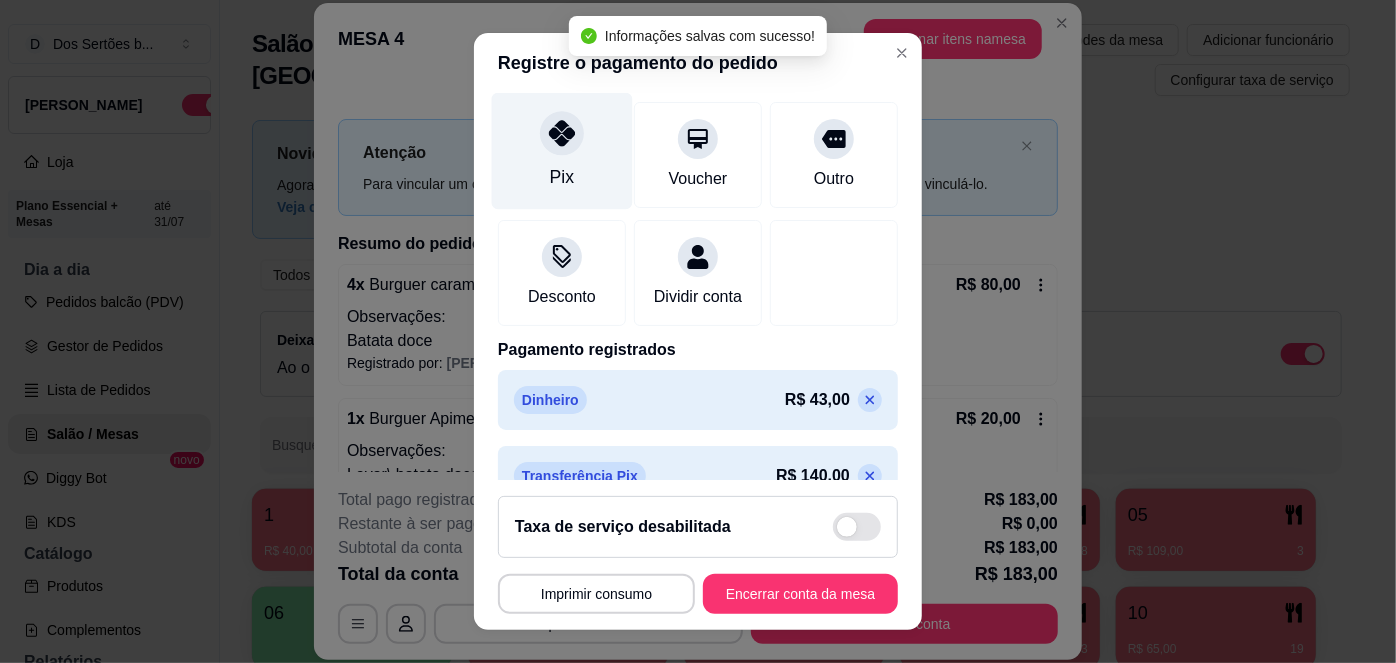 type on "R$ 0,00" 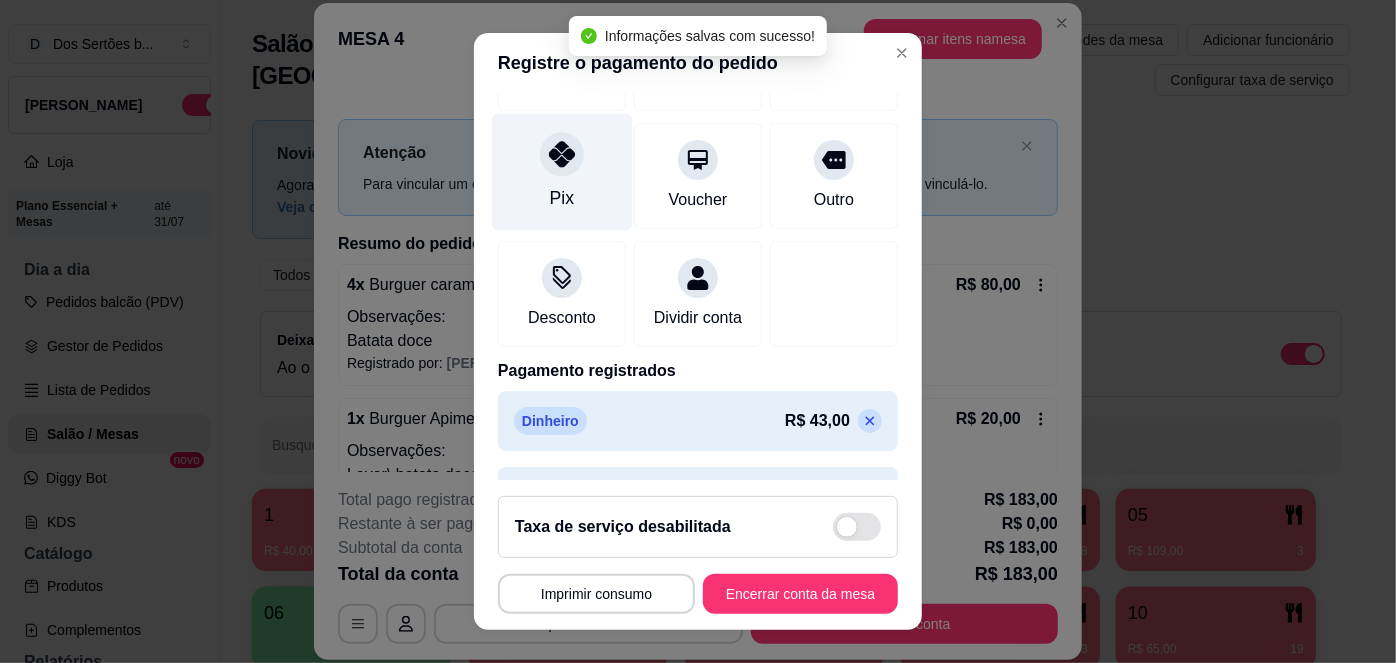 scroll, scrollTop: 285, scrollLeft: 0, axis: vertical 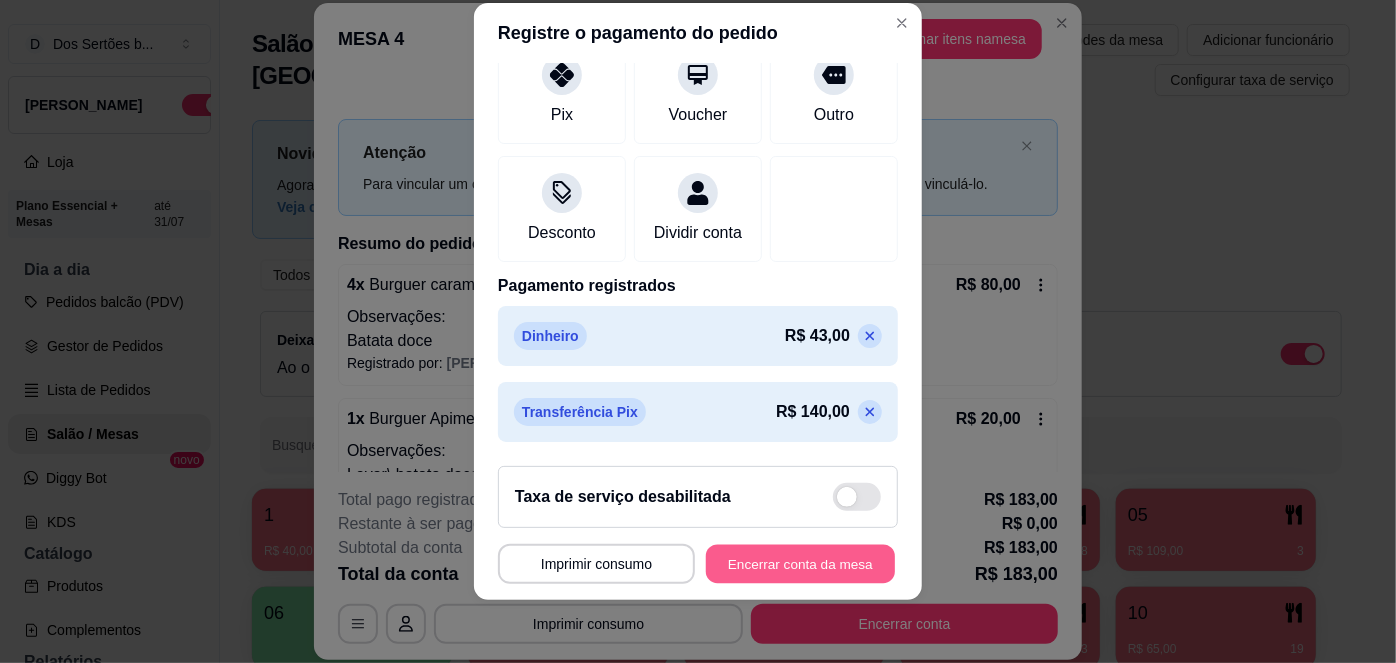 click on "Encerrar conta da mesa" at bounding box center [800, 563] 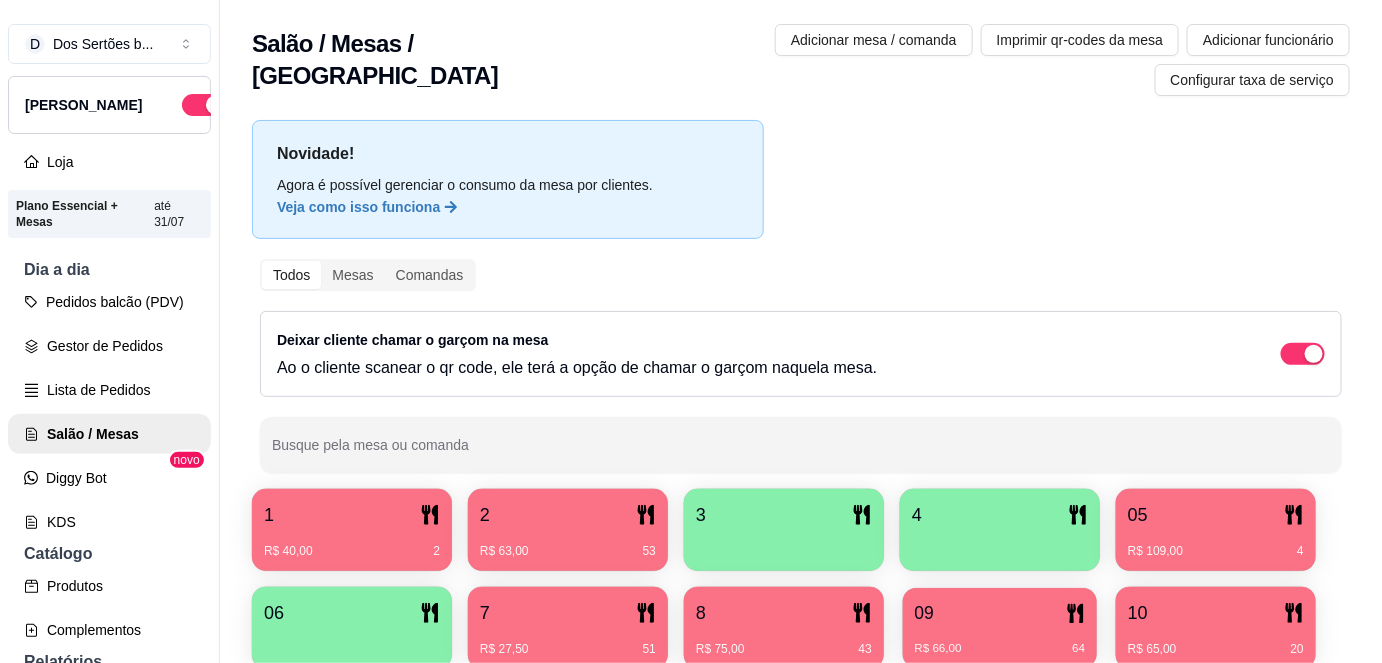 click on "09" at bounding box center (1000, 613) 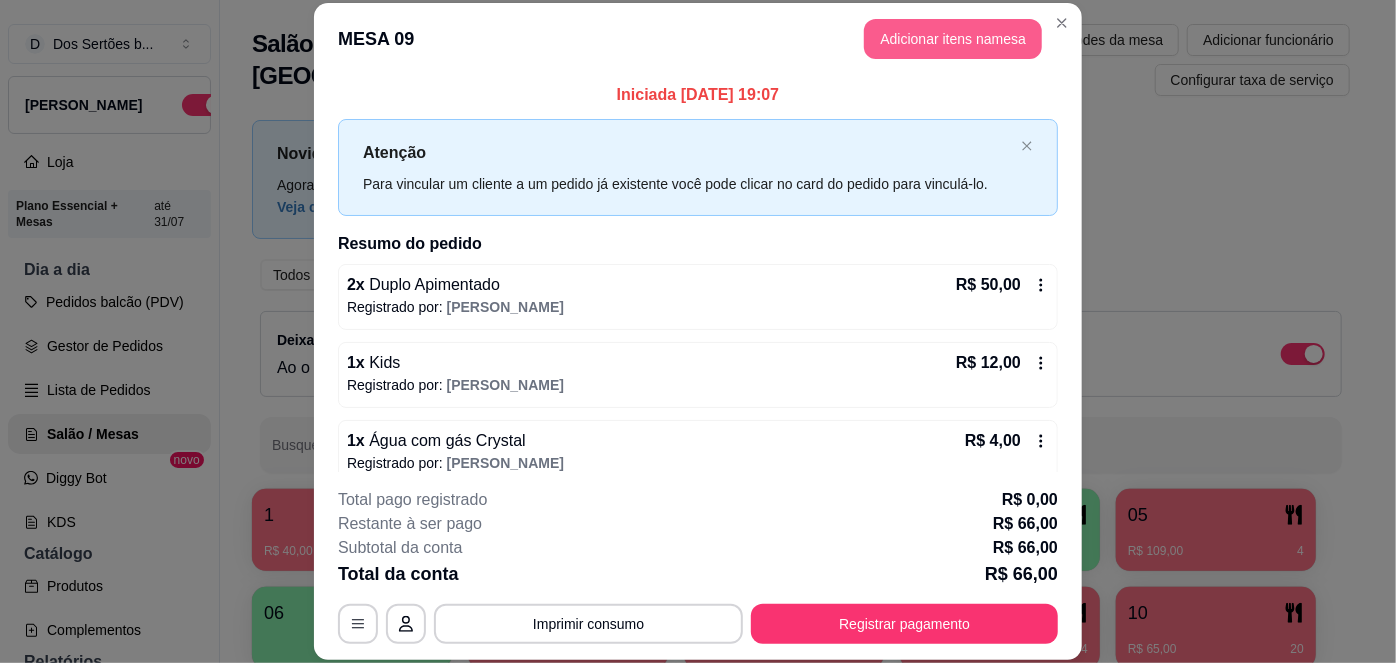 click on "Adicionar itens na  mesa" at bounding box center (953, 39) 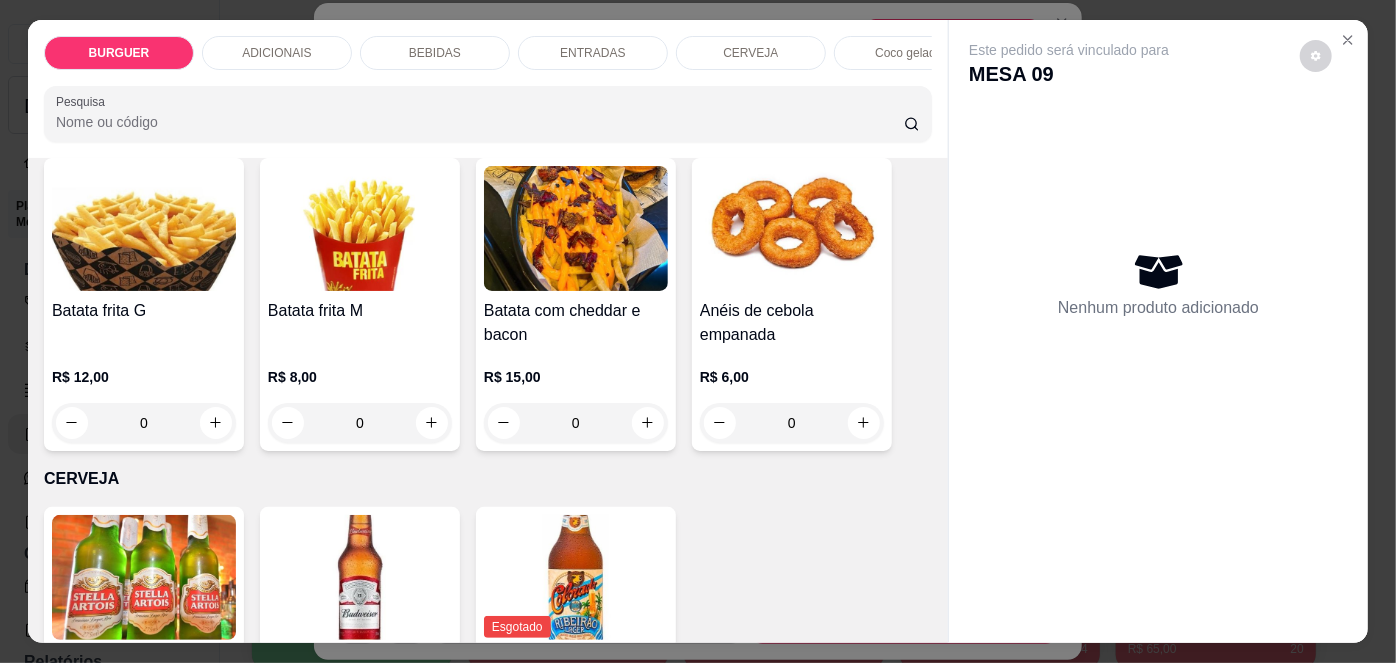 scroll, scrollTop: 2814, scrollLeft: 0, axis: vertical 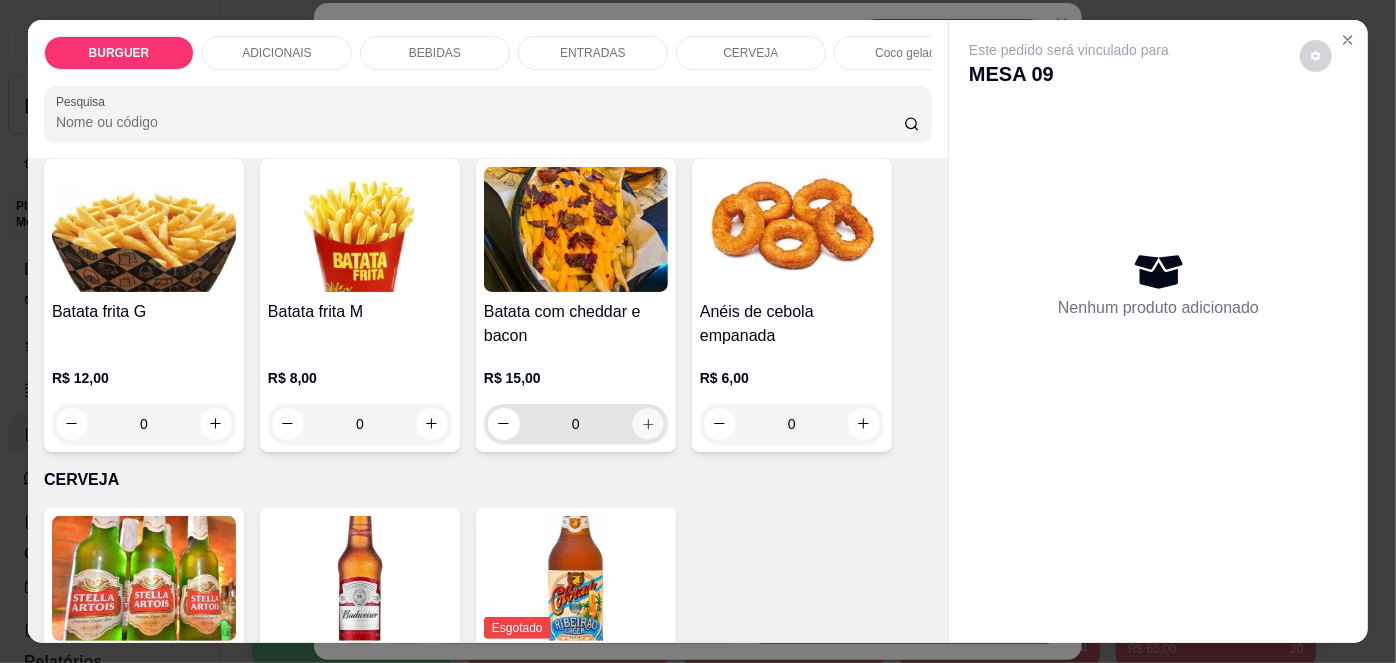 click 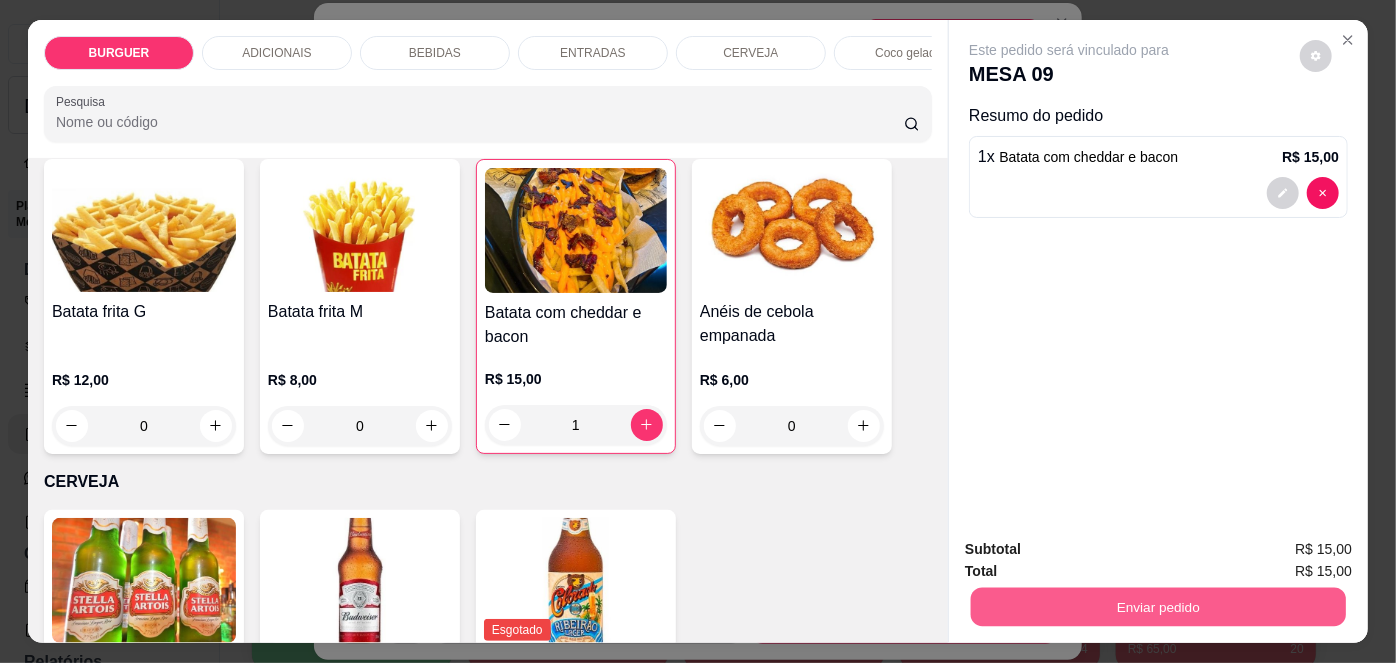 click on "Enviar pedido" at bounding box center [1158, 607] 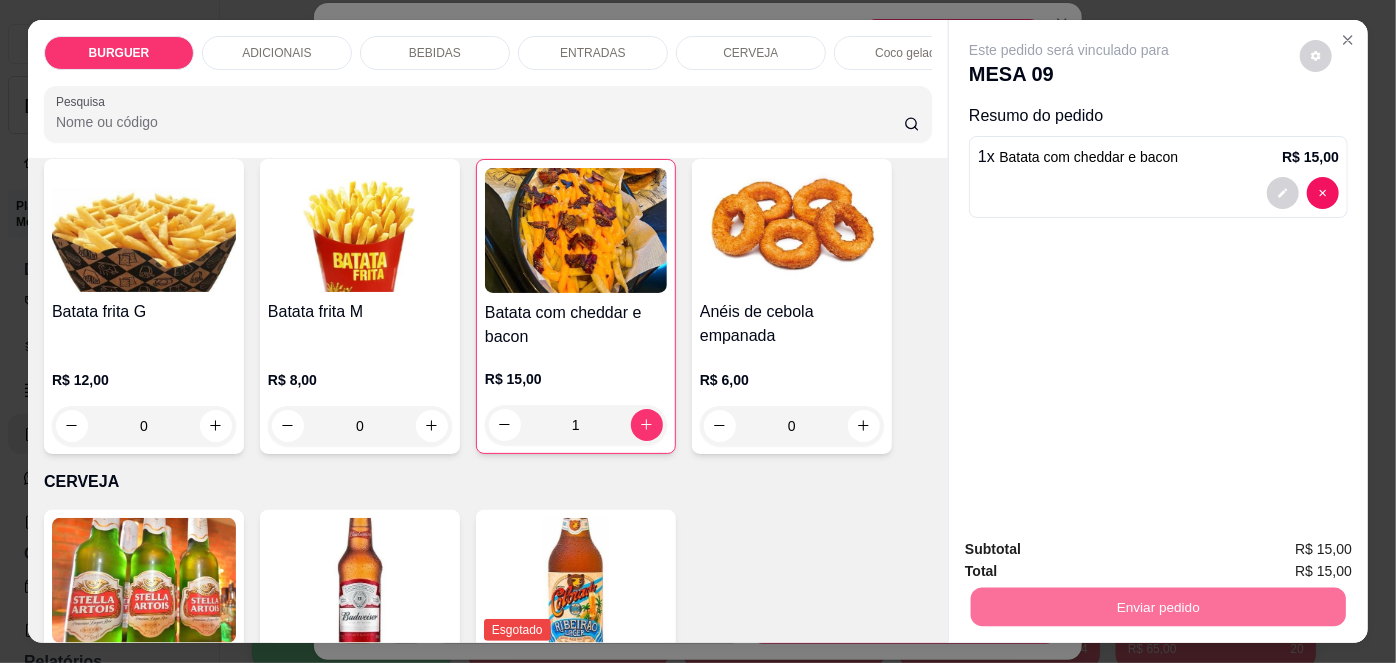 click on "Não registrar e enviar pedido" at bounding box center [1093, 551] 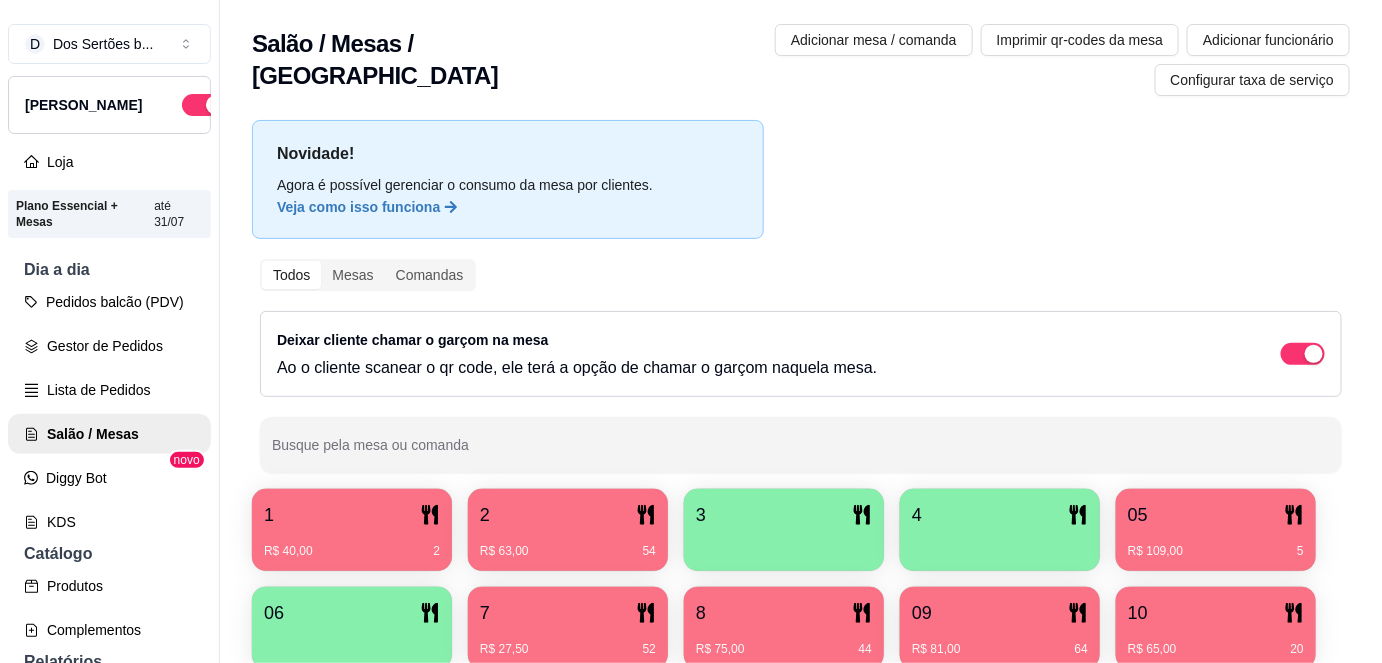 click on "R$ 81,00 64" at bounding box center [1000, 649] 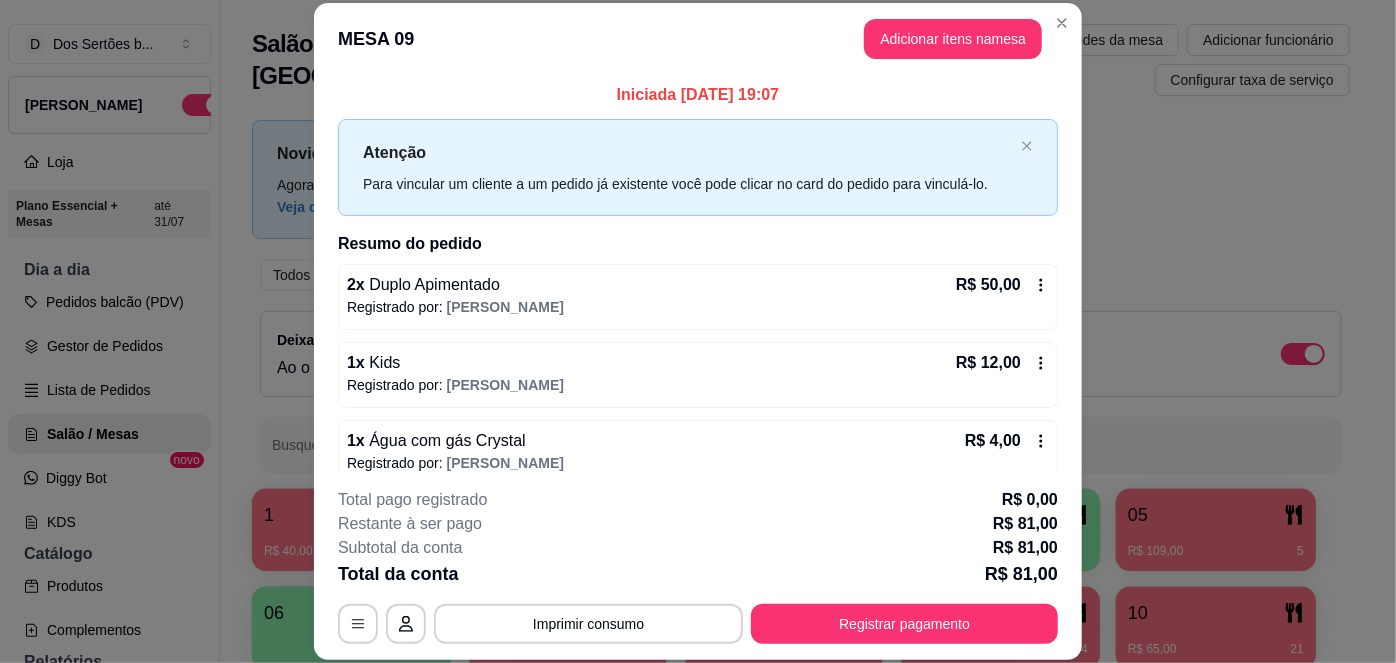 scroll, scrollTop: 97, scrollLeft: 0, axis: vertical 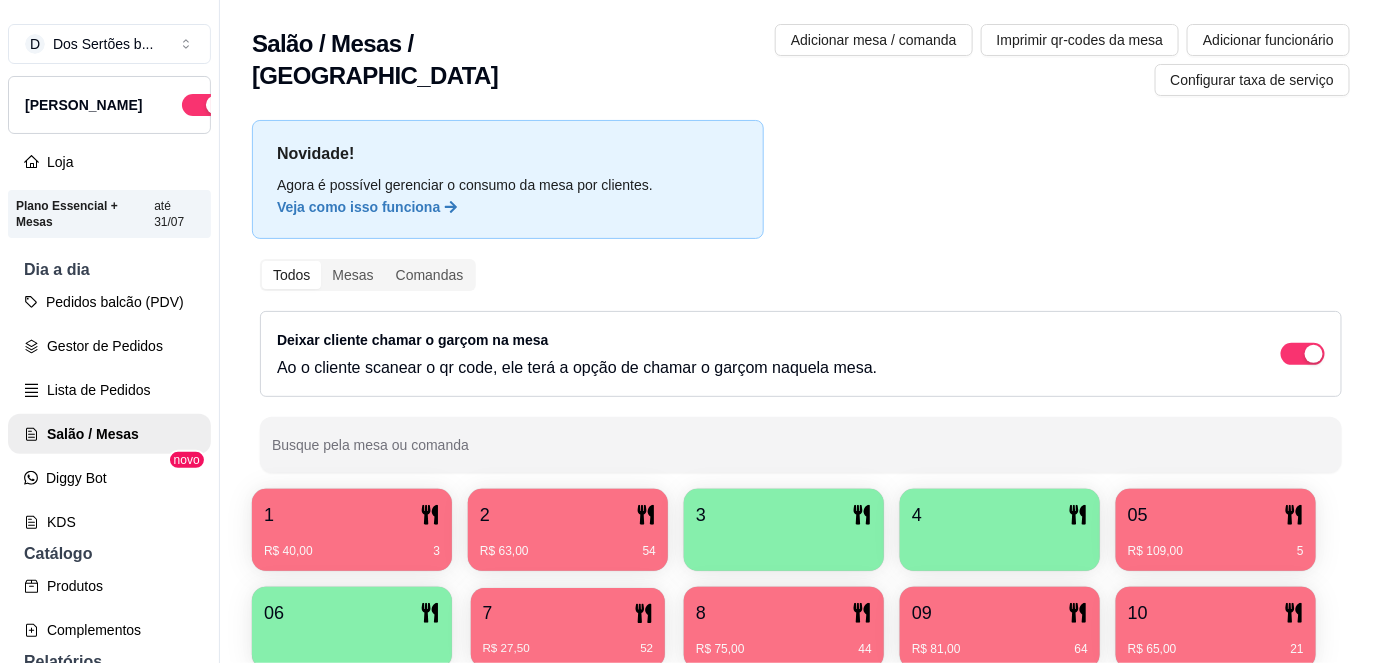 click on "R$ 27,50 52" at bounding box center [568, 649] 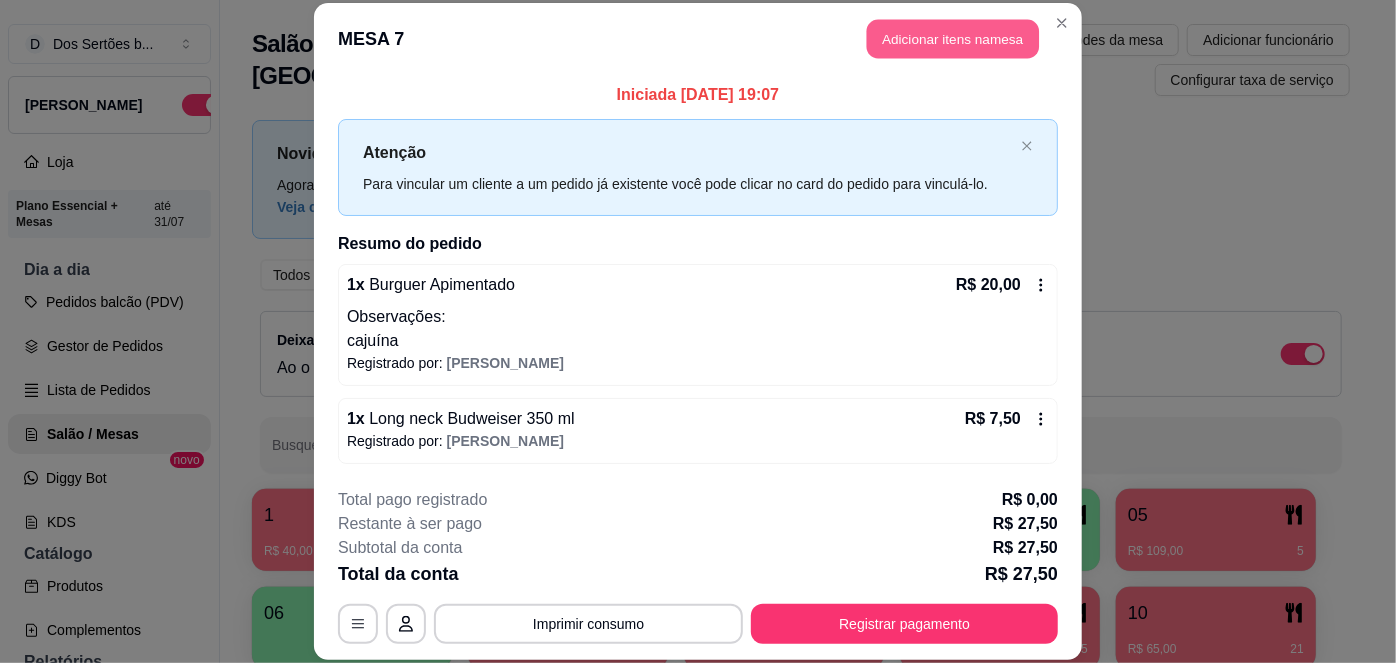click on "Adicionar itens na  mesa" at bounding box center (953, 39) 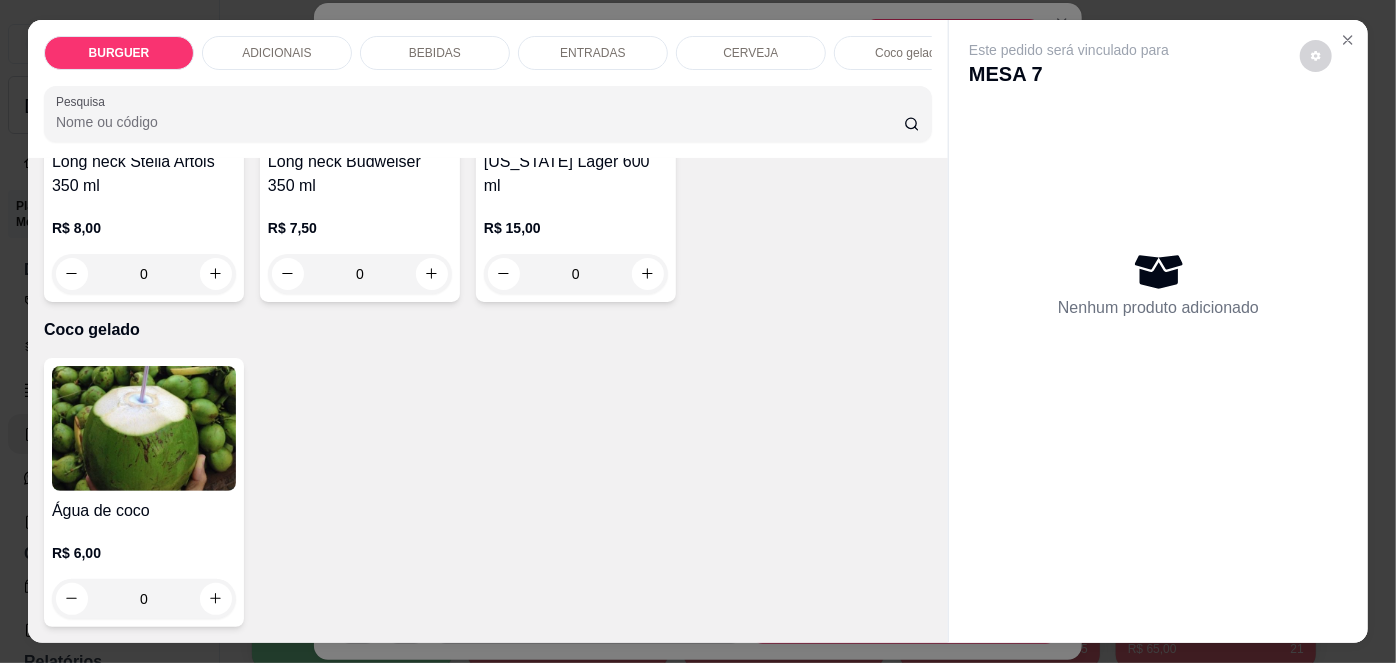 scroll, scrollTop: 3325, scrollLeft: 0, axis: vertical 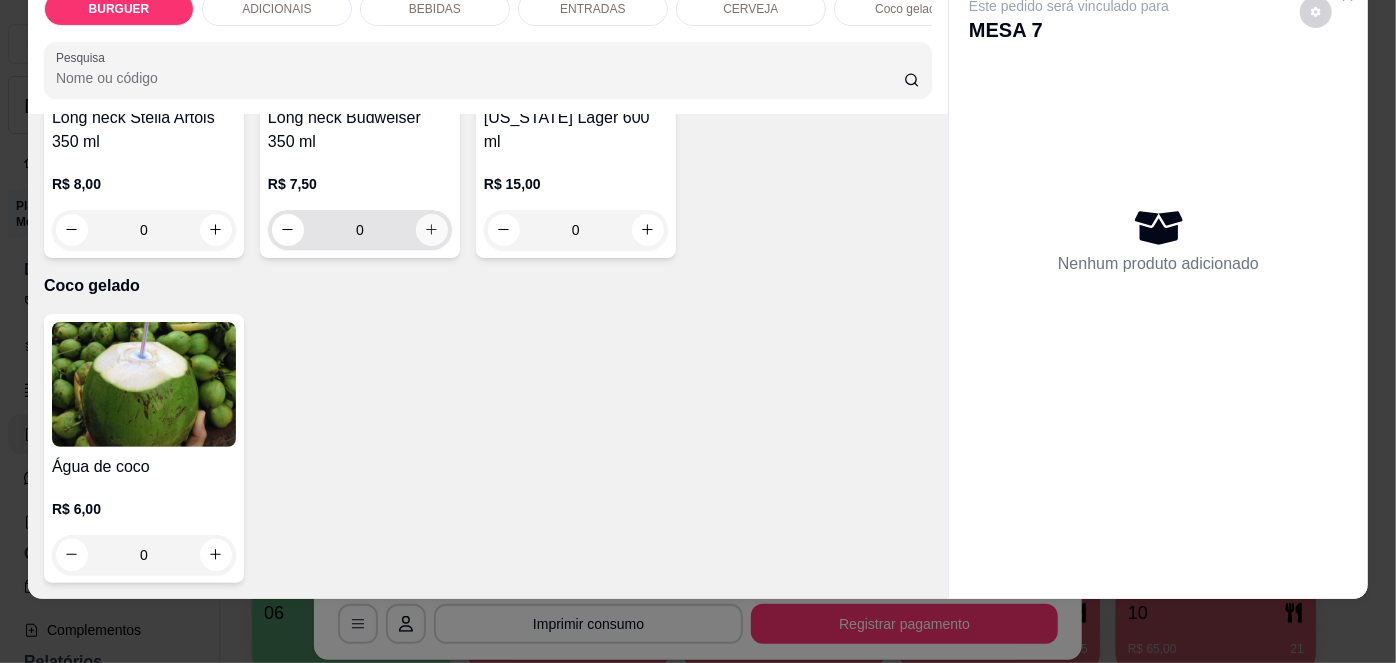 click 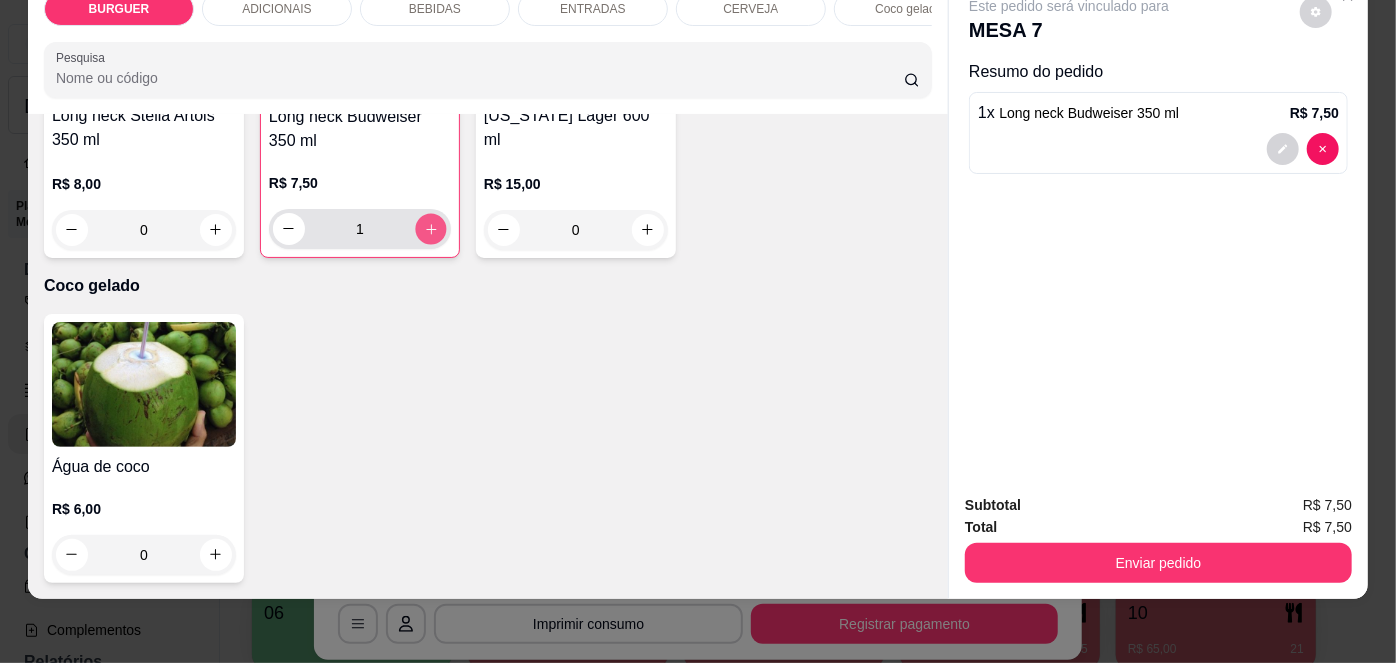click 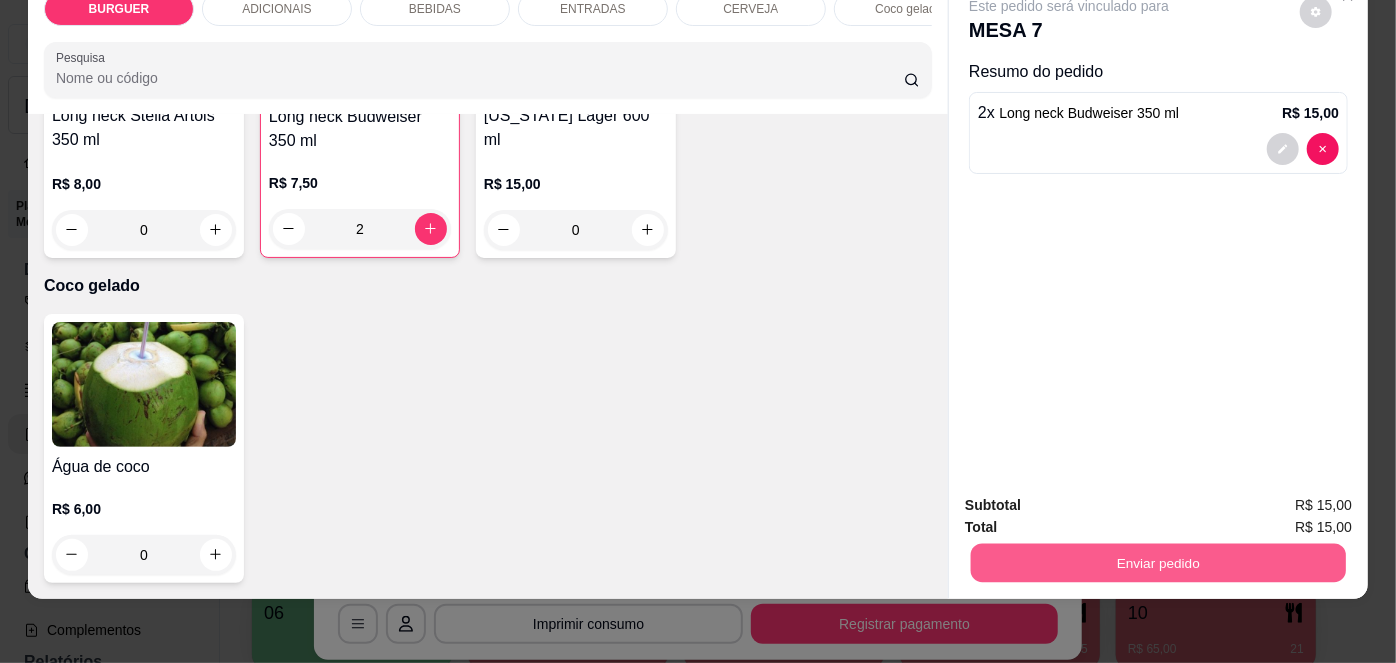 click on "Enviar pedido" at bounding box center (1158, 563) 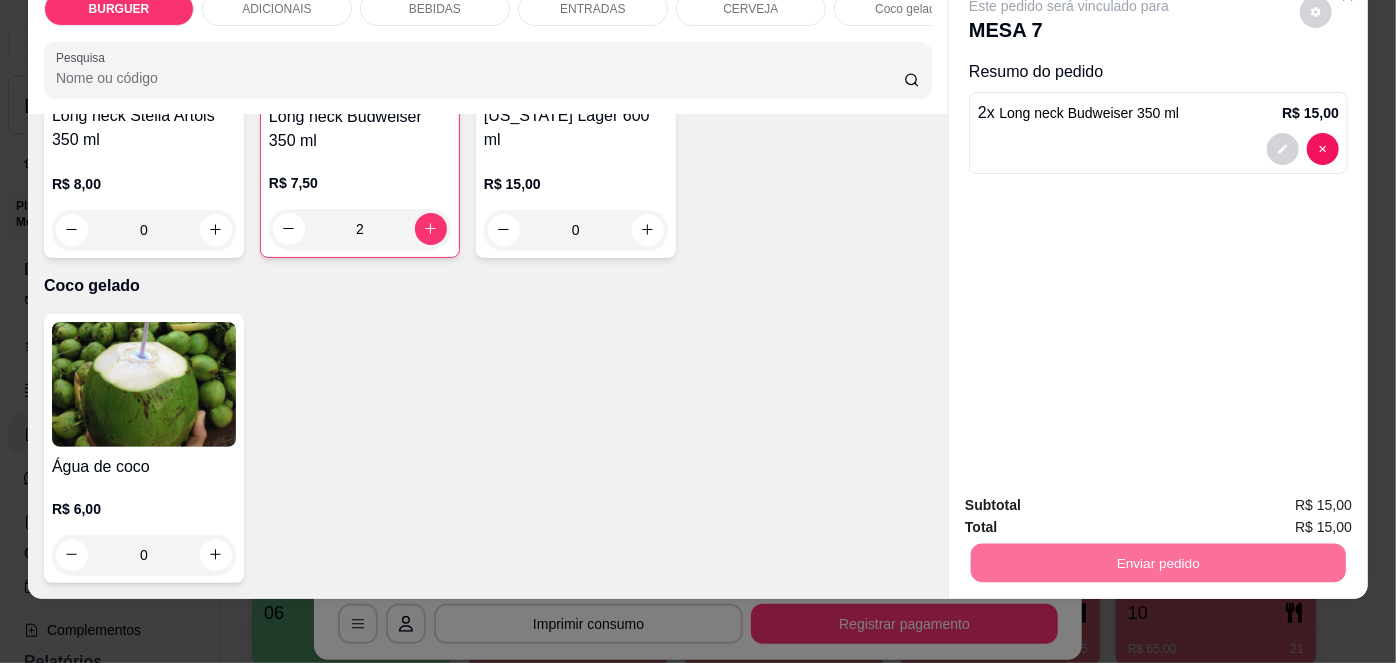 click on "Não registrar e enviar pedido" at bounding box center [1093, 500] 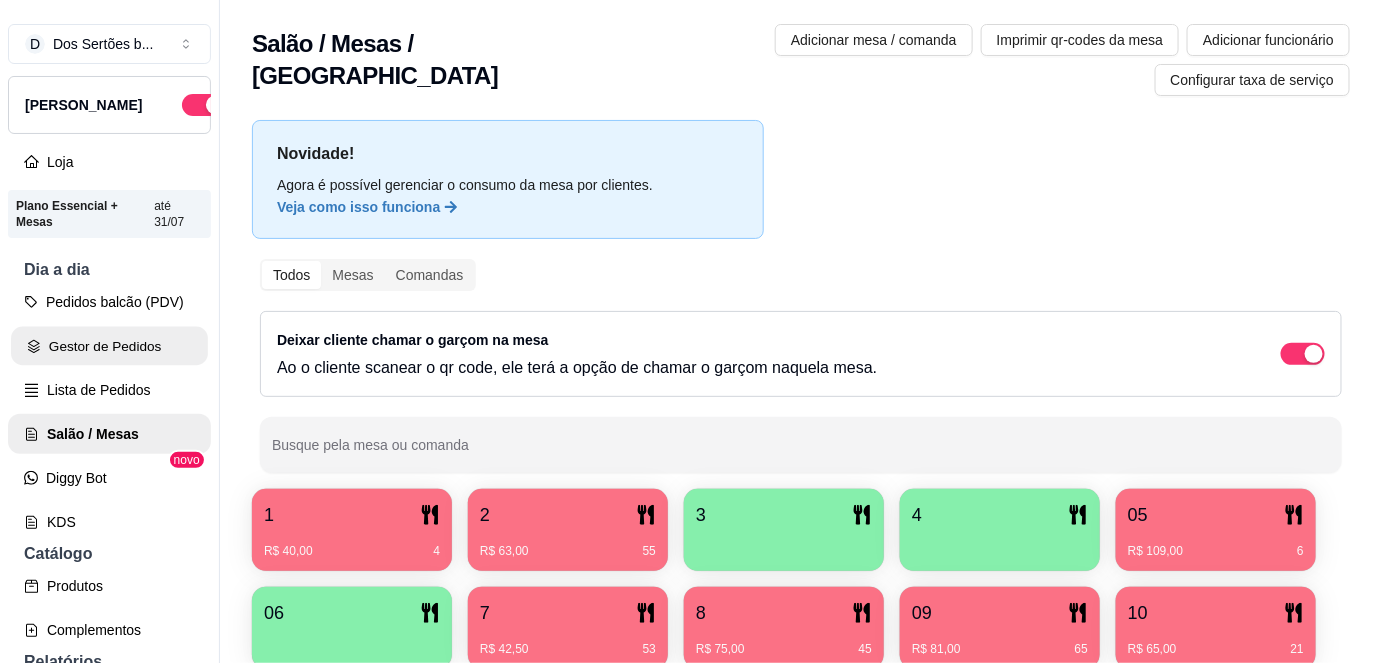 click on "Gestor de Pedidos" at bounding box center [109, 346] 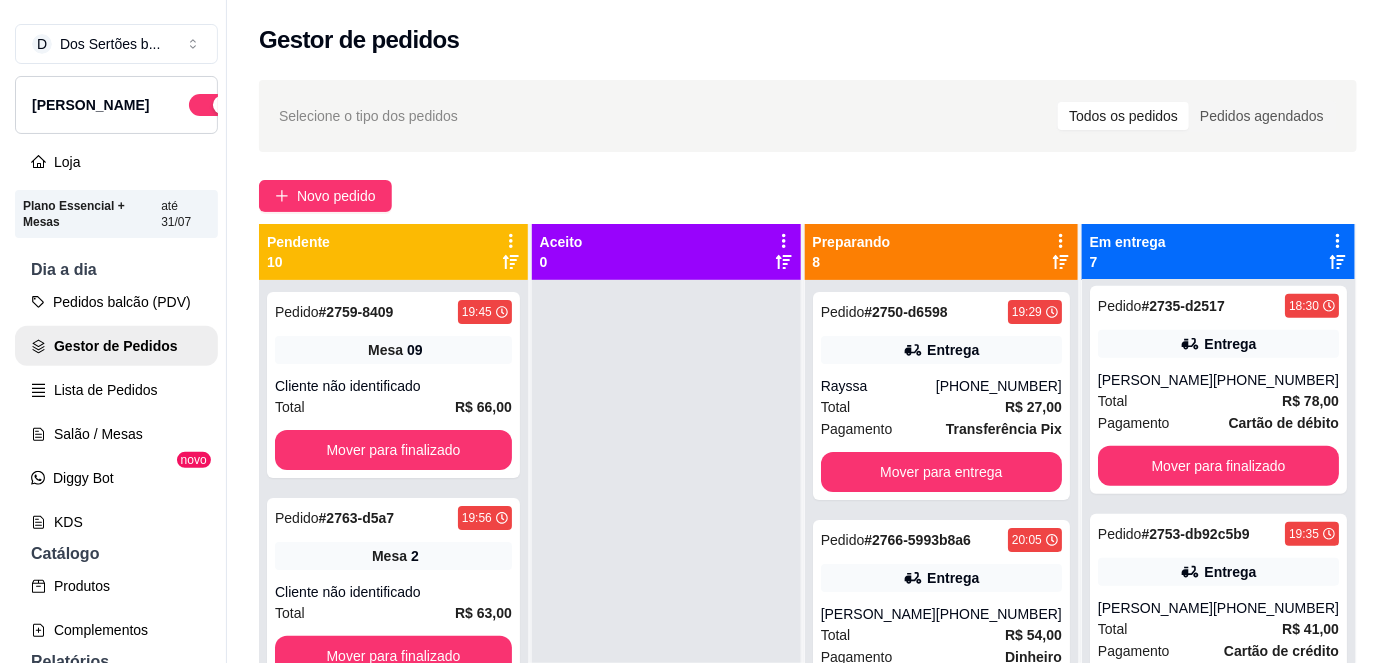 scroll, scrollTop: 530, scrollLeft: 0, axis: vertical 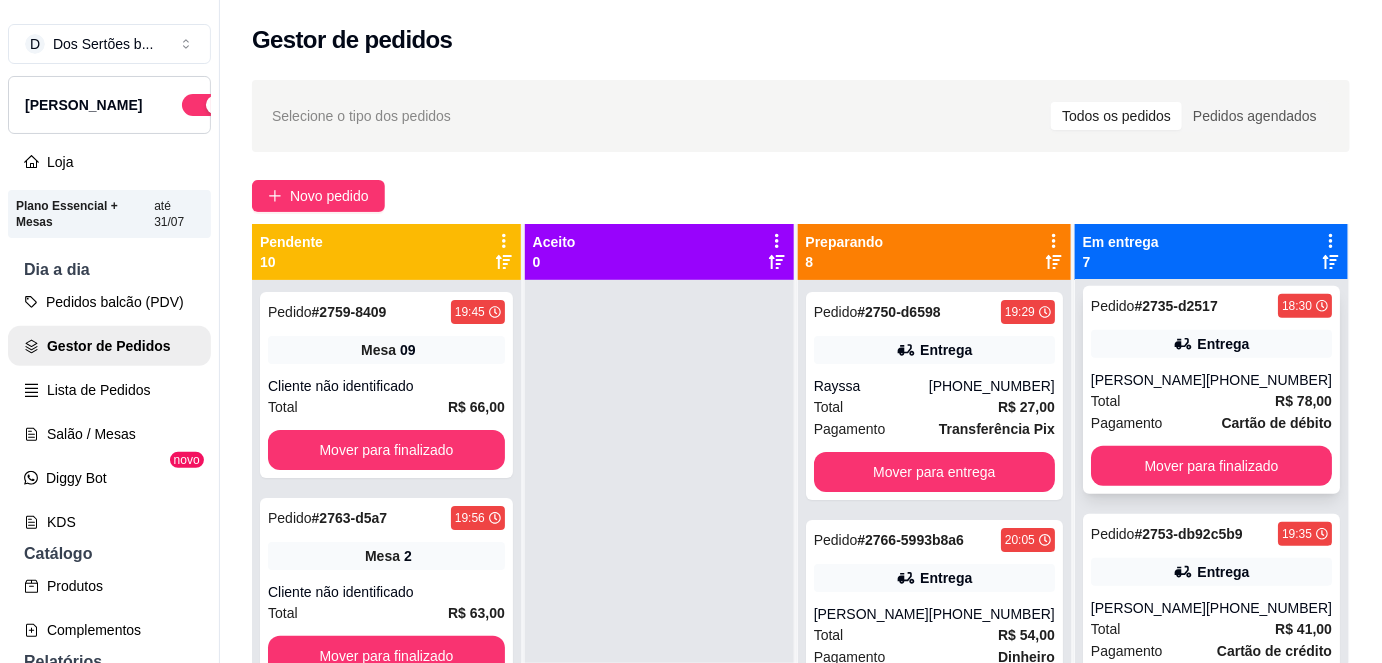 click on "[PERSON_NAME]" at bounding box center (1148, 380) 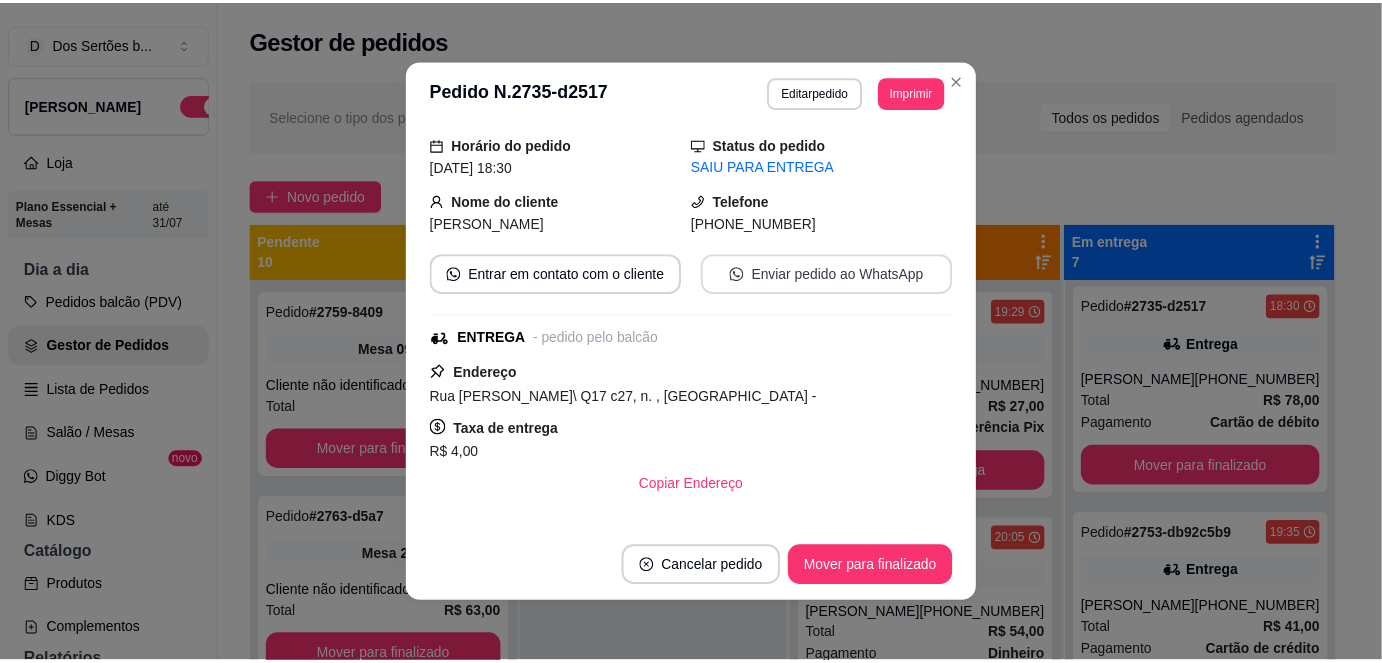 scroll, scrollTop: 0, scrollLeft: 0, axis: both 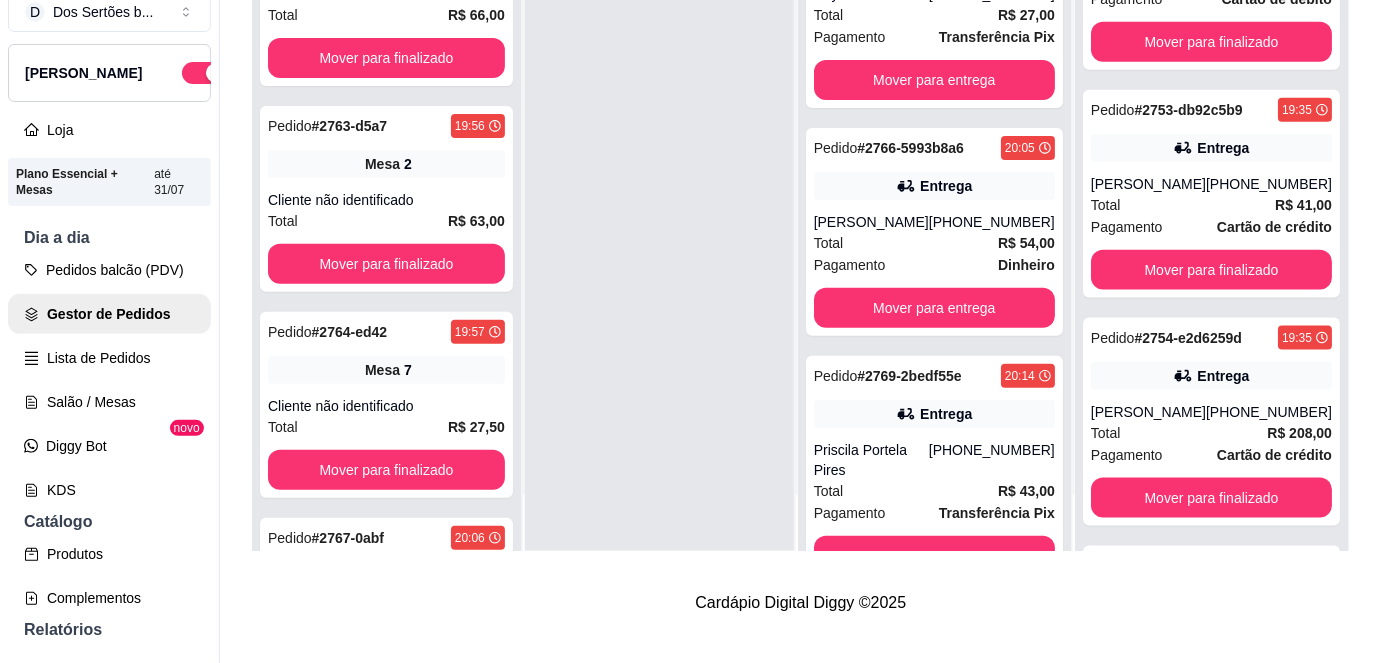 click on "Pedido  # 2754-e2d6259d 19:35 Entrega [PERSON_NAME]  [PHONE_NUMBER] Total R$ 208,00 Pagamento Cartão de crédito Mover para finalizado" at bounding box center [1211, 422] 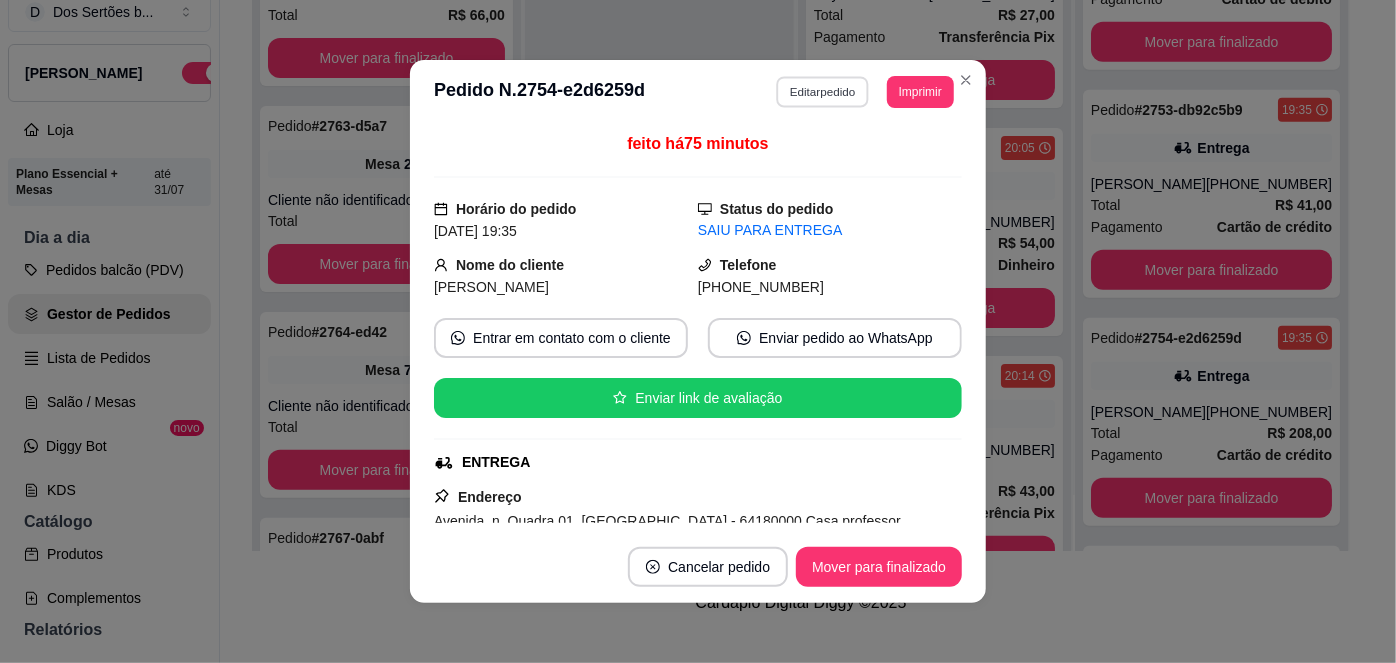 click on "Editar  pedido" at bounding box center [823, 91] 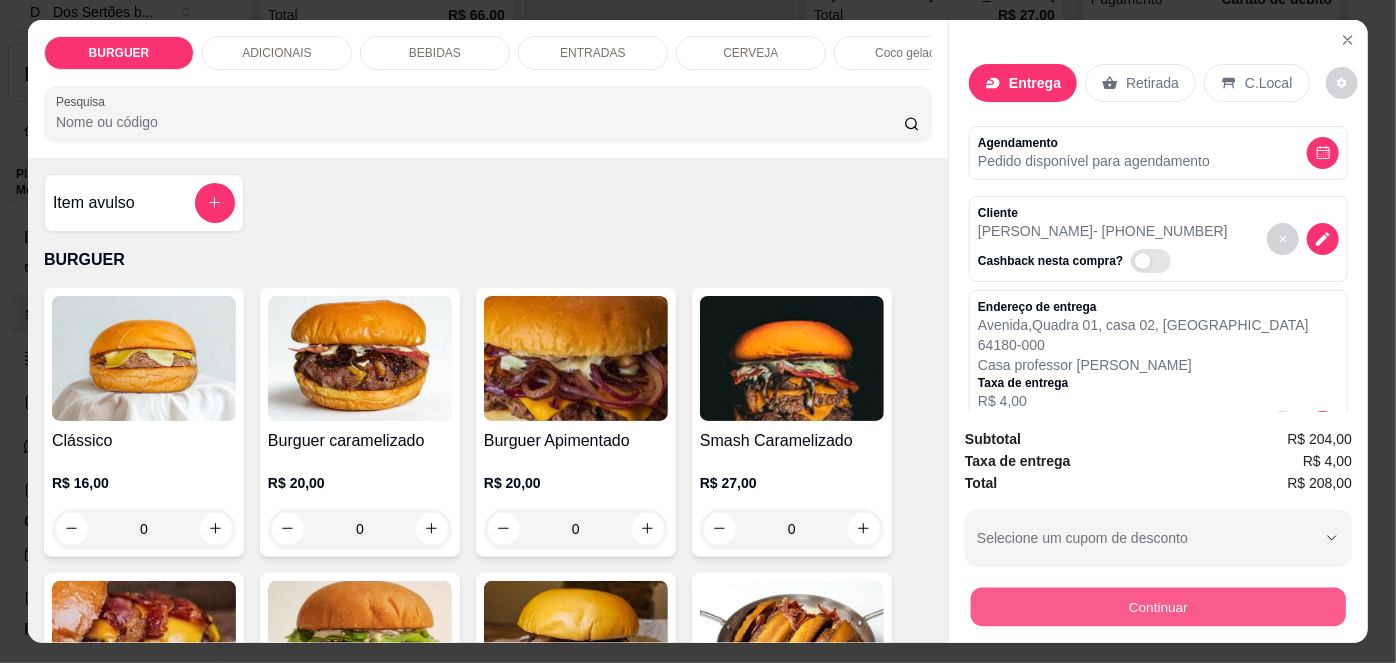click on "Continuar" at bounding box center (1158, 607) 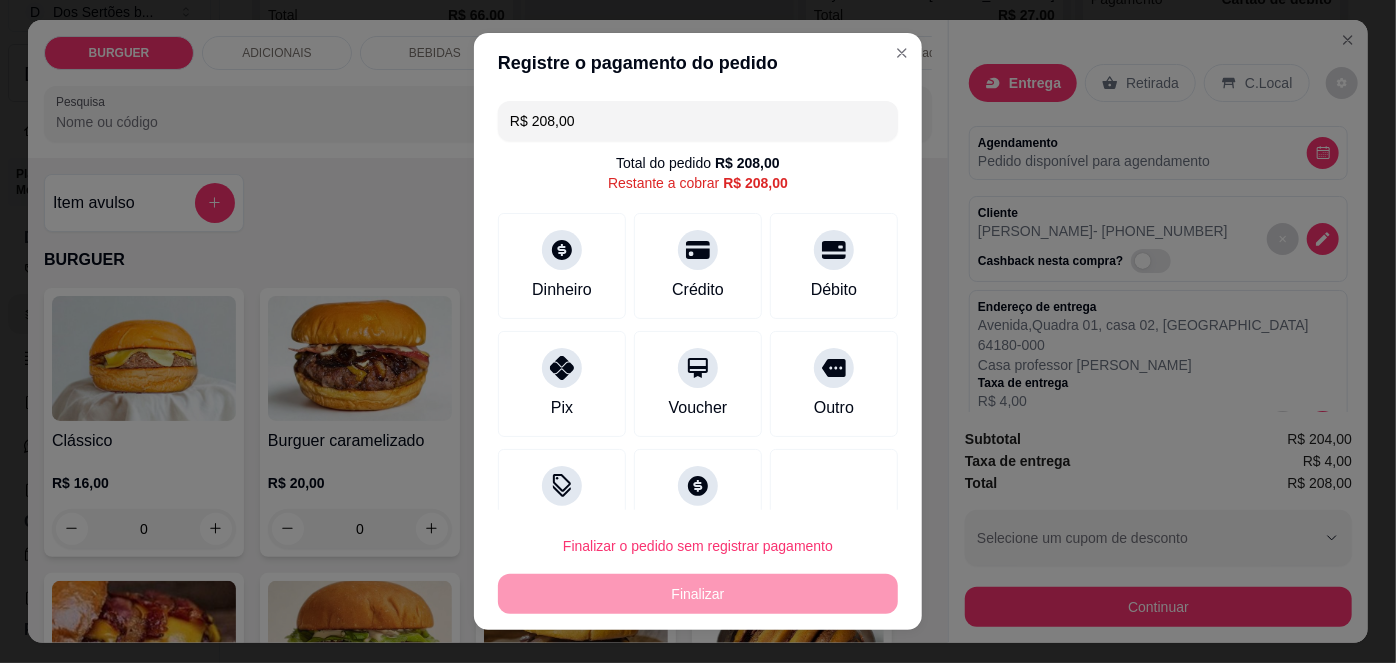 click on "R$ 208,00" at bounding box center (698, 121) 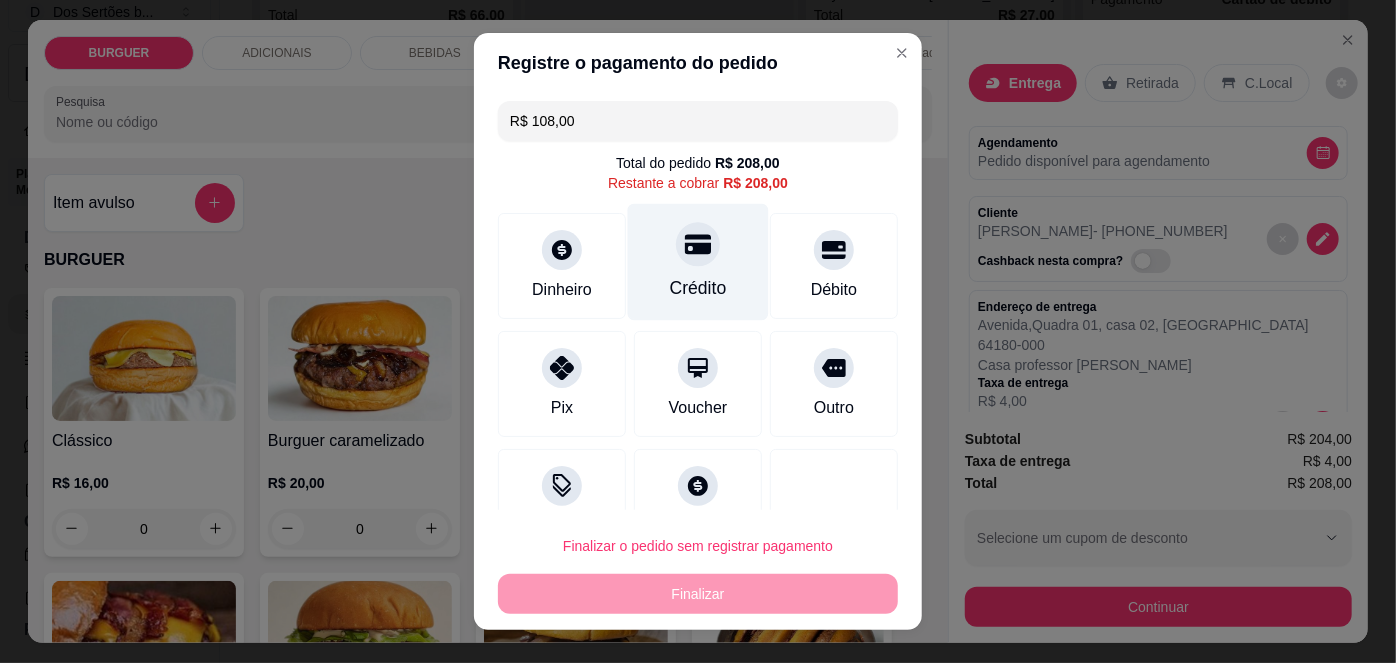 click at bounding box center [698, 245] 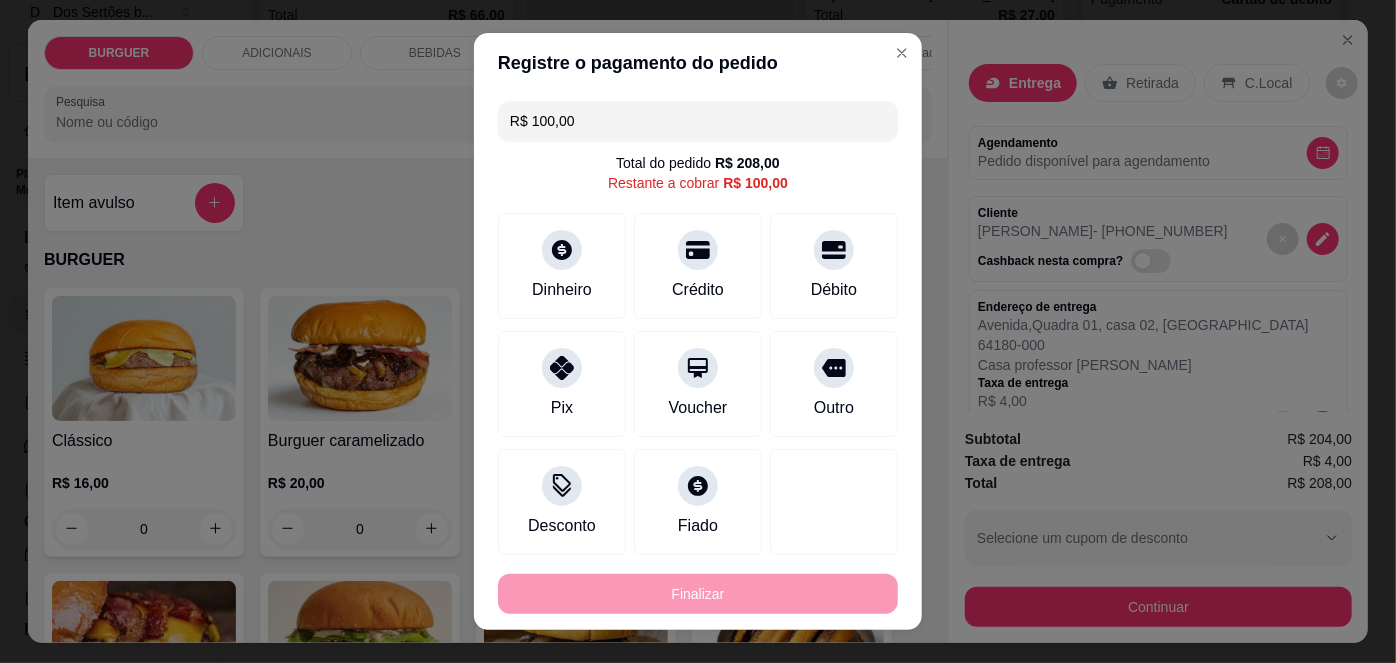 click on "R$ 100,00" at bounding box center (698, 121) 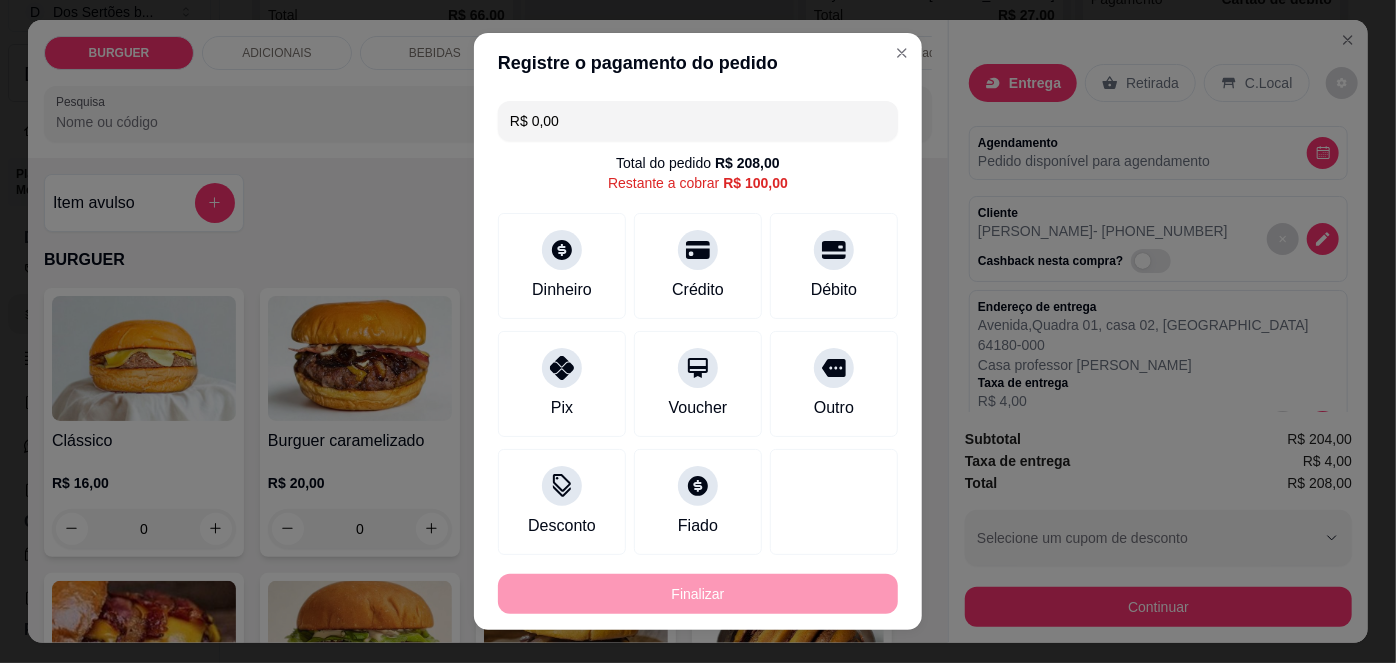 click on "R$ 0,00" at bounding box center [698, 121] 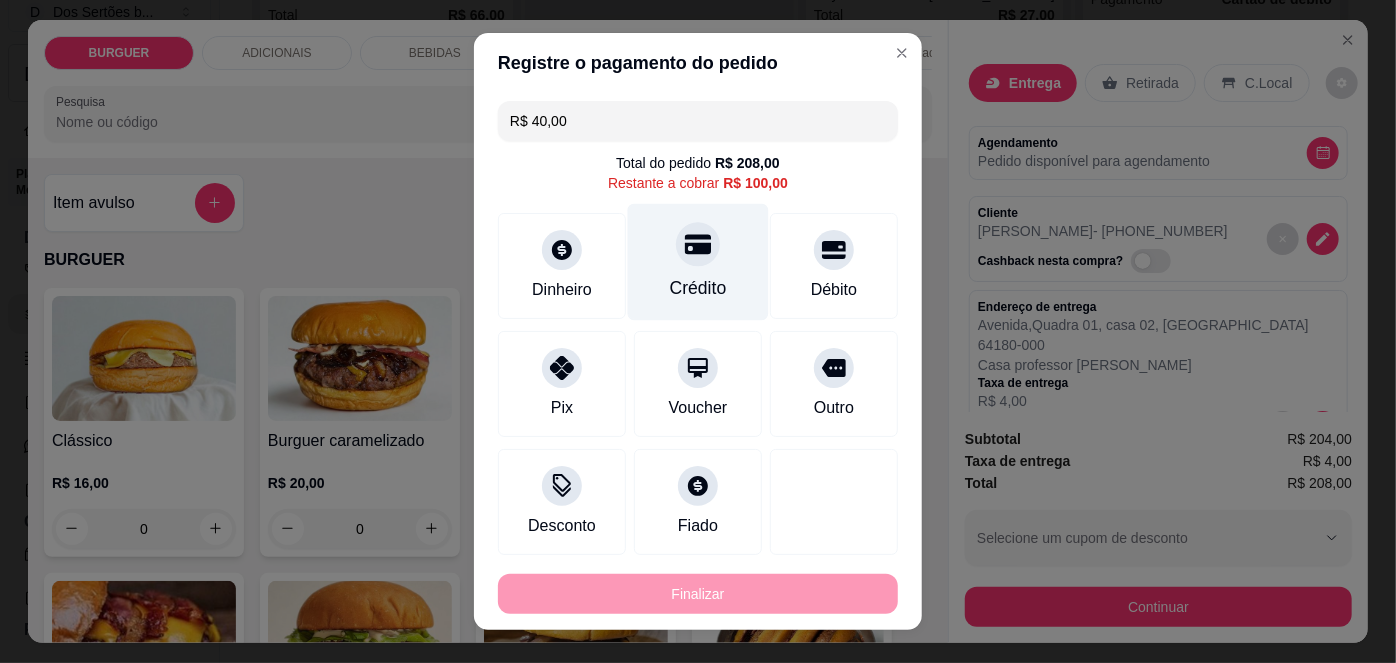 click on "Crédito" at bounding box center [698, 262] 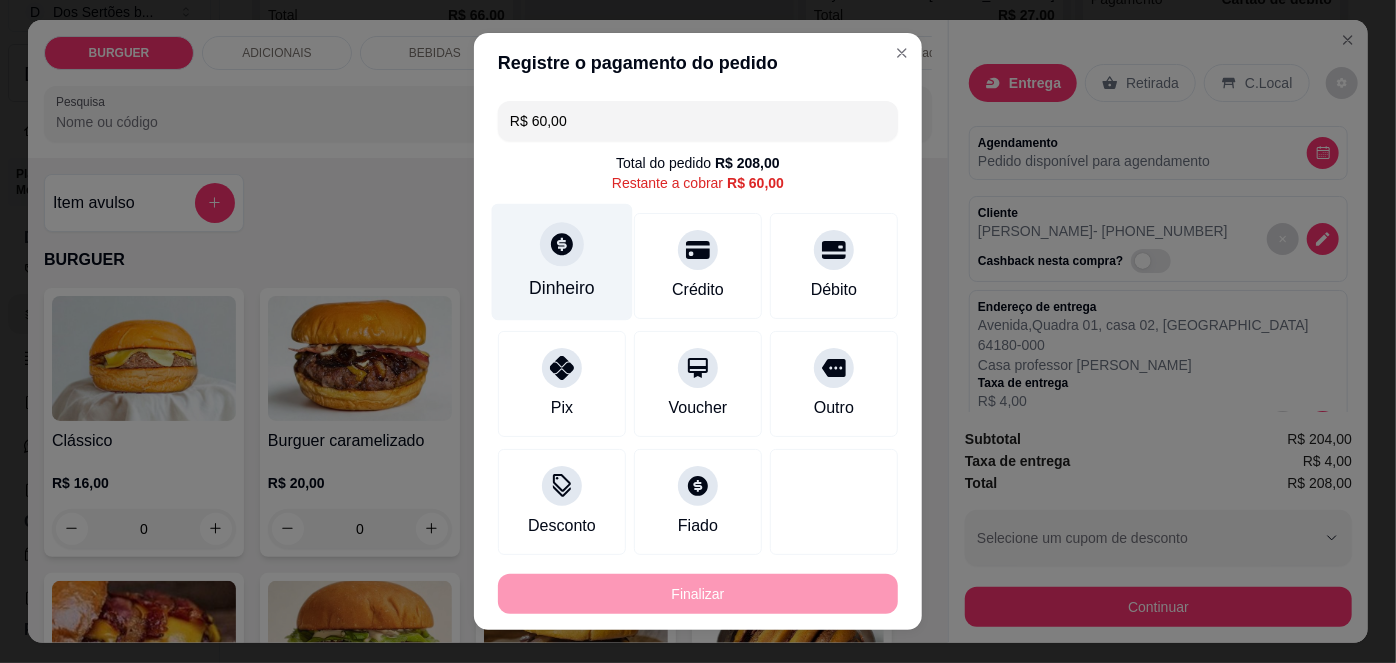 click at bounding box center [562, 245] 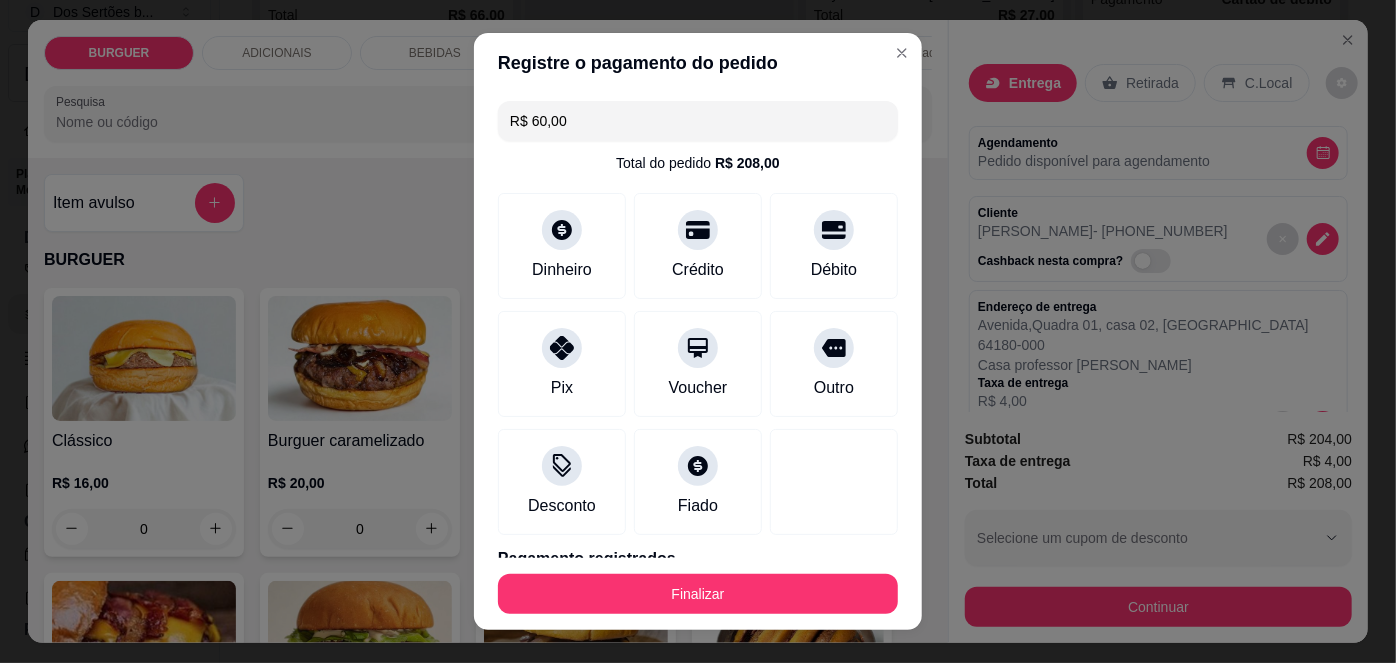 type on "R$ 0,00" 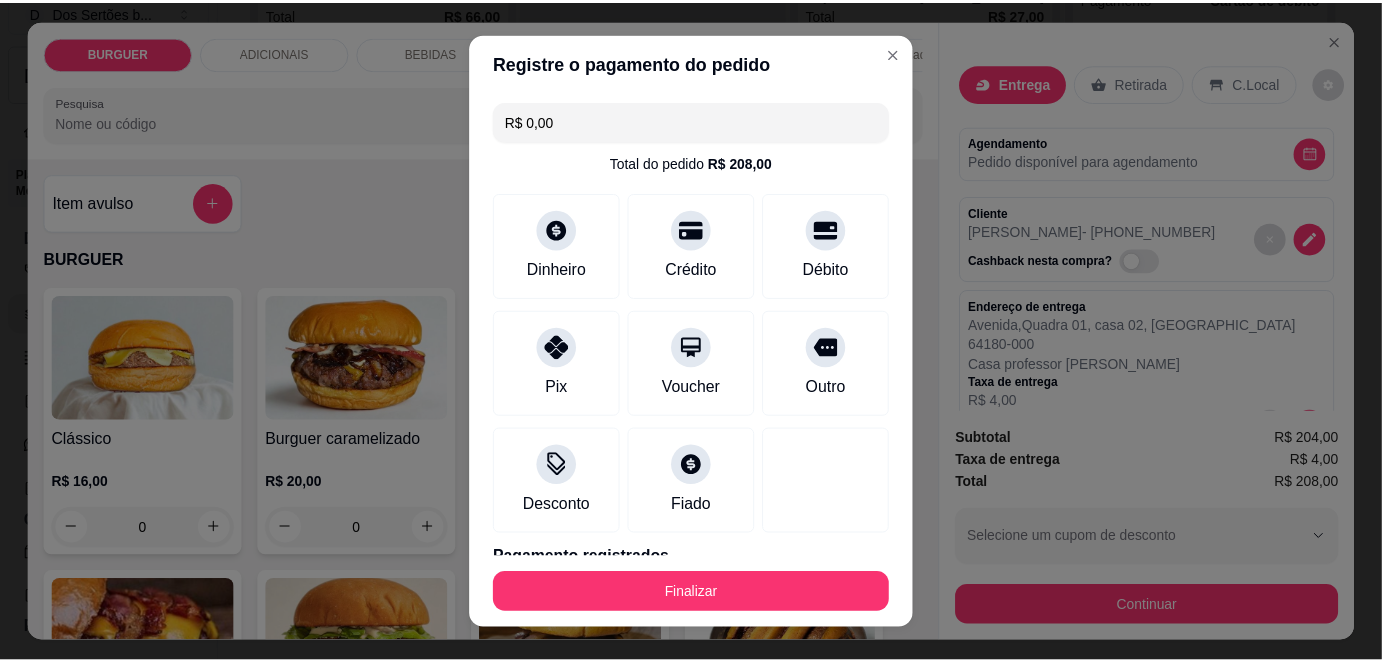 scroll, scrollTop: 240, scrollLeft: 0, axis: vertical 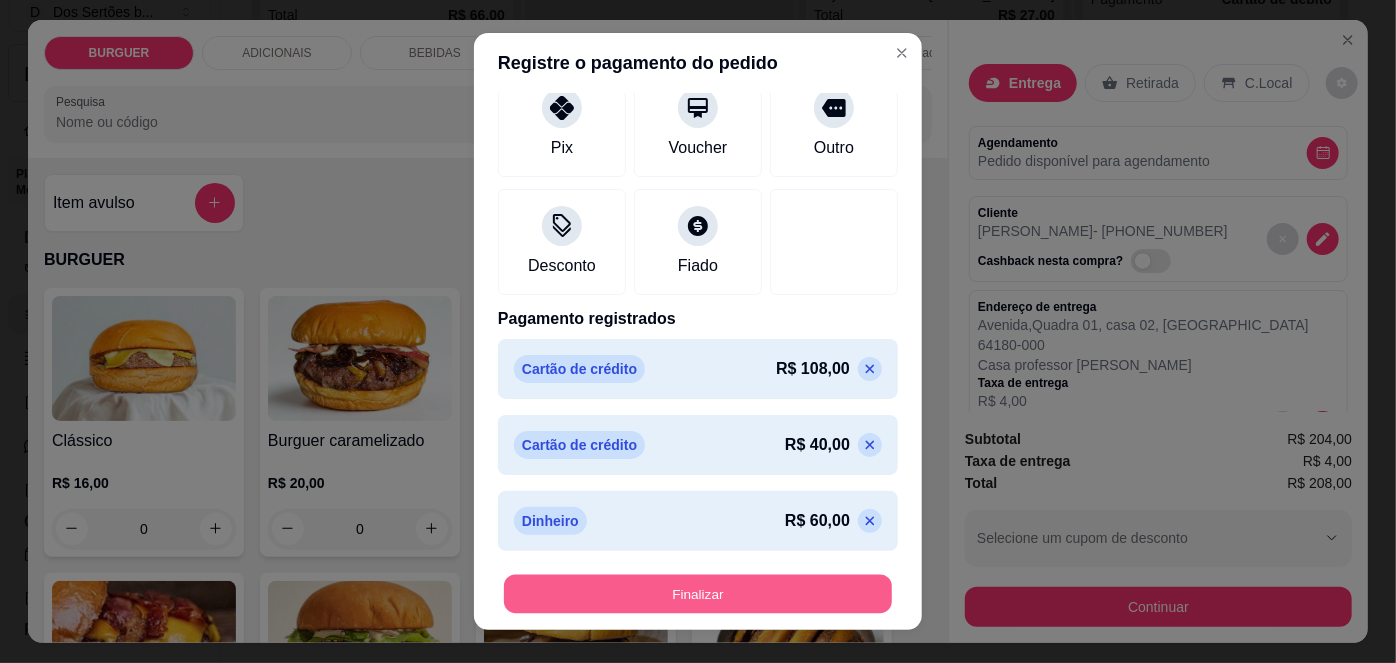 click on "Finalizar" at bounding box center (698, 593) 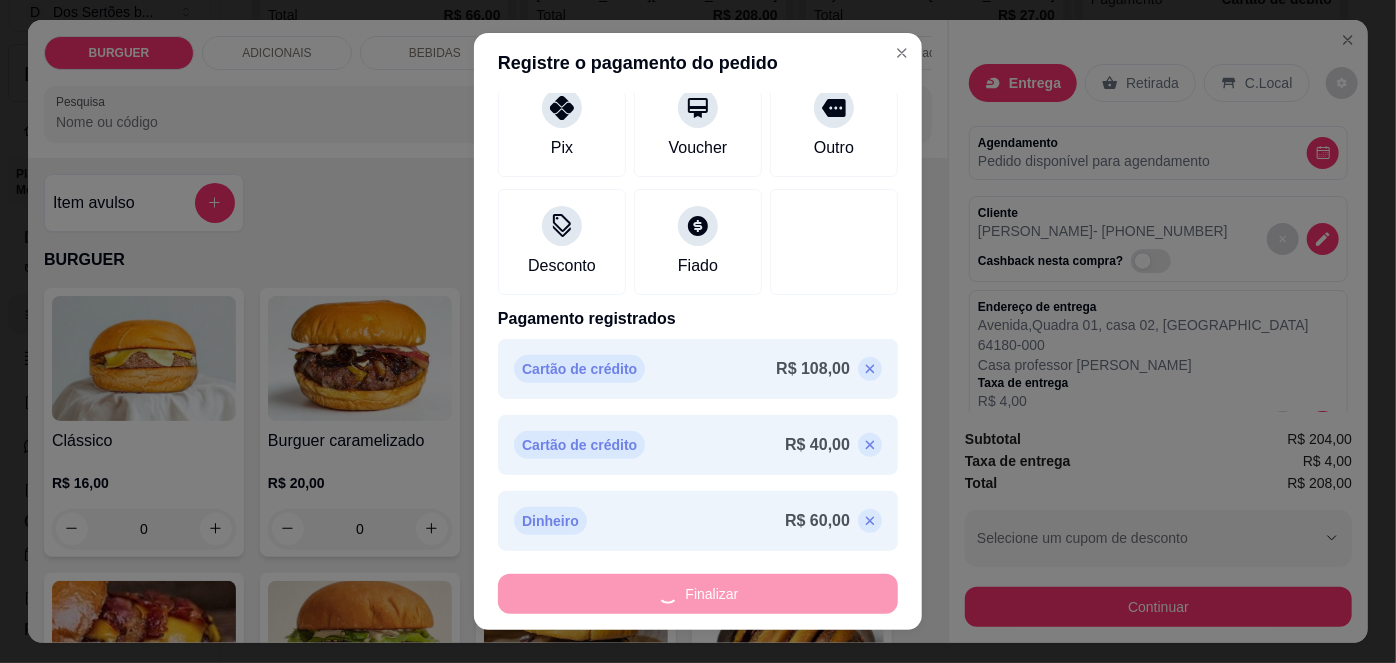 type on "0" 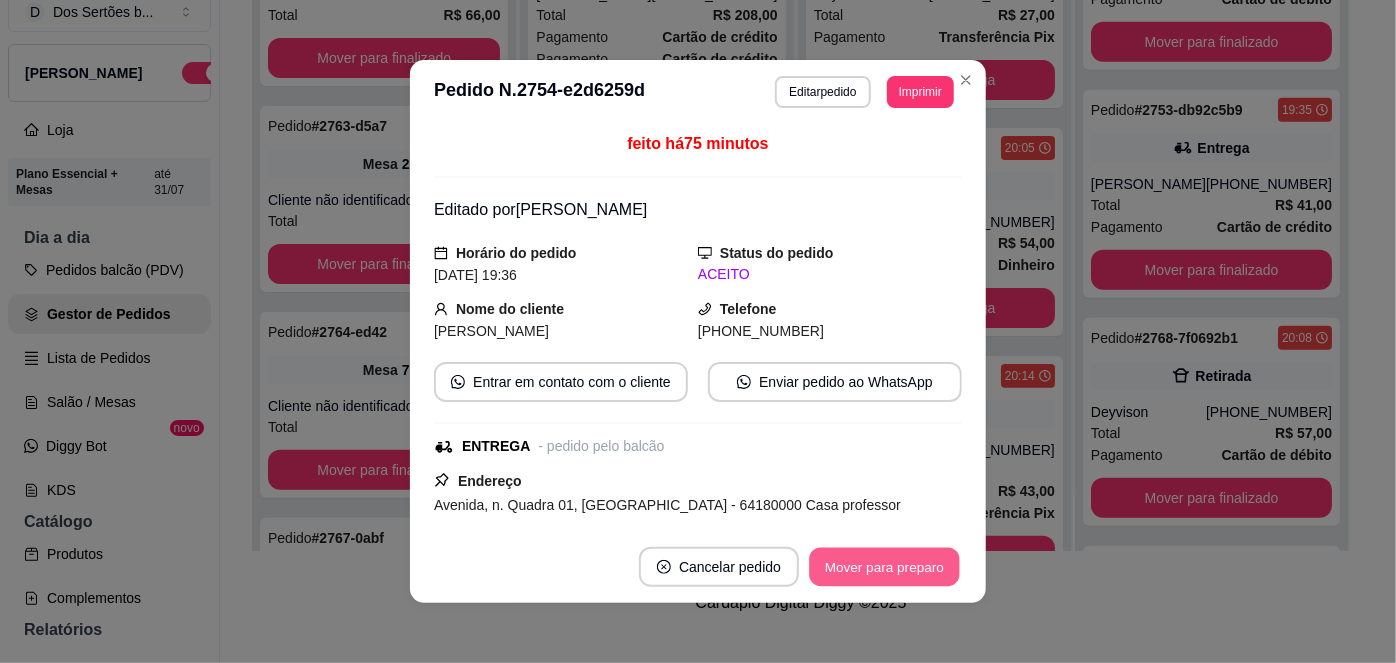 click on "Mover para preparo" at bounding box center [884, 567] 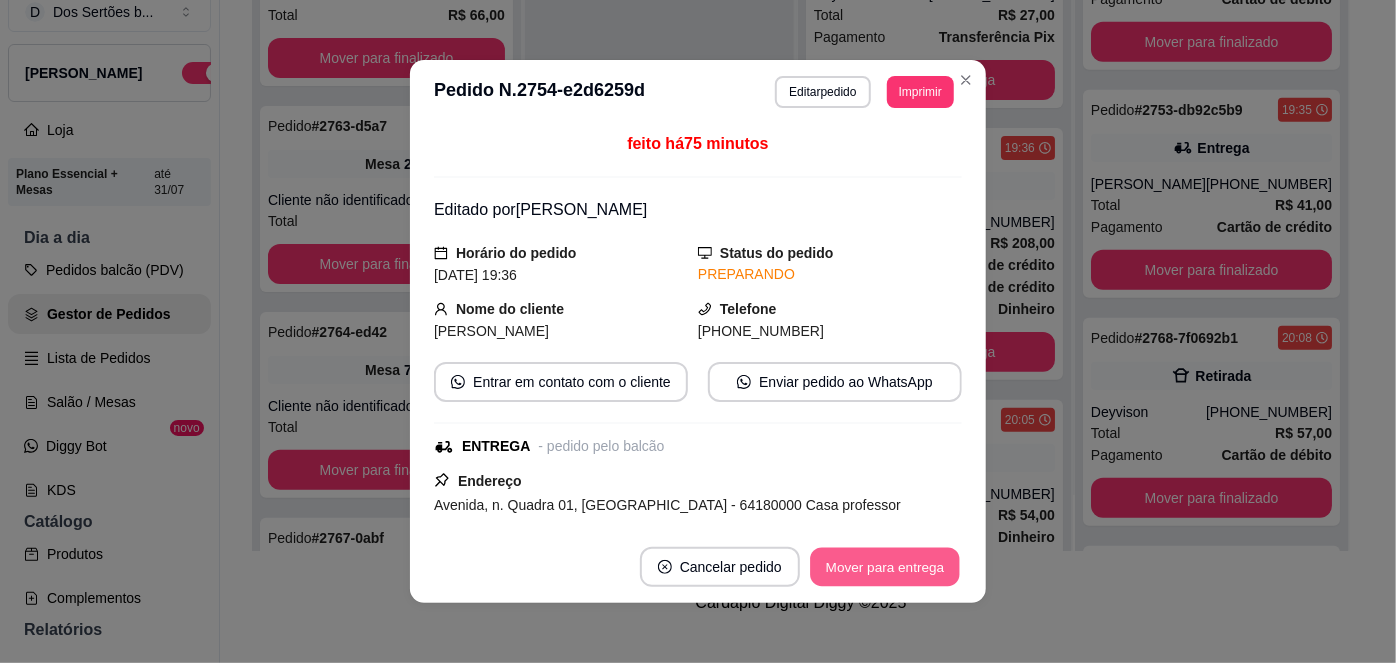 click on "Mover para entrega" at bounding box center [885, 567] 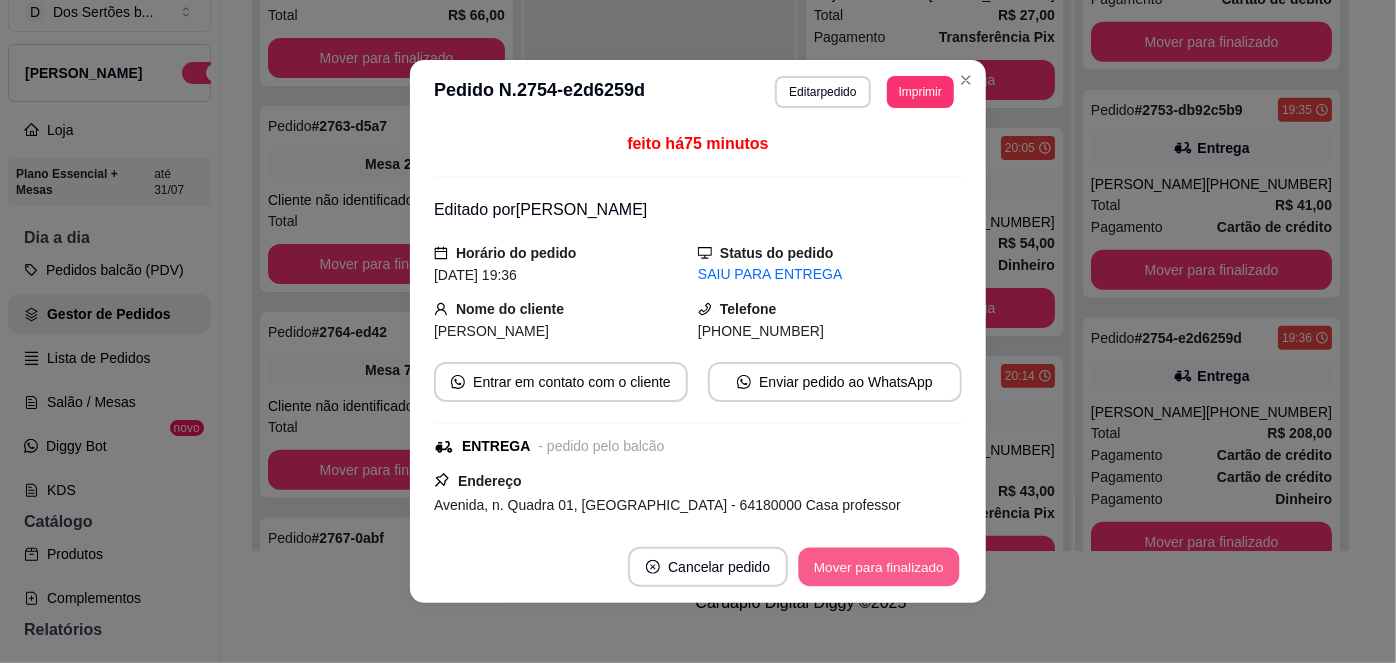 click on "Mover para finalizado" at bounding box center [879, 567] 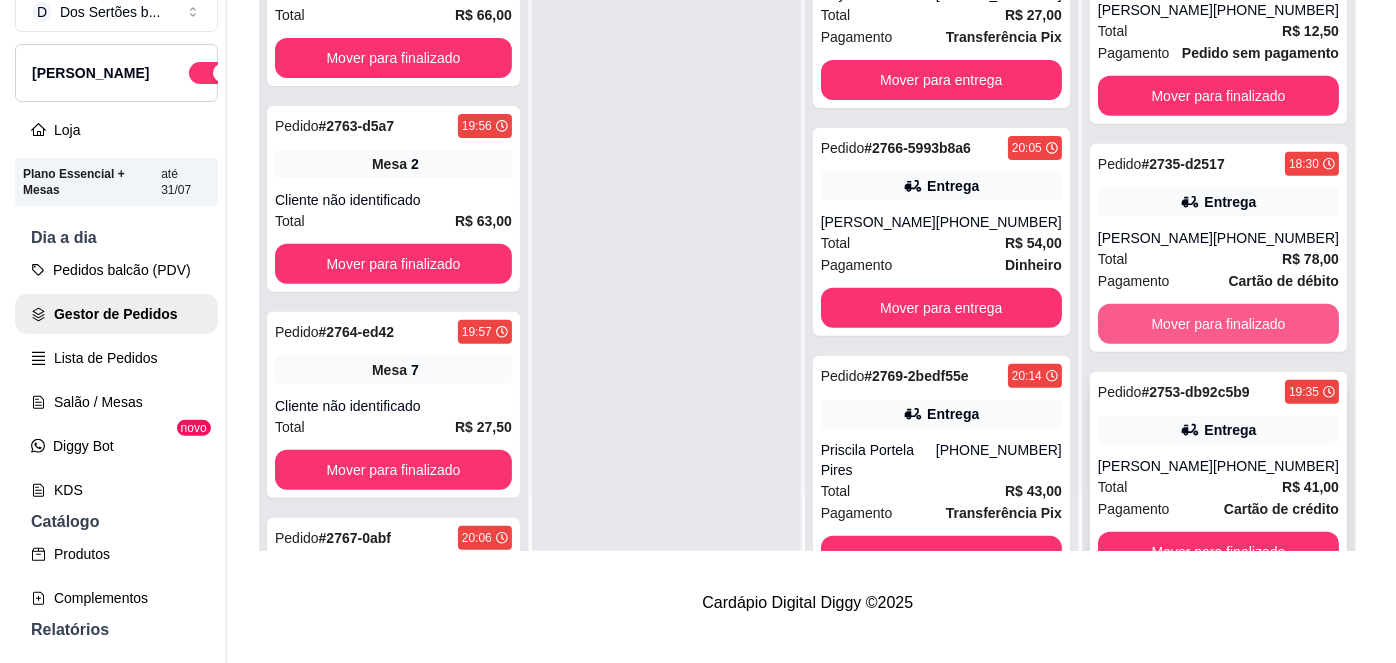 scroll, scrollTop: 279, scrollLeft: 0, axis: vertical 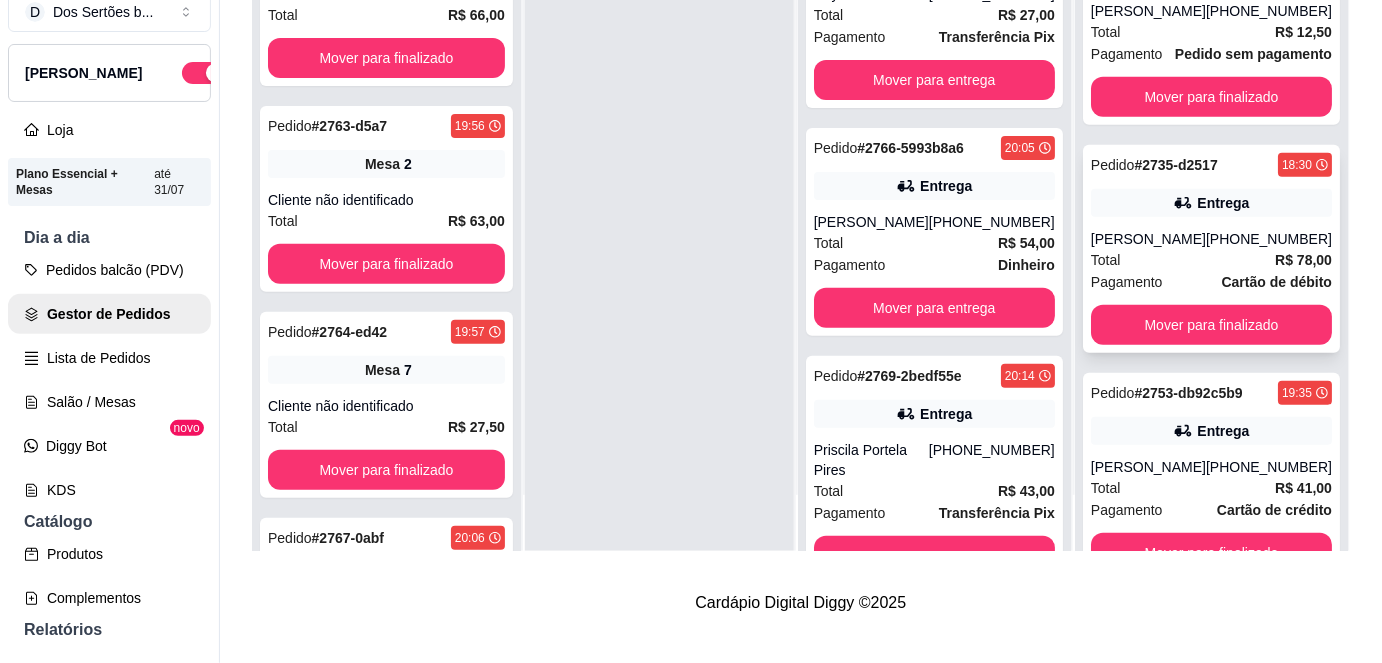click on "[PERSON_NAME]" at bounding box center [1148, 239] 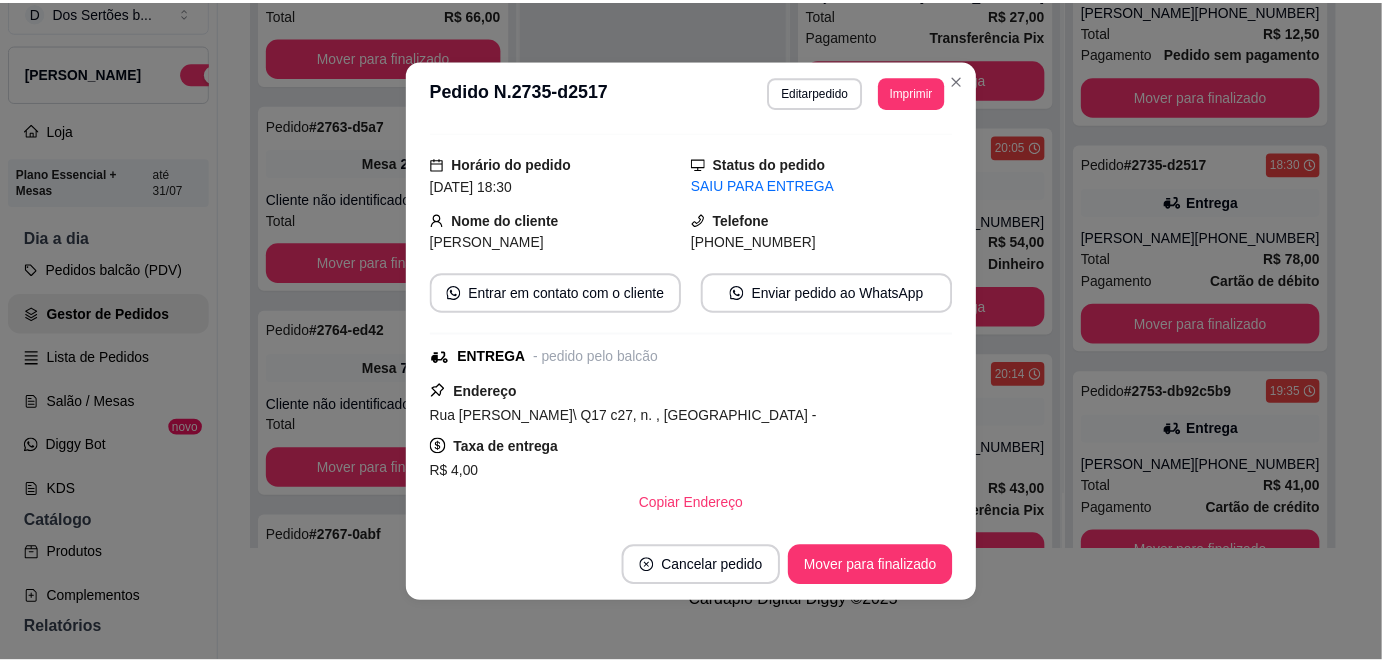scroll, scrollTop: 48, scrollLeft: 0, axis: vertical 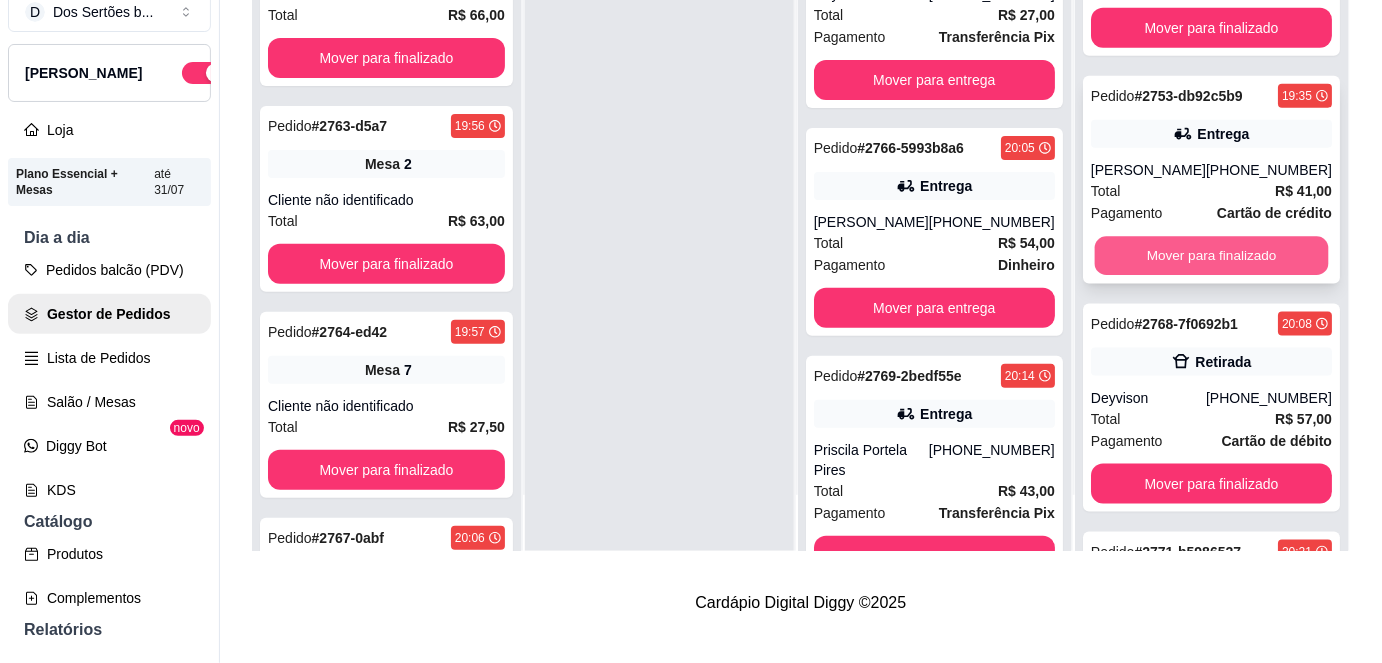 click on "Mover para finalizado" at bounding box center [1211, 256] 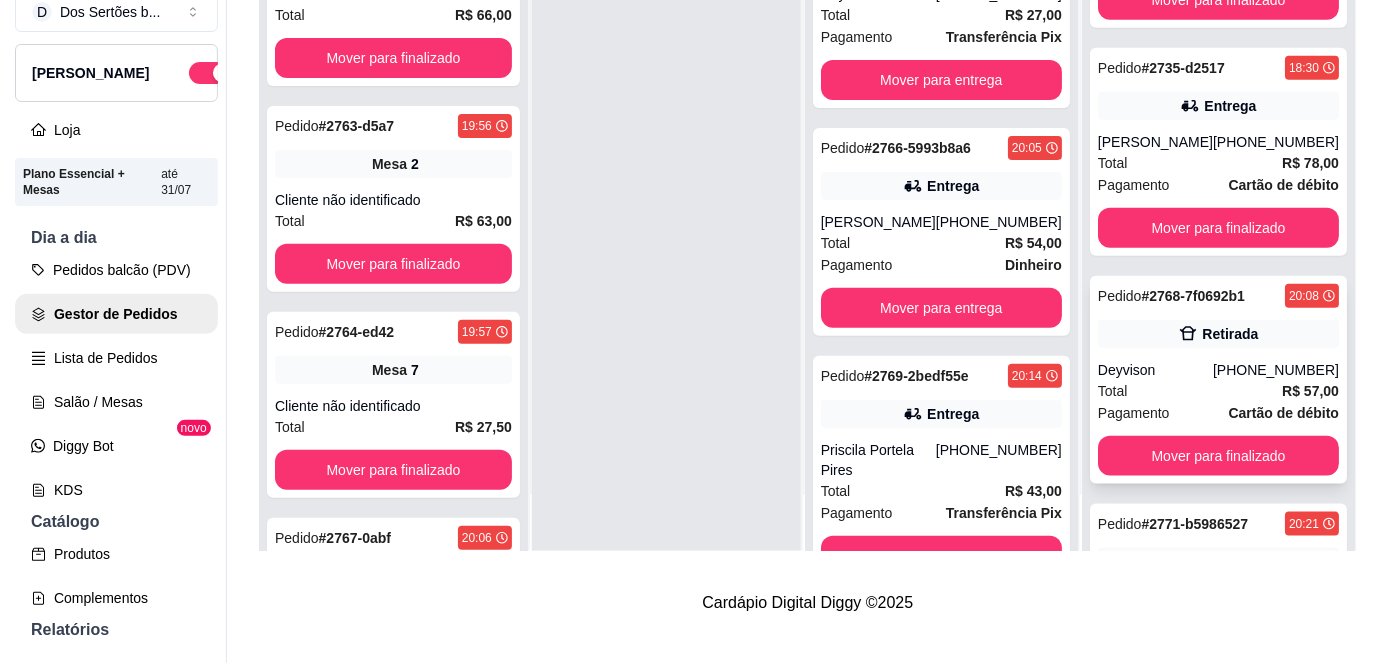 scroll, scrollTop: 388, scrollLeft: 0, axis: vertical 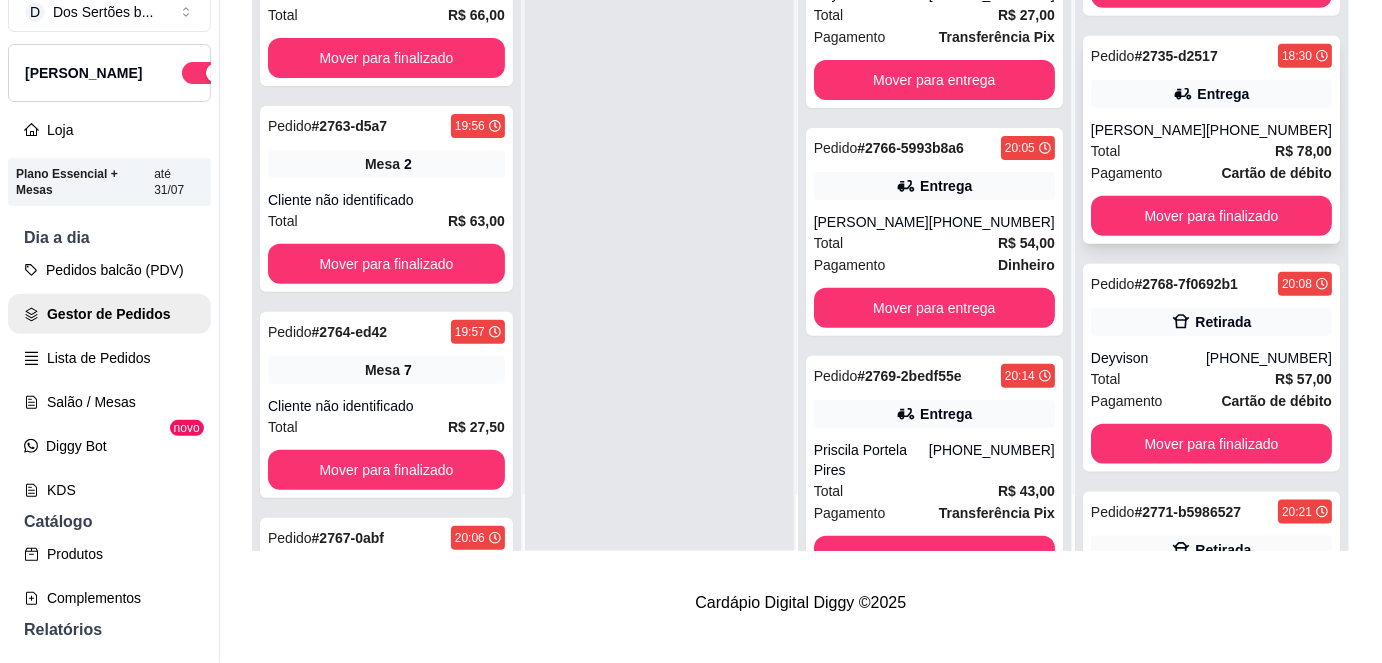 click on "[PERSON_NAME]" at bounding box center (1148, 130) 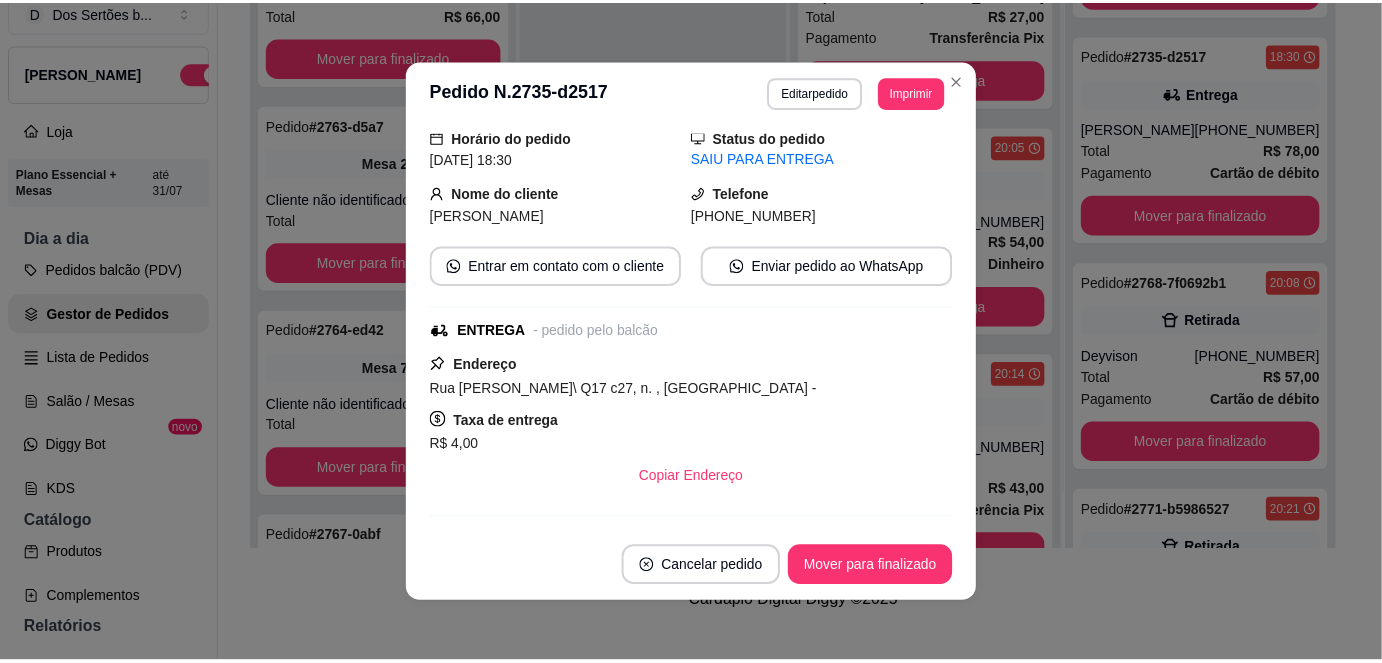 scroll, scrollTop: 0, scrollLeft: 0, axis: both 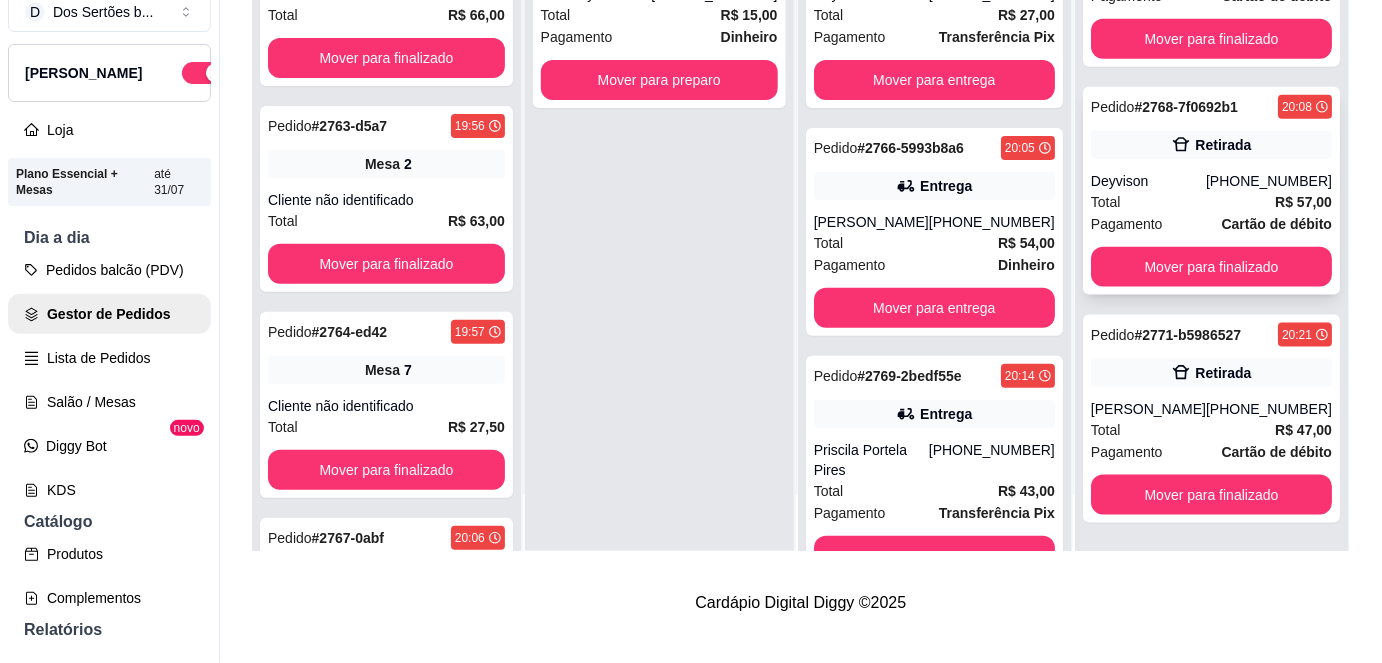 click on "Pagamento Cartão de débito" at bounding box center [1211, 224] 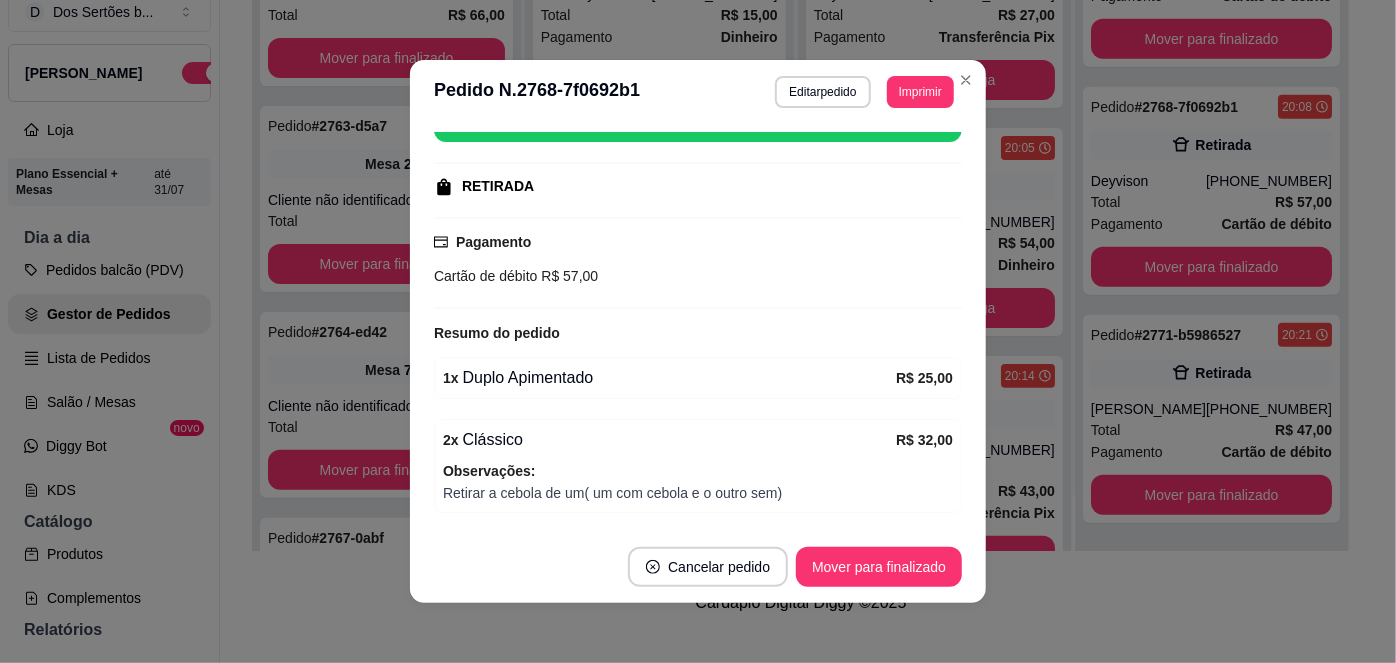 scroll, scrollTop: 339, scrollLeft: 0, axis: vertical 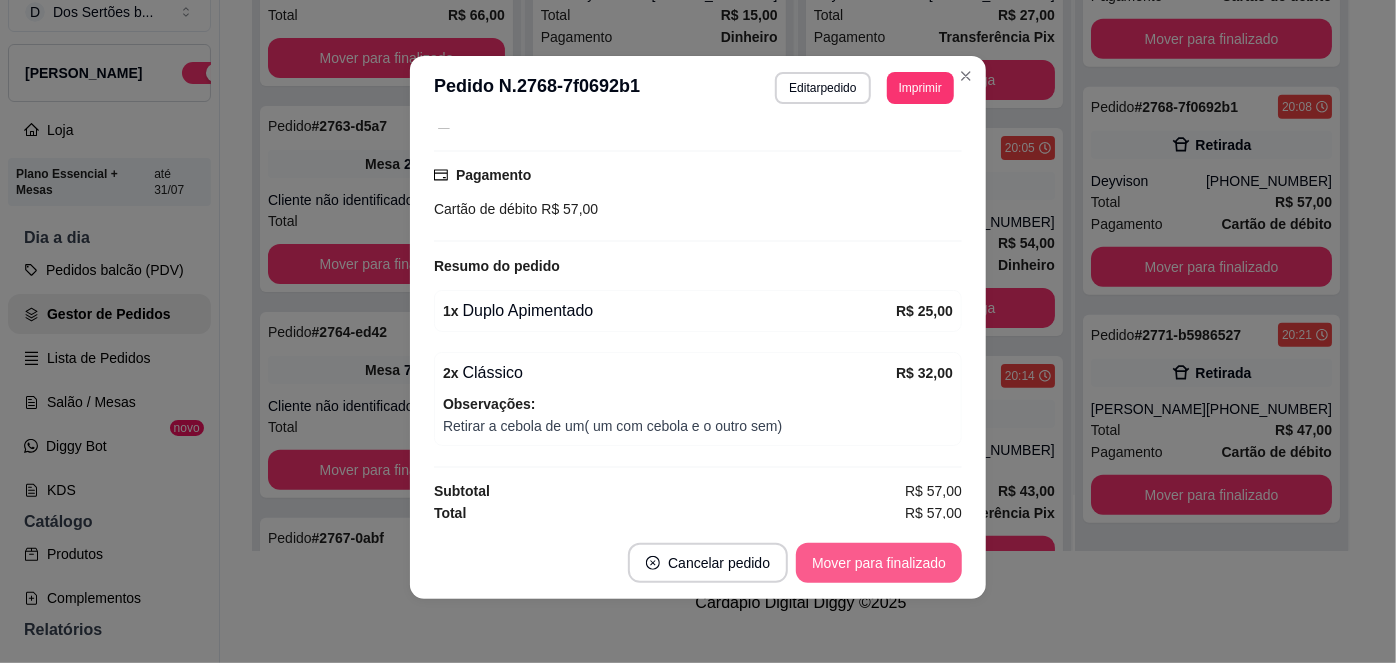 click on "Mover para finalizado" at bounding box center (879, 563) 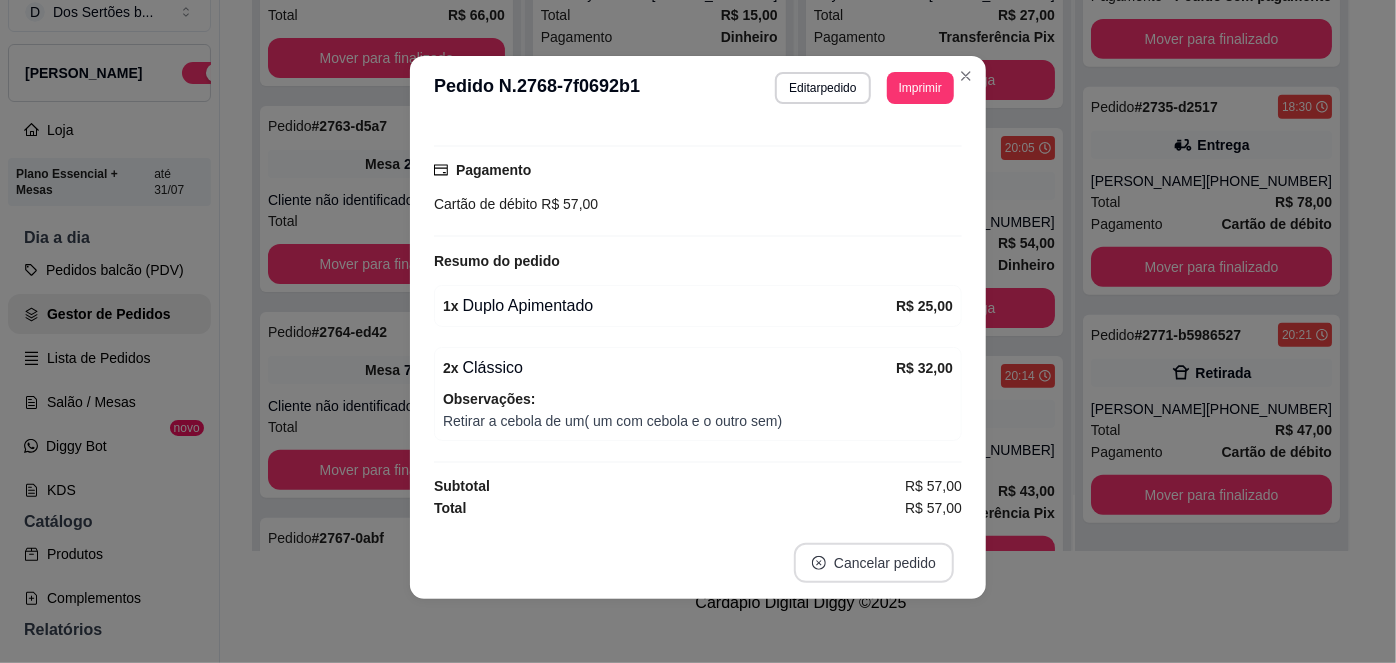 scroll, scrollTop: 358, scrollLeft: 0, axis: vertical 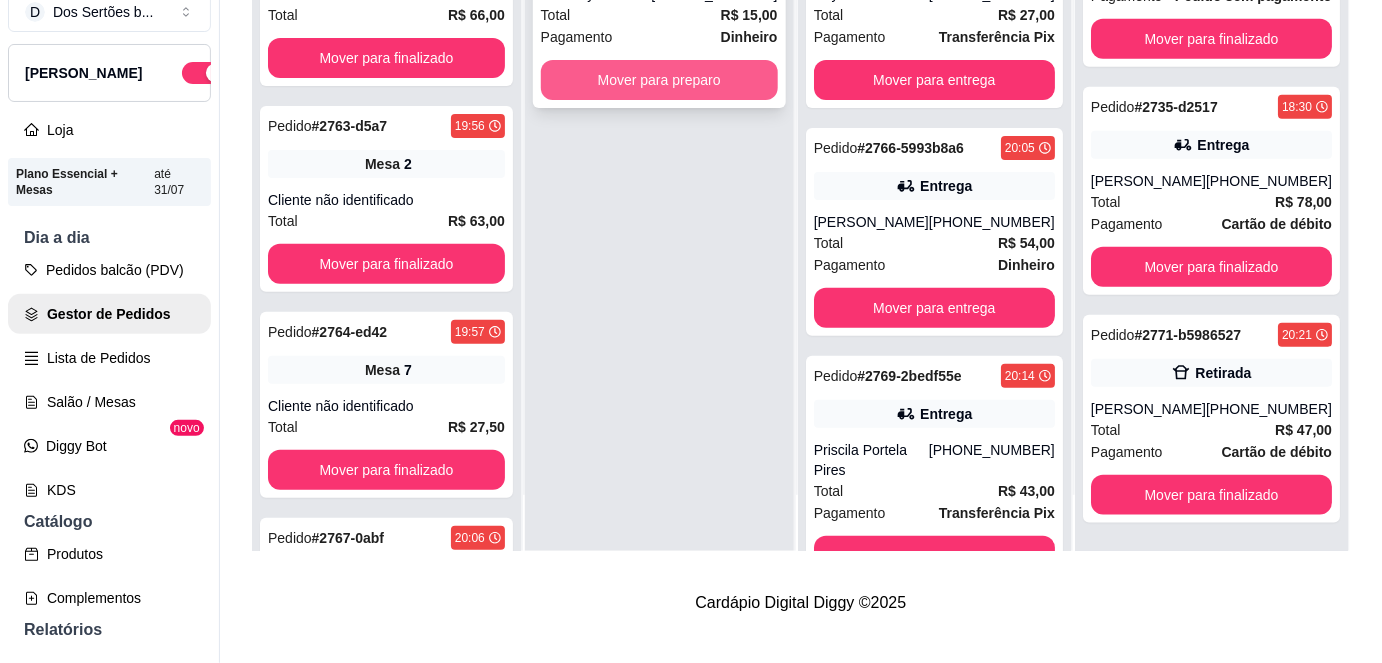 click on "Mover para preparo" at bounding box center (659, 80) 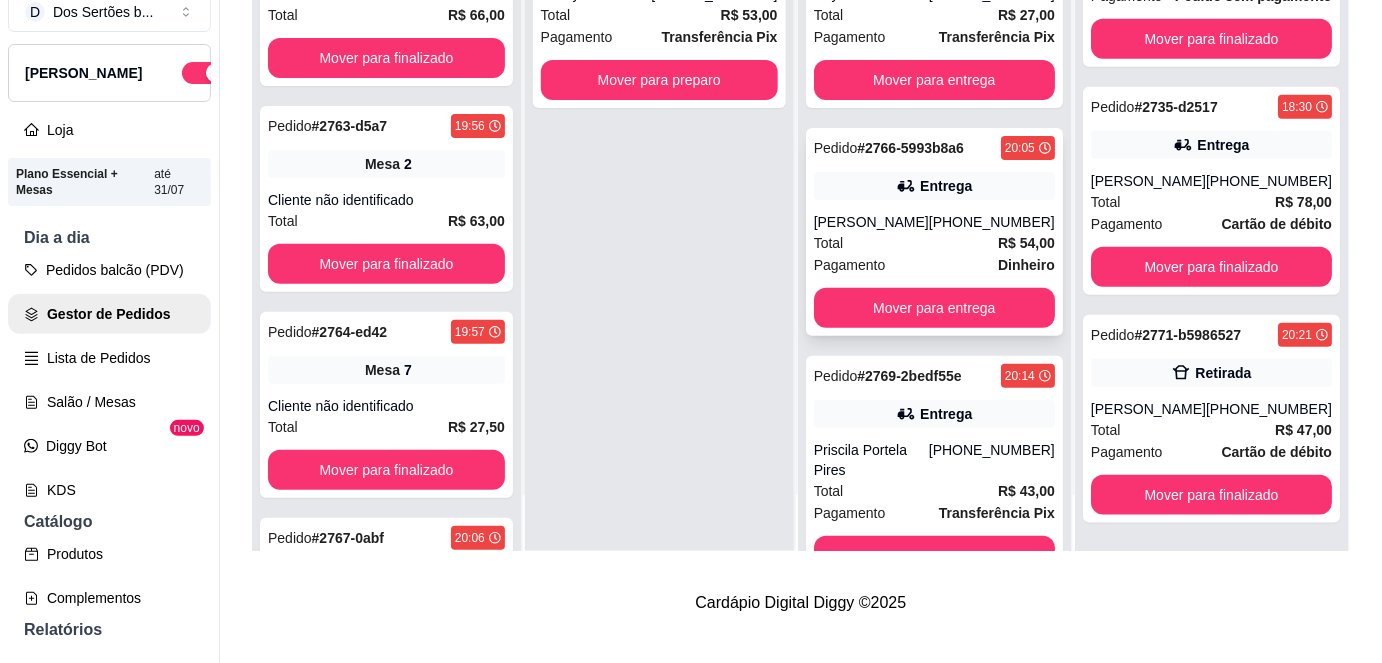 scroll, scrollTop: 0, scrollLeft: 0, axis: both 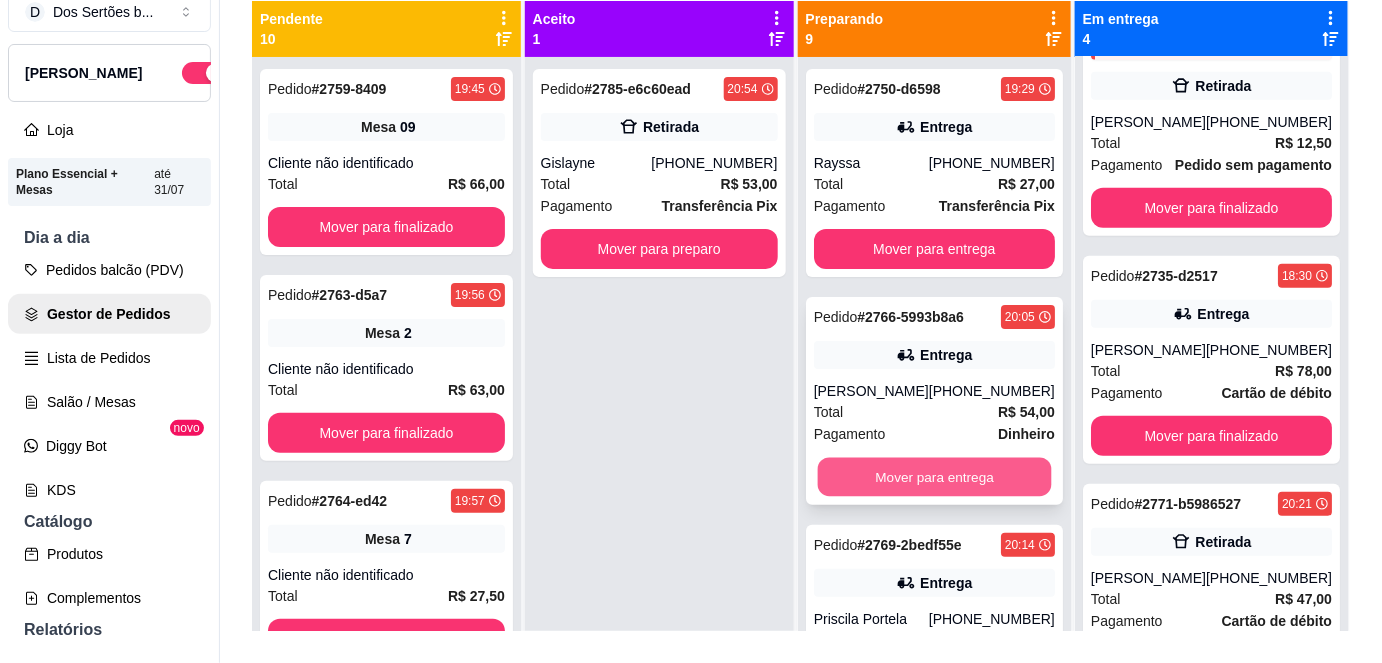 click on "Mover para entrega" at bounding box center (934, 477) 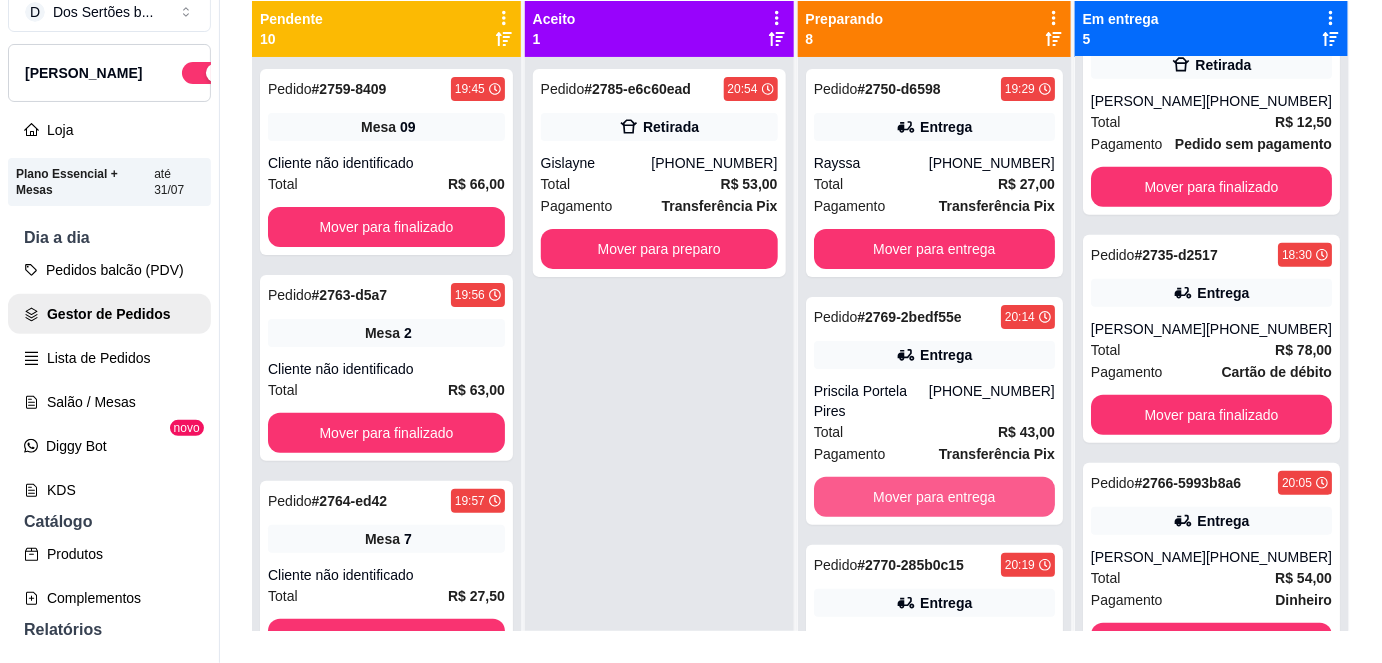 scroll, scrollTop: 585, scrollLeft: 0, axis: vertical 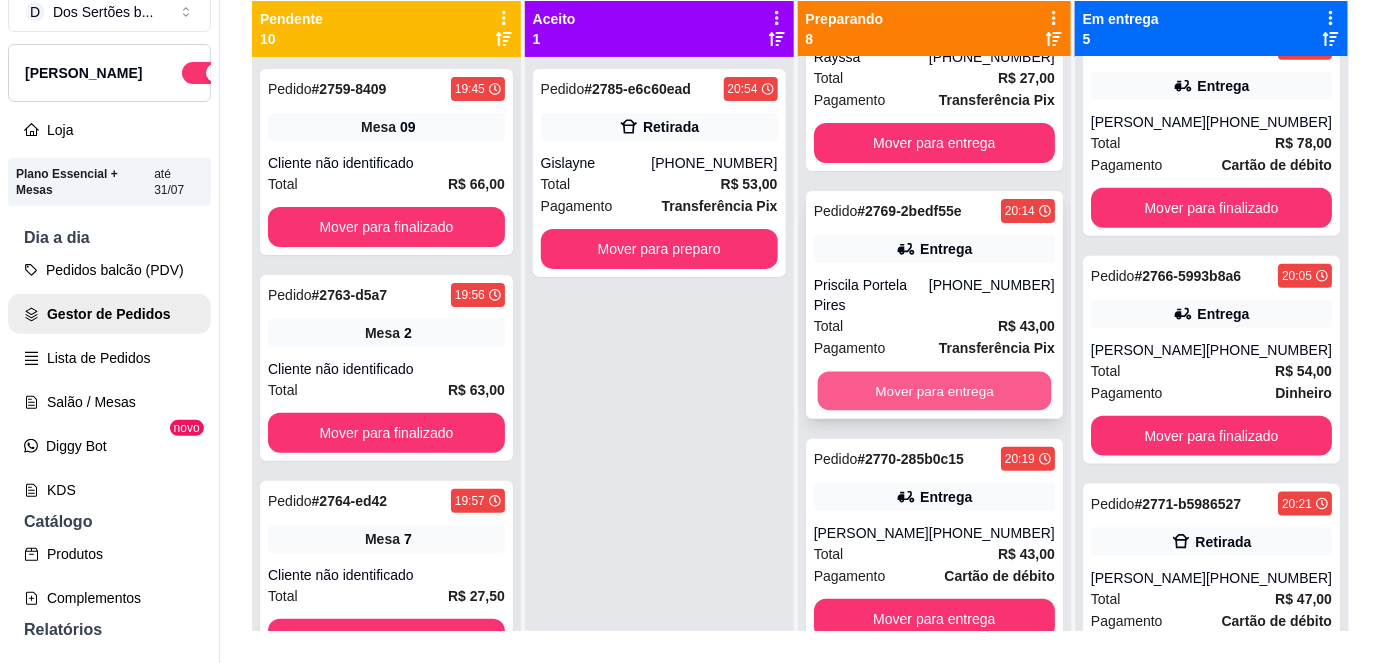 click on "Mover para entrega" at bounding box center (934, 391) 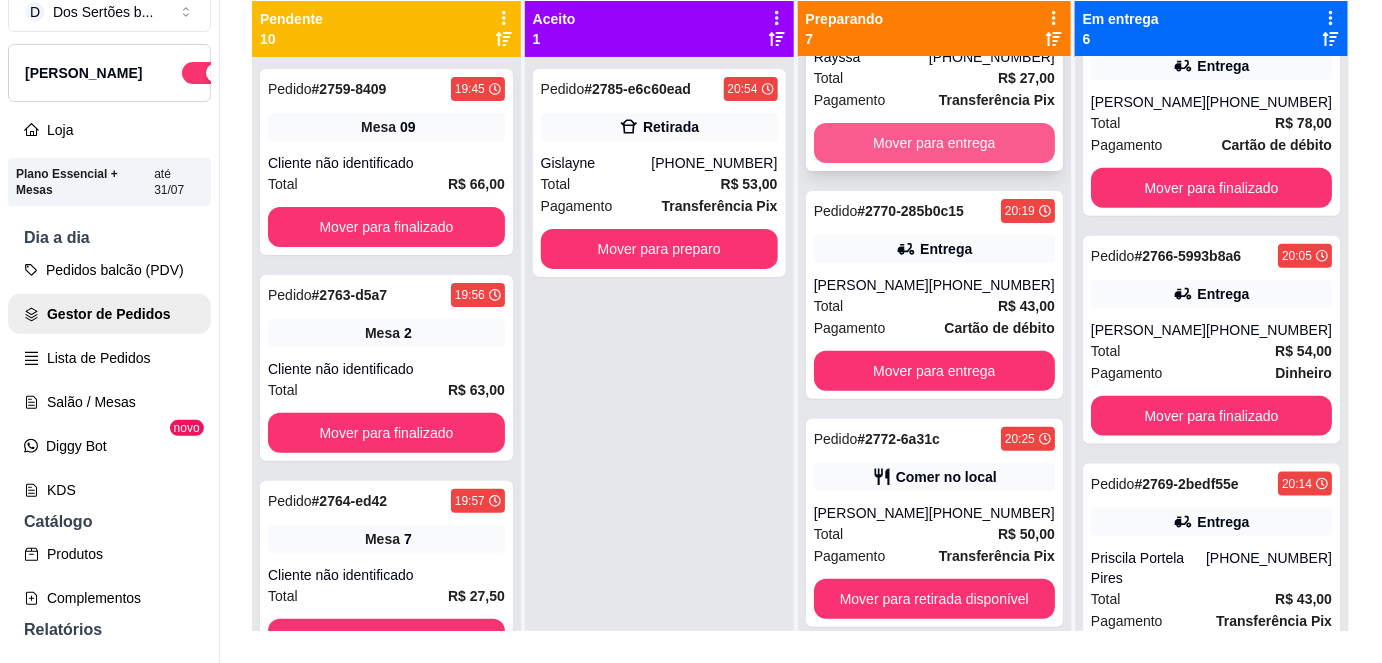 click on "Mover para entrega" at bounding box center (934, 143) 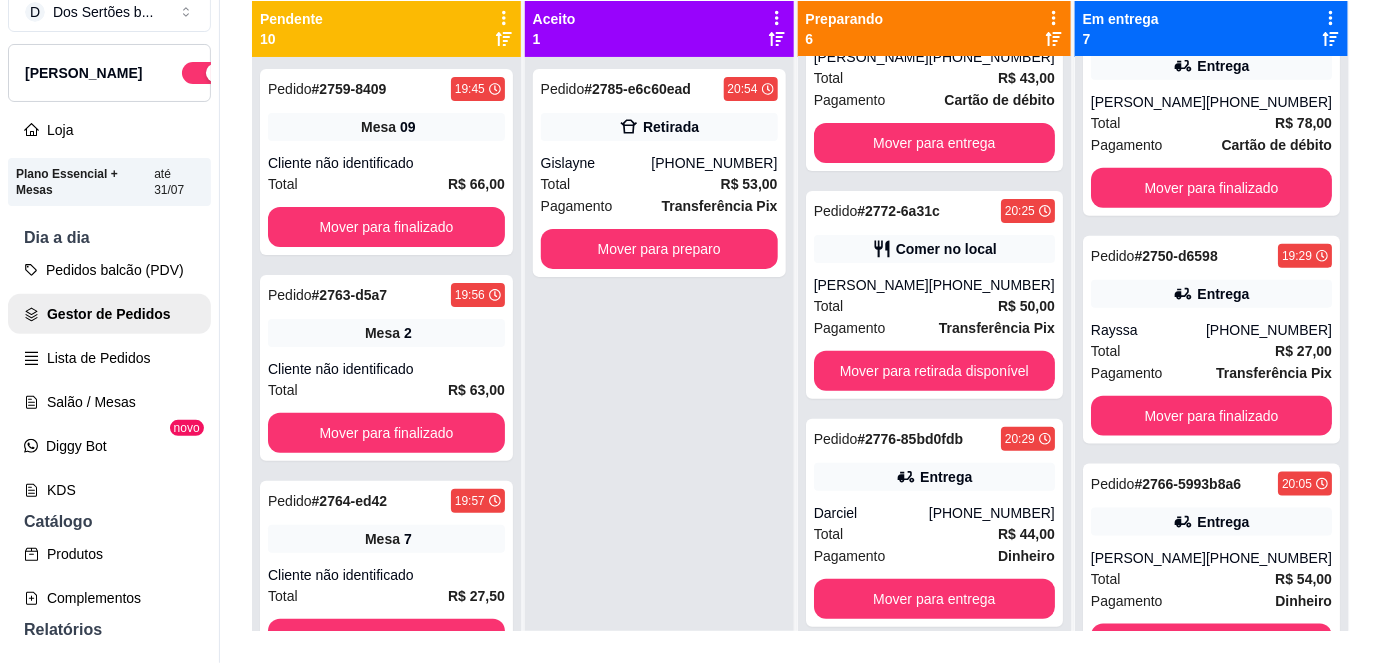 scroll, scrollTop: 0, scrollLeft: 0, axis: both 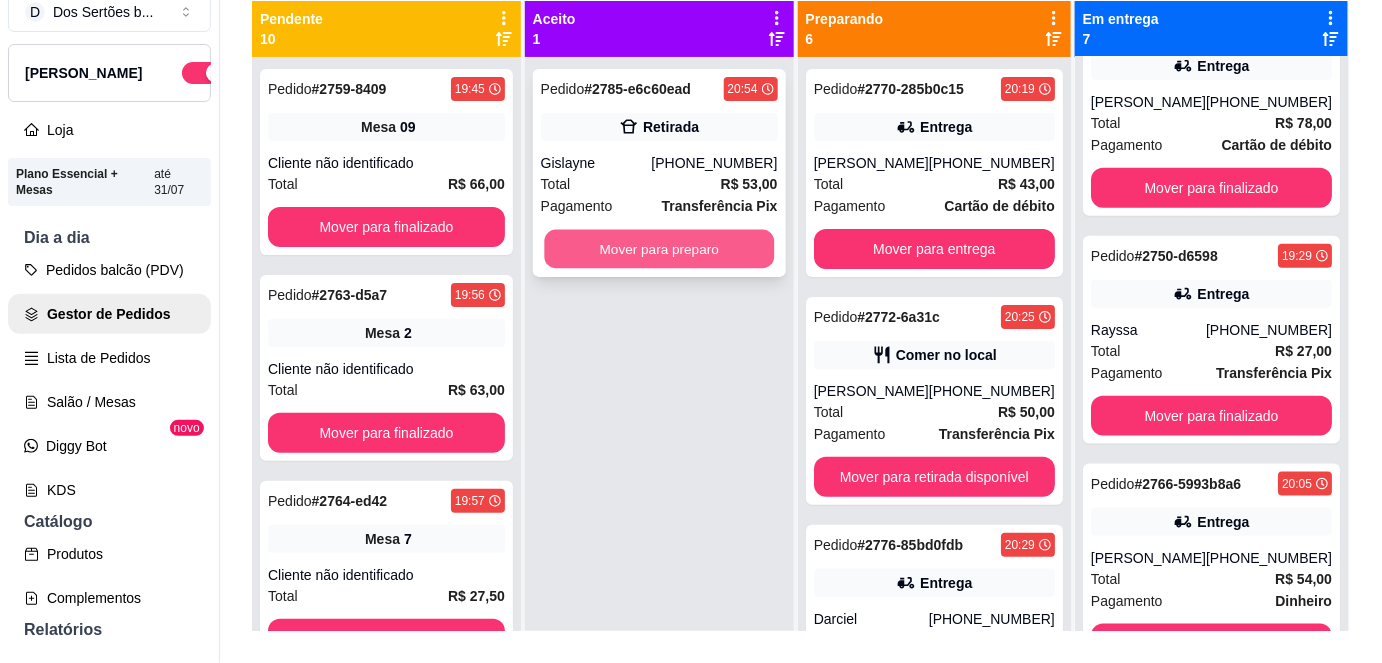 click on "Mover para preparo" at bounding box center (659, 249) 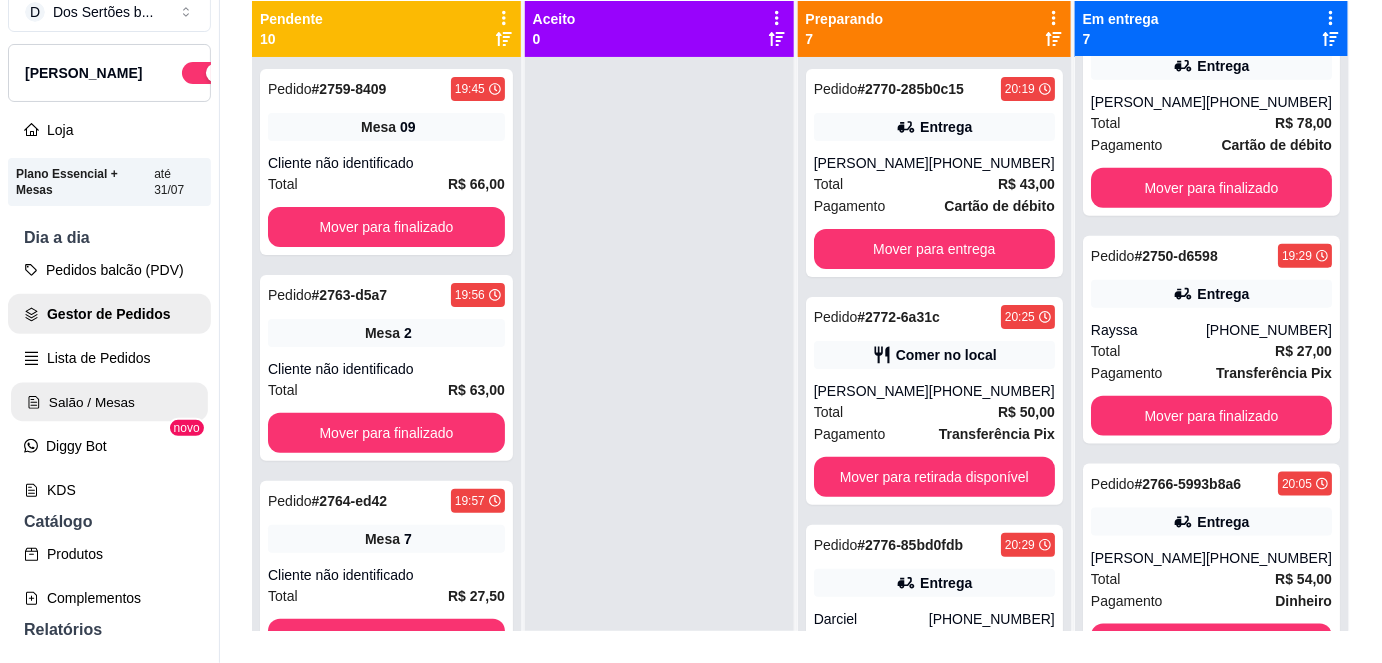 click on "Salão / Mesas" at bounding box center (109, 402) 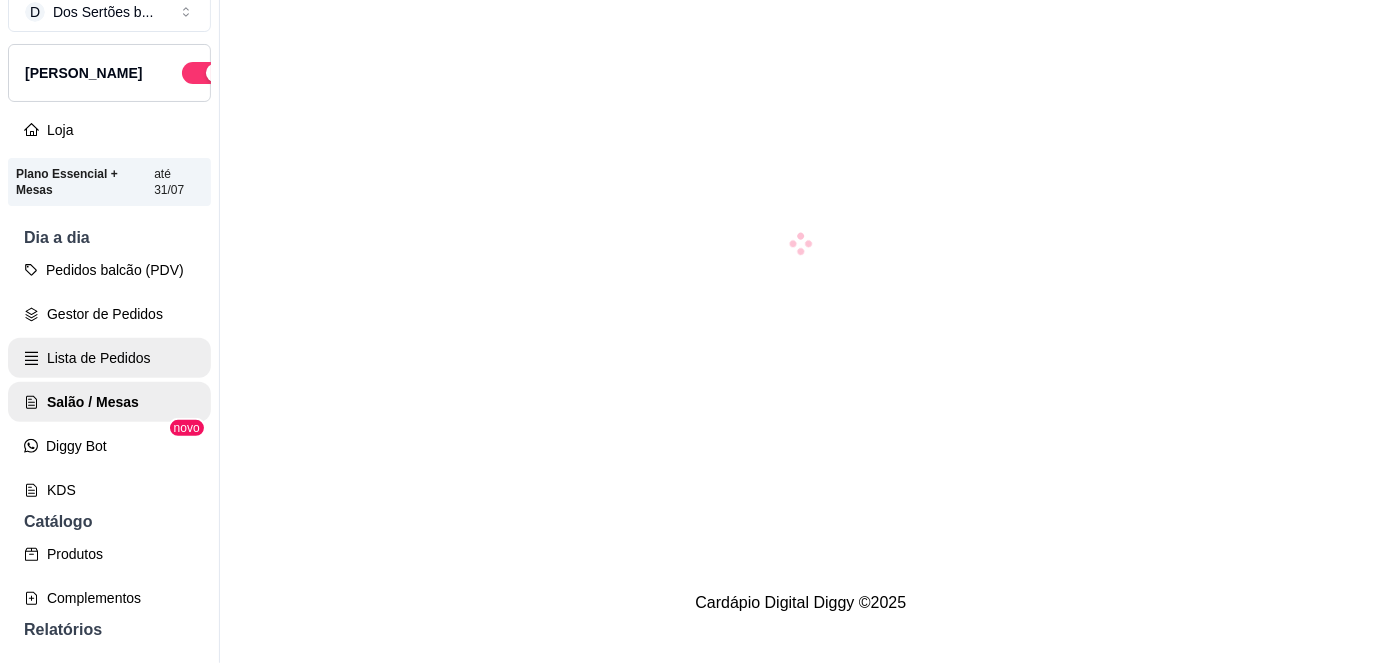scroll, scrollTop: 0, scrollLeft: 0, axis: both 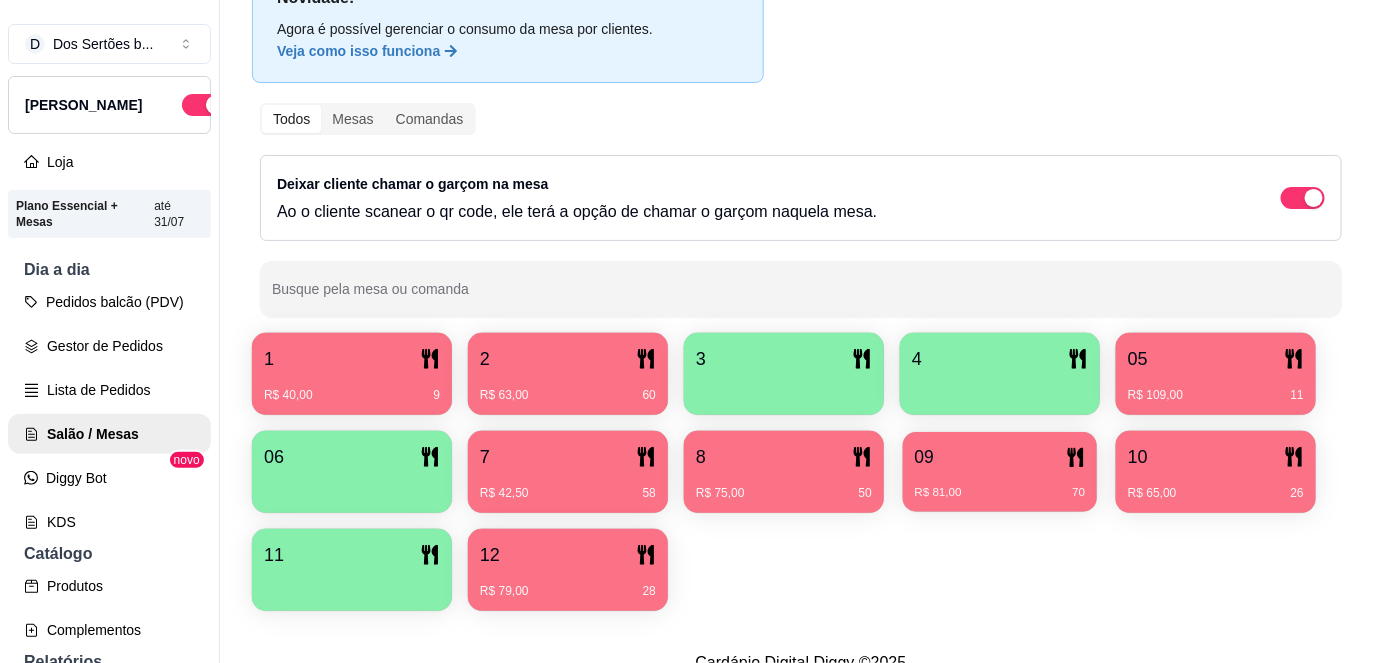 click on "09" at bounding box center [1000, 457] 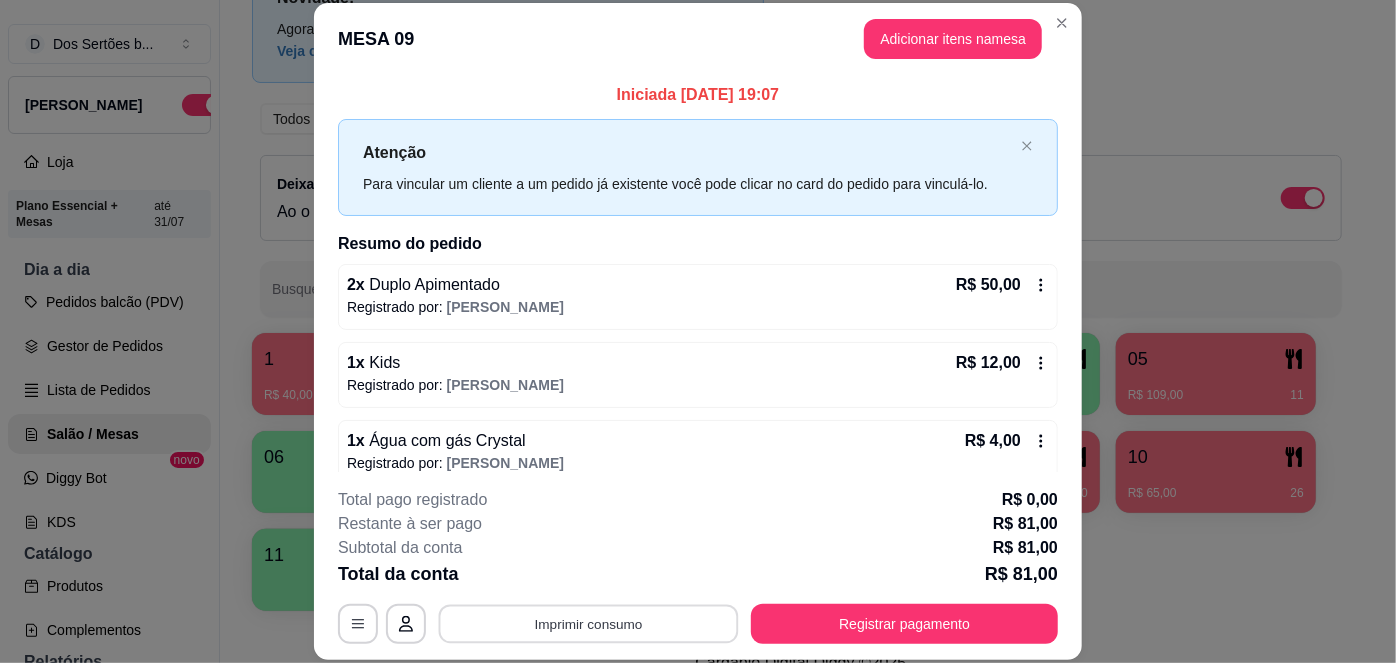 click on "Imprimir consumo" at bounding box center [589, 623] 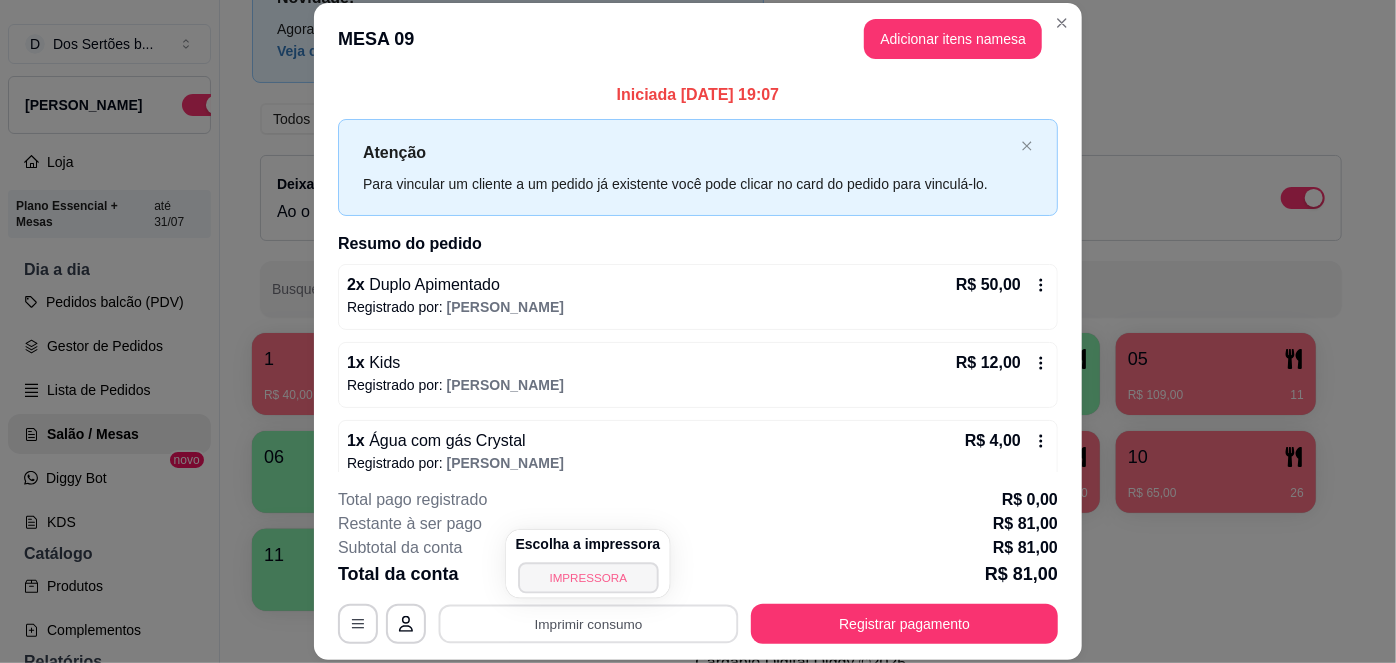 click on "IMPRESSORA" at bounding box center (588, 577) 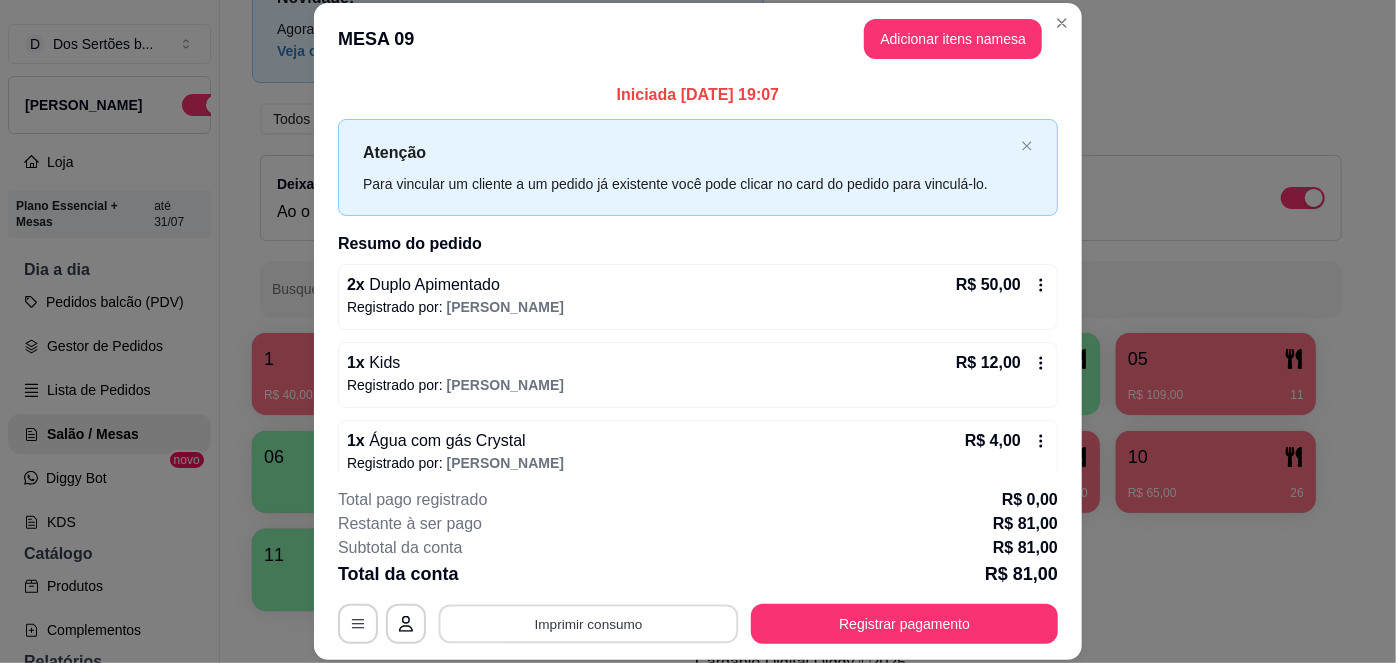 click on "Imprimir consumo" at bounding box center [589, 623] 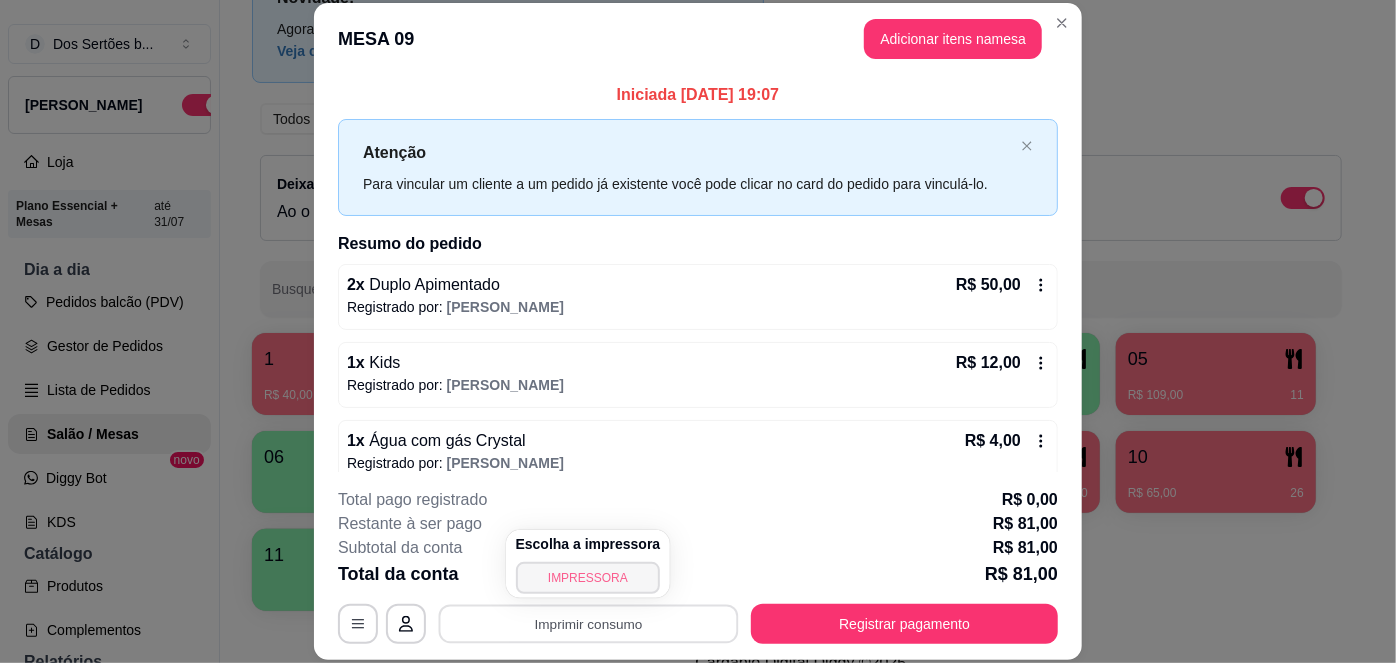 click on "IMPRESSORA" at bounding box center (588, 578) 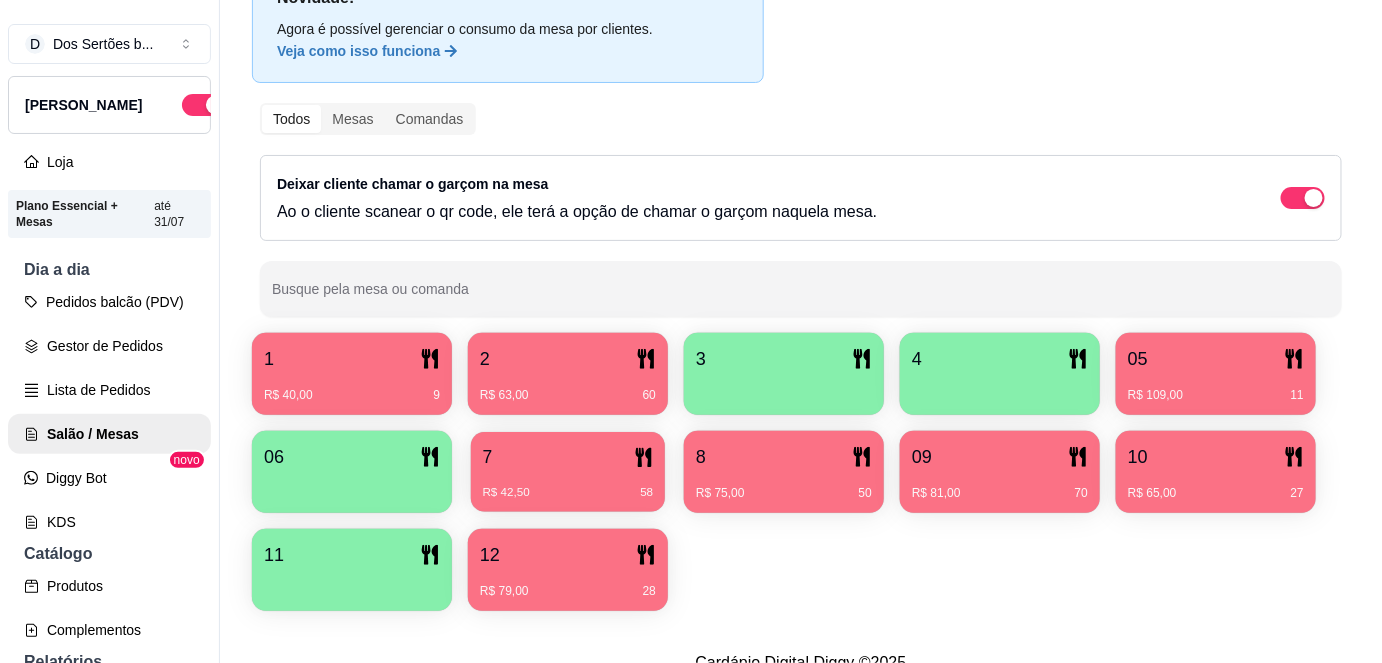 click on "7" at bounding box center [568, 457] 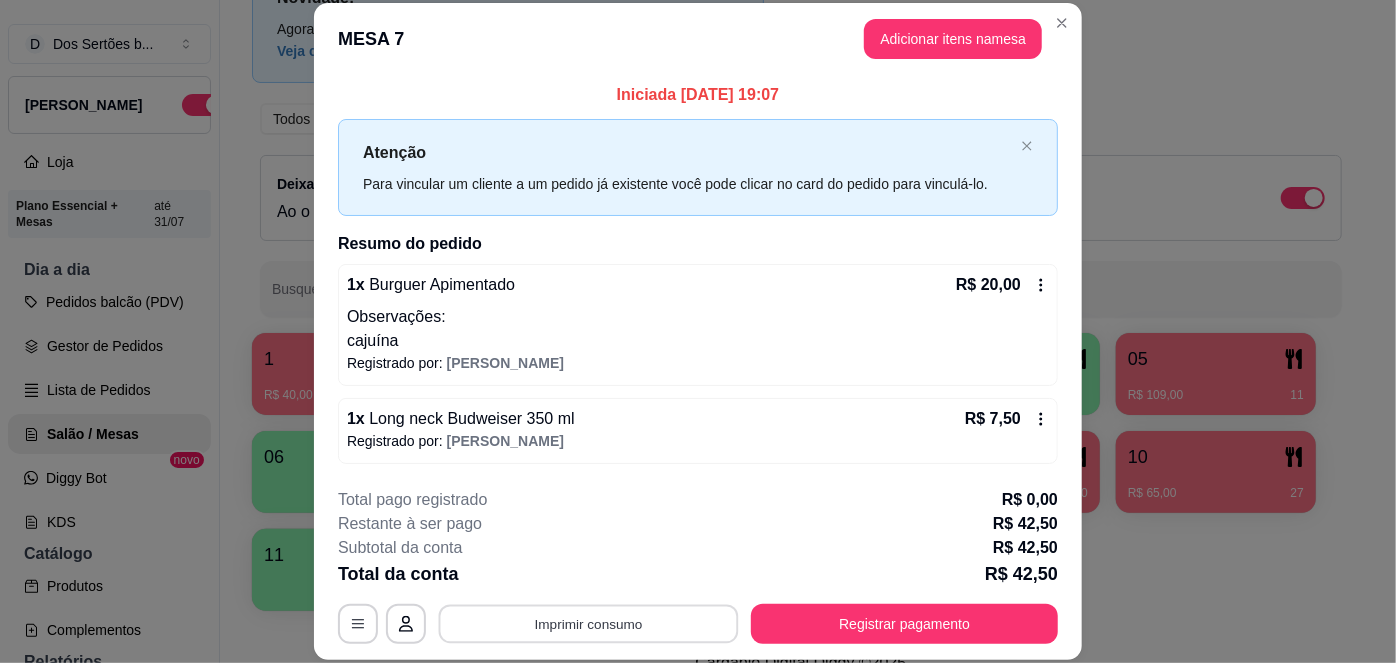 click on "Imprimir consumo" at bounding box center [589, 623] 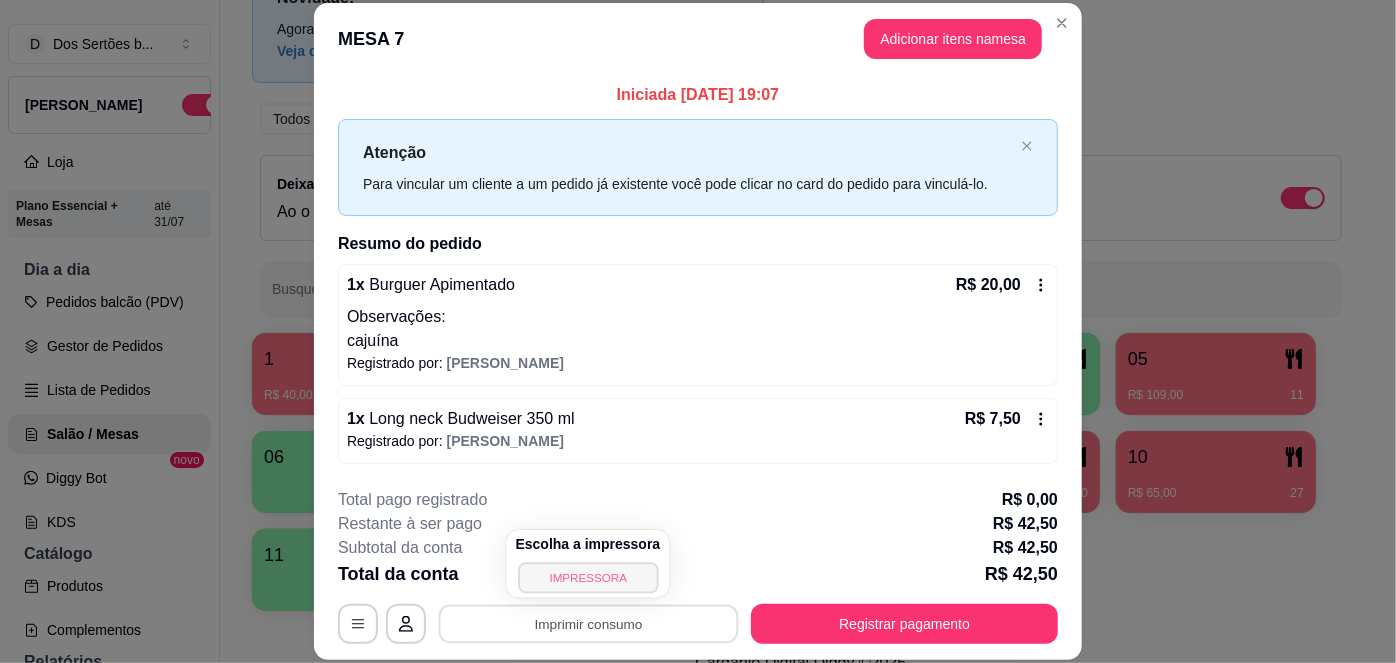 click on "IMPRESSORA" at bounding box center [588, 577] 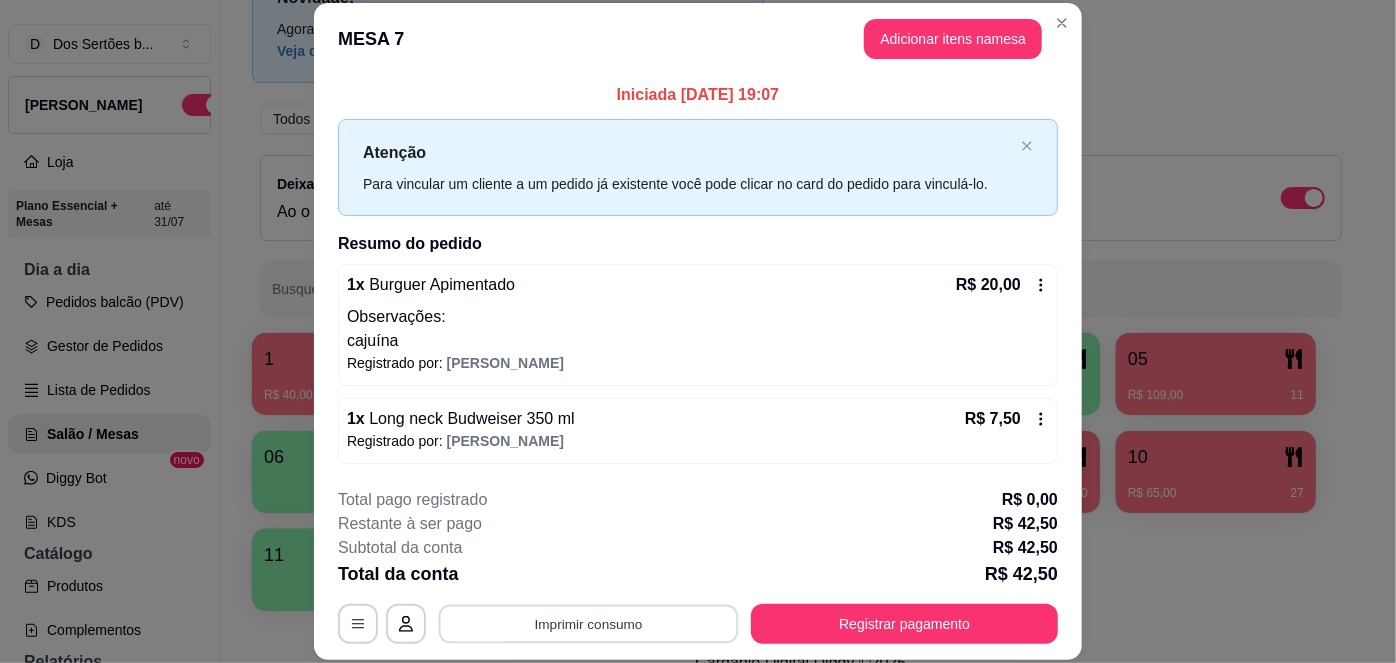 click on "Imprimir consumo" at bounding box center [589, 623] 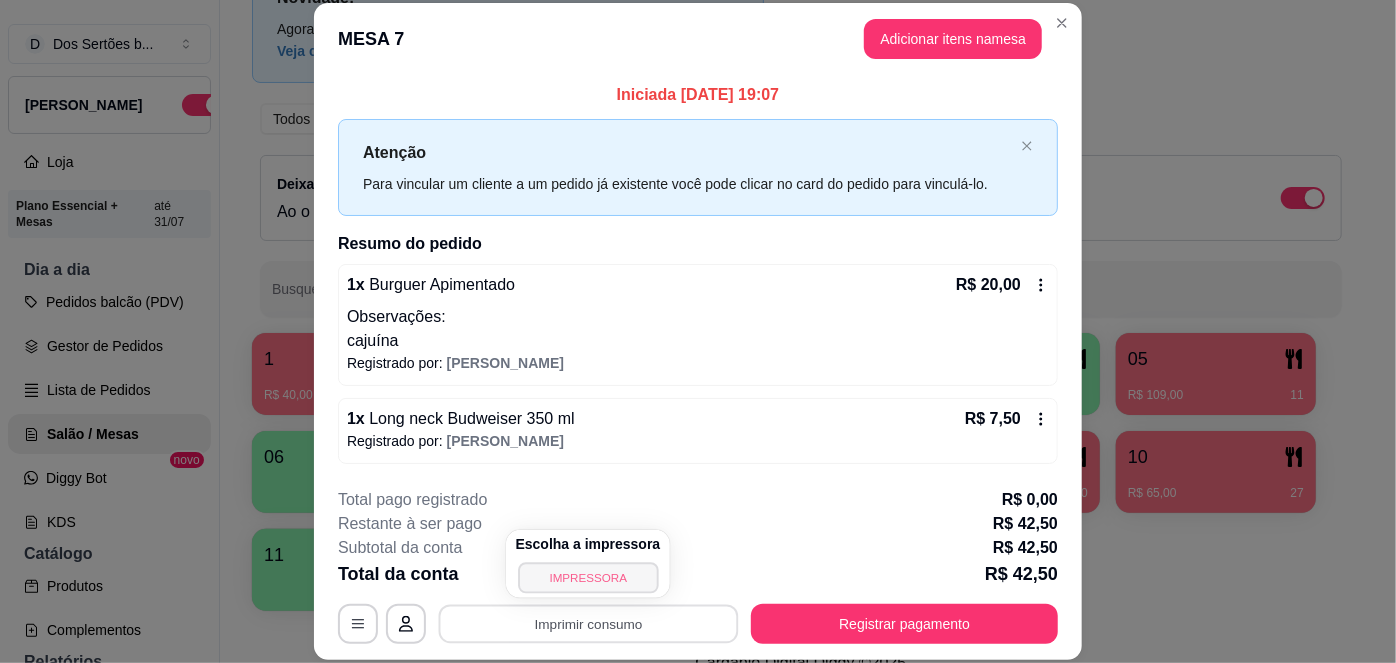 click on "IMPRESSORA" at bounding box center [588, 577] 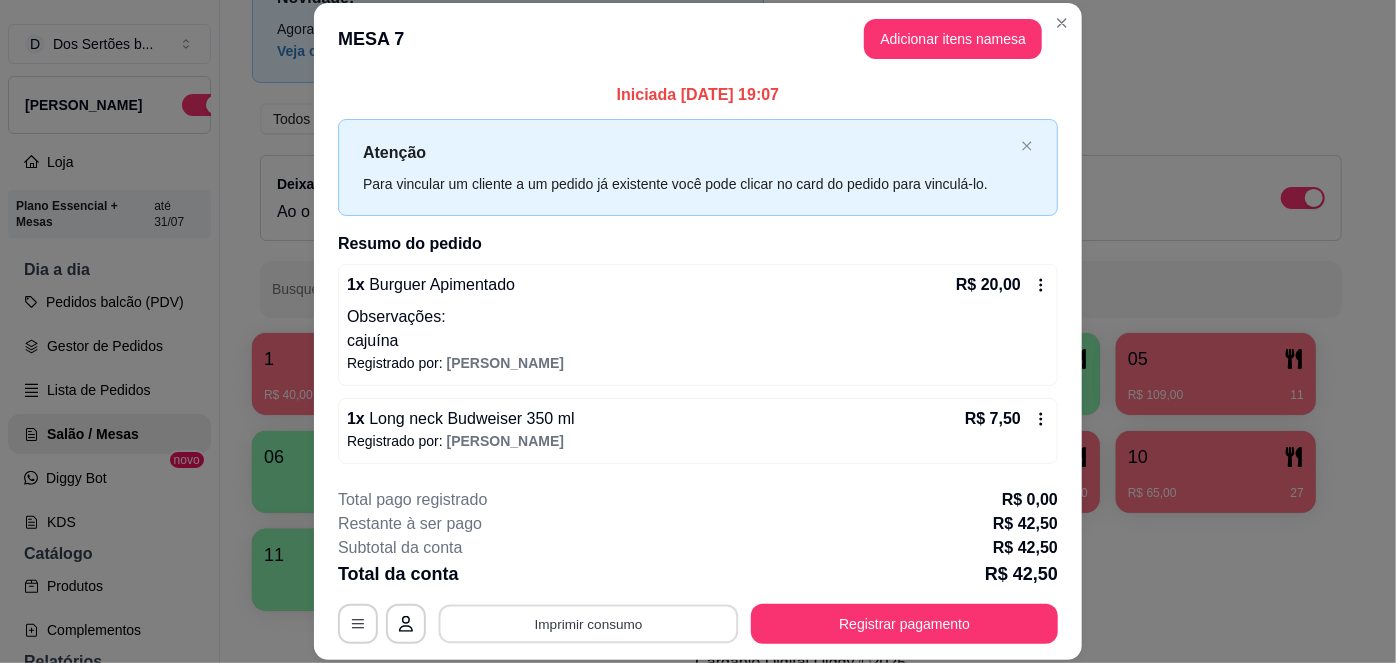 click on "Imprimir consumo" at bounding box center [589, 623] 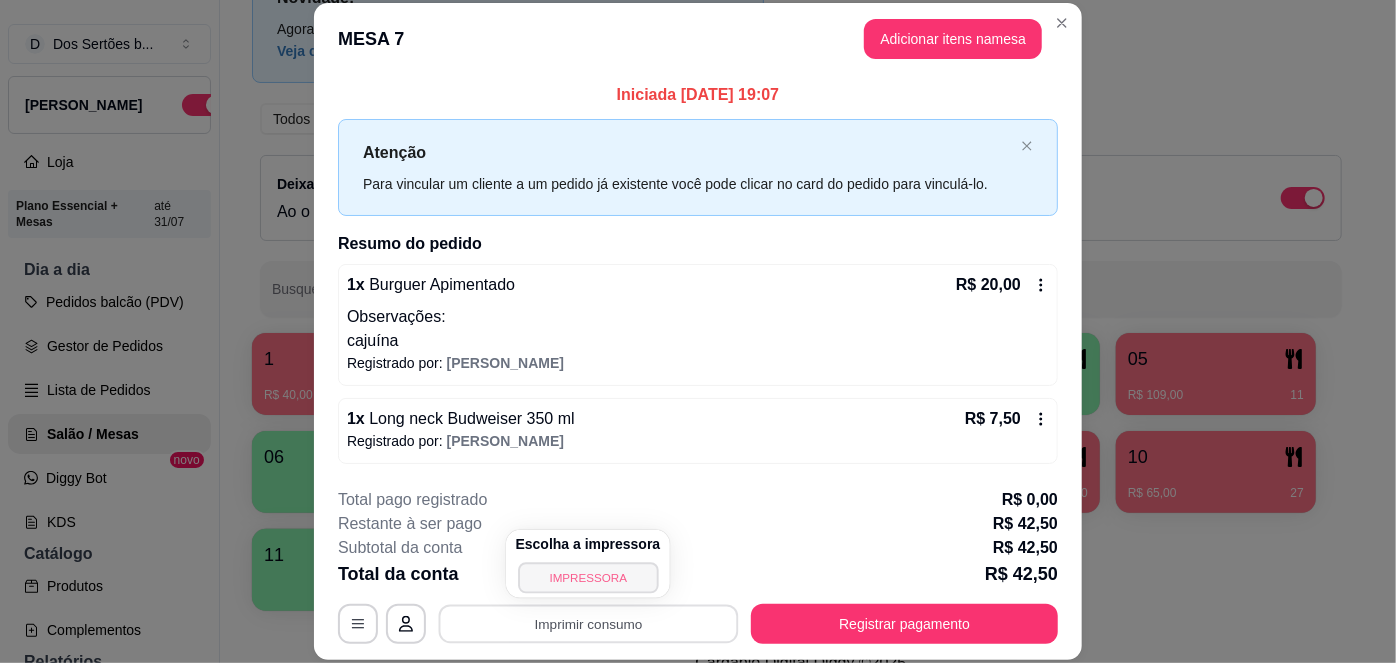 click on "IMPRESSORA" at bounding box center [588, 577] 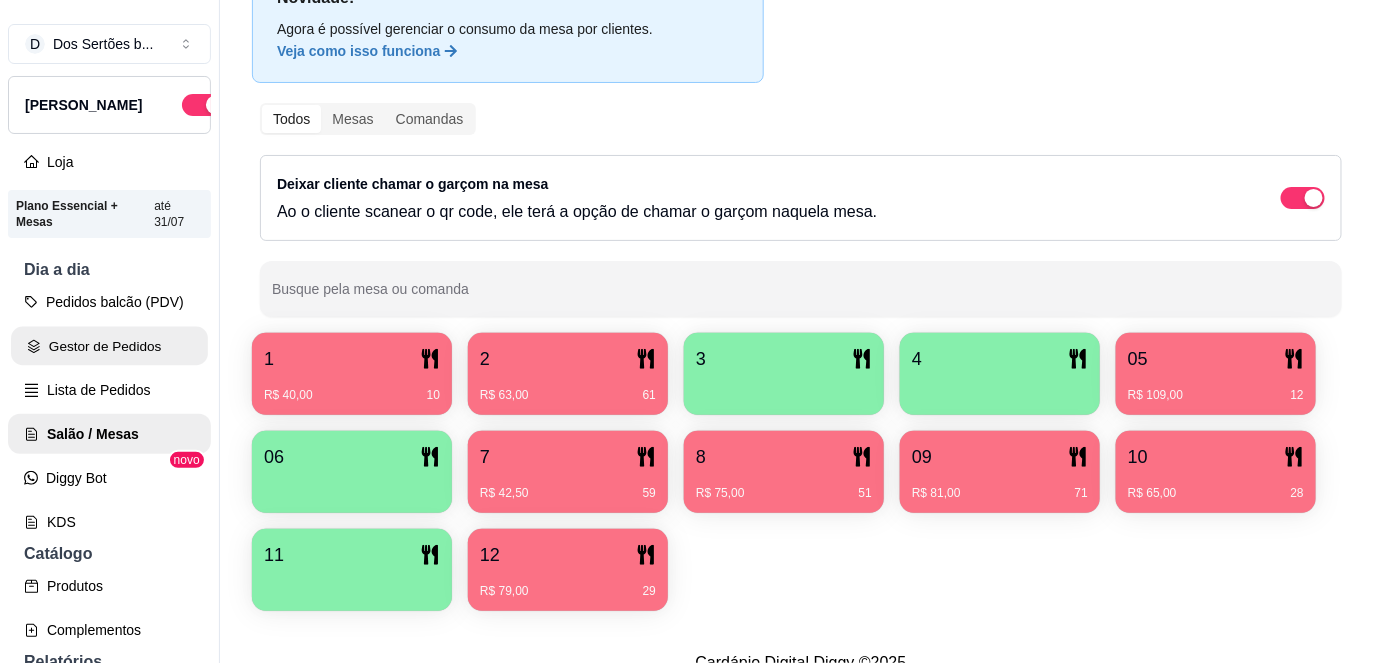 click on "Gestor de Pedidos" at bounding box center (109, 346) 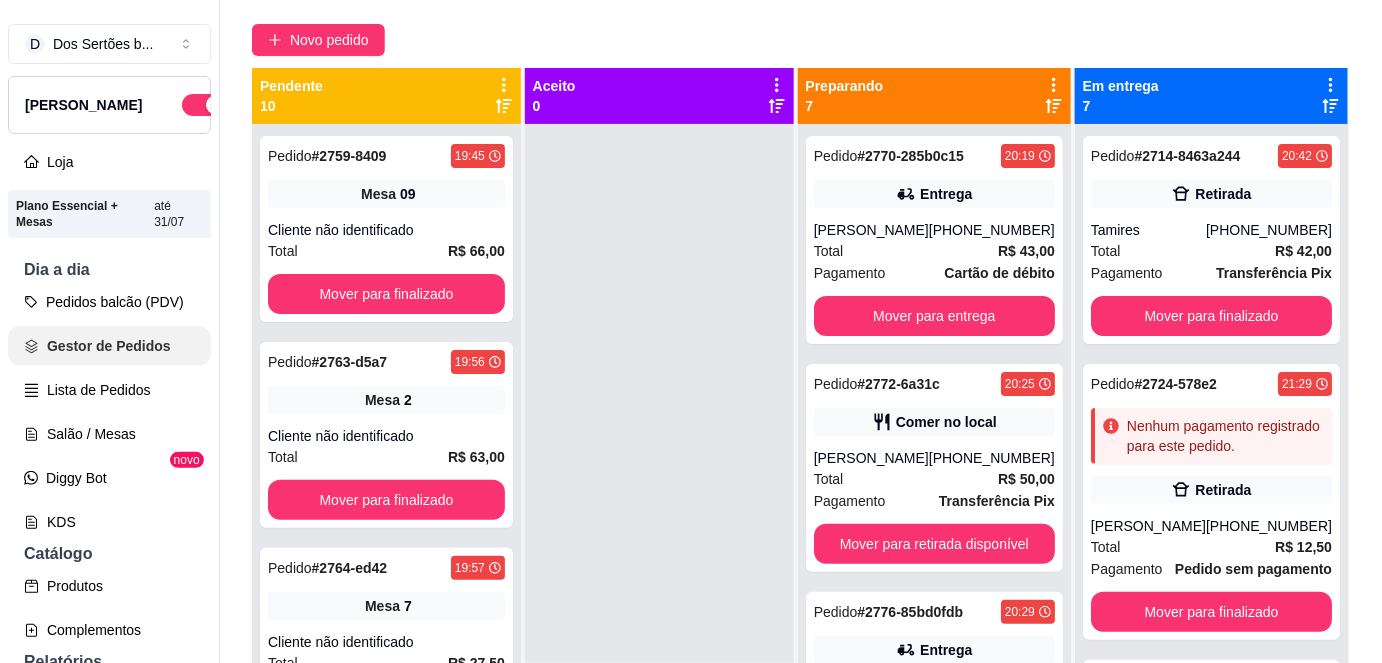 scroll, scrollTop: 0, scrollLeft: 0, axis: both 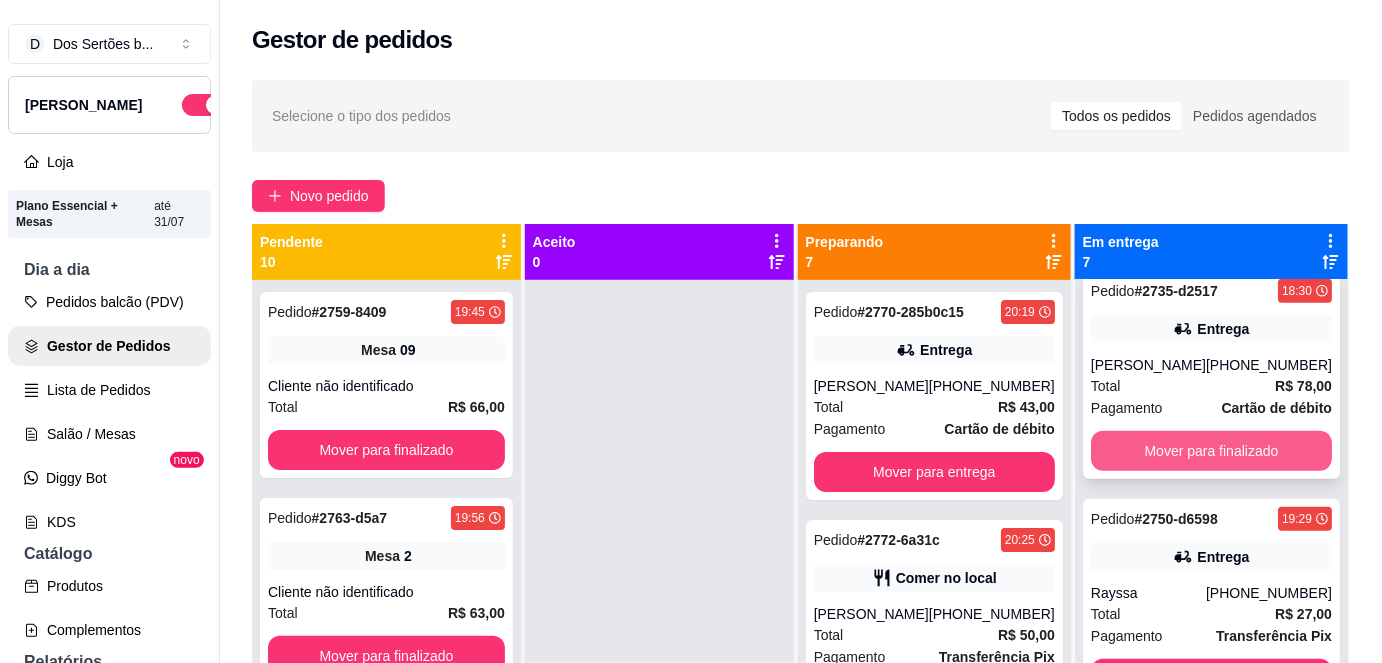click on "Mover para finalizado" at bounding box center (1211, 451) 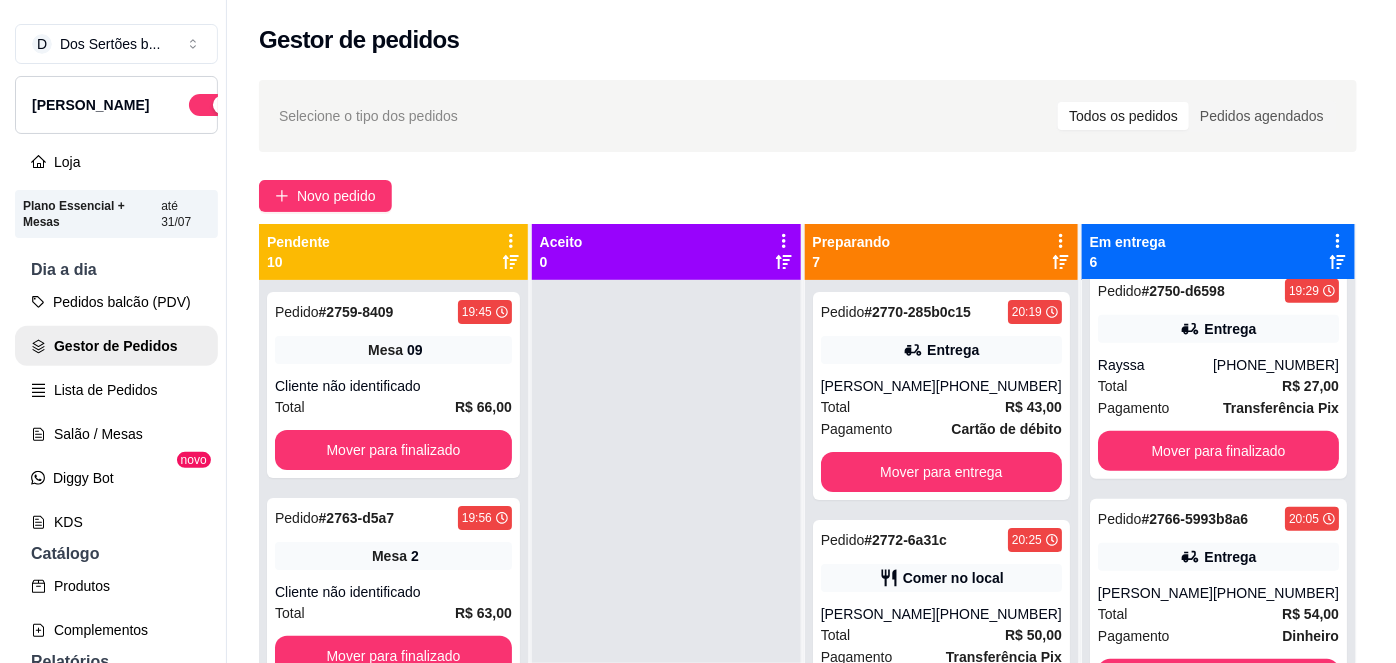 scroll, scrollTop: 317, scrollLeft: 0, axis: vertical 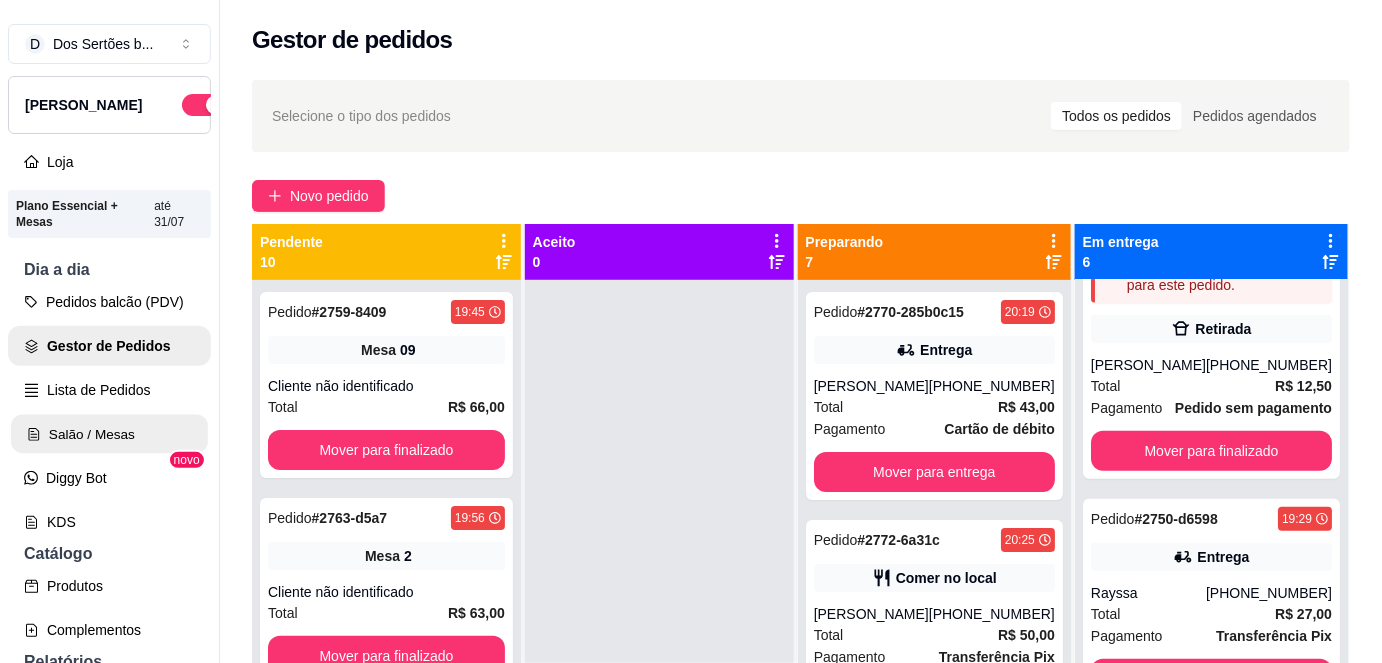 click on "Salão / Mesas" at bounding box center (109, 434) 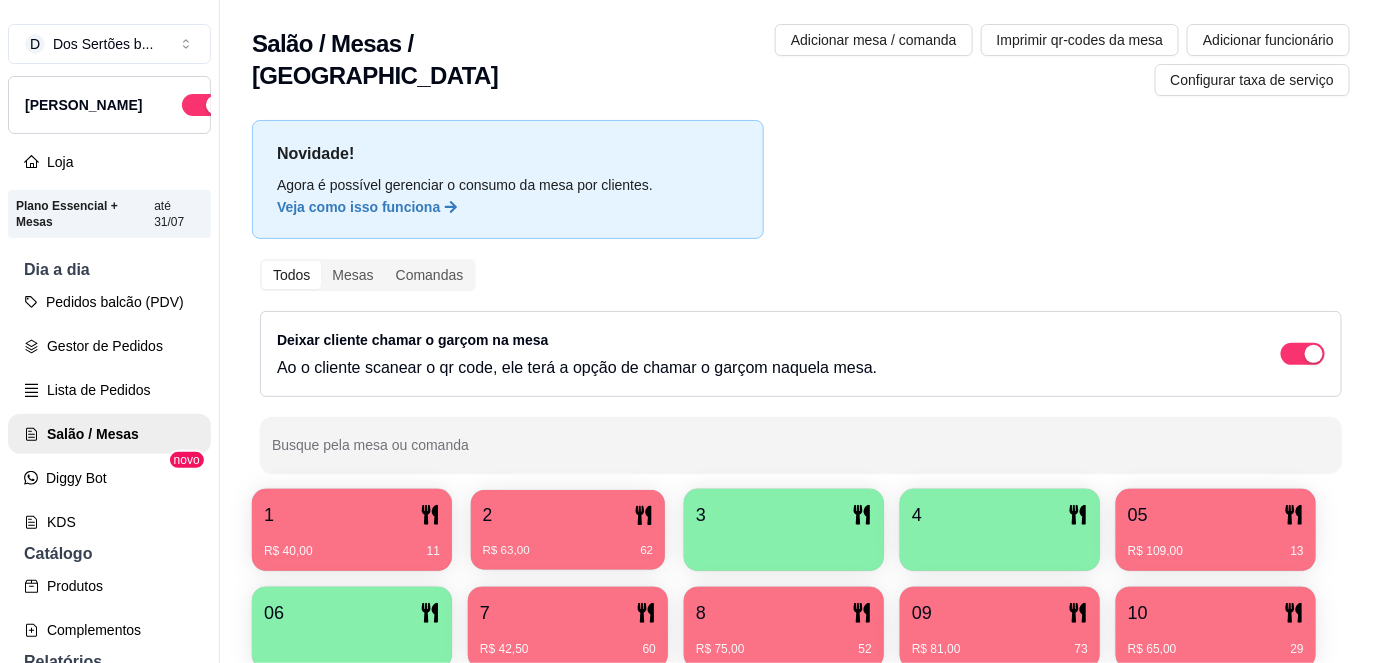 click on "R$ 63,00 62" at bounding box center [568, 543] 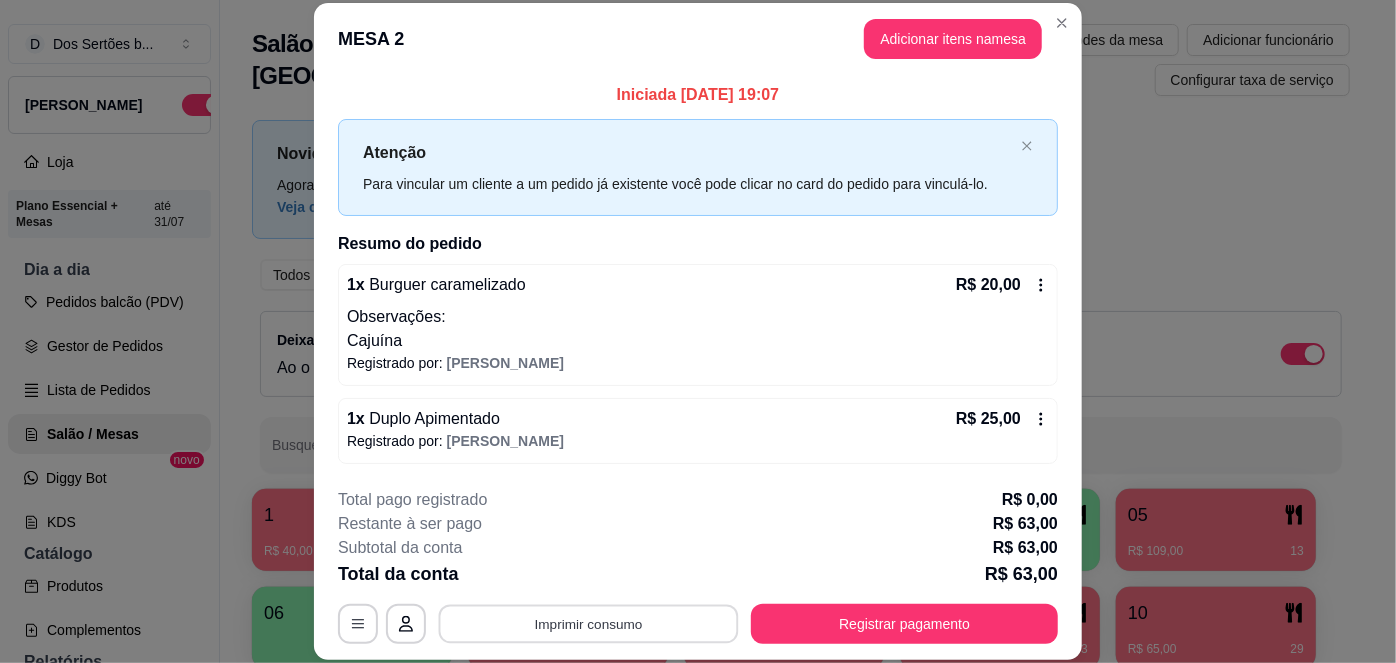 click on "Imprimir consumo" at bounding box center [589, 623] 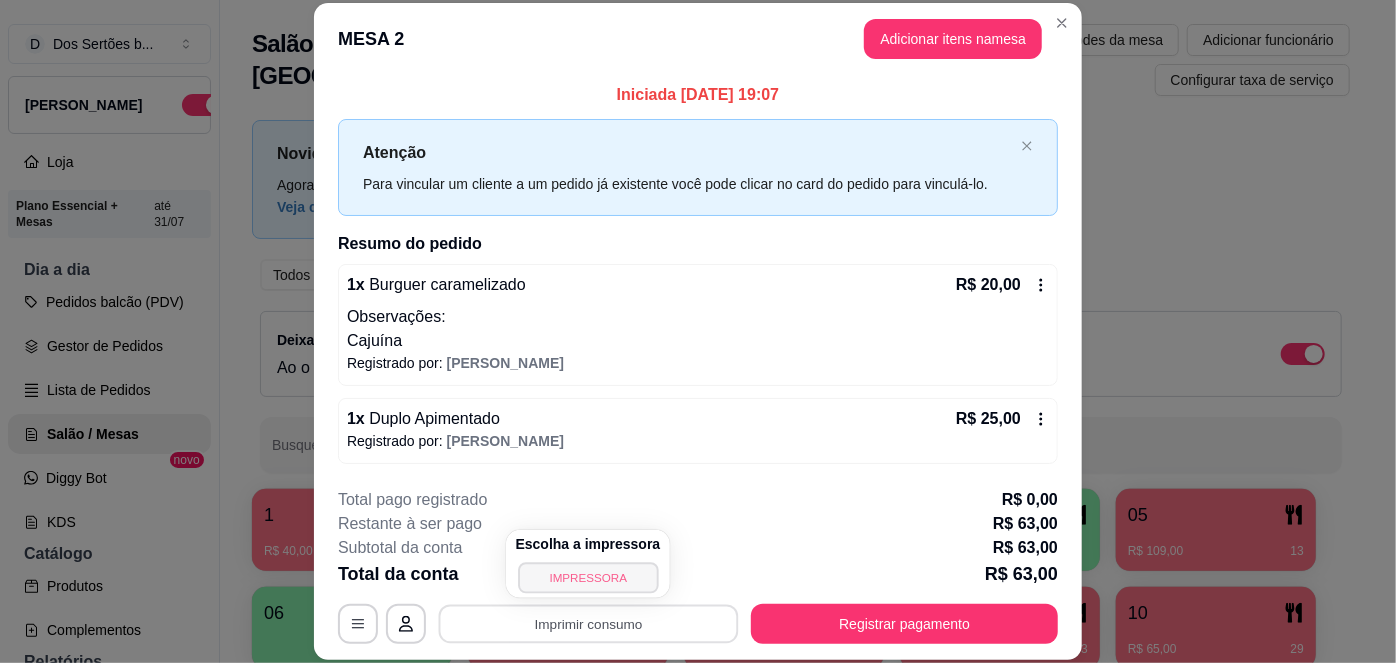 click on "IMPRESSORA" at bounding box center (588, 577) 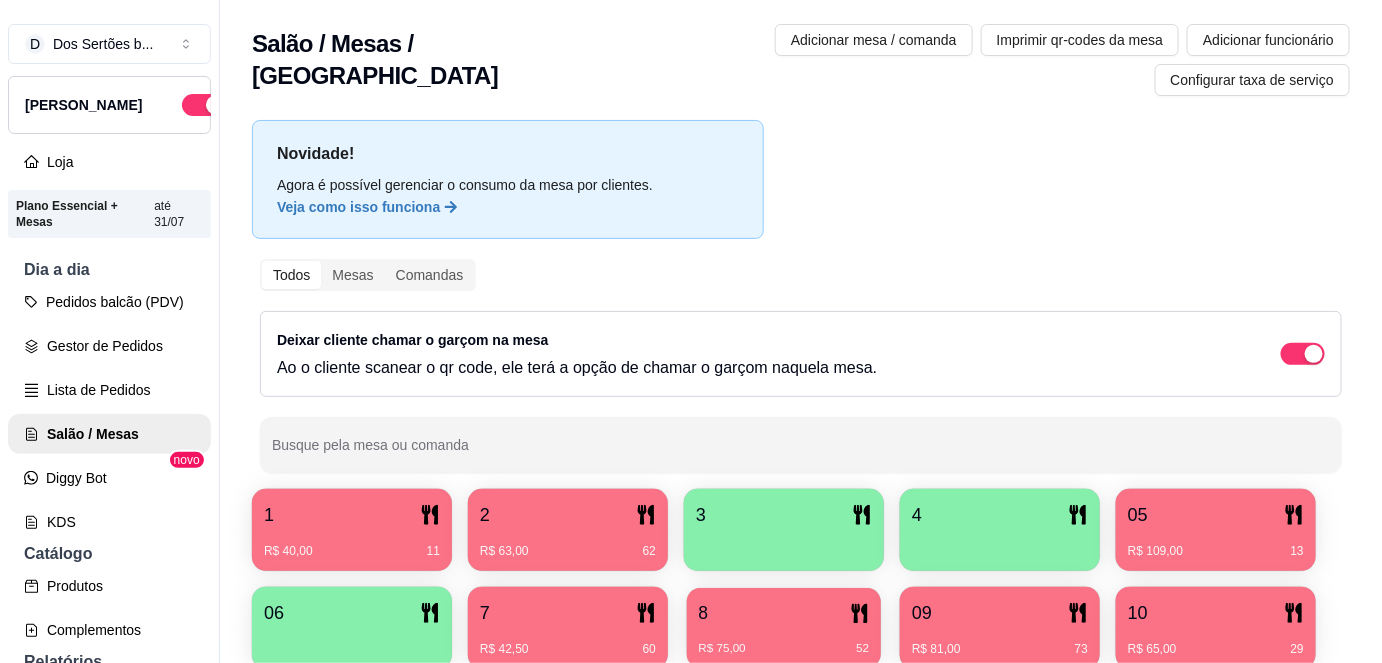 click on "8 R$ 75,00 52" at bounding box center [784, 628] 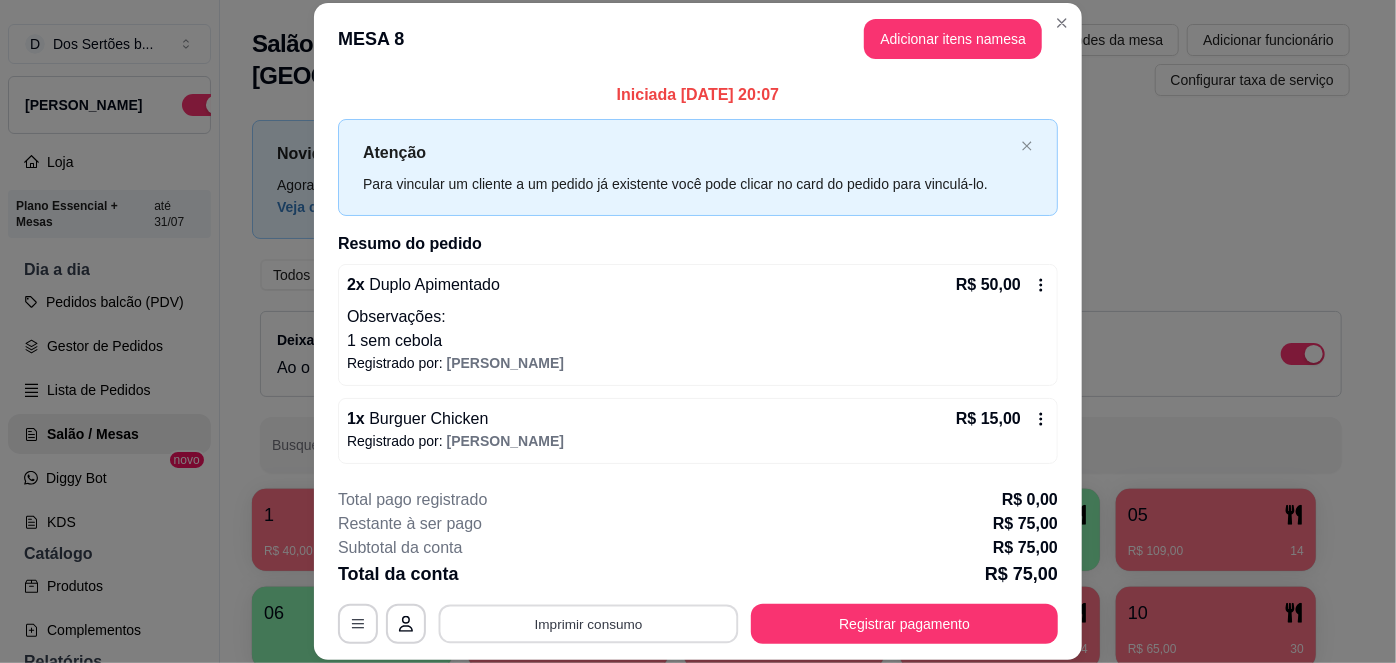 click on "Imprimir consumo" at bounding box center (589, 623) 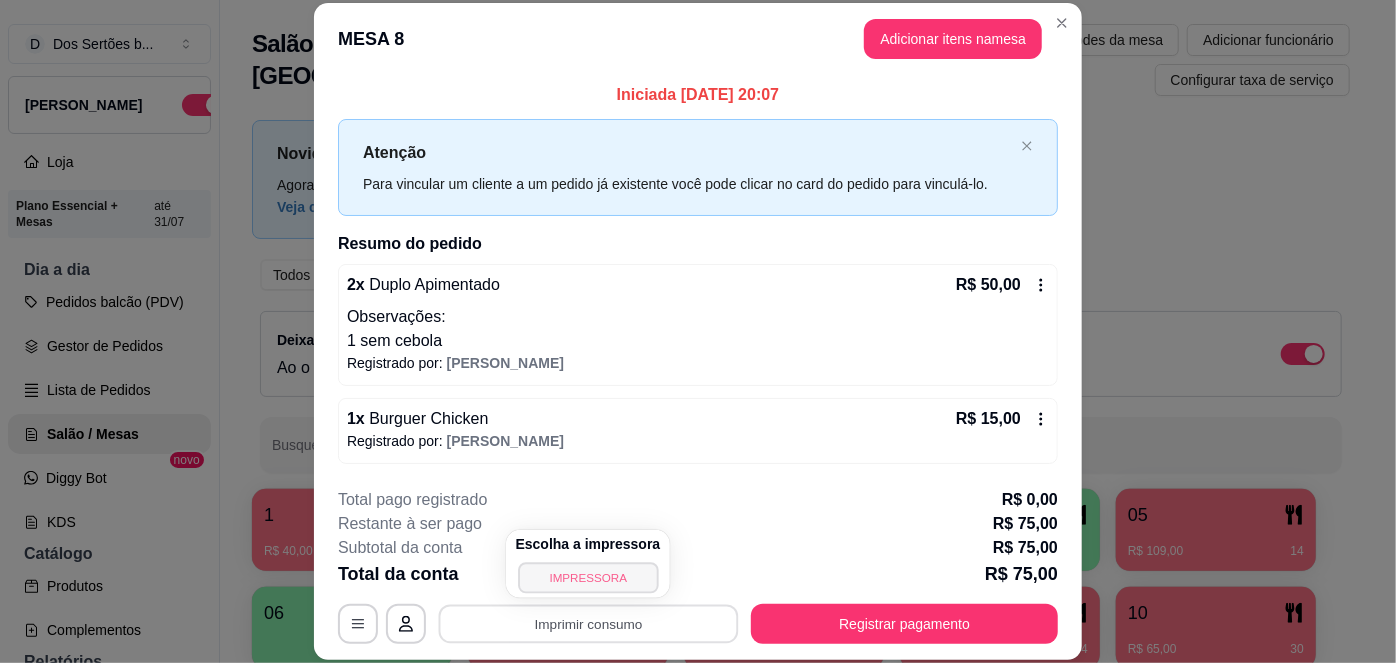 click on "IMPRESSORA" at bounding box center (588, 577) 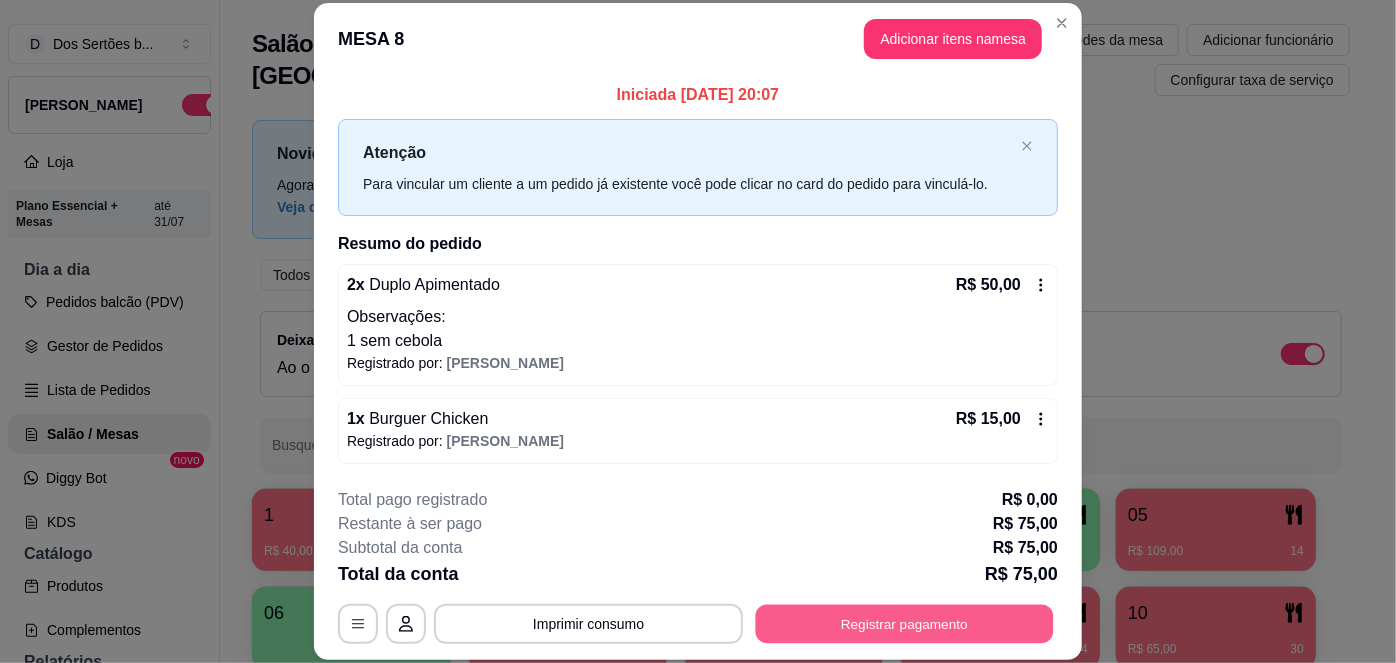 click on "Registrar pagamento" at bounding box center [905, 623] 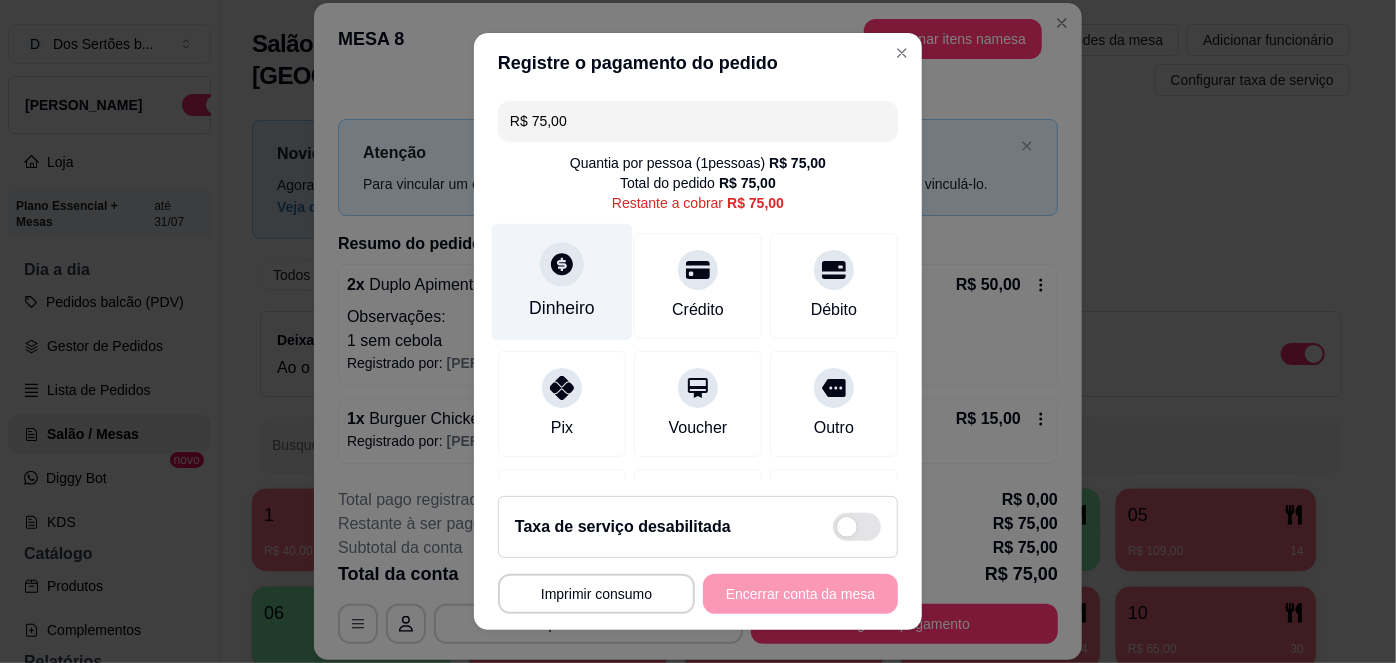 click on "Dinheiro" at bounding box center (562, 282) 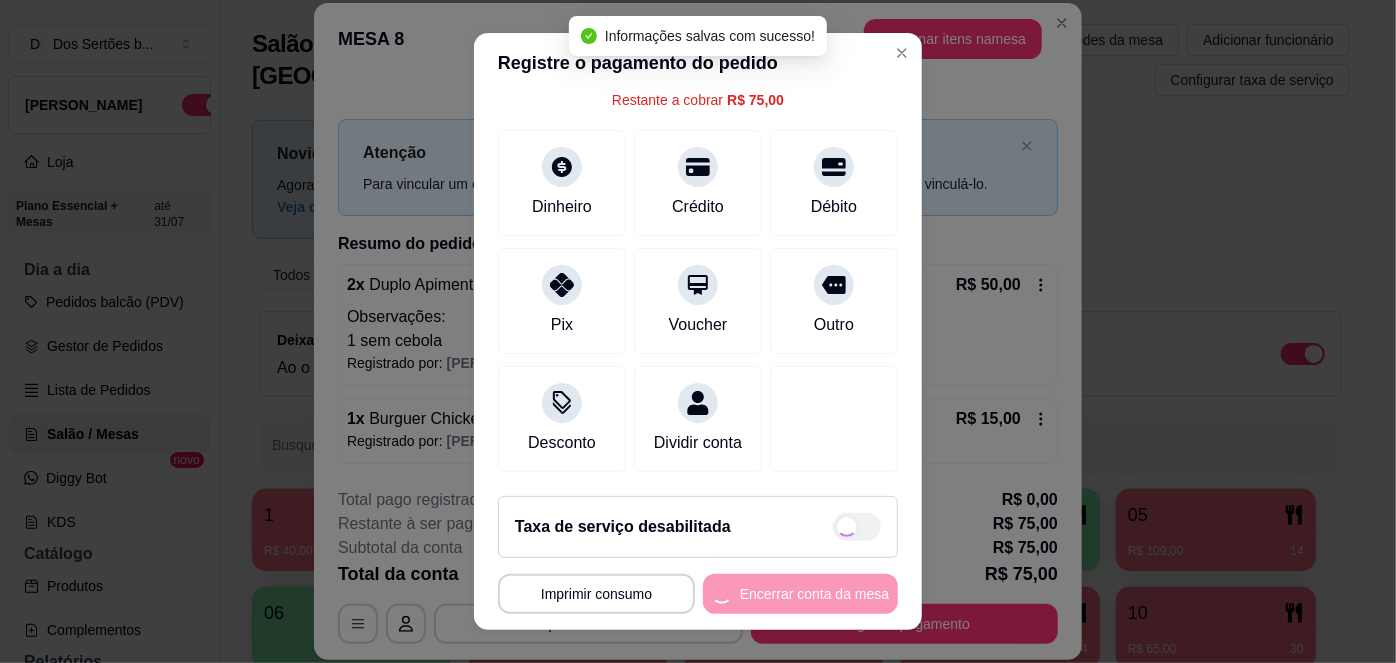 type on "R$ 0,00" 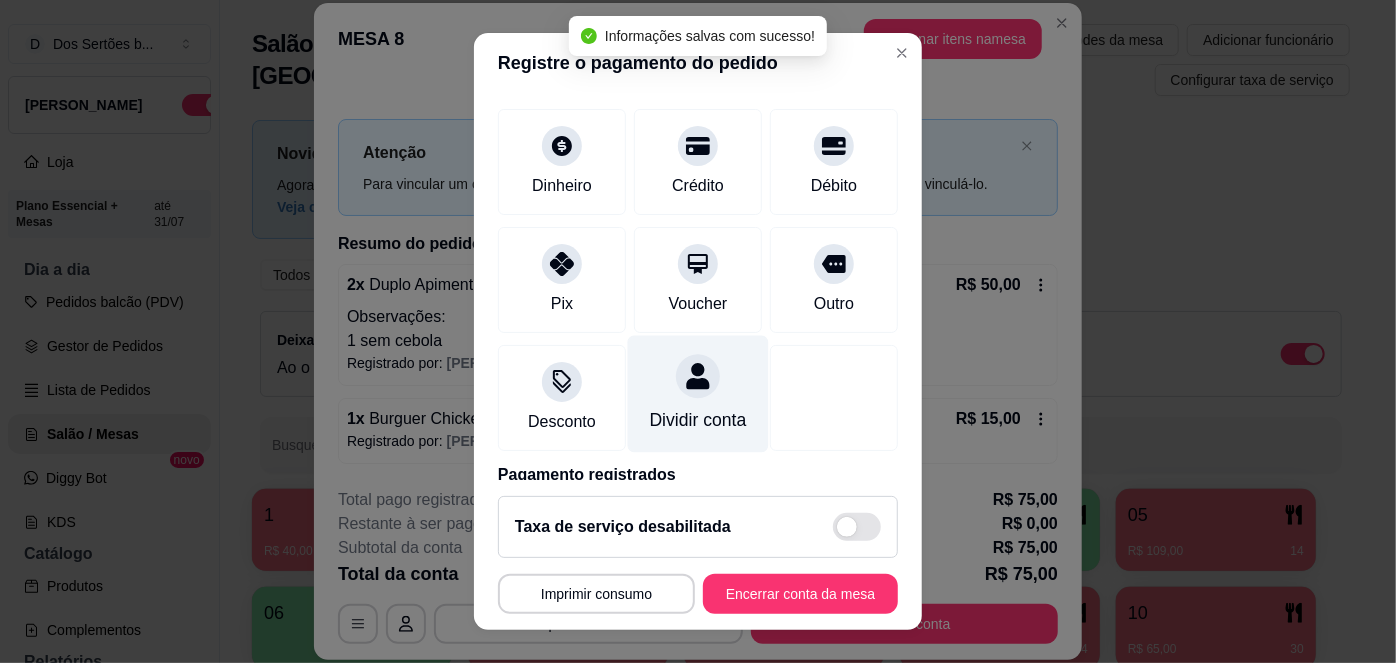 scroll, scrollTop: 208, scrollLeft: 0, axis: vertical 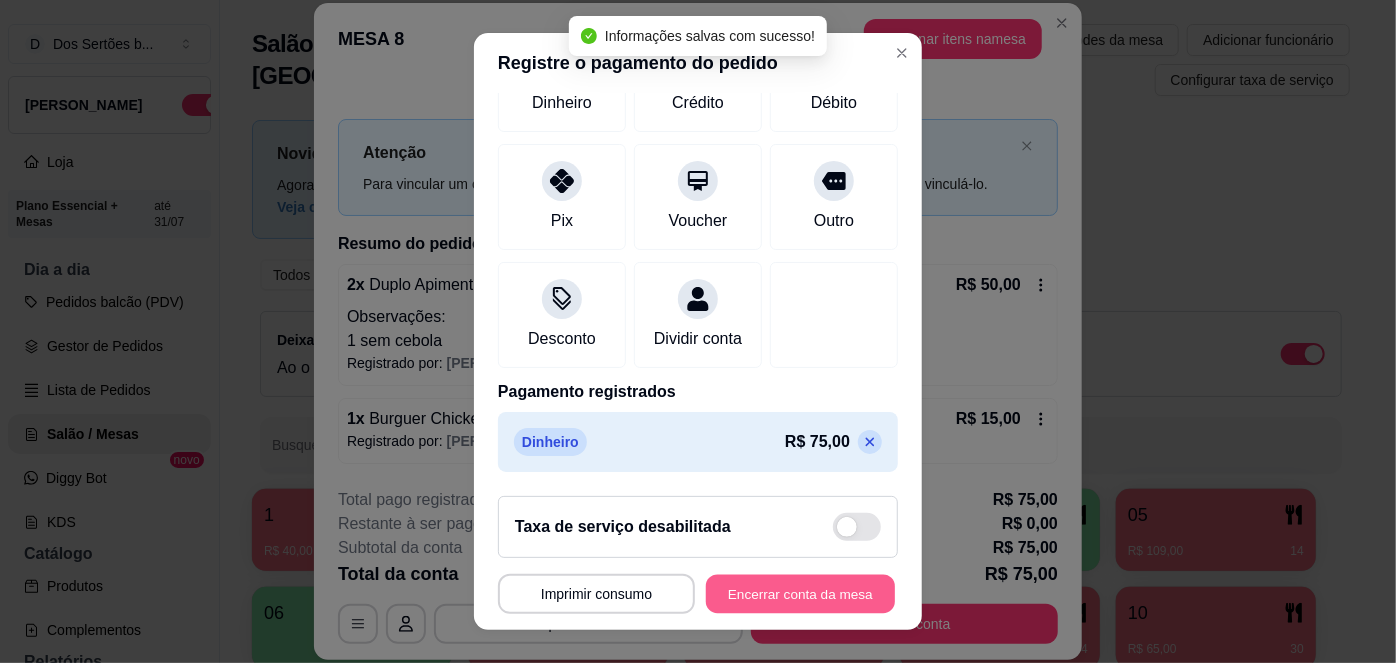 click on "Encerrar conta da mesa" at bounding box center (800, 593) 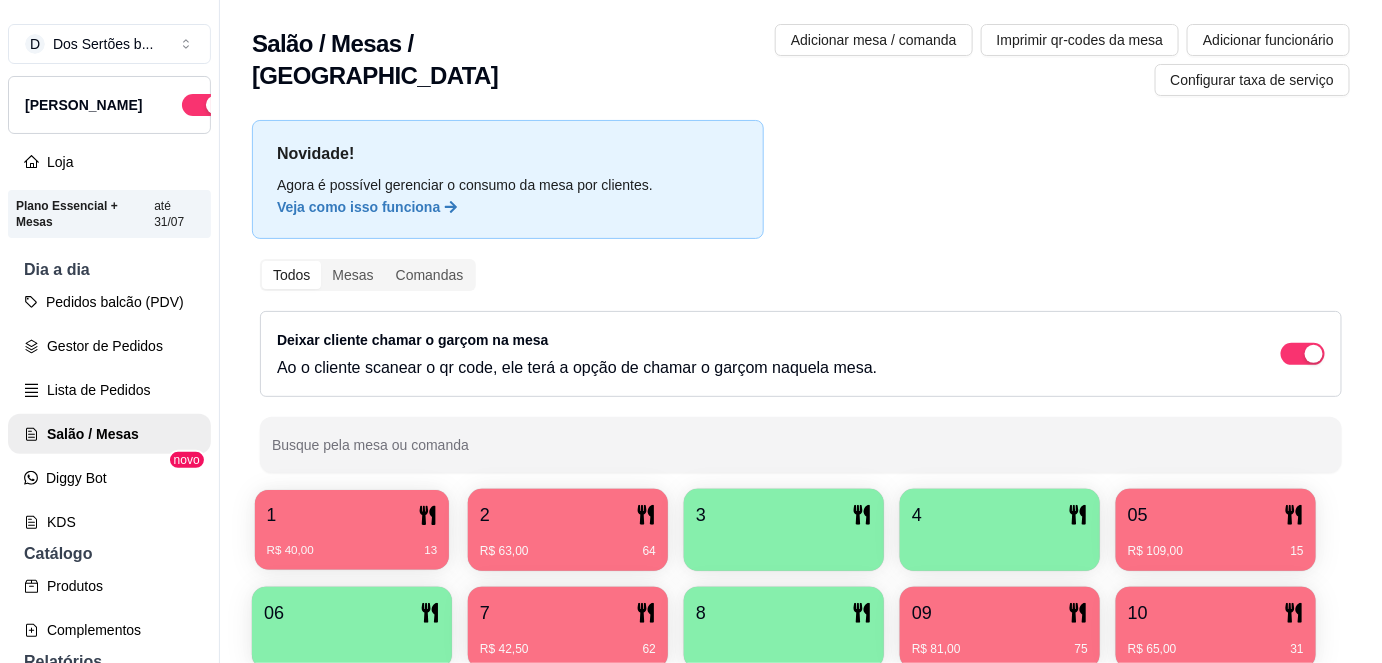click on "1" at bounding box center (352, 515) 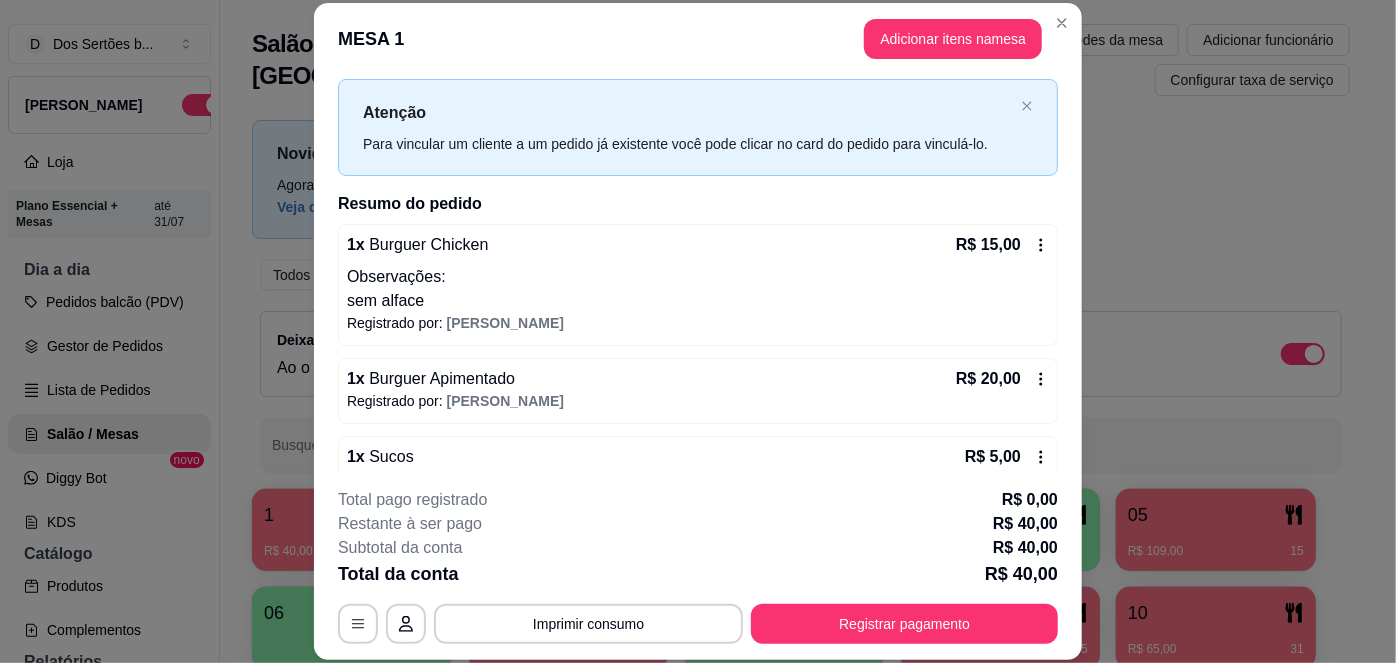 scroll, scrollTop: 132, scrollLeft: 0, axis: vertical 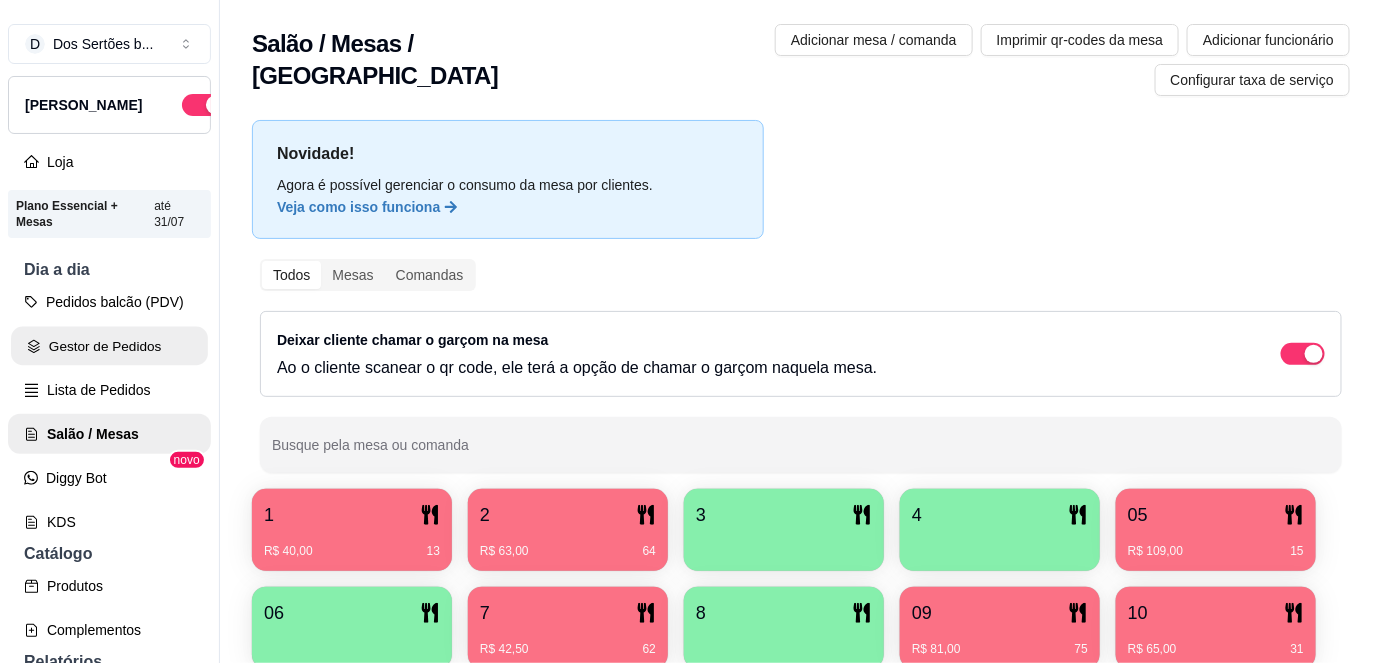 click on "Gestor de Pedidos" at bounding box center [109, 346] 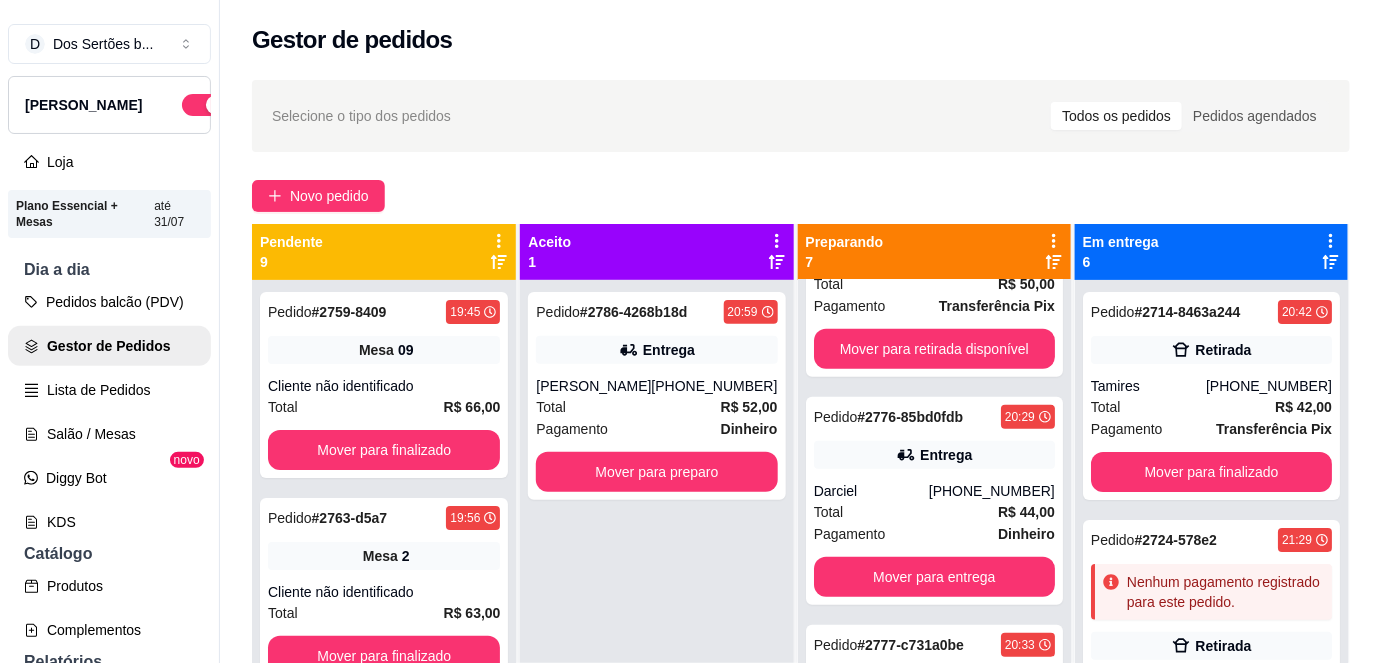 scroll, scrollTop: 373, scrollLeft: 0, axis: vertical 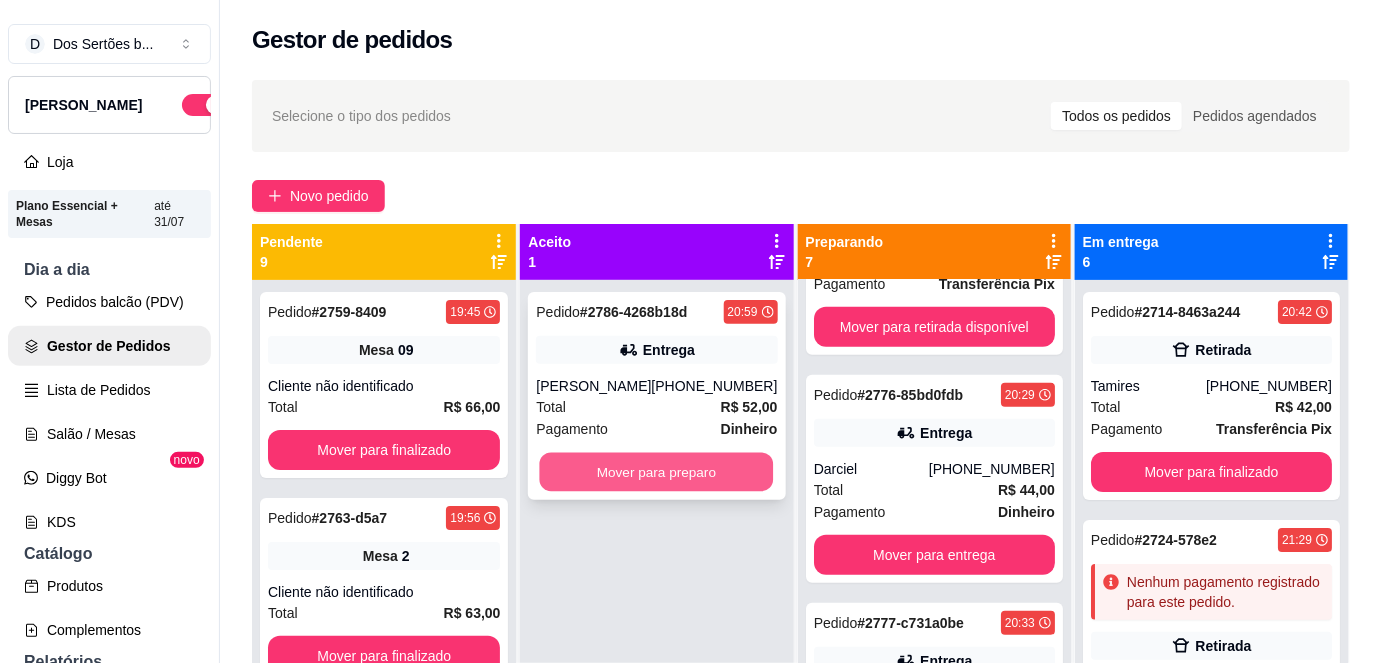 click on "Mover para preparo" at bounding box center (657, 472) 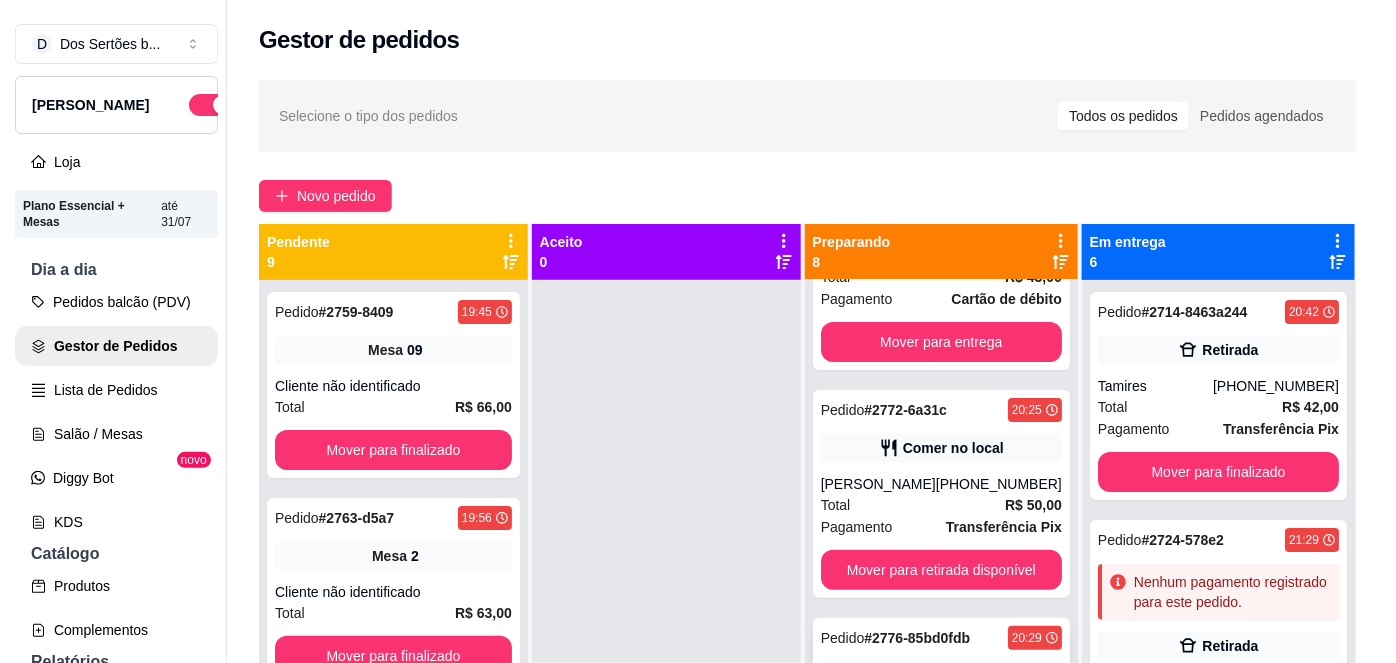 scroll, scrollTop: 129, scrollLeft: 0, axis: vertical 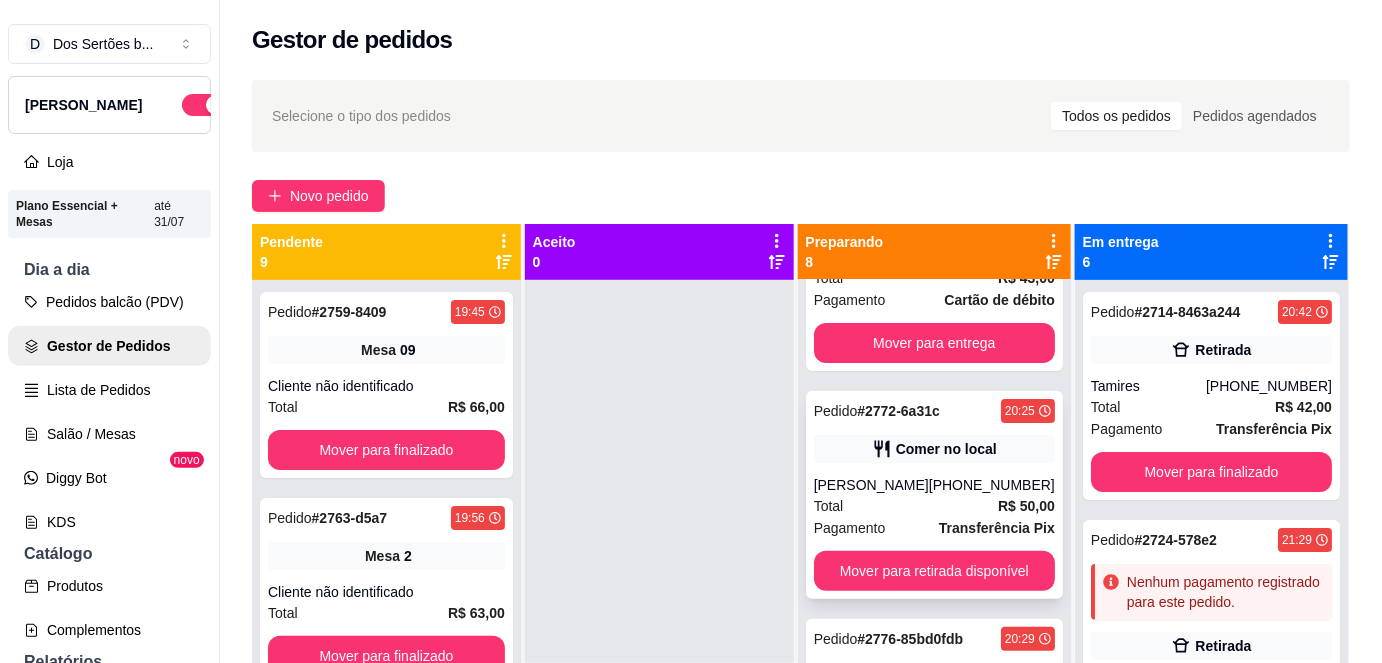 click on "[PERSON_NAME]" at bounding box center [871, 485] 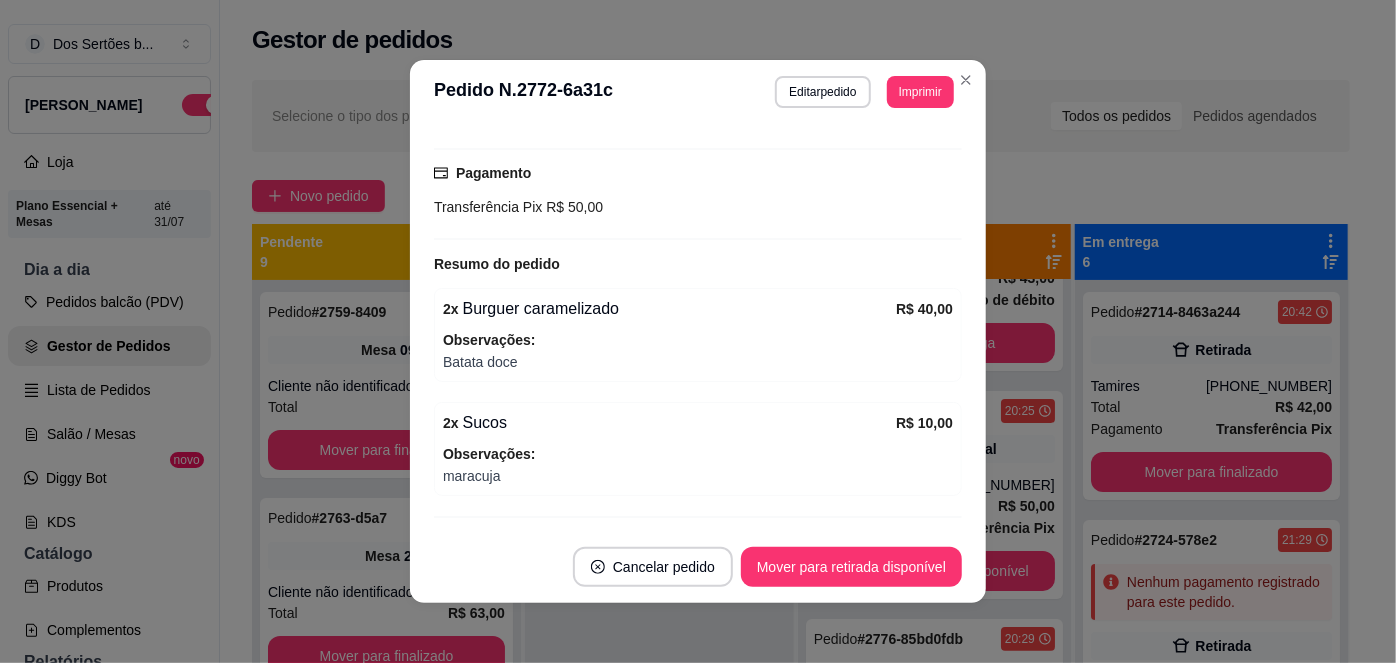scroll, scrollTop: 331, scrollLeft: 0, axis: vertical 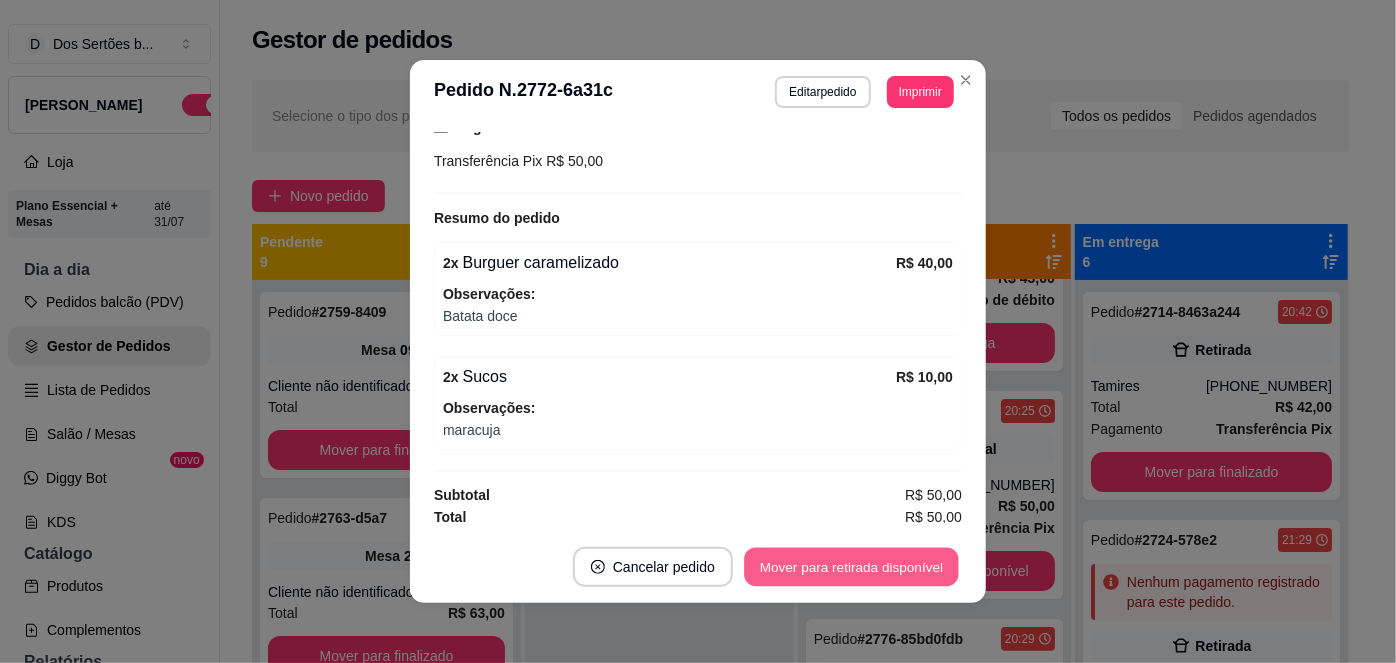 click on "Mover para retirada disponível" at bounding box center (851, 567) 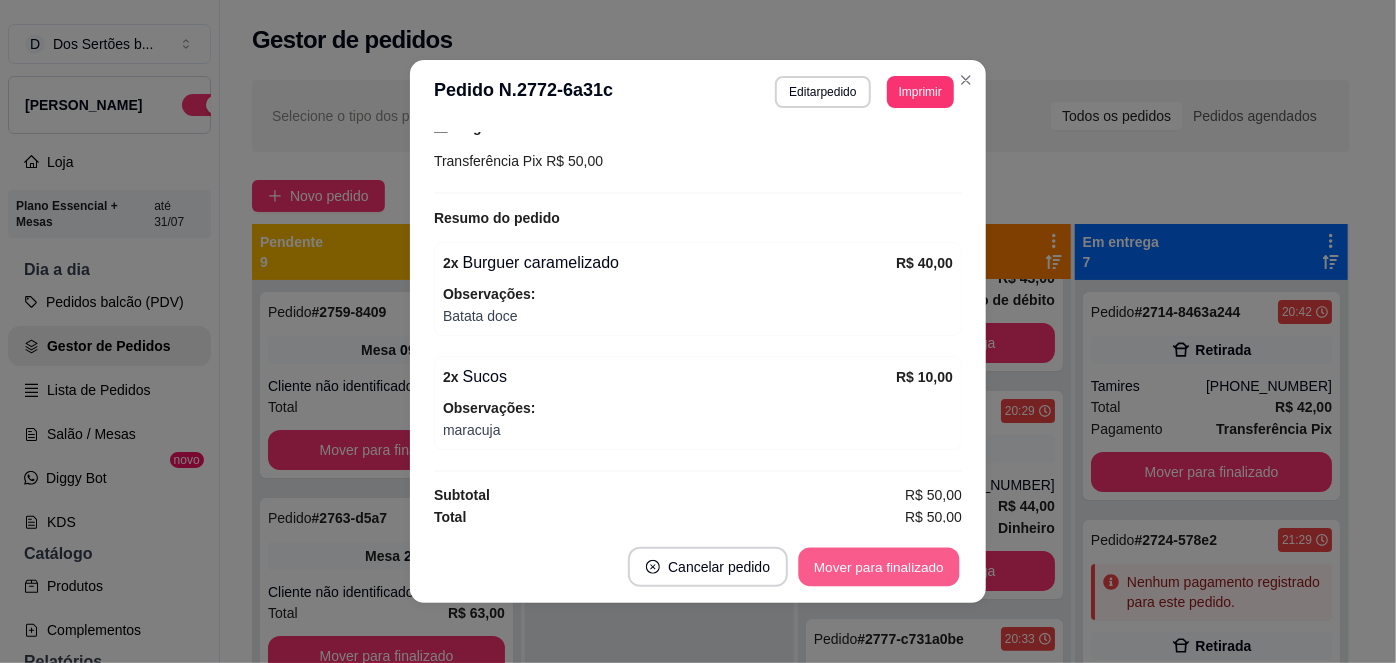 click on "Mover para finalizado" at bounding box center [879, 567] 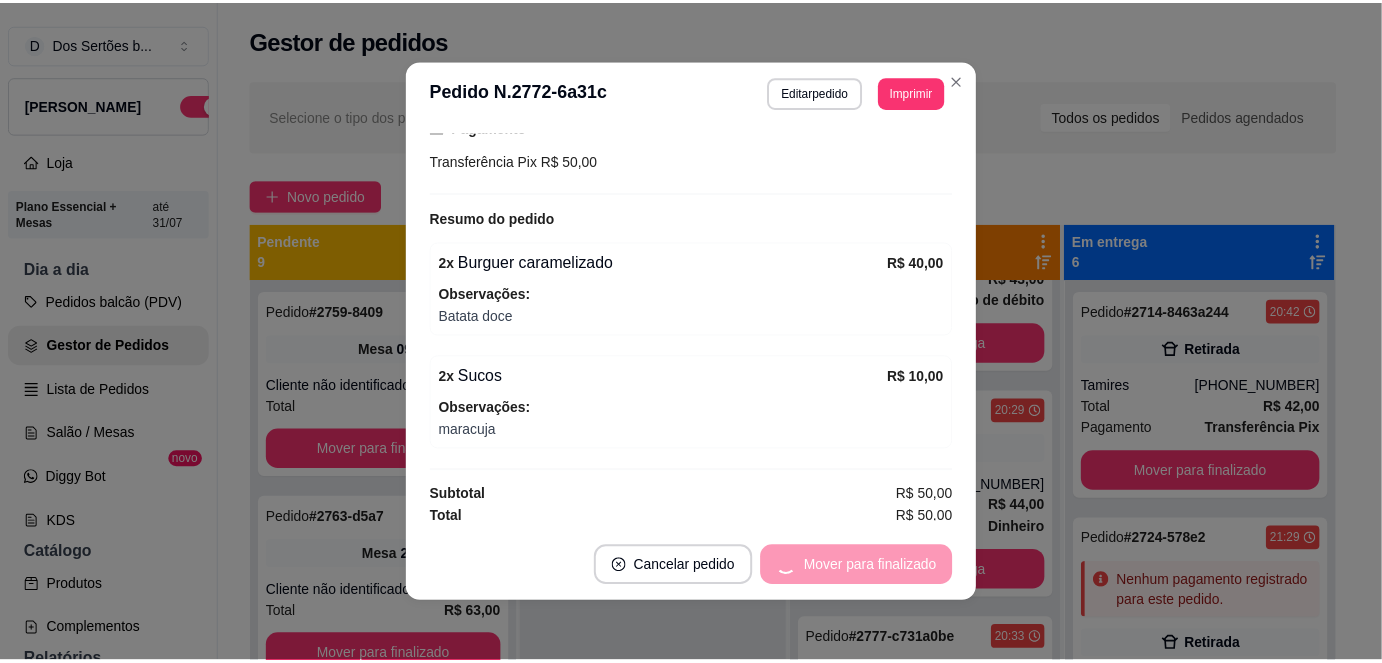 scroll, scrollTop: 286, scrollLeft: 0, axis: vertical 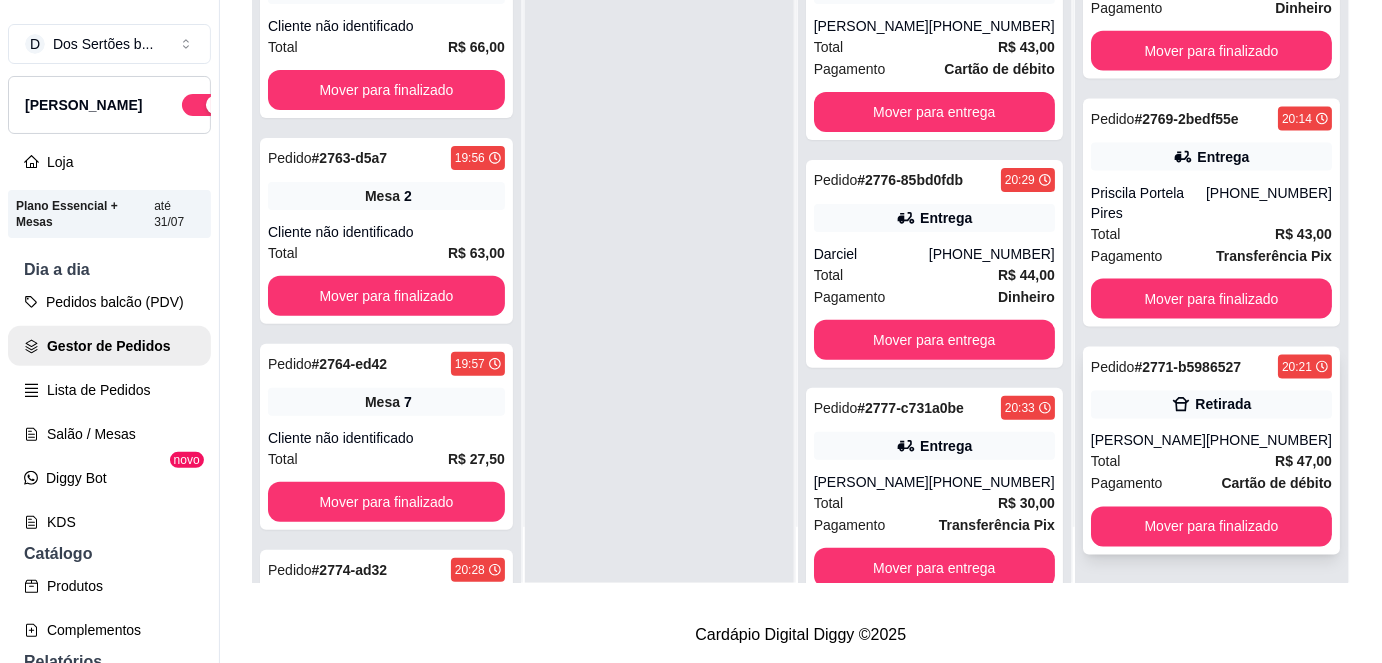 click on "[PERSON_NAME]" at bounding box center (1148, 441) 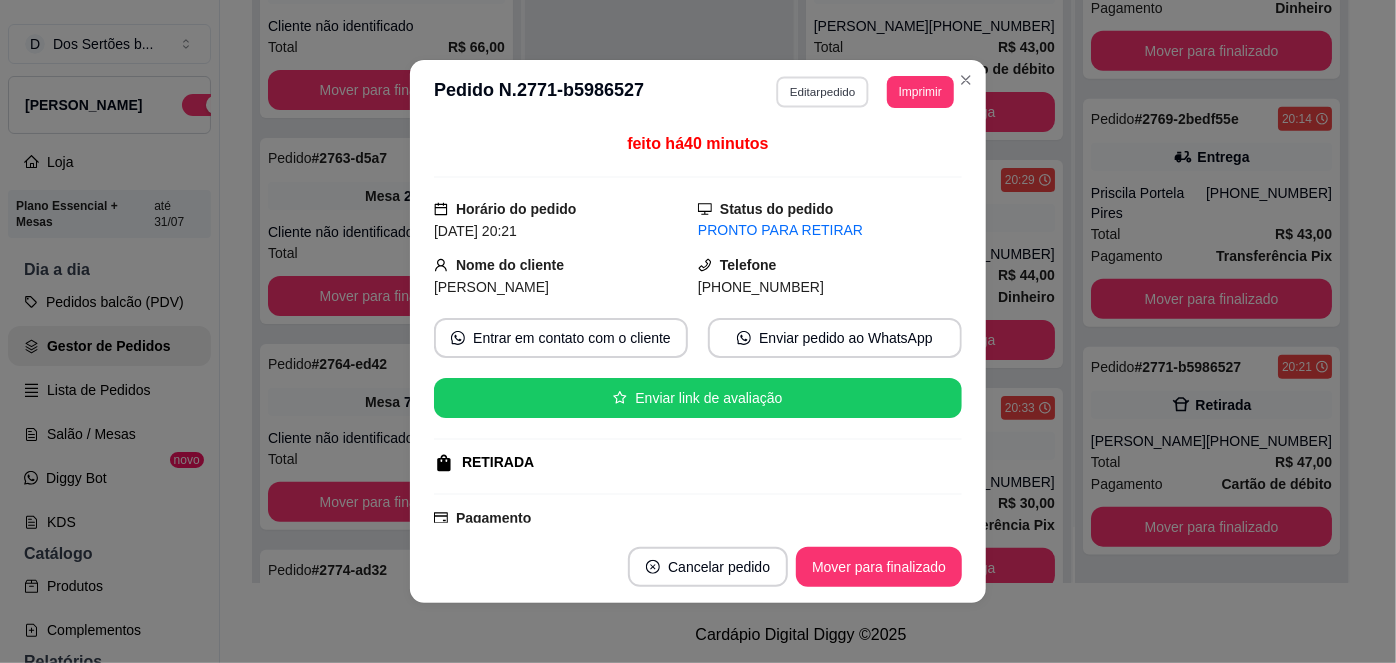 click on "Editar  pedido" at bounding box center (823, 91) 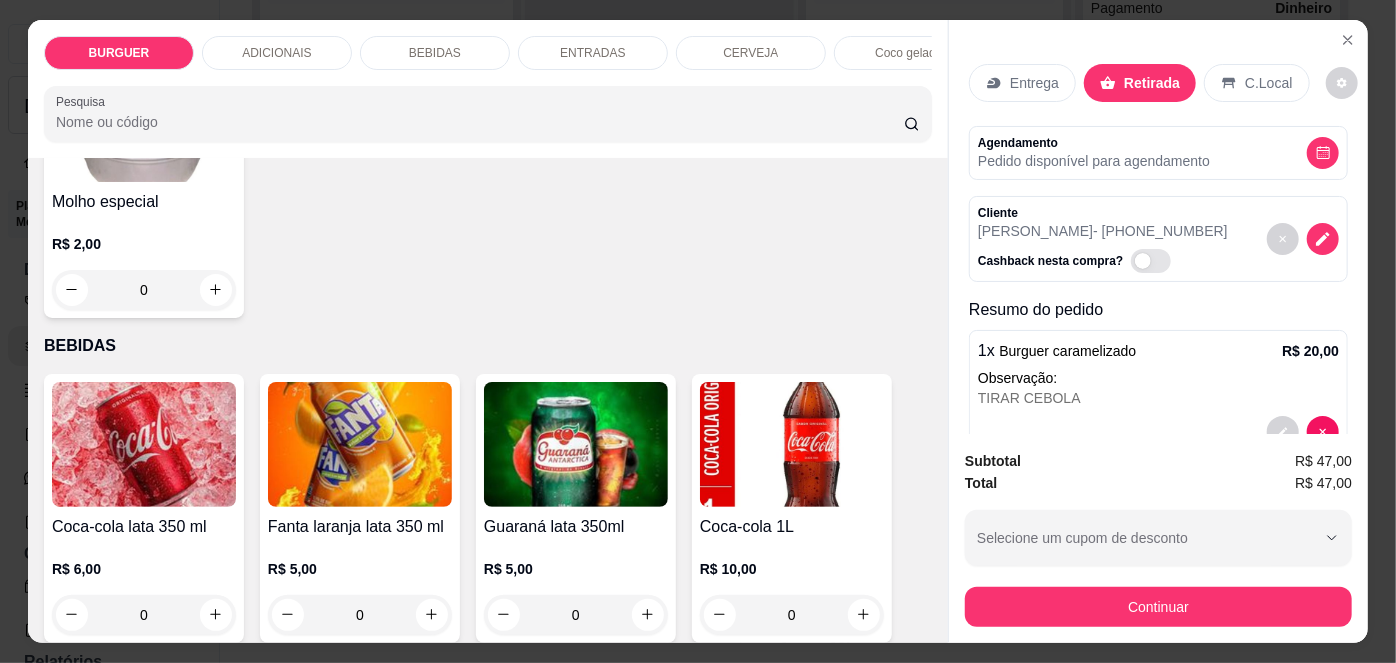 scroll, scrollTop: 1458, scrollLeft: 0, axis: vertical 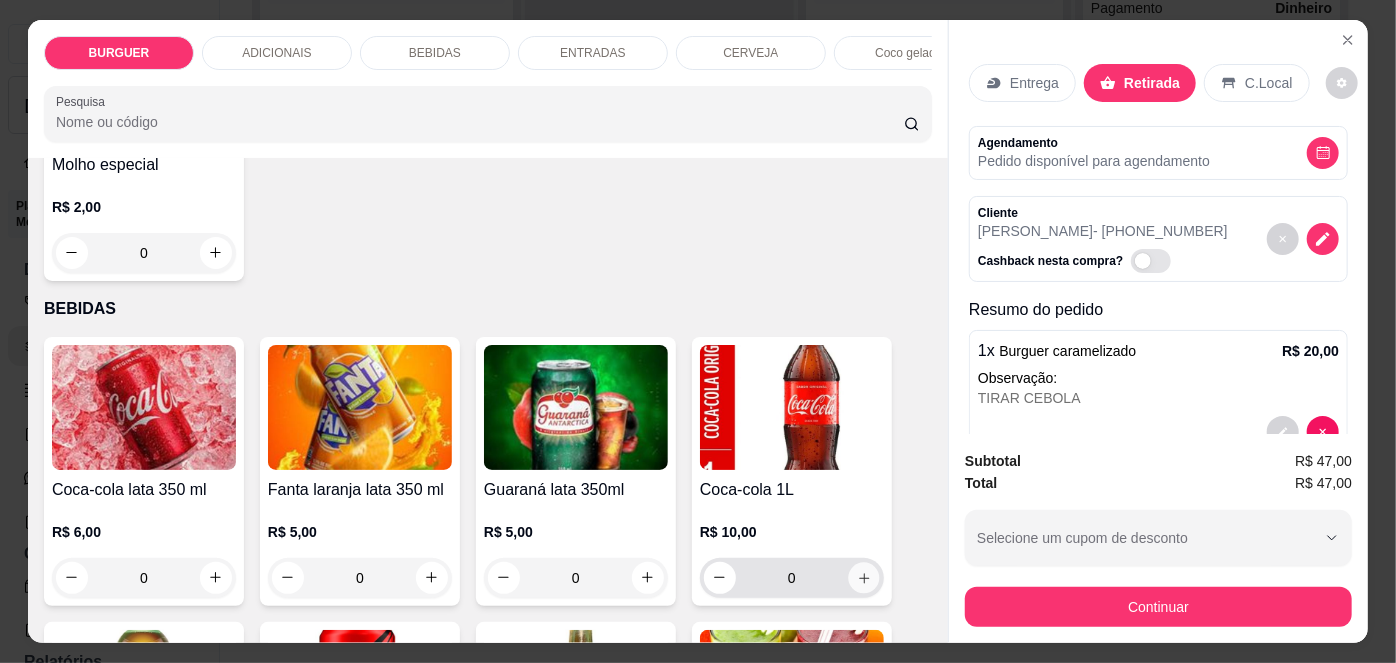click 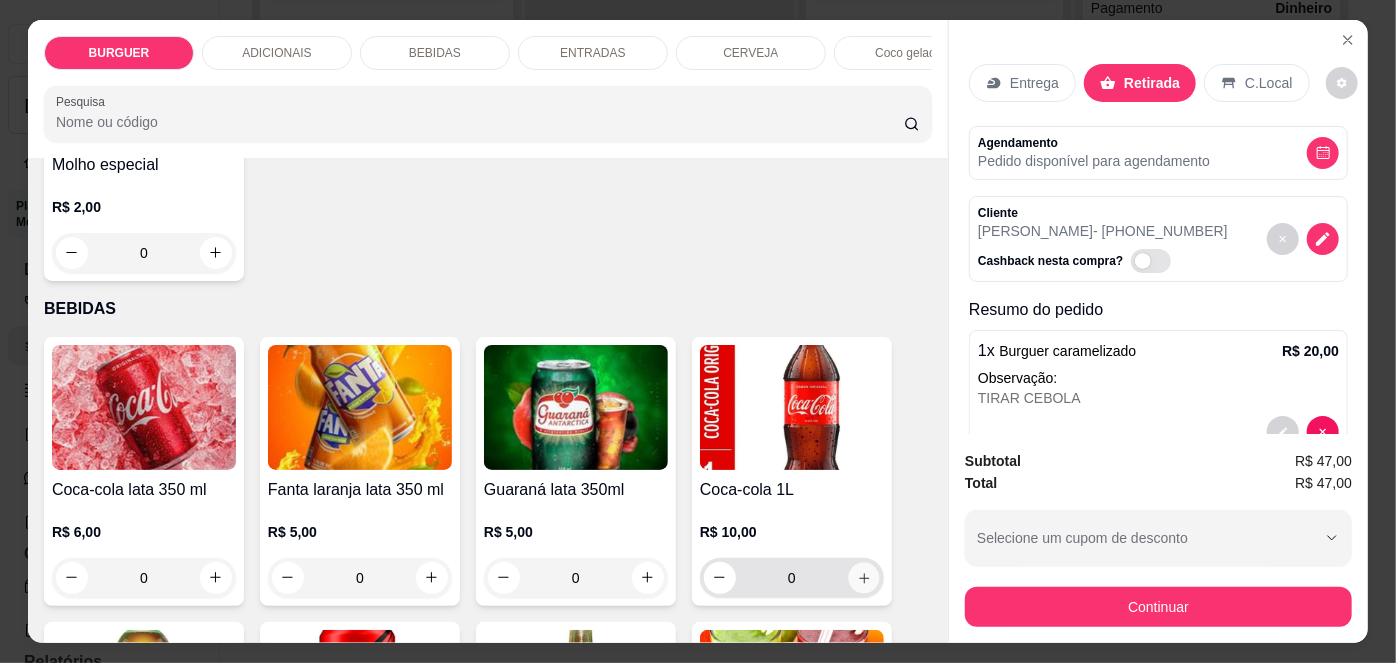 type on "1" 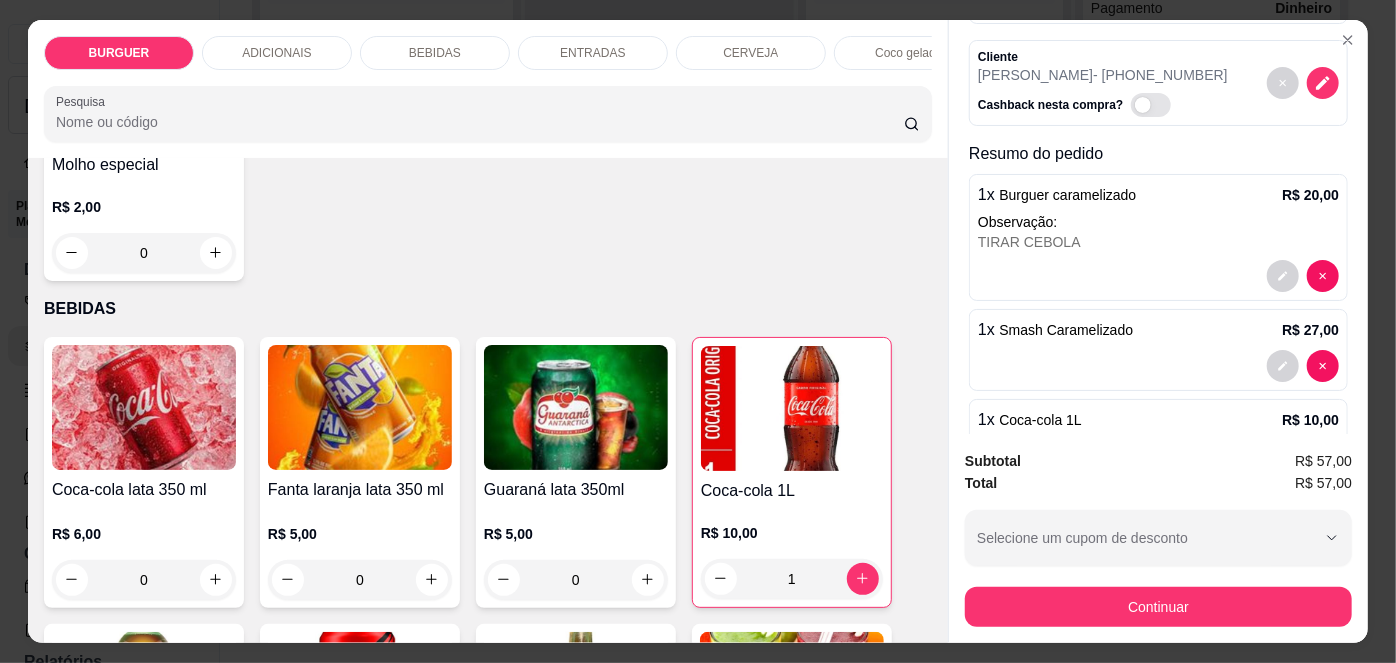 scroll, scrollTop: 226, scrollLeft: 0, axis: vertical 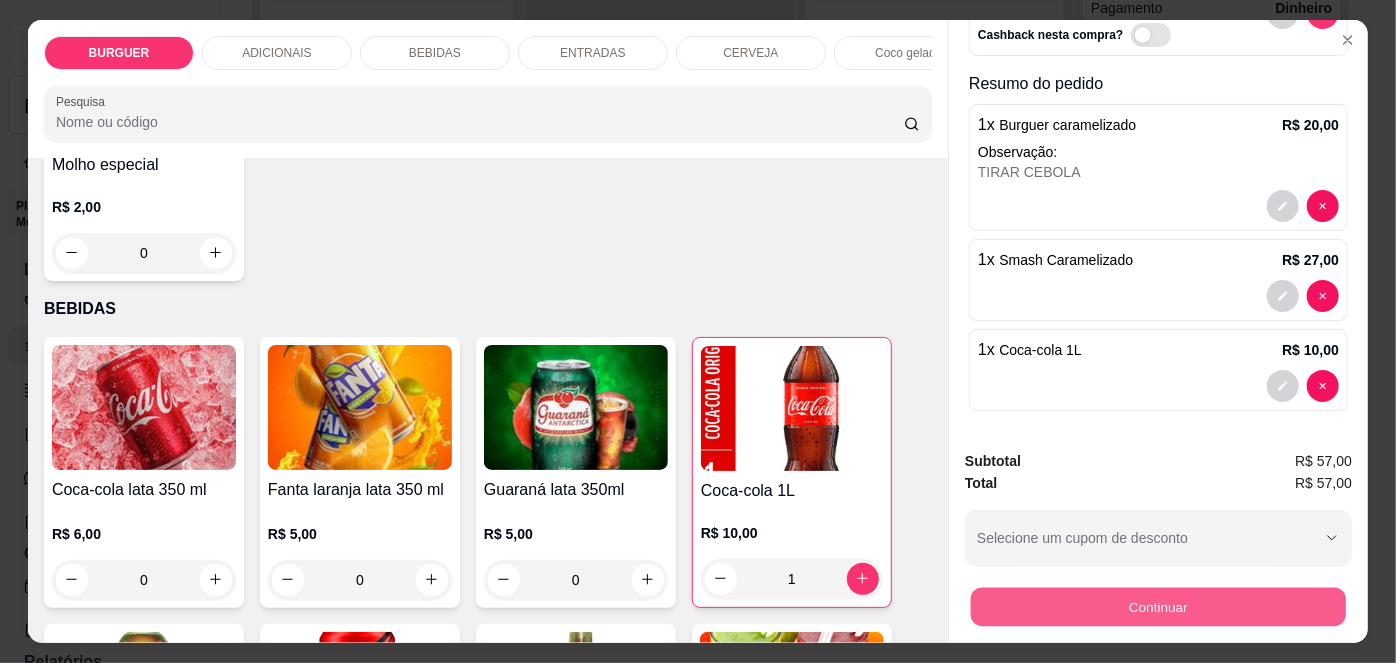click on "Continuar" at bounding box center (1158, 607) 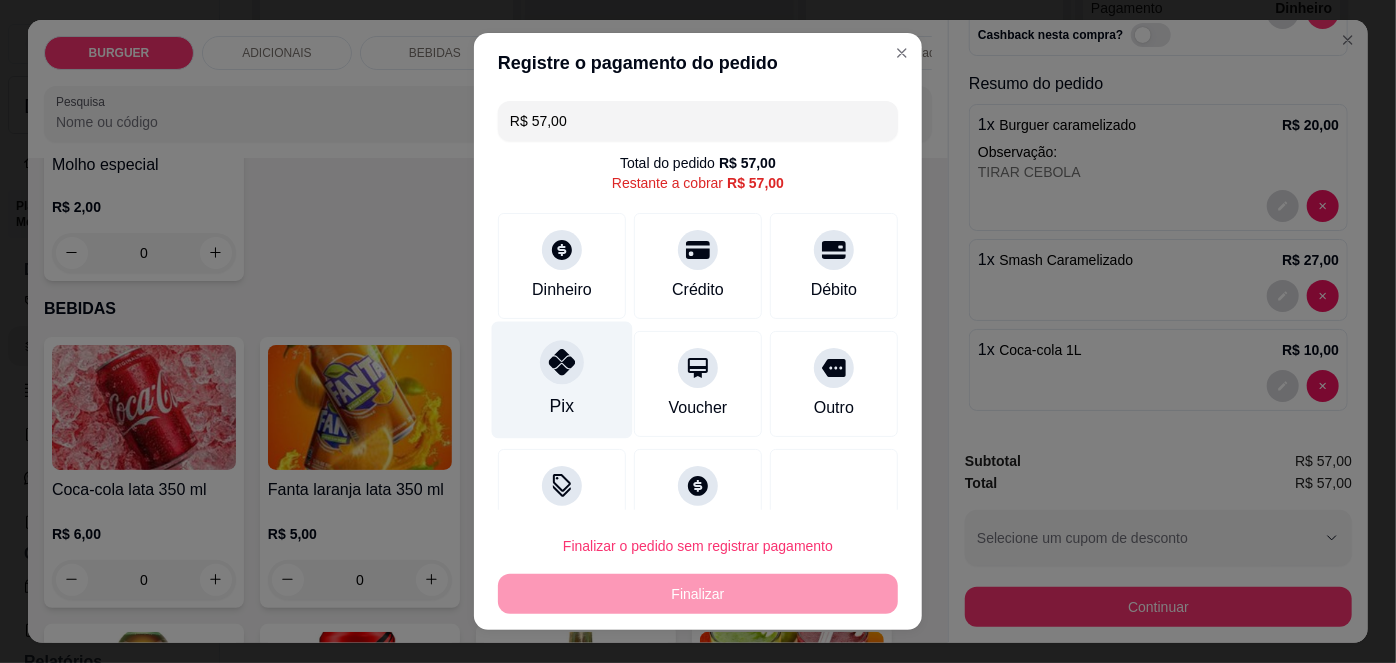 click on "Pix" at bounding box center (562, 380) 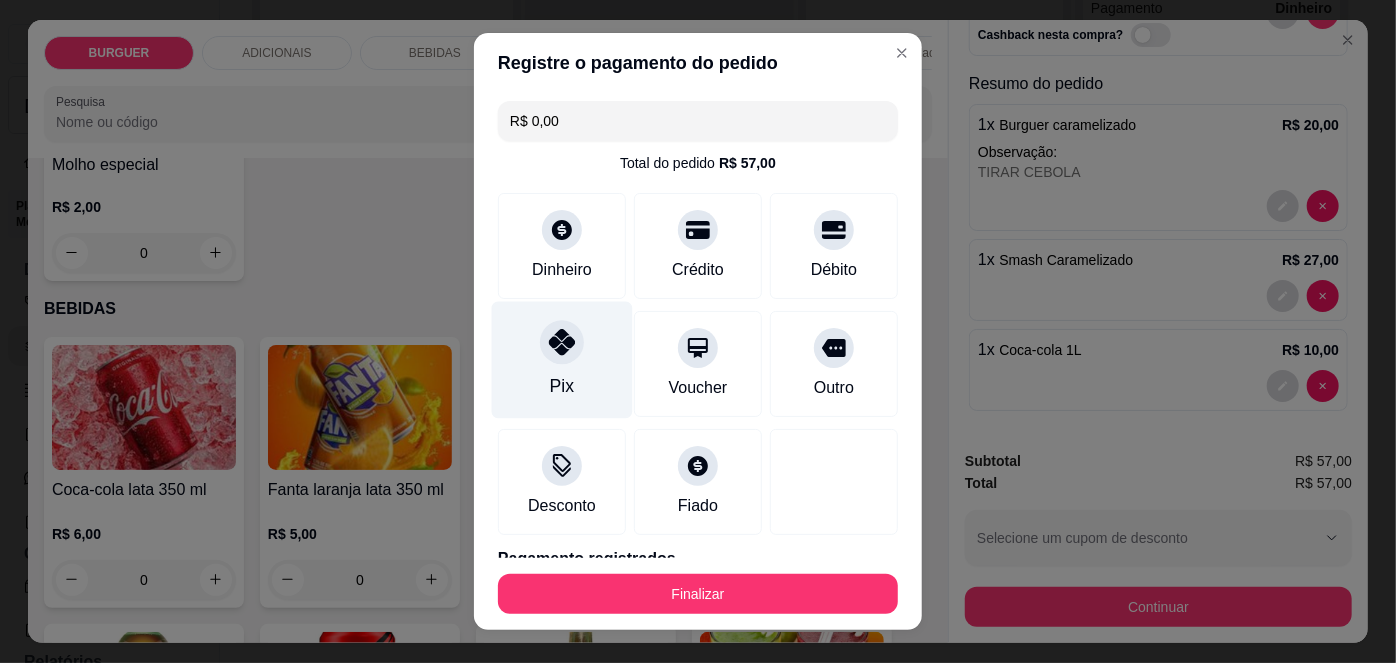 scroll, scrollTop: 88, scrollLeft: 0, axis: vertical 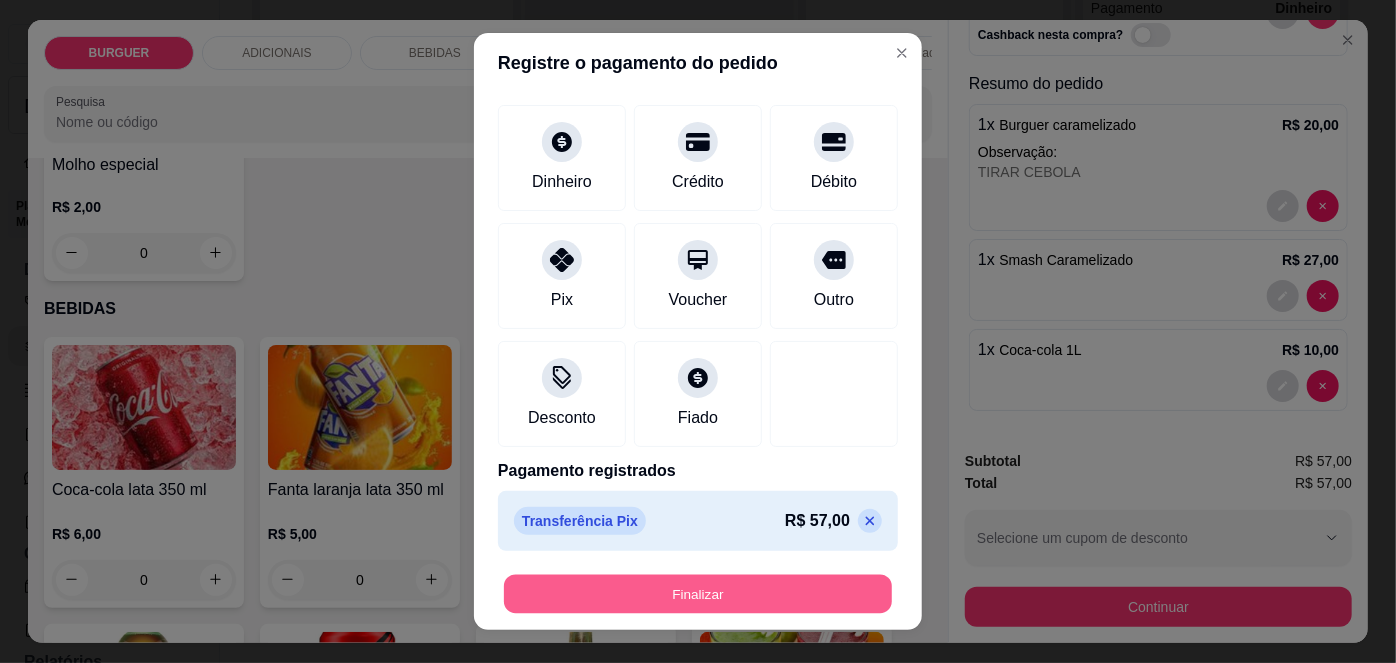 click on "Finalizar" at bounding box center (698, 593) 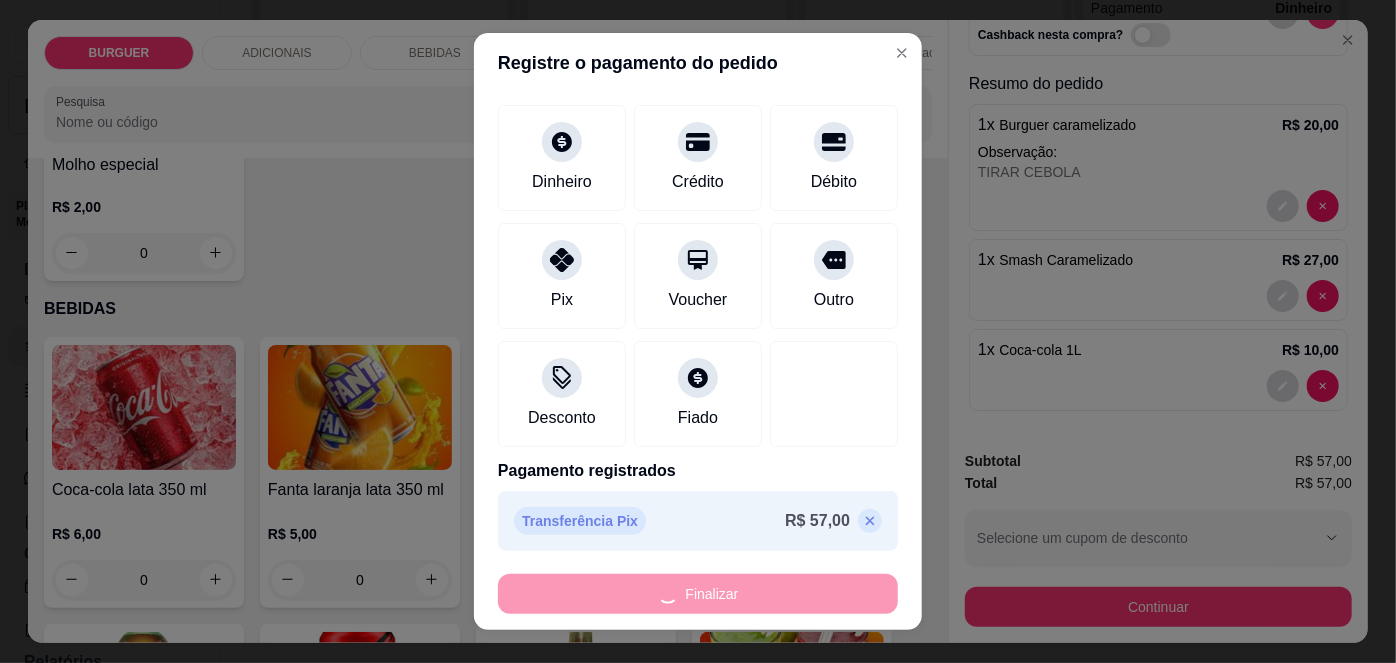 type on "0" 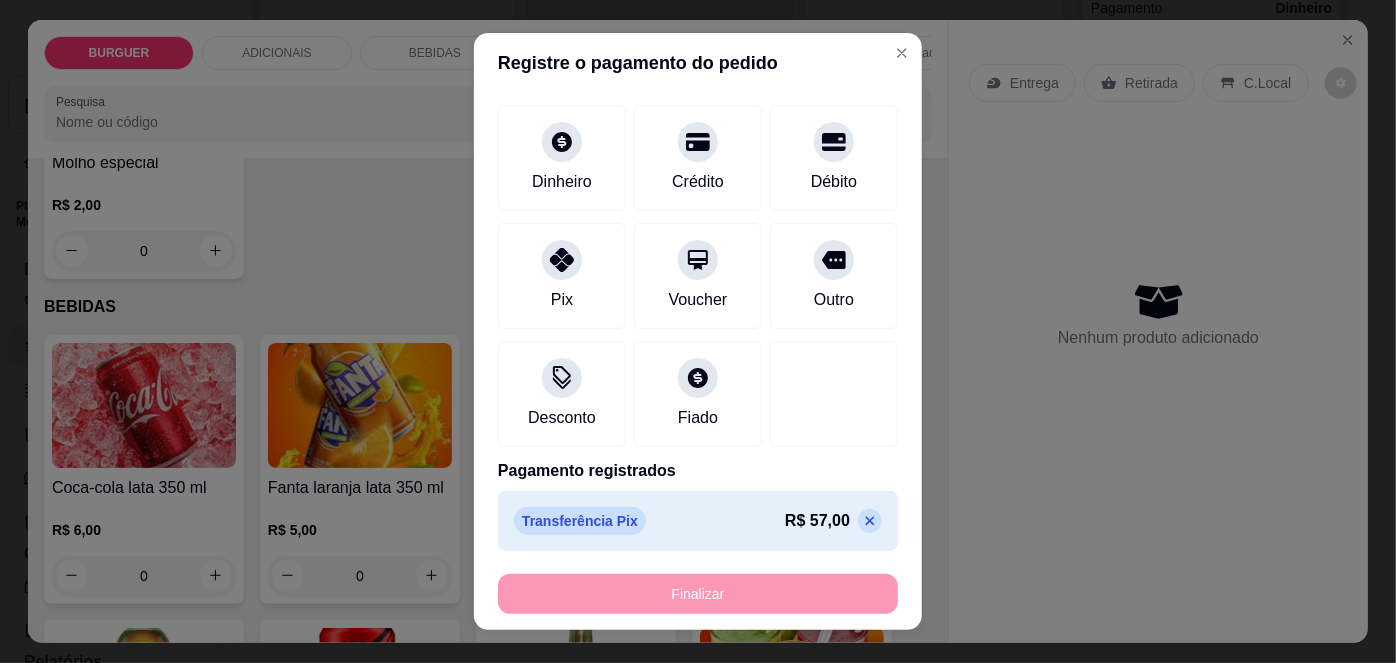 type on "-R$ 57,00" 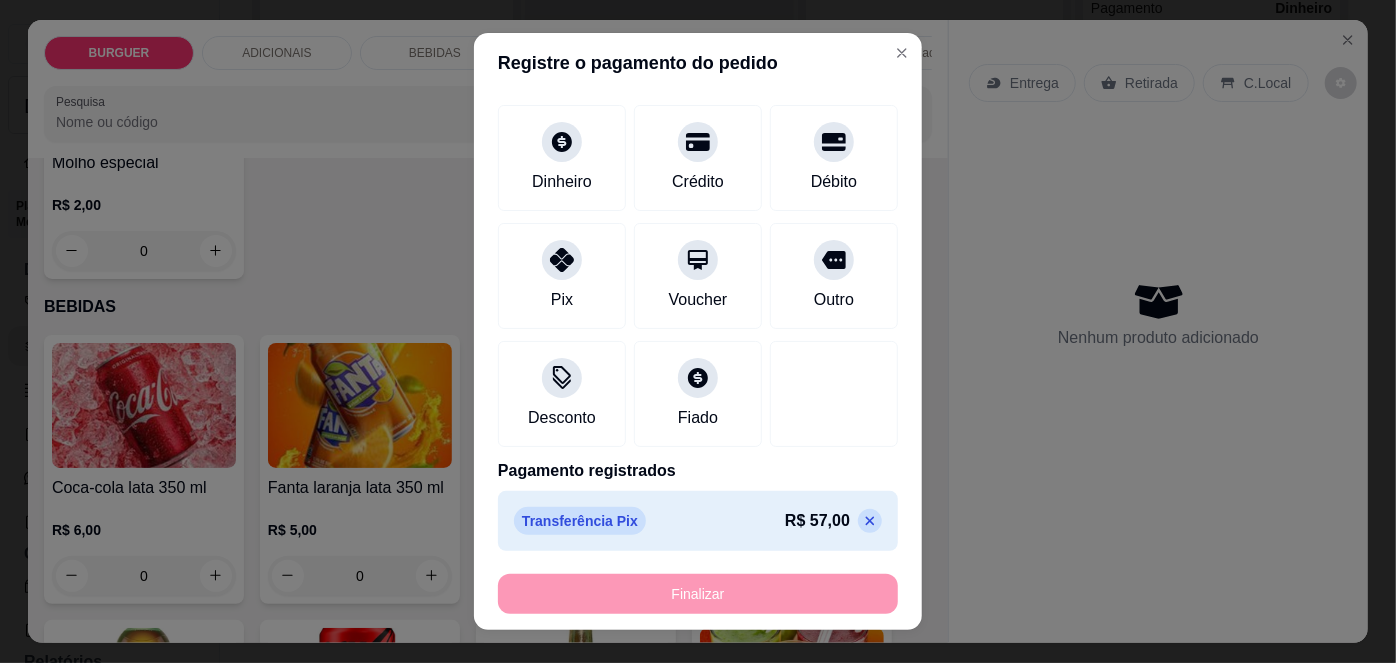 scroll, scrollTop: 0, scrollLeft: 0, axis: both 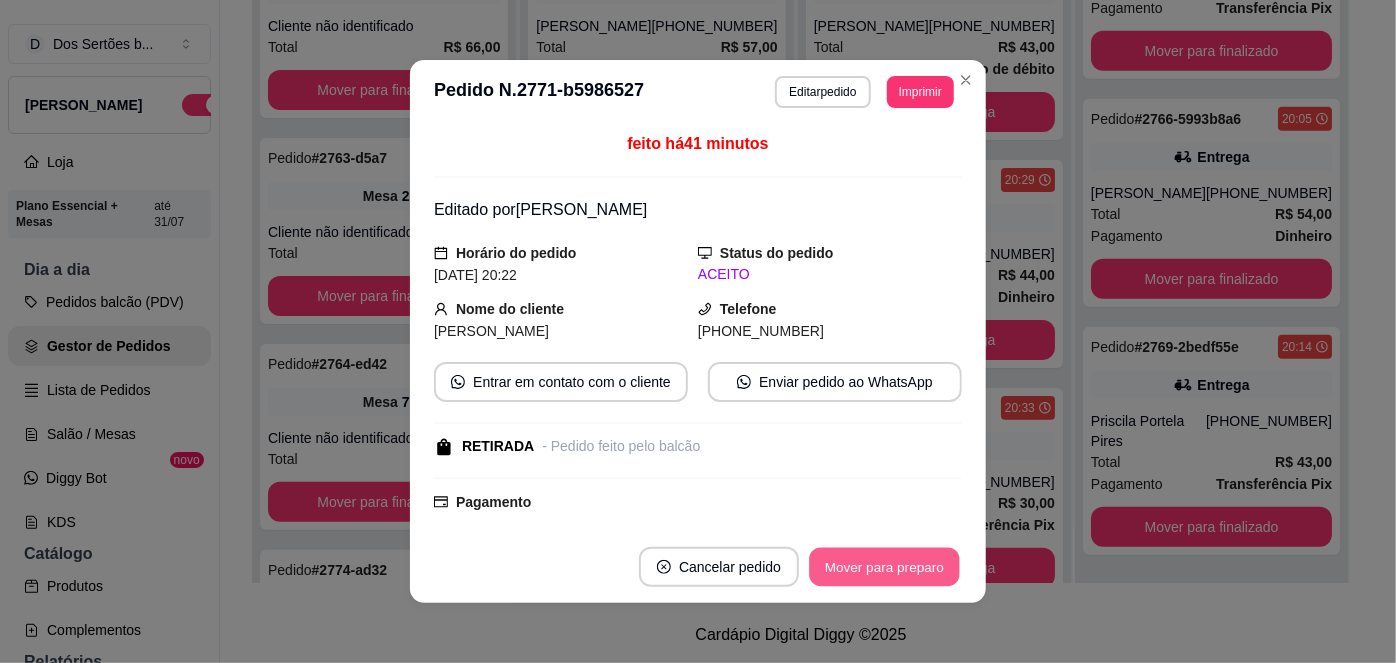 click on "Mover para preparo" at bounding box center [884, 567] 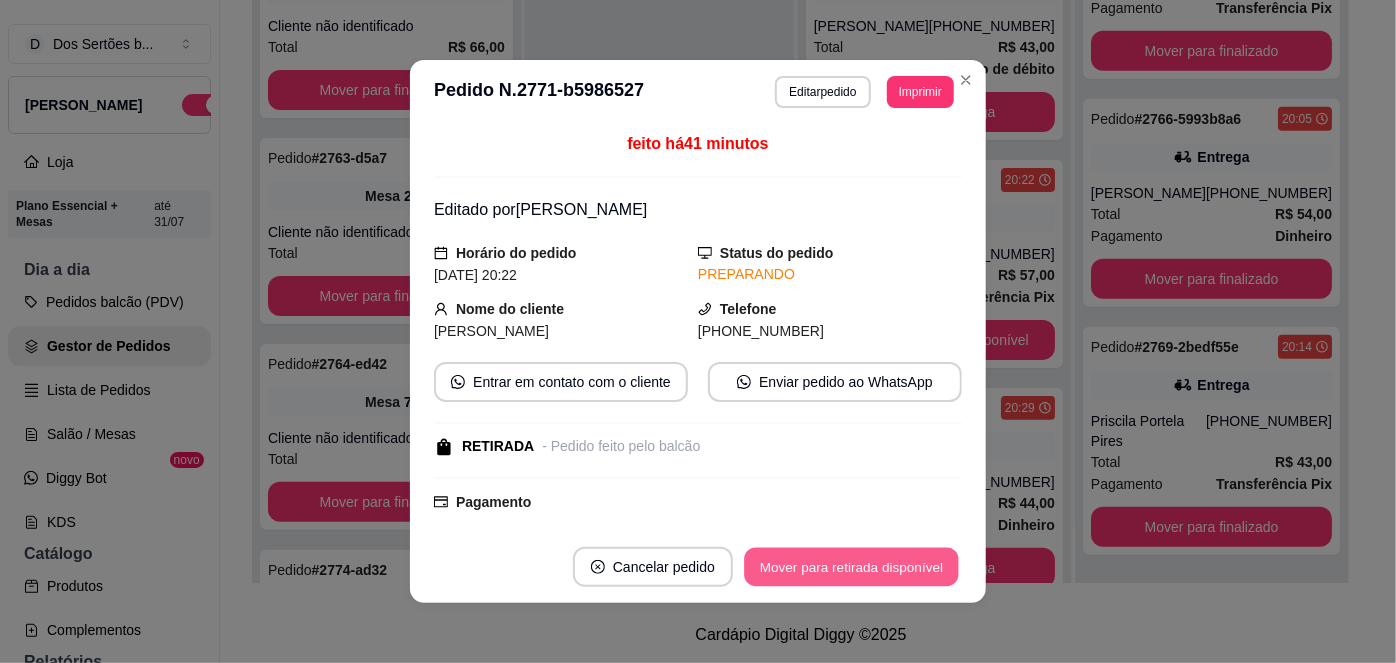 click on "Mover para retirada disponível" at bounding box center [851, 567] 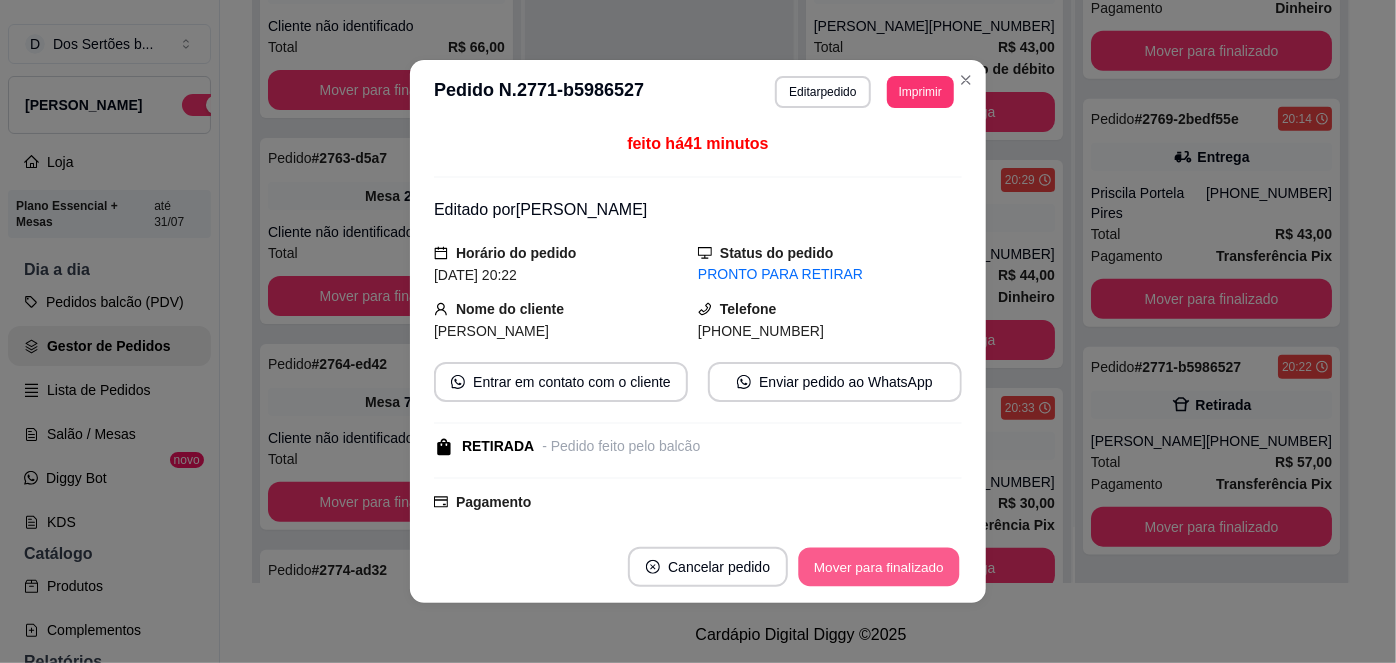 click on "Mover para finalizado" at bounding box center (879, 567) 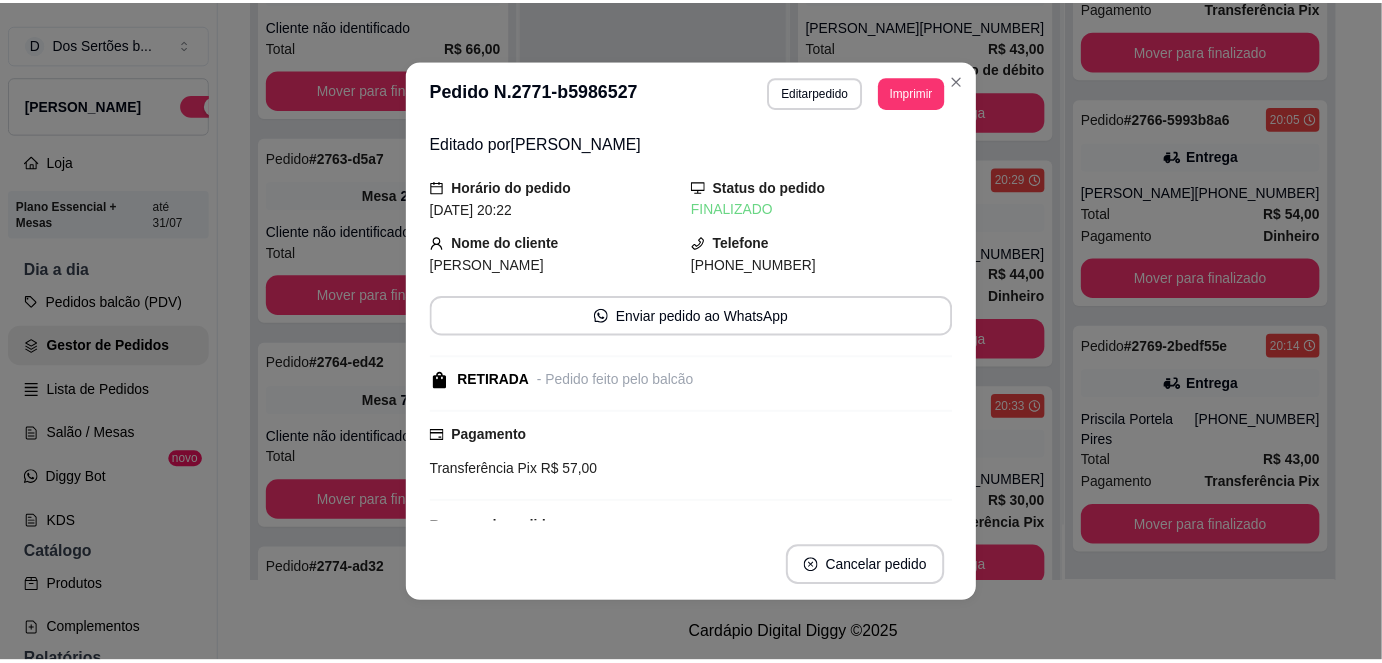 scroll, scrollTop: 606, scrollLeft: 0, axis: vertical 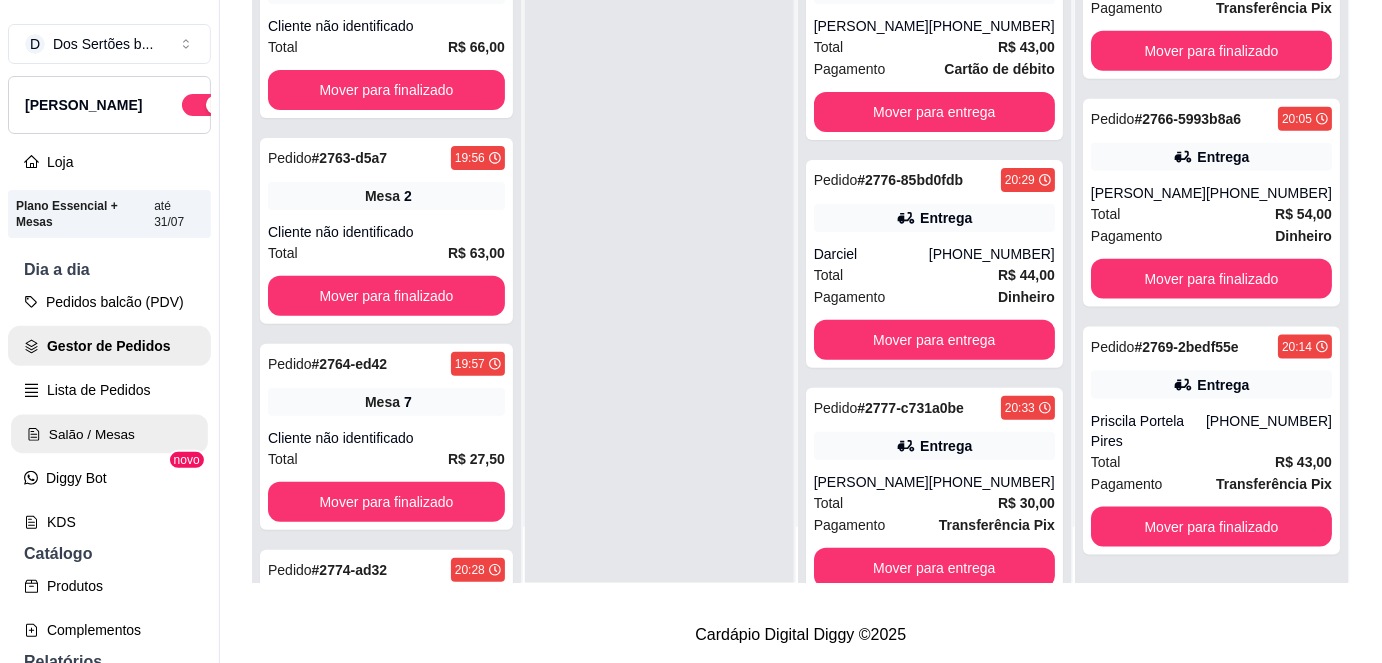 click on "Salão / Mesas" at bounding box center [109, 434] 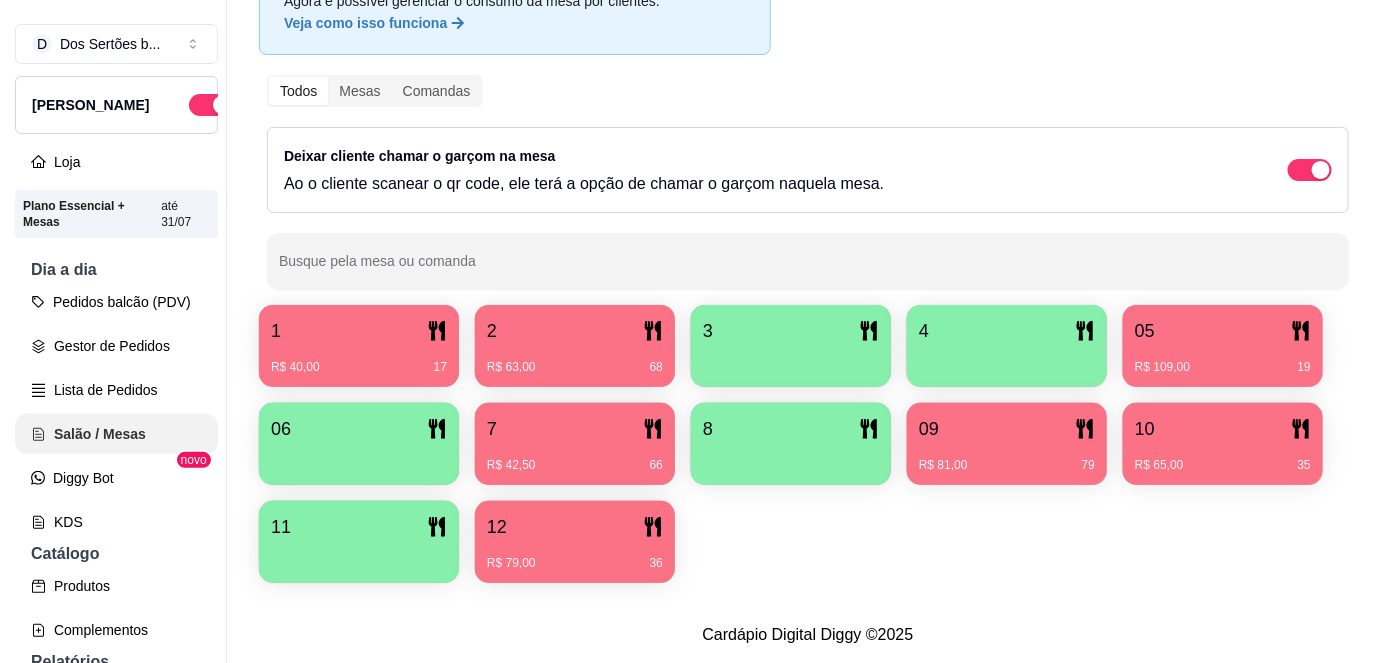 scroll, scrollTop: 0, scrollLeft: 0, axis: both 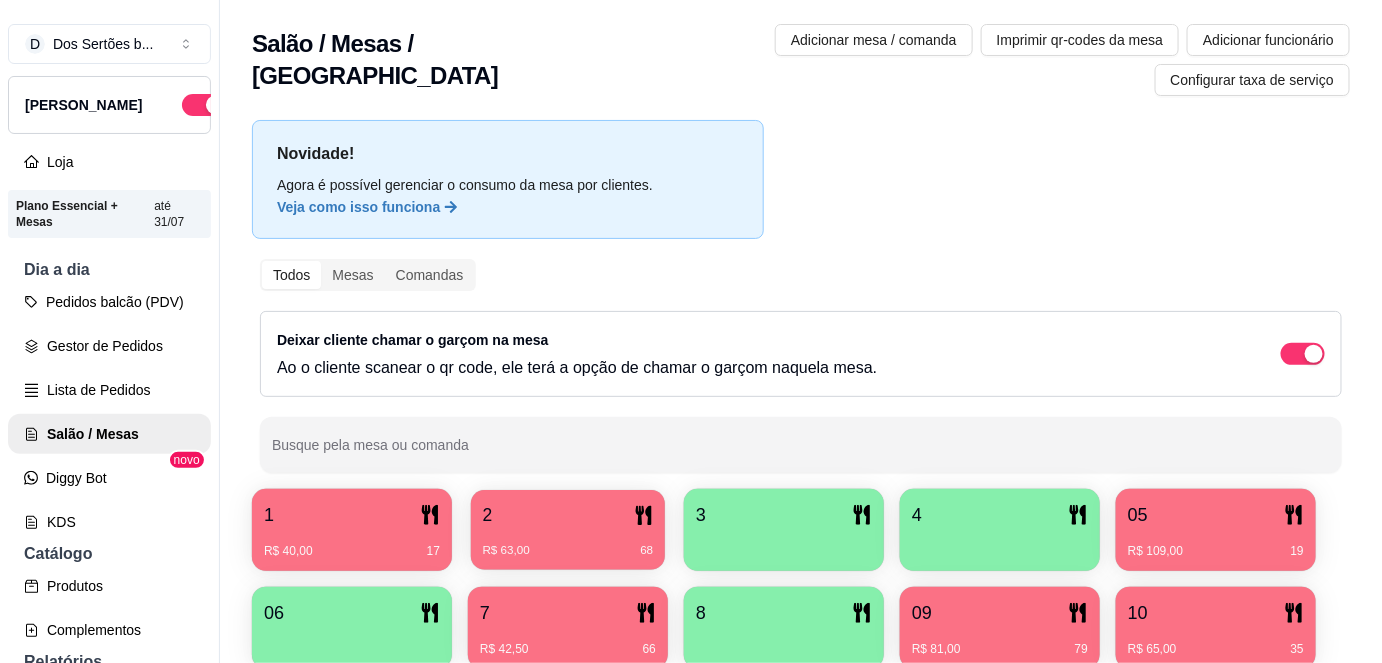 click on "2" at bounding box center (568, 515) 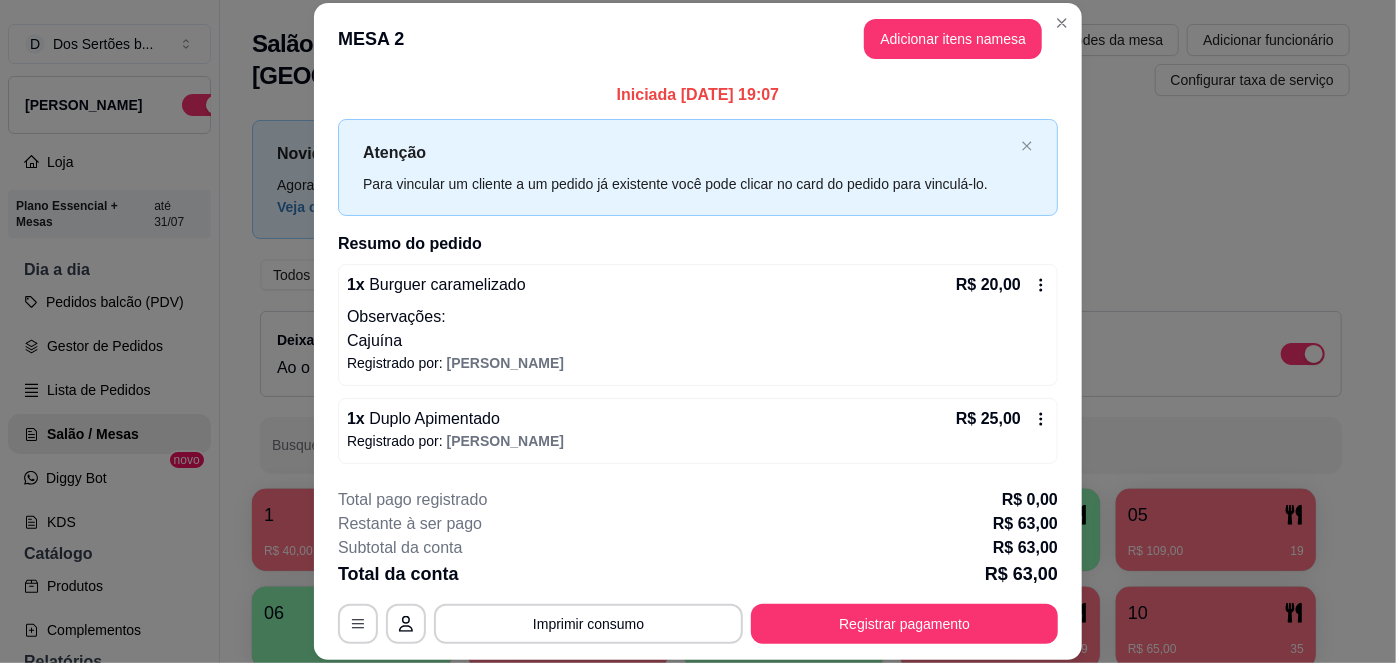 scroll, scrollTop: 153, scrollLeft: 0, axis: vertical 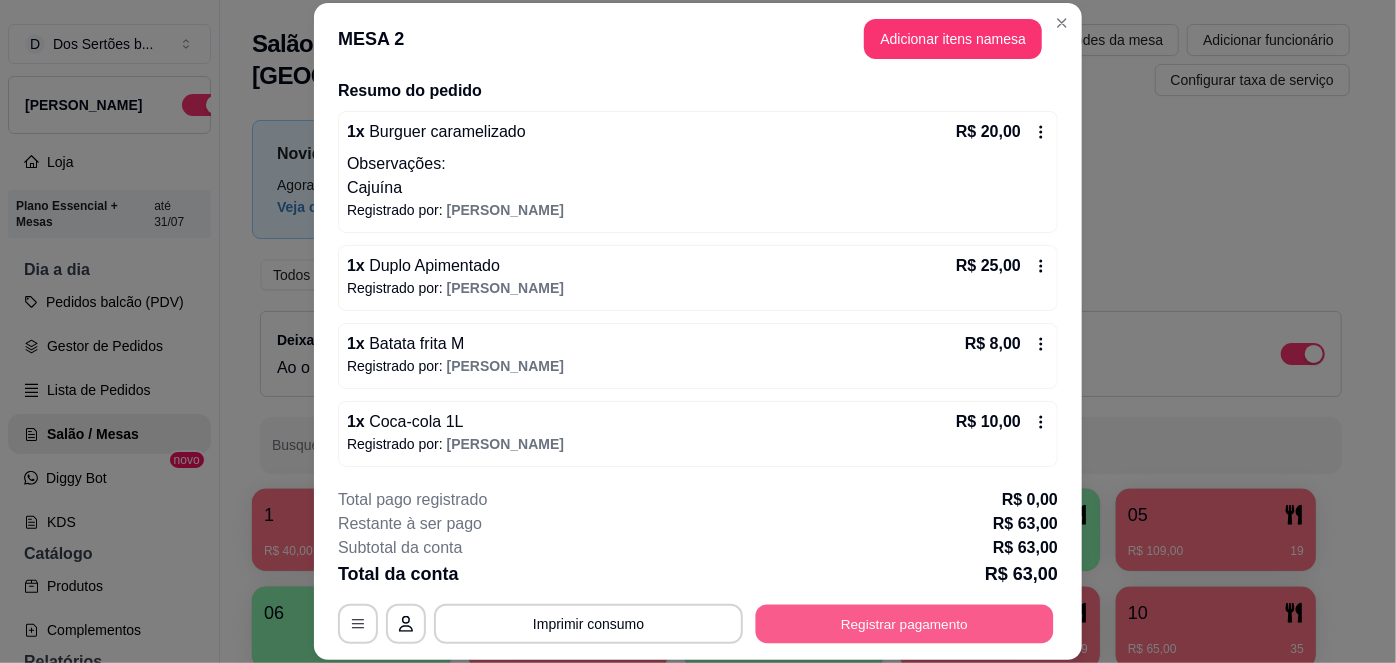 click on "Registrar pagamento" at bounding box center [905, 623] 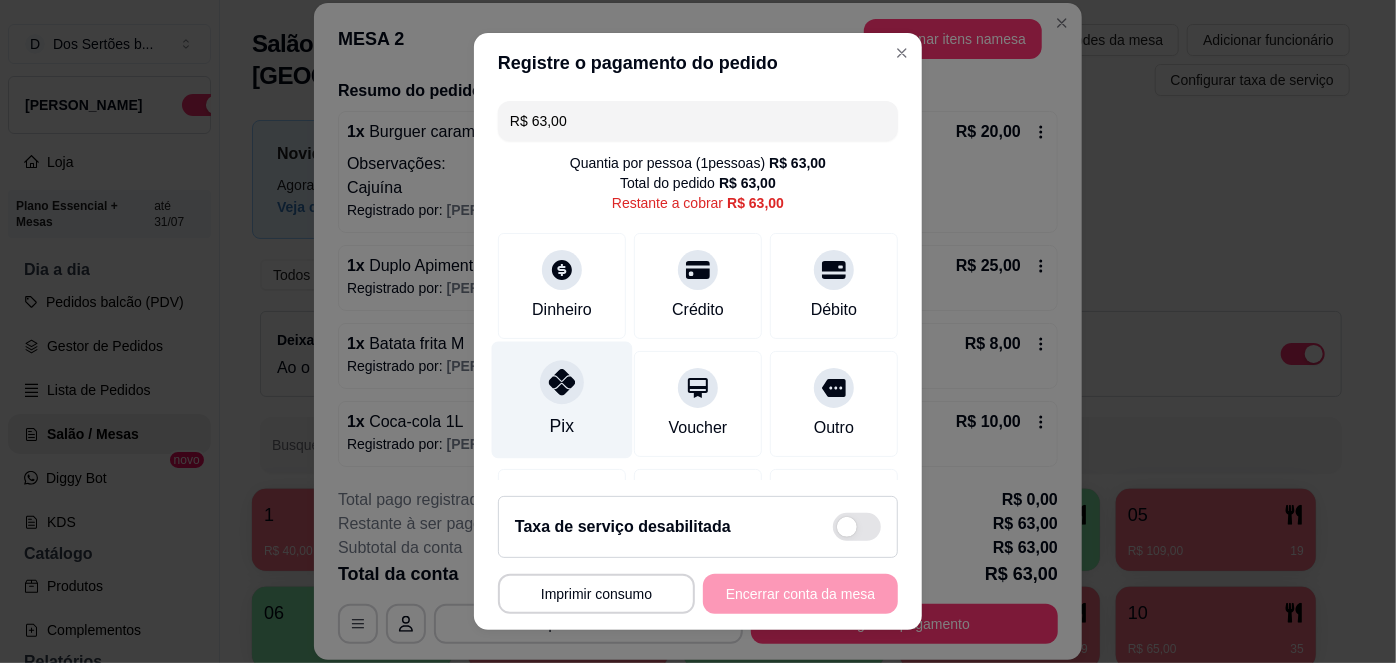 click on "Pix" at bounding box center [562, 400] 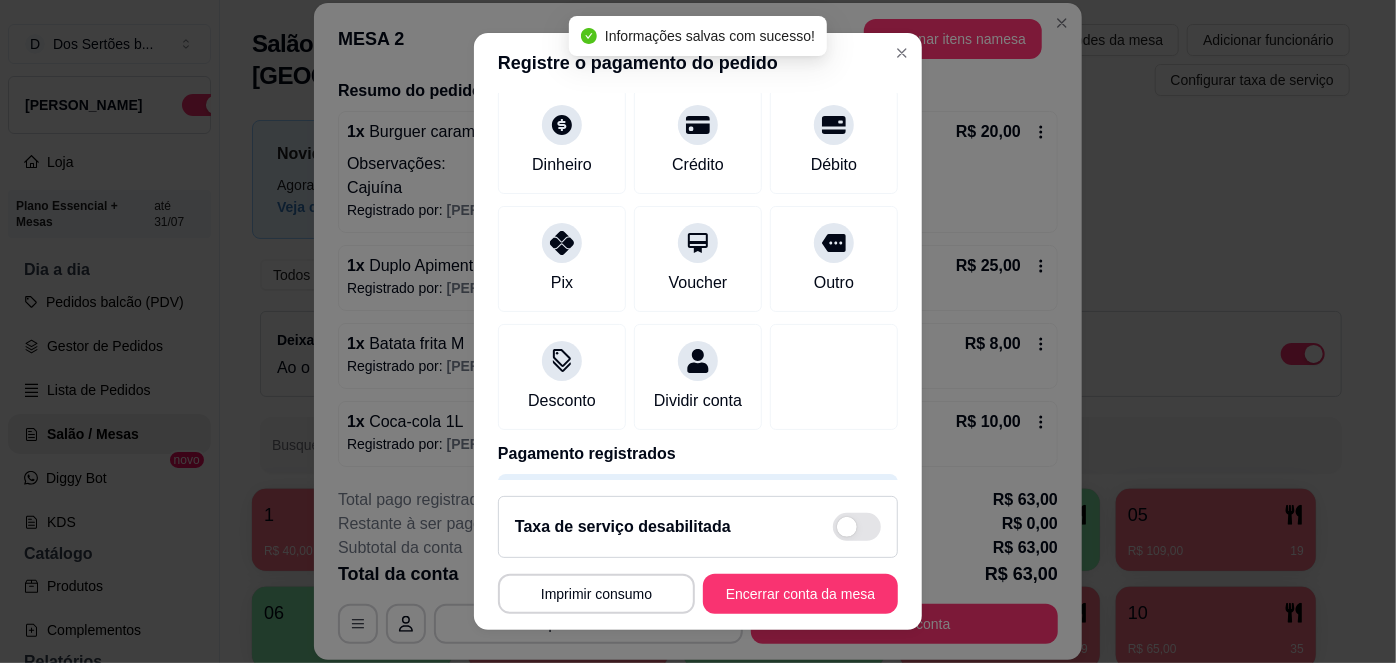type on "R$ 0,00" 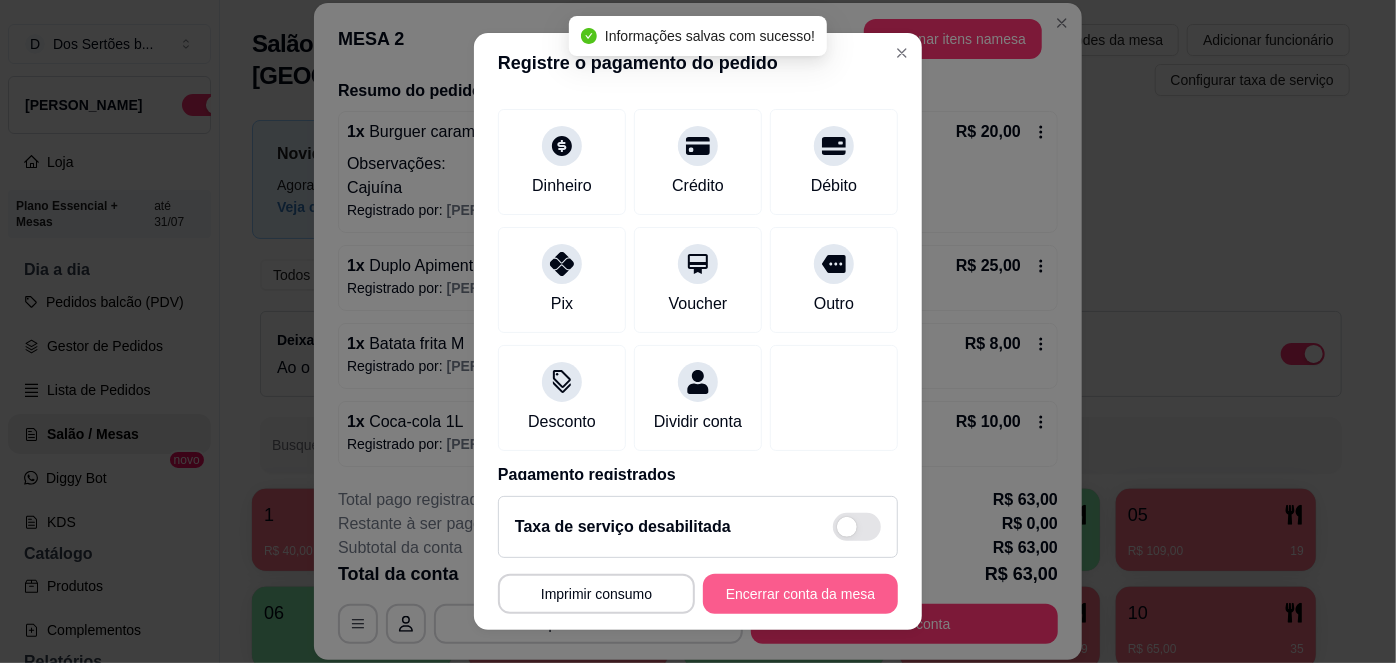 click on "Encerrar conta da mesa" at bounding box center [800, 594] 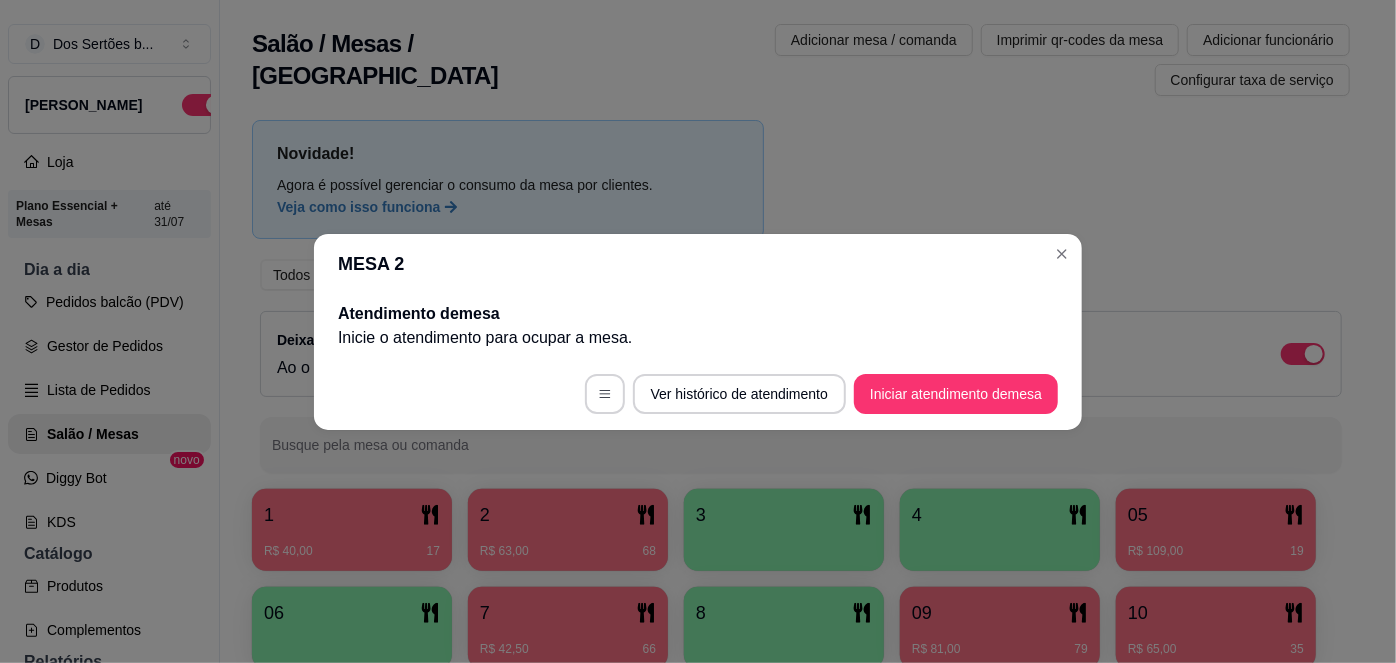 scroll, scrollTop: 0, scrollLeft: 0, axis: both 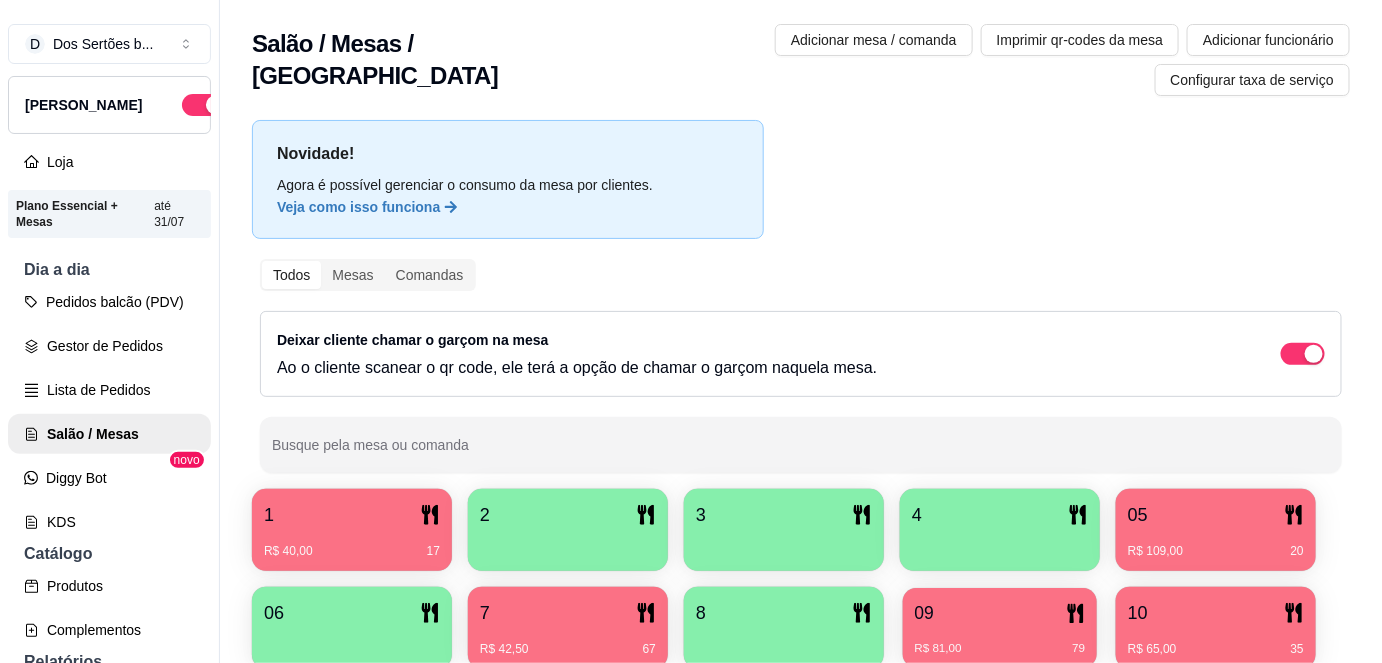 click on "09" at bounding box center [1000, 613] 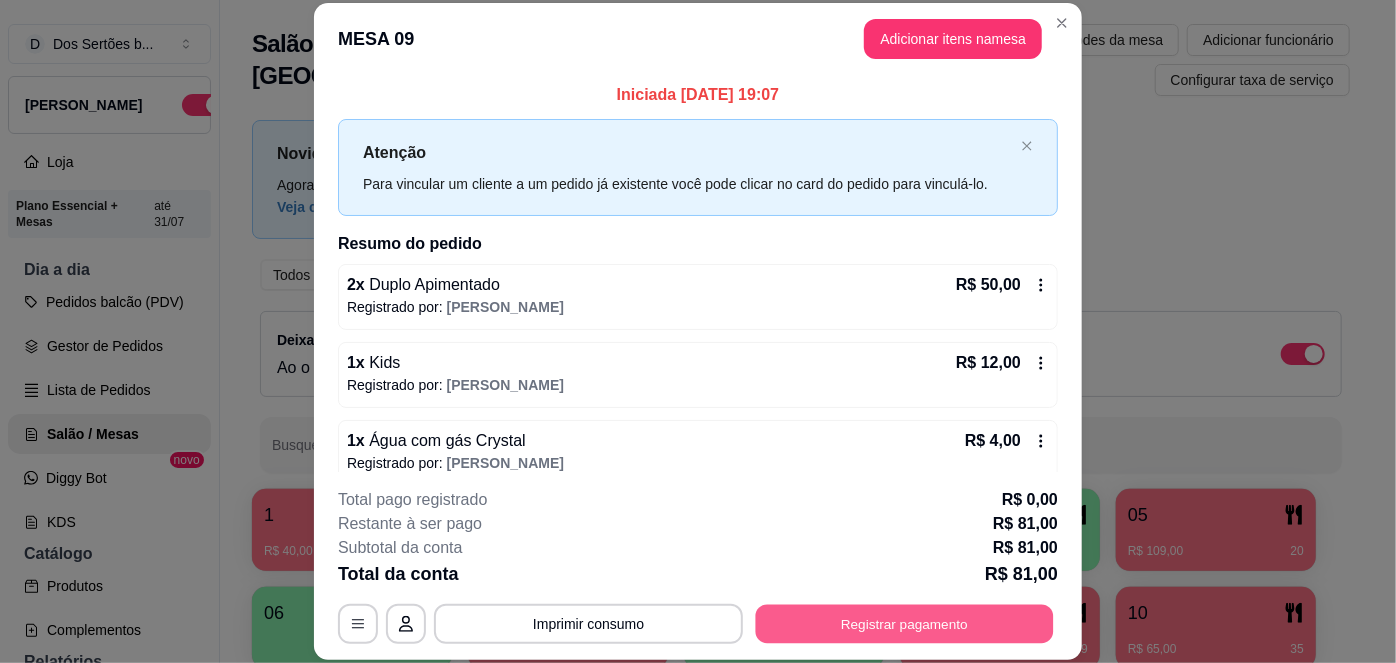 click on "Registrar pagamento" at bounding box center [905, 623] 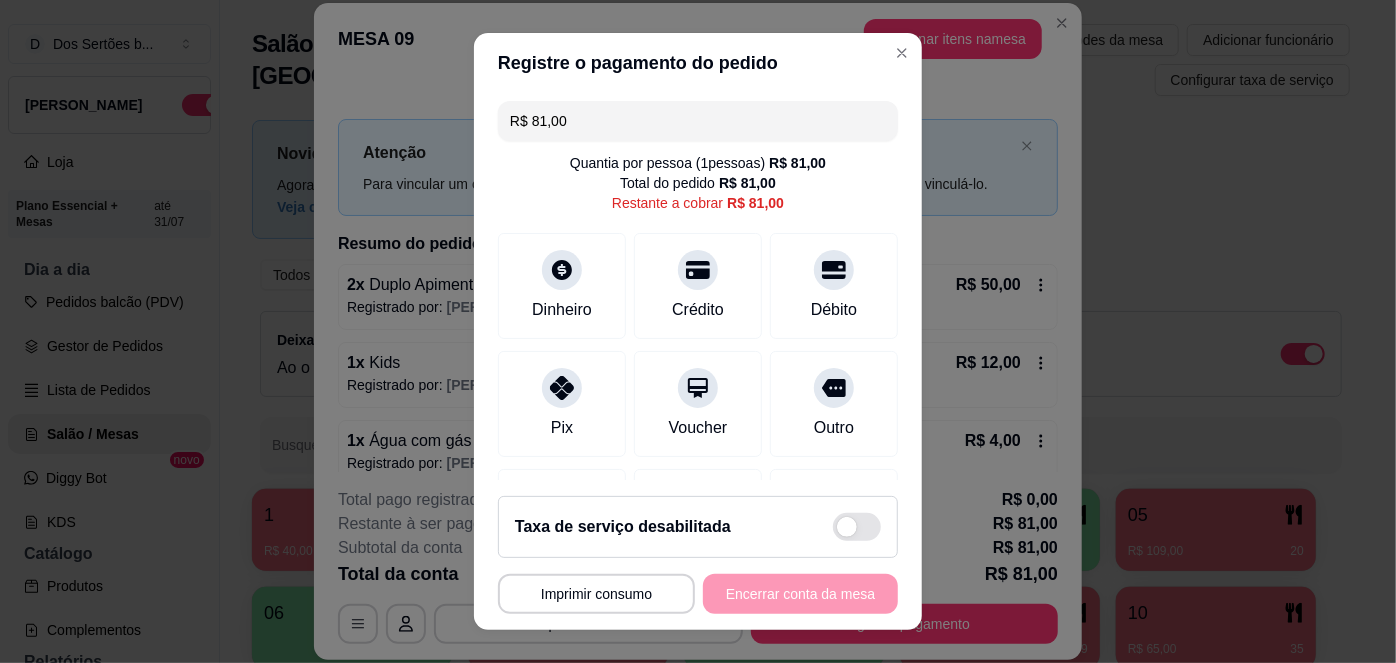 click on "R$ 81,00" at bounding box center (698, 121) 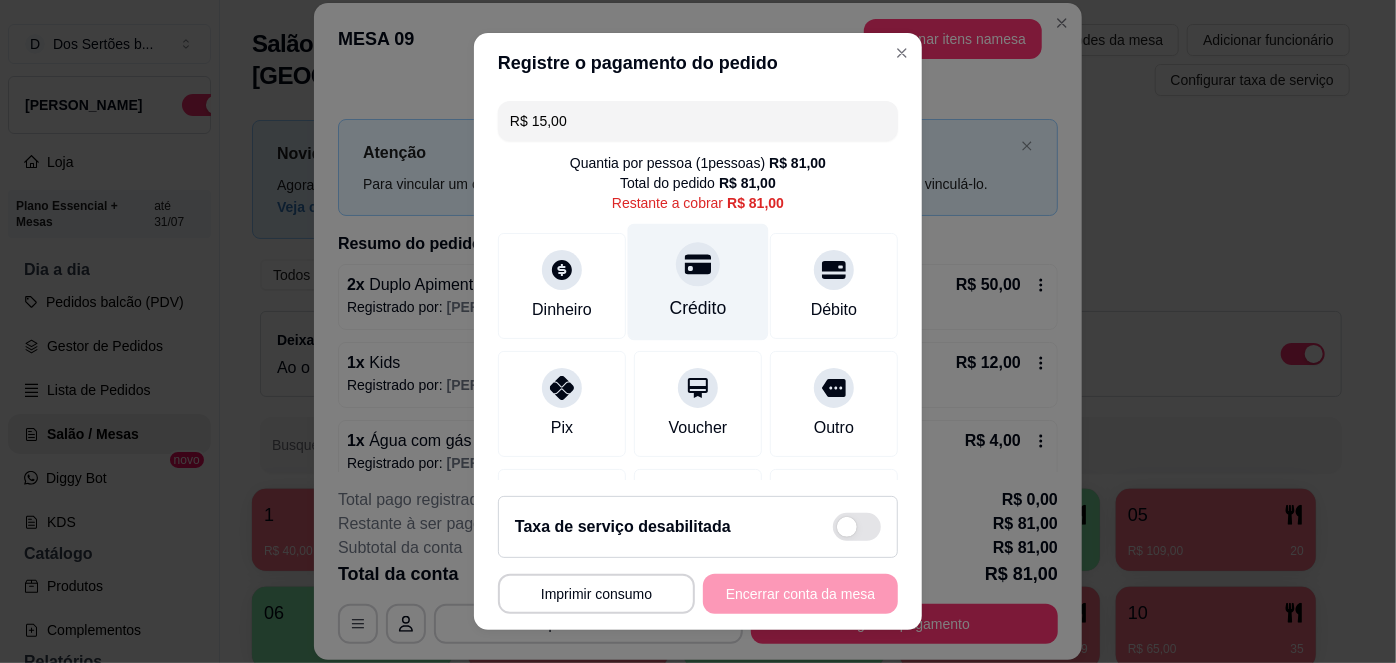 click on "Crédito" at bounding box center (698, 282) 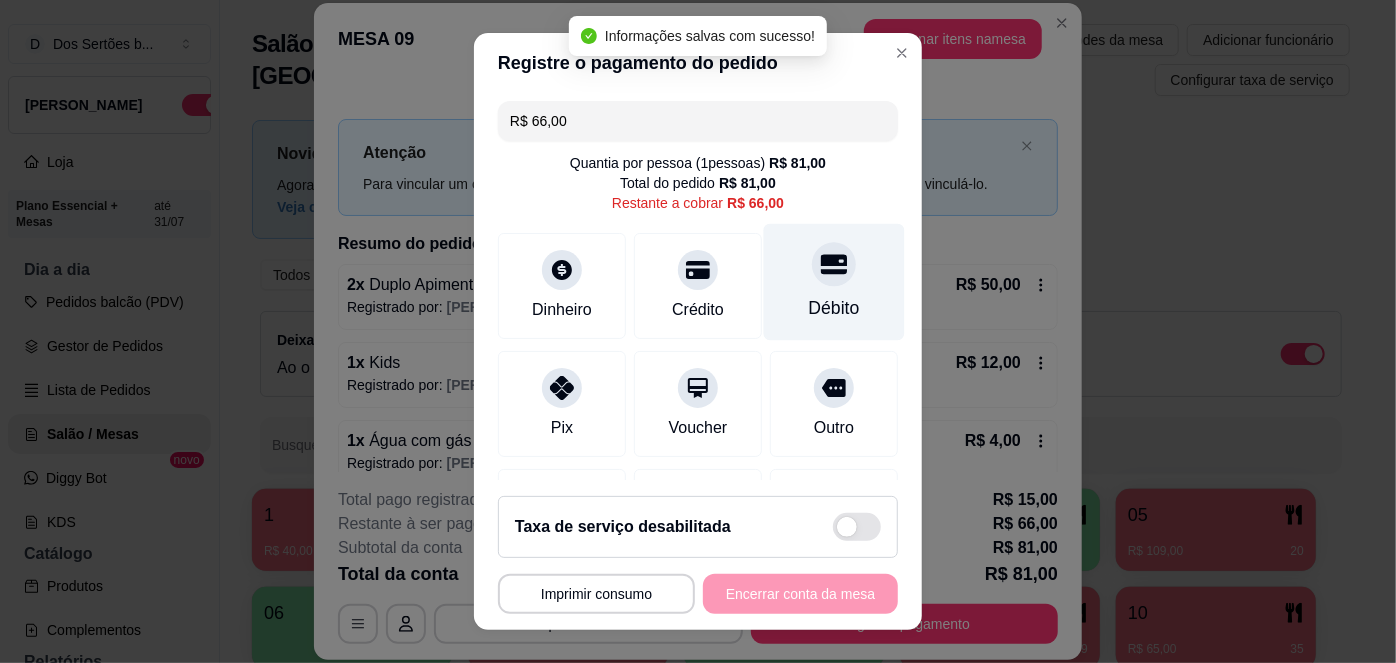 click on "Débito" at bounding box center (834, 282) 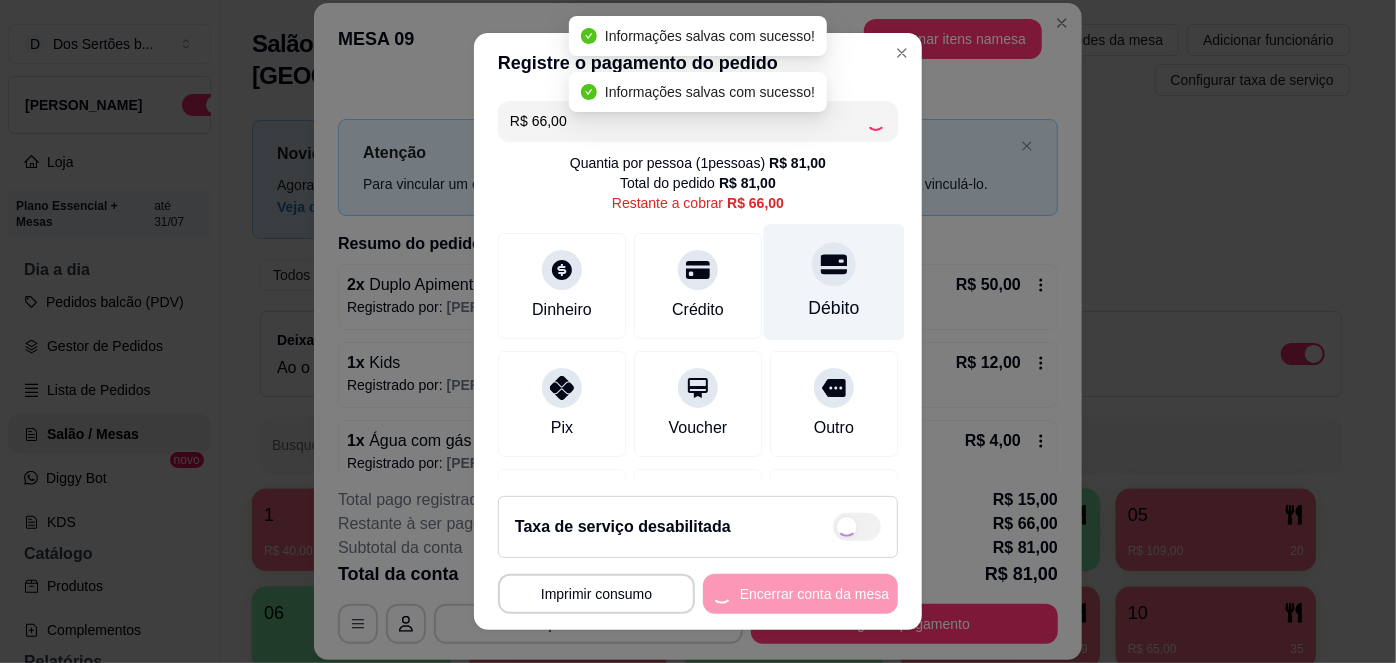 type on "R$ 0,00" 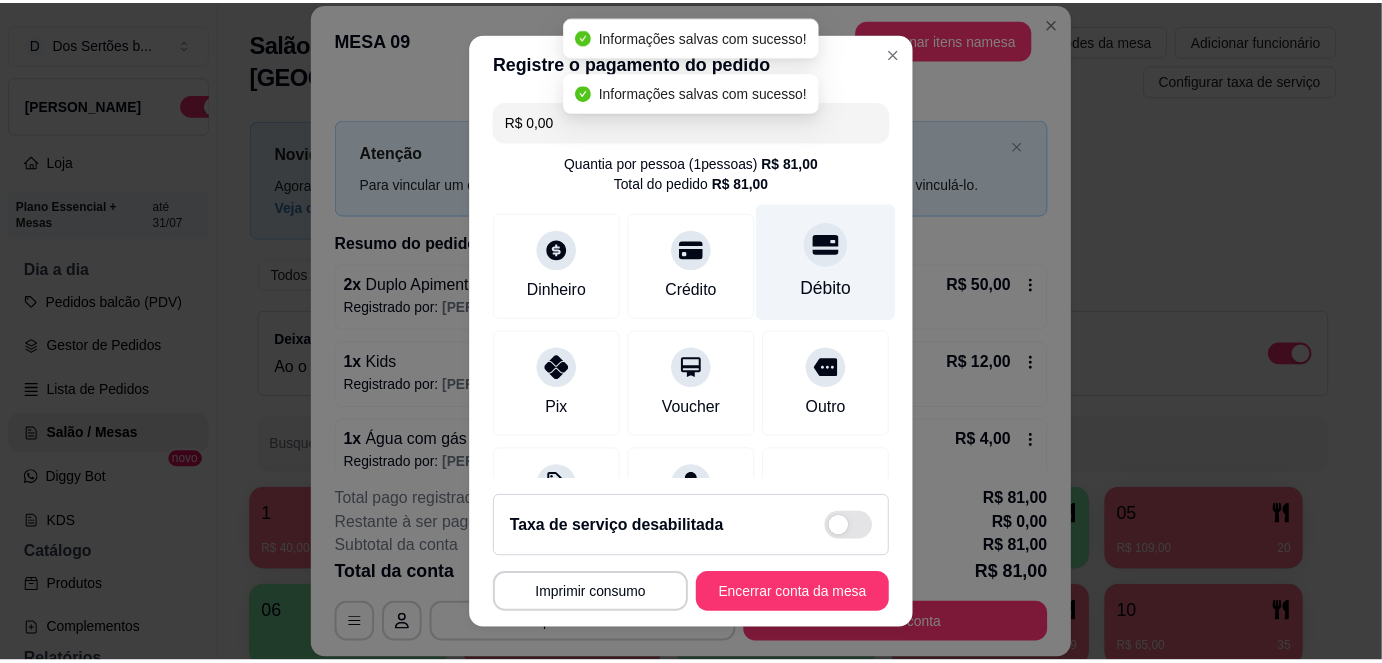 scroll, scrollTop: 285, scrollLeft: 0, axis: vertical 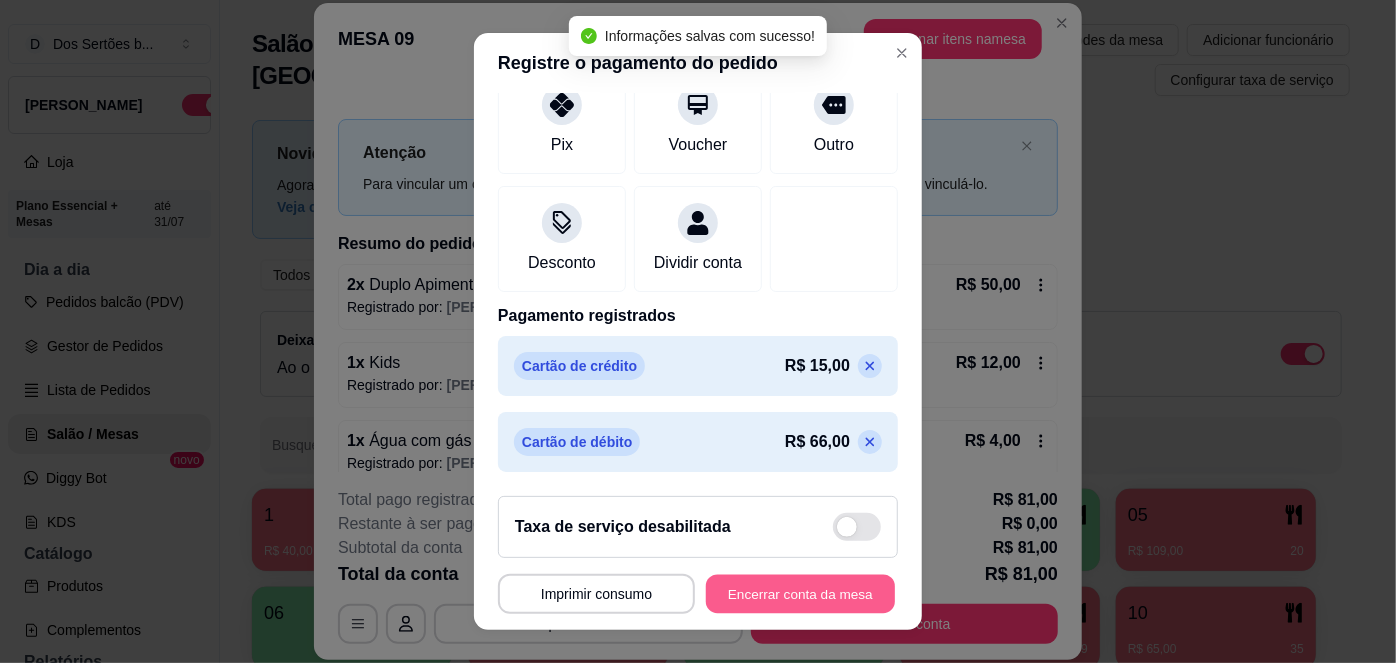 click on "Encerrar conta da mesa" at bounding box center (800, 593) 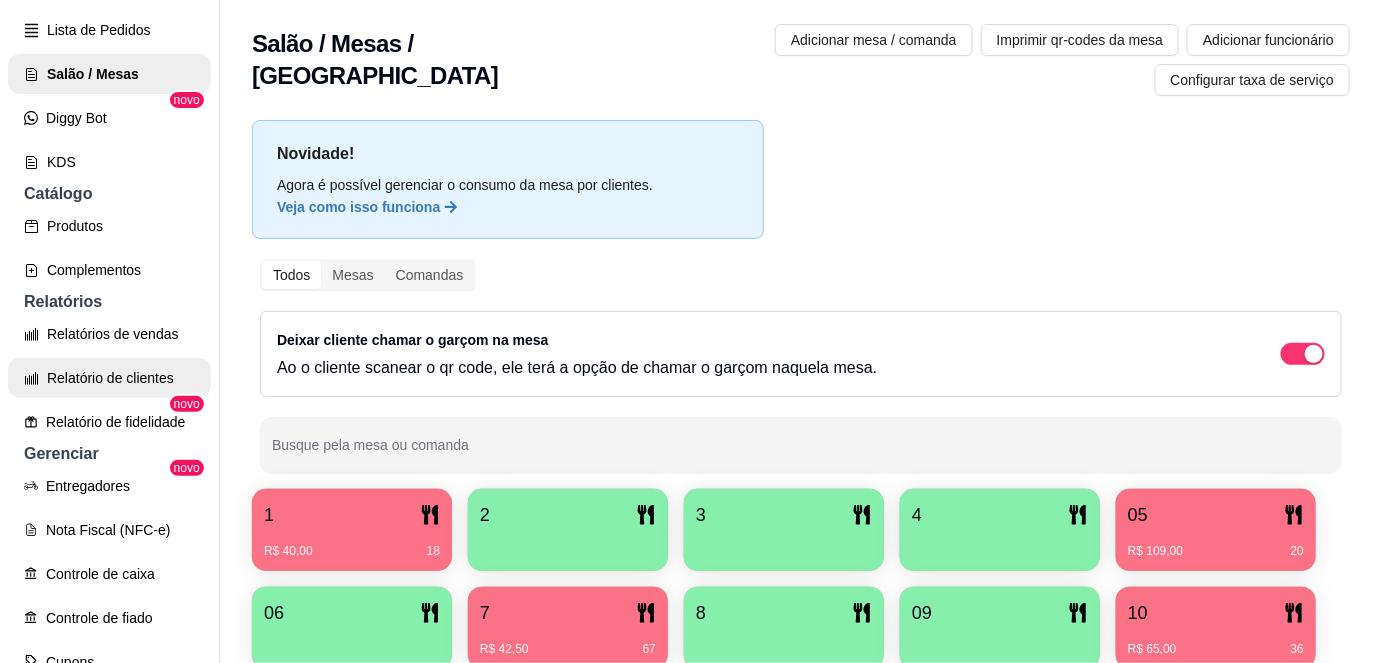 scroll, scrollTop: 360, scrollLeft: 0, axis: vertical 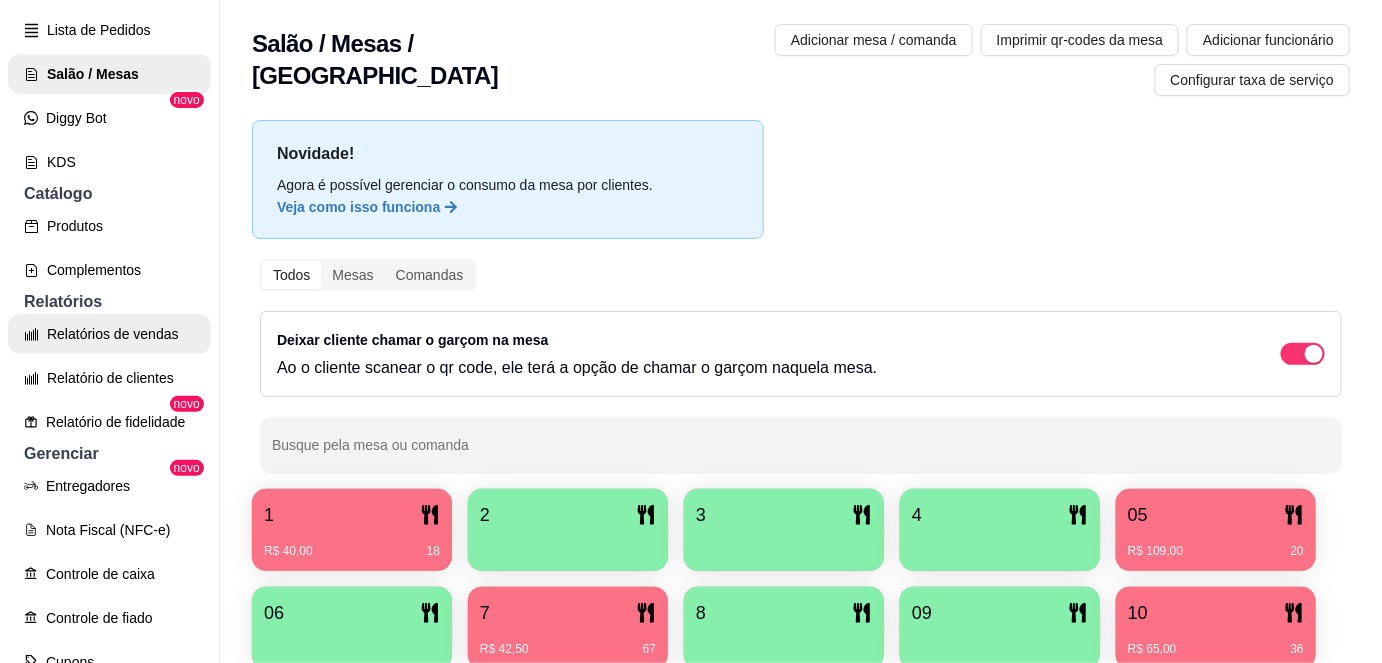 click on "Relatórios de vendas" at bounding box center [109, 334] 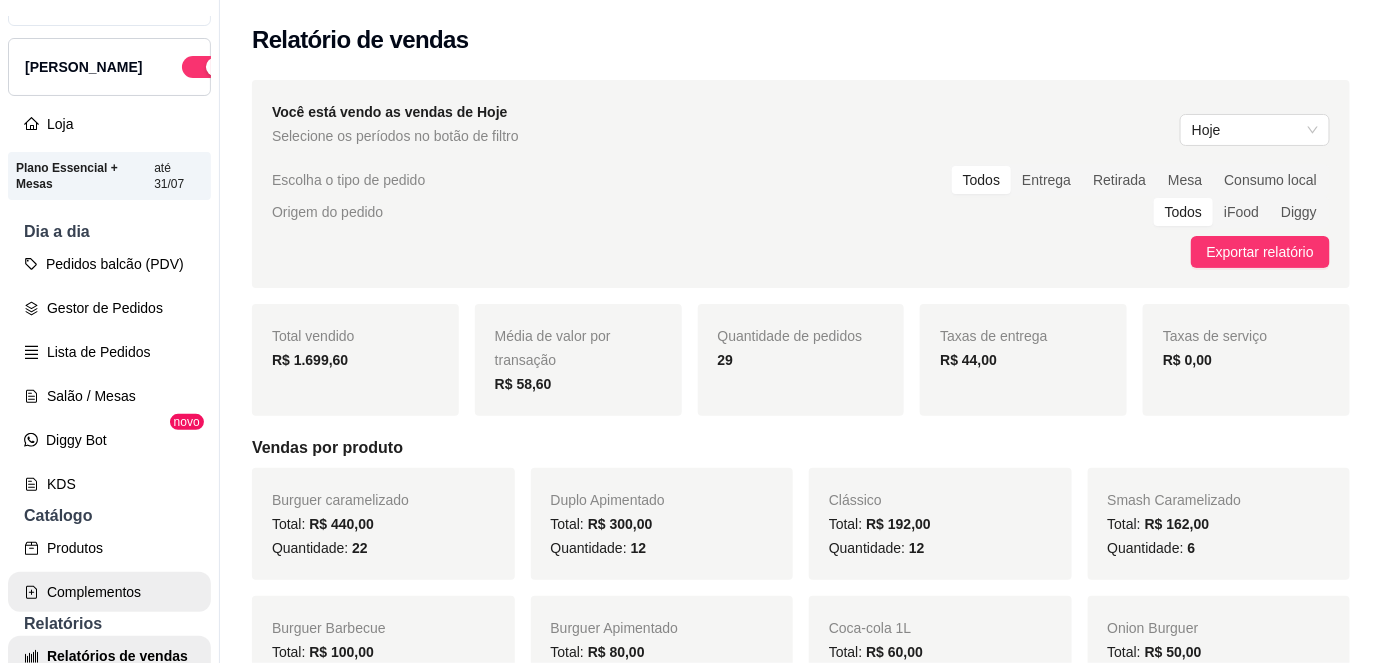 scroll, scrollTop: 0, scrollLeft: 0, axis: both 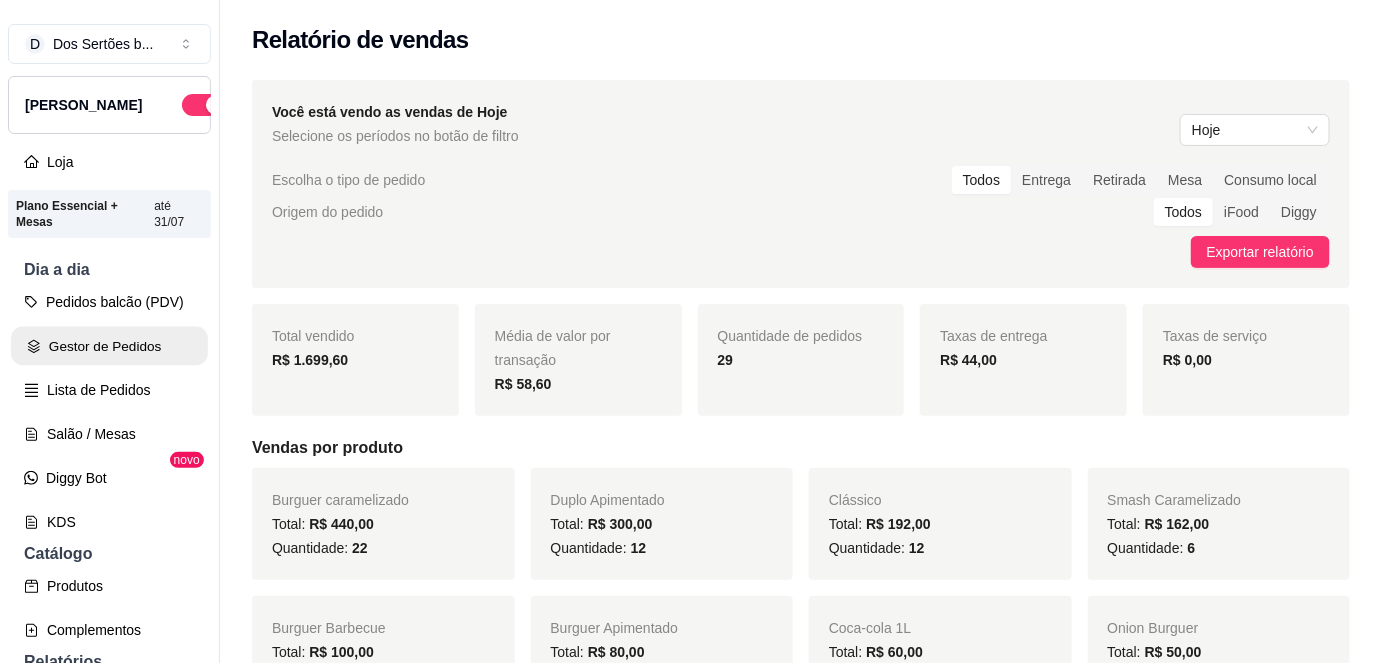 click on "Gestor de Pedidos" at bounding box center [109, 346] 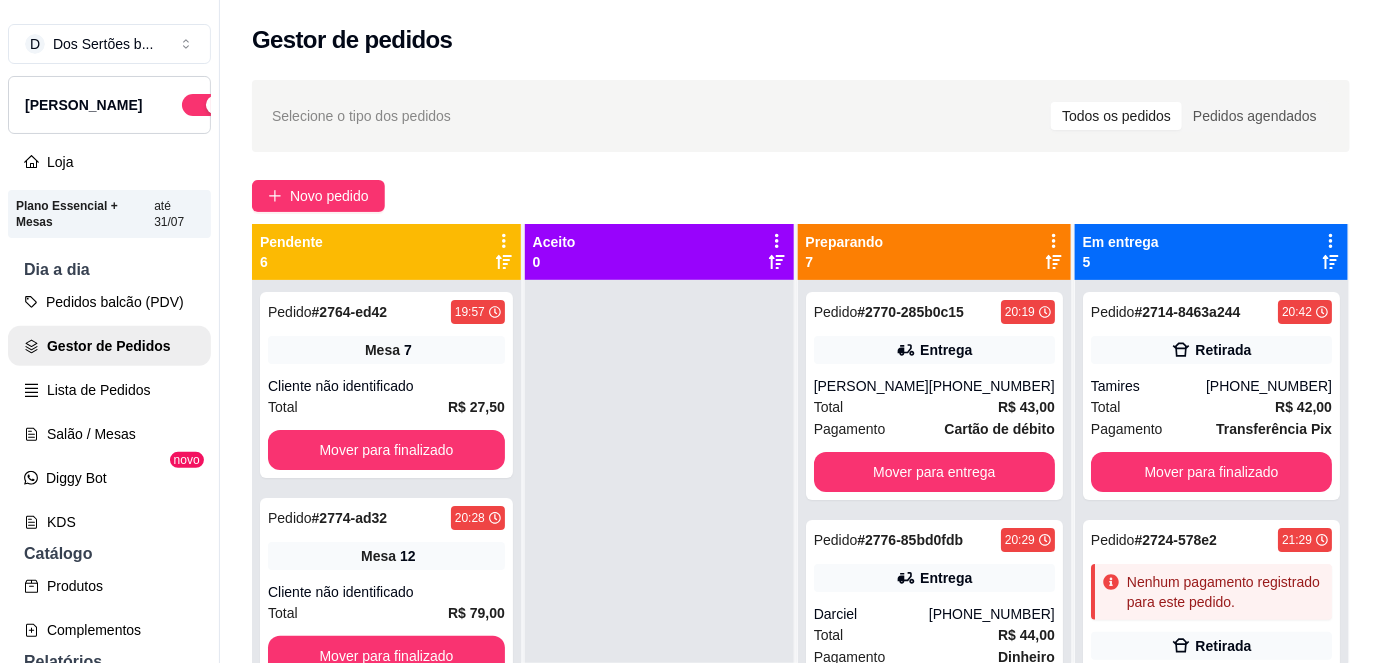 scroll, scrollTop: 56, scrollLeft: 0, axis: vertical 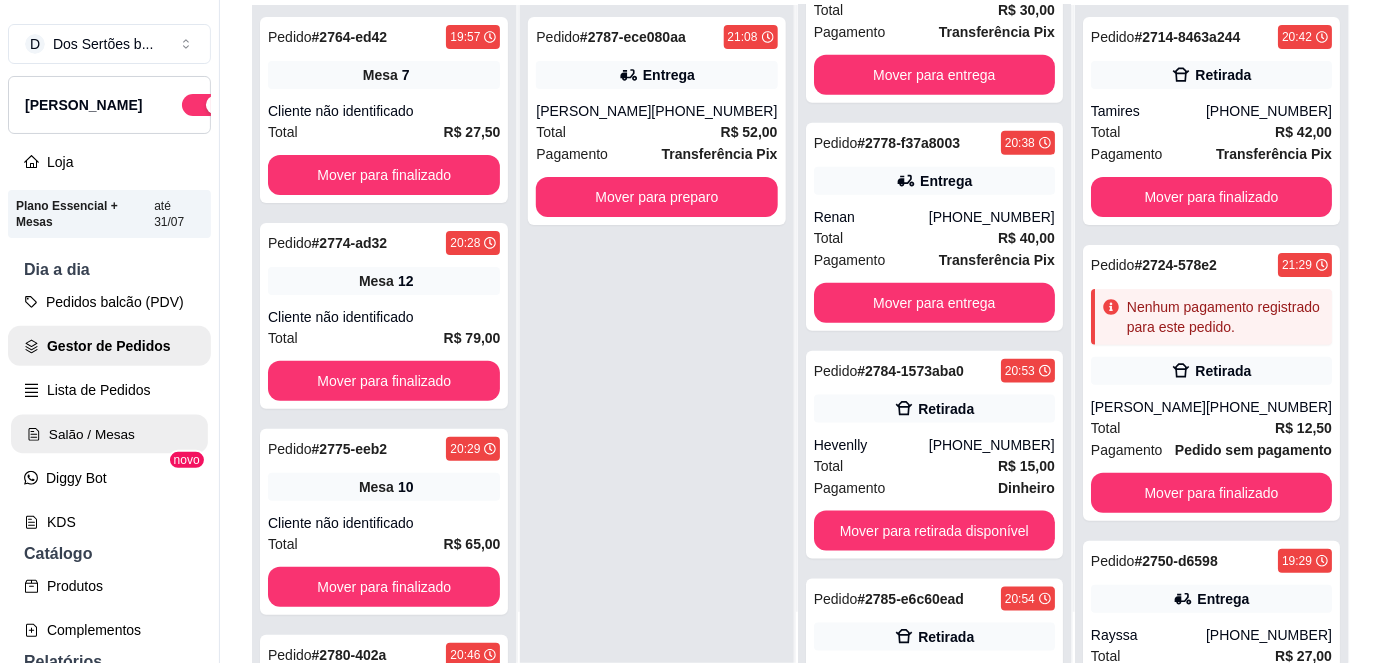 click on "Salão / Mesas" at bounding box center (109, 434) 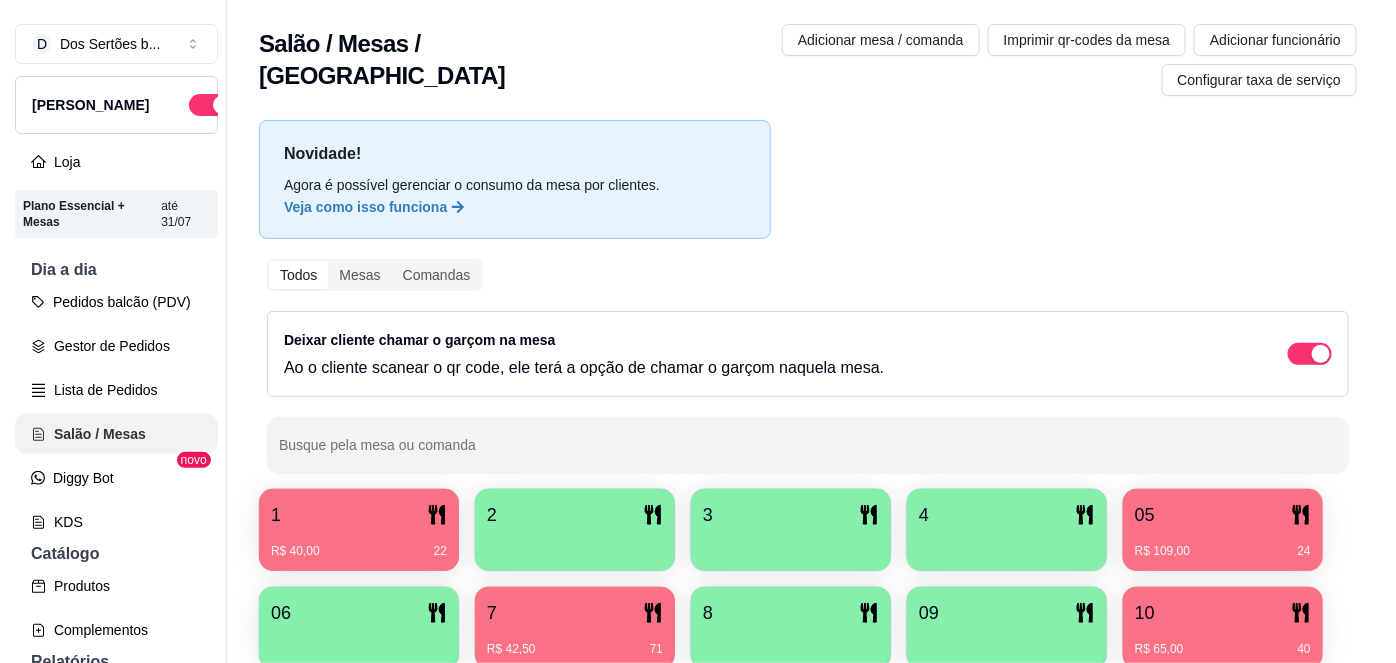 scroll, scrollTop: 0, scrollLeft: 0, axis: both 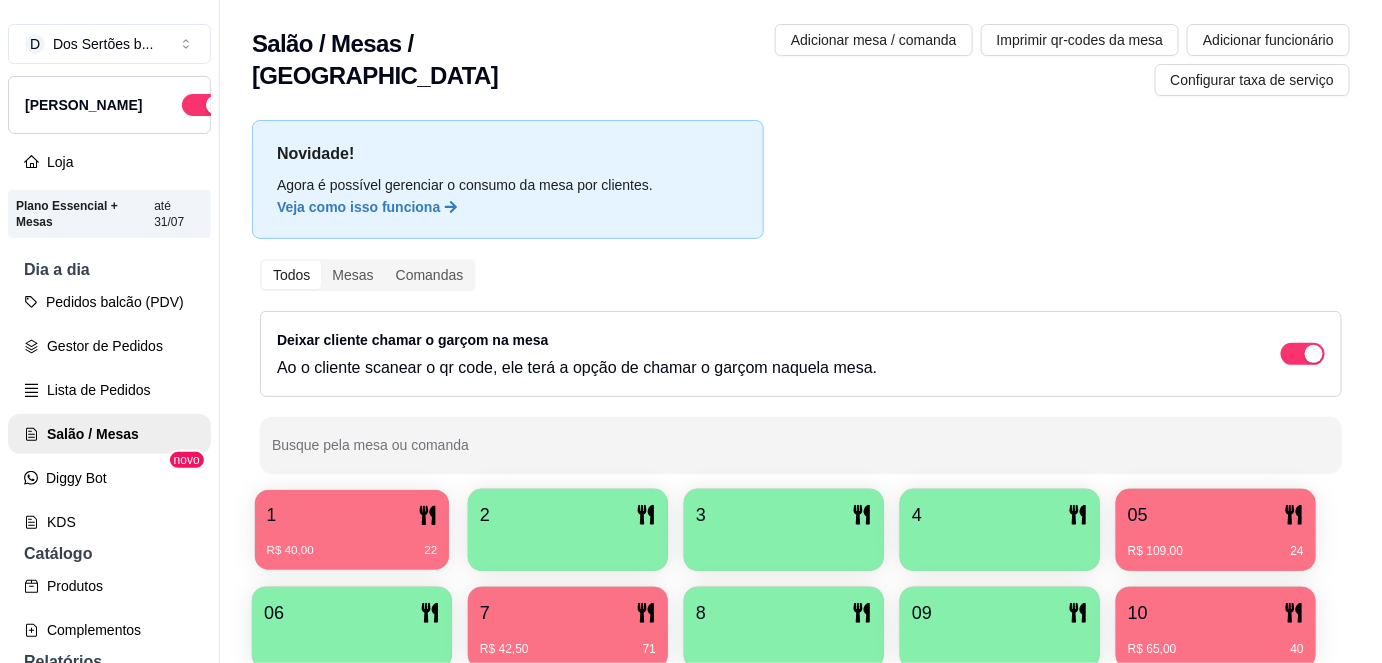click on "1" at bounding box center (352, 515) 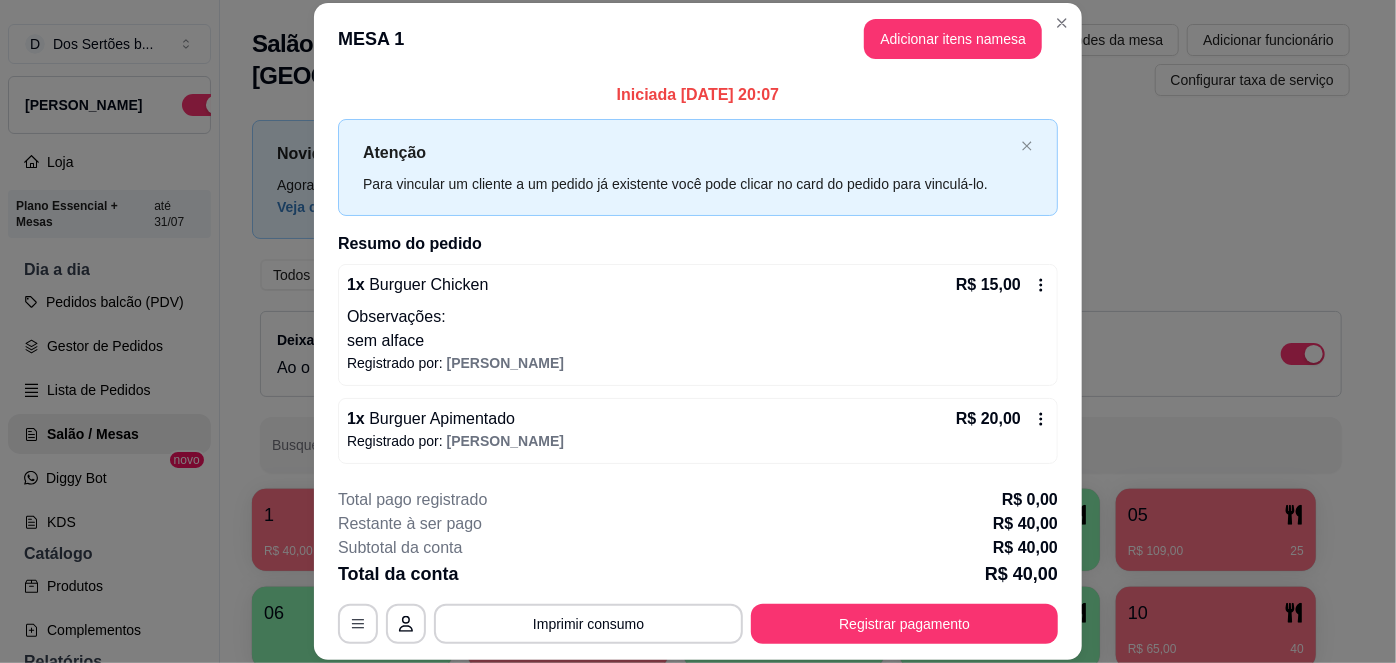 scroll, scrollTop: 132, scrollLeft: 0, axis: vertical 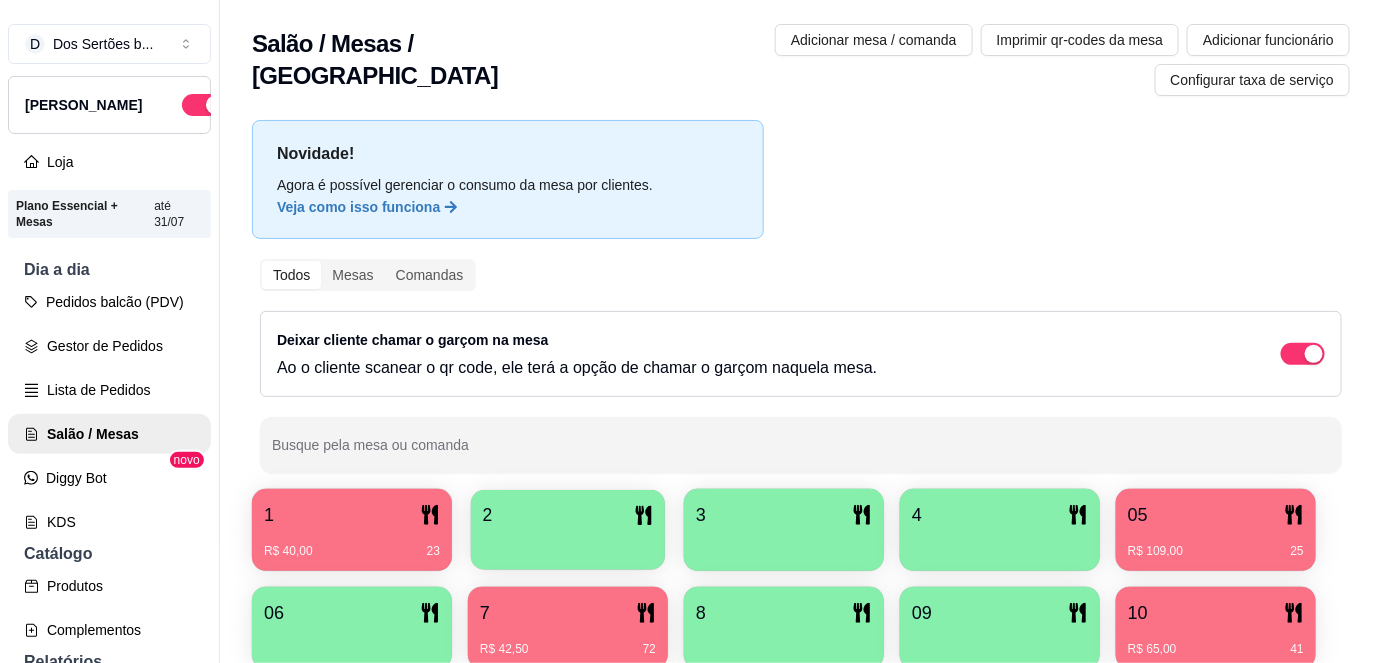 click on "2" at bounding box center [568, 515] 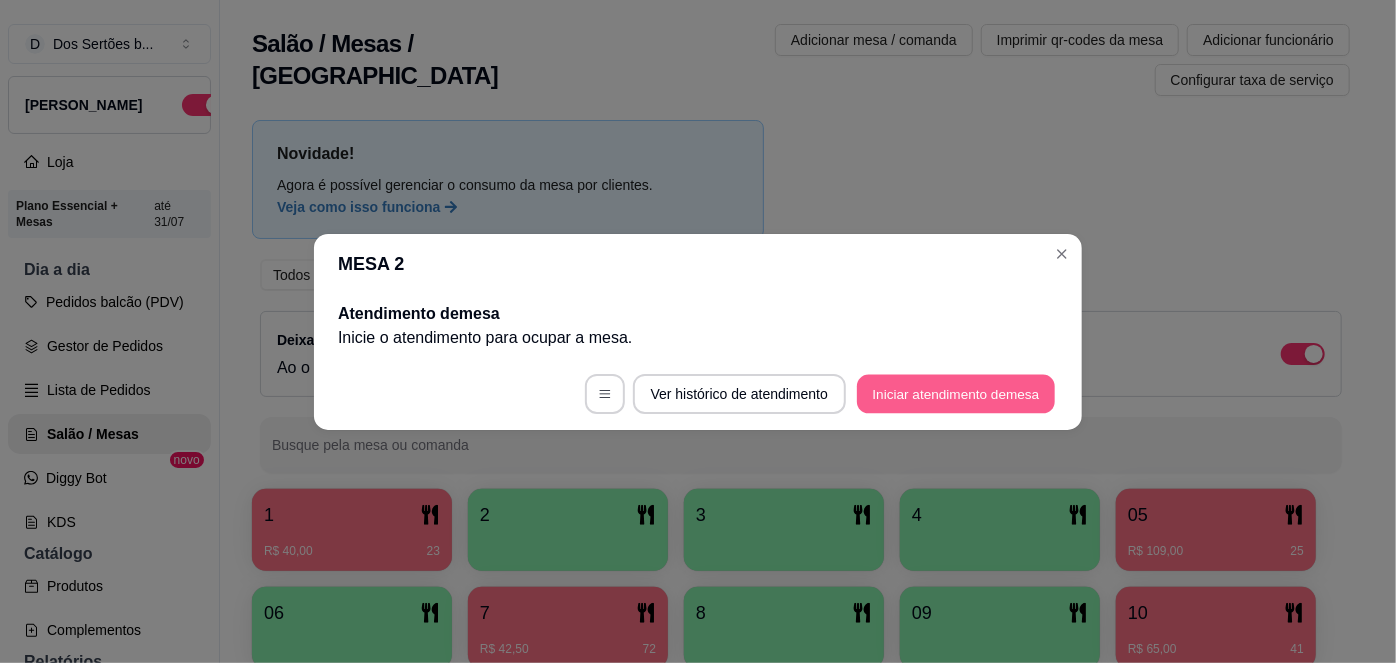 click on "Iniciar atendimento de  mesa" at bounding box center [956, 393] 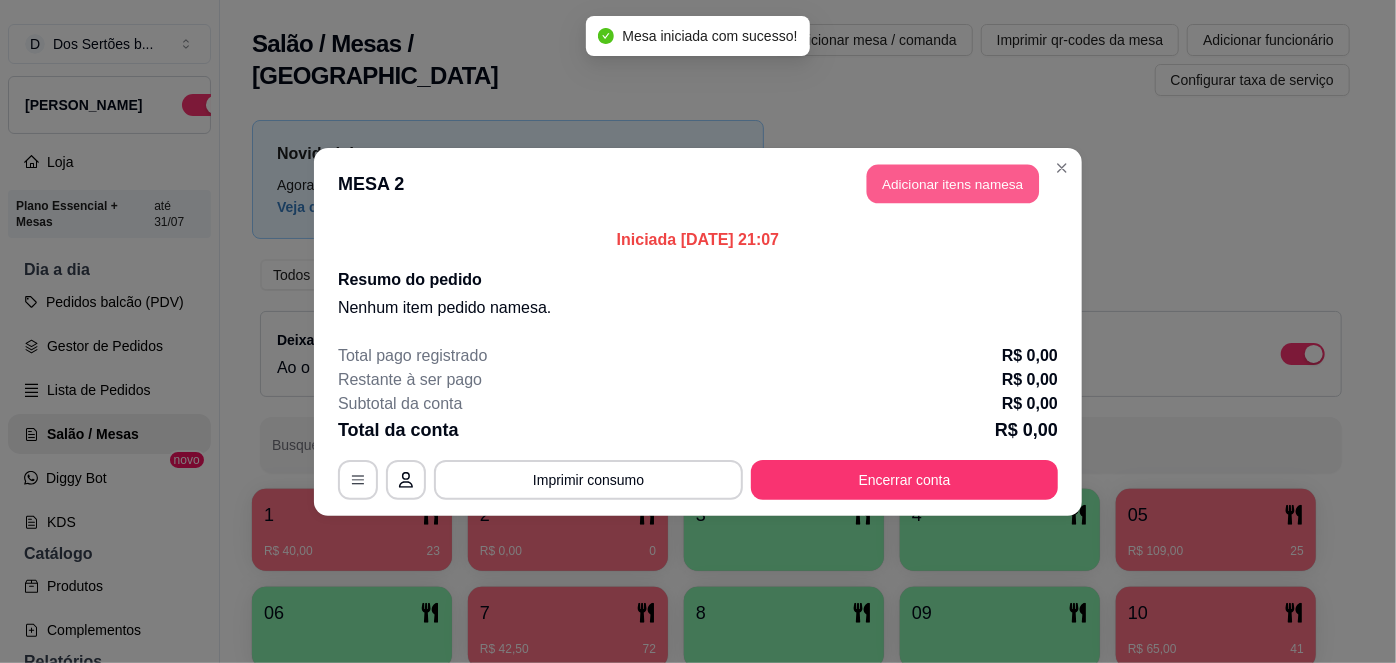 click on "Adicionar itens na  mesa" at bounding box center (953, 183) 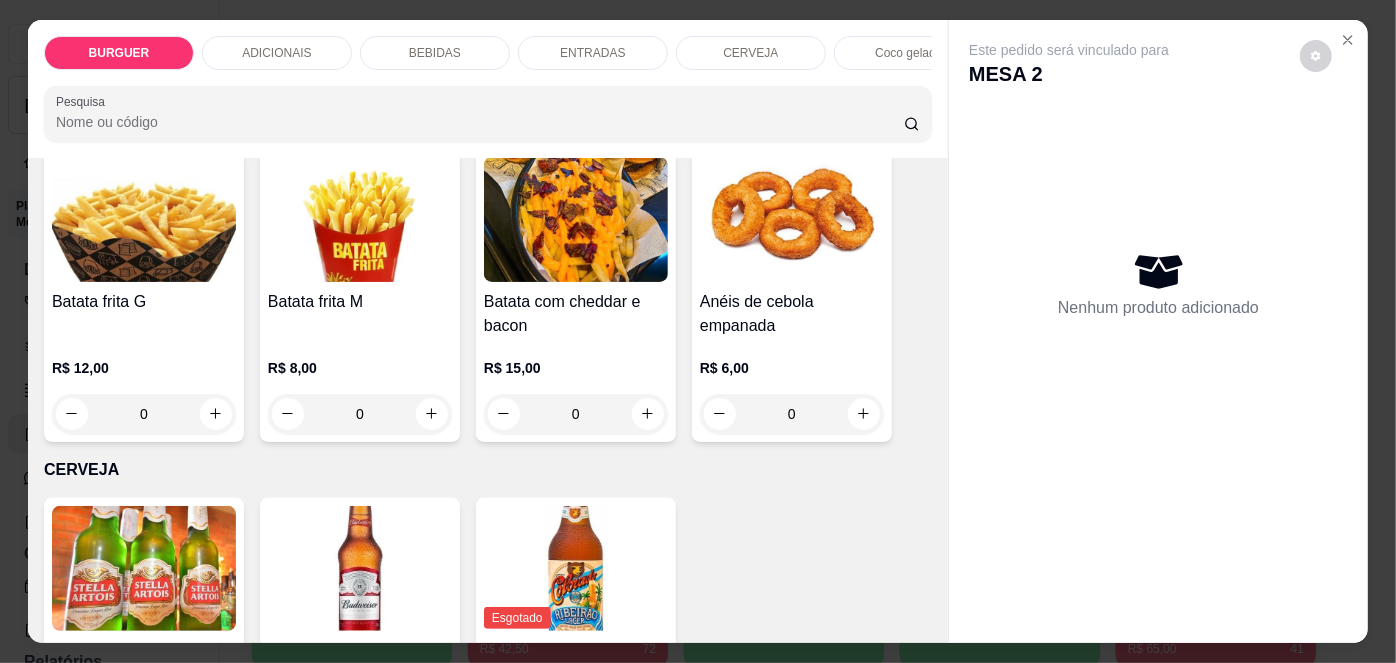 scroll, scrollTop: 2834, scrollLeft: 0, axis: vertical 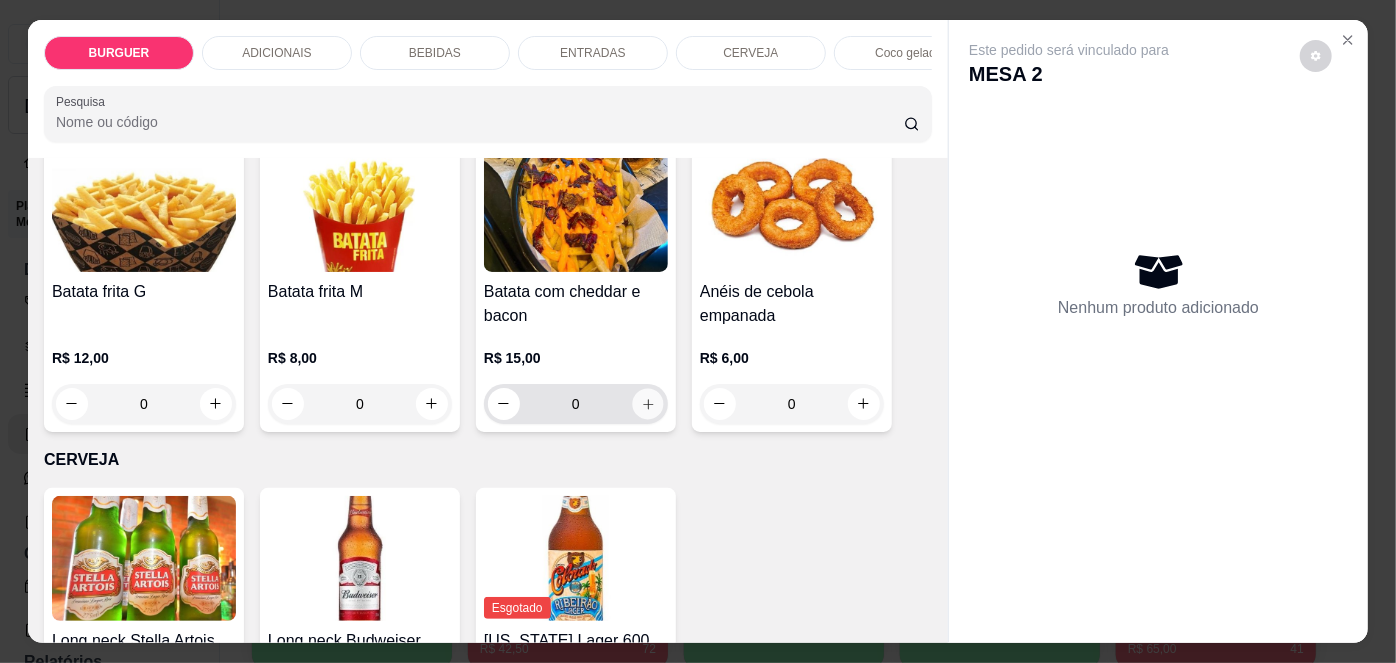 click at bounding box center [647, 403] 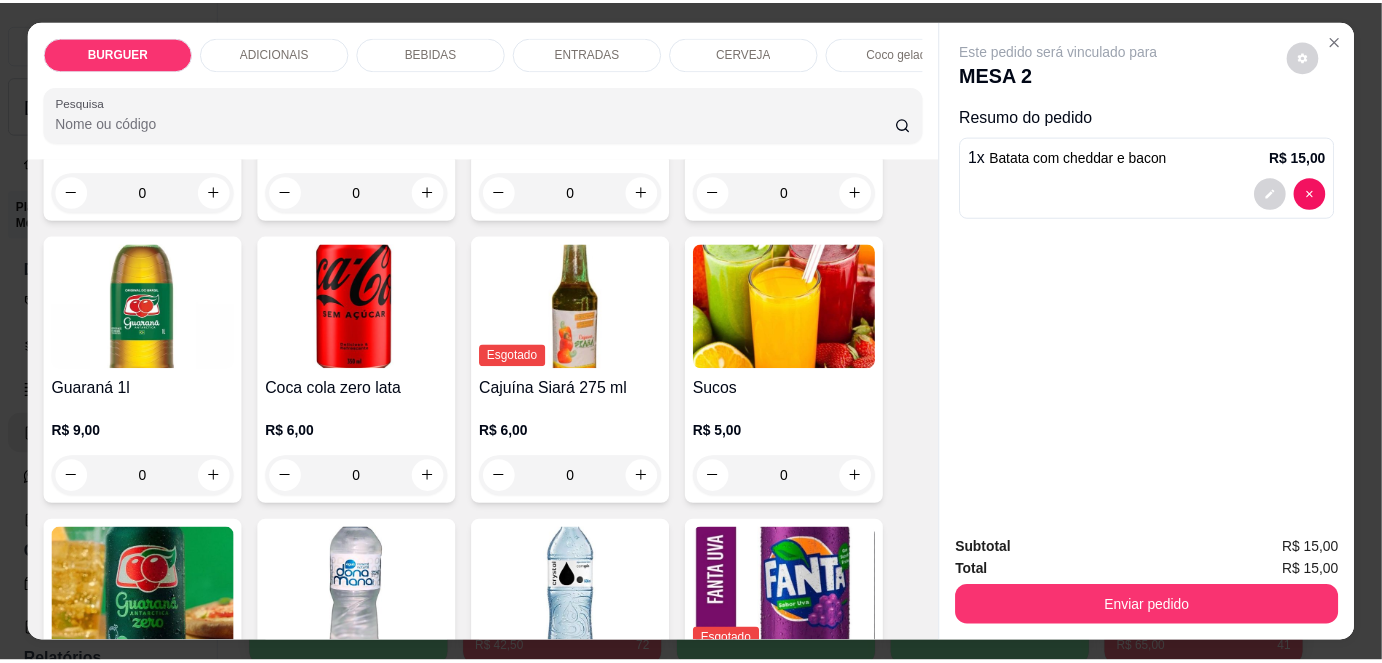 scroll, scrollTop: 1842, scrollLeft: 0, axis: vertical 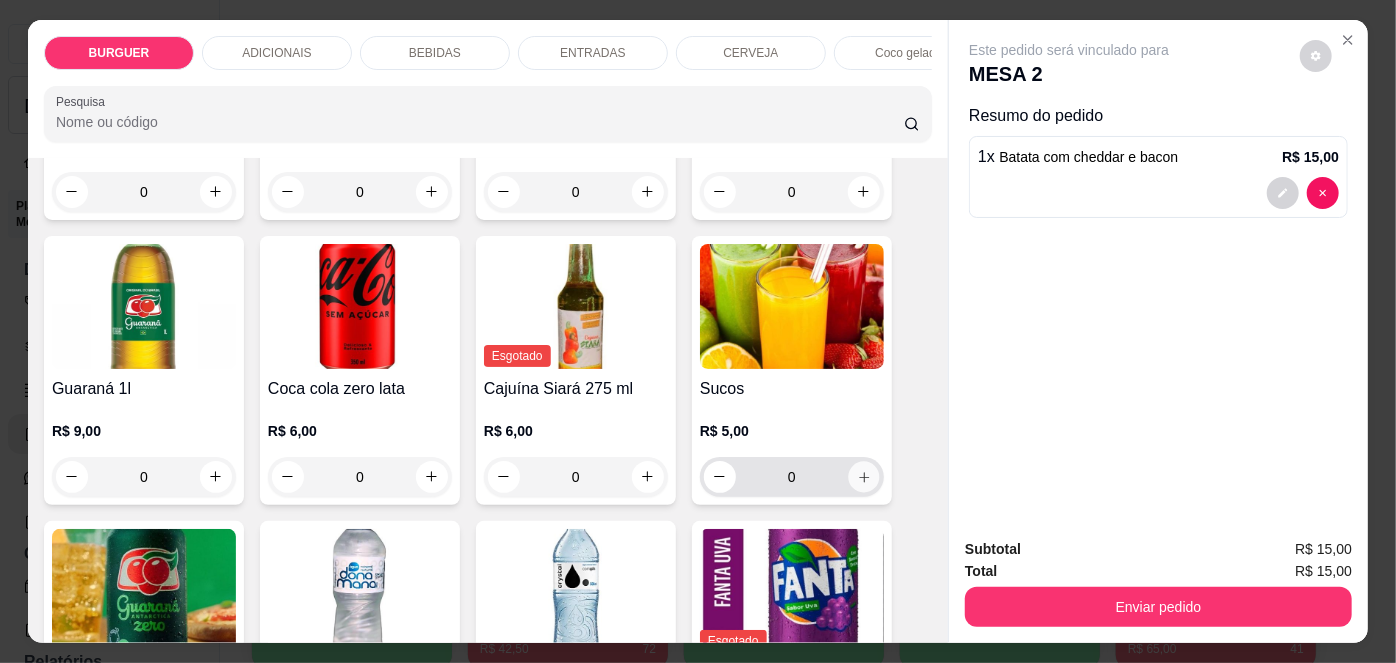 click at bounding box center (863, 476) 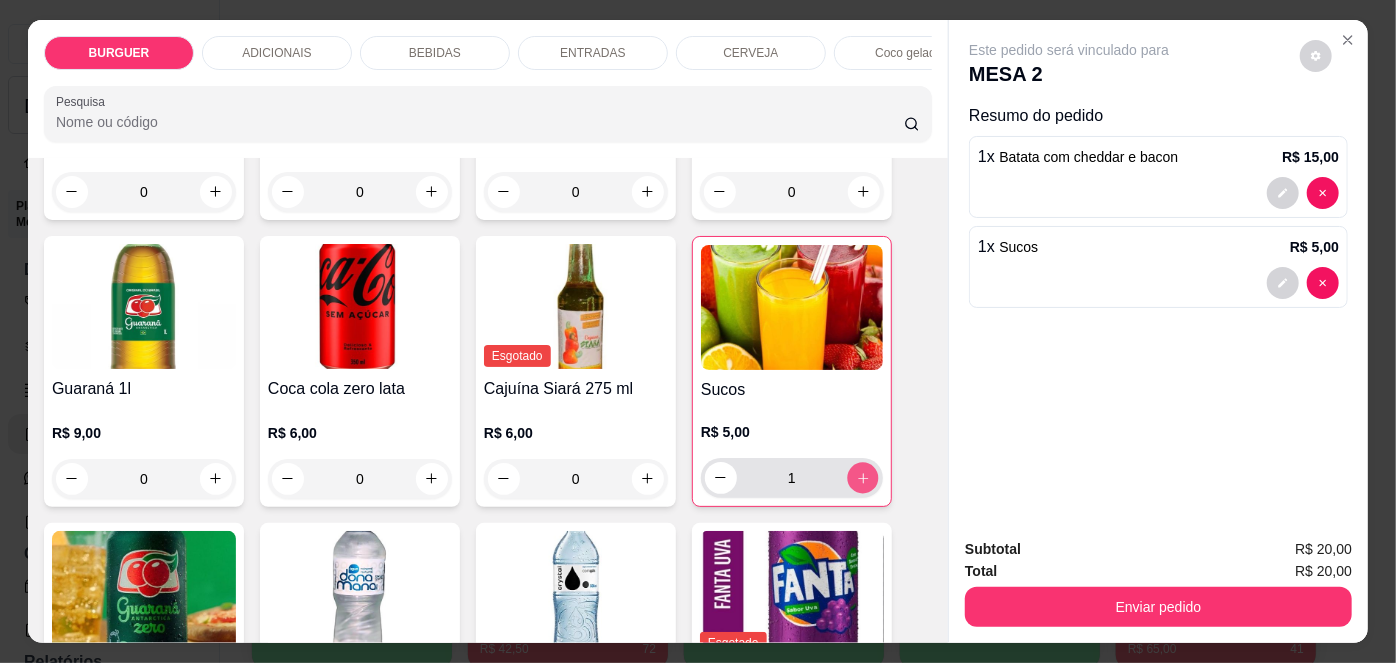 click at bounding box center [862, 477] 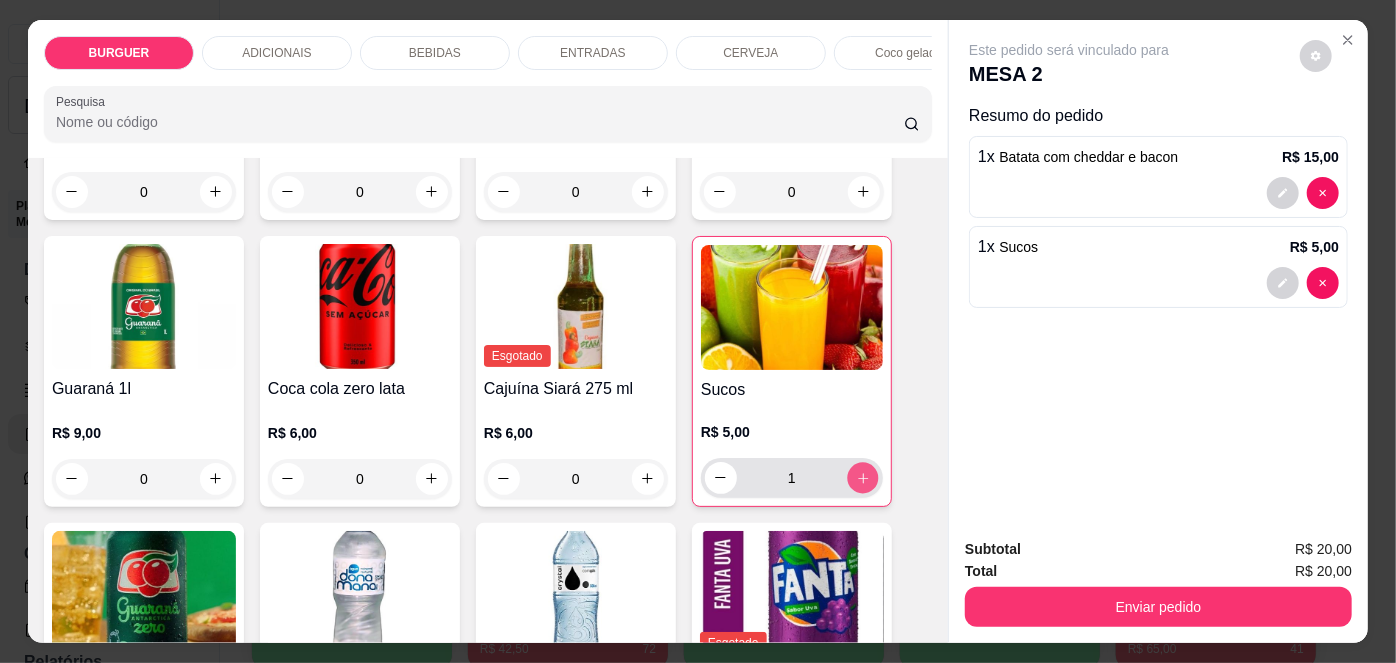 type on "2" 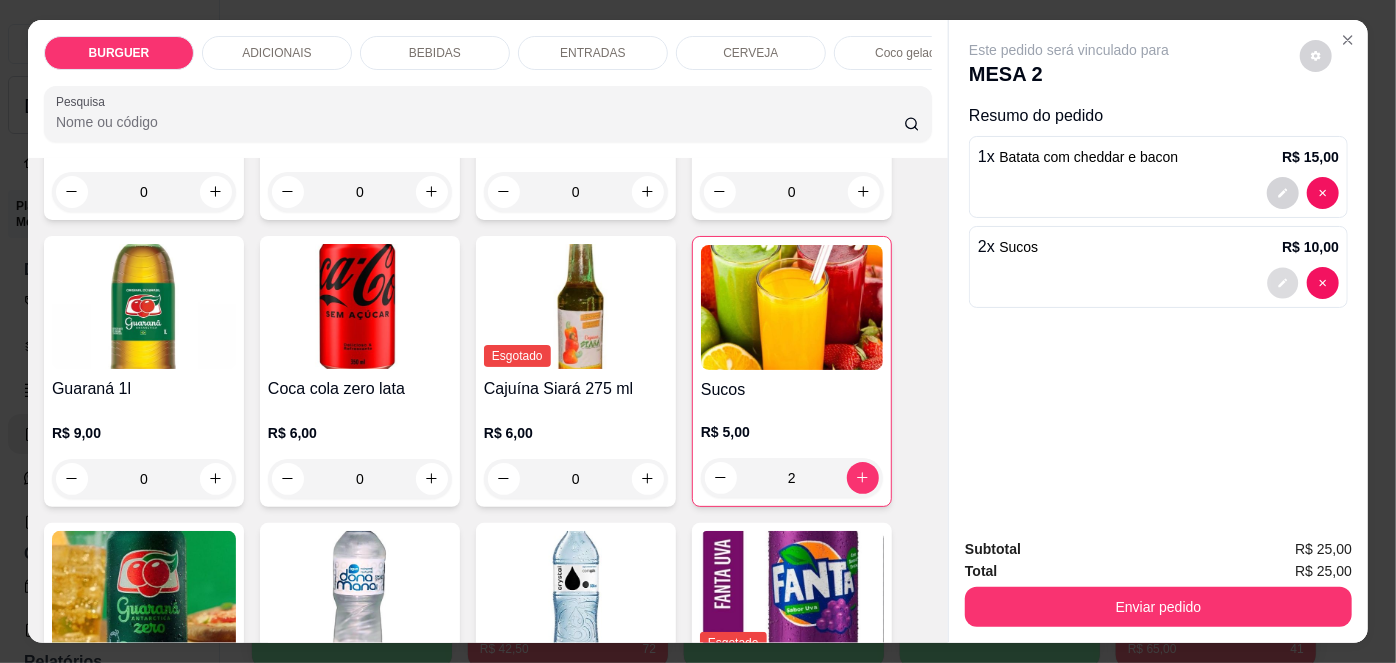 click at bounding box center [1283, 282] 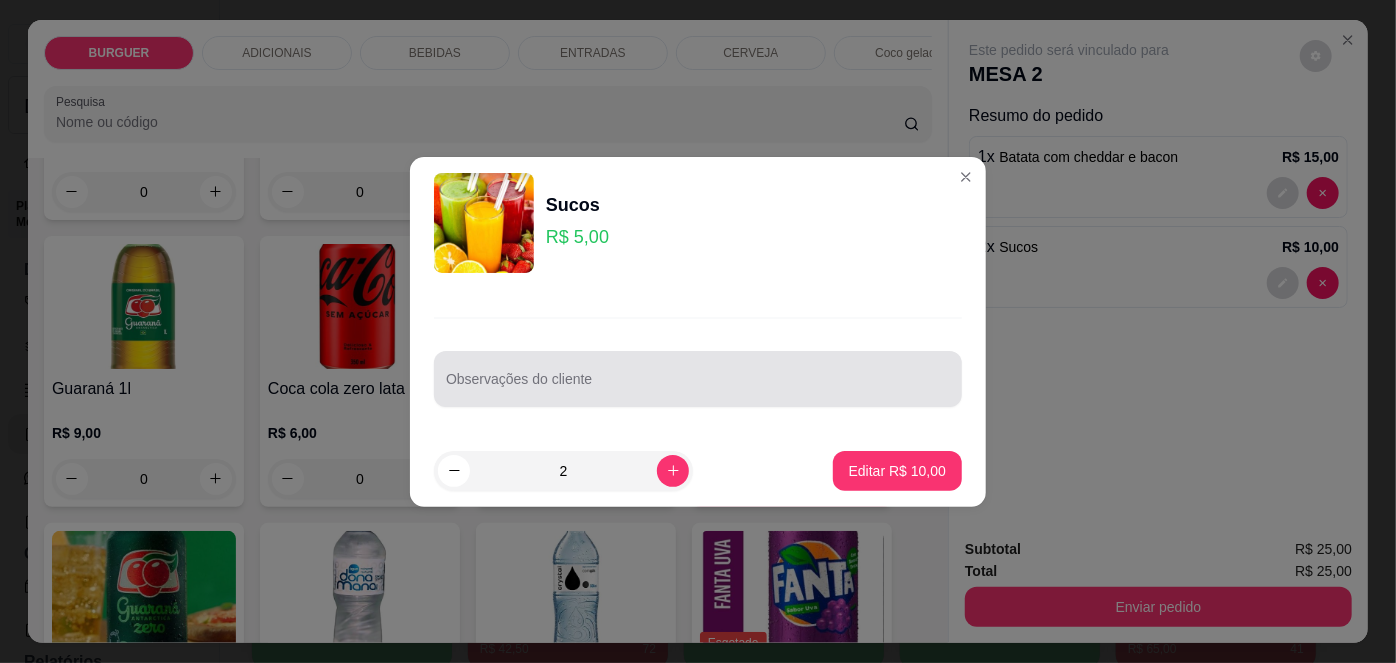 click at bounding box center (698, 379) 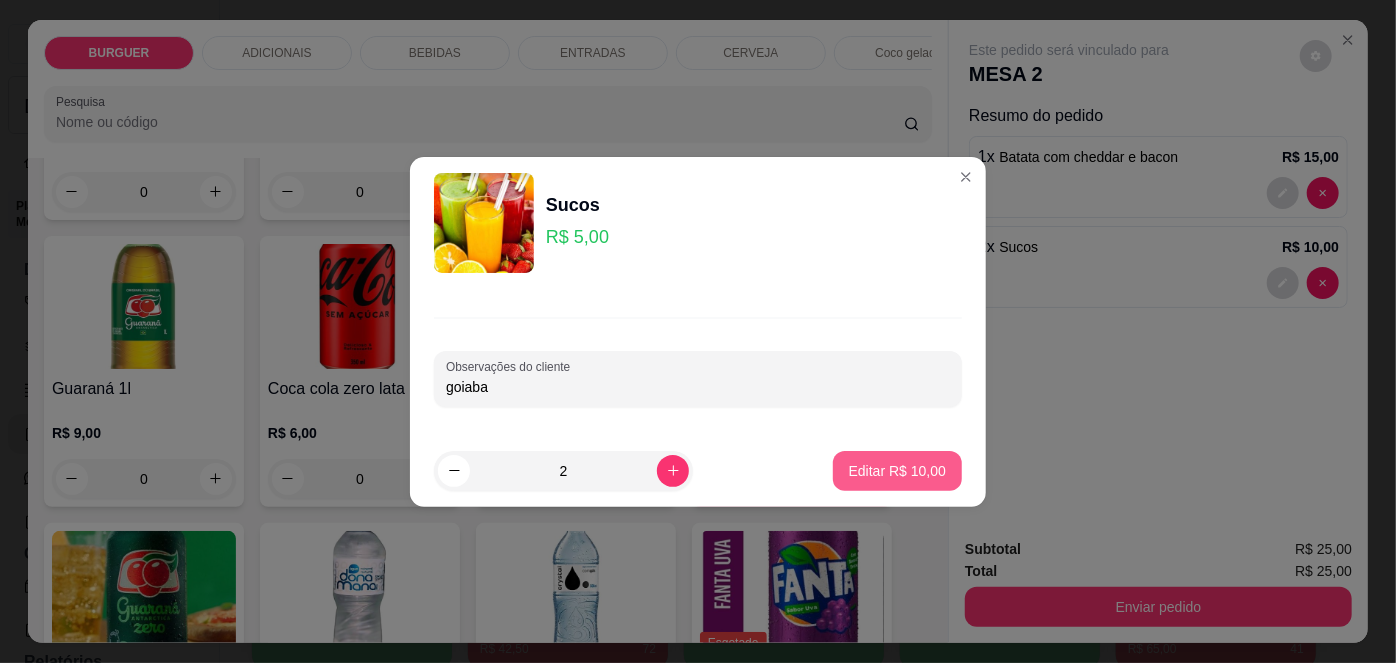 type on "goiaba" 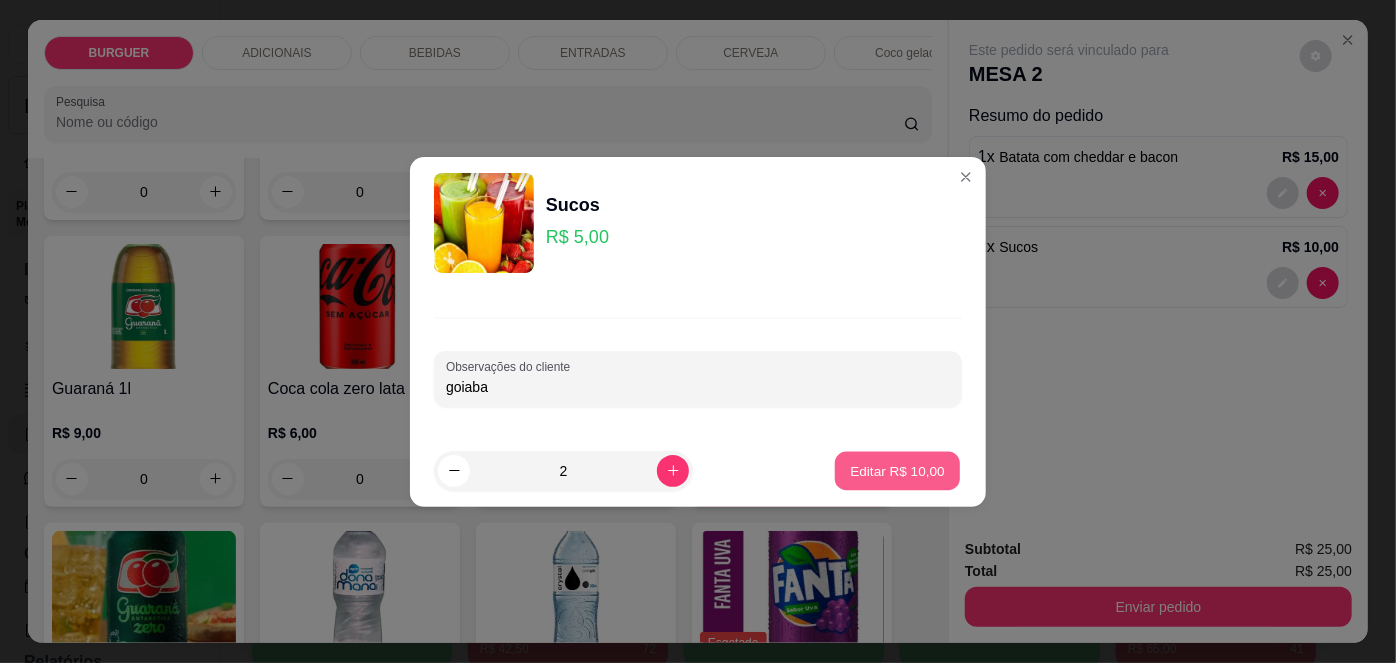 click on "Editar   R$ 10,00" at bounding box center (897, 470) 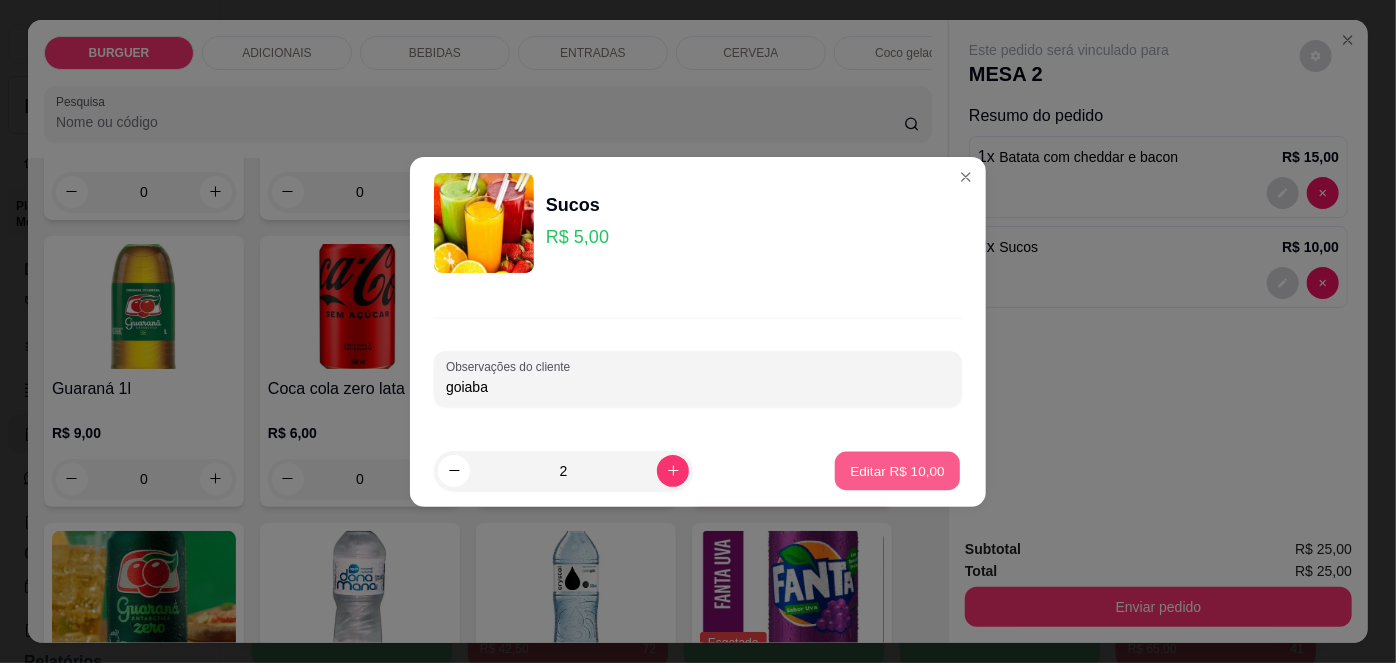 type on "0" 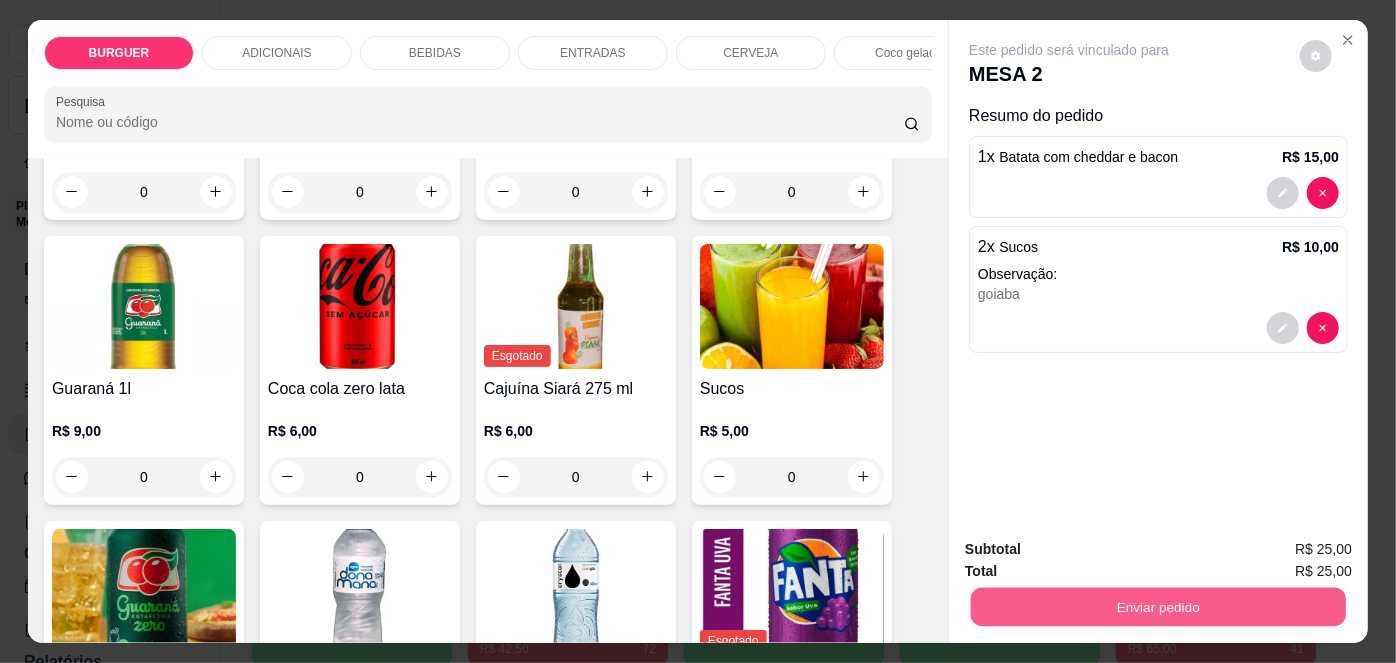 click on "Enviar pedido" at bounding box center [1158, 607] 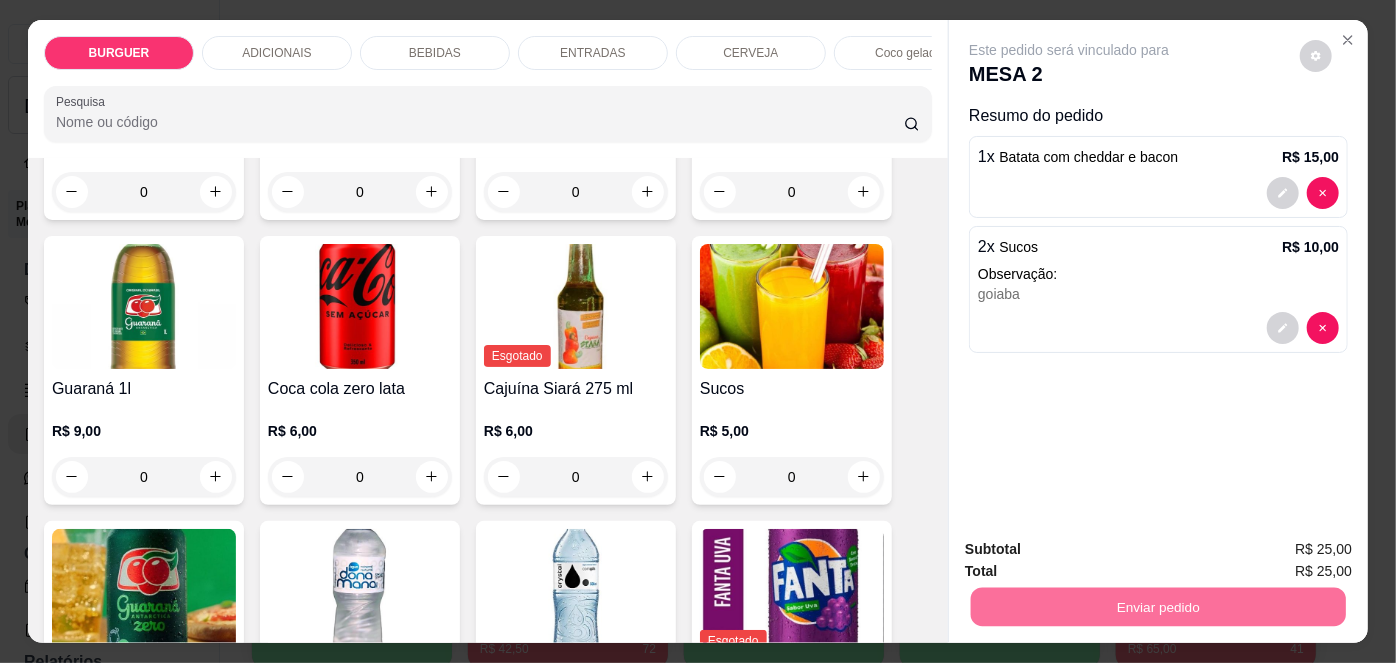 click on "Não registrar e enviar pedido" at bounding box center (1093, 551) 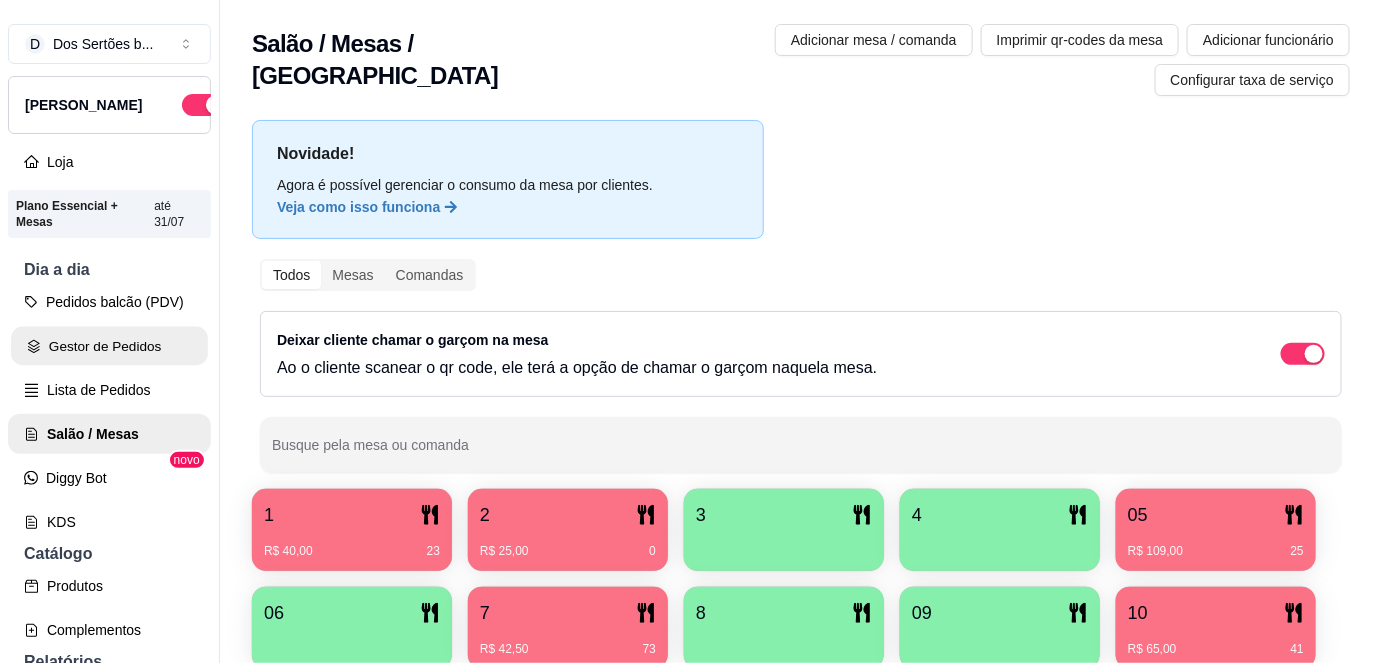 click on "Gestor de Pedidos" at bounding box center (109, 346) 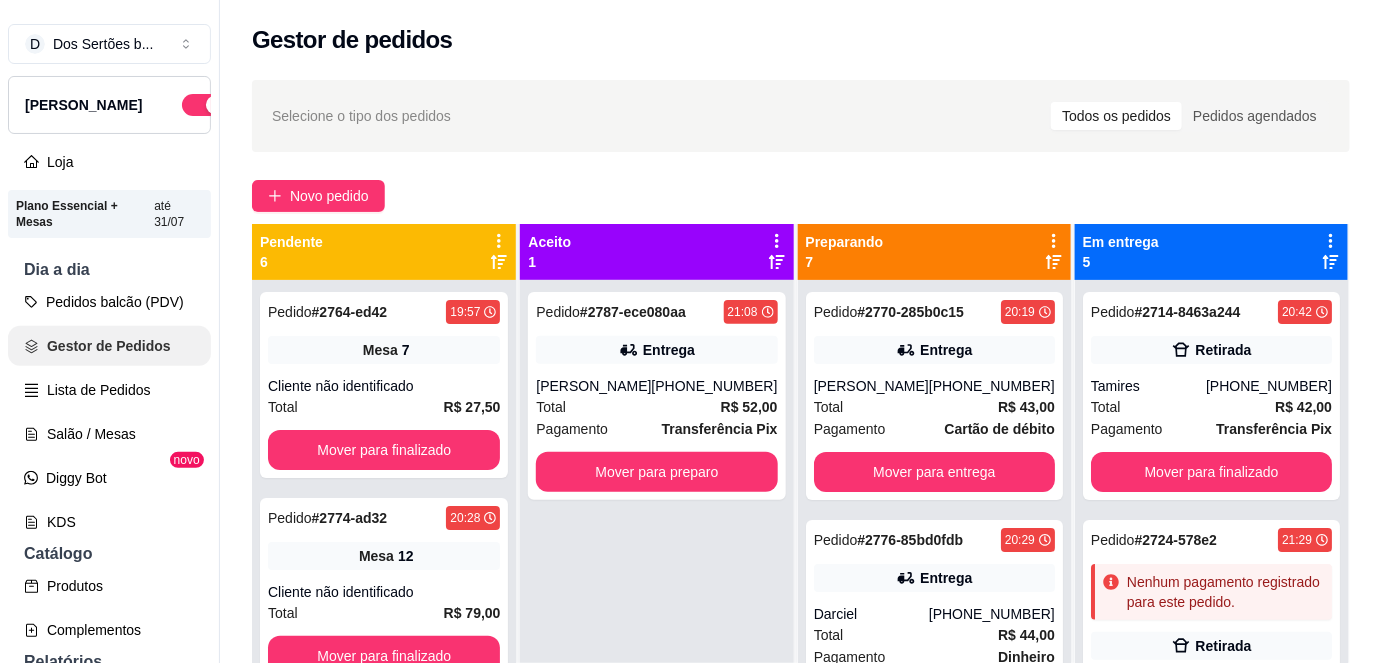 scroll, scrollTop: 0, scrollLeft: 0, axis: both 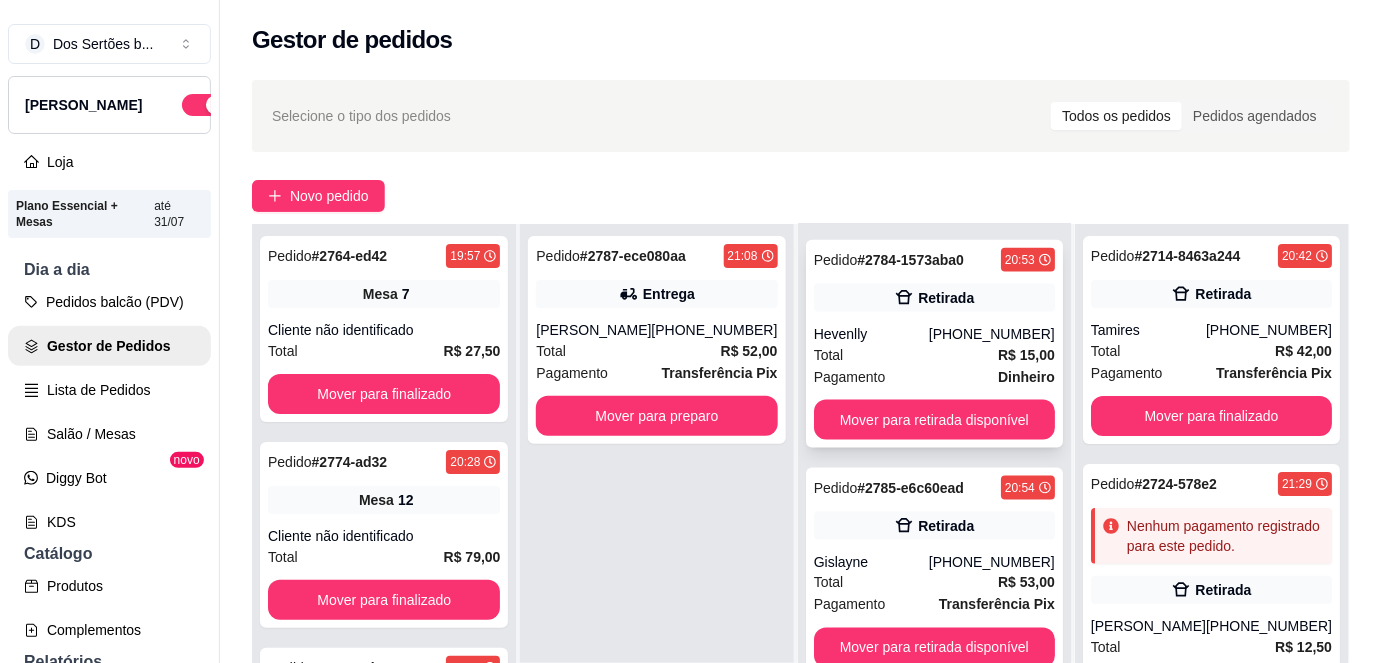 click on "Dinheiro" at bounding box center (1026, 377) 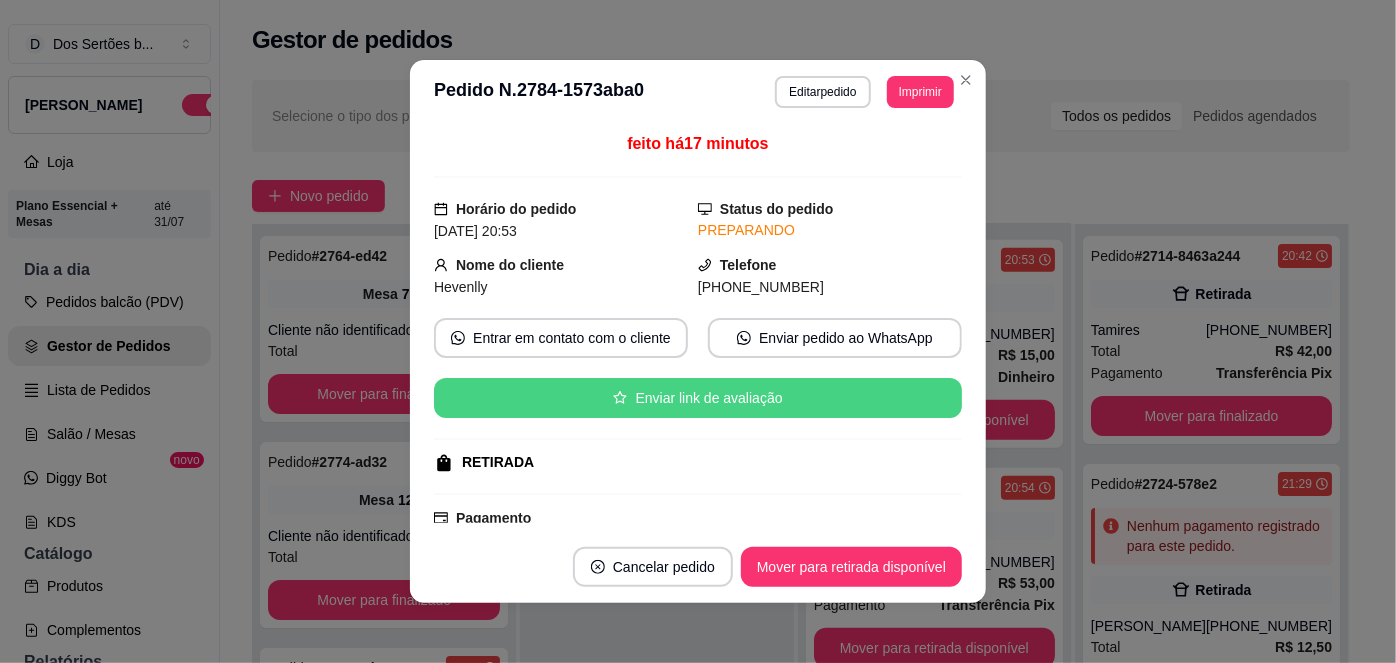 scroll, scrollTop: 269, scrollLeft: 0, axis: vertical 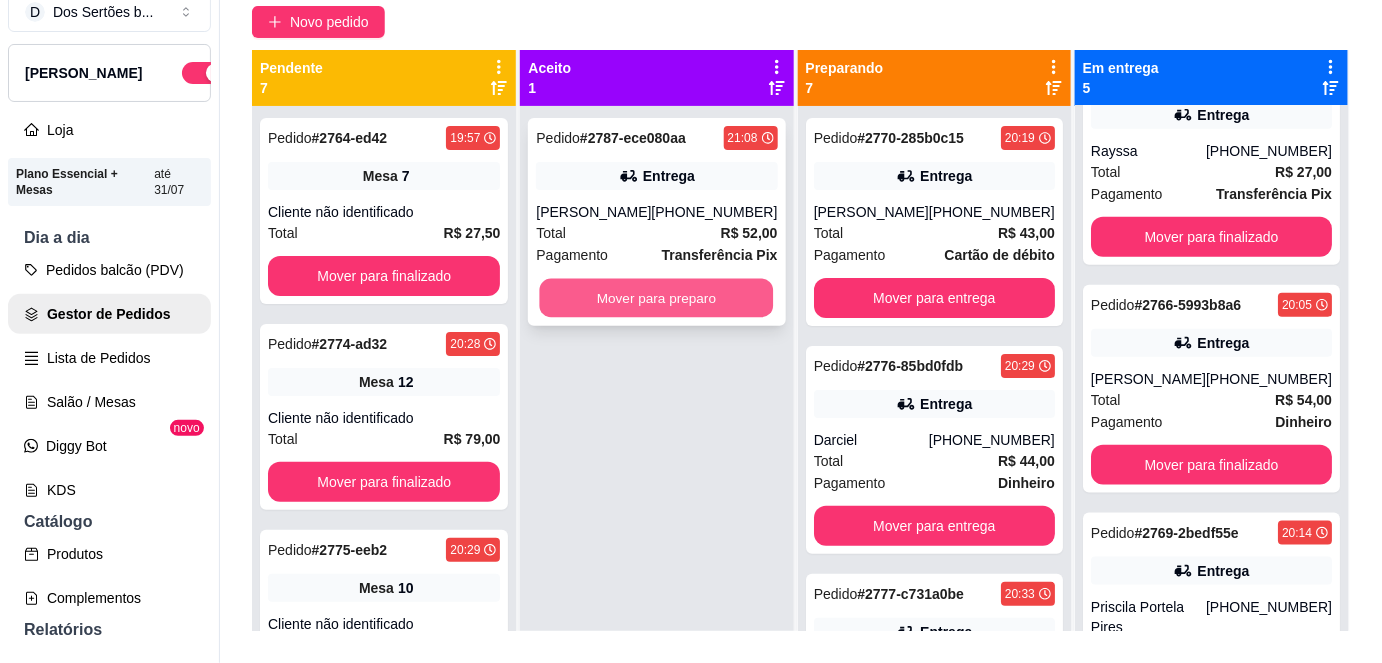 click on "Mover para preparo" at bounding box center [657, 298] 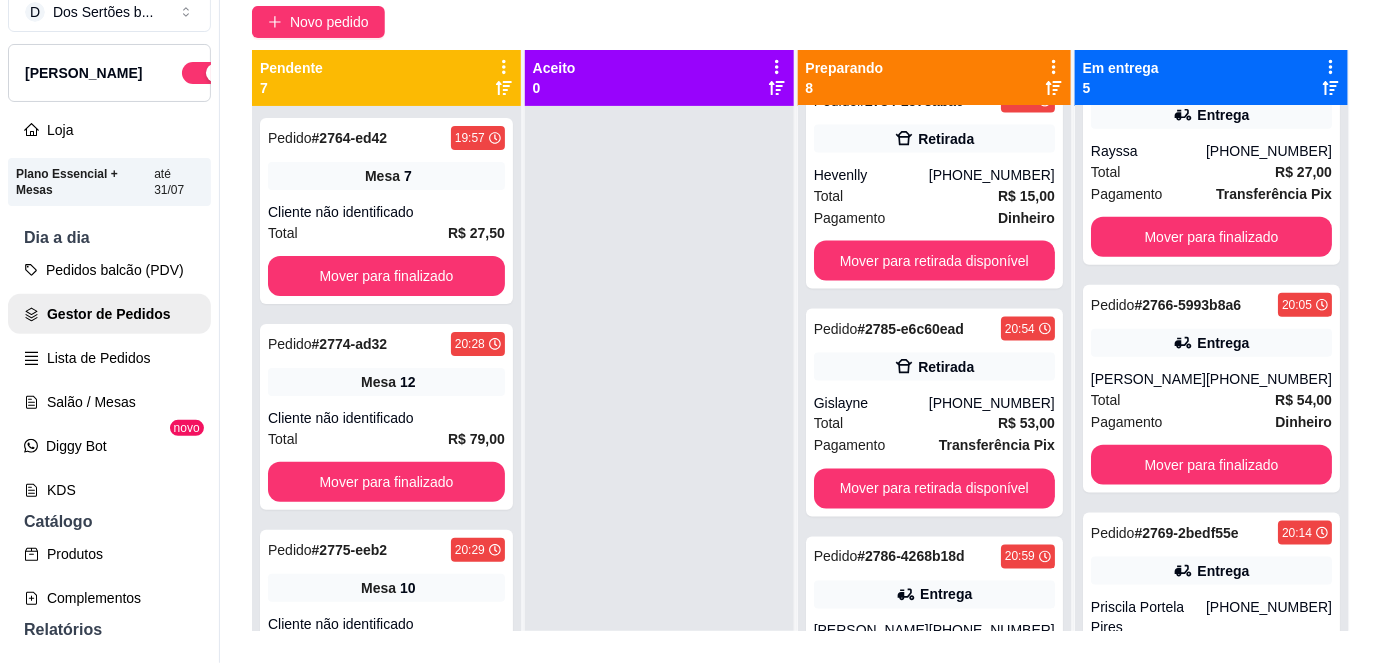 scroll, scrollTop: 949, scrollLeft: 0, axis: vertical 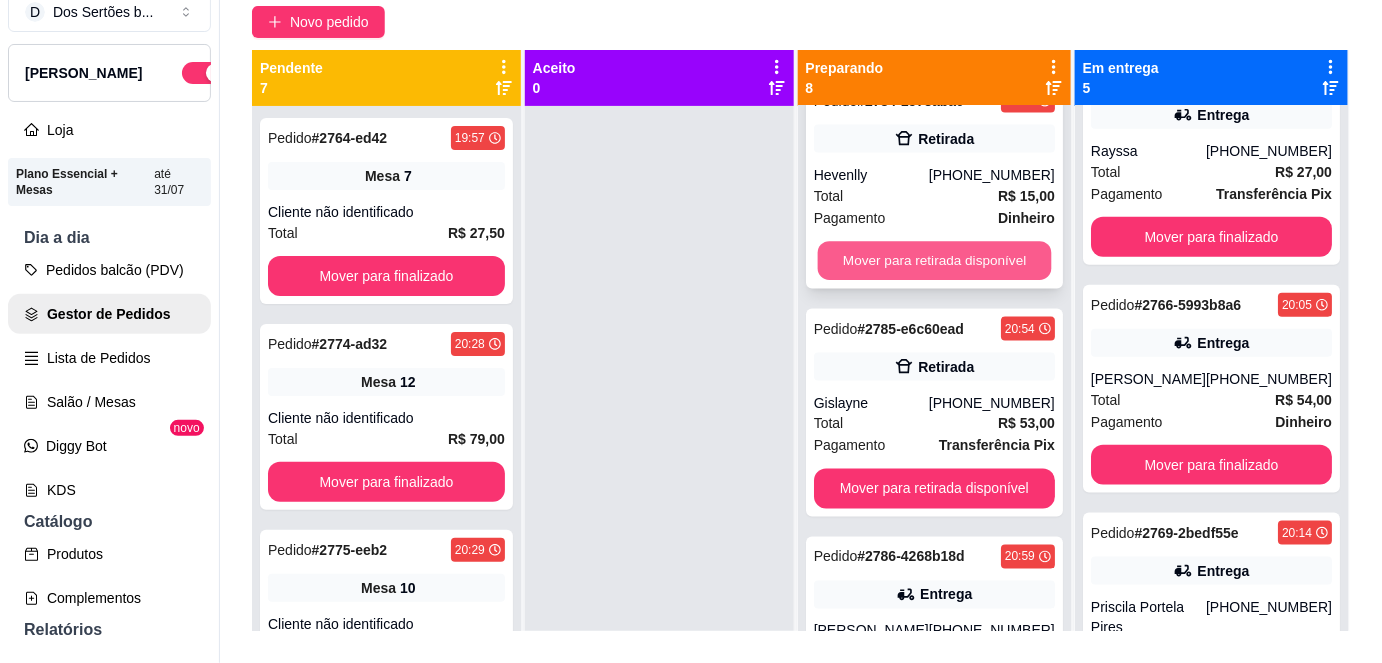 click on "Mover para retirada disponível" at bounding box center (934, 261) 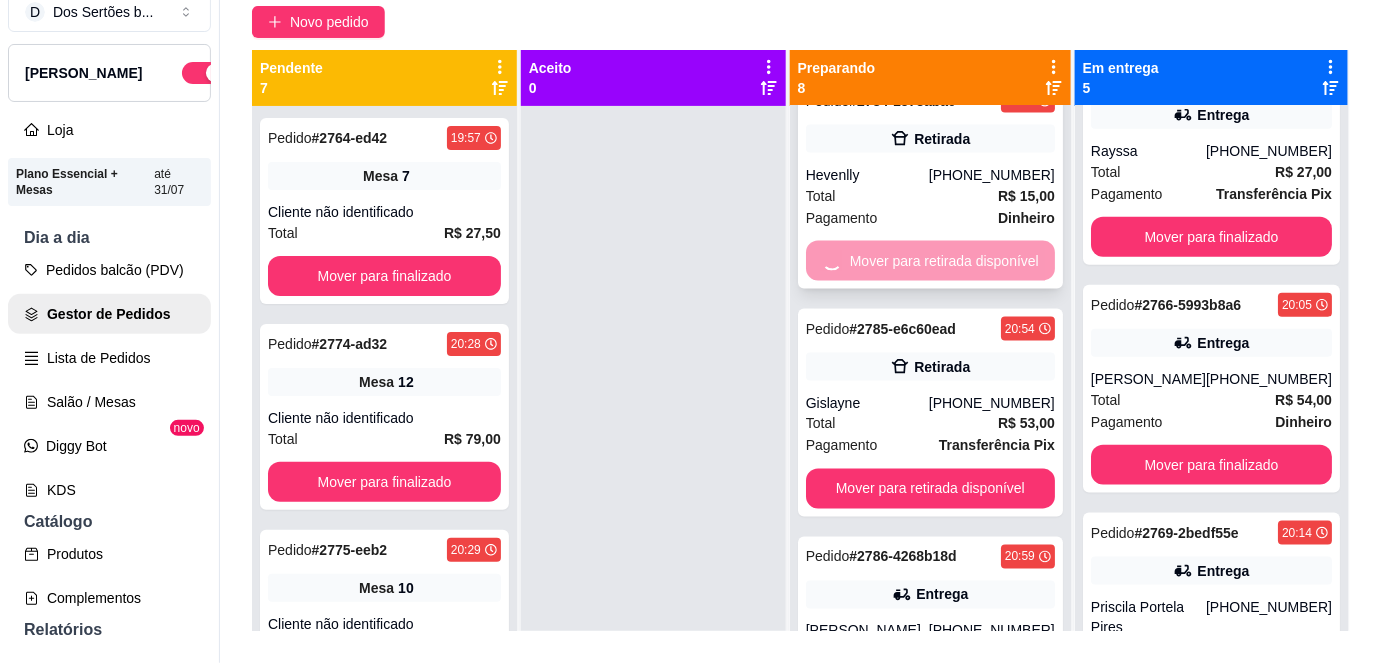 scroll, scrollTop: 626, scrollLeft: 0, axis: vertical 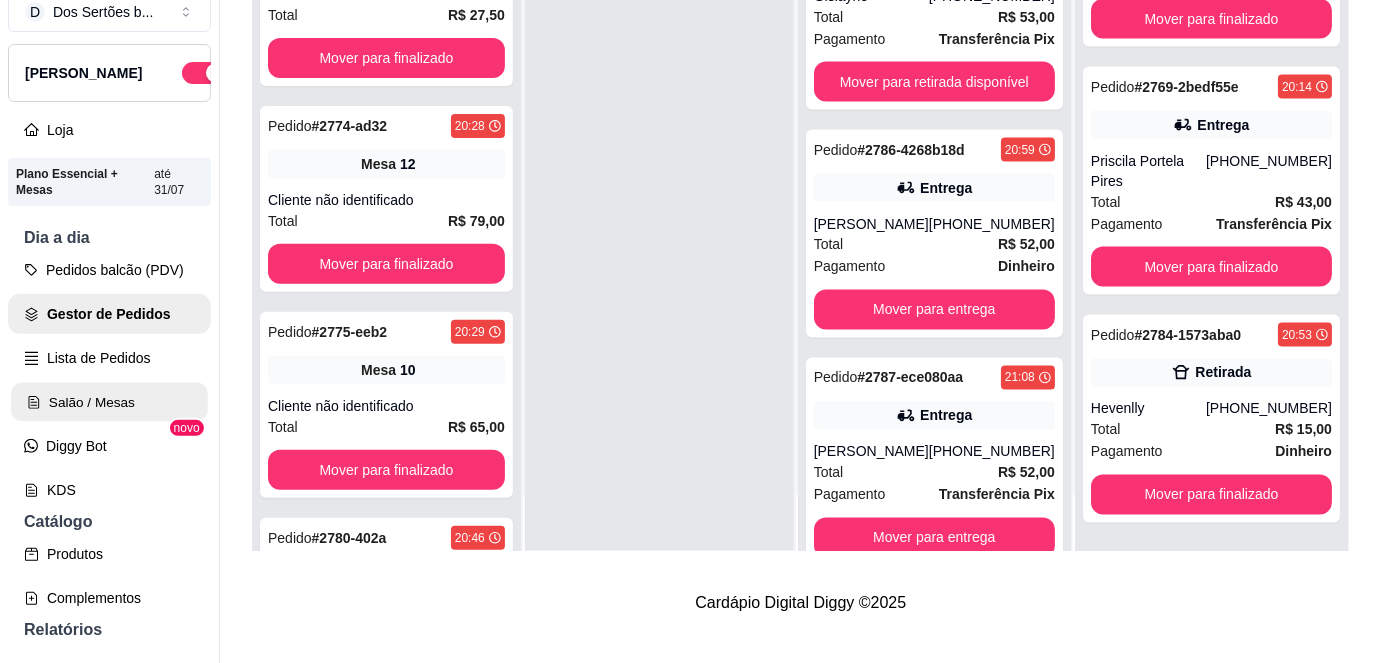 click on "Salão / Mesas" at bounding box center (109, 402) 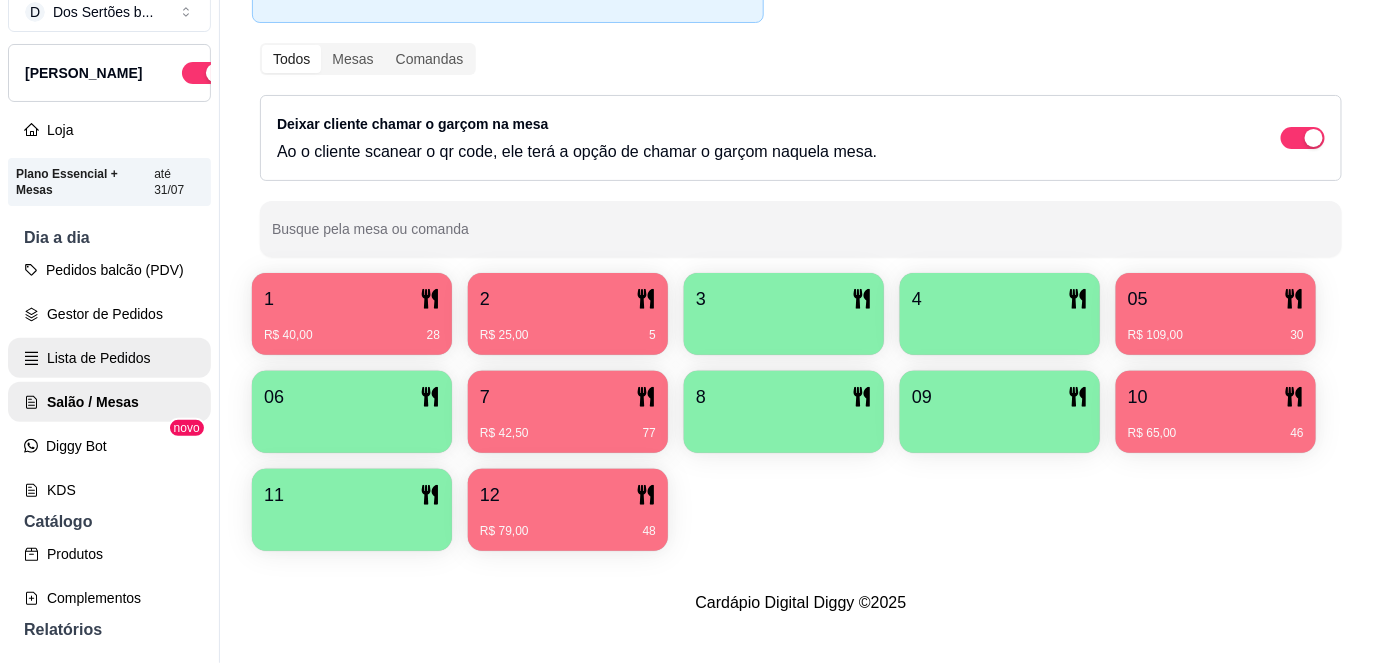 scroll, scrollTop: 0, scrollLeft: 0, axis: both 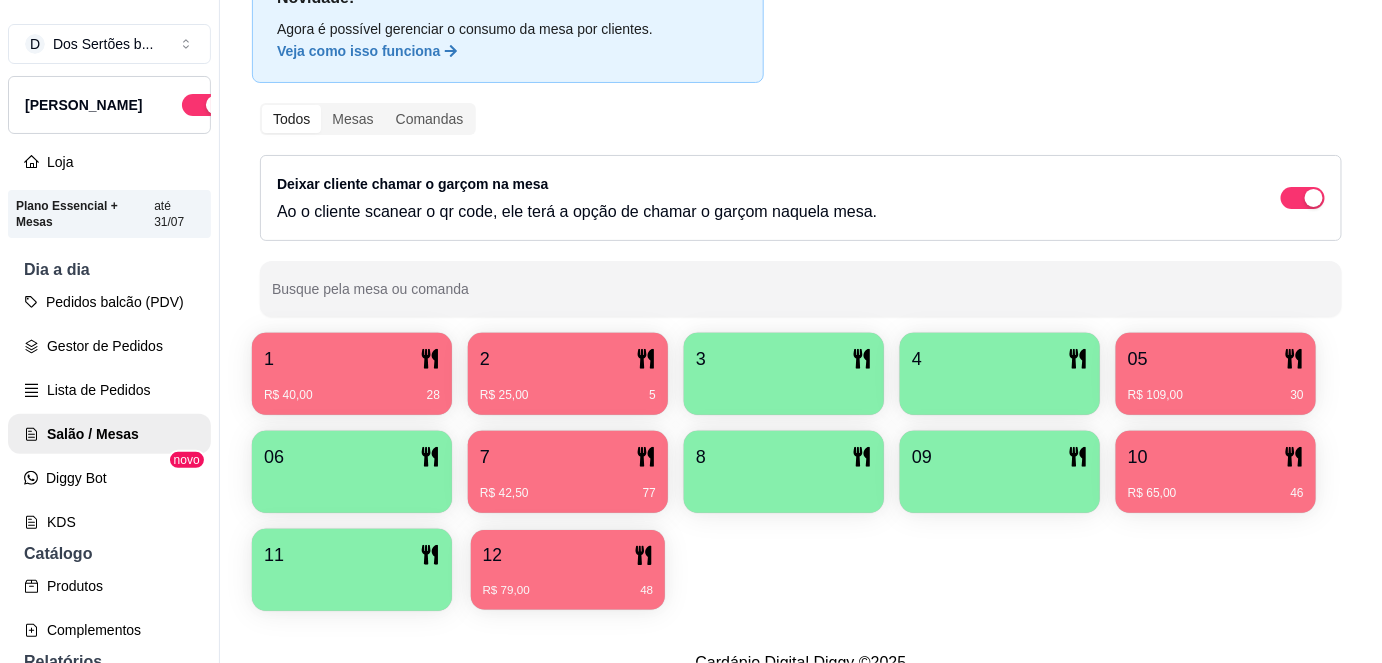 click on "12 R$ 79,00 48" at bounding box center [568, 570] 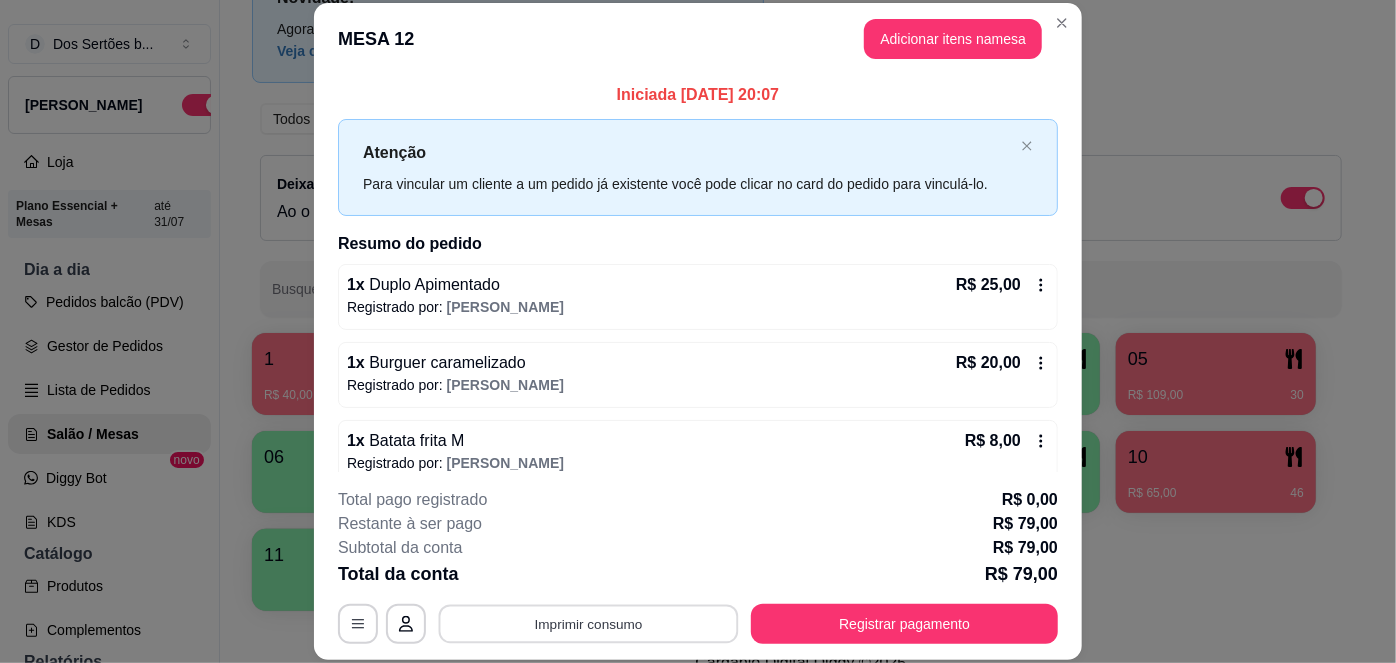 click on "Imprimir consumo" at bounding box center [589, 623] 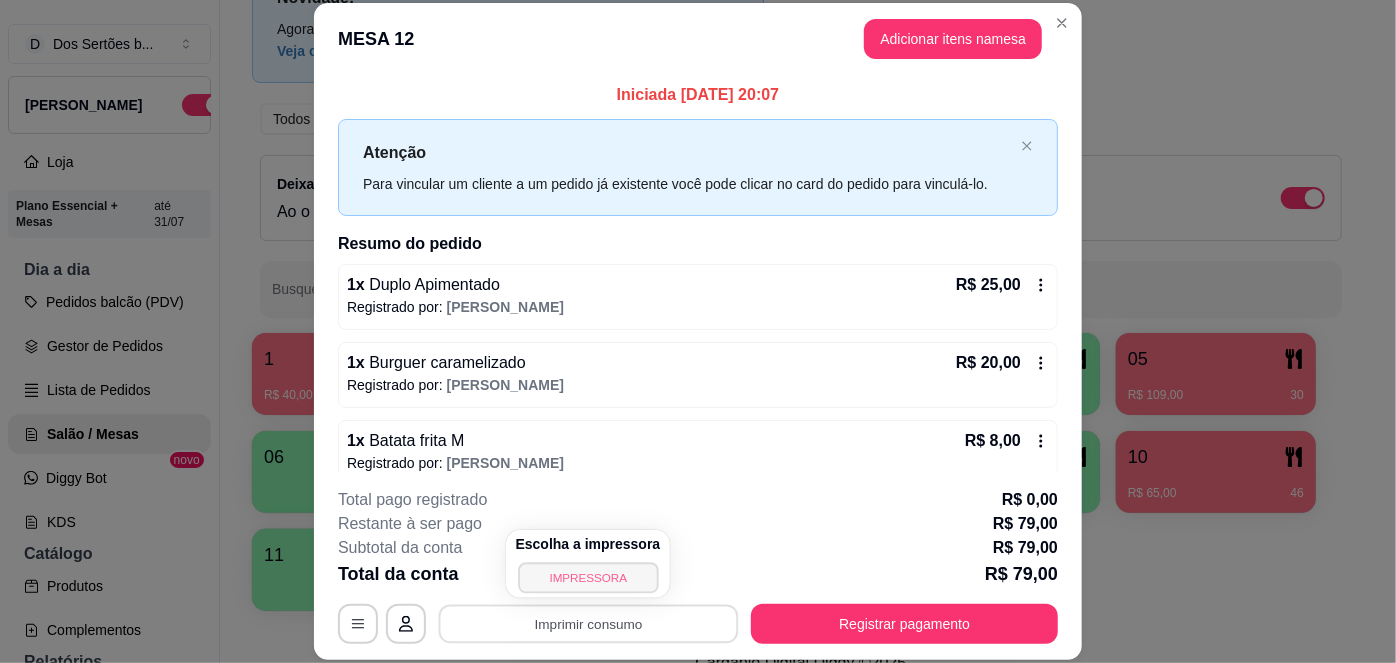 click on "IMPRESSORA" at bounding box center (588, 577) 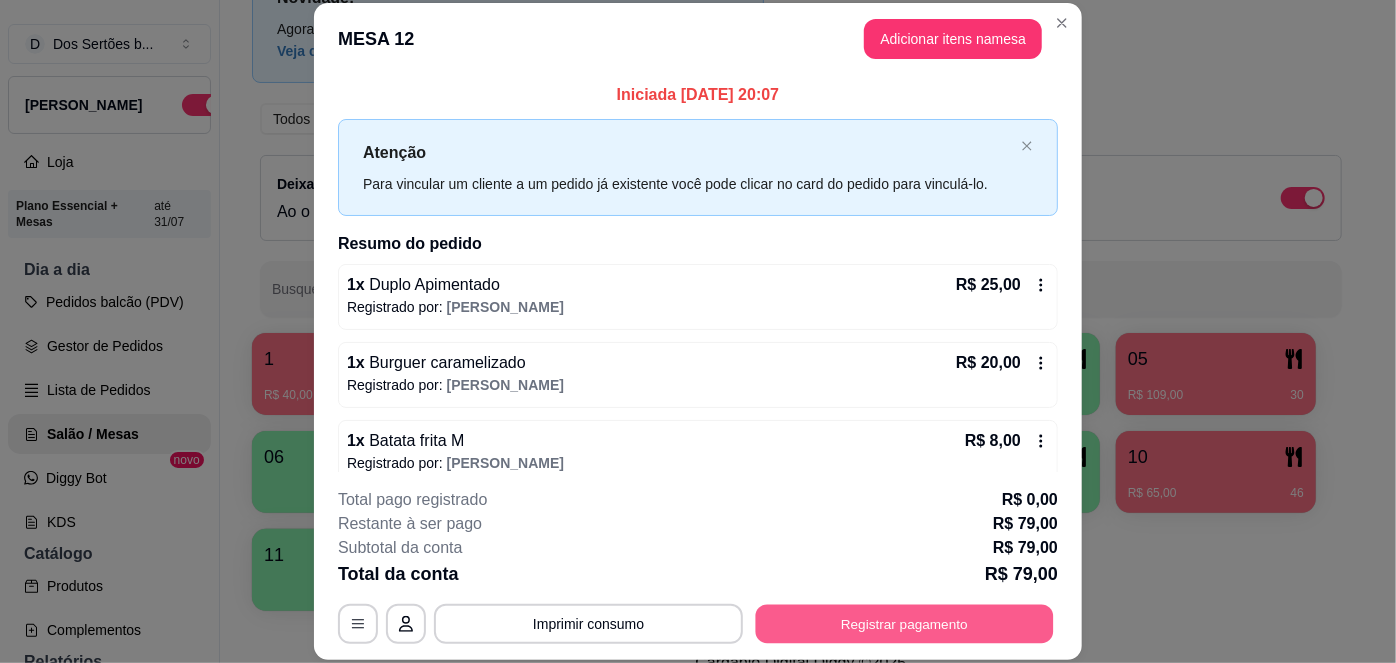 click on "Registrar pagamento" at bounding box center [905, 623] 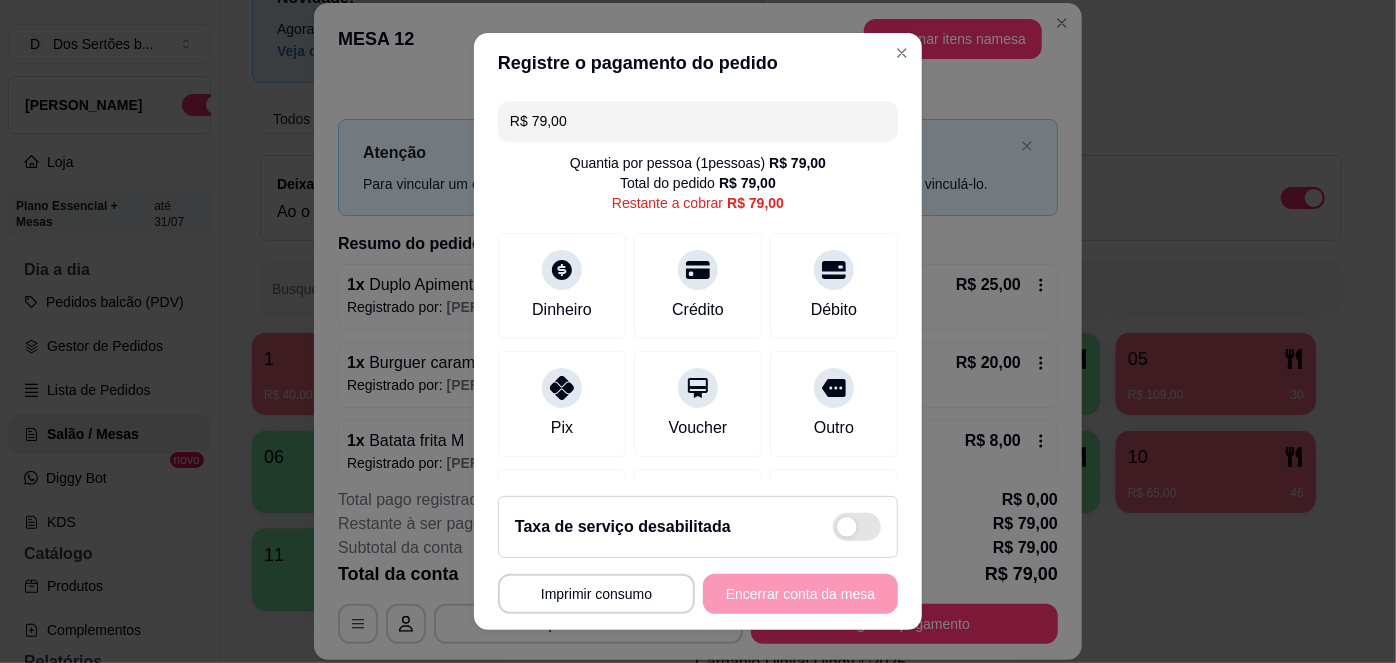 click on "R$ 79,00" at bounding box center [698, 121] 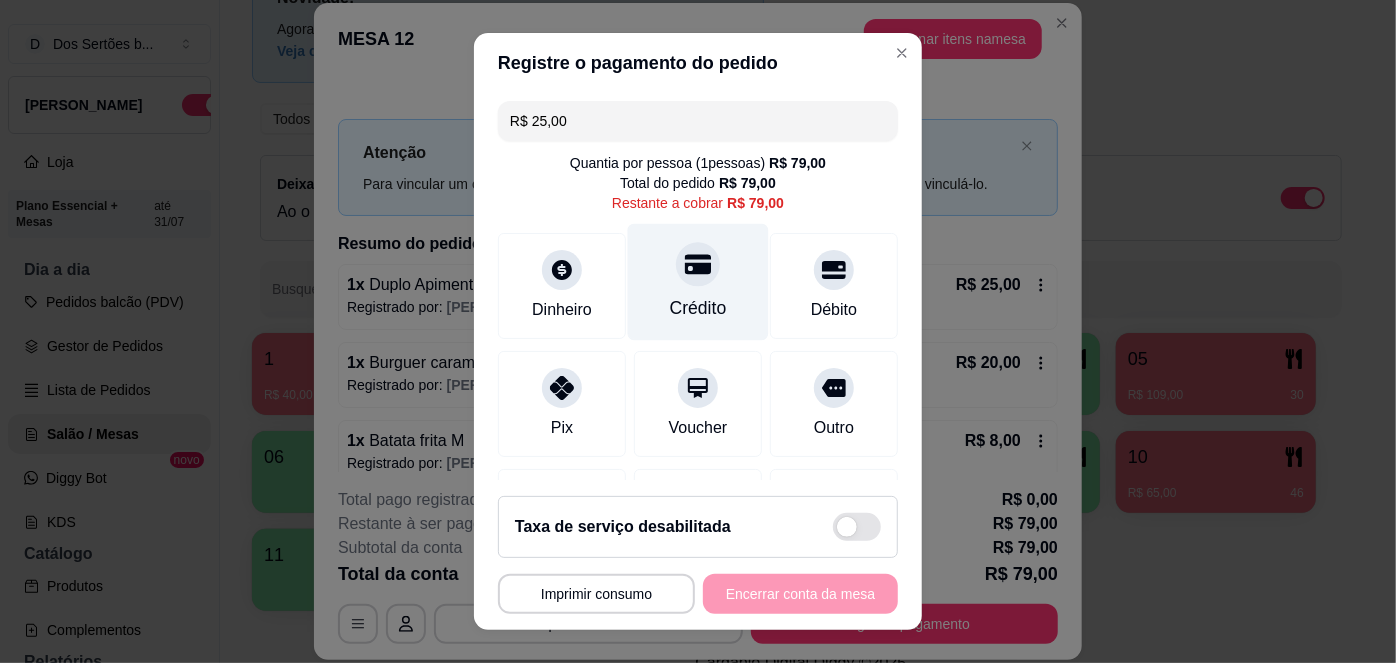 click on "Crédito" at bounding box center [698, 308] 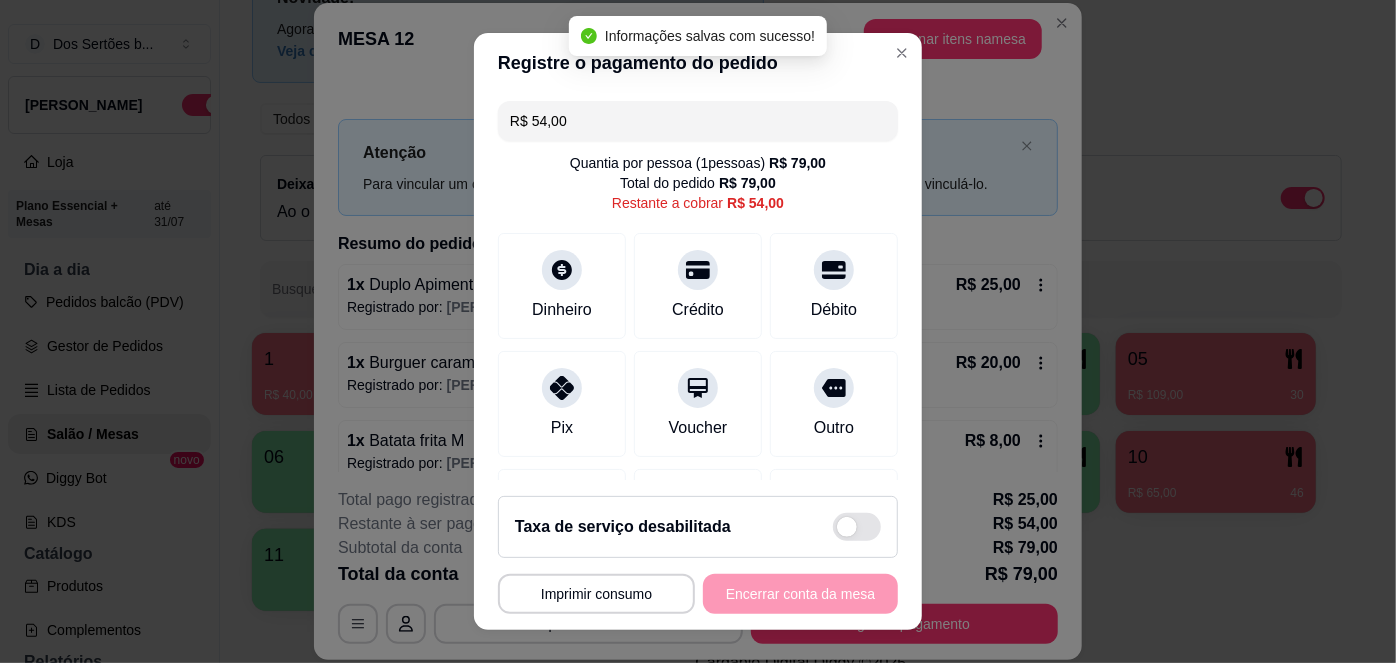 click on "R$ 54,00" at bounding box center [698, 121] 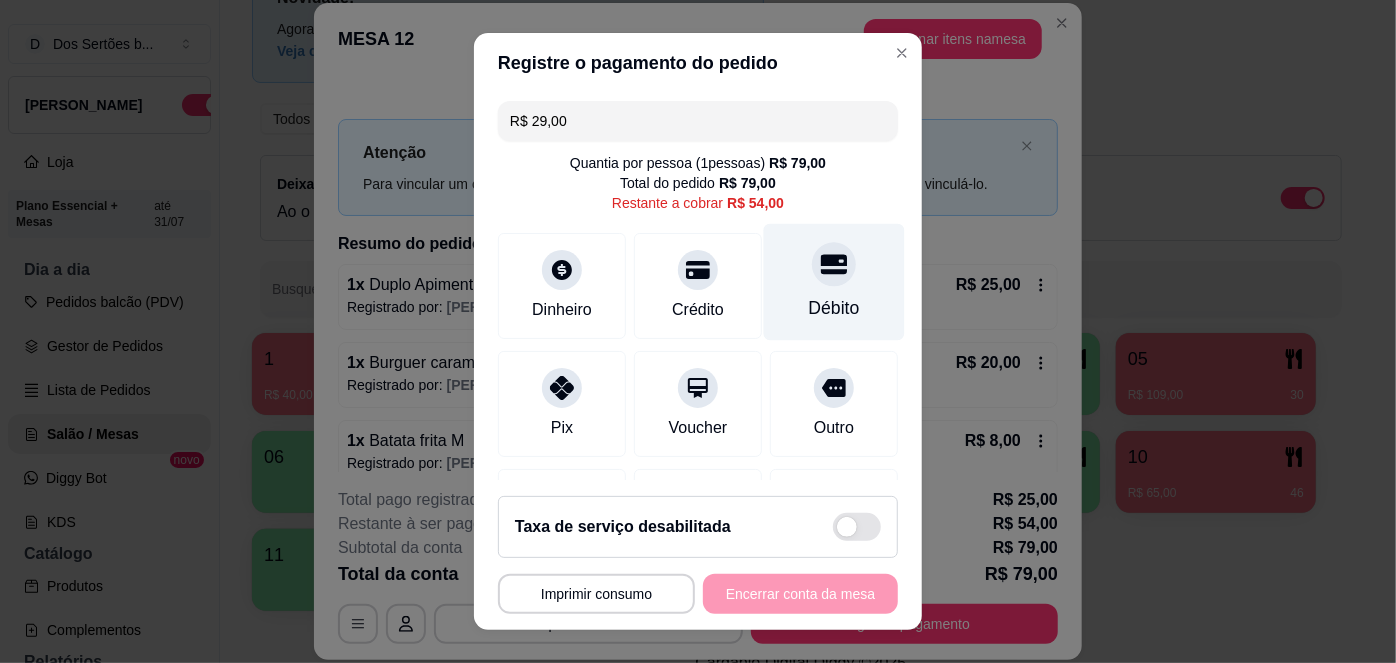 click on "Débito" at bounding box center [834, 308] 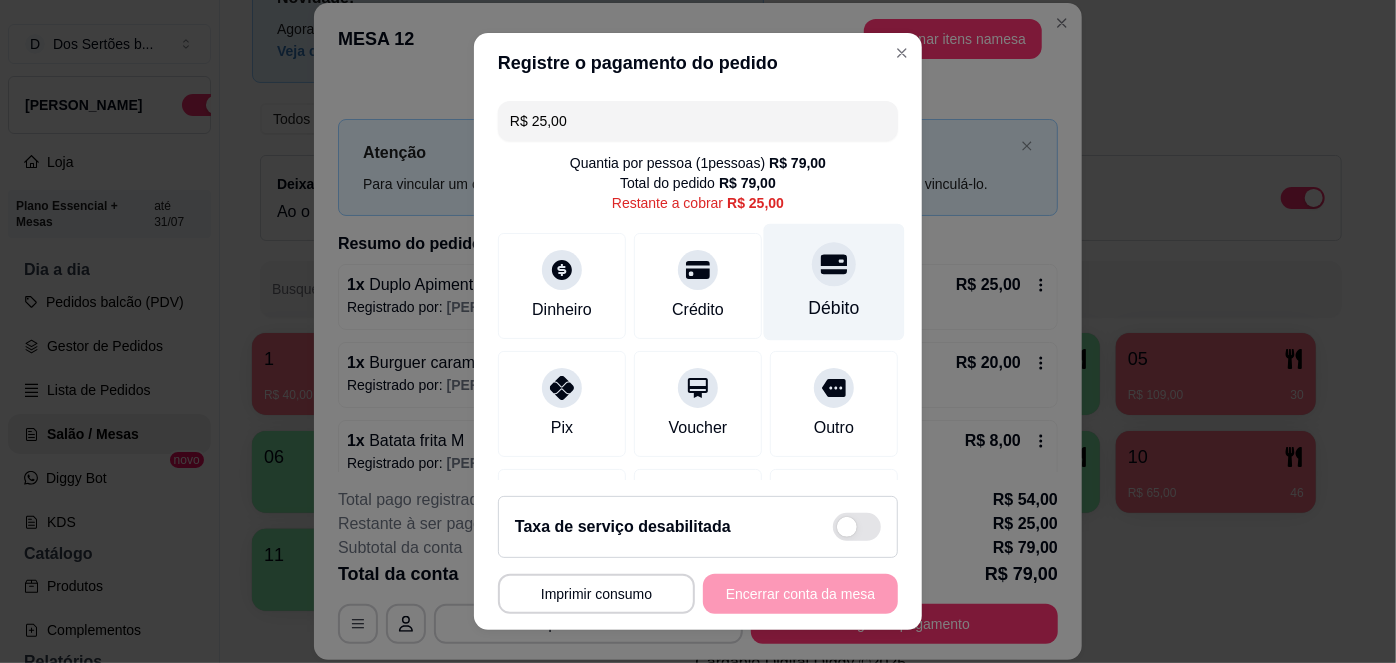 click on "Débito" at bounding box center (834, 282) 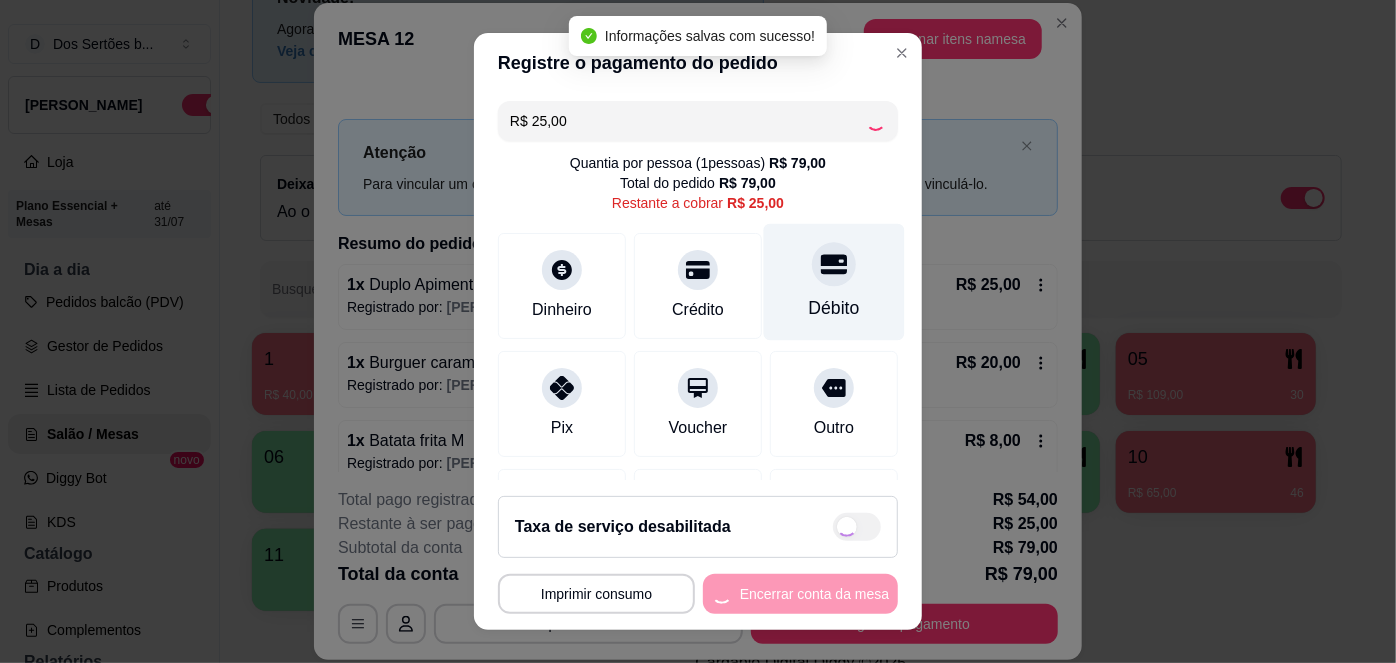 type on "R$ 0,00" 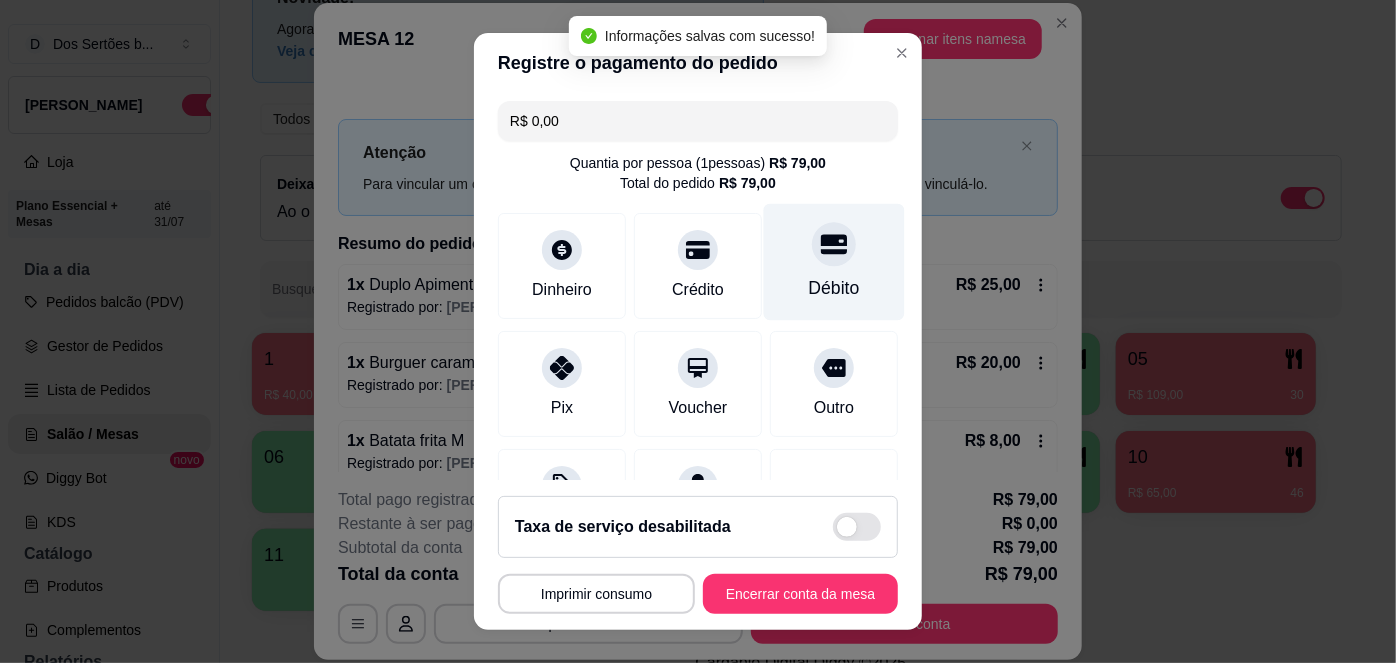 scroll, scrollTop: 360, scrollLeft: 0, axis: vertical 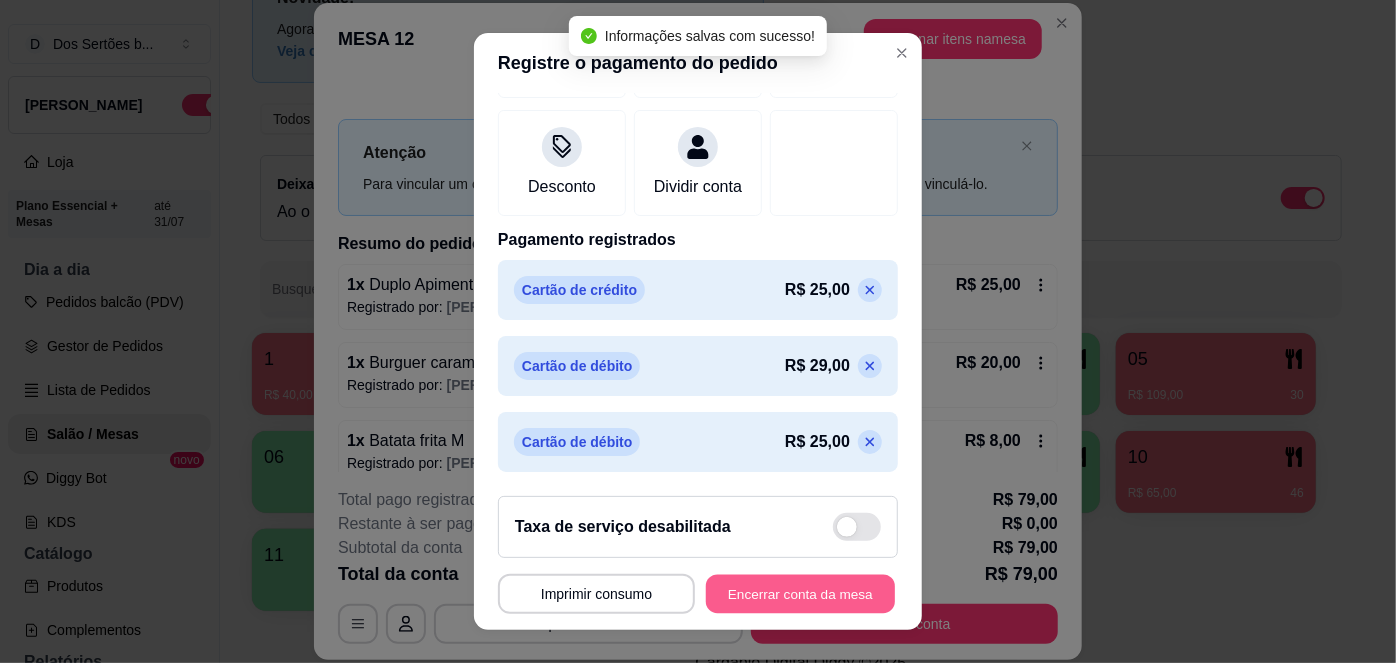 click on "Encerrar conta da mesa" at bounding box center (800, 593) 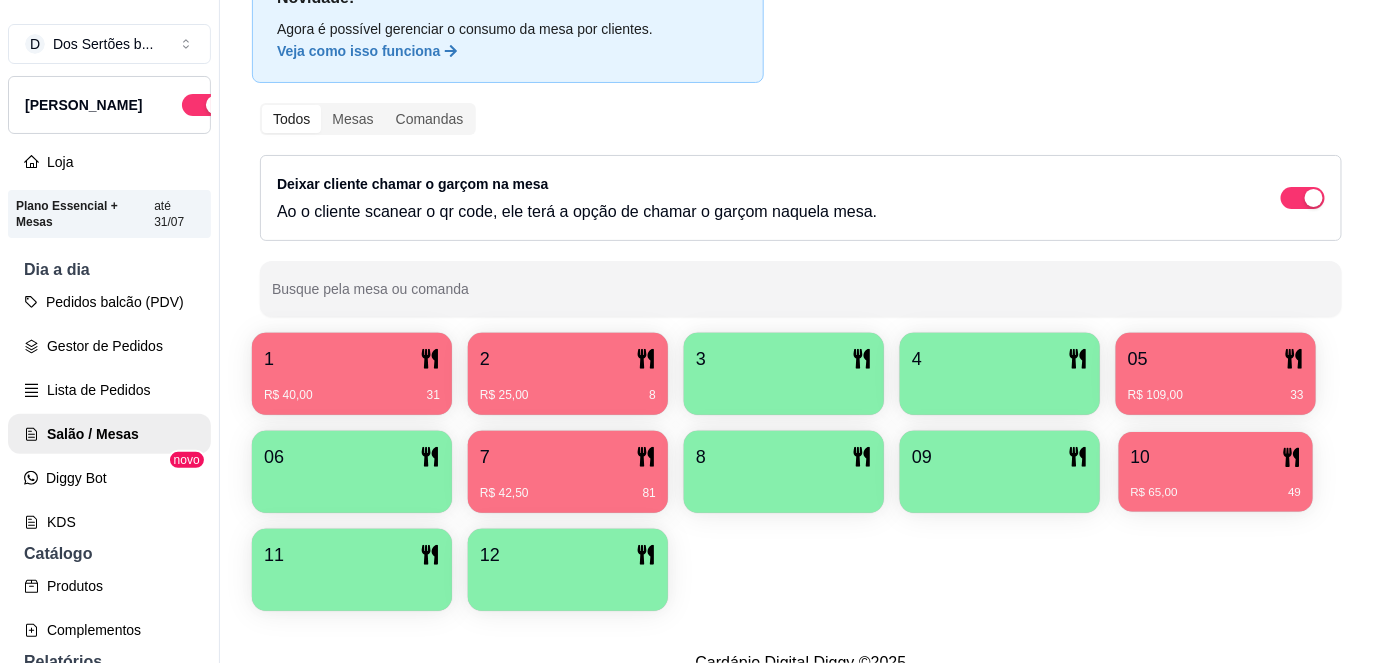 click on "R$ 65,00 49" at bounding box center [1216, 485] 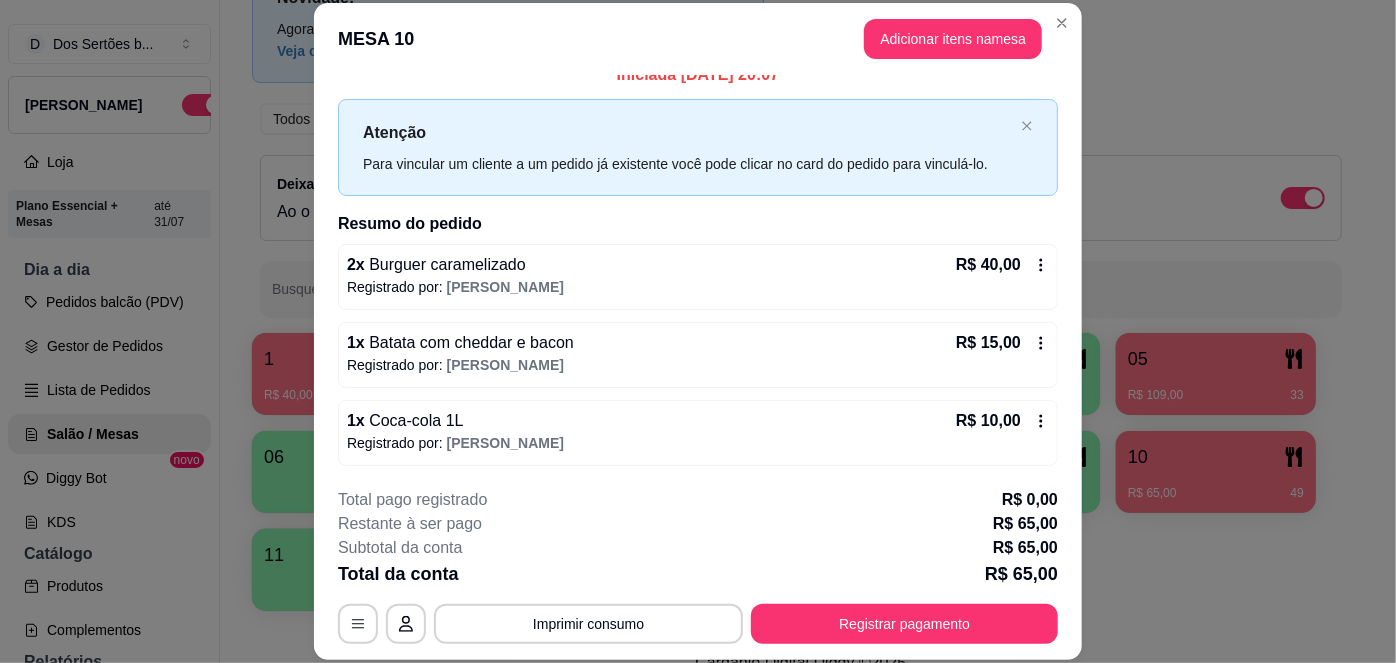 scroll, scrollTop: 20, scrollLeft: 0, axis: vertical 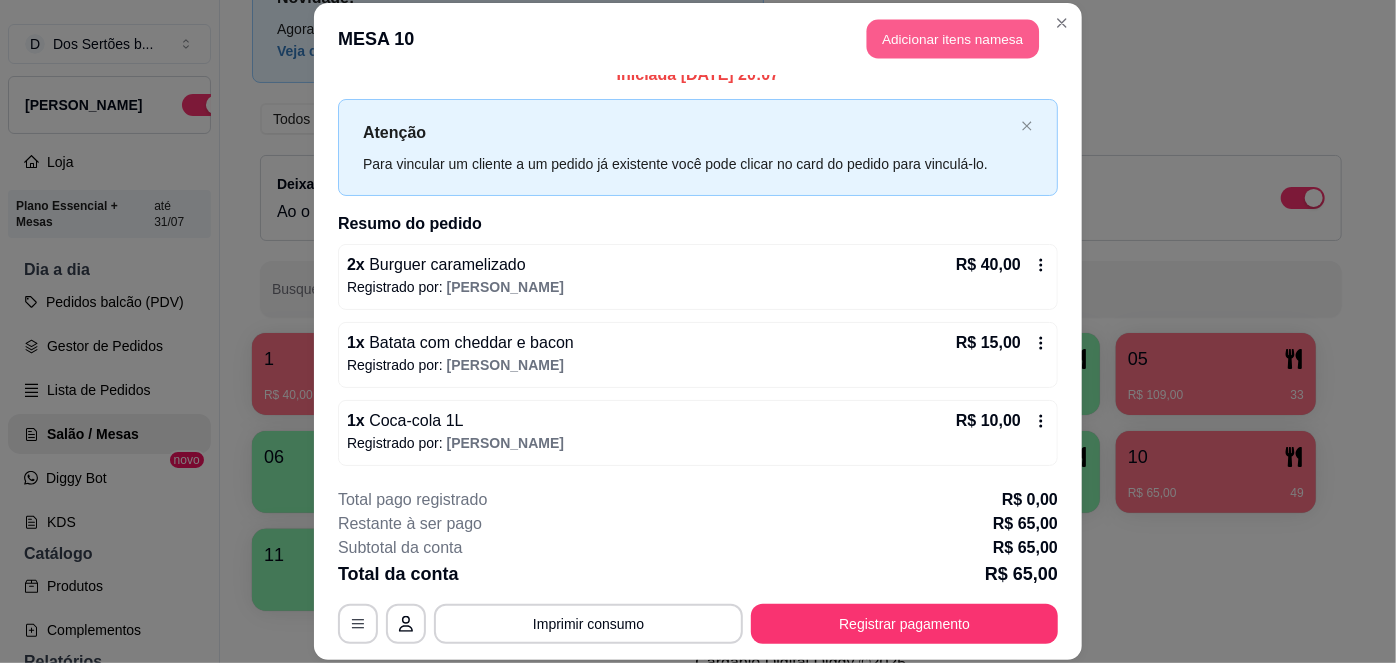 click on "Adicionar itens na  mesa" at bounding box center (953, 39) 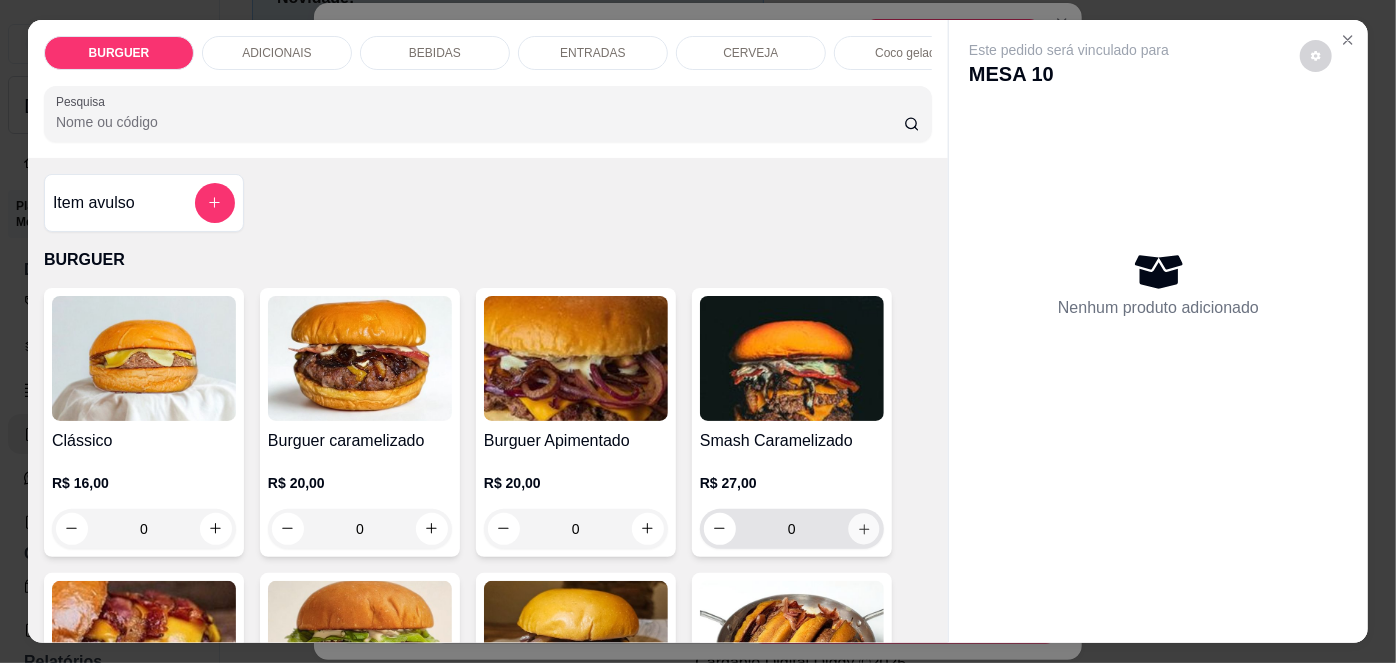 click 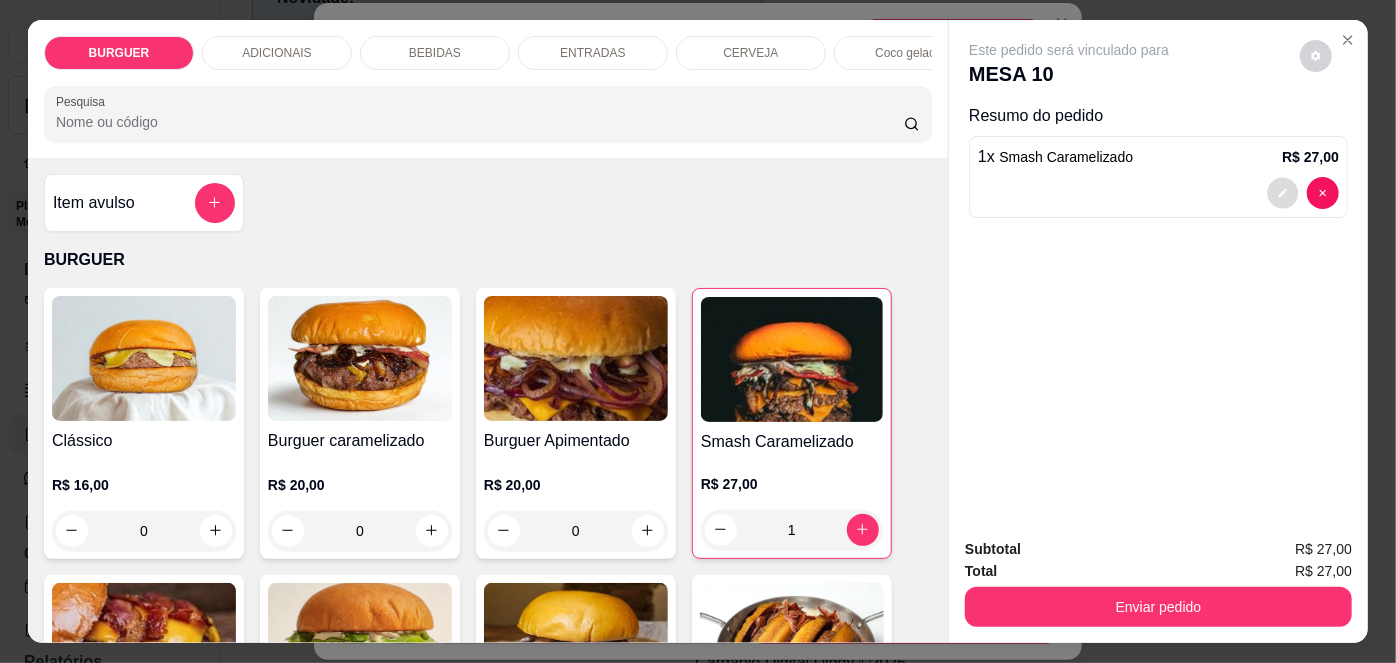 click at bounding box center [1283, 192] 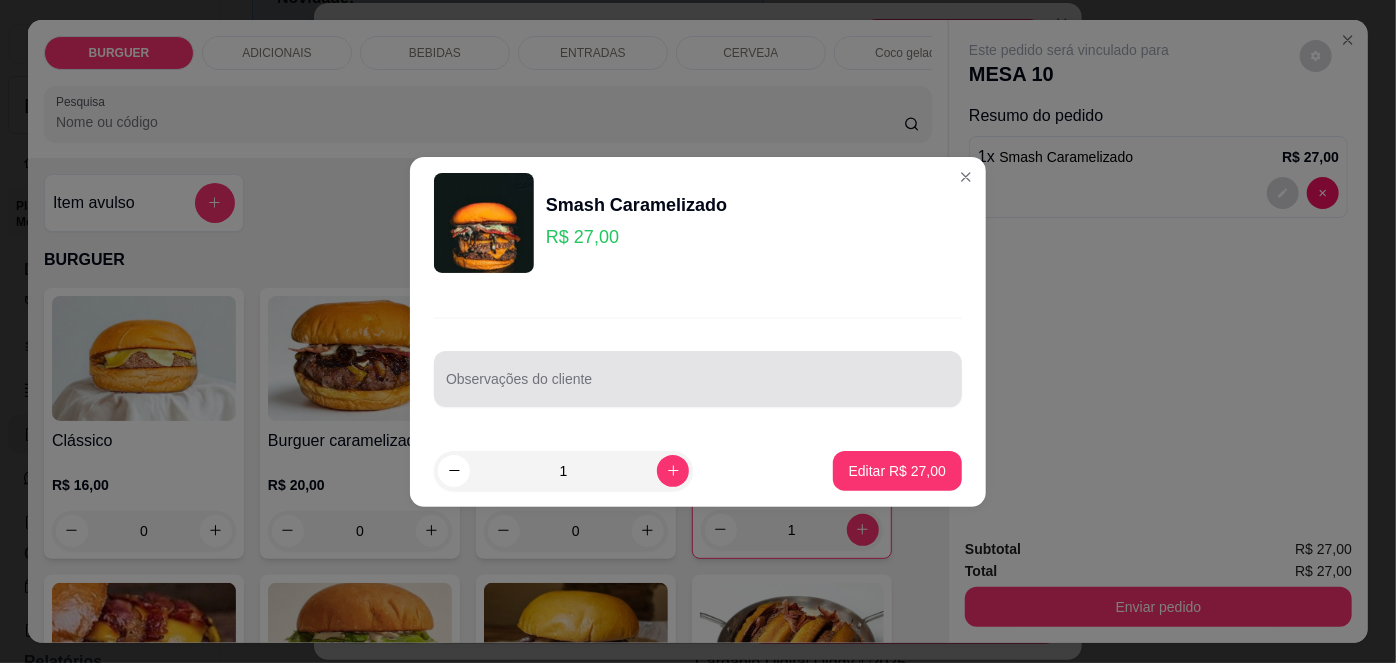 click at bounding box center (698, 379) 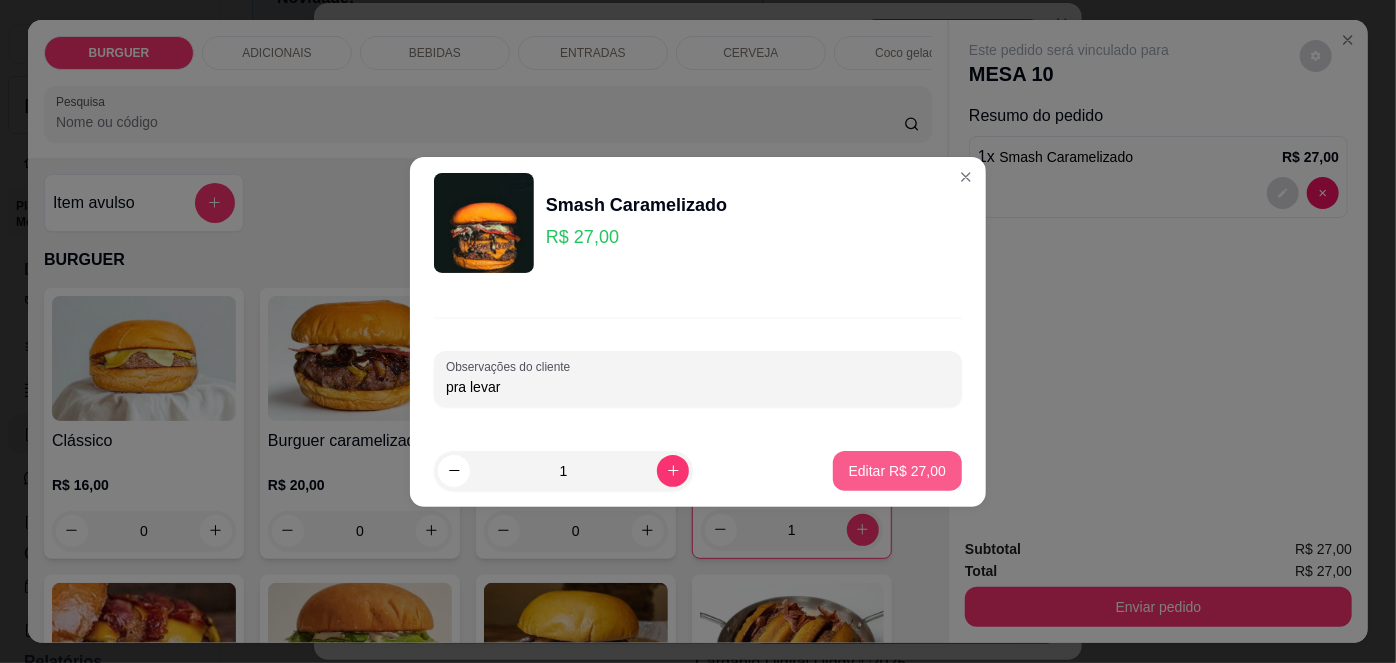 type on "pra levar" 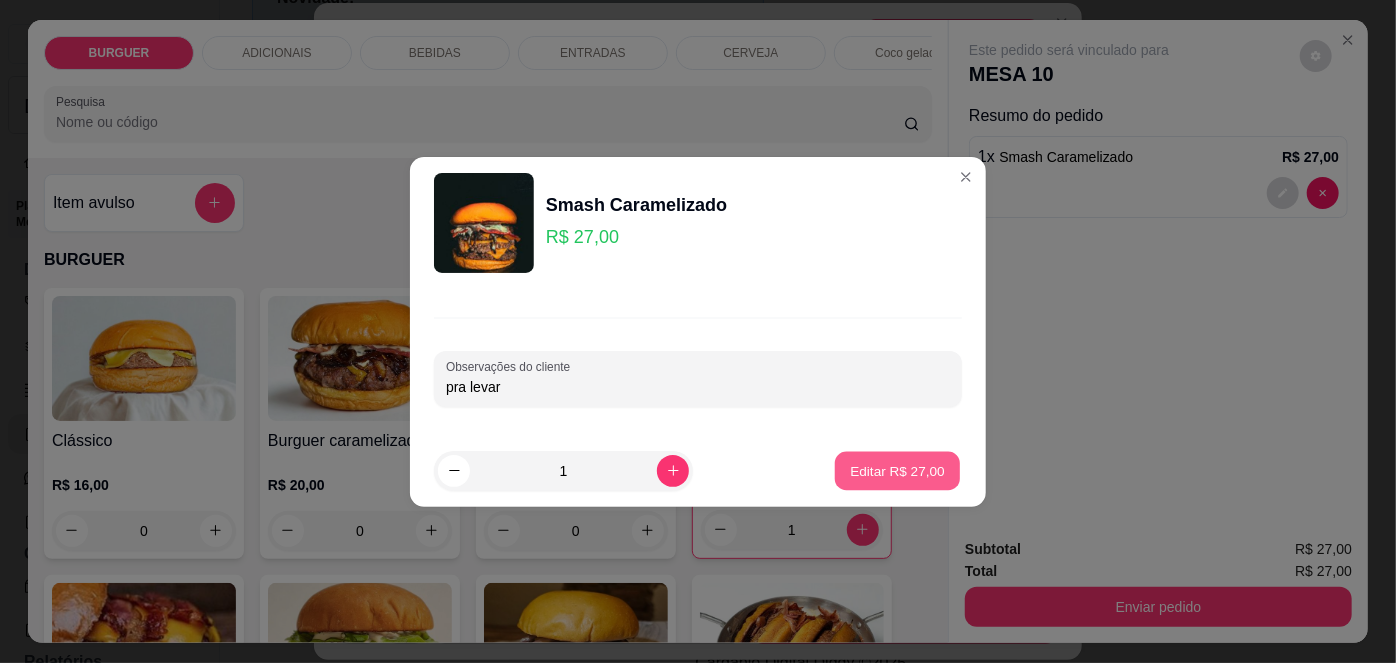 click on "Editar   R$ 27,00" at bounding box center [897, 470] 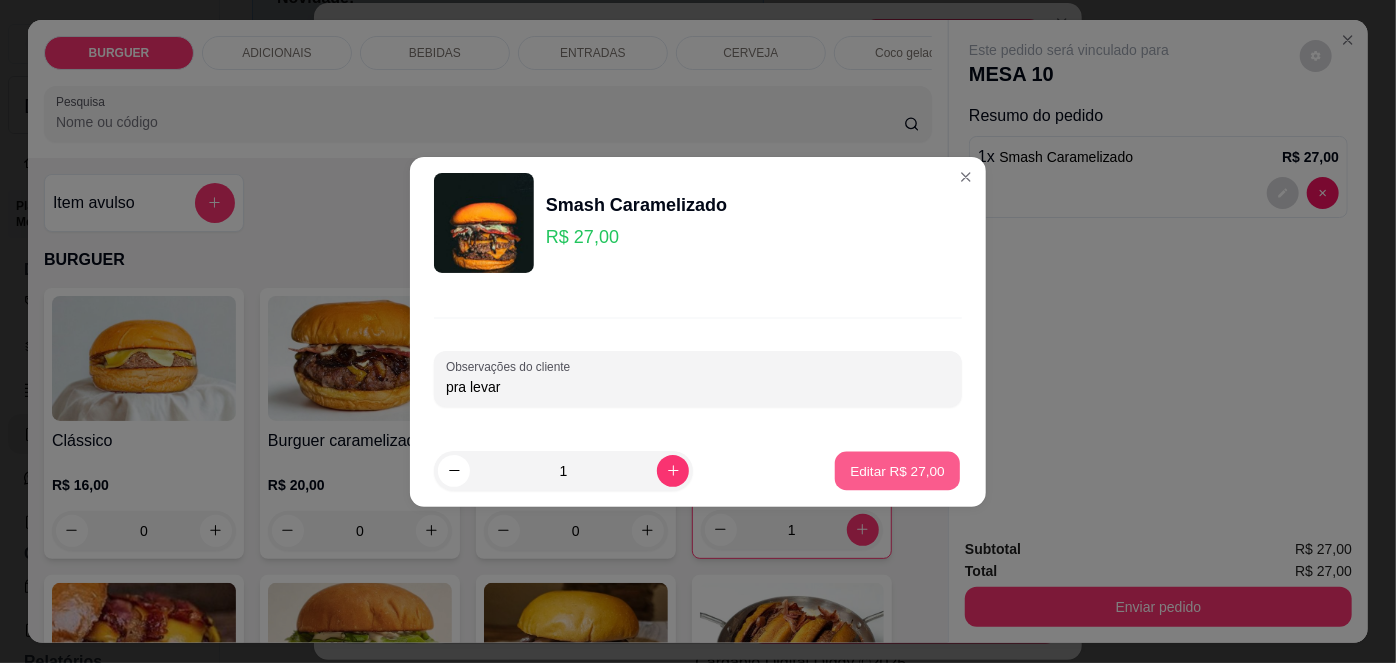 type on "0" 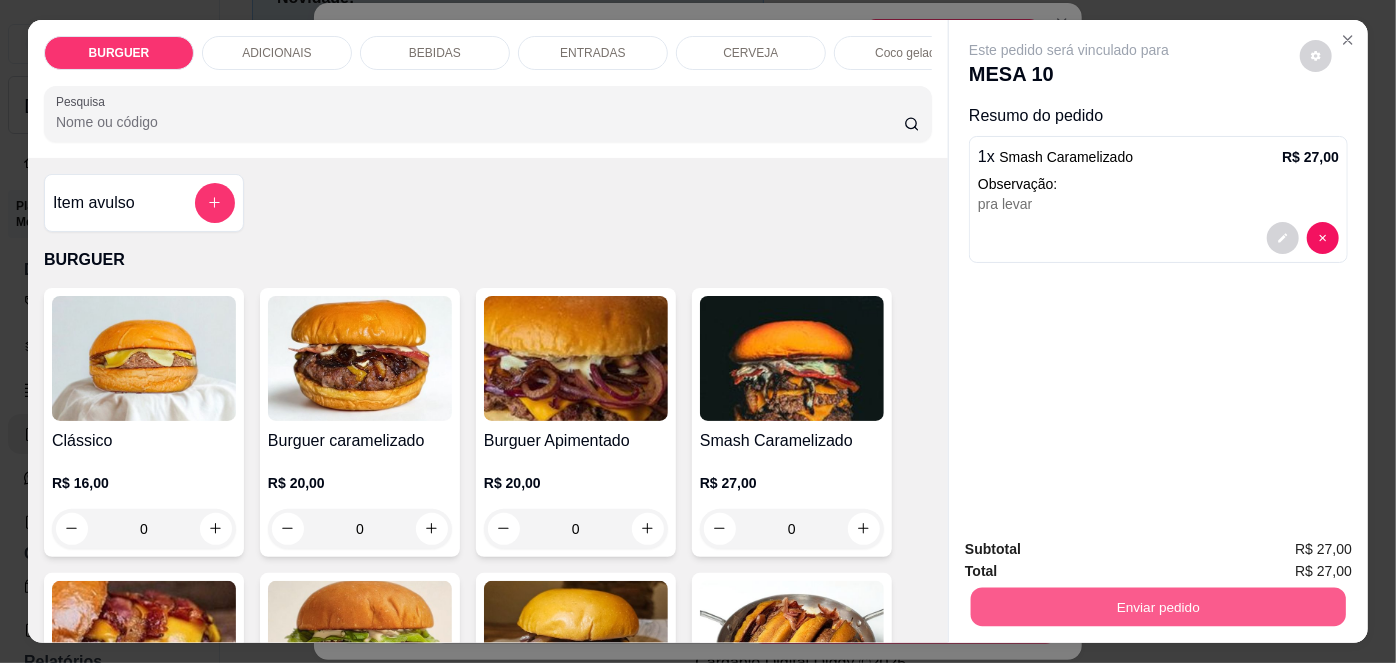 click on "Enviar pedido" at bounding box center [1158, 607] 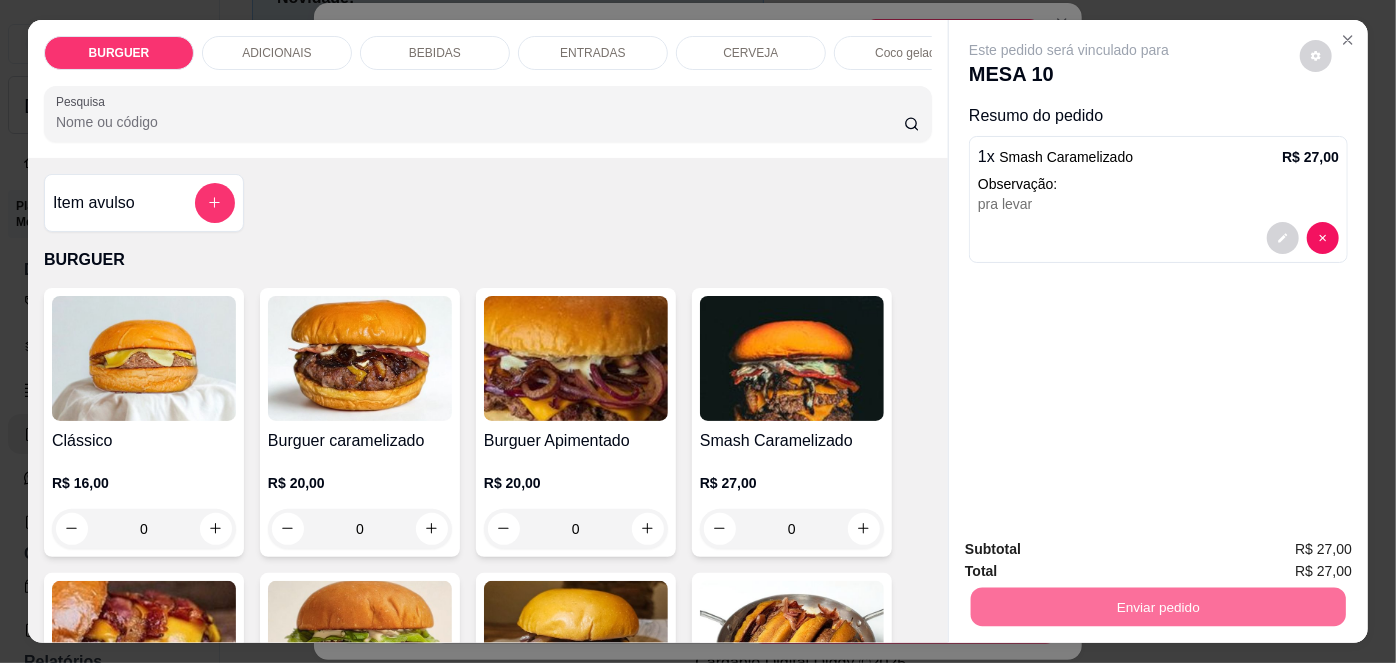 click on "Não registrar e enviar pedido" at bounding box center [1093, 551] 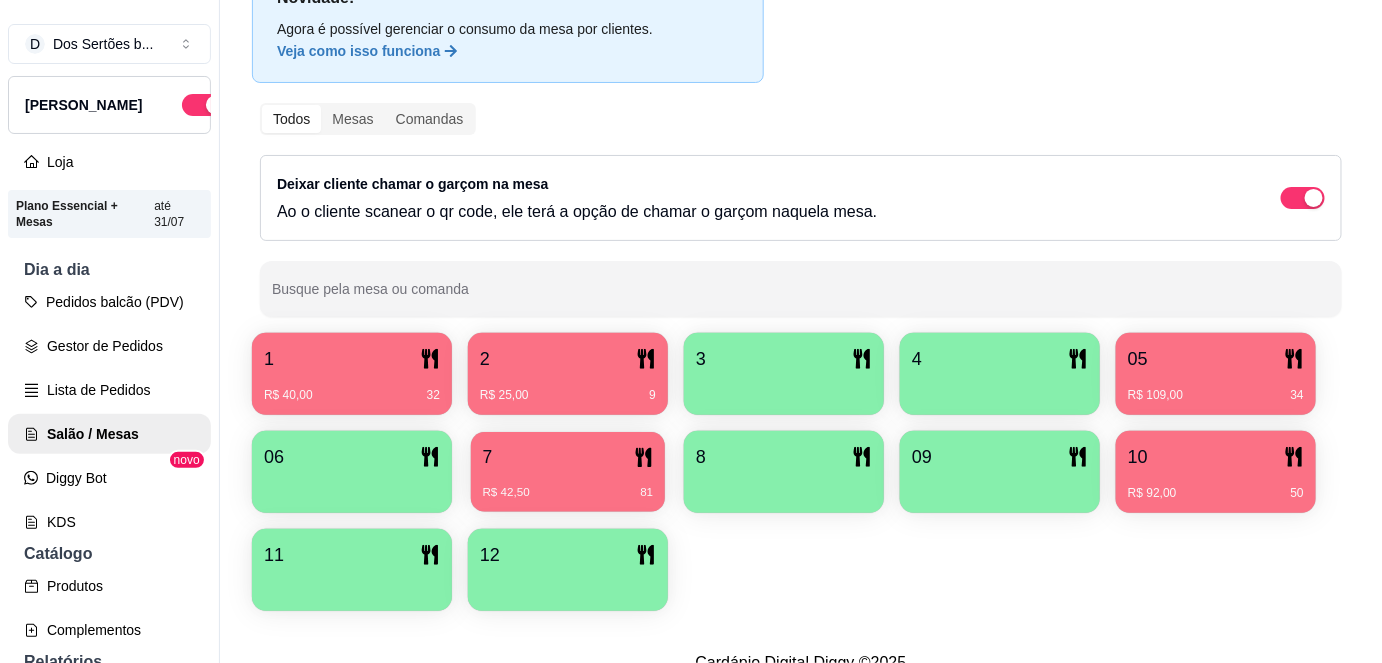 click on "7" at bounding box center (568, 457) 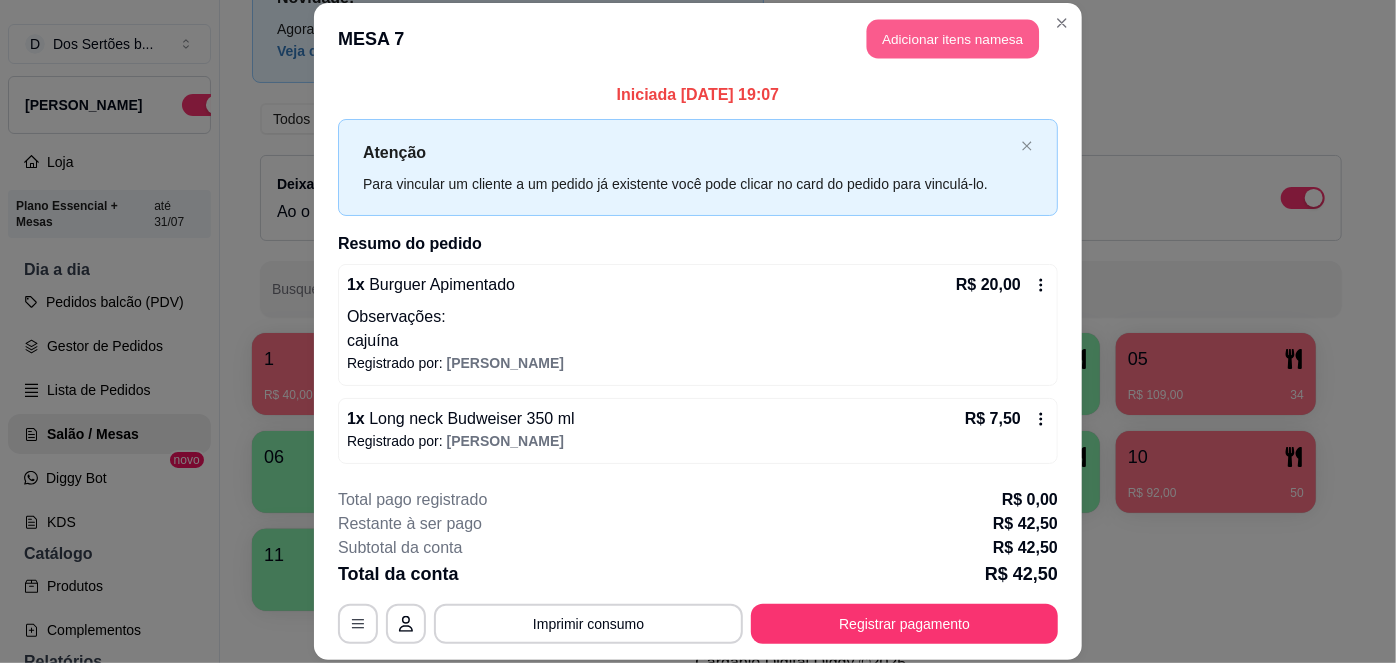 click on "Adicionar itens na  mesa" at bounding box center [953, 39] 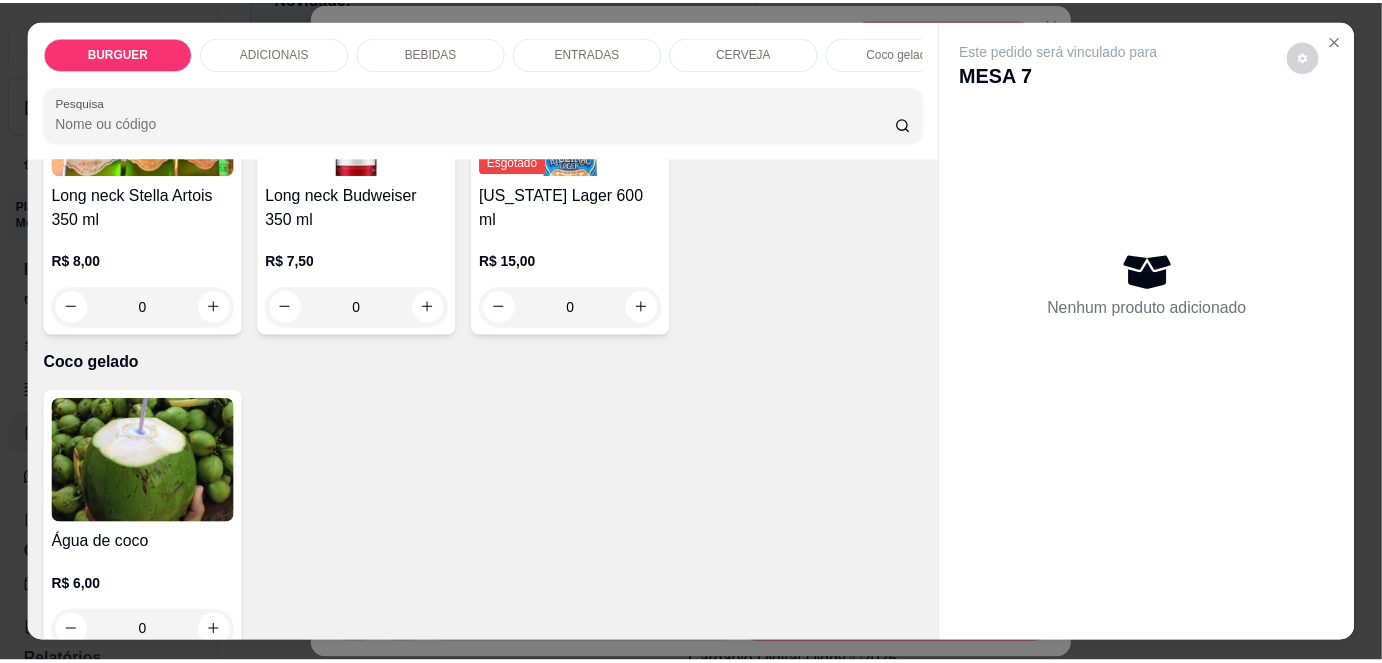 scroll, scrollTop: 3325, scrollLeft: 0, axis: vertical 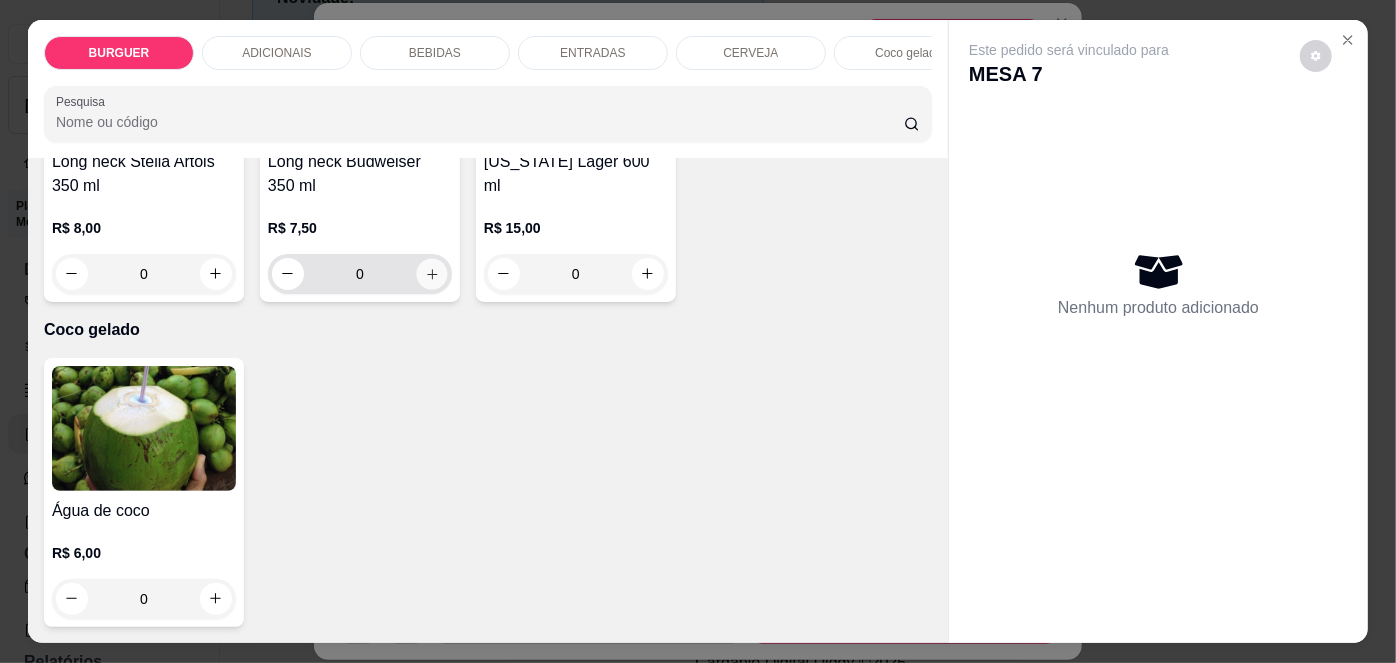 click 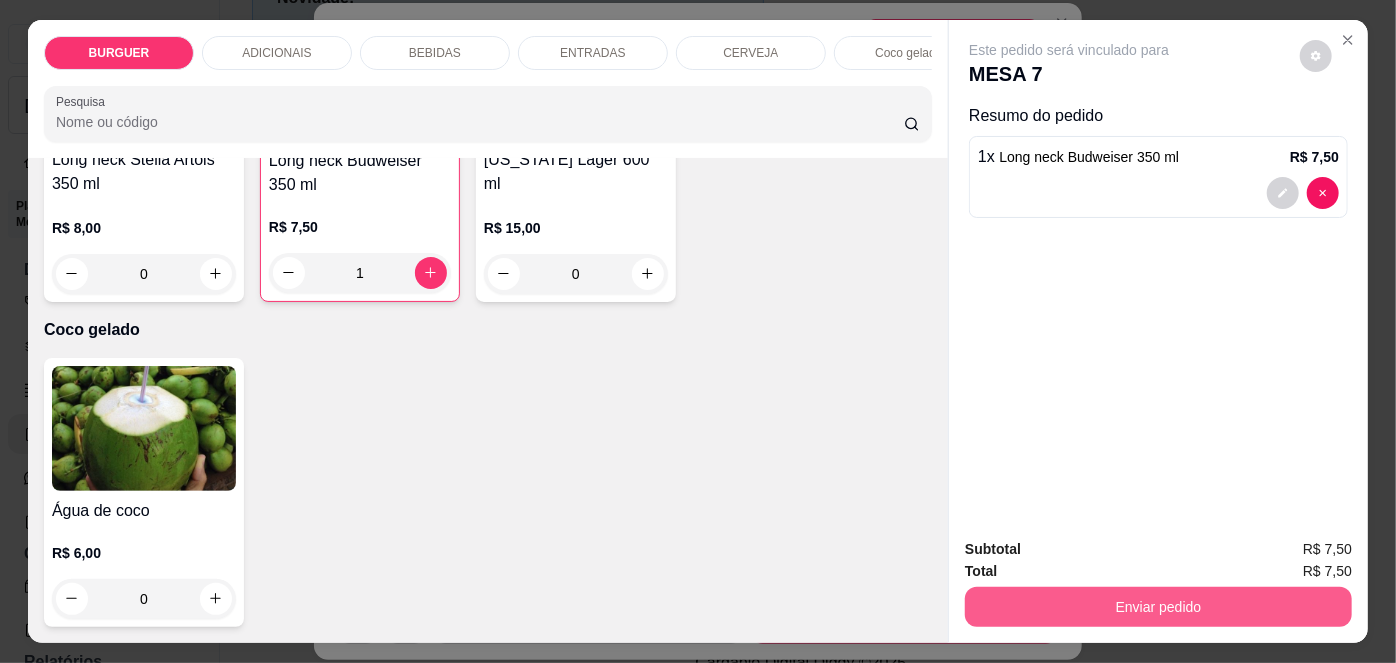click on "Enviar pedido" at bounding box center (1158, 607) 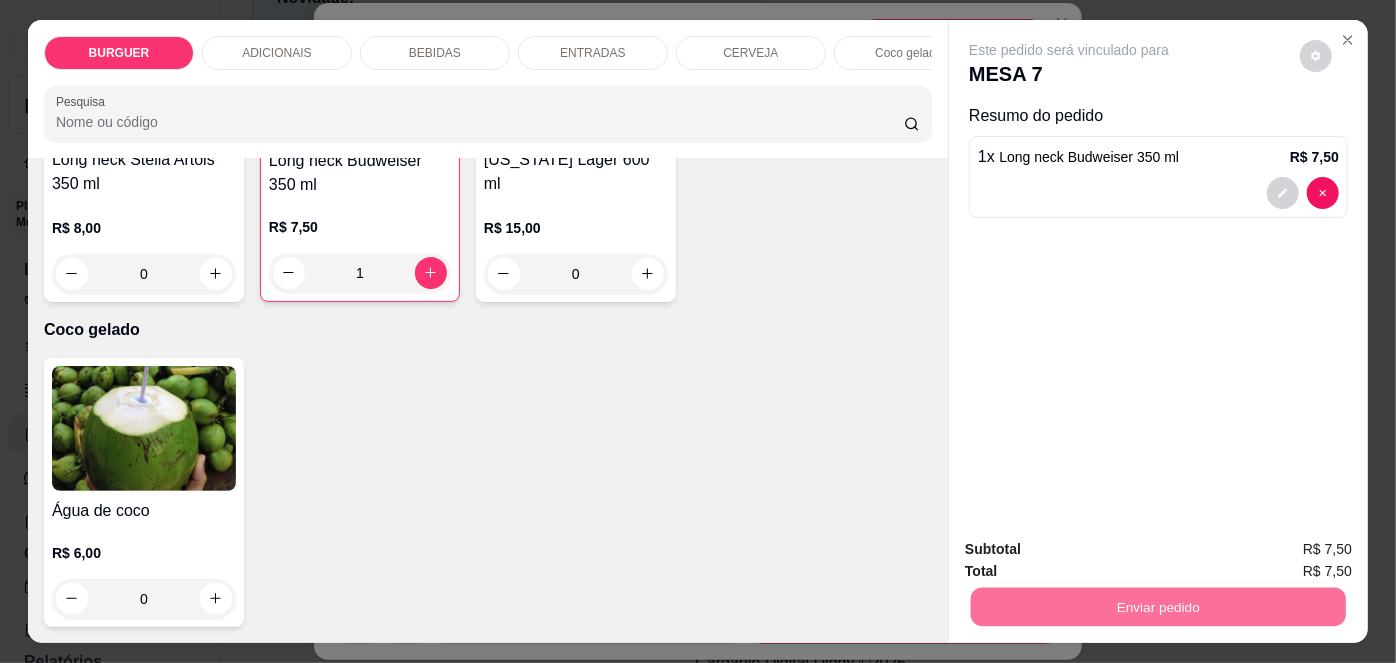 click on "Não registrar e enviar pedido" at bounding box center (1093, 551) 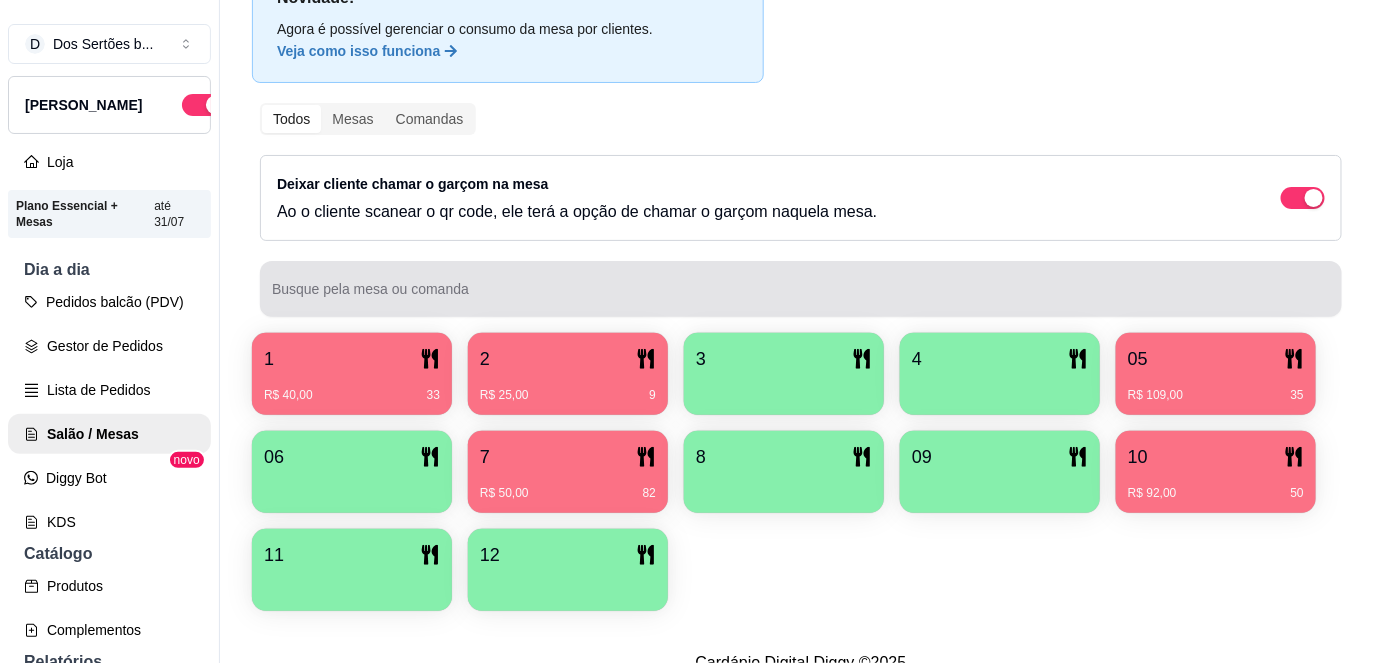 scroll, scrollTop: 32, scrollLeft: 0, axis: vertical 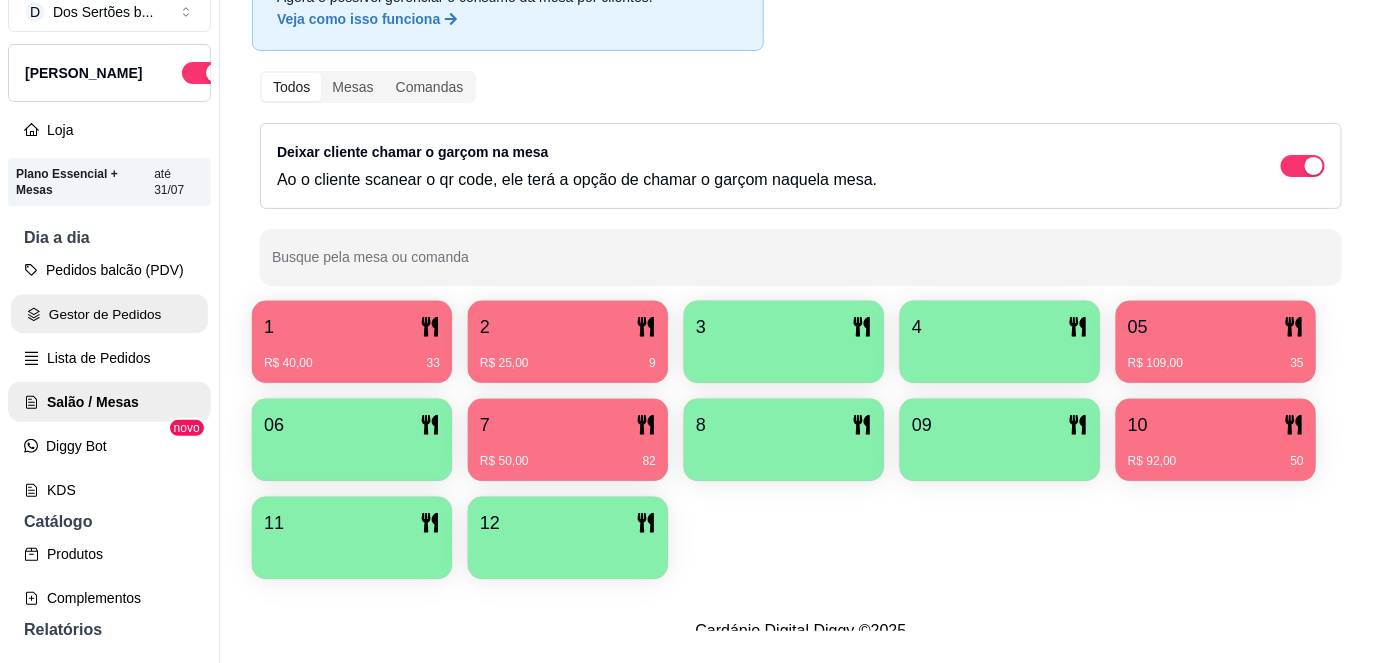 click on "Gestor de Pedidos" at bounding box center [109, 314] 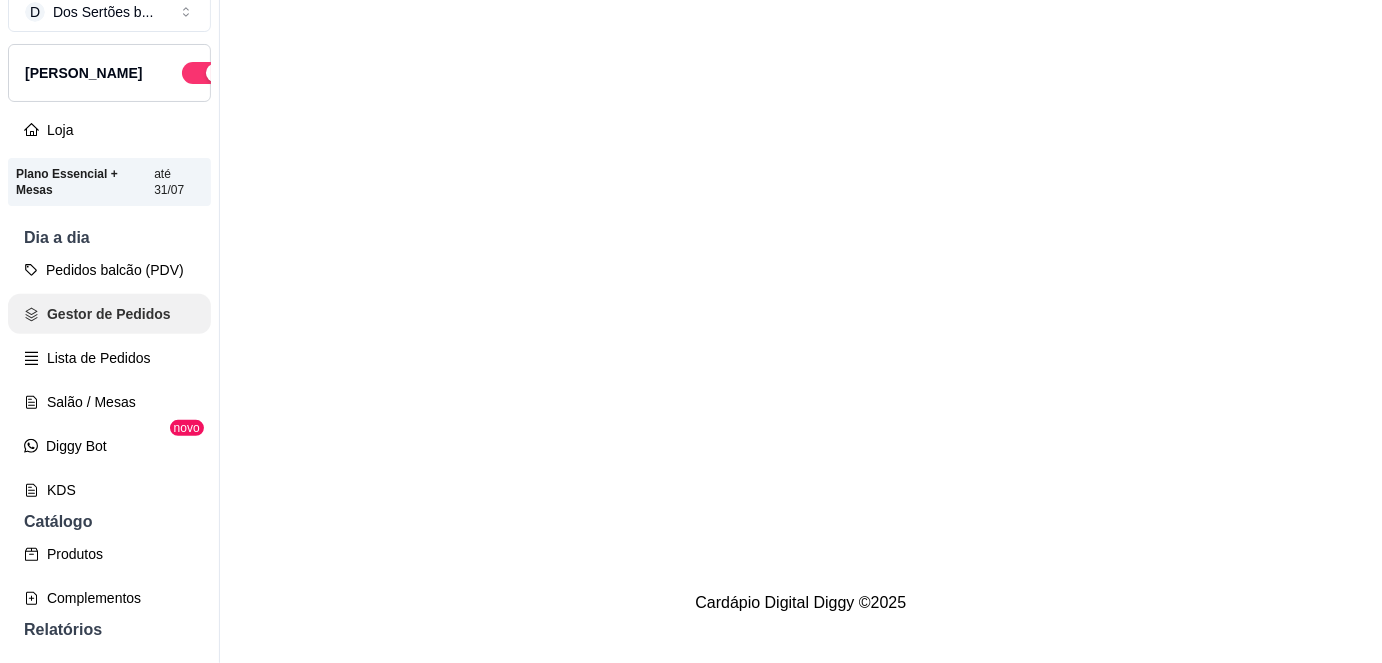 scroll, scrollTop: 0, scrollLeft: 0, axis: both 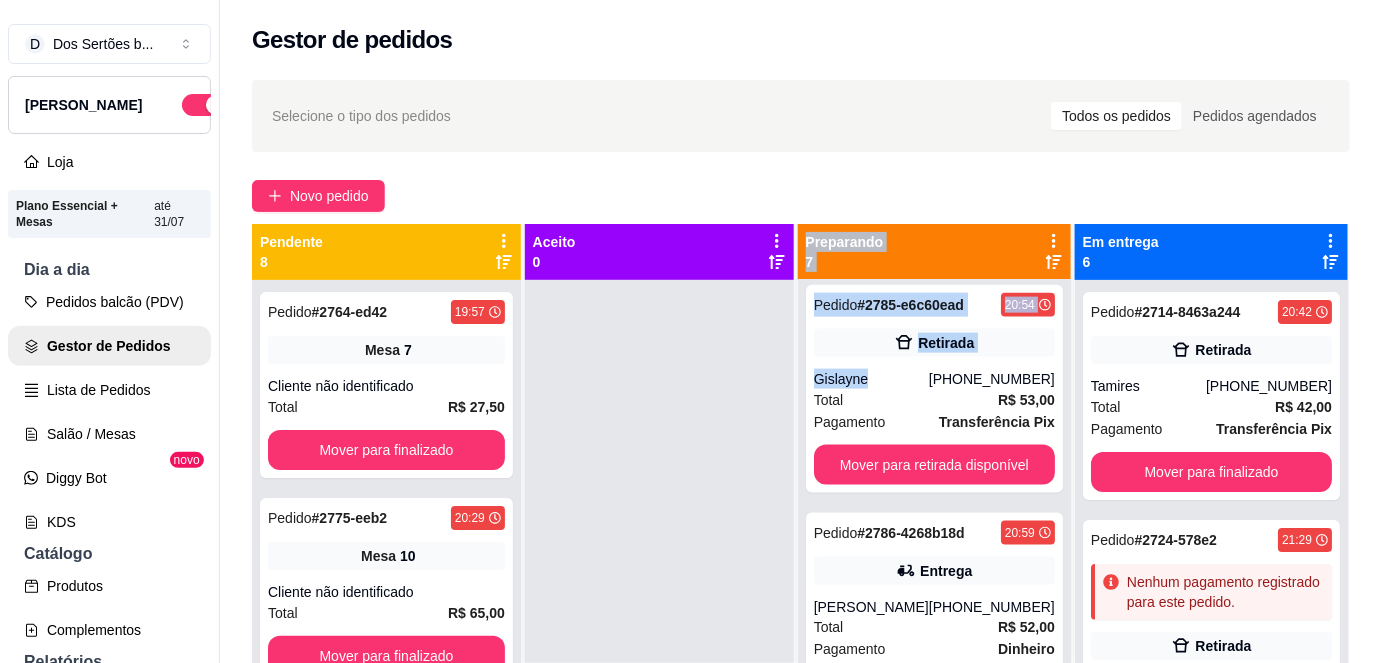 drag, startPoint x: 893, startPoint y: 384, endPoint x: 754, endPoint y: 332, distance: 148.40822 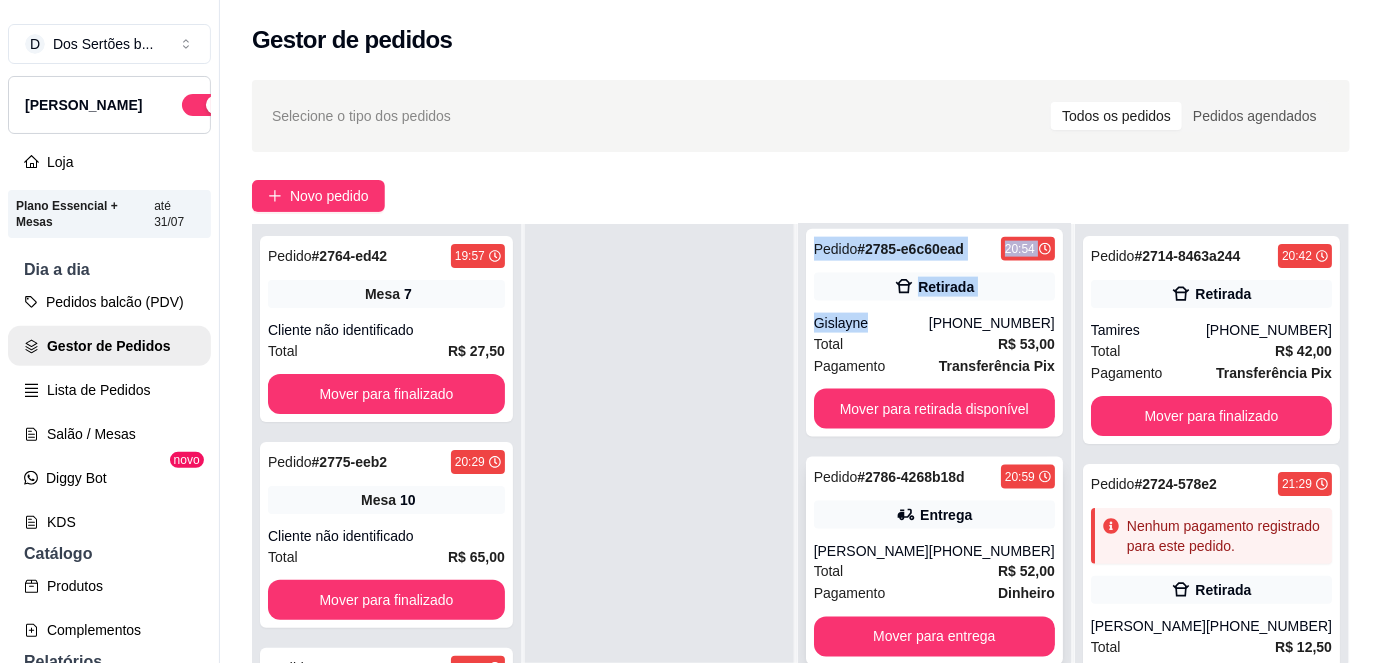 scroll, scrollTop: 973, scrollLeft: 0, axis: vertical 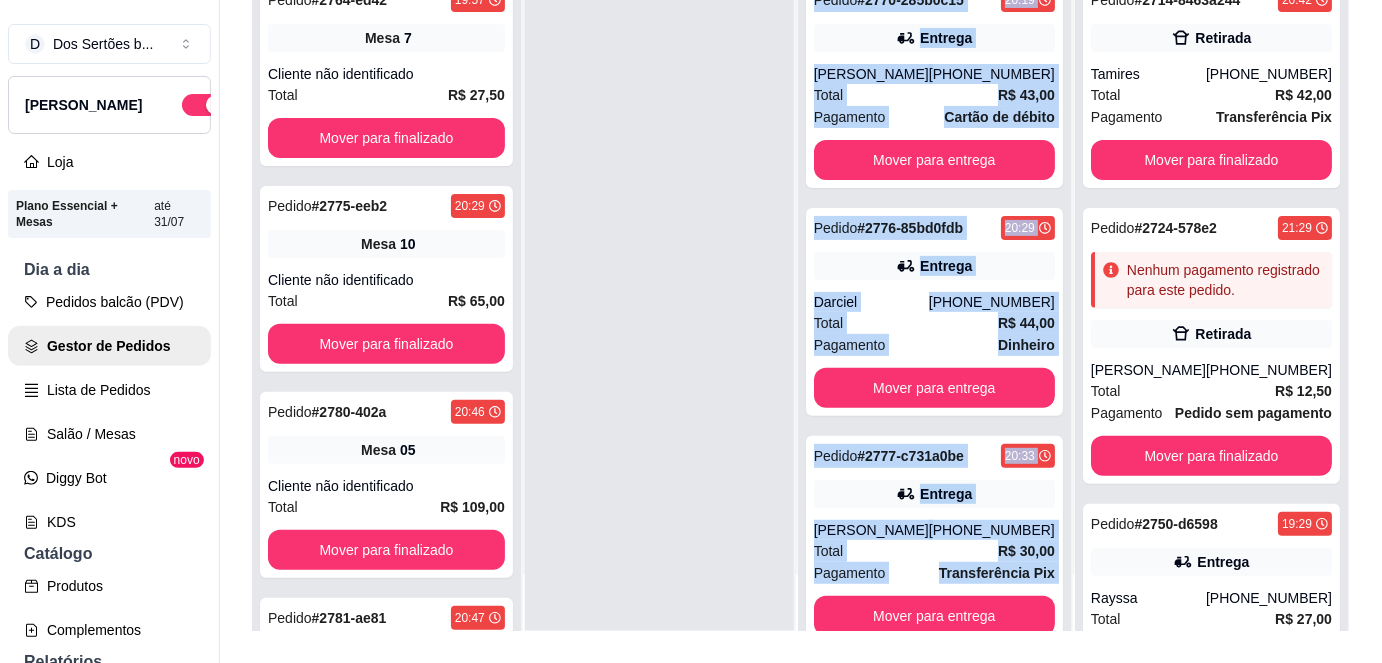 click at bounding box center [659, 299] 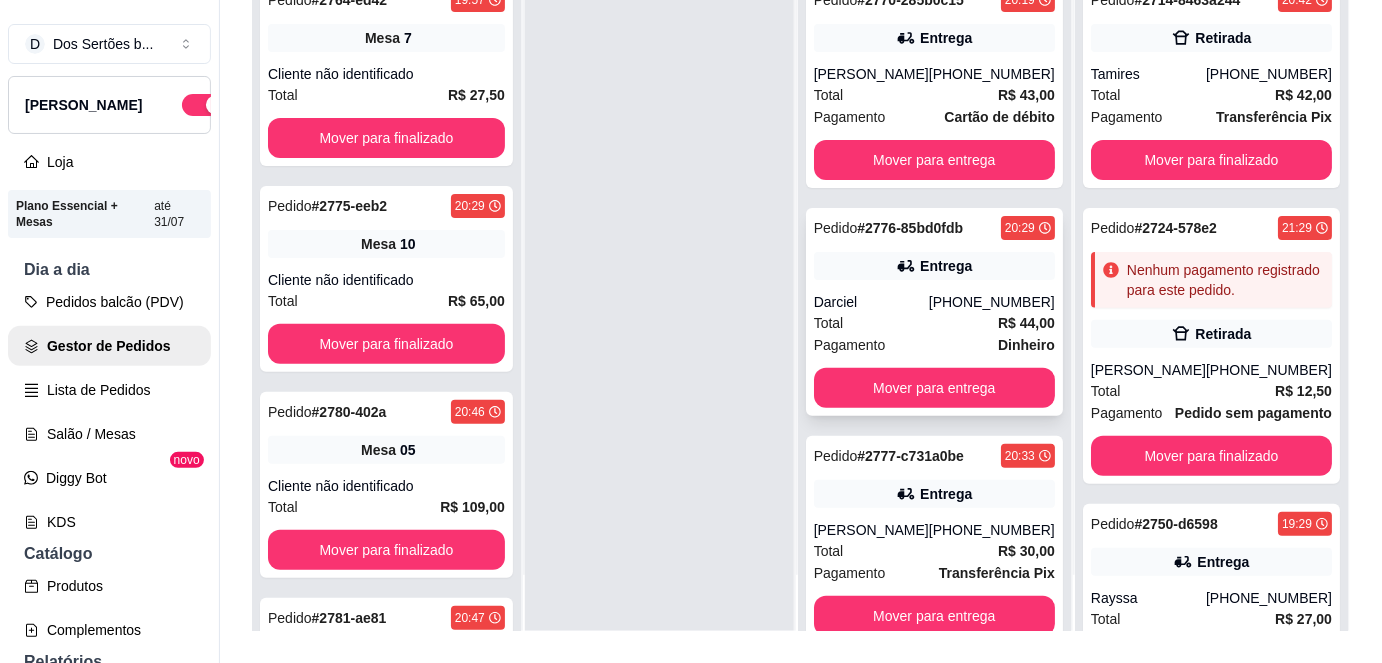 scroll, scrollTop: 0, scrollLeft: 0, axis: both 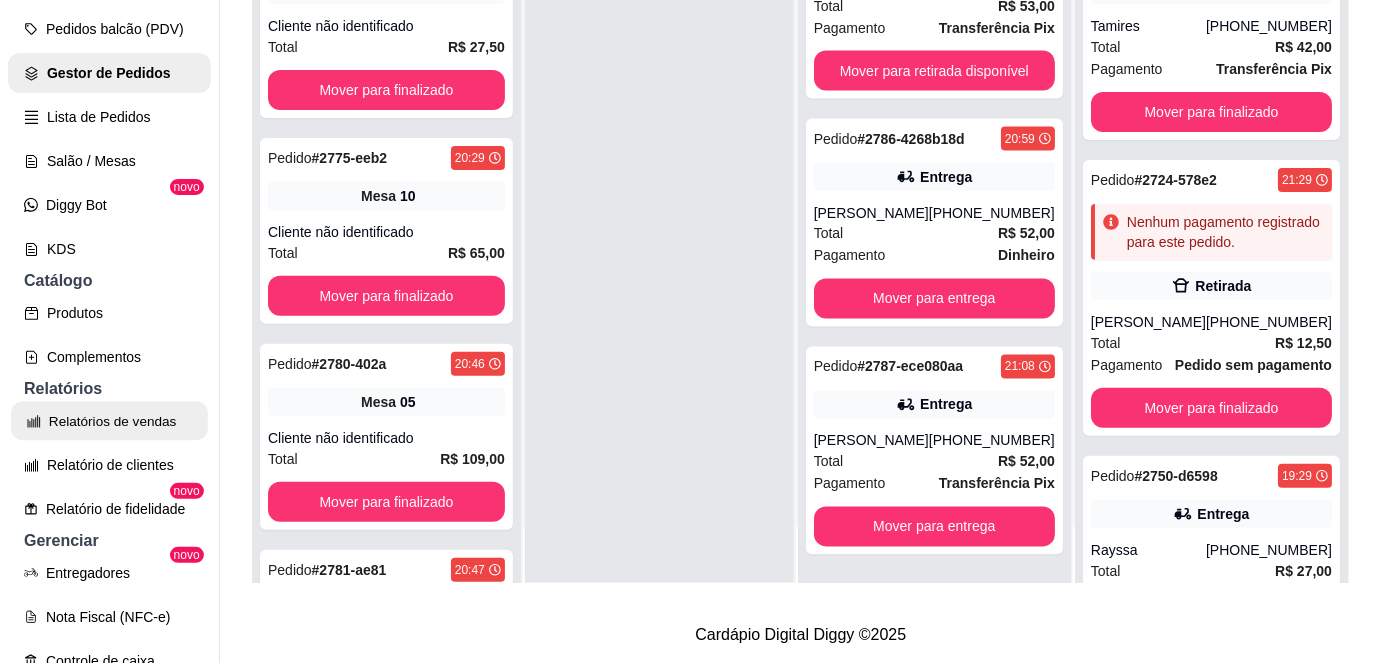 click on "Relatórios de vendas" at bounding box center [109, 421] 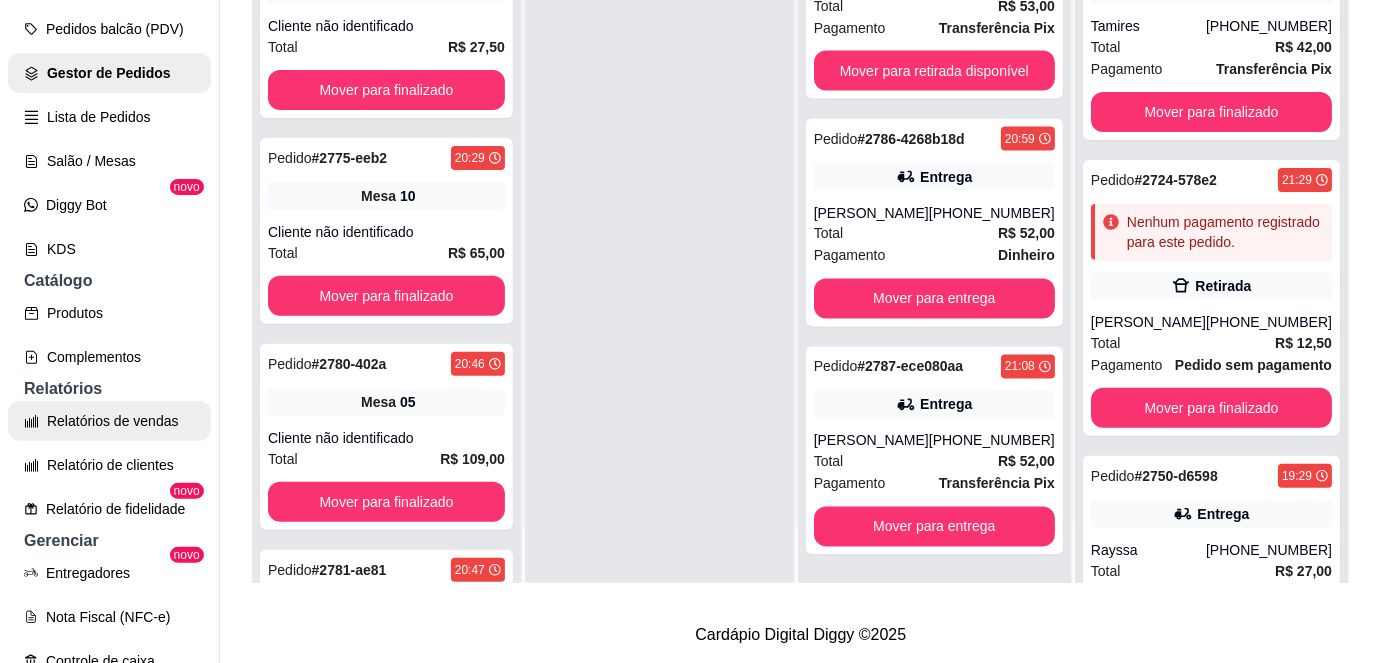scroll, scrollTop: 0, scrollLeft: 0, axis: both 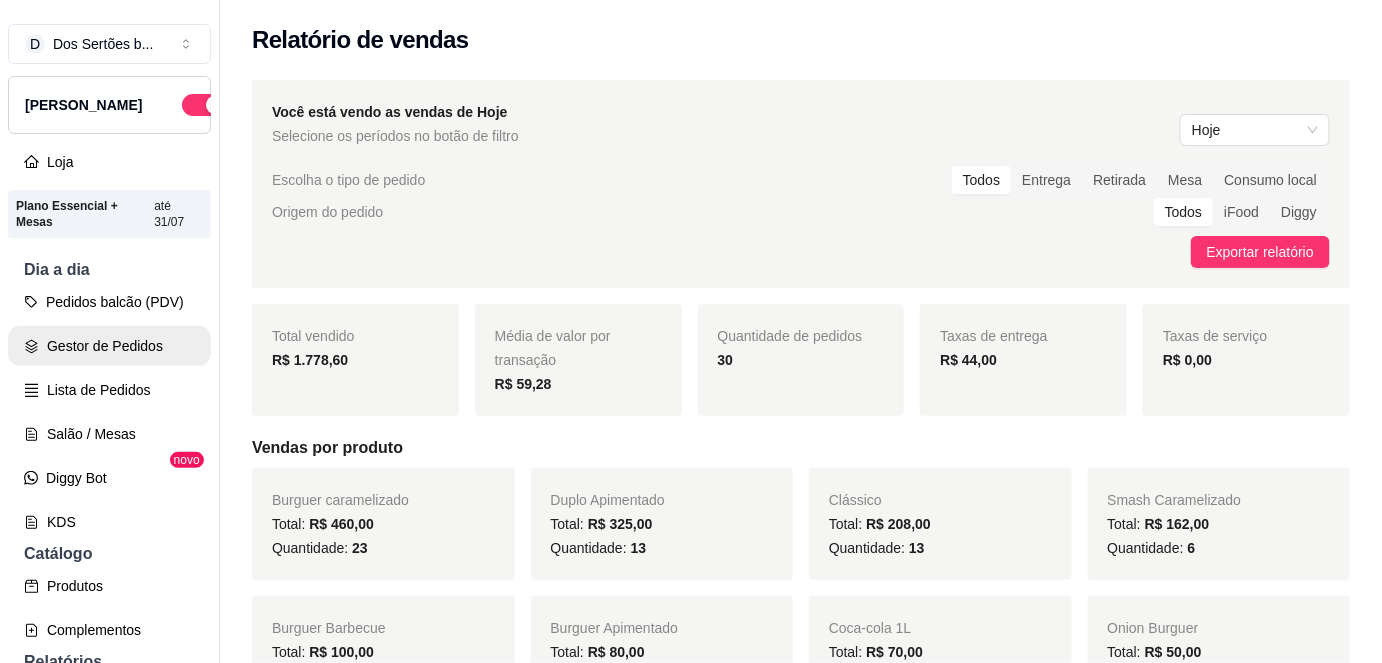 click on "Gestor de Pedidos" at bounding box center [109, 346] 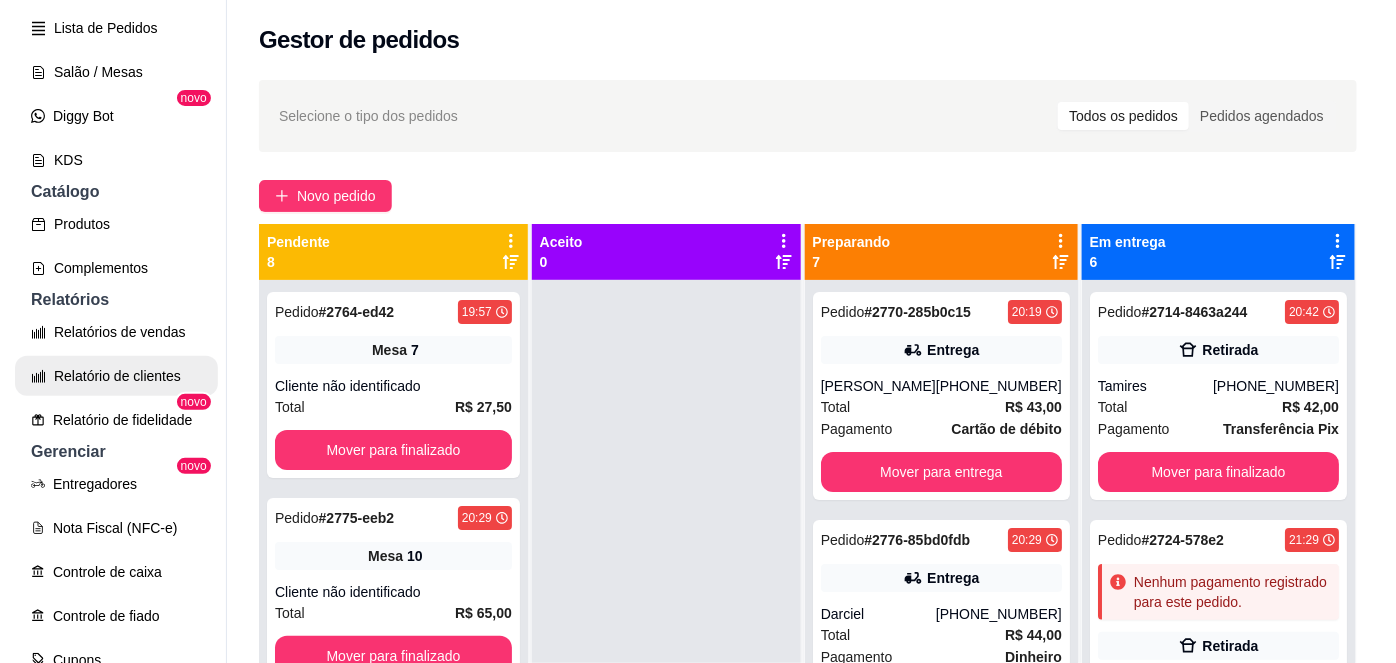 scroll, scrollTop: 366, scrollLeft: 0, axis: vertical 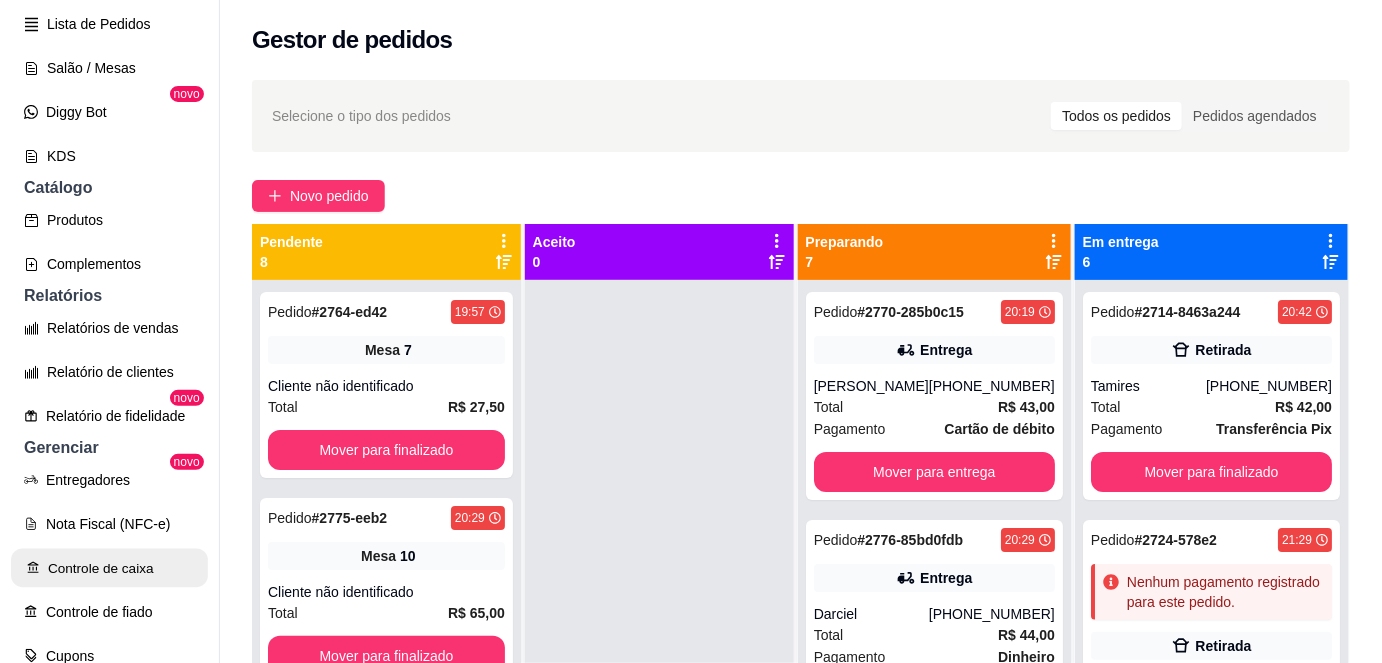 click on "Controle de caixa" at bounding box center (109, 568) 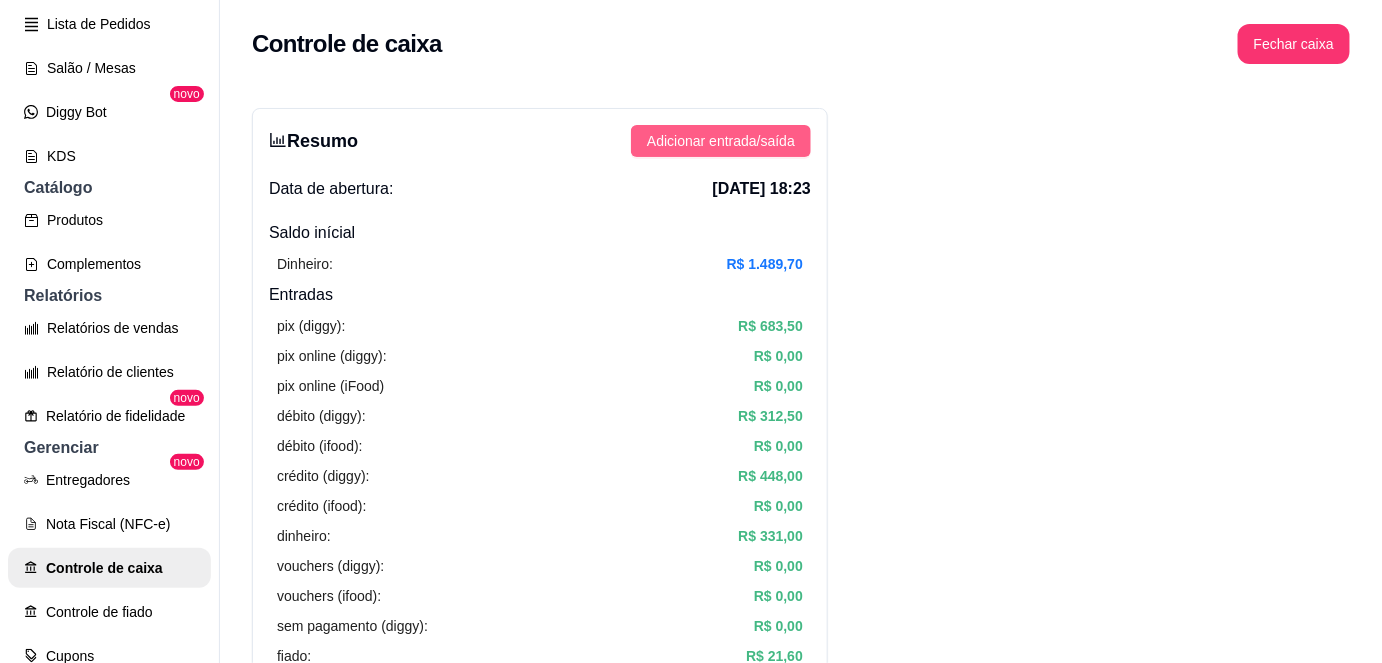 click on "Adicionar entrada/saída" at bounding box center (721, 141) 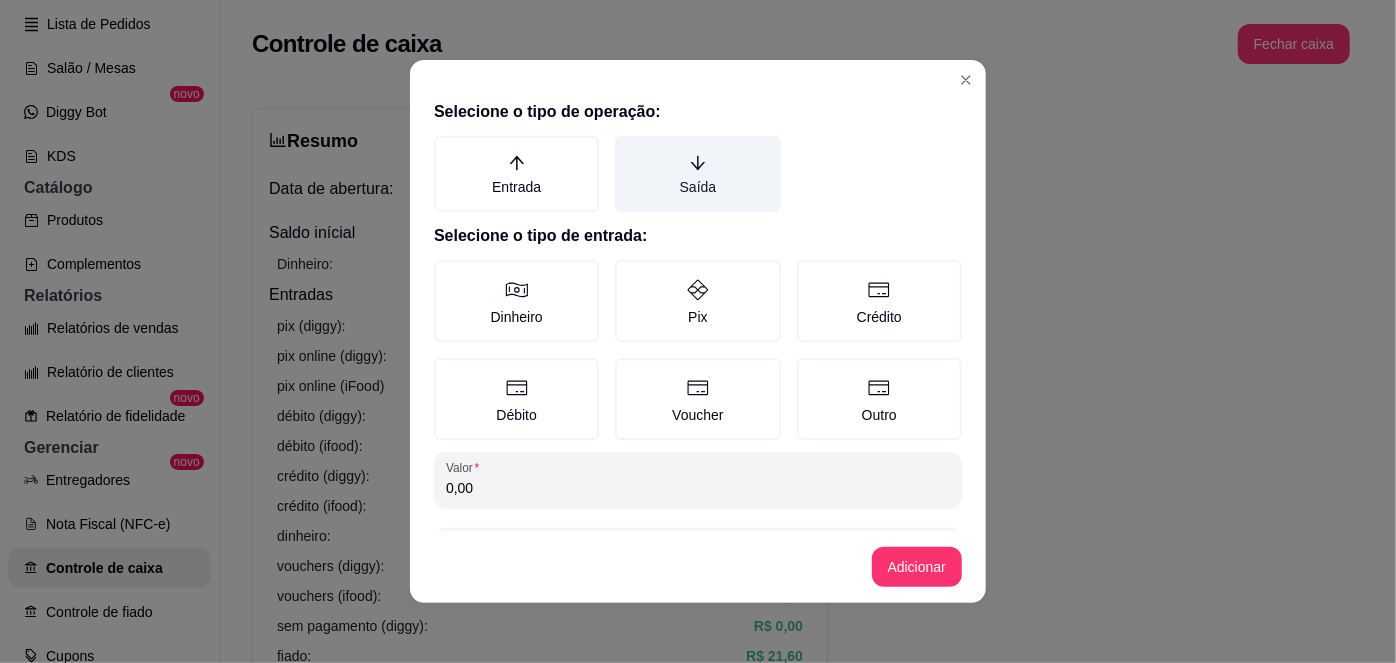 click on "Saída" at bounding box center (697, 174) 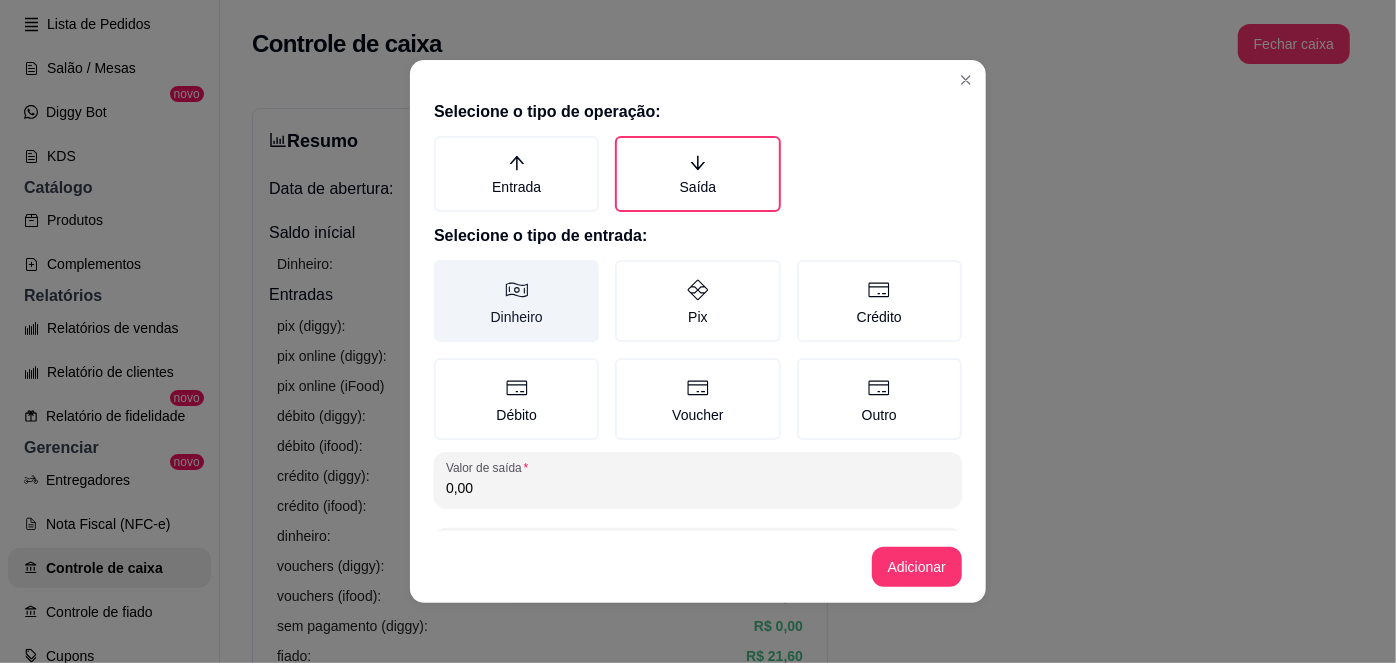 click on "Dinheiro" at bounding box center [516, 301] 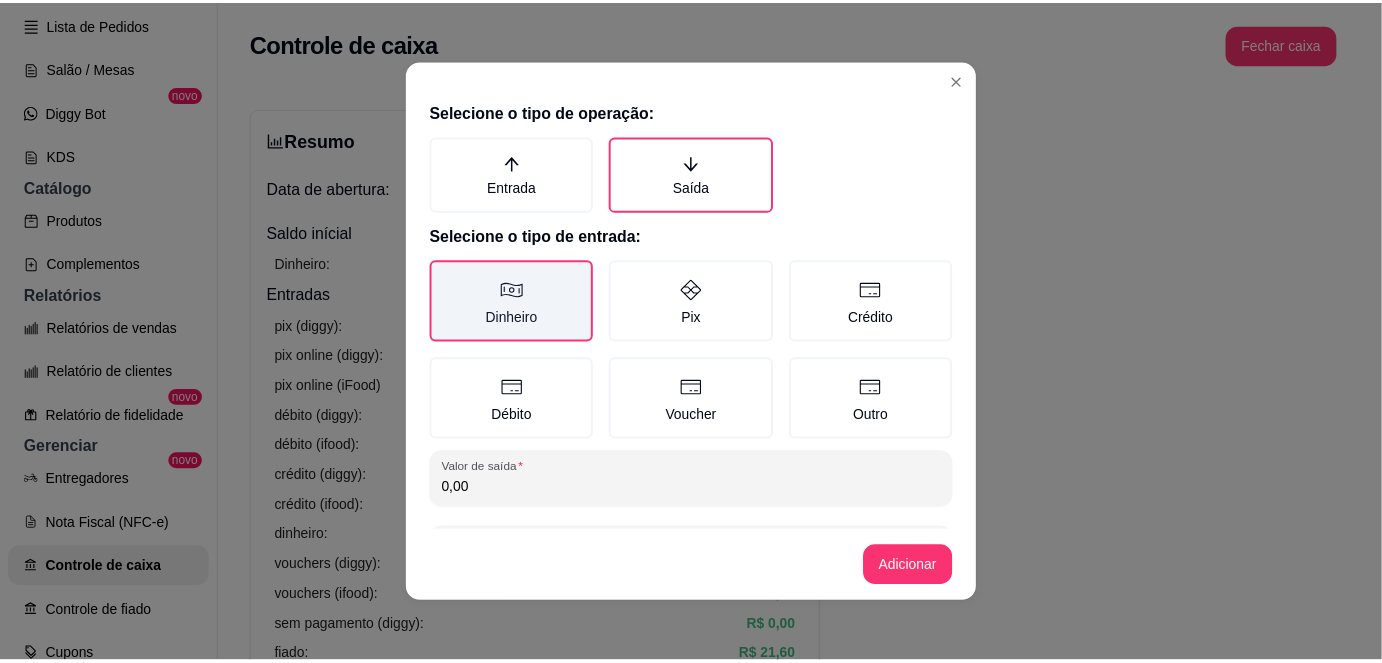 scroll, scrollTop: 81, scrollLeft: 0, axis: vertical 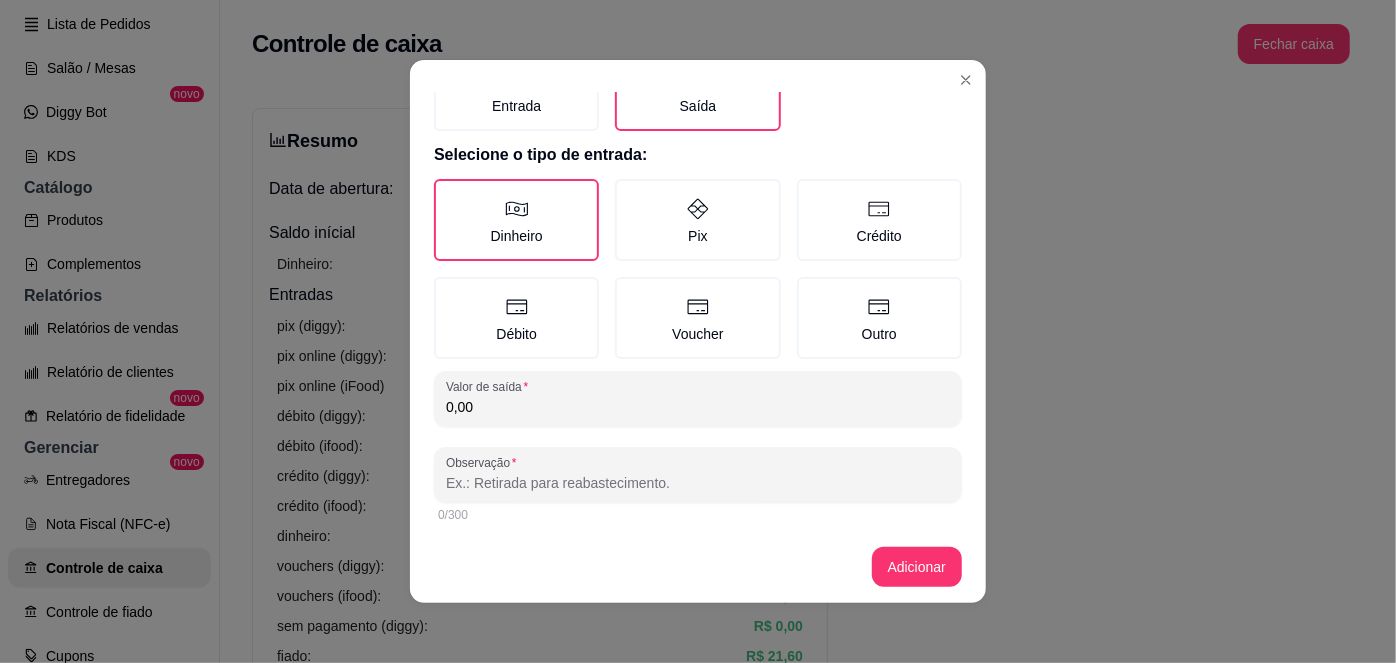 click on "0,00" at bounding box center [698, 407] 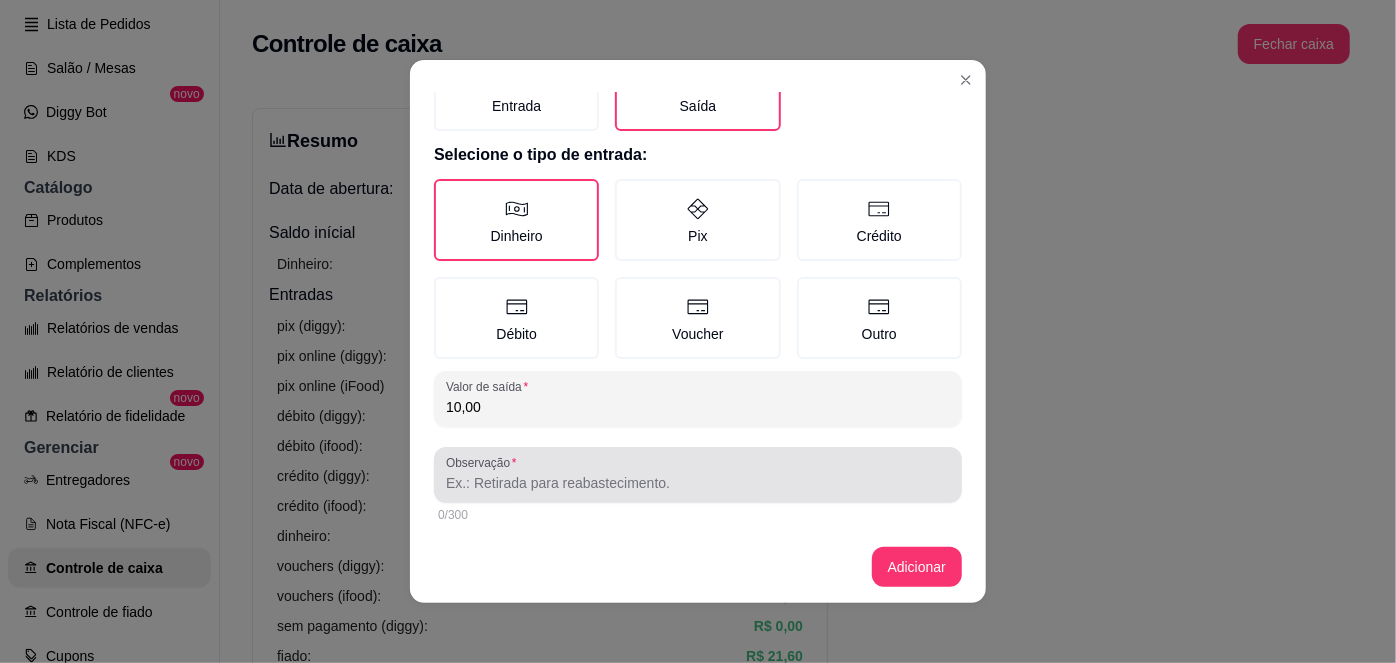 type on "10,00" 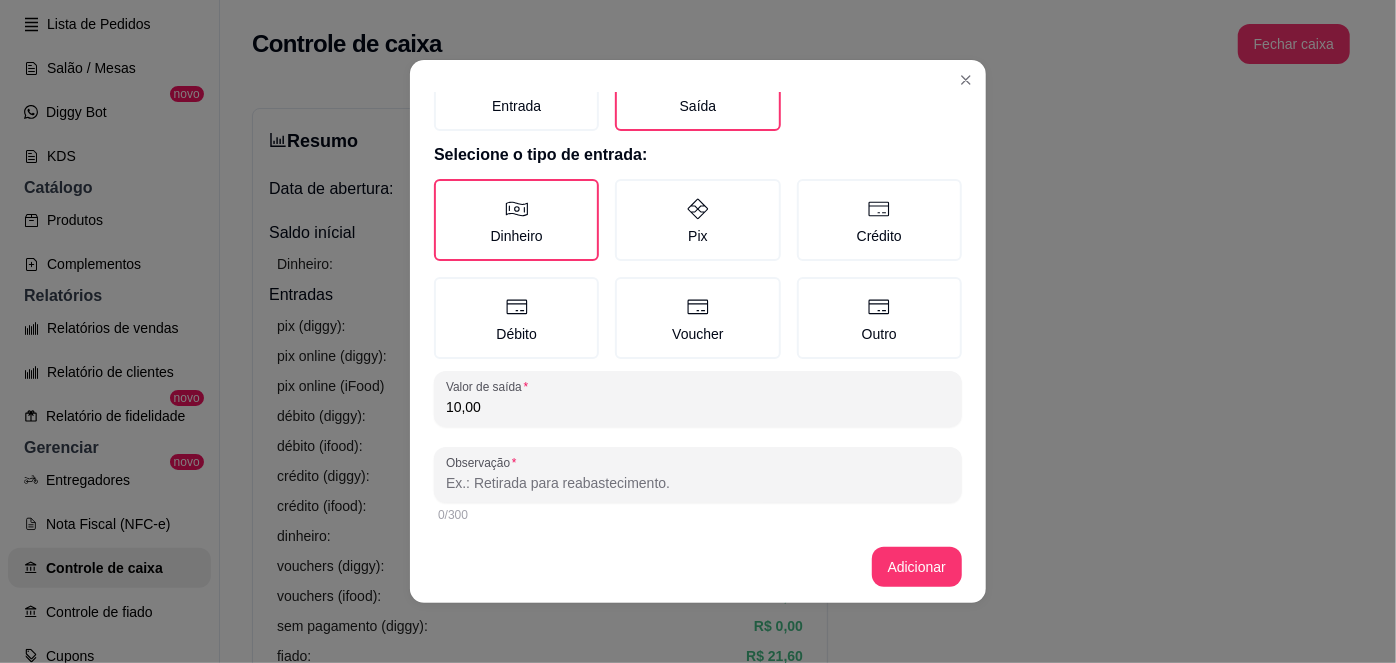 click on "Observação" at bounding box center (698, 483) 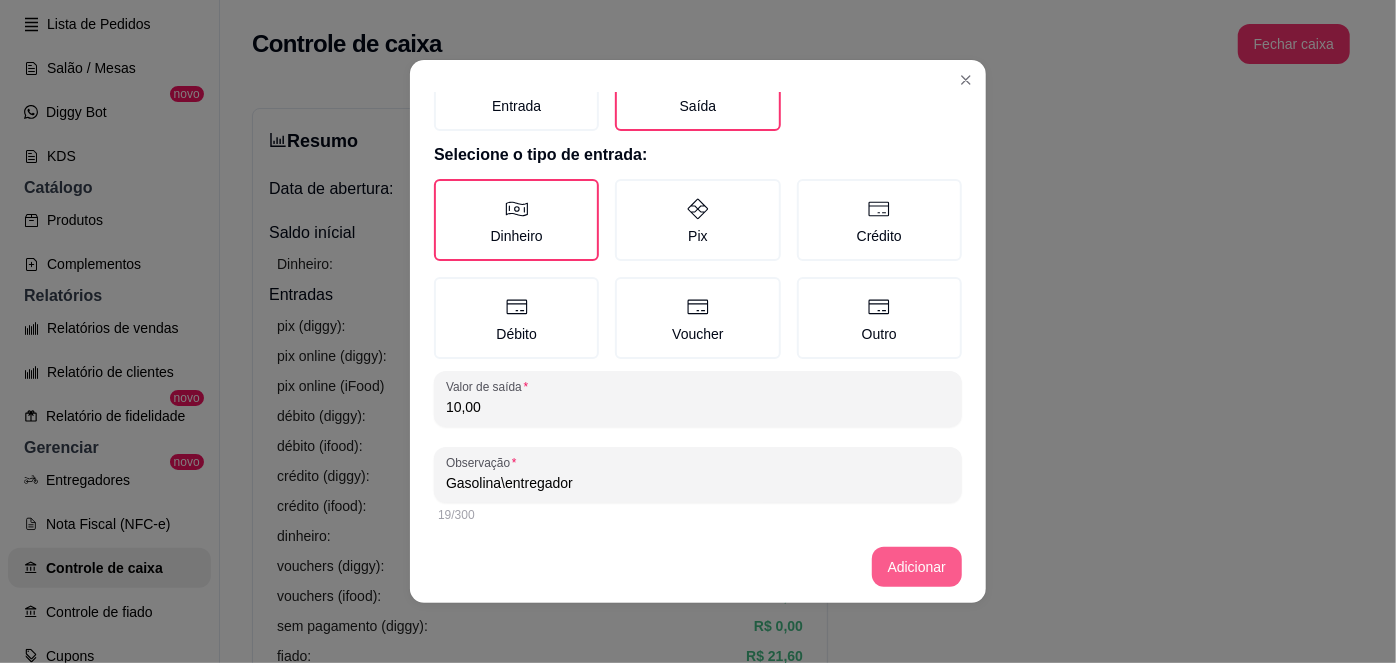 type on "Gasolina\entregador" 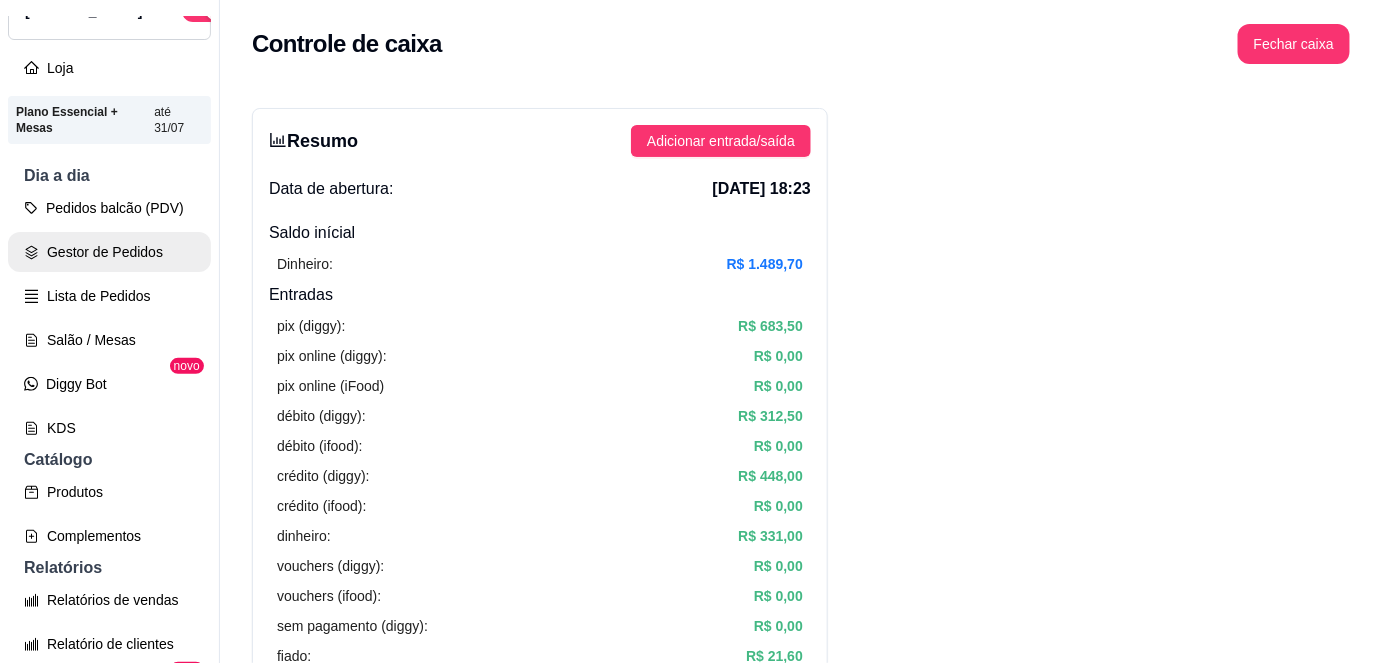 scroll, scrollTop: 93, scrollLeft: 0, axis: vertical 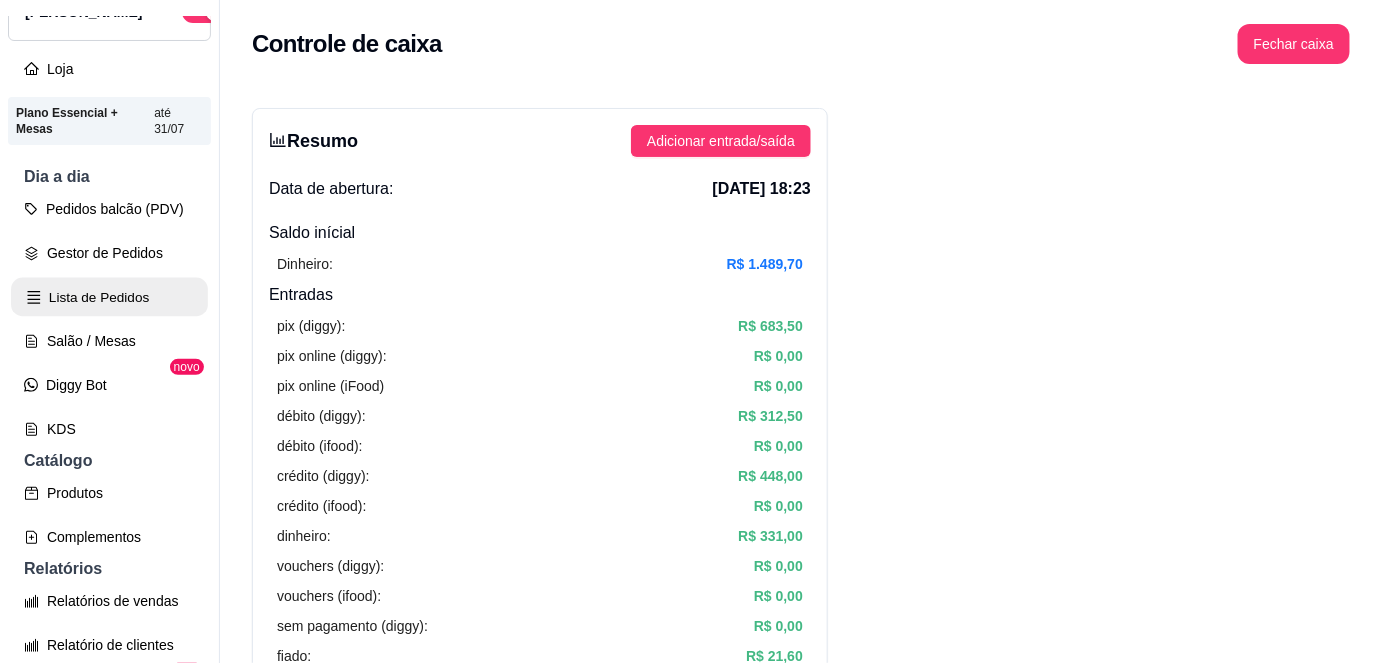 click on "Lista de Pedidos" at bounding box center [109, 297] 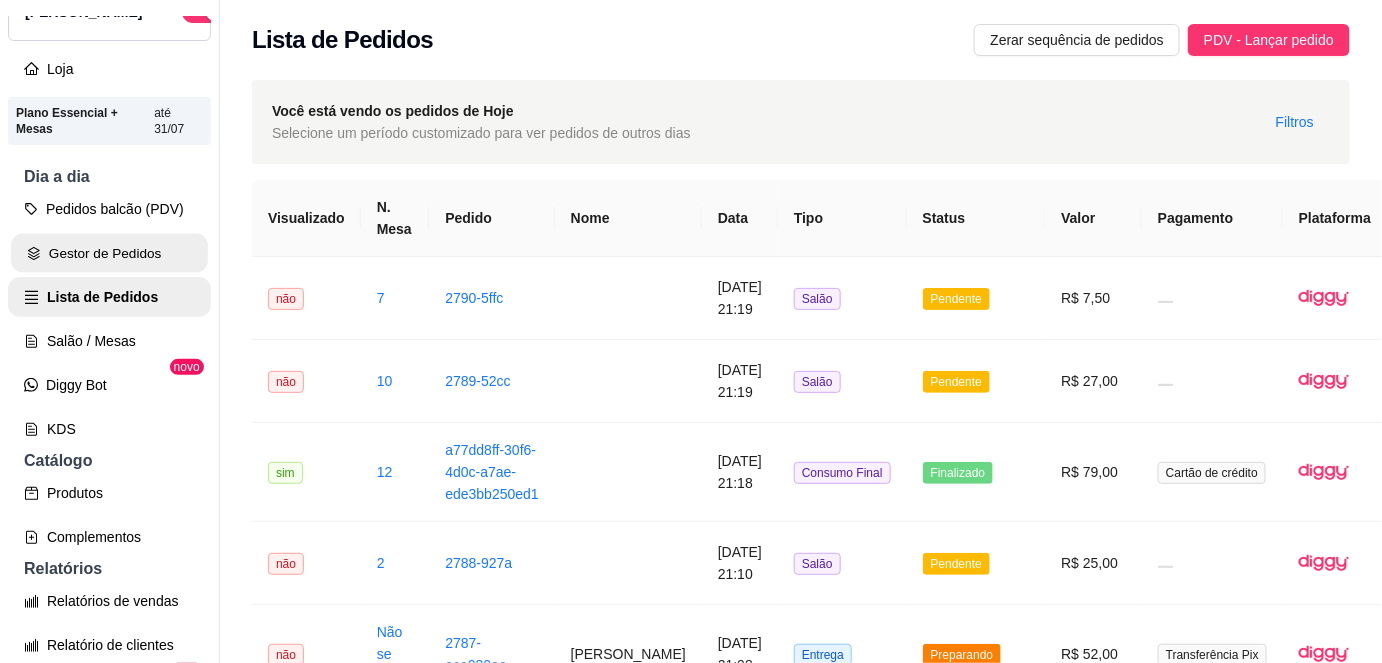 click on "Gestor de Pedidos" at bounding box center [109, 253] 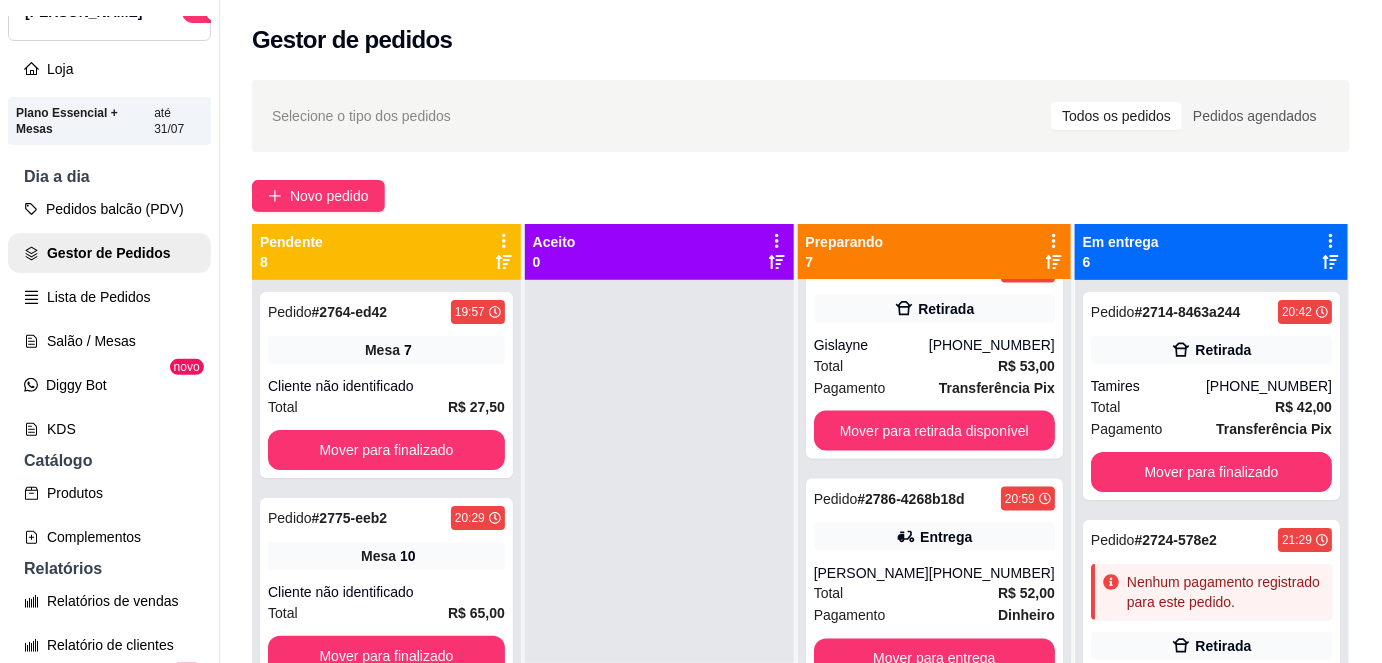 scroll, scrollTop: 973, scrollLeft: 0, axis: vertical 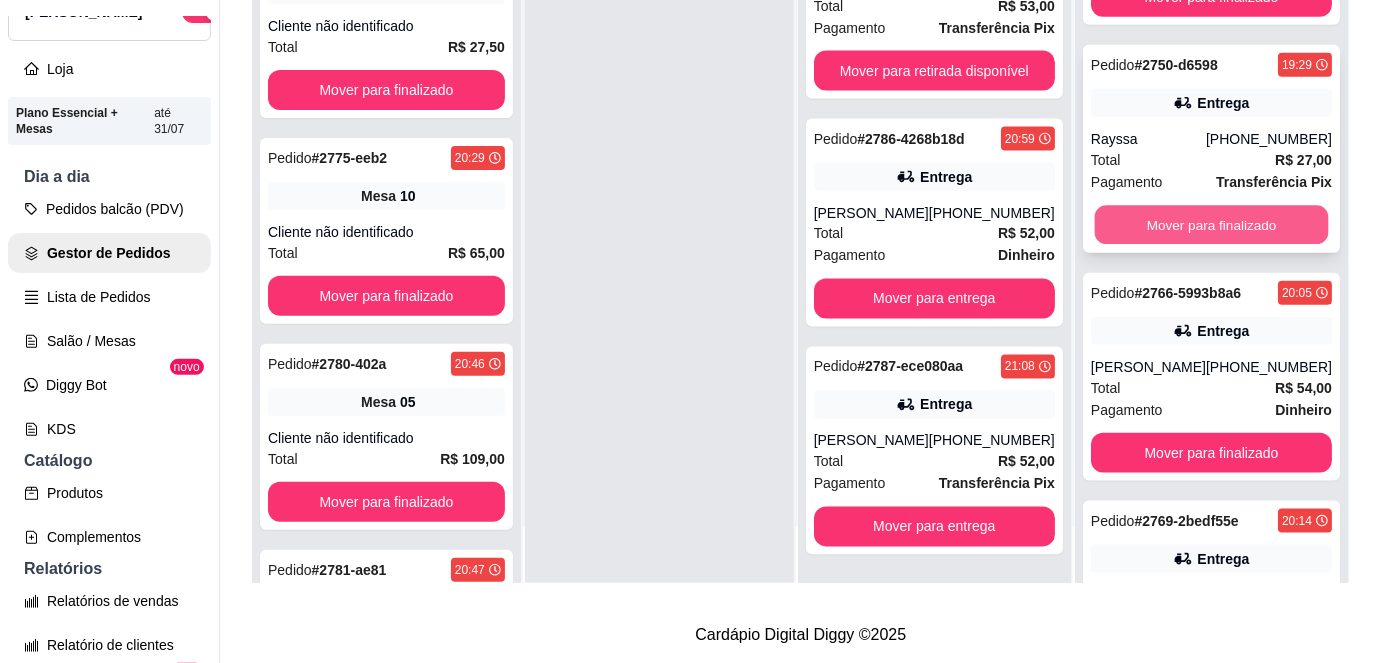click on "Mover para finalizado" at bounding box center [1211, 225] 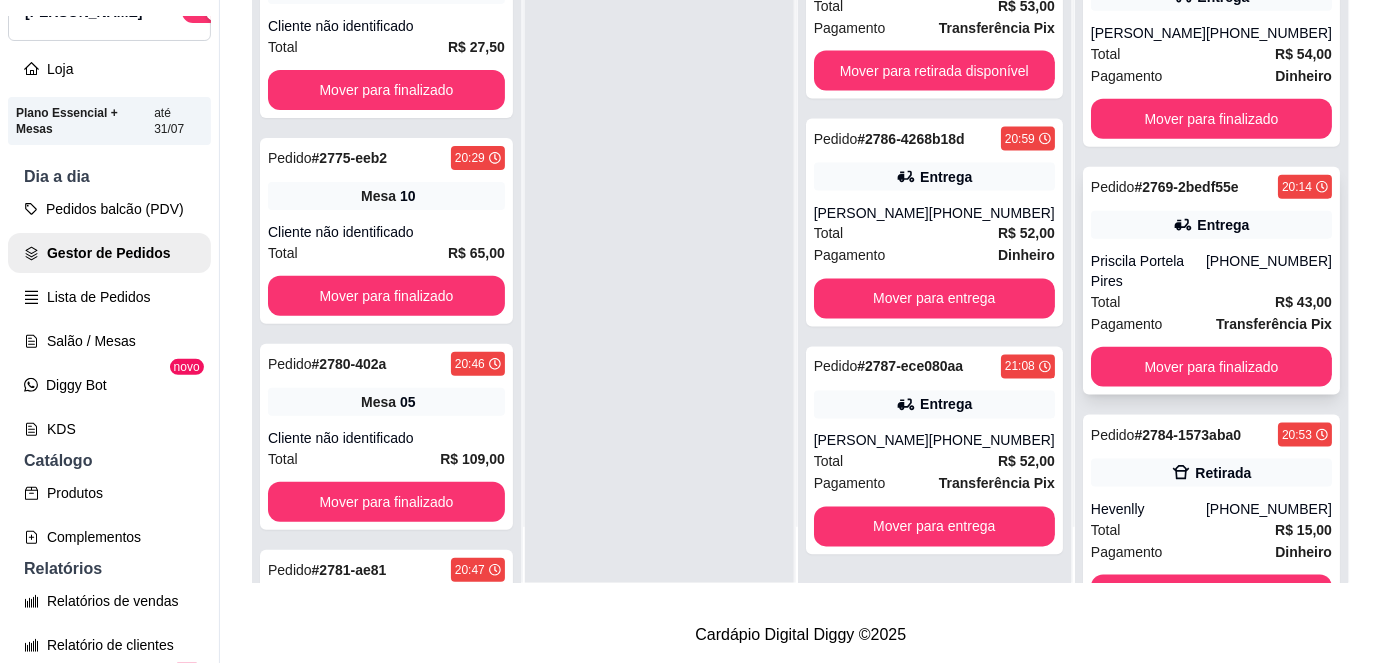 scroll, scrollTop: 520, scrollLeft: 0, axis: vertical 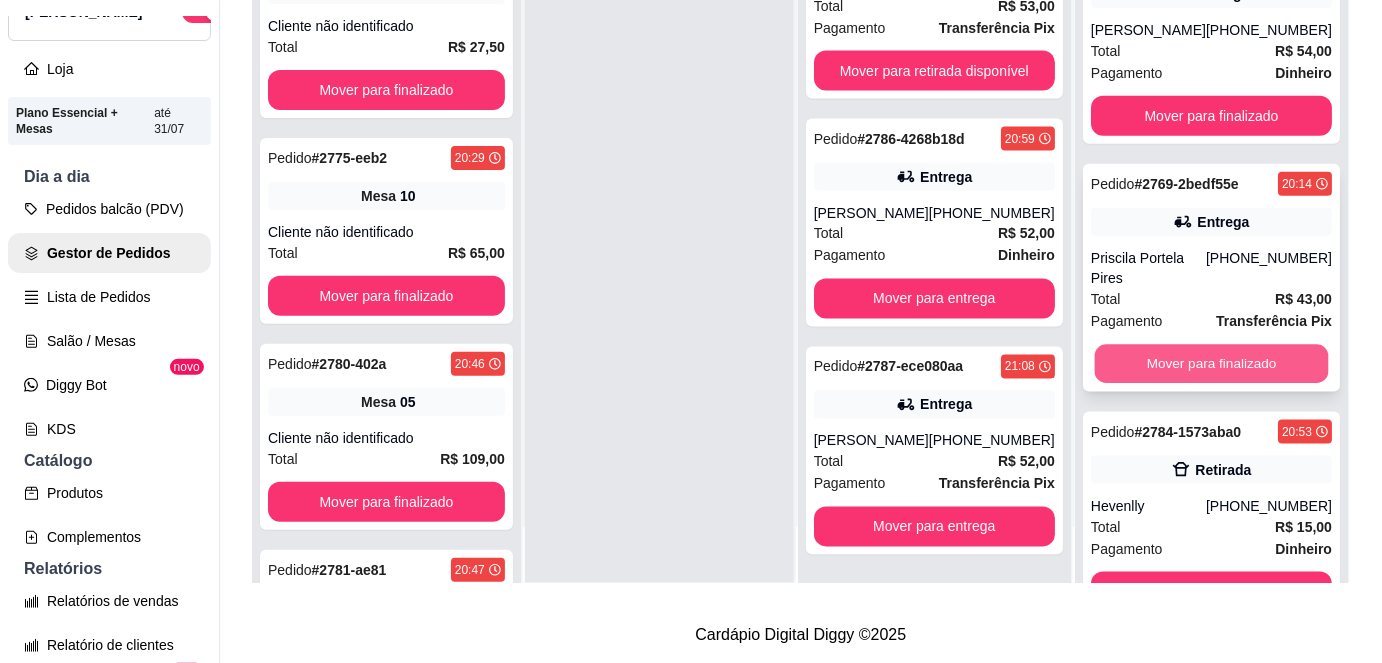 click on "Mover para finalizado" at bounding box center [1211, 364] 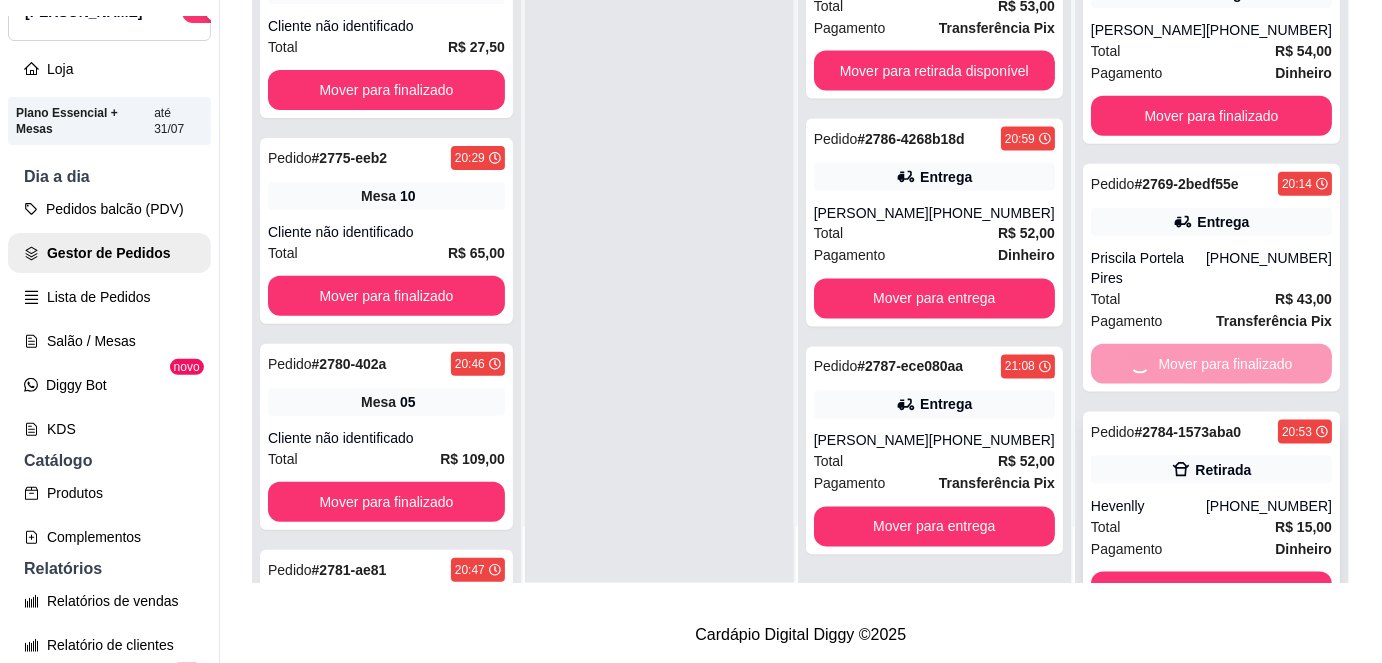 scroll, scrollTop: 358, scrollLeft: 0, axis: vertical 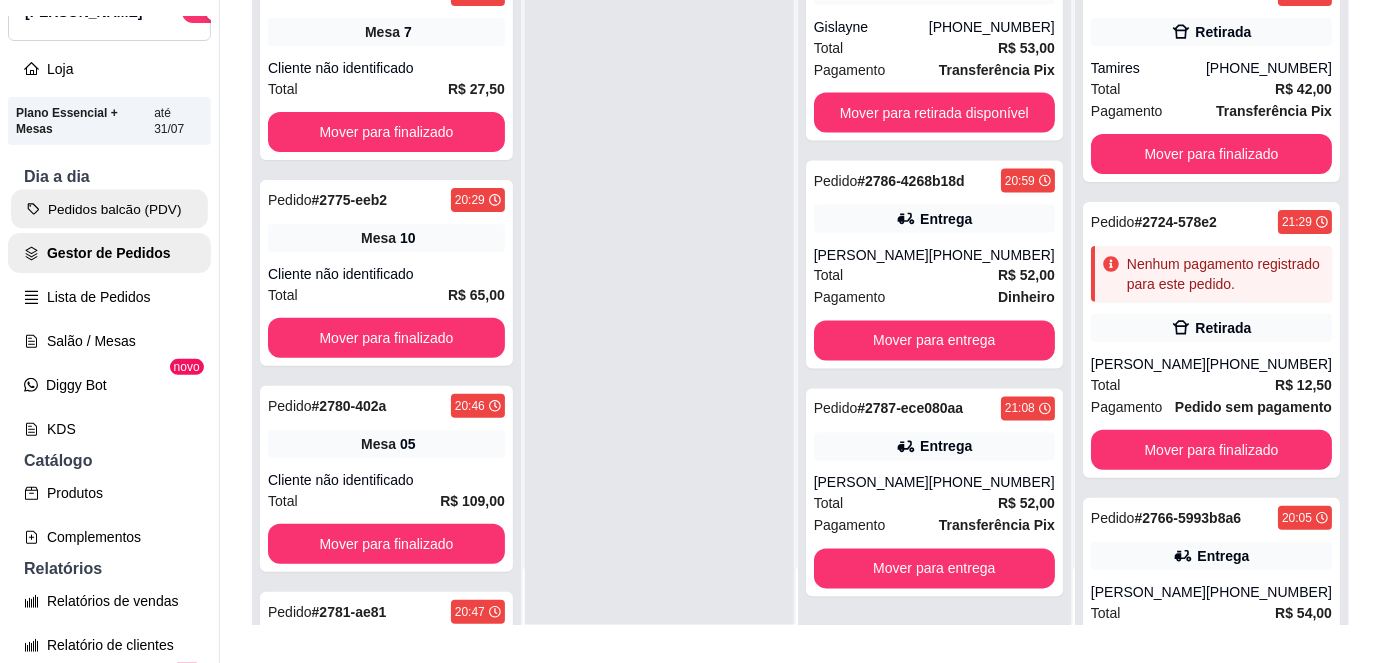 click on "Pedidos balcão (PDV)" at bounding box center [109, 209] 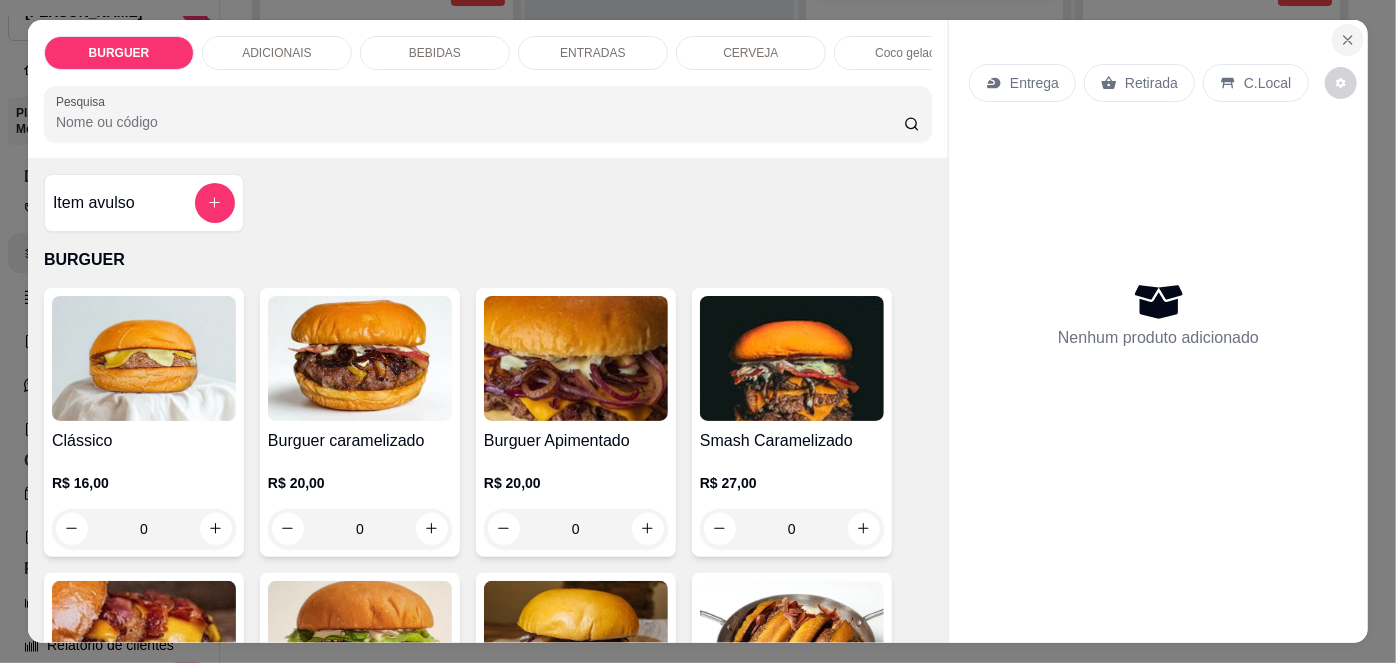 click 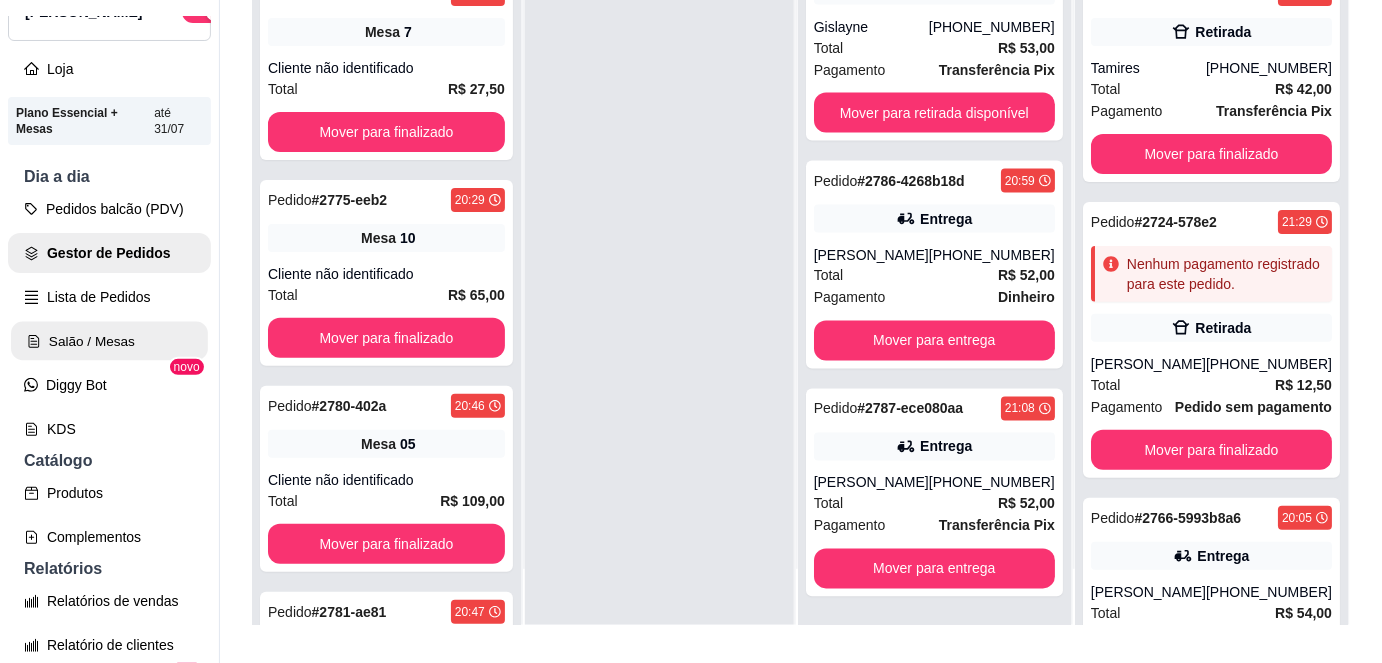 click on "Salão / Mesas" at bounding box center [109, 341] 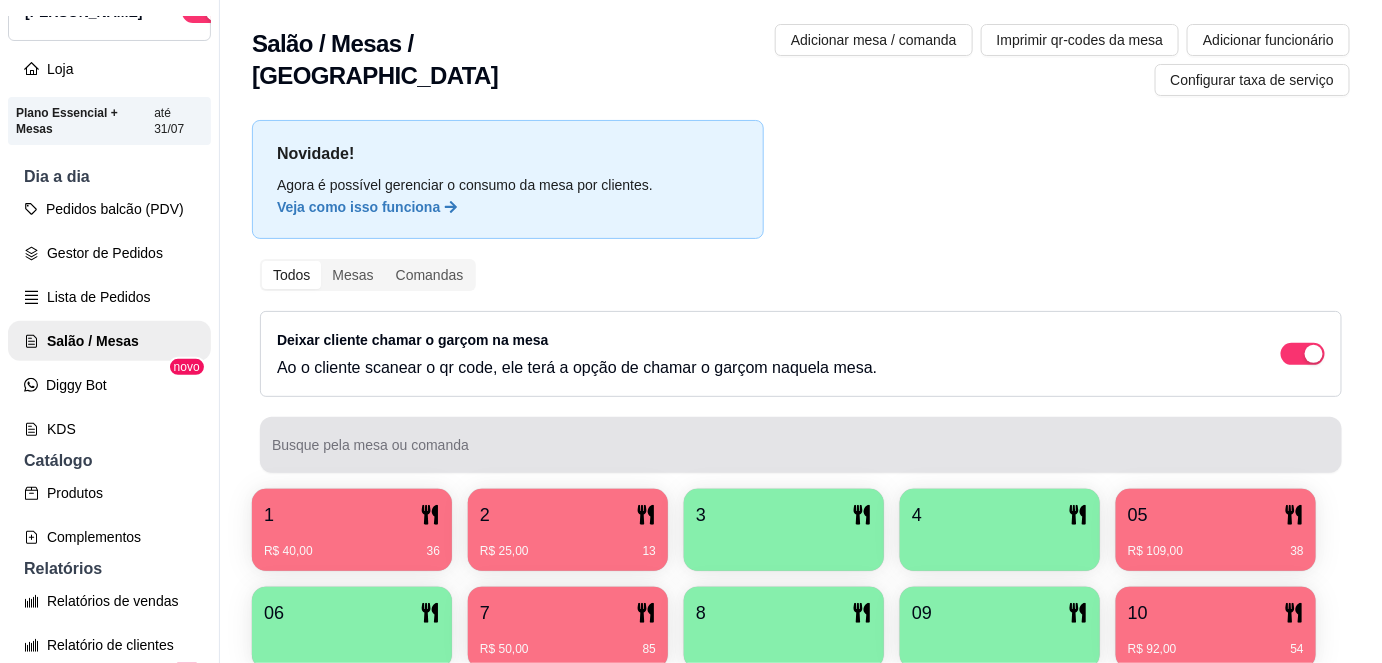 scroll, scrollTop: 156, scrollLeft: 0, axis: vertical 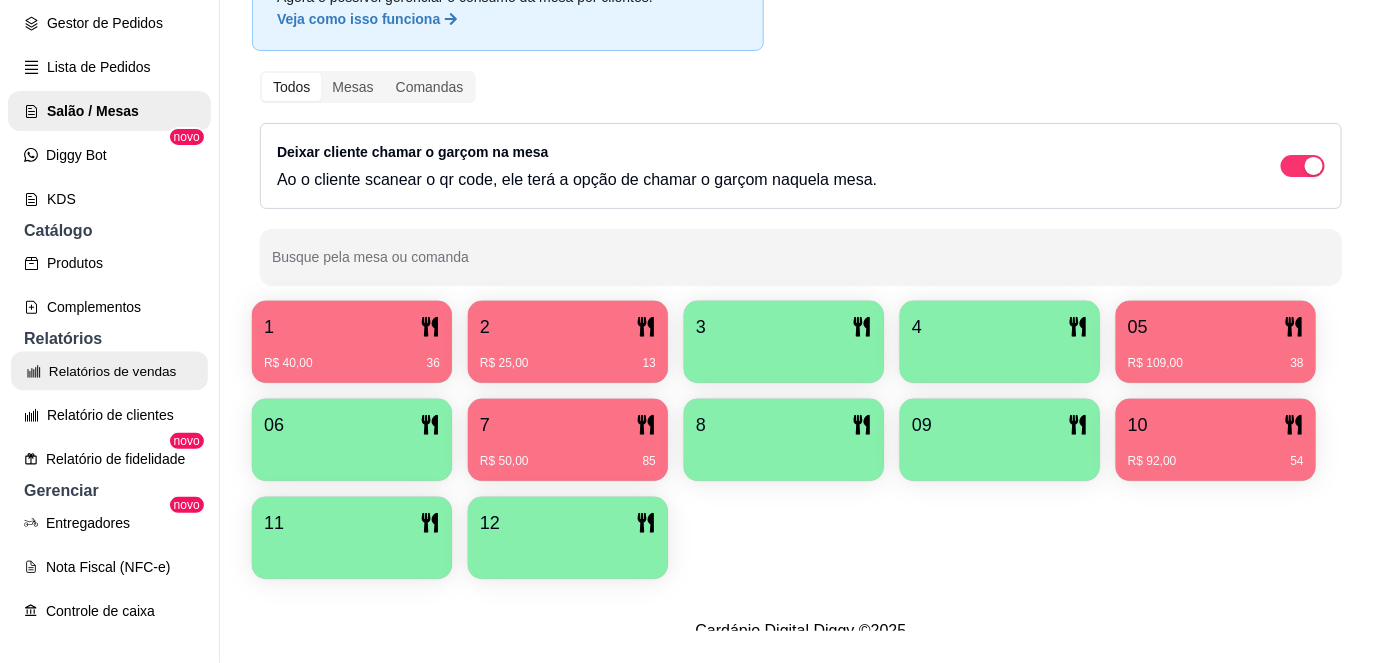 click on "Relatórios de vendas" at bounding box center (109, 371) 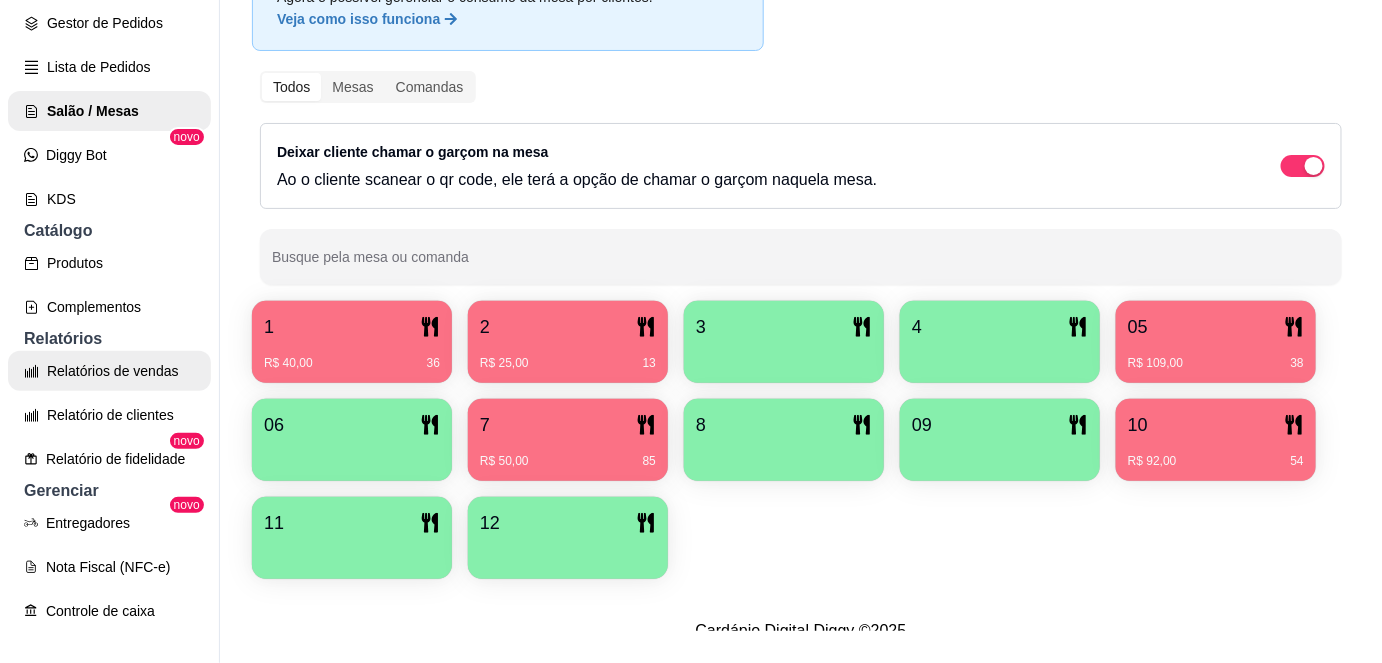 scroll, scrollTop: 0, scrollLeft: 0, axis: both 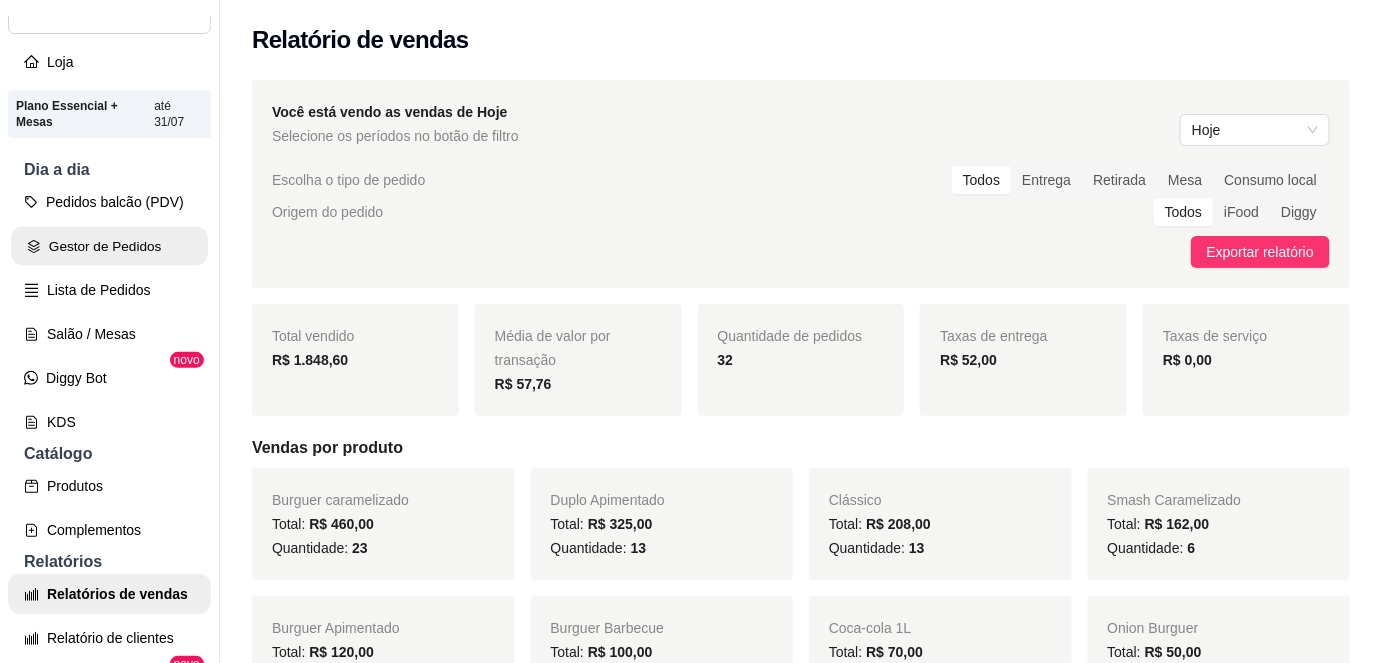 click on "Gestor de Pedidos" at bounding box center (109, 246) 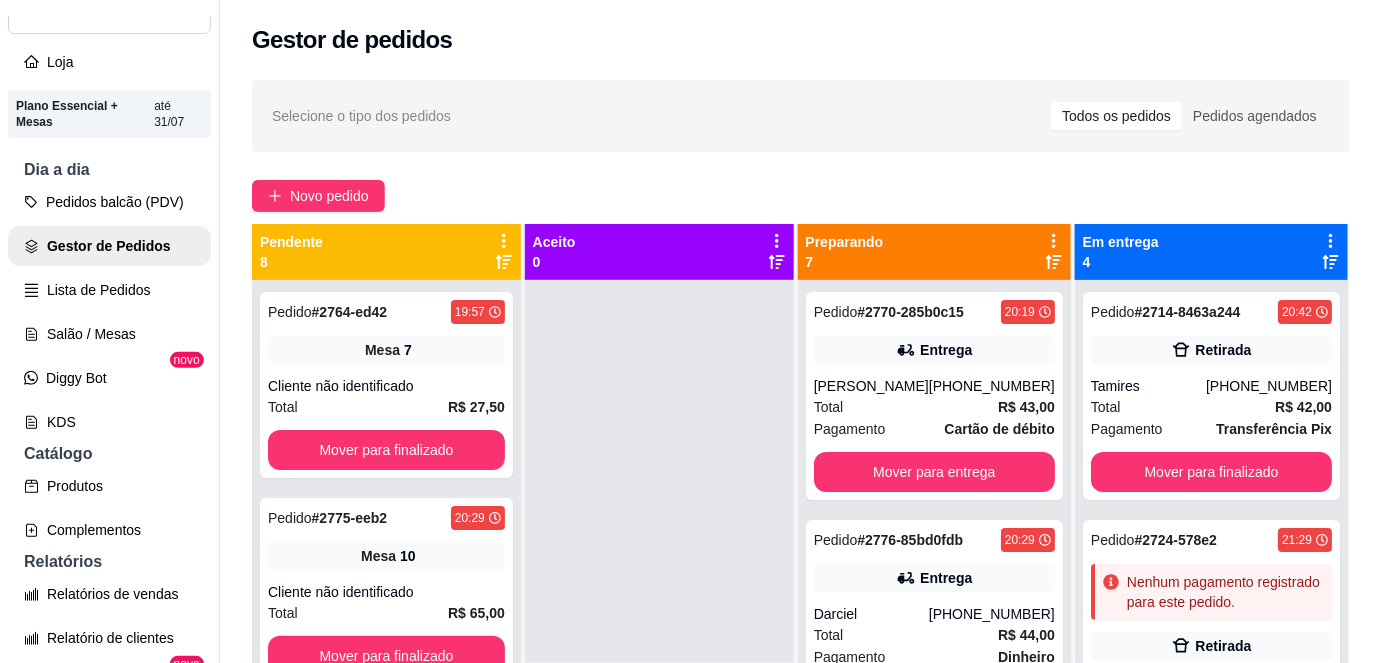 scroll, scrollTop: 56, scrollLeft: 0, axis: vertical 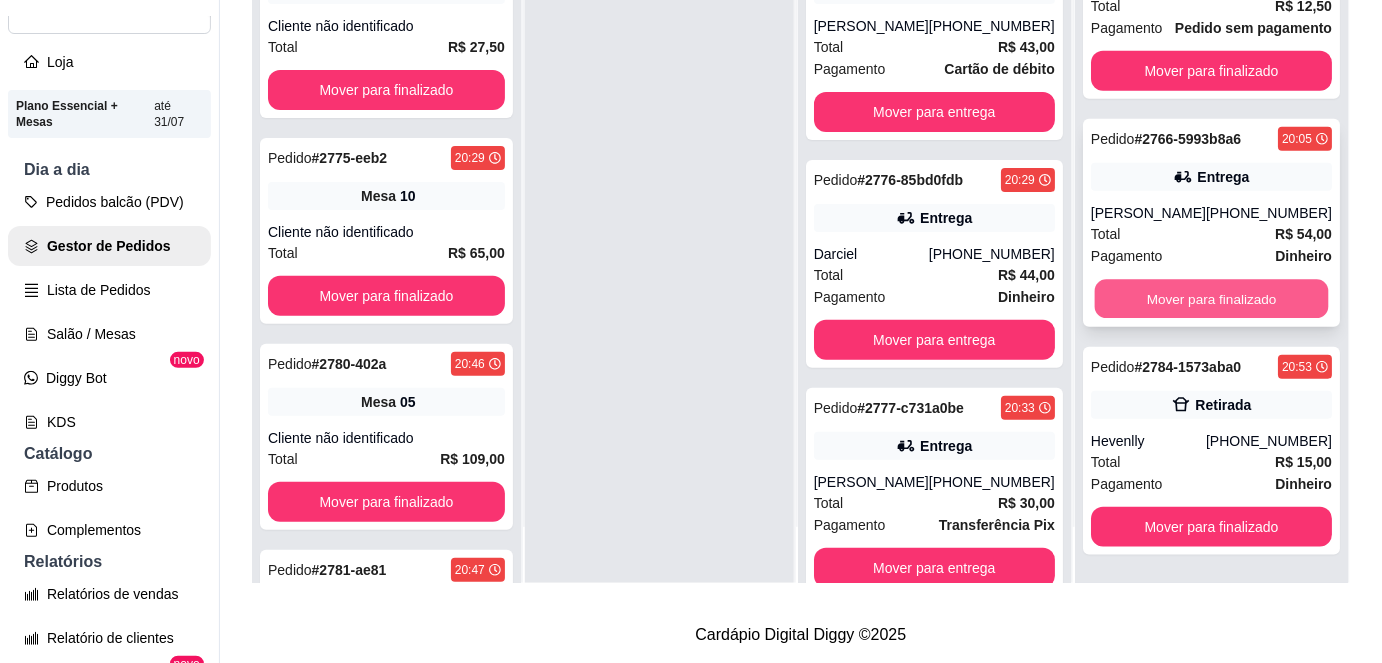 click on "Mover para finalizado" at bounding box center [1211, 299] 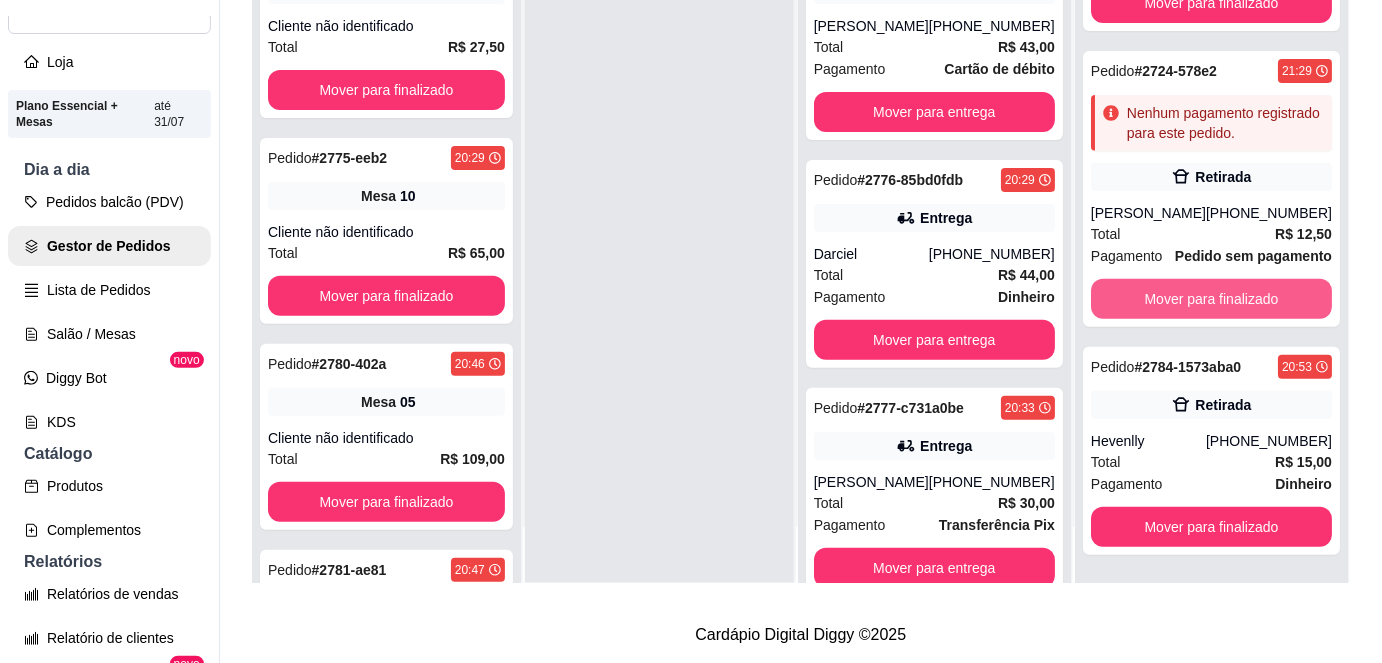 scroll, scrollTop: 0, scrollLeft: 0, axis: both 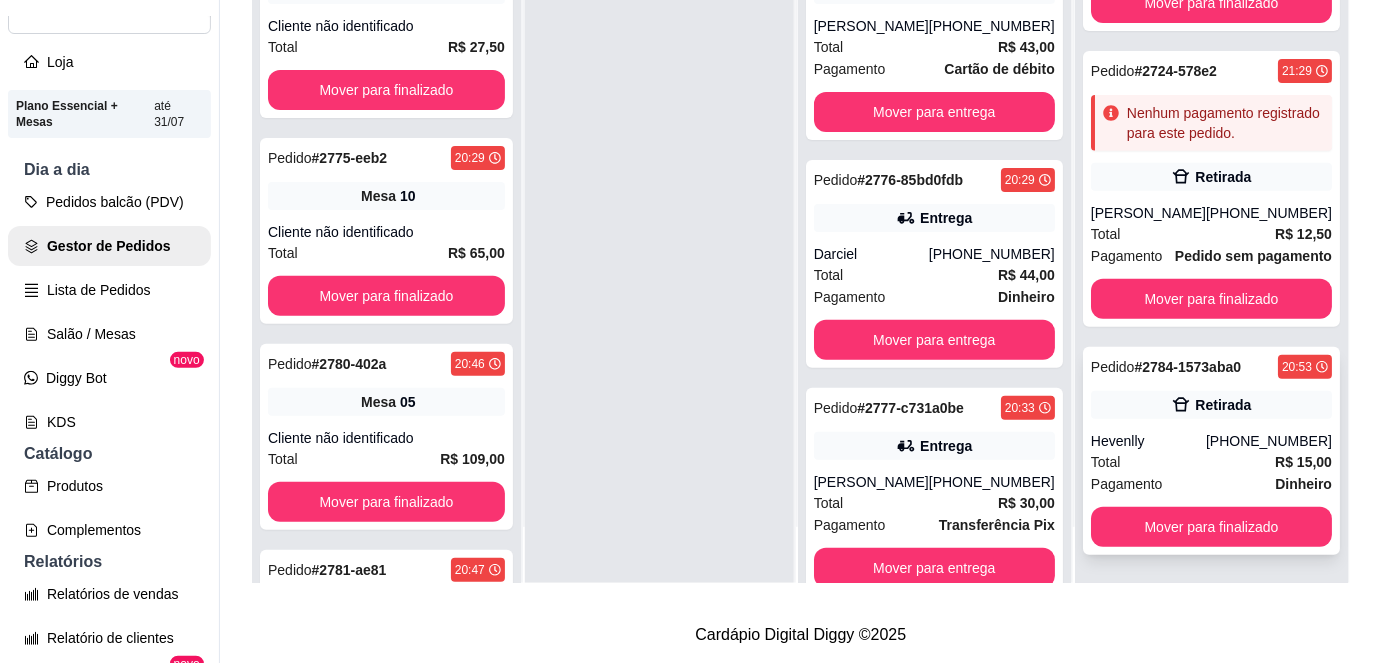 click on "Total" at bounding box center [1106, 462] 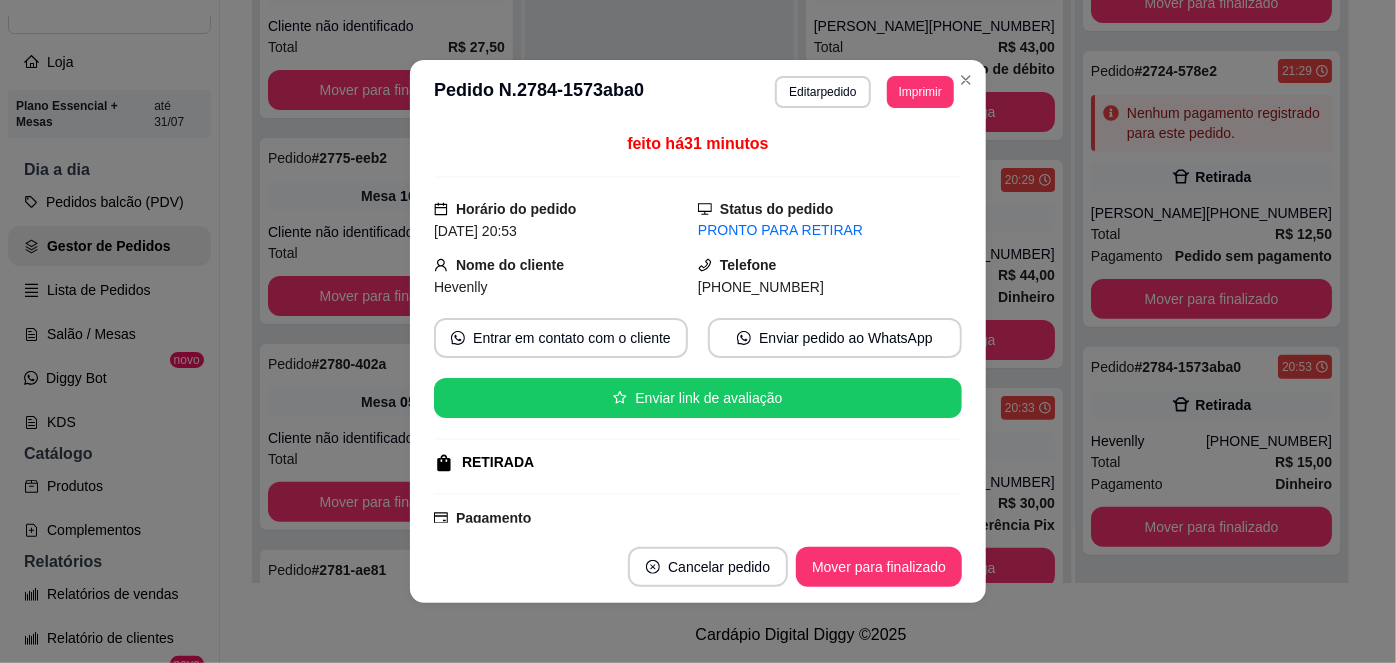 scroll, scrollTop: 269, scrollLeft: 0, axis: vertical 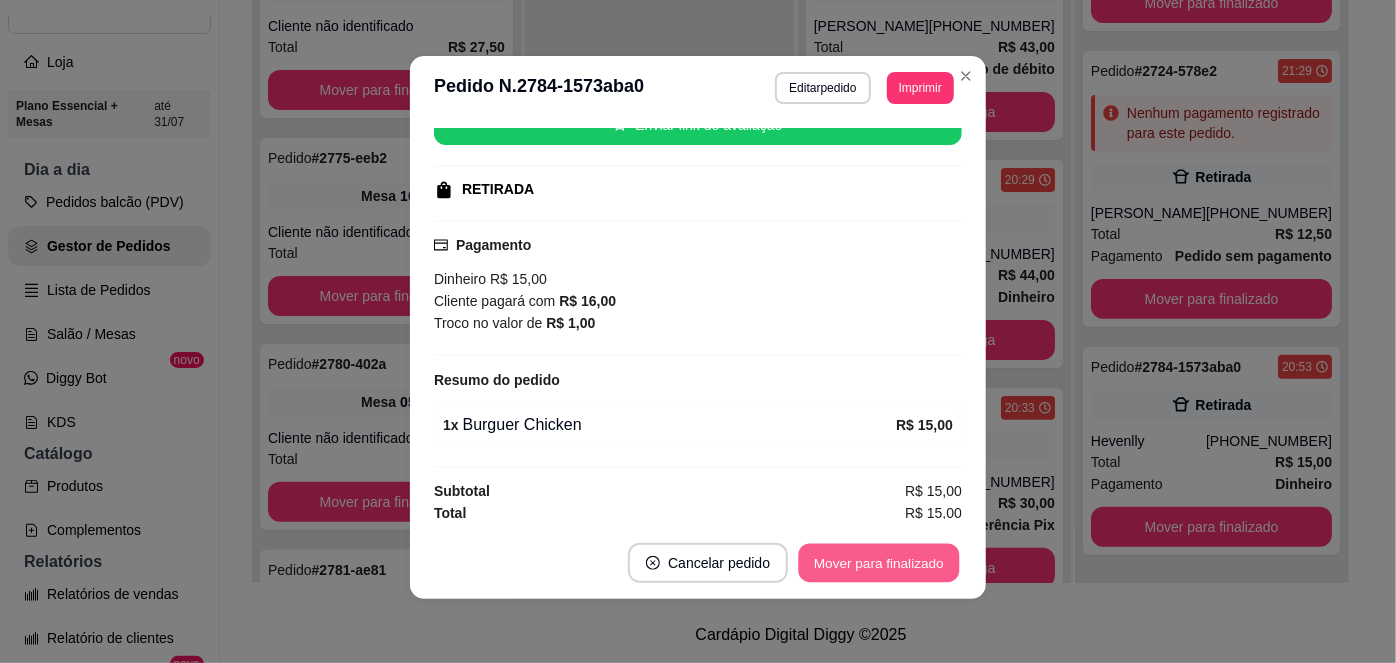 click on "Mover para finalizado" at bounding box center [879, 563] 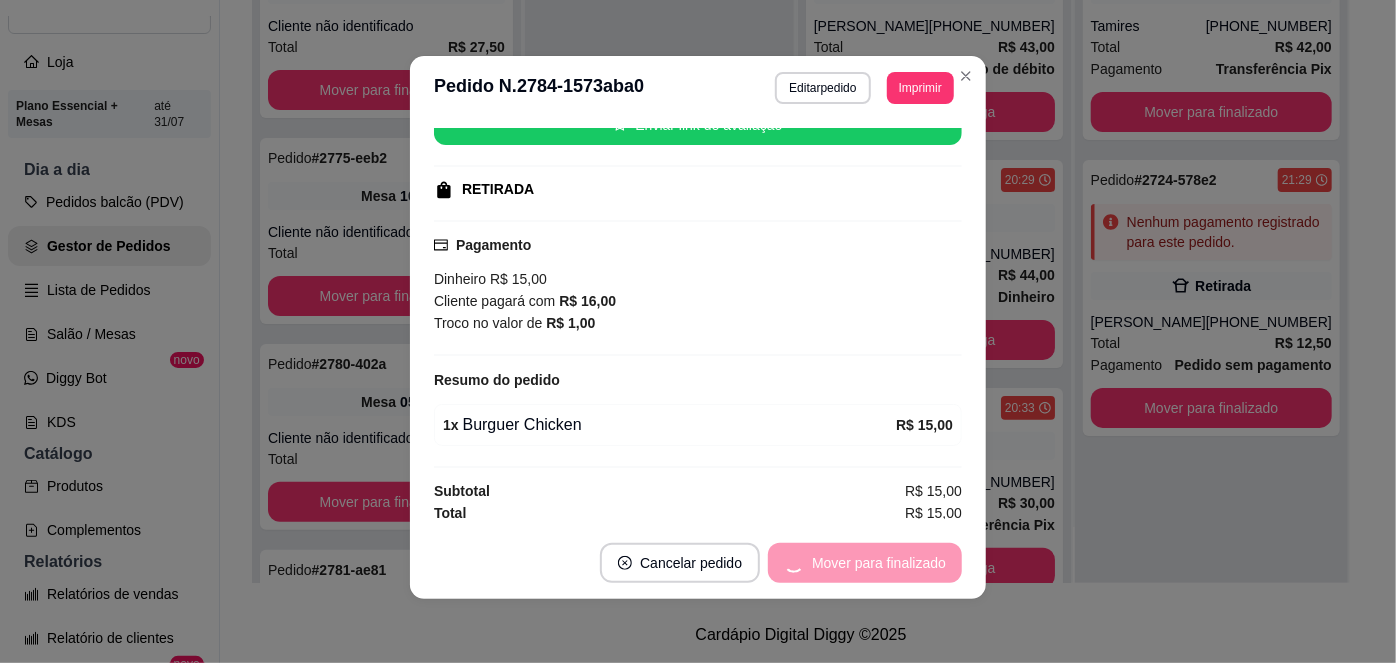 scroll, scrollTop: 0, scrollLeft: 0, axis: both 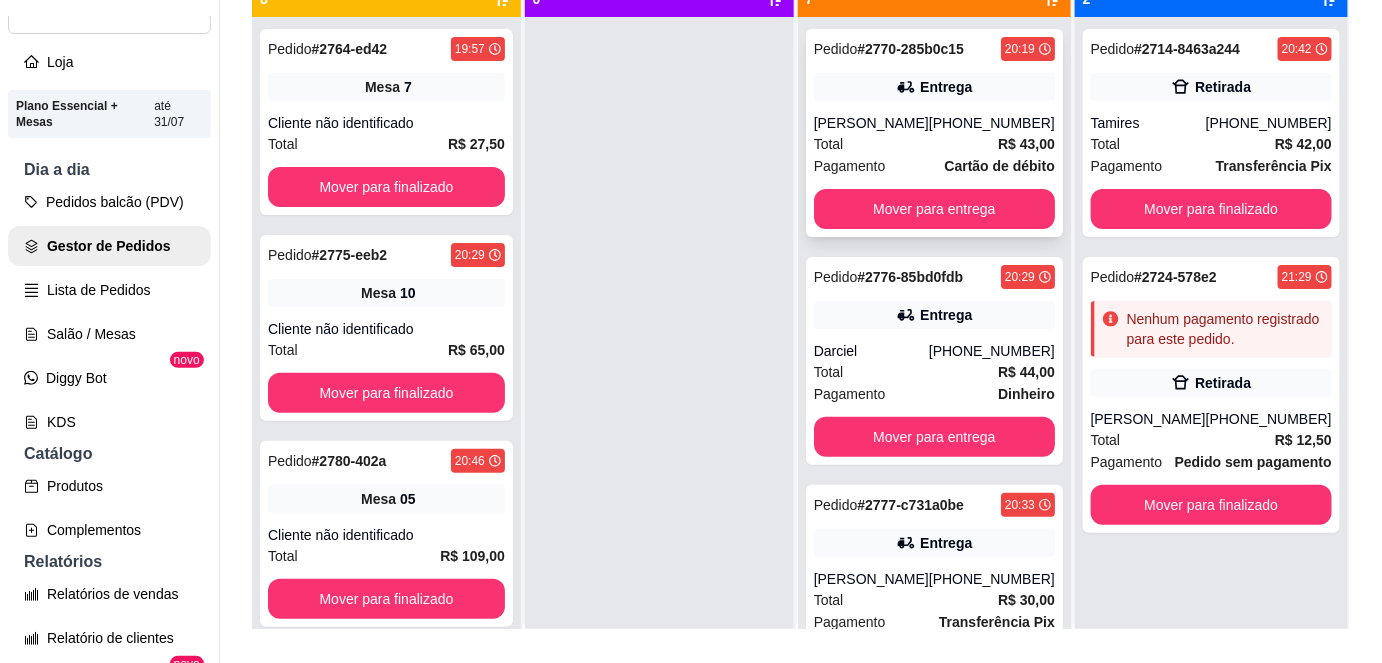 click on "[PERSON_NAME]" at bounding box center [871, 123] 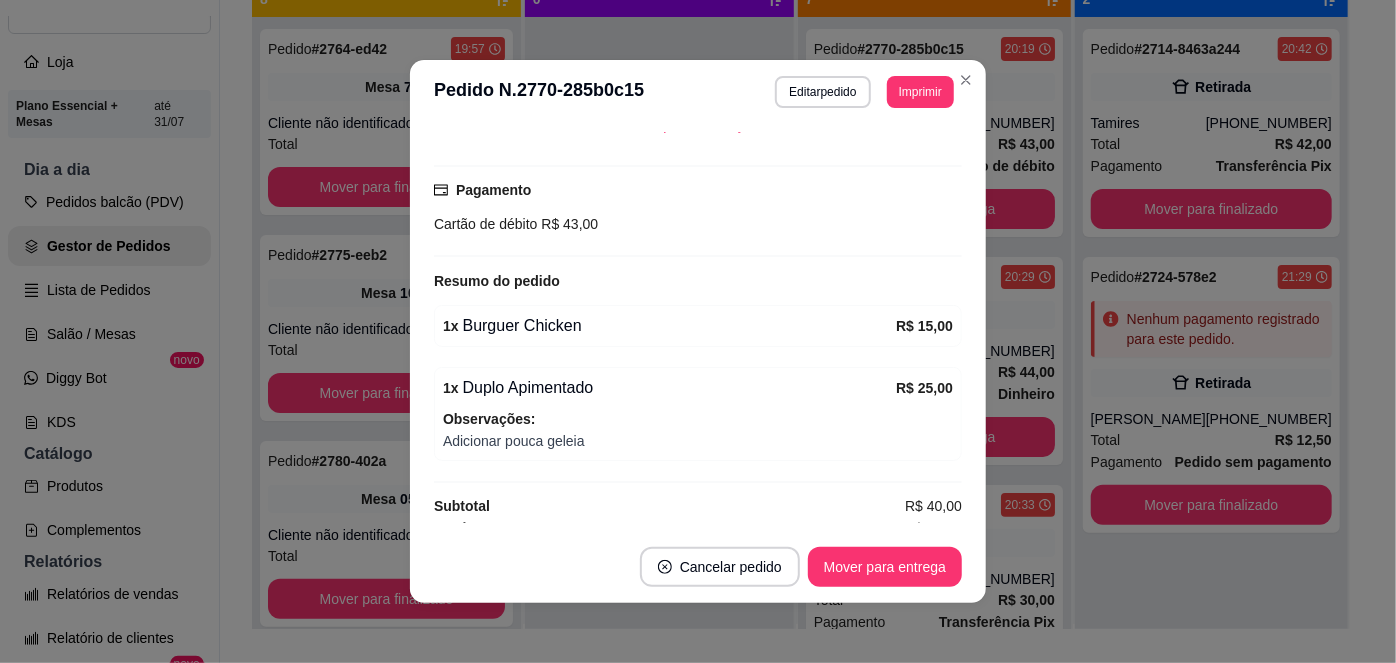 scroll, scrollTop: 519, scrollLeft: 0, axis: vertical 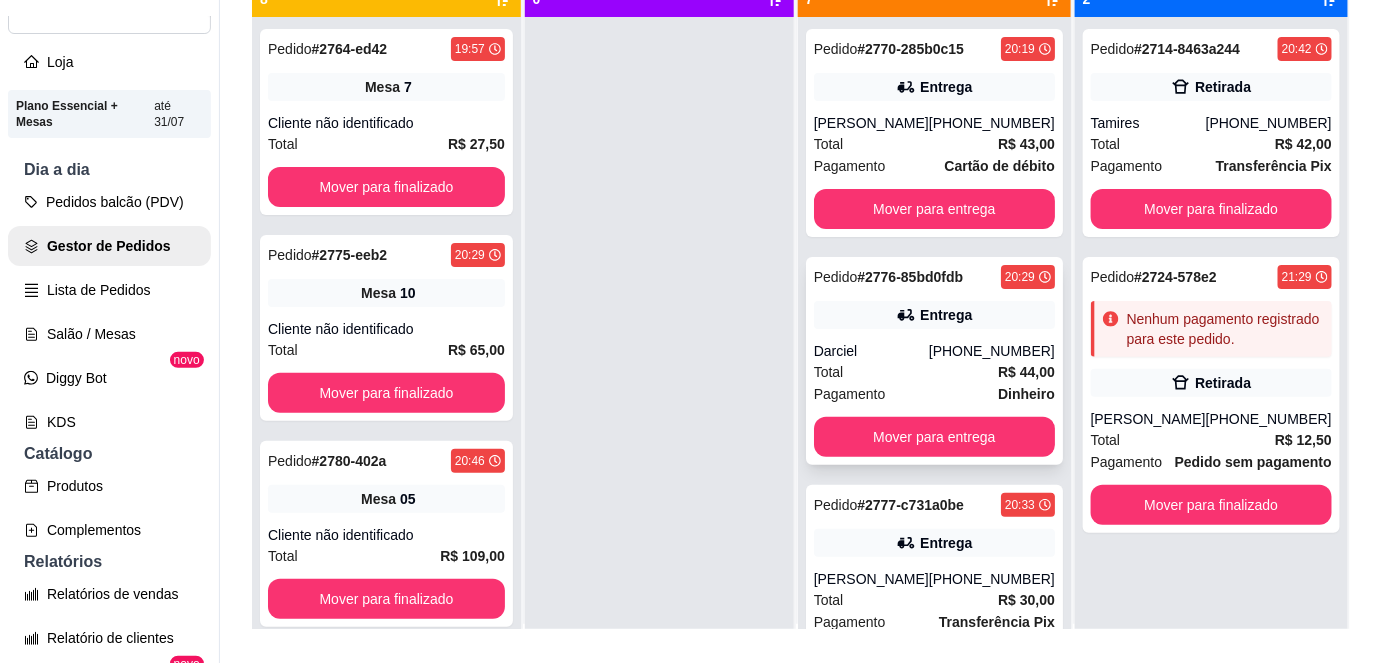 click on "Pagamento Dinheiro" at bounding box center (934, 394) 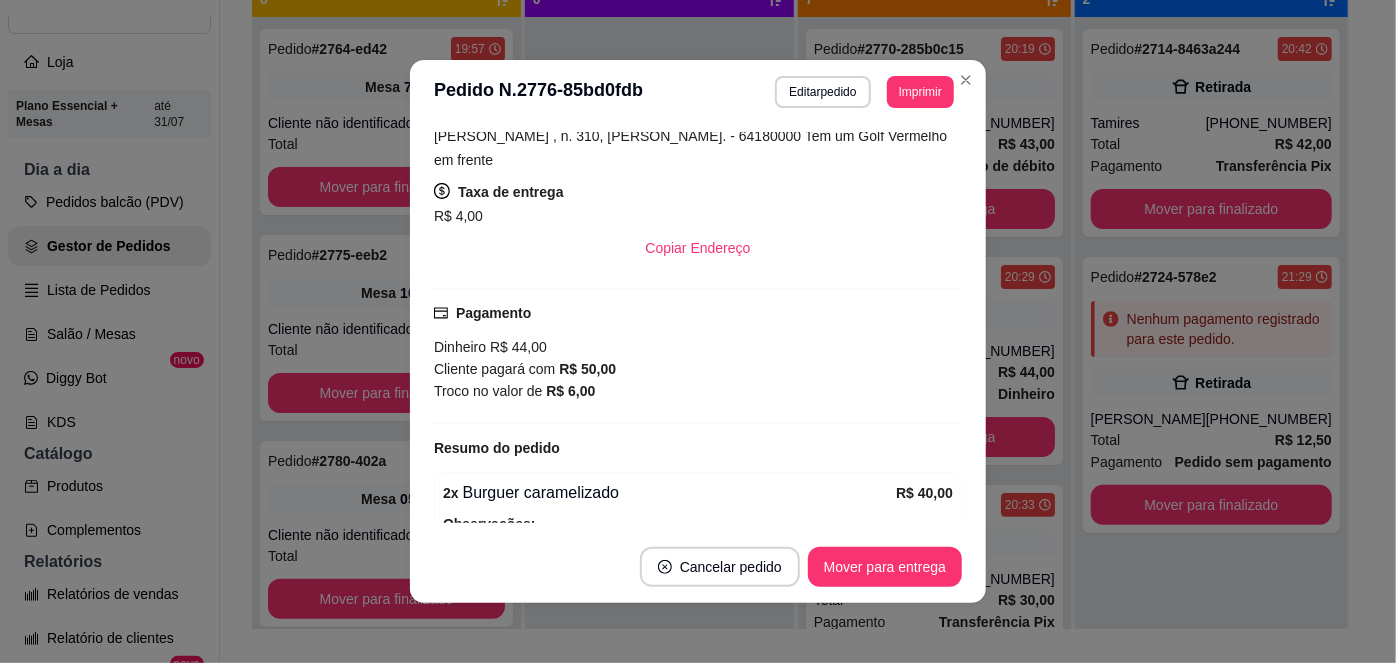 scroll, scrollTop: 397, scrollLeft: 0, axis: vertical 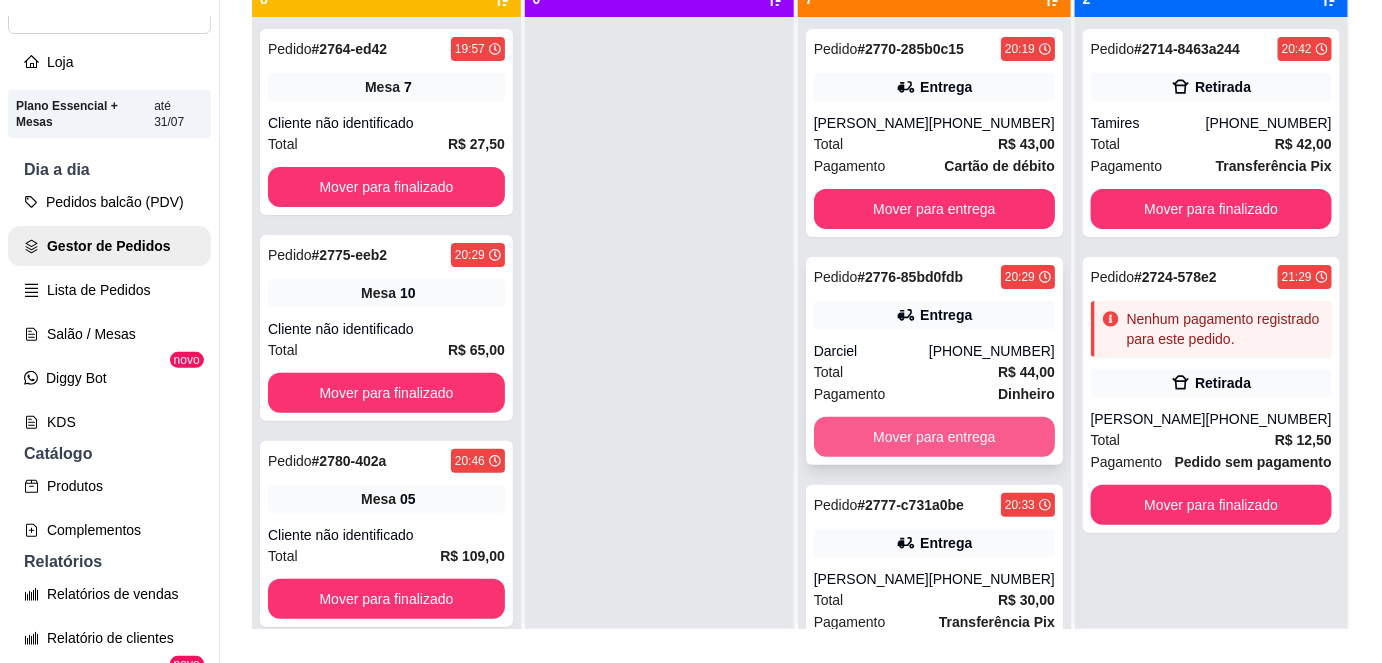 click on "Mover para entrega" at bounding box center (934, 437) 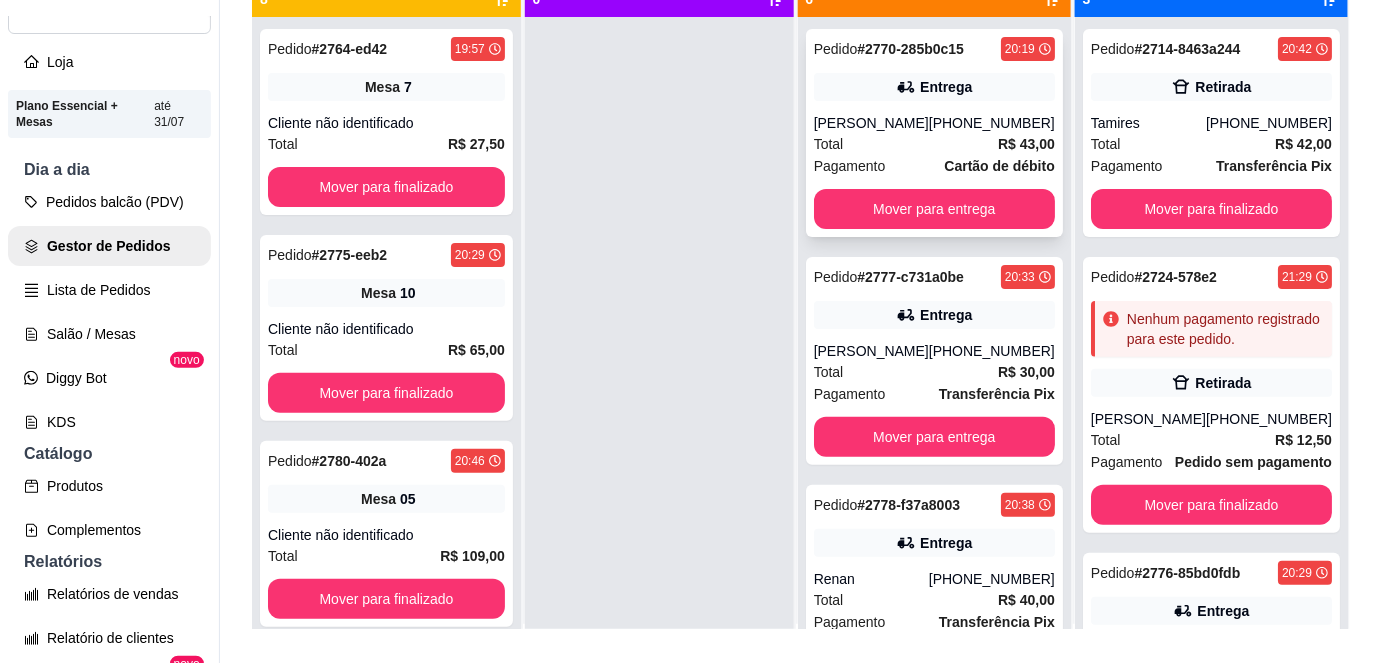 click on "[PERSON_NAME]" at bounding box center [871, 123] 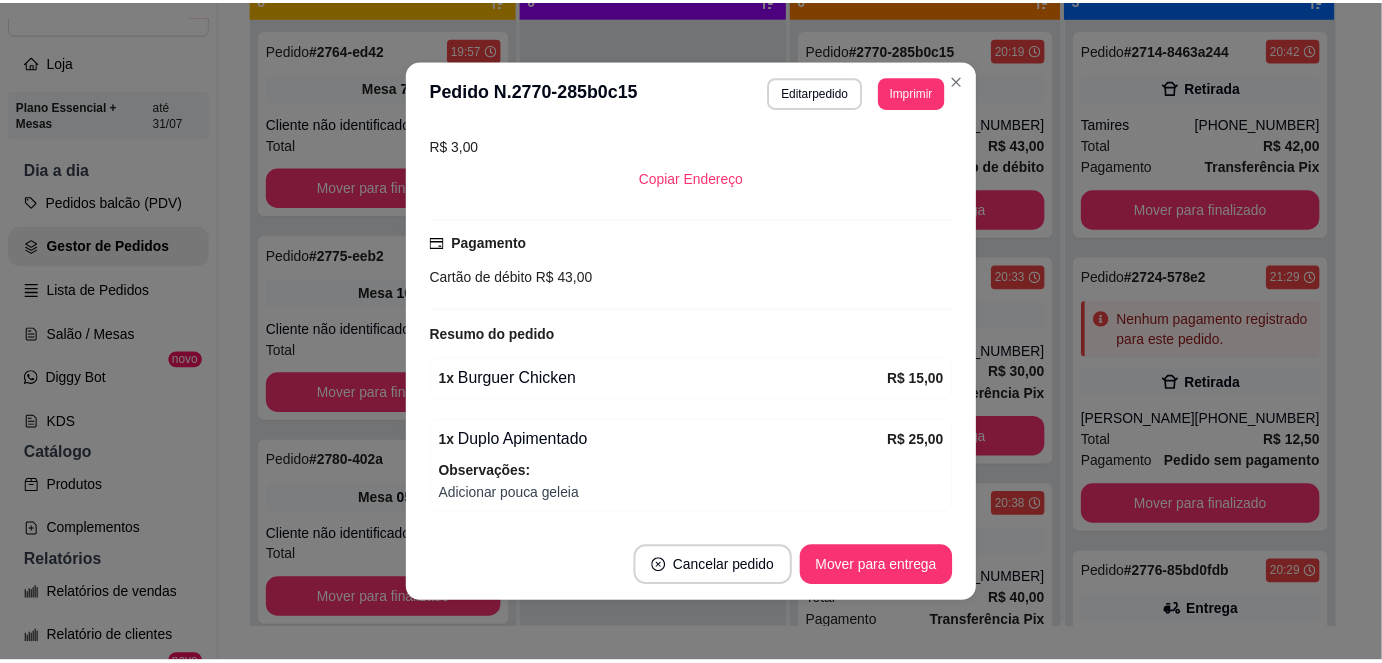 scroll, scrollTop: 519, scrollLeft: 0, axis: vertical 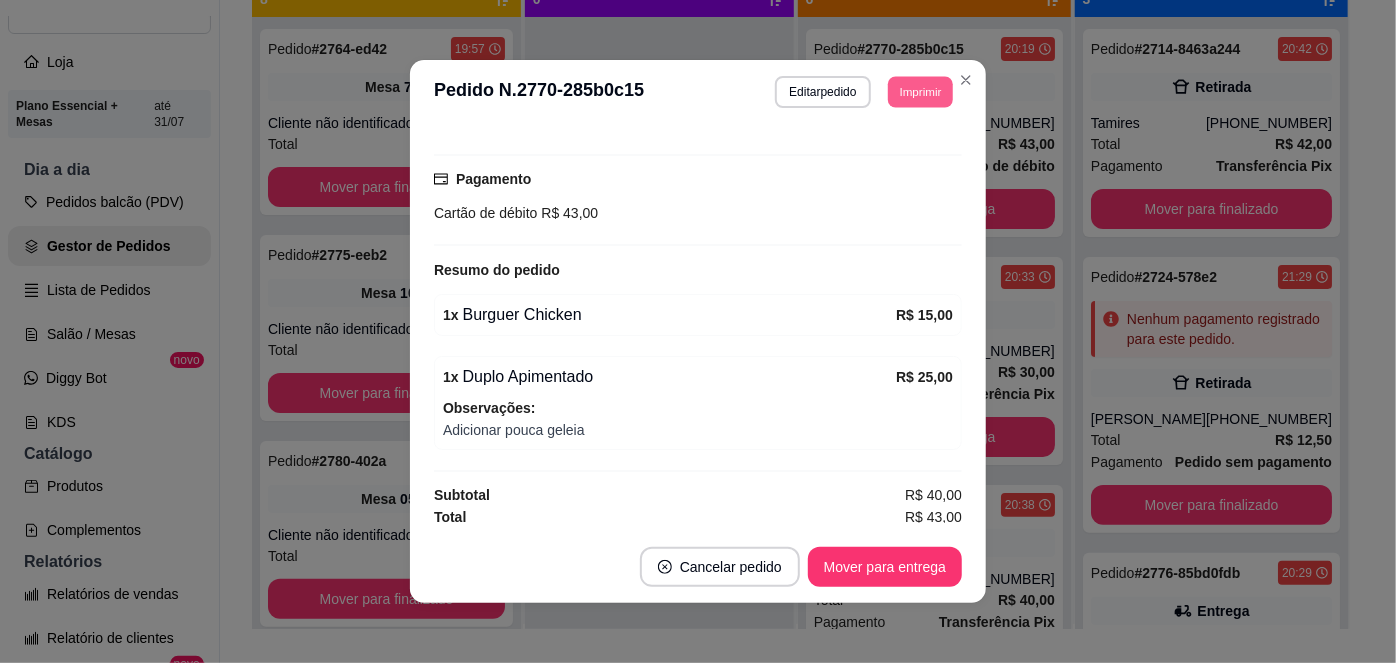 click on "Imprimir" at bounding box center [920, 91] 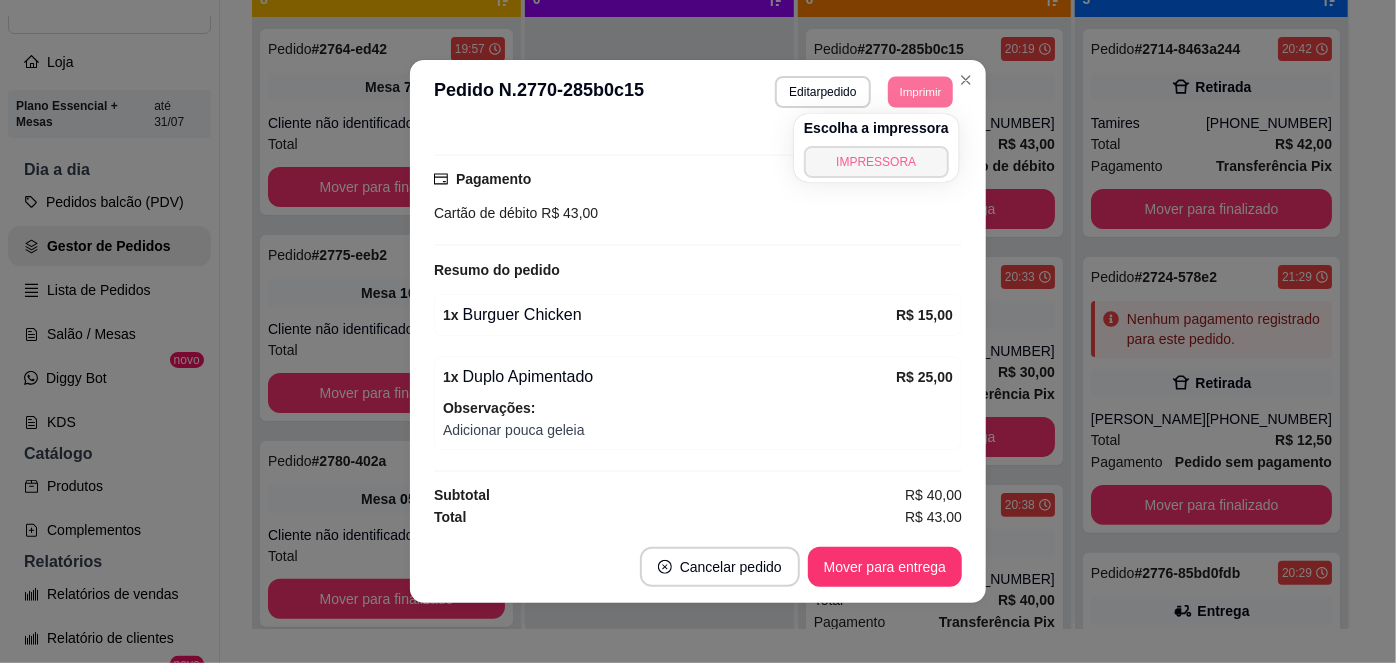 click on "IMPRESSORA" at bounding box center (876, 162) 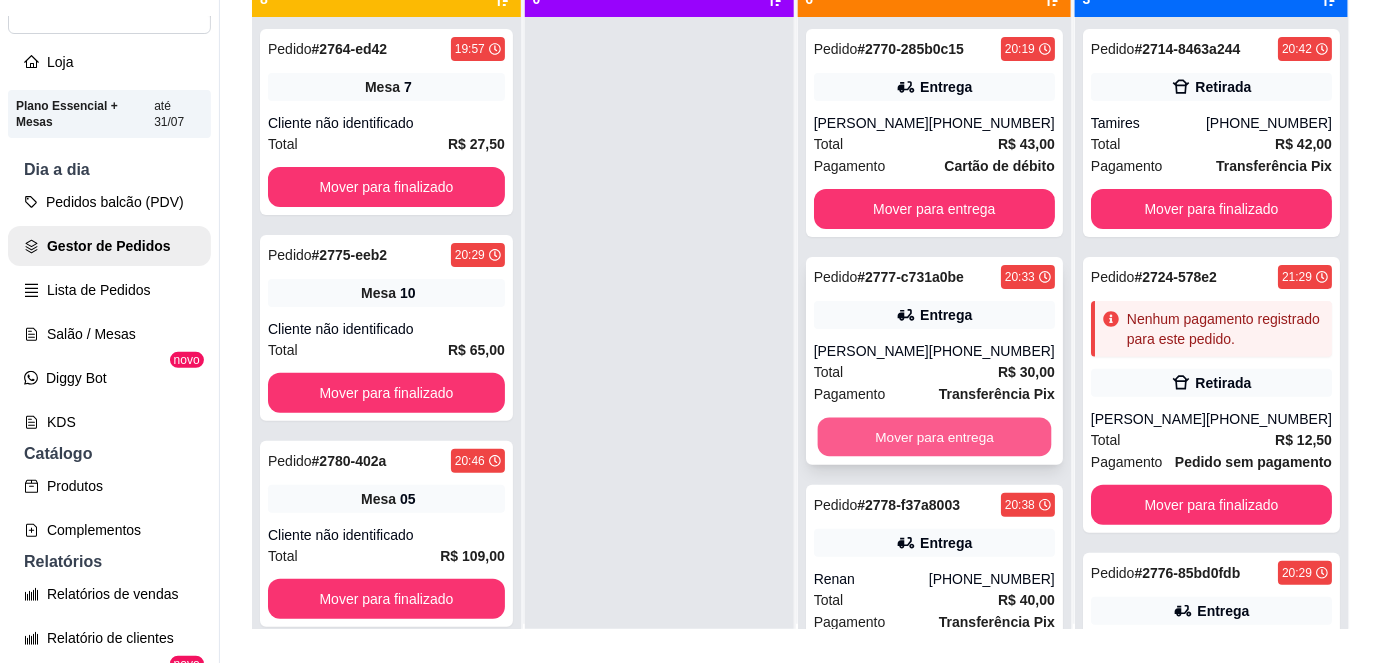 click on "Mover para entrega" at bounding box center [934, 437] 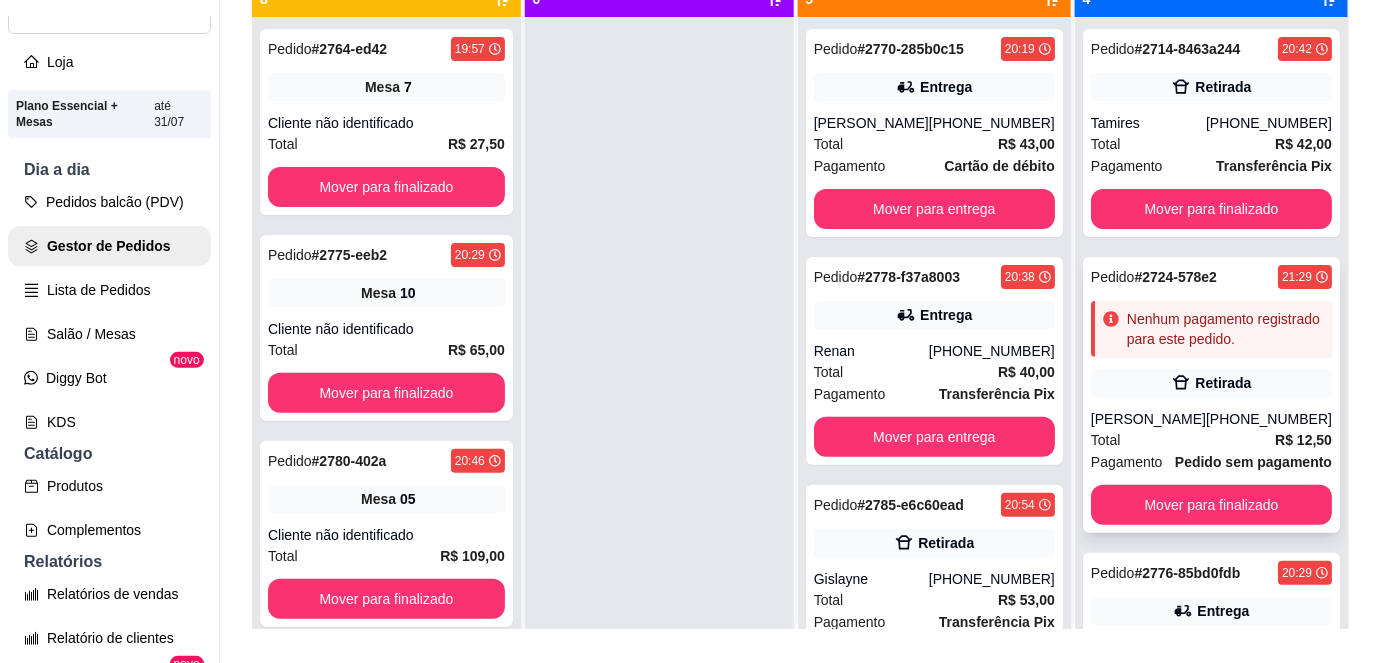 scroll, scrollTop: 358, scrollLeft: 0, axis: vertical 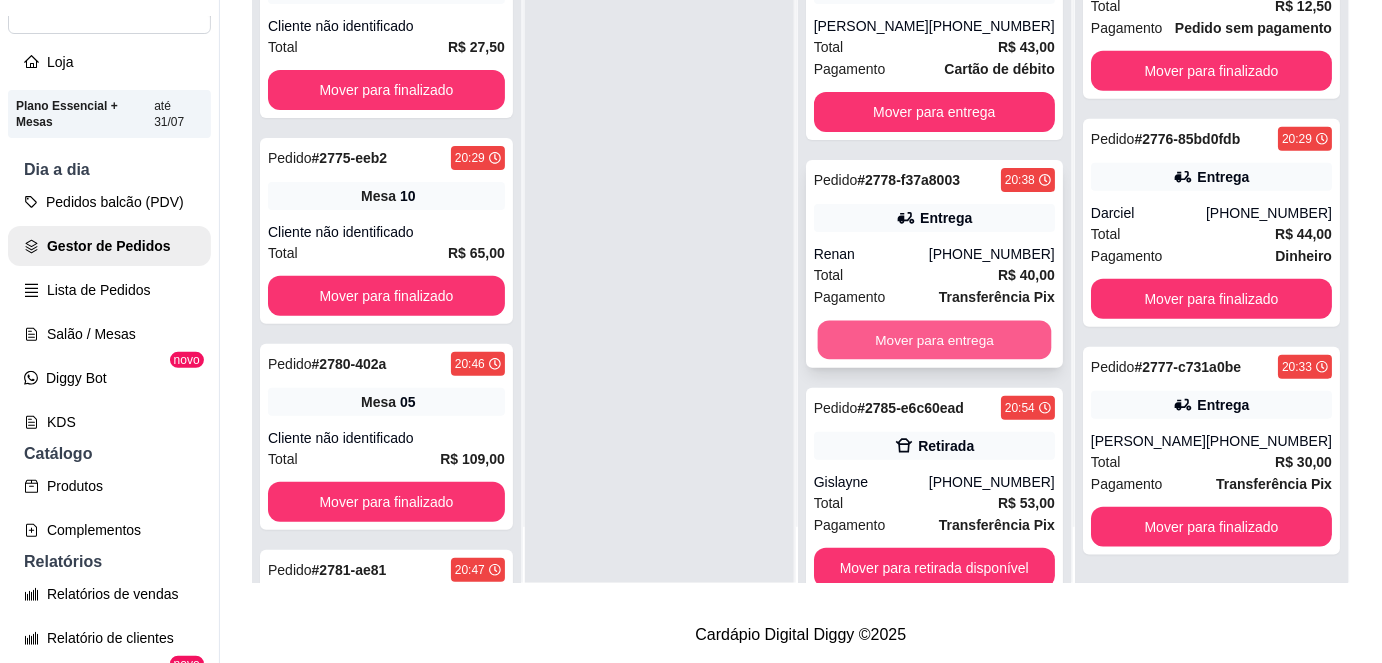 click on "Mover para entrega" at bounding box center [934, 340] 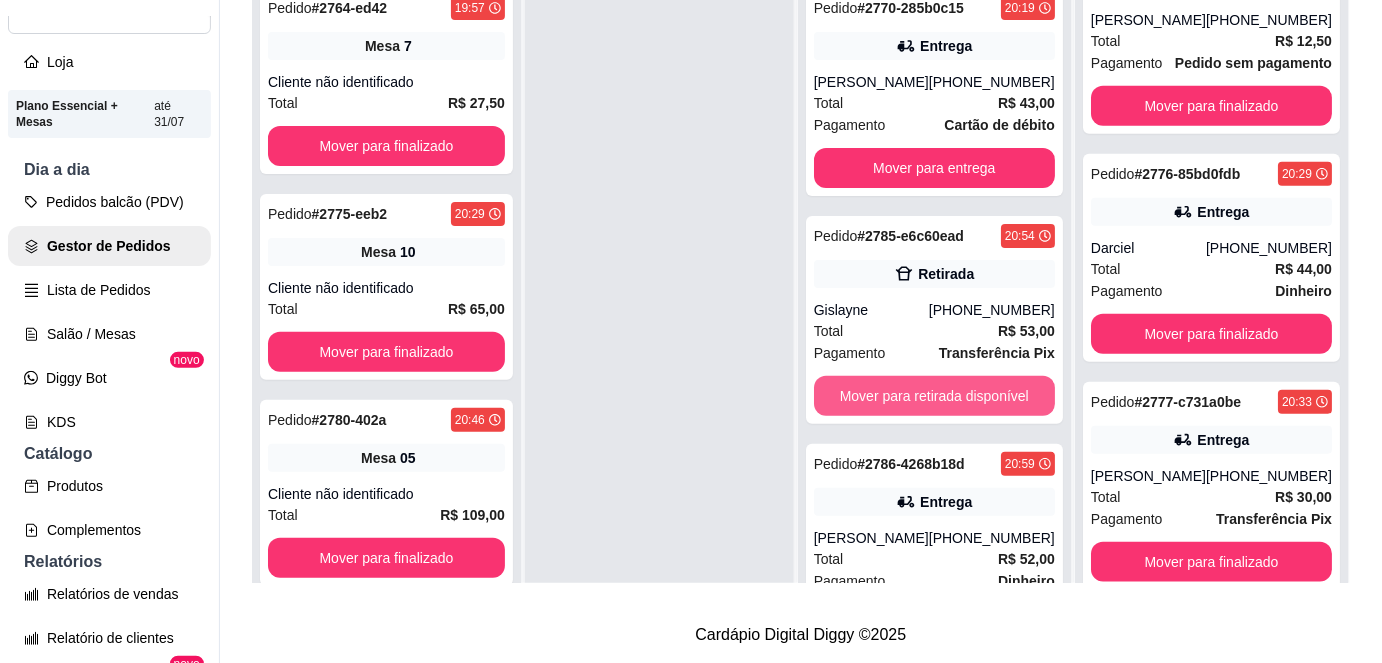 scroll, scrollTop: 0, scrollLeft: 0, axis: both 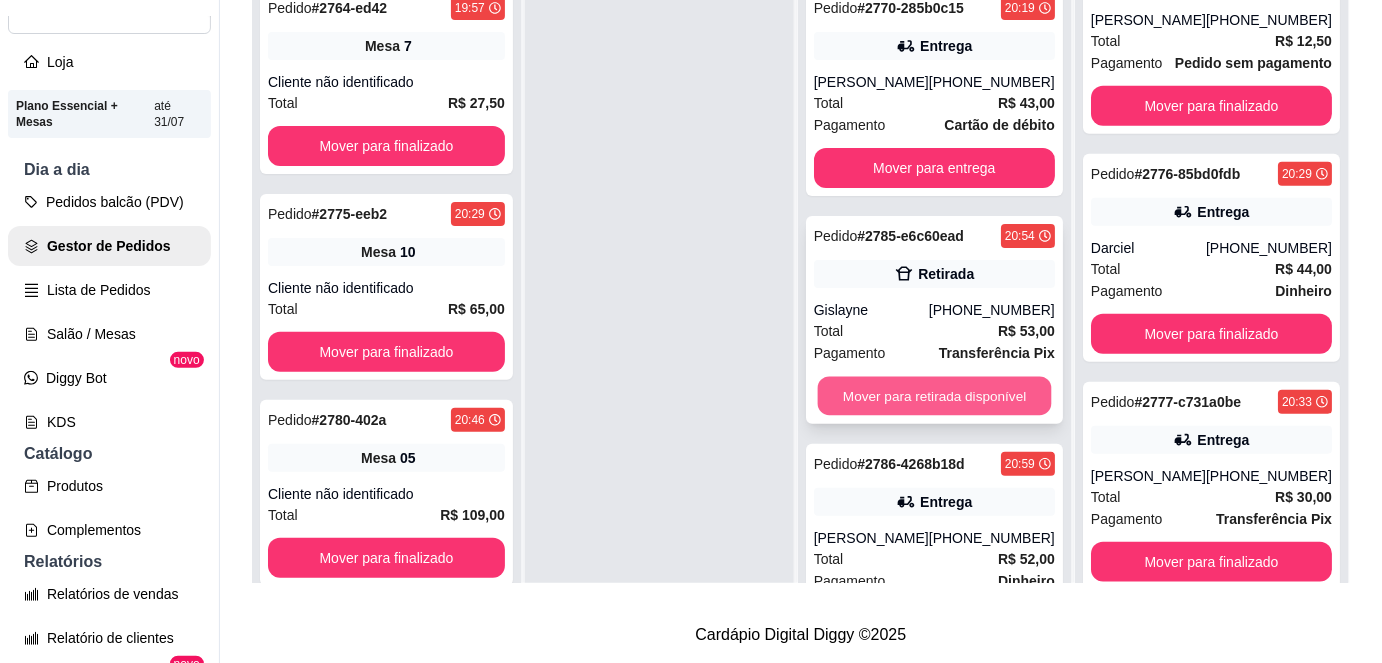 click on "Mover para retirada disponível" at bounding box center (934, 396) 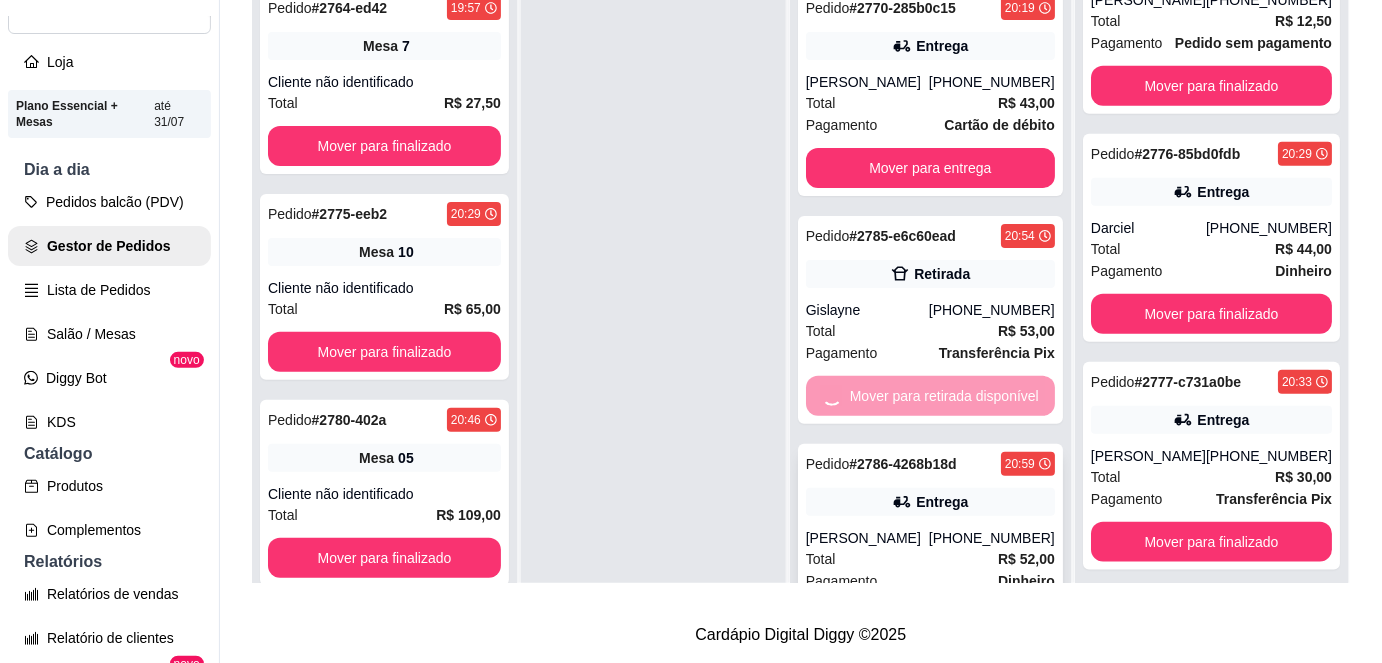 scroll, scrollTop: 358, scrollLeft: 0, axis: vertical 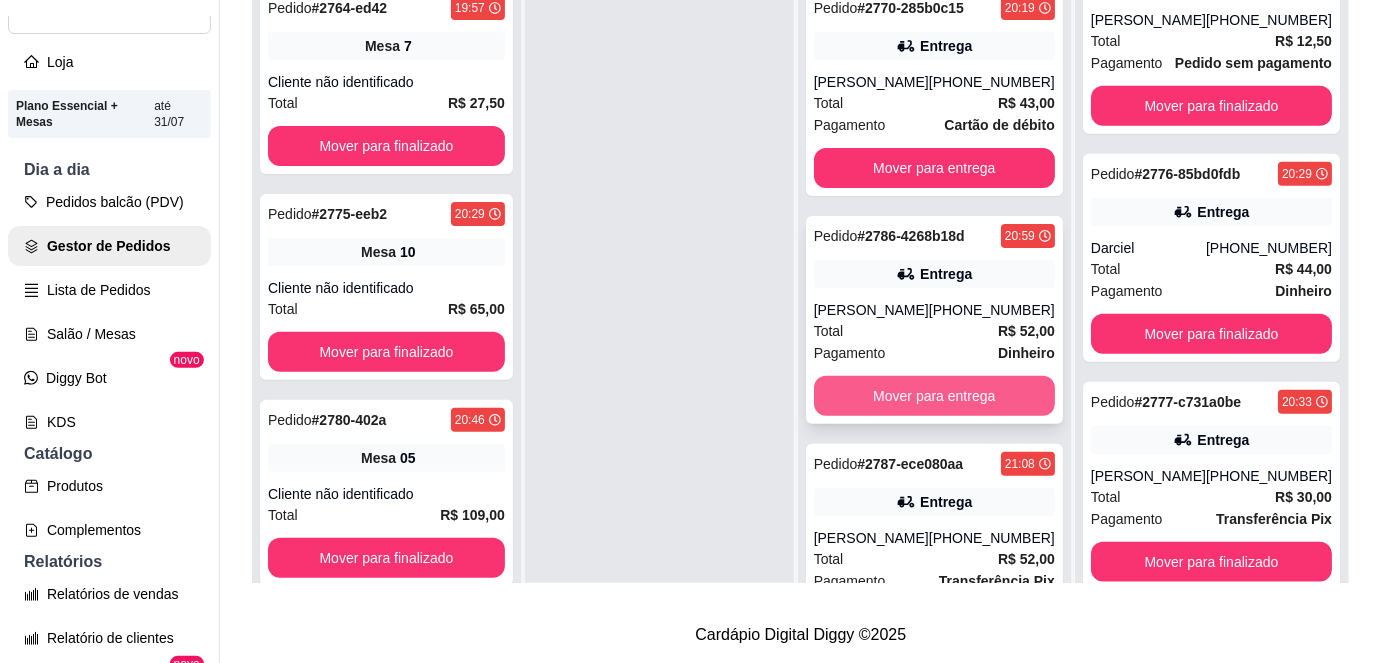 click on "Mover para entrega" at bounding box center (934, 396) 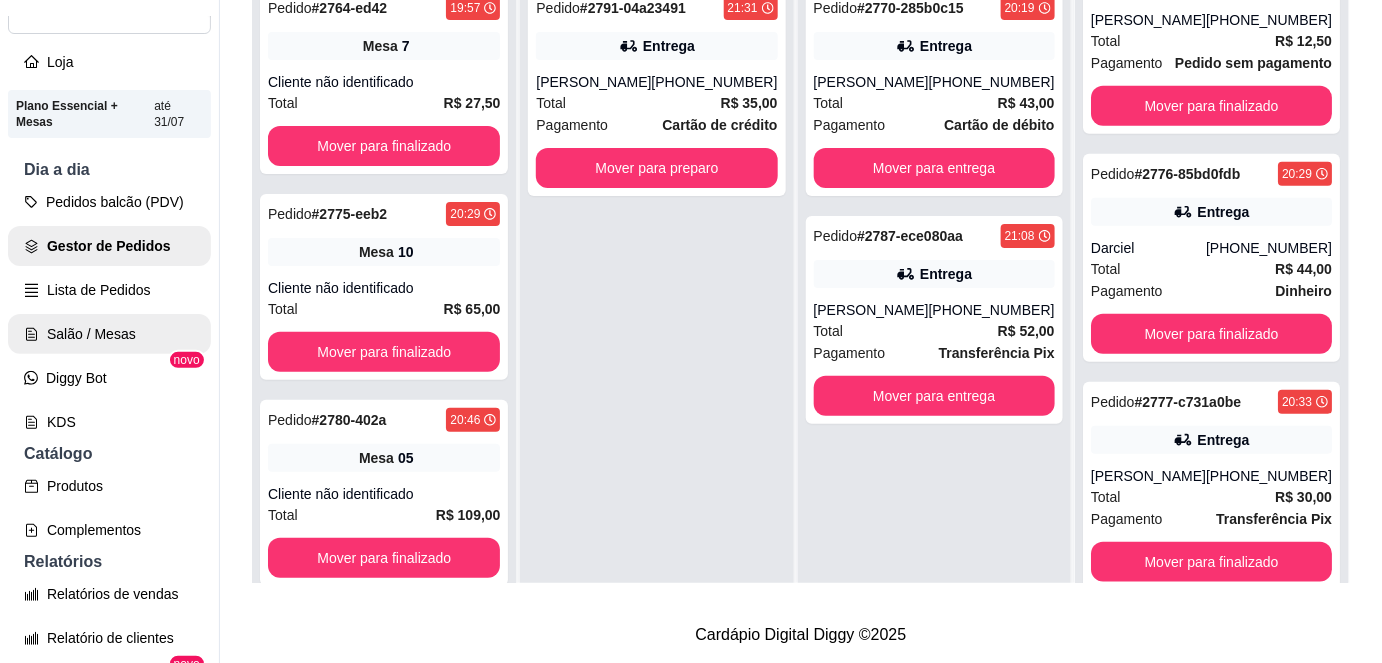 click on "Salão / Mesas" at bounding box center [109, 334] 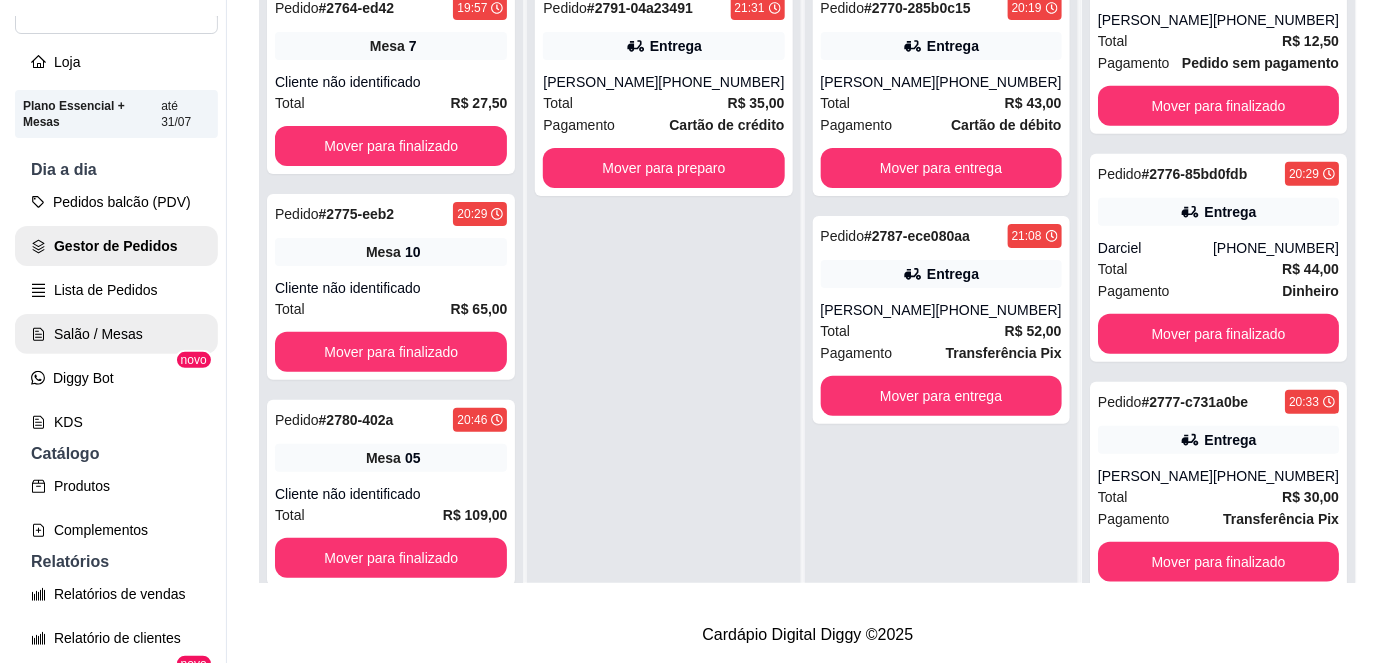 scroll, scrollTop: 0, scrollLeft: 0, axis: both 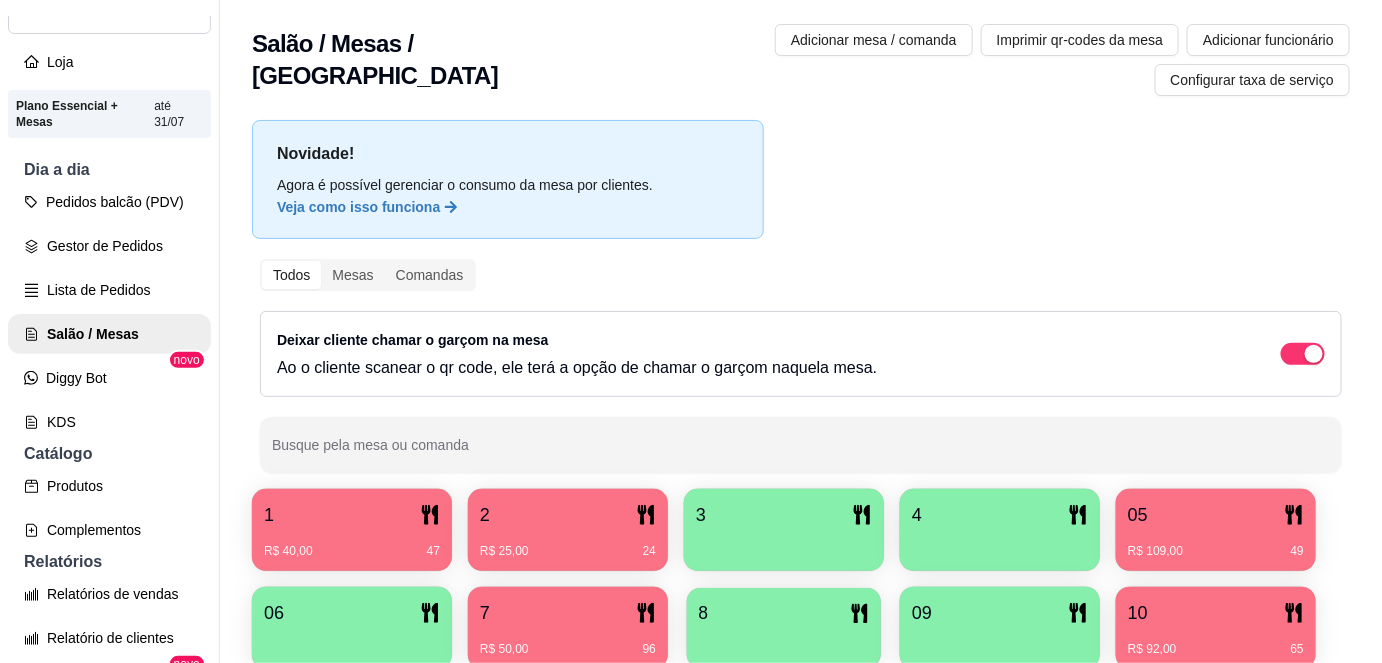 click at bounding box center [784, 641] 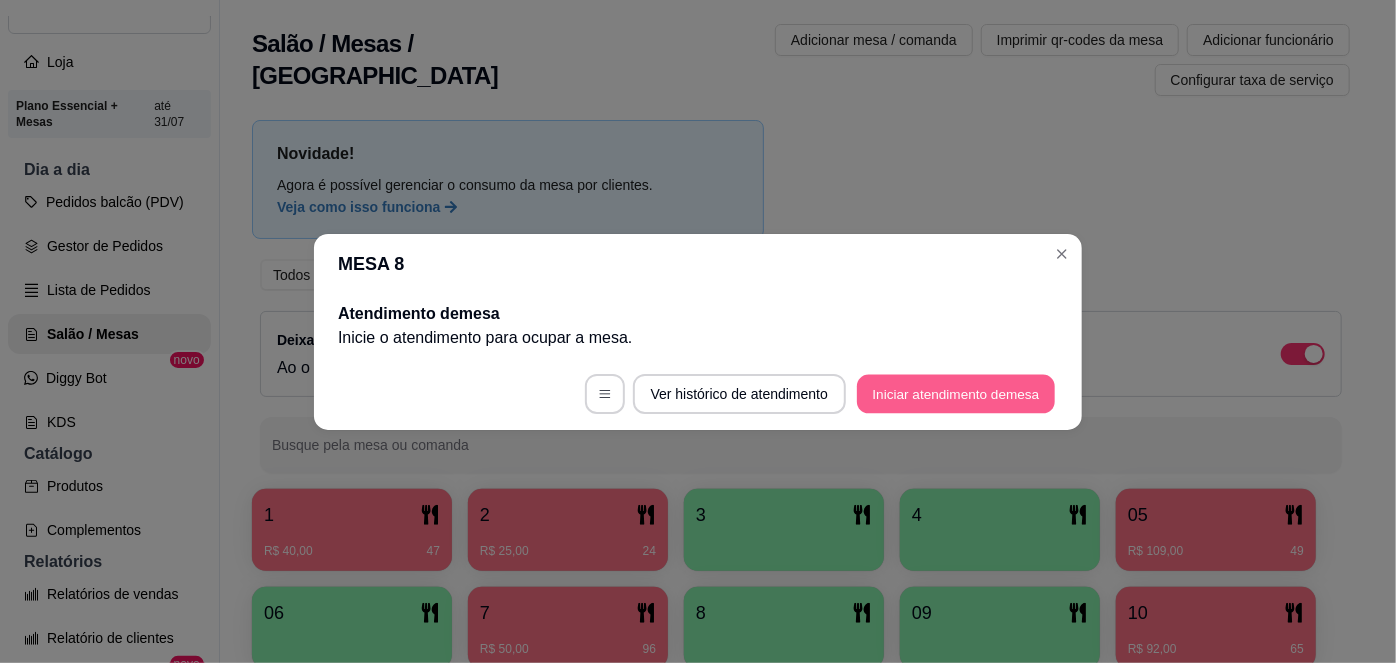 click on "Iniciar atendimento de  mesa" at bounding box center (956, 393) 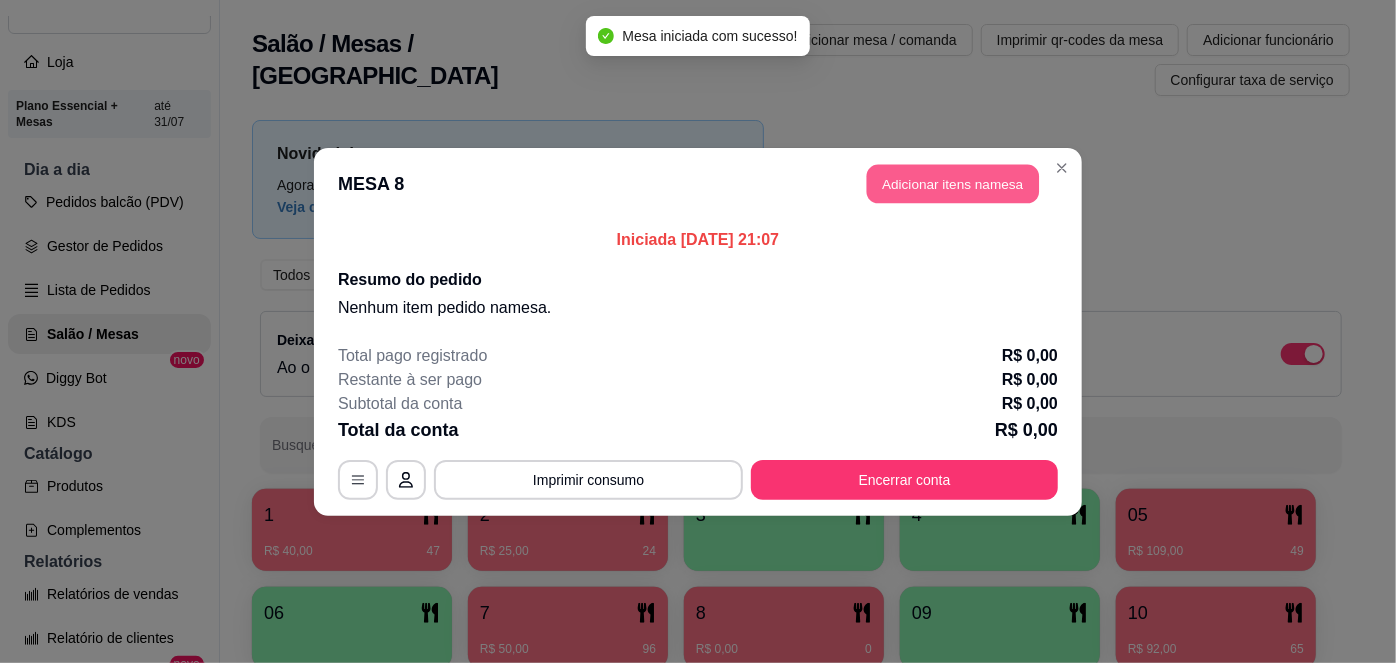 click on "Adicionar itens na  mesa" at bounding box center (953, 183) 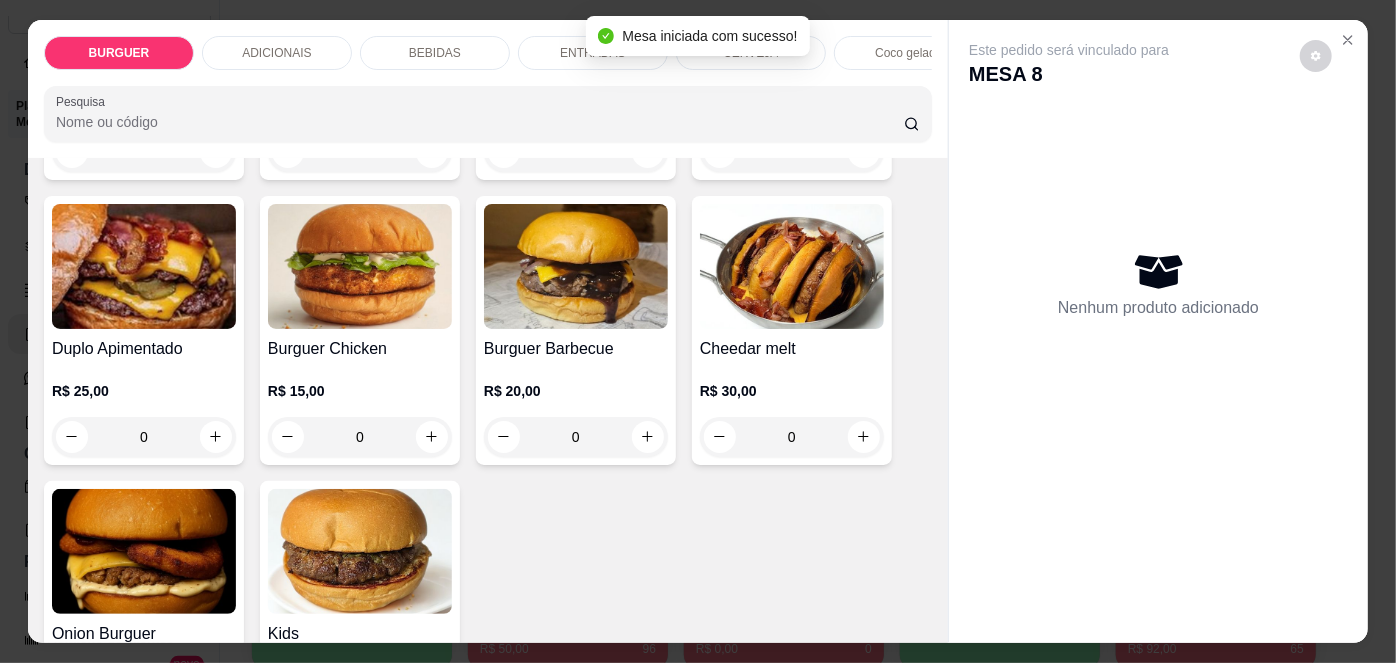 scroll, scrollTop: 378, scrollLeft: 0, axis: vertical 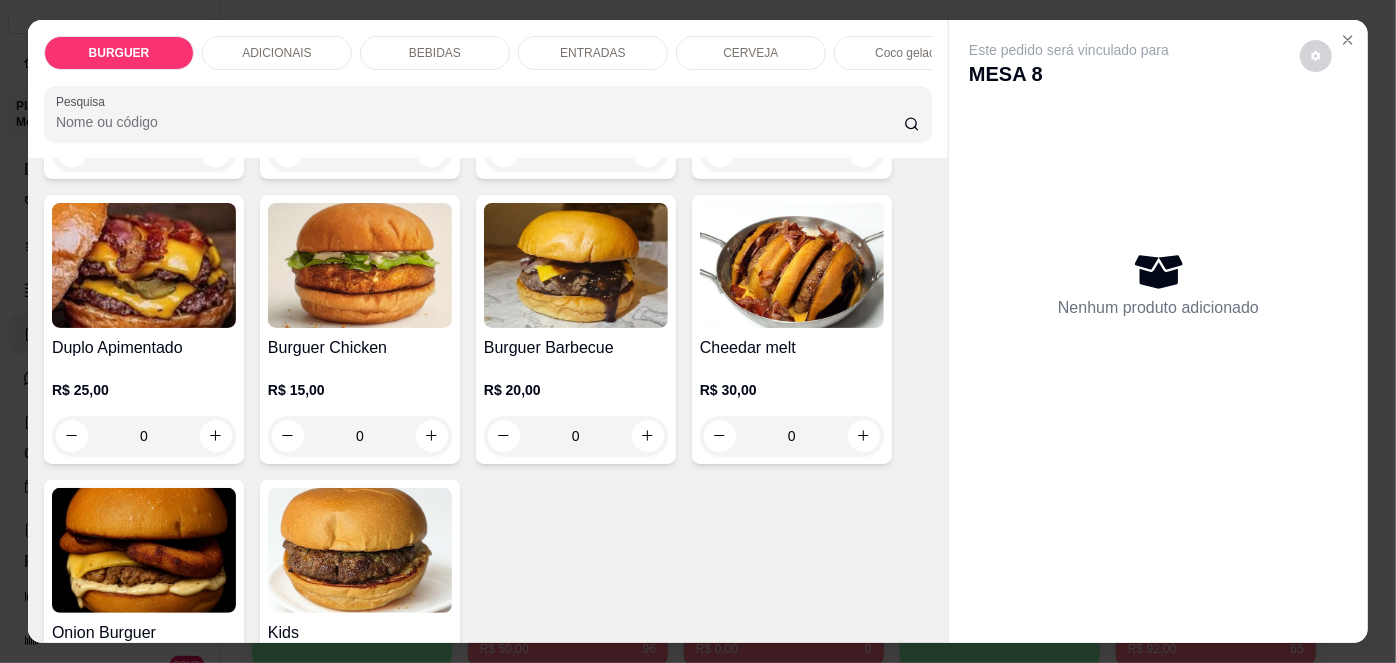 drag, startPoint x: 186, startPoint y: 428, endPoint x: 198, endPoint y: 435, distance: 13.892444 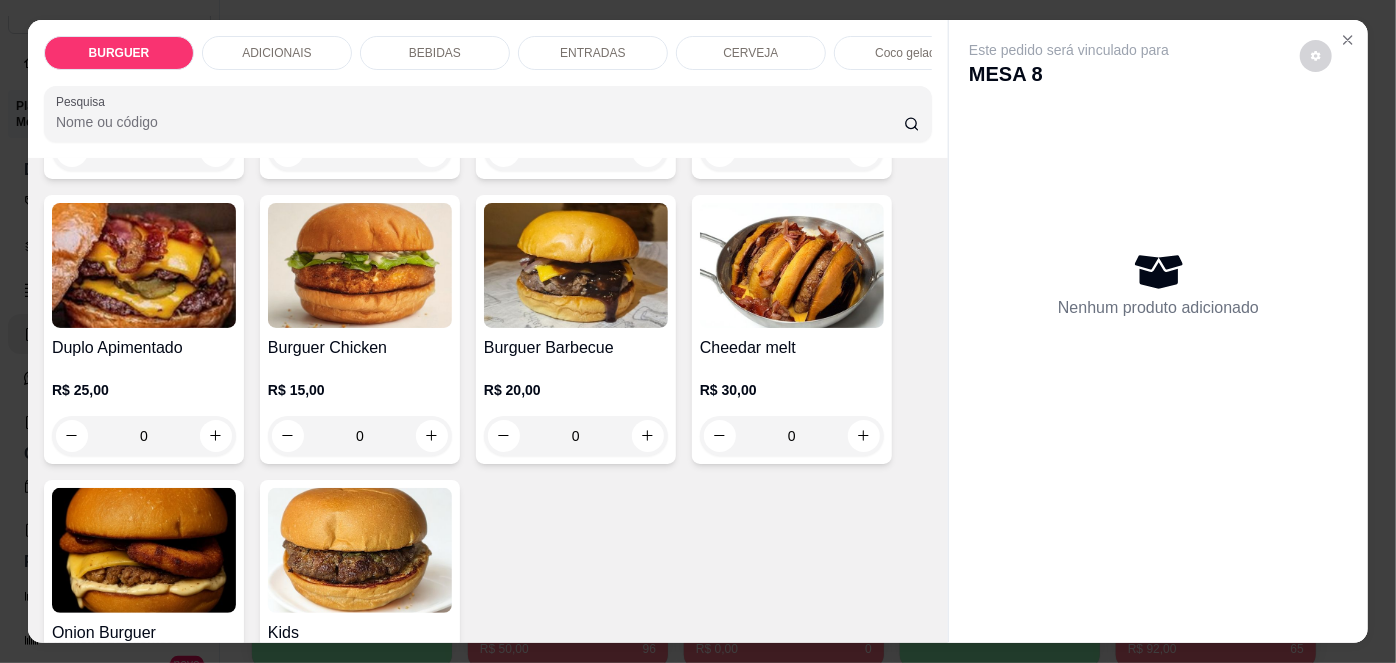 click on "0" at bounding box center [144, 436] 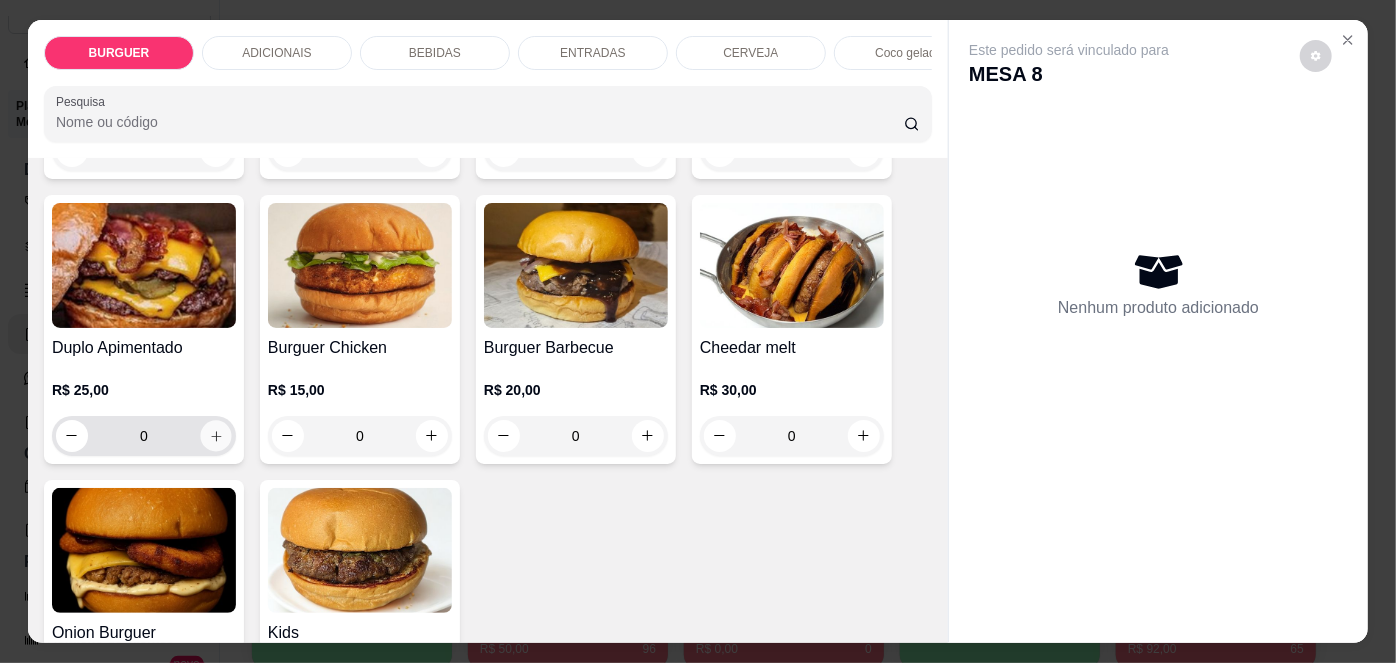 click at bounding box center (215, 435) 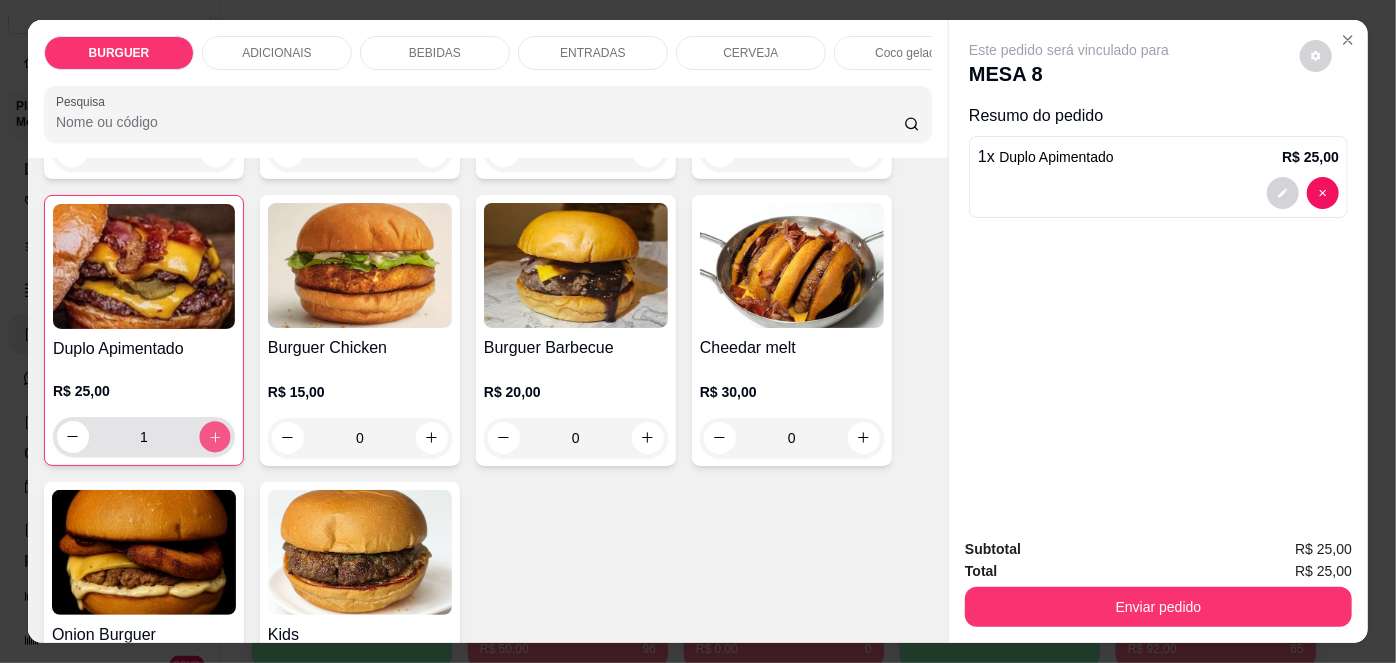 click at bounding box center [214, 436] 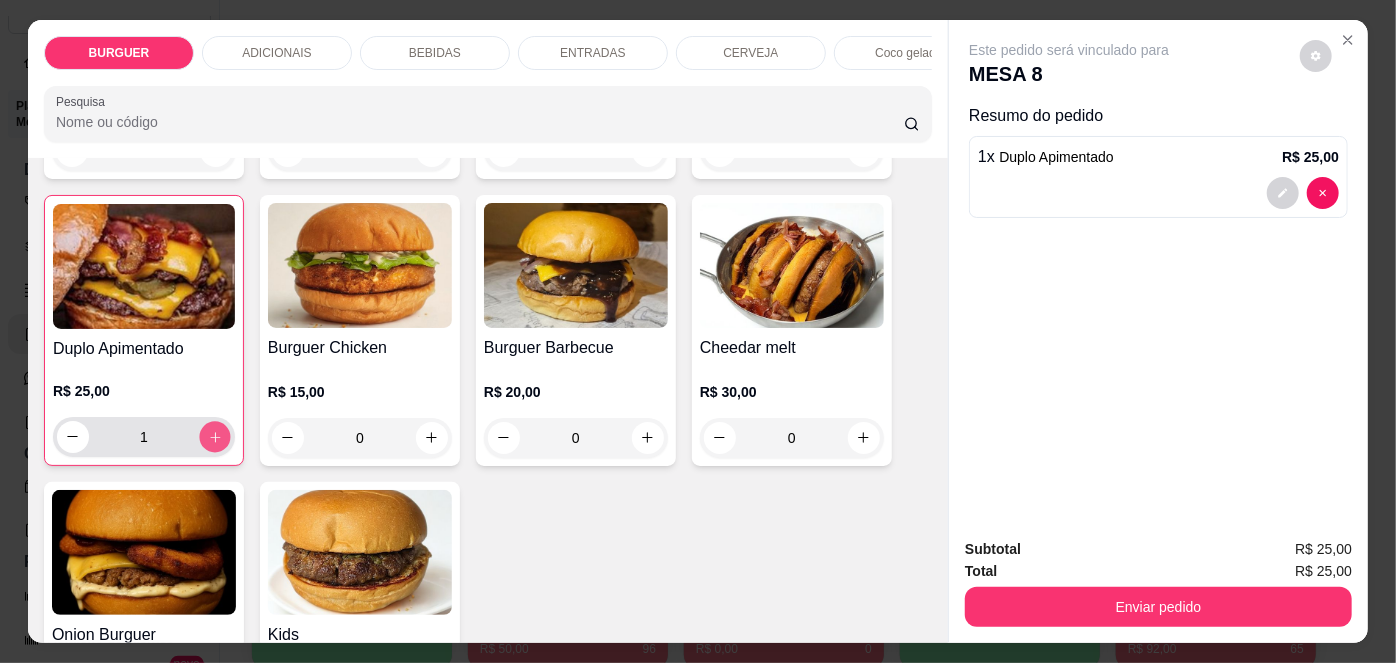 type on "2" 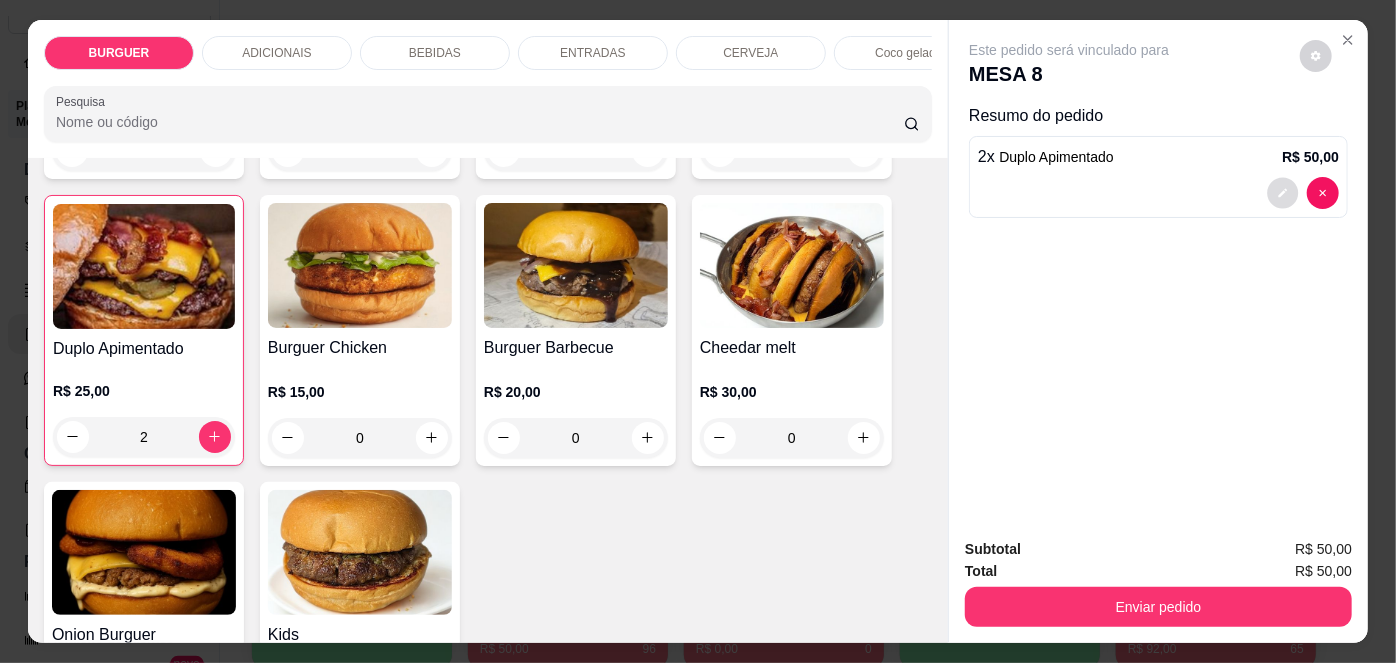 click at bounding box center (1283, 192) 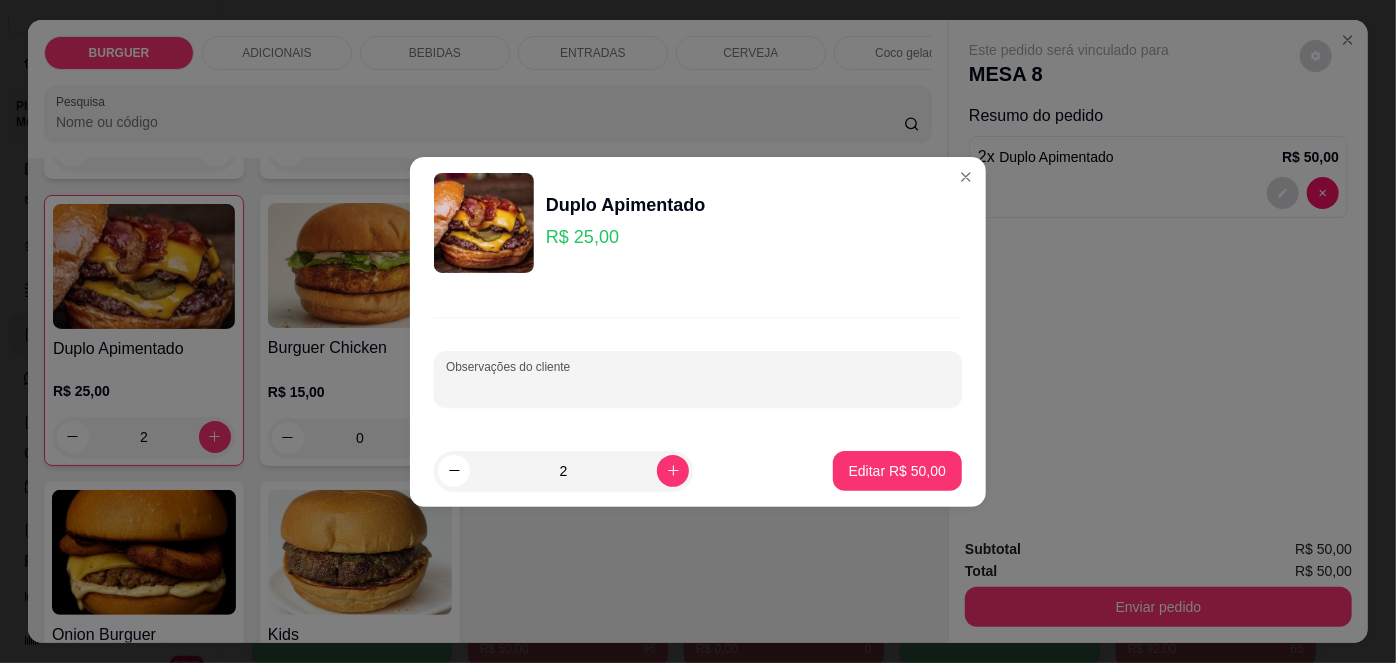 click on "Observações do cliente" at bounding box center [698, 387] 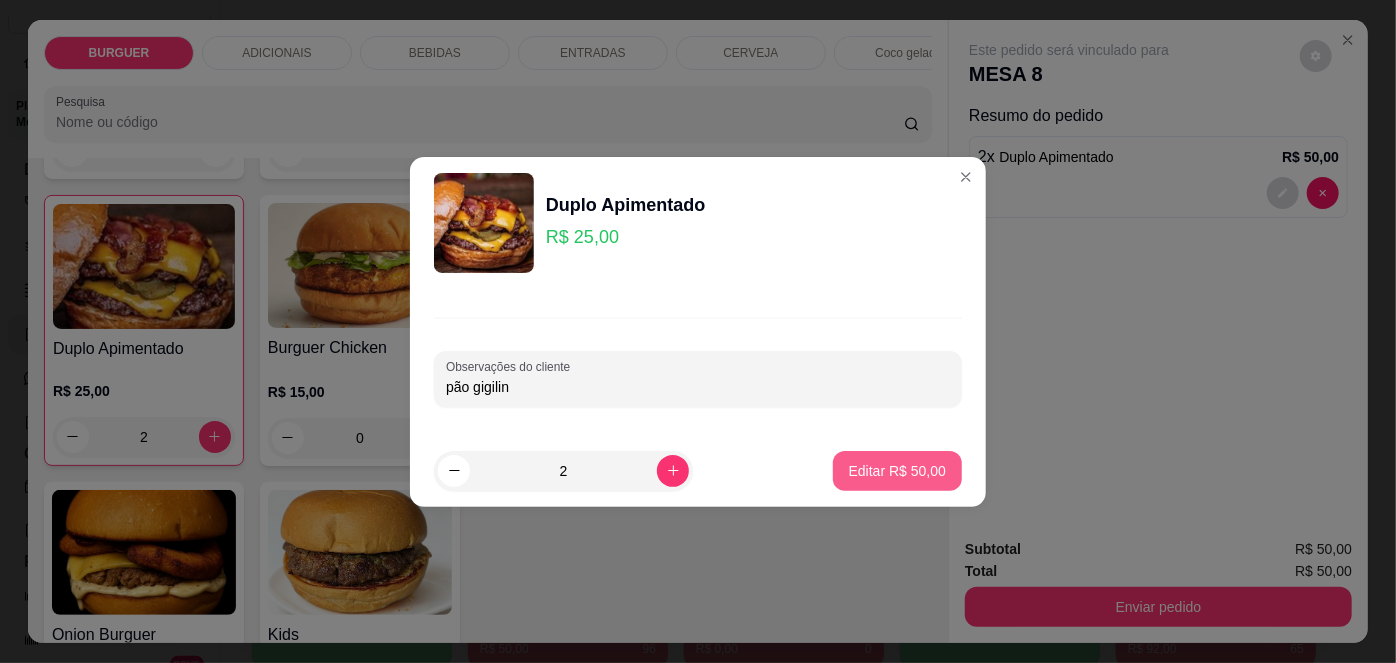 type on "pão gigilin" 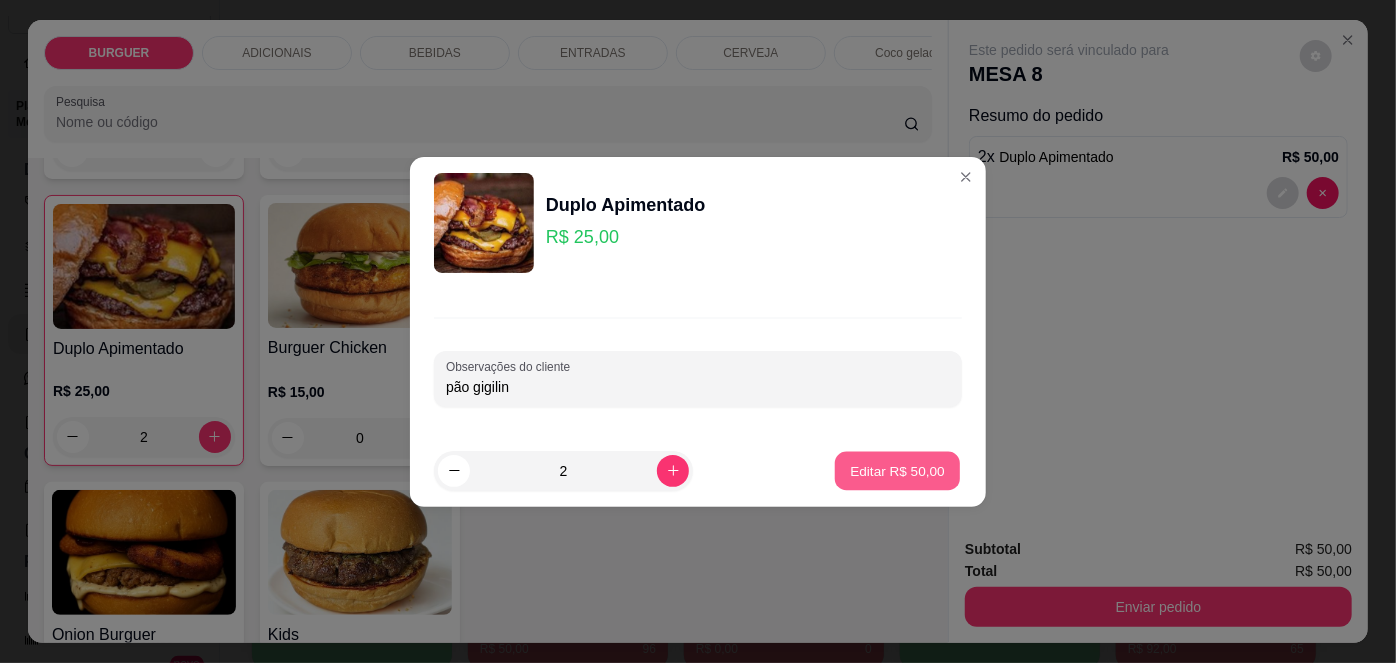 click on "Editar   R$ 50,00" at bounding box center (897, 470) 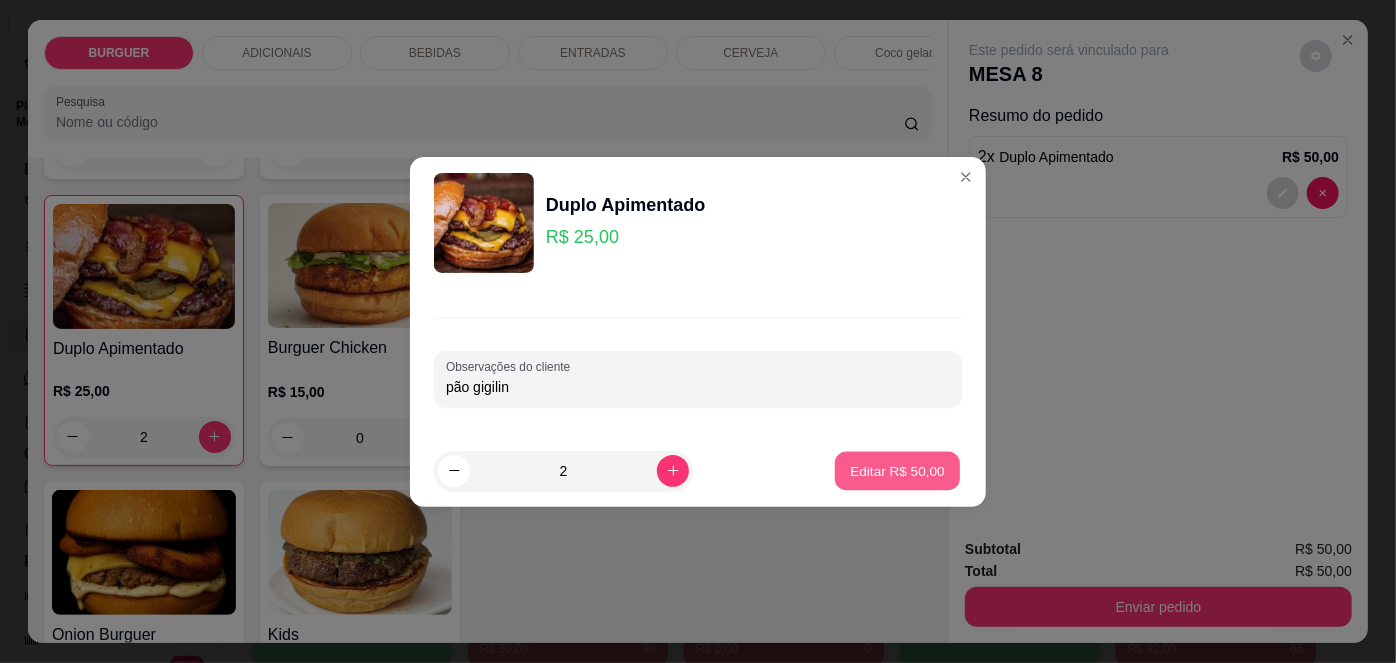 type on "0" 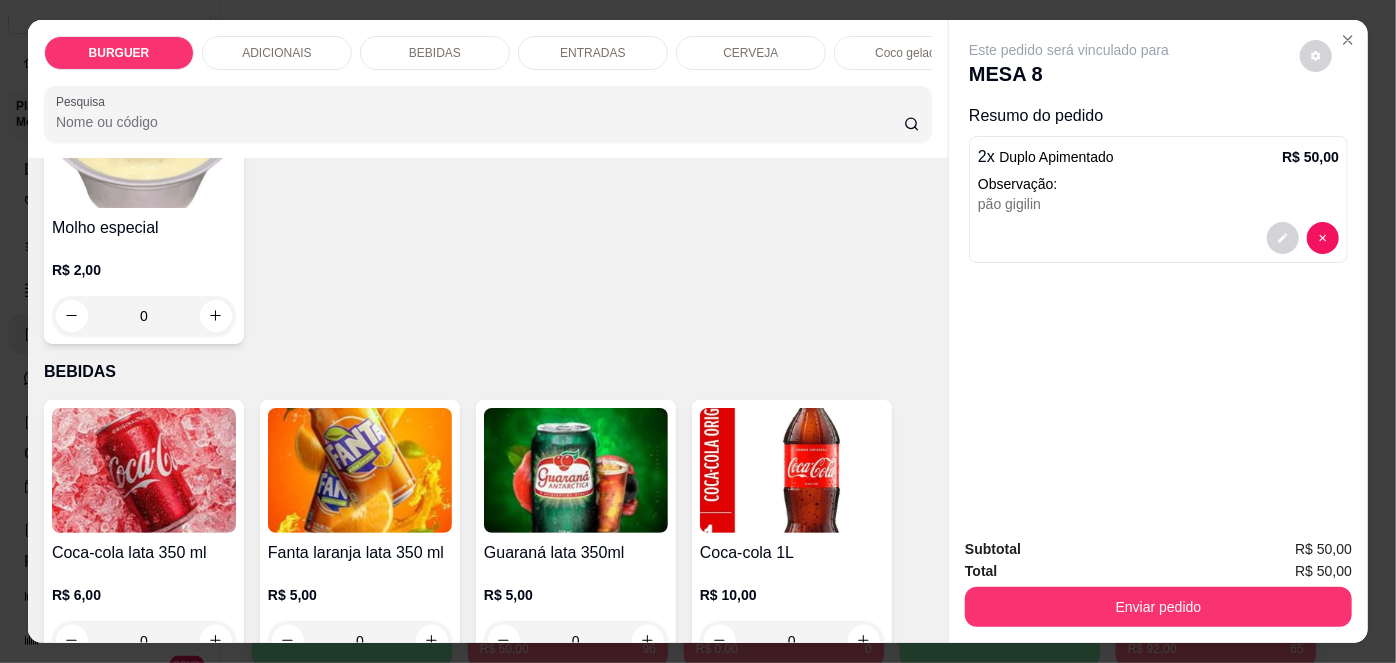 scroll, scrollTop: 1528, scrollLeft: 0, axis: vertical 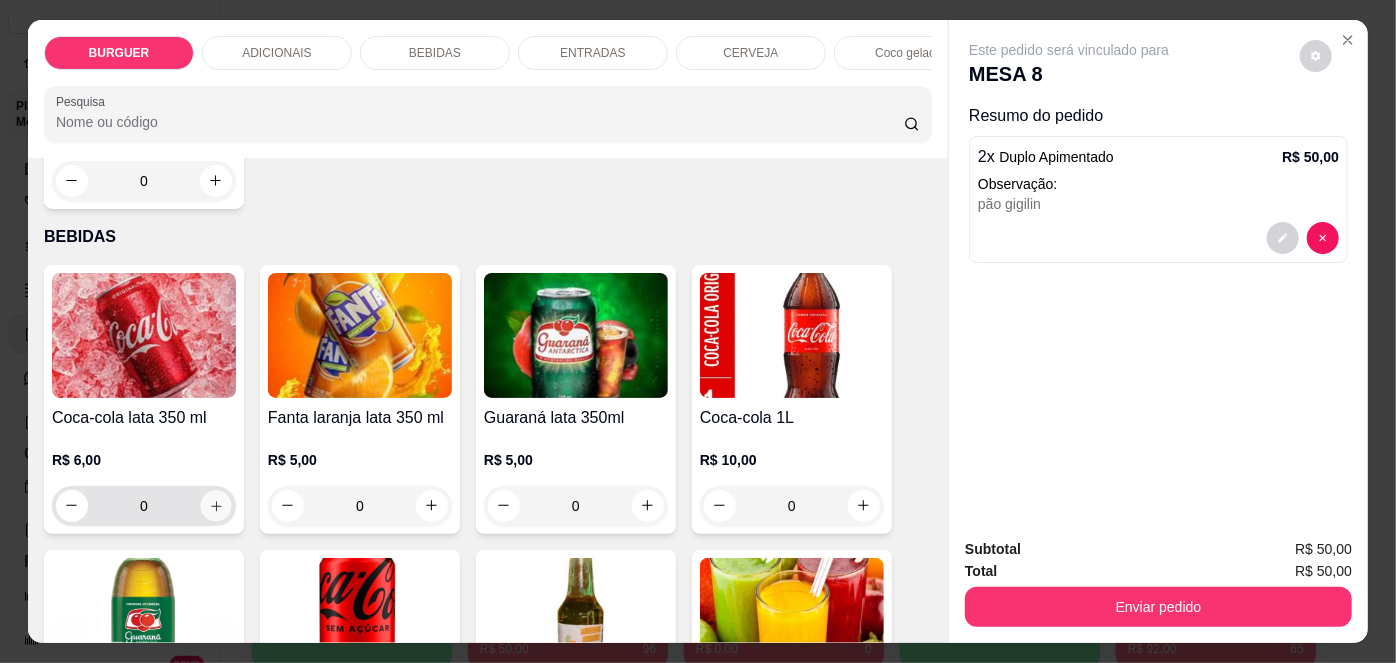 click at bounding box center (215, 505) 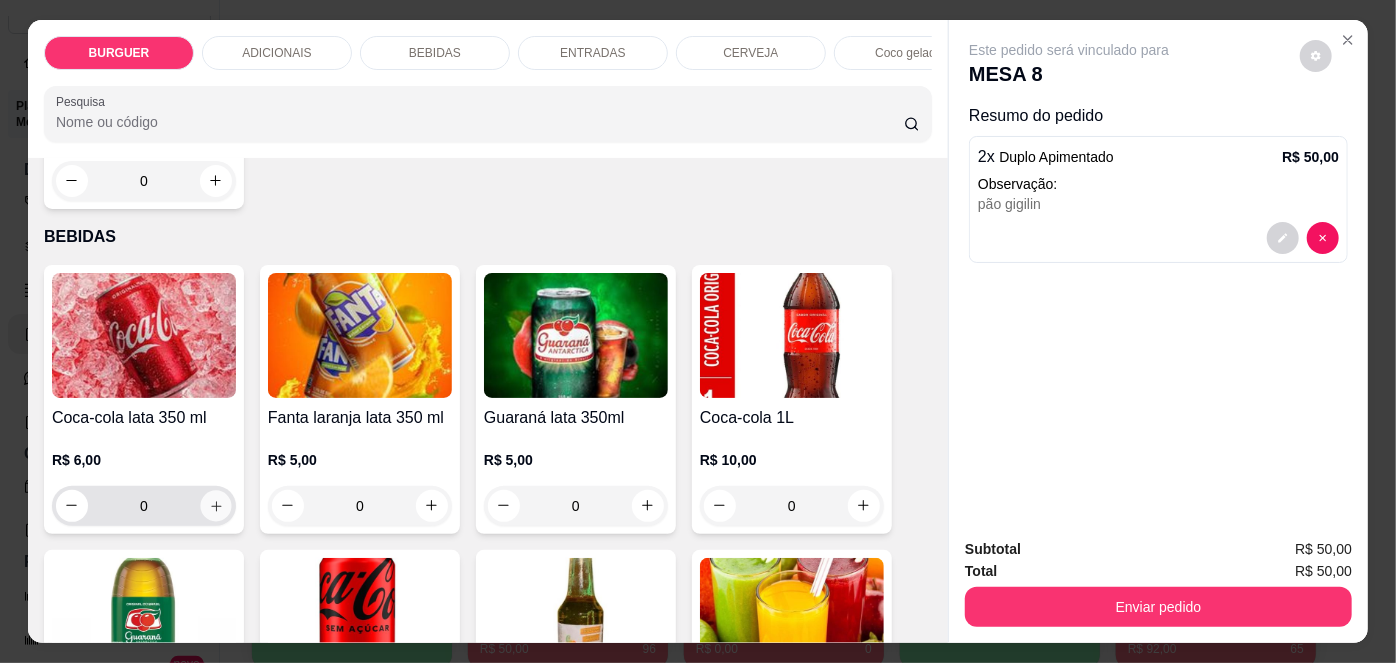 type on "1" 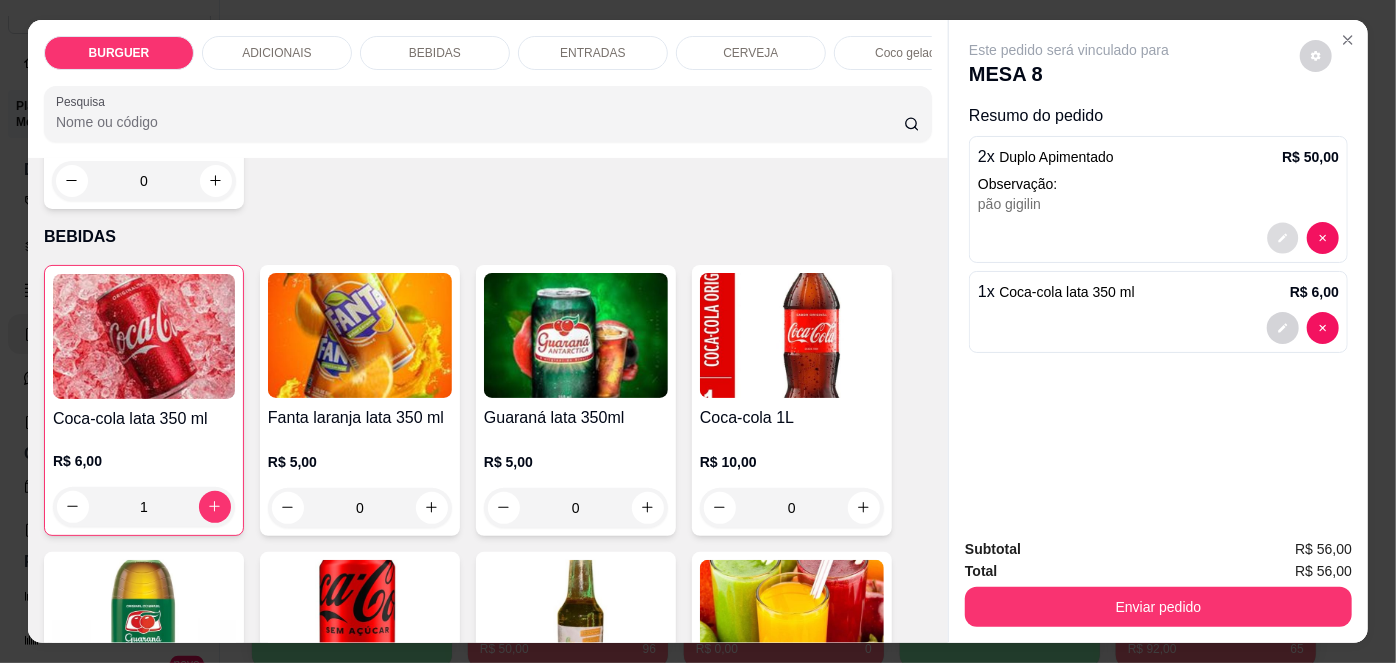 click at bounding box center [1283, 237] 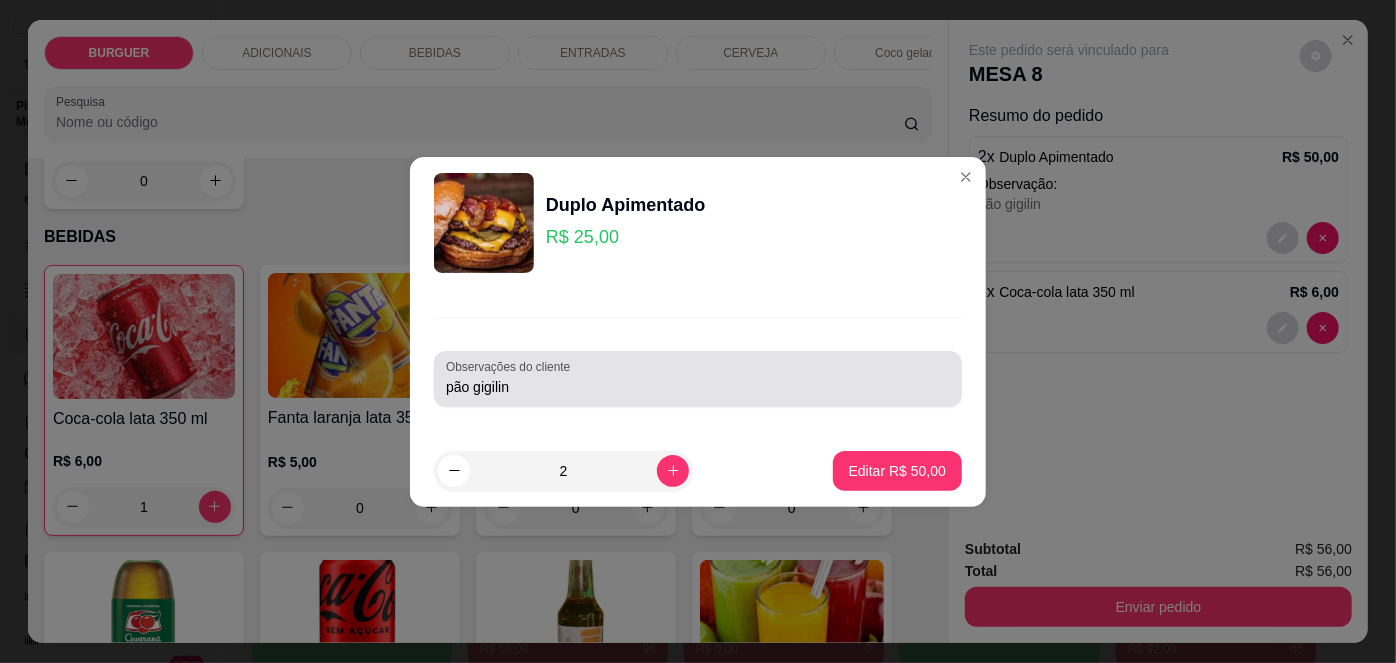 click on "pão gigilin" at bounding box center [698, 379] 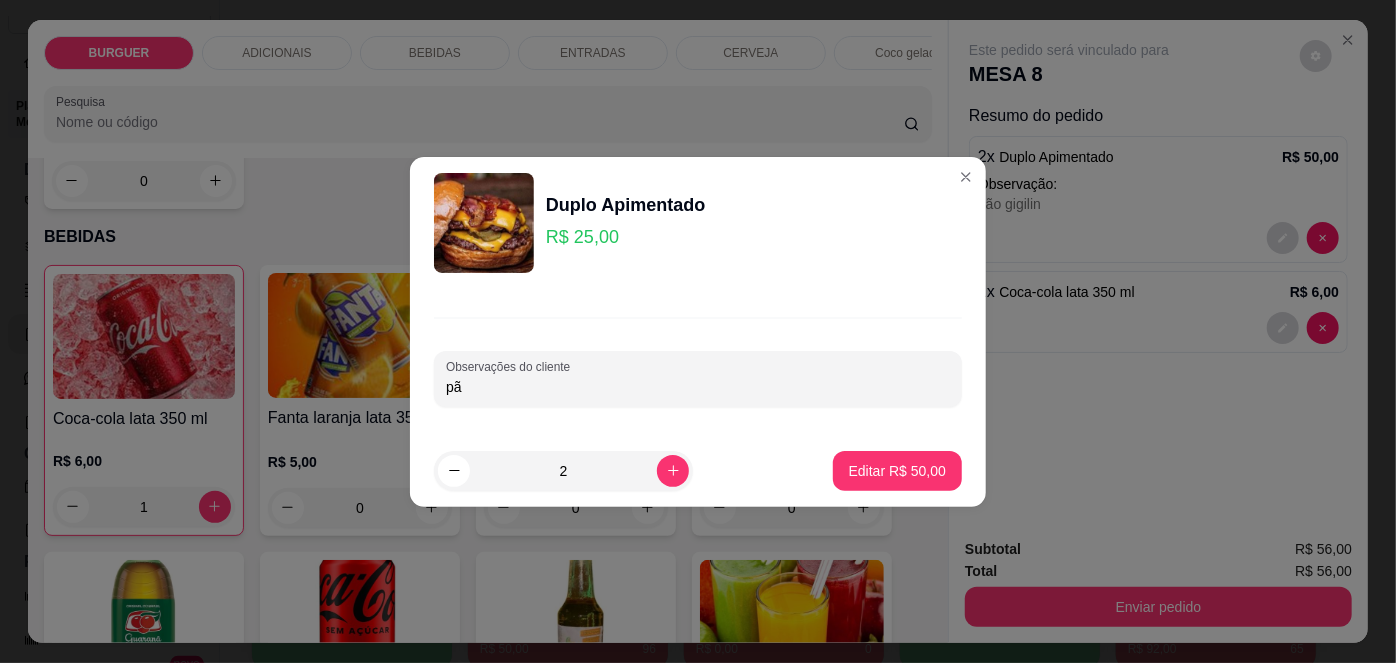 type on "p" 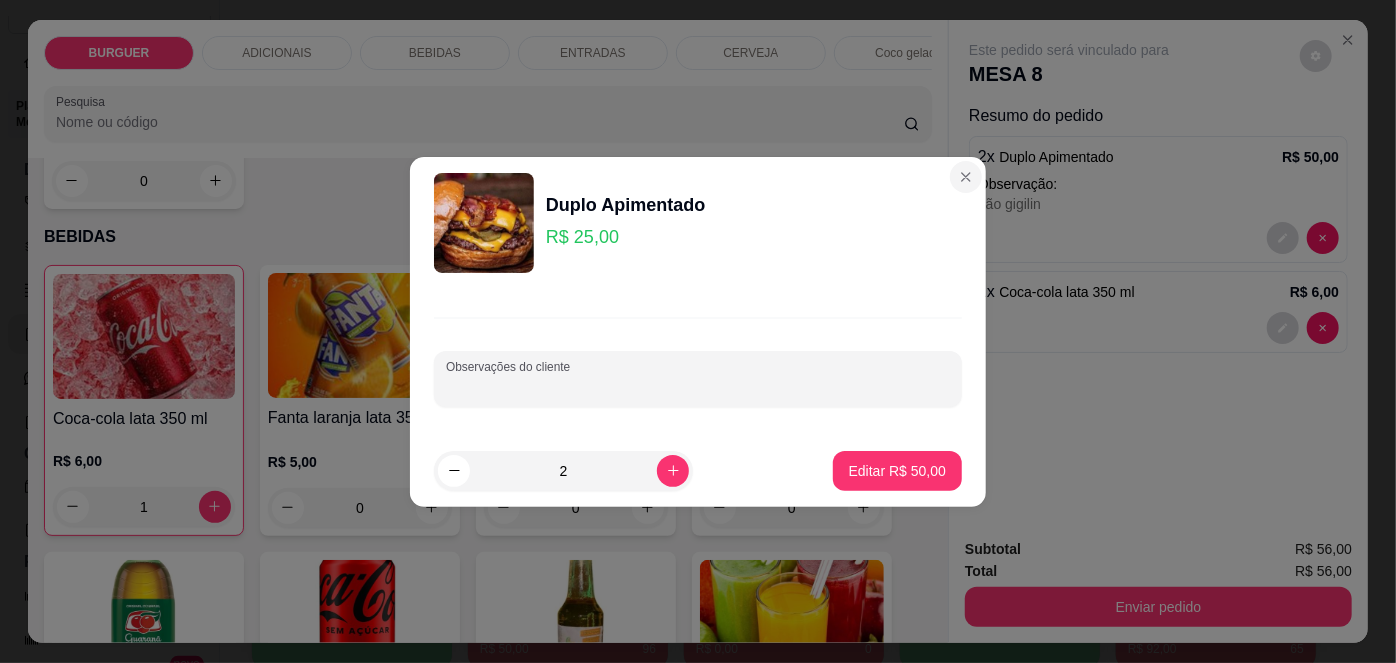 type 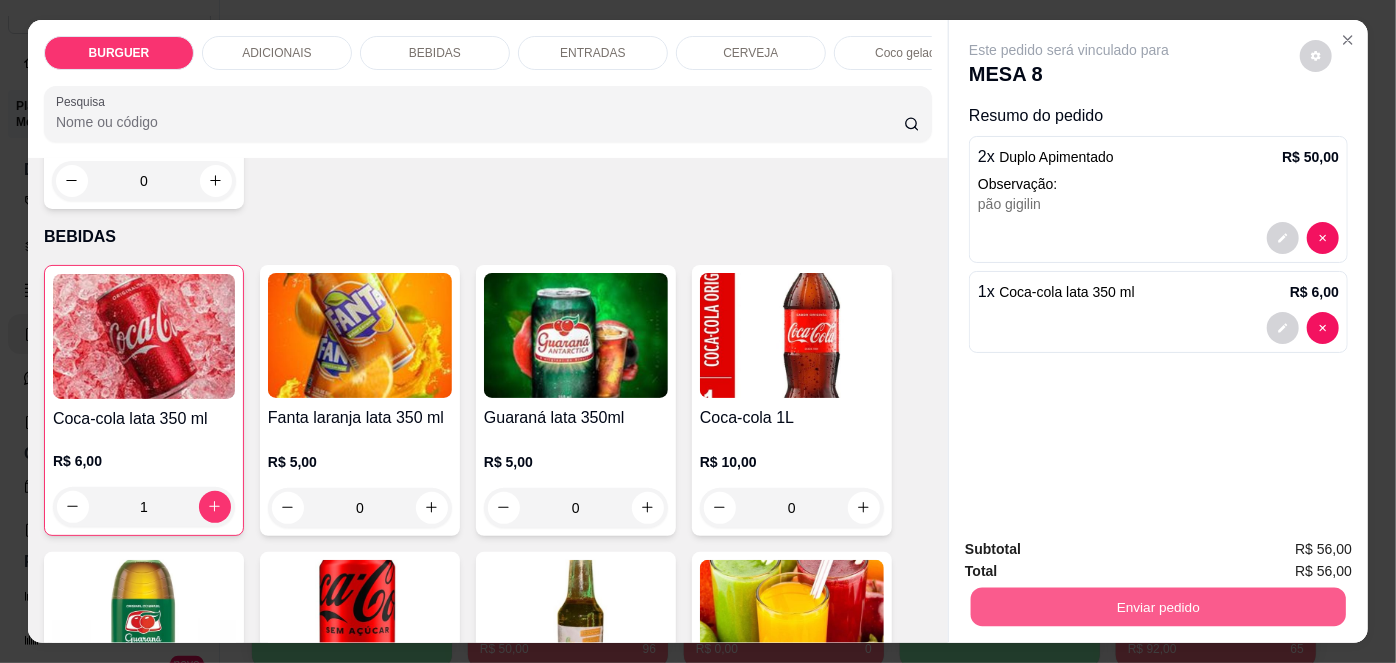click on "Enviar pedido" at bounding box center [1158, 607] 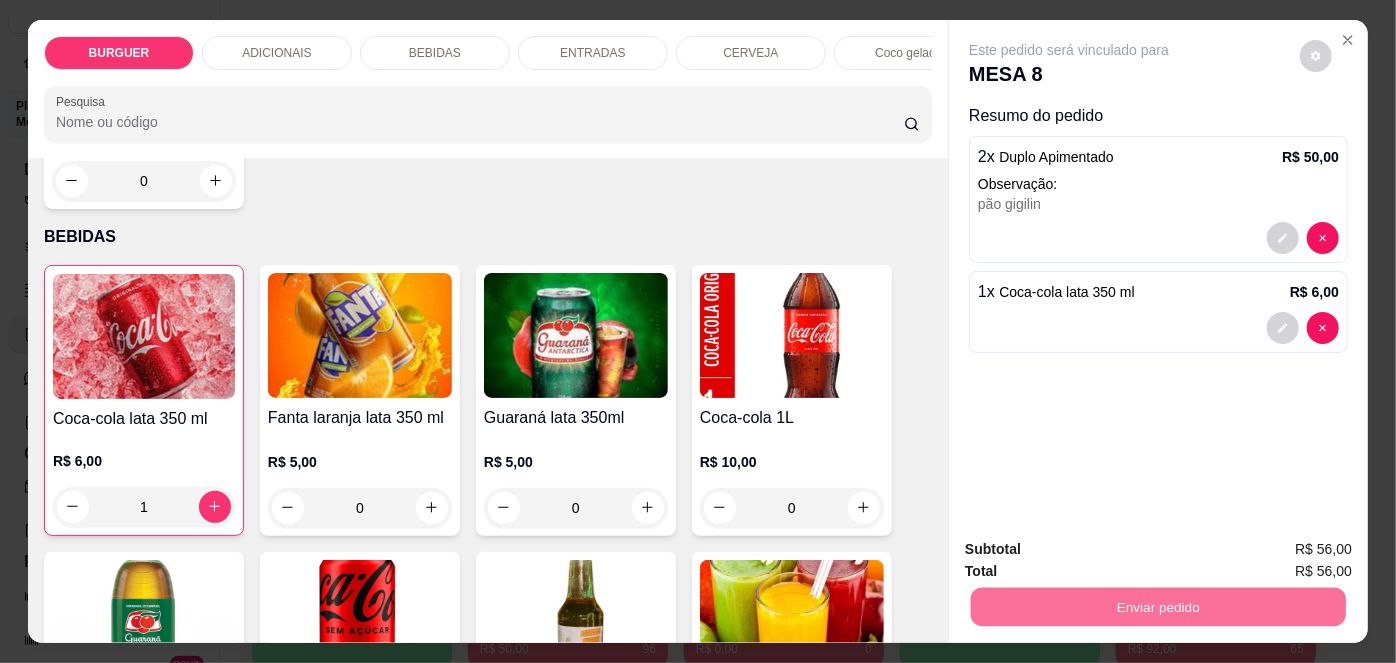 click on "Não registrar e enviar pedido" at bounding box center (1093, 551) 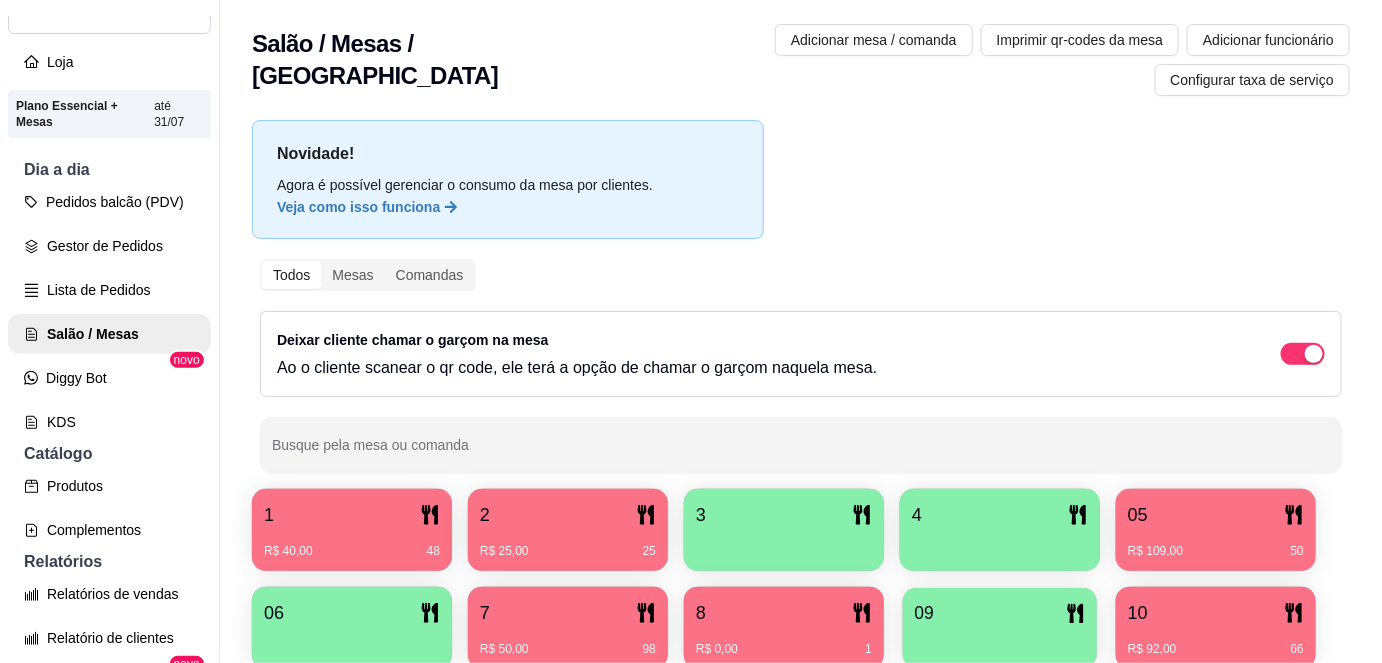 click on "09" at bounding box center [1000, 613] 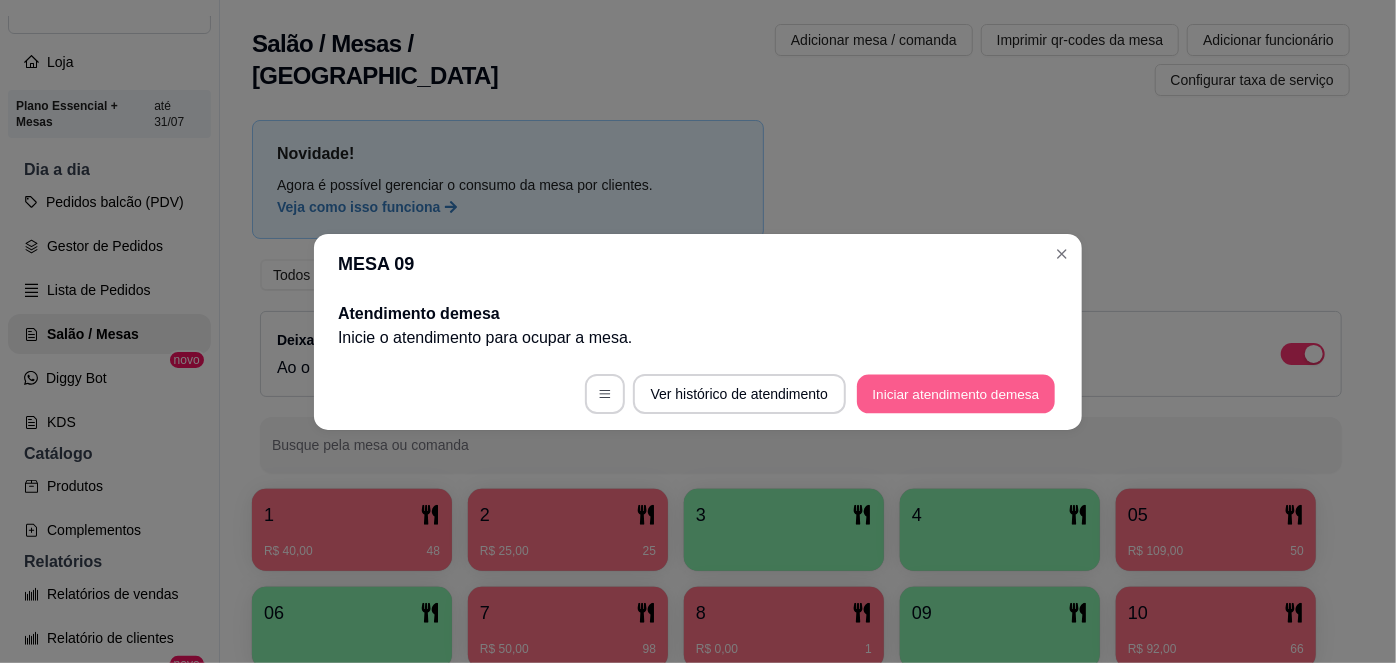 click on "Iniciar atendimento de  mesa" at bounding box center [956, 393] 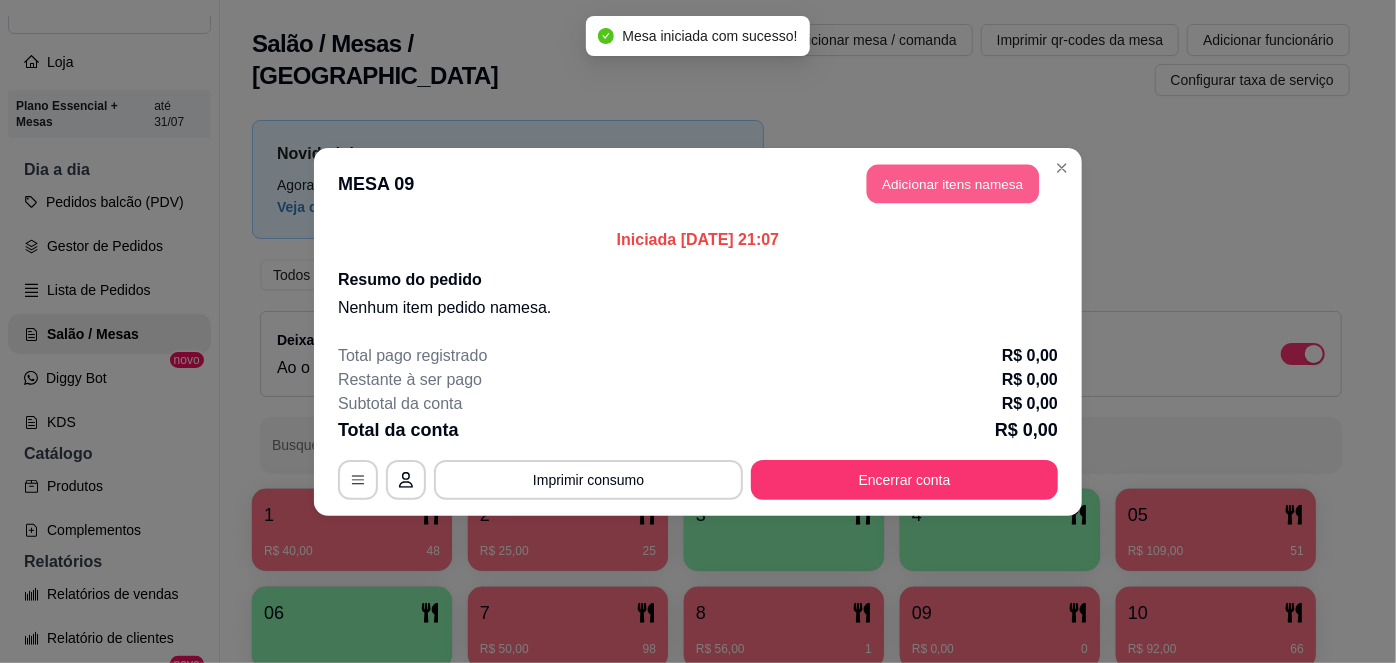 click on "Adicionar itens na  mesa" at bounding box center (953, 183) 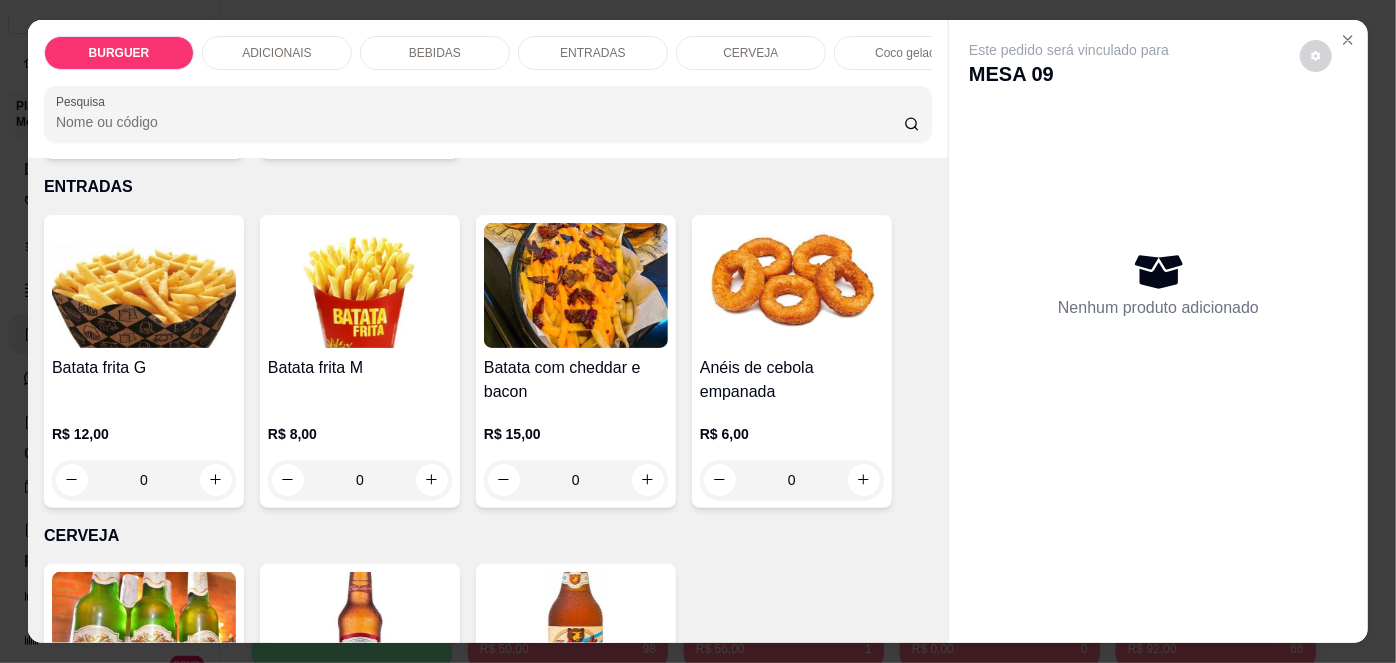 scroll, scrollTop: 2765, scrollLeft: 0, axis: vertical 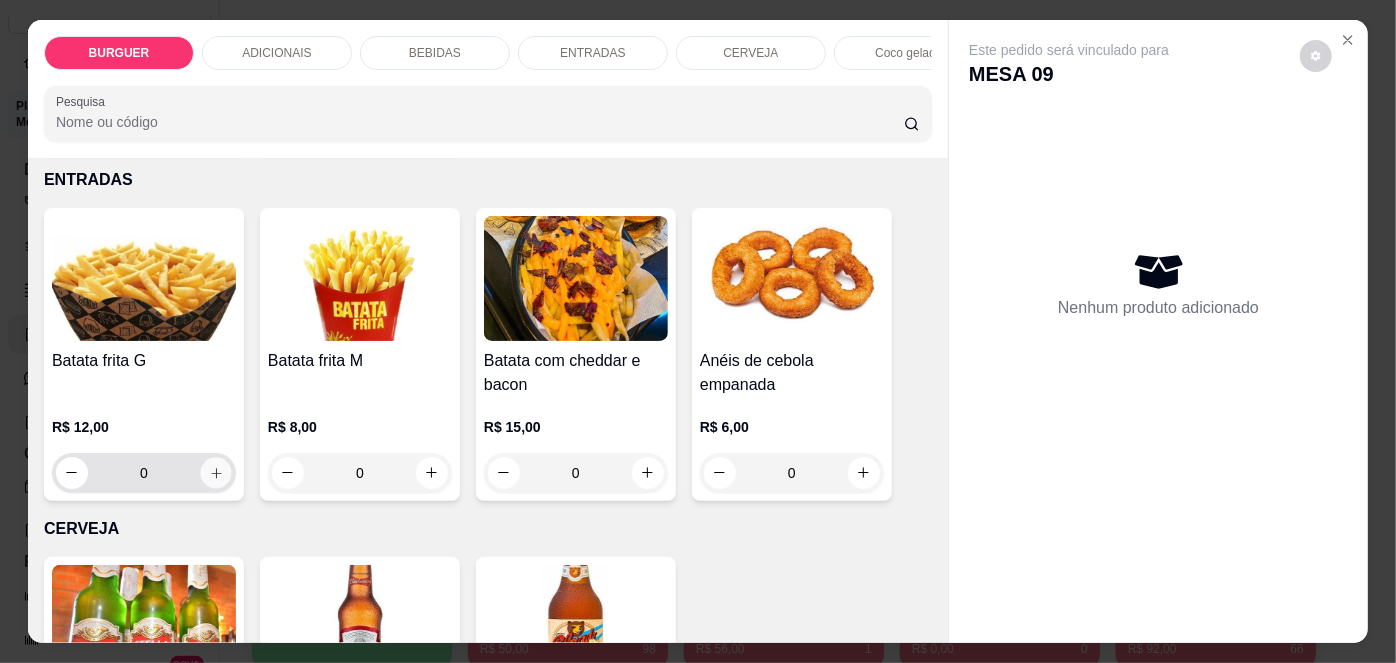 click 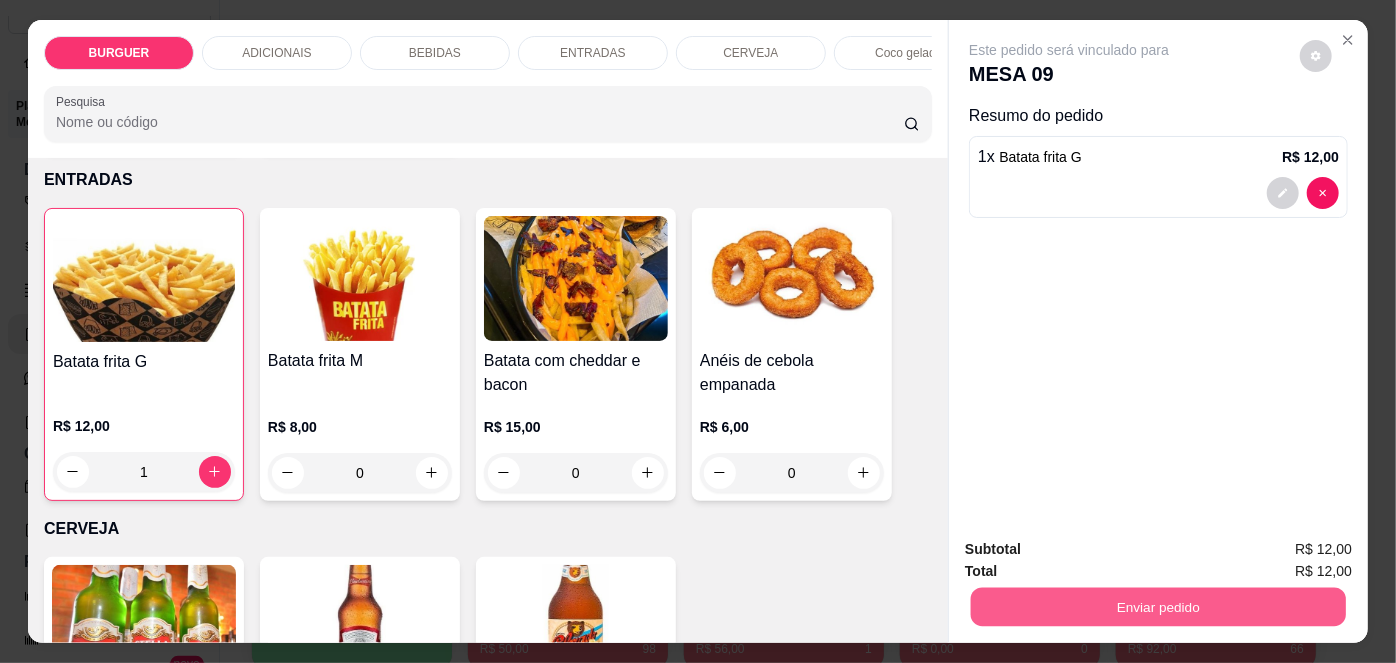 click on "Enviar pedido" at bounding box center (1158, 607) 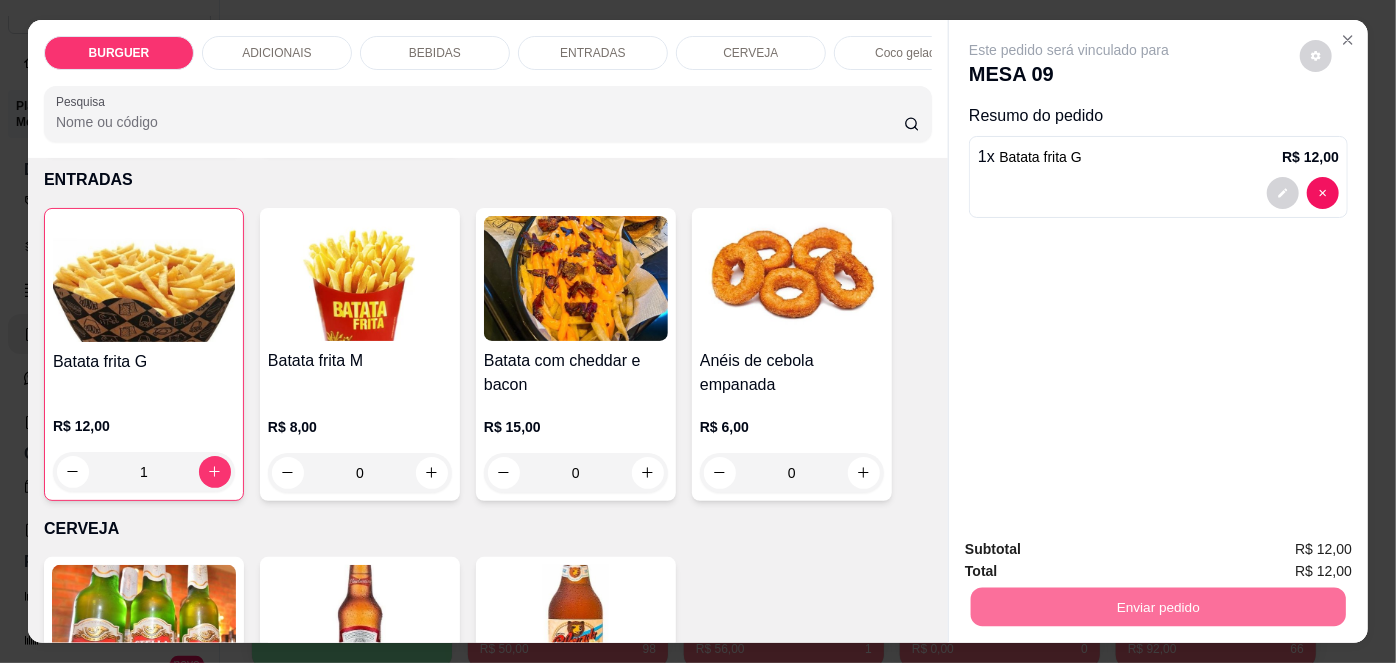 click on "Não registrar e enviar pedido" at bounding box center [1093, 551] 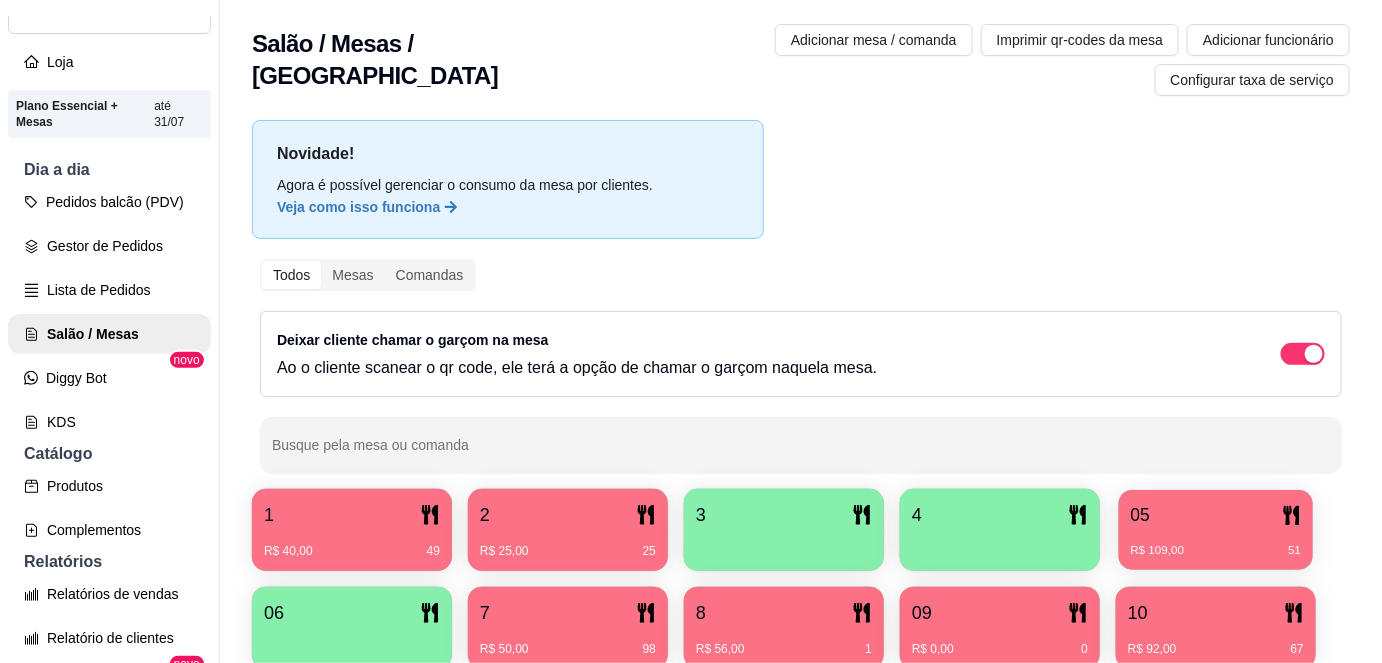 click on "05" at bounding box center (1216, 515) 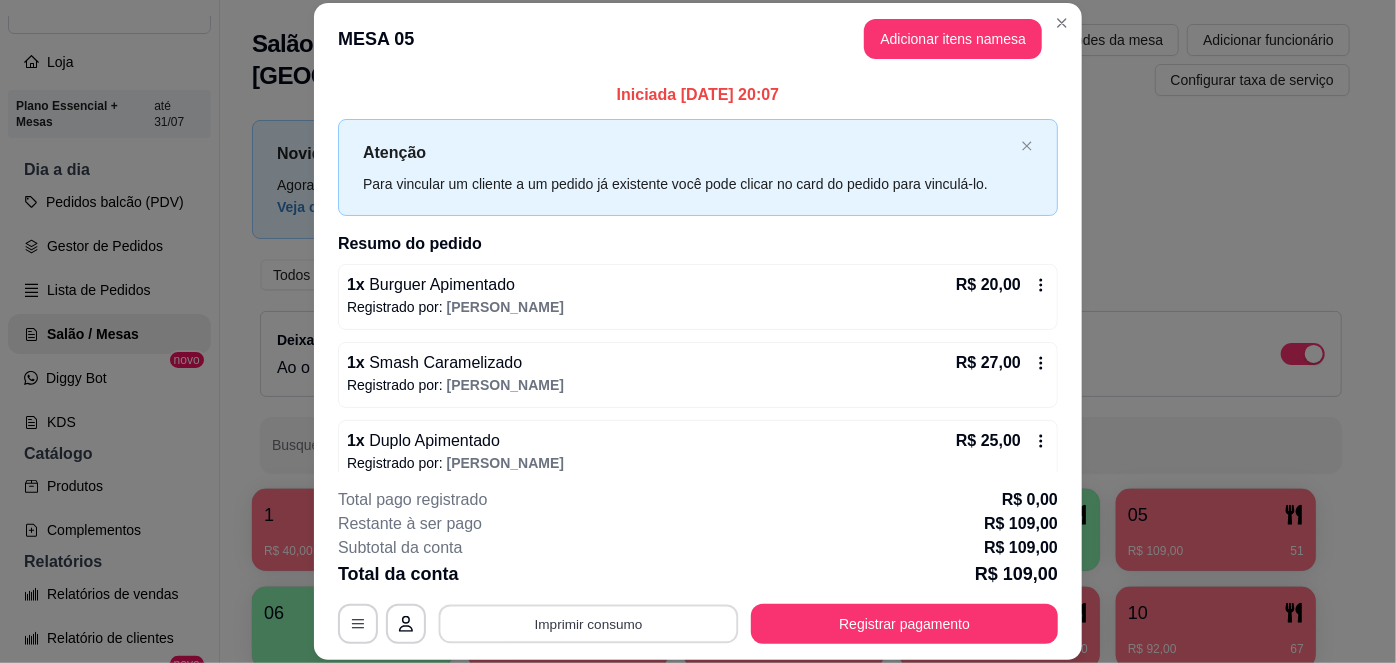 click on "Imprimir consumo" at bounding box center [589, 623] 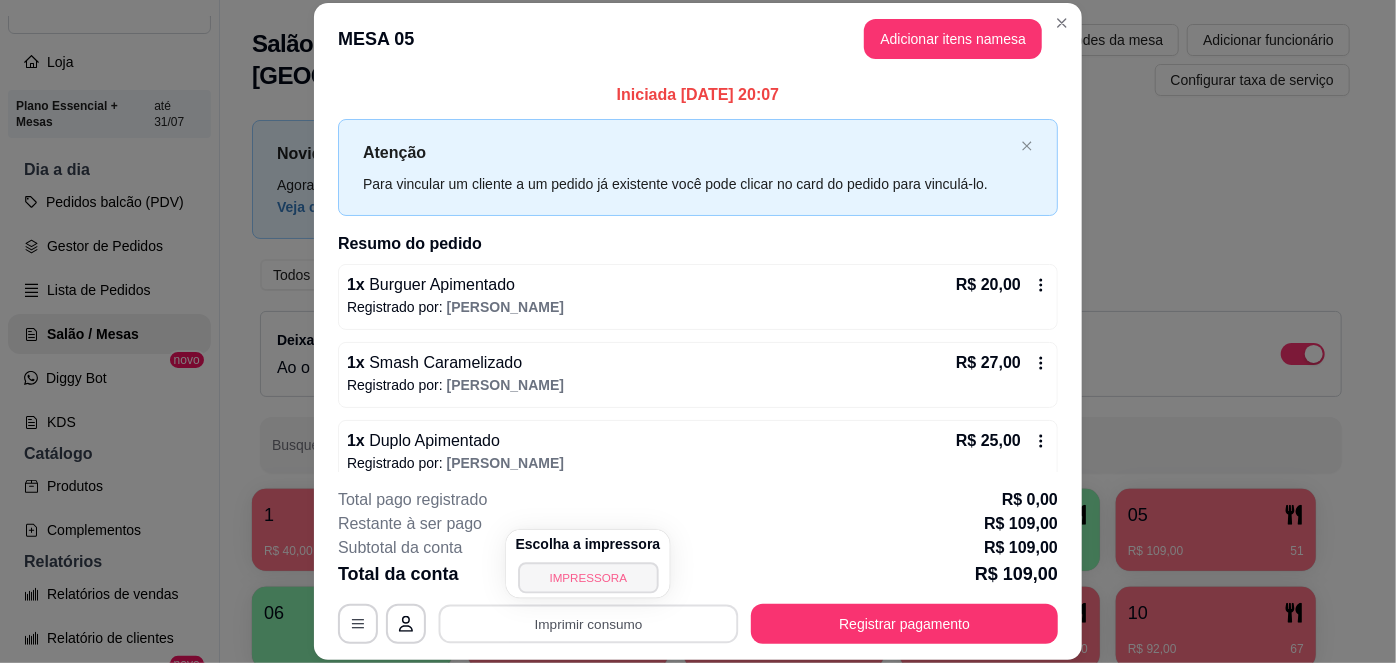 click on "IMPRESSORA" at bounding box center (588, 577) 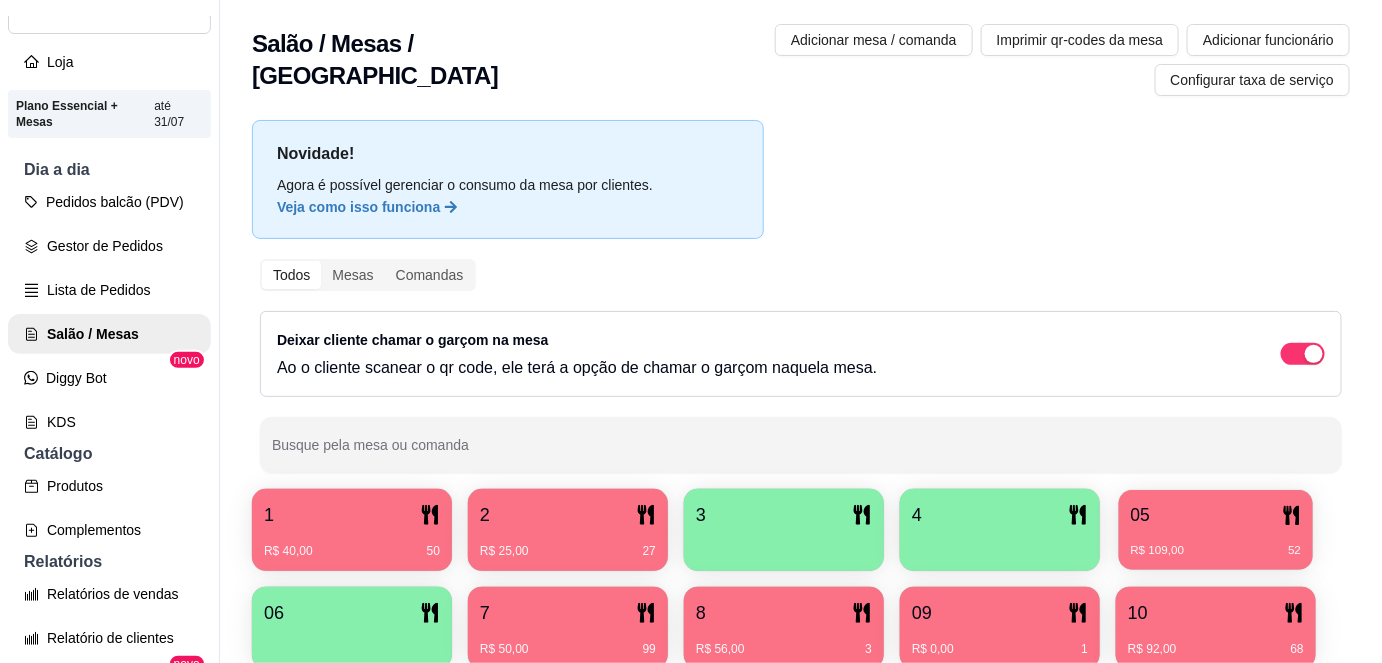 click on "05" at bounding box center (1216, 515) 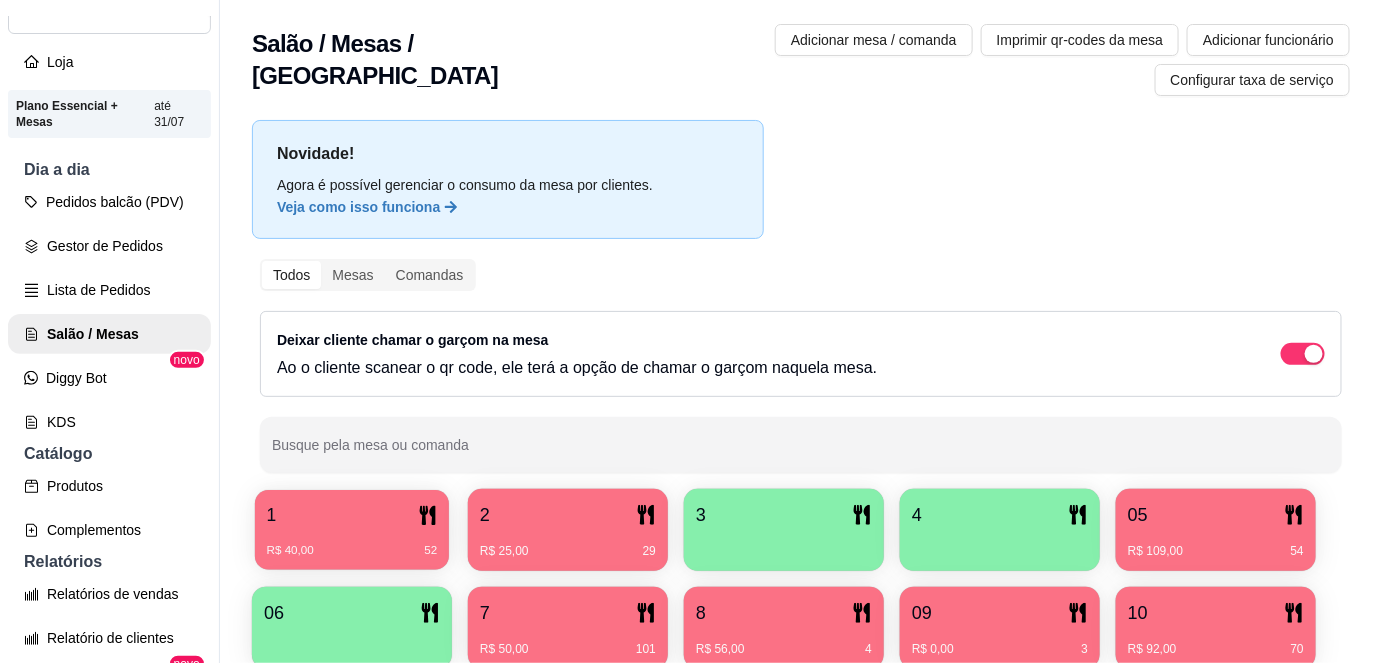 click on "R$ 40,00 52" at bounding box center (352, 543) 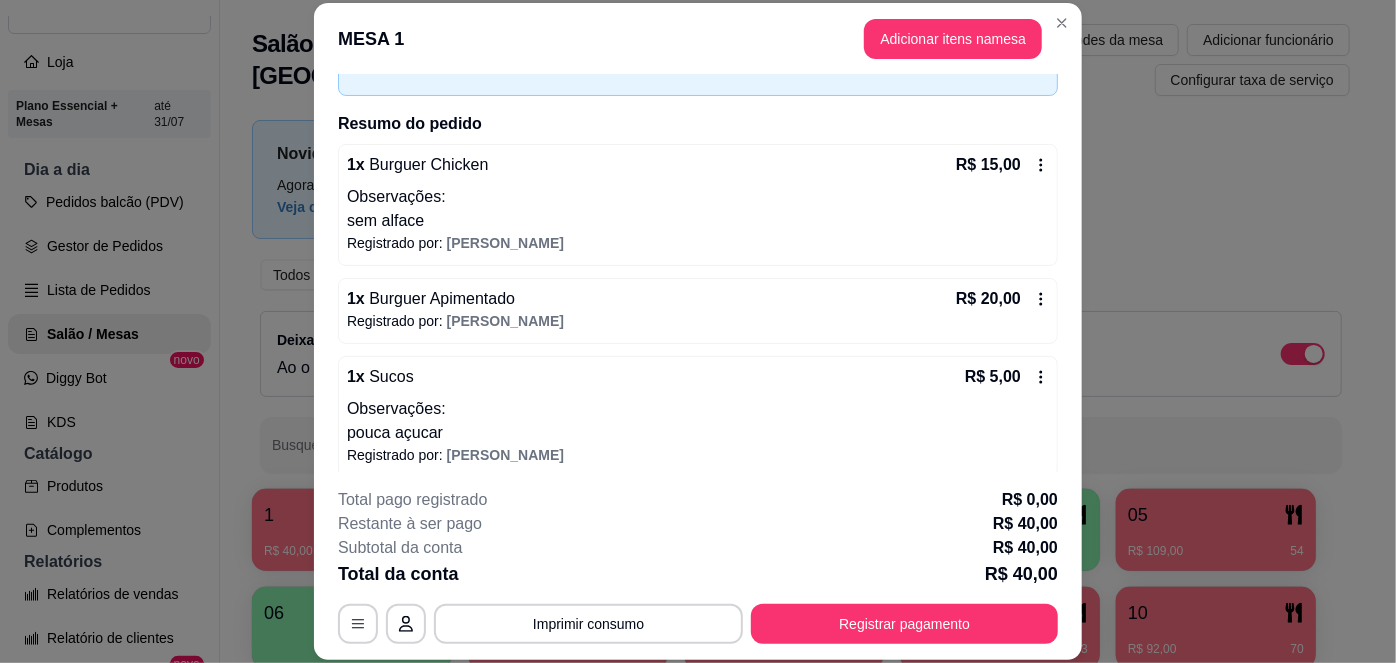 scroll, scrollTop: 132, scrollLeft: 0, axis: vertical 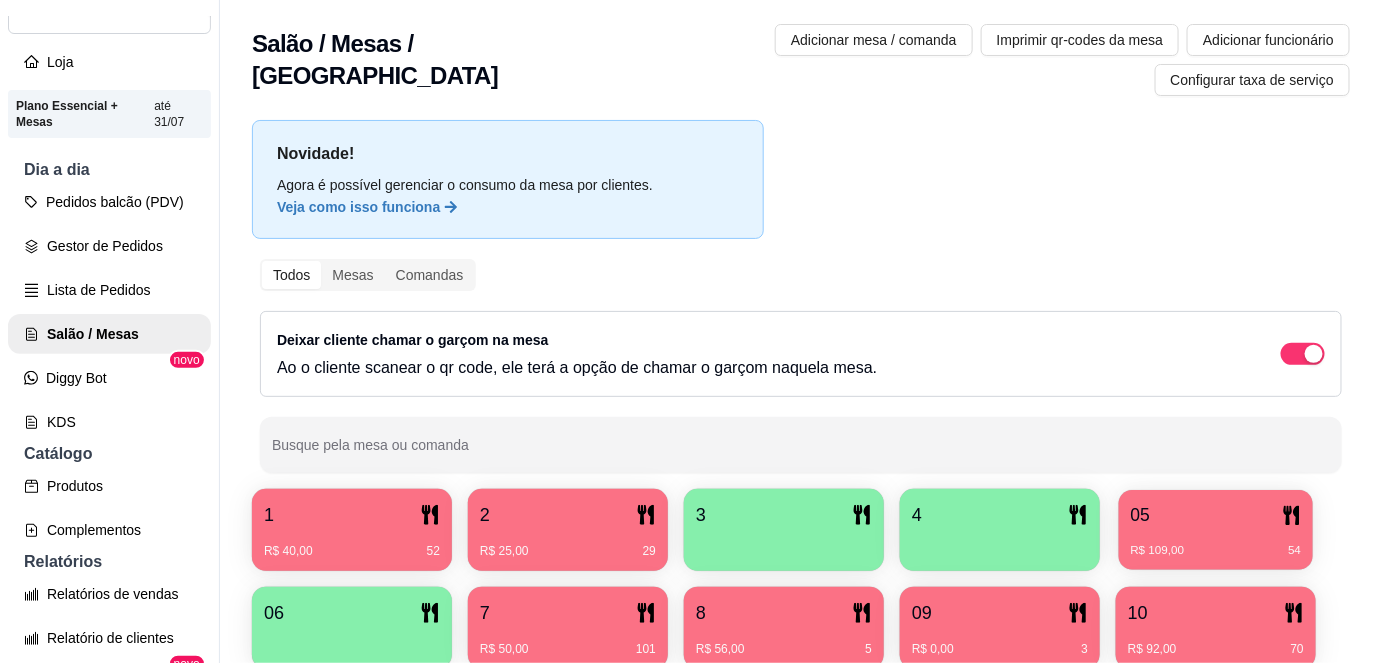 click on "R$ 109,00 54" at bounding box center (1216, 543) 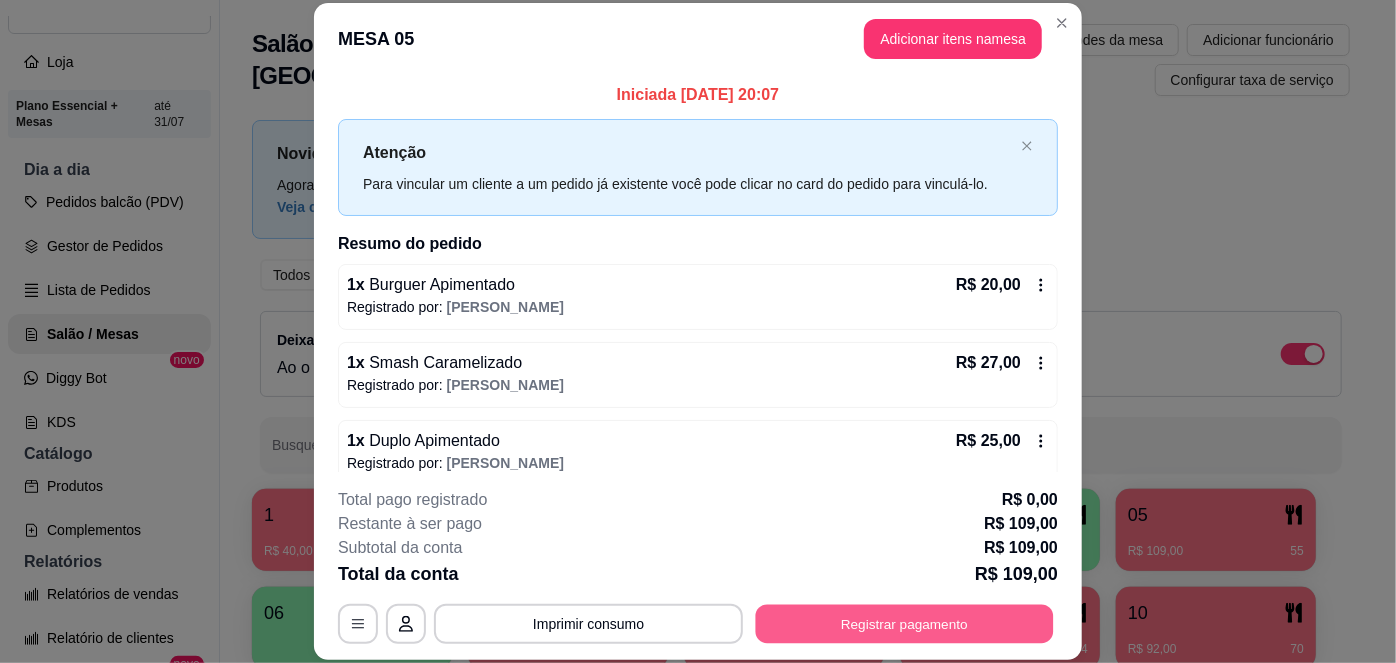 click on "Registrar pagamento" at bounding box center [905, 623] 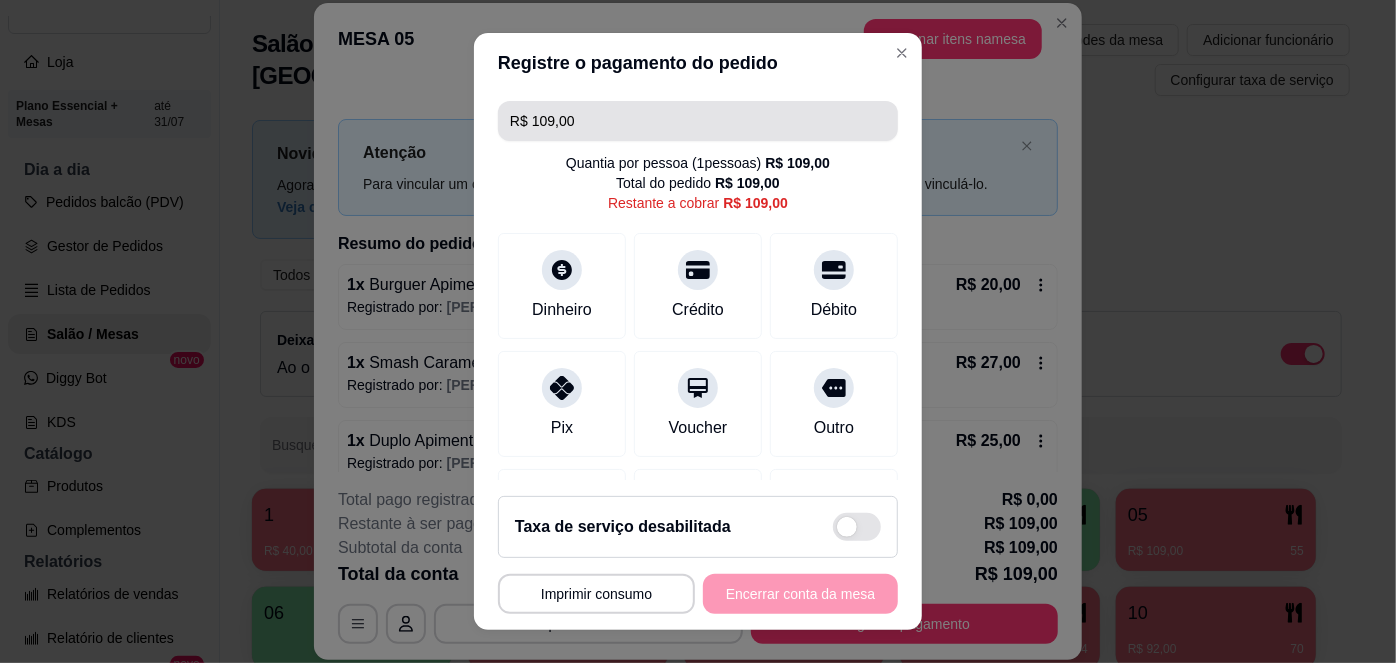 click on "R$ 109,00" at bounding box center [698, 121] 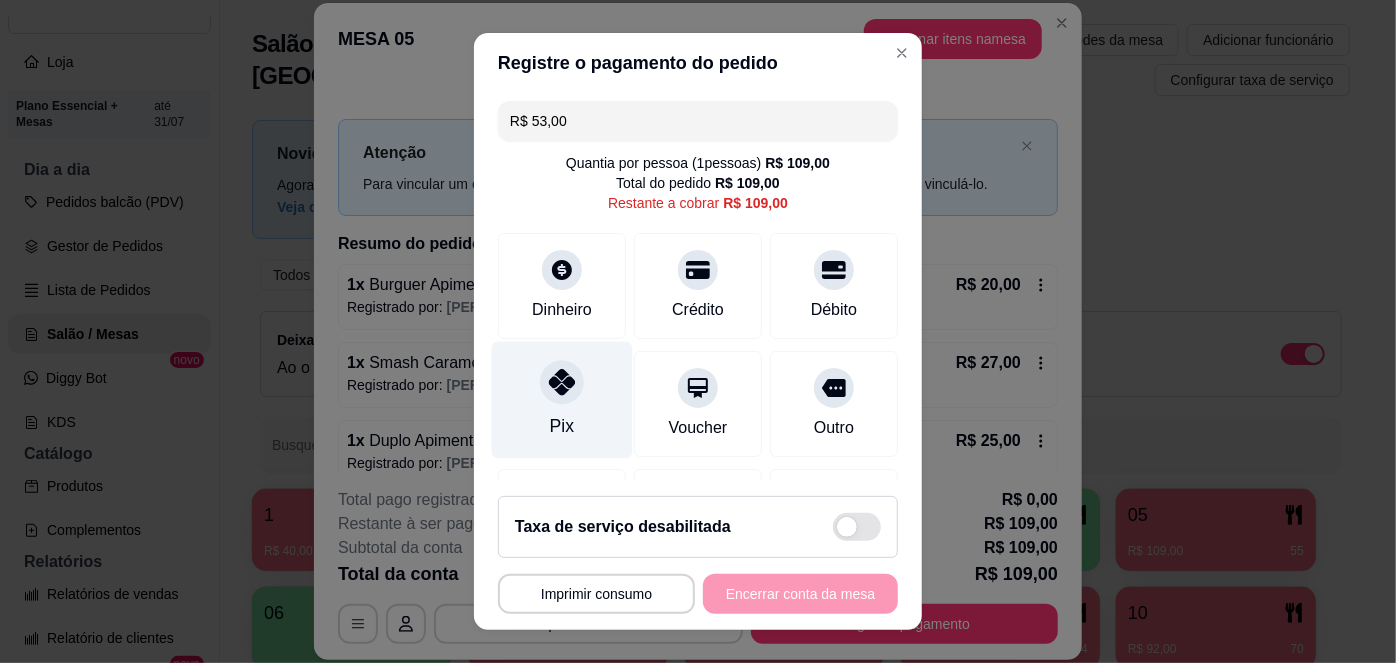 click on "Pix" at bounding box center (562, 400) 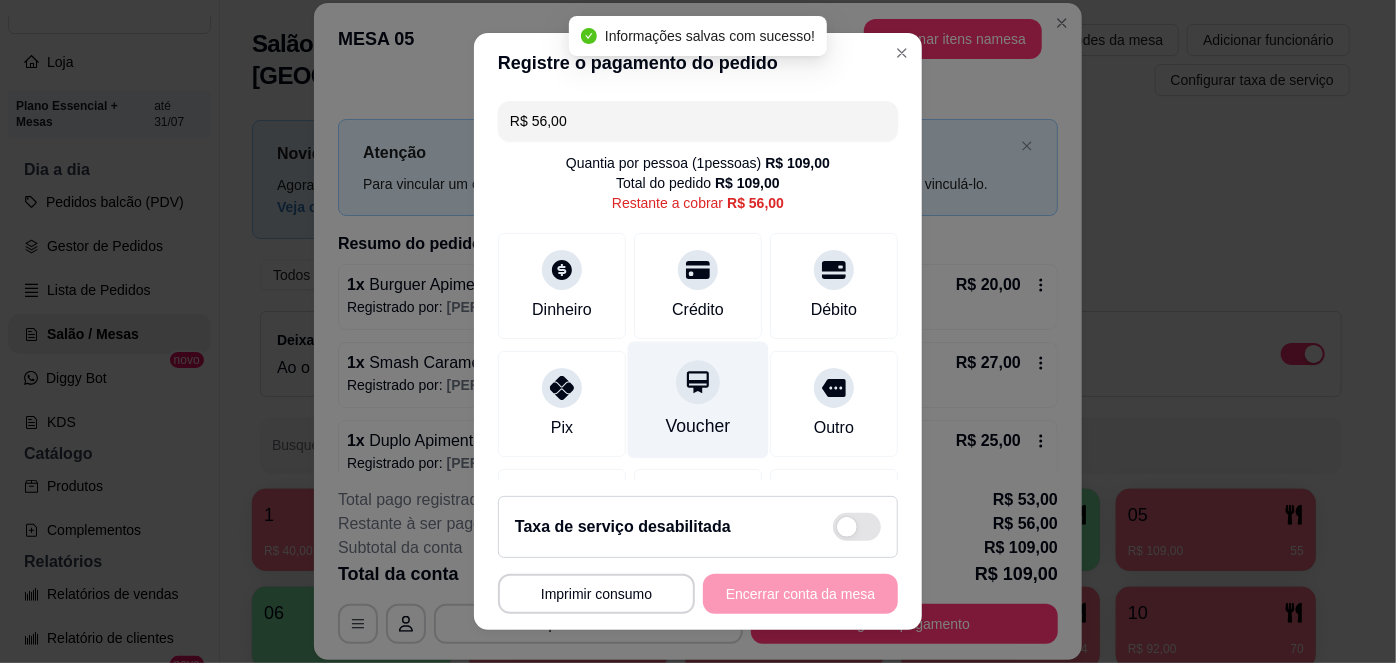 scroll, scrollTop: 229, scrollLeft: 0, axis: vertical 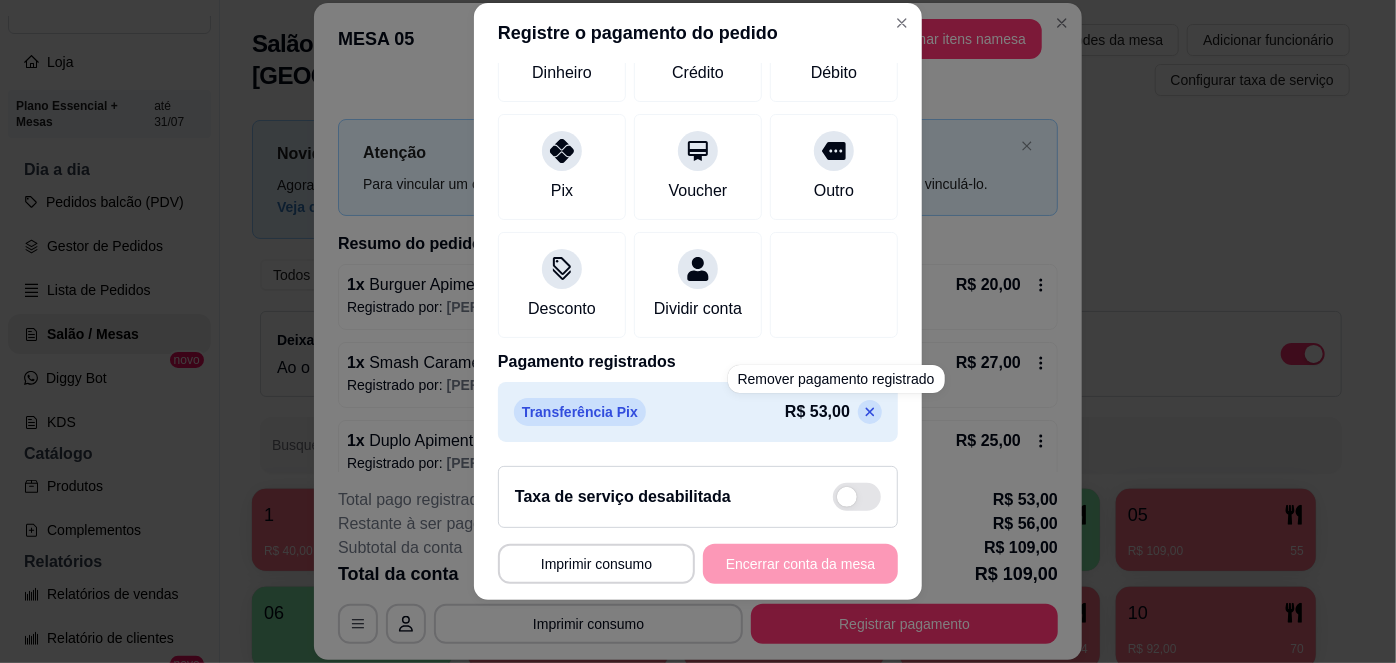 click 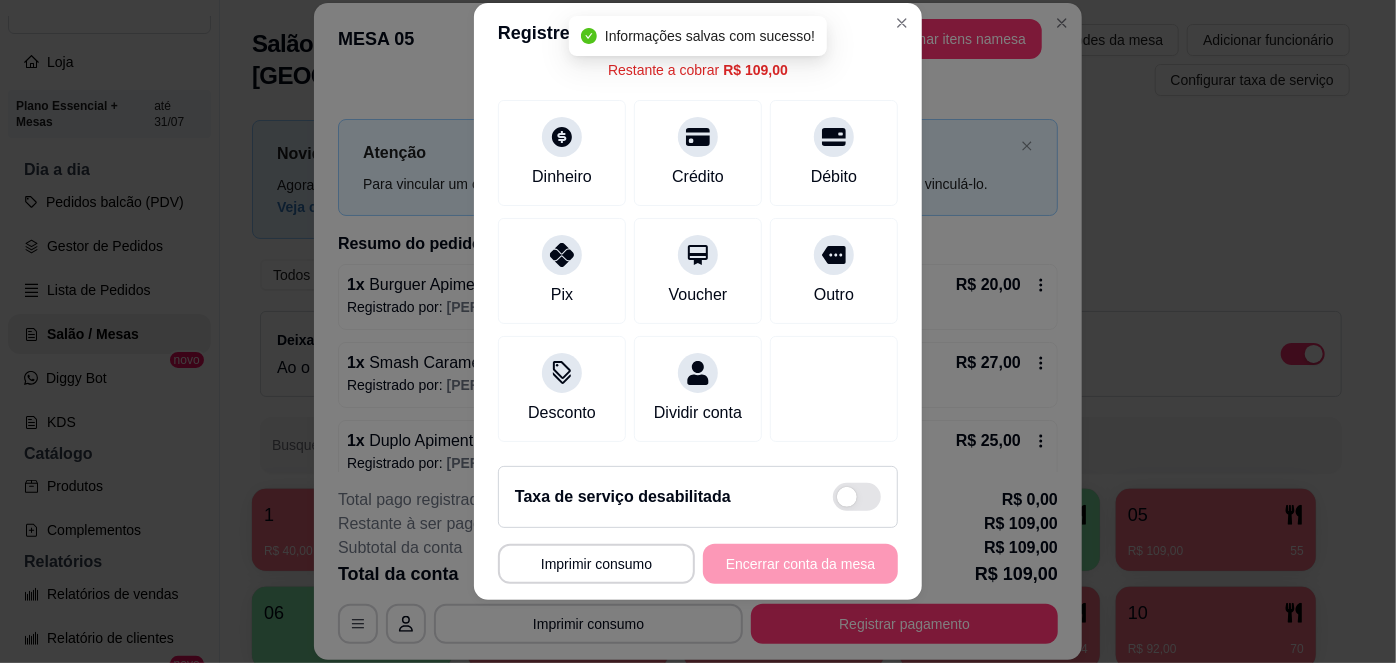scroll, scrollTop: 0, scrollLeft: 0, axis: both 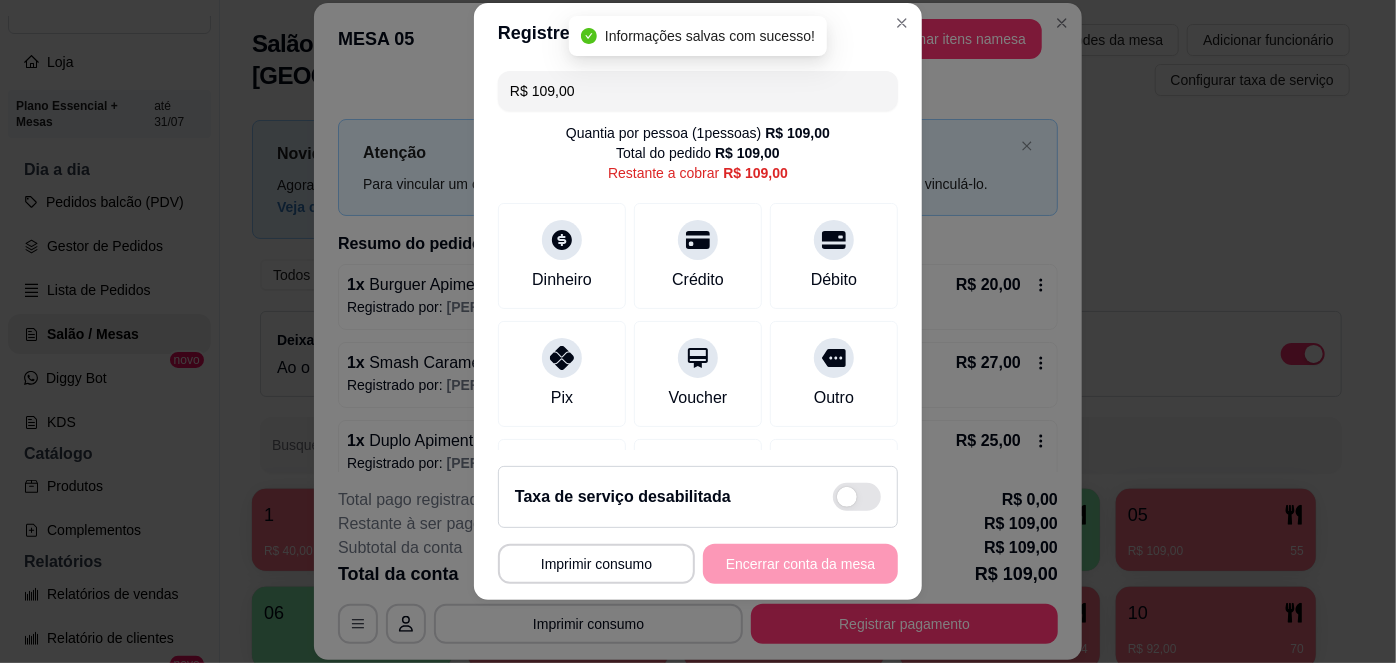 click on "R$ 109,00" at bounding box center (698, 91) 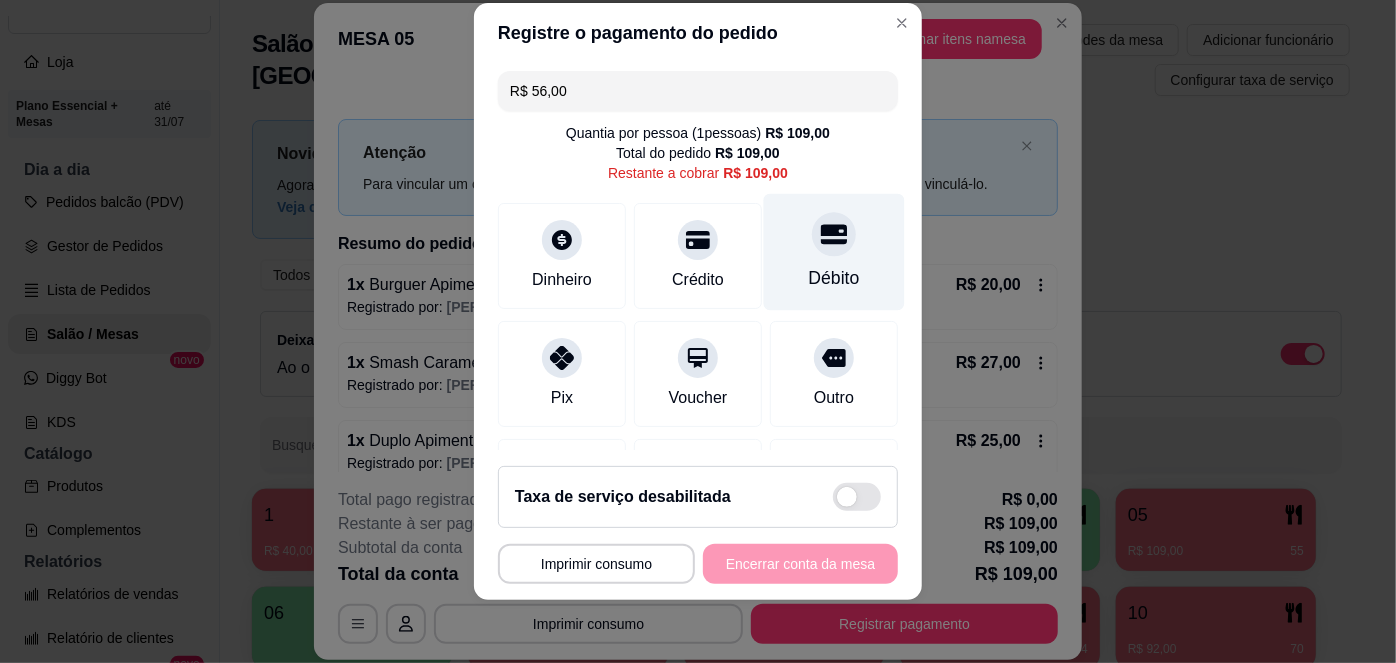 click on "Débito" at bounding box center (834, 252) 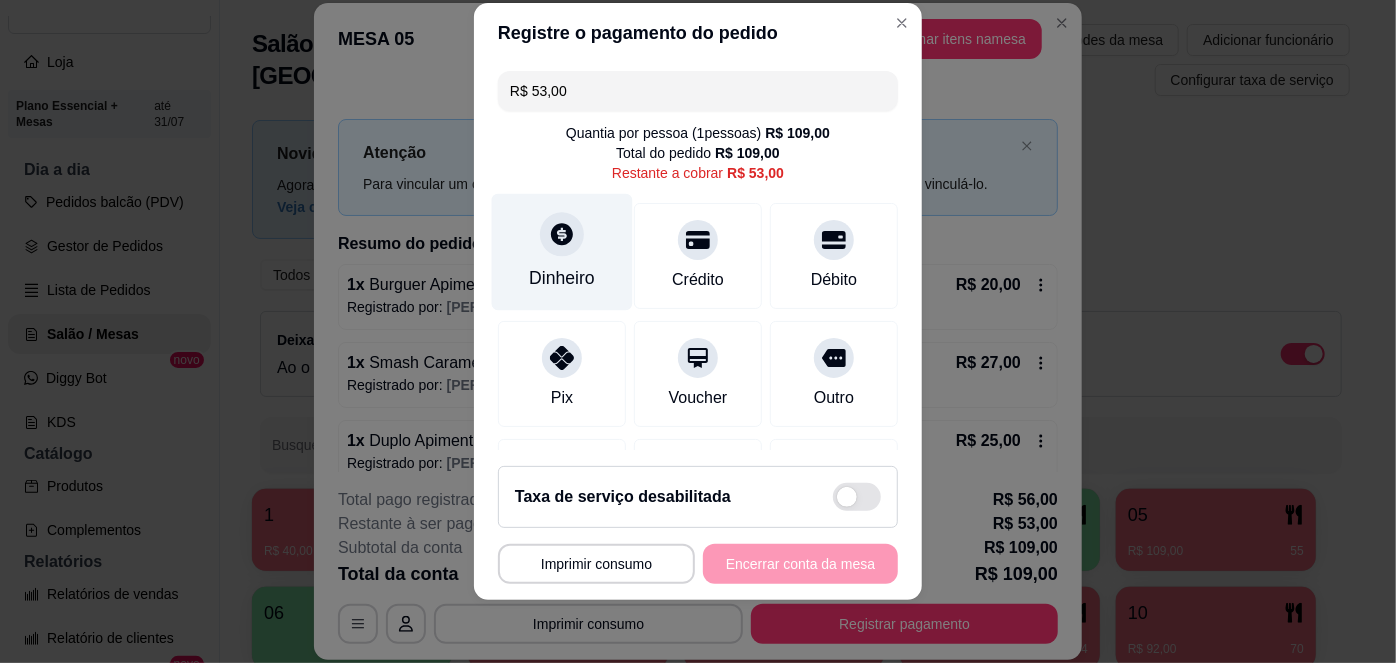 click on "Dinheiro" at bounding box center (562, 278) 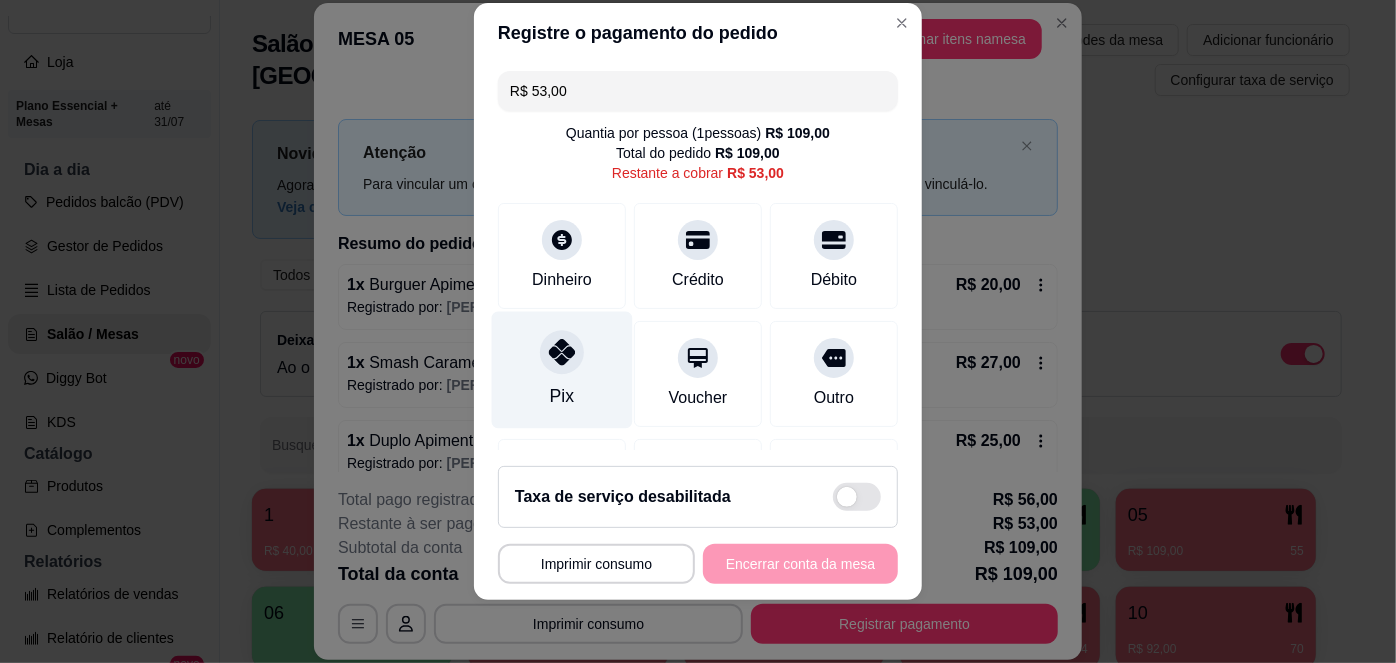 click on "Pix" at bounding box center [562, 370] 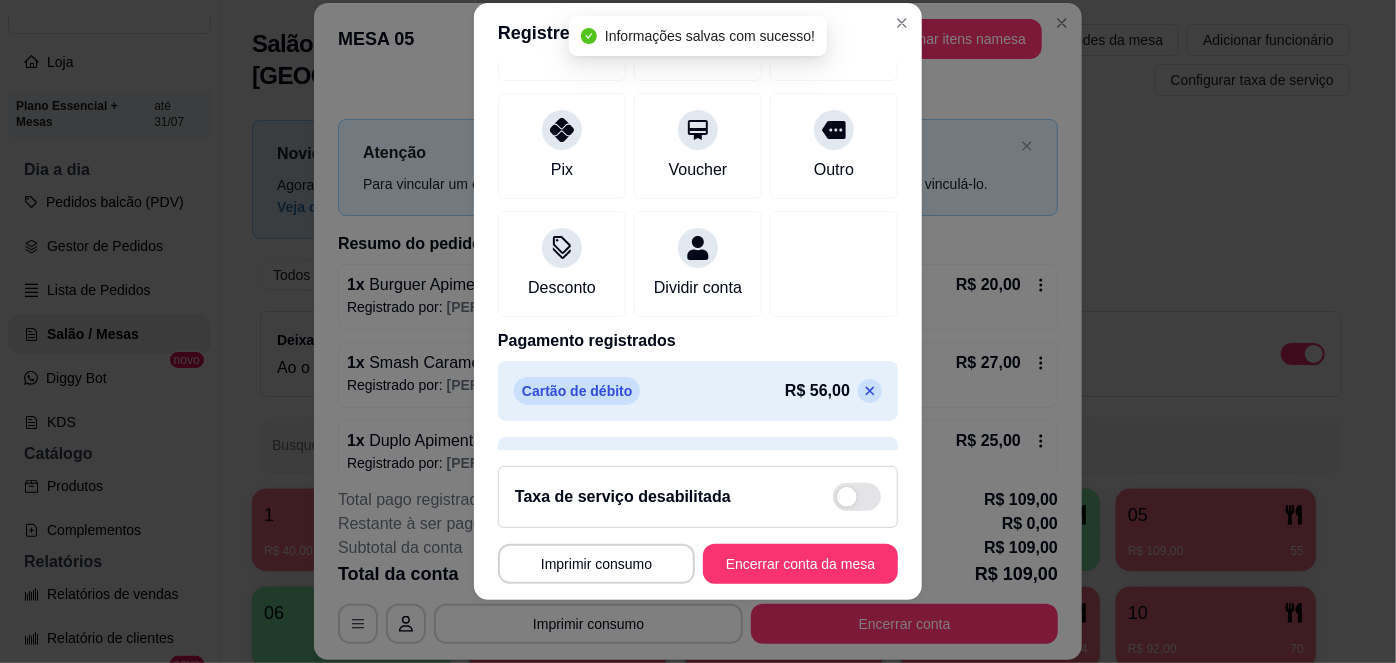 scroll, scrollTop: 285, scrollLeft: 0, axis: vertical 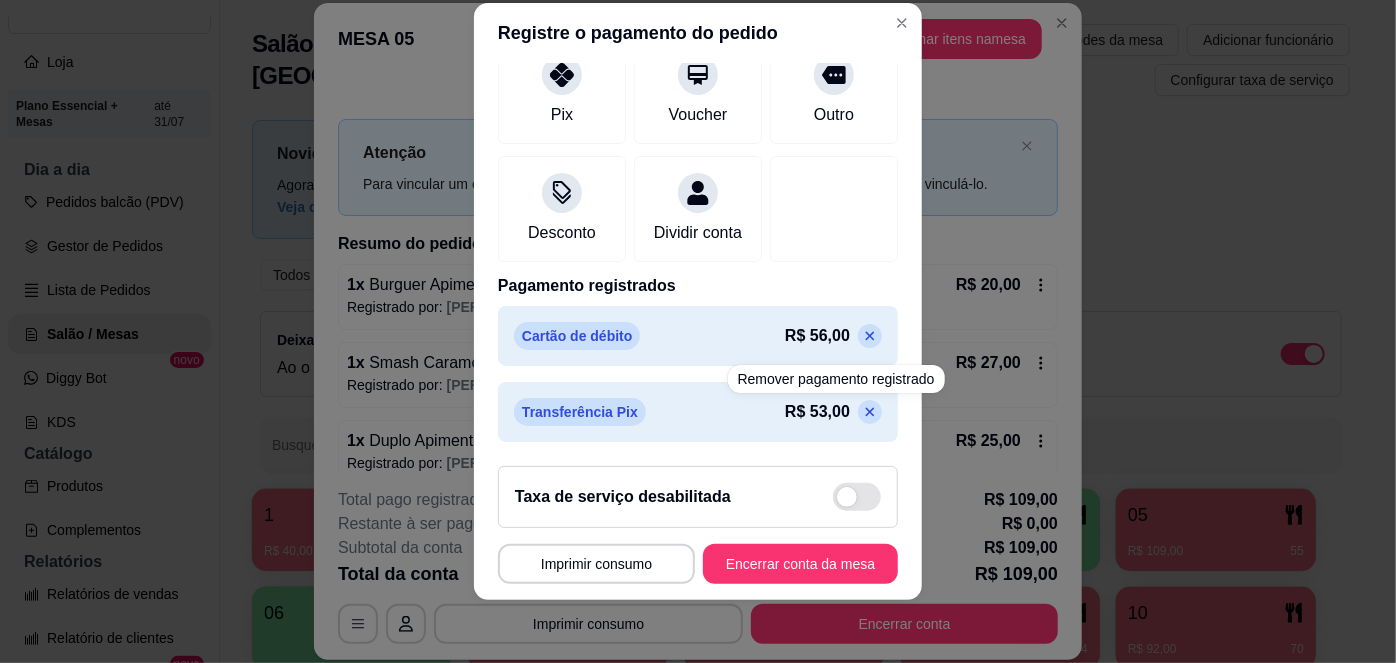 click 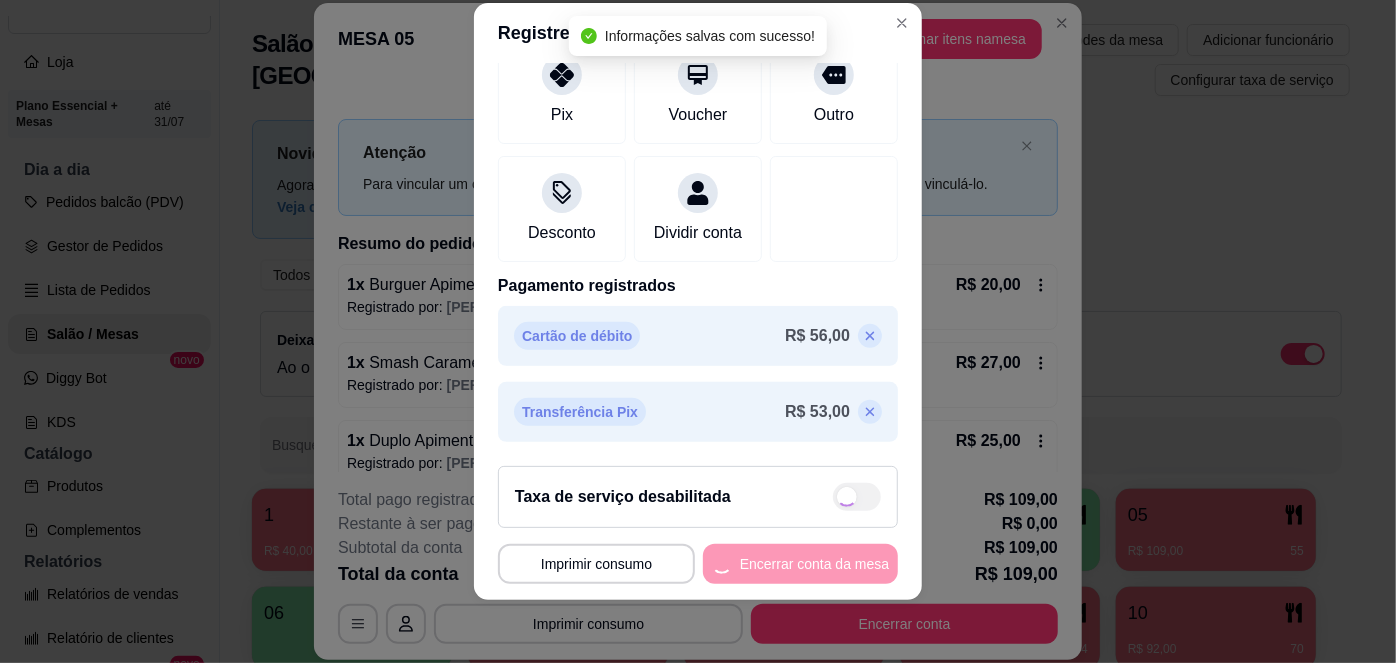 scroll, scrollTop: 229, scrollLeft: 0, axis: vertical 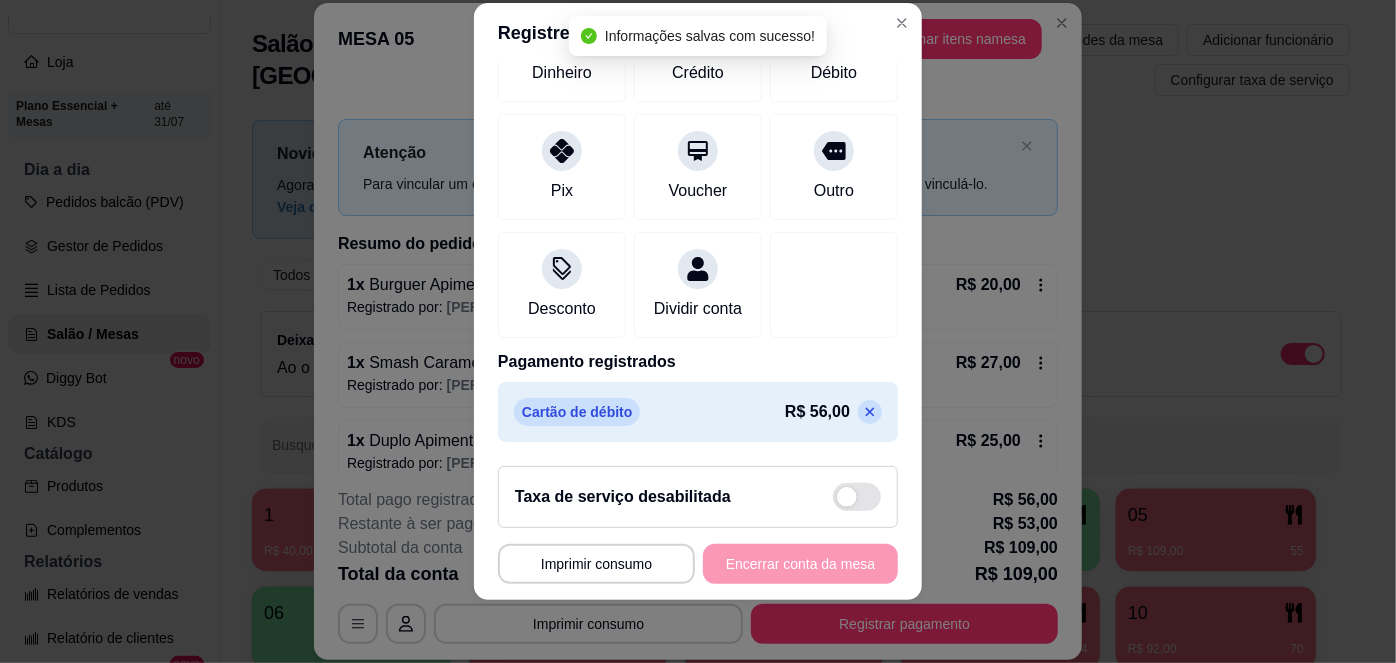 click 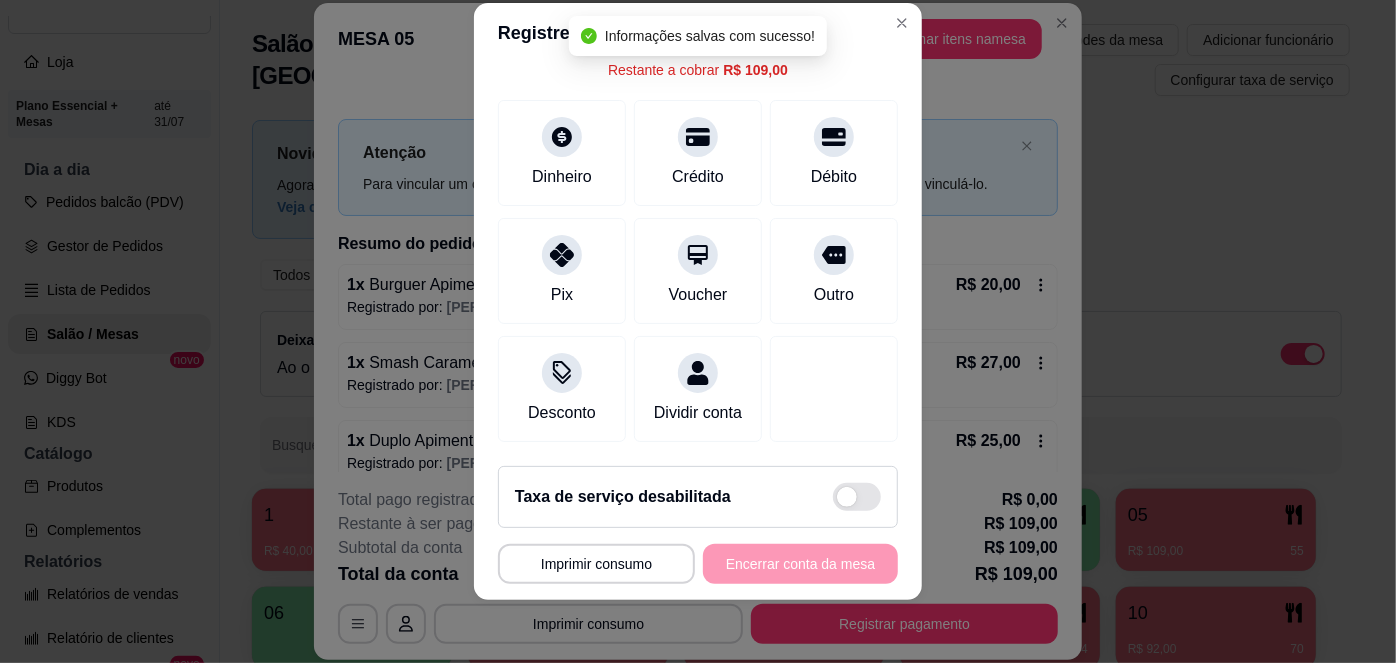 scroll, scrollTop: 0, scrollLeft: 0, axis: both 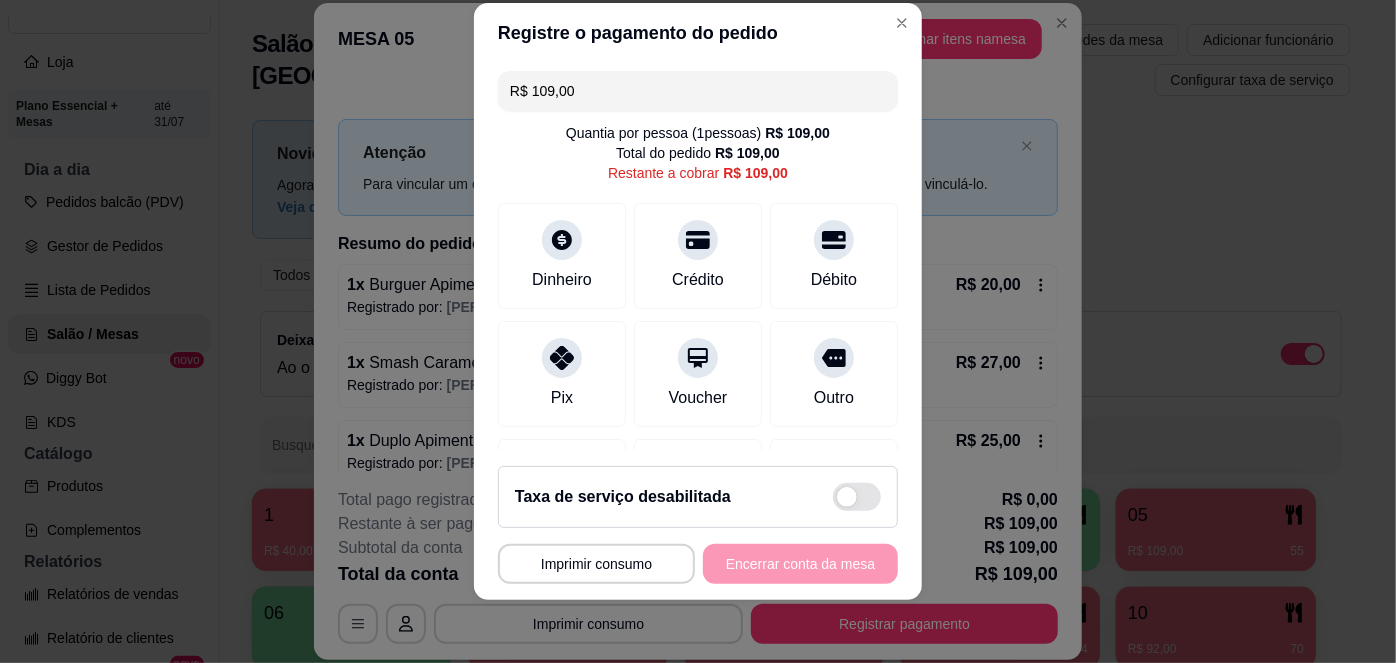 click on "R$ 109,00" at bounding box center (698, 91) 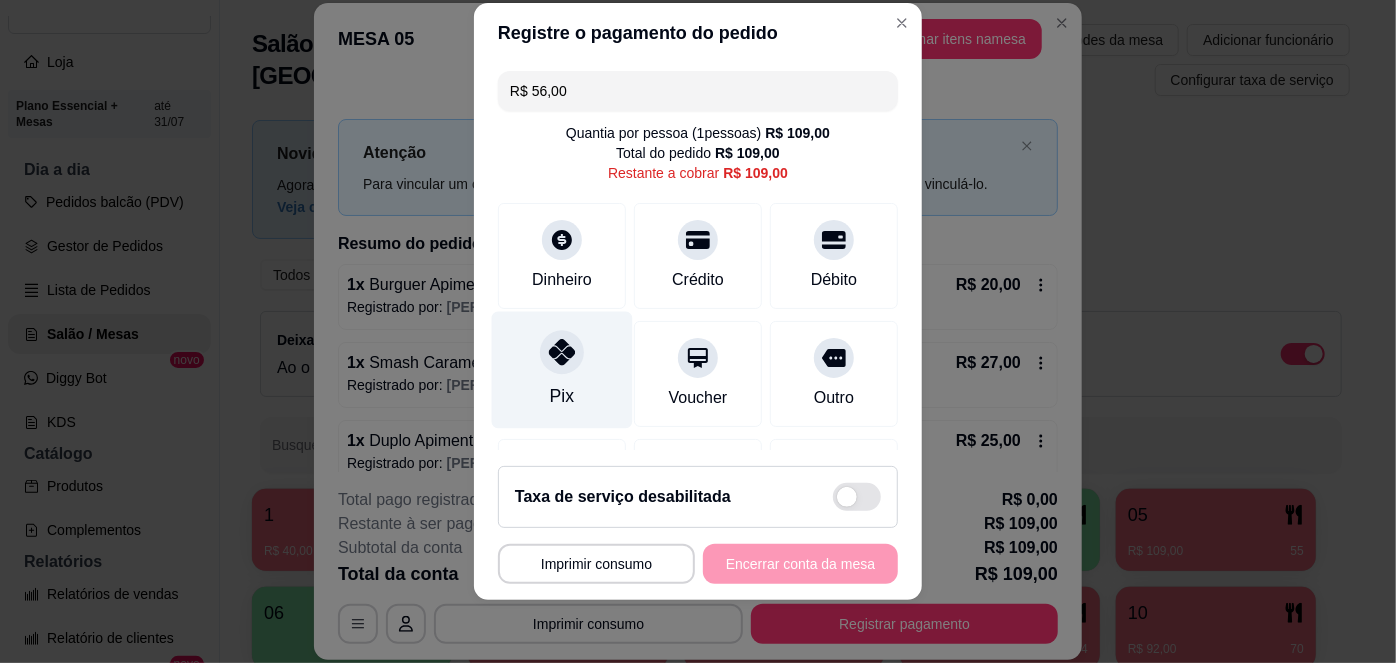 click 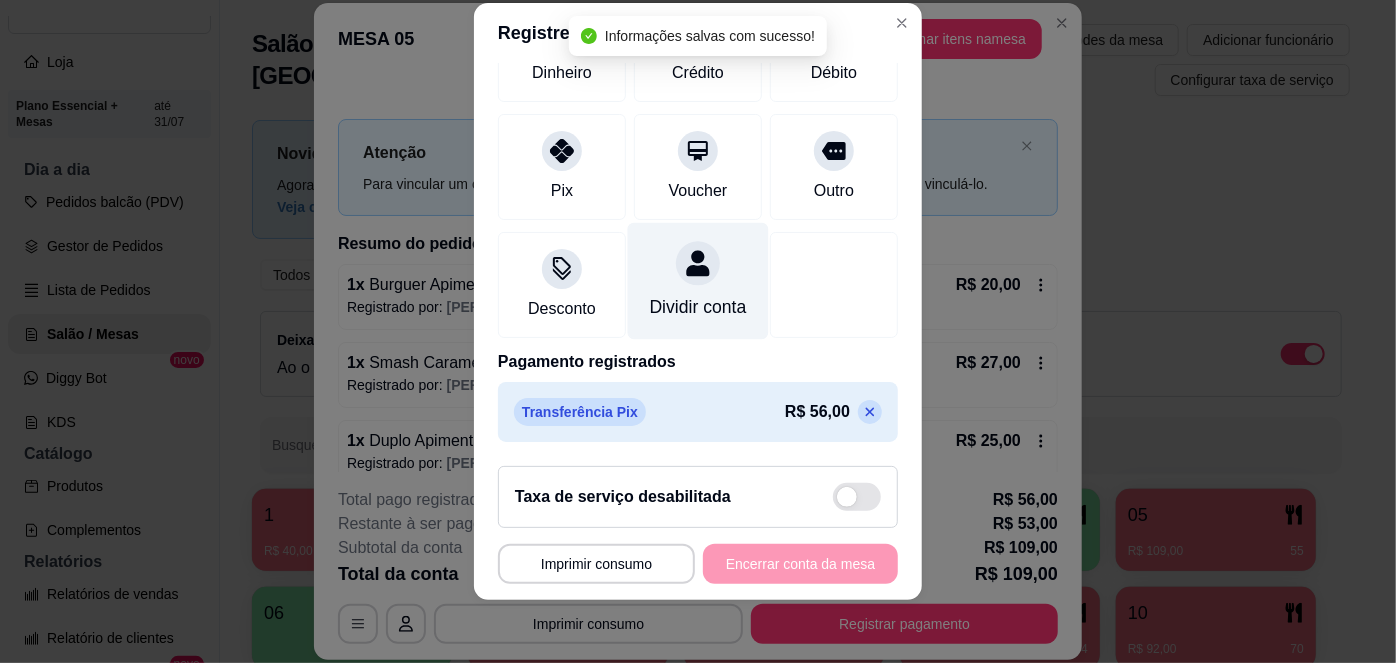scroll, scrollTop: 0, scrollLeft: 0, axis: both 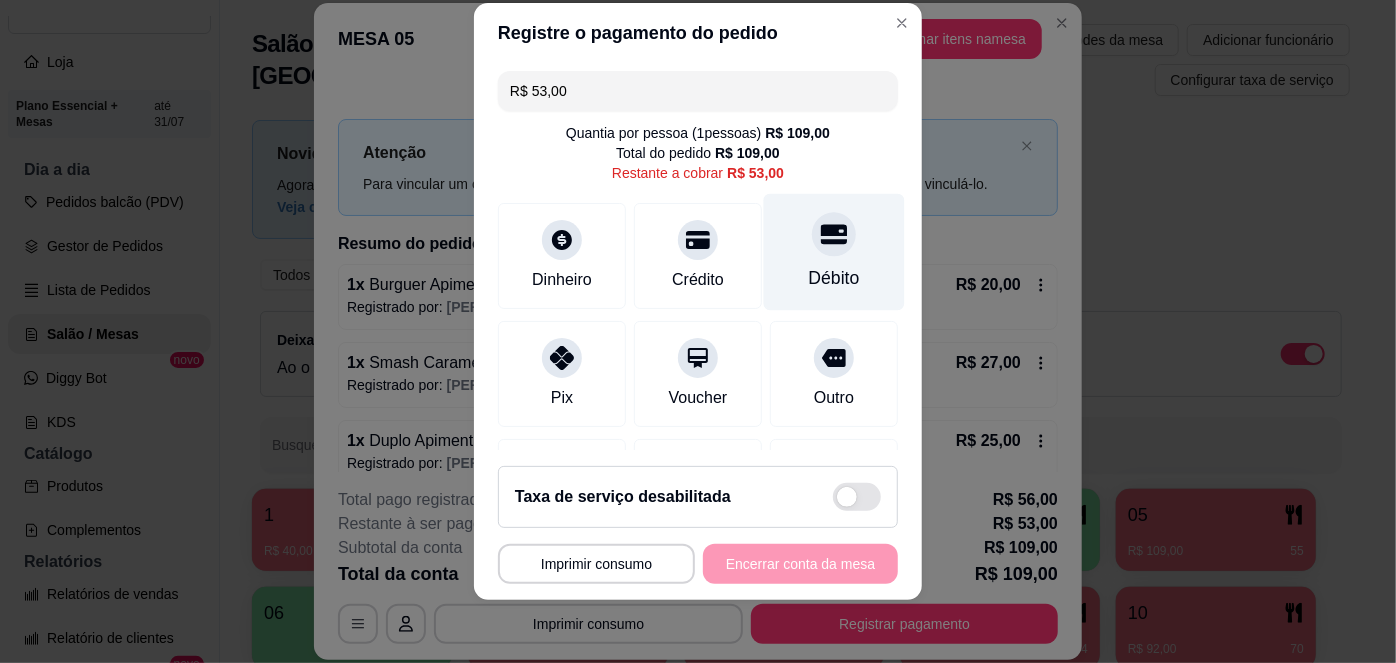 click on "Débito" at bounding box center (834, 278) 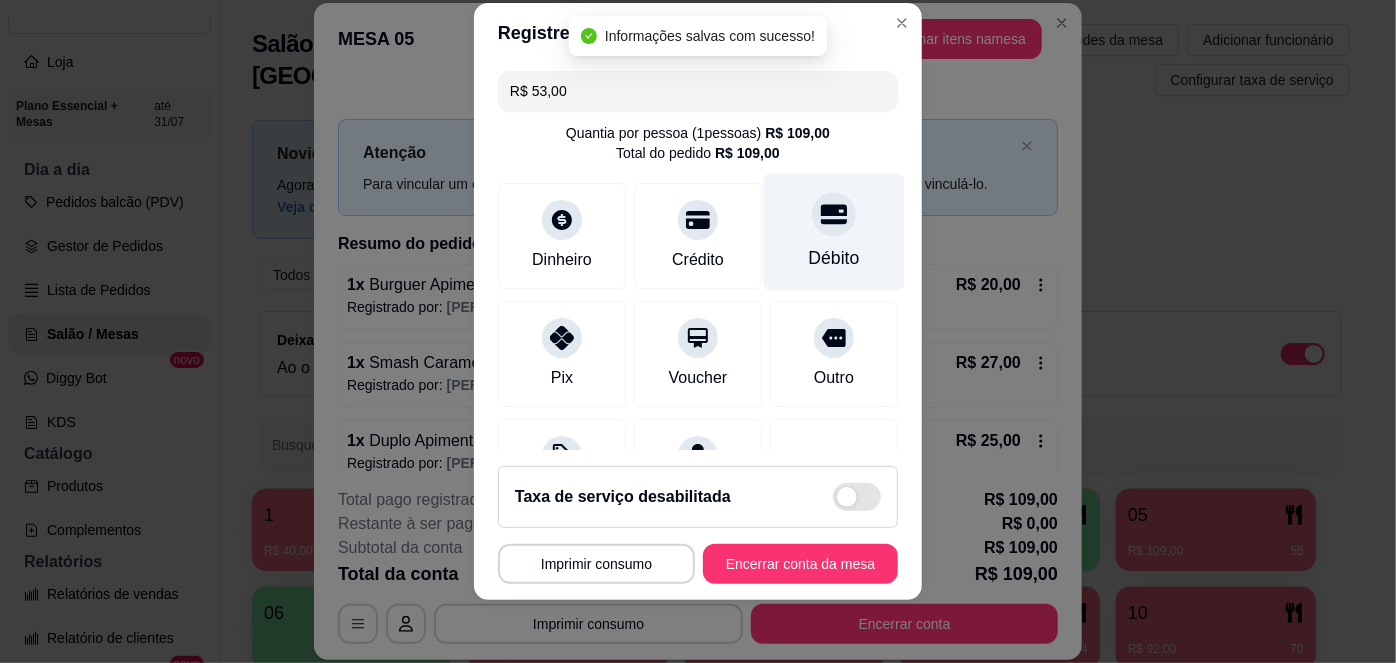 type on "R$ 0,00" 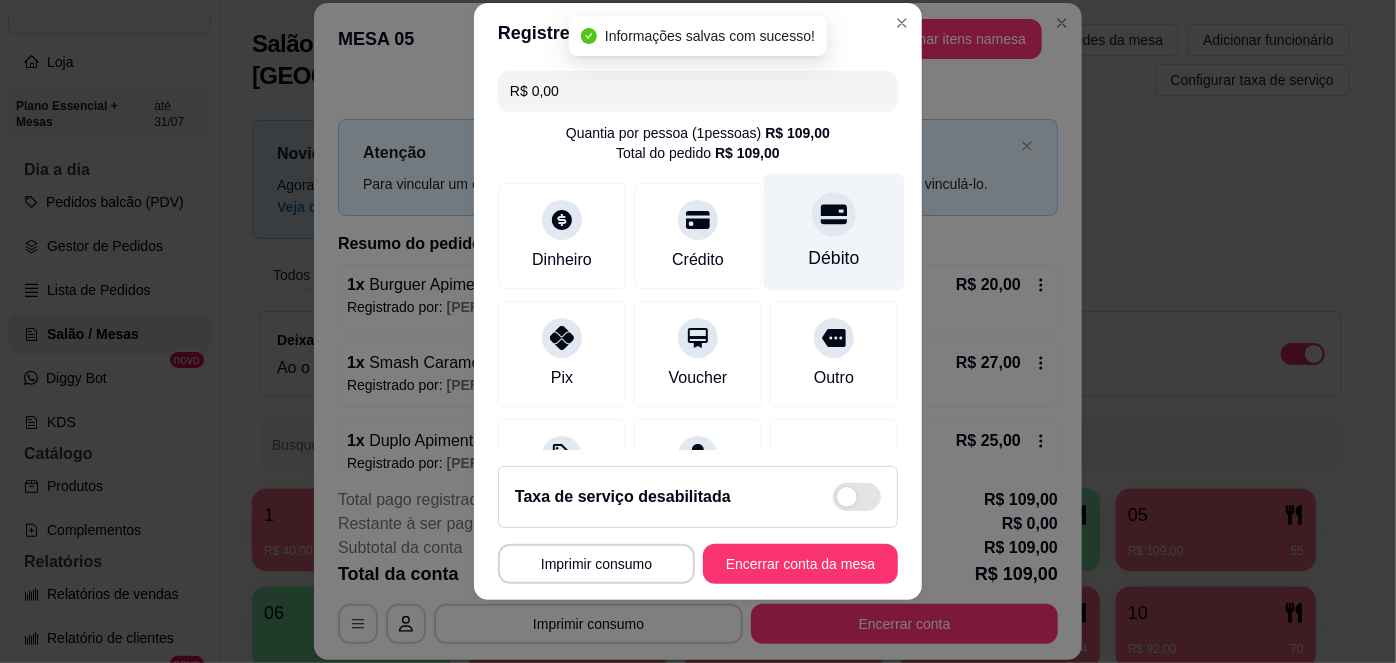 scroll, scrollTop: 285, scrollLeft: 0, axis: vertical 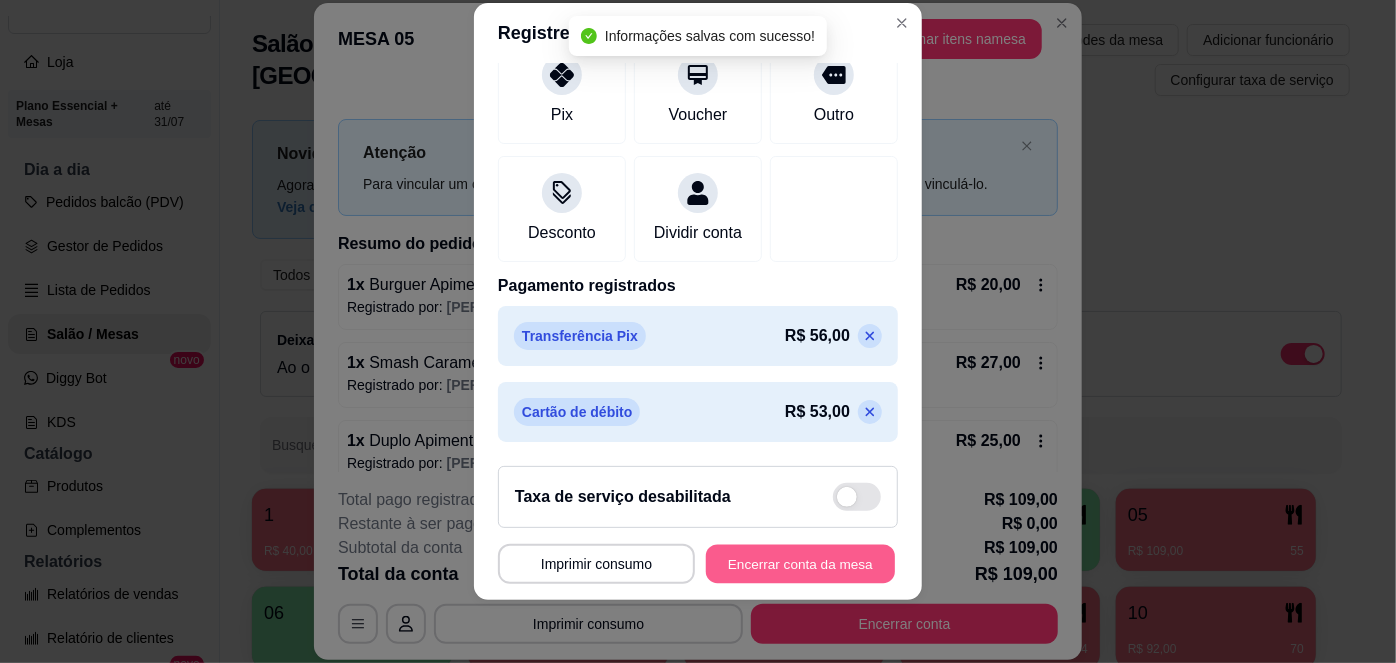 click on "Encerrar conta da mesa" at bounding box center [800, 563] 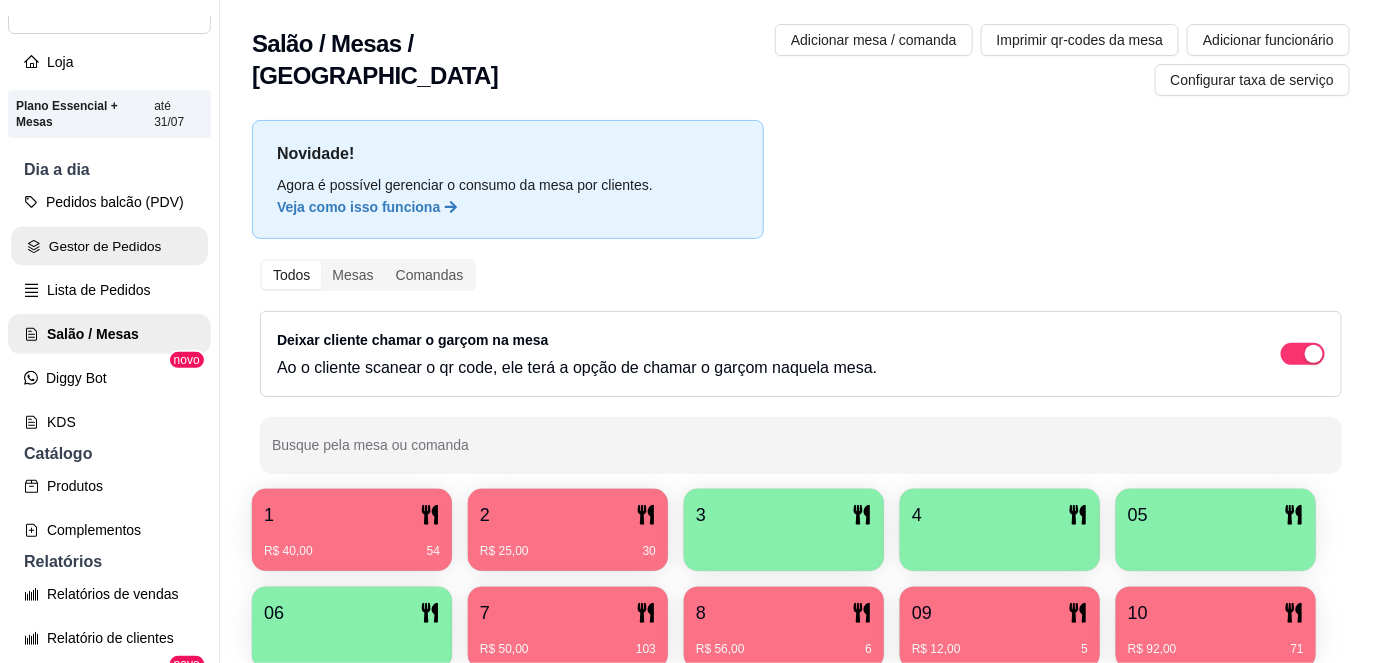 click on "Gestor de Pedidos" at bounding box center [109, 246] 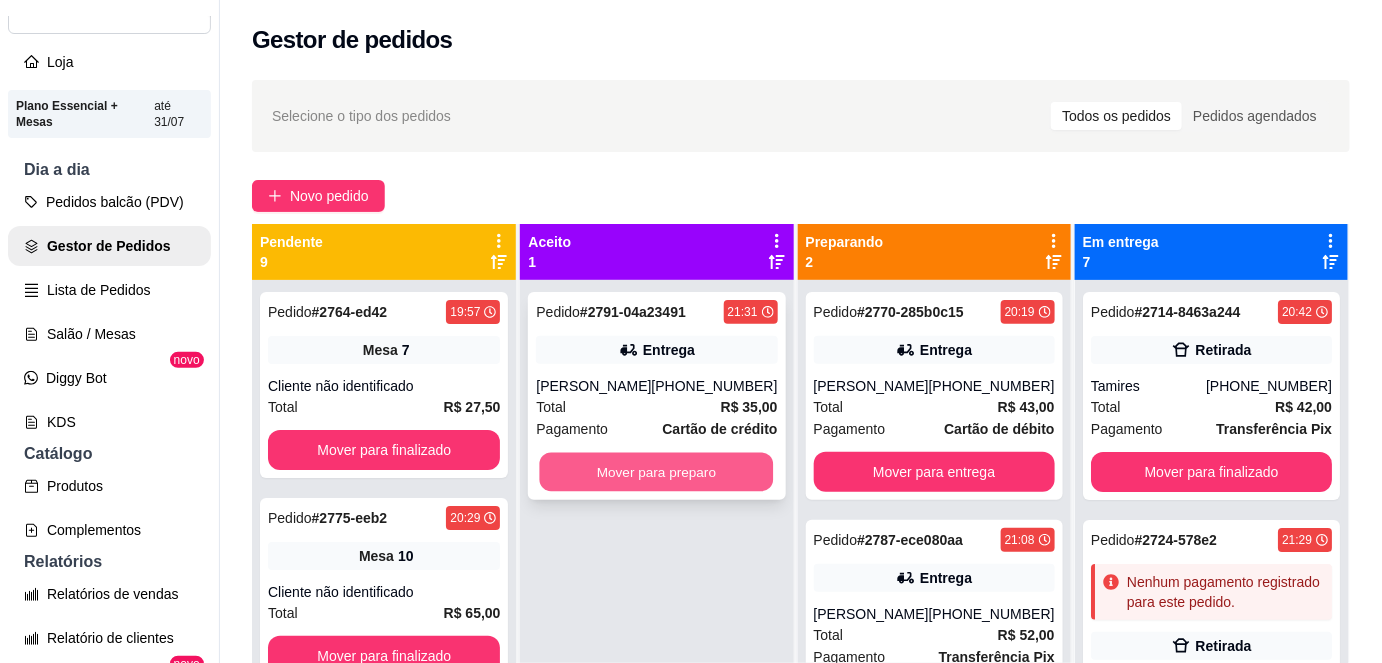 click on "Mover para preparo" at bounding box center [657, 472] 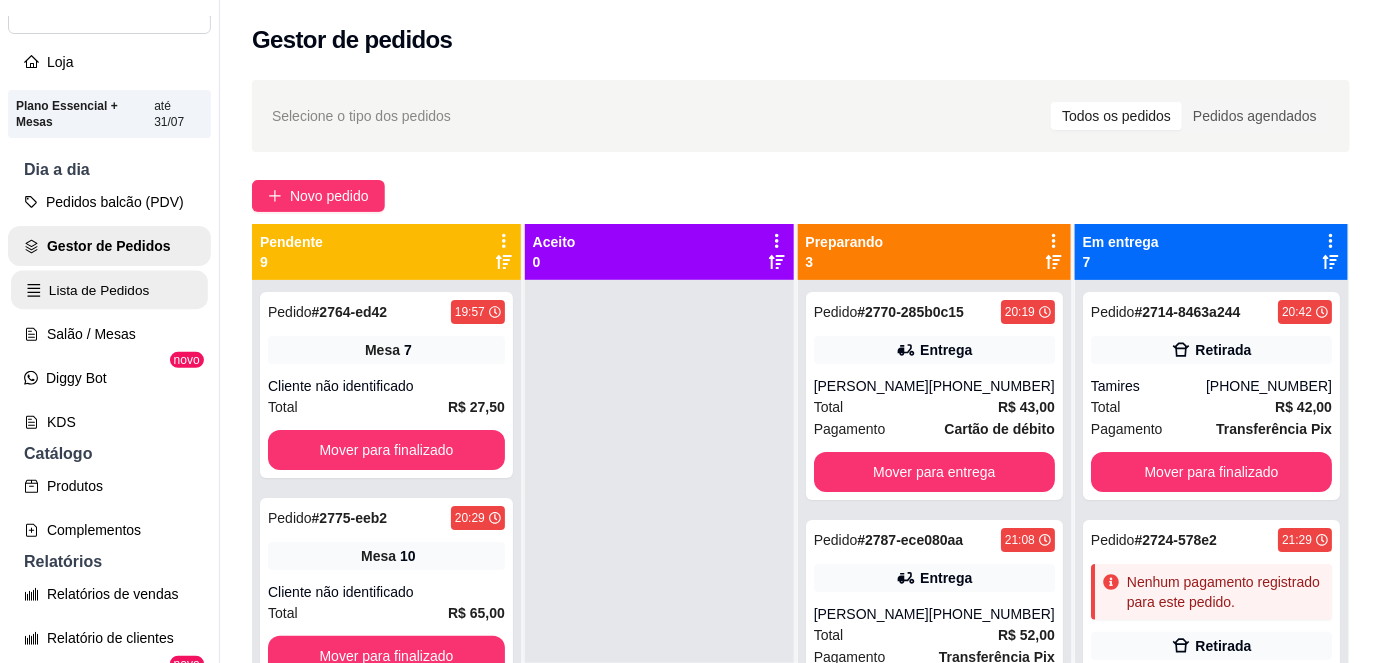 click on "Lista de Pedidos" at bounding box center [109, 290] 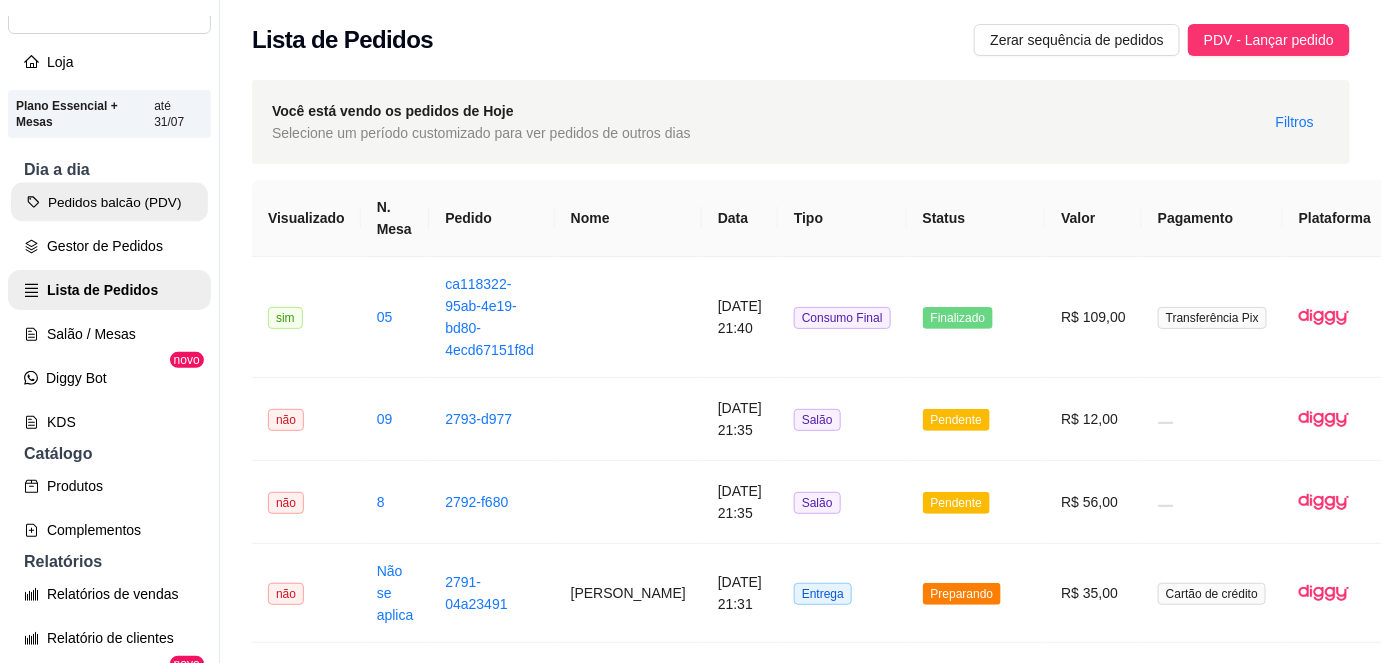 click on "Pedidos balcão (PDV)" at bounding box center [109, 202] 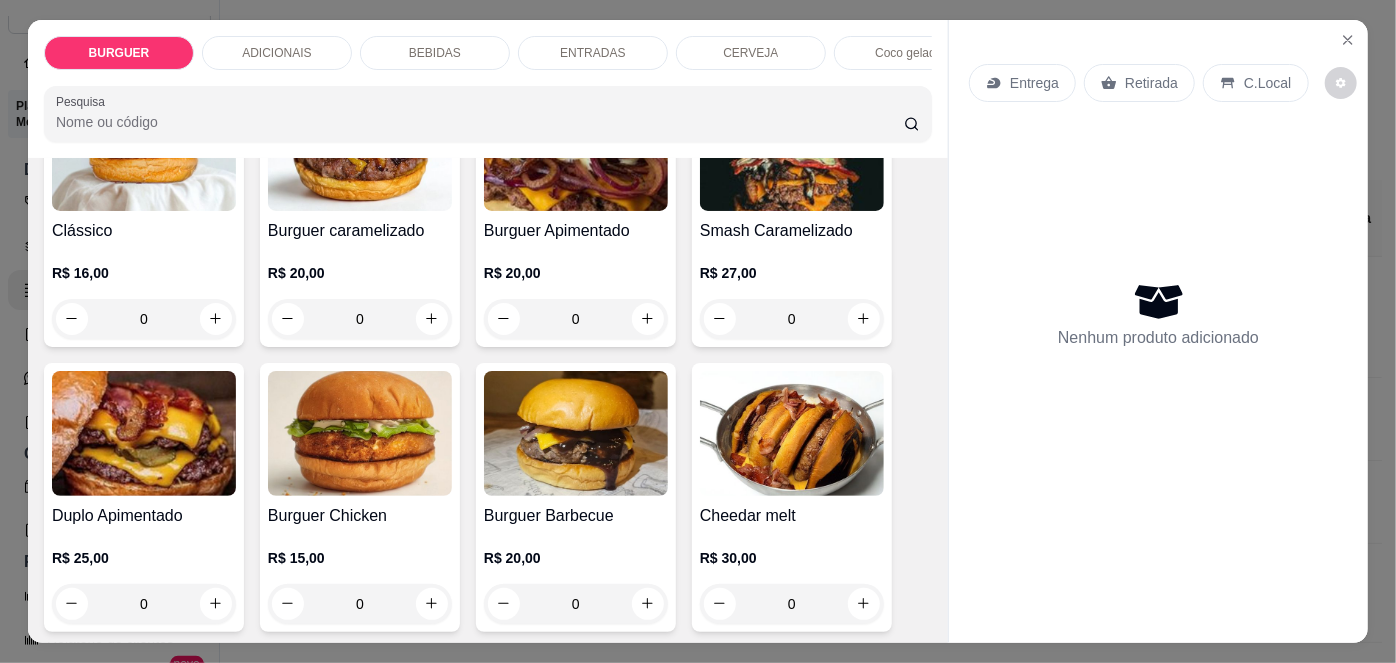 scroll, scrollTop: 210, scrollLeft: 0, axis: vertical 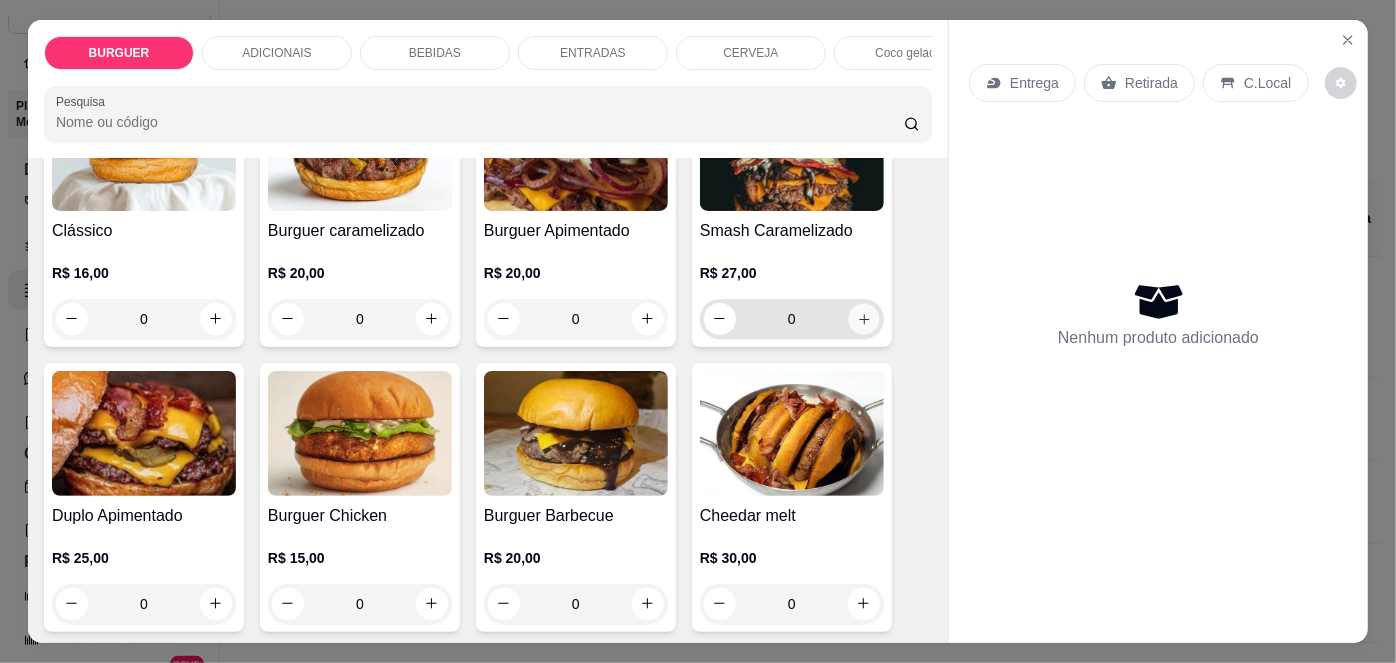 click 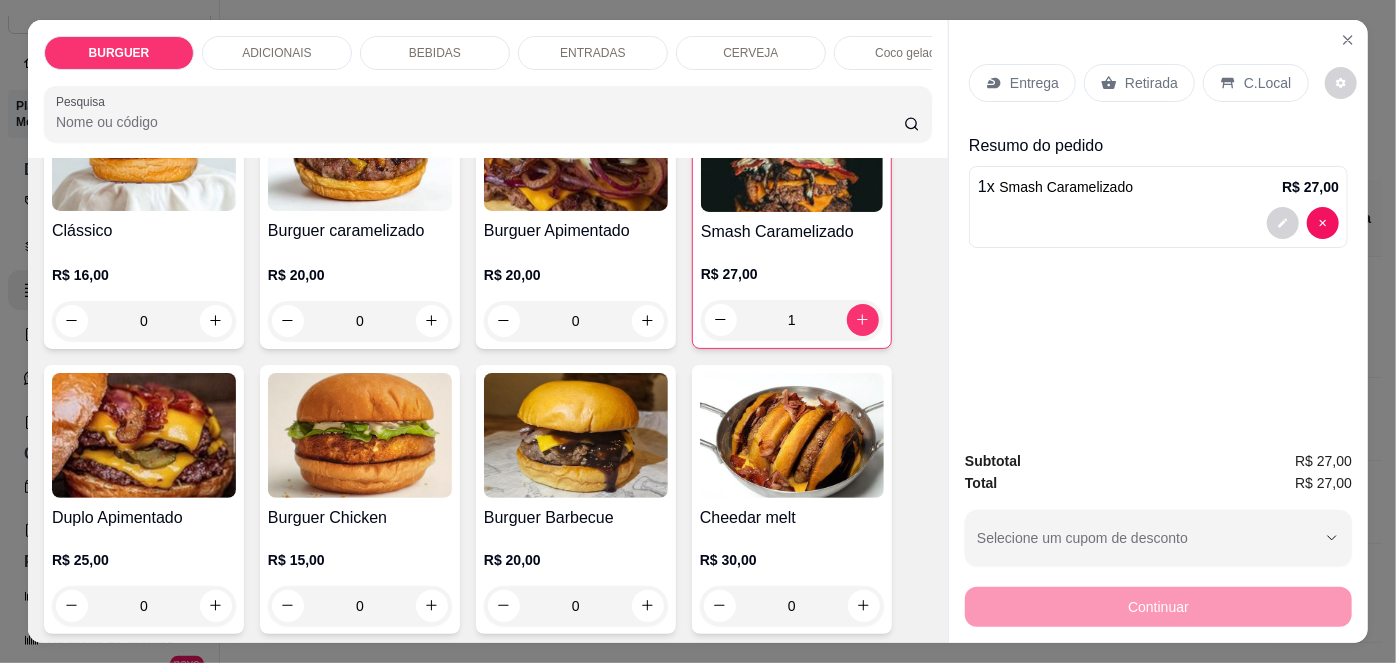 click on "Retirada" at bounding box center [1151, 83] 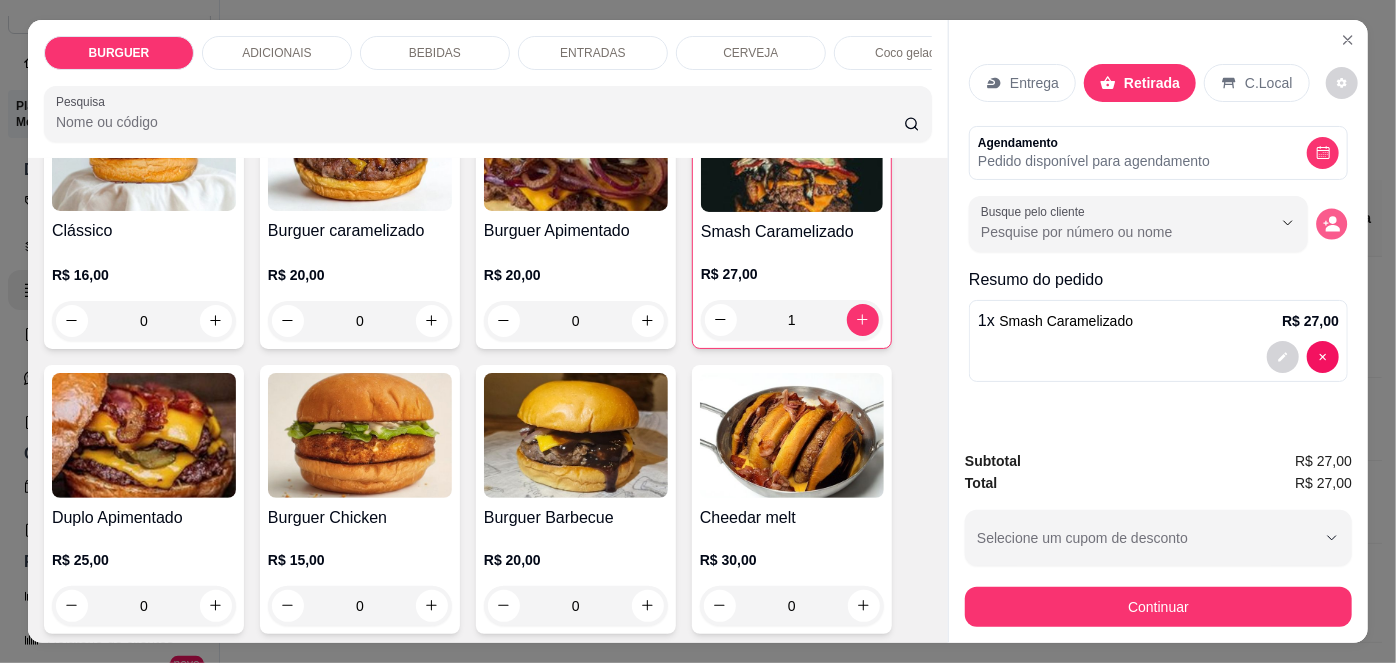 click 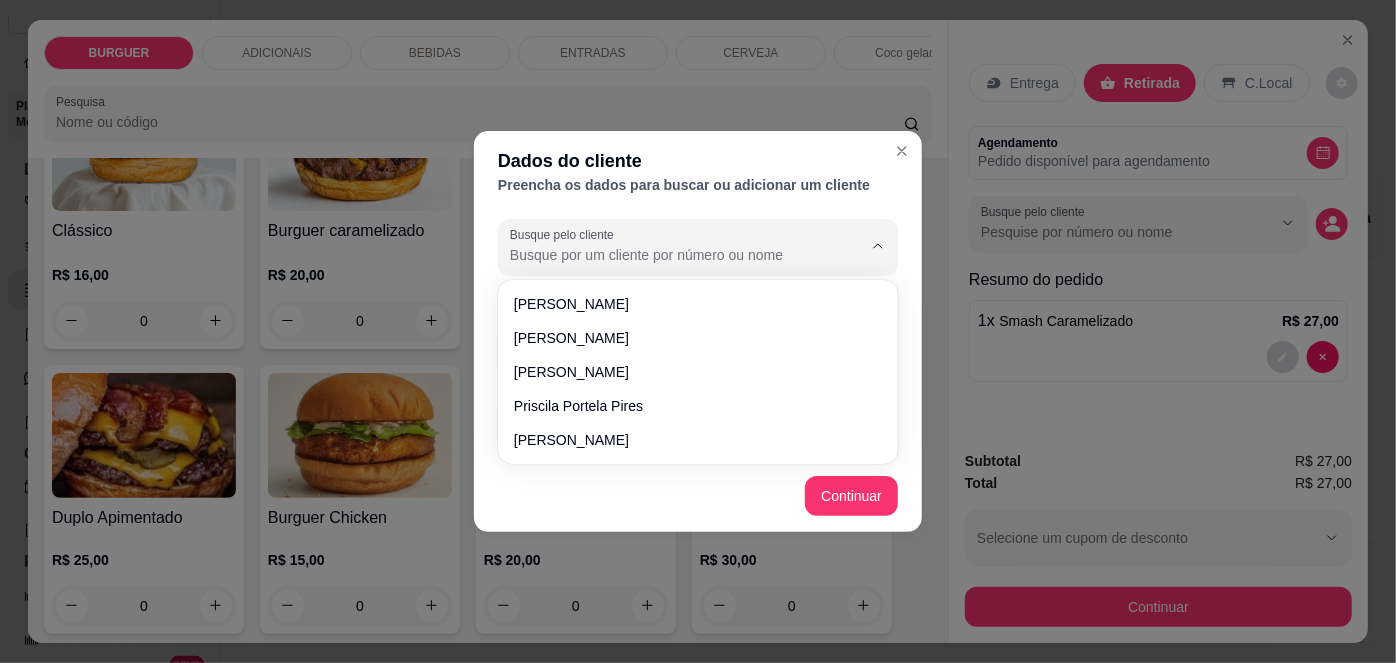 click on "Busque pelo cliente" at bounding box center [670, 255] 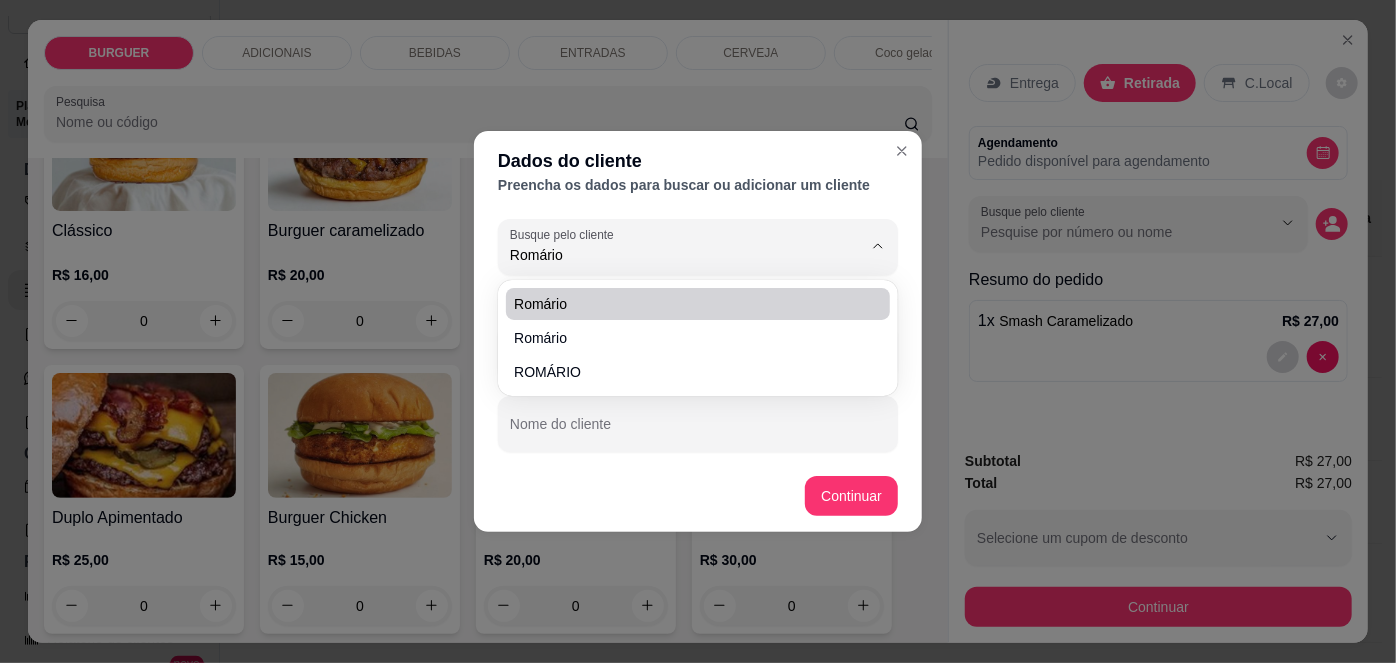 click on "Romário" at bounding box center (688, 304) 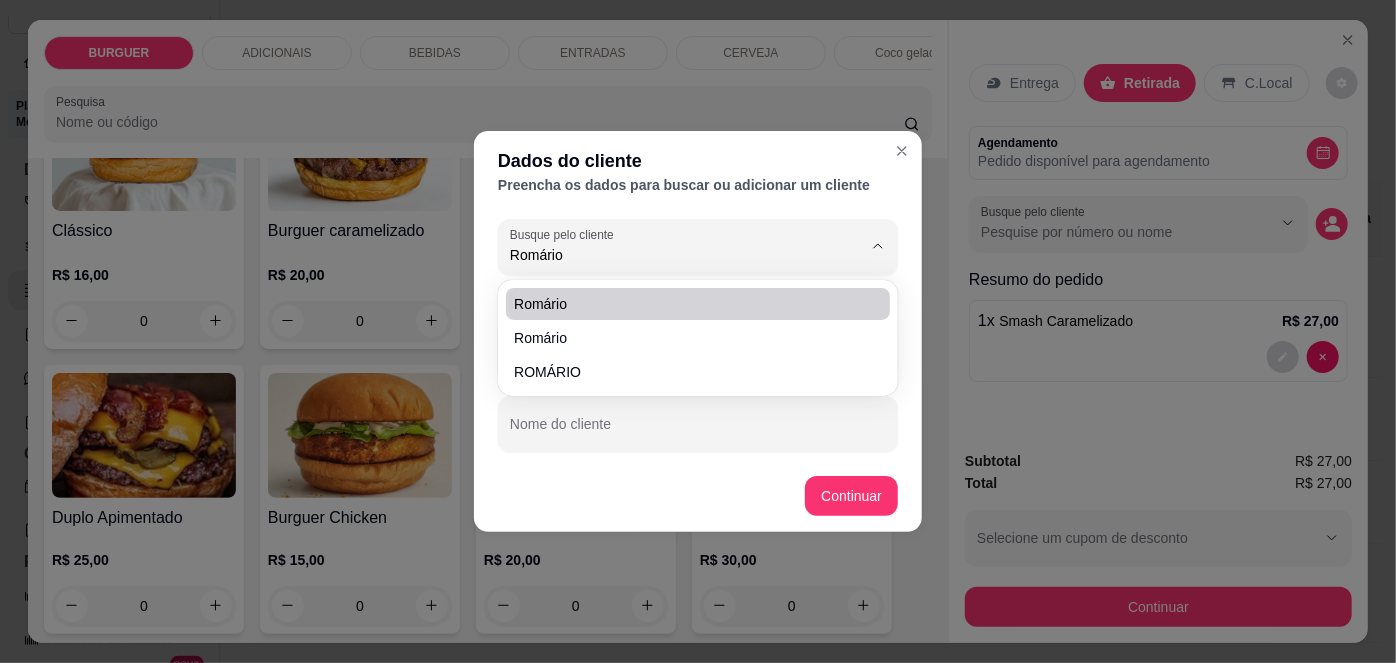 type on "Romário" 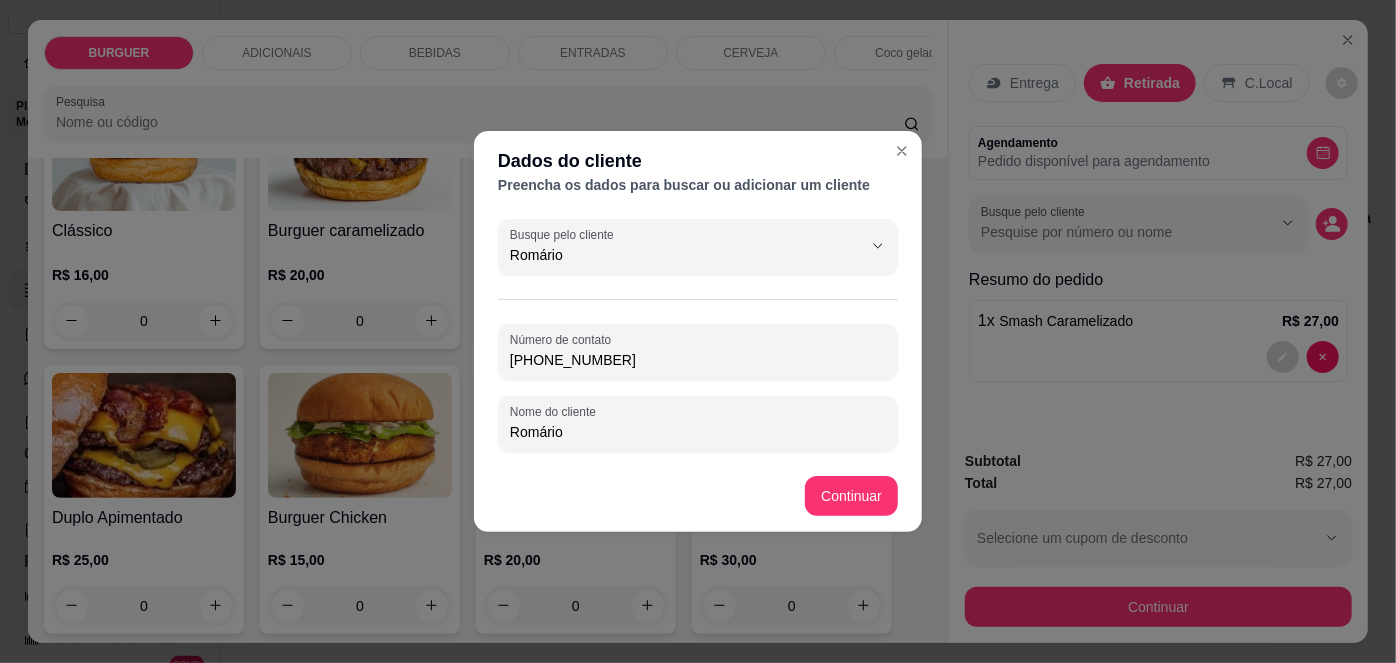 type on "Romário" 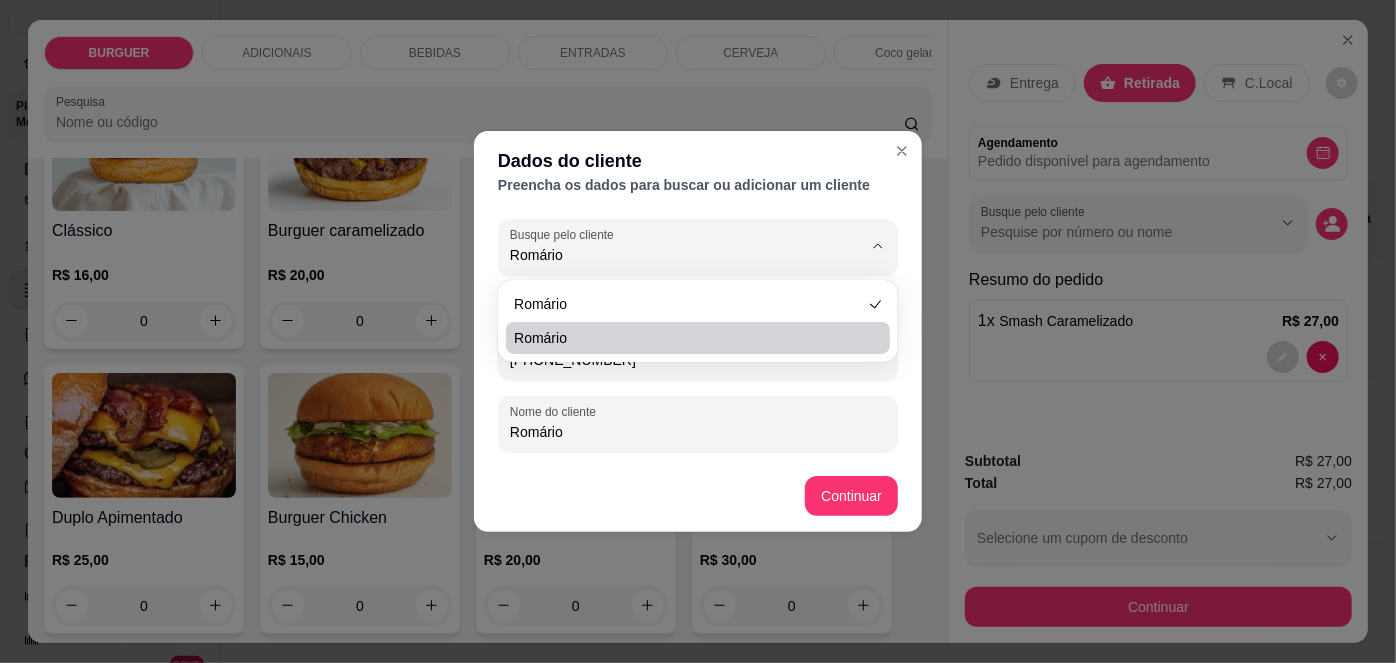click on "Continuar" at bounding box center [698, 496] 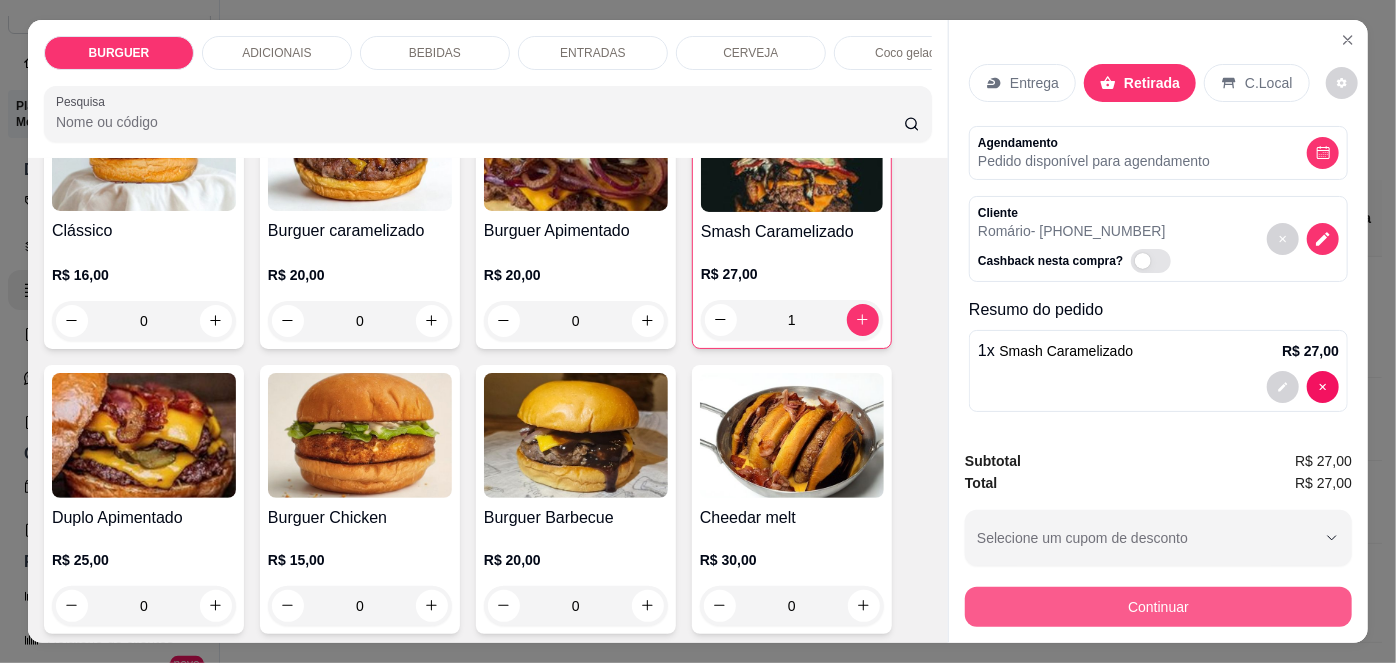 click on "Continuar" at bounding box center [1158, 607] 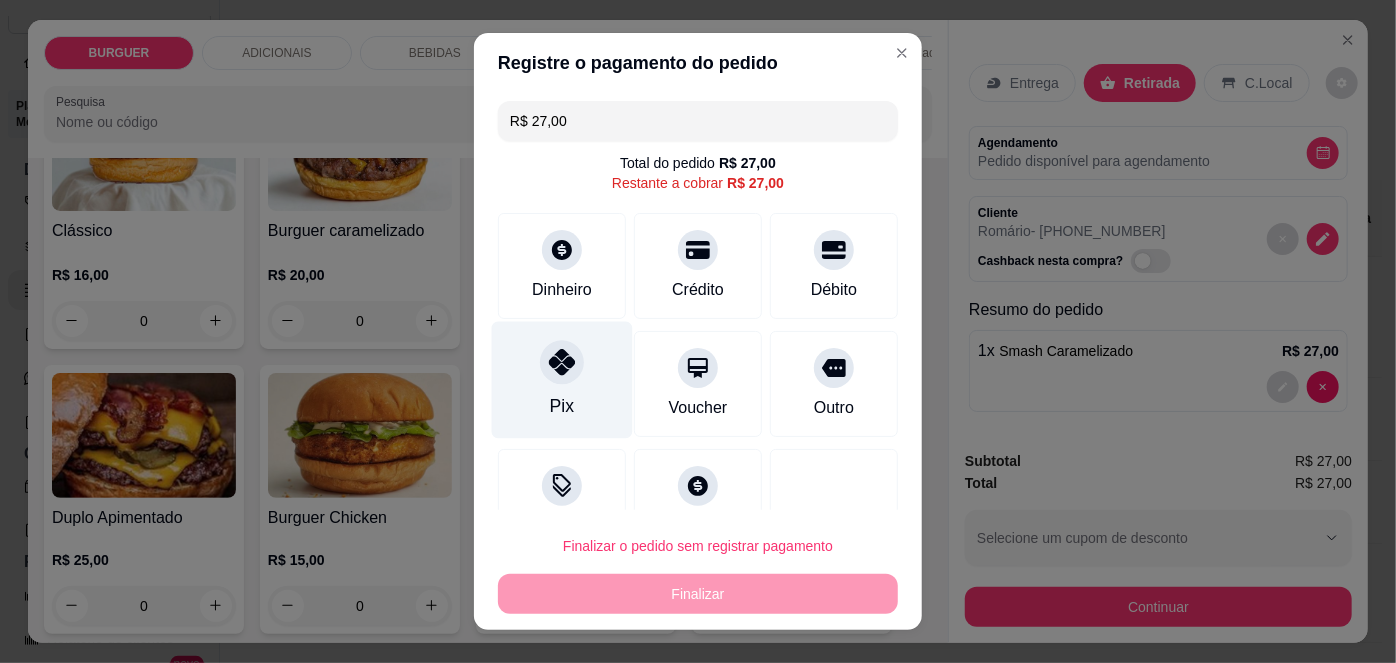 click on "Pix" at bounding box center (562, 380) 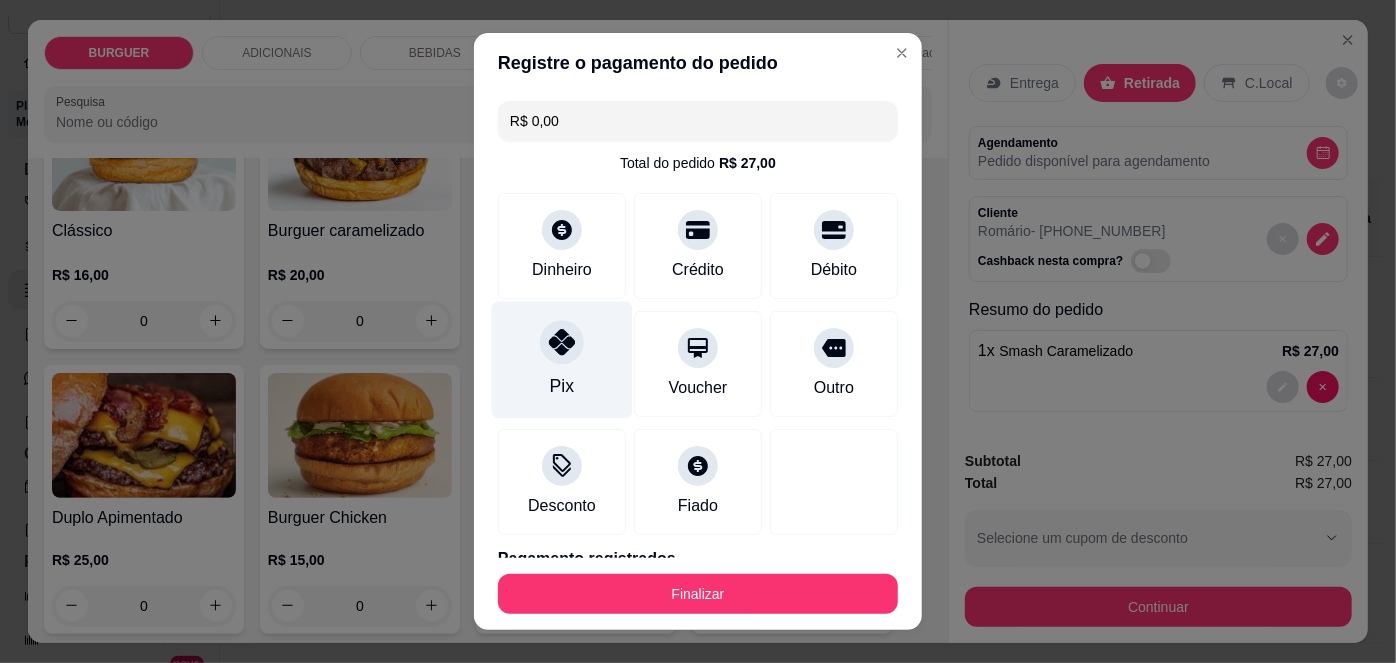 scroll, scrollTop: 88, scrollLeft: 0, axis: vertical 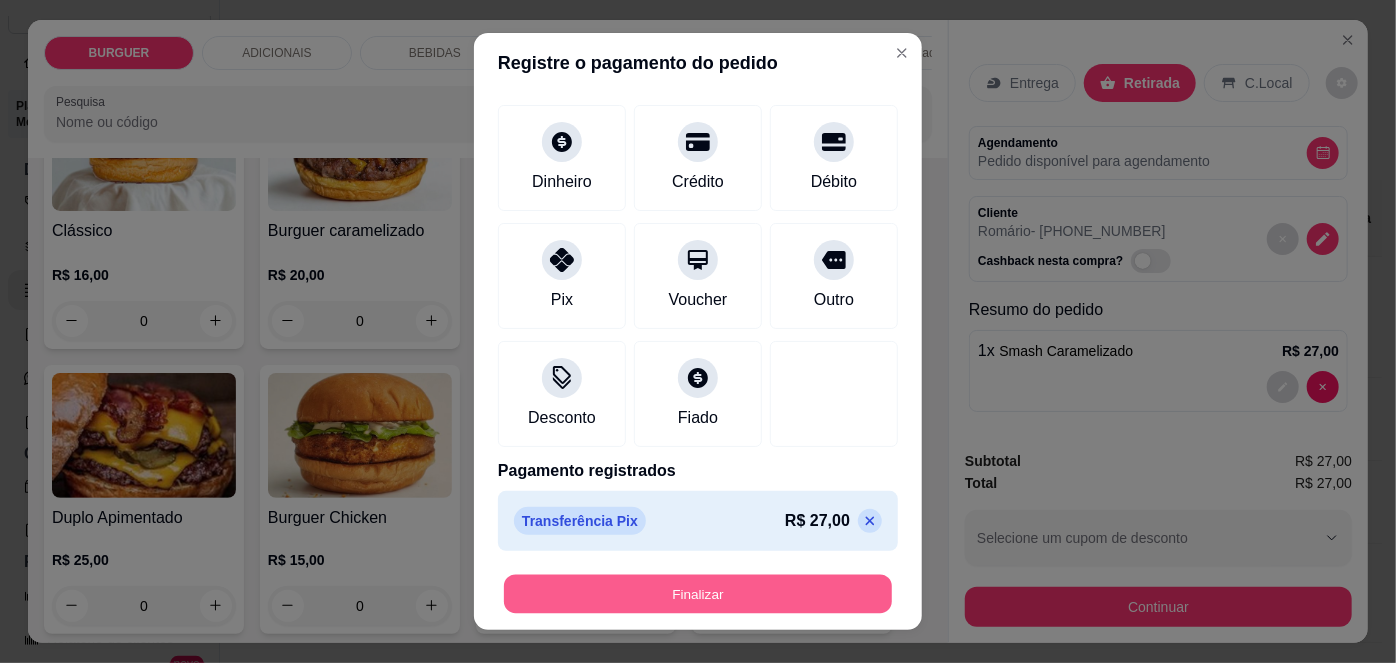 click on "Finalizar" at bounding box center (698, 593) 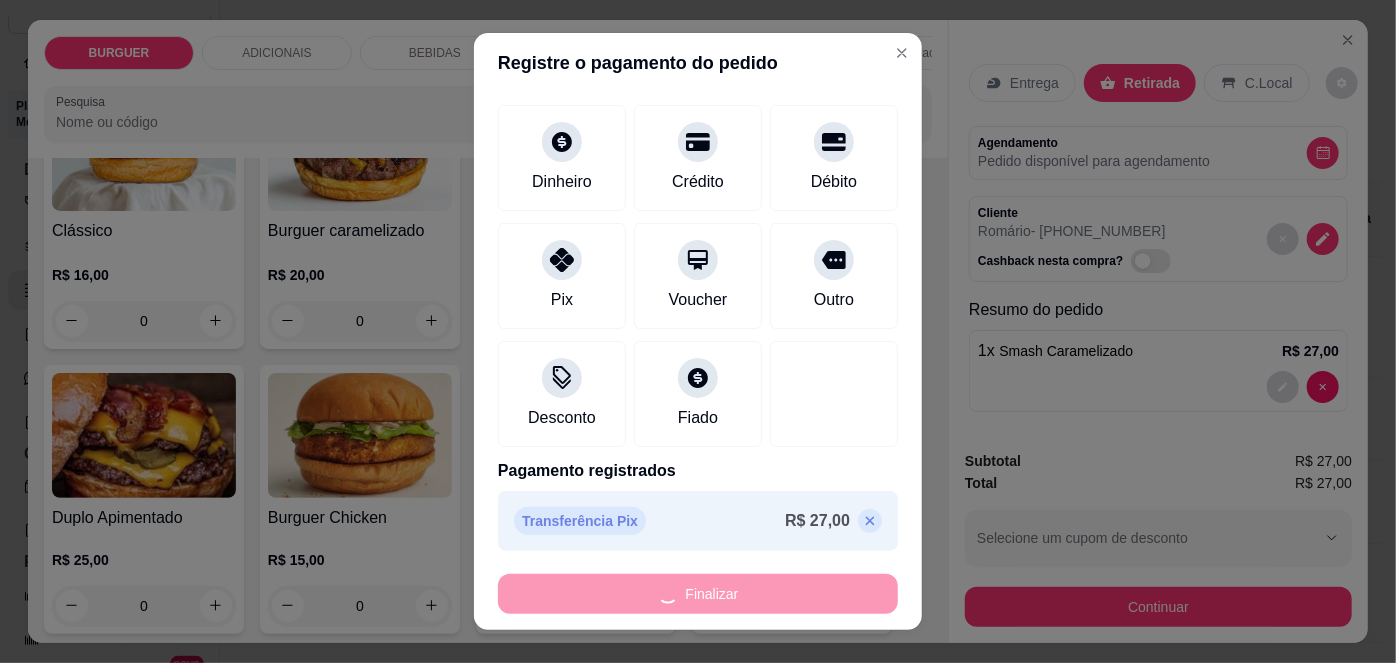 type on "0" 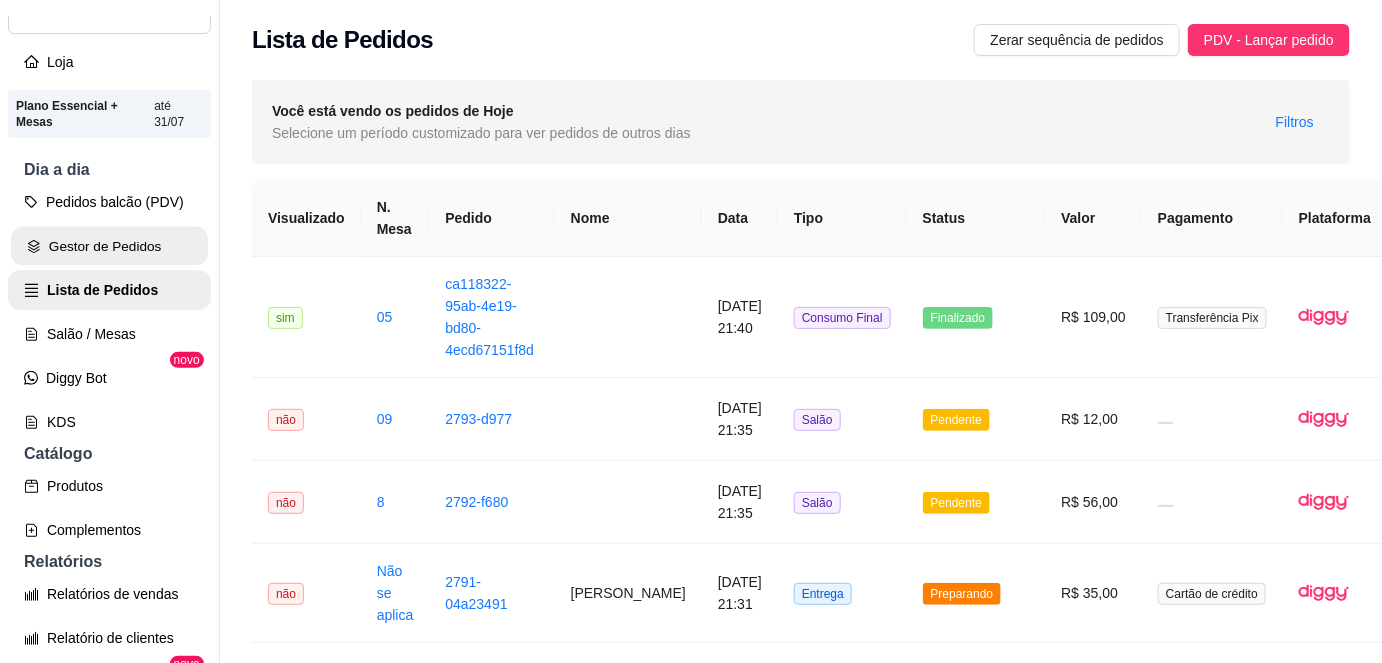 click on "Gestor de Pedidos" at bounding box center (109, 246) 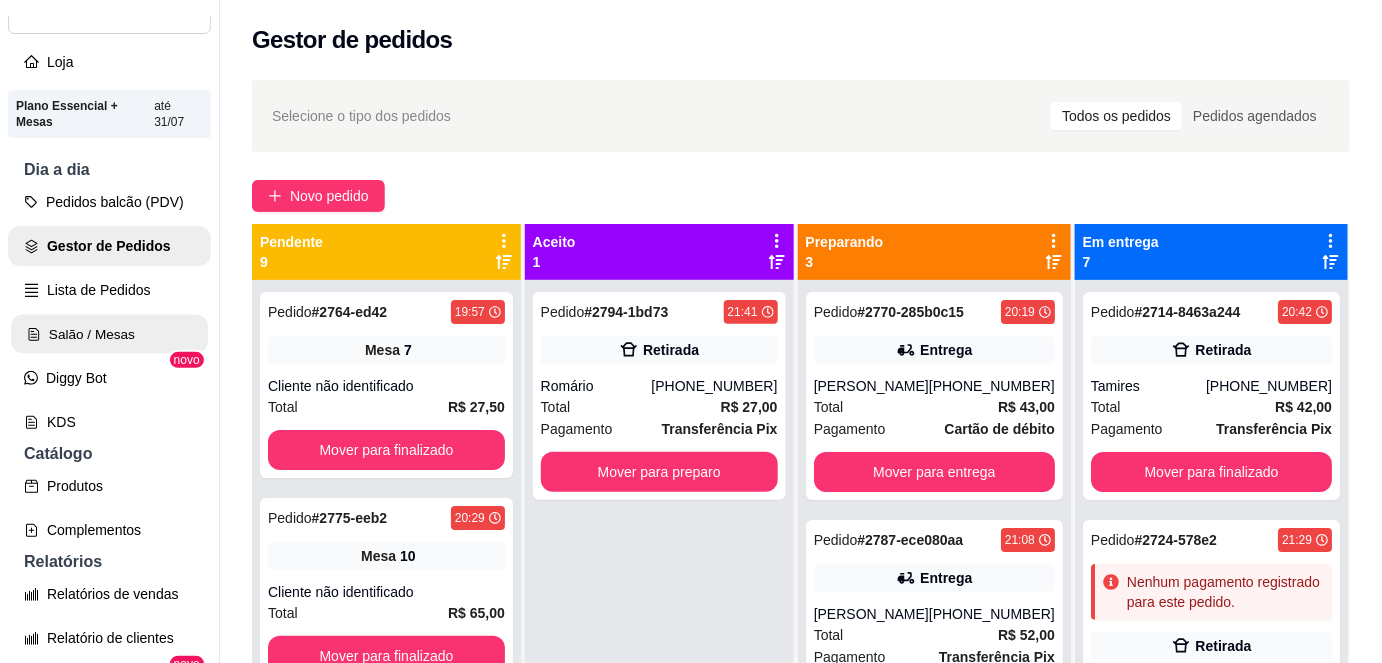 click on "Salão / Mesas" at bounding box center [109, 334] 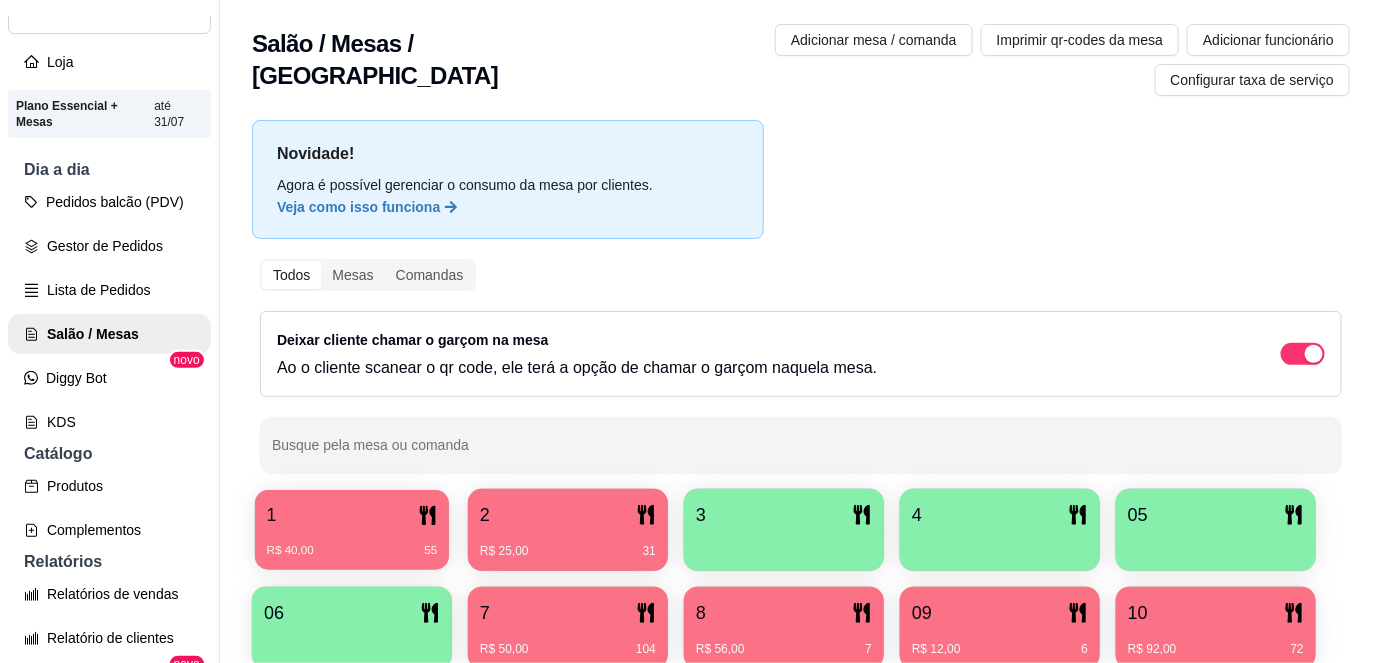 click on "1" at bounding box center [352, 515] 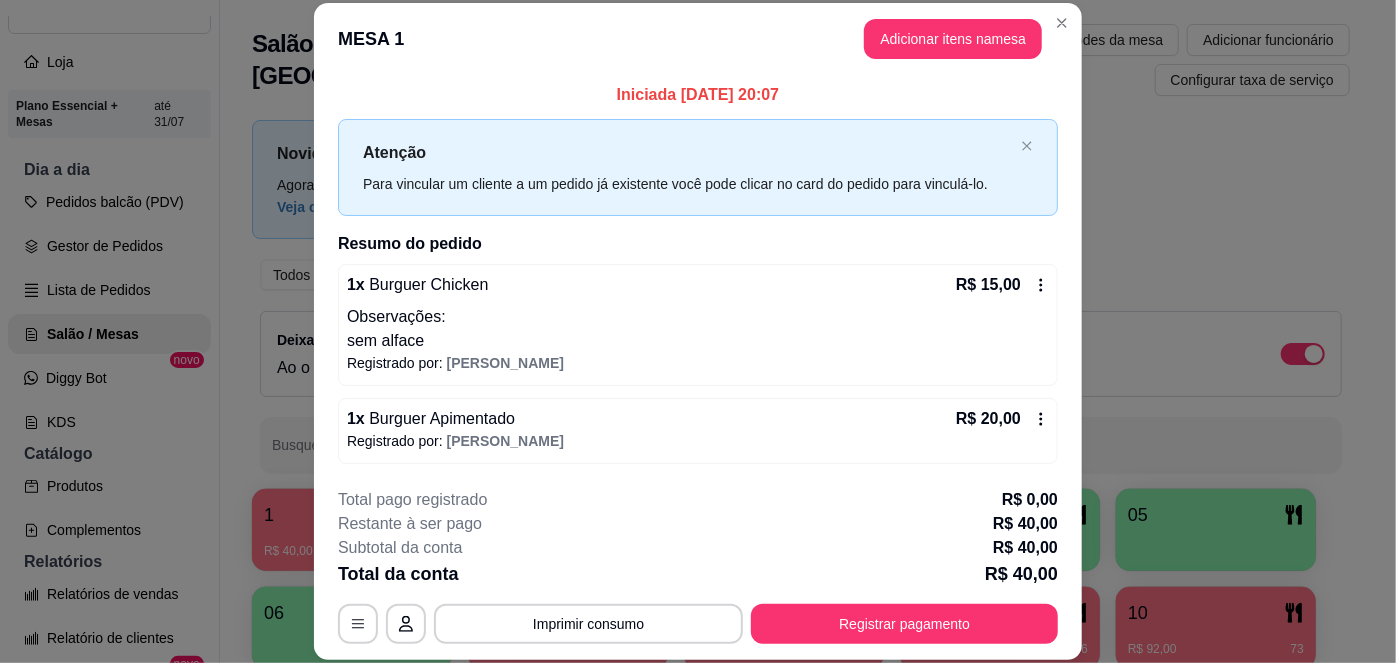 scroll, scrollTop: 132, scrollLeft: 0, axis: vertical 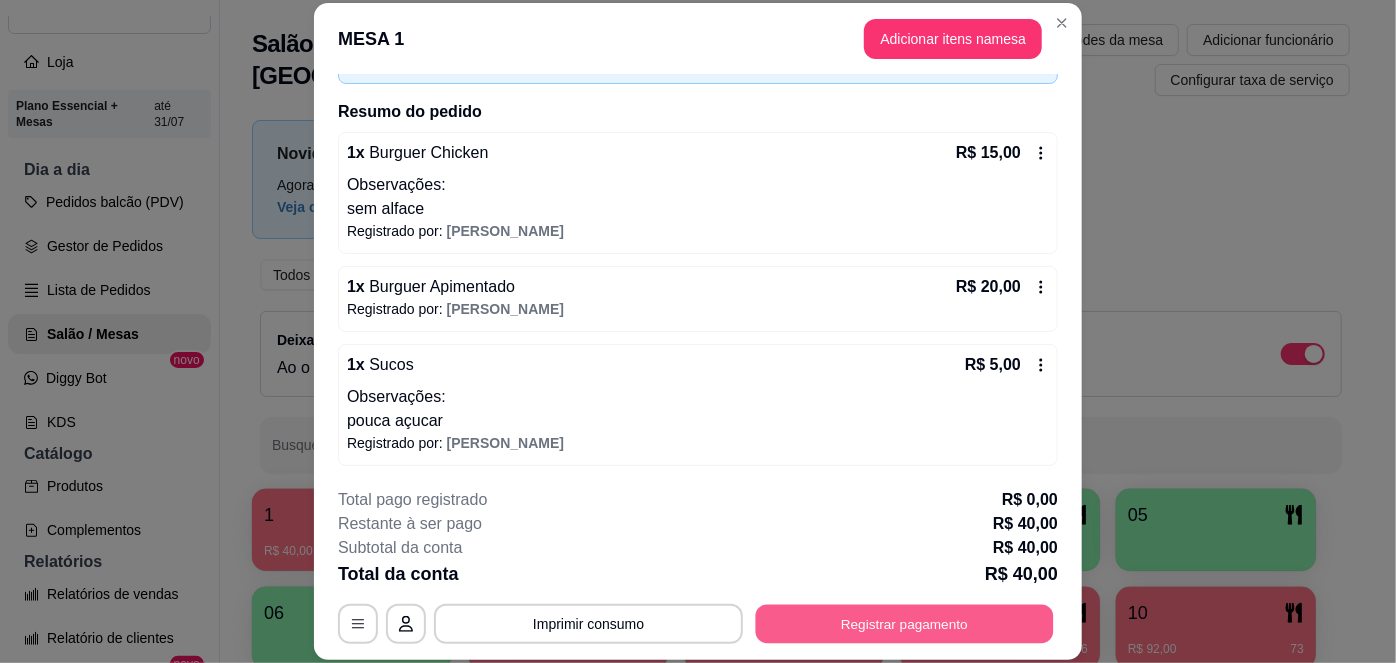 click on "Registrar pagamento" at bounding box center [905, 623] 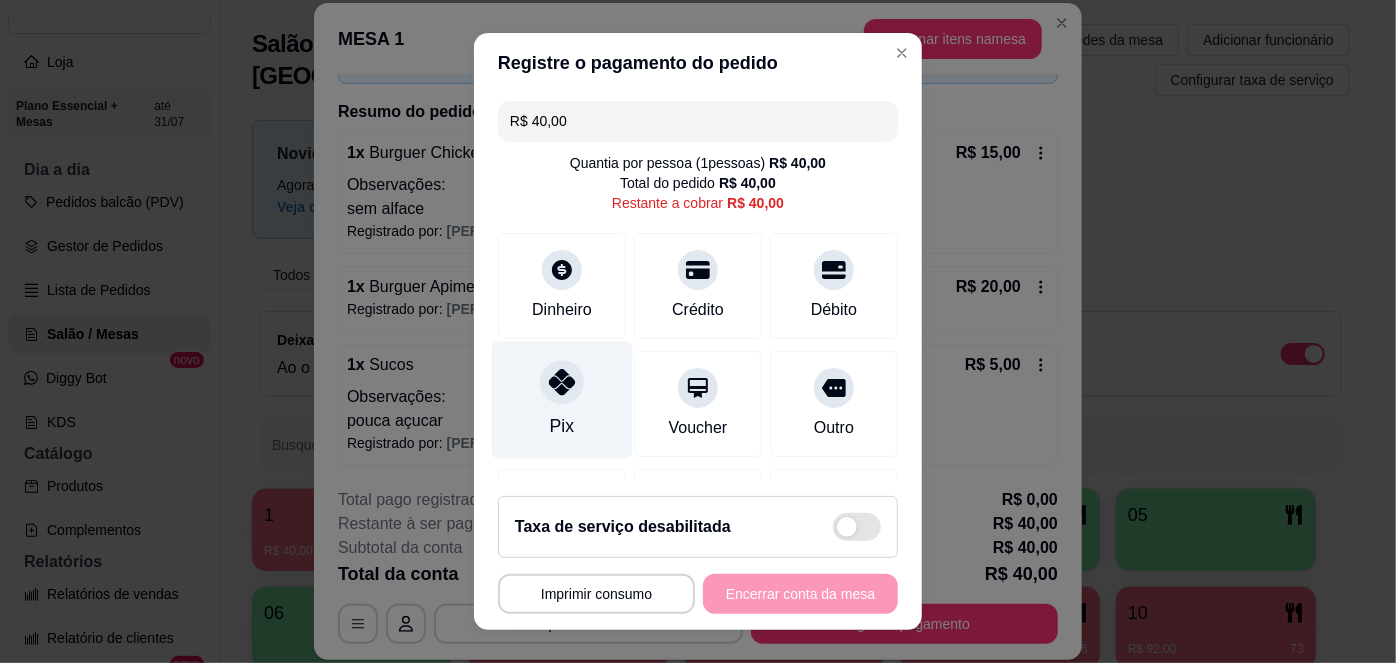 click on "Pix" at bounding box center (562, 400) 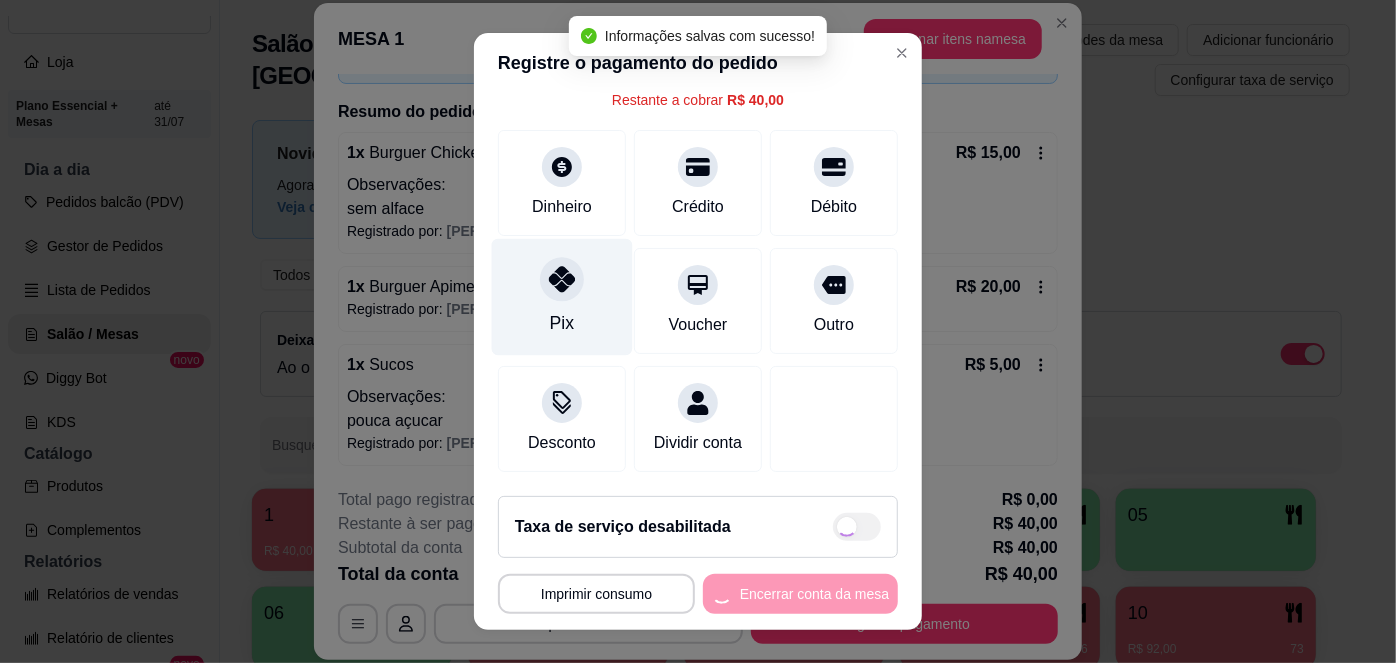 type on "R$ 0,00" 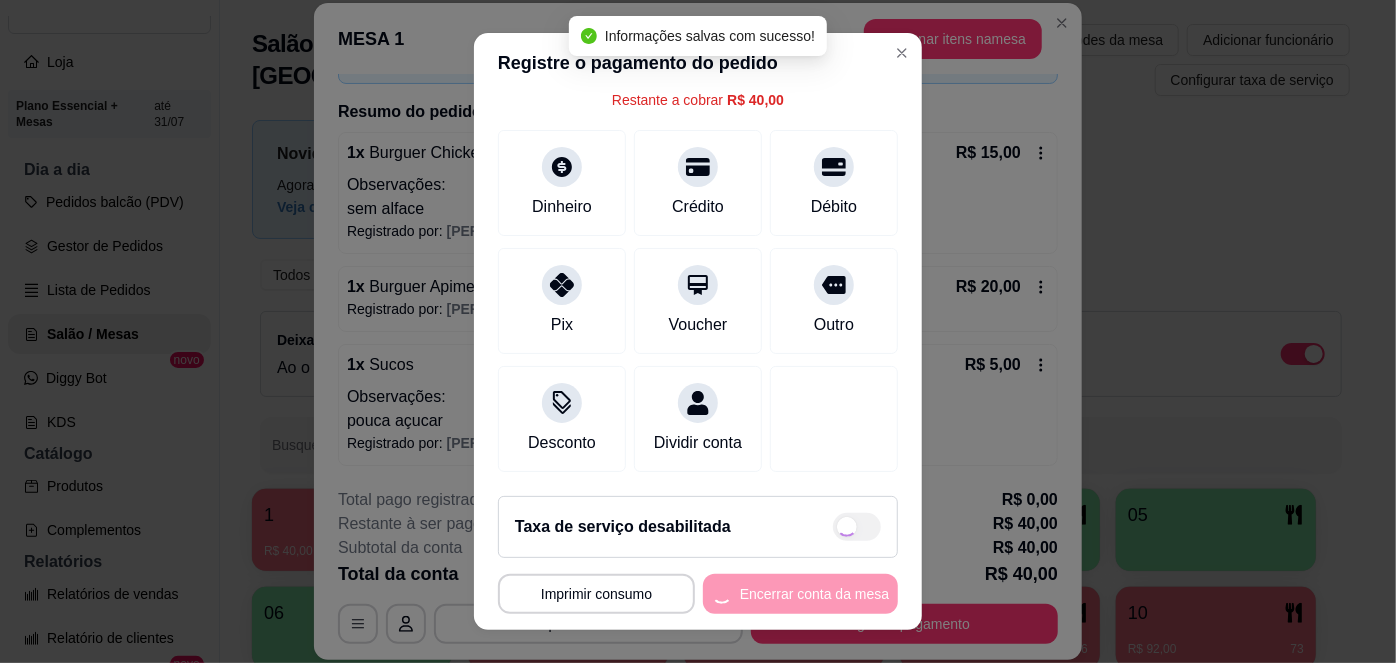 scroll, scrollTop: 104, scrollLeft: 0, axis: vertical 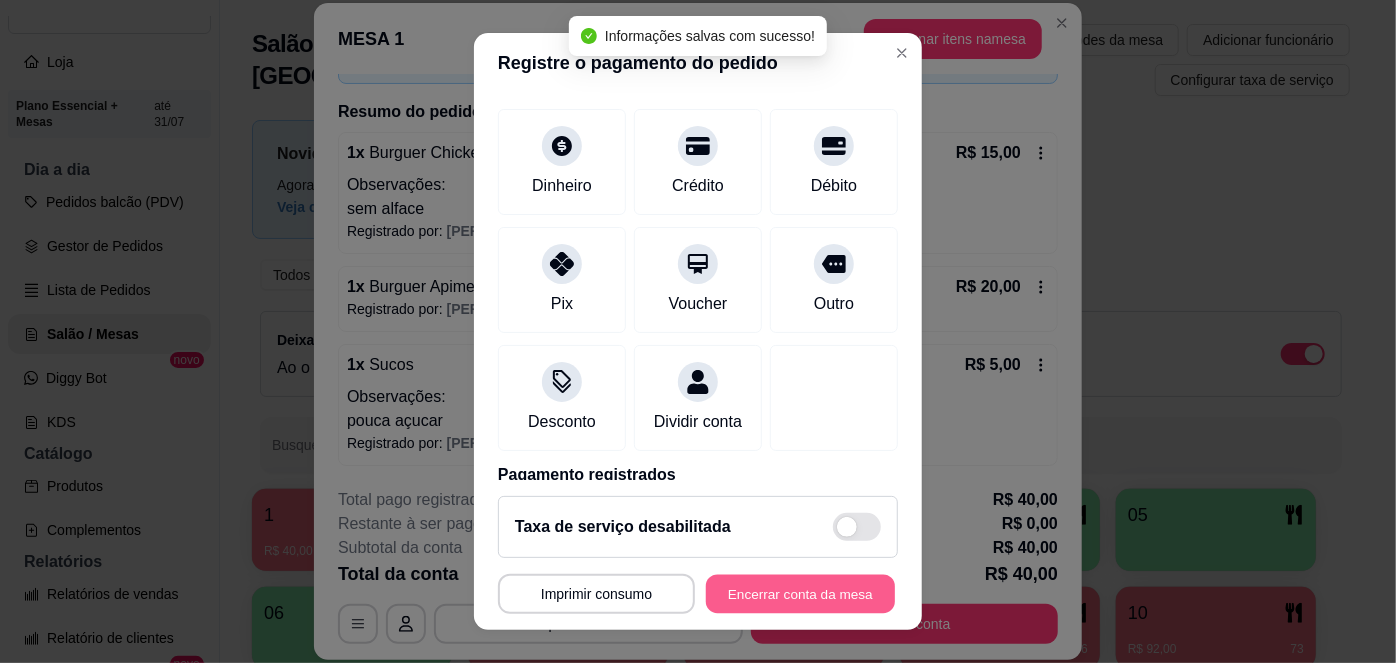click on "Encerrar conta da mesa" at bounding box center (800, 593) 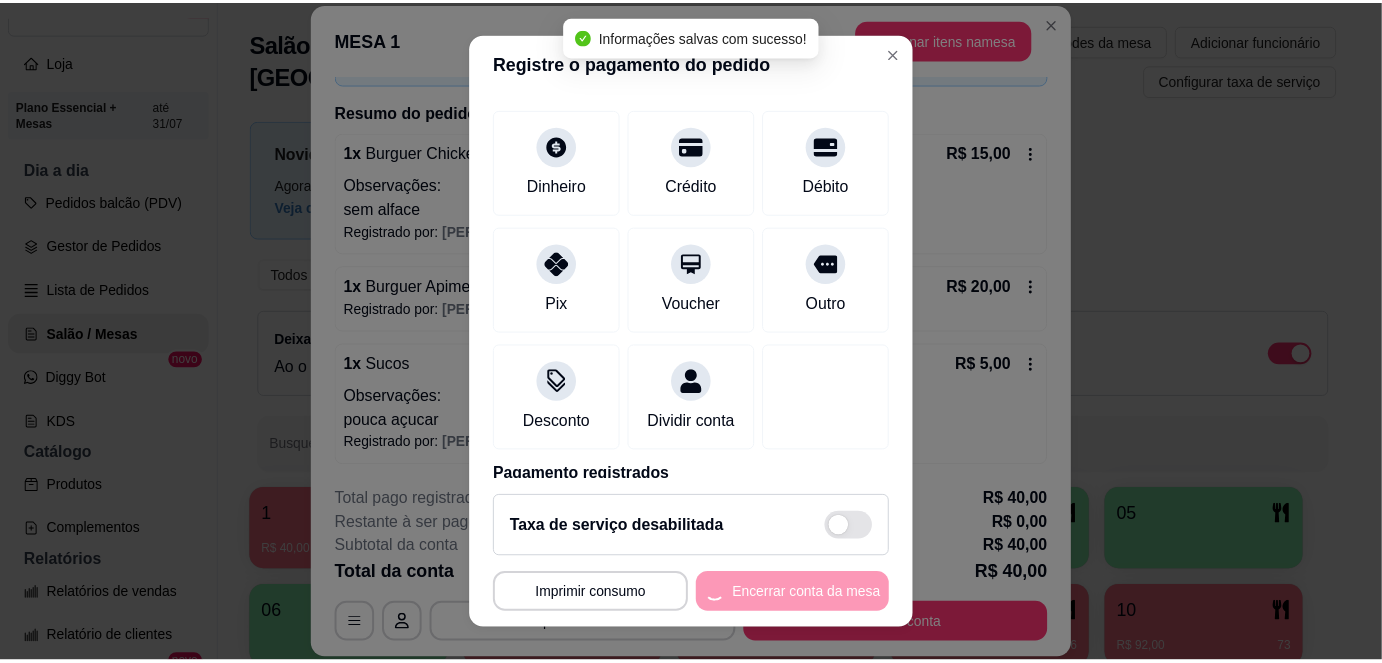 scroll, scrollTop: 0, scrollLeft: 0, axis: both 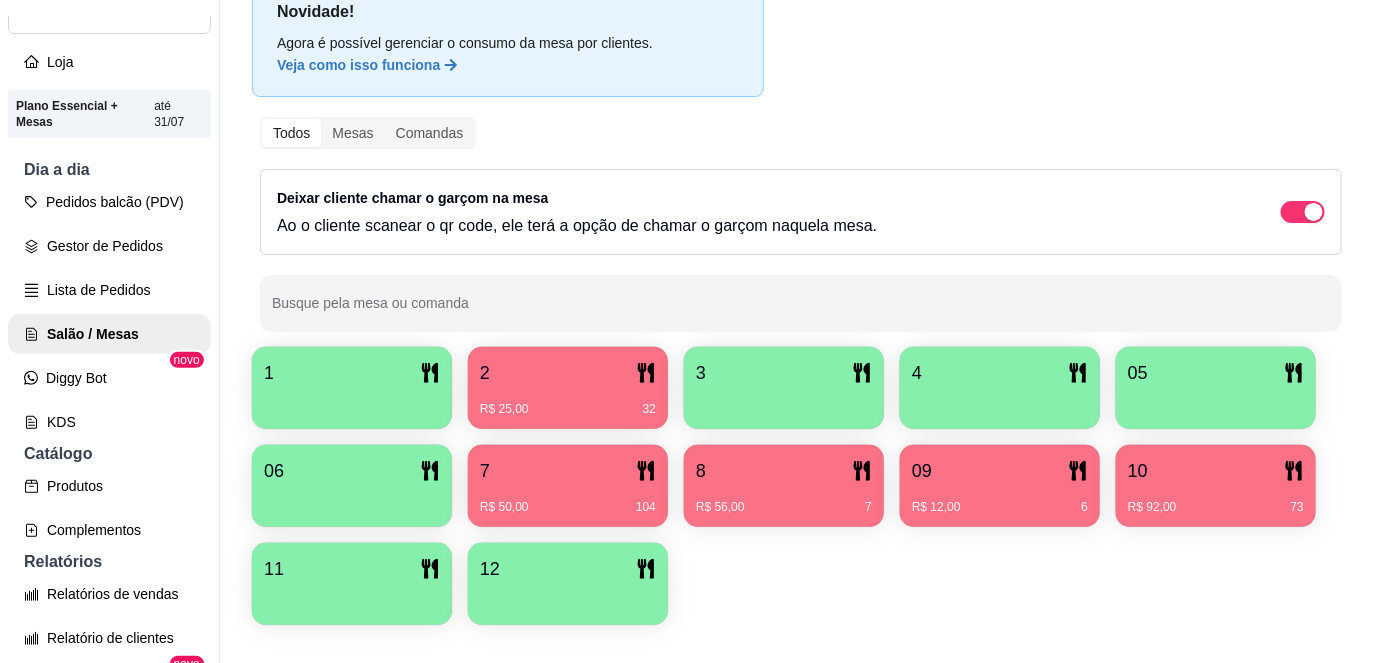 click on "10" at bounding box center (1216, 471) 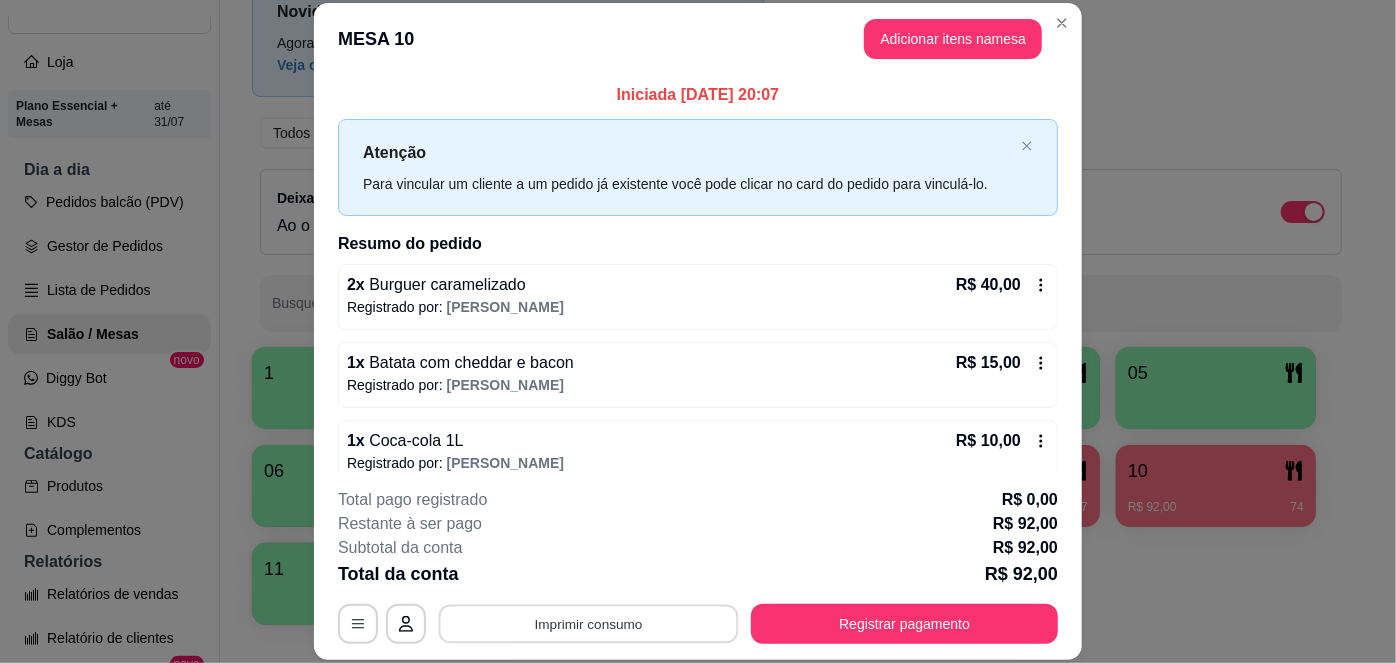 click on "Imprimir consumo" at bounding box center (589, 623) 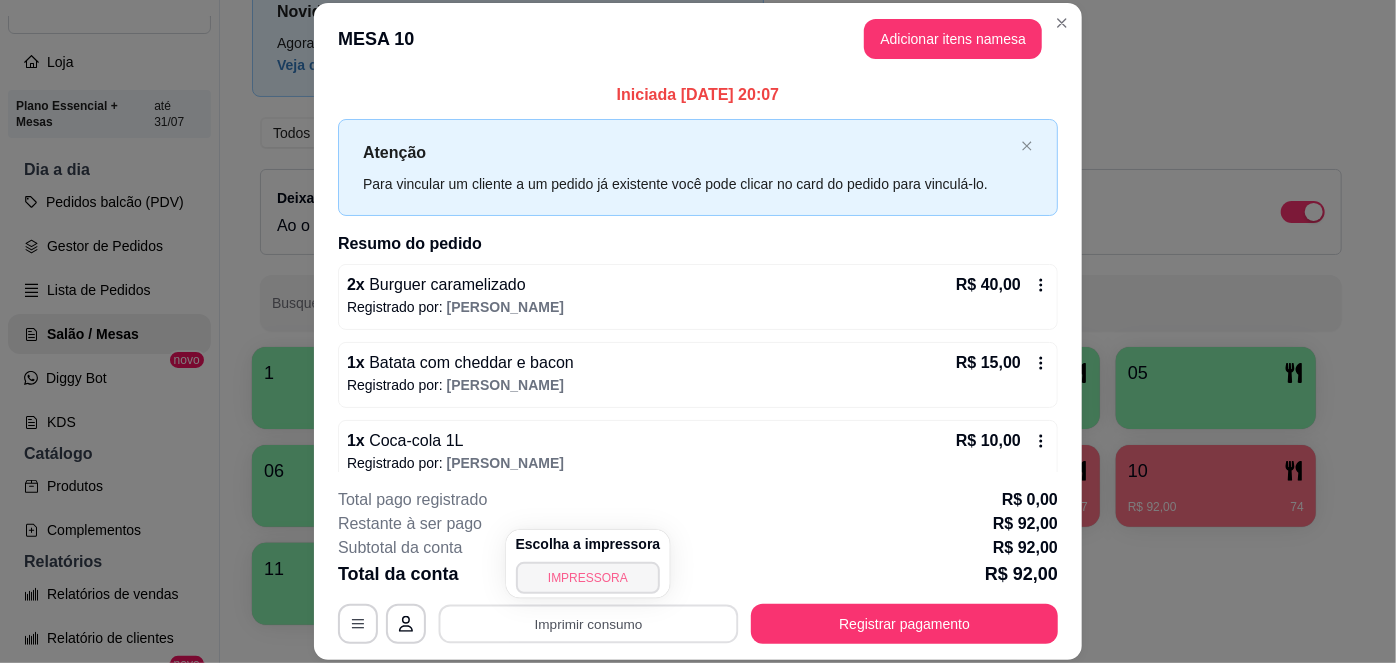 click on "IMPRESSORA" at bounding box center (588, 578) 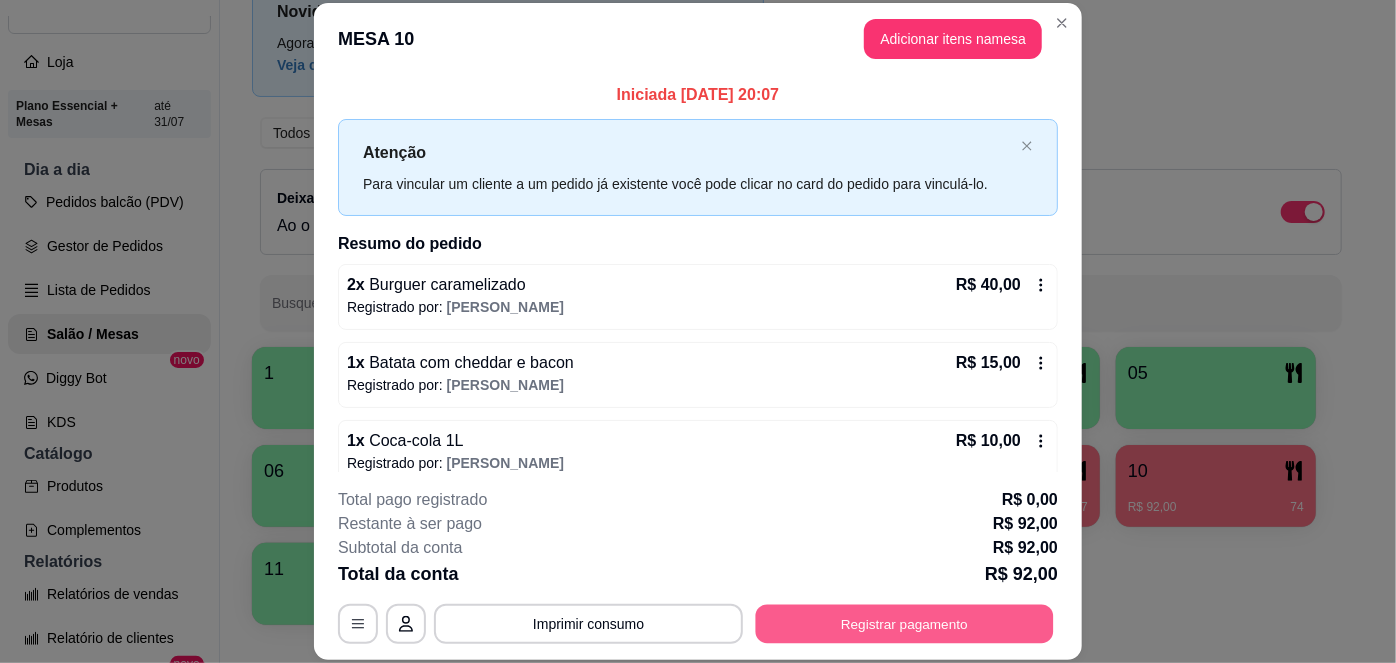 click on "Registrar pagamento" at bounding box center (905, 623) 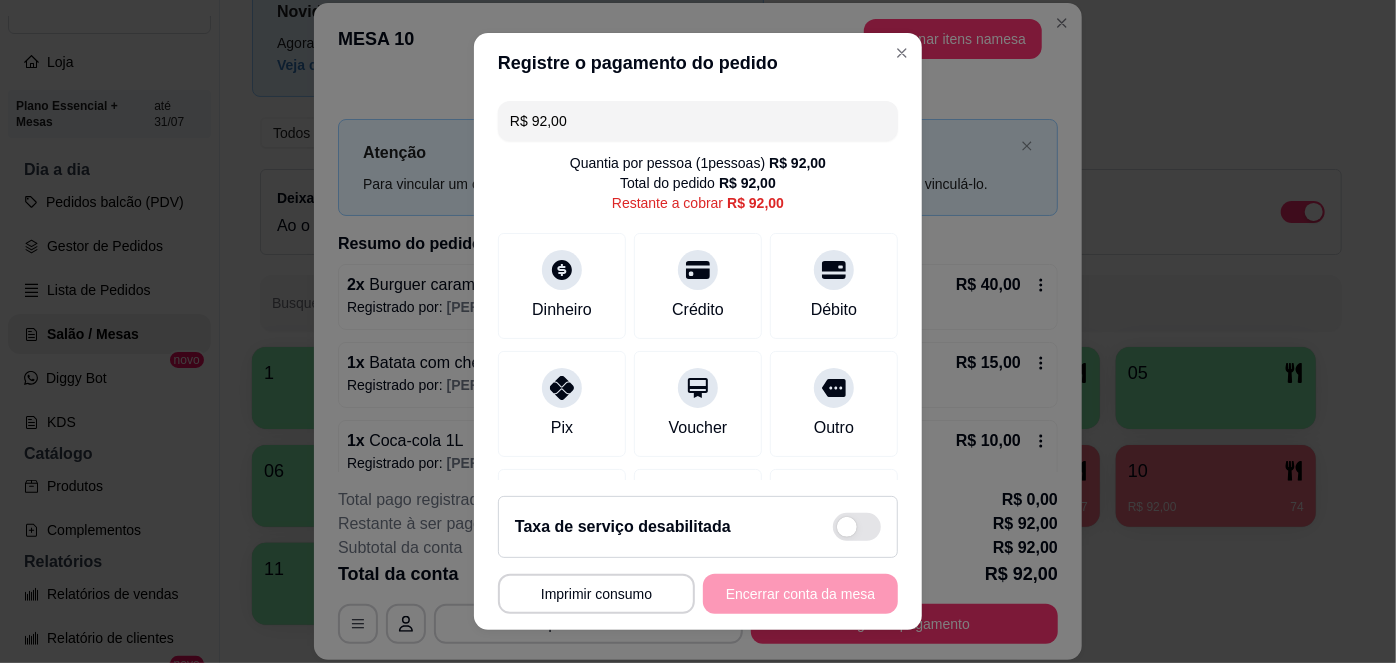 click on "R$ 92,00" at bounding box center [698, 121] 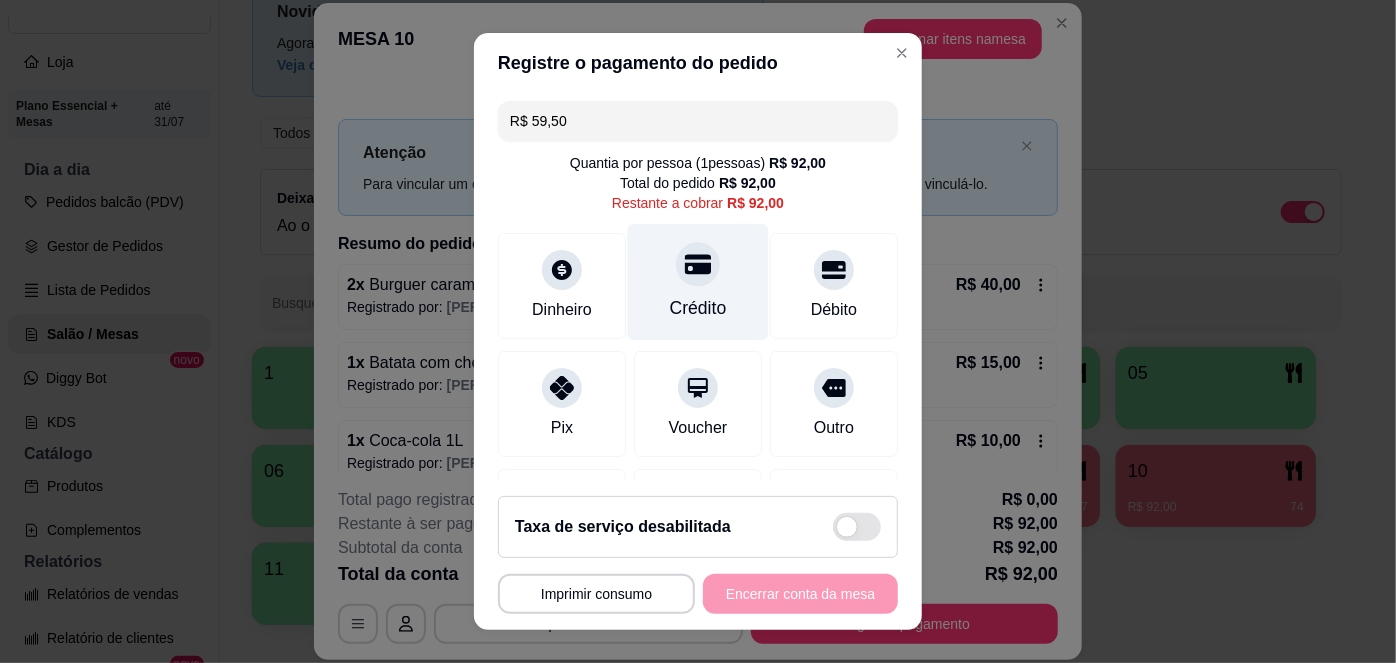 click at bounding box center (698, 265) 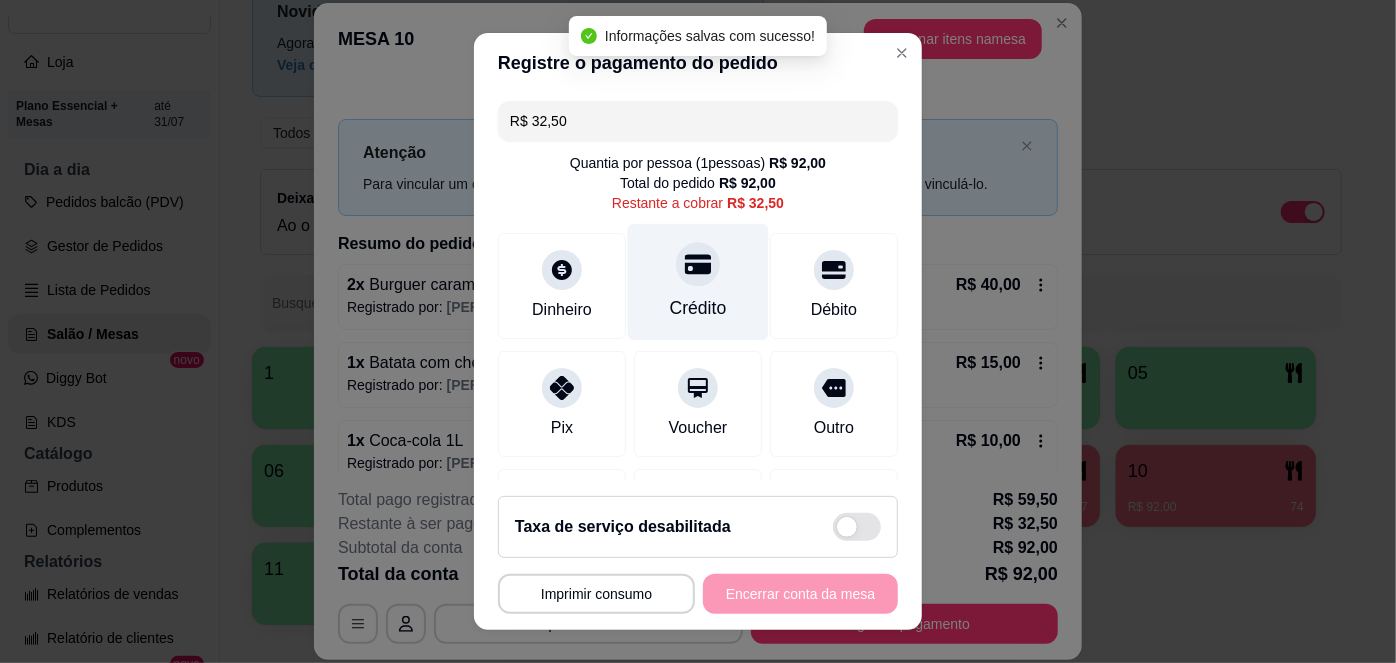 click at bounding box center (698, 265) 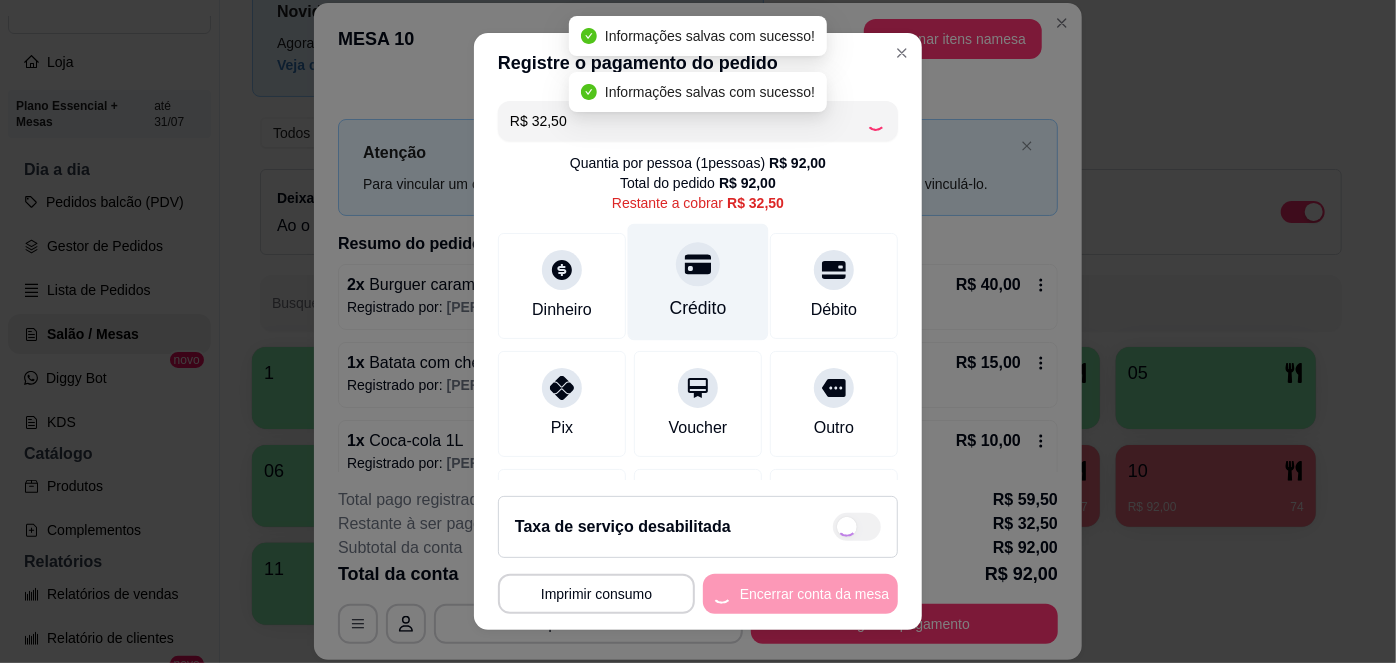type on "R$ 0,00" 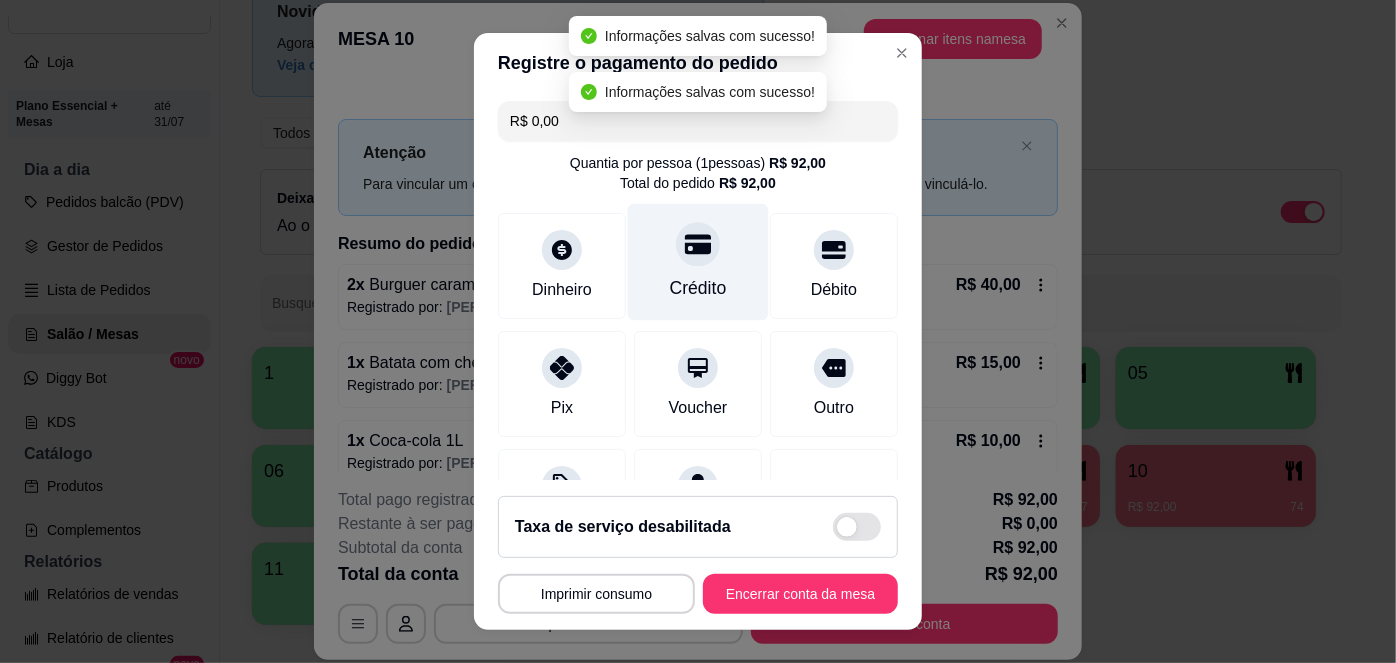 scroll, scrollTop: 285, scrollLeft: 0, axis: vertical 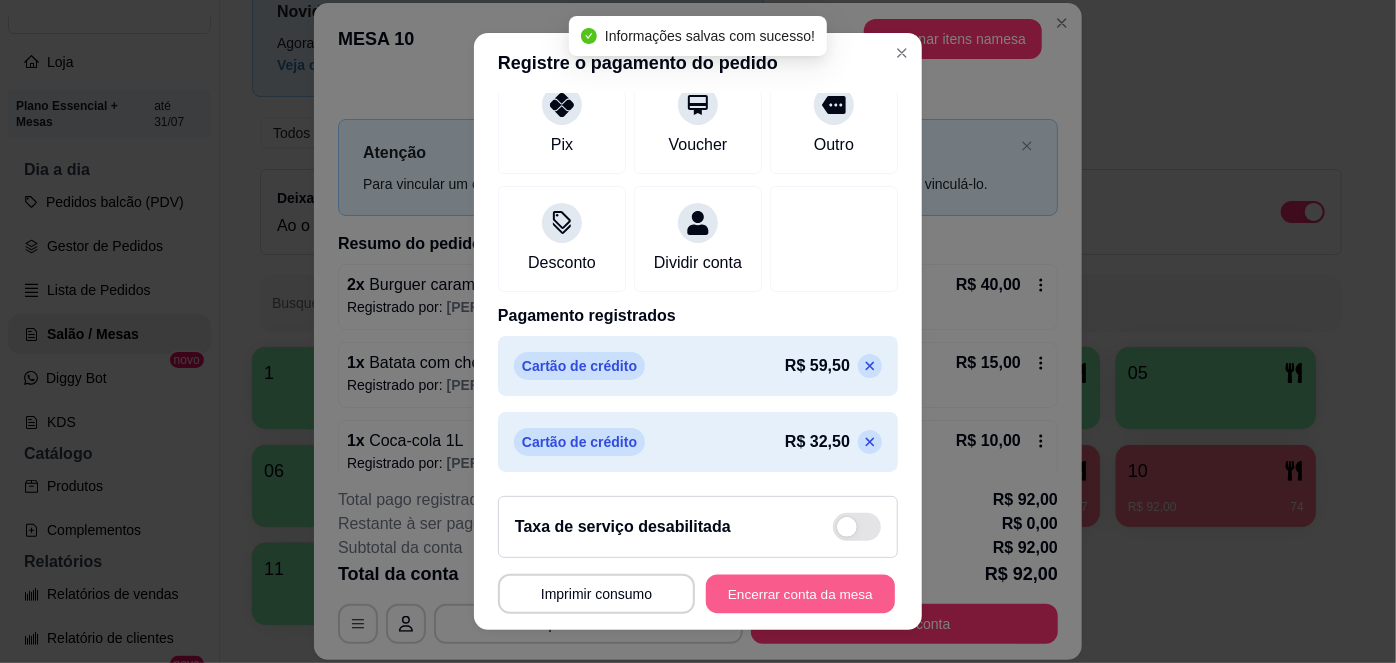 click on "Encerrar conta da mesa" at bounding box center [800, 593] 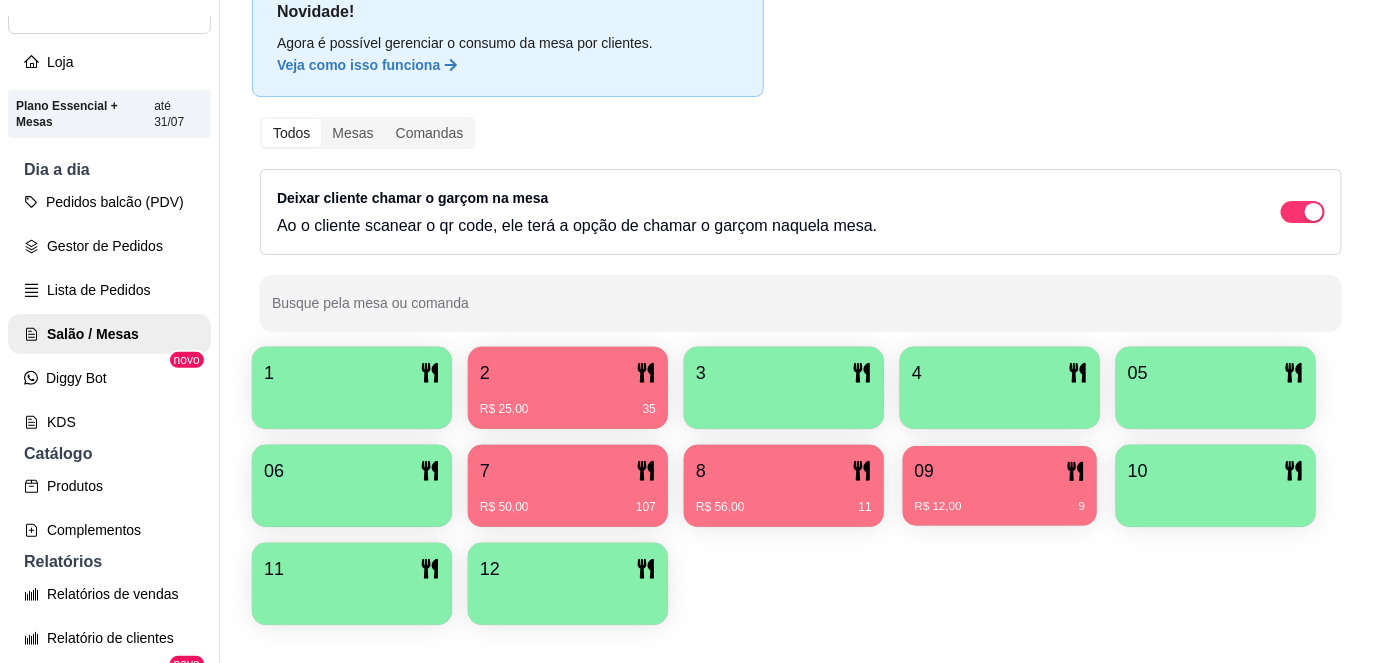 click on "R$ 12,00 9" at bounding box center [1000, 499] 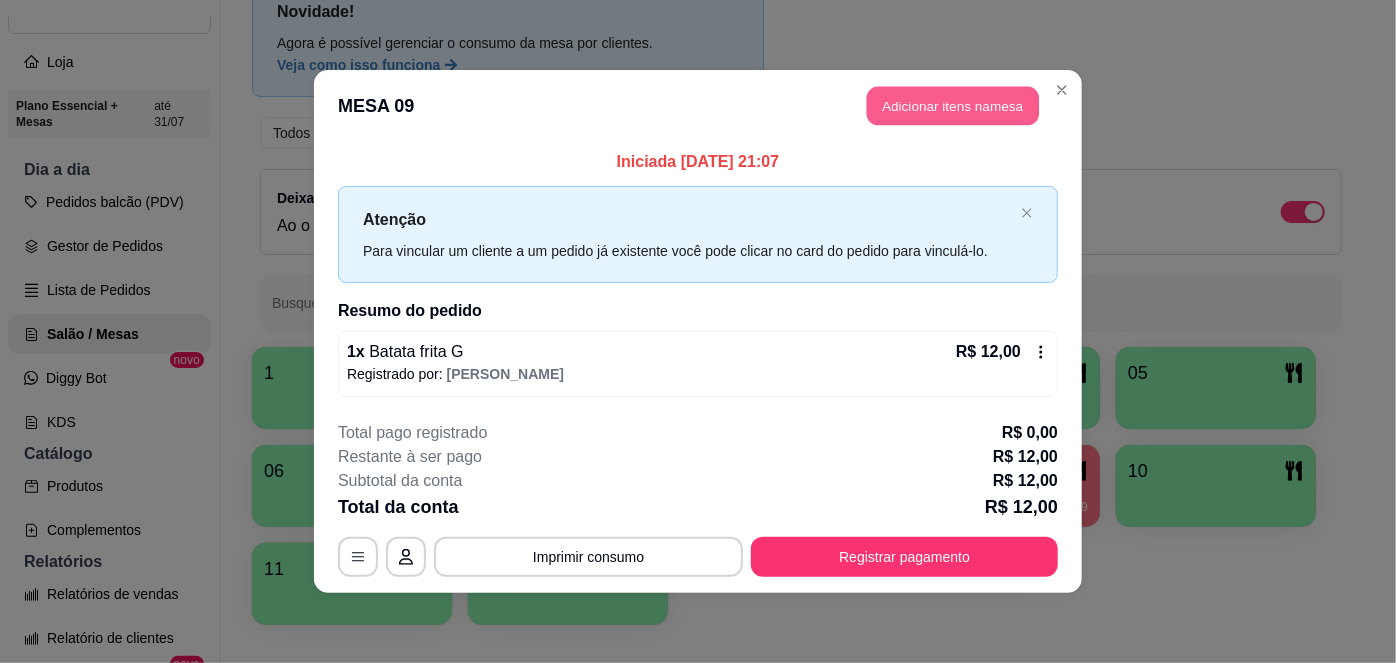 click on "Adicionar itens na  mesa" at bounding box center [953, 106] 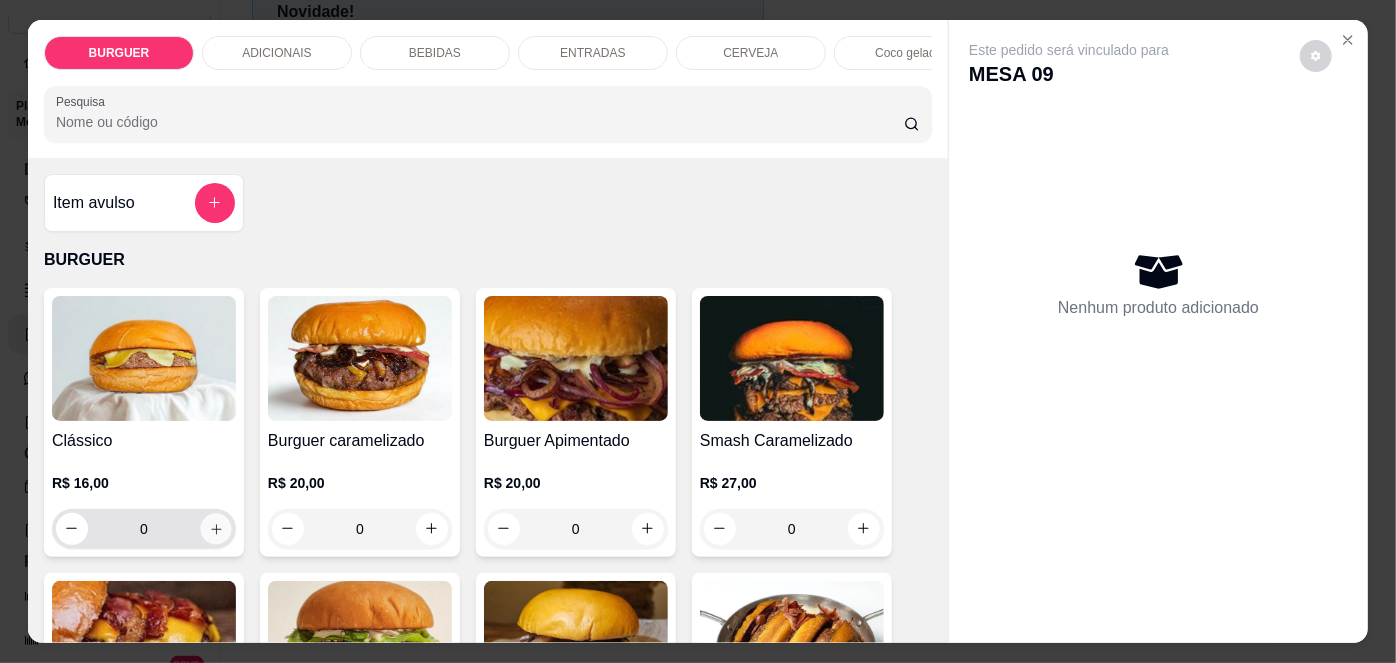 click 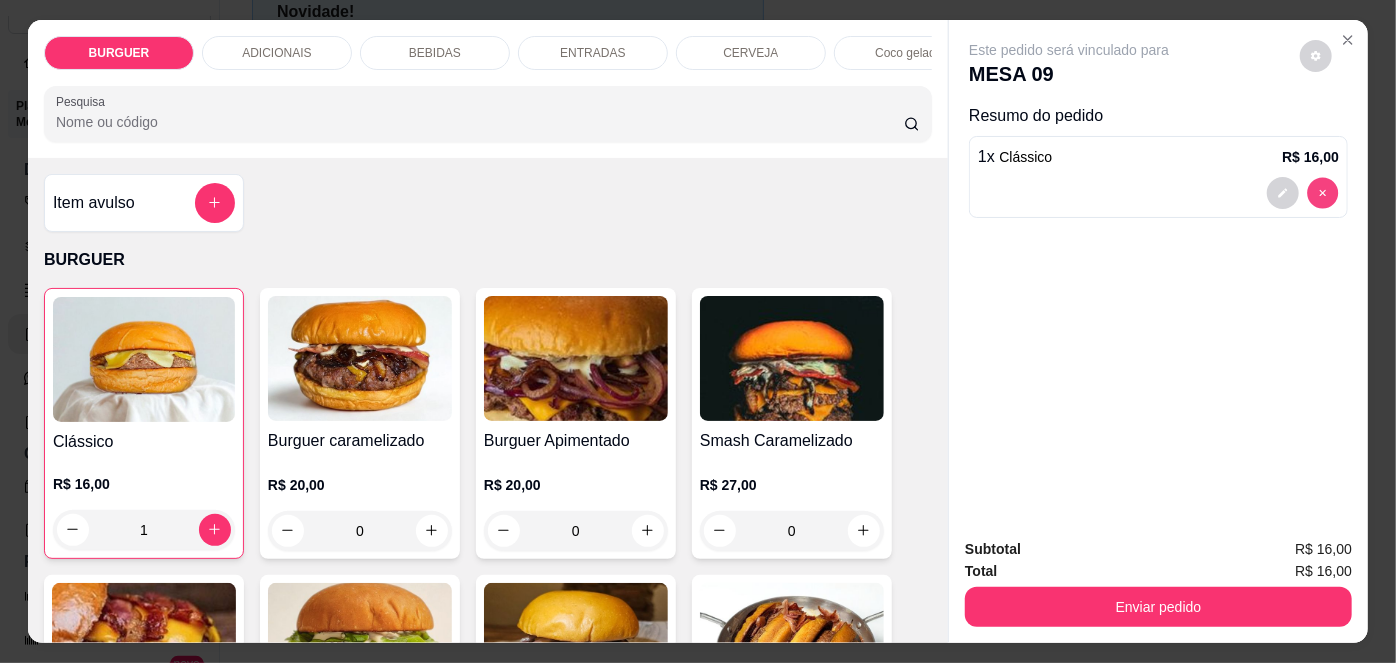 type on "0" 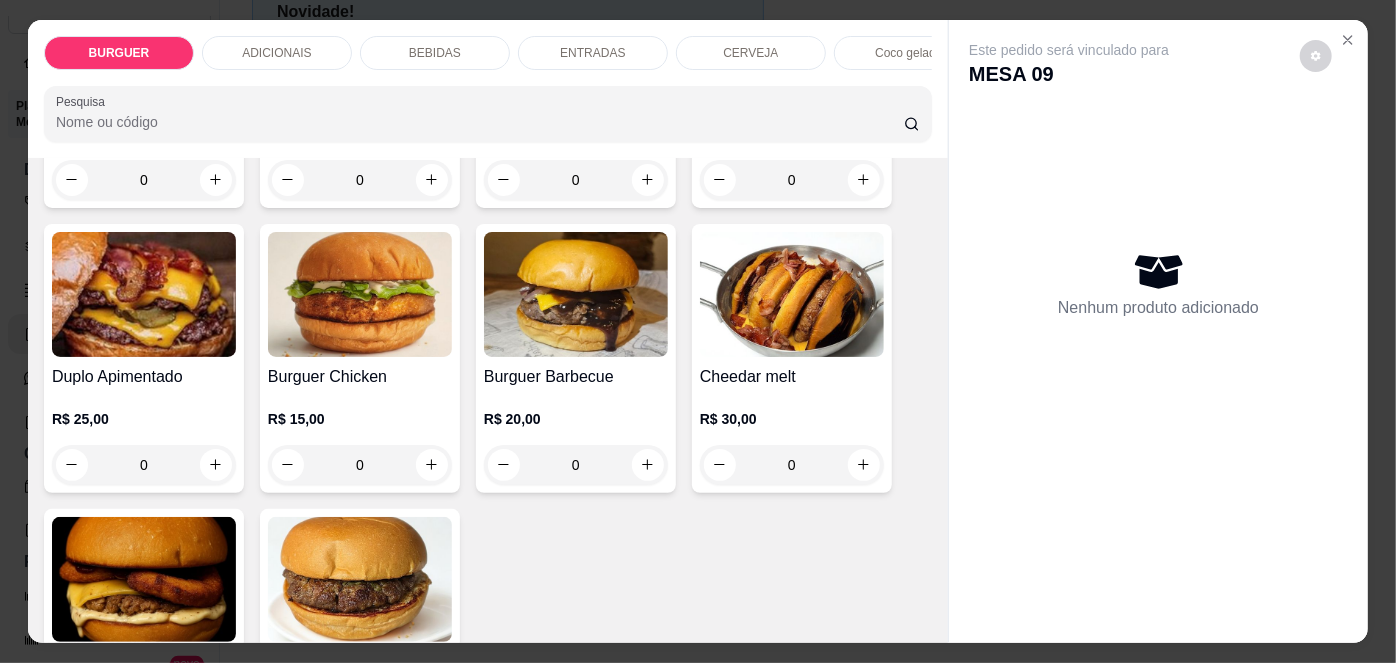 scroll, scrollTop: 355, scrollLeft: 0, axis: vertical 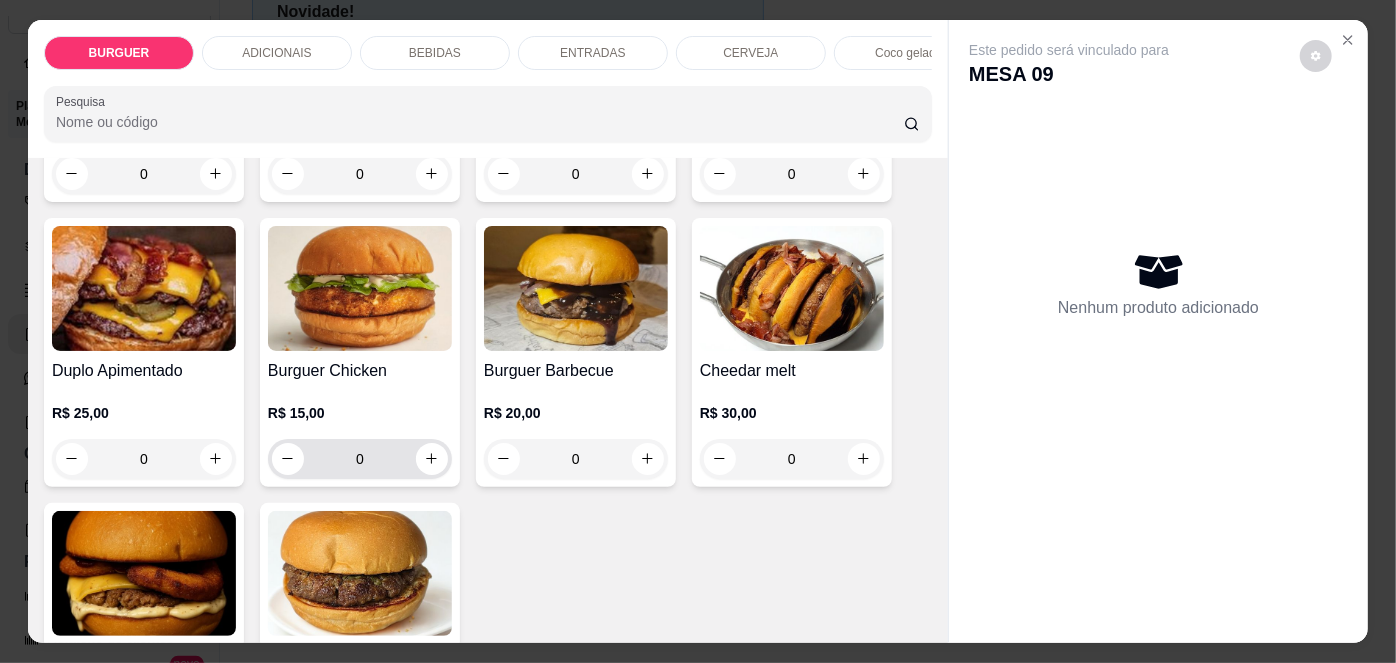 click on "0" at bounding box center (360, 459) 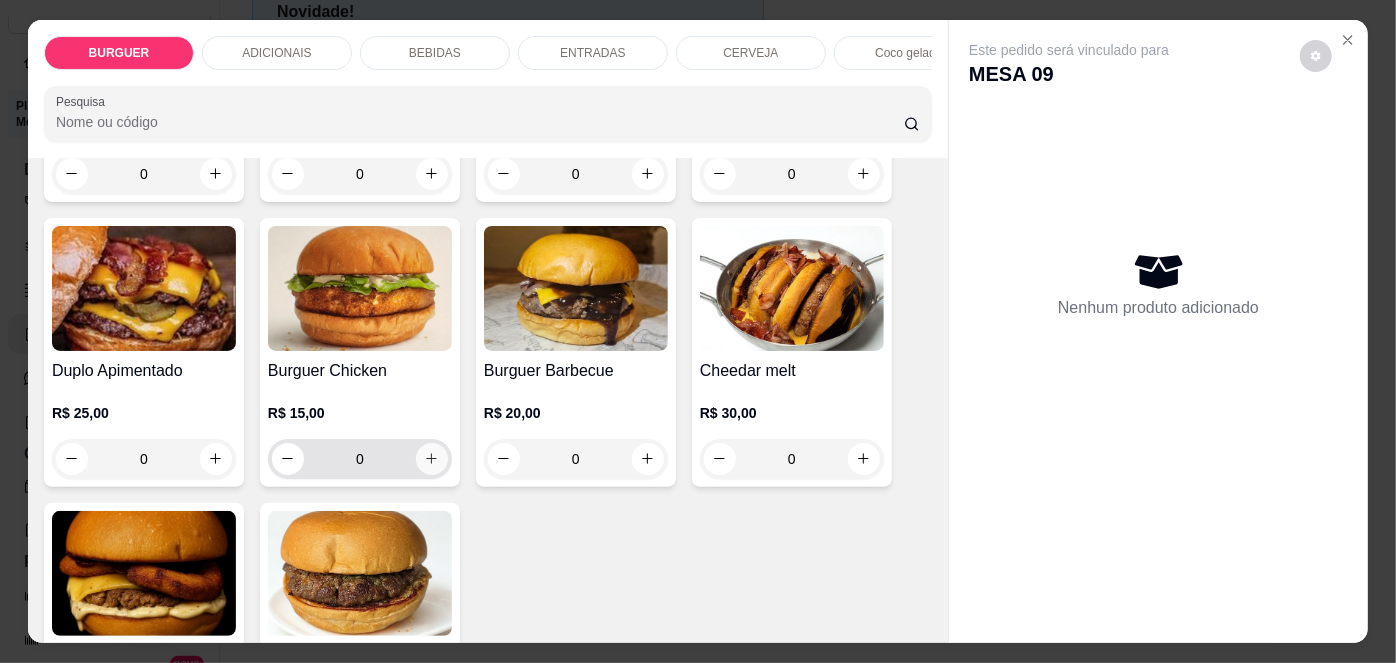 drag, startPoint x: 429, startPoint y: 480, endPoint x: 426, endPoint y: 463, distance: 17.262676 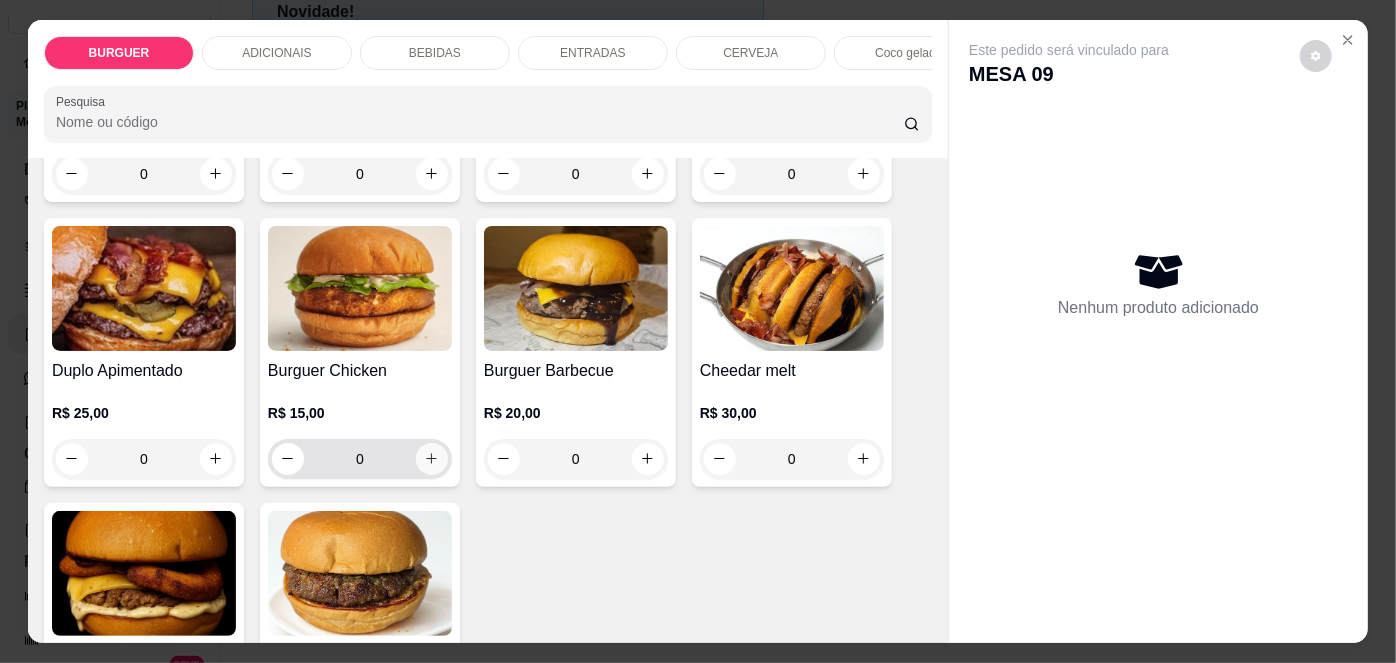 click on "0" at bounding box center [360, 459] 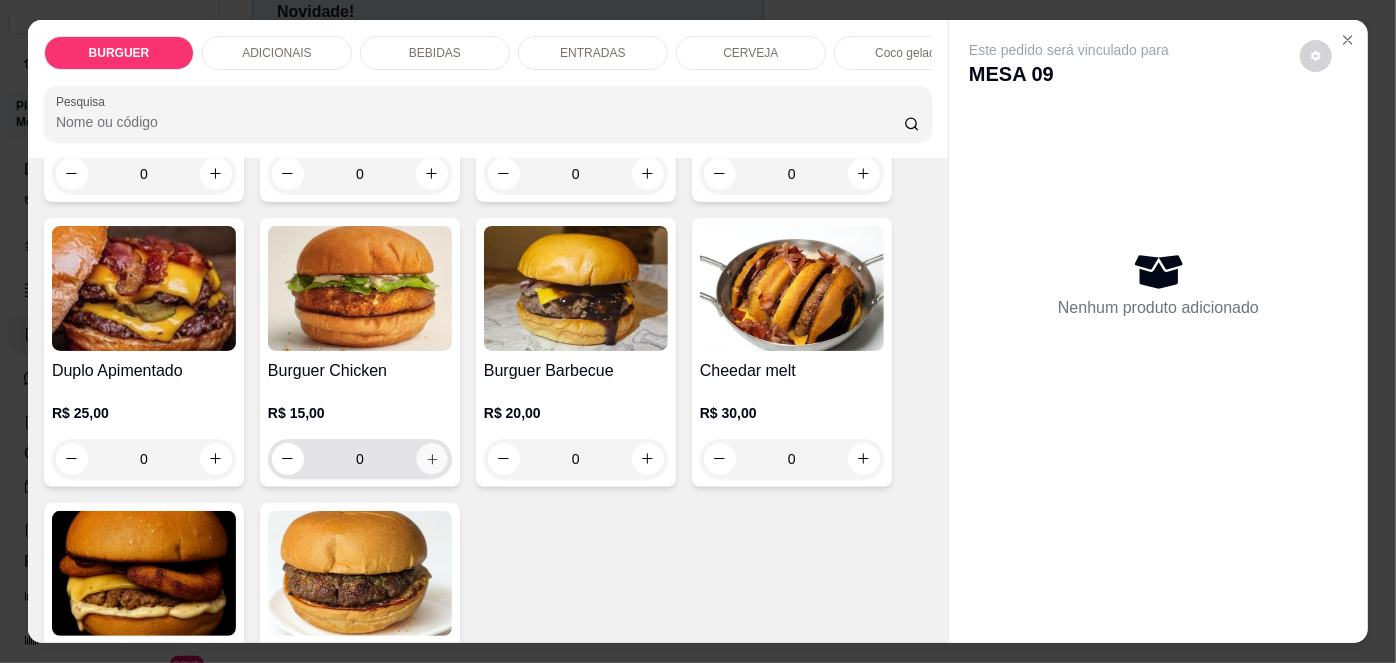 click 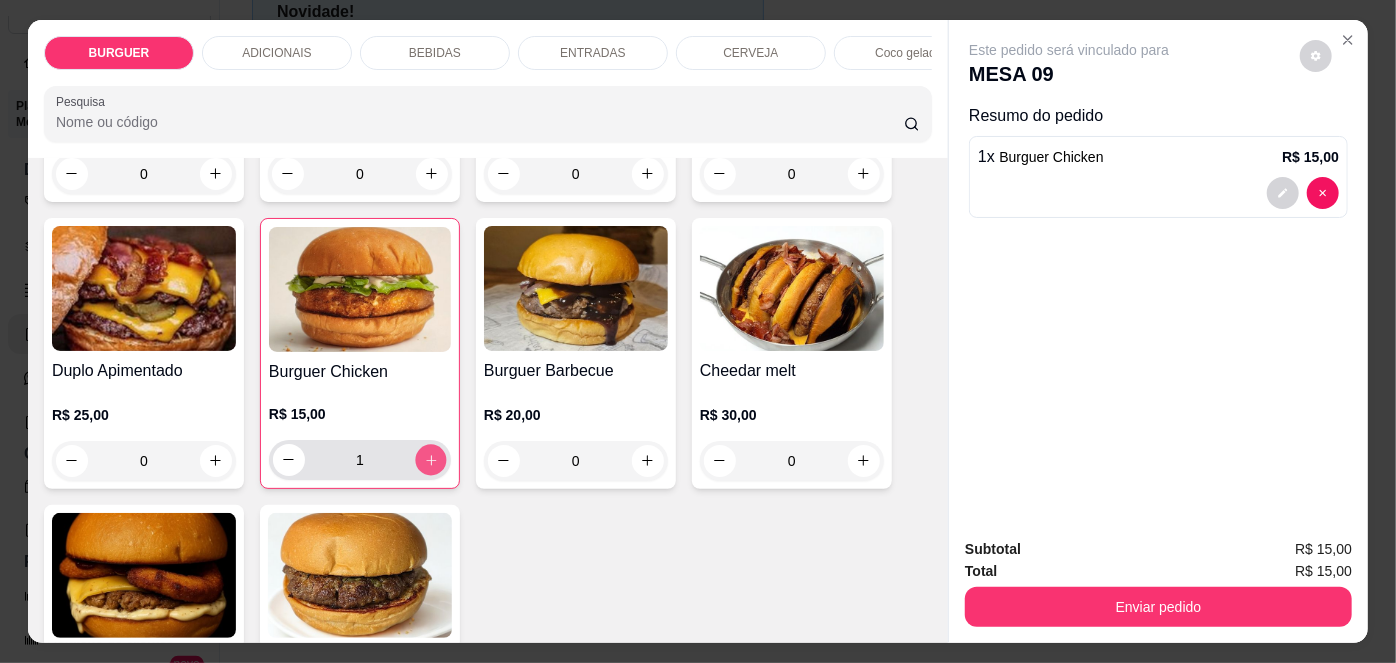 click 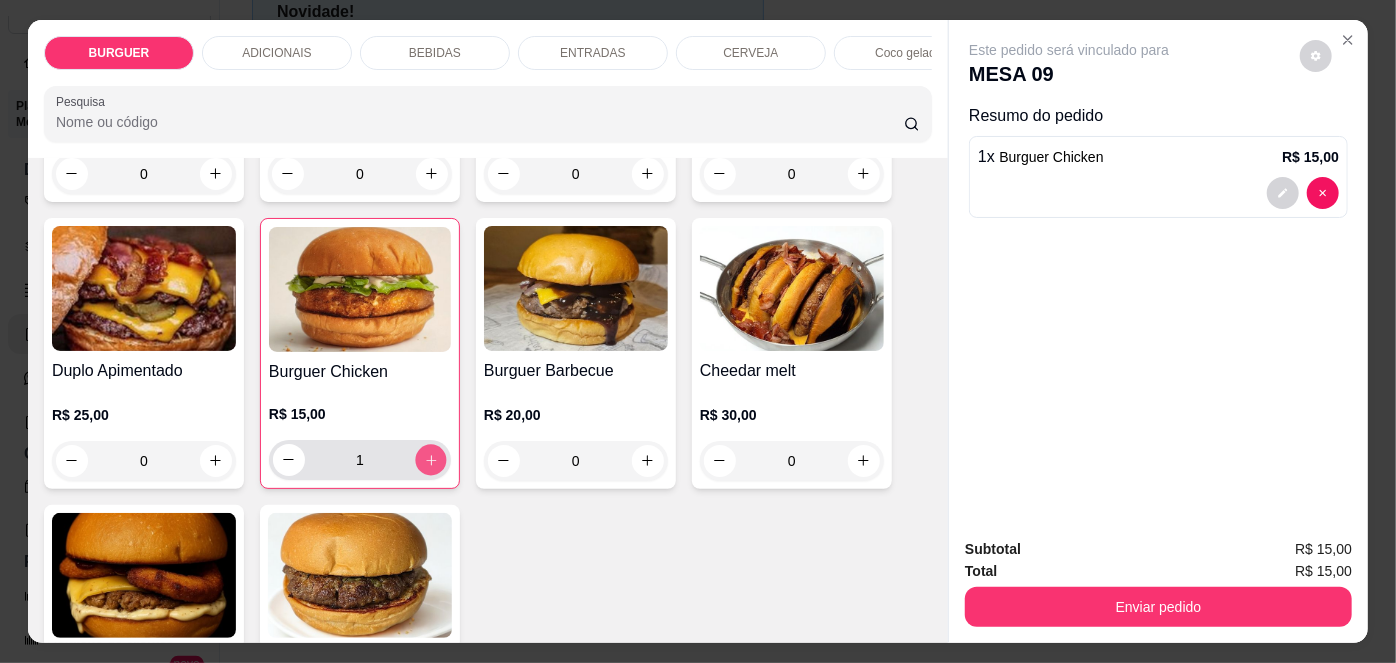 type on "2" 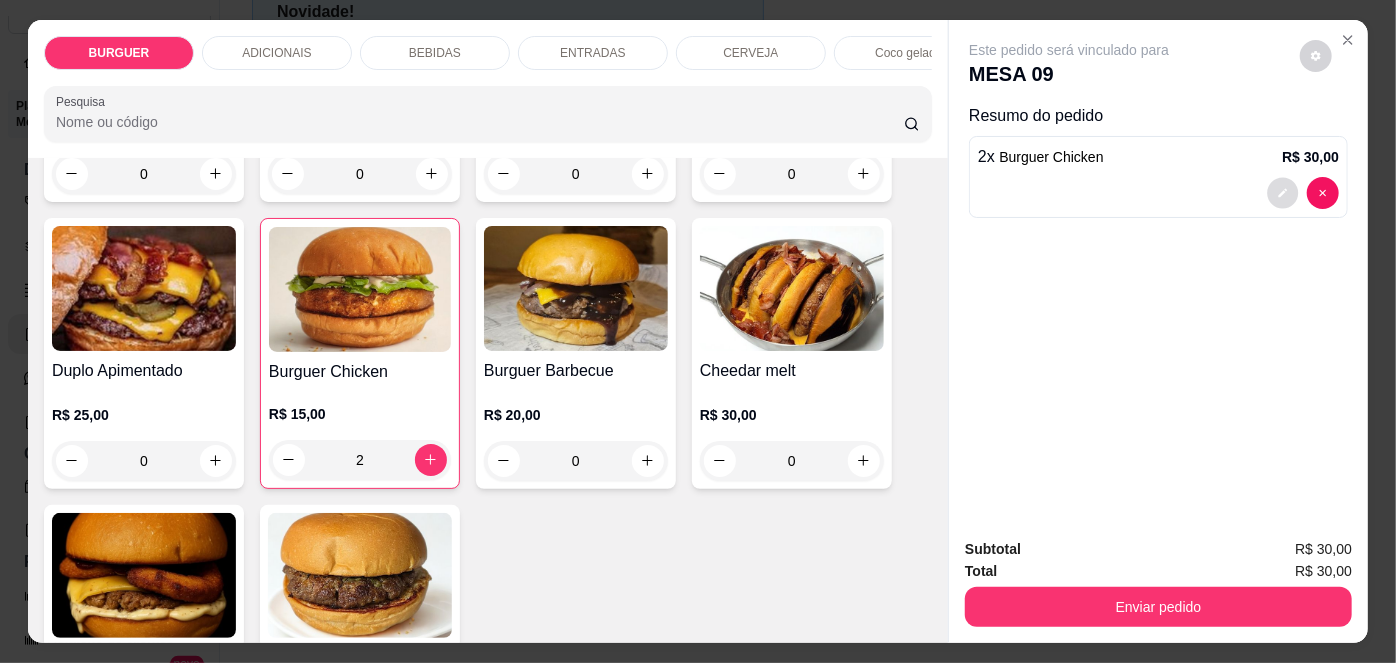 click at bounding box center [1283, 192] 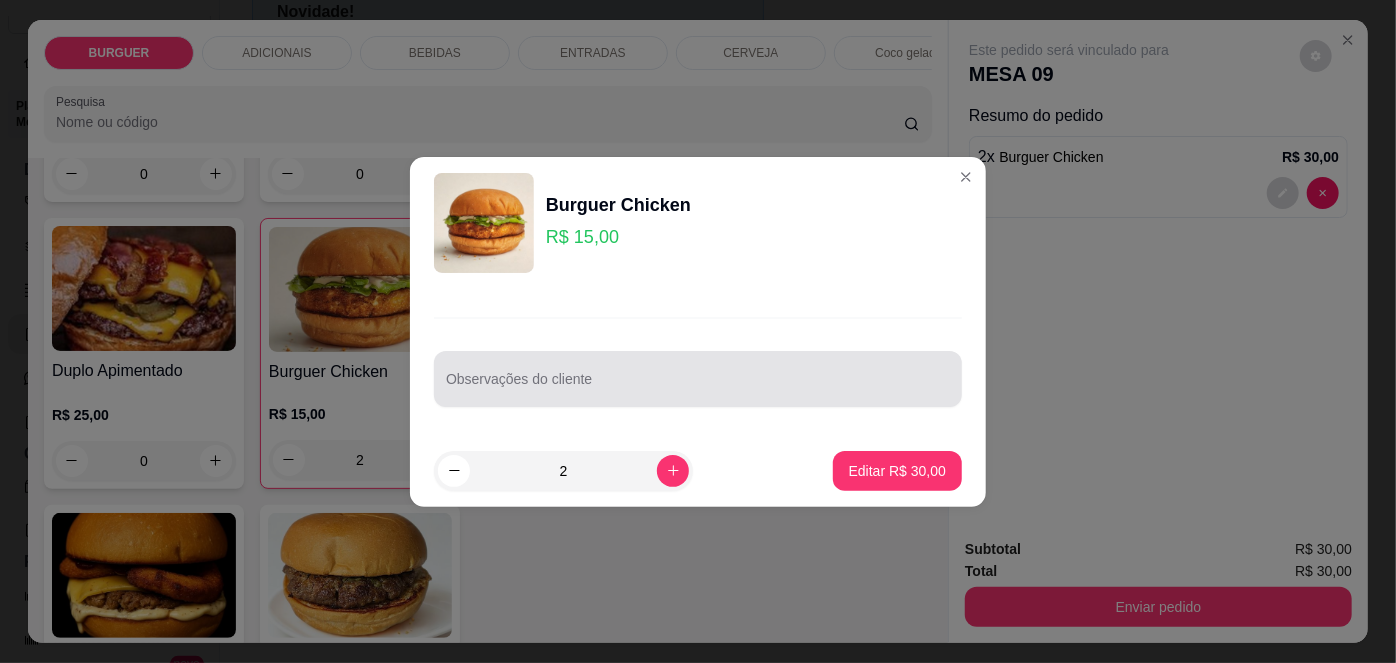 click on "Observações do cliente" at bounding box center [698, 387] 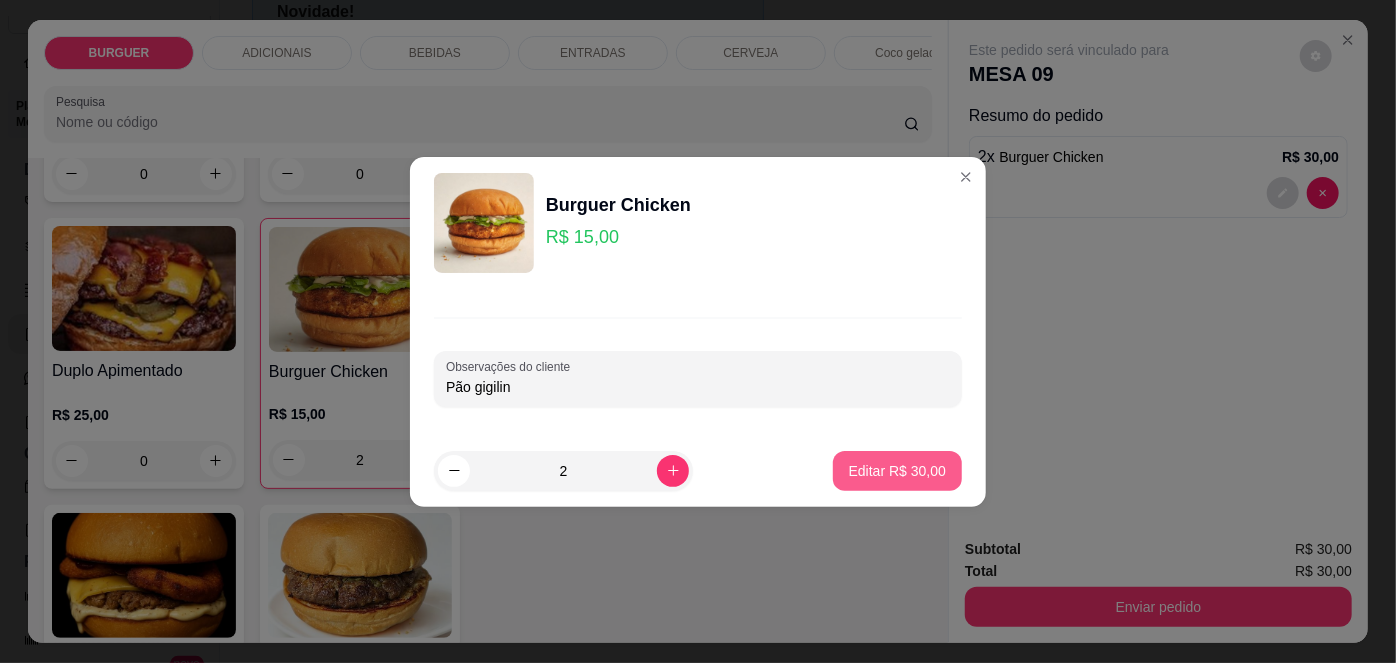 type on "Pão gigilin" 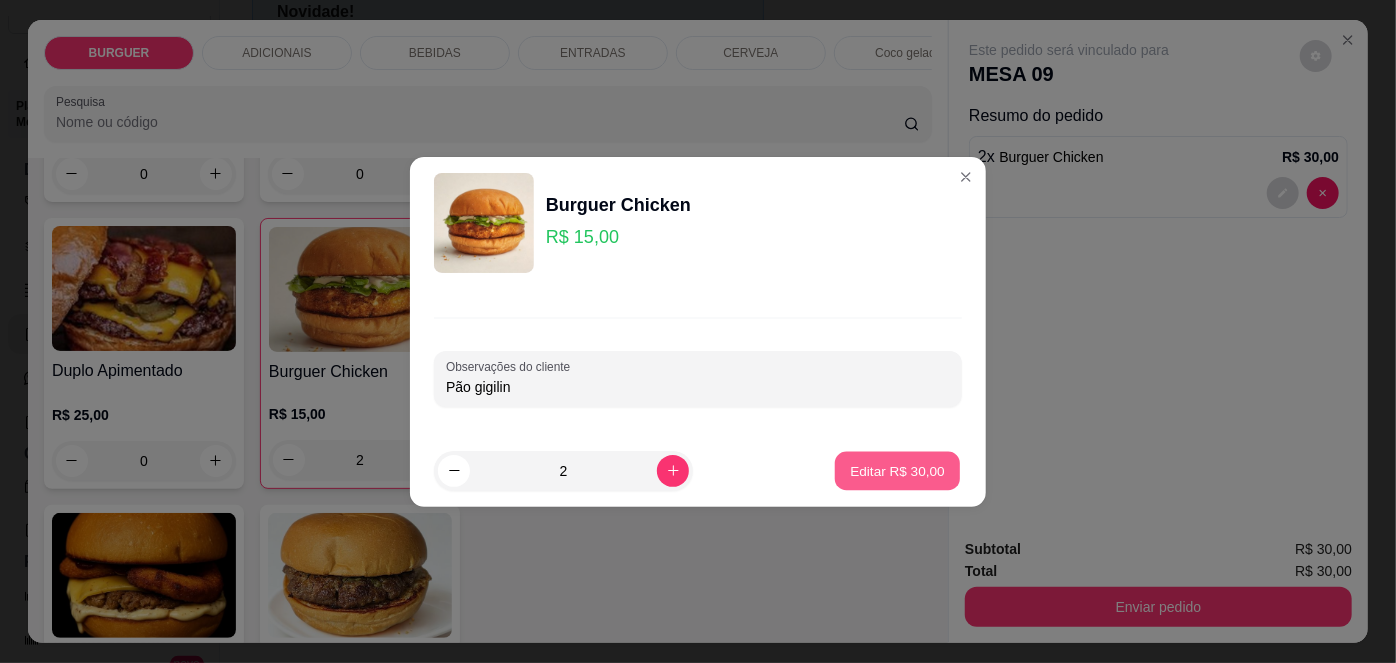 click on "Editar   R$ 30,00" at bounding box center (897, 470) 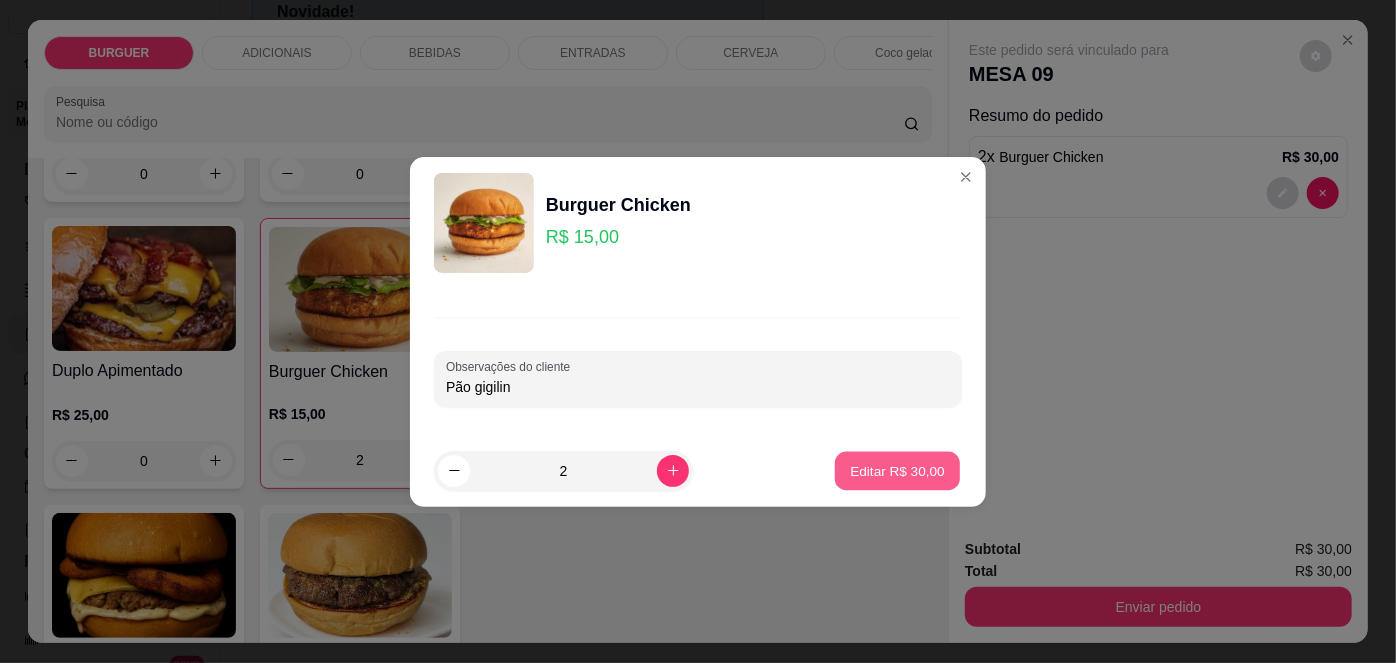 type on "0" 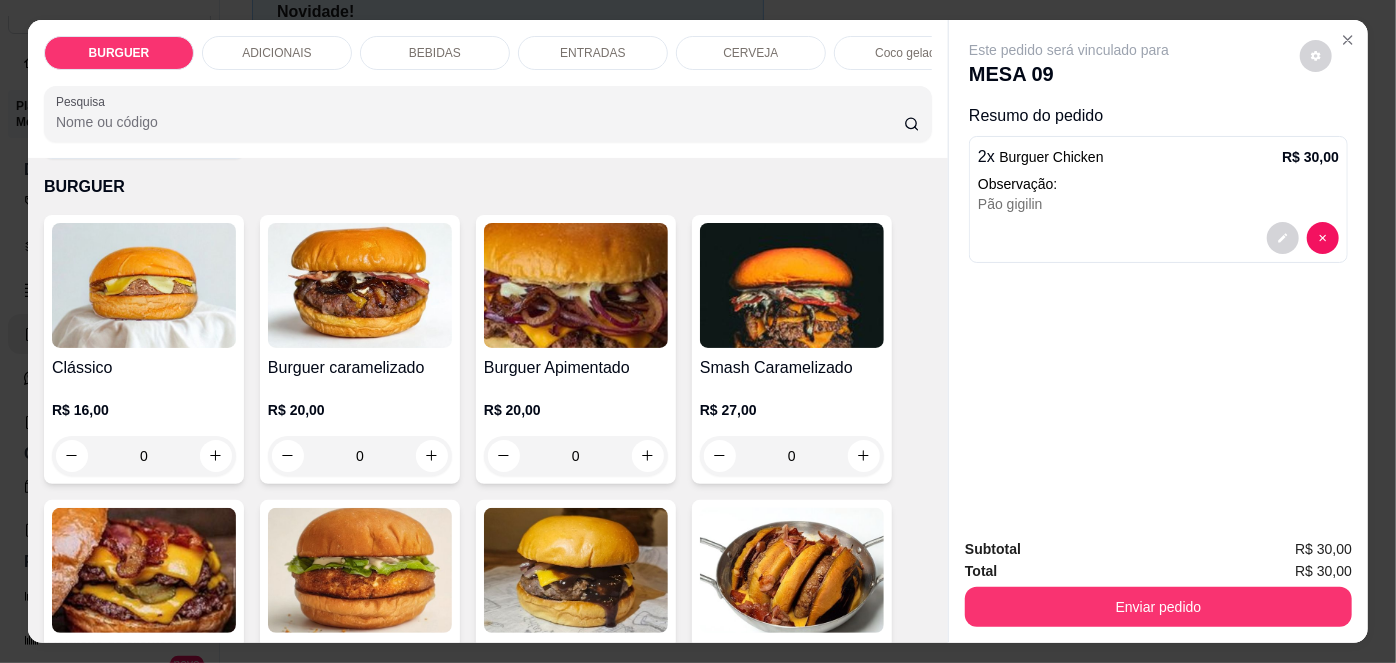 scroll, scrollTop: 2, scrollLeft: 0, axis: vertical 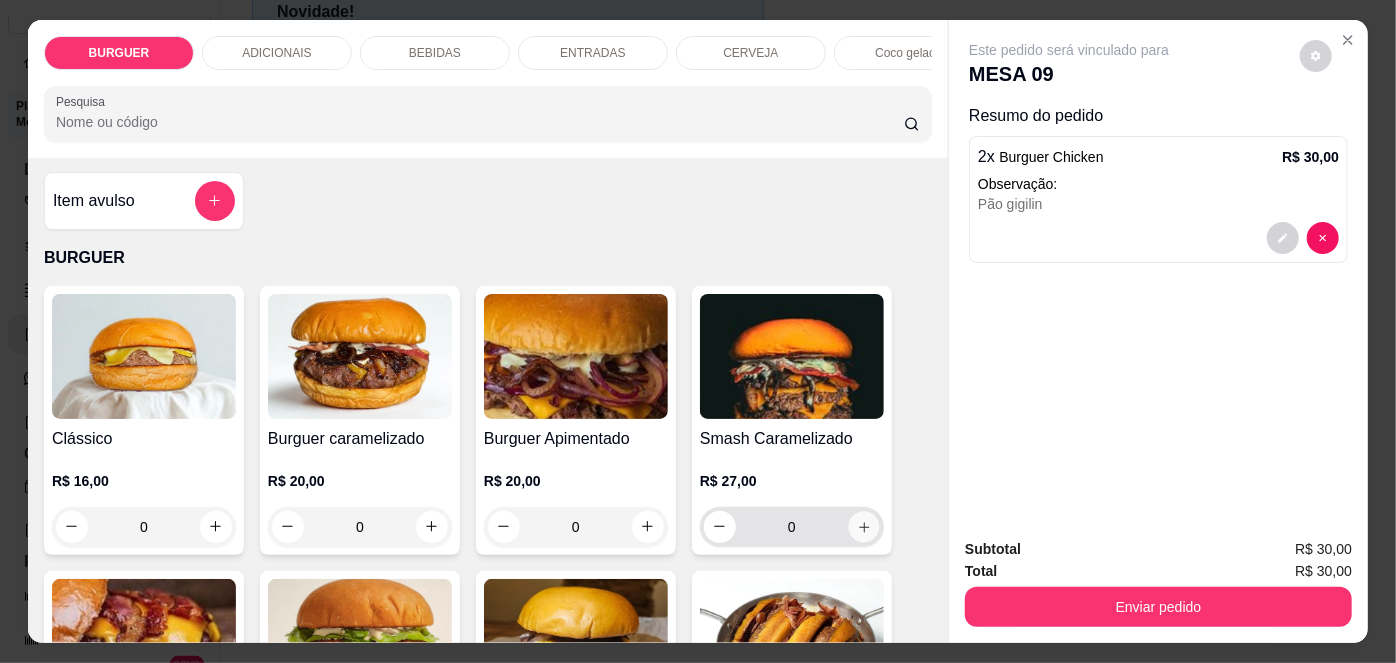 click at bounding box center (863, 526) 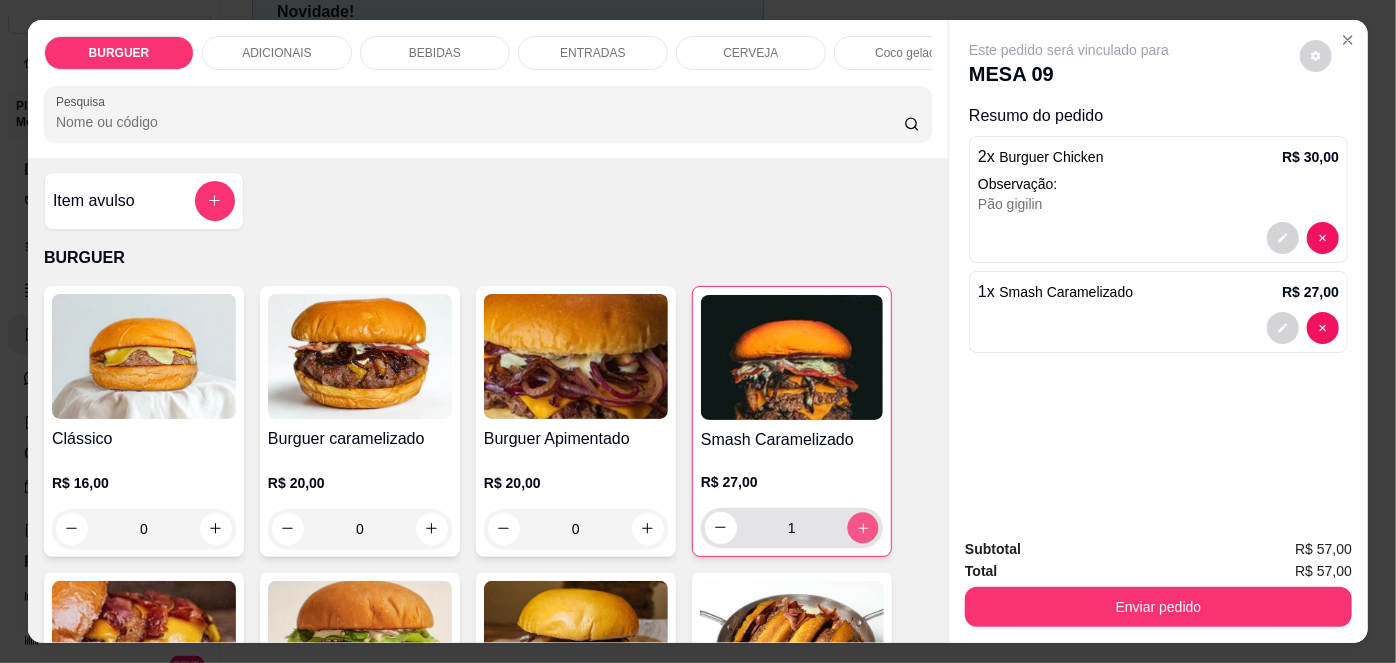 click at bounding box center [862, 527] 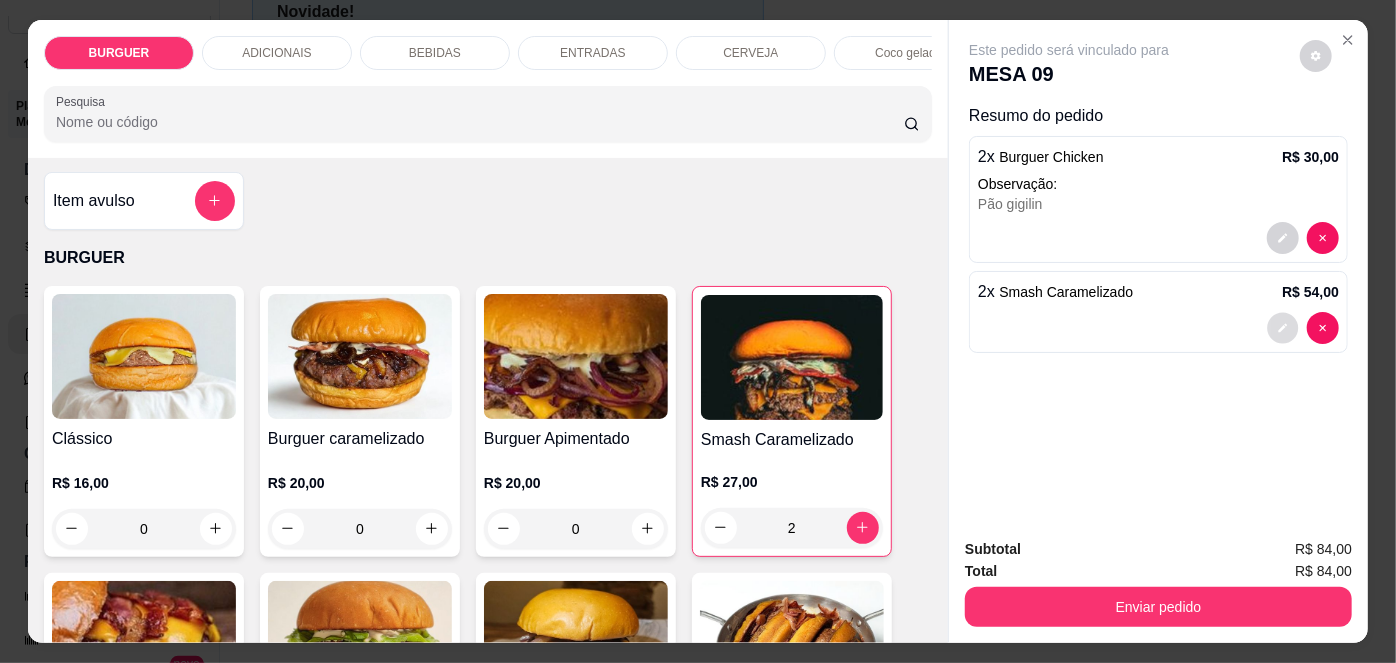 click at bounding box center (1283, 327) 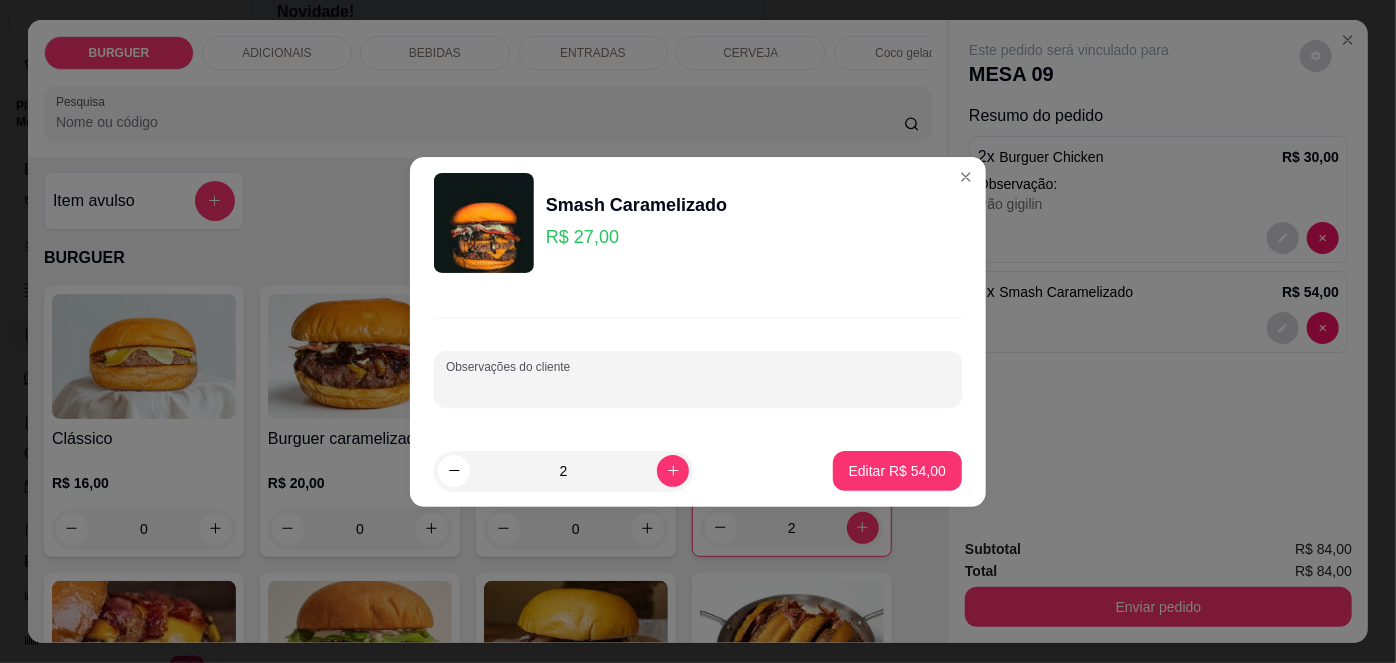 click on "Observações do cliente" at bounding box center (698, 387) 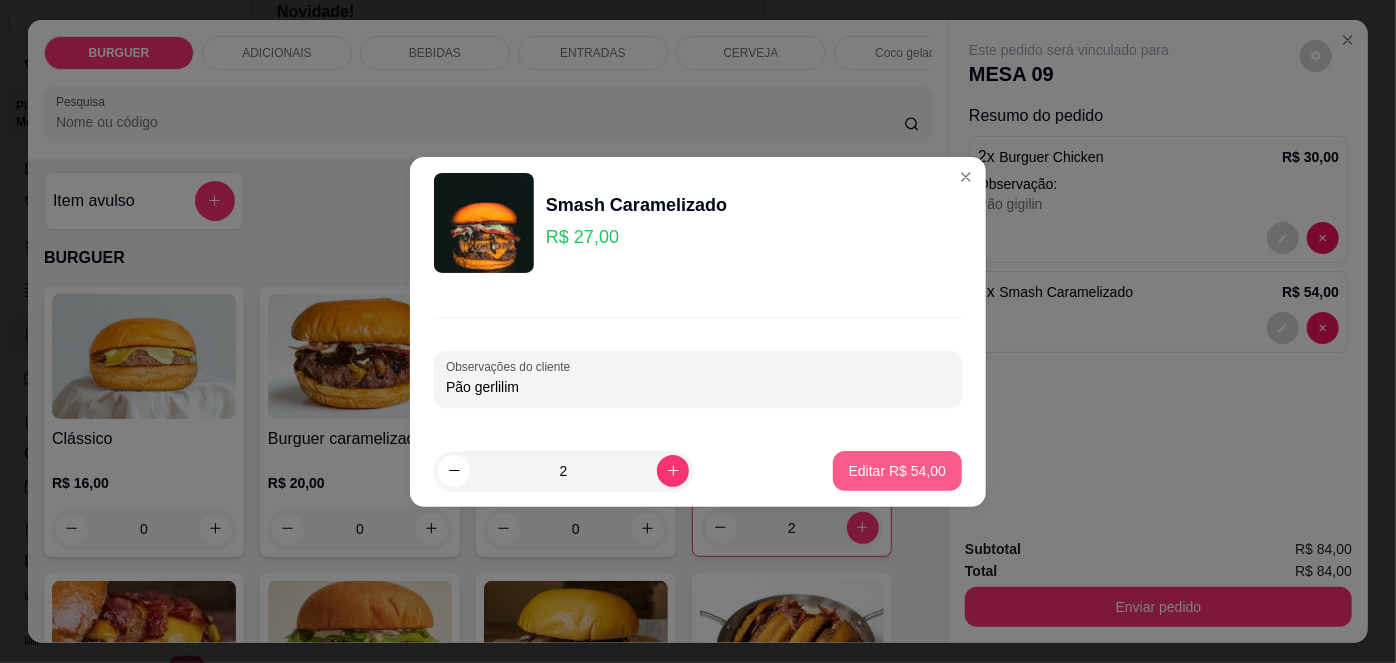 type on "Pão gerlilim" 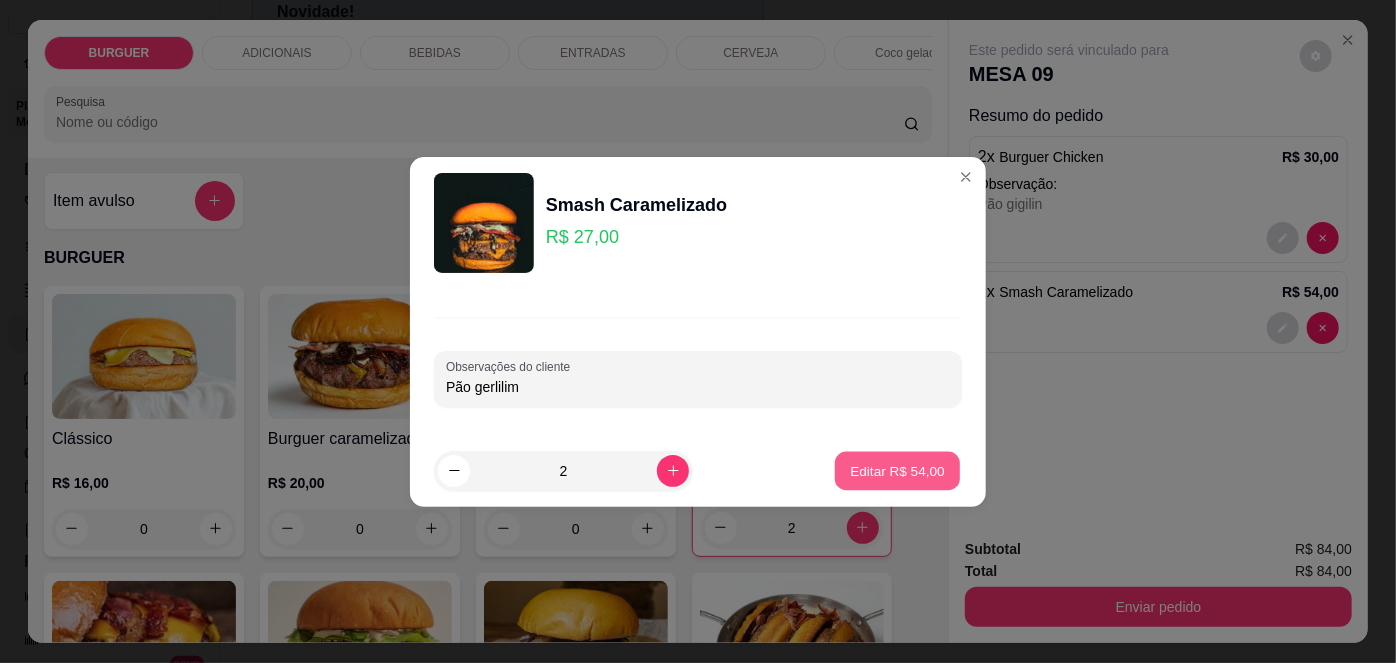 click on "Editar   R$ 54,00" at bounding box center [897, 470] 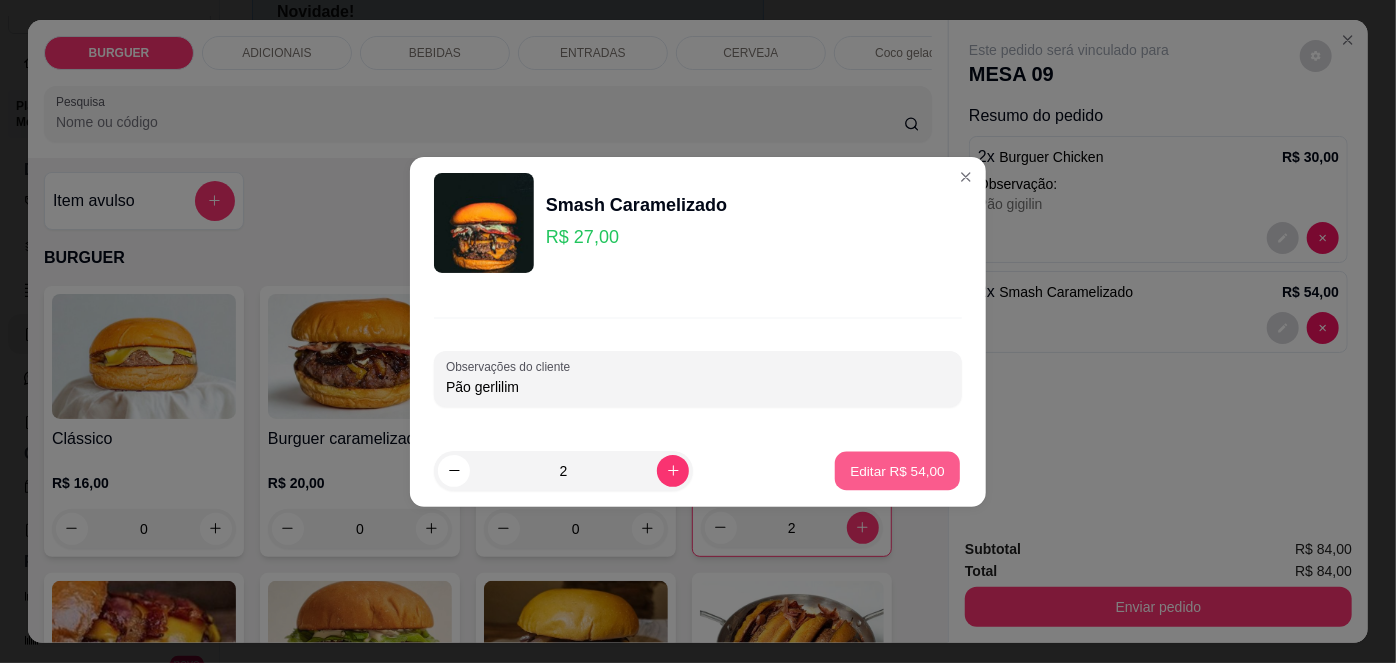 type on "0" 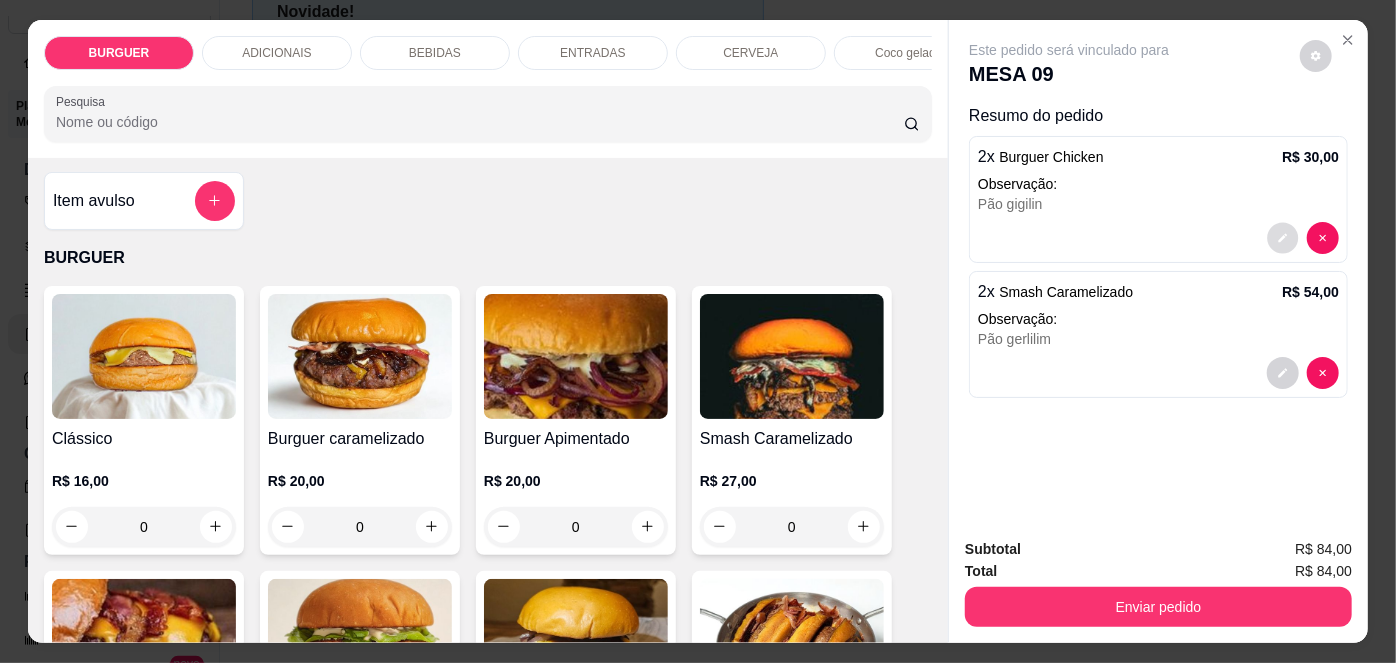 click 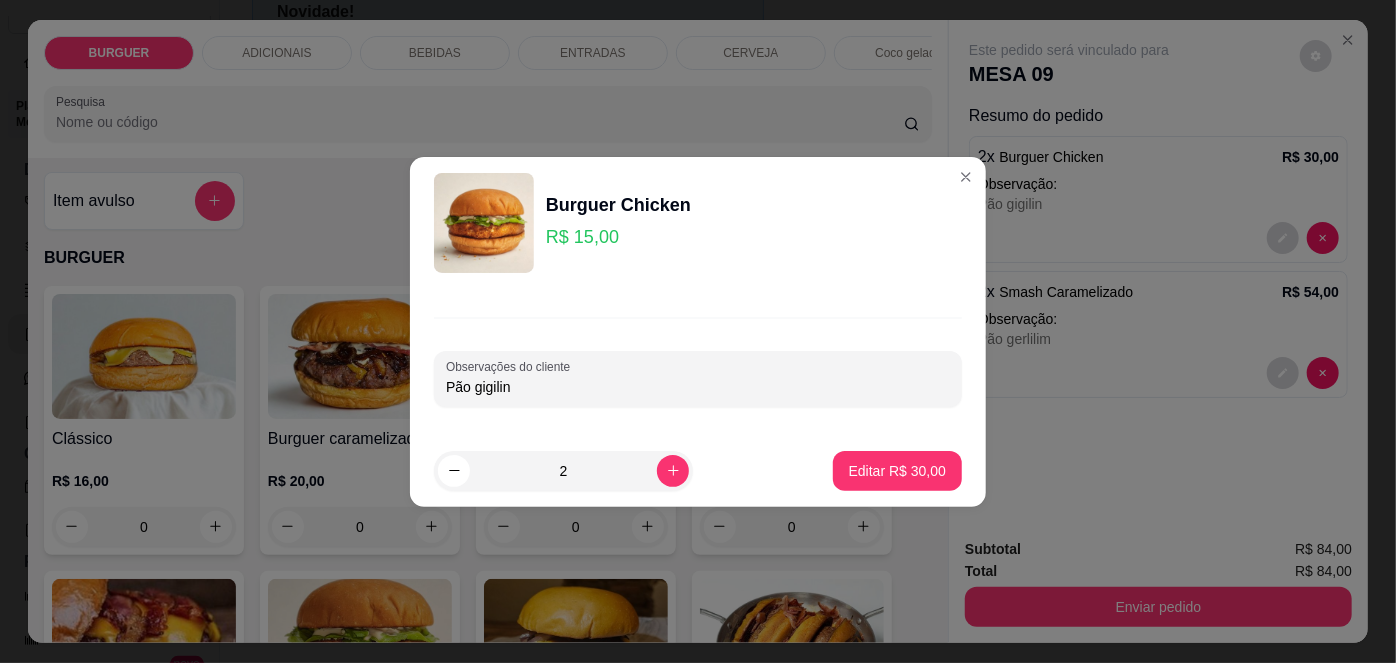 click on "Pão gigilin" at bounding box center [698, 387] 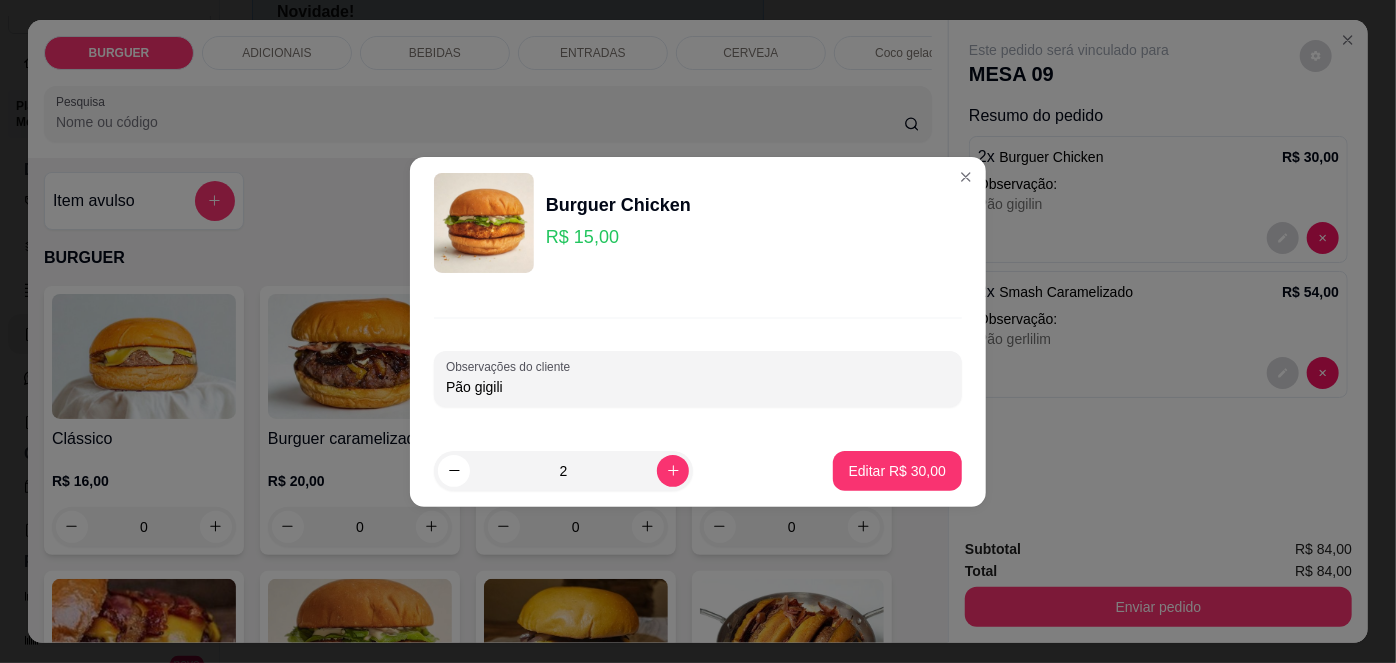 type on "Pão gigilin" 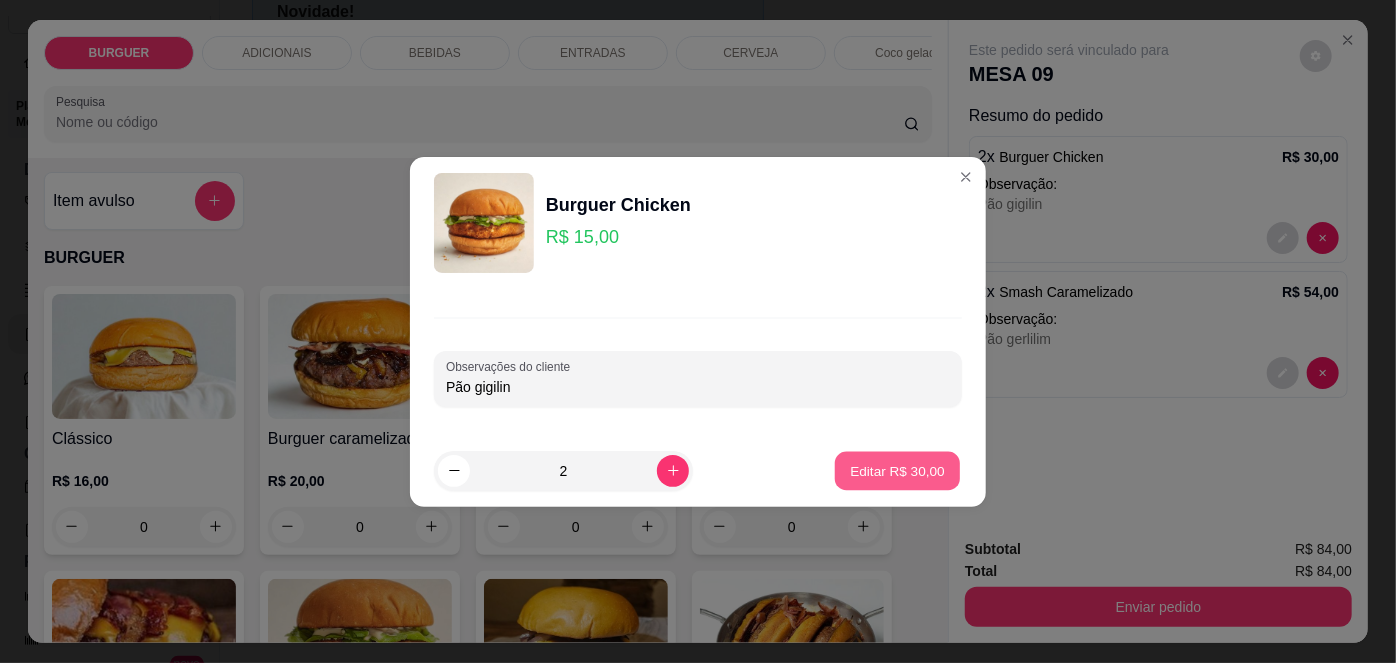 click on "Editar   R$ 30,00" at bounding box center [897, 470] 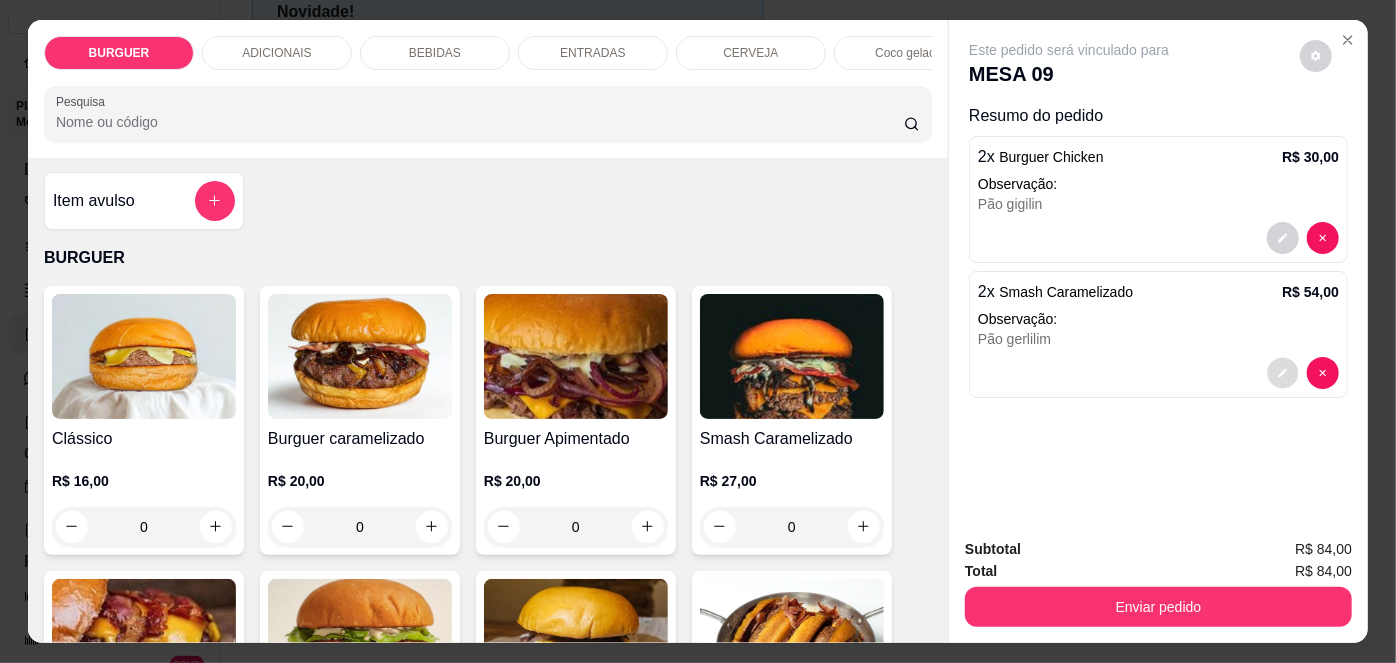 click at bounding box center [1283, 372] 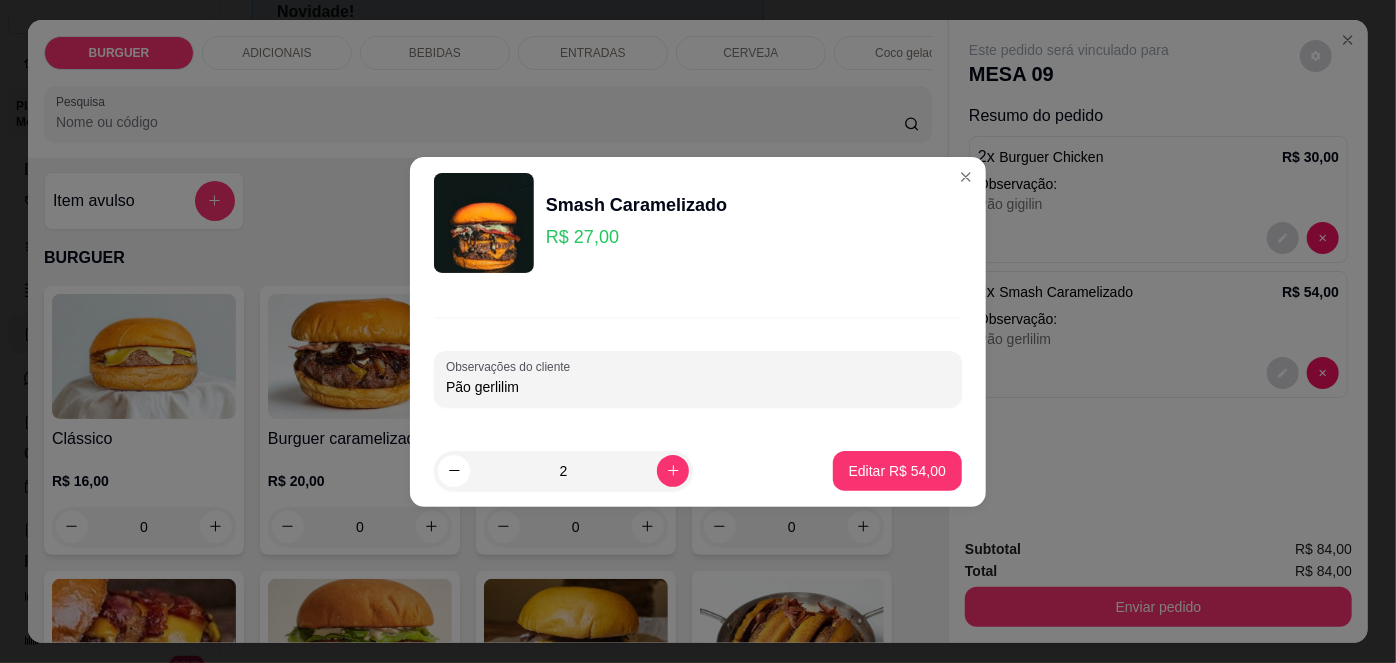 click on "Pão gerlilim" at bounding box center (698, 387) 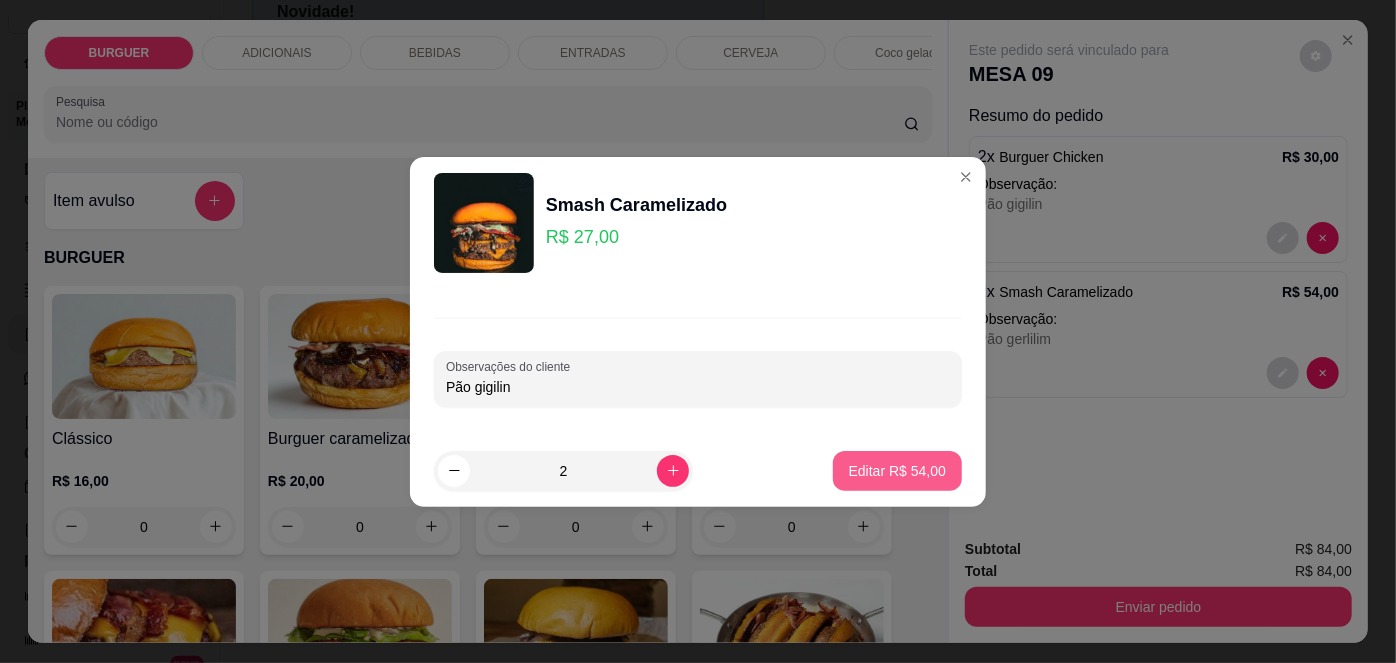 type on "Pão gigilin" 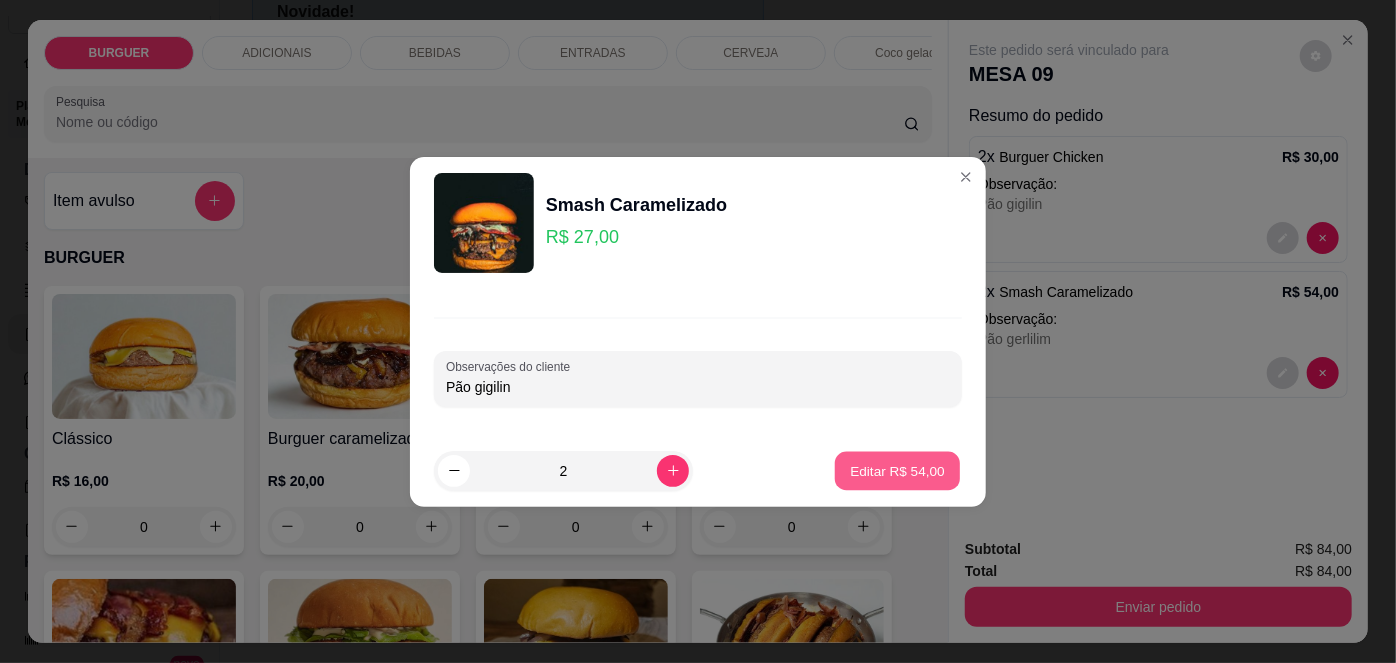 click on "Editar   R$ 54,00" at bounding box center [897, 470] 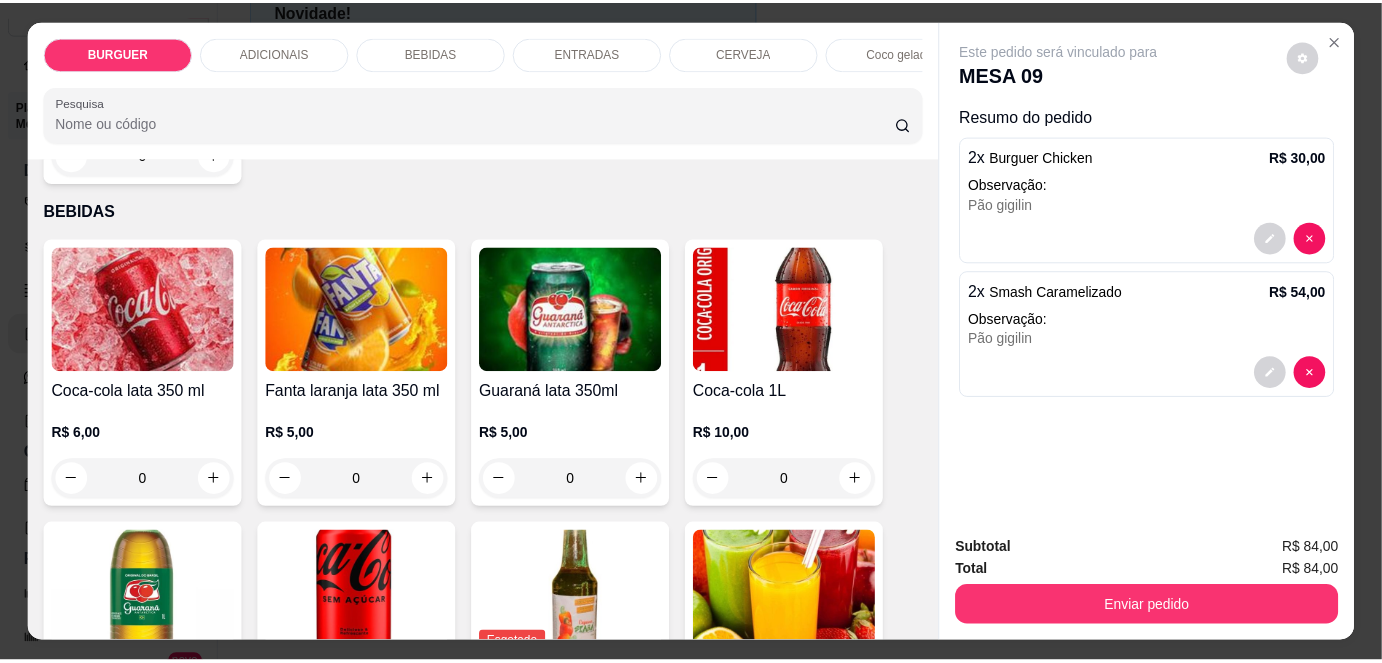 scroll, scrollTop: 1568, scrollLeft: 0, axis: vertical 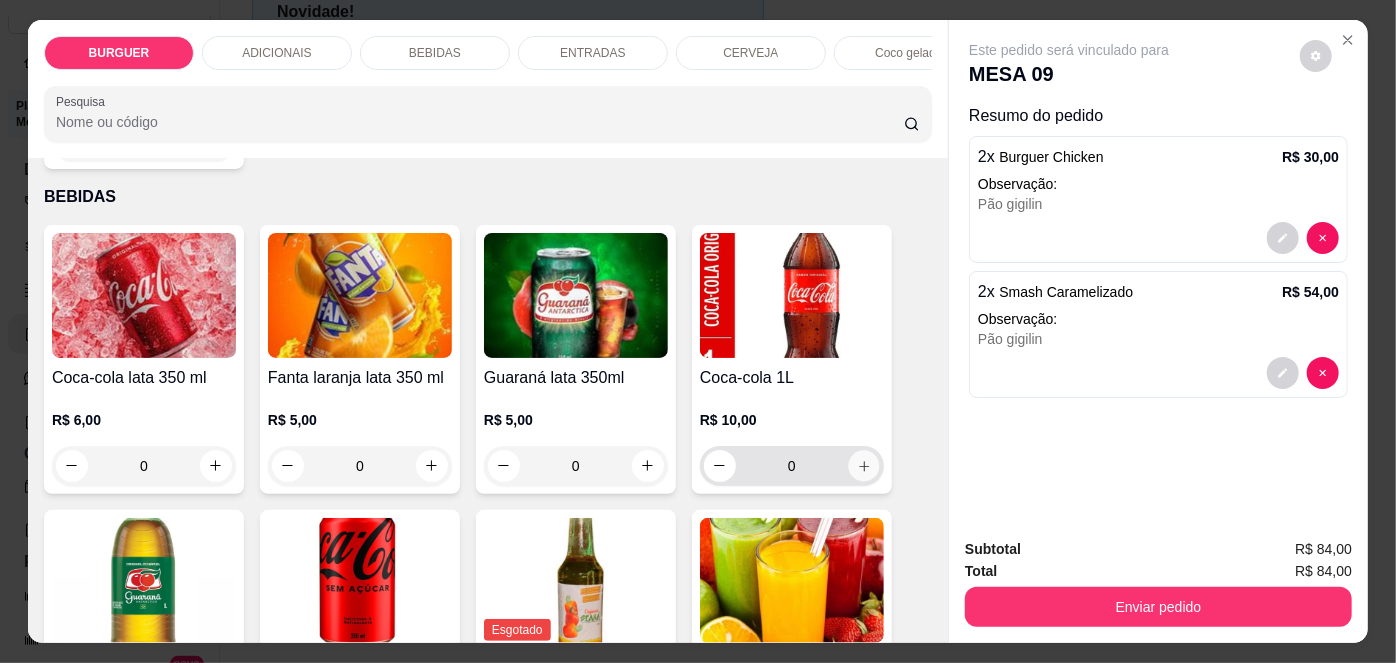 click 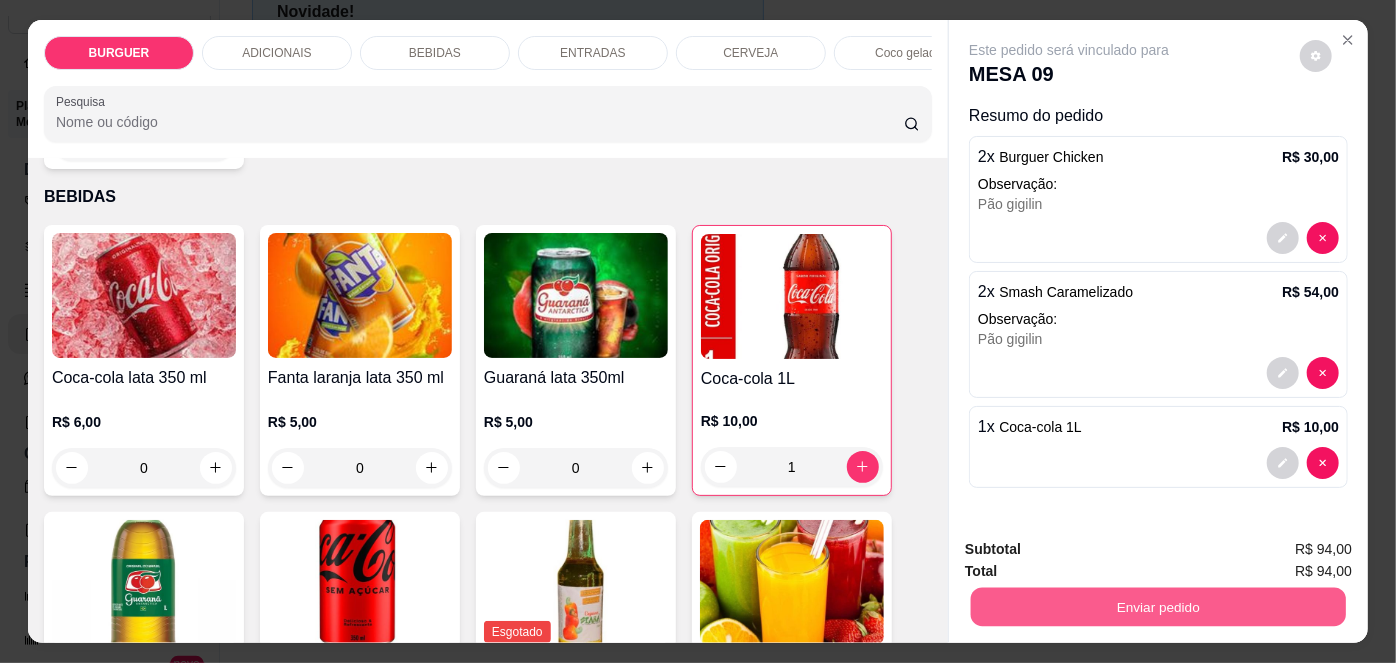 click on "Enviar pedido" at bounding box center (1158, 607) 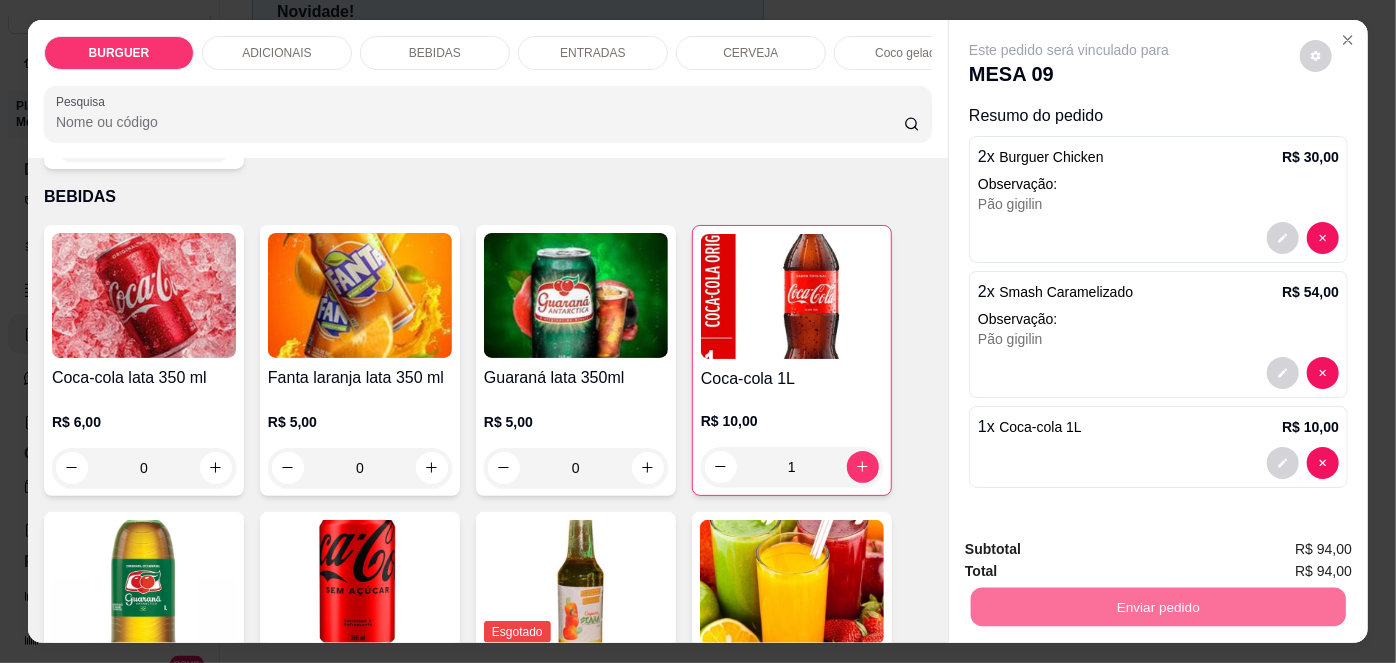 click on "Não registrar e enviar pedido" at bounding box center [1093, 551] 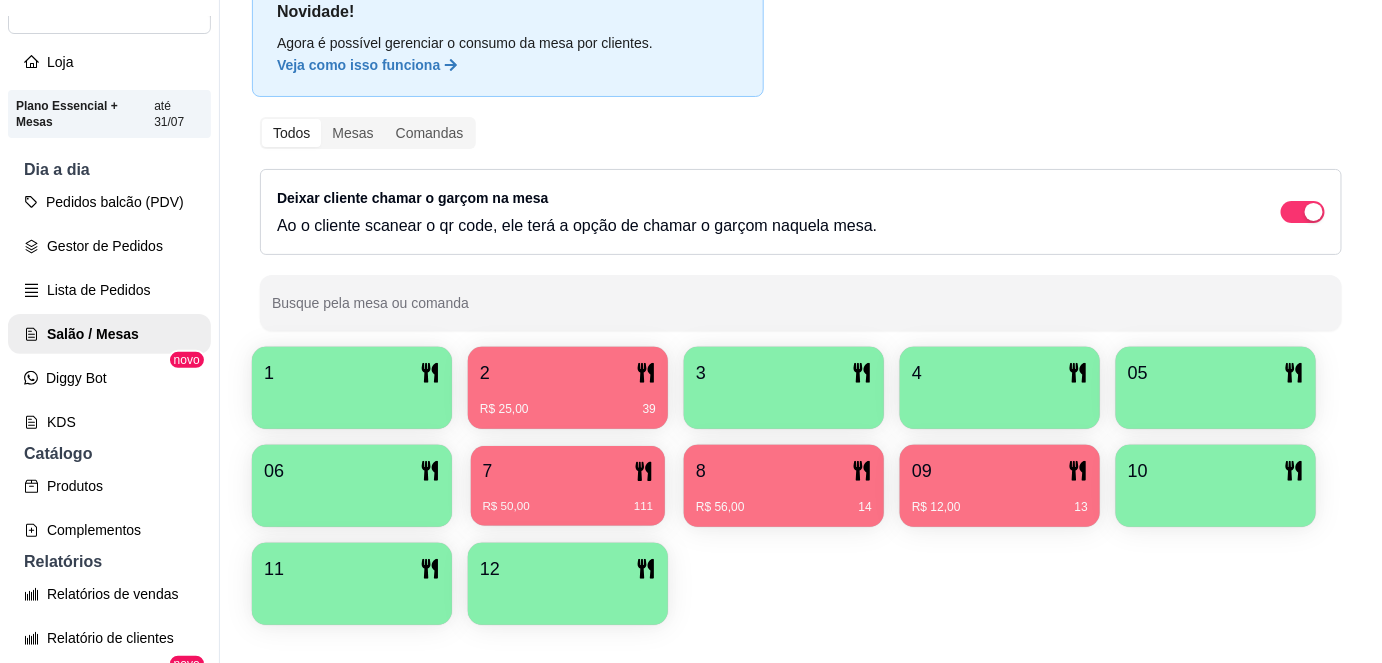 click on "R$ 50,00 111" at bounding box center [568, 507] 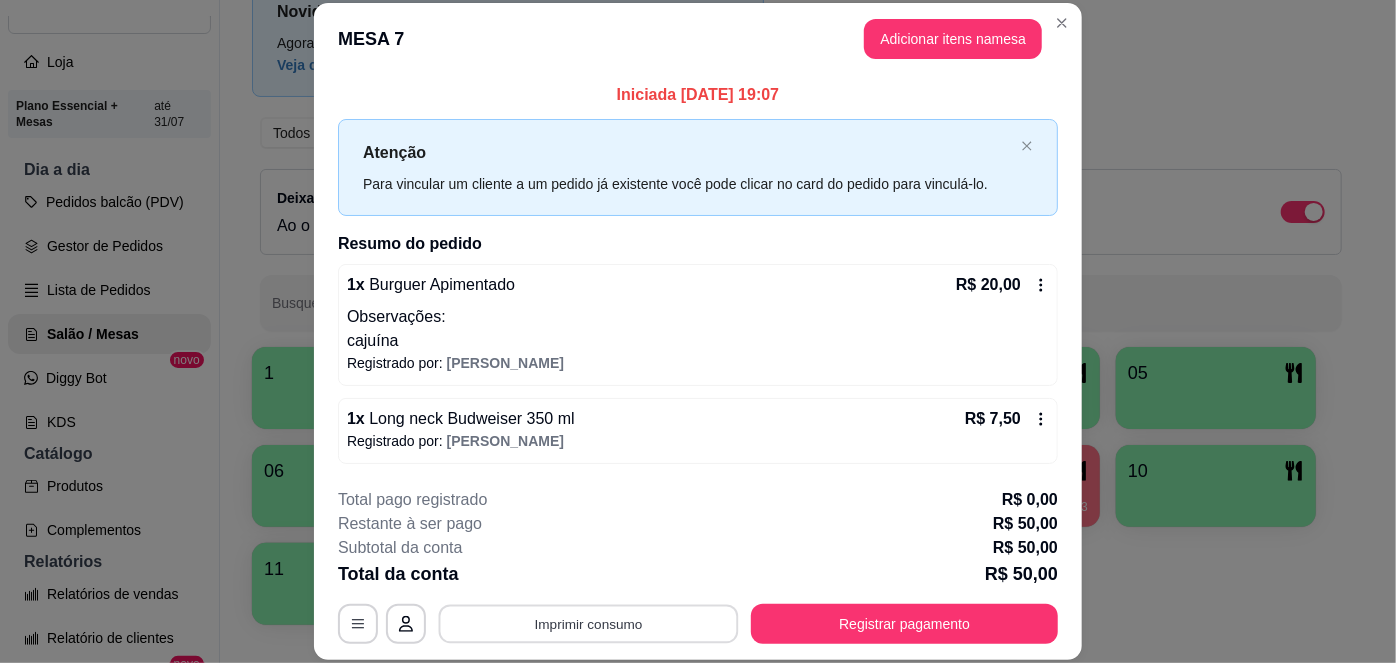 click on "Imprimir consumo" at bounding box center (589, 623) 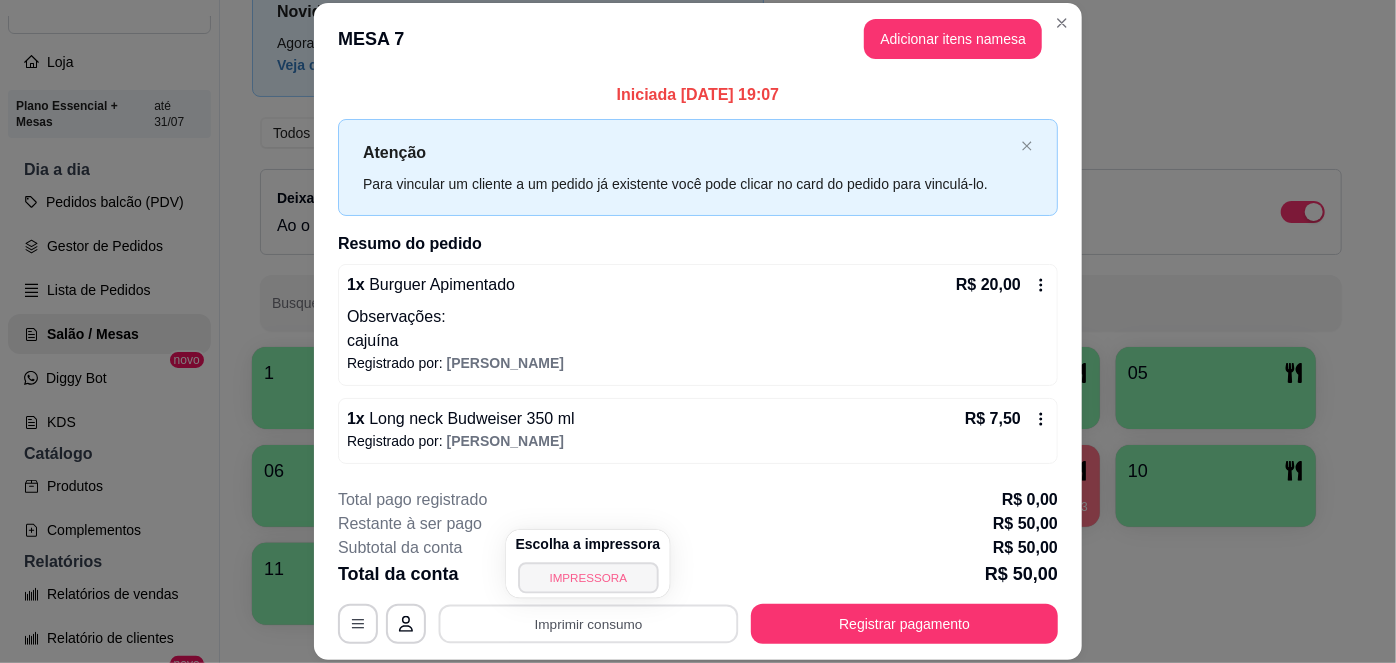 click on "IMPRESSORA" at bounding box center [588, 577] 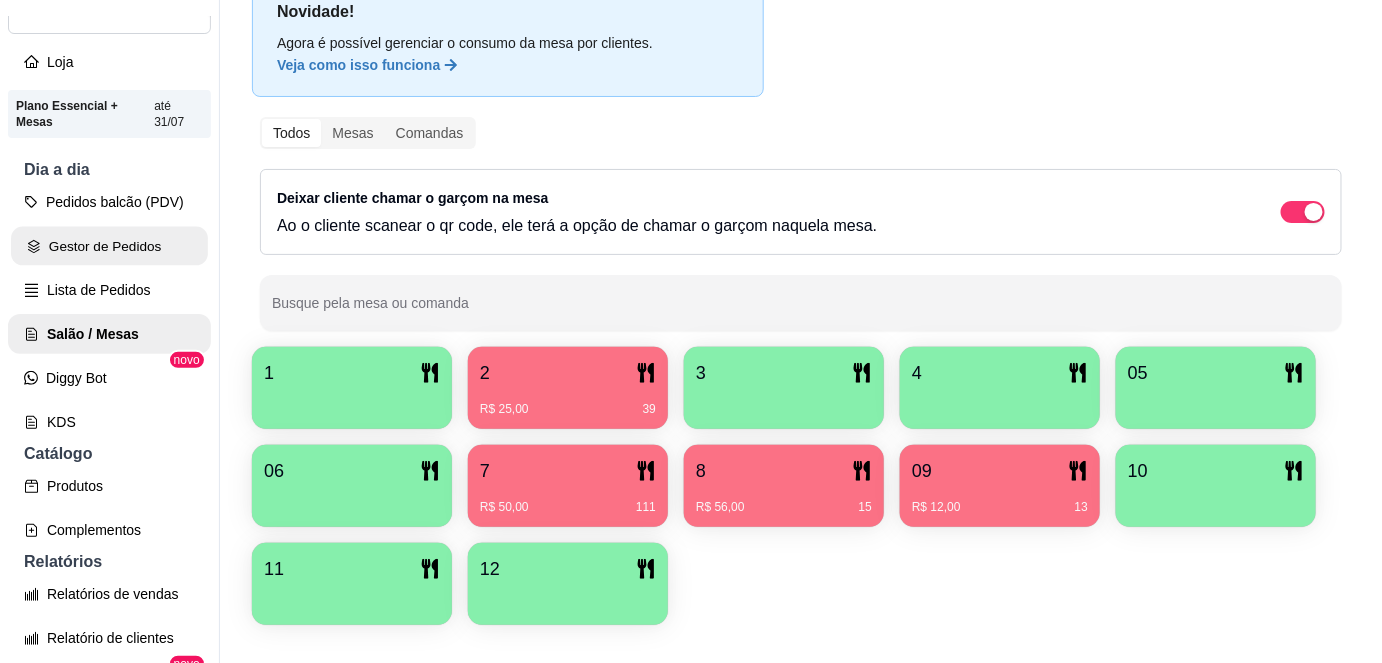 click on "Gestor de Pedidos" at bounding box center (109, 246) 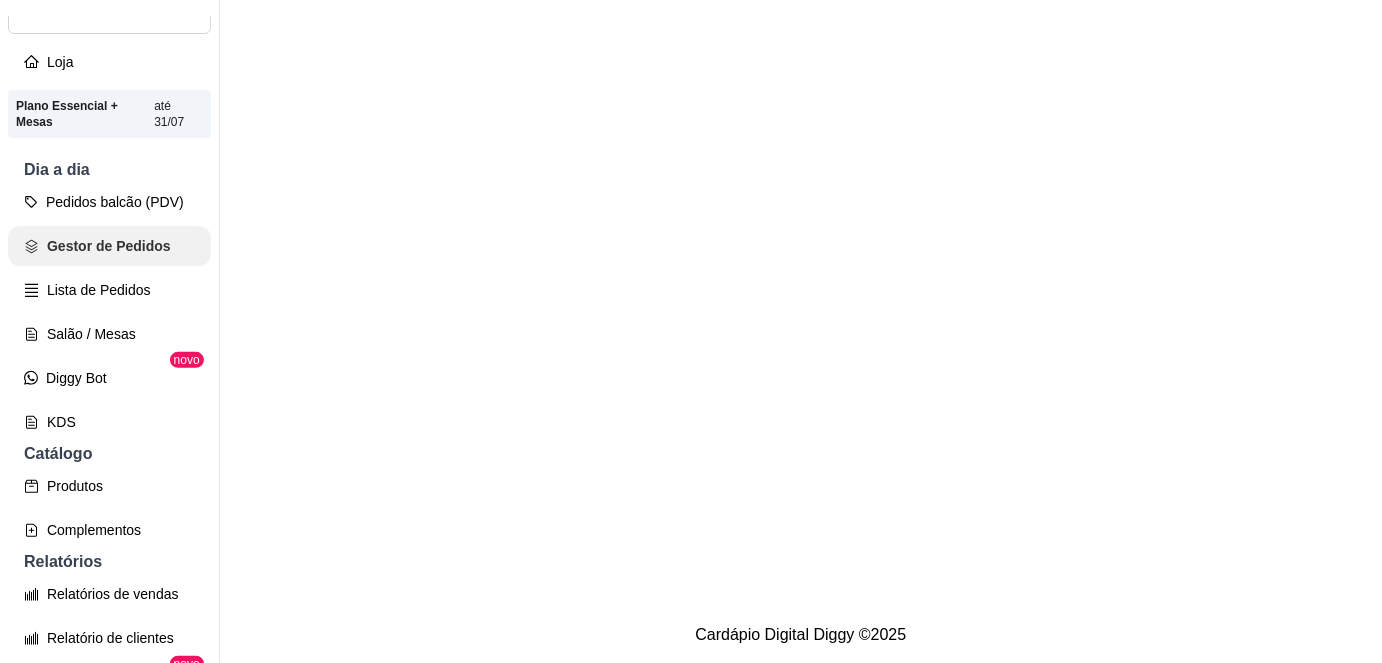 scroll, scrollTop: 0, scrollLeft: 0, axis: both 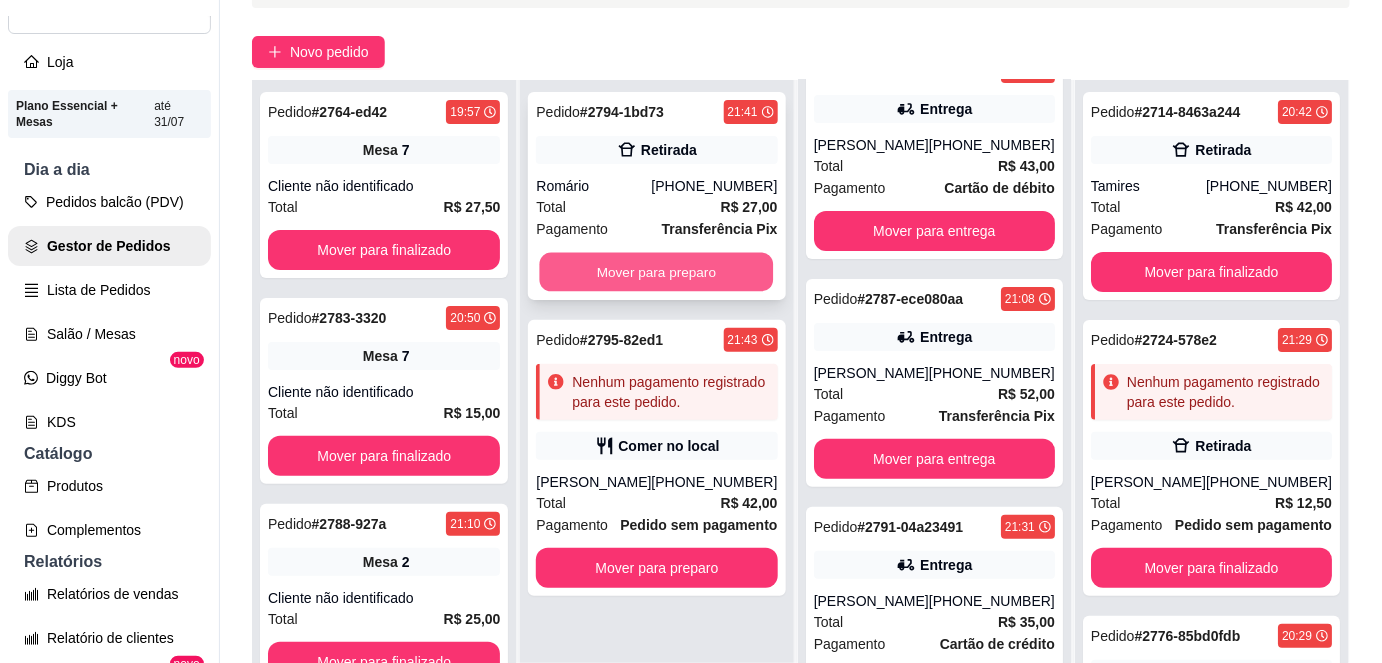 click on "Mover para preparo" at bounding box center [657, 272] 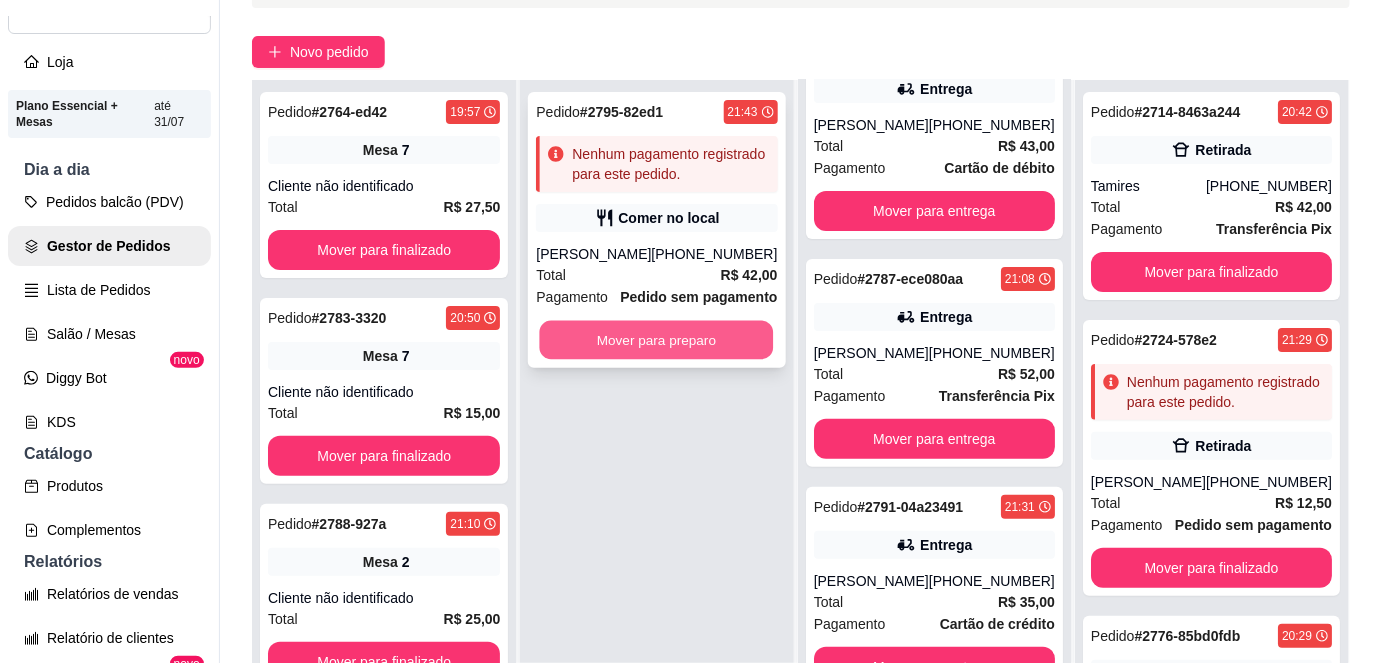 click on "Mover para preparo" at bounding box center [657, 340] 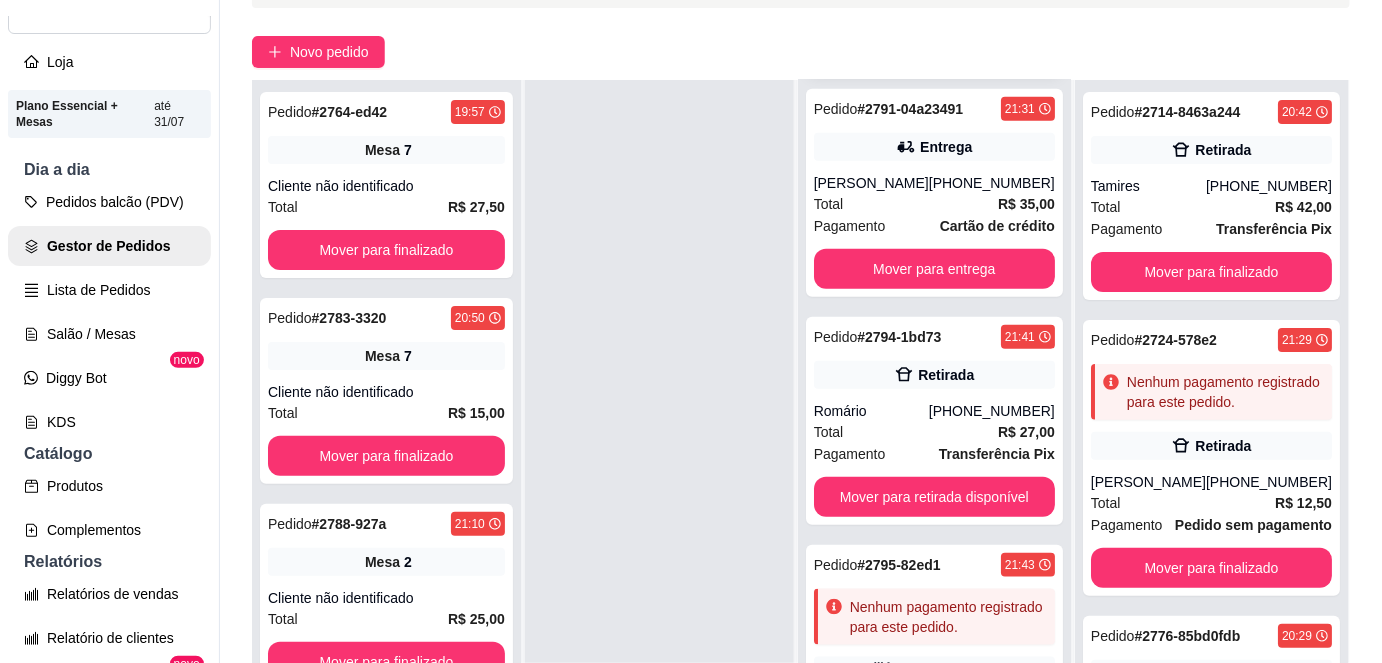 scroll, scrollTop: 584, scrollLeft: 0, axis: vertical 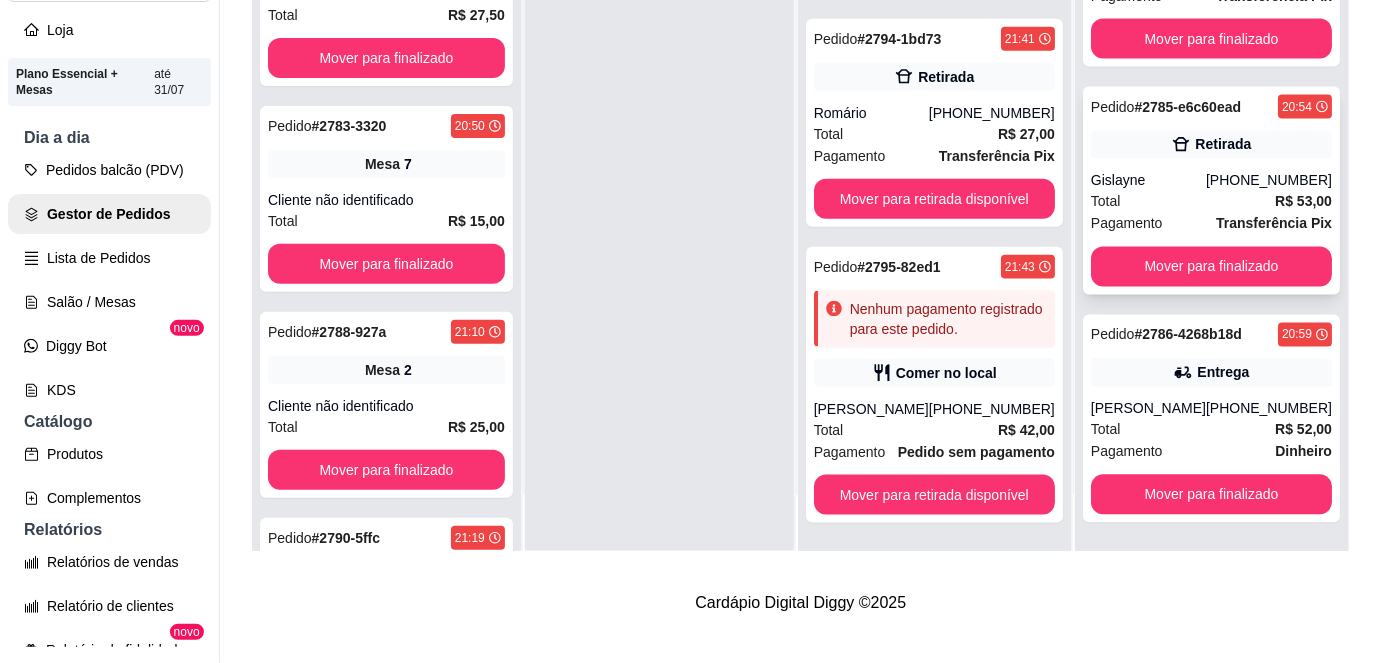 click on "Total" at bounding box center (1106, 202) 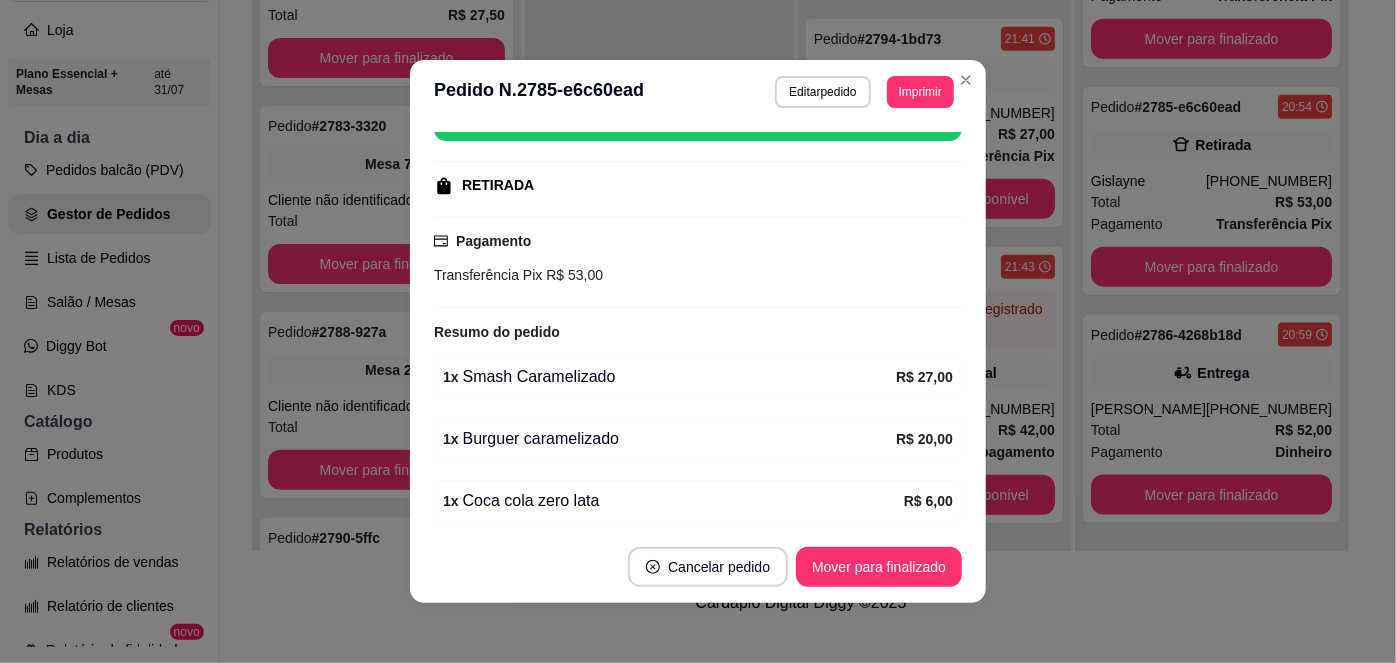 scroll, scrollTop: 349, scrollLeft: 0, axis: vertical 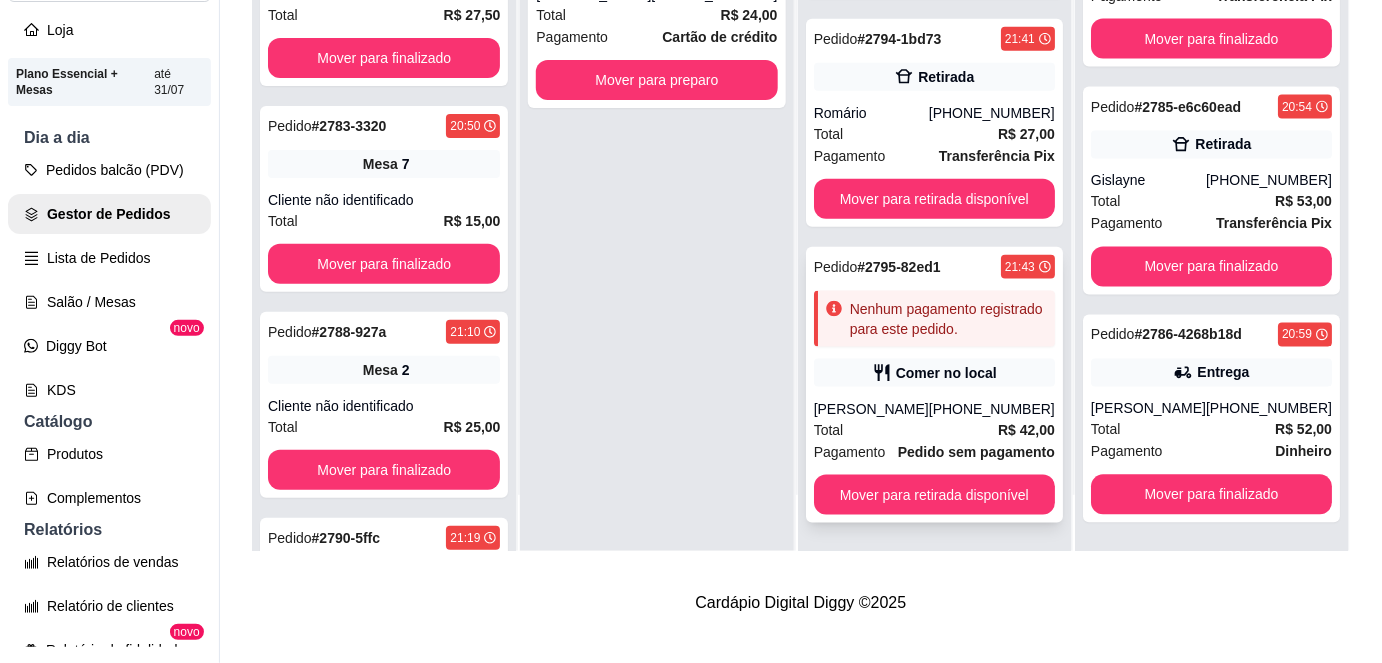 click on "[PERSON_NAME]" at bounding box center (871, 409) 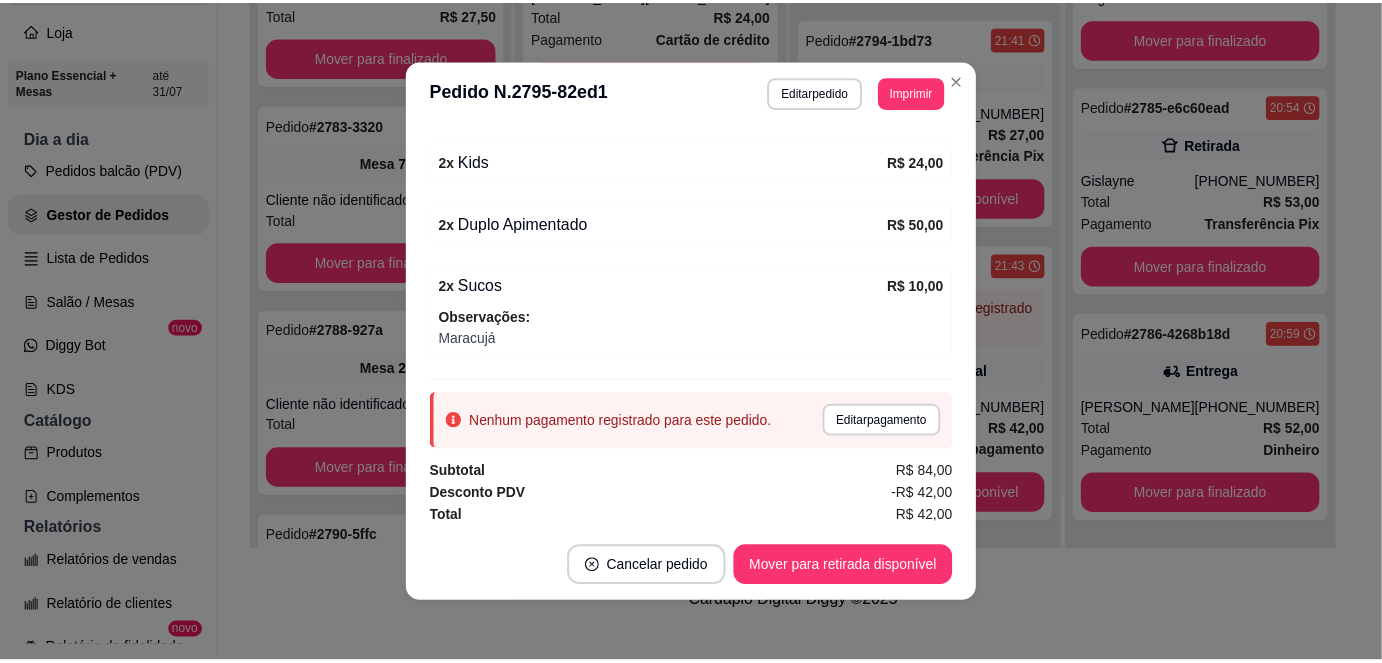 scroll, scrollTop: 0, scrollLeft: 0, axis: both 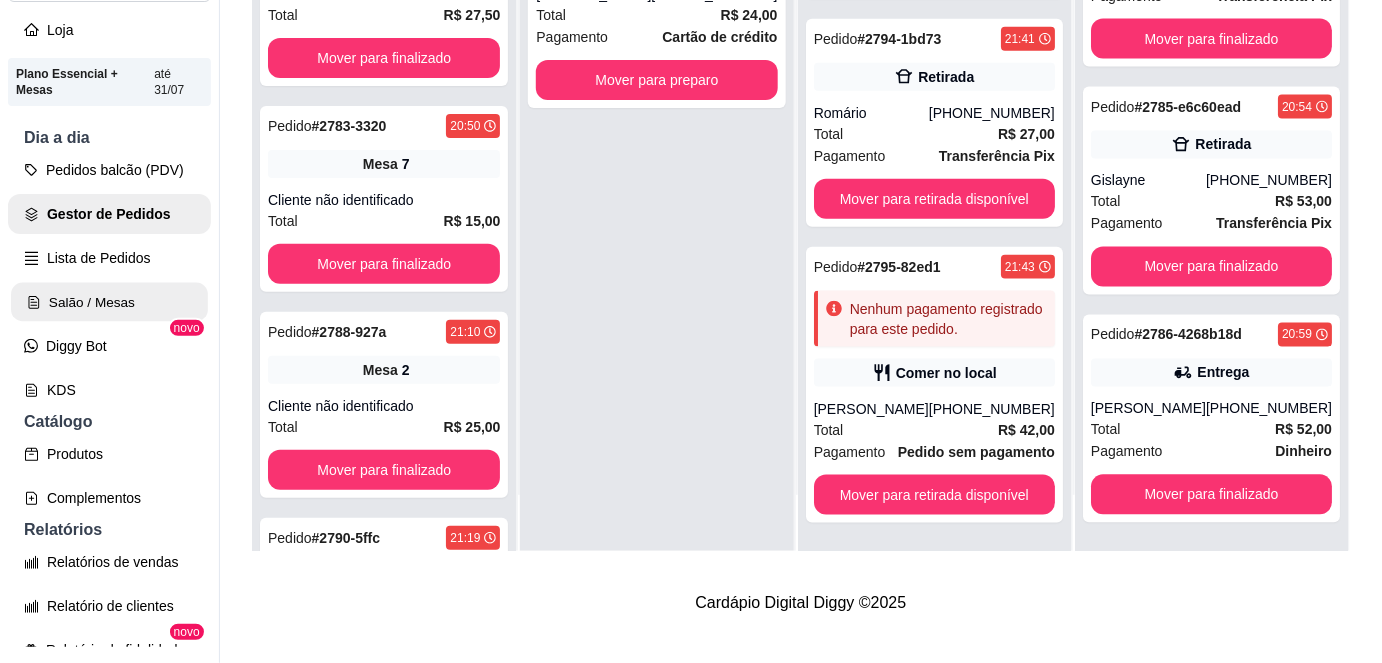 click on "Salão / Mesas" at bounding box center (109, 302) 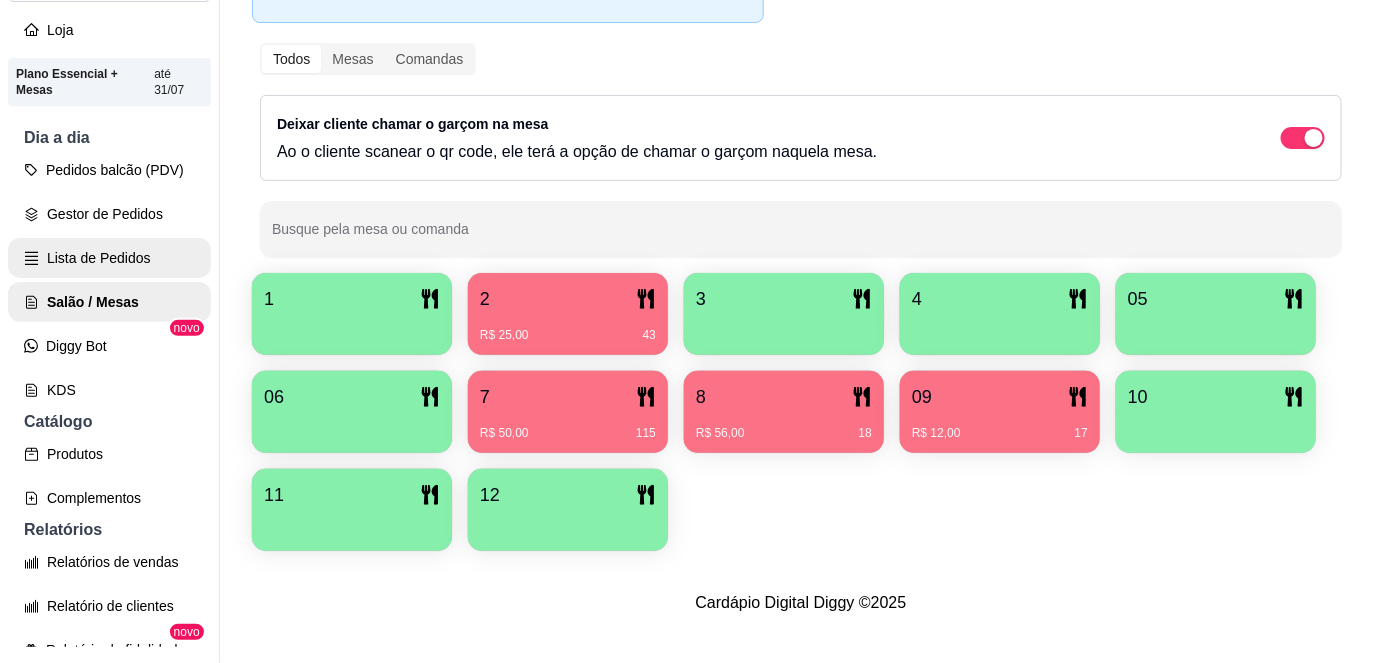 scroll, scrollTop: 0, scrollLeft: 0, axis: both 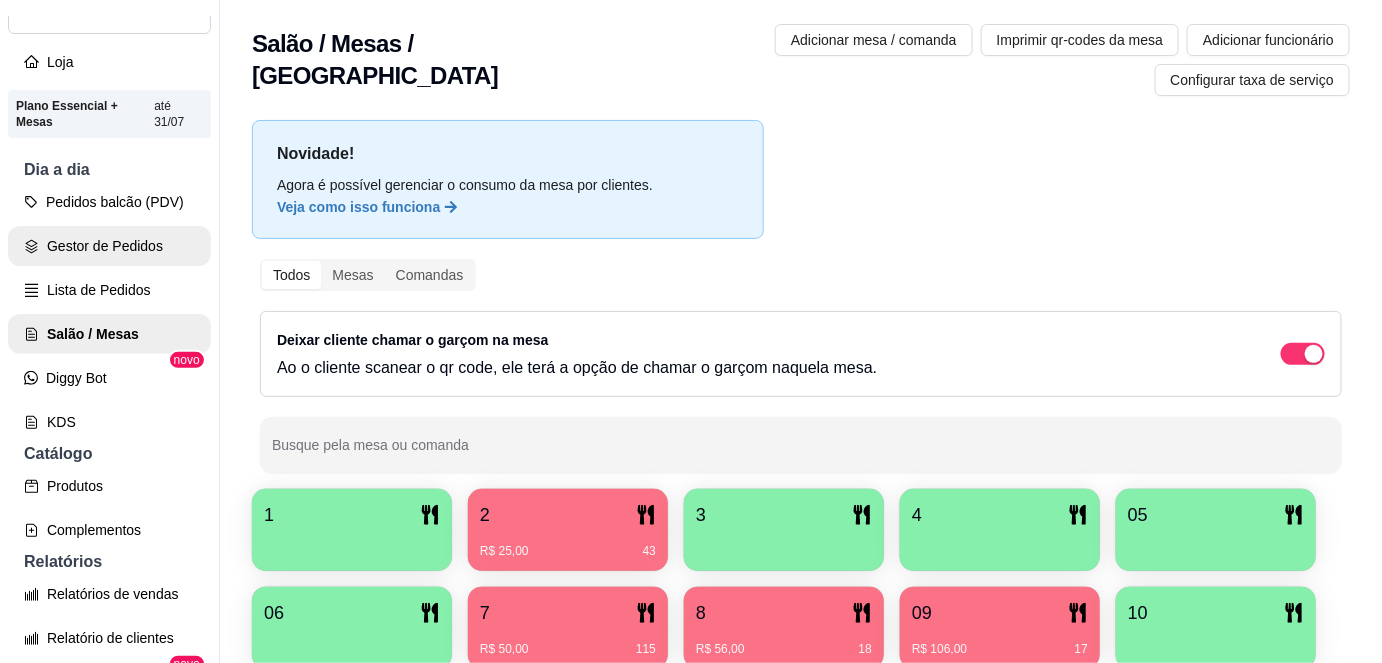 click on "Gestor de Pedidos" at bounding box center [109, 246] 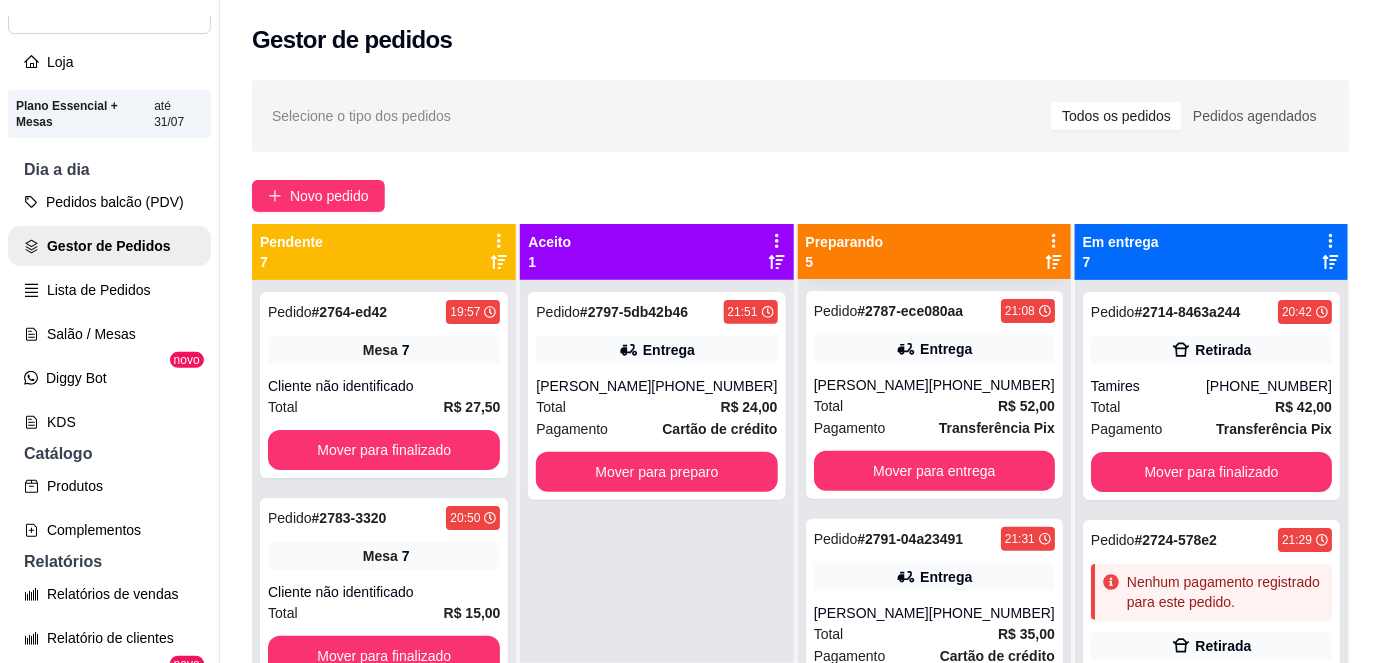 scroll, scrollTop: 0, scrollLeft: 0, axis: both 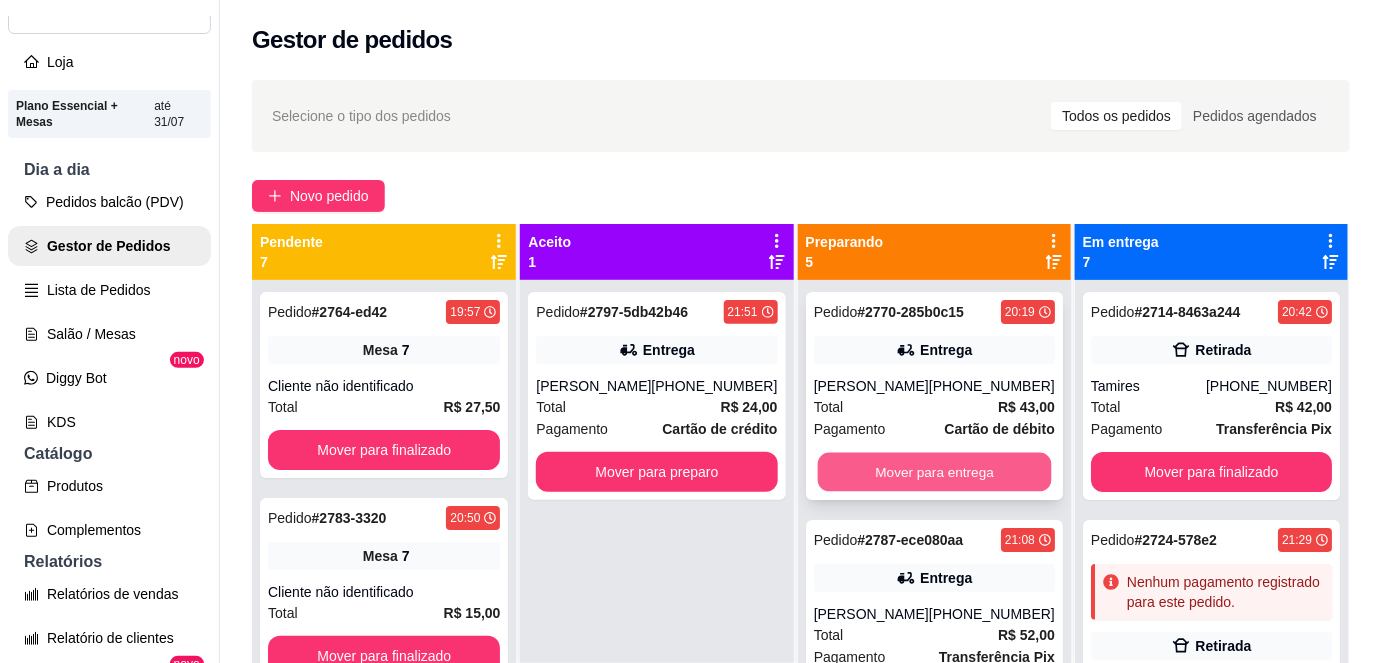 click on "Mover para entrega" at bounding box center (934, 472) 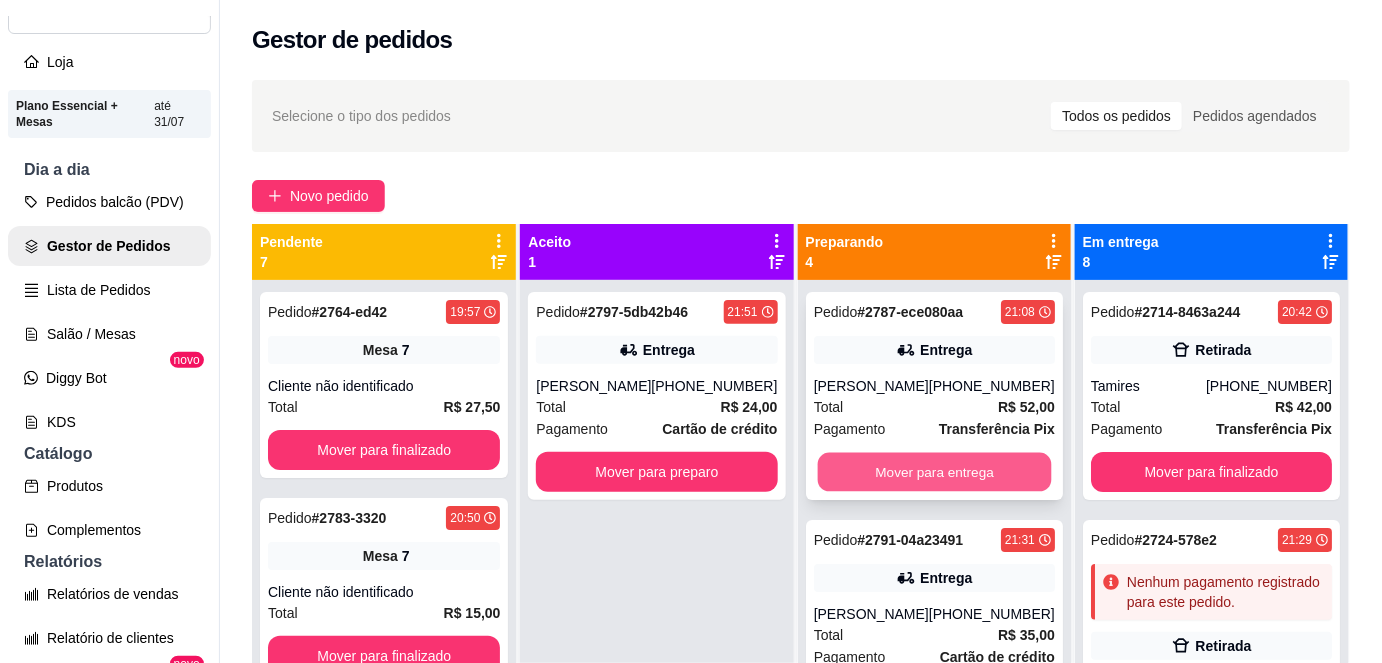 click on "Mover para entrega" at bounding box center [934, 472] 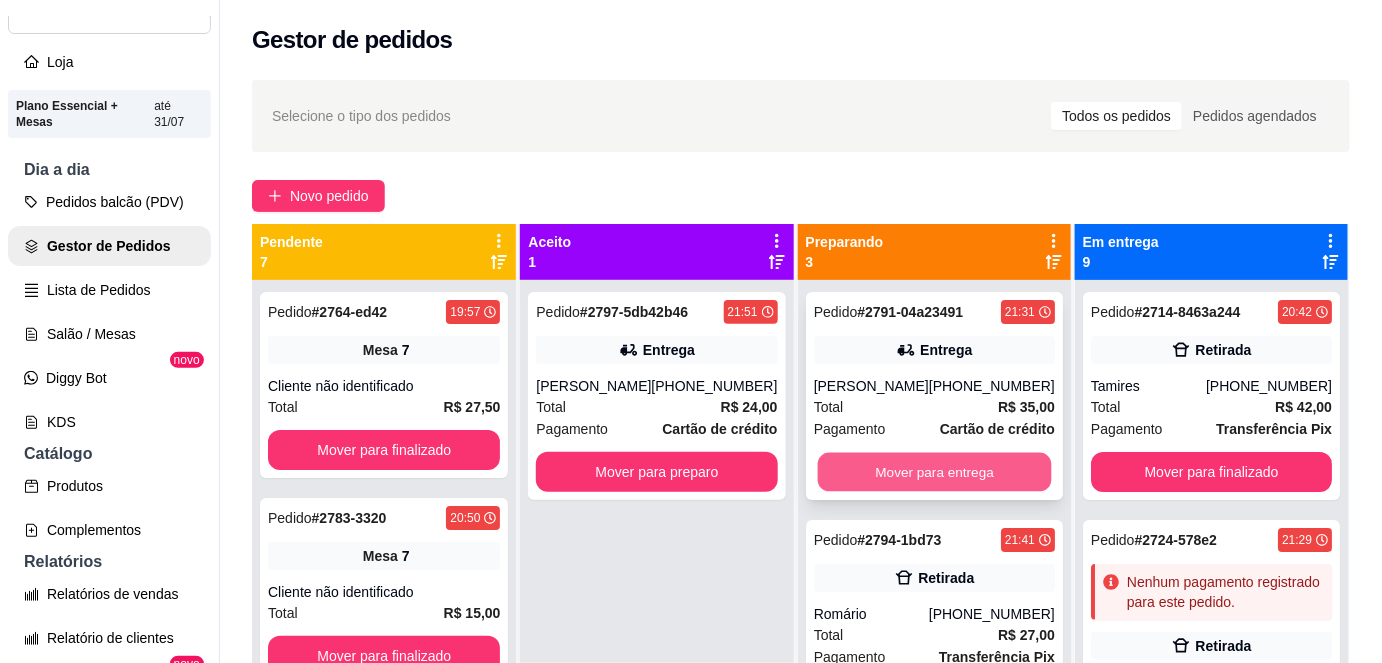 click on "Mover para entrega" at bounding box center (934, 472) 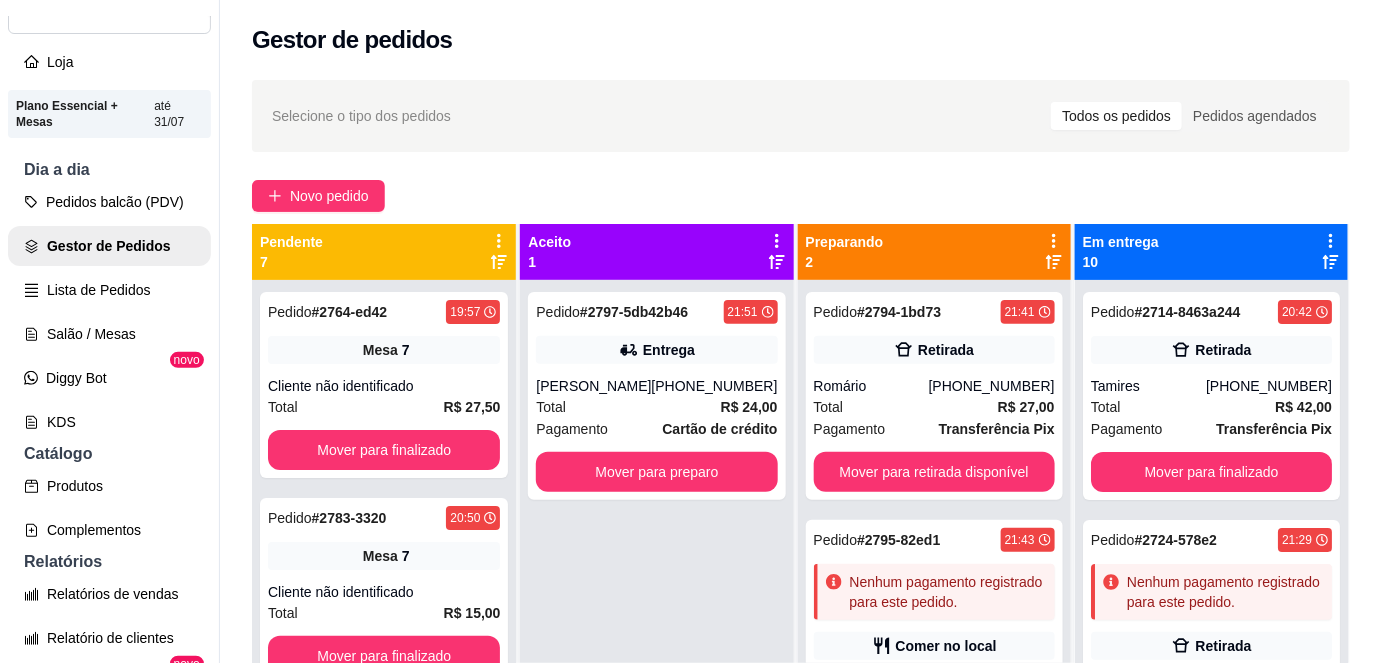 scroll, scrollTop: 56, scrollLeft: 0, axis: vertical 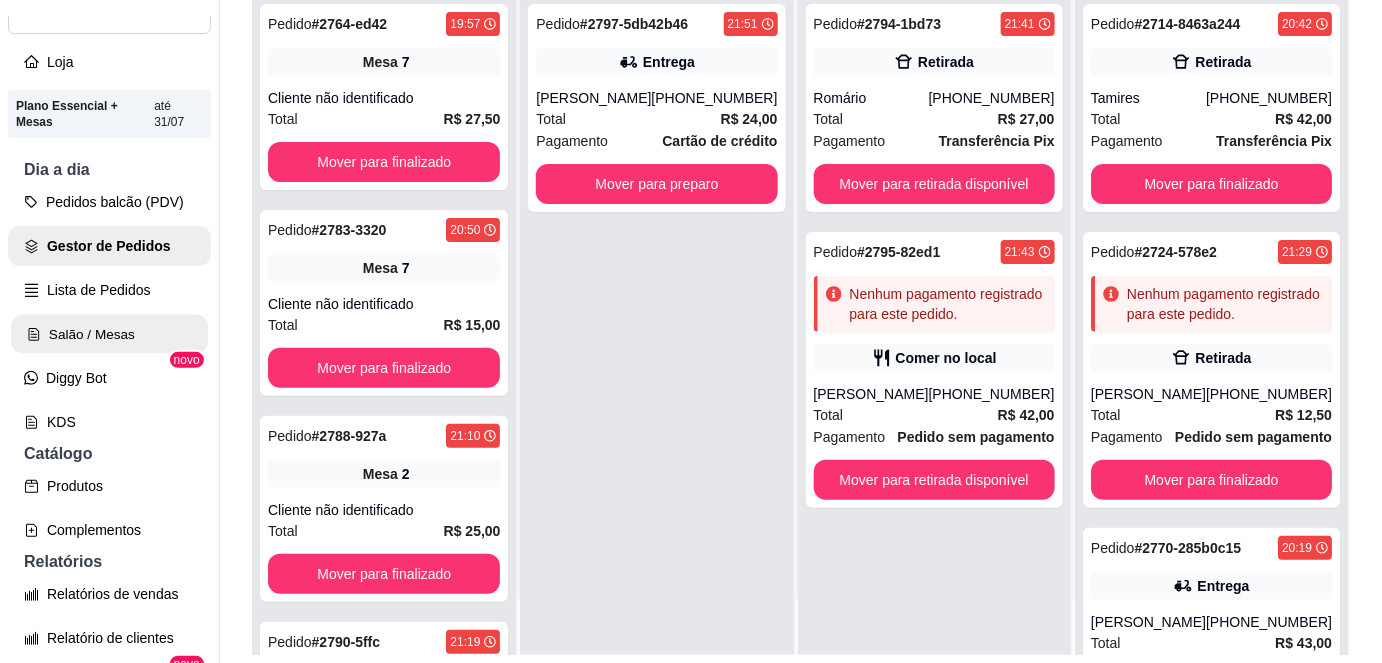 click on "Salão / Mesas" at bounding box center (109, 334) 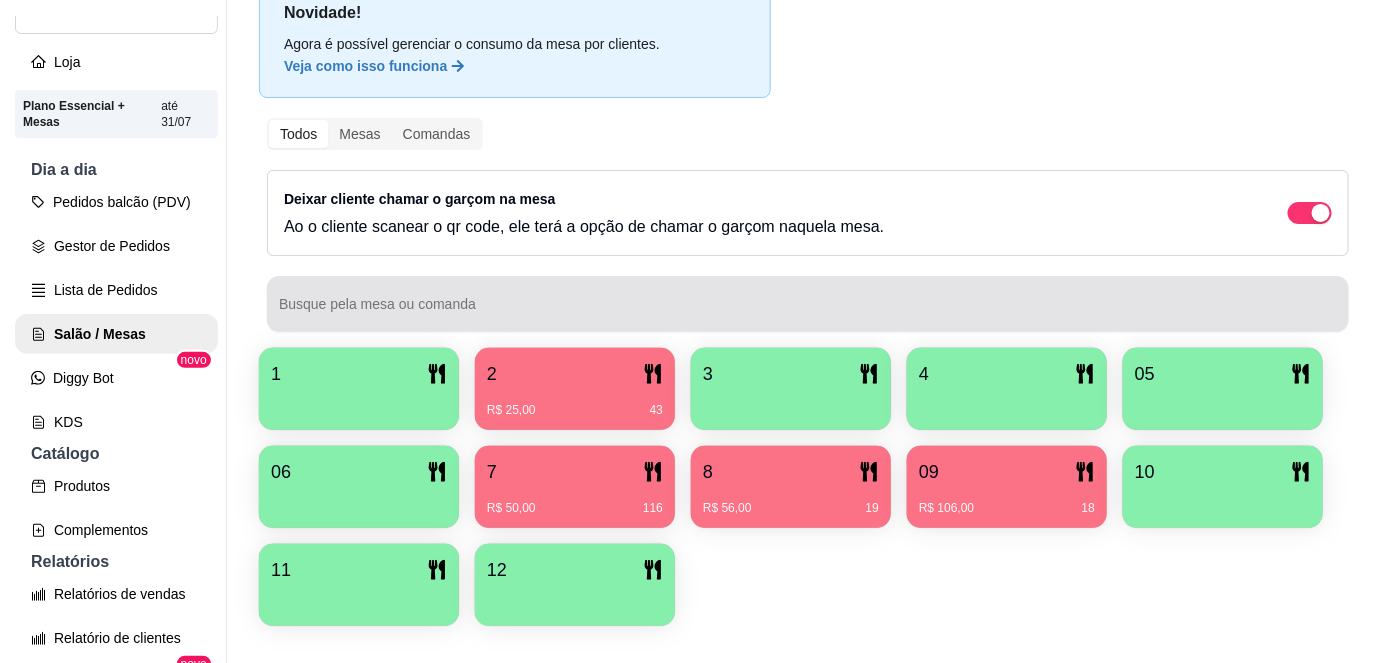 scroll, scrollTop: 152, scrollLeft: 0, axis: vertical 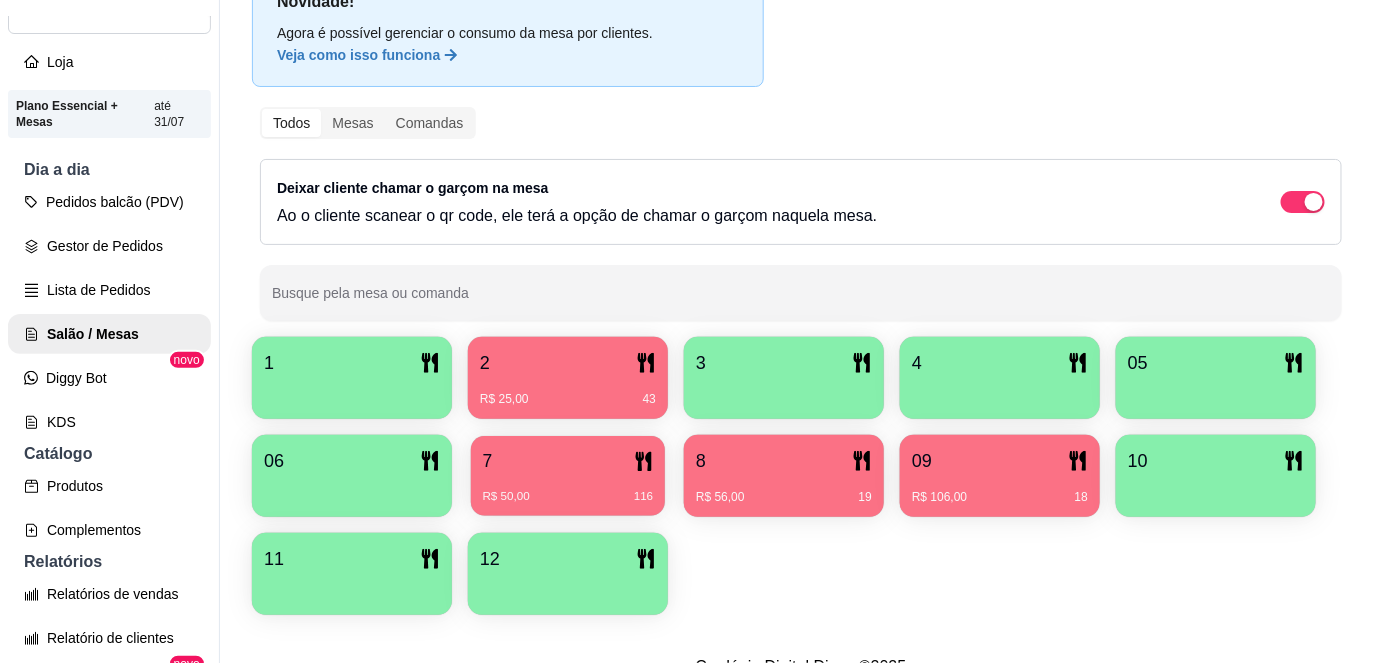click on "R$ 50,00 116" at bounding box center [568, 497] 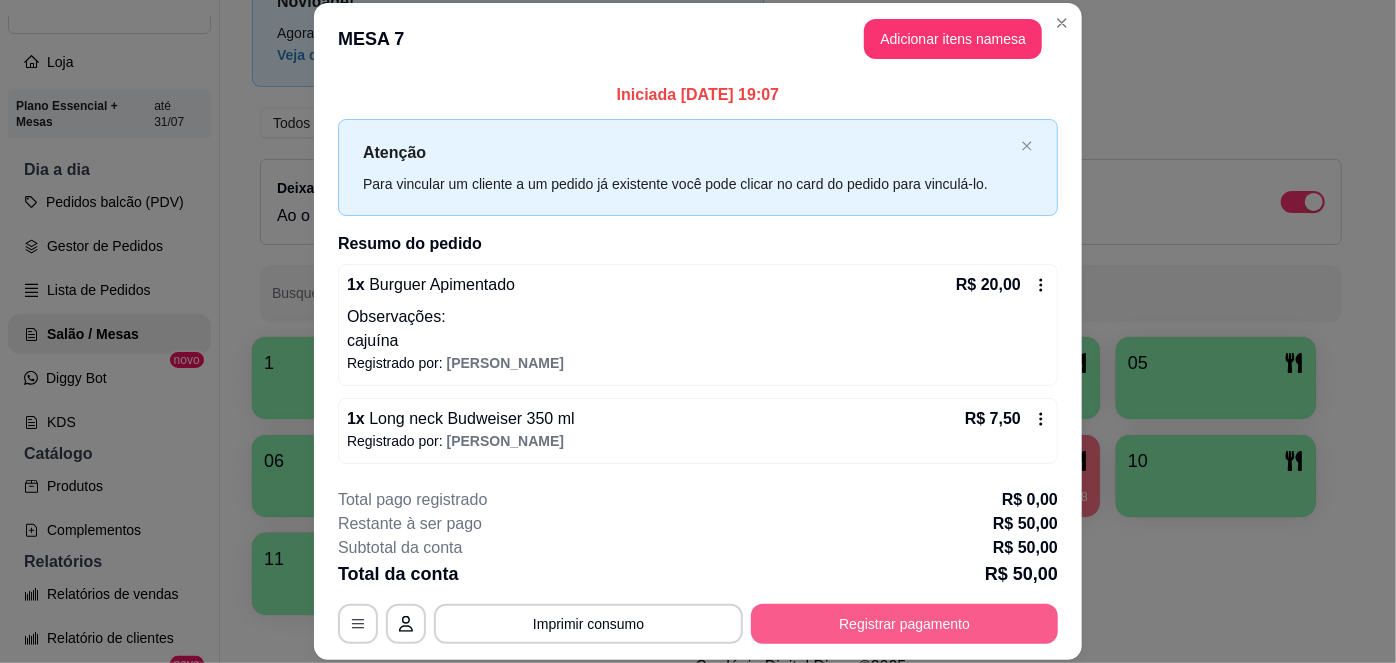 click on "Registrar pagamento" at bounding box center (904, 624) 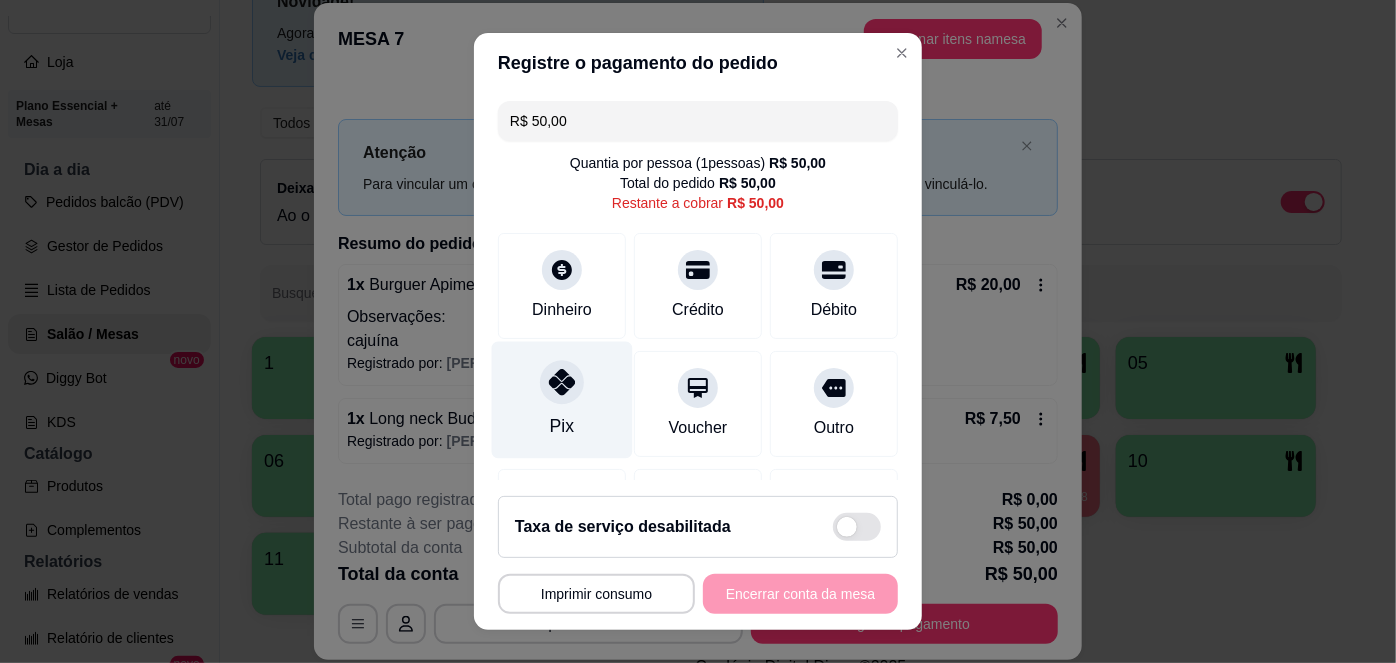 click on "Pix" at bounding box center [562, 400] 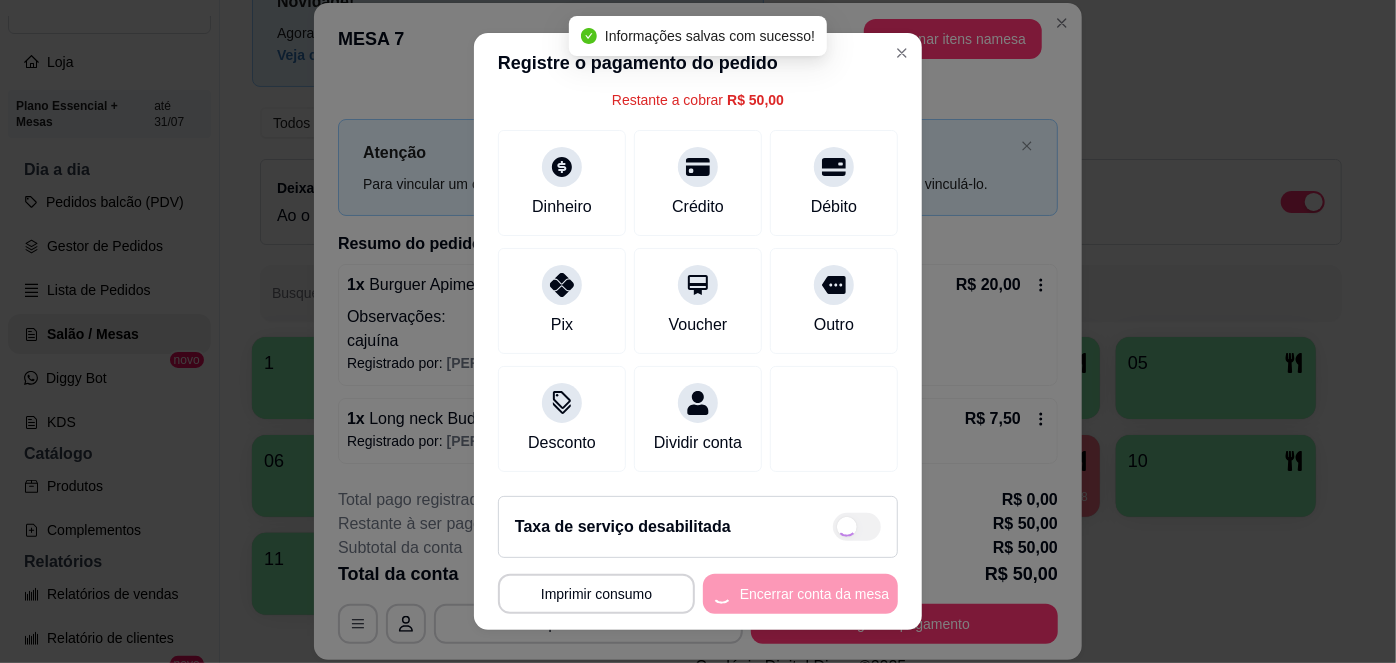 type on "R$ 0,00" 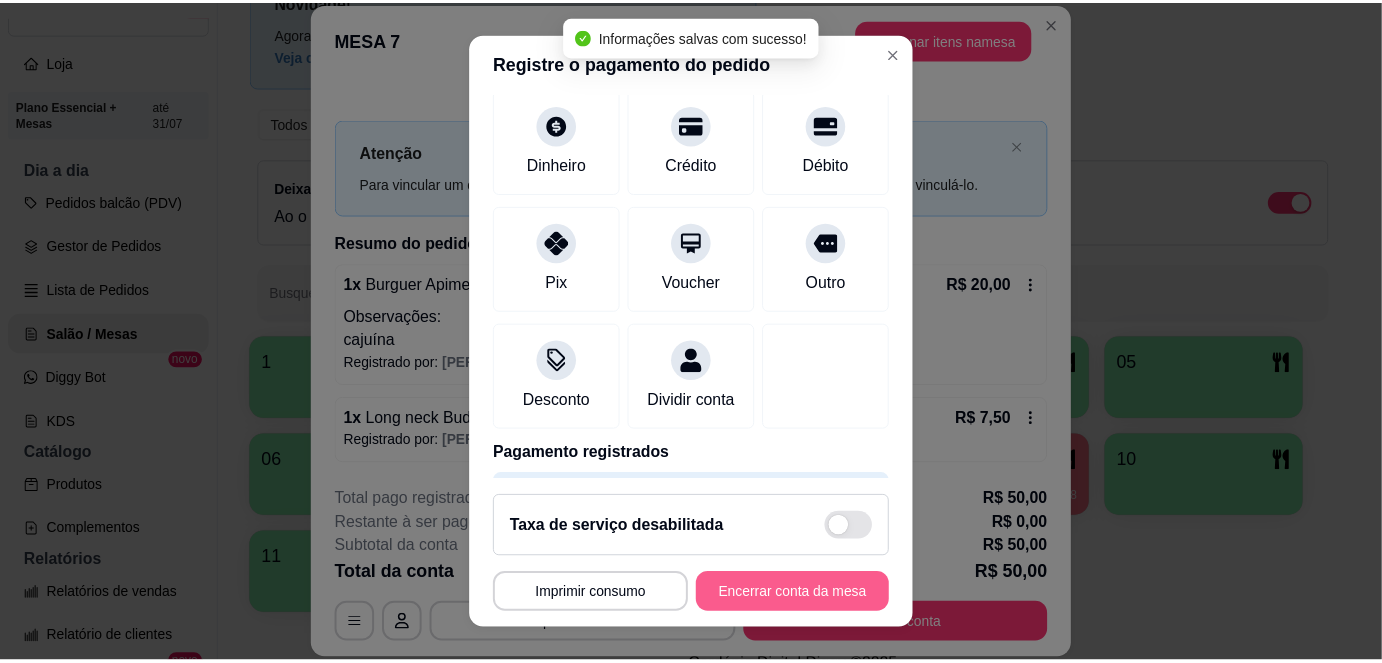 scroll, scrollTop: 104, scrollLeft: 0, axis: vertical 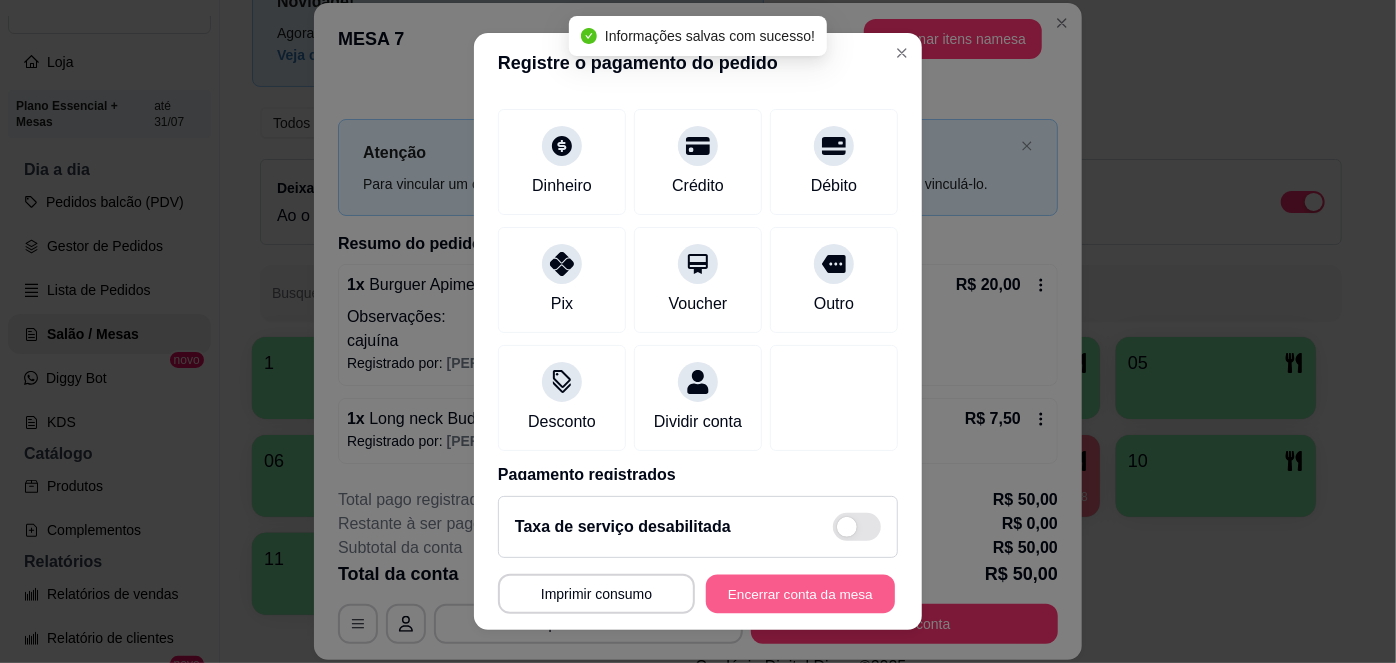 click on "Encerrar conta da mesa" at bounding box center [800, 593] 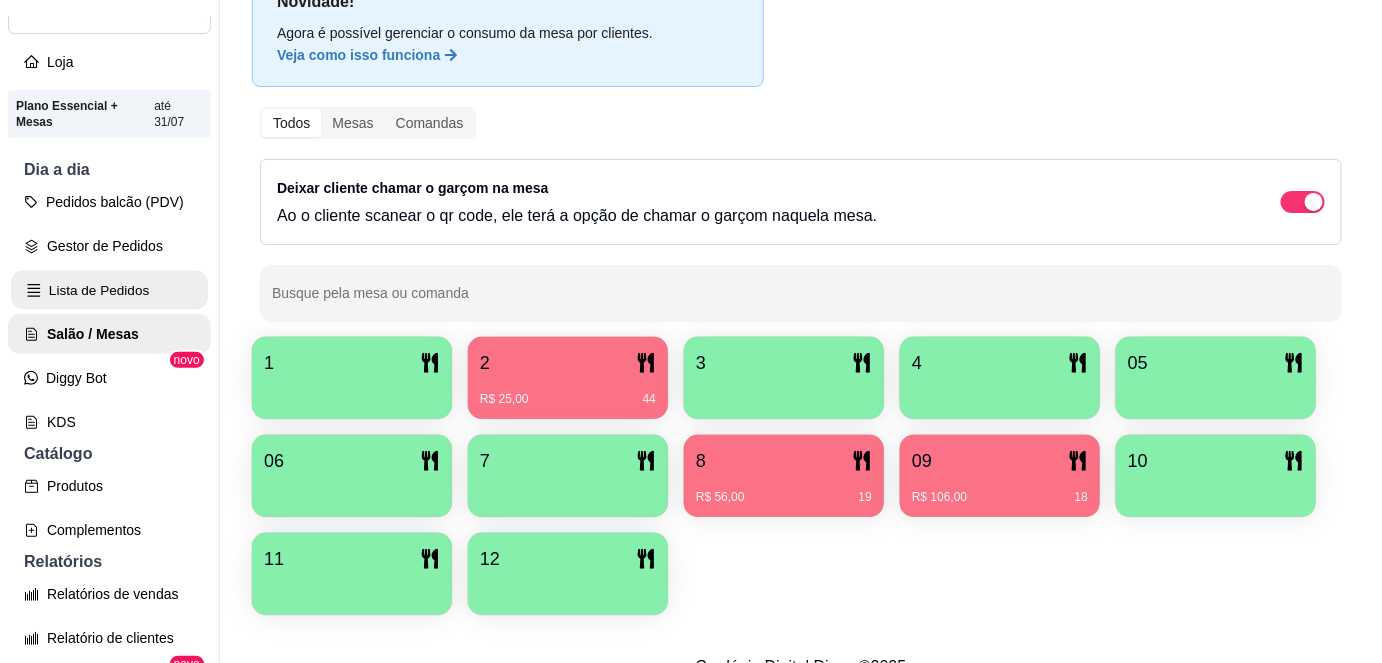 click on "Lista de Pedidos" at bounding box center [109, 290] 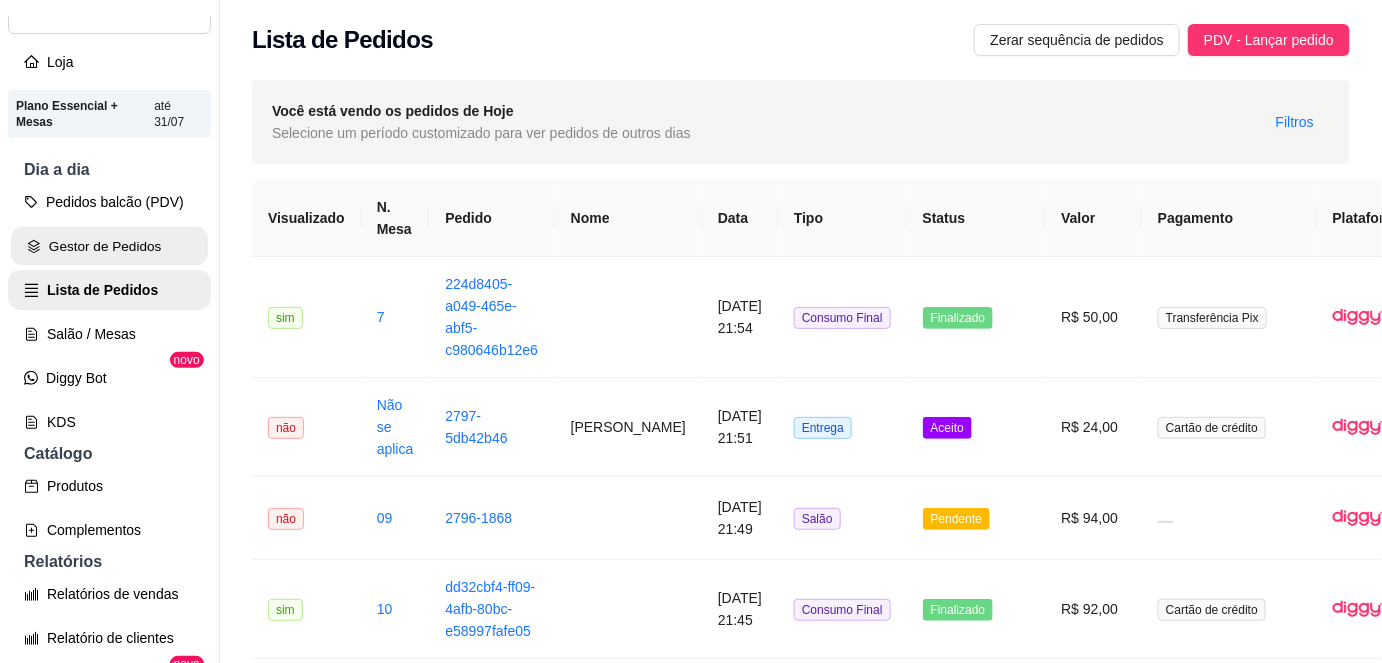click on "Gestor de Pedidos" at bounding box center [109, 246] 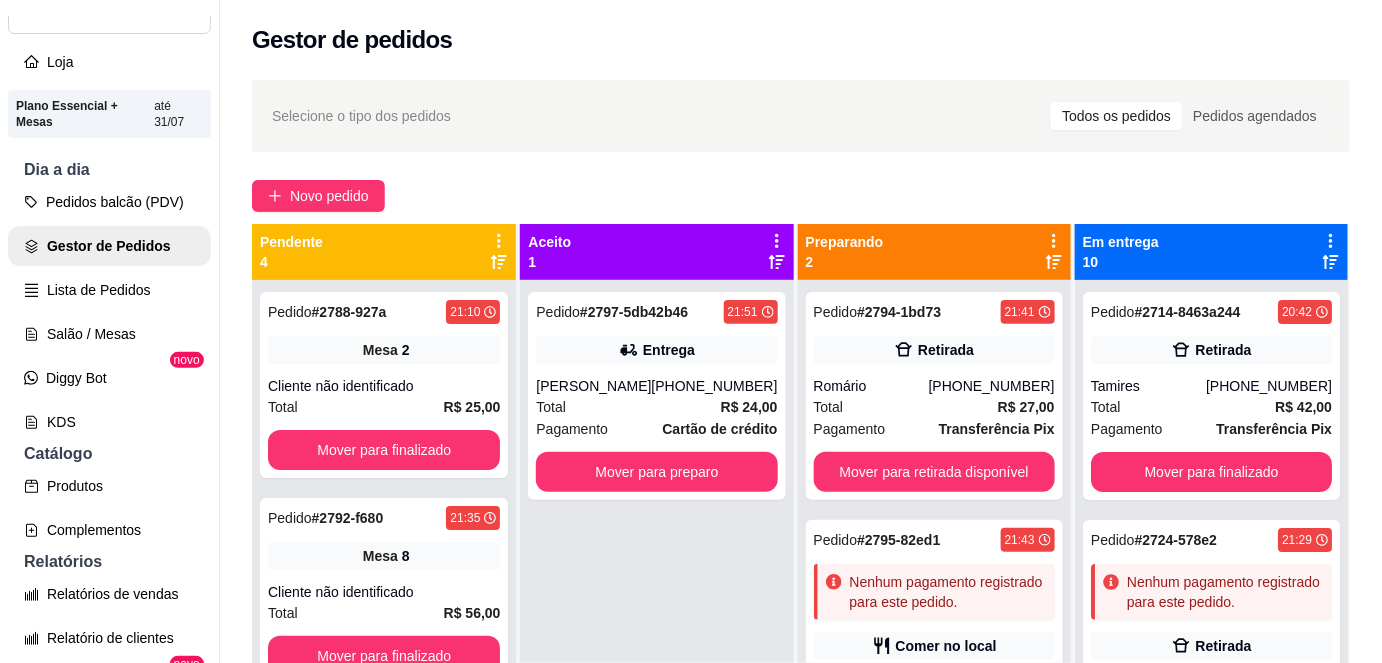 scroll, scrollTop: 56, scrollLeft: 0, axis: vertical 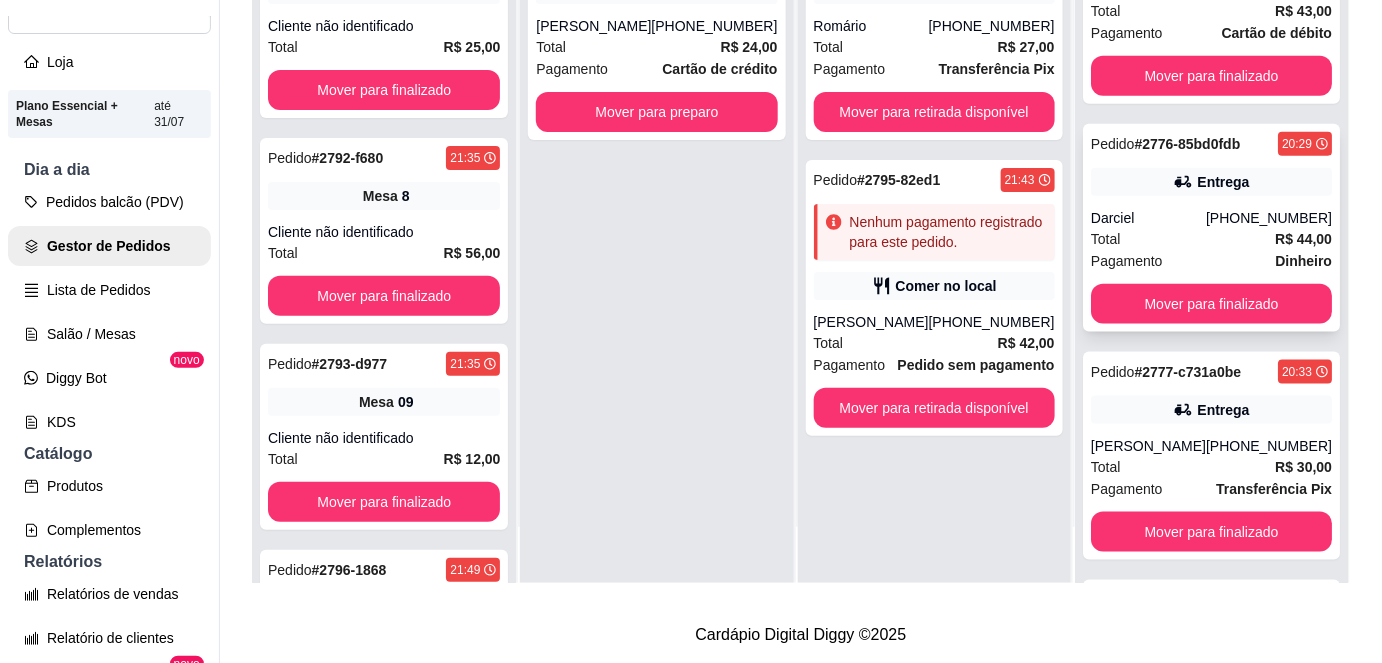 click 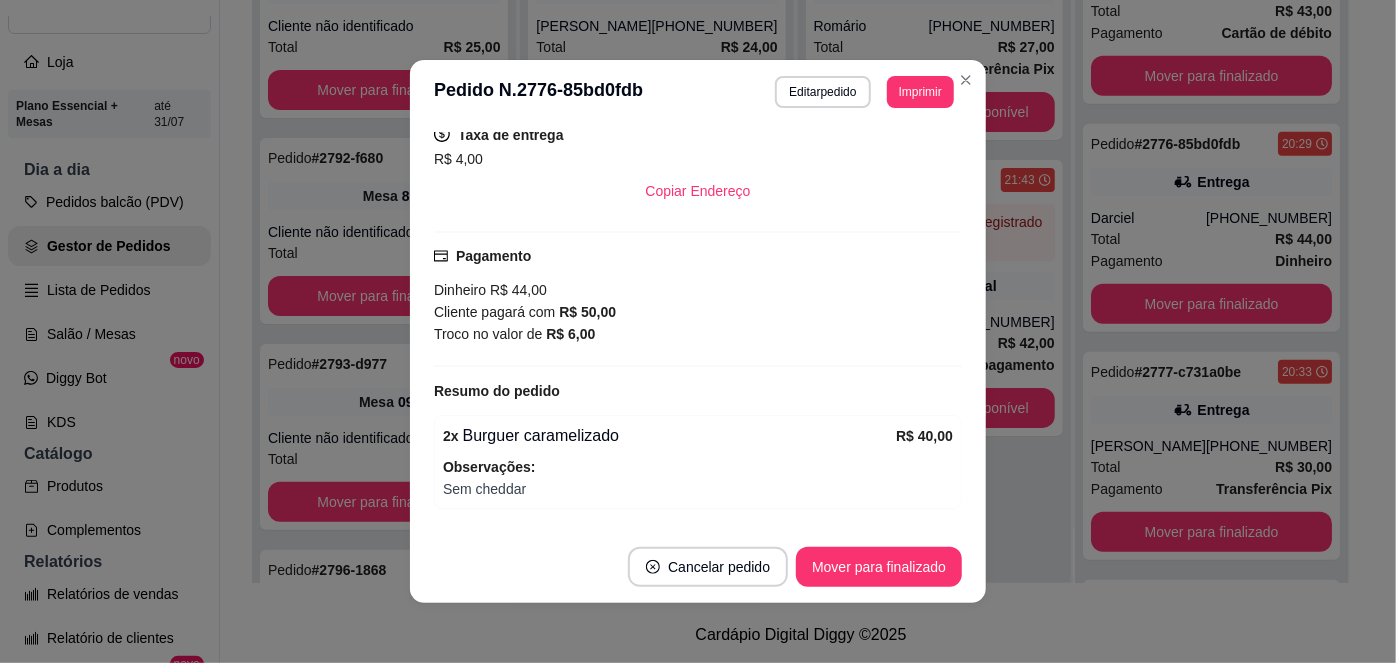 scroll, scrollTop: 443, scrollLeft: 0, axis: vertical 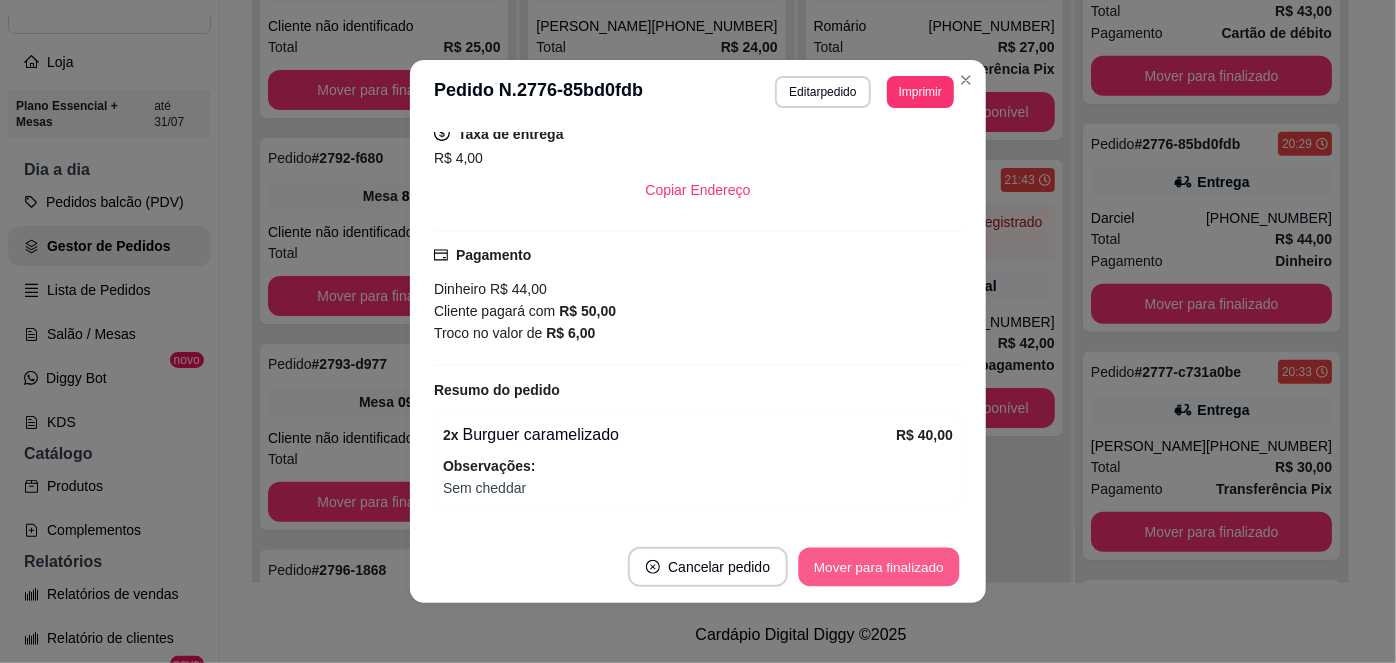 click on "Mover para finalizado" at bounding box center (879, 567) 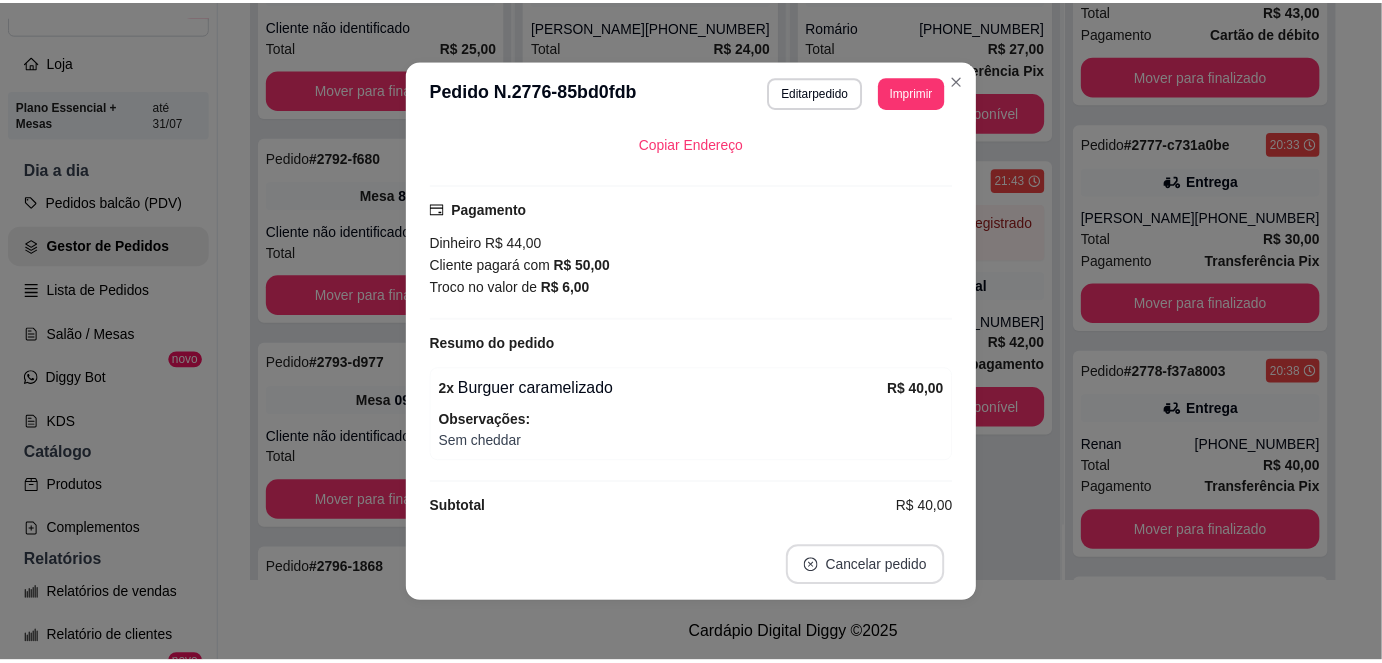 scroll, scrollTop: 397, scrollLeft: 0, axis: vertical 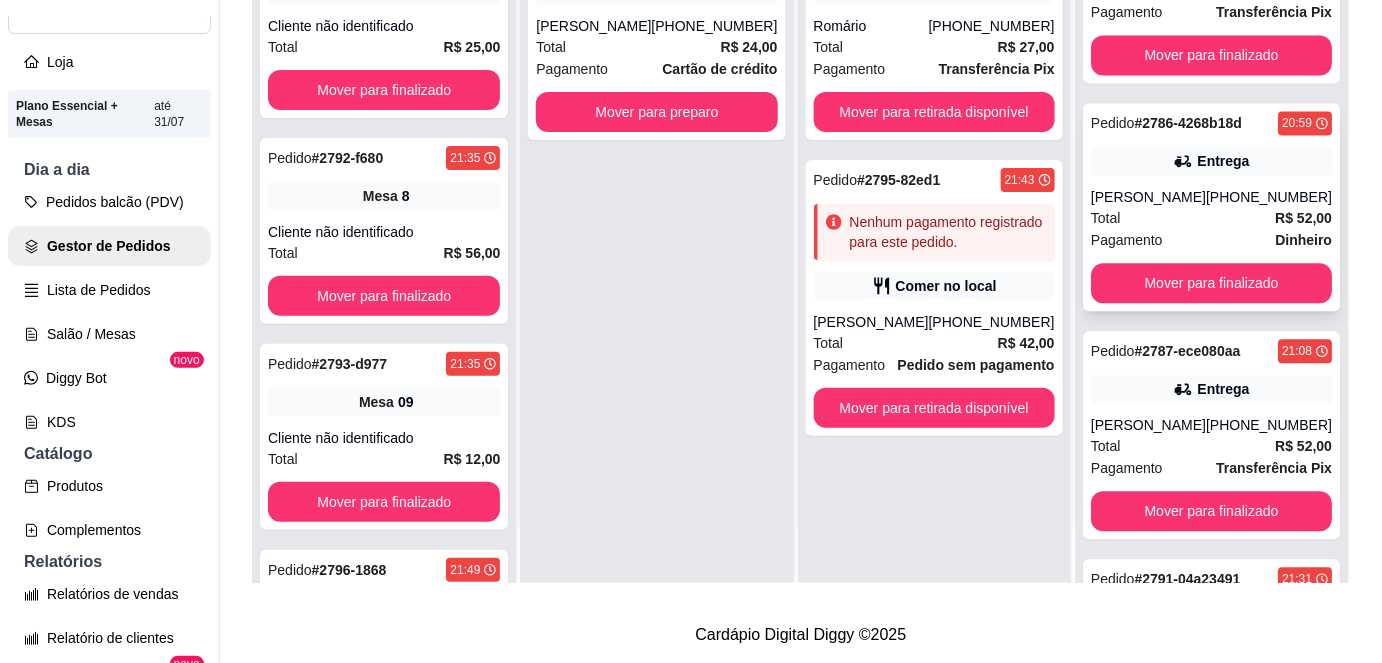 click on "[PERSON_NAME]" at bounding box center [1148, 198] 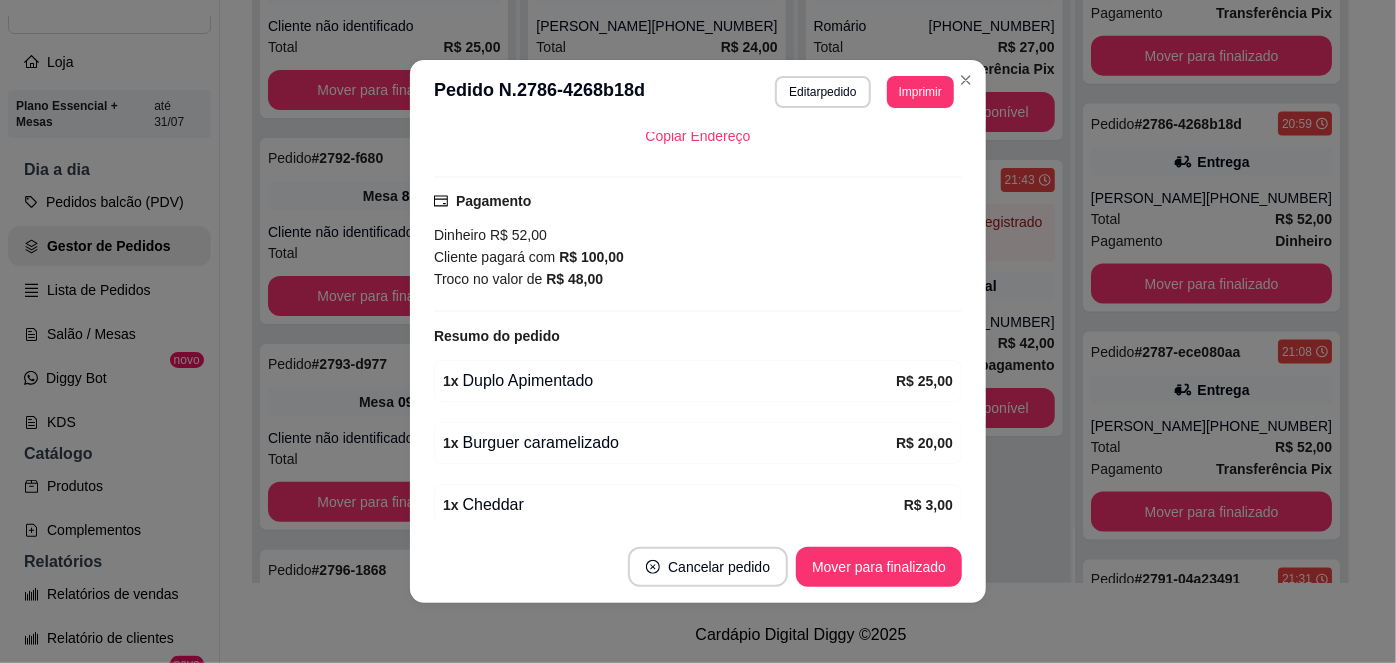 scroll, scrollTop: 472, scrollLeft: 0, axis: vertical 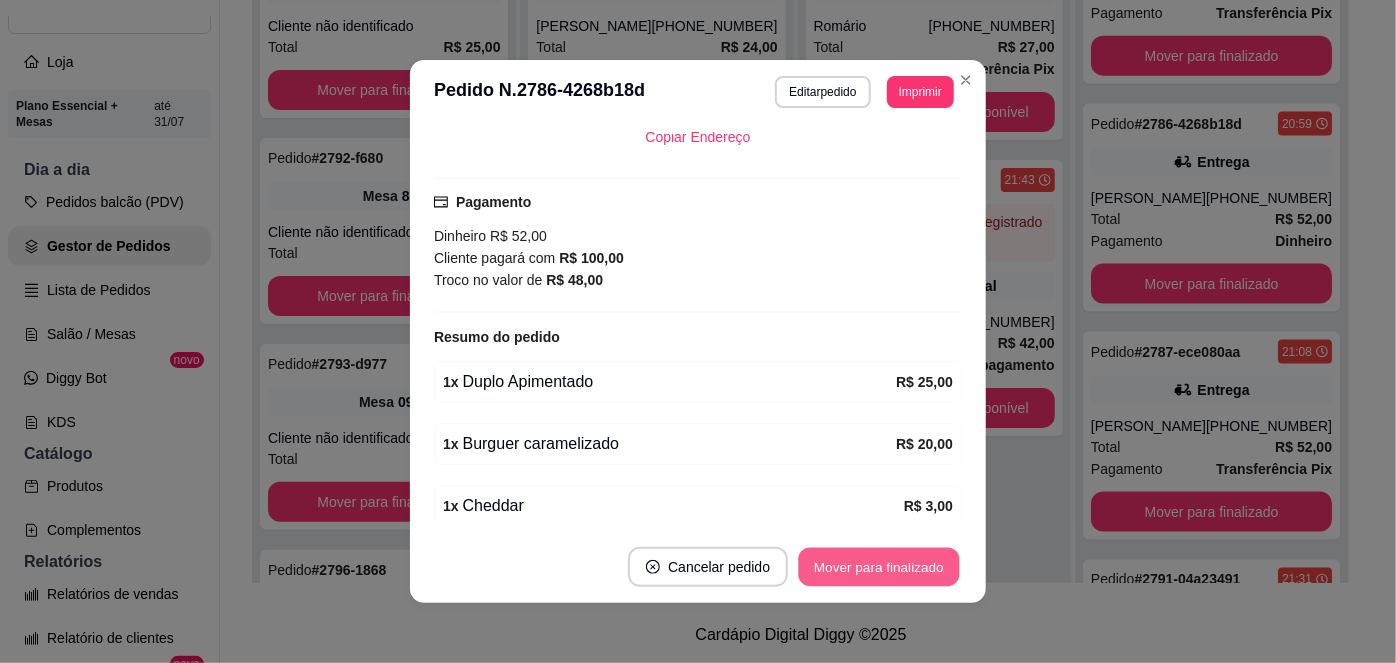 click on "Mover para finalizado" at bounding box center (879, 567) 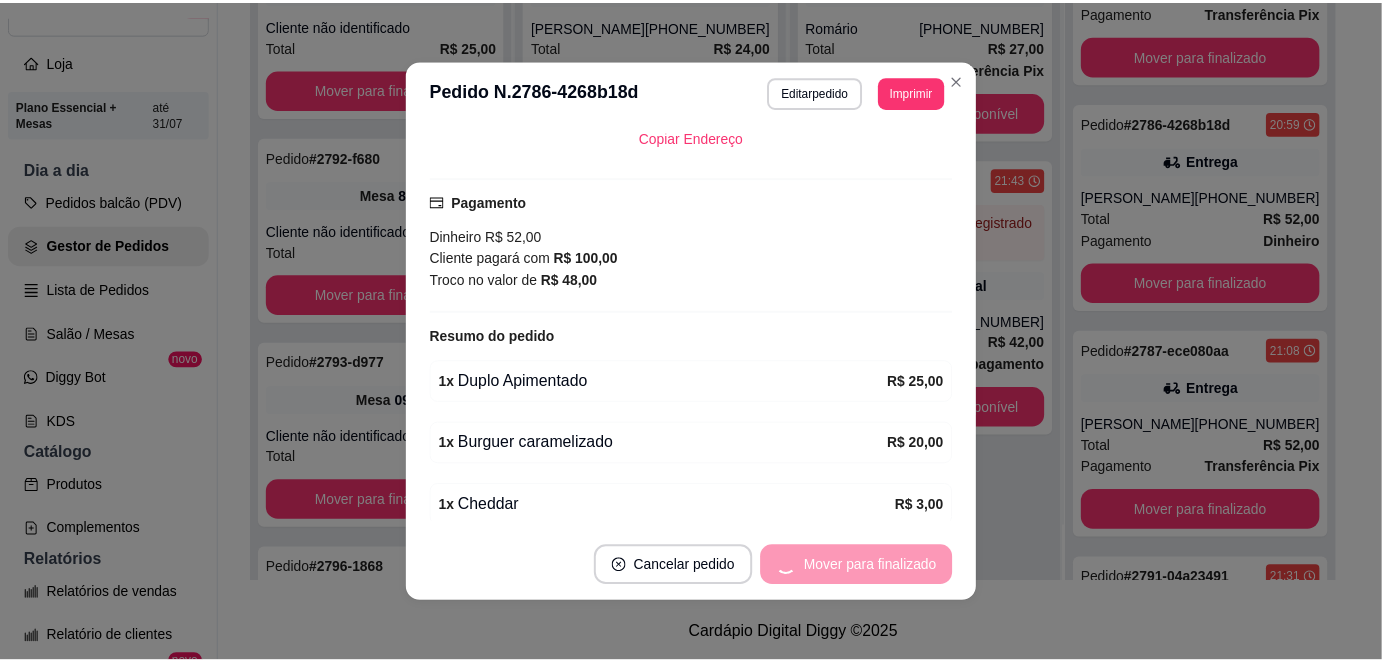 scroll, scrollTop: 426, scrollLeft: 0, axis: vertical 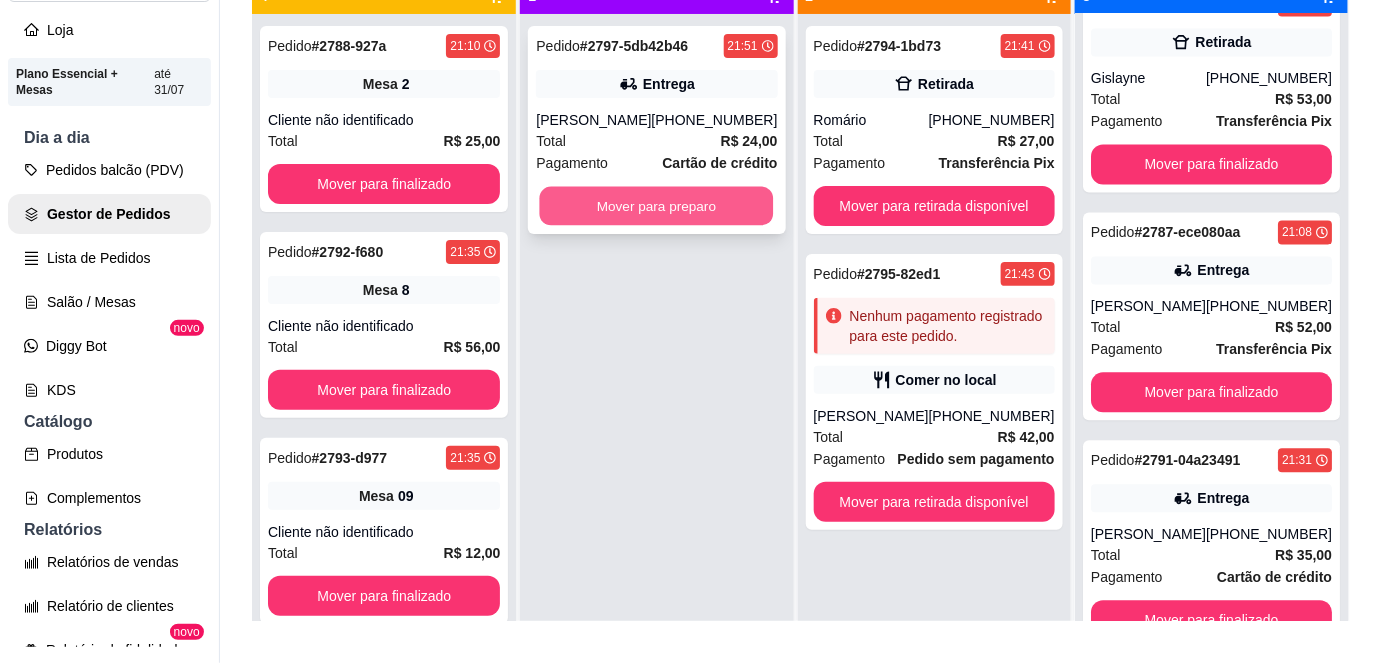 click on "Mover para preparo" at bounding box center [657, 206] 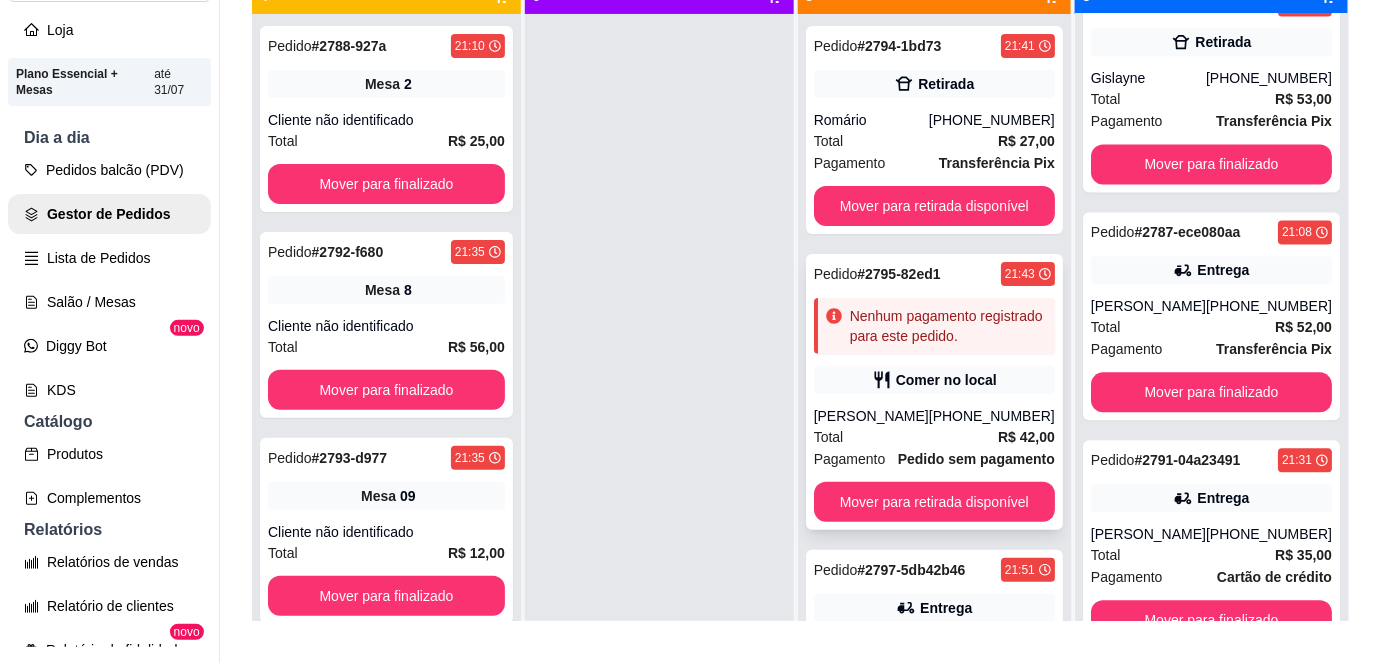 scroll, scrollTop: 109, scrollLeft: 0, axis: vertical 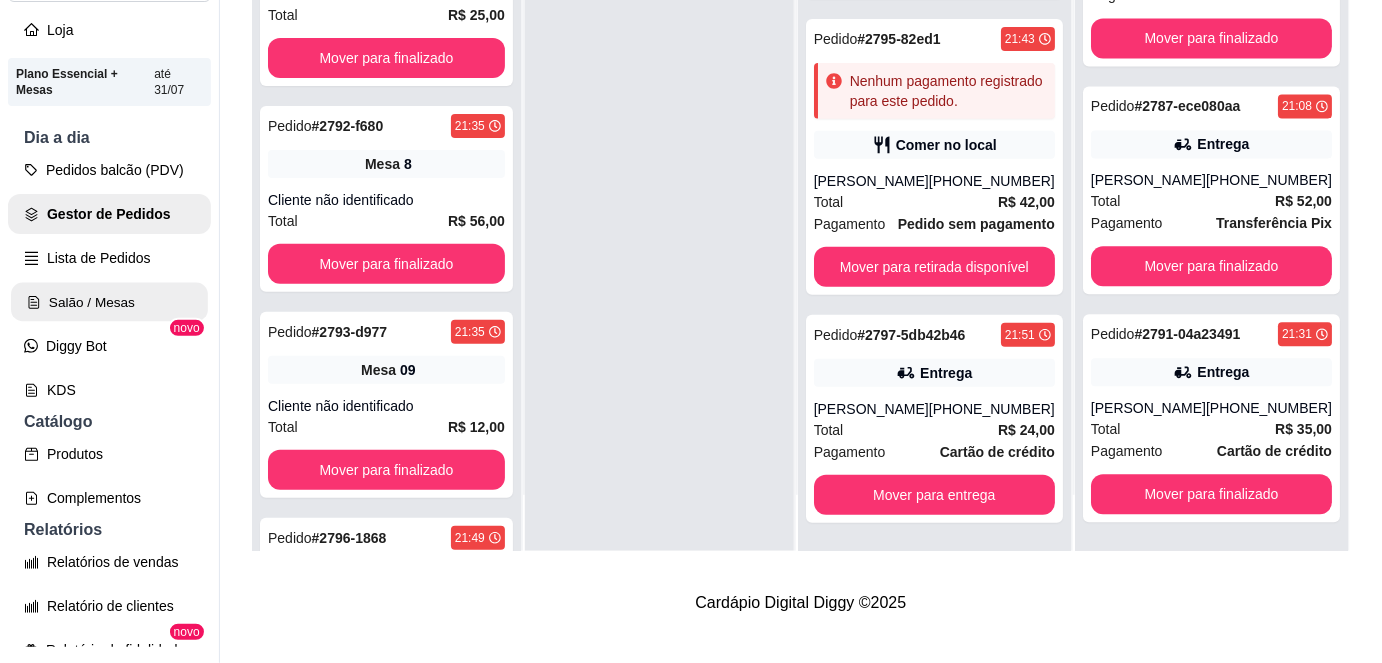 click on "Salão / Mesas" at bounding box center [109, 302] 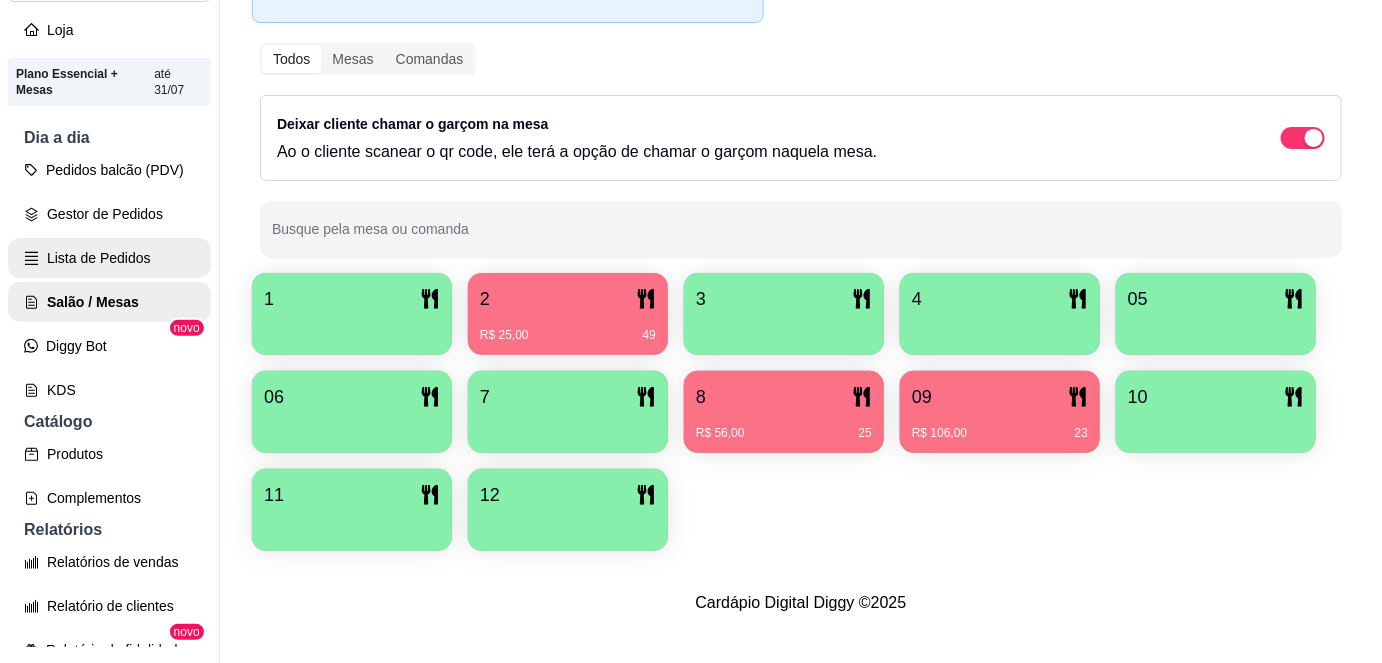 scroll, scrollTop: 0, scrollLeft: 0, axis: both 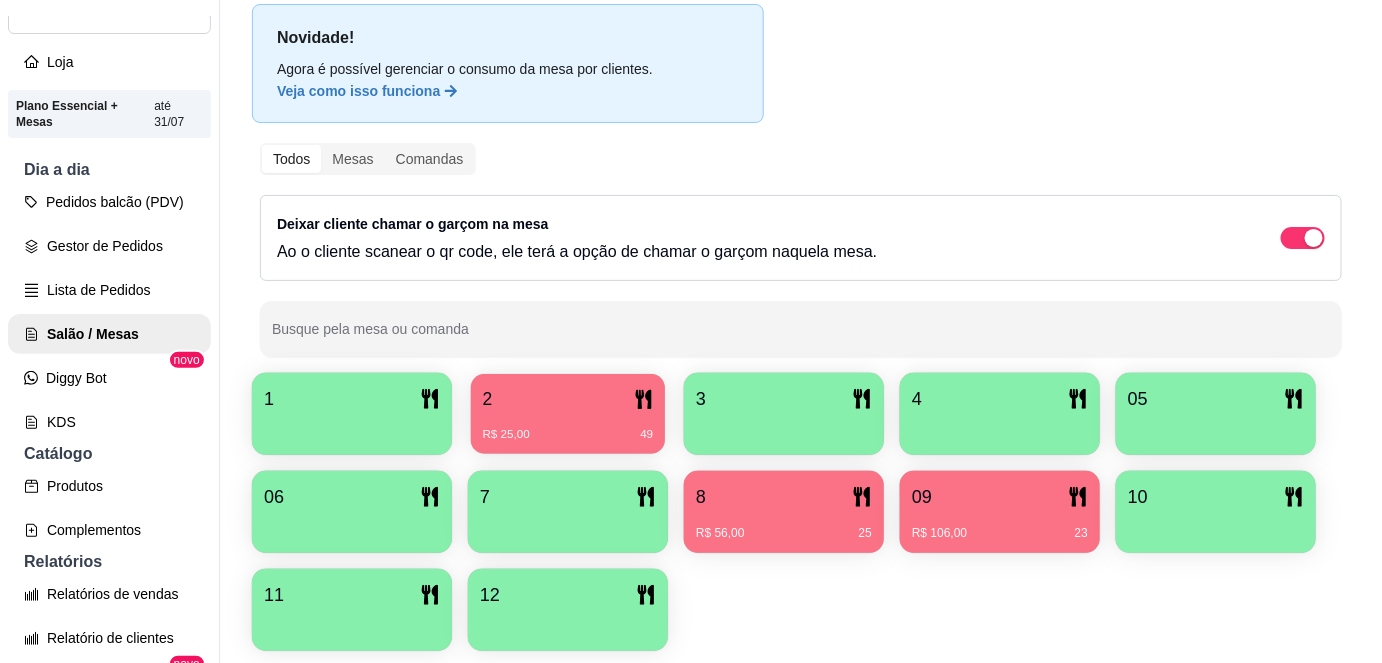 click on "2" at bounding box center (568, 399) 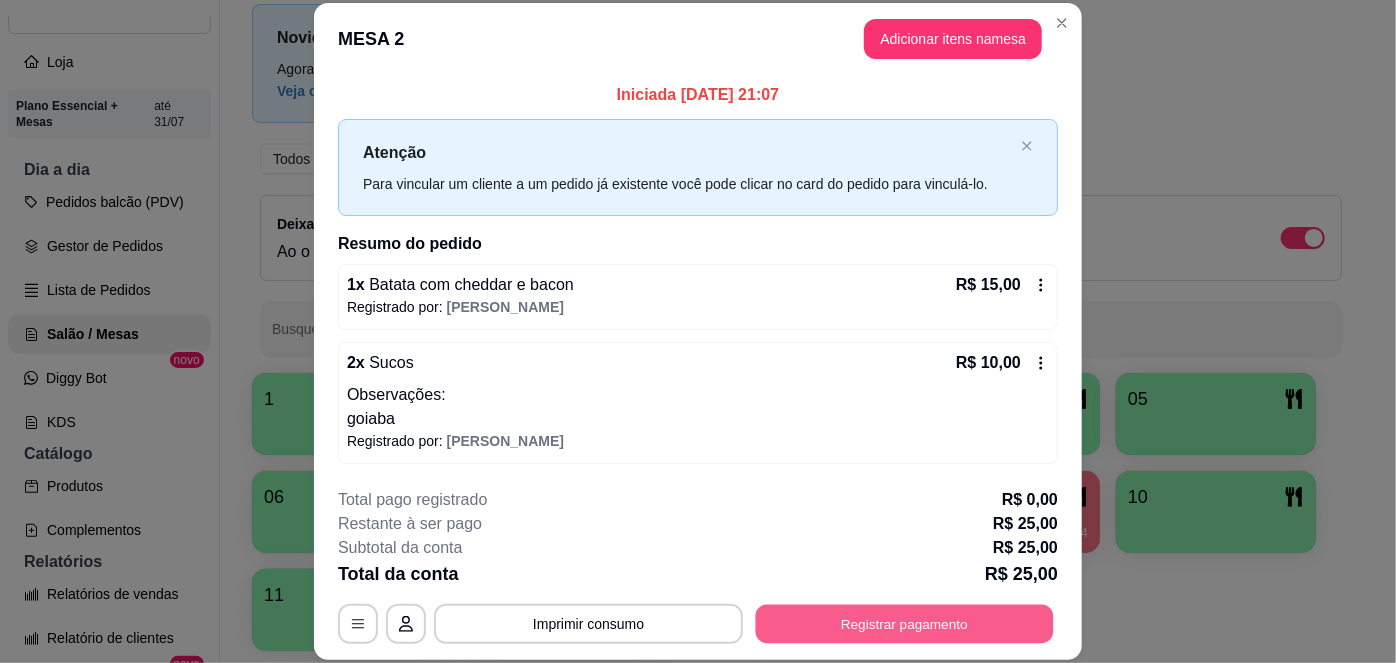 click on "Registrar pagamento" at bounding box center [905, 623] 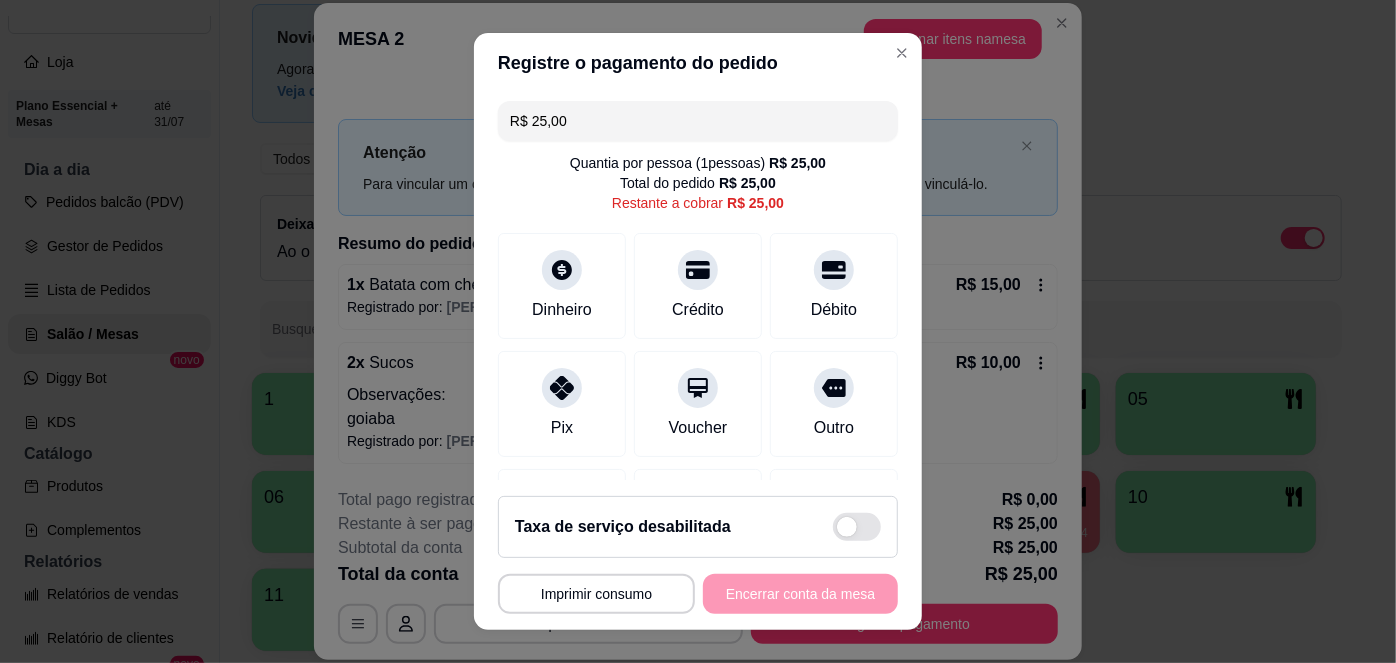 click on "R$ 25,00" at bounding box center (698, 121) 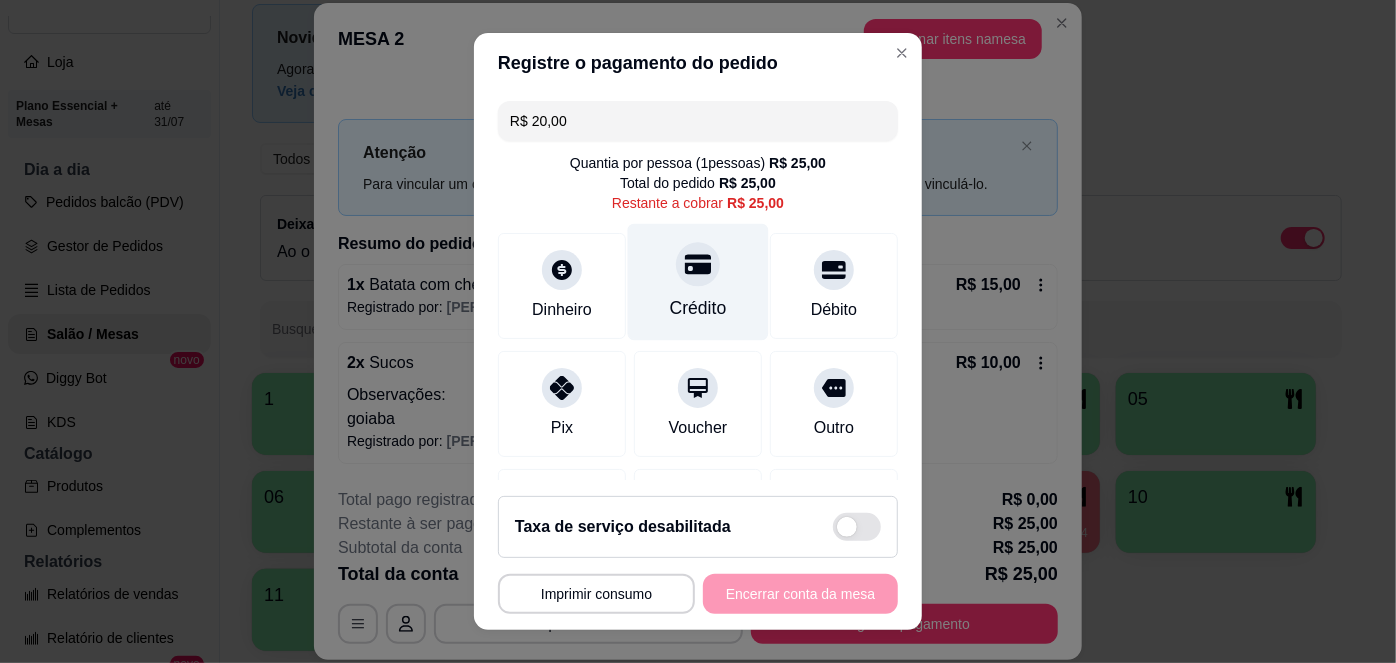 scroll, scrollTop: 125, scrollLeft: 0, axis: vertical 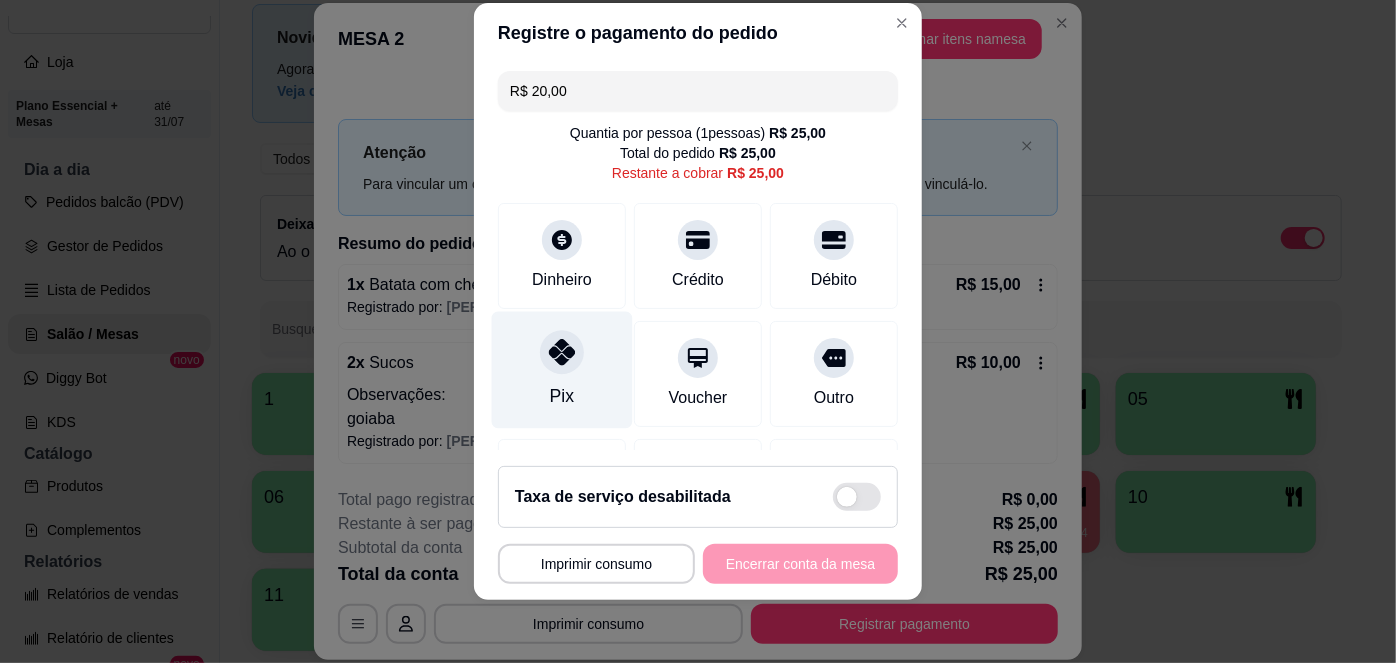 click on "Pix" at bounding box center (562, 370) 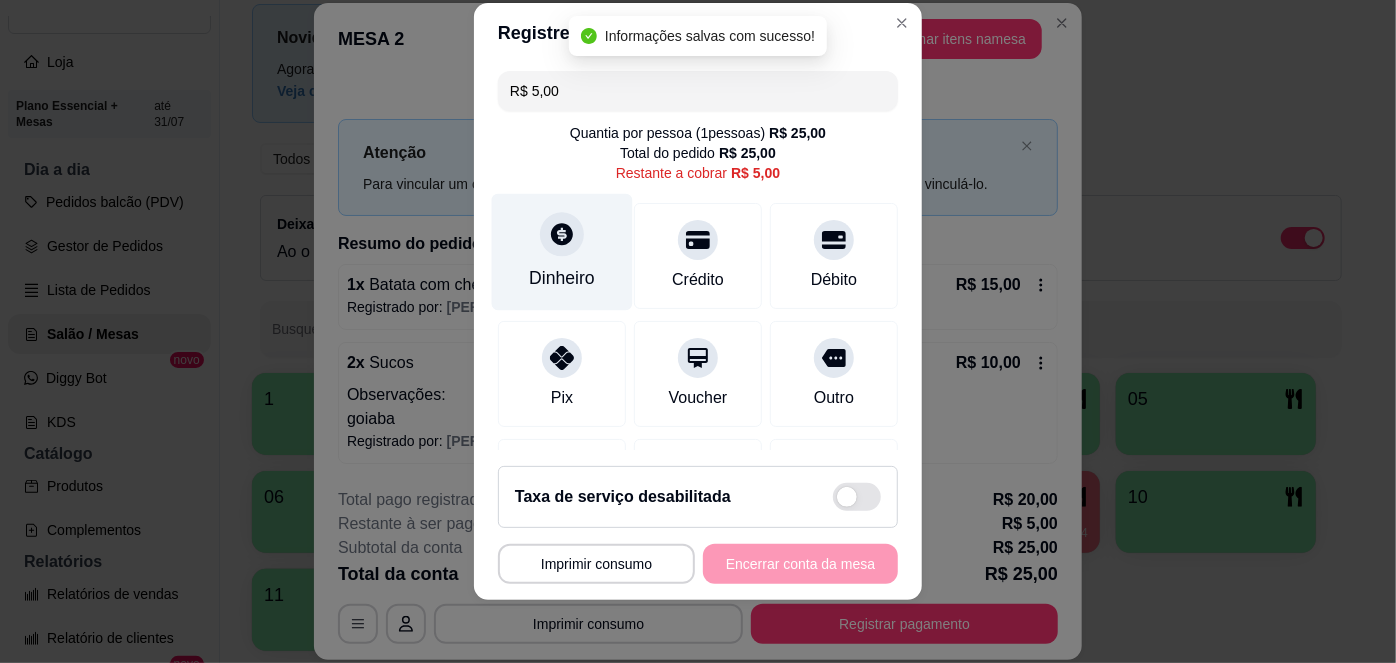 click on "Dinheiro" at bounding box center (562, 278) 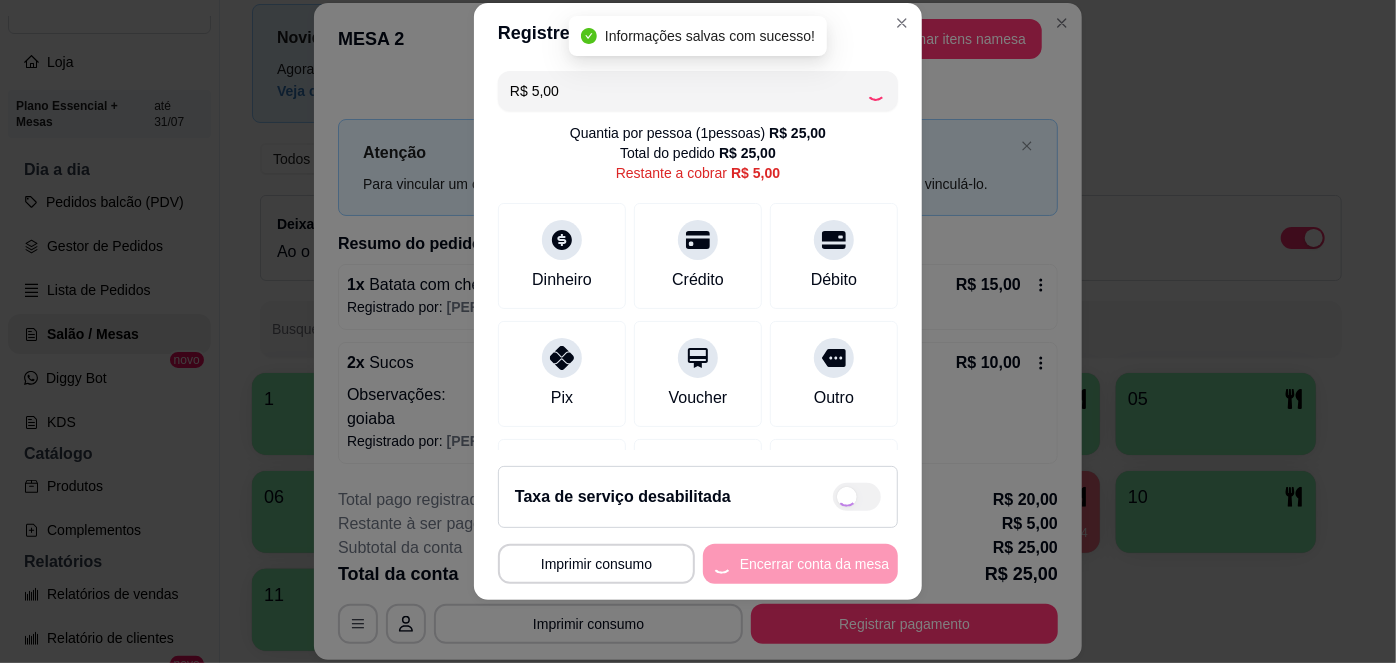type on "R$ 0,00" 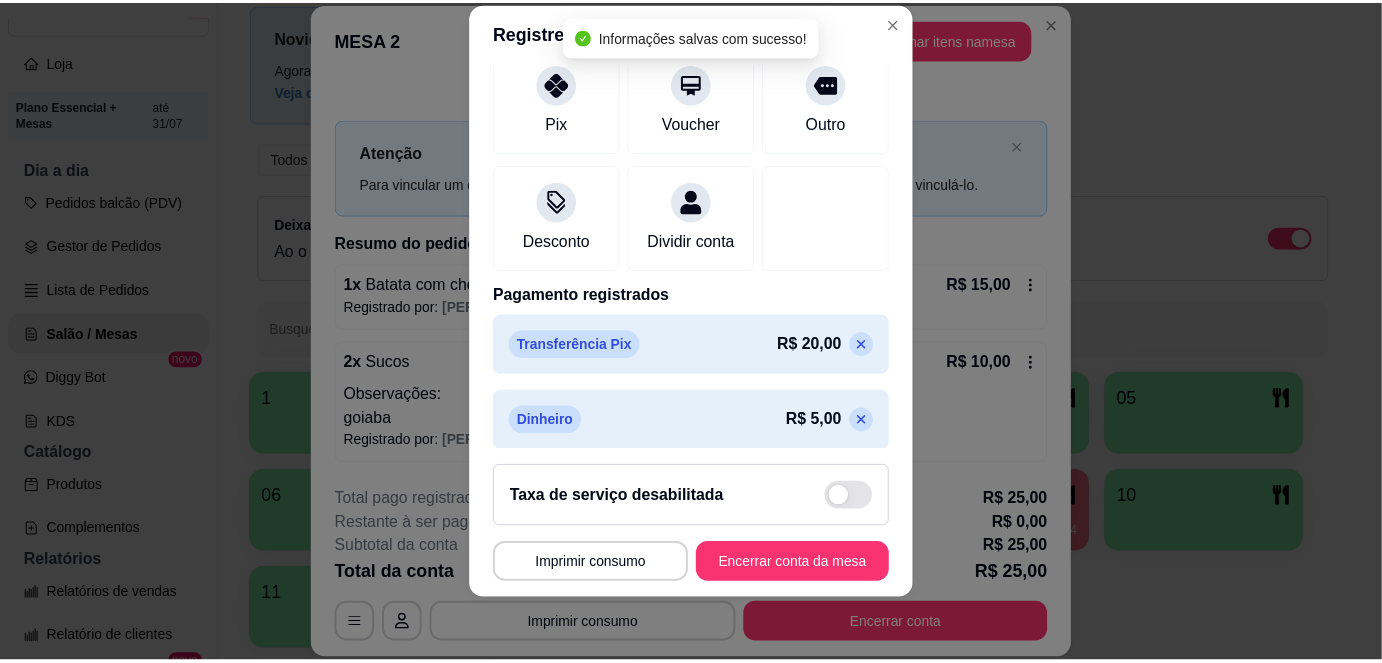scroll, scrollTop: 285, scrollLeft: 0, axis: vertical 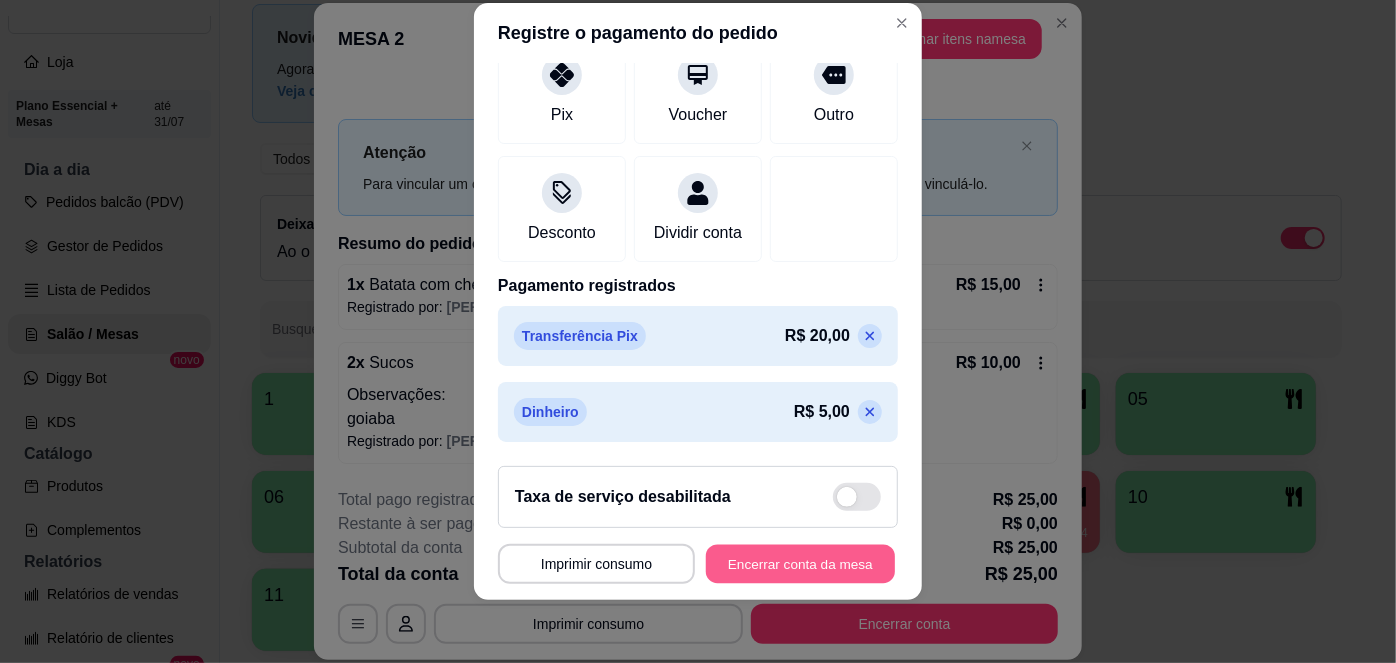 click on "Encerrar conta da mesa" at bounding box center (800, 563) 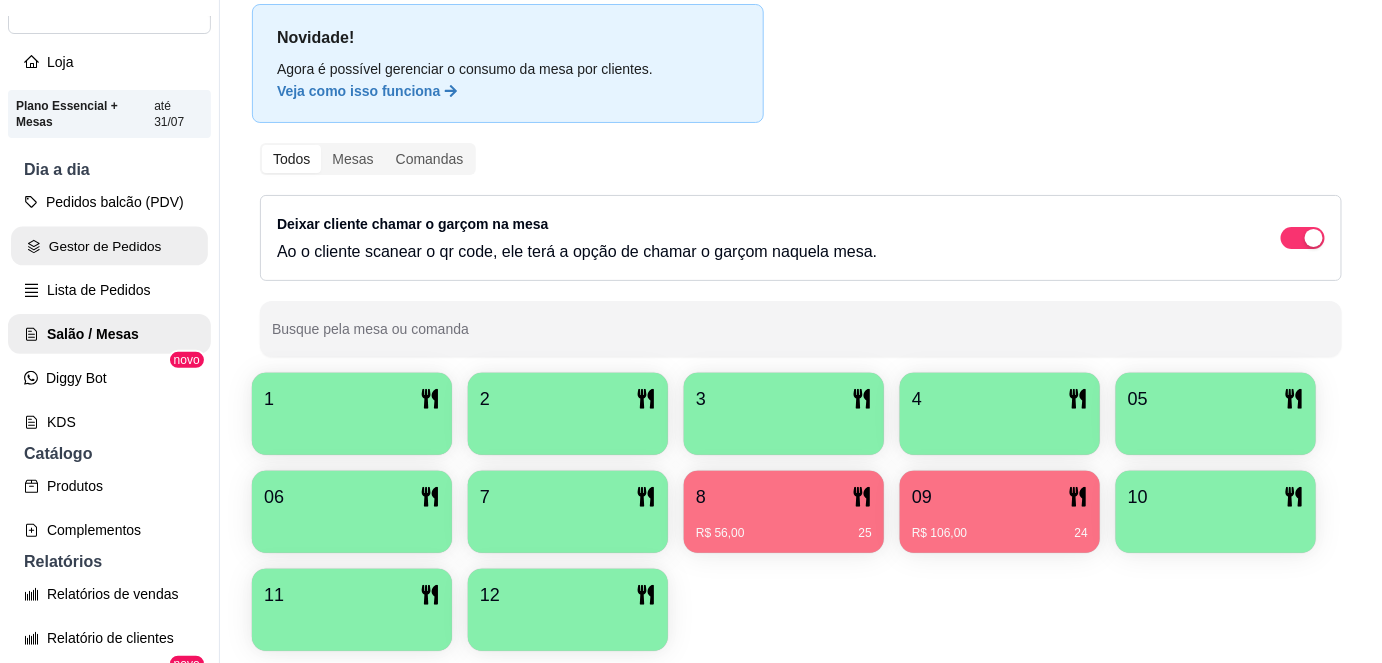 click on "Gestor de Pedidos" at bounding box center [109, 246] 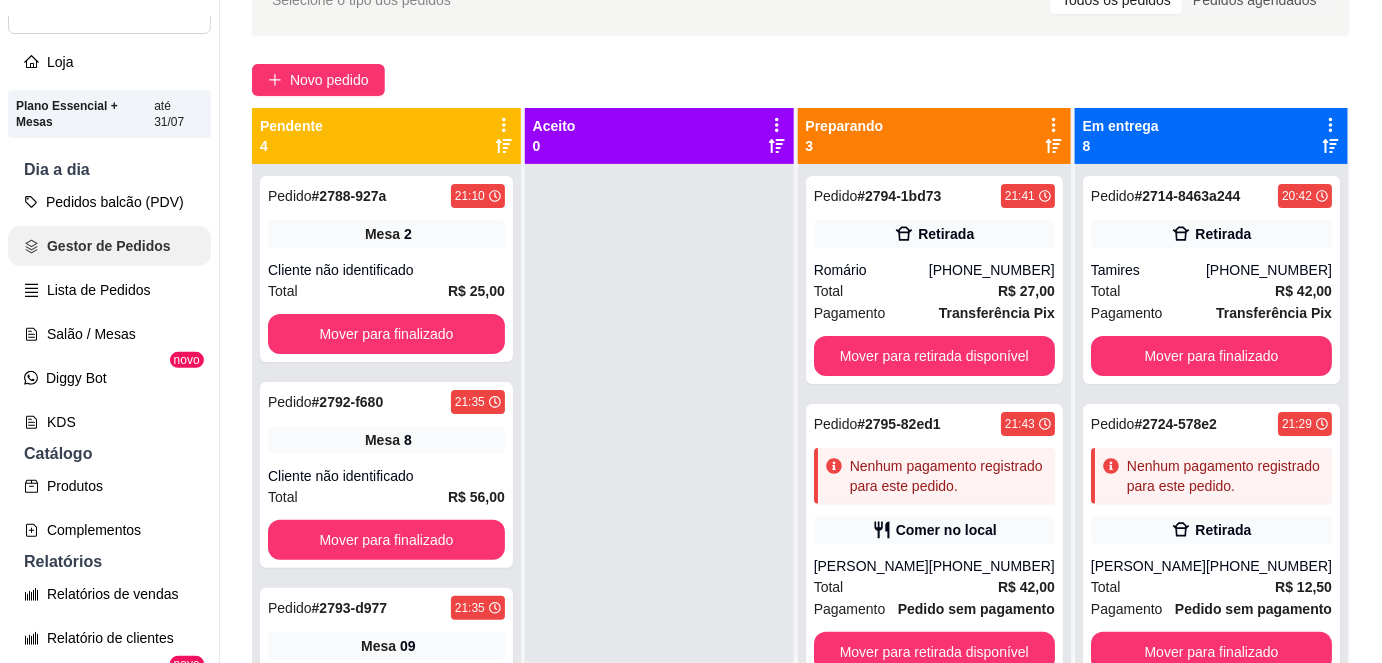 scroll, scrollTop: 0, scrollLeft: 0, axis: both 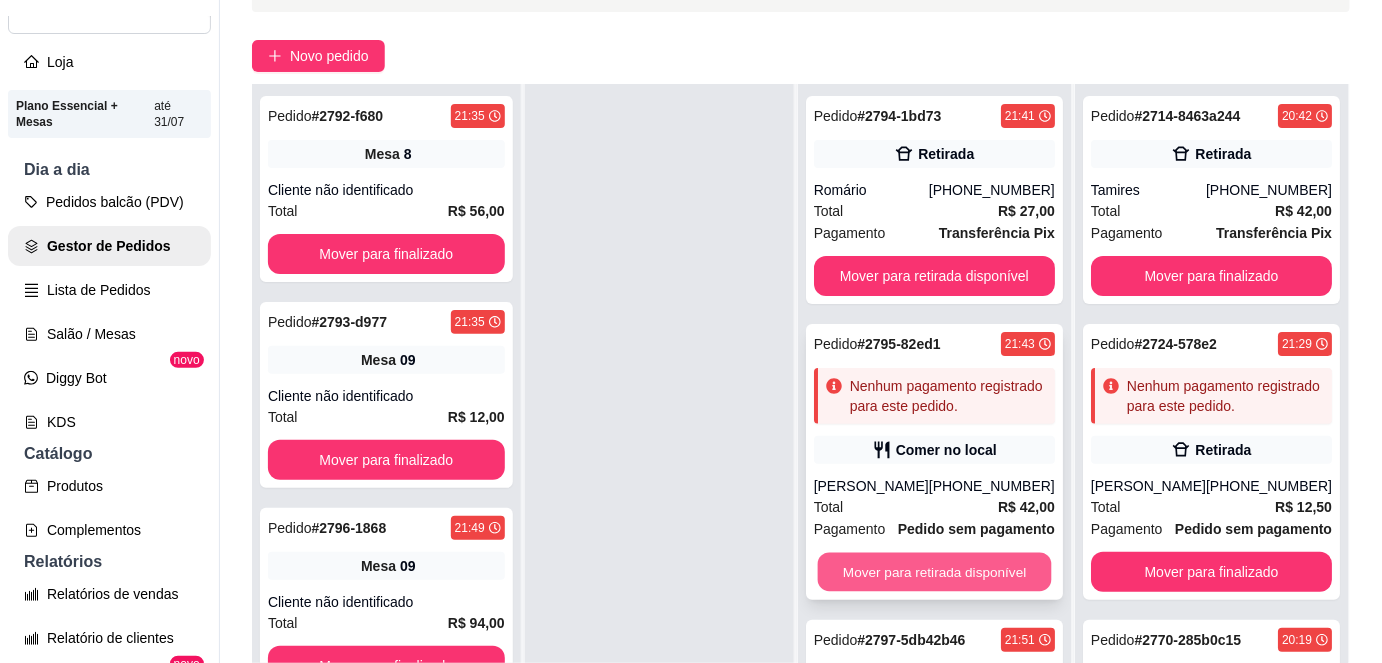 click on "Mover para retirada disponível" at bounding box center (934, 572) 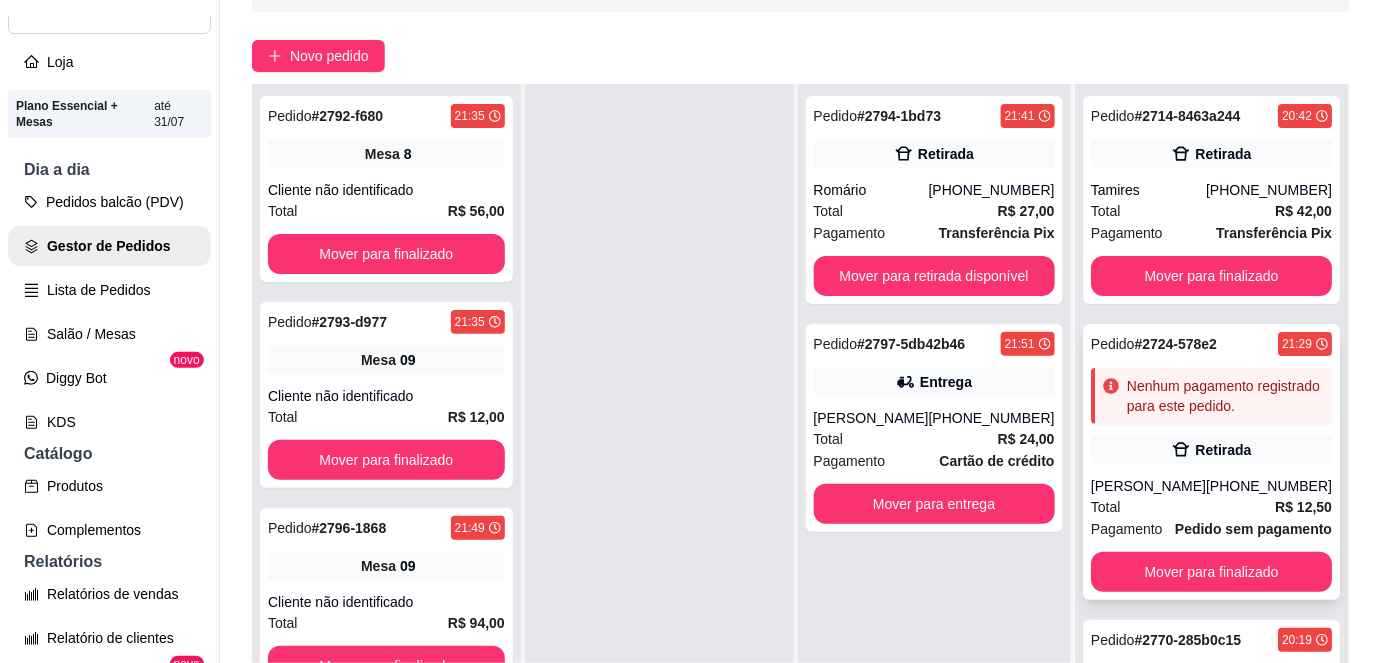 scroll, scrollTop: 0, scrollLeft: 0, axis: both 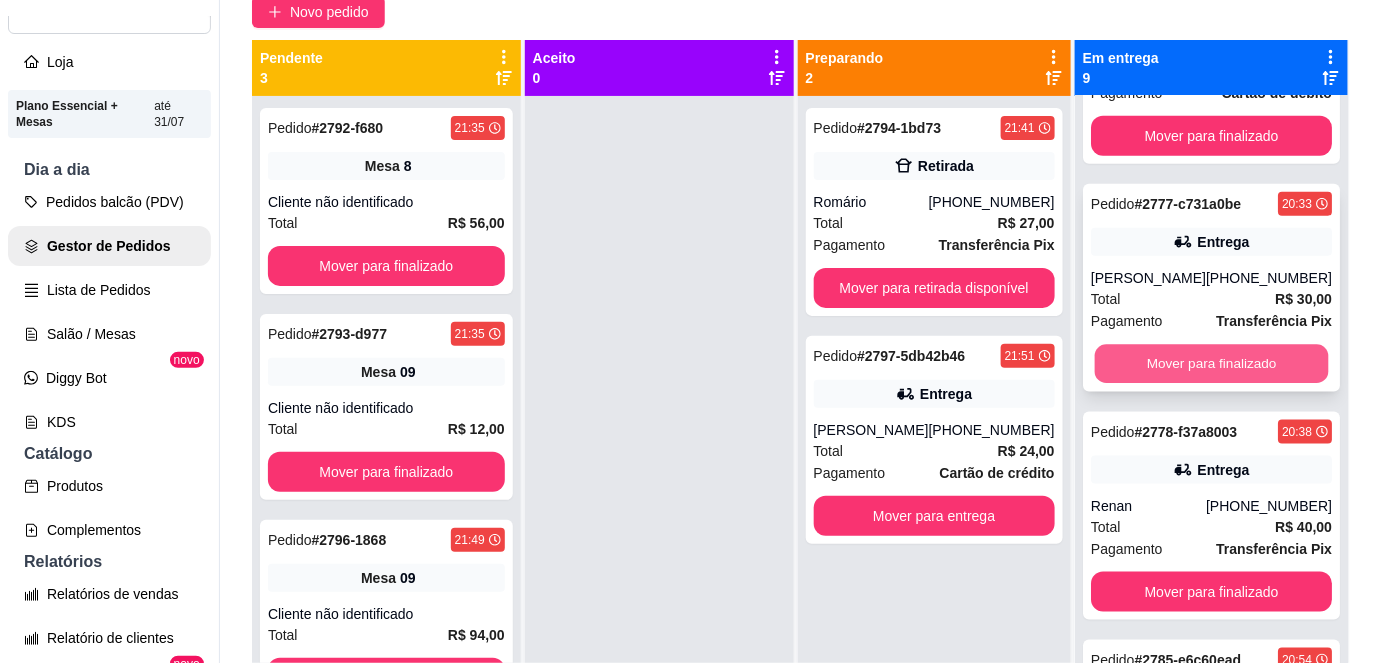 click on "Mover para finalizado" at bounding box center [1211, 364] 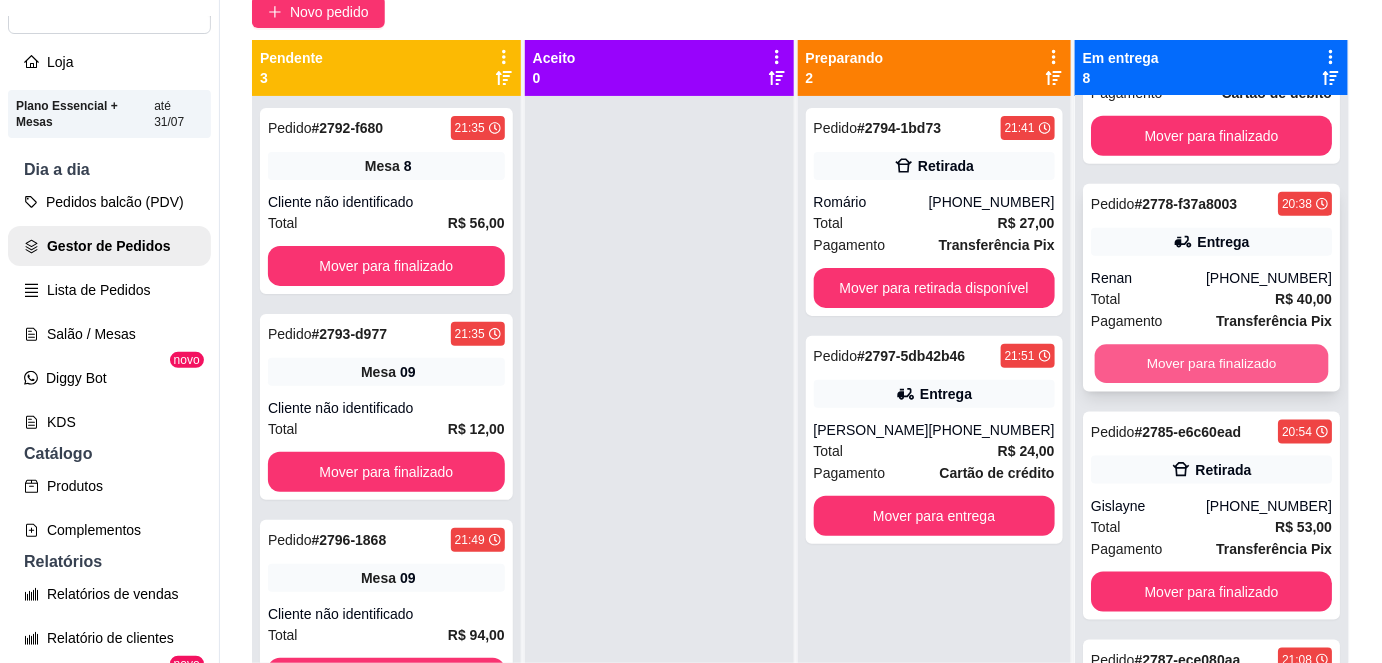 click on "Mover para finalizado" at bounding box center [1211, 364] 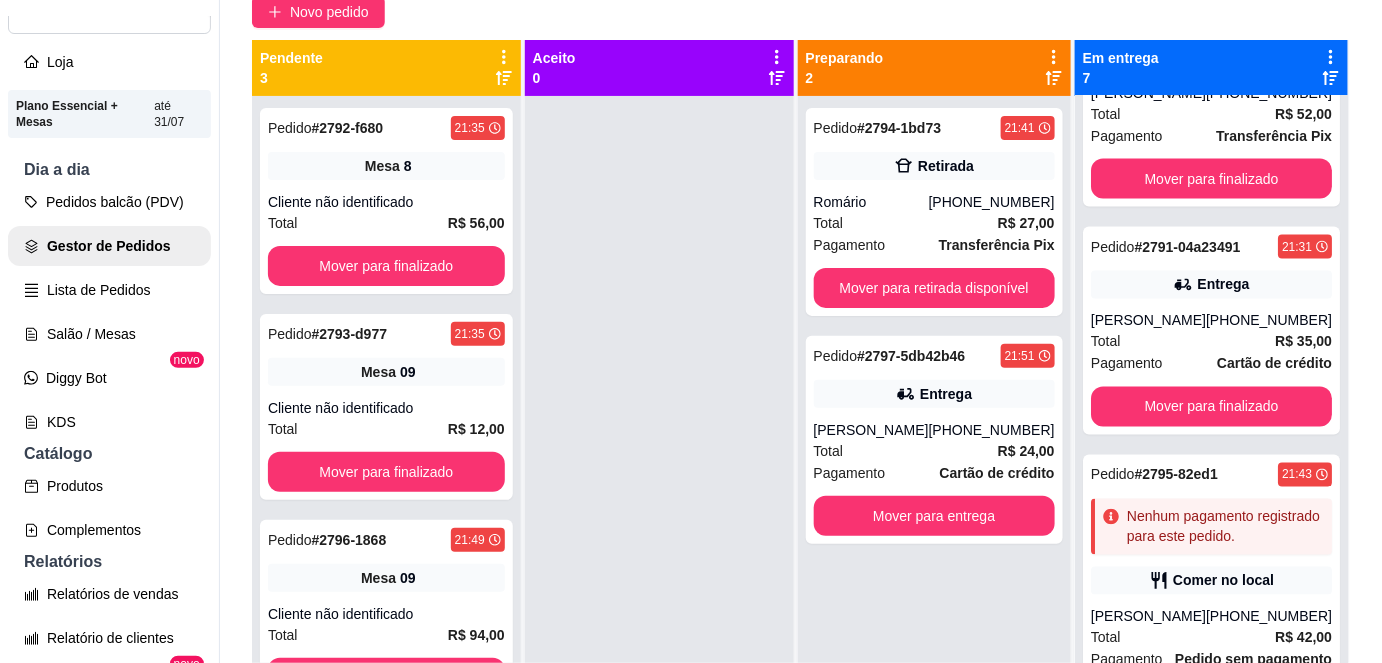 scroll, scrollTop: 1152, scrollLeft: 0, axis: vertical 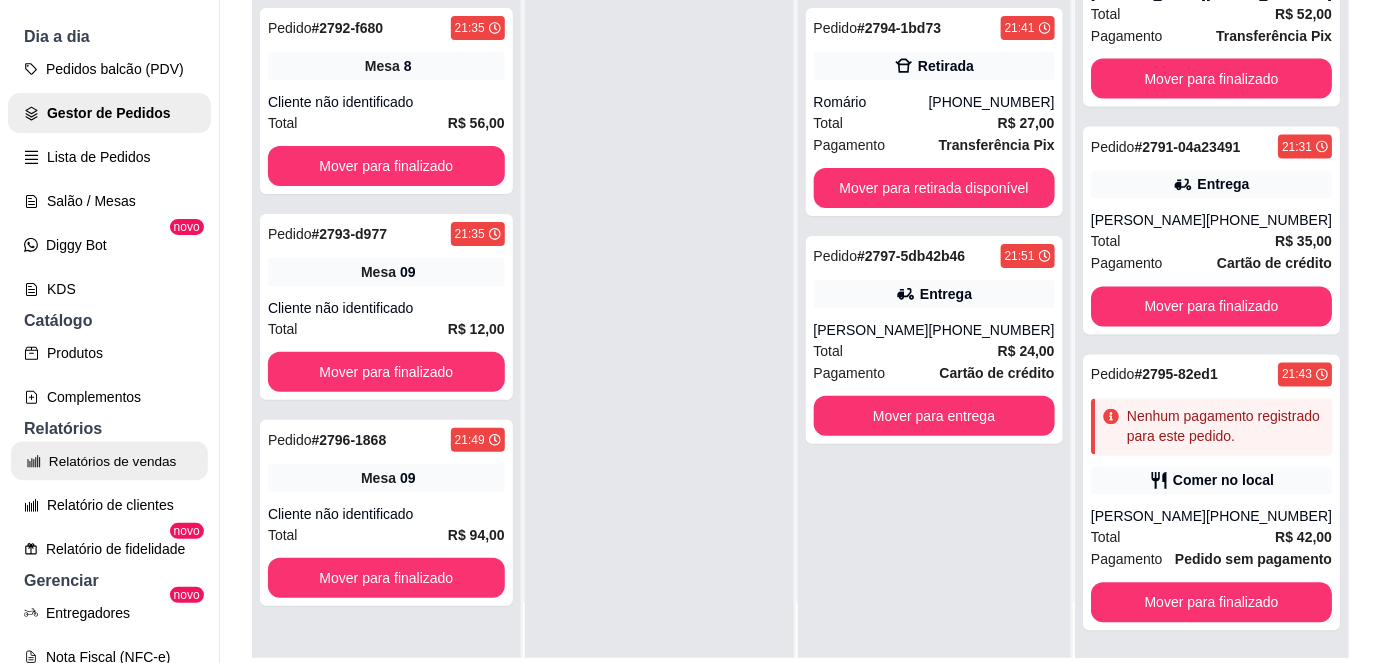 click on "Relatórios de vendas" at bounding box center (109, 461) 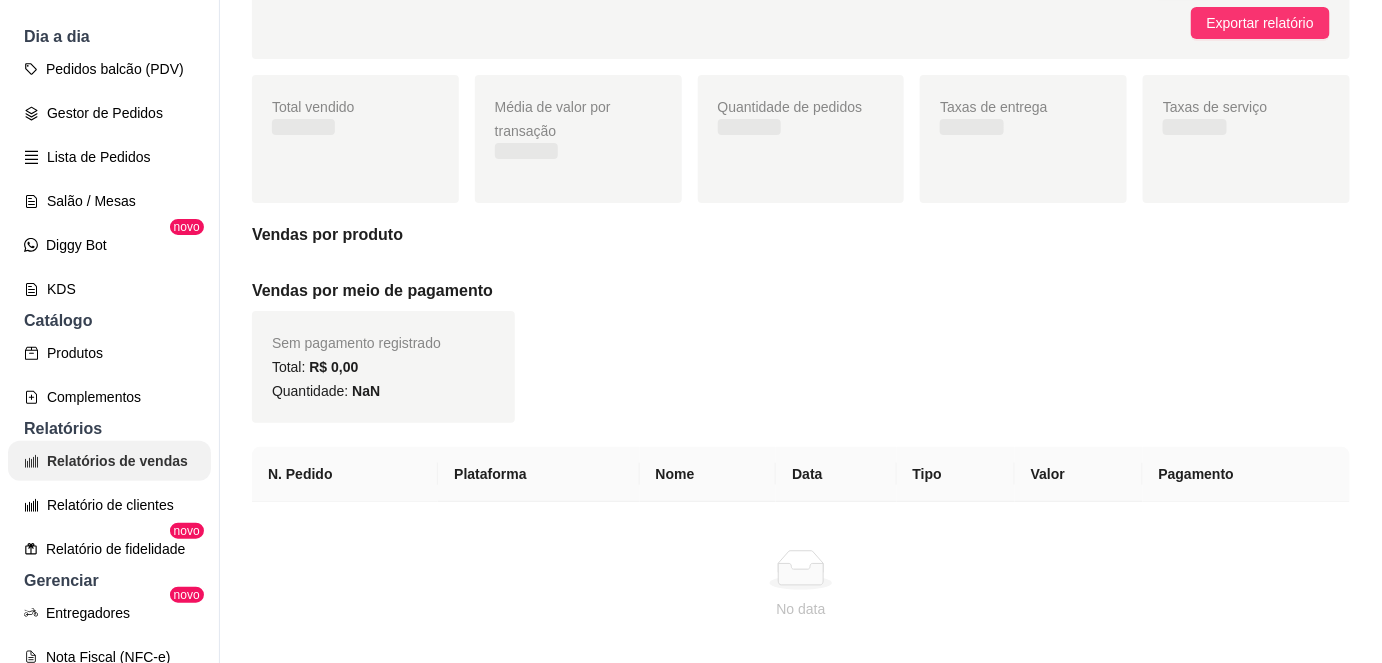 scroll, scrollTop: 0, scrollLeft: 0, axis: both 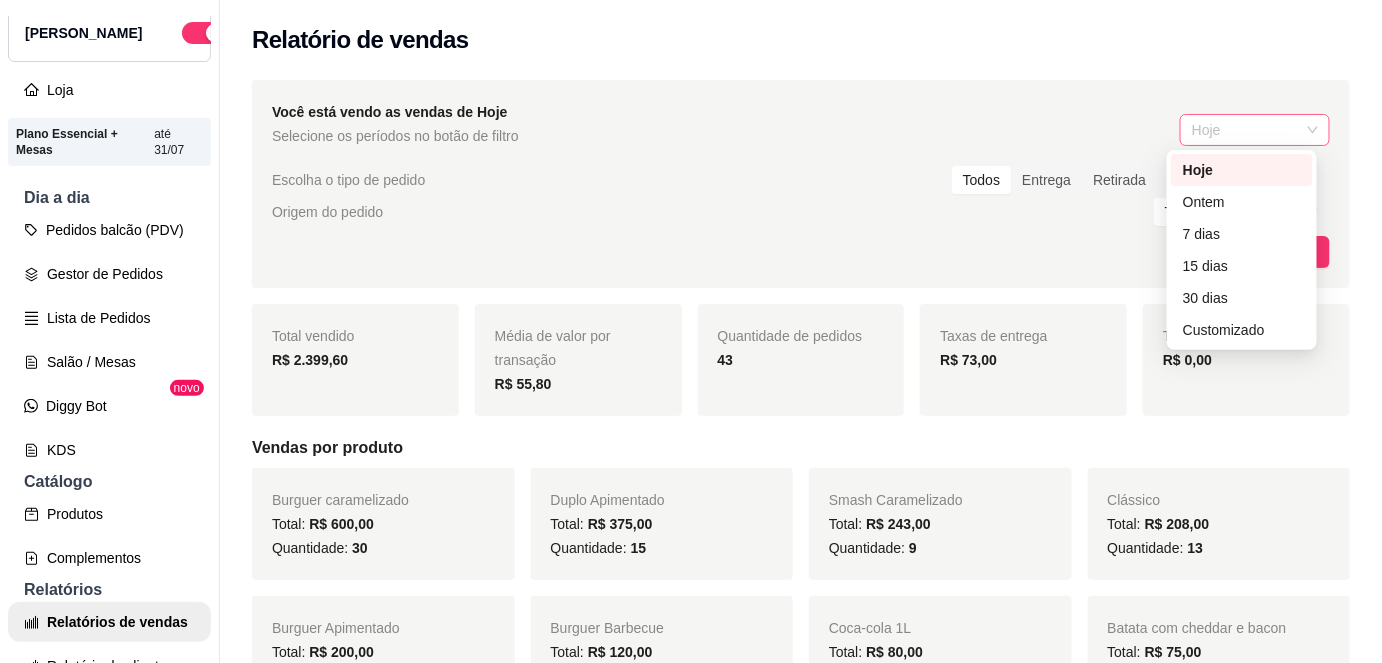 click on "Hoje" at bounding box center (1255, 130) 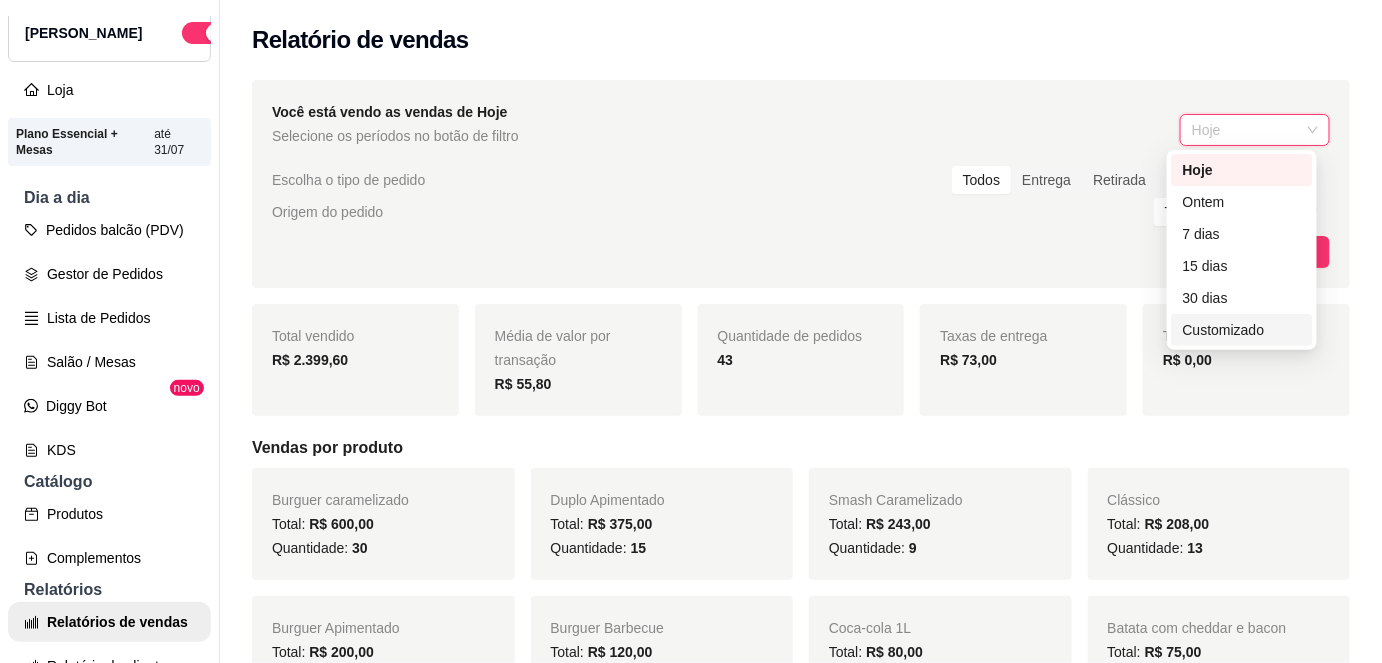 click on "Customizado" at bounding box center (1242, 330) 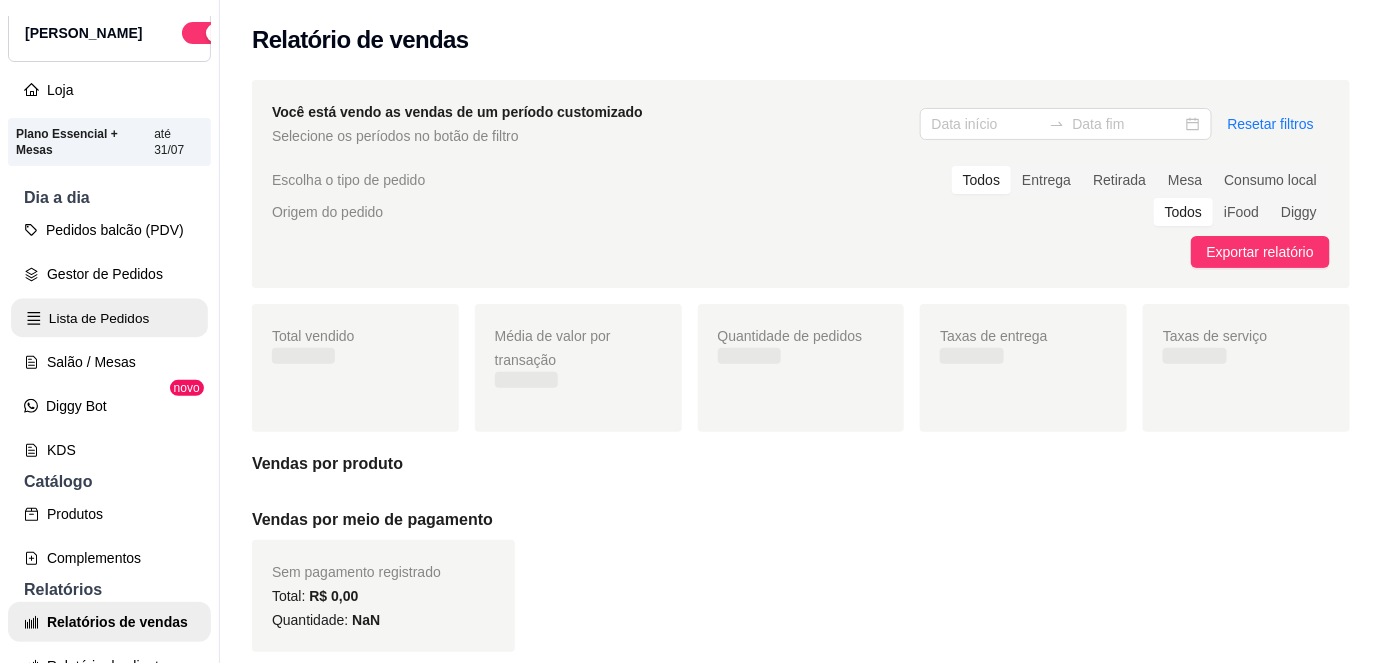 click on "Lista de Pedidos" at bounding box center [109, 318] 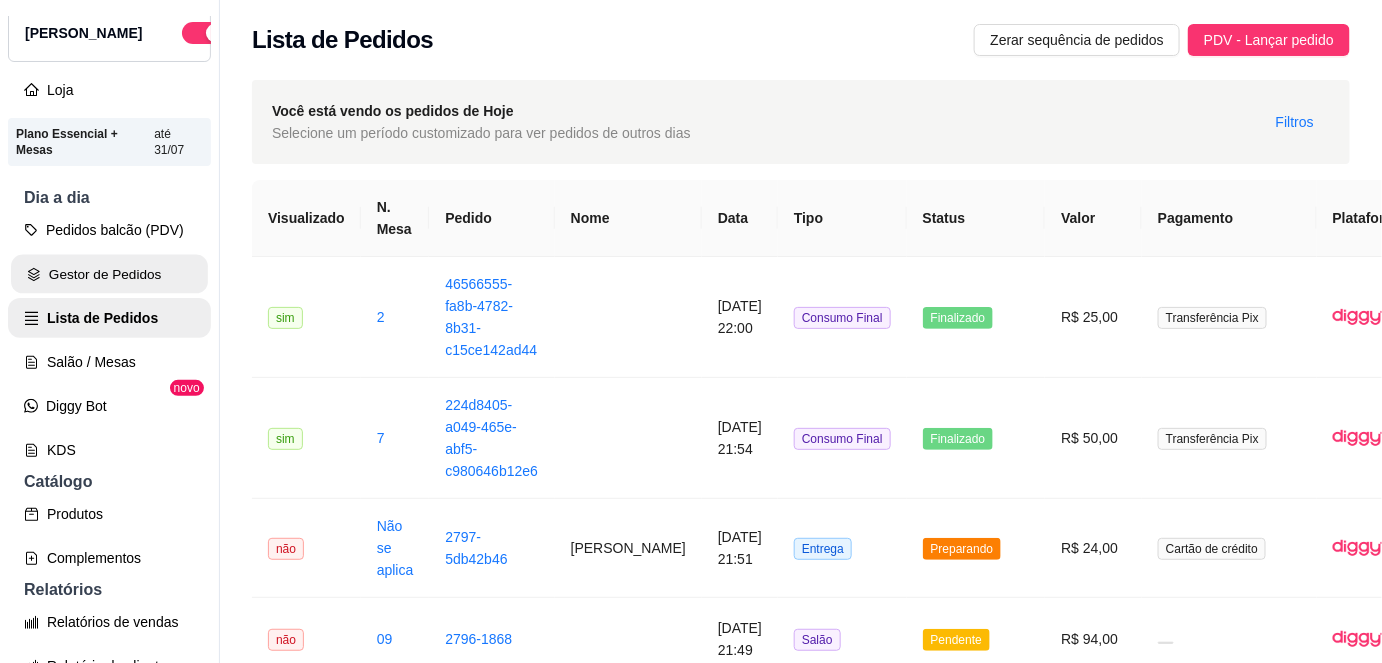click on "Gestor de Pedidos" at bounding box center [109, 274] 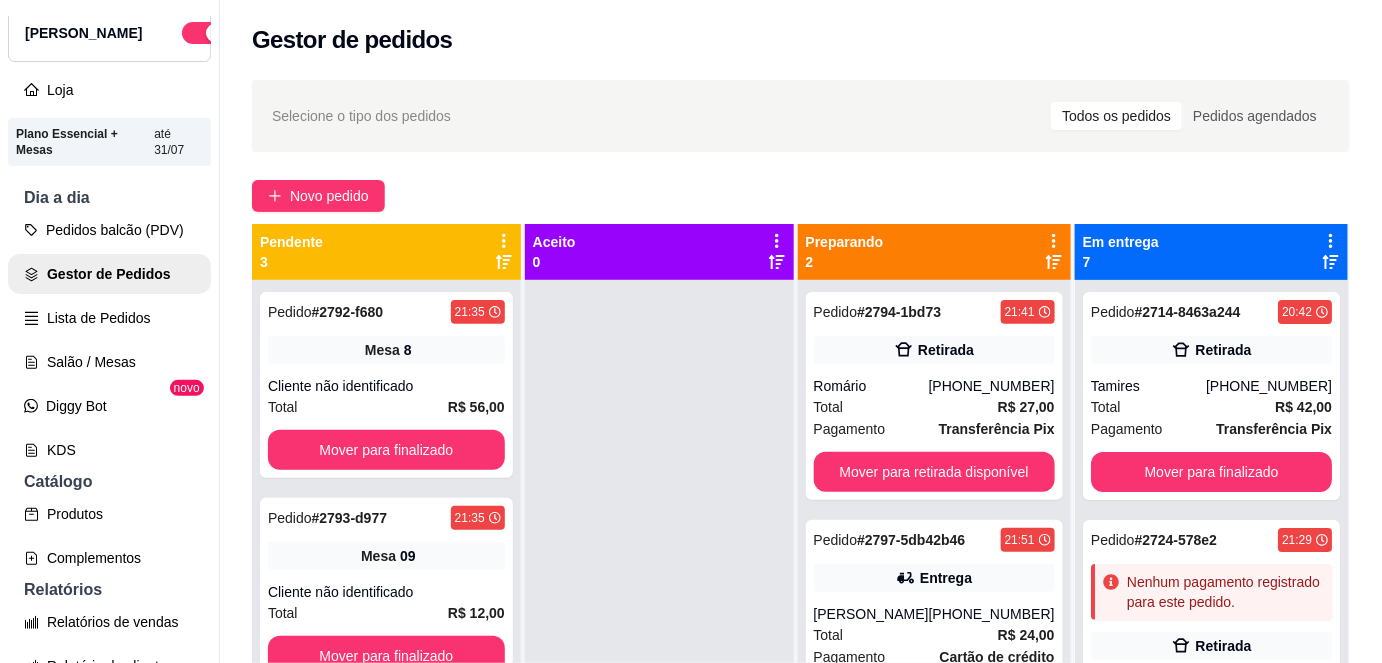scroll, scrollTop: 56, scrollLeft: 0, axis: vertical 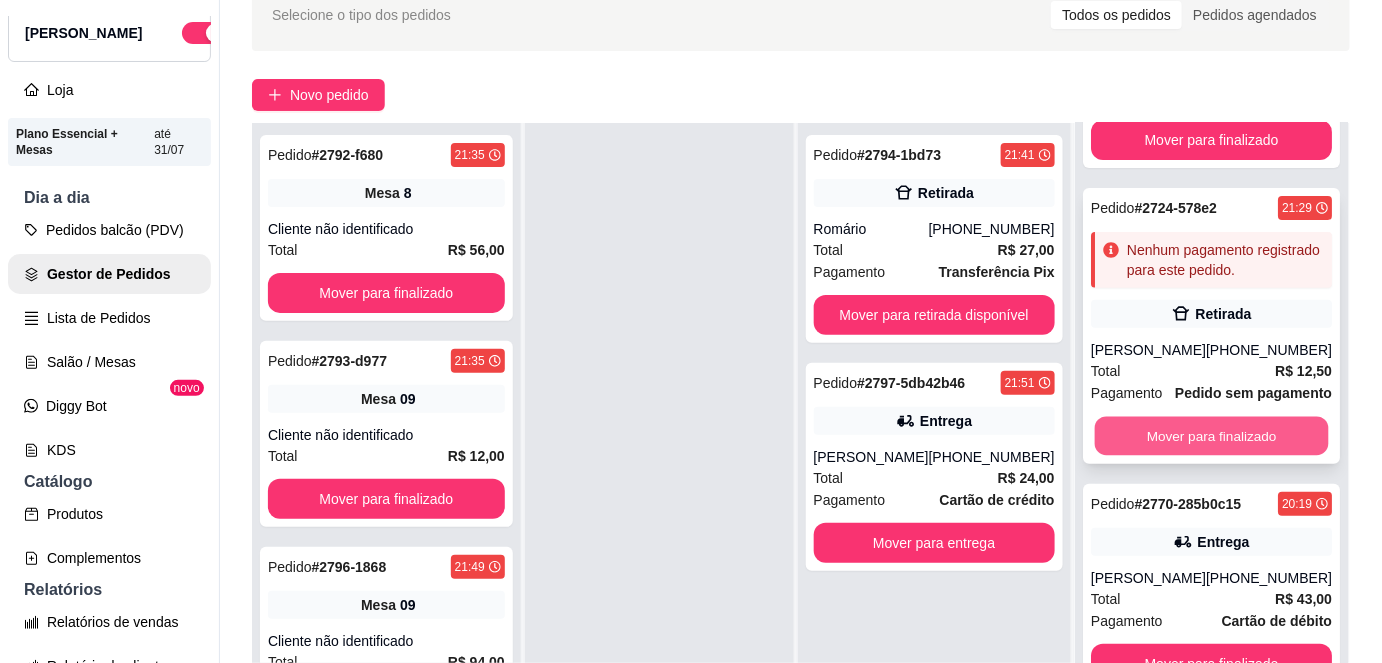 click on "Mover para finalizado" at bounding box center [1211, 436] 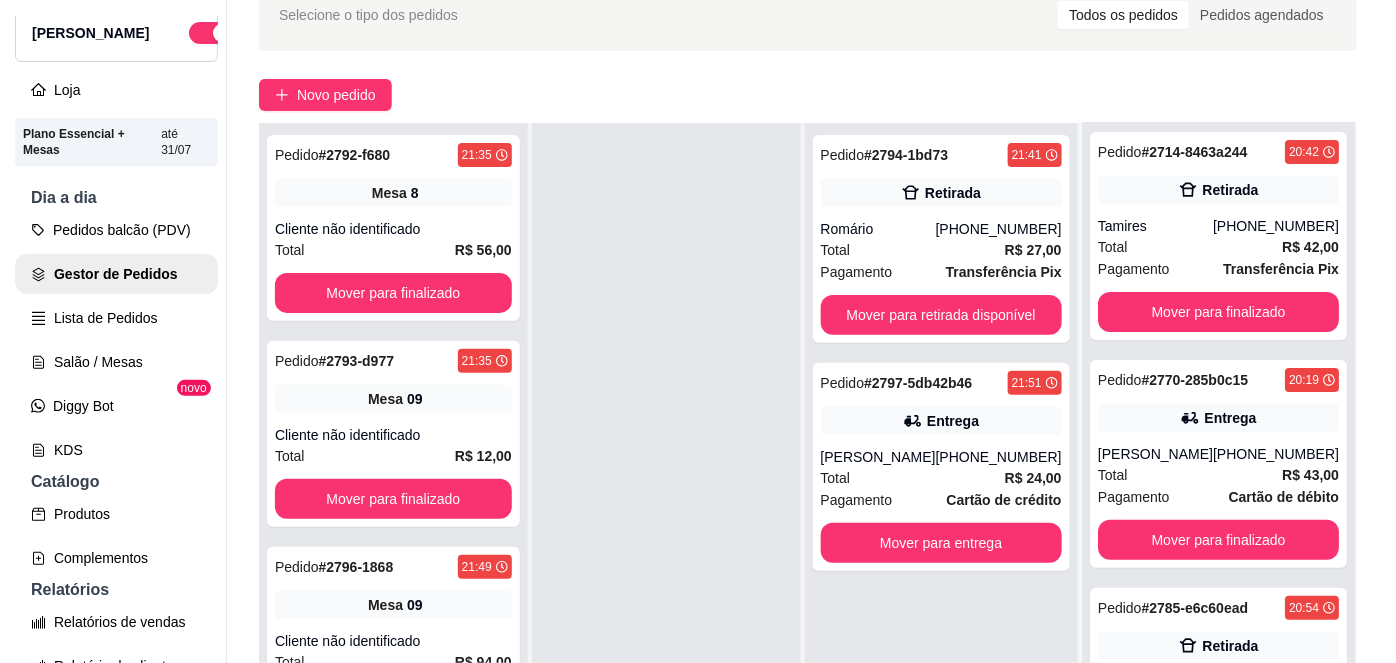 scroll, scrollTop: 0, scrollLeft: 0, axis: both 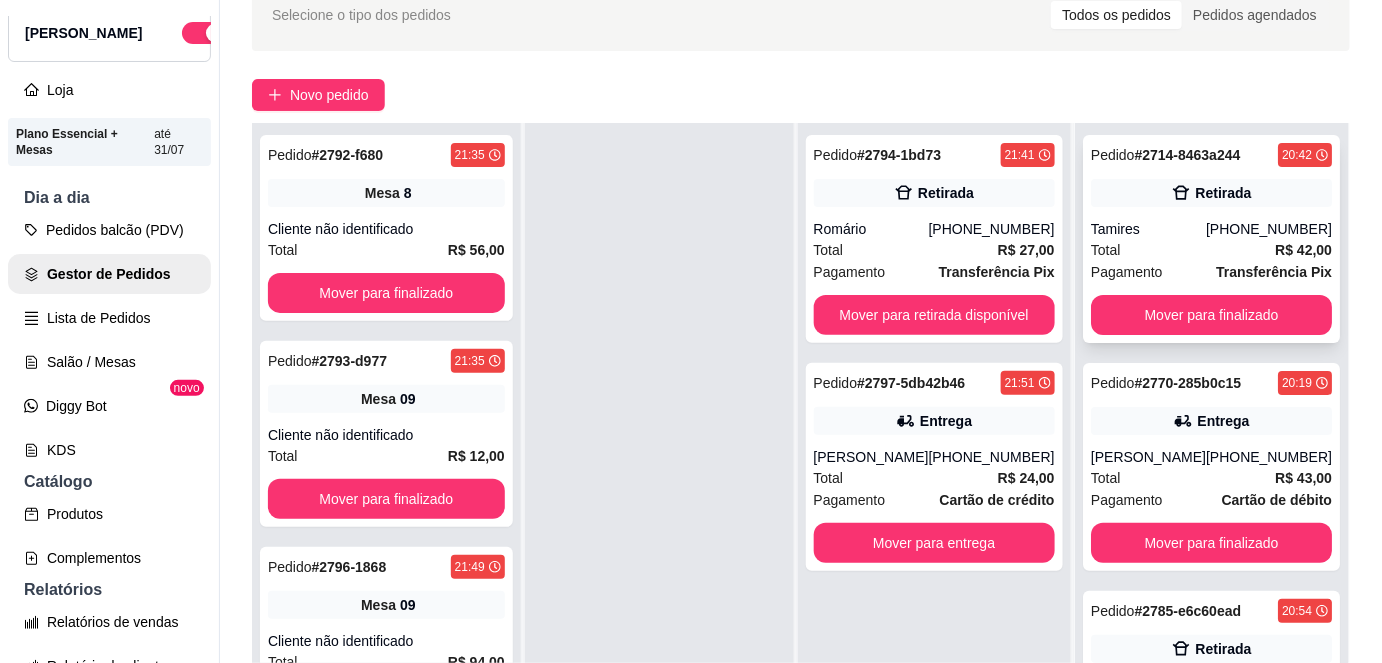 click on "Total R$ 42,00" at bounding box center [1211, 250] 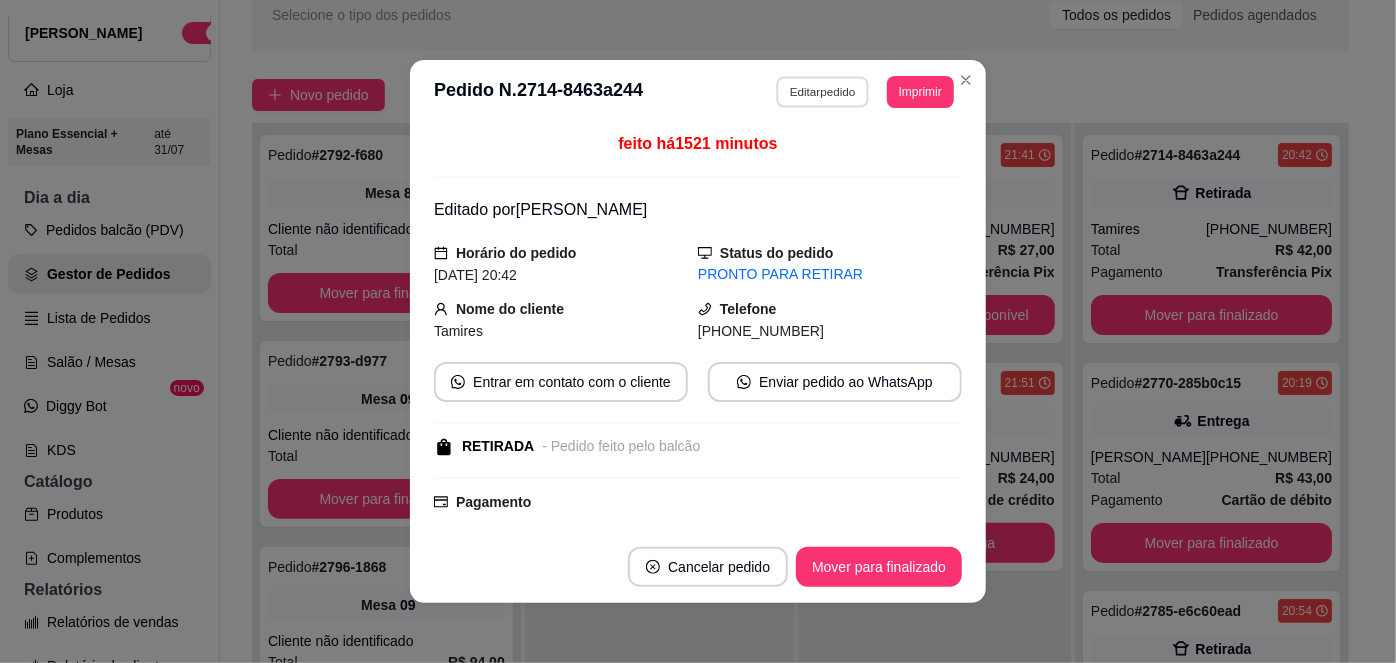 click on "Editar  pedido" at bounding box center [823, 91] 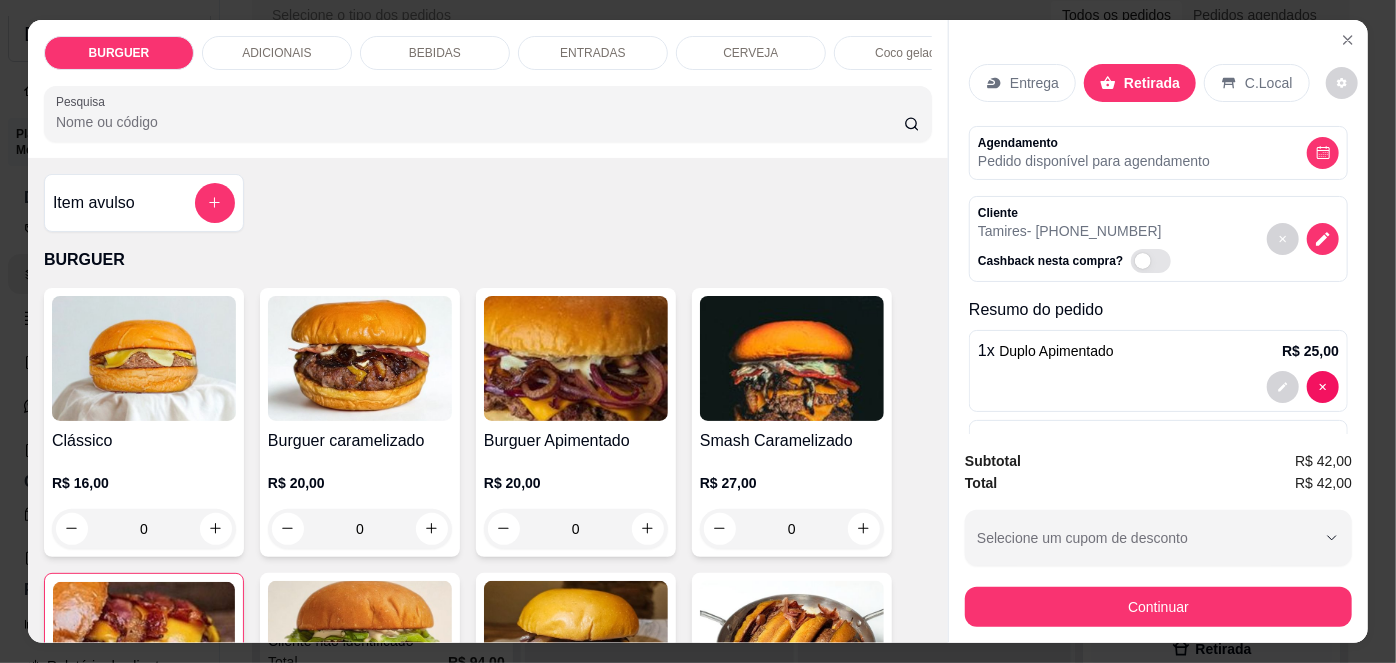 scroll, scrollTop: 181, scrollLeft: 0, axis: vertical 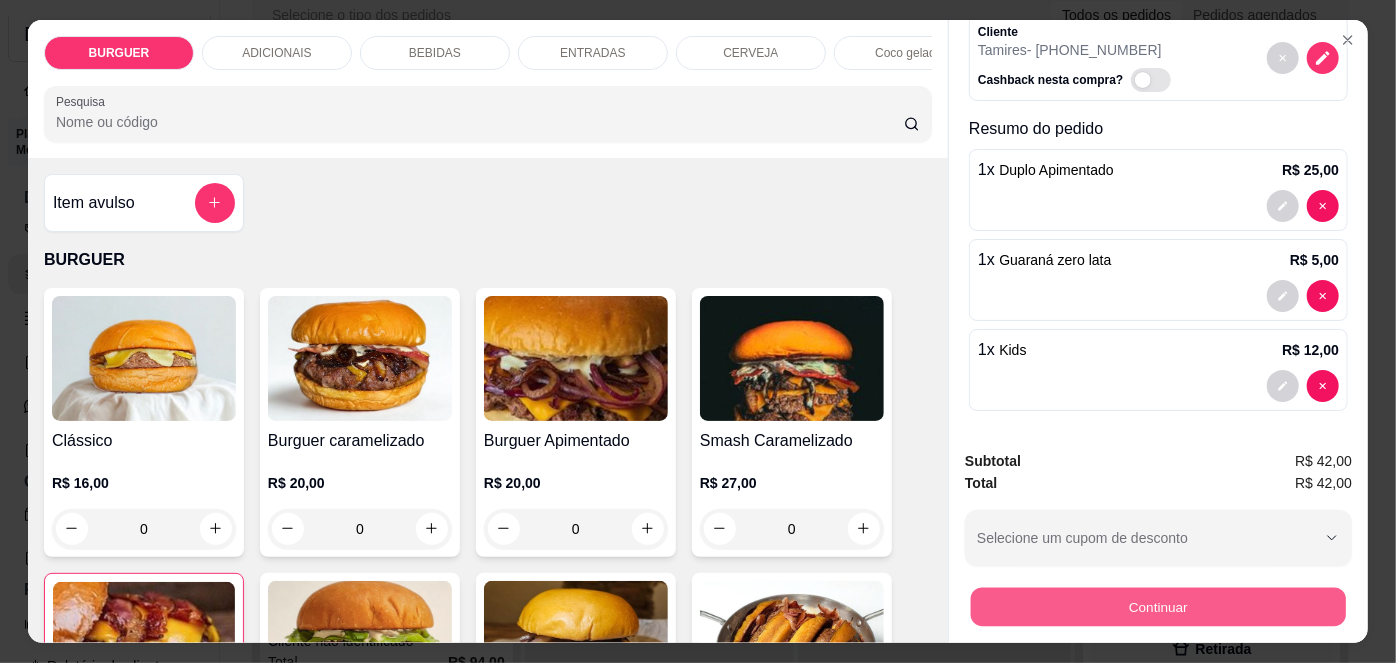 click on "Continuar" at bounding box center (1158, 607) 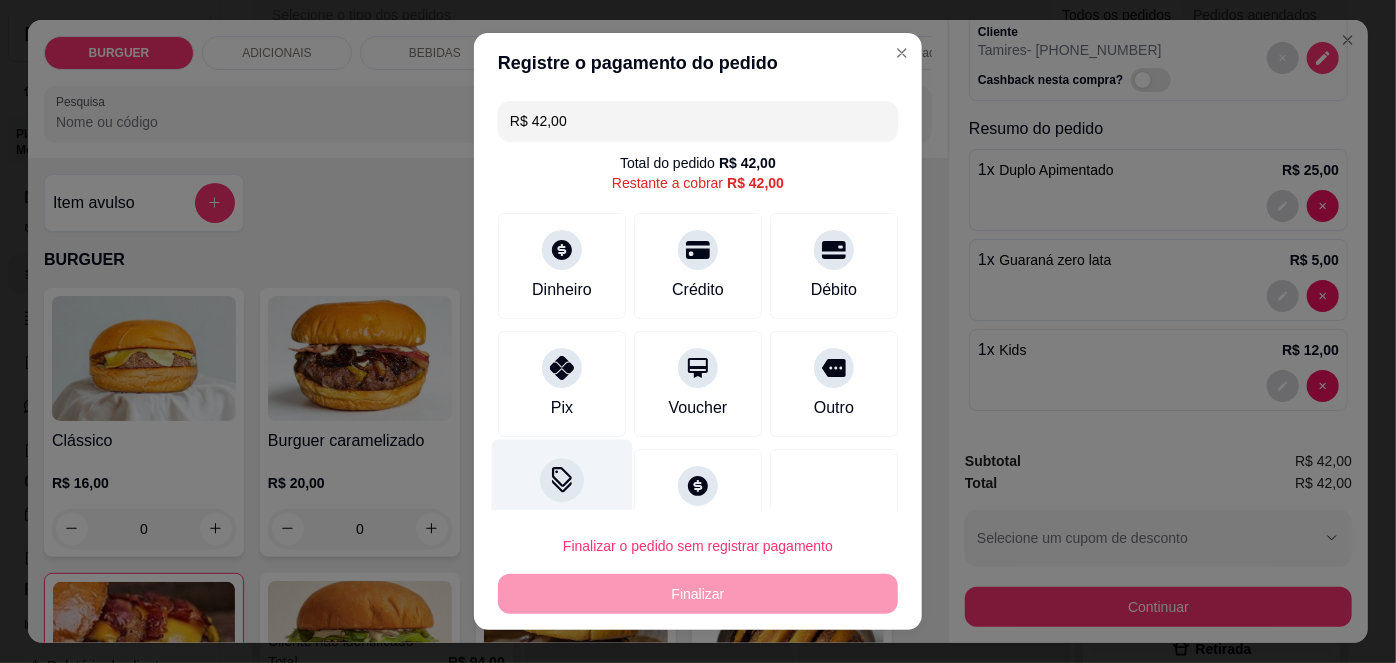 click on "Desconto" at bounding box center [562, 498] 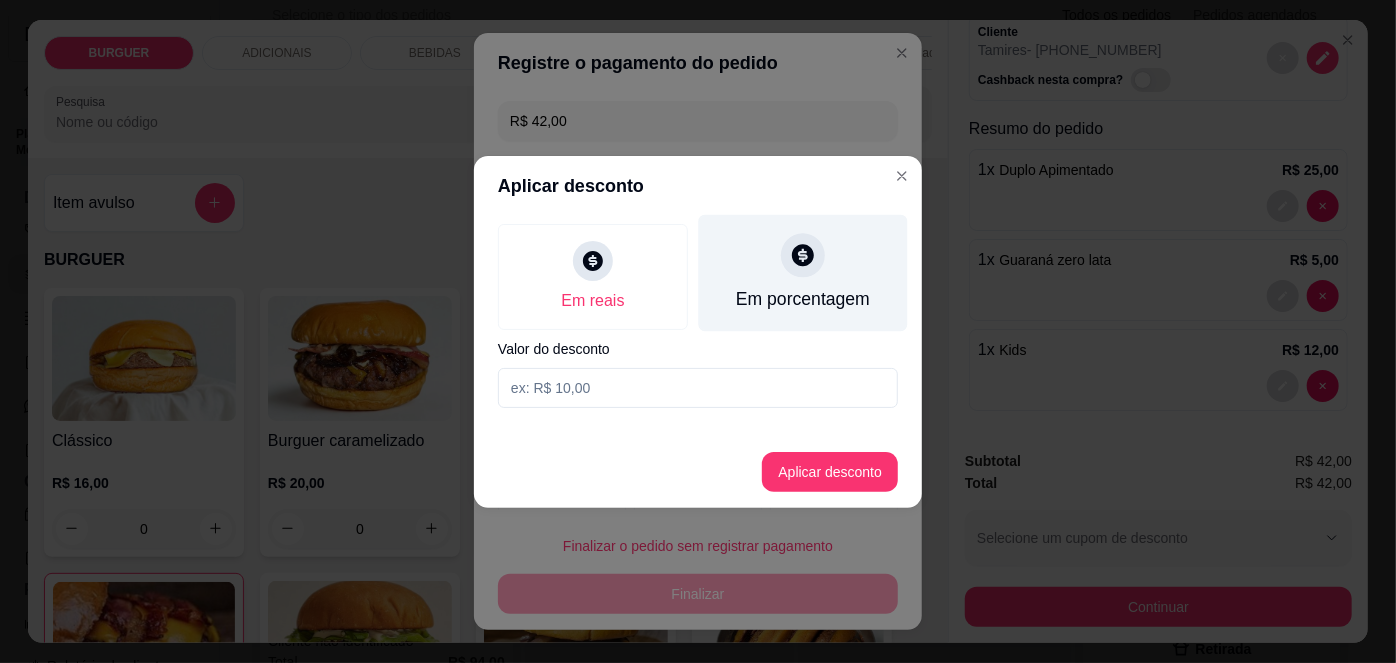 click on "Em porcentagem" at bounding box center [803, 272] 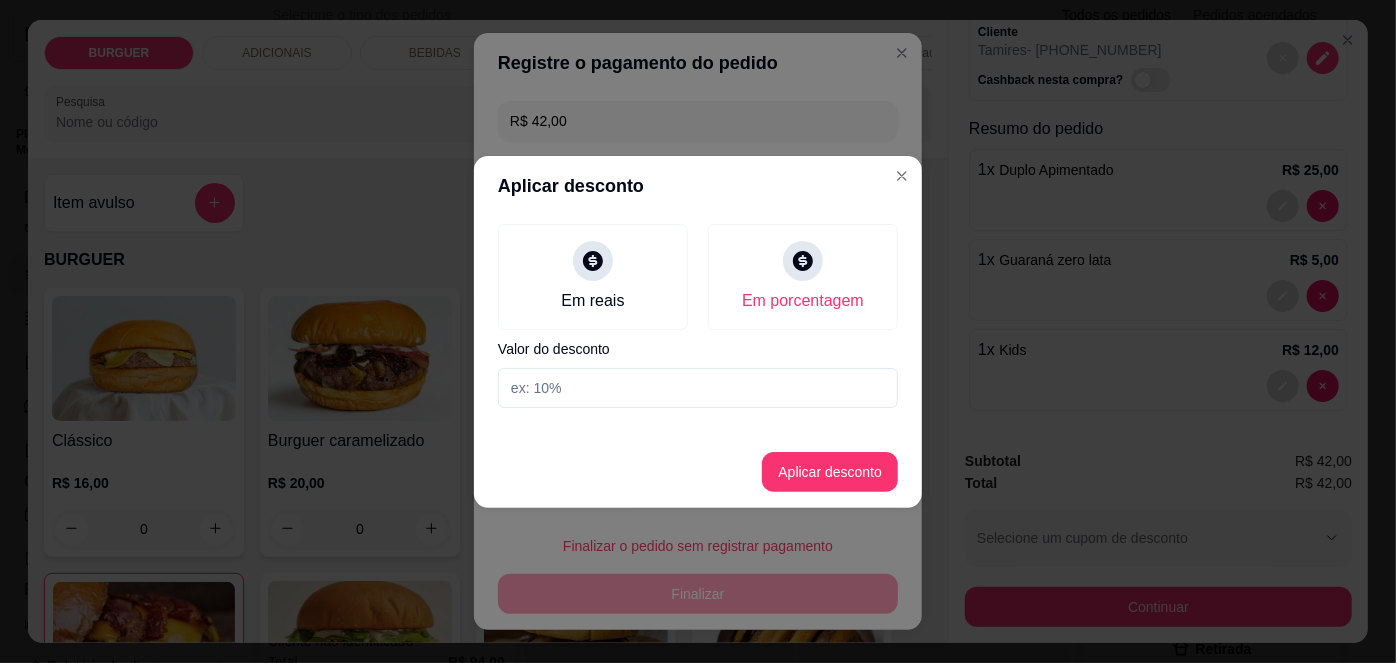 click at bounding box center [698, 388] 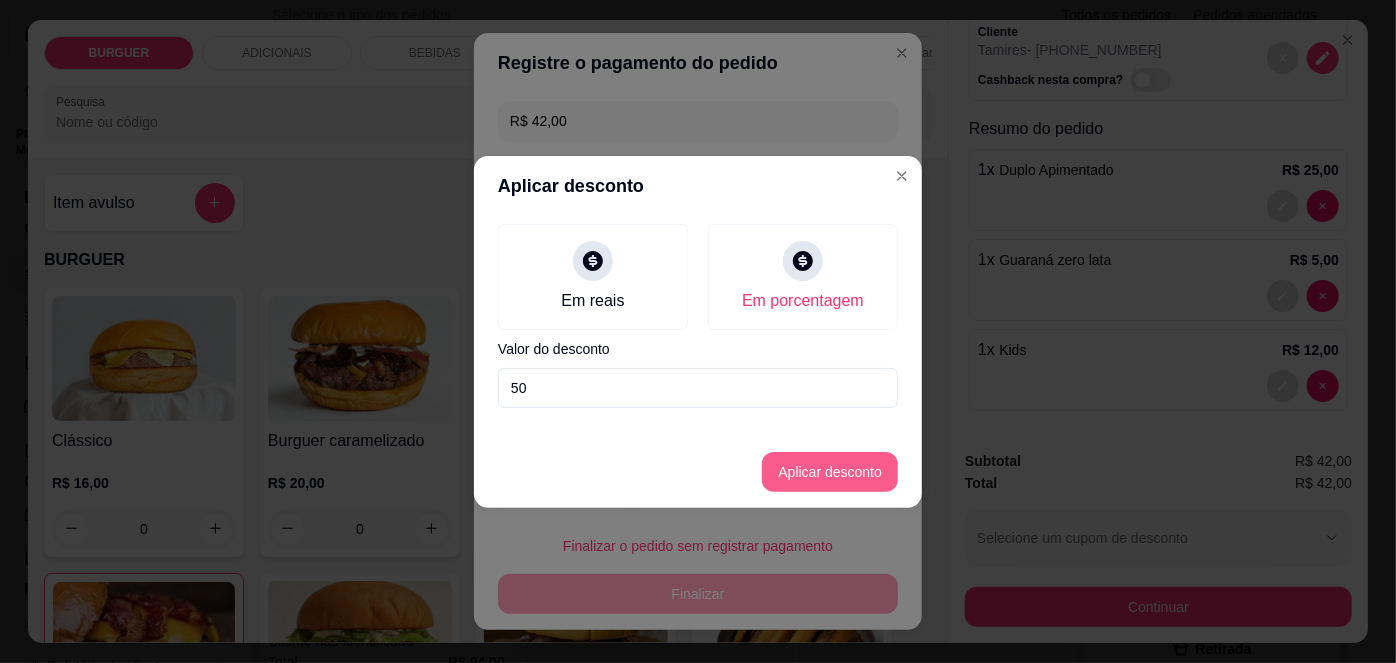 type on "50" 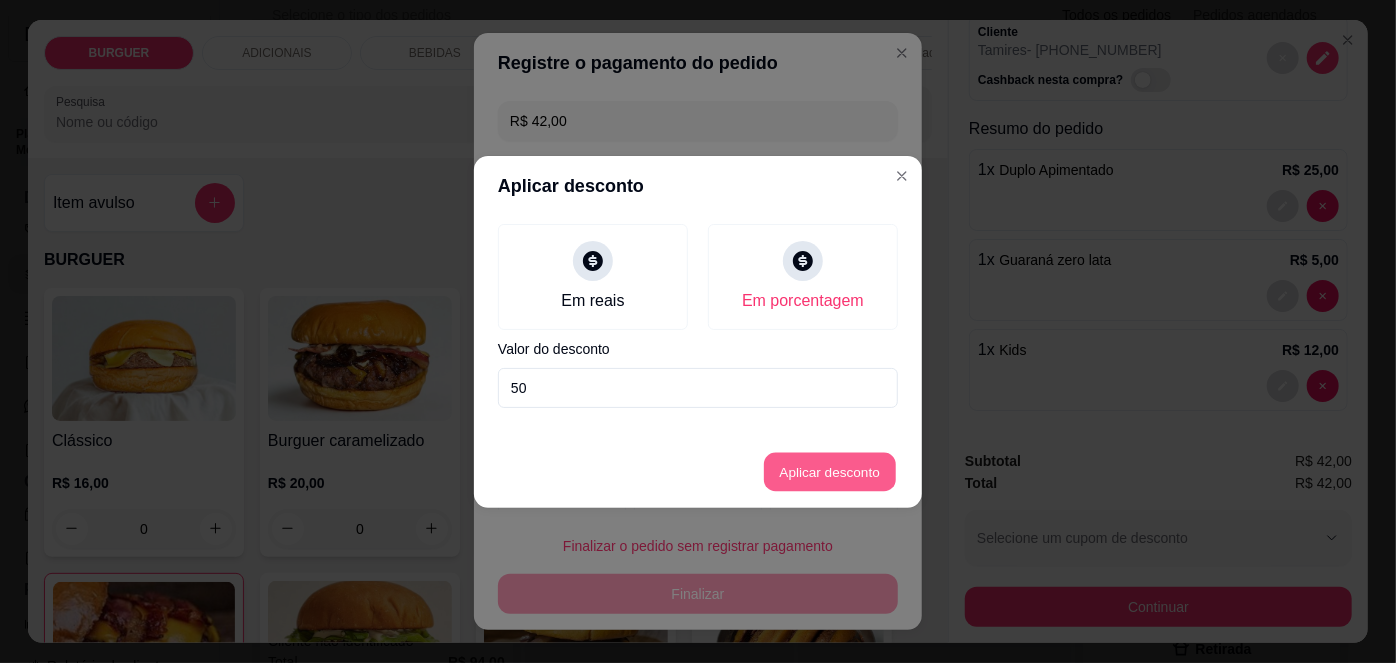 click on "Aplicar desconto" at bounding box center (830, 471) 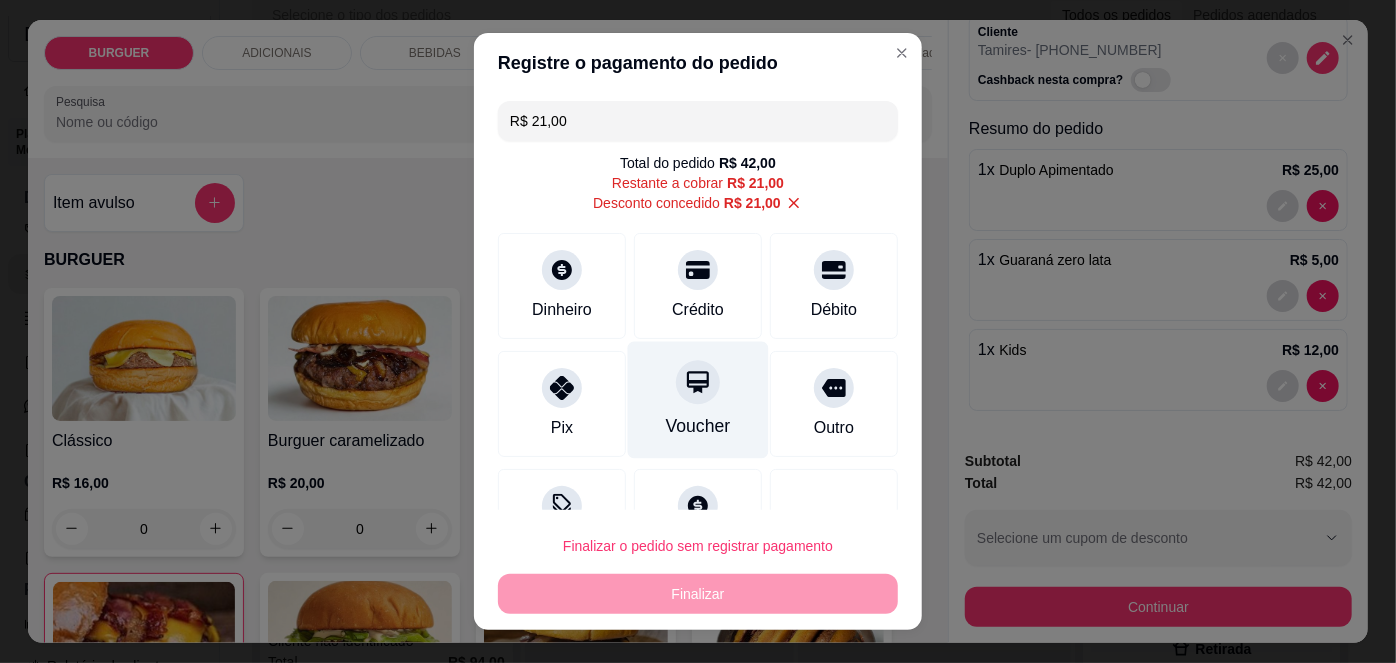 scroll, scrollTop: 72, scrollLeft: 0, axis: vertical 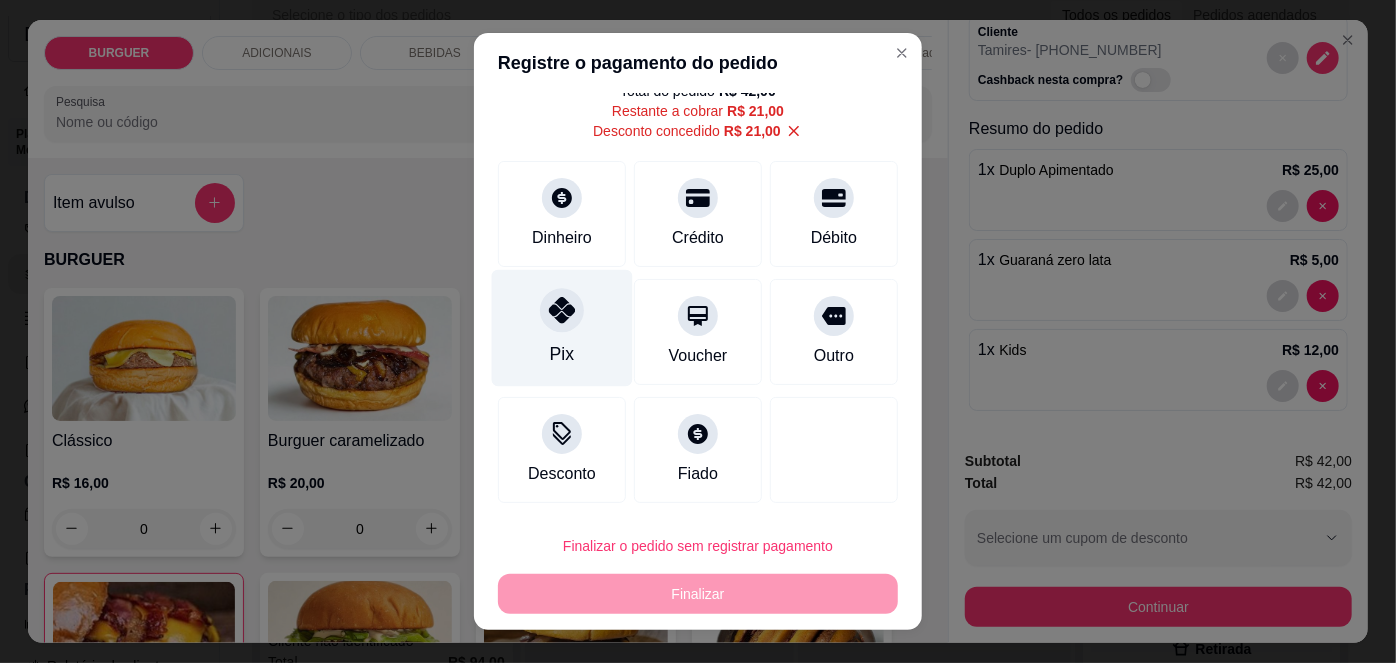 click at bounding box center (562, 311) 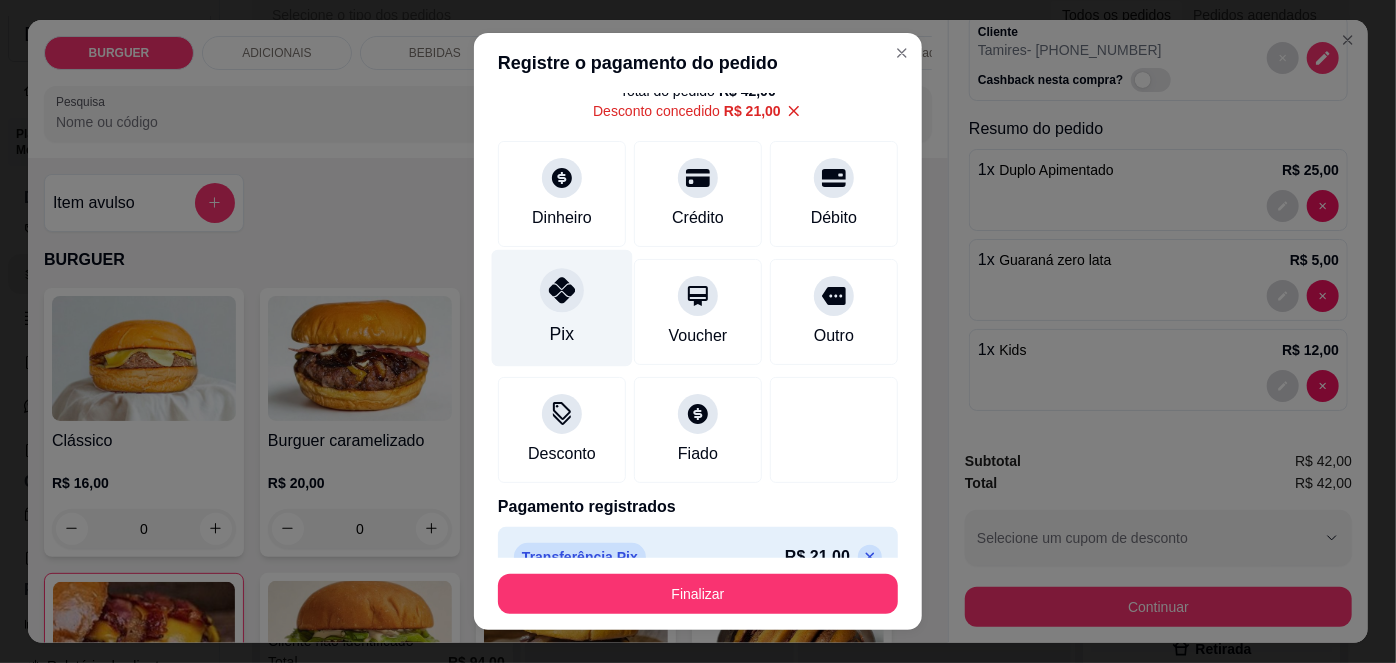 scroll, scrollTop: 107, scrollLeft: 0, axis: vertical 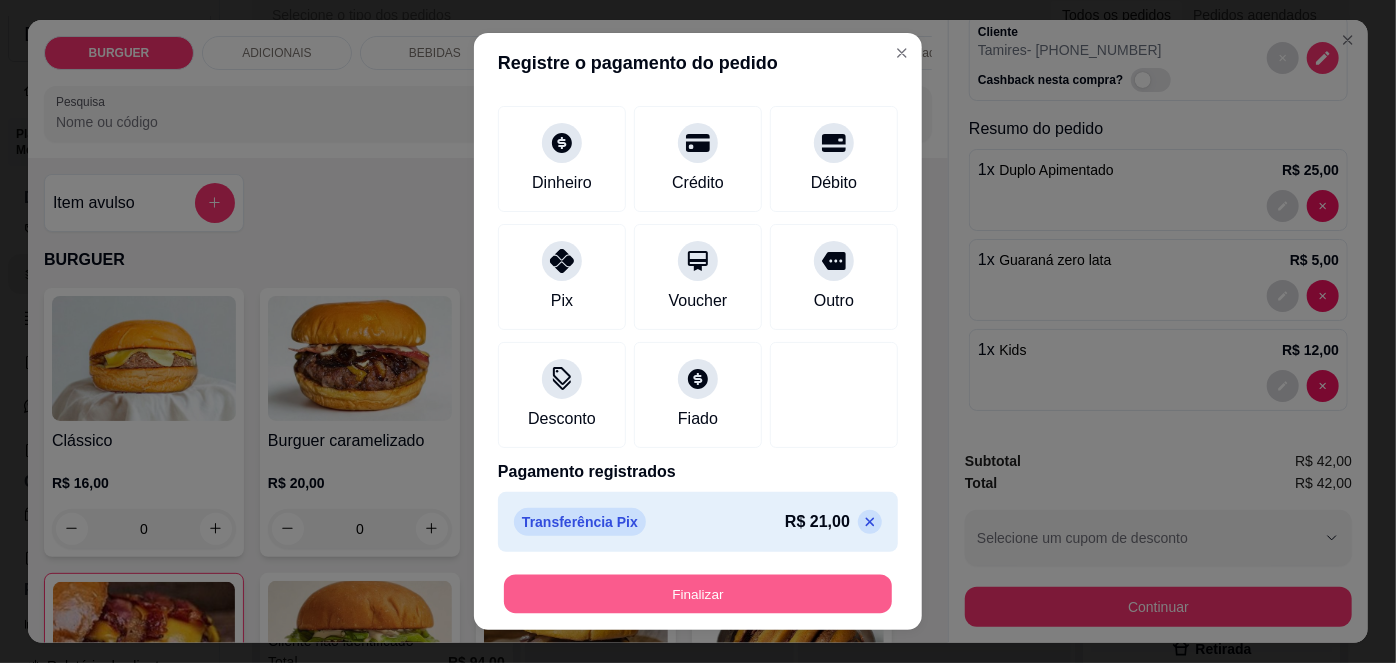click on "Finalizar" at bounding box center (698, 593) 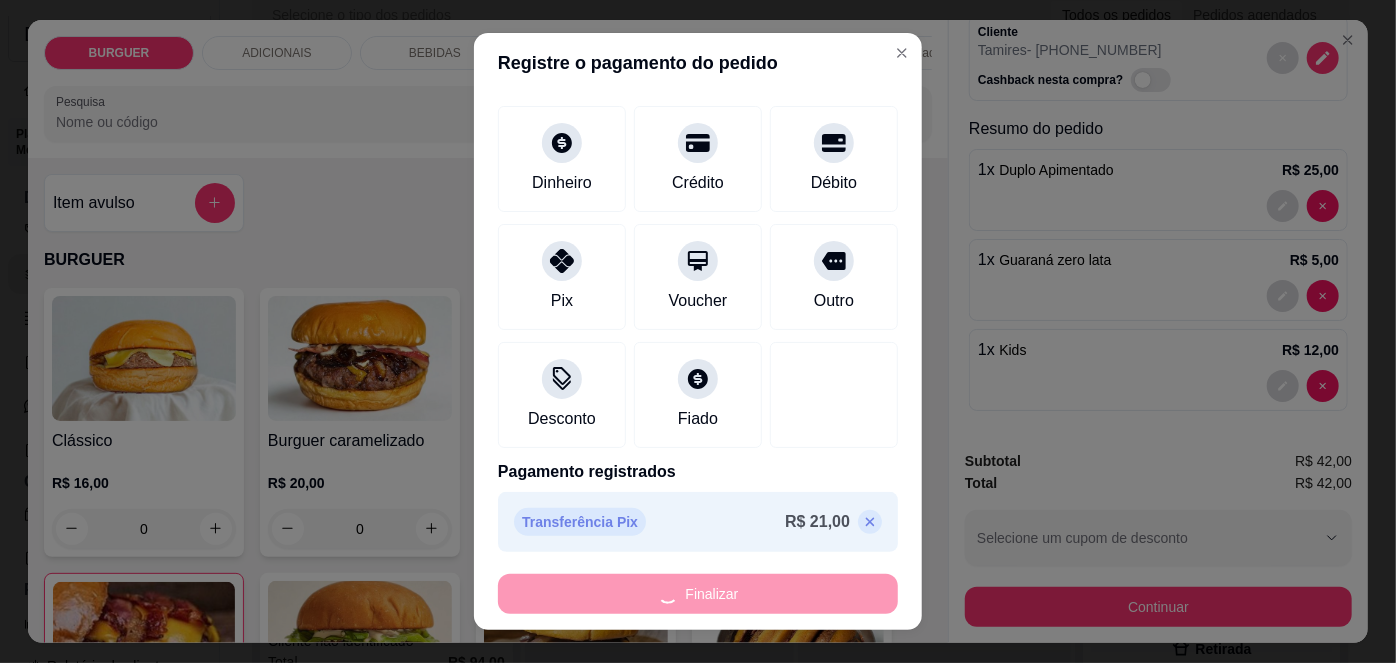 type on "0" 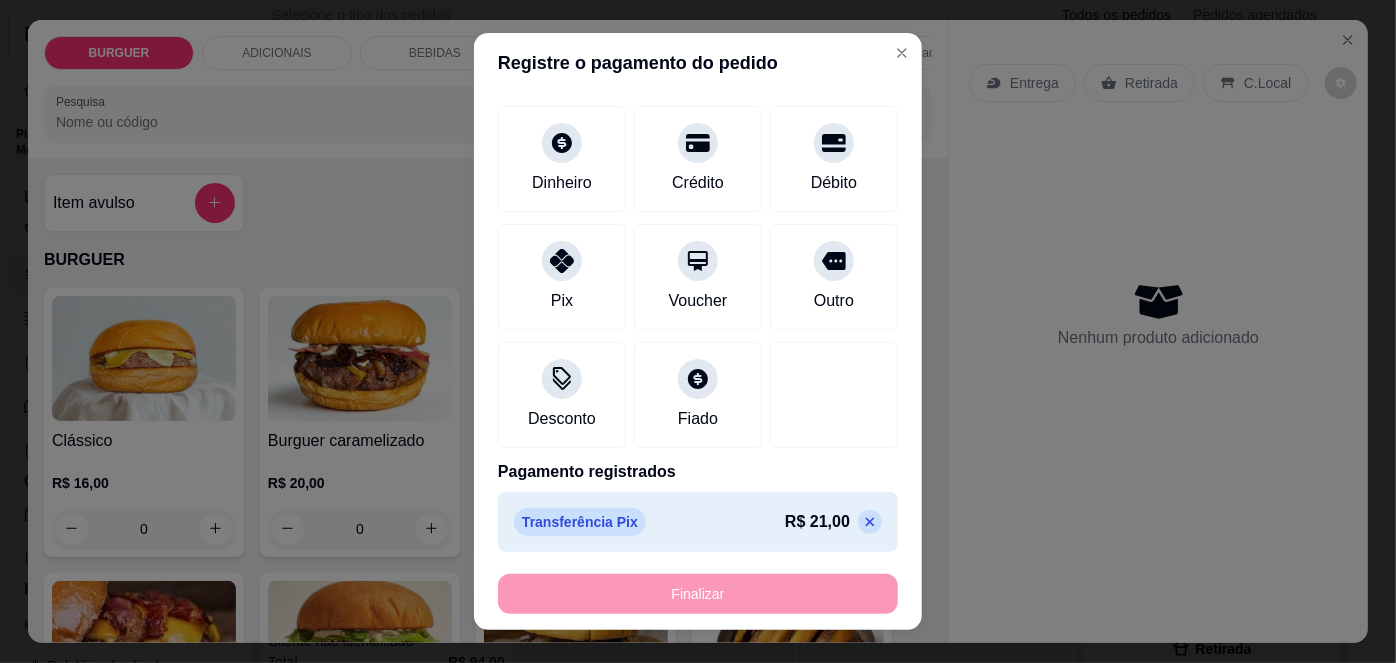 type on "-R$ 42,00" 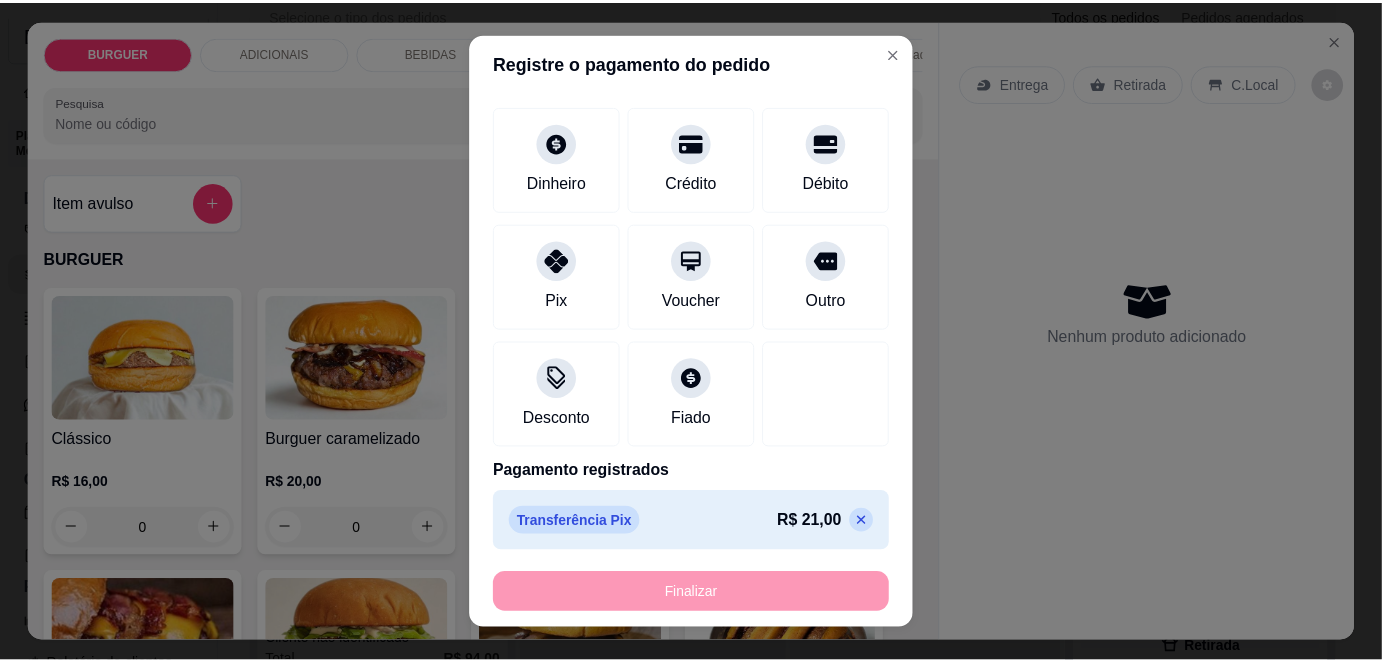 scroll, scrollTop: 0, scrollLeft: 0, axis: both 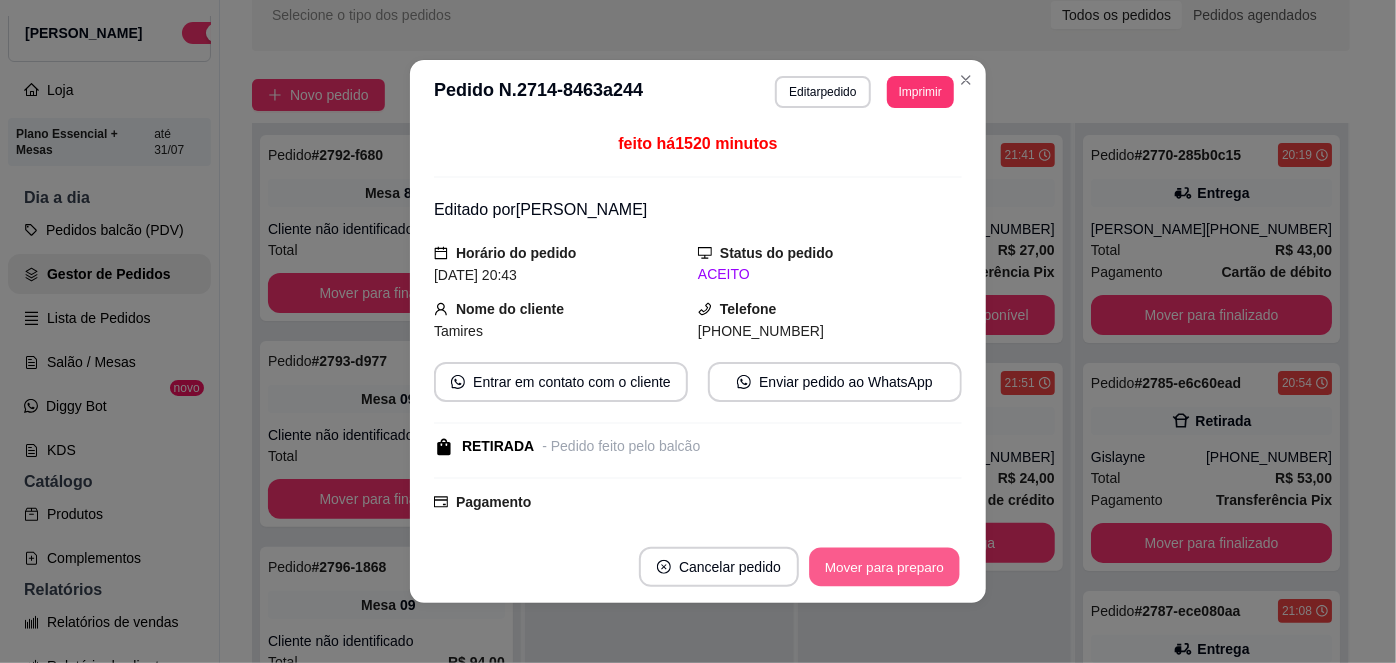click on "Mover para preparo" at bounding box center [884, 567] 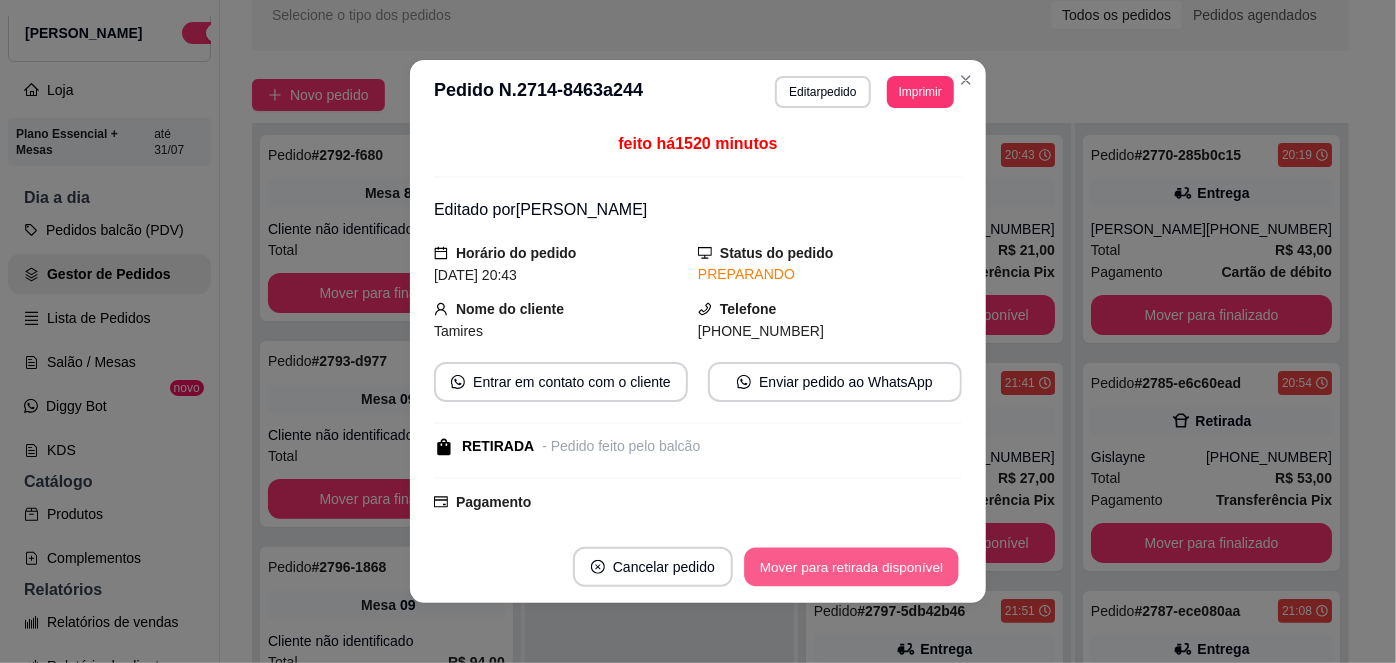 click on "Mover para retirada disponível" at bounding box center [851, 567] 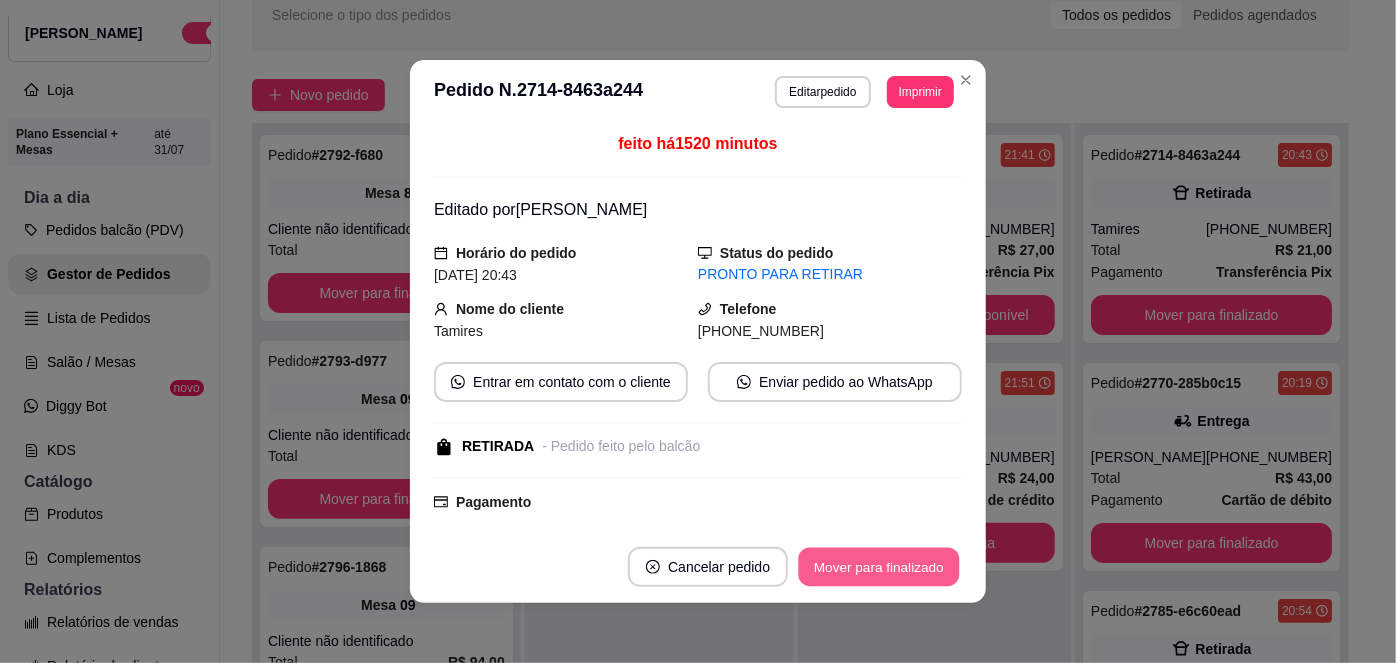 click on "Mover para finalizado" at bounding box center [879, 567] 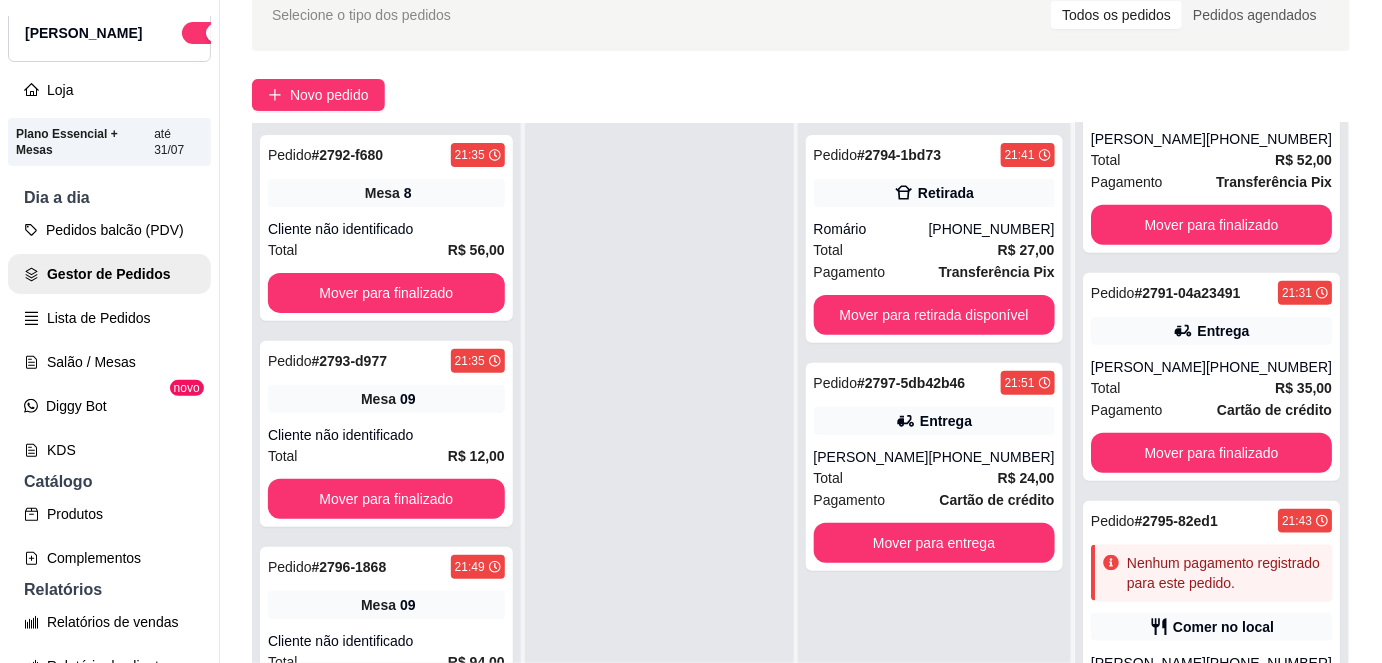 scroll, scrollTop: 606, scrollLeft: 0, axis: vertical 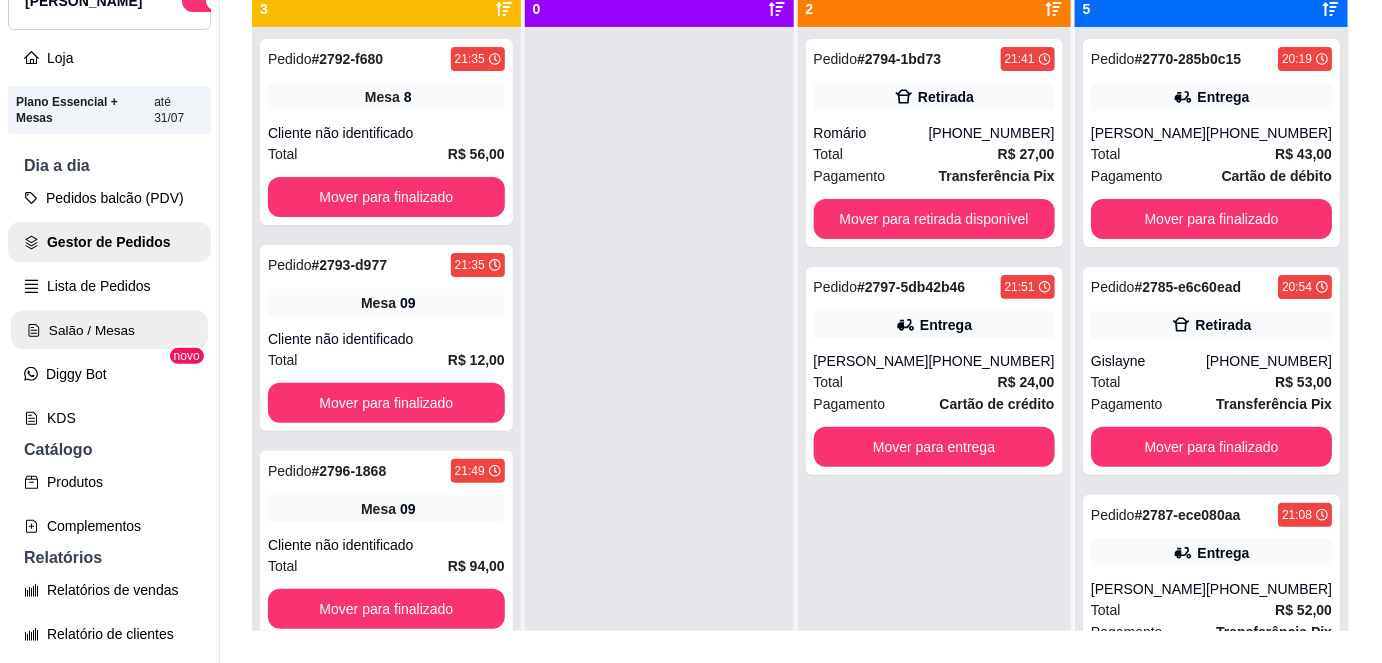click on "Salão / Mesas" at bounding box center [109, 330] 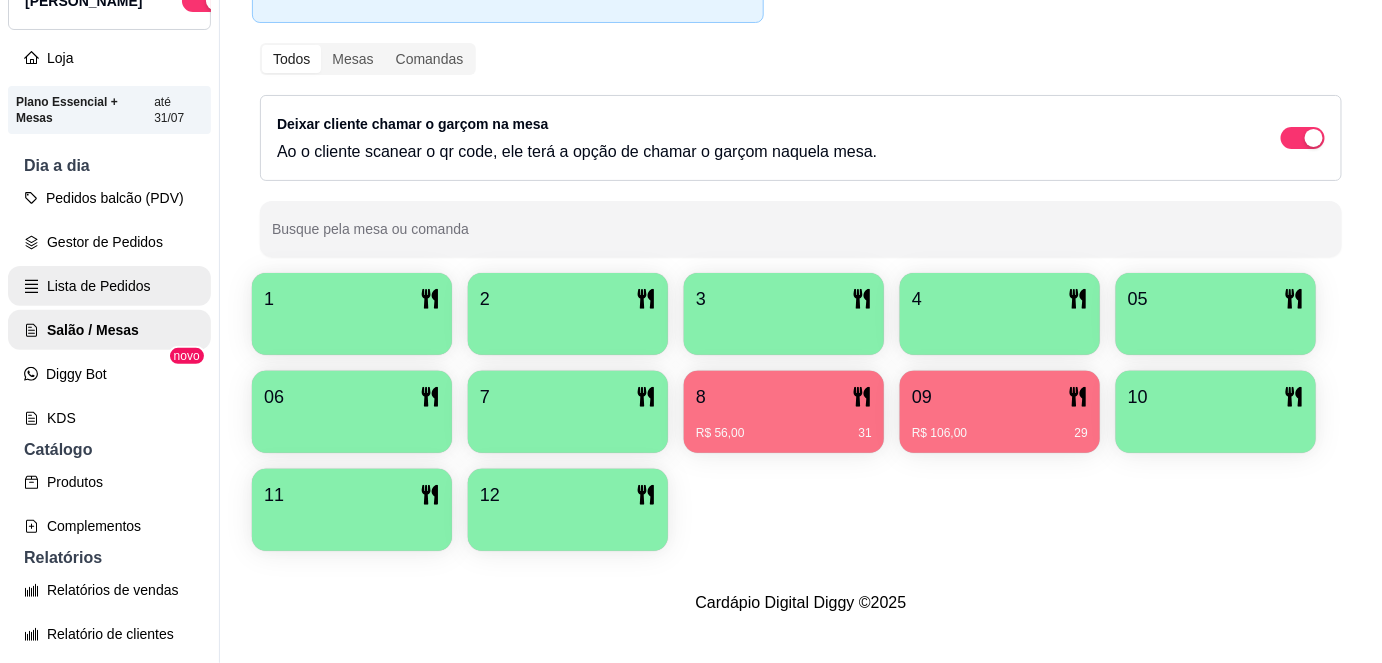 scroll, scrollTop: 0, scrollLeft: 0, axis: both 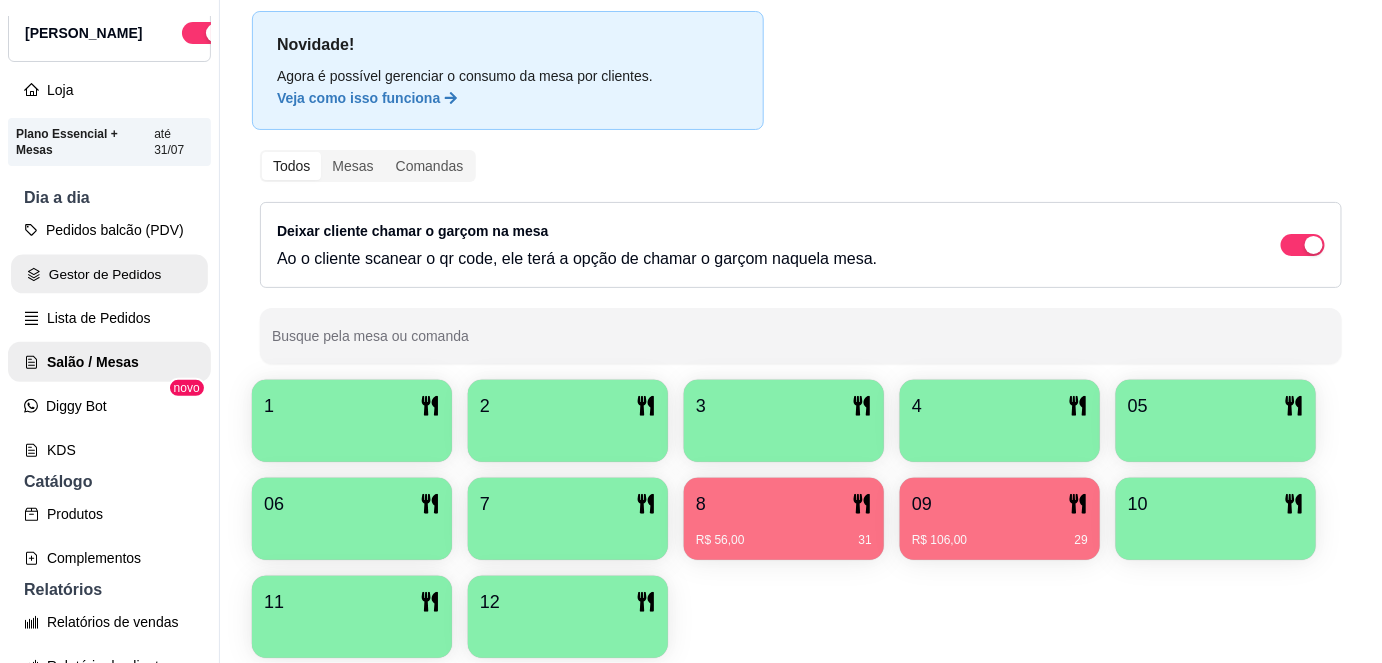 click on "Gestor de Pedidos" at bounding box center (109, 274) 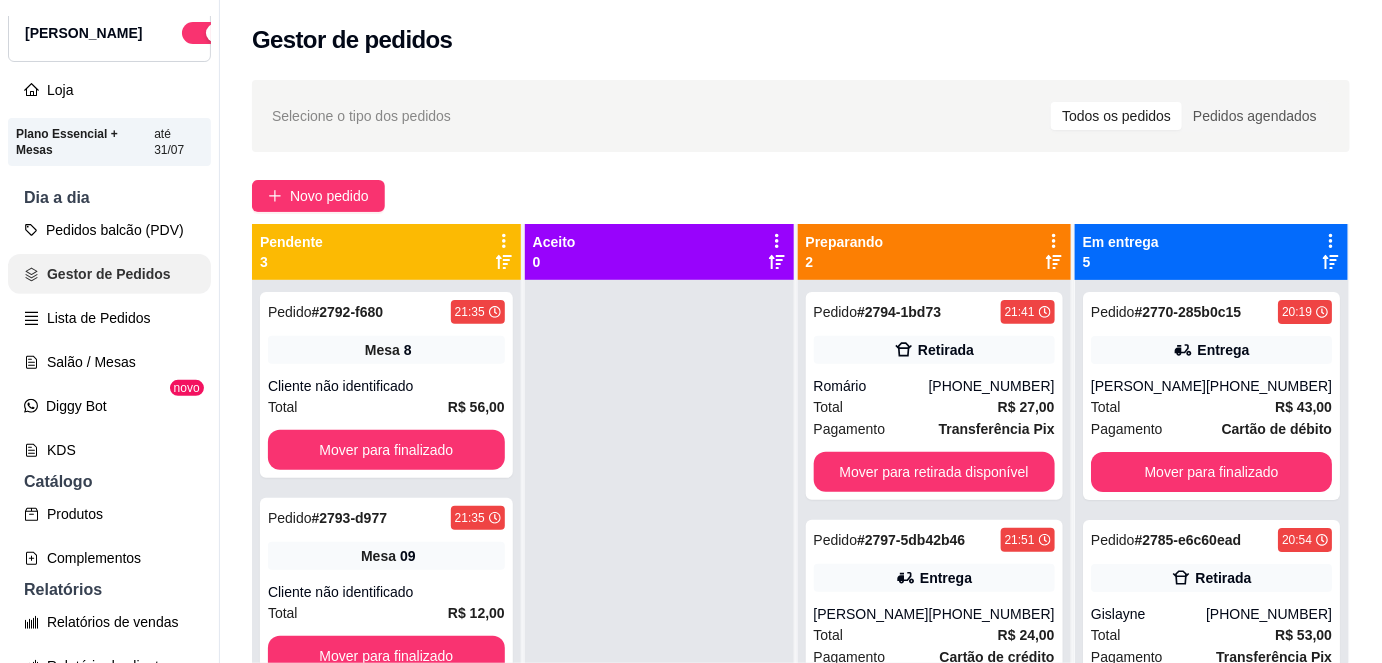scroll, scrollTop: 0, scrollLeft: 0, axis: both 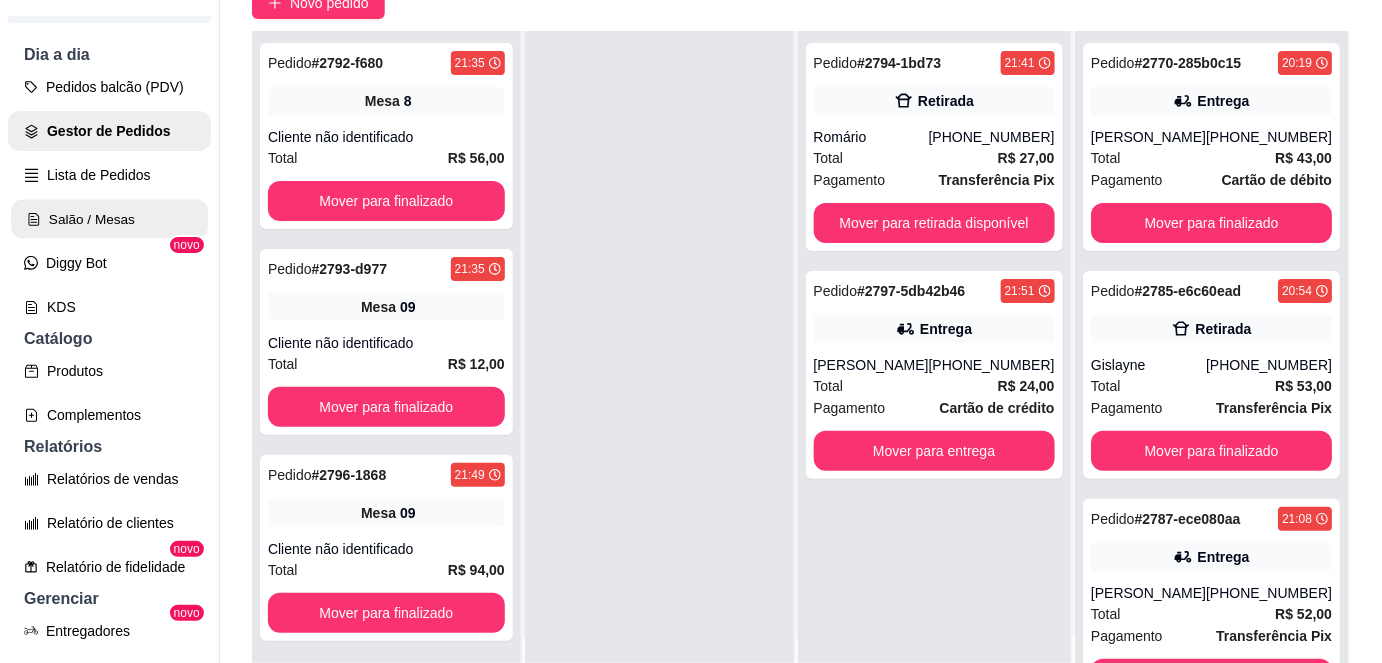 click on "Salão / Mesas" at bounding box center [109, 219] 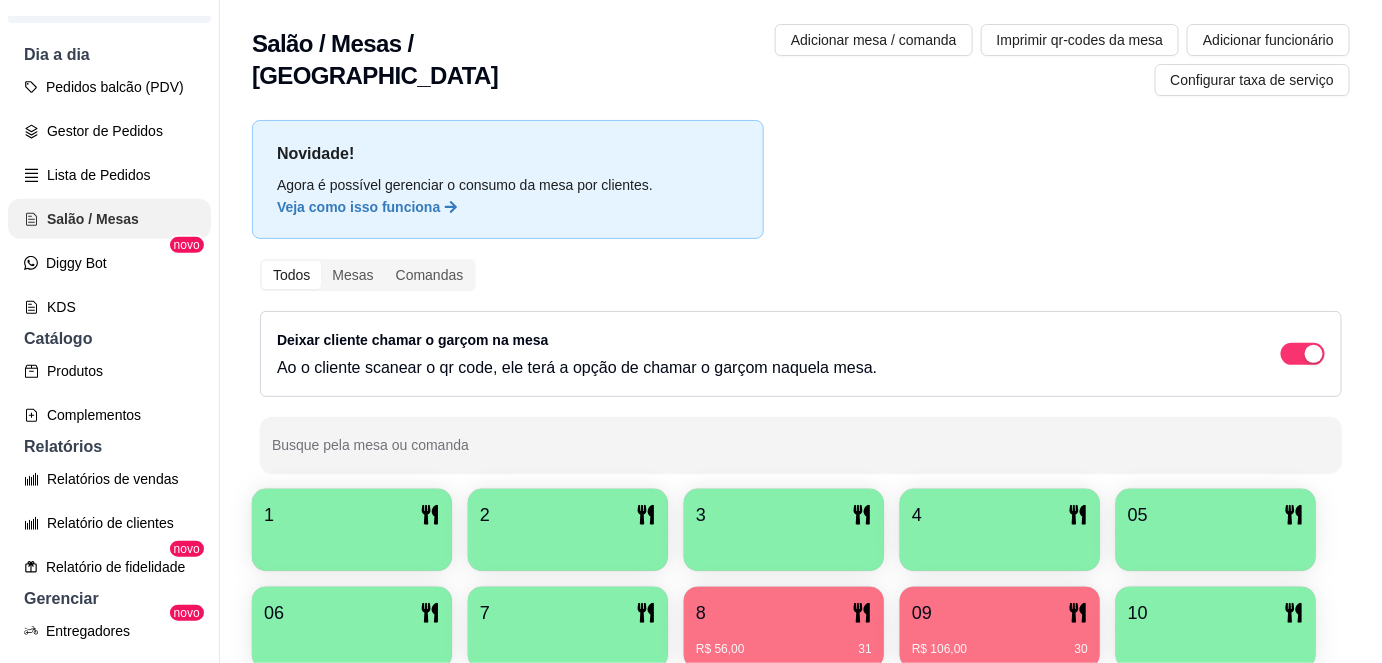 scroll, scrollTop: 0, scrollLeft: 0, axis: both 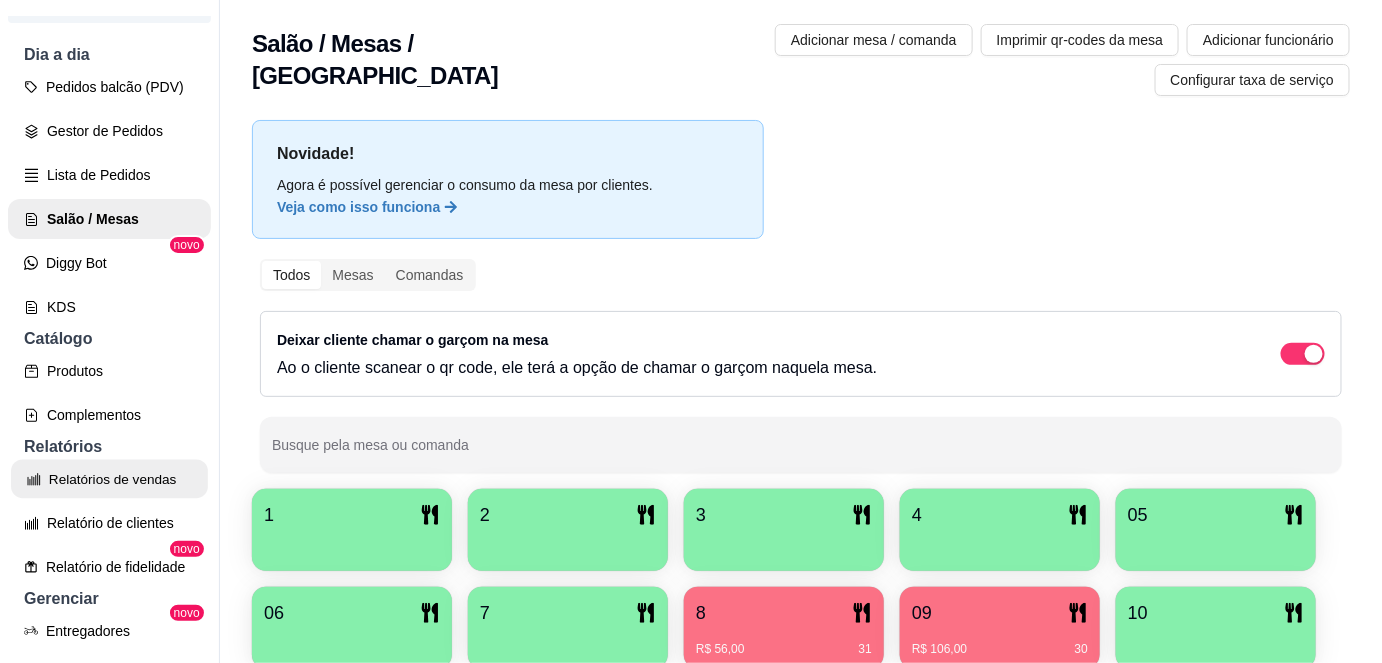 click on "Relatórios de vendas" at bounding box center [109, 479] 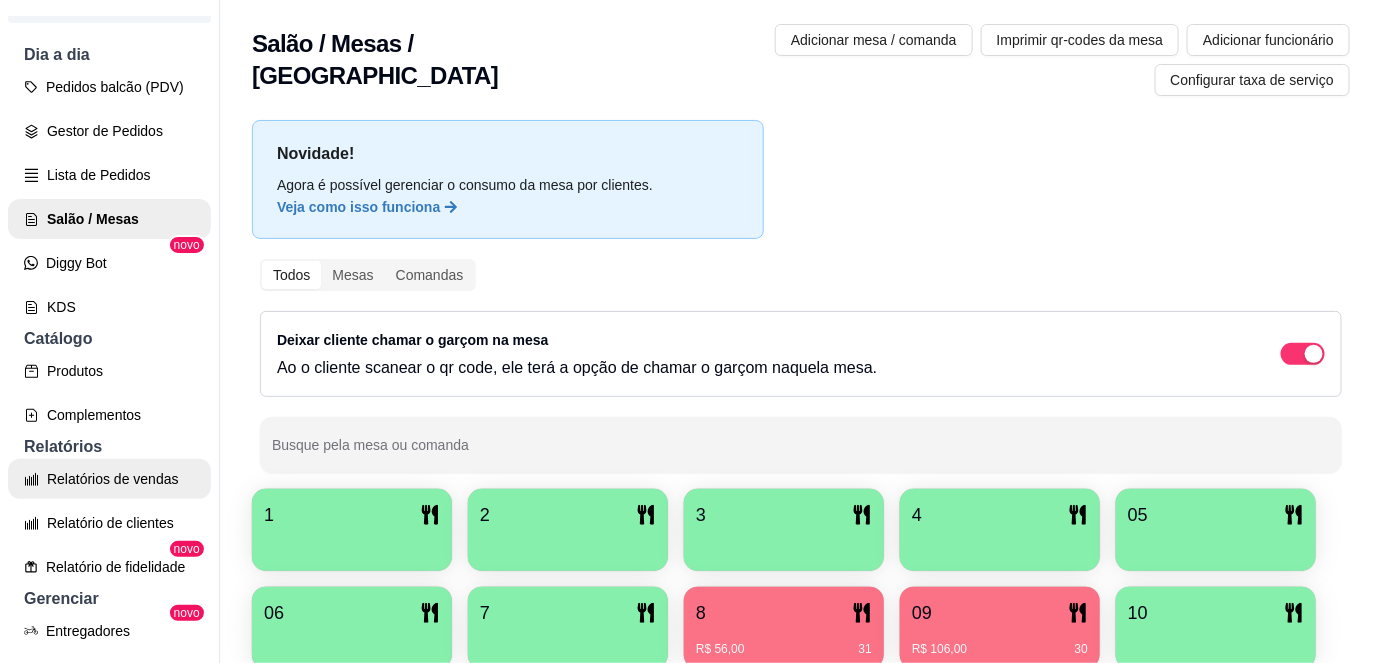 scroll, scrollTop: 0, scrollLeft: 0, axis: both 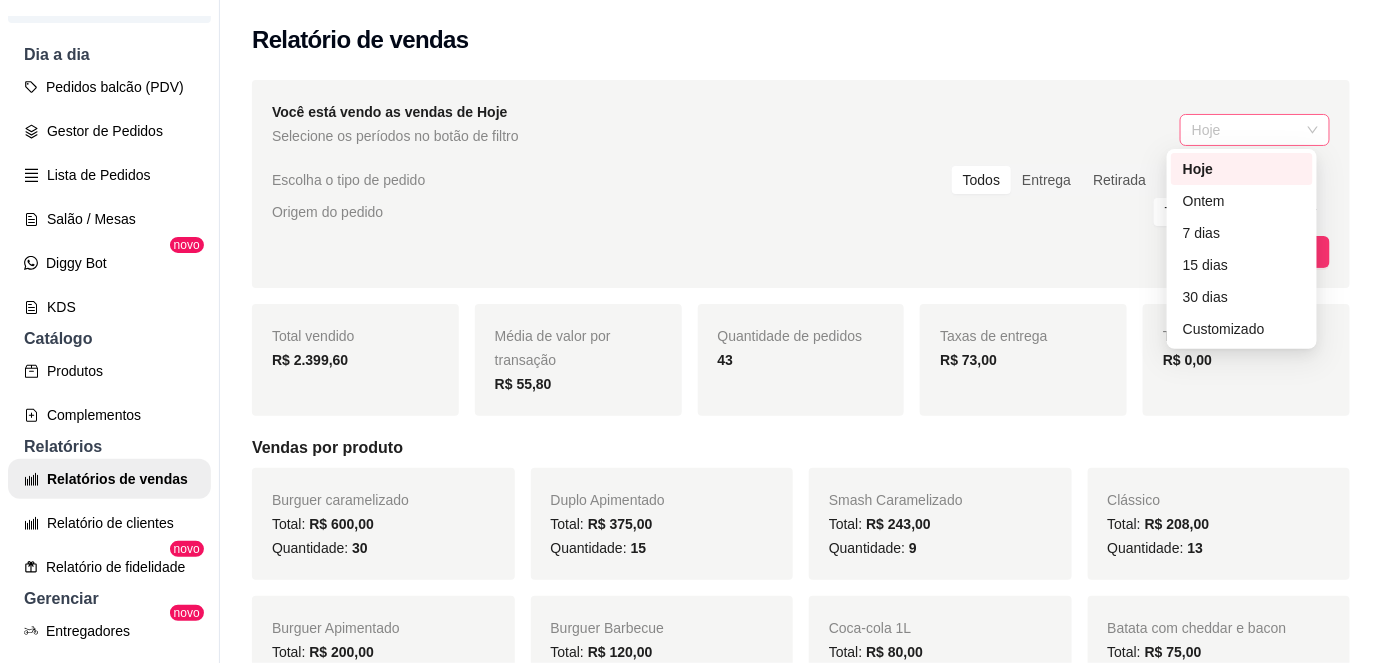 click on "Hoje" at bounding box center (1255, 130) 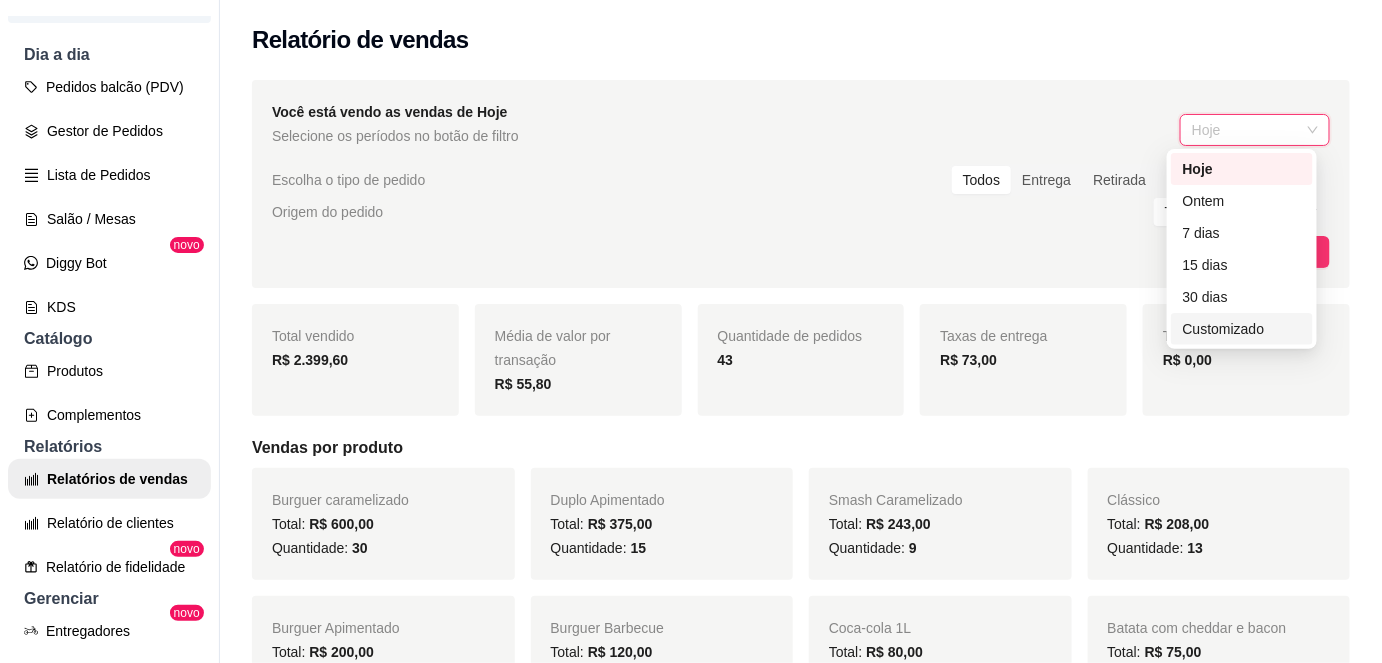 click on "Customizado" at bounding box center [1242, 329] 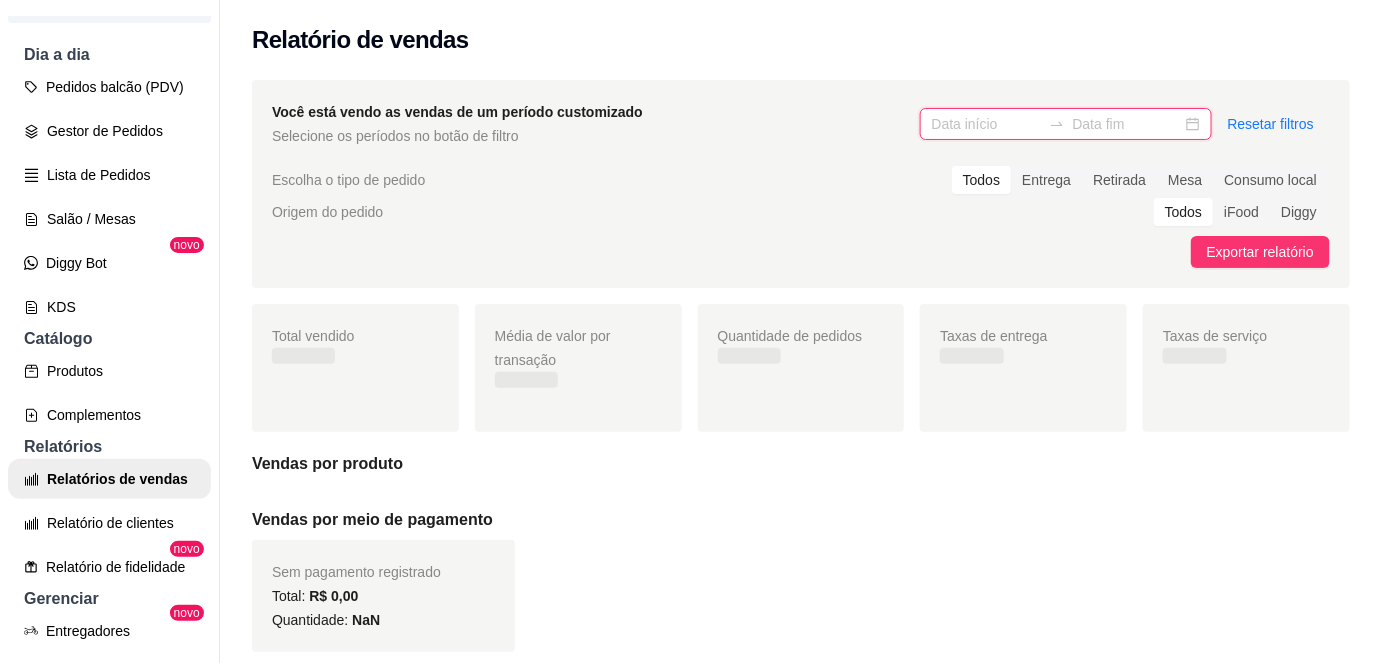 click at bounding box center [986, 124] 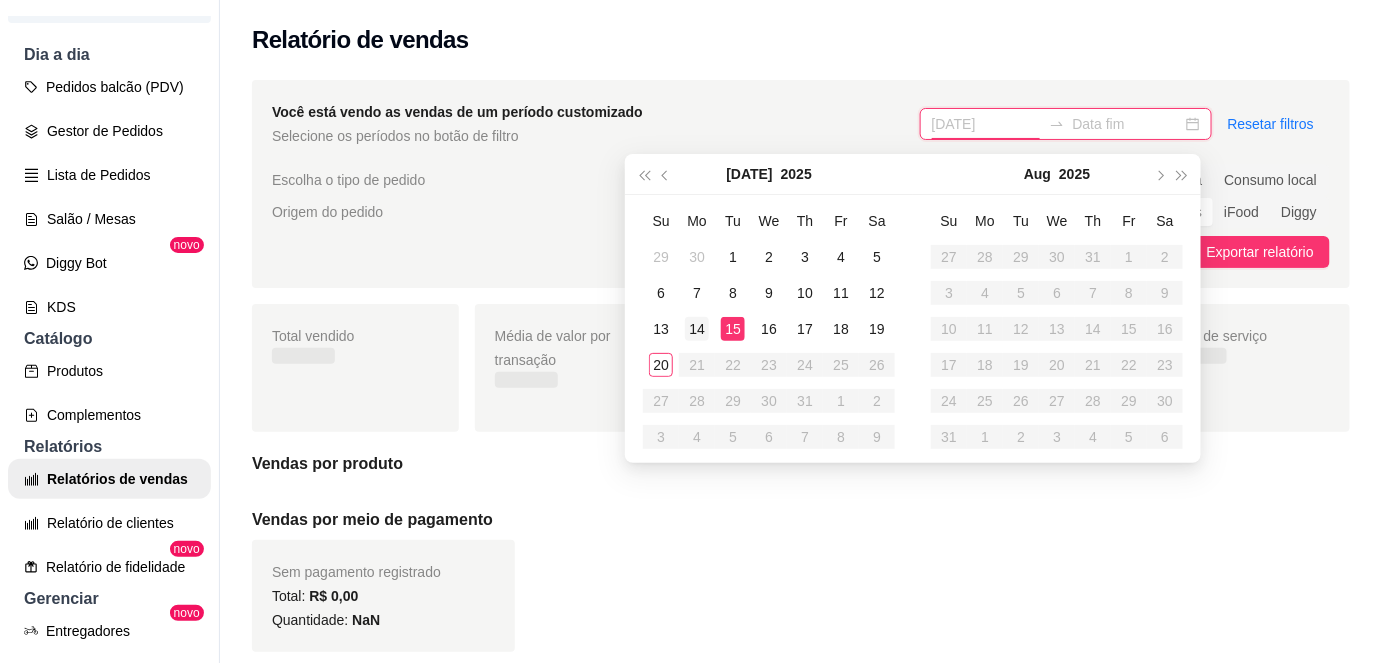type on "[DATE]" 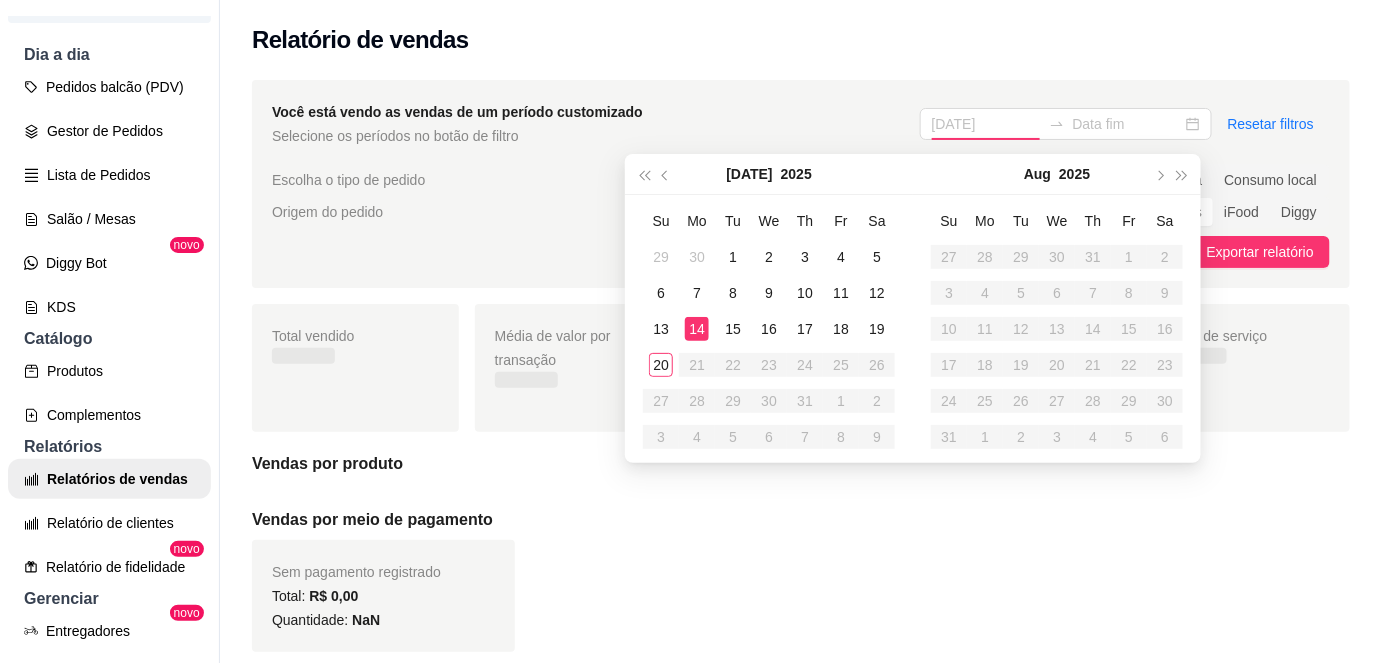 click on "14" at bounding box center [697, 329] 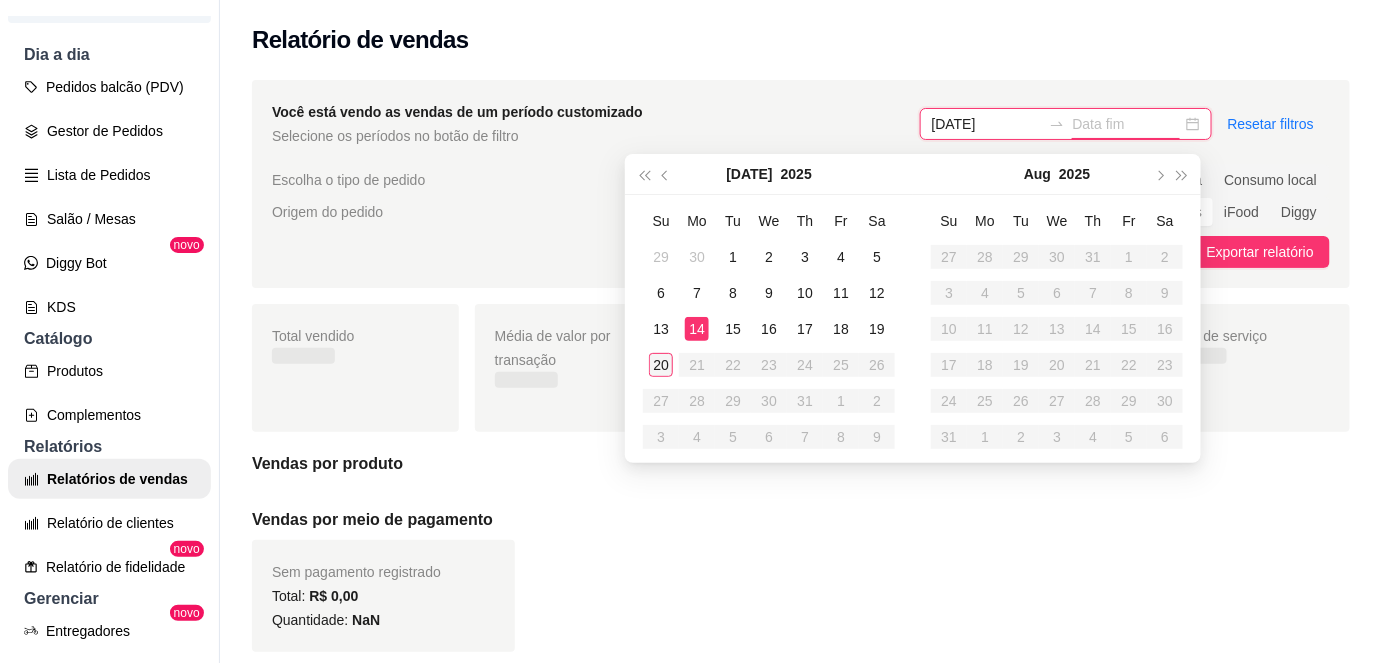 type on "[DATE]" 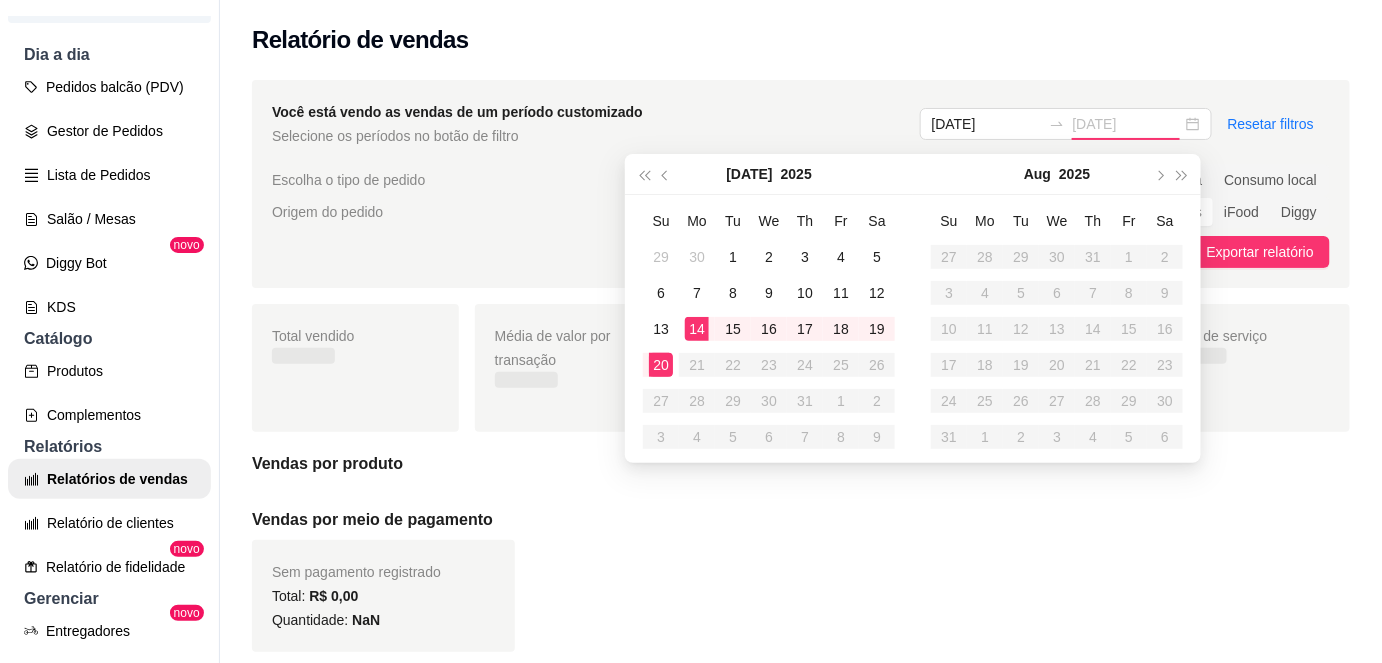 click on "20" at bounding box center [661, 365] 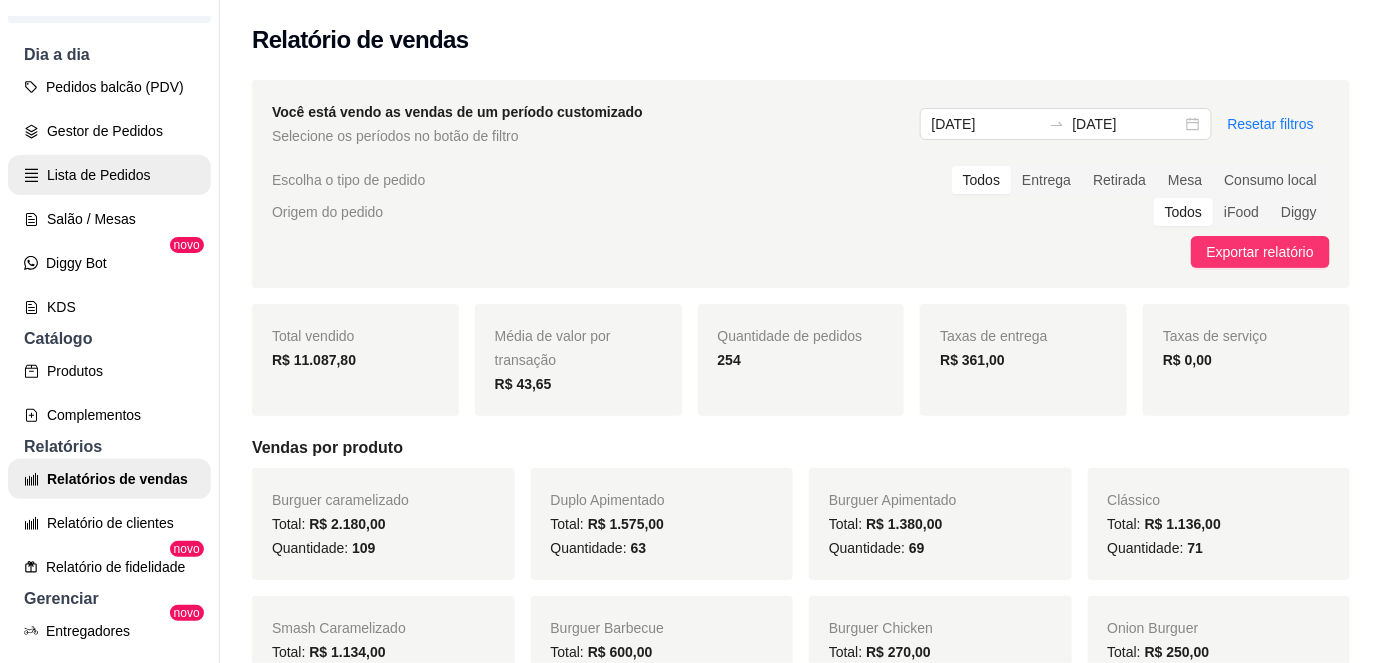 scroll, scrollTop: 0, scrollLeft: 0, axis: both 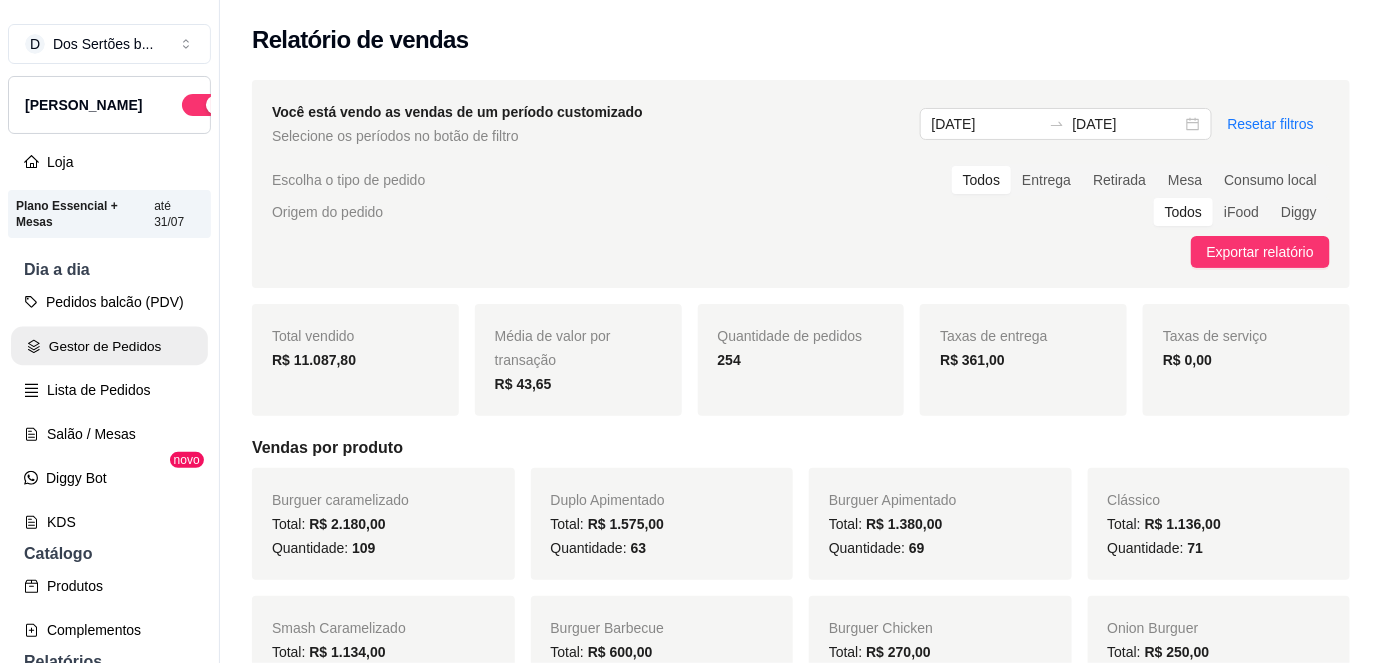 click on "Gestor de Pedidos" at bounding box center (109, 346) 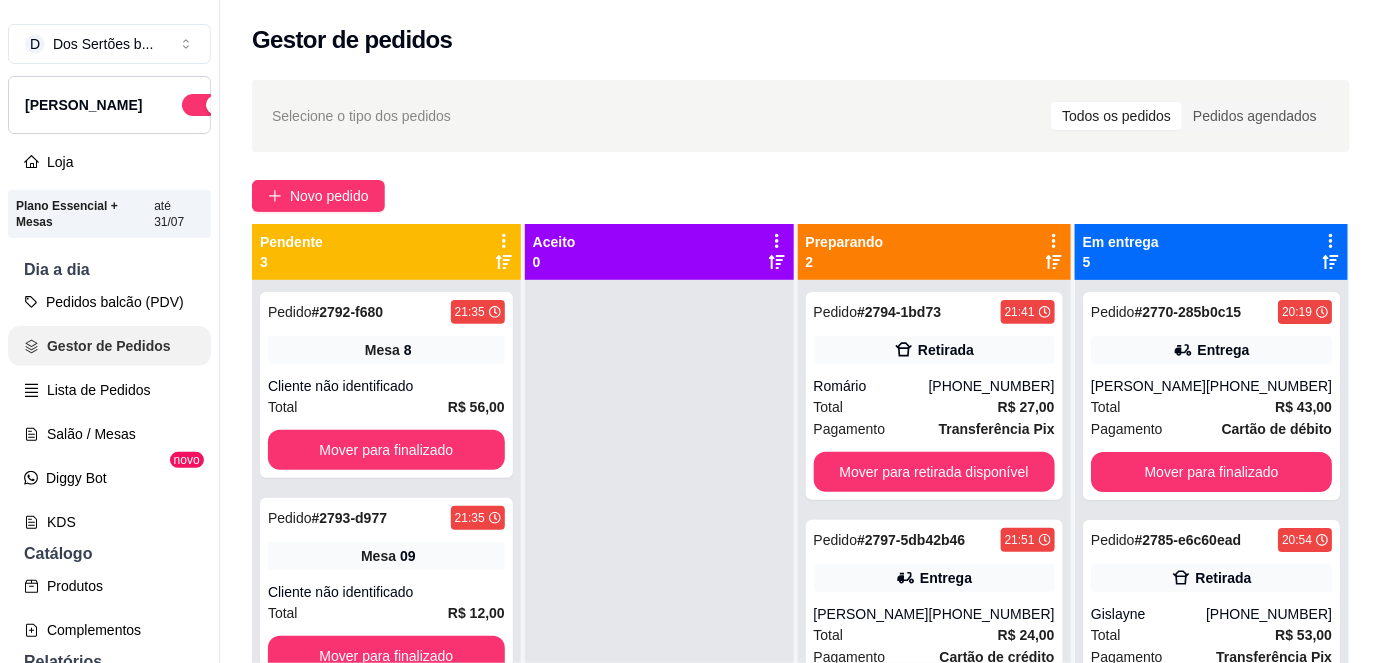 scroll, scrollTop: 0, scrollLeft: 0, axis: both 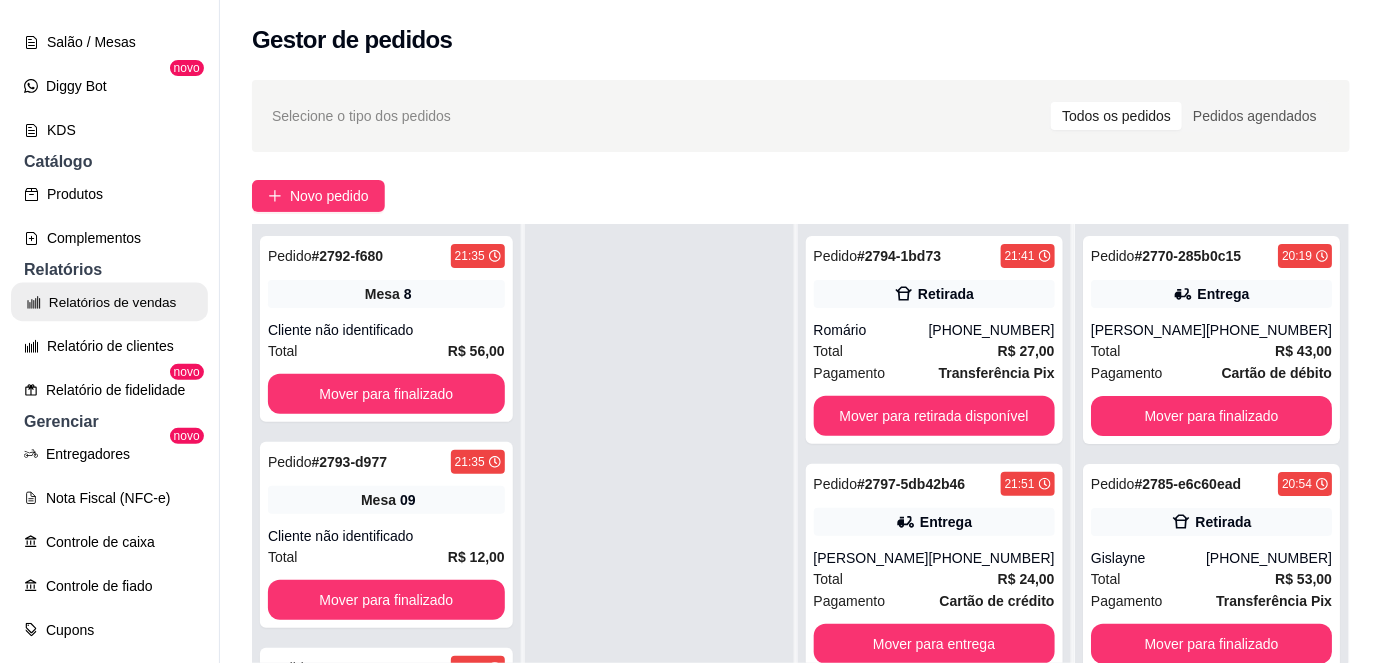 click on "Relatórios de vendas" at bounding box center [109, 302] 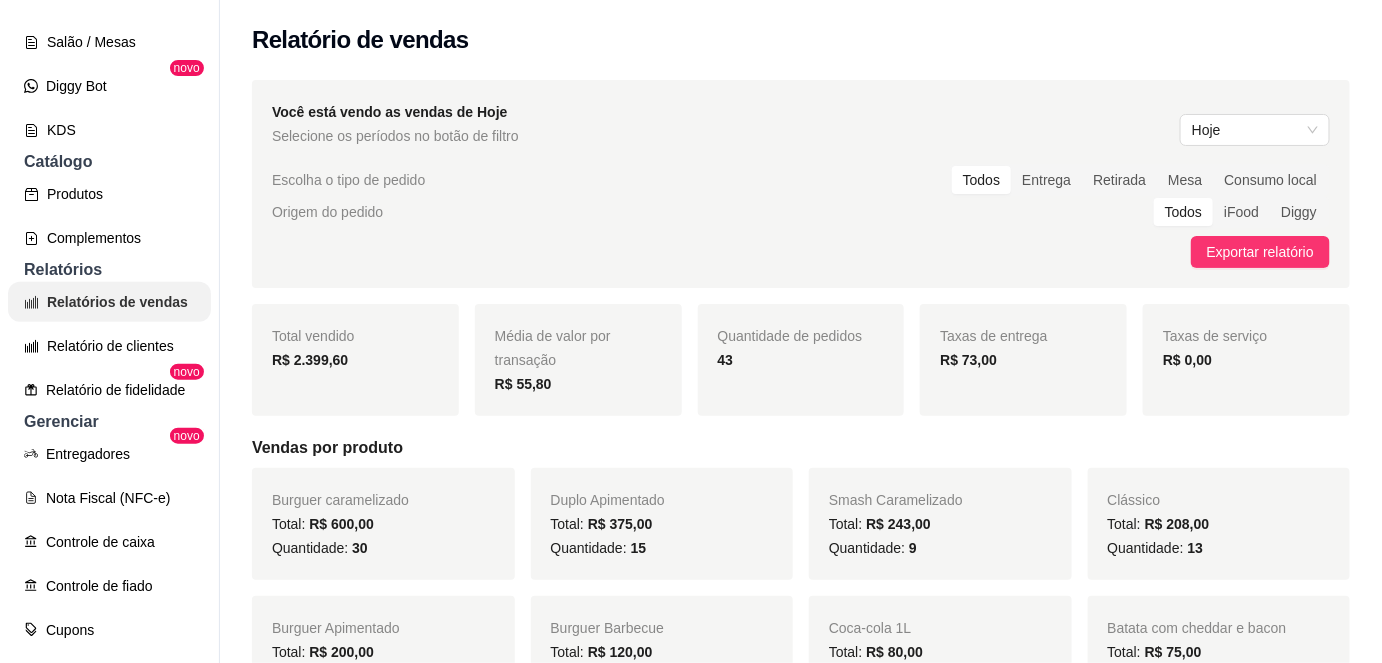 scroll, scrollTop: 0, scrollLeft: 0, axis: both 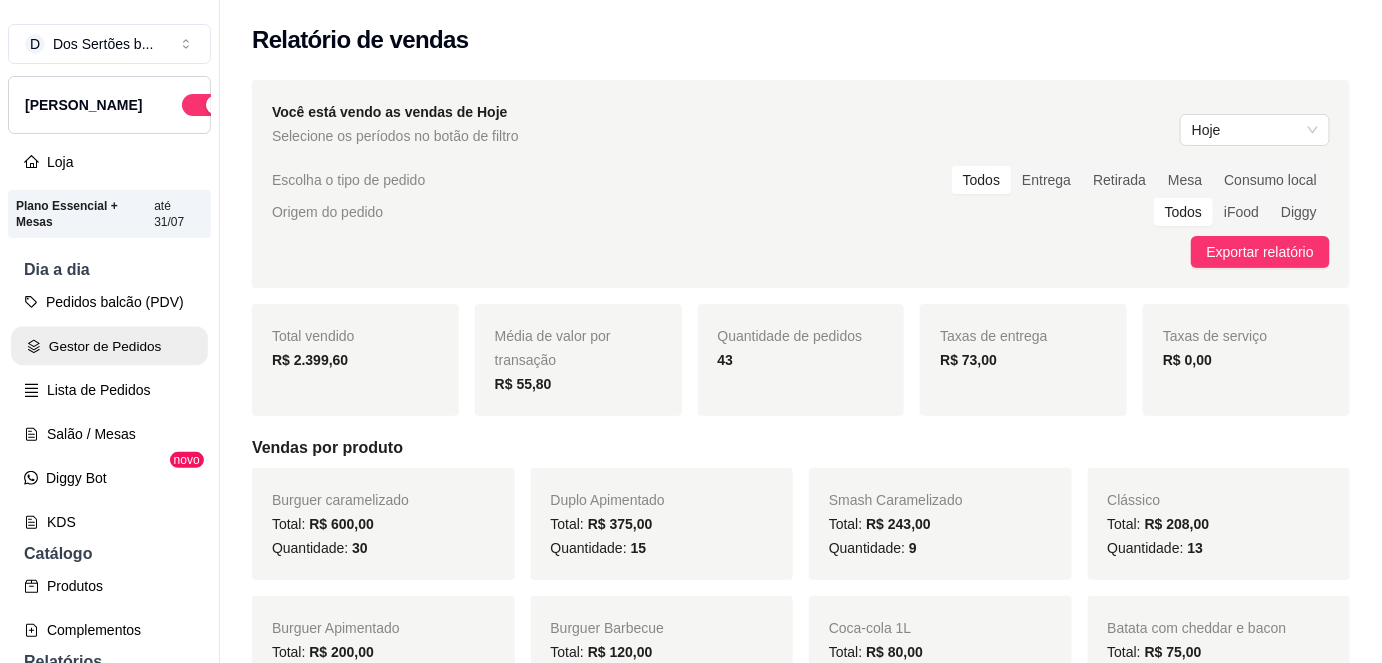 click on "Gestor de Pedidos" at bounding box center (109, 346) 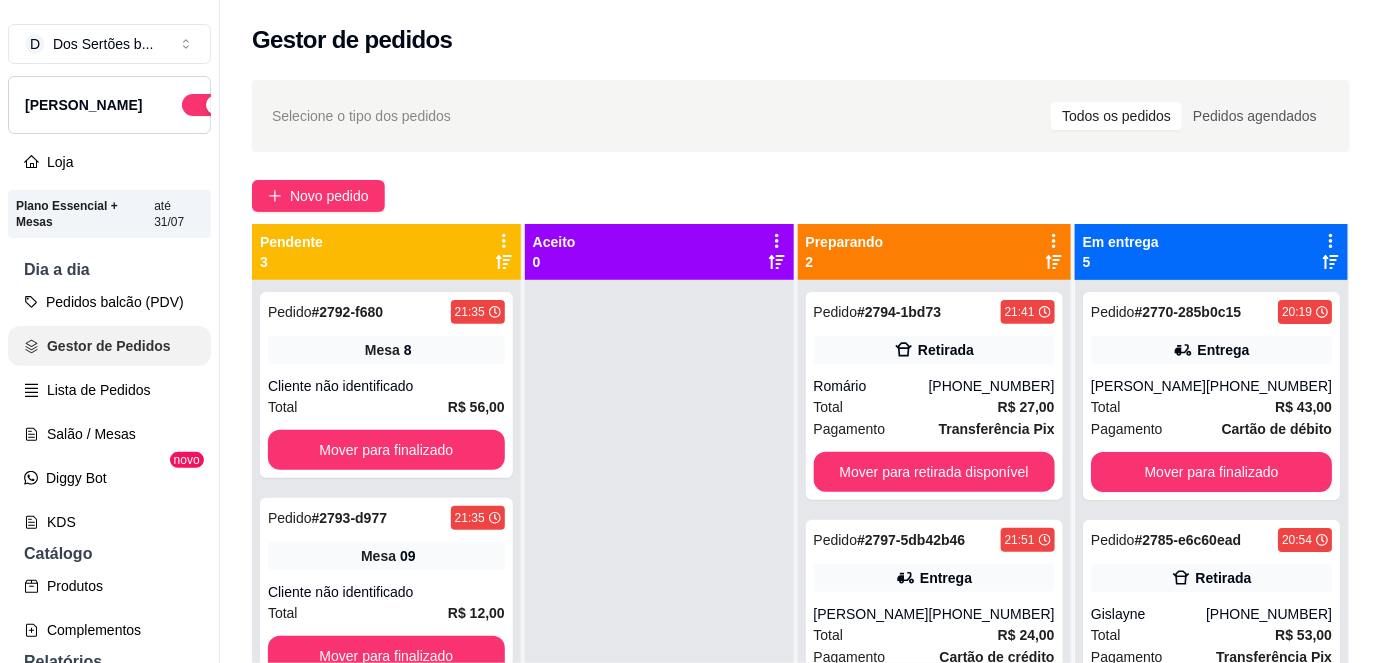 scroll, scrollTop: 0, scrollLeft: 0, axis: both 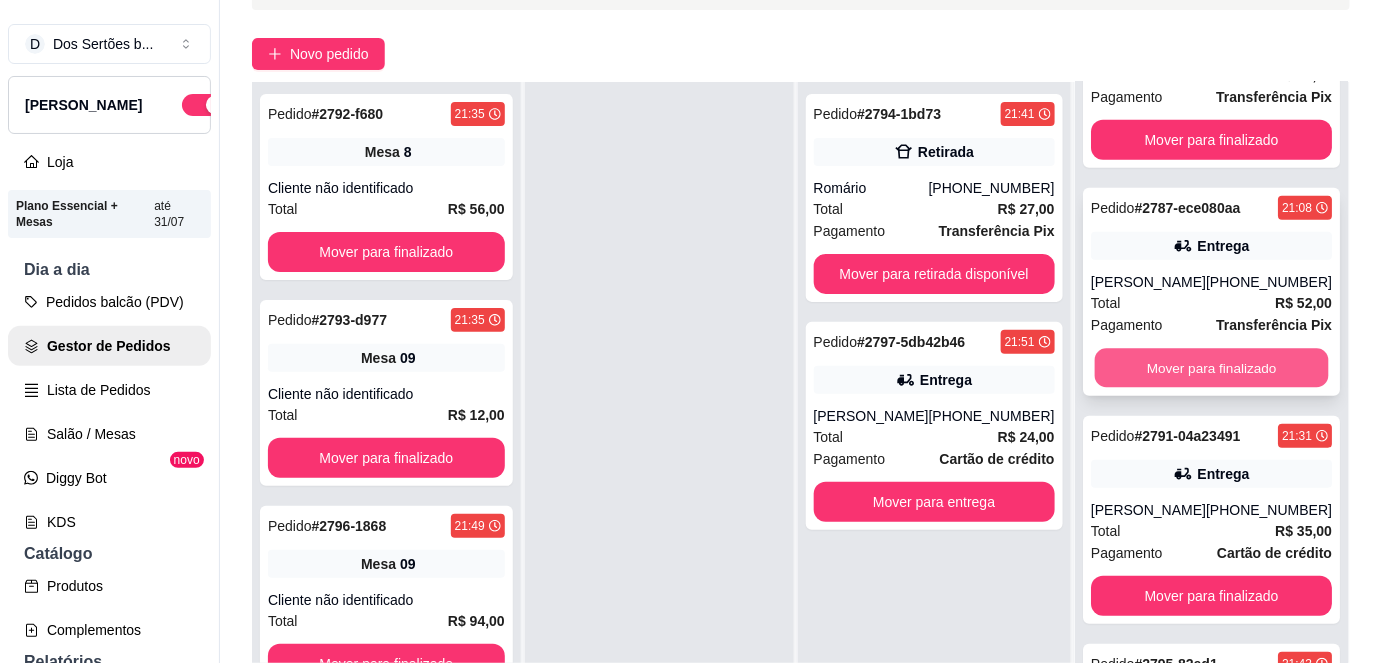 click on "Mover para finalizado" at bounding box center [1211, 368] 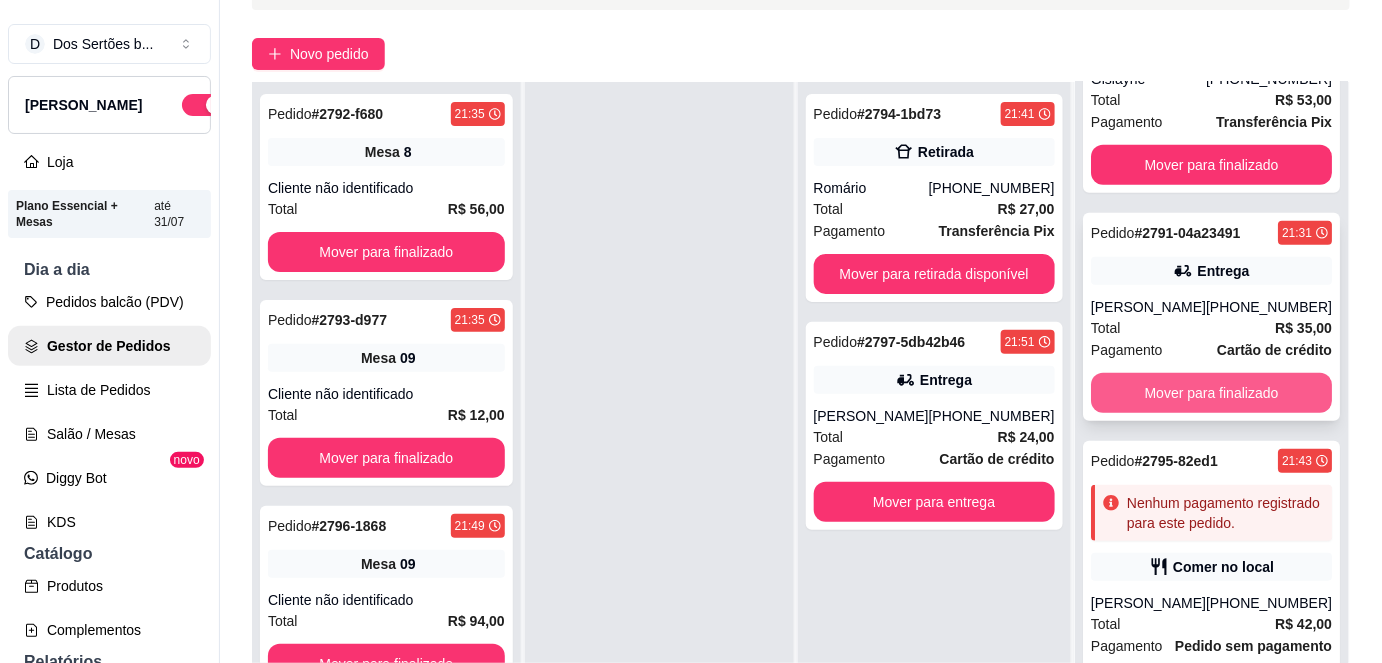 scroll, scrollTop: 358, scrollLeft: 0, axis: vertical 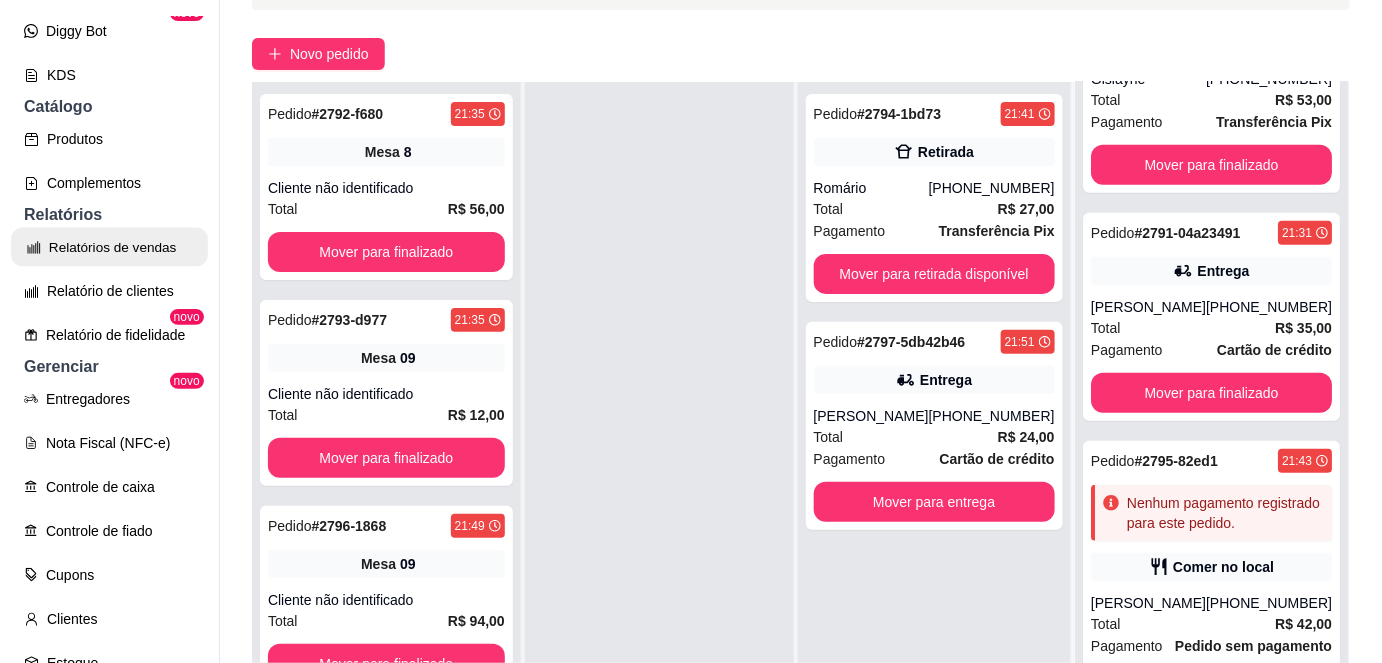 click on "Relatórios de vendas" at bounding box center (109, 247) 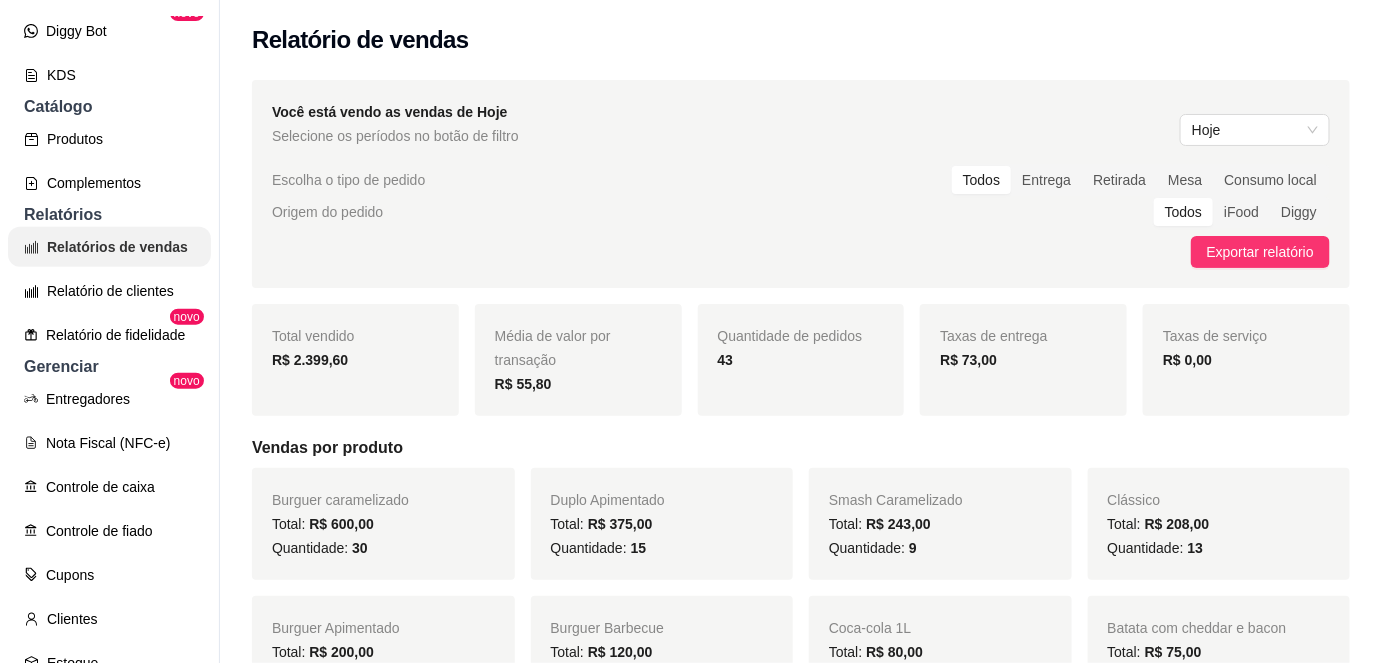 scroll, scrollTop: 0, scrollLeft: 0, axis: both 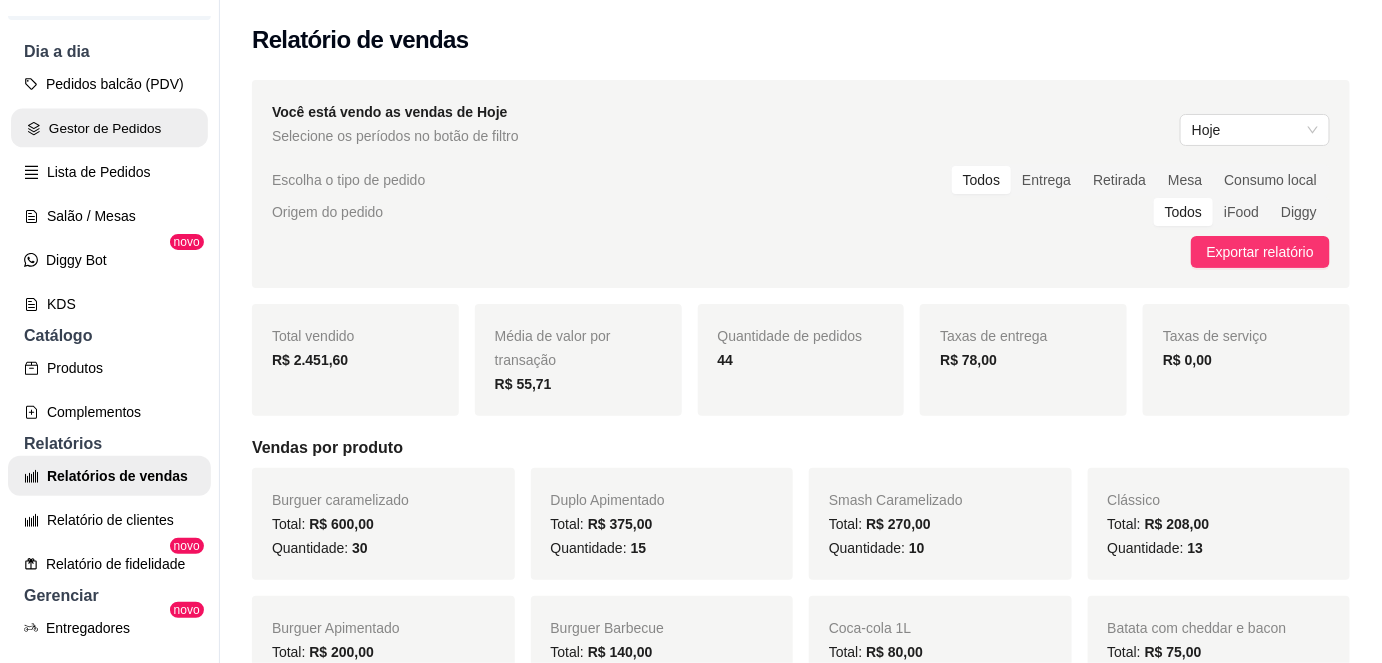 click on "Gestor de Pedidos" at bounding box center [109, 128] 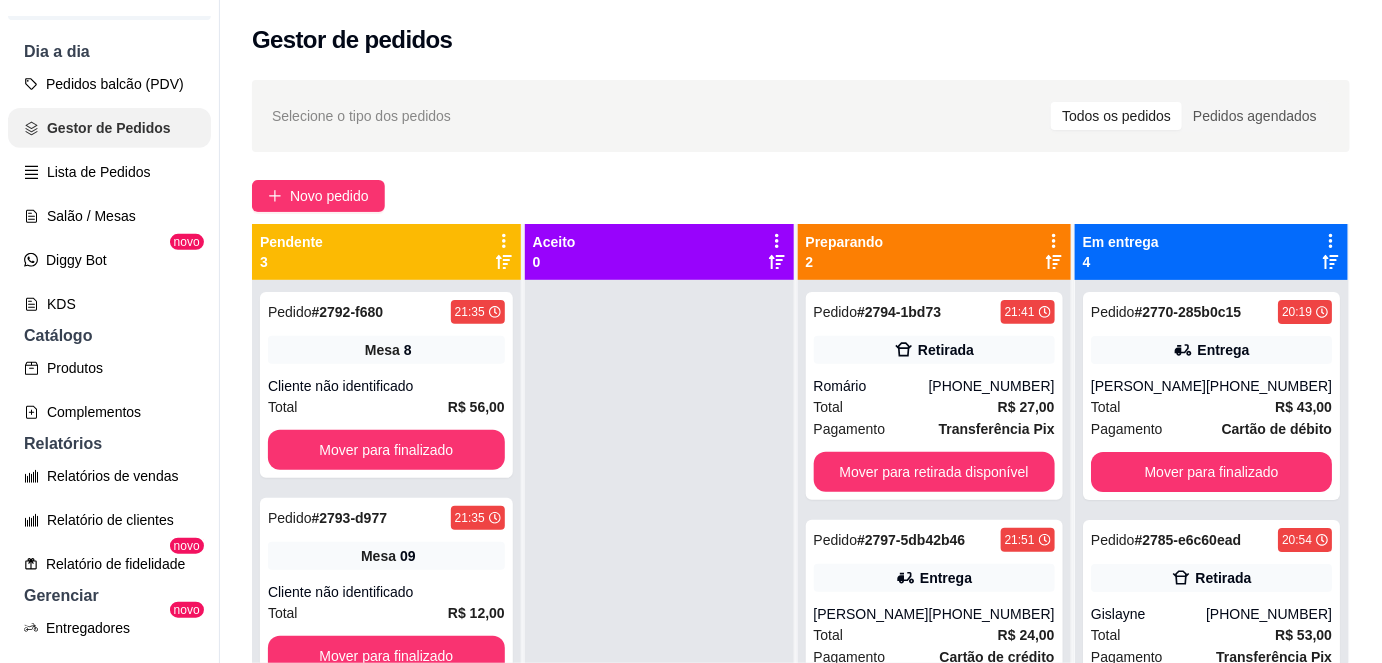 scroll, scrollTop: 0, scrollLeft: 0, axis: both 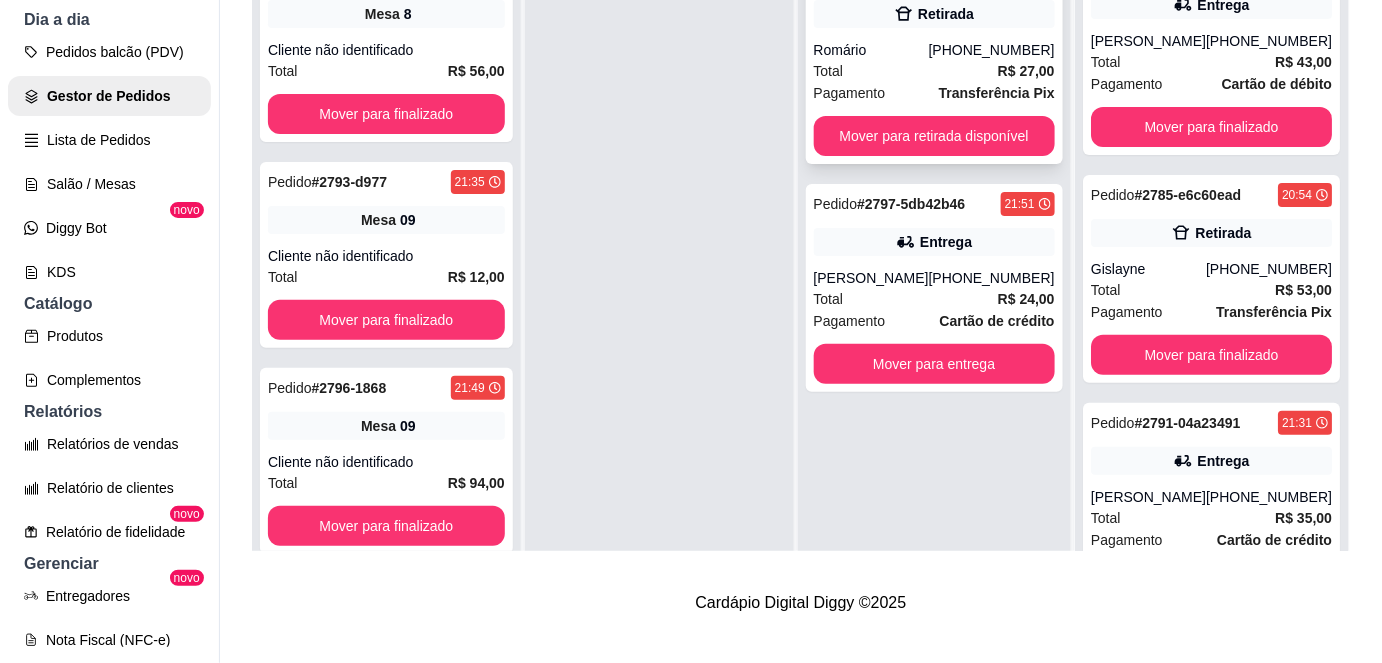 click on "Total R$ 27,00" at bounding box center (934, 71) 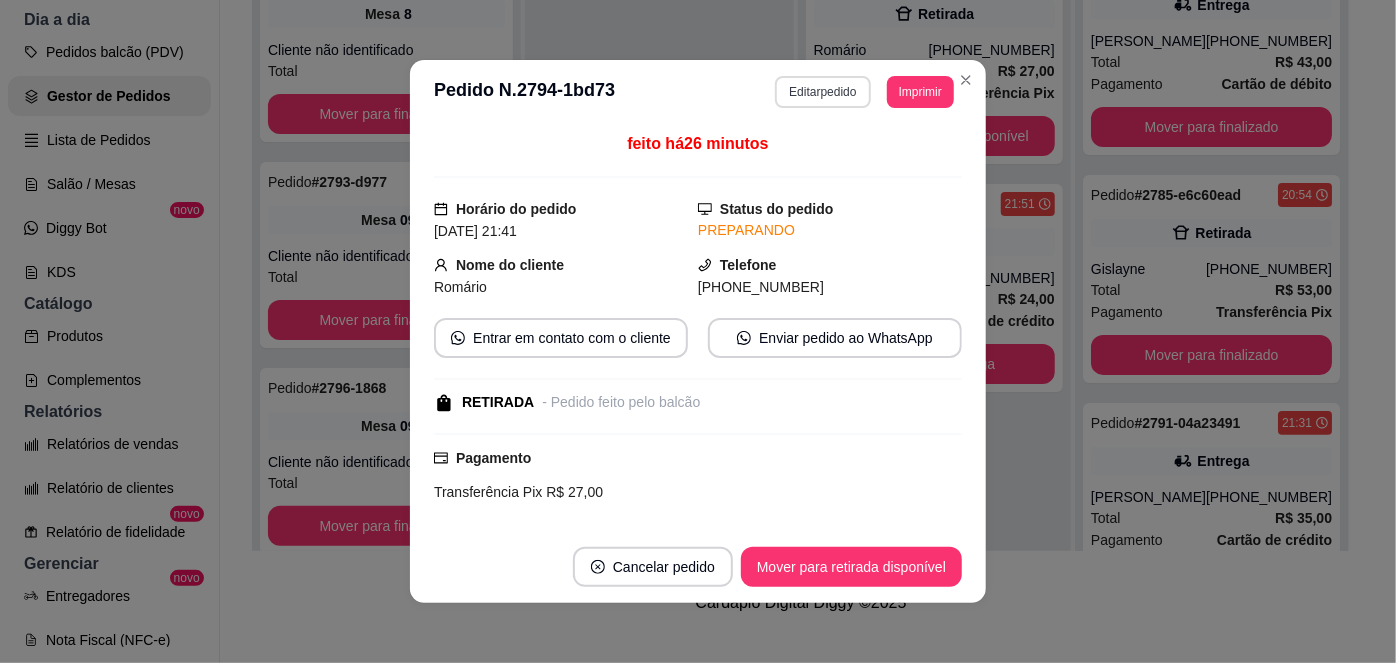 click on "Editar  pedido" at bounding box center [822, 92] 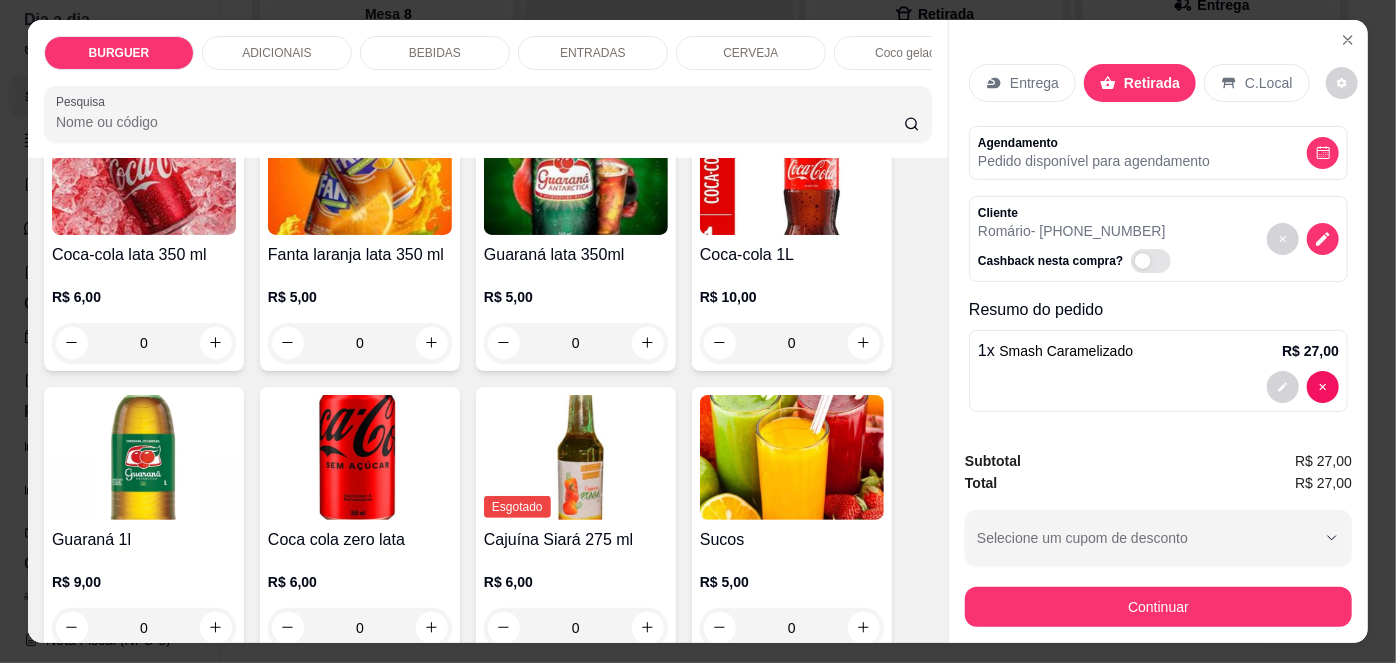 scroll, scrollTop: 1720, scrollLeft: 0, axis: vertical 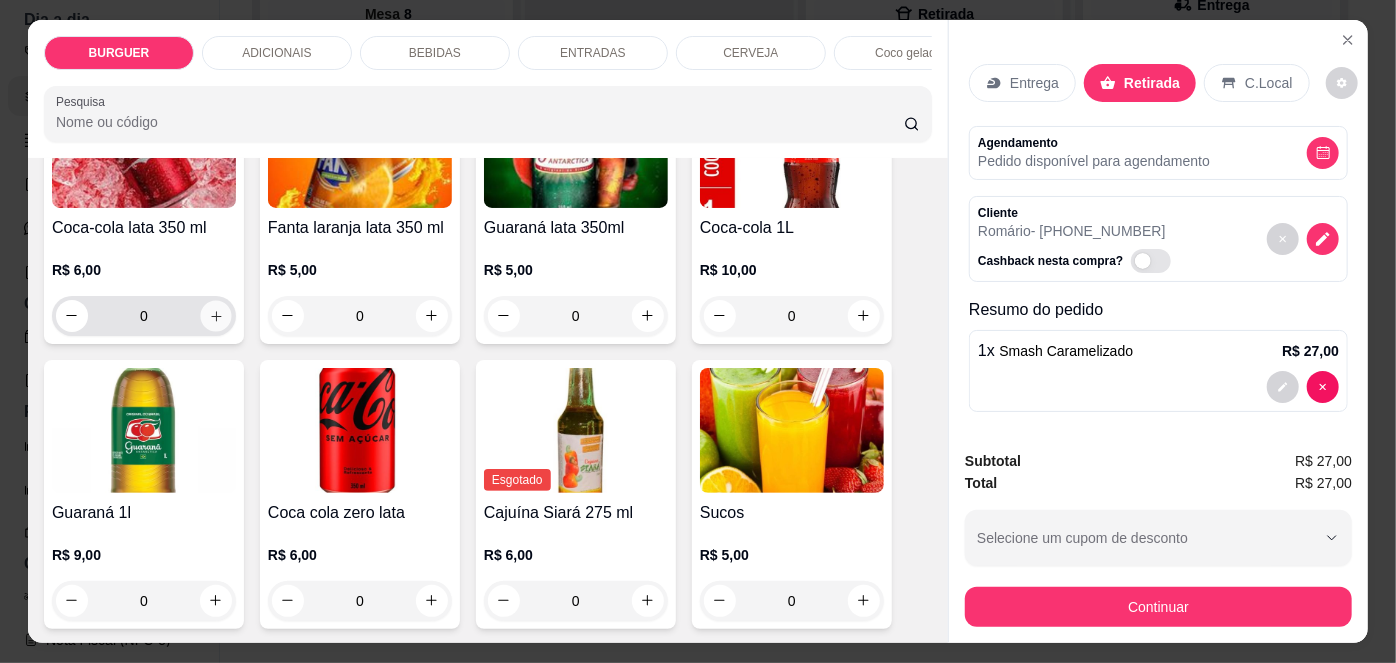 click at bounding box center [215, 315] 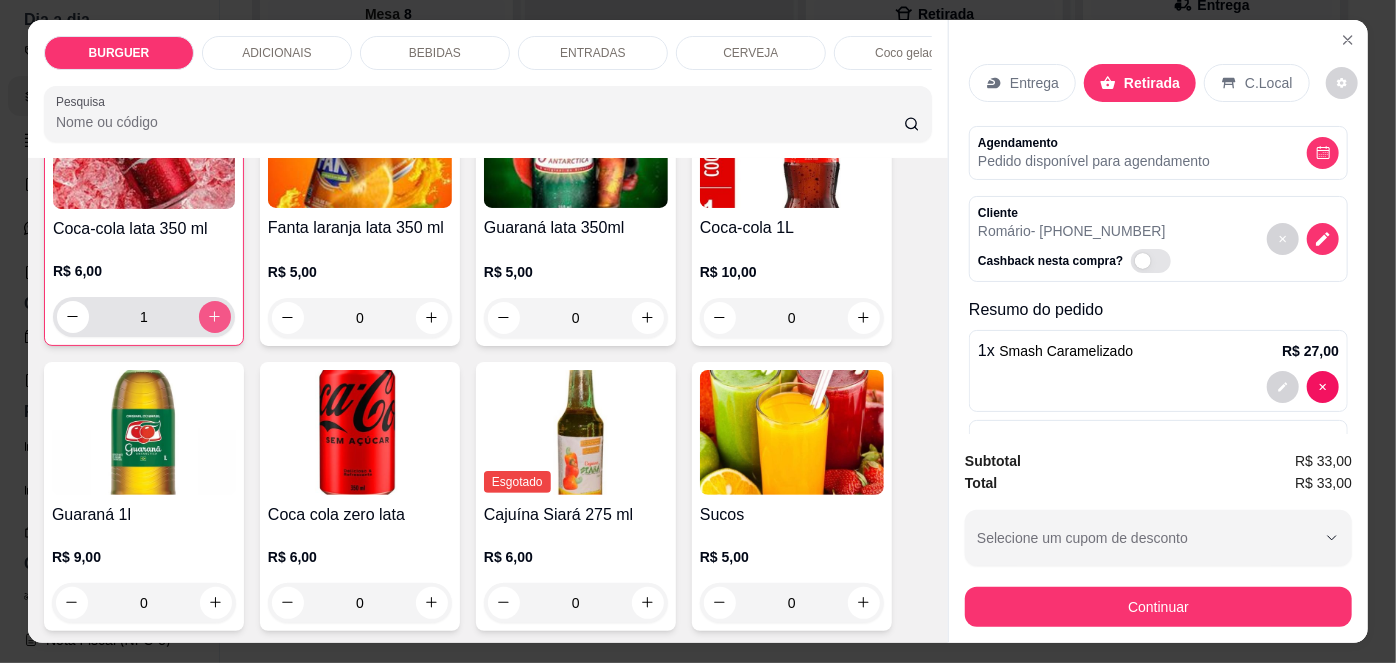 scroll, scrollTop: 1721, scrollLeft: 0, axis: vertical 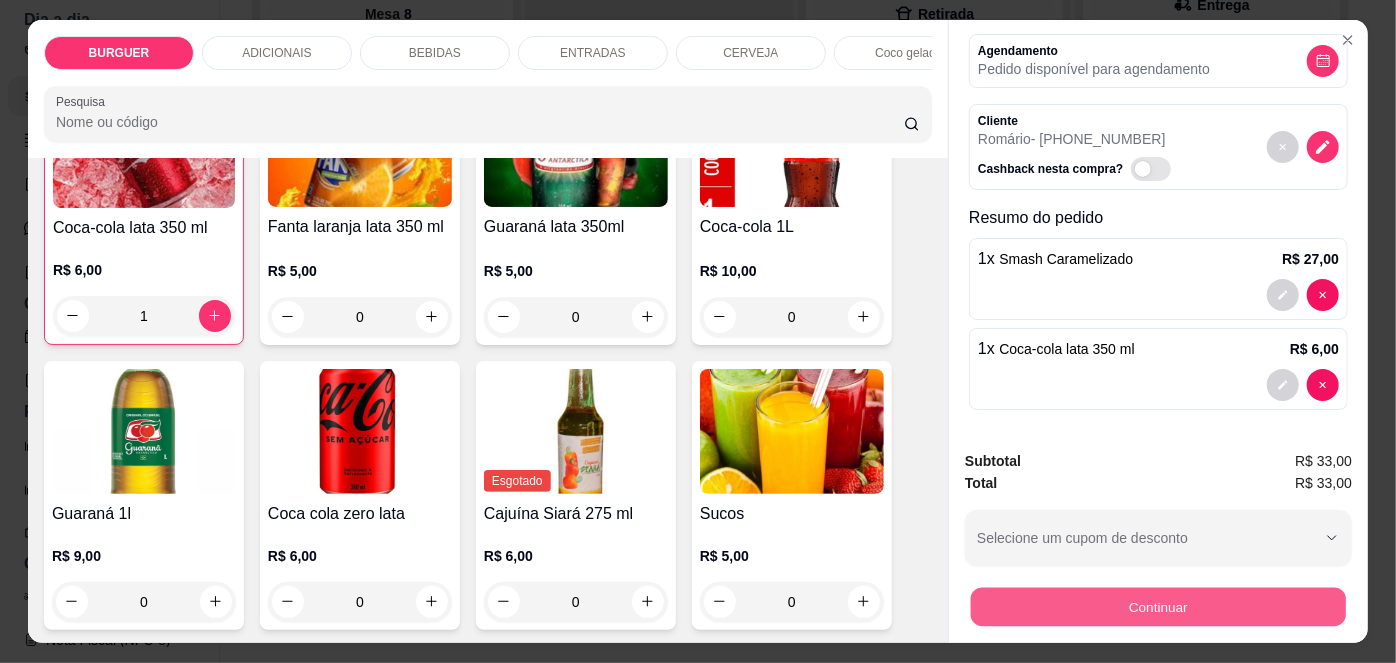 click on "Continuar" at bounding box center [1158, 607] 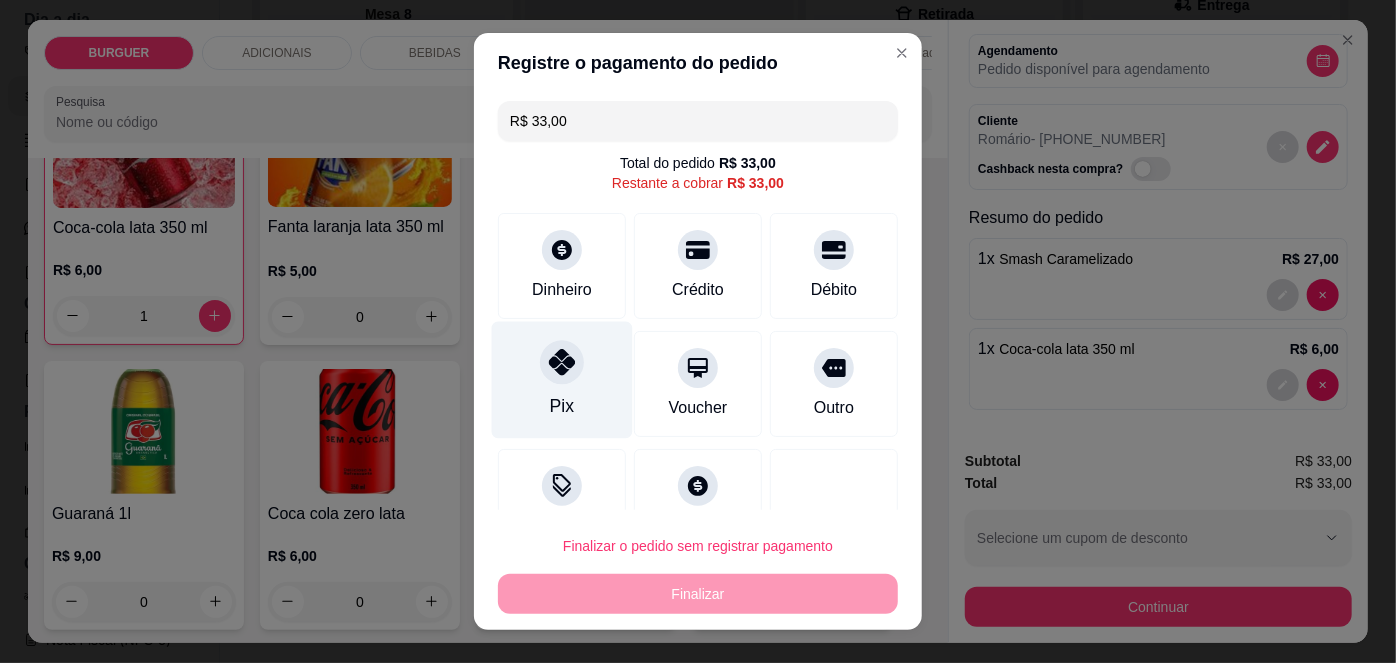 click on "Pix" at bounding box center [562, 380] 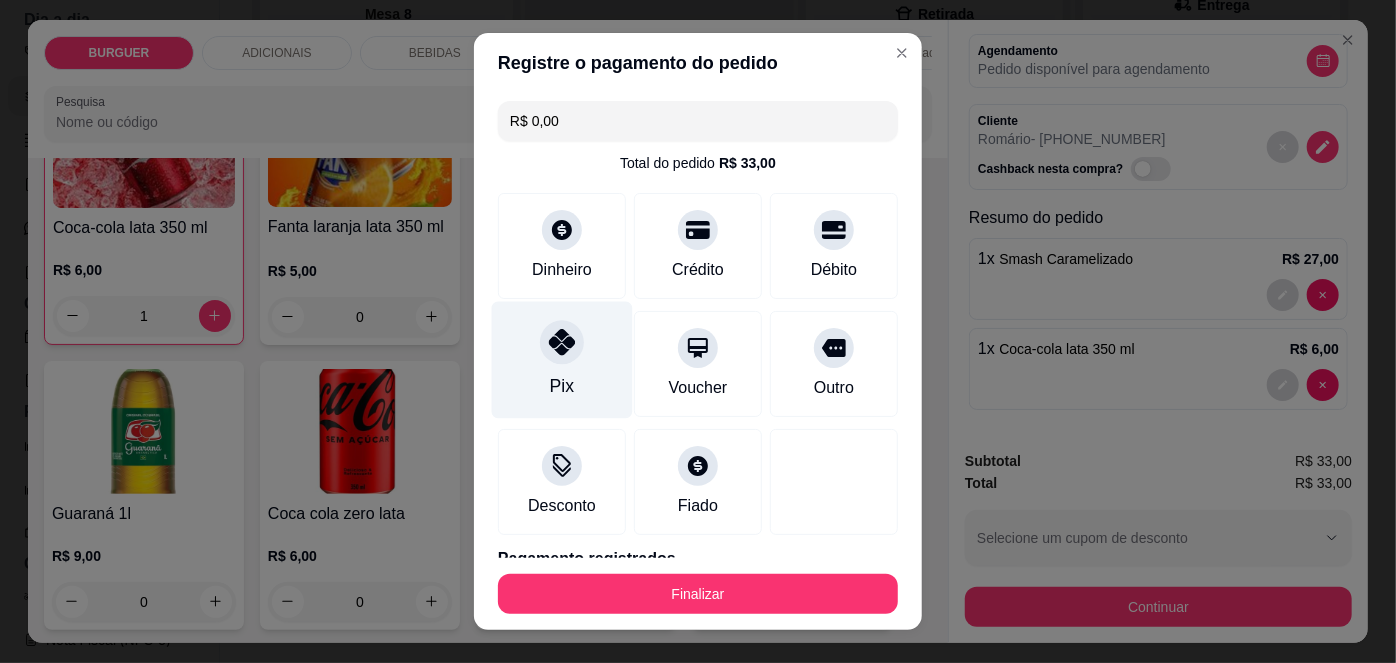 scroll, scrollTop: 88, scrollLeft: 0, axis: vertical 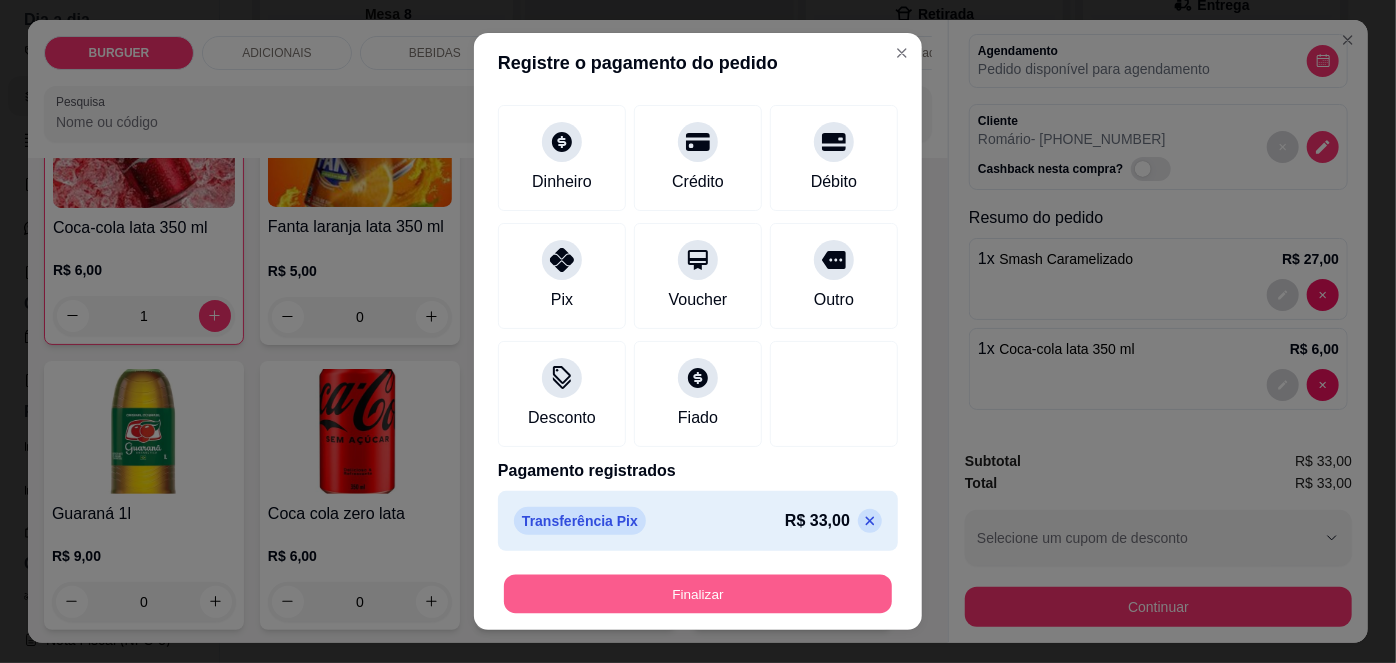 click on "Finalizar" at bounding box center [698, 593] 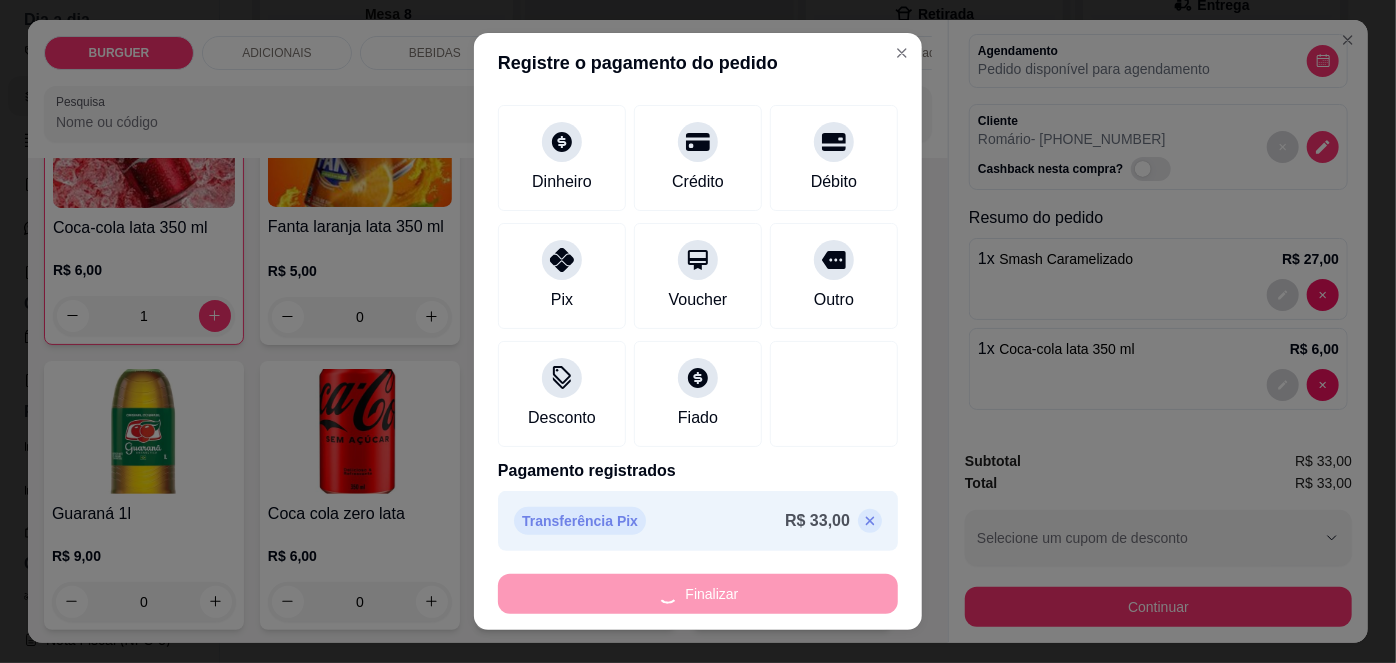 type on "0" 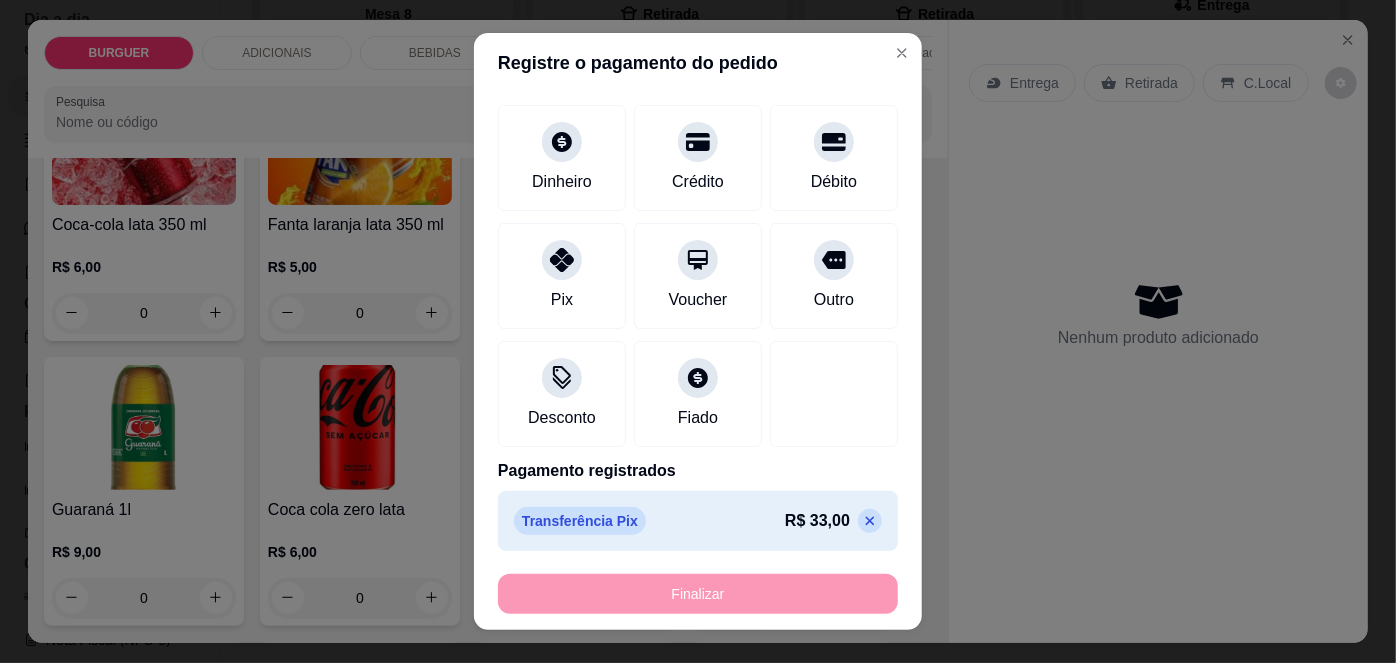 type on "-R$ 33,00" 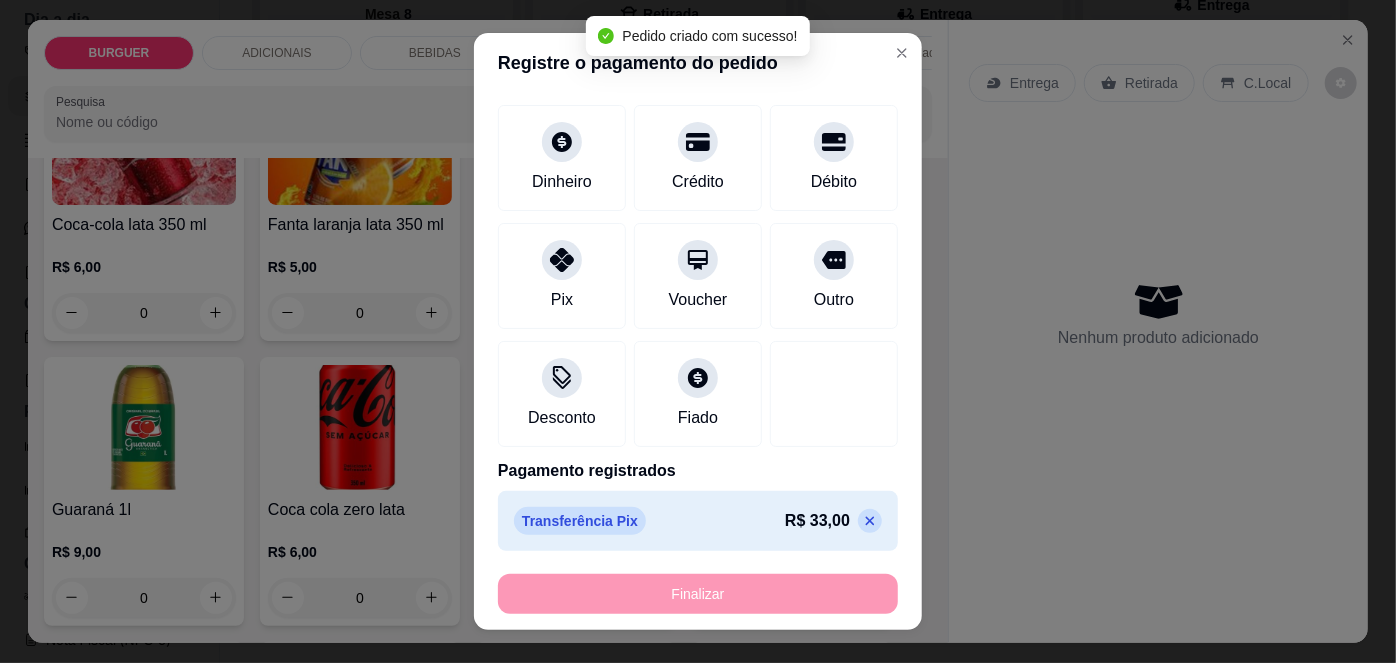 scroll, scrollTop: 0, scrollLeft: 0, axis: both 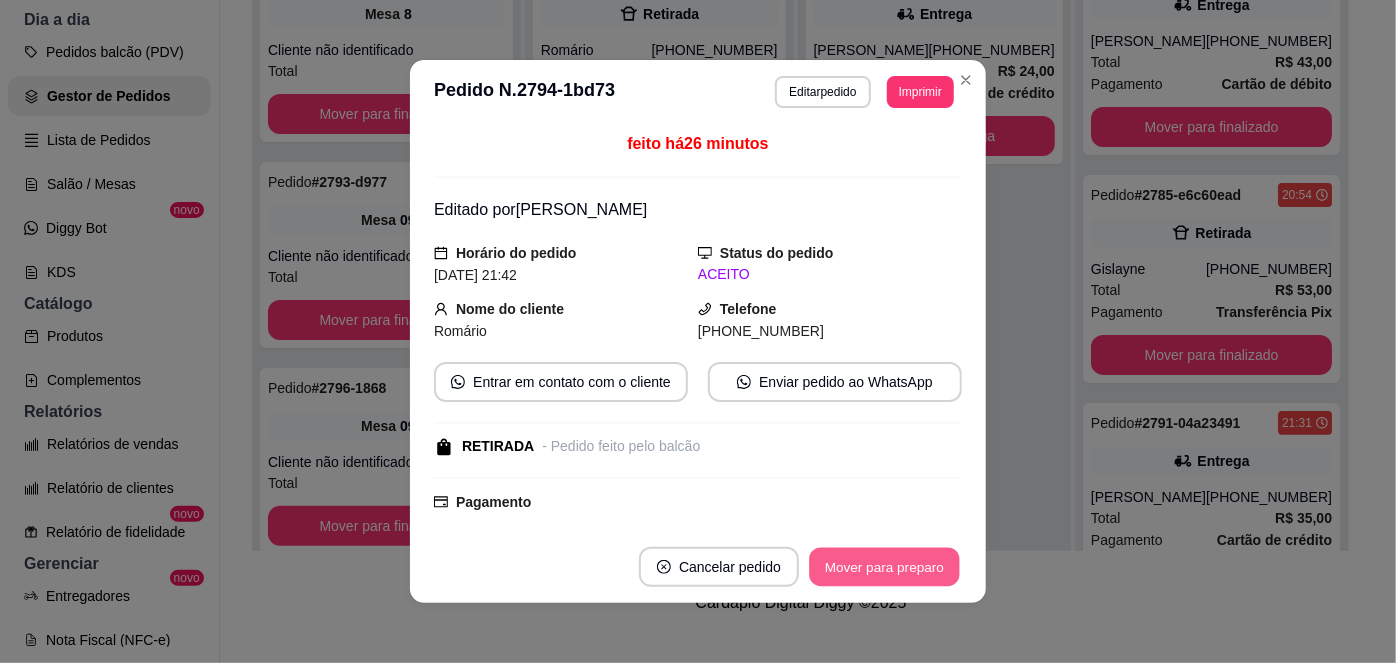 click on "Mover para preparo" at bounding box center (884, 567) 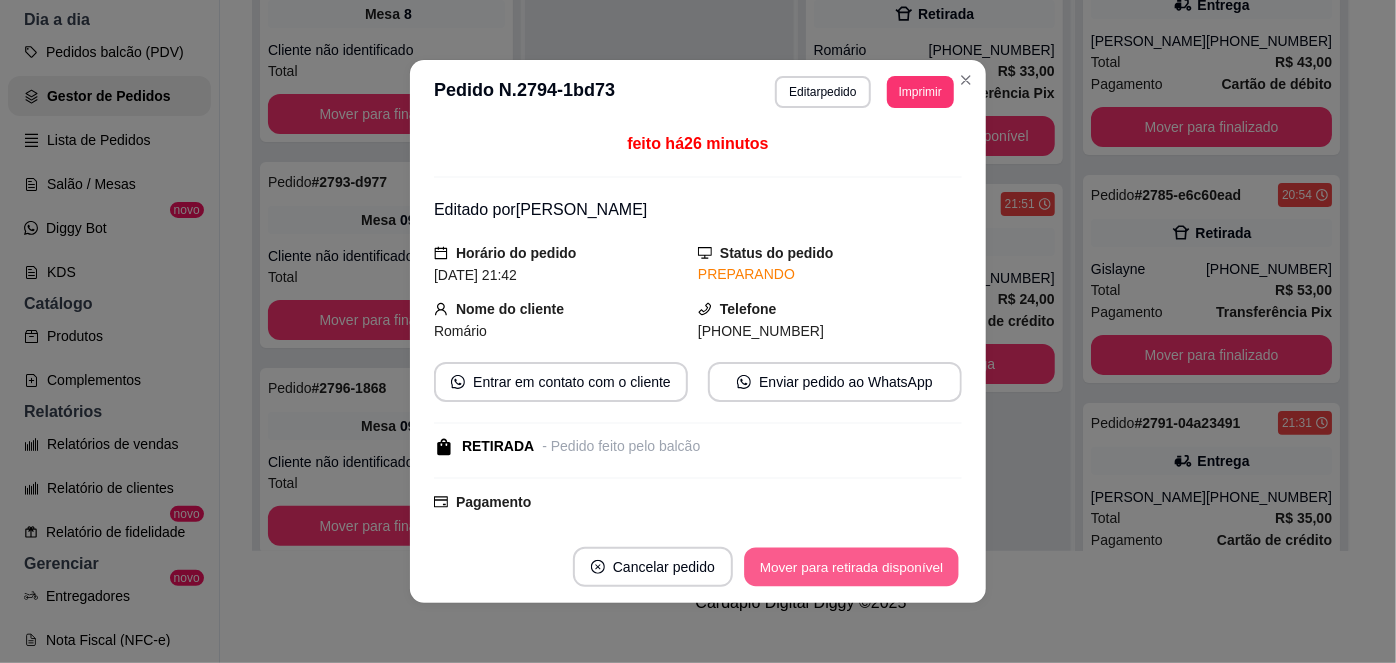 click on "Mover para retirada disponível" at bounding box center (851, 567) 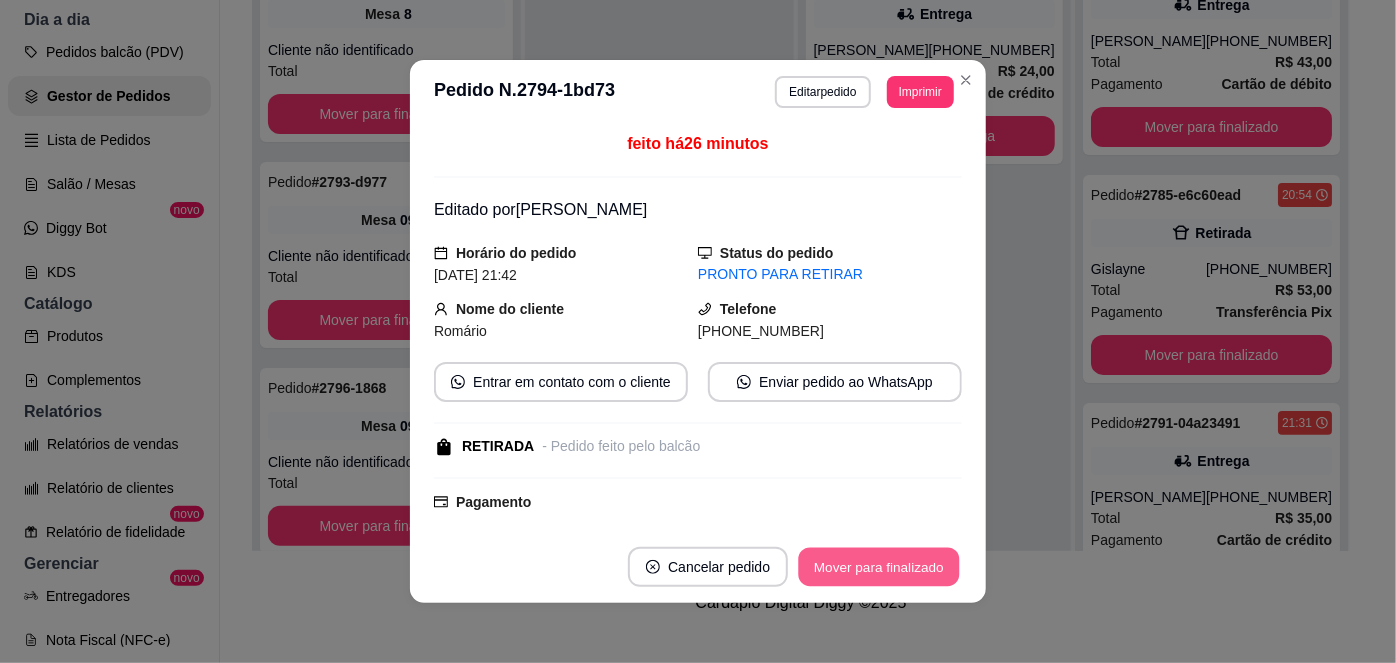 click on "Mover para finalizado" at bounding box center (879, 567) 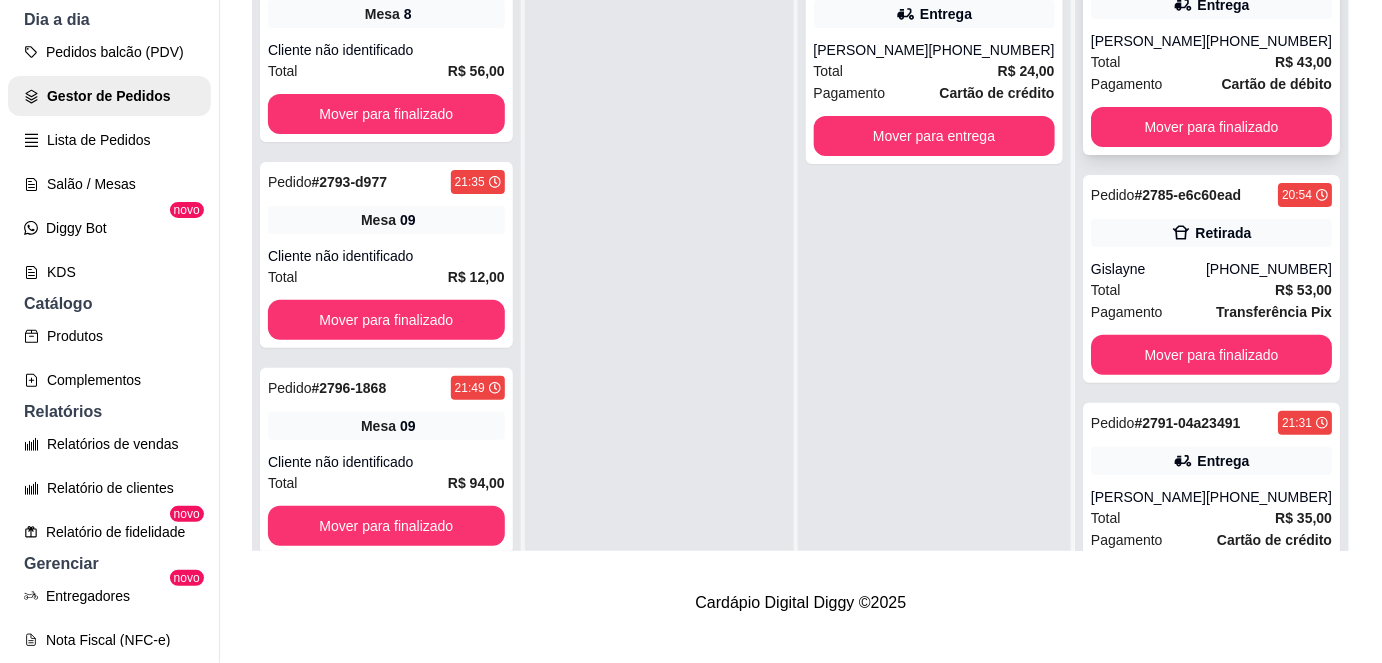 click on "Total R$ 43,00" at bounding box center (1211, 62) 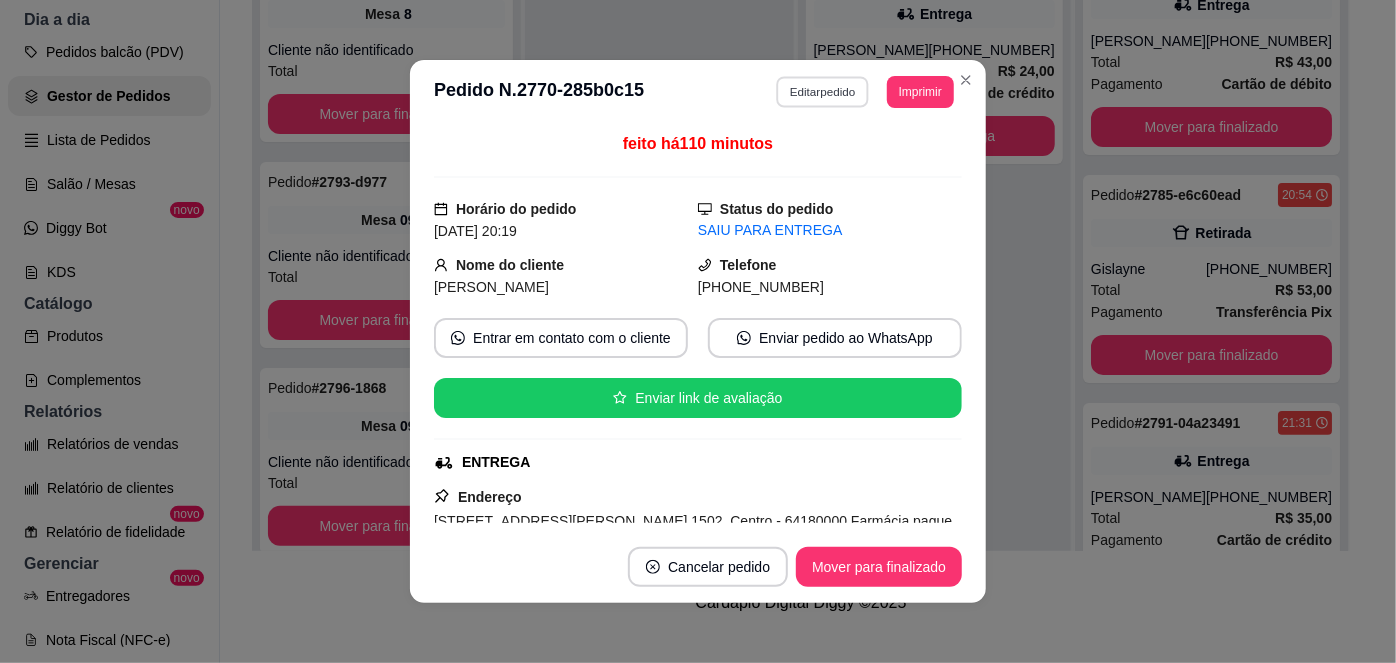 click on "Editar  pedido" at bounding box center (823, 91) 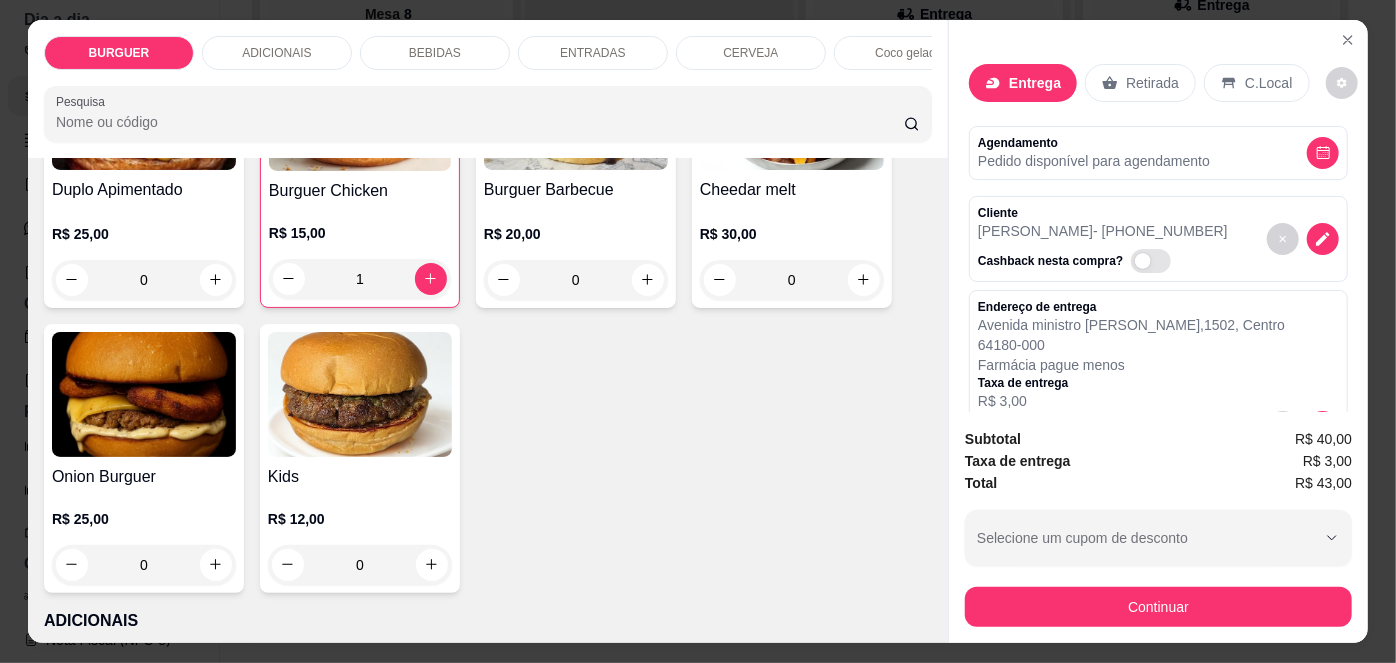 scroll, scrollTop: 538, scrollLeft: 0, axis: vertical 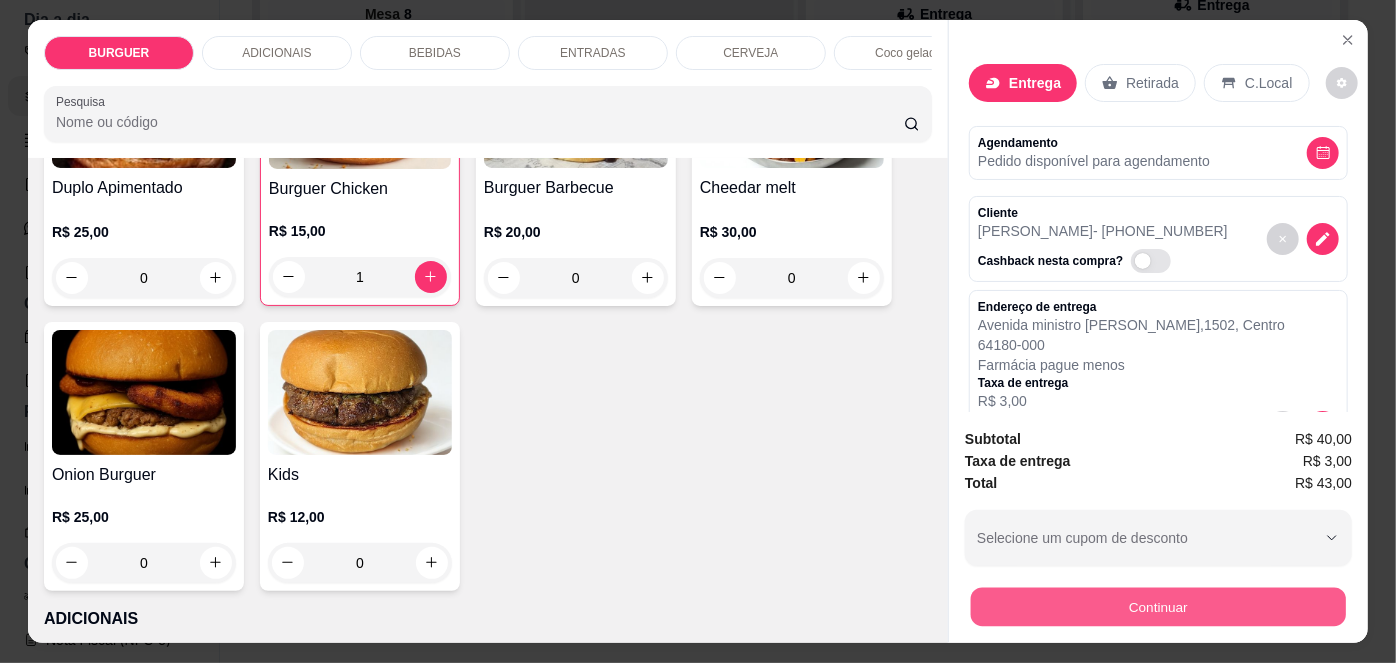 click on "Continuar" at bounding box center [1158, 607] 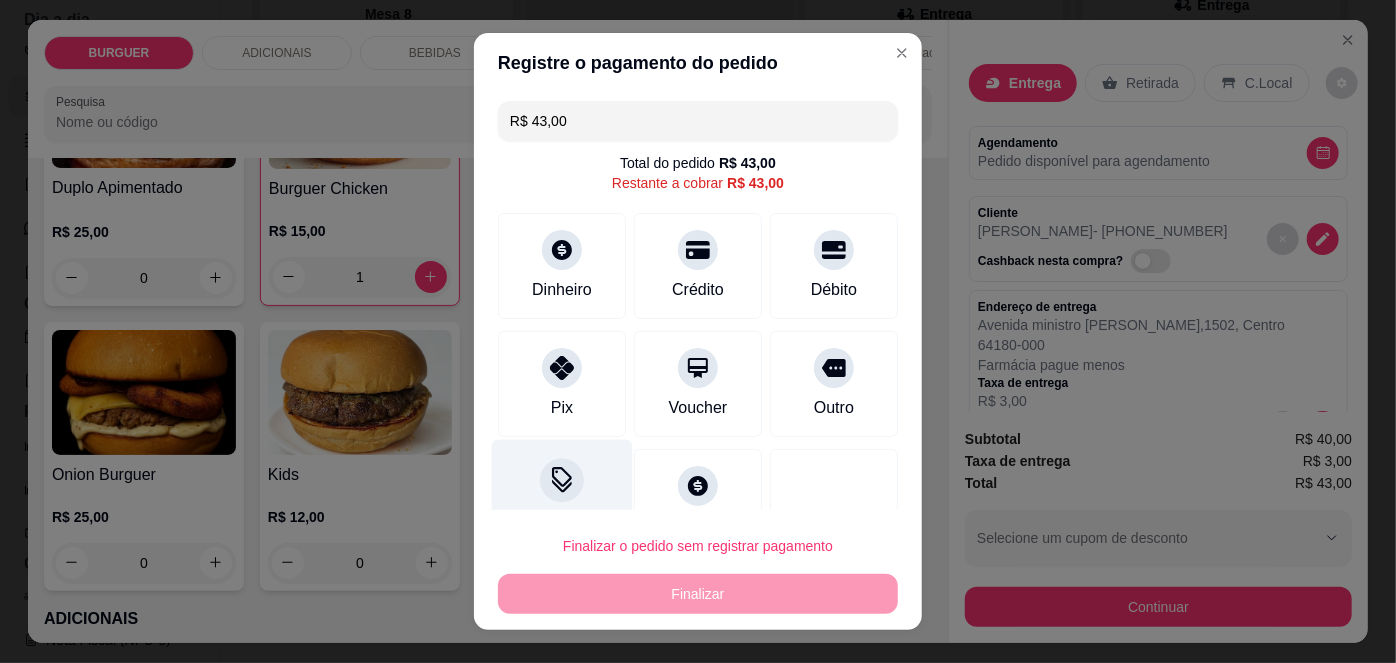 click at bounding box center (562, 481) 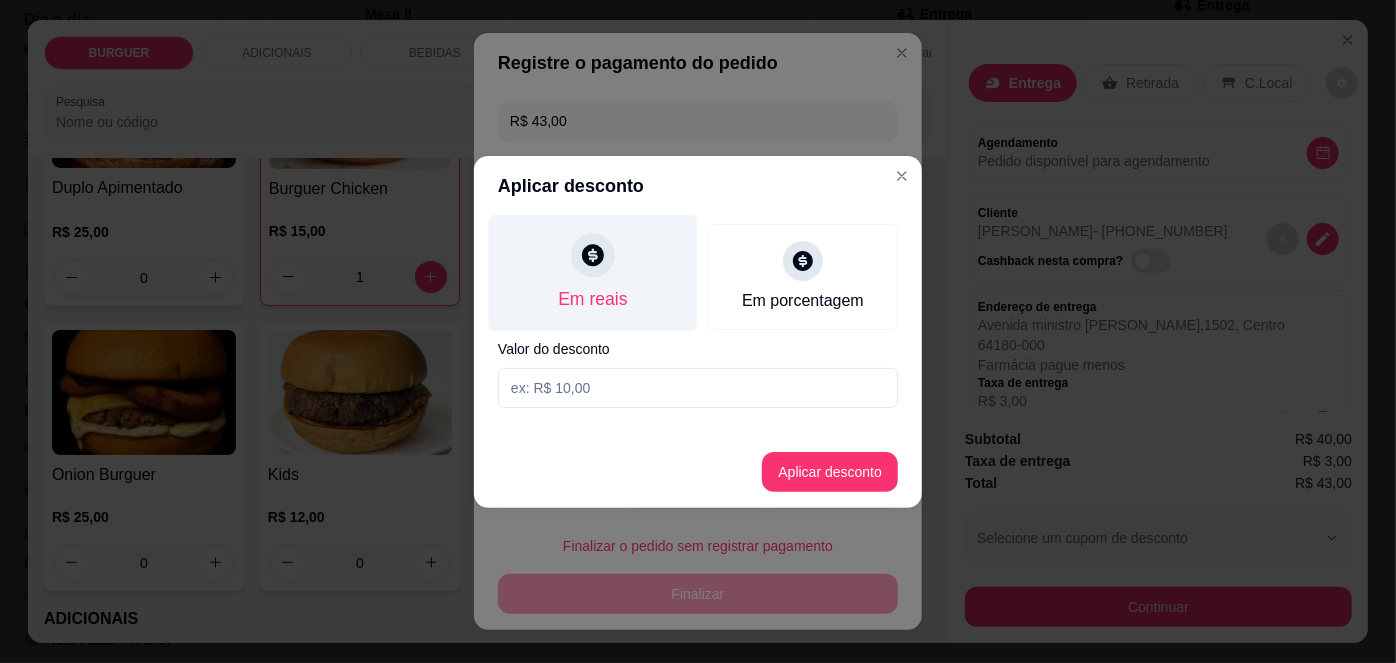click 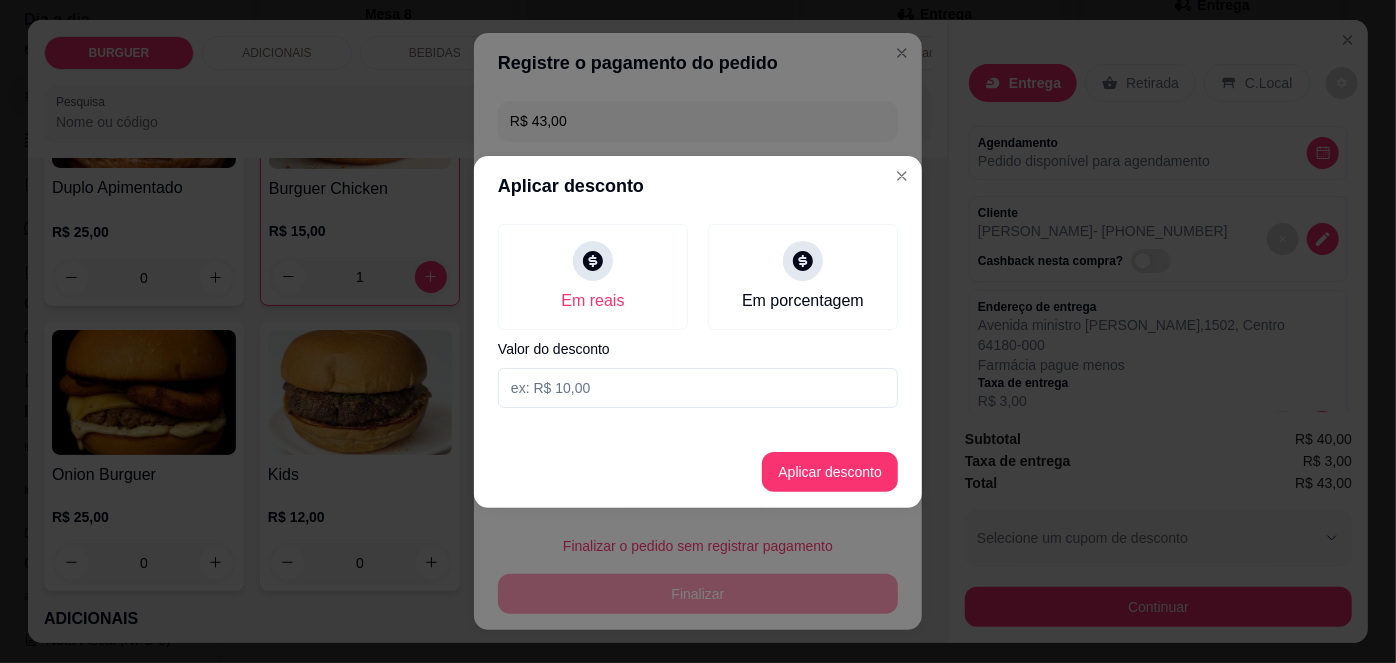click at bounding box center [698, 388] 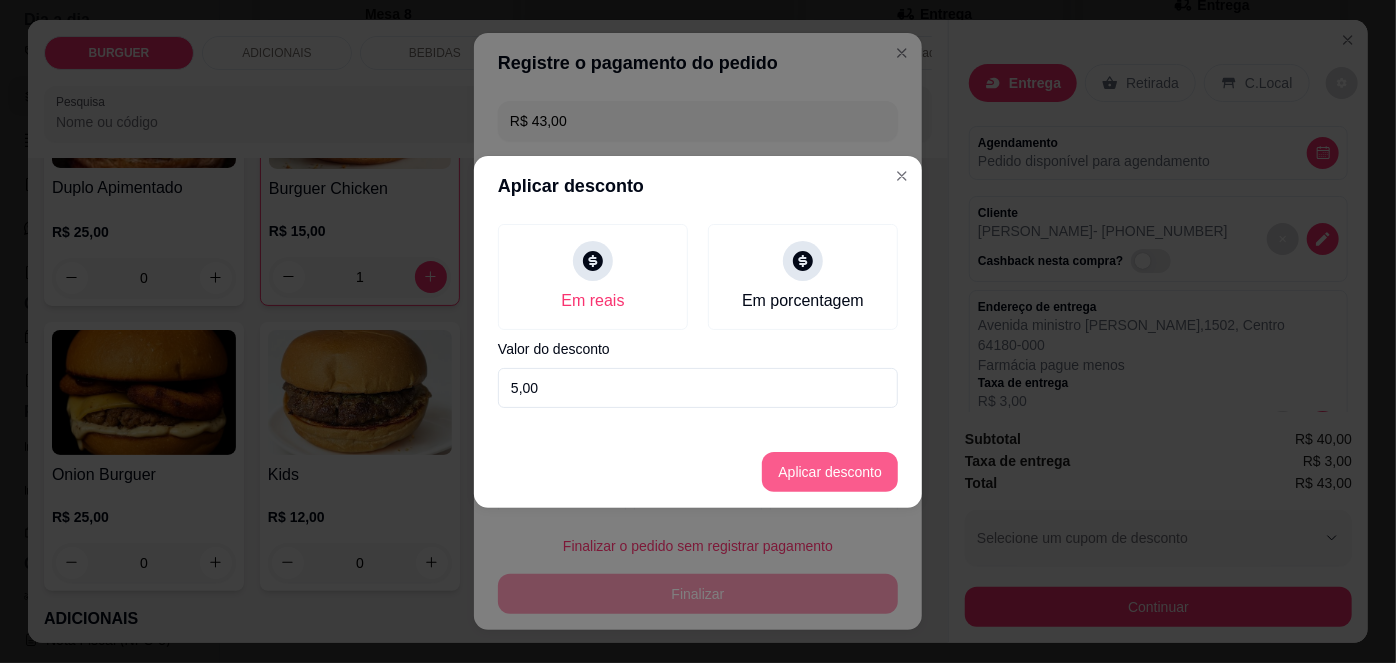 type on "5,00" 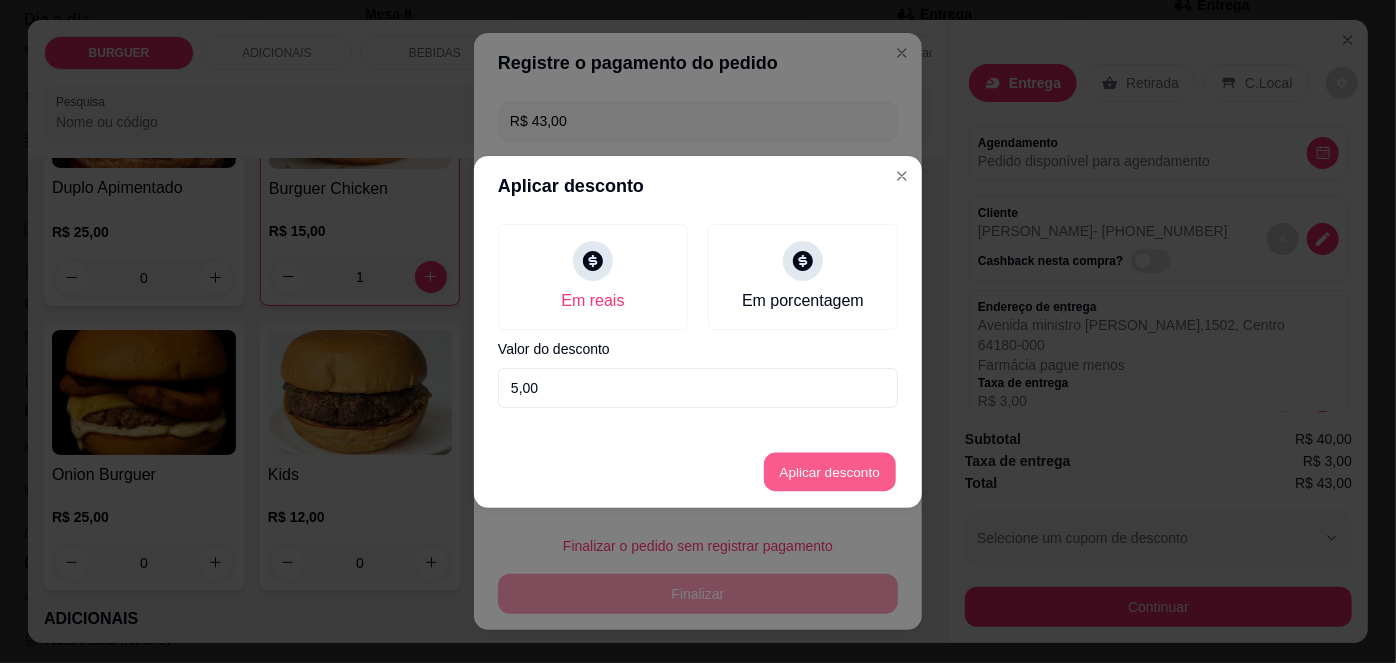 click on "Aplicar desconto" at bounding box center (830, 471) 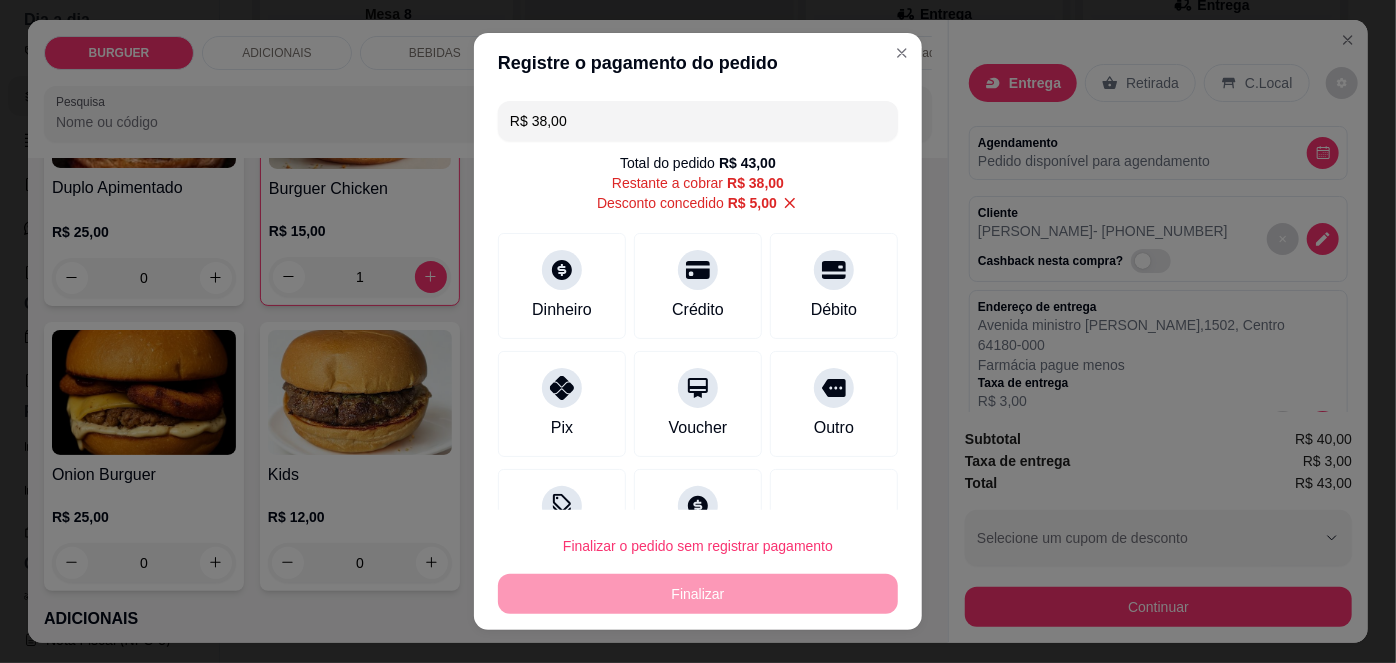 scroll, scrollTop: 72, scrollLeft: 0, axis: vertical 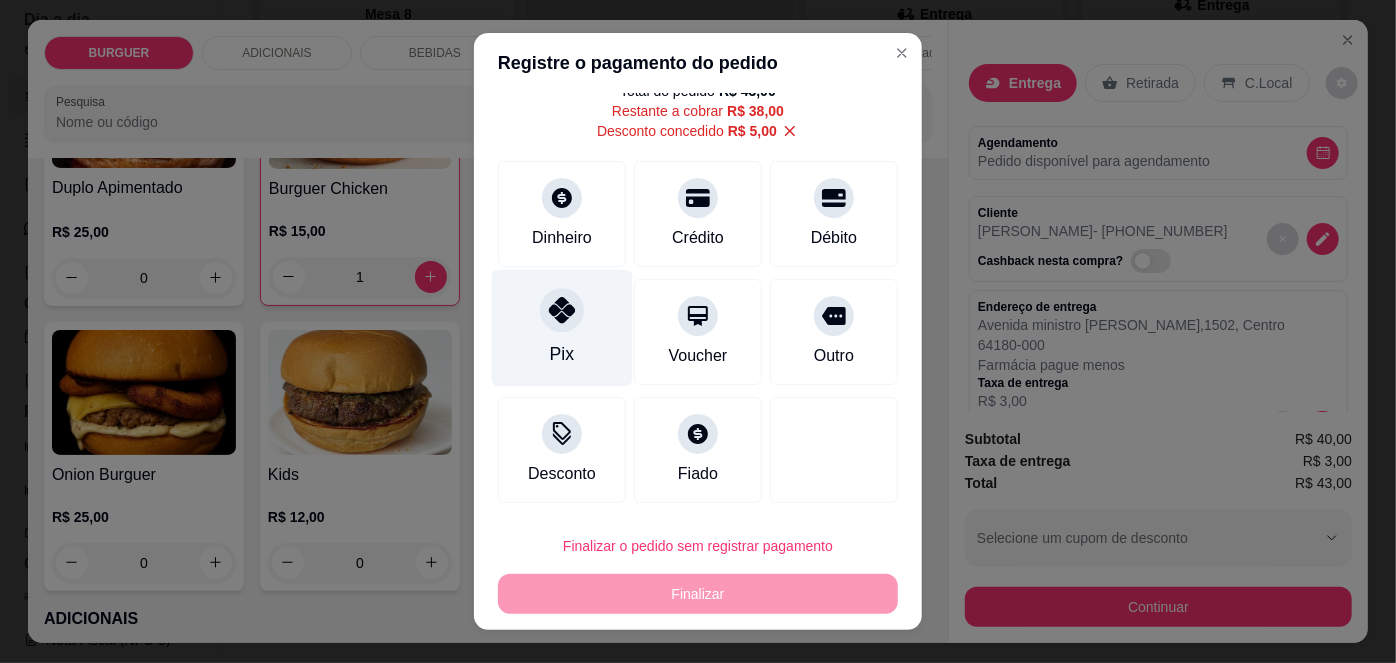 click on "Pix" at bounding box center (562, 354) 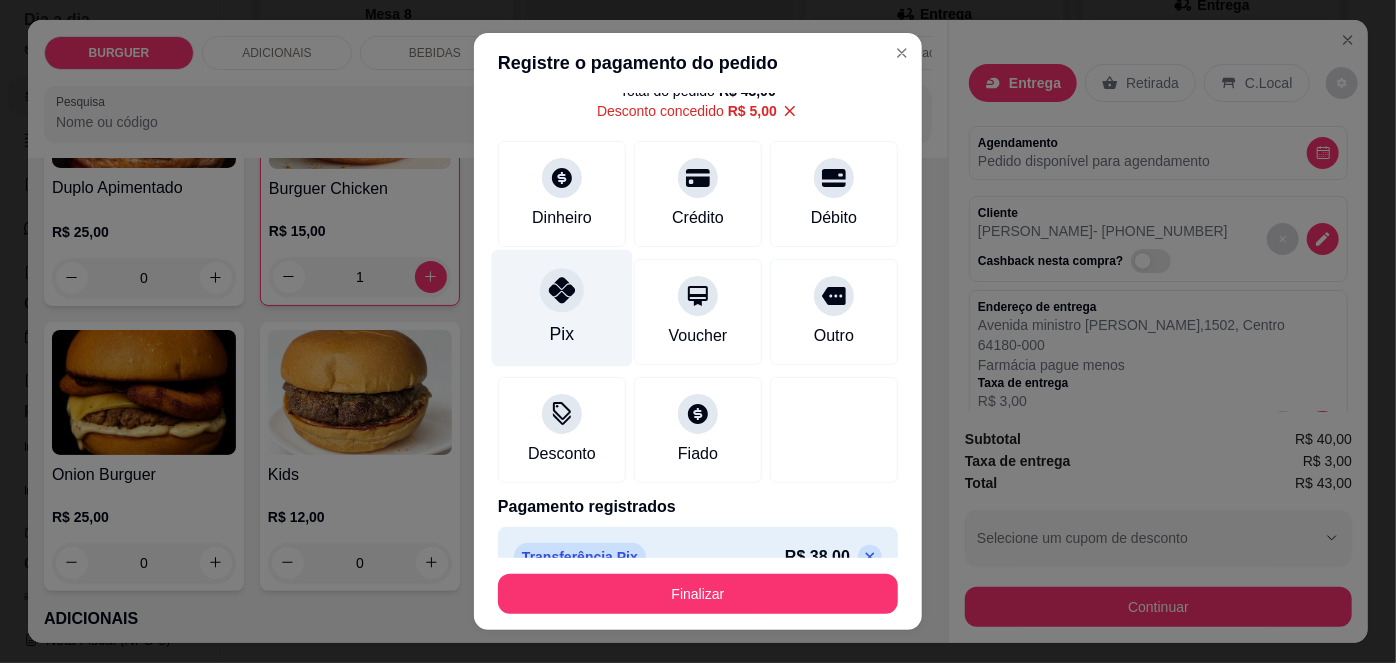 scroll, scrollTop: 107, scrollLeft: 0, axis: vertical 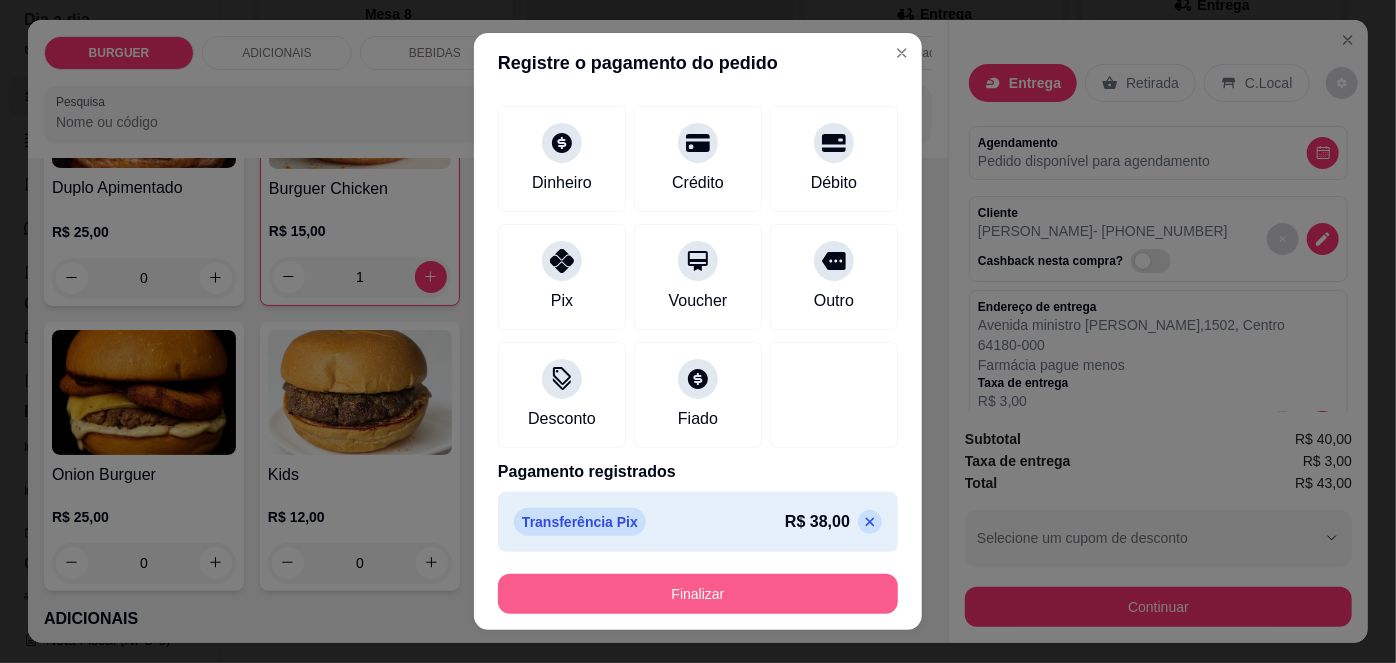 click on "Finalizar" at bounding box center [698, 594] 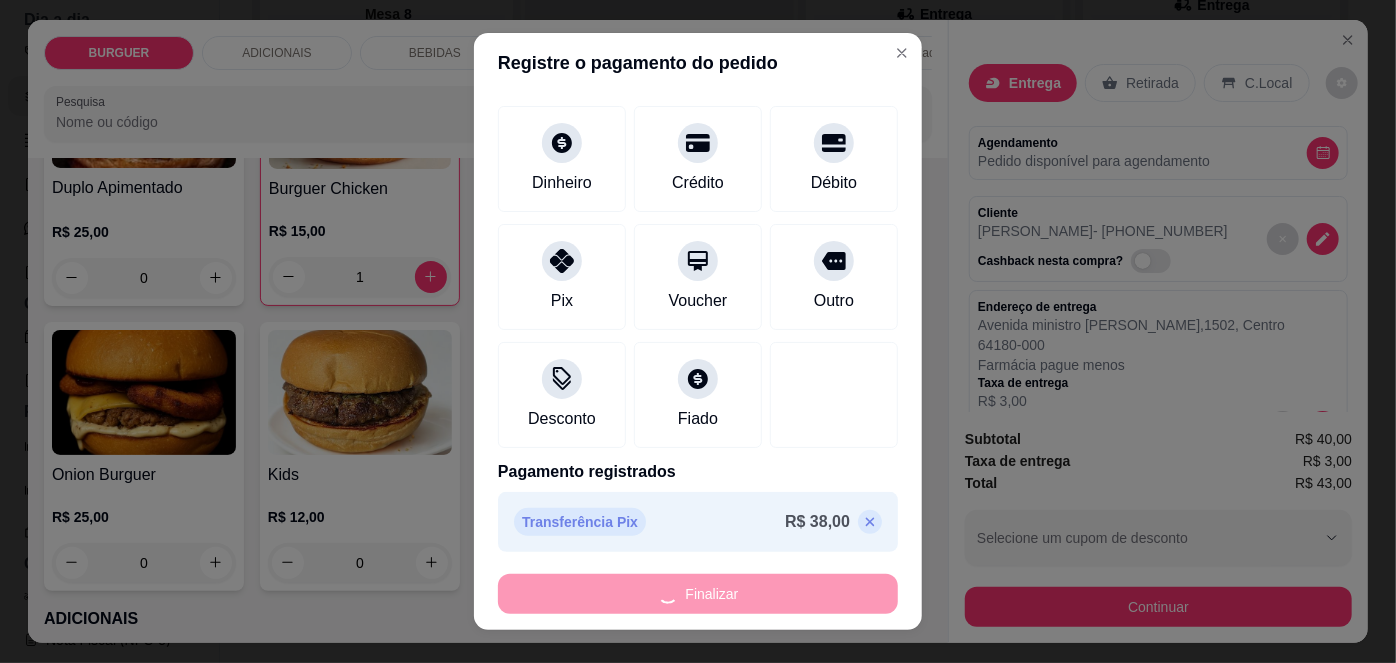 type on "0" 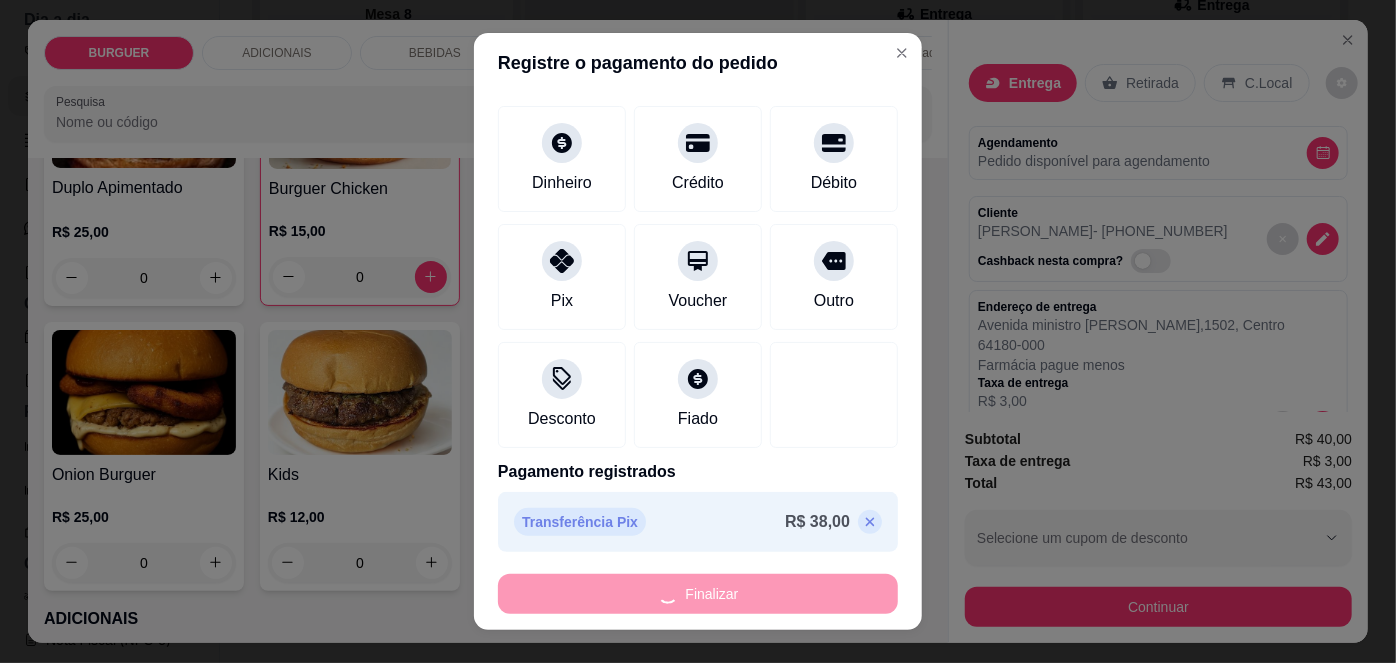 type on "-R$ 43,00" 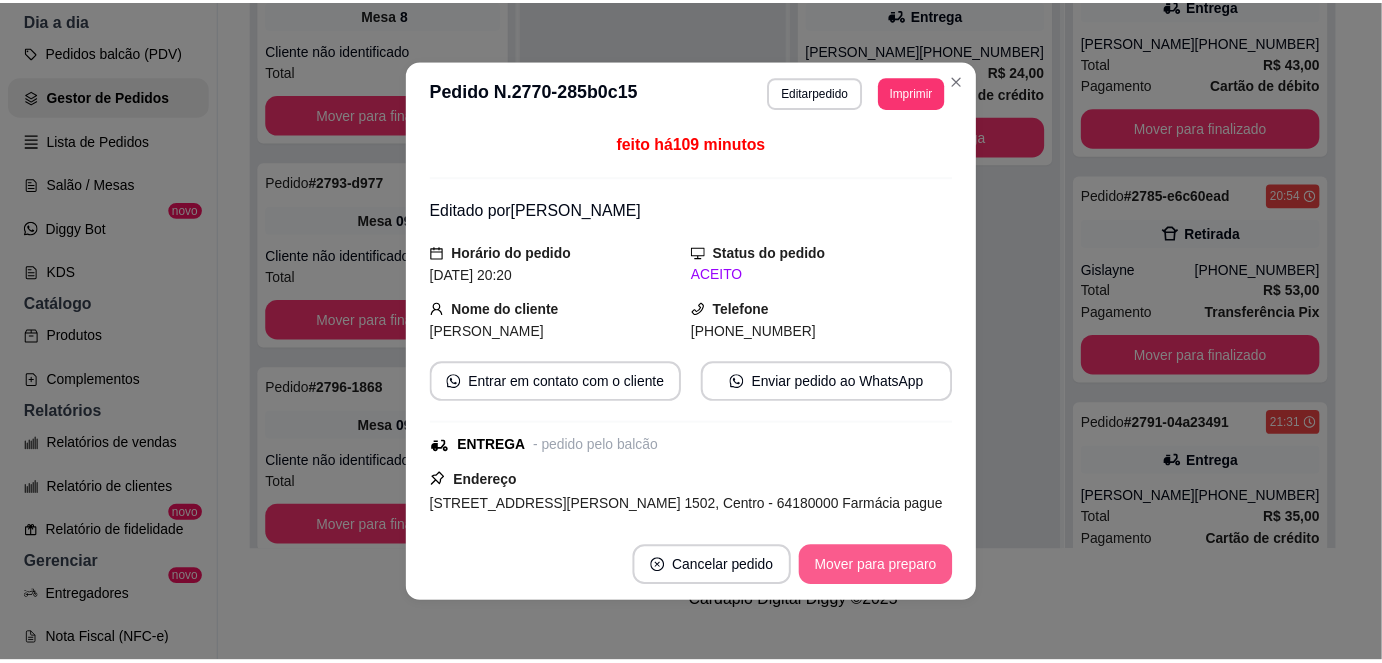 scroll, scrollTop: 0, scrollLeft: 0, axis: both 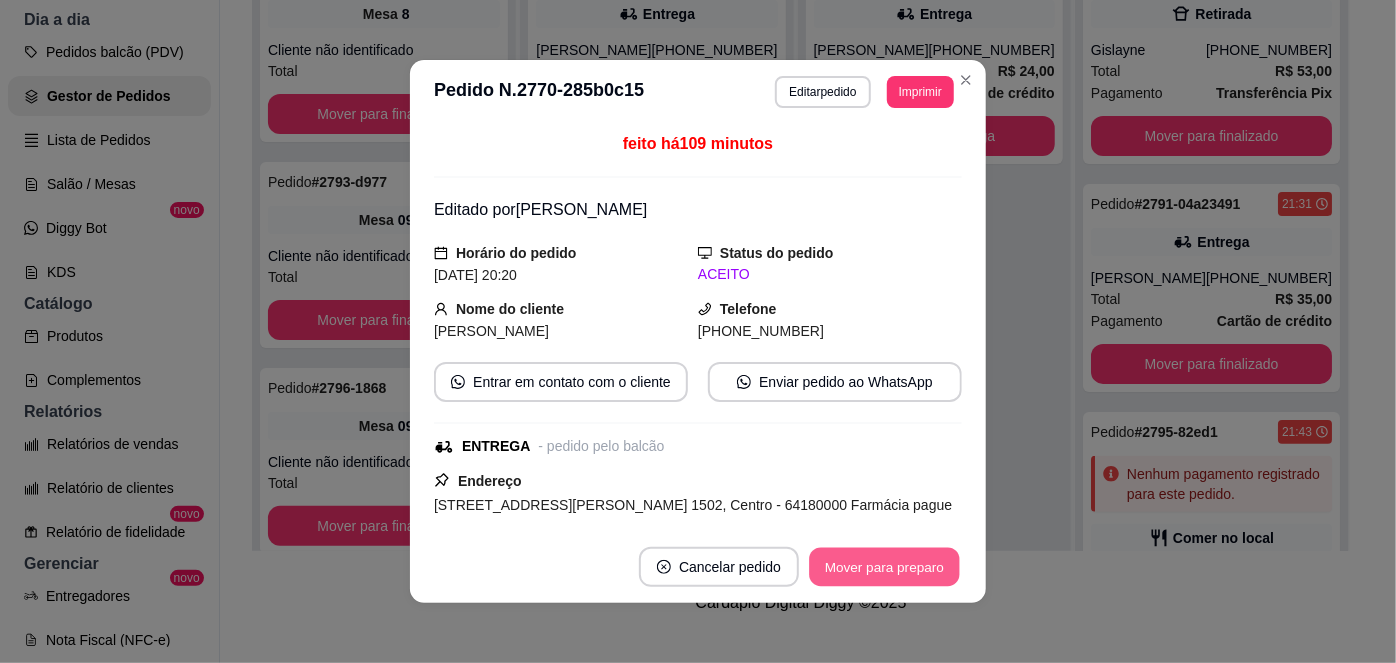 click on "Mover para preparo" at bounding box center (884, 567) 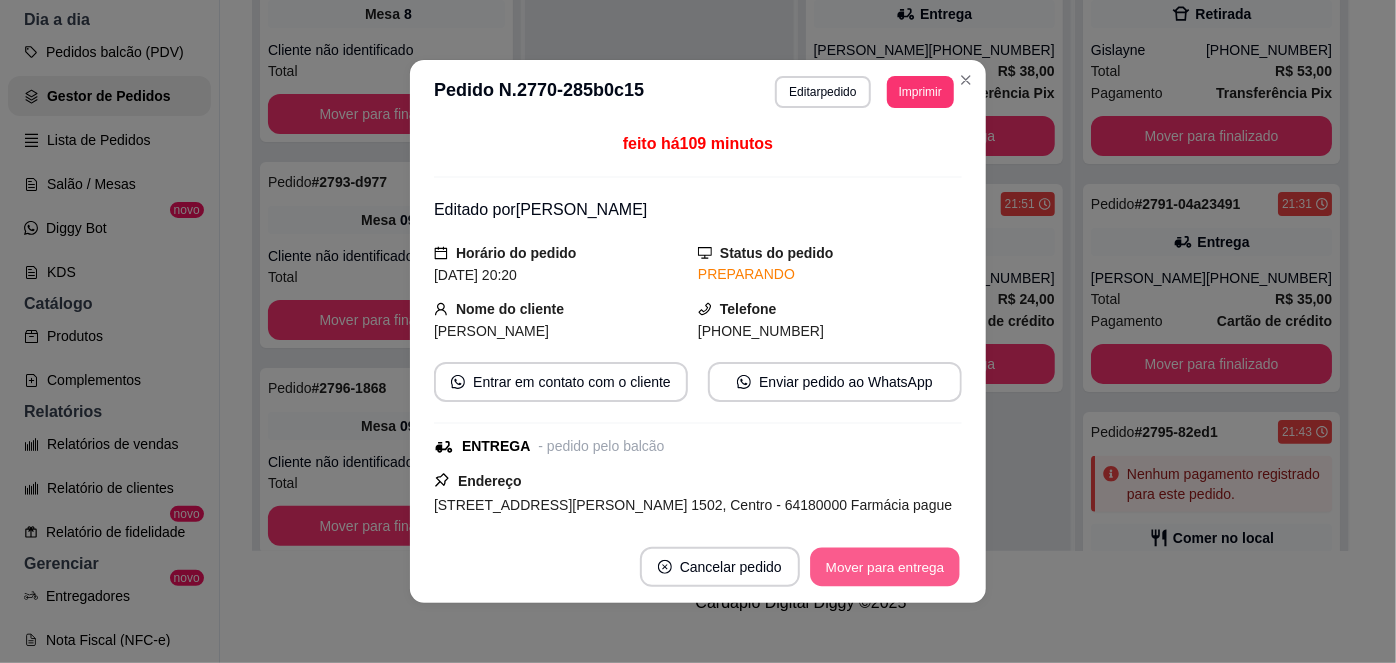 click on "Mover para entrega" at bounding box center [885, 567] 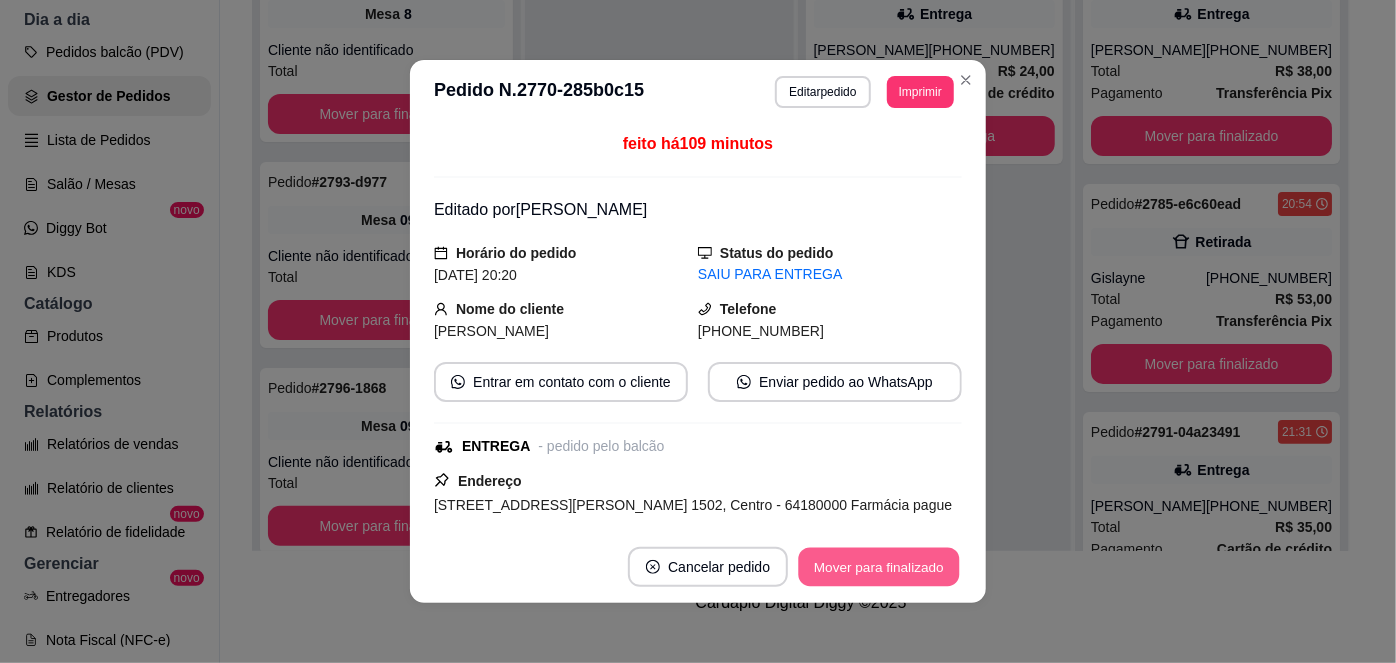 click on "Mover para finalizado" at bounding box center [879, 567] 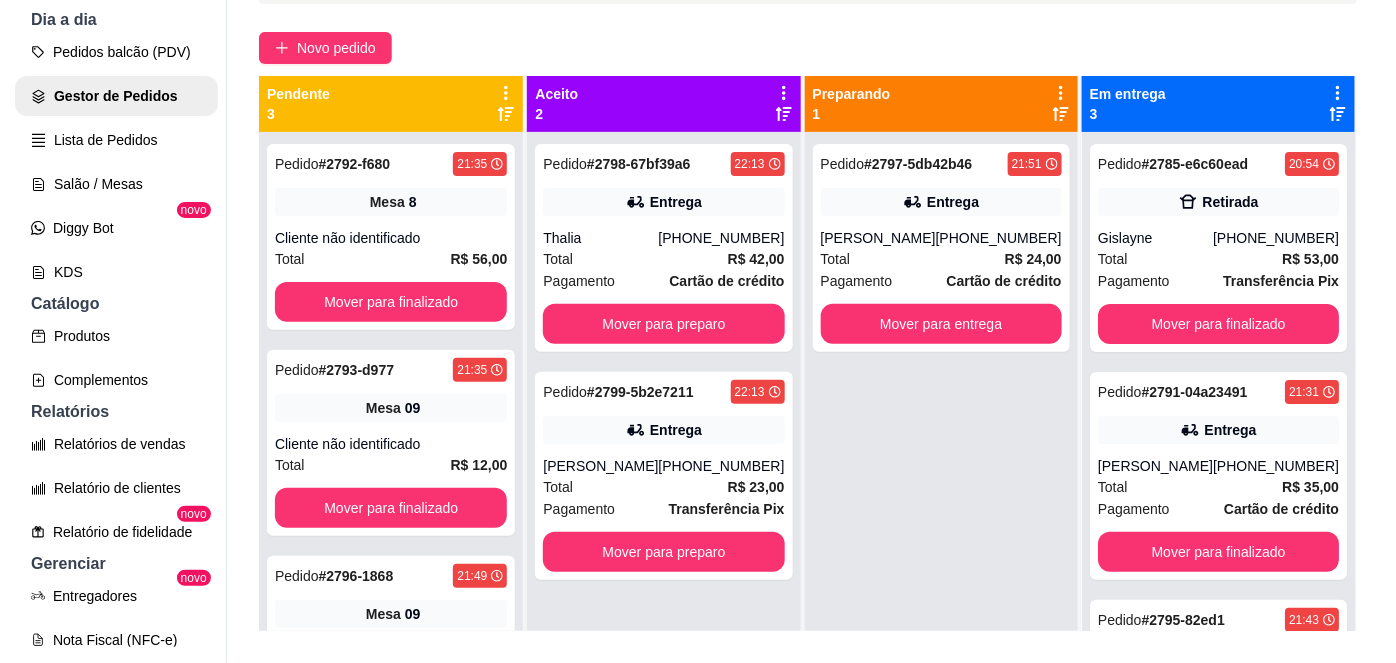 scroll, scrollTop: 117, scrollLeft: 0, axis: vertical 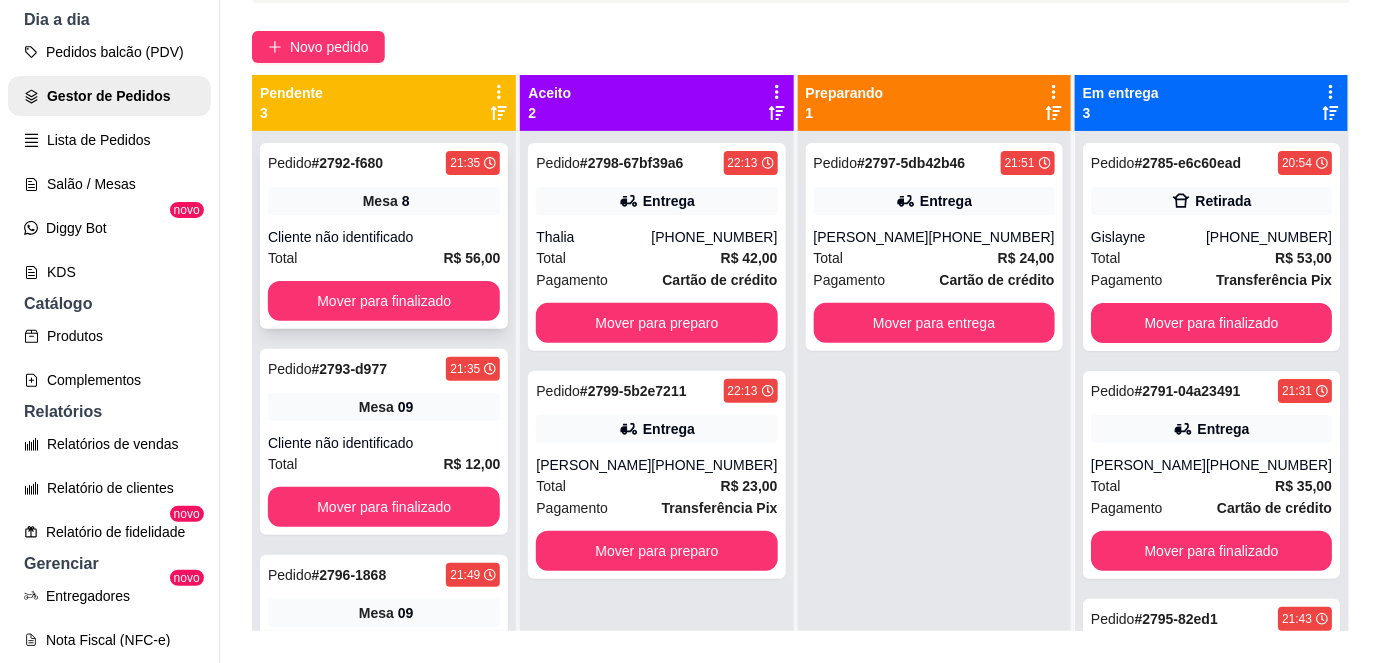 click on "Cliente não identificado" at bounding box center [384, 237] 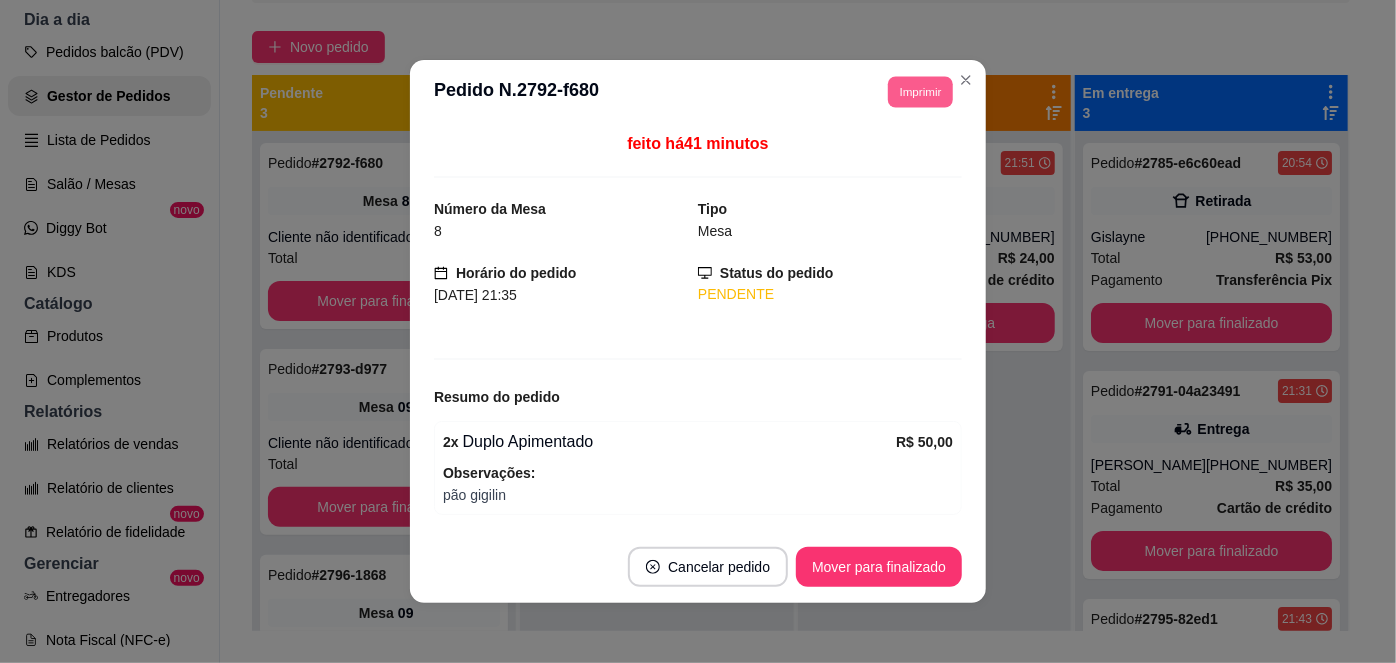 click on "Imprimir" at bounding box center [920, 91] 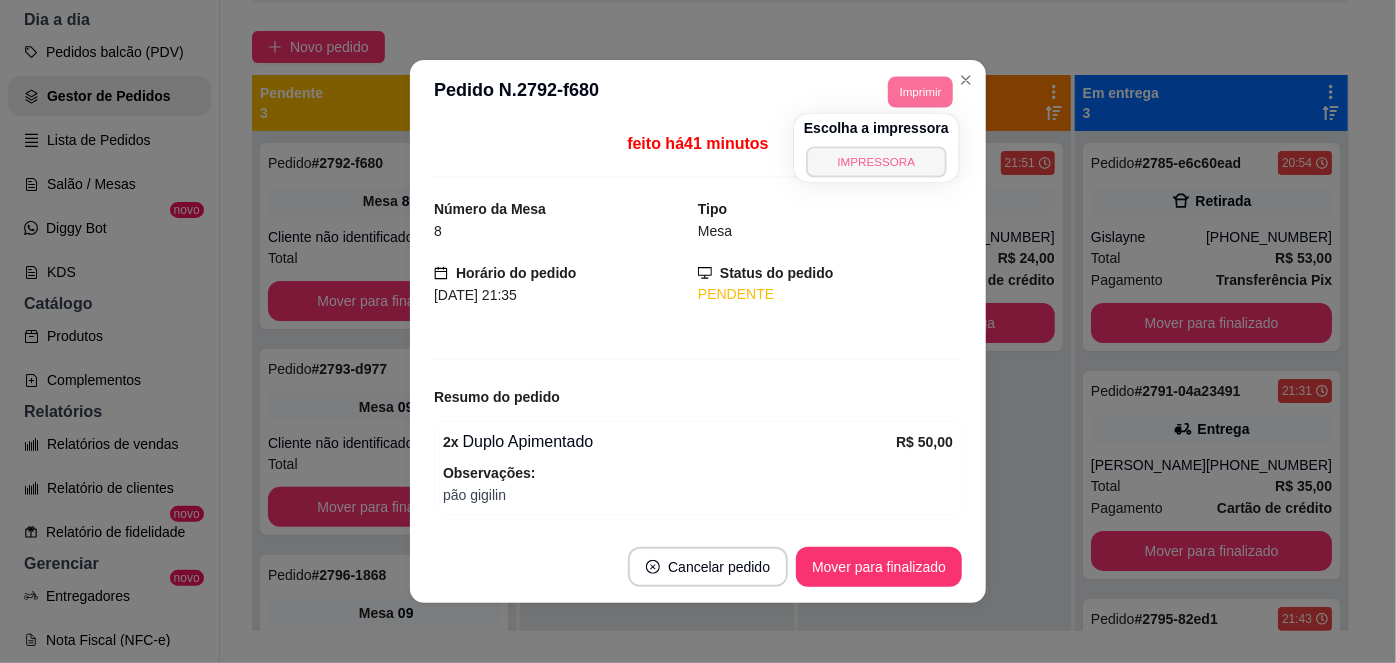 click on "IMPRESSORA" at bounding box center (876, 161) 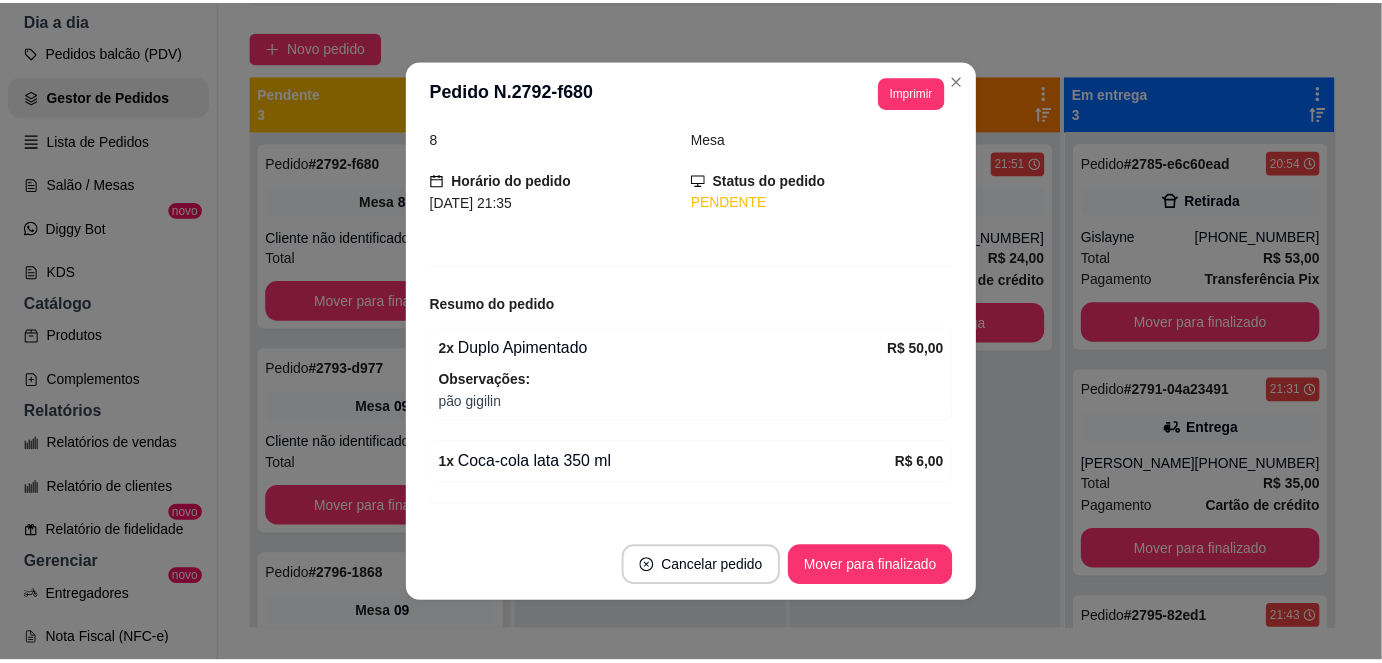 scroll, scrollTop: 0, scrollLeft: 0, axis: both 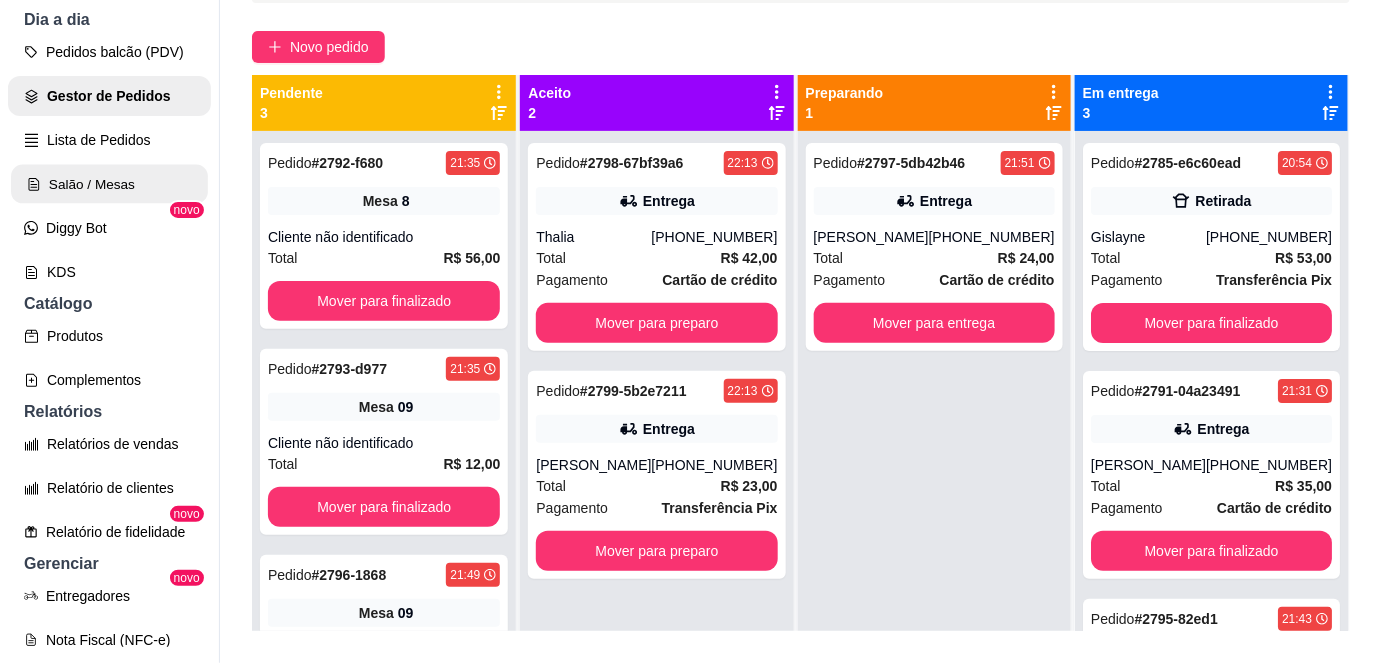 click on "Salão / Mesas" at bounding box center (109, 184) 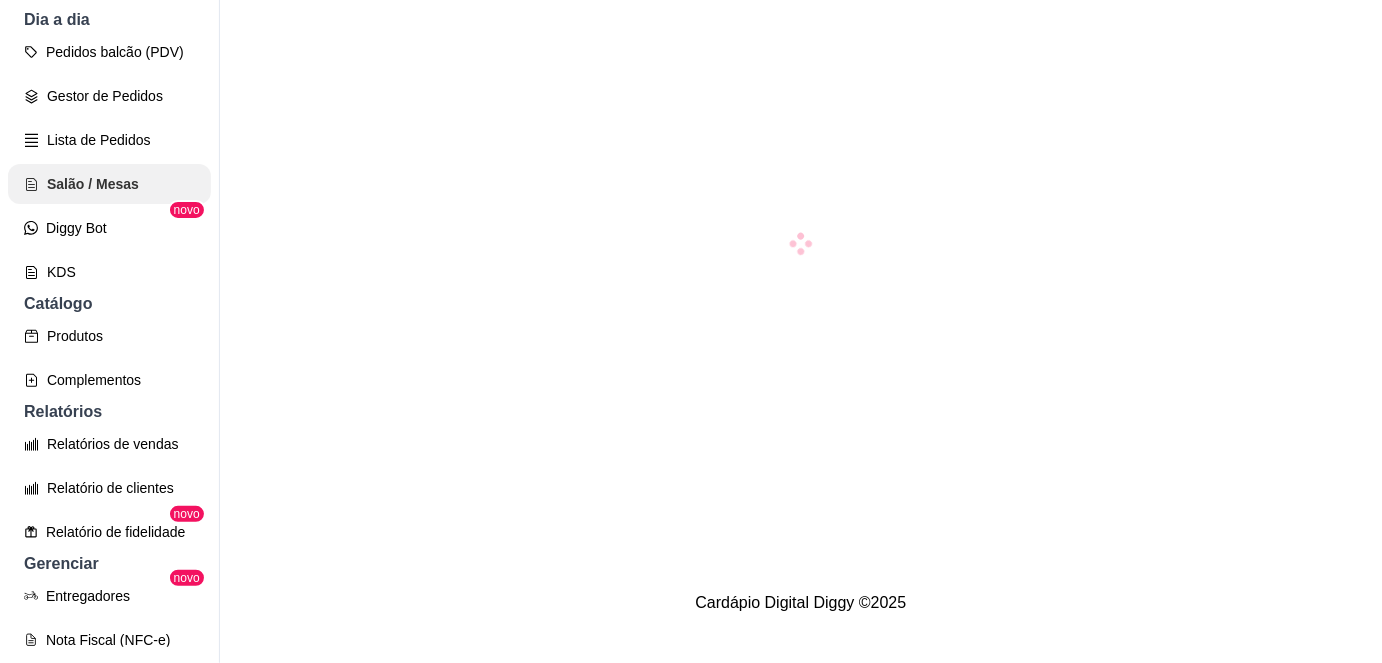 scroll, scrollTop: 0, scrollLeft: 0, axis: both 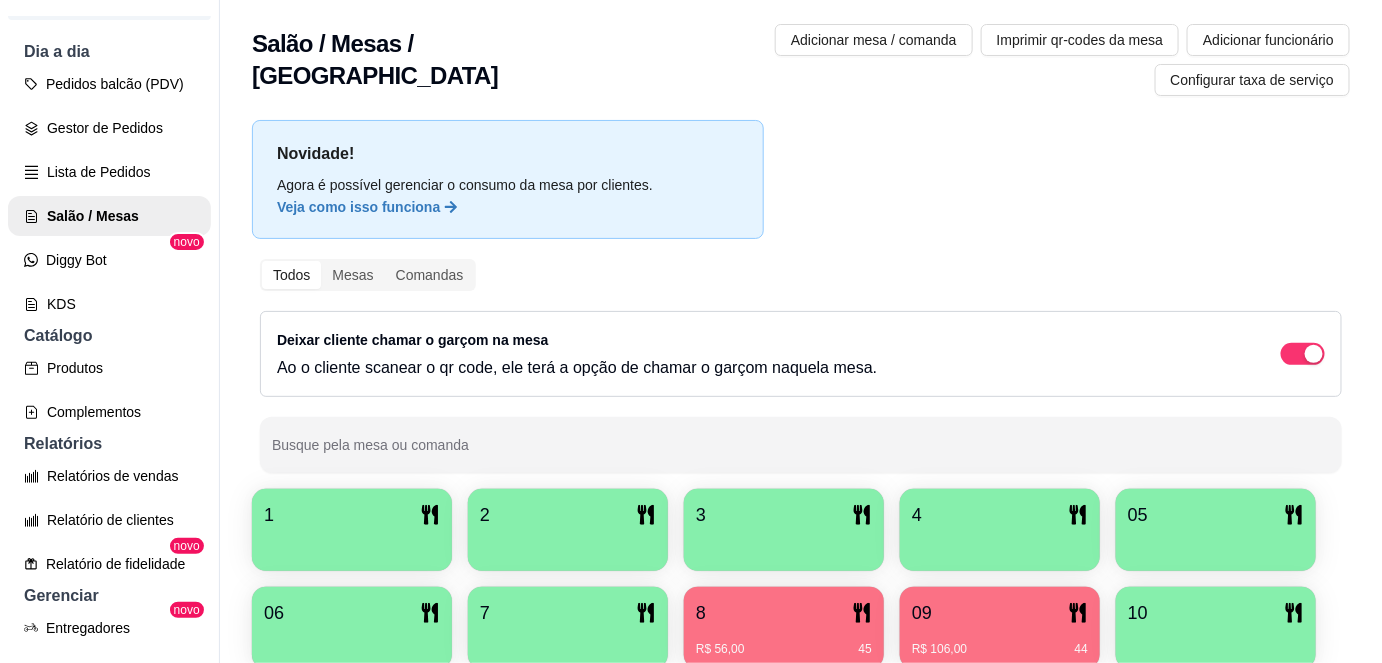 click on "R$ 56,00 45" at bounding box center [784, 642] 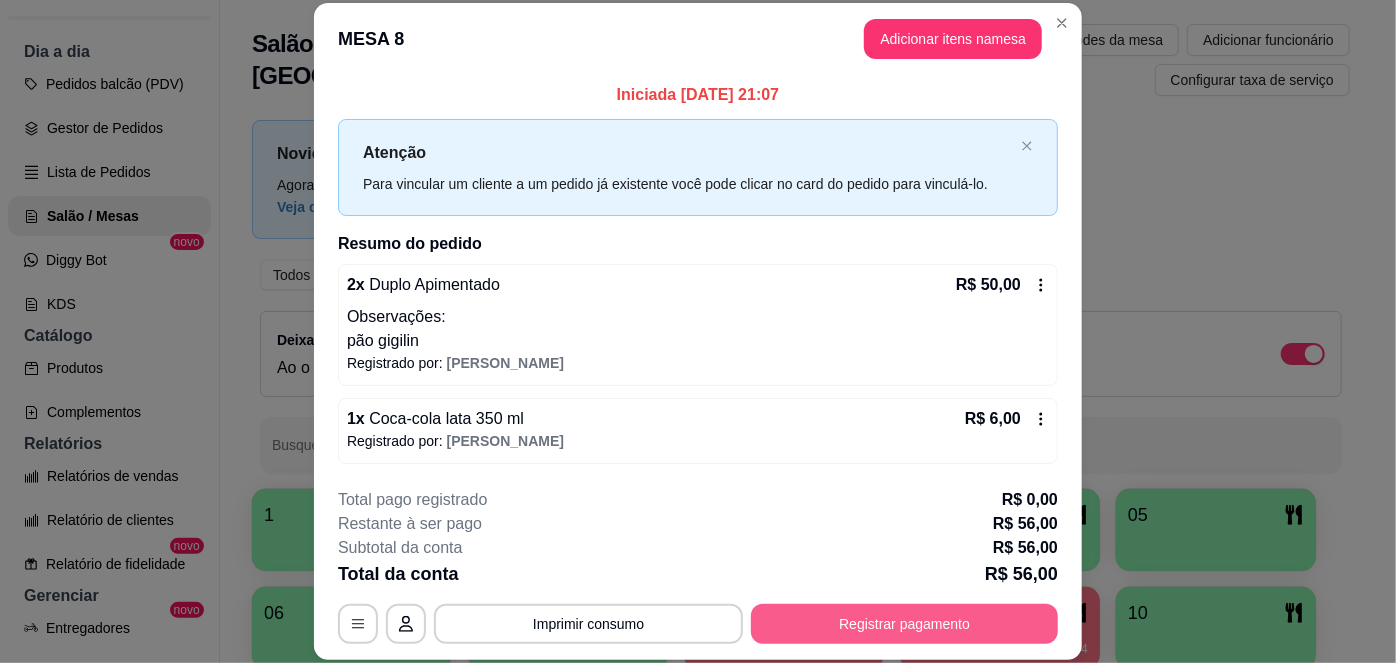 click on "Registrar pagamento" at bounding box center [904, 624] 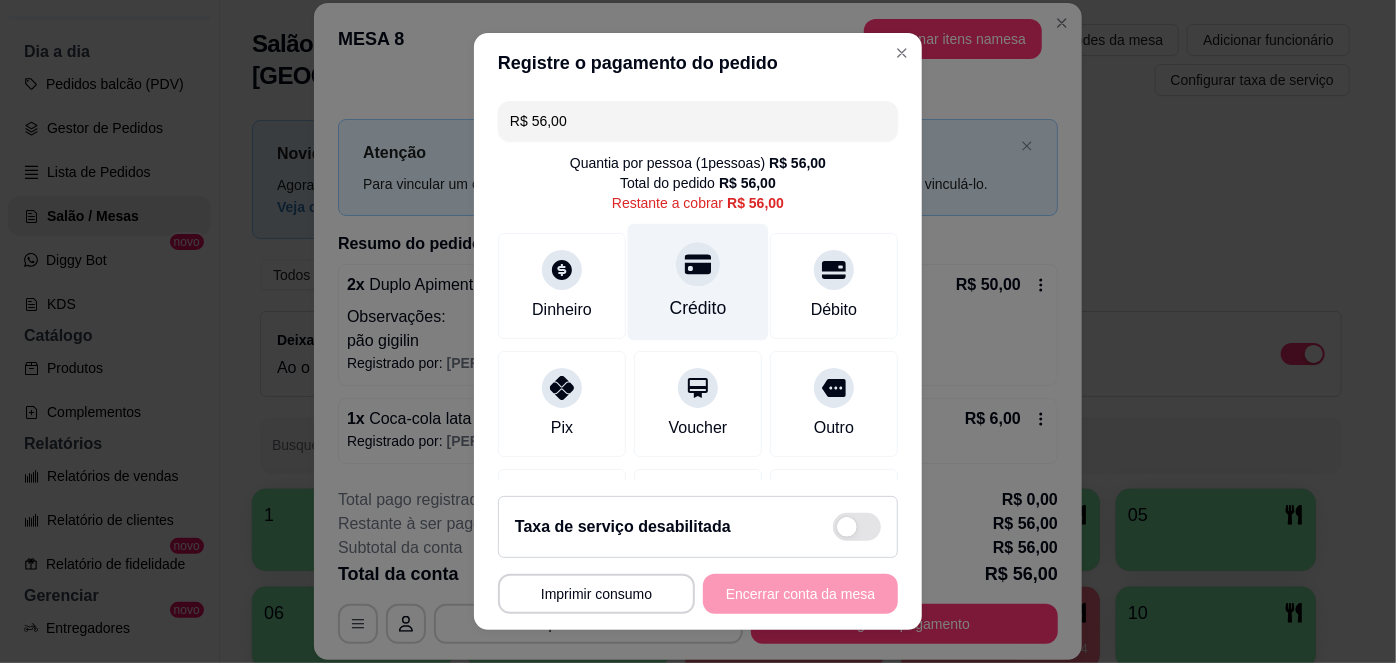 click on "Crédito" at bounding box center [698, 282] 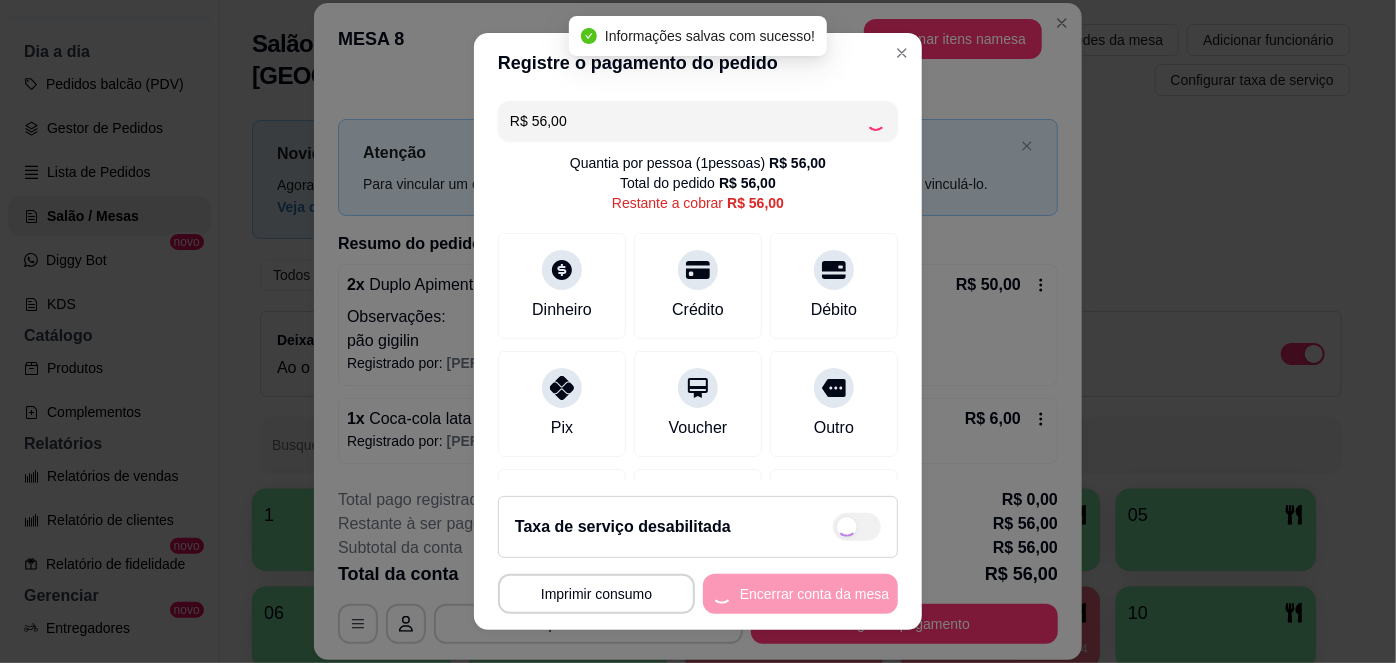 type on "R$ 0,00" 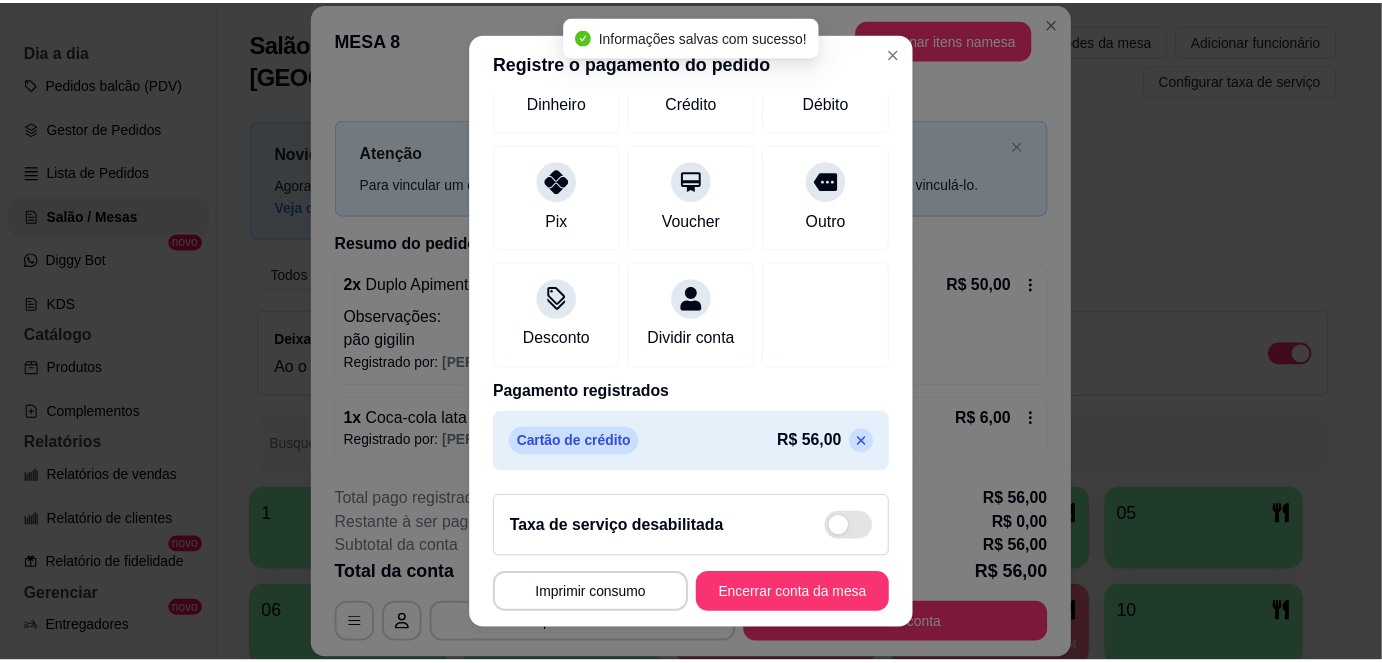 scroll, scrollTop: 208, scrollLeft: 0, axis: vertical 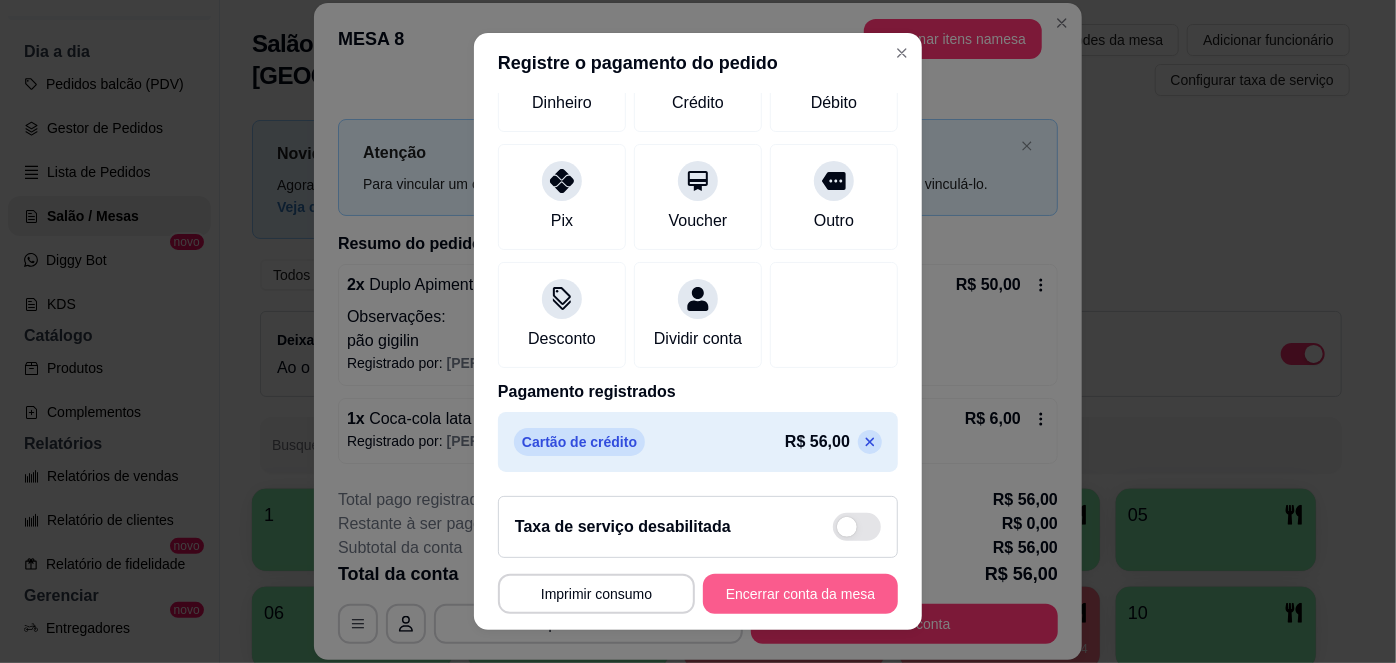click on "Encerrar conta da mesa" at bounding box center [800, 594] 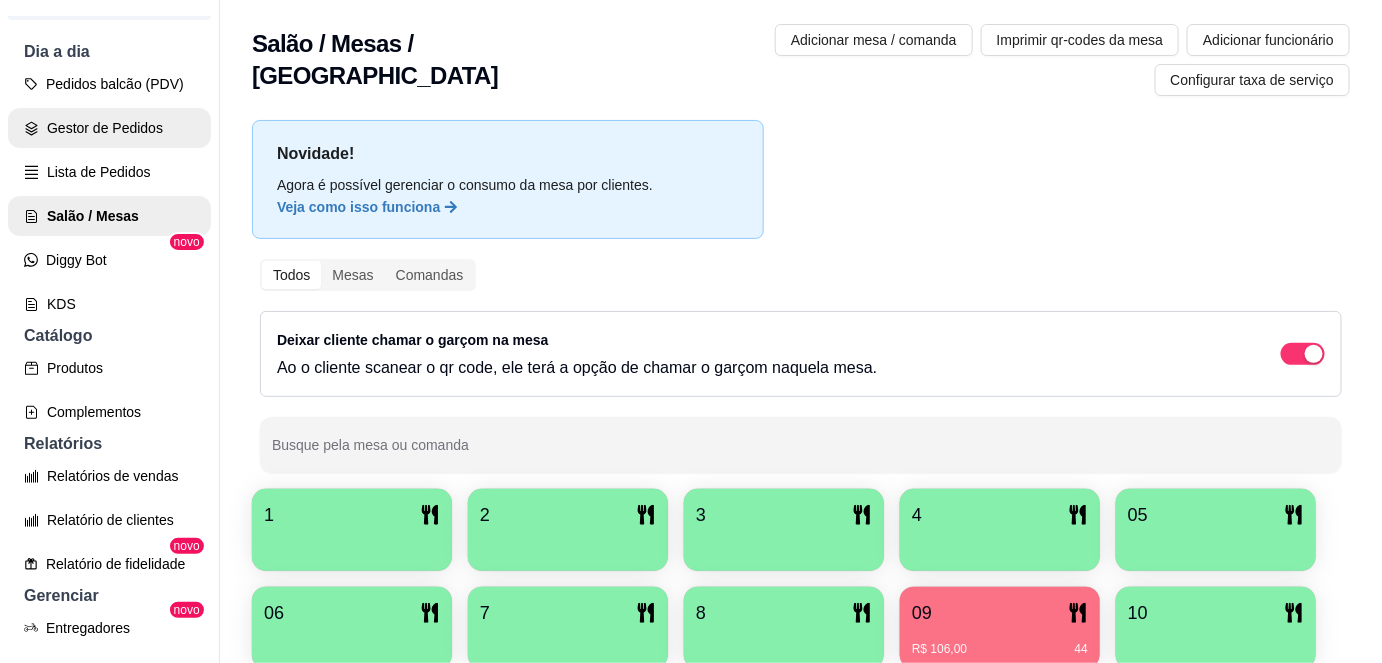 click on "Gestor de Pedidos" at bounding box center (109, 128) 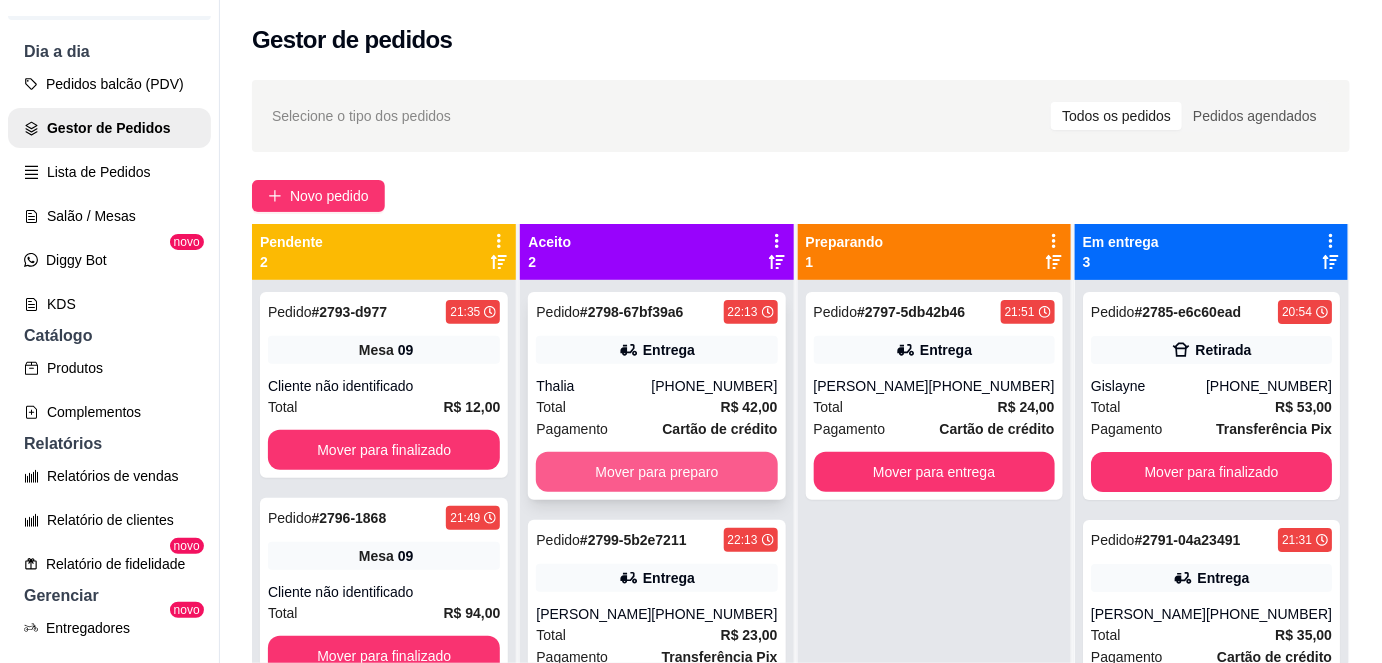 click on "Mover para preparo" at bounding box center [656, 472] 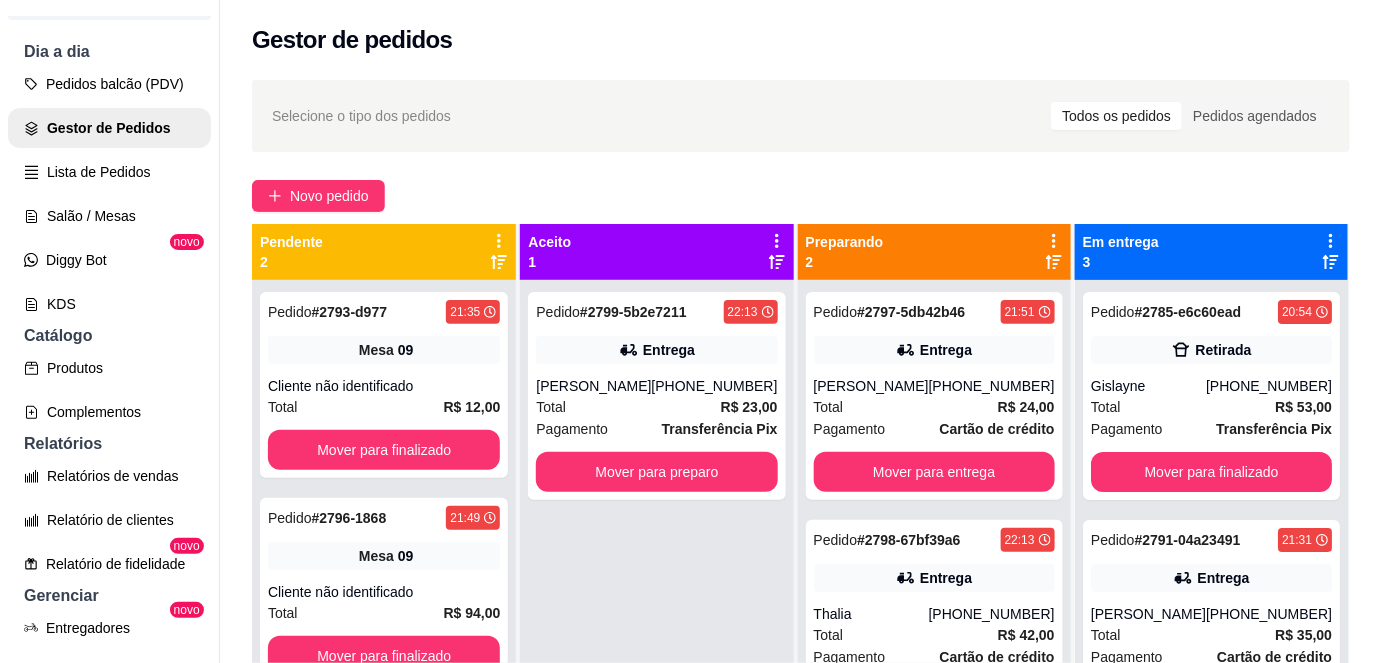 click on "Selecione o tipo dos pedidos Todos os pedidos Pedidos agendados Novo pedido Pendente 2 Pedido  # 2793-d977 21:35 Mesa 09 Cliente não identificado Total R$ 12,00 Mover para finalizado Pedido  # 2796-1868 21:49 Mesa 09 Cliente não identificado Total R$ 94,00 Mover para finalizado Aceito 1 Pedido  # 2799-5b2e7211 22:13 Entrega Denivan [PERSON_NAME]  [PHONE_NUMBER] Total R$ 23,00 Pagamento Transferência Pix Mover para preparo Preparando 2 Pedido  # 2797-5db42b46 21:51 Entrega [PERSON_NAME] [PHONE_NUMBER] Total R$ 24,00 Pagamento Cartão de crédito Mover para entrega Pedido  # 2798-67bf39a6 22:13 Entrega Thalia [PHONE_NUMBER] Total R$ 42,00 Pagamento Cartão de crédito Mover para entrega Em entrega 3 Pedido  # 2785-e6c60ead 20:54 Retirada Gislayne  [PHONE_NUMBER] Total R$ 53,00 Pagamento Transferência Pix Mover para finalizado Pedido  # 2791-04a23491 21:31 [PERSON_NAME] [PHONE_NUMBER] Total R$ 35,00 Pagamento Cartão de crédito Mover para finalizado Pedido  # 2795-82ed1 21:43 [PERSON_NAME]" at bounding box center [801, 489] 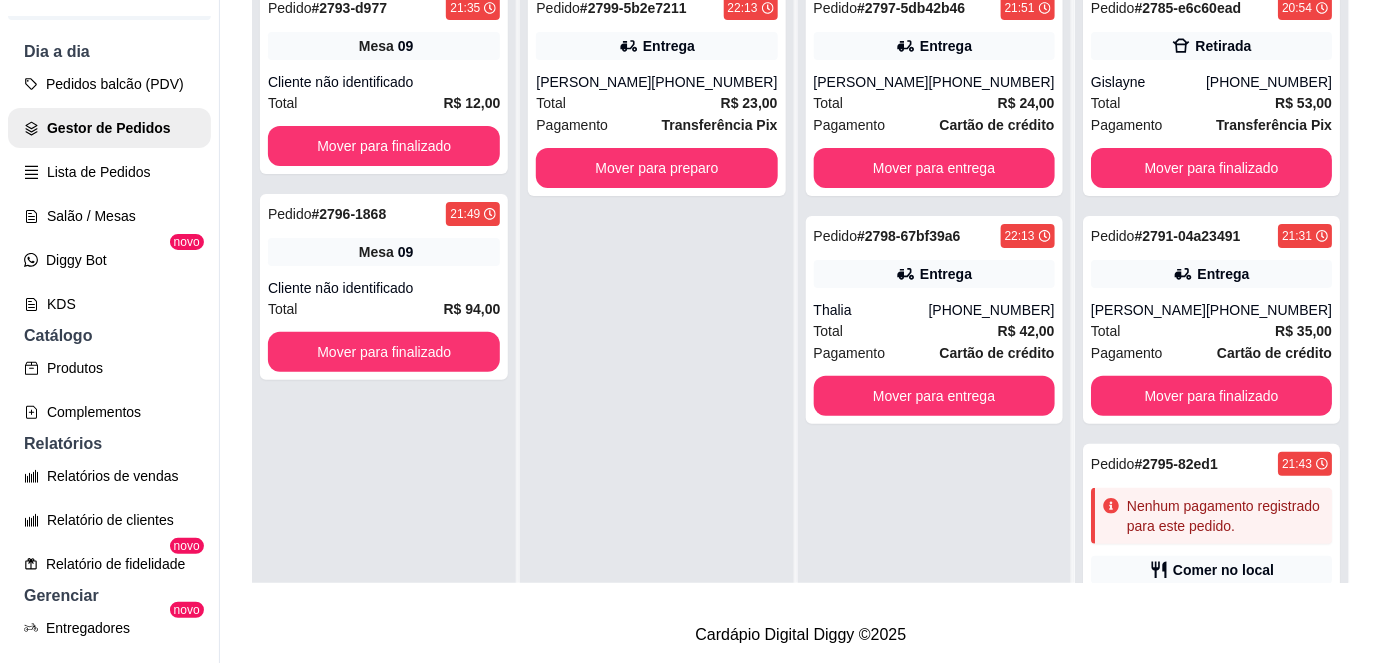 scroll, scrollTop: 313, scrollLeft: 0, axis: vertical 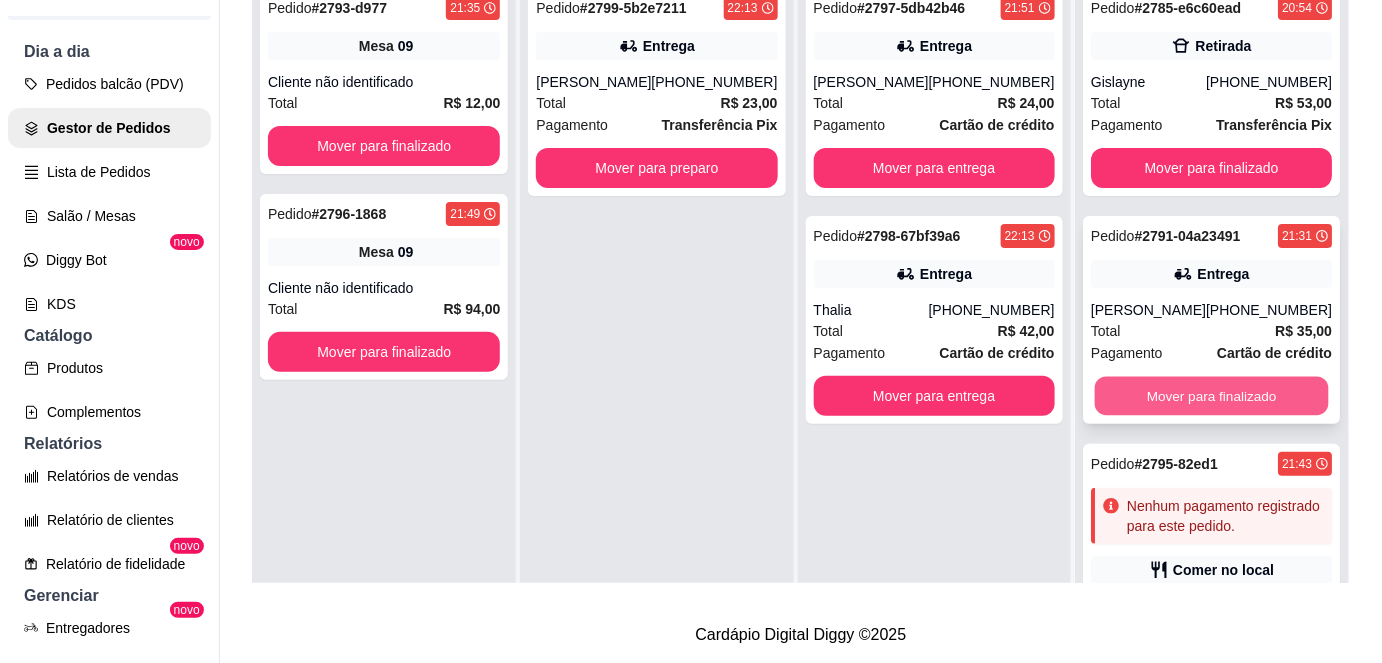 click on "Mover para finalizado" at bounding box center [1211, 396] 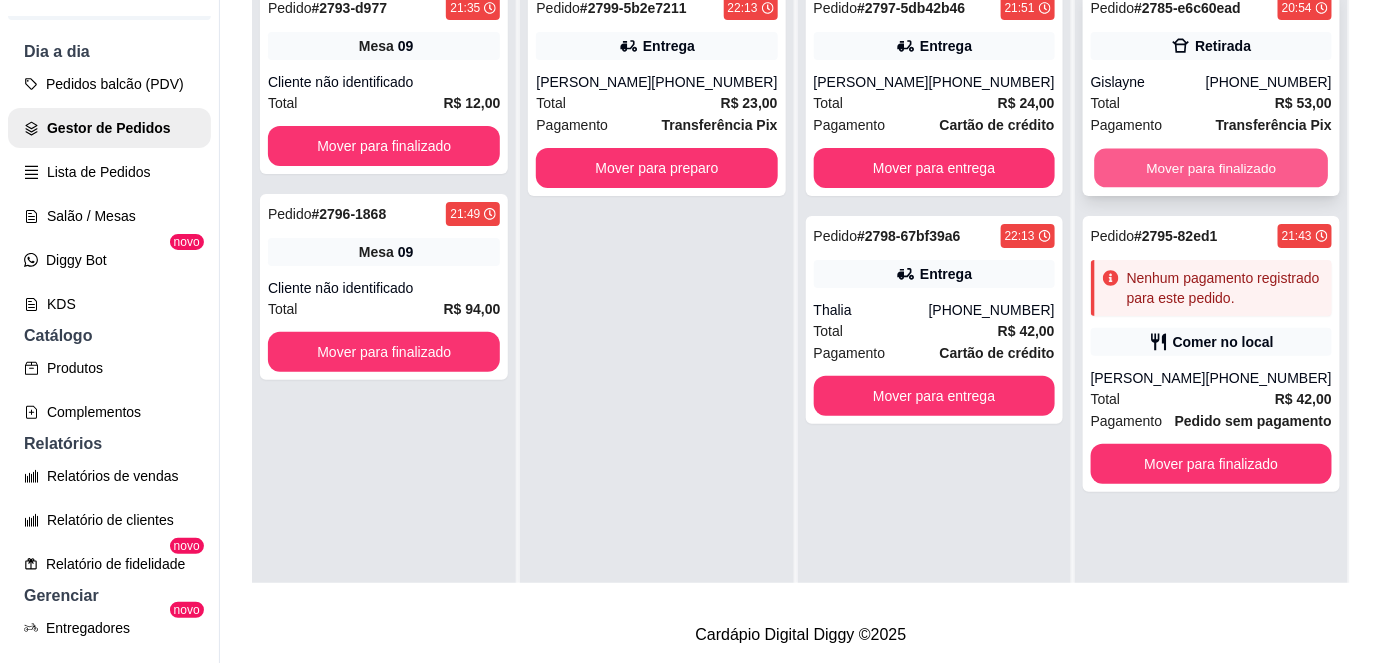 click on "Mover para finalizado" at bounding box center [1211, 168] 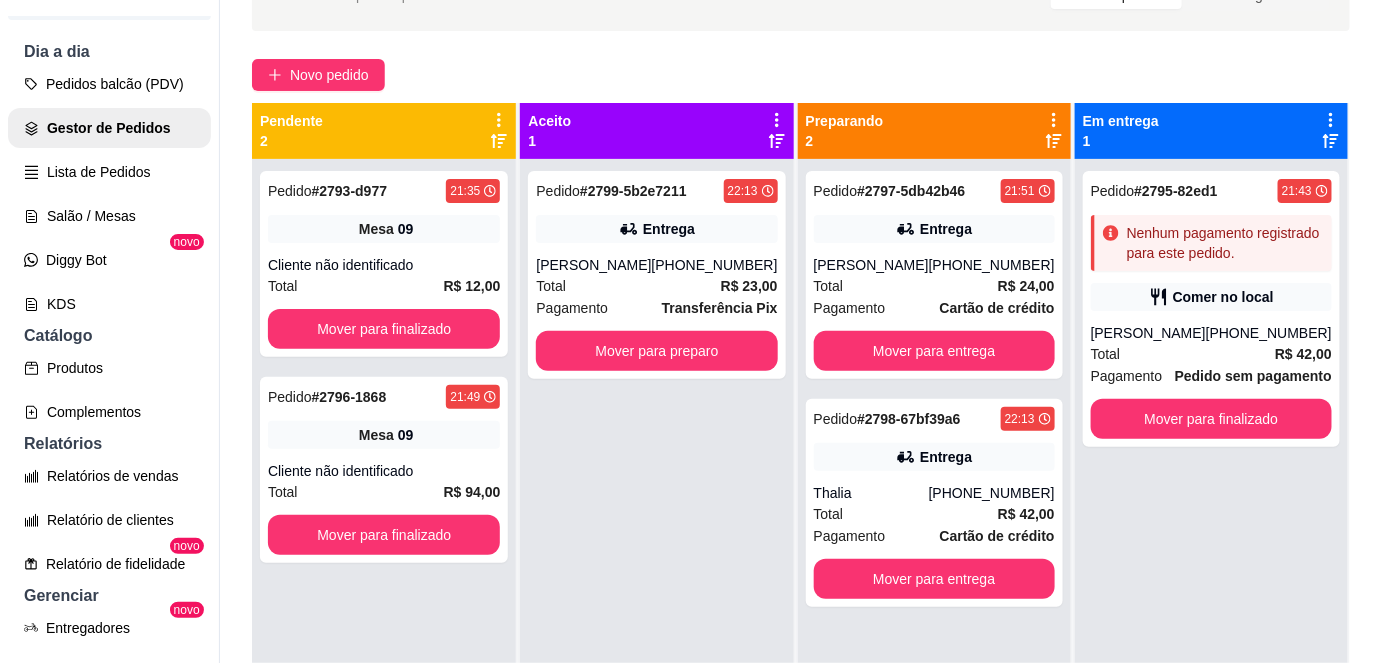 scroll, scrollTop: 119, scrollLeft: 0, axis: vertical 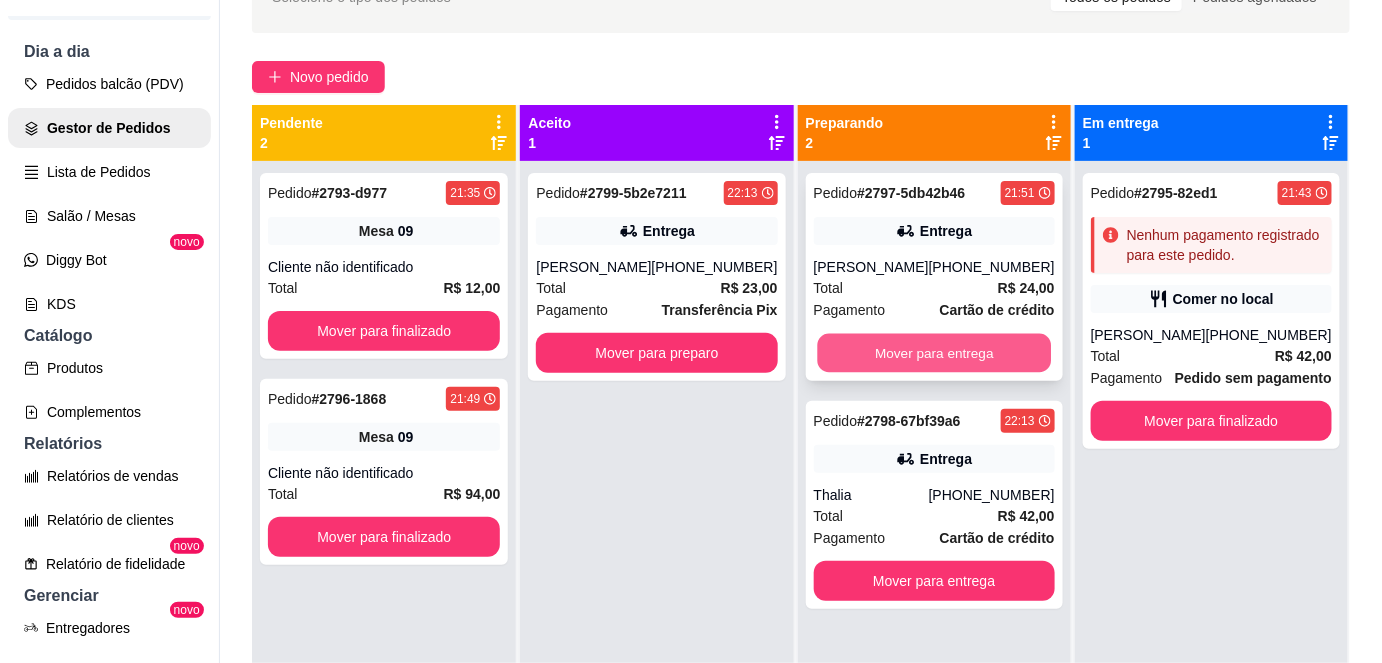 click on "Mover para entrega" at bounding box center (934, 353) 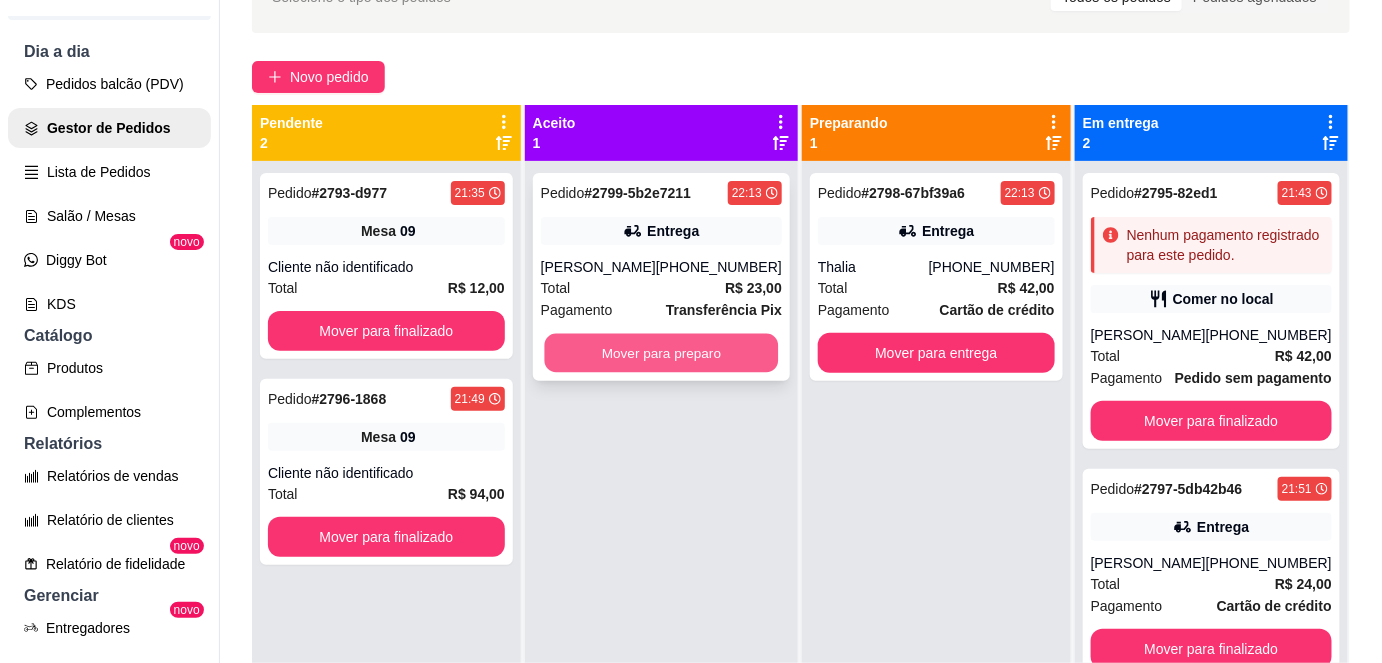 click on "Mover para preparo" at bounding box center (661, 353) 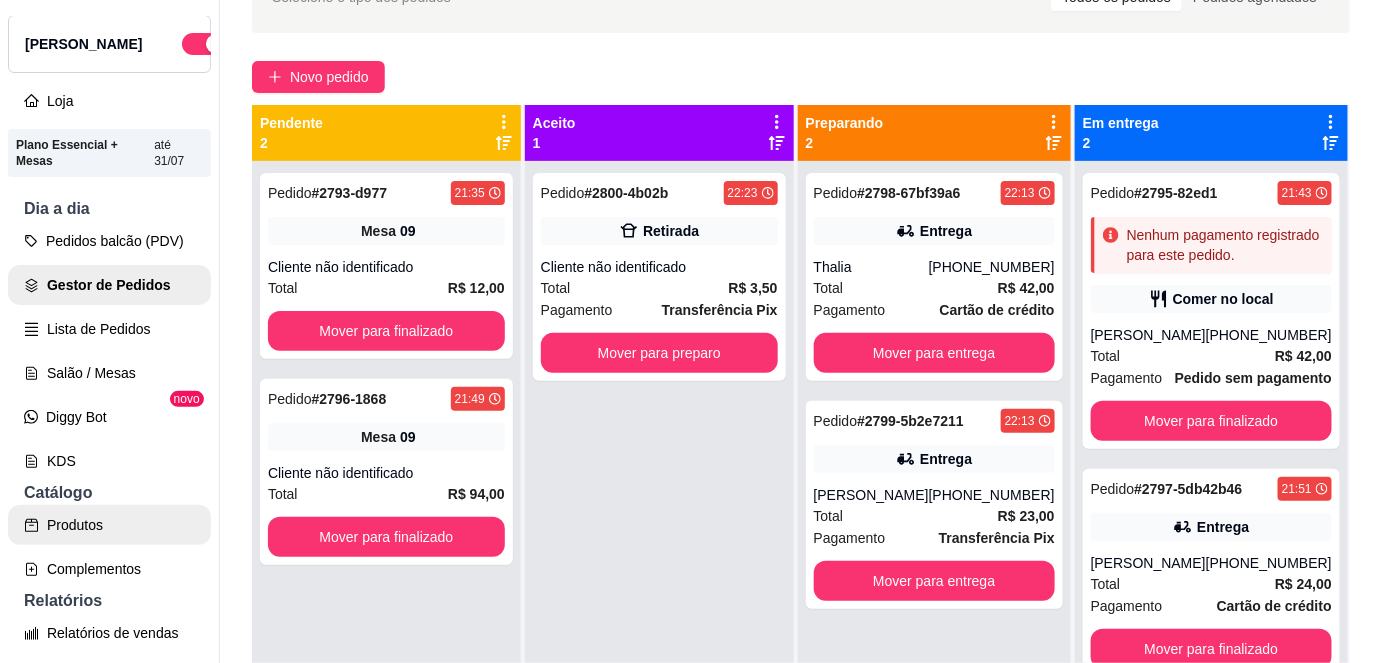 scroll, scrollTop: 0, scrollLeft: 0, axis: both 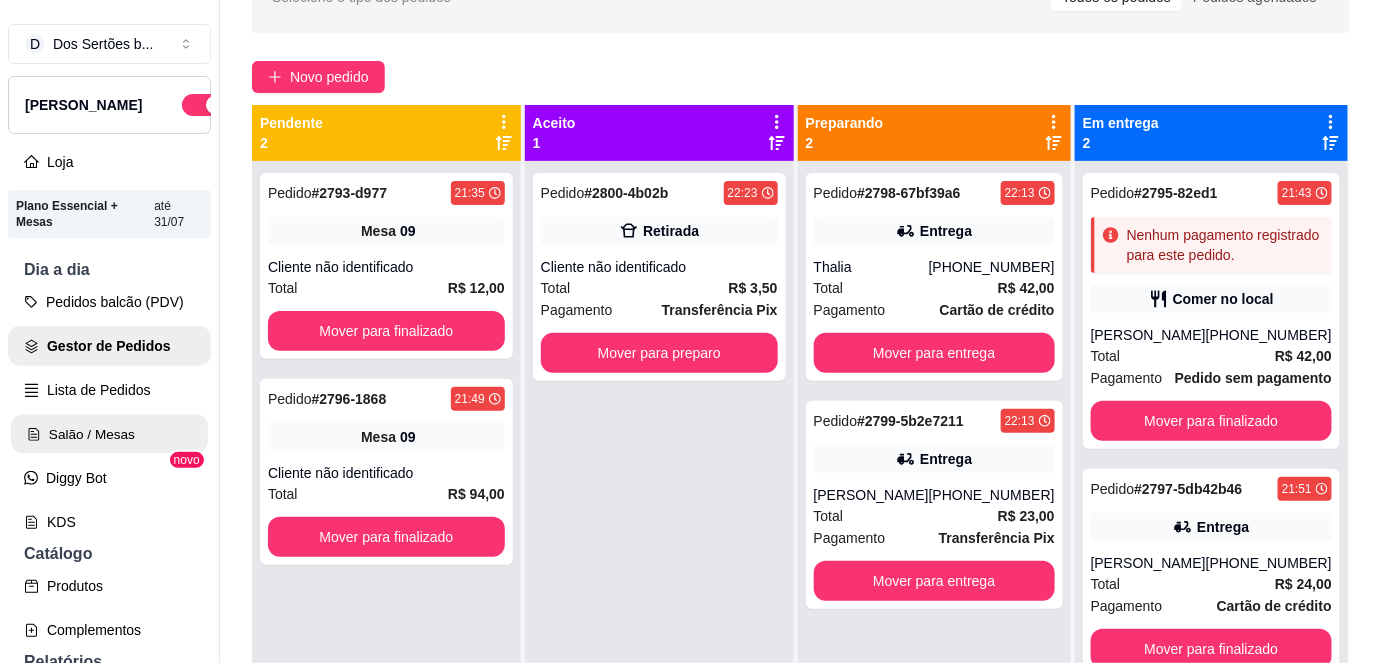 click on "Salão / Mesas" at bounding box center (109, 434) 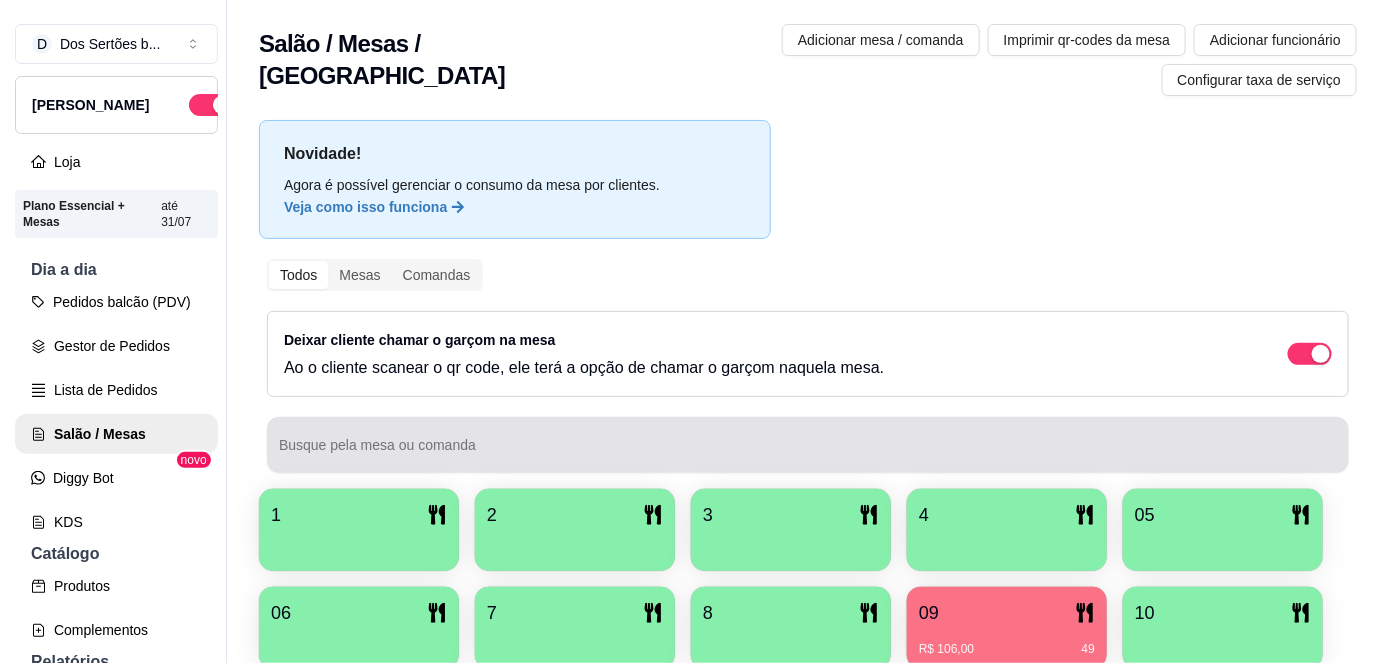 scroll, scrollTop: 156, scrollLeft: 0, axis: vertical 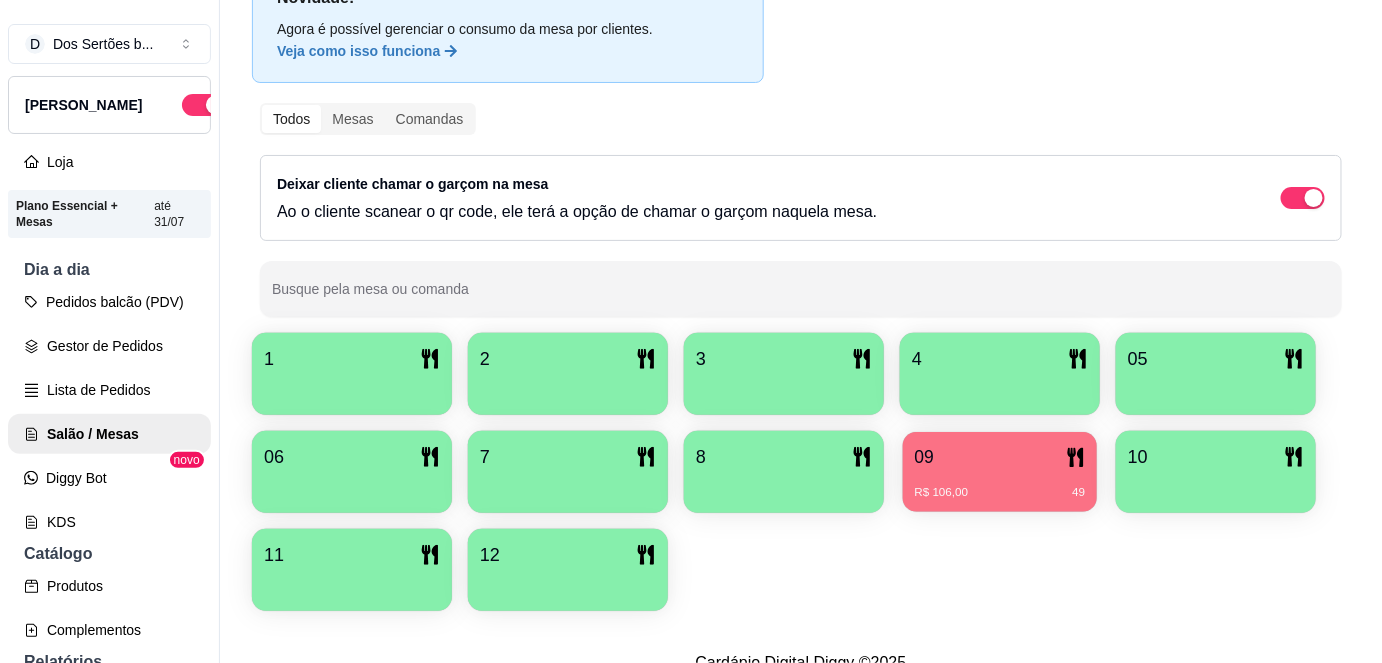 click on "09" at bounding box center [1000, 457] 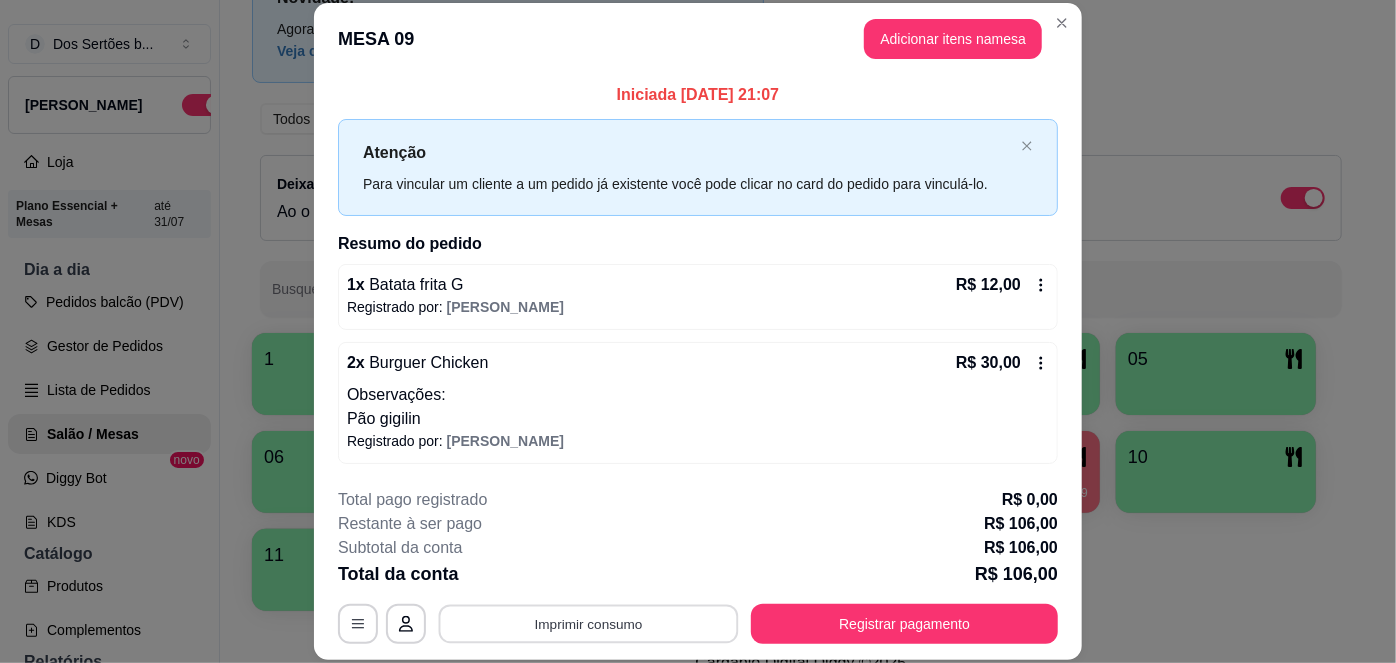 click on "Imprimir consumo" at bounding box center (589, 623) 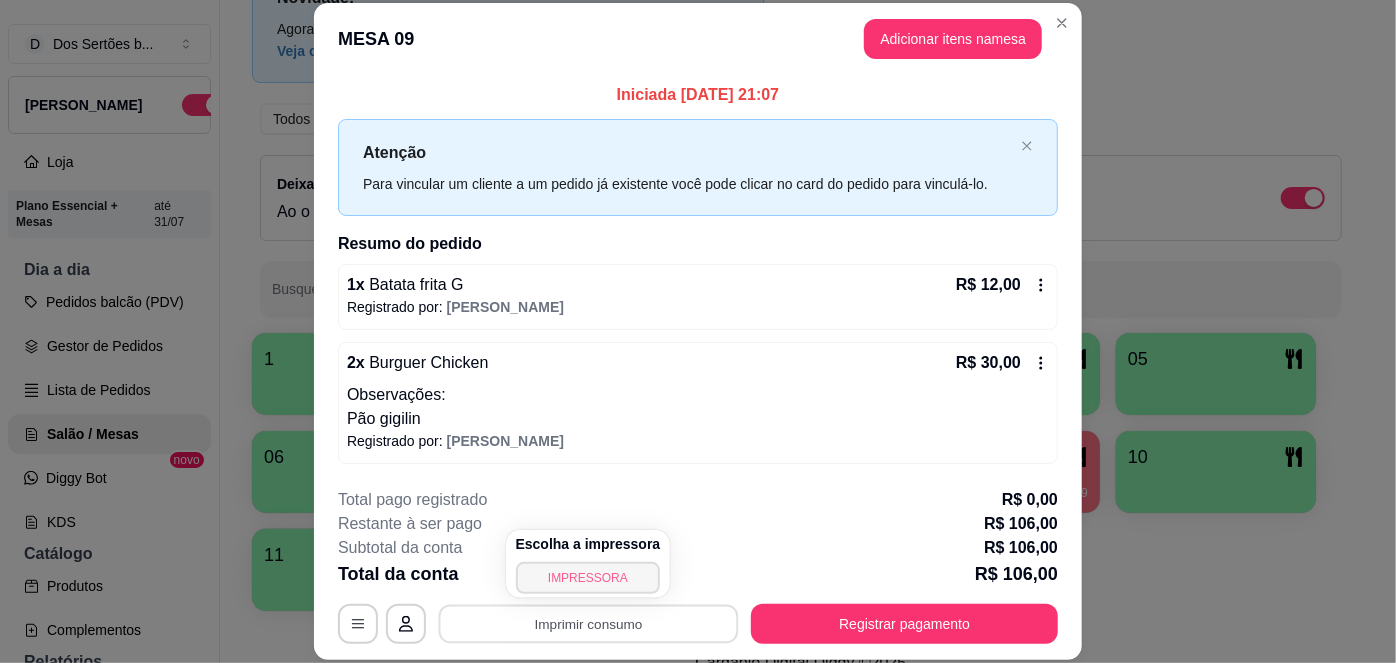 click on "IMPRESSORA" at bounding box center (588, 578) 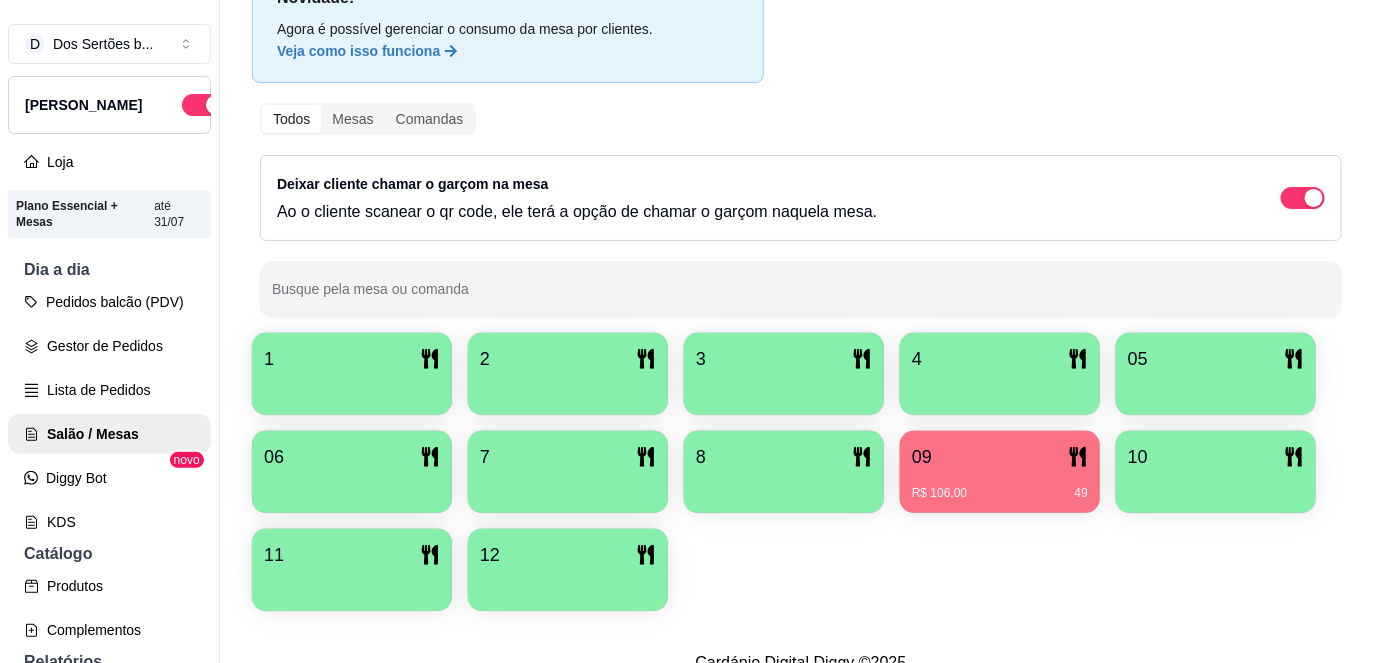 click on "09" at bounding box center [1000, 457] 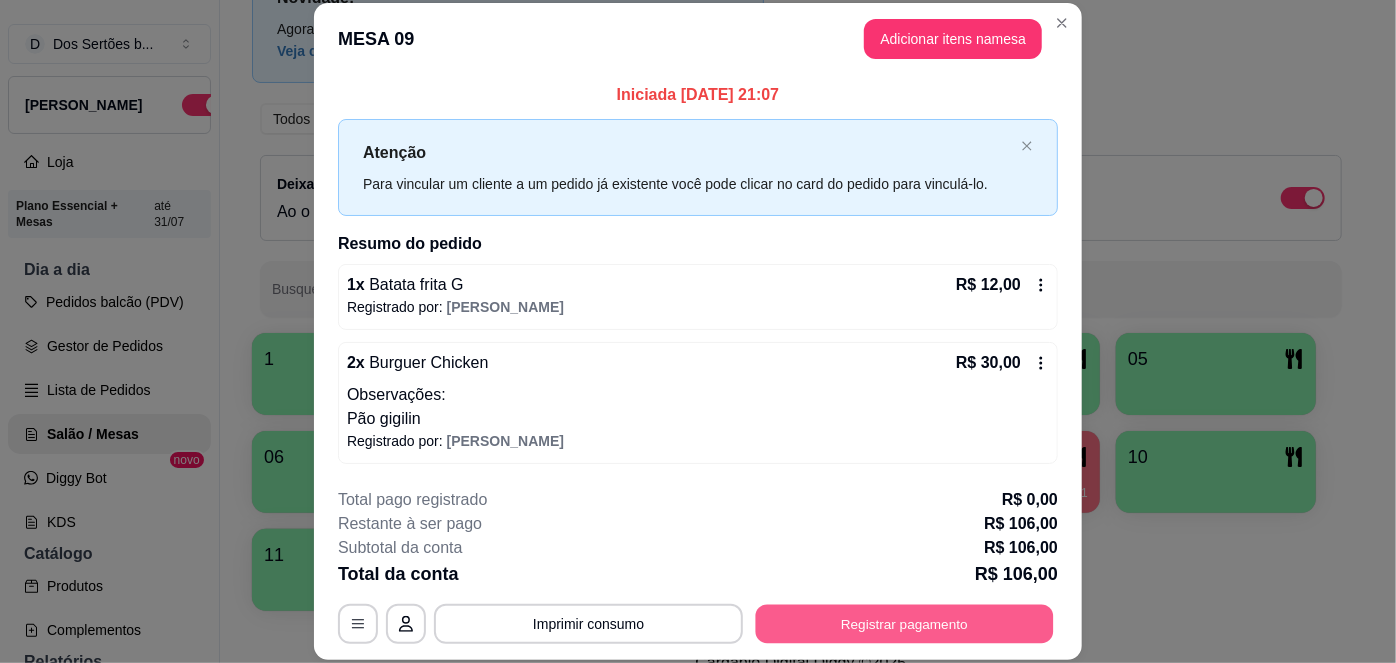 click on "Registrar pagamento" at bounding box center (905, 623) 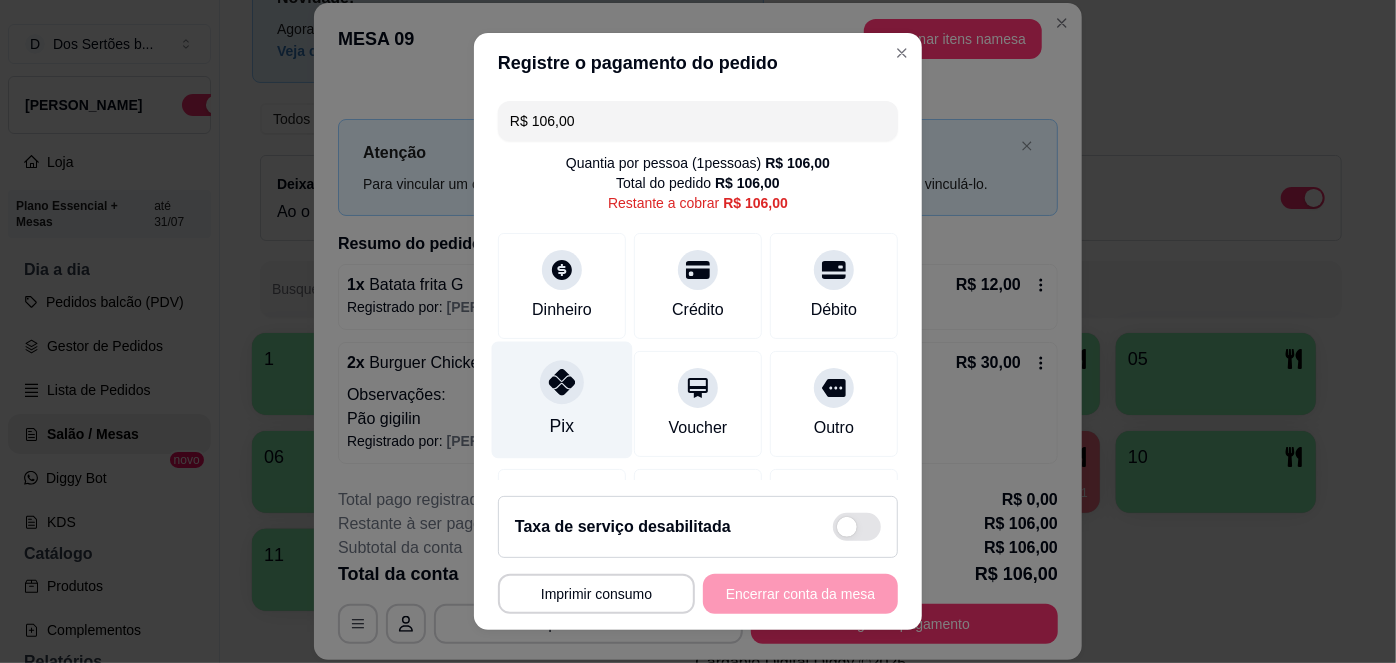 click on "Pix" at bounding box center [562, 400] 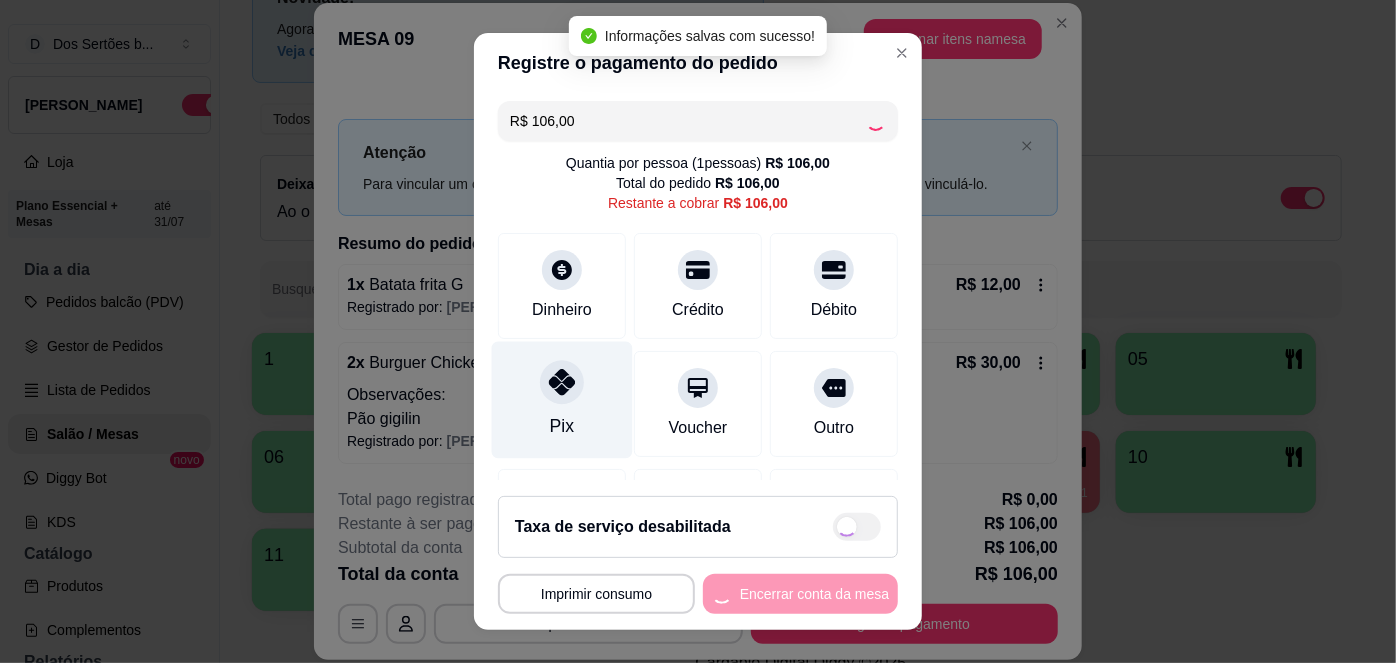 type on "R$ 0,00" 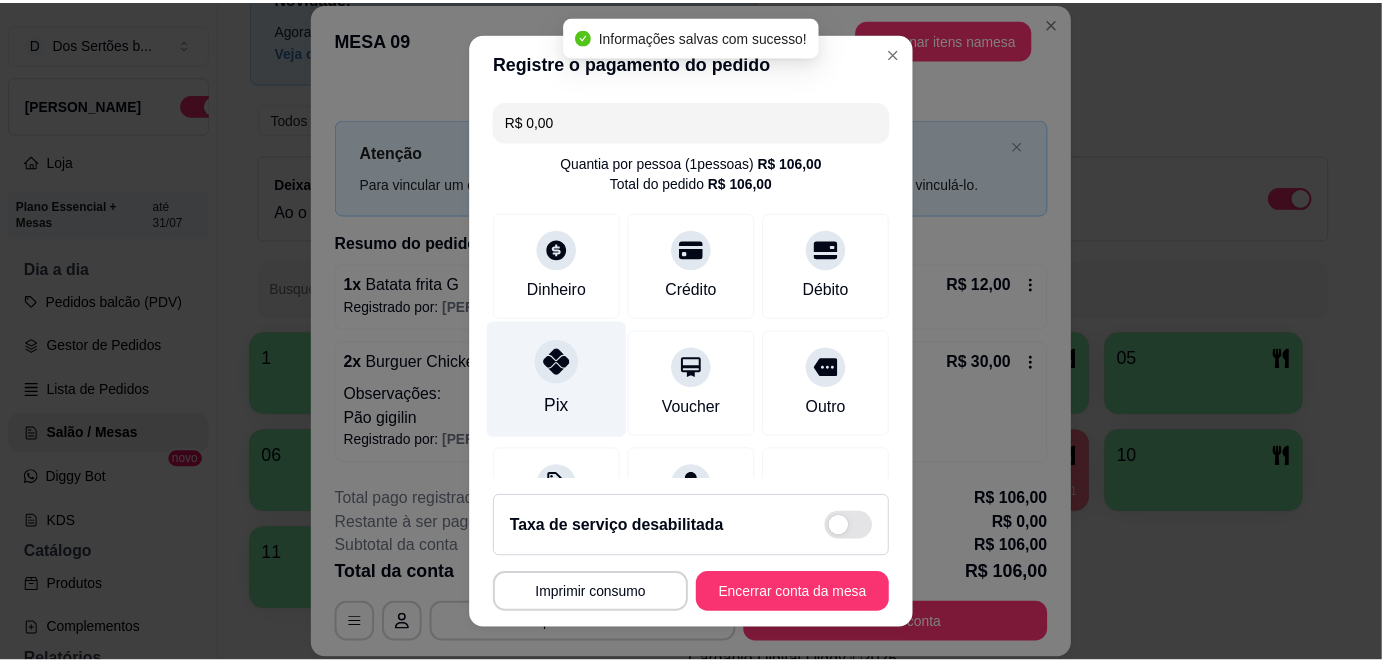 scroll, scrollTop: 208, scrollLeft: 0, axis: vertical 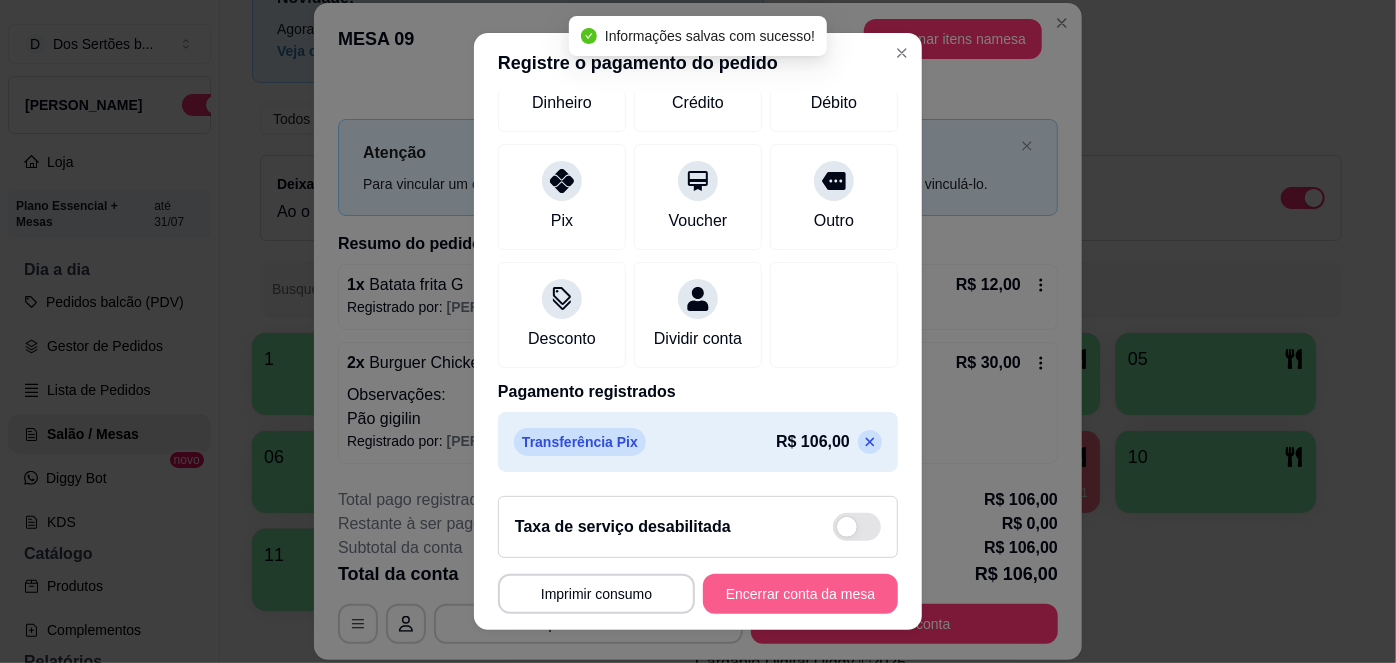 click on "Encerrar conta da mesa" at bounding box center [800, 594] 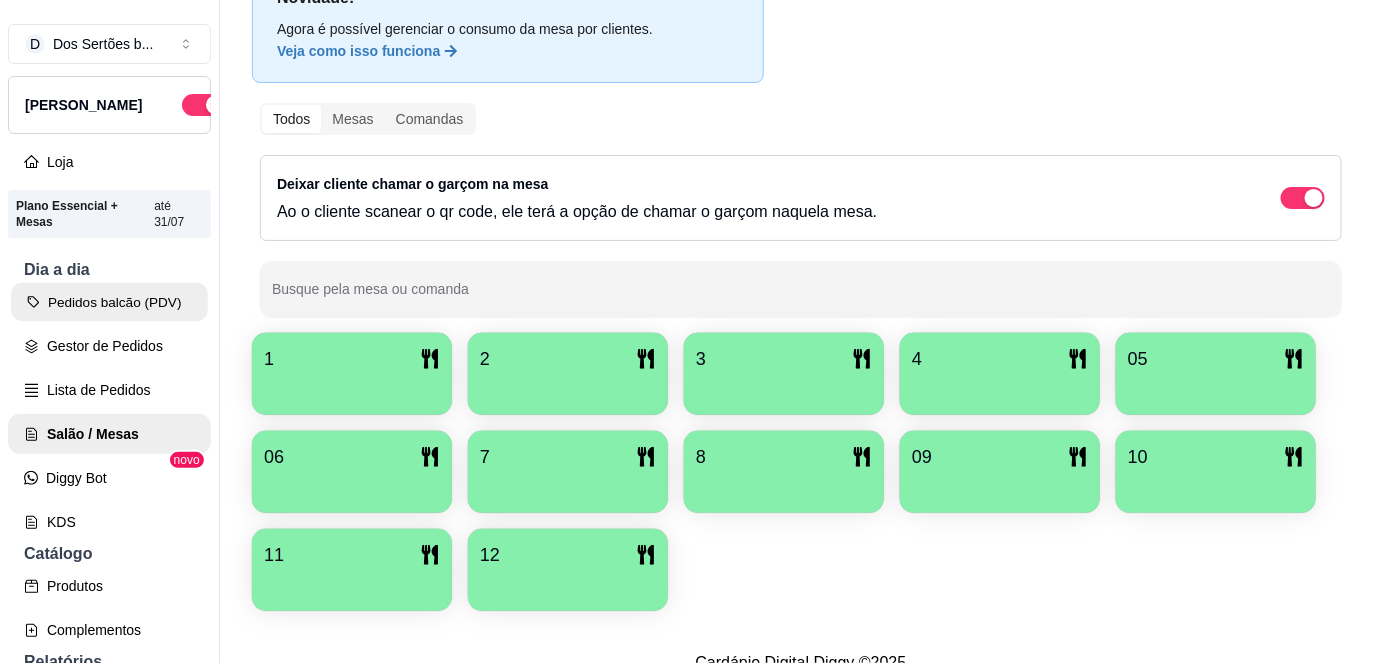 click on "Pedidos balcão (PDV)" at bounding box center (109, 302) 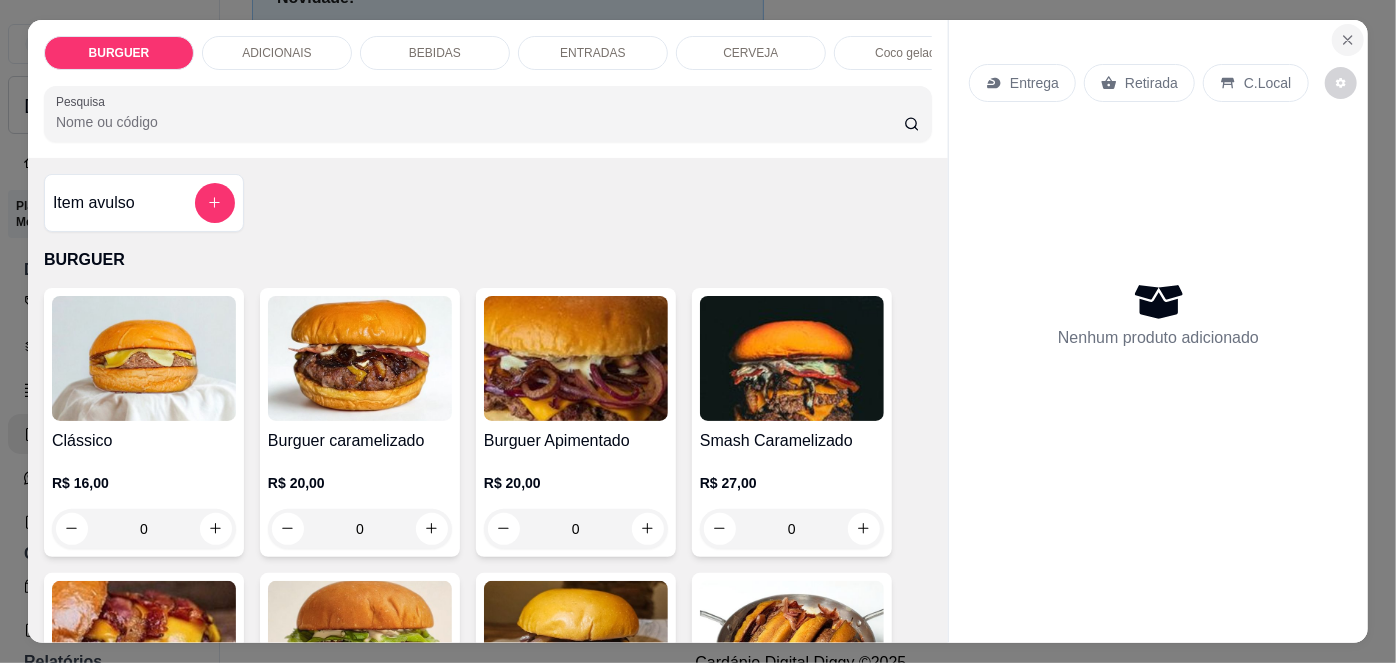 click 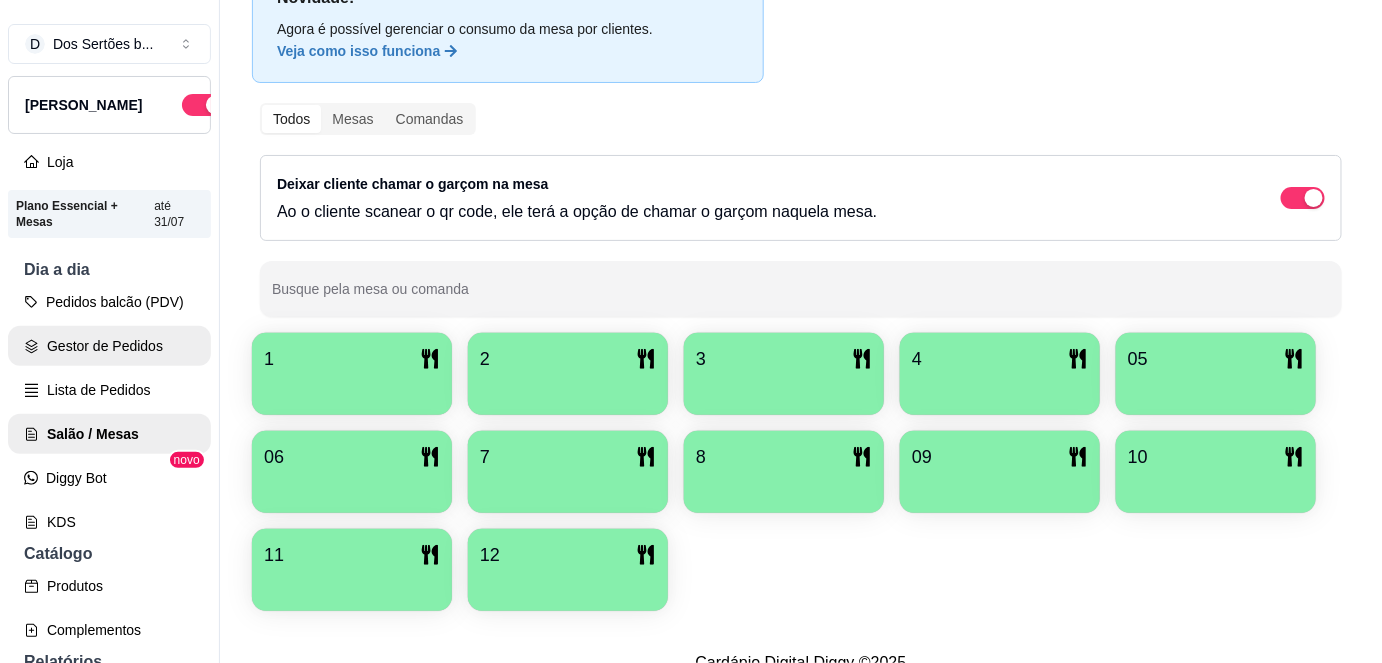 click on "Gestor de Pedidos" at bounding box center [109, 346] 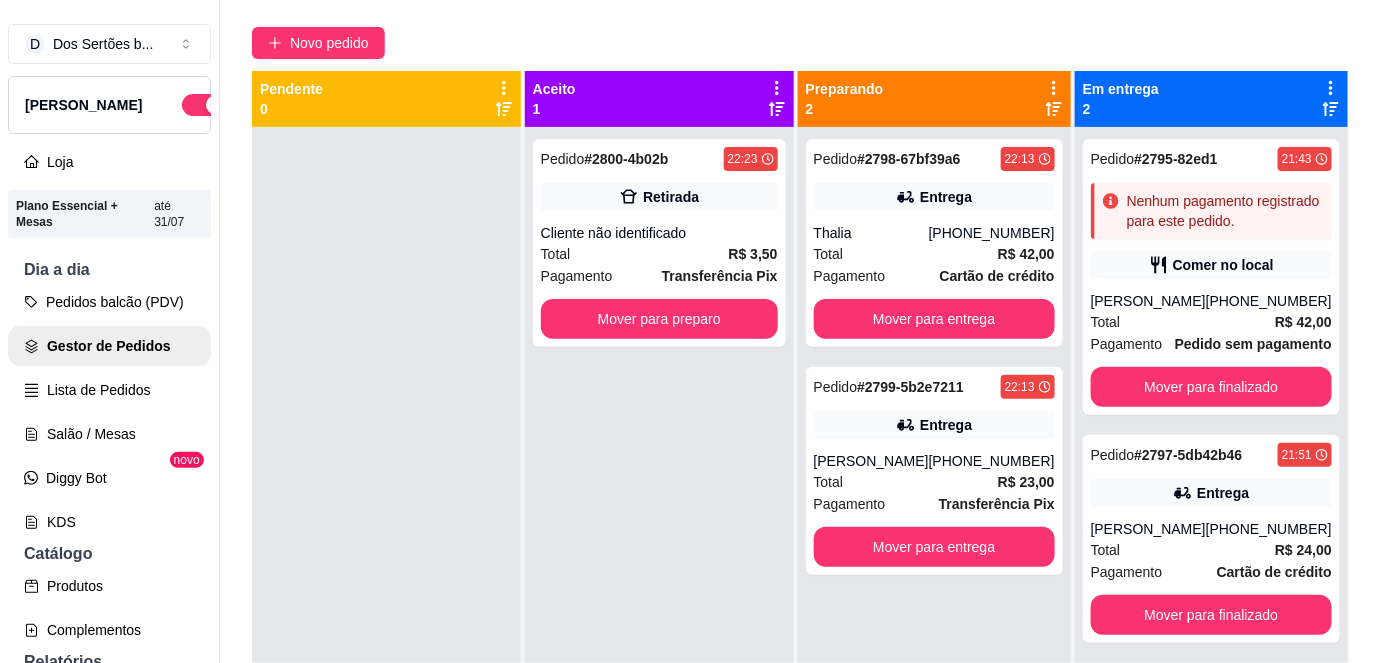 scroll, scrollTop: 157, scrollLeft: 0, axis: vertical 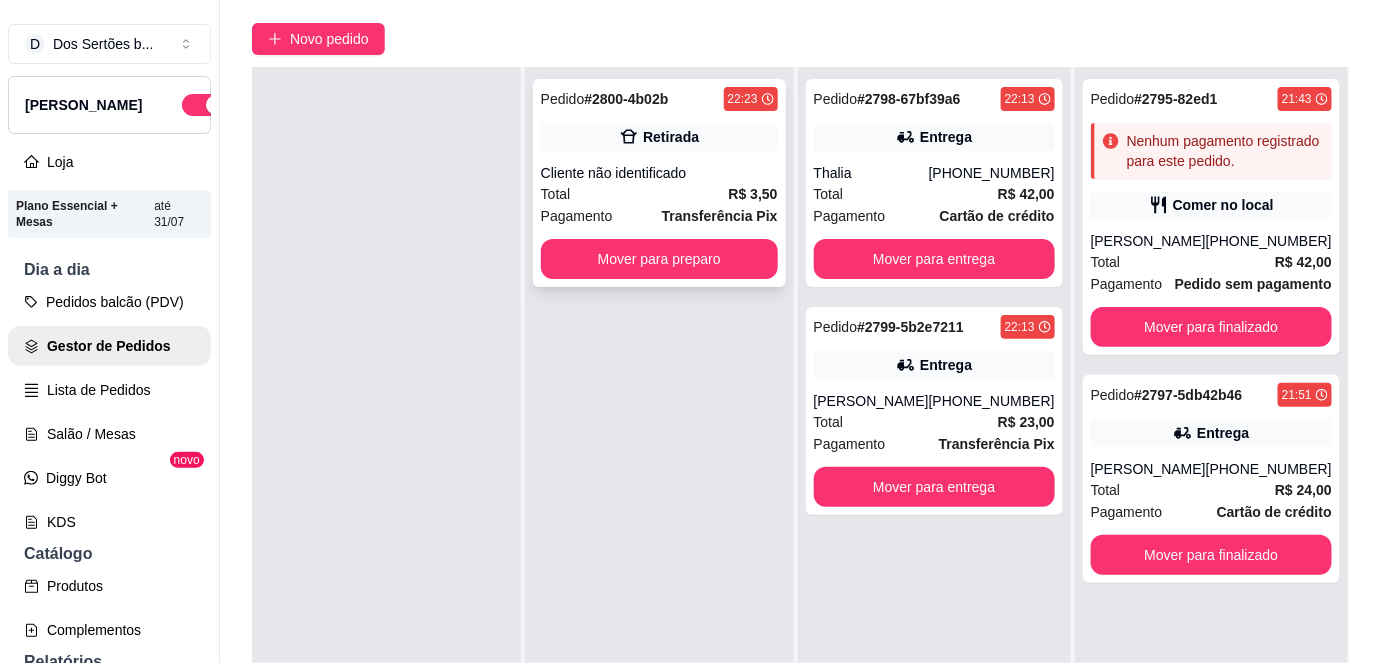 click on "Retirada" at bounding box center (671, 137) 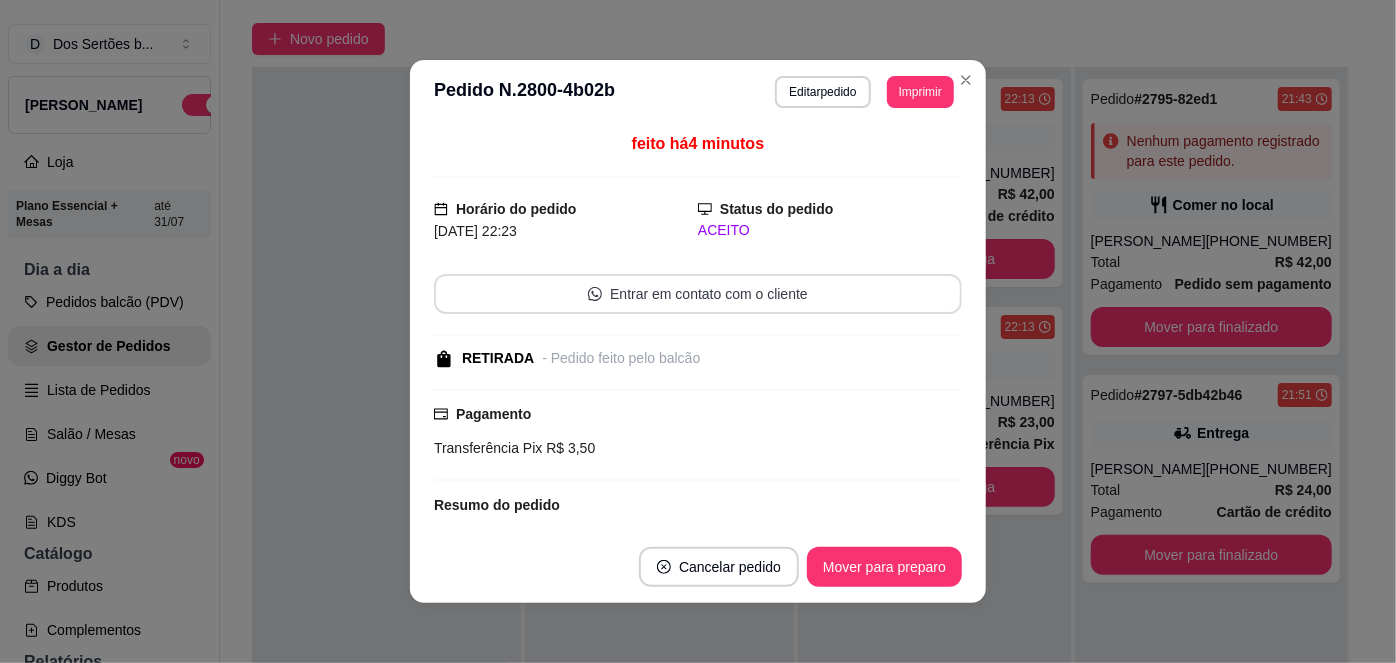 scroll, scrollTop: 205, scrollLeft: 0, axis: vertical 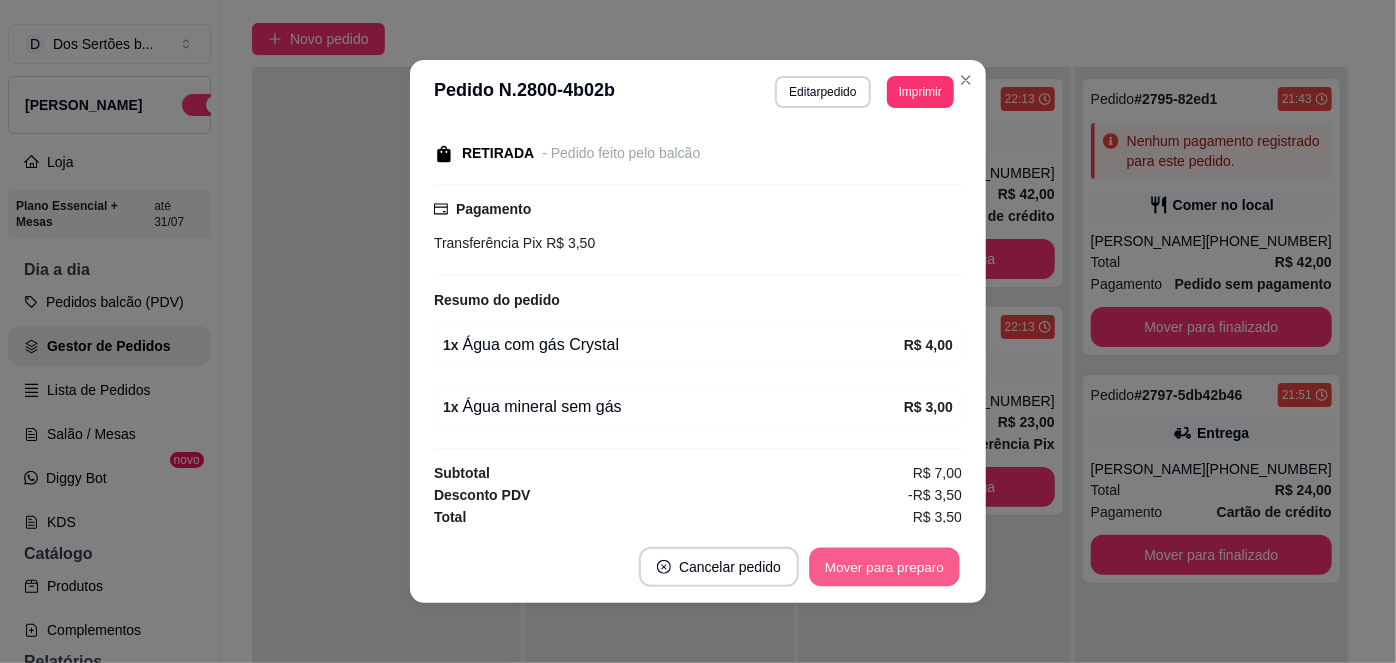 click on "Mover para preparo" at bounding box center [884, 567] 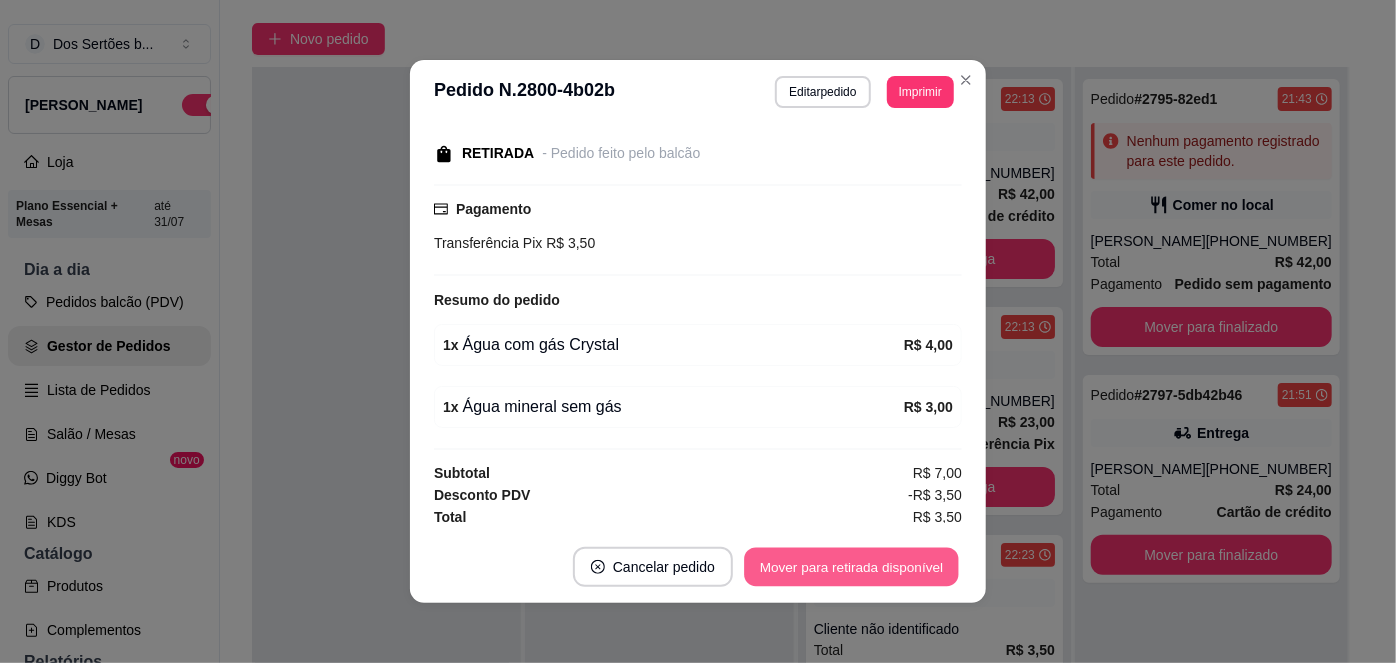 click on "Mover para retirada disponível" at bounding box center (851, 567) 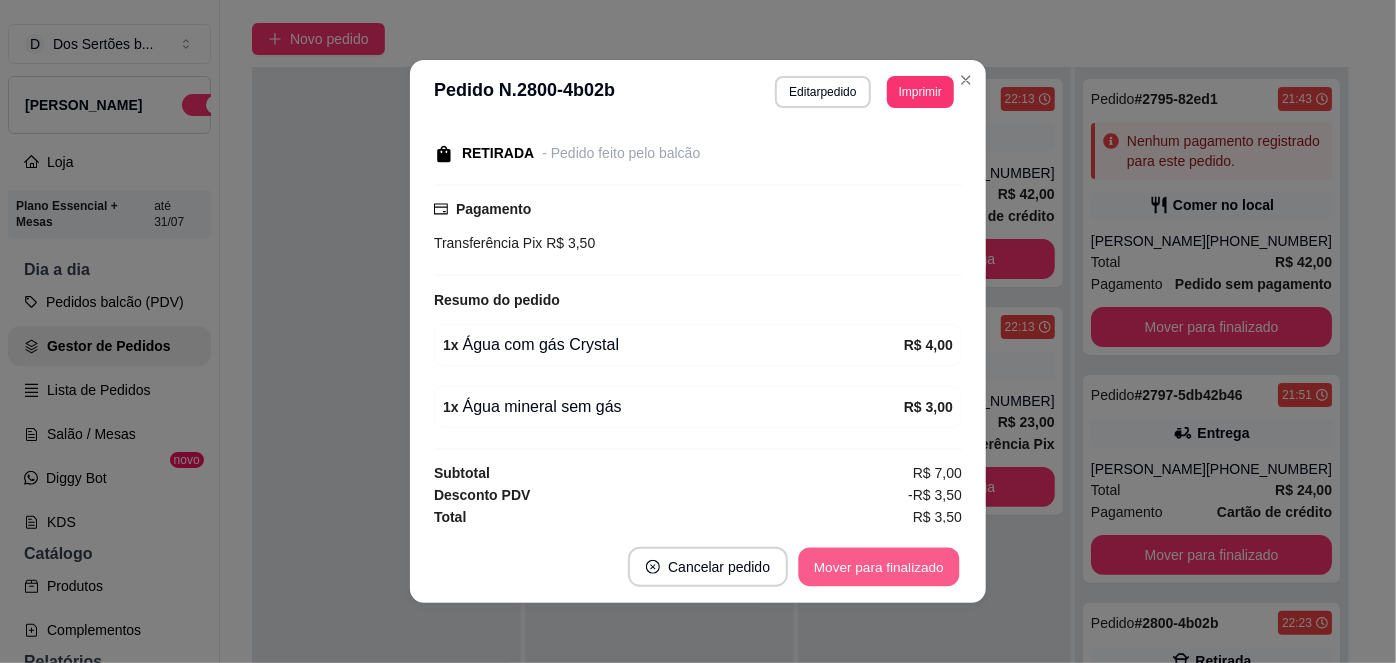 click on "Mover para finalizado" at bounding box center [879, 567] 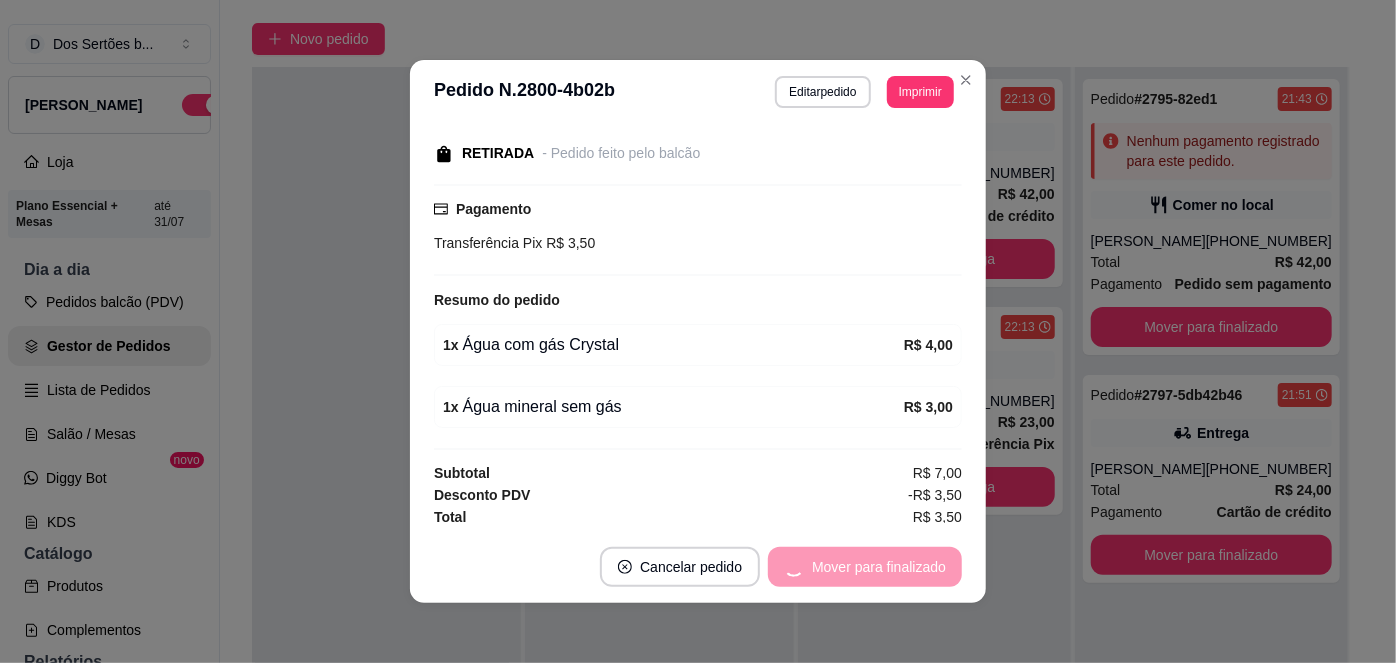 scroll, scrollTop: 120, scrollLeft: 0, axis: vertical 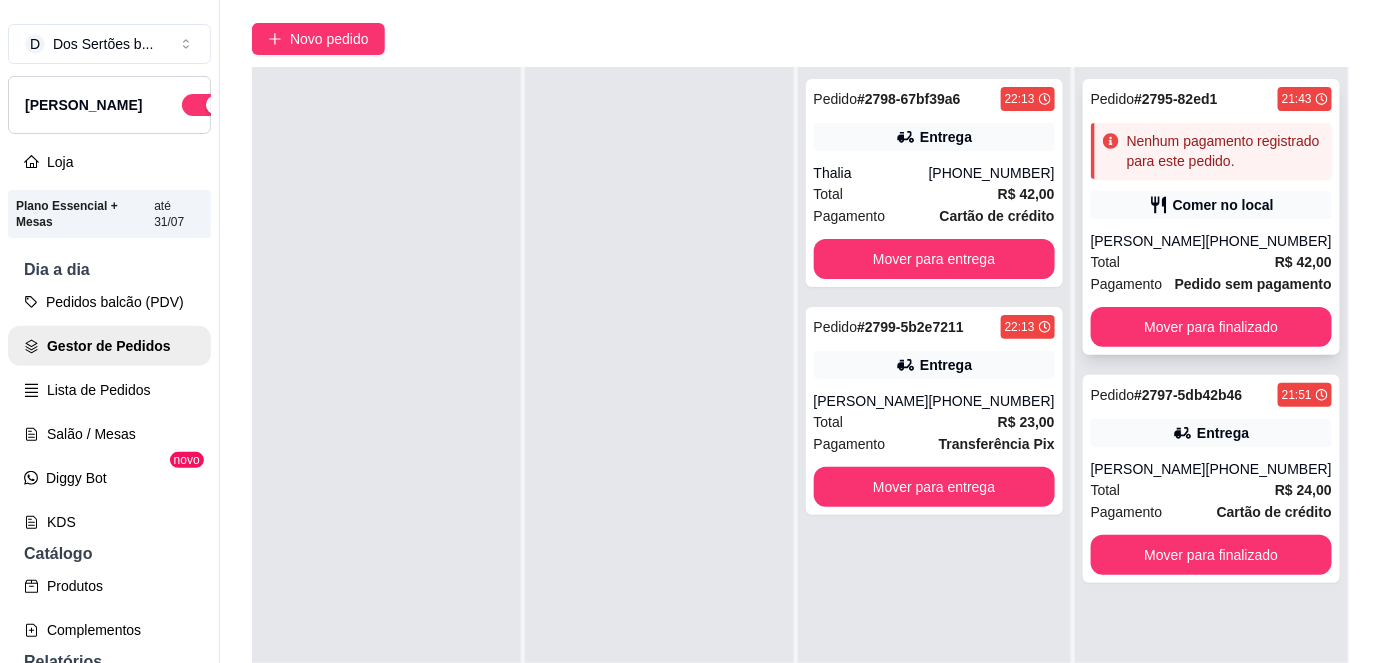 click on "[PERSON_NAME]" at bounding box center (1148, 241) 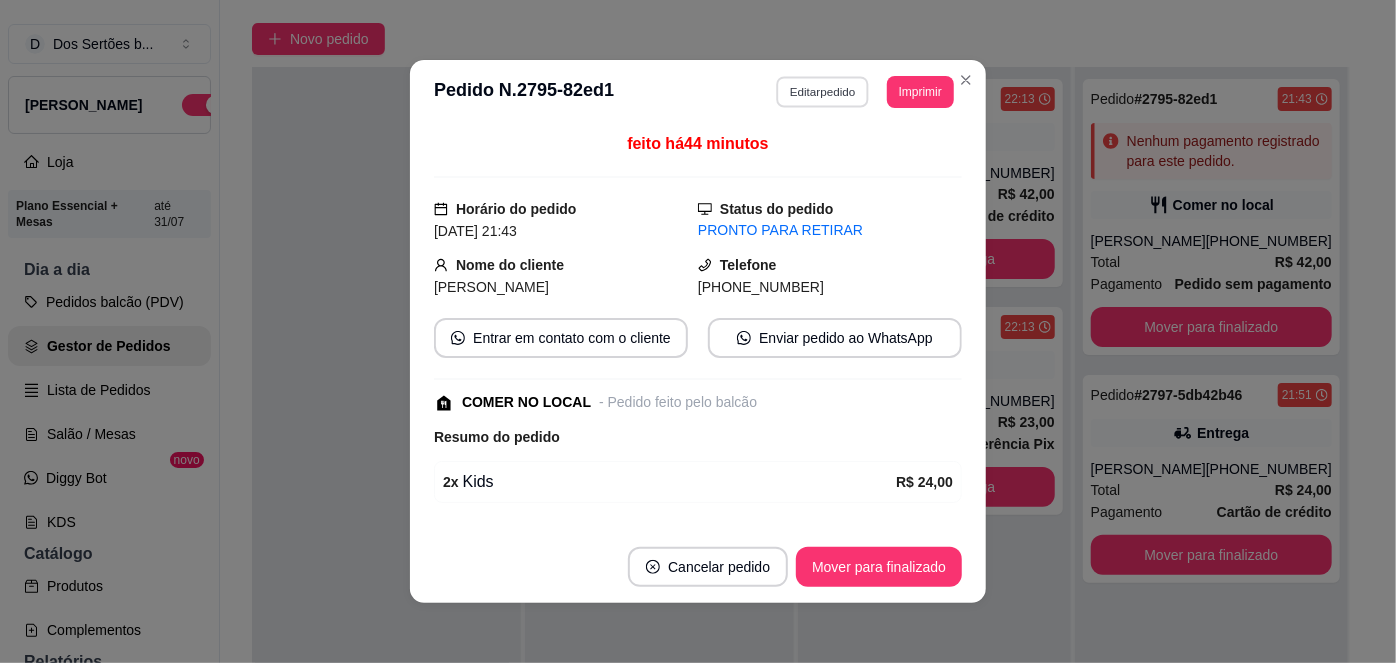 click on "Editar  pedido" at bounding box center [823, 91] 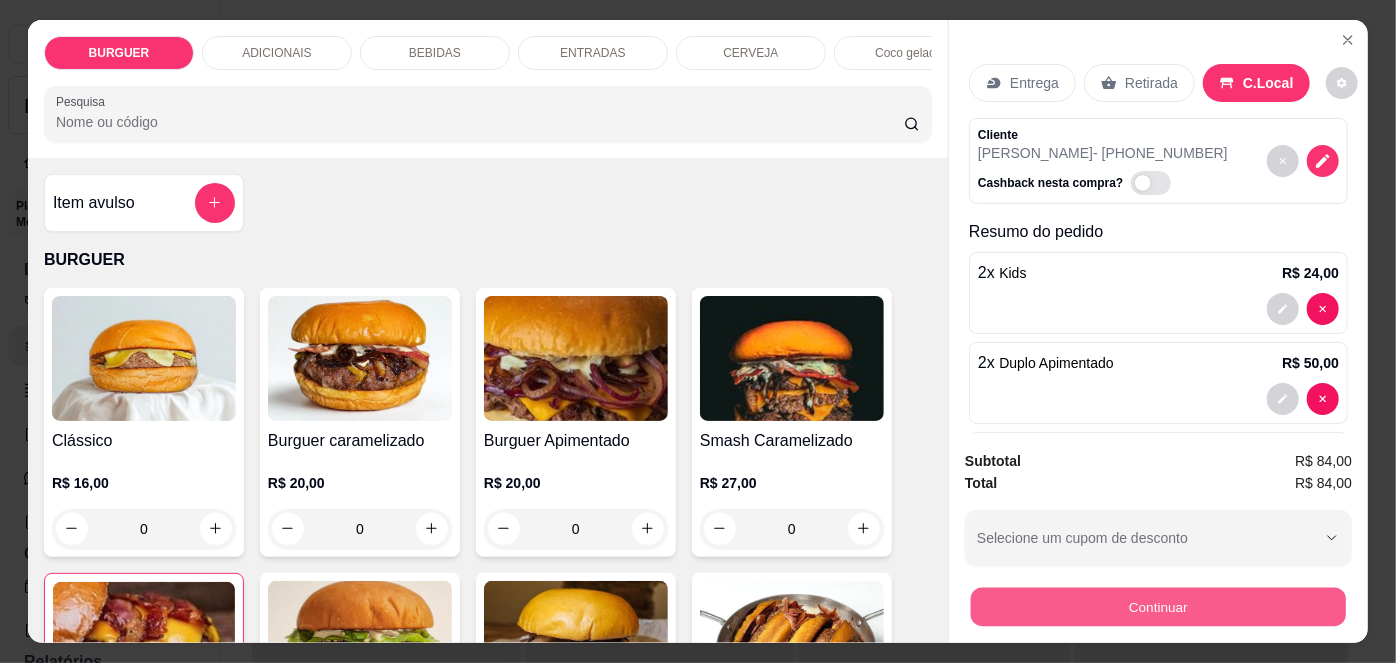 click on "Continuar" at bounding box center [1158, 607] 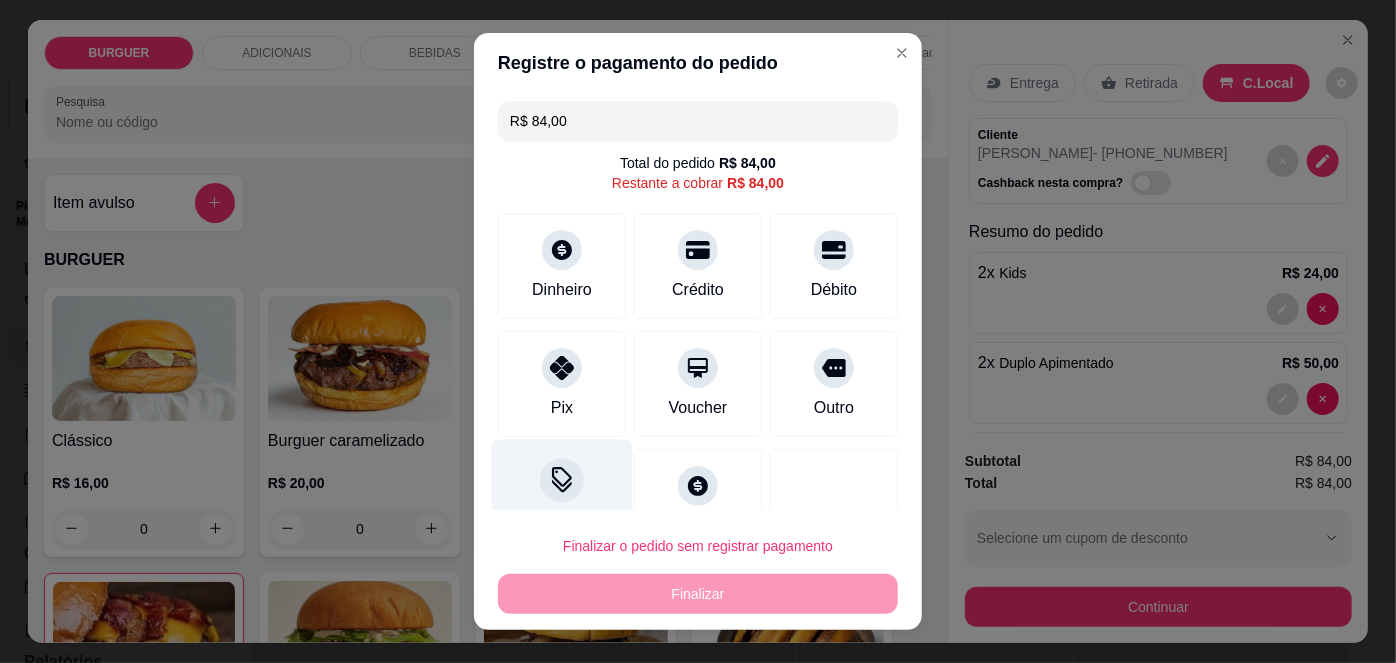 scroll, scrollTop: 51, scrollLeft: 0, axis: vertical 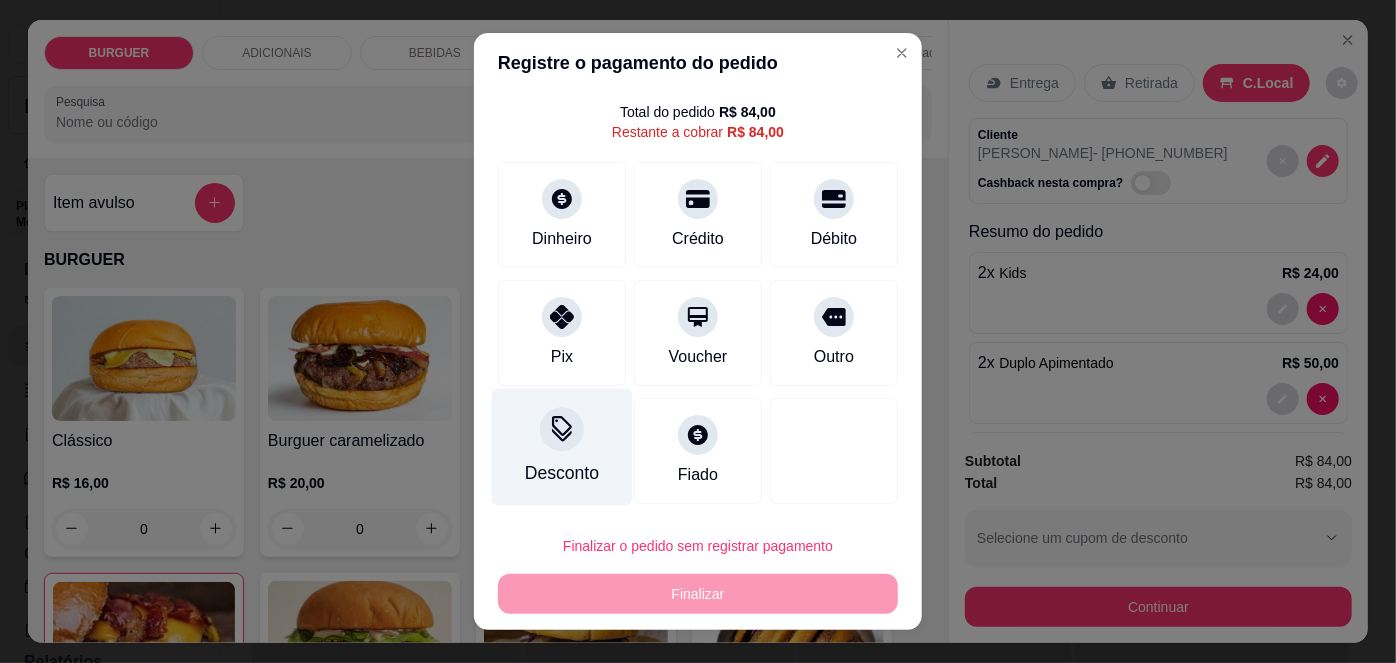 click on "Desconto" at bounding box center [562, 447] 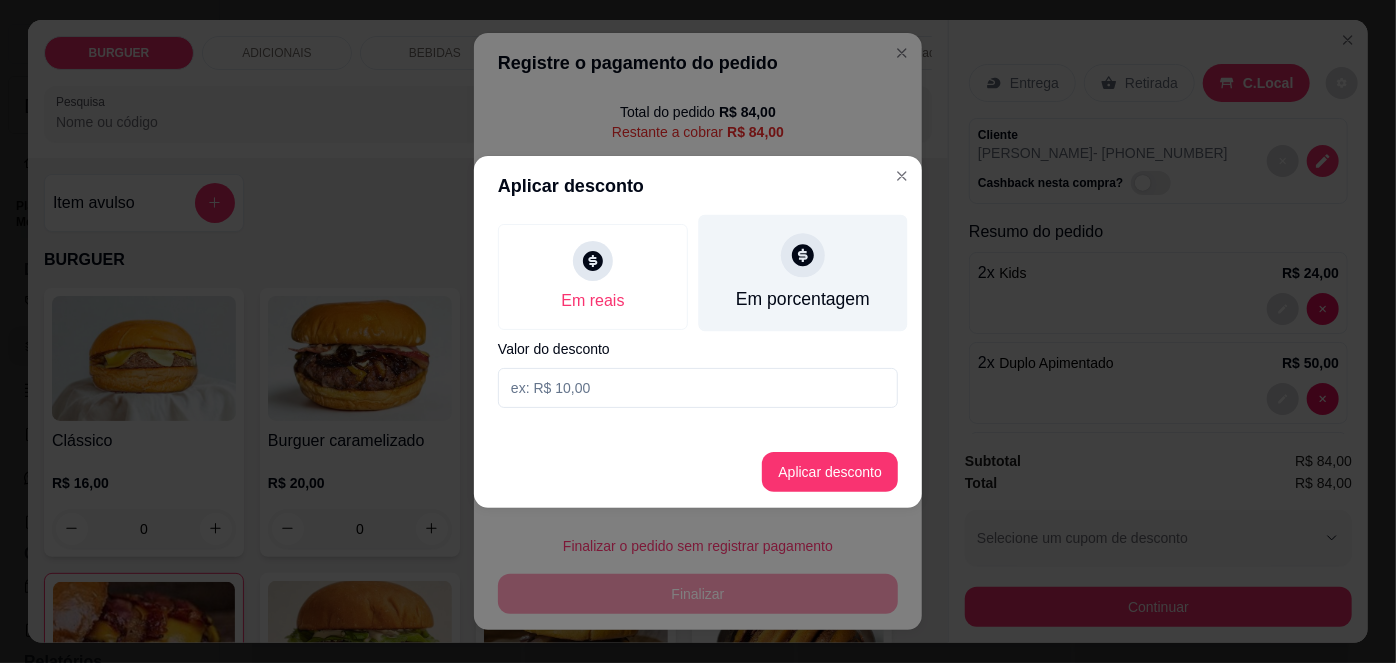 click on "Em porcentagem" at bounding box center (803, 272) 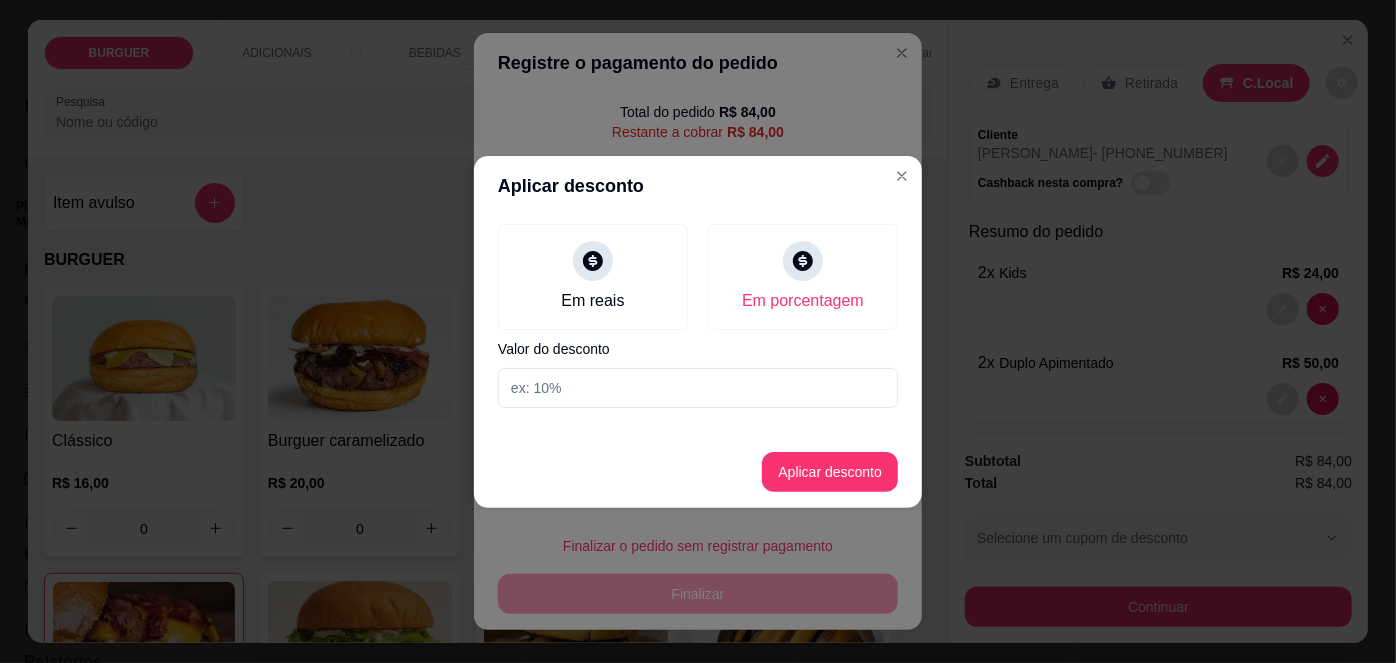 click at bounding box center [698, 388] 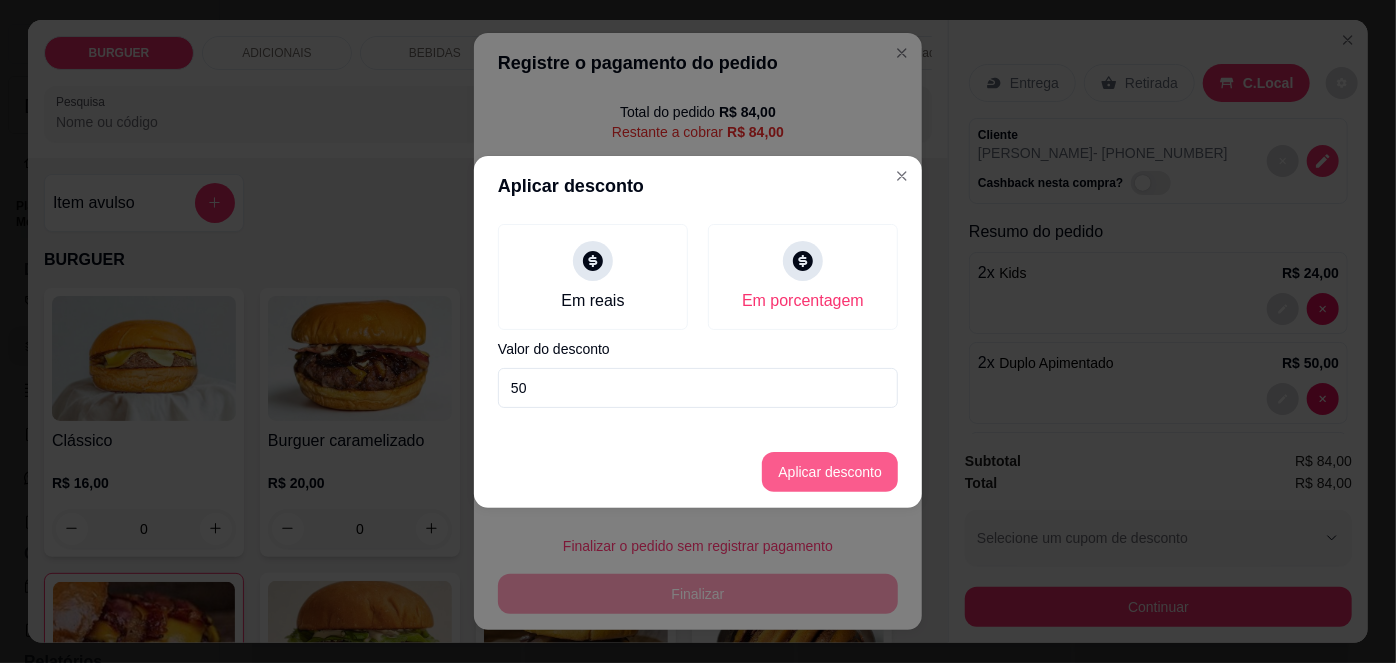 type on "50" 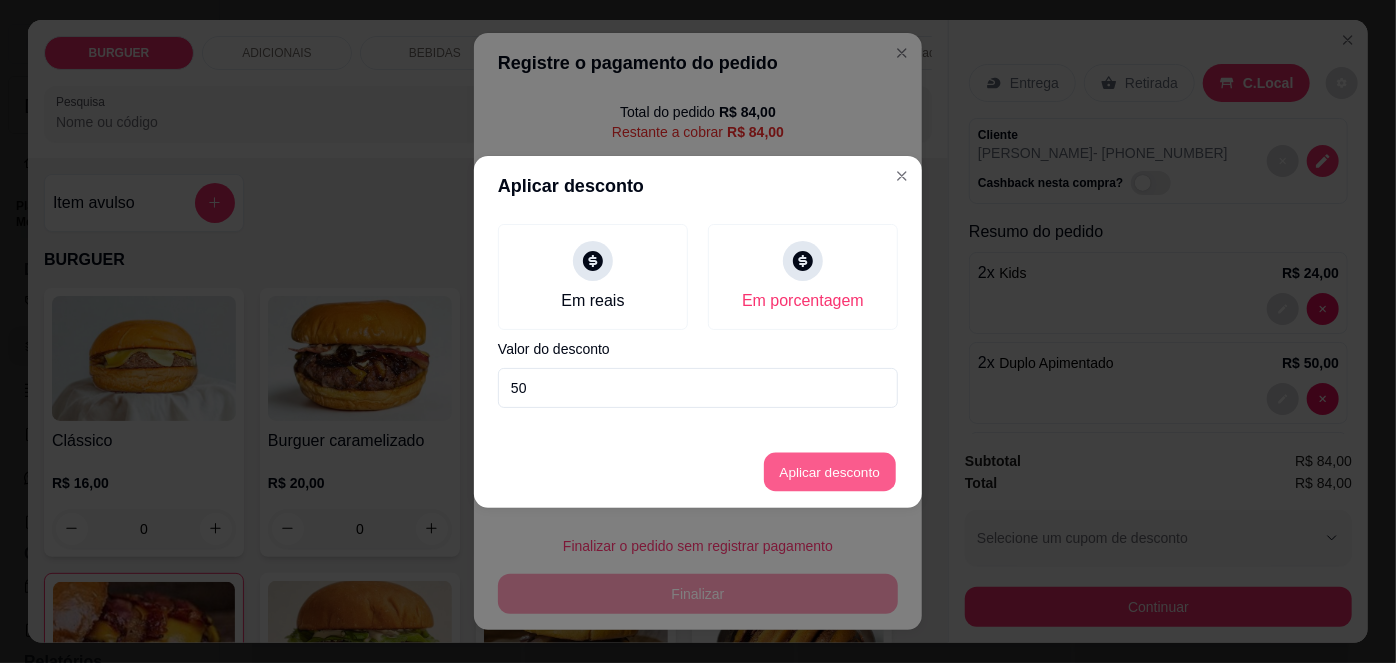 click on "Aplicar desconto" at bounding box center (830, 471) 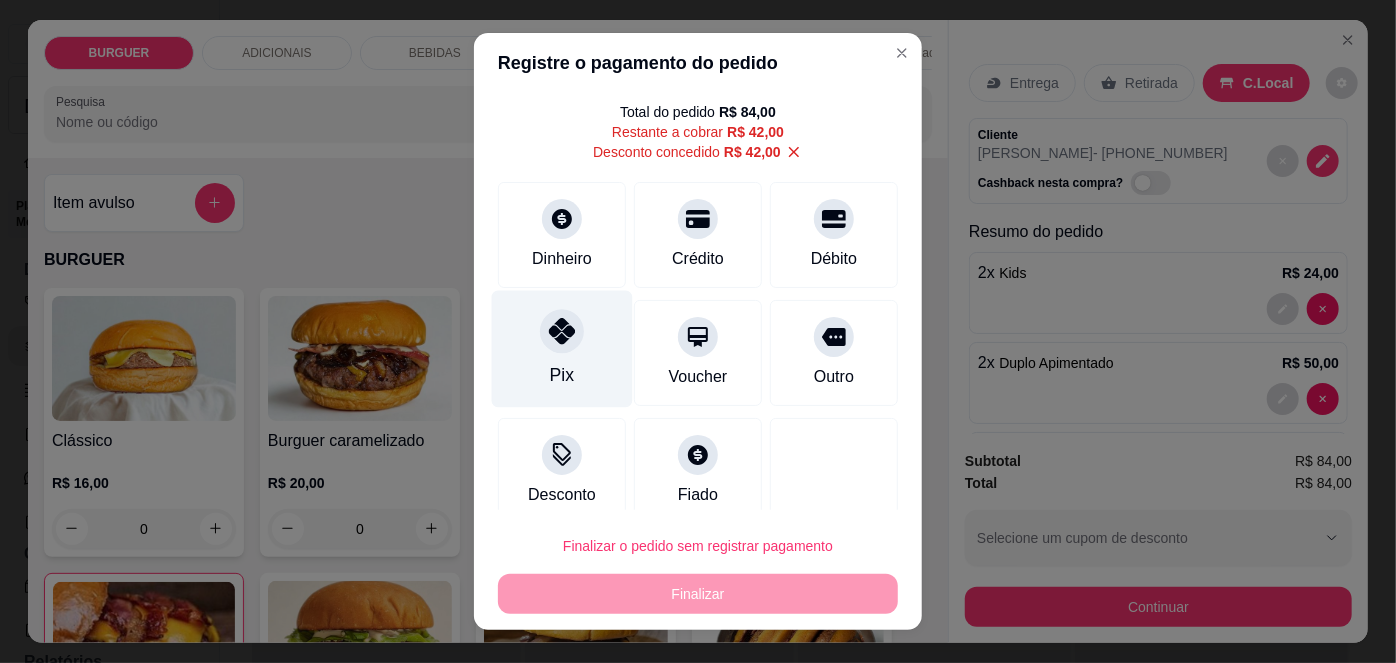 click 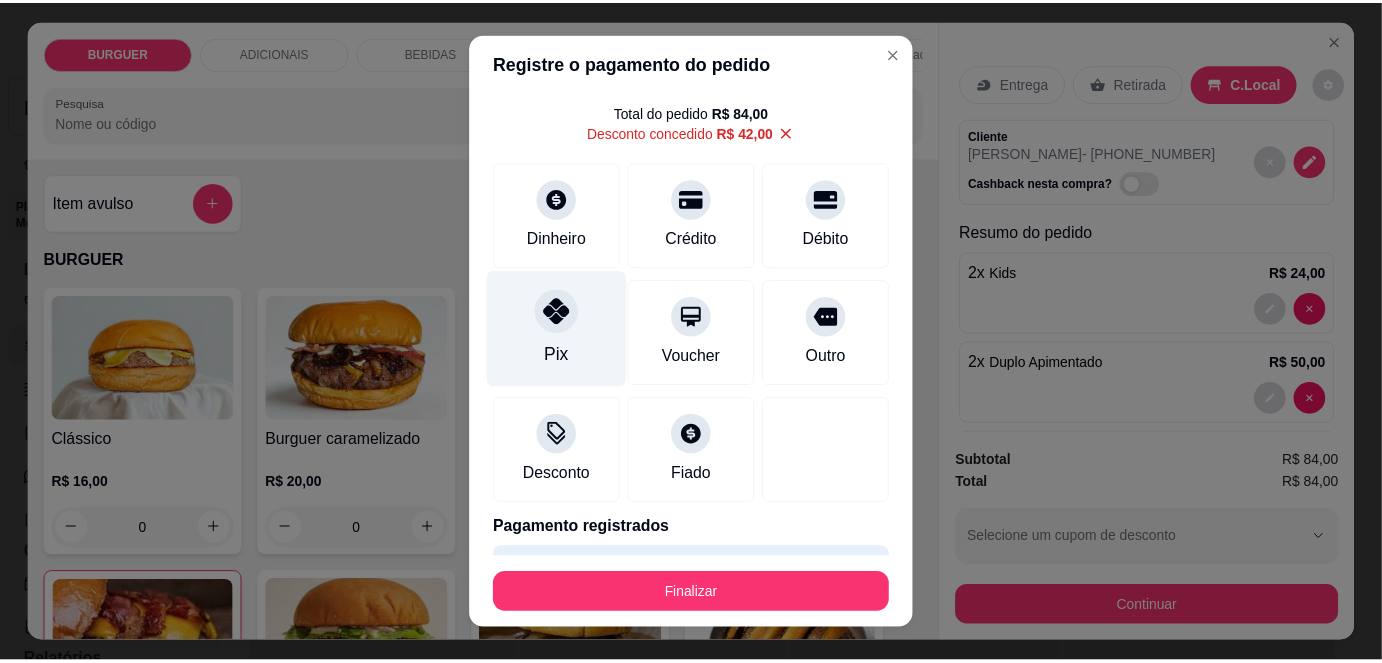 scroll, scrollTop: 107, scrollLeft: 0, axis: vertical 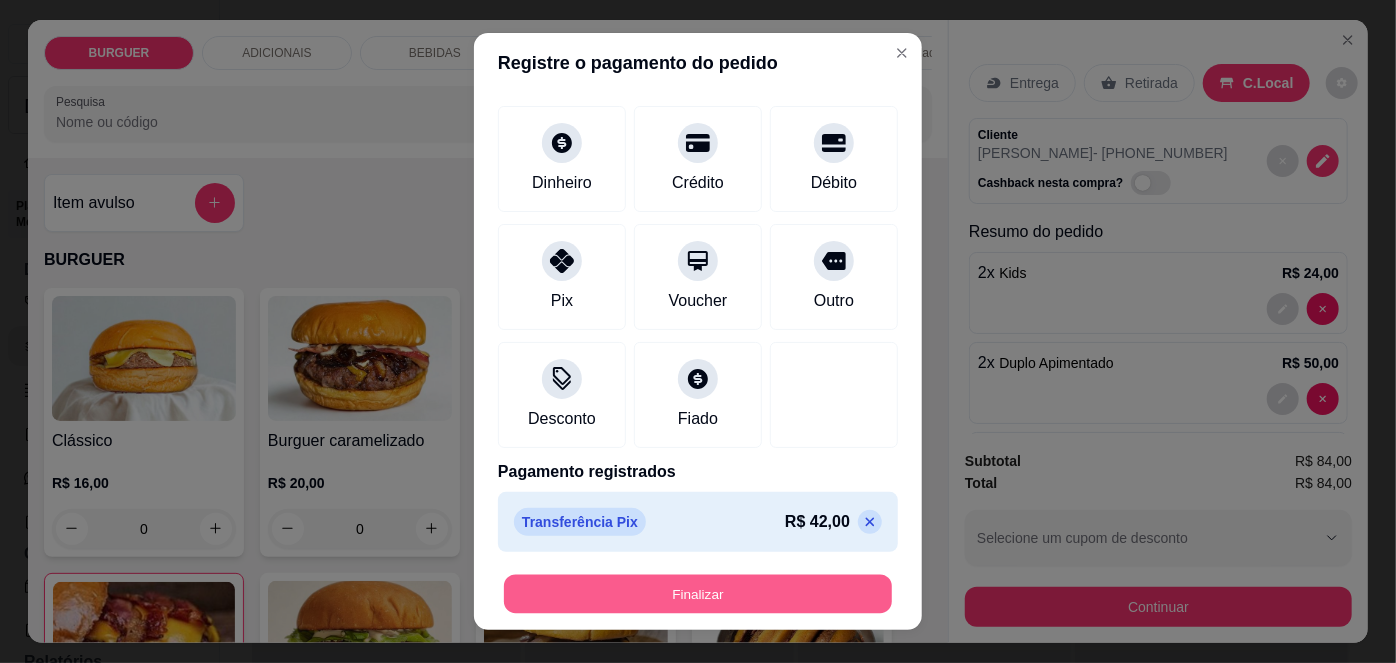click on "Finalizar" at bounding box center [698, 593] 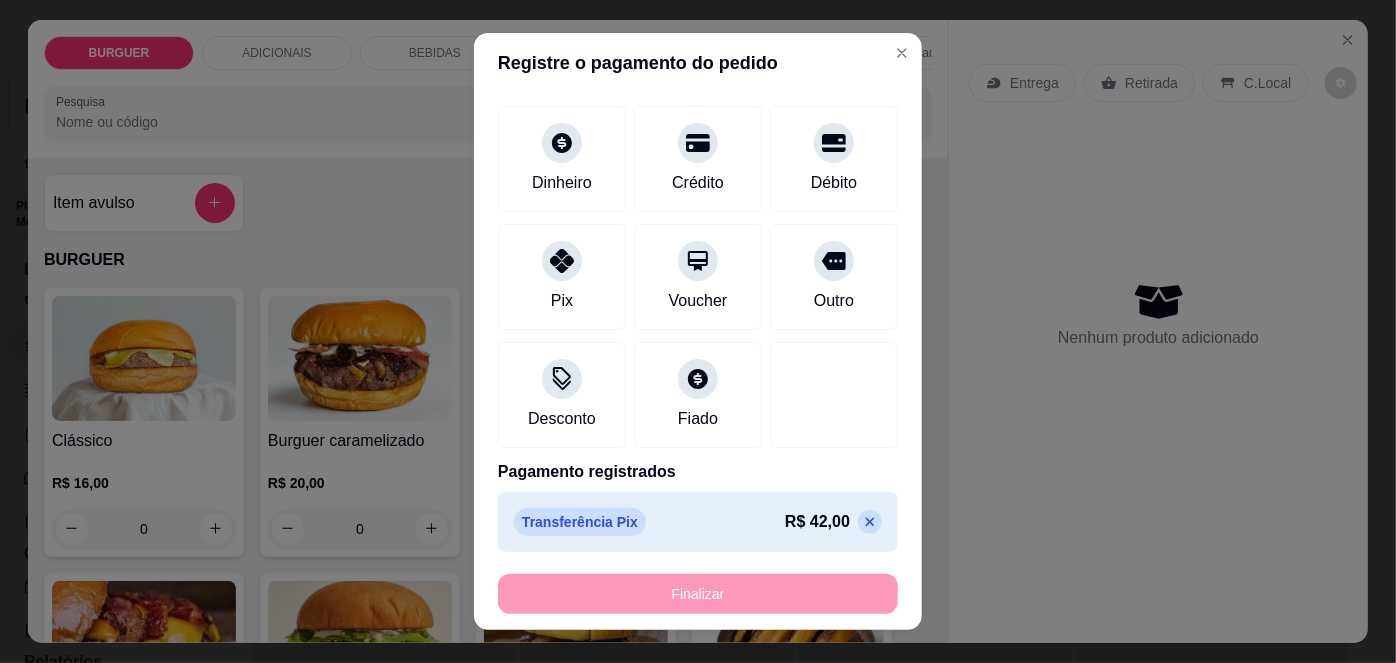 type on "0" 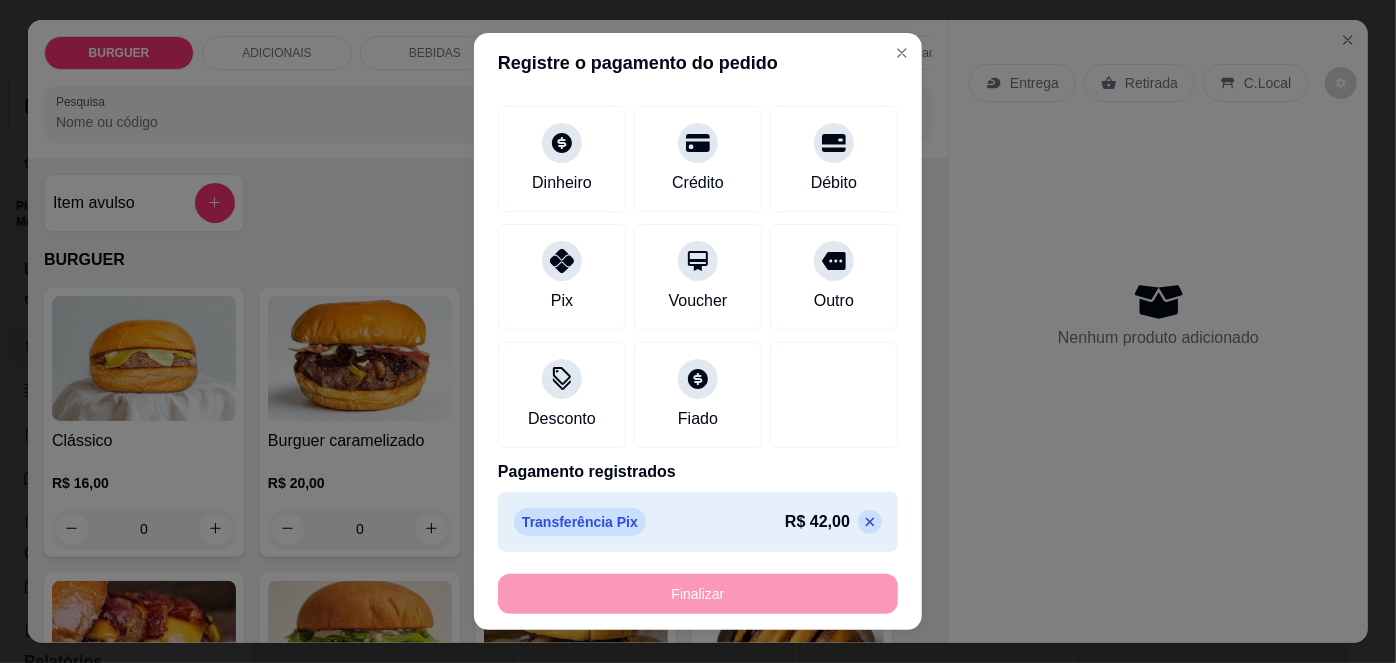 type on "-R$ 84,00" 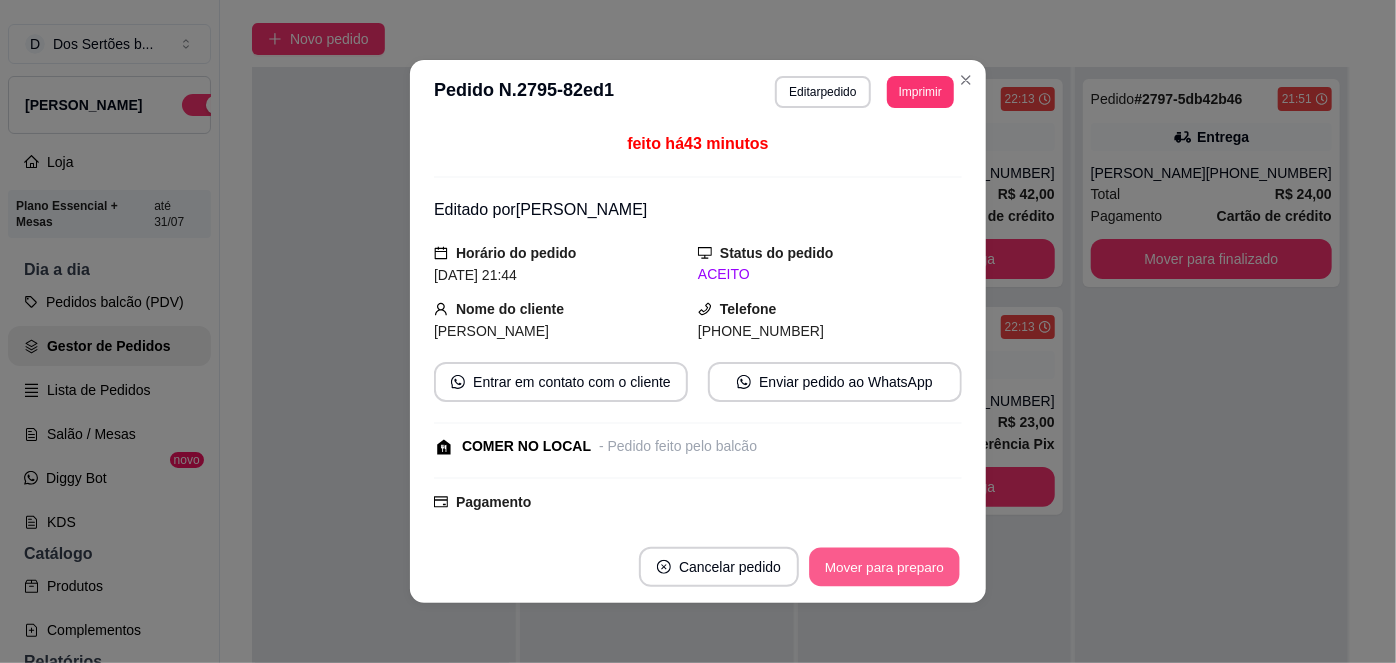 click on "Mover para preparo" at bounding box center (884, 567) 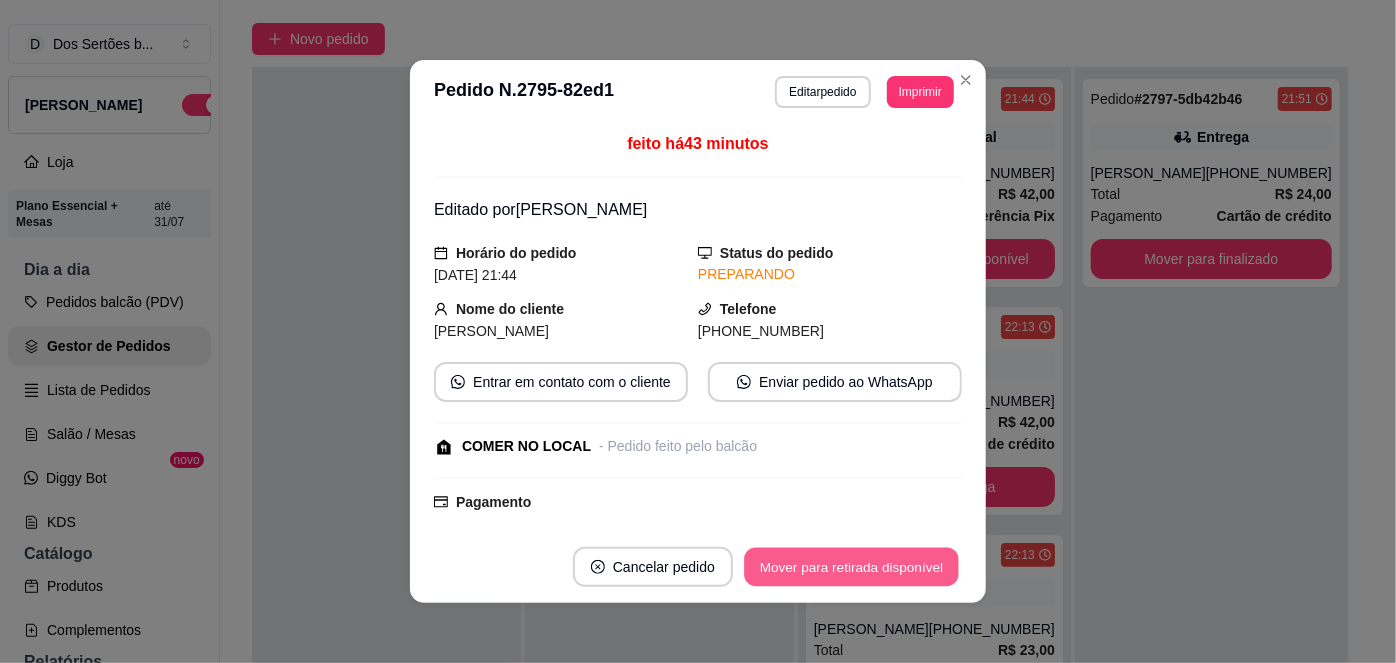 click on "Mover para retirada disponível" at bounding box center (851, 567) 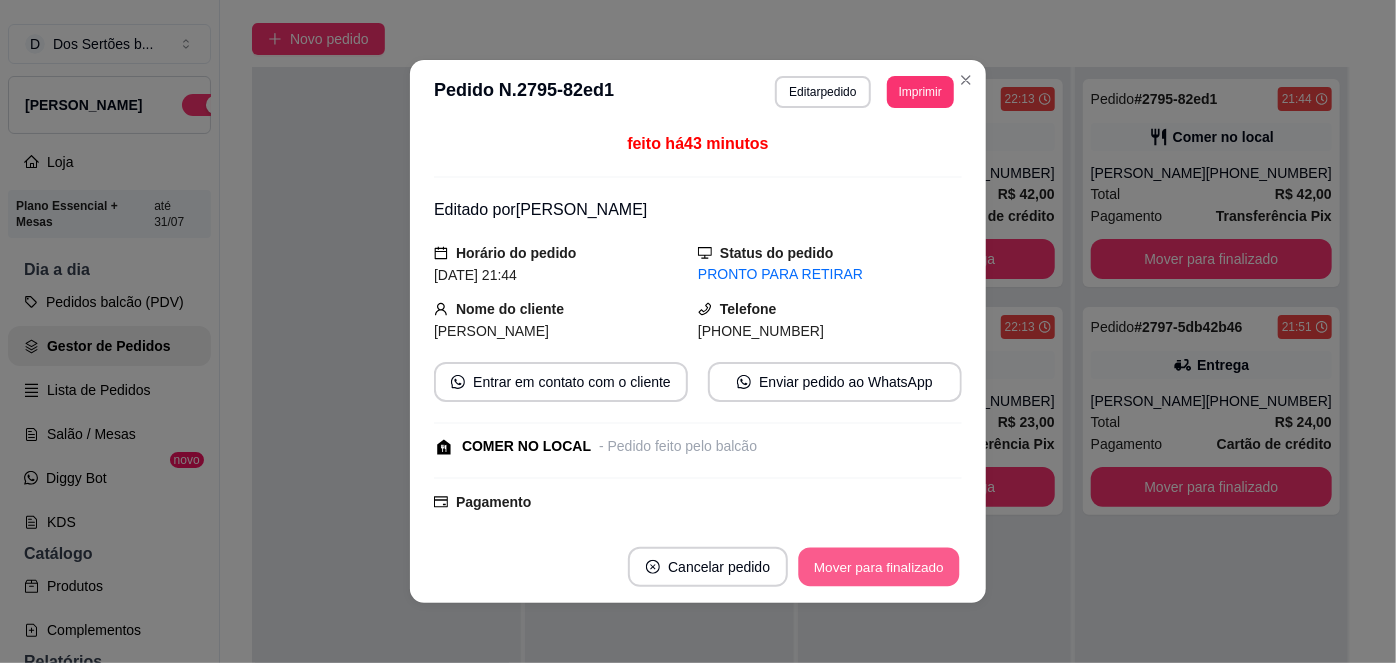 click on "Mover para finalizado" at bounding box center (879, 567) 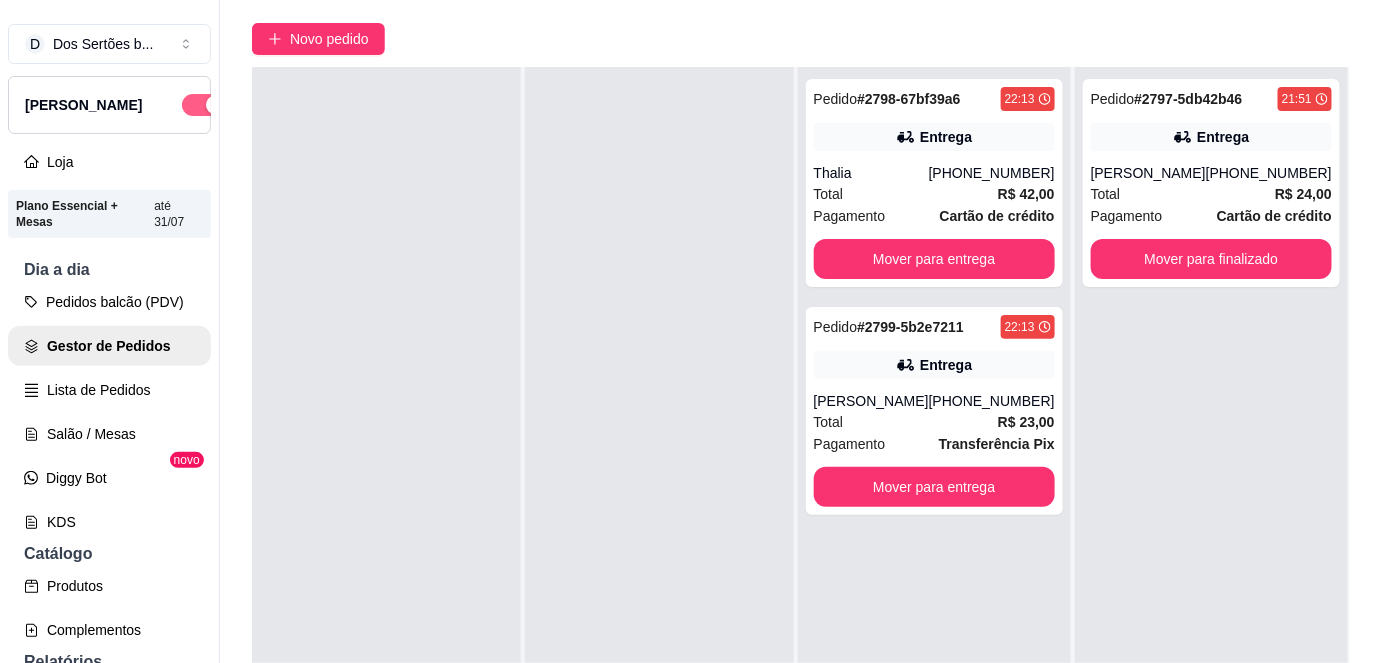 click at bounding box center [204, 105] 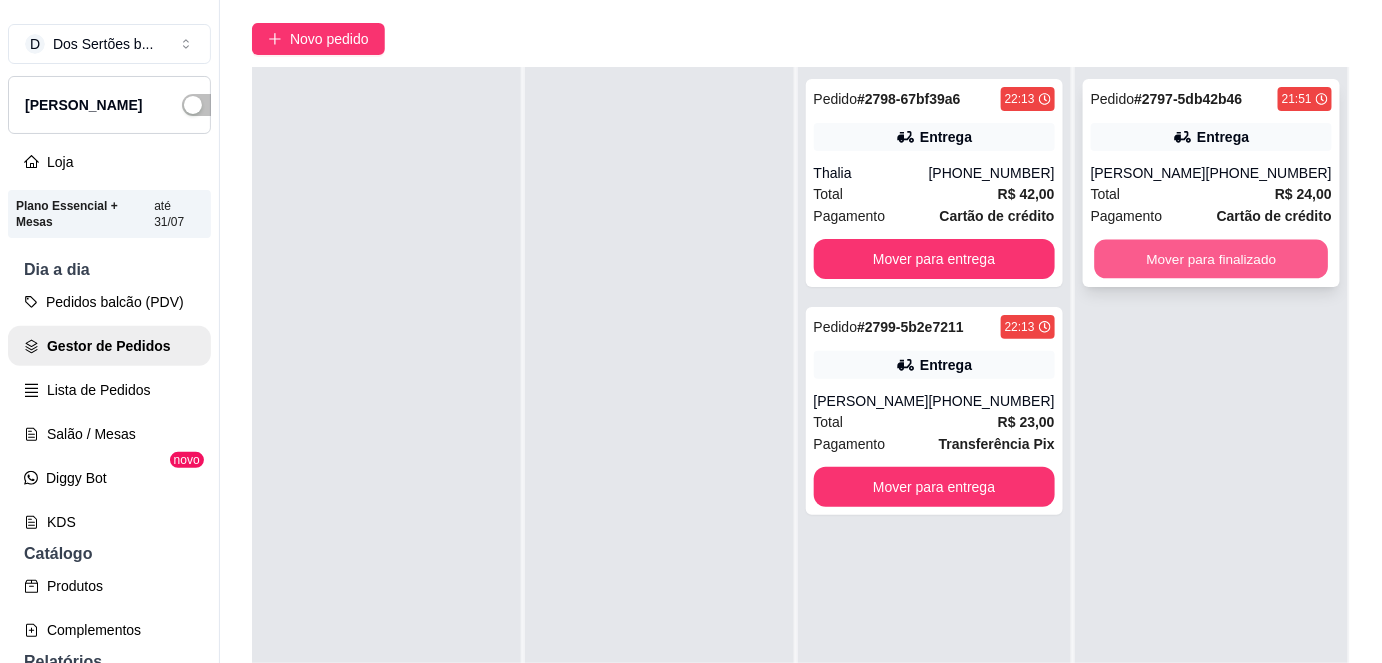 click on "Mover para finalizado" at bounding box center [1211, 259] 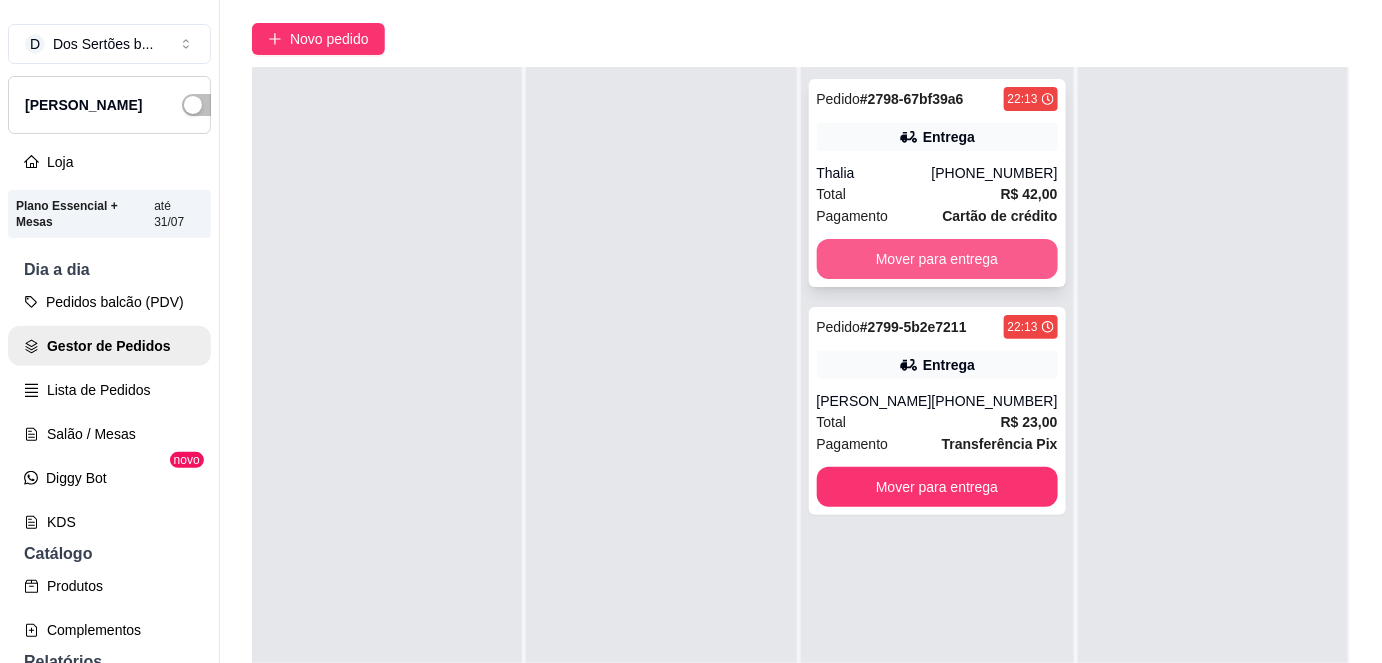 click on "Mover para entrega" at bounding box center (937, 259) 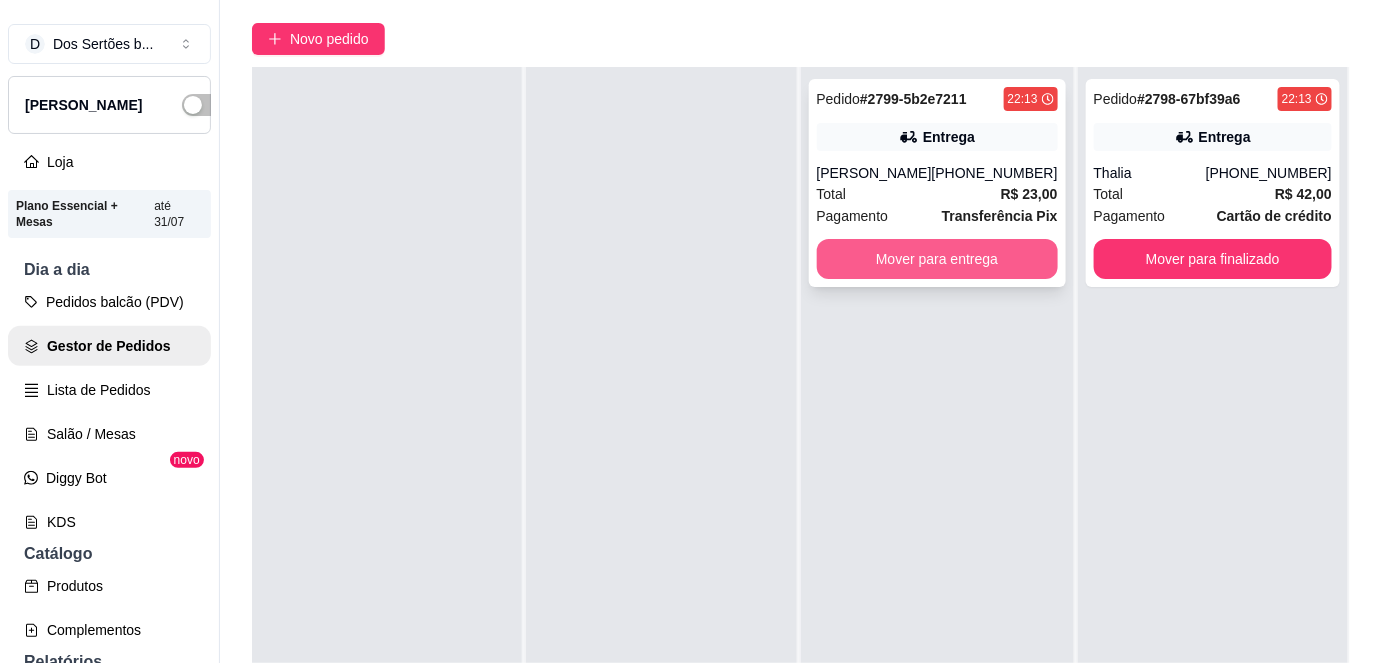 click on "Mover para entrega" at bounding box center [937, 259] 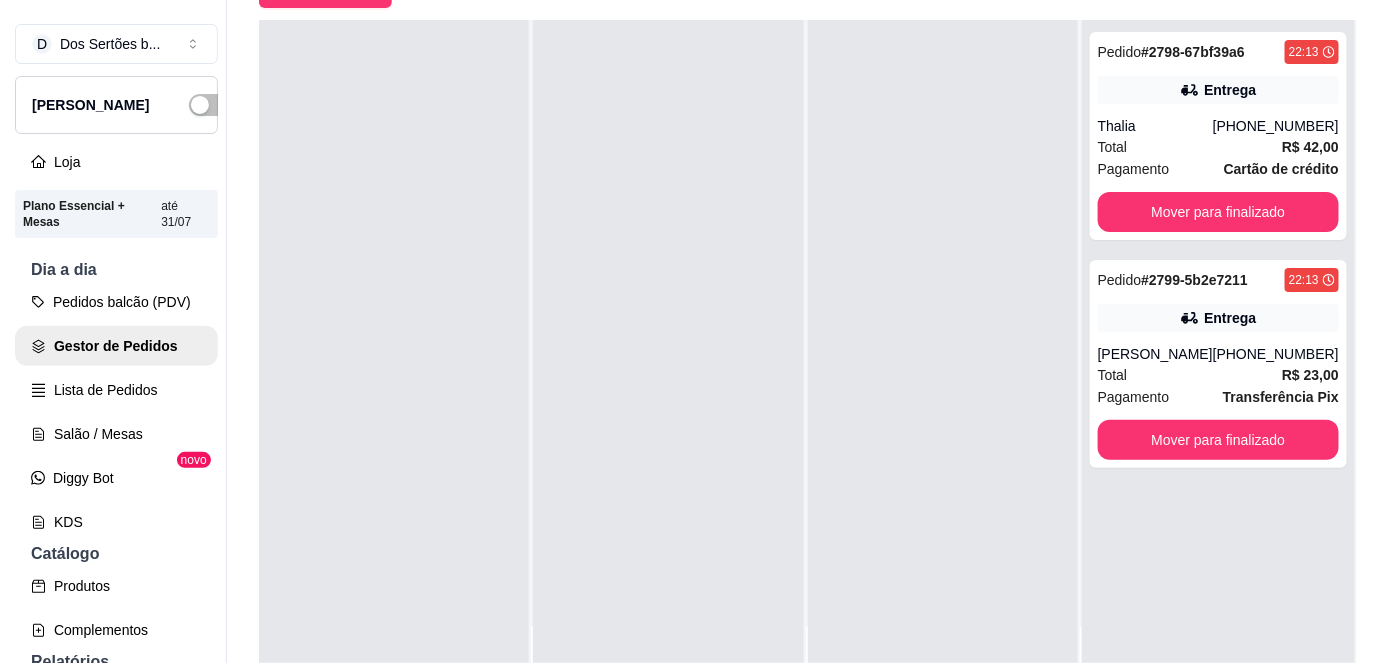scroll, scrollTop: 206, scrollLeft: 0, axis: vertical 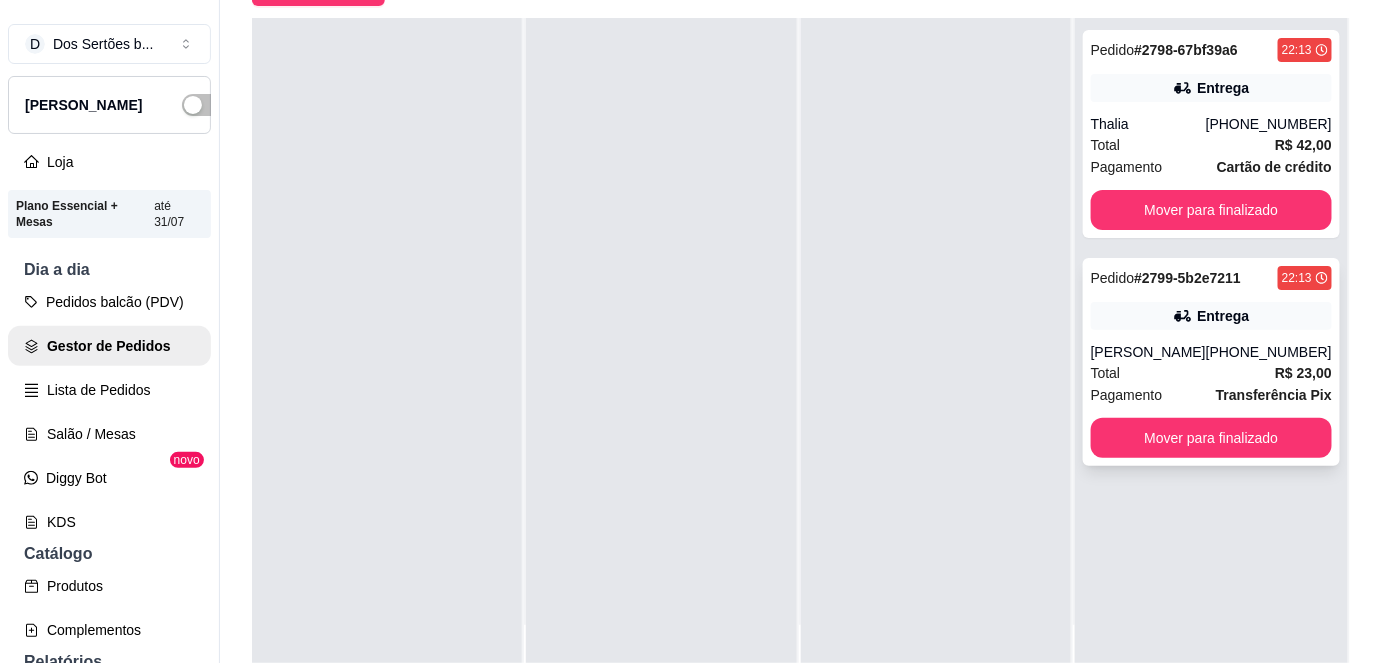 click on "Pagamento Transferência Pix" at bounding box center (1211, 395) 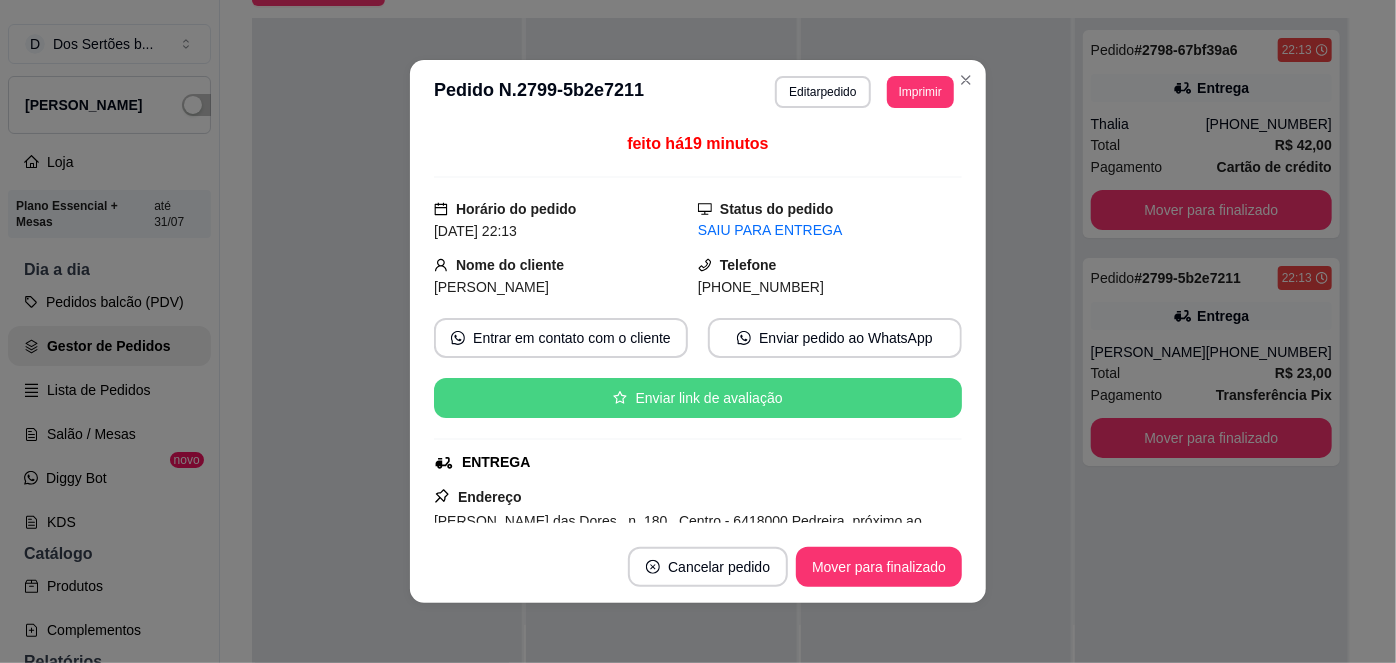 scroll, scrollTop: 405, scrollLeft: 0, axis: vertical 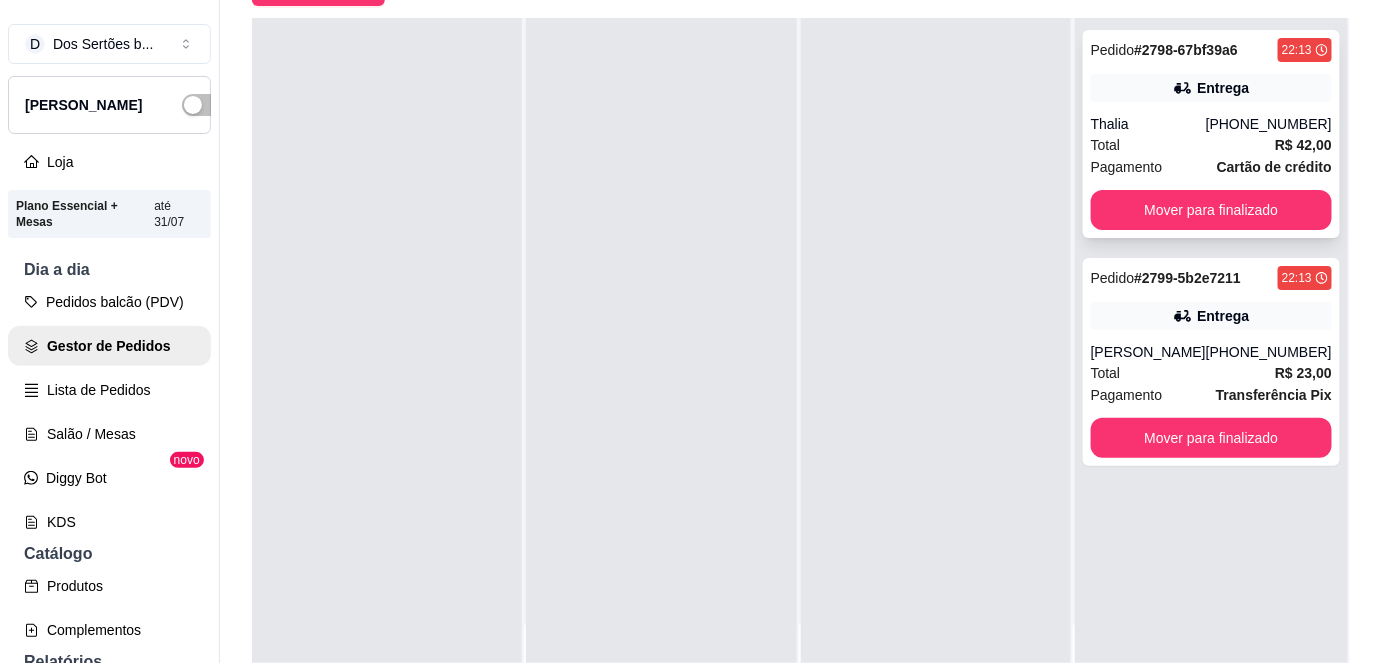 click on "Total R$ 42,00" at bounding box center (1211, 145) 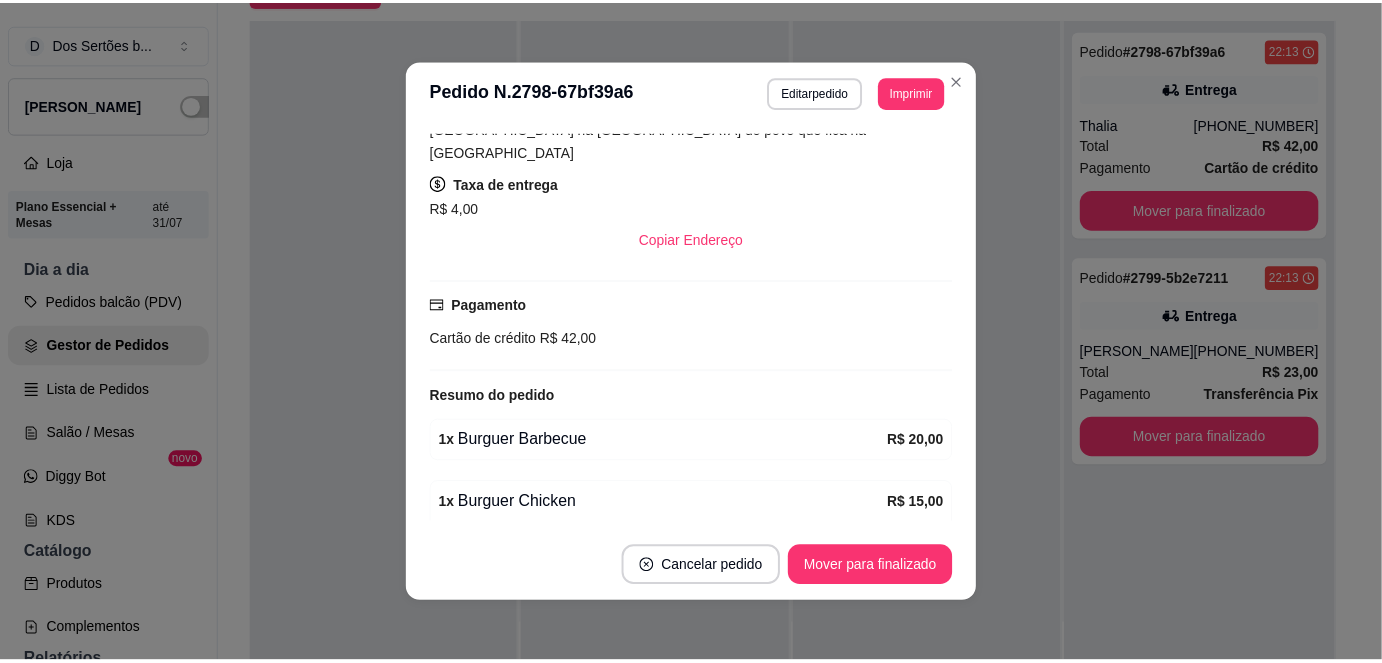 scroll, scrollTop: 581, scrollLeft: 0, axis: vertical 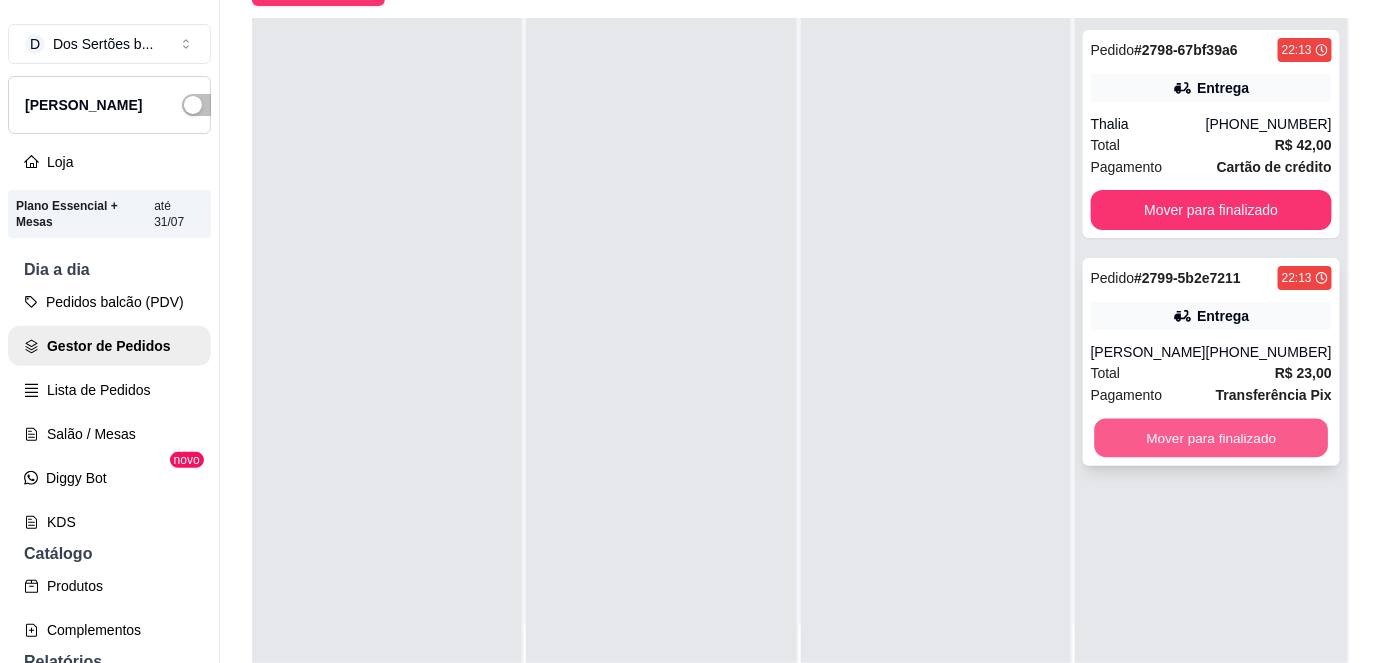 click on "Mover para finalizado" at bounding box center [1211, 438] 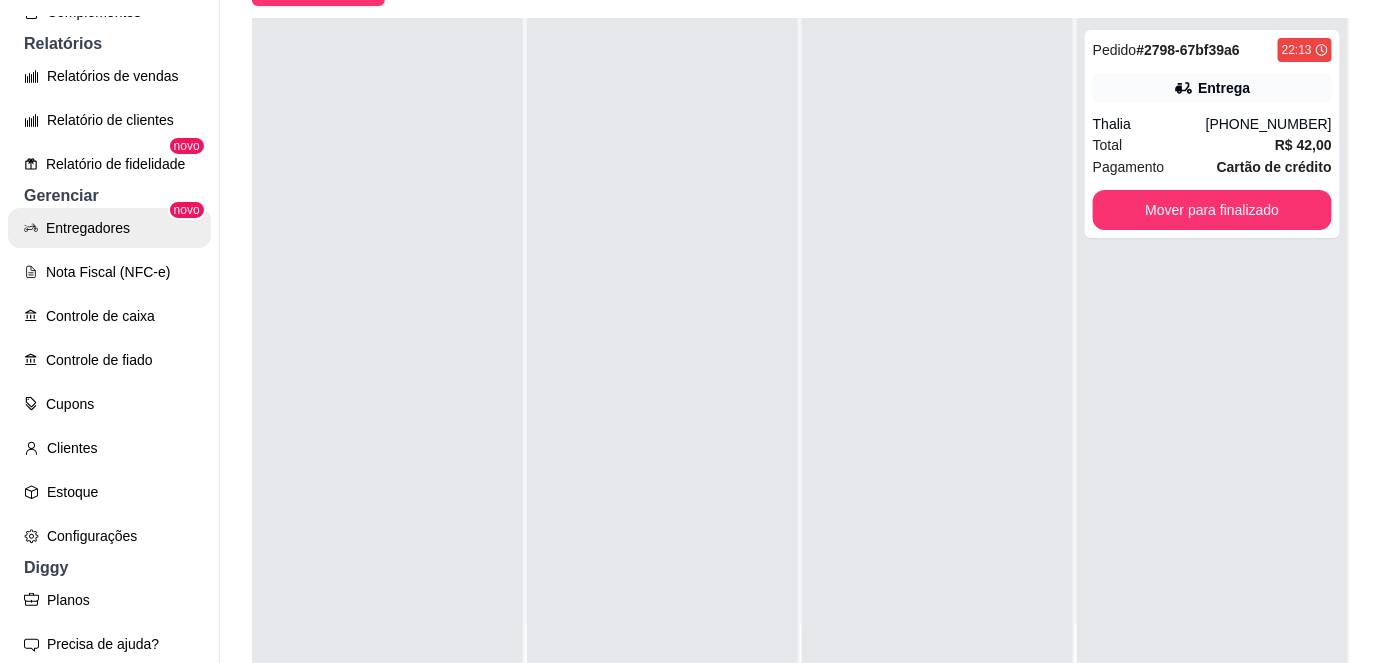 scroll, scrollTop: 649, scrollLeft: 0, axis: vertical 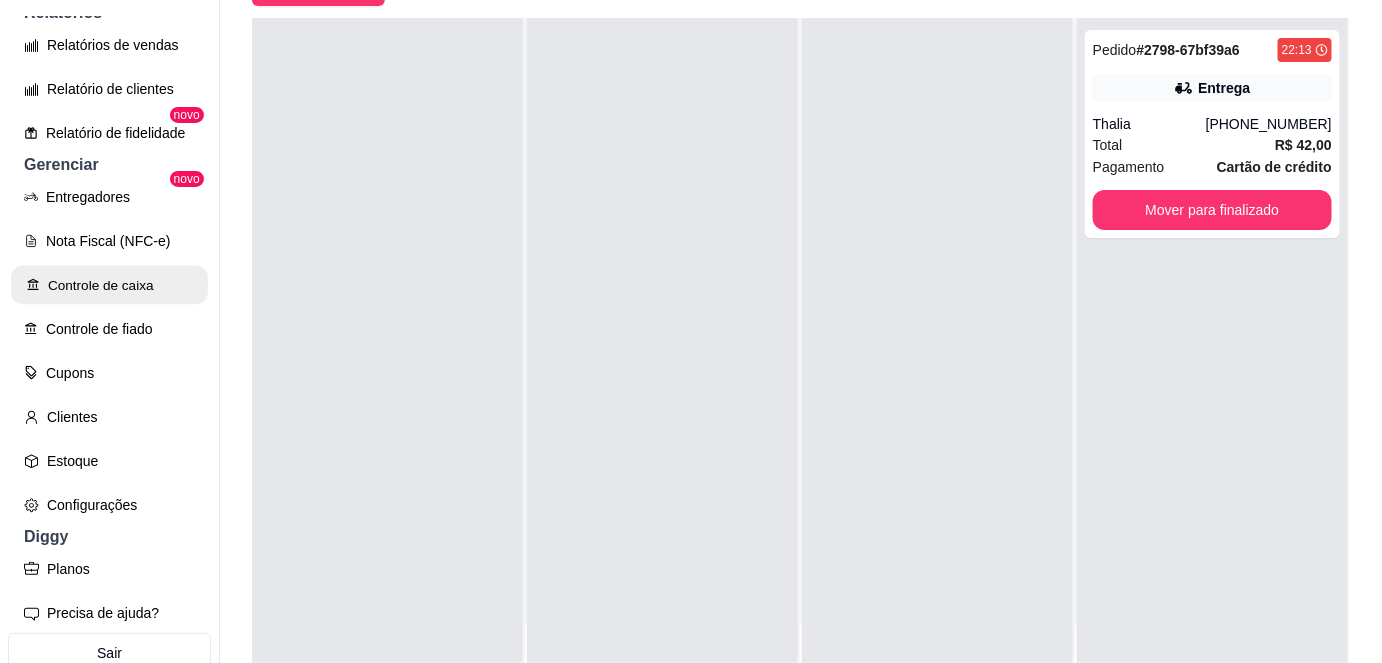 click on "Controle de caixa" at bounding box center [109, 285] 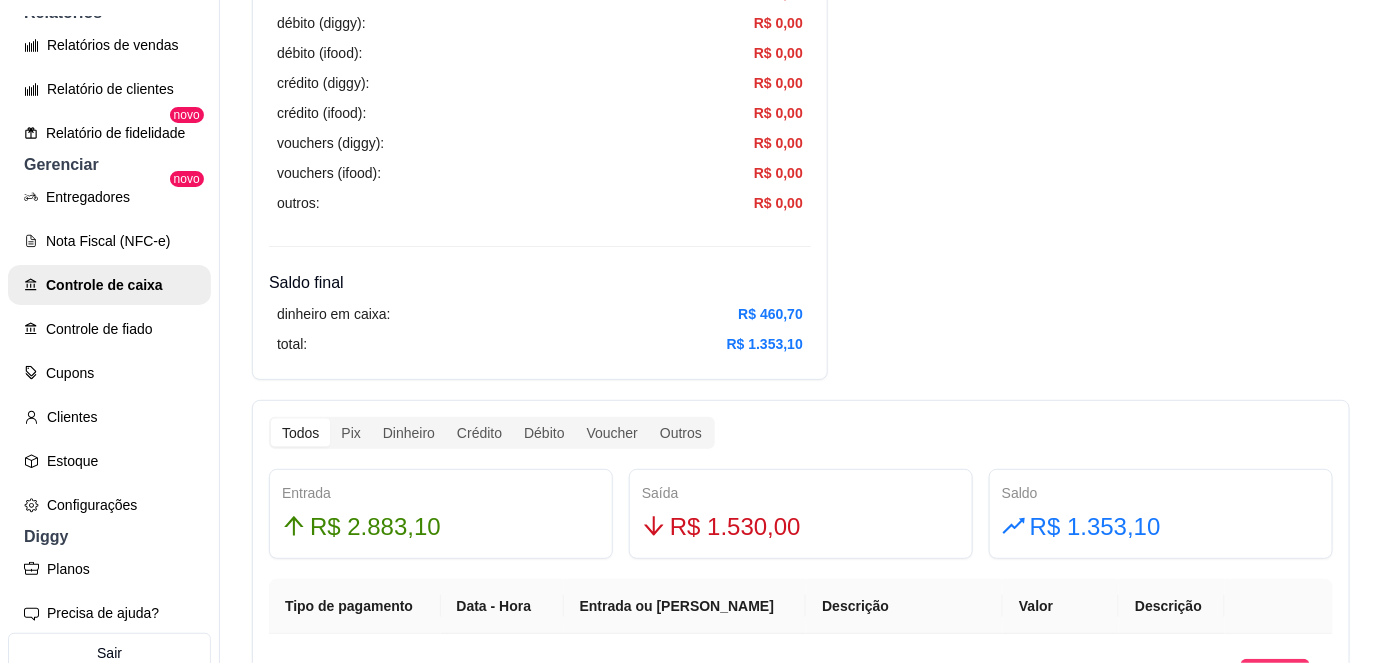 scroll, scrollTop: 798, scrollLeft: 0, axis: vertical 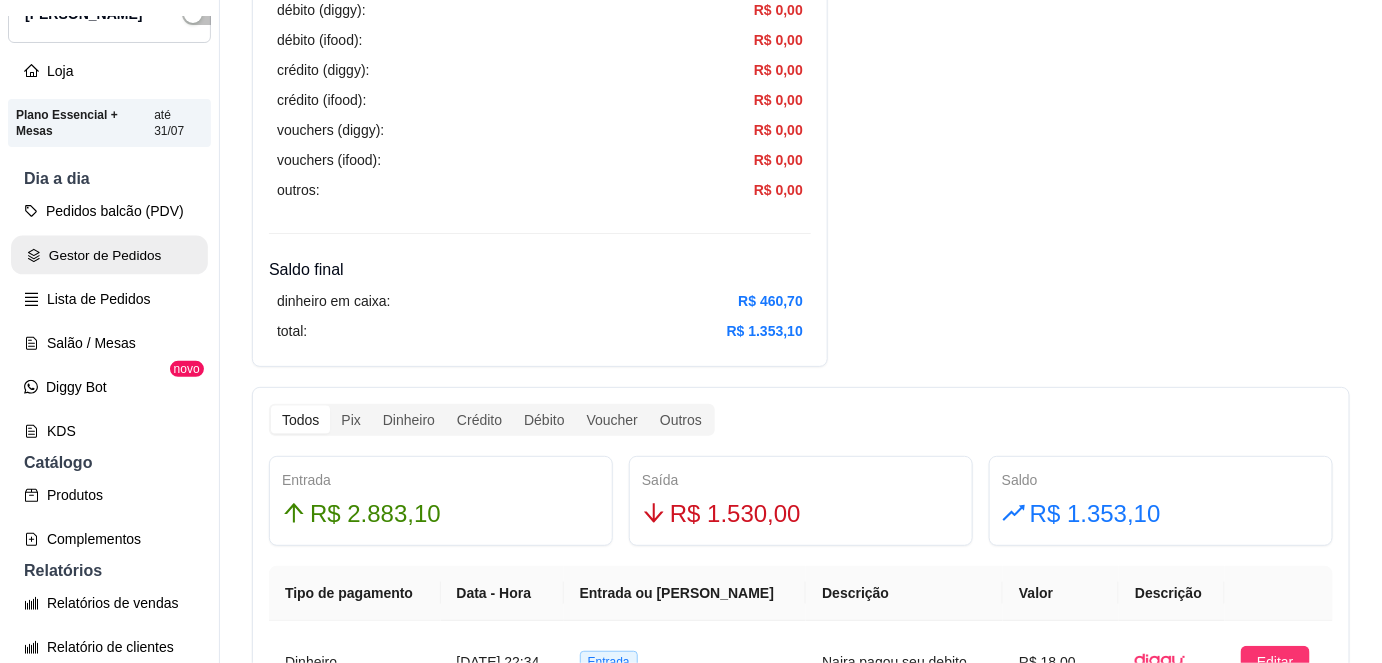 click on "Gestor de Pedidos" at bounding box center (109, 255) 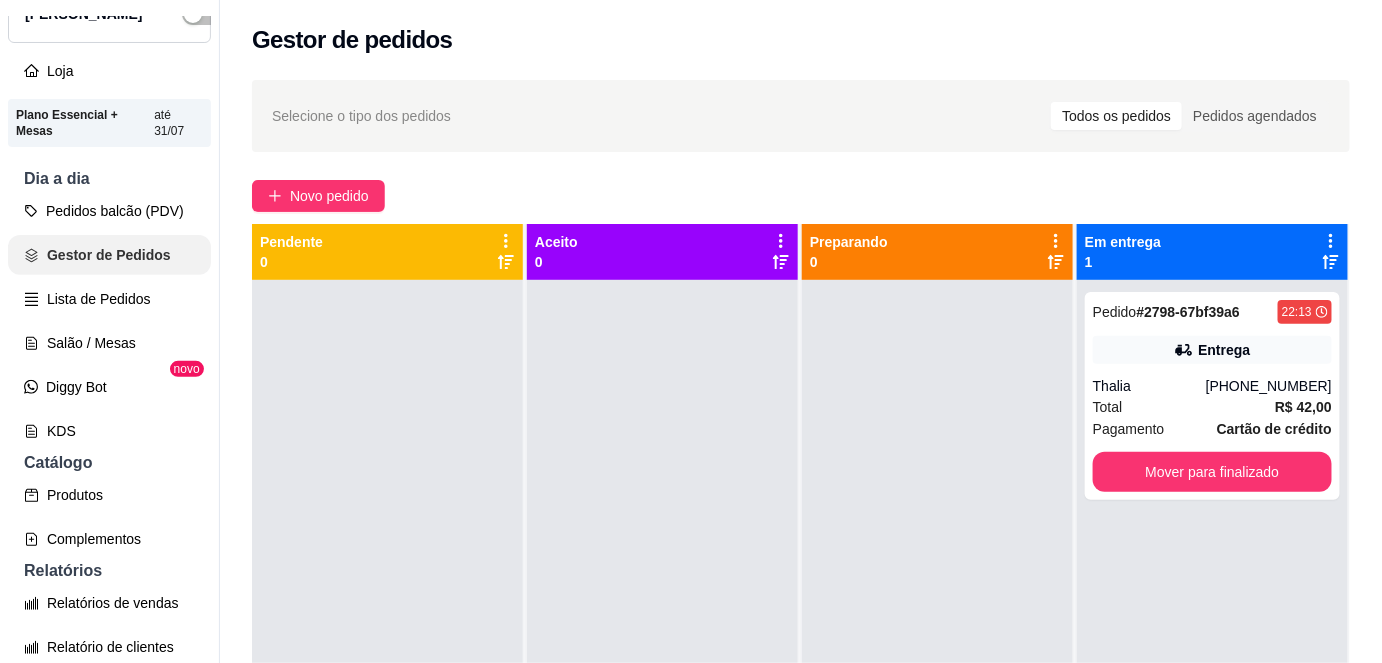 scroll, scrollTop: 0, scrollLeft: 0, axis: both 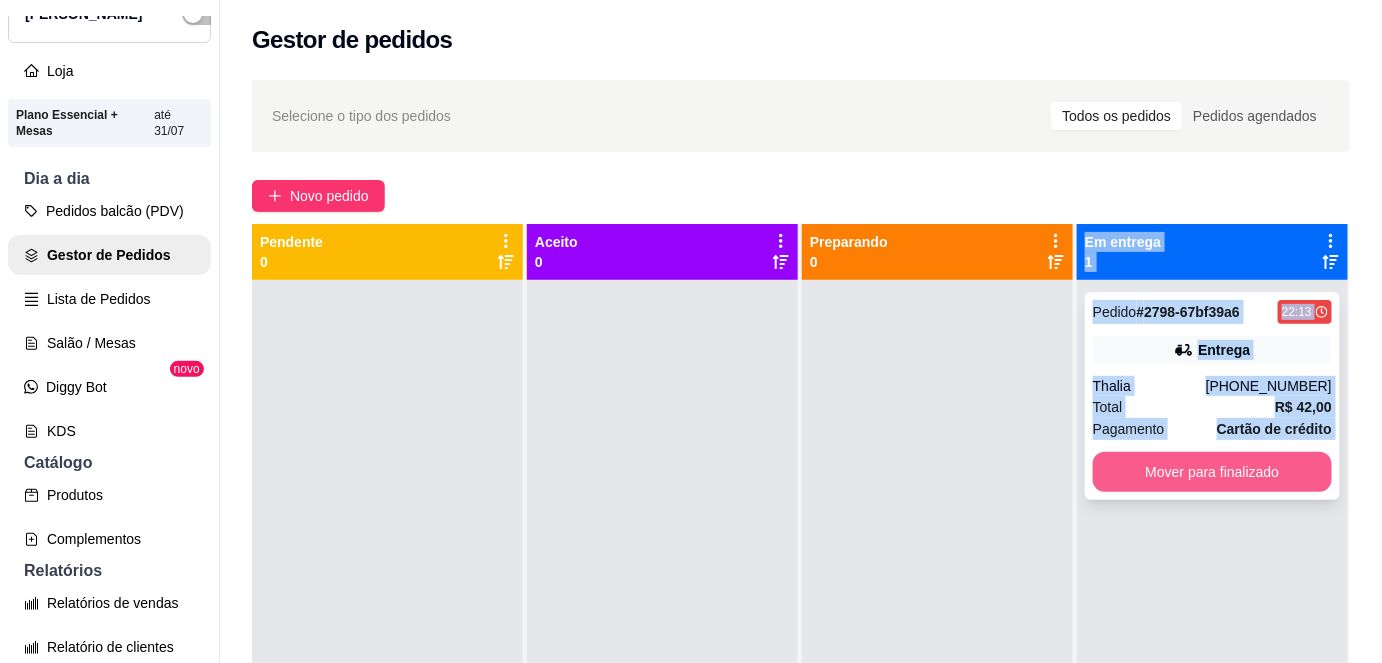 drag, startPoint x: 1019, startPoint y: 425, endPoint x: 1123, endPoint y: 470, distance: 113.31814 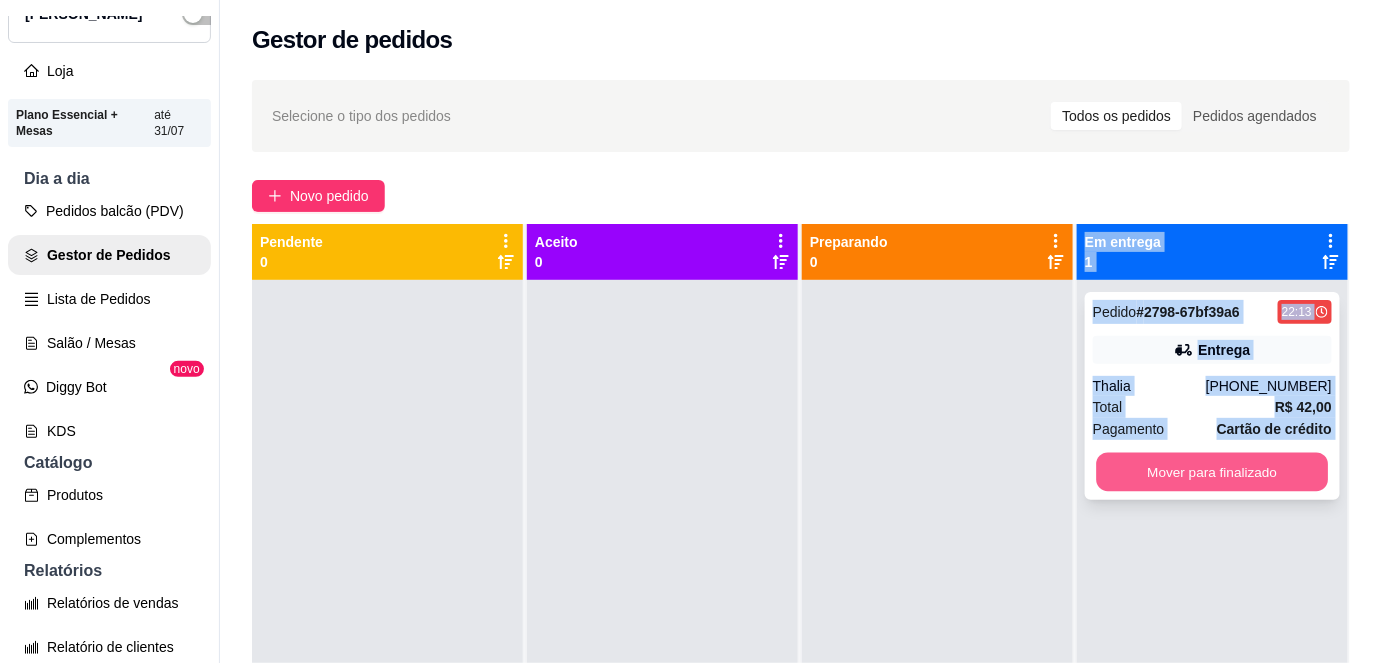 click on "Mover para finalizado" at bounding box center (1213, 472) 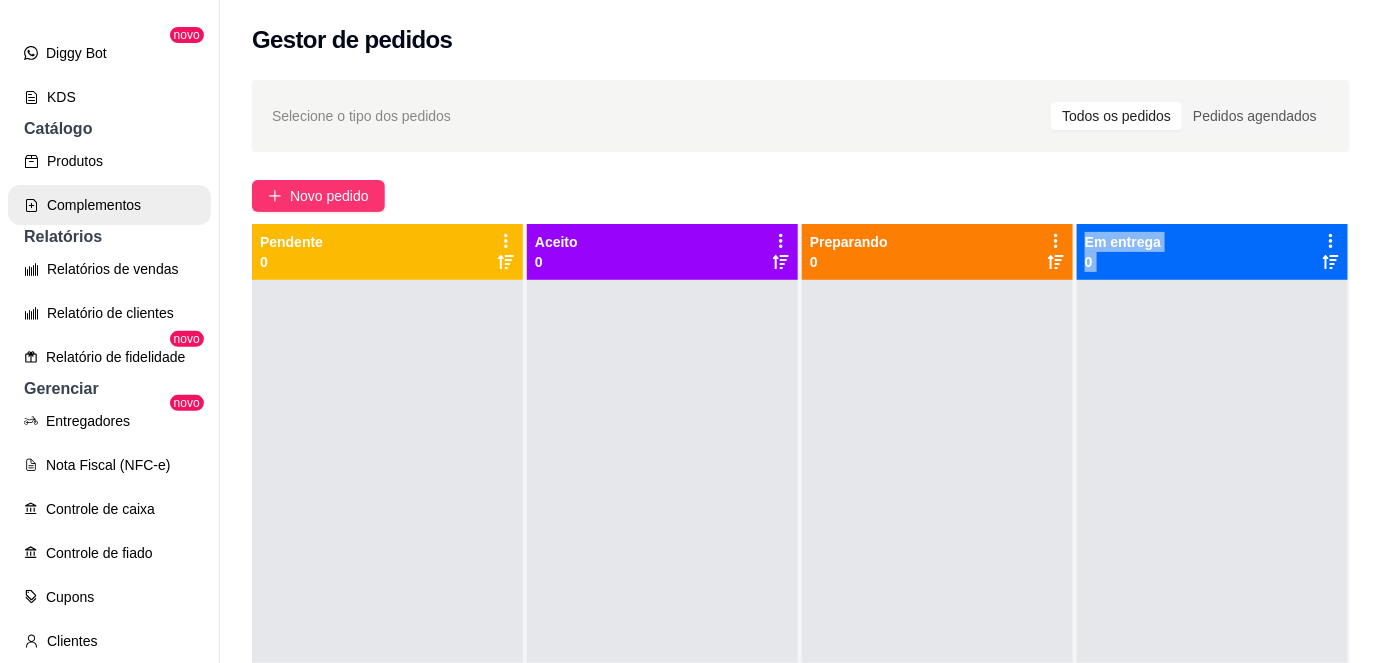 scroll, scrollTop: 428, scrollLeft: 0, axis: vertical 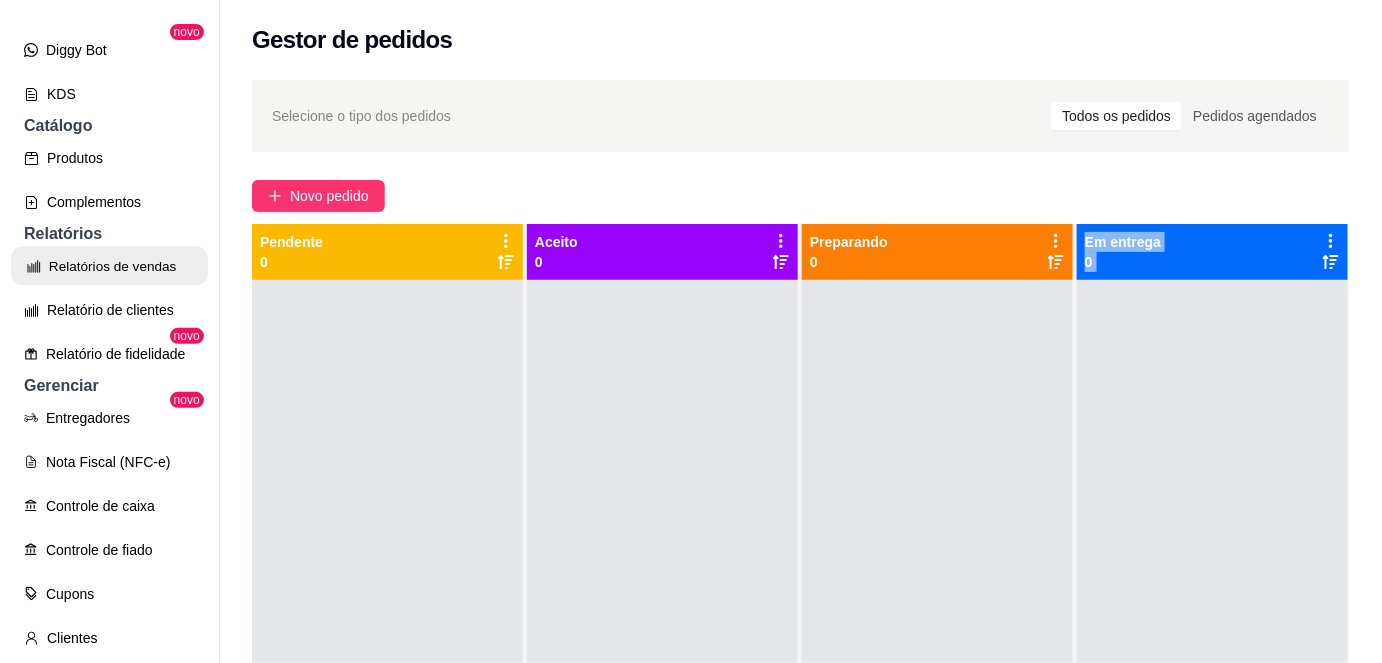 click on "Relatórios de vendas" at bounding box center [109, 266] 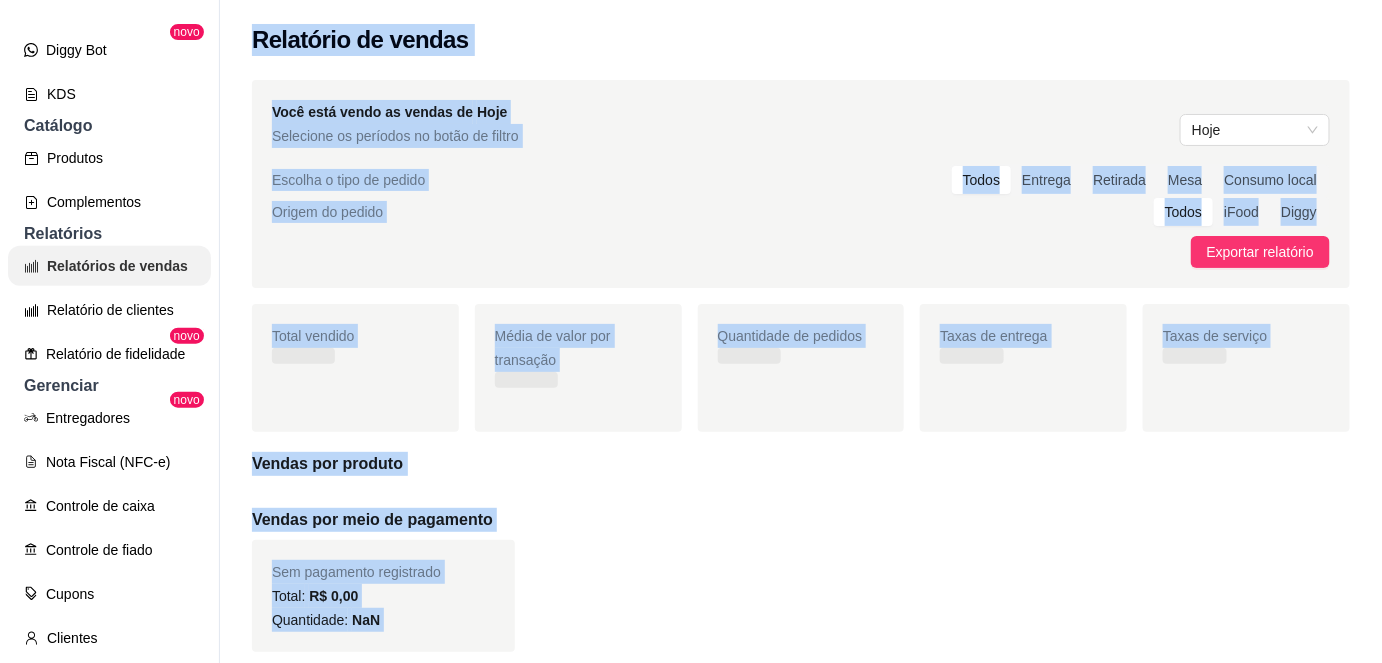 scroll, scrollTop: 0, scrollLeft: 0, axis: both 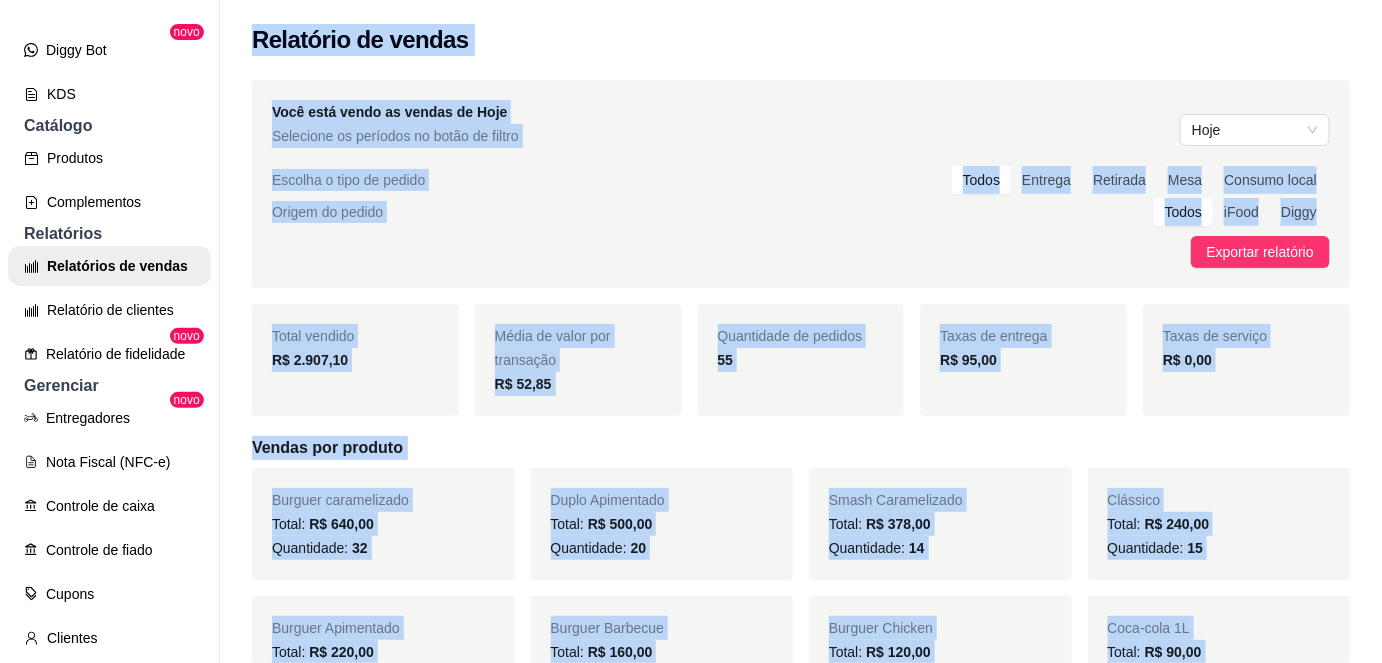 click on "Escolha o tipo de pedido Todos Entrega Retirada Mesa Consumo local" at bounding box center (801, 180) 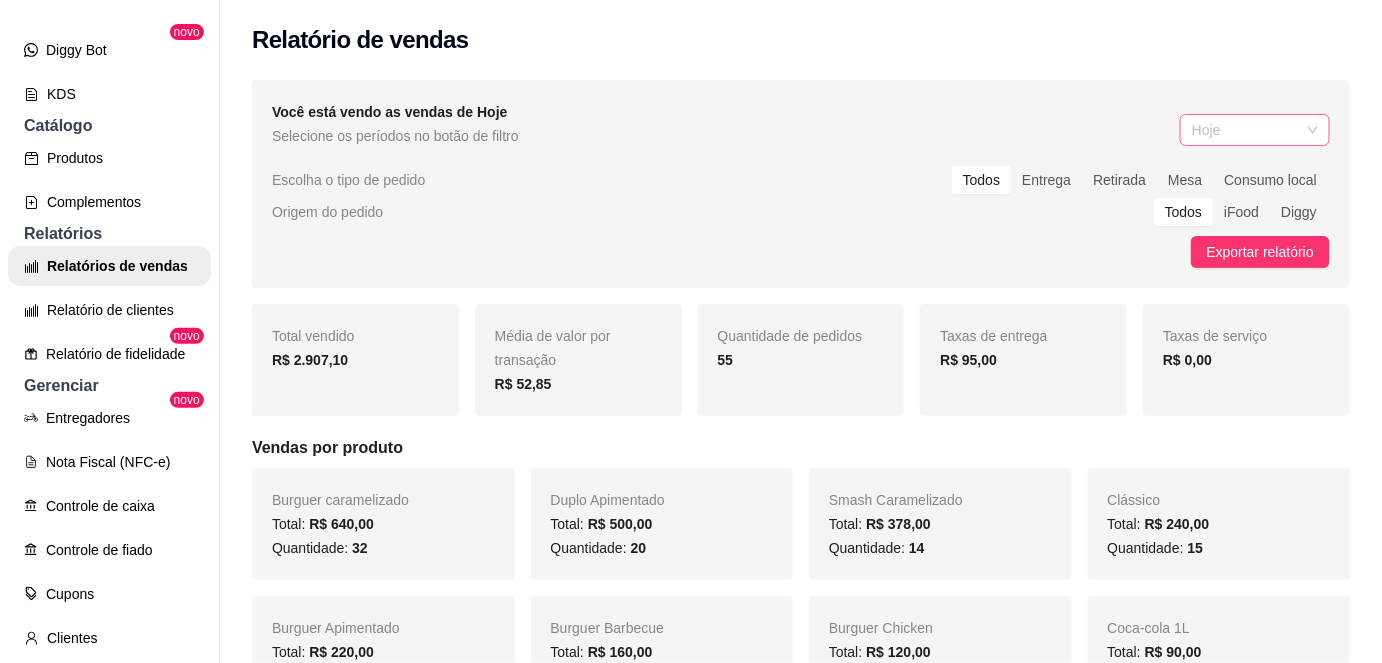 click on "Hoje" at bounding box center (1255, 130) 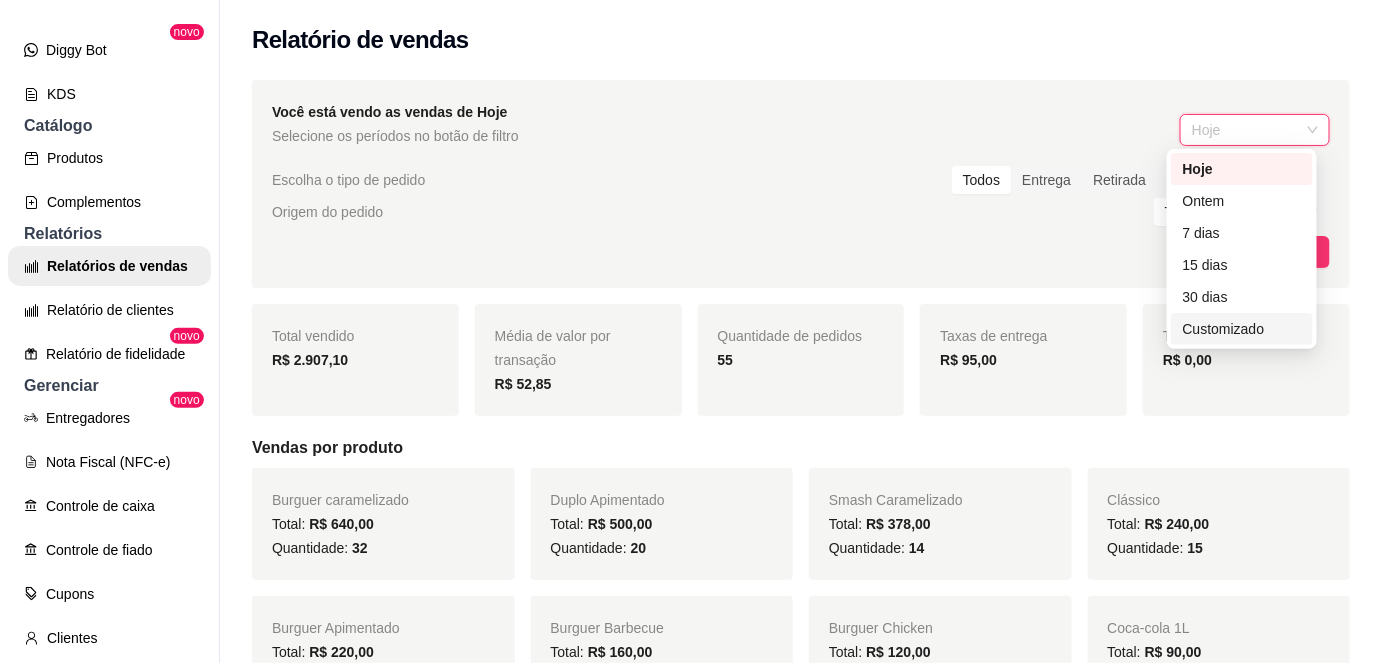 click on "Customizado" at bounding box center [1242, 329] 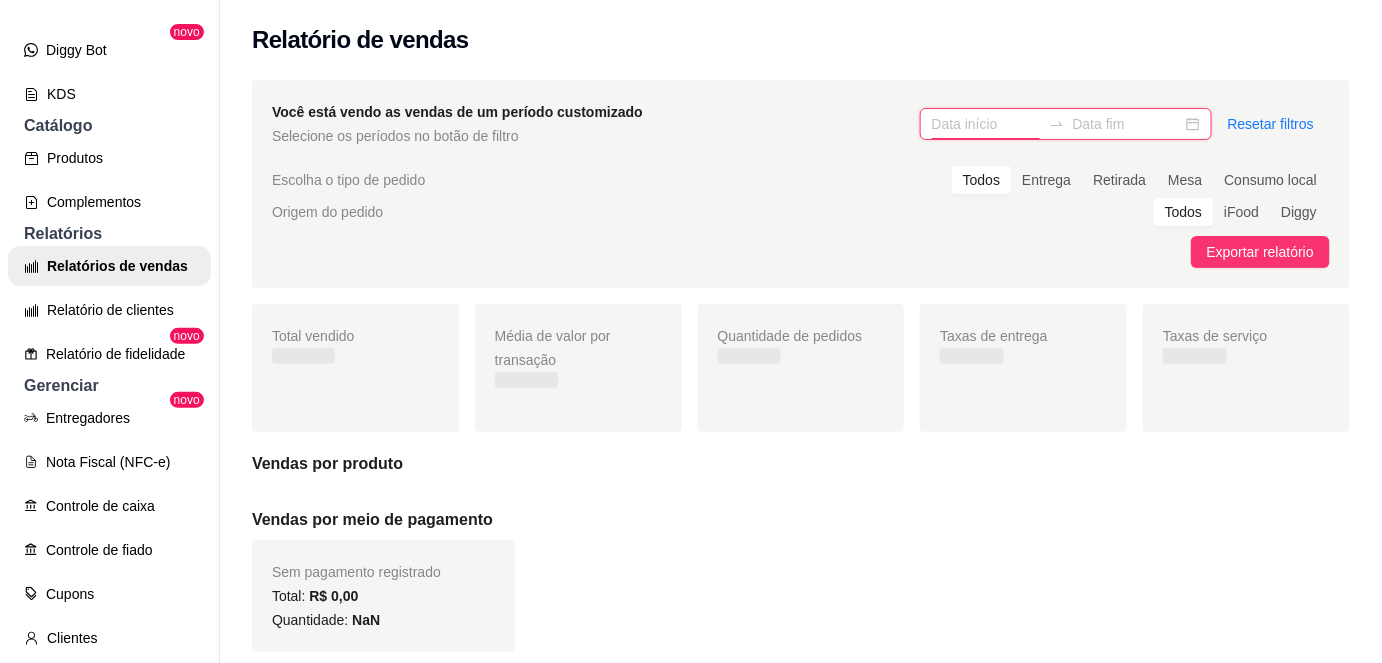 click at bounding box center (986, 124) 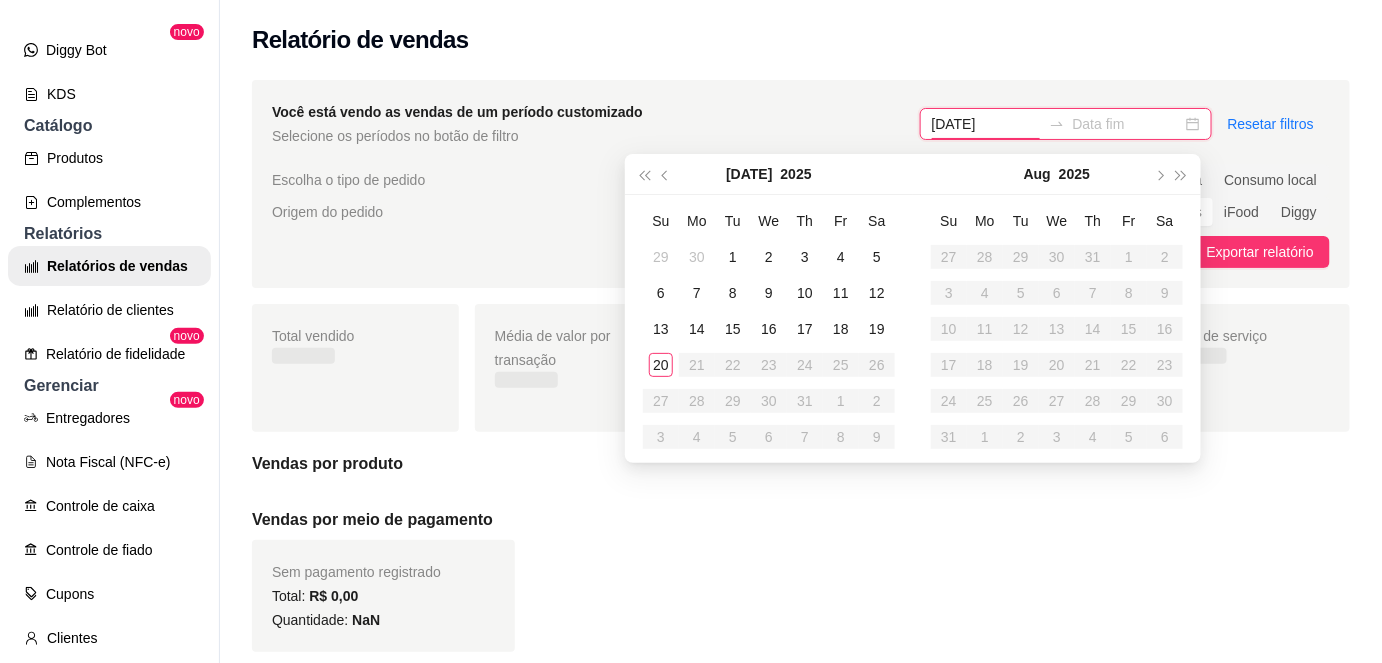 type on "[DATE]" 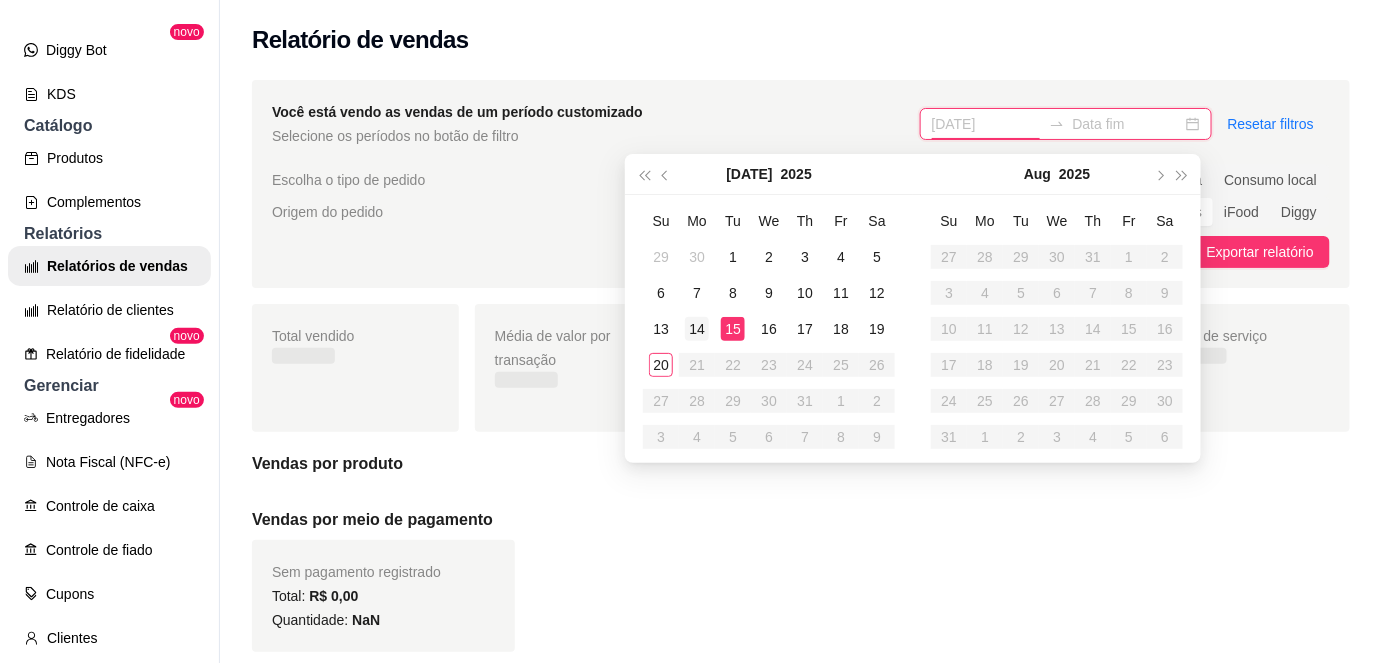 type on "[DATE]" 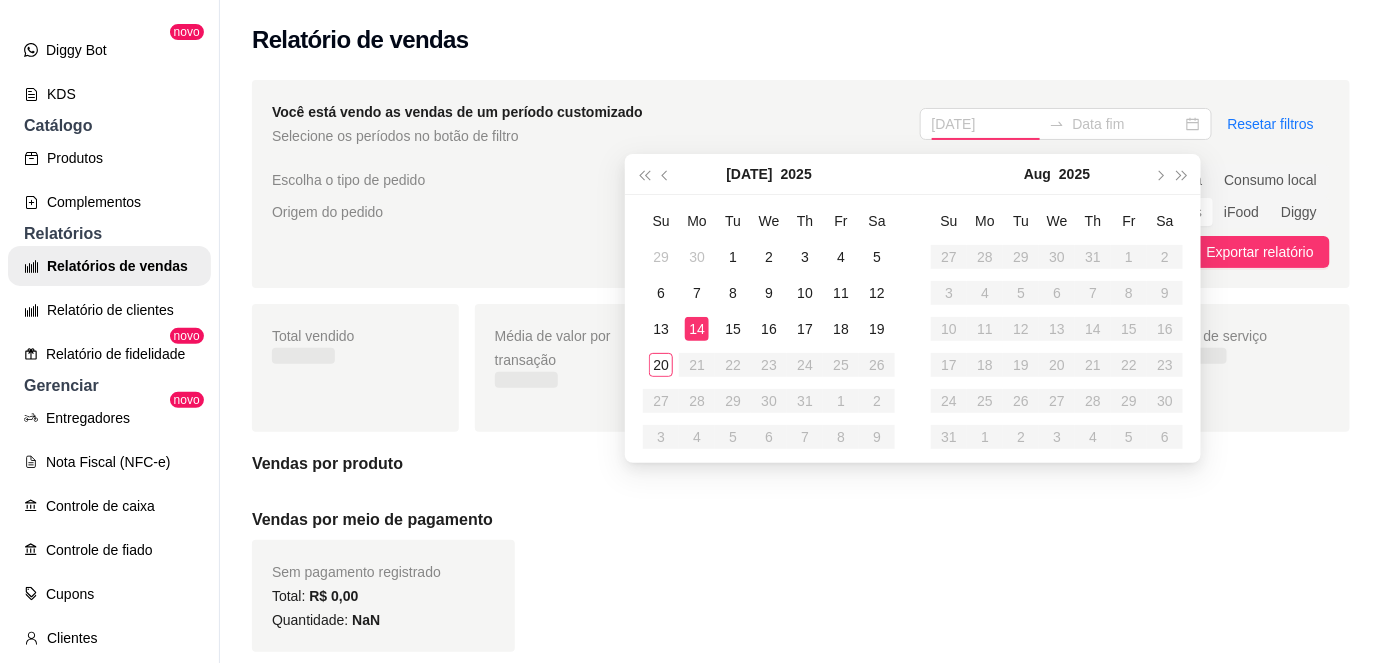 click on "14" at bounding box center [697, 329] 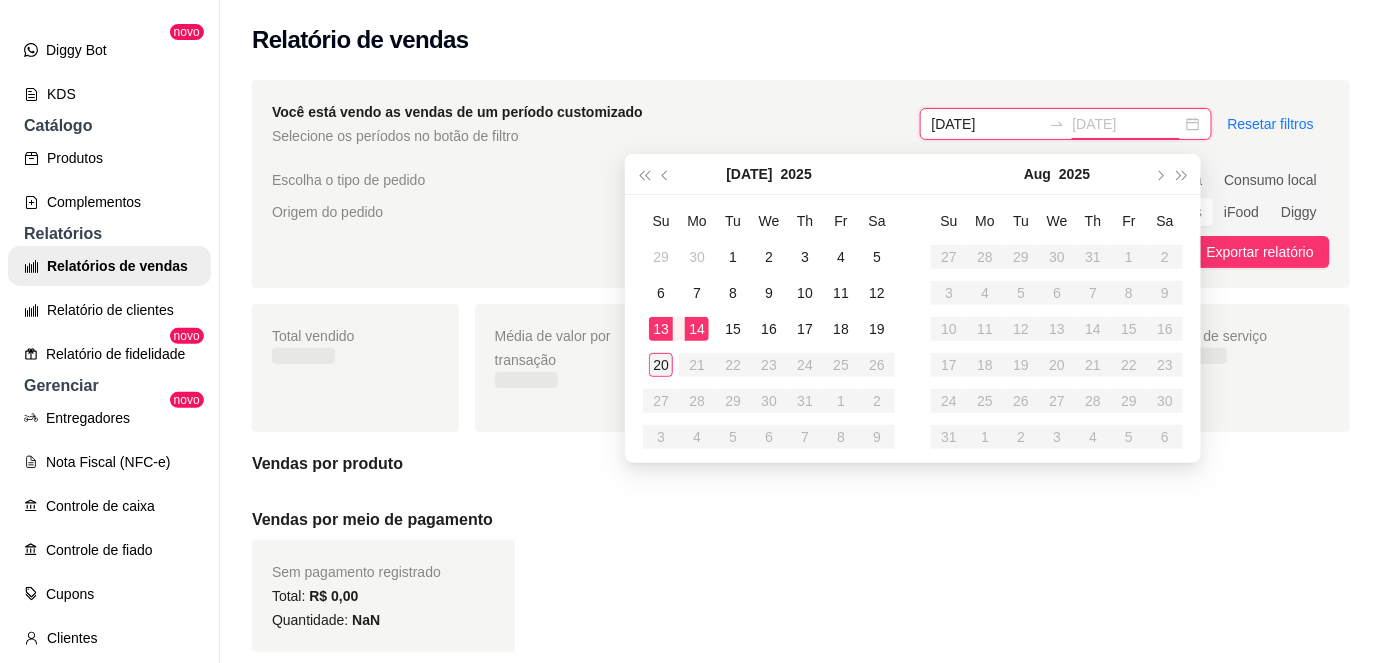 type on "[DATE]" 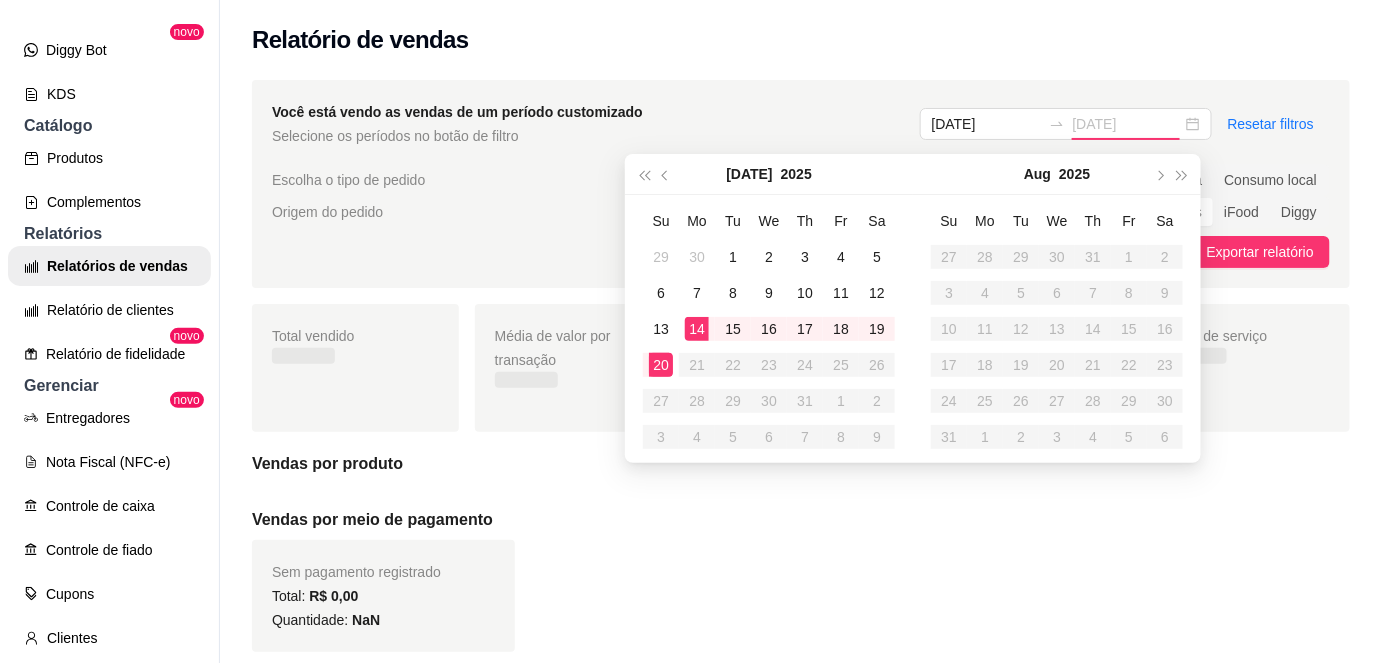 click on "20" at bounding box center [661, 365] 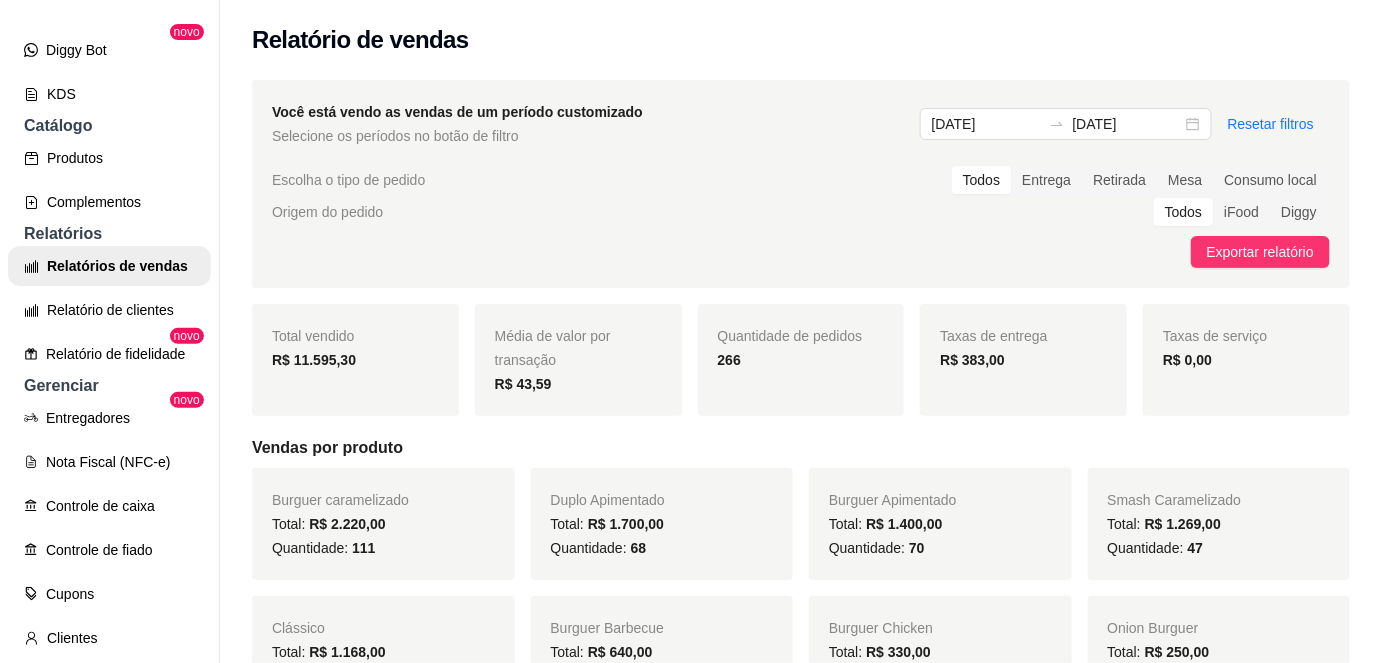 click on "Média de valor por transação R$ 43,59" at bounding box center [578, 360] 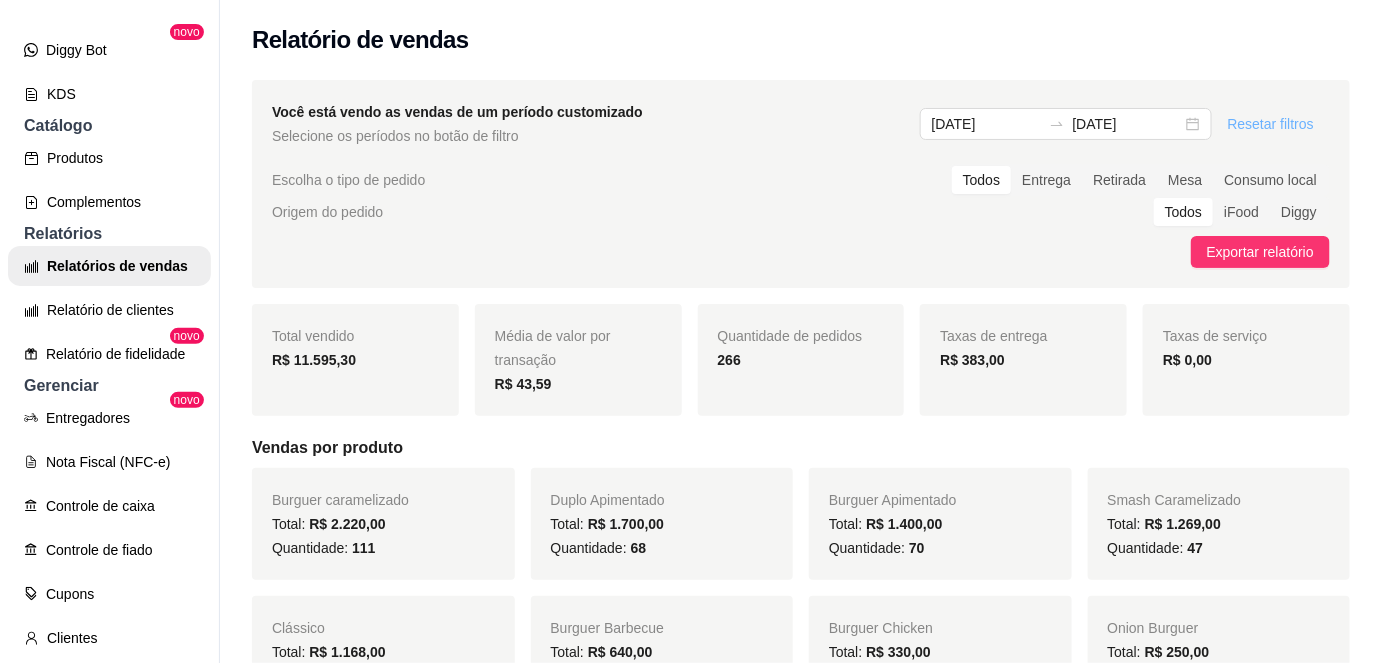 click on "Resetar filtros" at bounding box center [1271, 124] 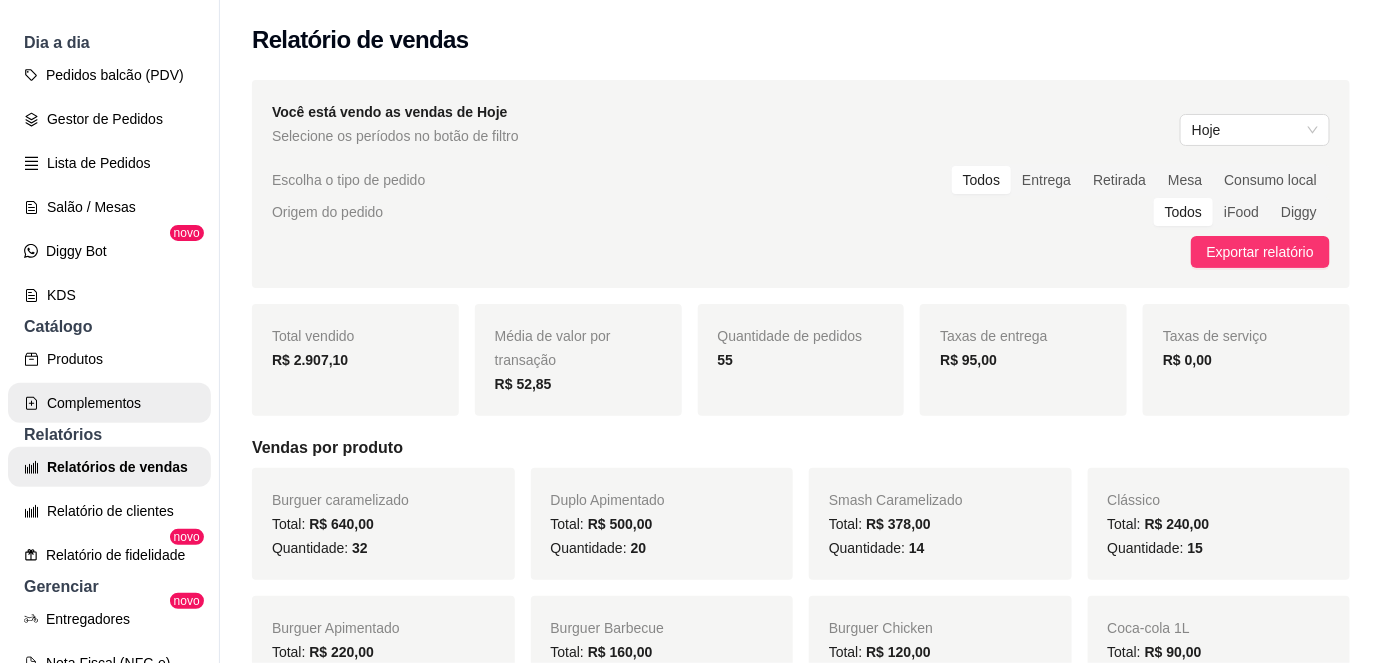 scroll, scrollTop: 0, scrollLeft: 0, axis: both 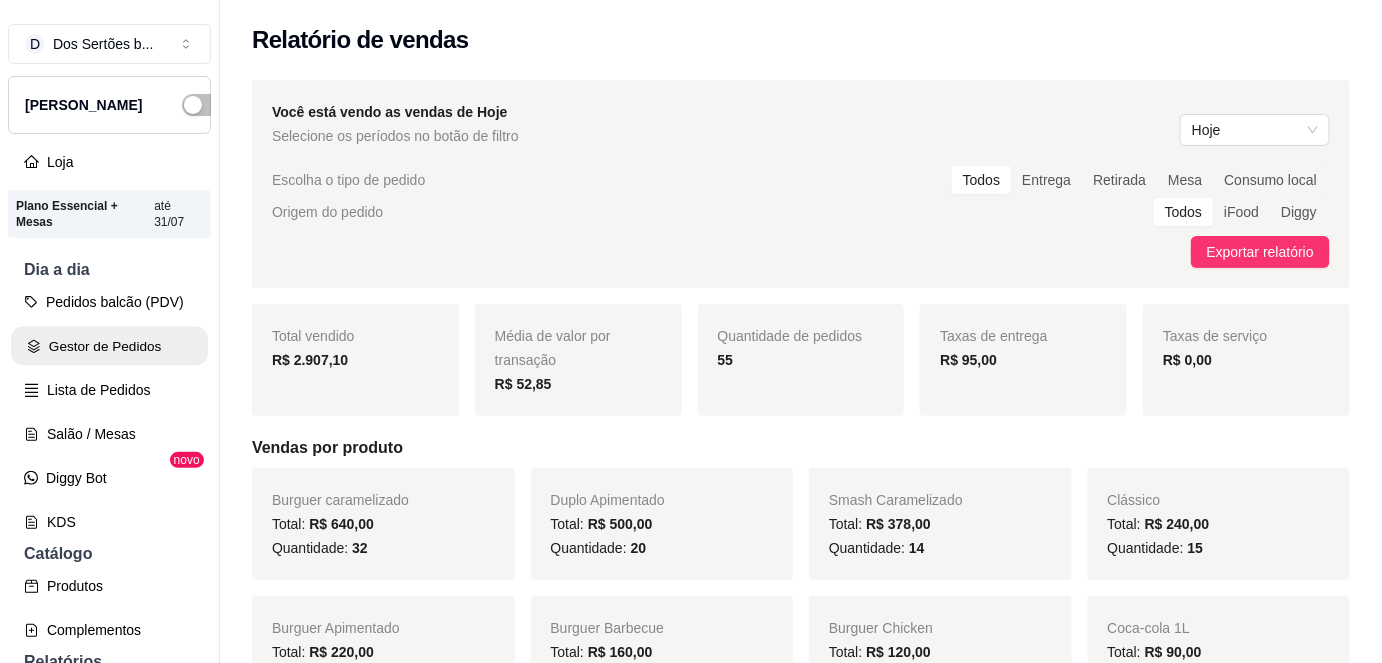 click on "Gestor de Pedidos" at bounding box center [109, 346] 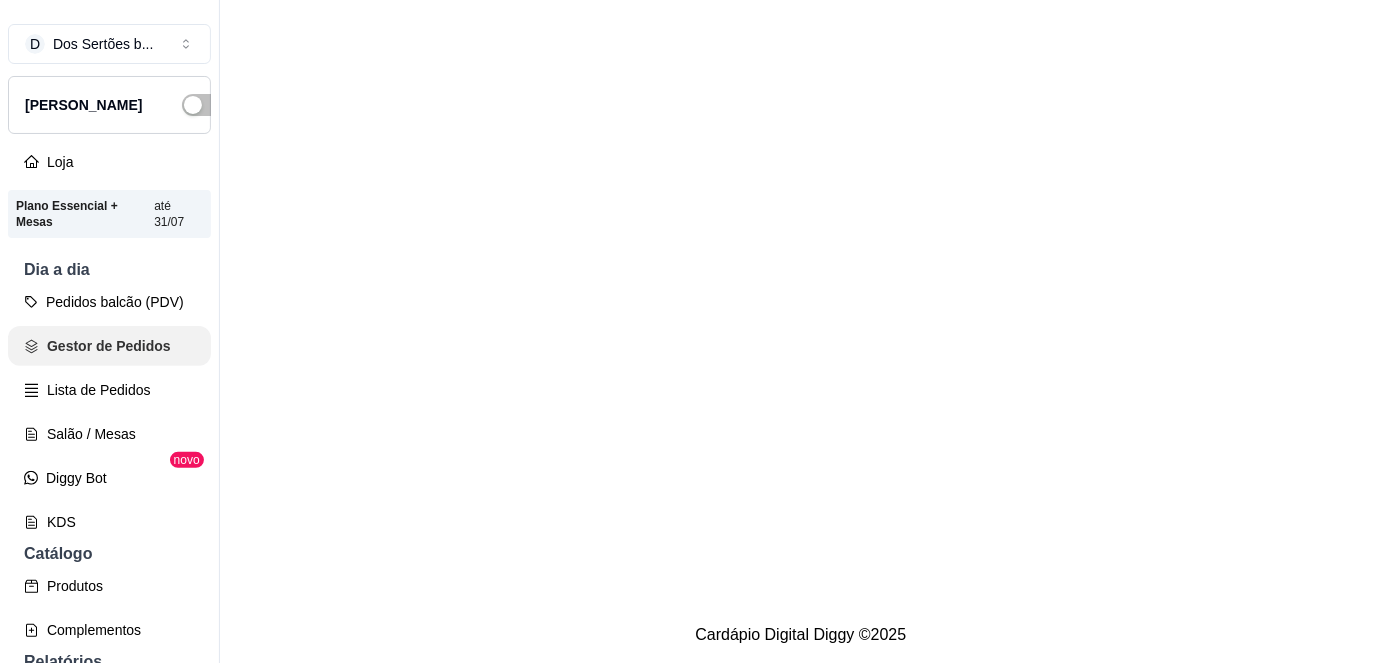 scroll, scrollTop: 0, scrollLeft: 0, axis: both 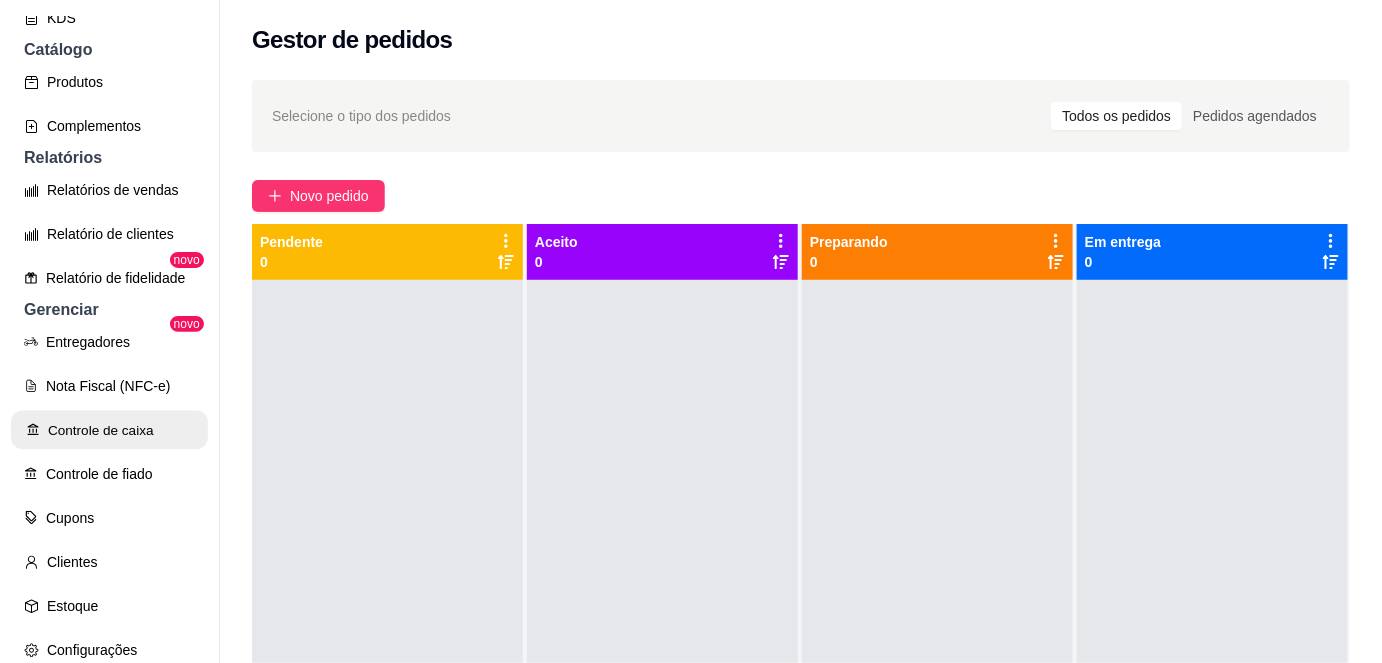 click on "Controle de caixa" at bounding box center [109, 430] 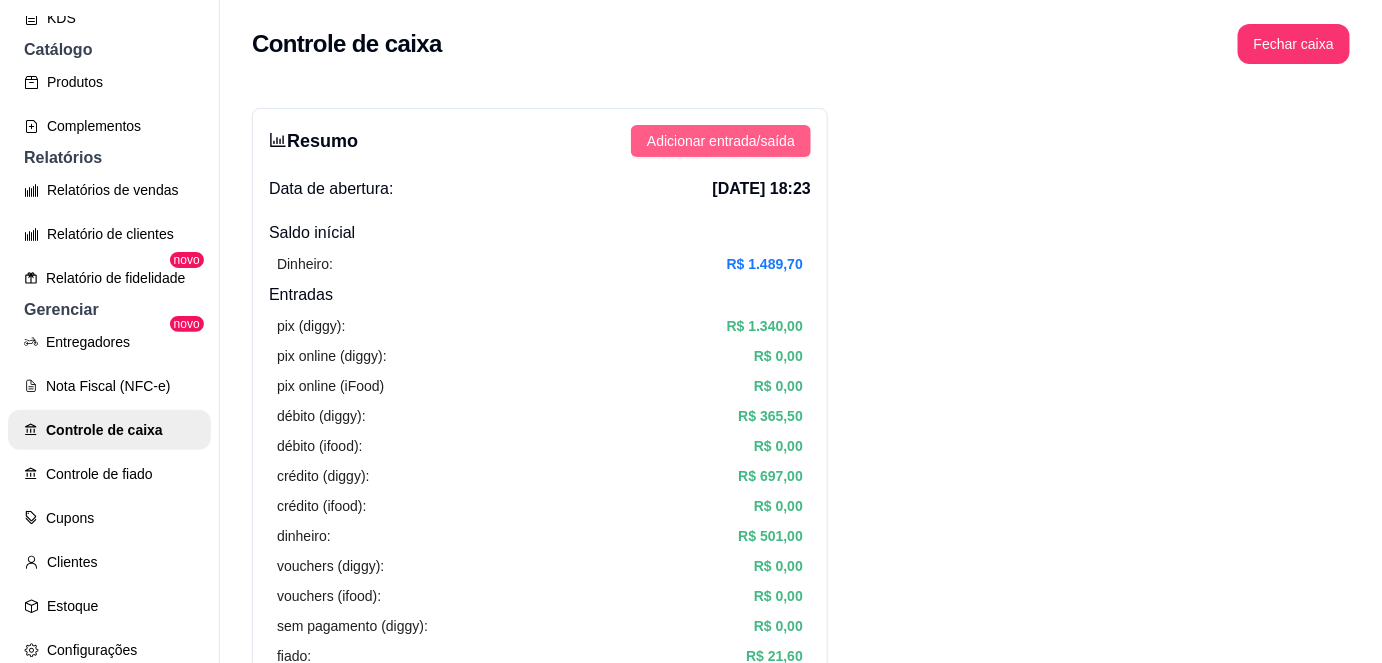 click on "Adicionar entrada/saída" at bounding box center [721, 141] 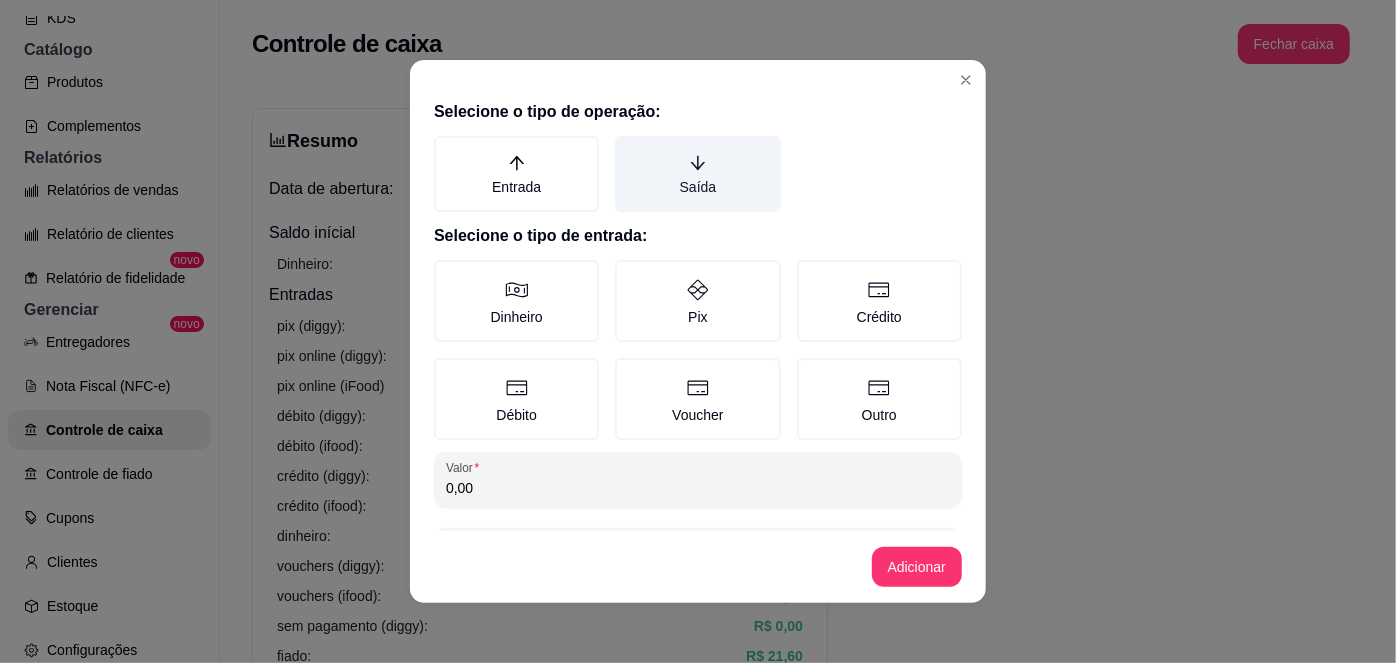 click on "Saída" at bounding box center (697, 174) 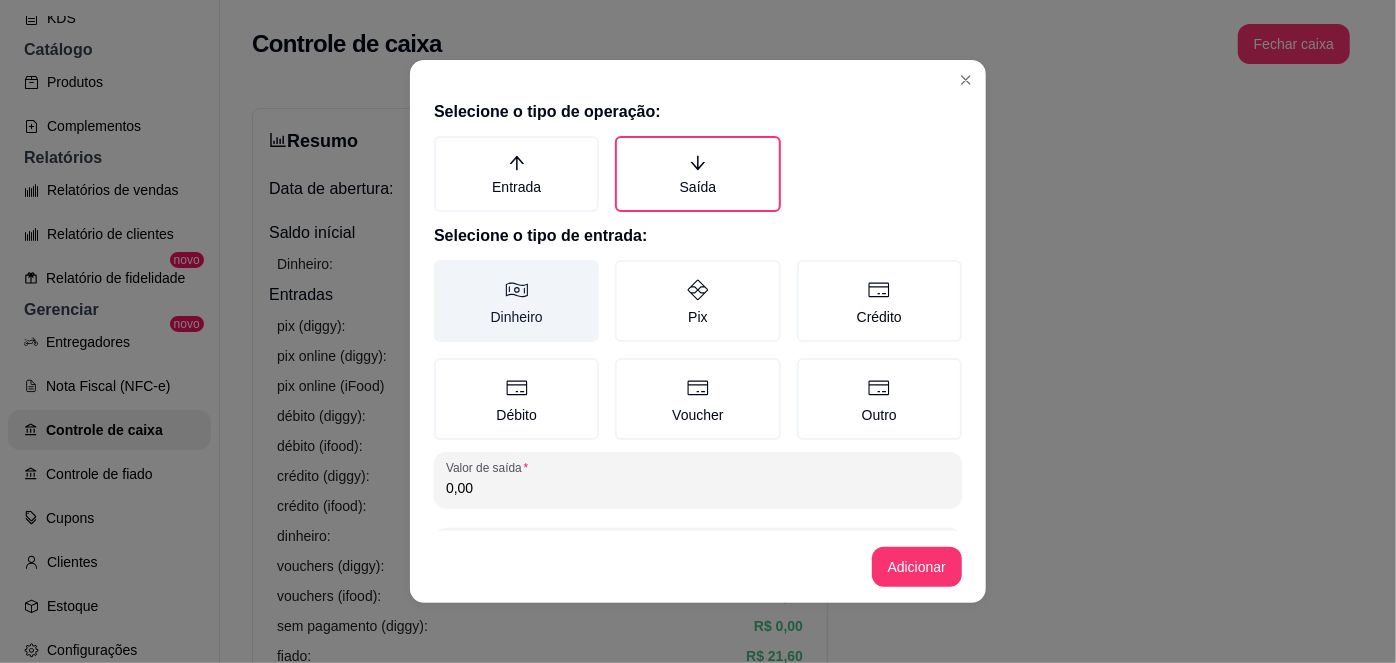click on "Dinheiro" at bounding box center (516, 301) 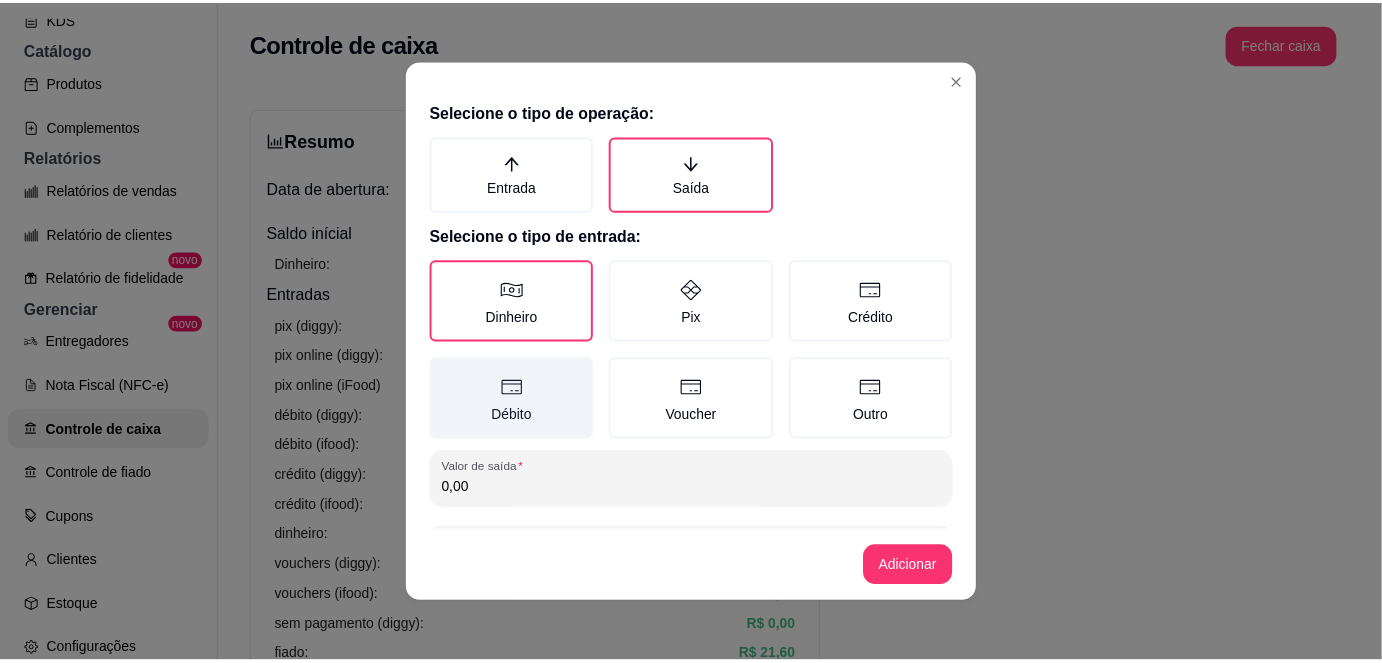 scroll, scrollTop: 81, scrollLeft: 0, axis: vertical 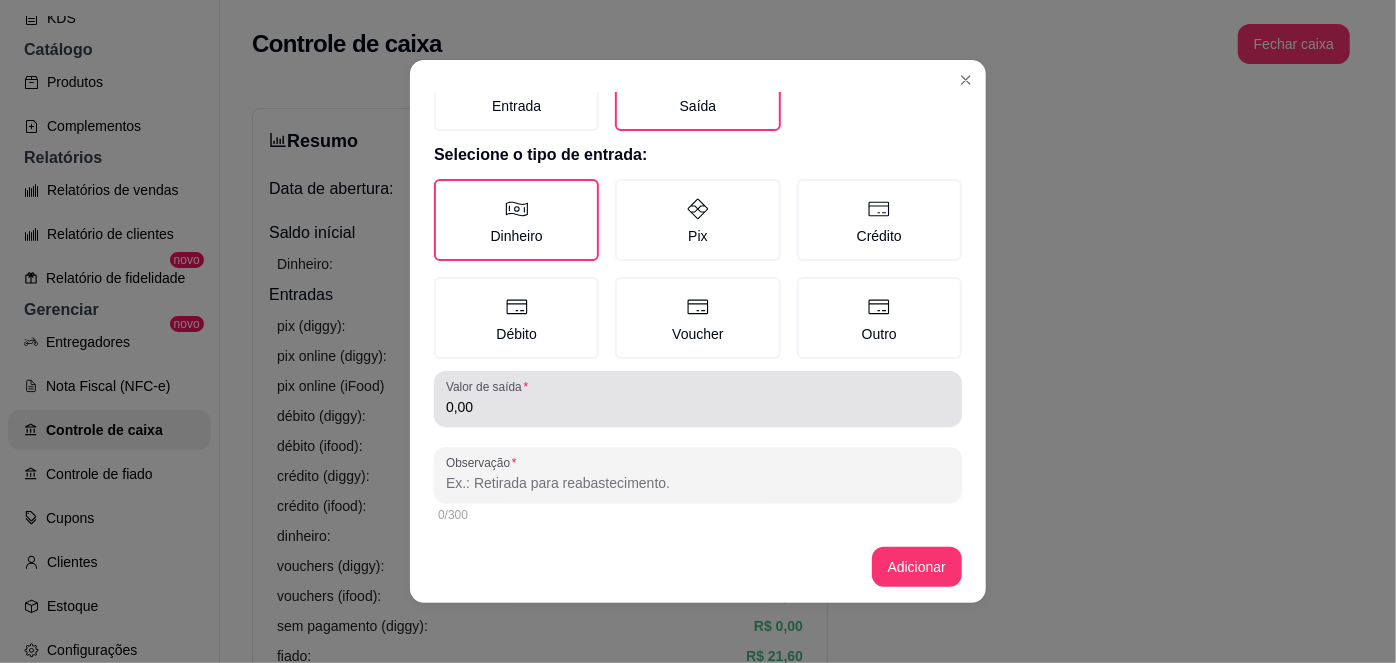click on "Valor
de saída" at bounding box center (490, 386) 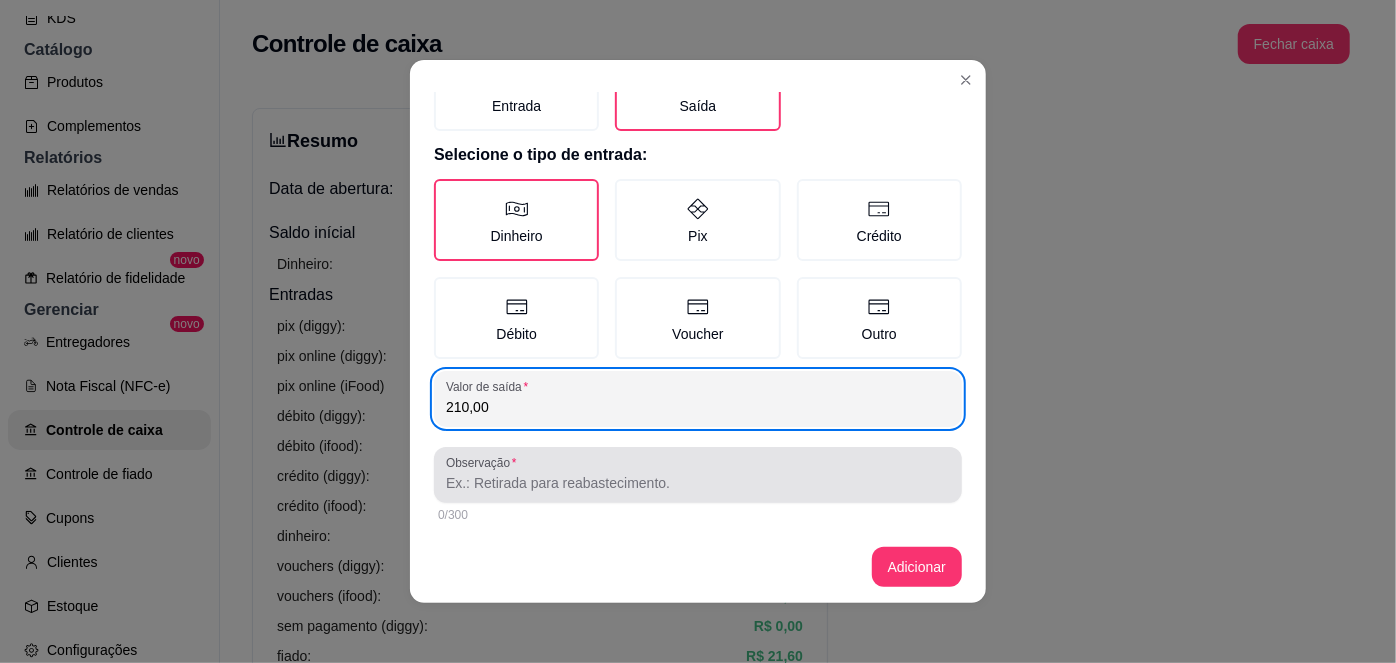 type on "210,00" 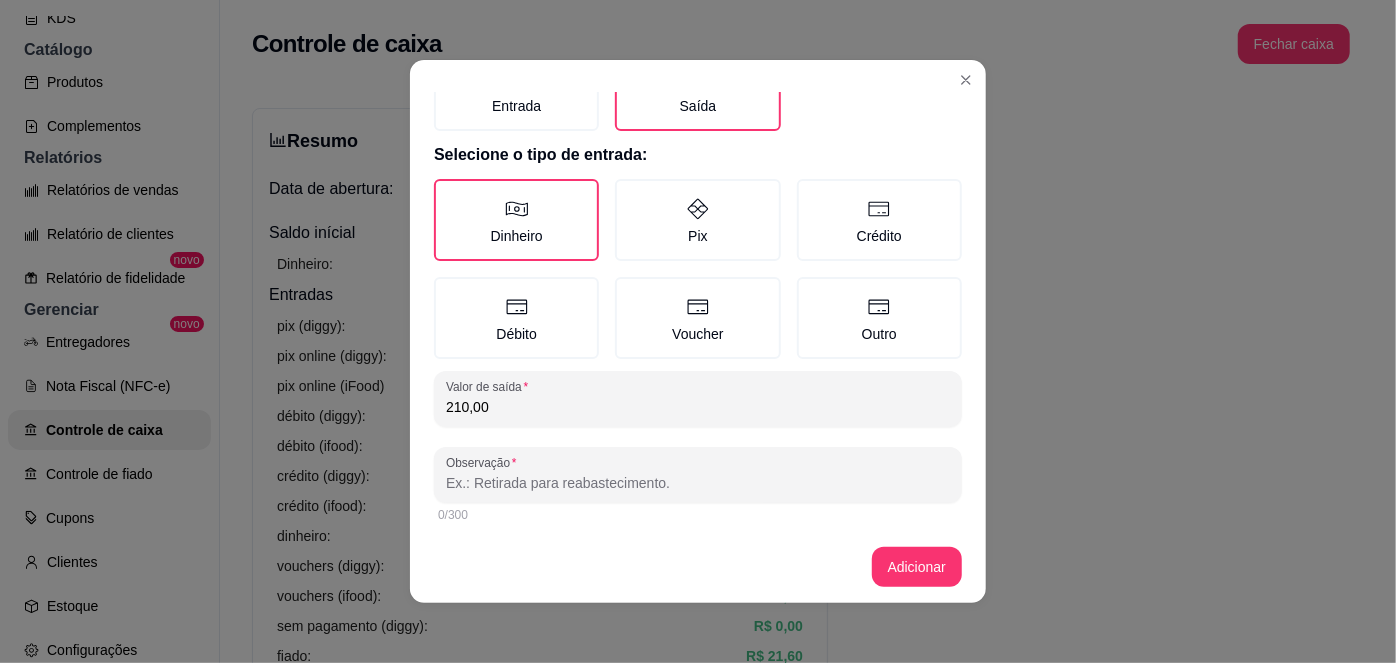 click on "Observação" at bounding box center (698, 483) 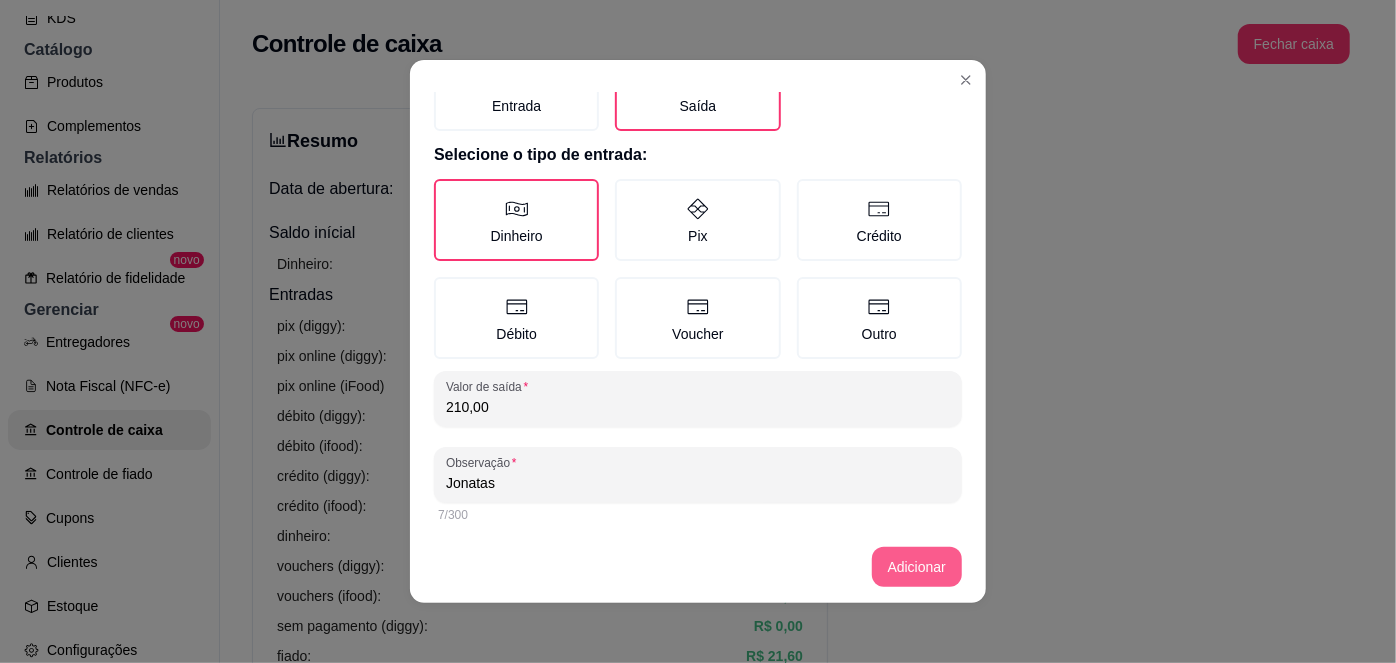 type on "Jonatas" 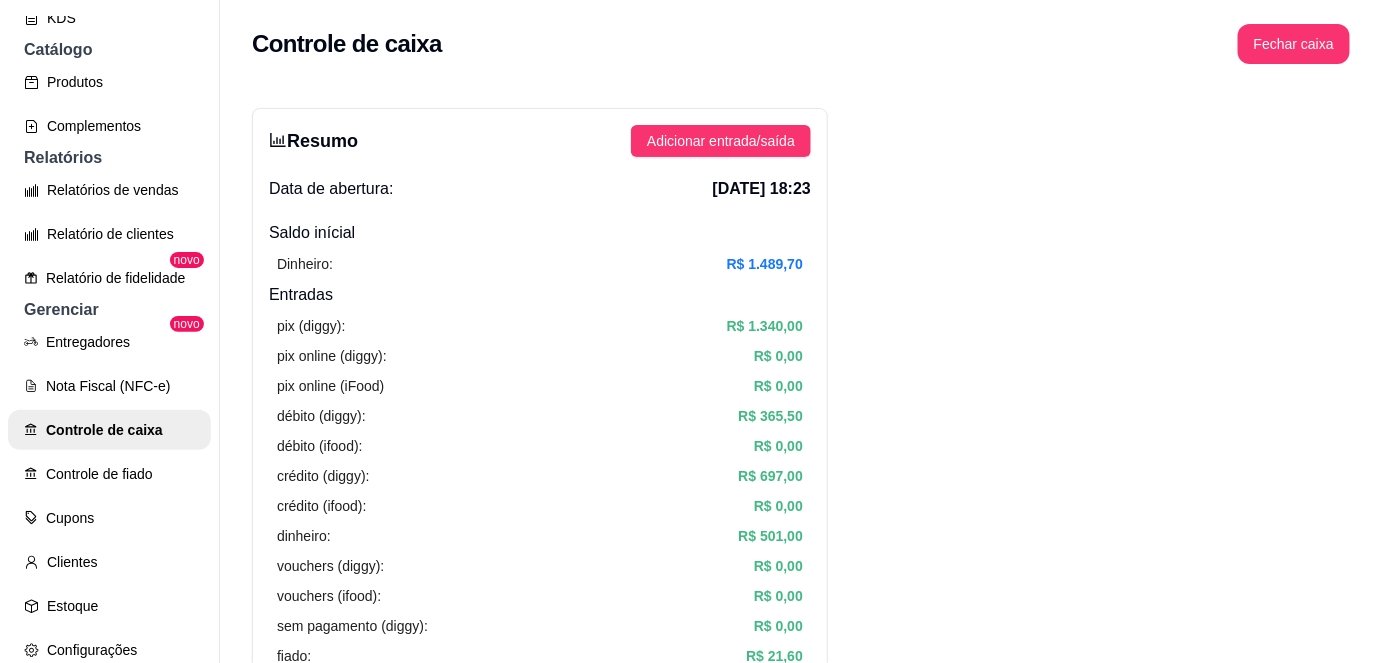 scroll, scrollTop: 0, scrollLeft: 0, axis: both 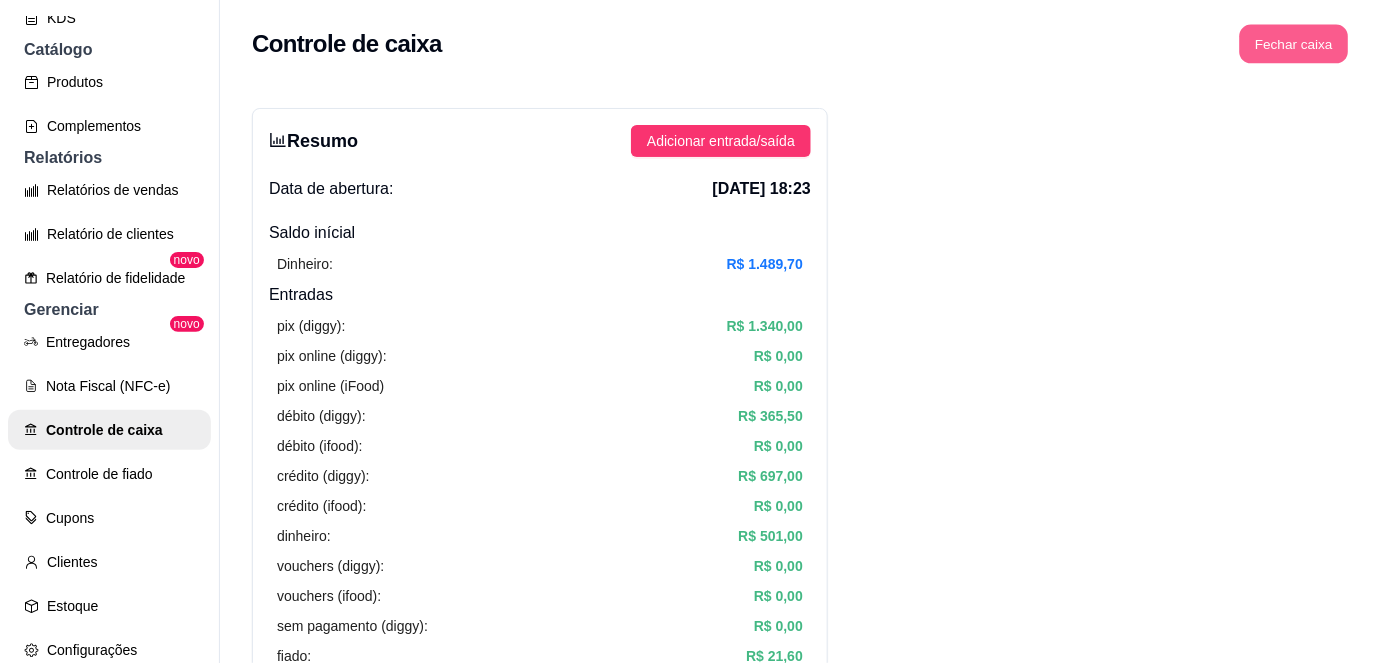 click on "Fechar caixa" at bounding box center (1294, 44) 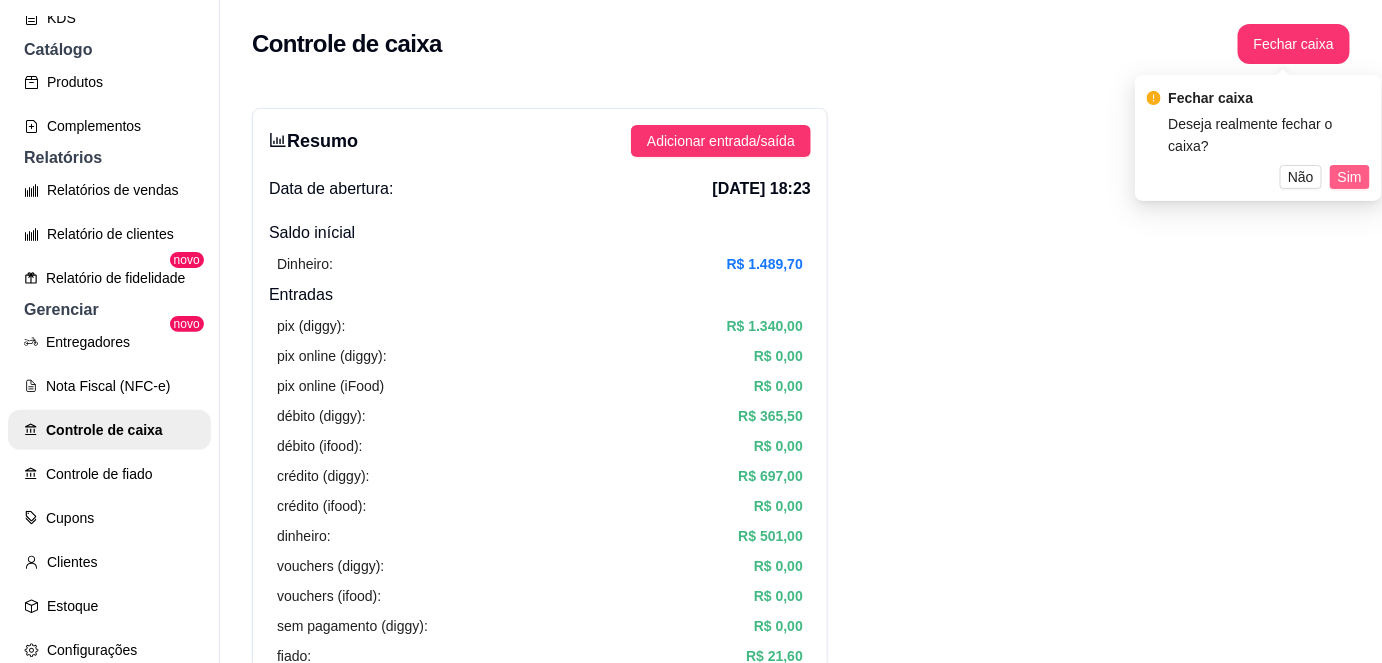 click on "Sim" at bounding box center (1350, 177) 